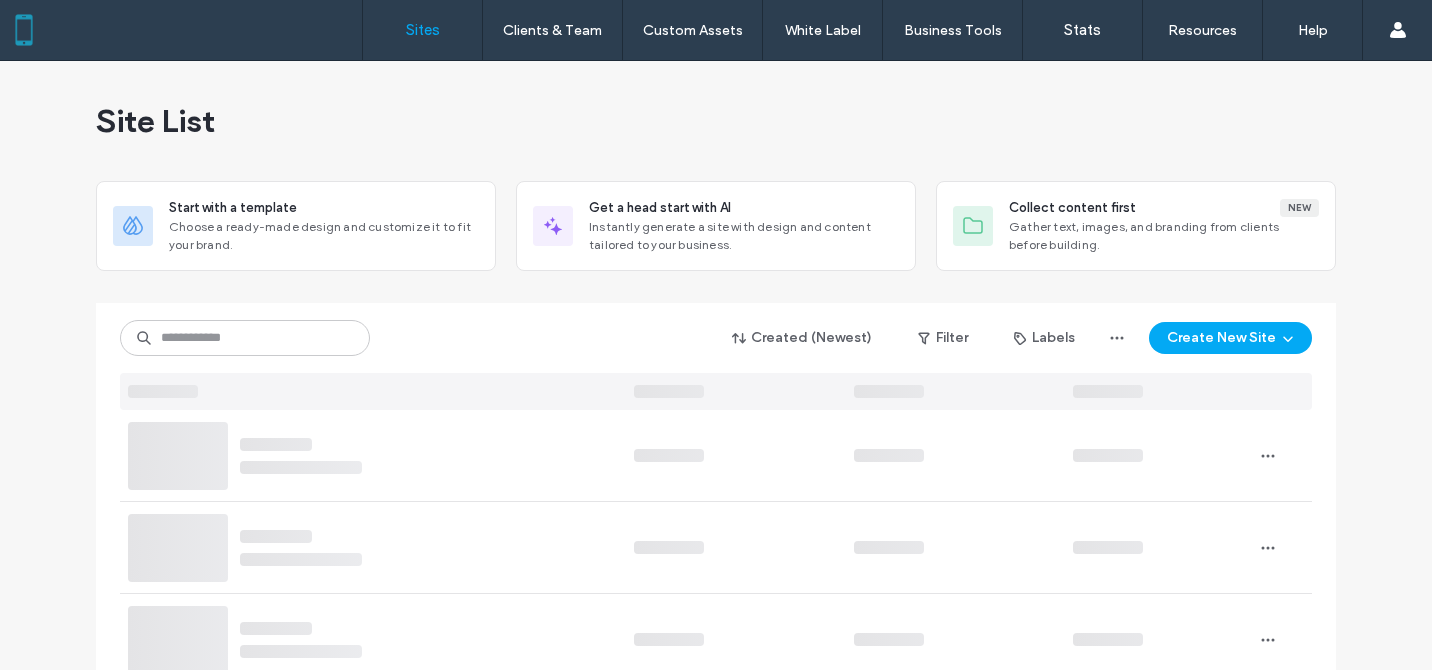 scroll, scrollTop: 0, scrollLeft: 0, axis: both 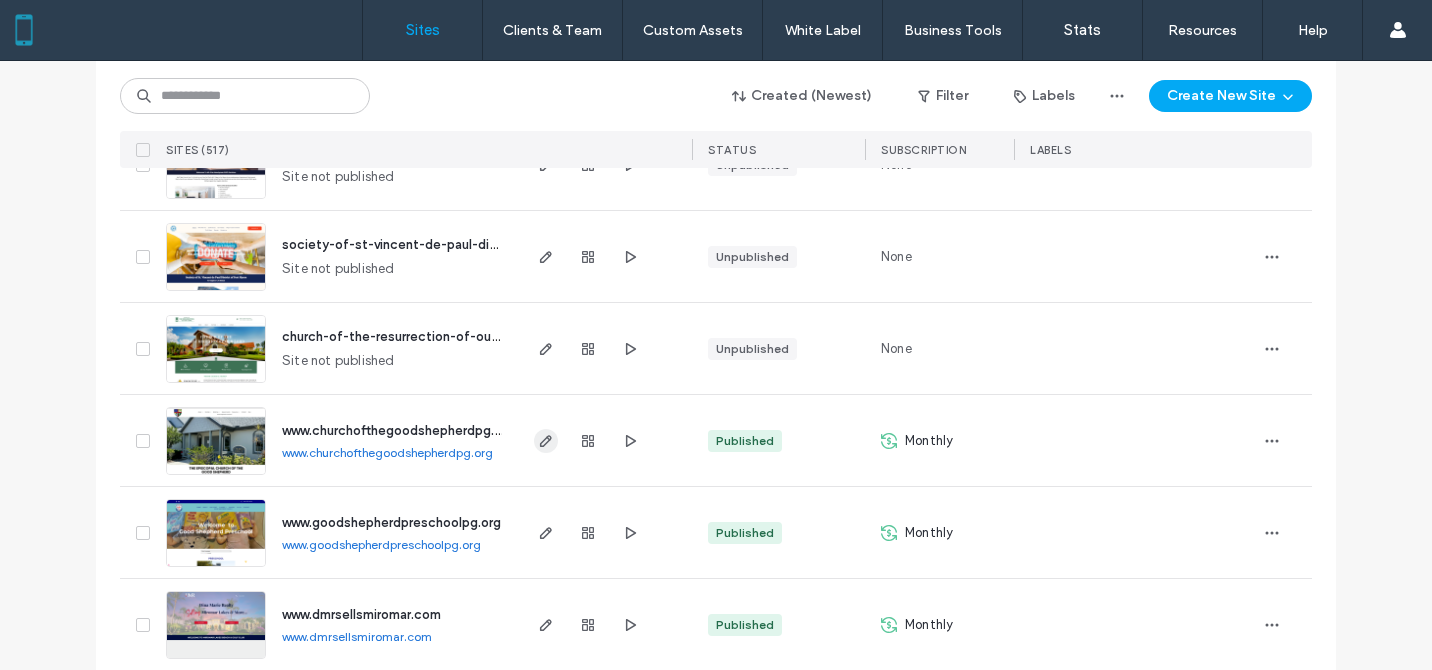 click 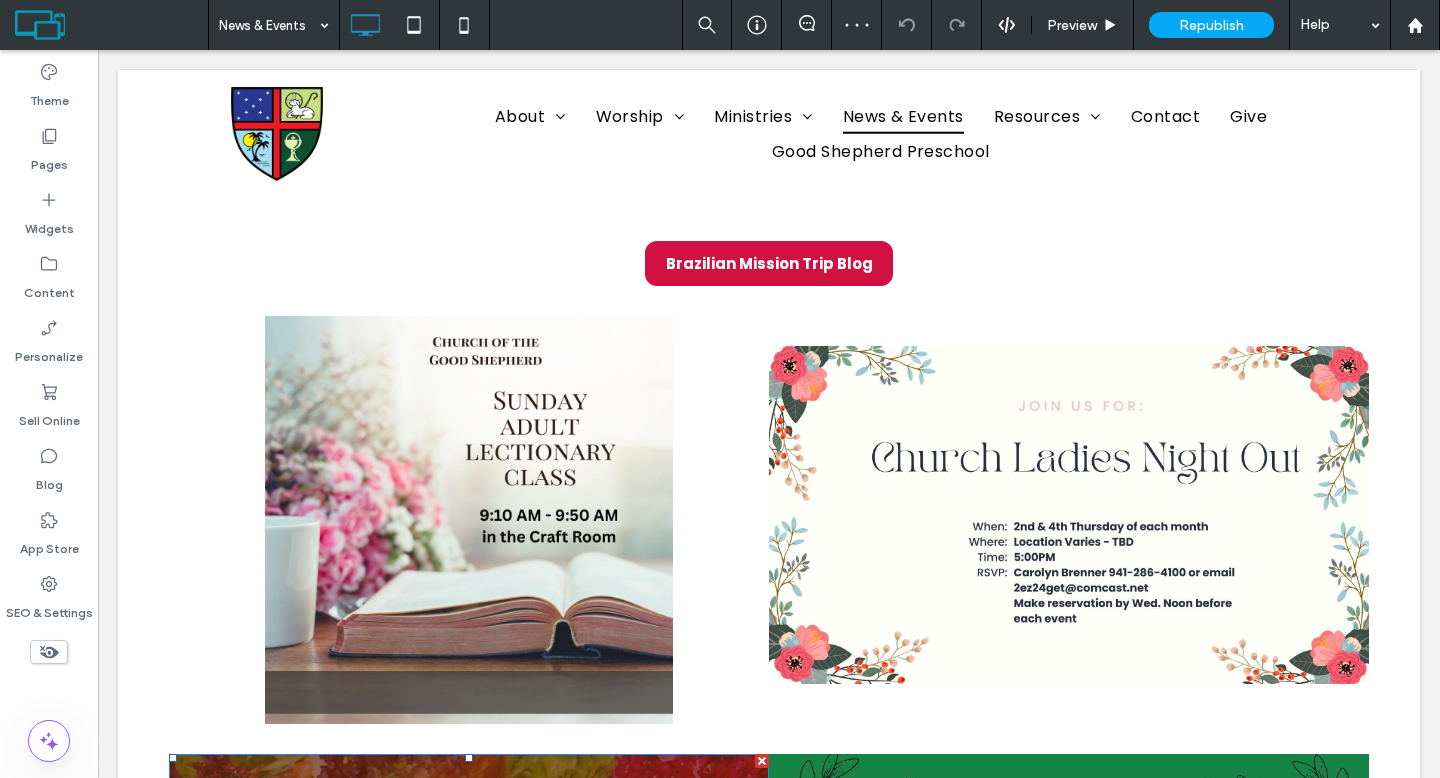scroll, scrollTop: 414, scrollLeft: 0, axis: vertical 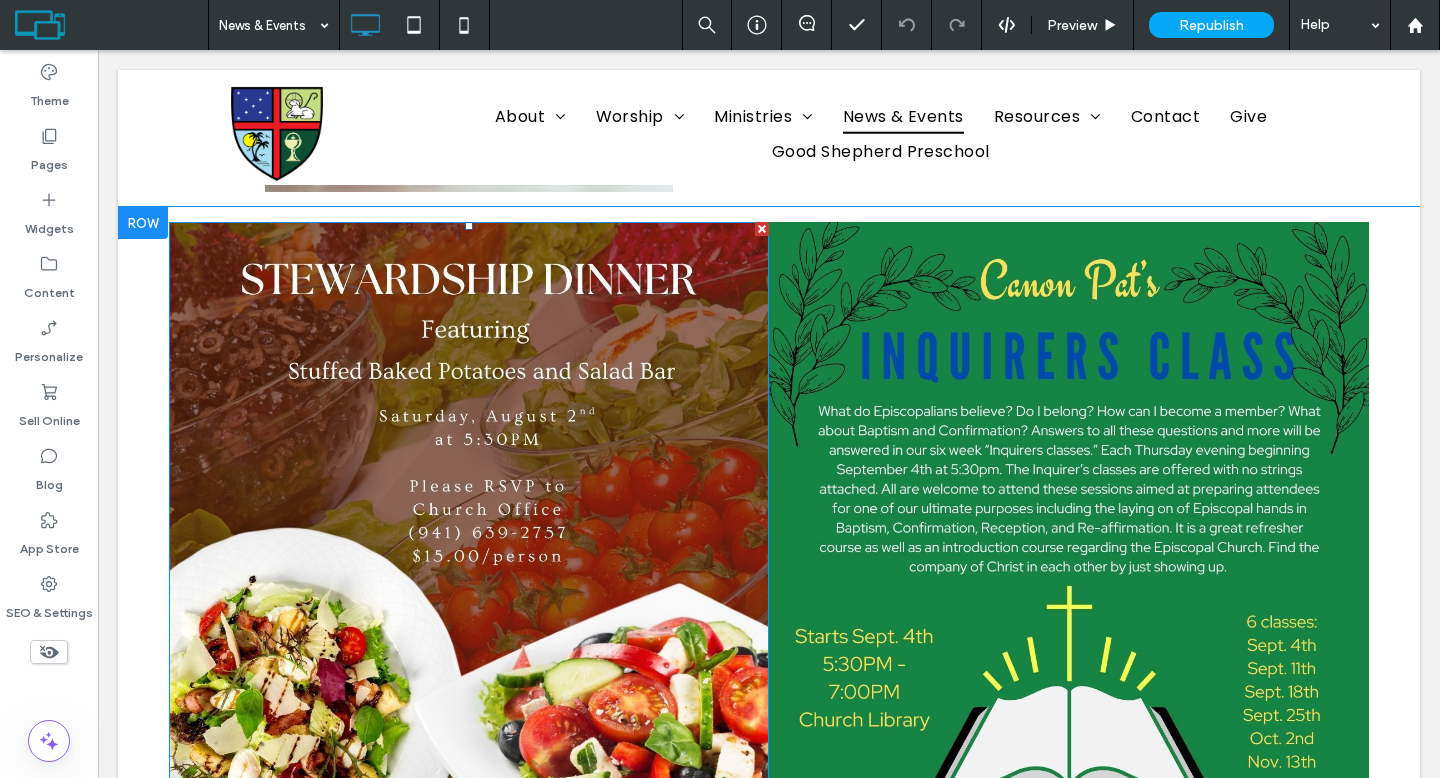 click at bounding box center (469, 522) 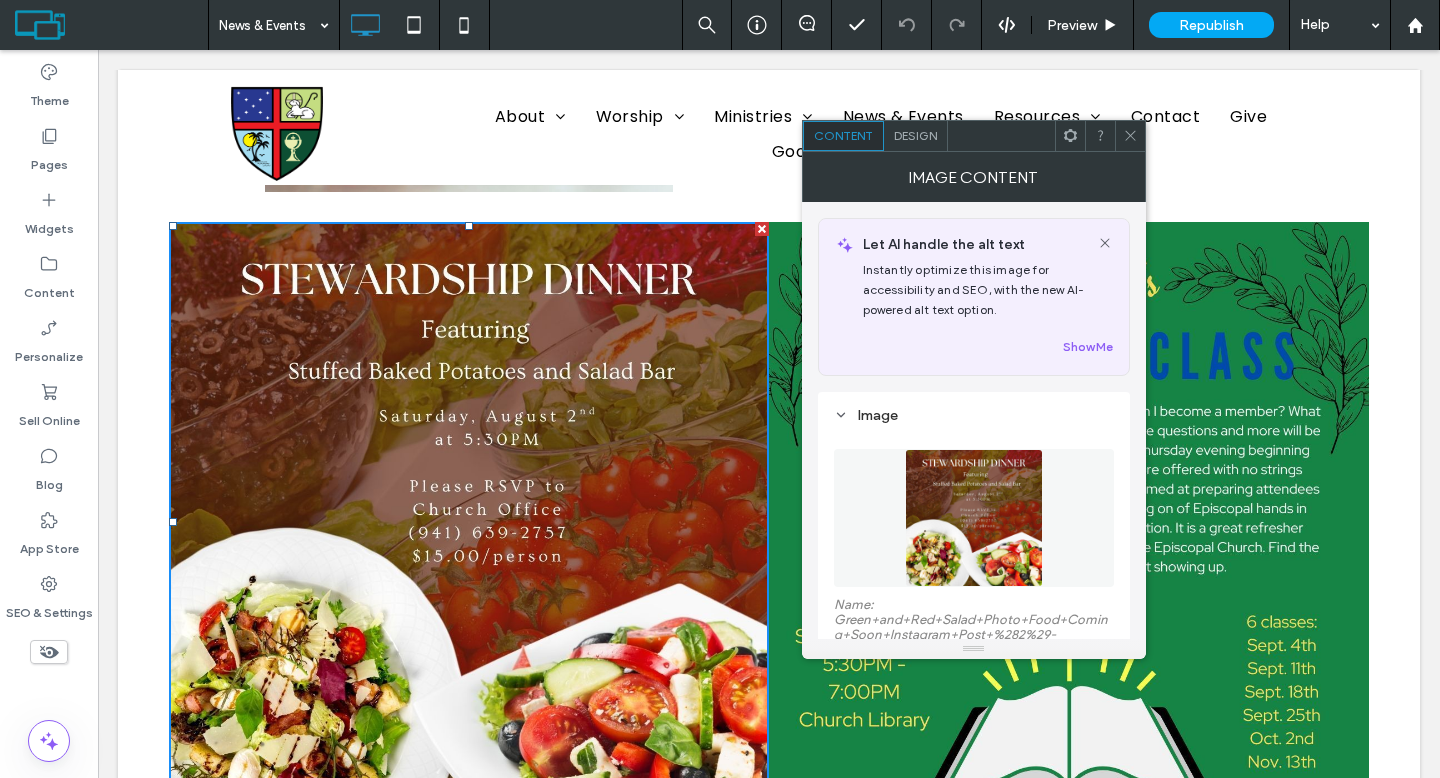 scroll, scrollTop: 170, scrollLeft: 0, axis: vertical 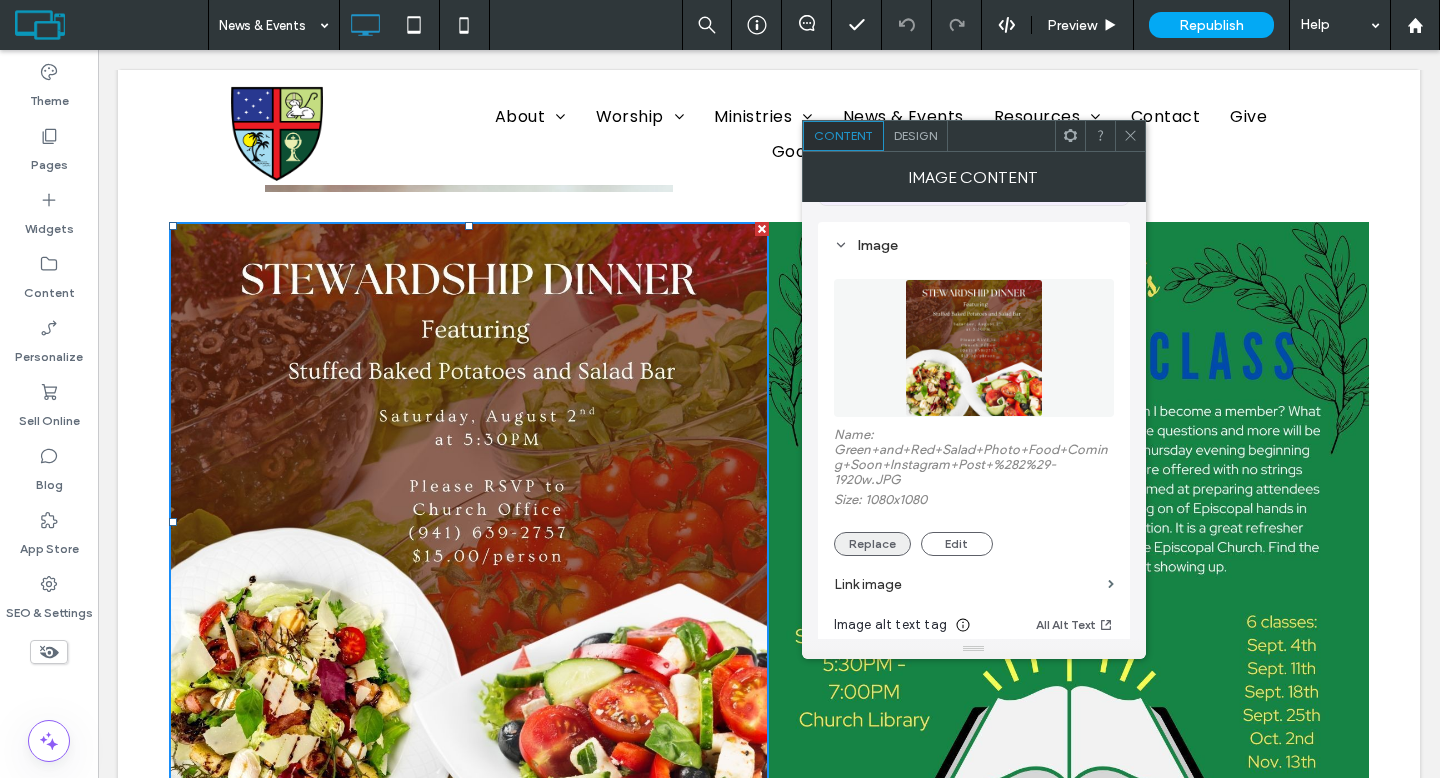 click on "Replace" at bounding box center [872, 544] 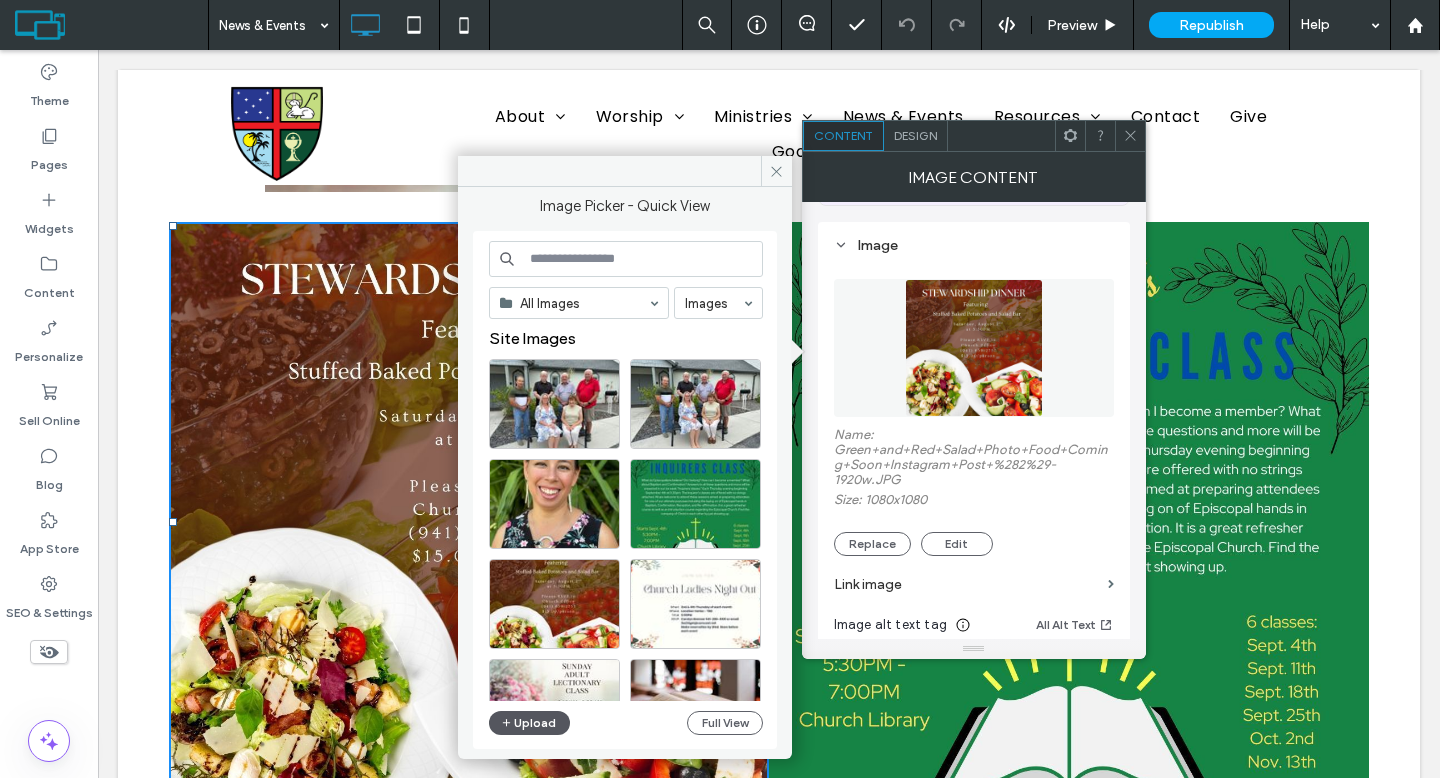 click on "Upload" at bounding box center (530, 723) 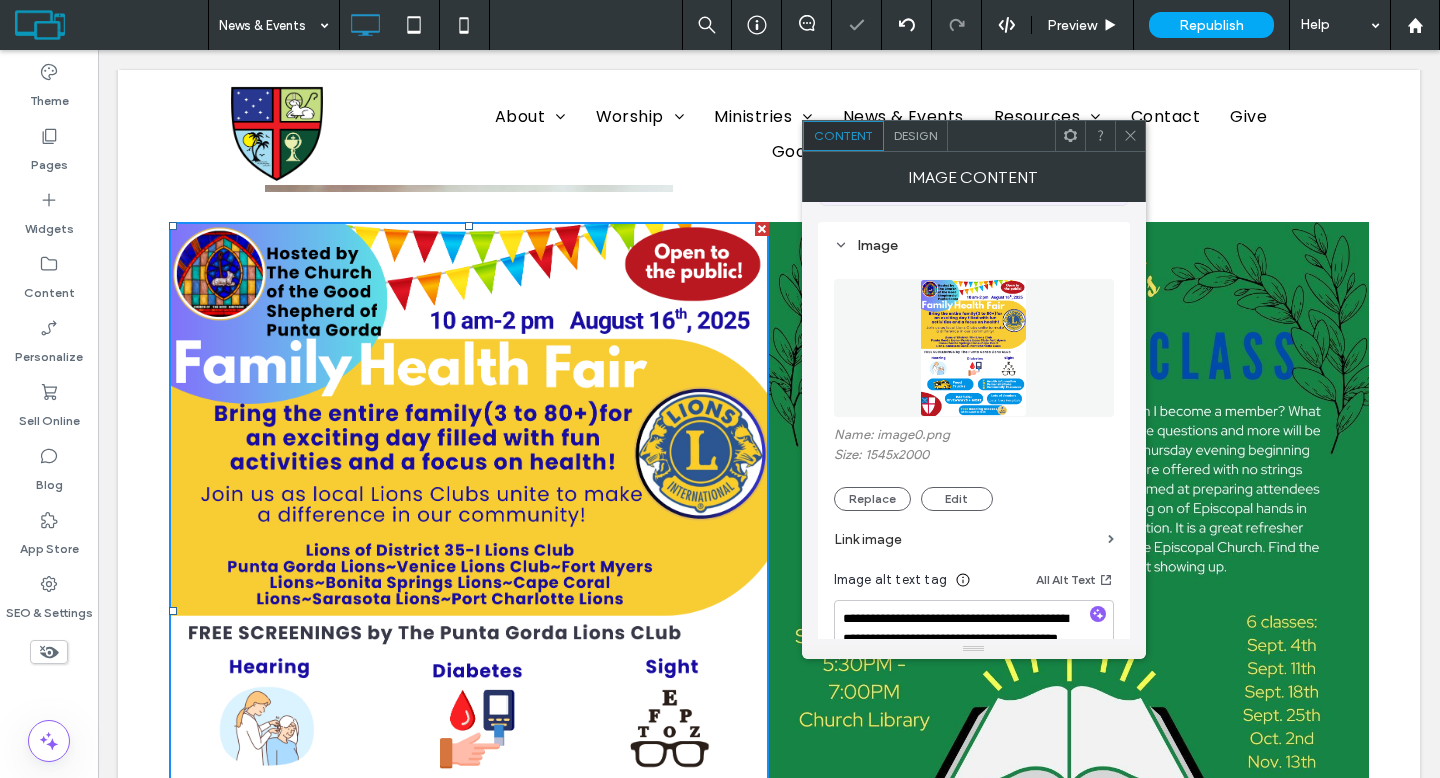 click 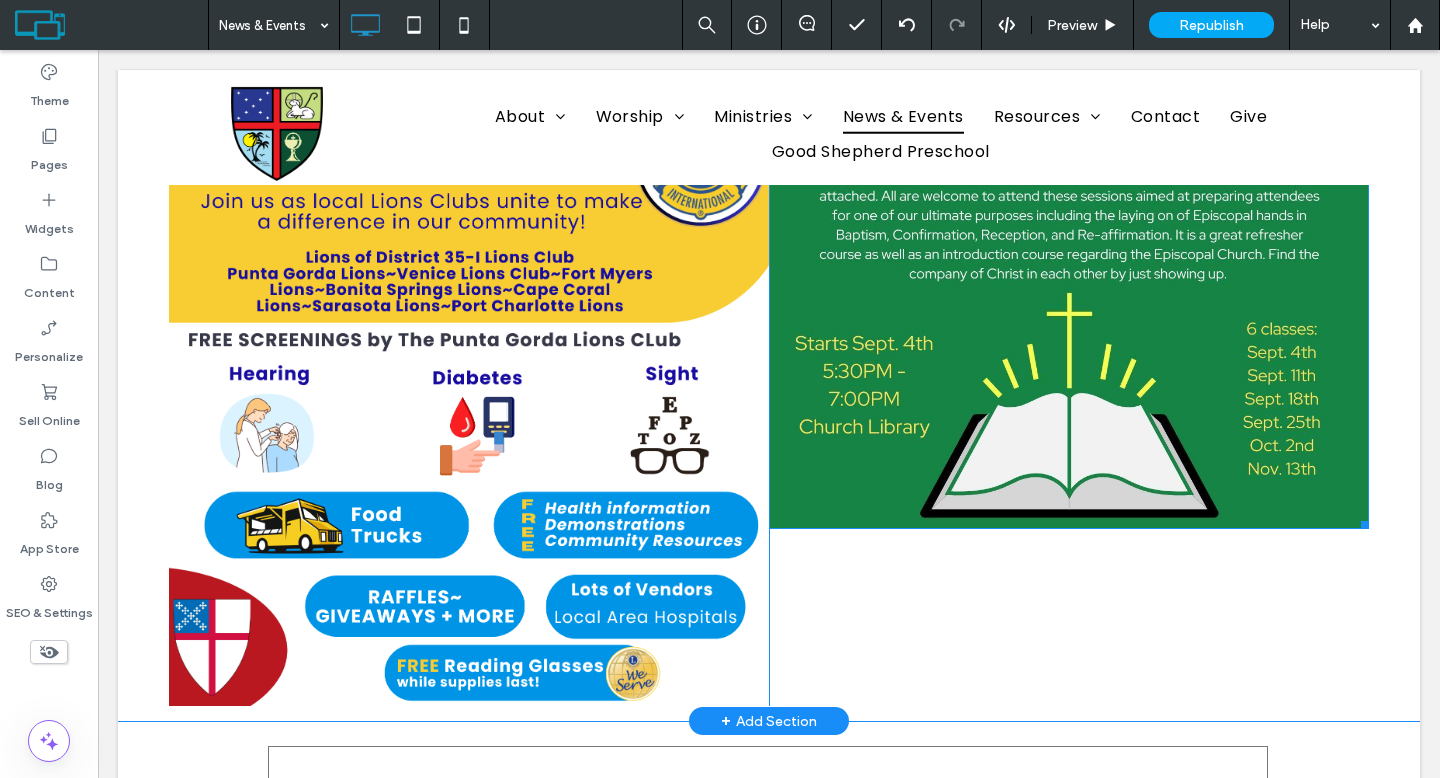 scroll, scrollTop: 920, scrollLeft: 0, axis: vertical 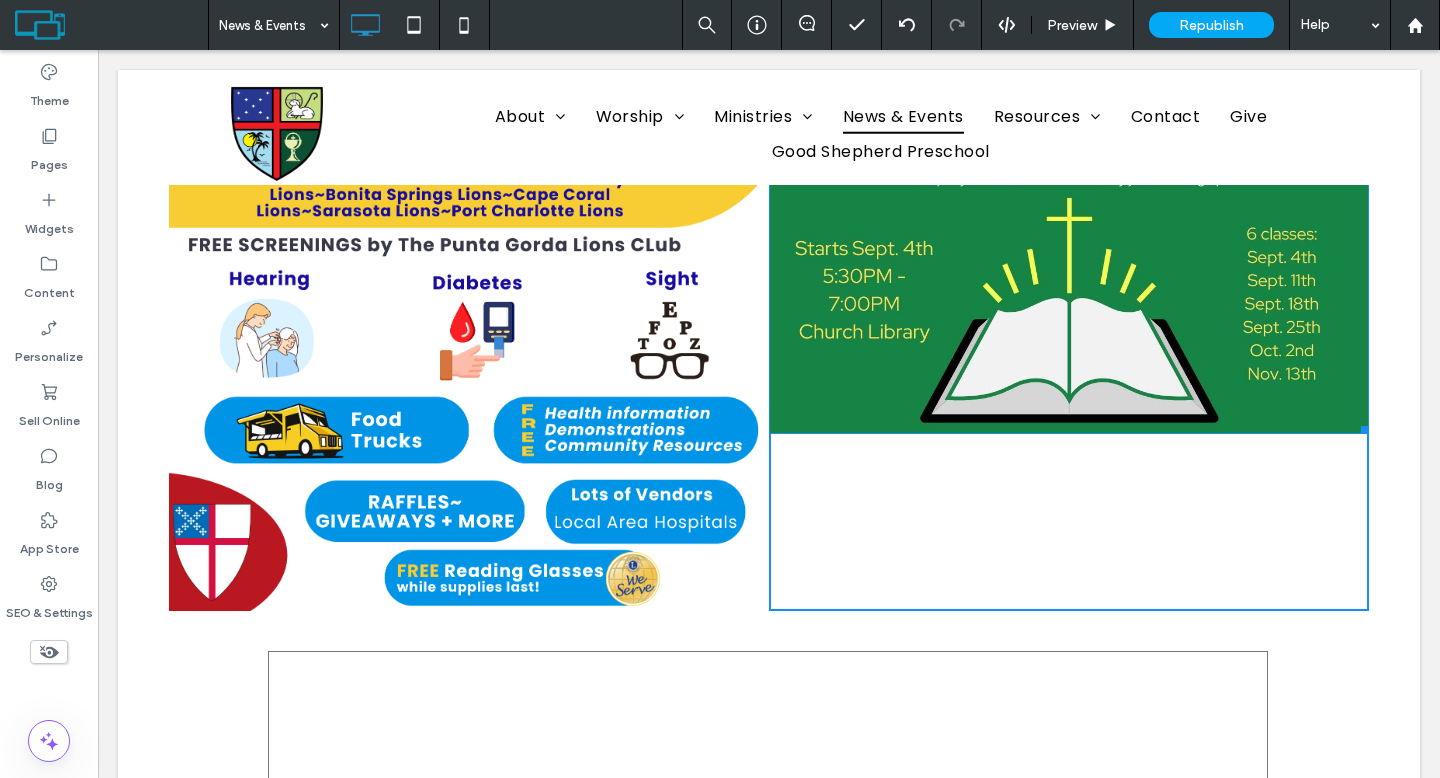 drag, startPoint x: 1351, startPoint y: 426, endPoint x: 1387, endPoint y: 468, distance: 55.31727 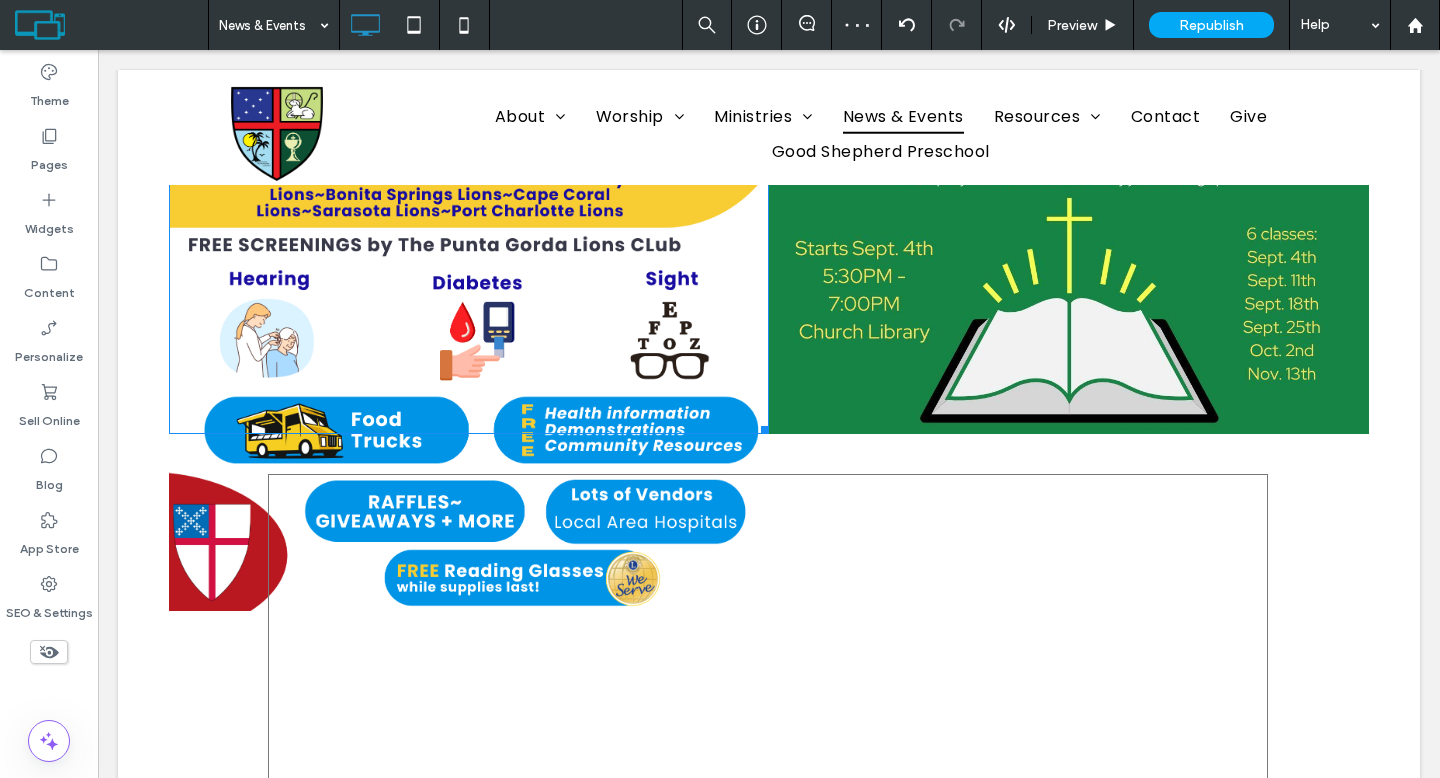 drag, startPoint x: 747, startPoint y: 600, endPoint x: 681, endPoint y: 487, distance: 130.86252 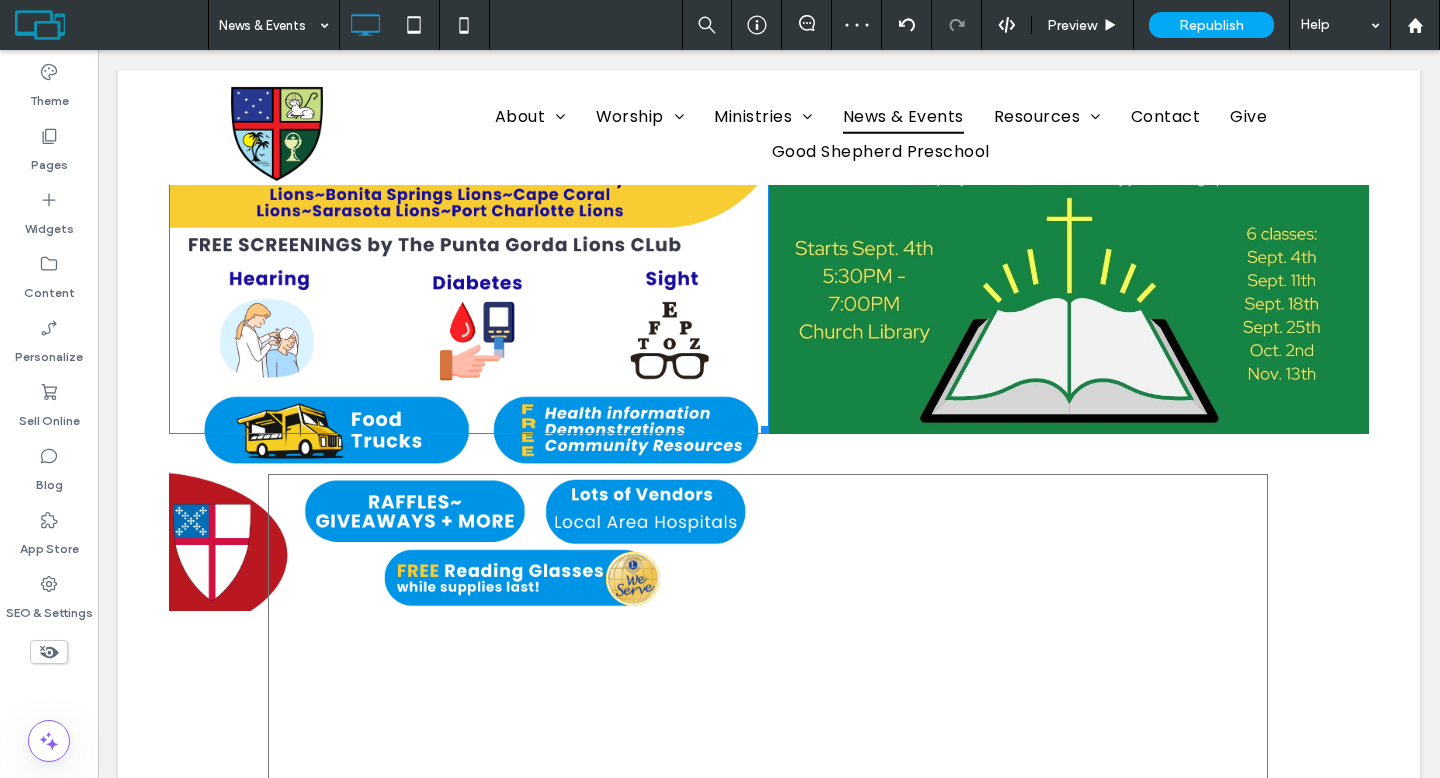 click on "Click To Paste
Row
Click To Paste
Row
Brazilian Mission Trip Blog
Click To Paste
Row + Add Section
Click To Paste
Click To Paste
Row + Add Section
W:464 H:600
Click To Paste
Click To Paste
Row + Add Section
Click To Paste
Row + Add Section" at bounding box center [769, 201] 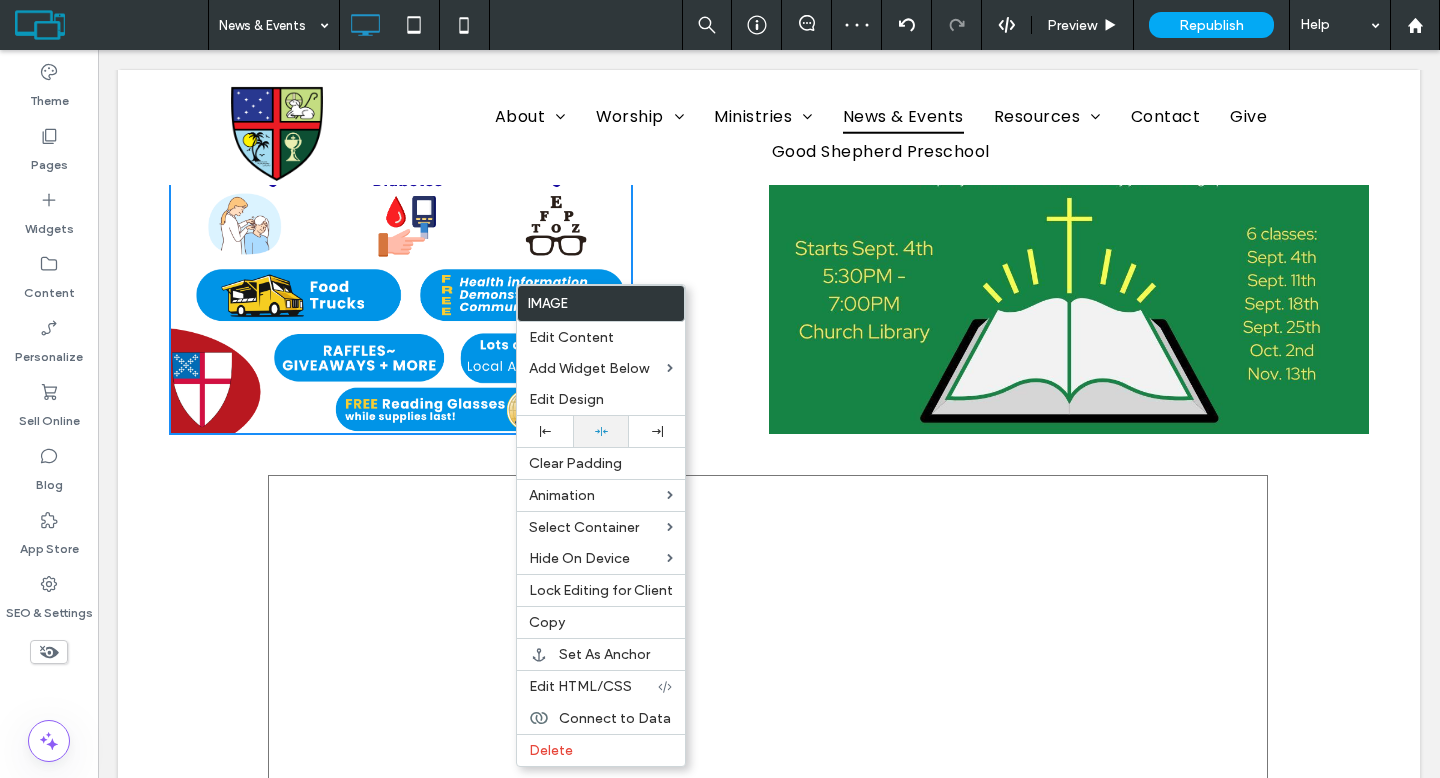 click at bounding box center (601, 431) 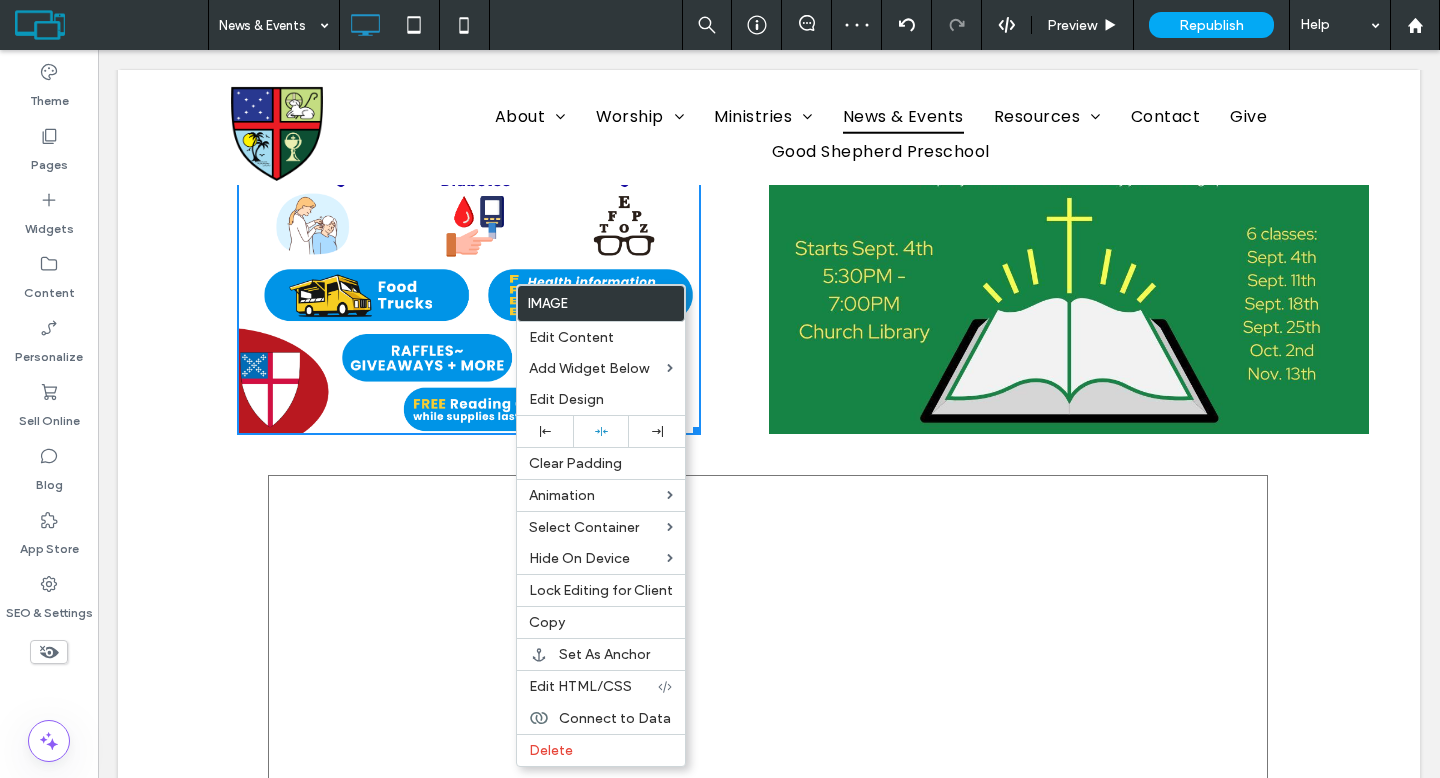 click on "Click To Paste" at bounding box center (469, 134) 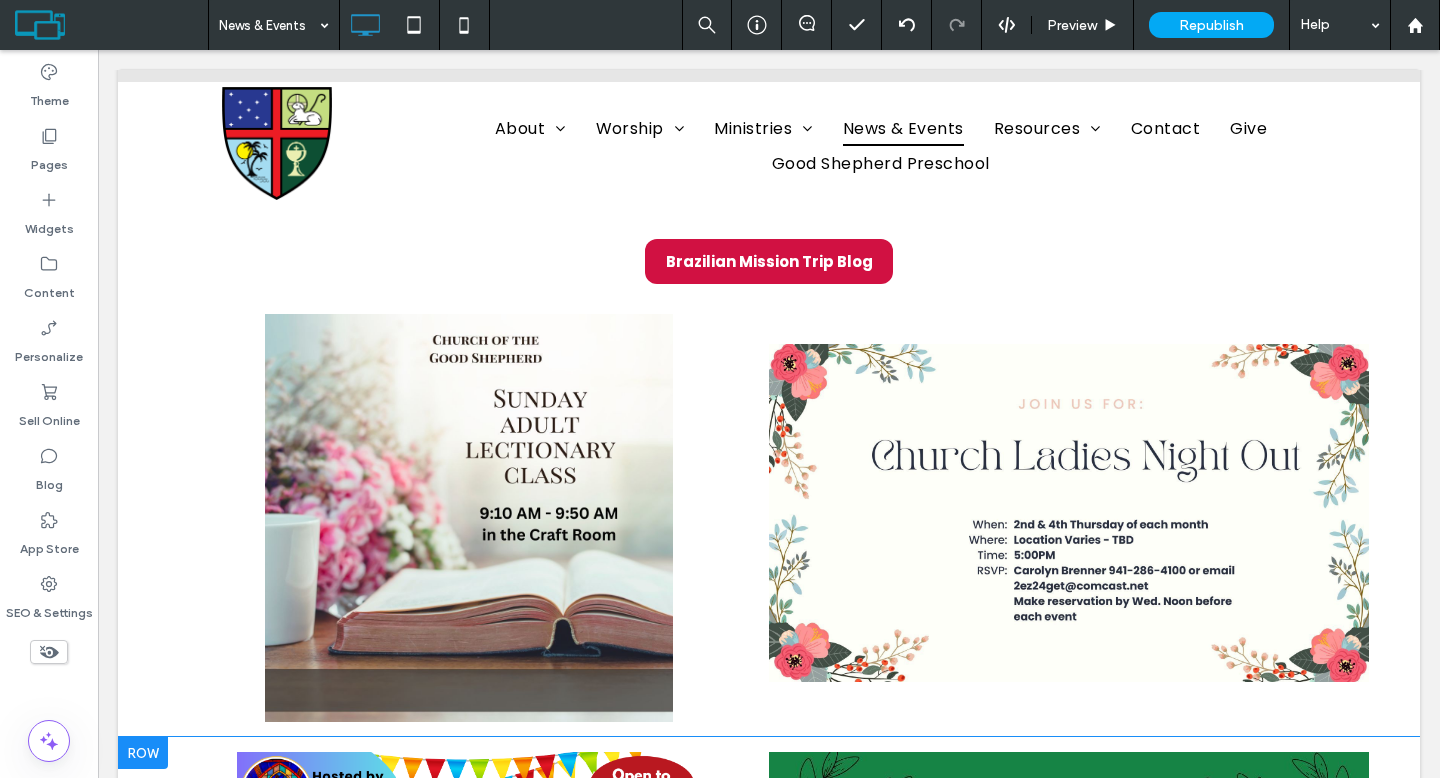 scroll, scrollTop: 0, scrollLeft: 0, axis: both 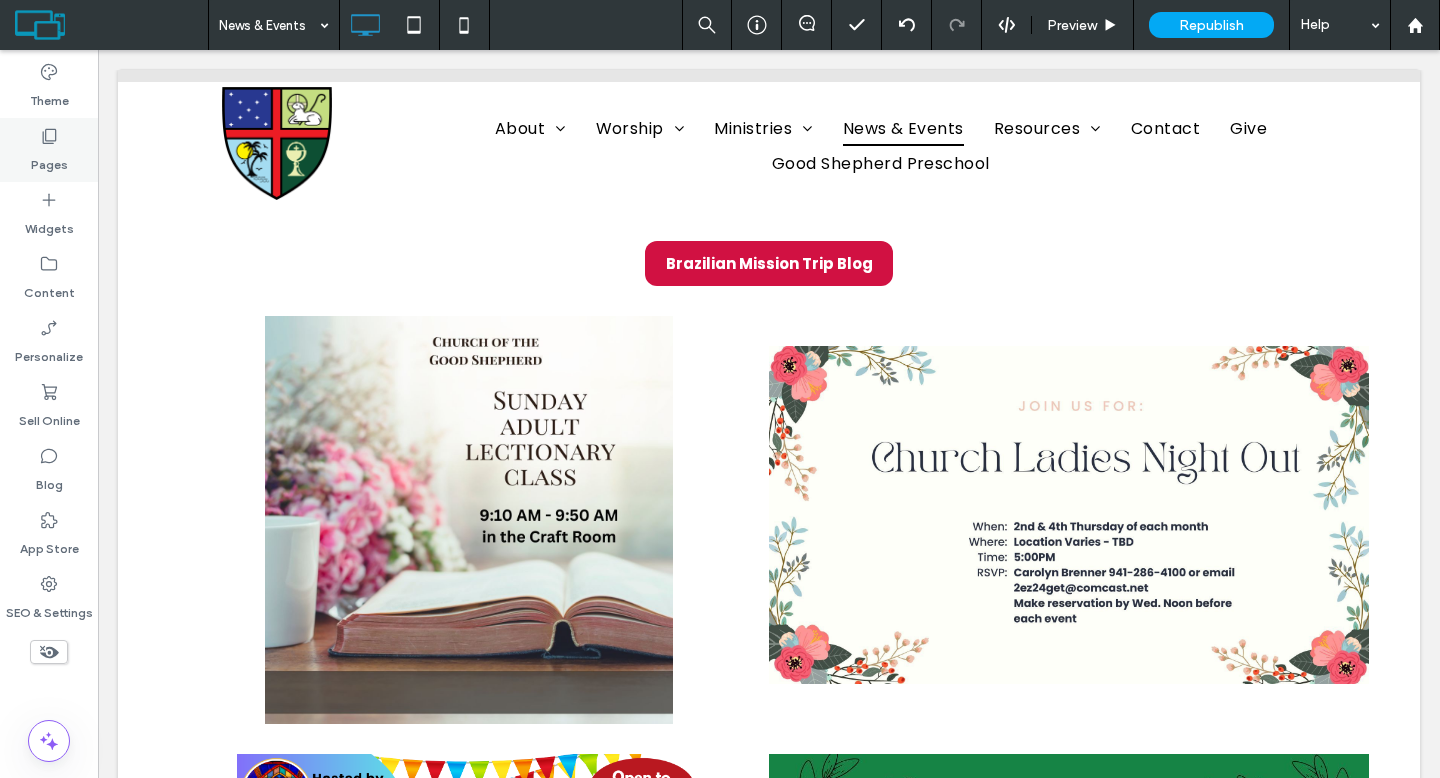click on "Pages" at bounding box center (49, 150) 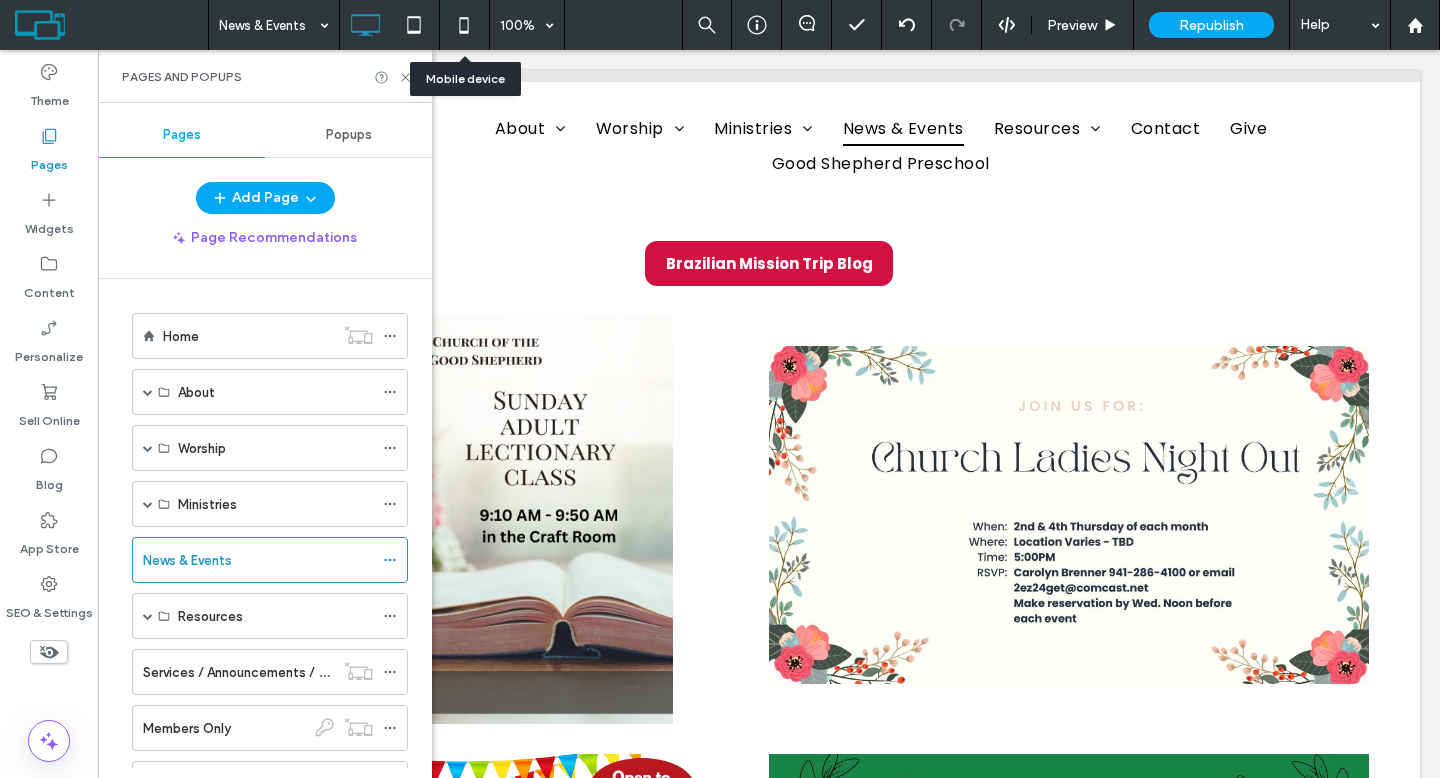 click 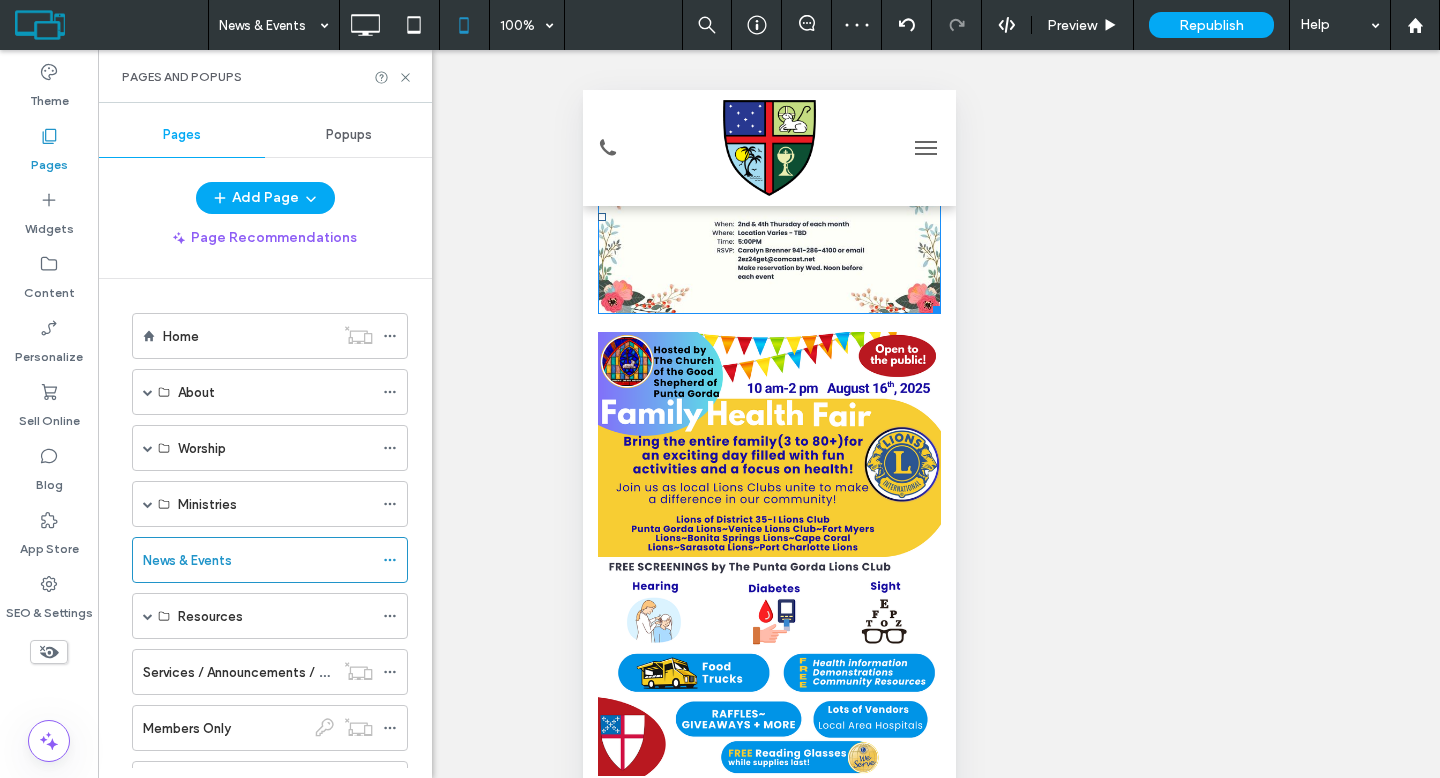 scroll, scrollTop: 1291, scrollLeft: 0, axis: vertical 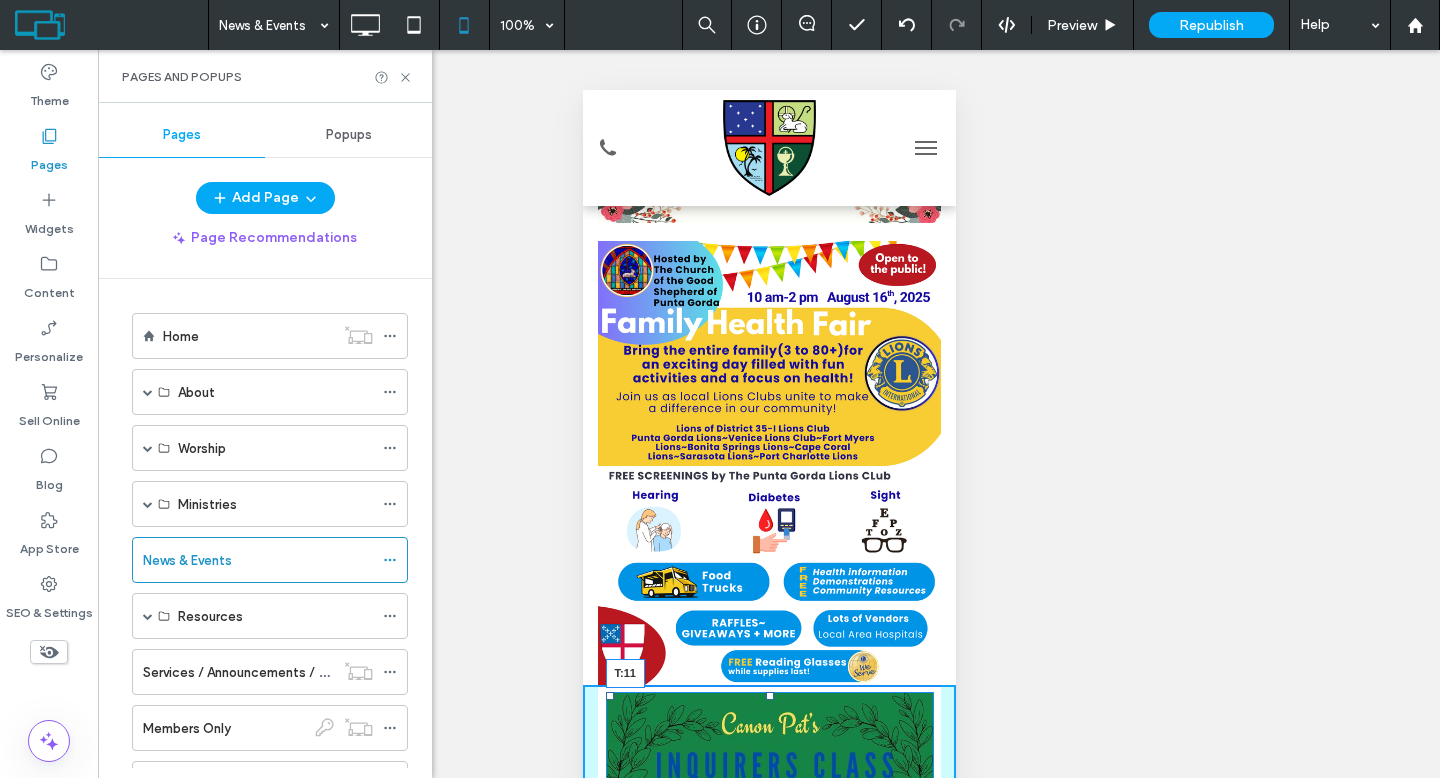 click at bounding box center (769, 696) 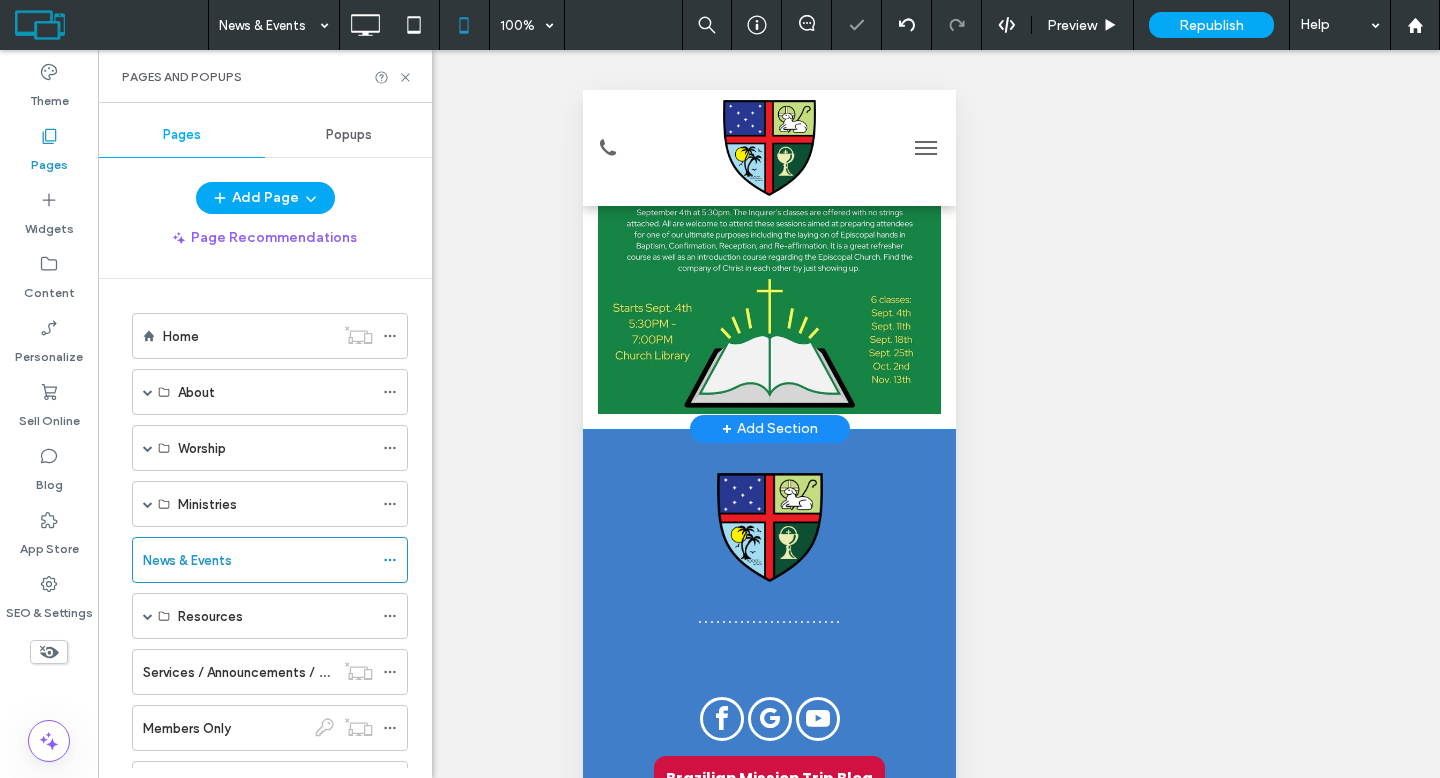 scroll, scrollTop: 1912, scrollLeft: 0, axis: vertical 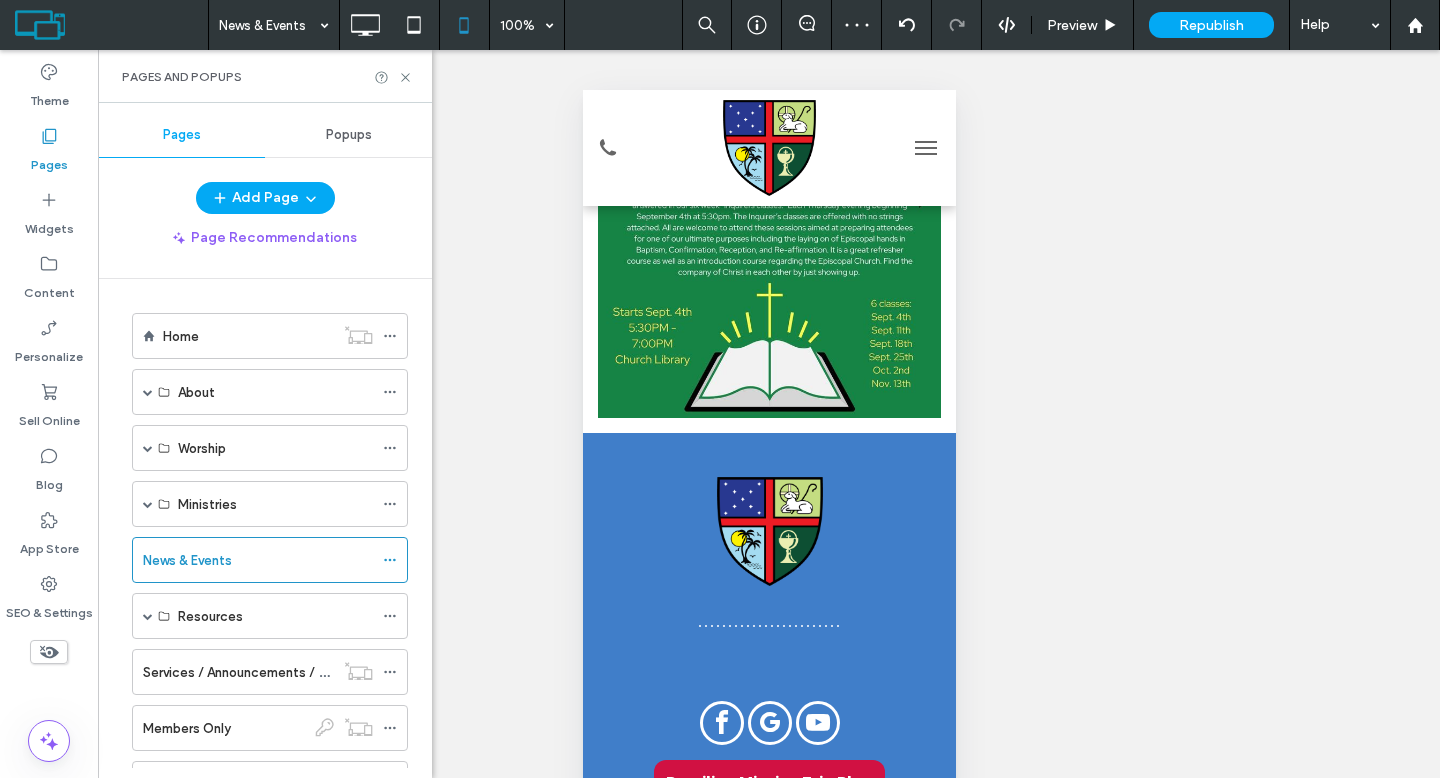 click on "Home" at bounding box center (248, 336) 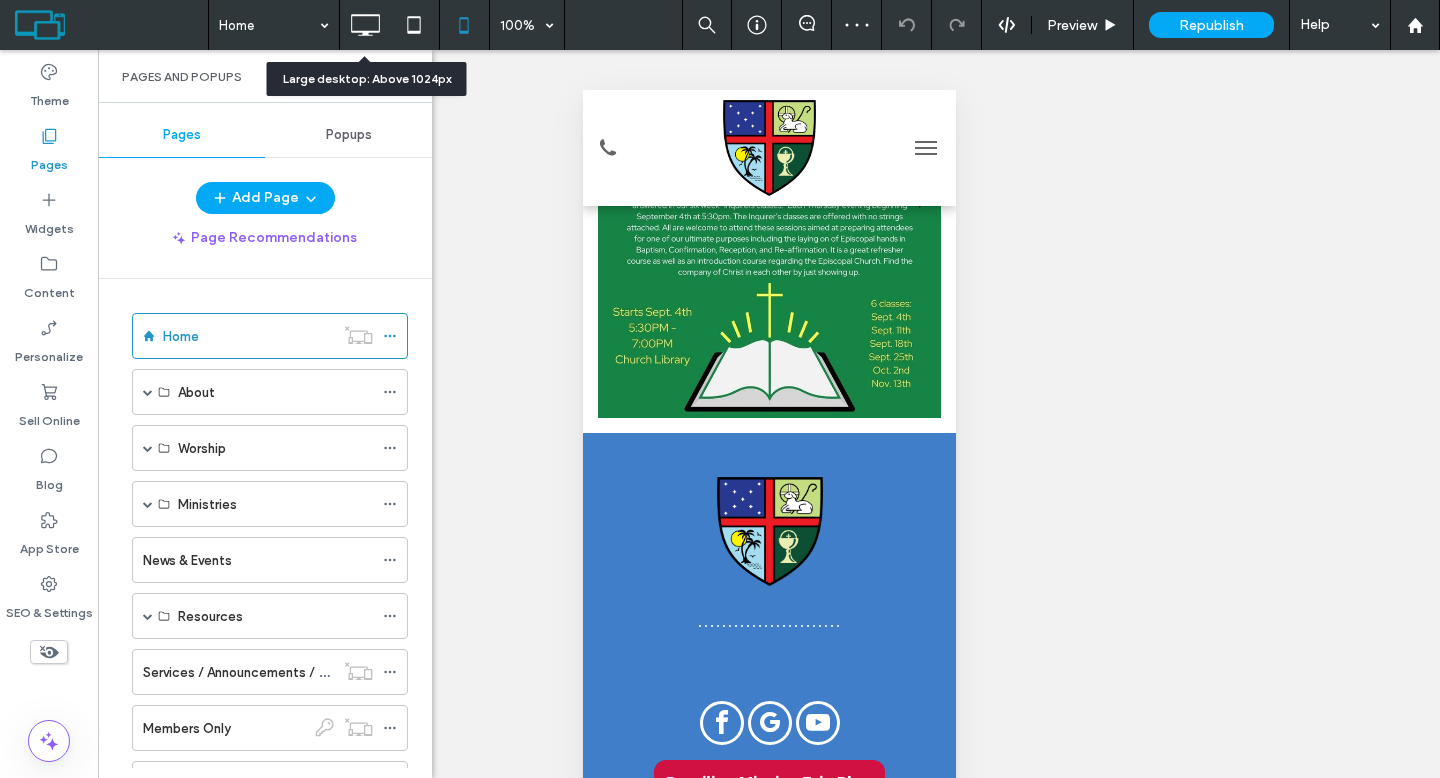 click 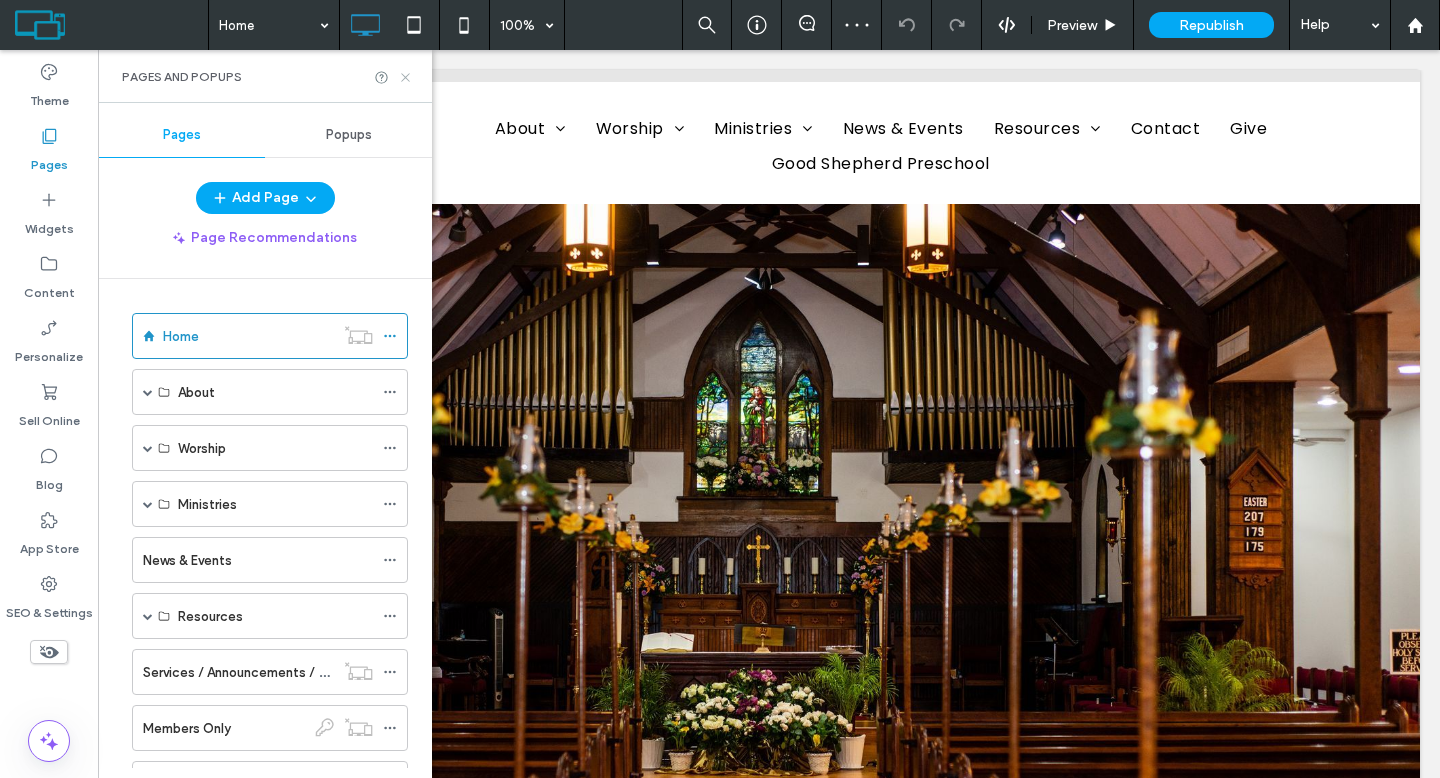 scroll, scrollTop: 0, scrollLeft: 0, axis: both 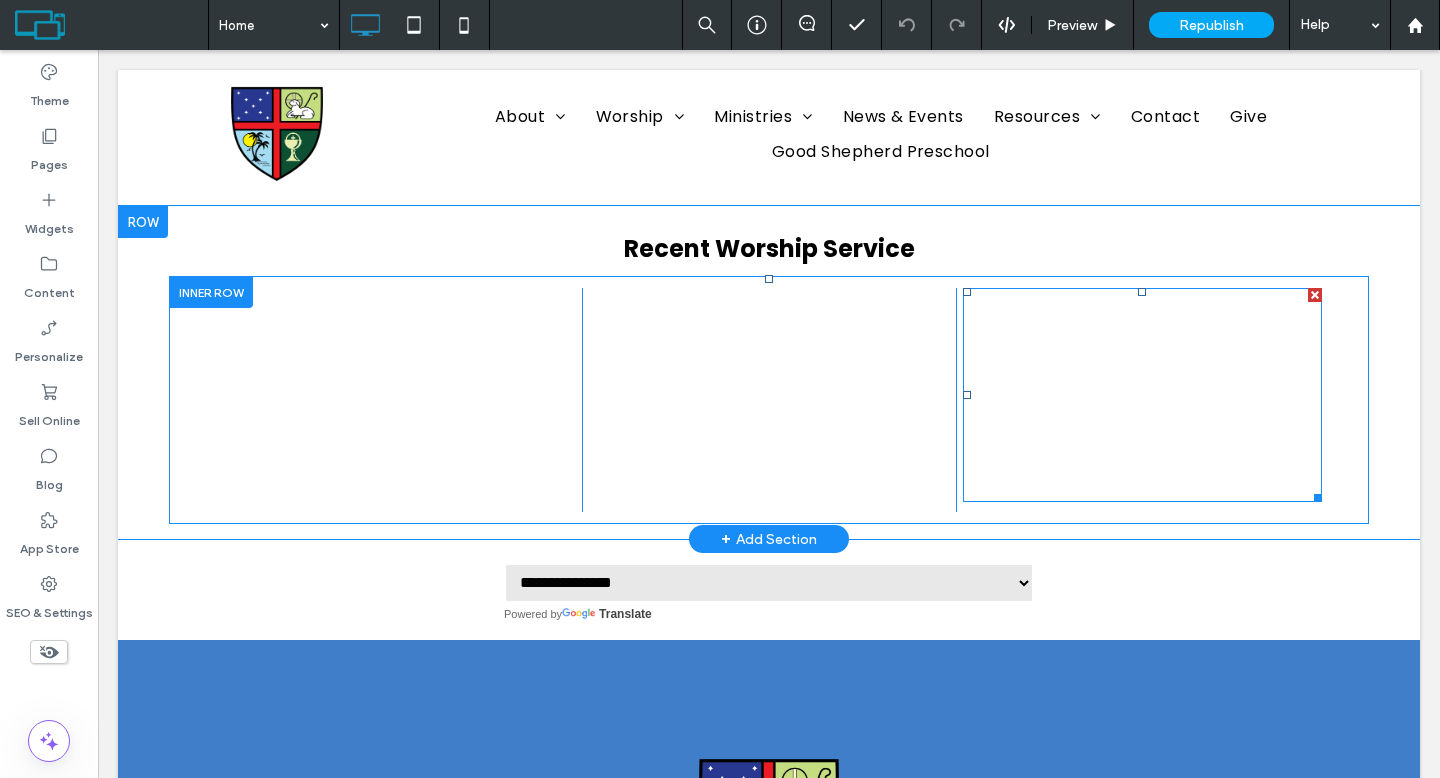 click at bounding box center (1315, 295) 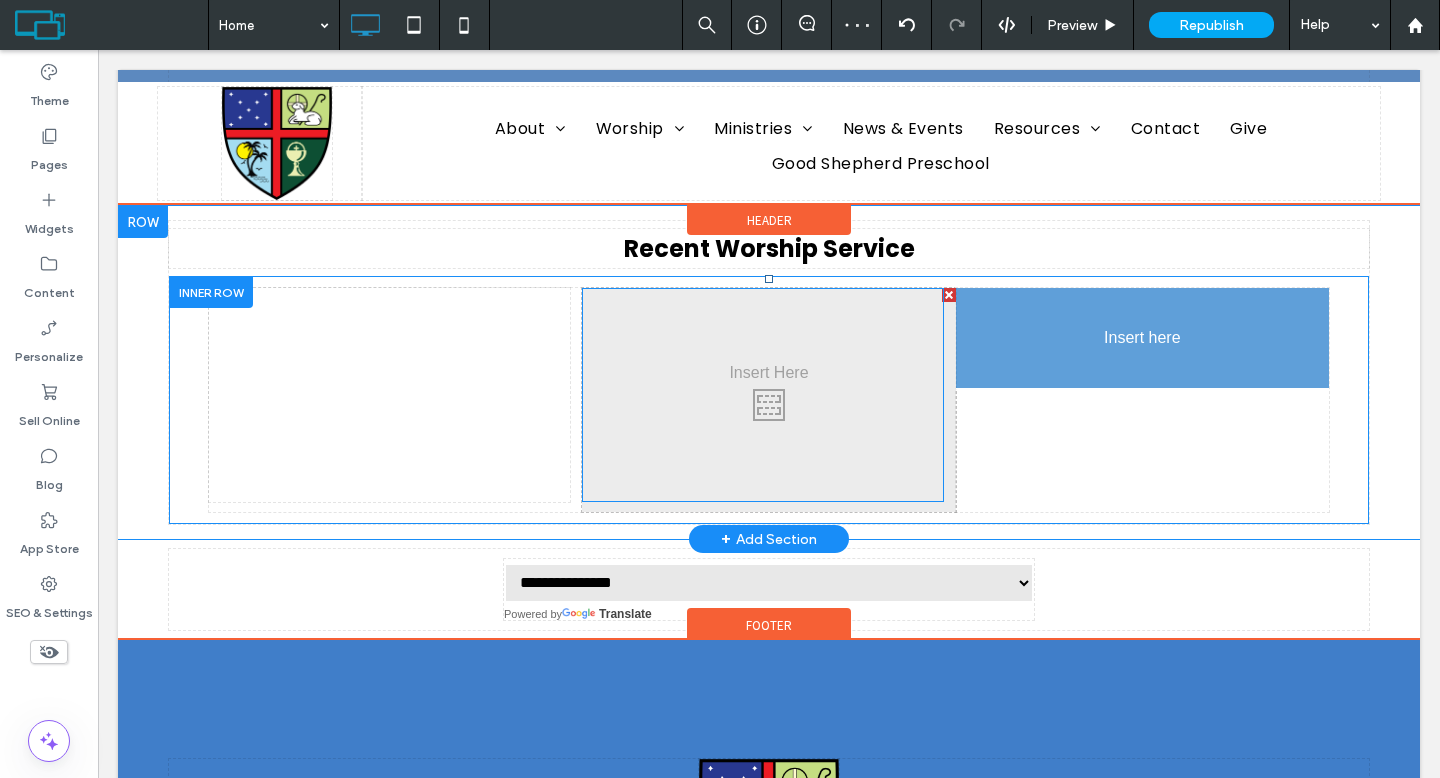 drag, startPoint x: 759, startPoint y: 326, endPoint x: 1073, endPoint y: 326, distance: 314 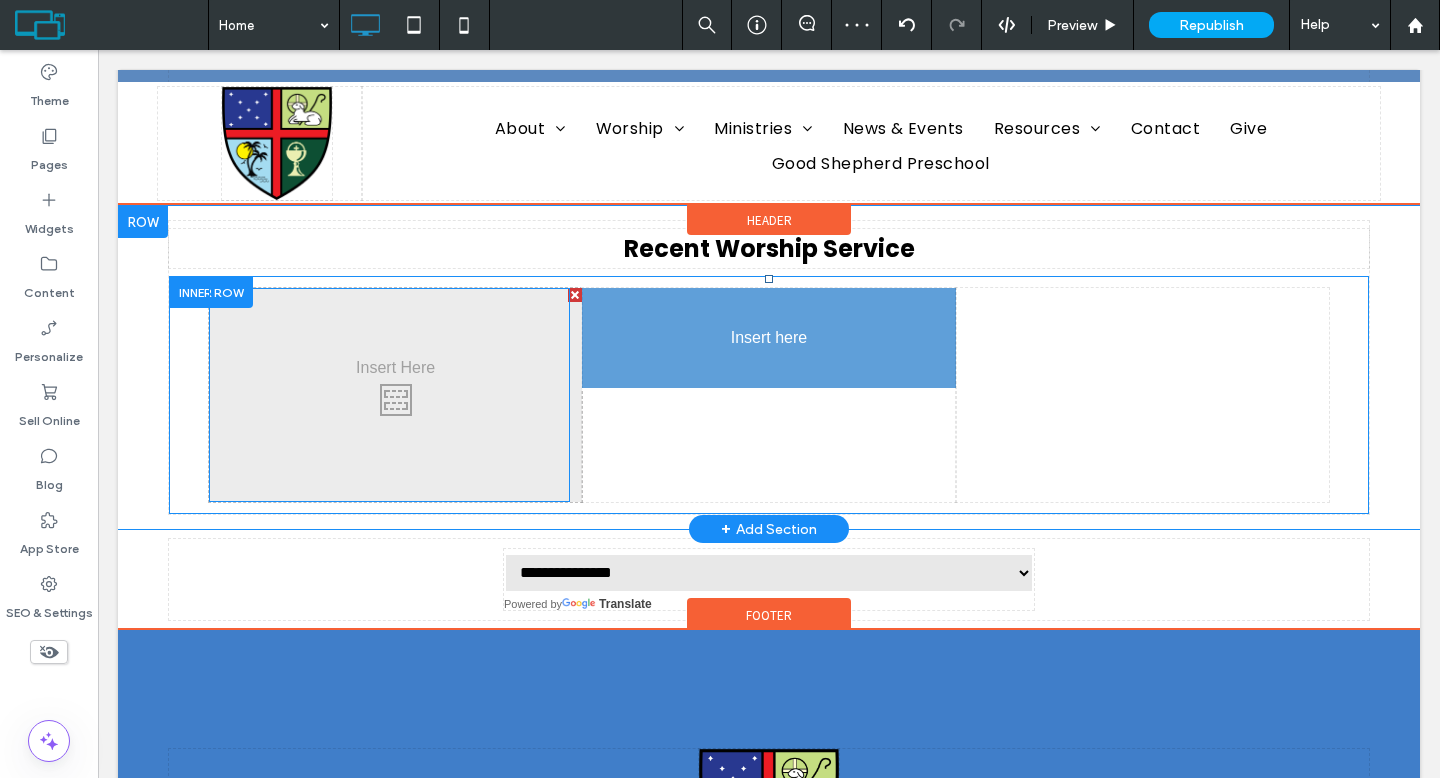 drag, startPoint x: 443, startPoint y: 350, endPoint x: 773, endPoint y: 352, distance: 330.00607 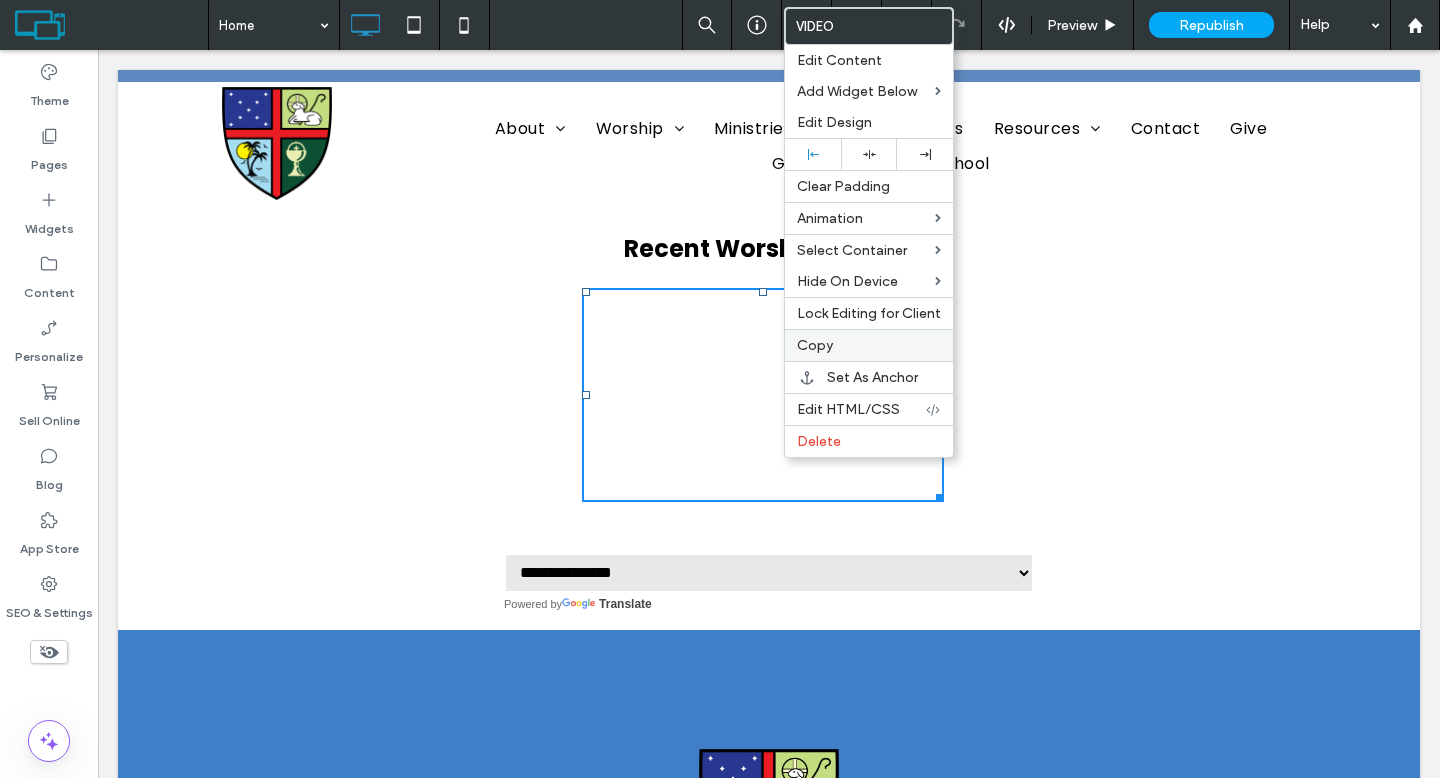 click on "Copy" at bounding box center [869, 345] 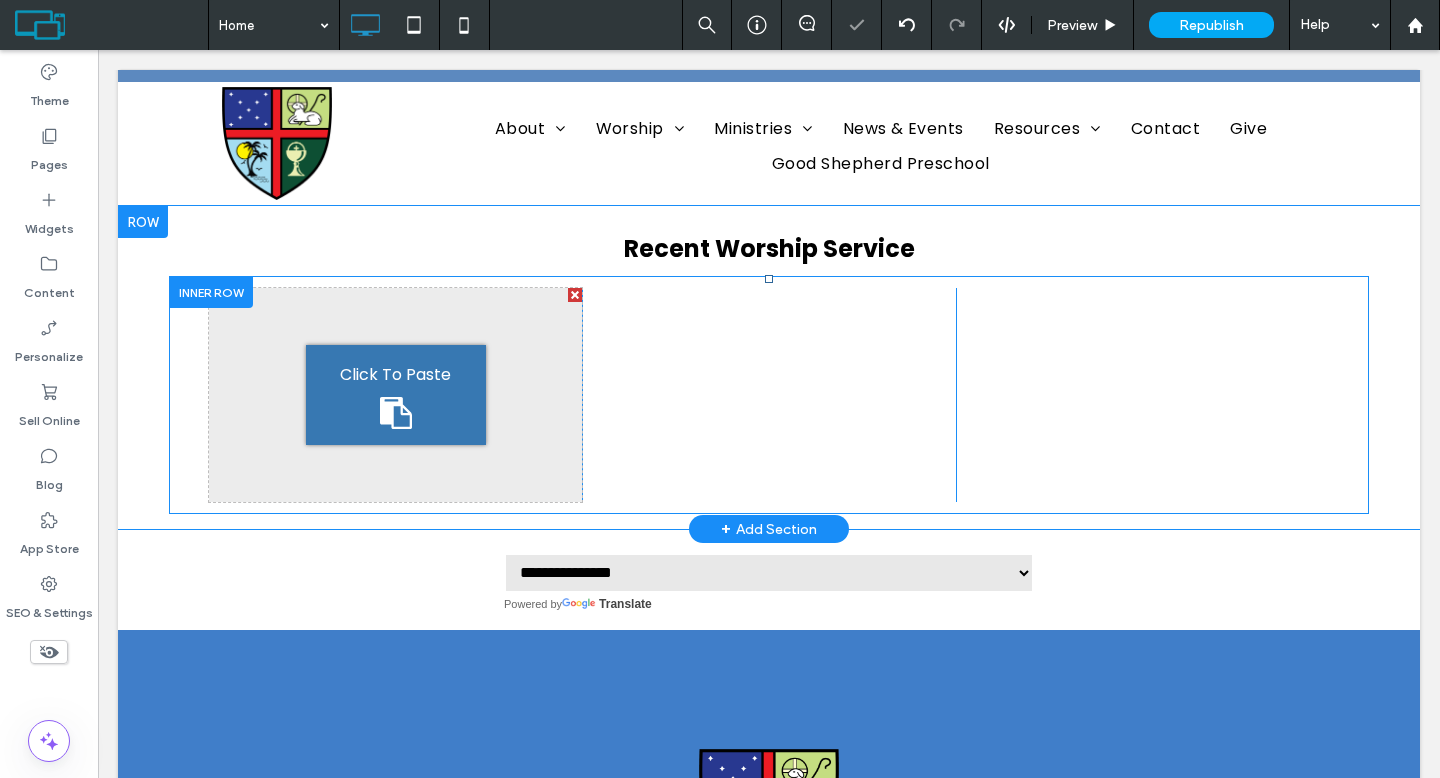 drag, startPoint x: 394, startPoint y: 397, endPoint x: 492, endPoint y: 447, distance: 110.01818 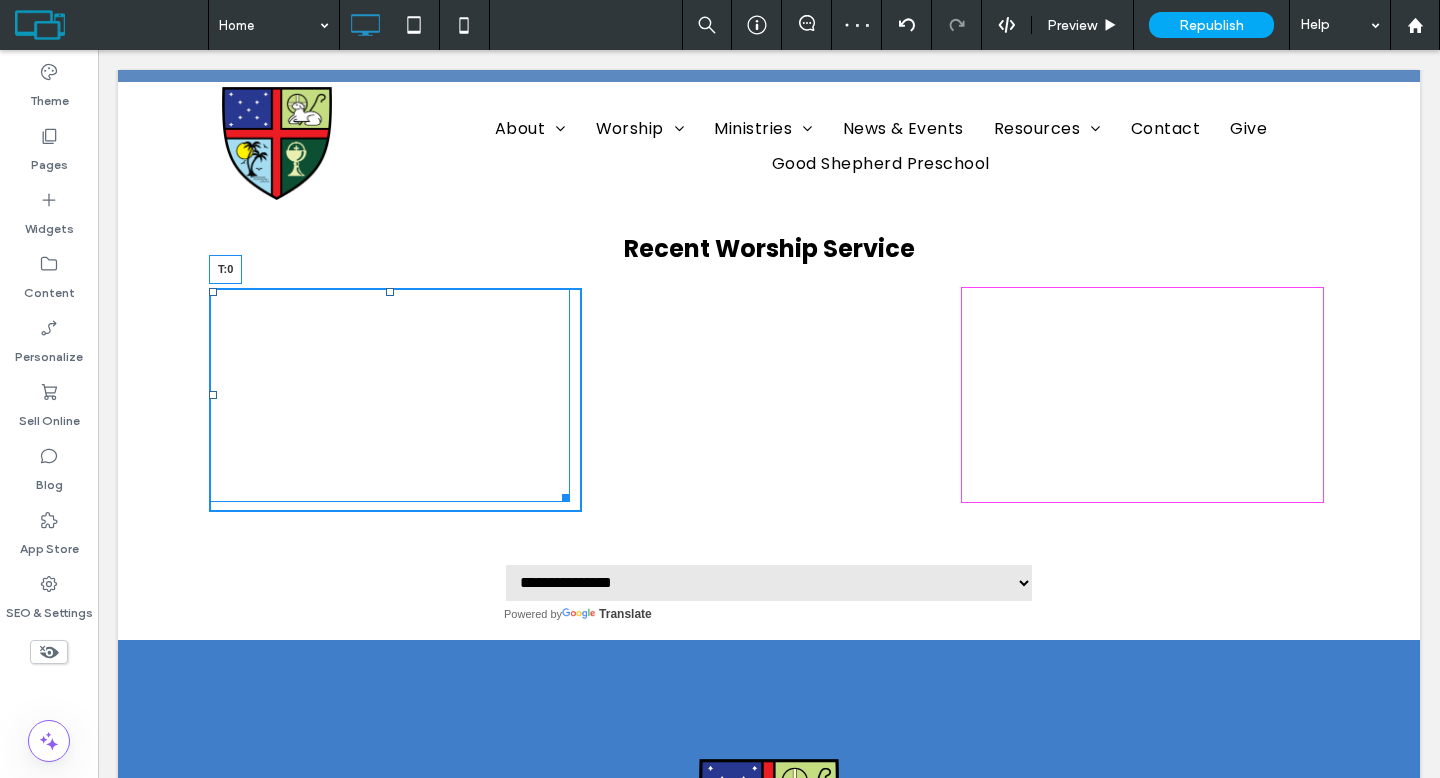 click at bounding box center [390, 292] 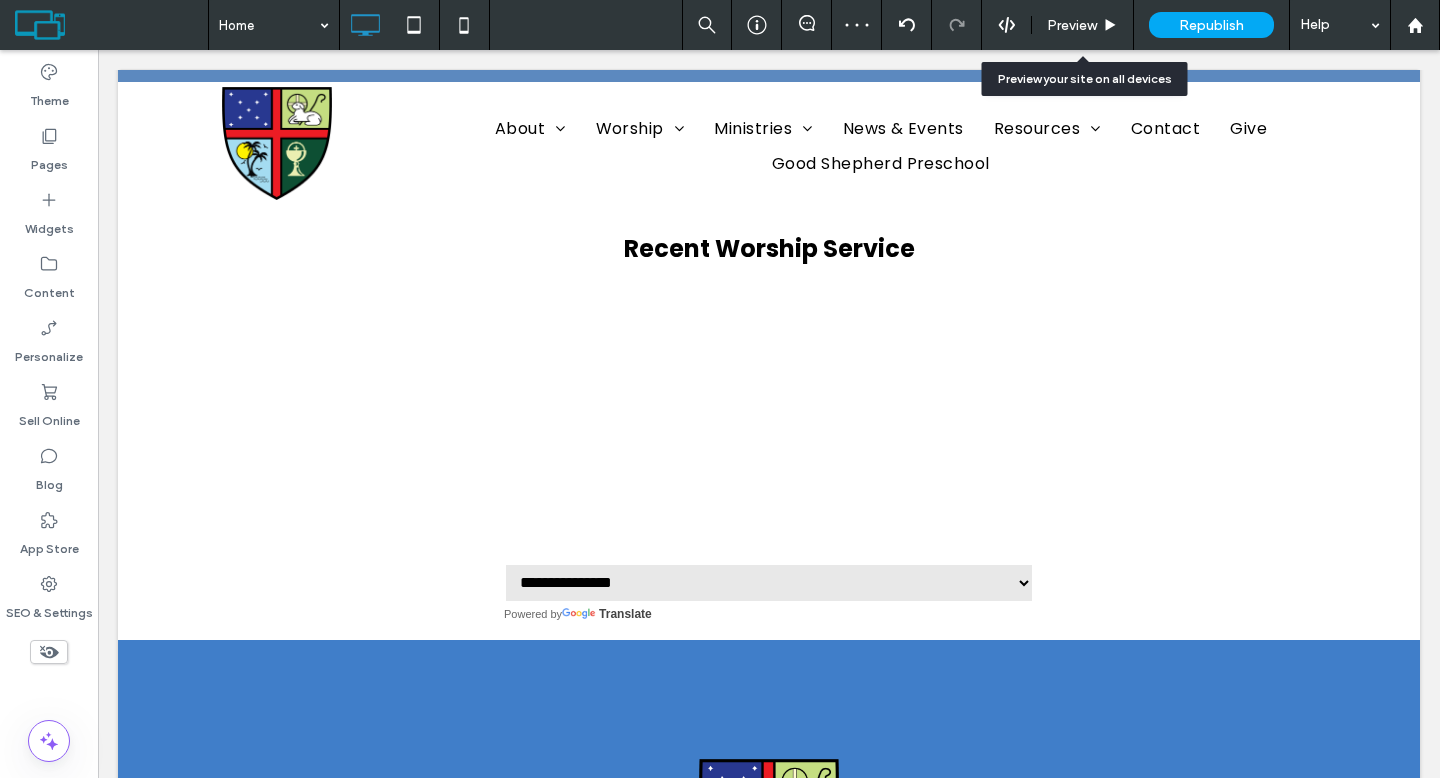 click on "Preview" at bounding box center (1083, 25) 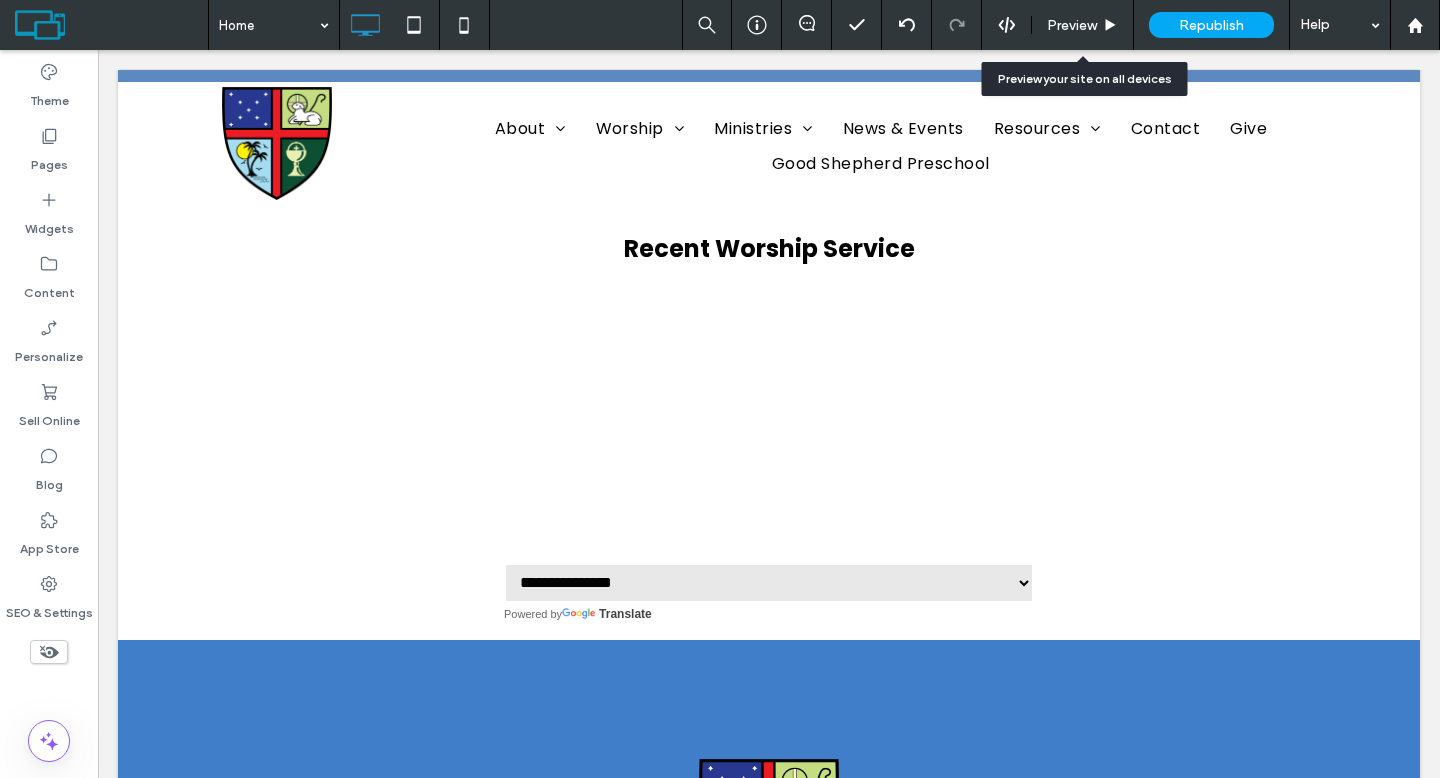 click on "Preview" at bounding box center (1072, 25) 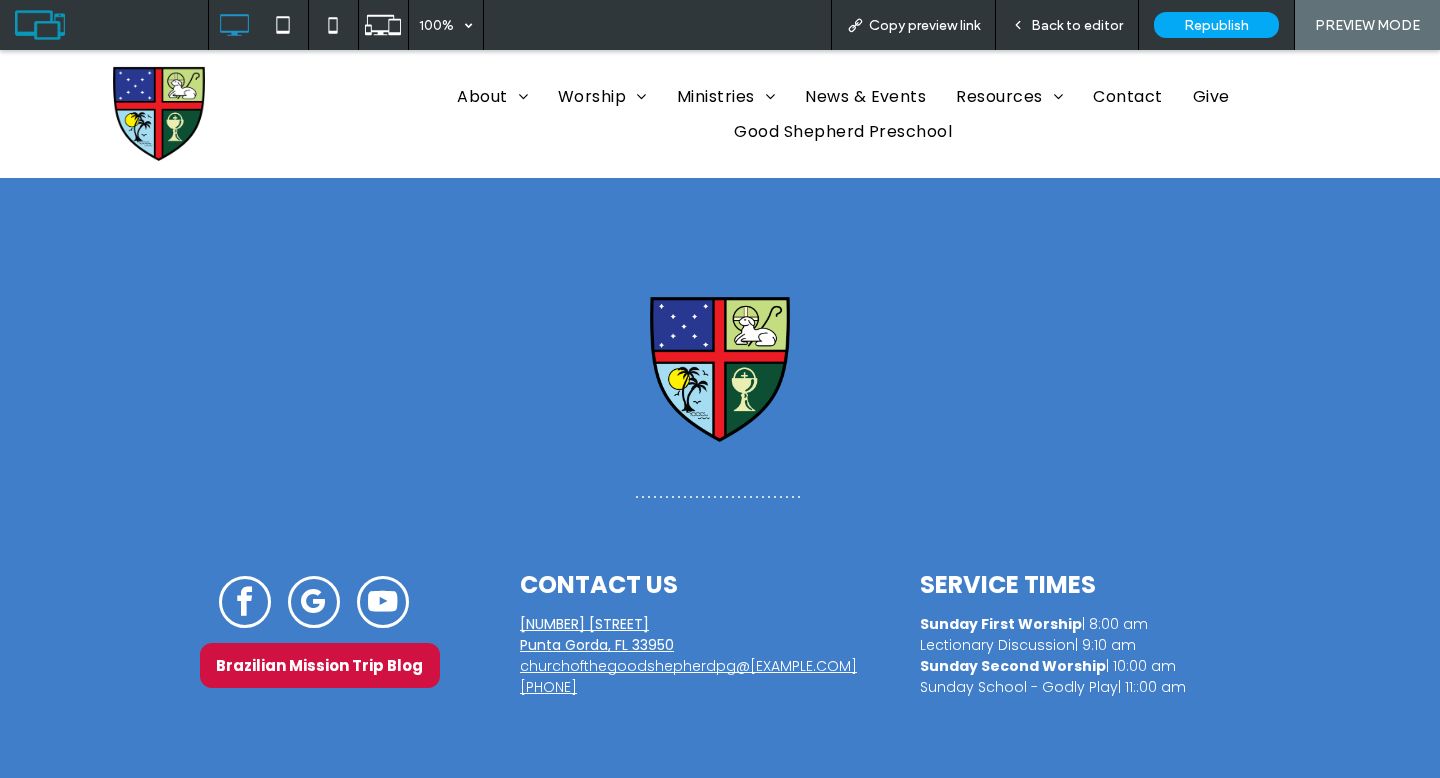 scroll, scrollTop: 2385, scrollLeft: 0, axis: vertical 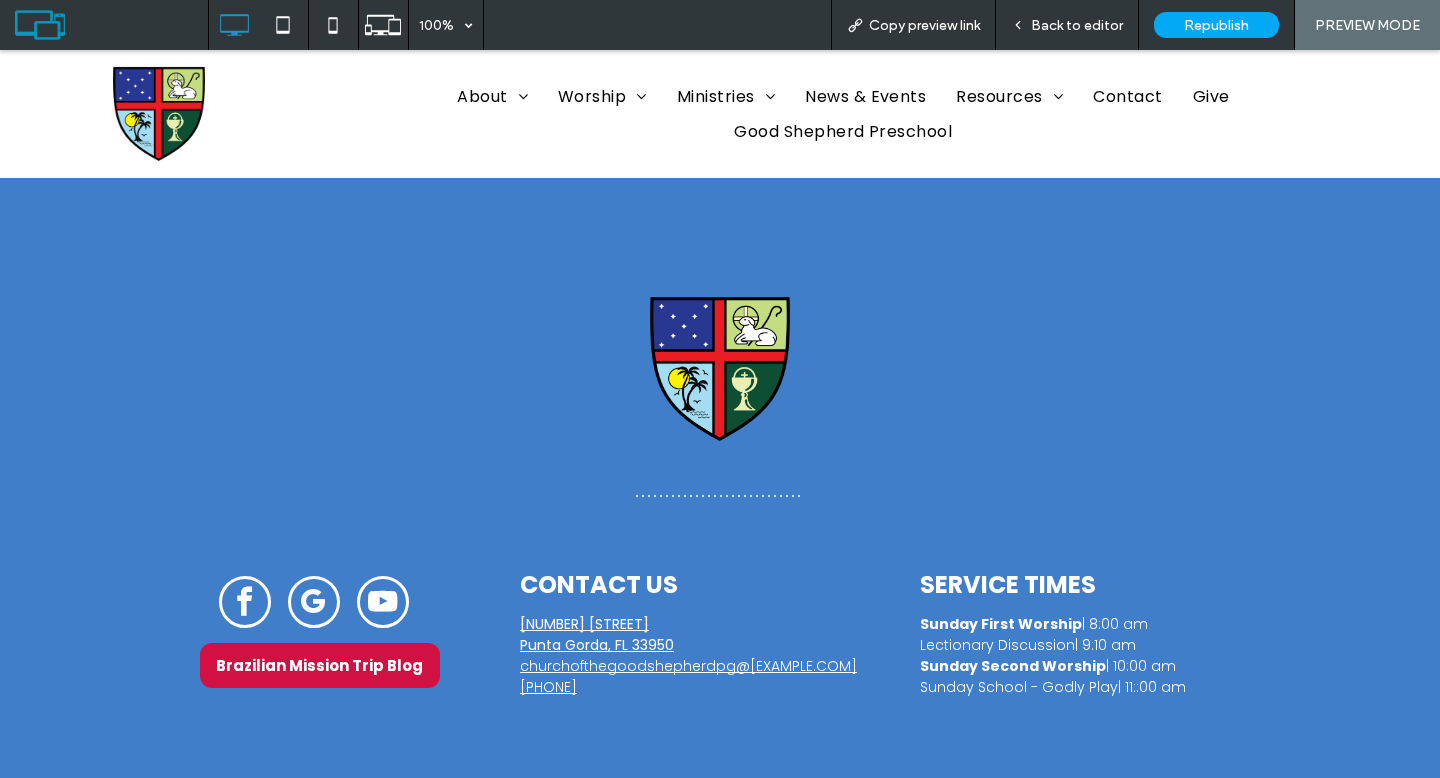 click at bounding box center (383, 602) 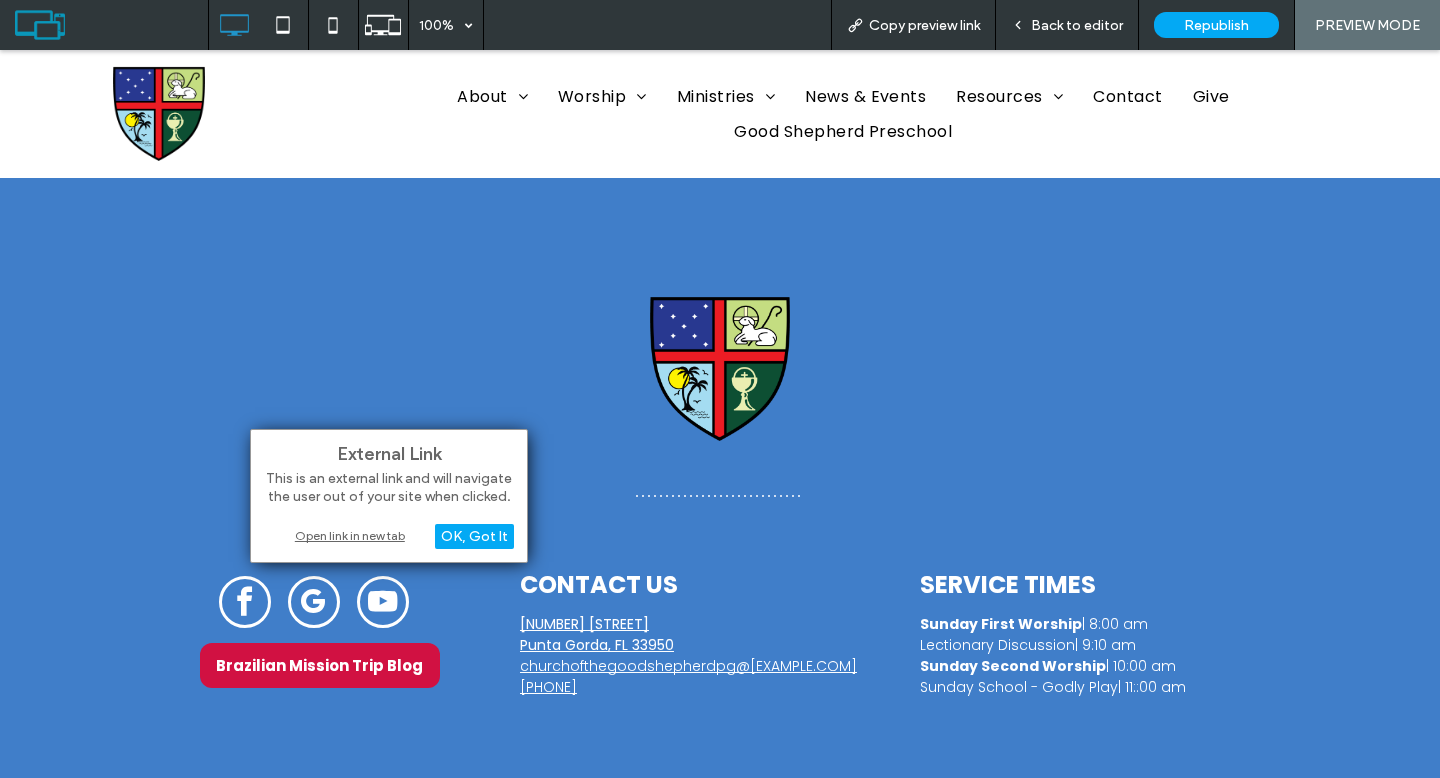 click on "Open link in new tab" at bounding box center (389, 535) 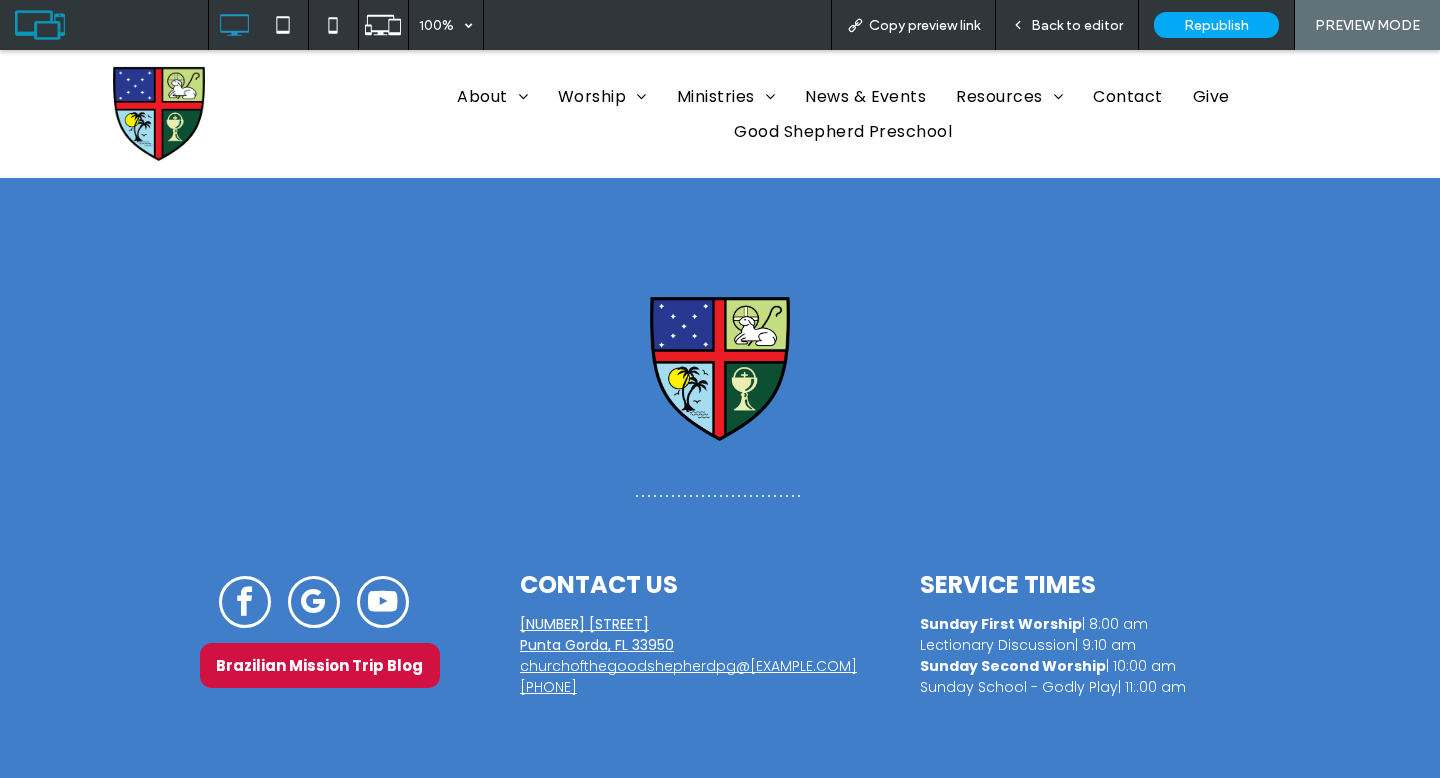 scroll, scrollTop: 1971, scrollLeft: 0, axis: vertical 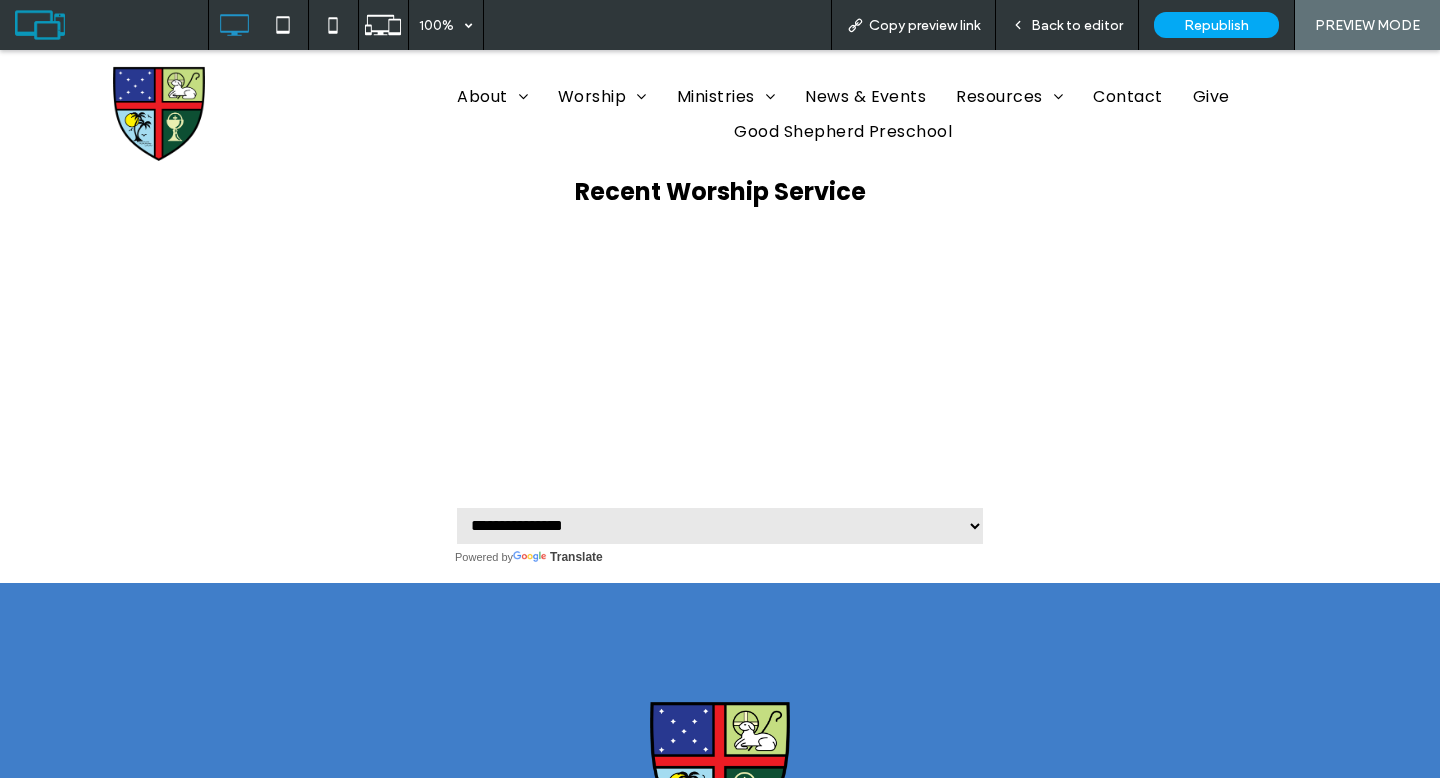 click 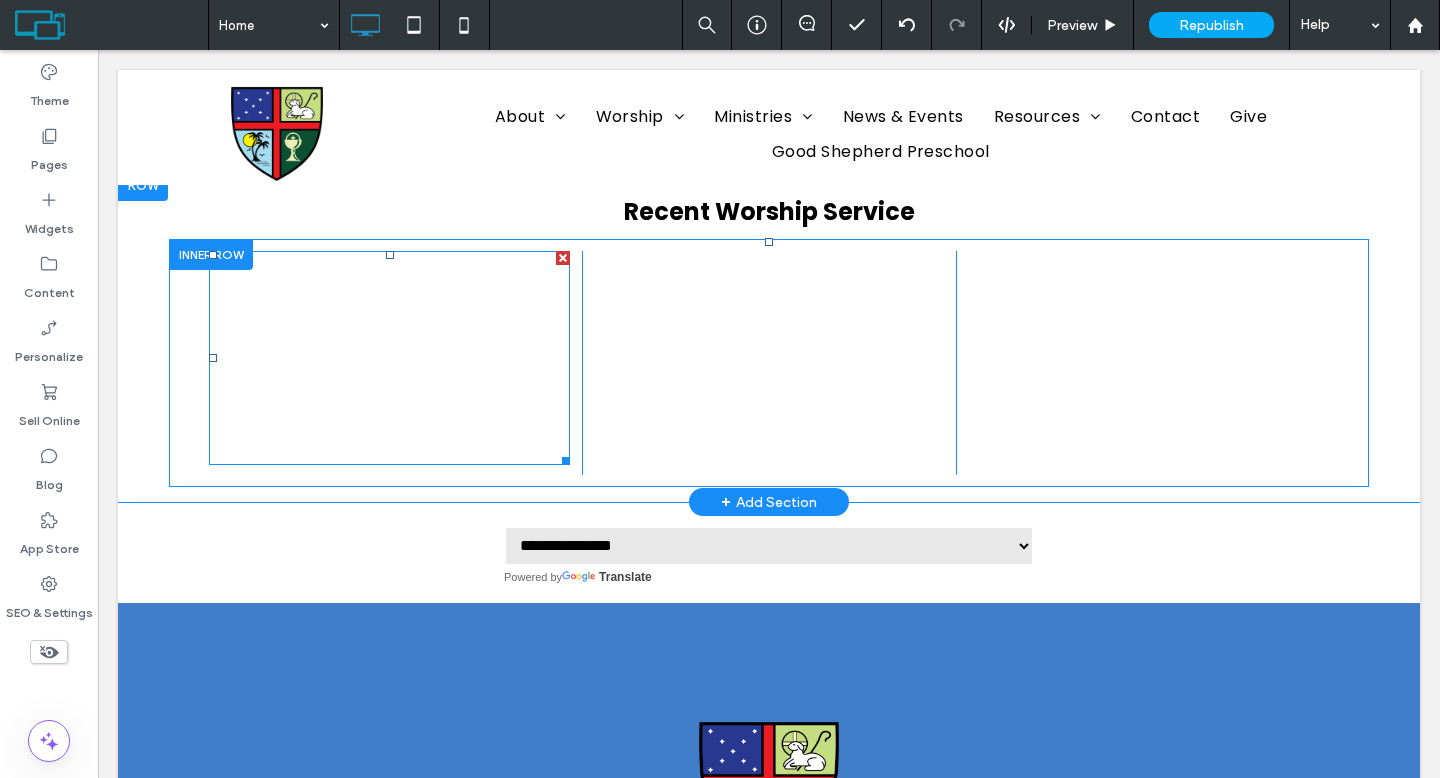 click at bounding box center [389, 358] 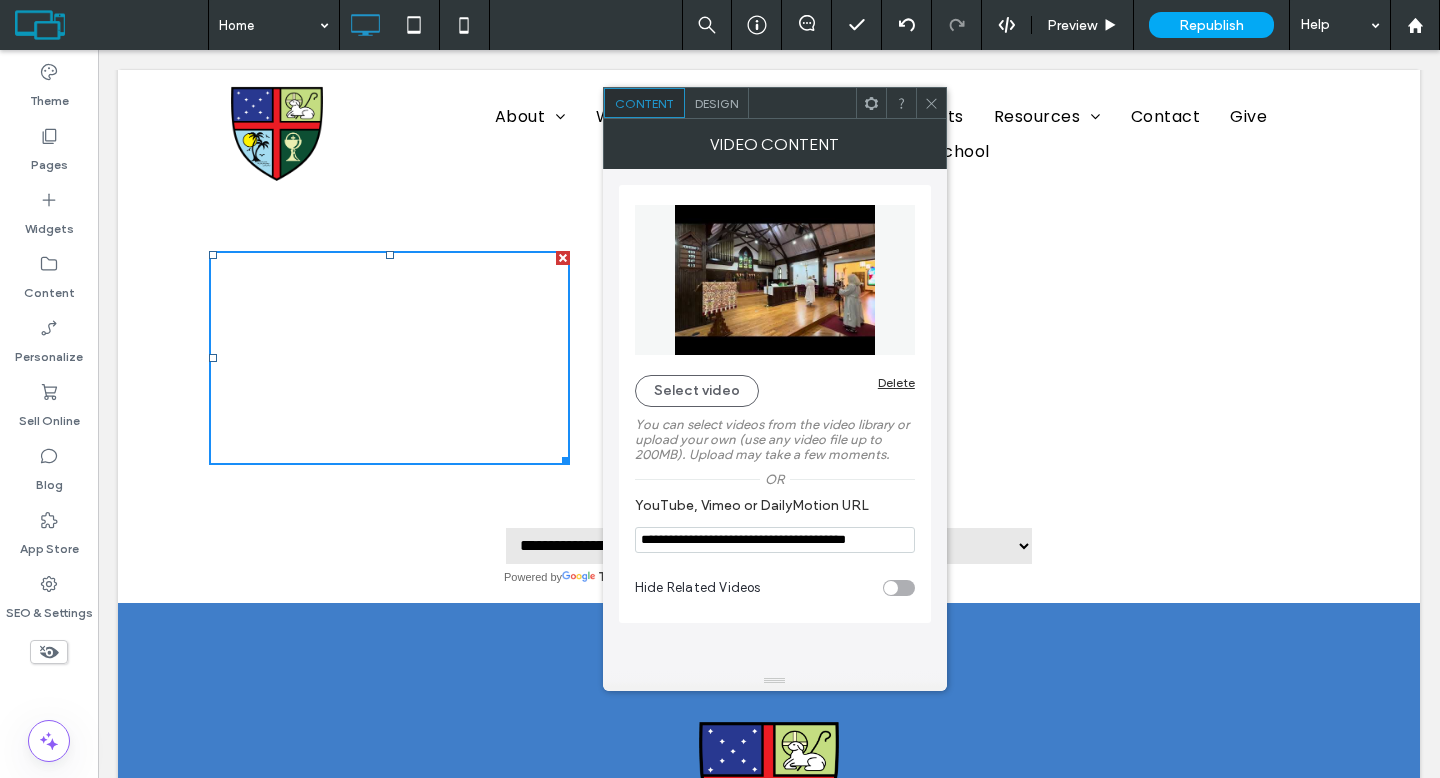 click on "**********" at bounding box center (775, 540) 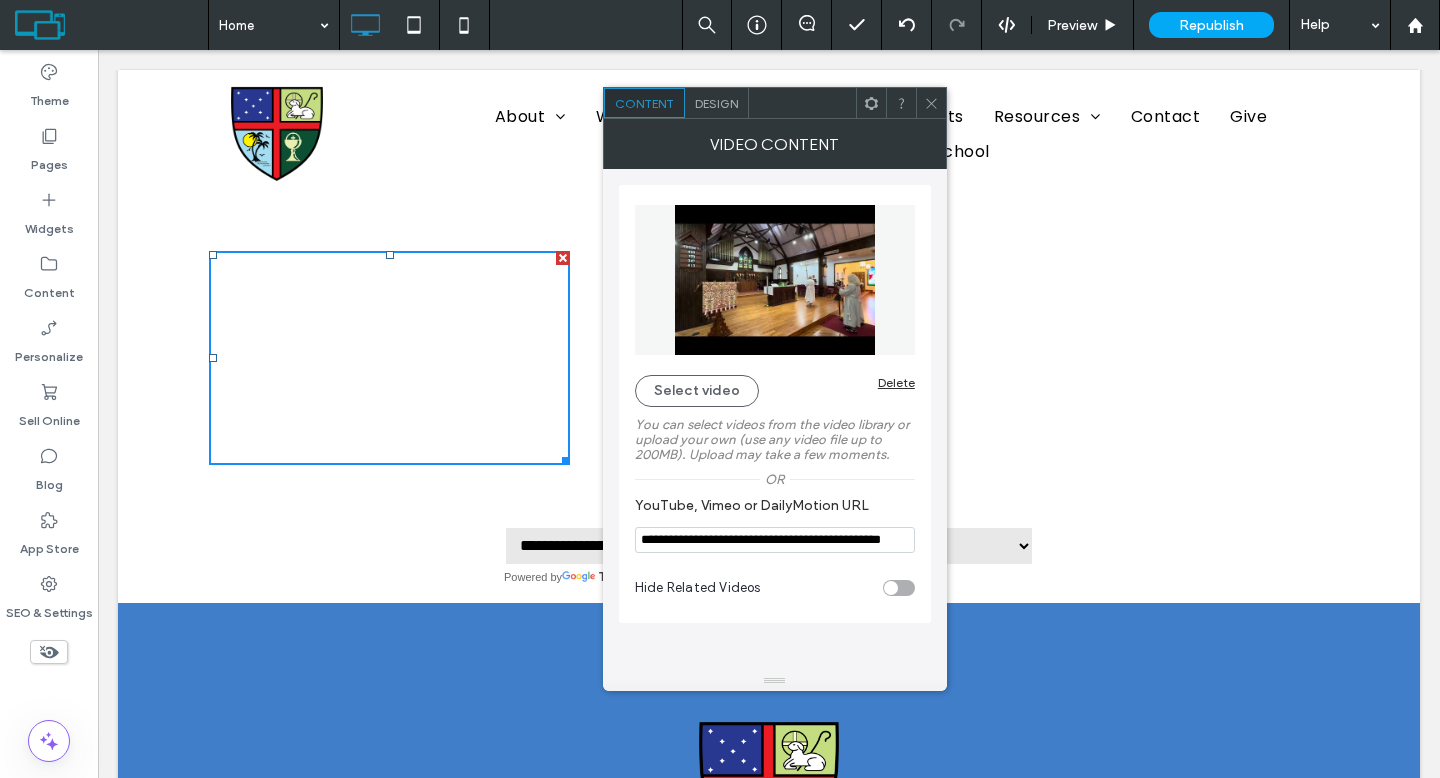 scroll, scrollTop: 0, scrollLeft: 54, axis: horizontal 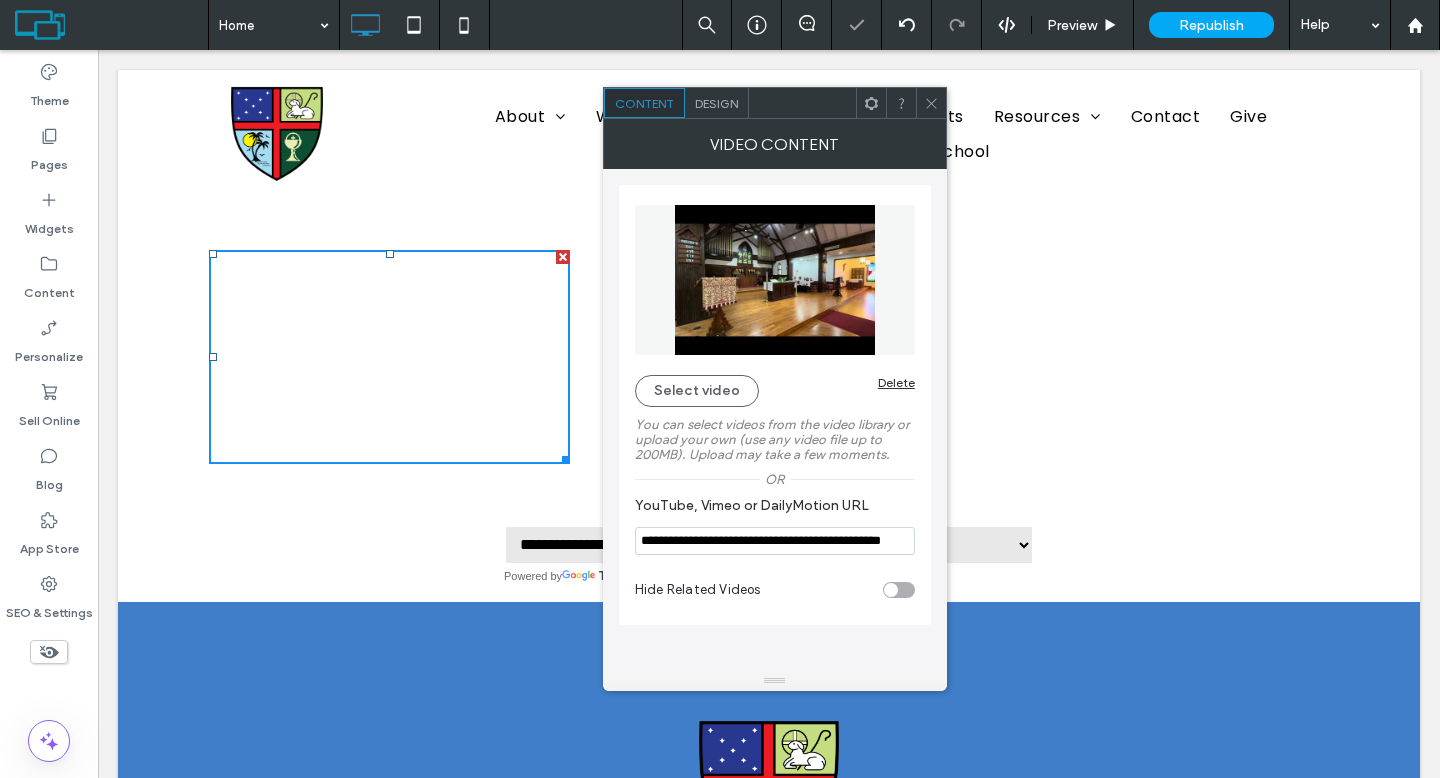 type on "**********" 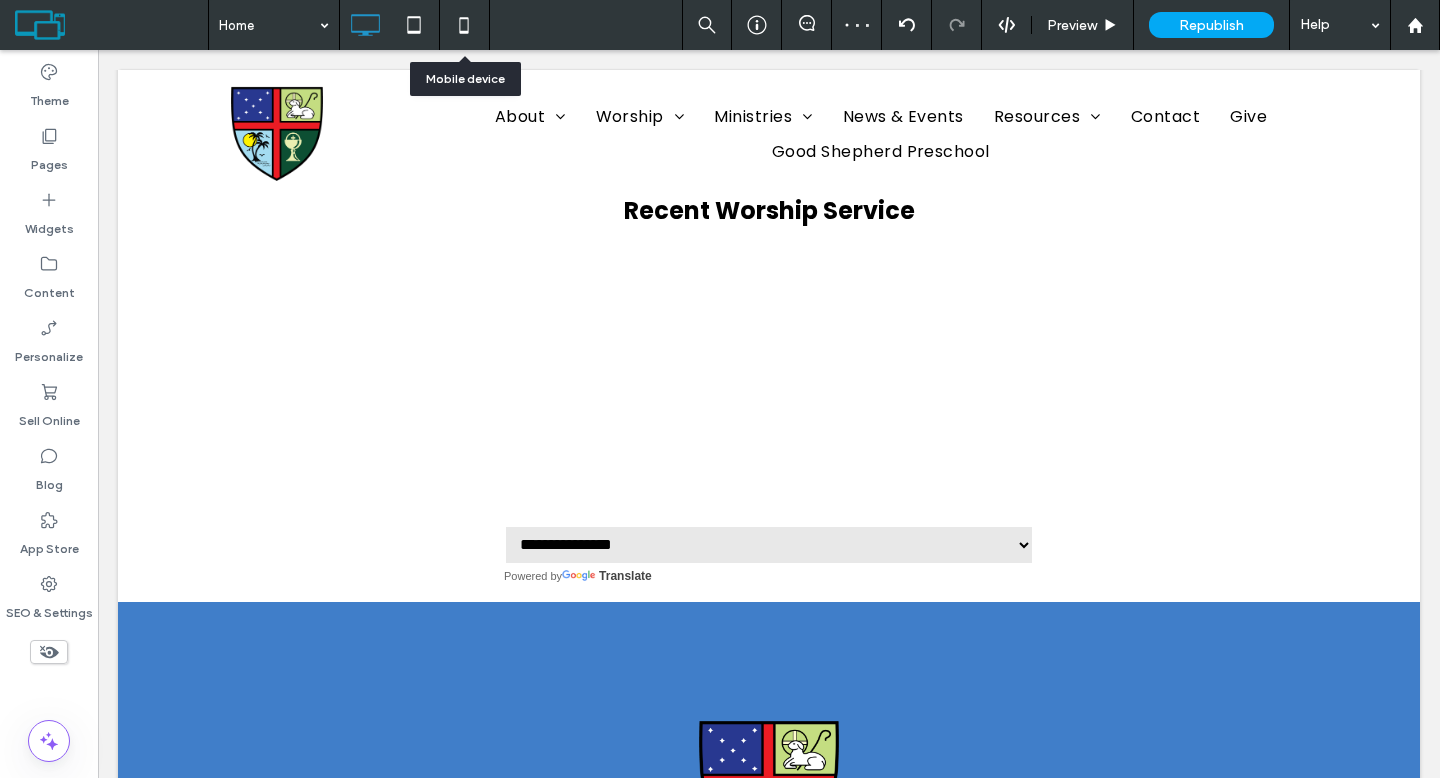 click 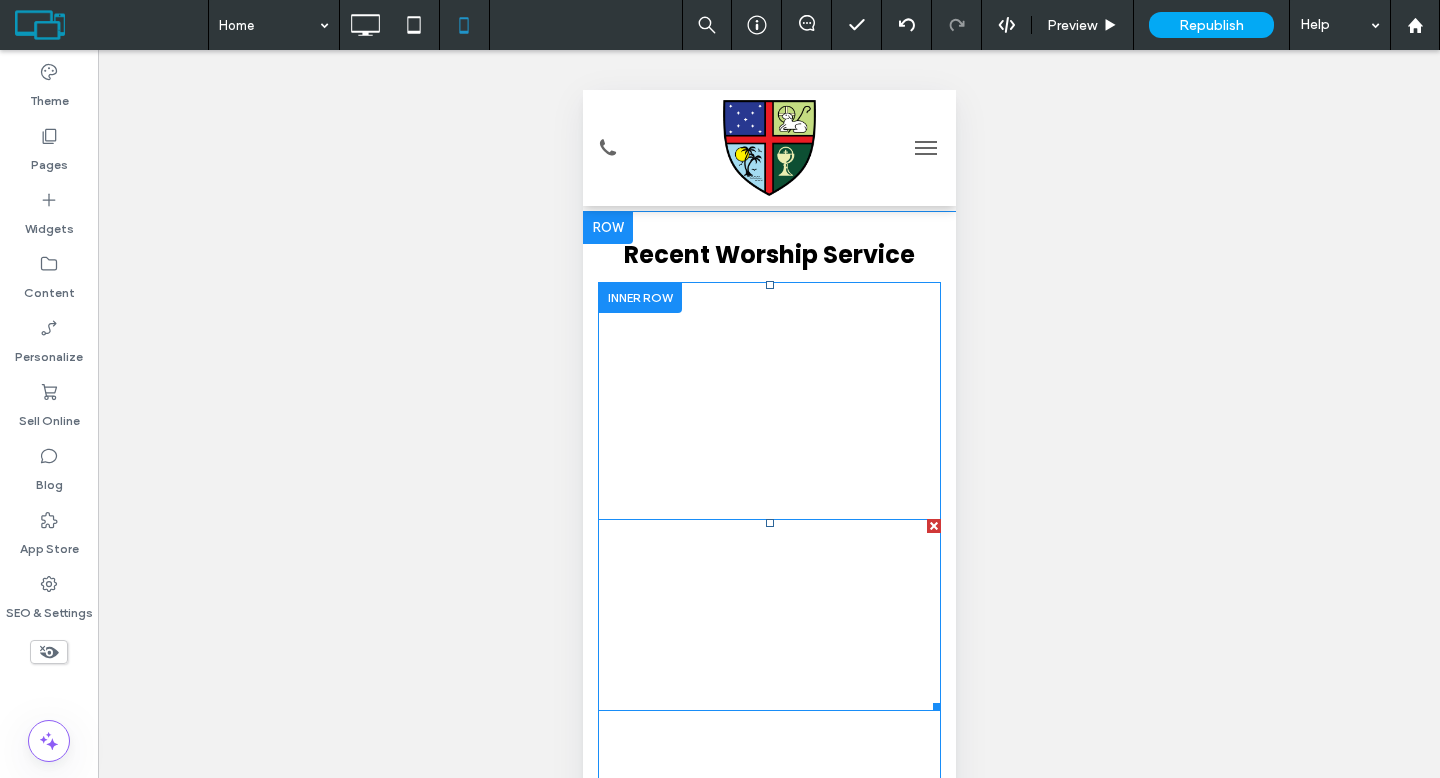 scroll, scrollTop: 2776, scrollLeft: 0, axis: vertical 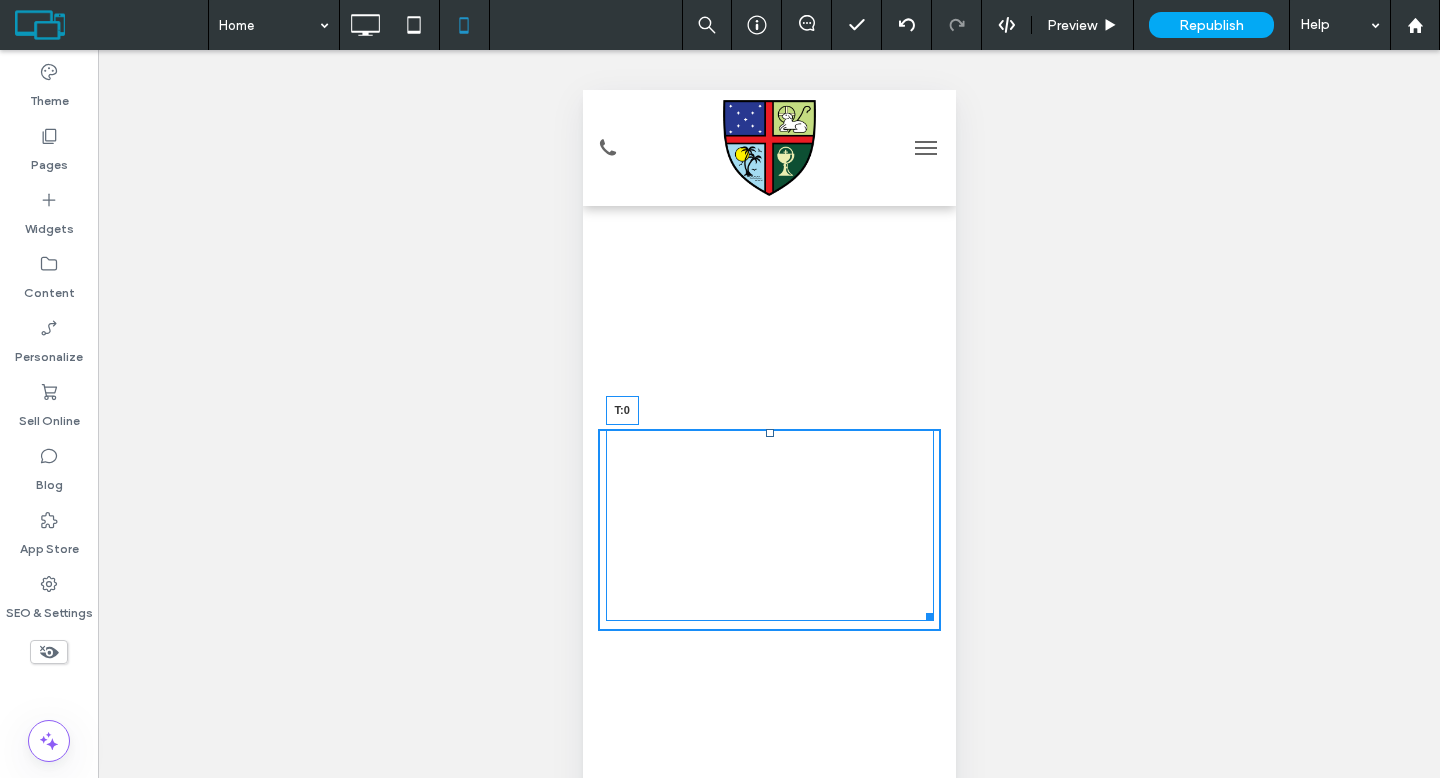 click at bounding box center [769, 433] 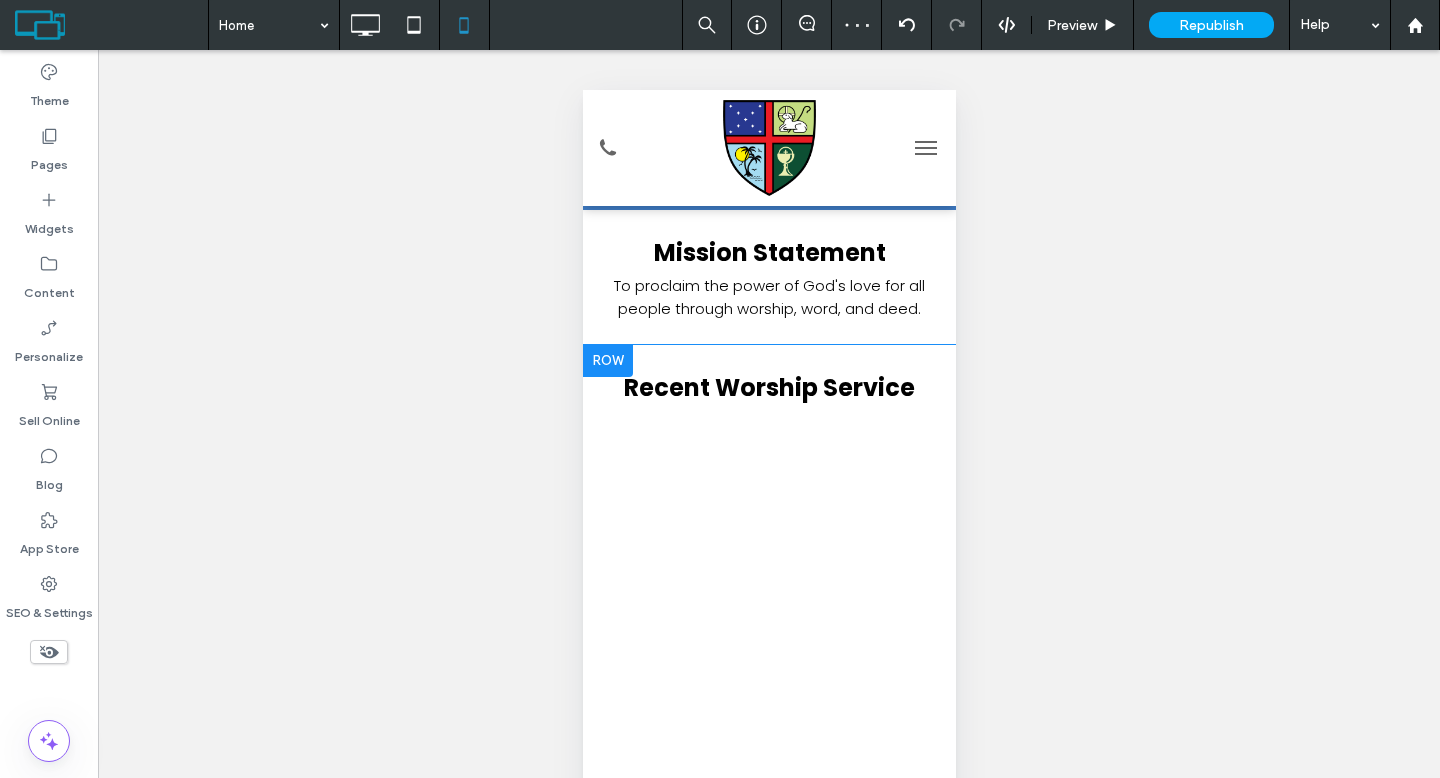 scroll, scrollTop: 2287, scrollLeft: 0, axis: vertical 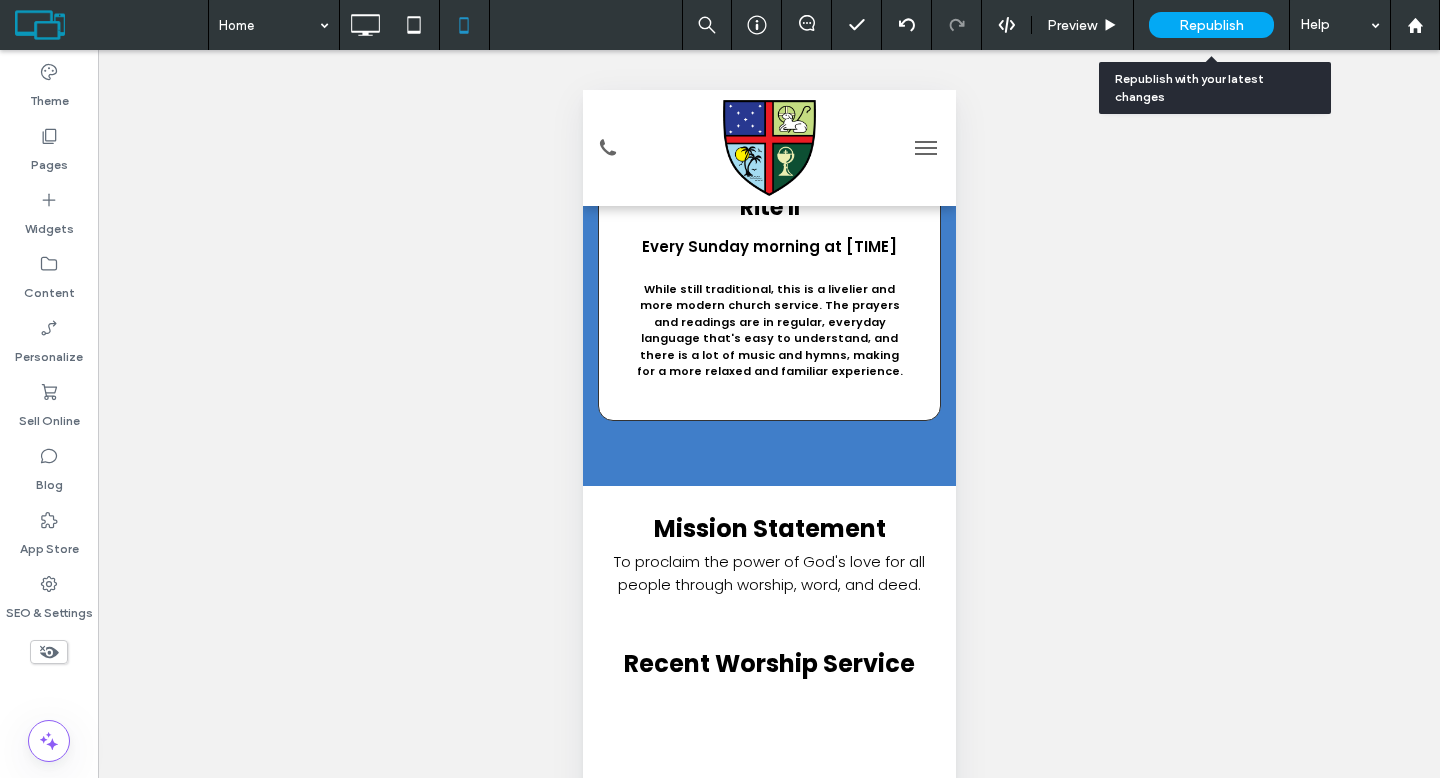 click on "Republish" at bounding box center (1211, 25) 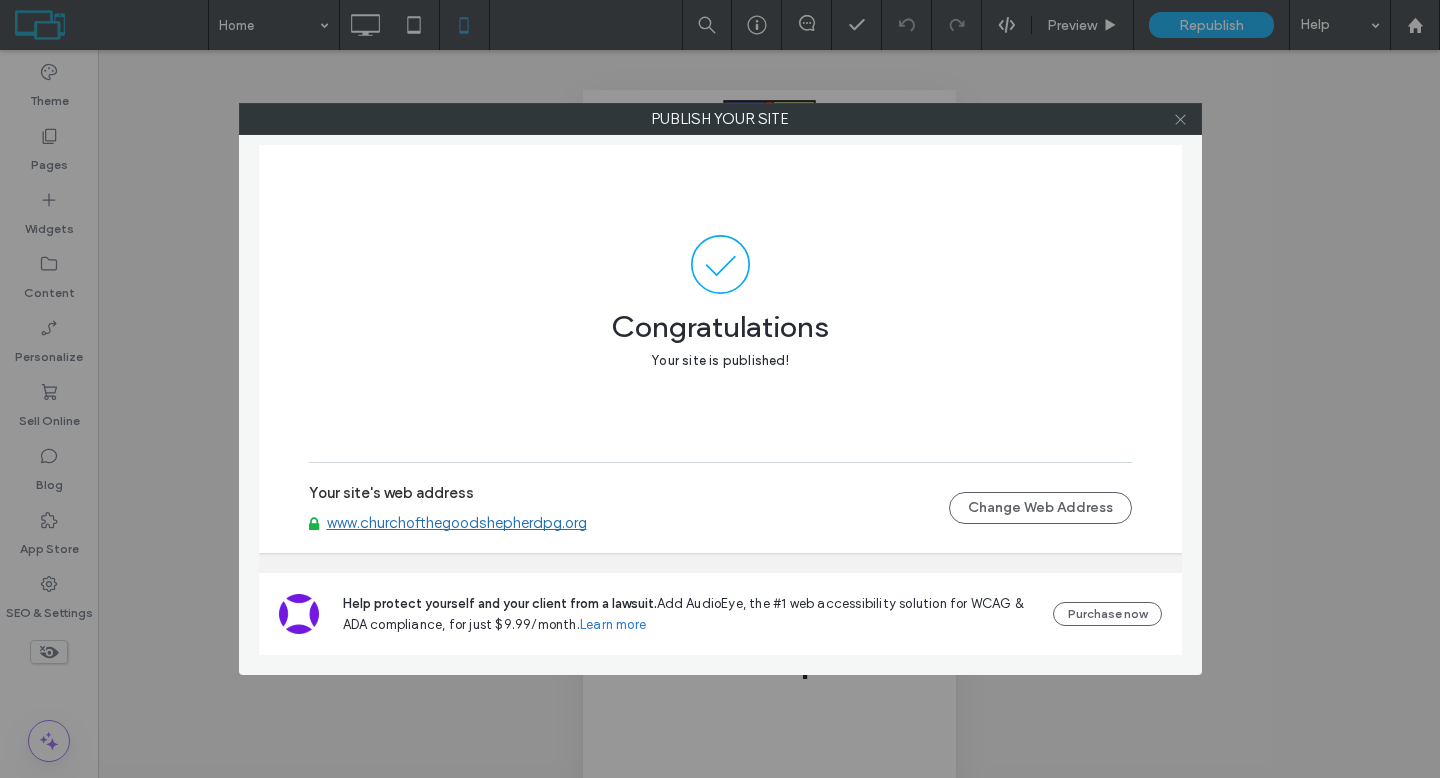 click 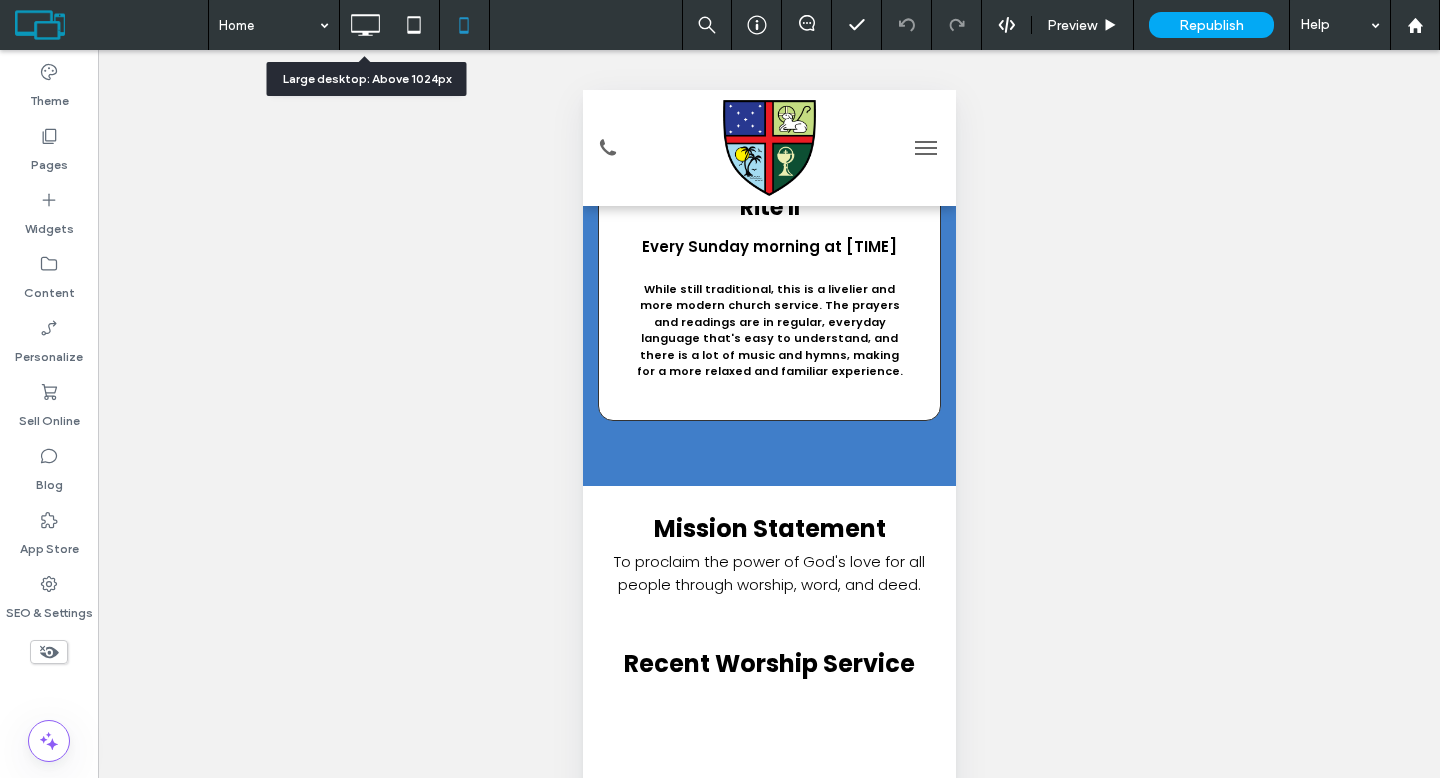 click 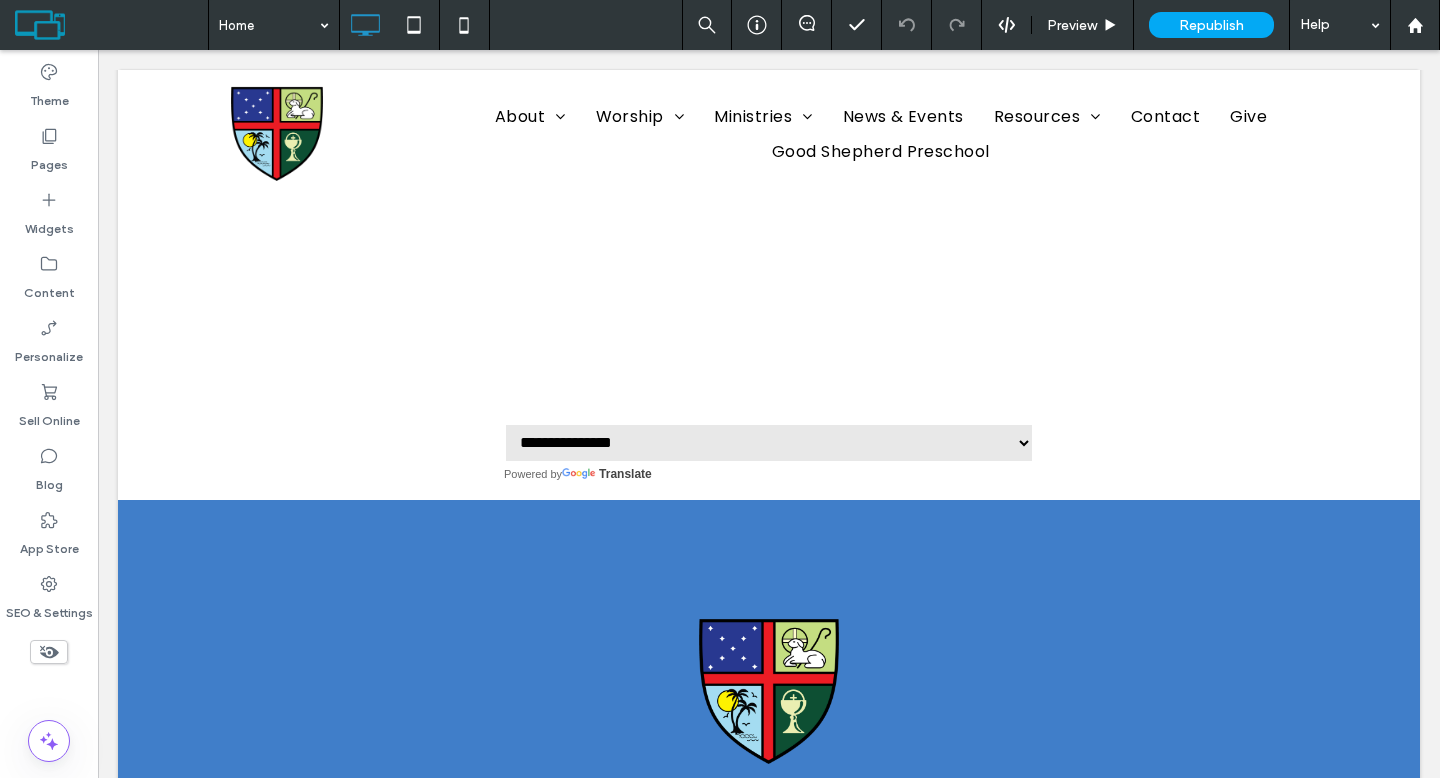 scroll, scrollTop: 2034, scrollLeft: 0, axis: vertical 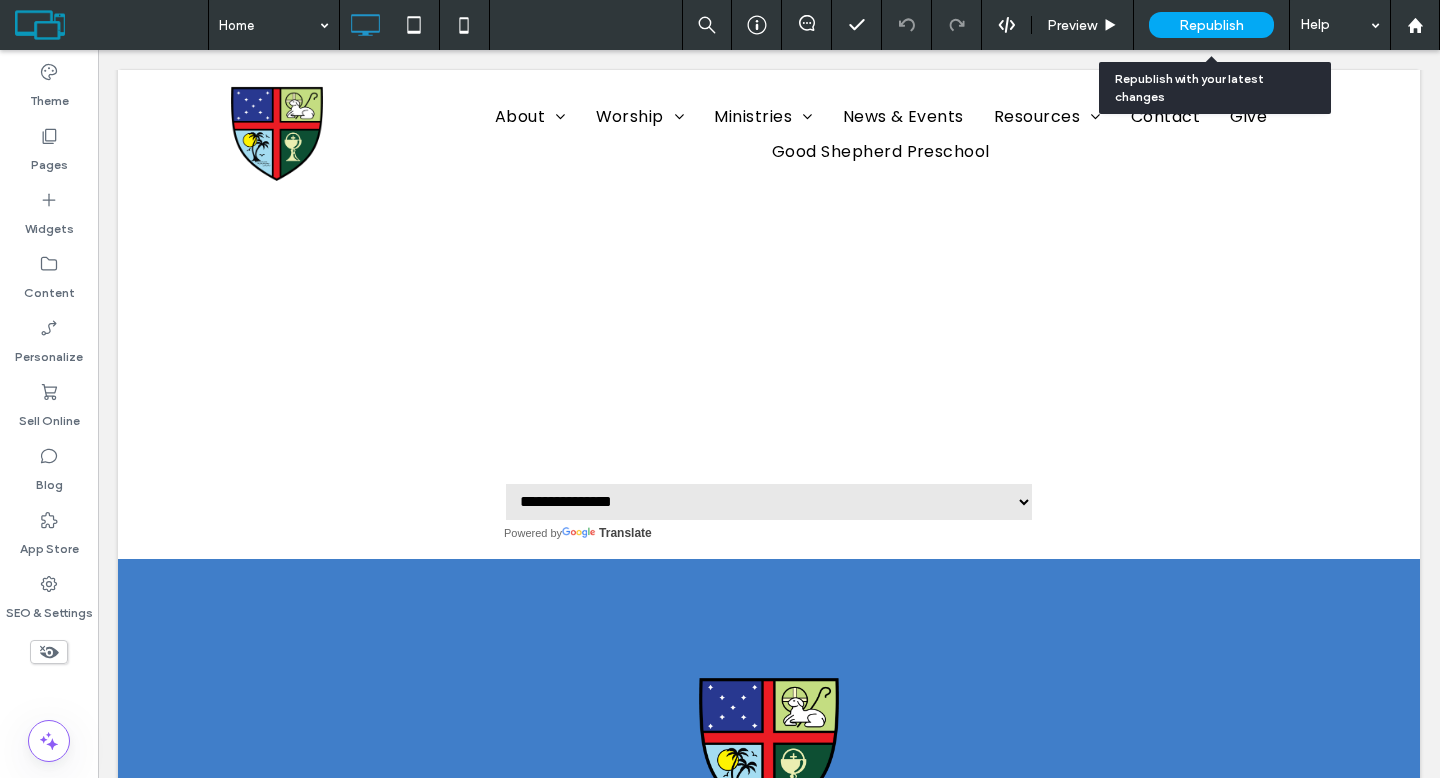 click on "Republish" at bounding box center (1211, 25) 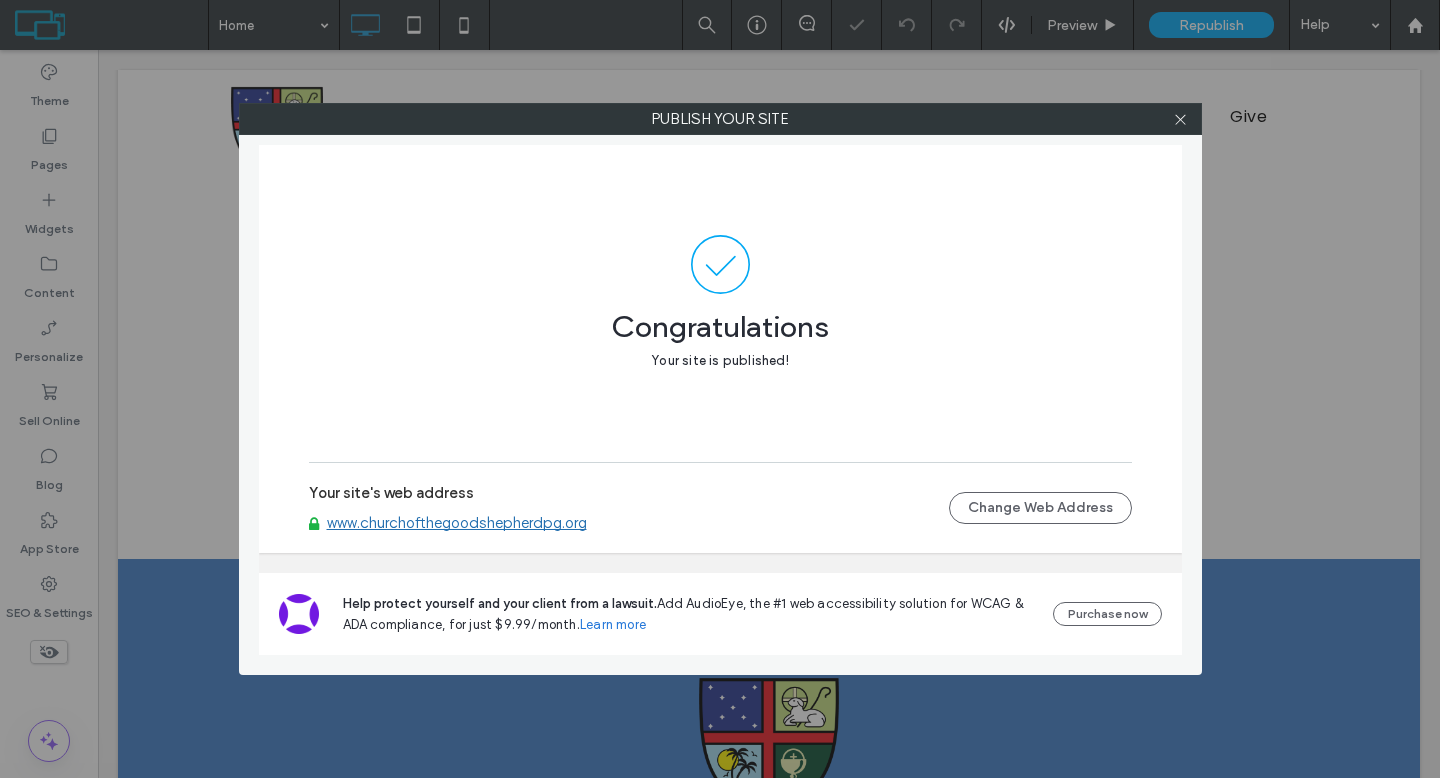 click on "www.churchofthegoodshepherdpg.org" at bounding box center (457, 523) 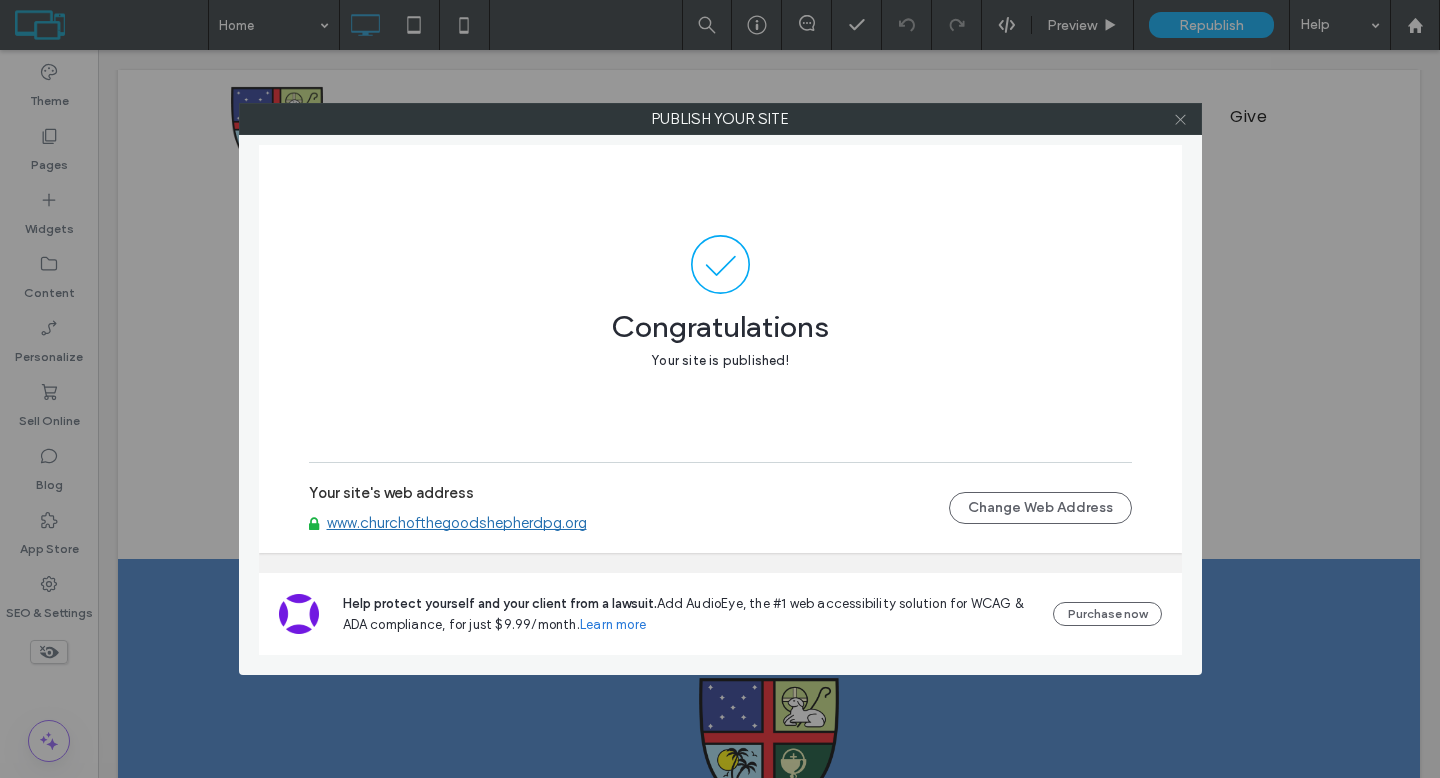 click 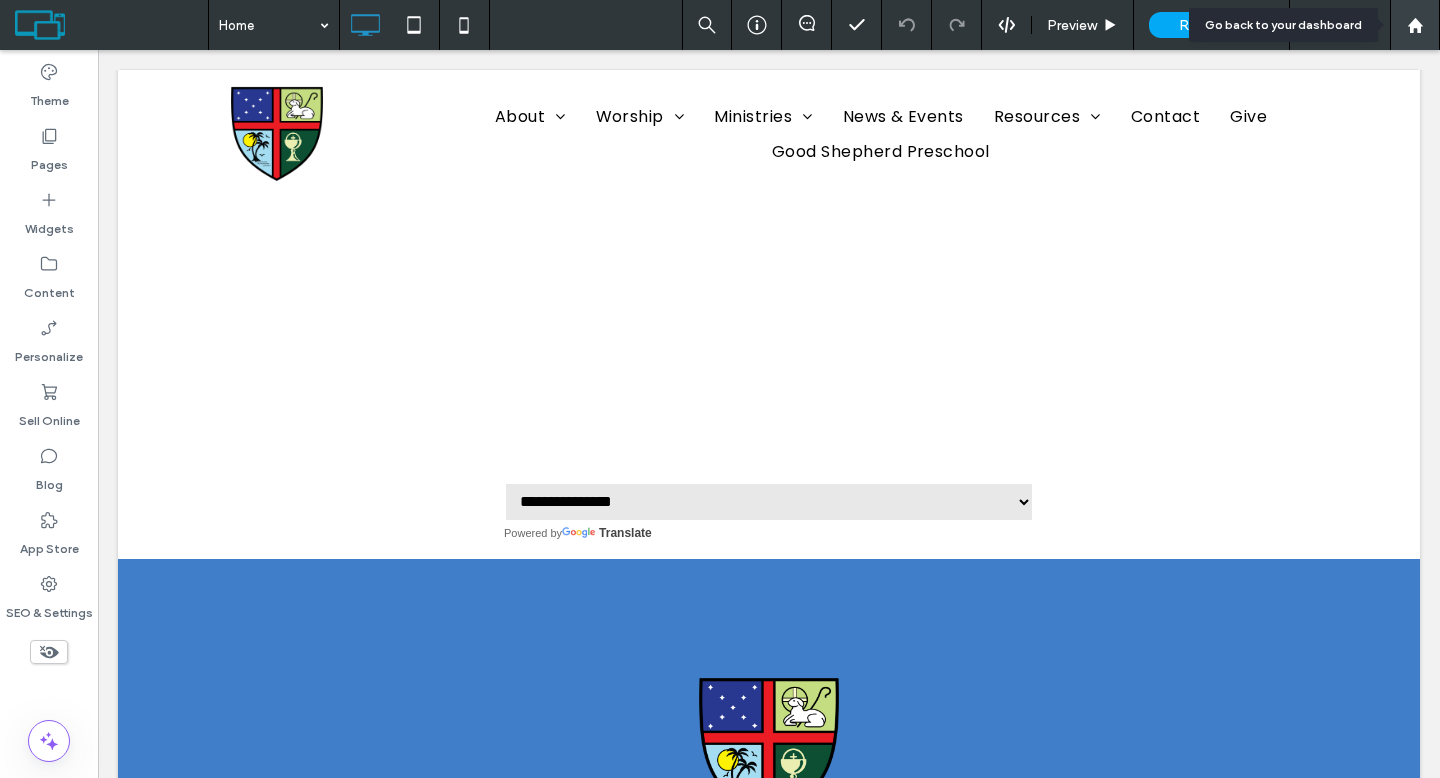 click 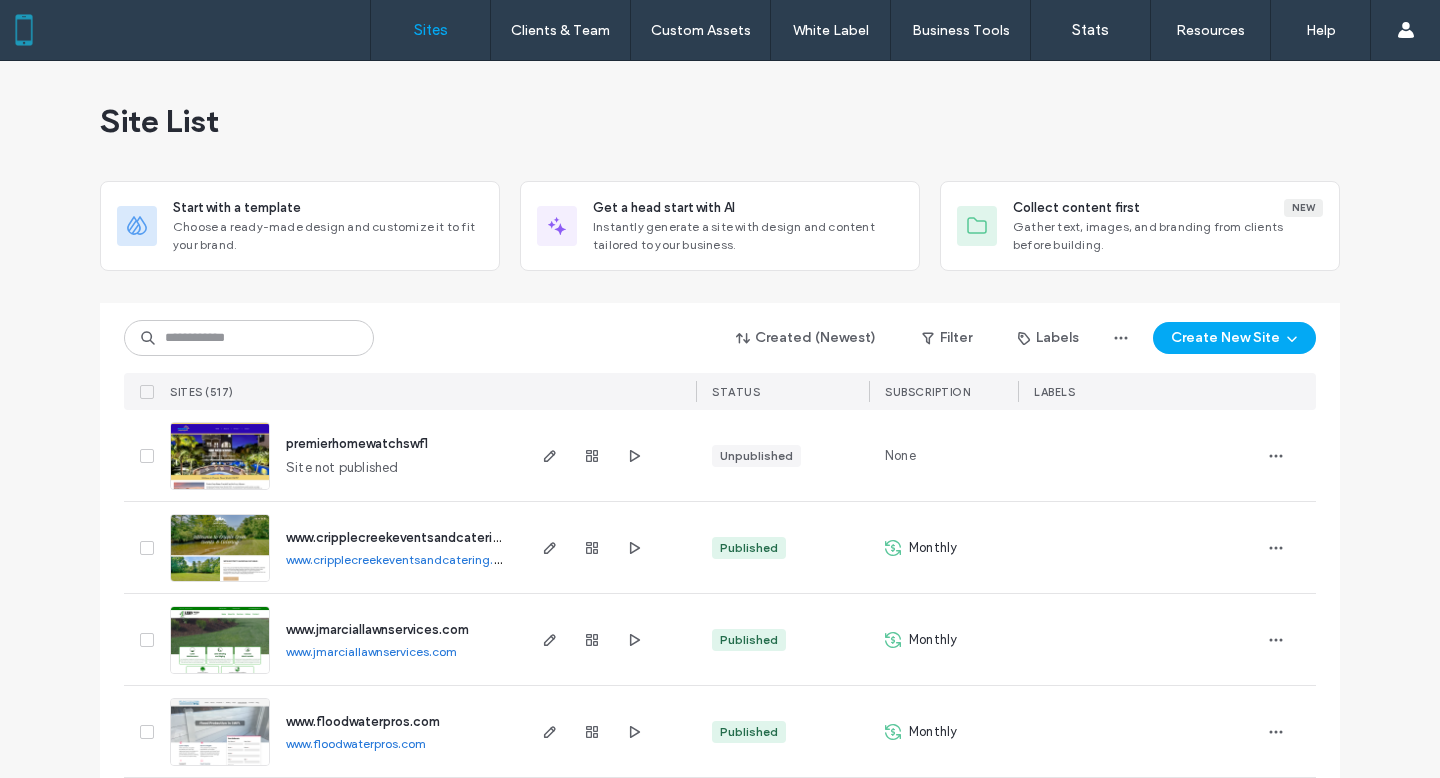 scroll, scrollTop: 0, scrollLeft: 0, axis: both 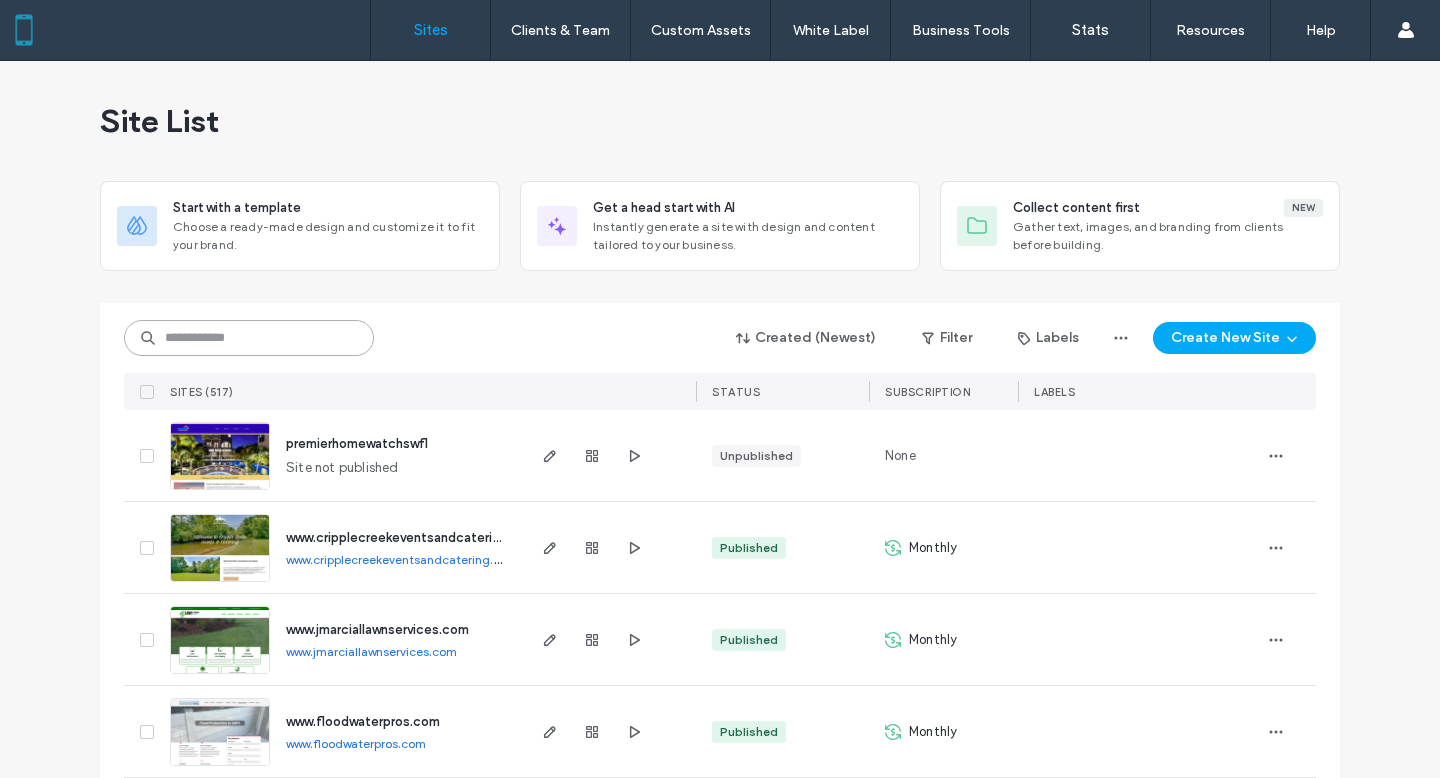 click at bounding box center (249, 338) 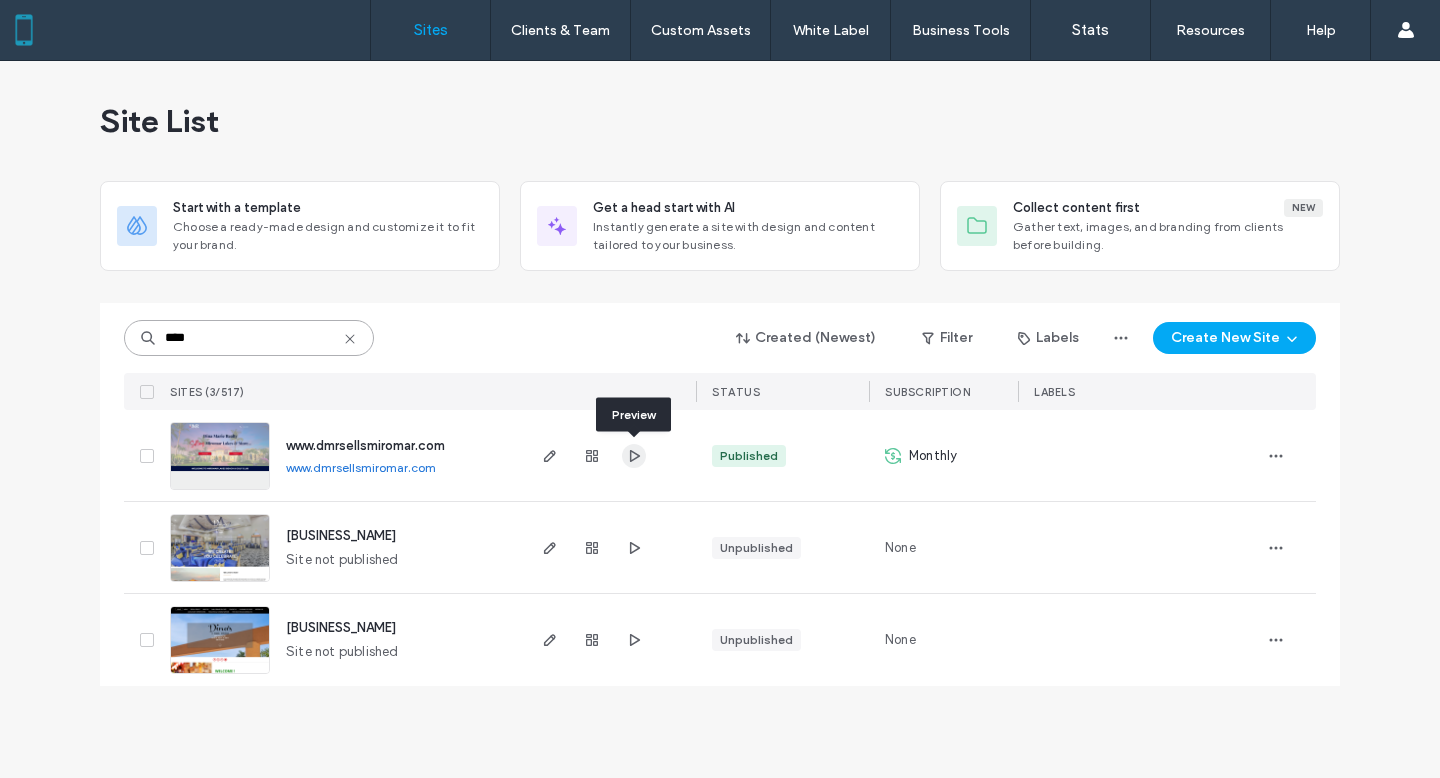 type on "****" 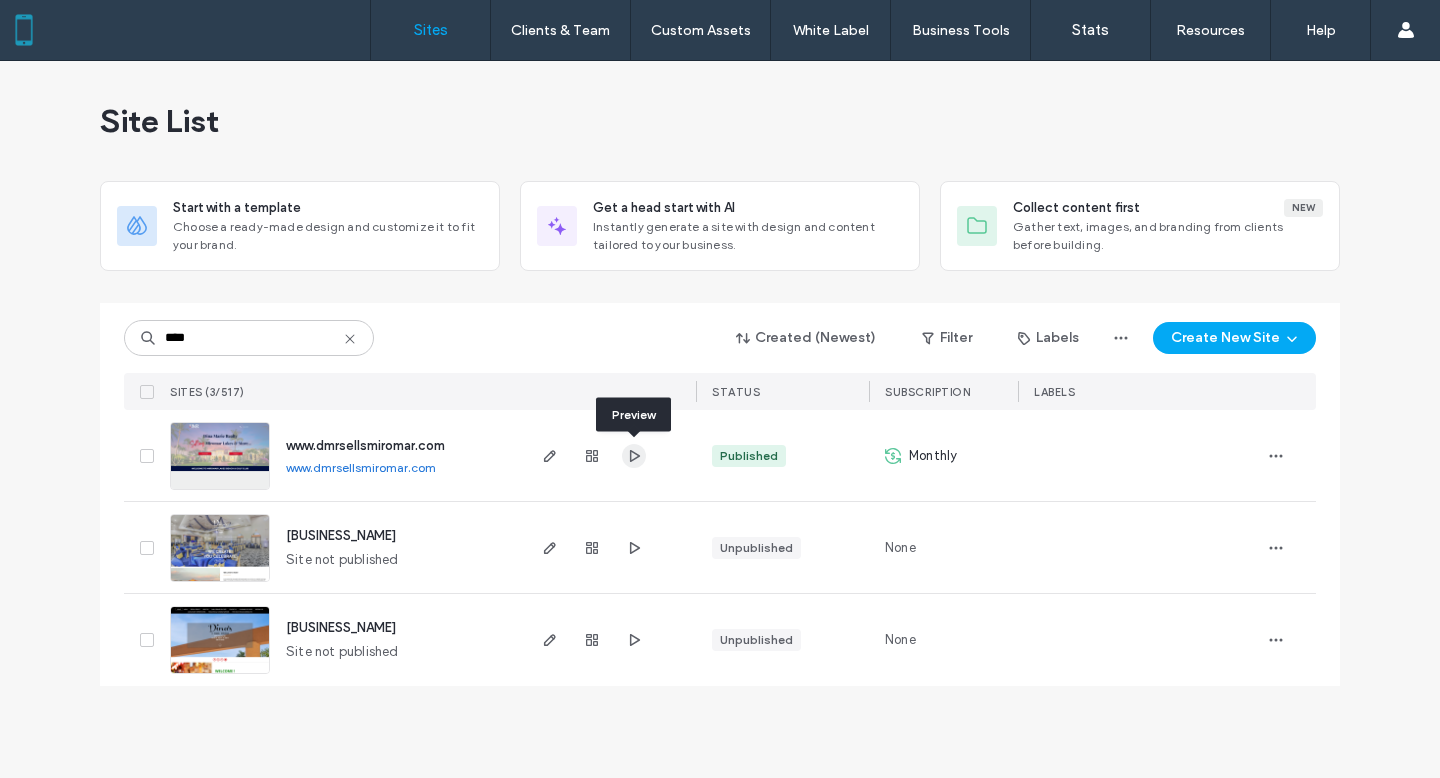 click 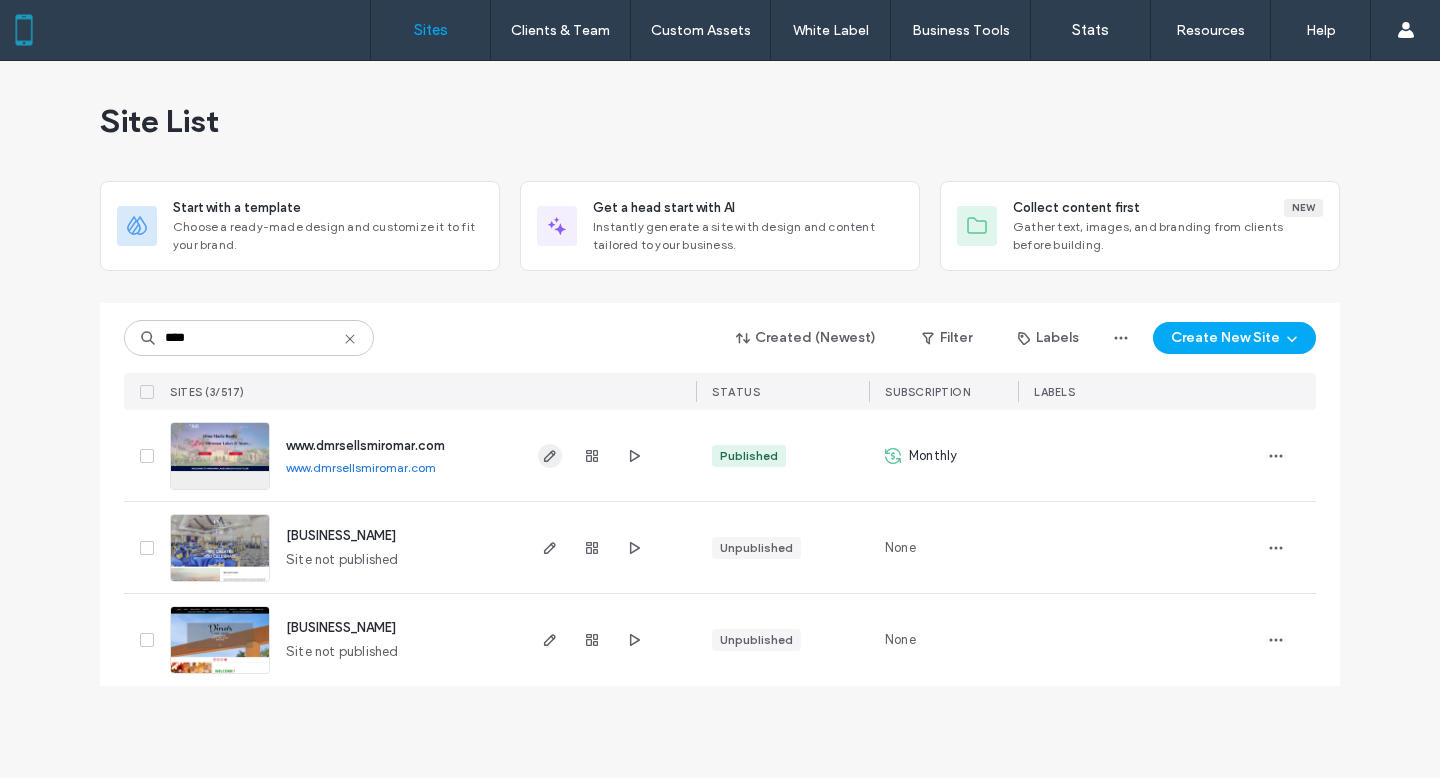 click 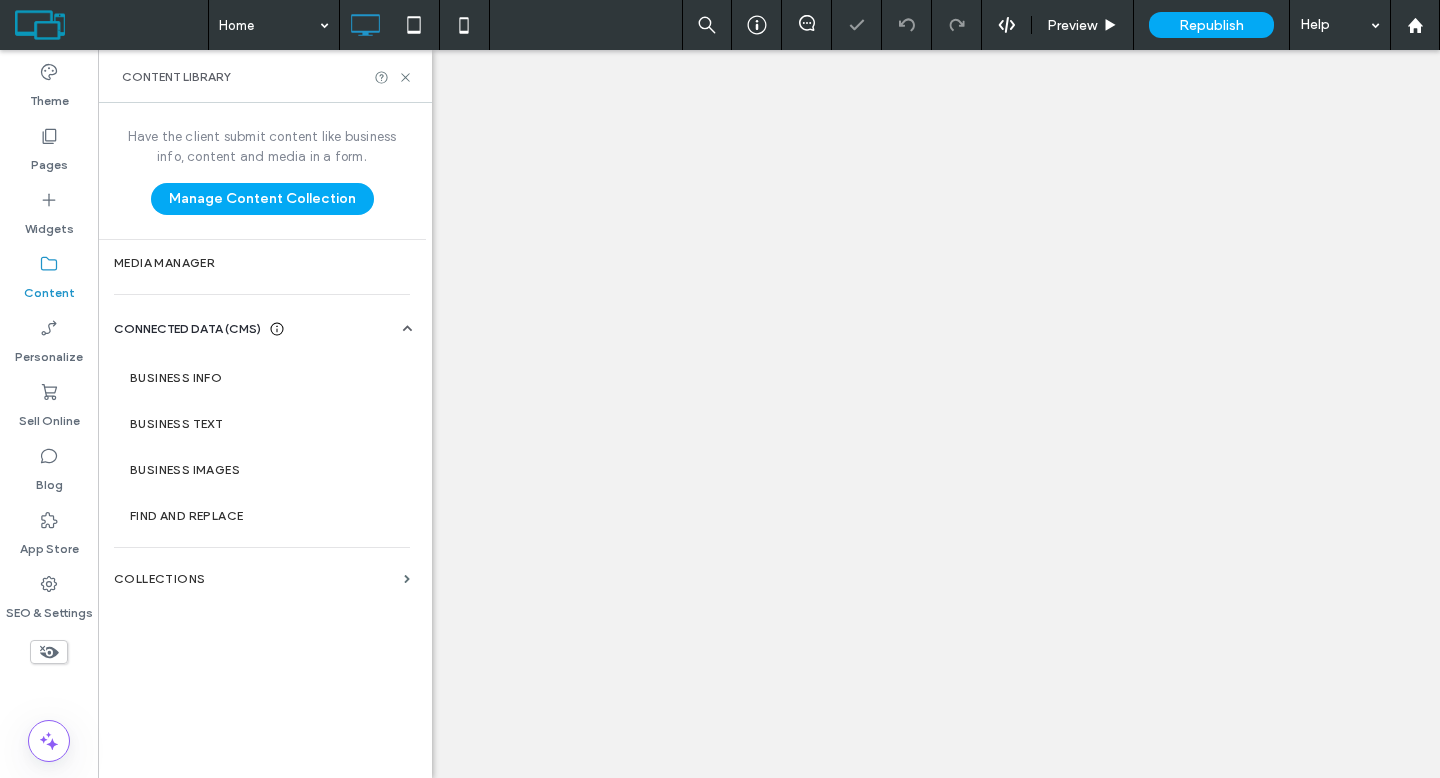 click on "Media Manager" at bounding box center (262, 263) 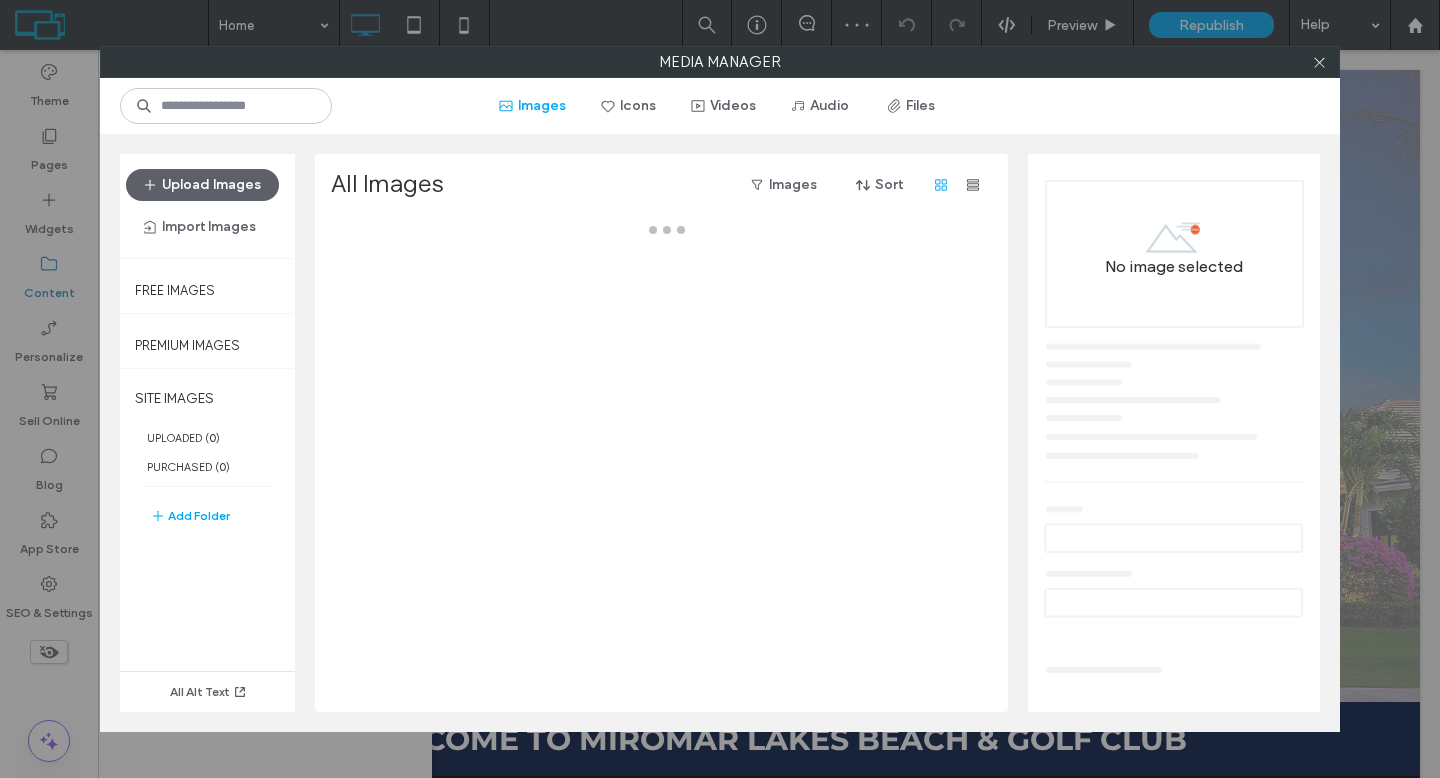 scroll, scrollTop: 0, scrollLeft: 0, axis: both 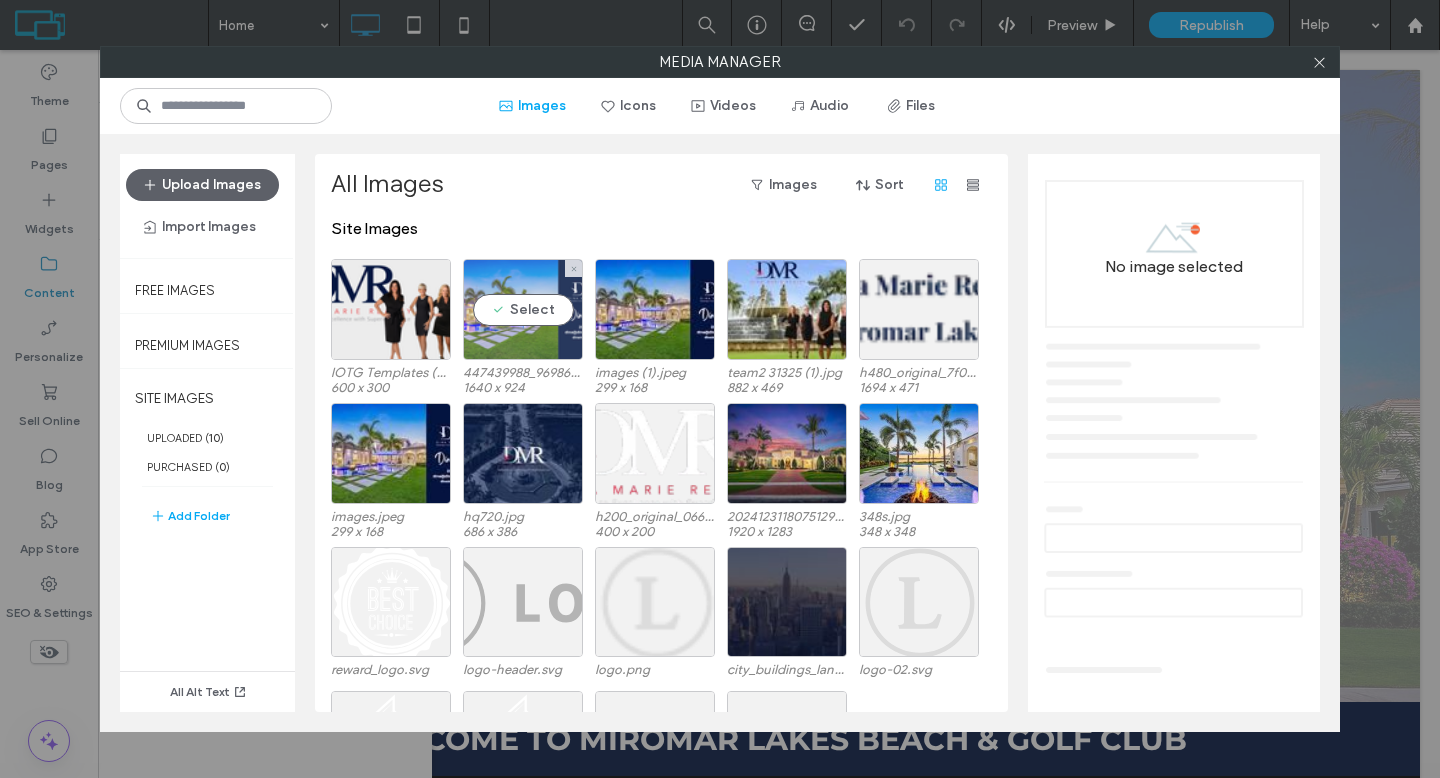 click on "Select" at bounding box center [523, 309] 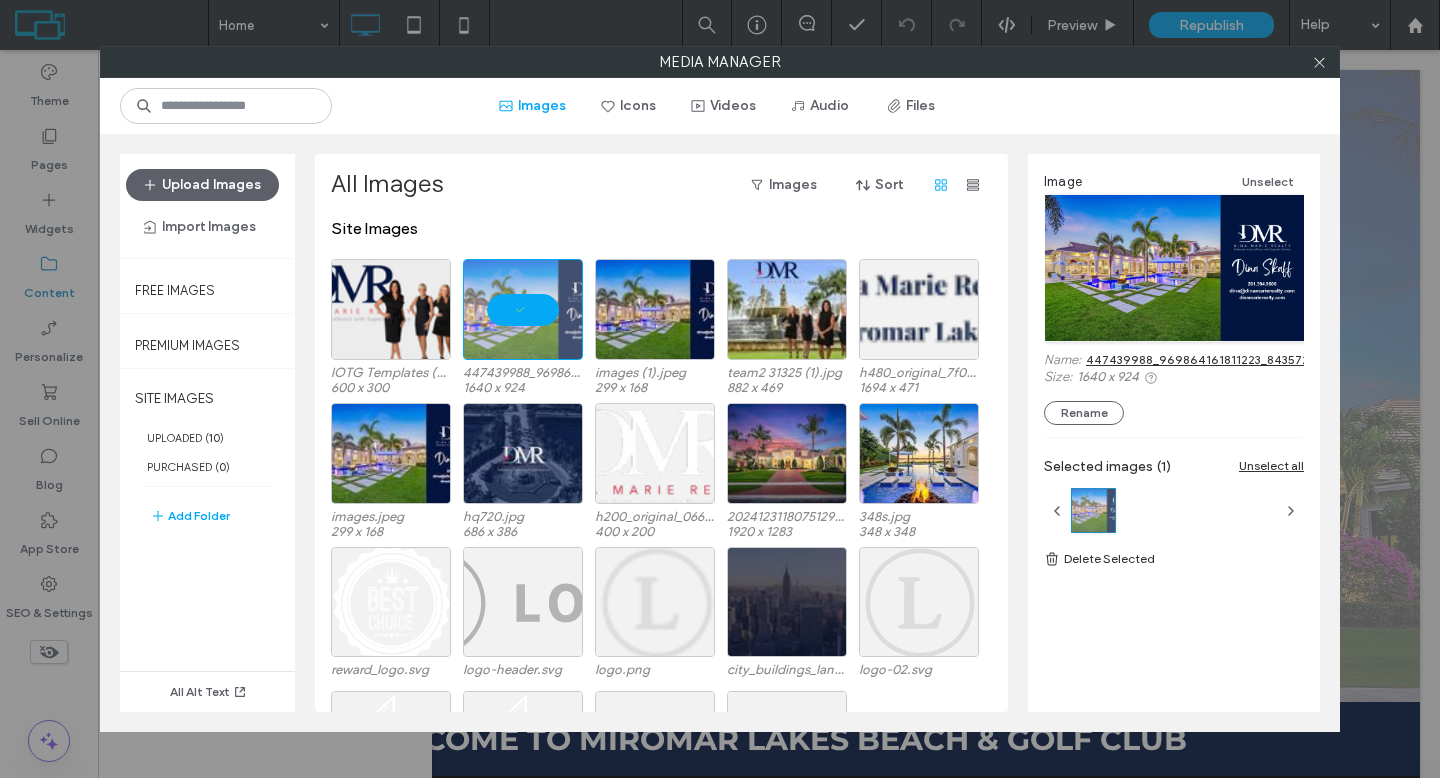 click on "447439988_969864161811223_8435723272706555296_n.png" at bounding box center (1263, 359) 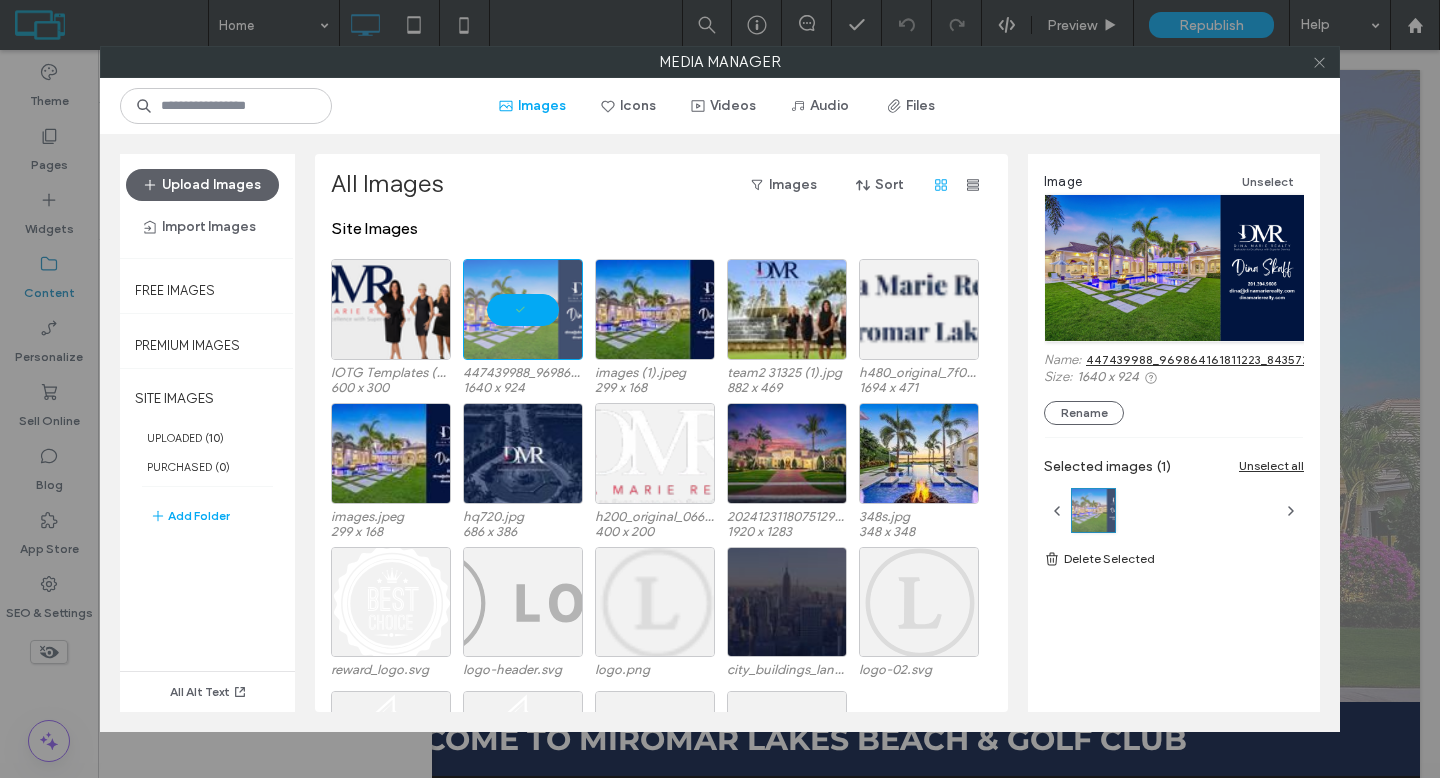 click 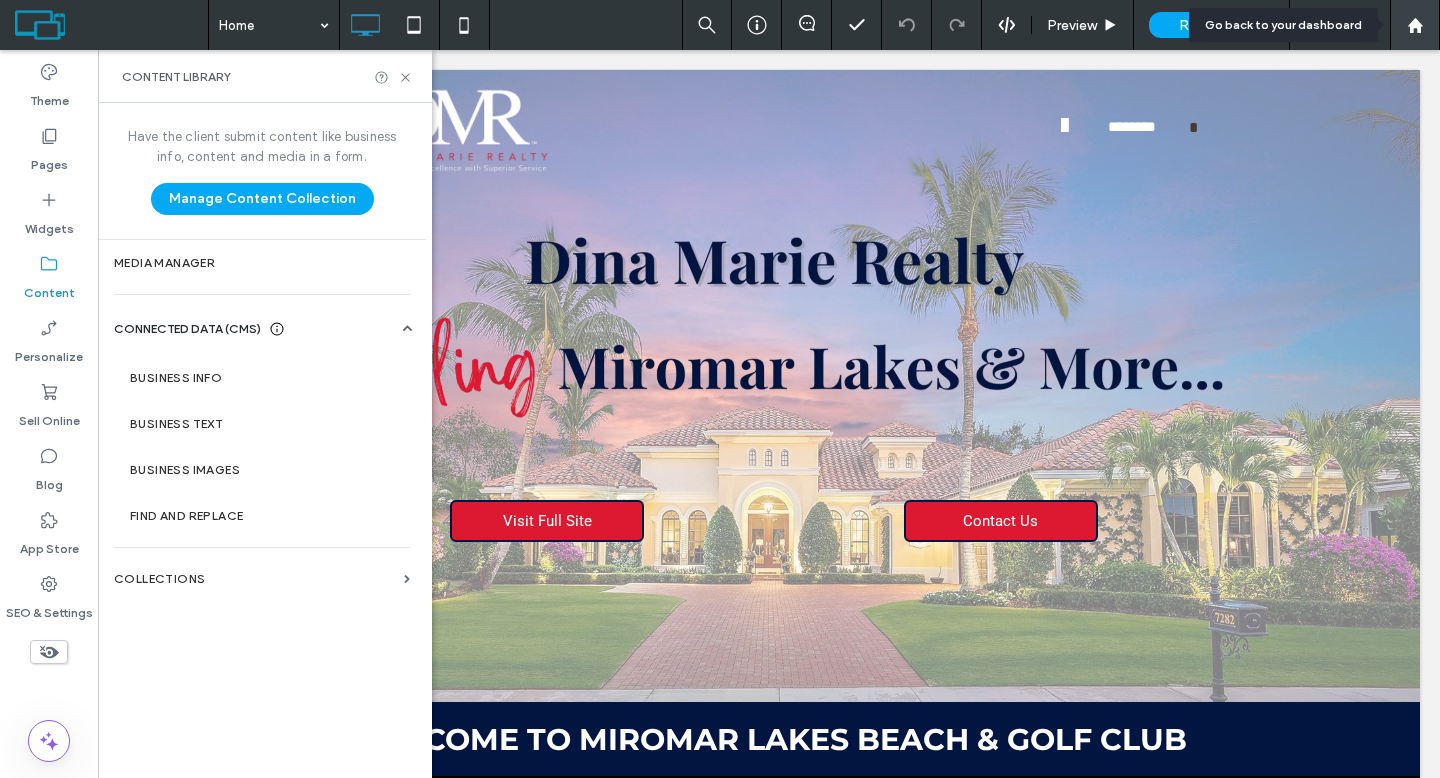 click 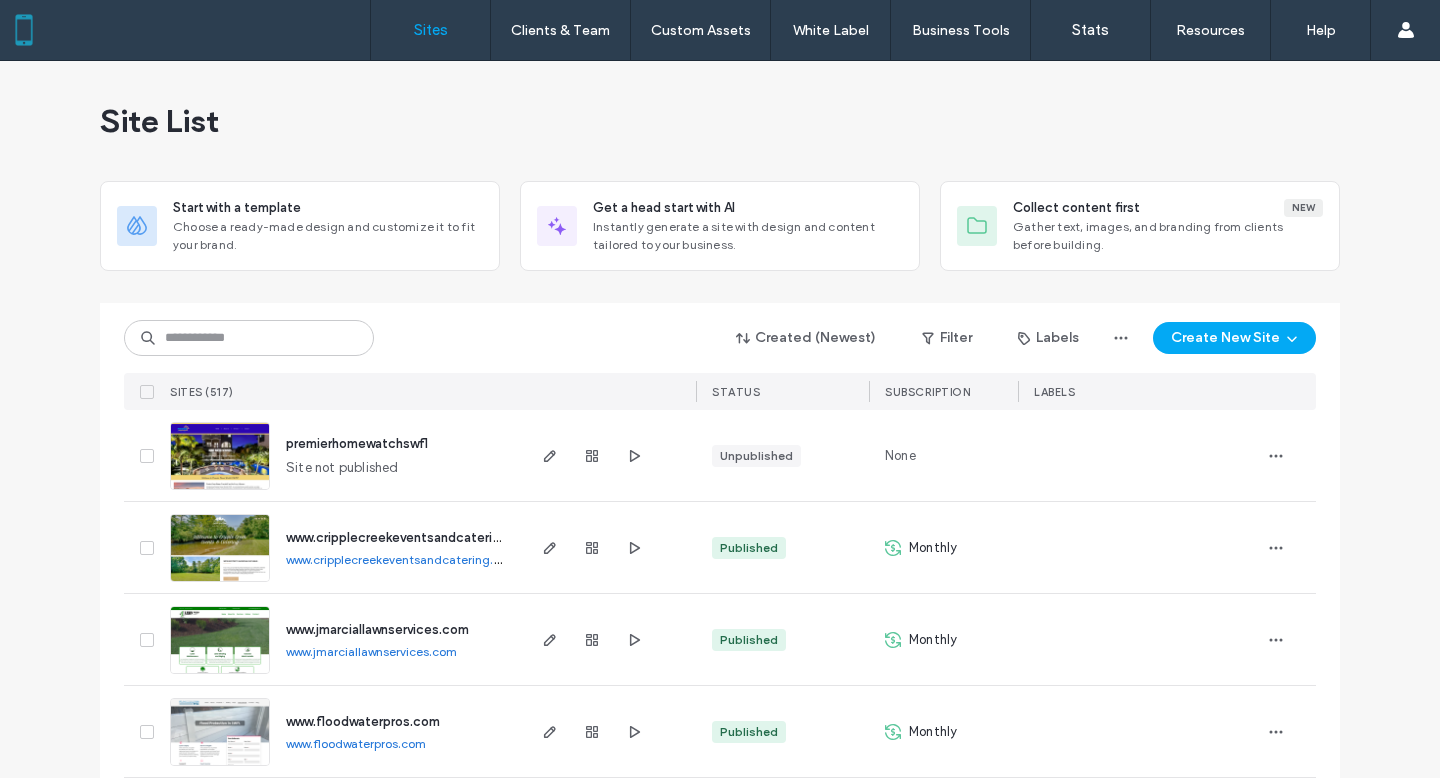 scroll, scrollTop: 0, scrollLeft: 0, axis: both 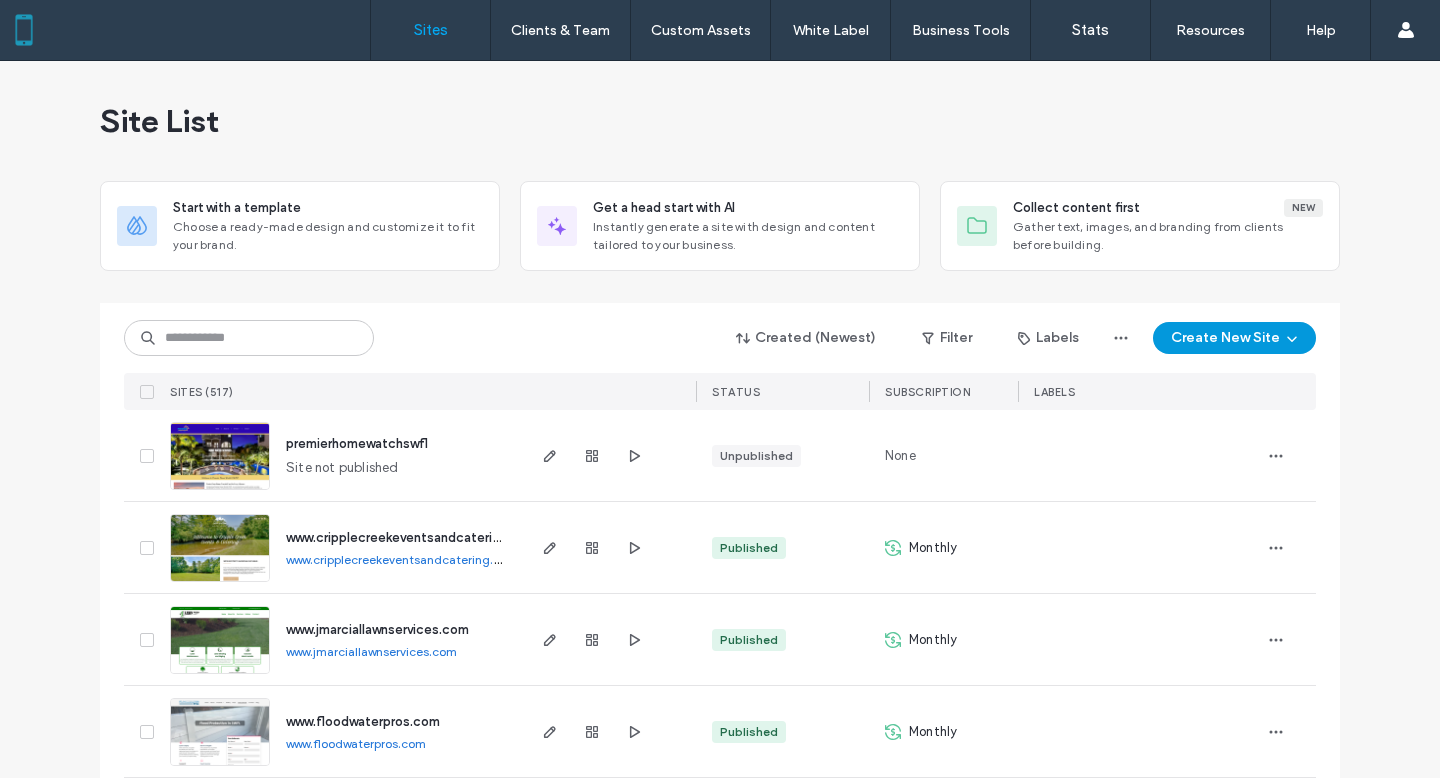 click on "Create New Site" at bounding box center (1234, 338) 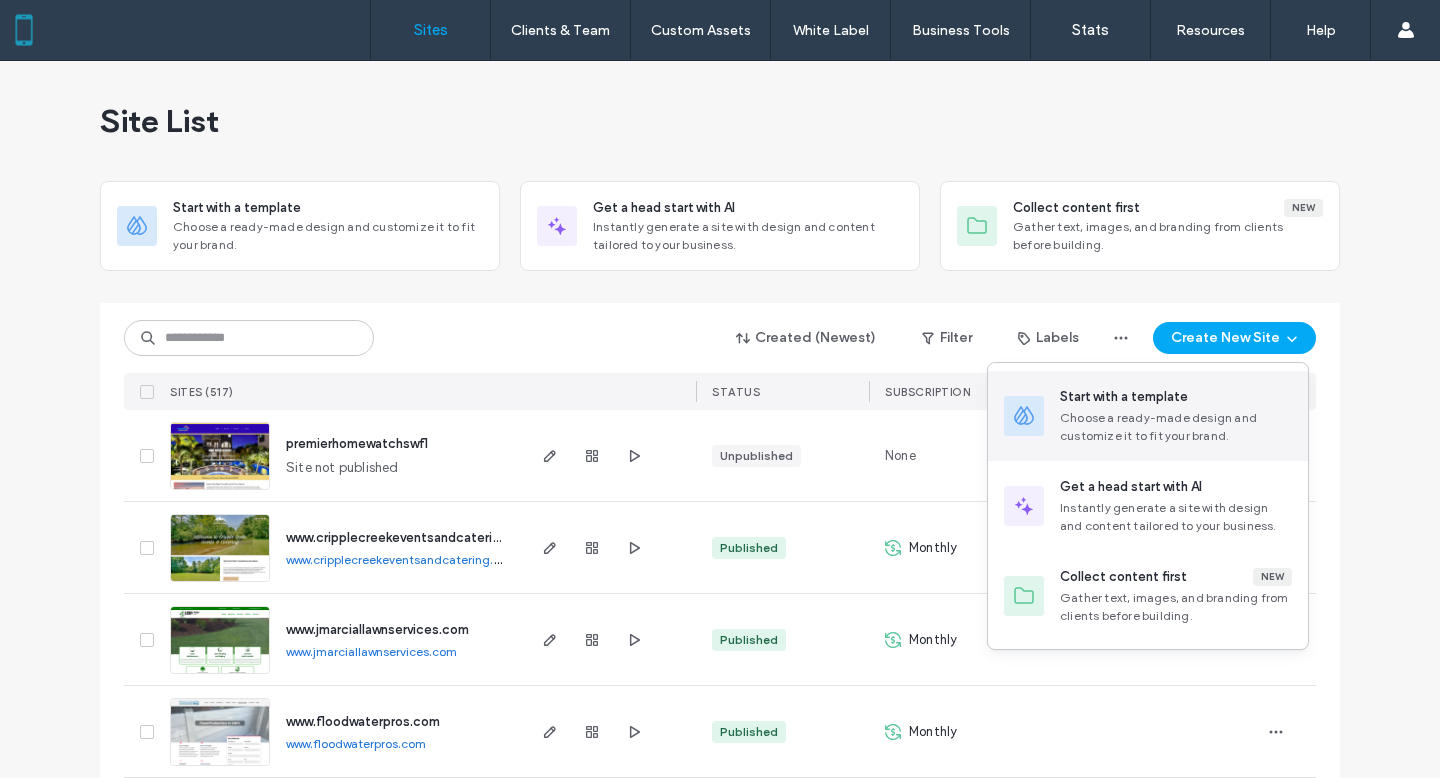 click on "Start with a template" at bounding box center [1124, 397] 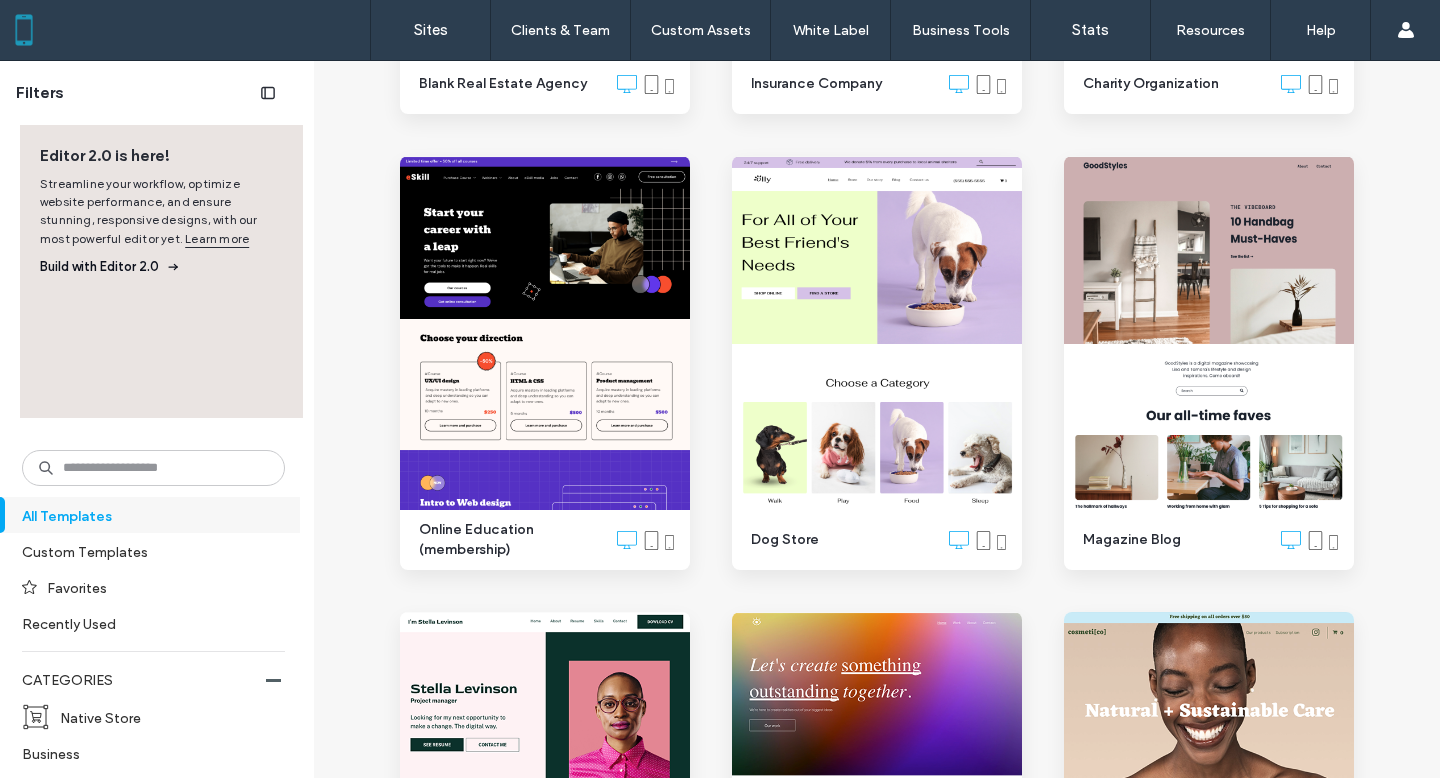 scroll, scrollTop: 2694, scrollLeft: 0, axis: vertical 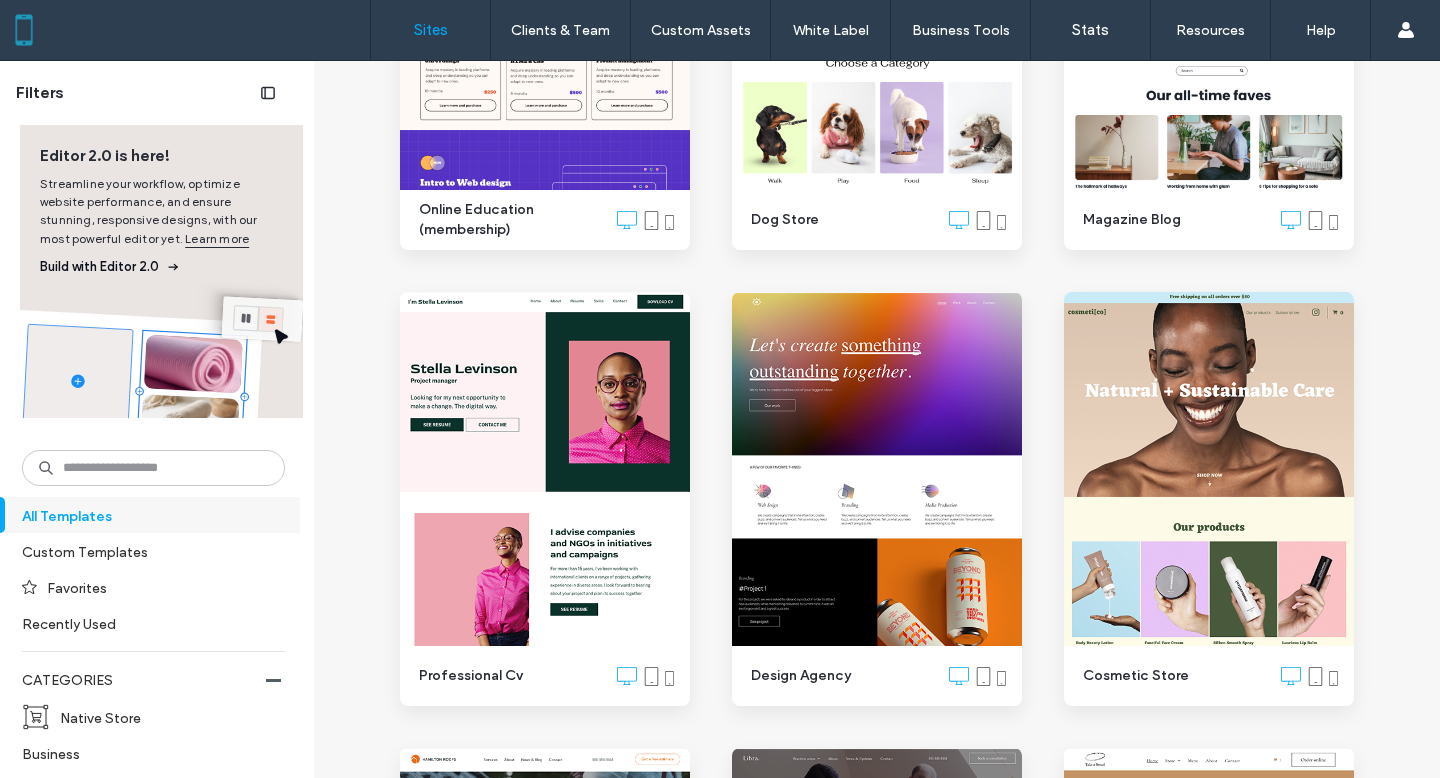 click on "Sites" at bounding box center [431, 30] 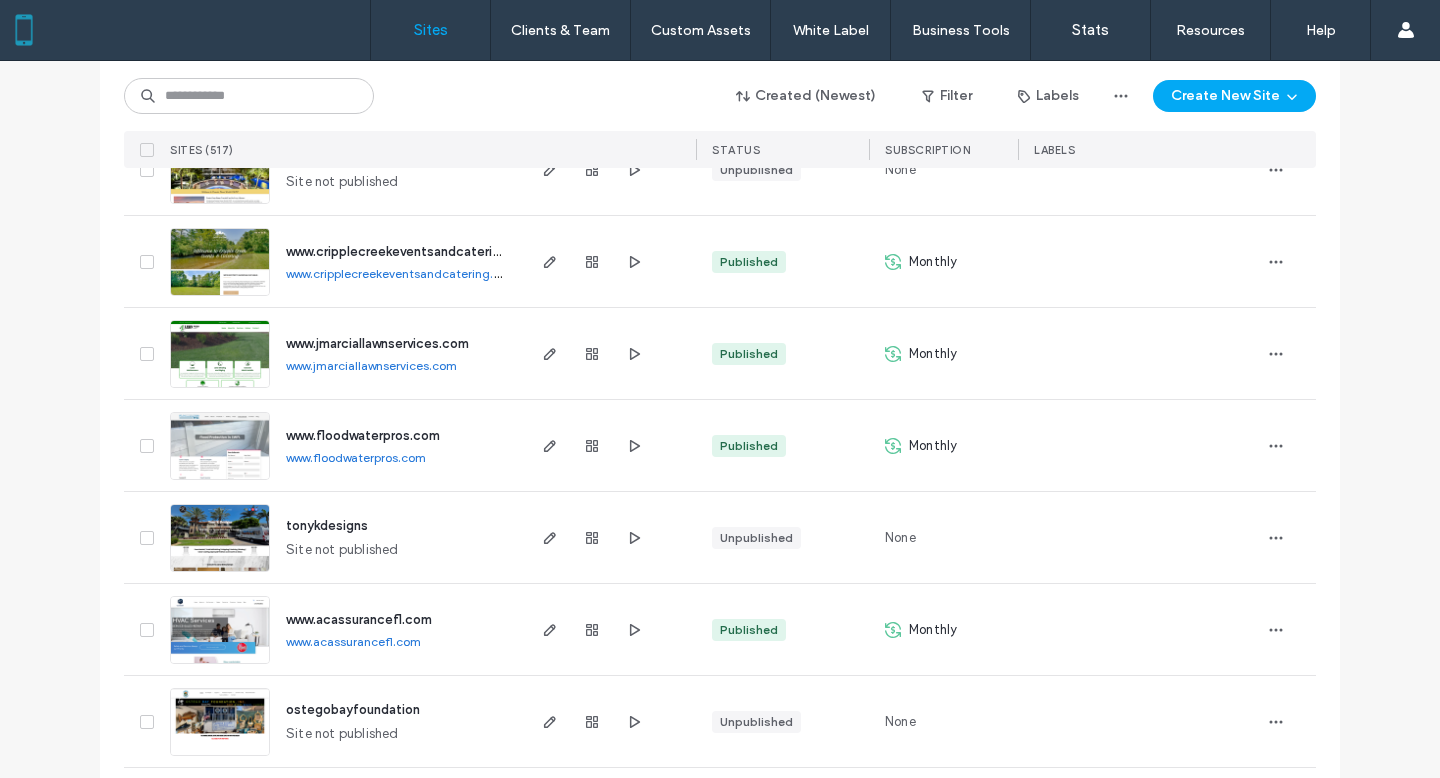 scroll, scrollTop: 296, scrollLeft: 0, axis: vertical 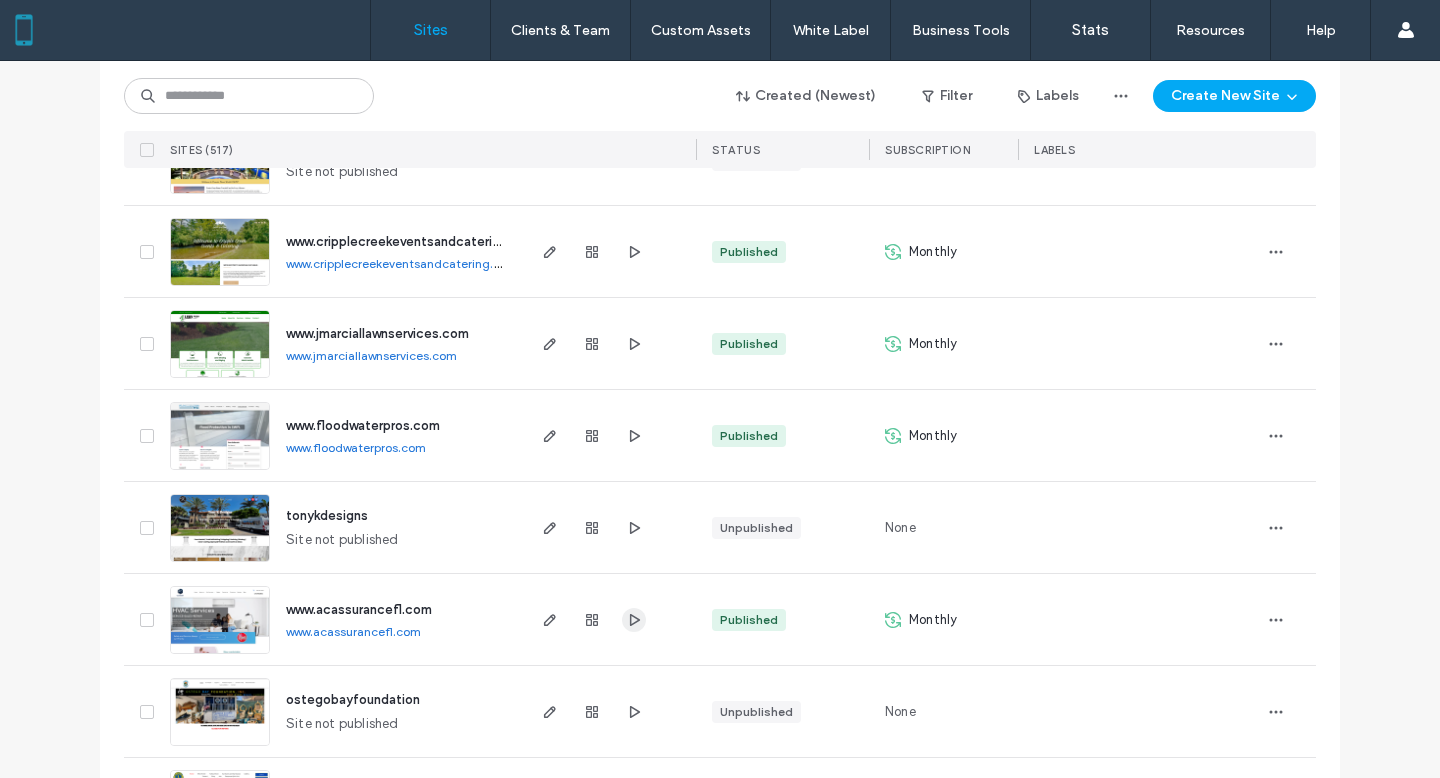 click 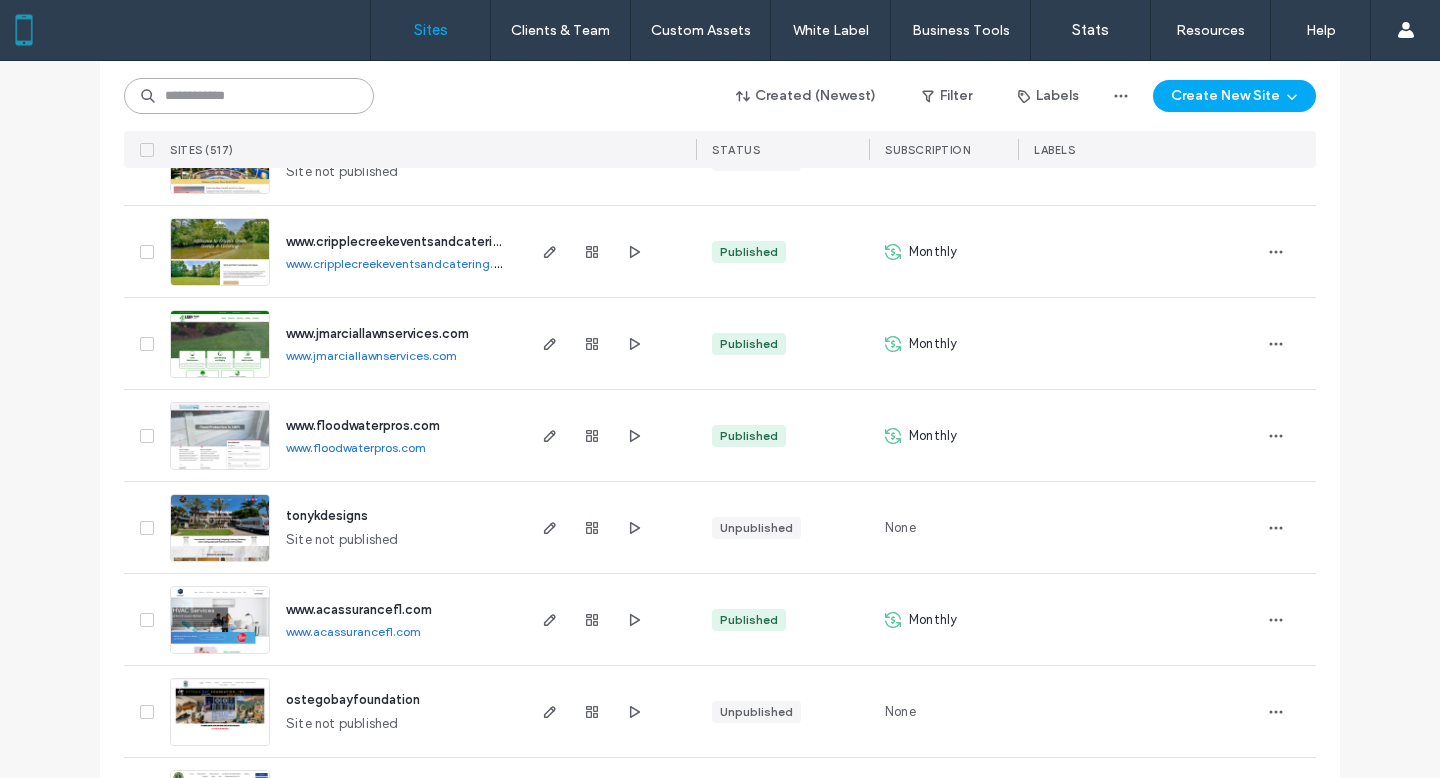 click at bounding box center (249, 96) 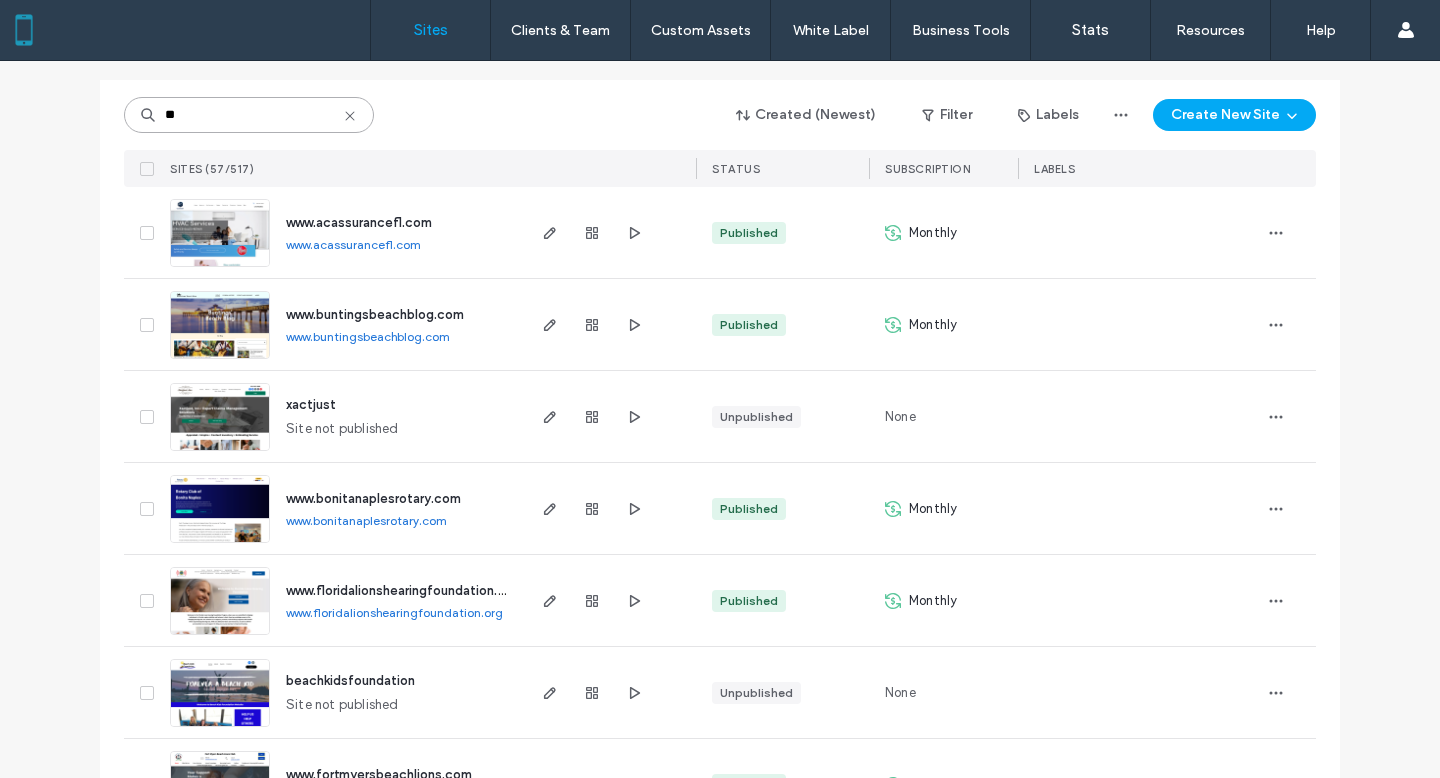 scroll, scrollTop: 236, scrollLeft: 0, axis: vertical 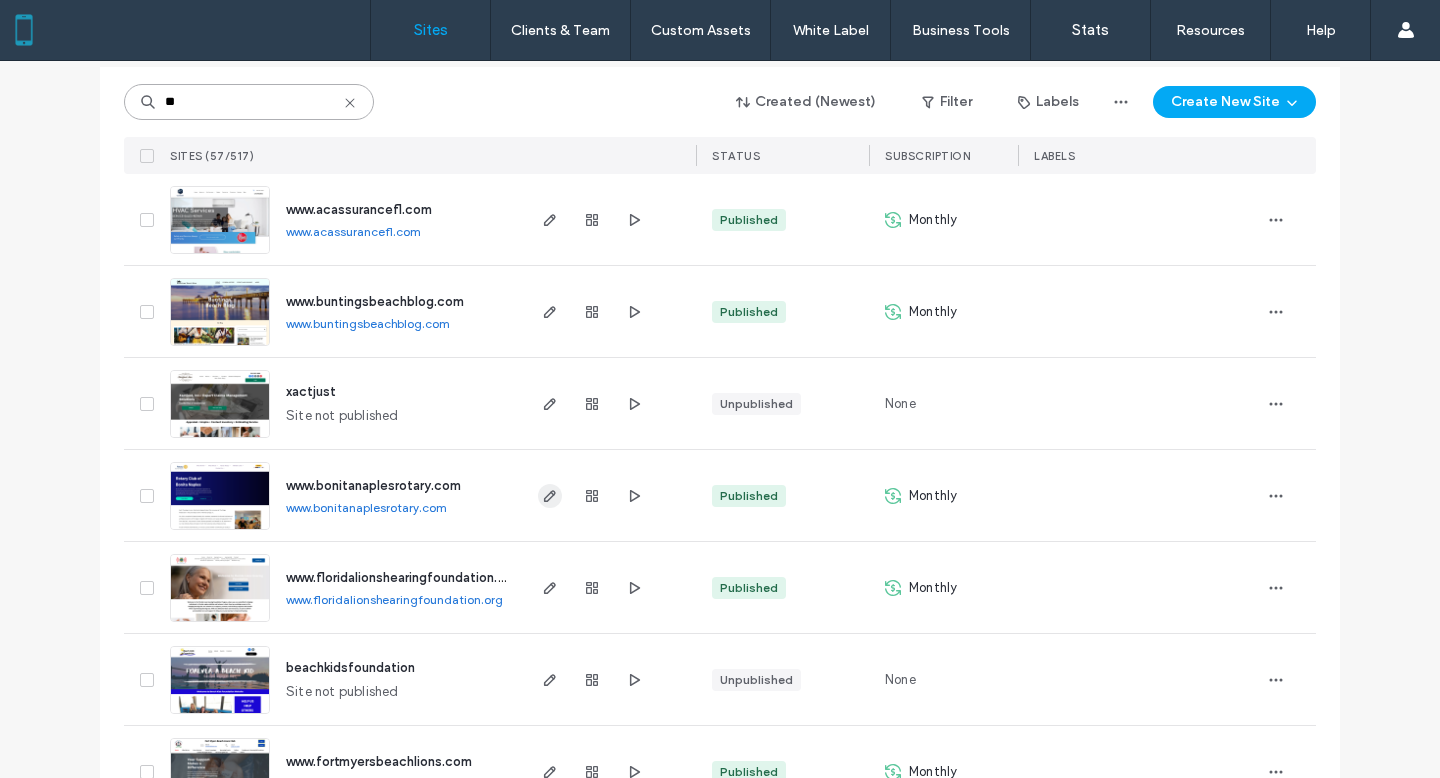 type on "**" 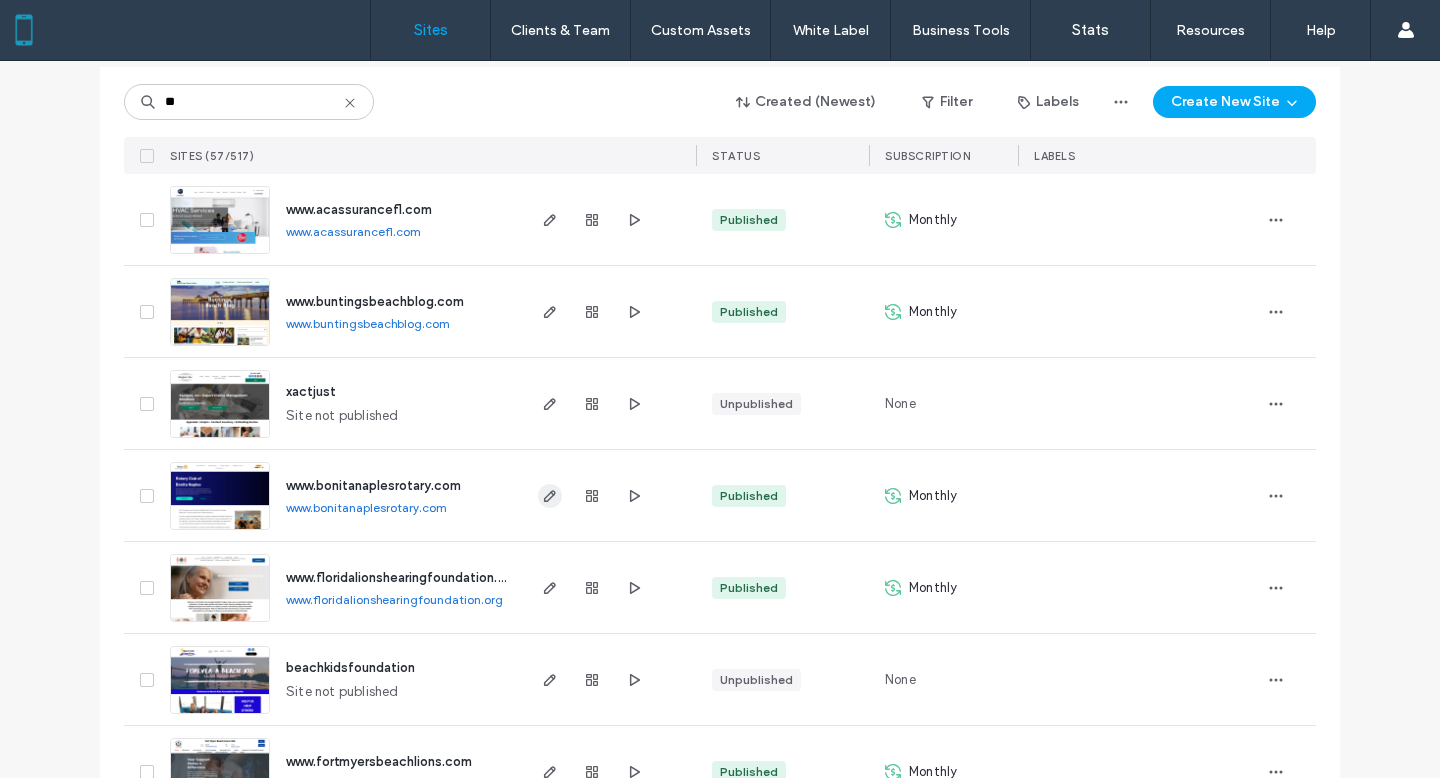 click 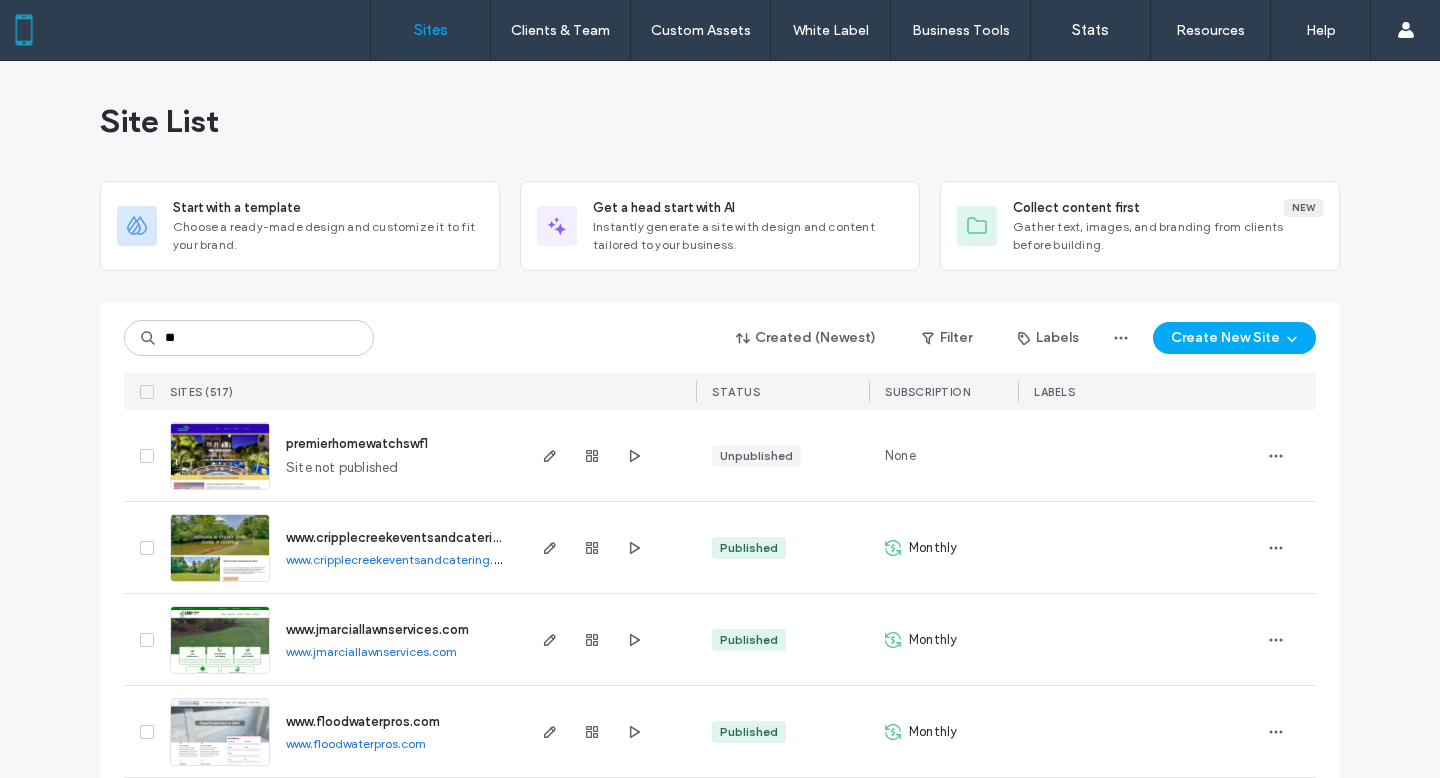 scroll, scrollTop: 0, scrollLeft: 0, axis: both 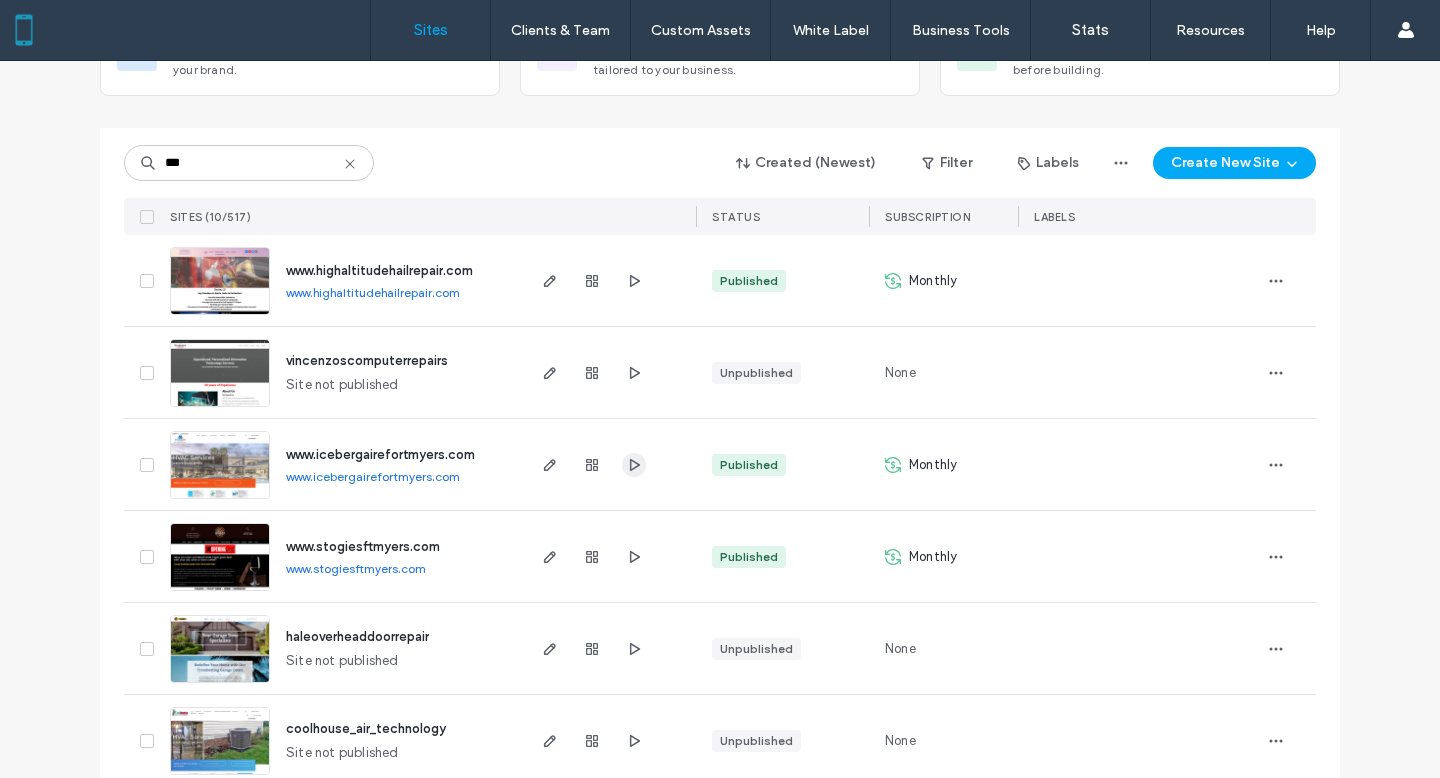 type on "***" 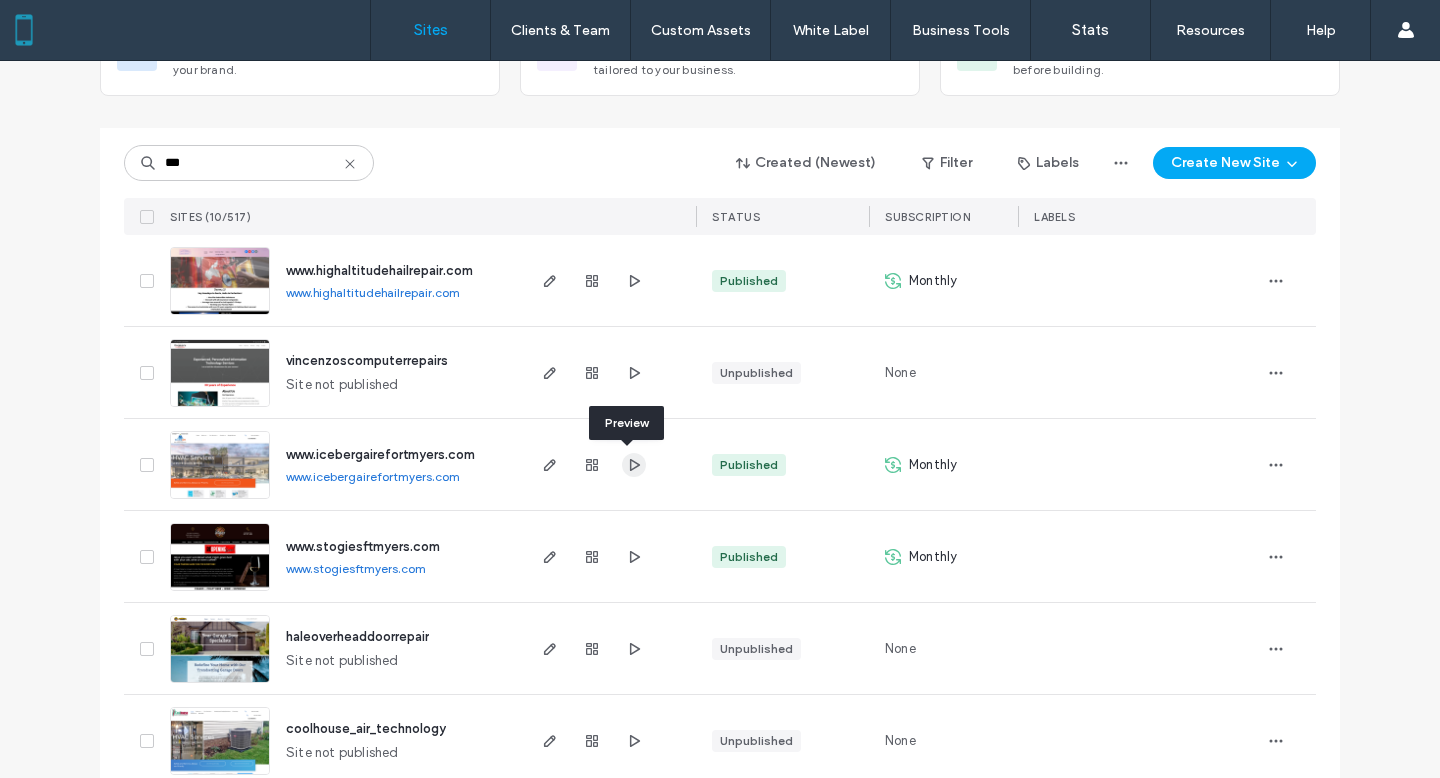 click 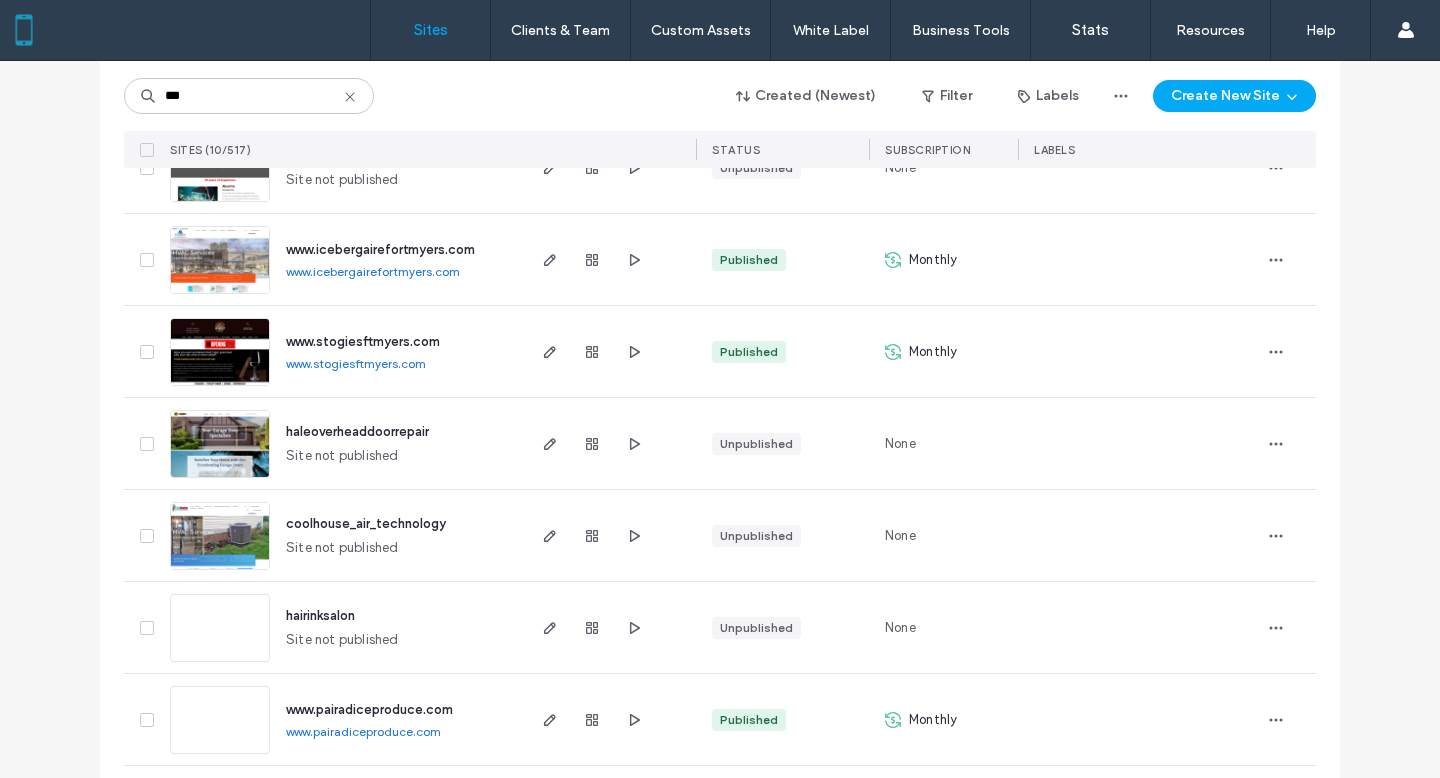 scroll, scrollTop: 383, scrollLeft: 0, axis: vertical 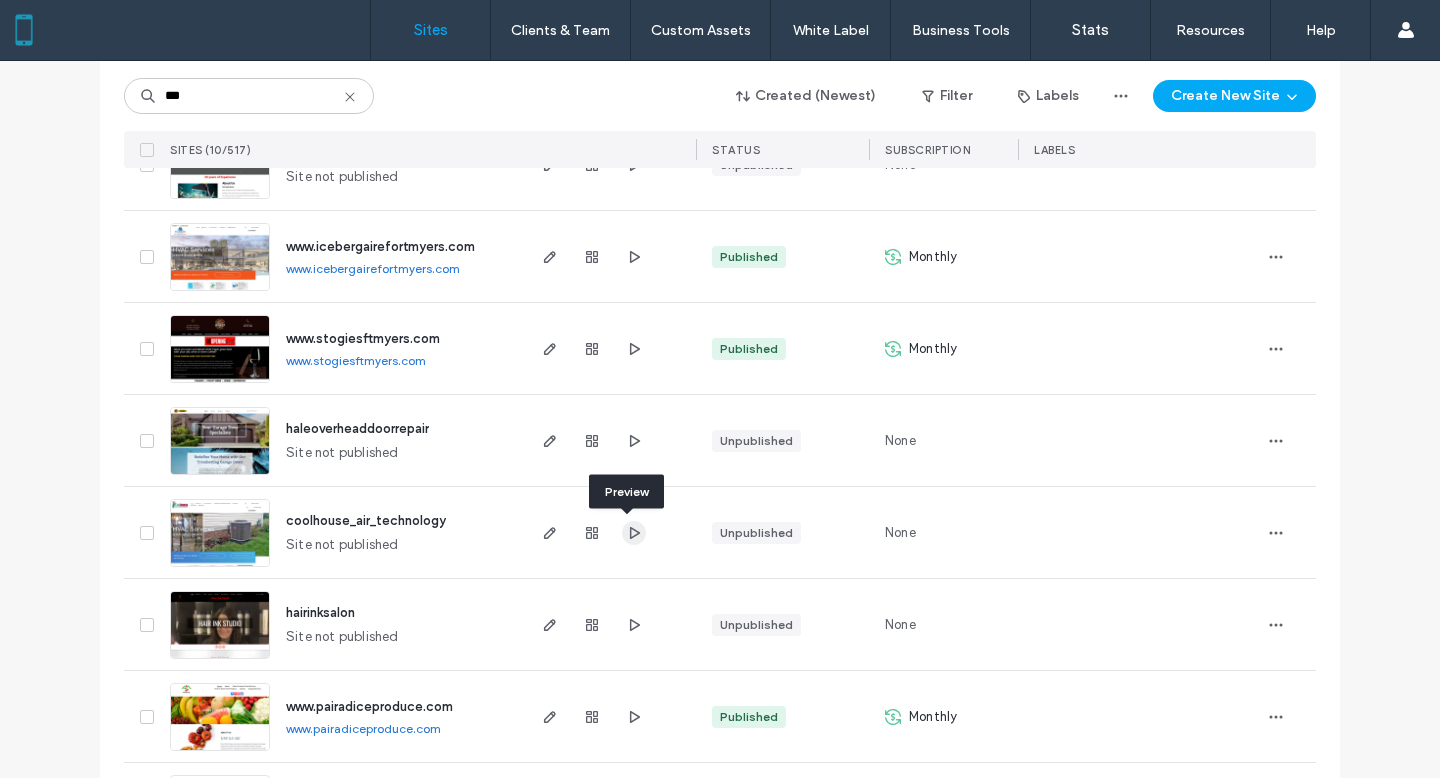 click 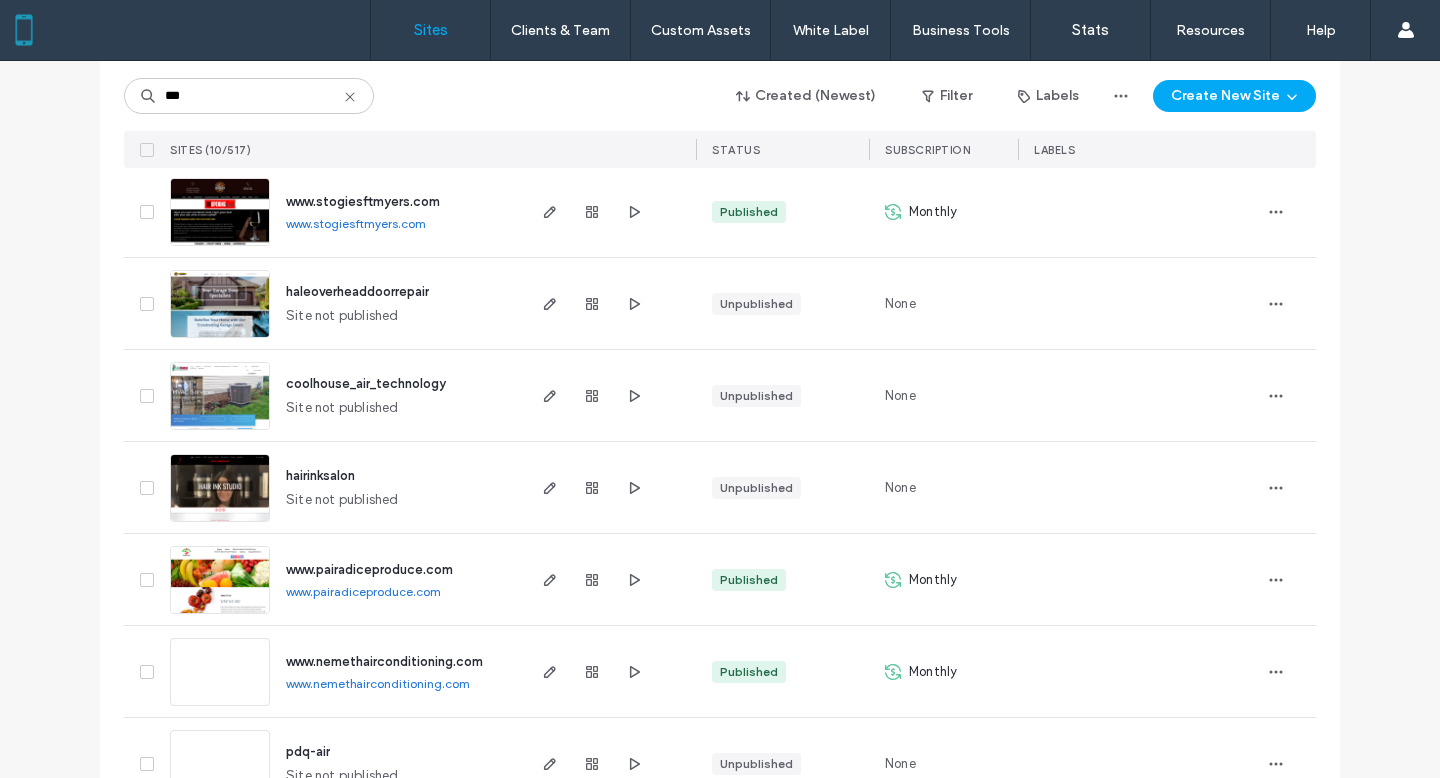 scroll, scrollTop: 576, scrollLeft: 0, axis: vertical 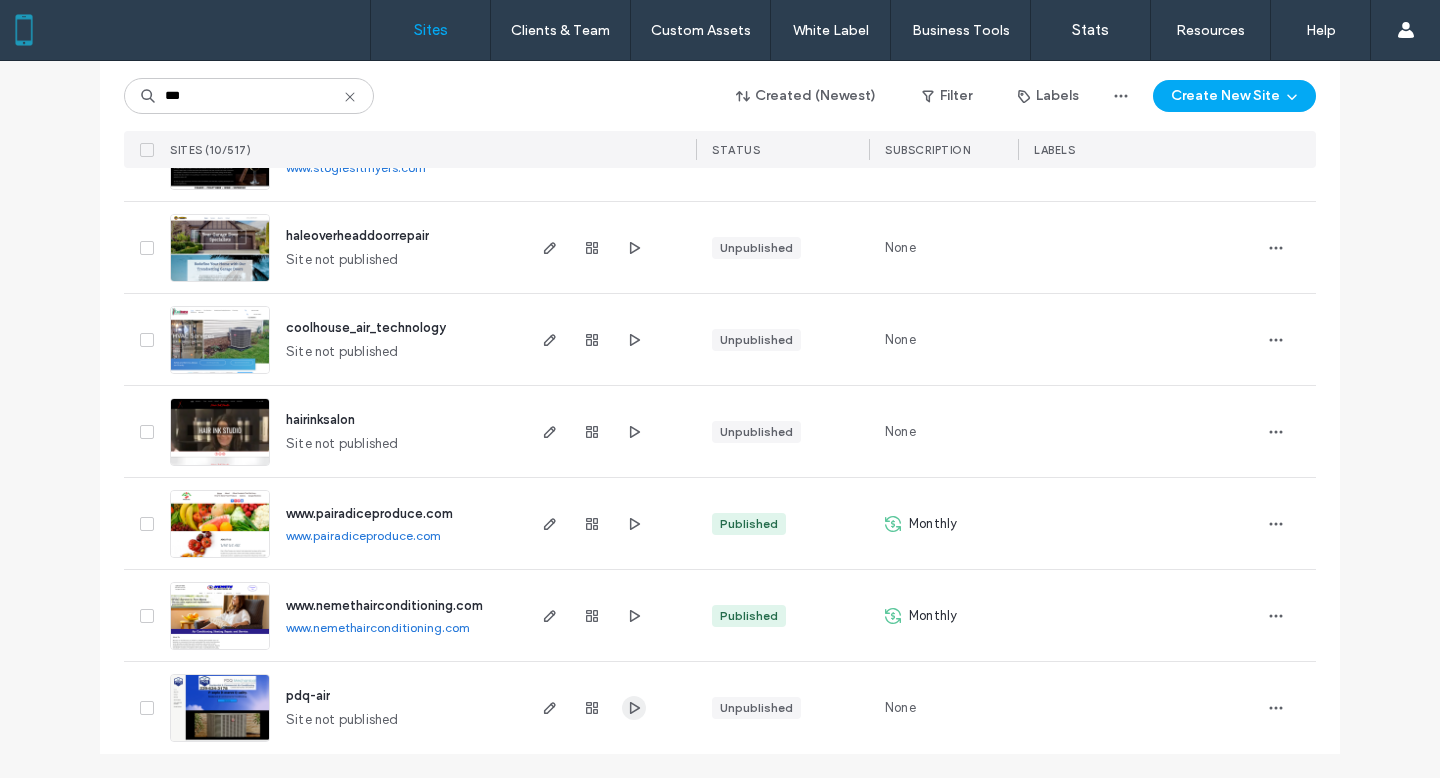 click 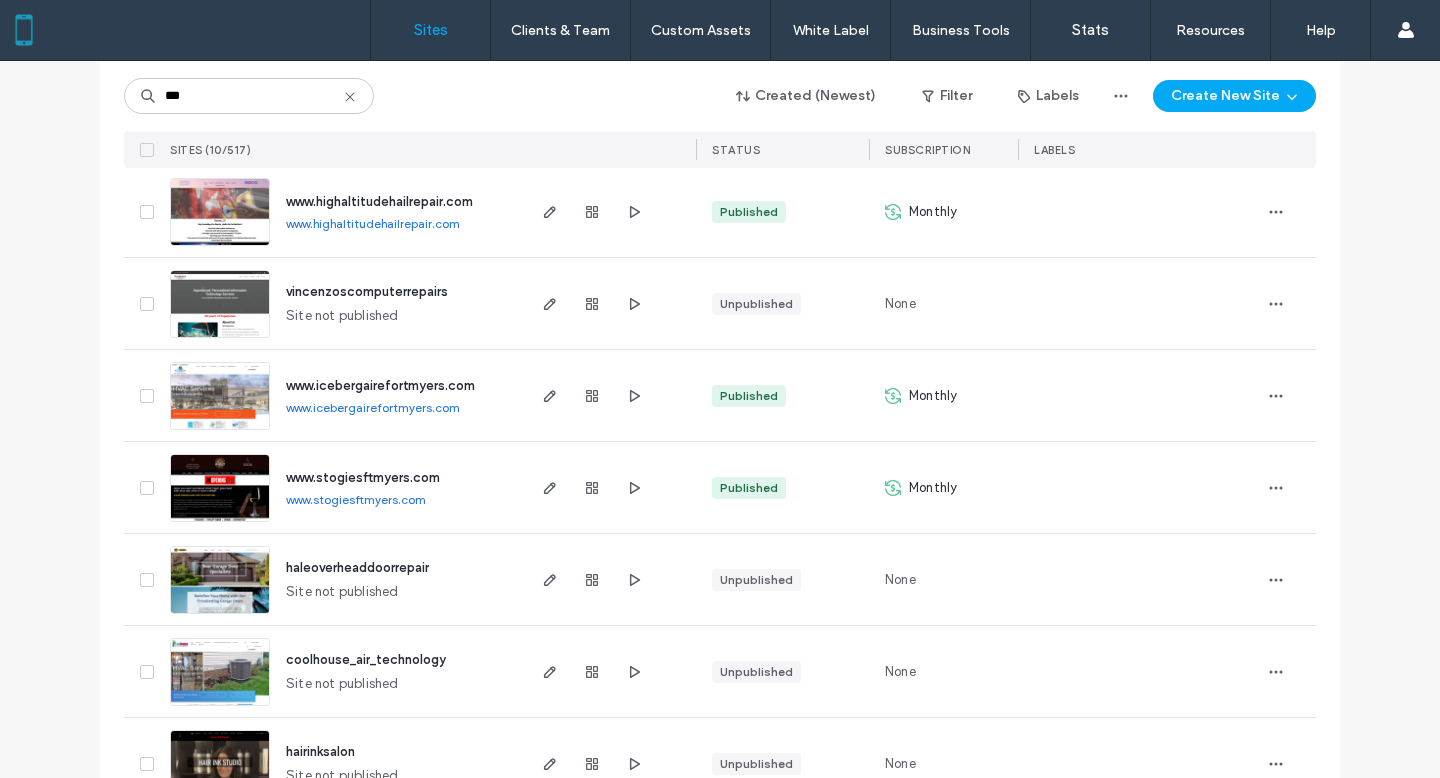 scroll, scrollTop: 0, scrollLeft: 0, axis: both 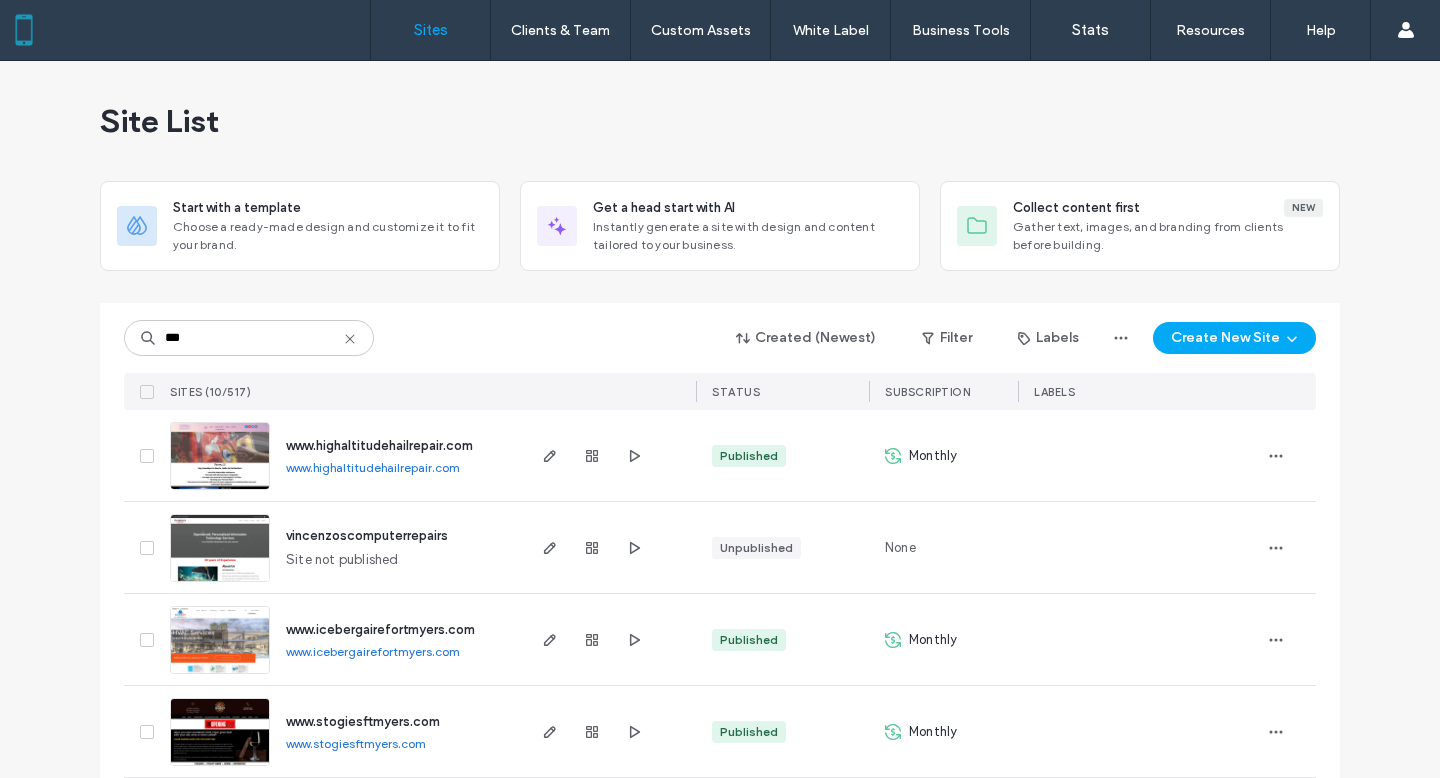 click 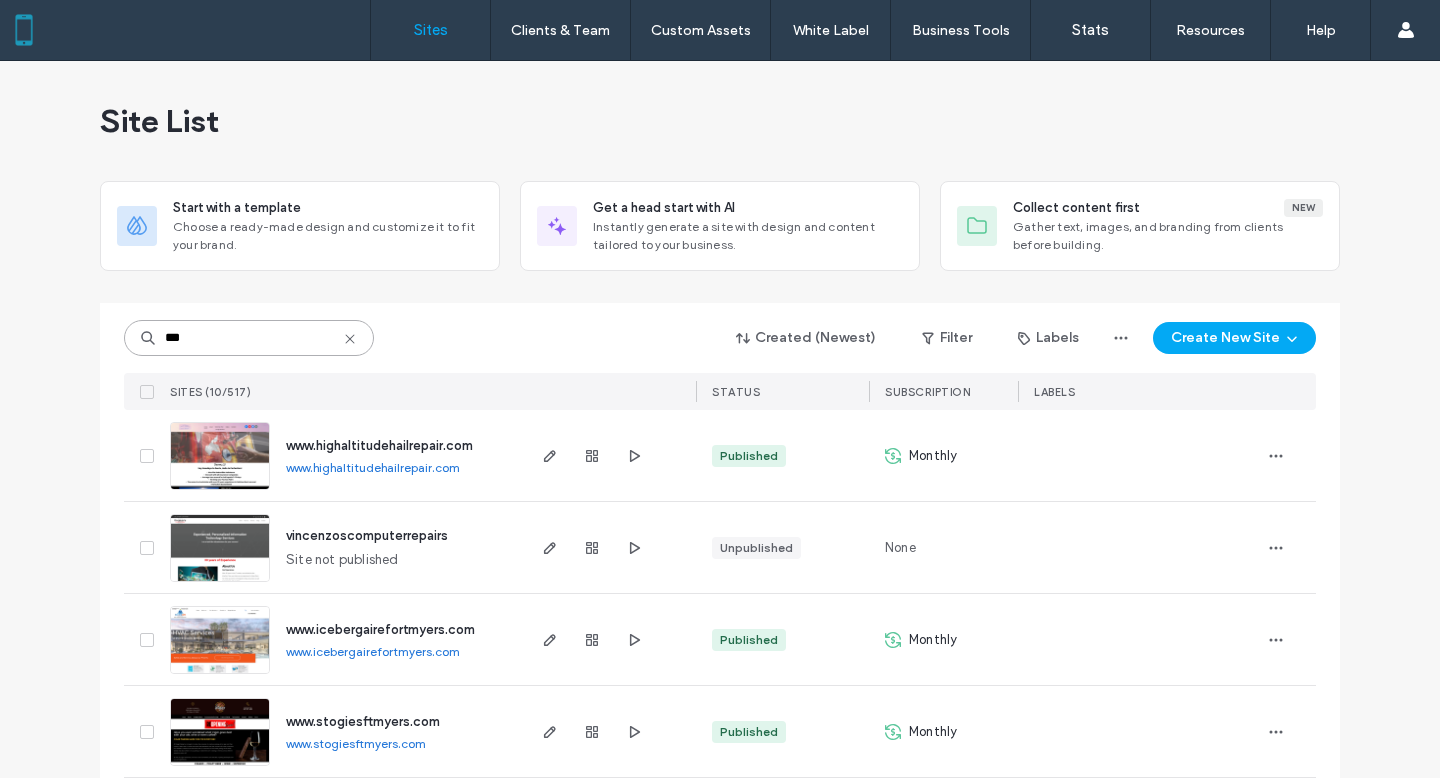 type 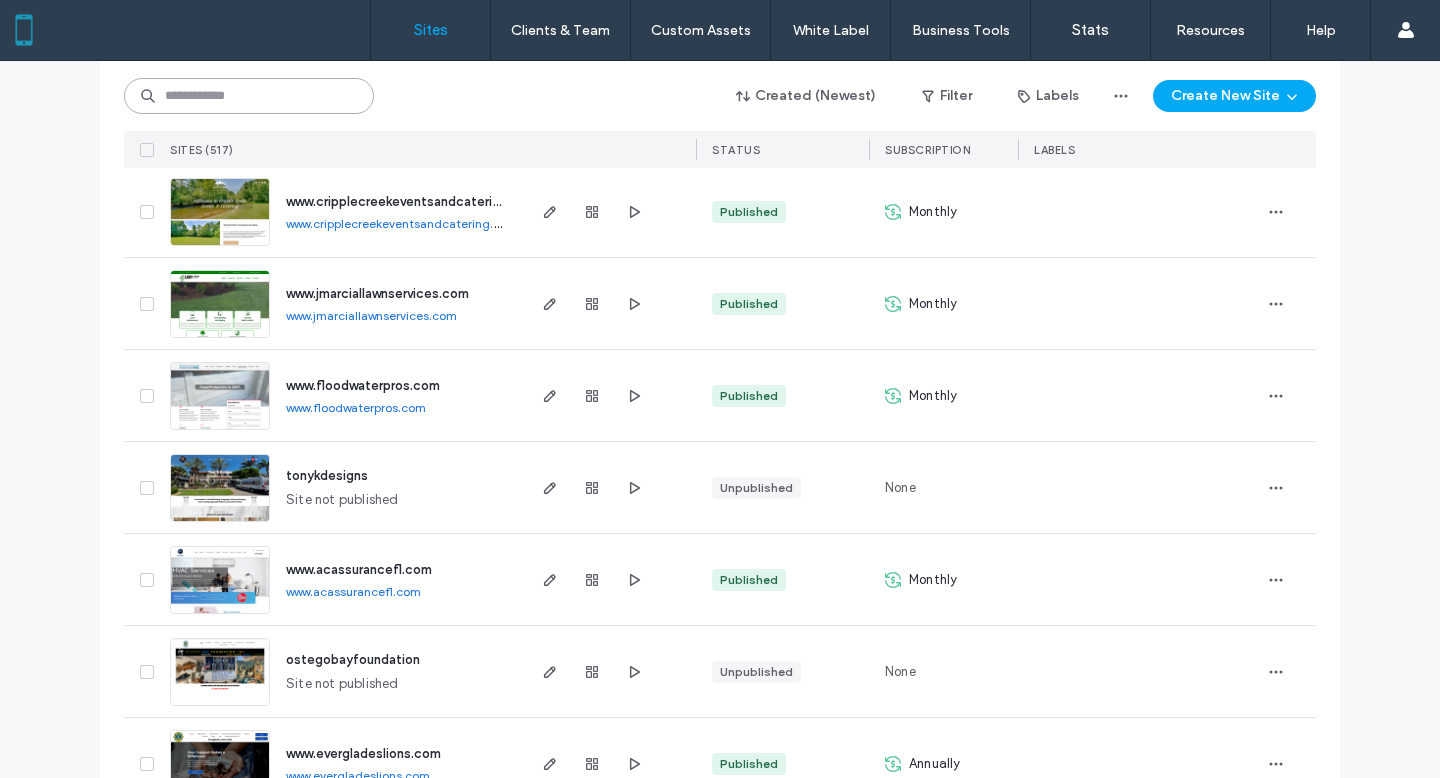 scroll, scrollTop: 343, scrollLeft: 0, axis: vertical 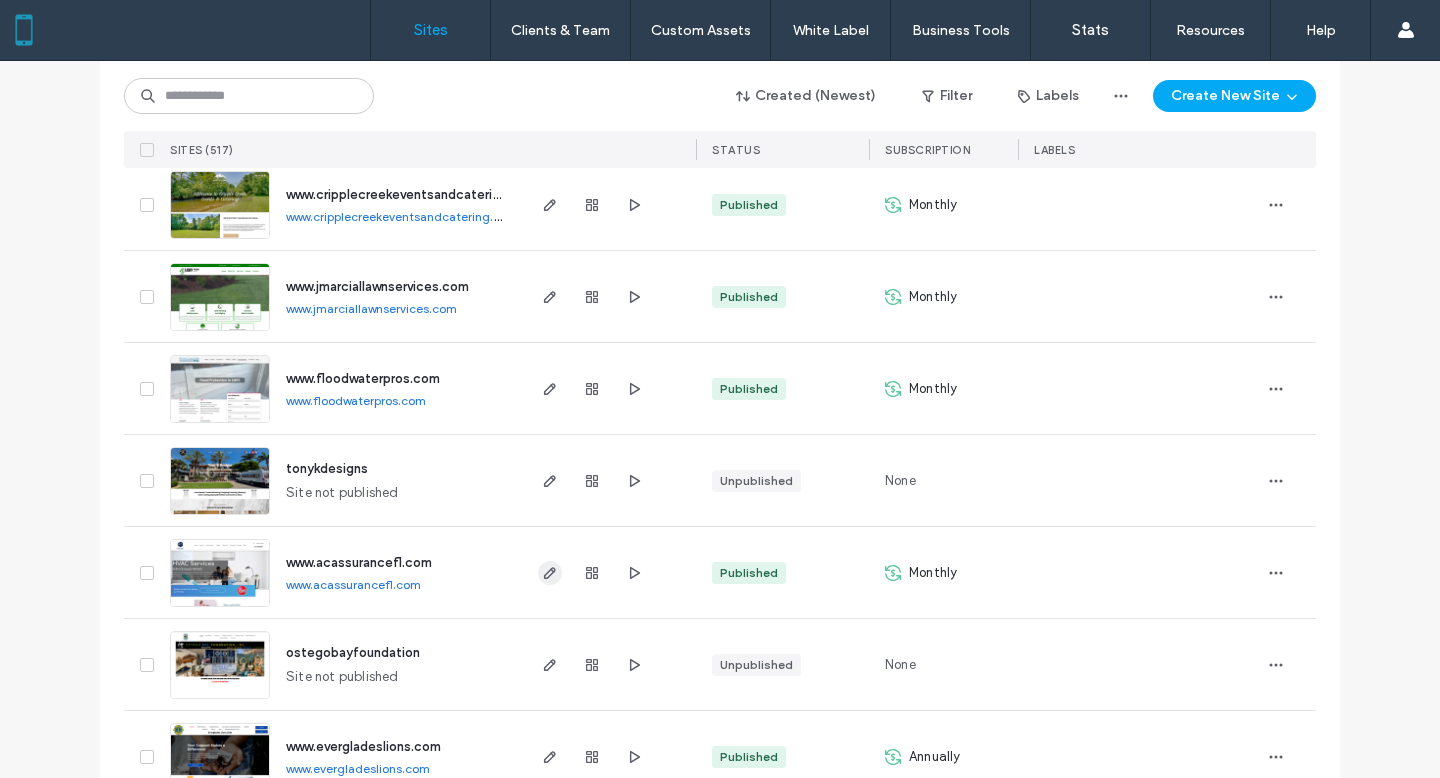 click 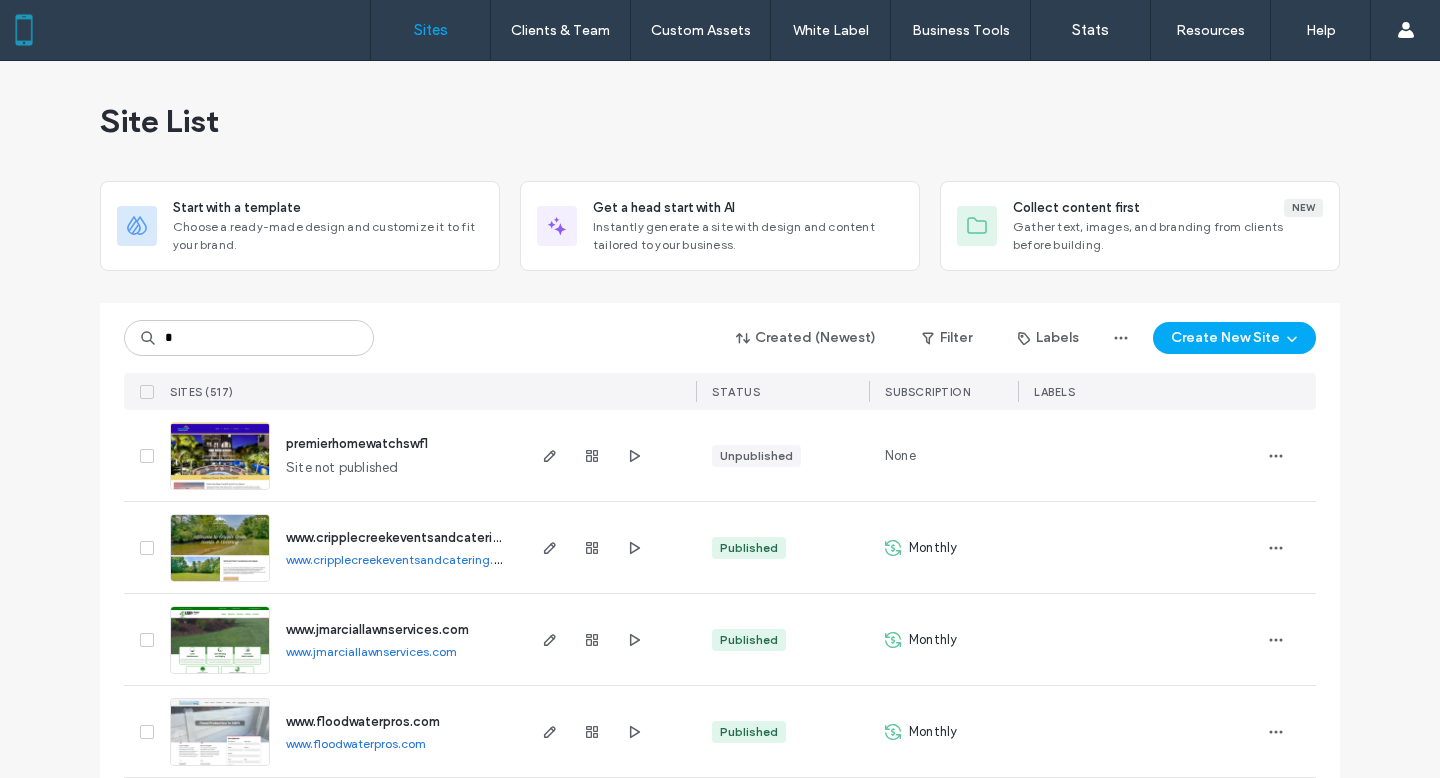 scroll, scrollTop: 0, scrollLeft: 0, axis: both 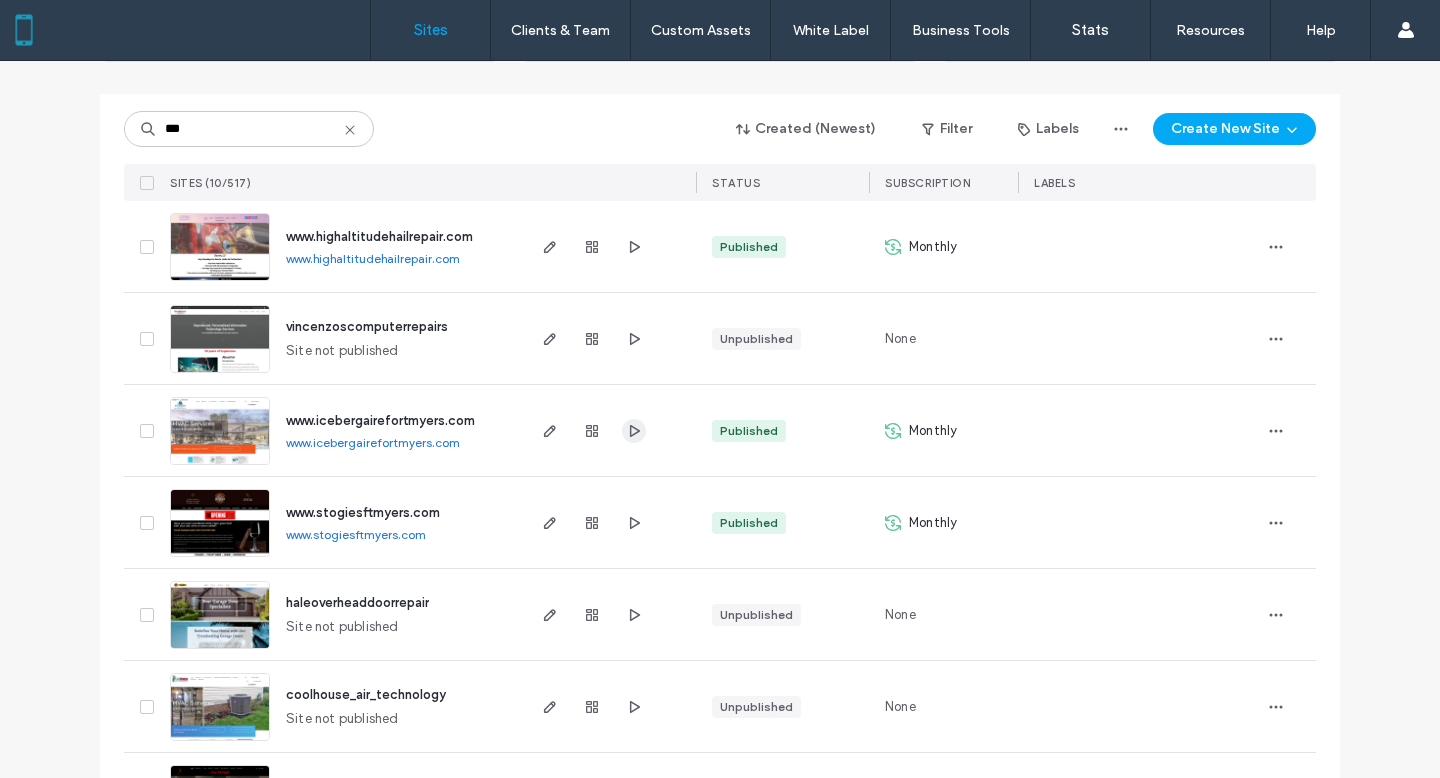type on "***" 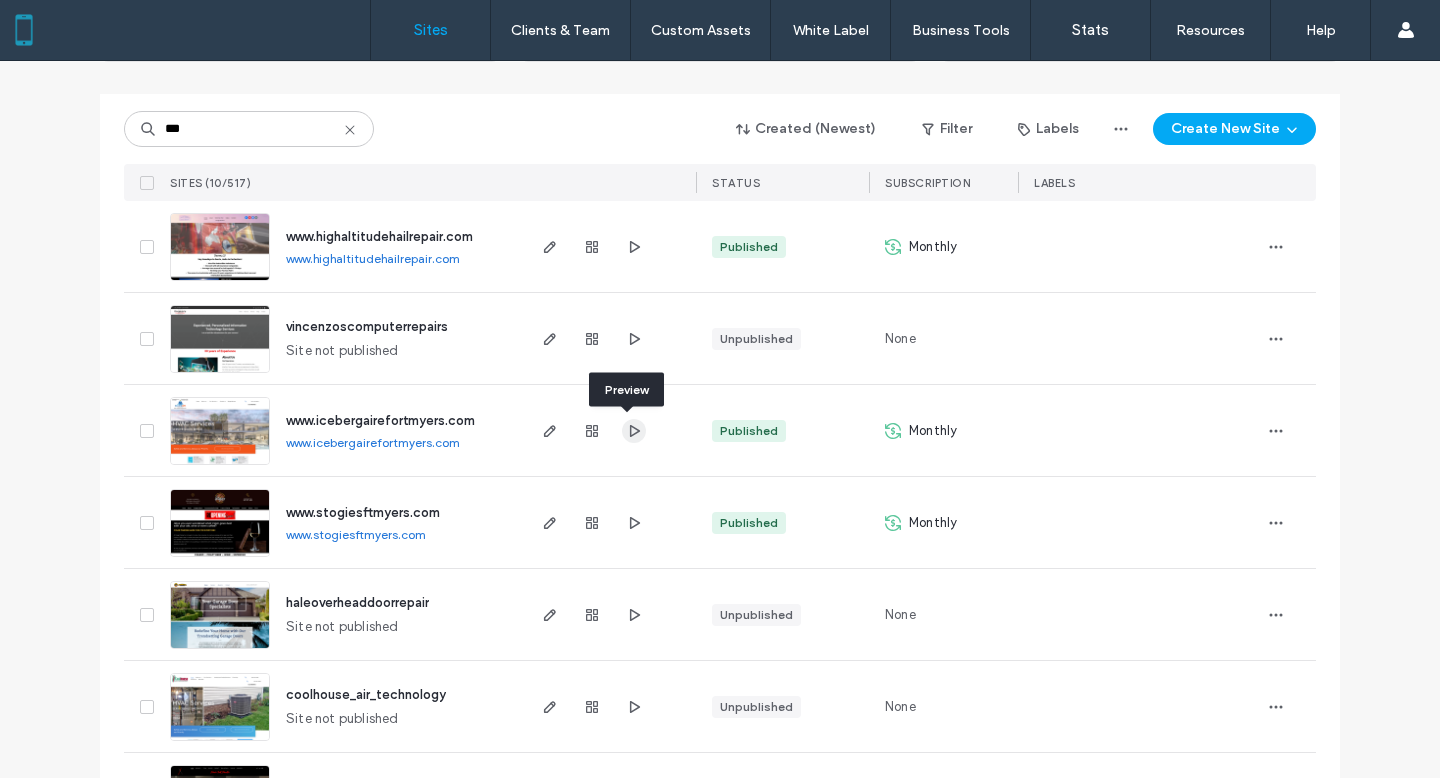 click 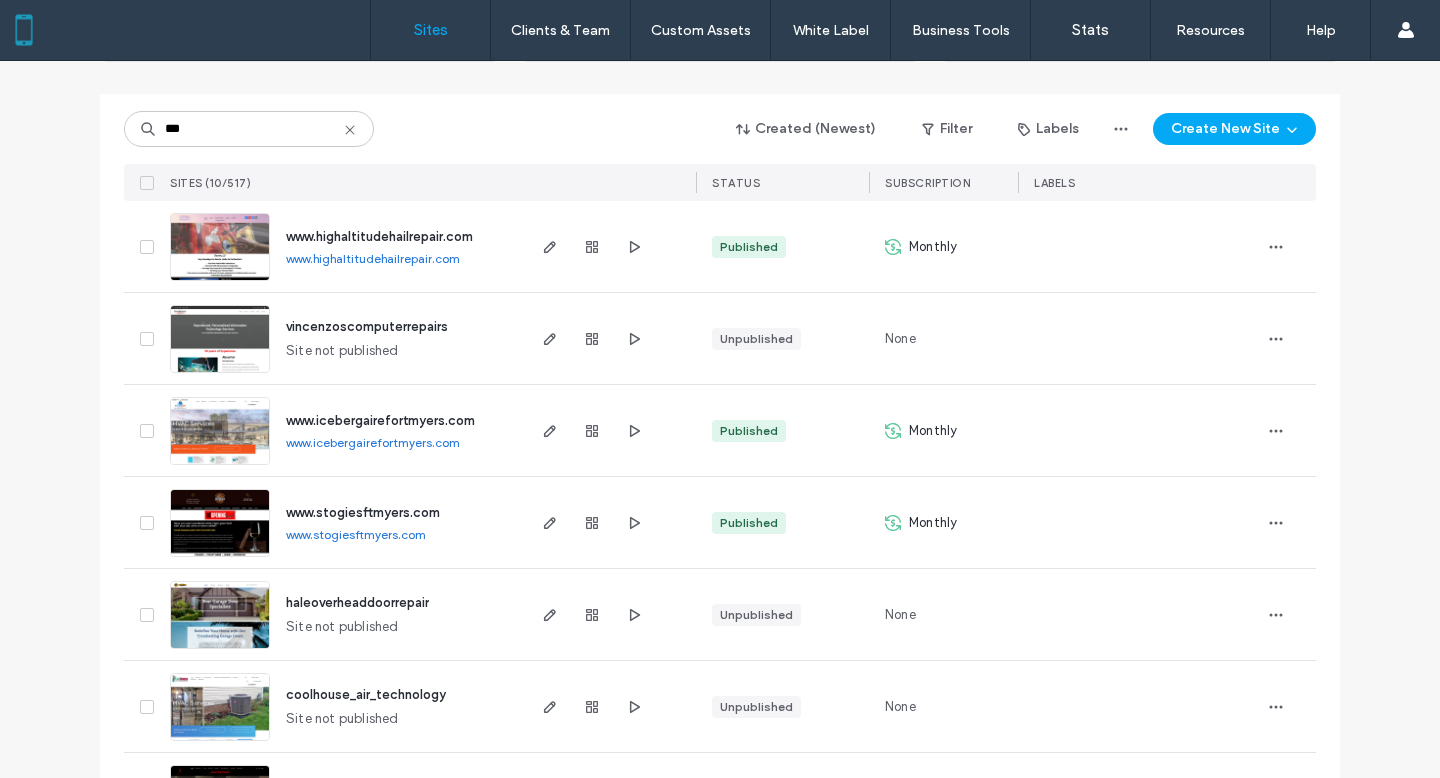 click 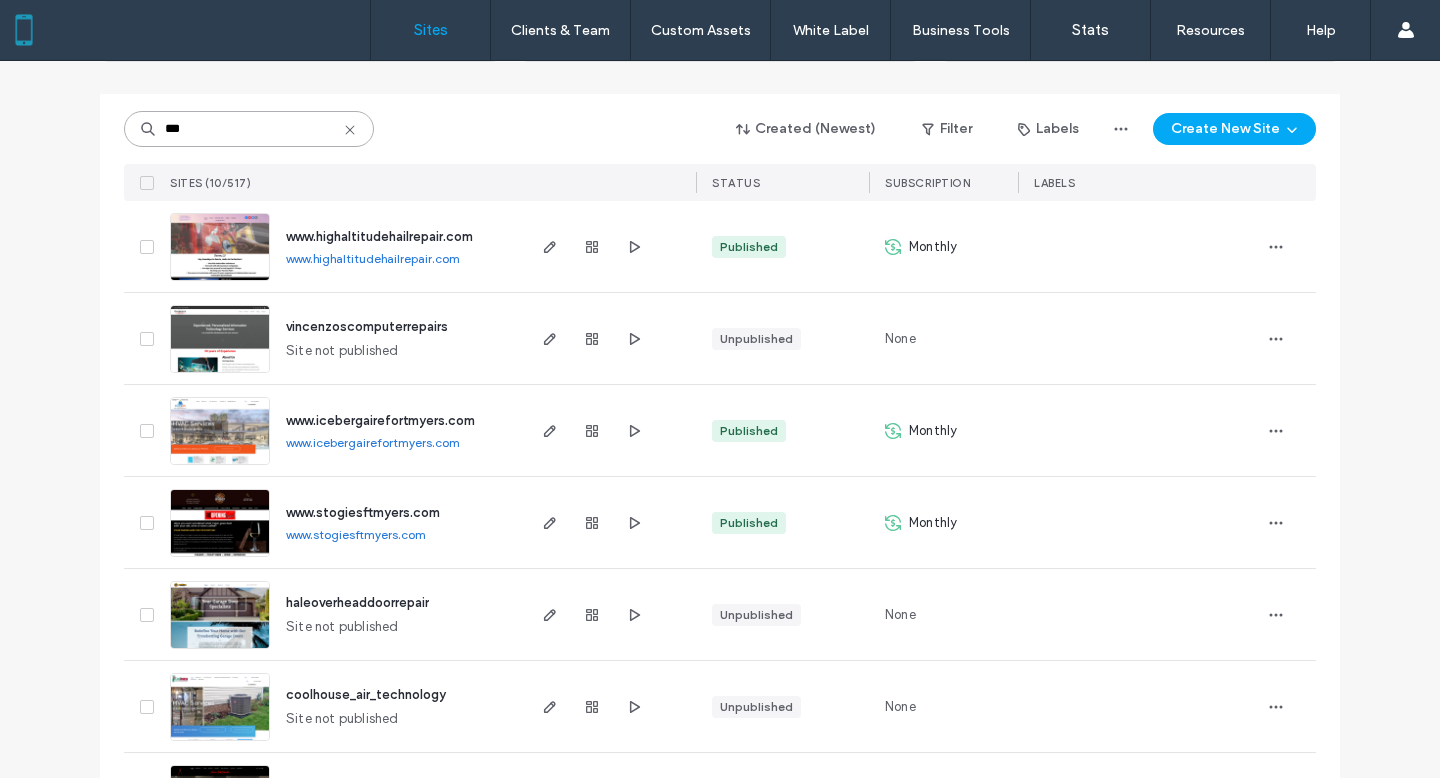 type 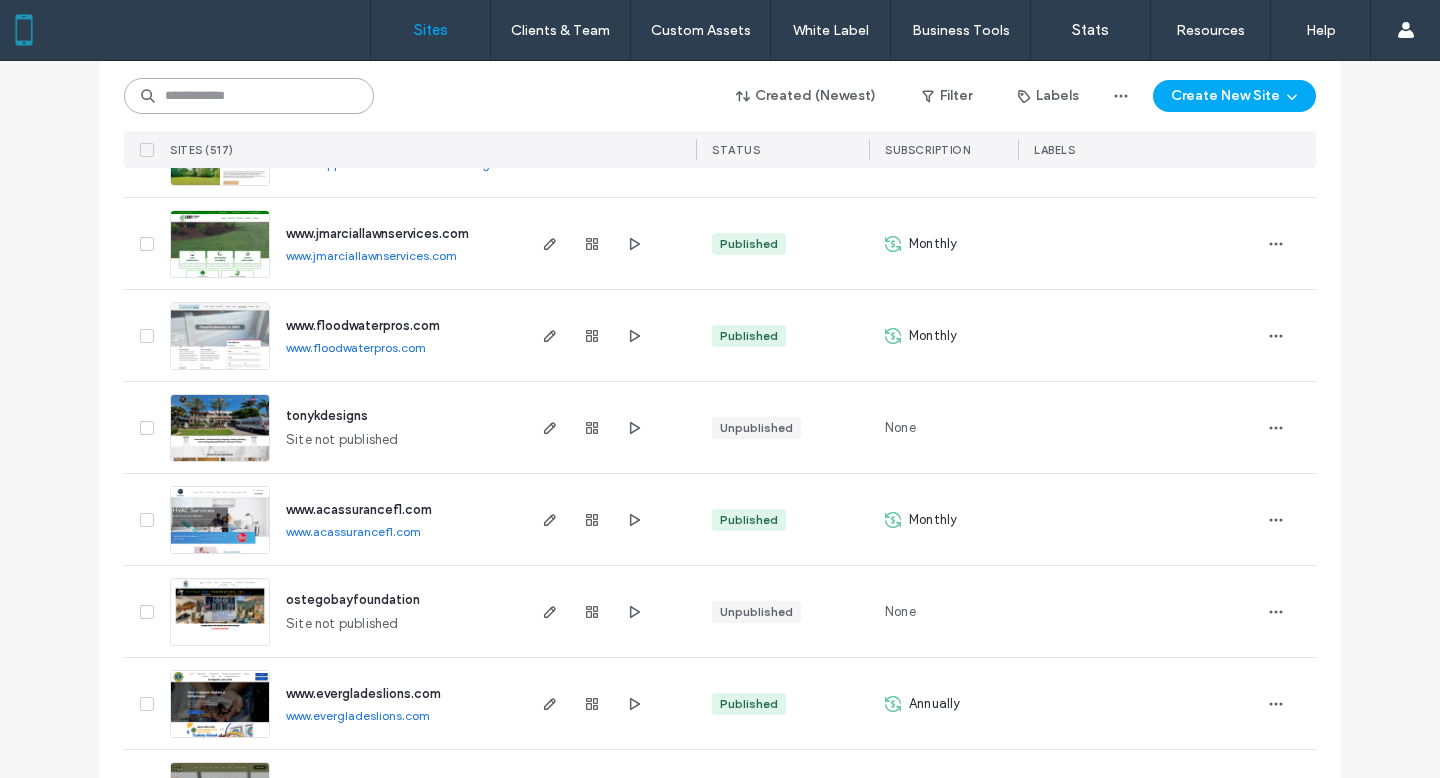 scroll, scrollTop: 432, scrollLeft: 0, axis: vertical 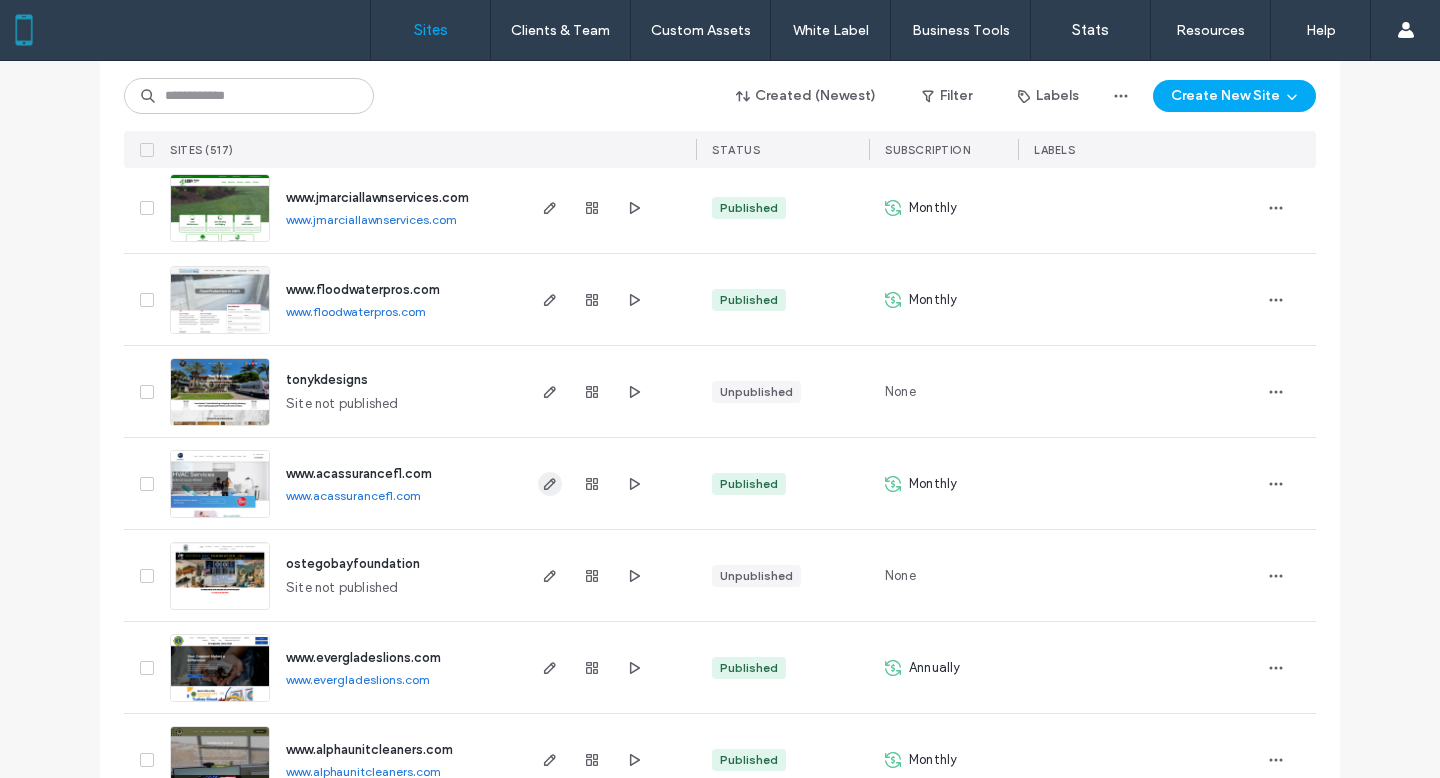 click 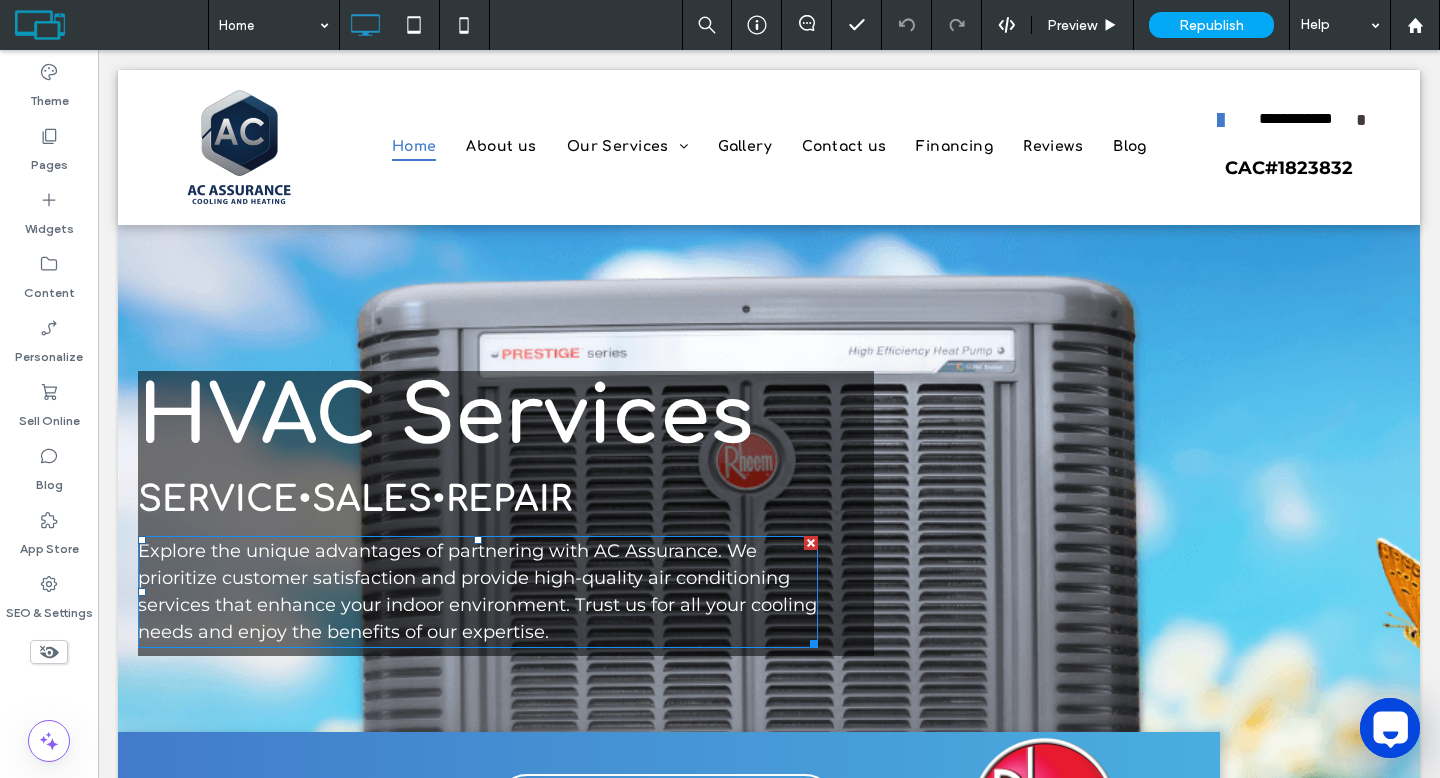 scroll, scrollTop: 0, scrollLeft: 0, axis: both 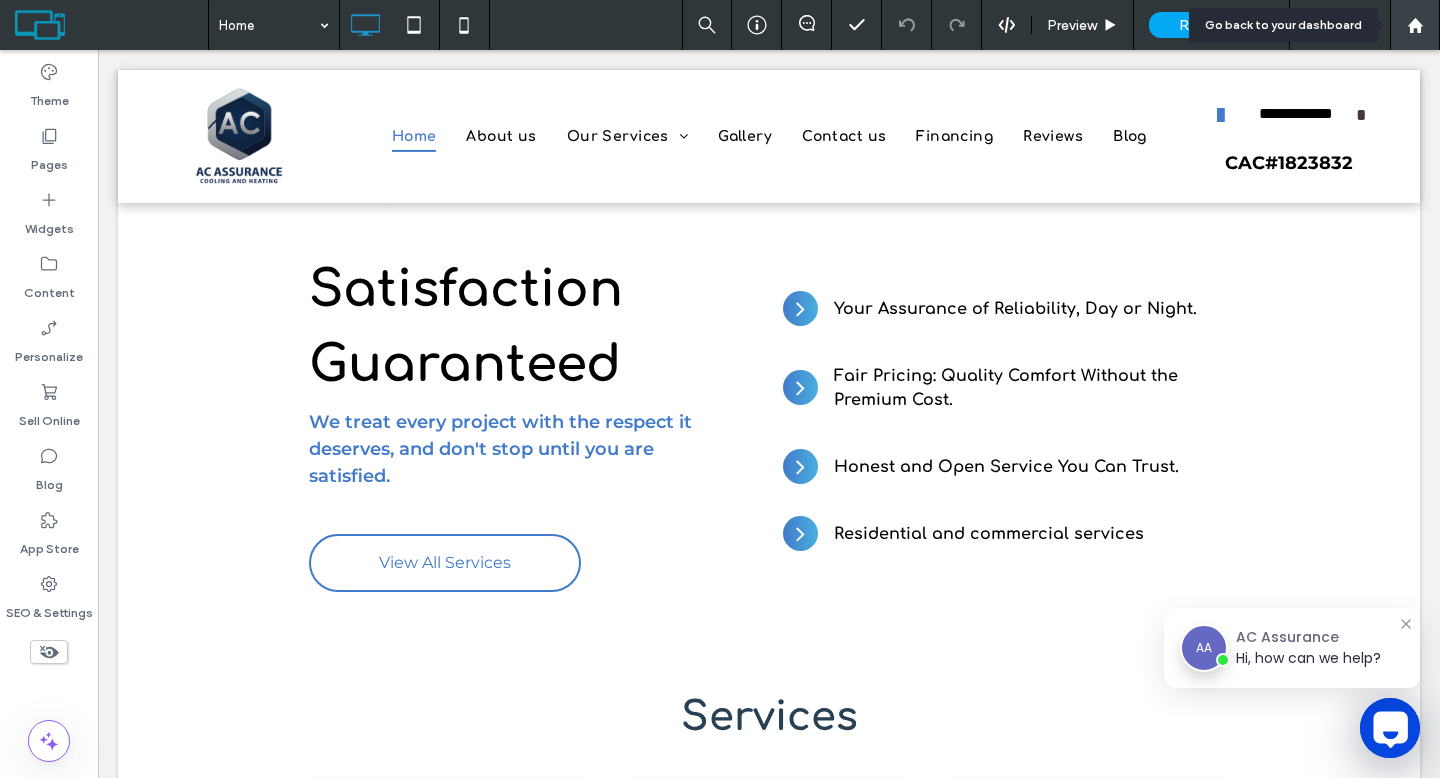 click 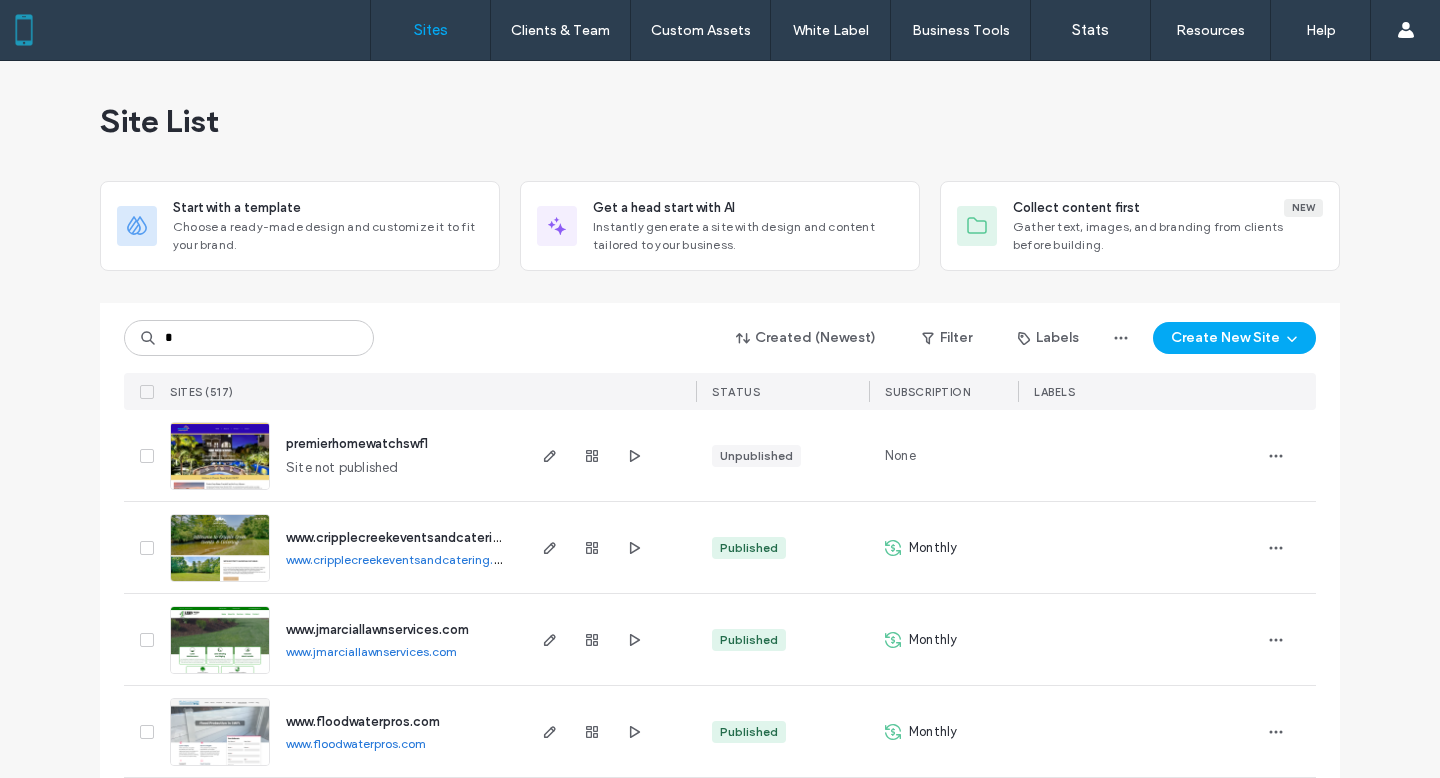 scroll, scrollTop: 0, scrollLeft: 0, axis: both 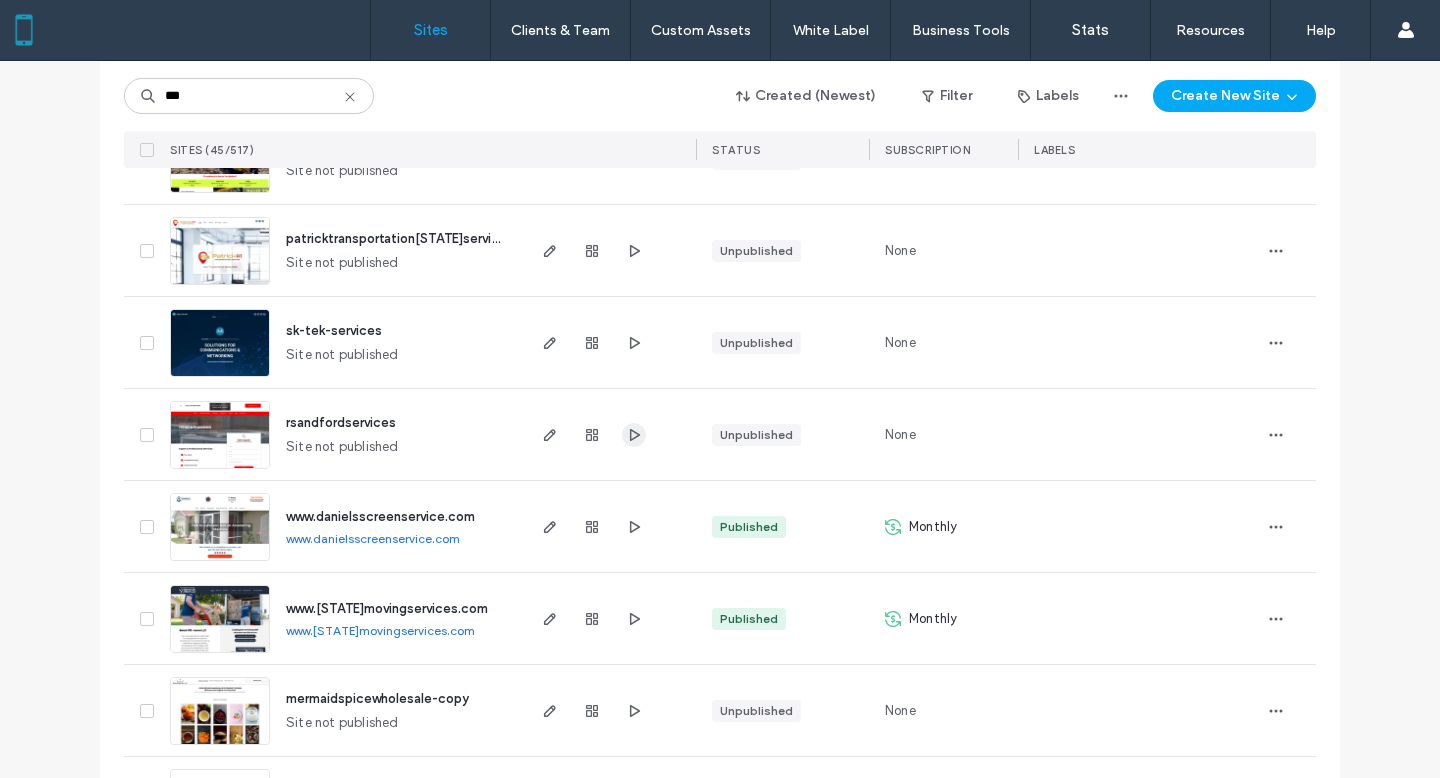 type on "***" 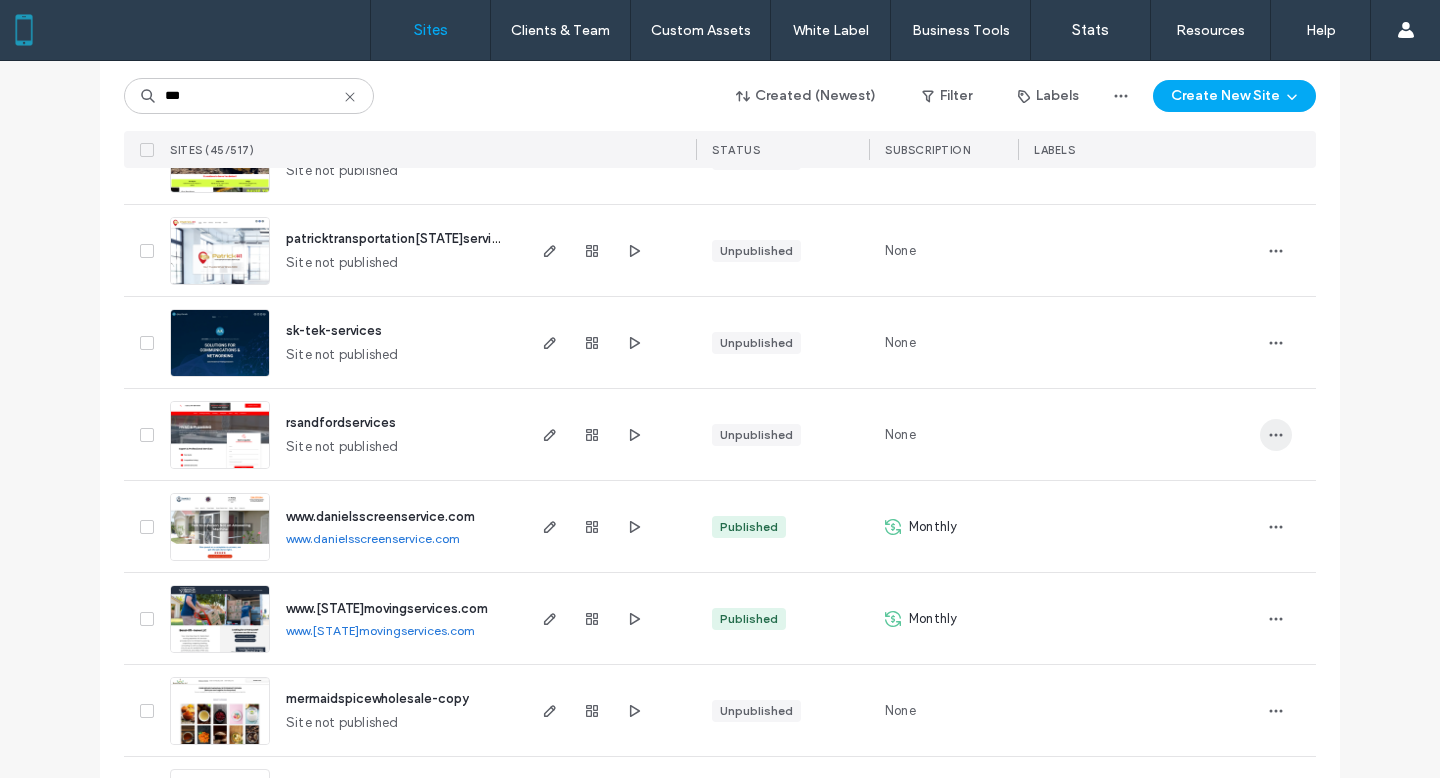click 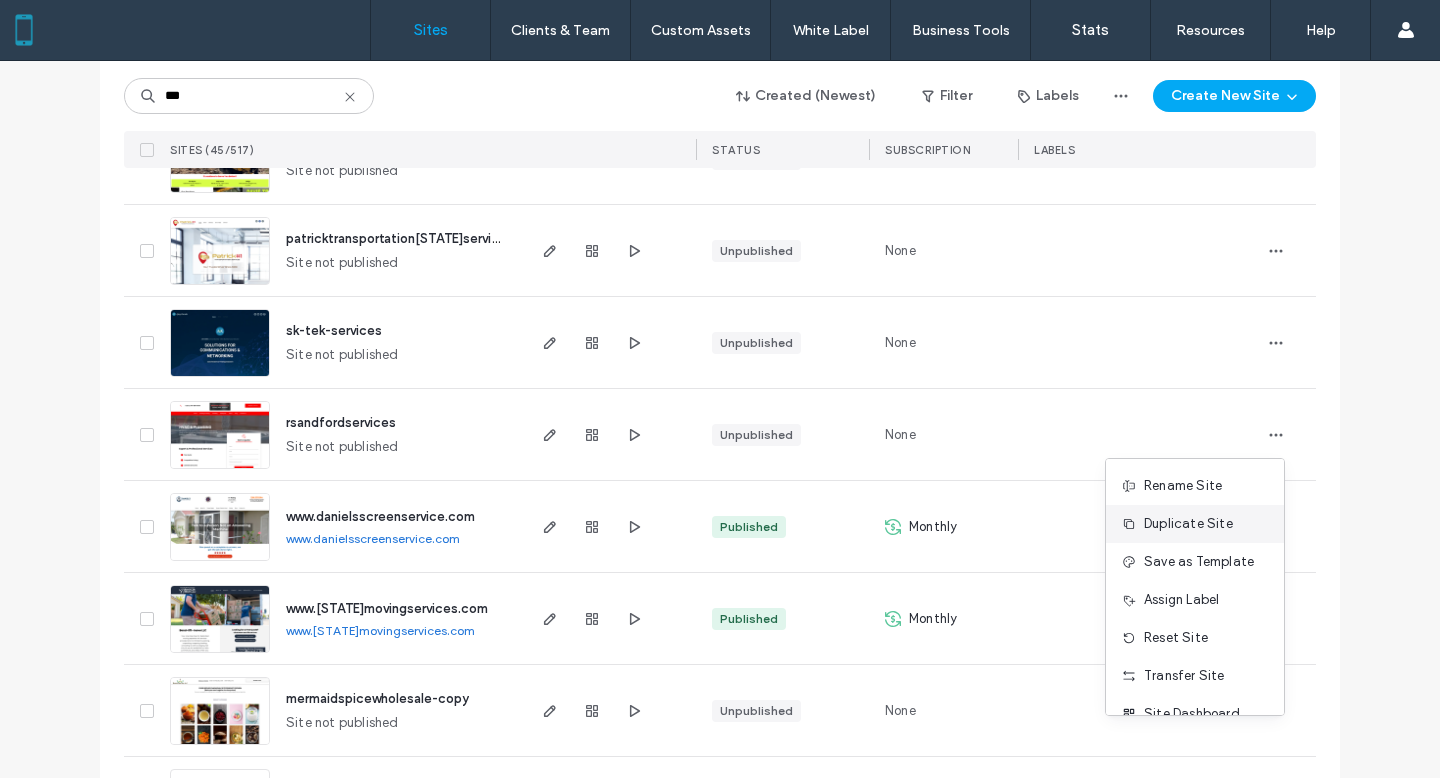 click on "Duplicate Site" at bounding box center [1188, 524] 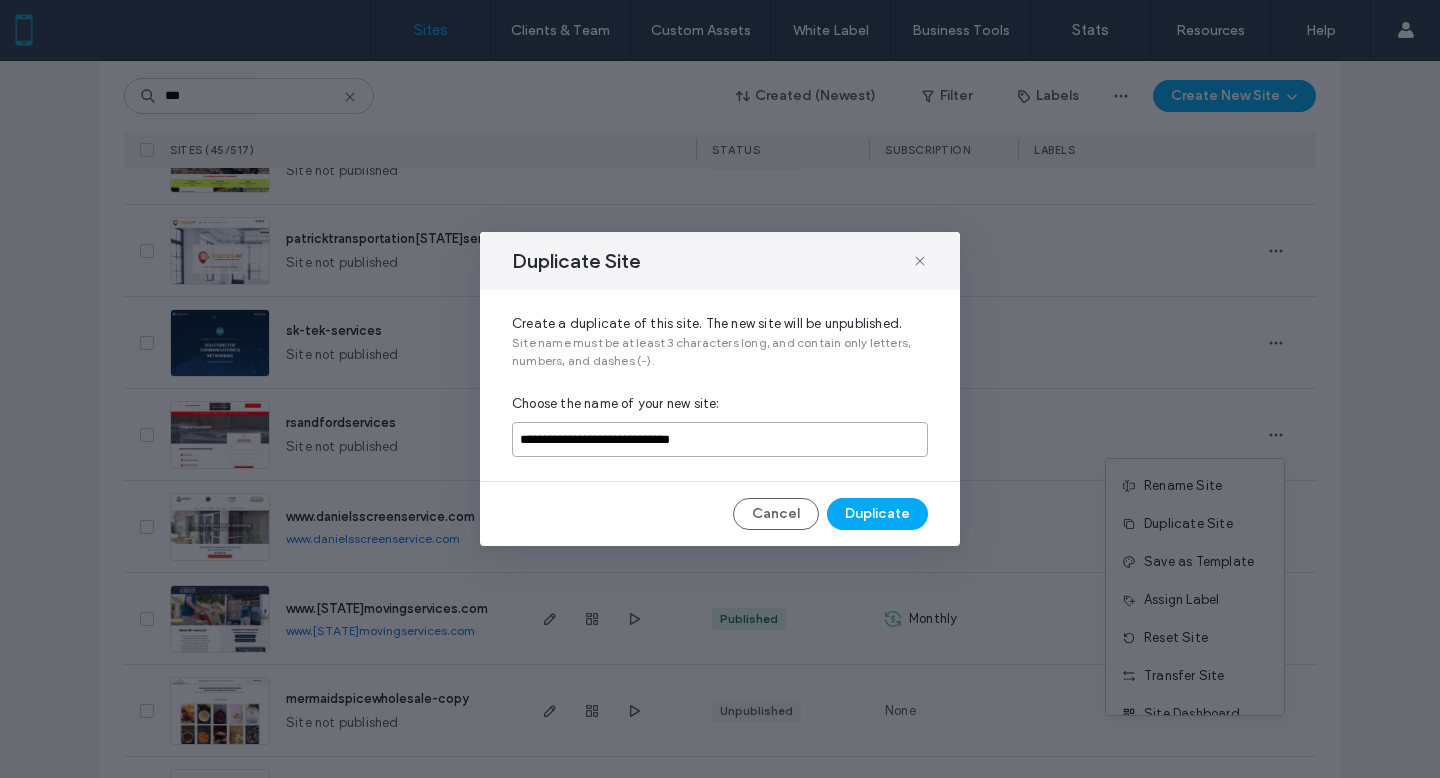 drag, startPoint x: 741, startPoint y: 438, endPoint x: 489, endPoint y: 433, distance: 252.04959 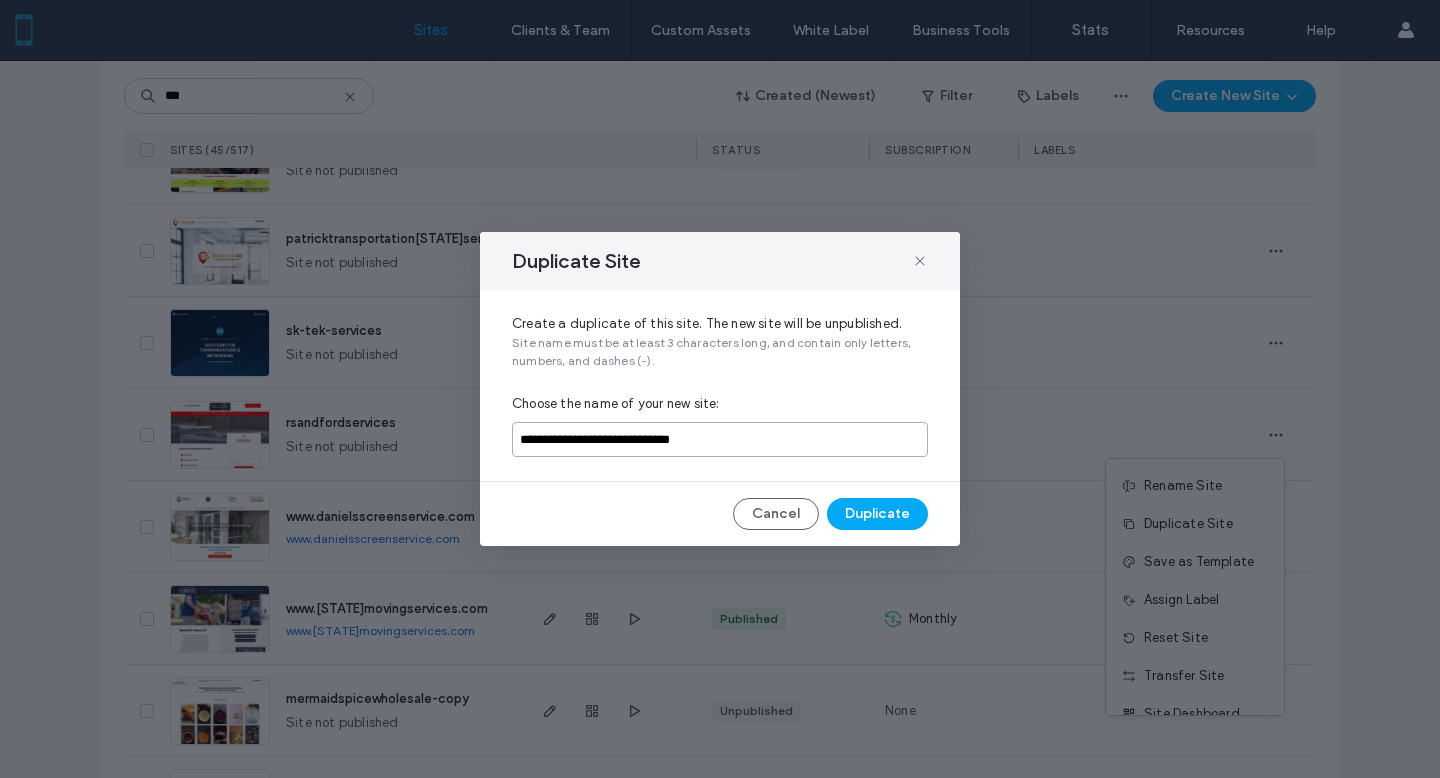 click on "**********" at bounding box center [720, 385] 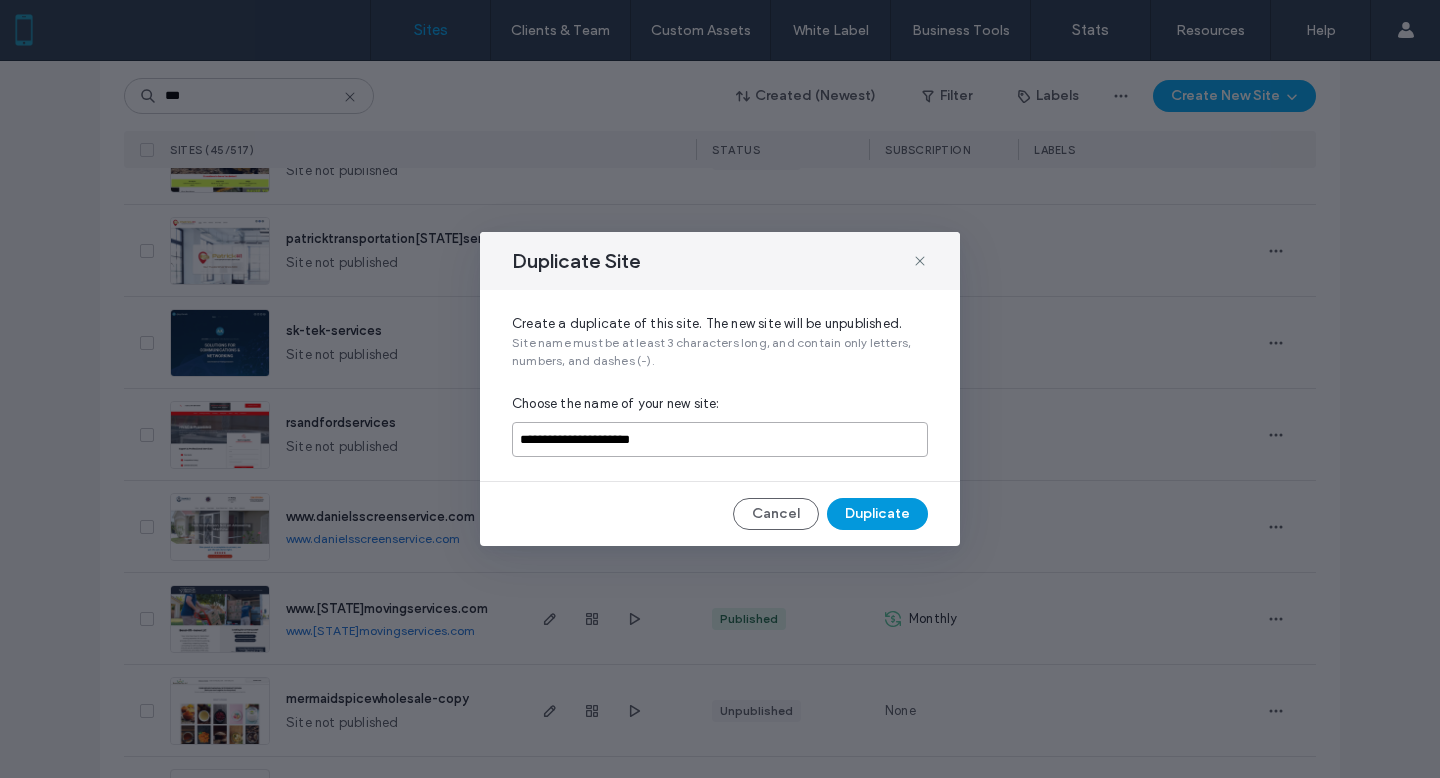 type on "**********" 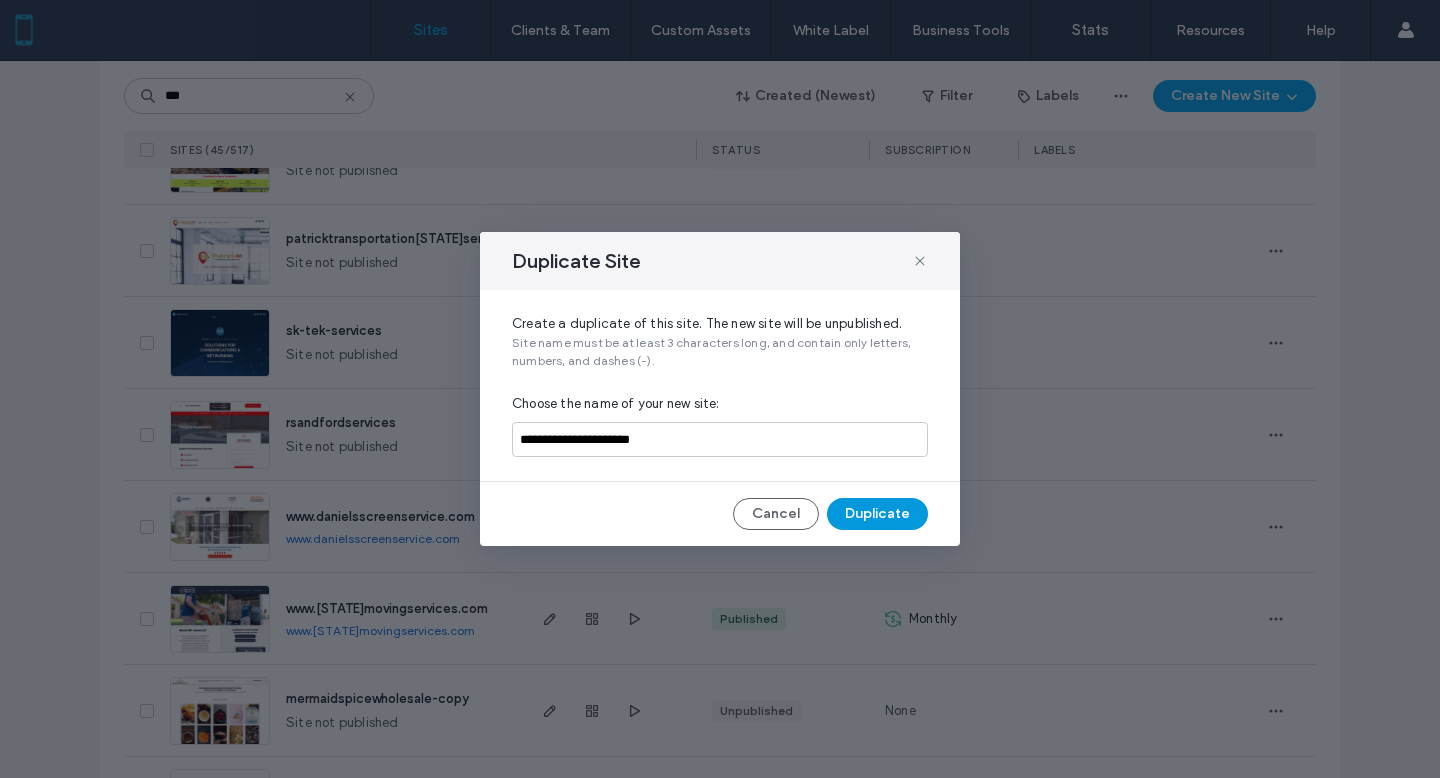 click on "Duplicate" at bounding box center [877, 514] 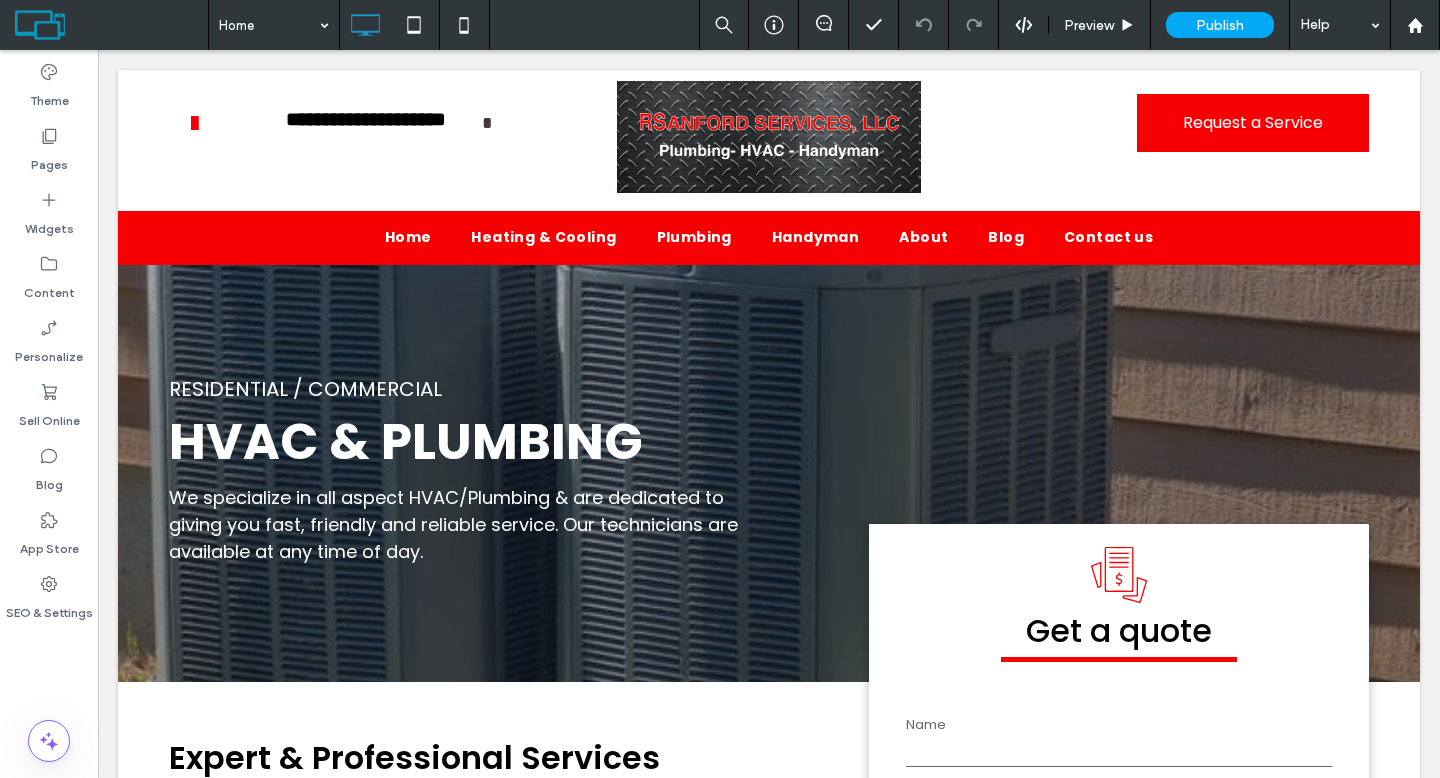 scroll, scrollTop: 0, scrollLeft: 0, axis: both 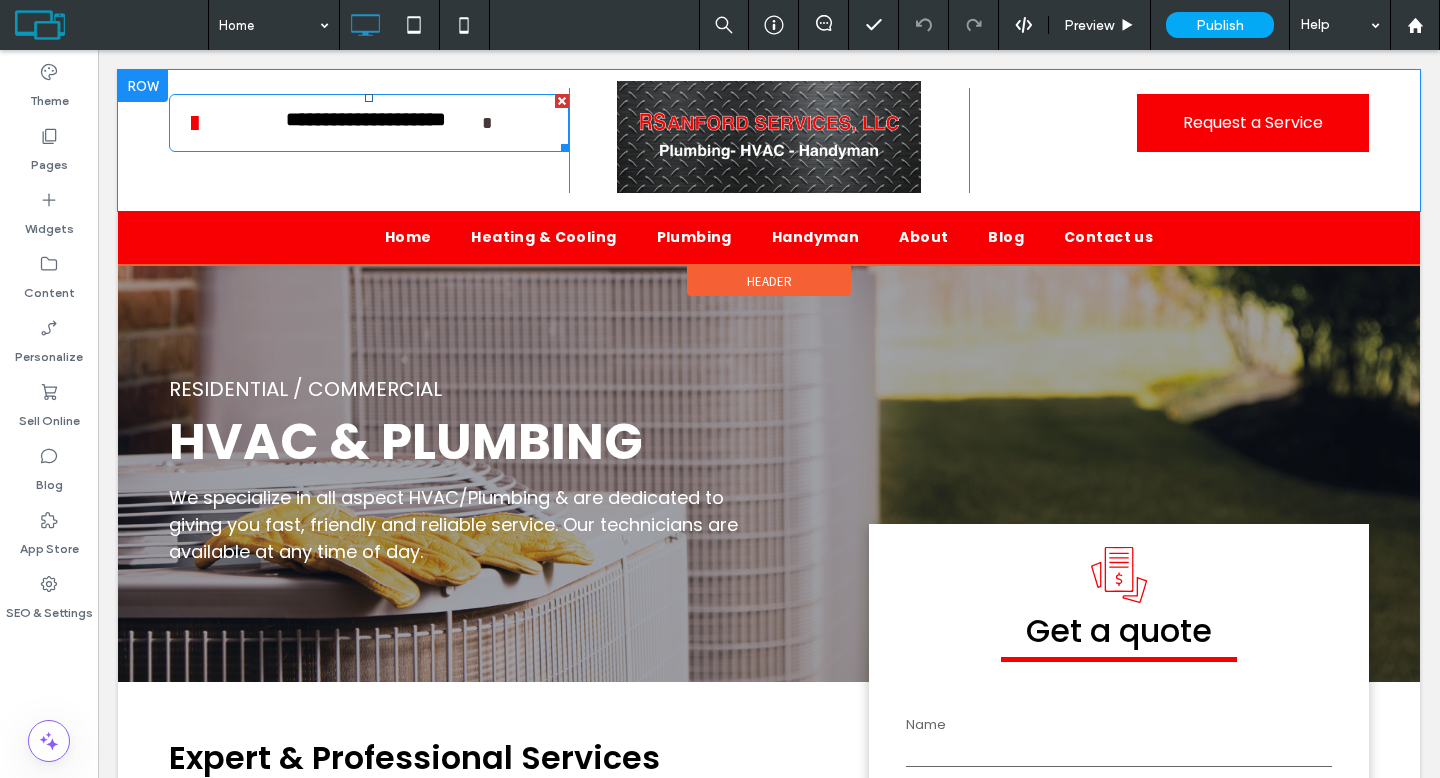 click on "**********" at bounding box center (366, 123) 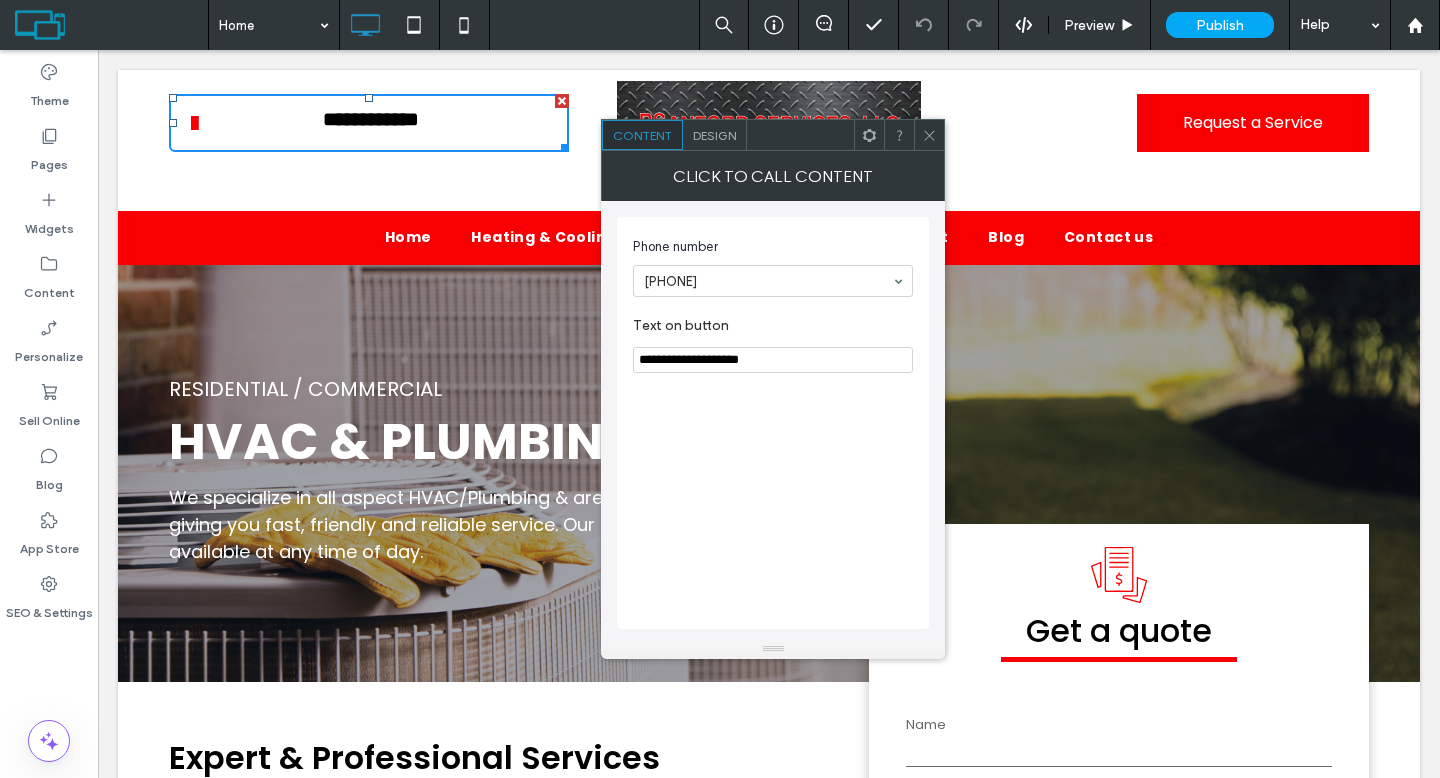 click on "**********" at bounding box center (408, 119) 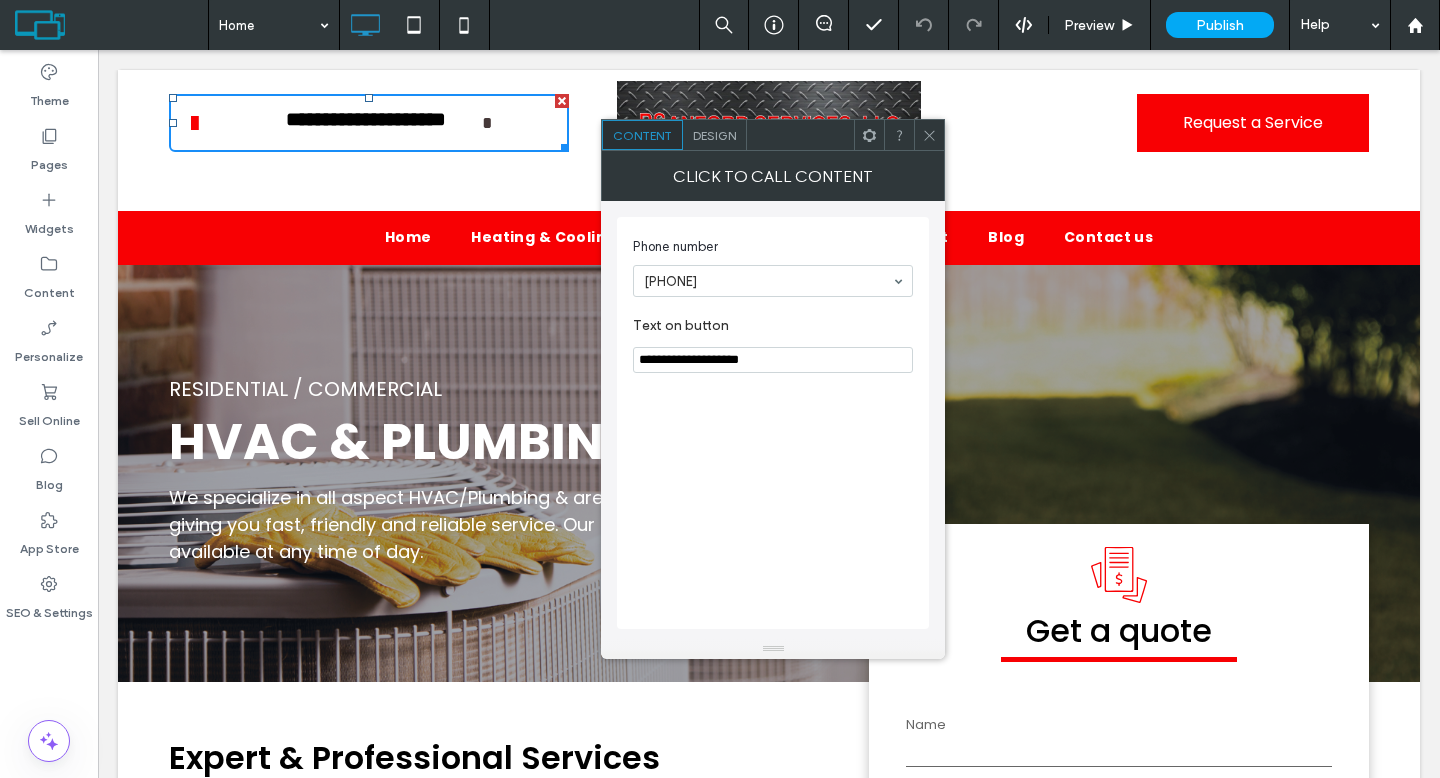 drag, startPoint x: 683, startPoint y: 361, endPoint x: 797, endPoint y: 357, distance: 114.07015 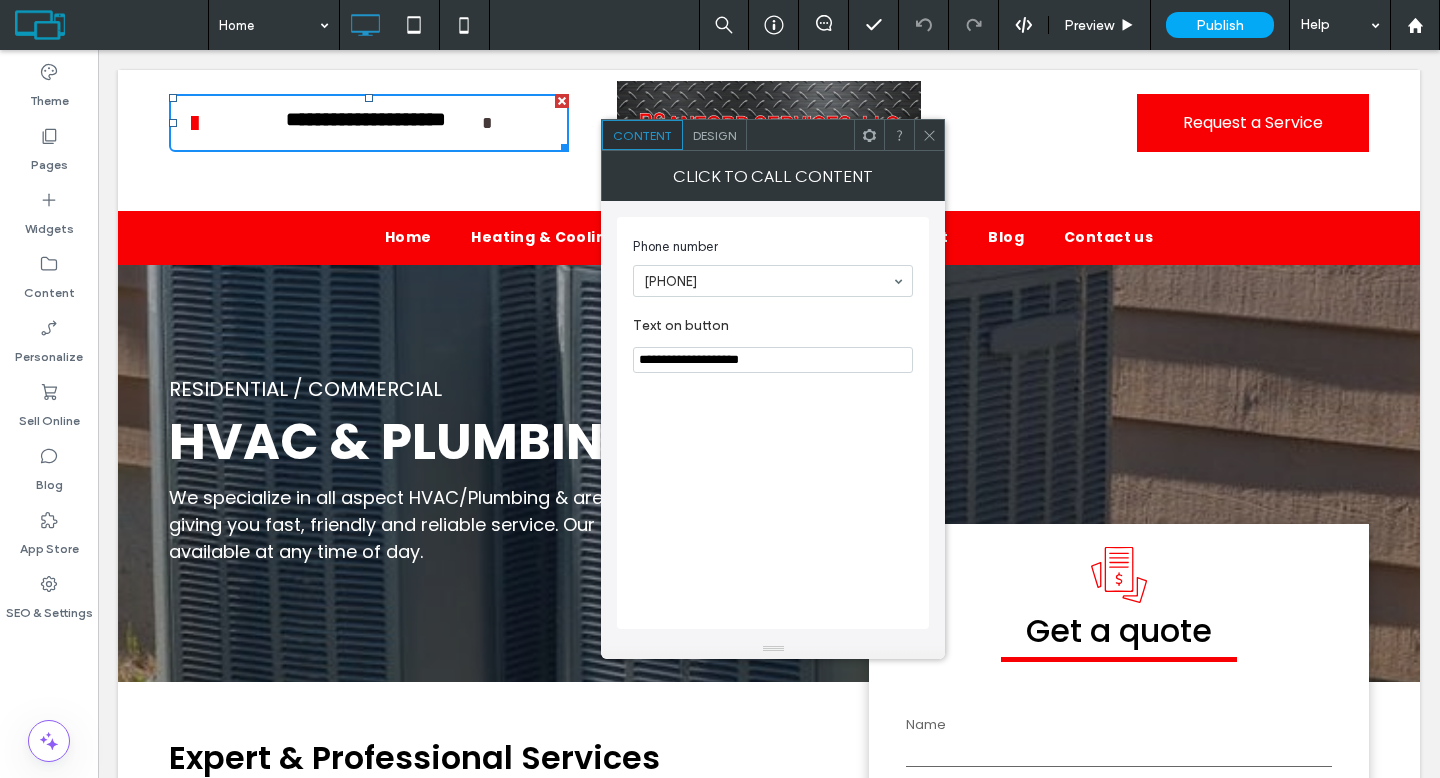 paste on "**" 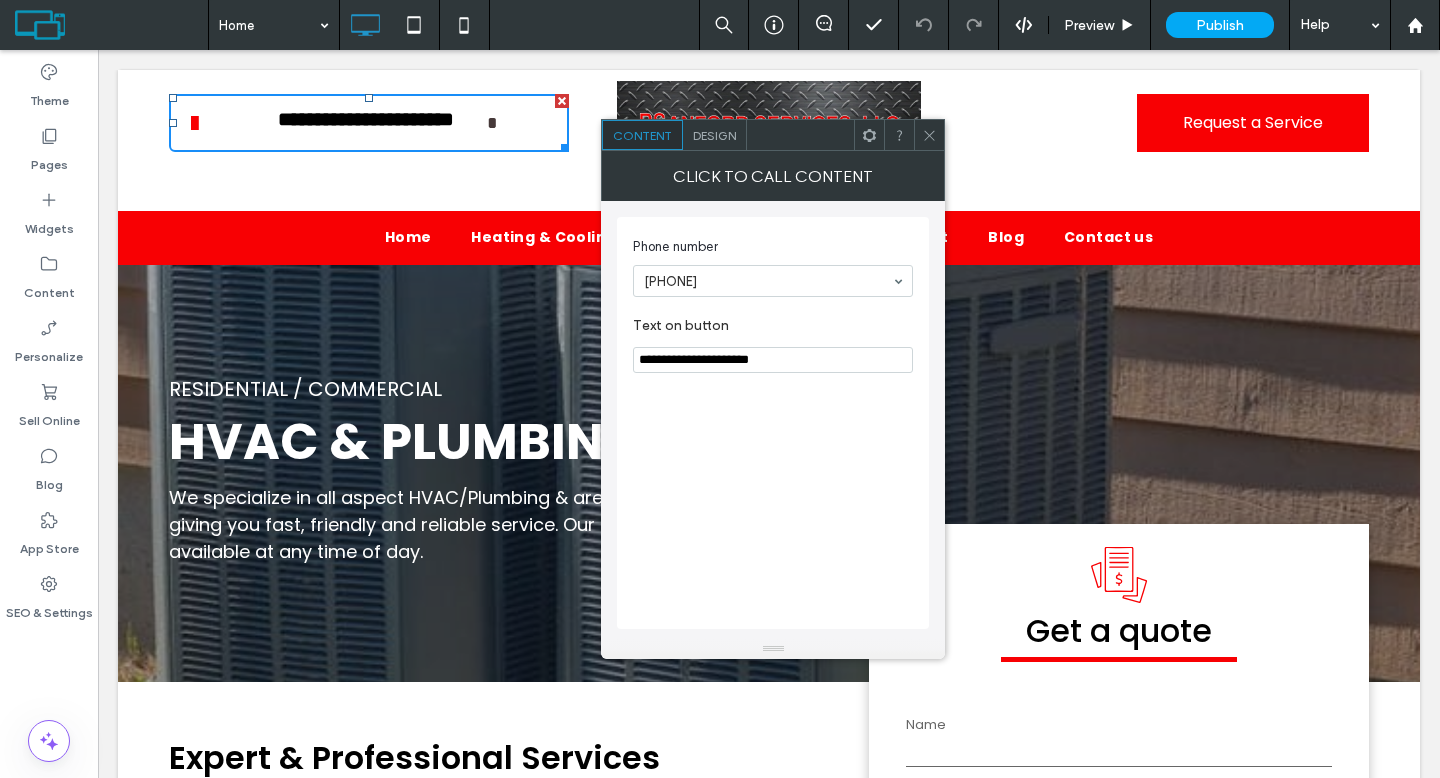 type on "**********" 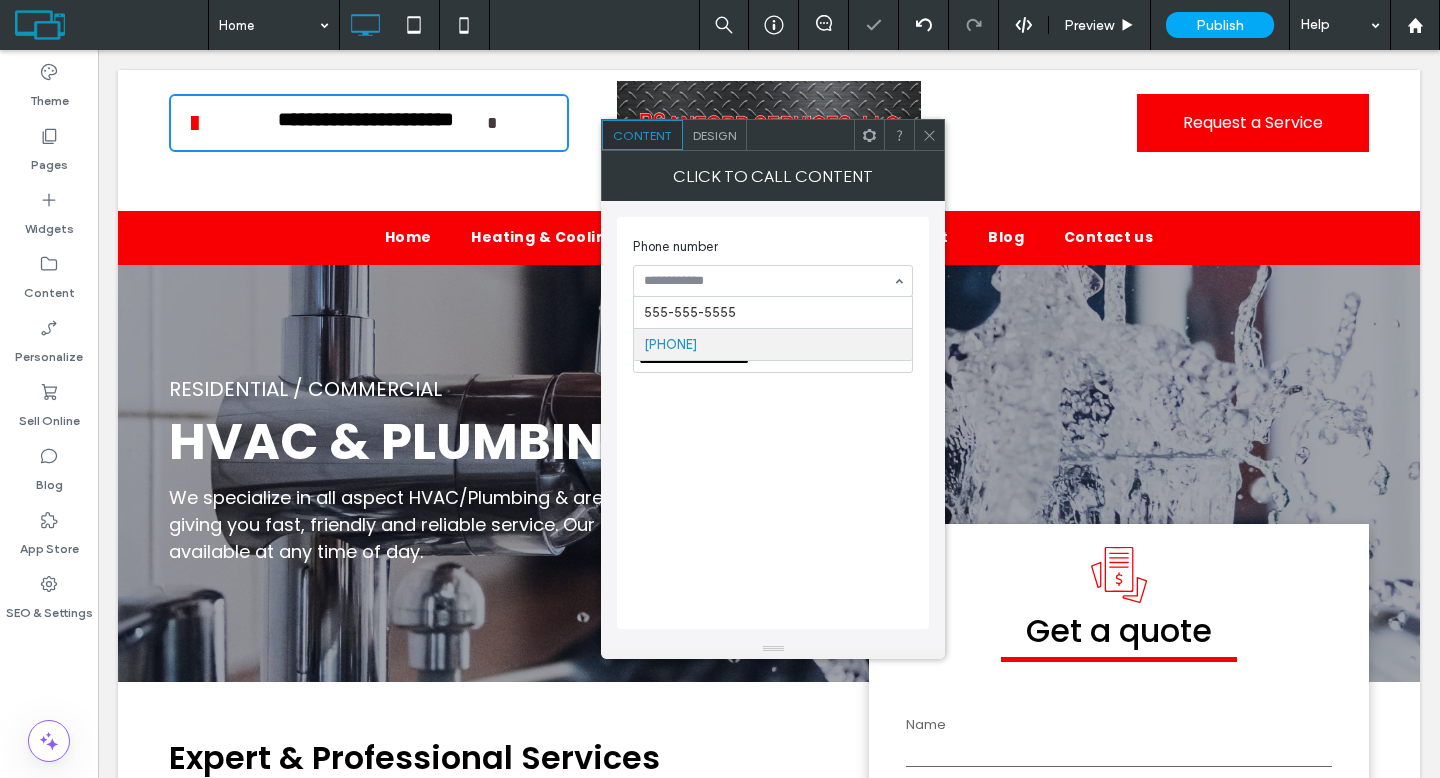 paste on "**********" 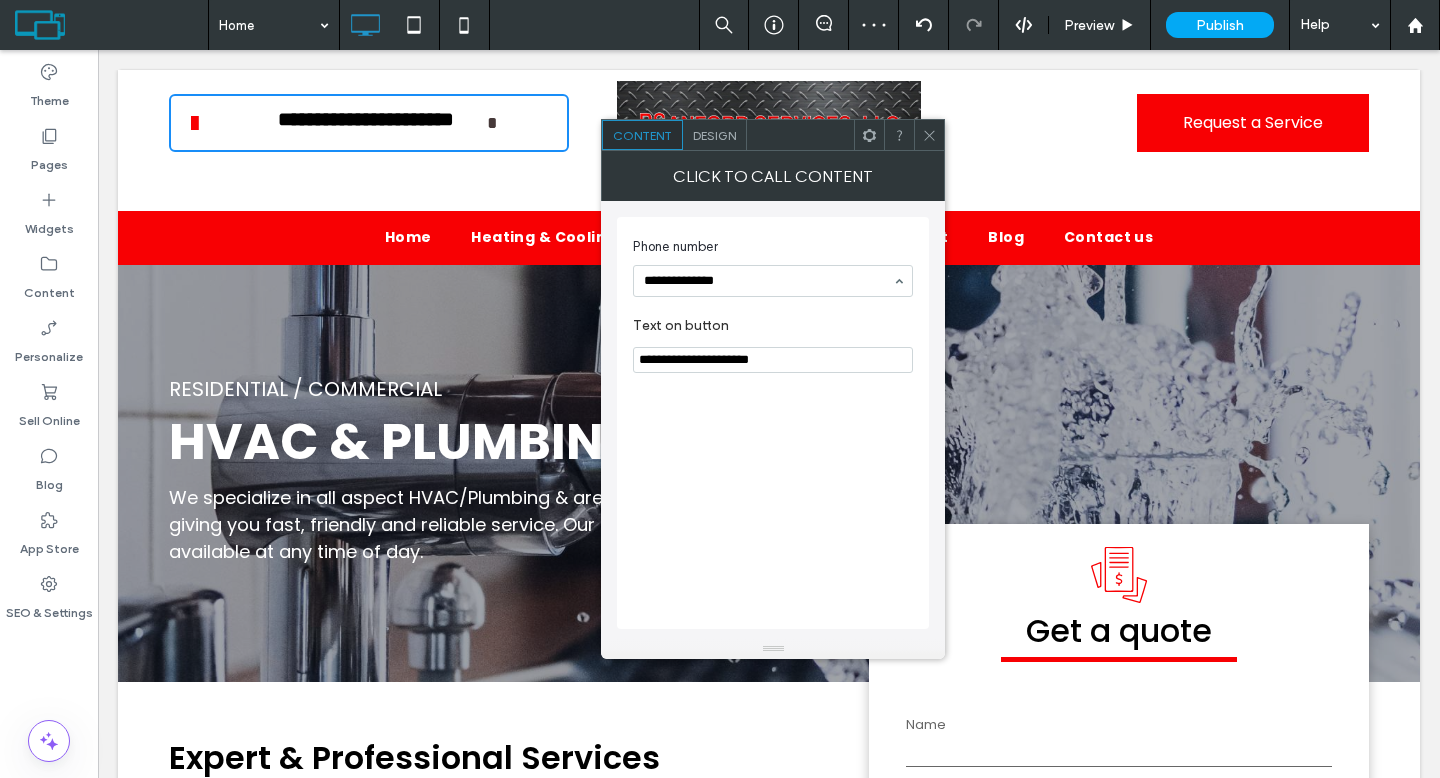 type on "**********" 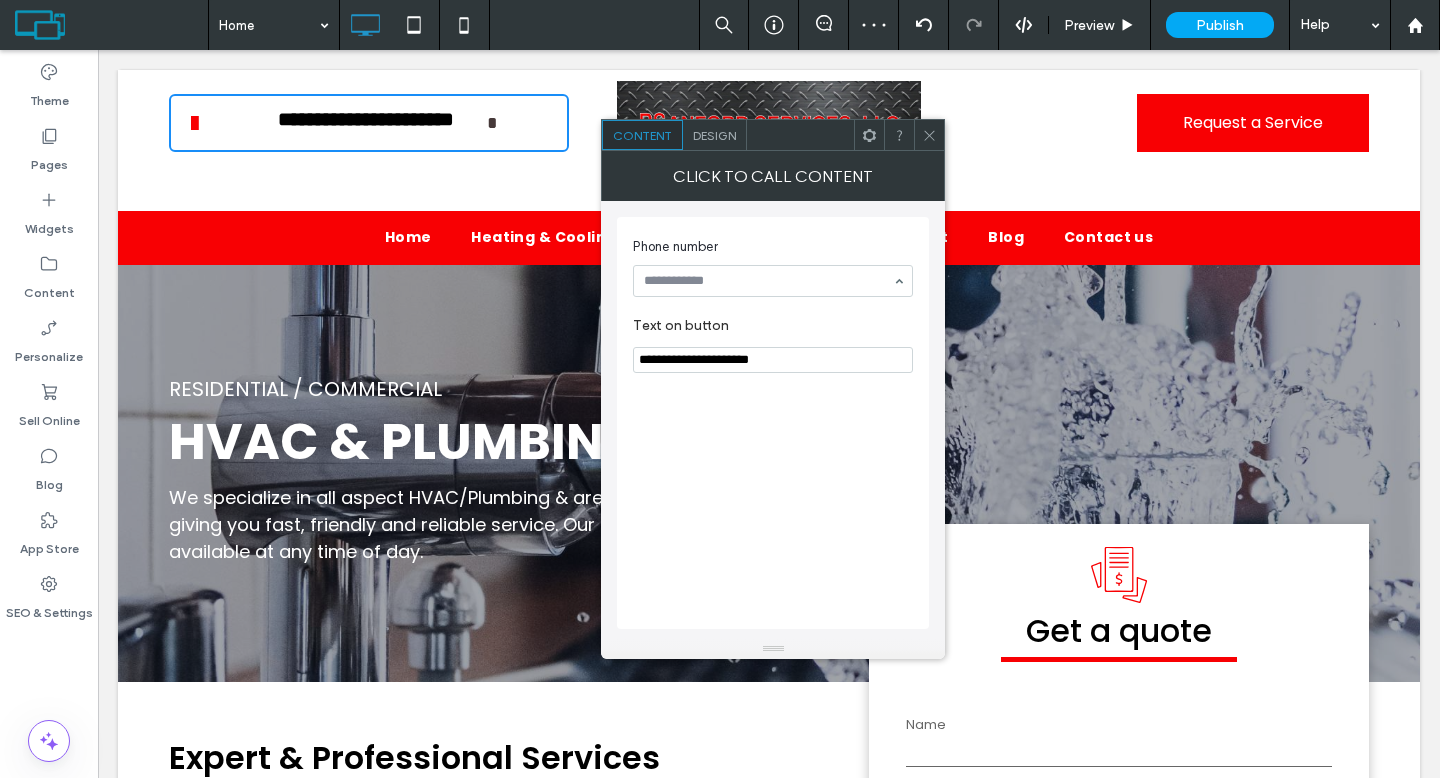 click on "Phone number" at bounding box center (769, 247) 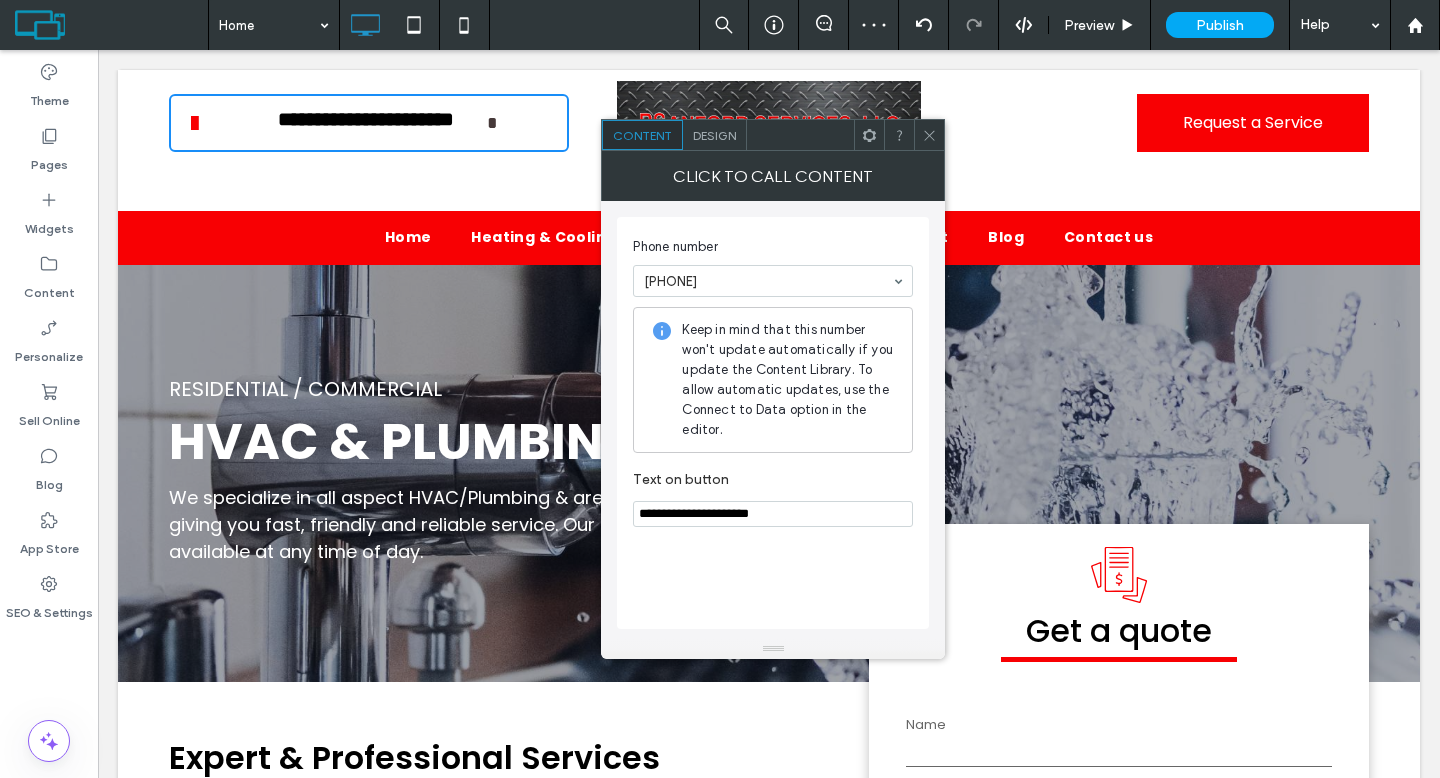 click 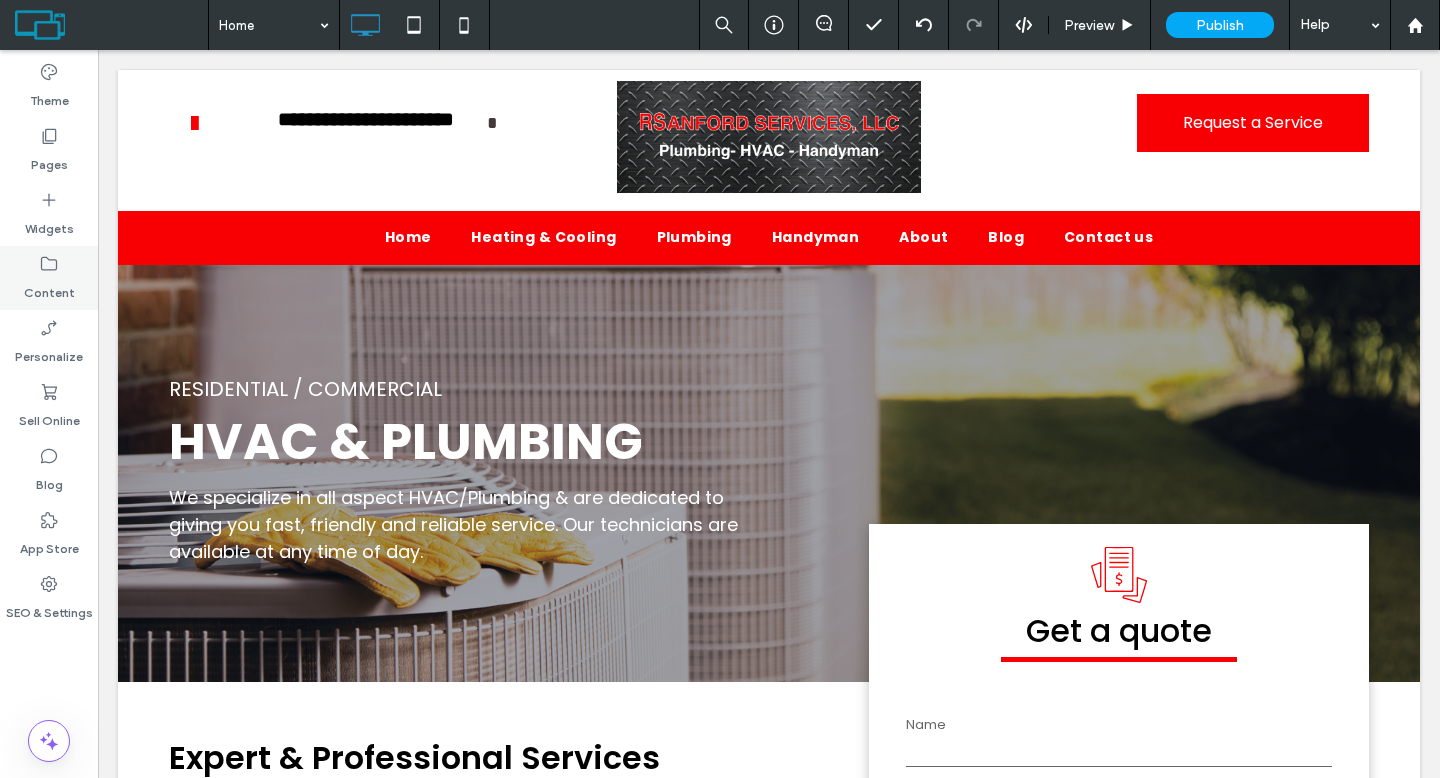 click on "Content" at bounding box center [49, 278] 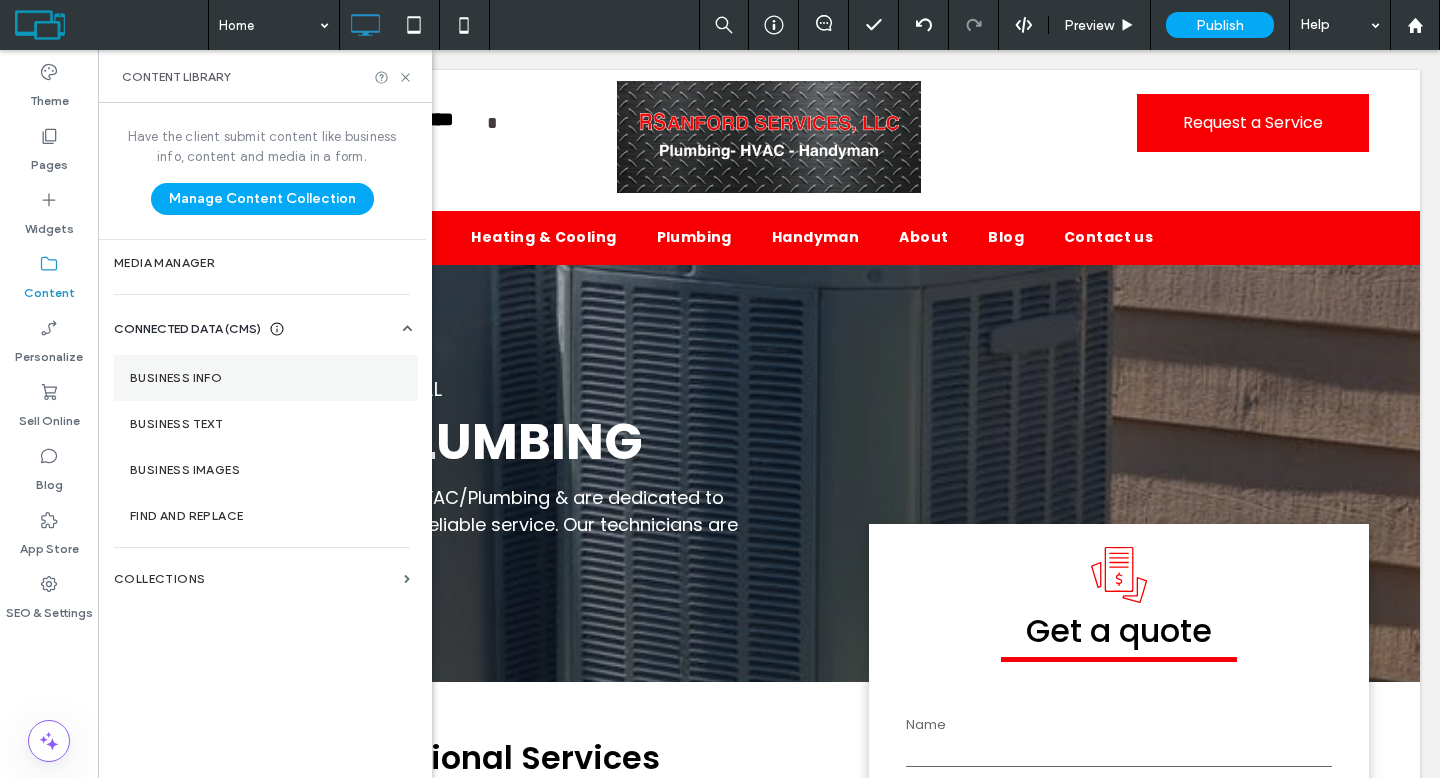 click on "Business Info" at bounding box center [266, 378] 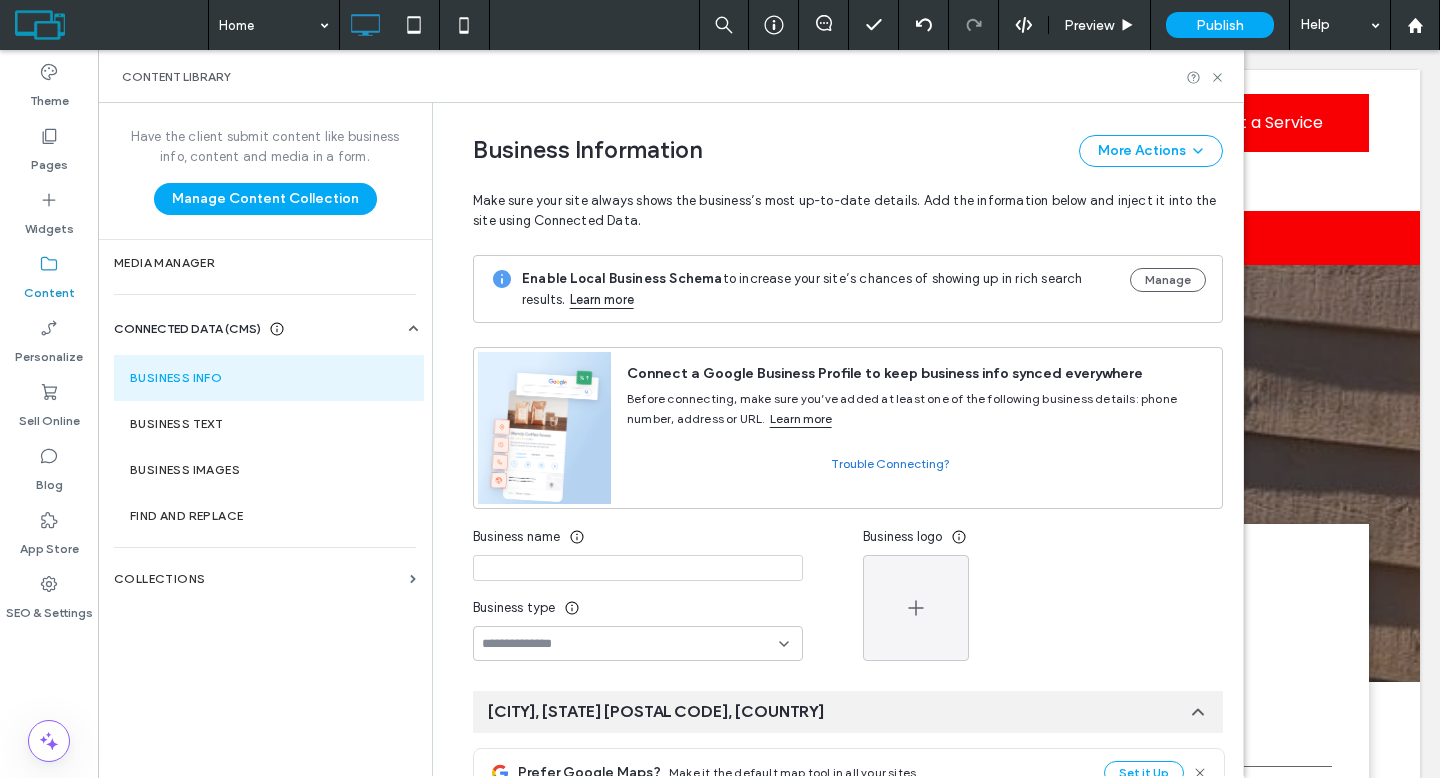 scroll, scrollTop: 228, scrollLeft: 0, axis: vertical 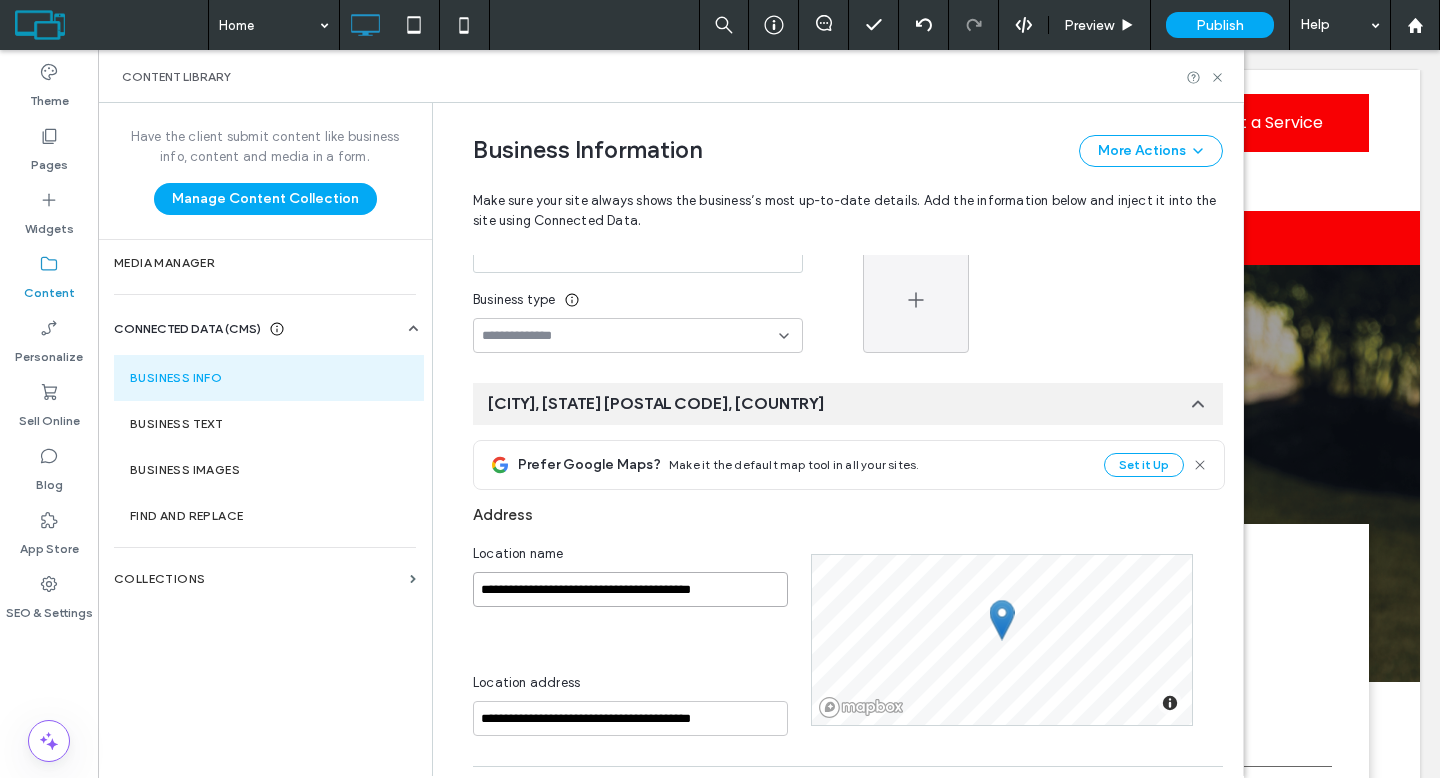 drag, startPoint x: 752, startPoint y: 590, endPoint x: 447, endPoint y: 585, distance: 305.041 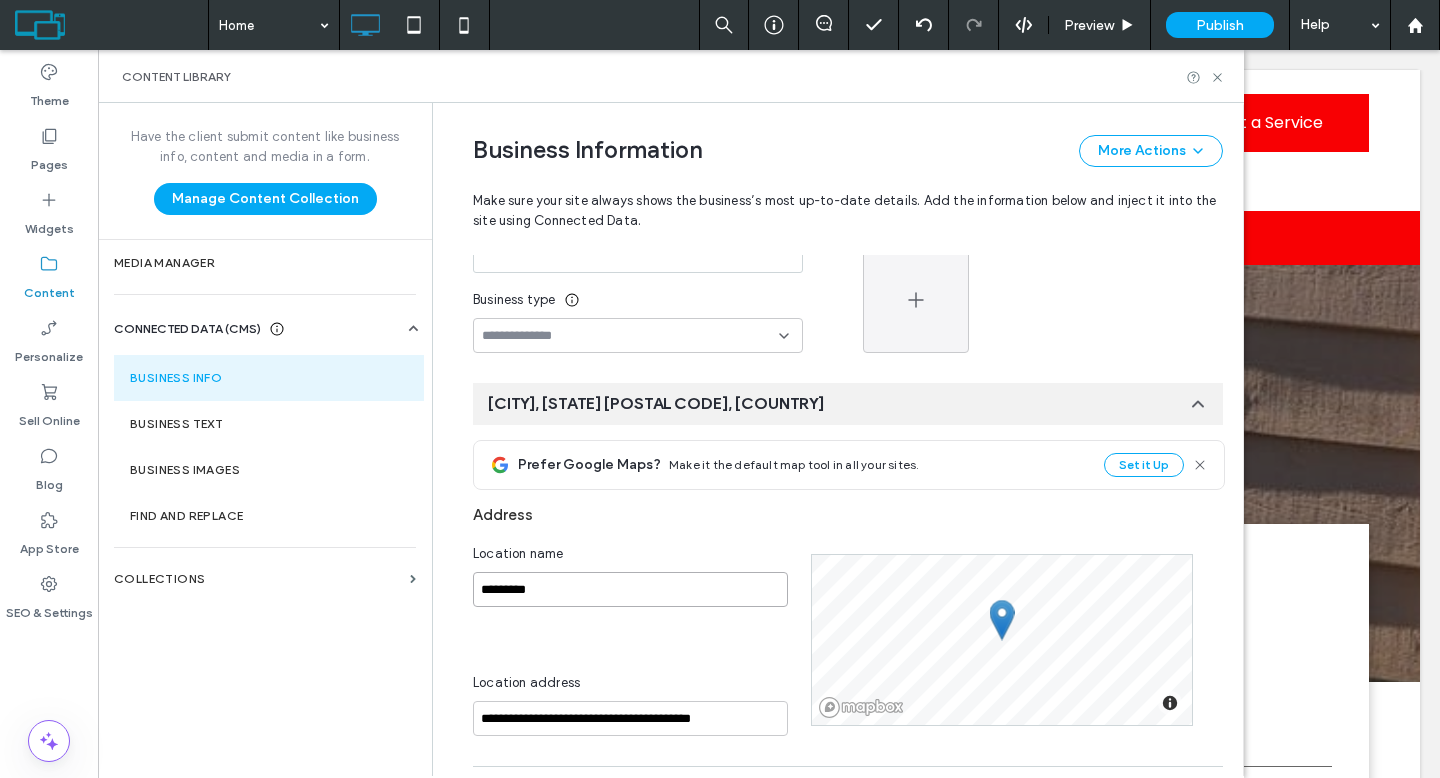 type on "**********" 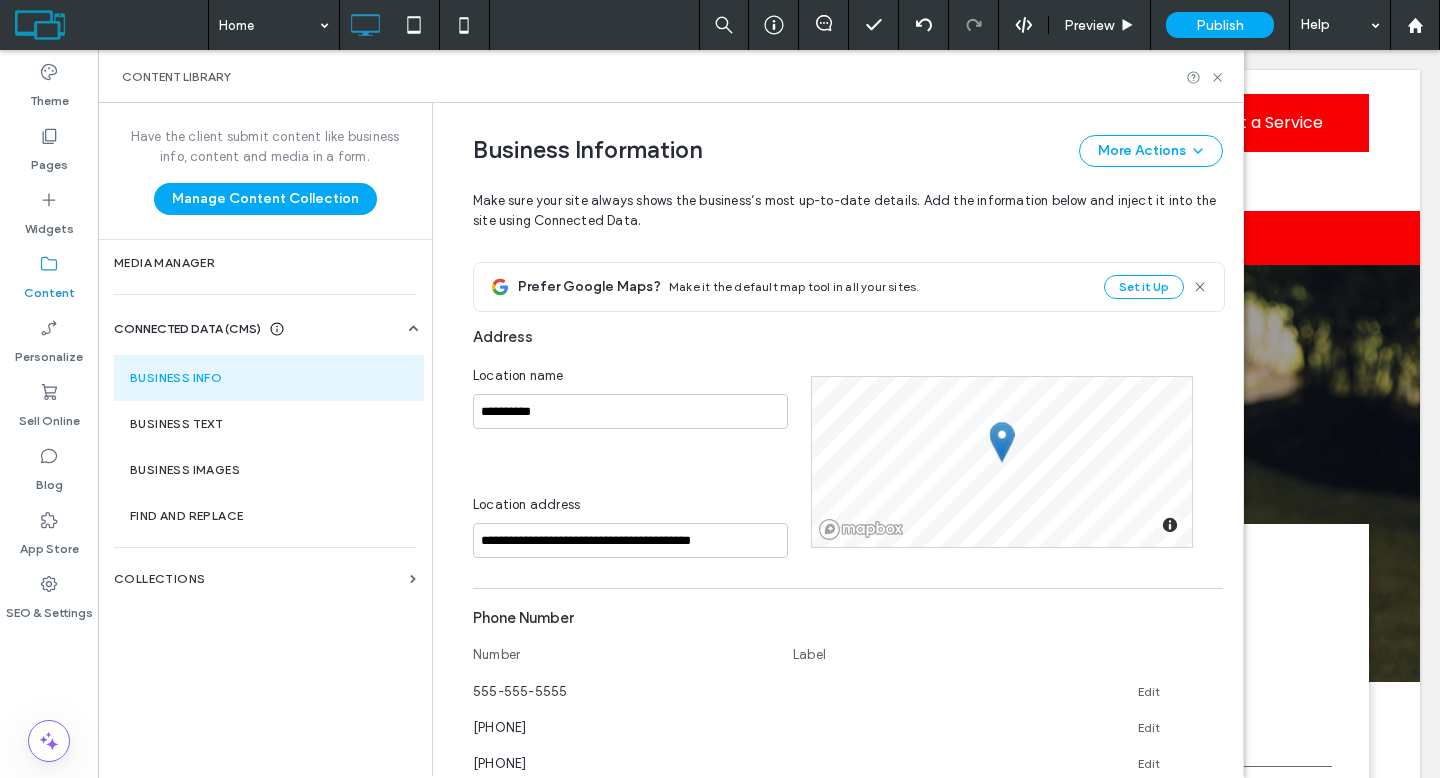 scroll, scrollTop: 482, scrollLeft: 0, axis: vertical 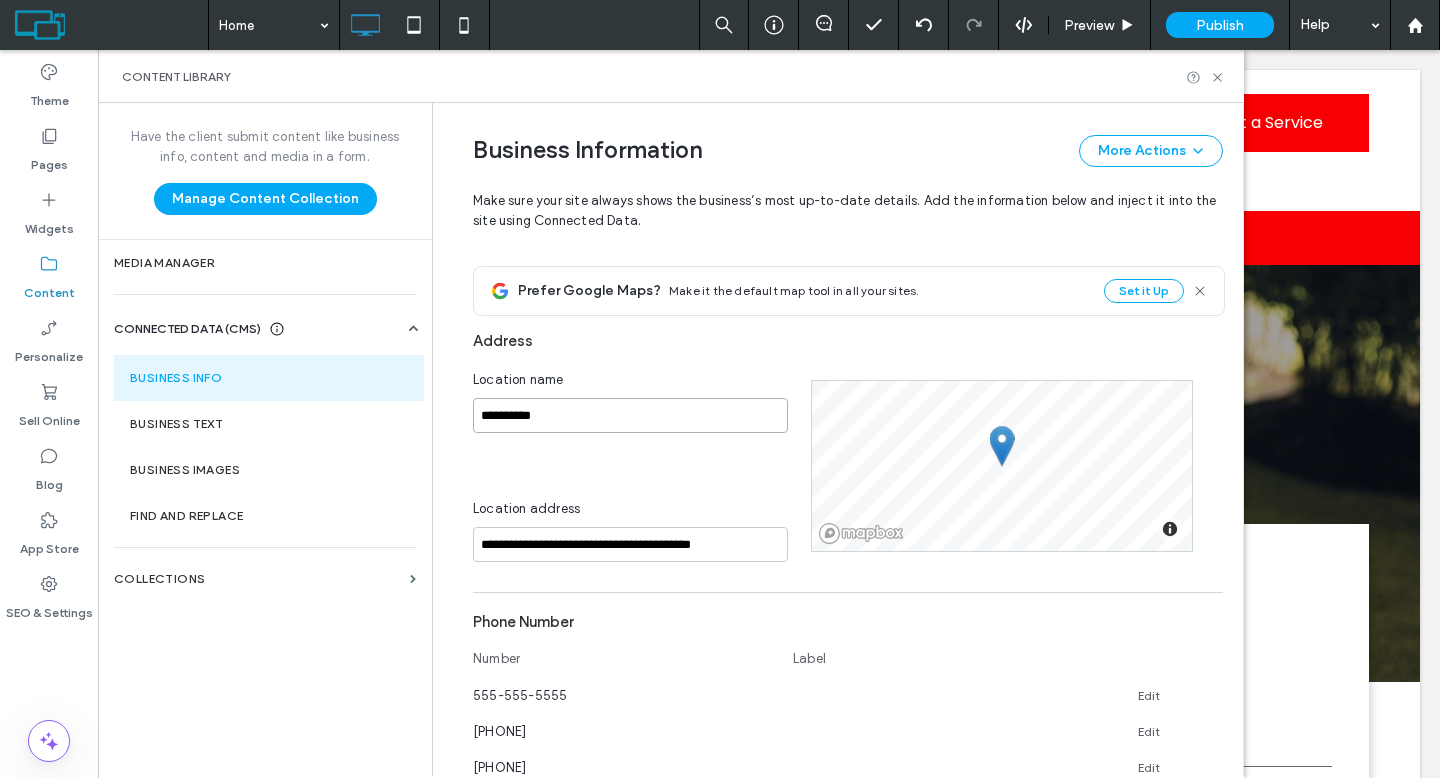 click on "**********" at bounding box center [630, 415] 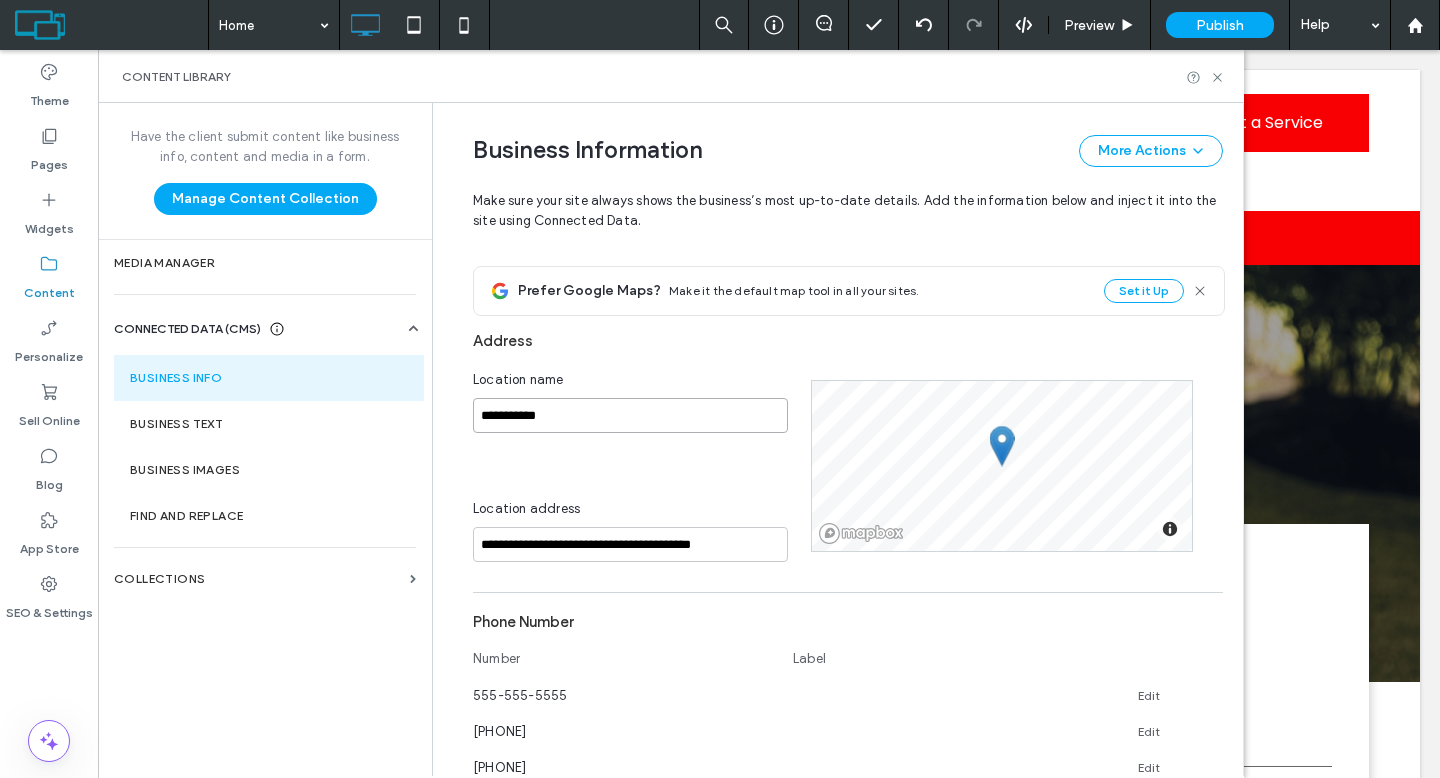 type on "**********" 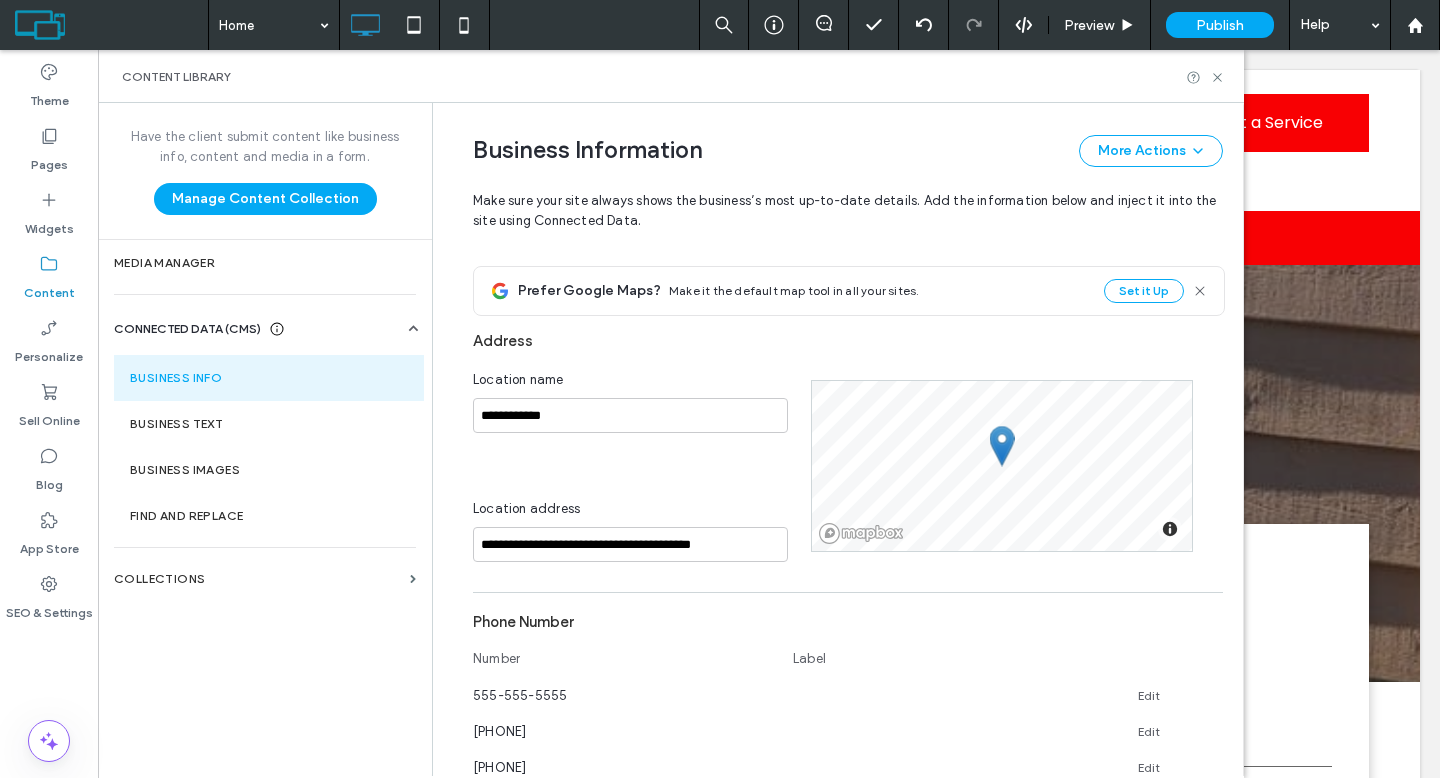 scroll, scrollTop: 458, scrollLeft: 0, axis: vertical 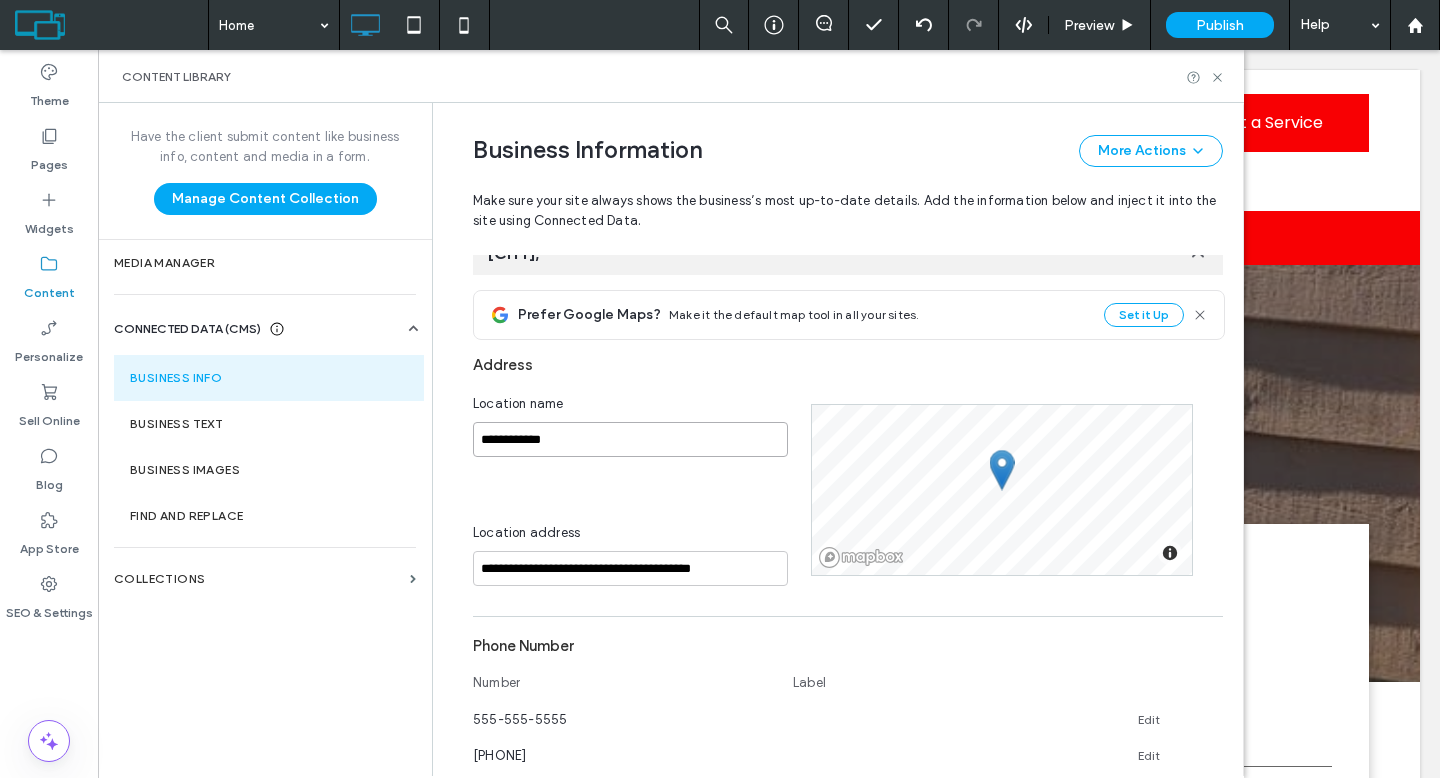 click on "**********" at bounding box center [630, 439] 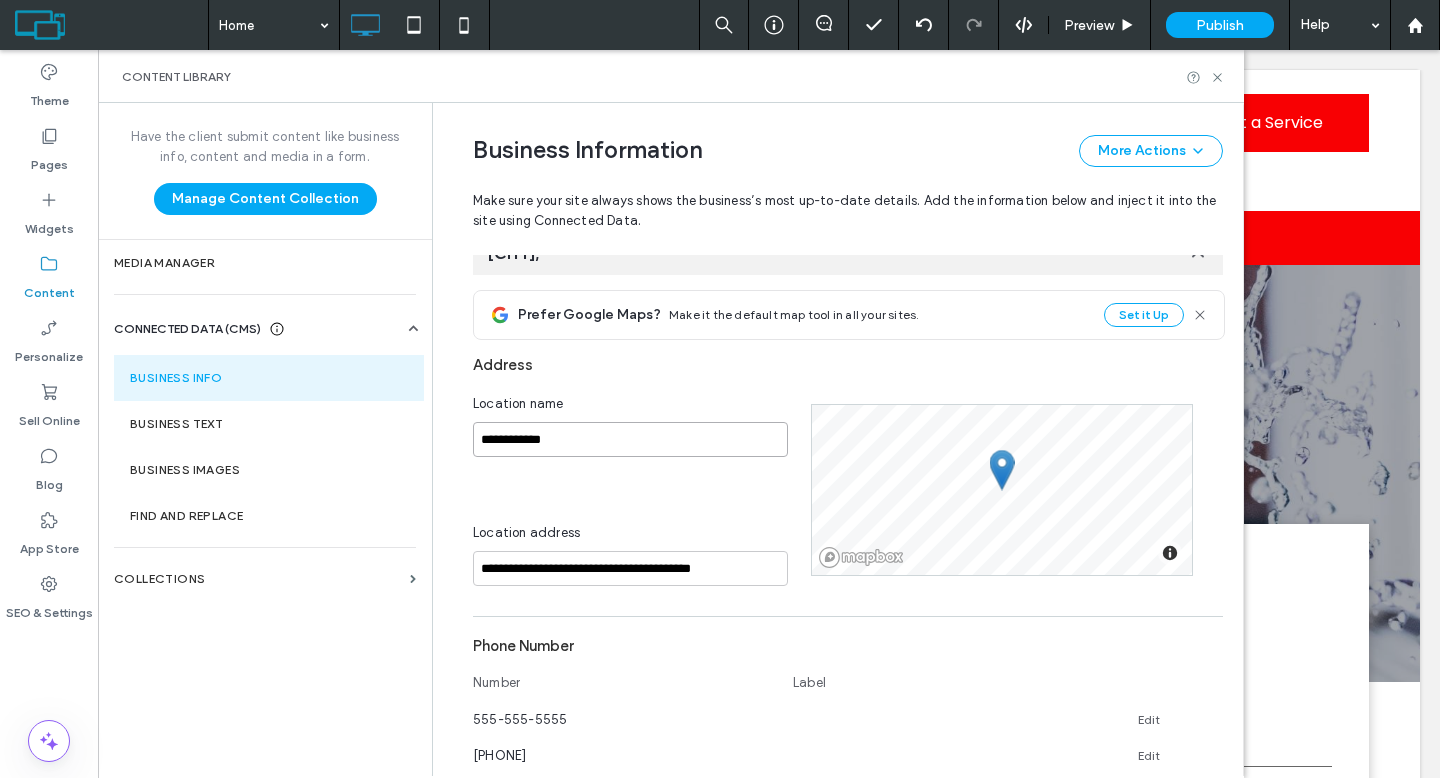 type on "**********" 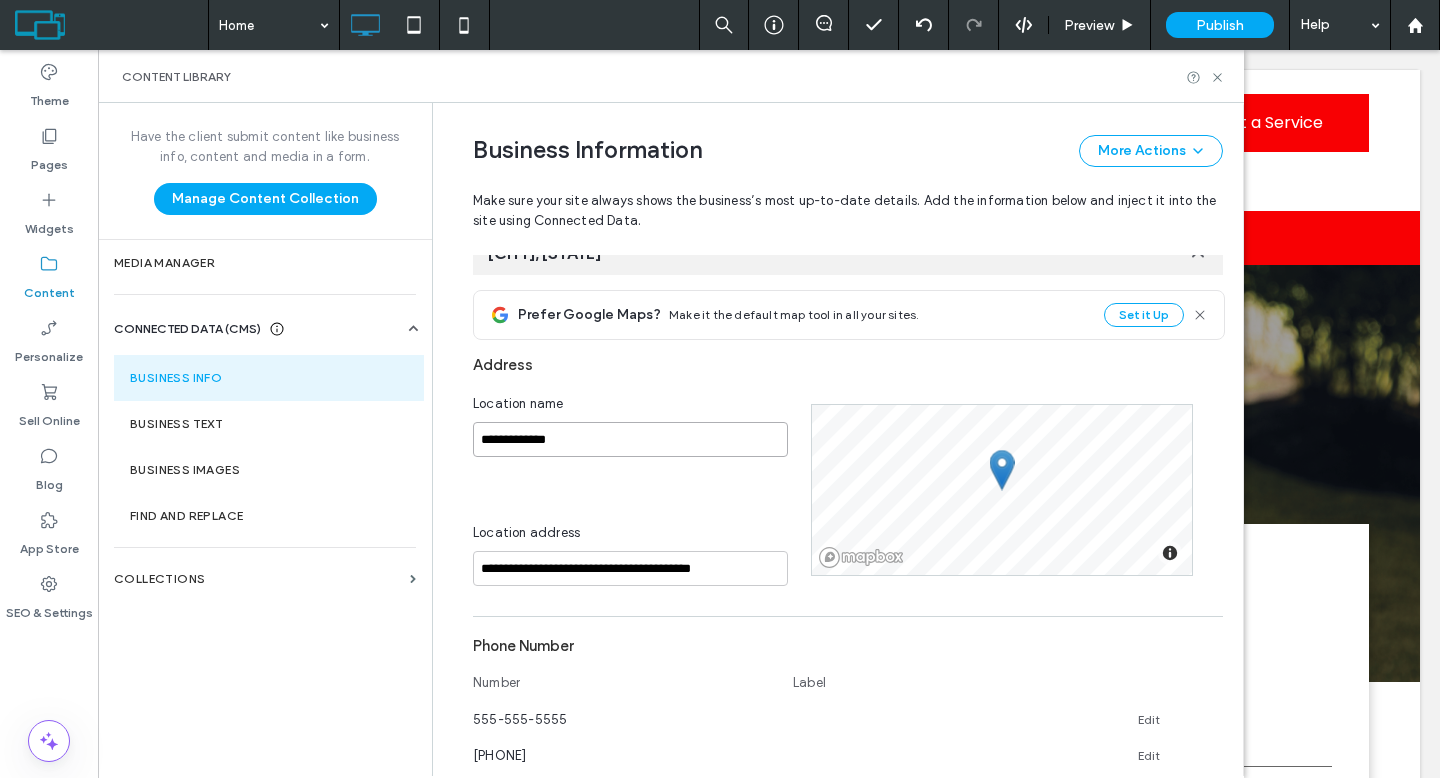 click on "**********" at bounding box center (630, 439) 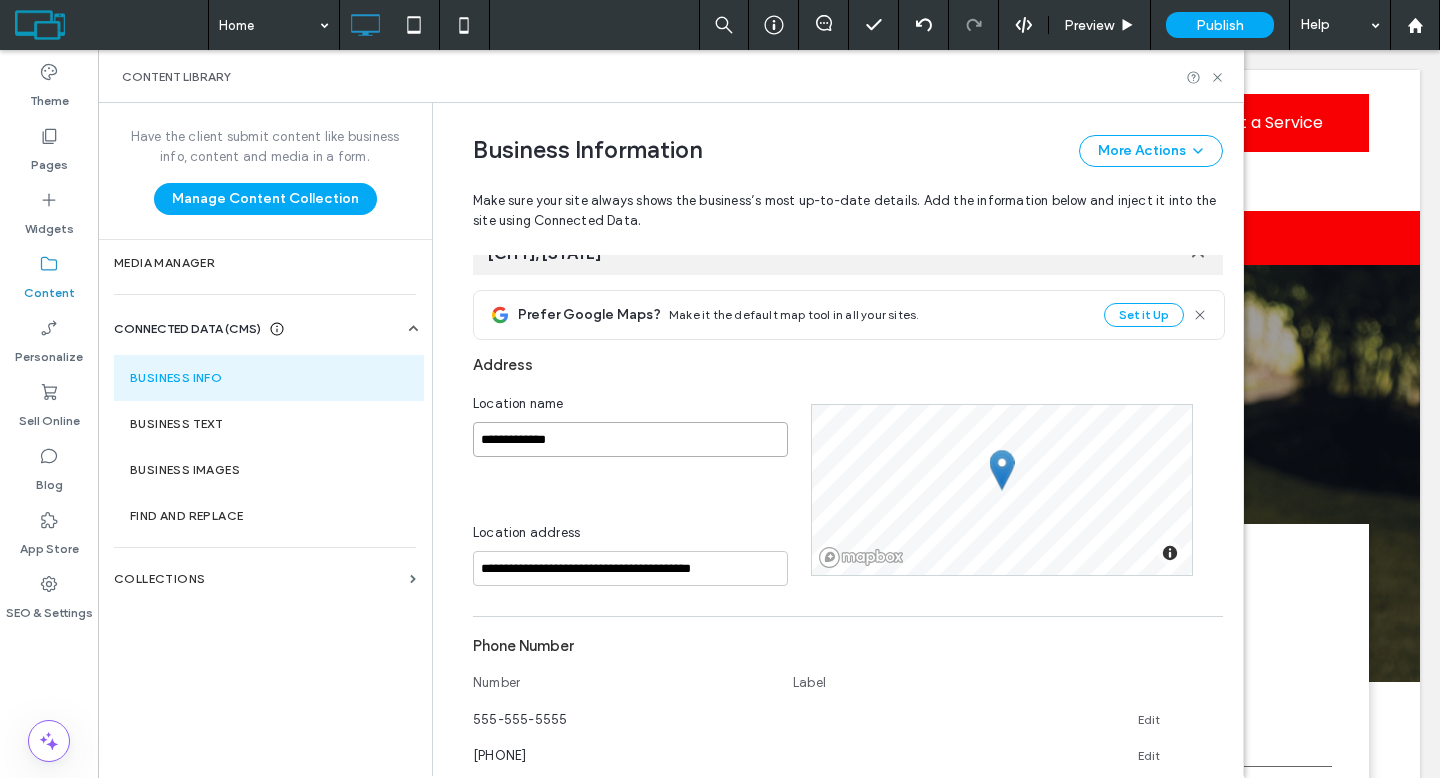type on "**********" 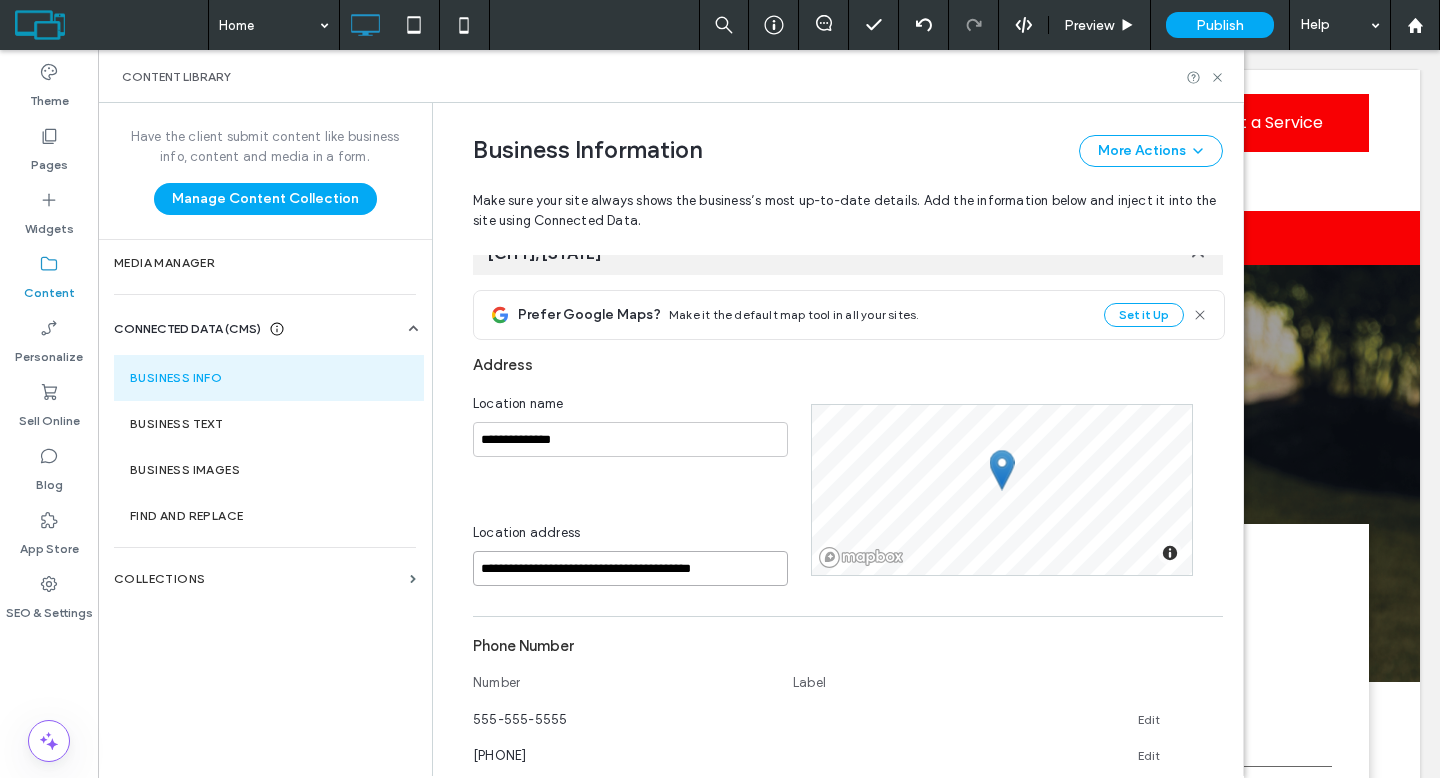 click on "**********" at bounding box center [630, 568] 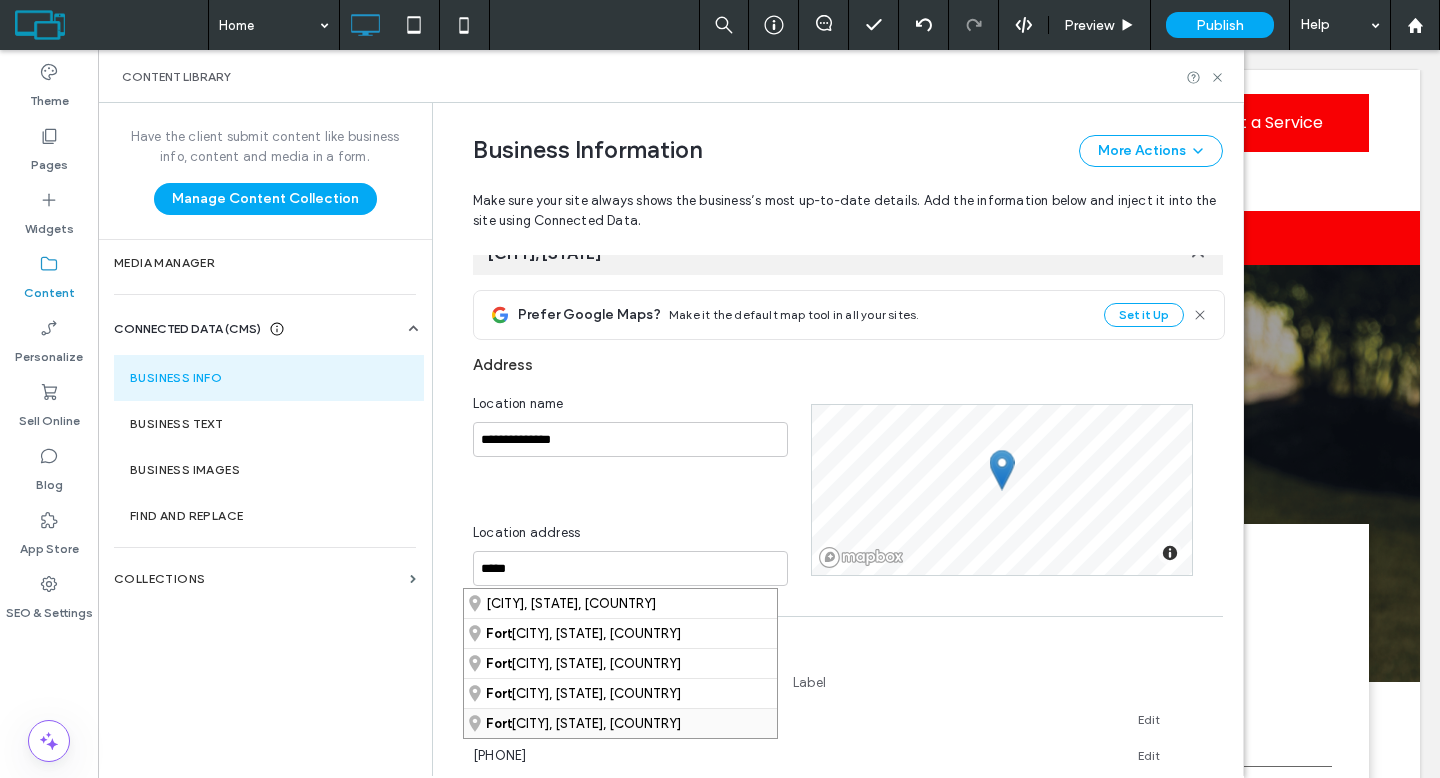 click on "Fort  Myers, Florida, United States" at bounding box center [620, 723] 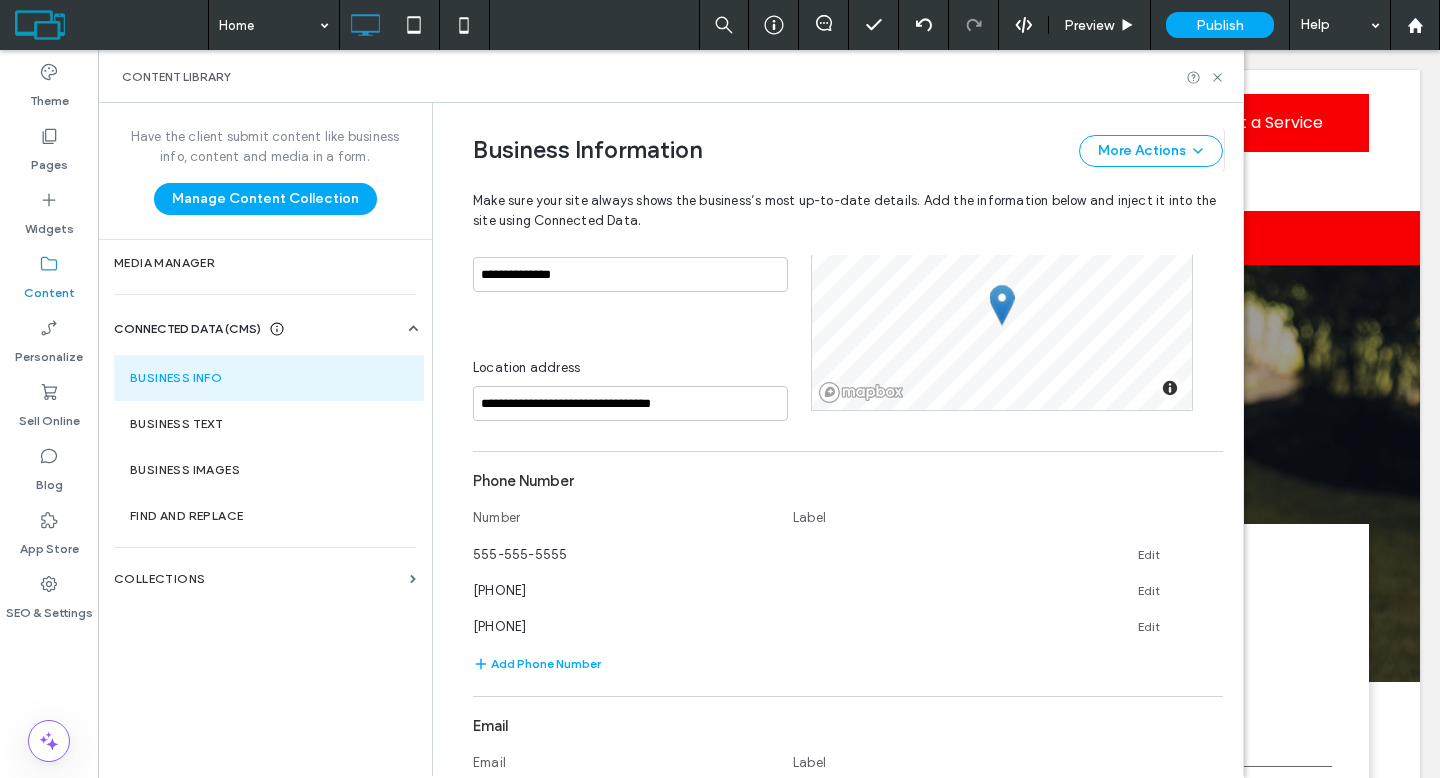 scroll, scrollTop: 624, scrollLeft: 0, axis: vertical 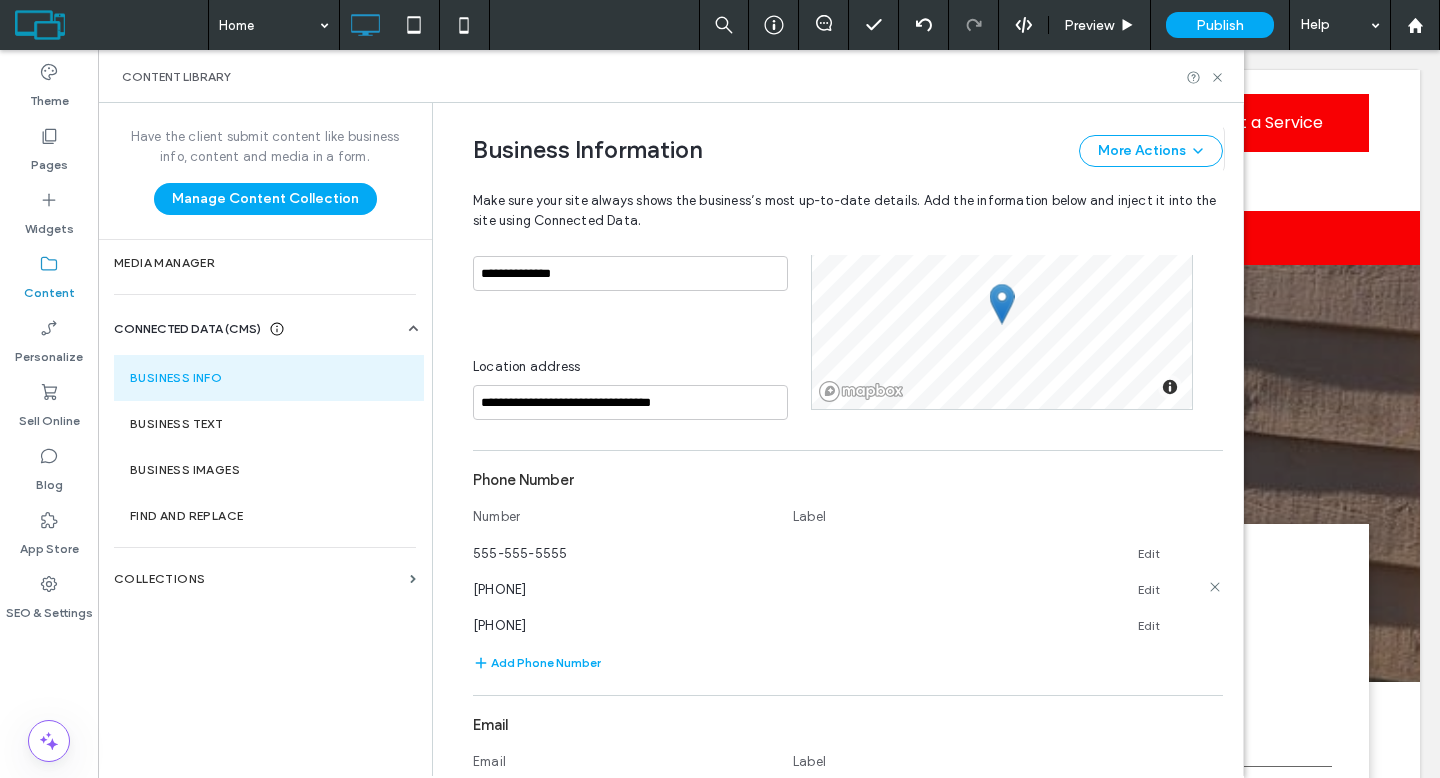 click 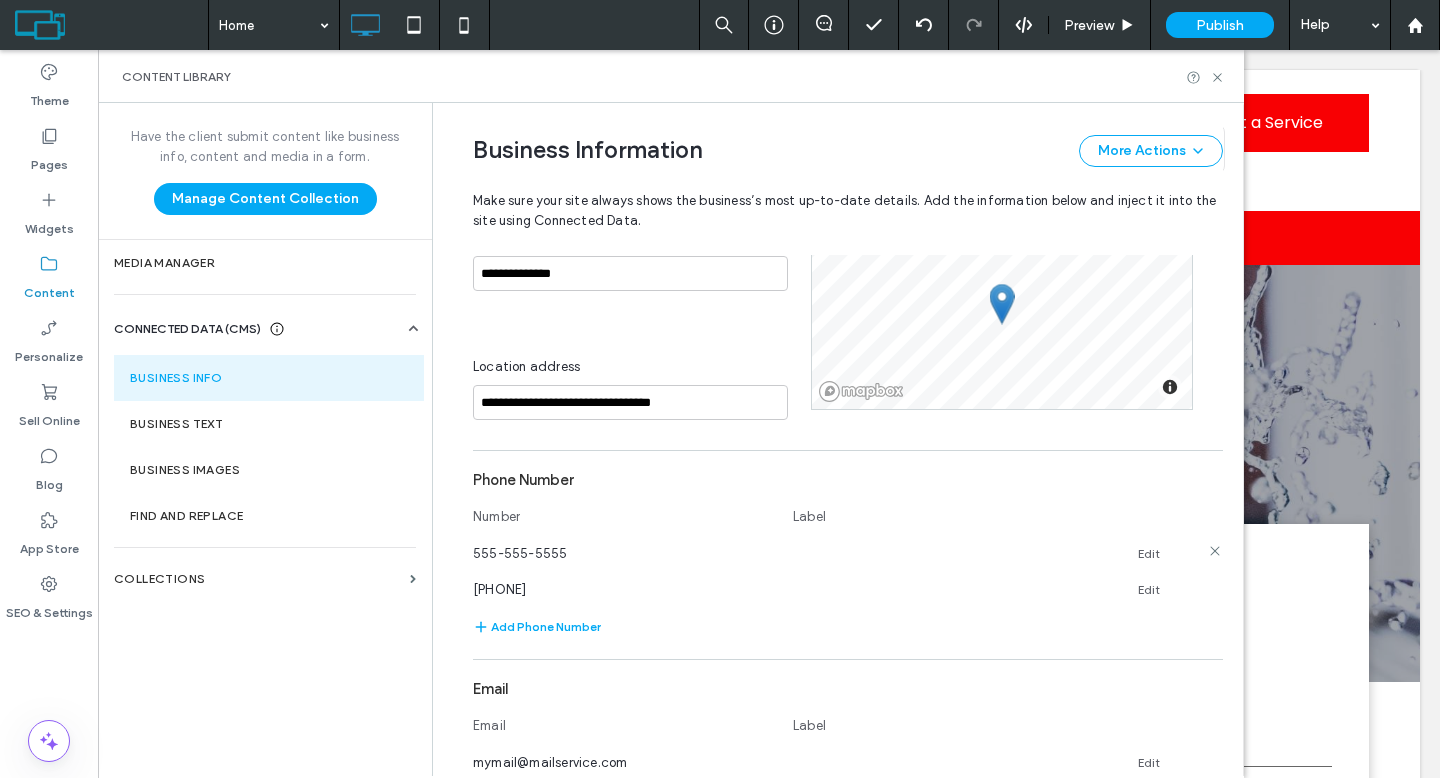 click 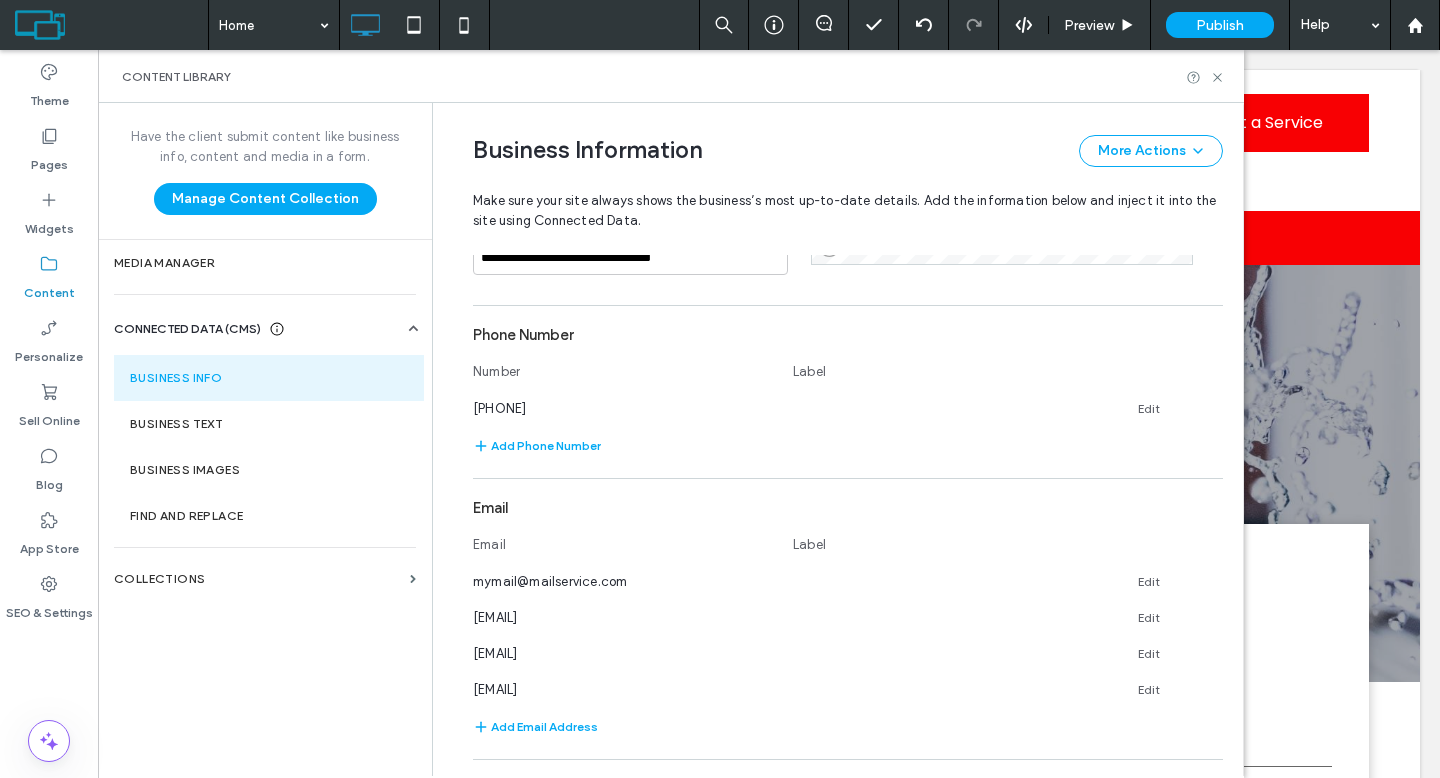 scroll, scrollTop: 770, scrollLeft: 0, axis: vertical 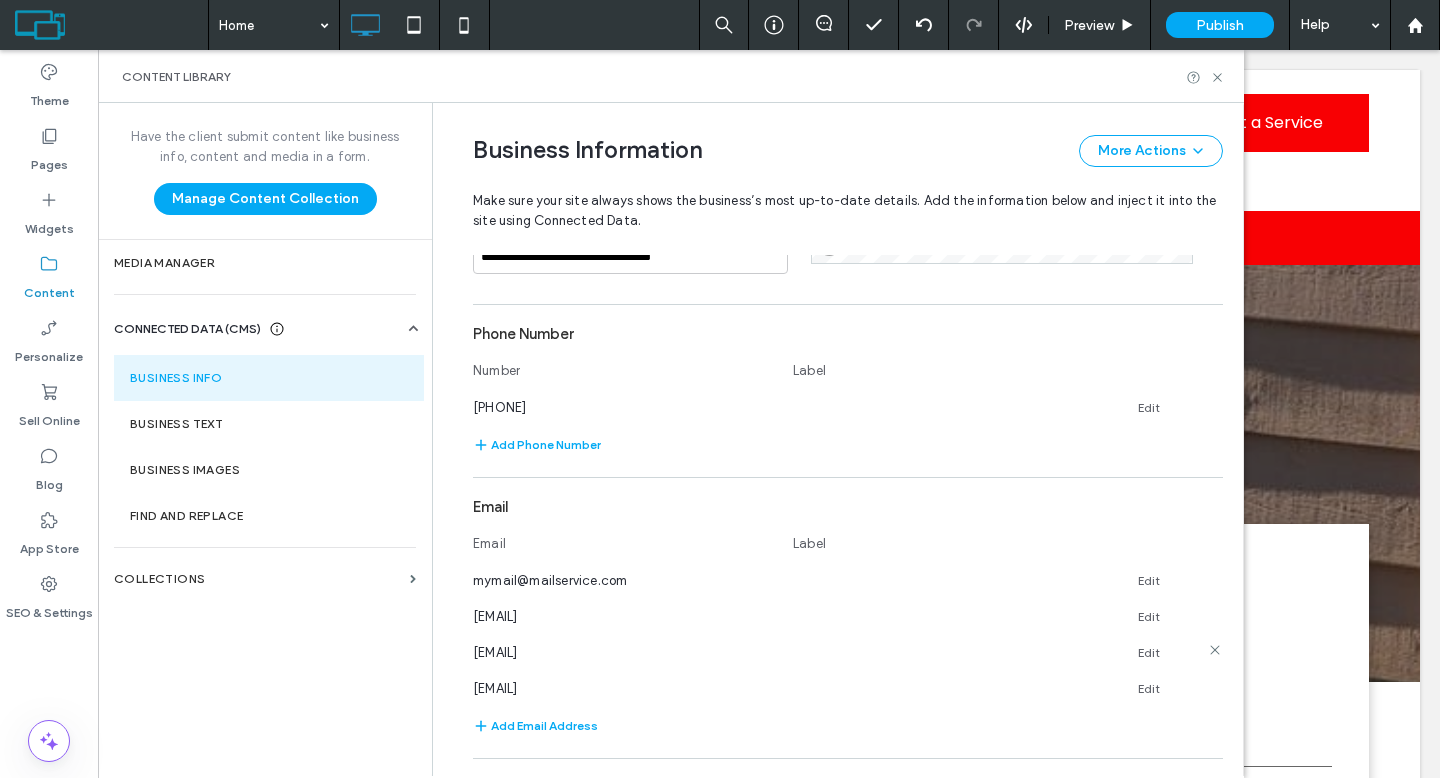 click 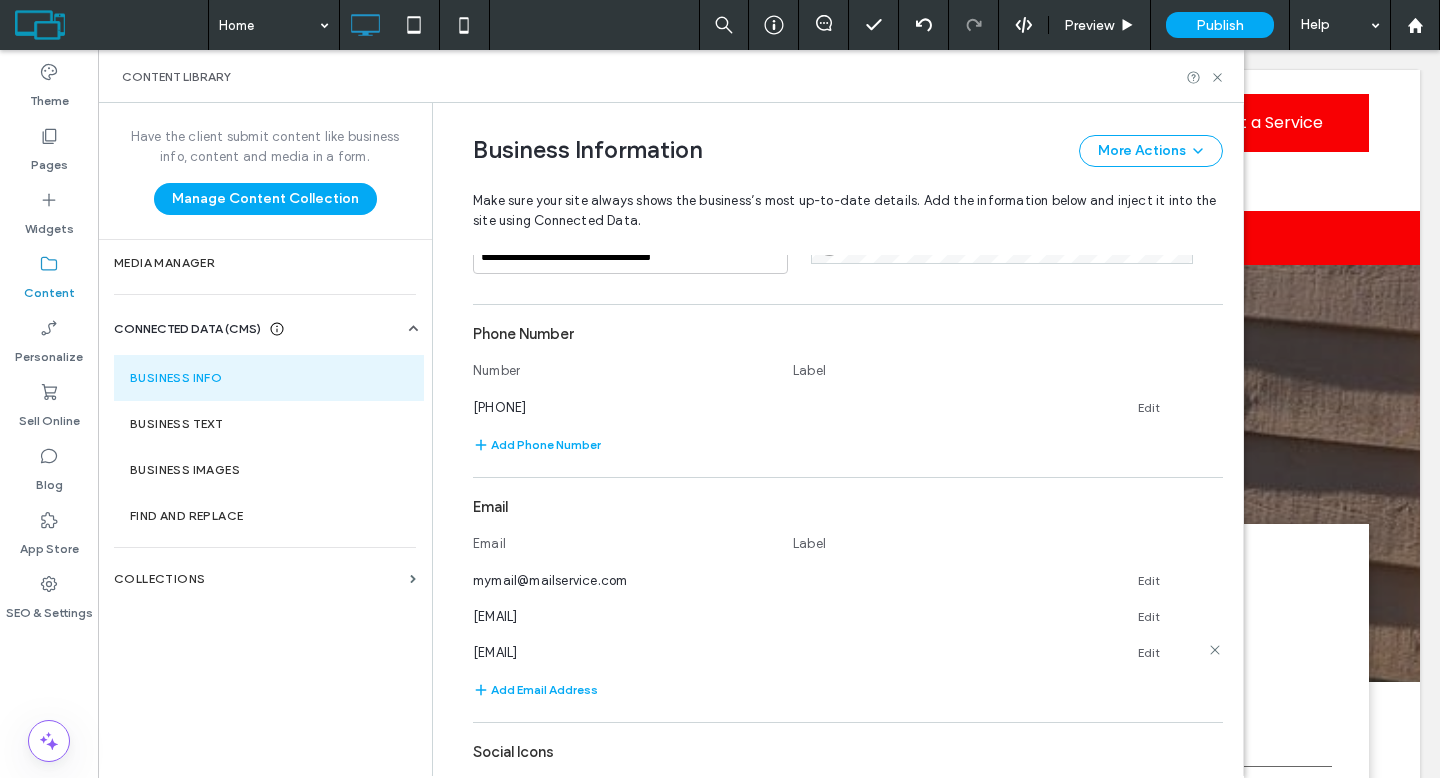 click 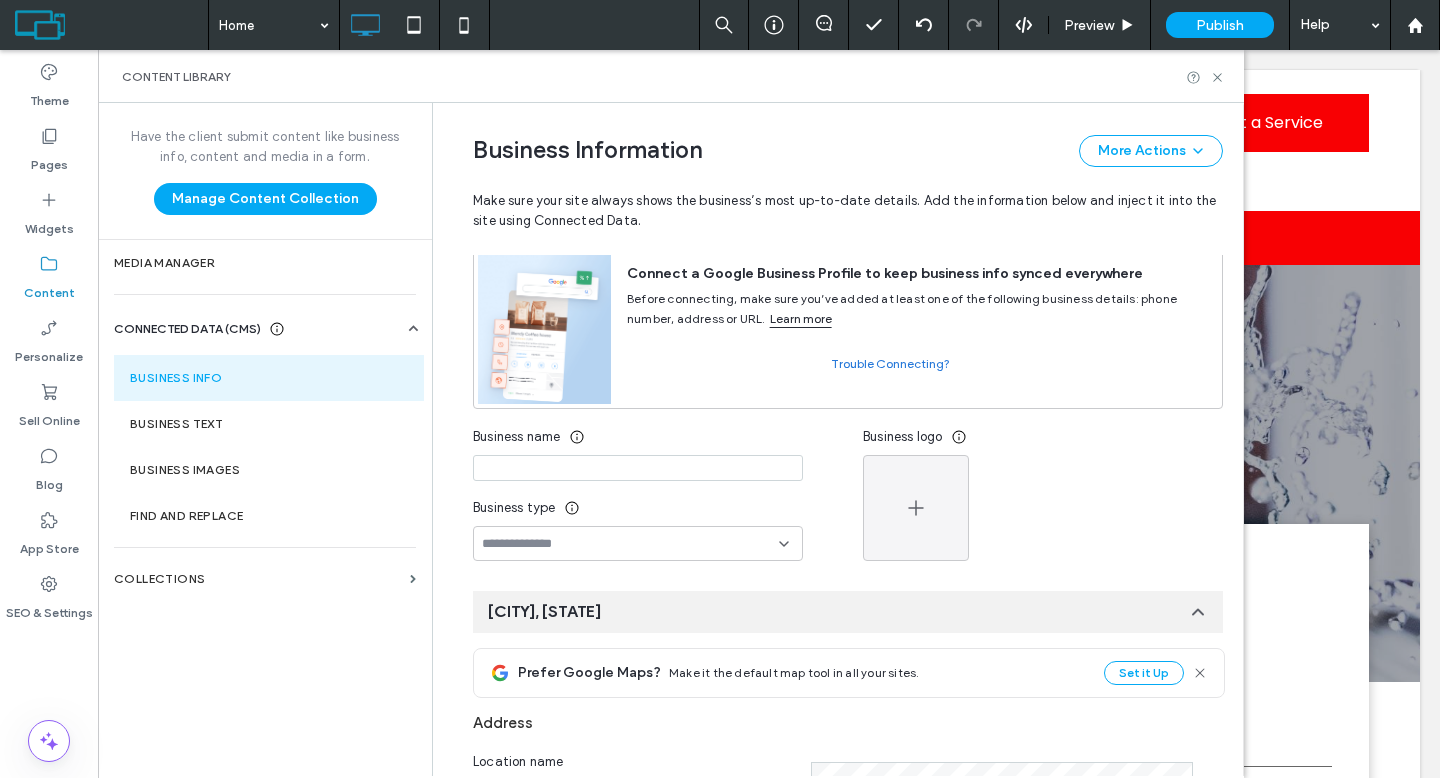 scroll, scrollTop: 0, scrollLeft: 0, axis: both 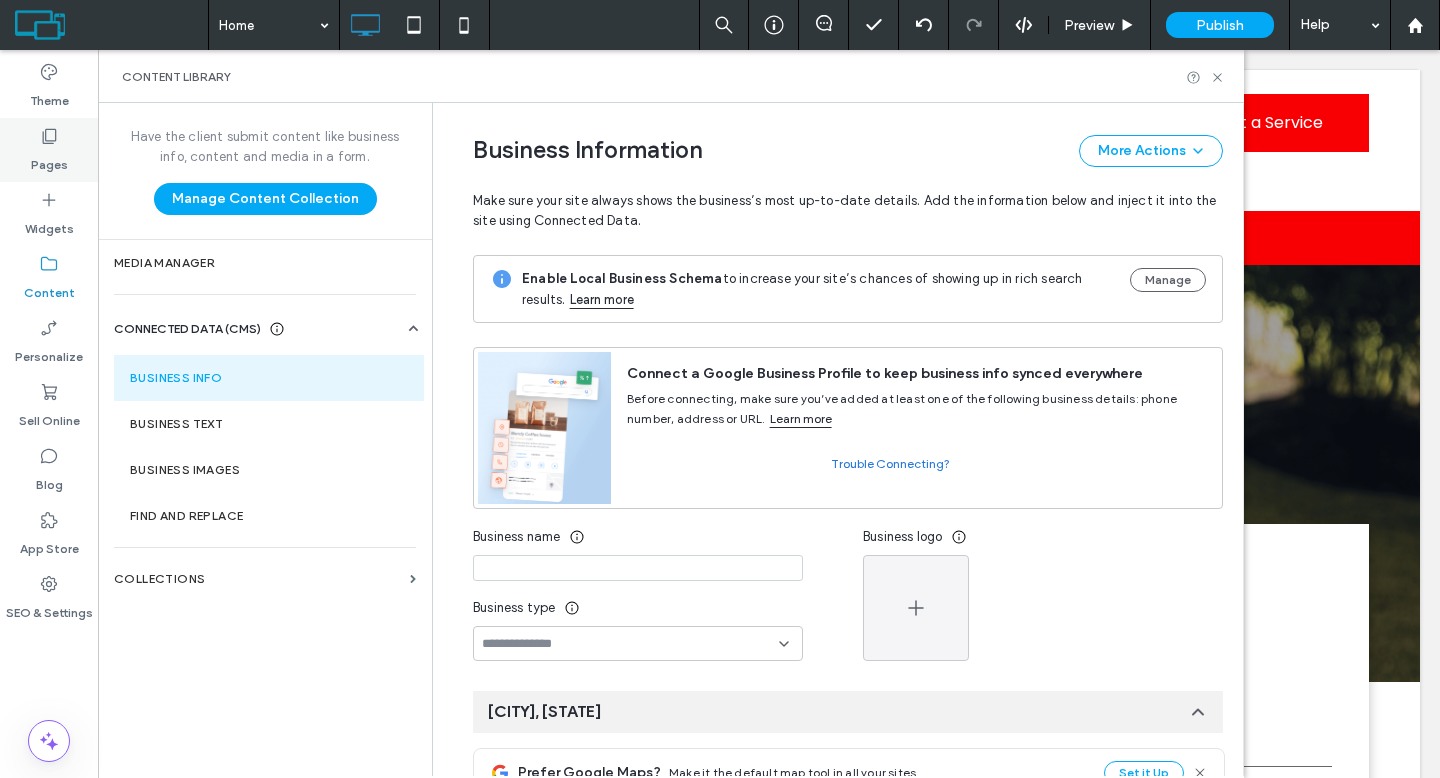 click on "Pages" at bounding box center [49, 160] 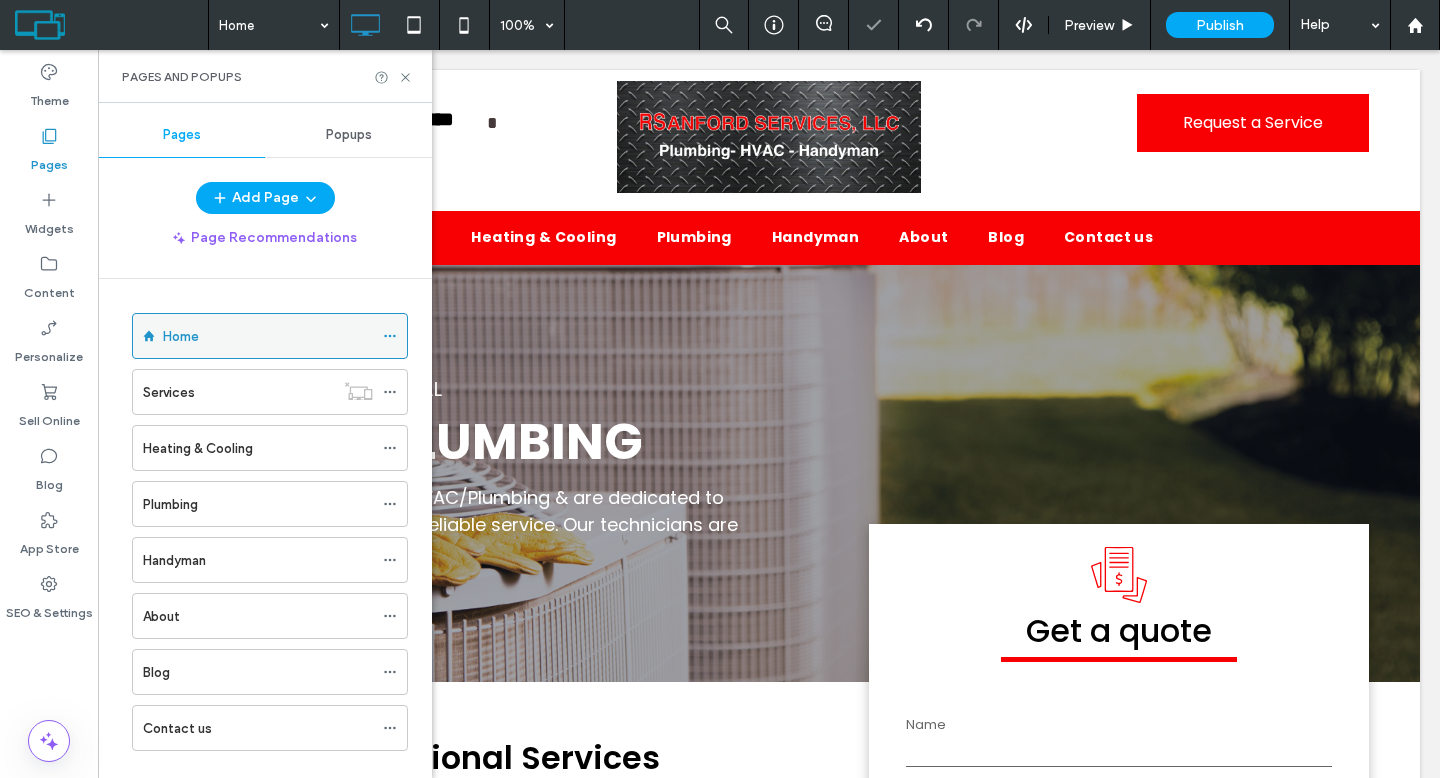 click on "Home" at bounding box center (181, 336) 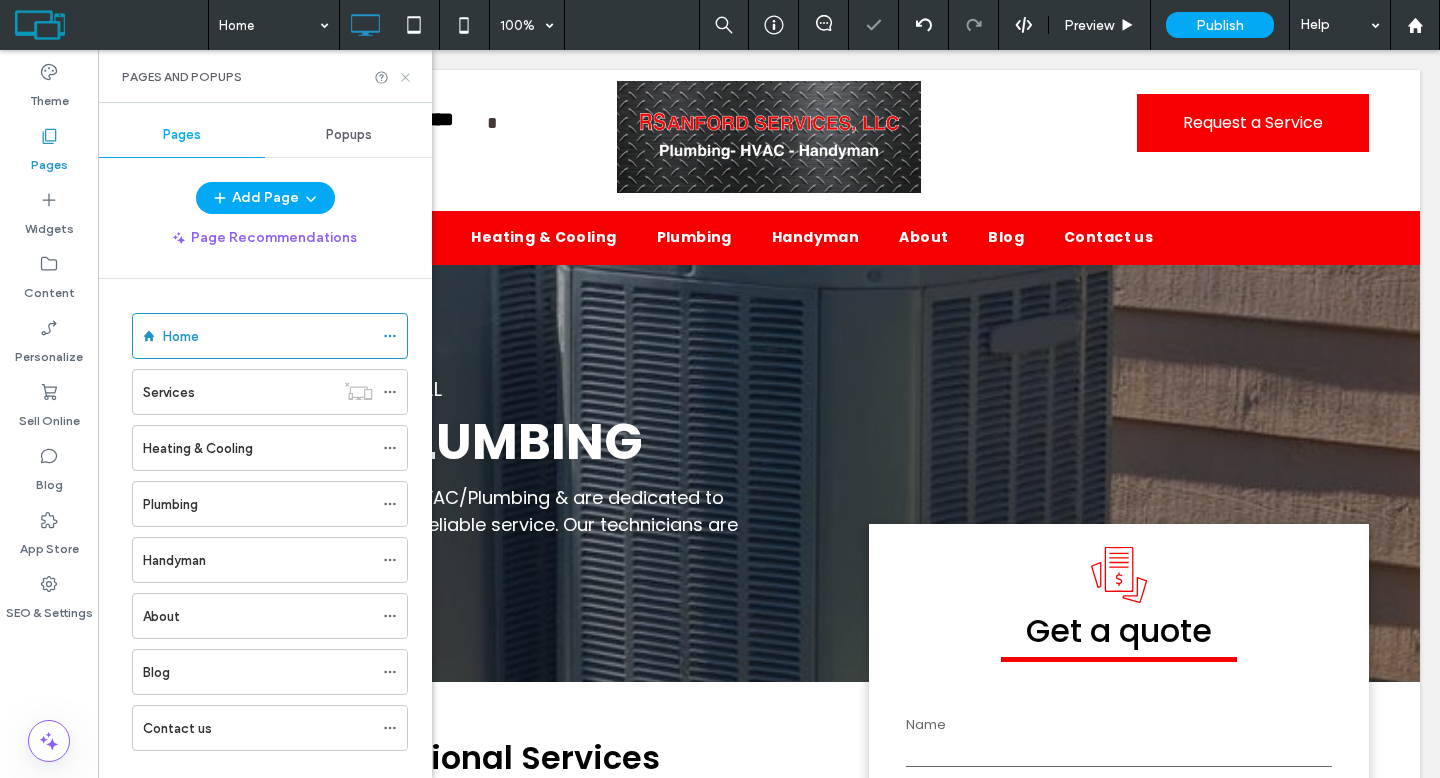 click 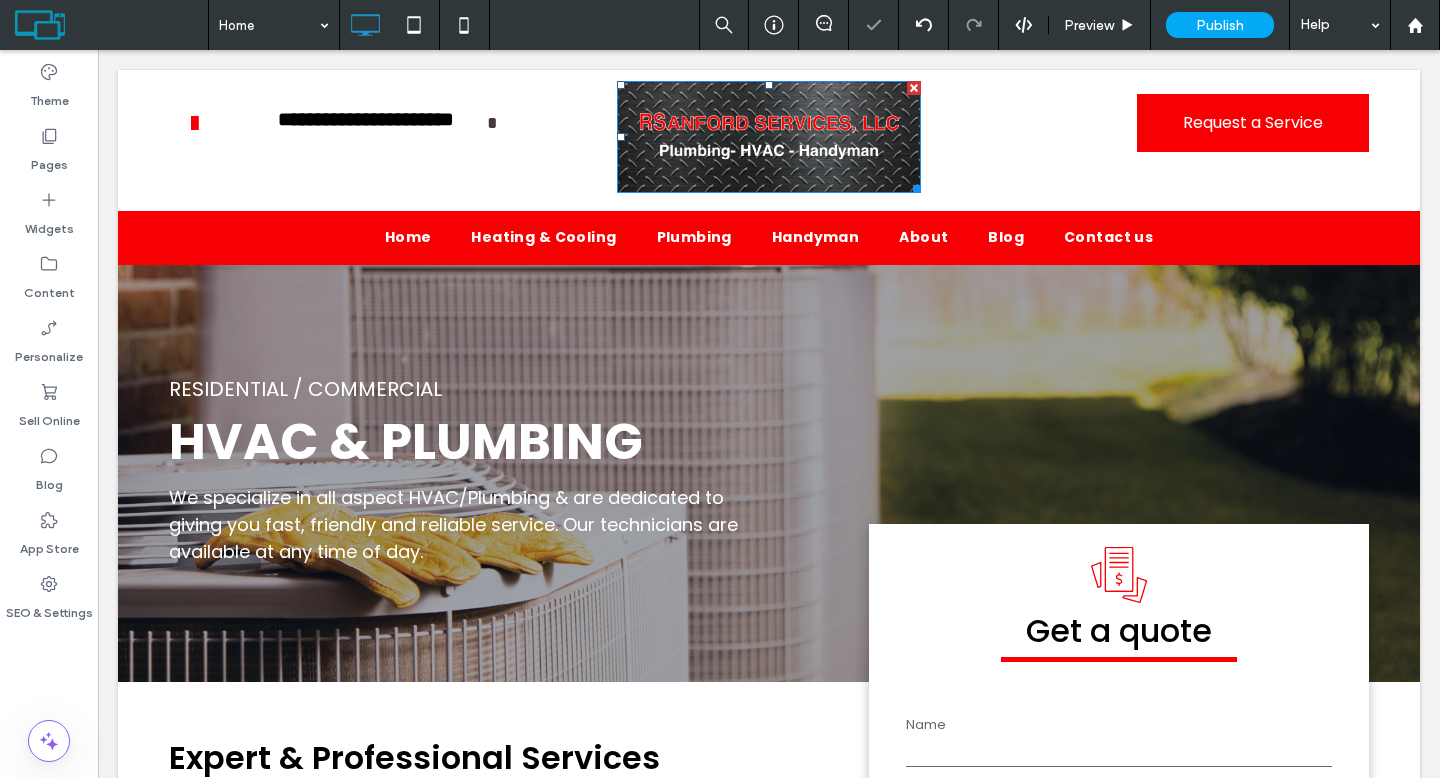 scroll, scrollTop: 0, scrollLeft: 0, axis: both 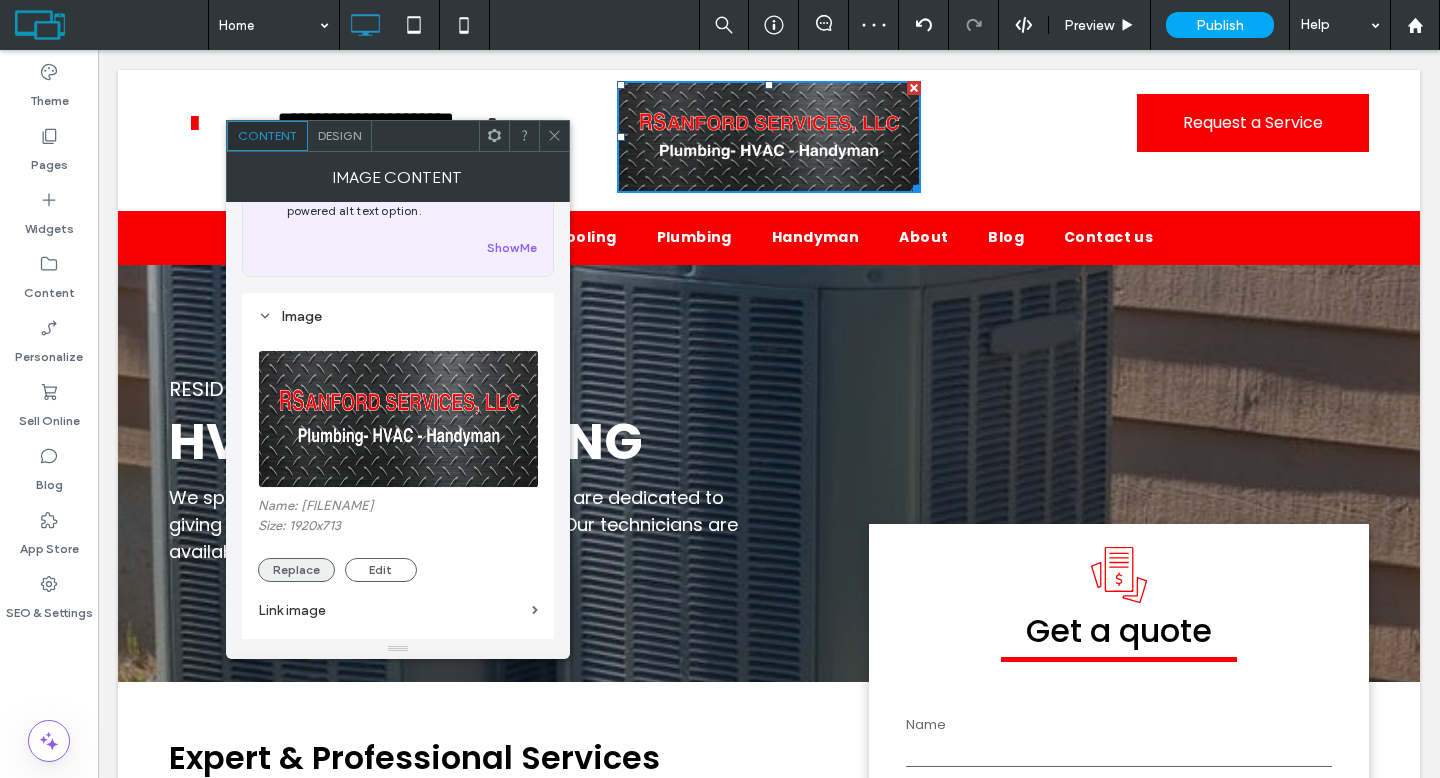 click on "Replace" at bounding box center (296, 570) 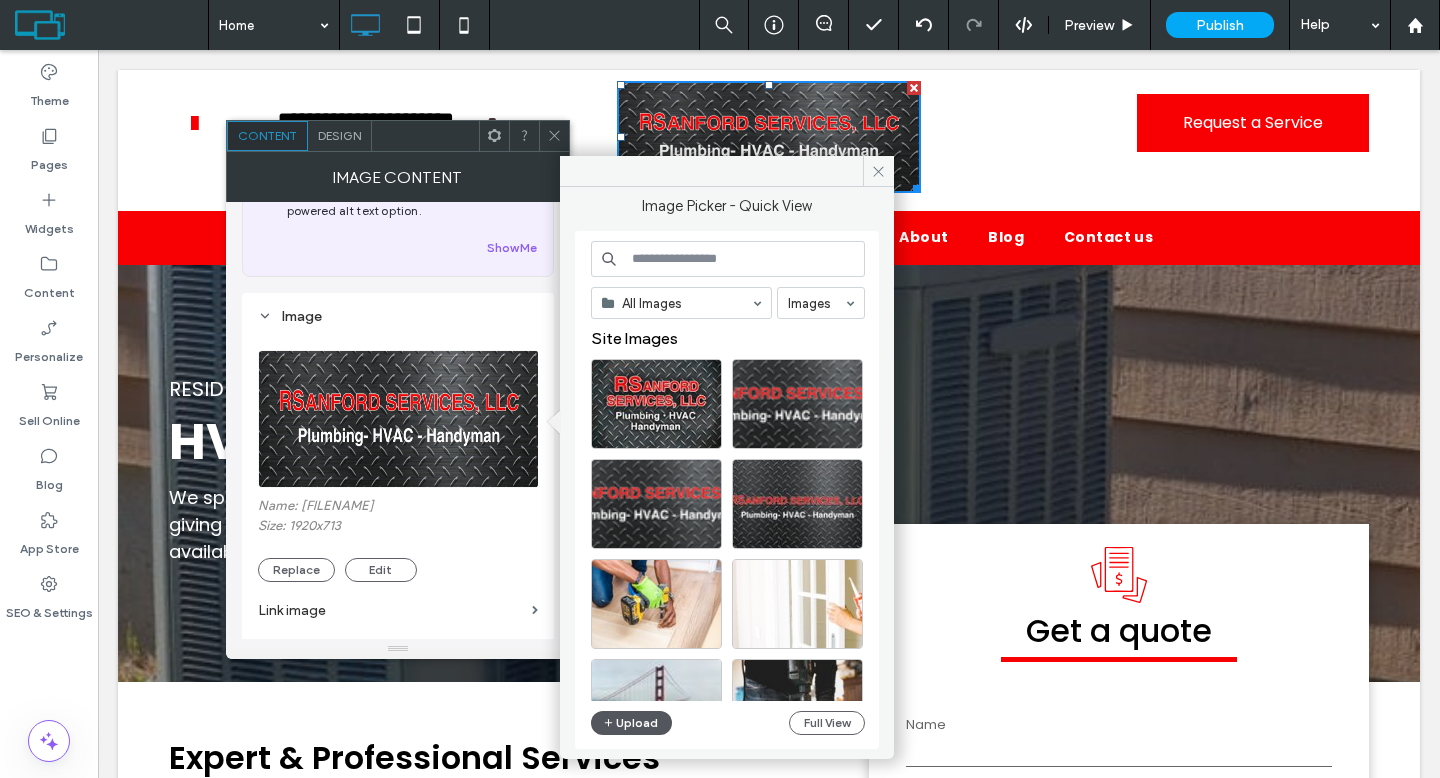 click on "Upload" at bounding box center (632, 723) 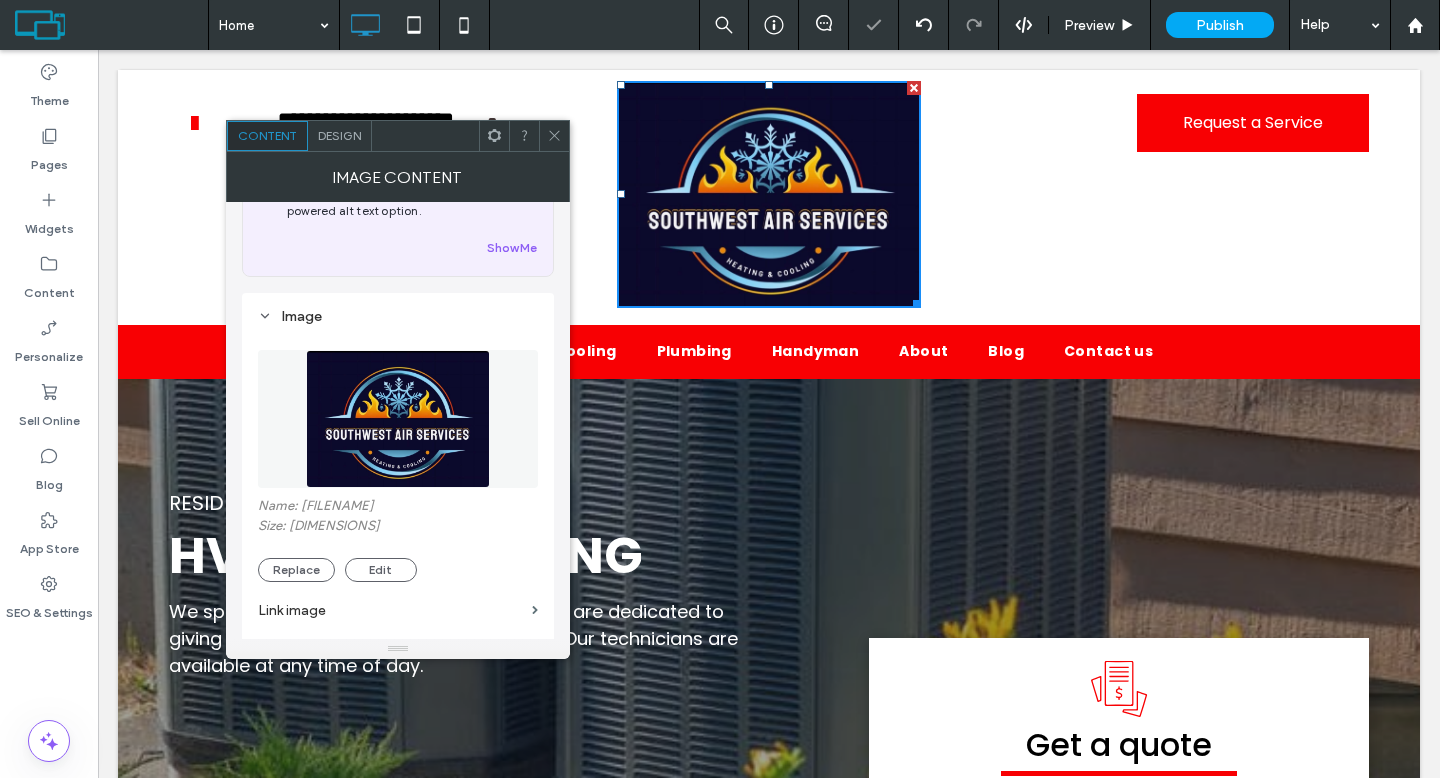 click 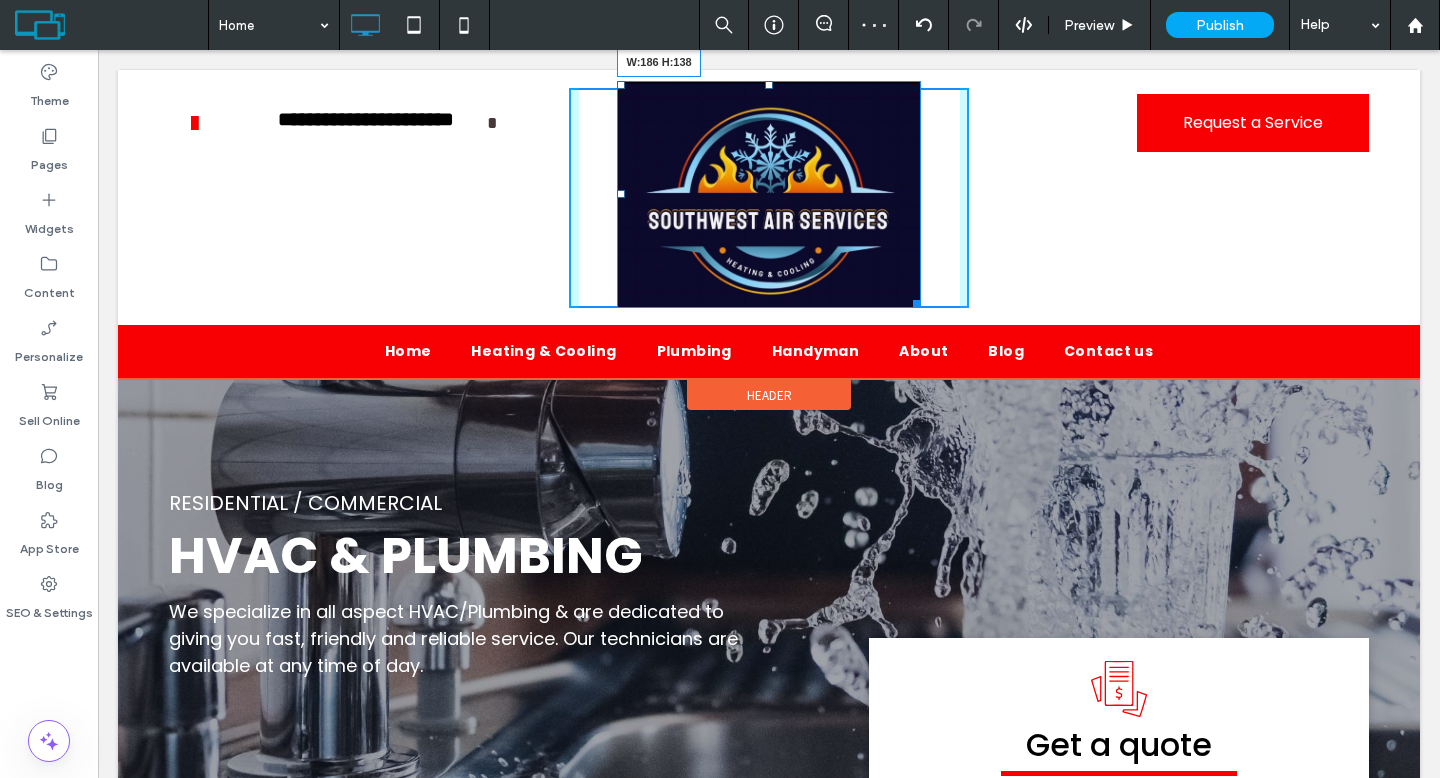 drag, startPoint x: 907, startPoint y: 293, endPoint x: 949, endPoint y: 248, distance: 61.554855 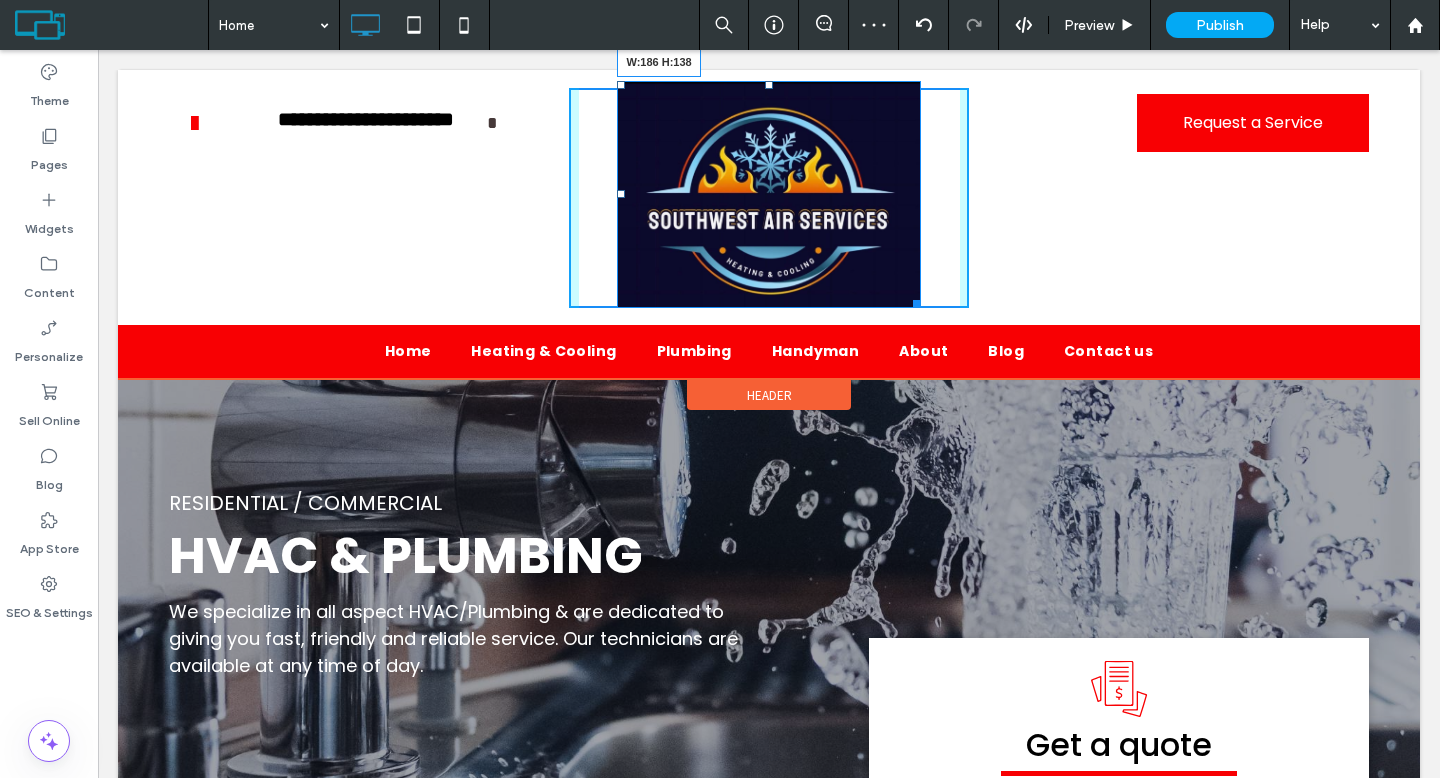 click on "W:186 H:138" at bounding box center (769, 194) 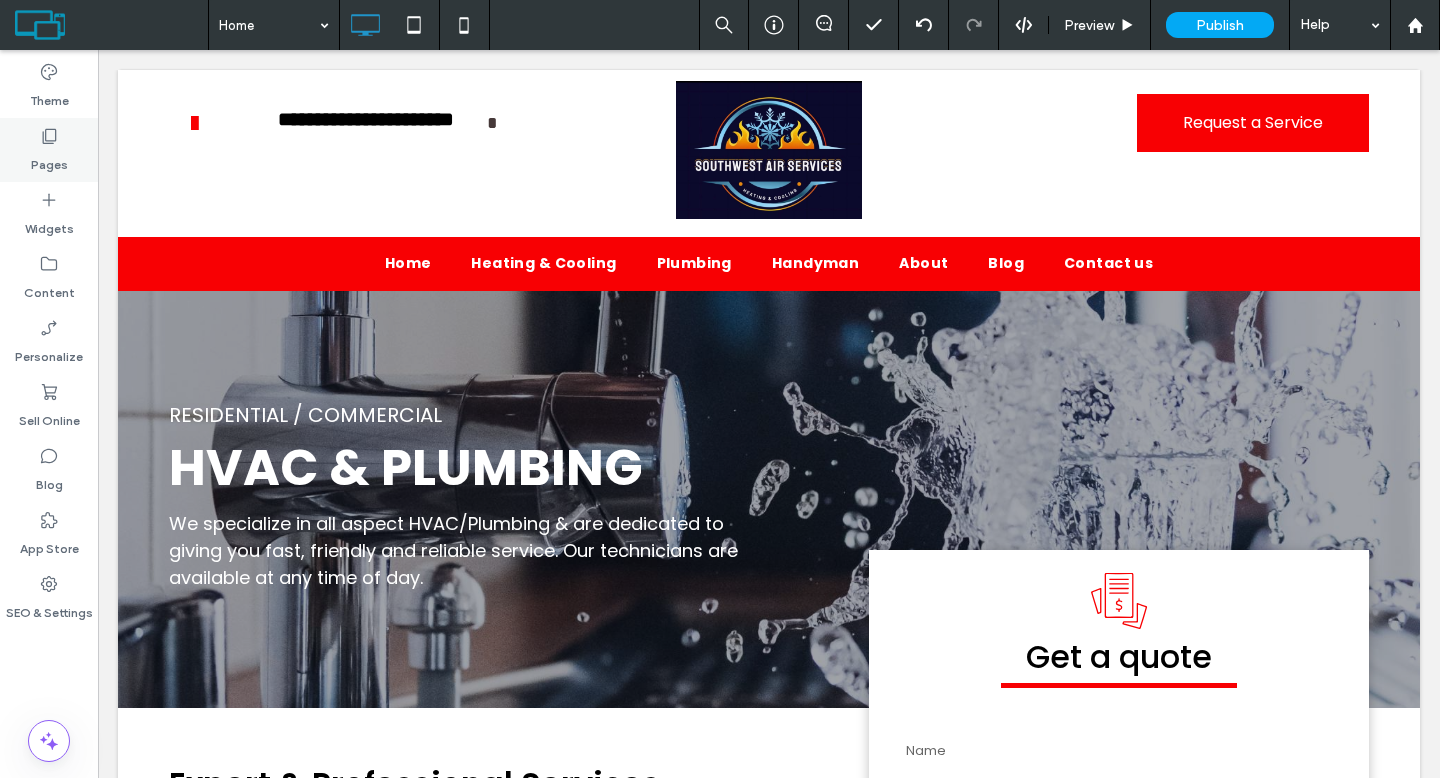 click on "Pages" at bounding box center [49, 160] 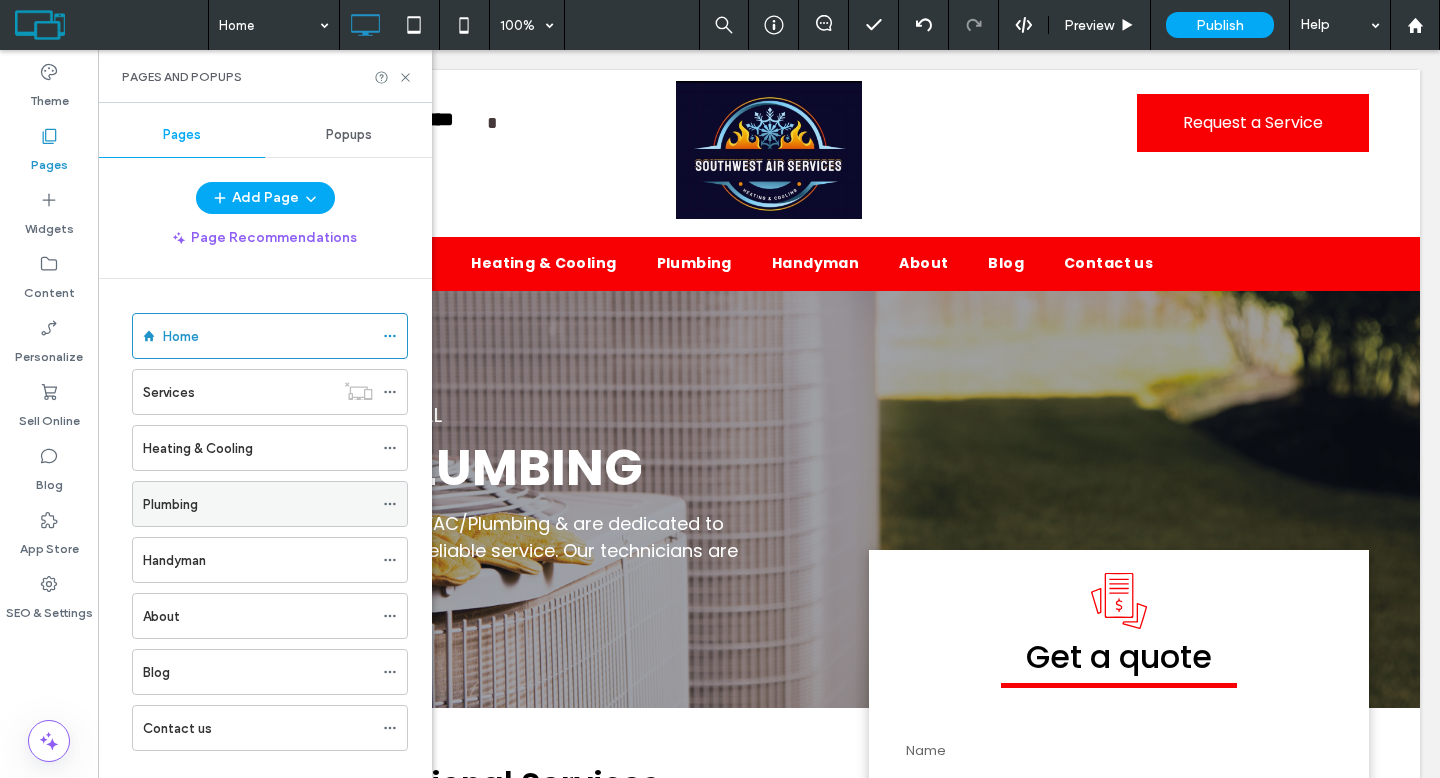 click 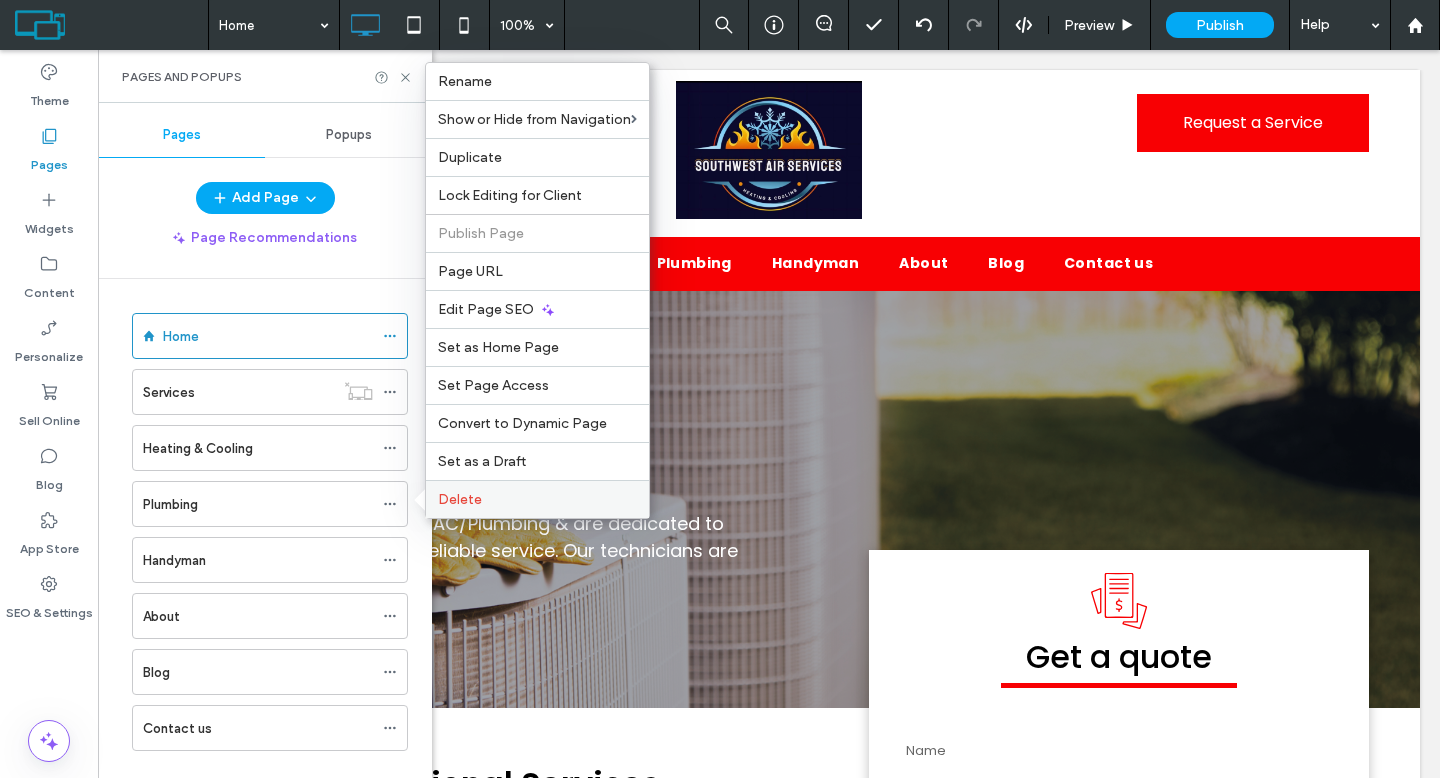click on "Delete" at bounding box center (537, 499) 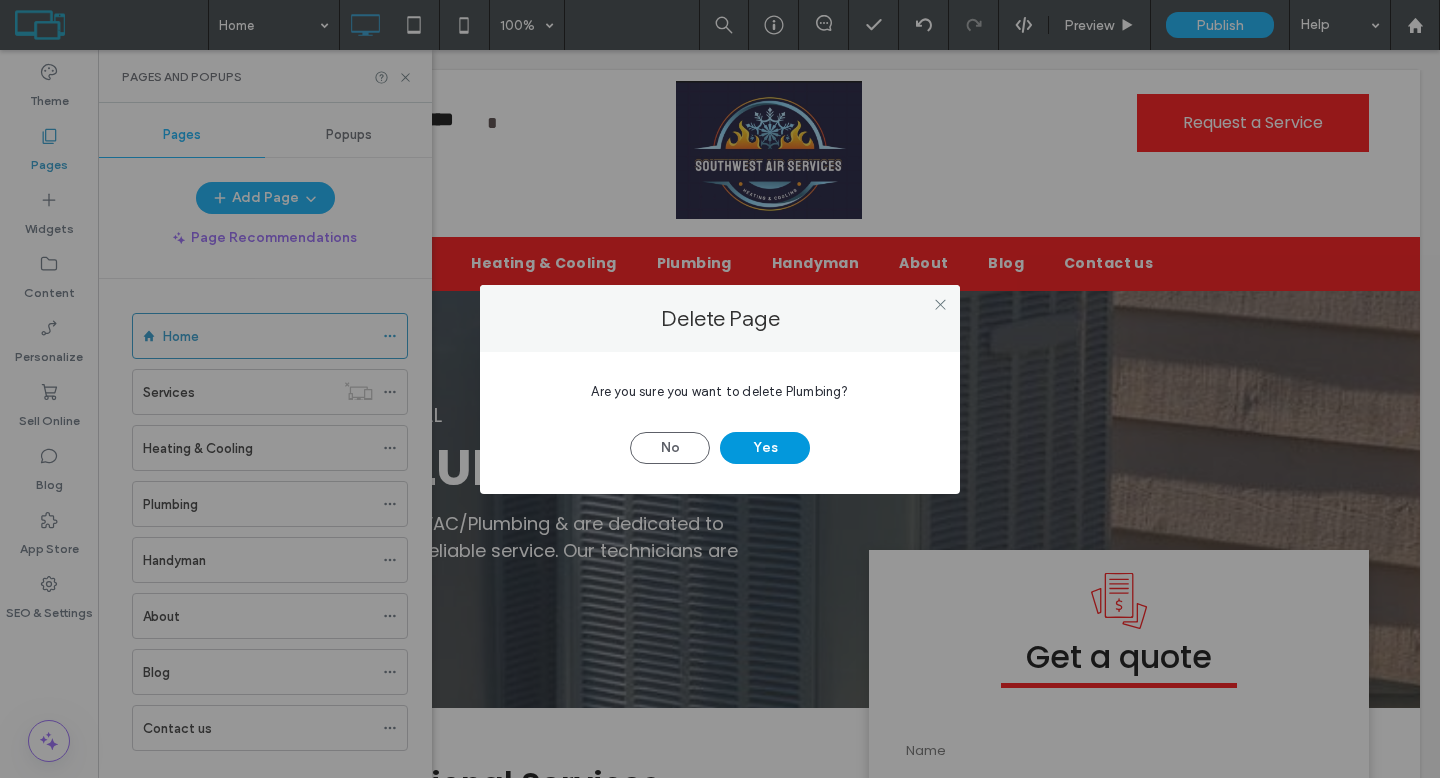 click on "Yes" at bounding box center [765, 448] 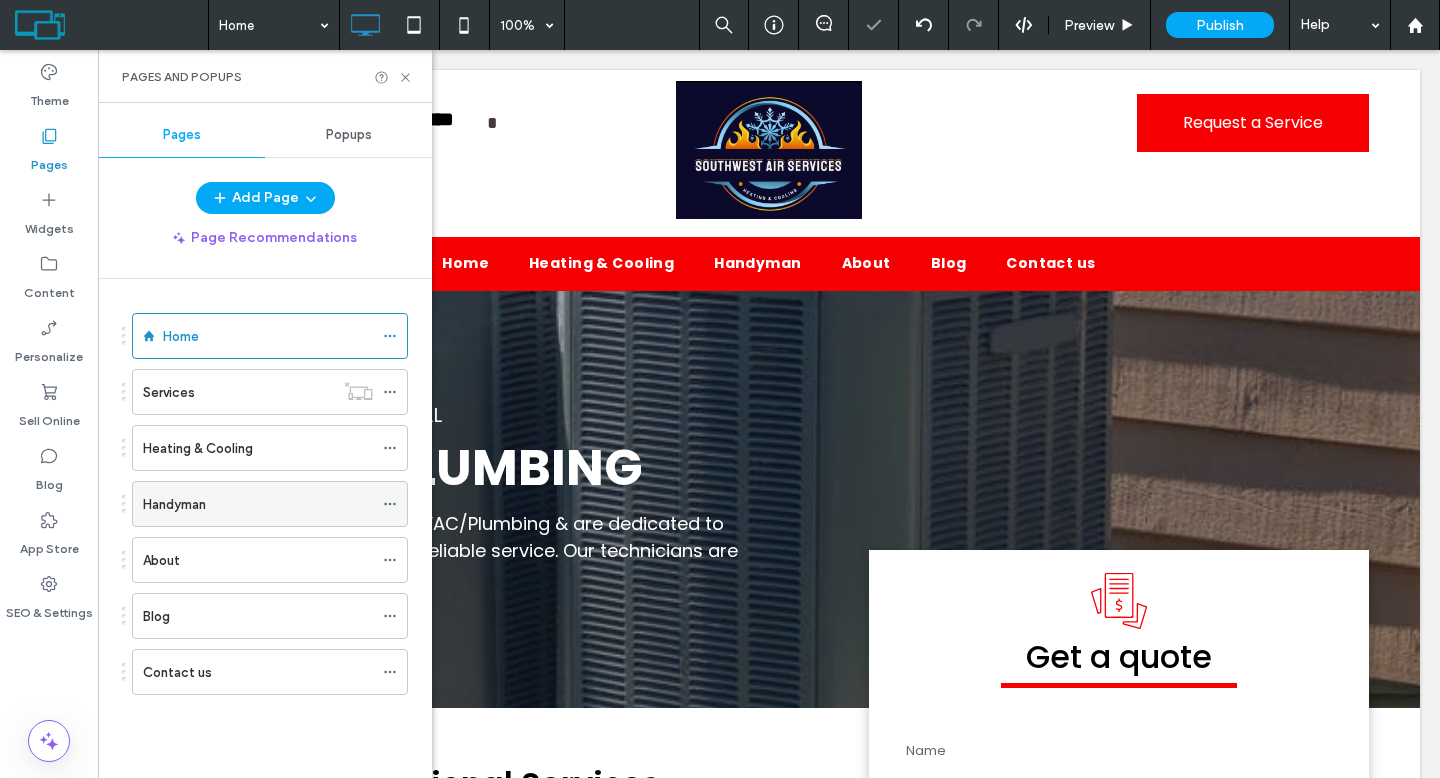 click 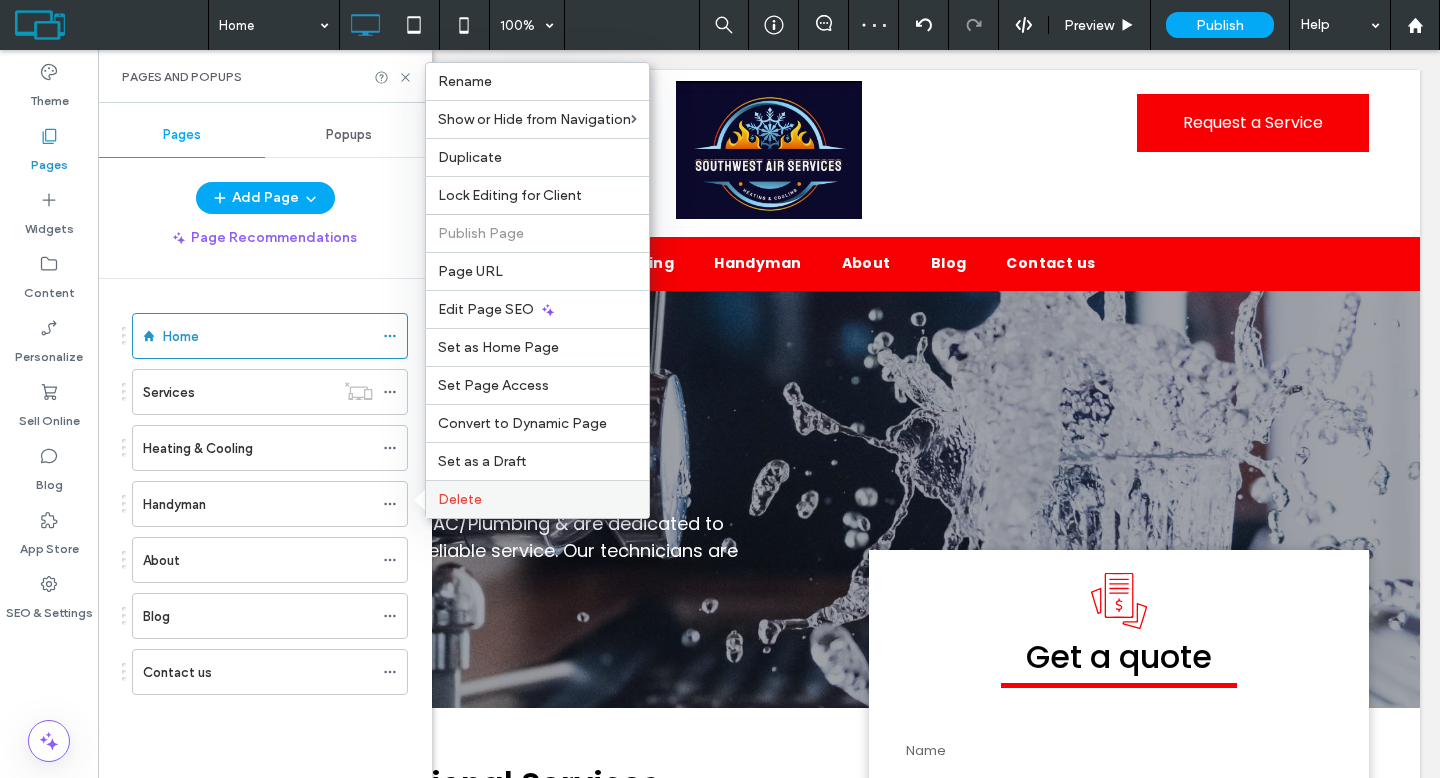 click on "Delete" at bounding box center (460, 499) 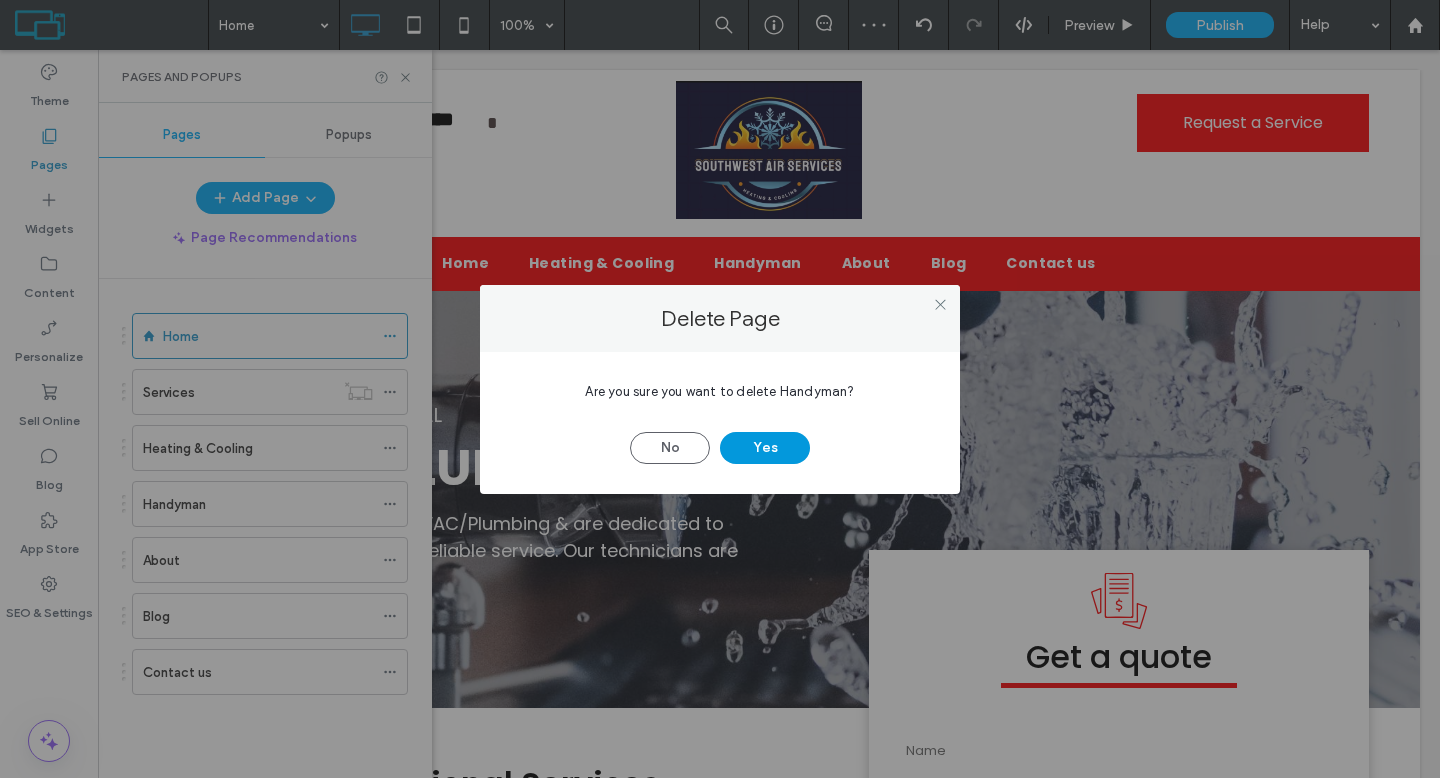 click on "Yes" at bounding box center [765, 448] 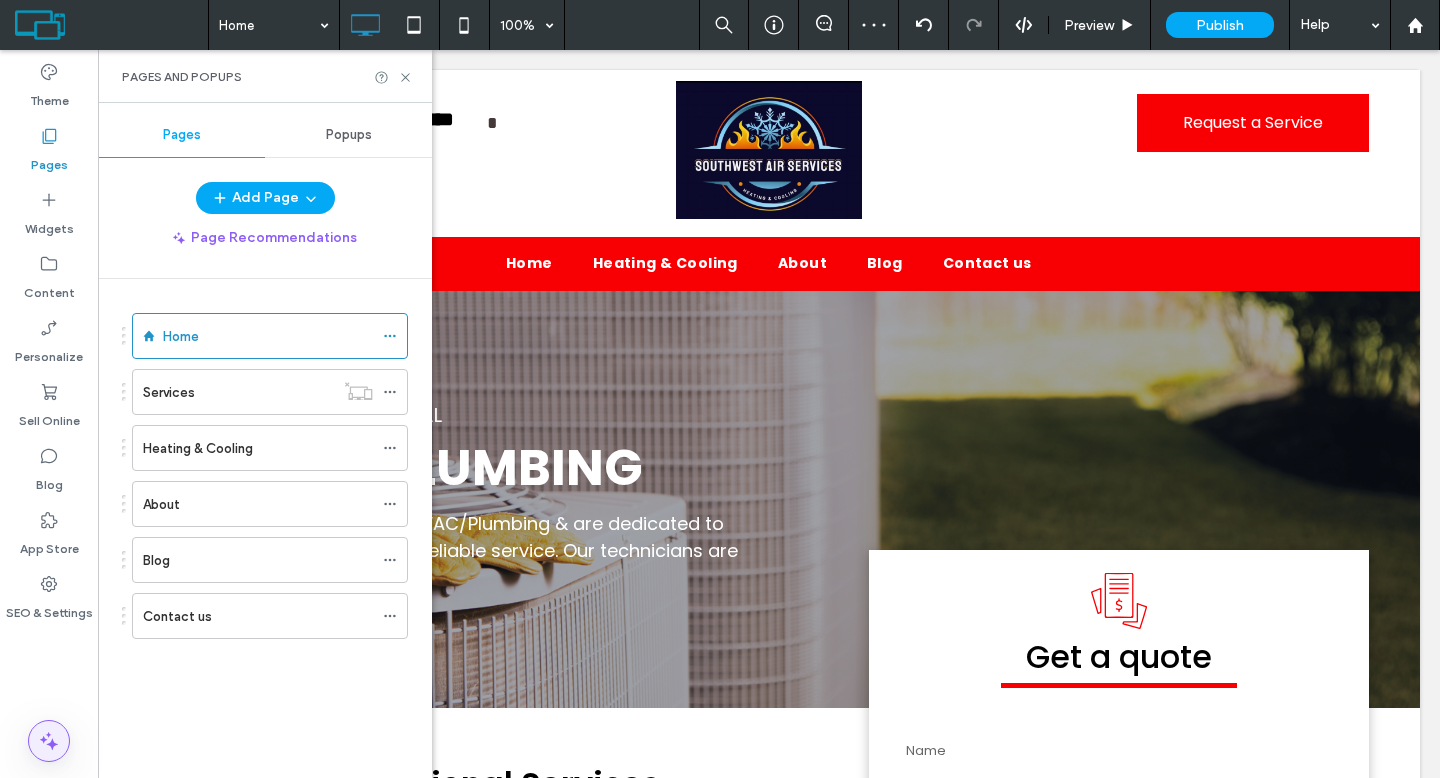 click 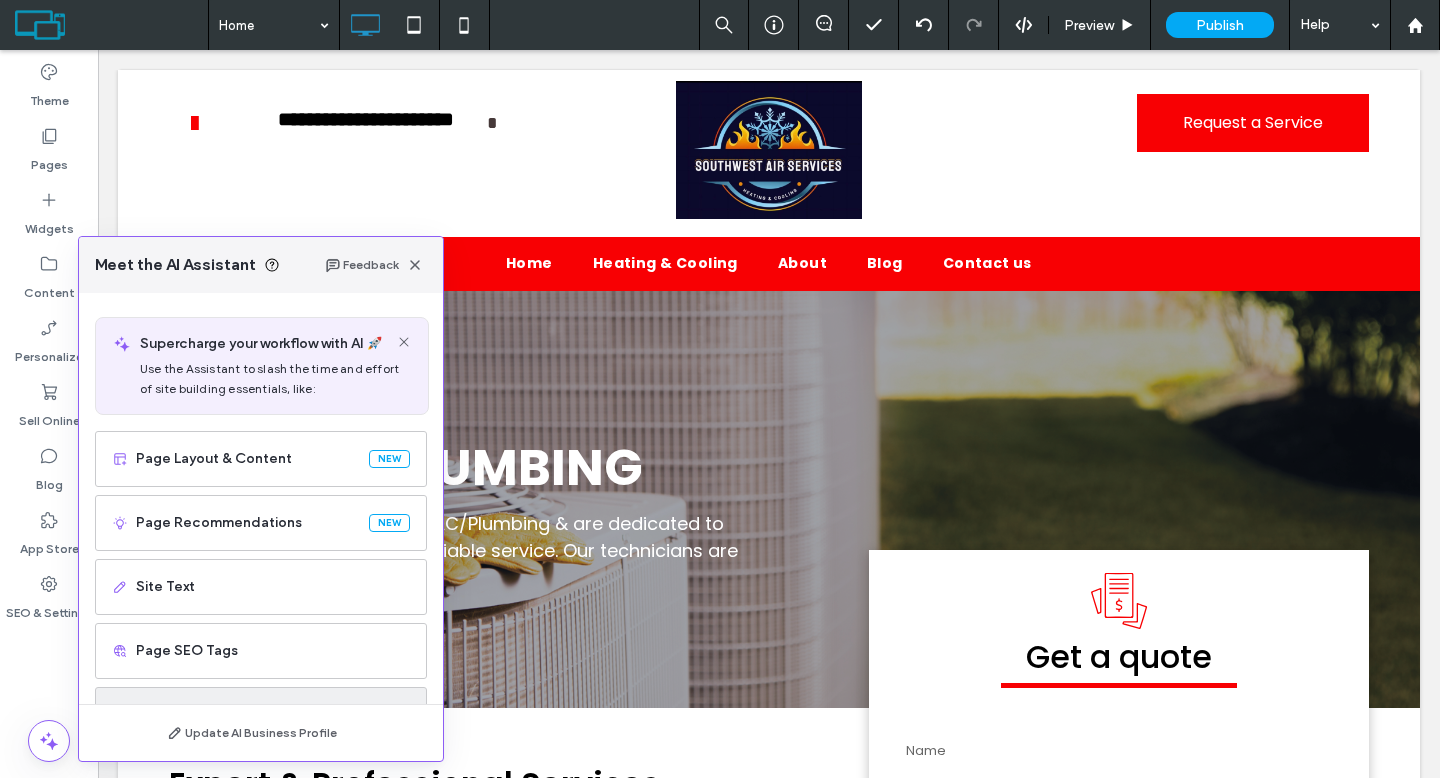 scroll, scrollTop: 128, scrollLeft: 0, axis: vertical 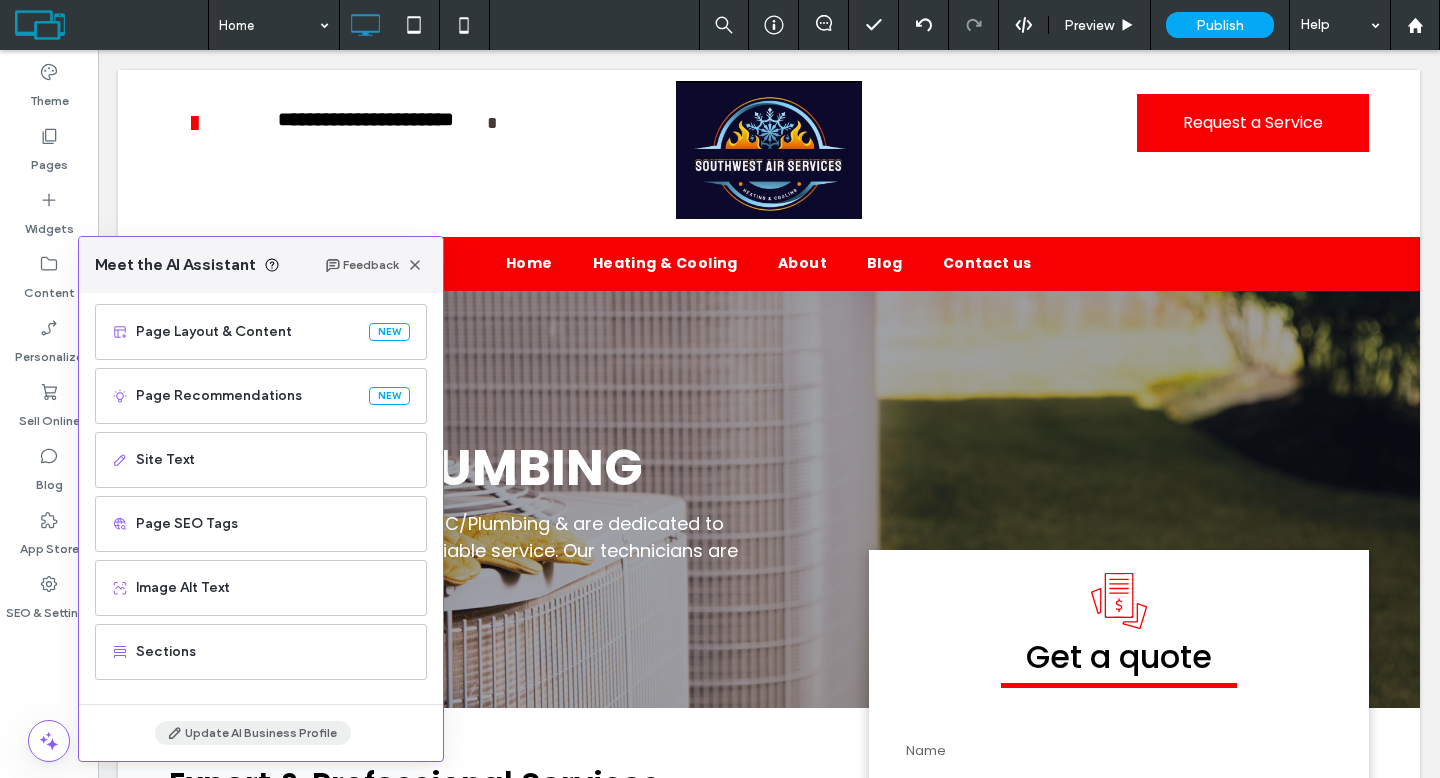 click on "Update AI Business Profile" at bounding box center (253, 733) 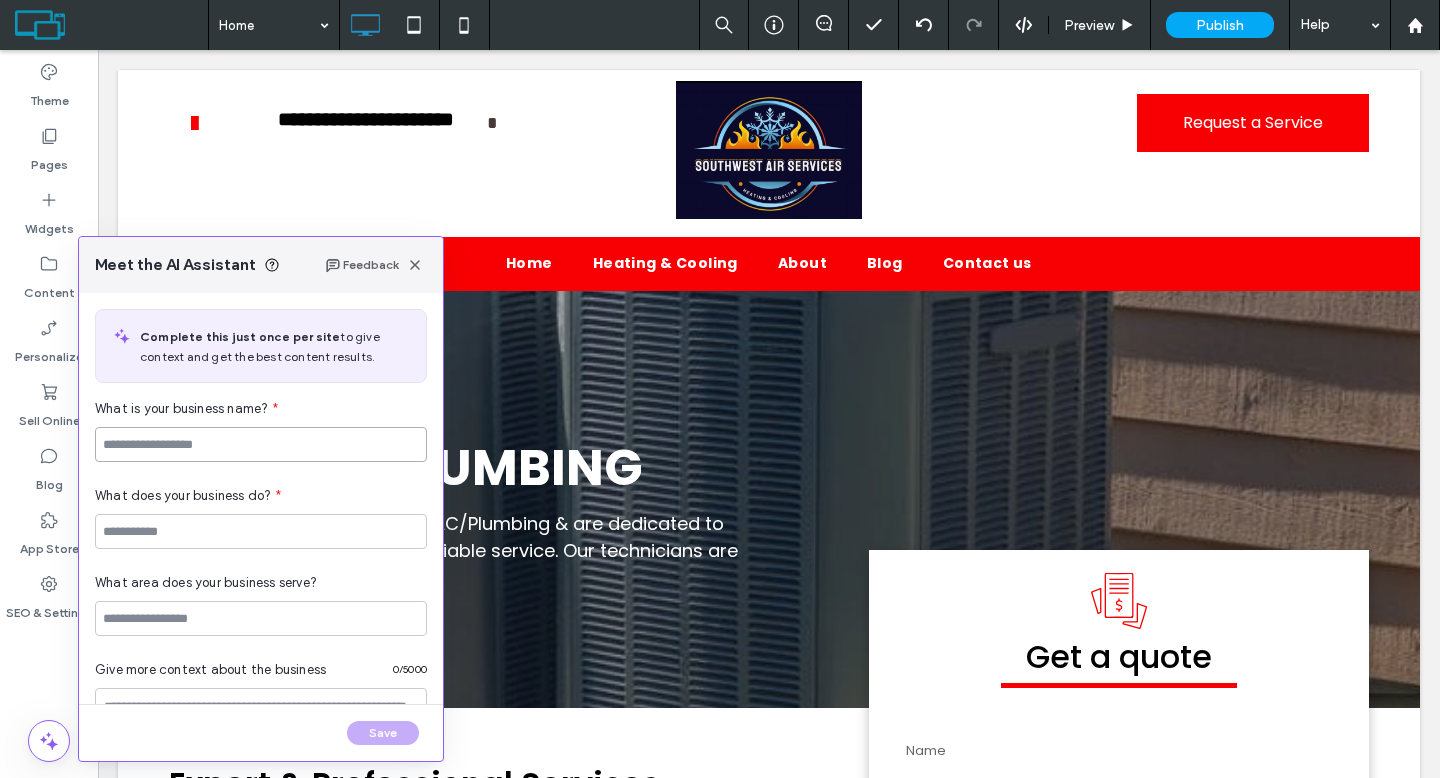 click at bounding box center (261, 444) 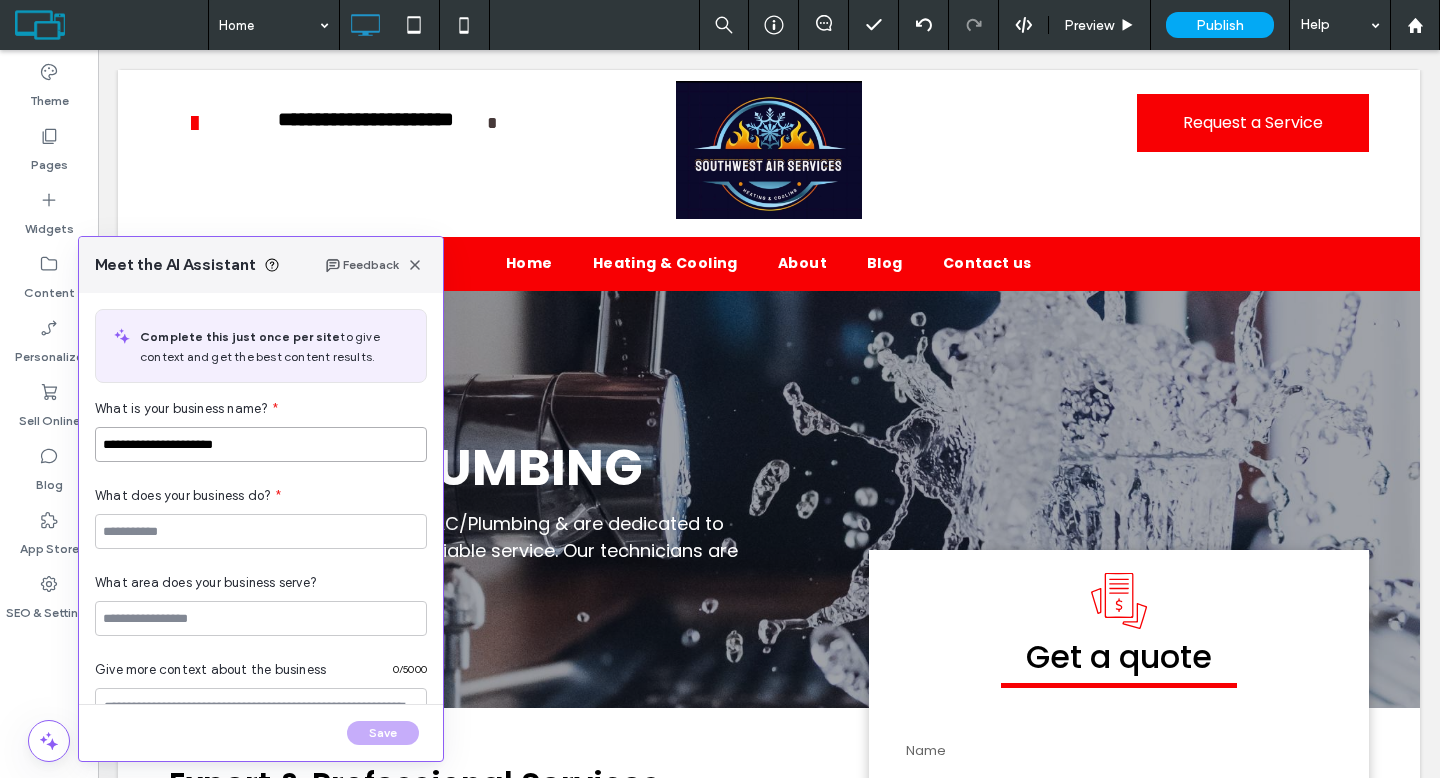 type on "**********" 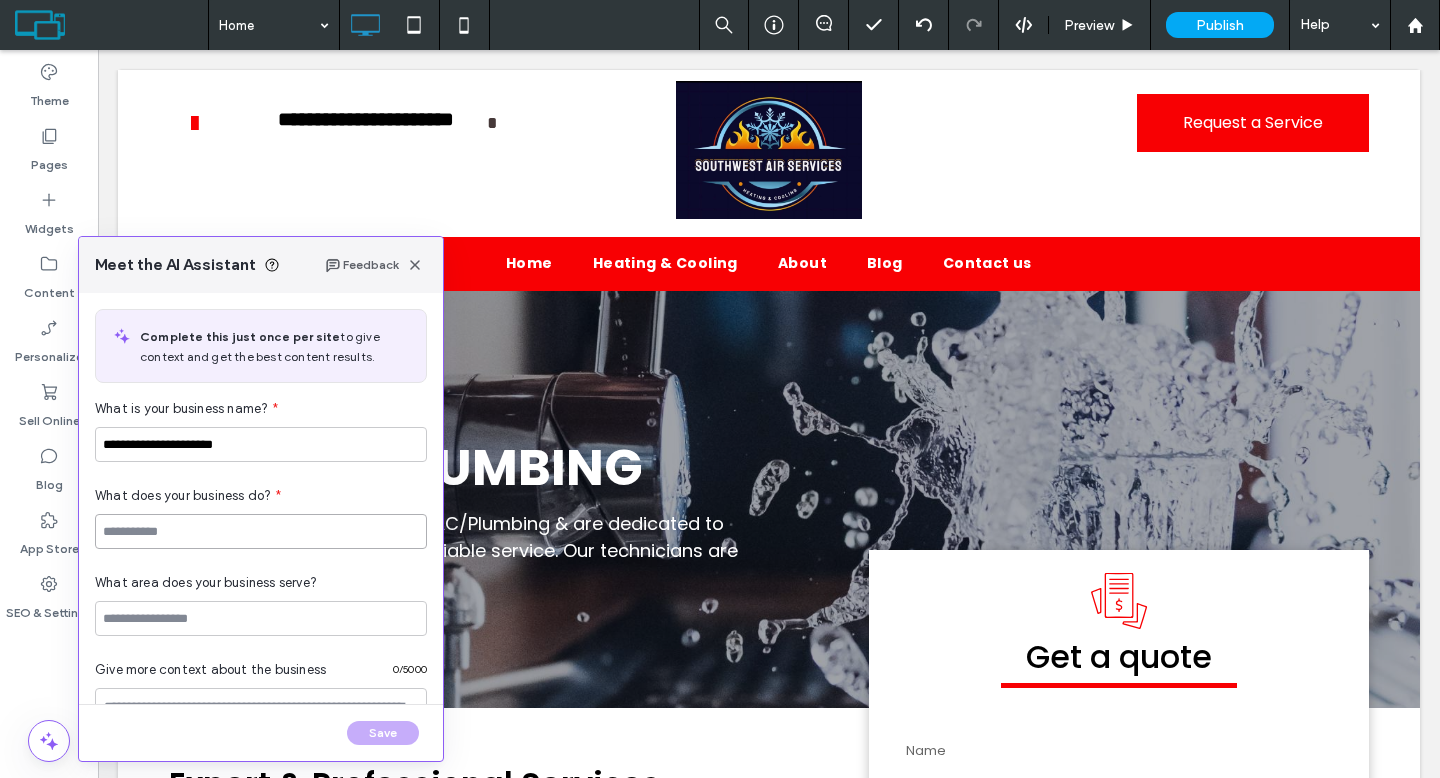 click at bounding box center [261, 531] 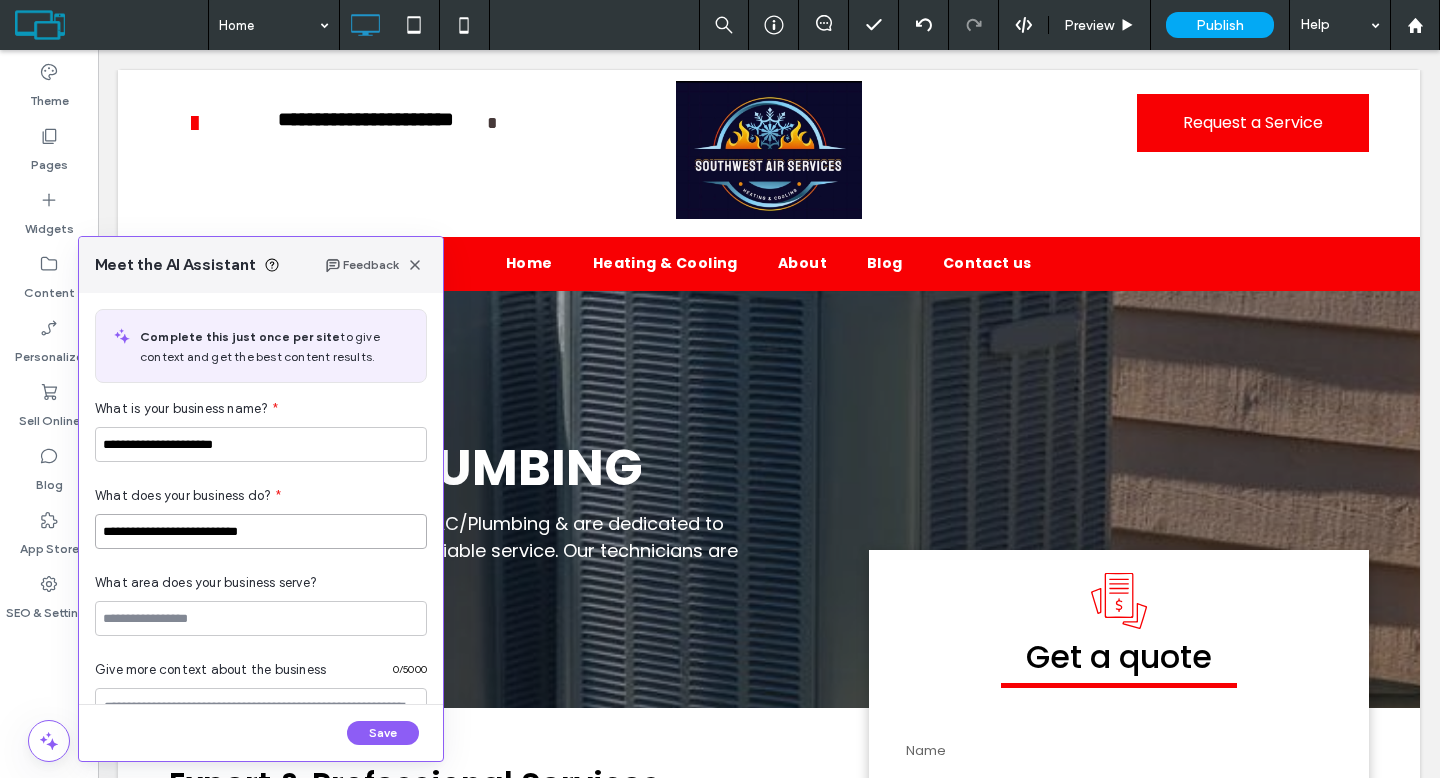 type on "**********" 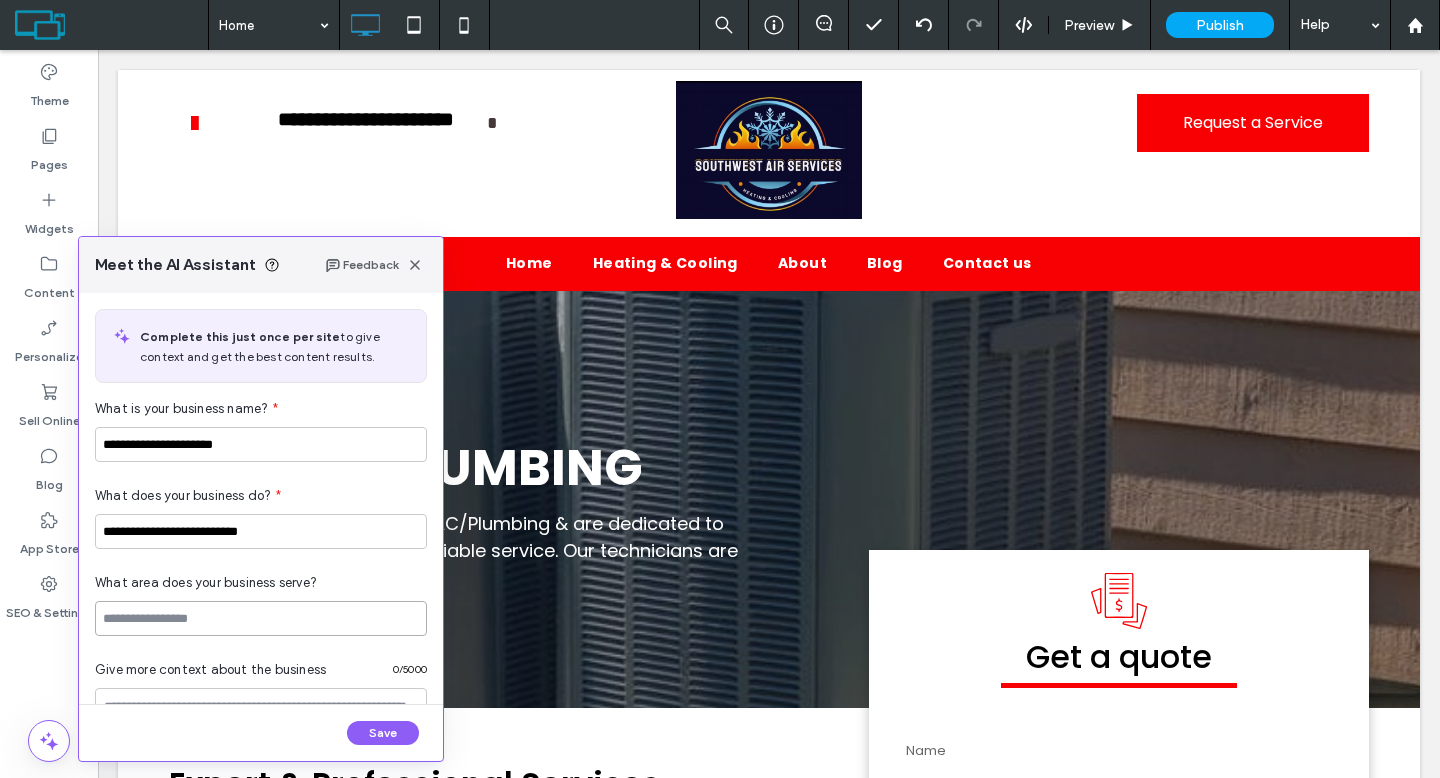 click at bounding box center [261, 618] 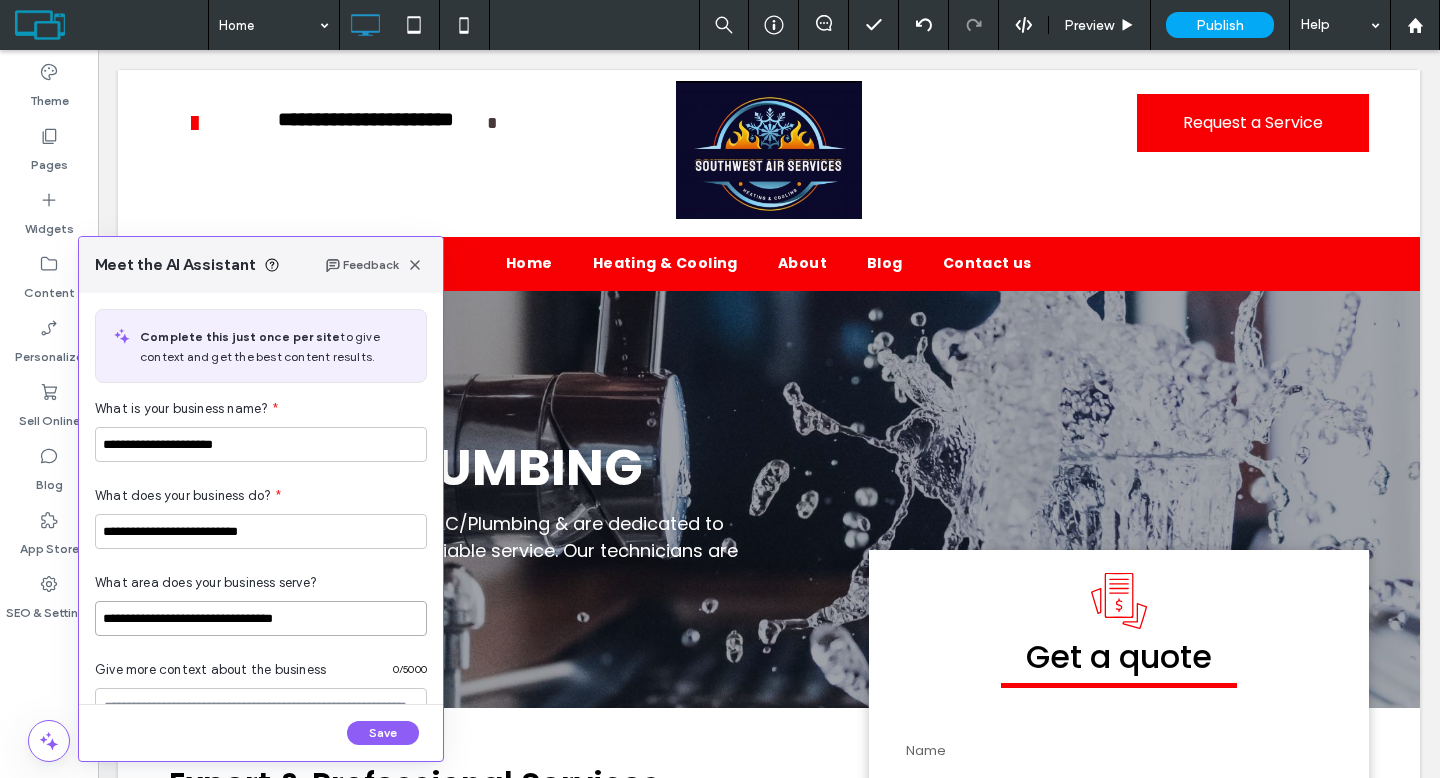 type on "**********" 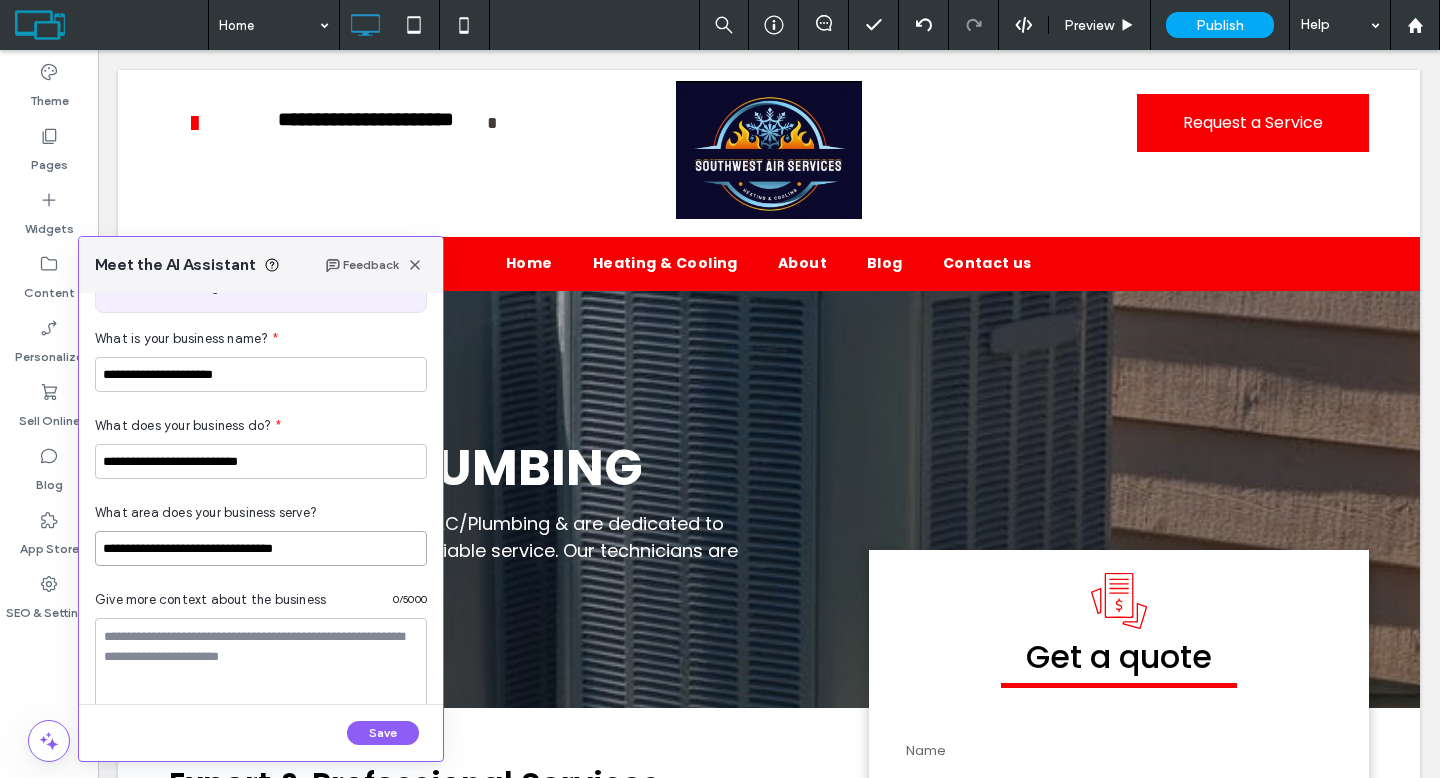 scroll, scrollTop: 152, scrollLeft: 0, axis: vertical 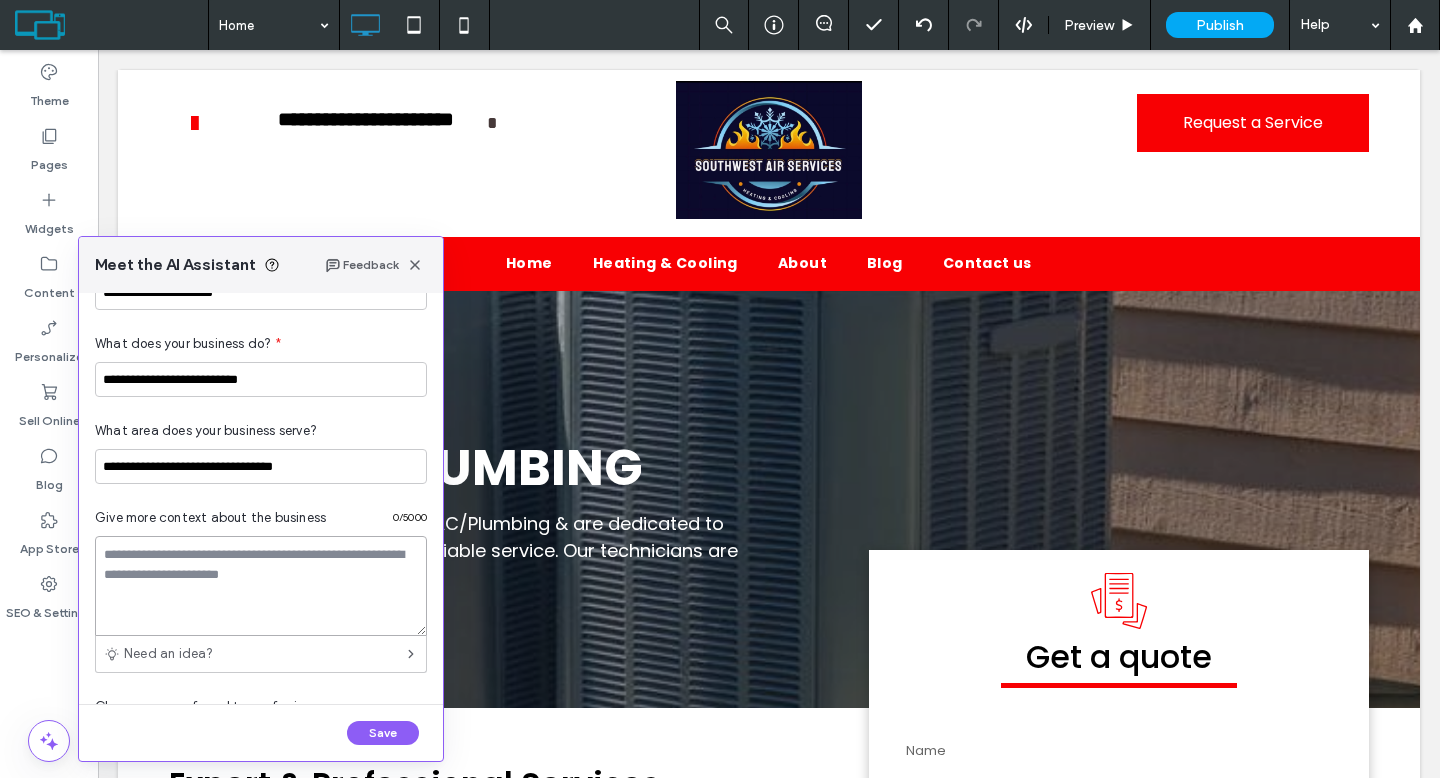 click at bounding box center (261, 586) 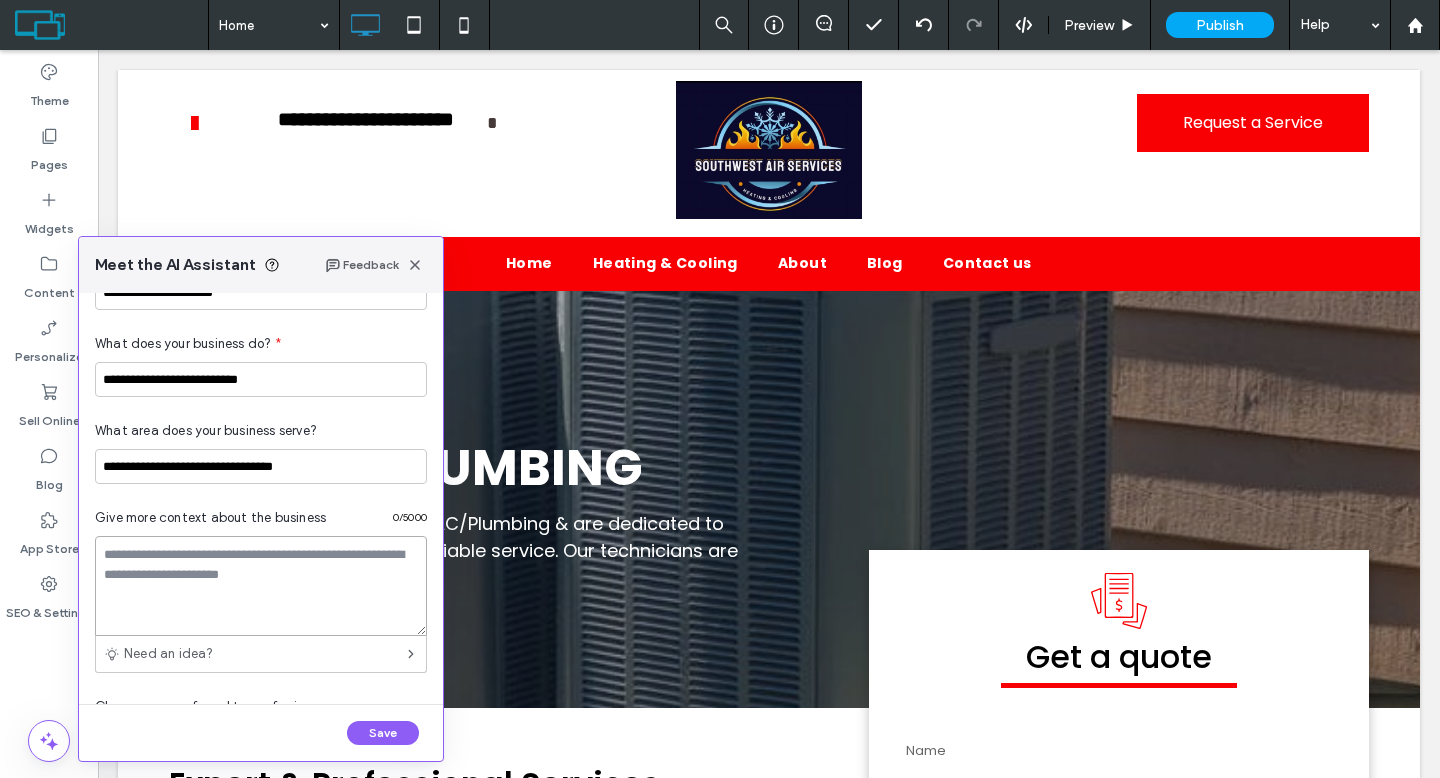 paste on "**********" 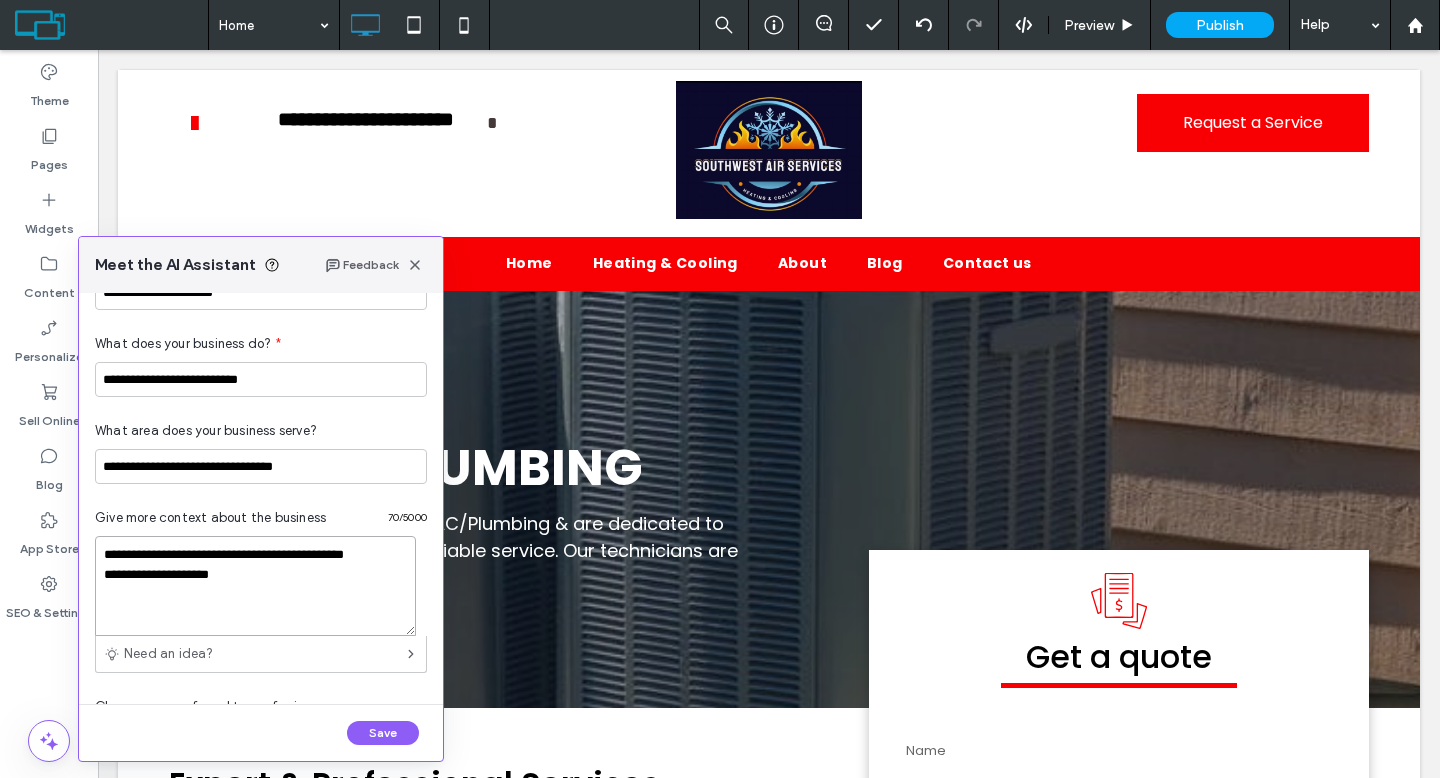 click on "**********" at bounding box center [255, 586] 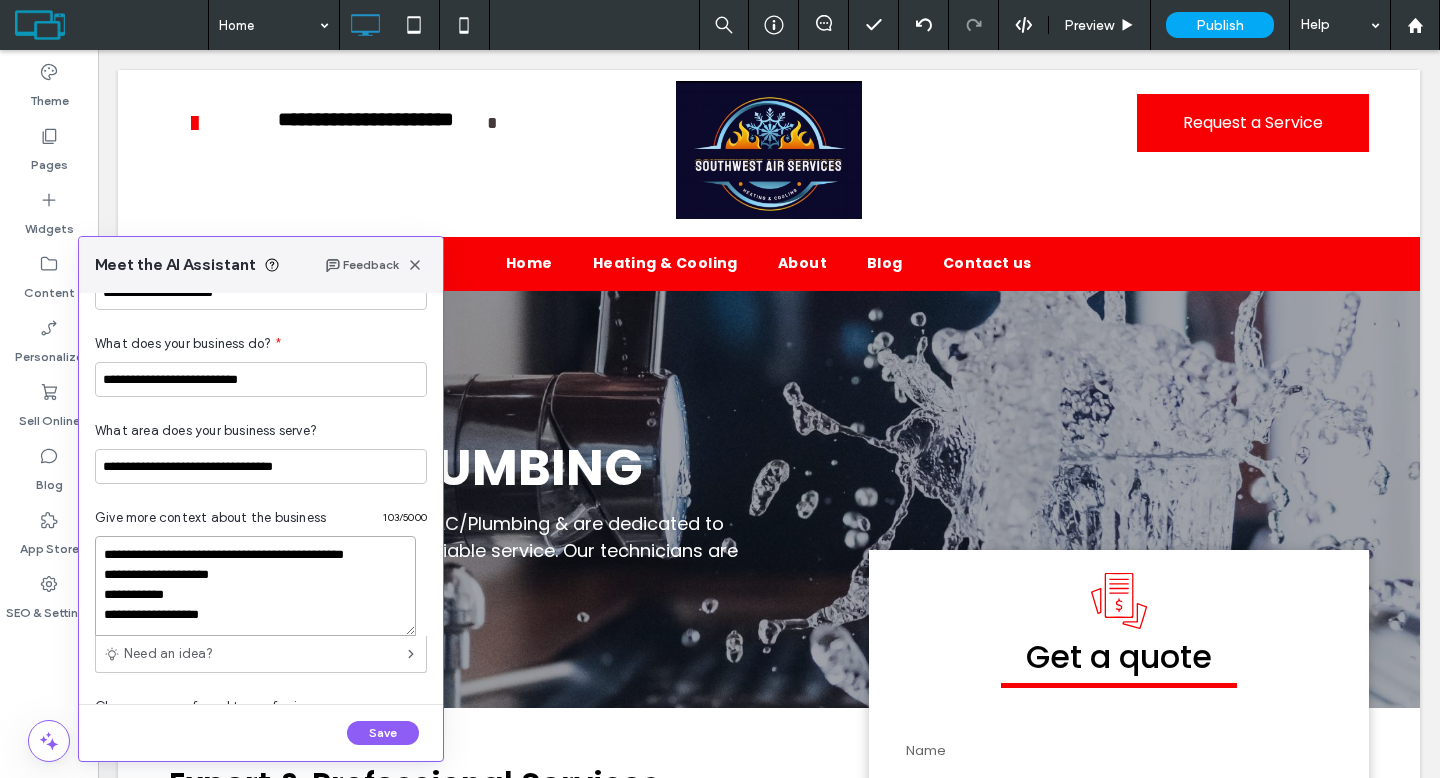 scroll, scrollTop: 28, scrollLeft: 0, axis: vertical 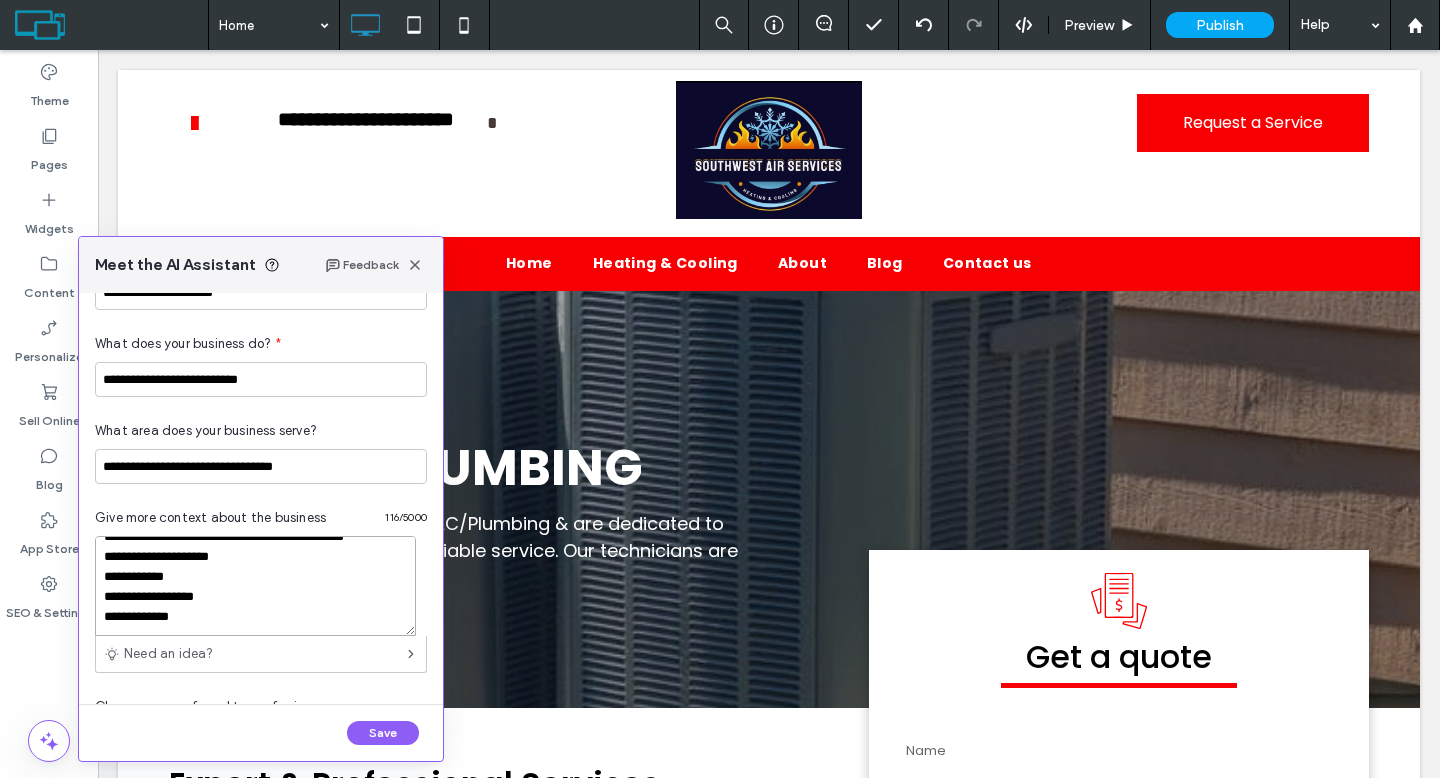 type on "**********" 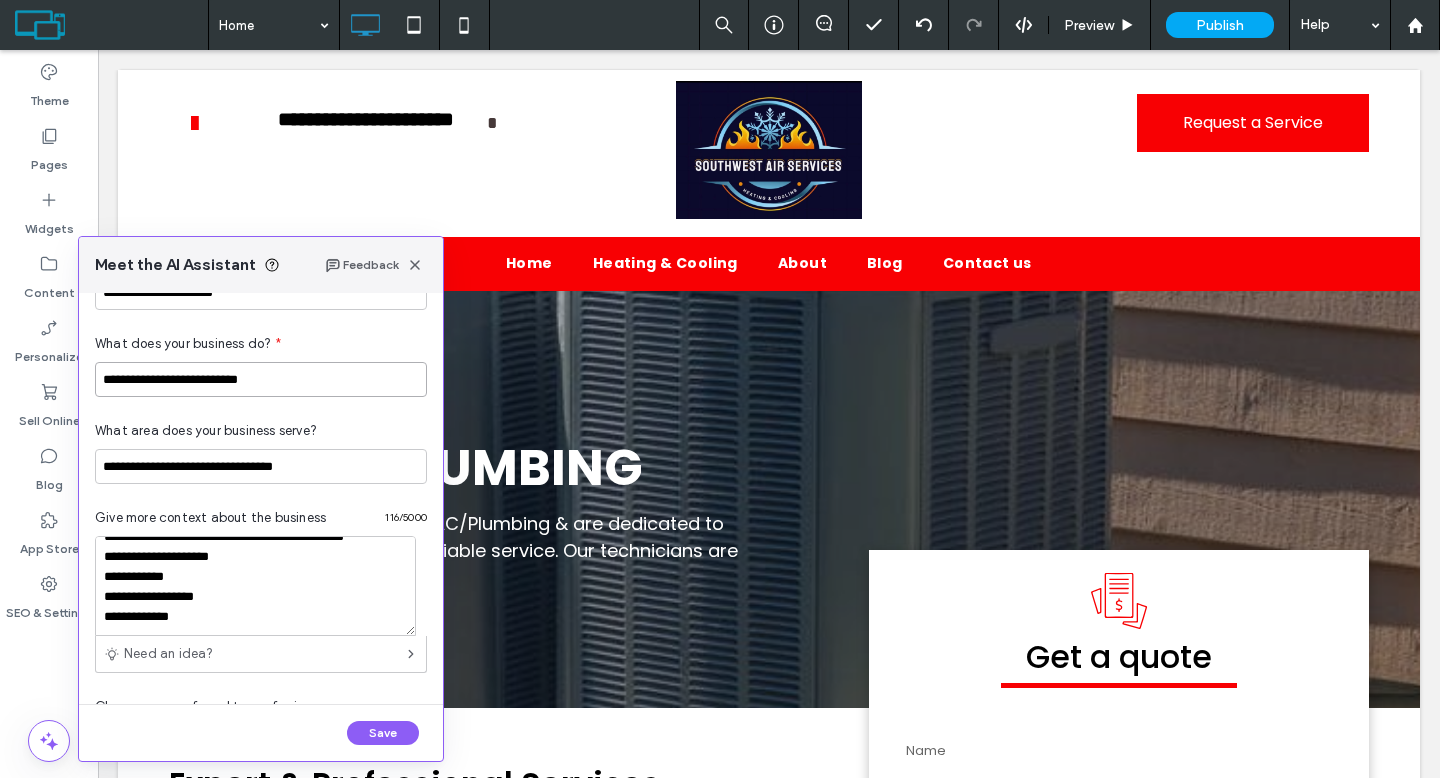 drag, startPoint x: 294, startPoint y: 381, endPoint x: 219, endPoint y: 375, distance: 75.23962 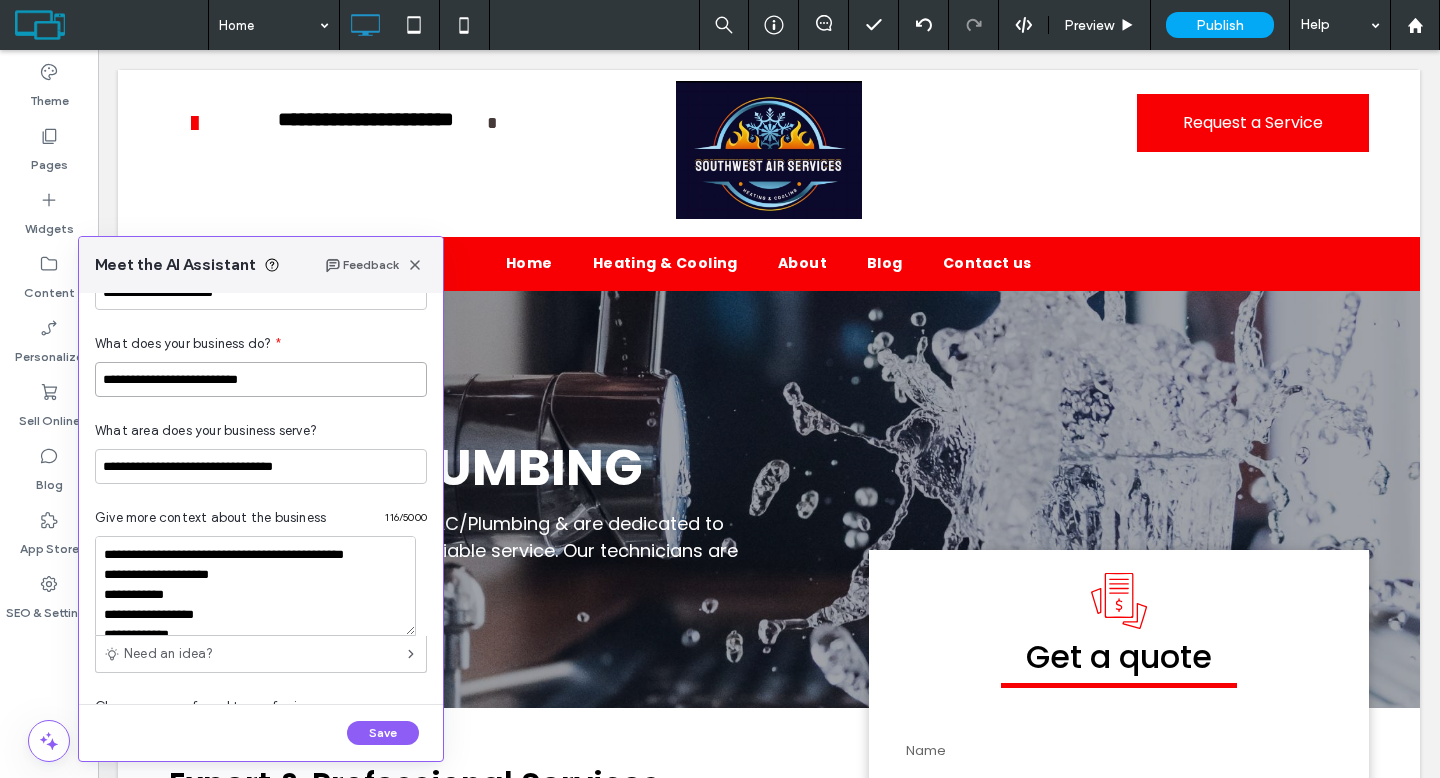 scroll, scrollTop: 0, scrollLeft: 0, axis: both 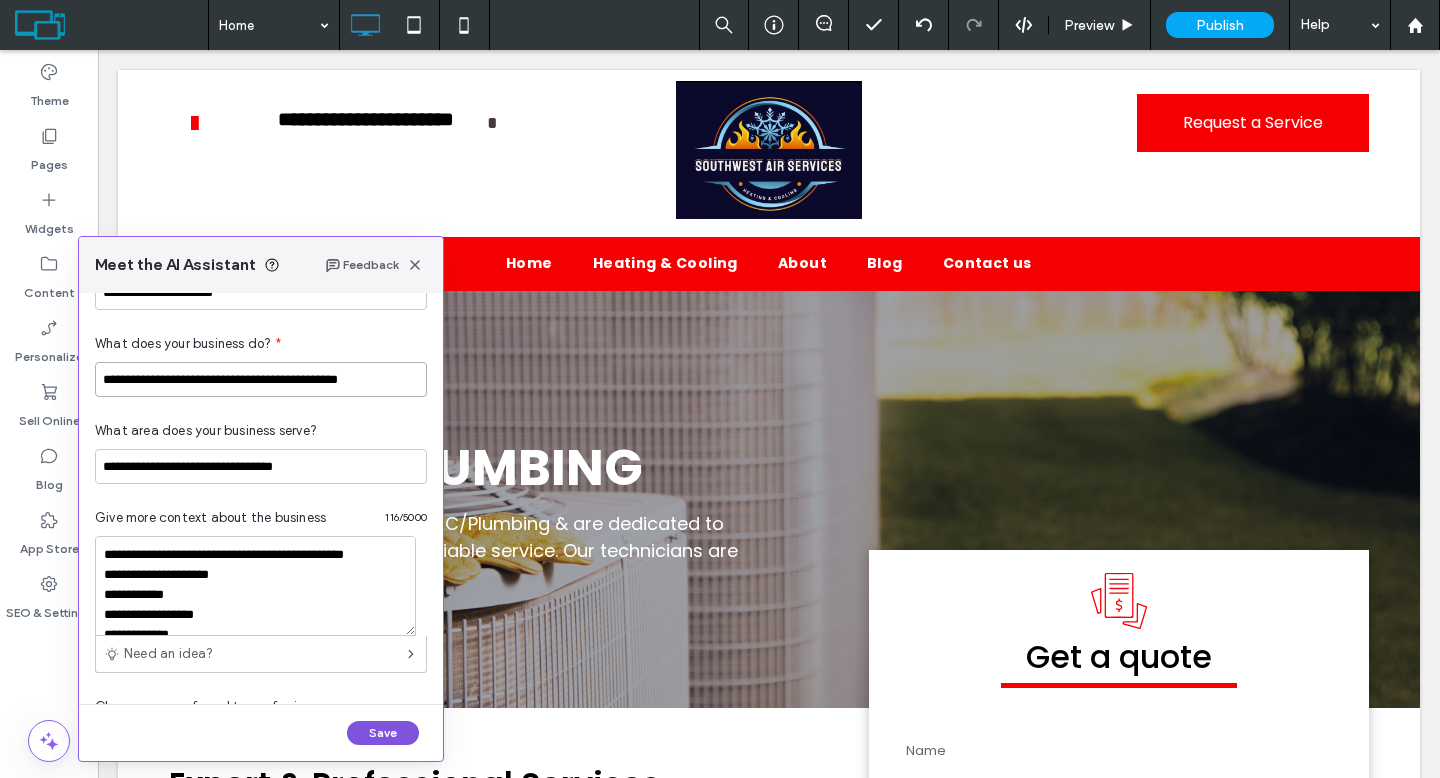 type on "**********" 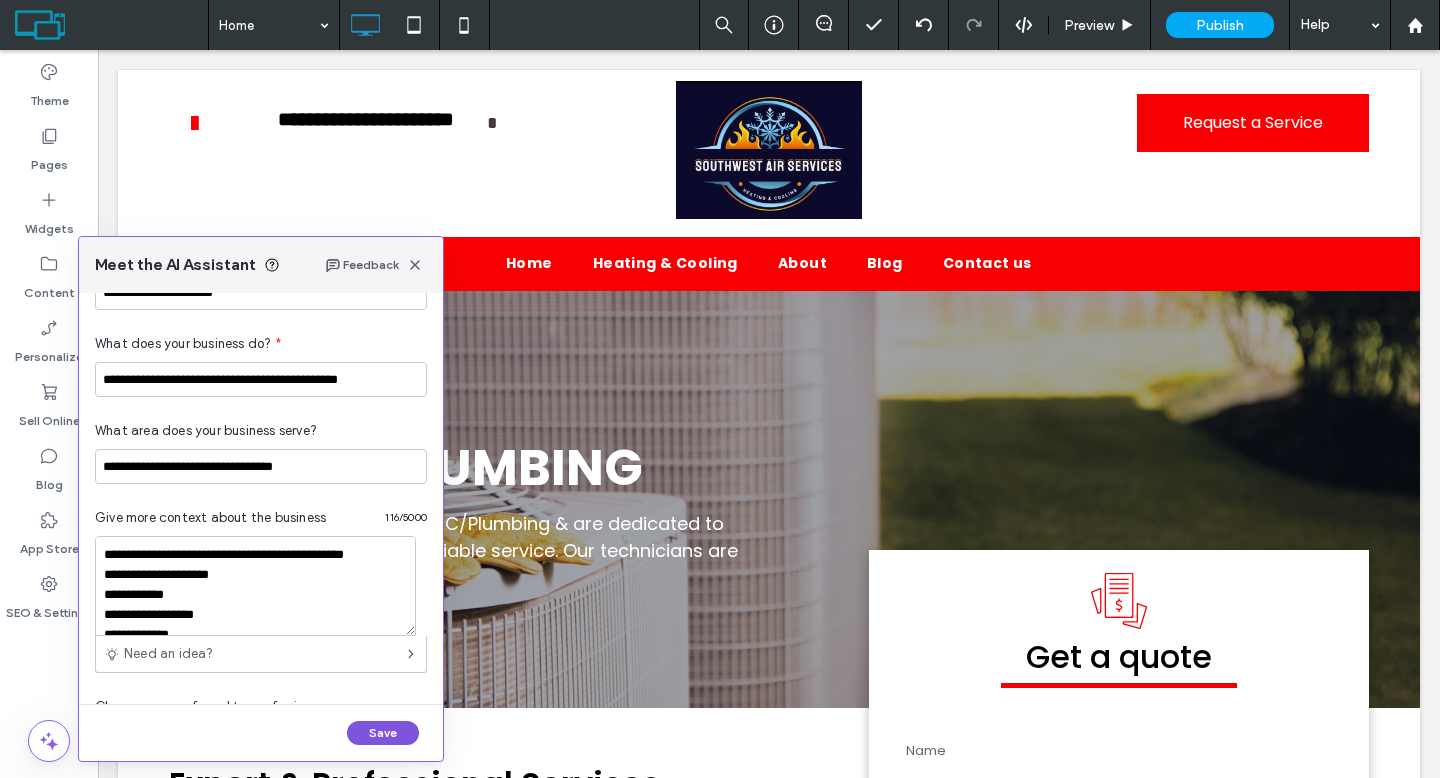 click on "Save" at bounding box center (383, 733) 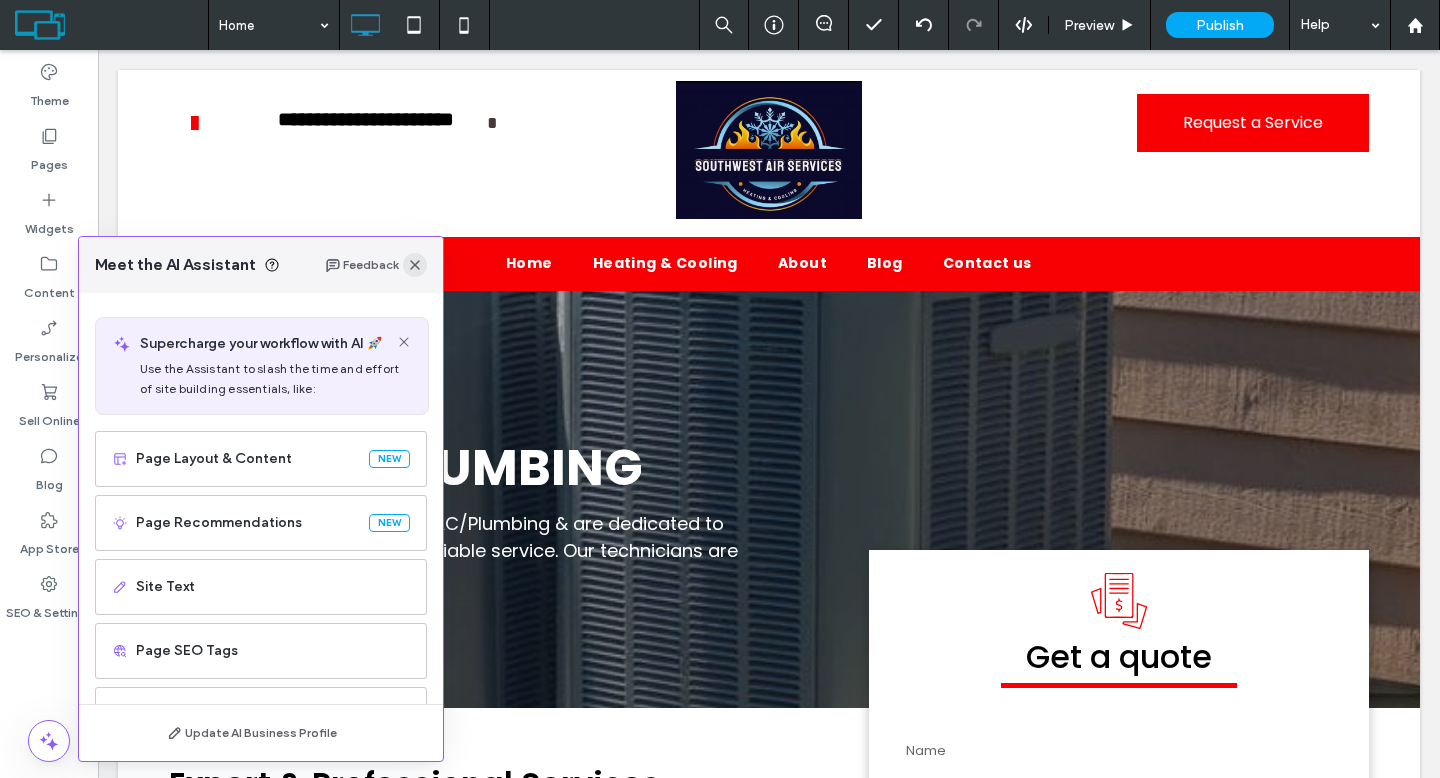 click 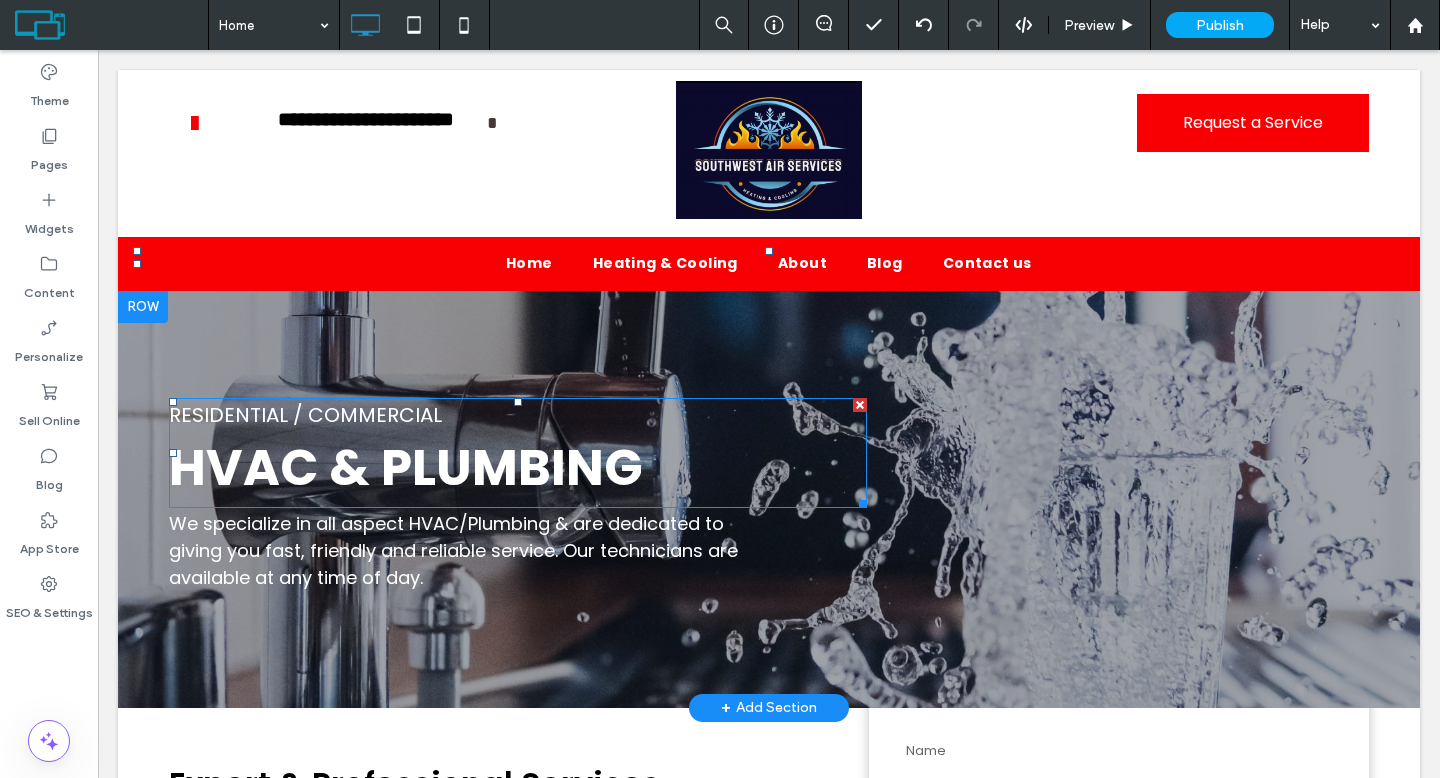 click on "HVAC & PLUMBING" at bounding box center [406, 467] 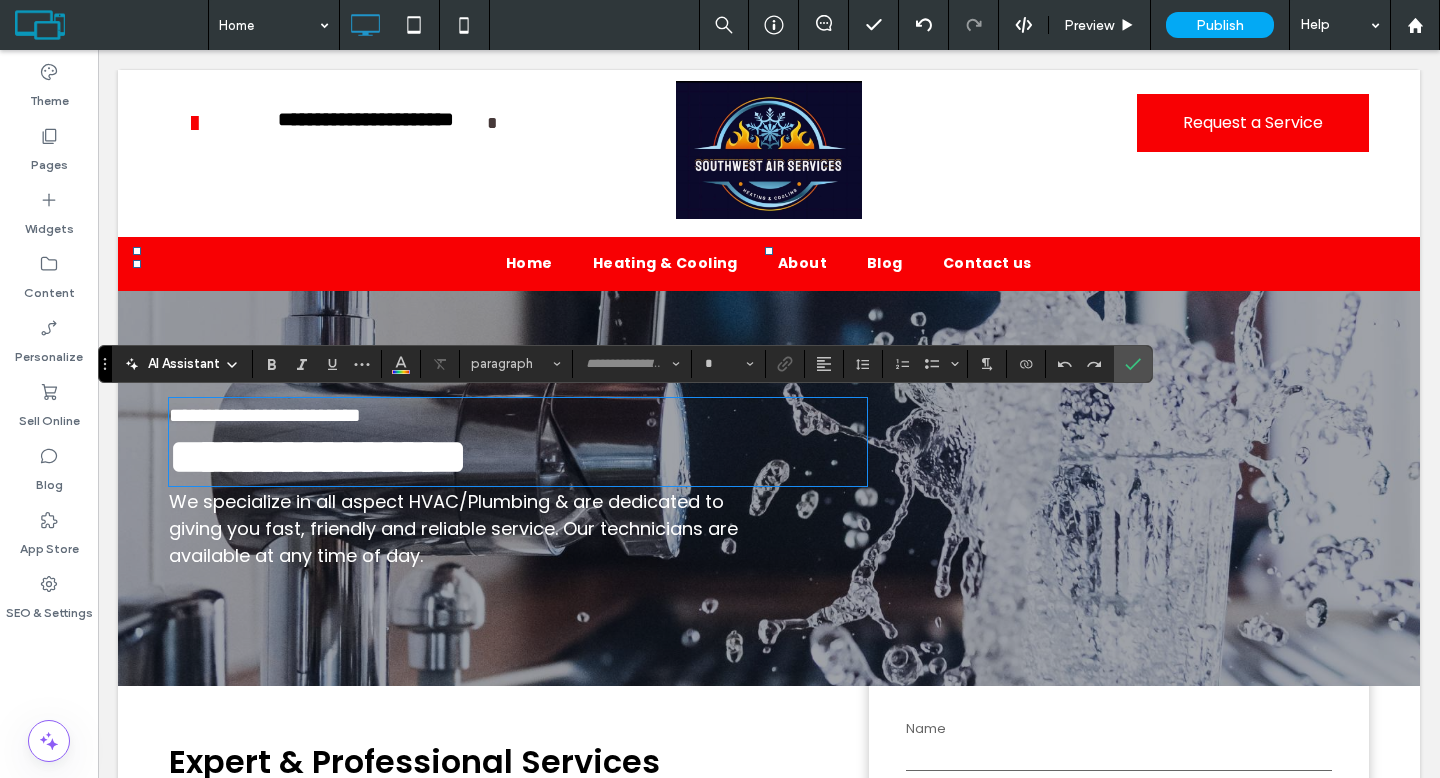 type on "*******" 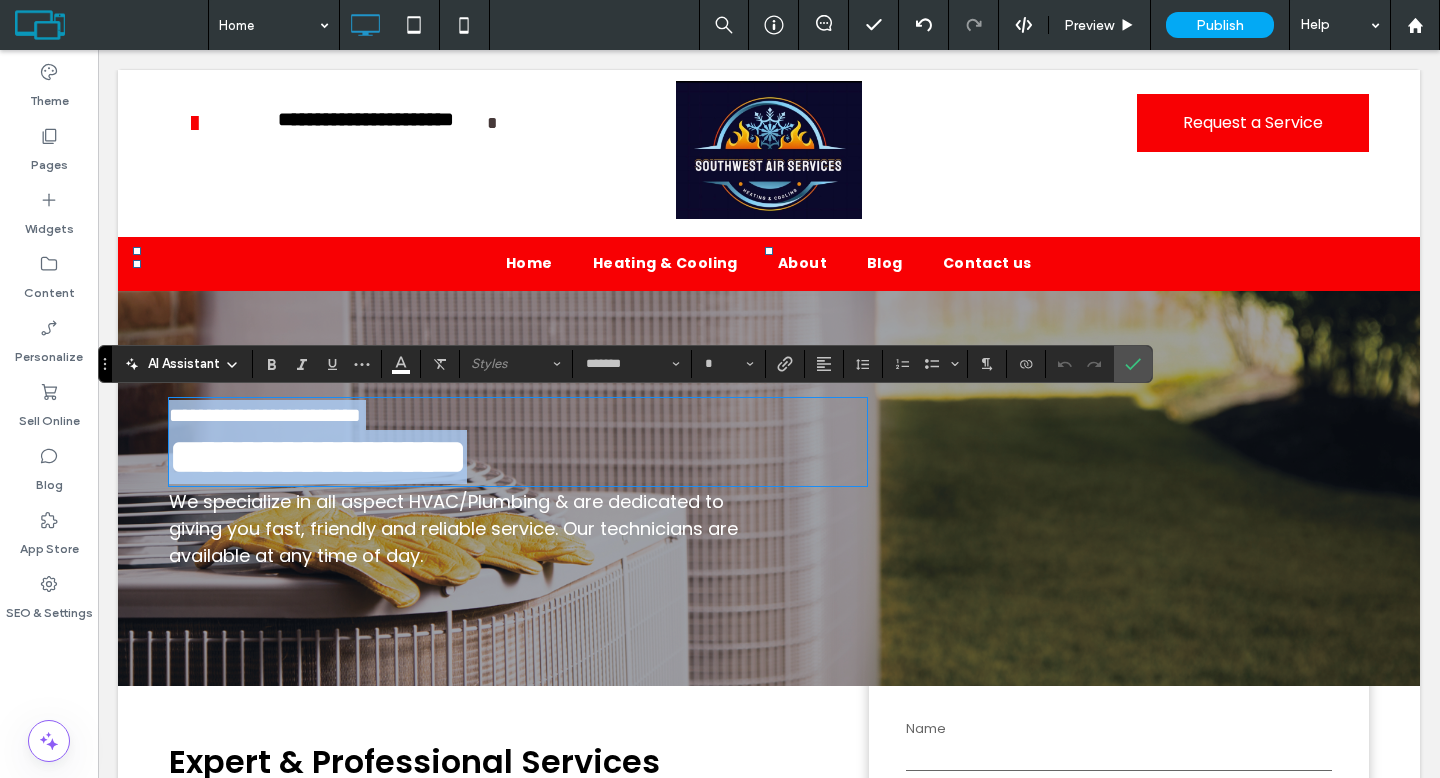 click on "**********" at bounding box center (318, 456) 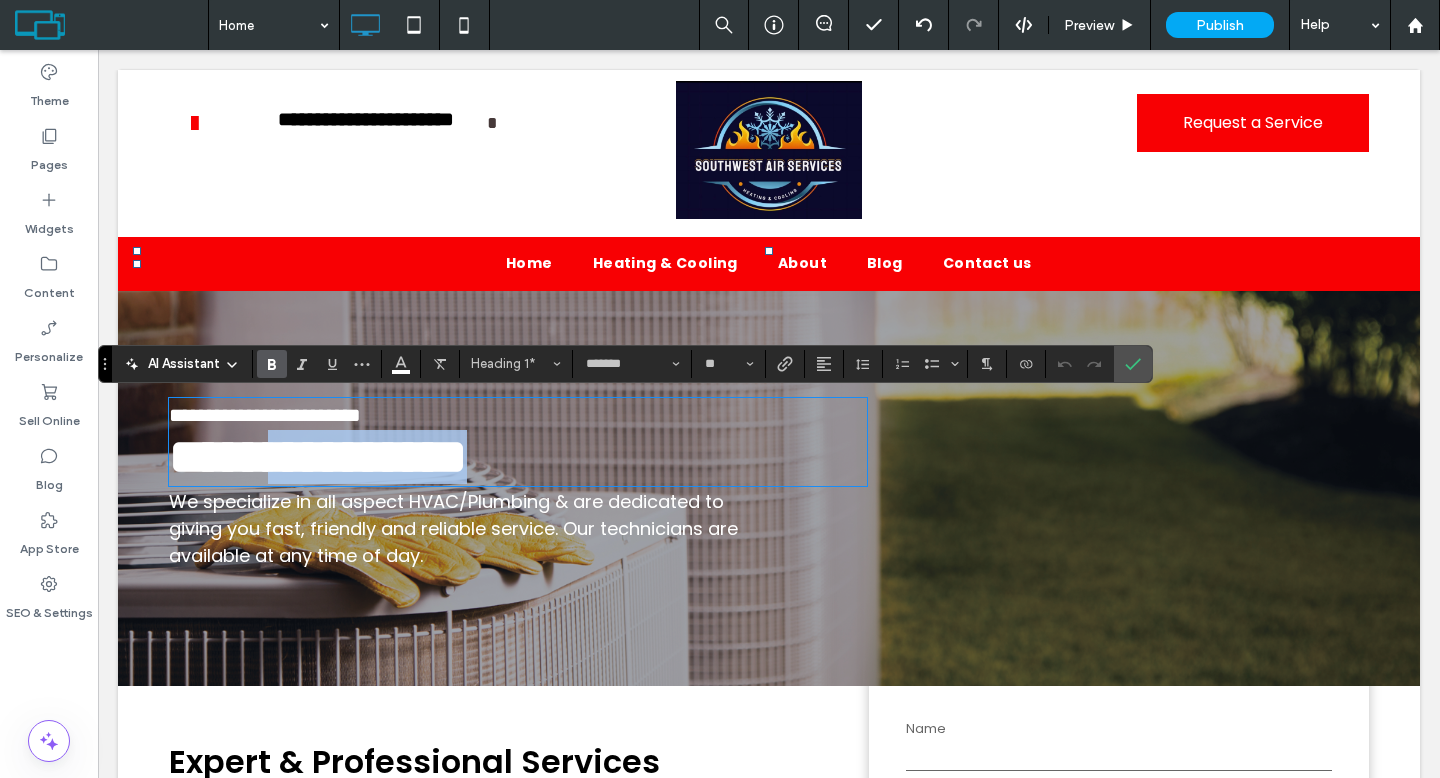 drag, startPoint x: 328, startPoint y: 470, endPoint x: 601, endPoint y: 476, distance: 273.06592 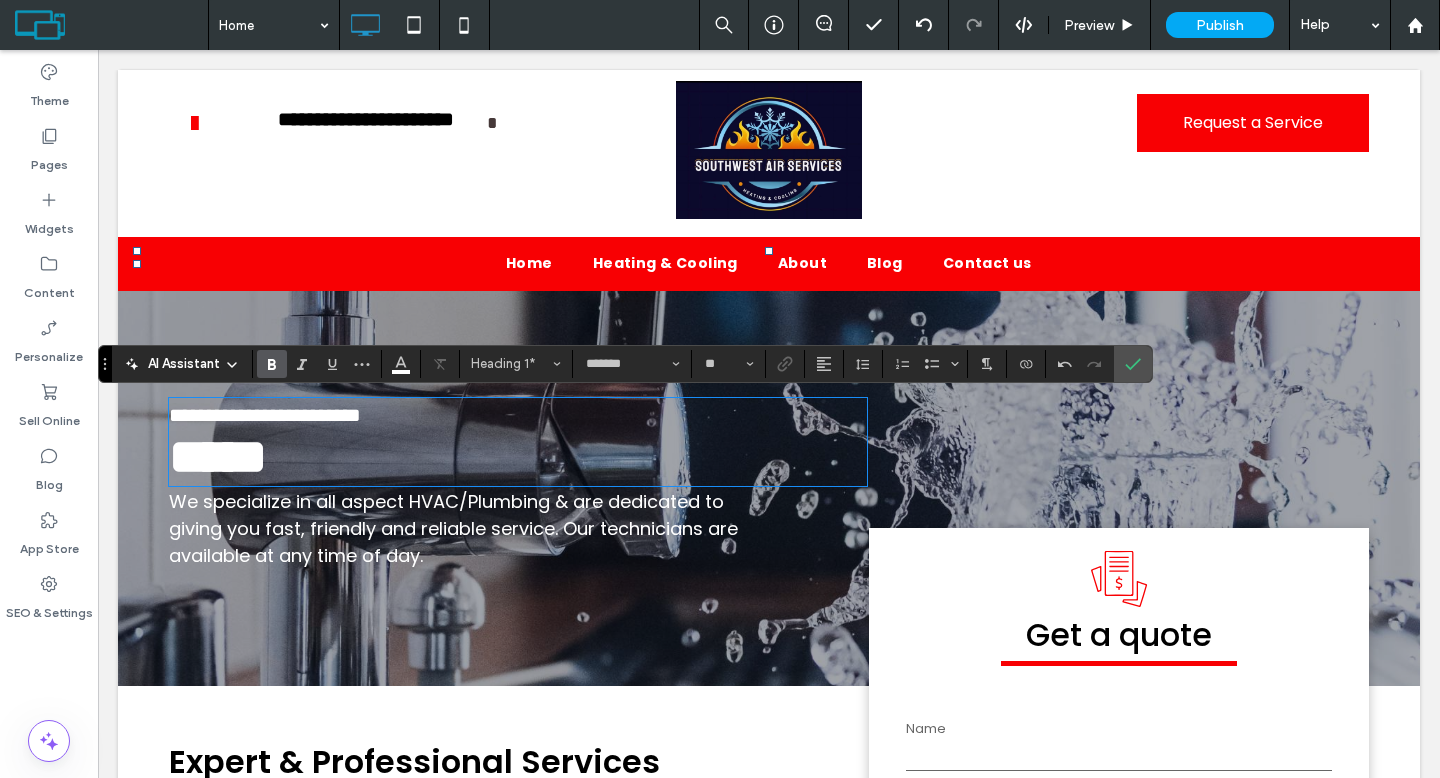 click at bounding box center (769, 150) 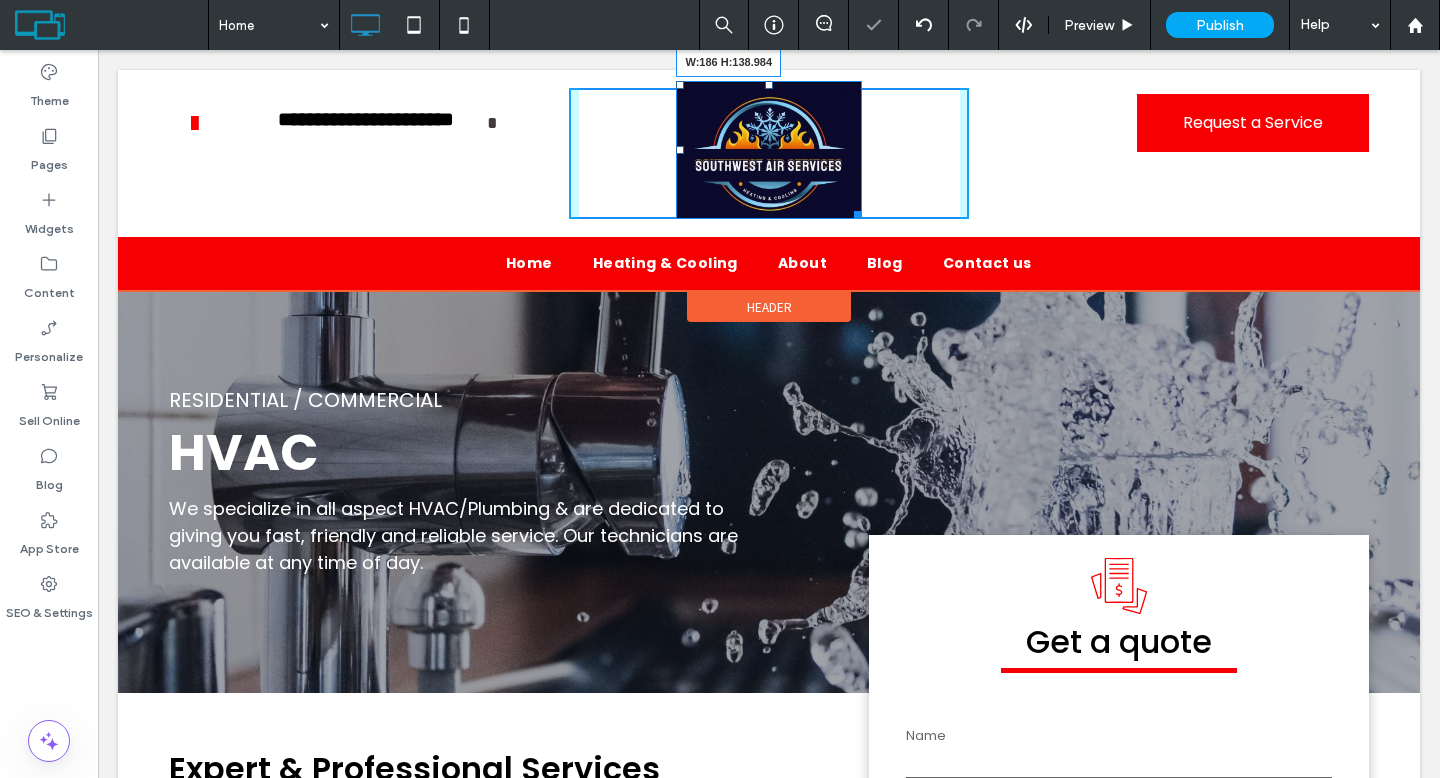 drag, startPoint x: 850, startPoint y: 206, endPoint x: 815, endPoint y: 160, distance: 57.801384 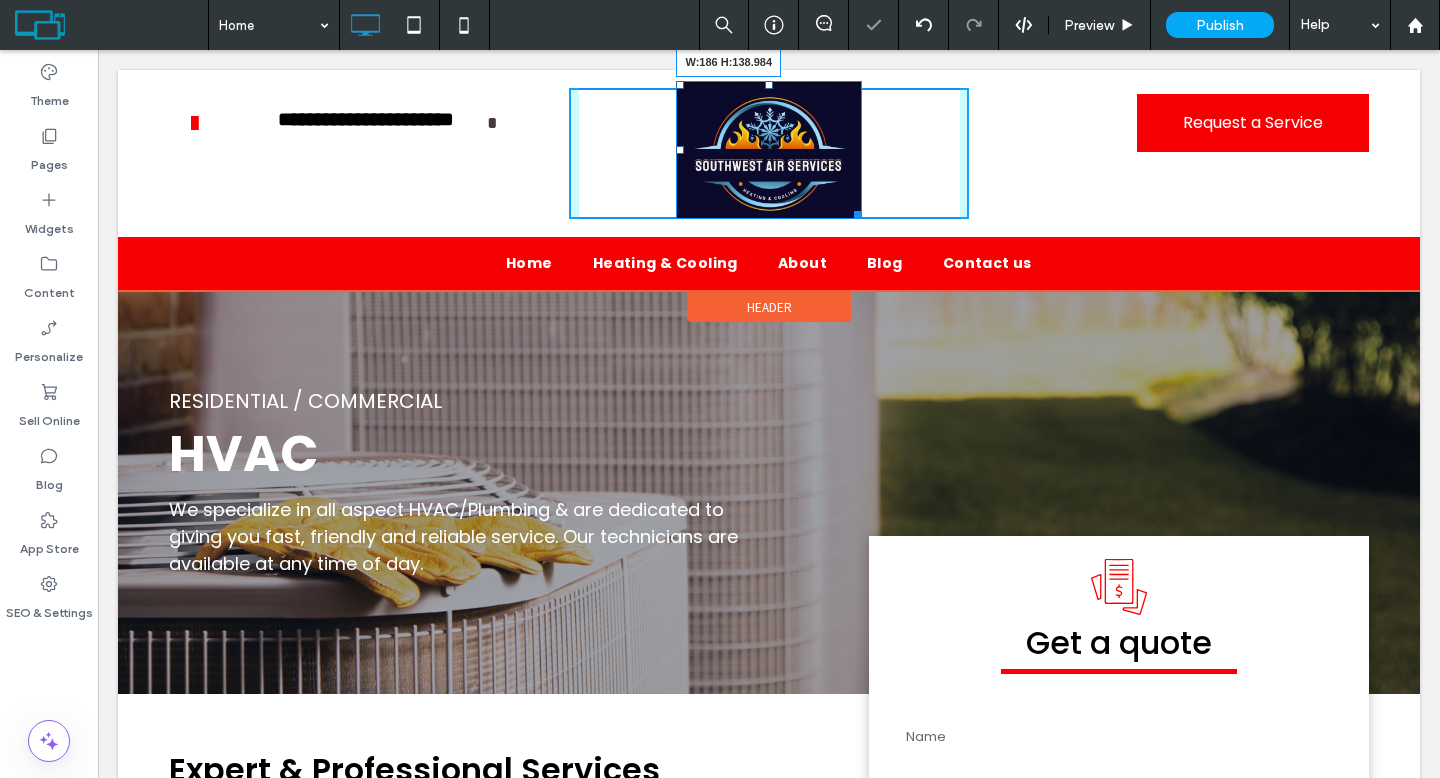drag, startPoint x: 849, startPoint y: 212, endPoint x: 829, endPoint y: 186, distance: 32.80244 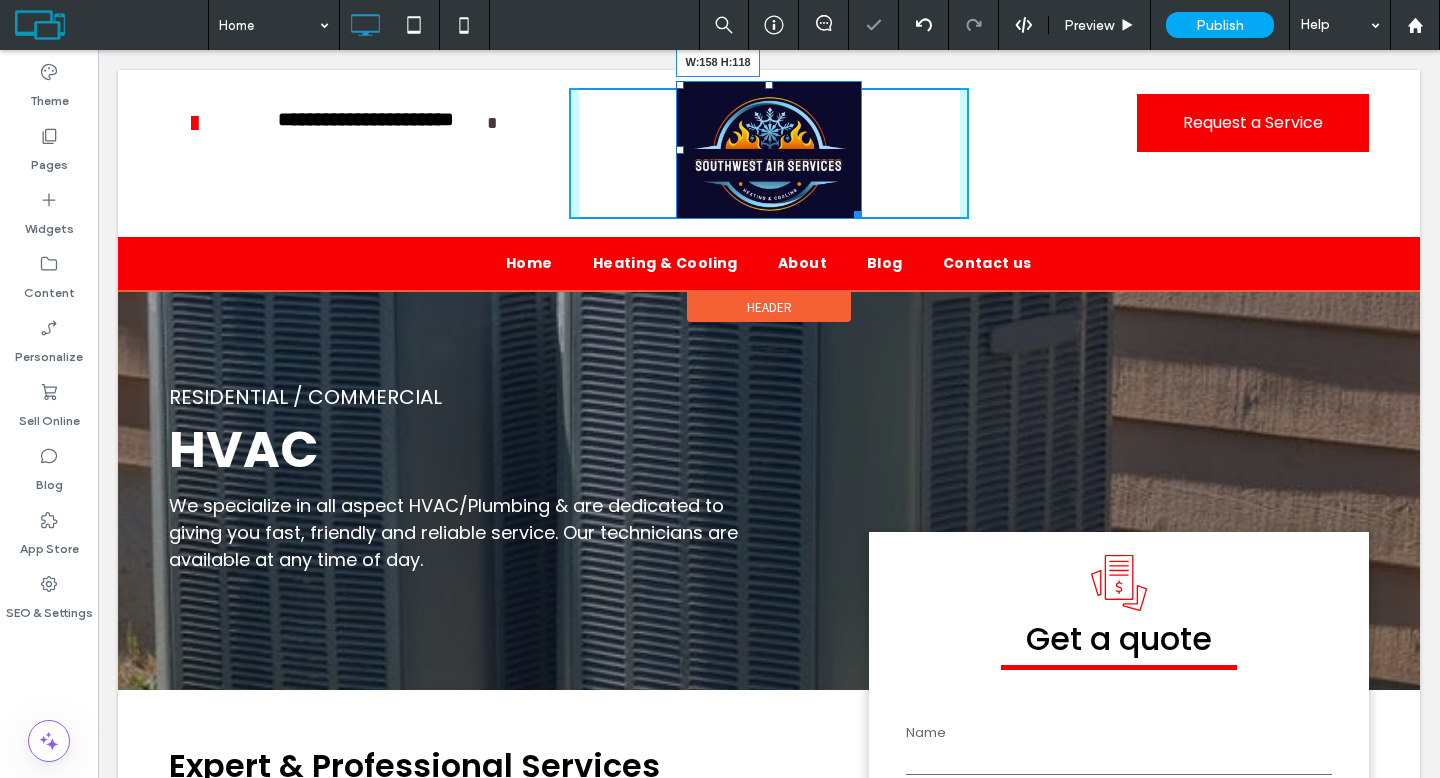 drag, startPoint x: 849, startPoint y: 212, endPoint x: 835, endPoint y: 193, distance: 23.600847 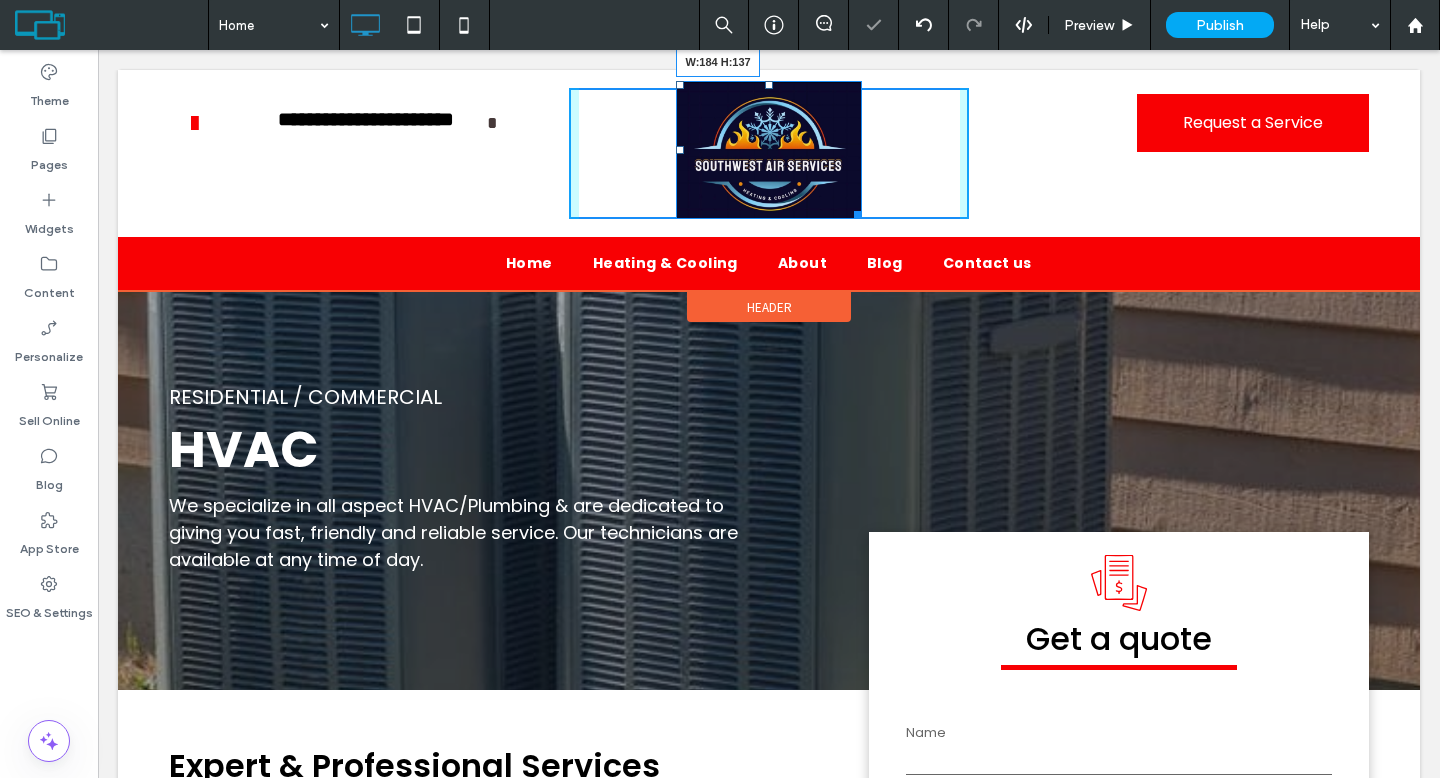drag, startPoint x: 848, startPoint y: 212, endPoint x: 836, endPoint y: 199, distance: 17.691807 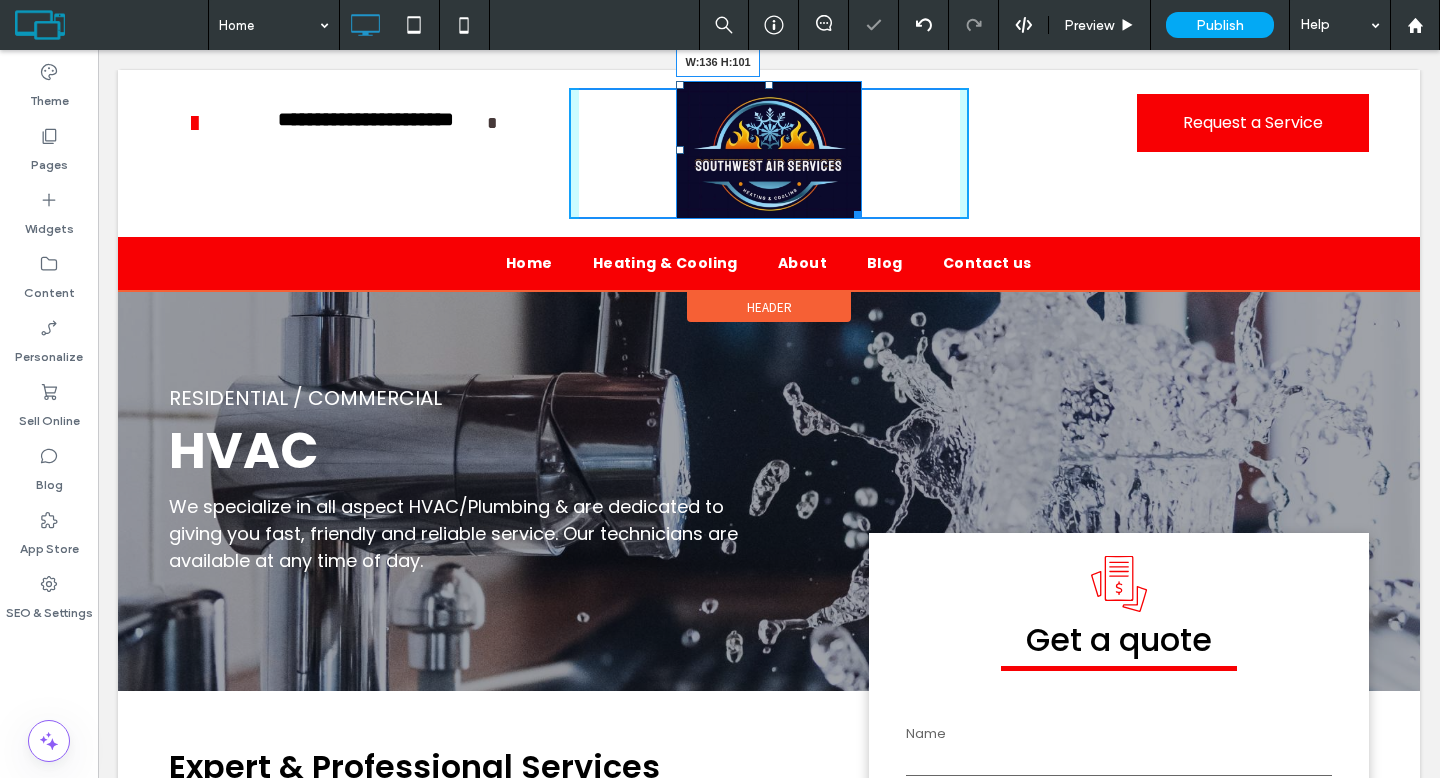 drag, startPoint x: 837, startPoint y: 197, endPoint x: 823, endPoint y: 183, distance: 19.79899 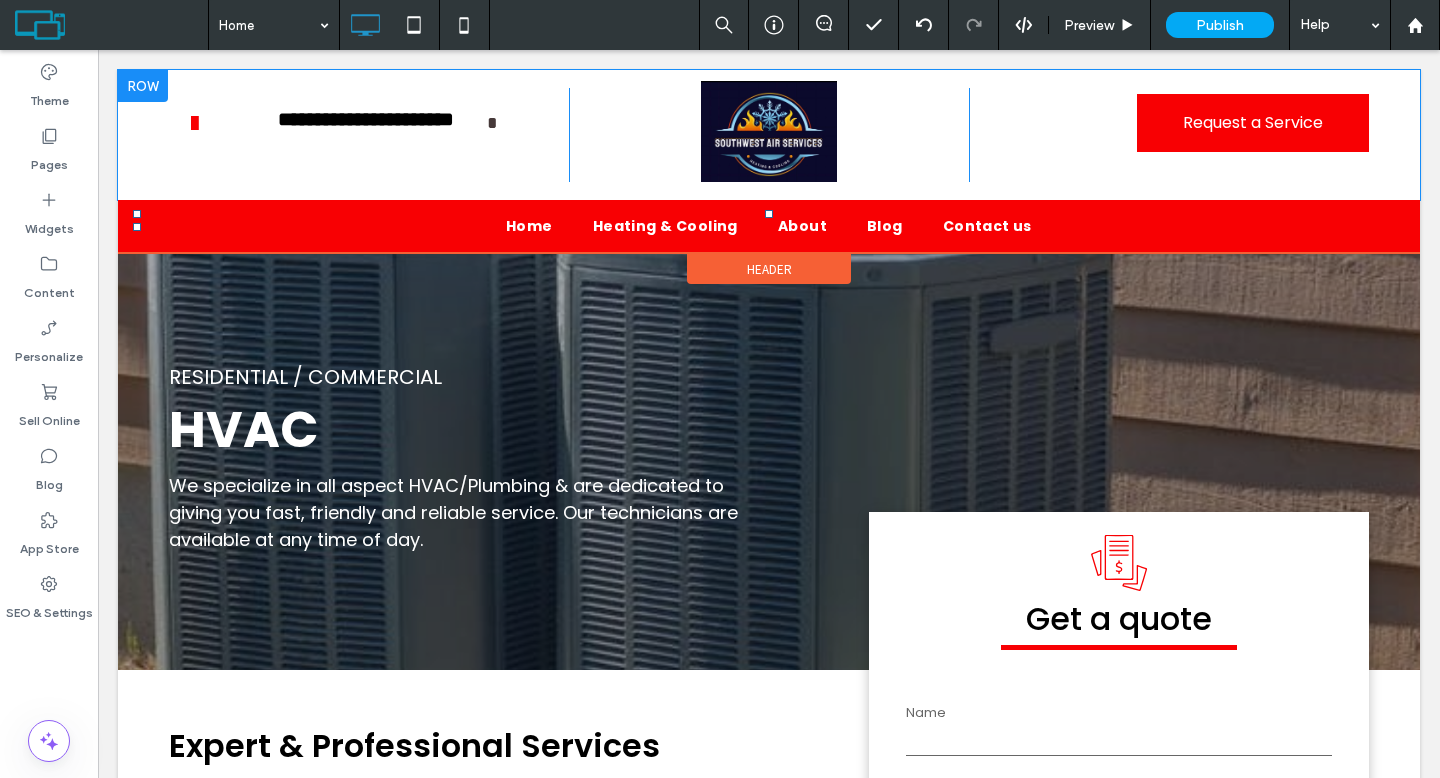click at bounding box center [143, 86] 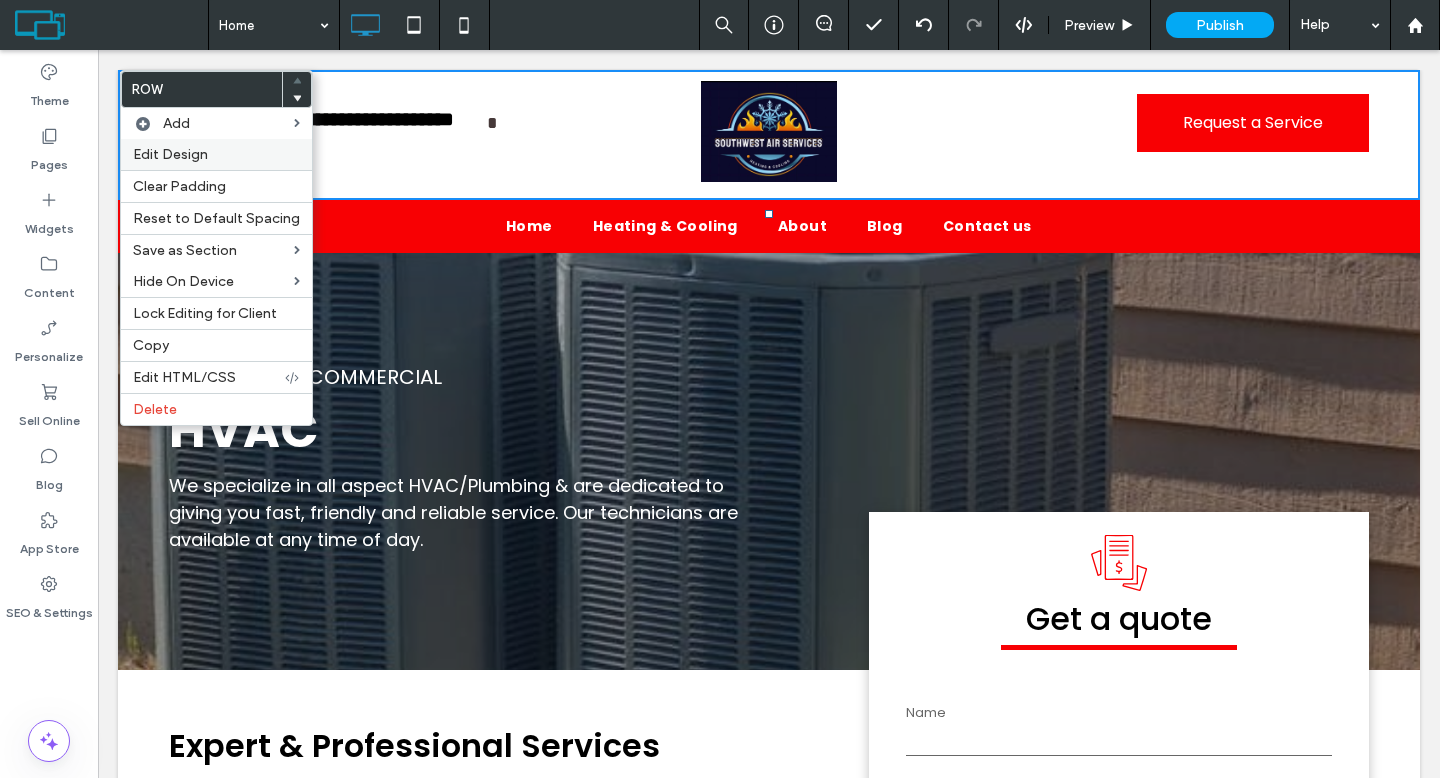 click on "Edit Design" at bounding box center [170, 154] 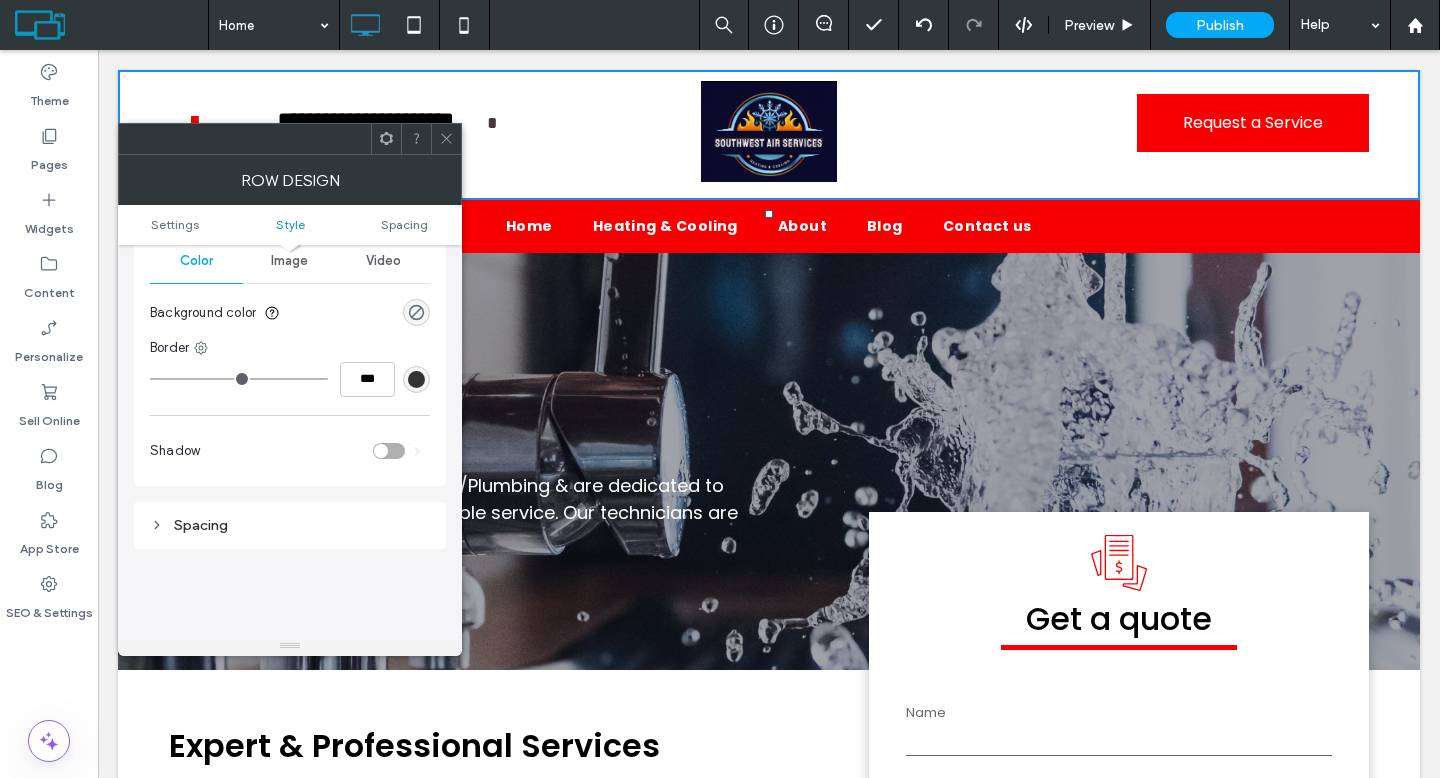 scroll, scrollTop: 336, scrollLeft: 0, axis: vertical 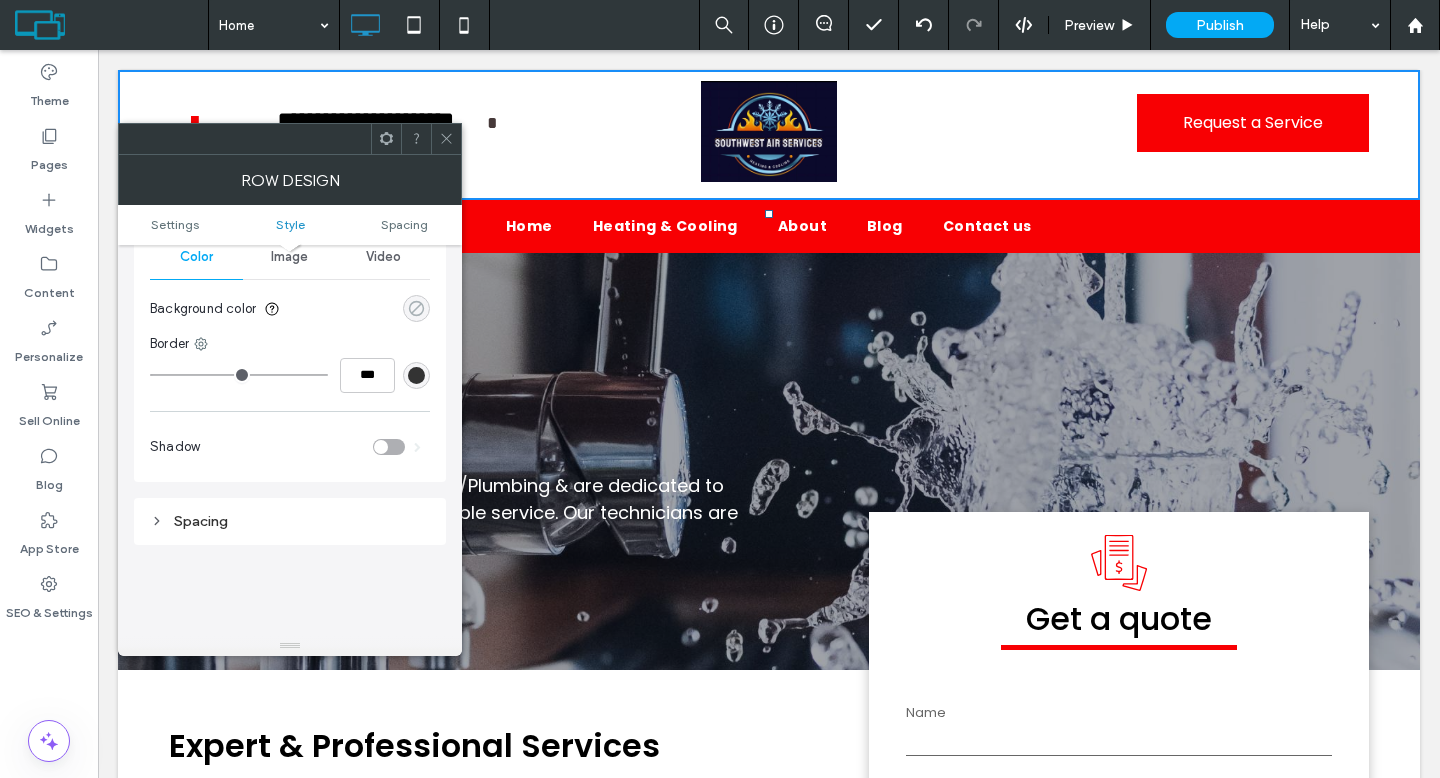 click at bounding box center (416, 308) 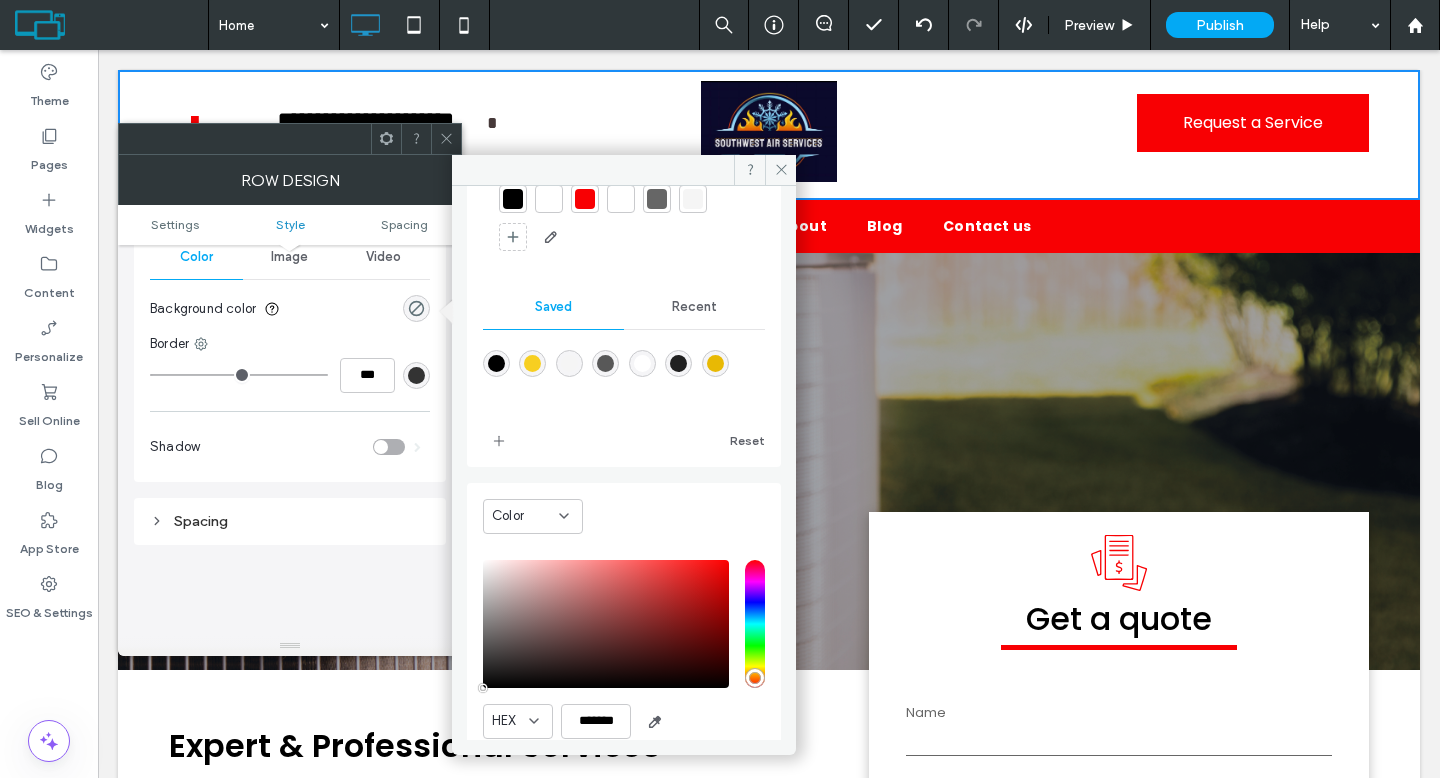 scroll, scrollTop: 166, scrollLeft: 0, axis: vertical 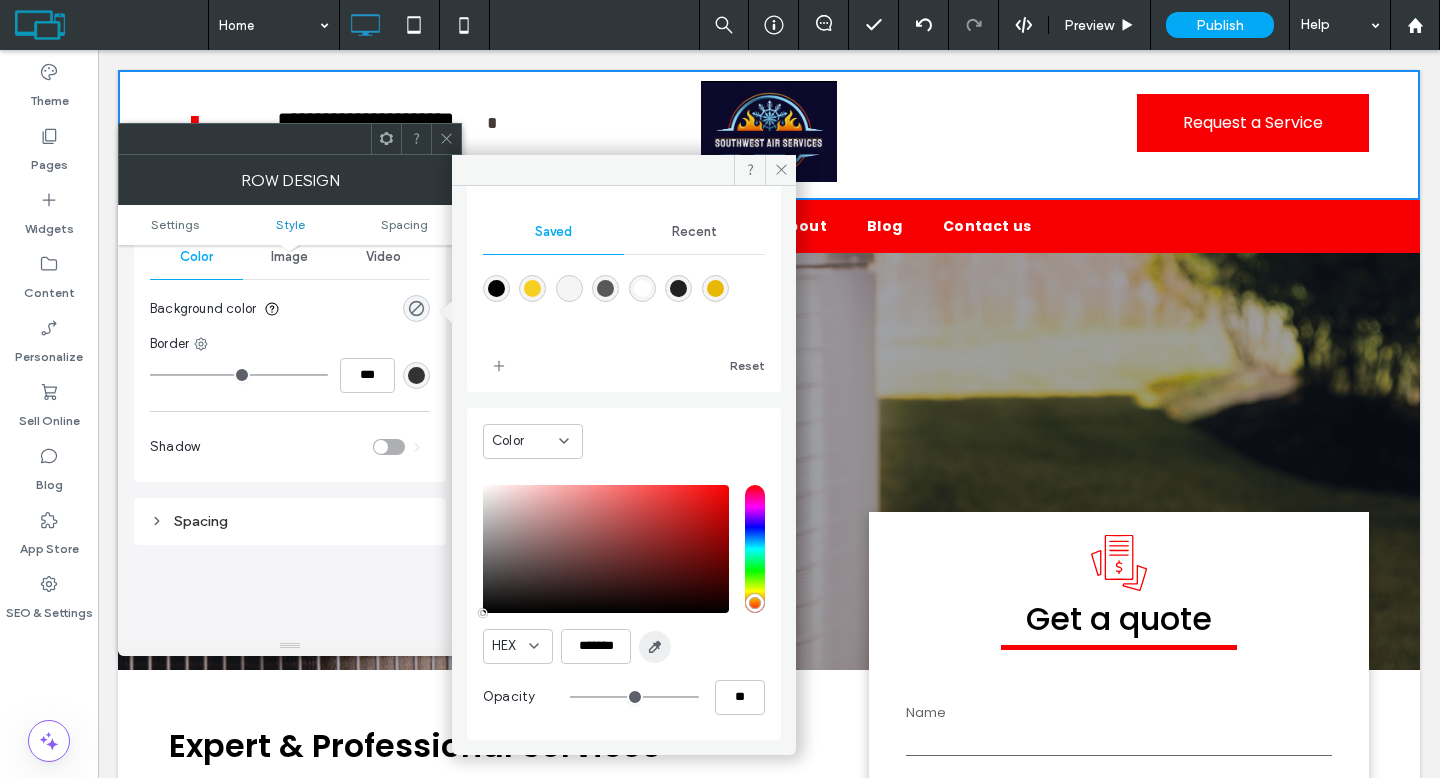 click 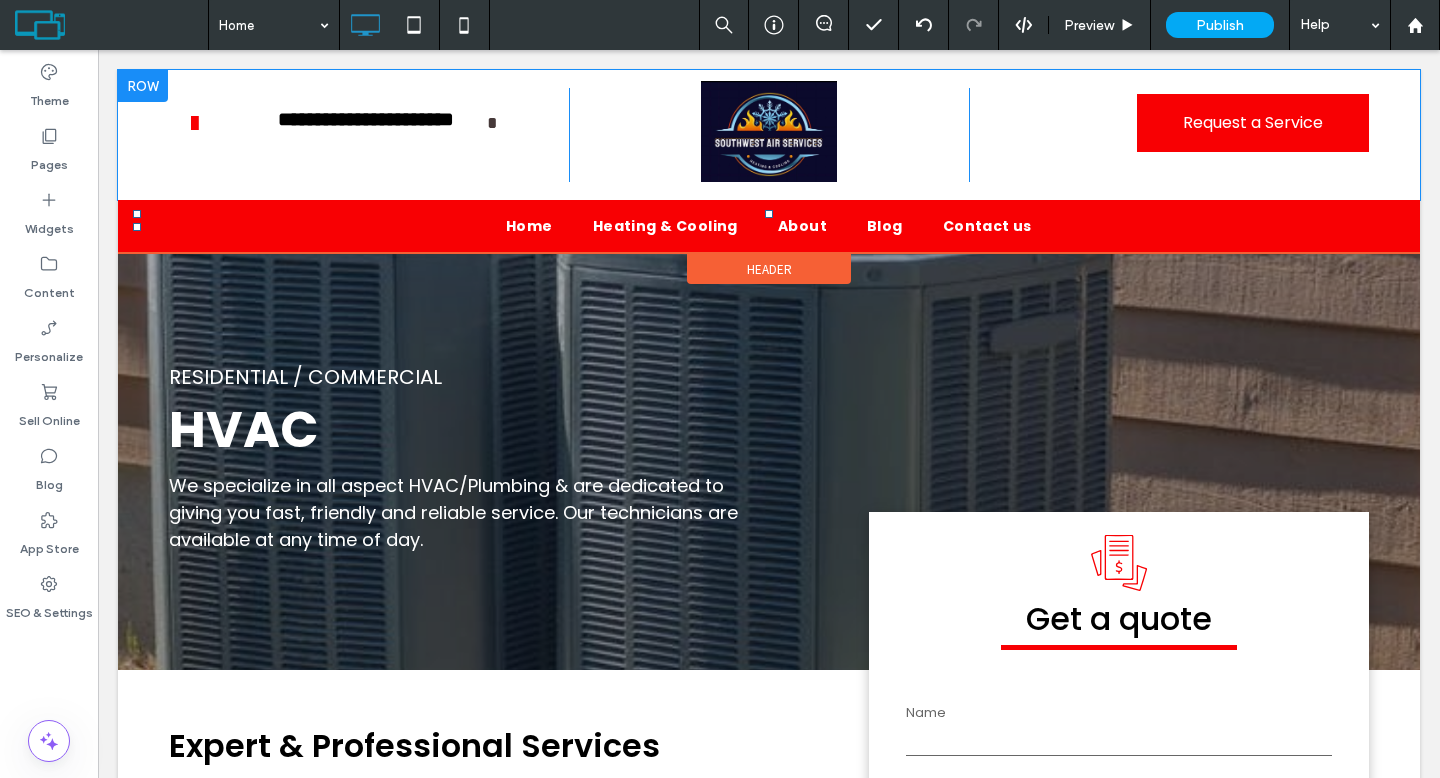 type on "*******" 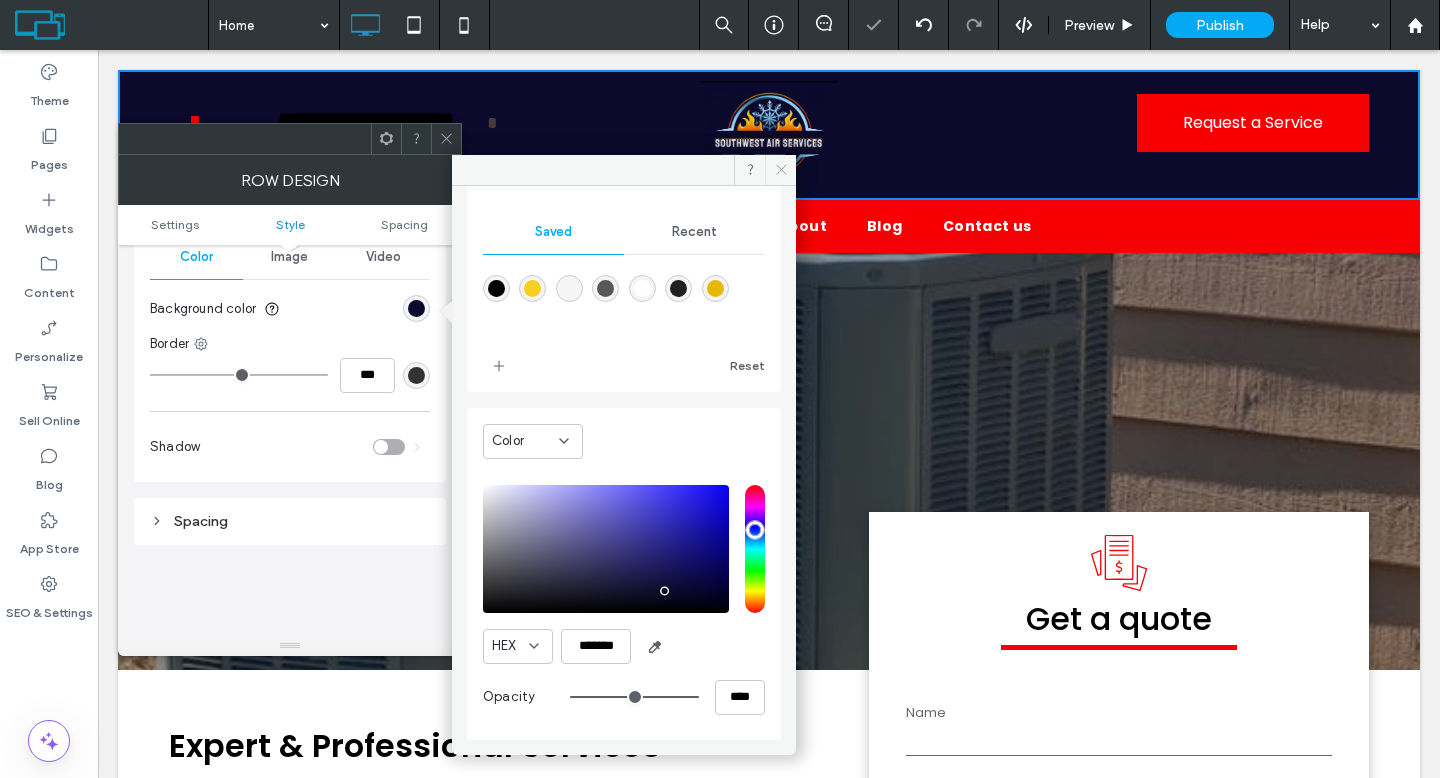 click 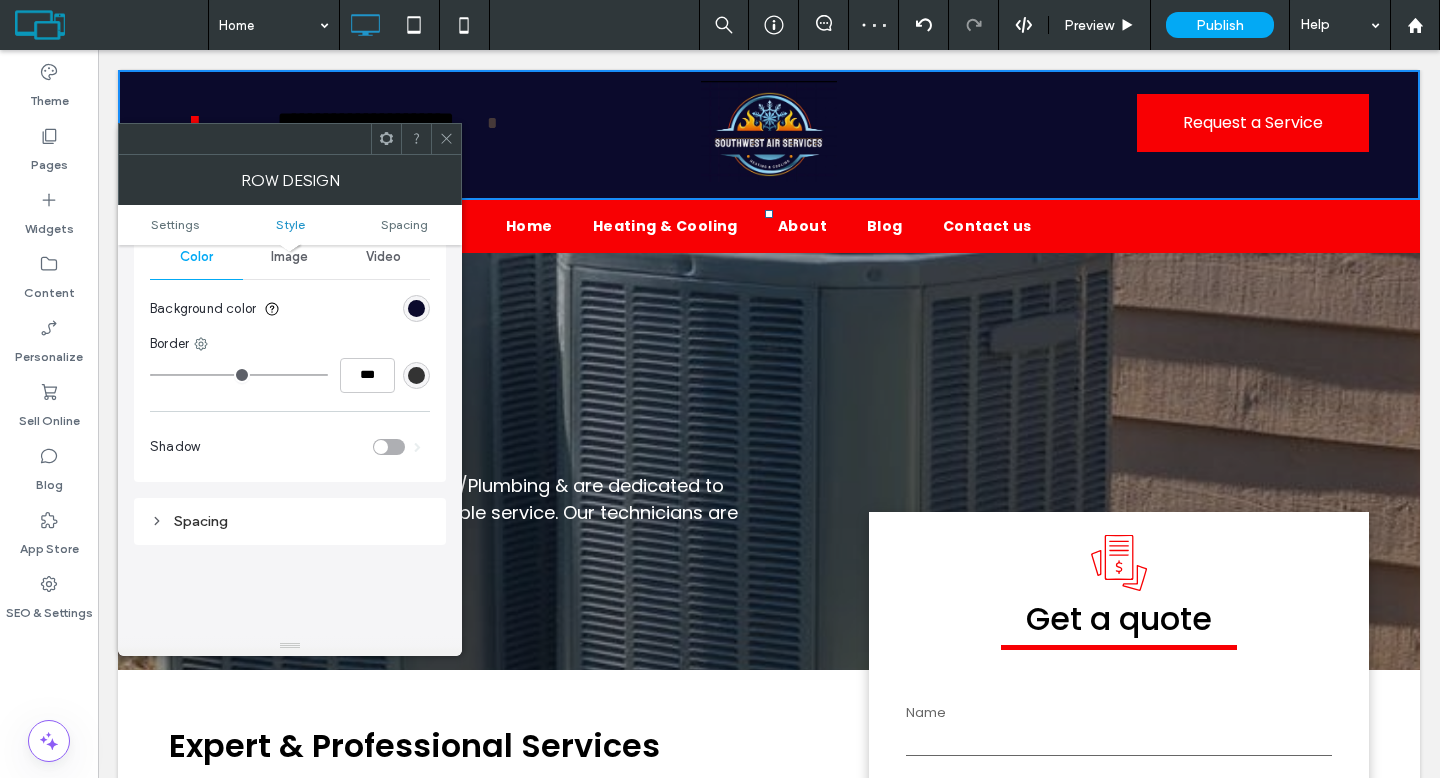 click 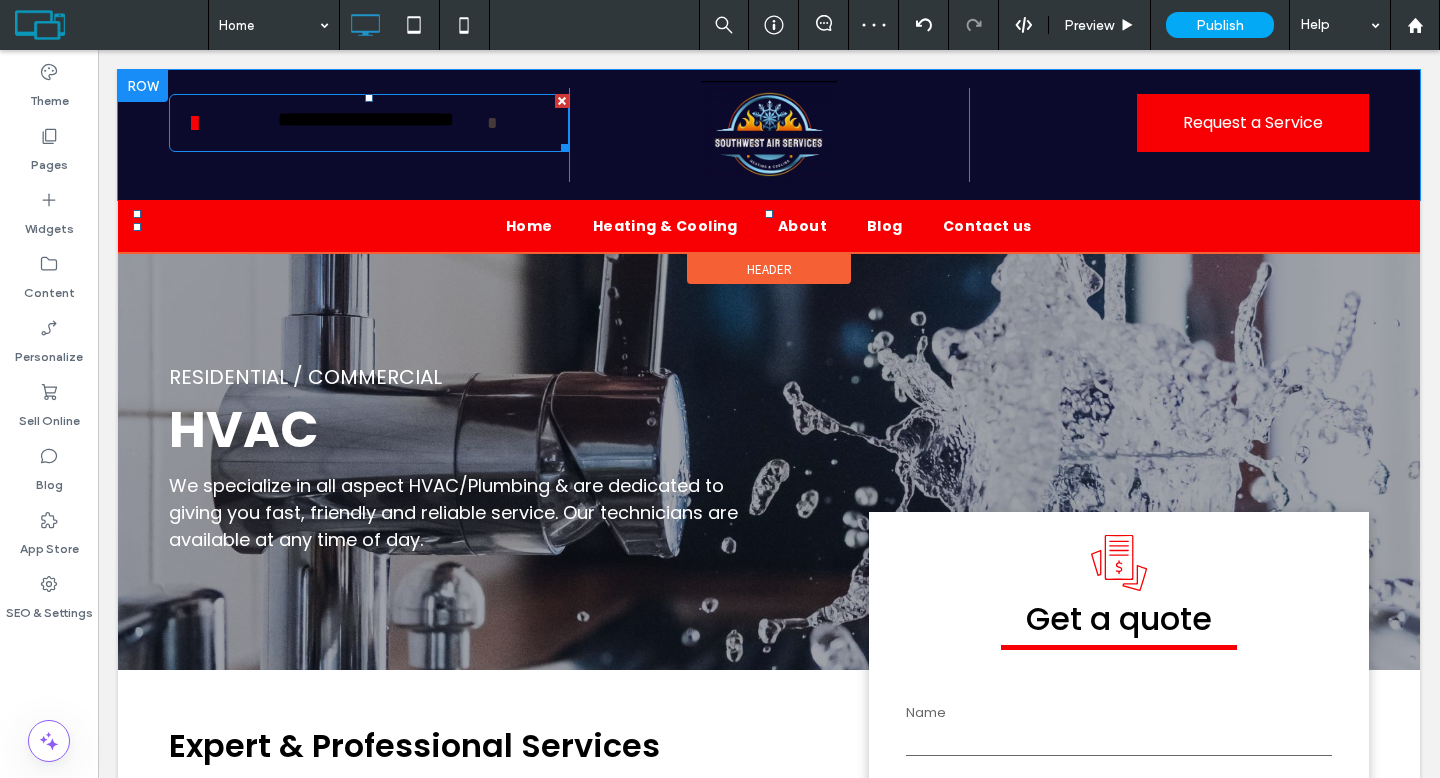 click on "**********" at bounding box center (365, 123) 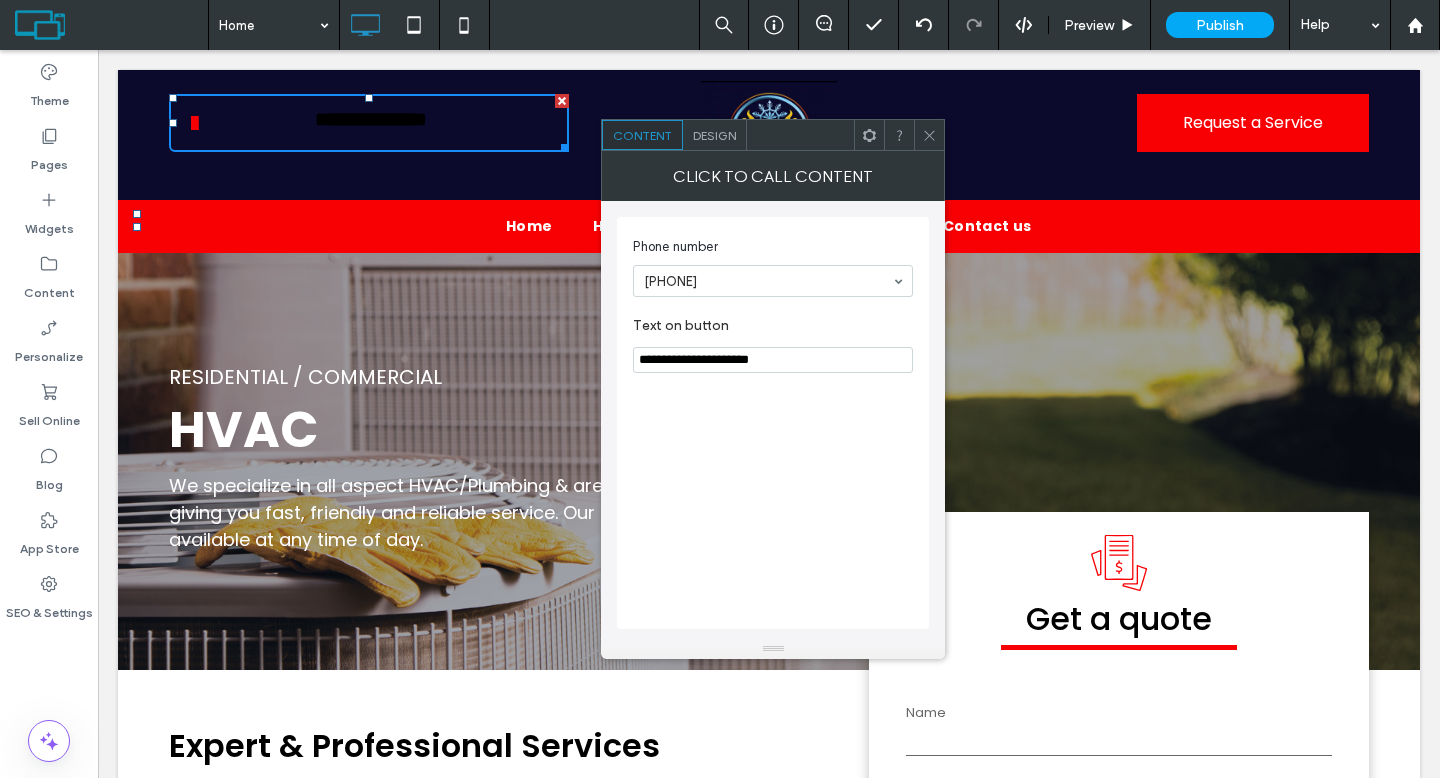 click on "Click To Paste" at bounding box center (769, 135) 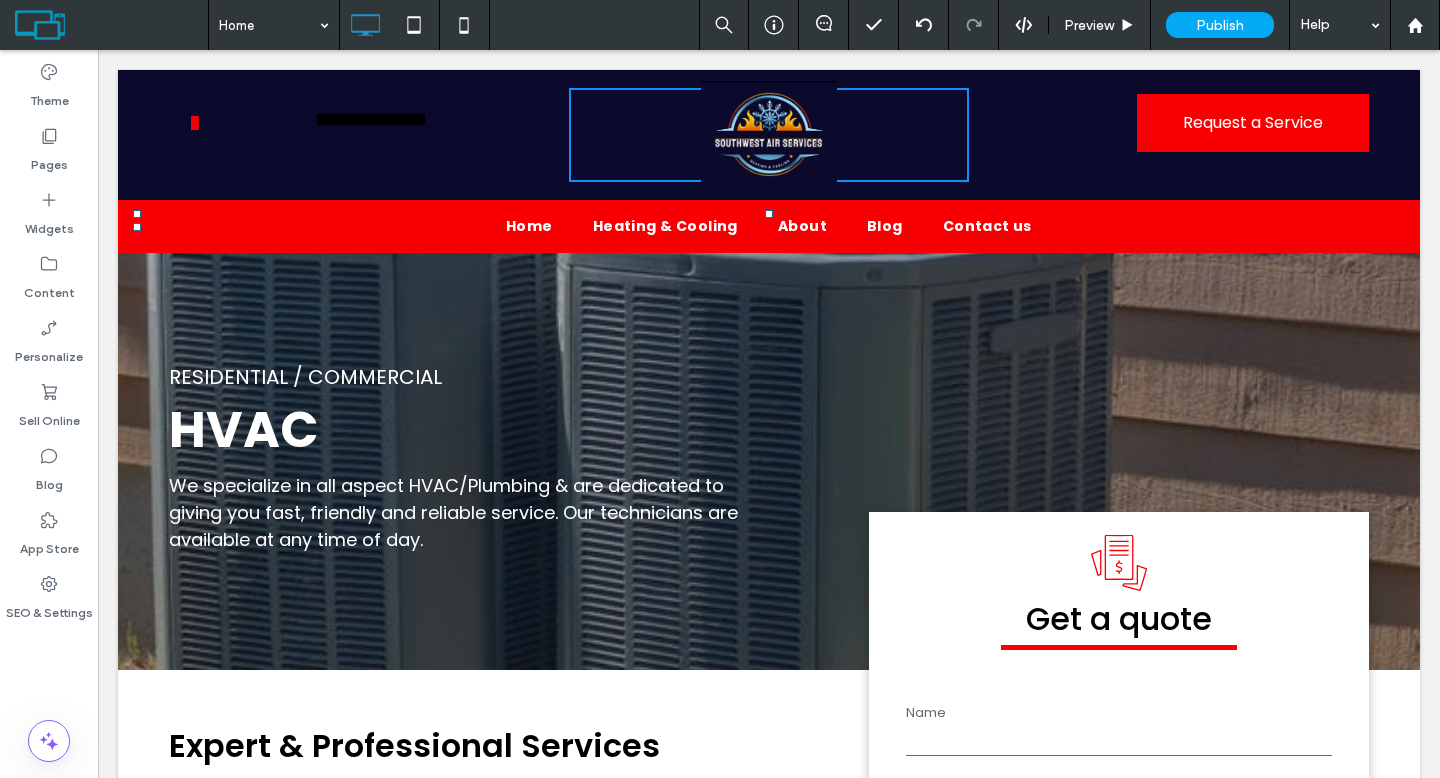 click on "**********" at bounding box center [407, 119] 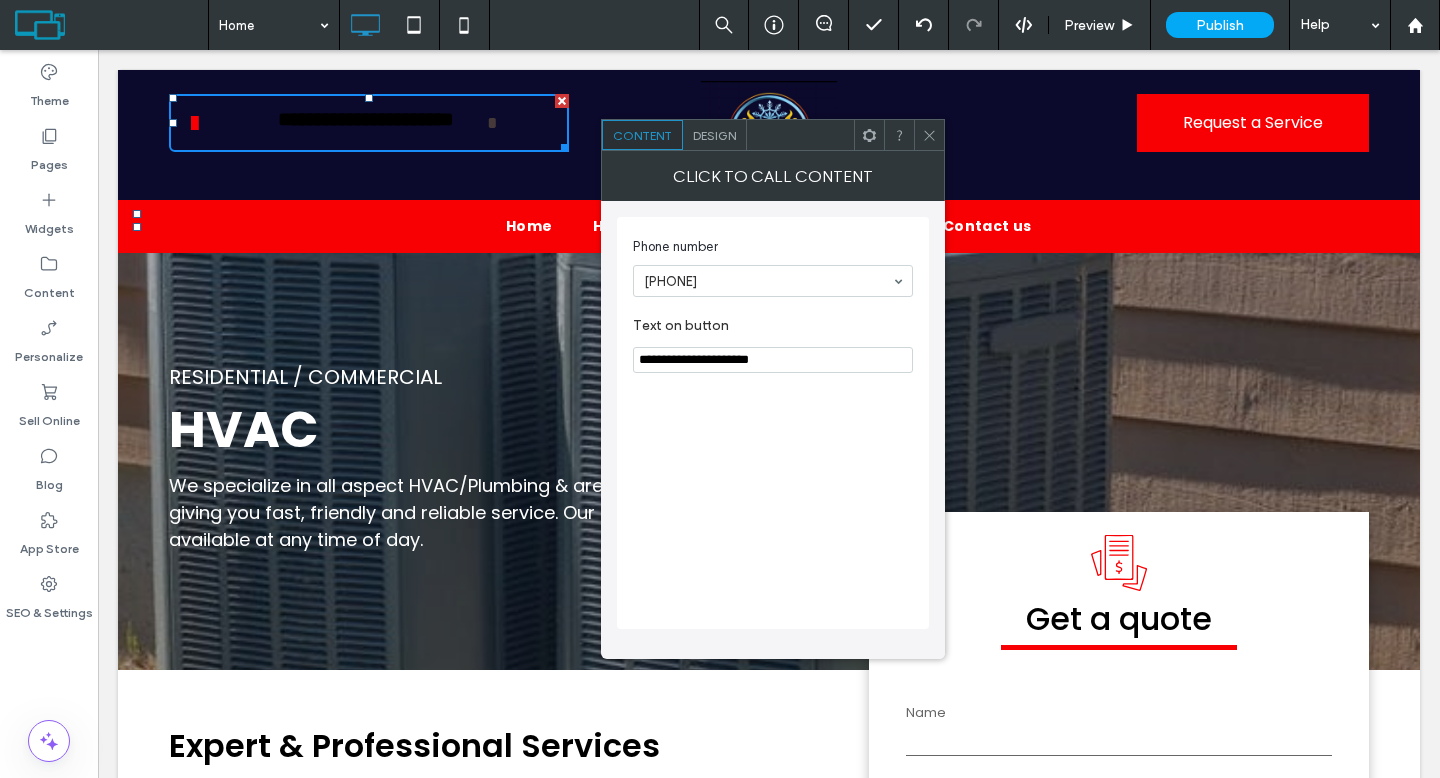 click on "Design" at bounding box center (714, 135) 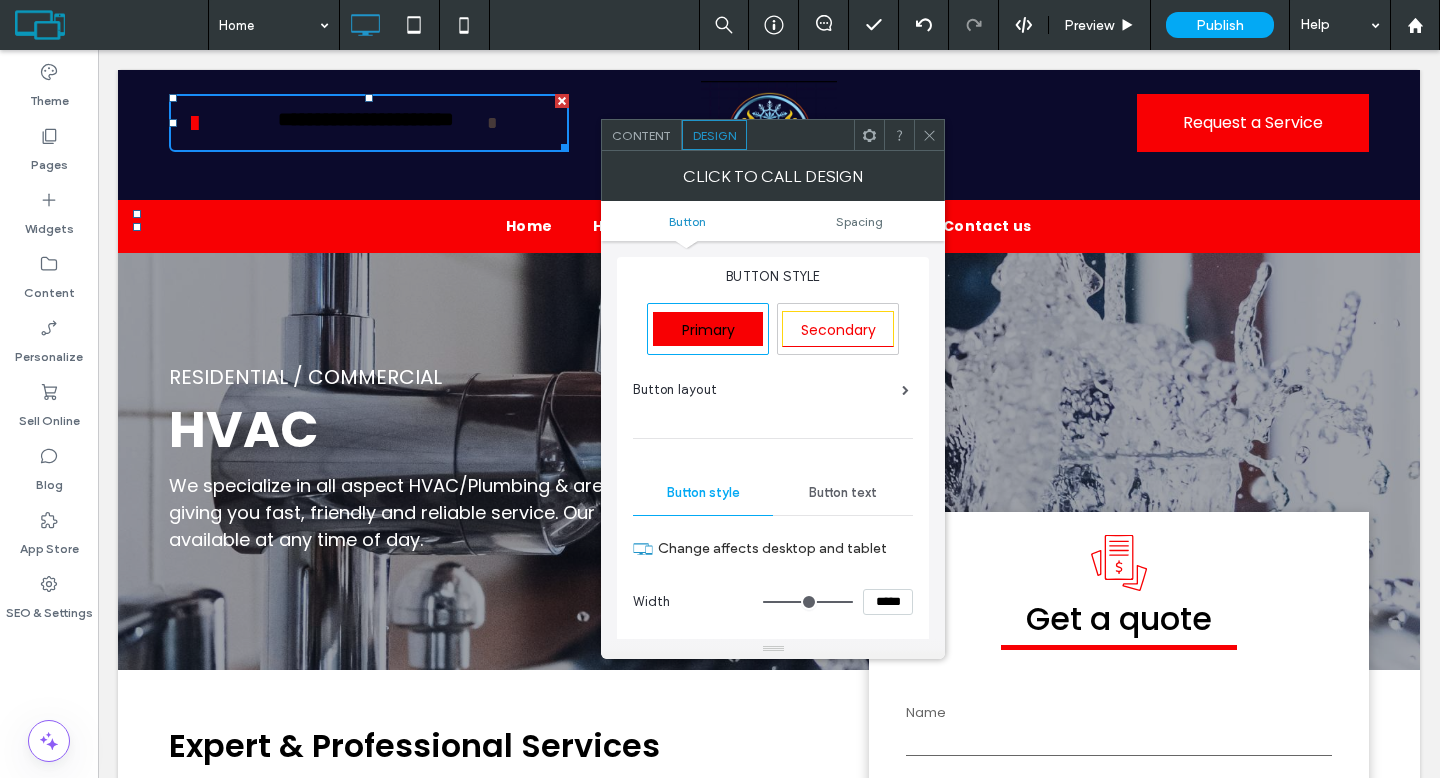 click on "Button text" at bounding box center (843, 493) 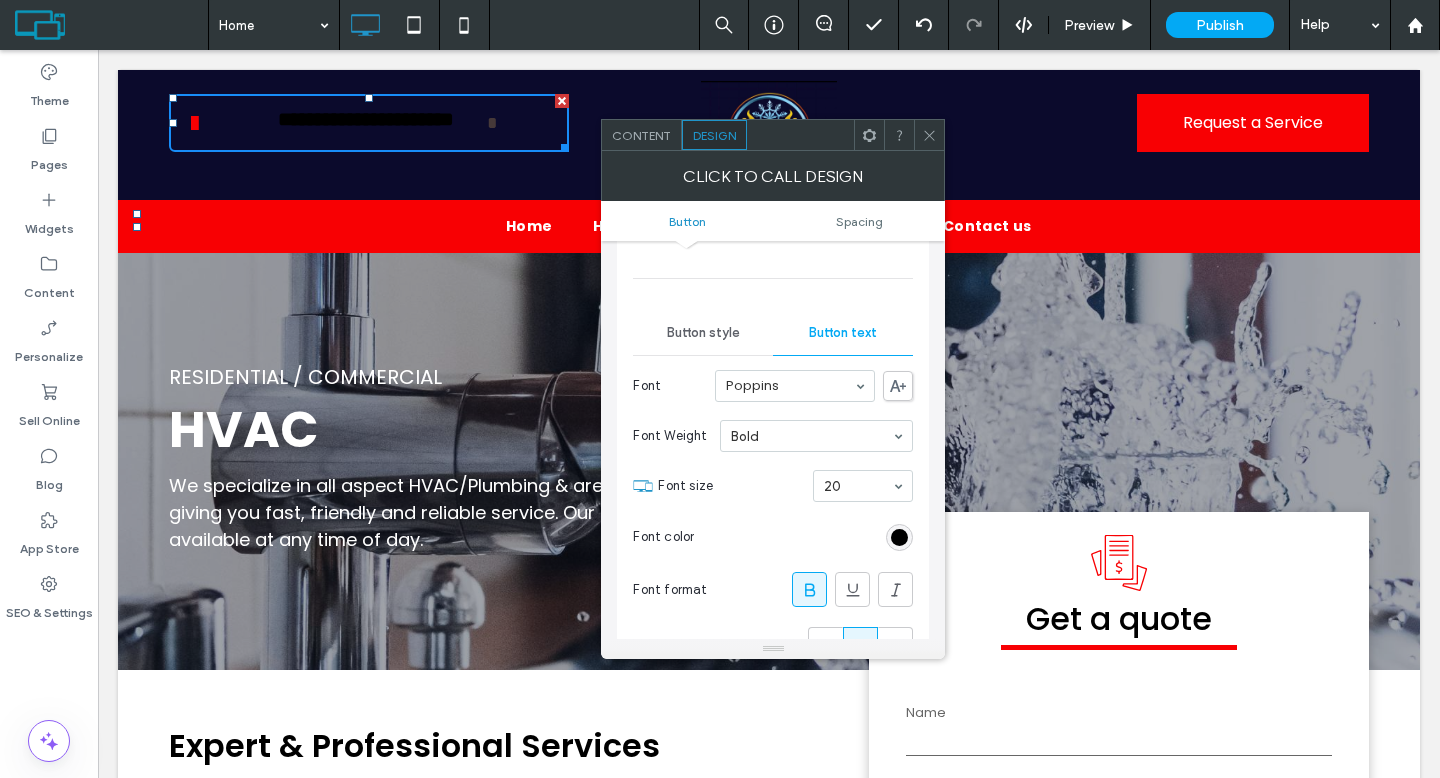 scroll, scrollTop: 243, scrollLeft: 0, axis: vertical 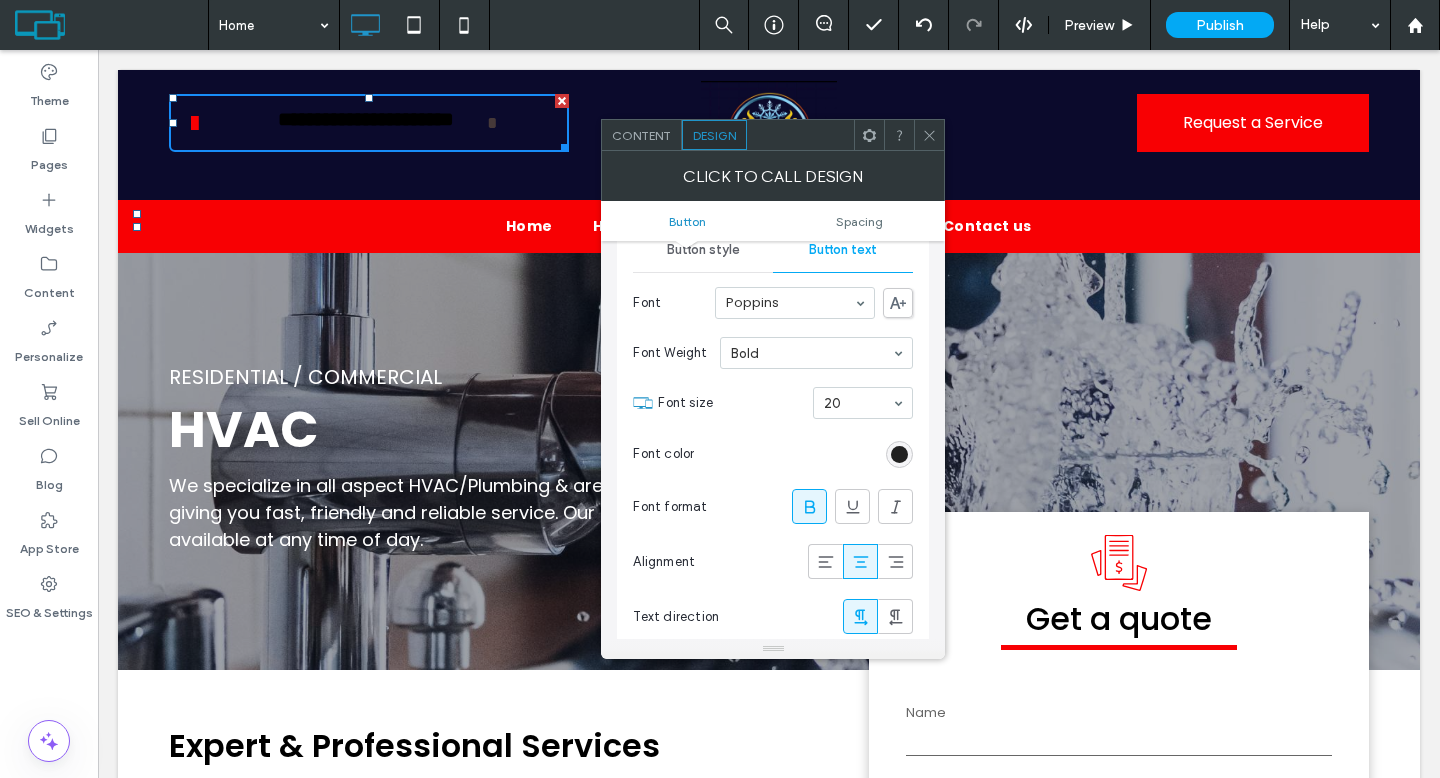 click at bounding box center (899, 454) 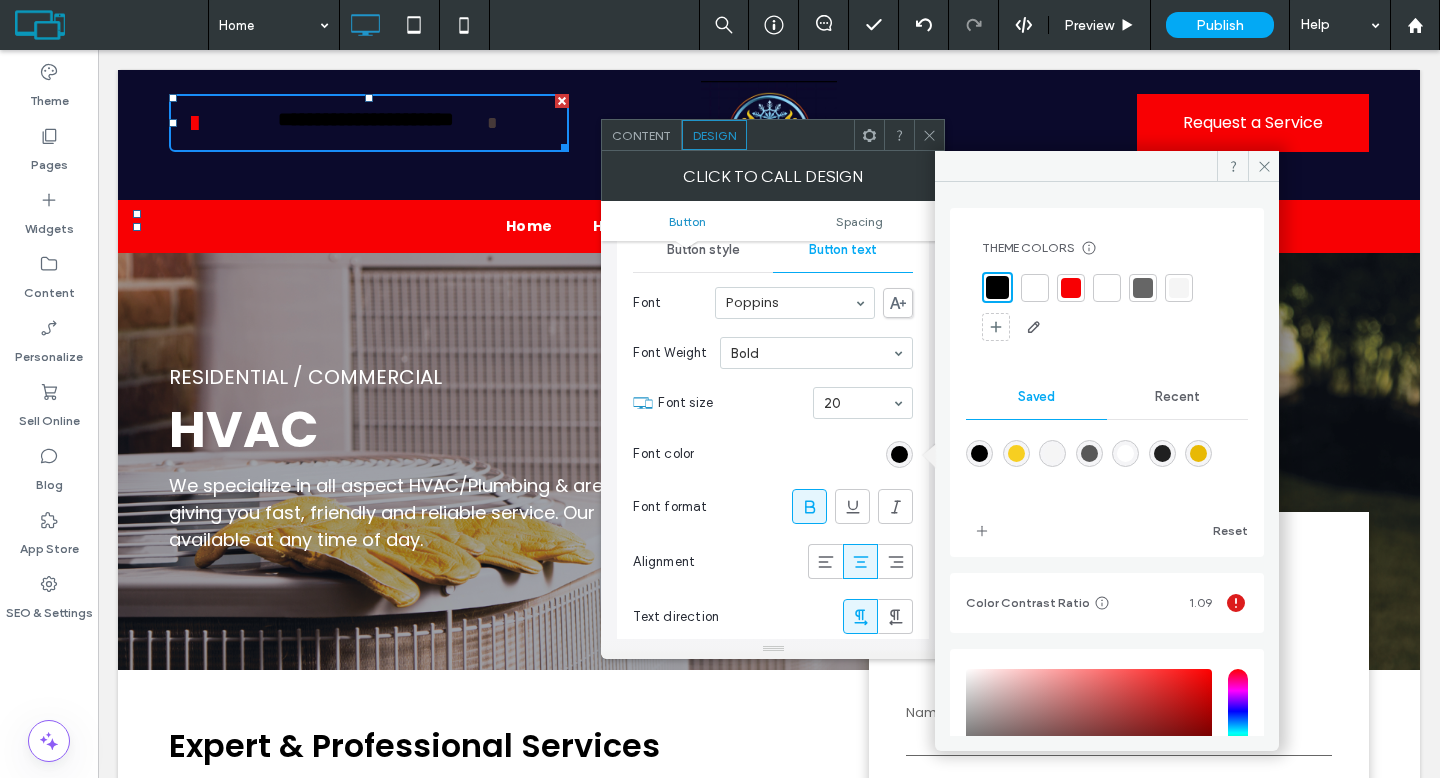 click at bounding box center [1035, 288] 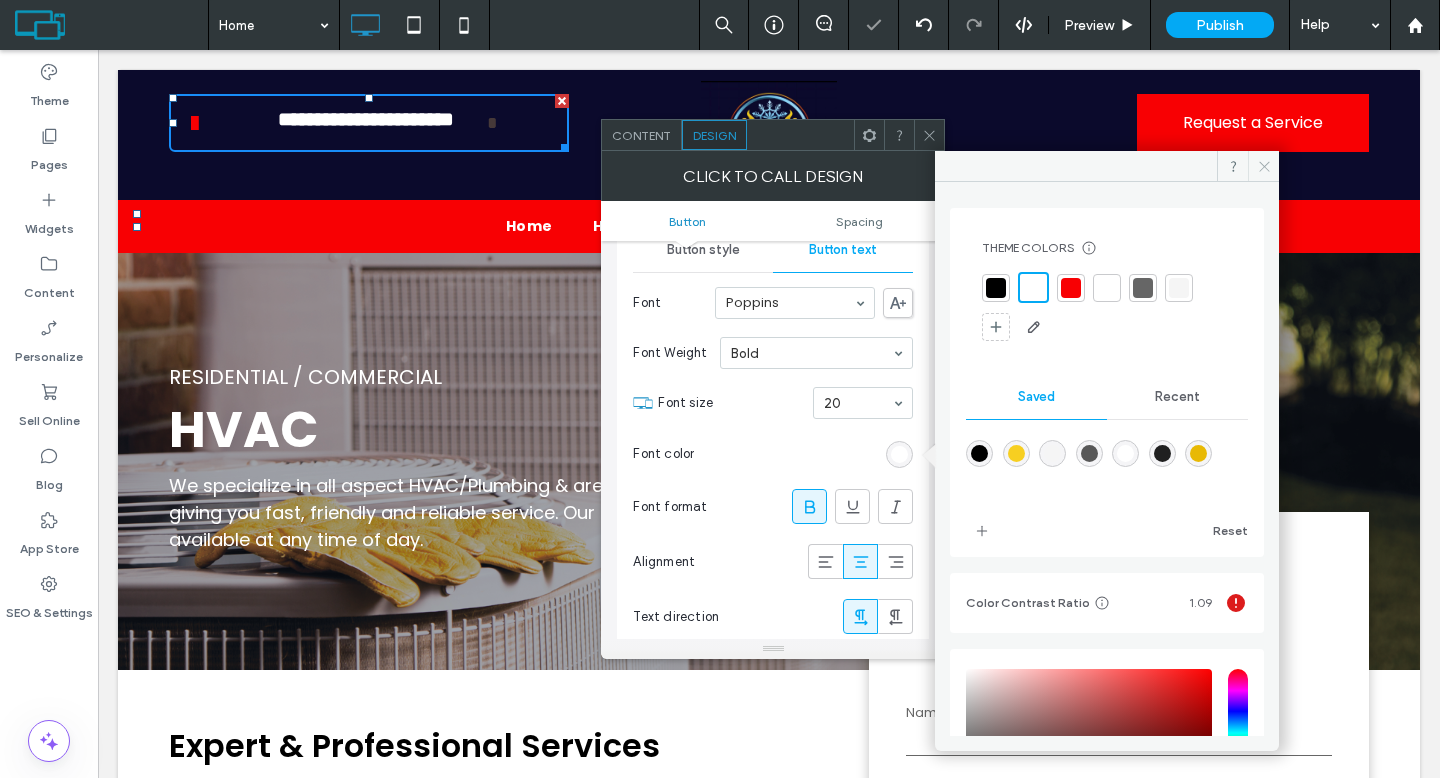 click 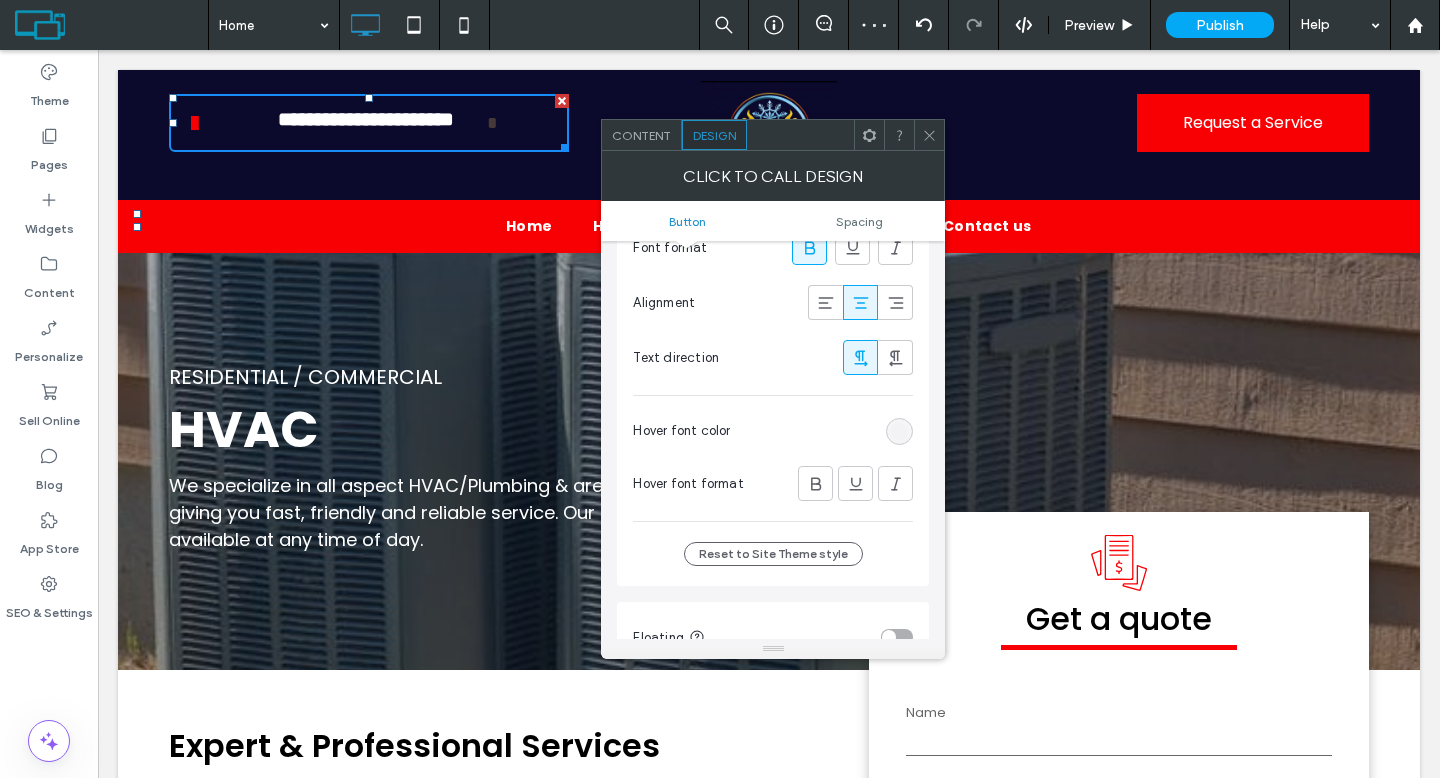 scroll, scrollTop: 97, scrollLeft: 0, axis: vertical 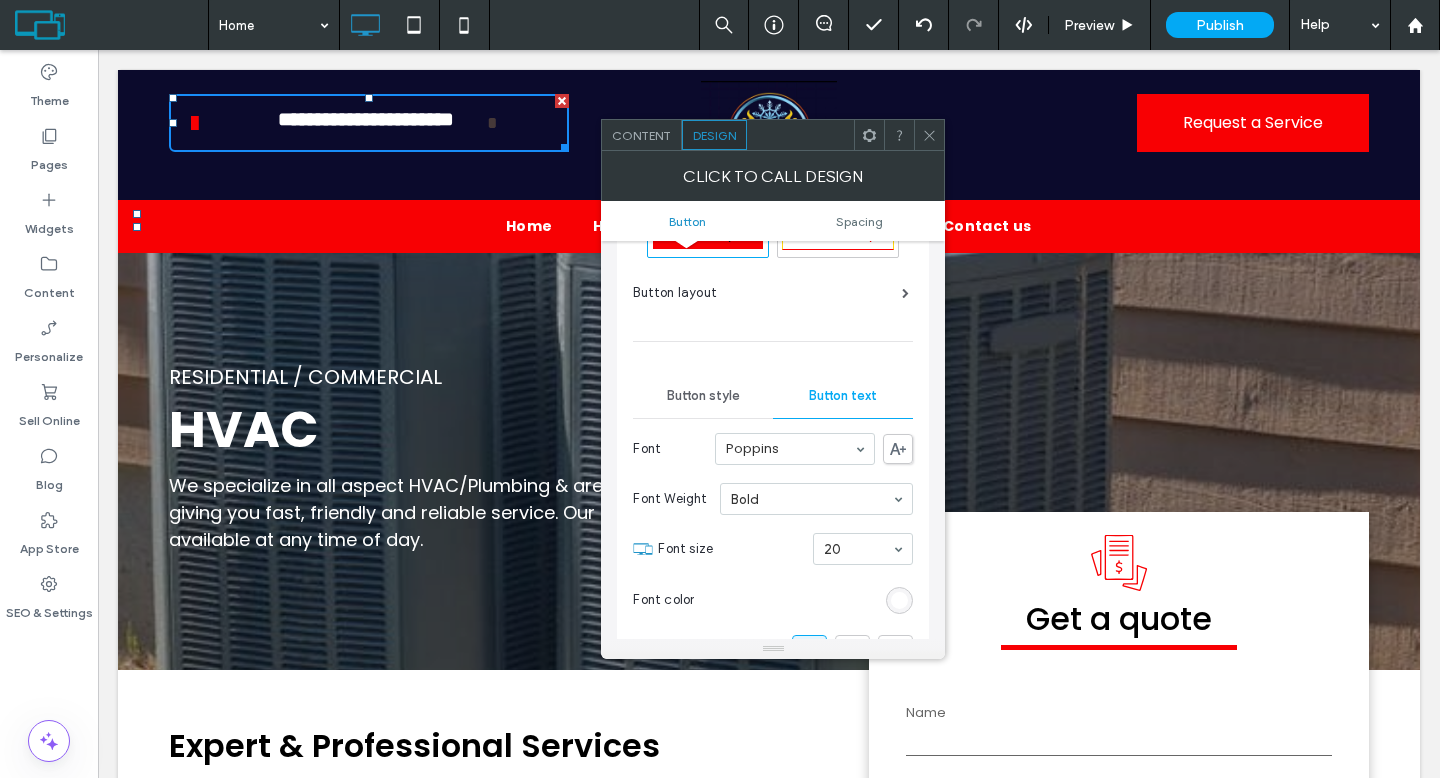 click on "Button style" at bounding box center [703, 396] 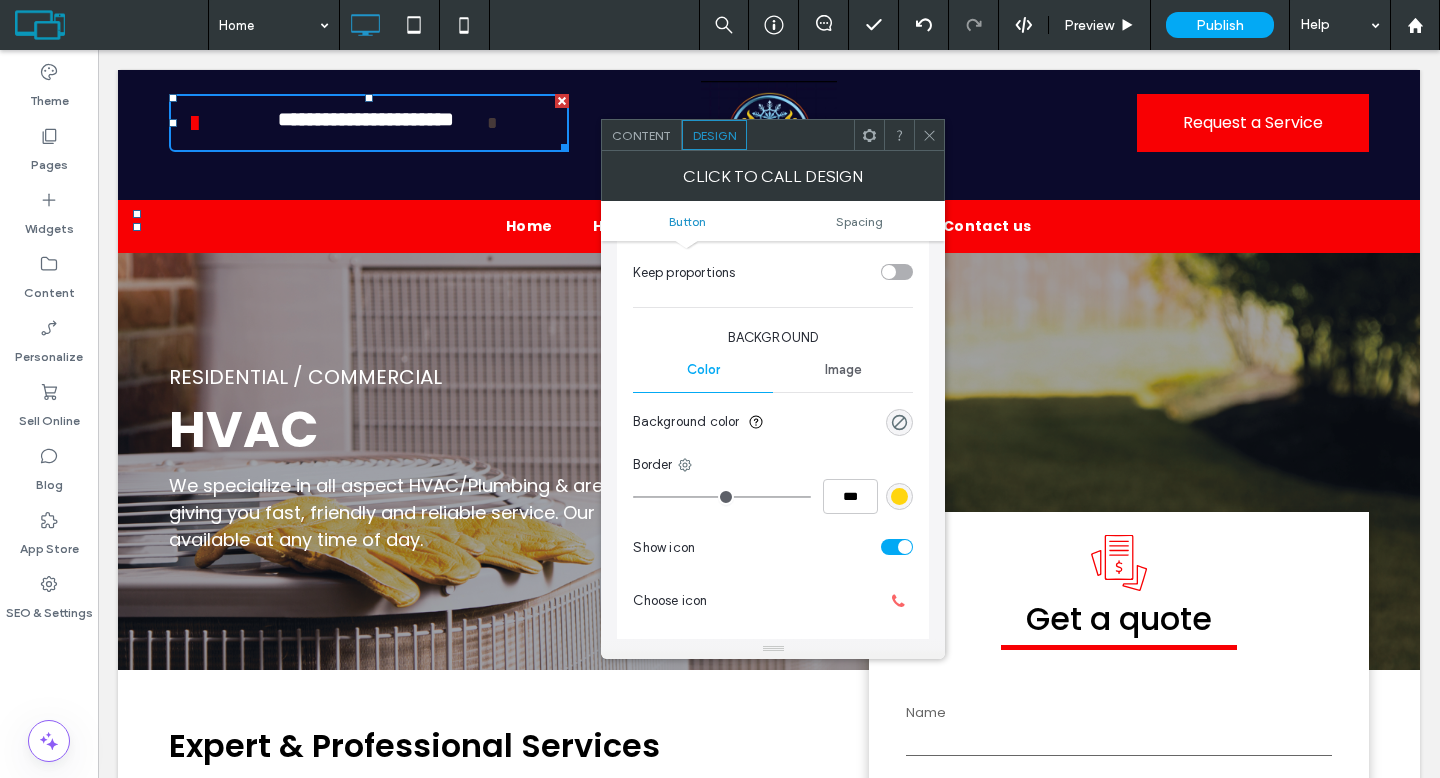 scroll, scrollTop: 461, scrollLeft: 0, axis: vertical 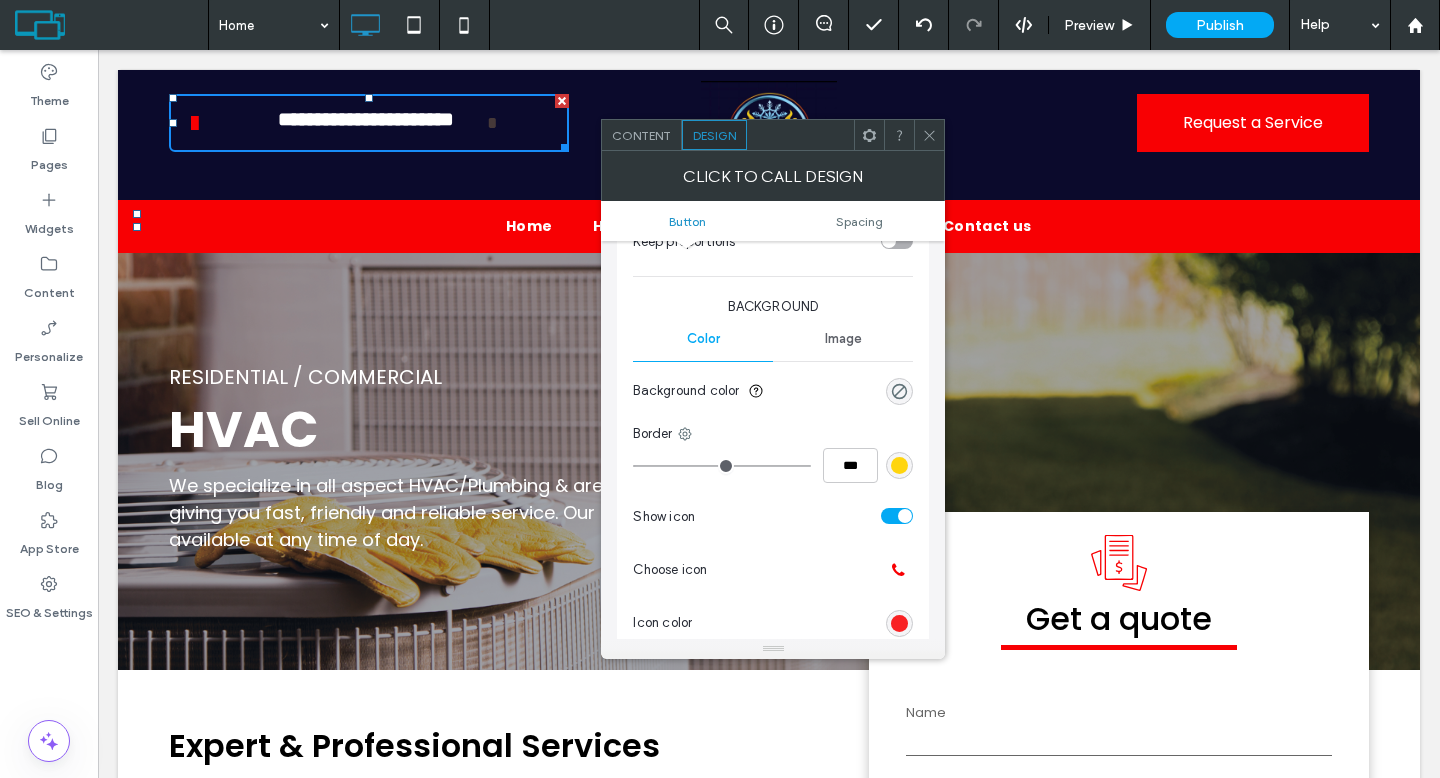 click at bounding box center [899, 623] 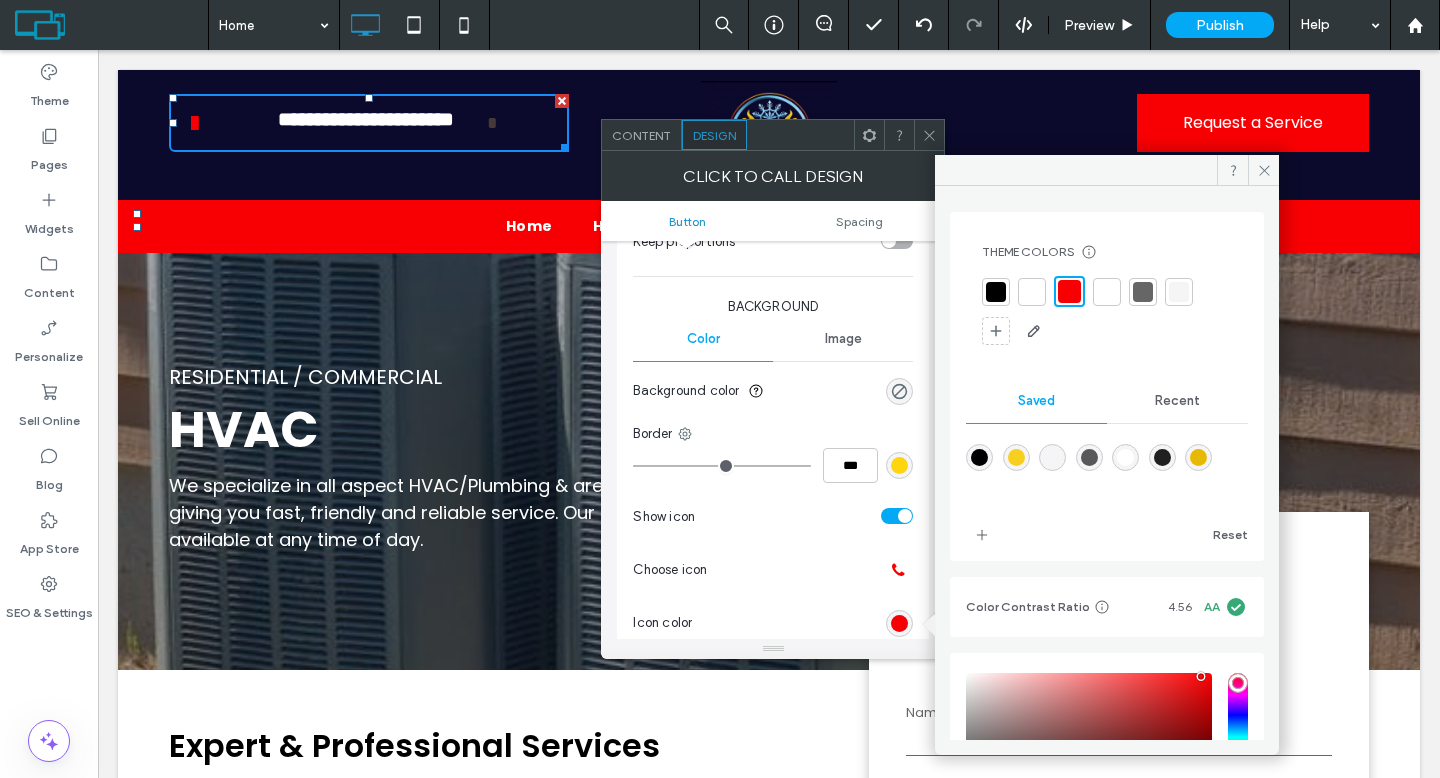 click at bounding box center [1032, 292] 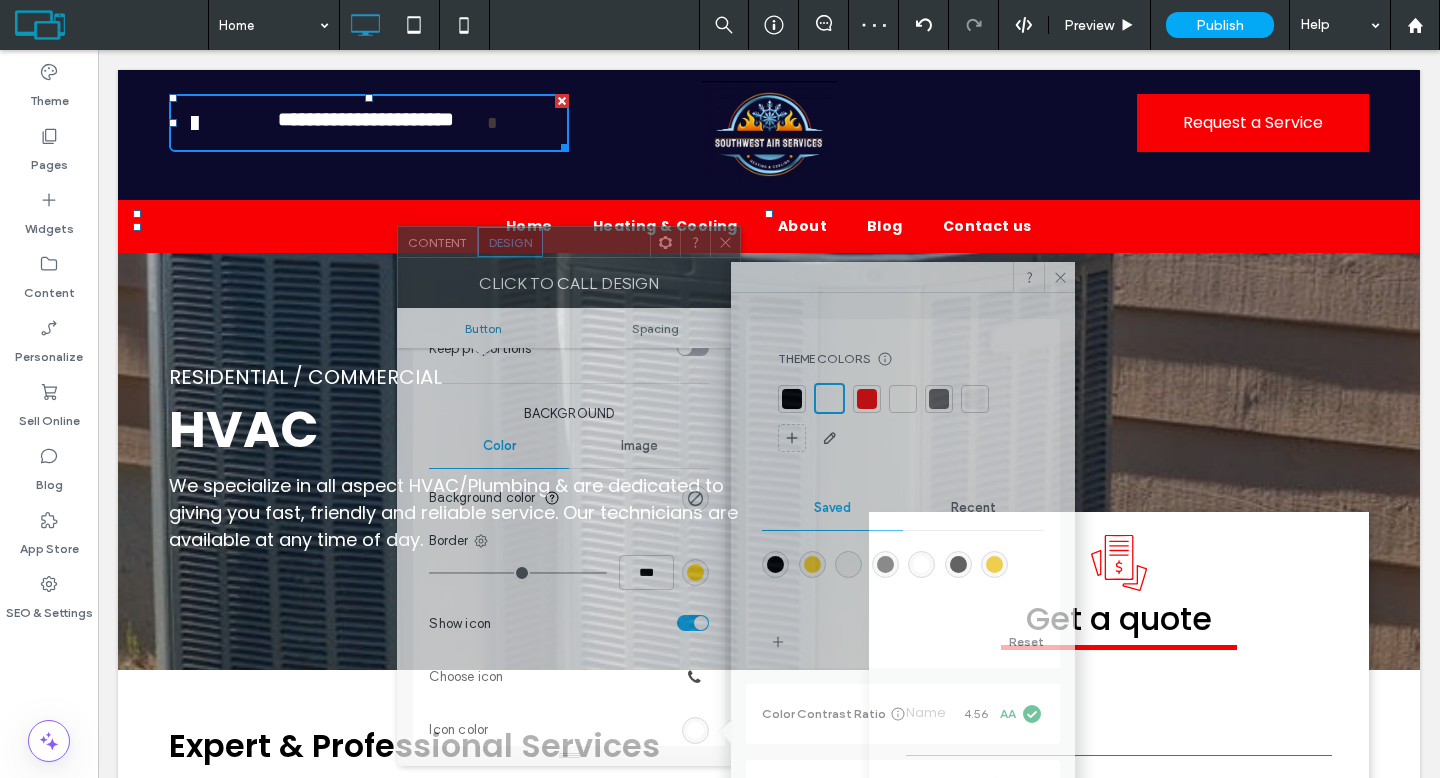 drag, startPoint x: 795, startPoint y: 143, endPoint x: 591, endPoint y: 247, distance: 228.98035 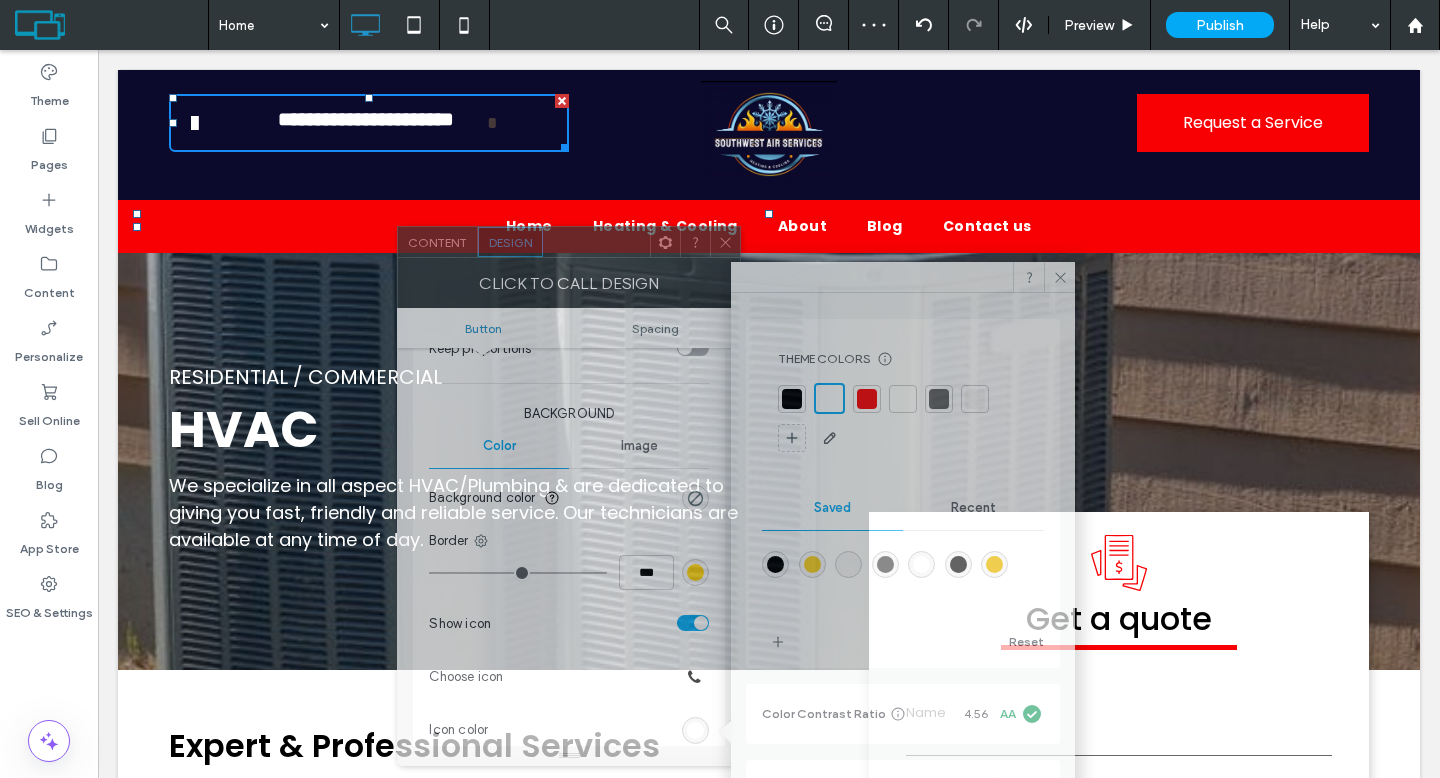 click at bounding box center (596, 242) 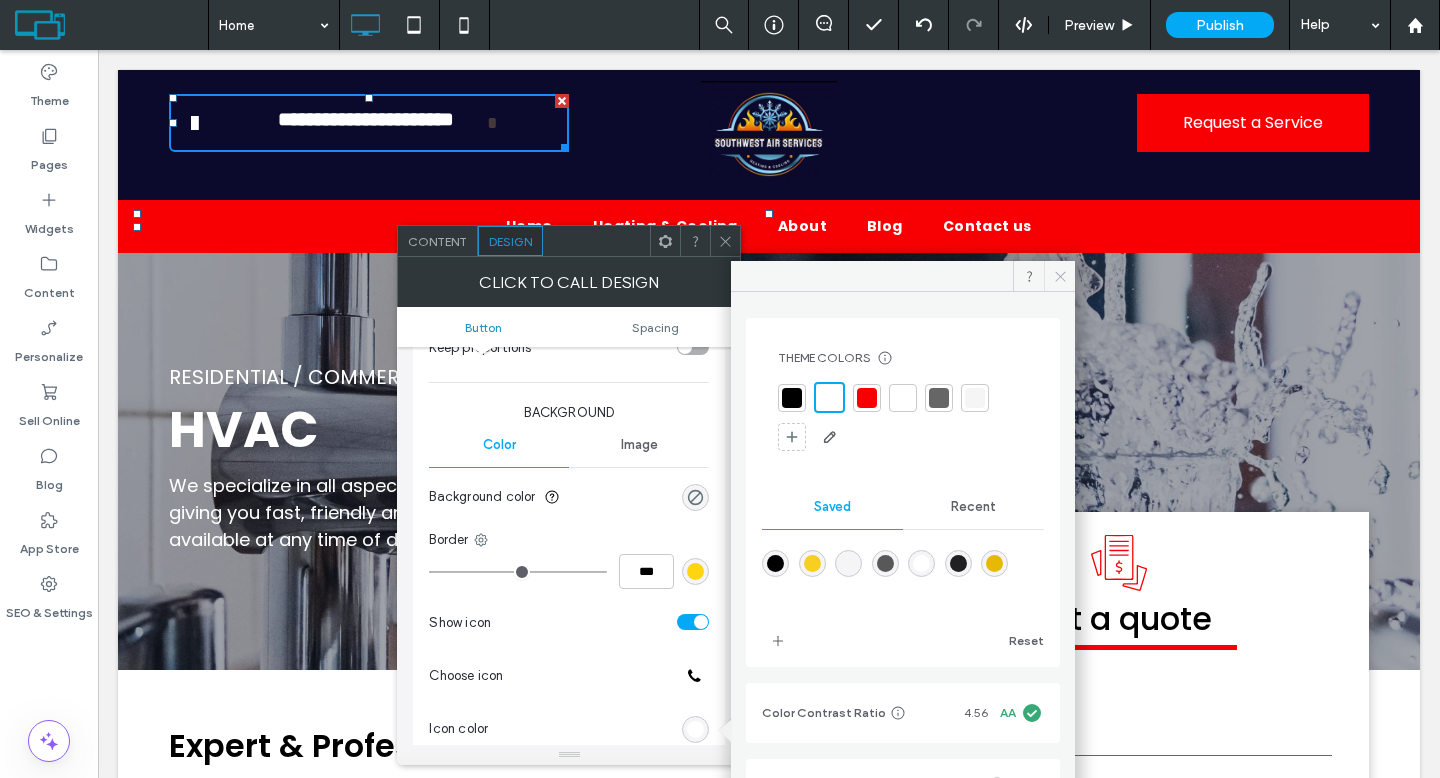 click 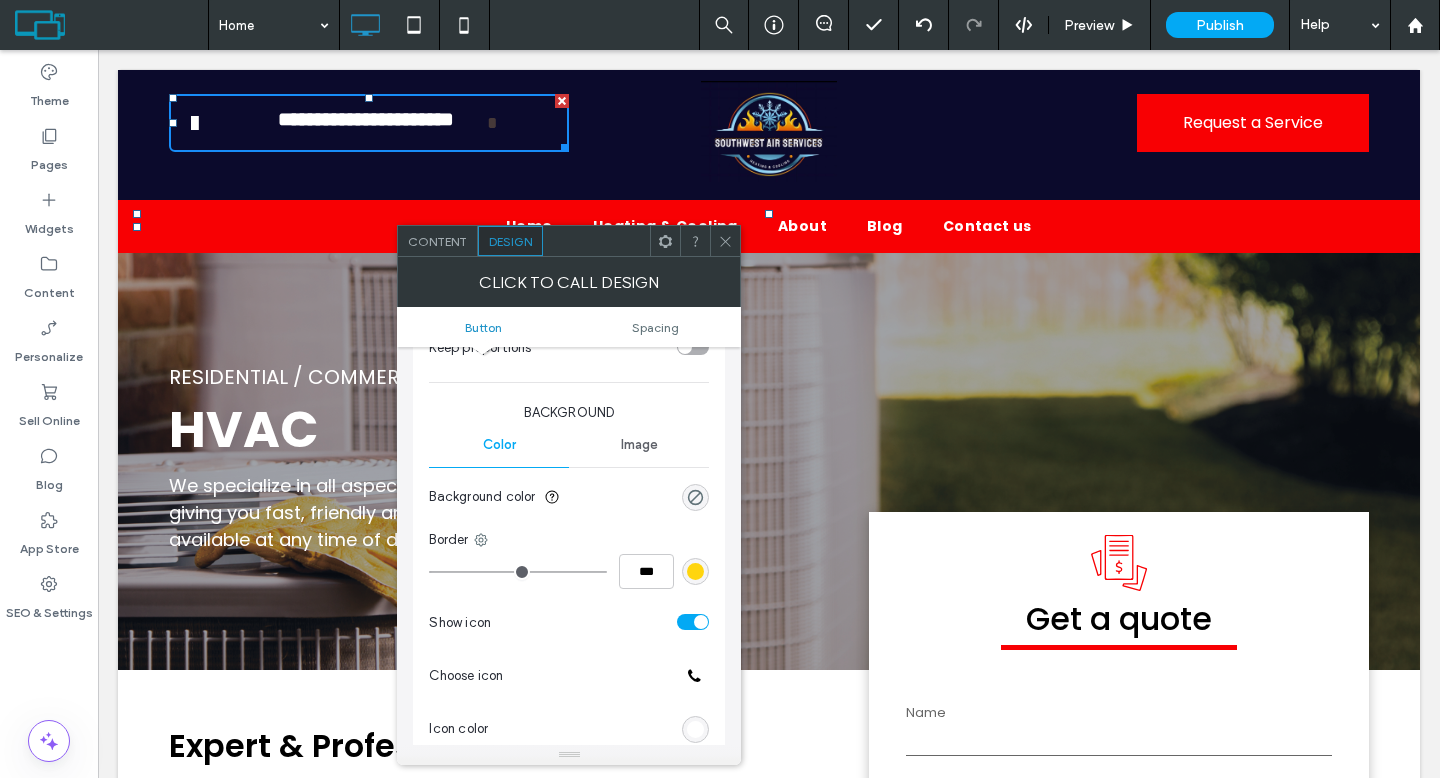click 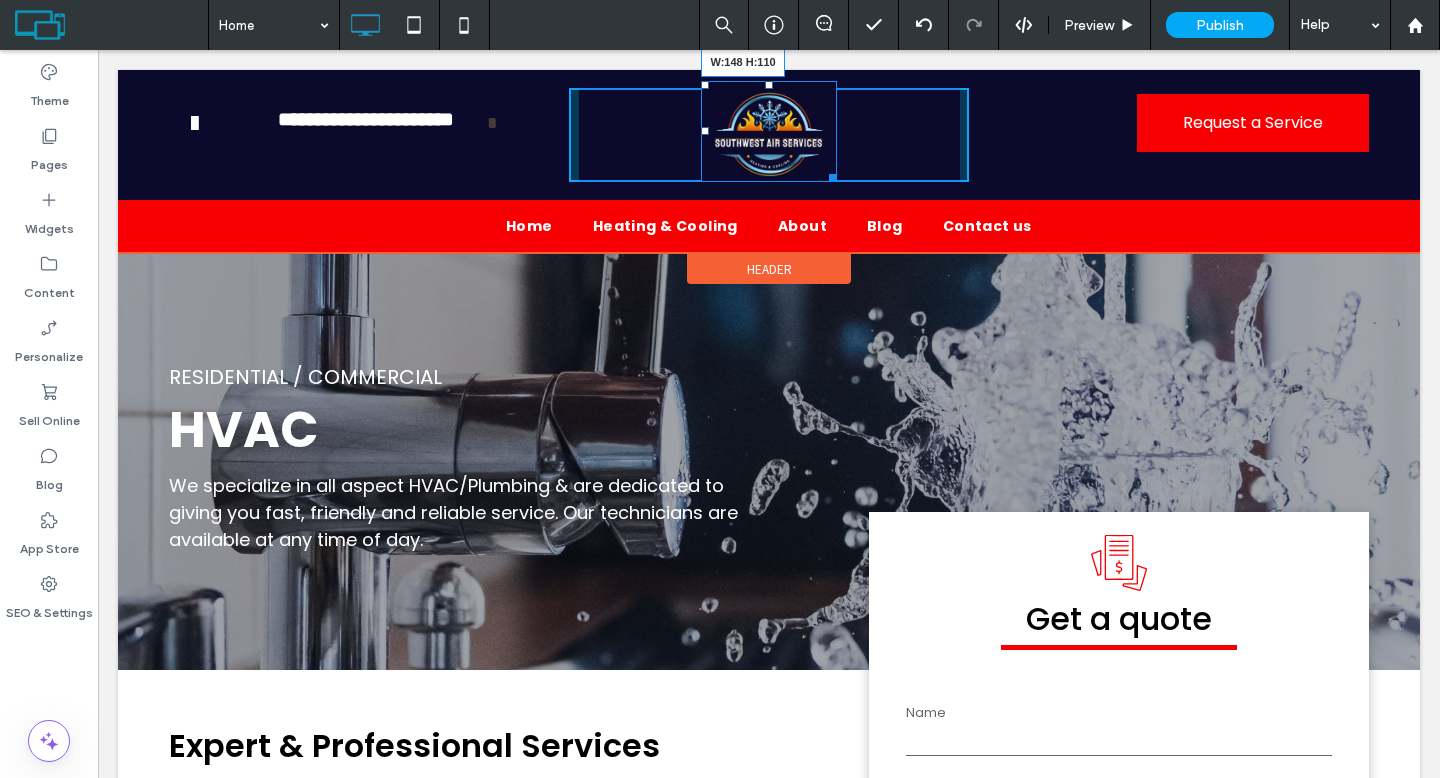 drag, startPoint x: 822, startPoint y: 171, endPoint x: 925, endPoint y: 226, distance: 116.76472 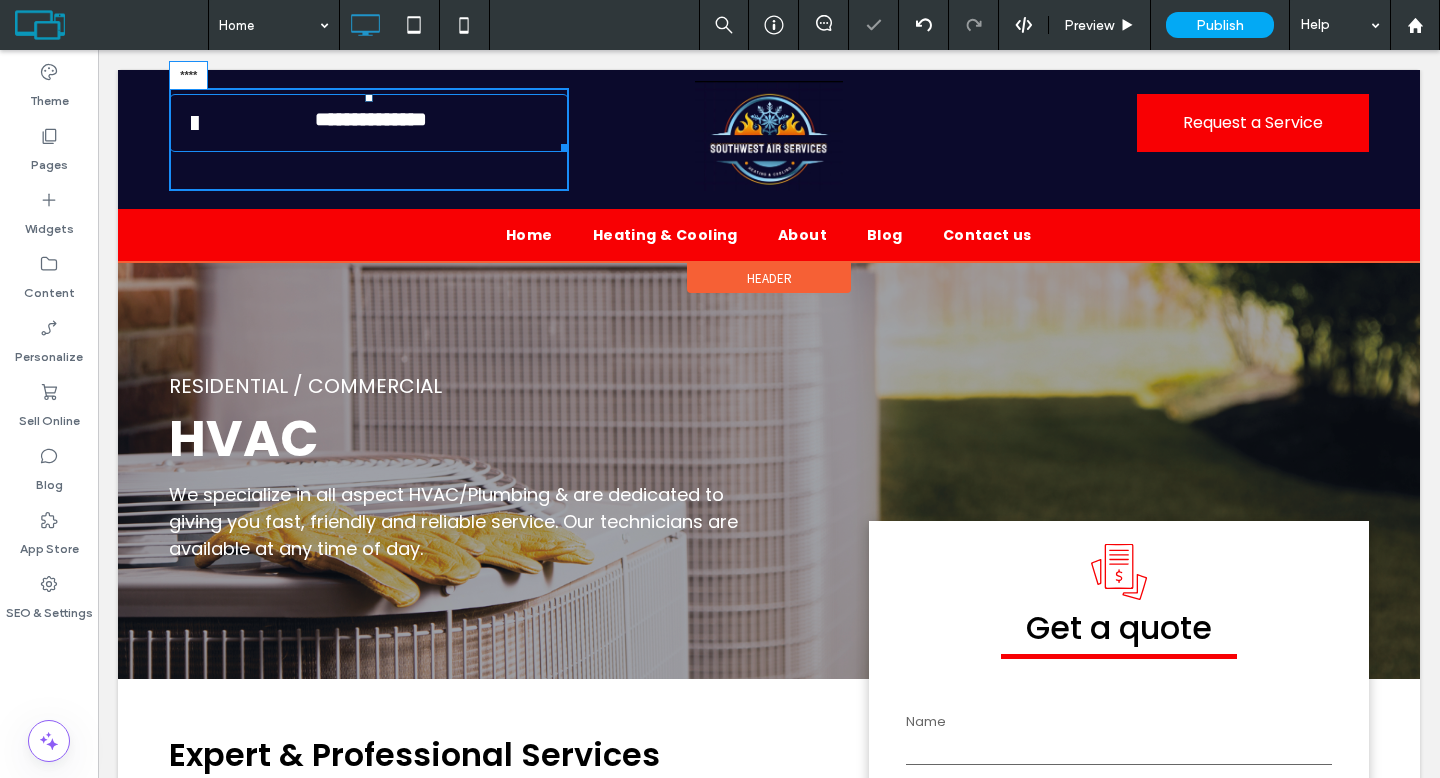 drag, startPoint x: 362, startPoint y: 98, endPoint x: 523, endPoint y: 167, distance: 175.16278 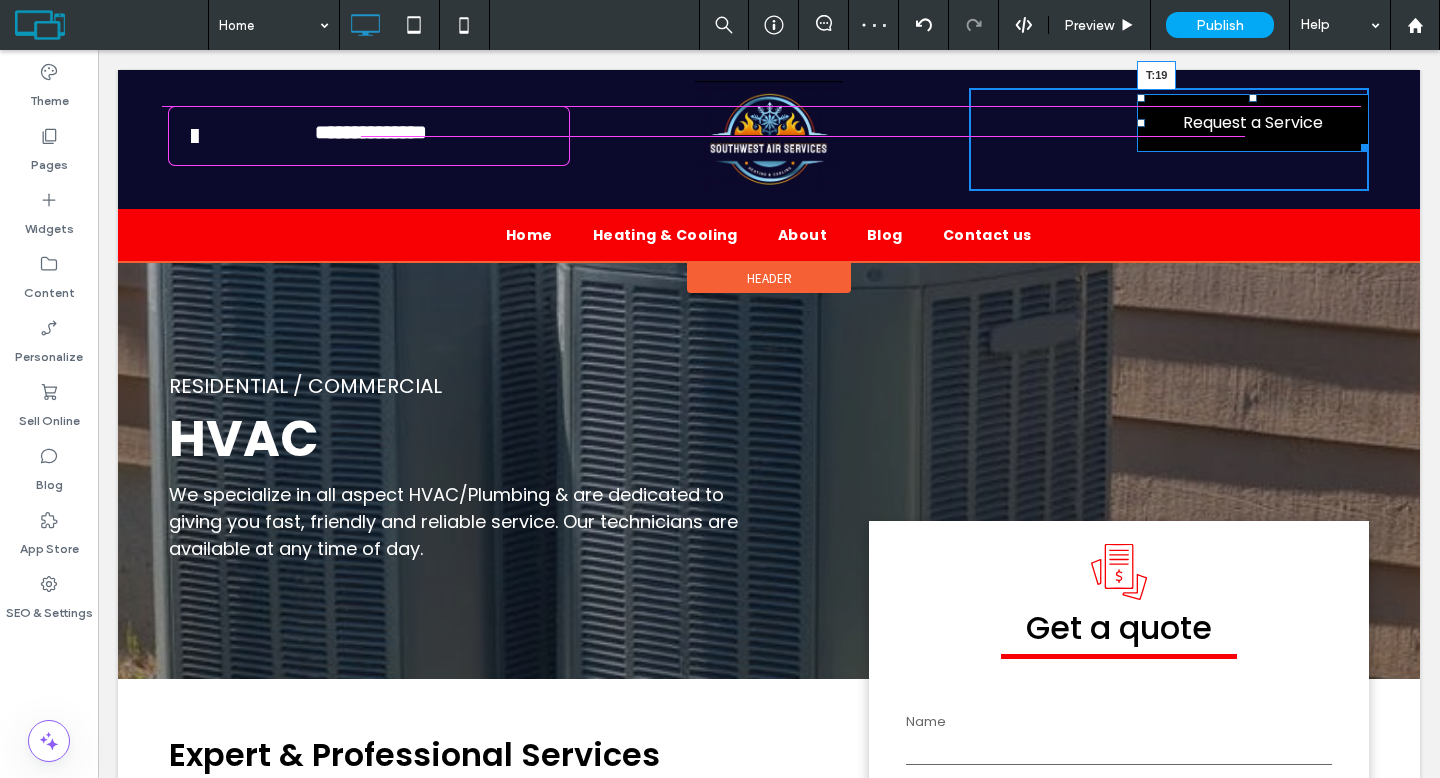 drag, startPoint x: 1245, startPoint y: 99, endPoint x: 1343, endPoint y: 160, distance: 115.43397 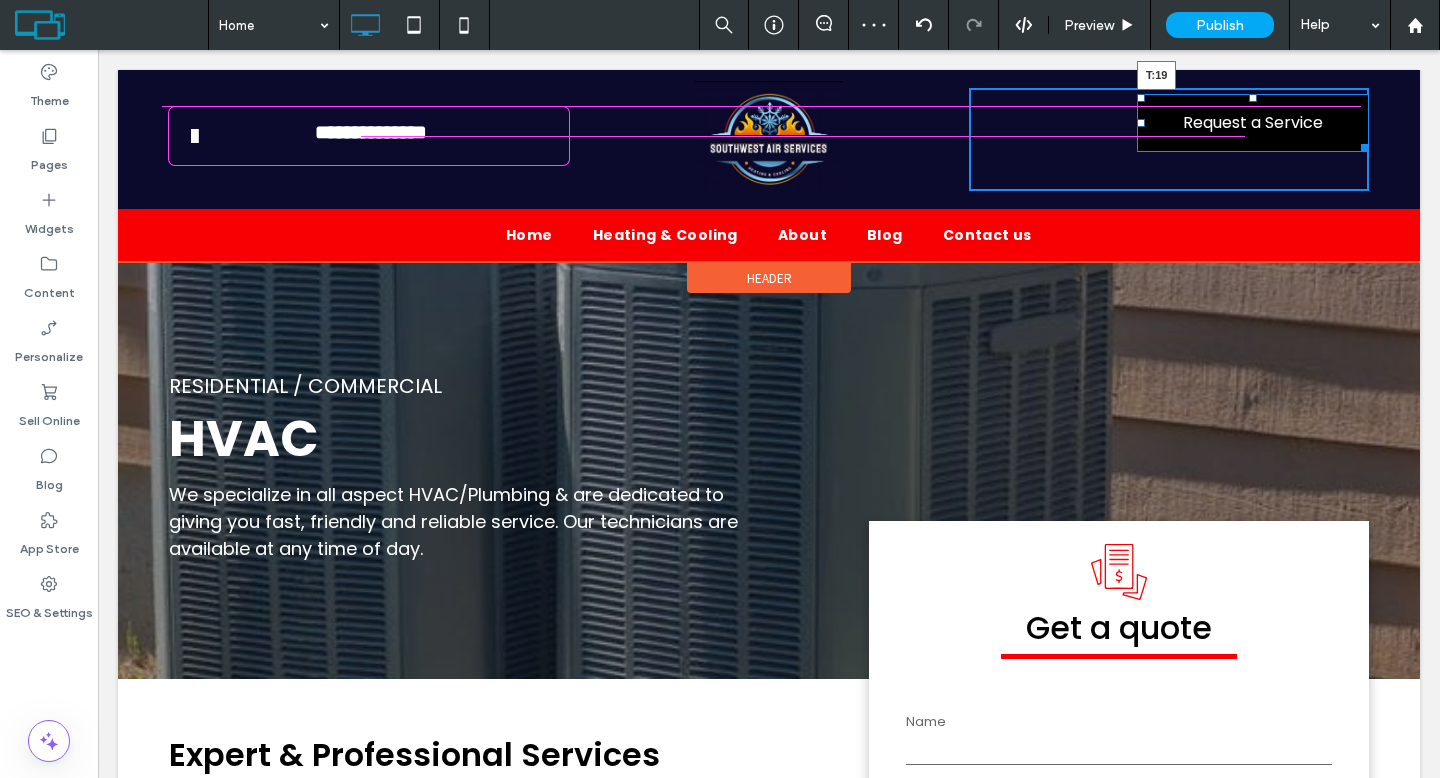 click at bounding box center [1253, 98] 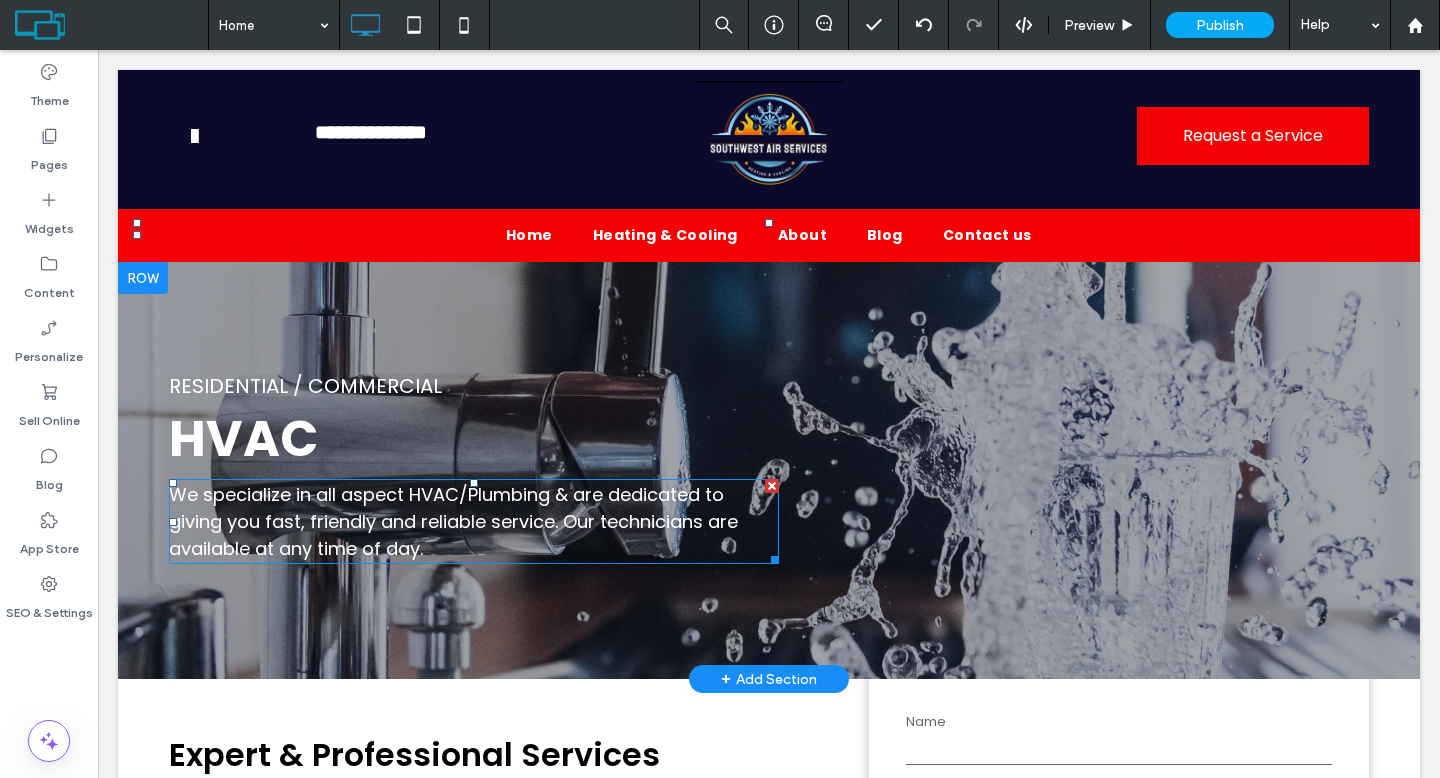 click on "We specialize in all aspect HVAC/Plumbing & are dedicated to giving you fast, friendly and reliable service. Our technicians are available at any time of day." at bounding box center [453, 521] 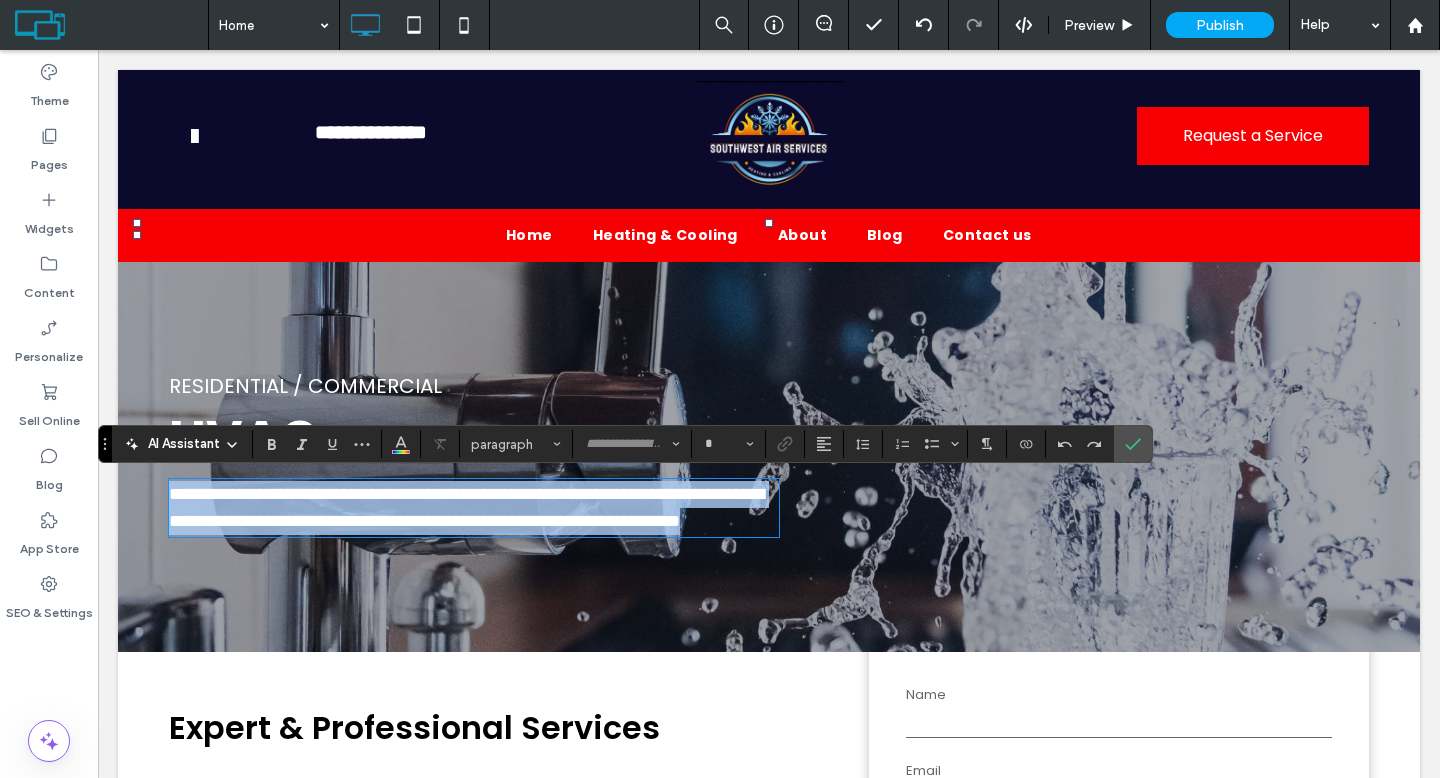 type on "*******" 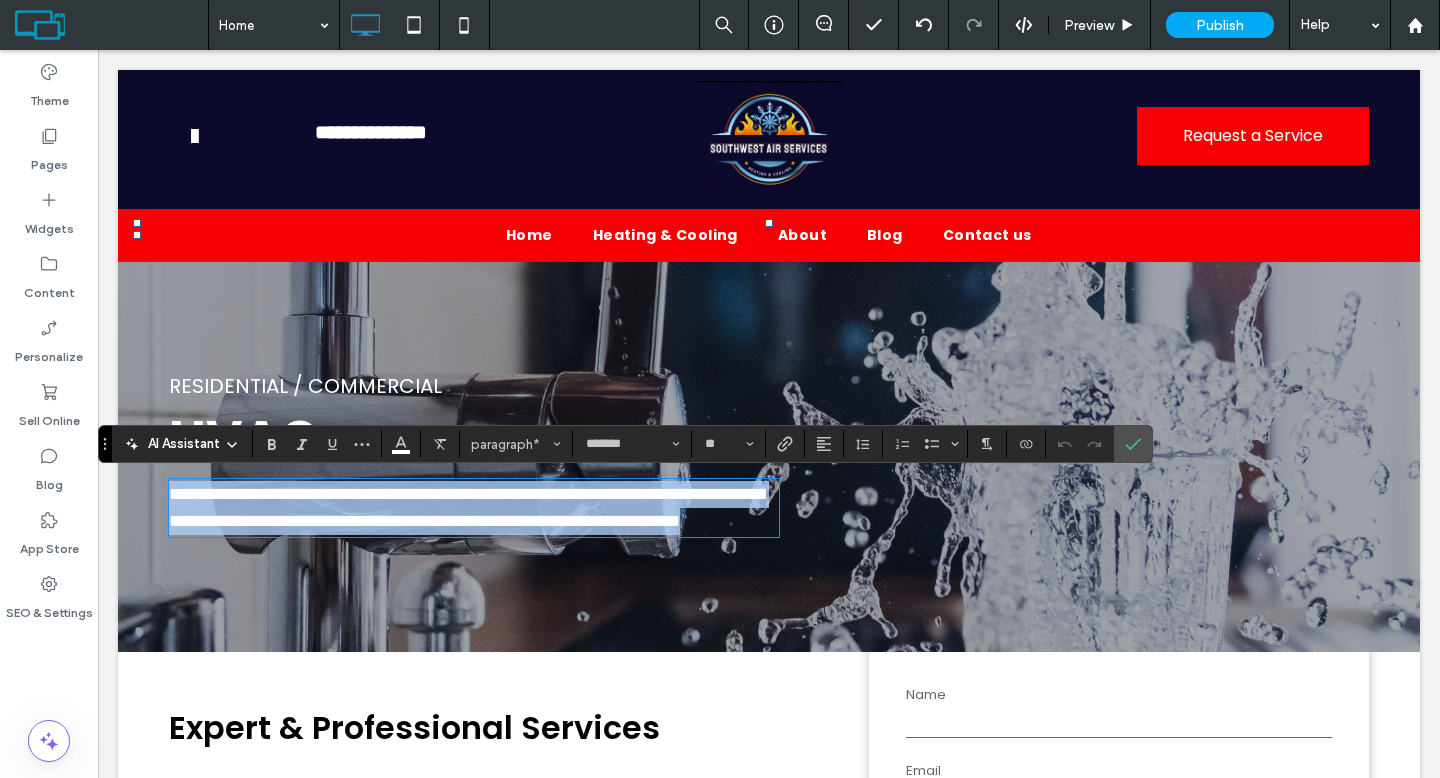click on "**********" at bounding box center [466, 507] 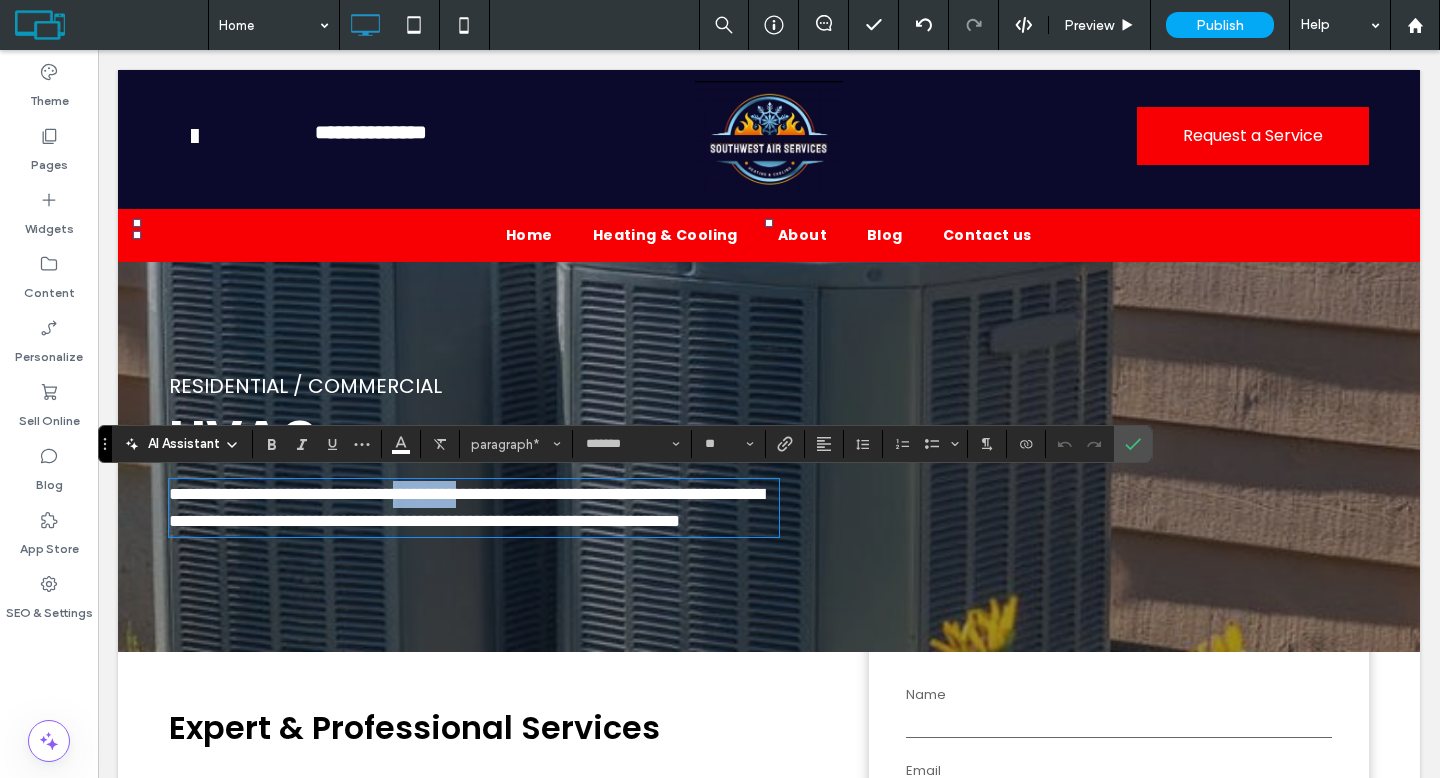 drag, startPoint x: 547, startPoint y: 497, endPoint x: 454, endPoint y: 495, distance: 93.0215 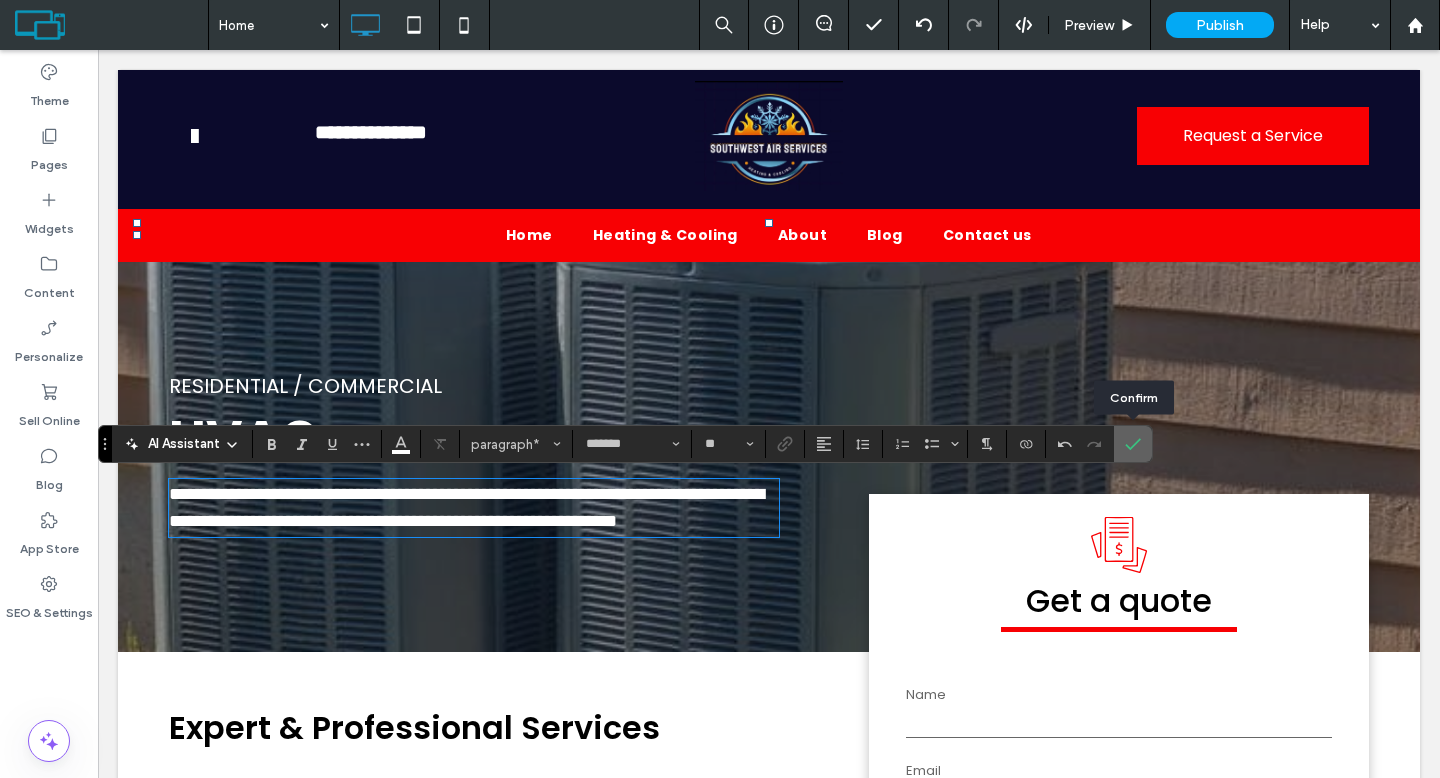 click at bounding box center [1133, 444] 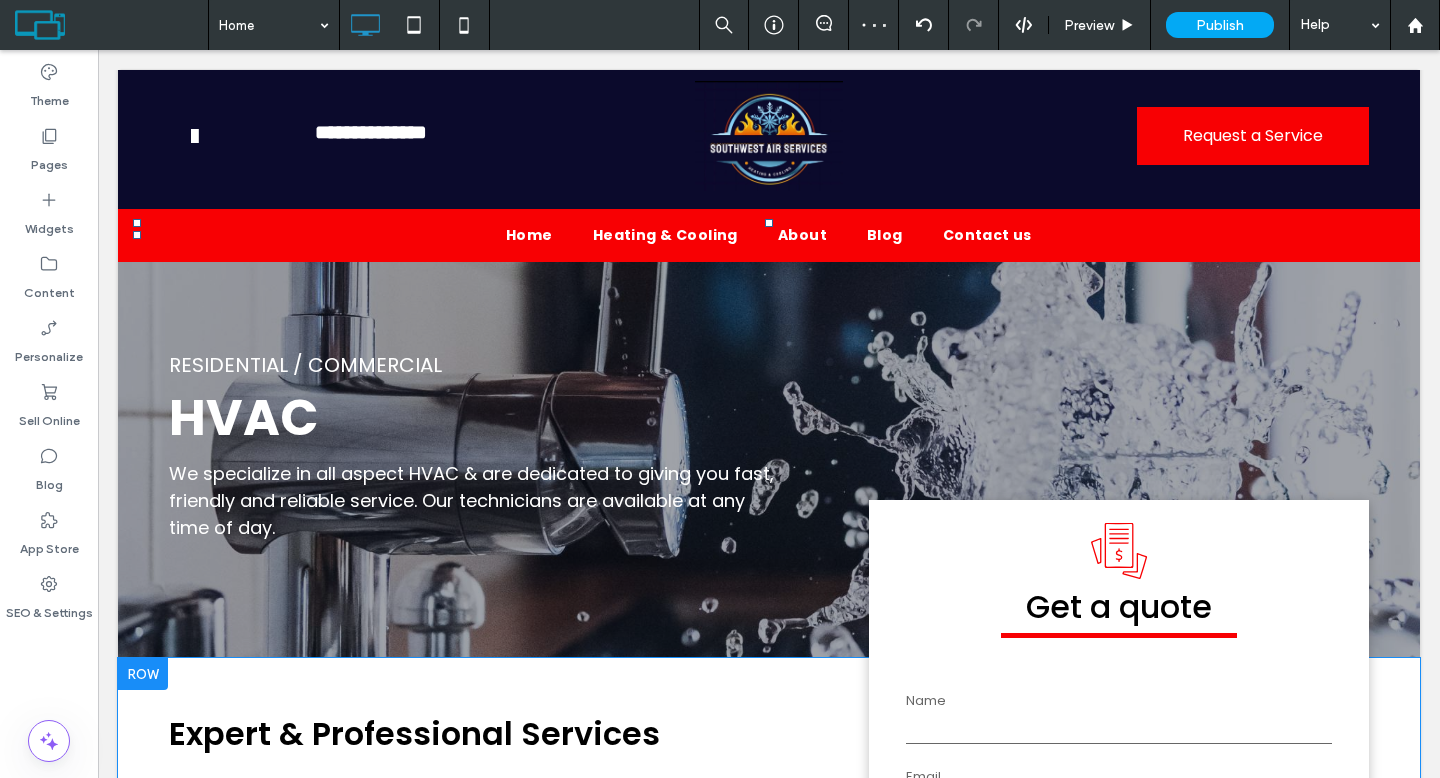 scroll, scrollTop: 358, scrollLeft: 0, axis: vertical 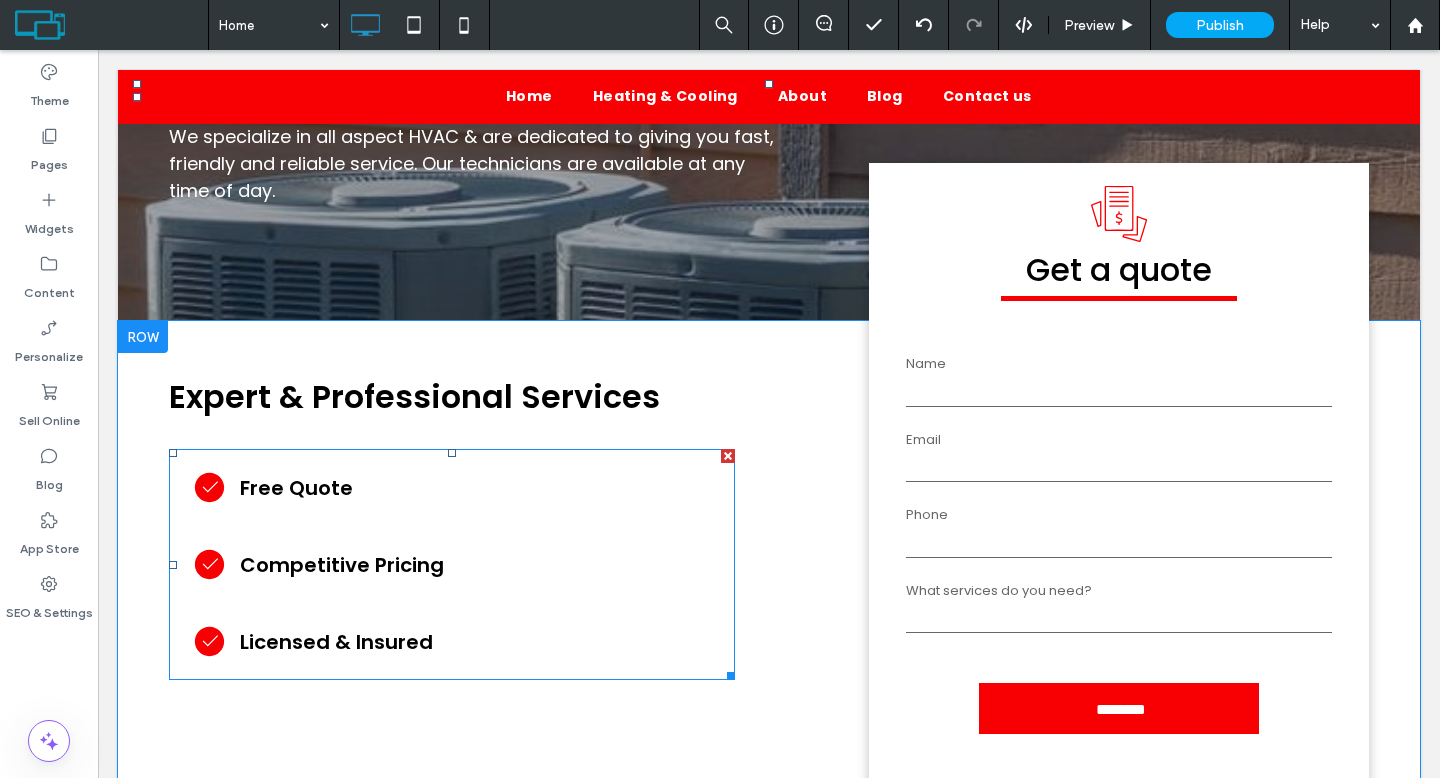 click at bounding box center (452, 564) 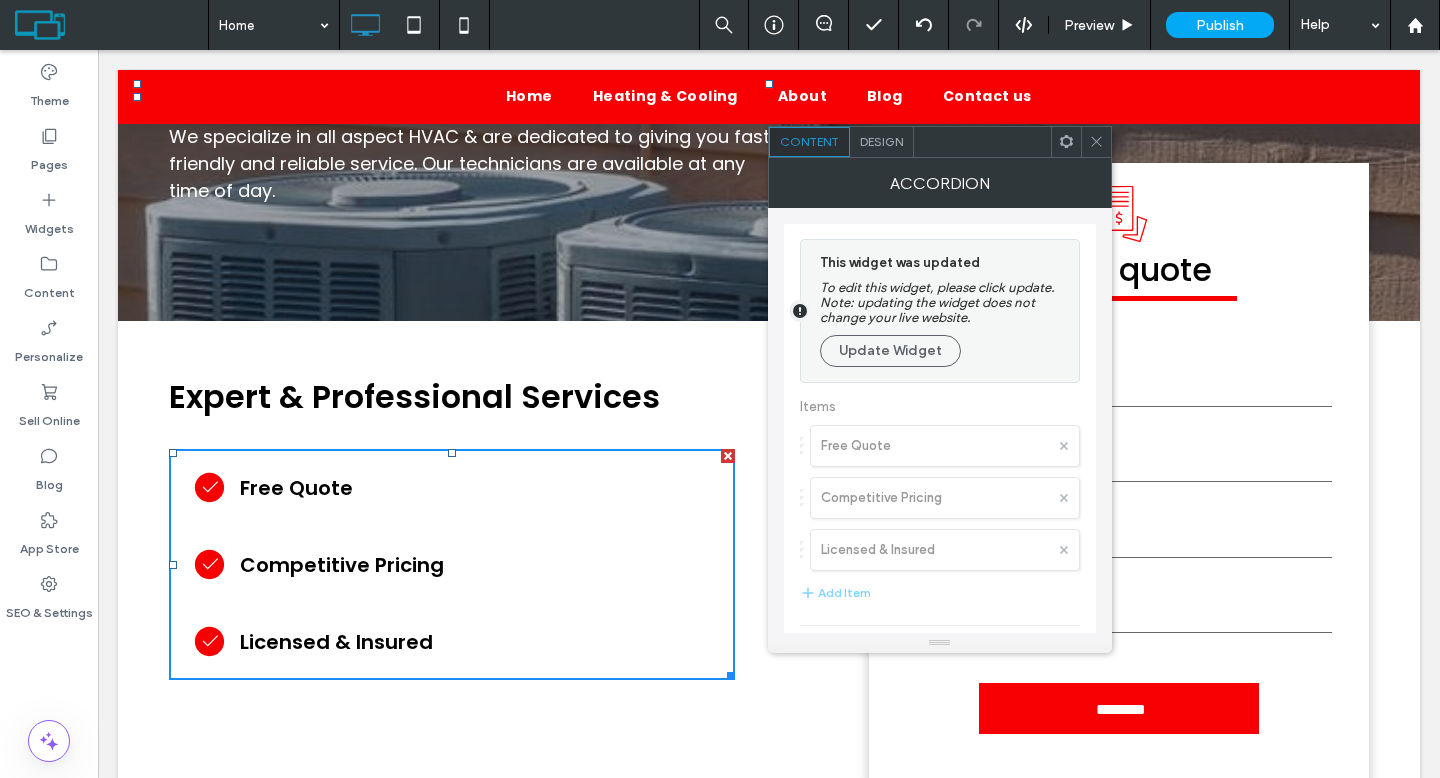 click at bounding box center (940, 520) 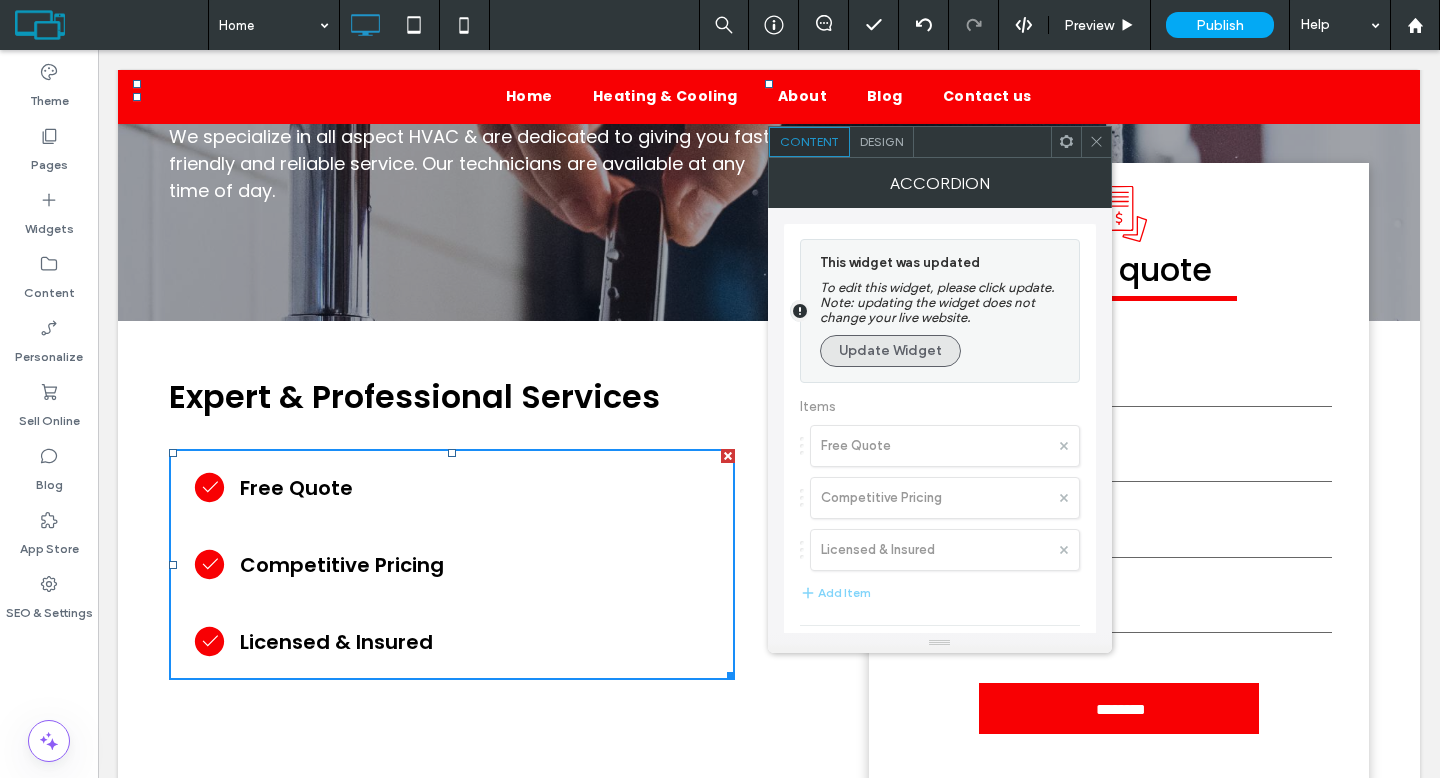 click on "Update Widget" at bounding box center (890, 351) 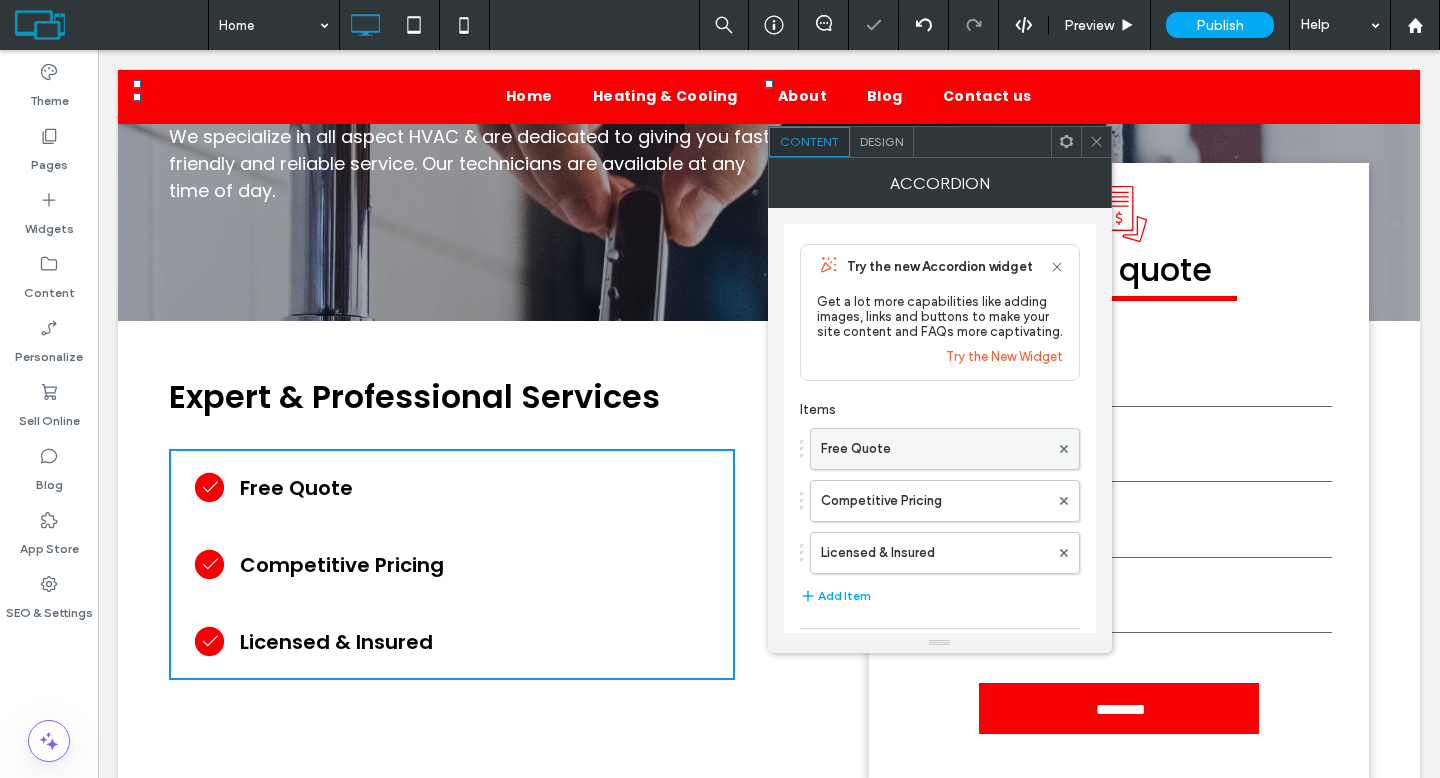 click on "Free Quote" at bounding box center (935, 449) 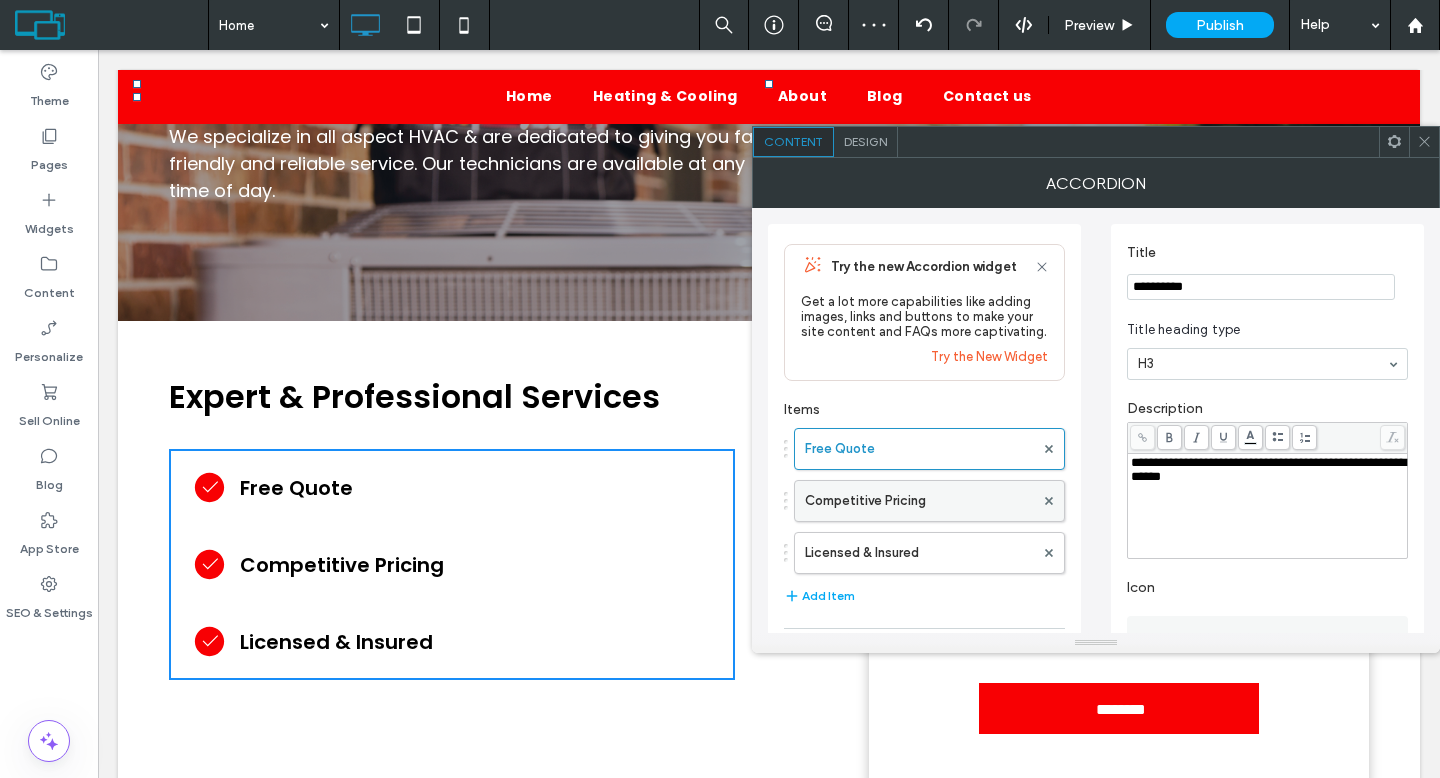 click on "Competitive Pricing" at bounding box center (919, 501) 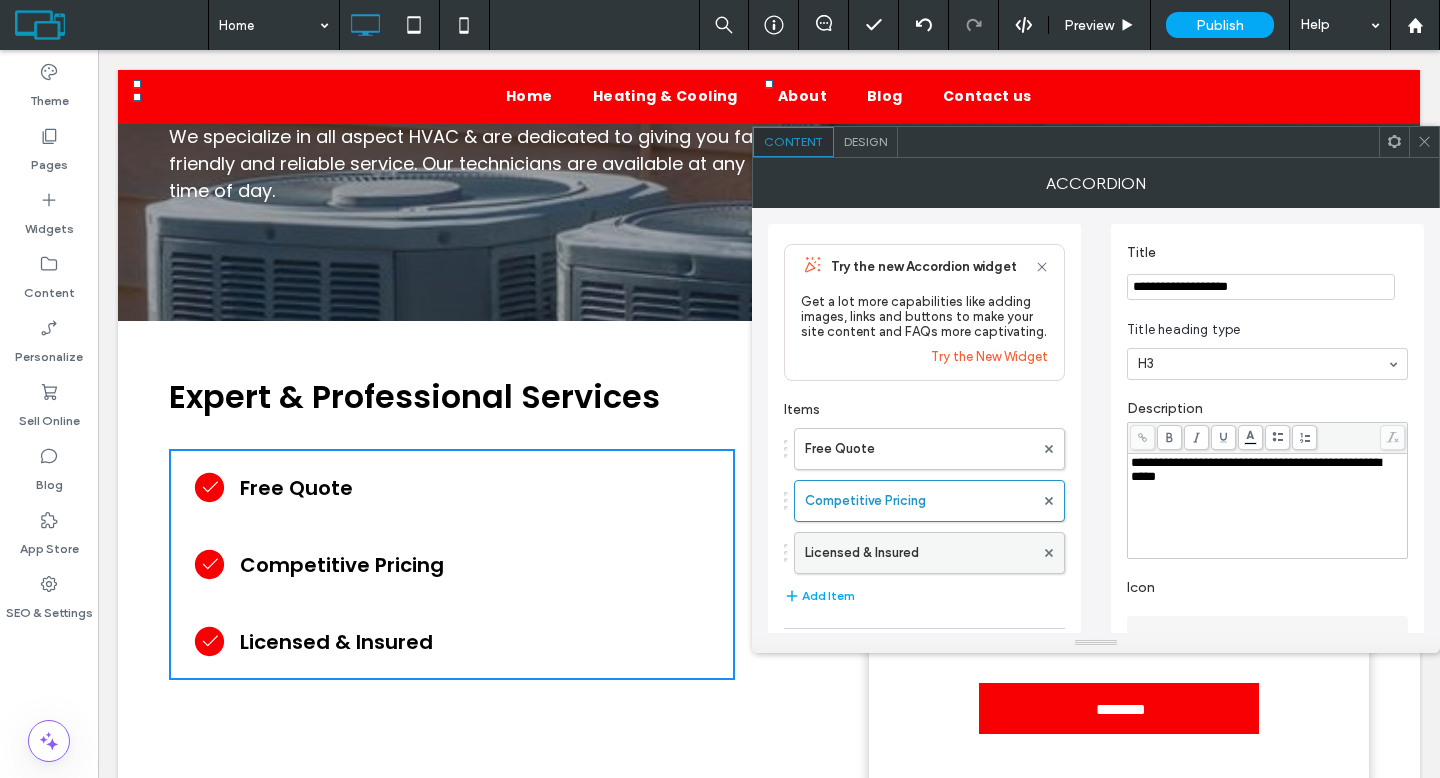 click on "Licensed & Insured" at bounding box center [919, 553] 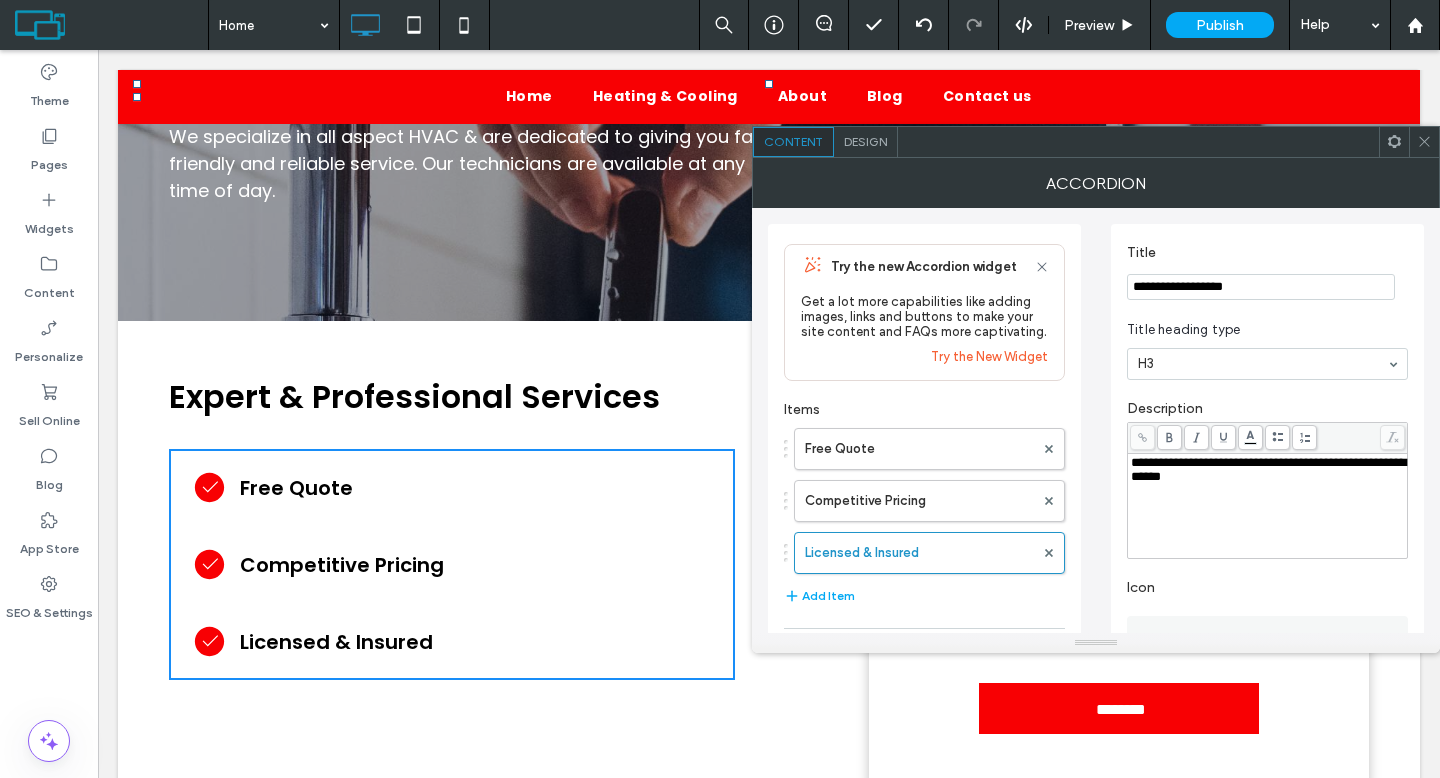 click 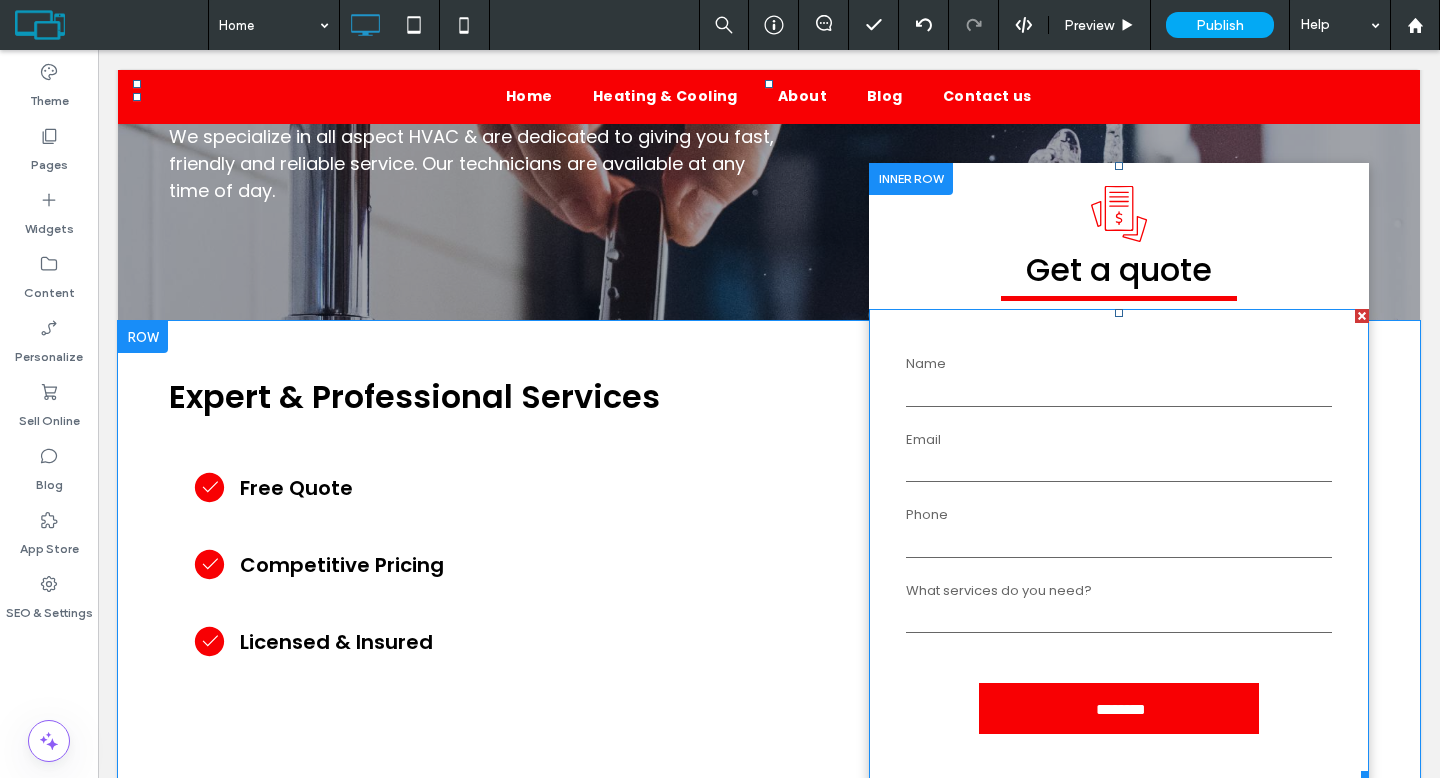 click on "Phone" at bounding box center (1119, 515) 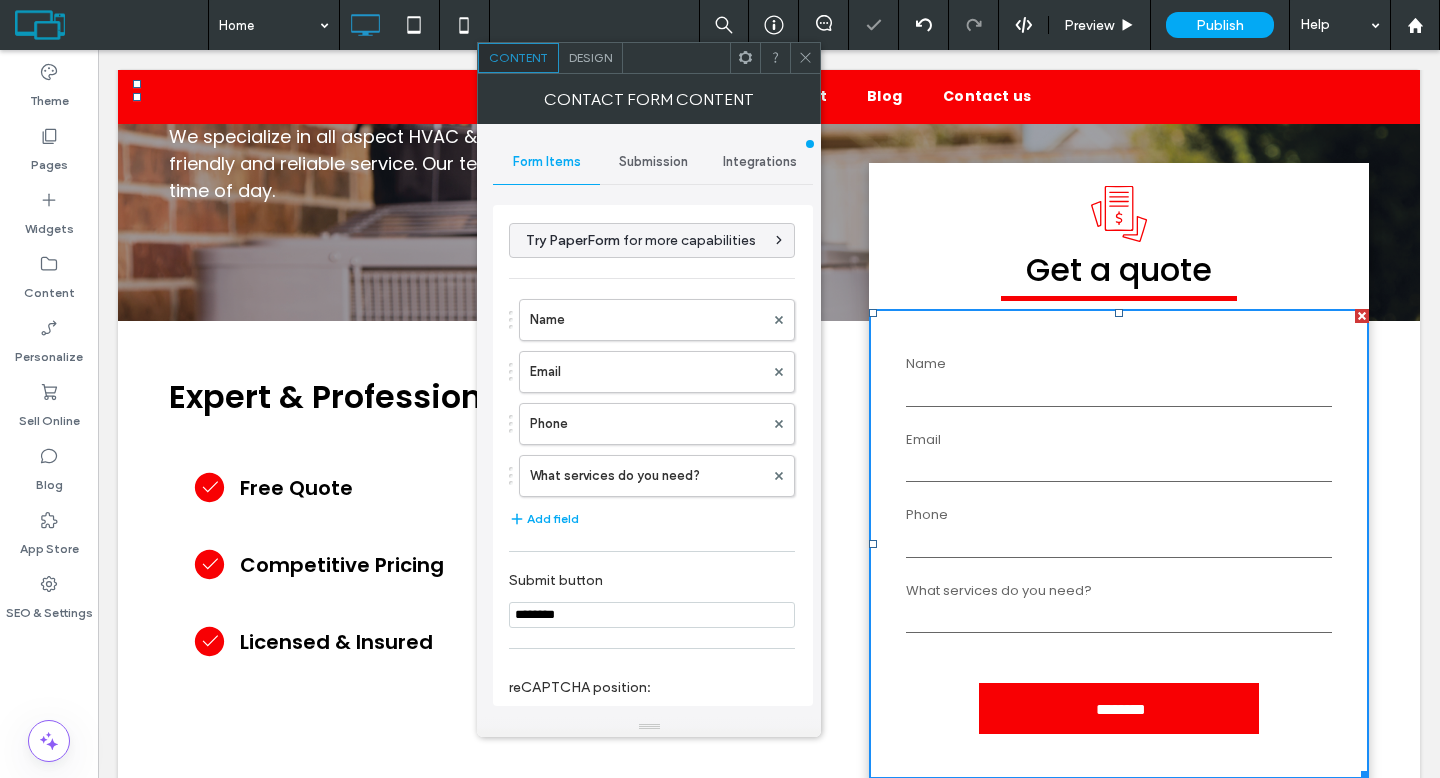 click on "Submission" at bounding box center (653, 162) 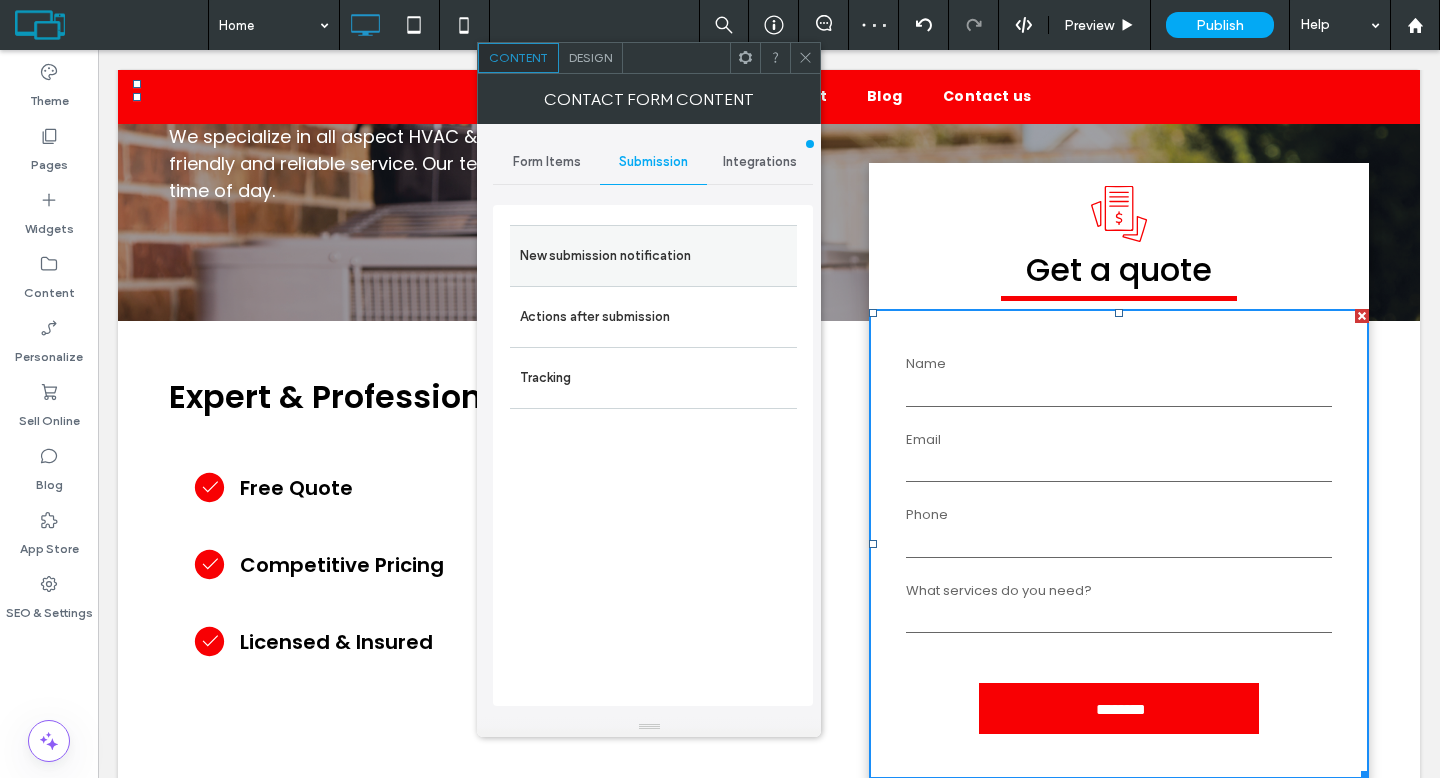 click on "New submission notification" at bounding box center (653, 256) 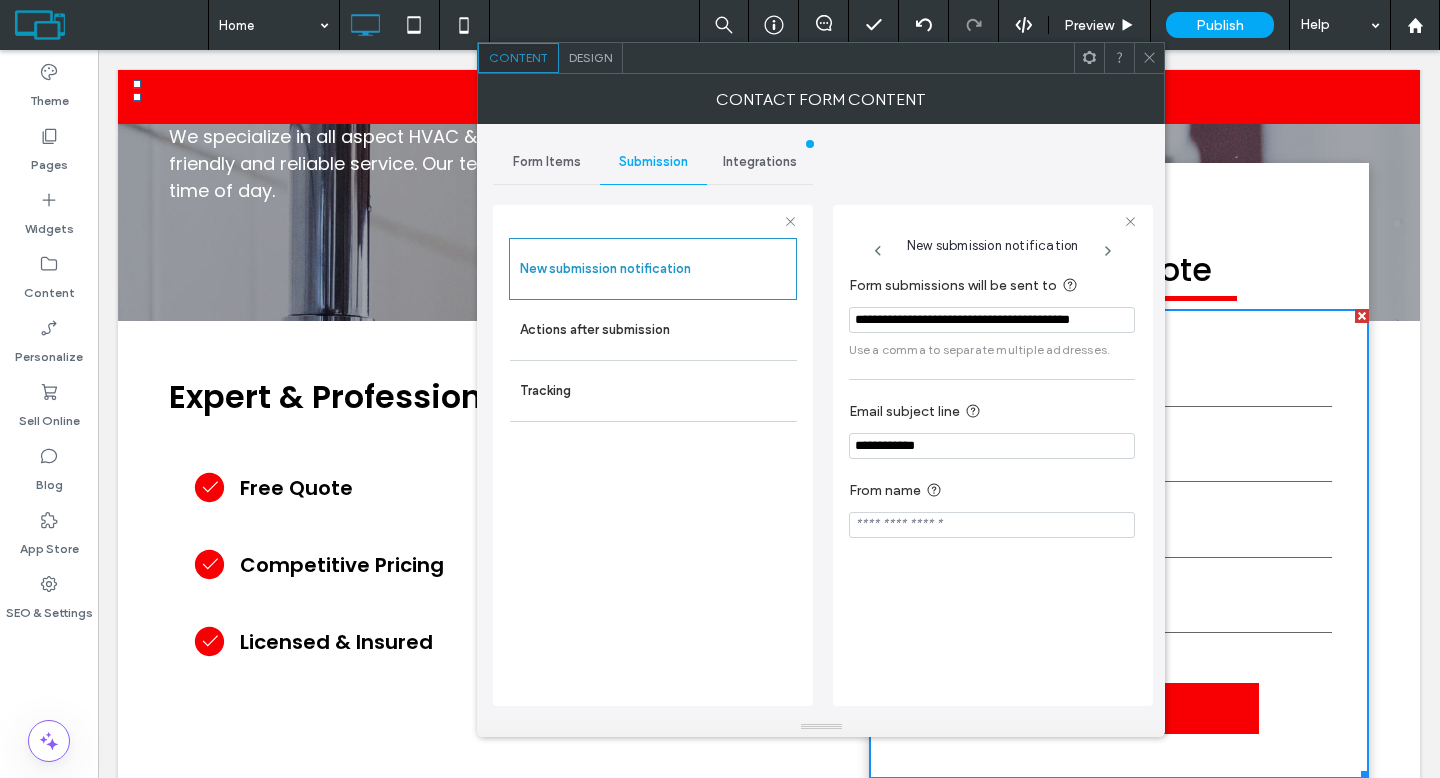 drag, startPoint x: 985, startPoint y: 323, endPoint x: 1024, endPoint y: 321, distance: 39.051247 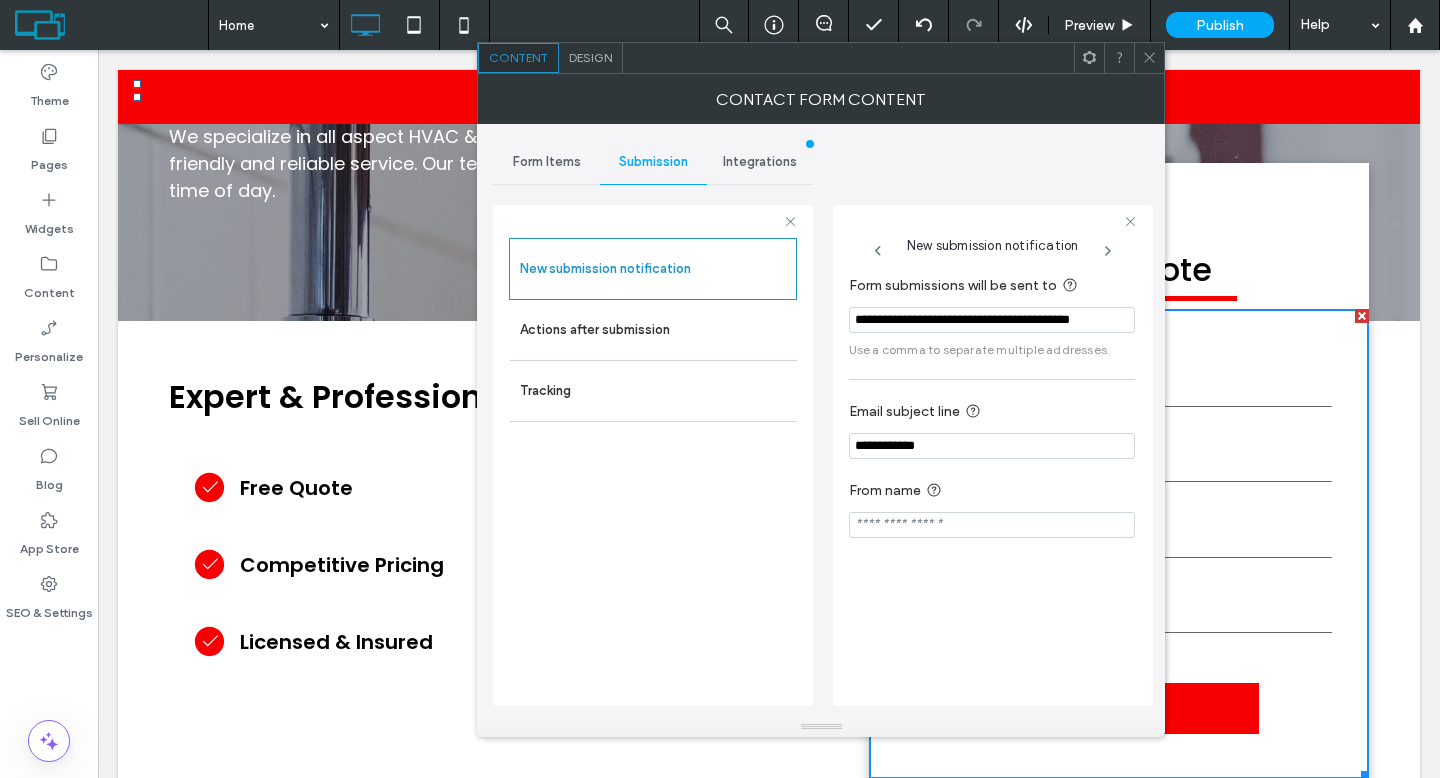 click on "**********" at bounding box center (821, 420) 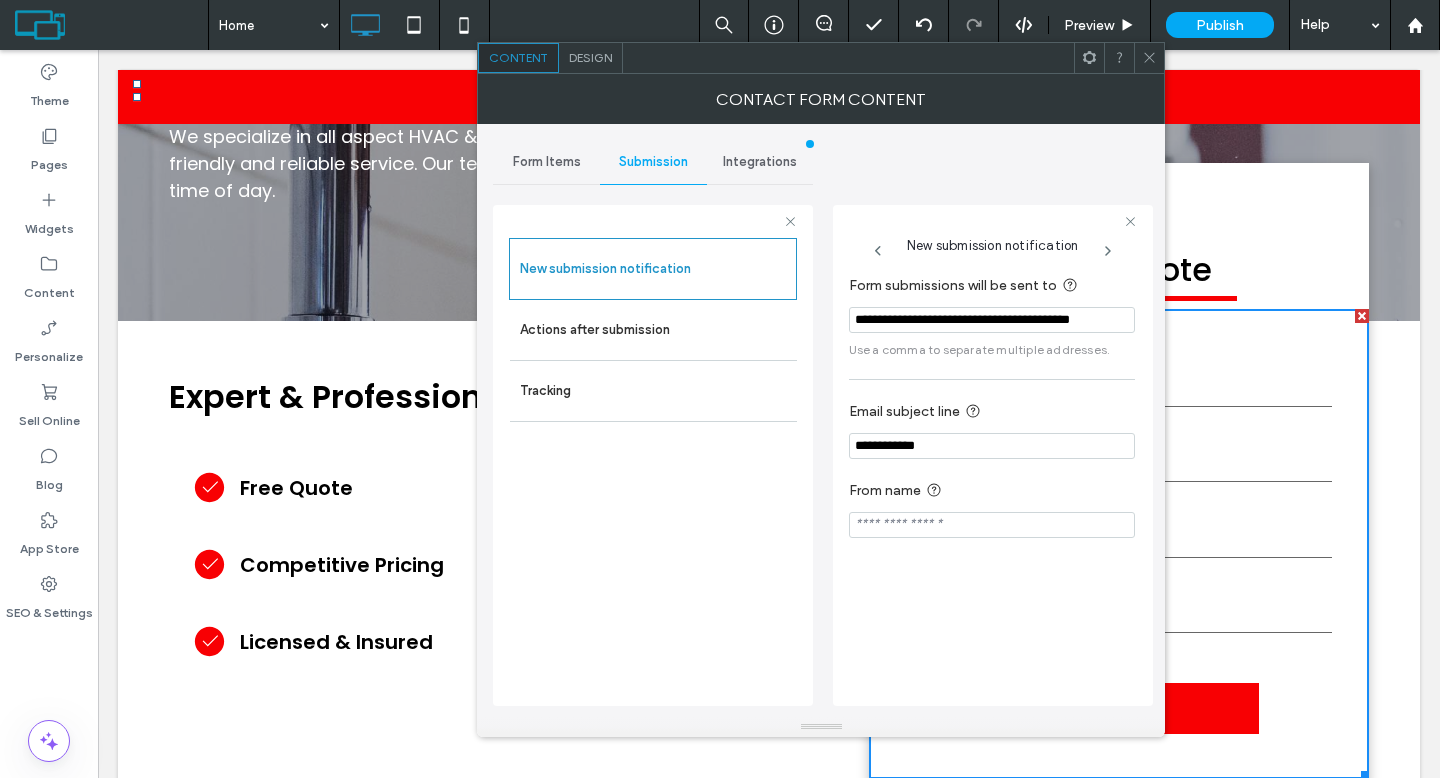 click on "**********" at bounding box center (992, 320) 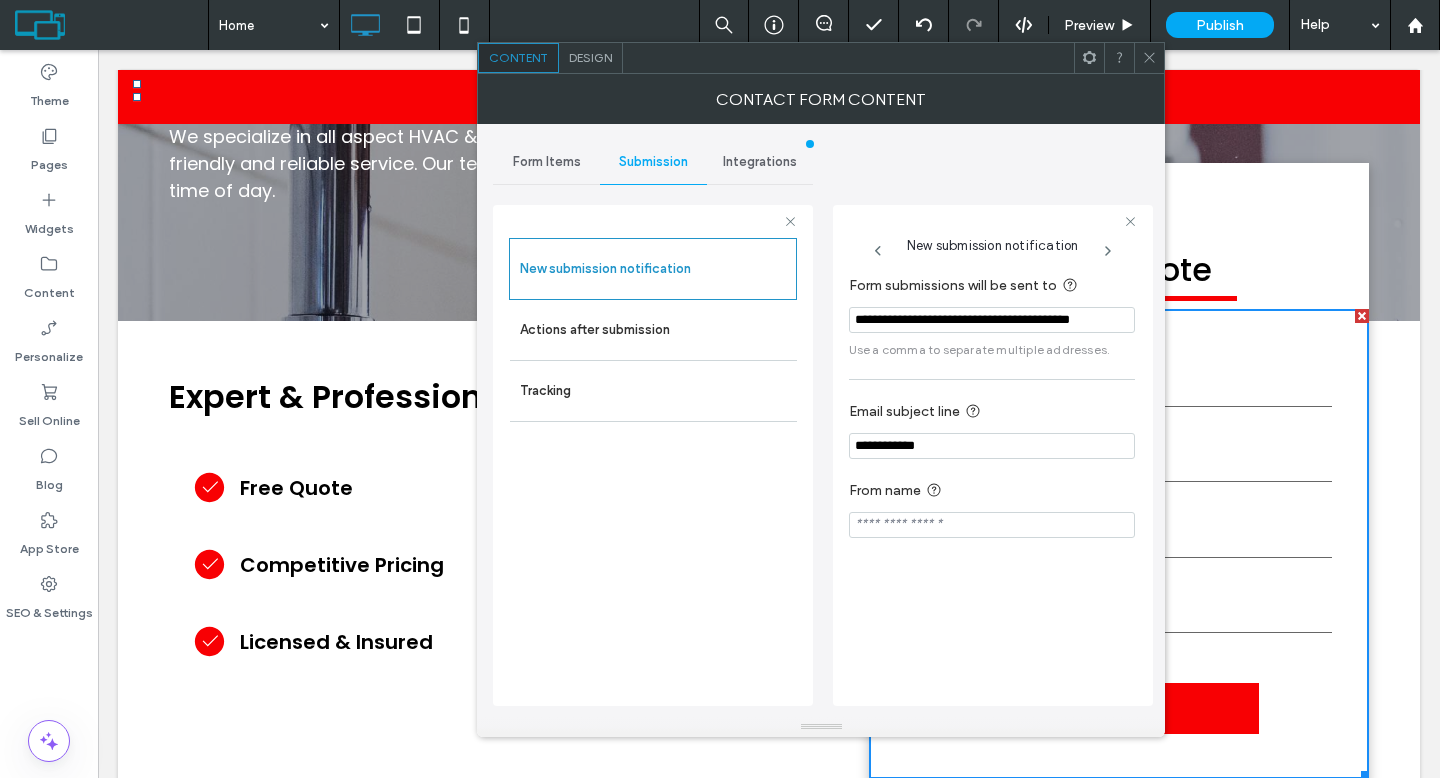 scroll, scrollTop: 0, scrollLeft: 27, axis: horizontal 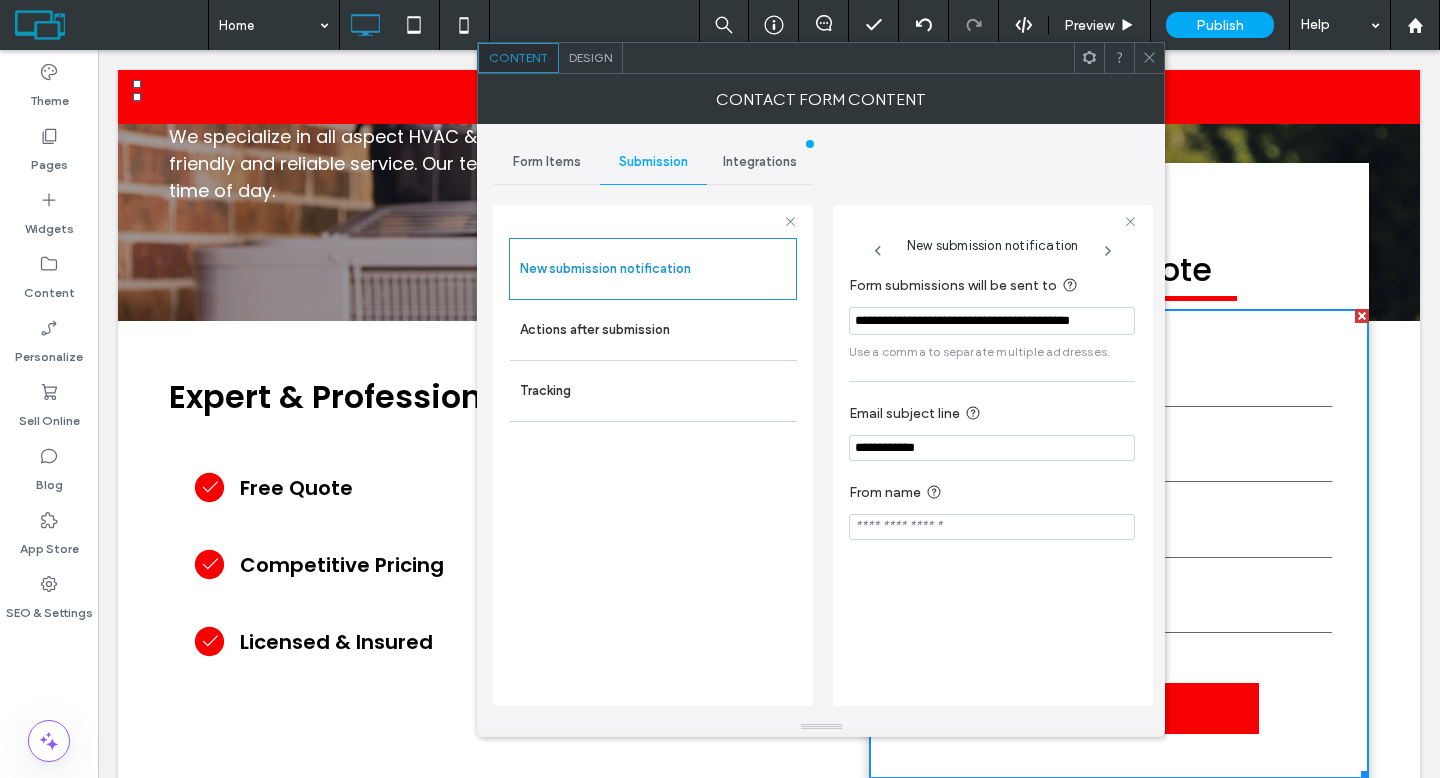 drag, startPoint x: 1083, startPoint y: 374, endPoint x: 1213, endPoint y: 325, distance: 138.92804 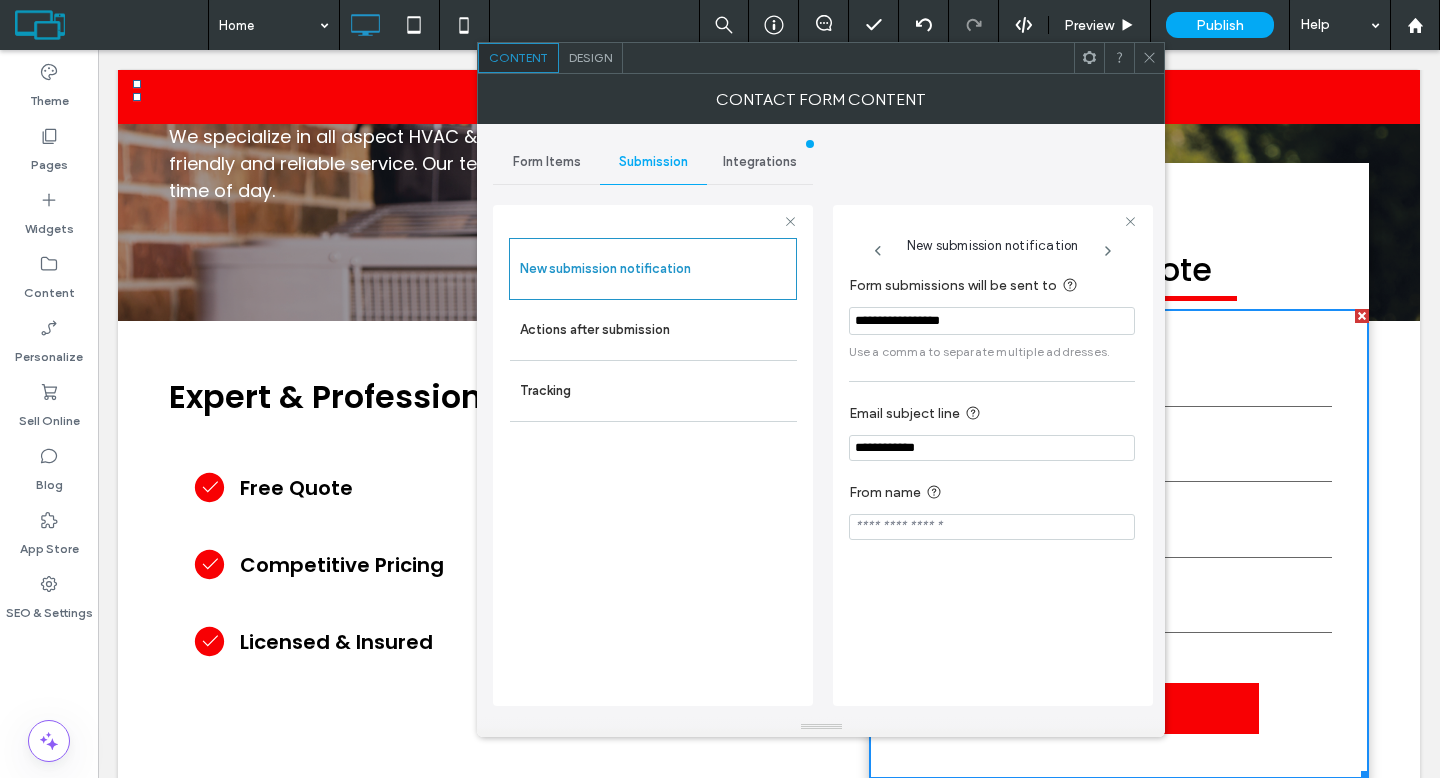 scroll, scrollTop: 0, scrollLeft: 0, axis: both 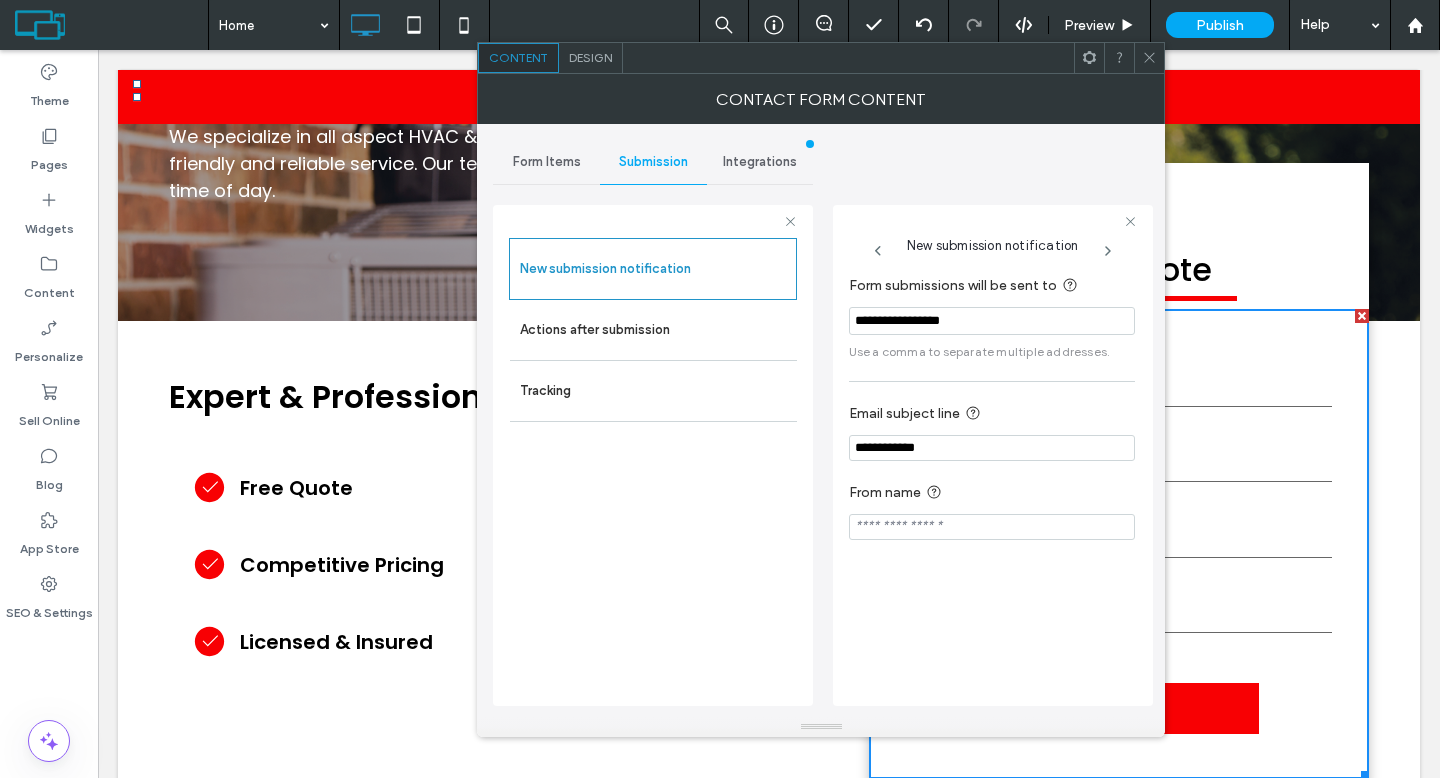 type on "**********" 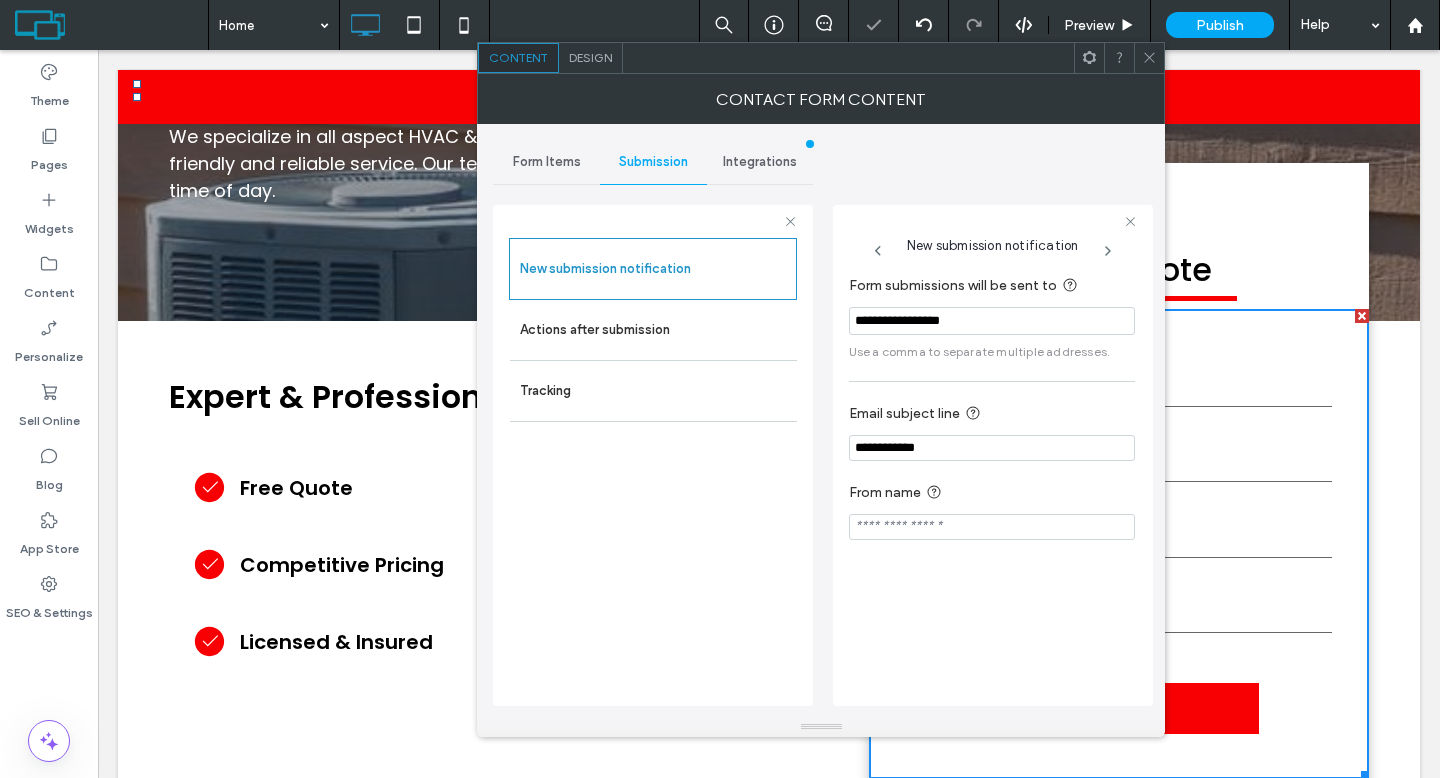 click at bounding box center [1149, 58] 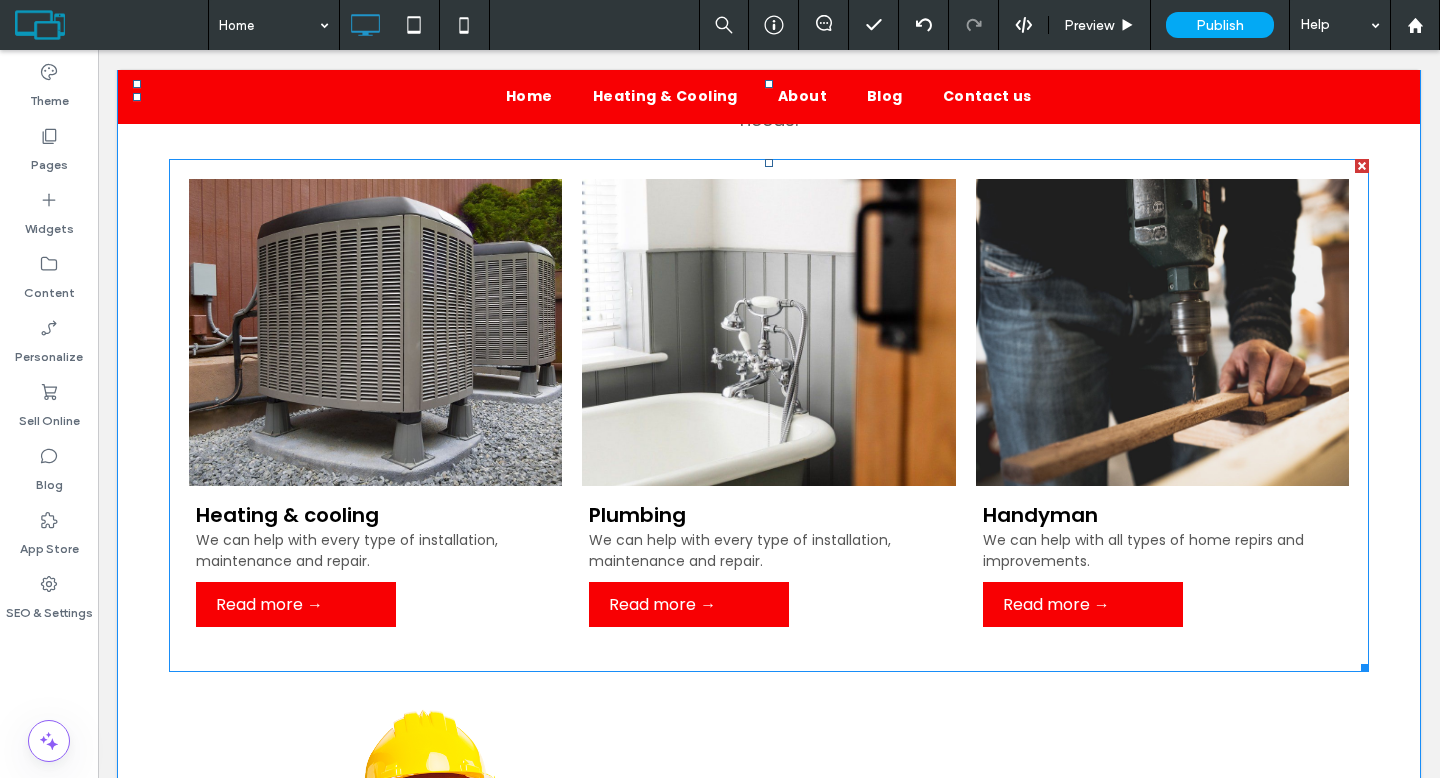 scroll, scrollTop: 1124, scrollLeft: 0, axis: vertical 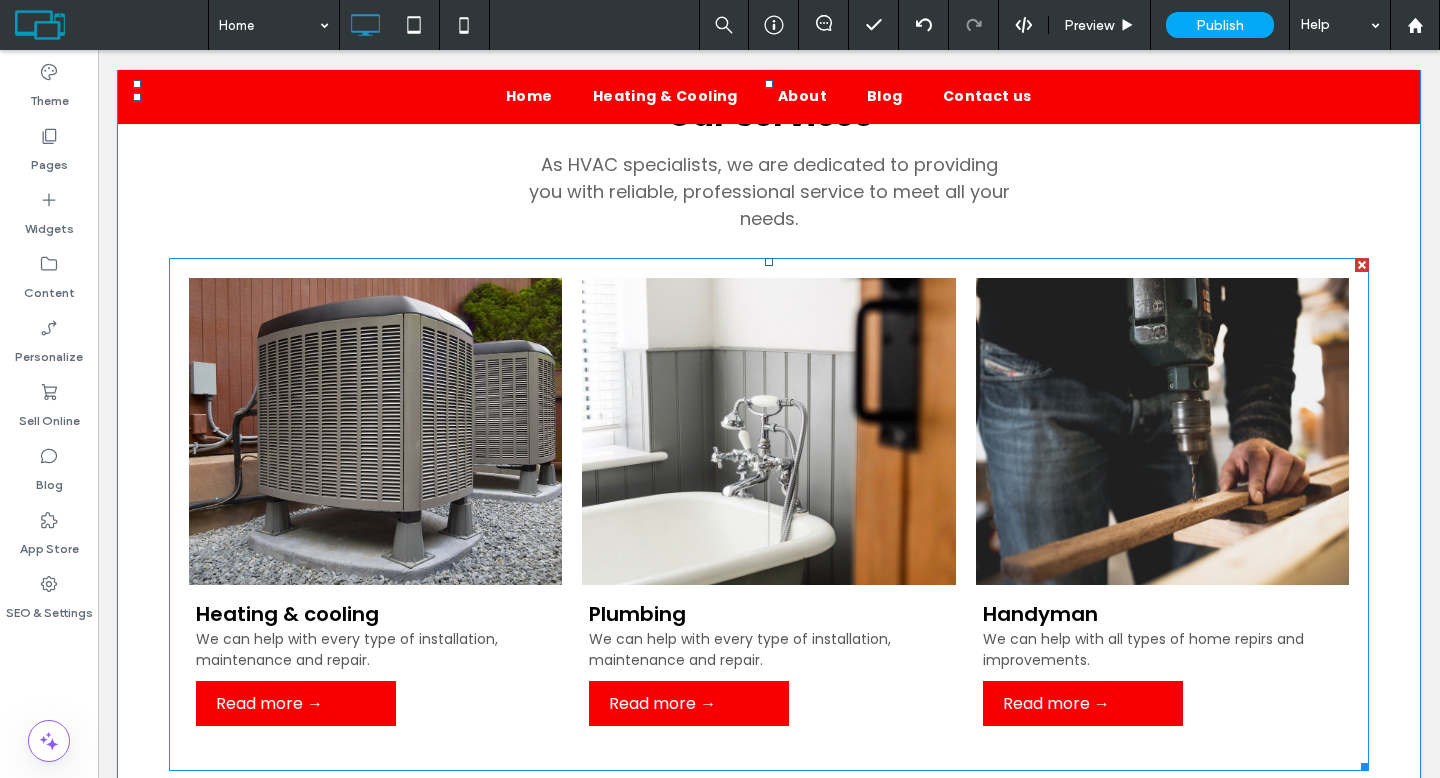 click at bounding box center (769, 431) 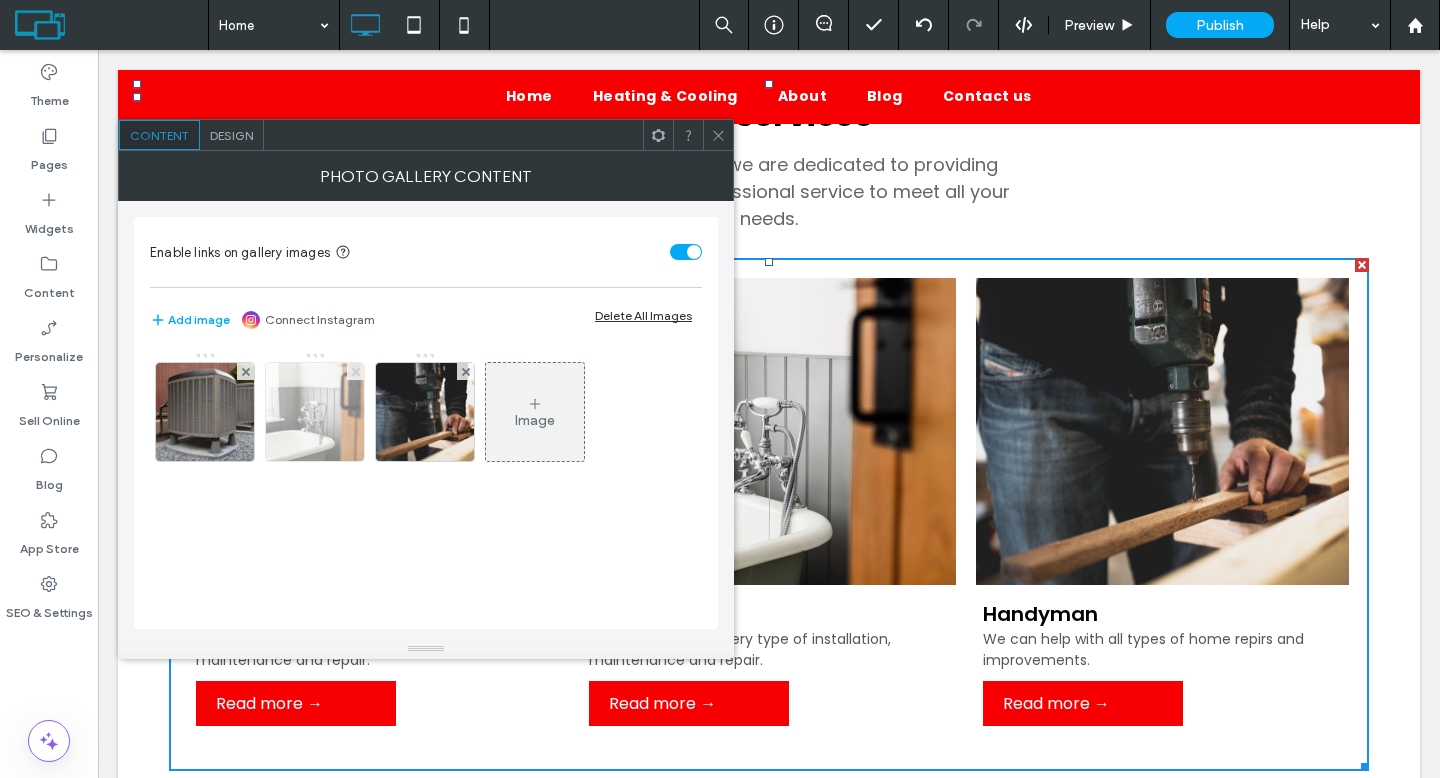 click at bounding box center (355, 371) 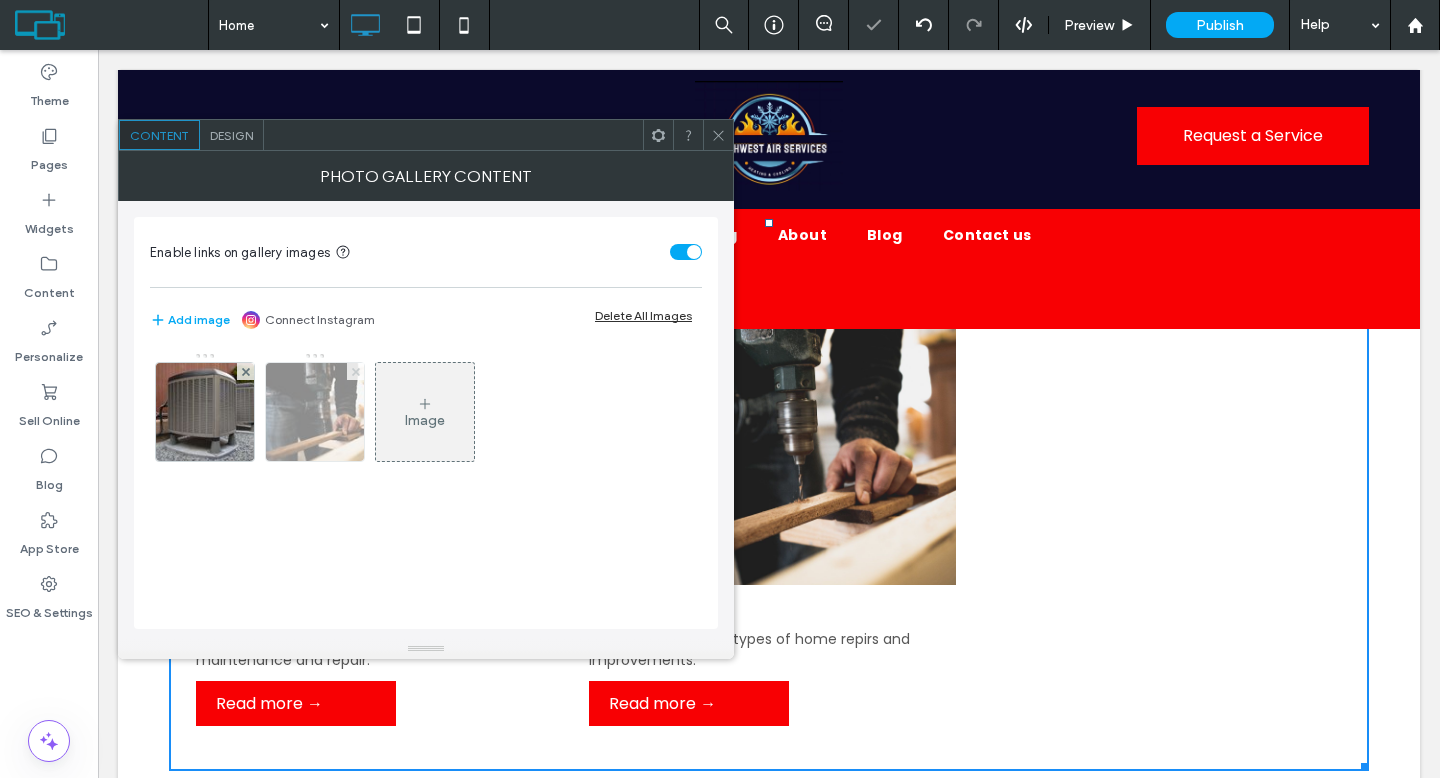 click 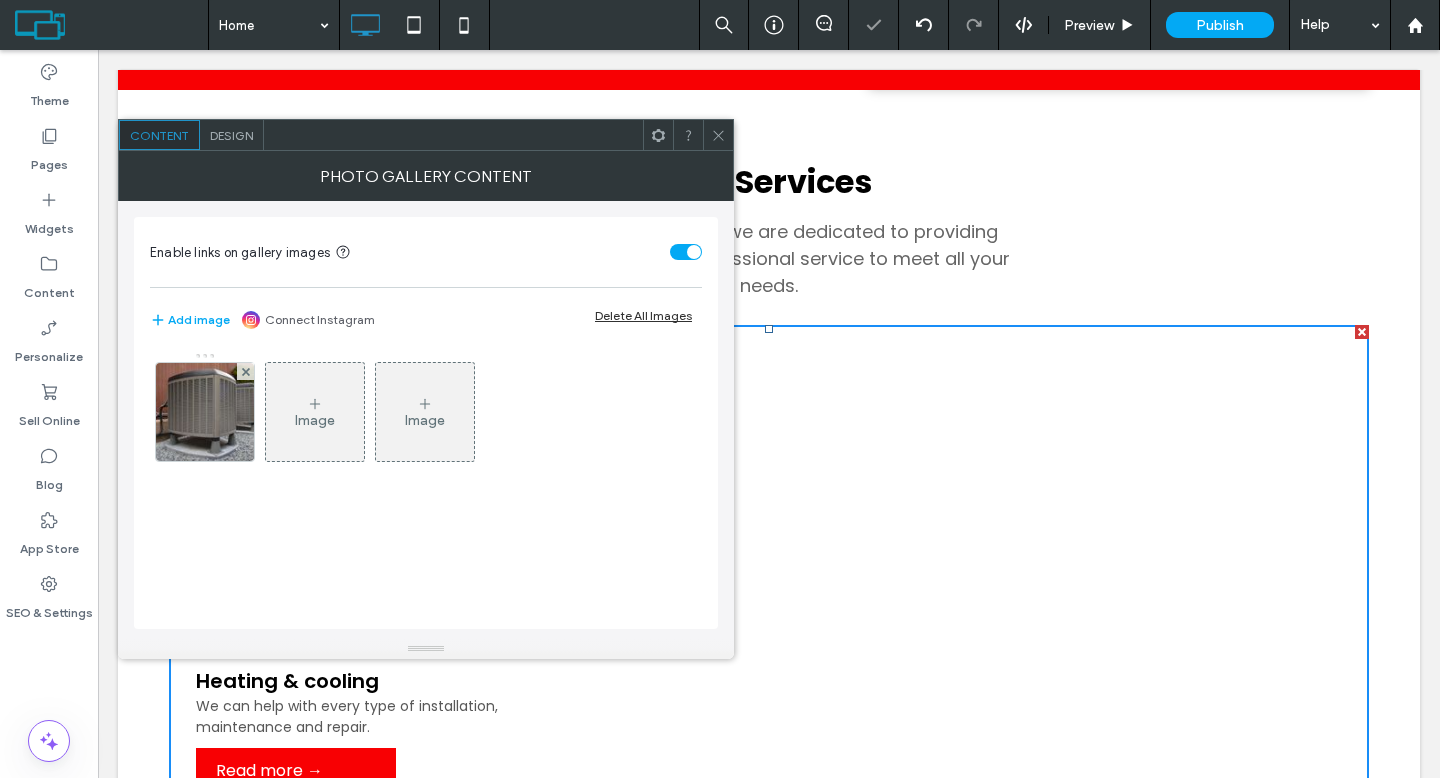 scroll, scrollTop: 1190, scrollLeft: 0, axis: vertical 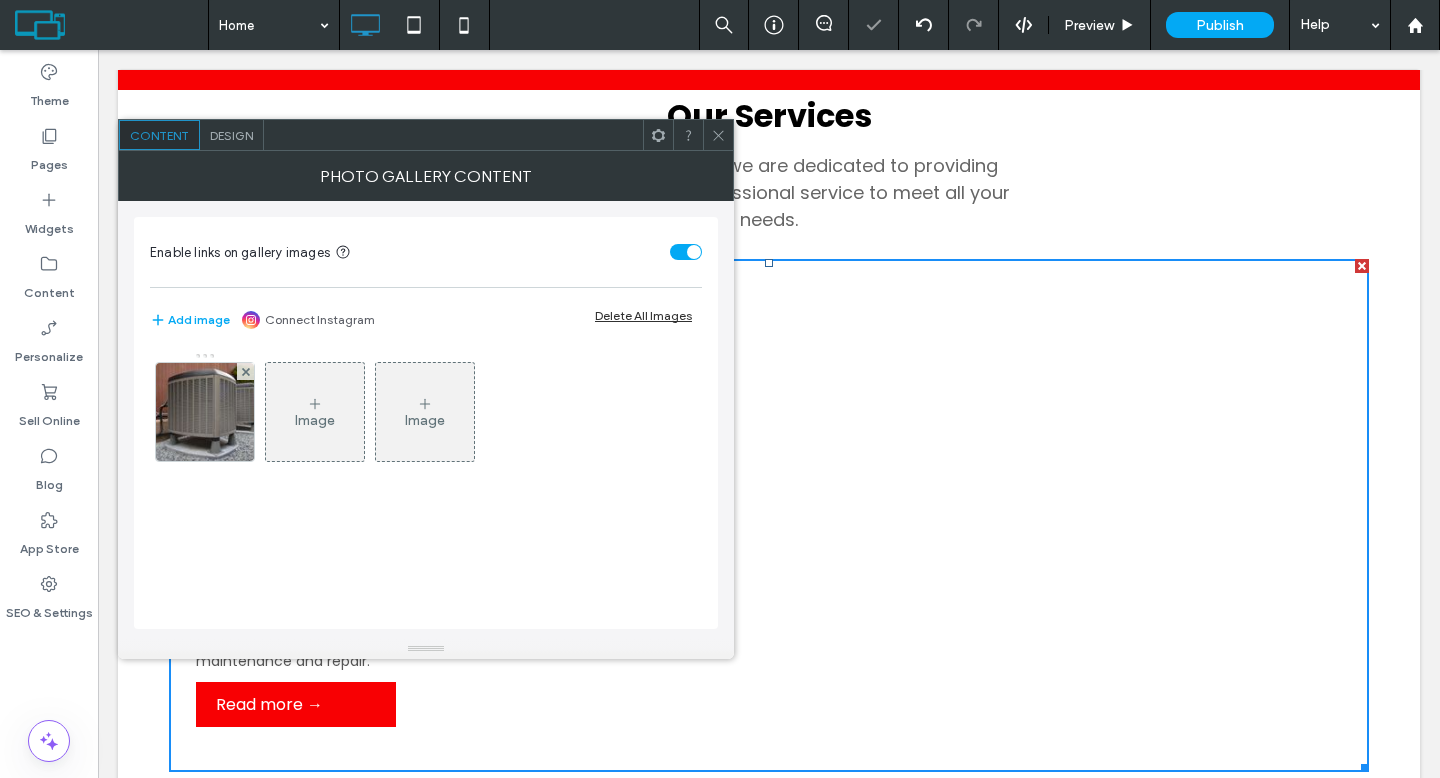 click on "Design" at bounding box center (231, 135) 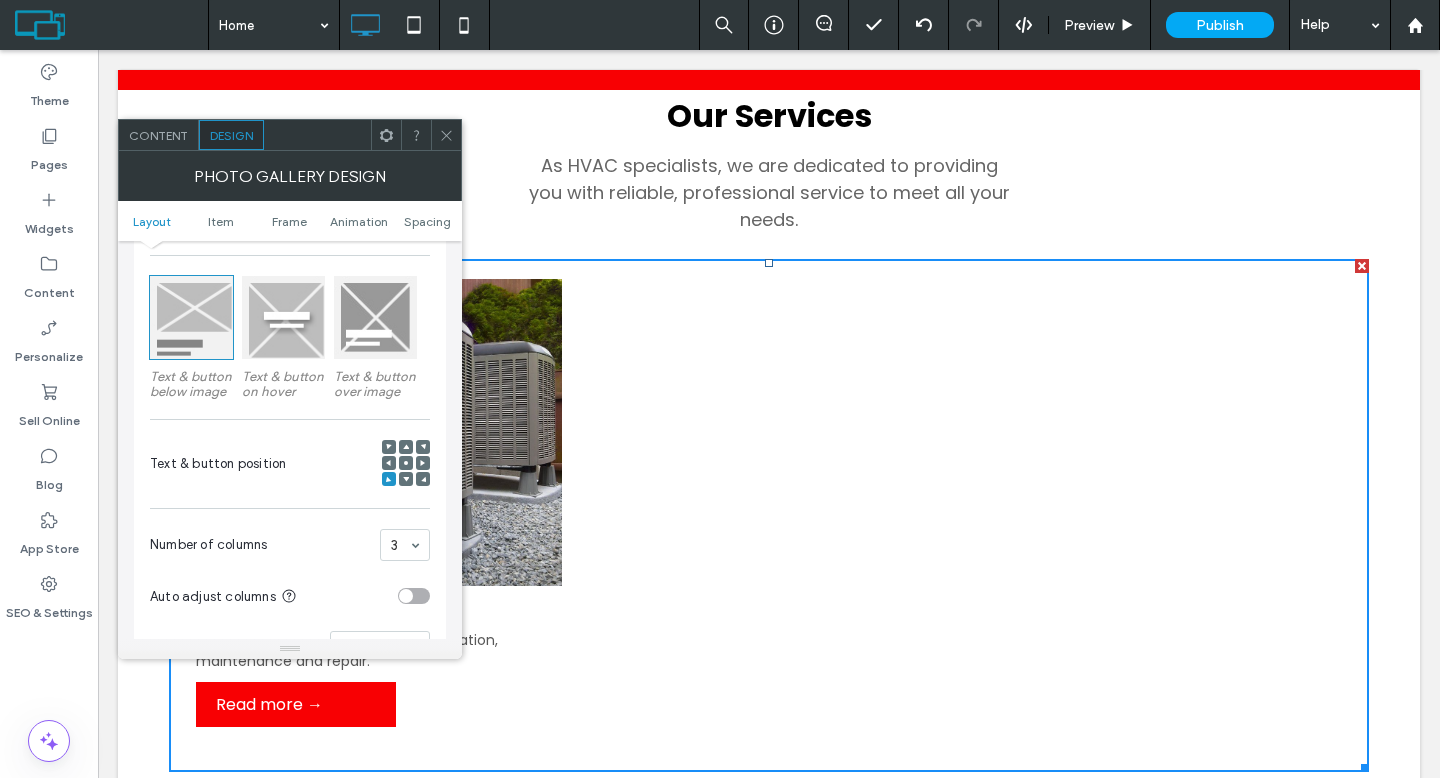scroll, scrollTop: 301, scrollLeft: 0, axis: vertical 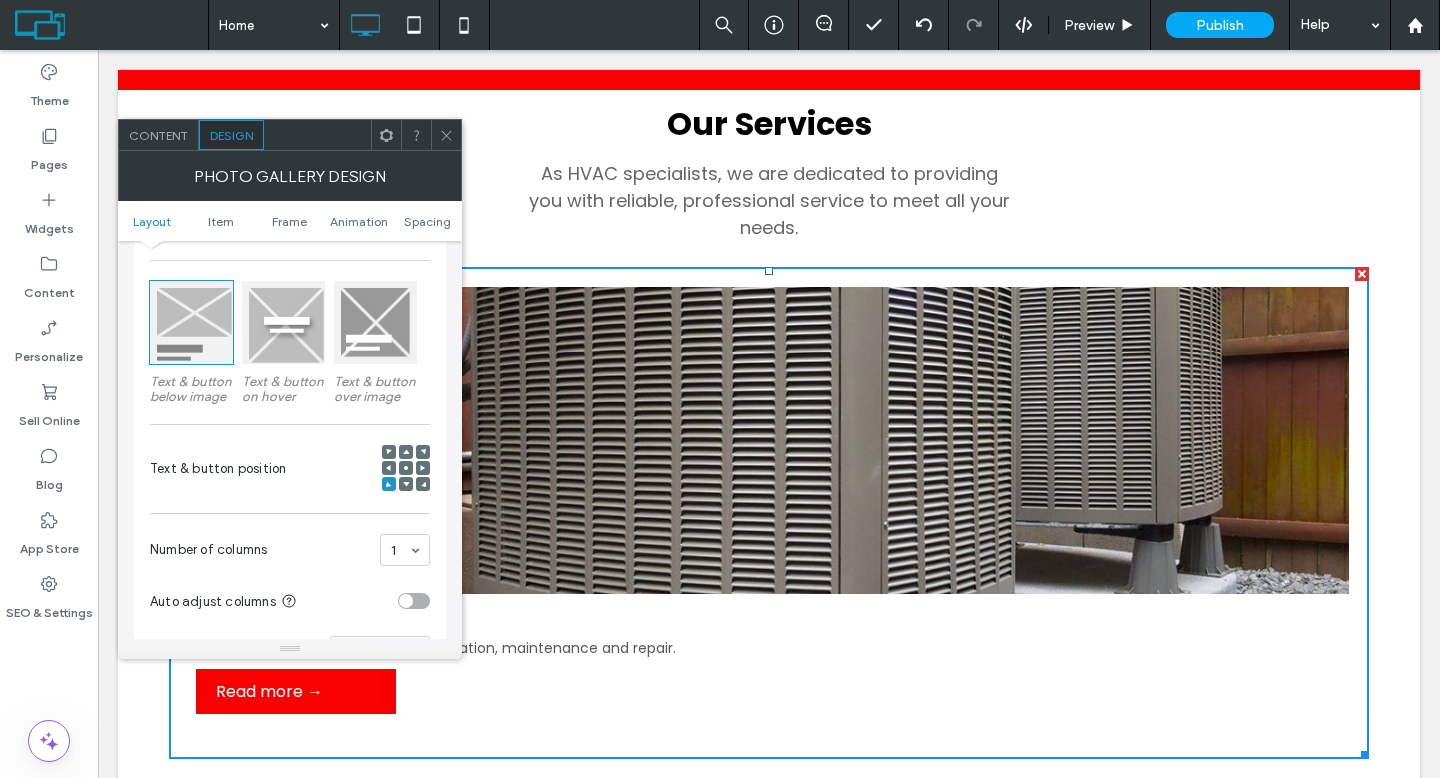 click 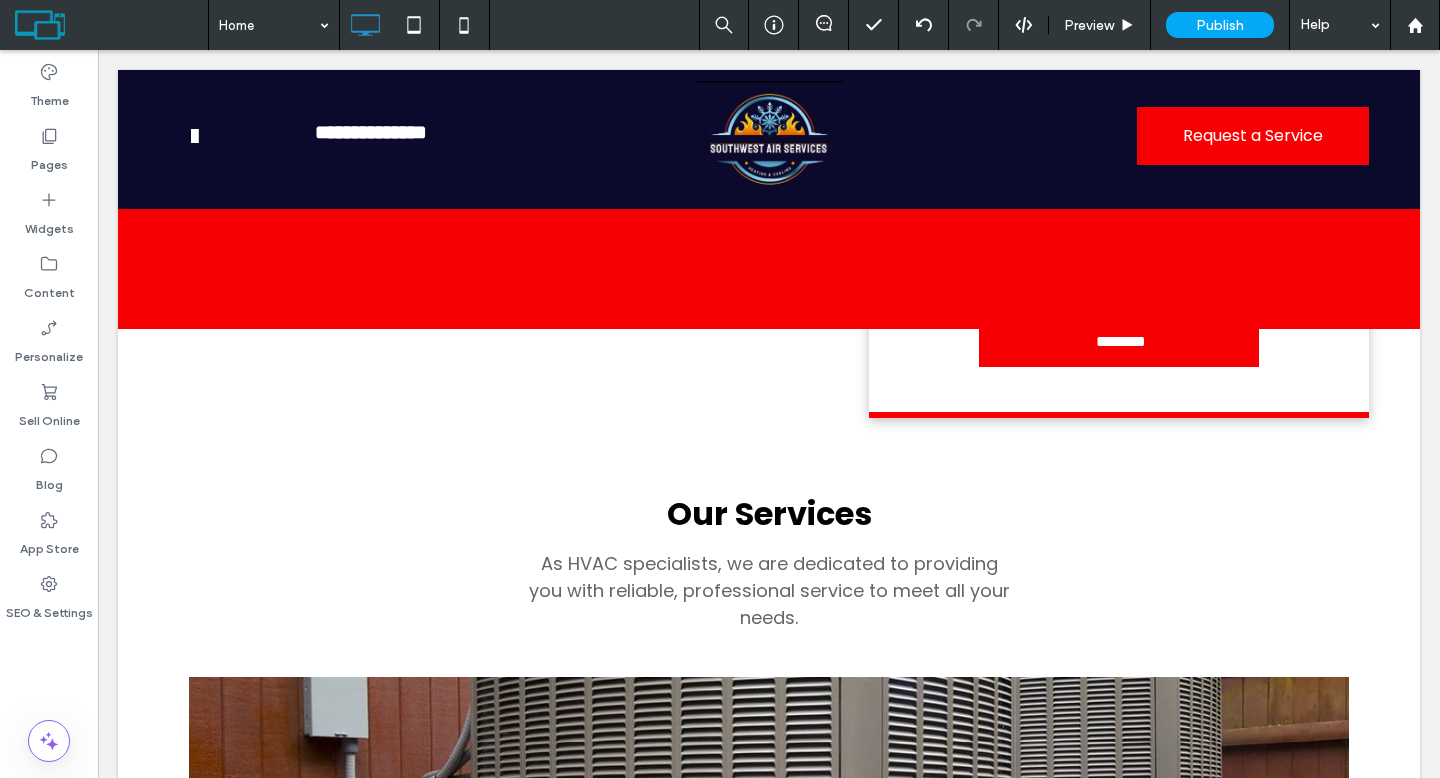 scroll, scrollTop: 0, scrollLeft: 0, axis: both 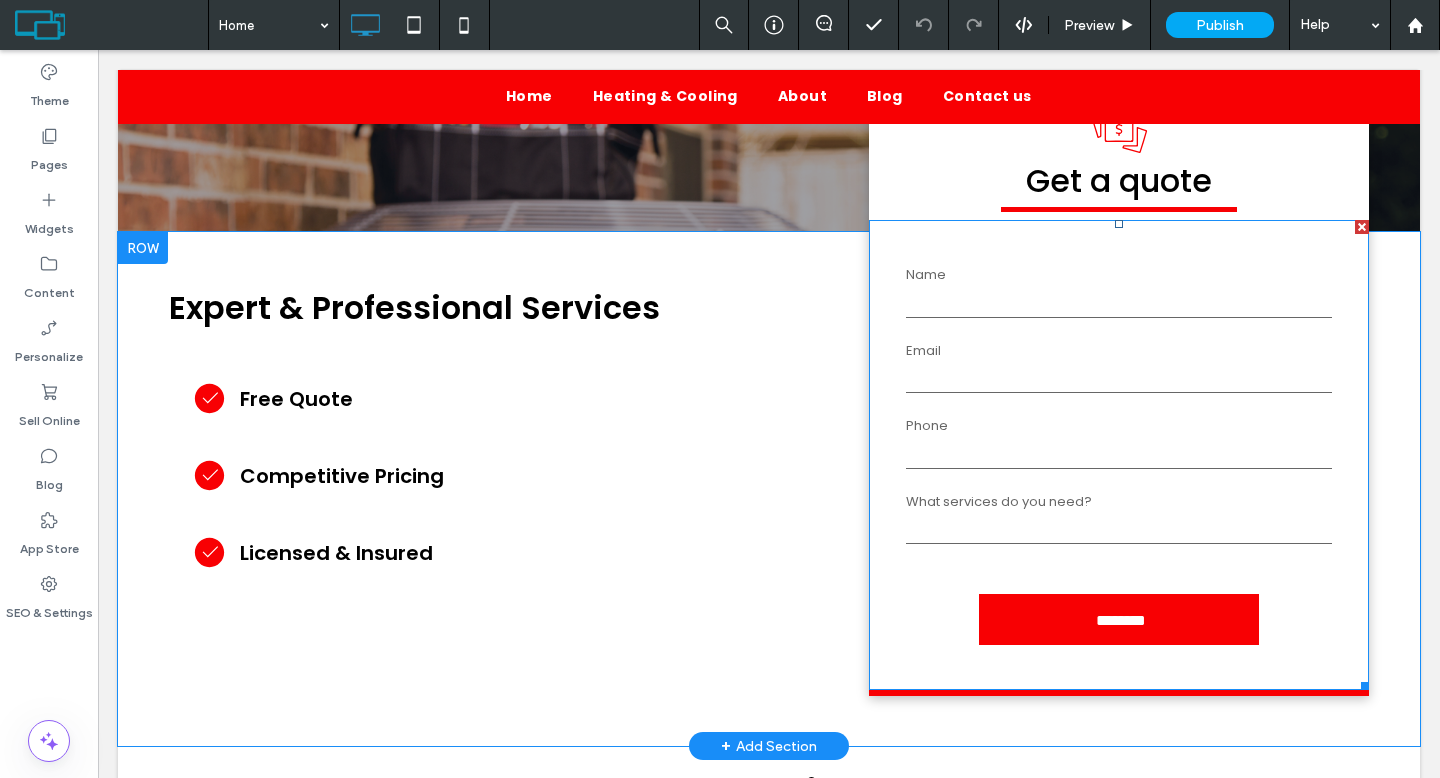 click on "****
********
********" at bounding box center [1119, 529] 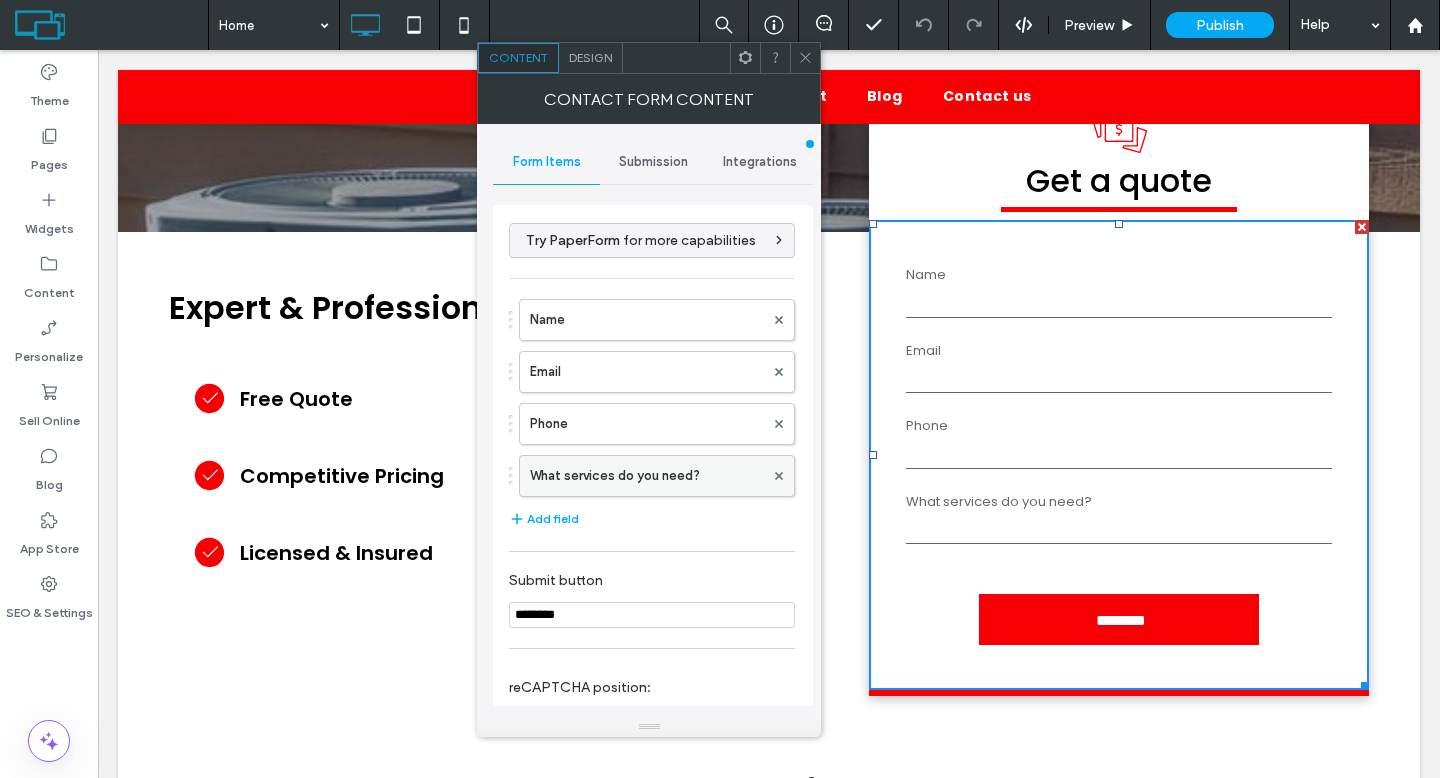 click on "What services do you need?" at bounding box center (647, 476) 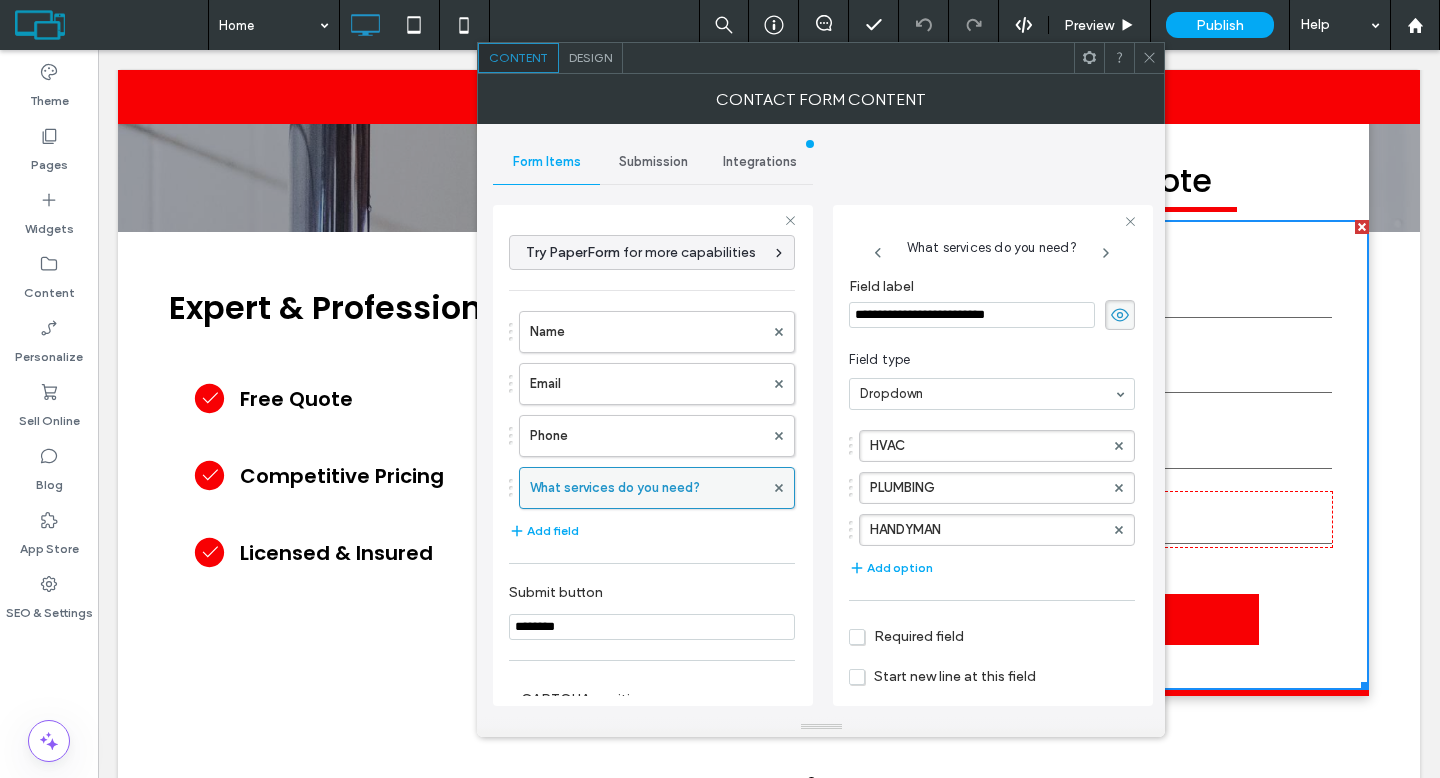 click at bounding box center [779, 488] 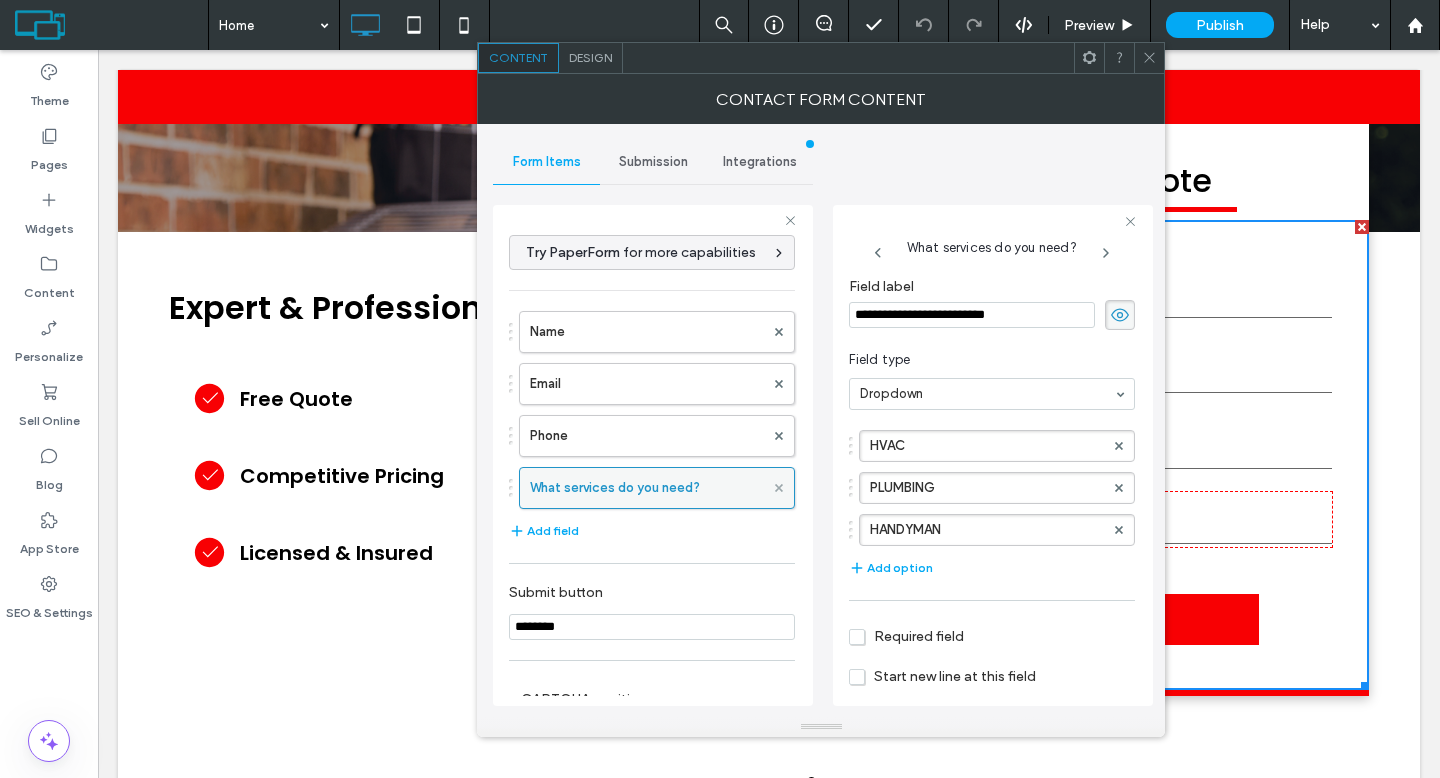 click 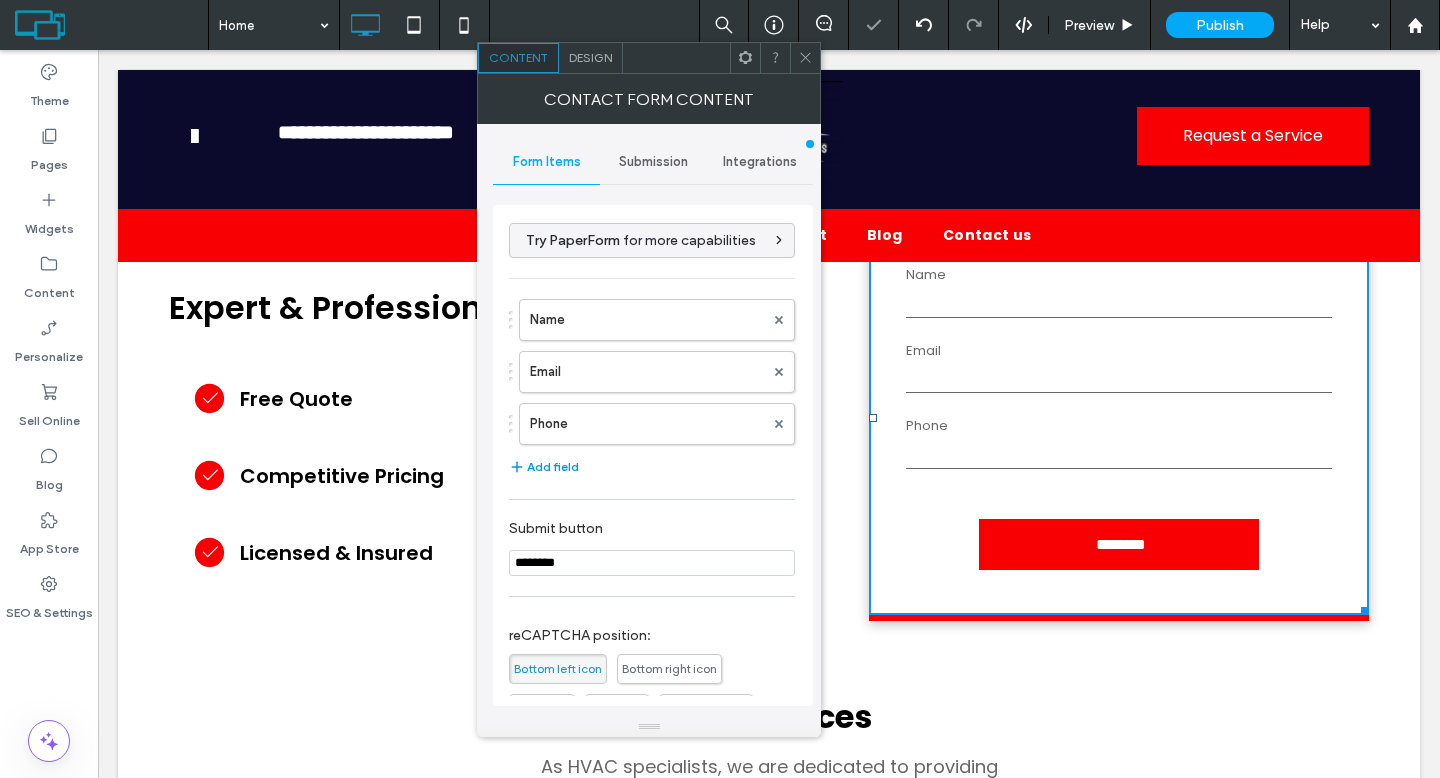 click on "Add field" at bounding box center [544, 467] 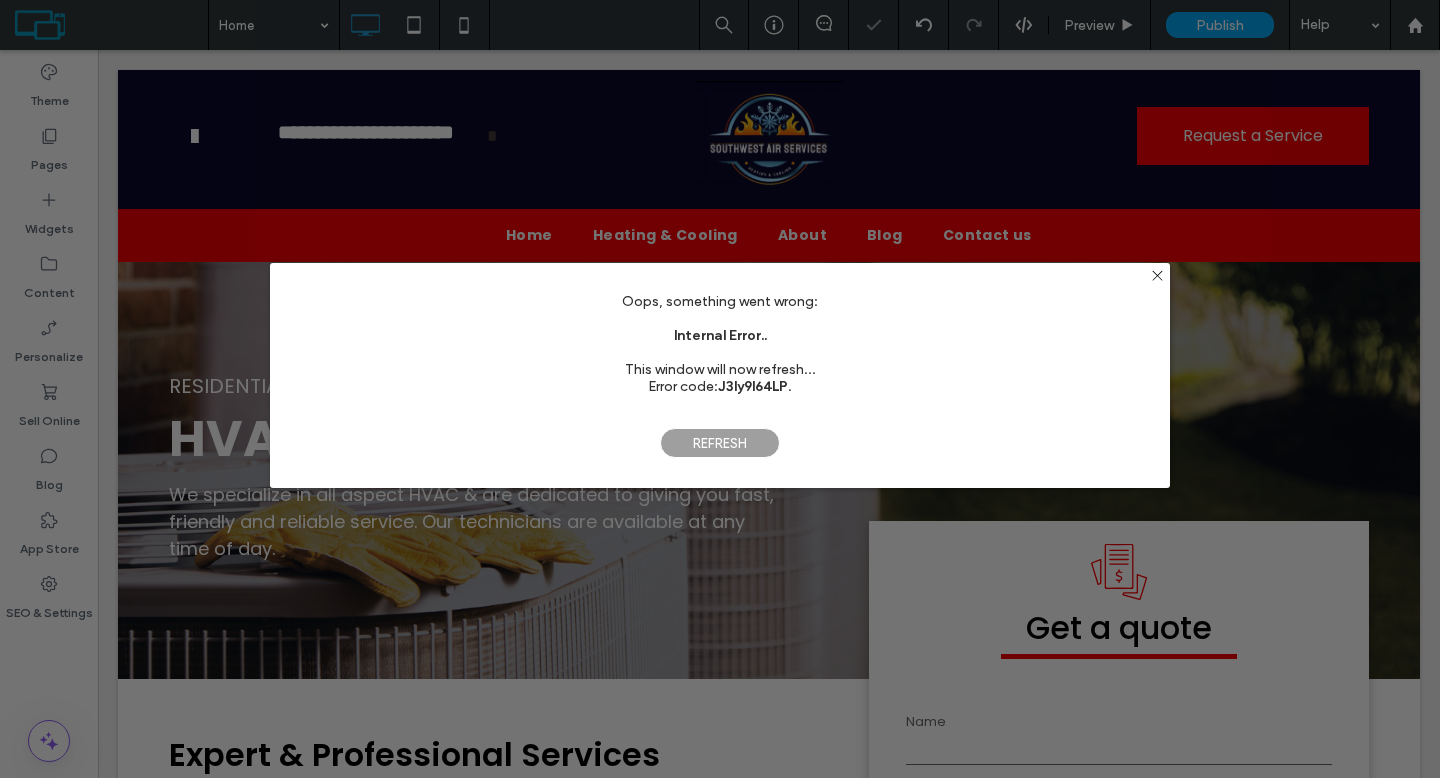 scroll, scrollTop: 0, scrollLeft: 0, axis: both 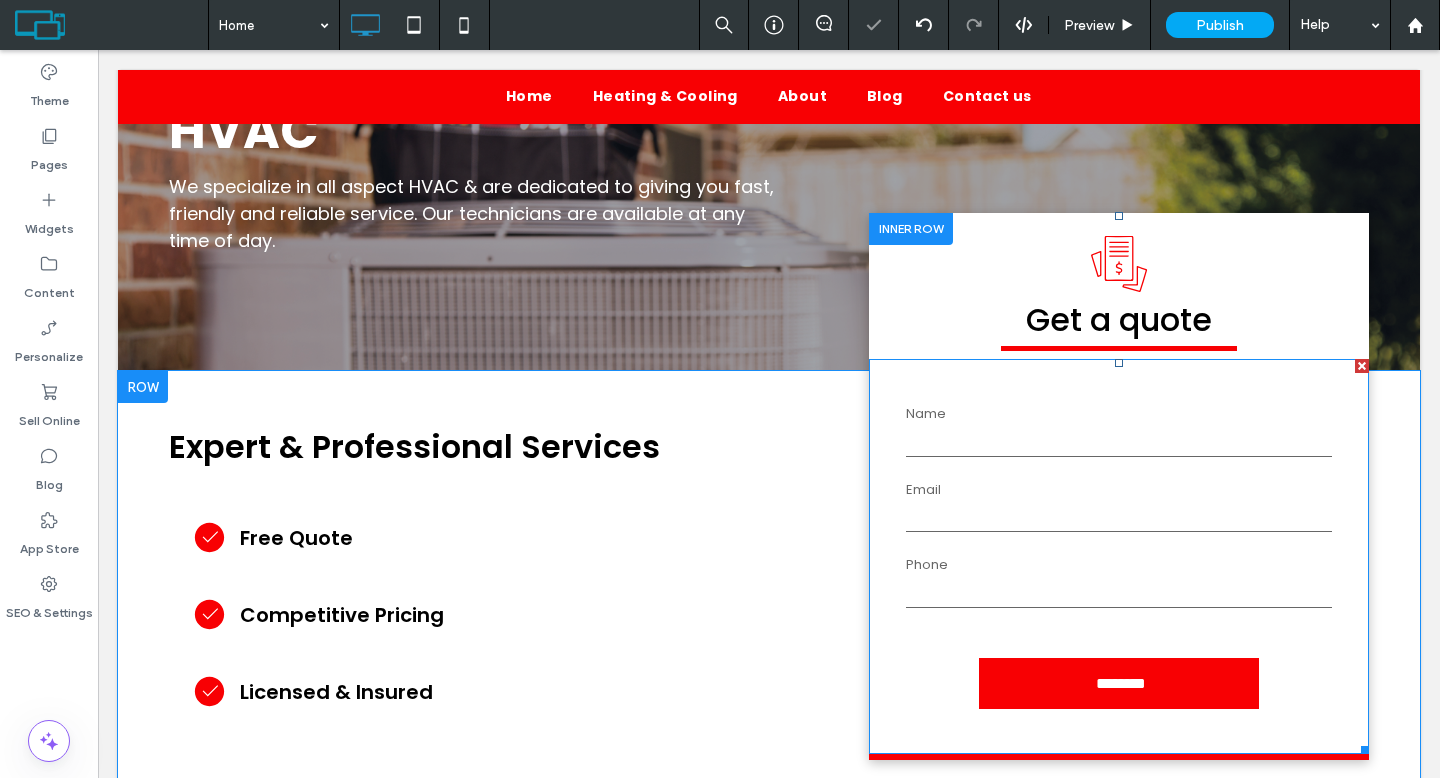 click at bounding box center [1119, 593] 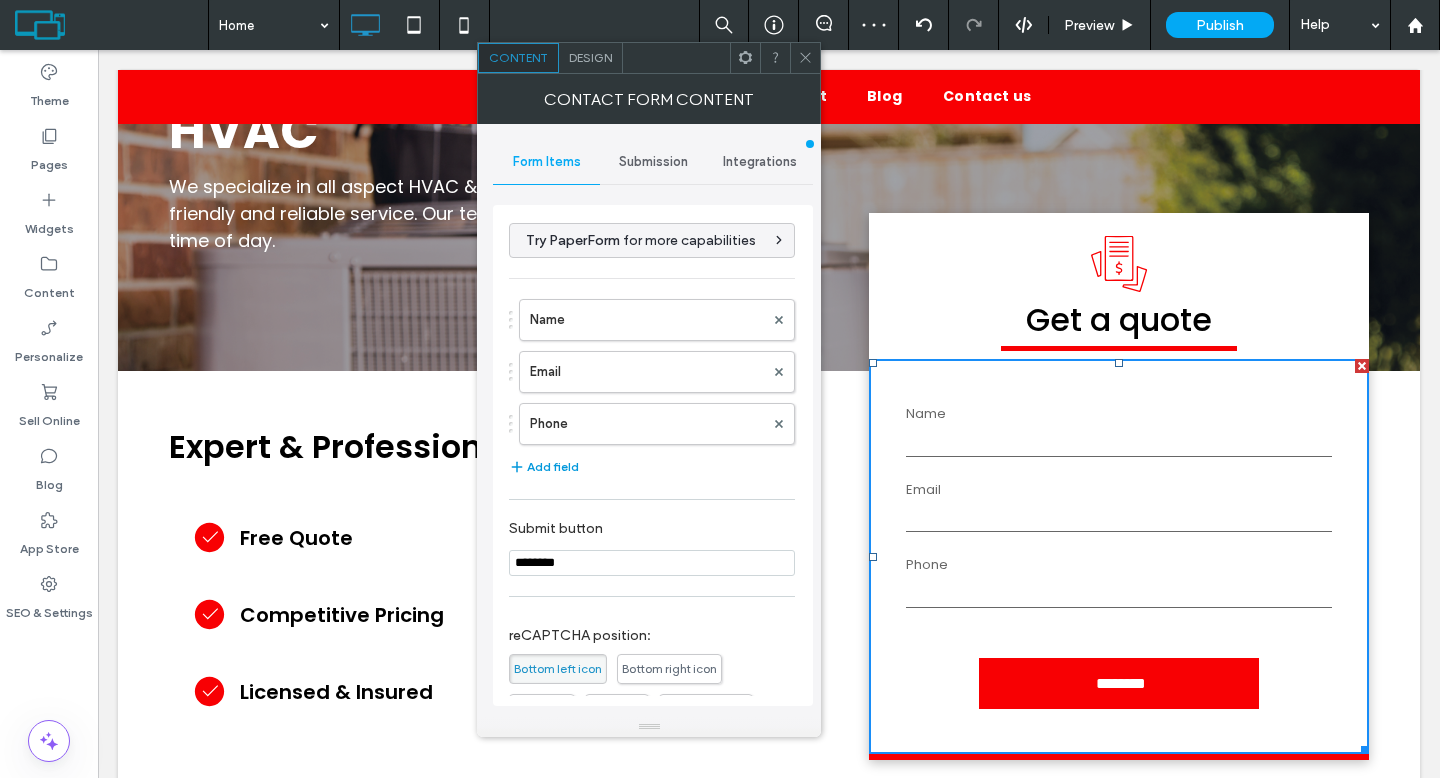 click on "Add field" at bounding box center [544, 467] 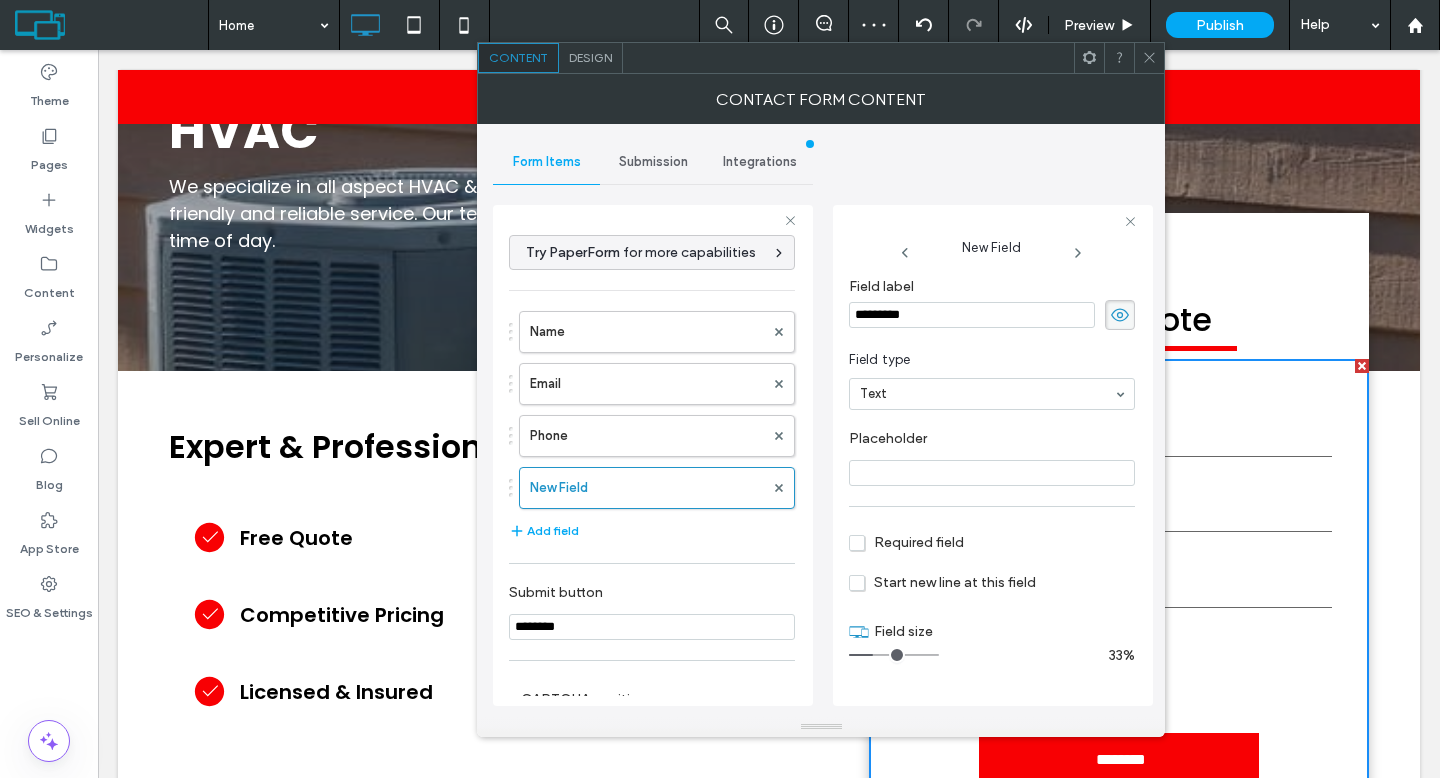 drag, startPoint x: 925, startPoint y: 315, endPoint x: 807, endPoint y: 303, distance: 118.6086 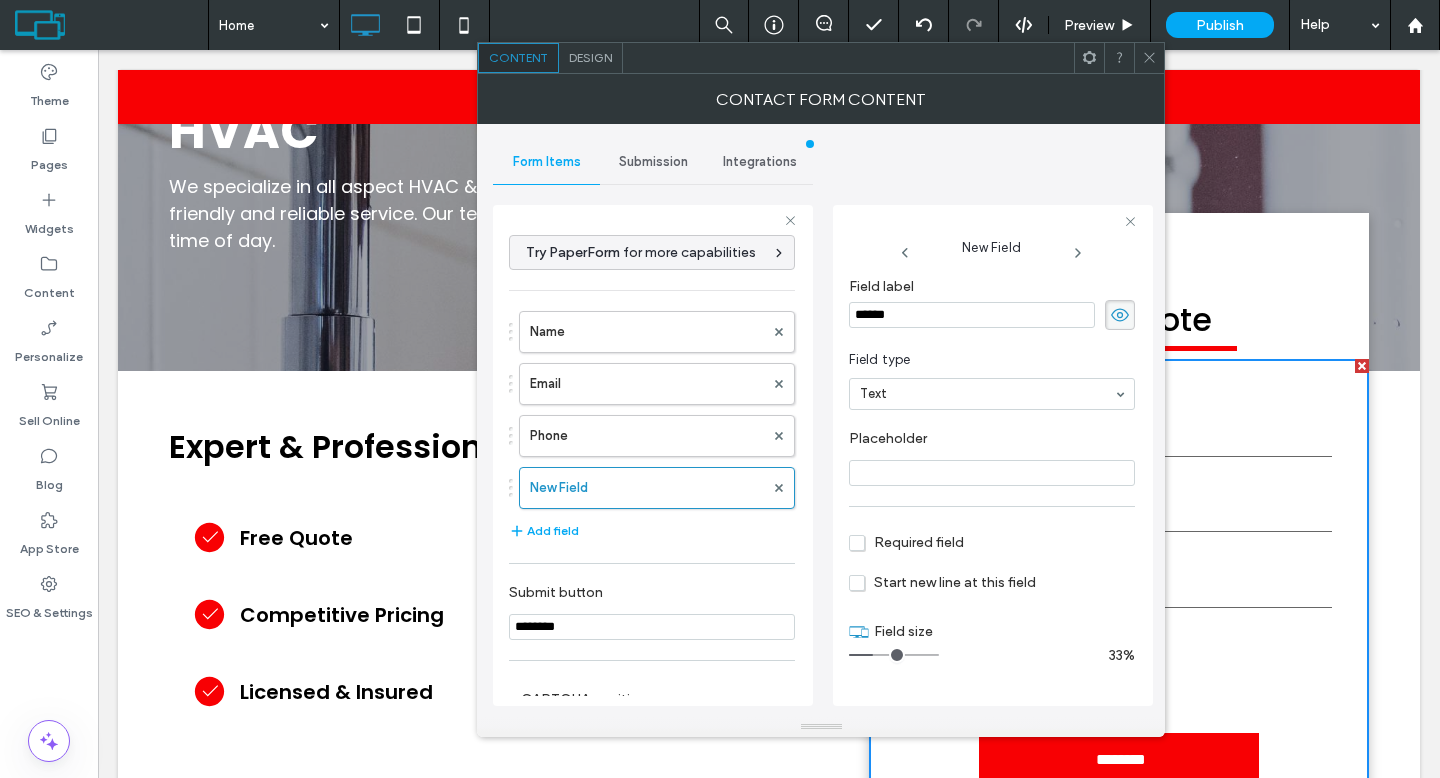 type on "*******" 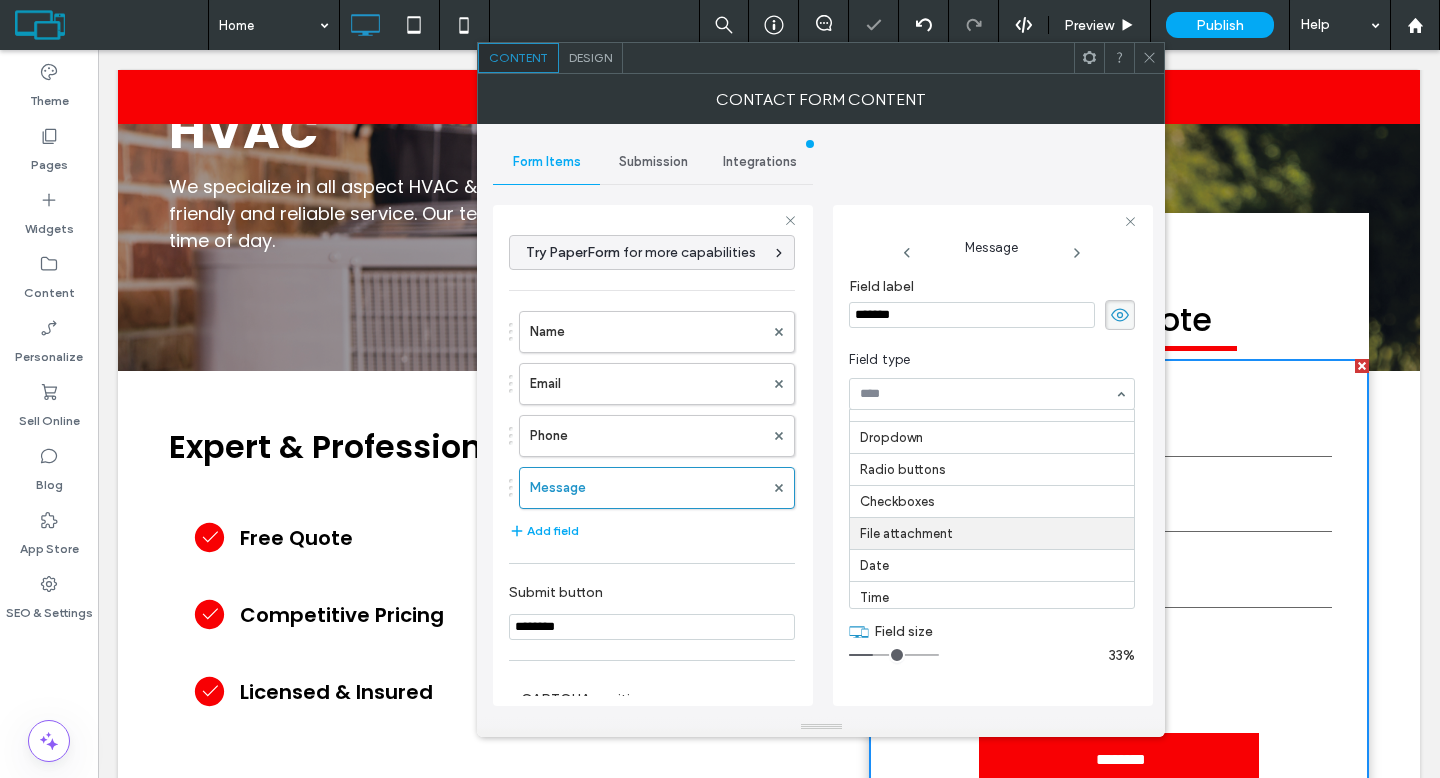 scroll, scrollTop: 98, scrollLeft: 0, axis: vertical 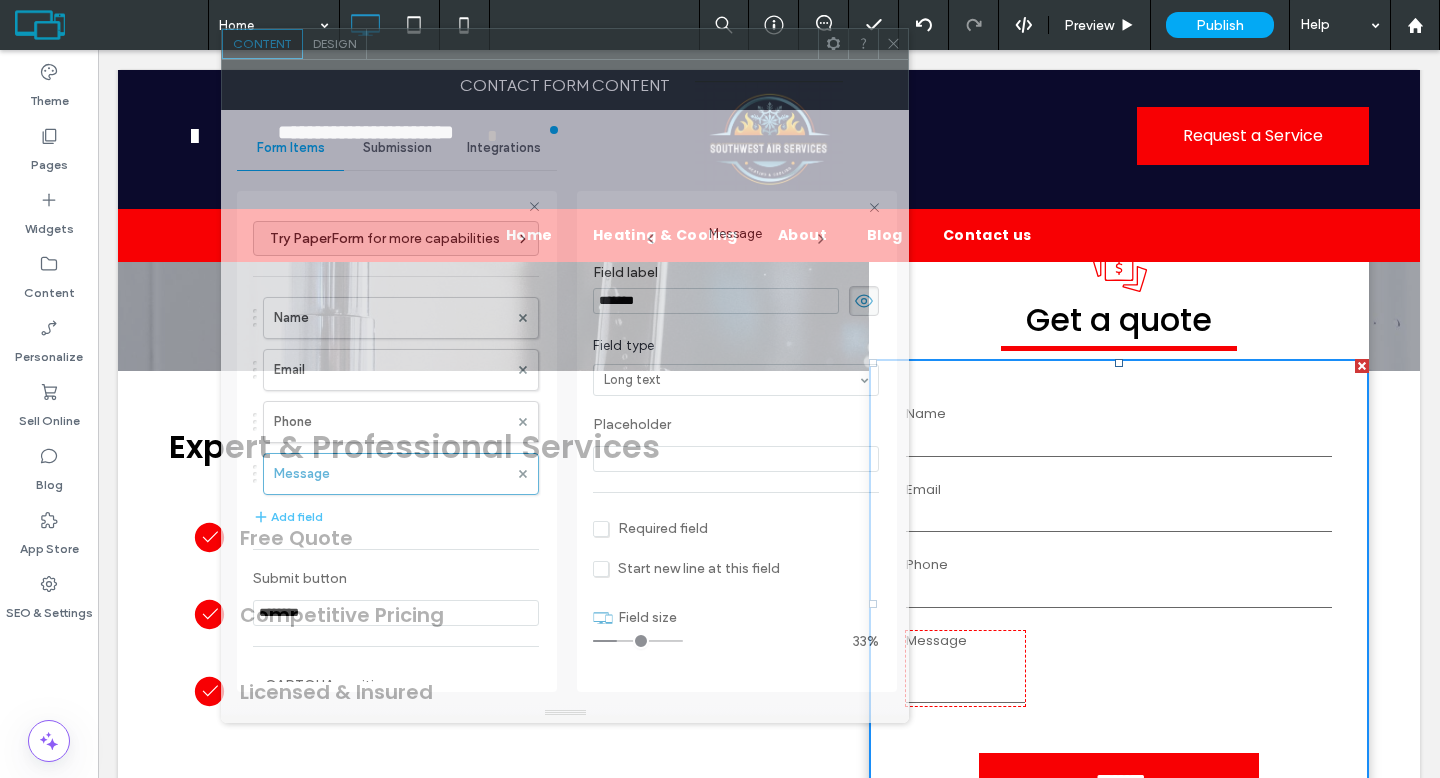 drag, startPoint x: 908, startPoint y: 62, endPoint x: 652, endPoint y: 49, distance: 256.32986 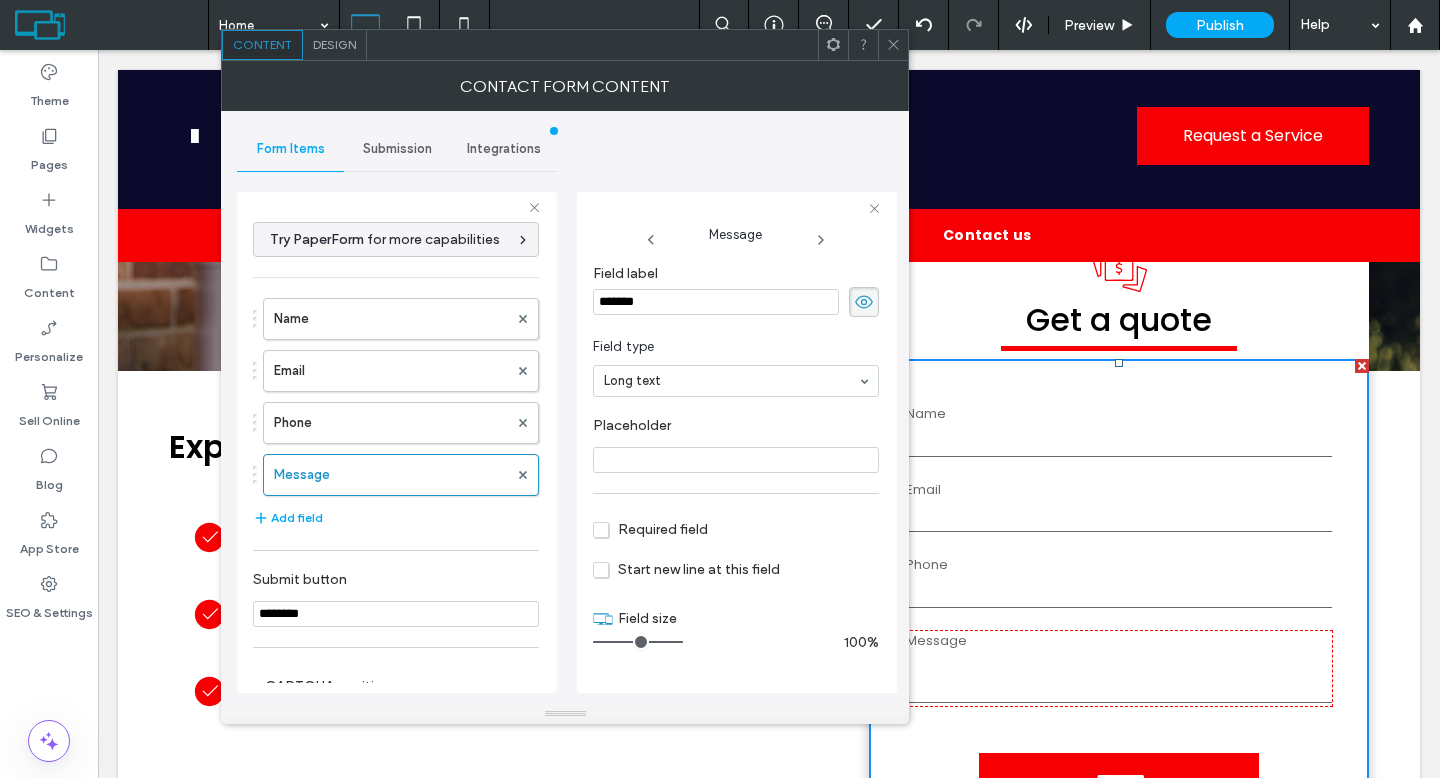 drag, startPoint x: 631, startPoint y: 641, endPoint x: 686, endPoint y: 642, distance: 55.00909 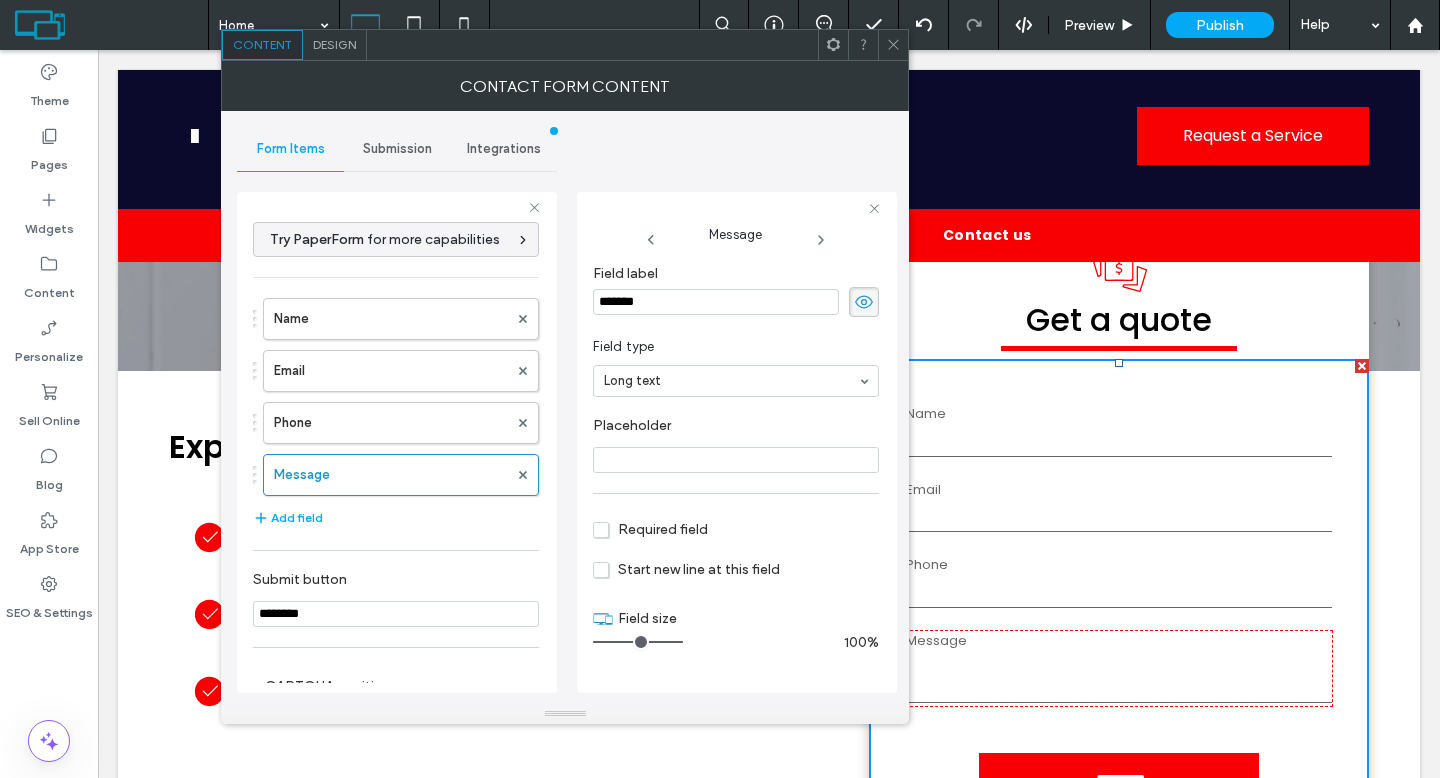 click 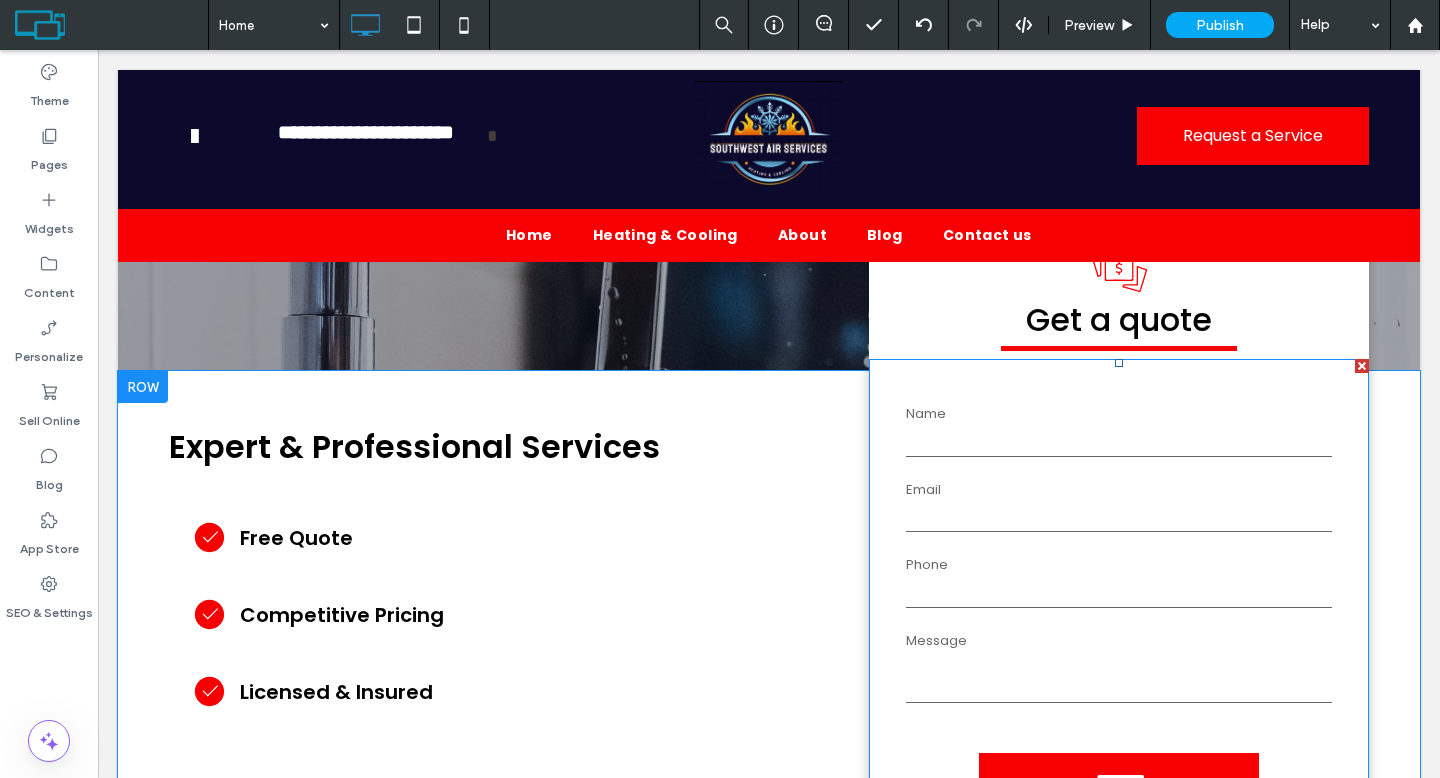 click on "Phone" at bounding box center (1119, 583) 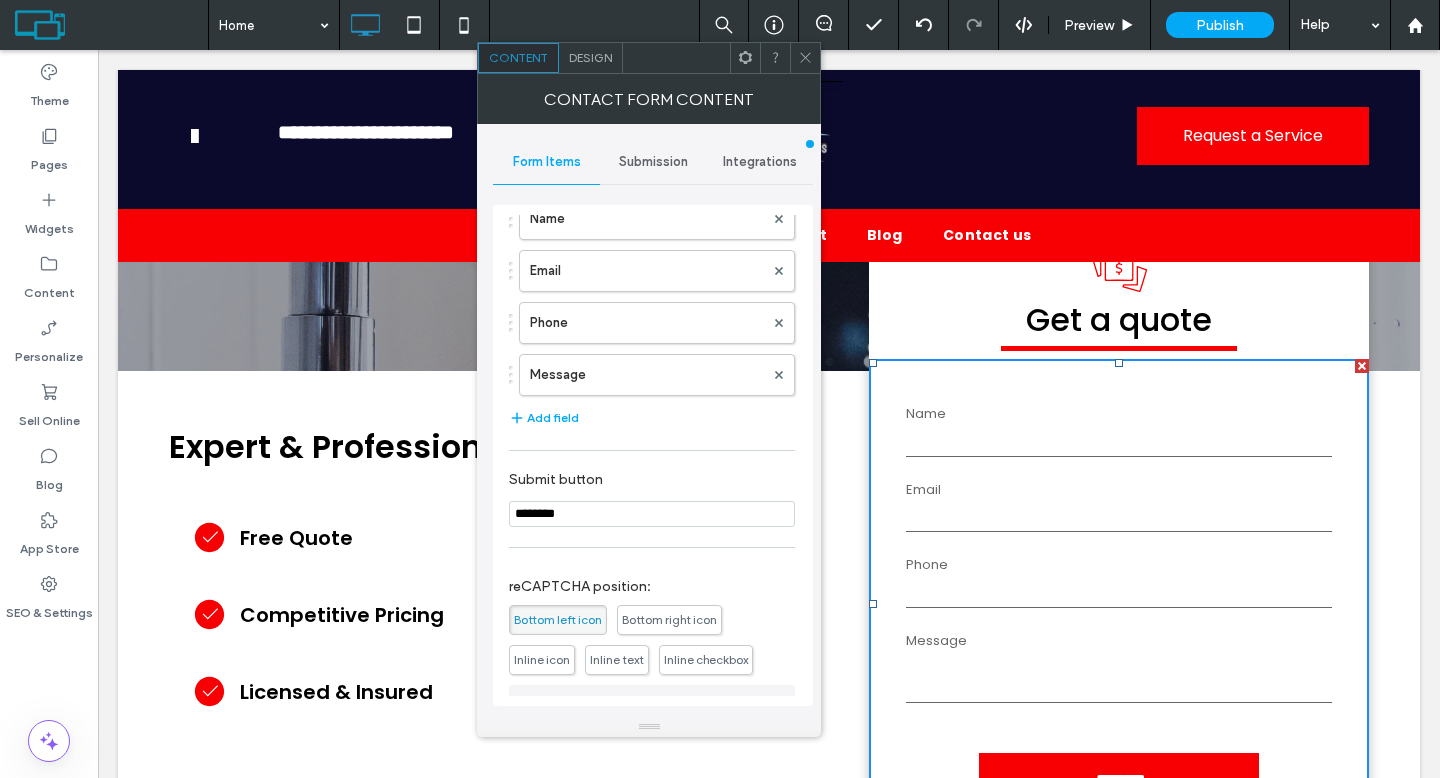 scroll, scrollTop: 251, scrollLeft: 0, axis: vertical 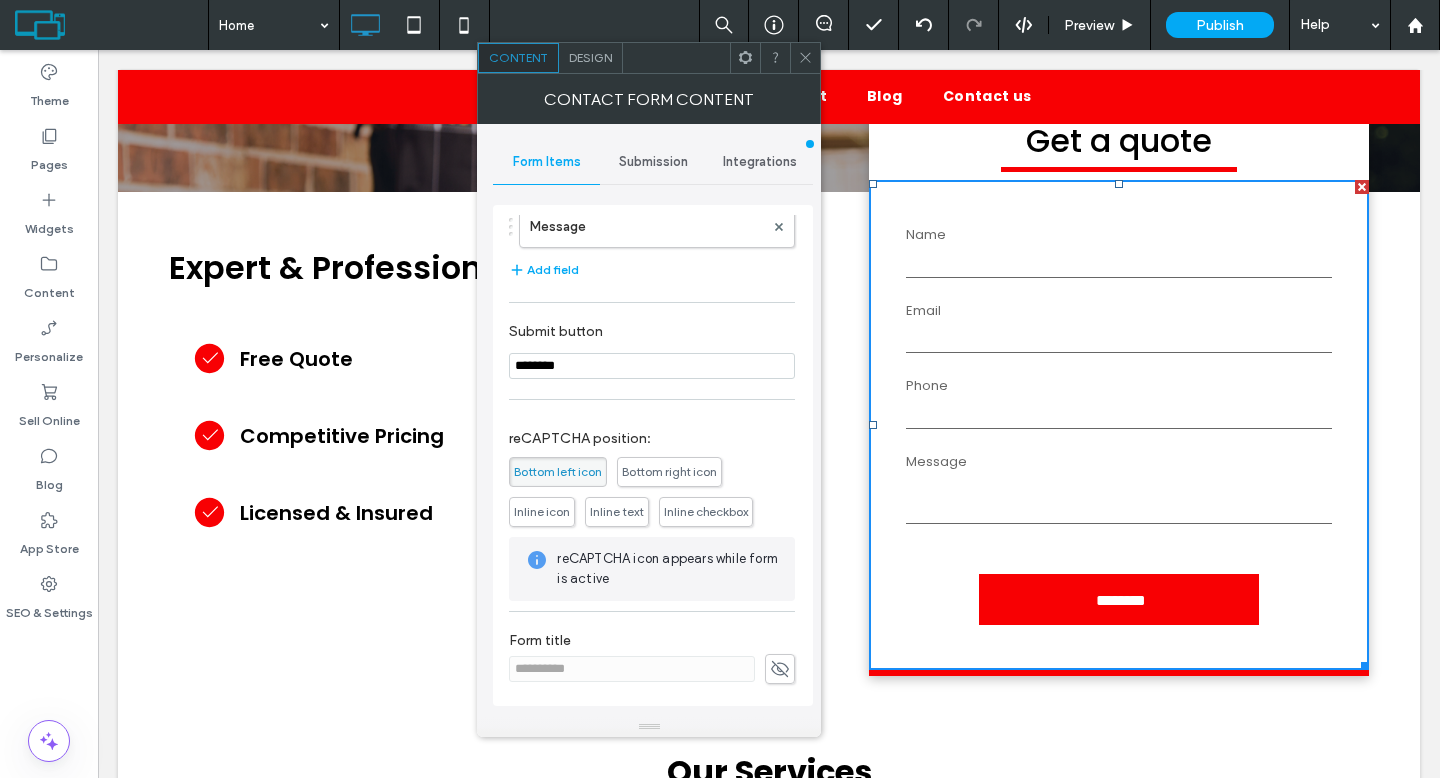 click on "Inline icon" at bounding box center (542, 511) 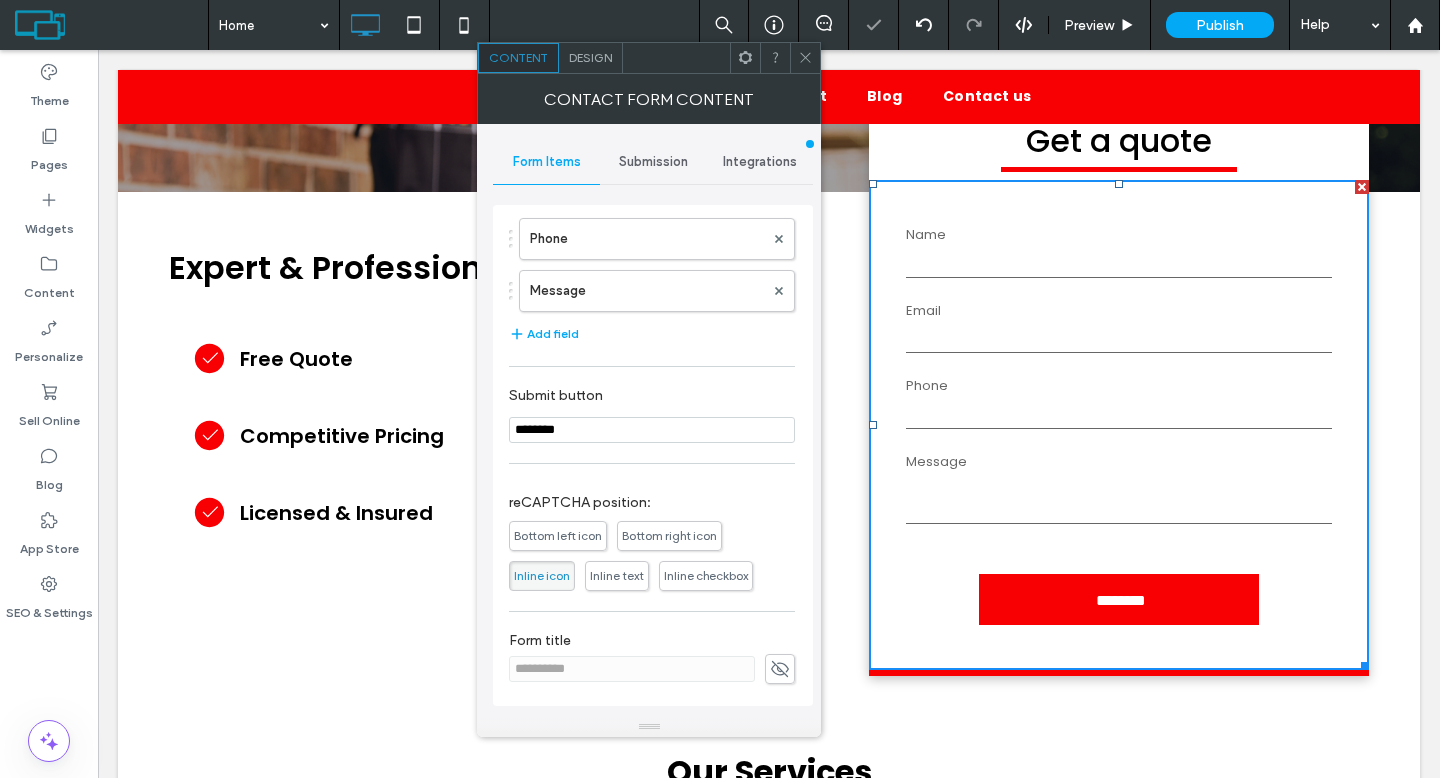 scroll, scrollTop: 187, scrollLeft: 0, axis: vertical 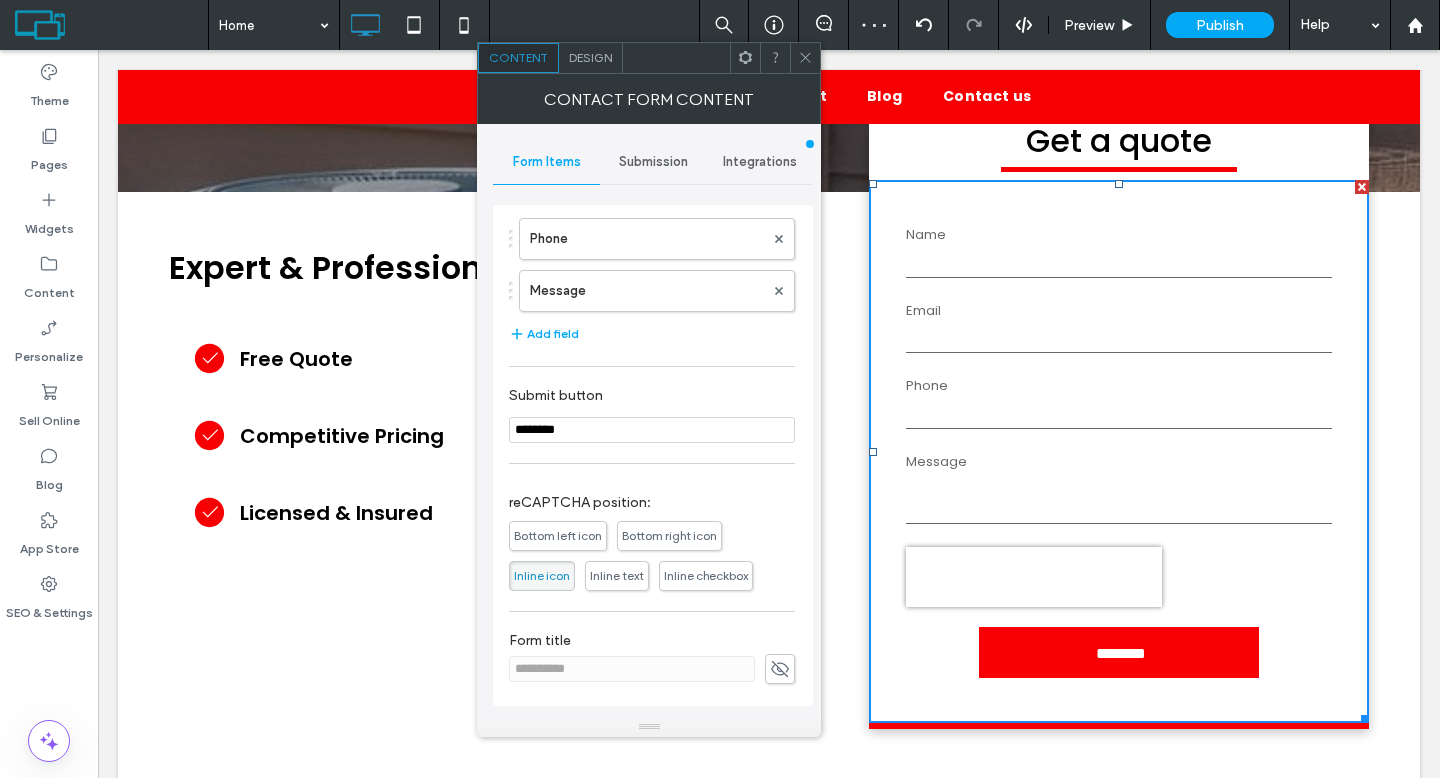 click at bounding box center [805, 58] 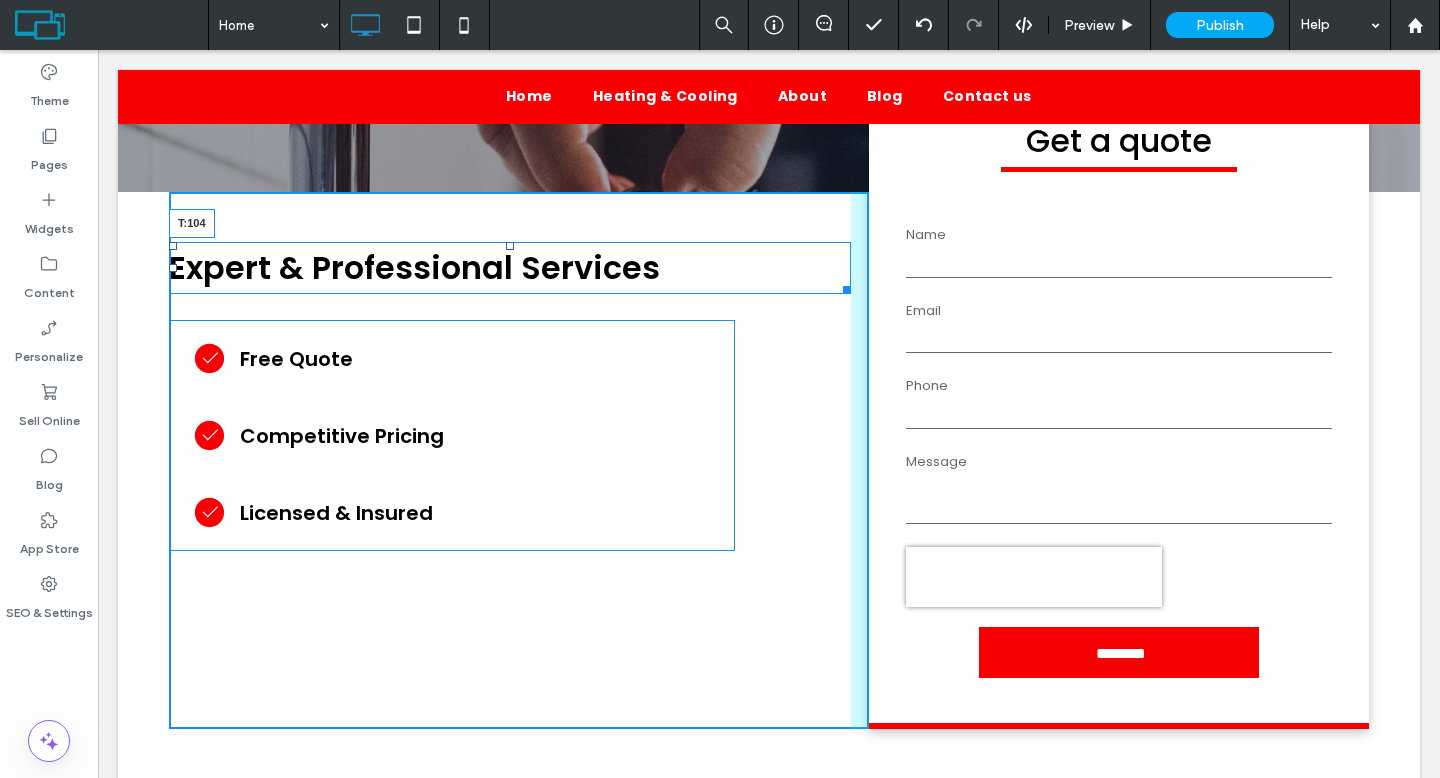 drag, startPoint x: 504, startPoint y: 246, endPoint x: 510, endPoint y: 300, distance: 54.33231 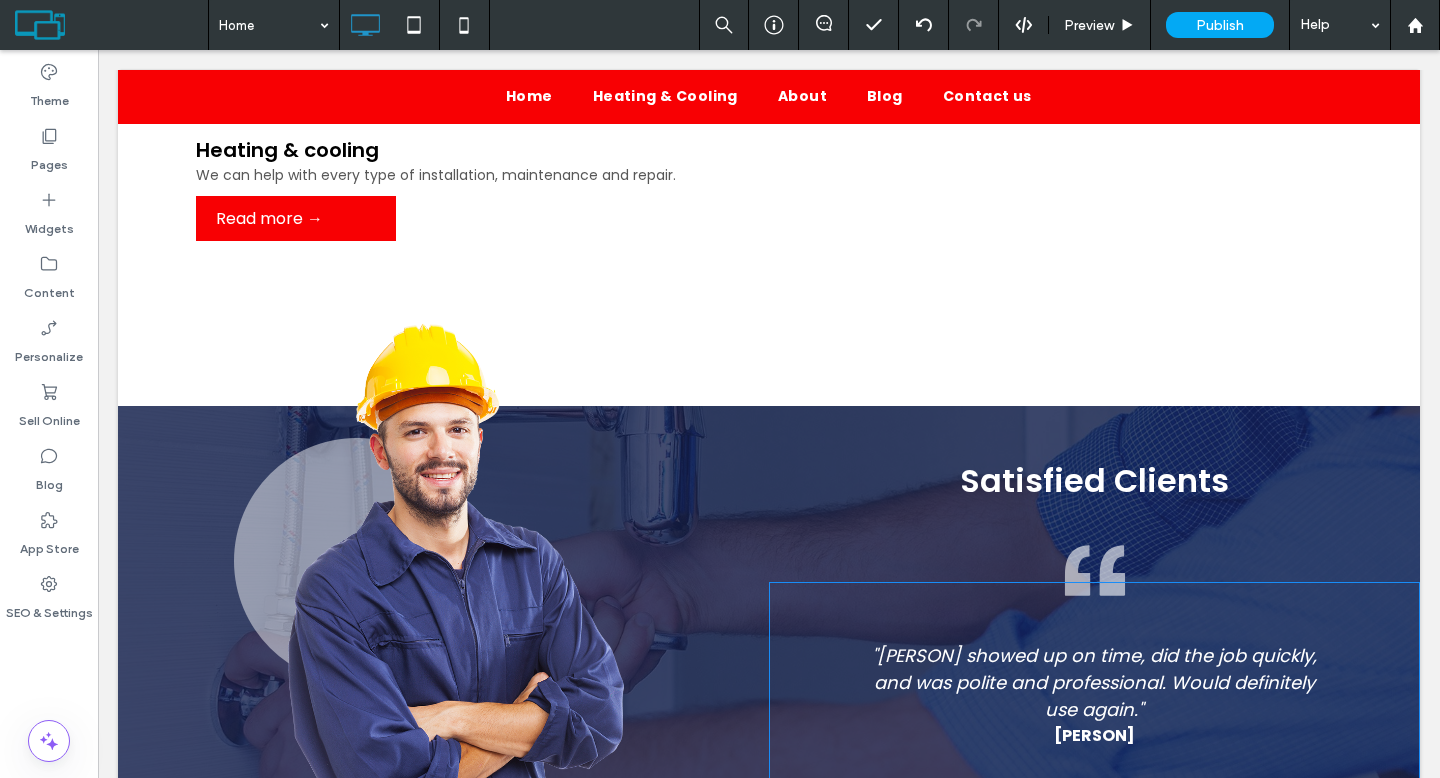 scroll, scrollTop: 1815, scrollLeft: 0, axis: vertical 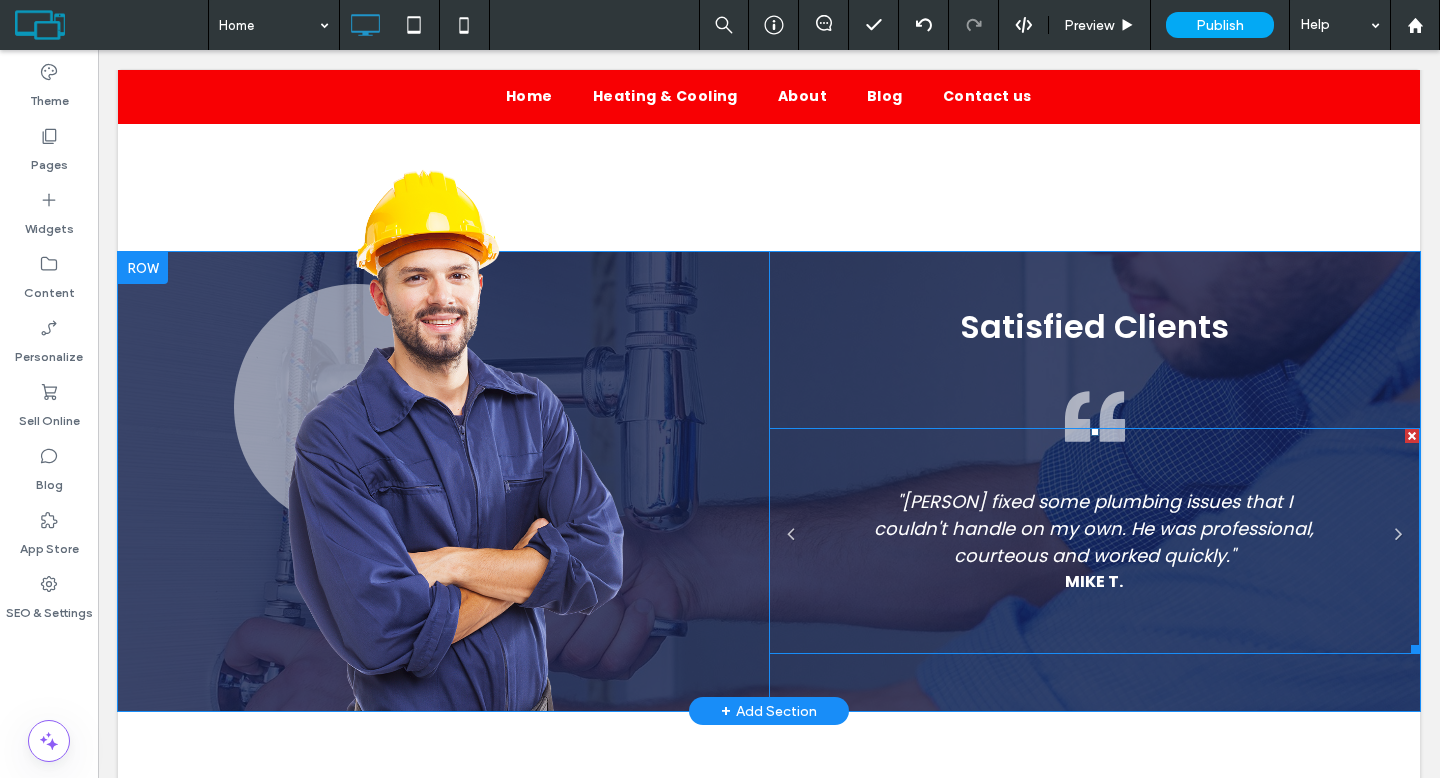 click on ""[PERSON] fixed some plumbing issues that I couldn't handle on my own. He was professional, courteous and worked quickly."
[PERSON]
Button" at bounding box center (1094, 541) 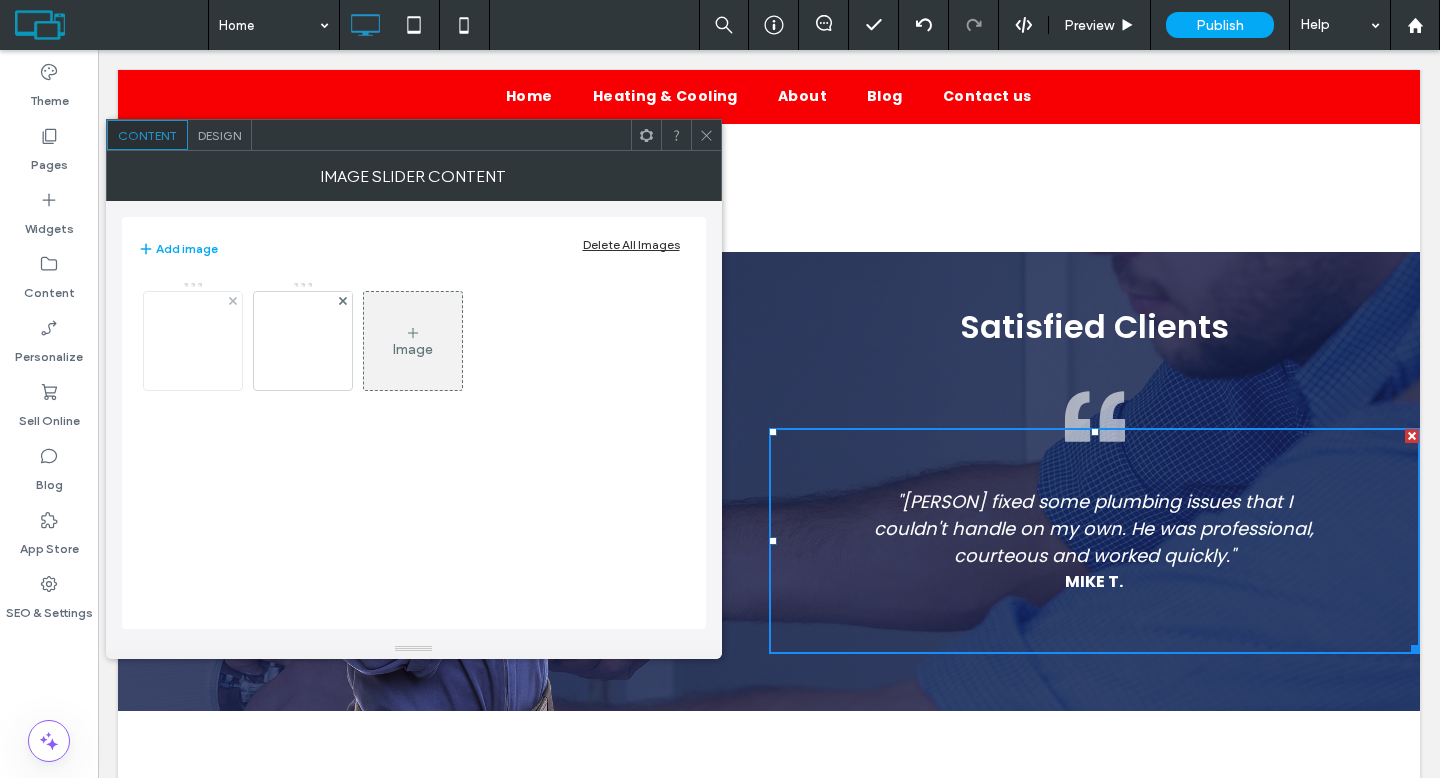 click at bounding box center [193, 341] 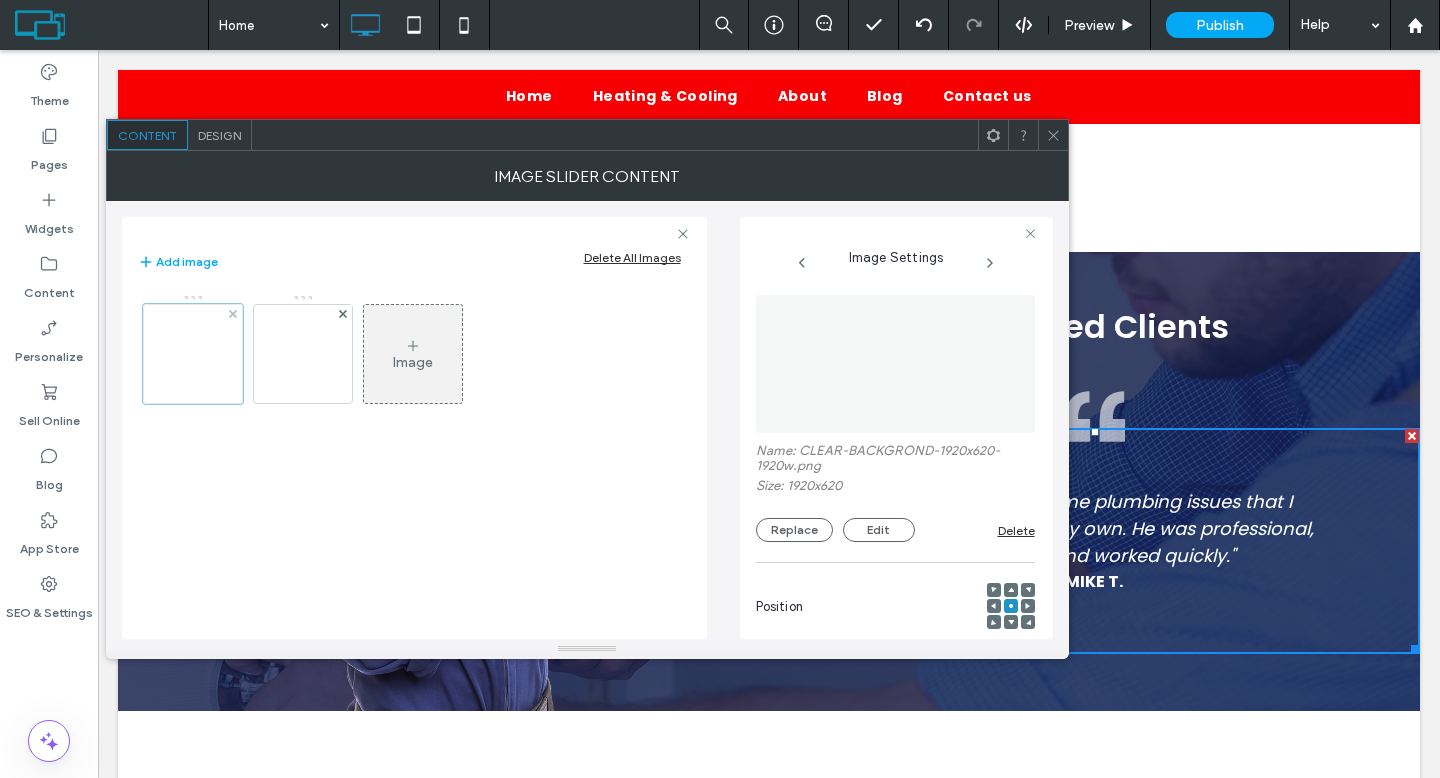 scroll, scrollTop: 0, scrollLeft: 0, axis: both 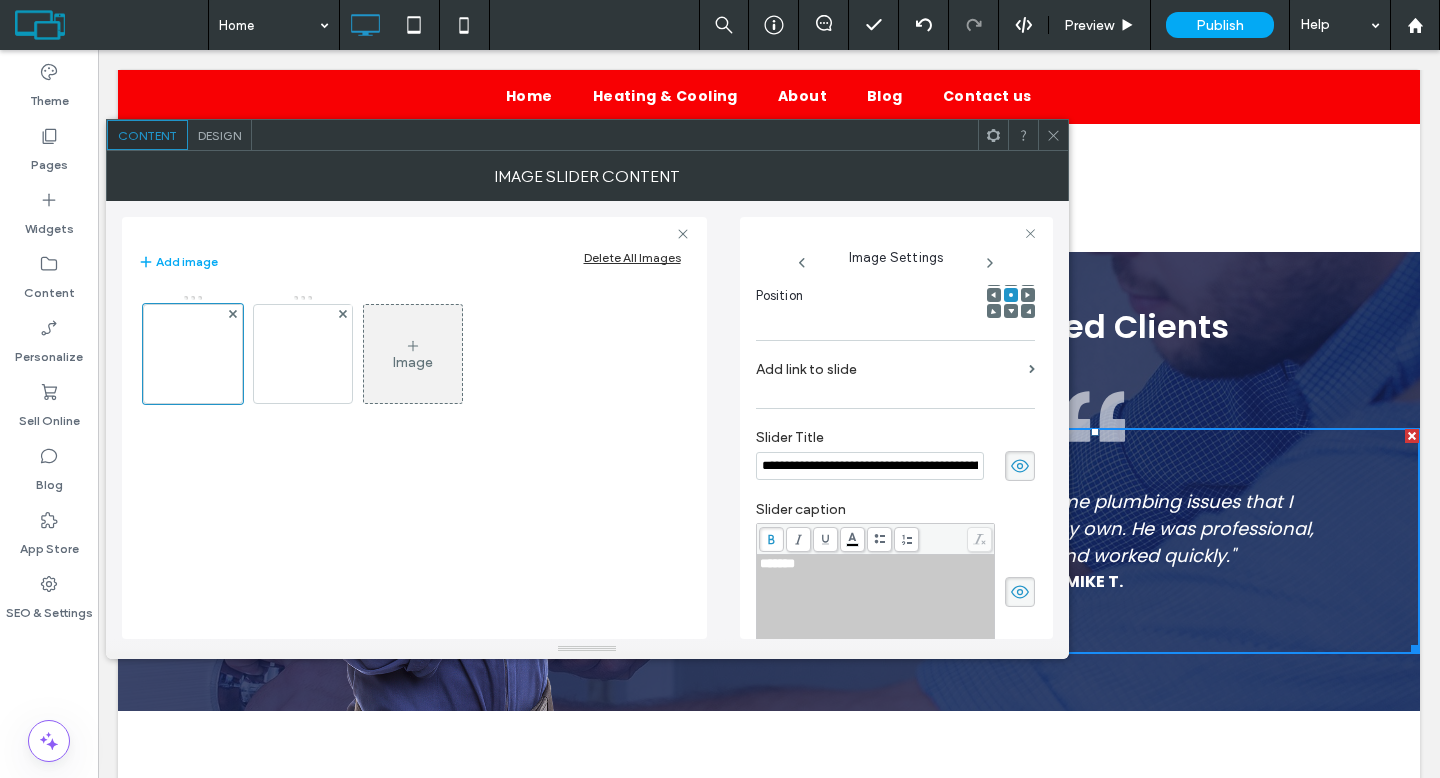 click on "**********" at bounding box center [870, 466] 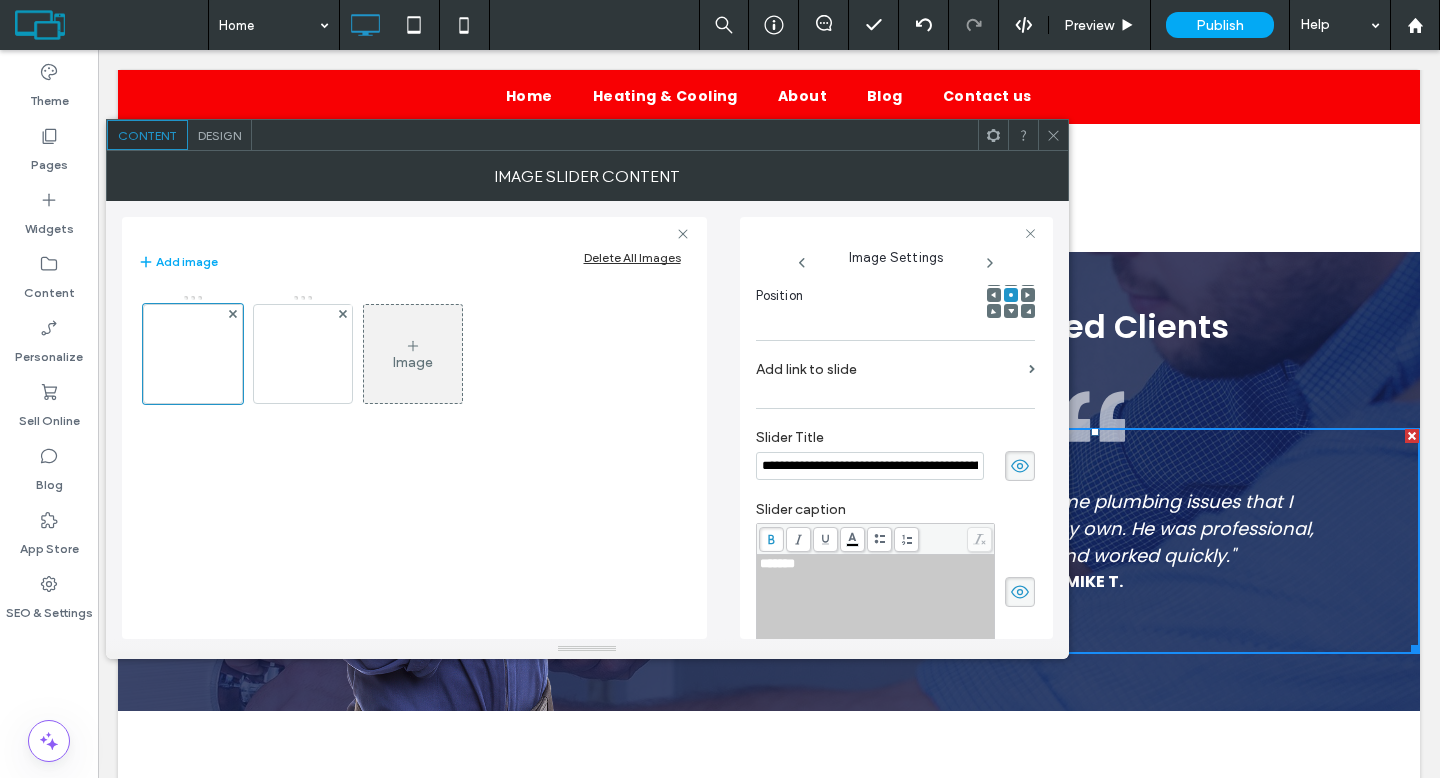 paste on "**********" 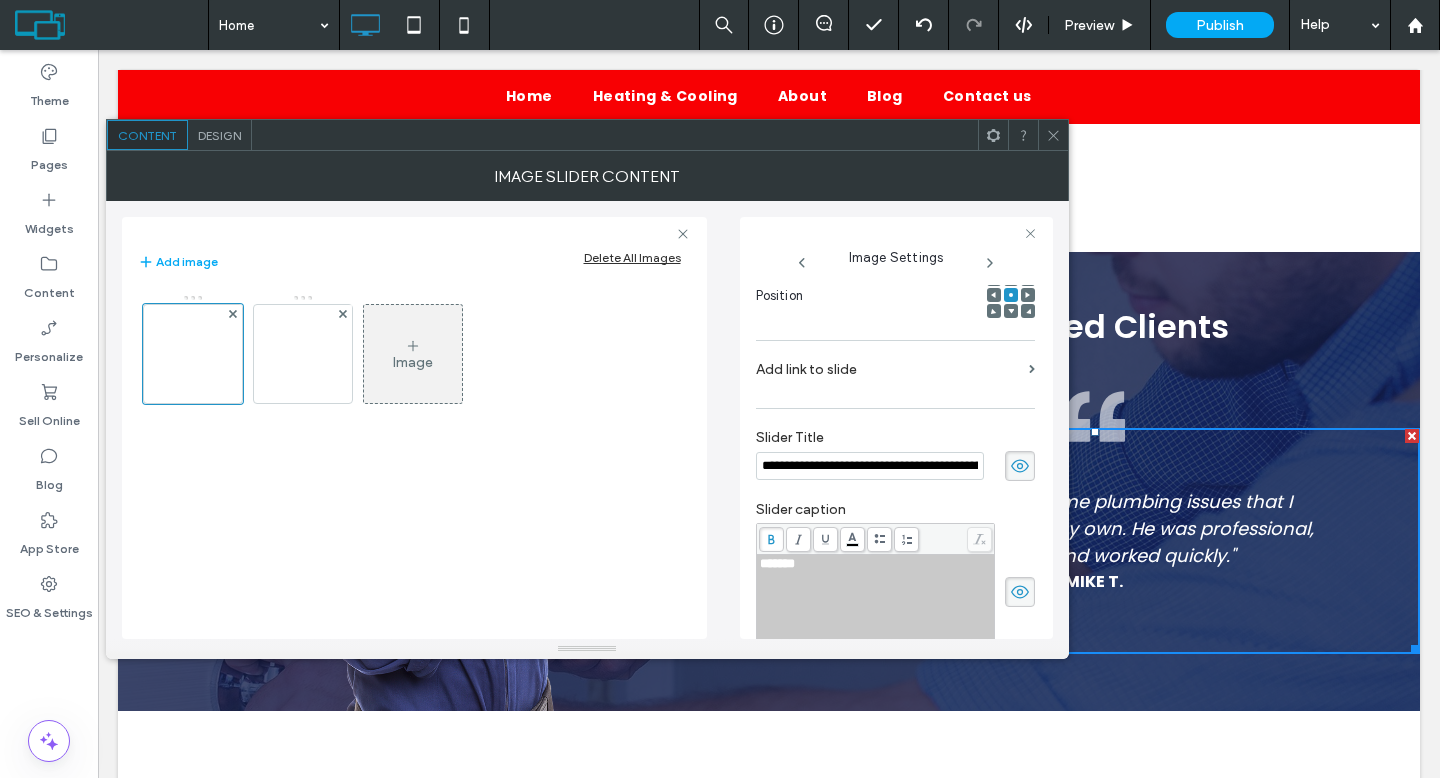 scroll, scrollTop: 0, scrollLeft: 2506, axis: horizontal 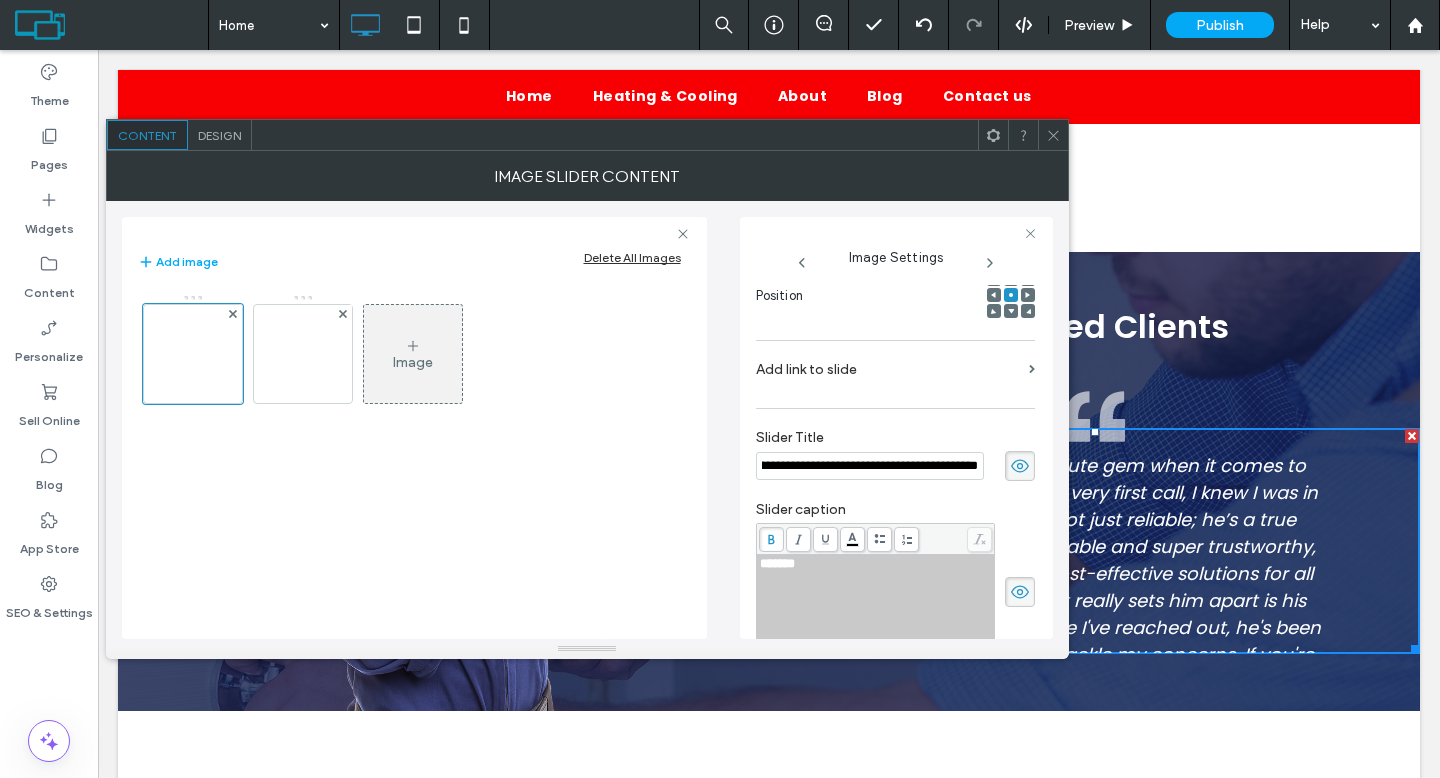 type on "**********" 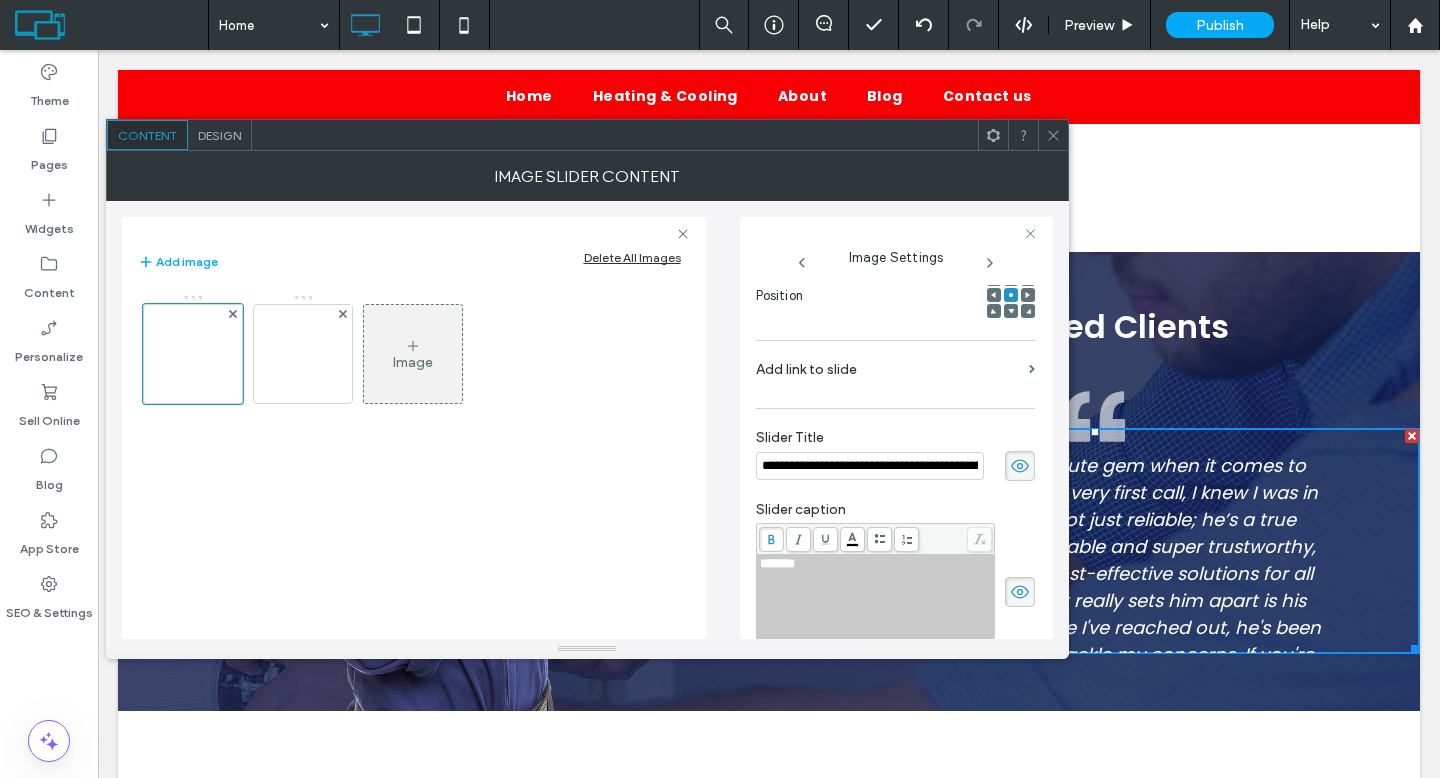click on "*******" at bounding box center (876, 564) 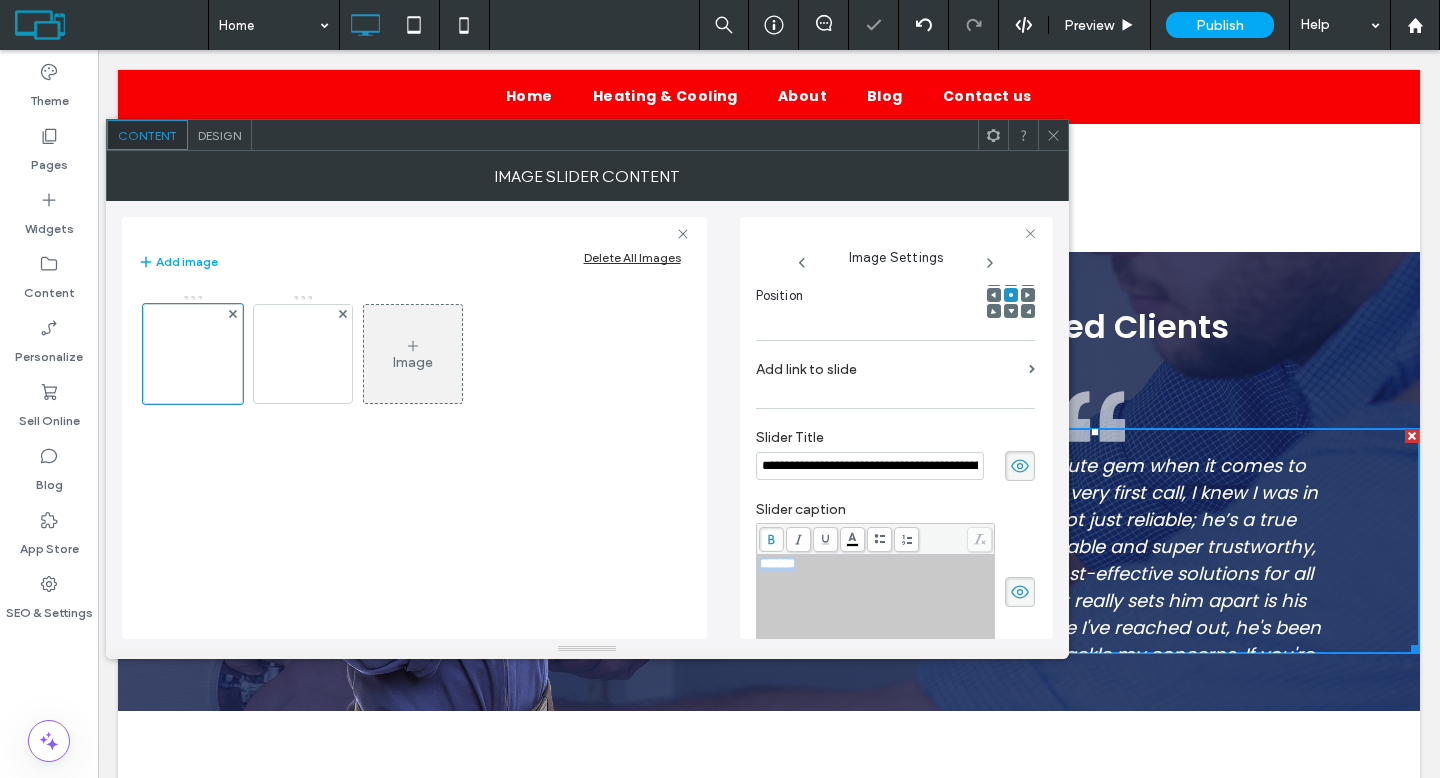drag, startPoint x: 815, startPoint y: 570, endPoint x: 728, endPoint y: 564, distance: 87.20665 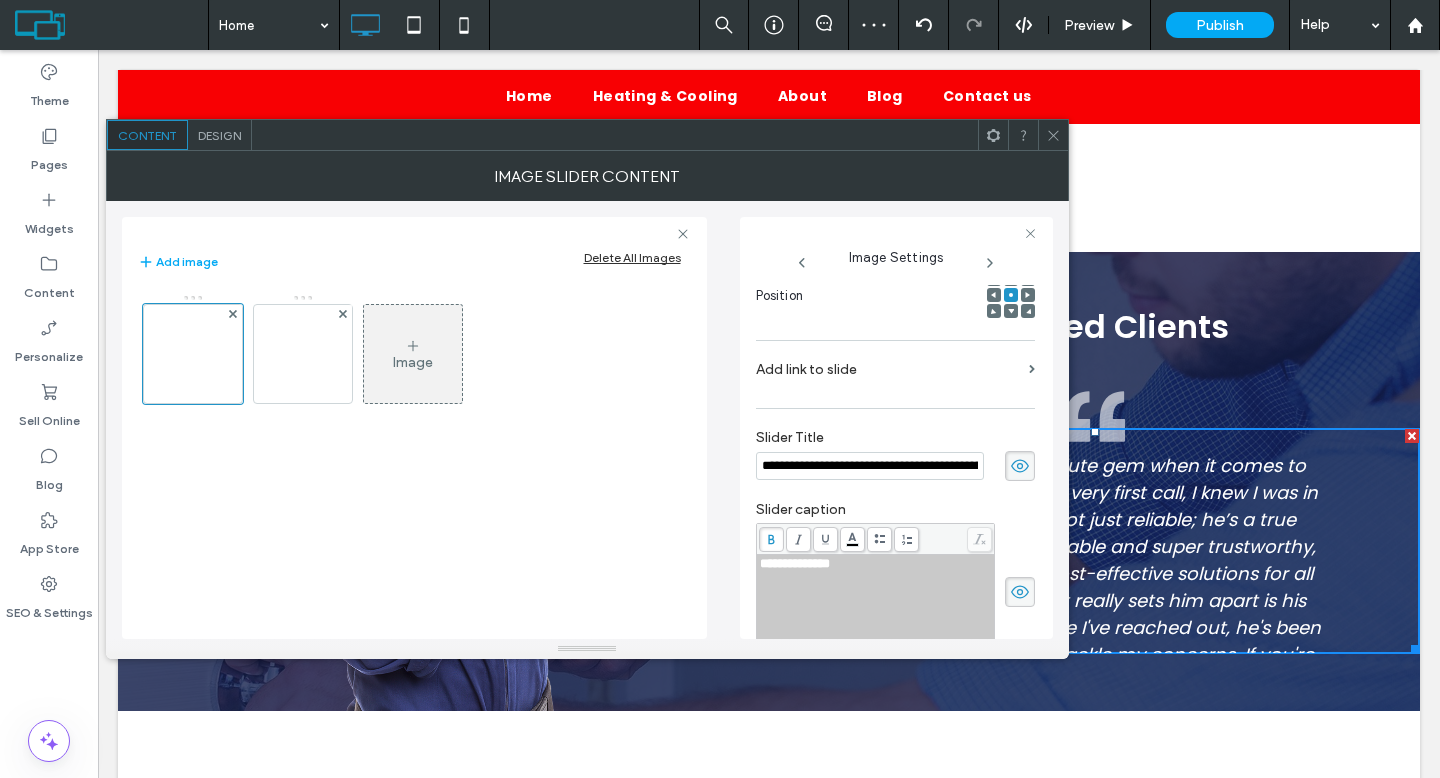 click 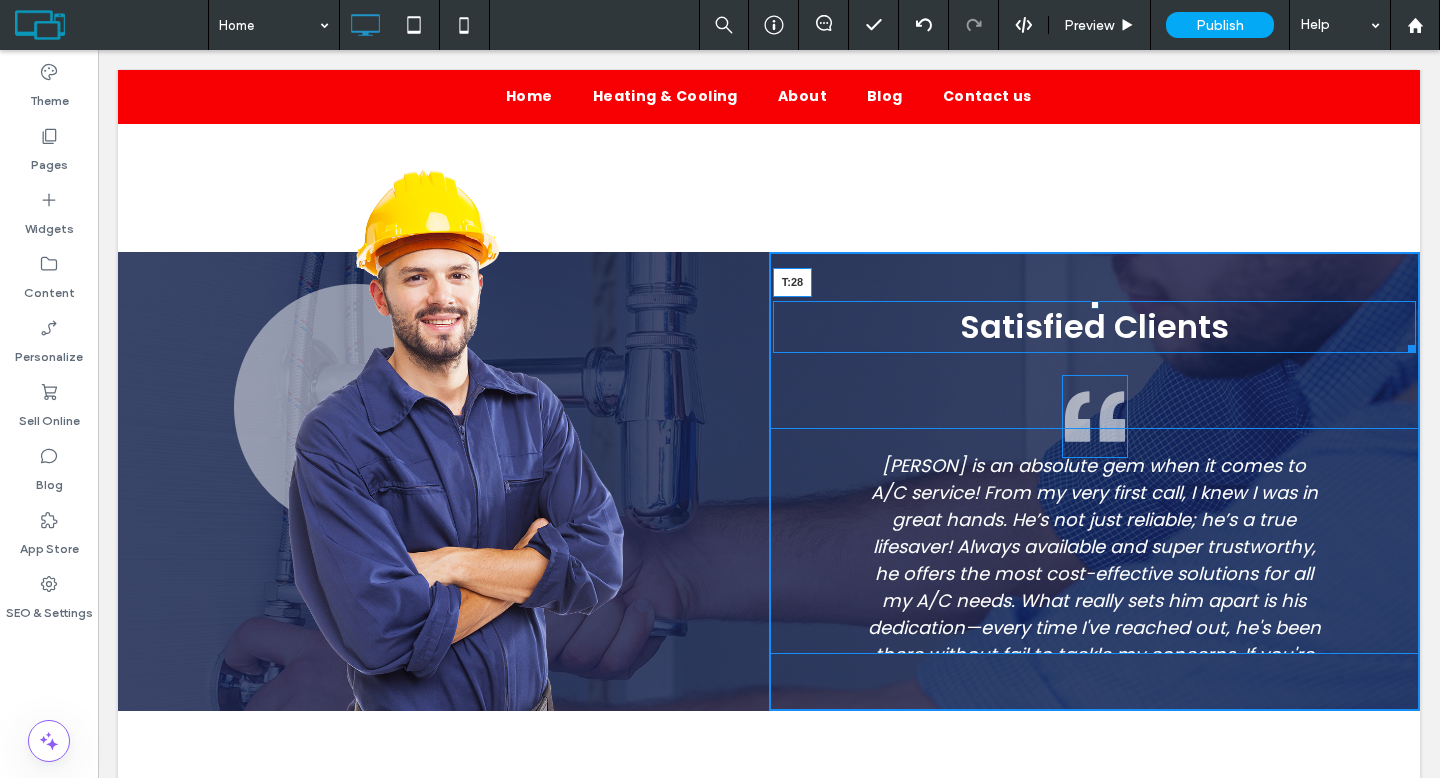drag, startPoint x: 1081, startPoint y: 295, endPoint x: 1079, endPoint y: 279, distance: 16.124516 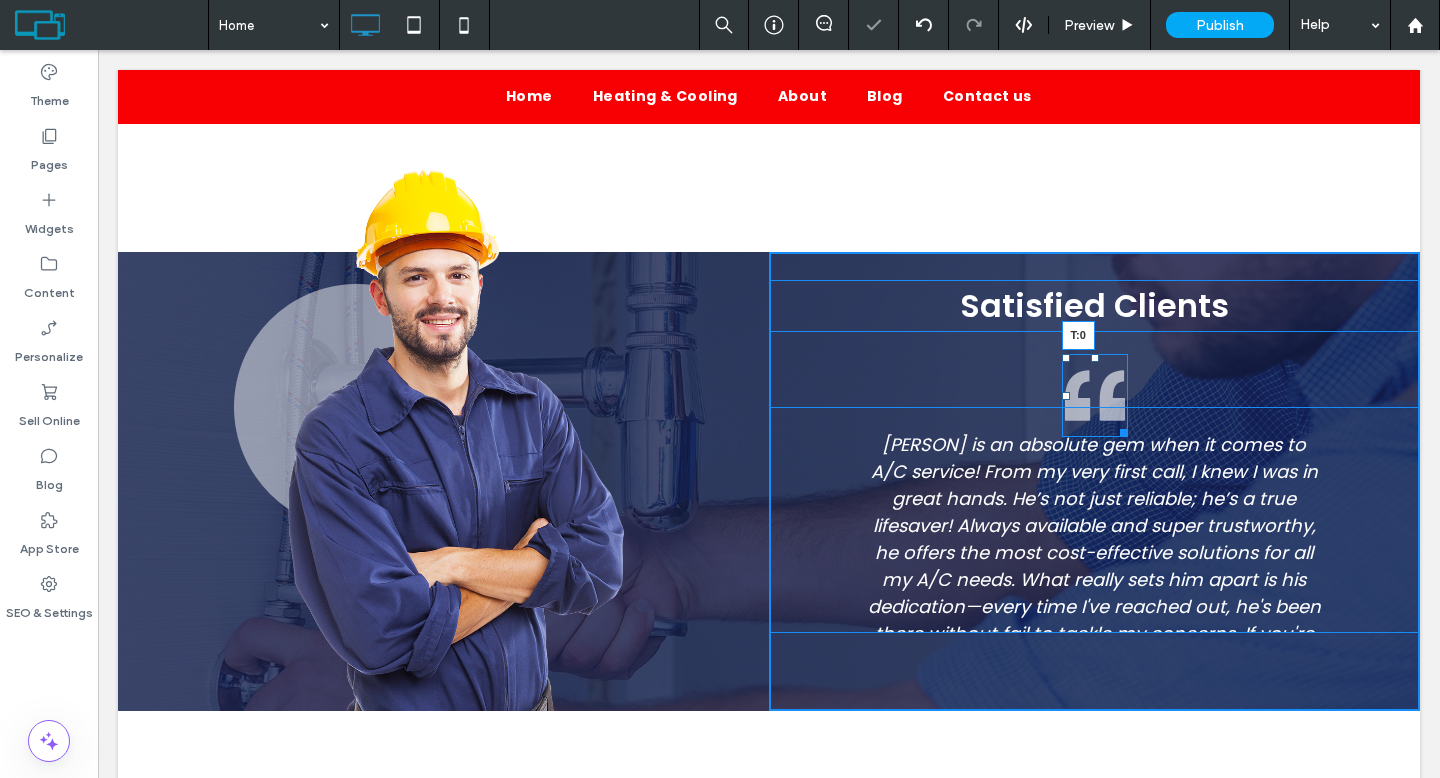 drag, startPoint x: 1085, startPoint y: 359, endPoint x: 1333, endPoint y: 498, distance: 284.2974 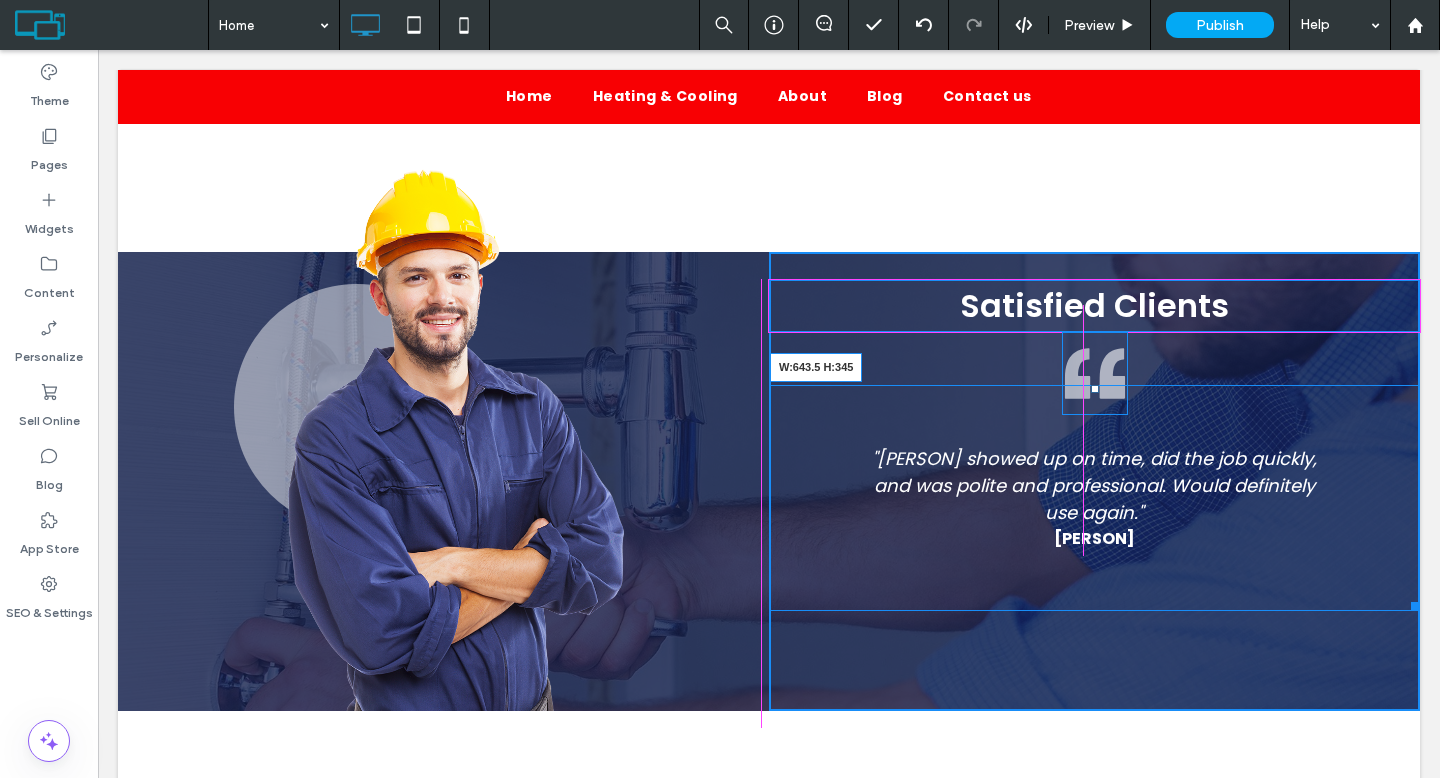 drag, startPoint x: 1399, startPoint y: 608, endPoint x: 1092, endPoint y: 701, distance: 320.7772 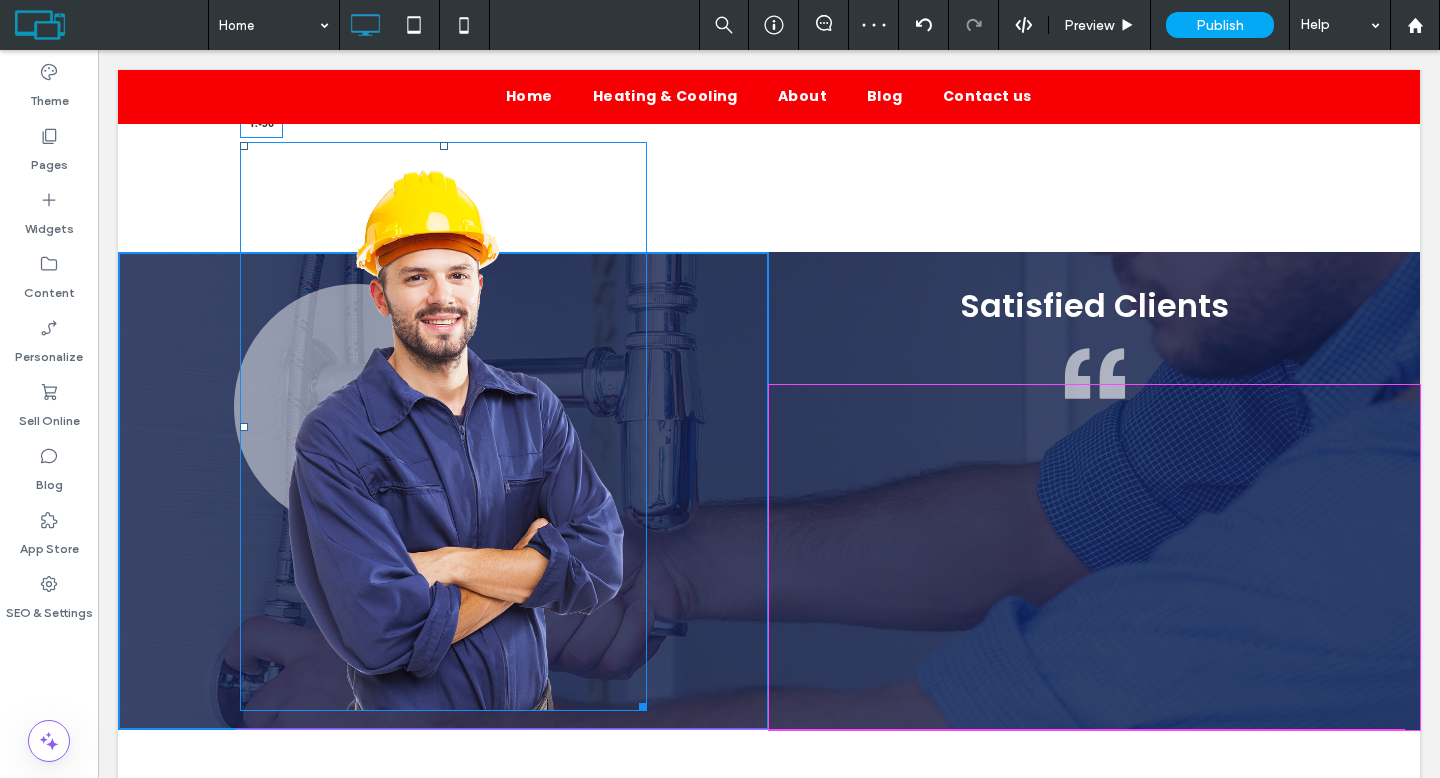 drag, startPoint x: 440, startPoint y: 146, endPoint x: 441, endPoint y: 164, distance: 18.027756 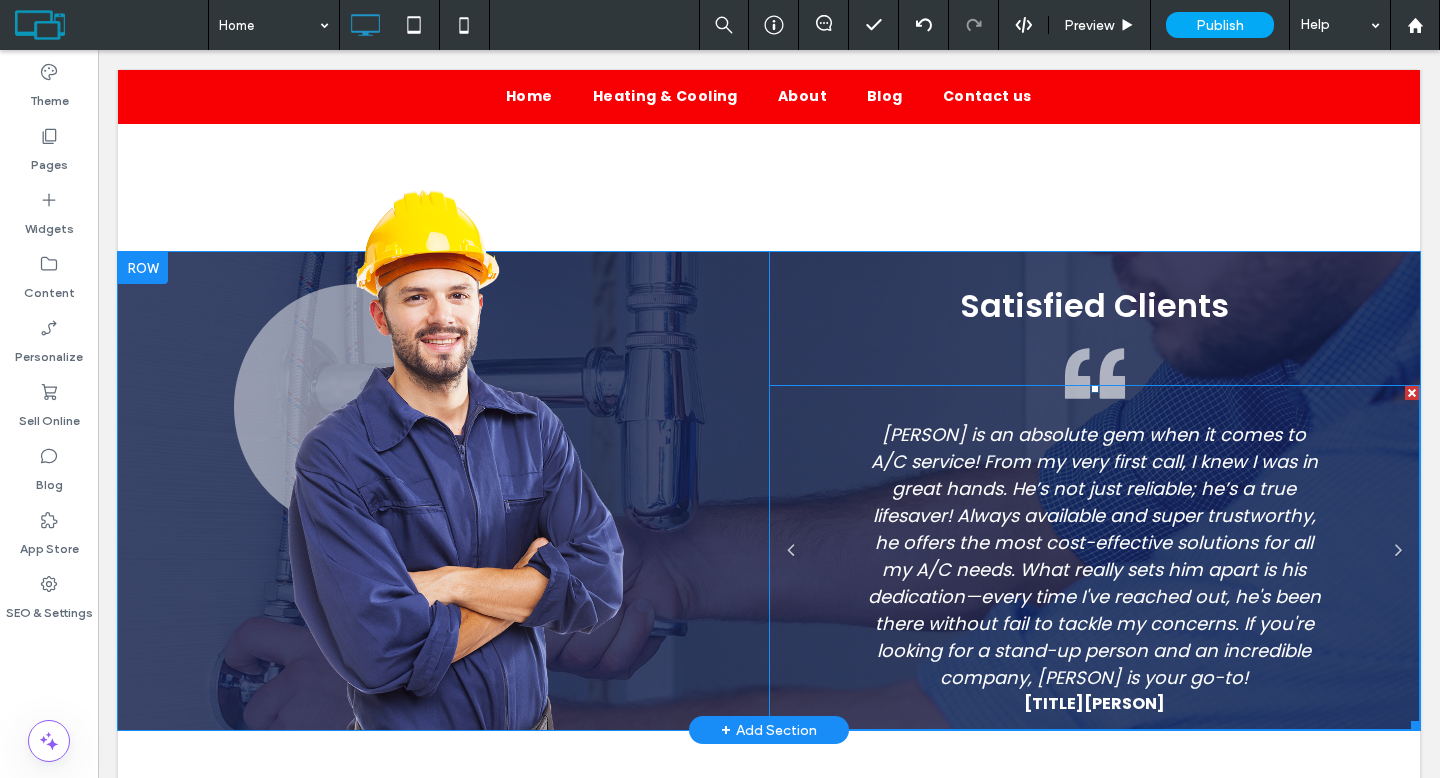 click on "Alex is an absolute gem when it comes to A/C service! From my very first call, I knew I was in great hands. He’s not just reliable; he’s a true lifesaver! Always available and super trustworthy, he offers the most cost-effective solutions for all my A/C needs. What really sets him apart is his dedication—every time I've reached out, he's been there without fail to tackle my concerns. If you're looking for a stand-up person and an incredible company, Alex is your go-to!
DrBrian Gibson
Button" at bounding box center (1094, 558) 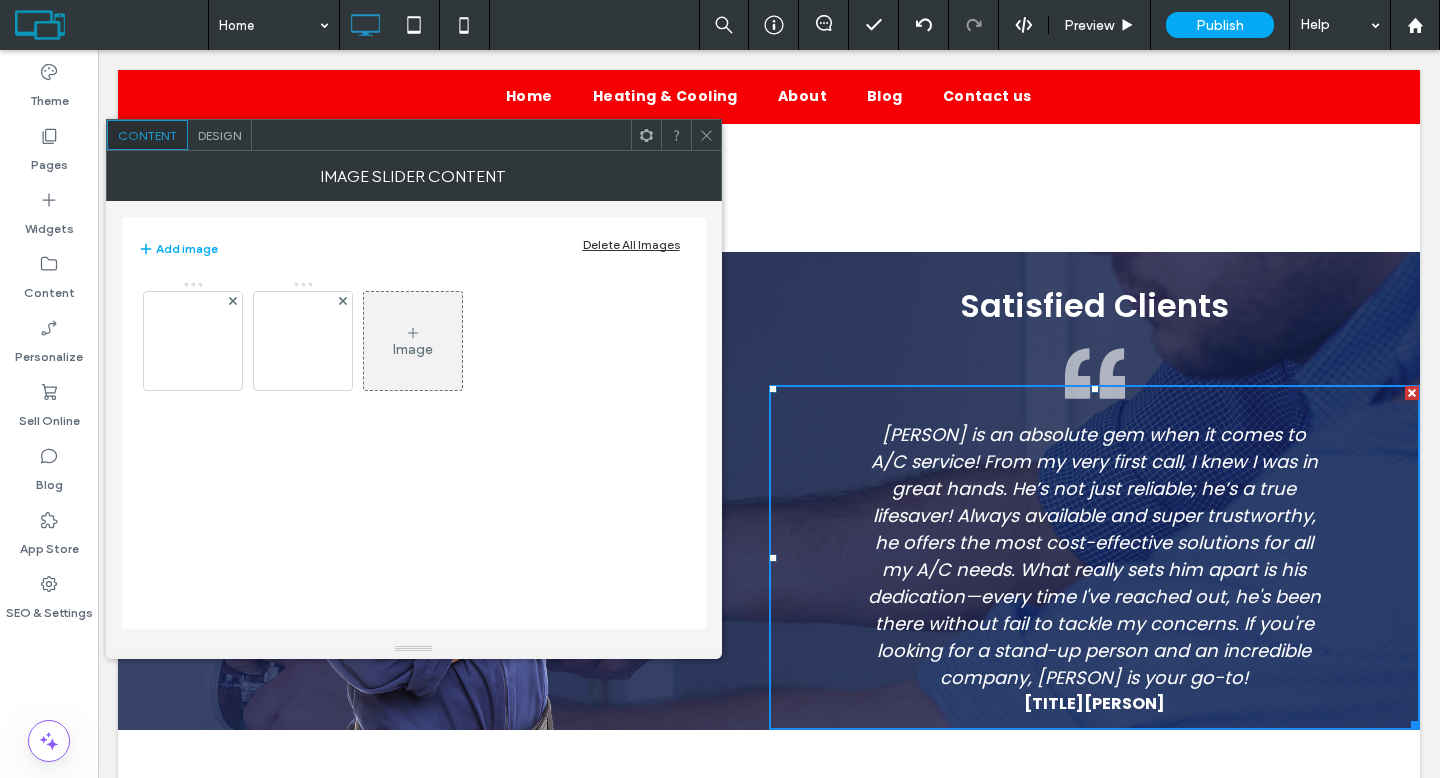 click at bounding box center (303, 341) 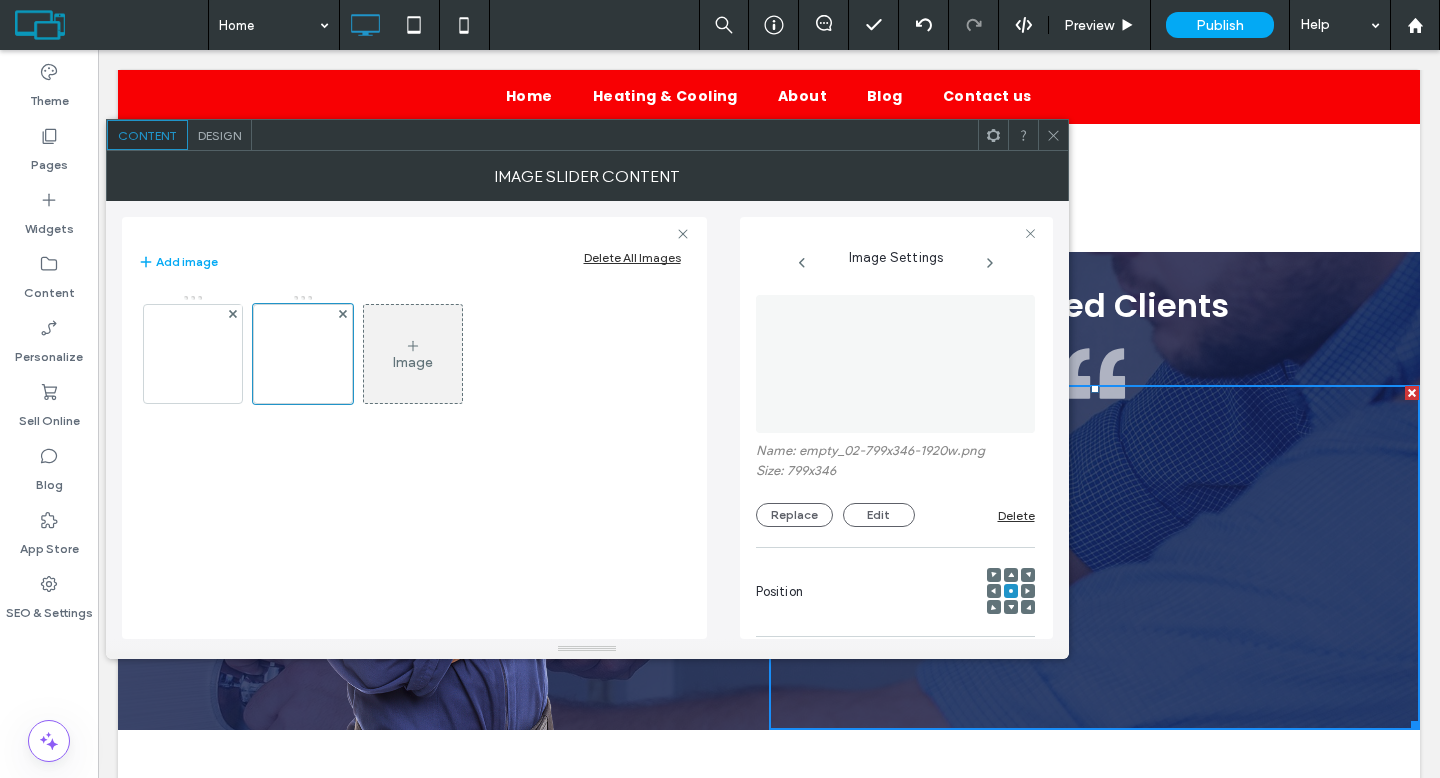 scroll, scrollTop: 0, scrollLeft: 2, axis: horizontal 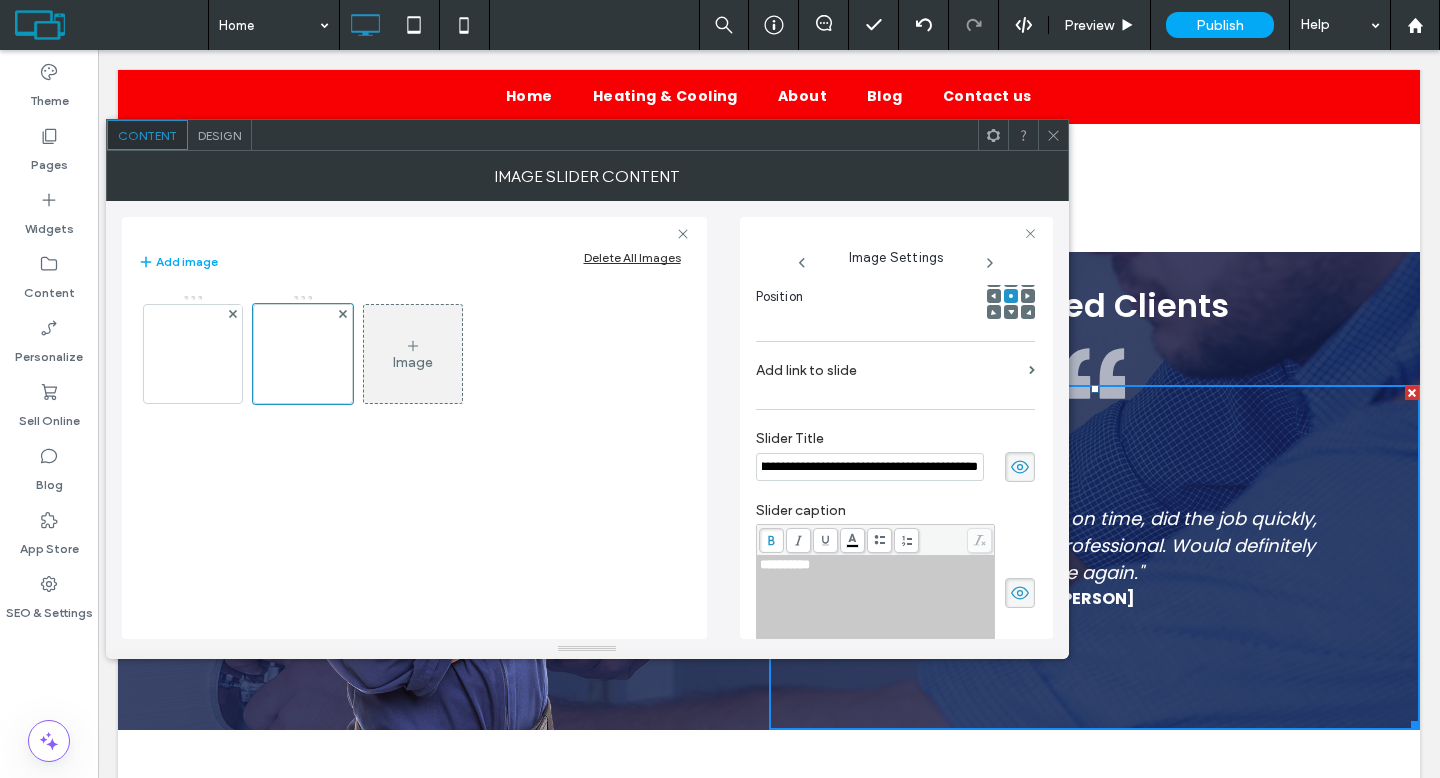 click on "**********" at bounding box center (870, 467) 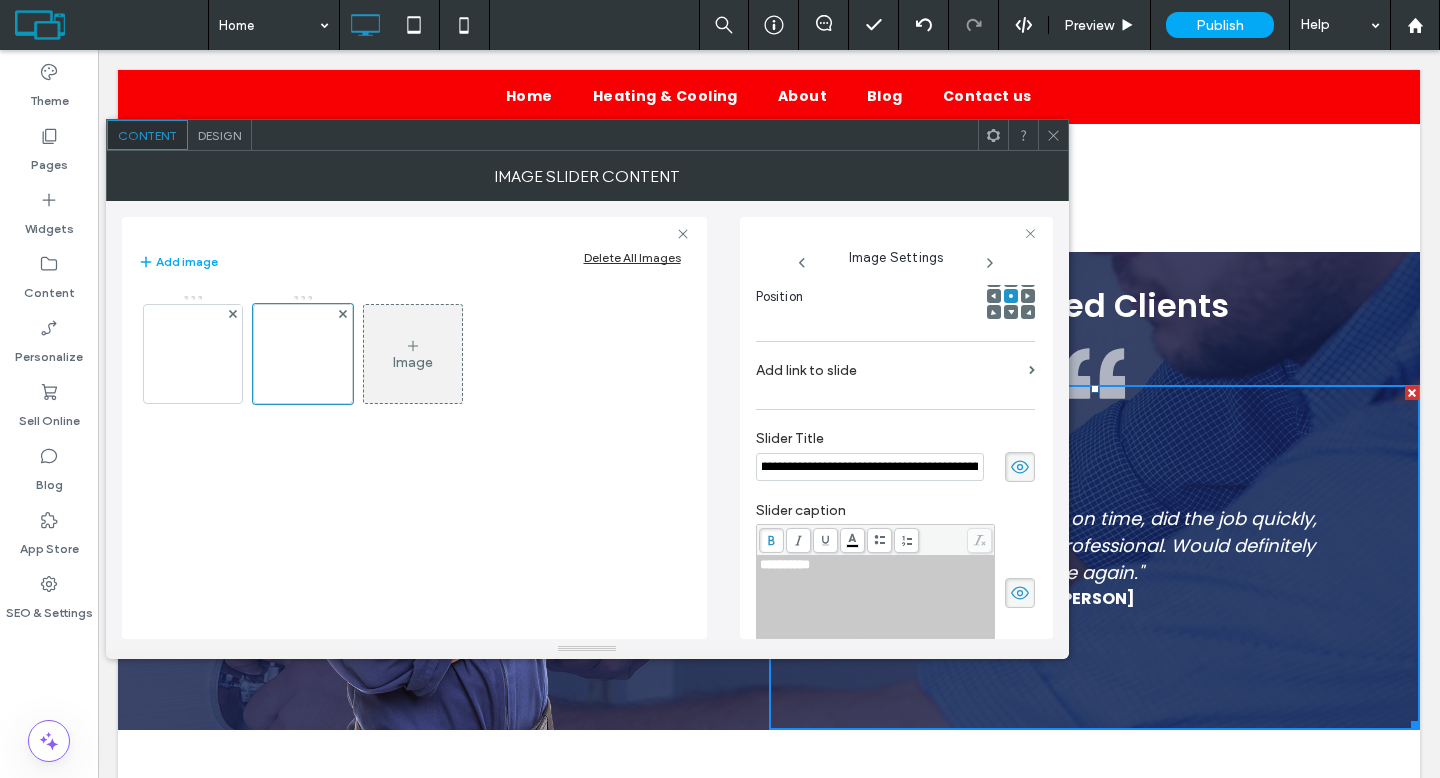 scroll, scrollTop: 0, scrollLeft: 2556, axis: horizontal 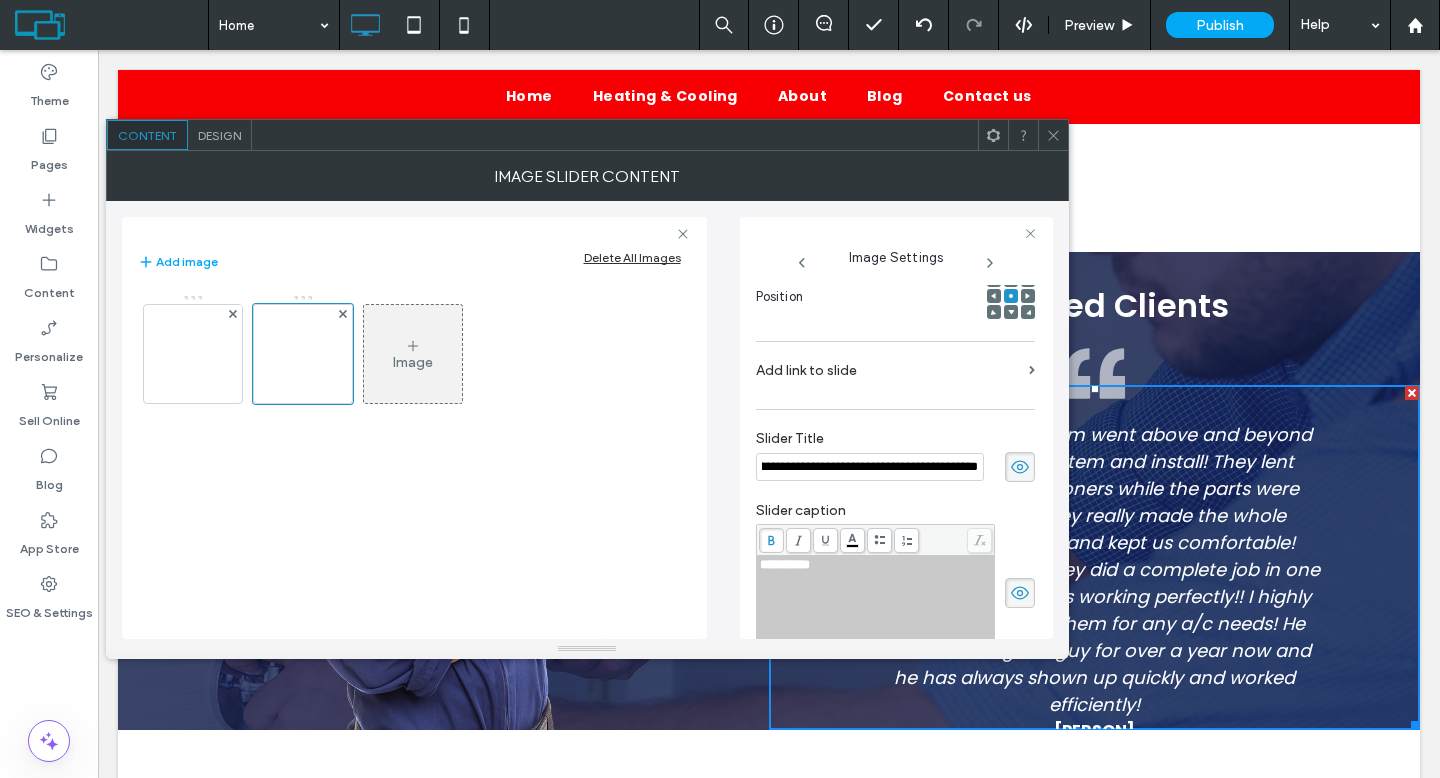 type on "**********" 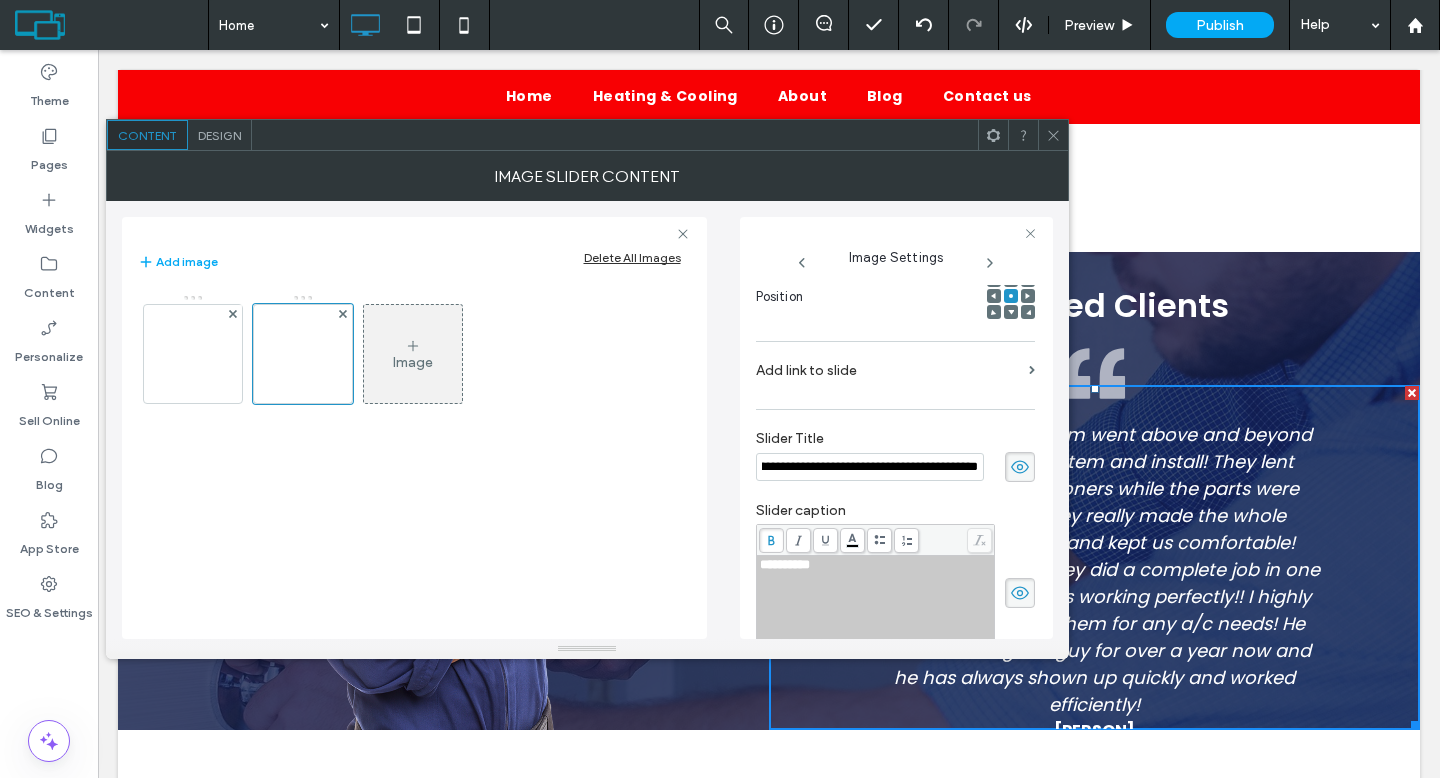 scroll, scrollTop: 0, scrollLeft: 0, axis: both 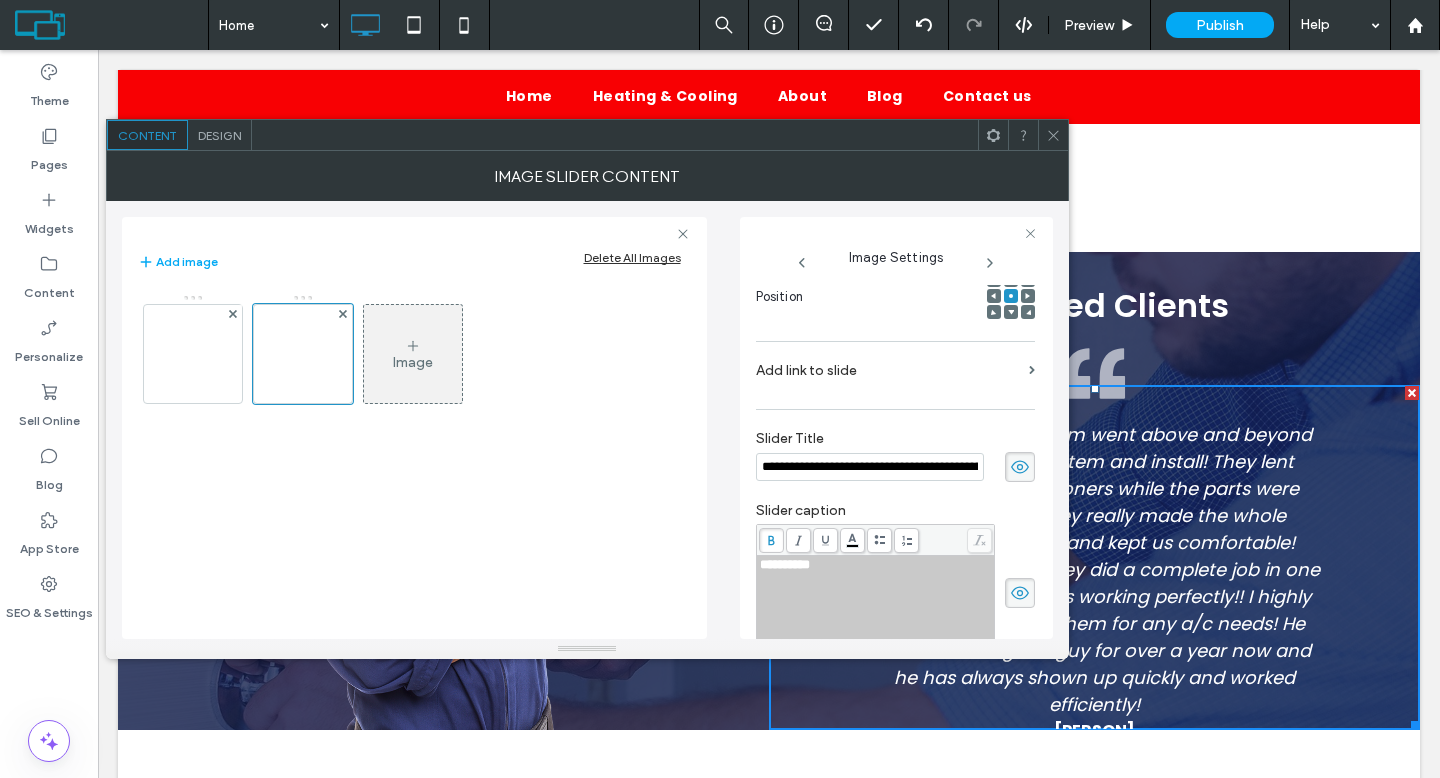 click on "**********" at bounding box center [876, 565] 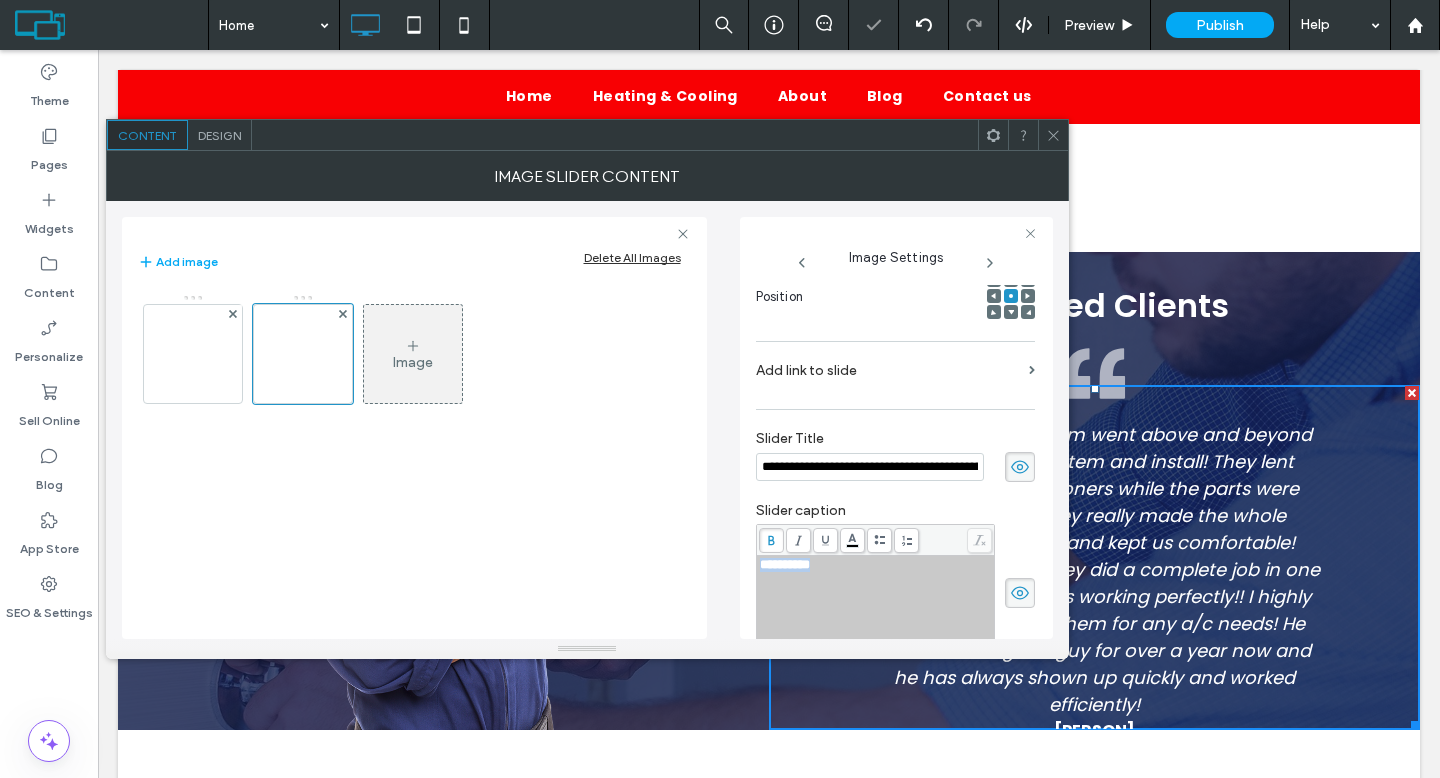 drag, startPoint x: 857, startPoint y: 572, endPoint x: 746, endPoint y: 566, distance: 111.16204 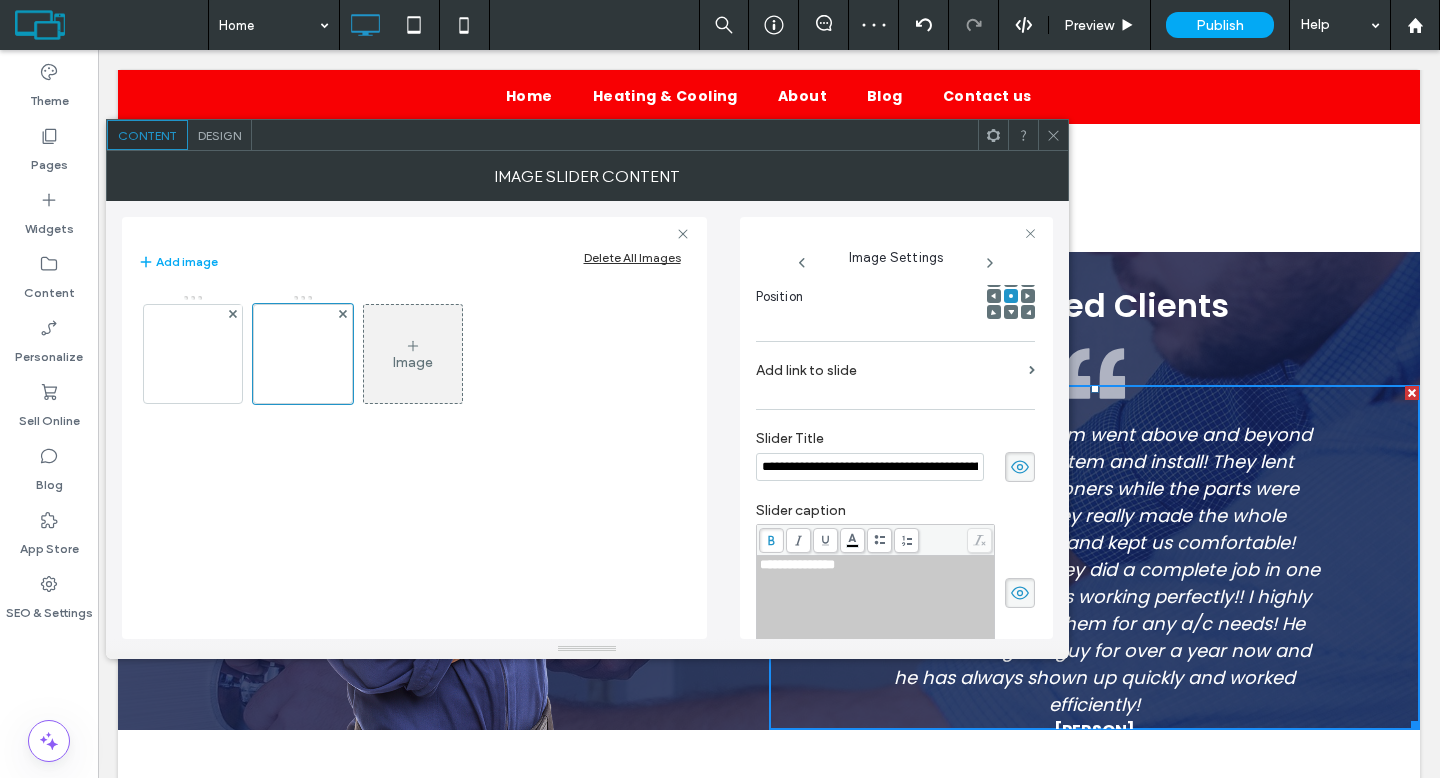 click on "Slider caption" at bounding box center [895, 513] 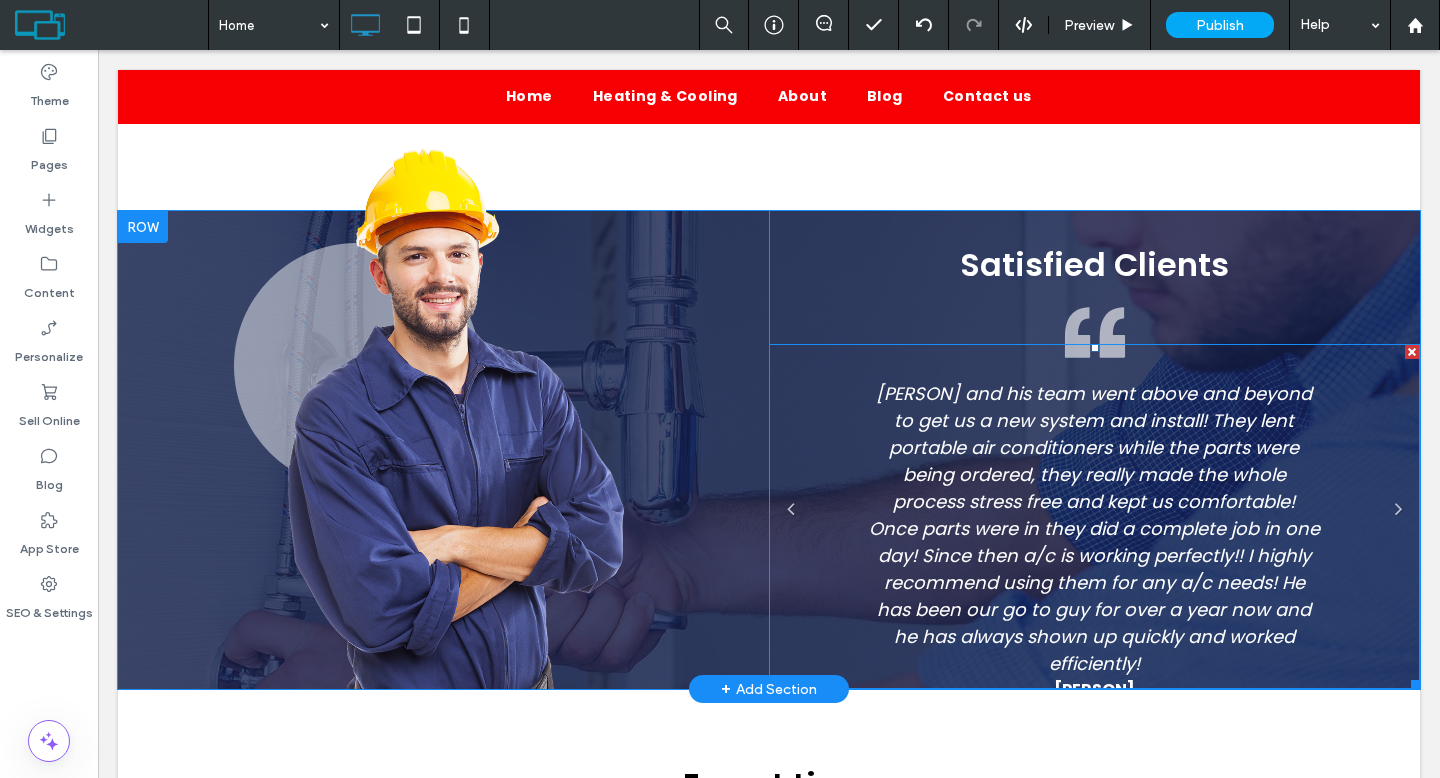 scroll, scrollTop: 2035, scrollLeft: 0, axis: vertical 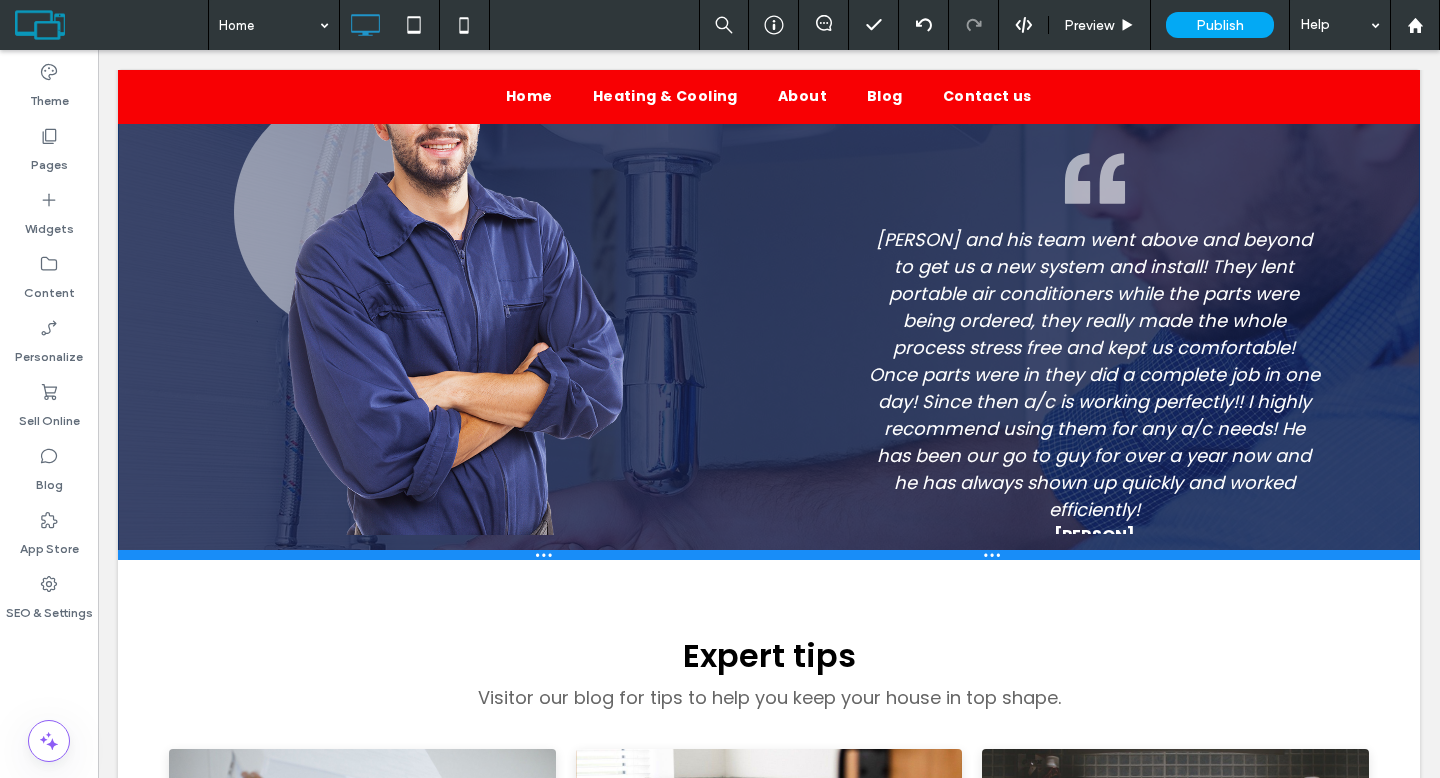 drag, startPoint x: 1396, startPoint y: 503, endPoint x: 1395, endPoint y: 550, distance: 47.010635 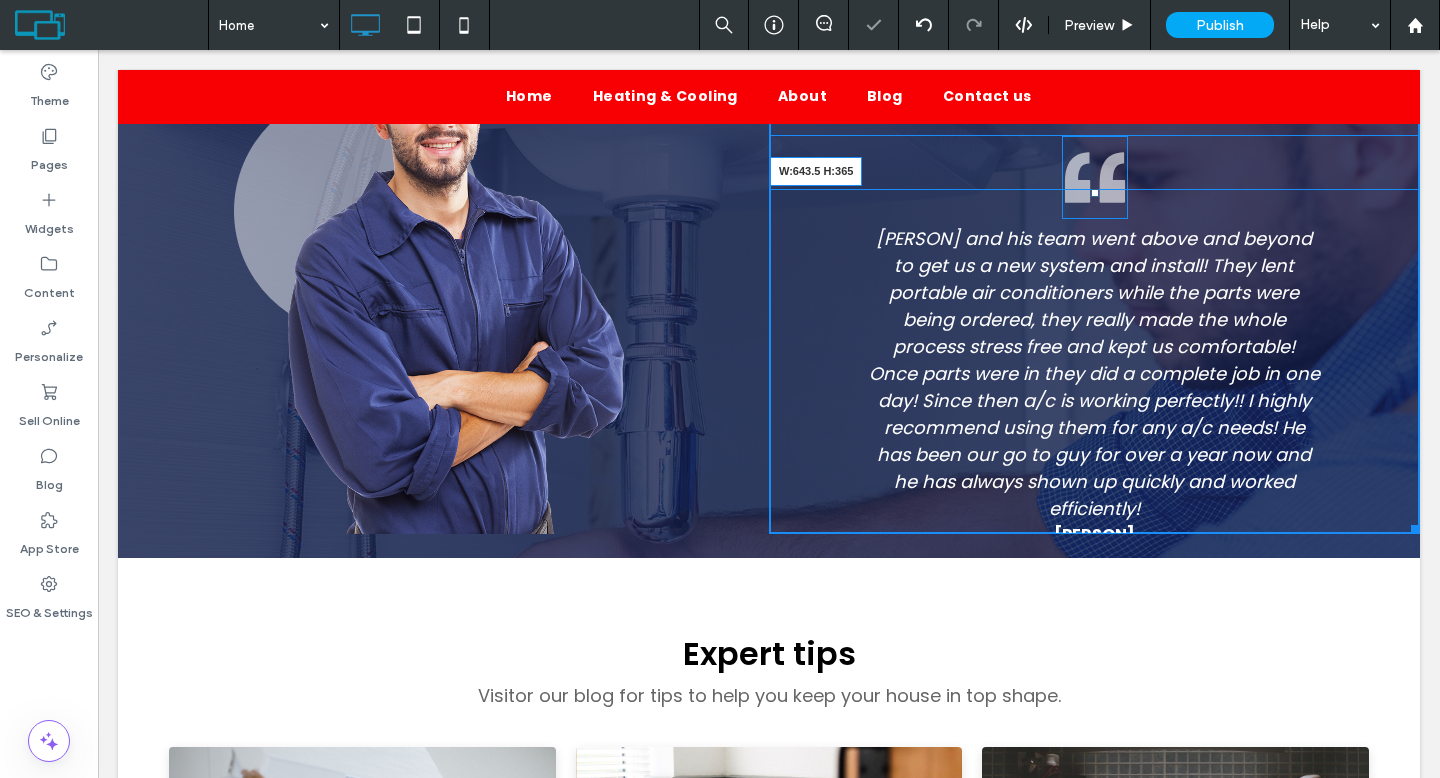 drag, startPoint x: 1393, startPoint y: 527, endPoint x: 1495, endPoint y: 592, distance: 120.9504 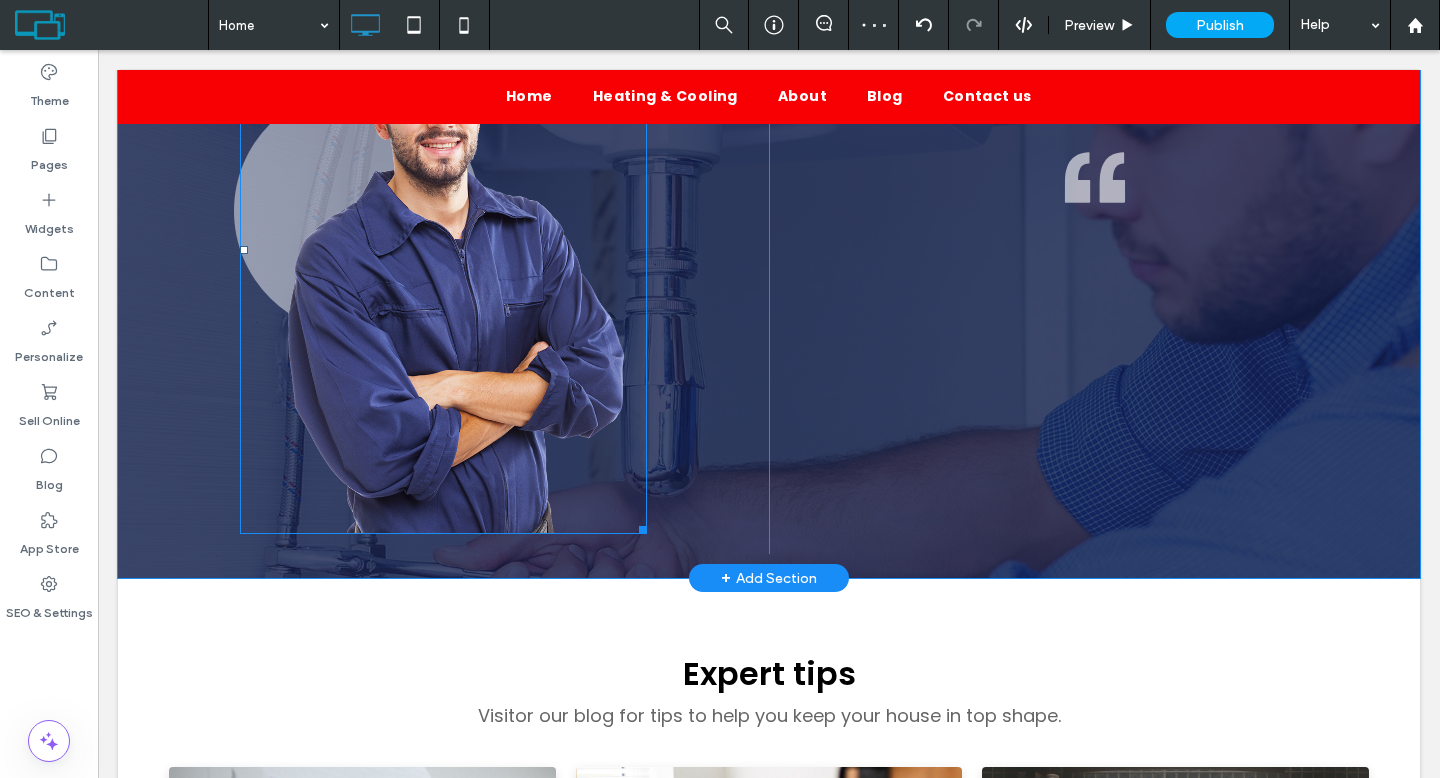 scroll, scrollTop: 1639, scrollLeft: 0, axis: vertical 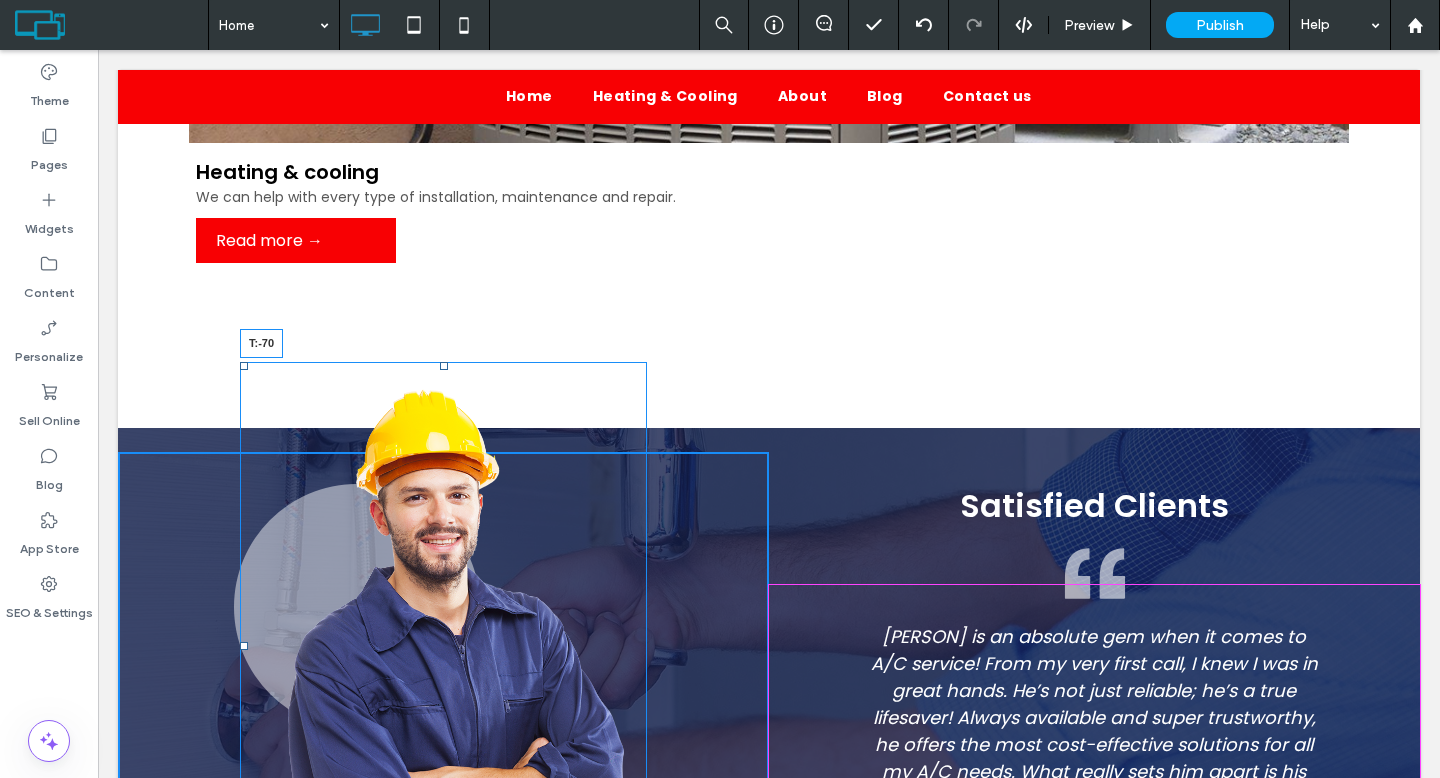 drag, startPoint x: 440, startPoint y: 361, endPoint x: 440, endPoint y: 385, distance: 24 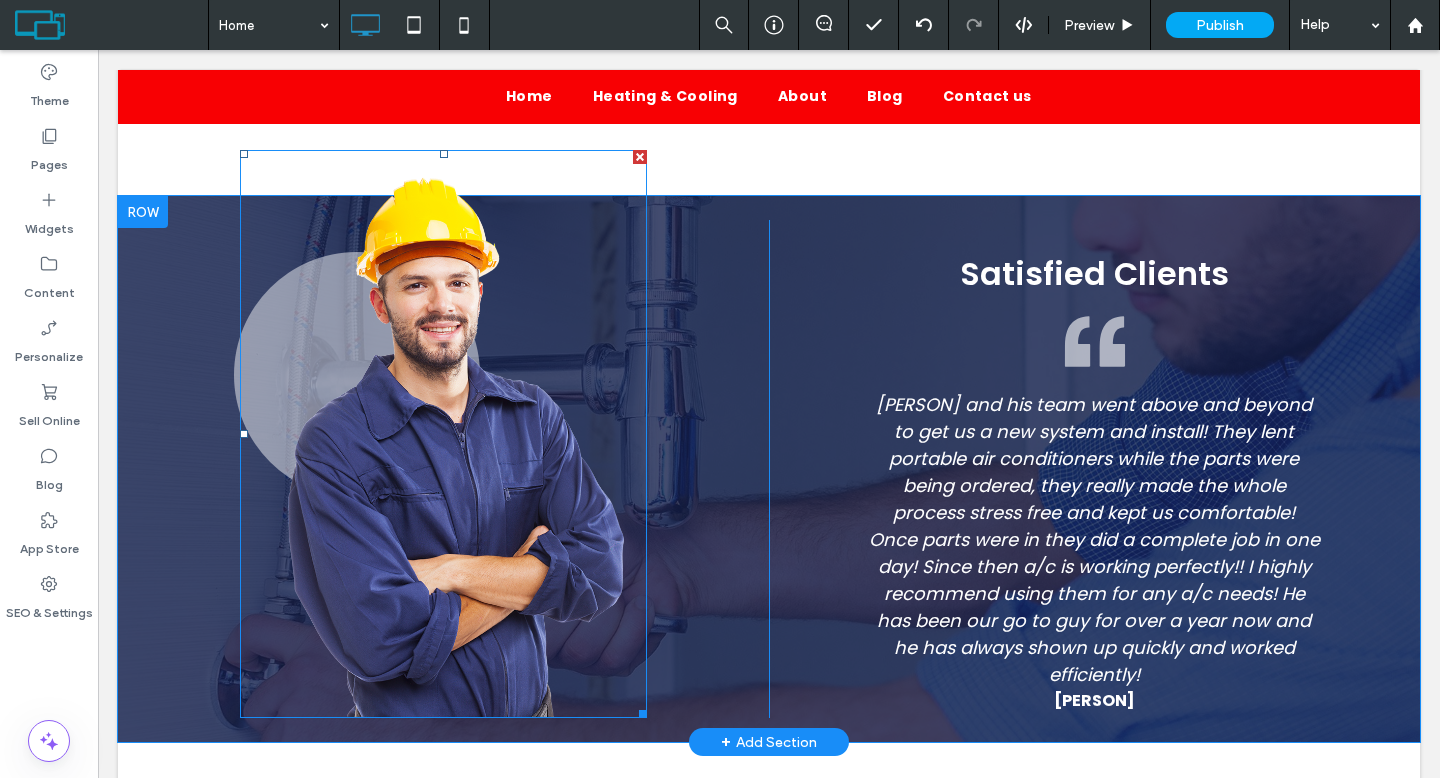 scroll, scrollTop: 1966, scrollLeft: 0, axis: vertical 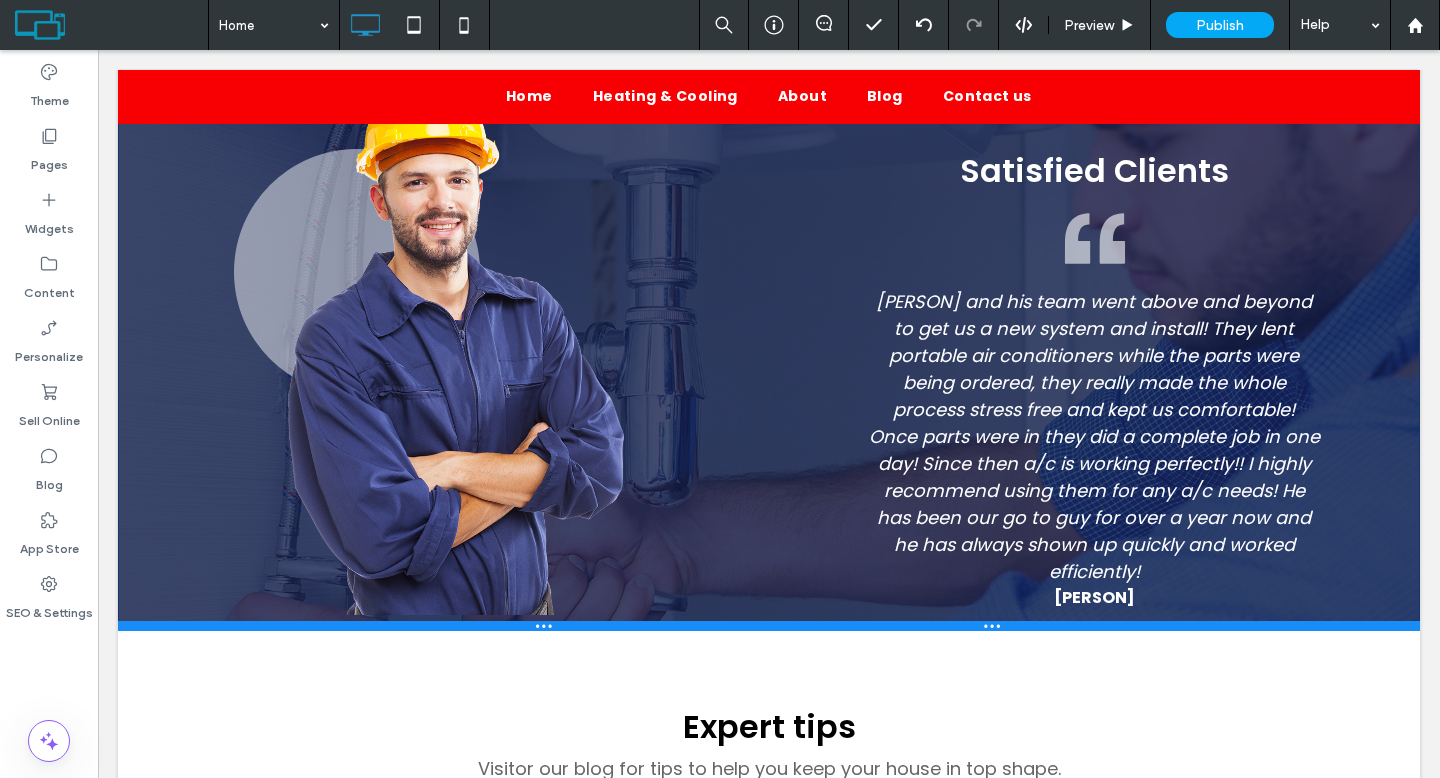 drag, startPoint x: 540, startPoint y: 639, endPoint x: 541, endPoint y: 626, distance: 13.038404 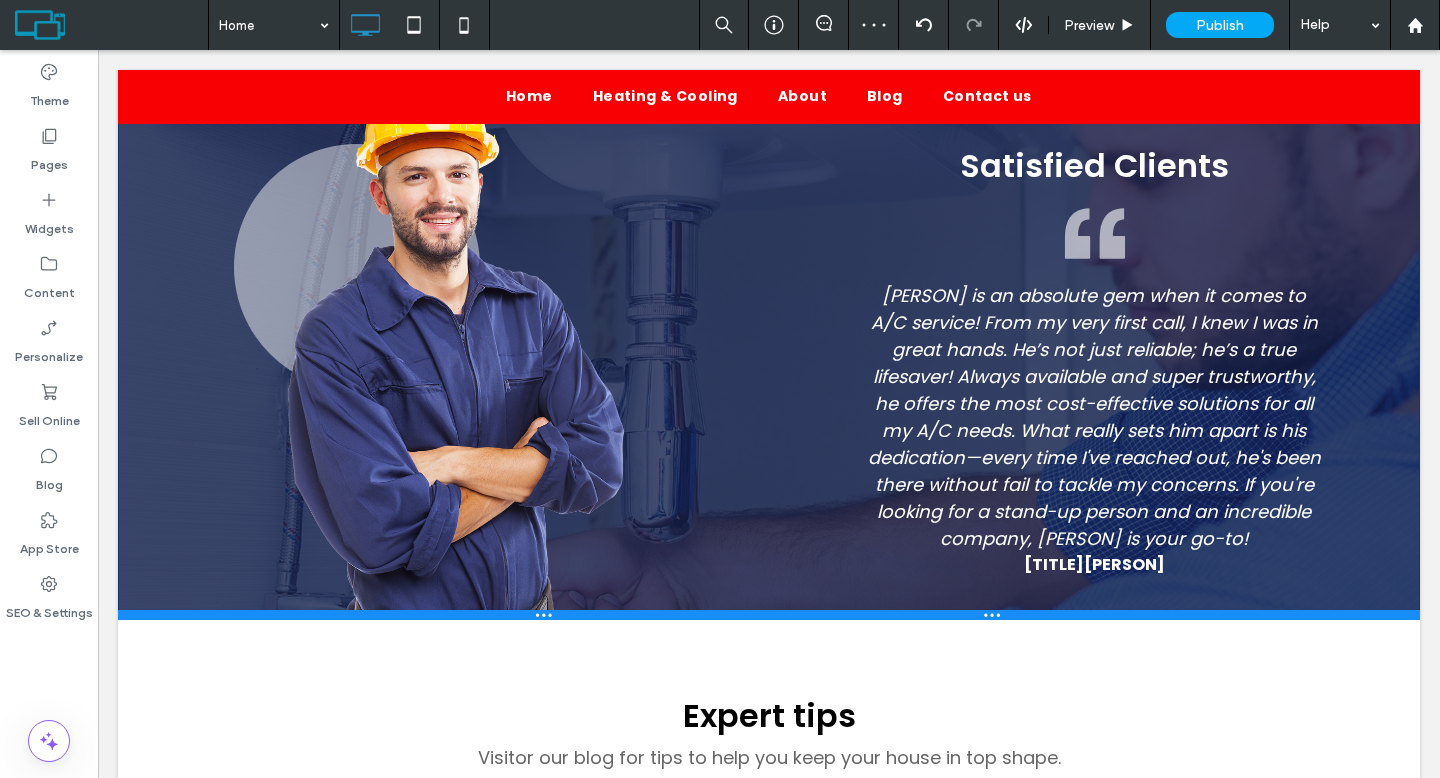 drag, startPoint x: 572, startPoint y: 625, endPoint x: 573, endPoint y: 613, distance: 12.0415945 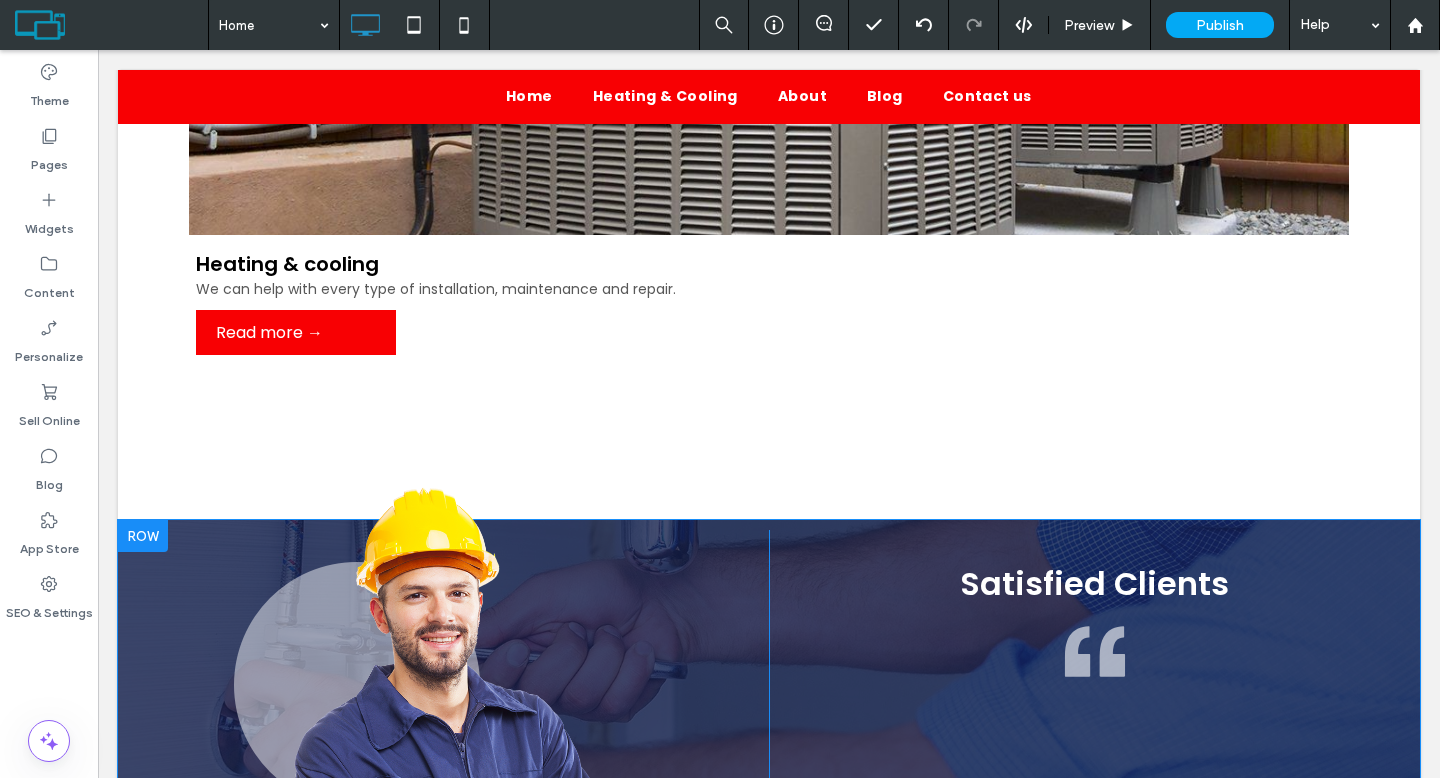 scroll, scrollTop: 1476, scrollLeft: 0, axis: vertical 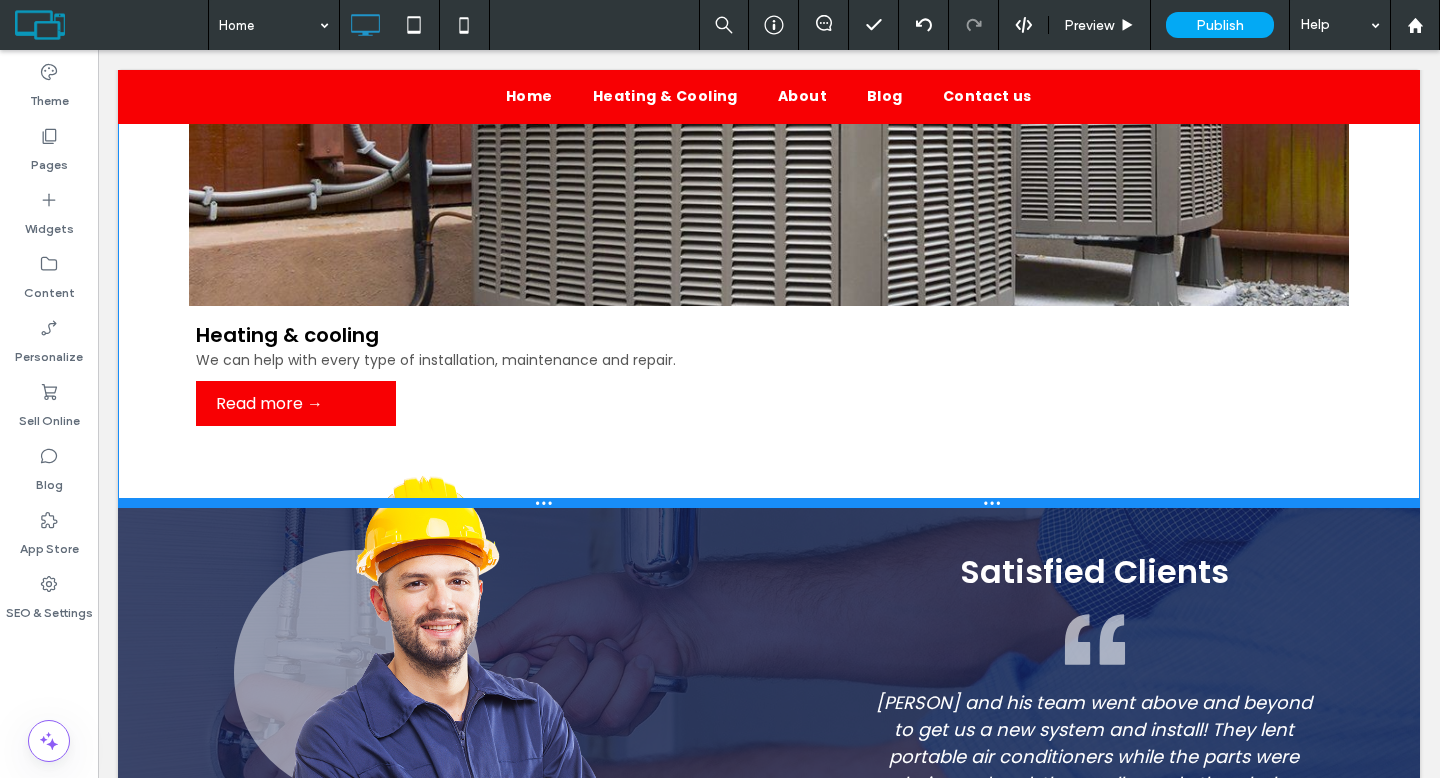 drag, startPoint x: 680, startPoint y: 583, endPoint x: 677, endPoint y: 502, distance: 81.055534 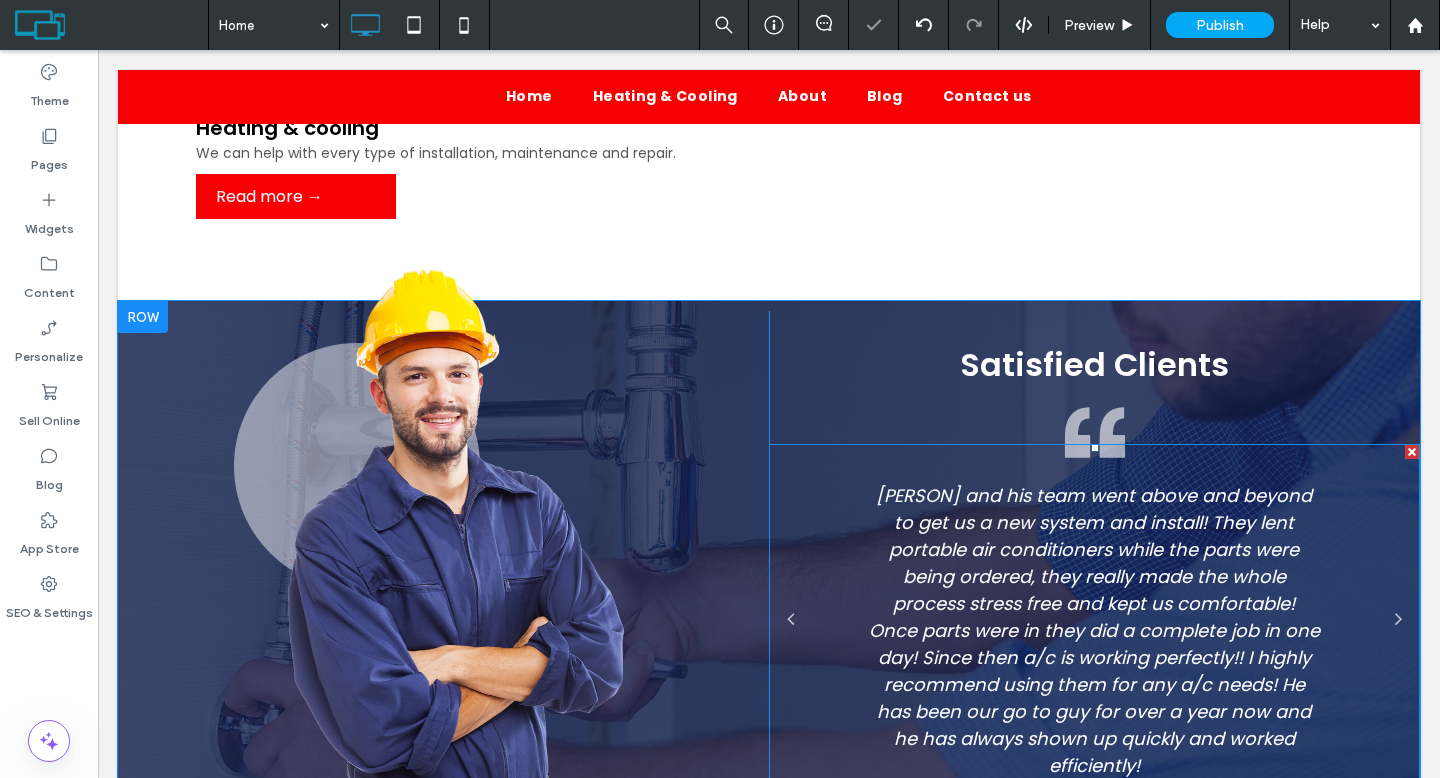 scroll, scrollTop: 1759, scrollLeft: 0, axis: vertical 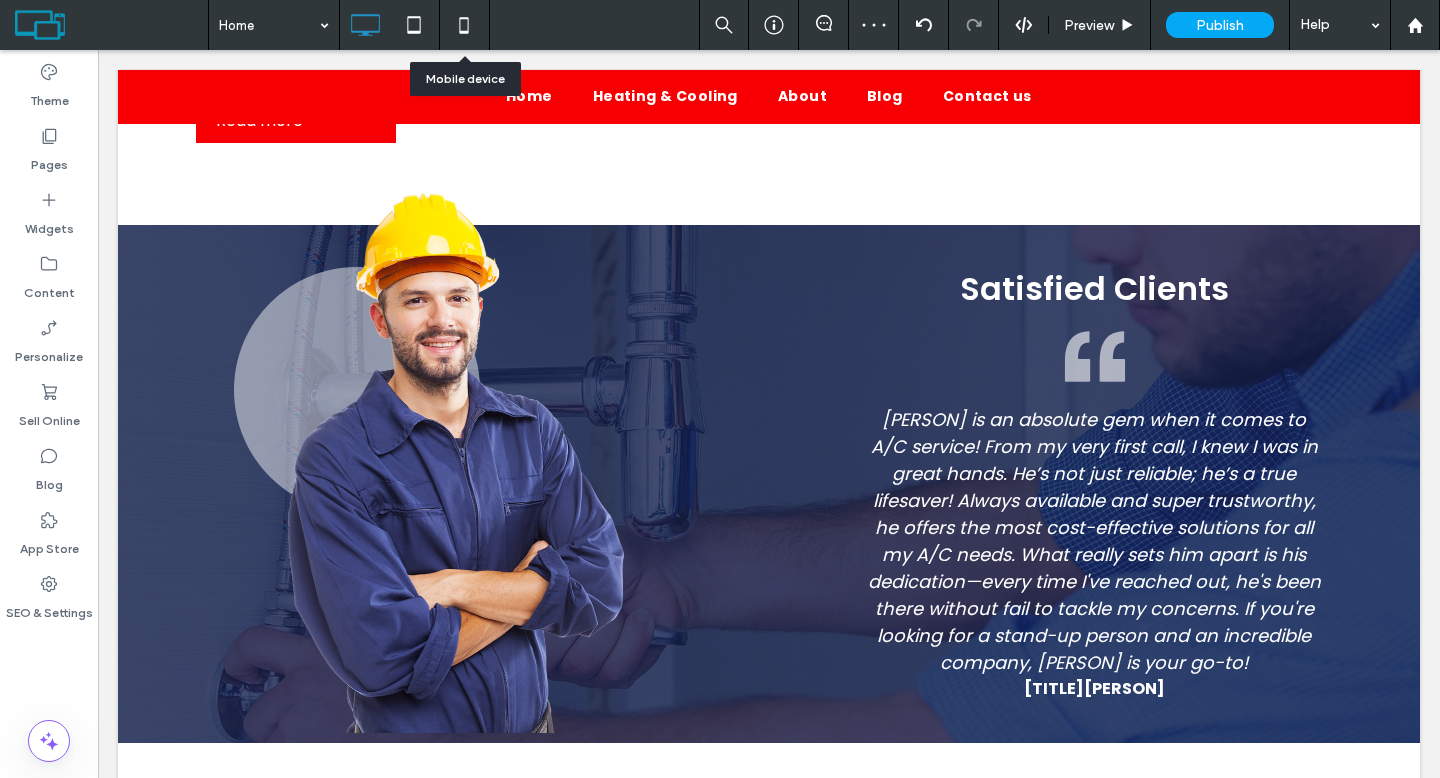 click 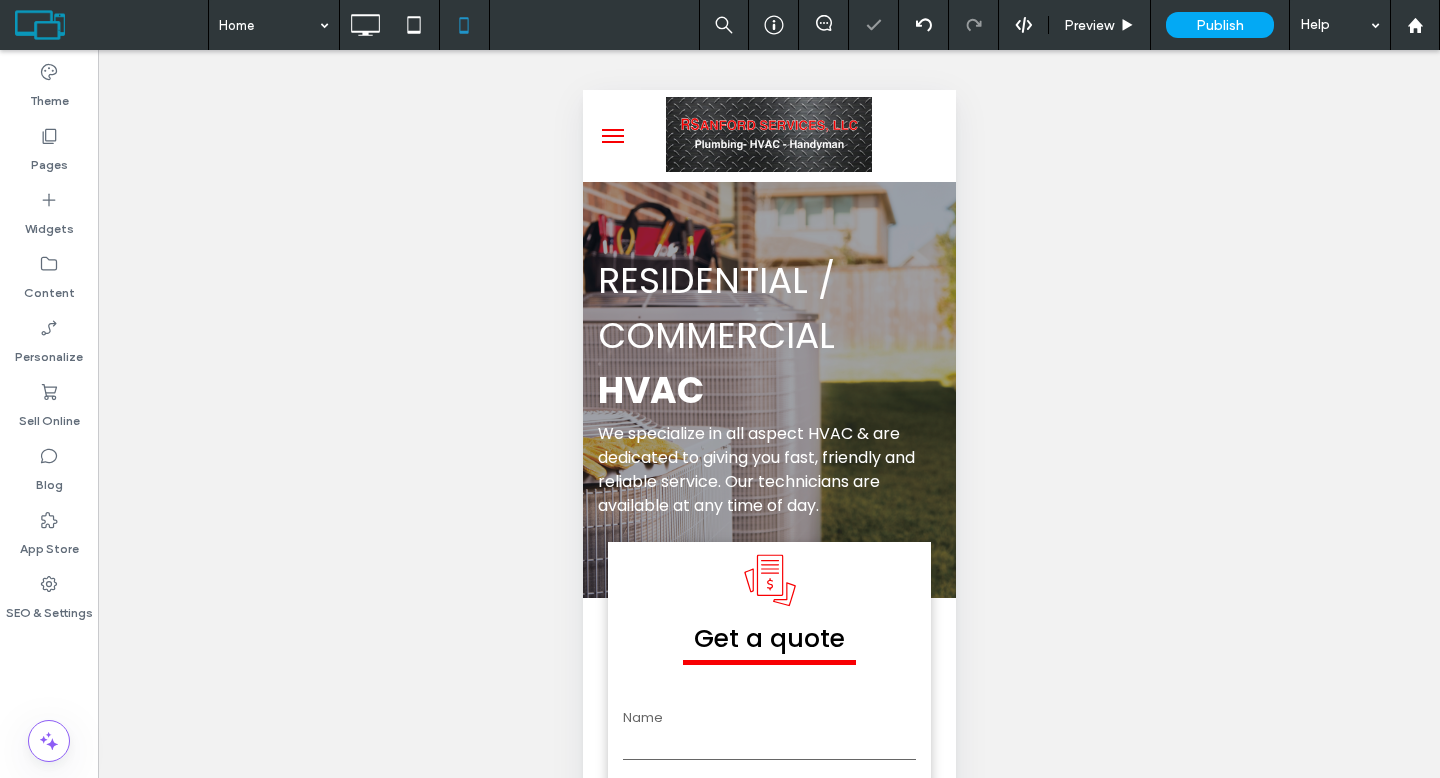 scroll, scrollTop: 0, scrollLeft: 0, axis: both 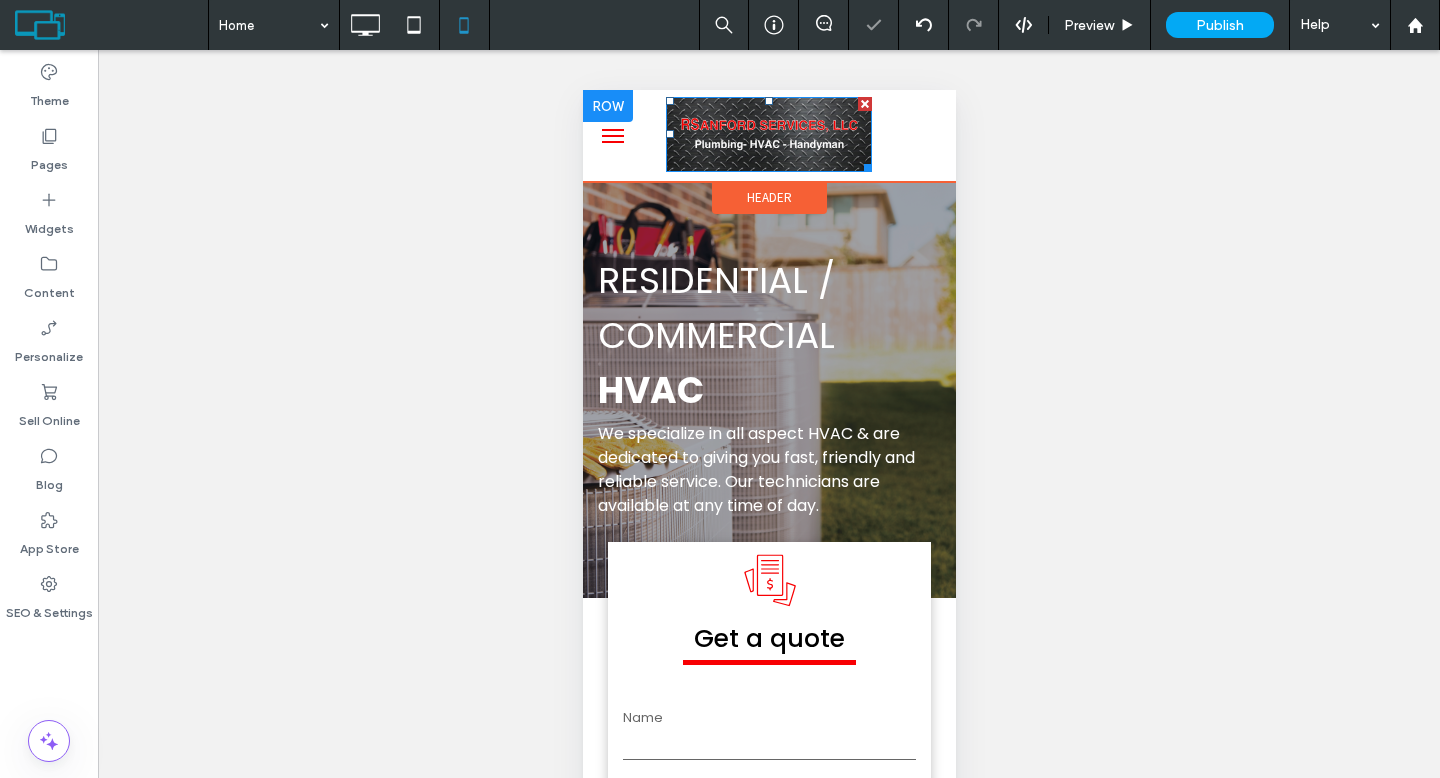 click at bounding box center [768, 134] 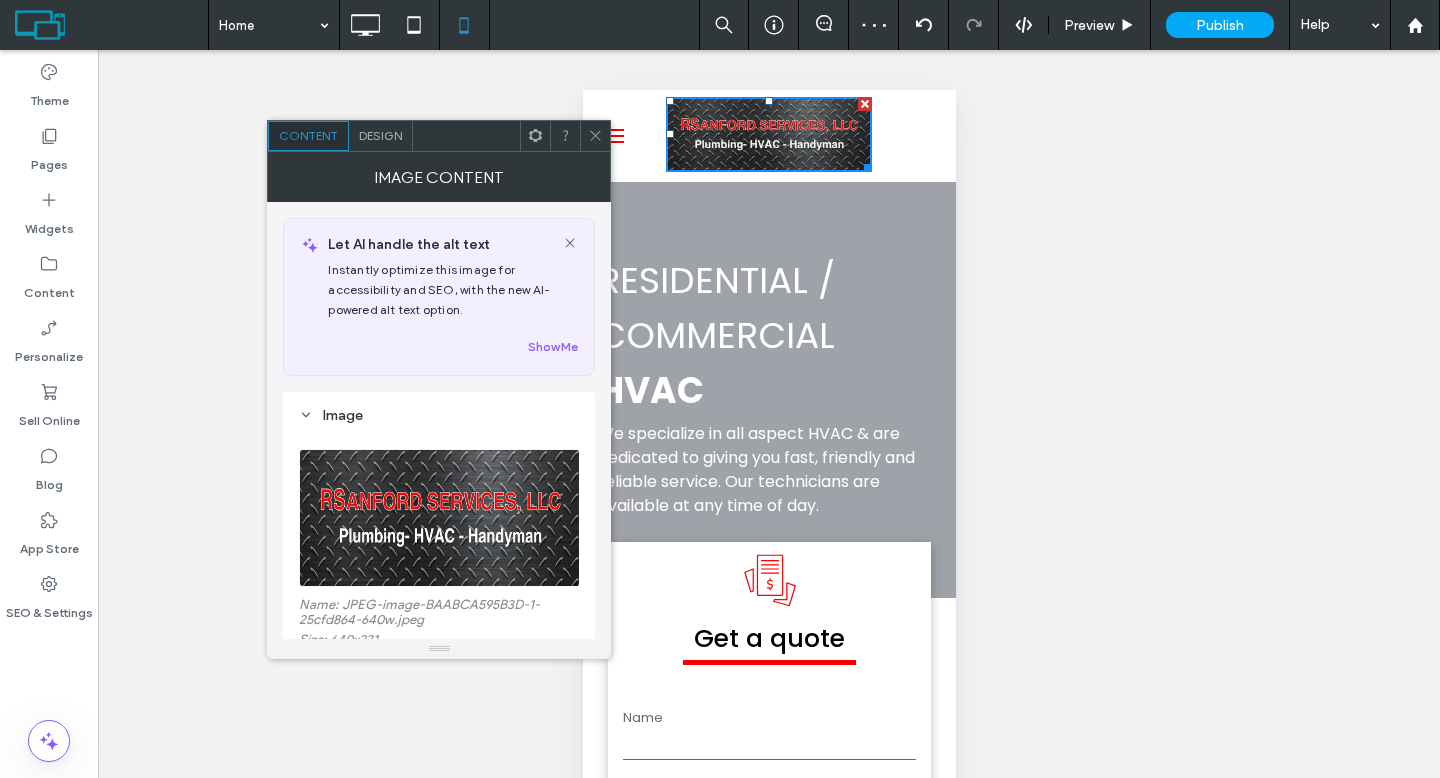 scroll, scrollTop: 157, scrollLeft: 0, axis: vertical 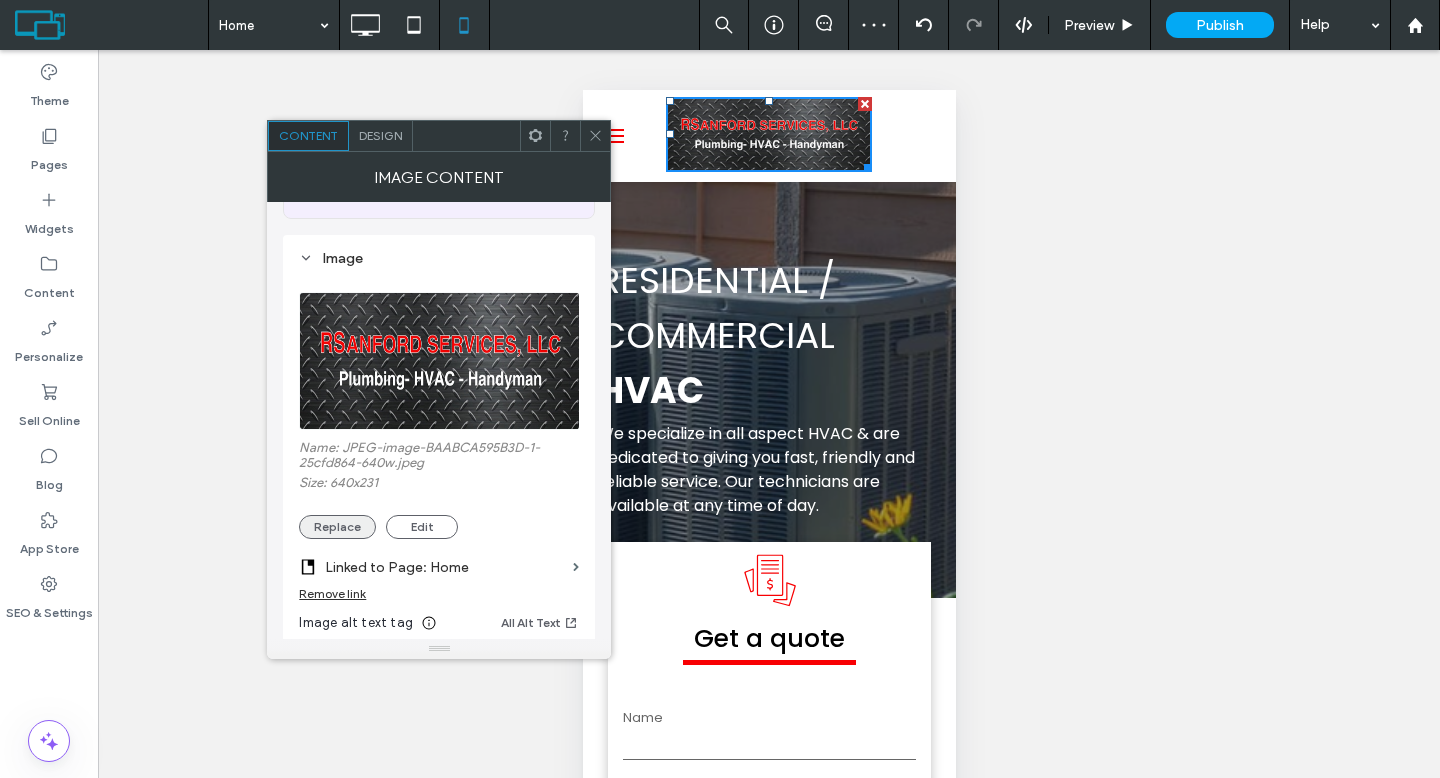 click on "Replace" at bounding box center (337, 527) 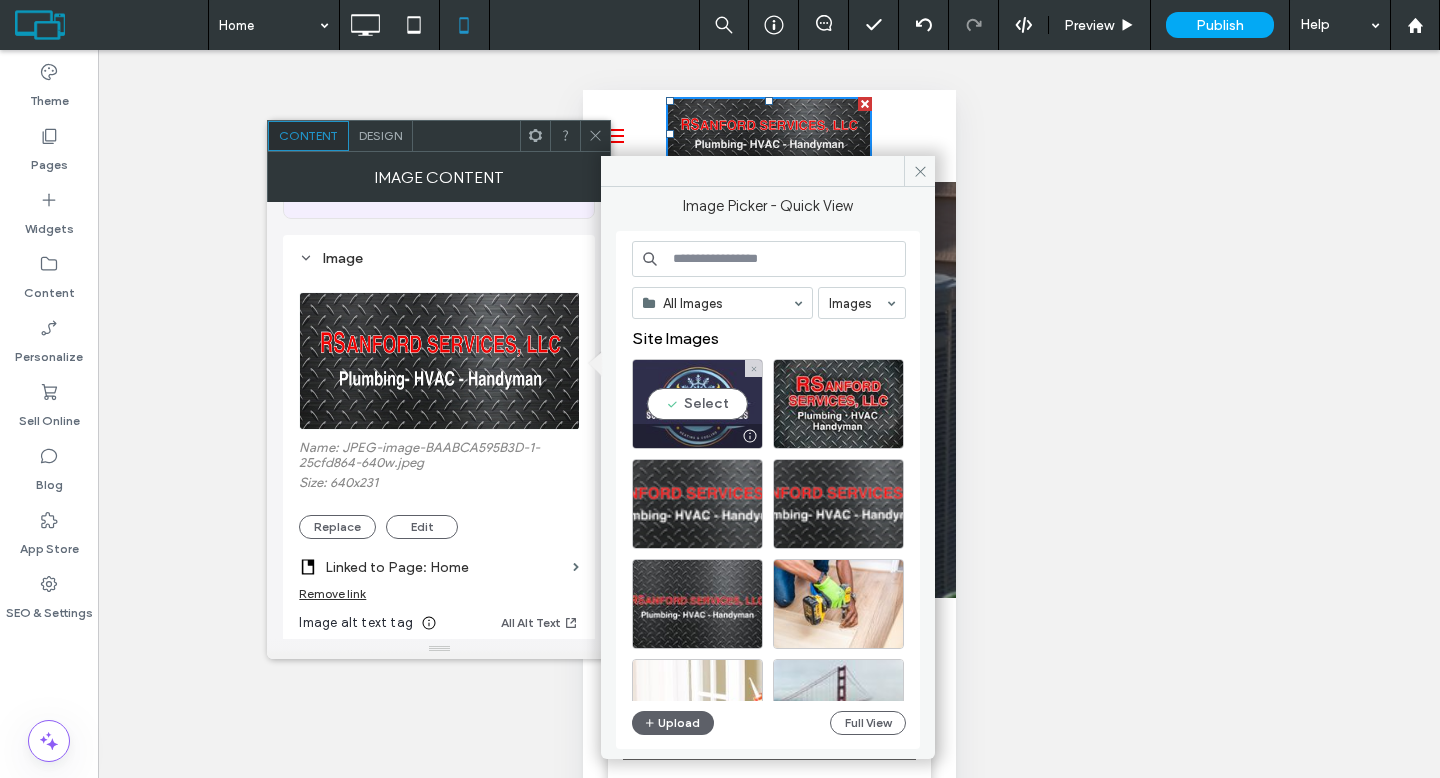 click on "Select" at bounding box center (697, 404) 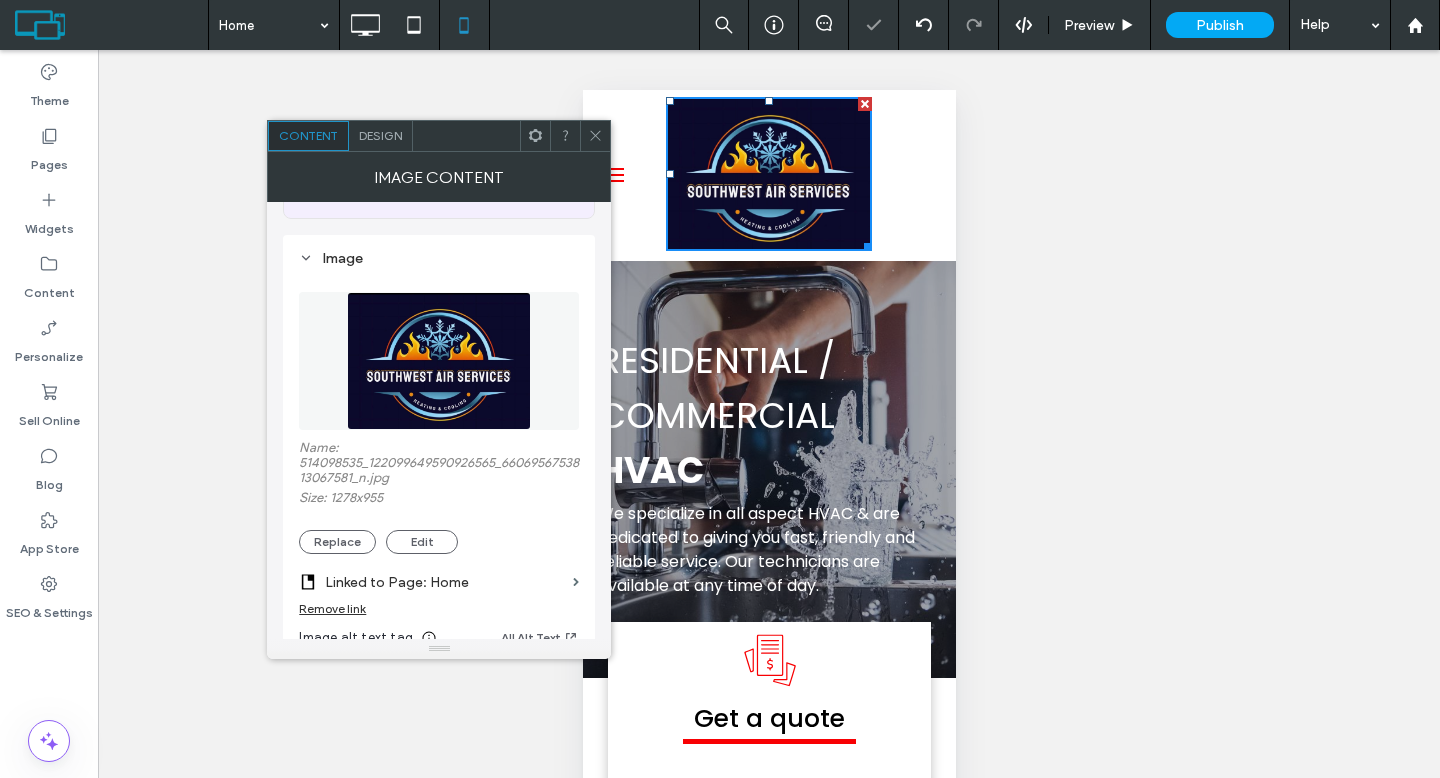 click 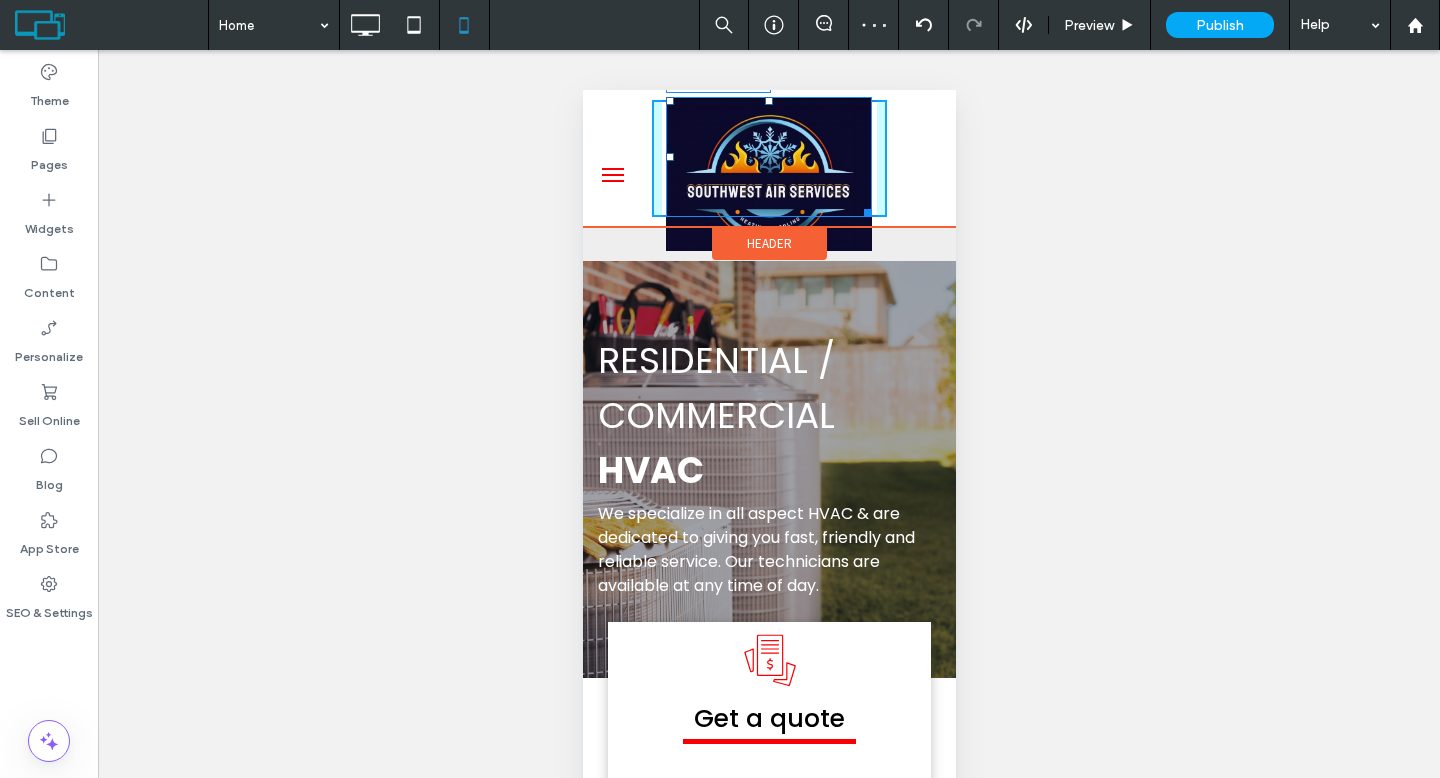 drag, startPoint x: 851, startPoint y: 235, endPoint x: 831, endPoint y: 208, distance: 33.600594 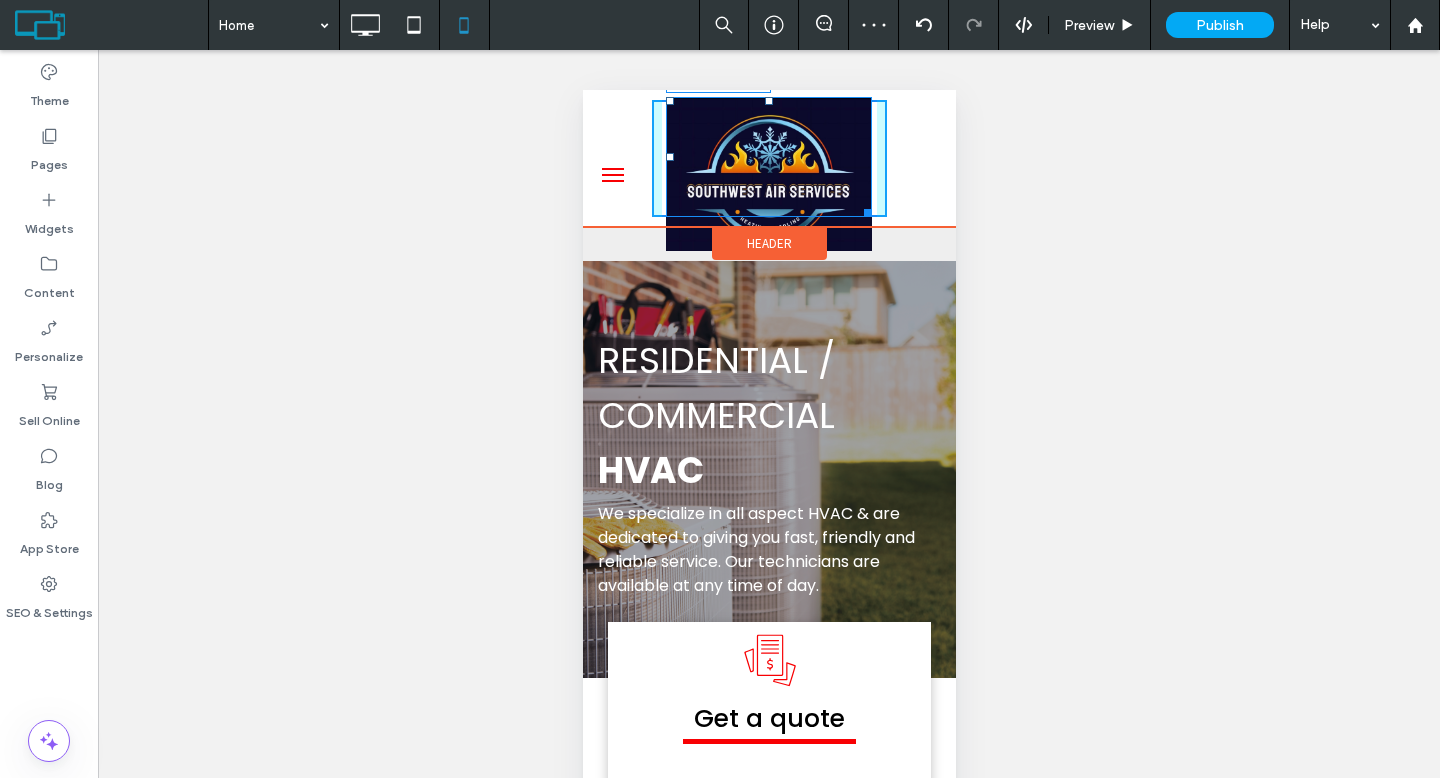 click at bounding box center (863, 209) 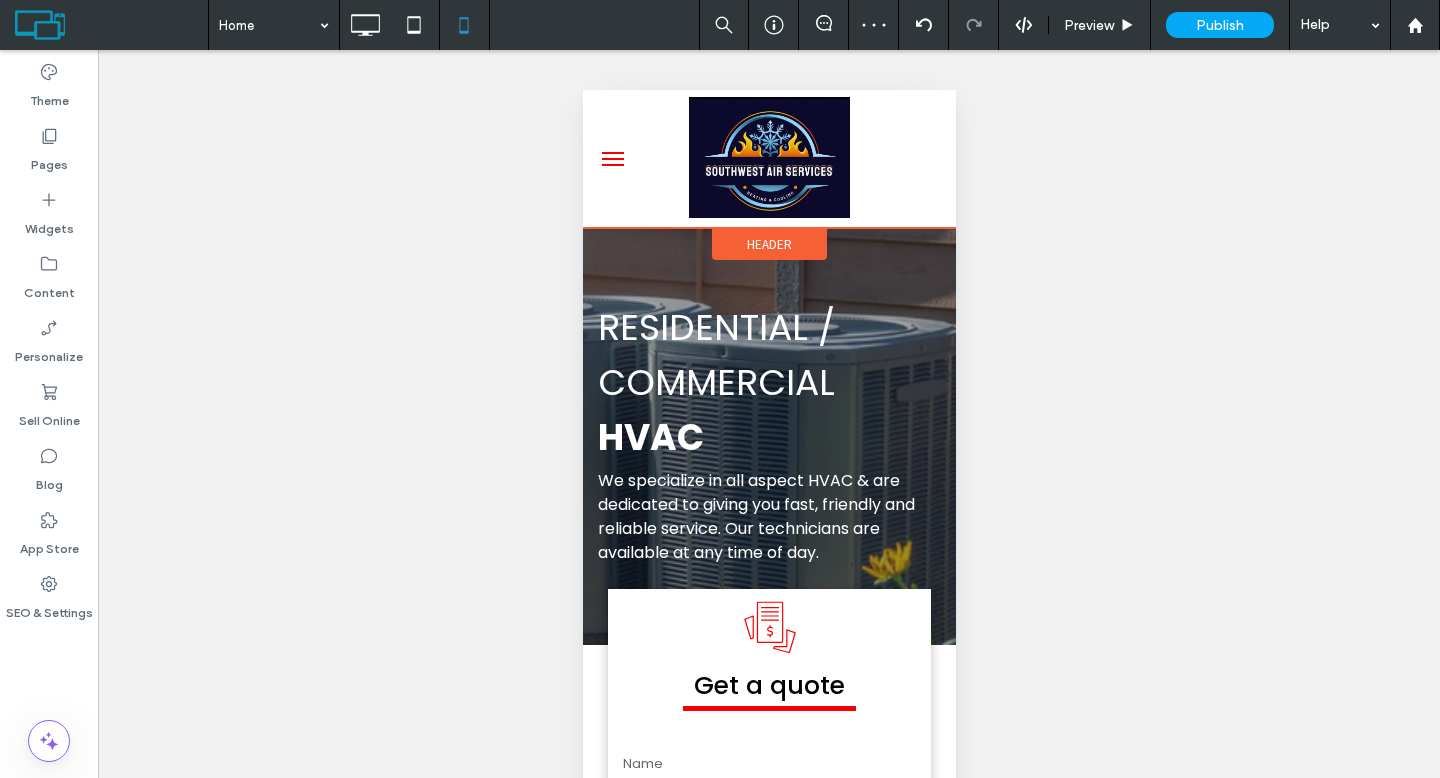 click on "Header" at bounding box center [768, 244] 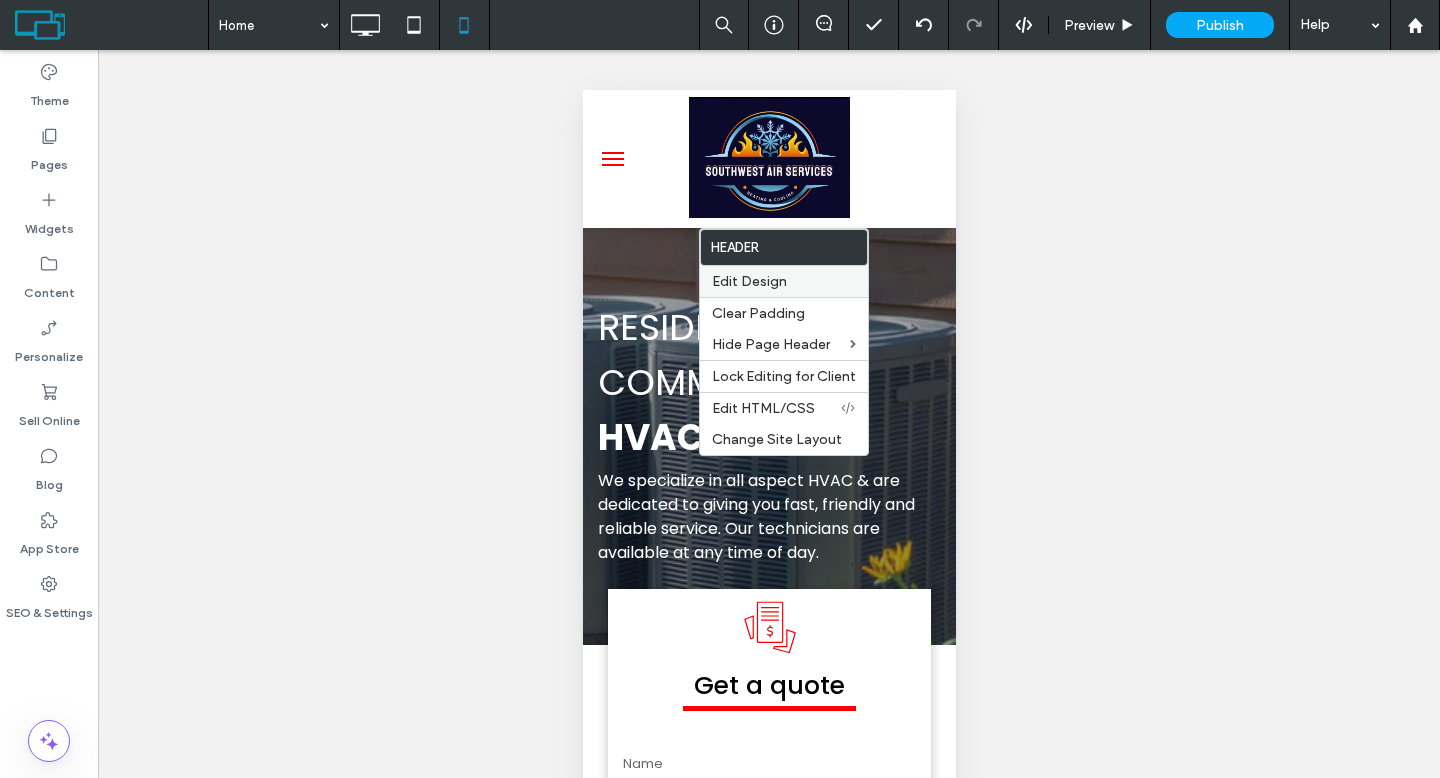 click on "Edit Design" at bounding box center (749, 281) 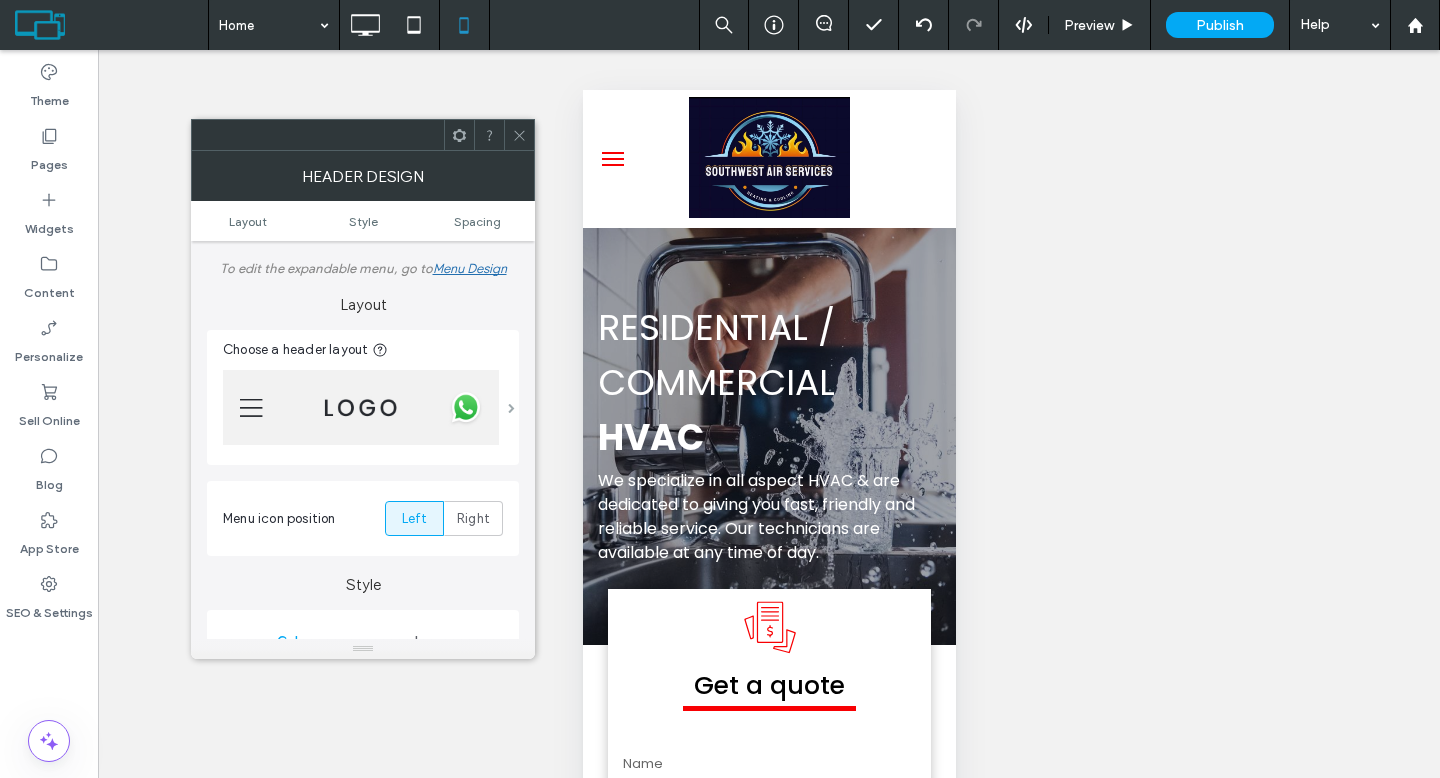 click at bounding box center (511, 408) 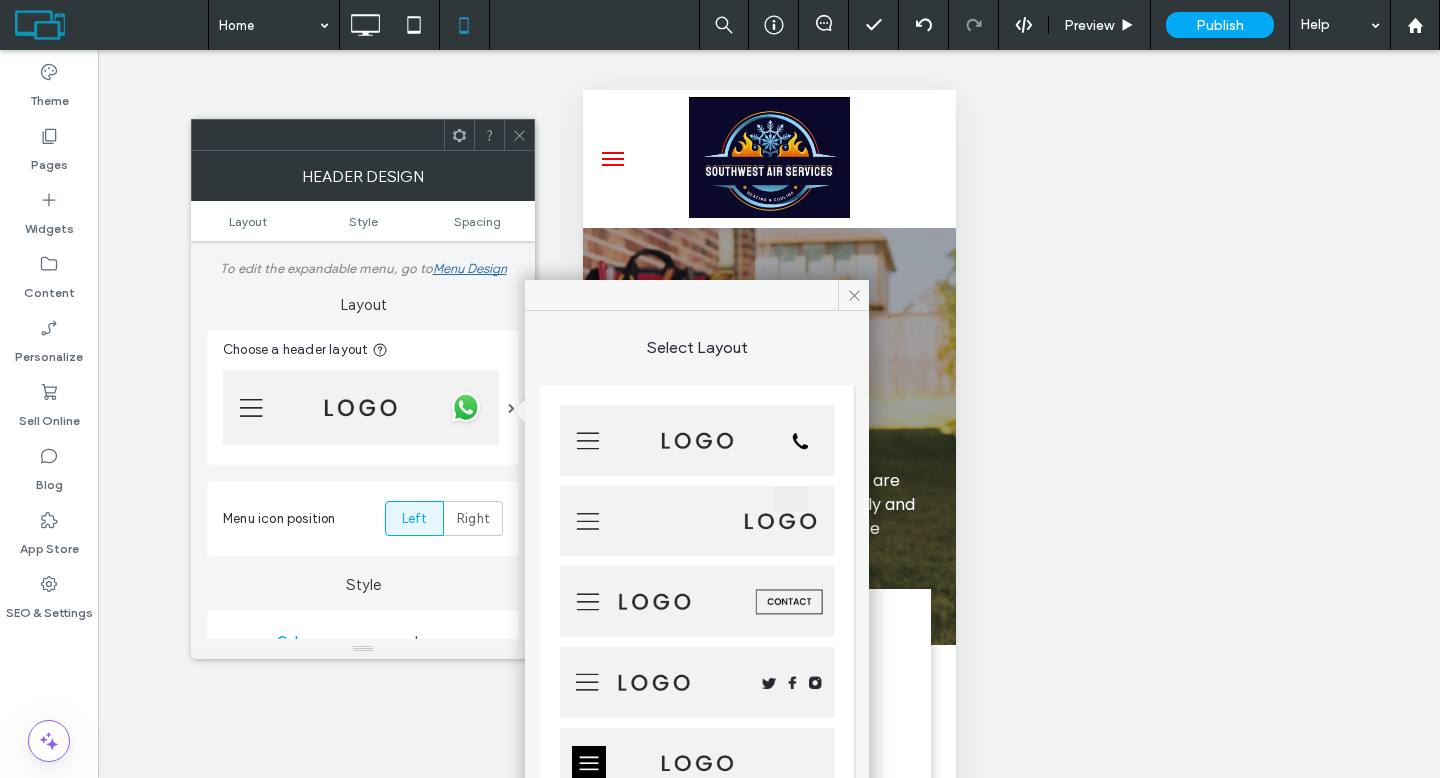 click at bounding box center (697, 440) 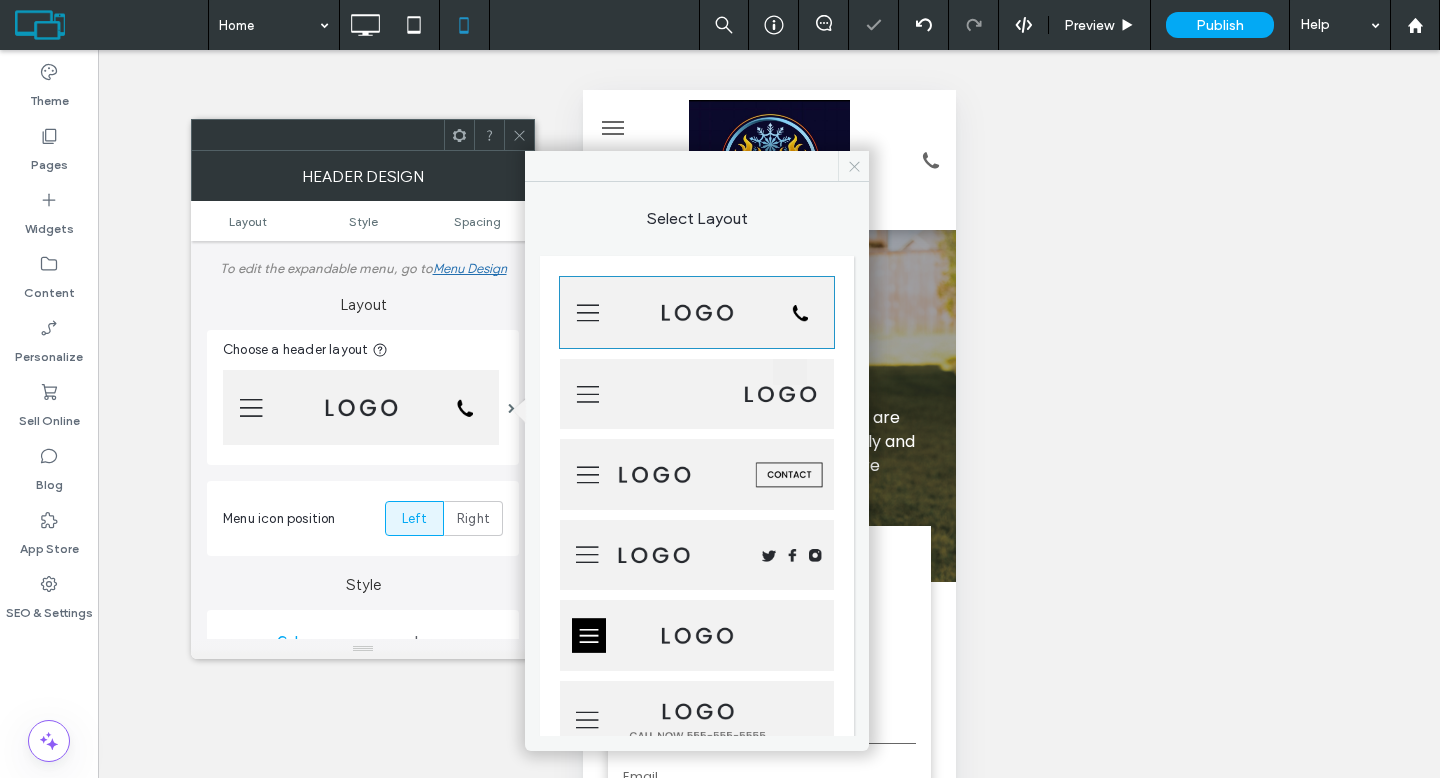 click 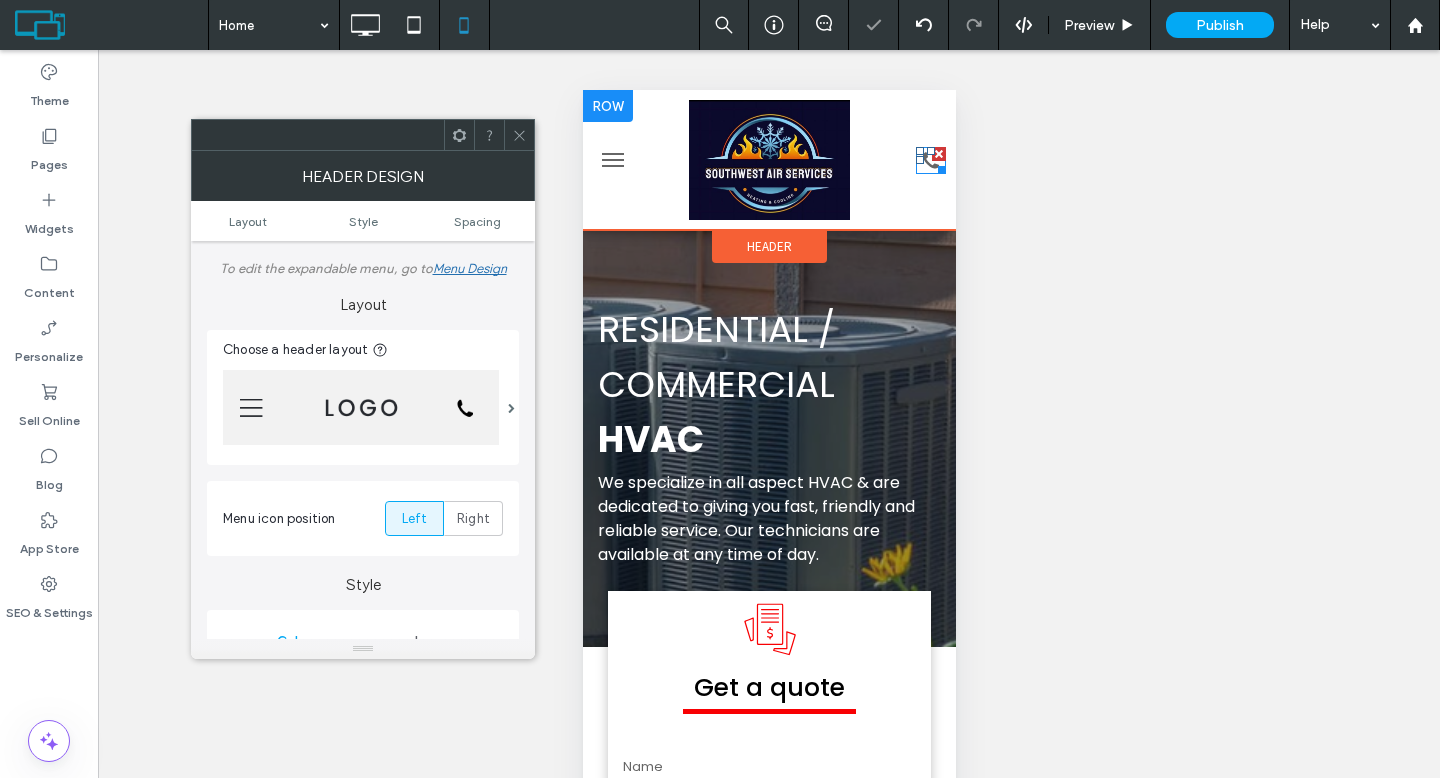 click at bounding box center (919, 160) 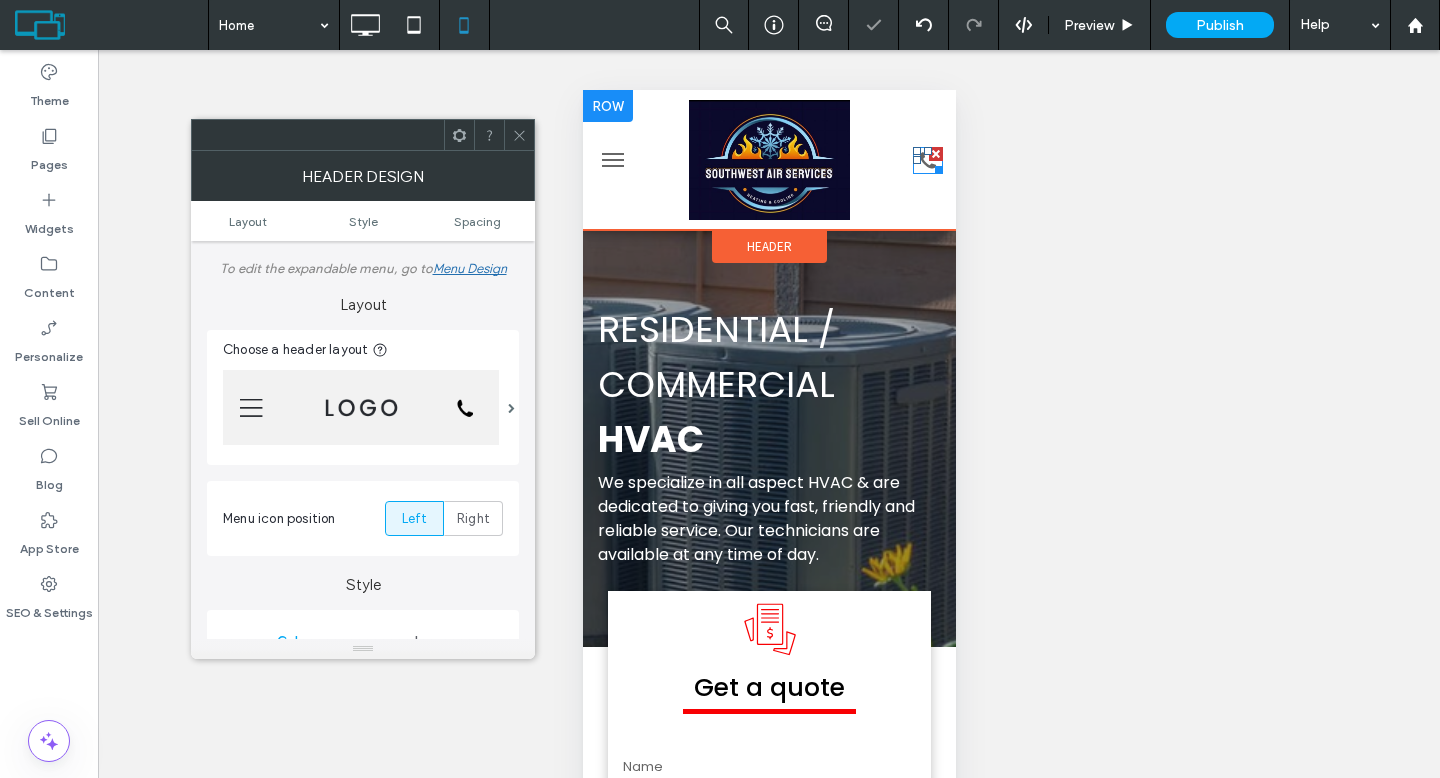 click 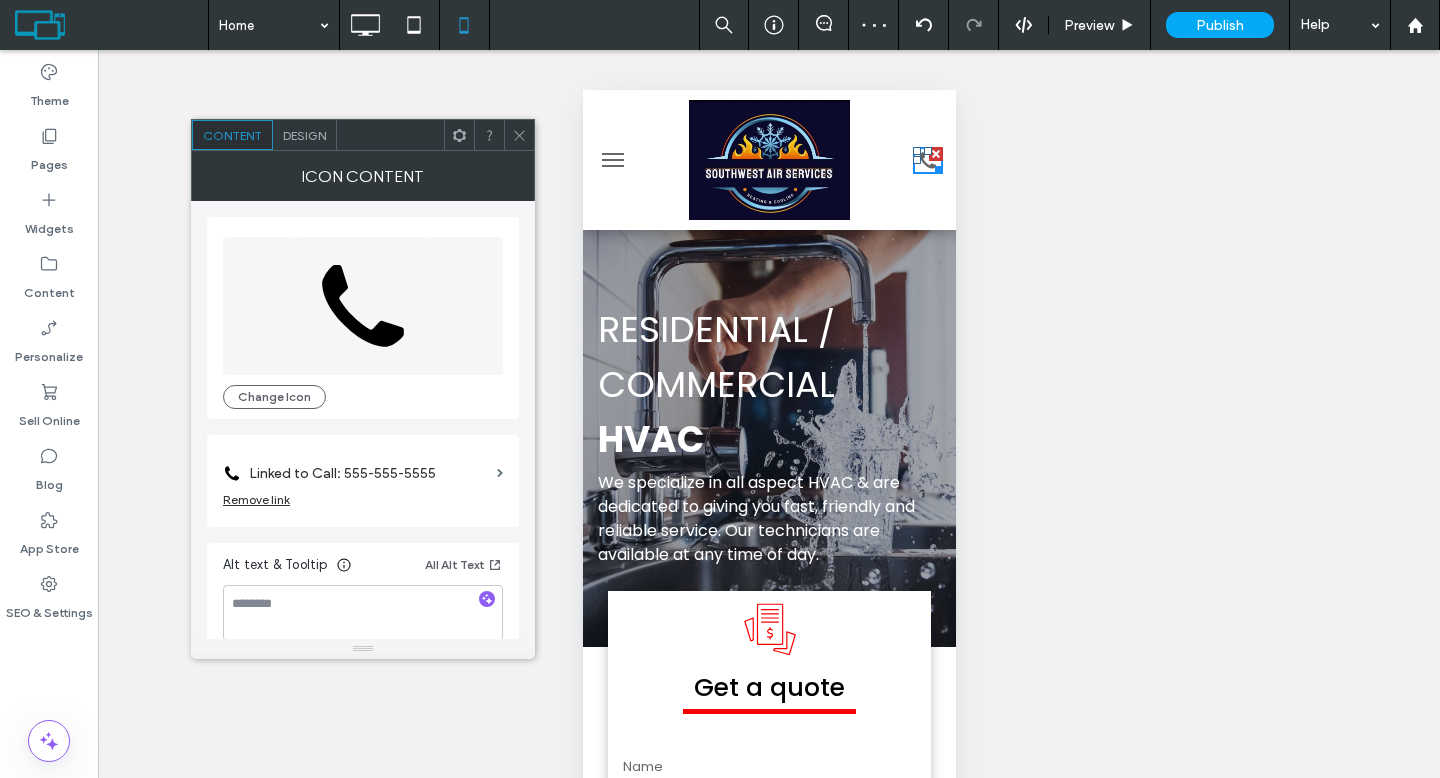 click on "Linked to Call: 555-555-5555" at bounding box center (369, 473) 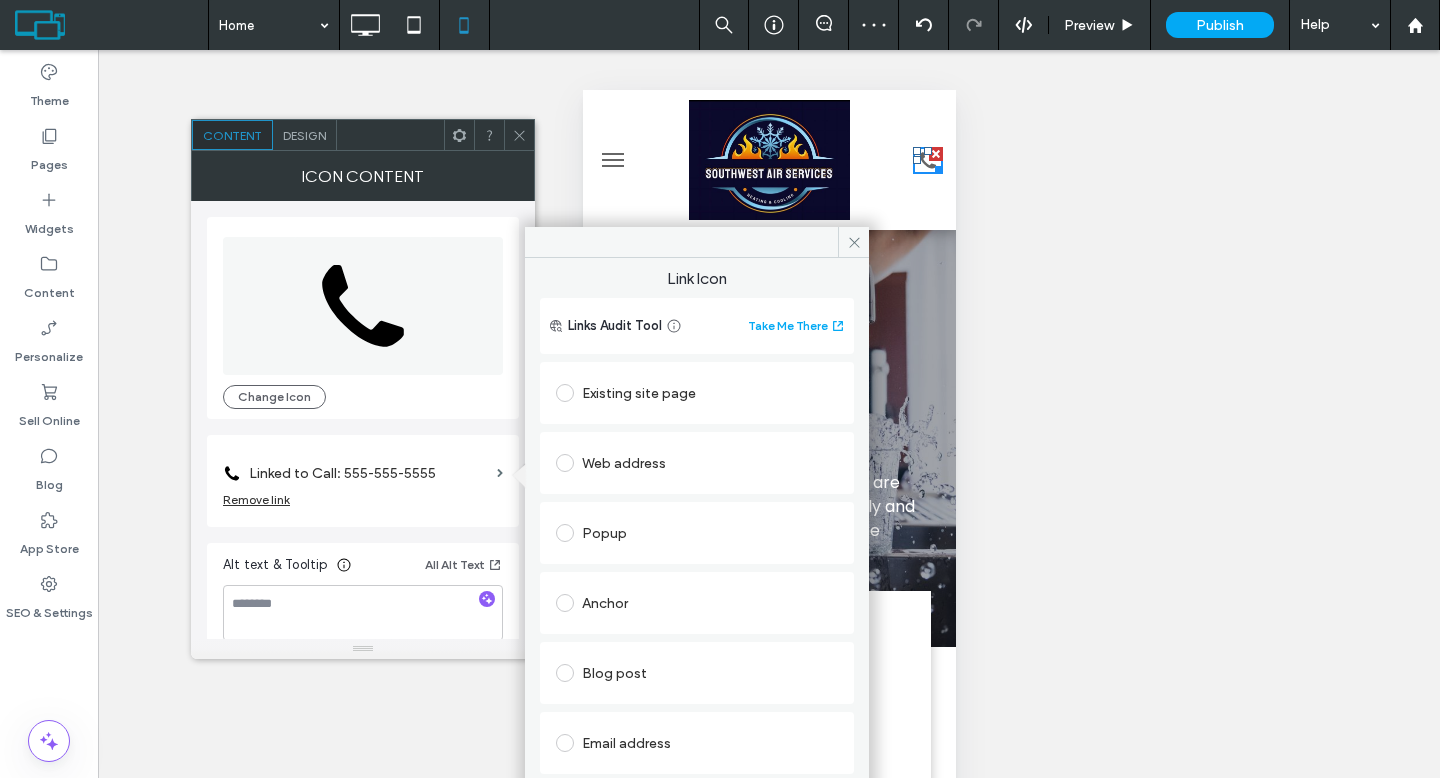 scroll, scrollTop: 227, scrollLeft: 0, axis: vertical 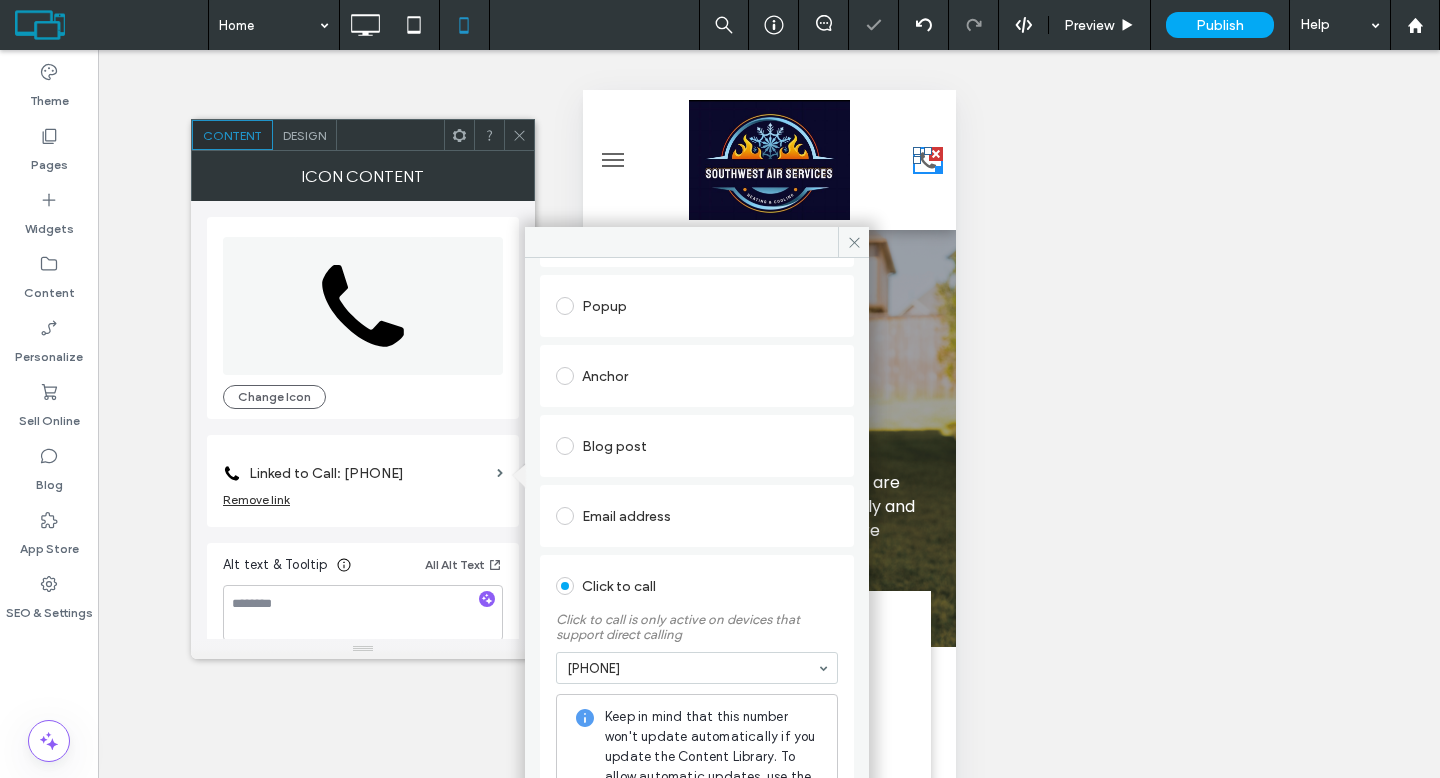 click 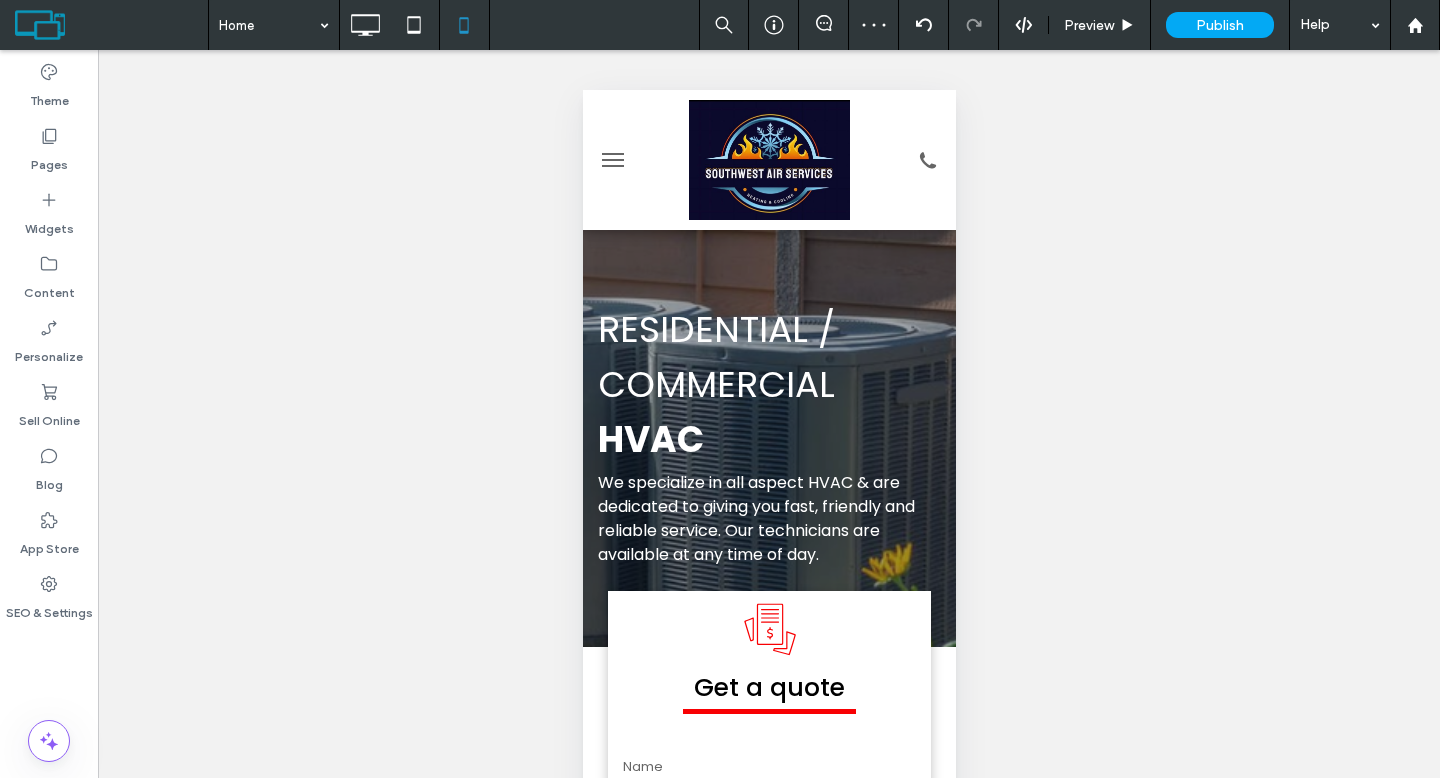 click at bounding box center [612, 160] 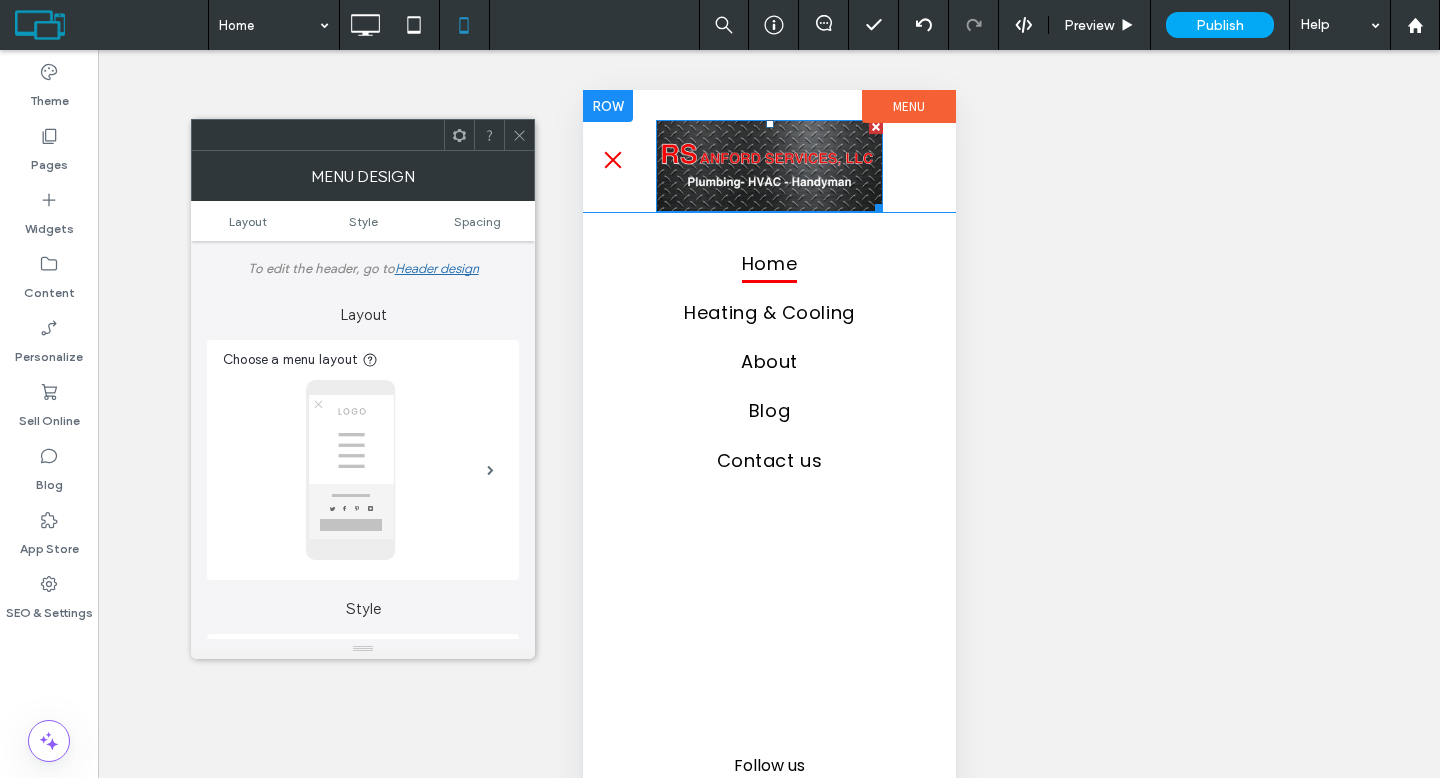 click at bounding box center (768, 166) 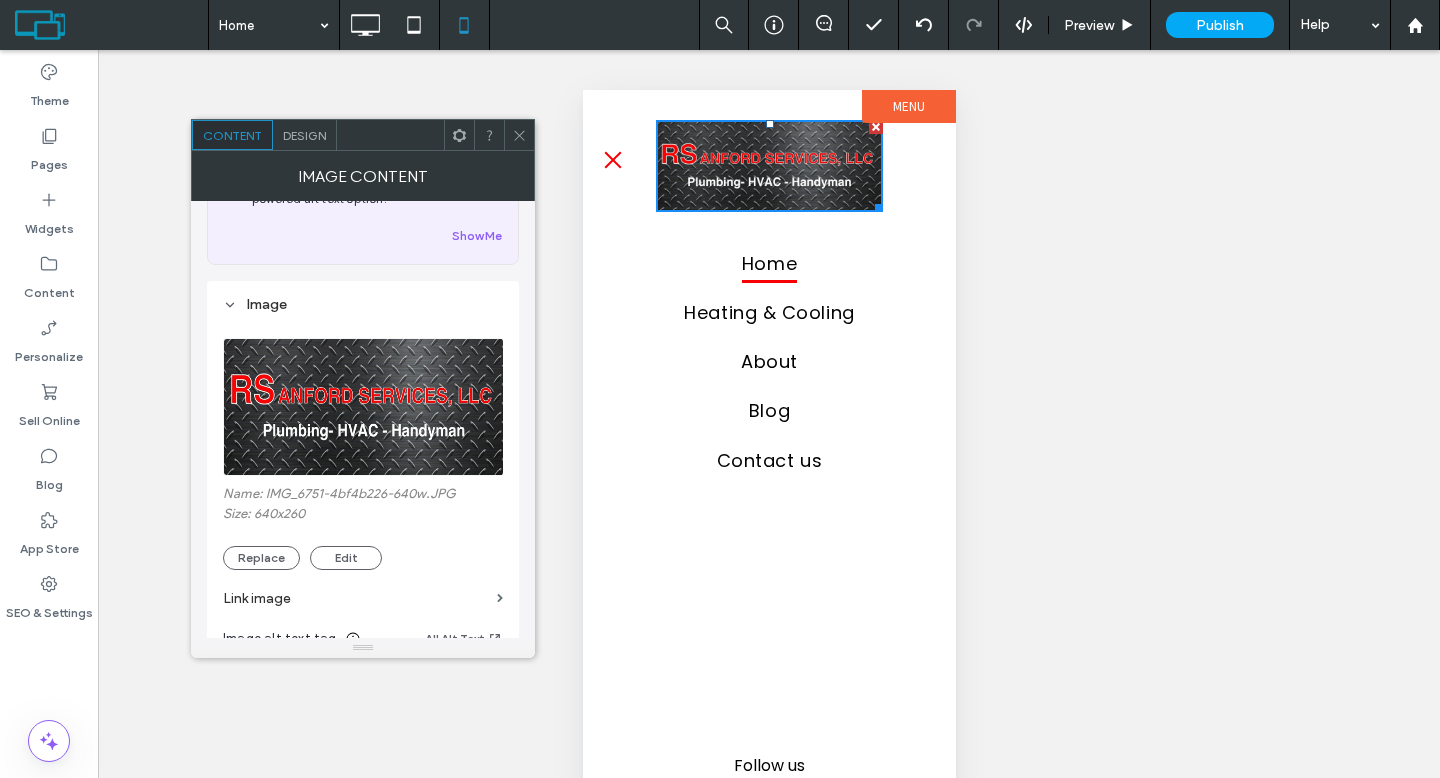 scroll, scrollTop: 172, scrollLeft: 0, axis: vertical 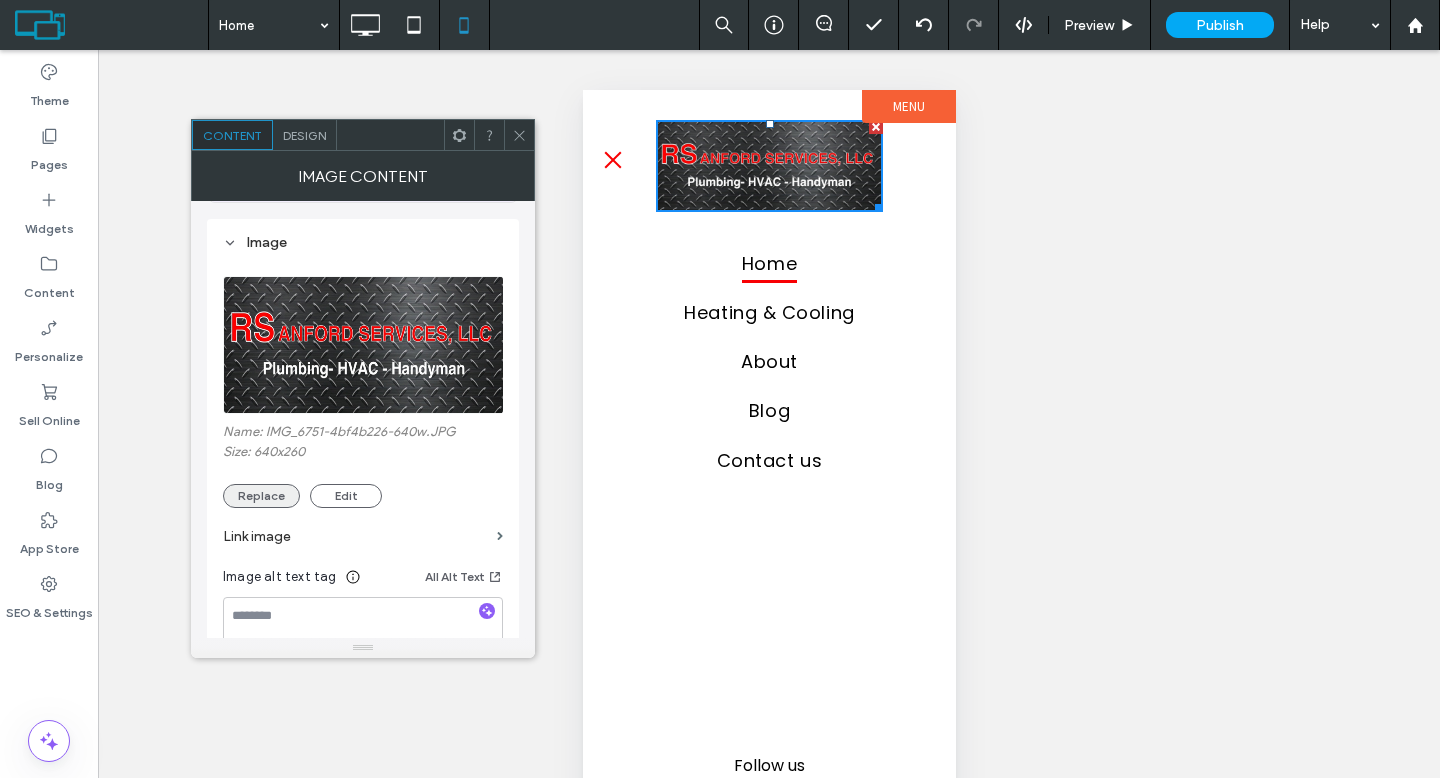 click on "Replace" at bounding box center (261, 496) 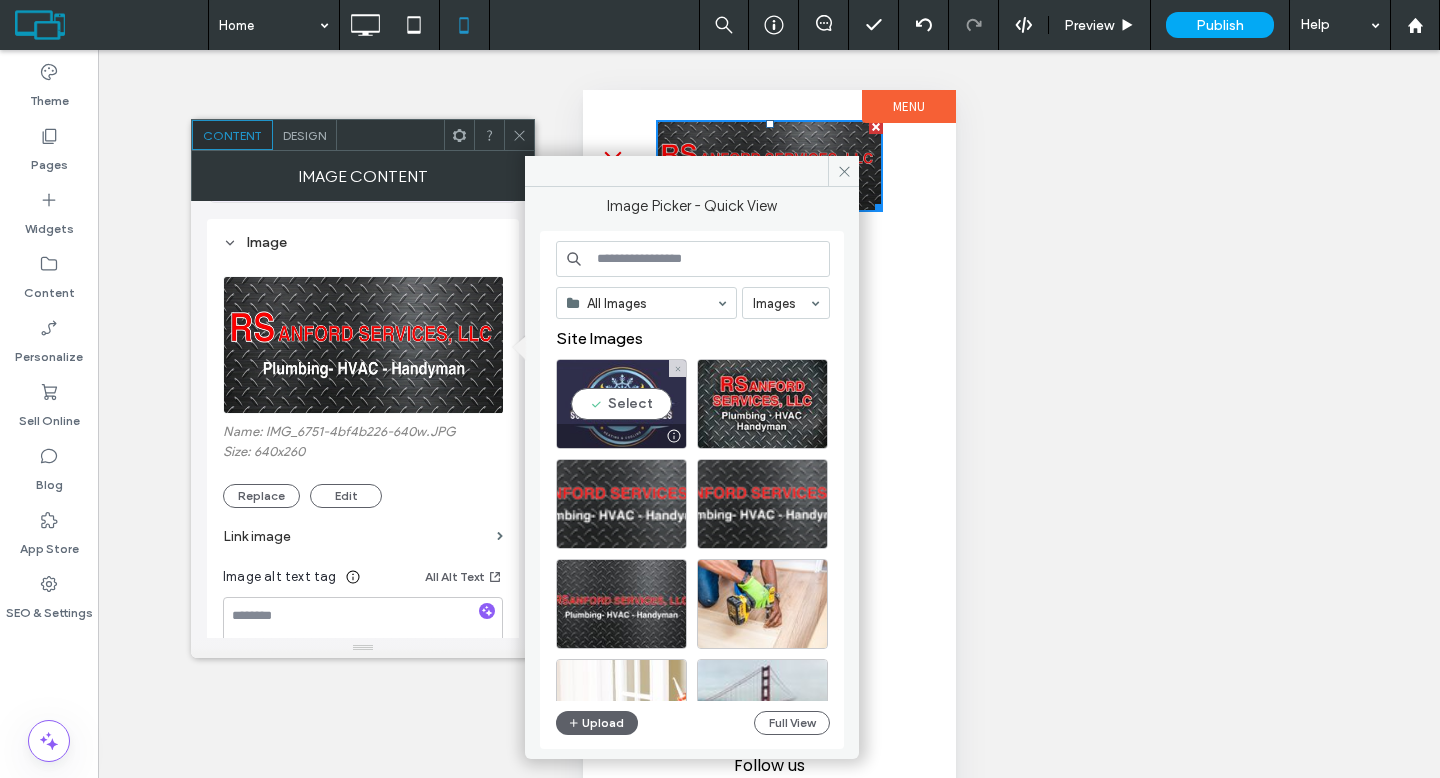 click on "Select" at bounding box center (621, 404) 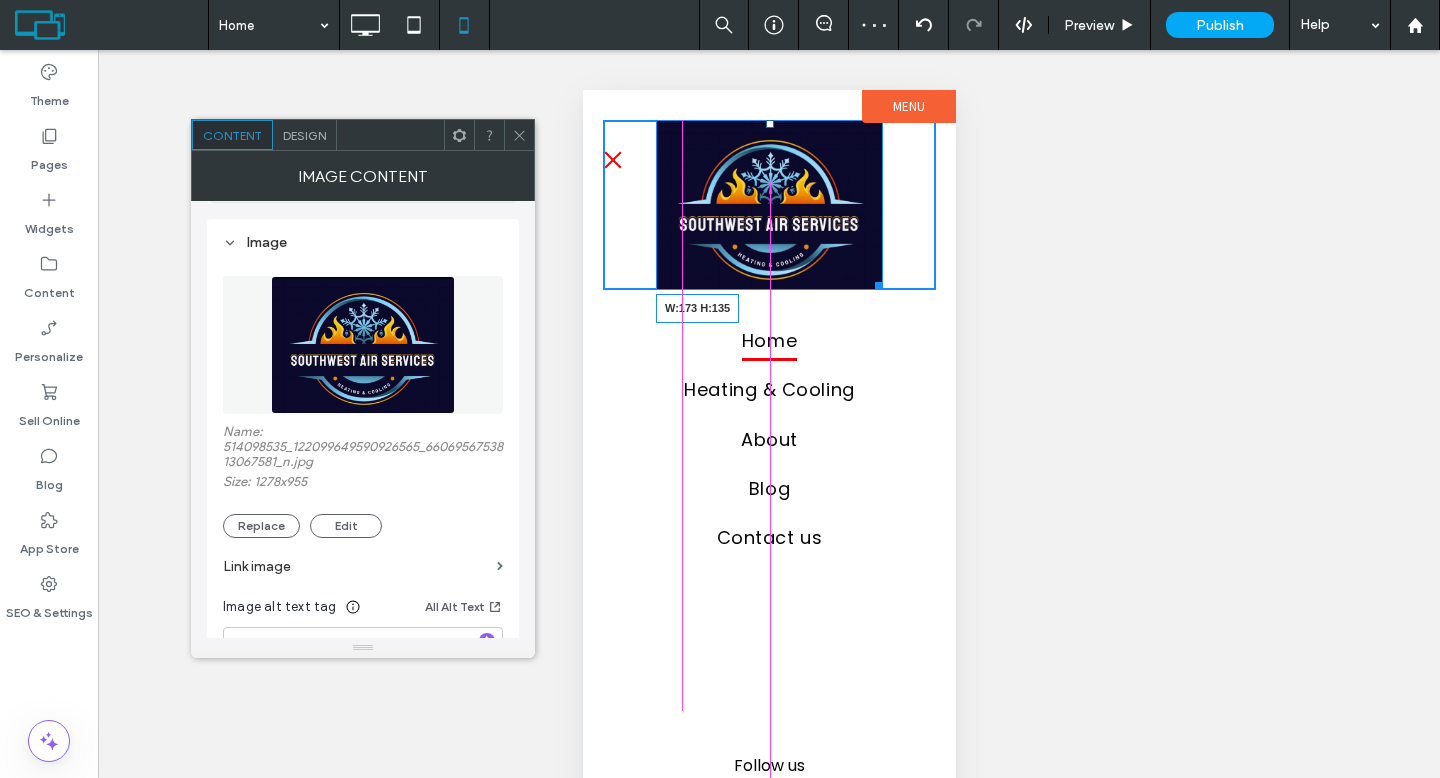 drag, startPoint x: 872, startPoint y: 276, endPoint x: 851, endPoint y: 233, distance: 47.853943 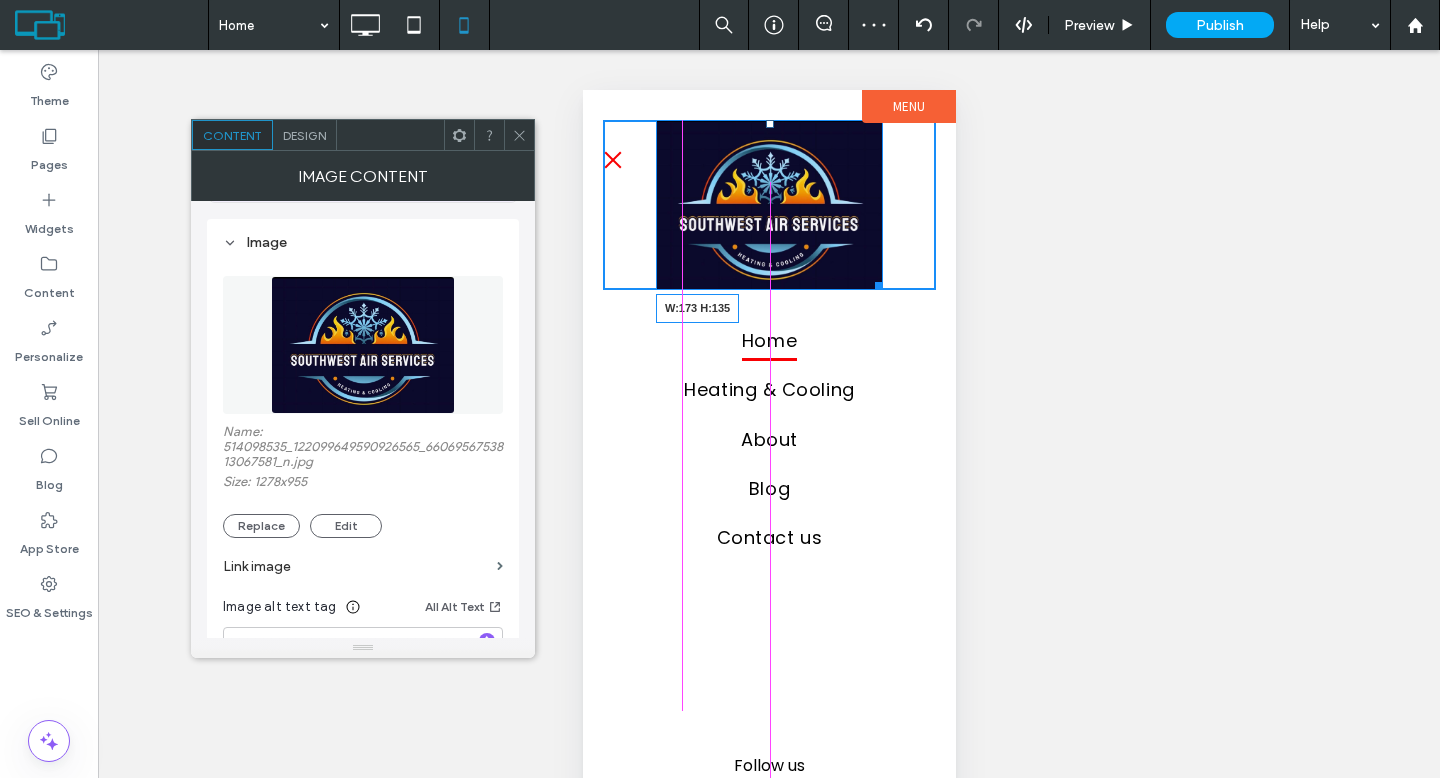 click on "W:173 H:135" at bounding box center [768, 205] 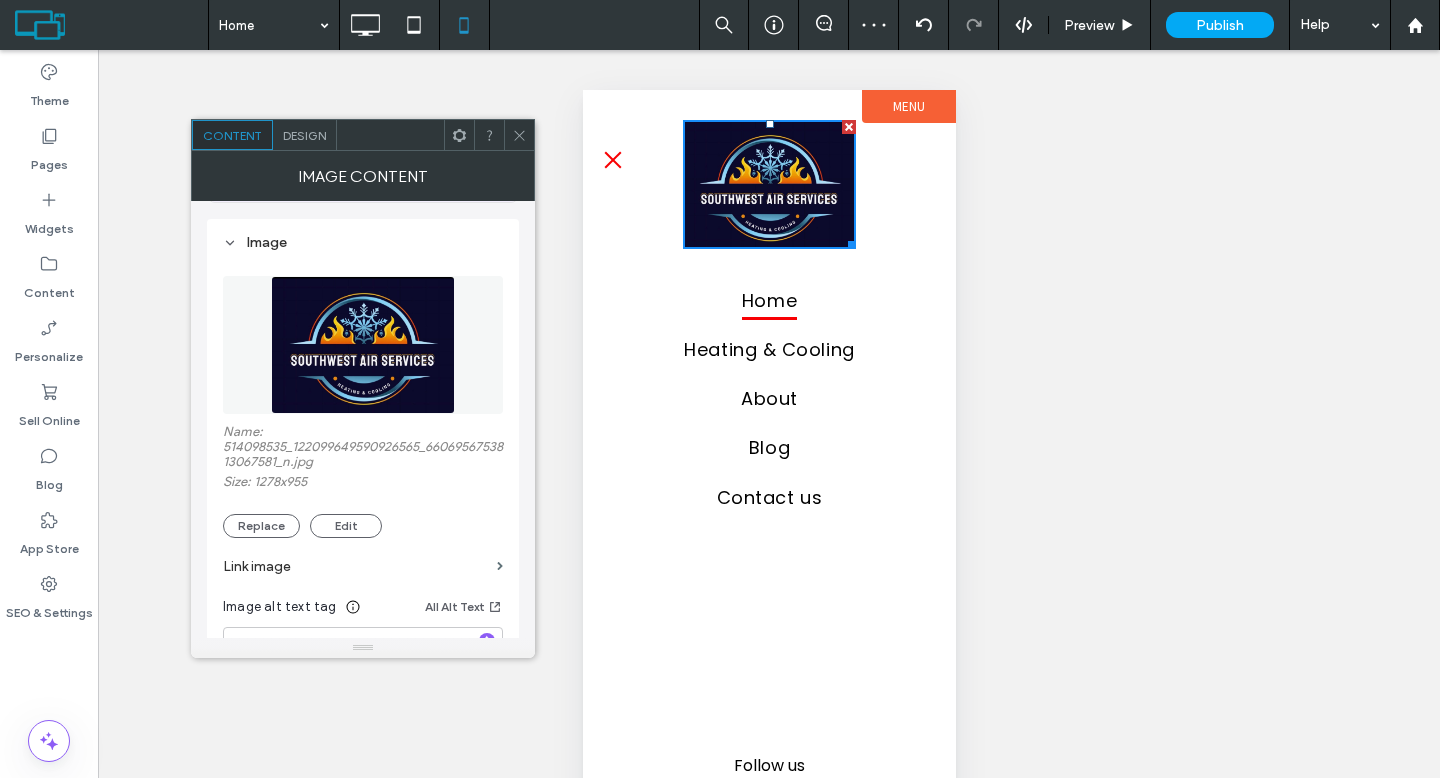 scroll, scrollTop: 49, scrollLeft: 0, axis: vertical 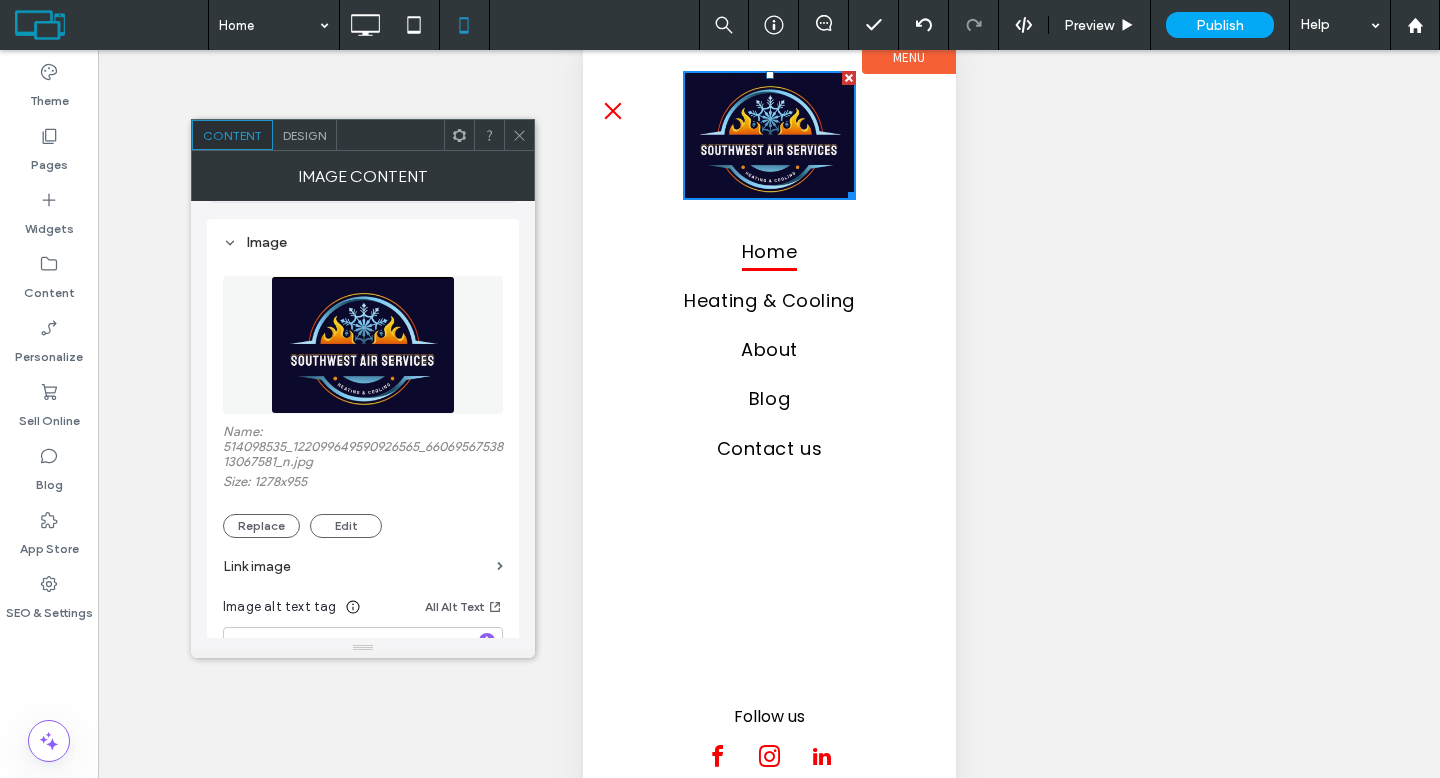 click 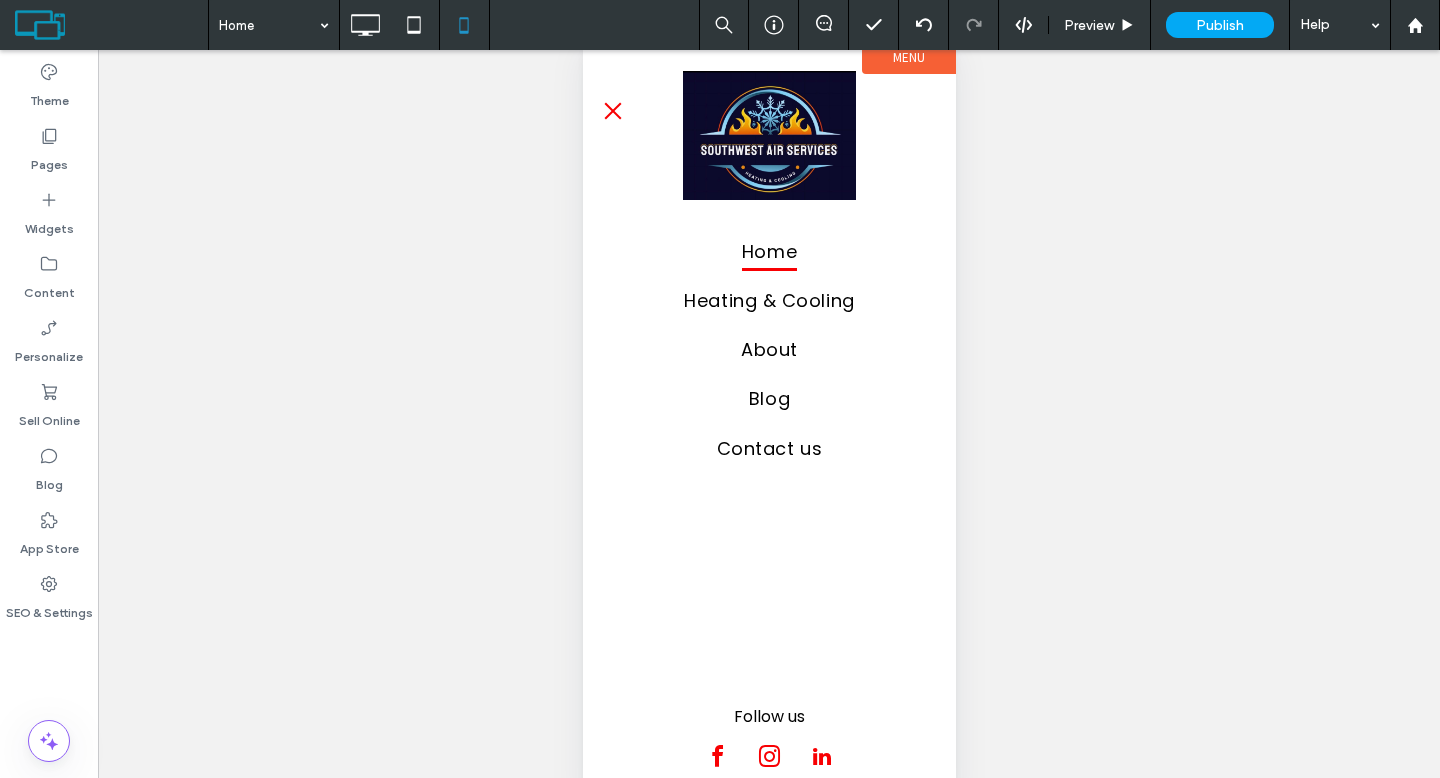 click on "Menu" at bounding box center (908, 57) 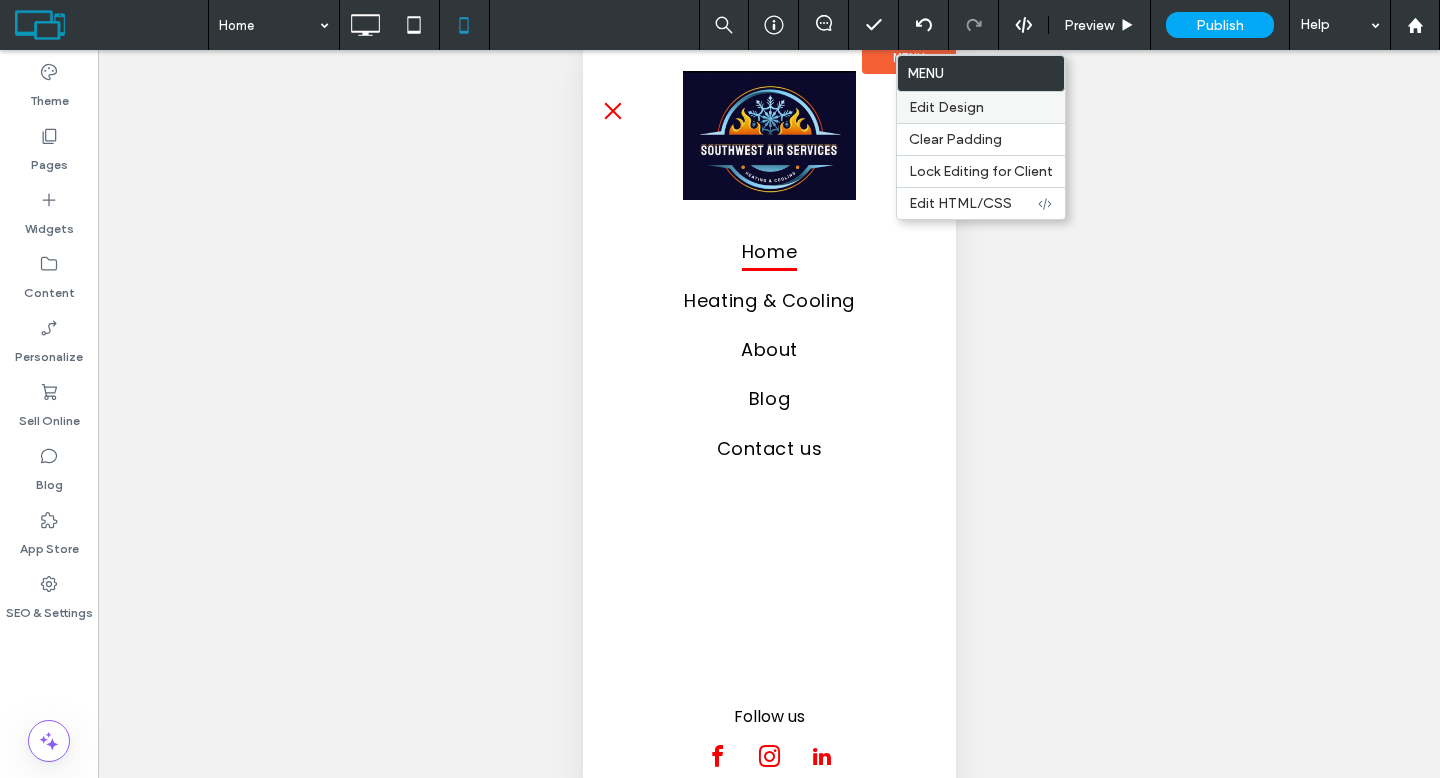 click on "Edit Design" at bounding box center [981, 107] 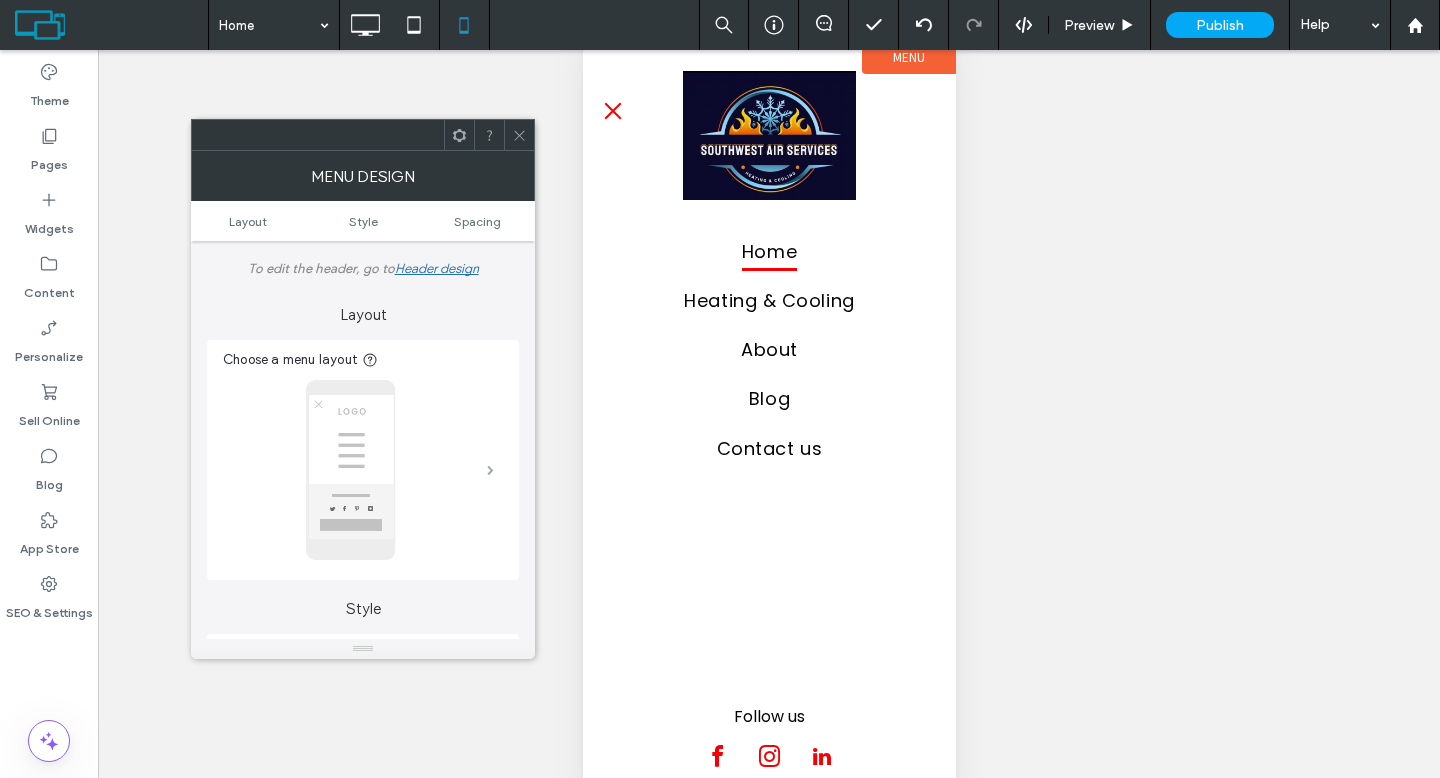 click at bounding box center (490, 470) 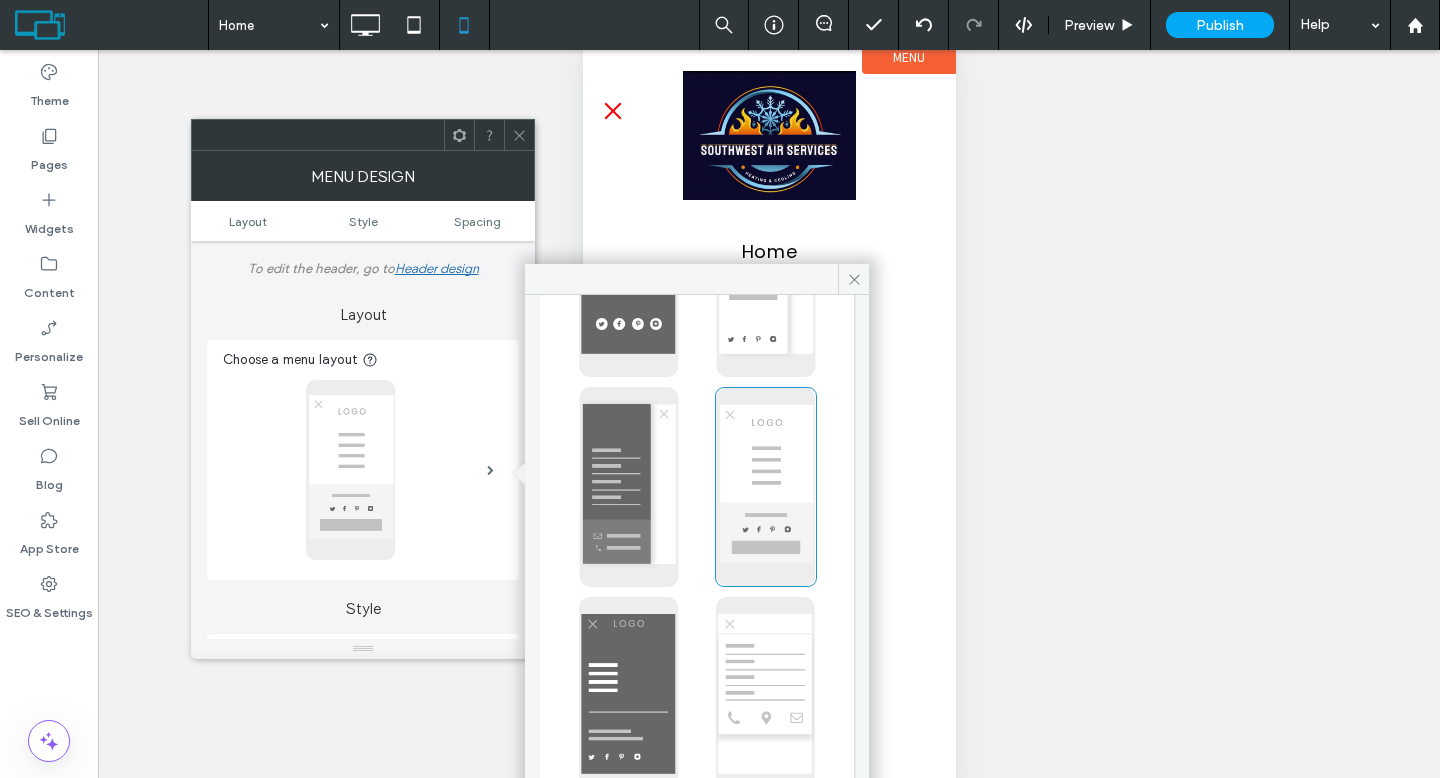 scroll, scrollTop: 290, scrollLeft: 0, axis: vertical 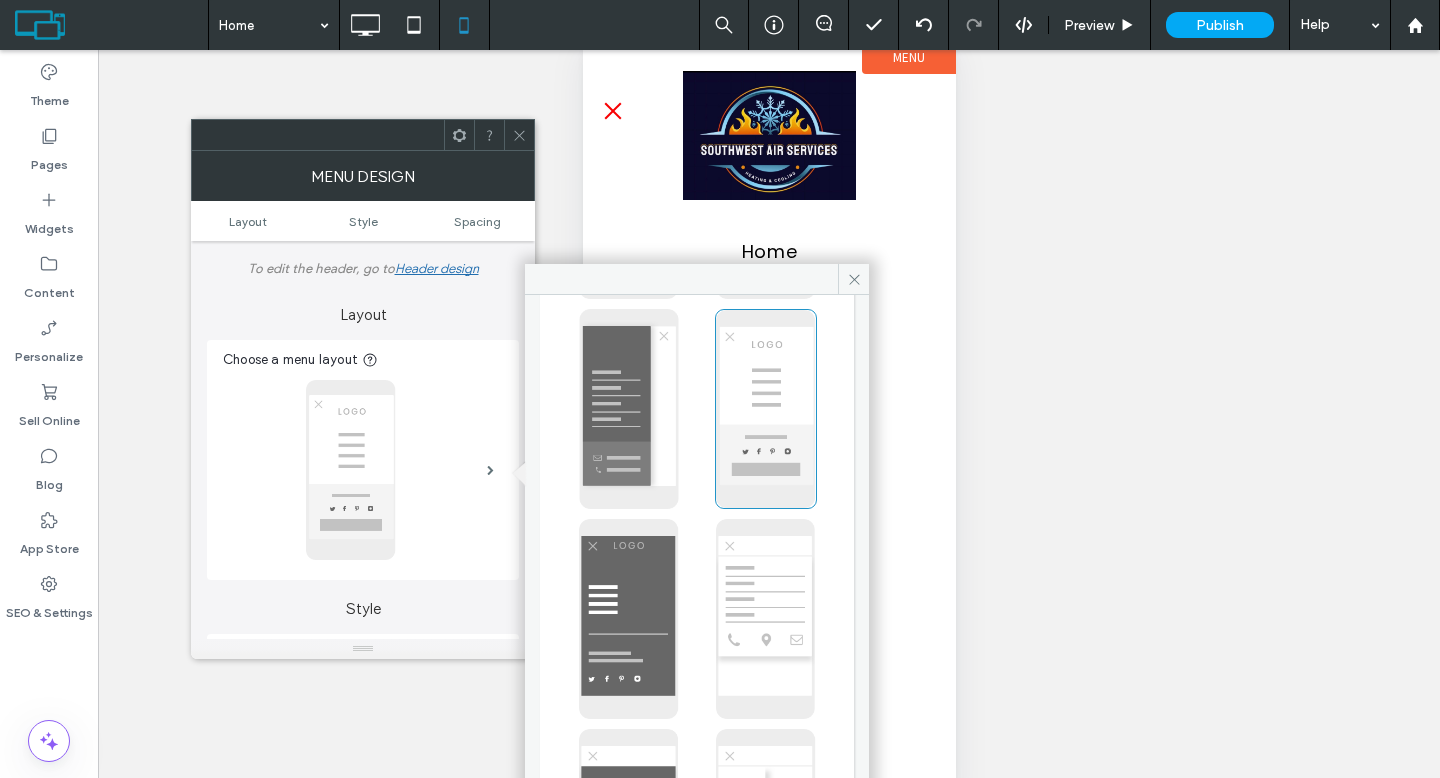 click at bounding box center [765, 619] 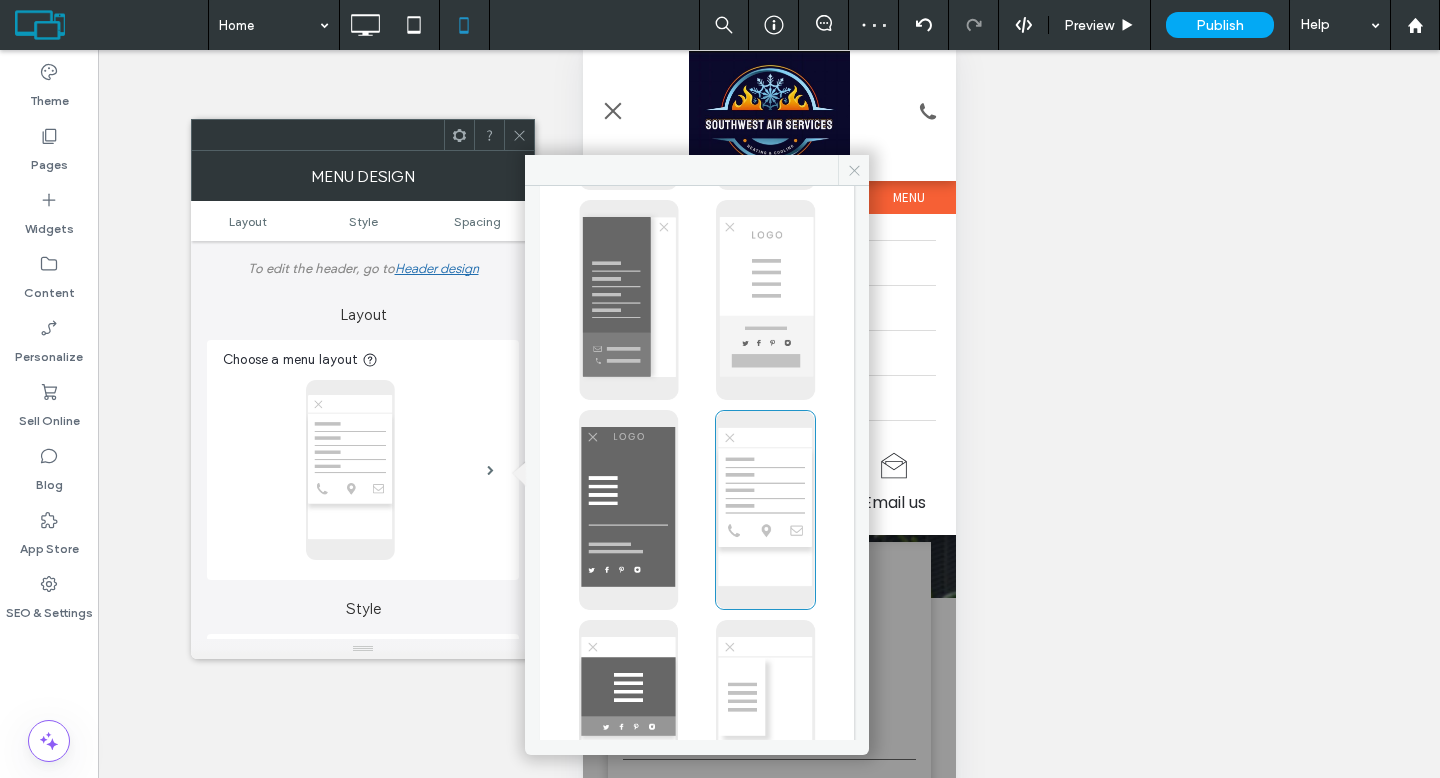 click 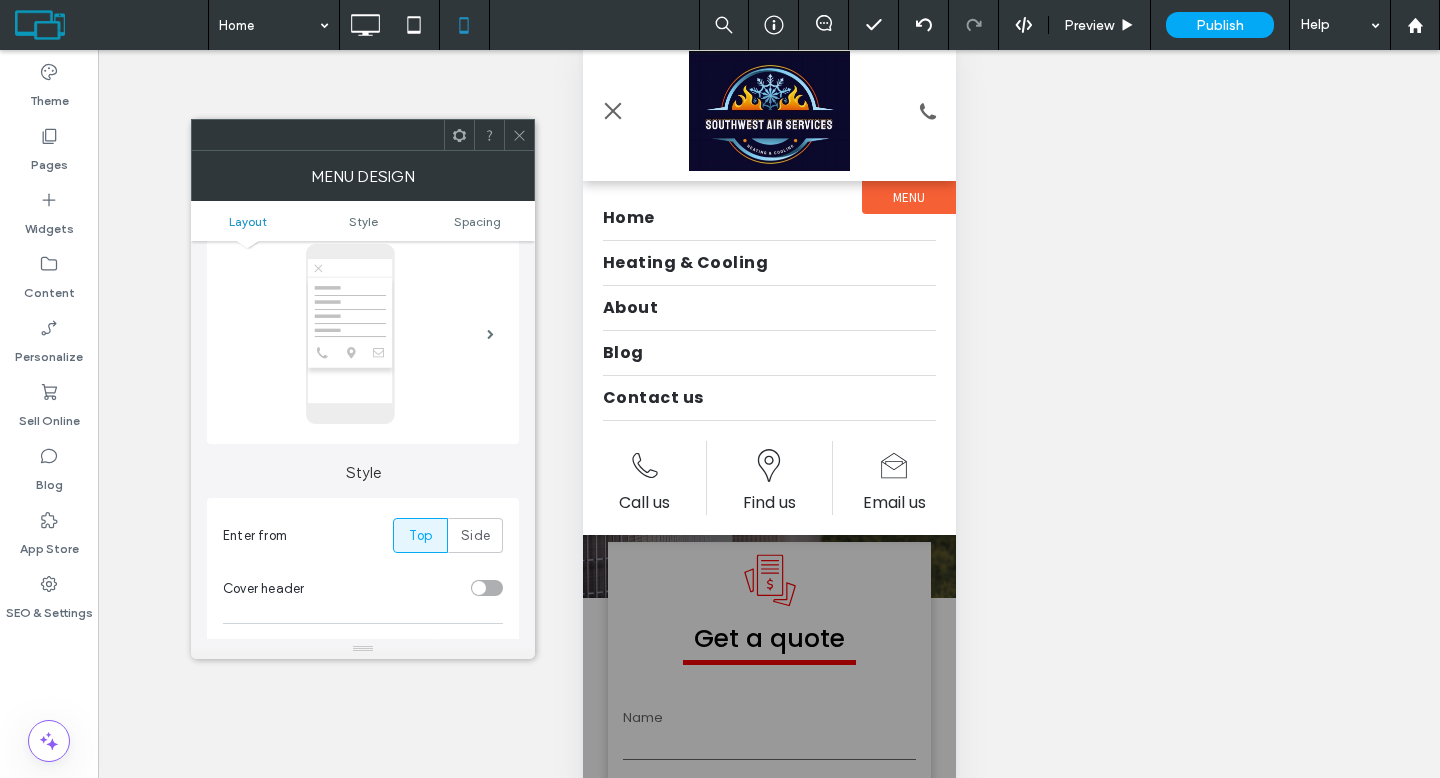 scroll, scrollTop: 149, scrollLeft: 0, axis: vertical 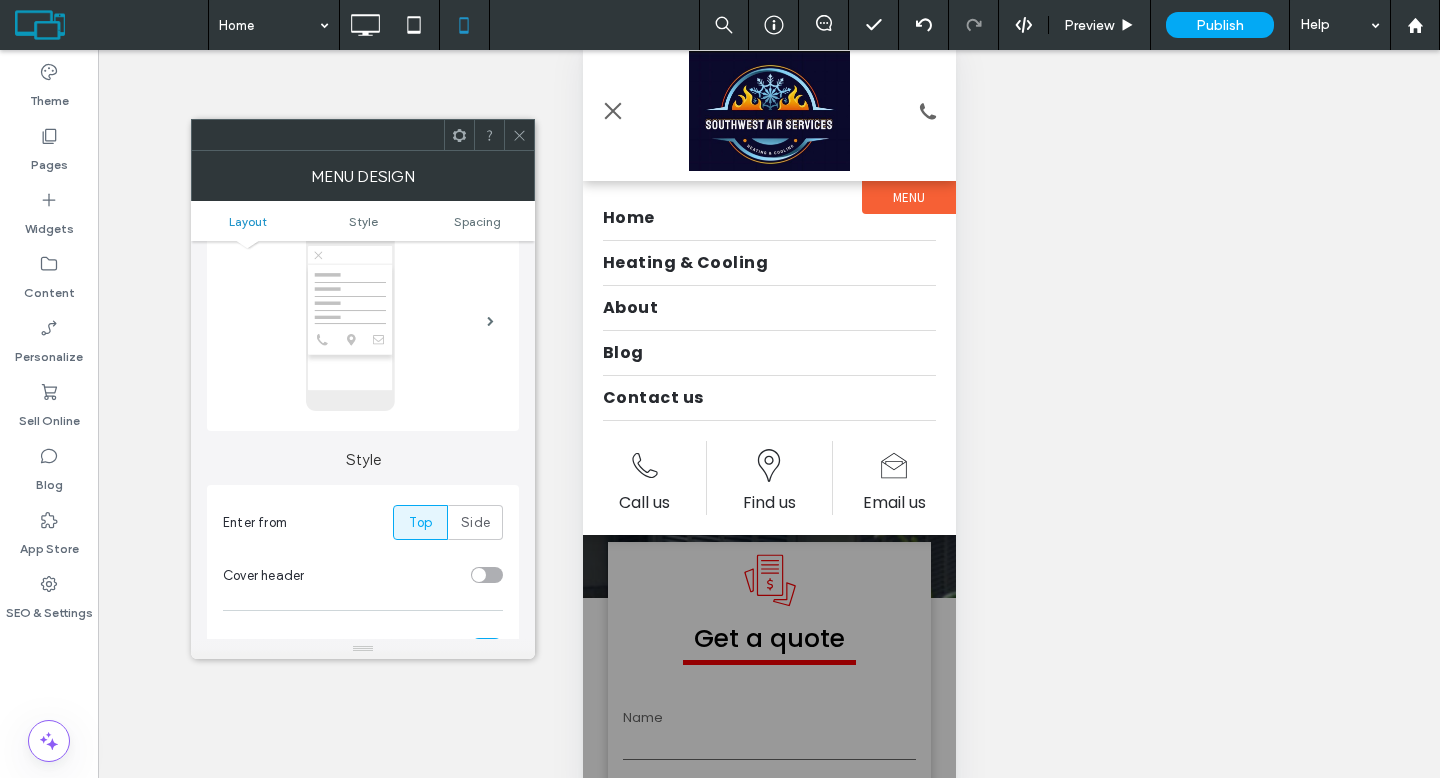 click 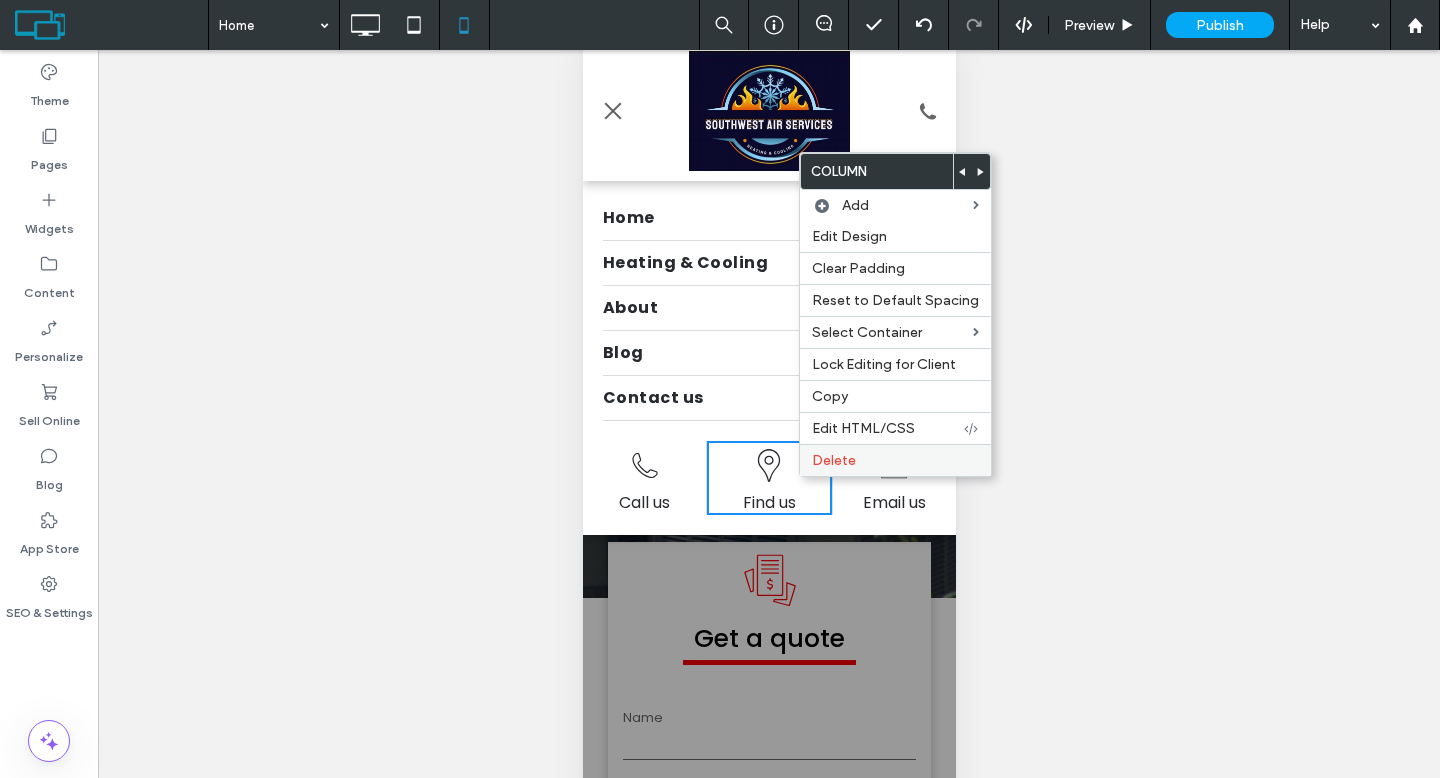 click on "Delete" at bounding box center (834, 460) 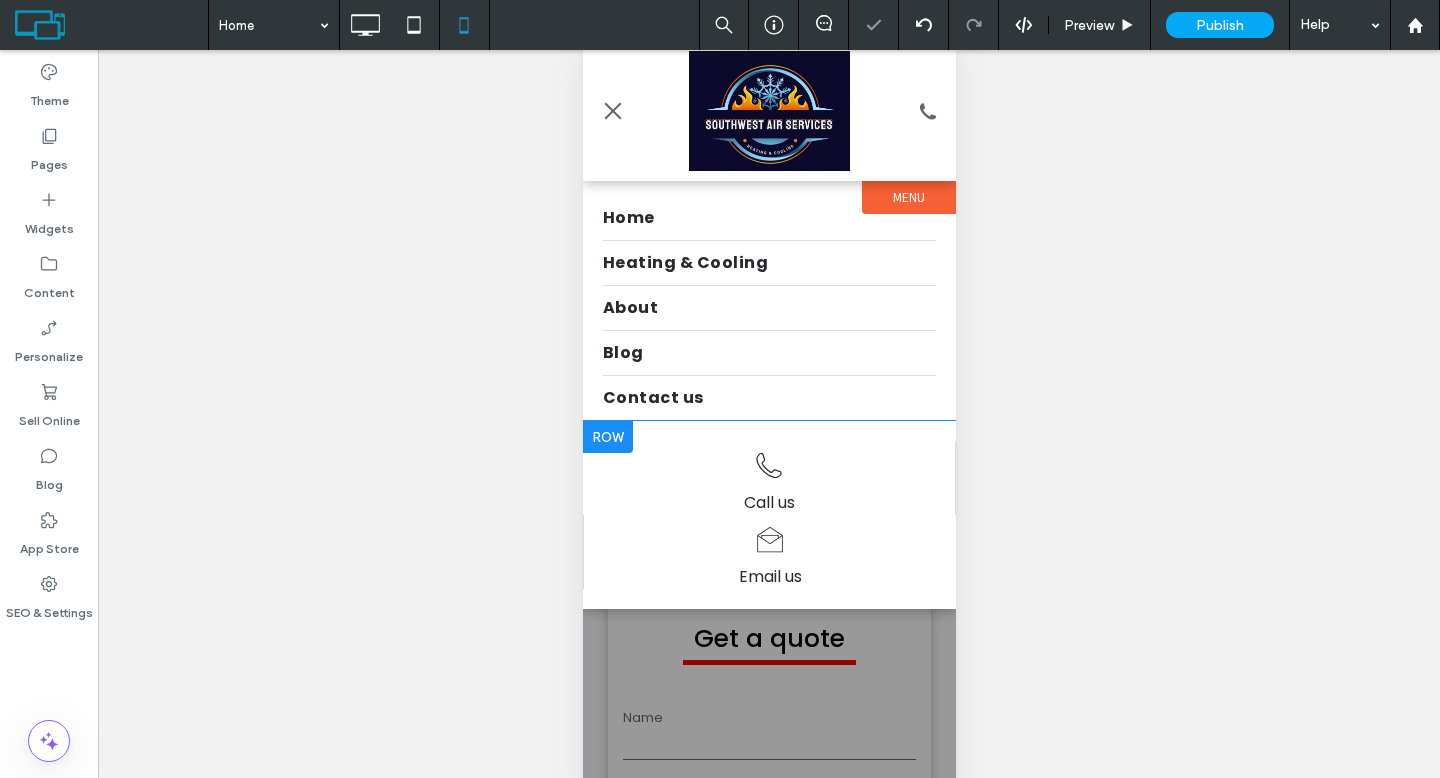 click at bounding box center (607, 437) 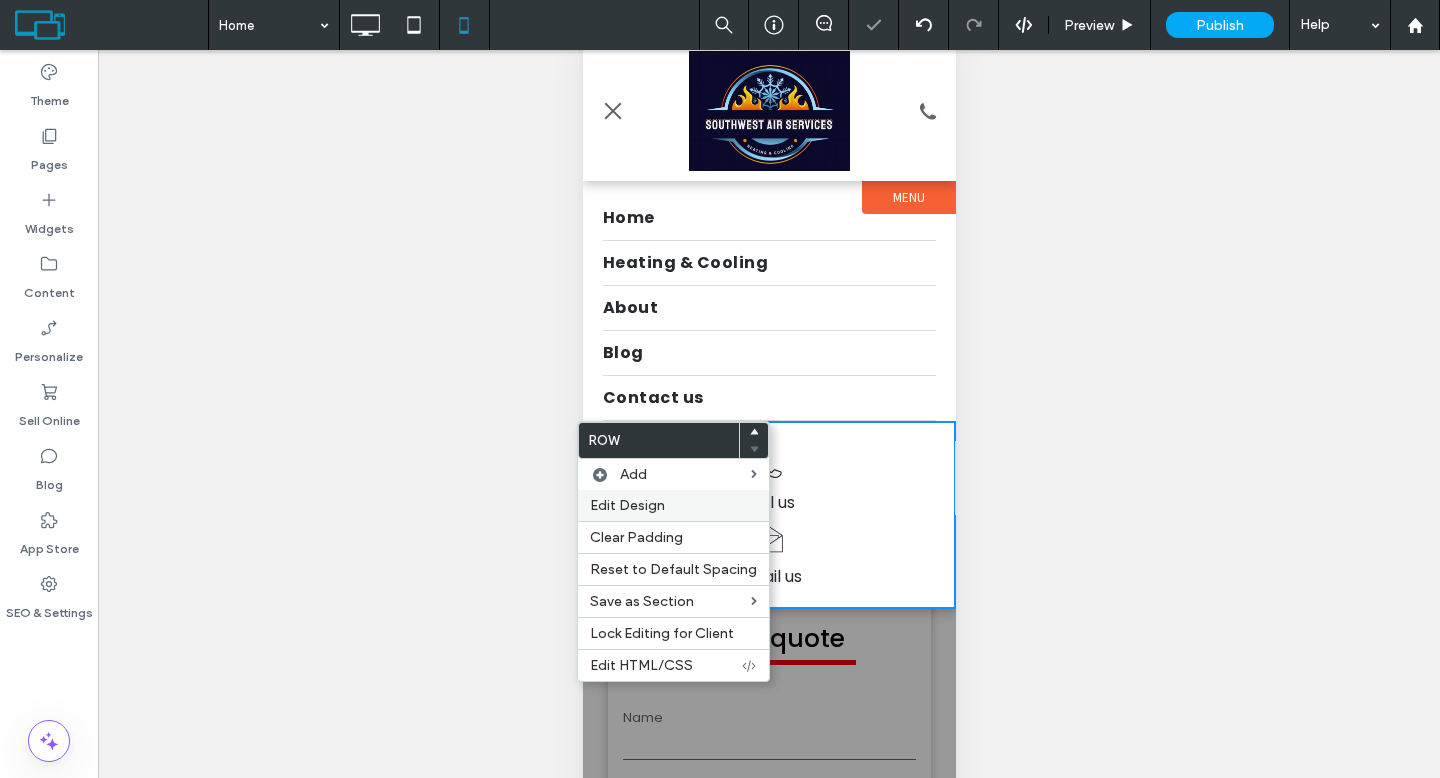 click on "Edit Design" at bounding box center [673, 505] 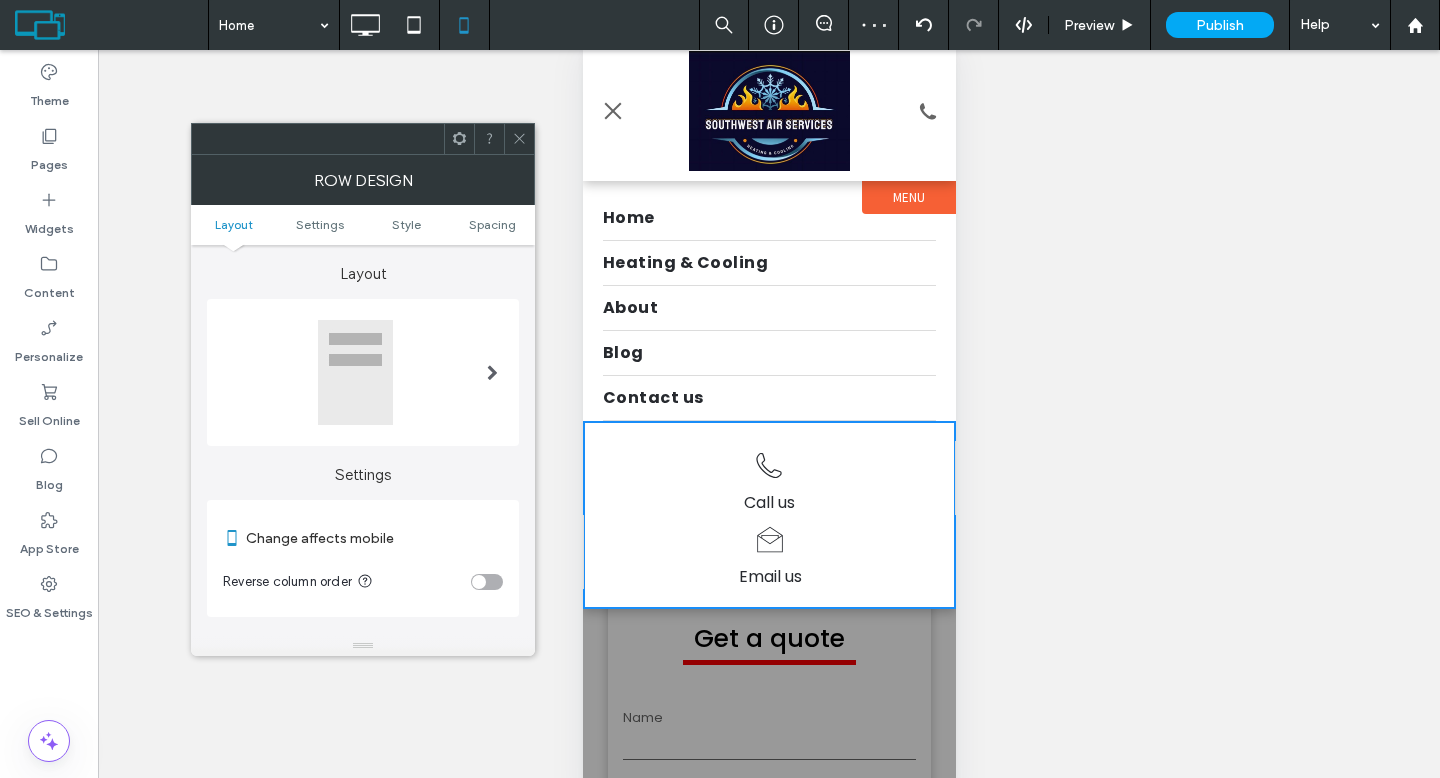 click at bounding box center [492, 372] 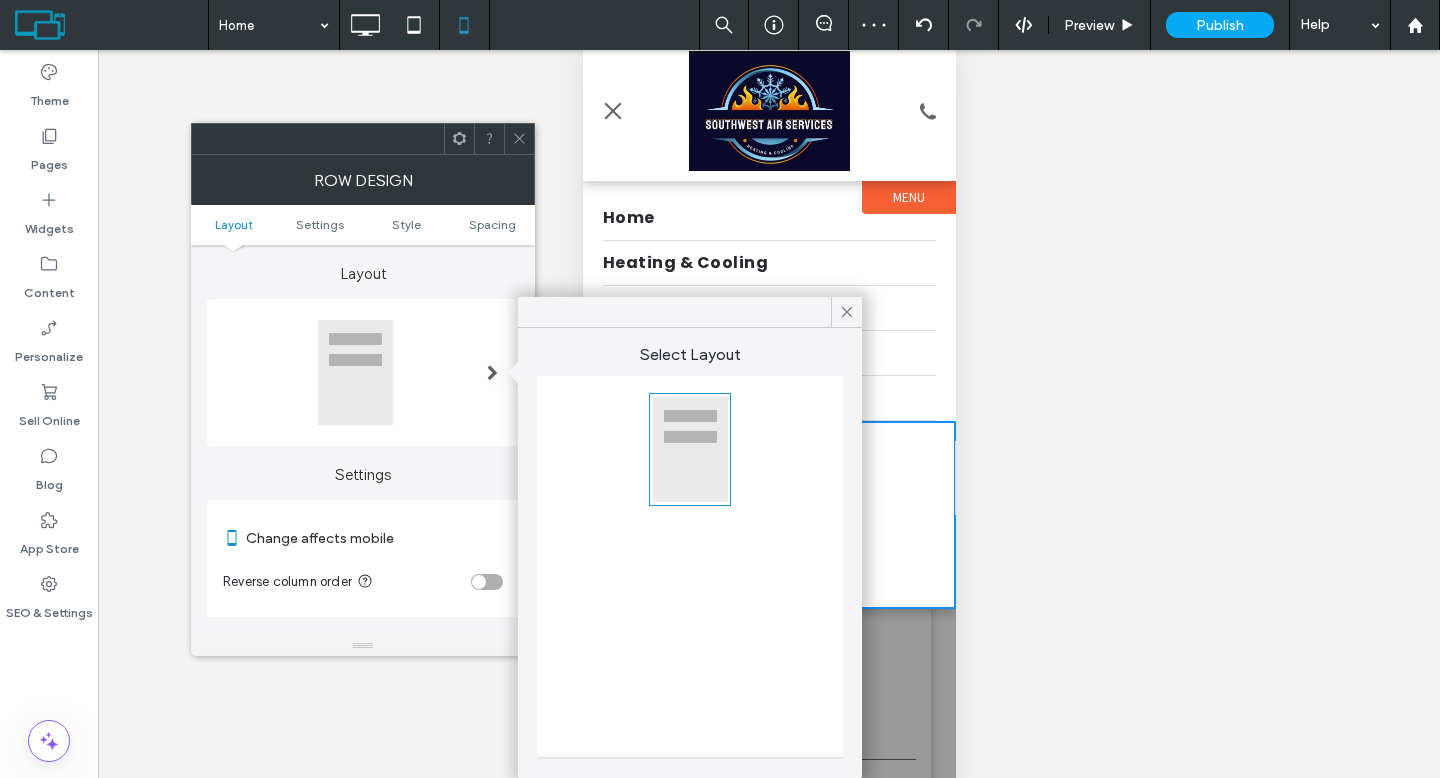click at bounding box center [690, 566] 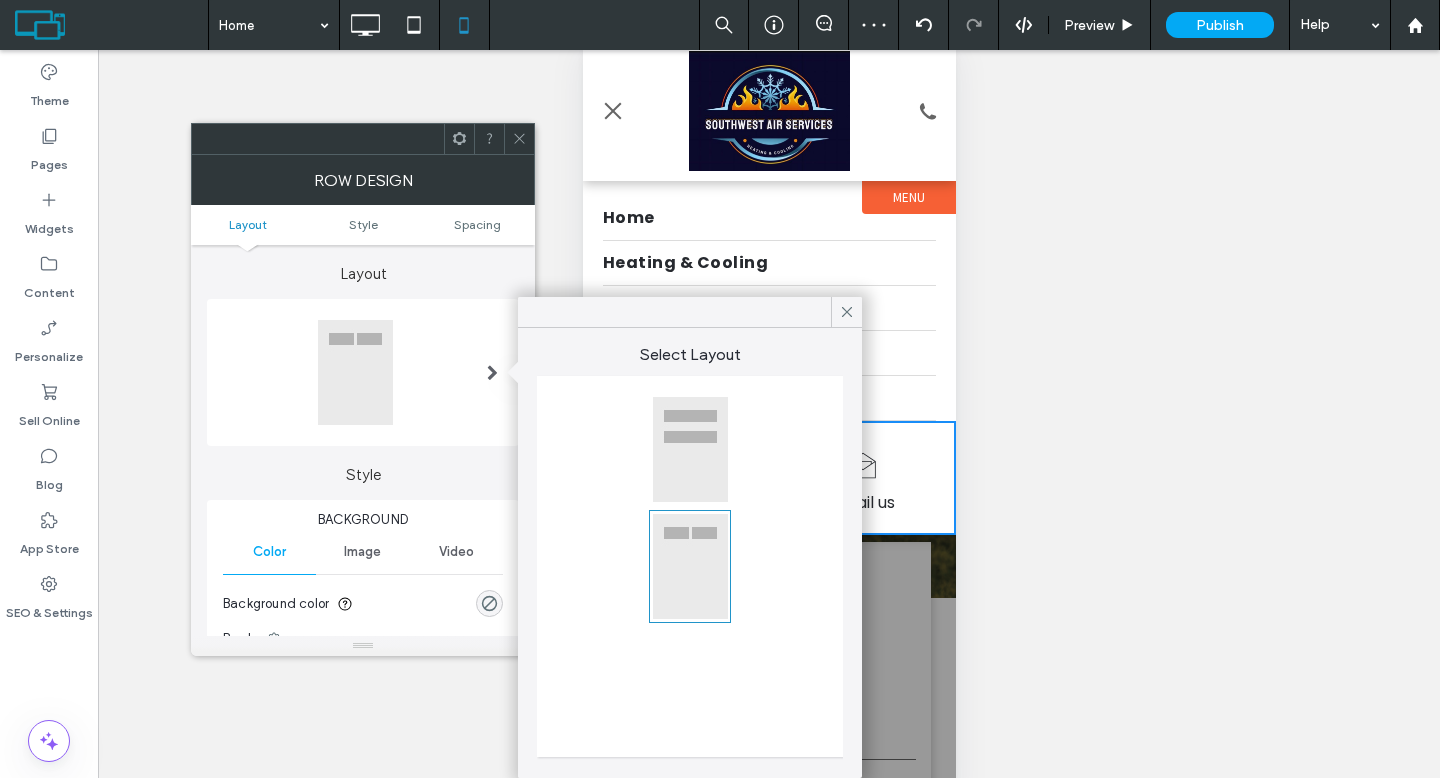 click 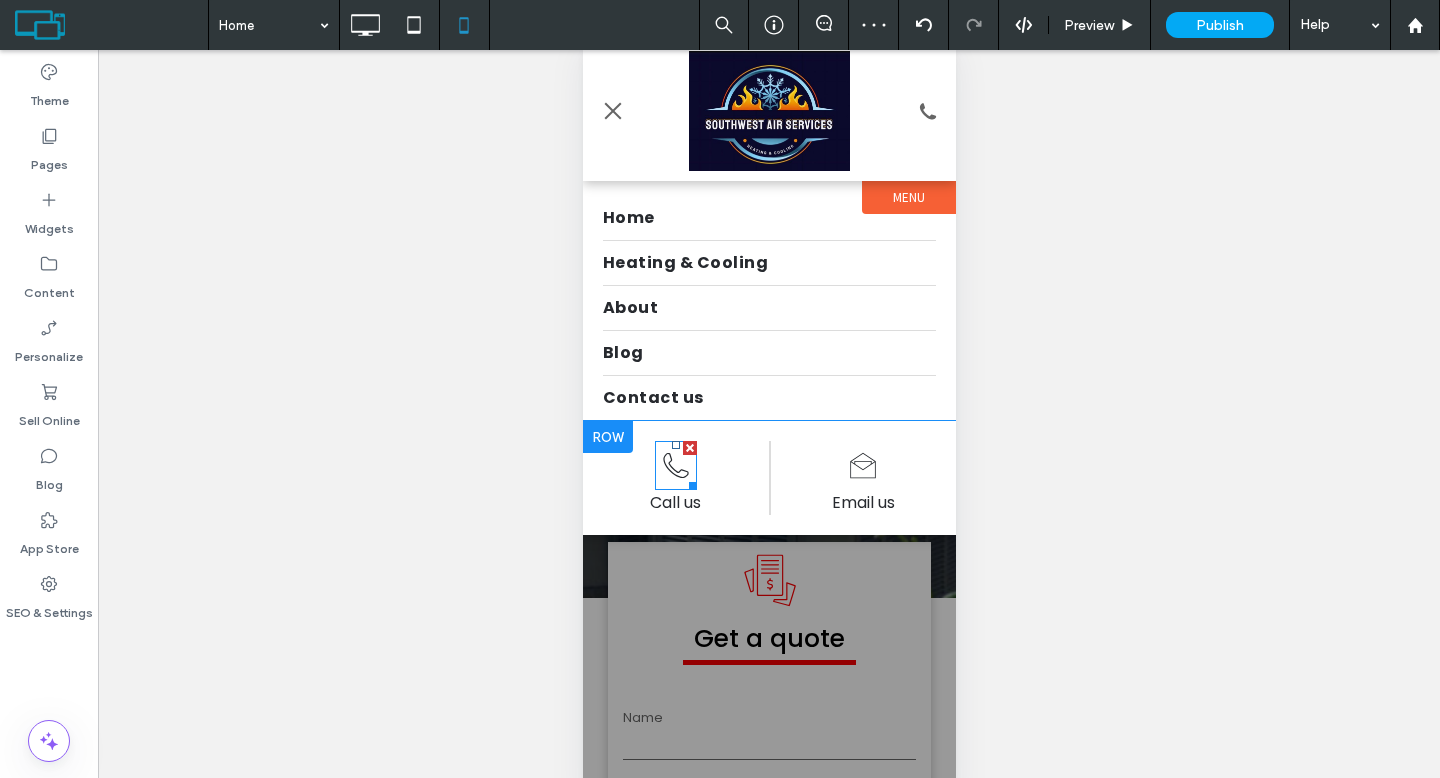 click 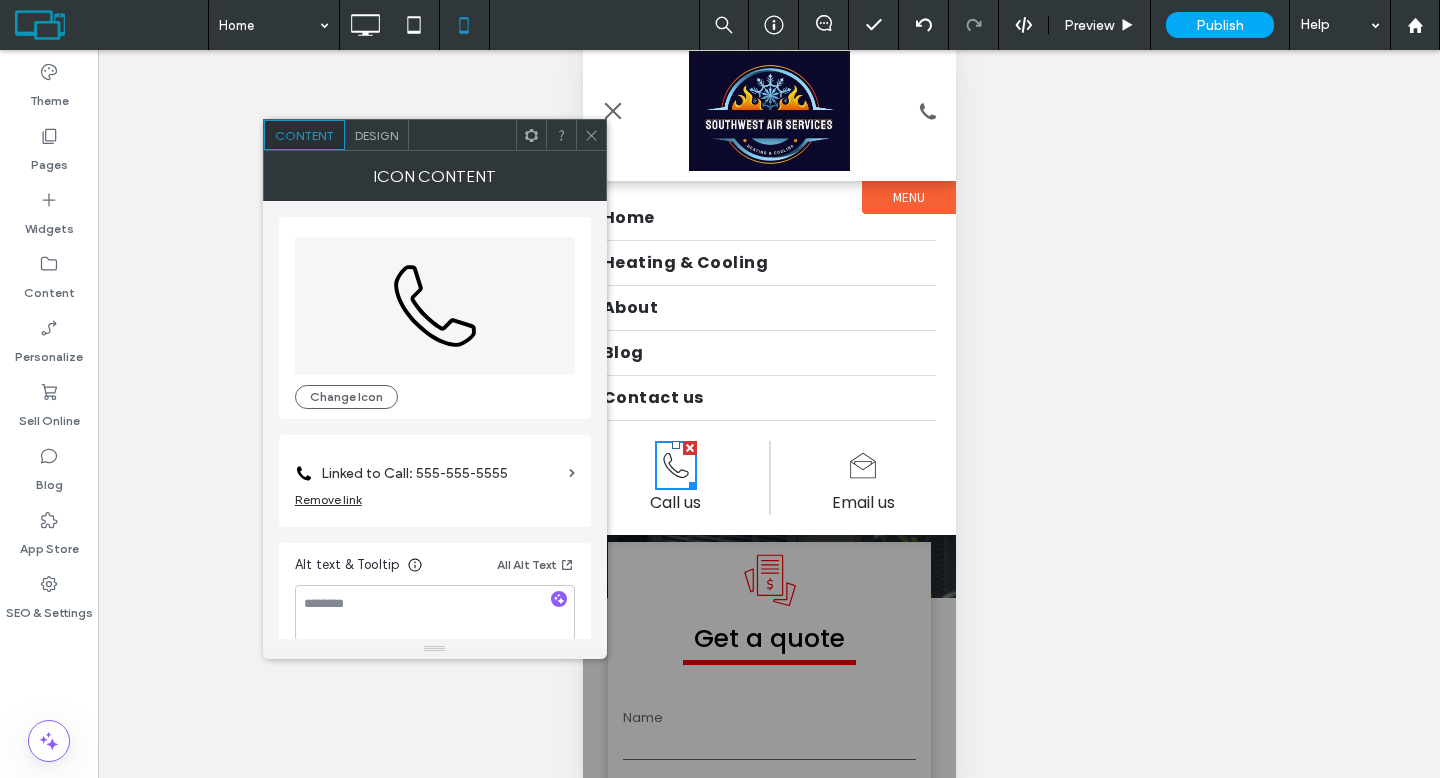 click on "Linked to Call: 555-555-5555" at bounding box center (441, 473) 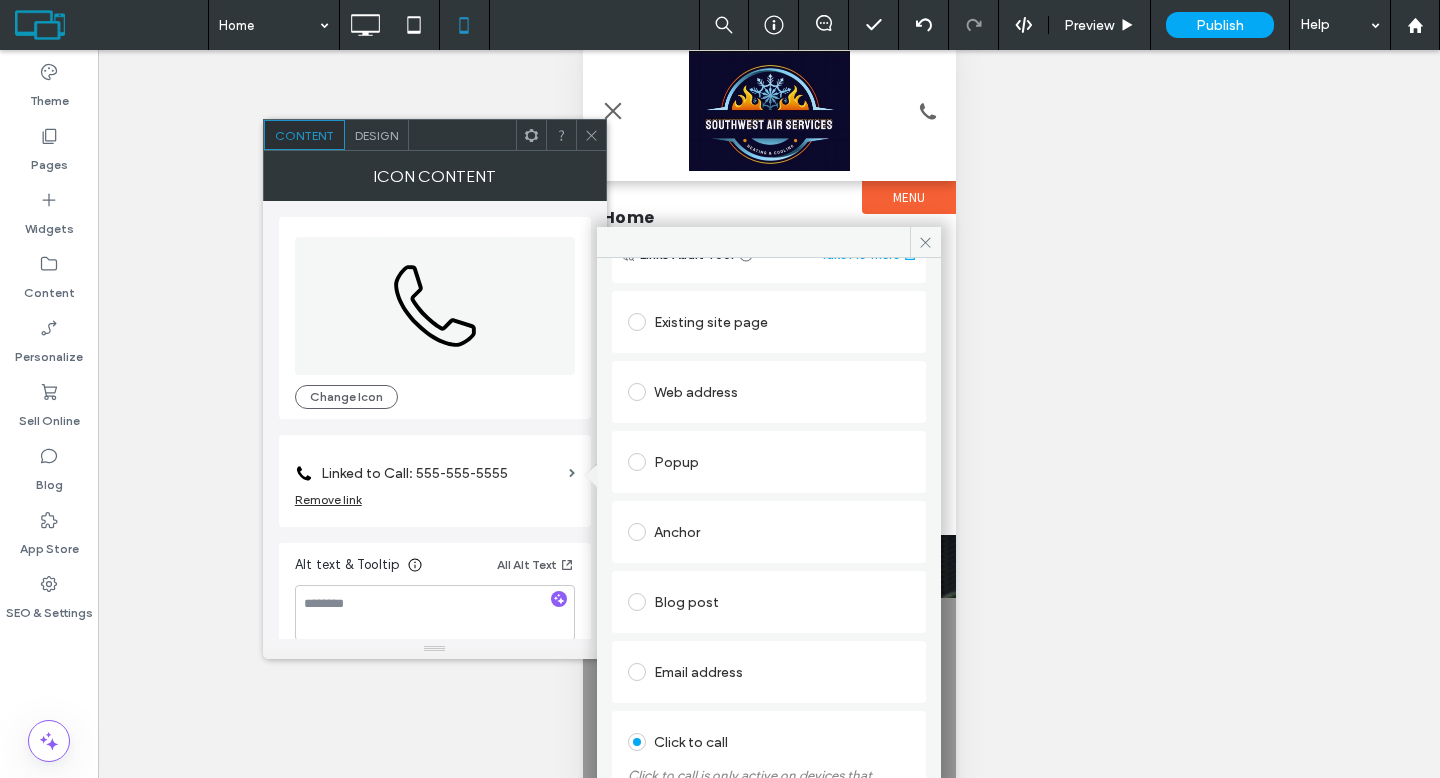 scroll, scrollTop: 227, scrollLeft: 0, axis: vertical 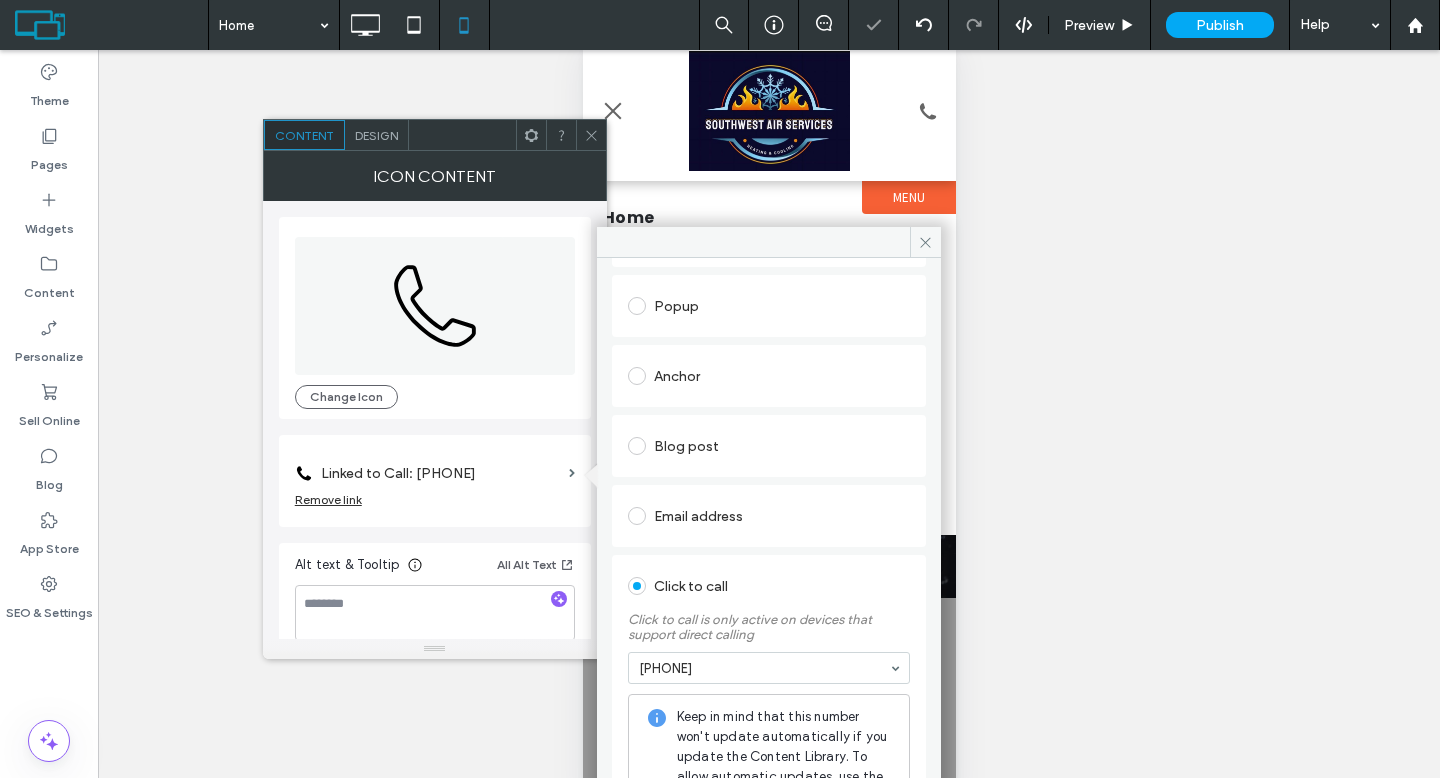 click 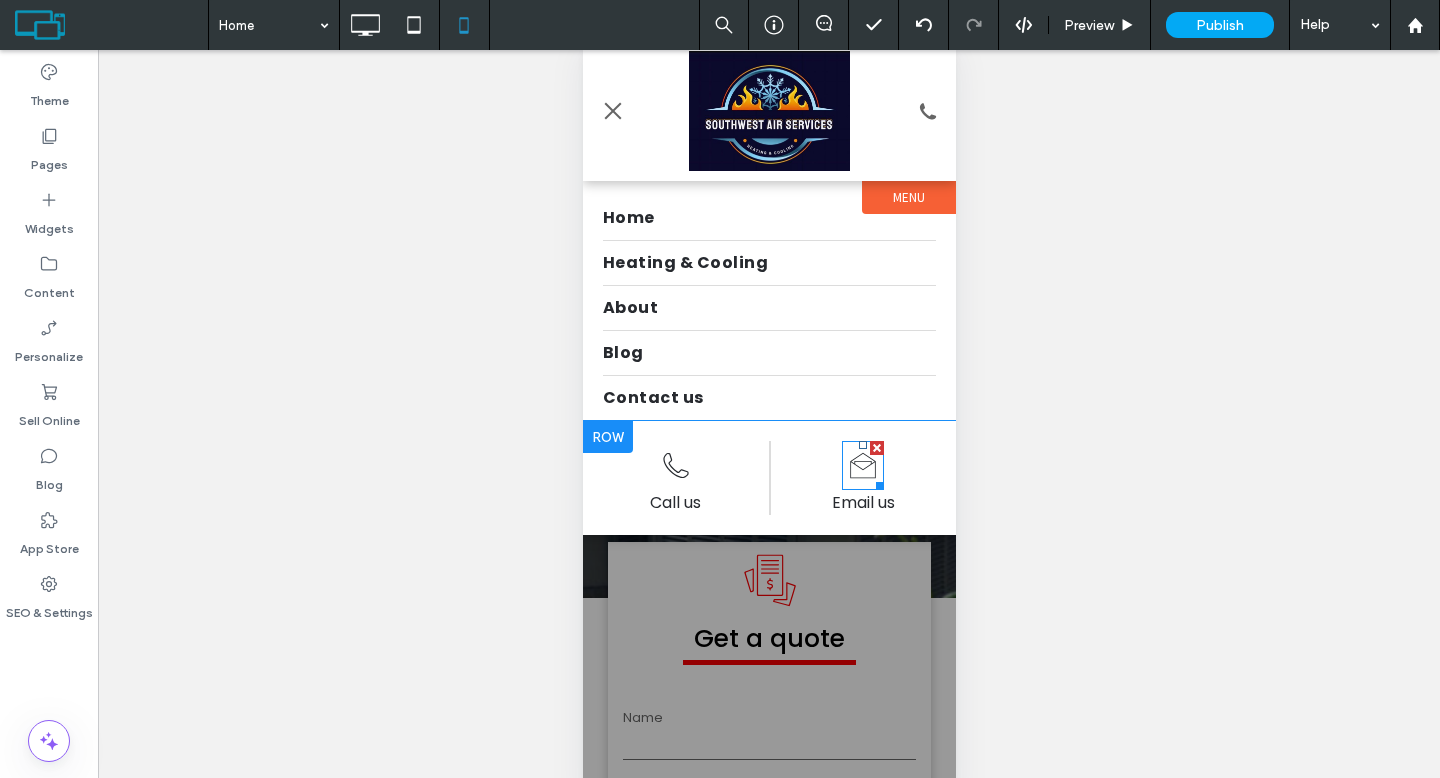 click 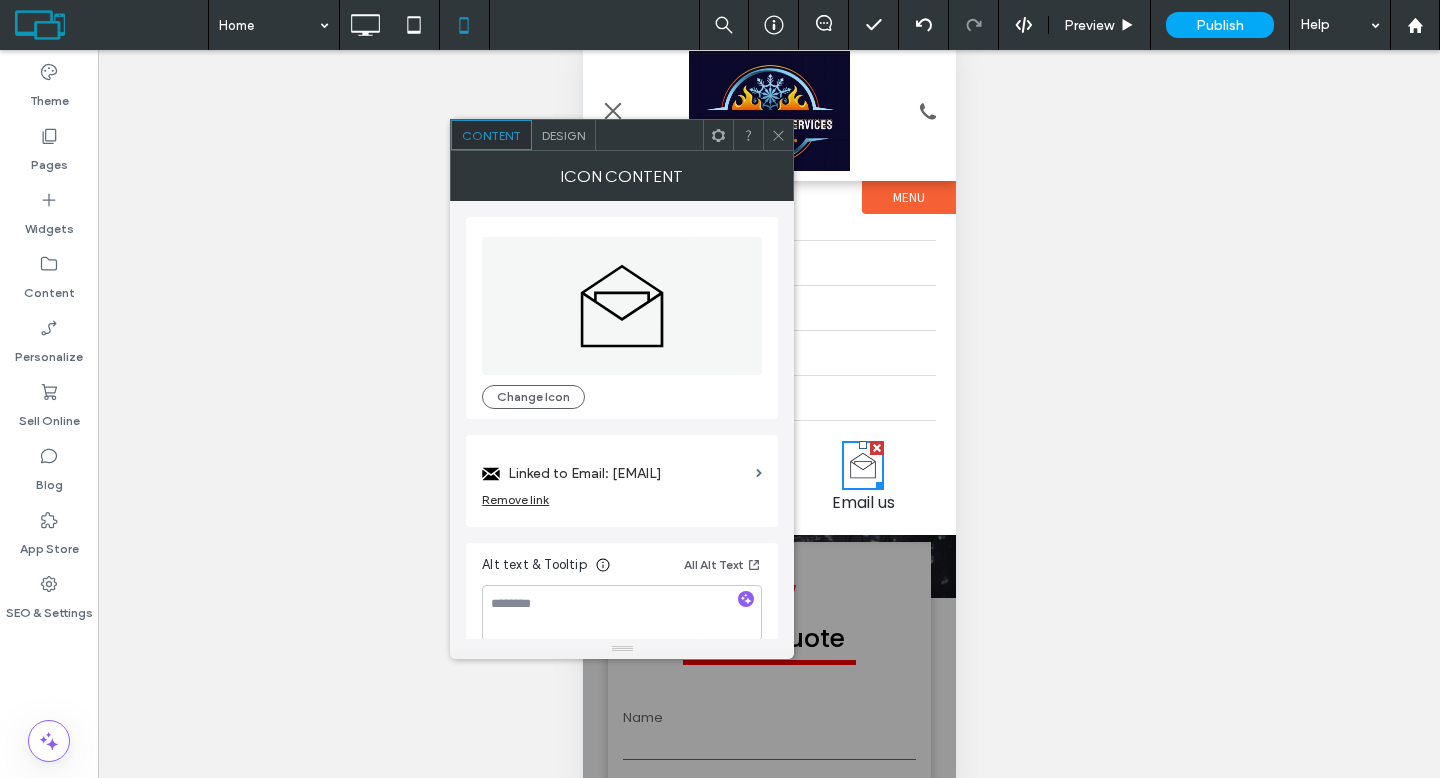 click on "Linked to Email: mymail@mailservice.com" at bounding box center (628, 473) 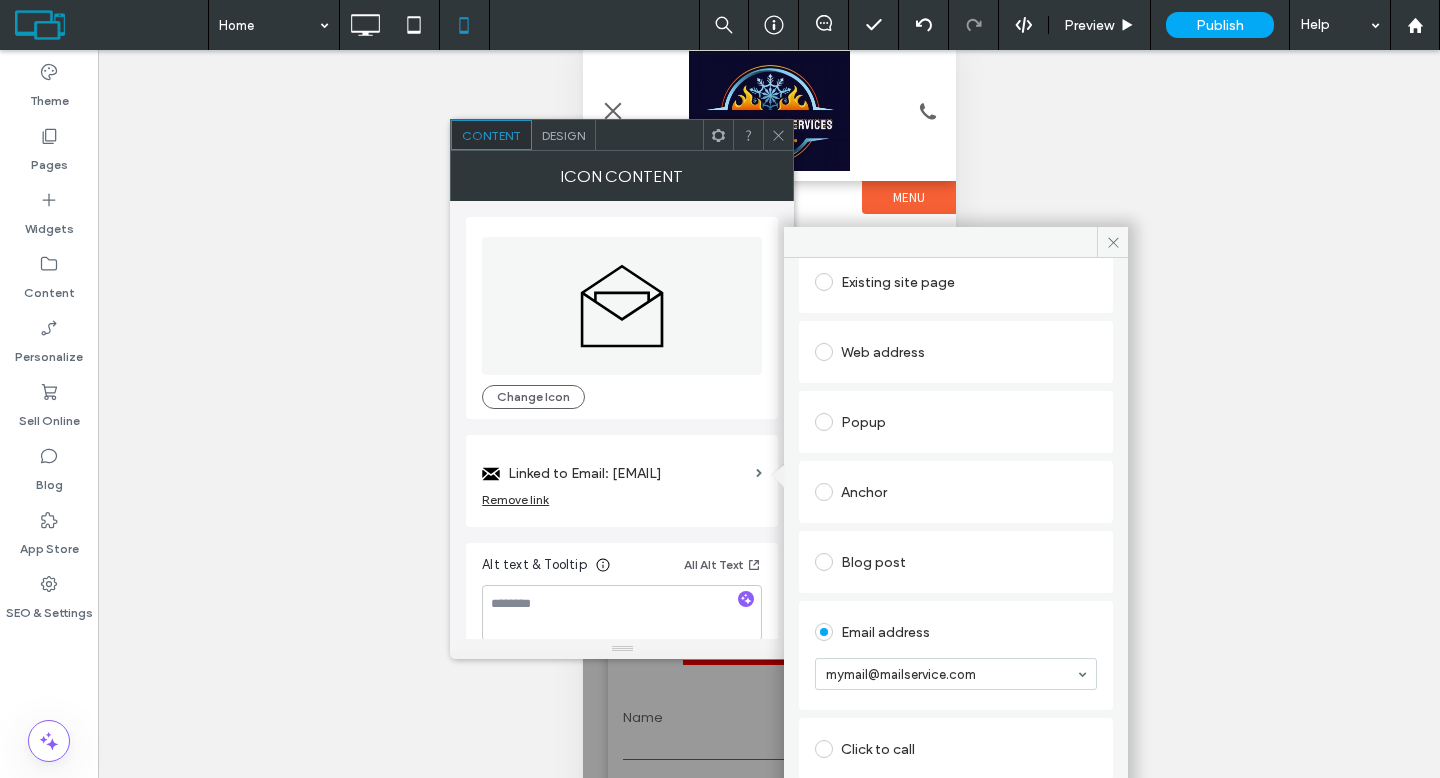 scroll, scrollTop: 172, scrollLeft: 0, axis: vertical 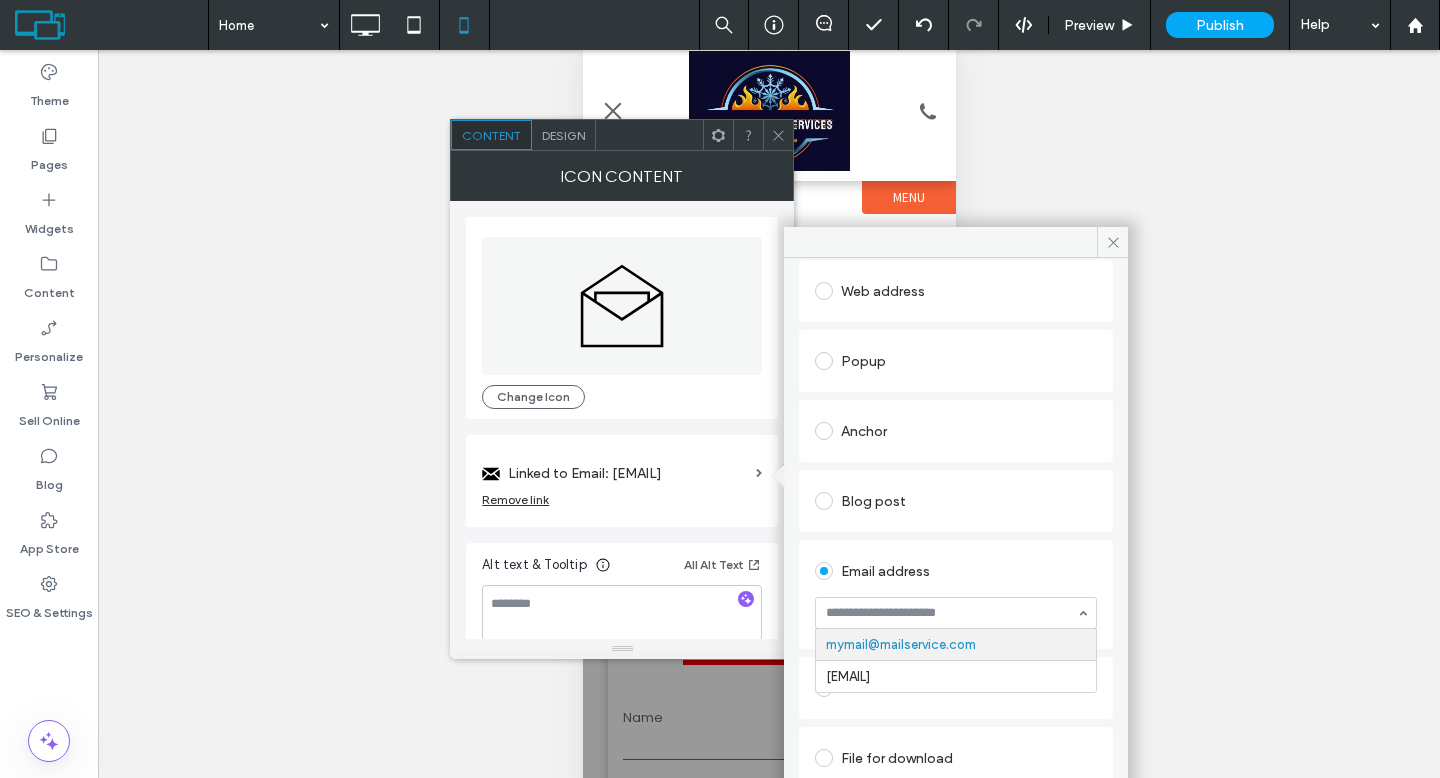click at bounding box center [951, 613] 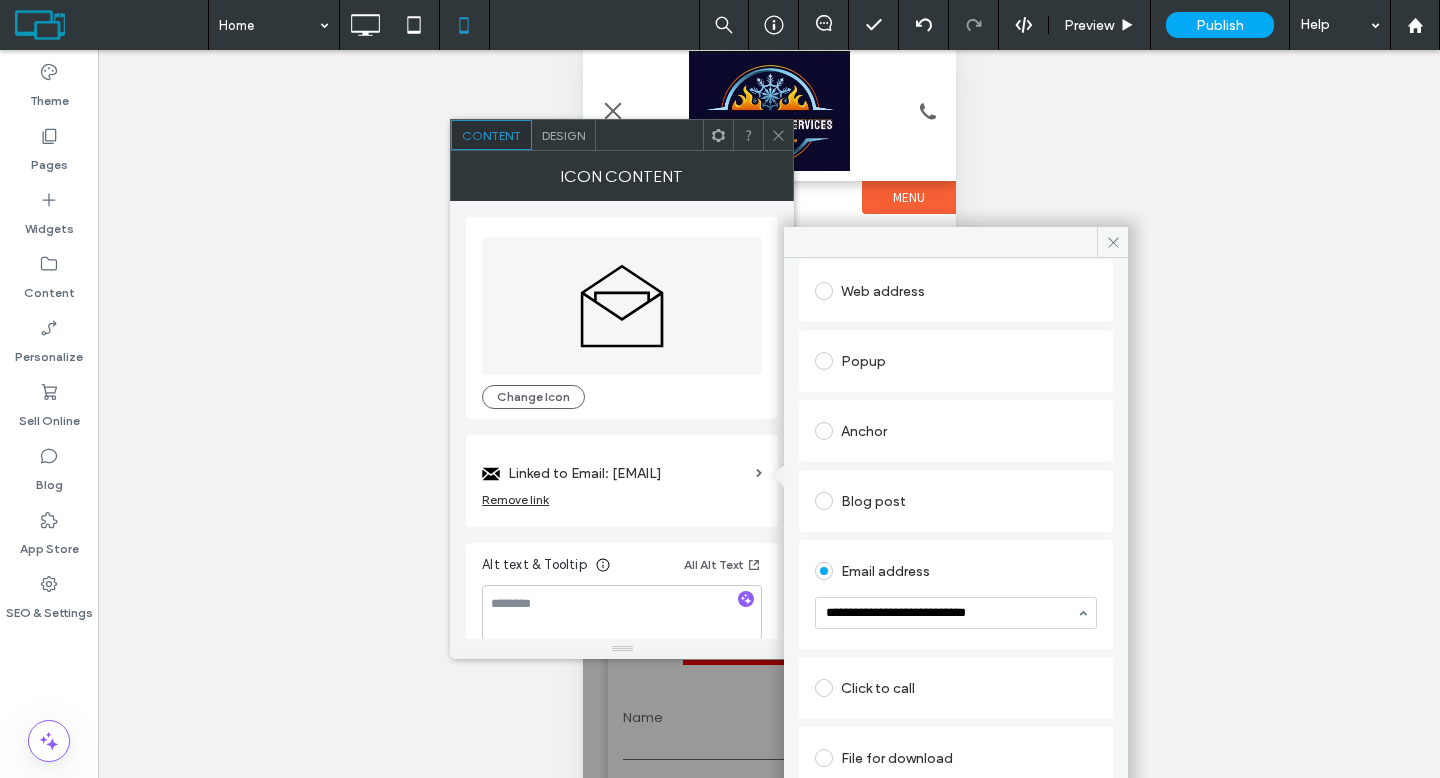 type on "**********" 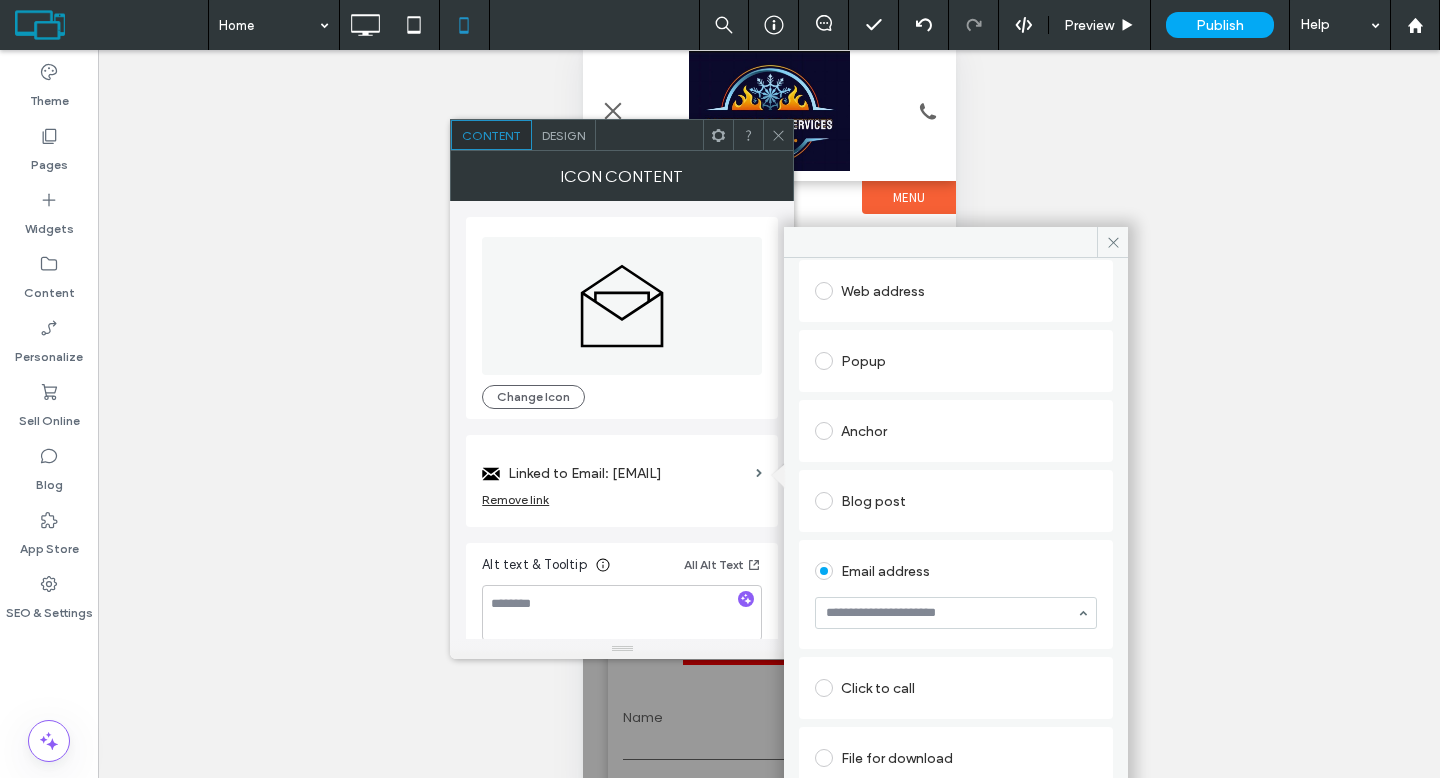 click on "Email address" at bounding box center (956, 571) 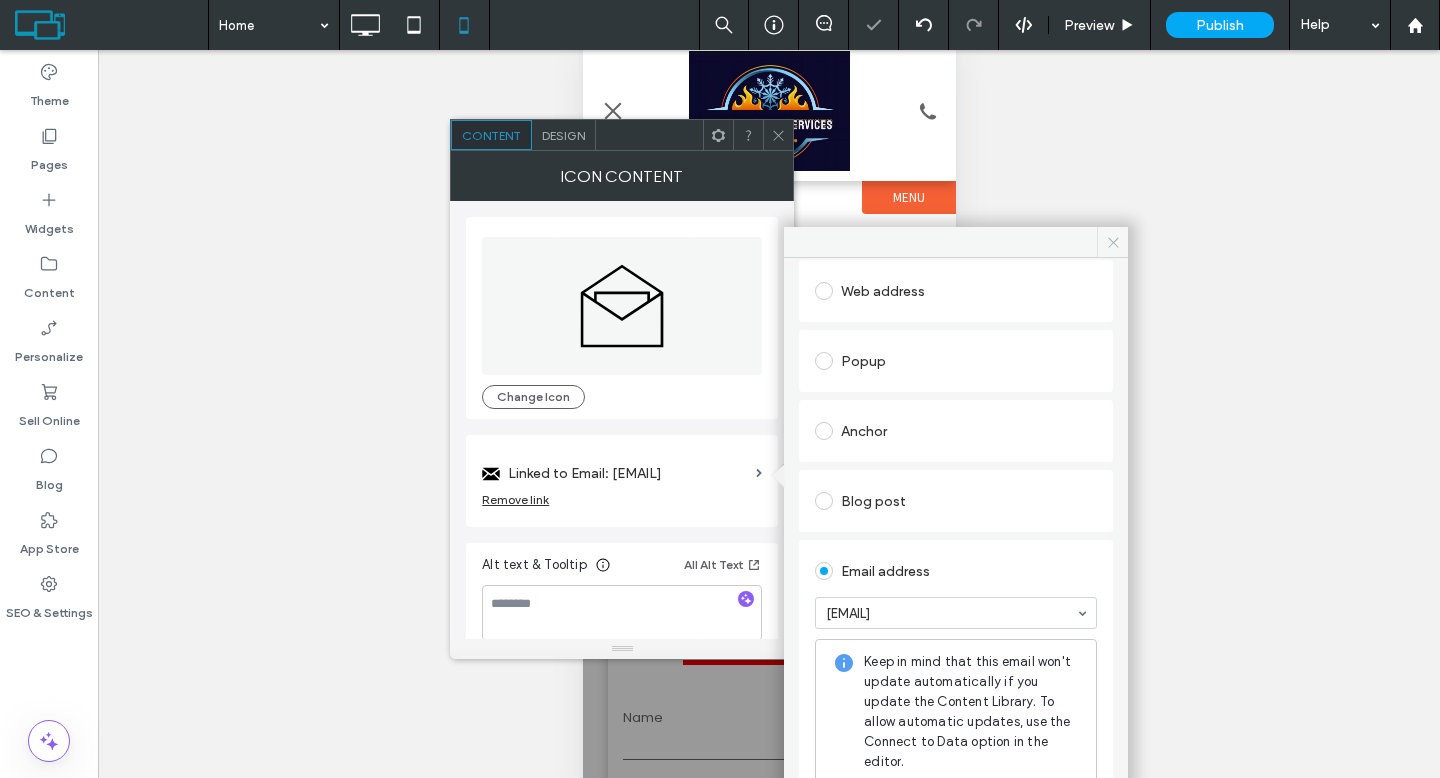 click at bounding box center [1112, 242] 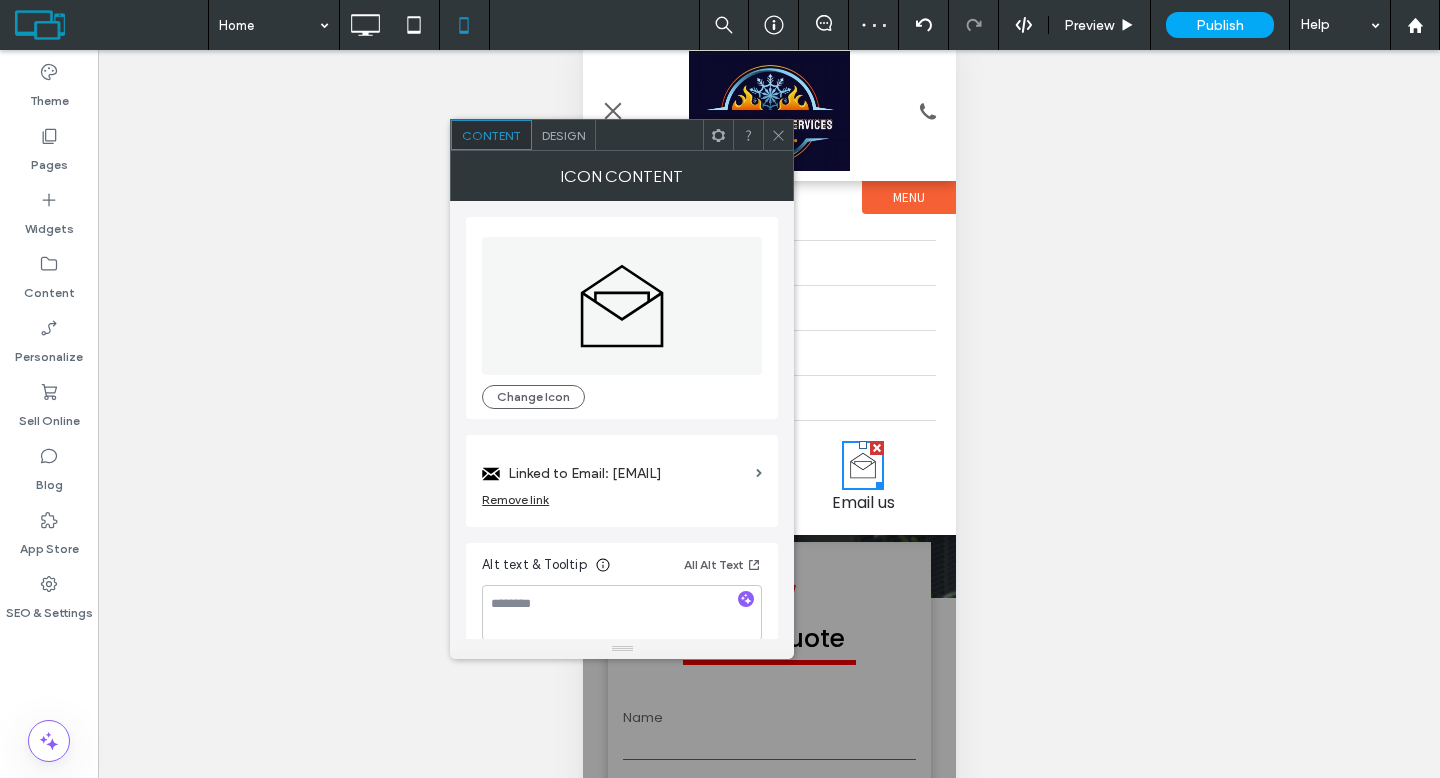 click at bounding box center [778, 135] 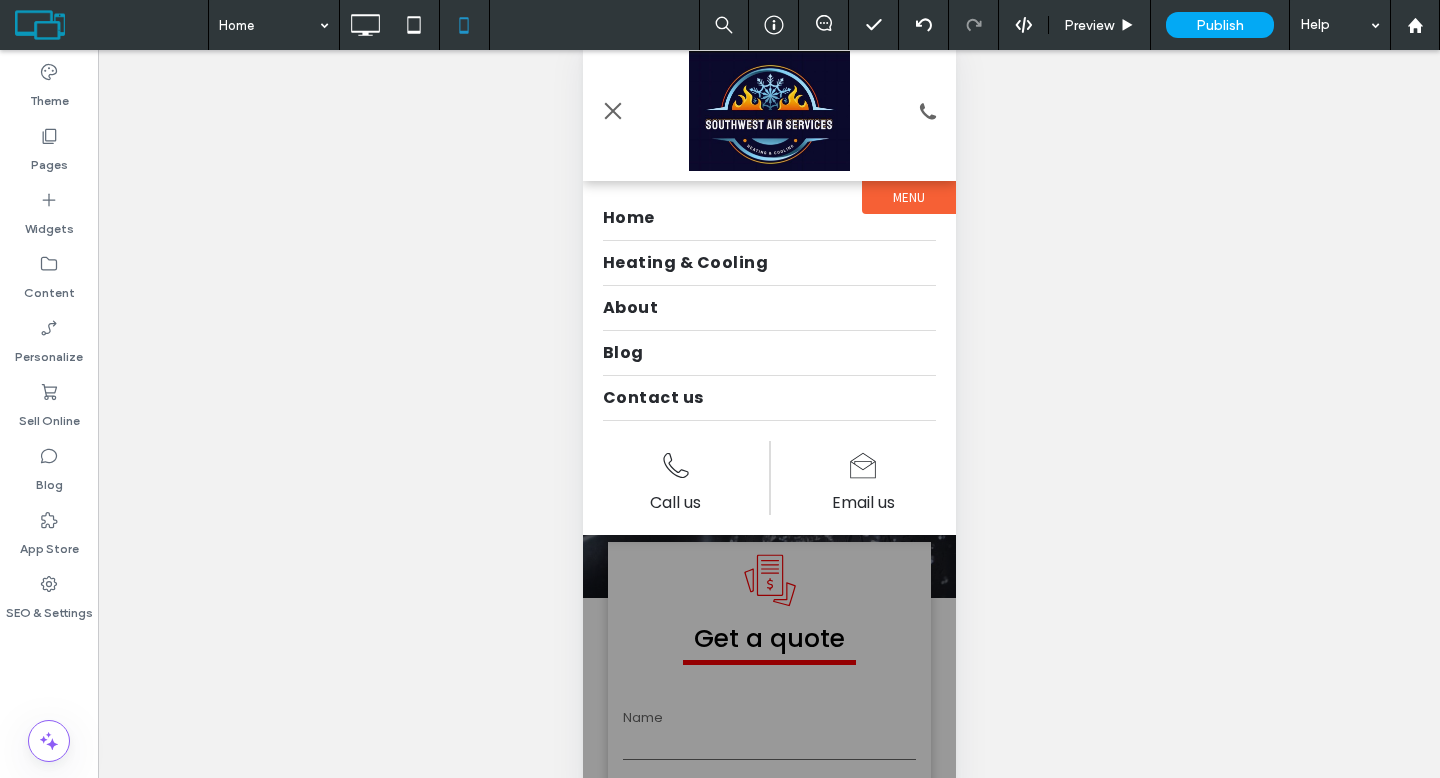 click at bounding box center [612, 111] 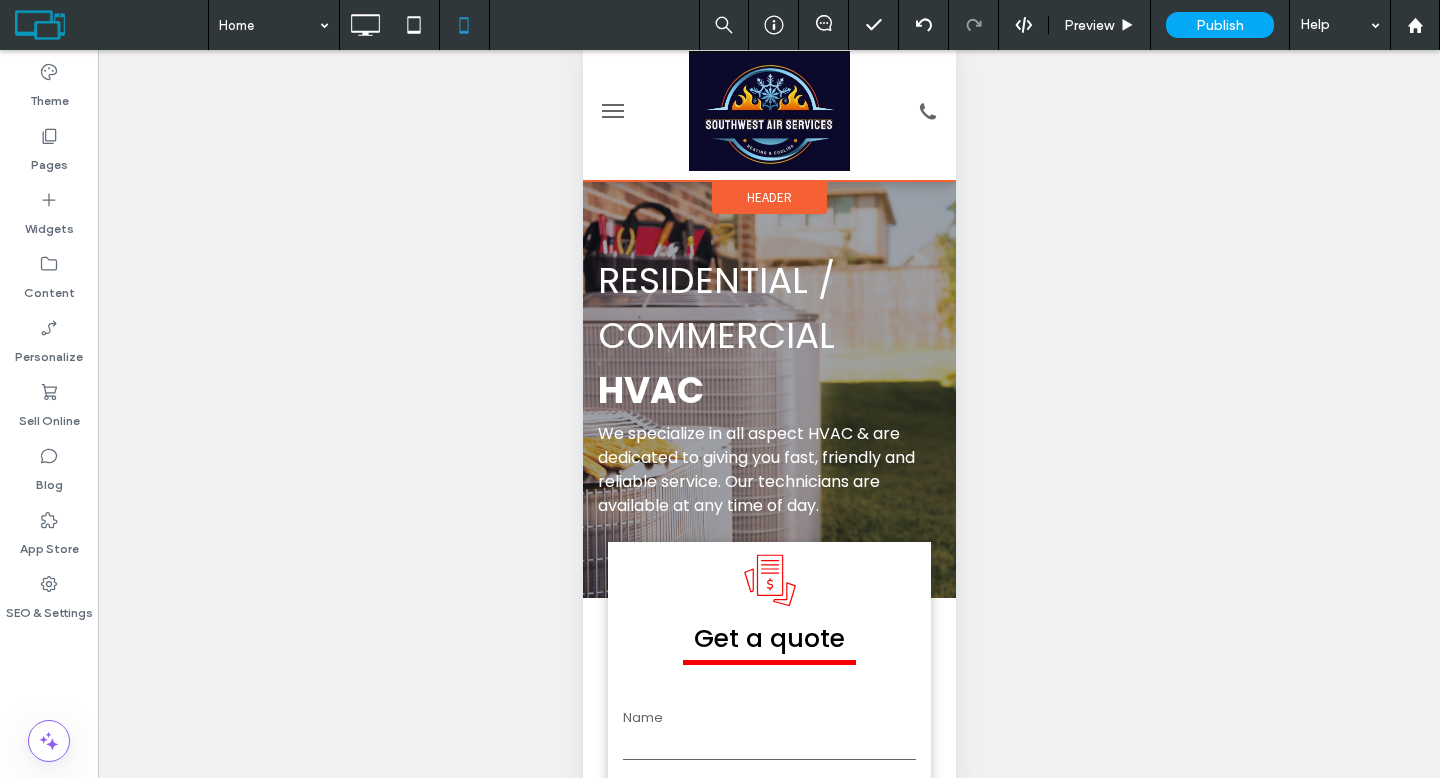 click on "Header" at bounding box center [768, 197] 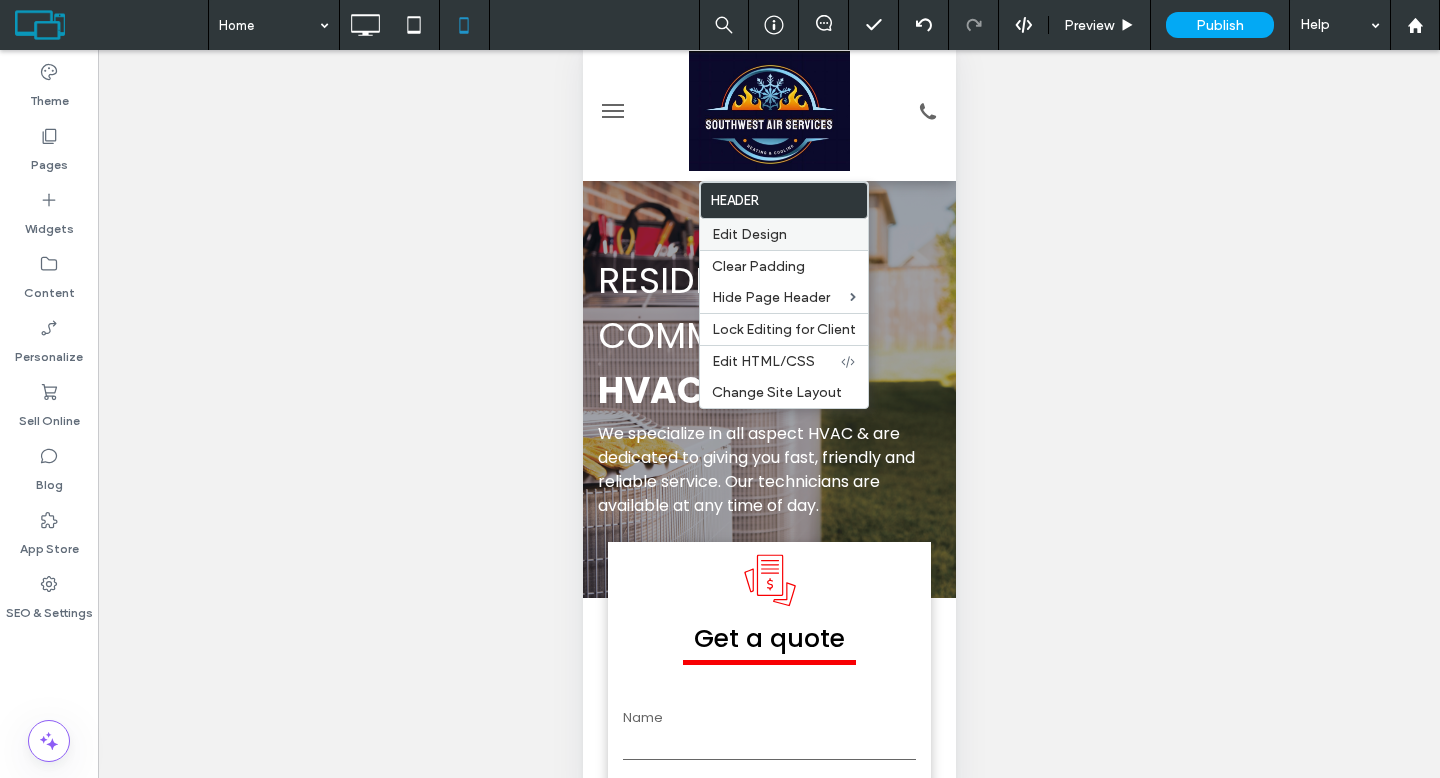 click on "Edit Design" at bounding box center [749, 234] 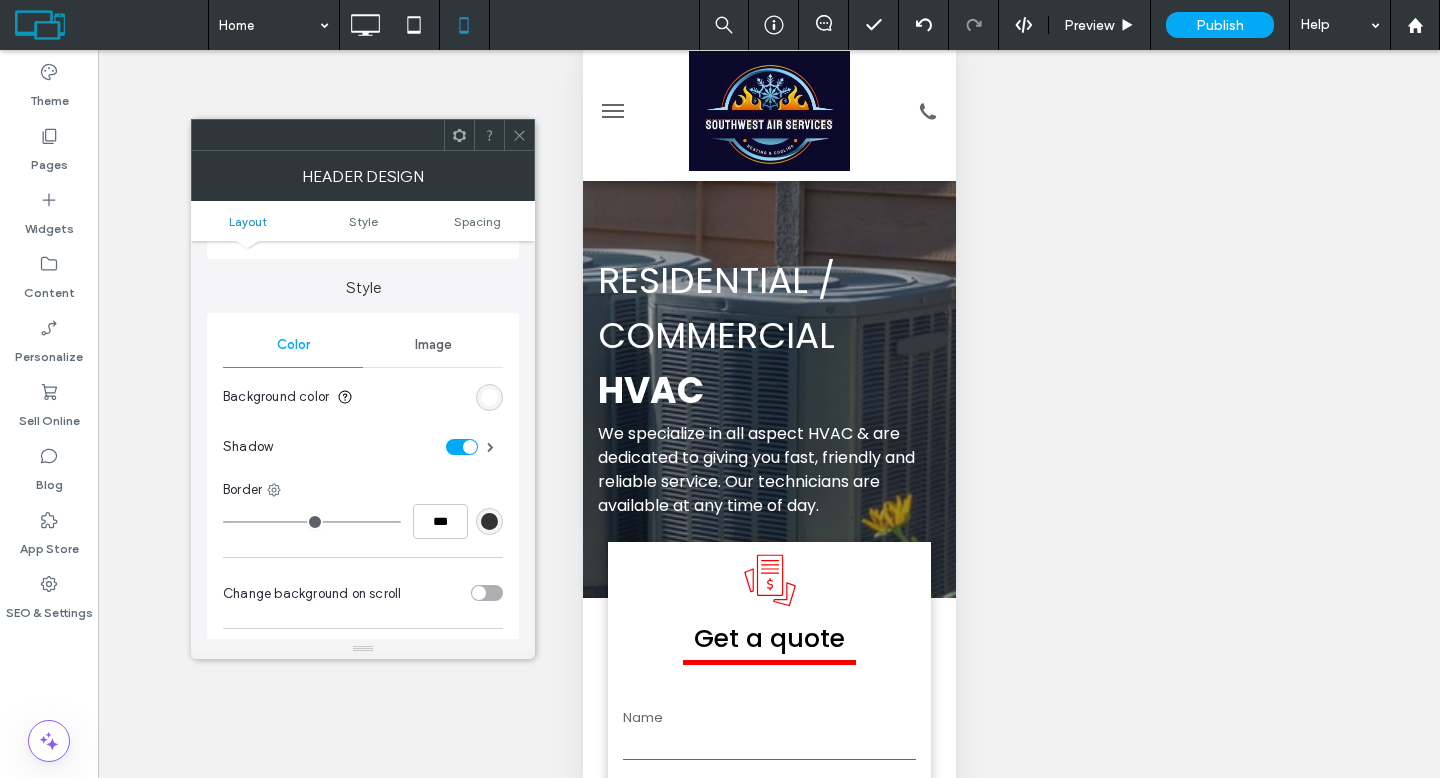 scroll, scrollTop: 300, scrollLeft: 0, axis: vertical 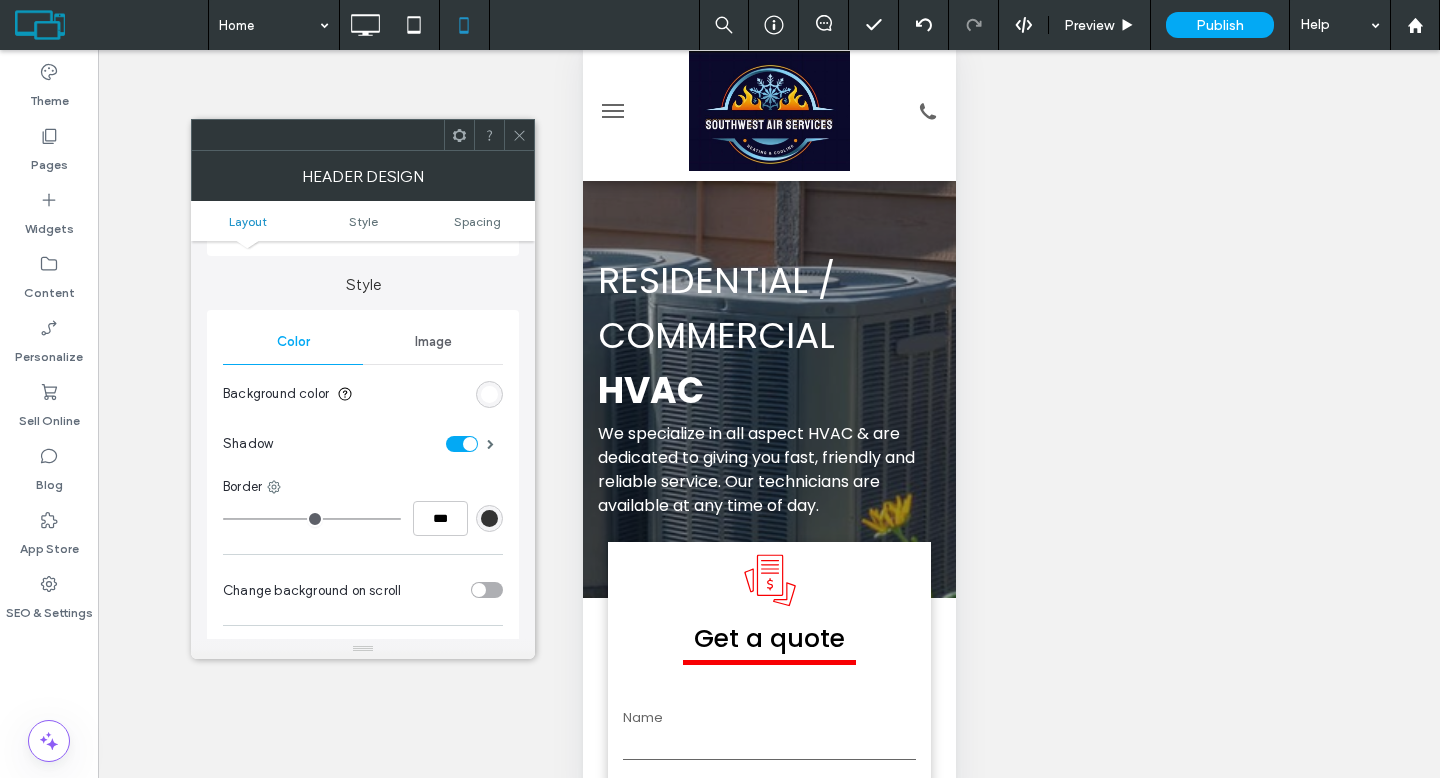 click at bounding box center (489, 394) 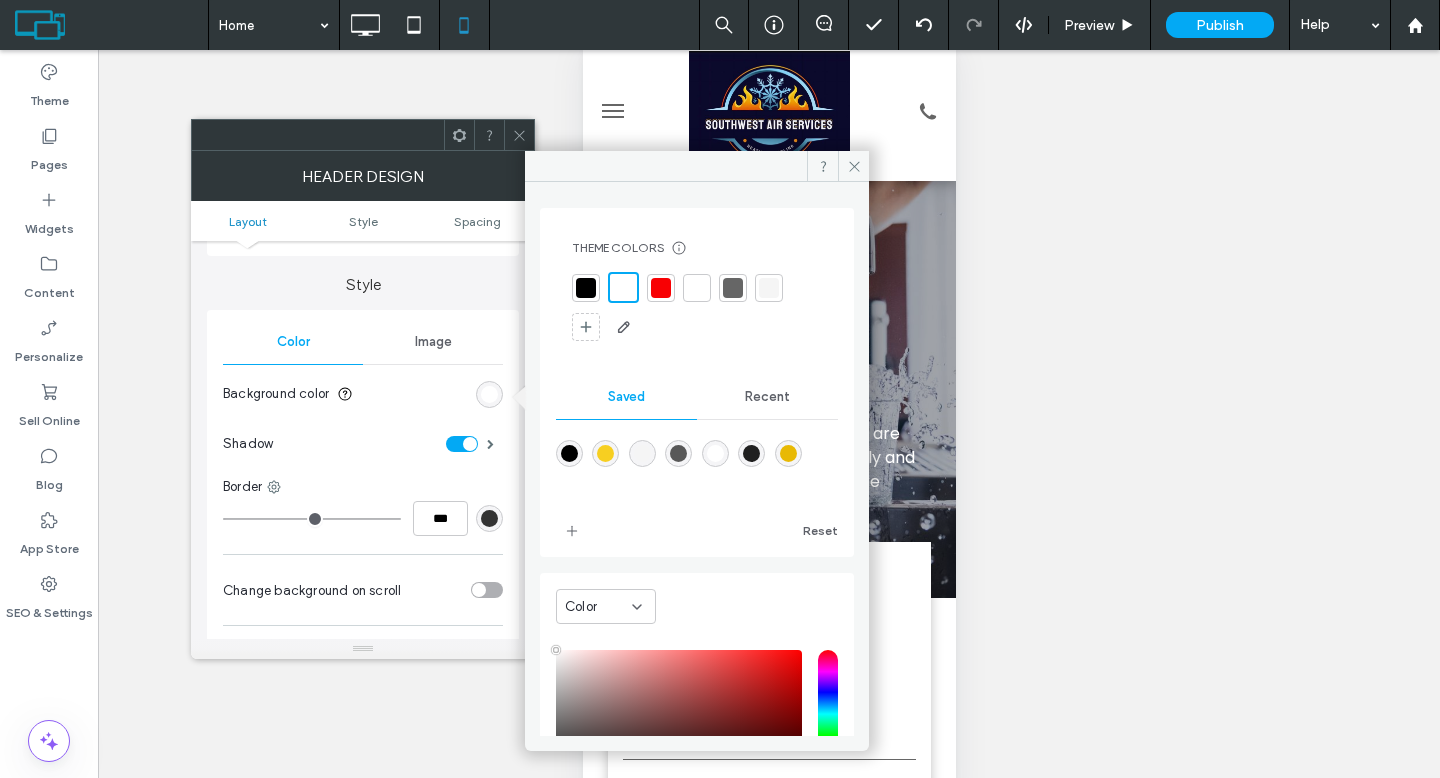 click at bounding box center [751, 453] 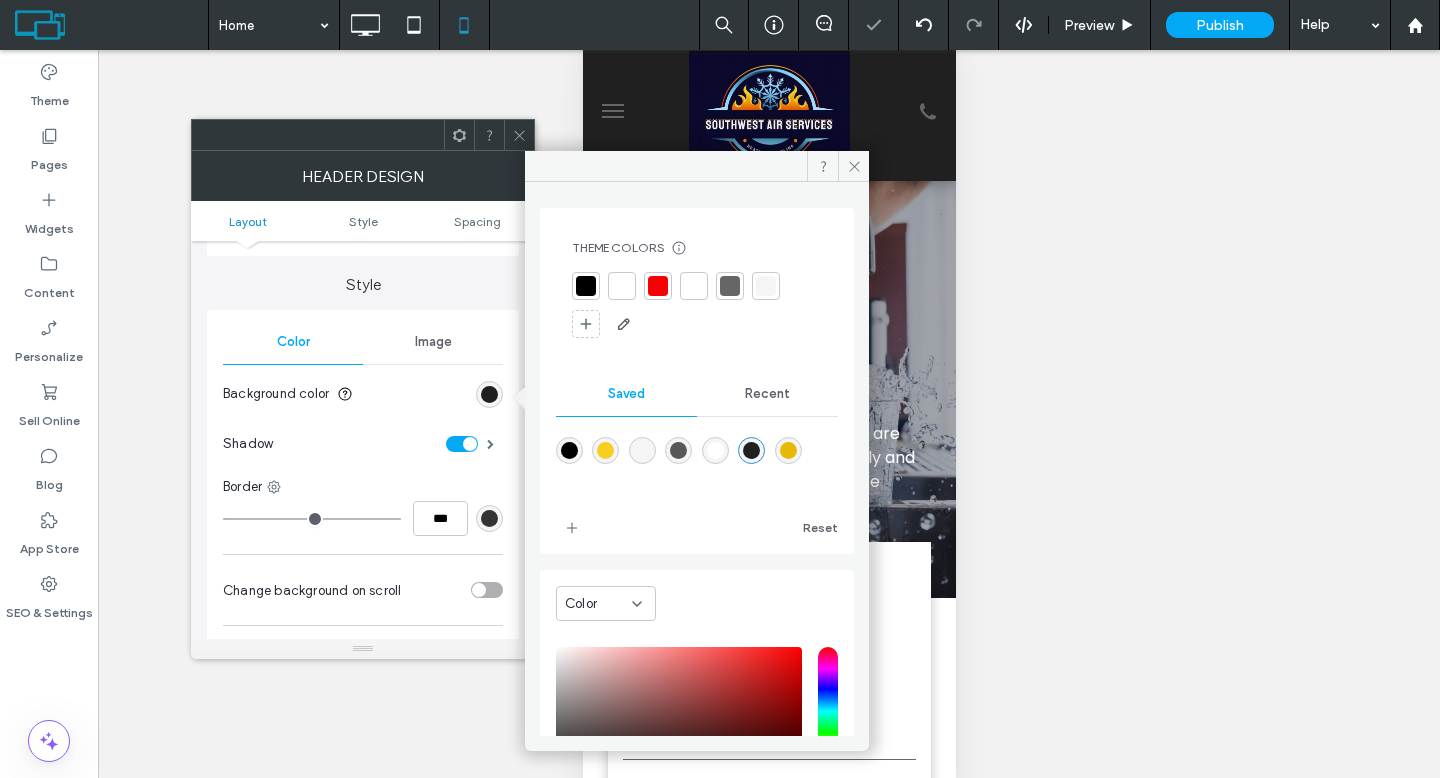 click 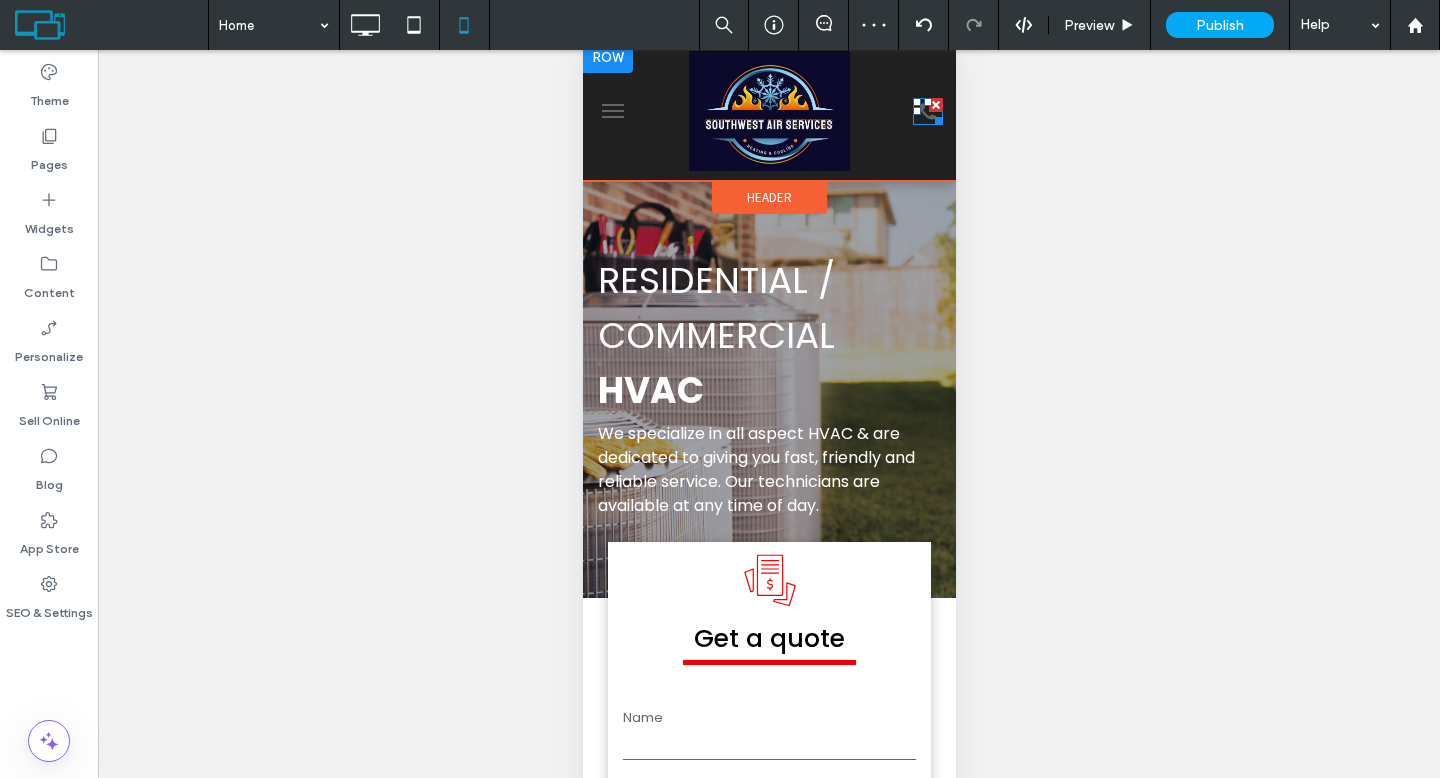 click 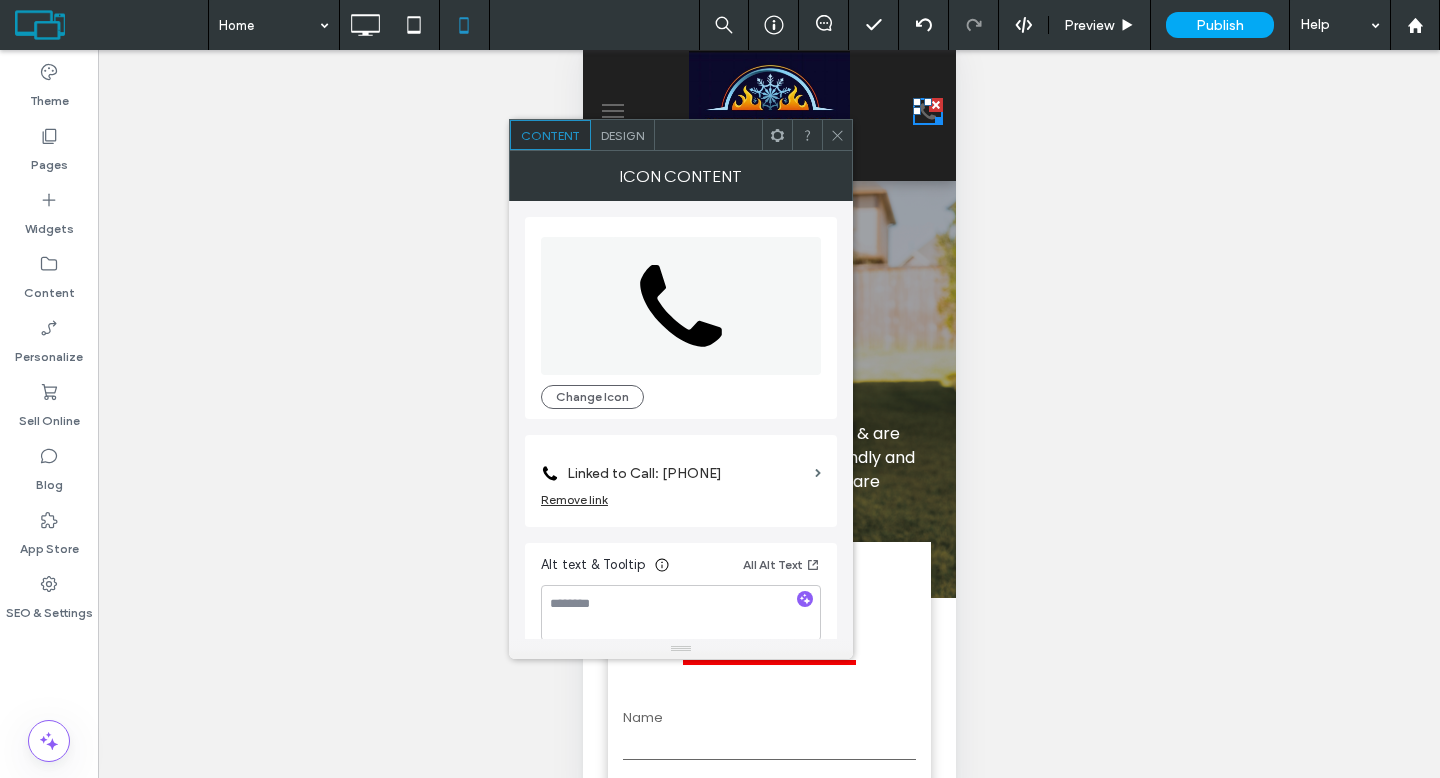 click 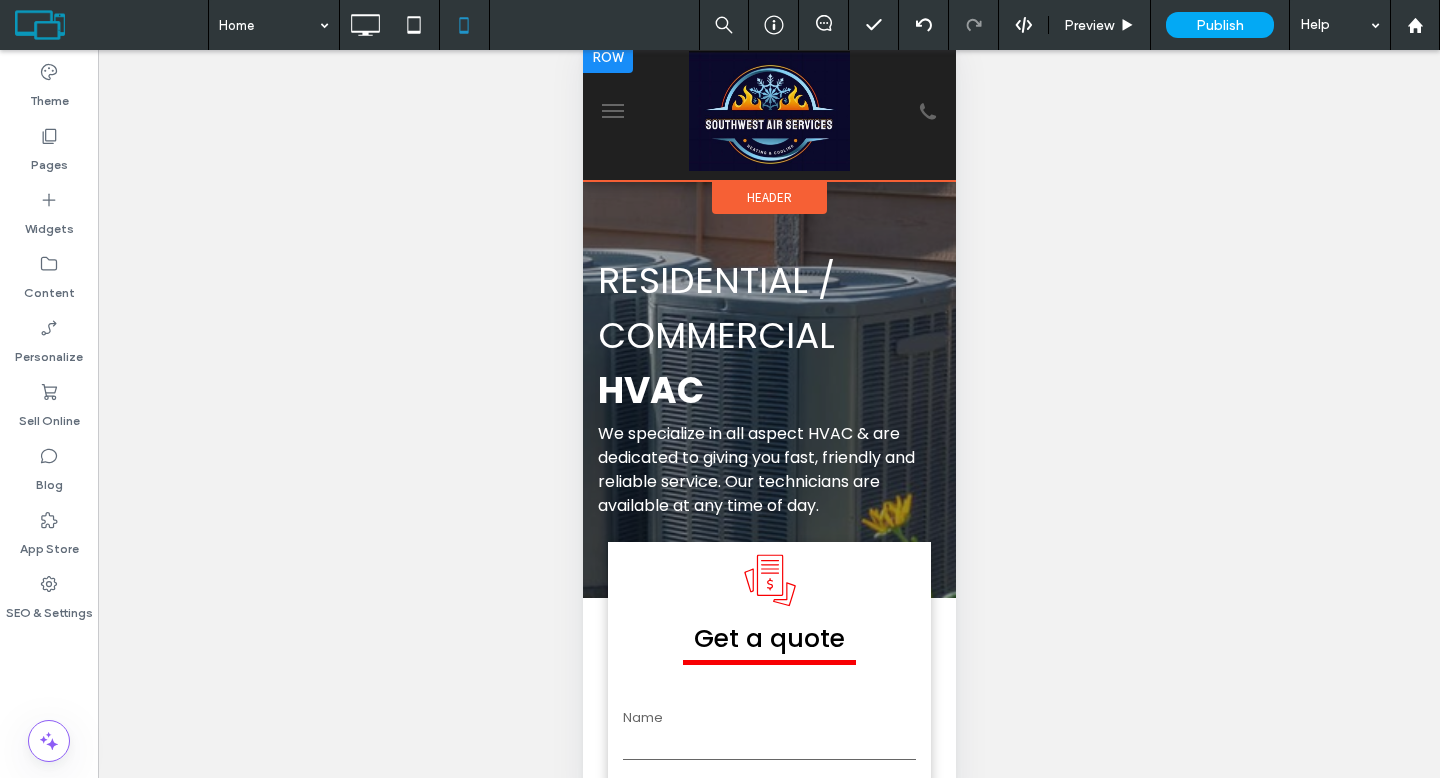 click at bounding box center (607, 57) 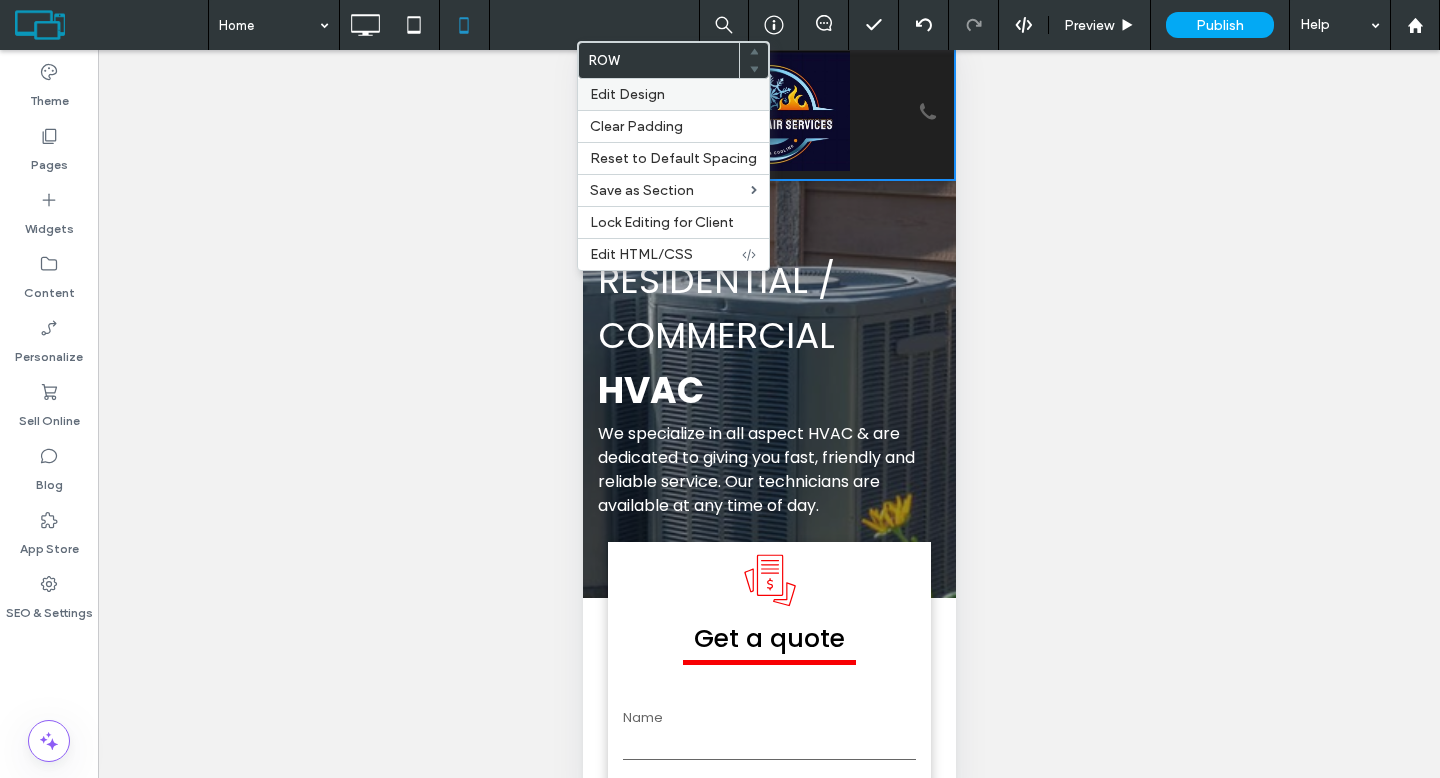 click on "Edit Design" at bounding box center (627, 94) 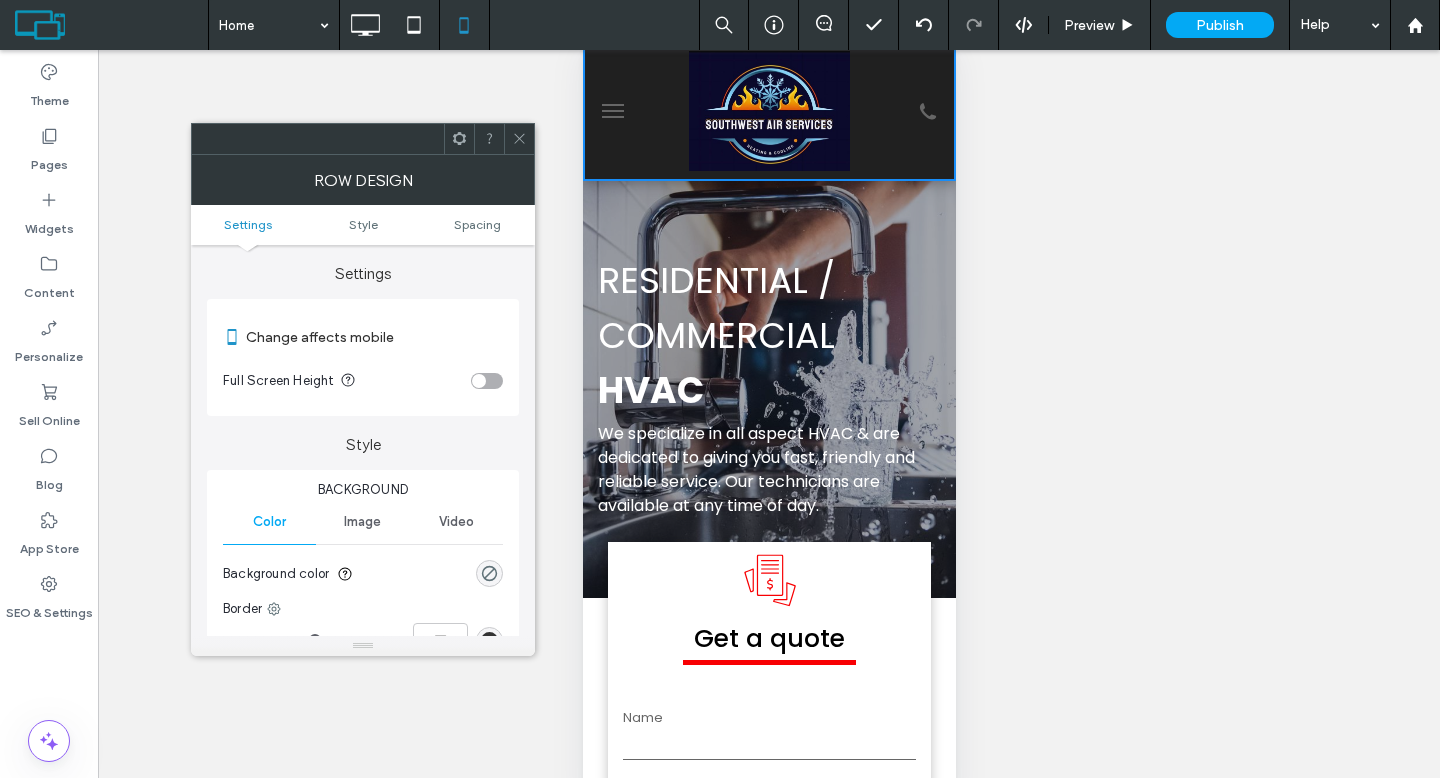 drag, startPoint x: 518, startPoint y: 127, endPoint x: 528, endPoint y: 124, distance: 10.440307 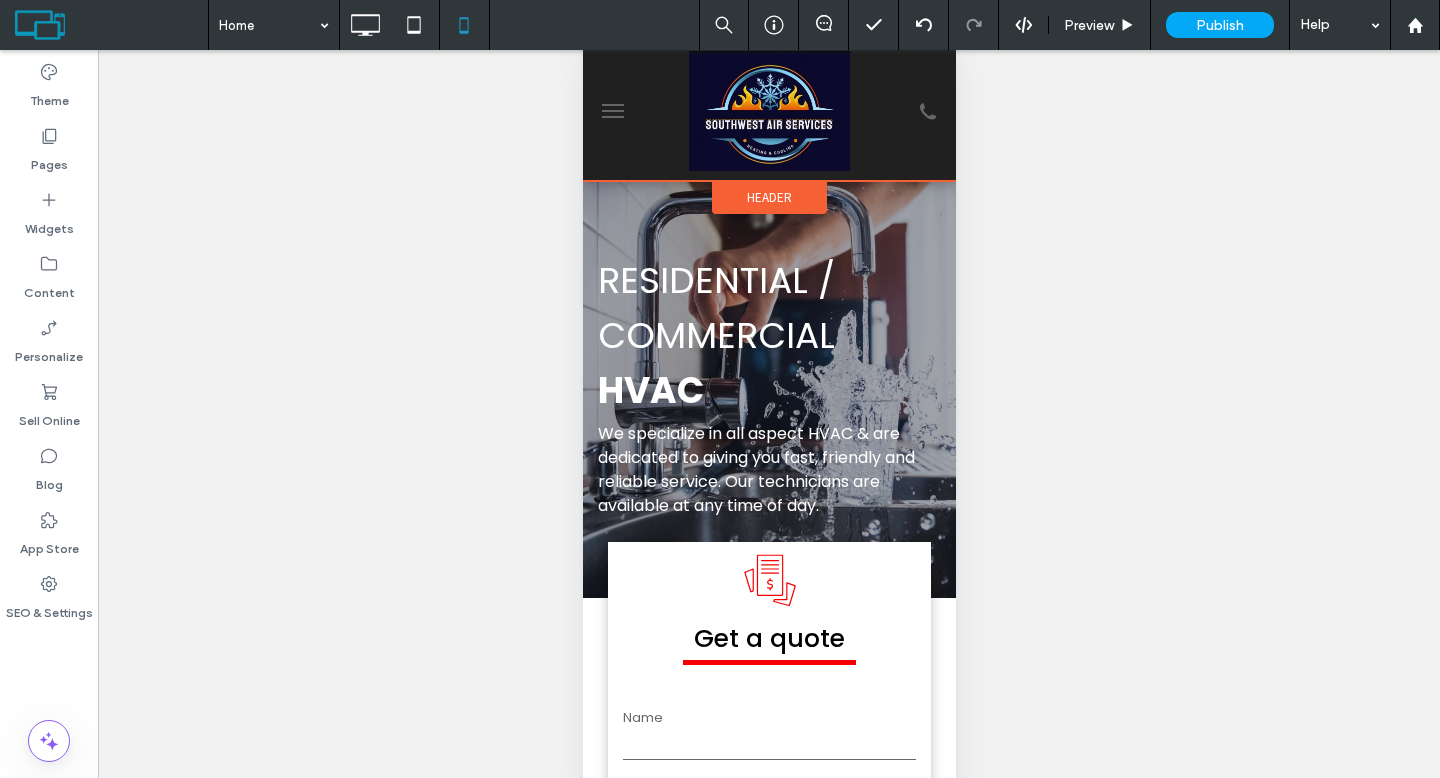 click on "Header" at bounding box center [768, 197] 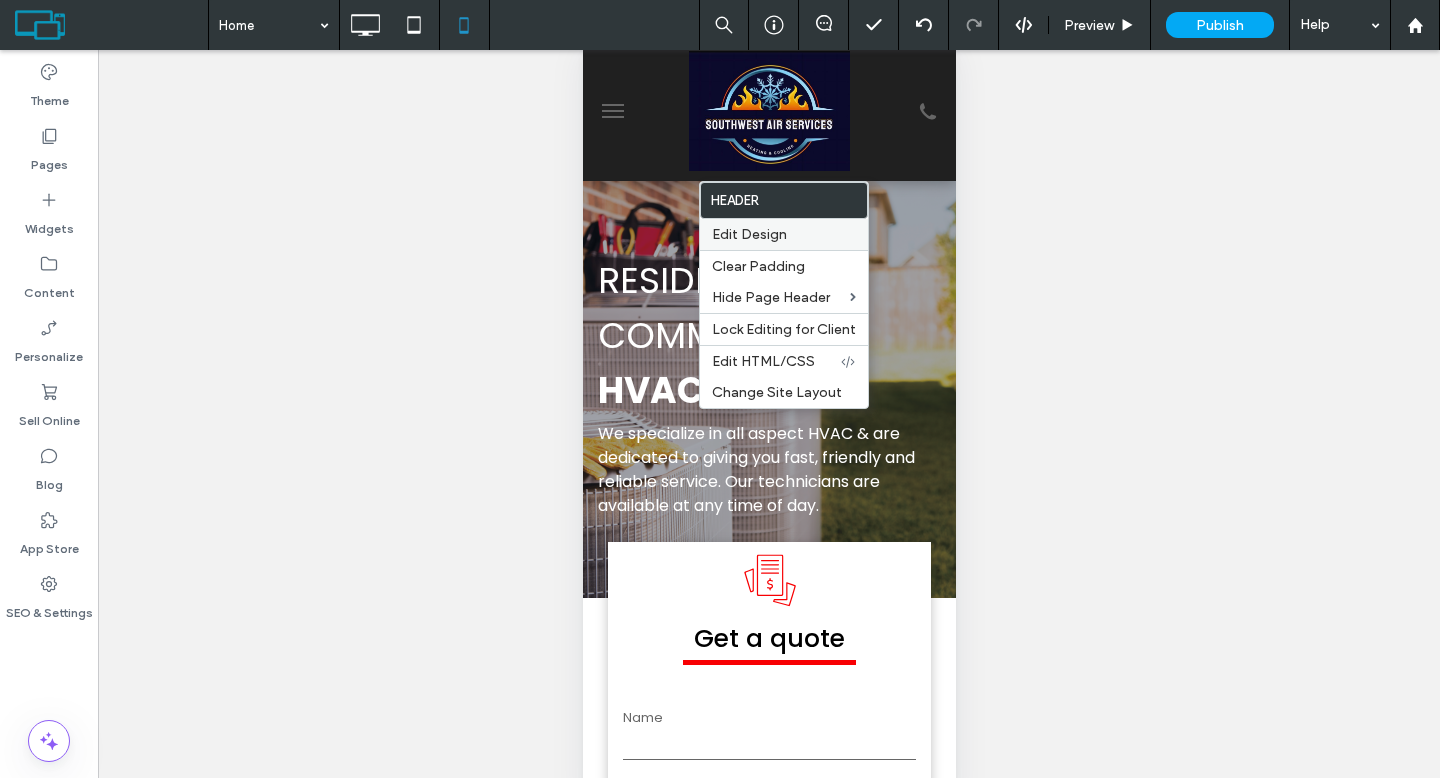 click on "Edit Design" at bounding box center (749, 234) 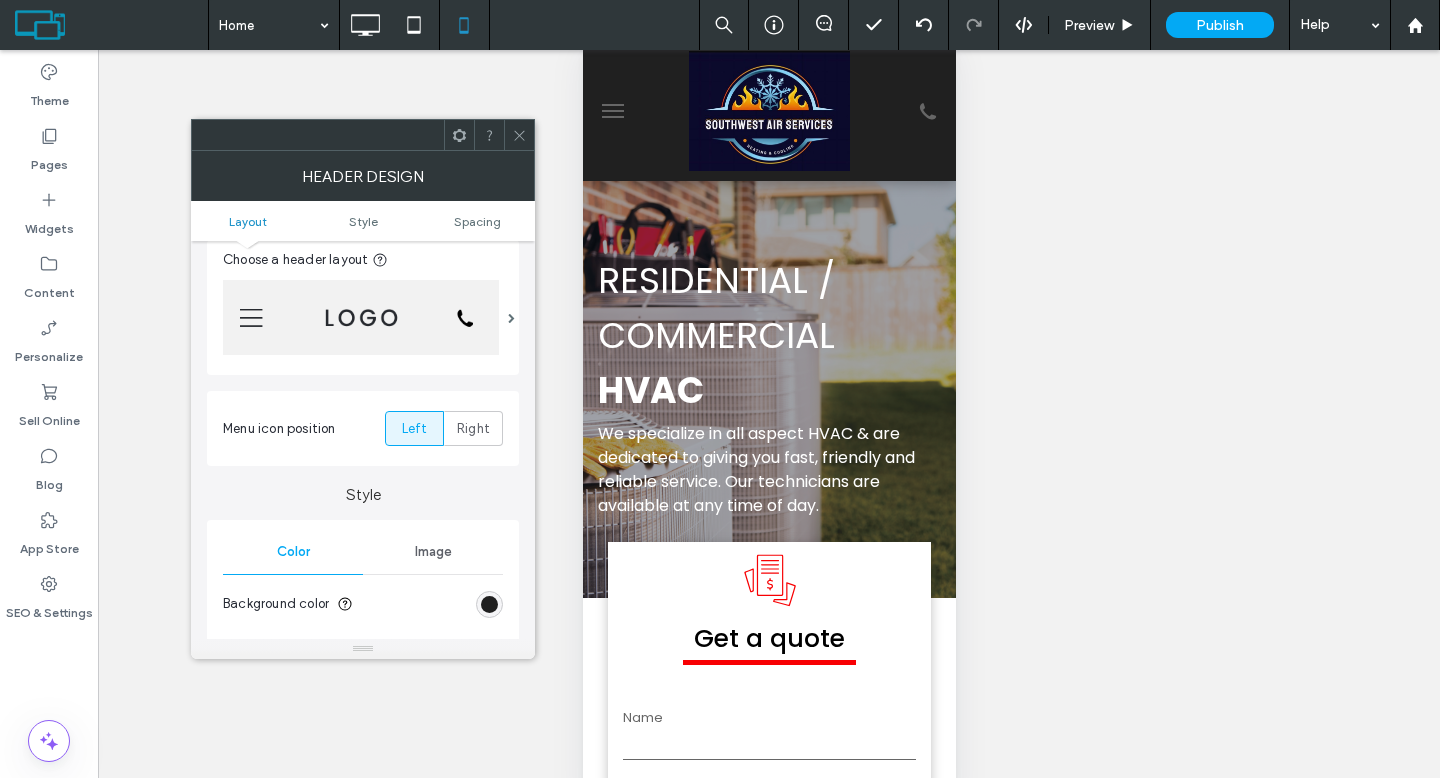 scroll, scrollTop: 162, scrollLeft: 0, axis: vertical 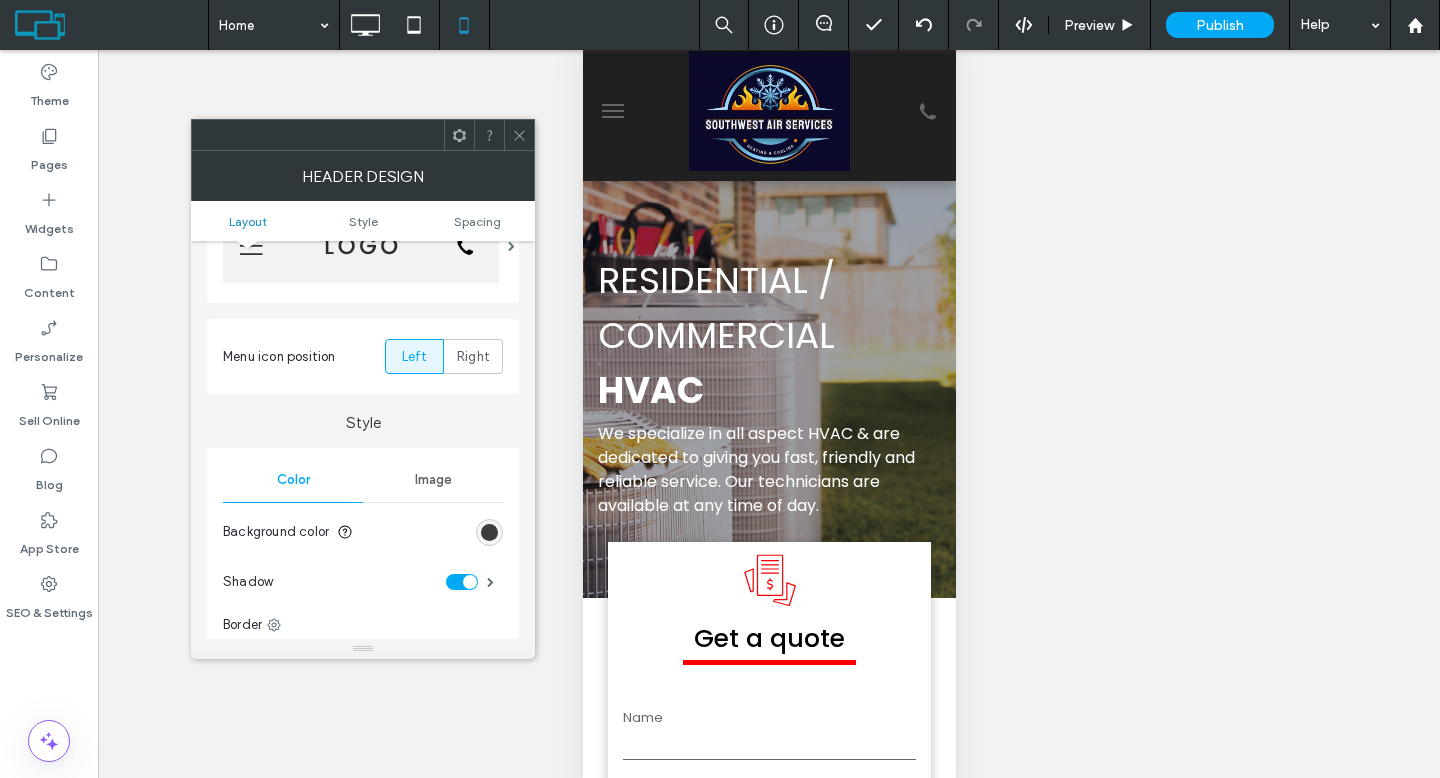 click at bounding box center [489, 532] 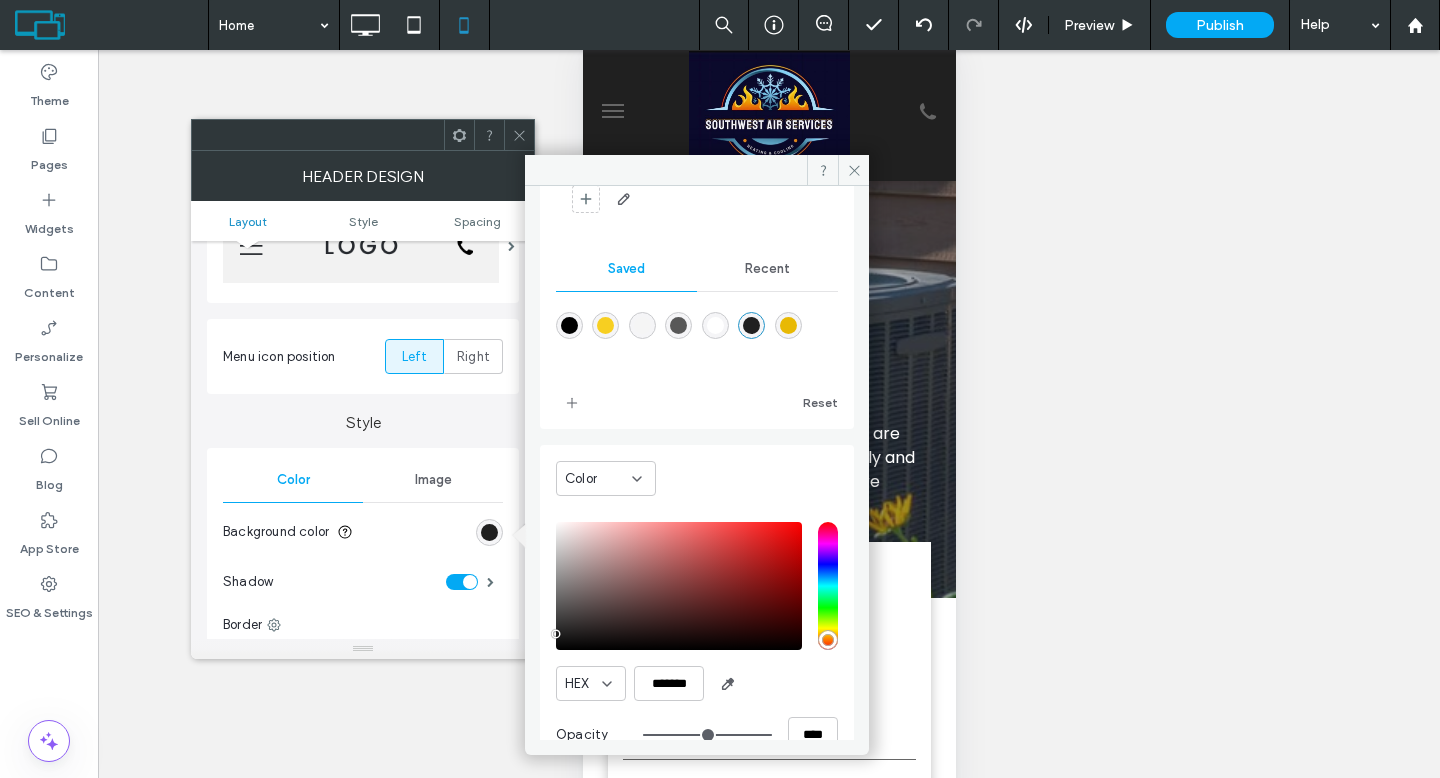 scroll, scrollTop: 166, scrollLeft: 0, axis: vertical 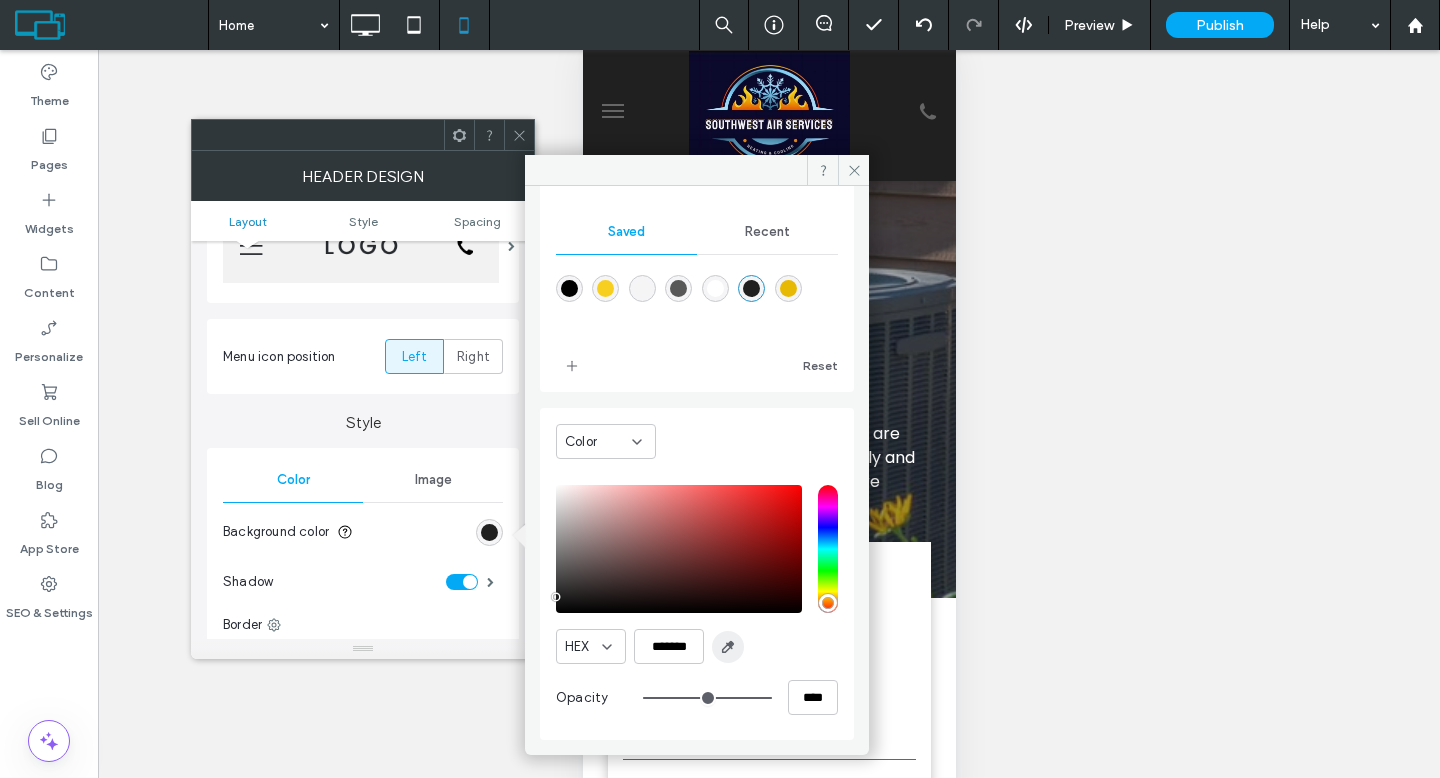 drag, startPoint x: 720, startPoint y: 642, endPoint x: 145, endPoint y: 600, distance: 576.53186 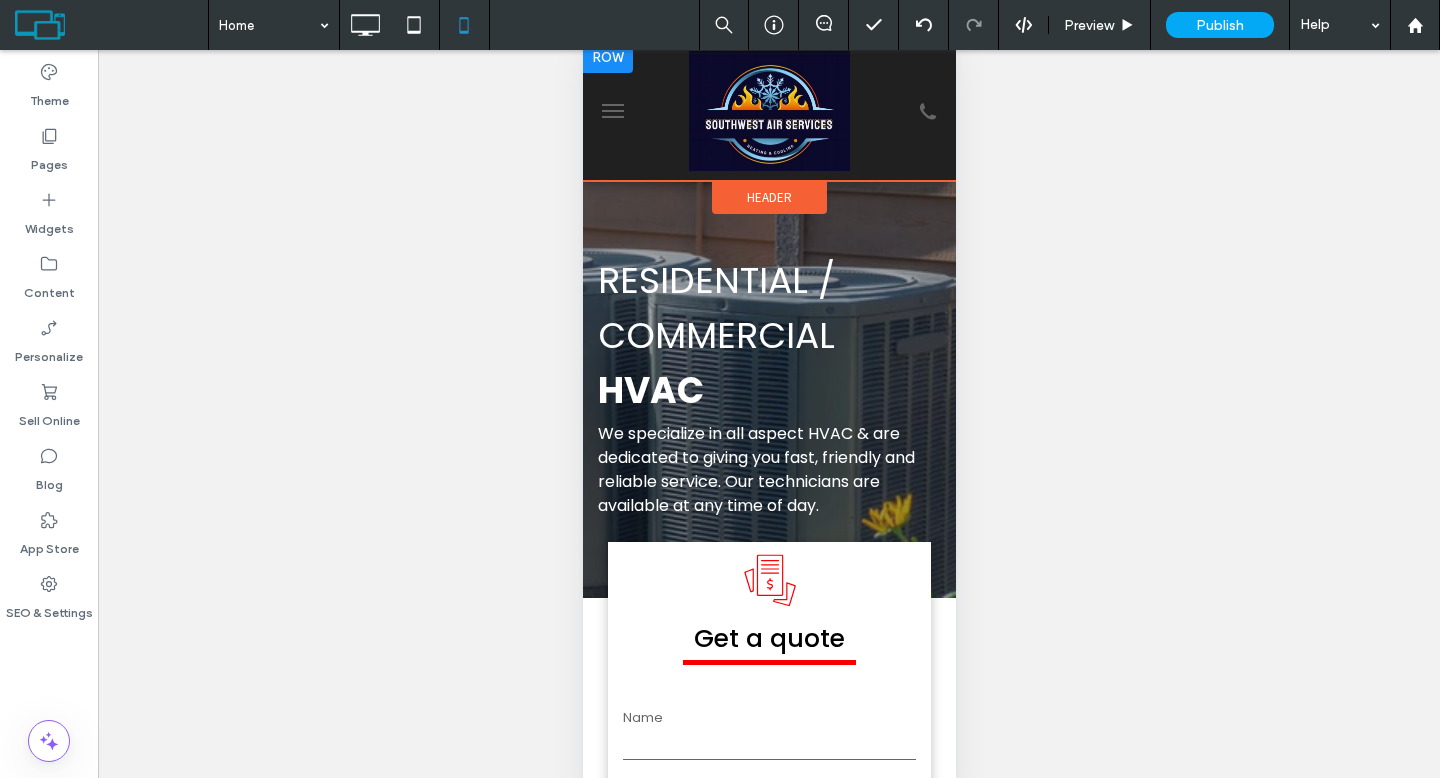 type on "*******" 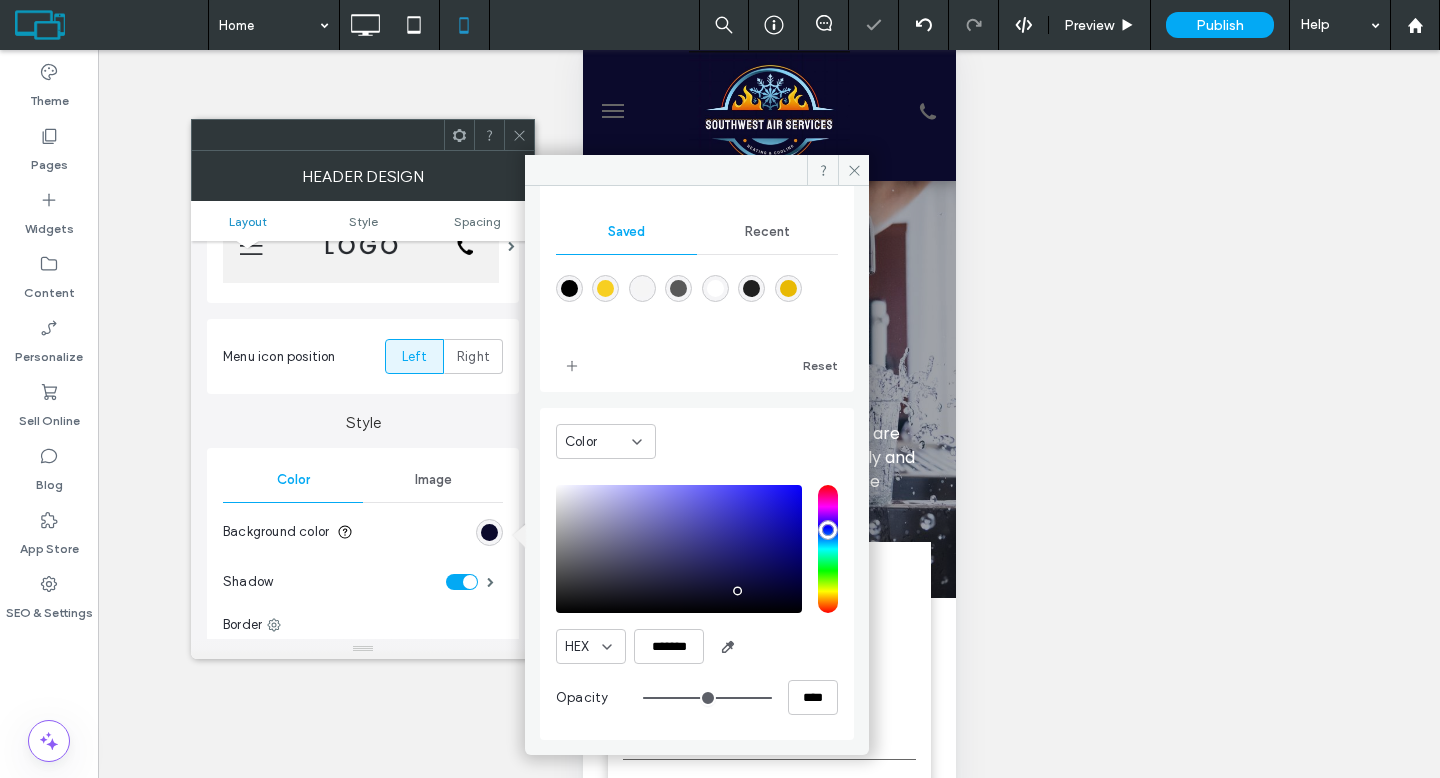 click 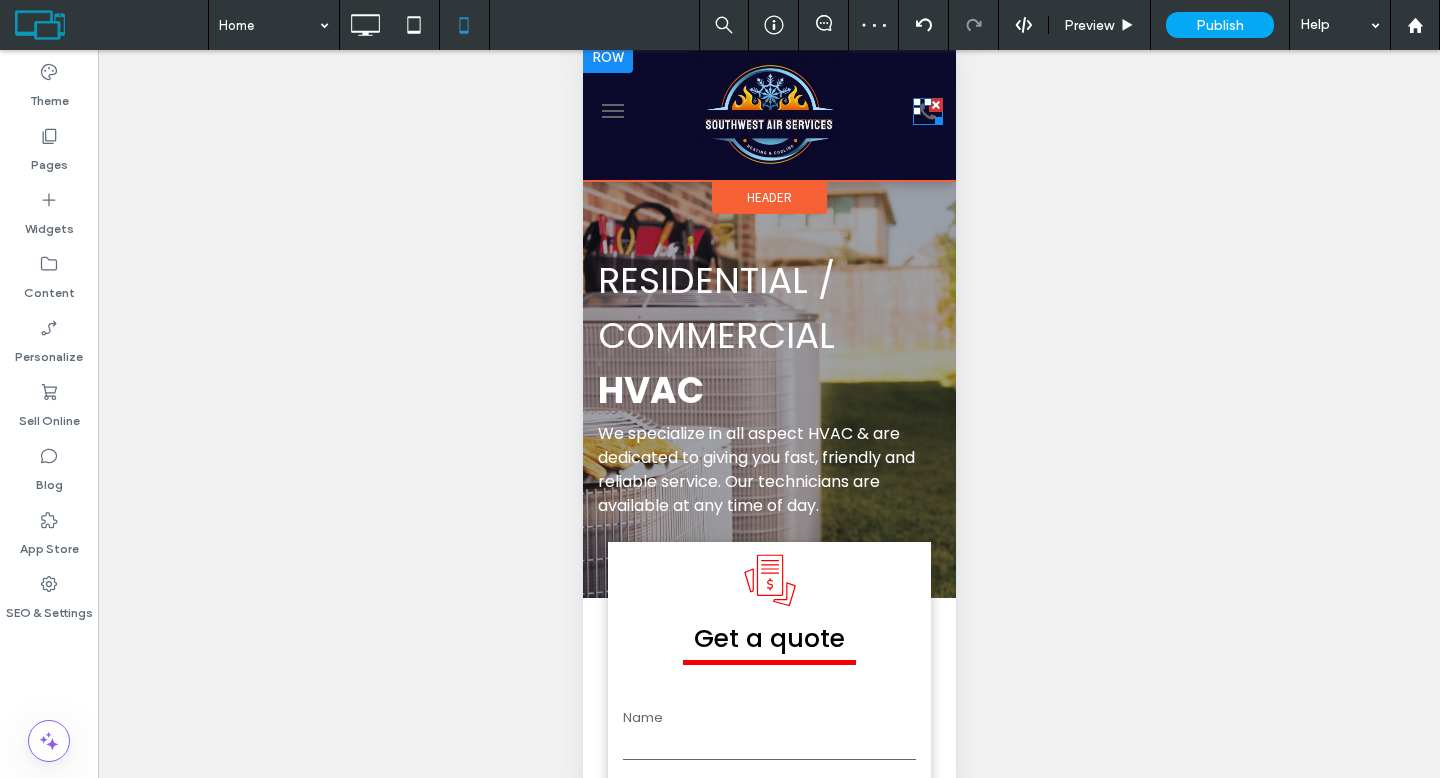 click at bounding box center (934, 117) 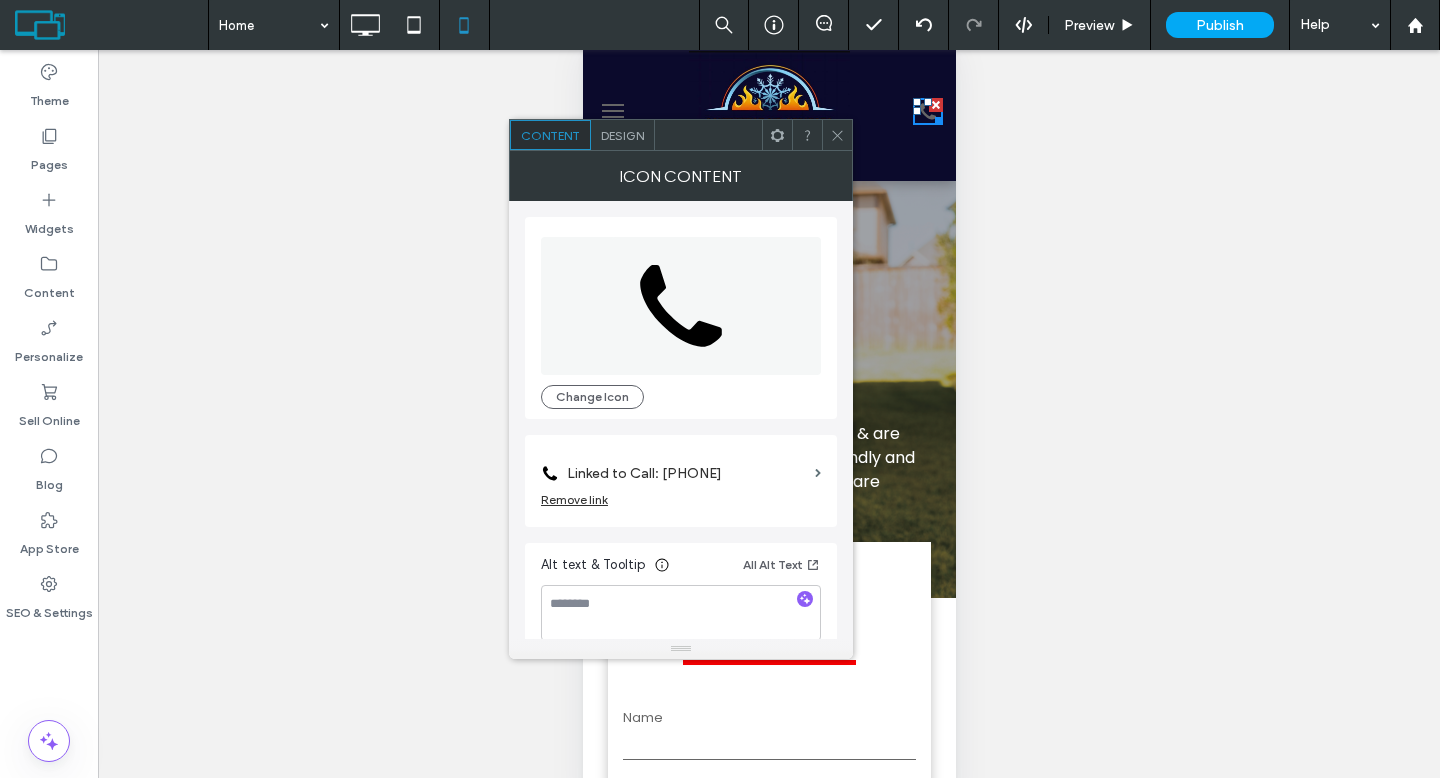 click on "Design" at bounding box center [622, 135] 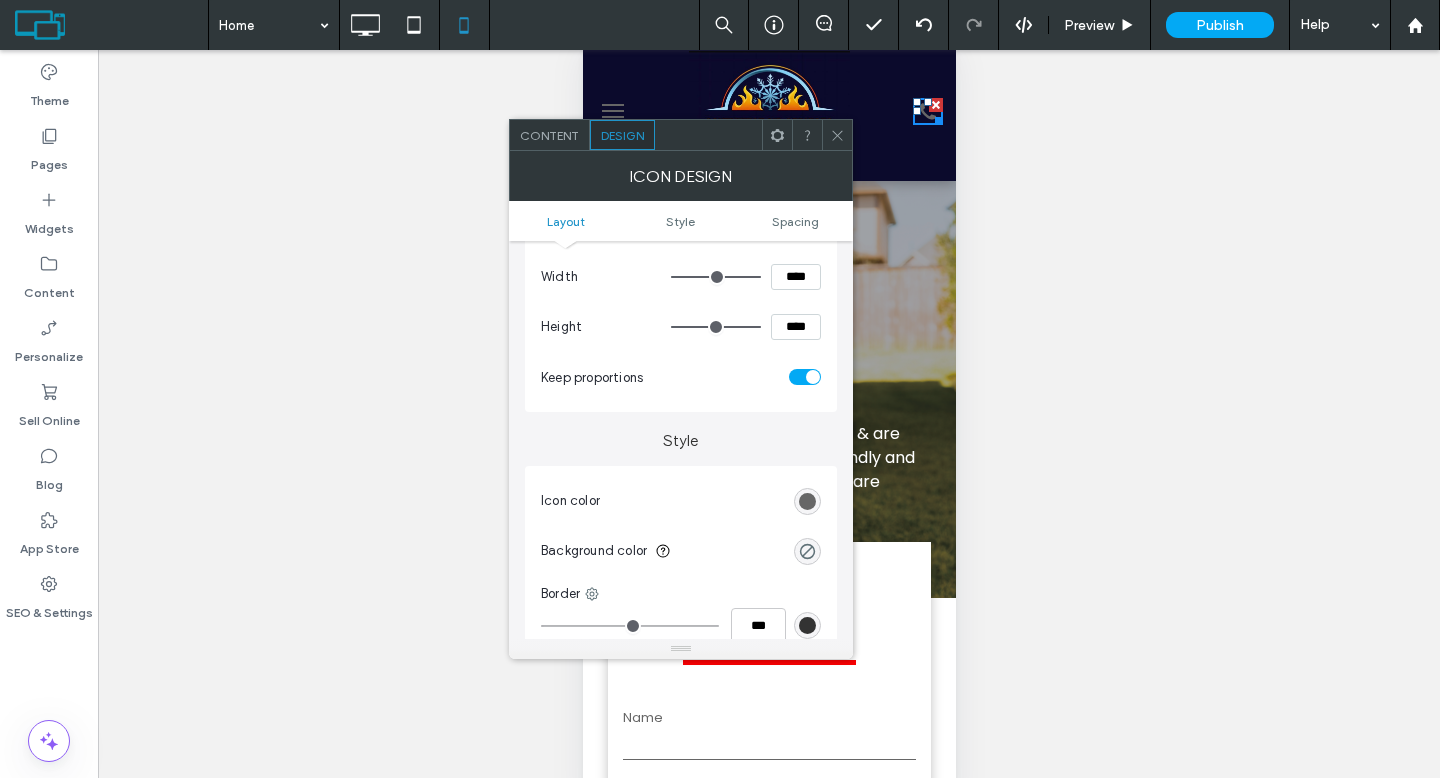 scroll, scrollTop: 326, scrollLeft: 0, axis: vertical 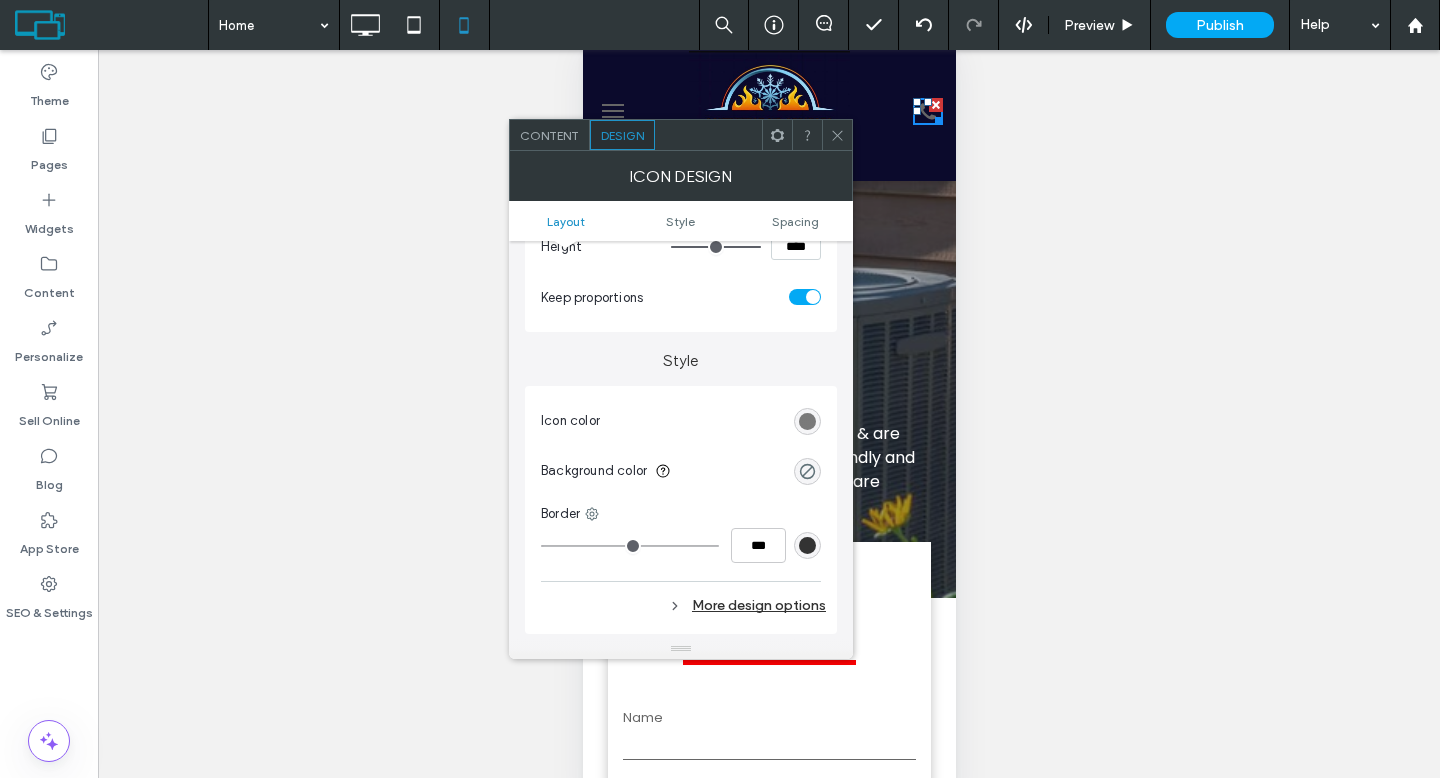 click at bounding box center [807, 421] 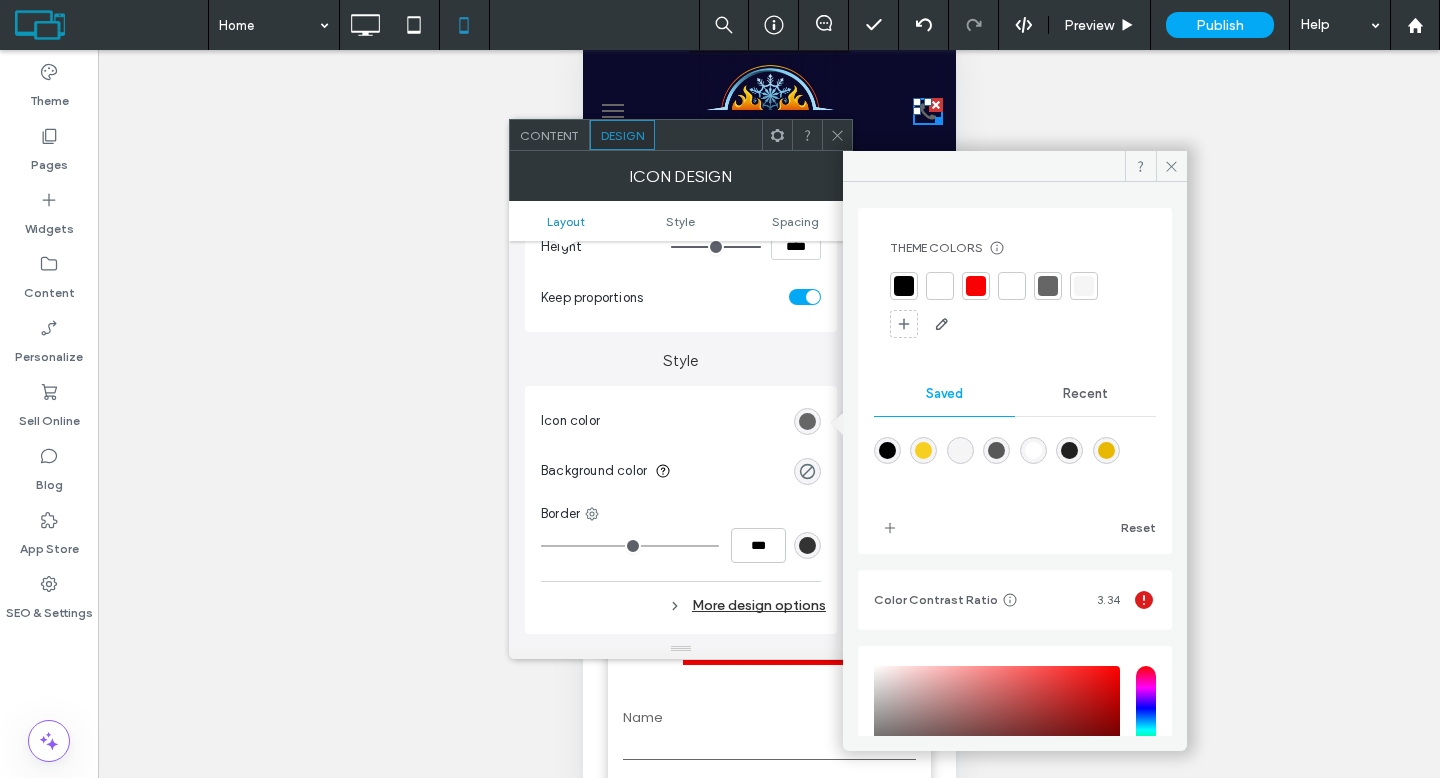 click at bounding box center (940, 286) 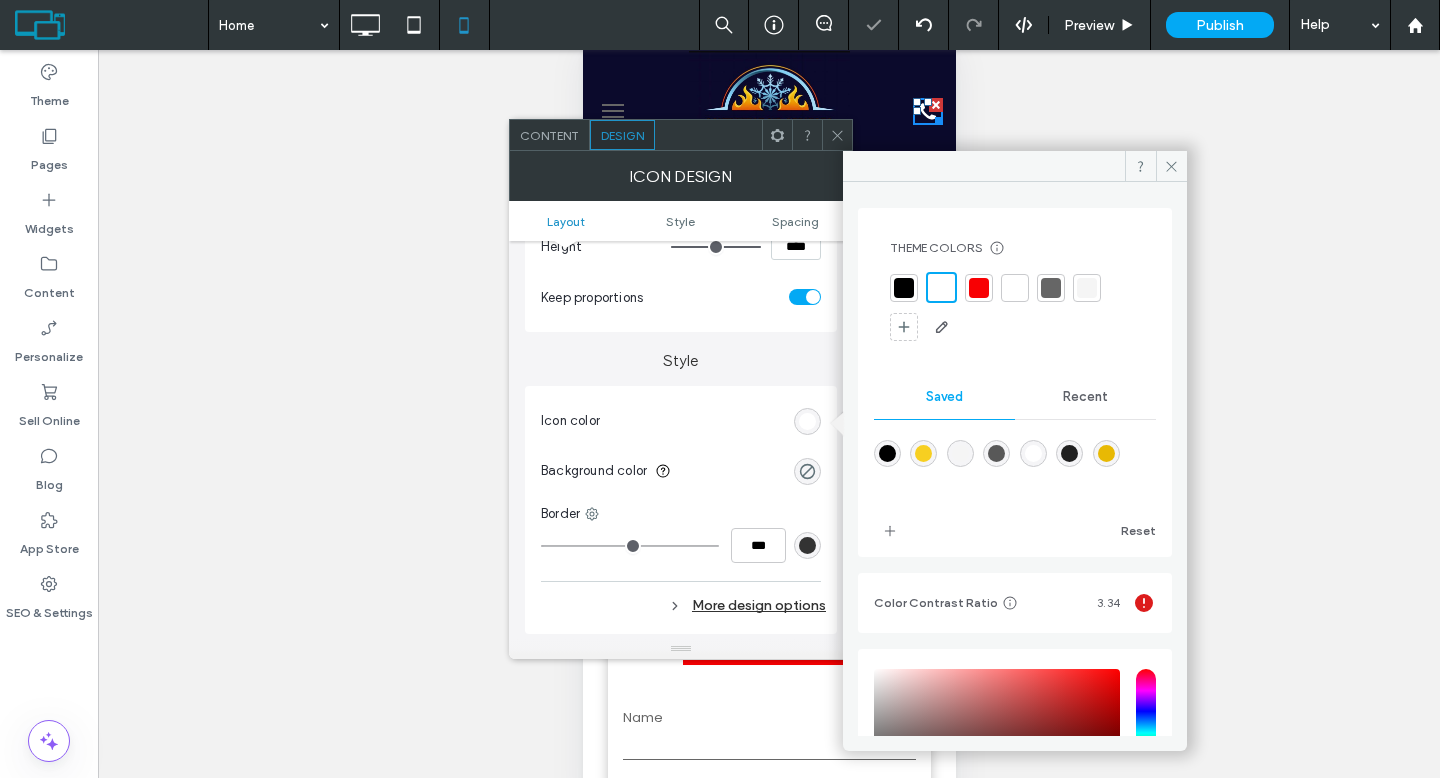 click 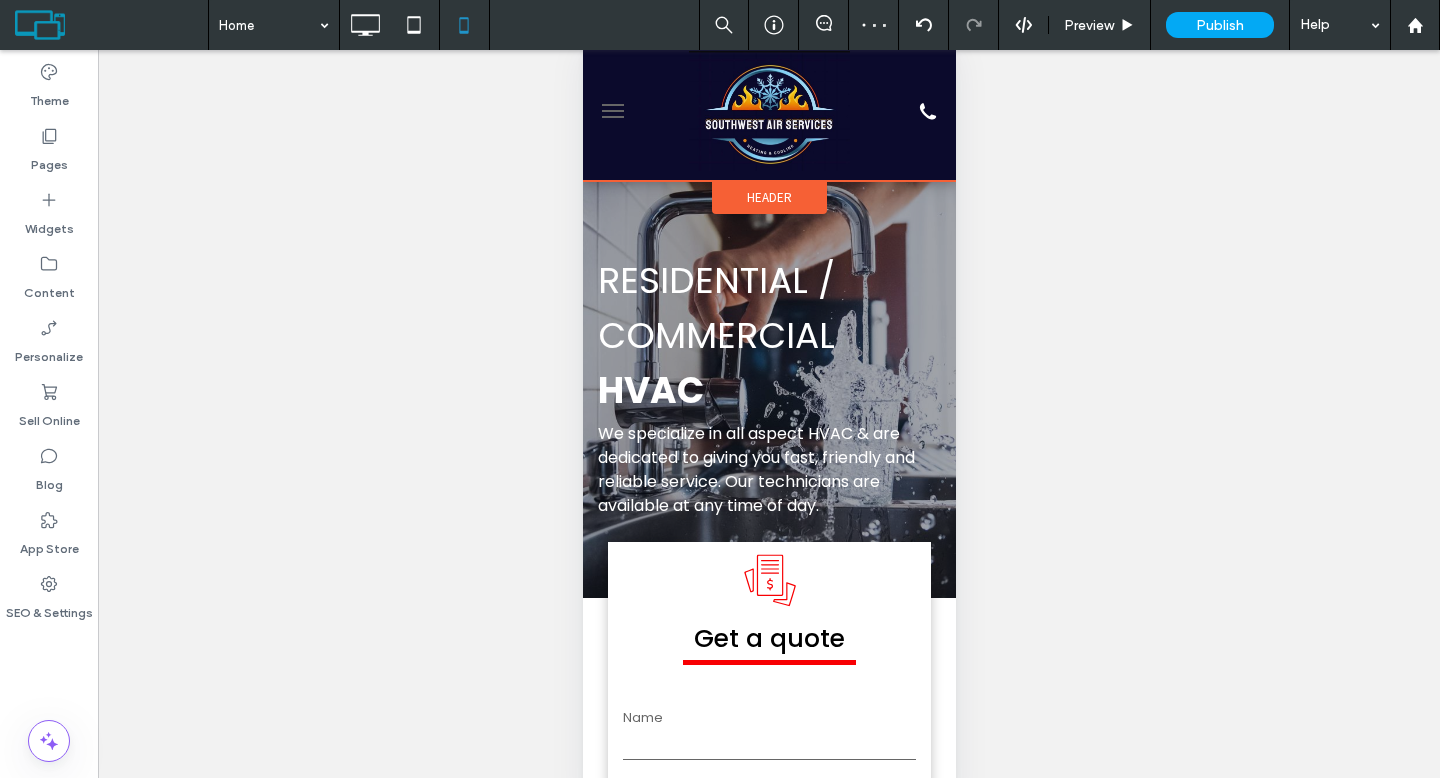 click on "Header" at bounding box center [768, 197] 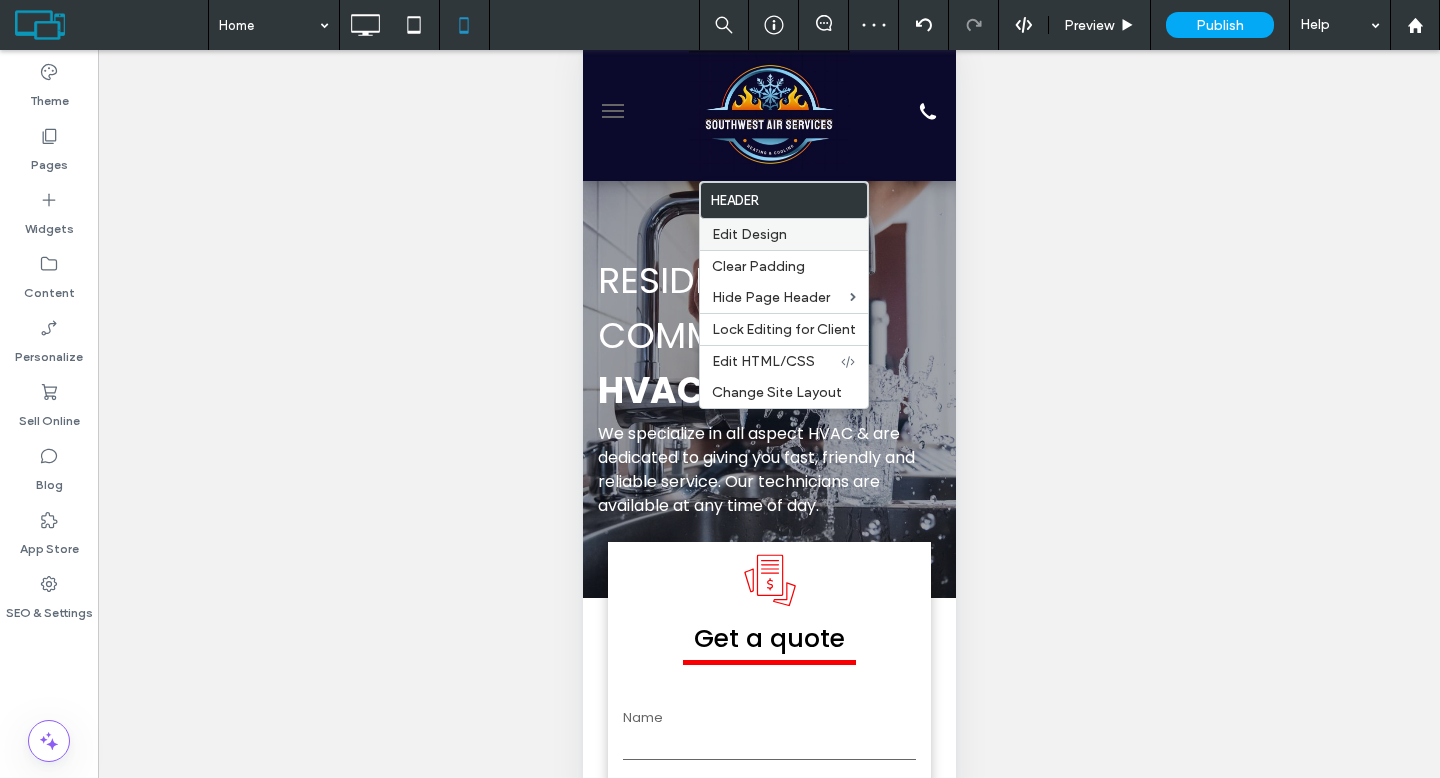 click on "Edit Design" at bounding box center [749, 234] 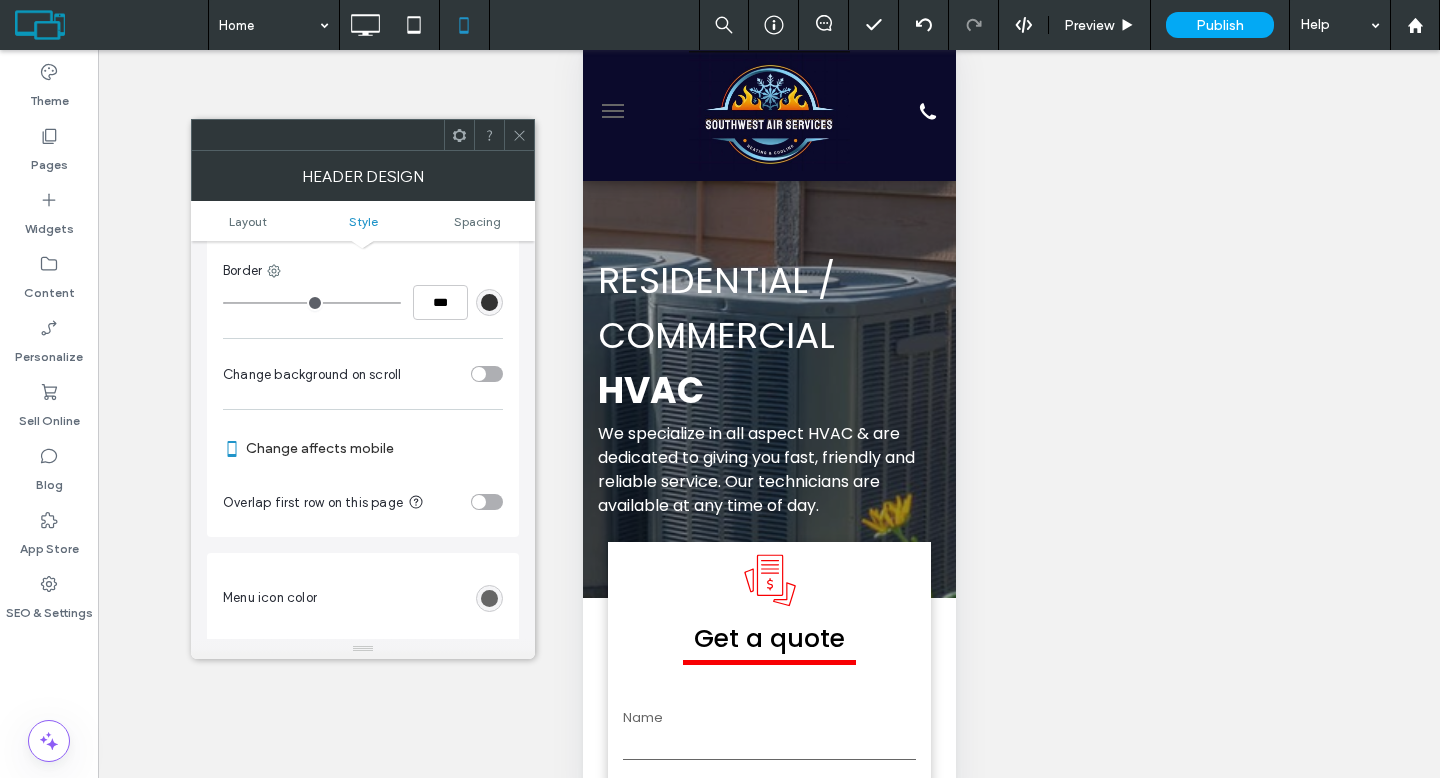 scroll, scrollTop: 613, scrollLeft: 0, axis: vertical 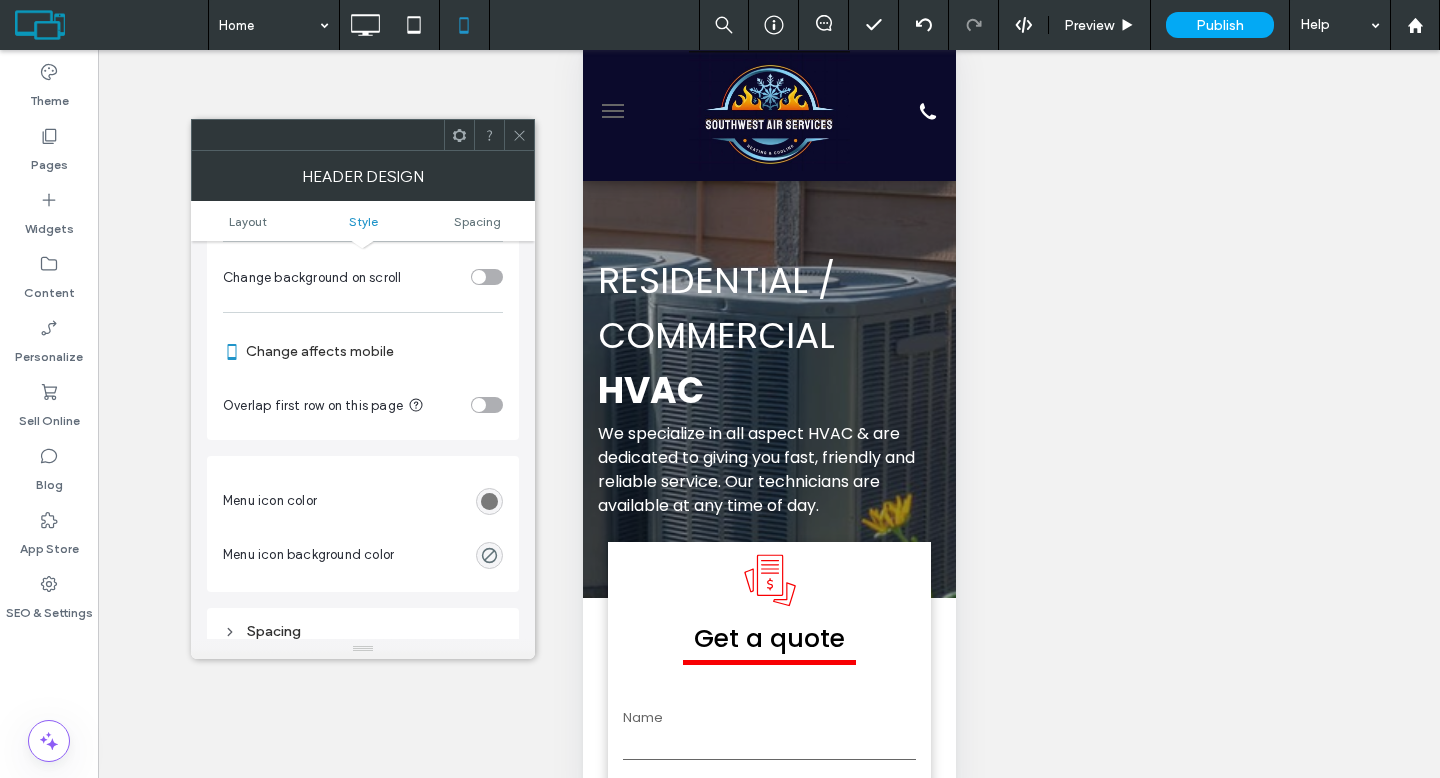 click at bounding box center [489, 501] 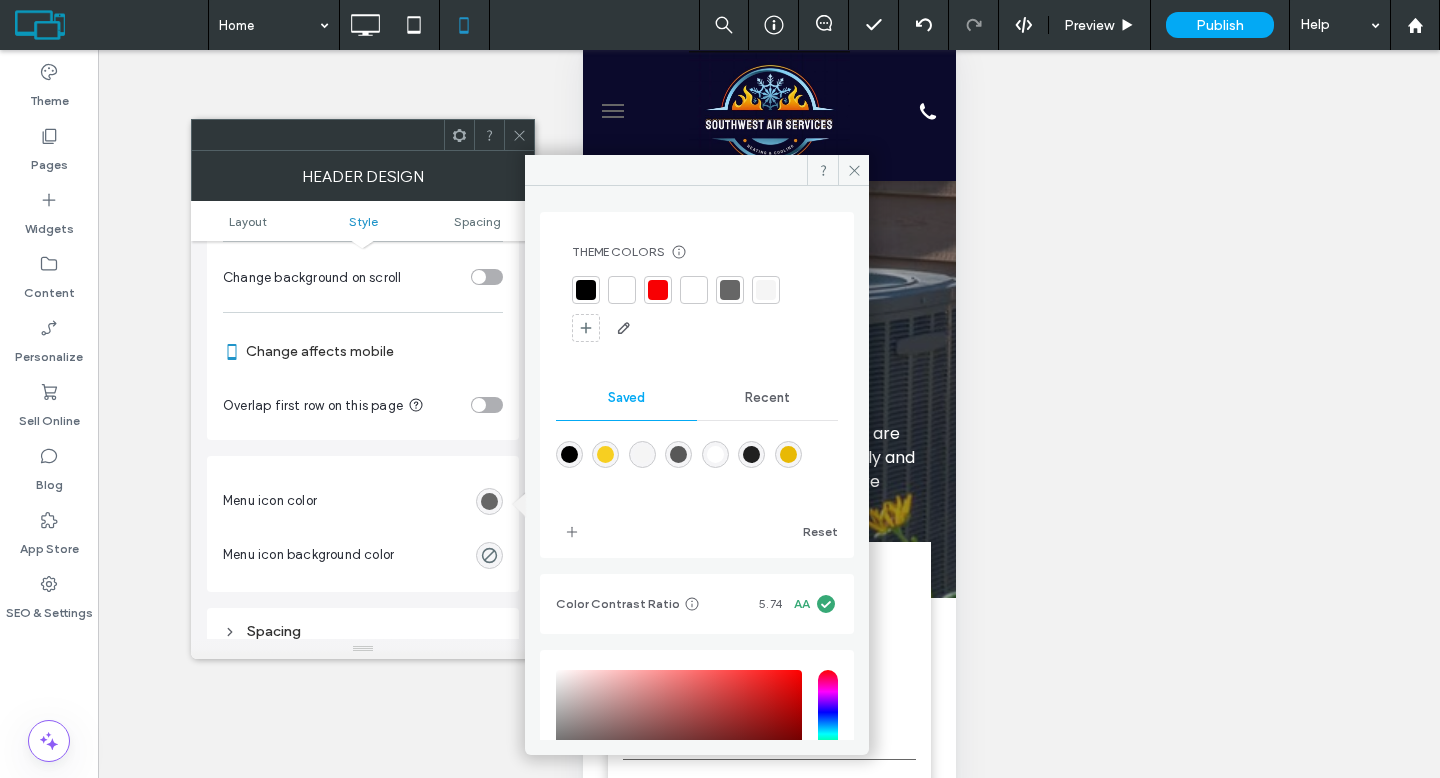 click at bounding box center [622, 290] 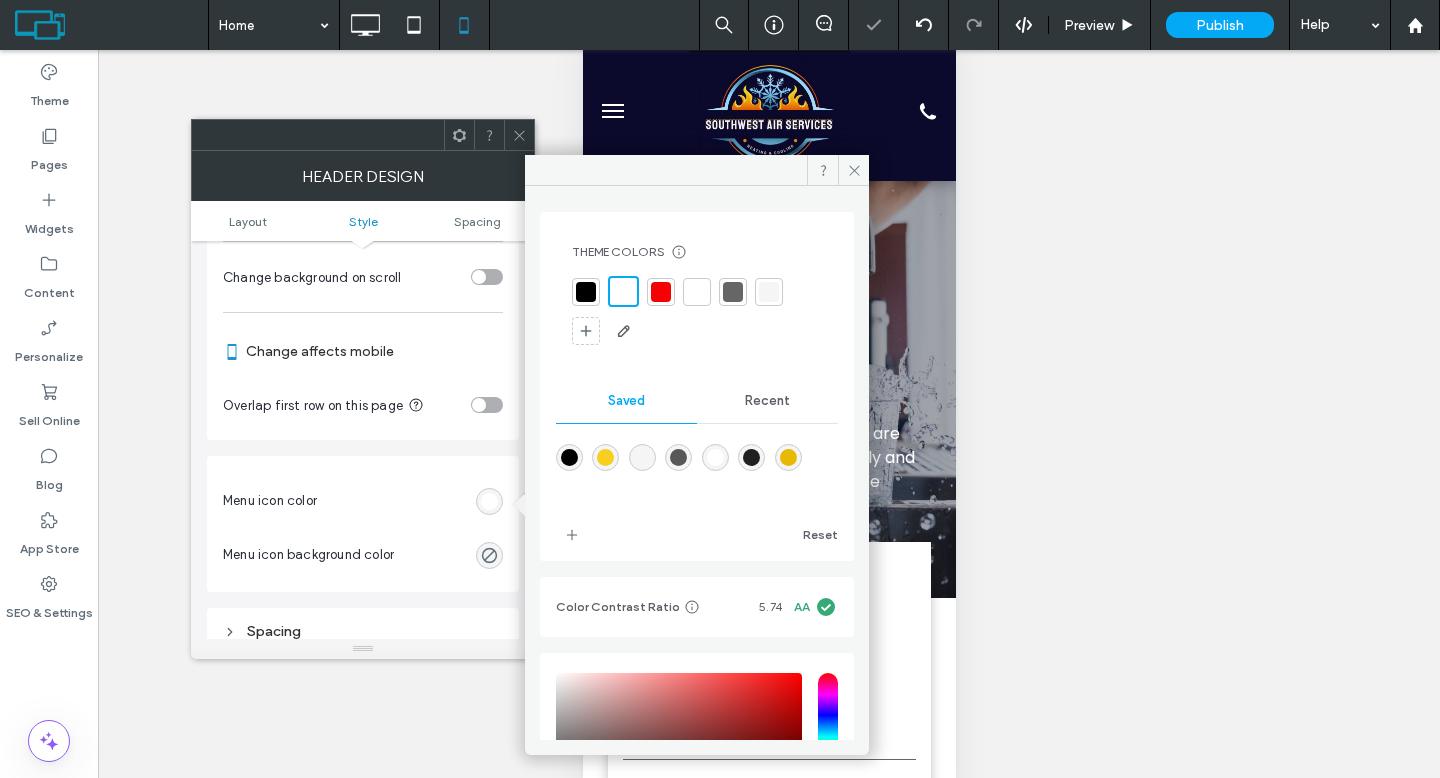 click 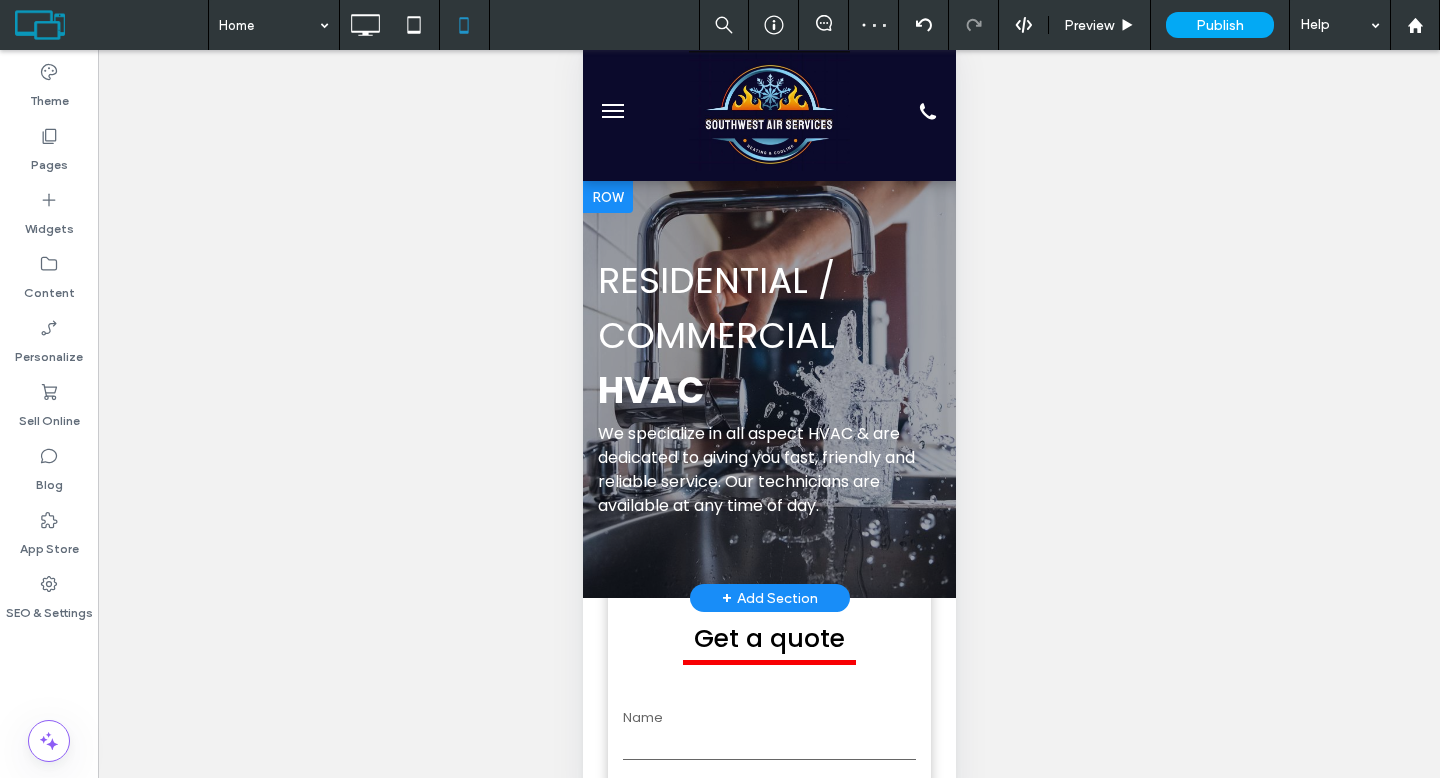 click at bounding box center (768, 389) 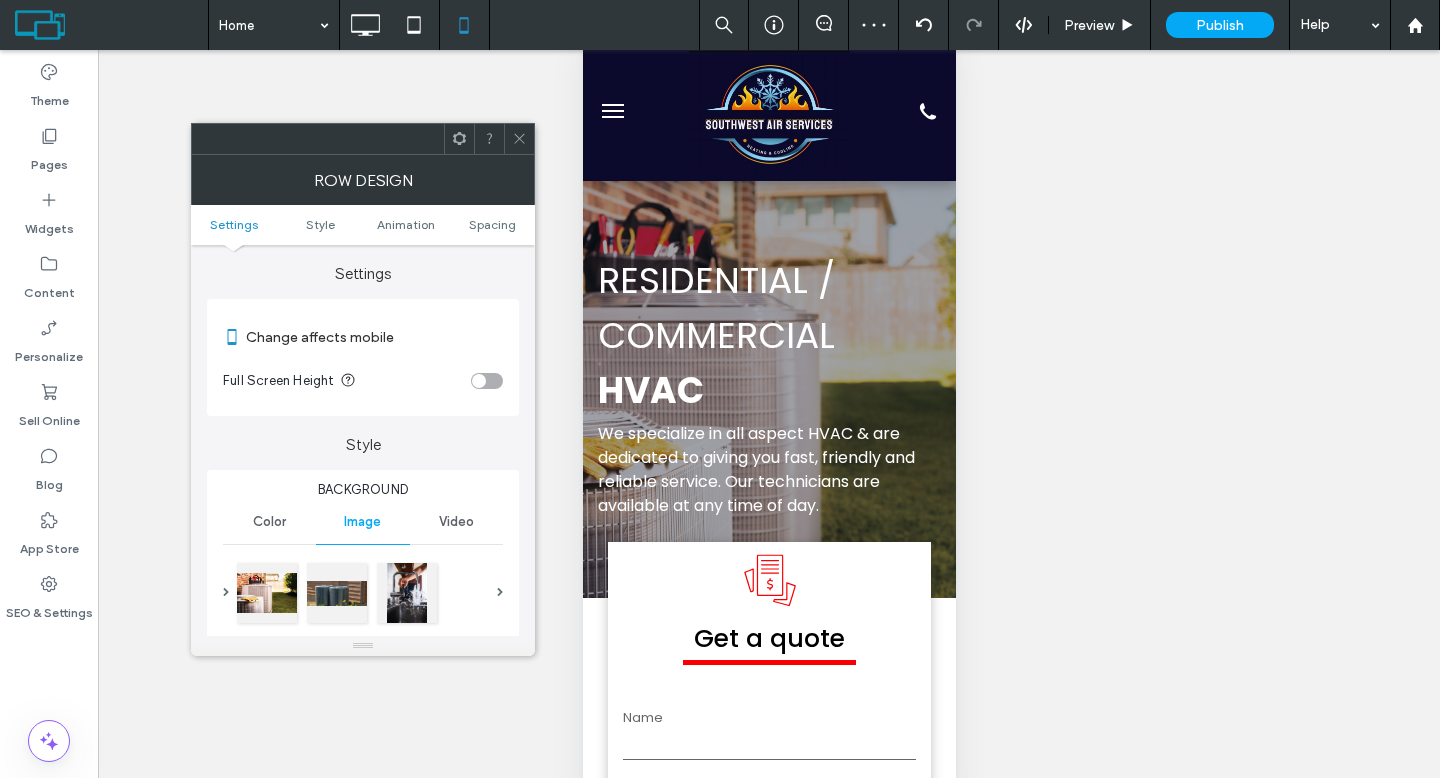 scroll, scrollTop: 183, scrollLeft: 0, axis: vertical 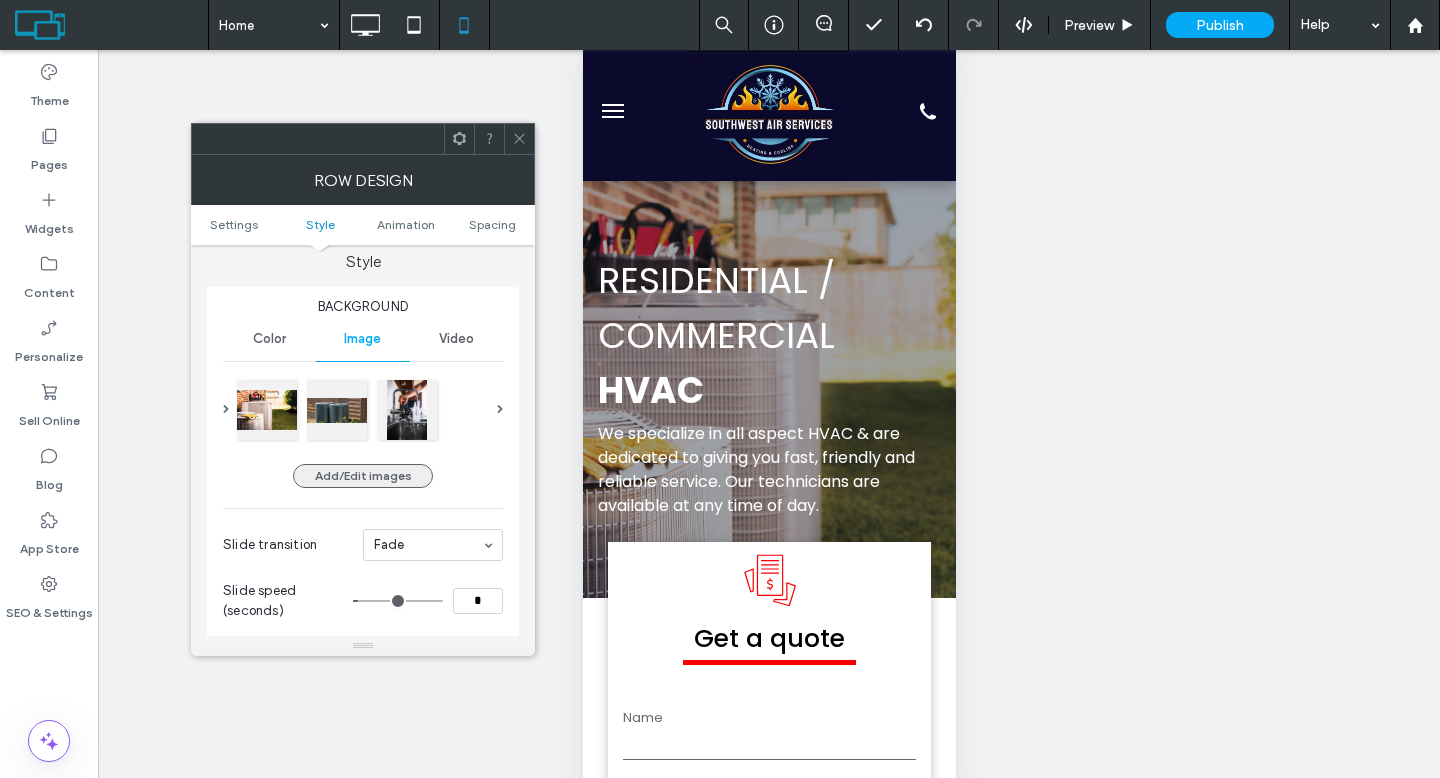 click on "Add/Edit images" at bounding box center [363, 476] 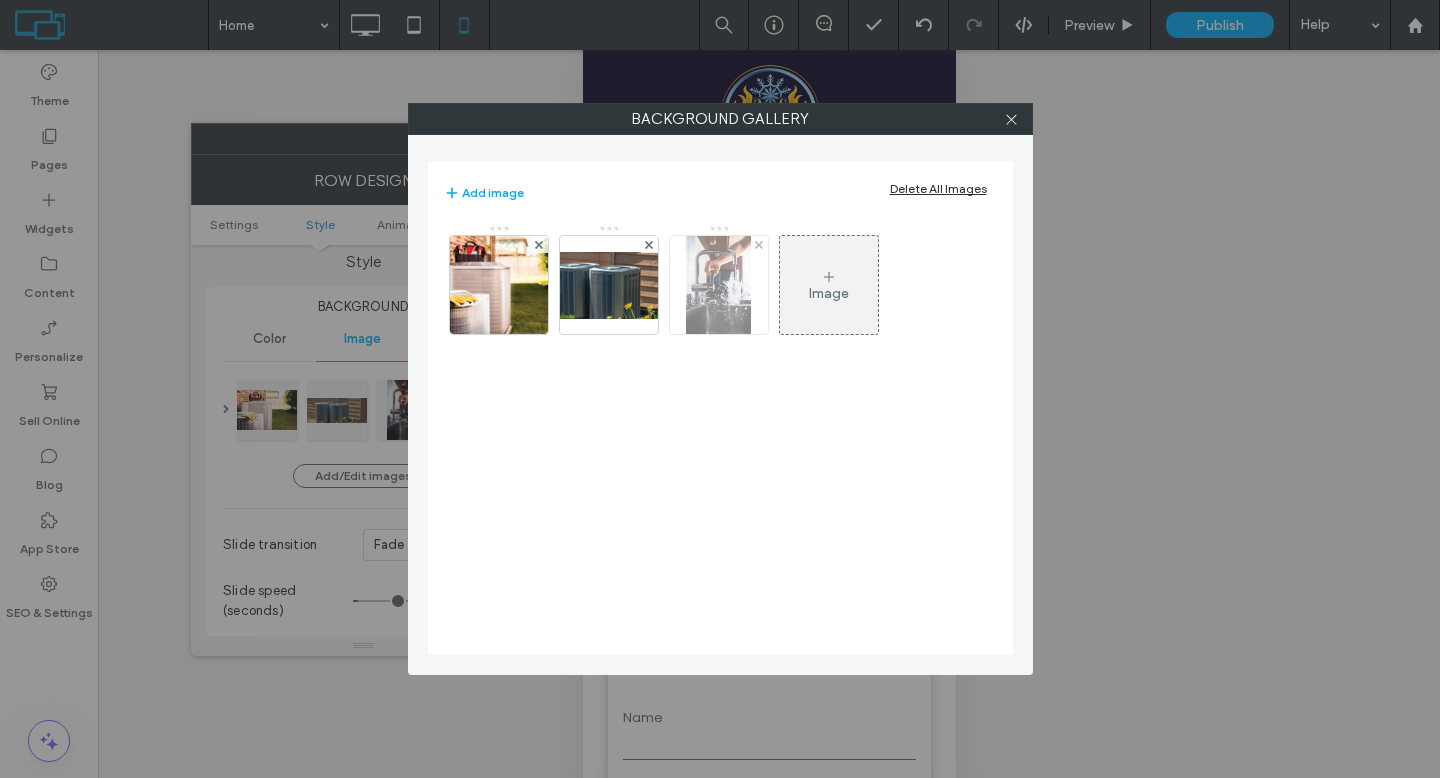 click at bounding box center (759, 244) 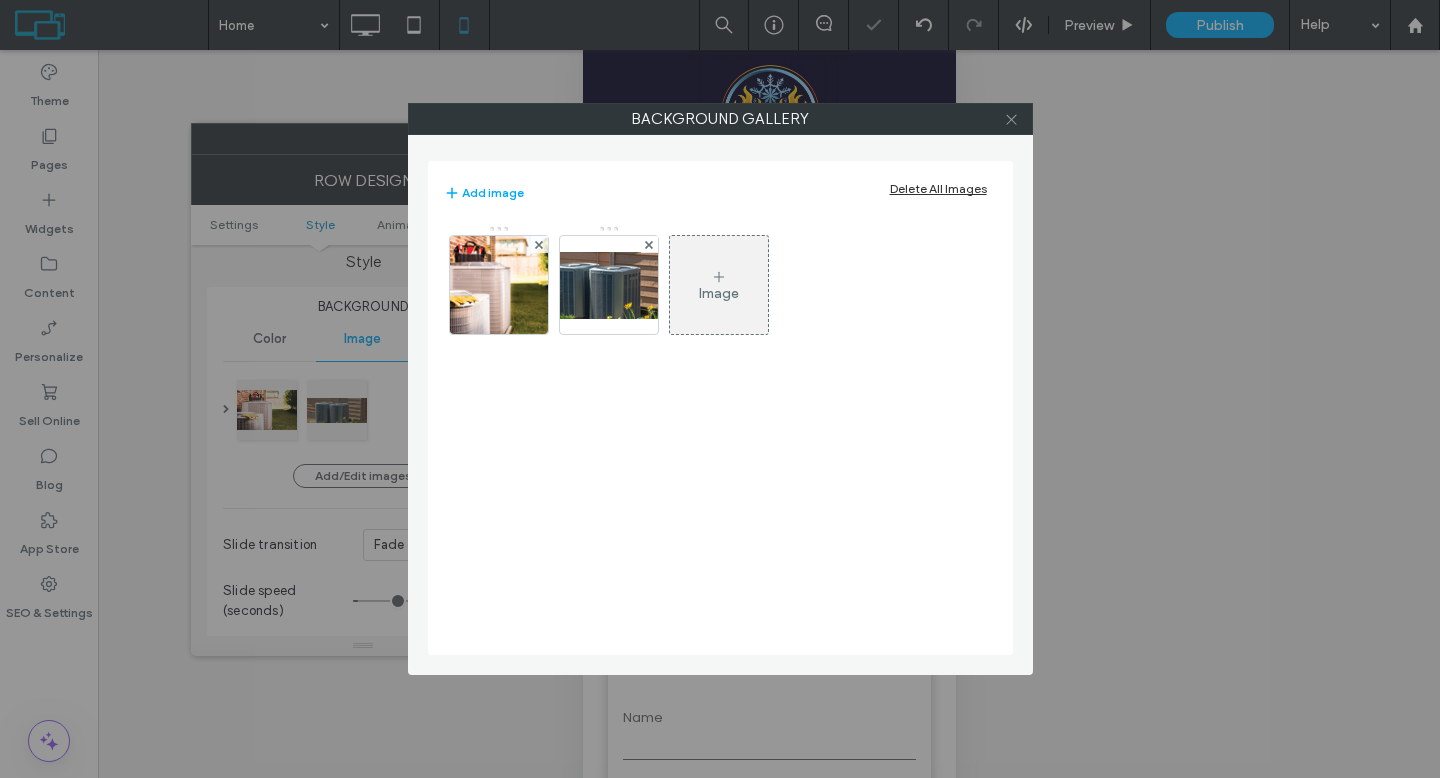 click 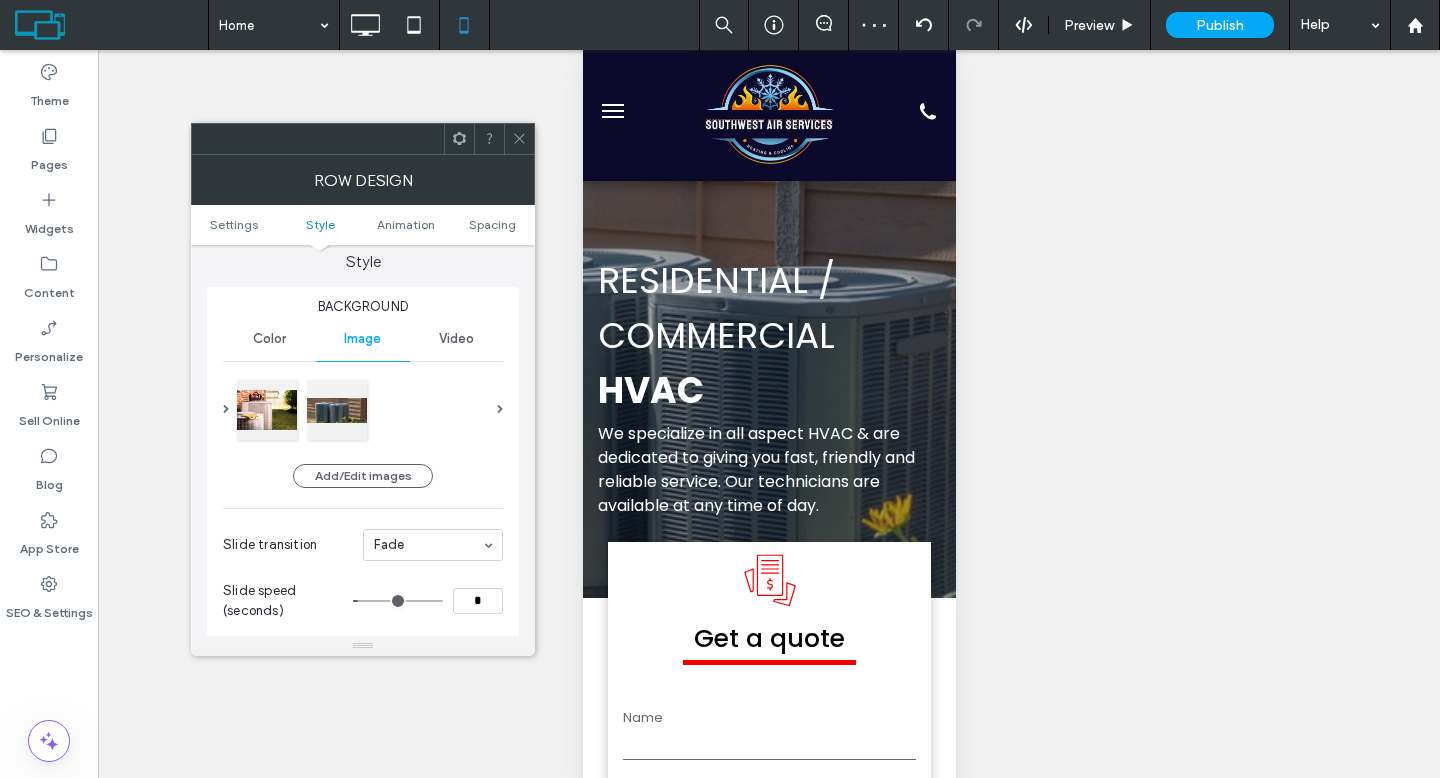click 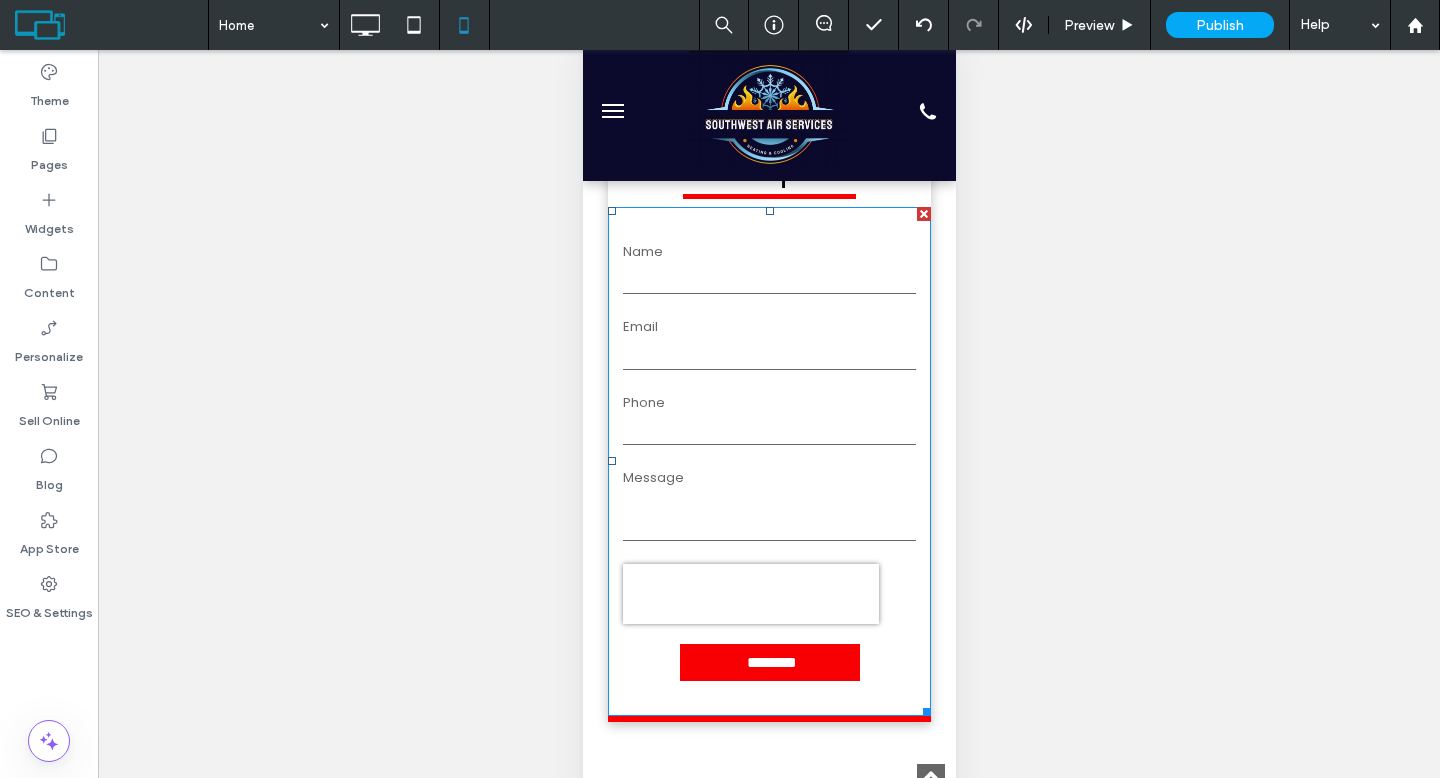 scroll, scrollTop: 464, scrollLeft: 0, axis: vertical 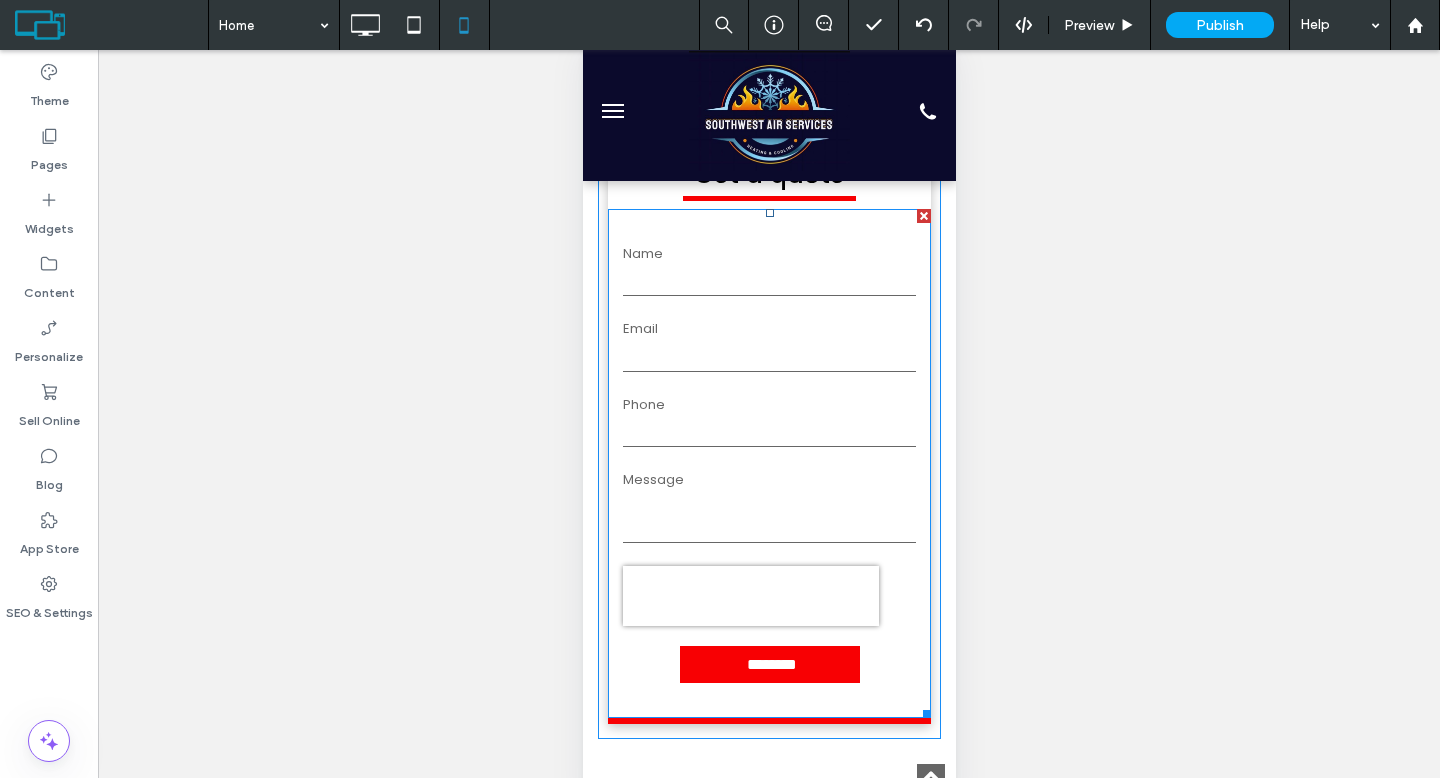 click at bounding box center [768, 432] 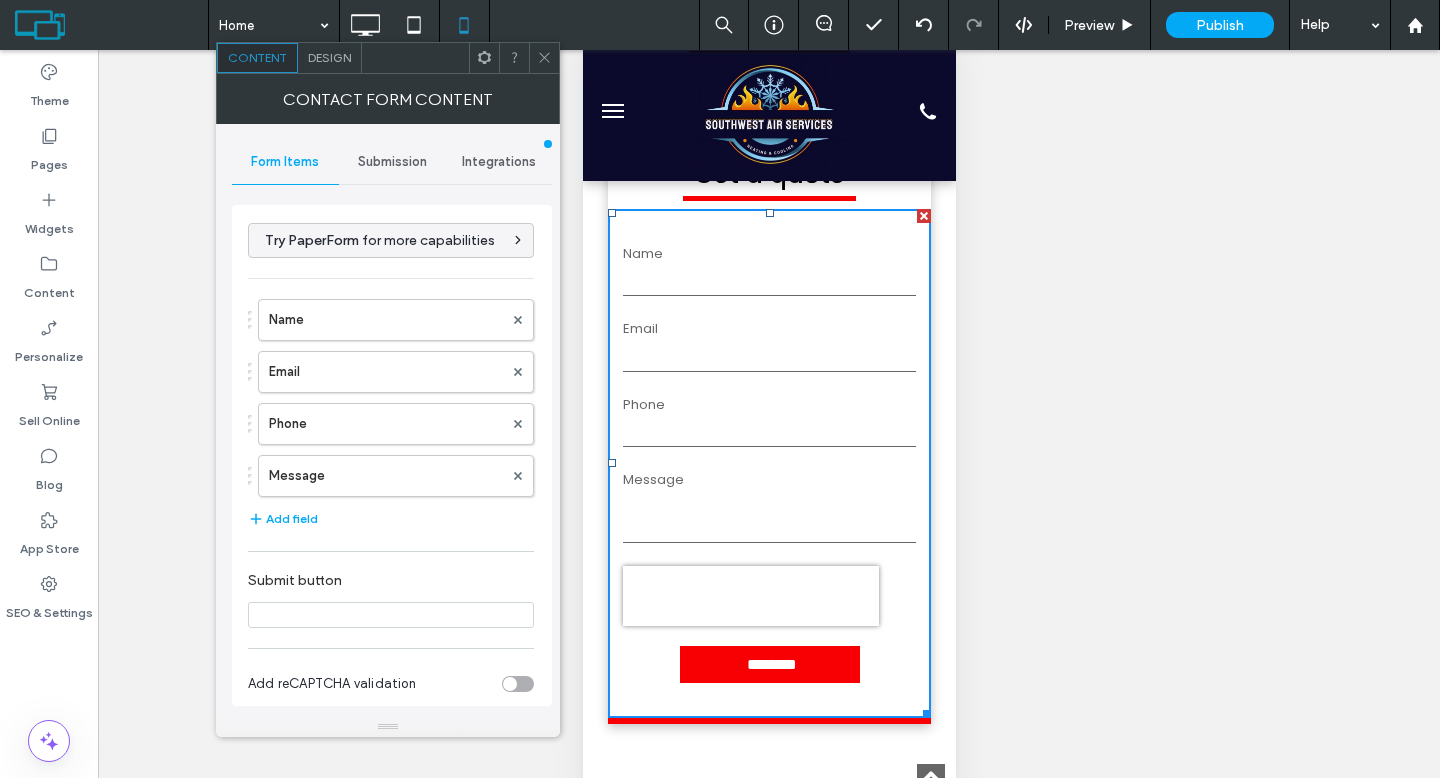 type on "********" 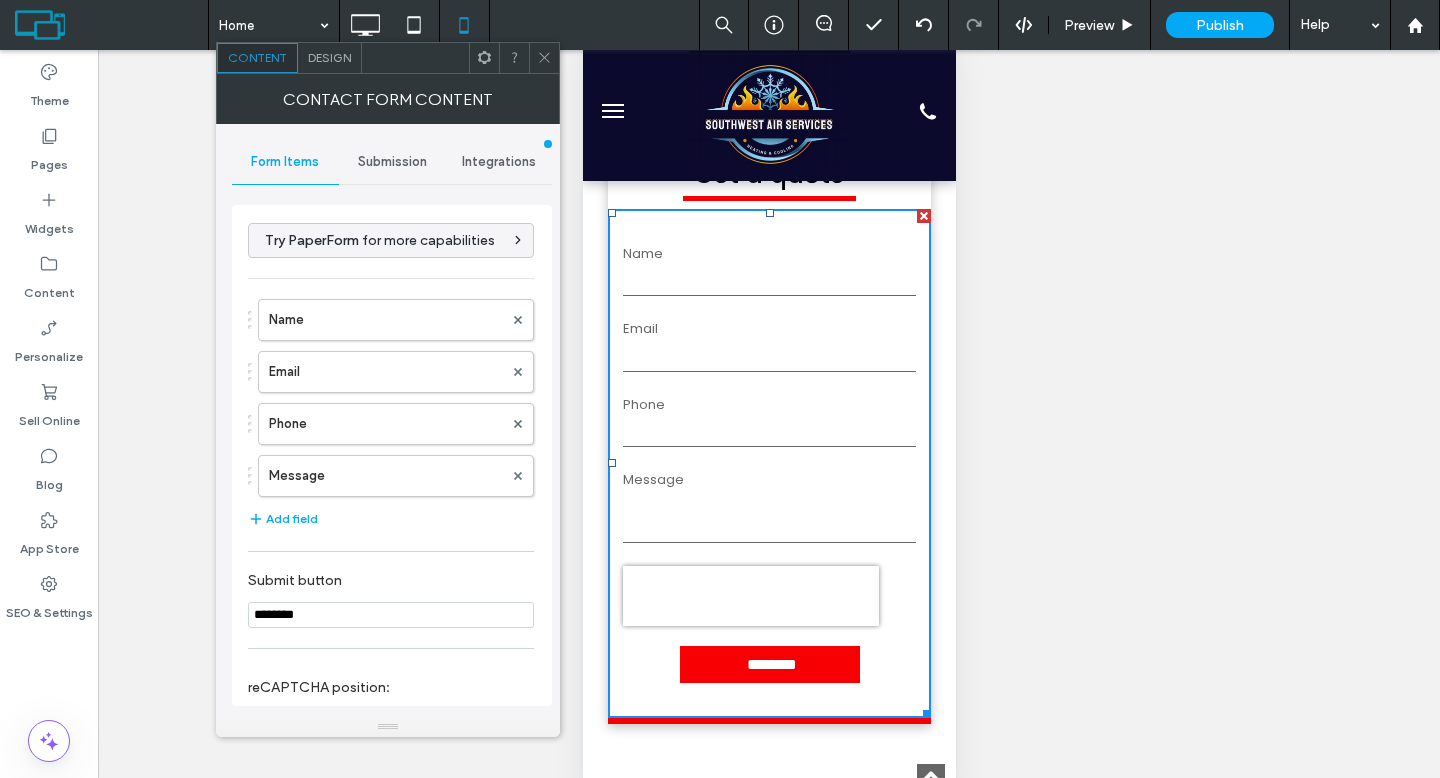 click on "Submission" at bounding box center [392, 162] 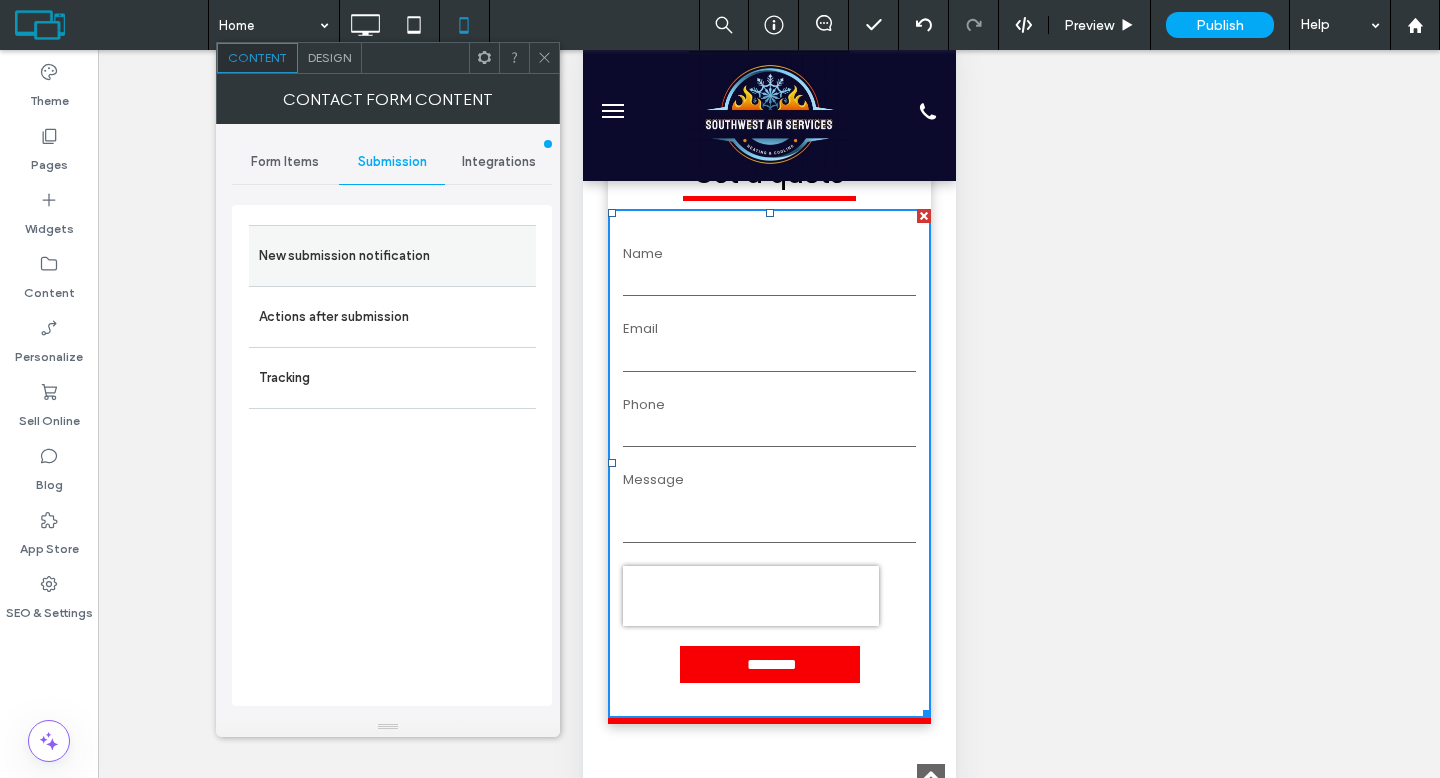 click on "New submission notification" at bounding box center (392, 256) 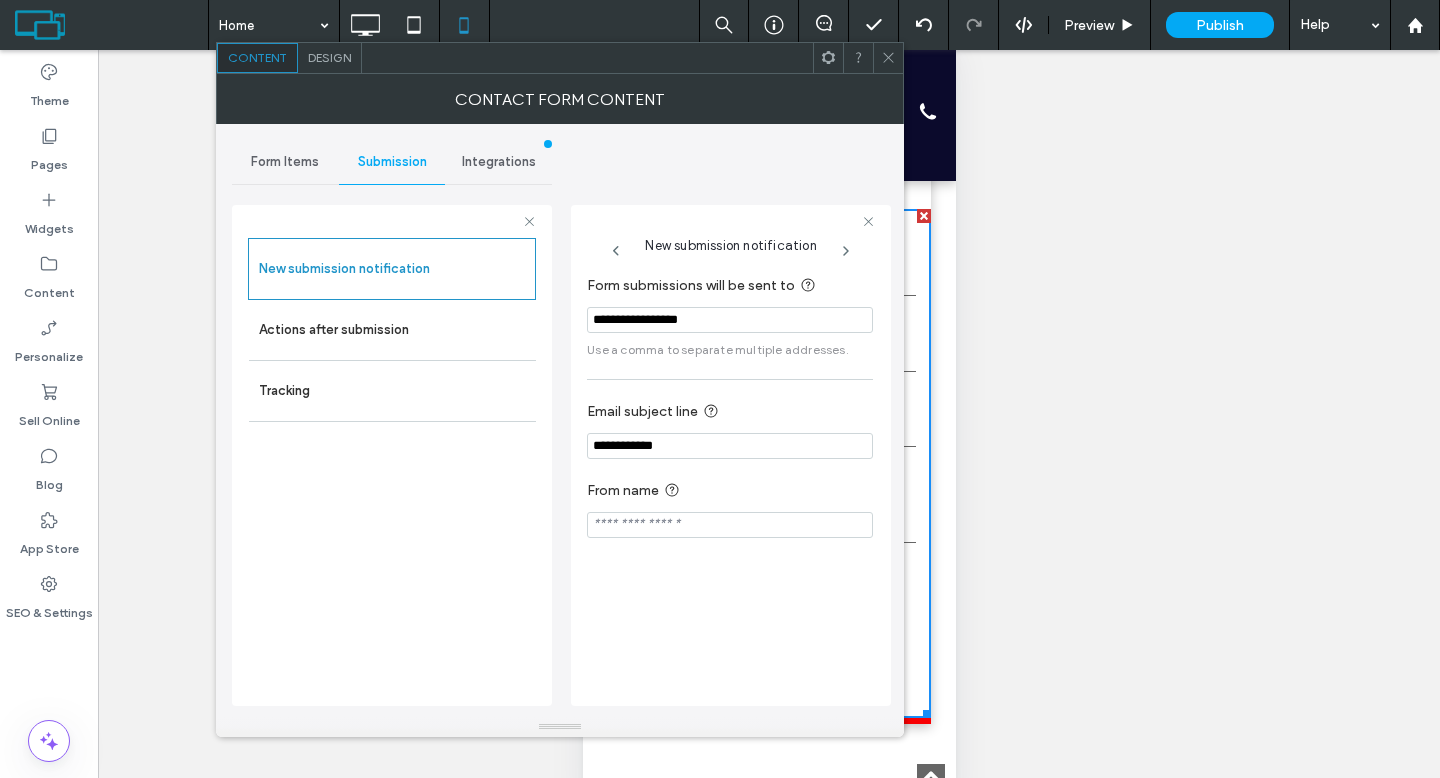 drag, startPoint x: 736, startPoint y: 325, endPoint x: 542, endPoint y: 323, distance: 194.01031 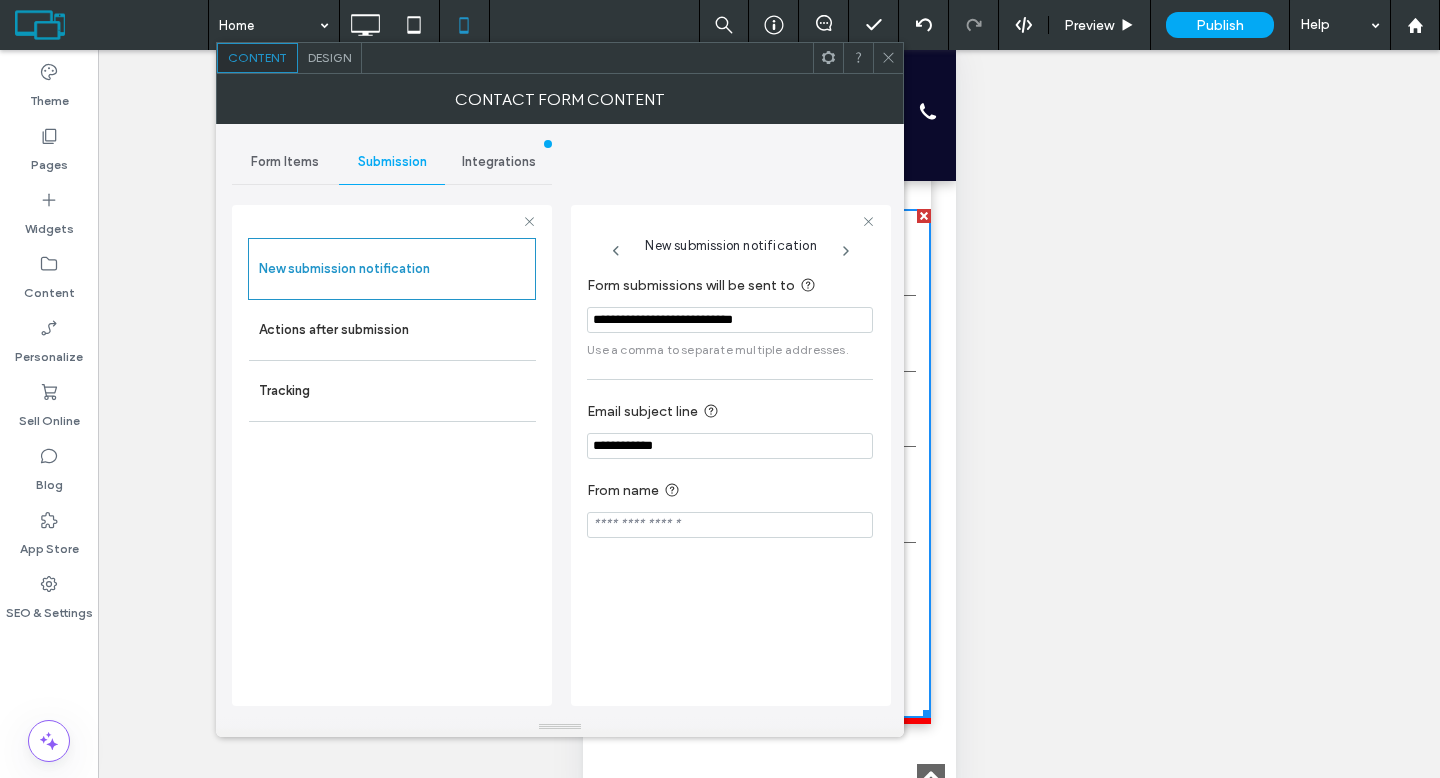 type on "**********" 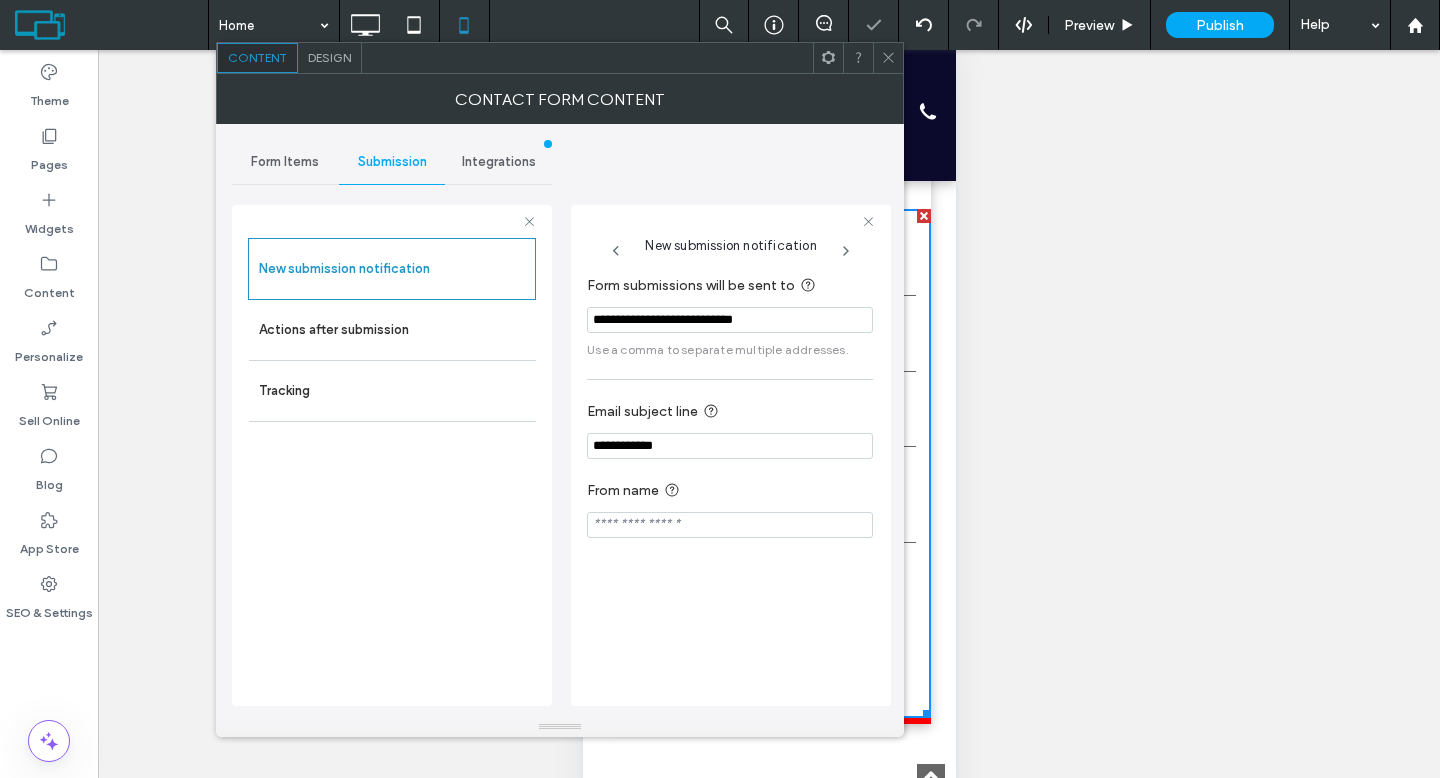 click on "**********" at bounding box center (731, 455) 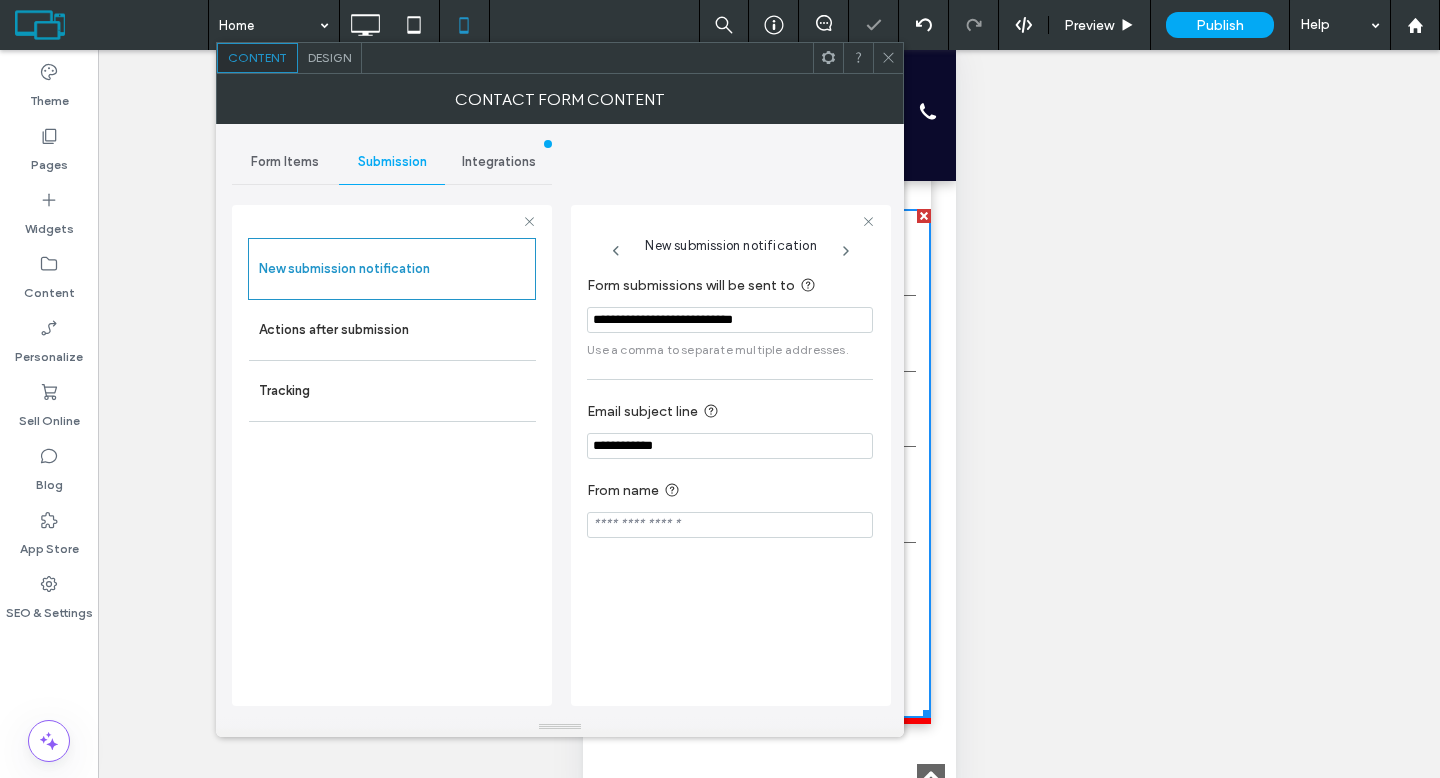 click 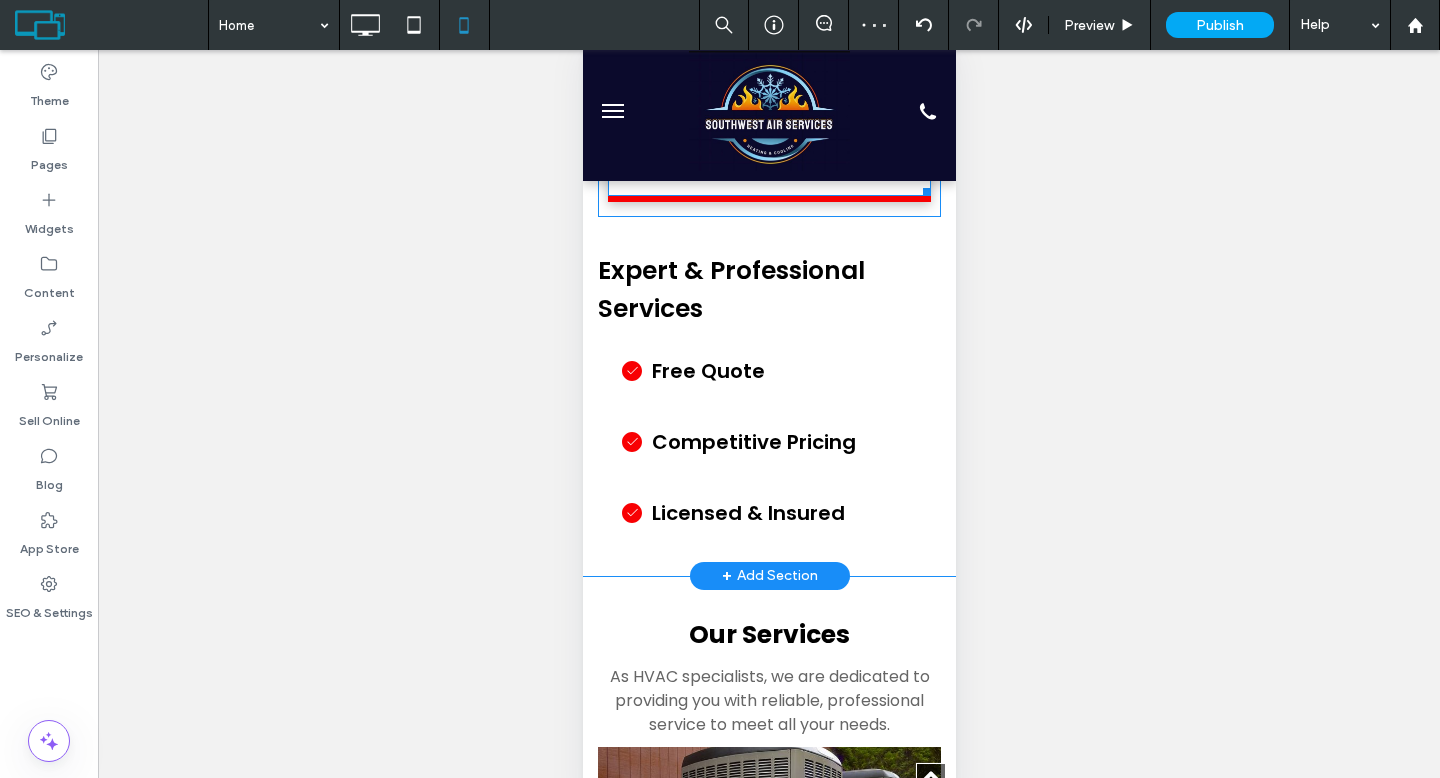 scroll, scrollTop: 635, scrollLeft: 0, axis: vertical 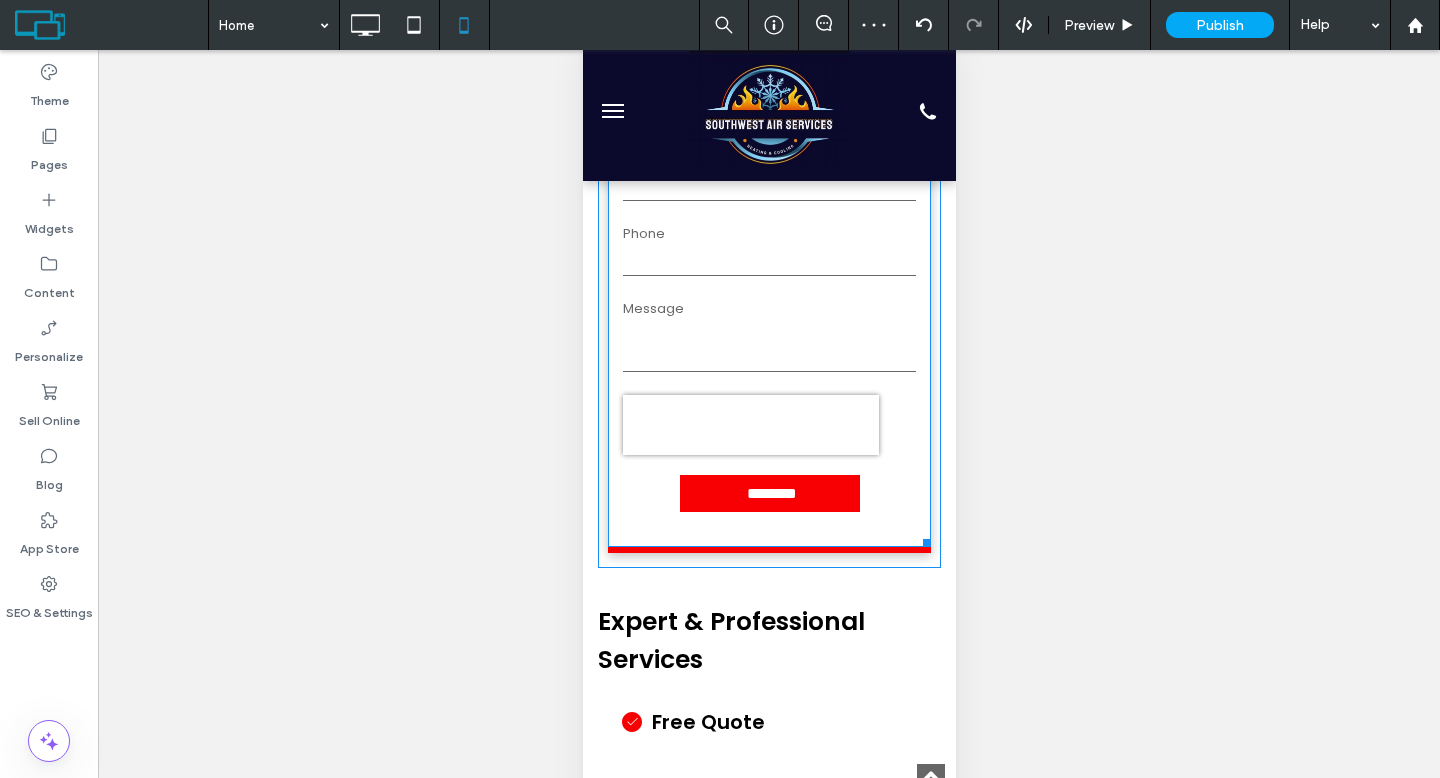 click on "Message" at bounding box center [768, 337] 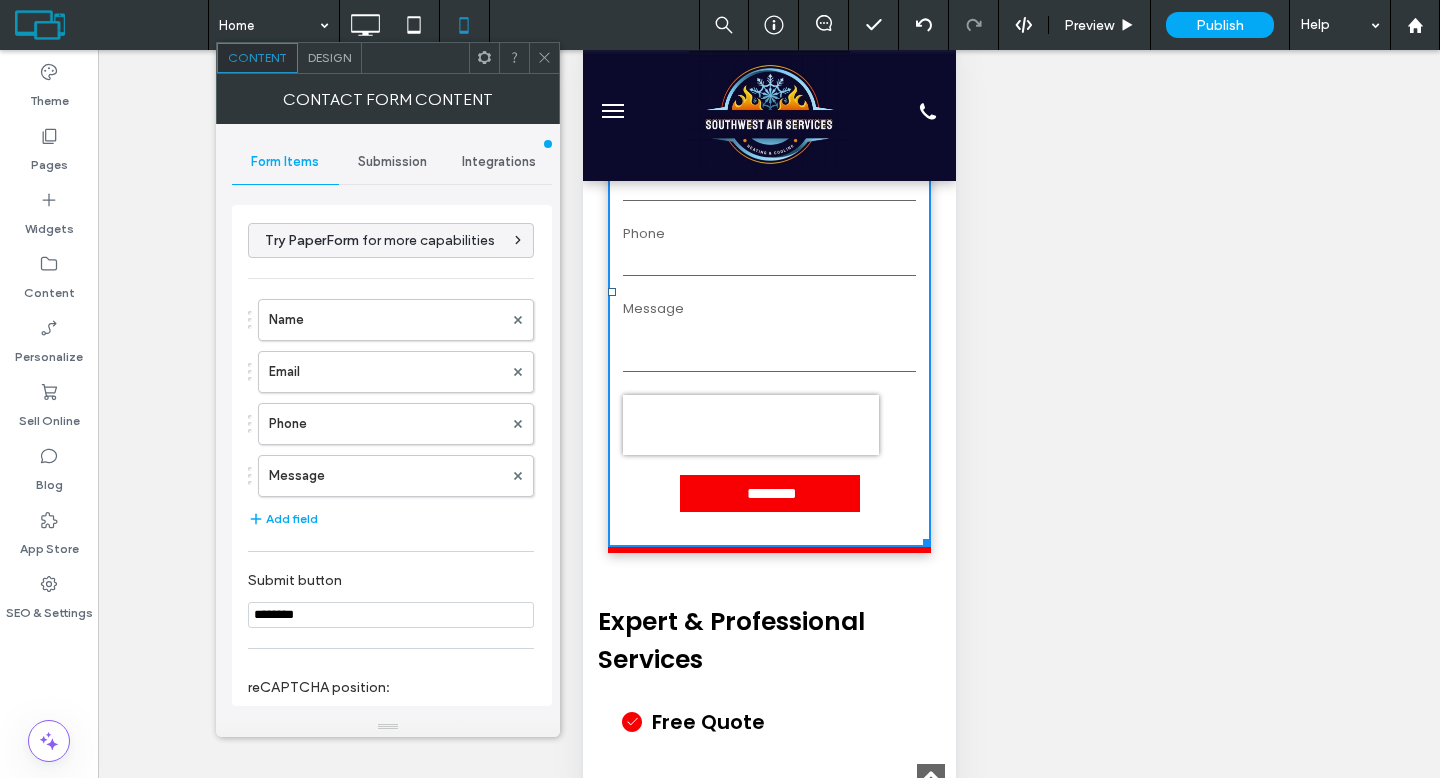 click on "Submission" at bounding box center [392, 162] 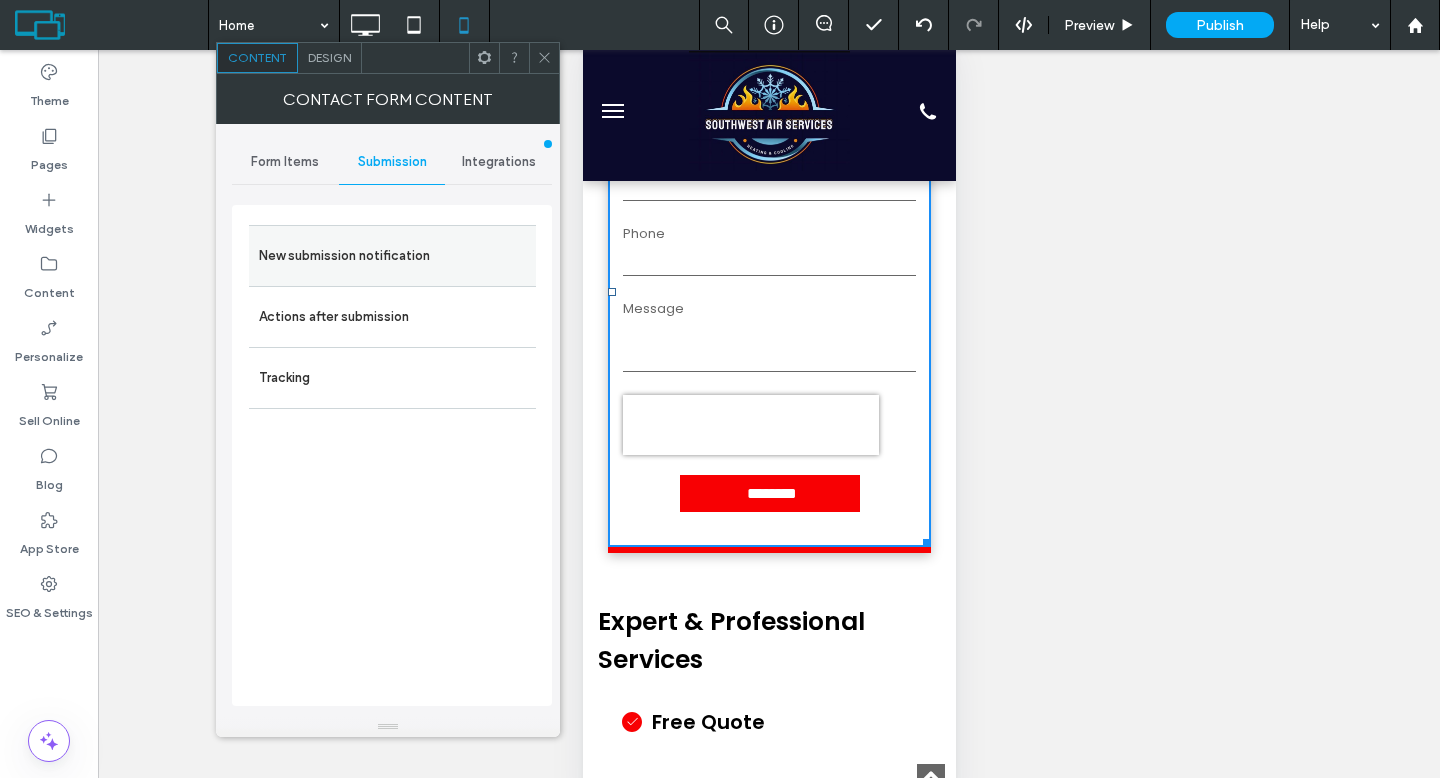 click on "New submission notification" at bounding box center (392, 256) 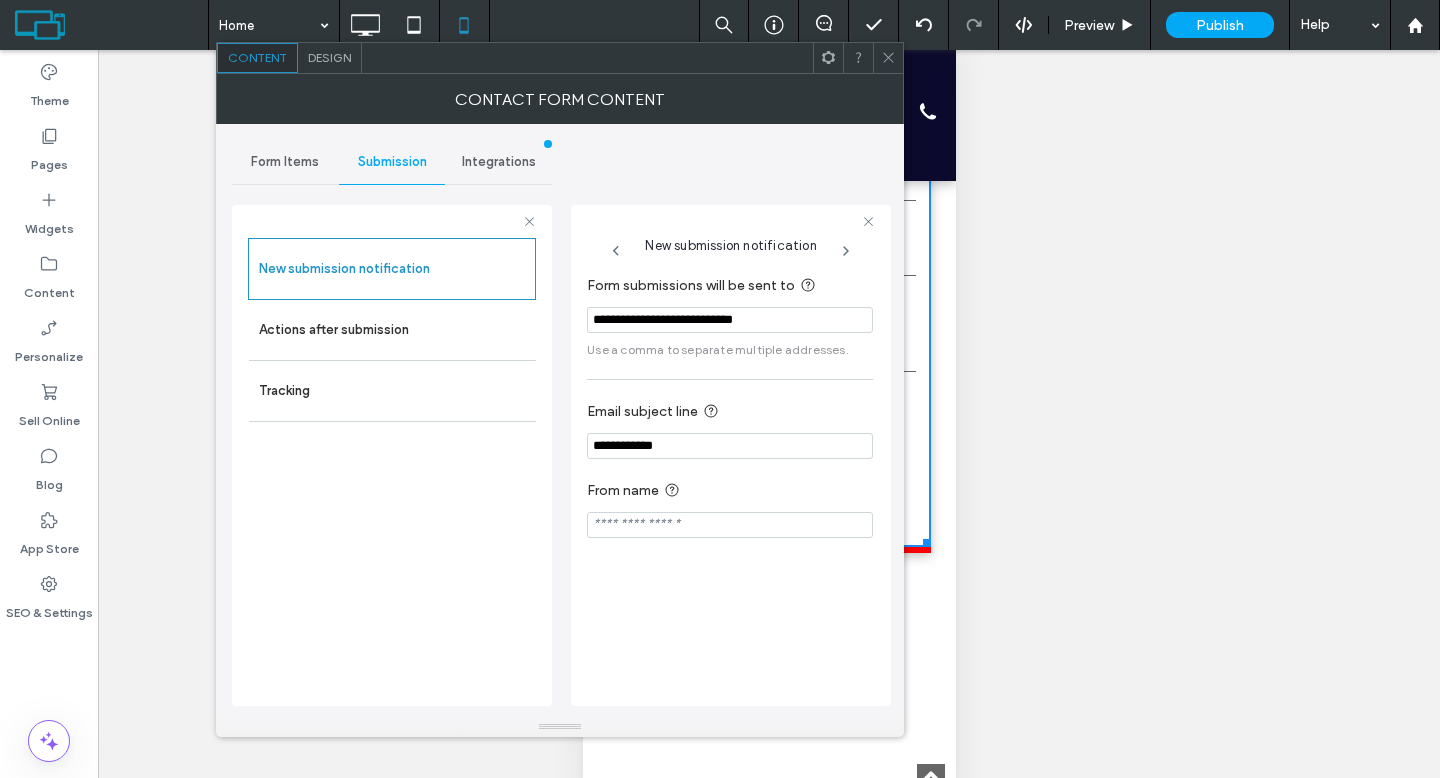 click on "**********" at bounding box center [730, 320] 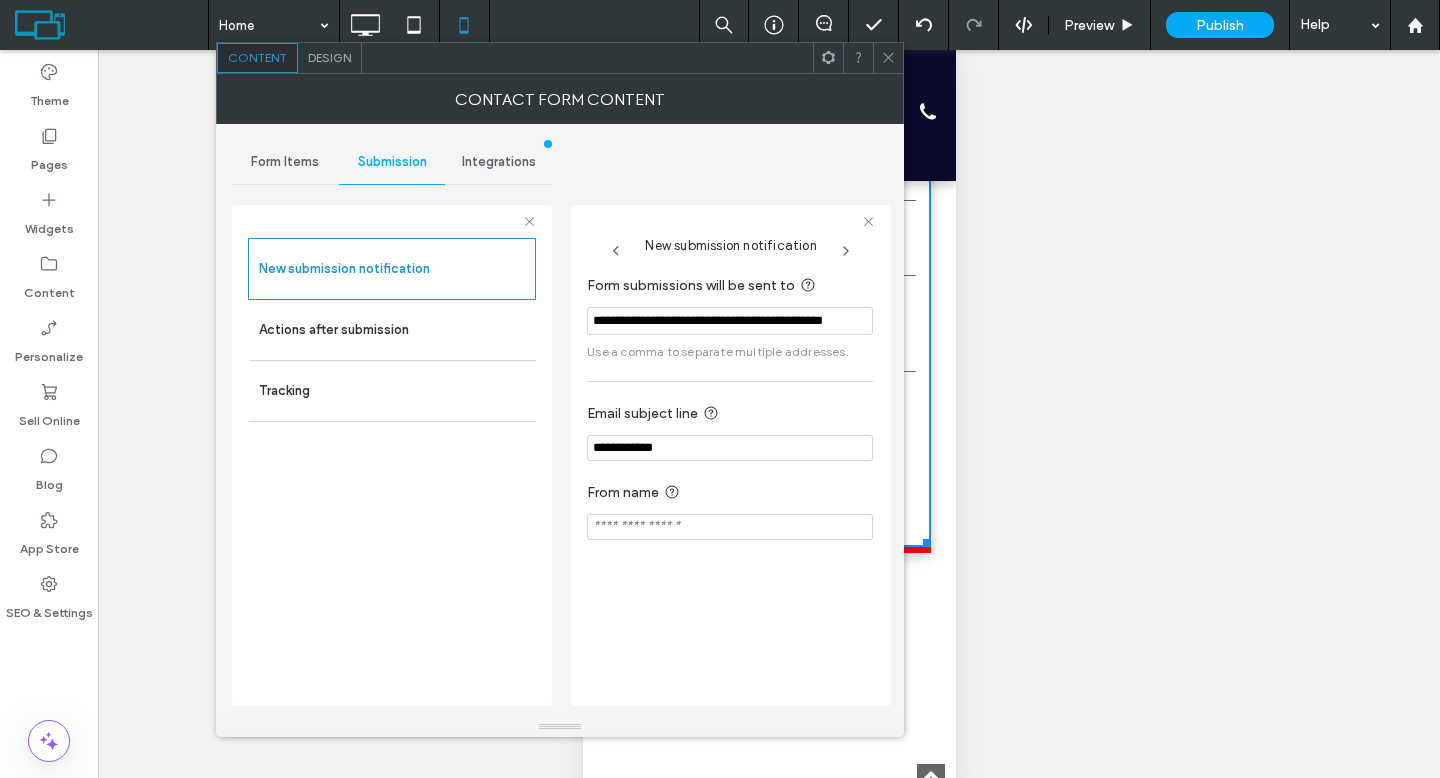scroll, scrollTop: 0, scrollLeft: 41, axis: horizontal 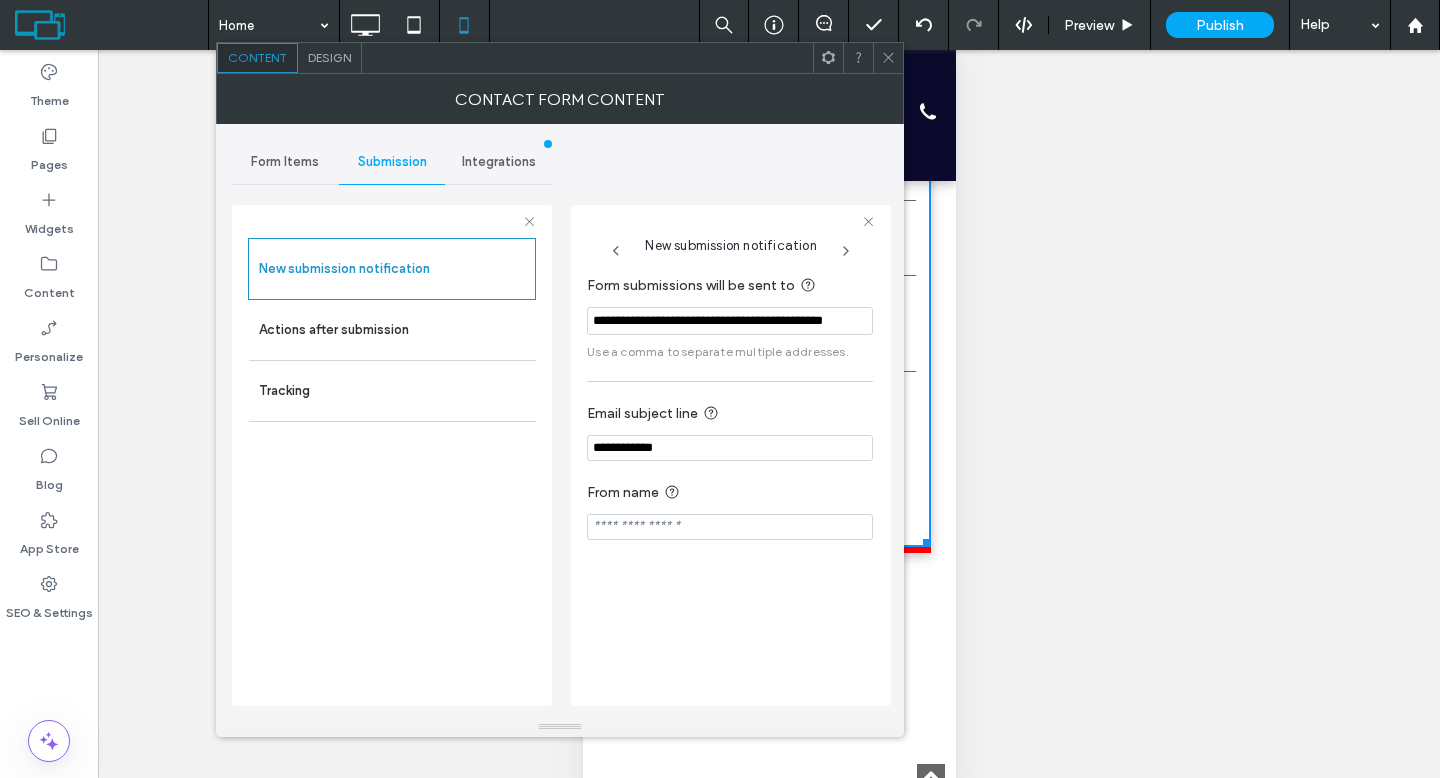 click on "New submission notification Form submissions will be sent to [EMAIL] Use a comma to separate multiple addresses. Email subject line [SUBJECT] From name" at bounding box center [731, 455] 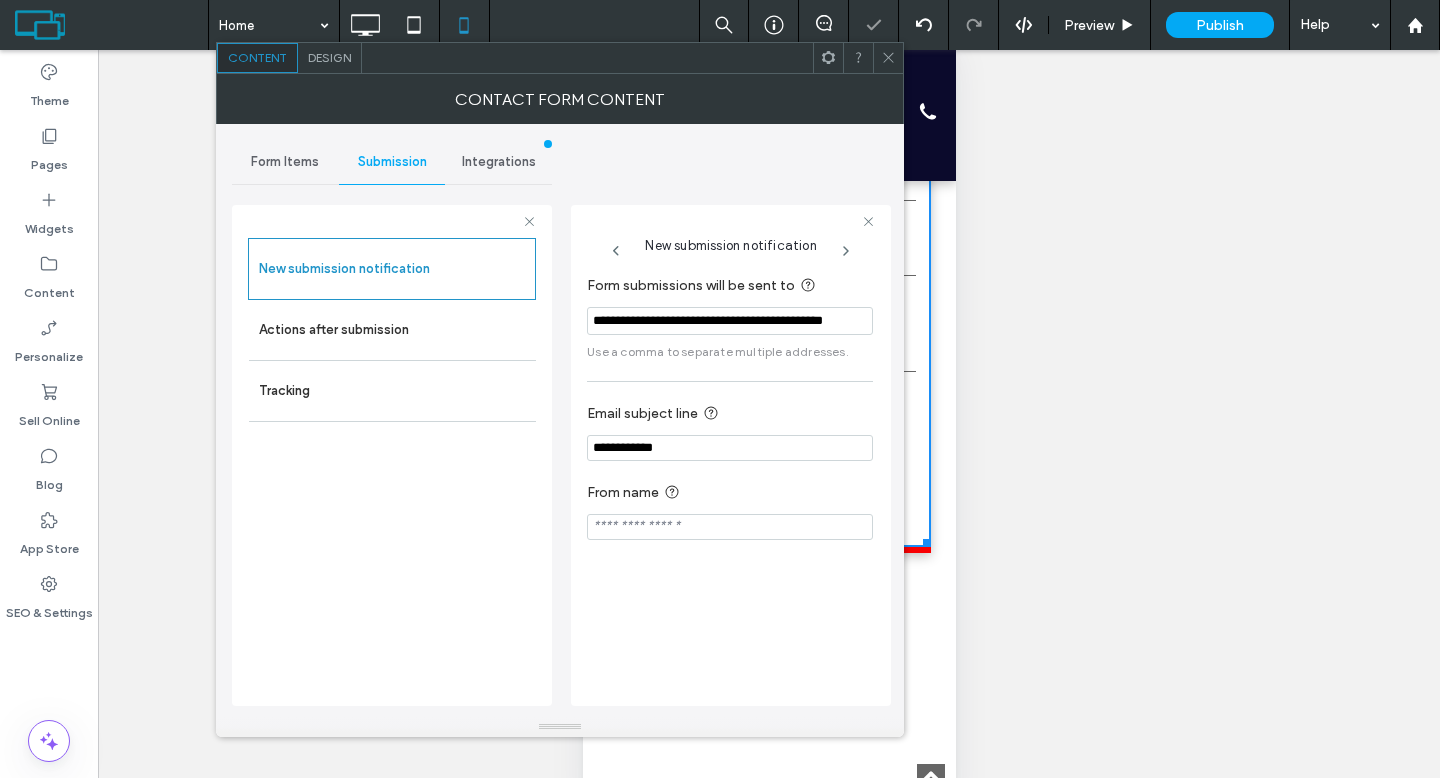 scroll, scrollTop: 0, scrollLeft: 0, axis: both 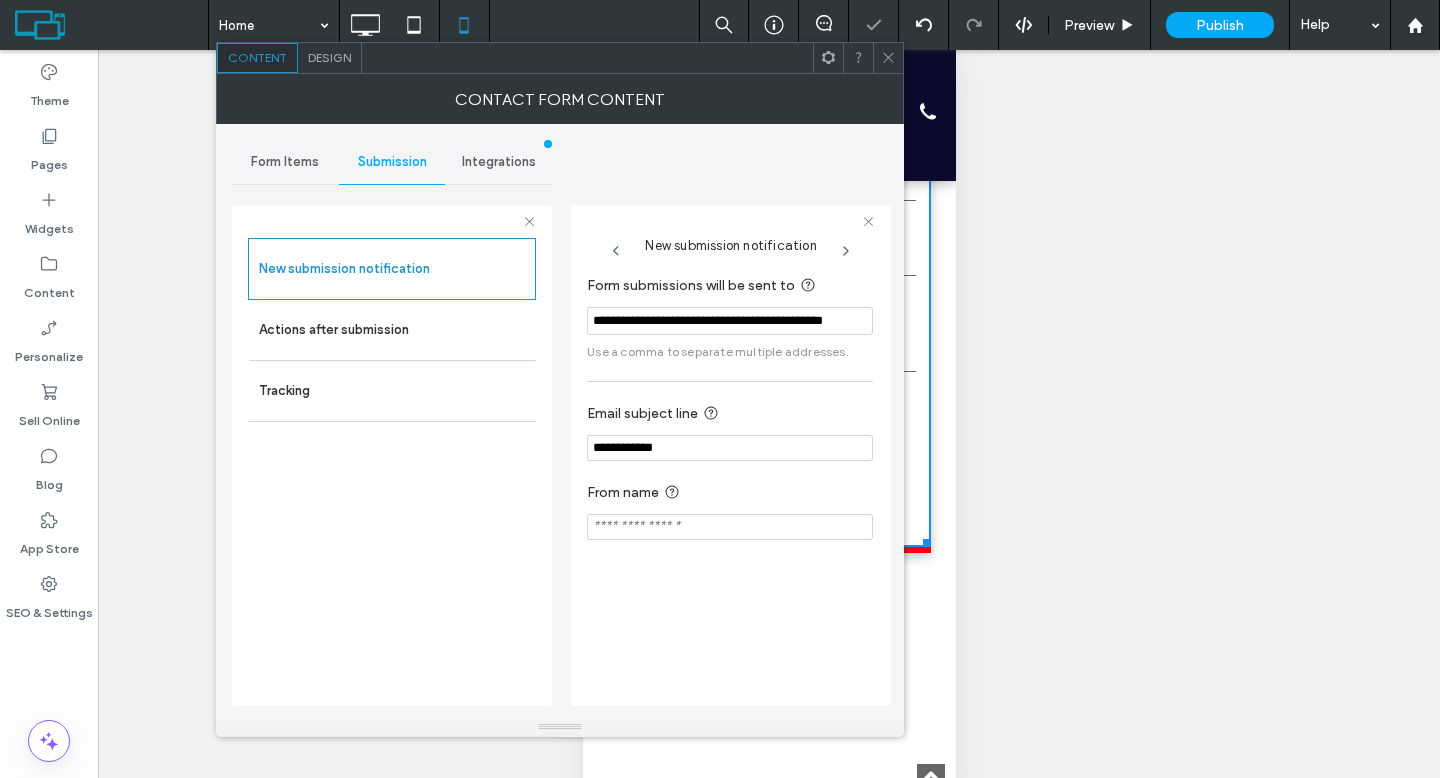 click 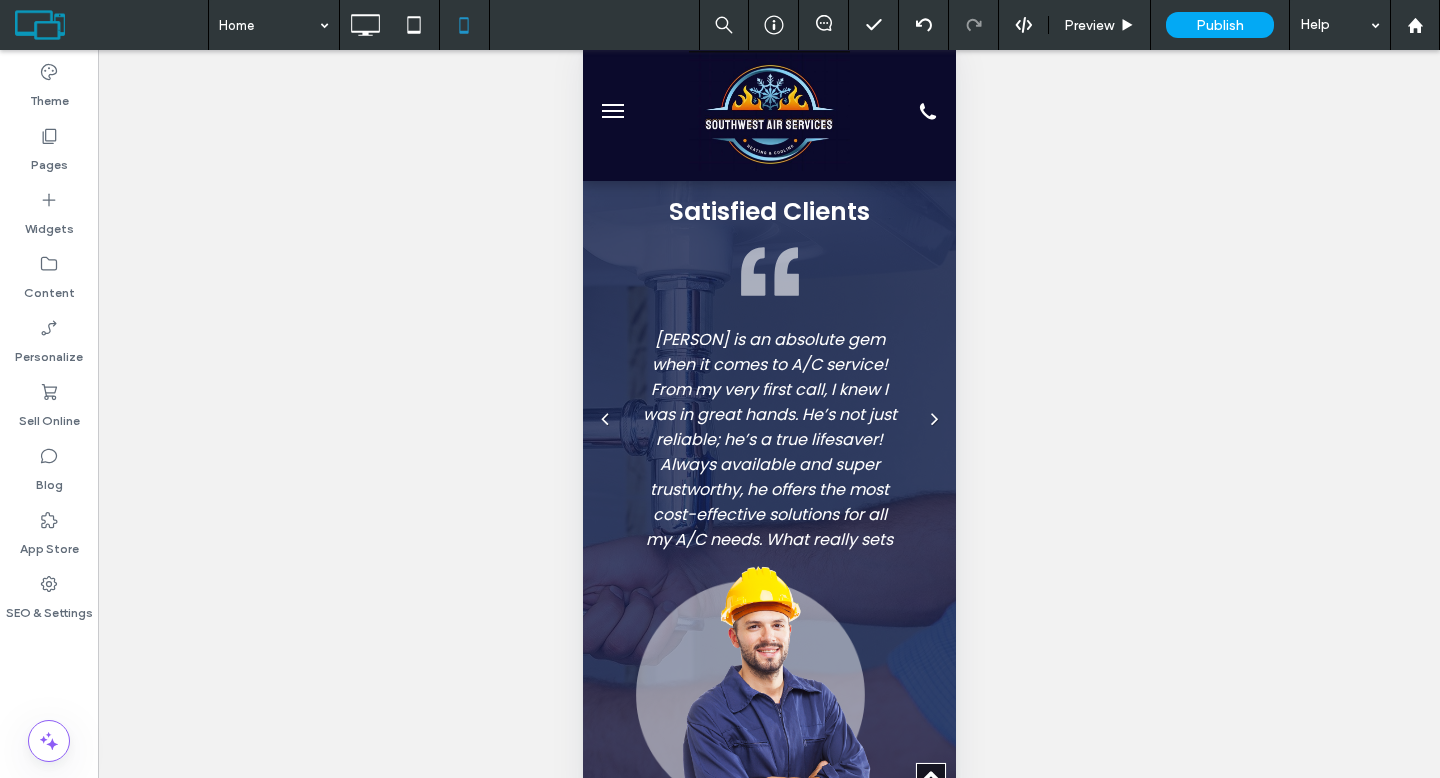 scroll, scrollTop: 1954, scrollLeft: 0, axis: vertical 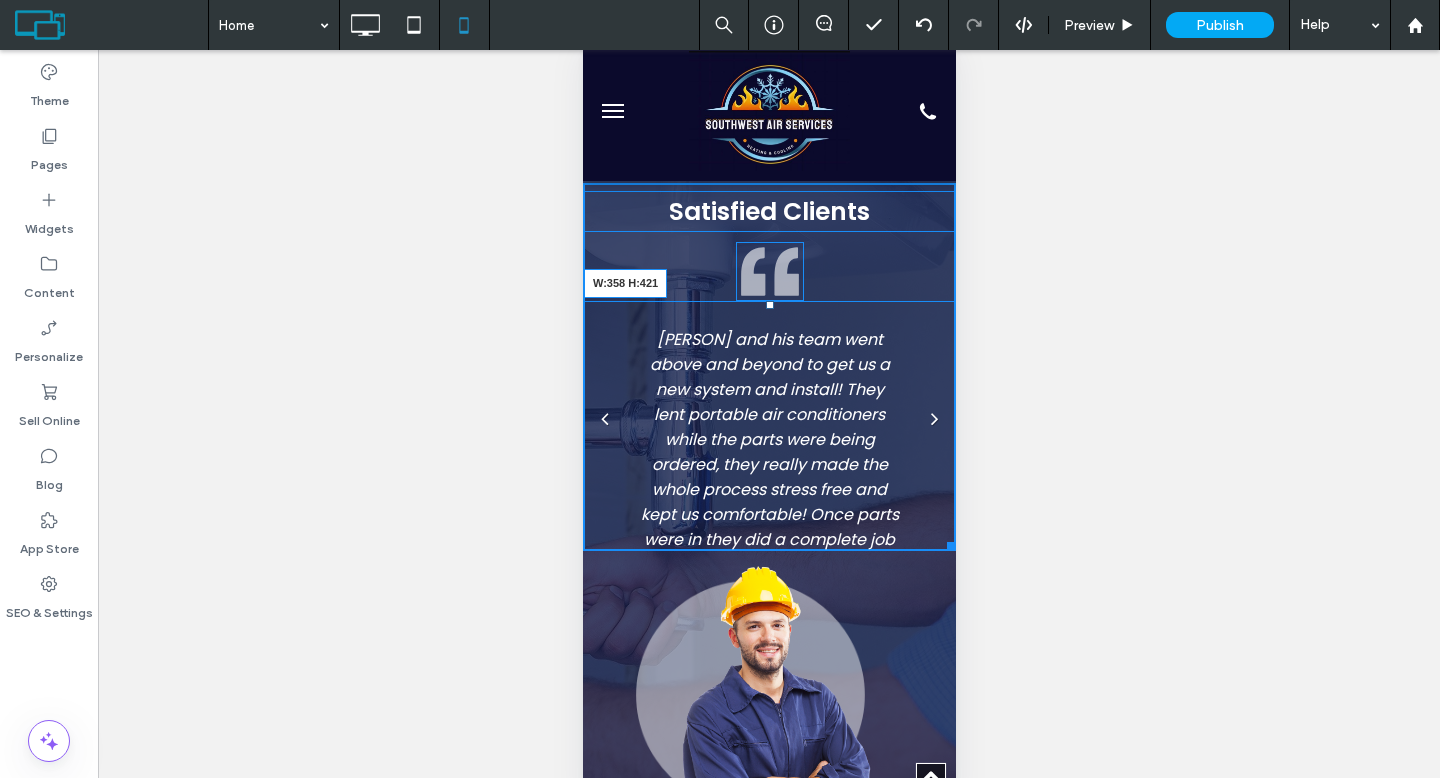 drag, startPoint x: 931, startPoint y: 547, endPoint x: 1506, endPoint y: 757, distance: 612.1479 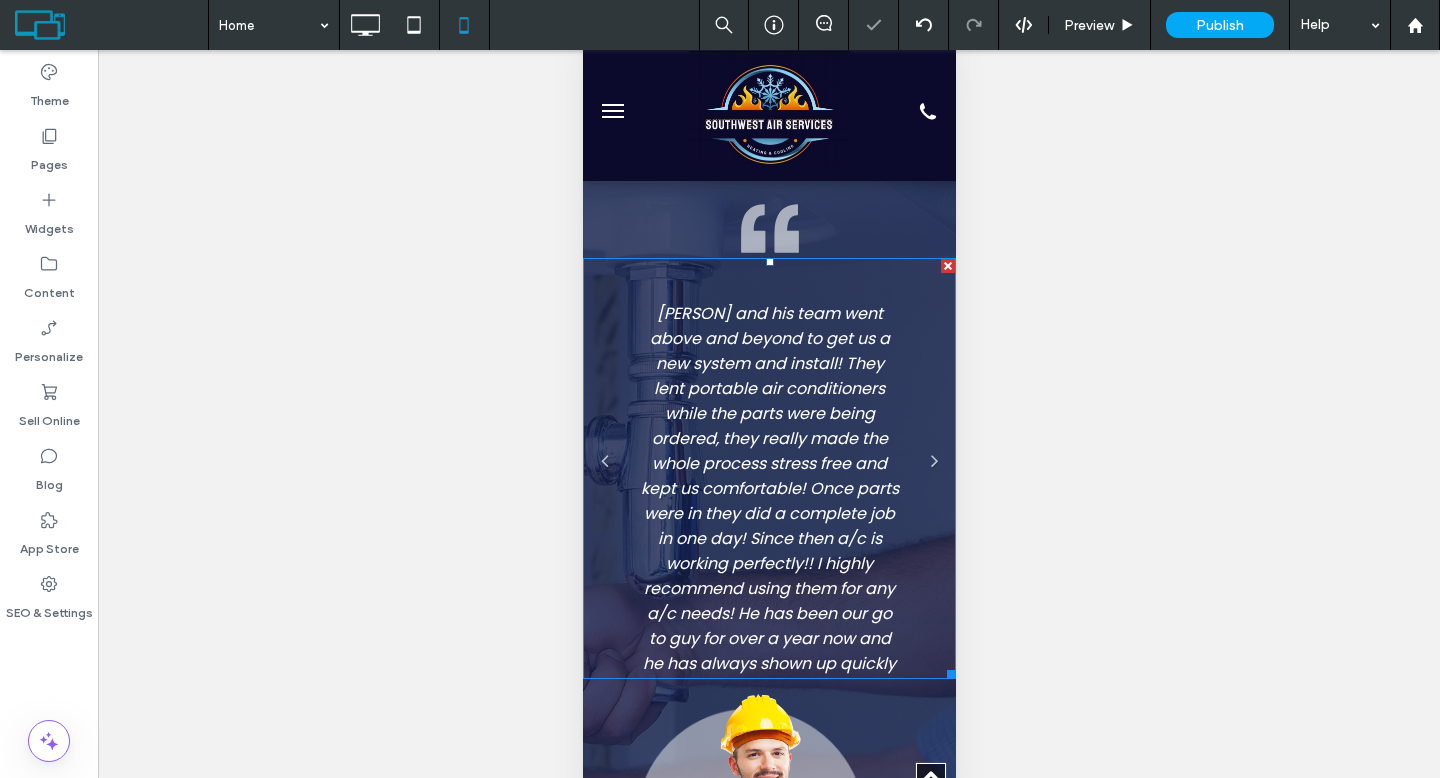 scroll, scrollTop: 2097, scrollLeft: 0, axis: vertical 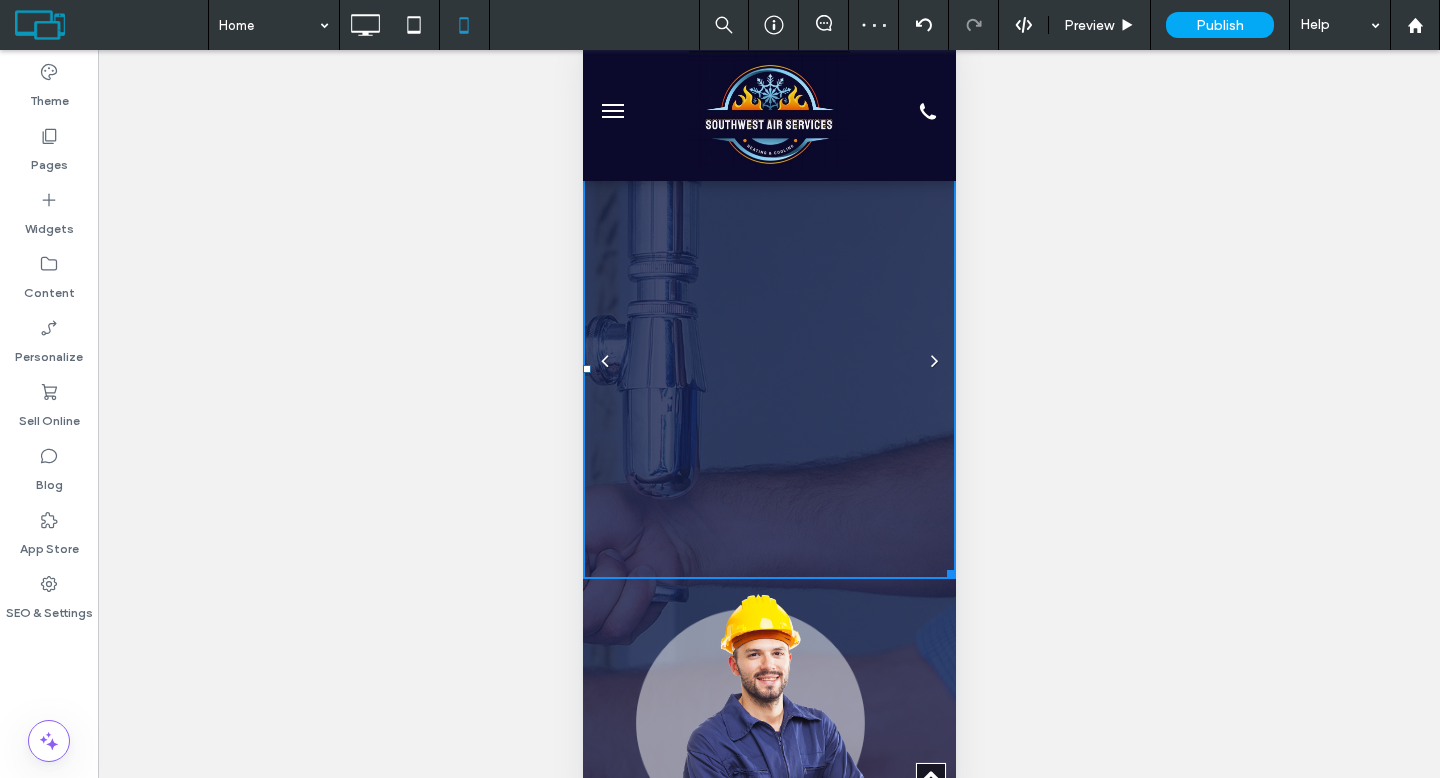 drag, startPoint x: 930, startPoint y: 576, endPoint x: 1502, endPoint y: 654, distance: 577.2937 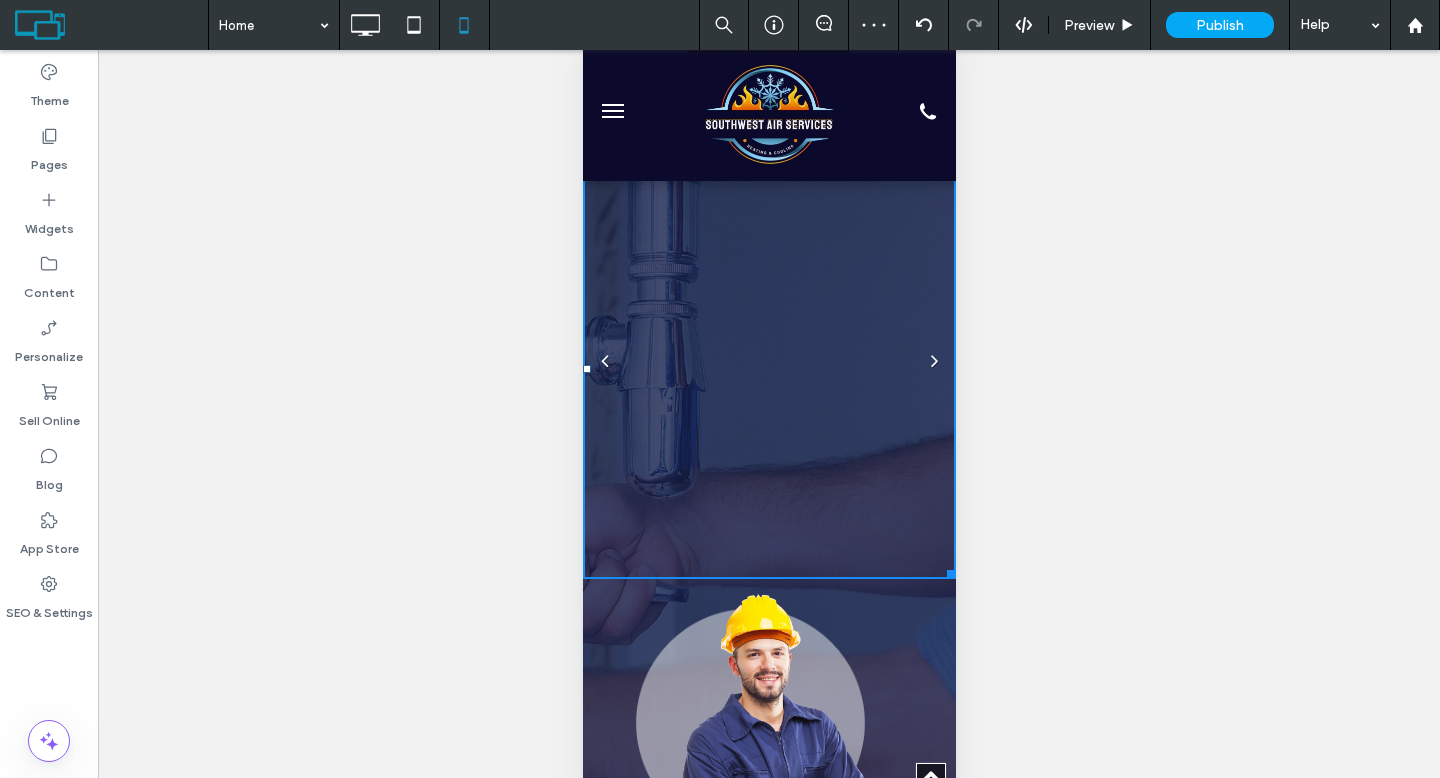 click on "Menu       Click To Paste     Click To Paste
Home
Heating & Cooling
About
Blog
Contact us
Click To Paste     Click To Paste
Call us
Click To Paste     Click To Paste
Email us
Click To Paste     Click To Paste
Header
RESIDENTIAL / COMMERCIAL
HVAC
We specialize in all aspect HVAC & are dedicated to giving you fast, friendly and reliable service. Our technicians are available at any time of day. Click To Paste
Row + Add Section
Expert & Professional Services
Free Quote" at bounding box center (768, 788) 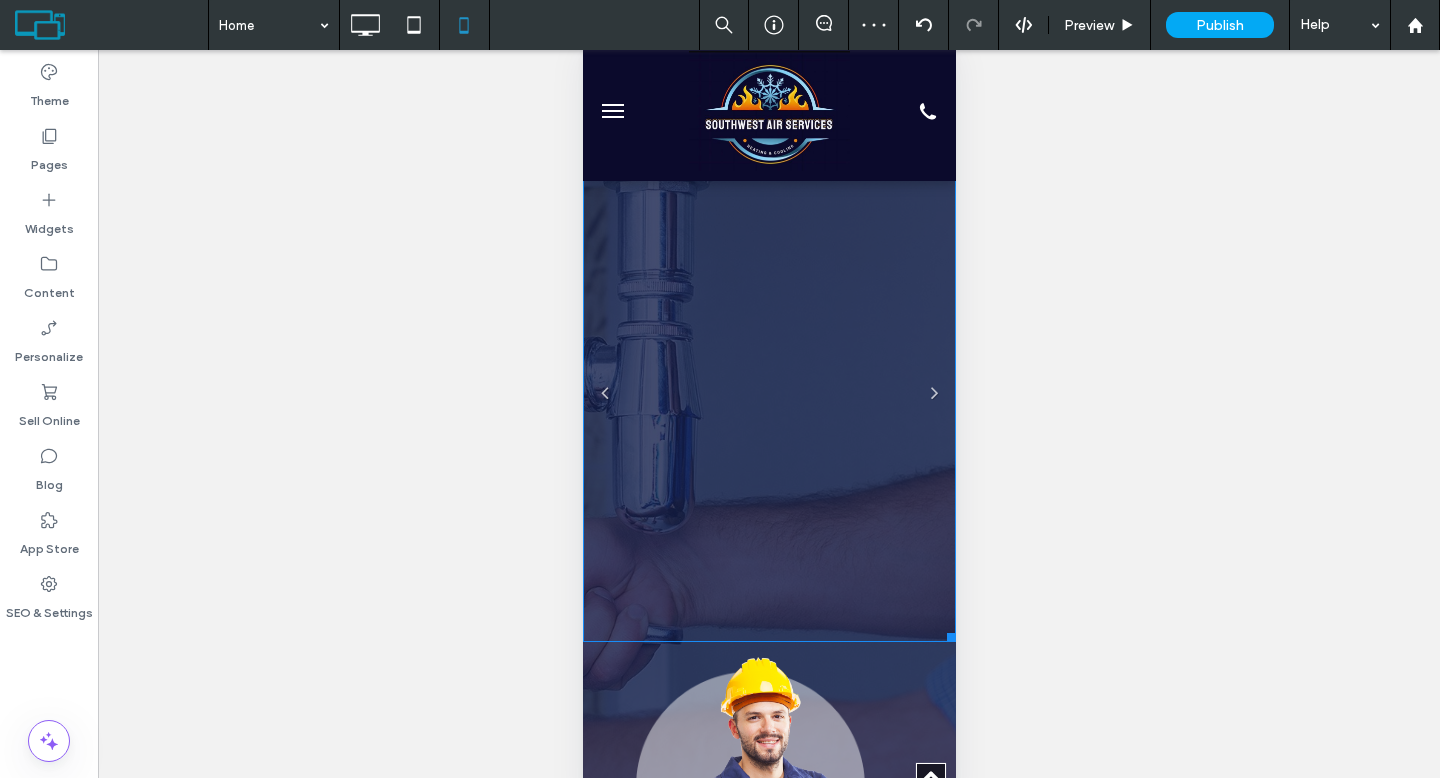 click on "Alex is an absolute gem when it comes to A/C service! From my very first call, I knew I was in great hands. He’s not just reliable; he’s a true lifesaver! Always available and super trustworthy, he offers the most cost-effective solutions for all my A/C needs. What really sets him apart is his dedication—every time I've reached out, he's been there without fail to tackle my concerns. If you're looking for a stand-up person and an incredible company, Alex is your go-to!
DrBrian Gibson
Button" at bounding box center (768, 400) 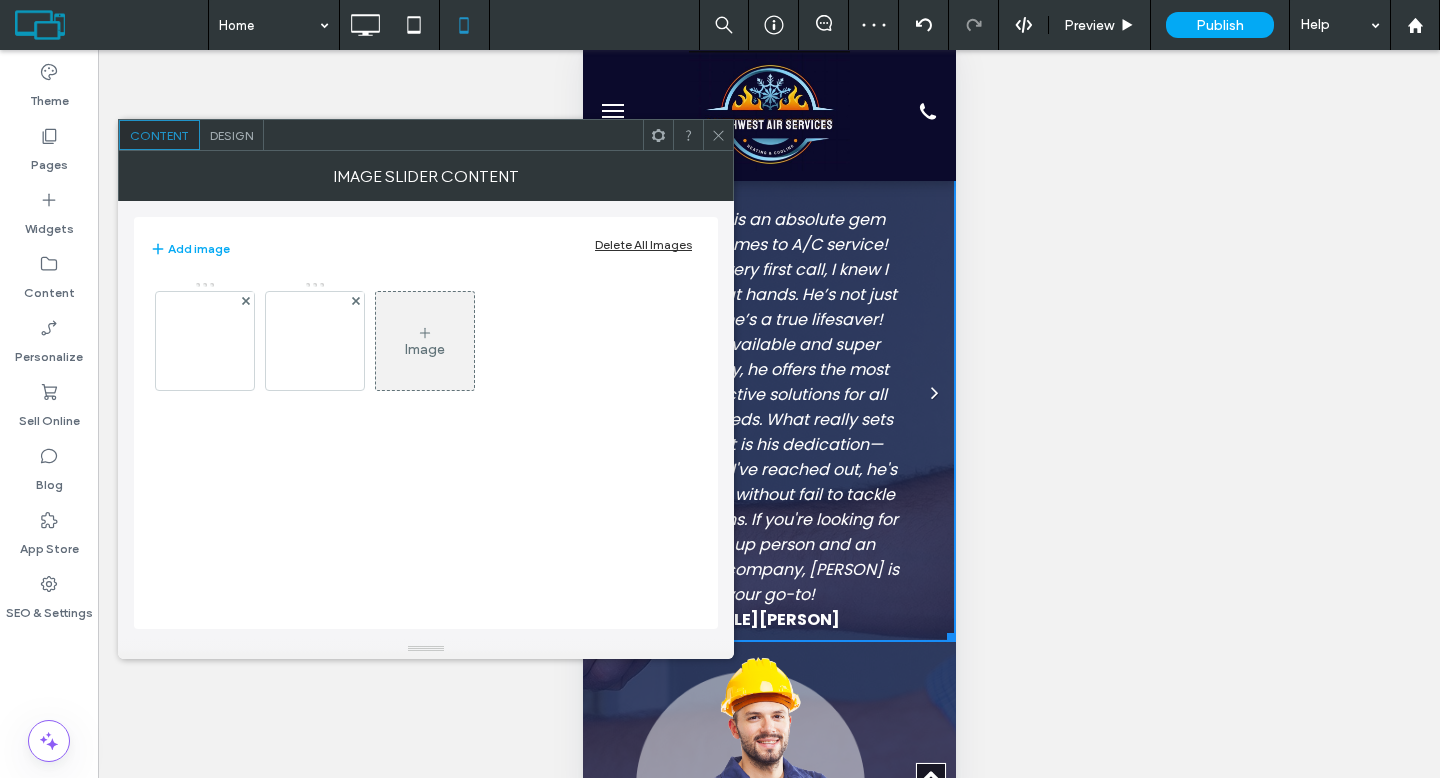 click on "Design" at bounding box center [231, 135] 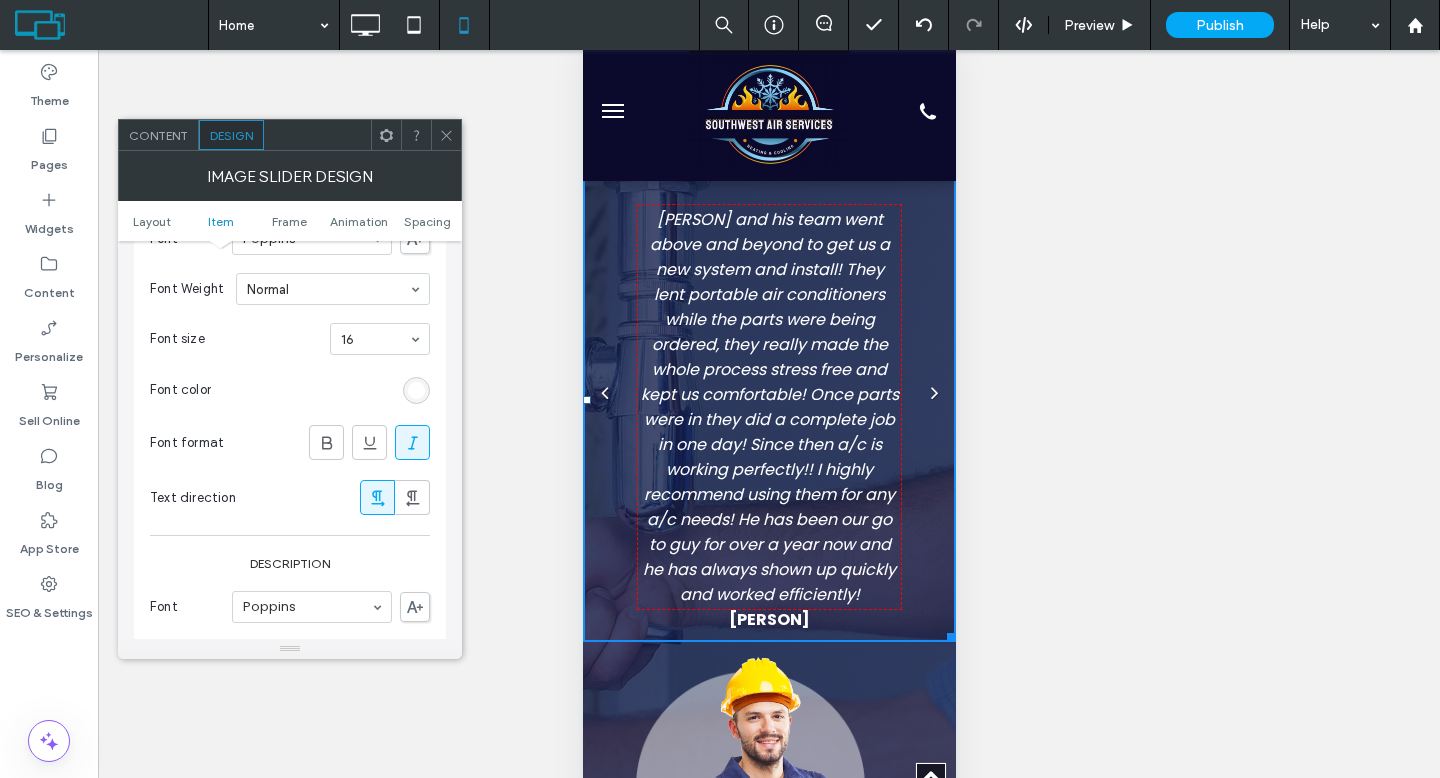 scroll, scrollTop: 714, scrollLeft: 0, axis: vertical 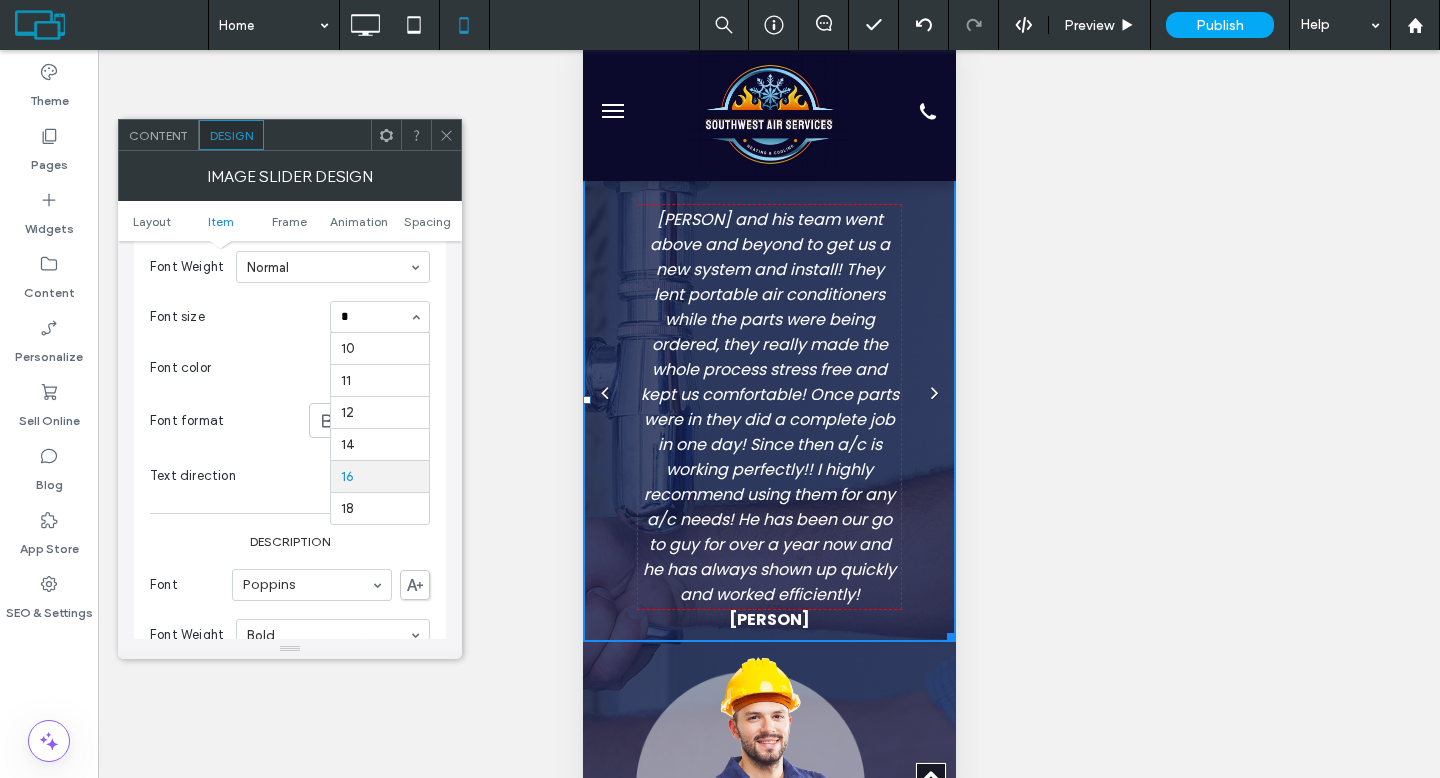 type on "**" 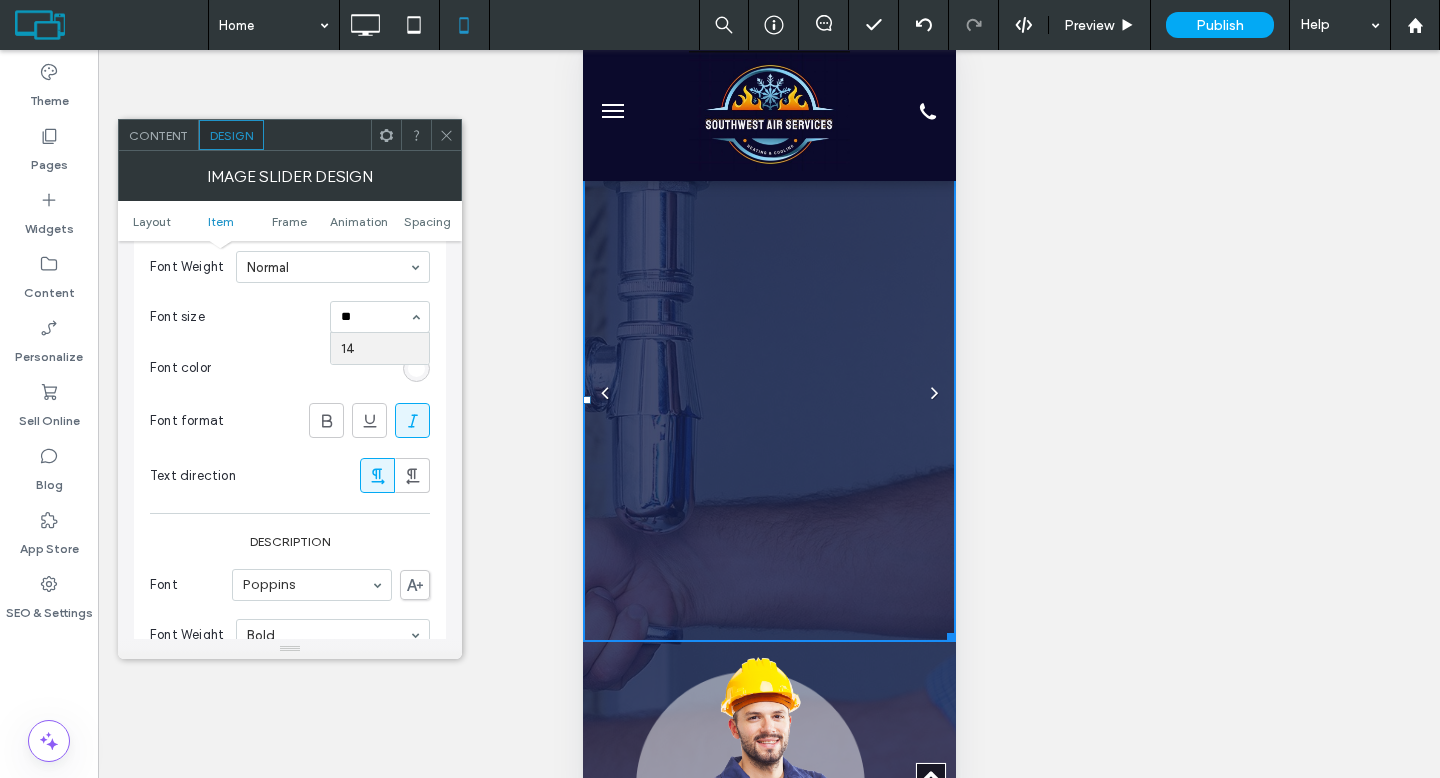type 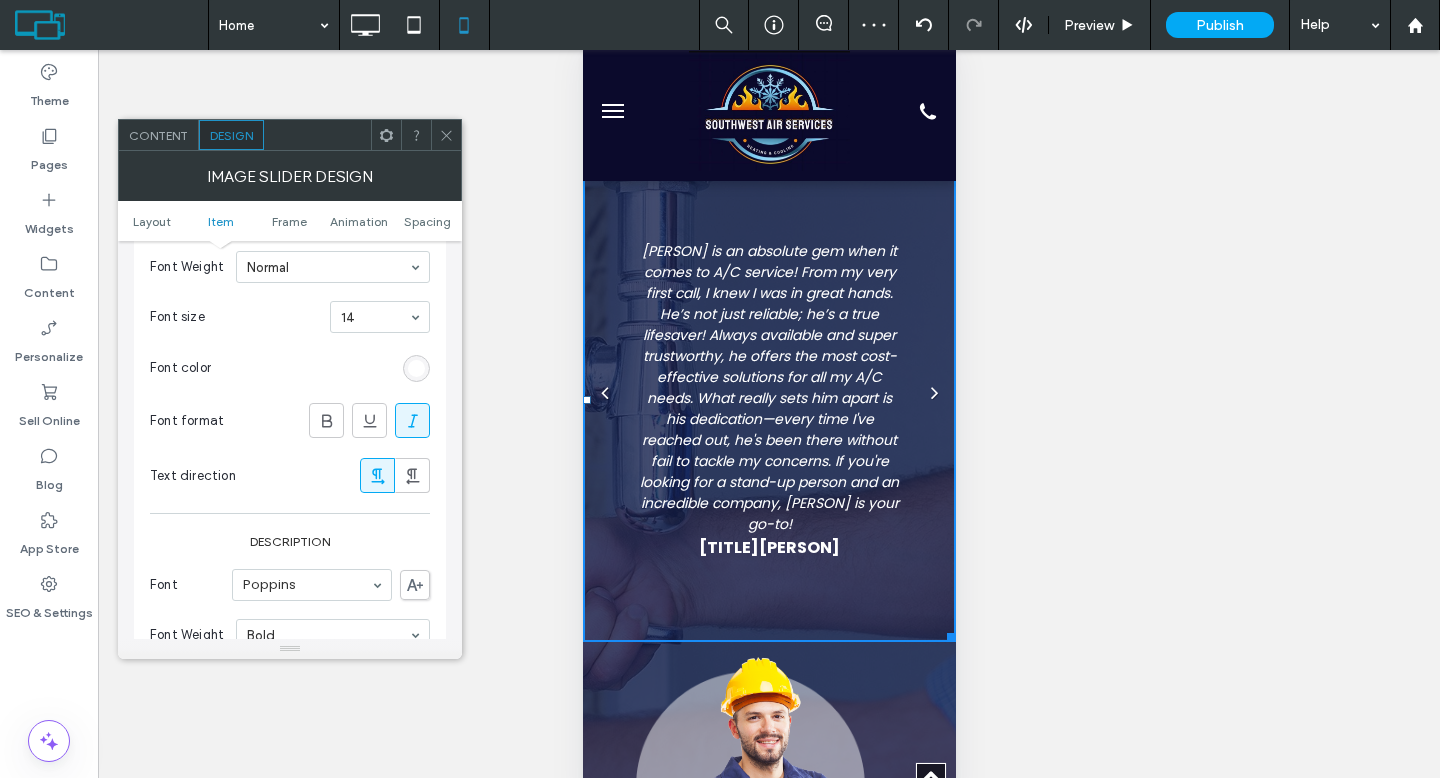 click 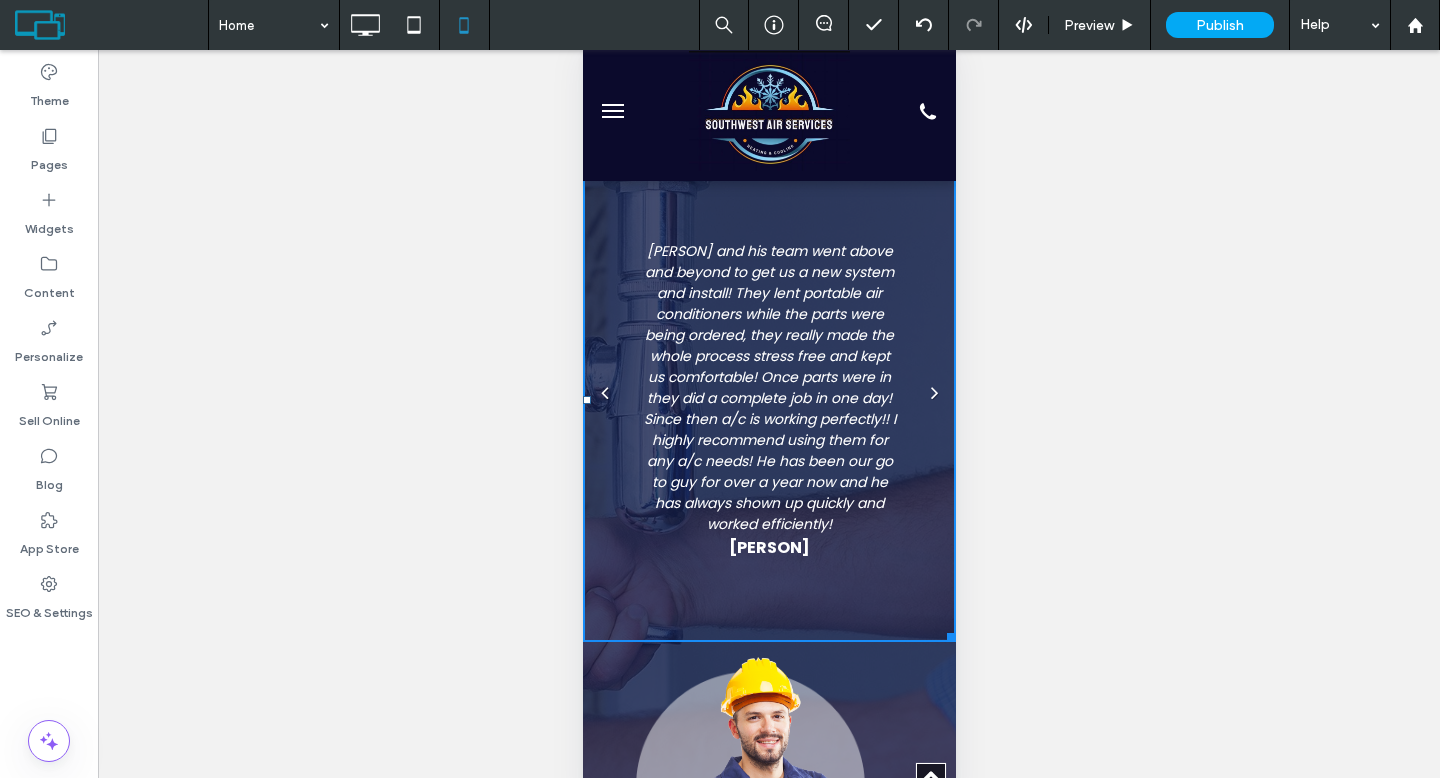 drag, startPoint x: 938, startPoint y: 635, endPoint x: 1541, endPoint y: 568, distance: 606.7108 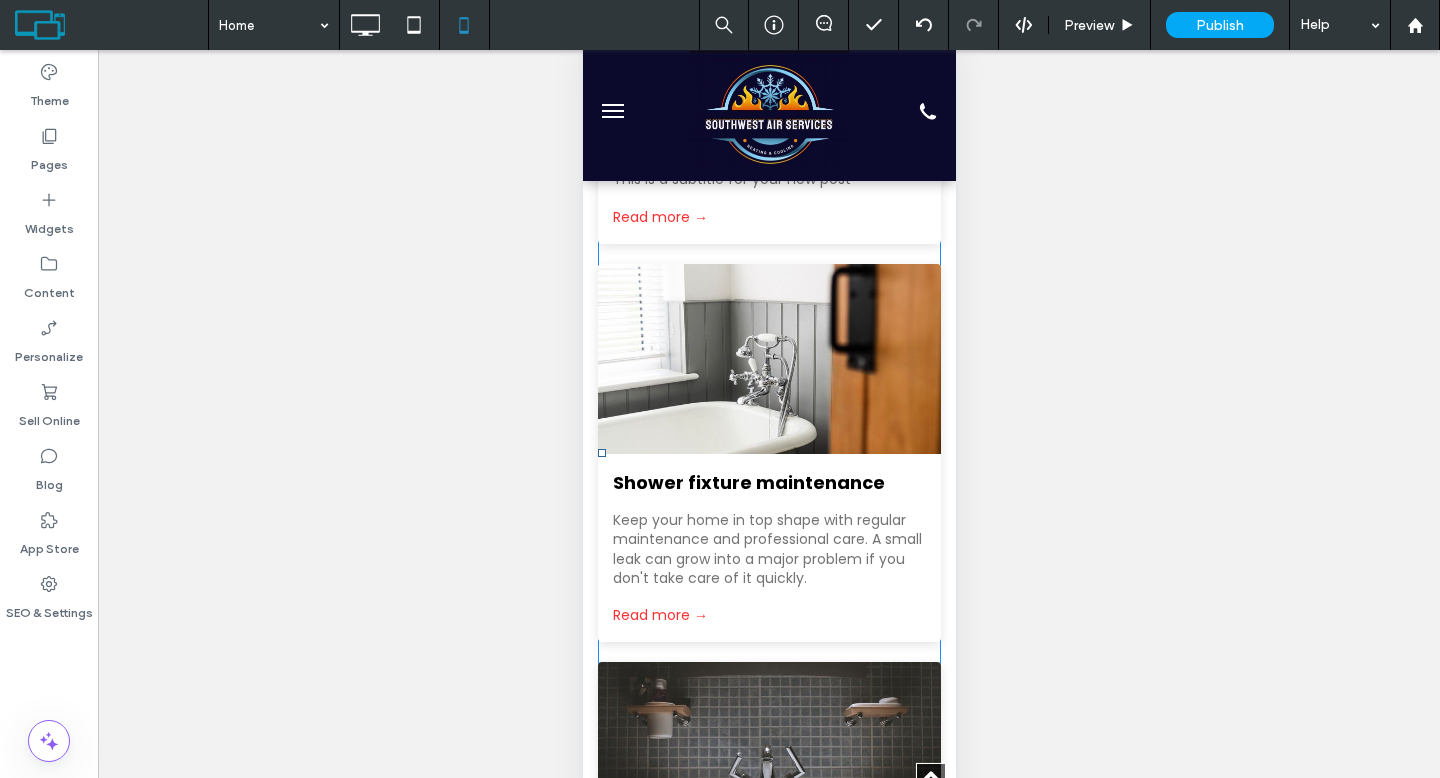 scroll, scrollTop: 3177, scrollLeft: 0, axis: vertical 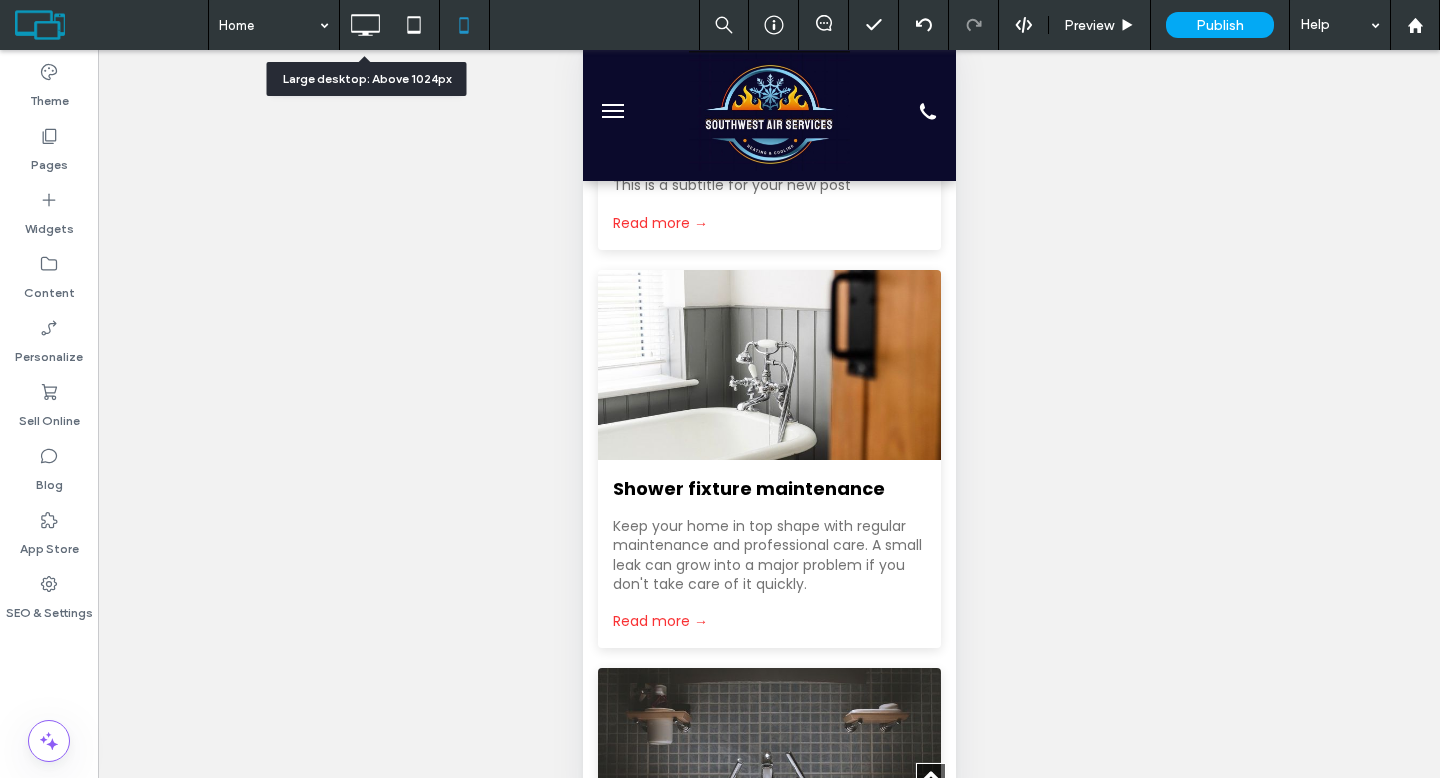 click 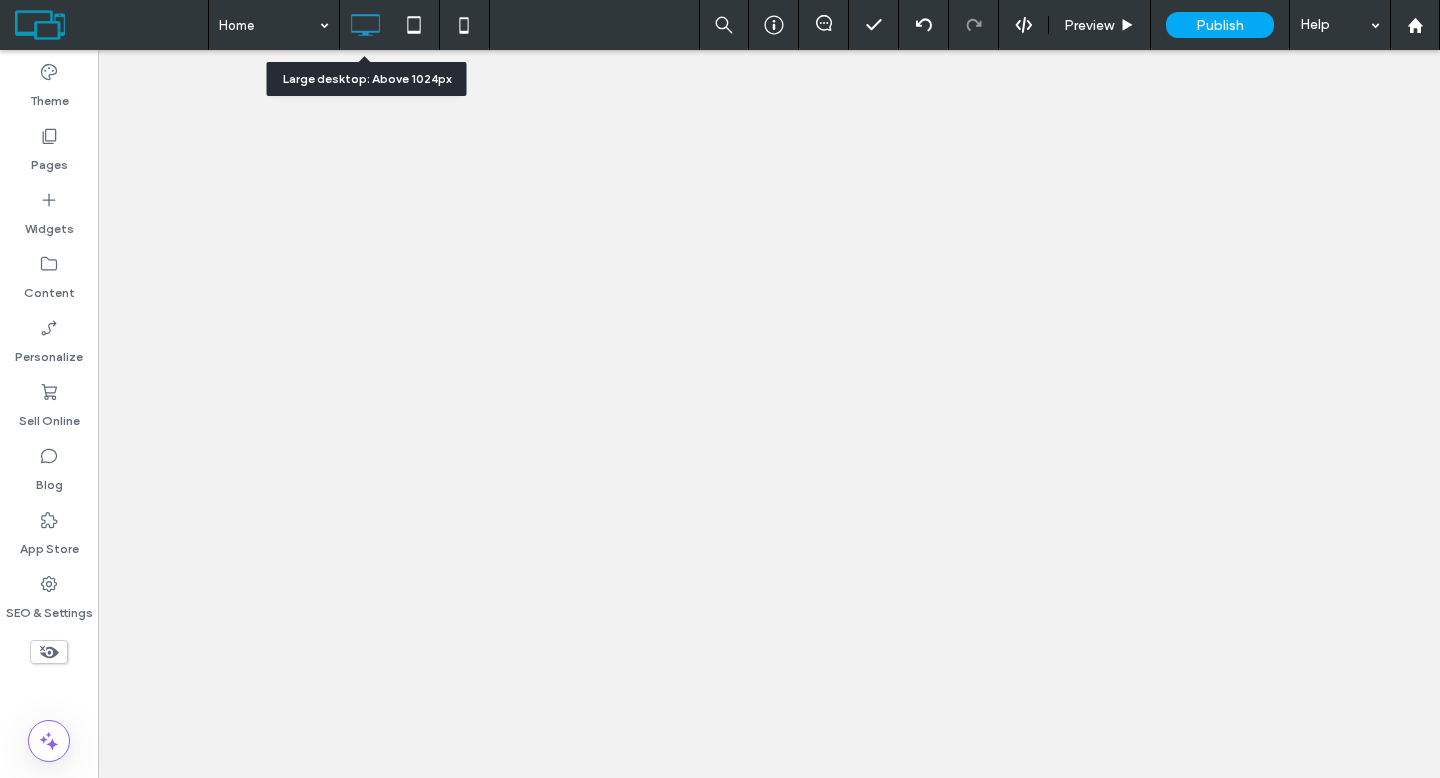 scroll, scrollTop: 0, scrollLeft: 0, axis: both 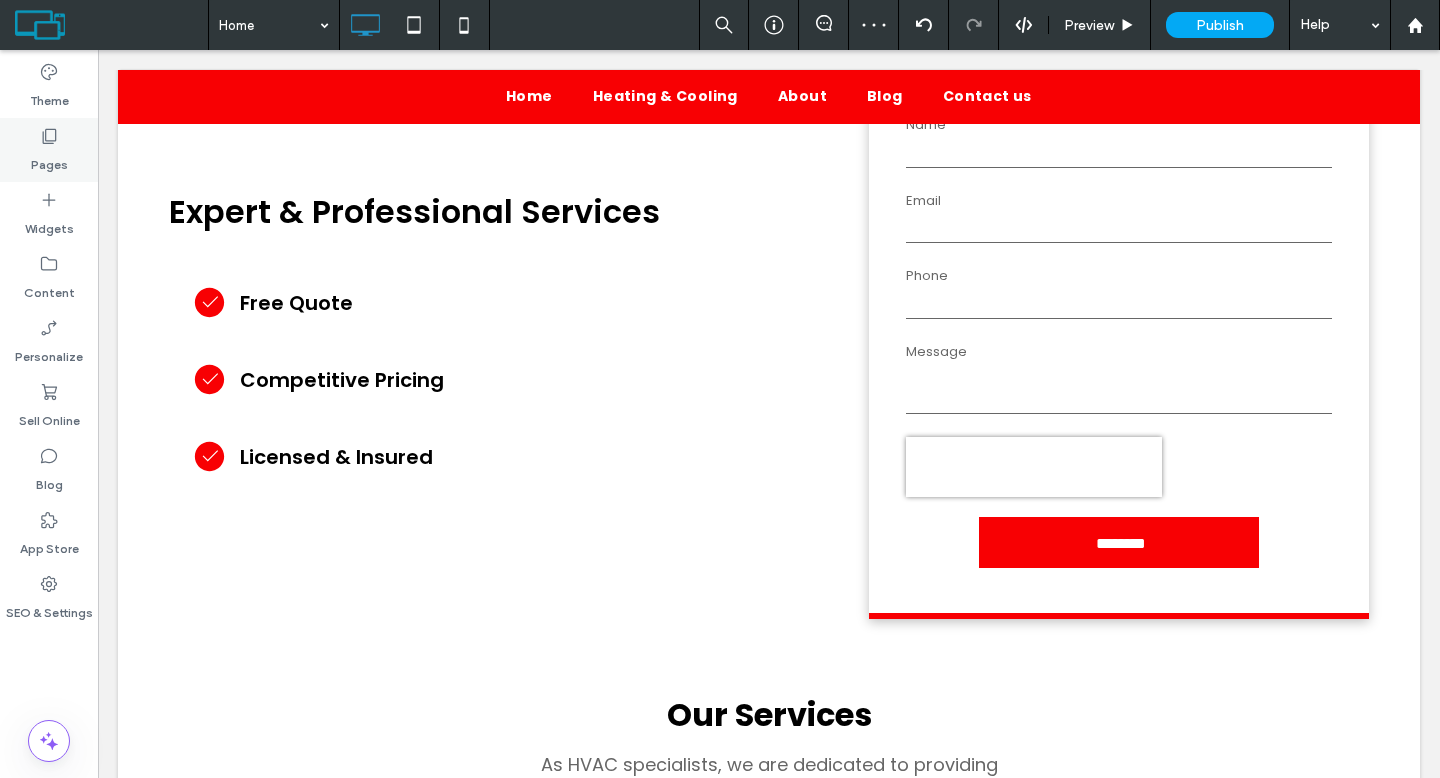 click 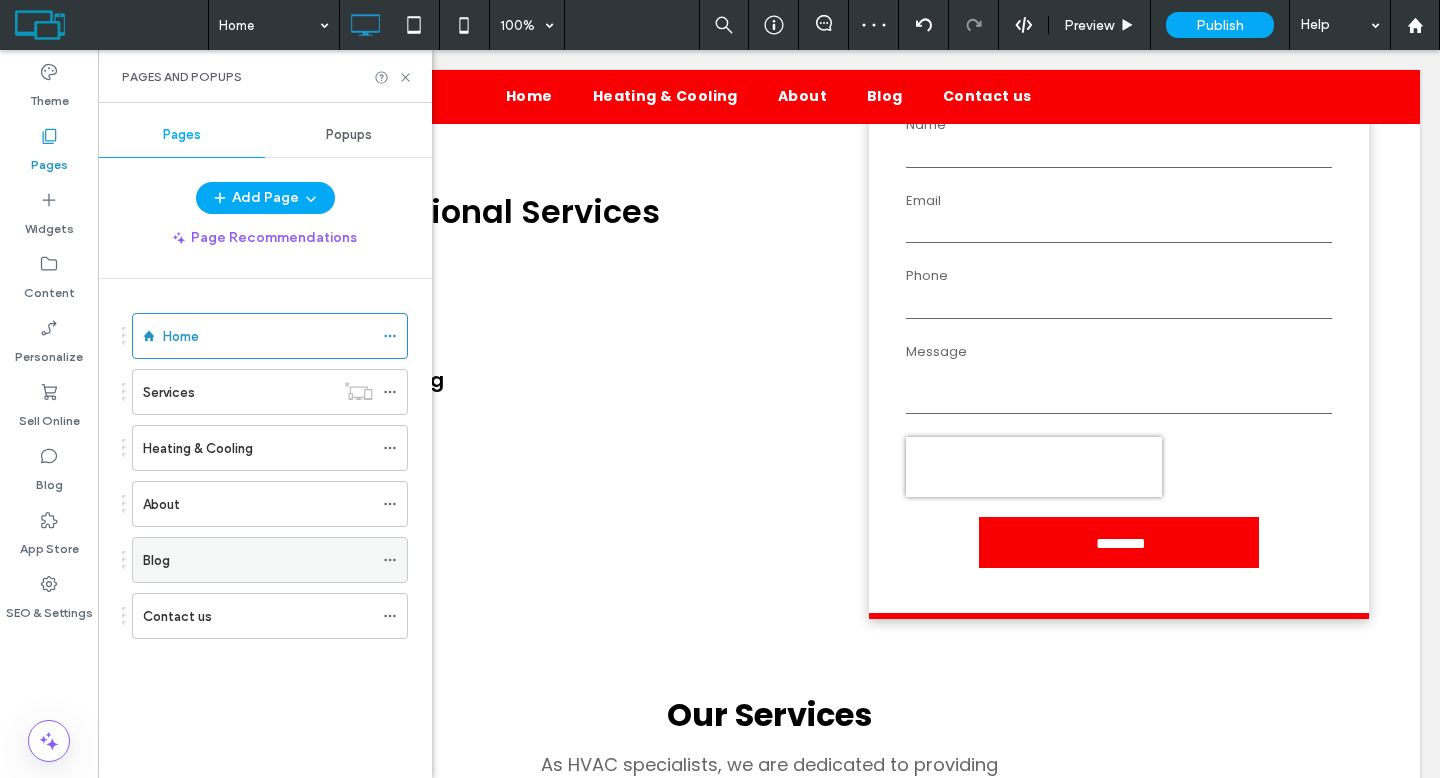 click on "Blog" at bounding box center [258, 560] 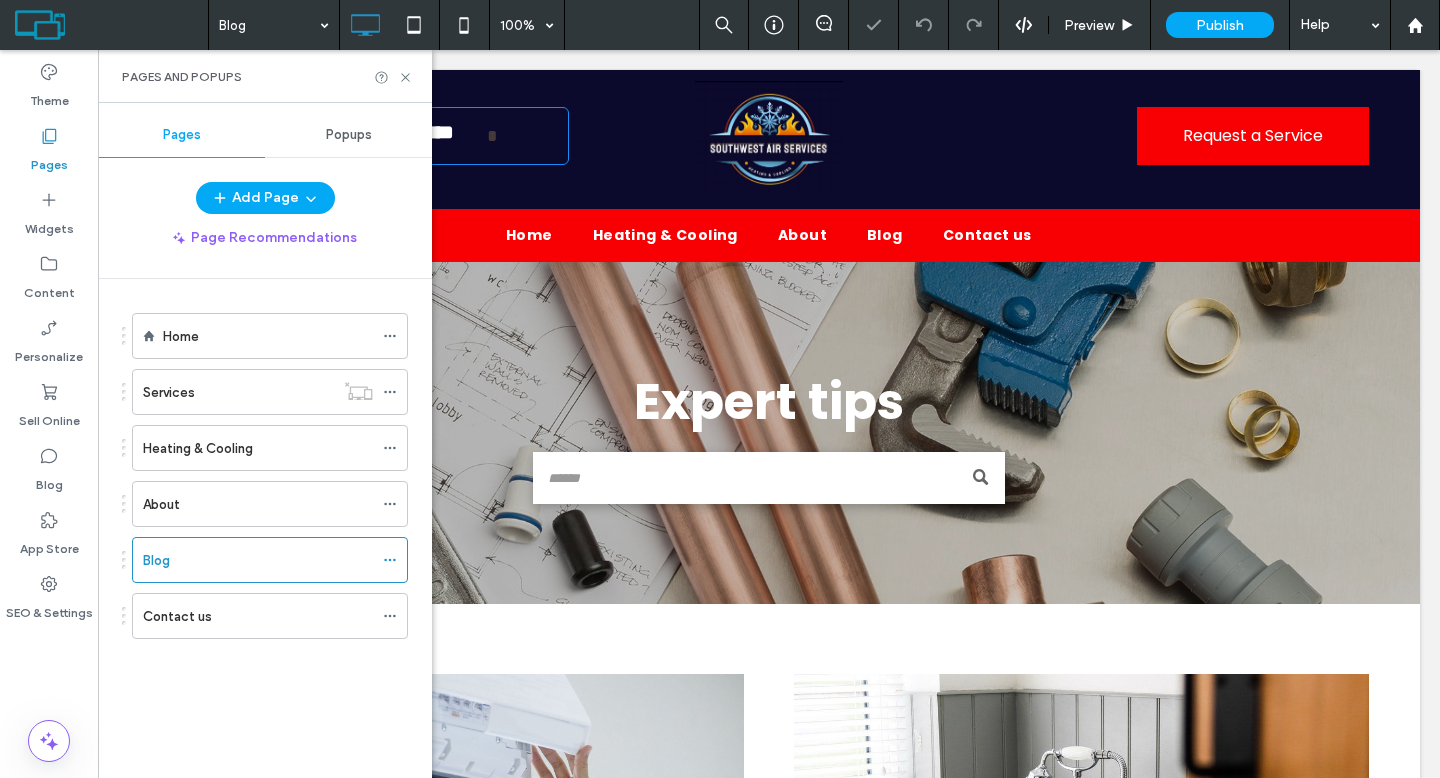 scroll, scrollTop: 0, scrollLeft: 0, axis: both 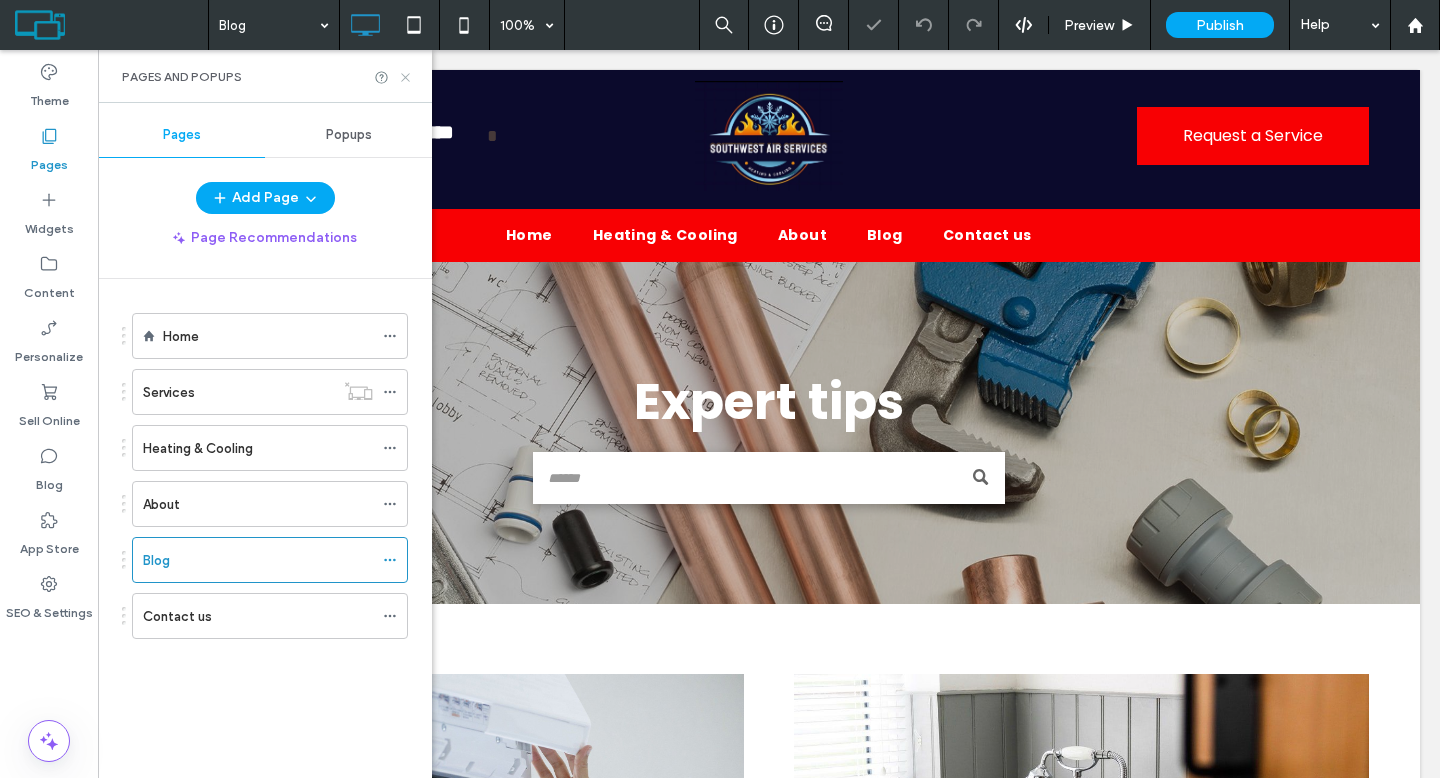 click 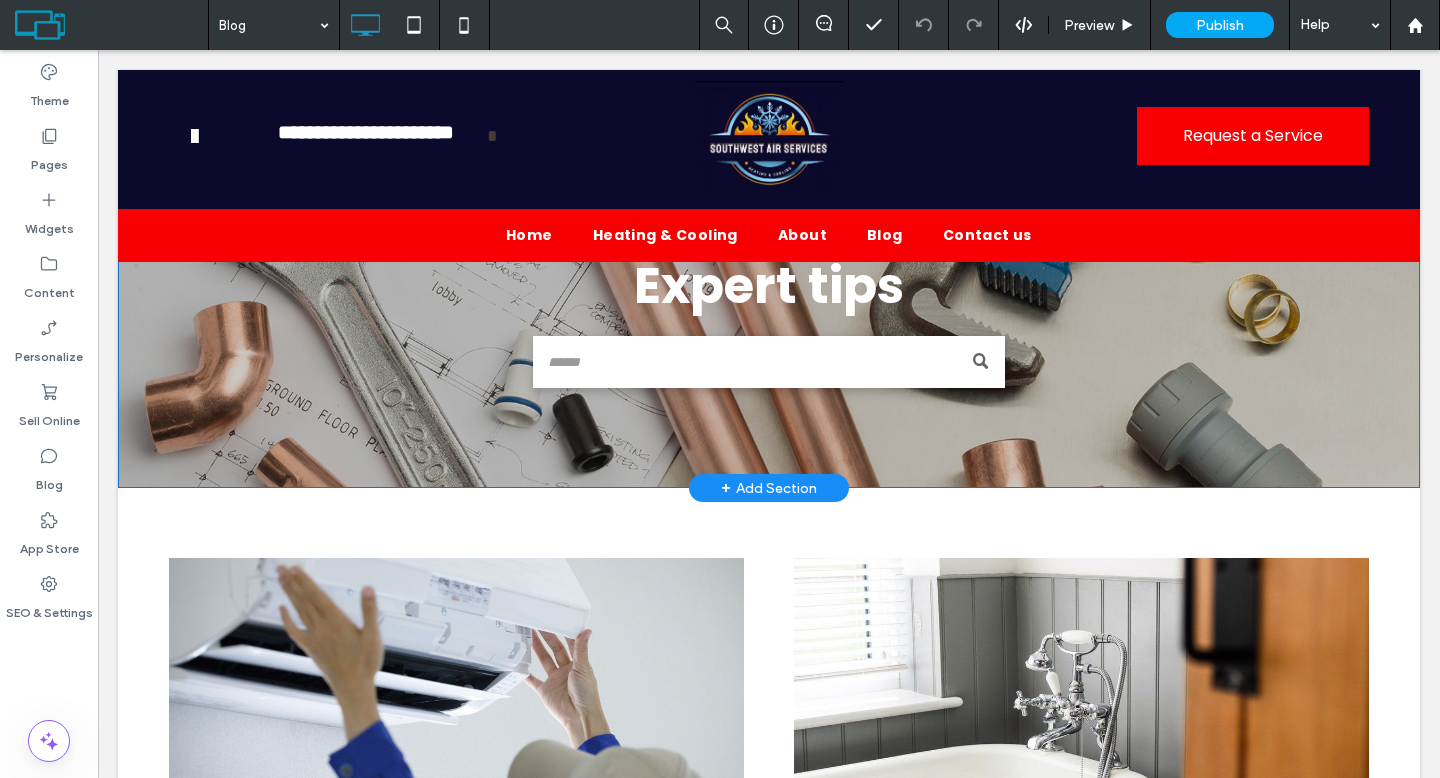 scroll, scrollTop: 326, scrollLeft: 0, axis: vertical 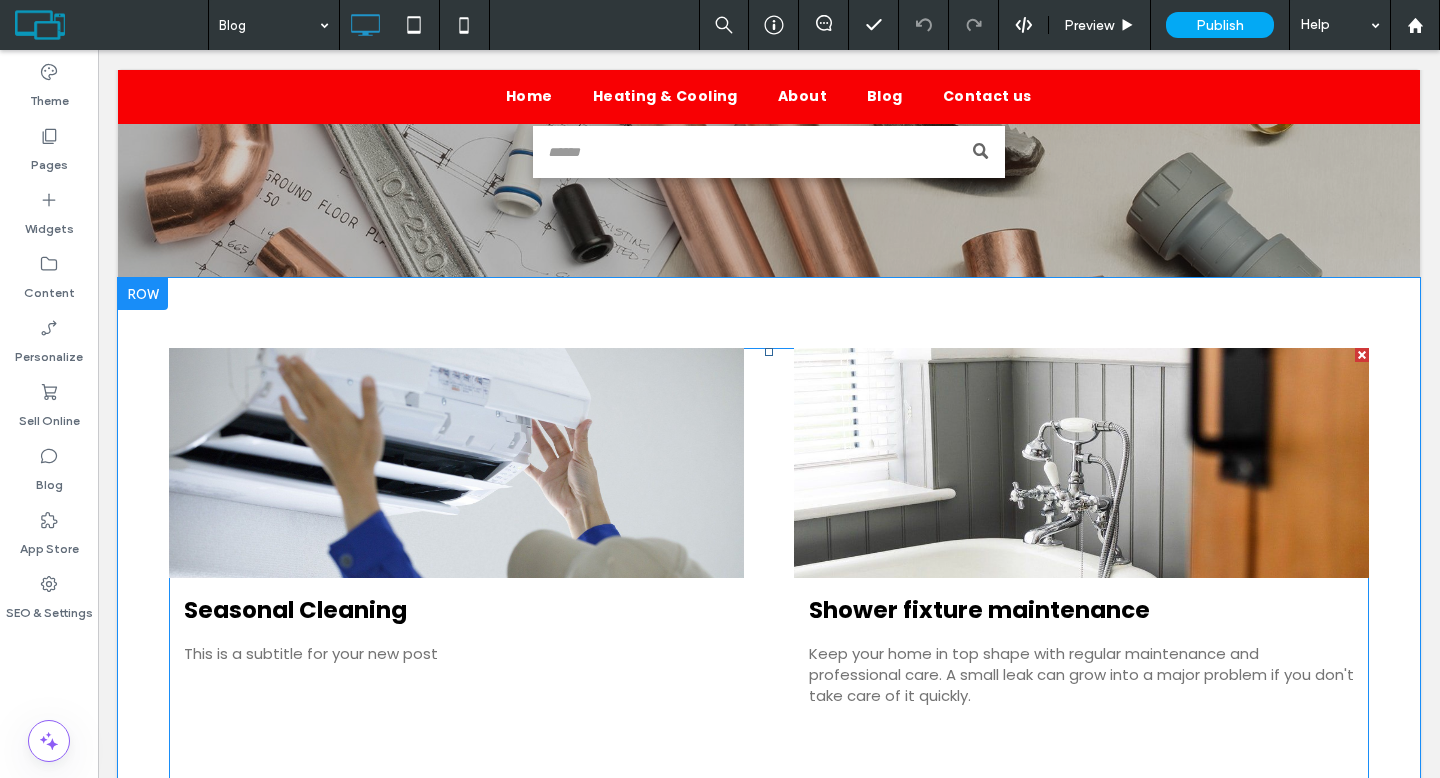 click at bounding box center (1082, 463) 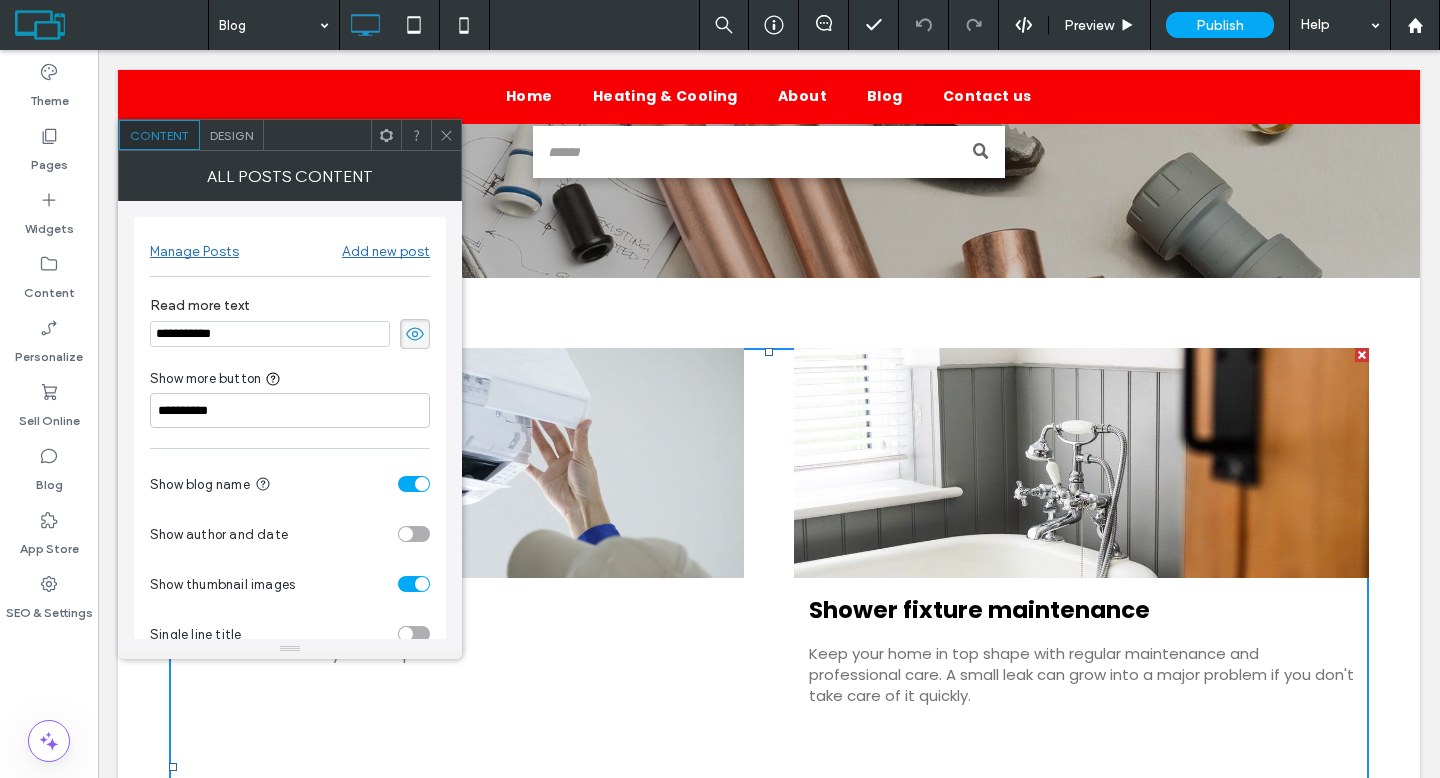 click on "Manage Posts" at bounding box center (194, 251) 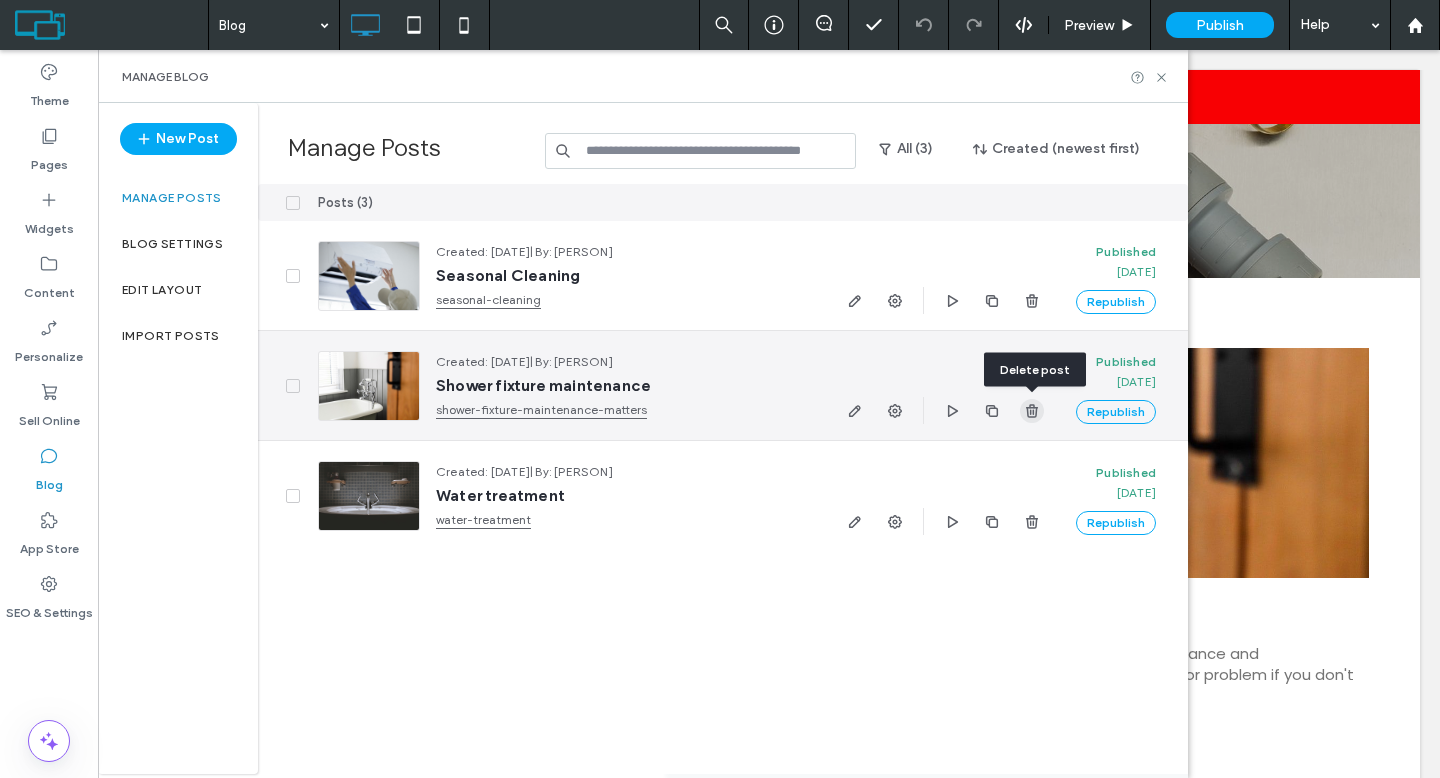 click 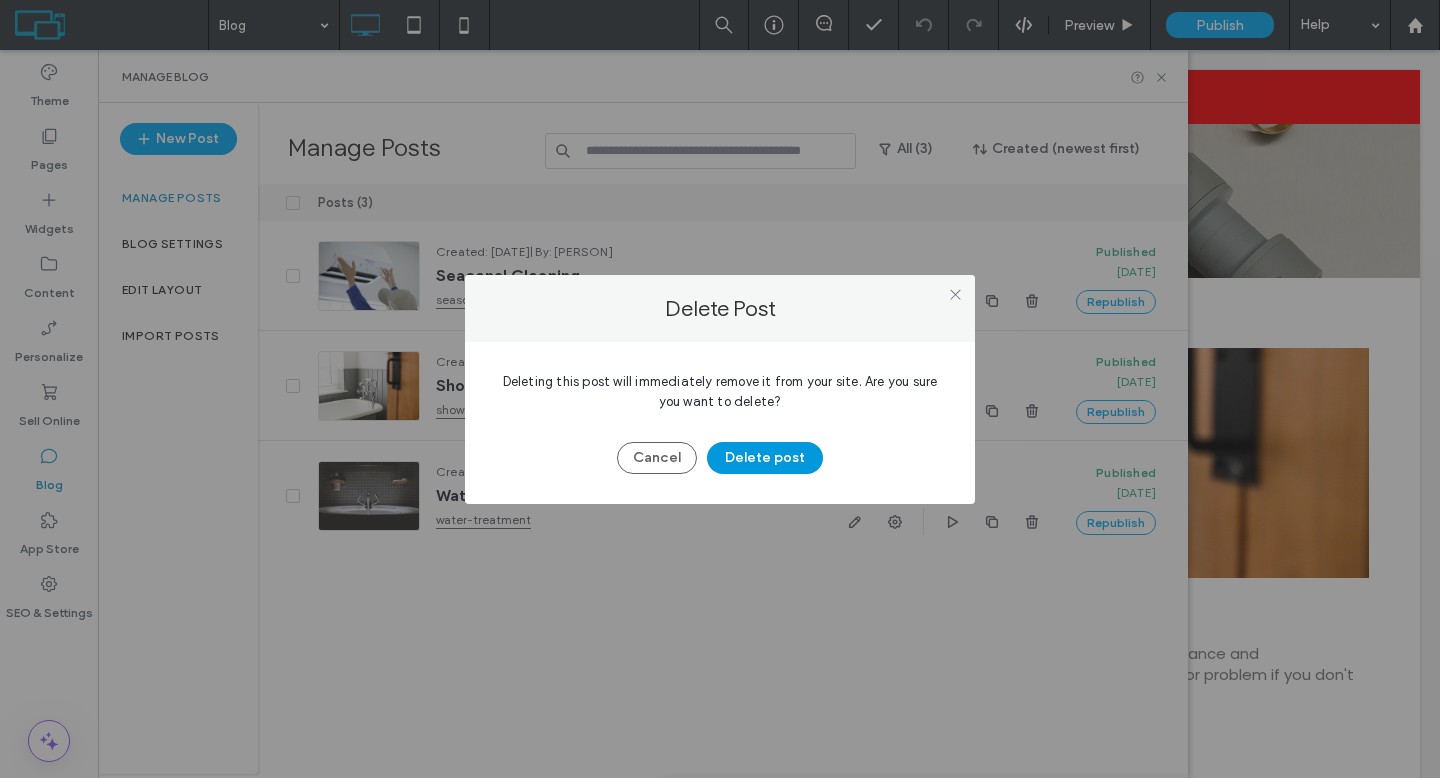 click on "Delete post" at bounding box center [765, 458] 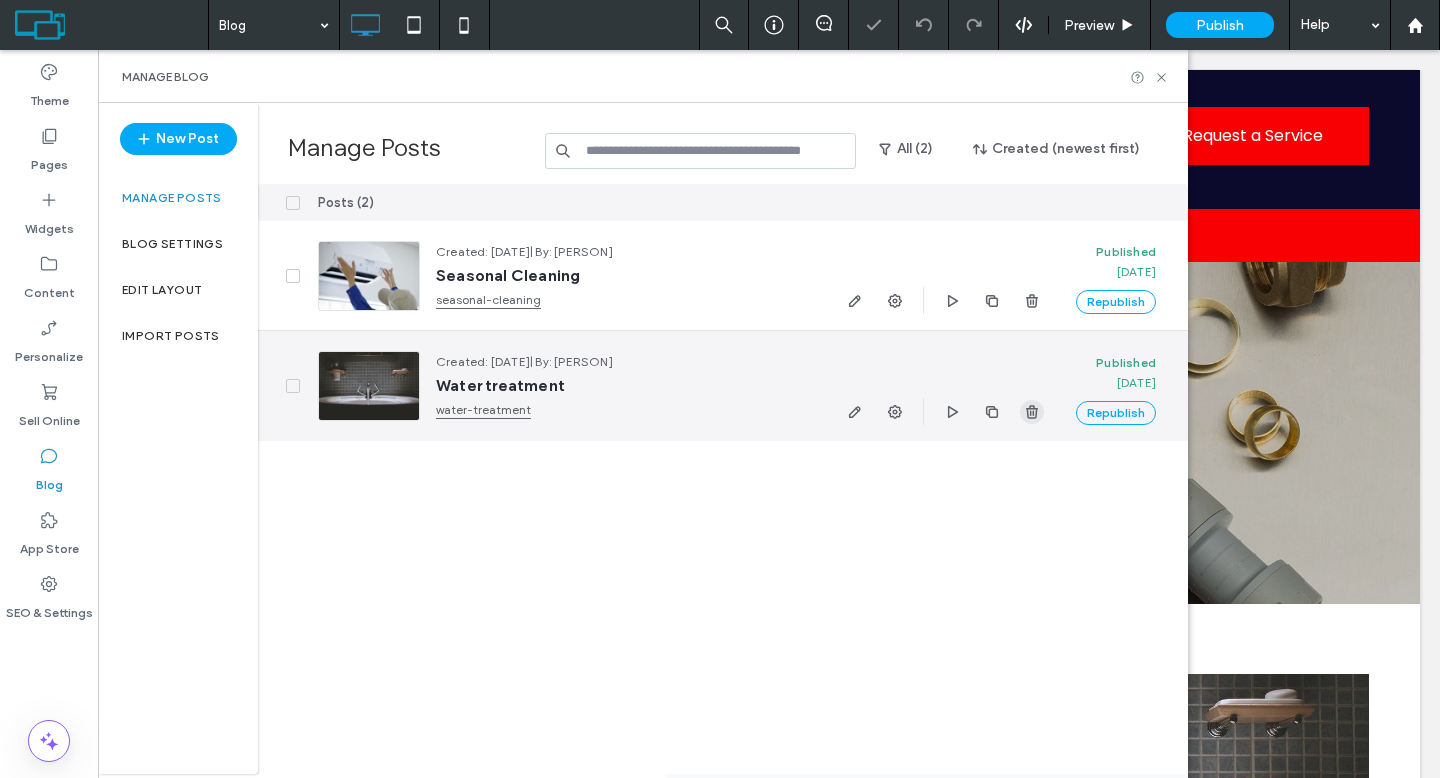scroll, scrollTop: 0, scrollLeft: 0, axis: both 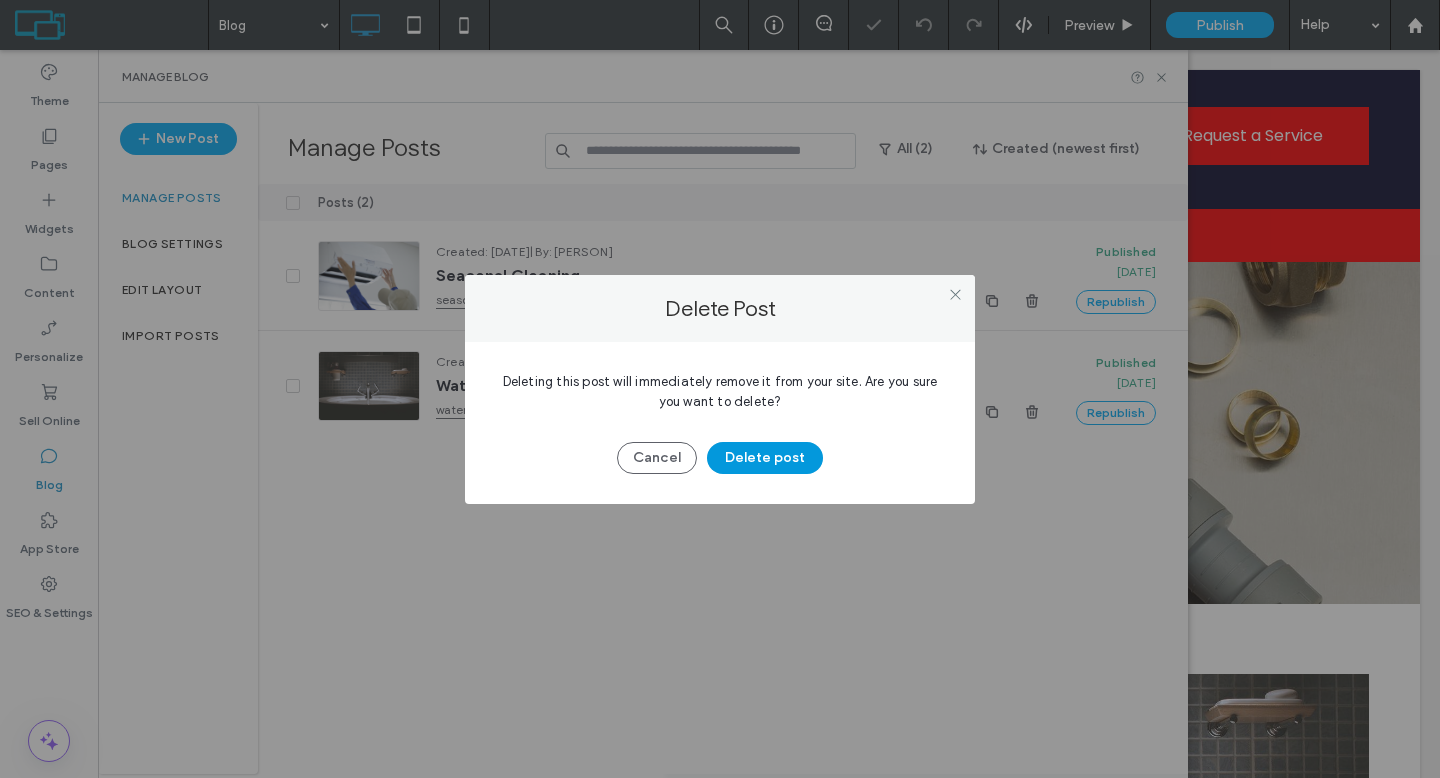 click on "Delete post" at bounding box center [765, 458] 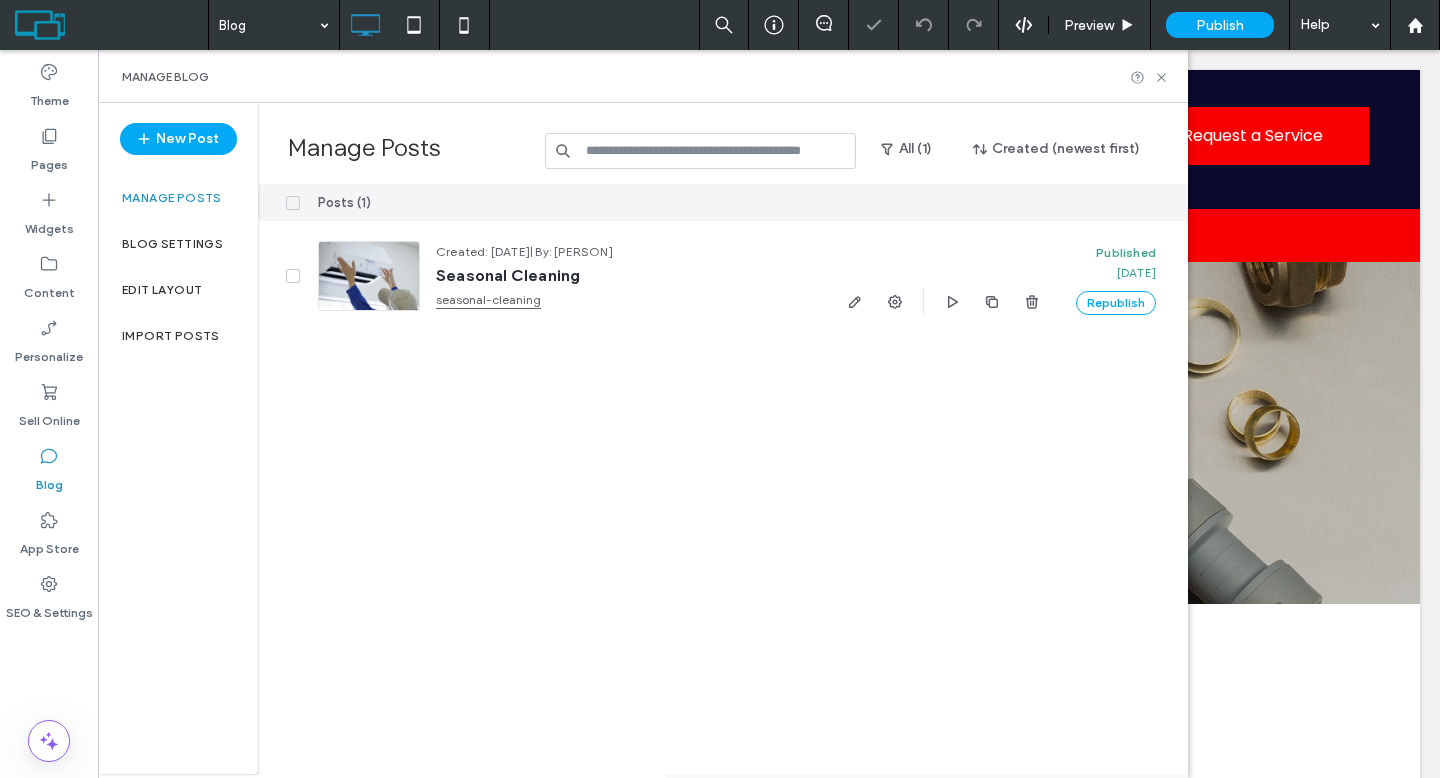 scroll, scrollTop: 0, scrollLeft: 0, axis: both 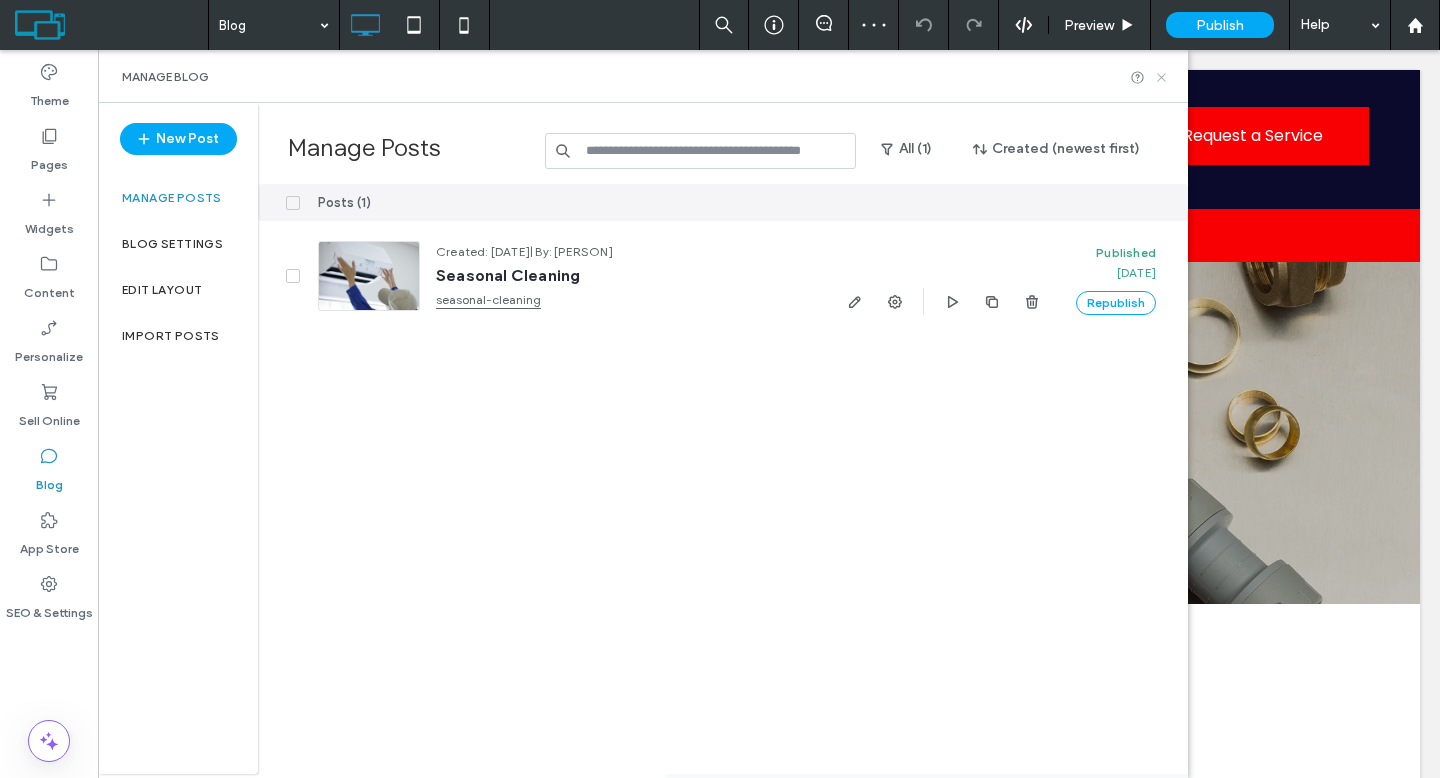 click 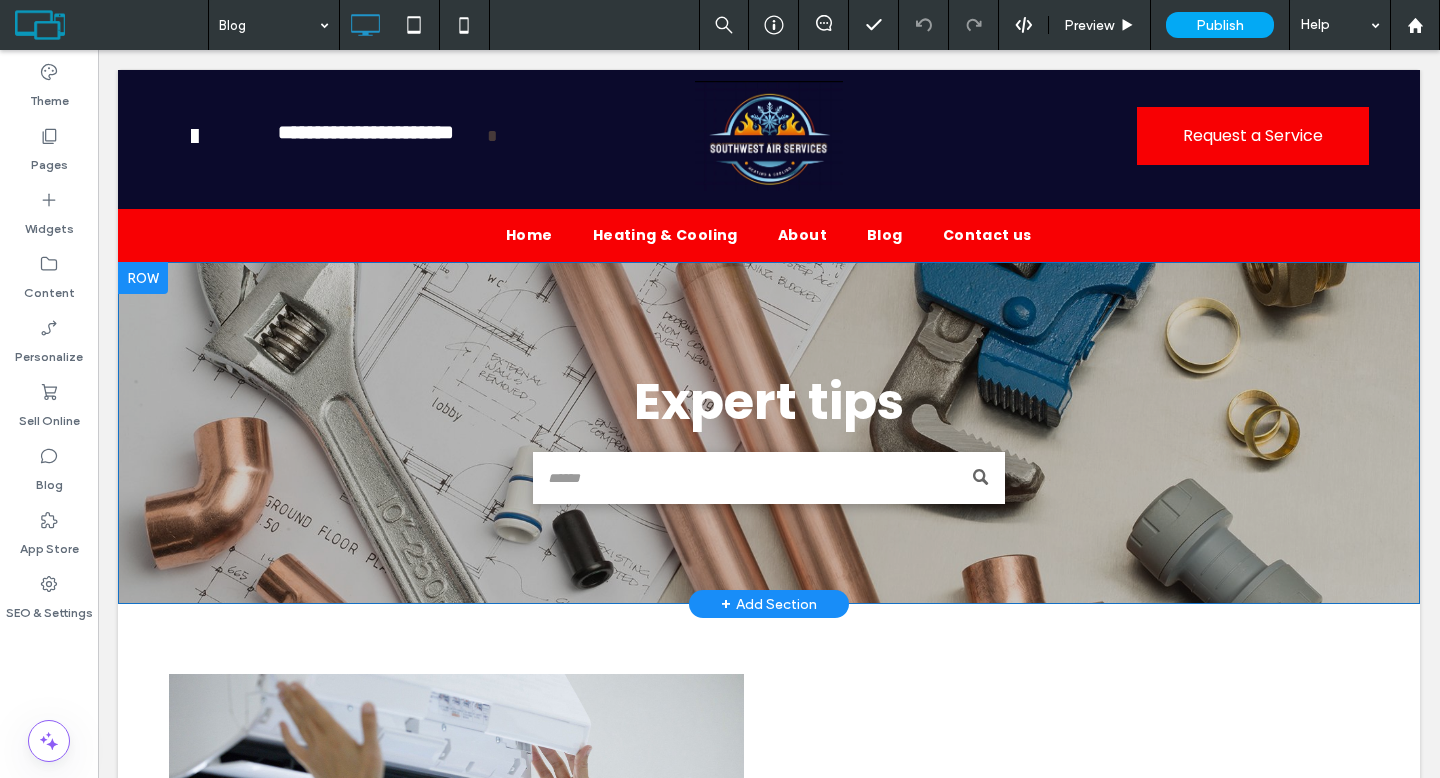click at bounding box center (143, 278) 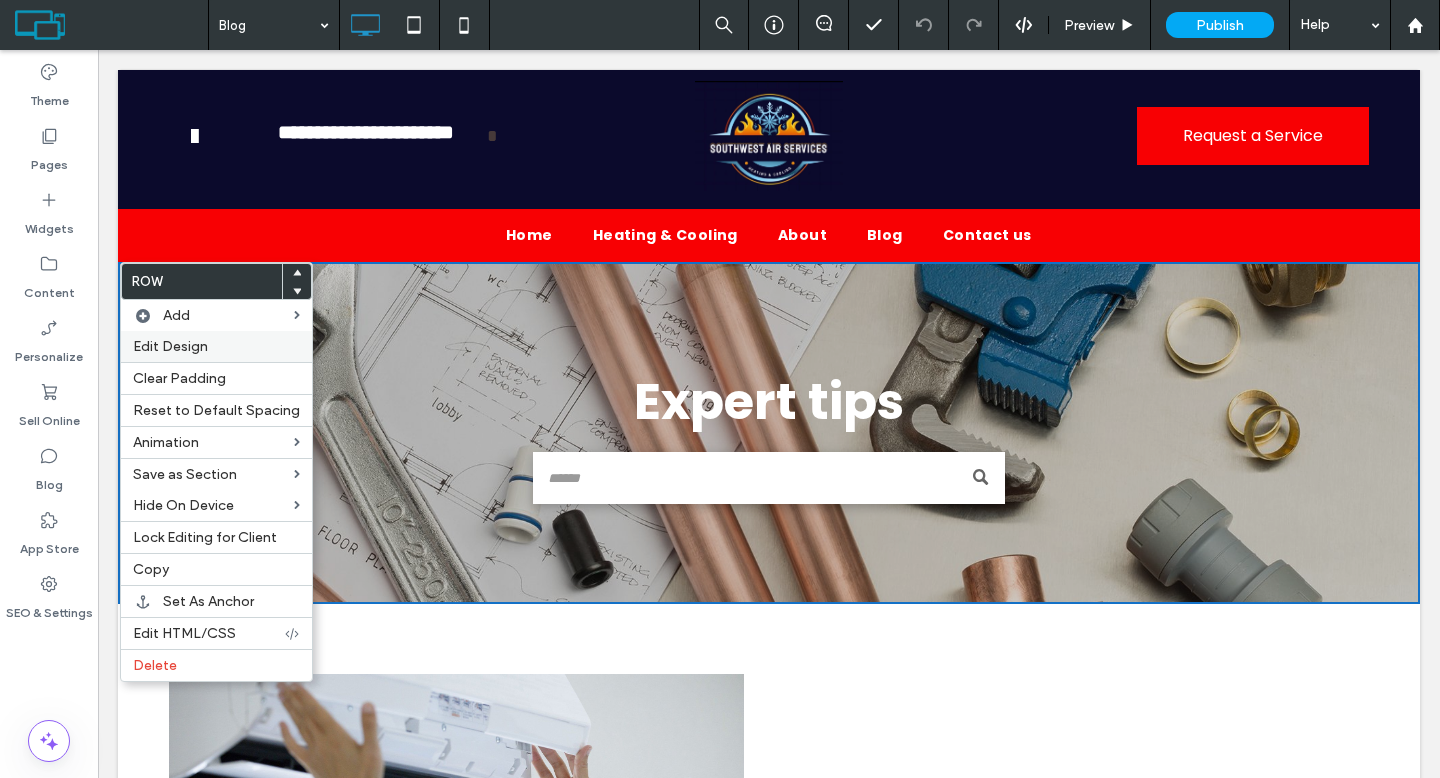 click on "Edit Design" at bounding box center [170, 346] 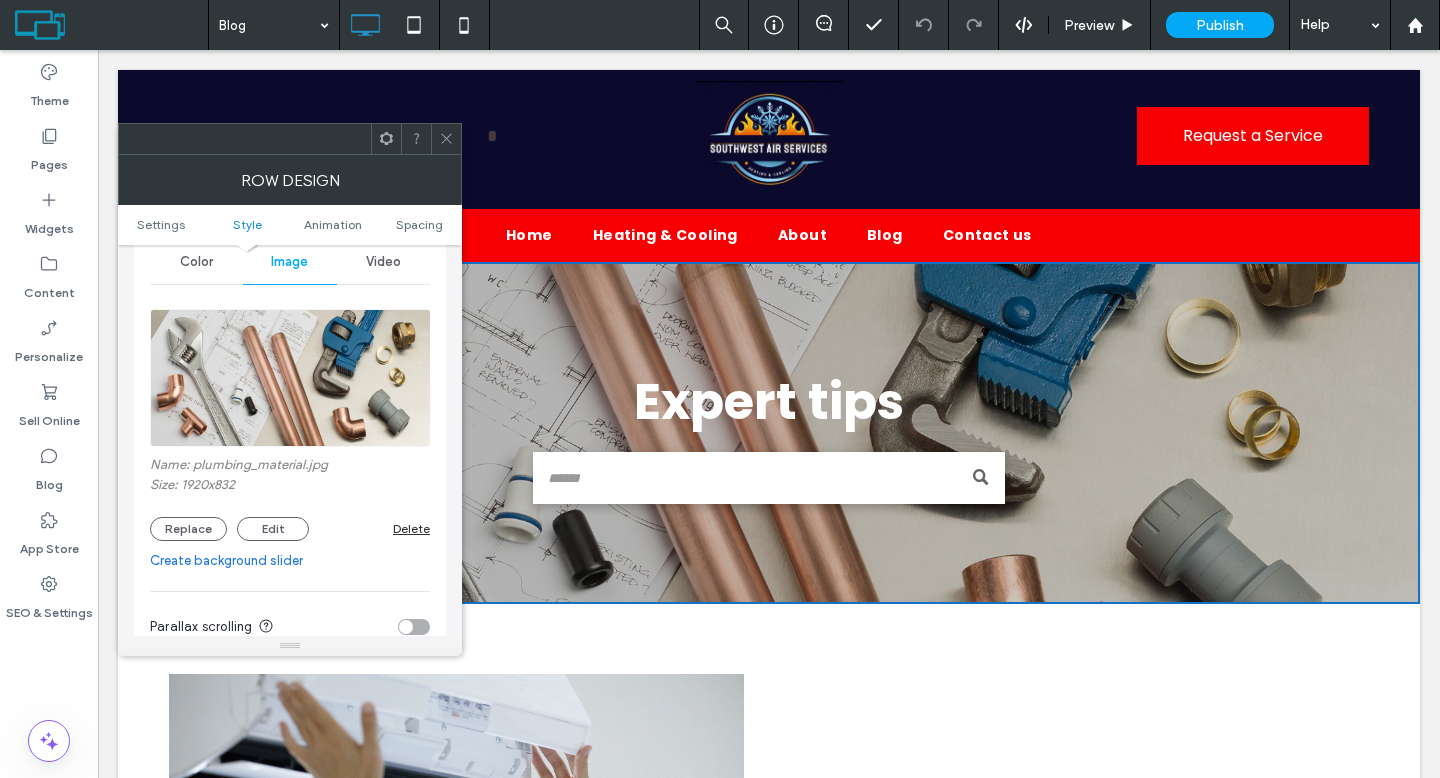 scroll, scrollTop: 333, scrollLeft: 0, axis: vertical 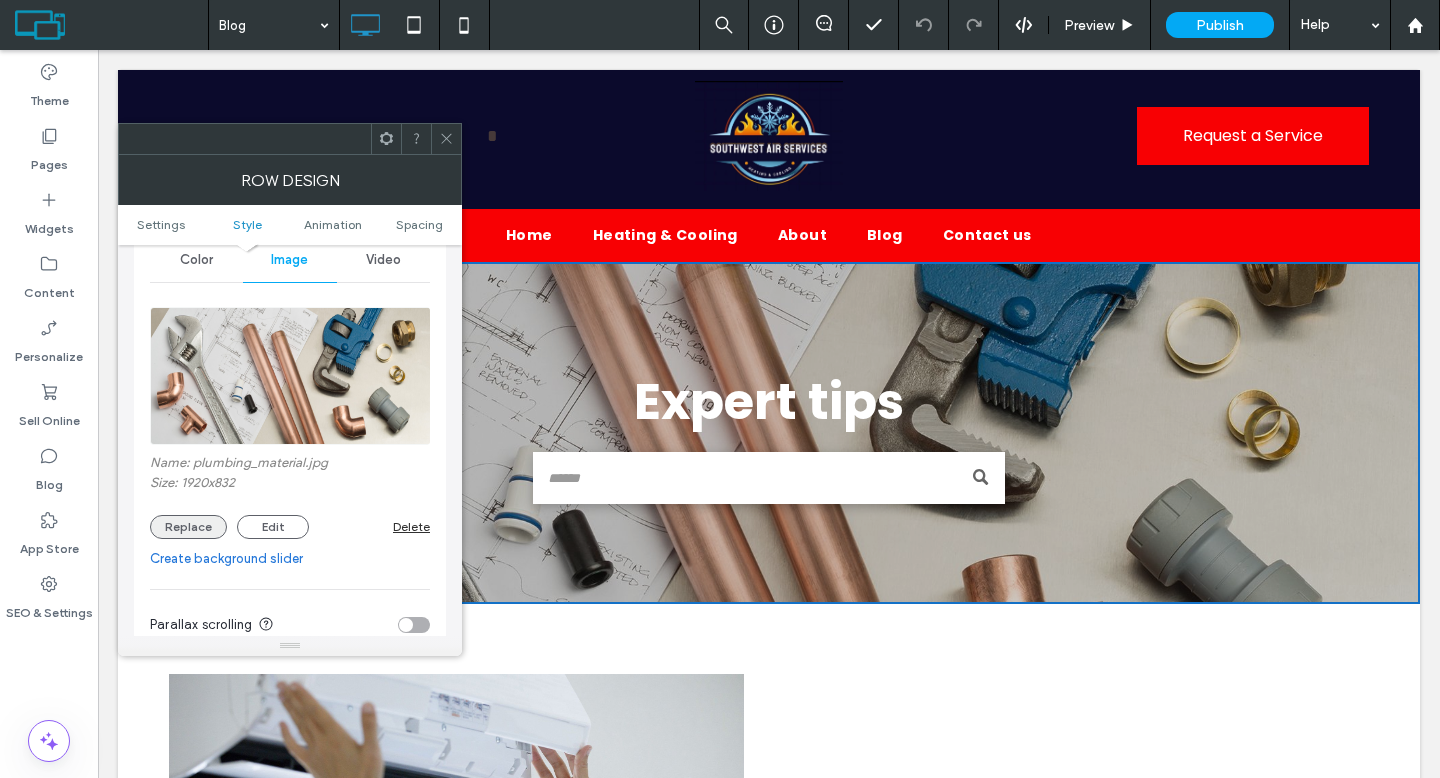 click on "Replace" at bounding box center (188, 527) 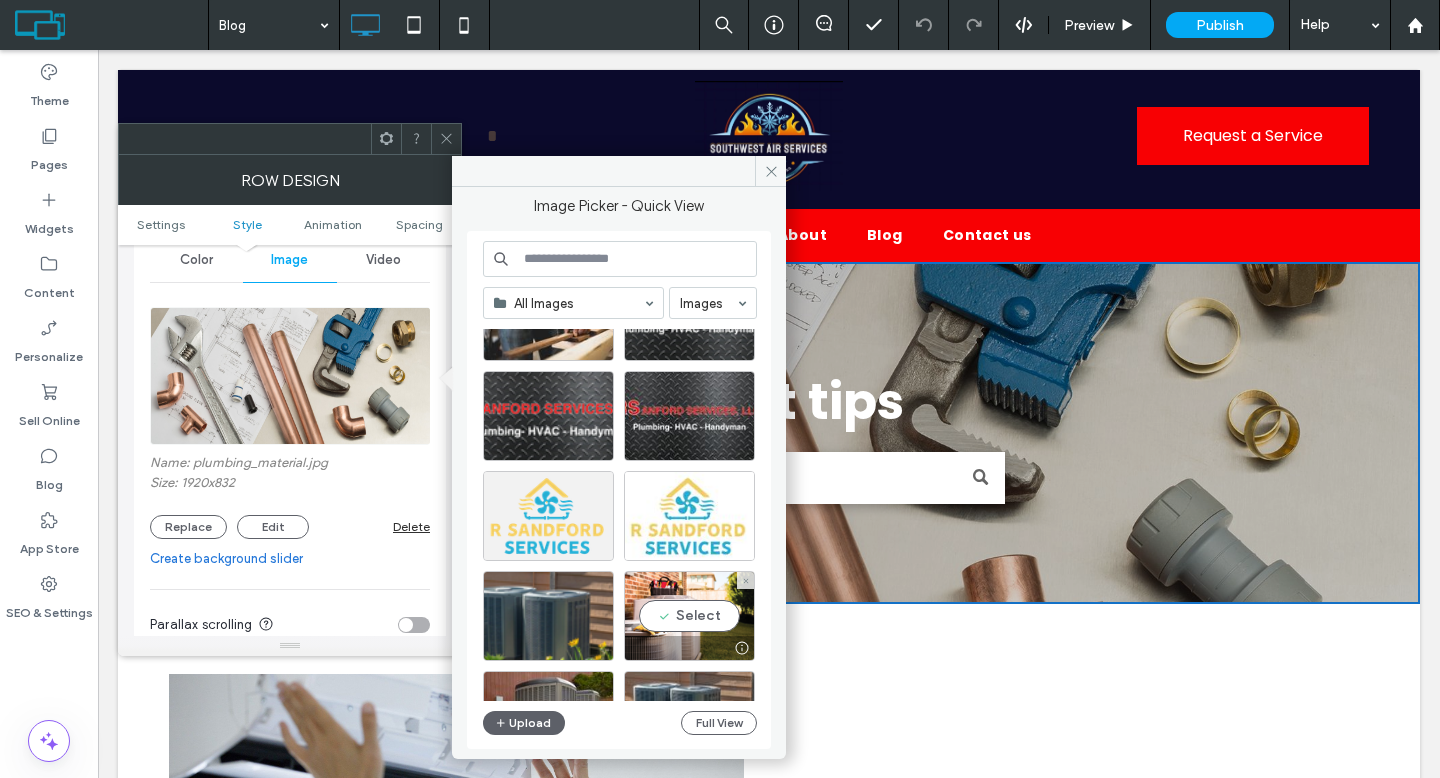 scroll, scrollTop: 620, scrollLeft: 0, axis: vertical 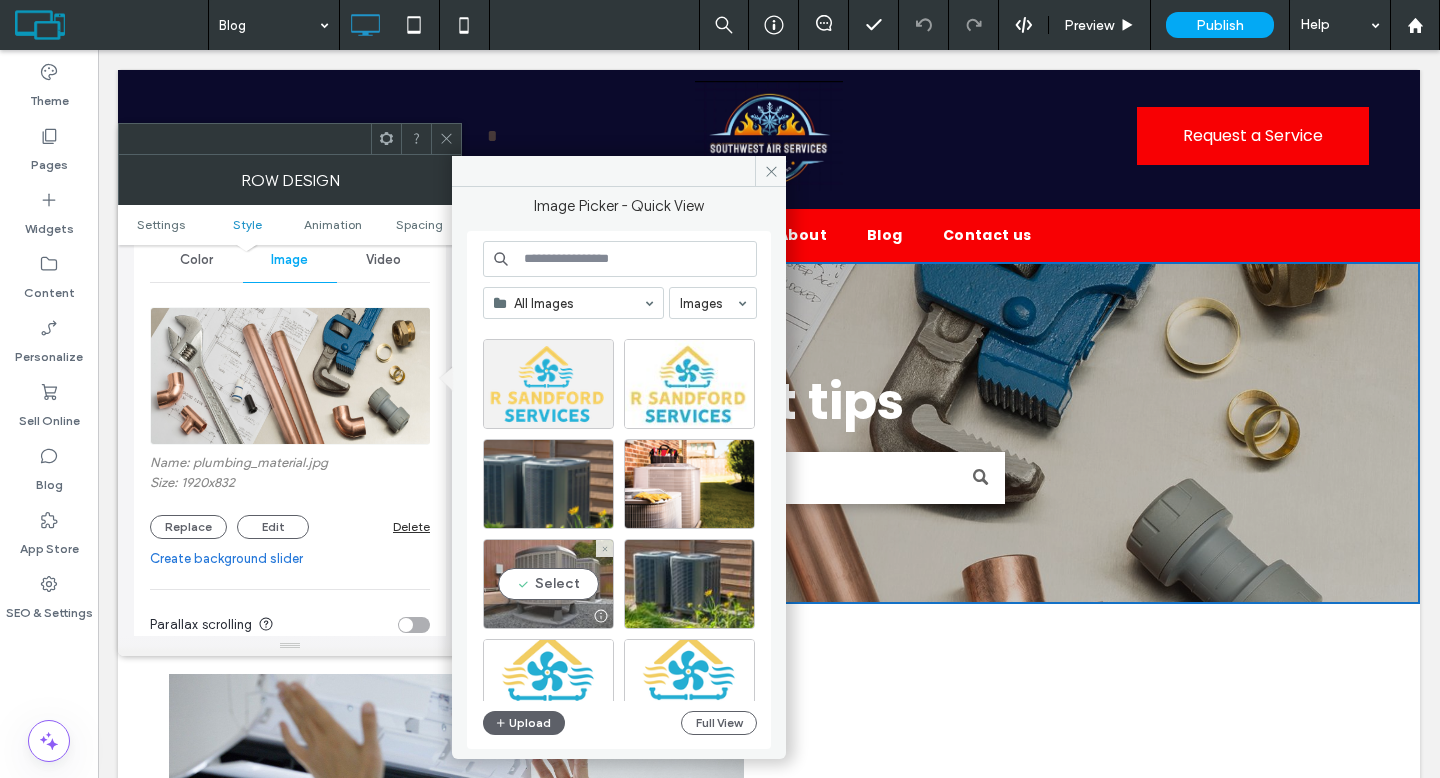 click on "Select" at bounding box center (548, 584) 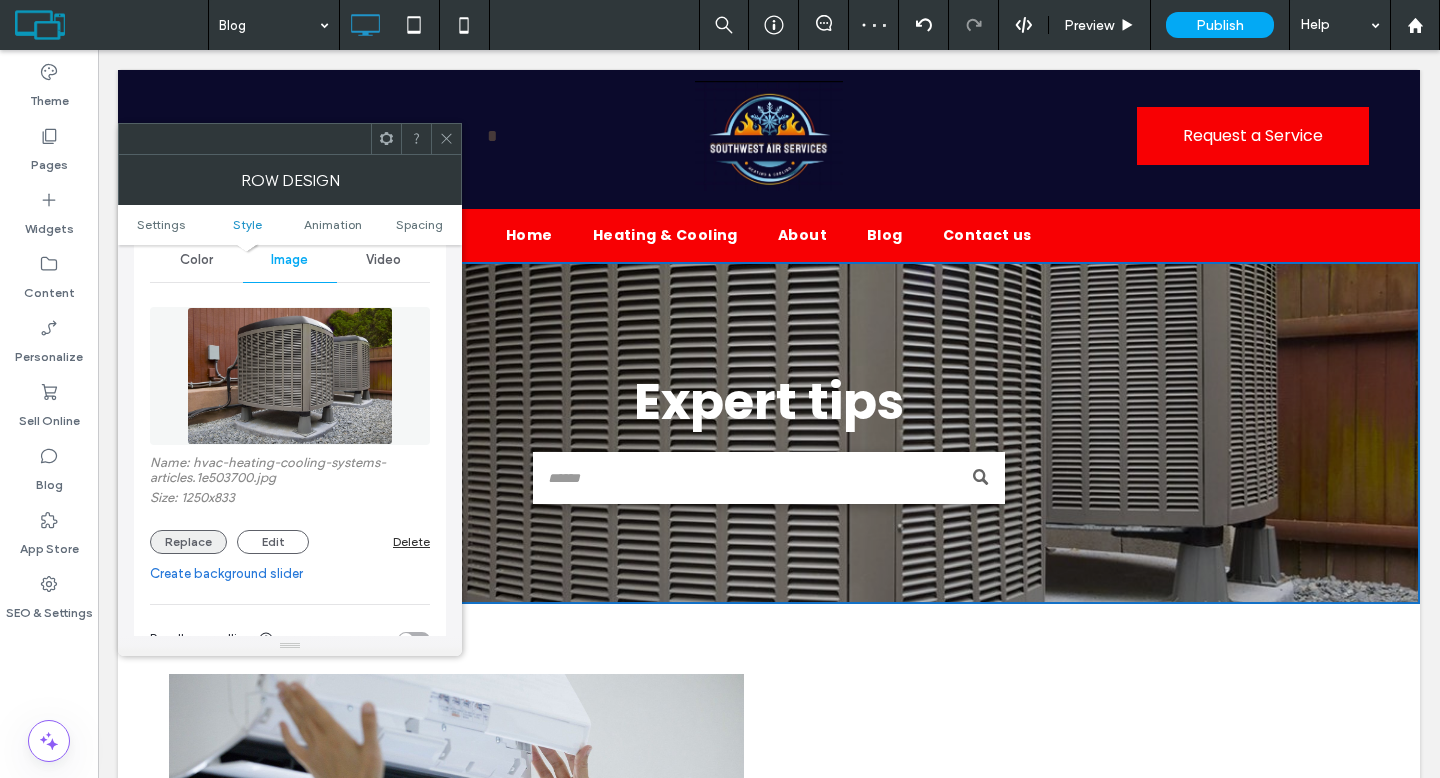 click on "Replace" at bounding box center [188, 542] 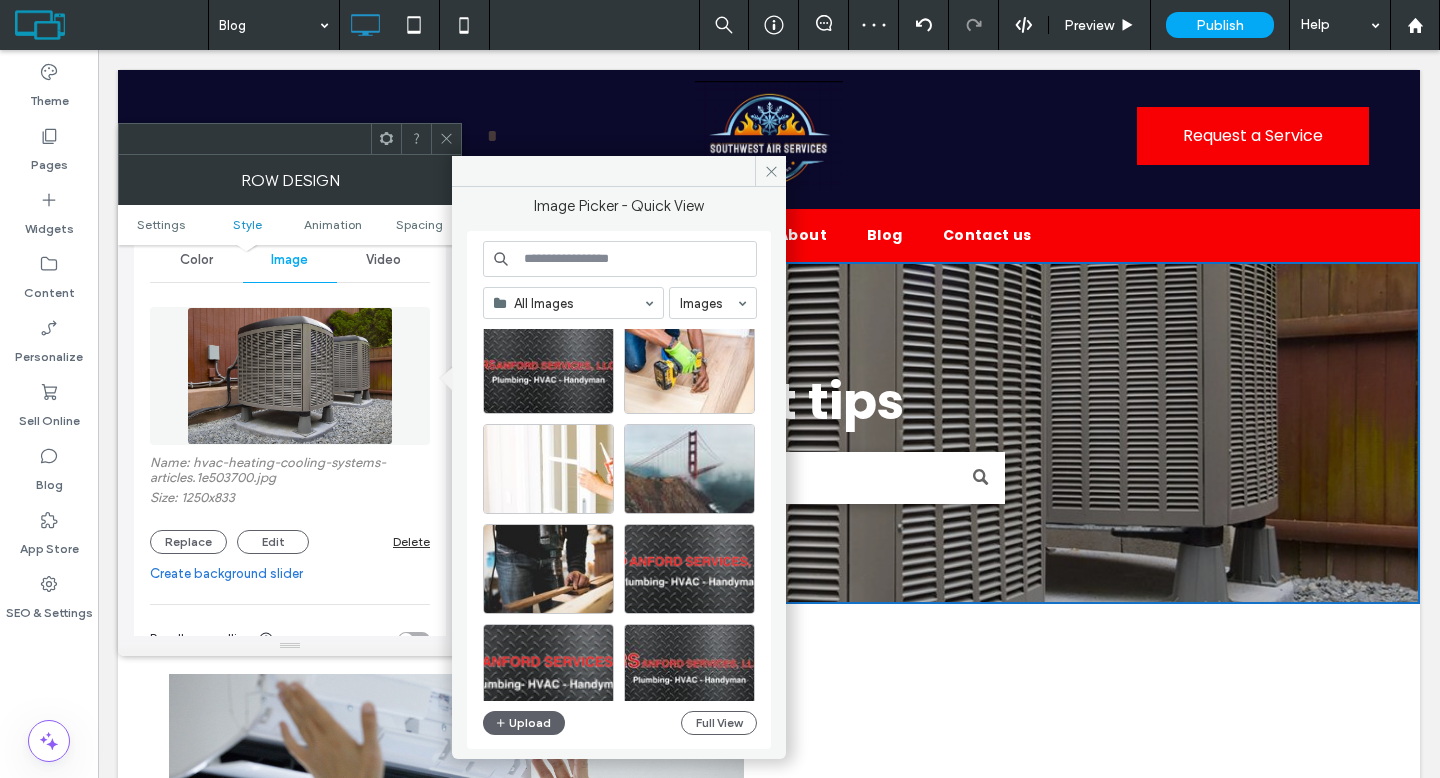scroll, scrollTop: 582, scrollLeft: 0, axis: vertical 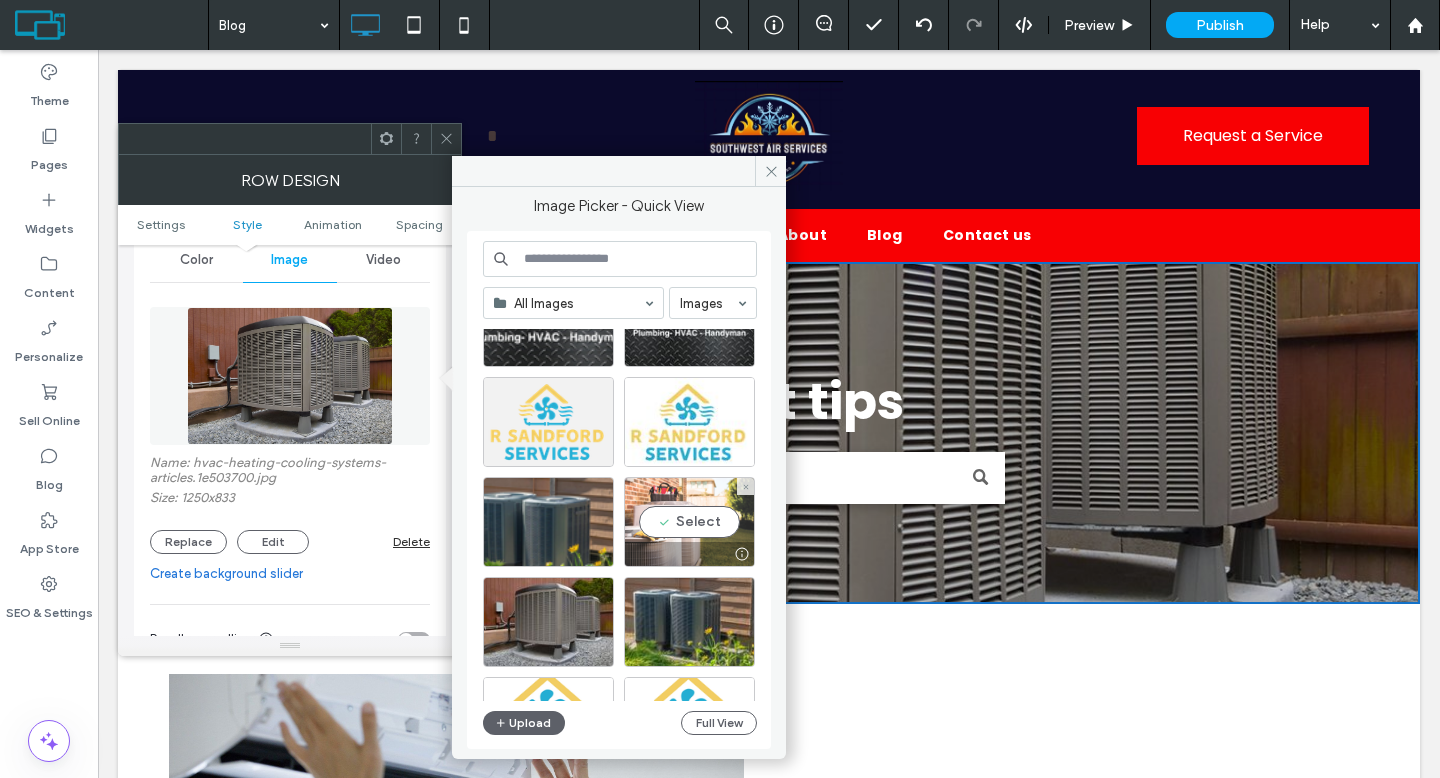 drag, startPoint x: 690, startPoint y: 517, endPoint x: 592, endPoint y: 467, distance: 110.01818 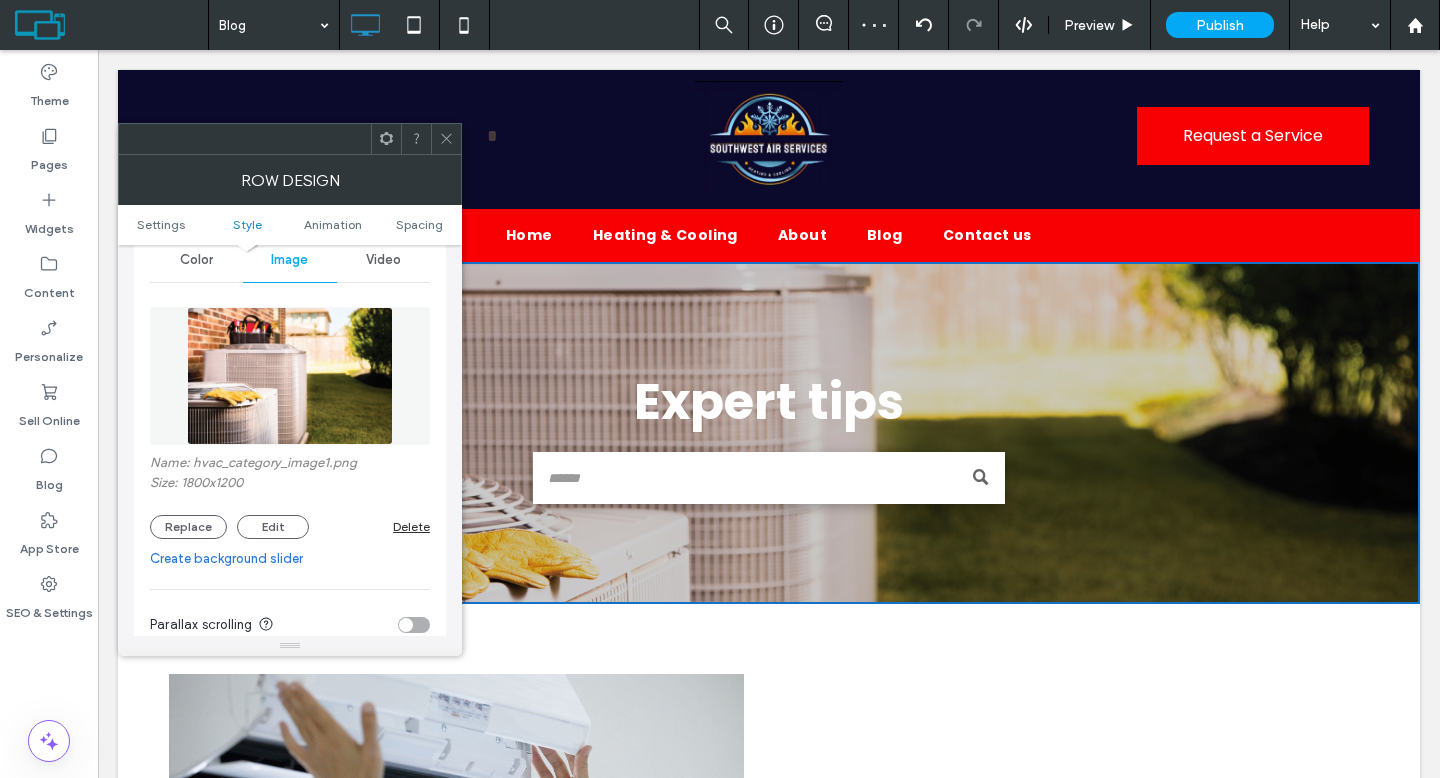 click 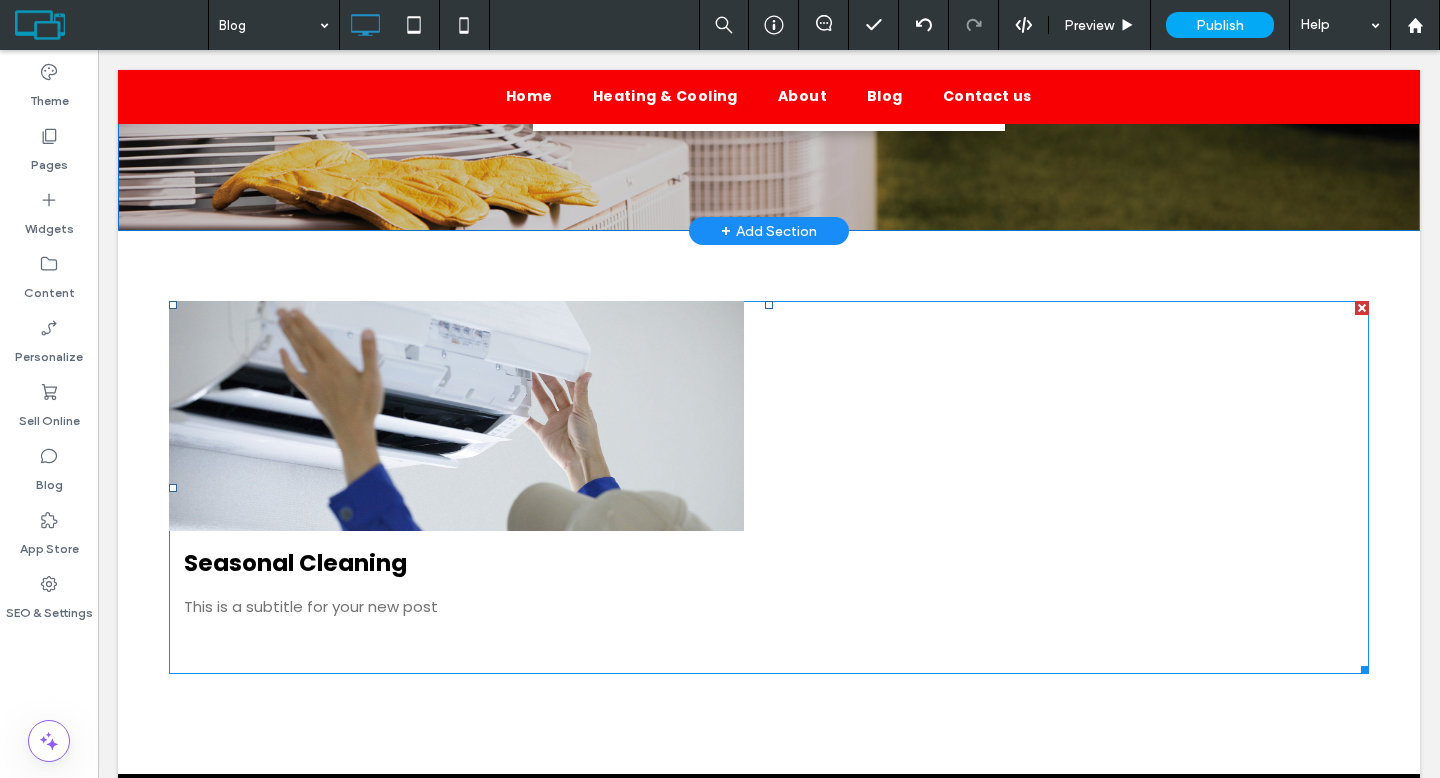 scroll, scrollTop: 735, scrollLeft: 0, axis: vertical 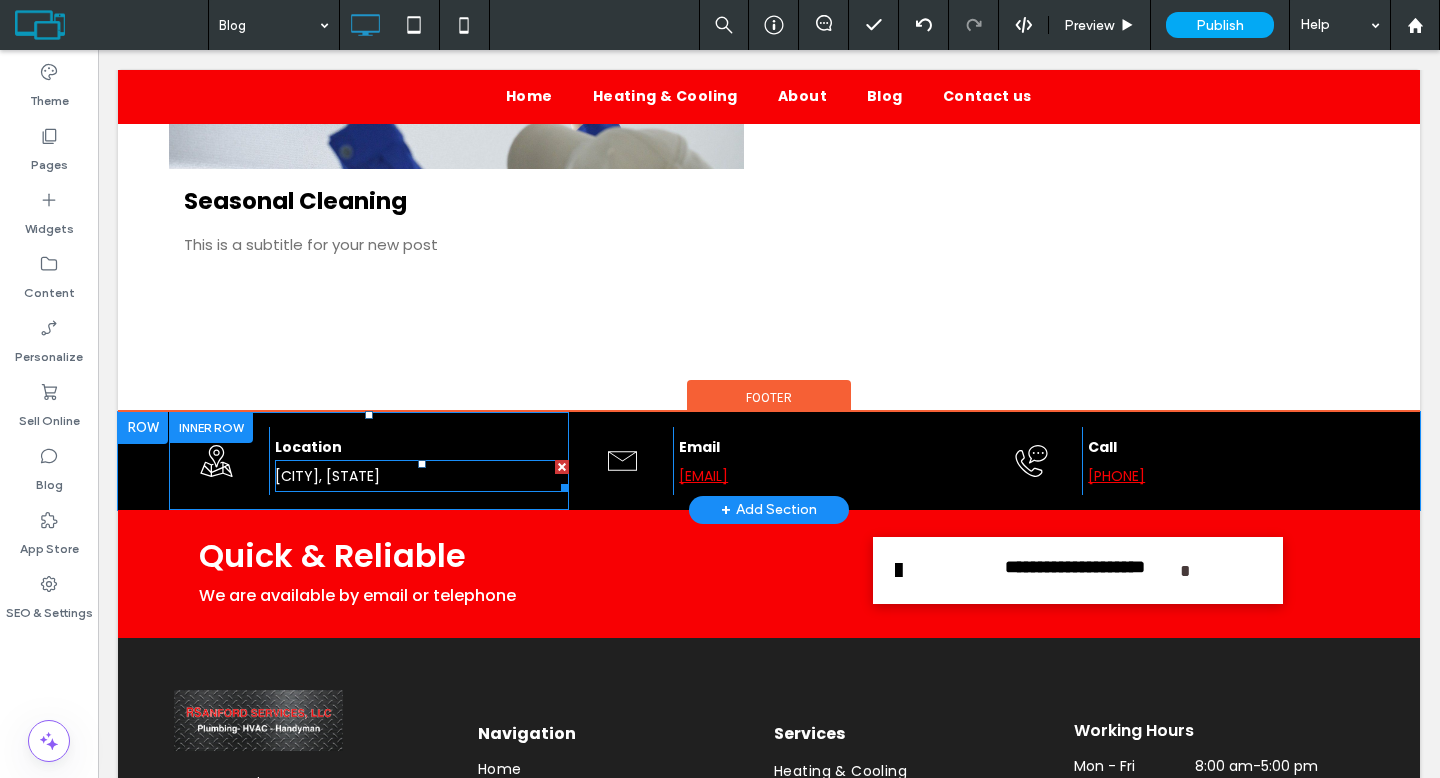click on "Albion, New York" at bounding box center [422, 476] 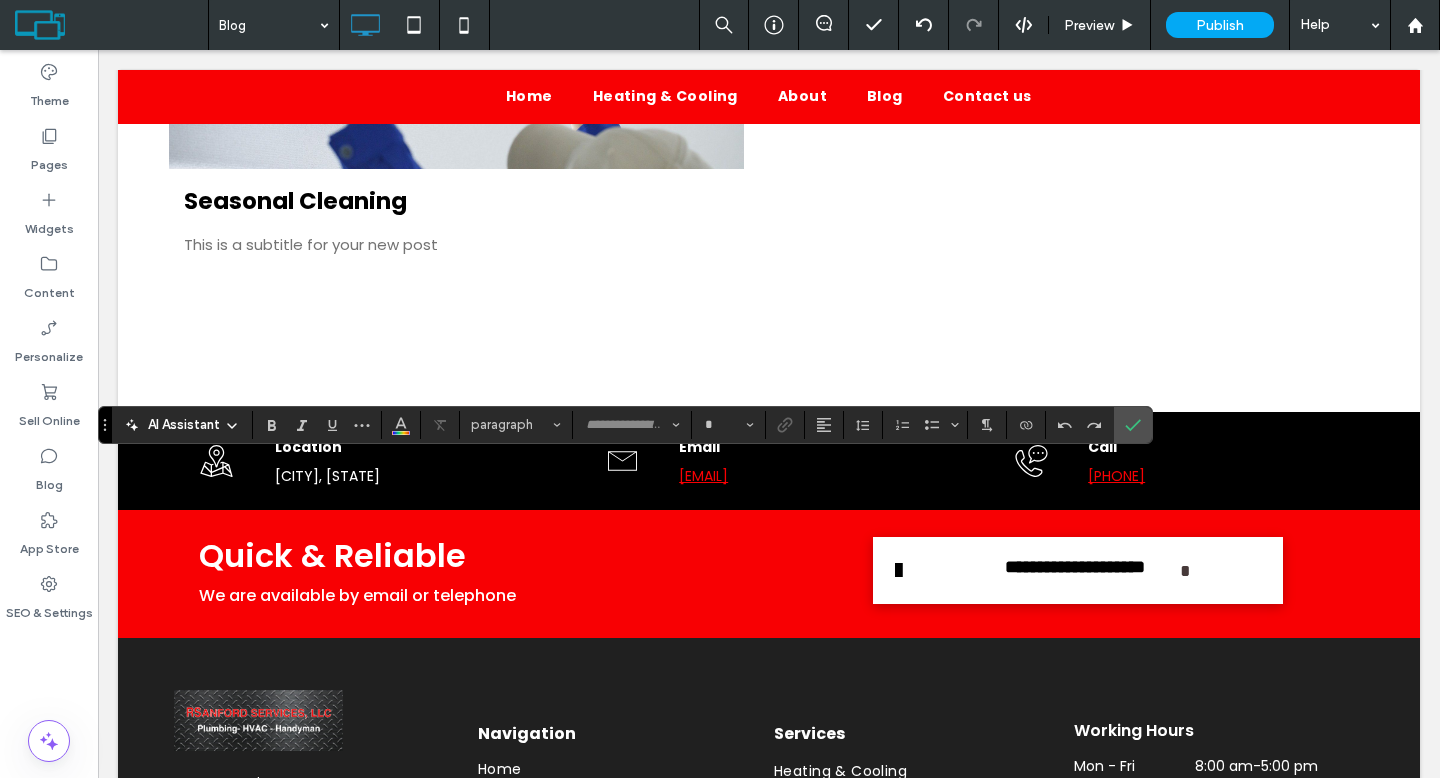 type on "*******" 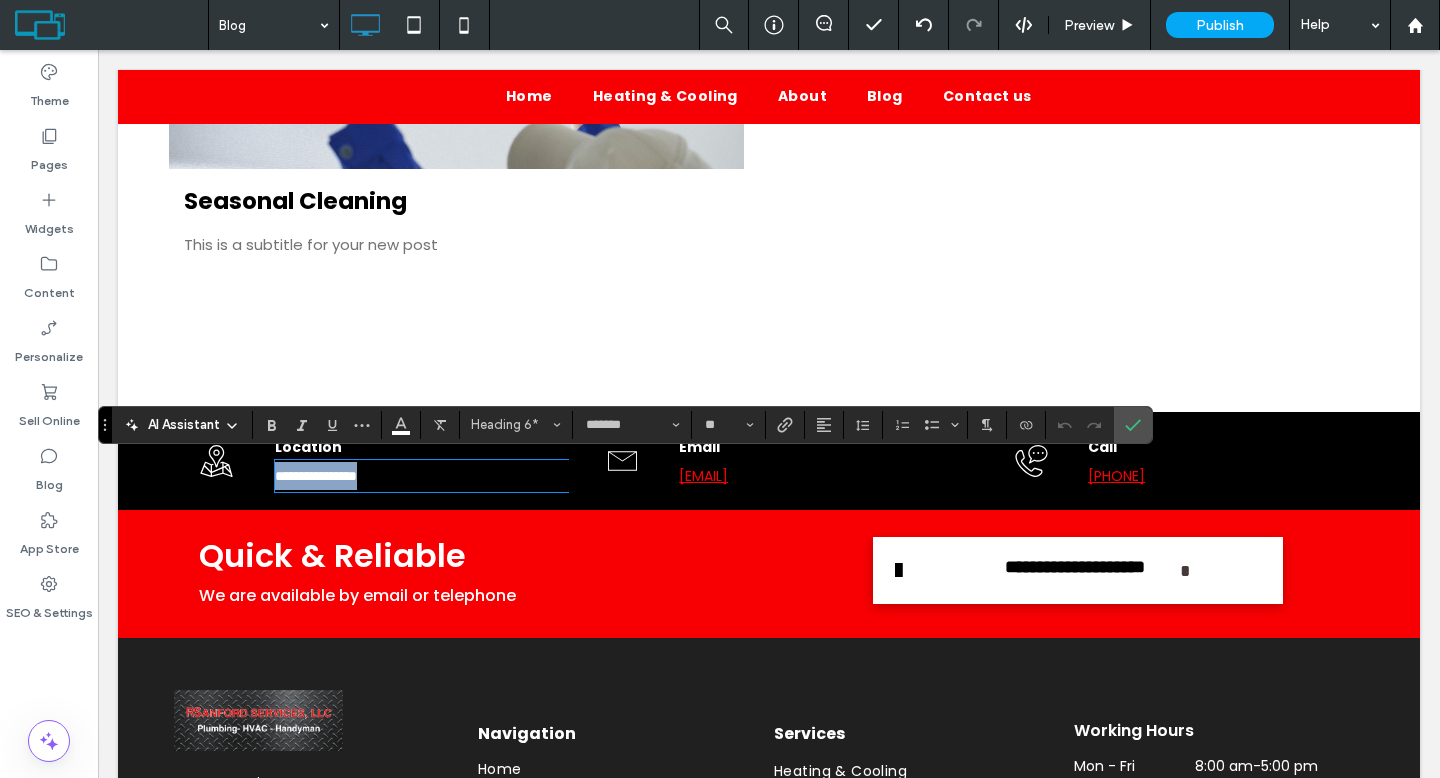 type 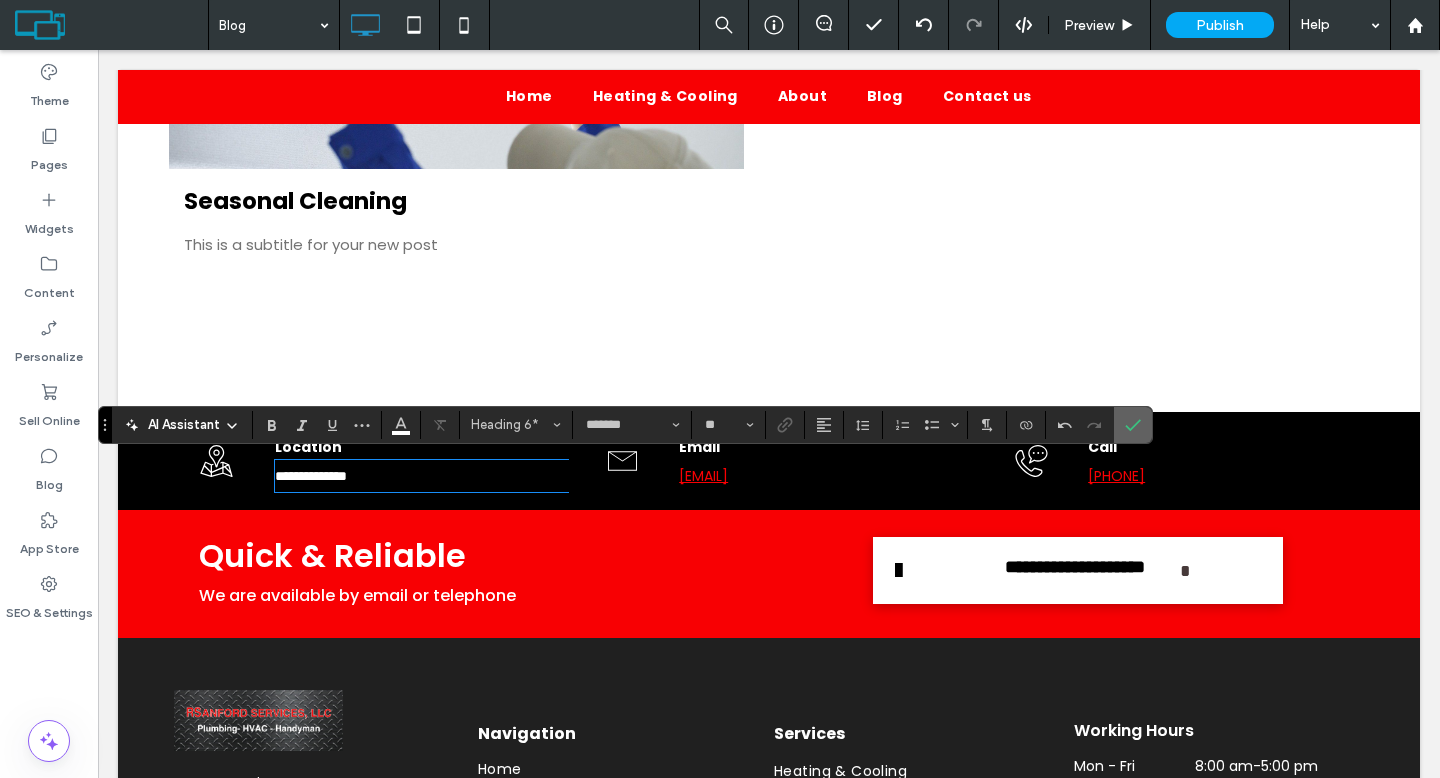 click 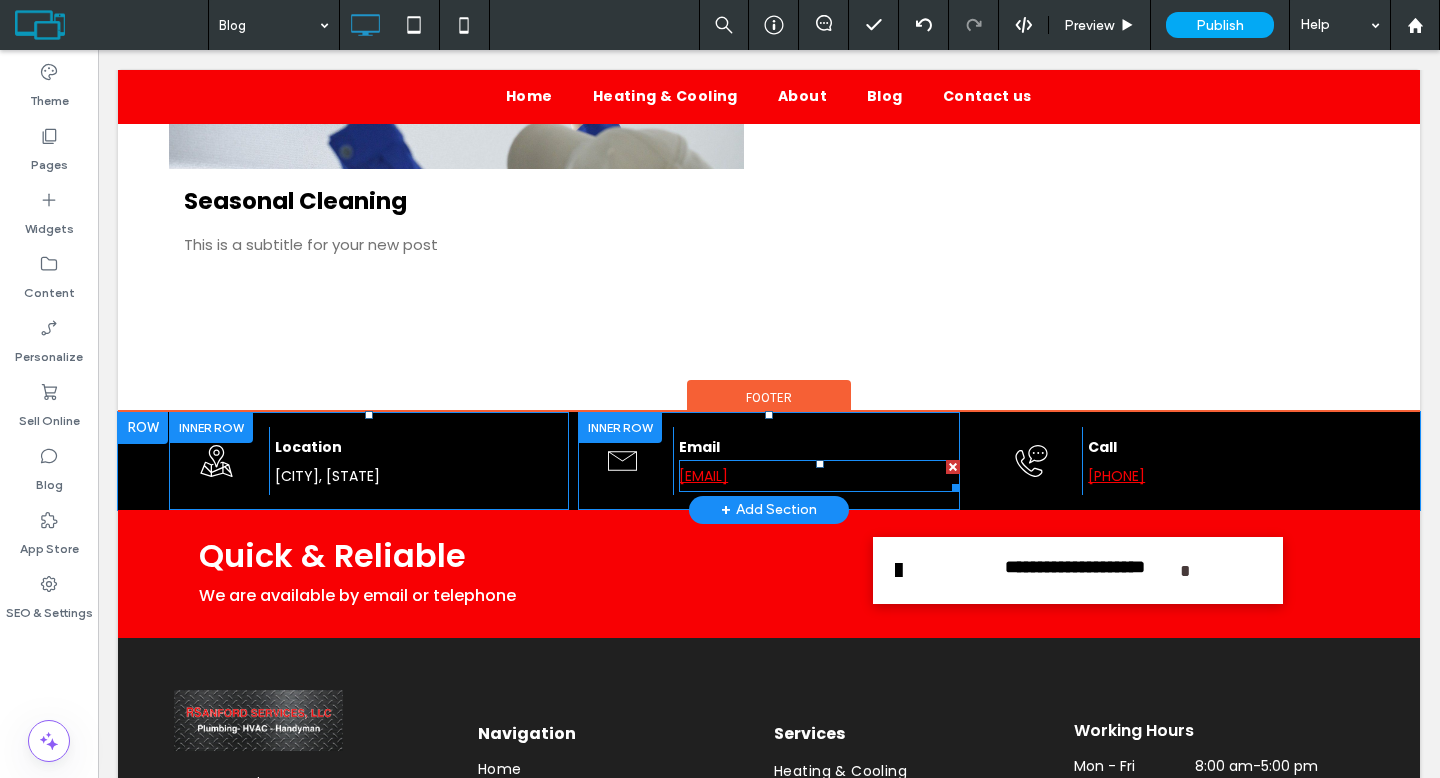 click on "rsanfordservices@gmail.com" at bounding box center [703, 476] 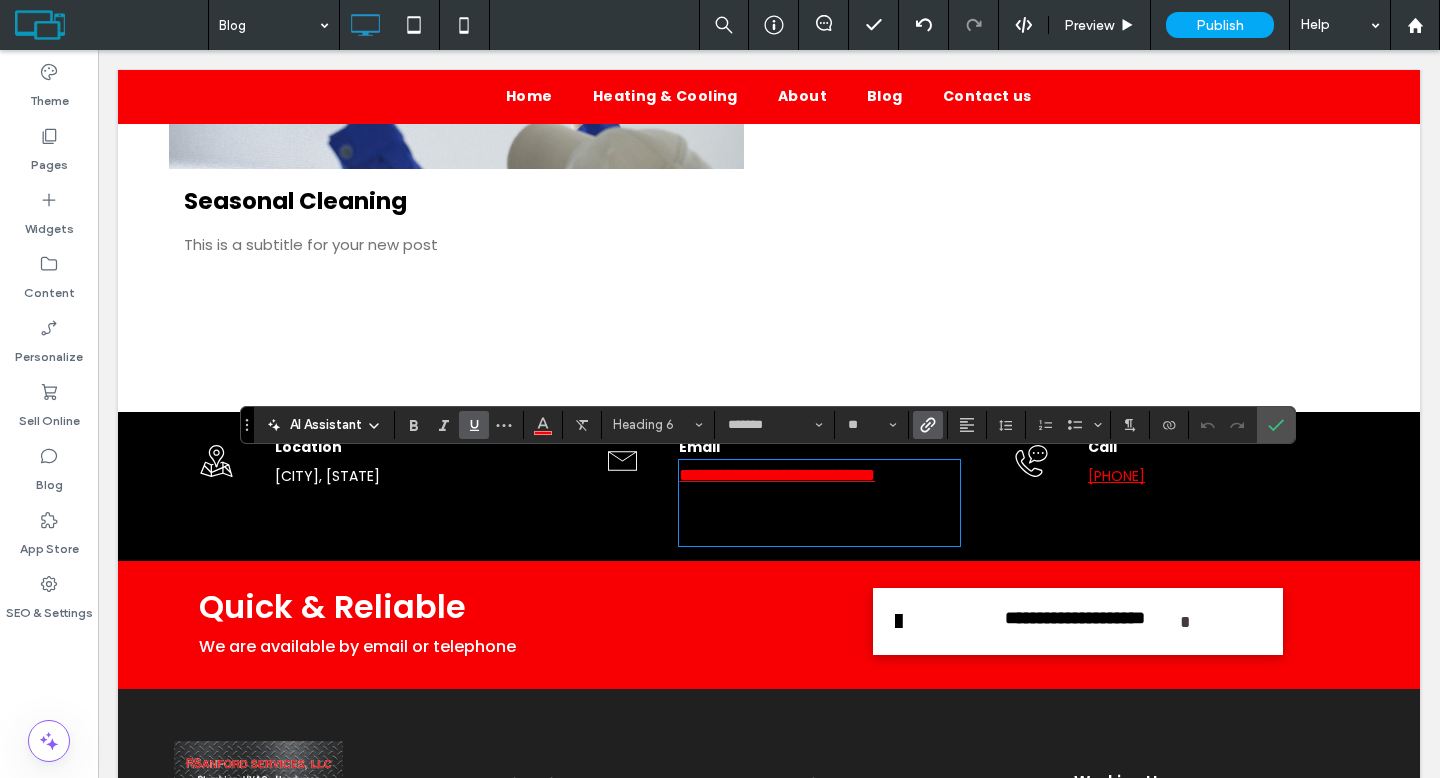 scroll, scrollTop: 0, scrollLeft: 0, axis: both 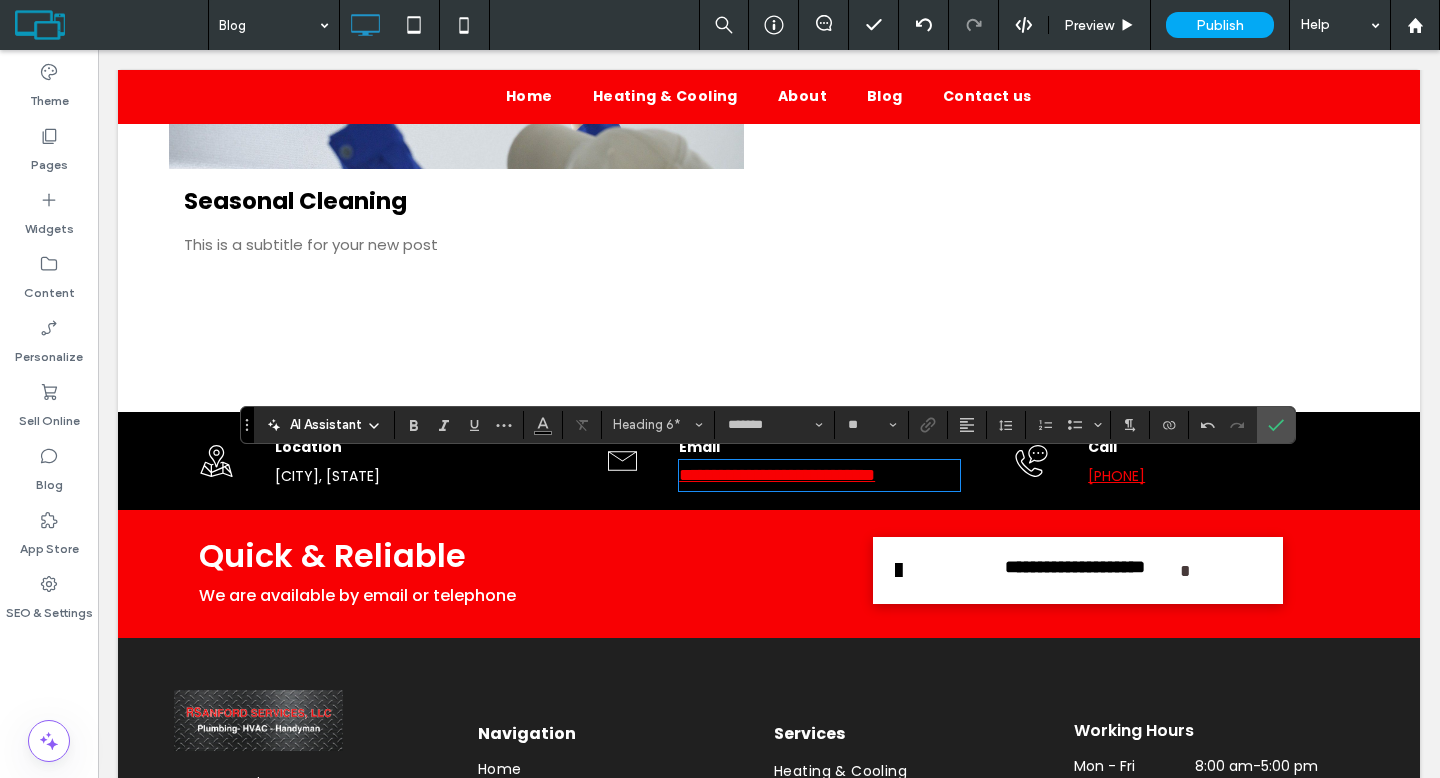 type on "**" 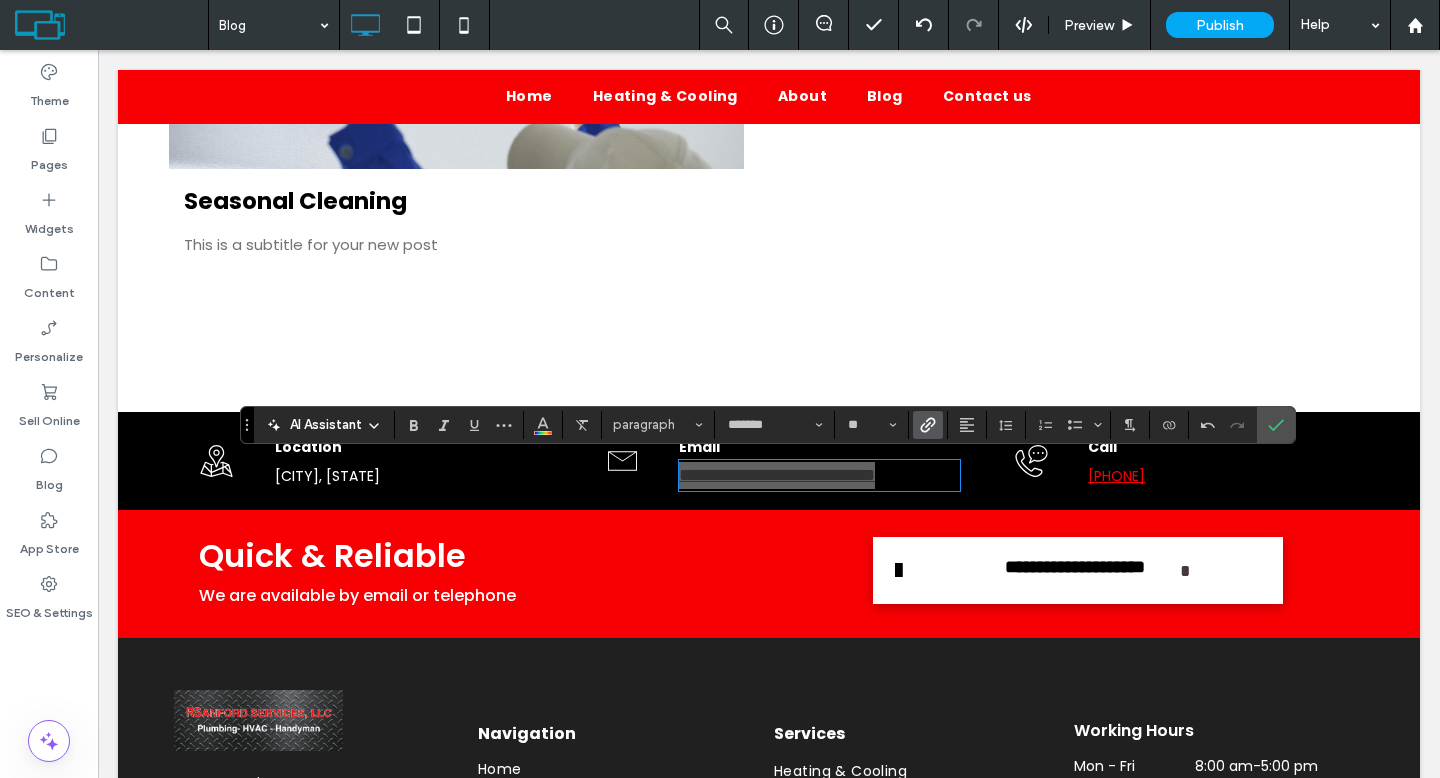 click at bounding box center [928, 425] 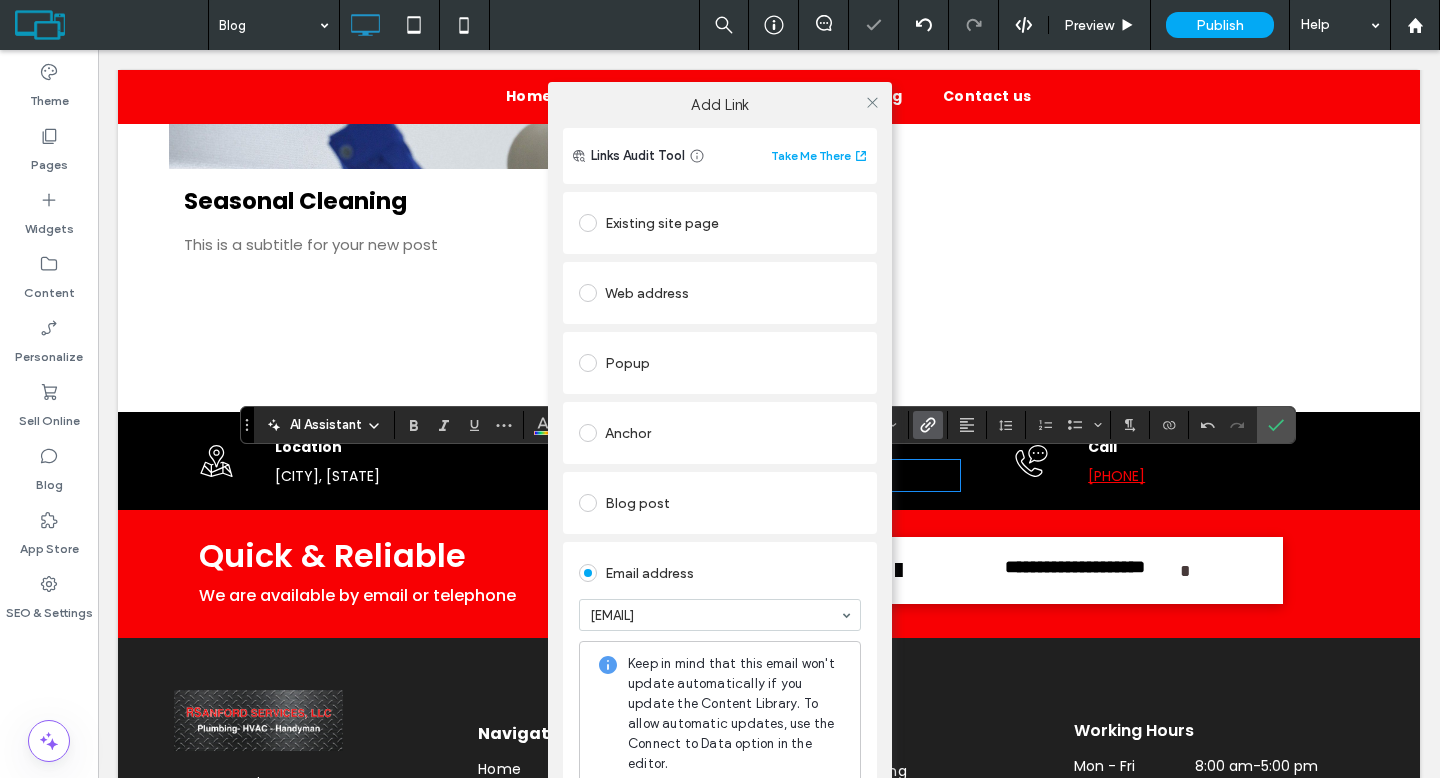 click on "Existing site page Web address Popup Anchor Blog post Email address rsanfordservices@gmail.com Keep in mind that this email won't update automatically if you update the Content Library. To allow automatic updates, use the Connect to Data option in the editor.
Click to call File for download" at bounding box center [720, 566] 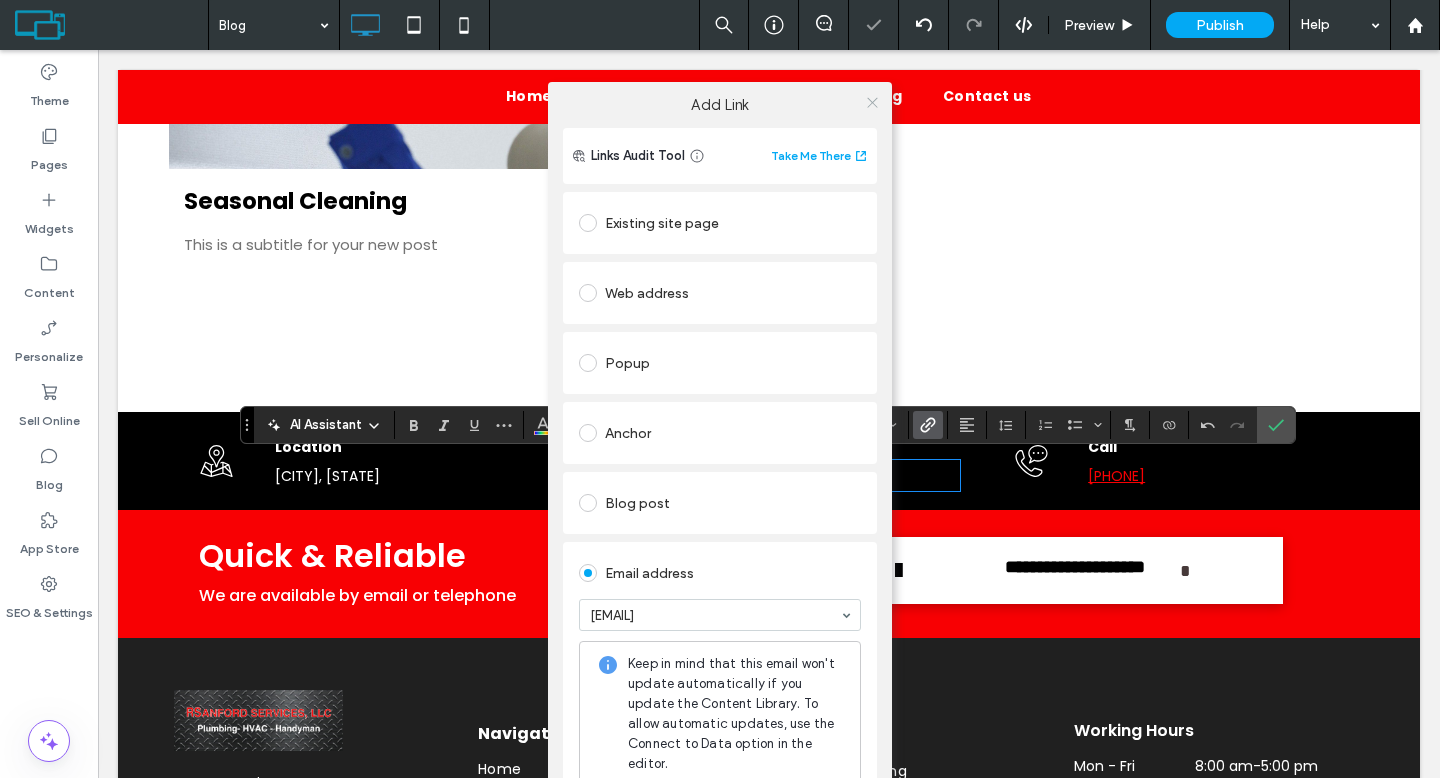 click 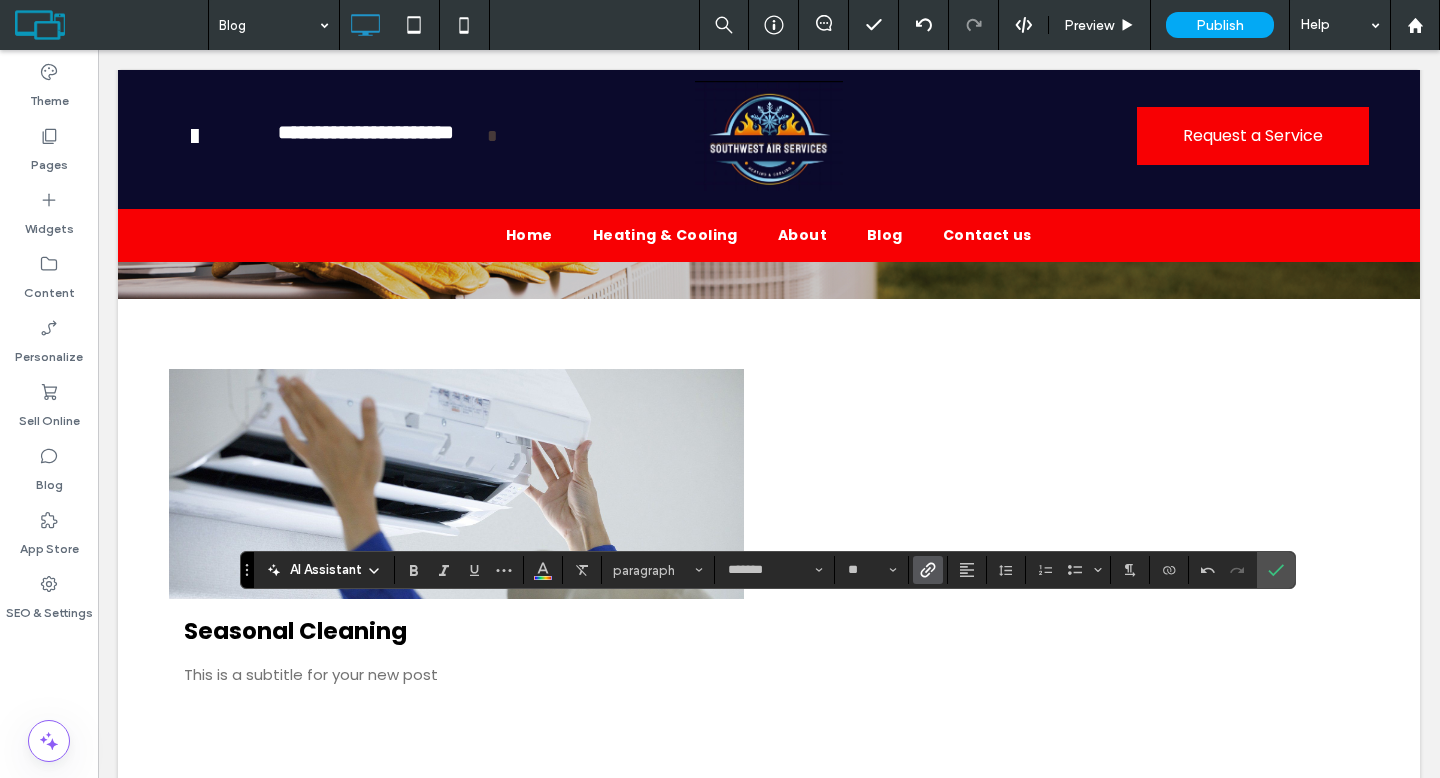 scroll, scrollTop: 909, scrollLeft: 0, axis: vertical 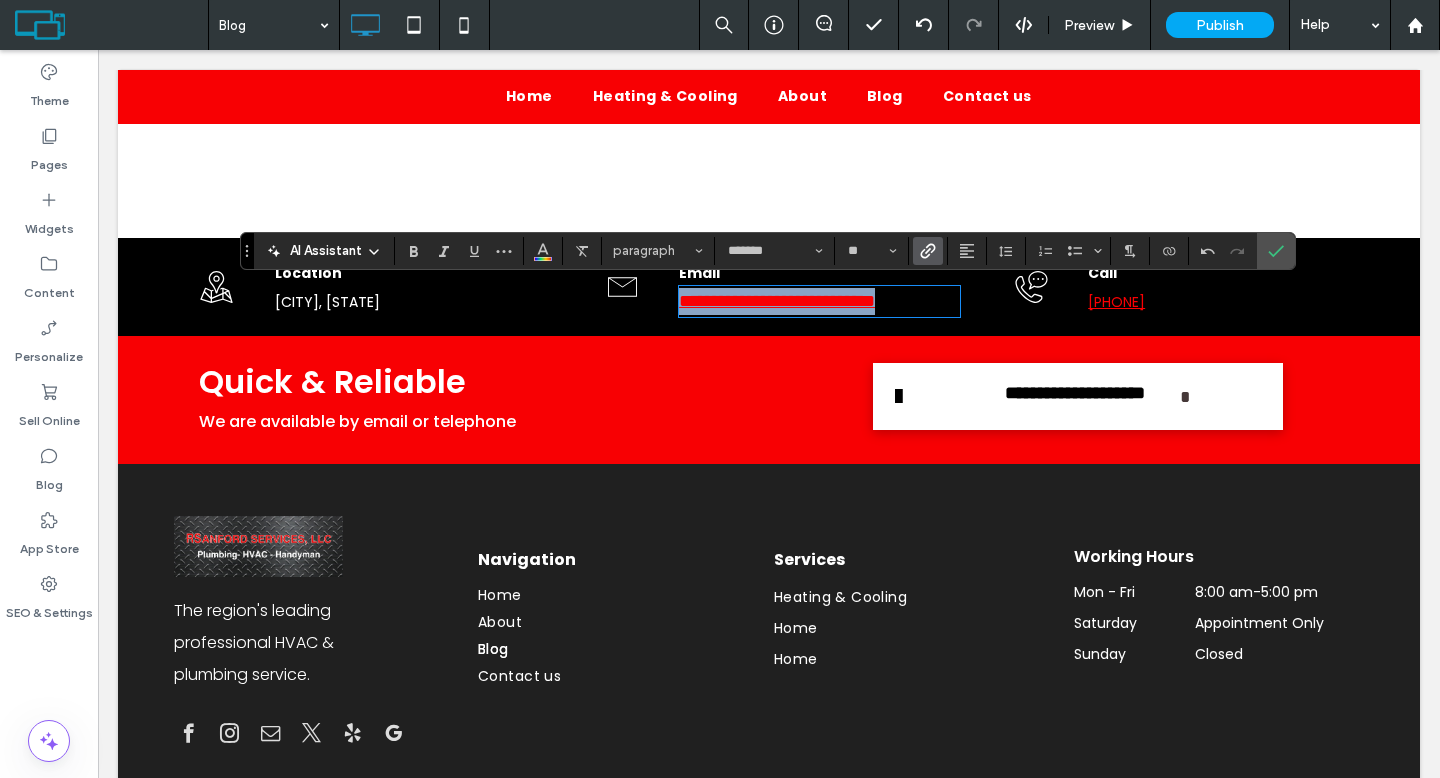 click on "716-939-0404" at bounding box center [1116, 302] 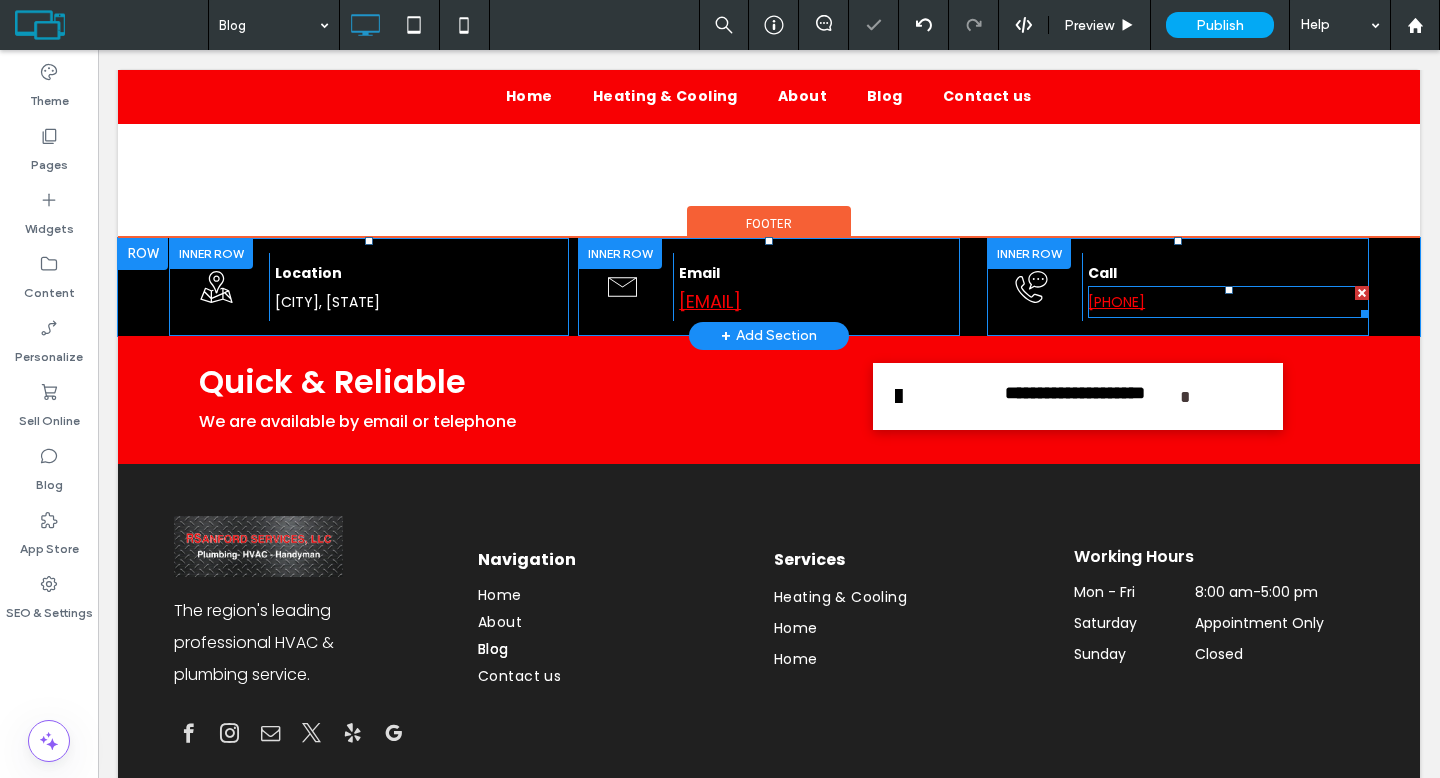 click on "716-939-0404" at bounding box center (1116, 302) 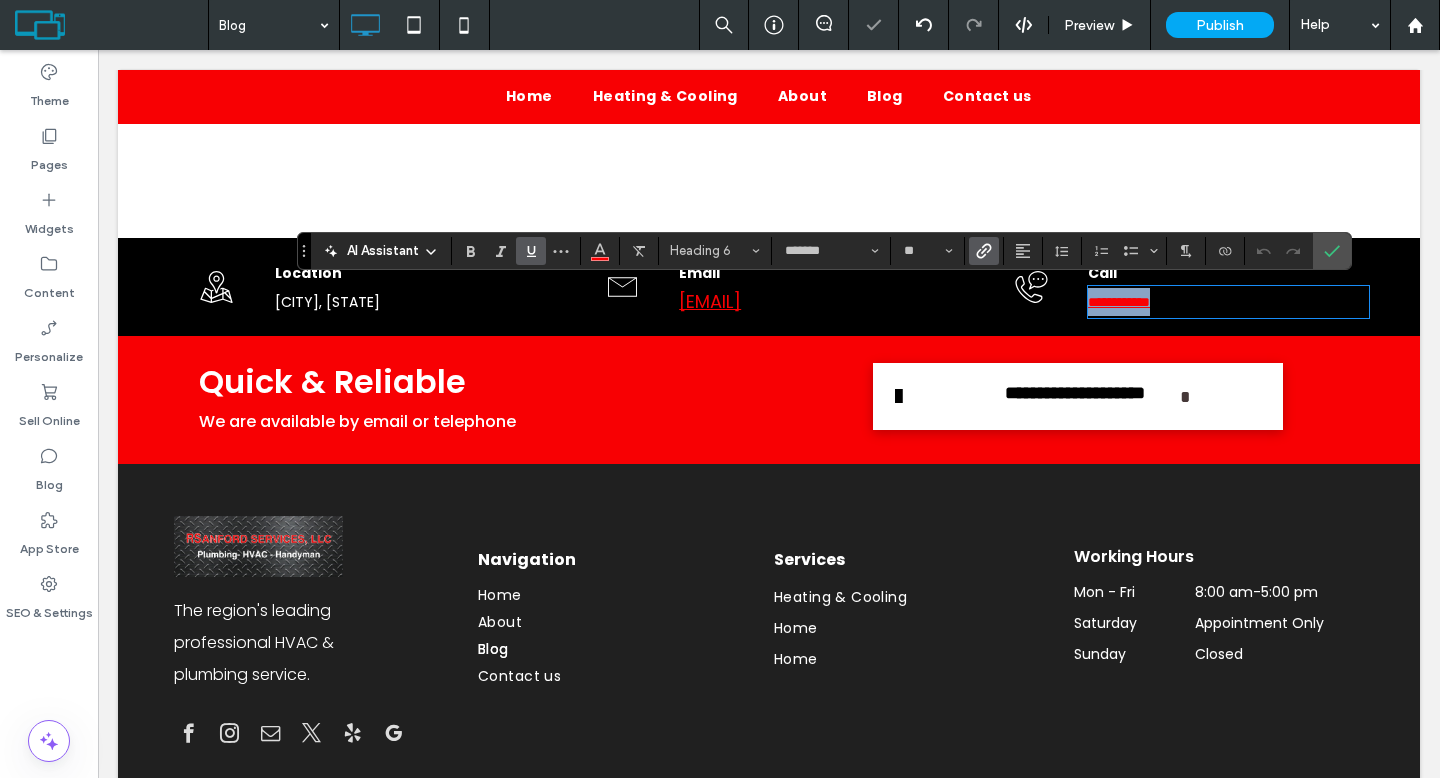 type 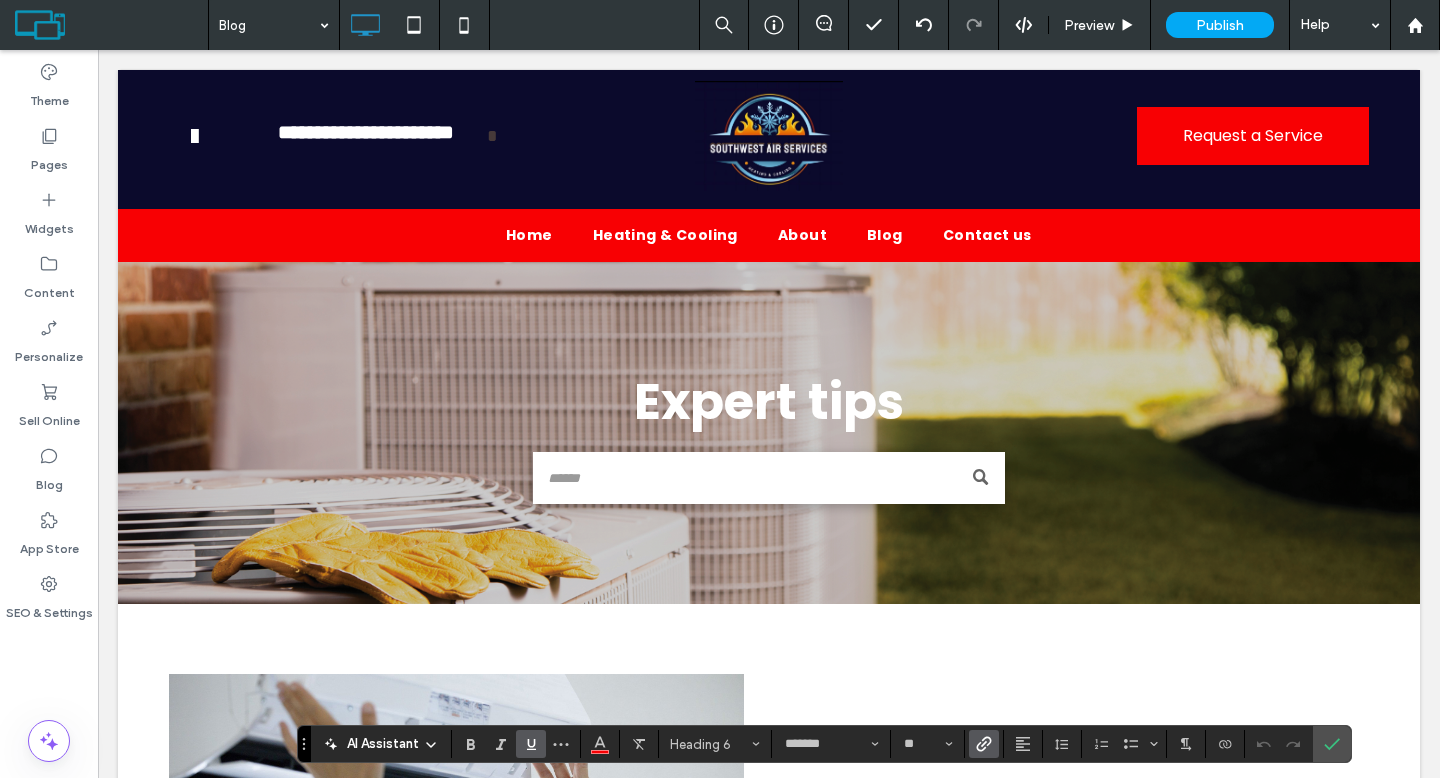 scroll, scrollTop: 963, scrollLeft: 0, axis: vertical 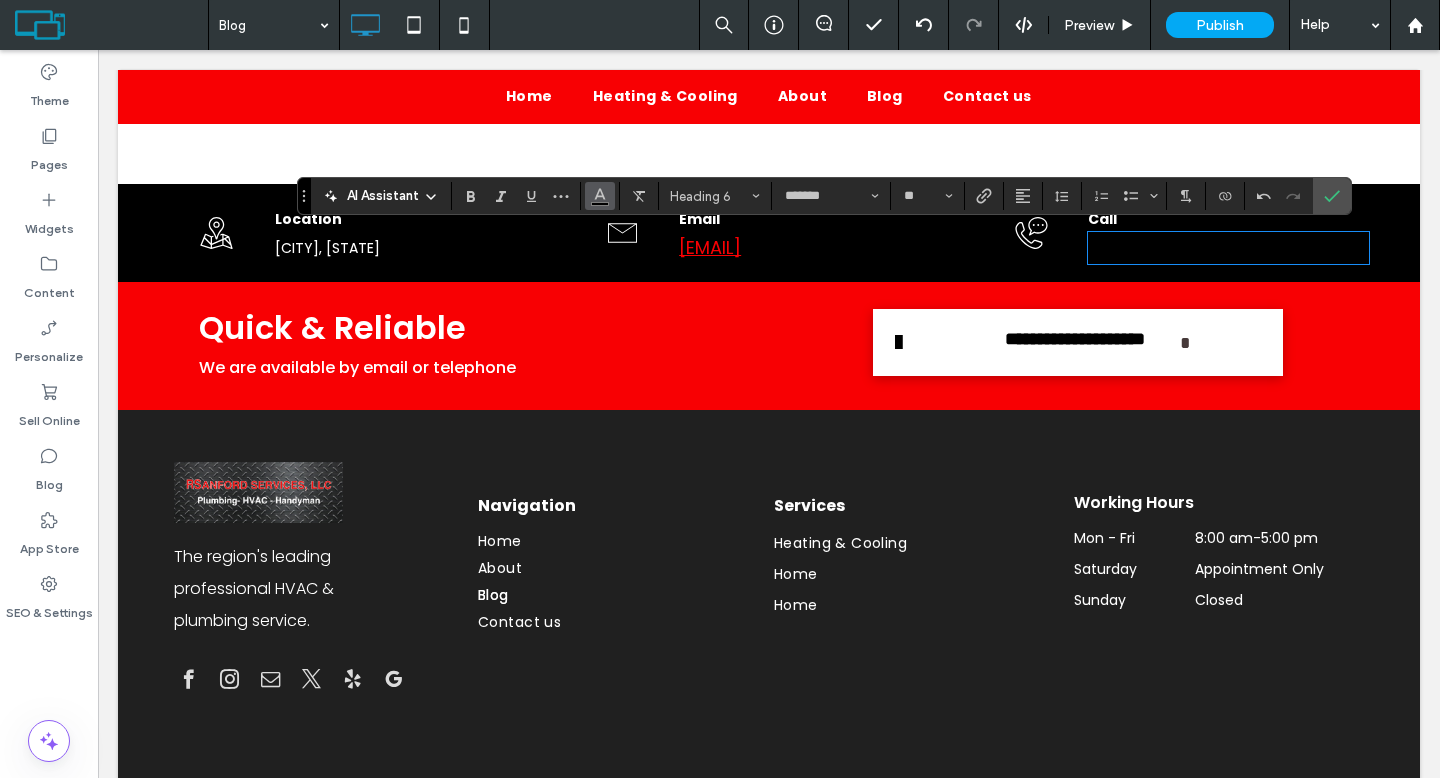 click 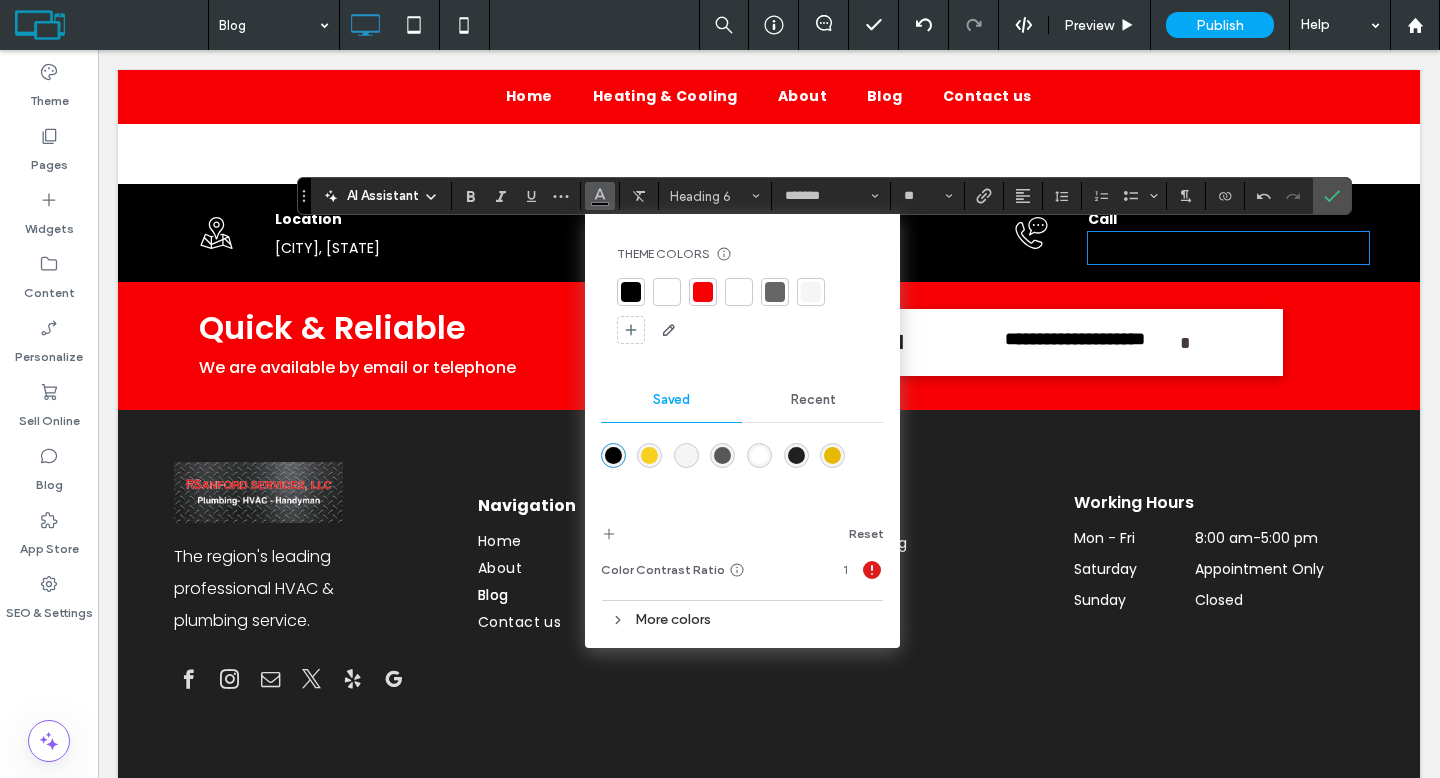 click at bounding box center [667, 292] 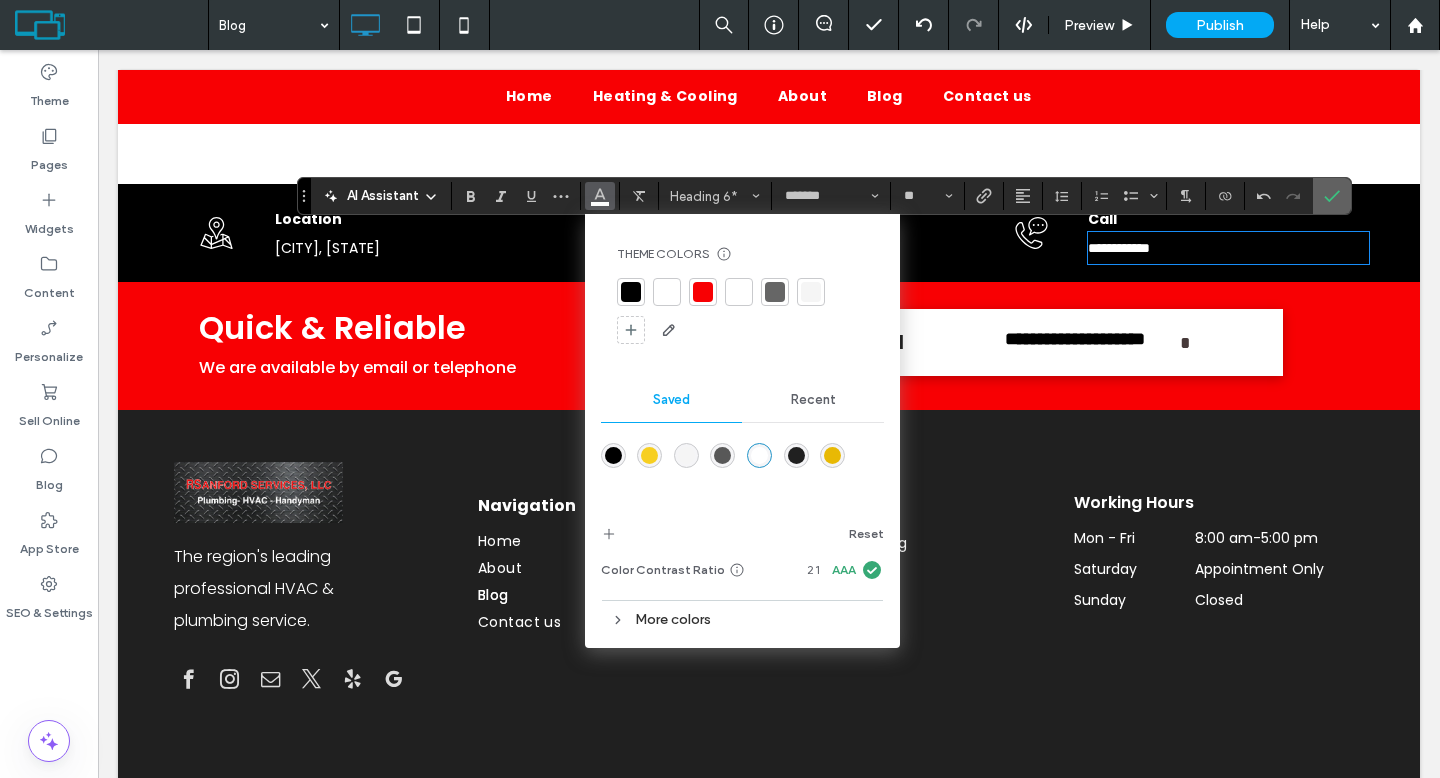 click at bounding box center [1328, 196] 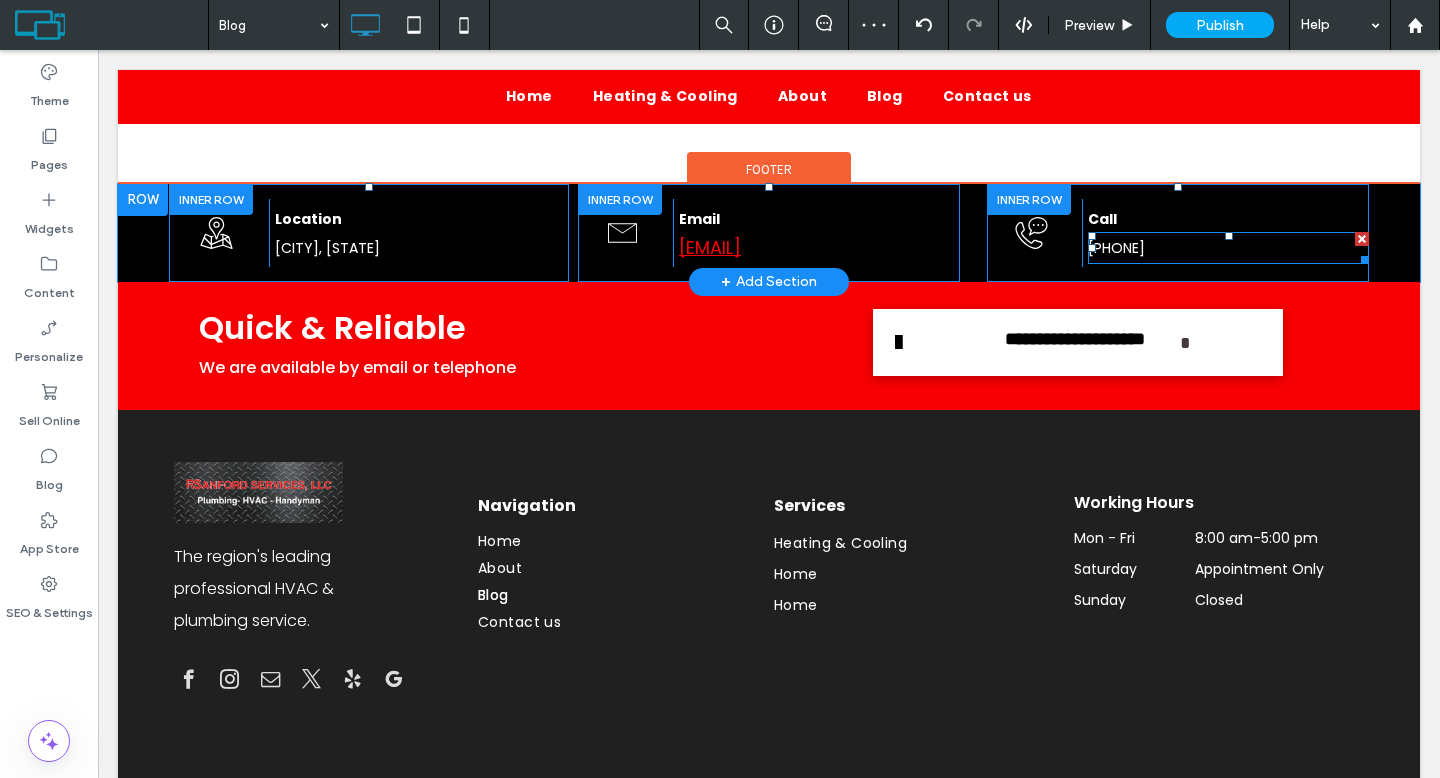 click on "[PHONE]" at bounding box center [1116, 248] 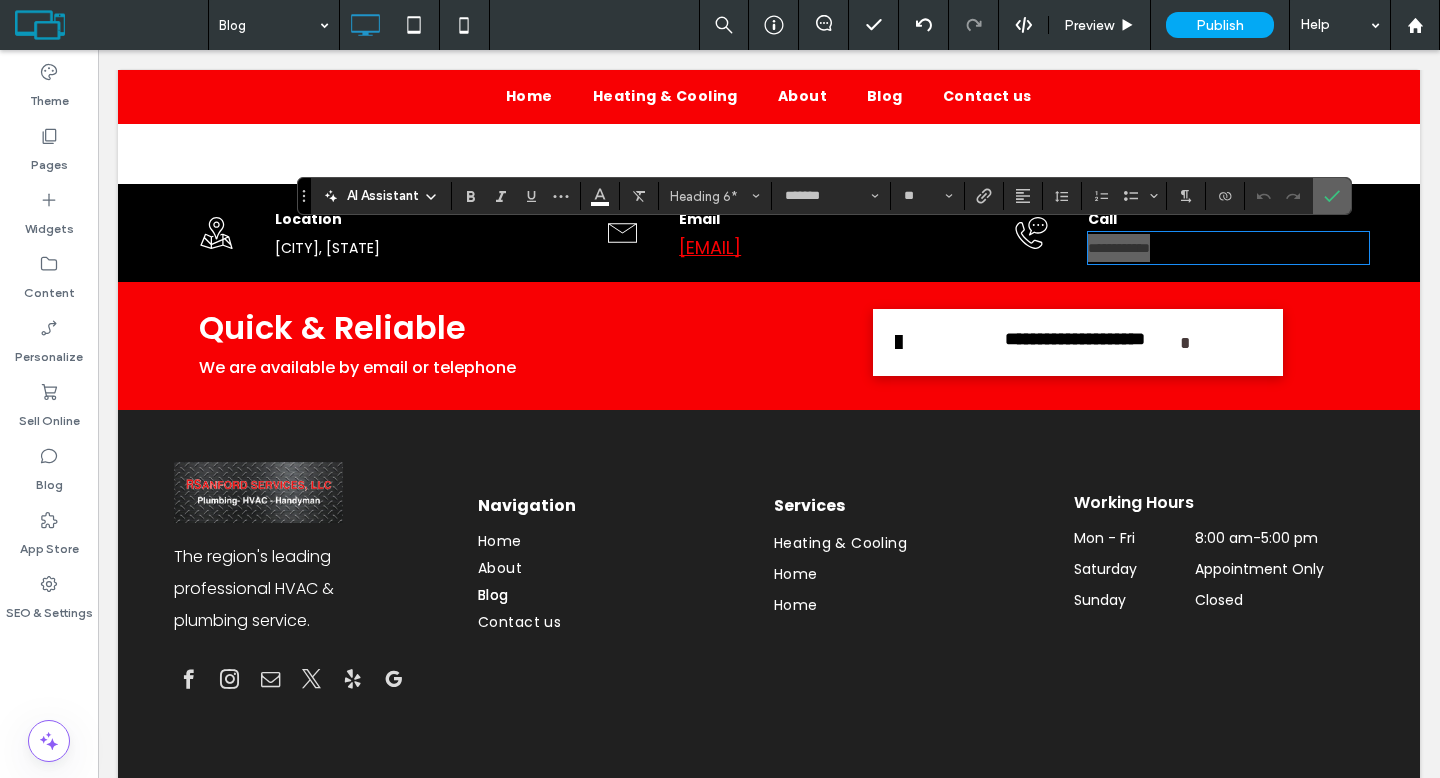 click 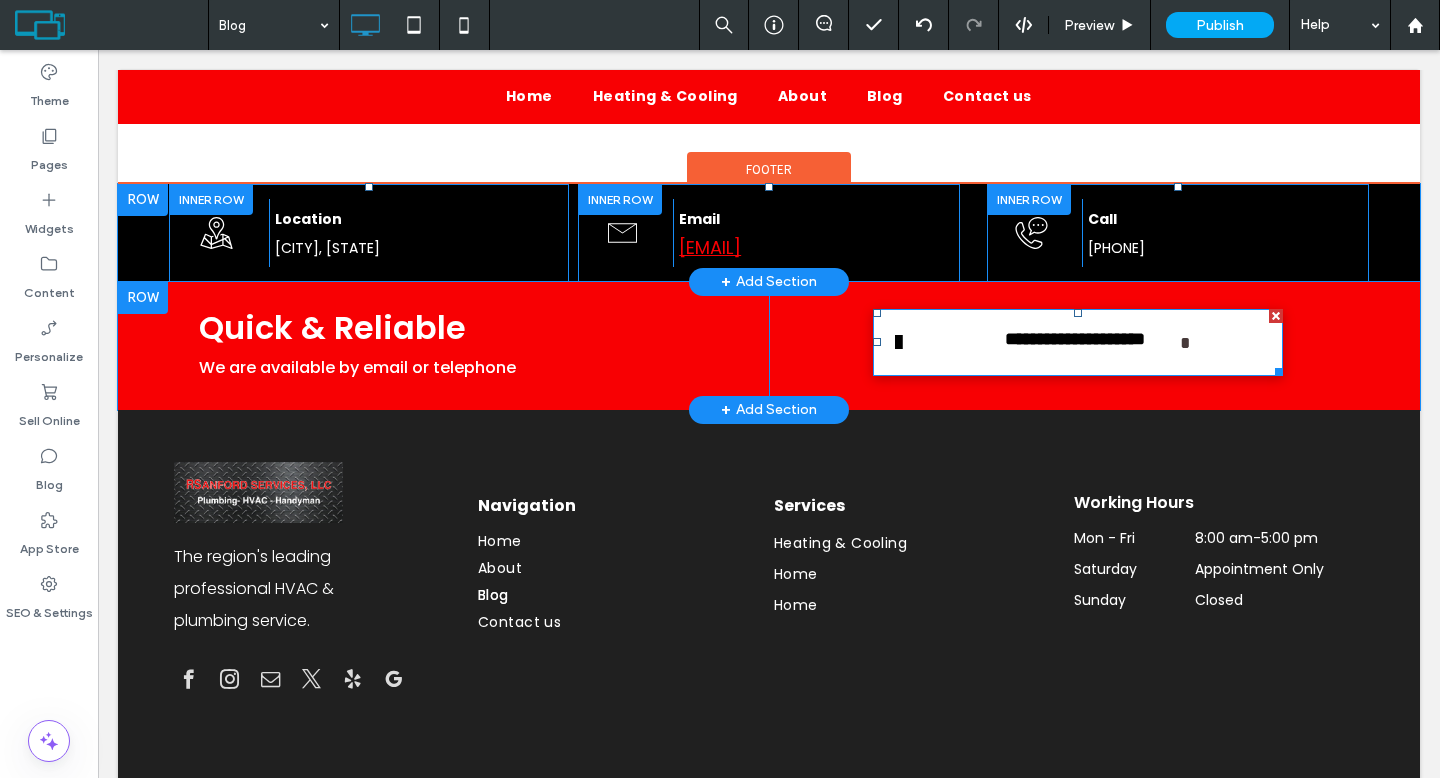 click on "**********" at bounding box center (1075, 343) 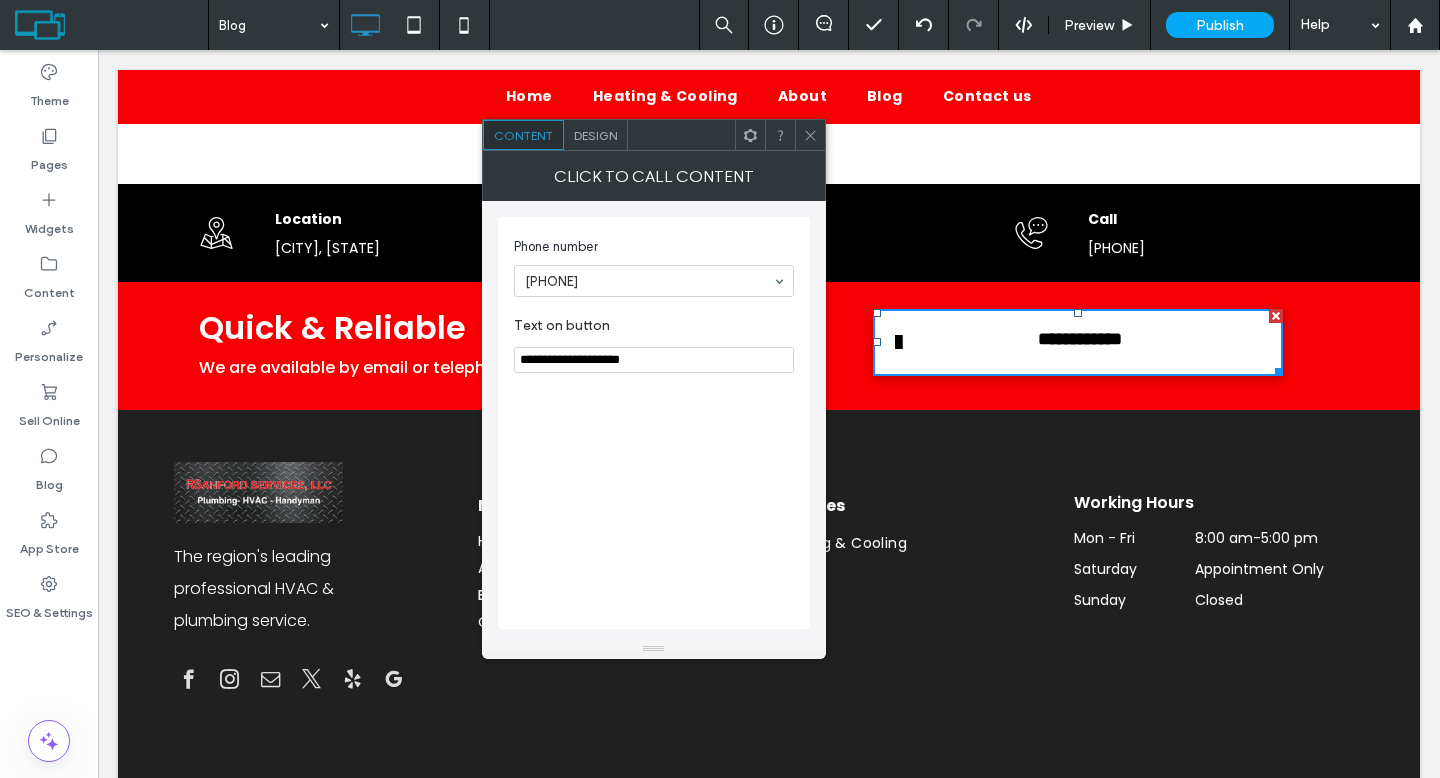 drag, startPoint x: 563, startPoint y: 361, endPoint x: 710, endPoint y: 367, distance: 147.12239 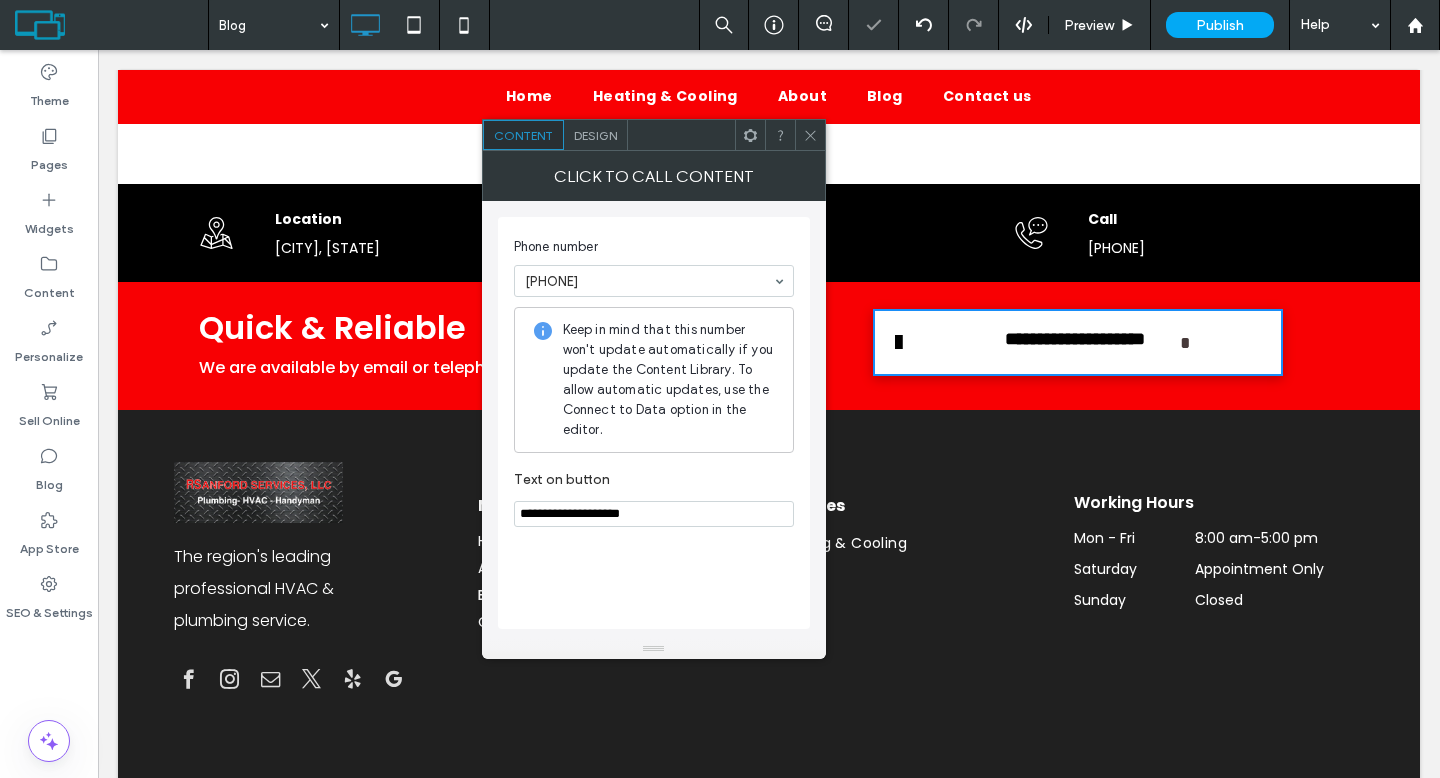 click 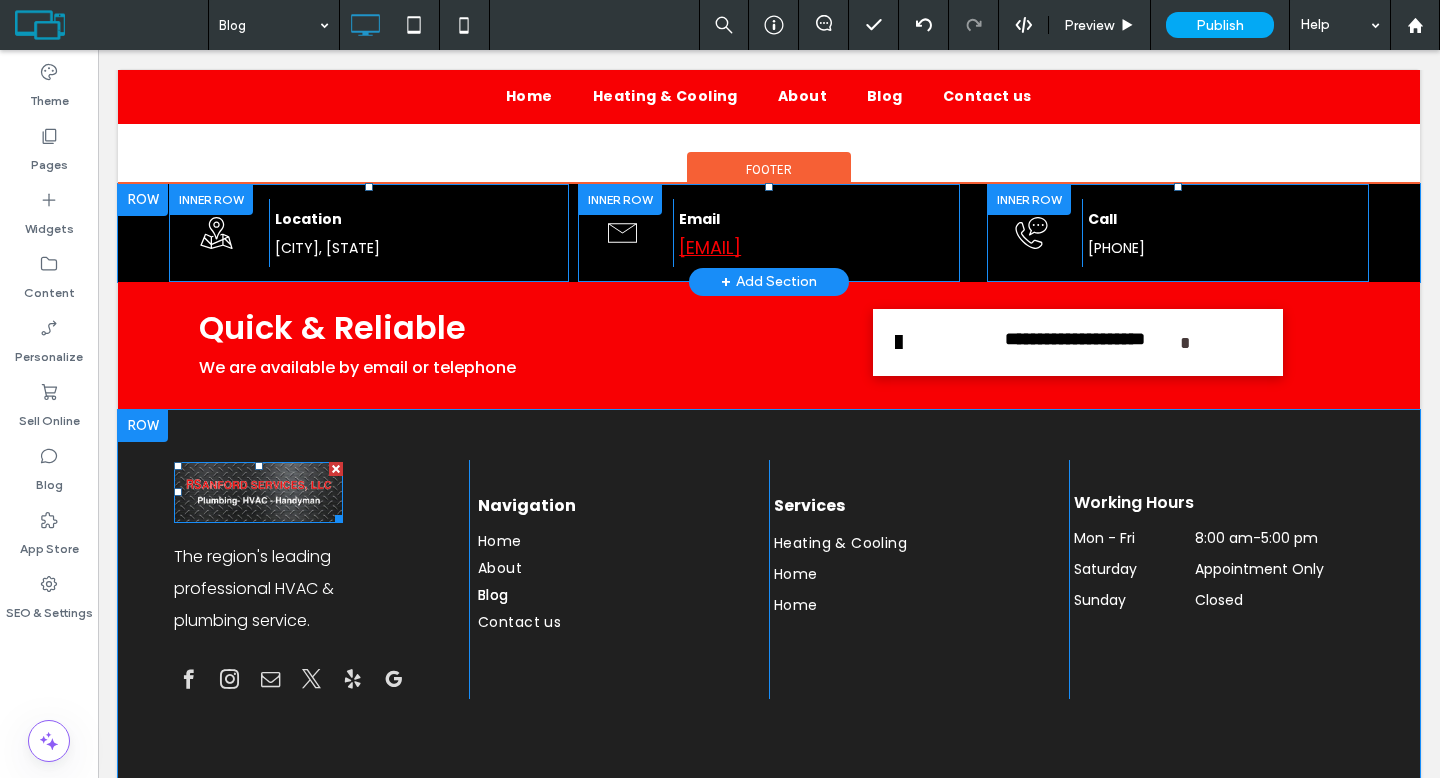 click at bounding box center (258, 492) 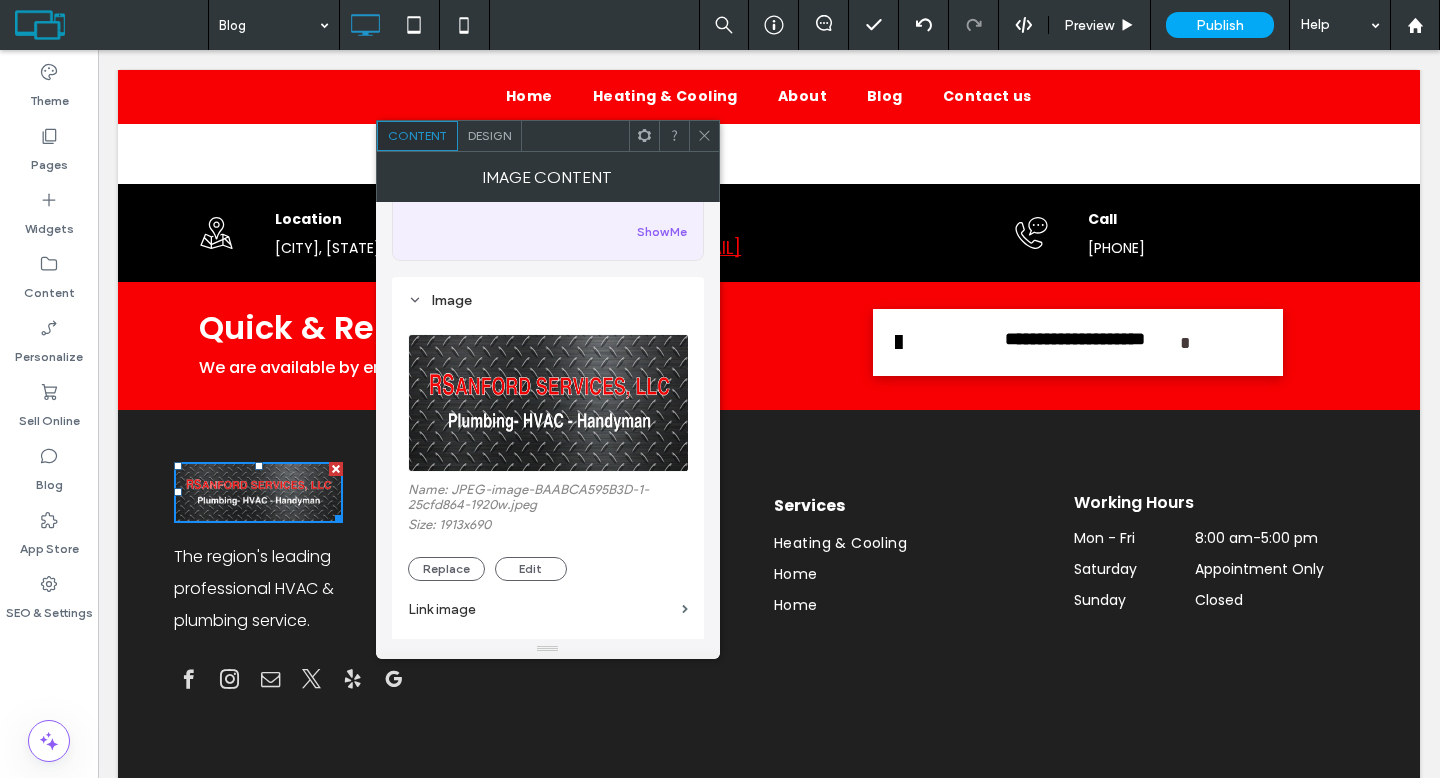 scroll, scrollTop: 177, scrollLeft: 0, axis: vertical 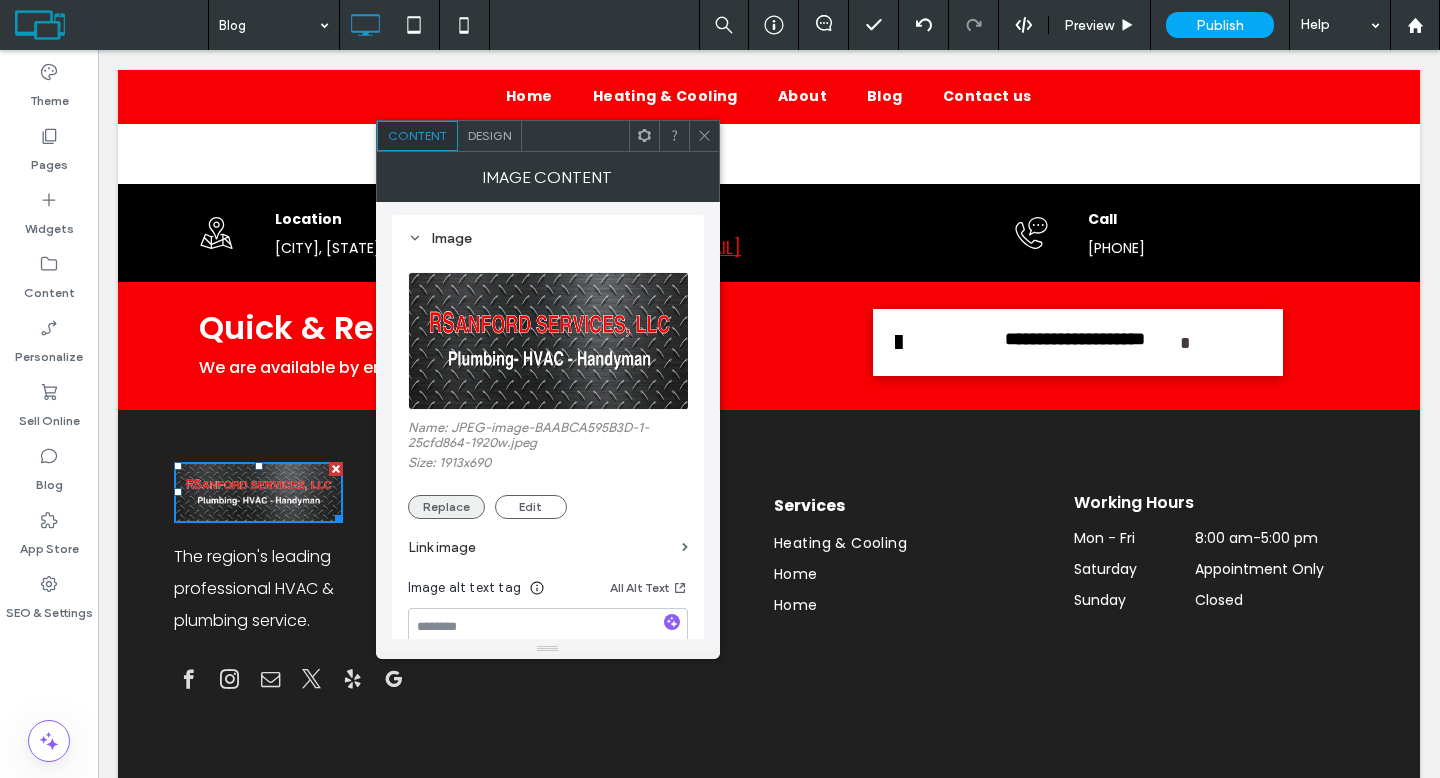 click on "Replace" at bounding box center [446, 507] 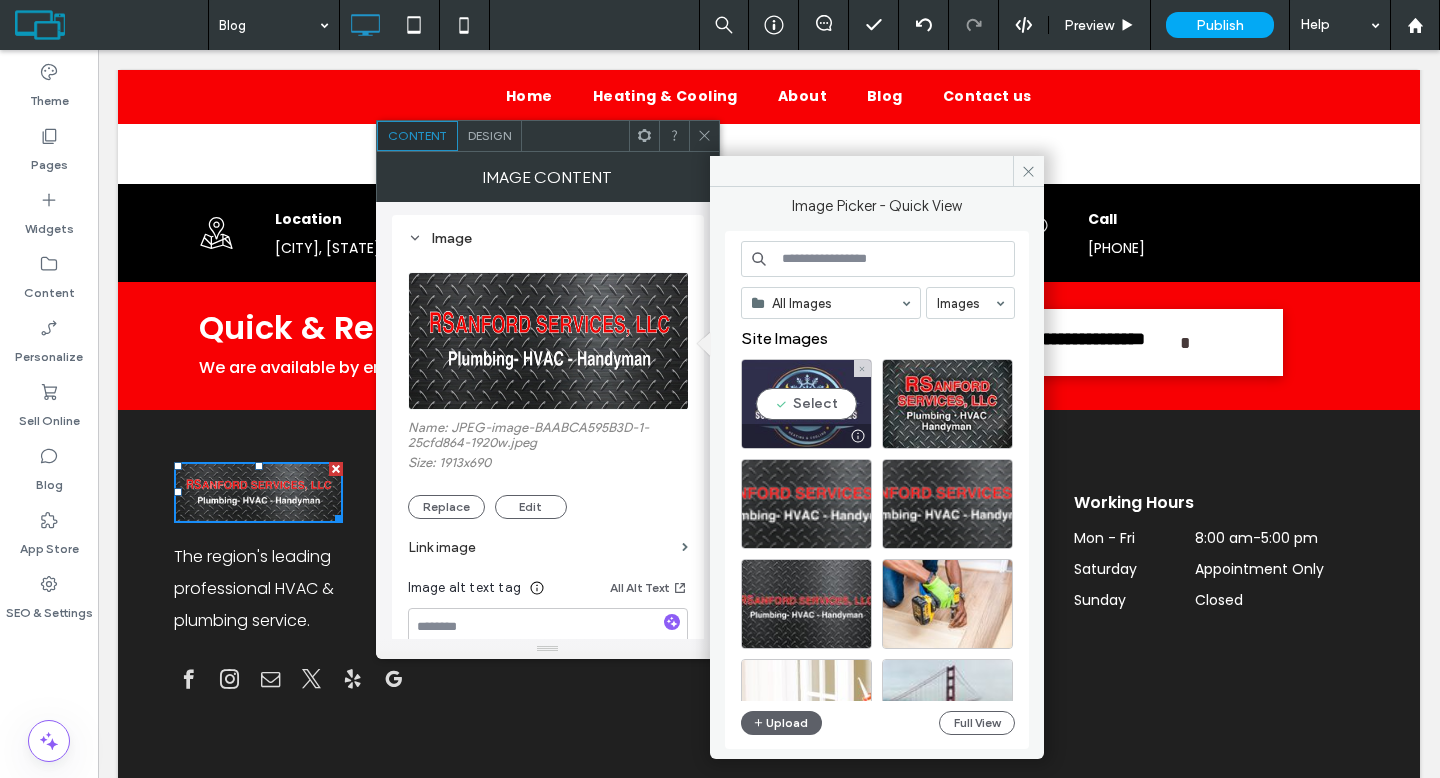 drag, startPoint x: 798, startPoint y: 396, endPoint x: 700, endPoint y: 346, distance: 110.01818 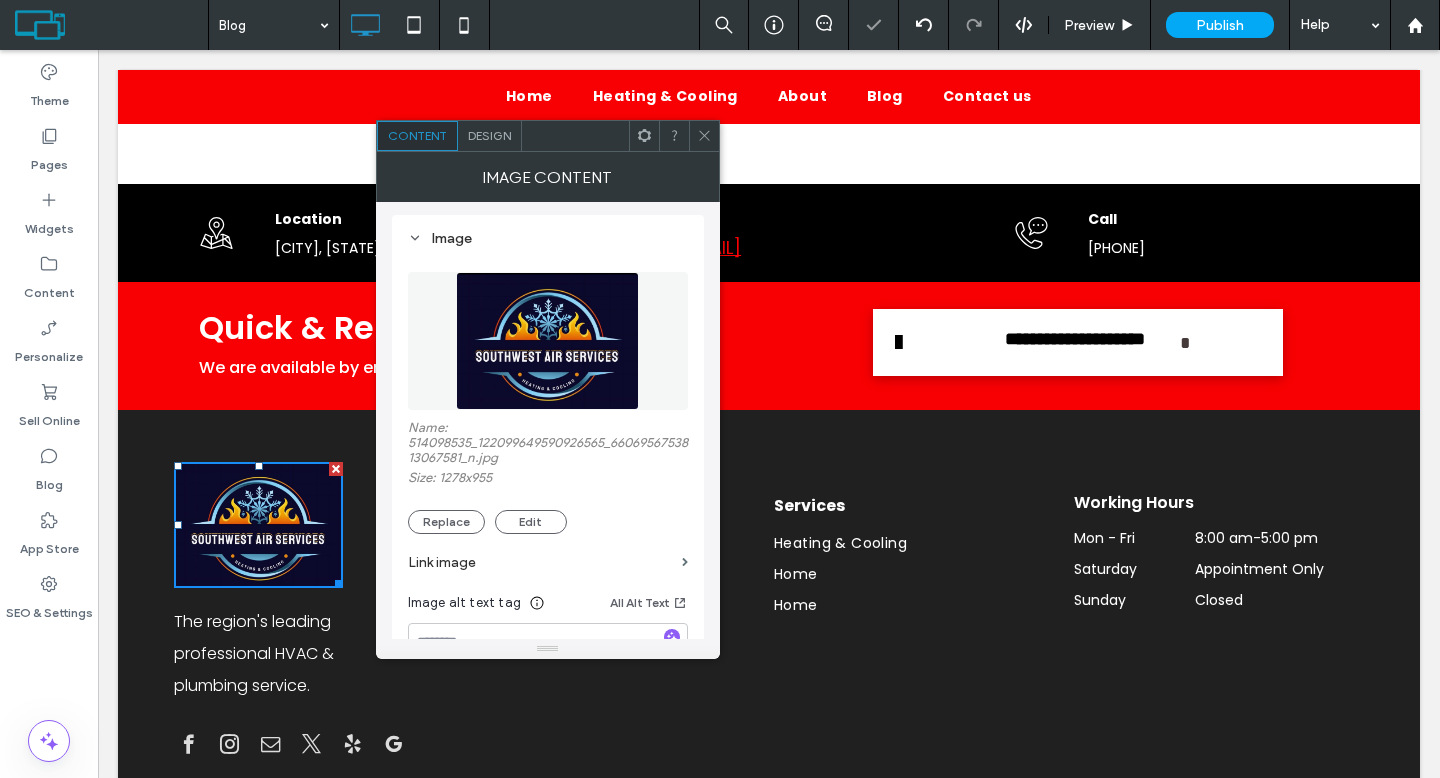click 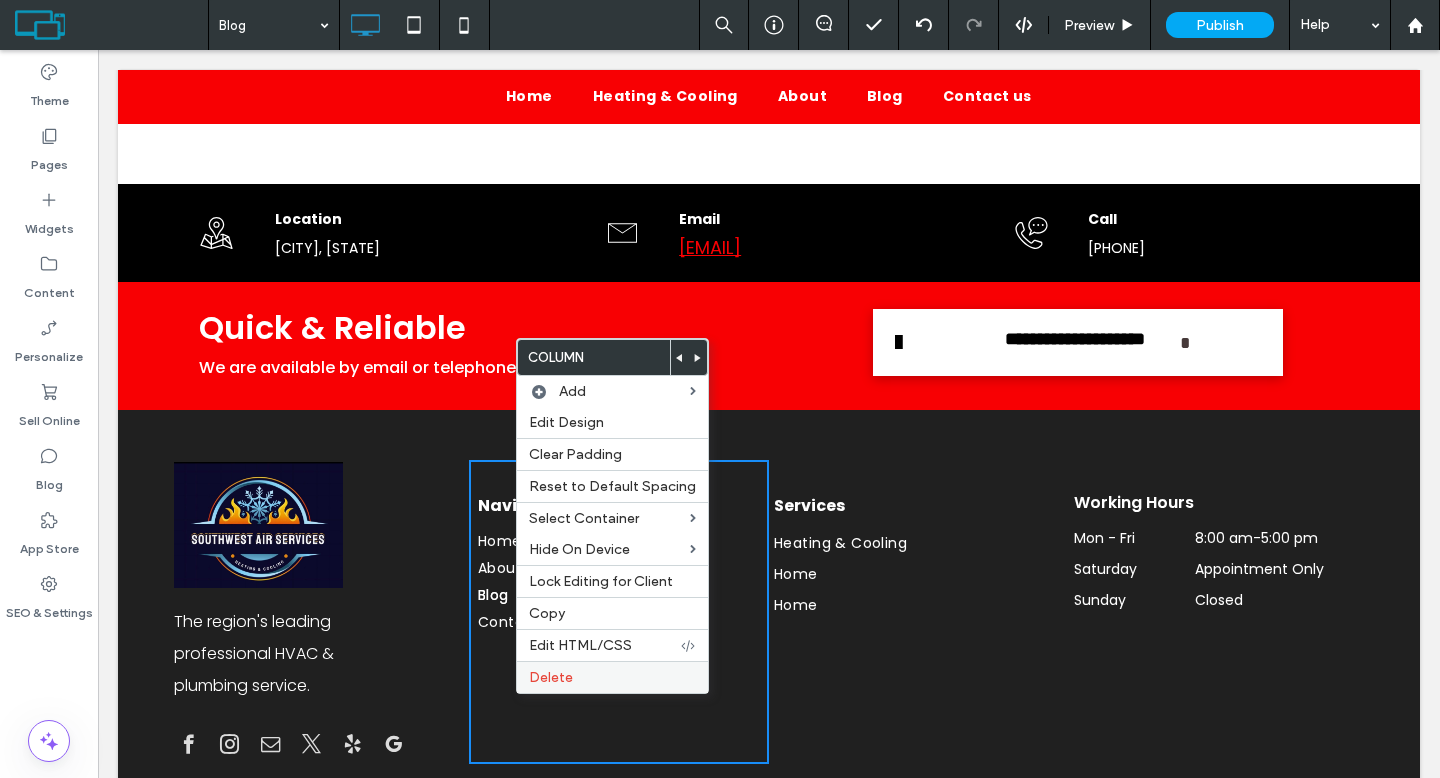 click on "Delete" at bounding box center [551, 677] 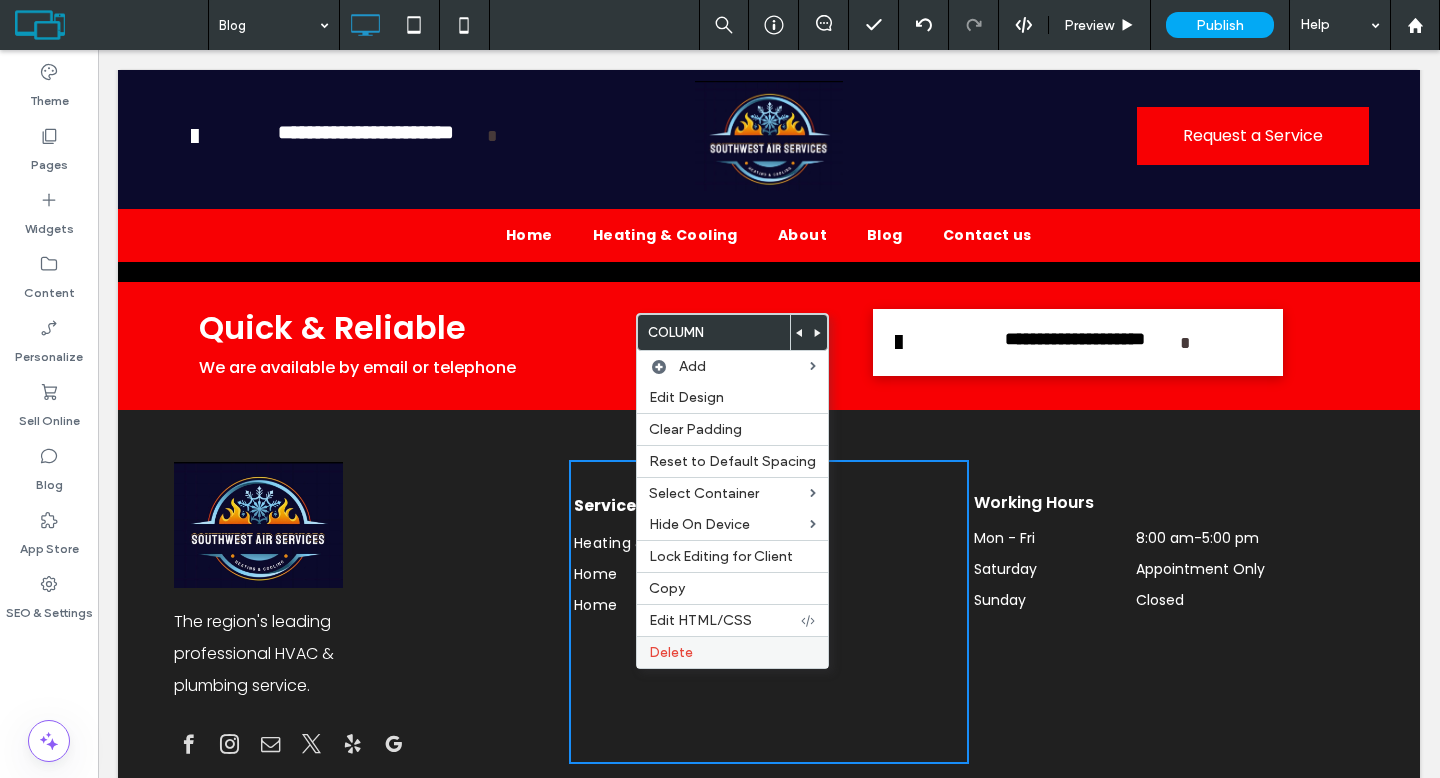 click on "Delete" at bounding box center (671, 652) 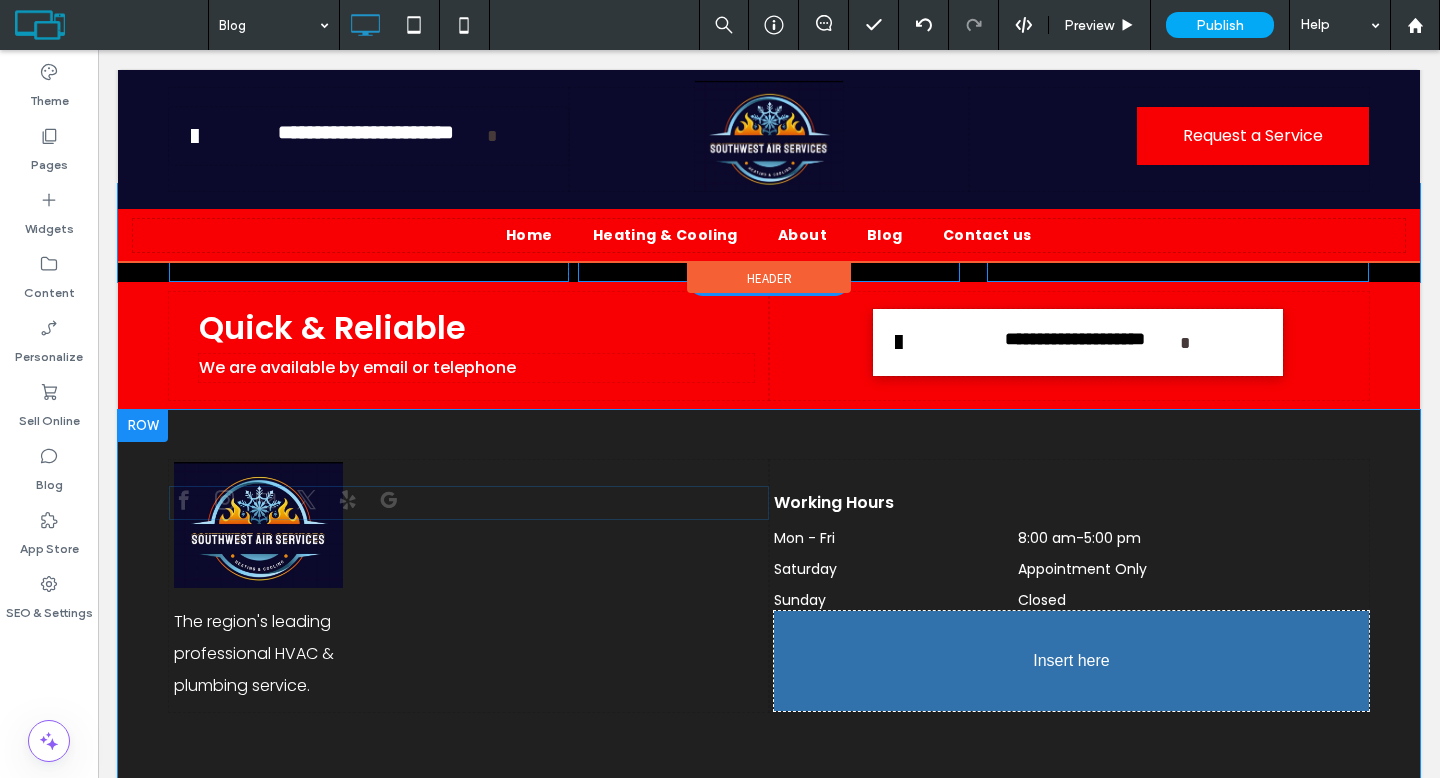 drag, startPoint x: 301, startPoint y: 740, endPoint x: 927, endPoint y: 660, distance: 631.0911 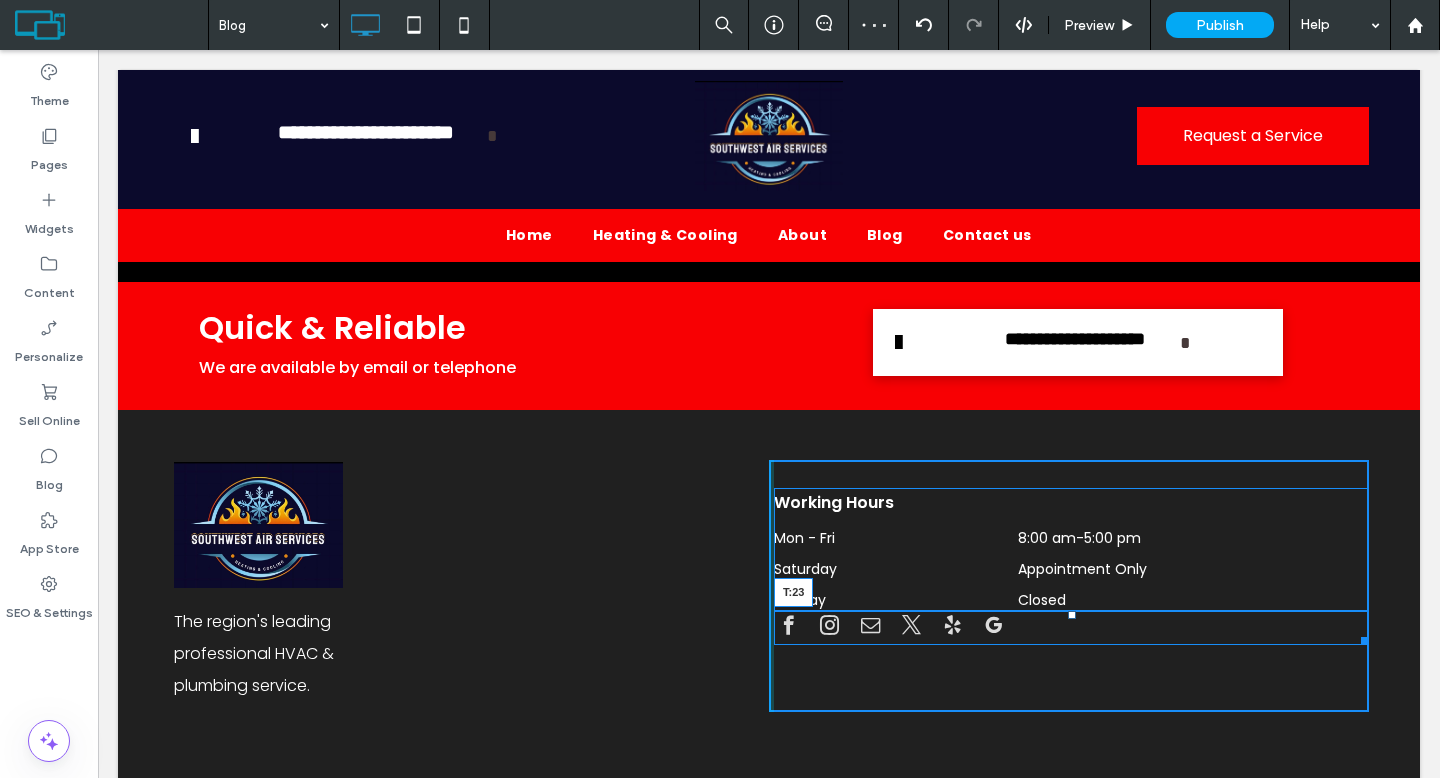 drag, startPoint x: 1063, startPoint y: 611, endPoint x: 1059, endPoint y: 635, distance: 24.33105 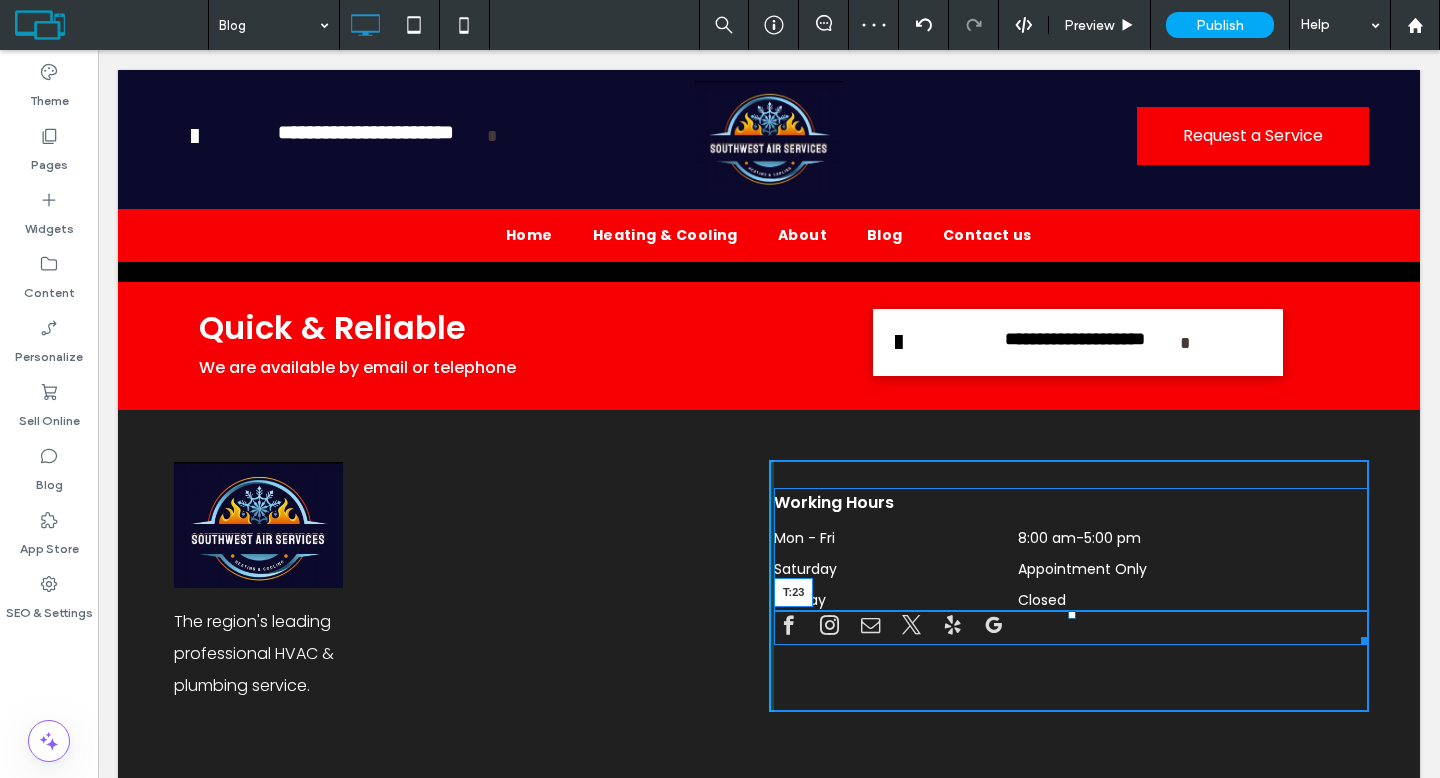 click on "T:23" at bounding box center [1071, 628] 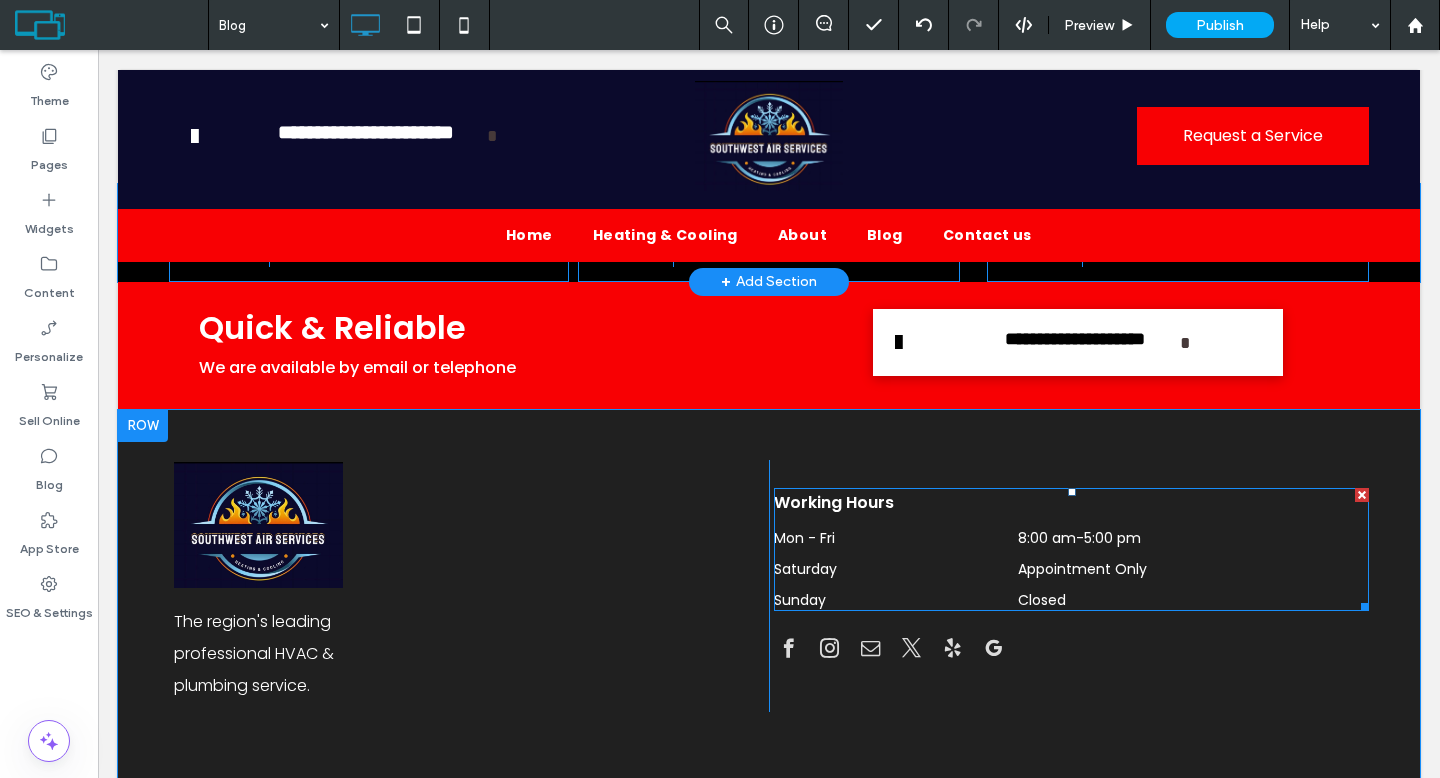 click on "Working hours
Mon - Fri
8:00 am
-  5:00 pm
Saturday
Appointment Only
Sunday
Closed" at bounding box center [1071, 549] 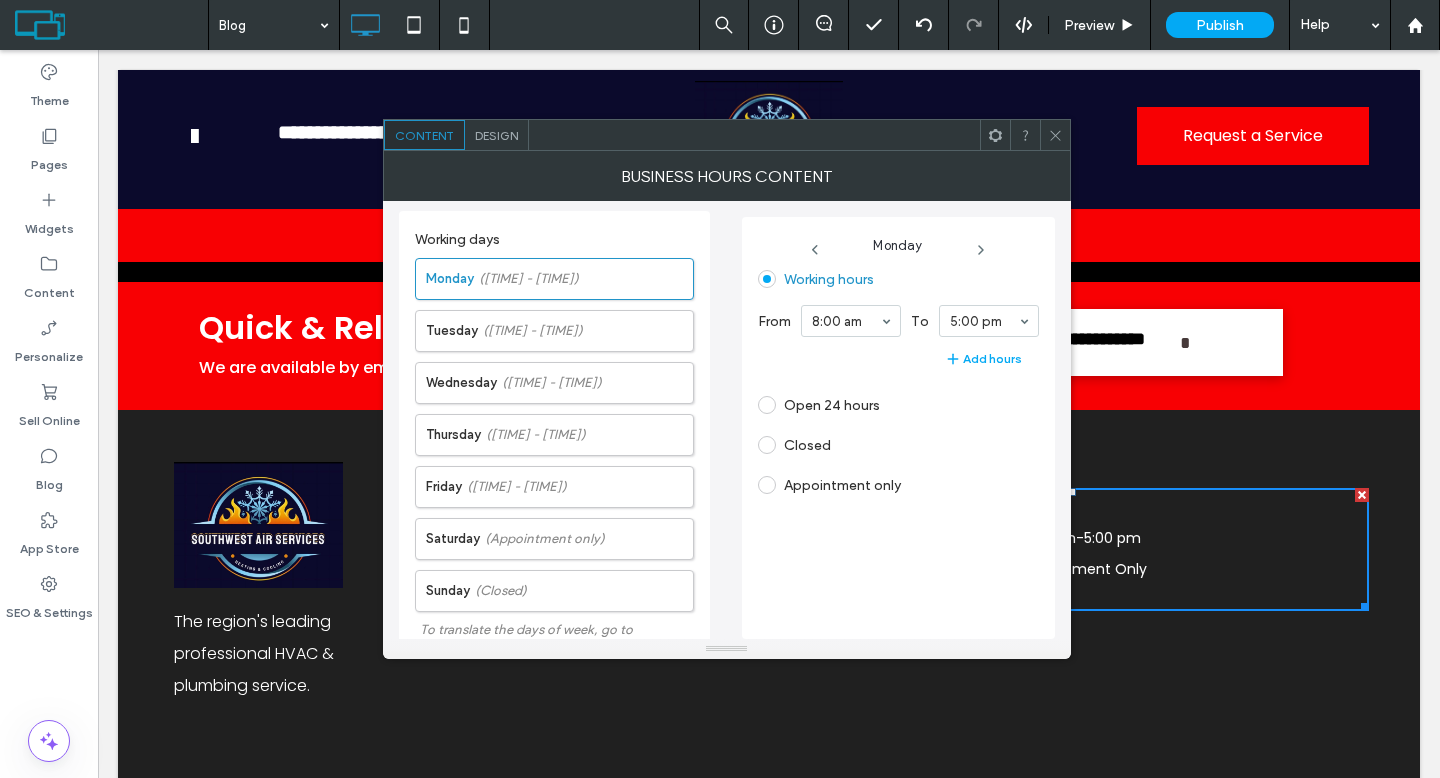scroll, scrollTop: 435, scrollLeft: 0, axis: vertical 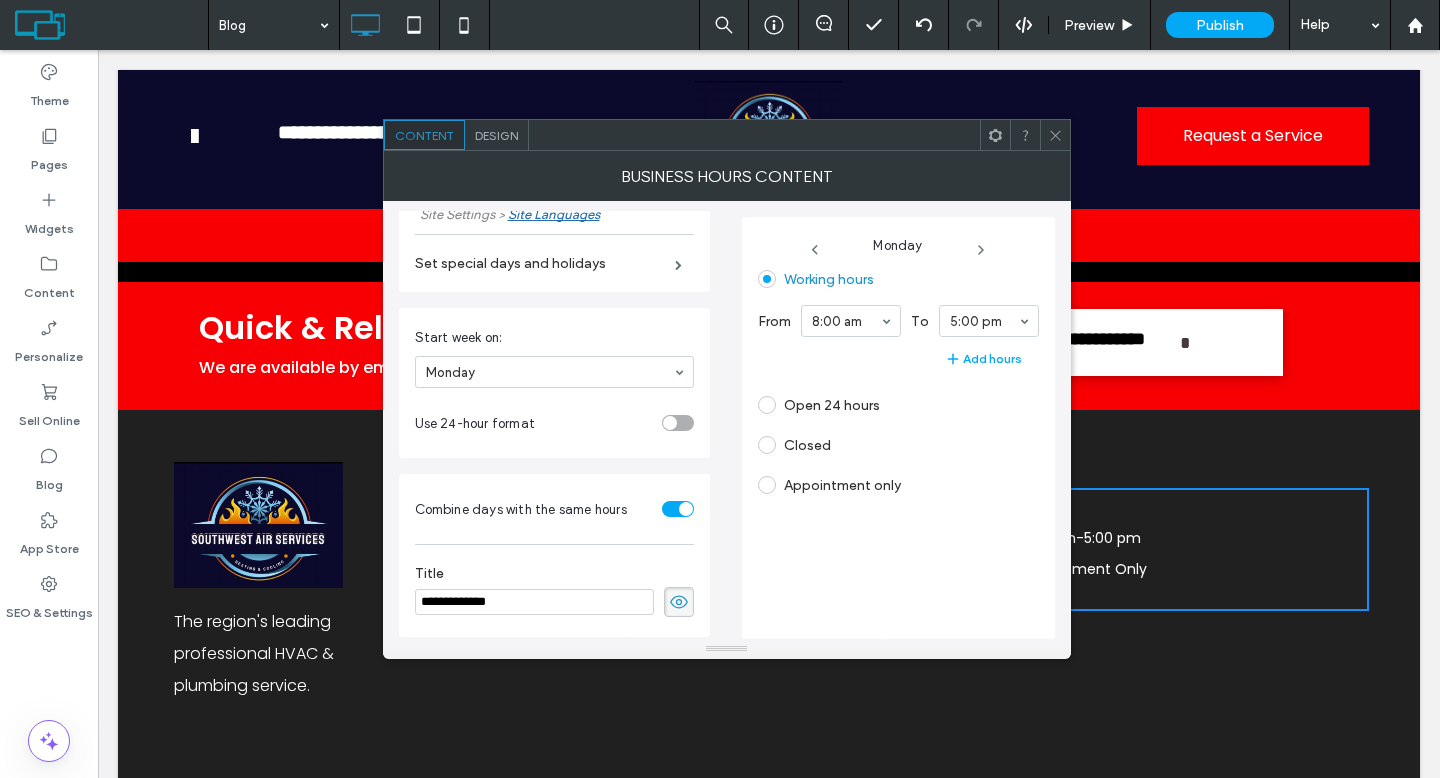 click 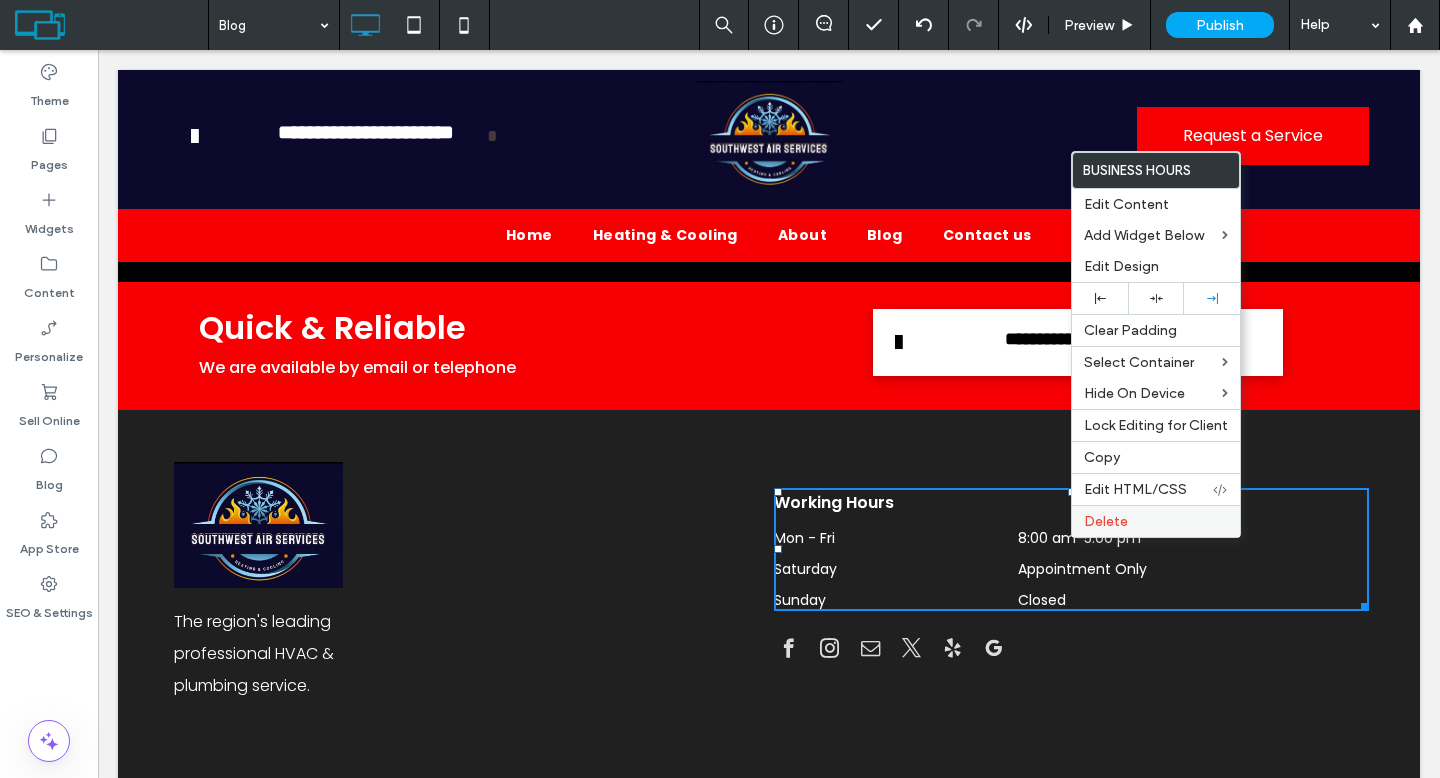 click on "Delete" at bounding box center (1106, 521) 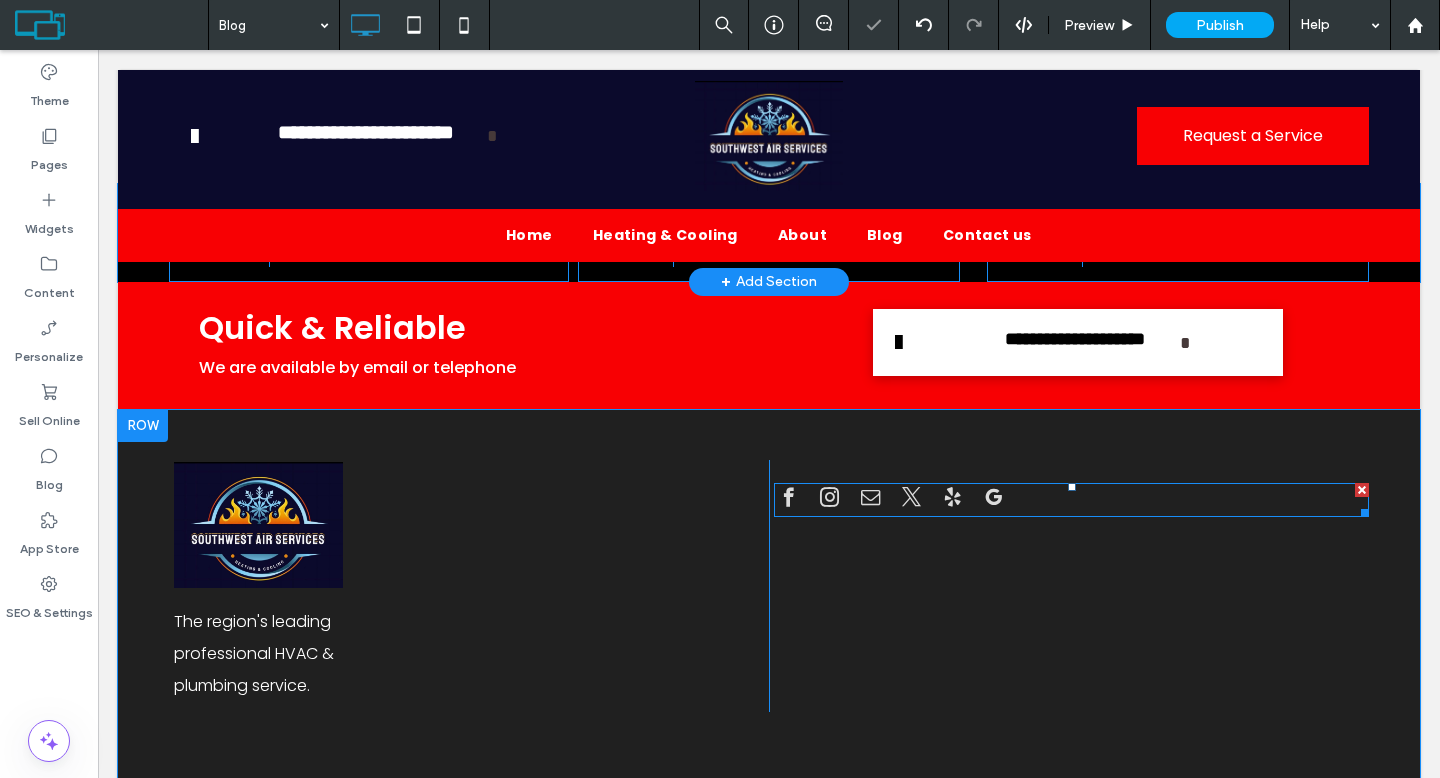 click at bounding box center (911, 497) 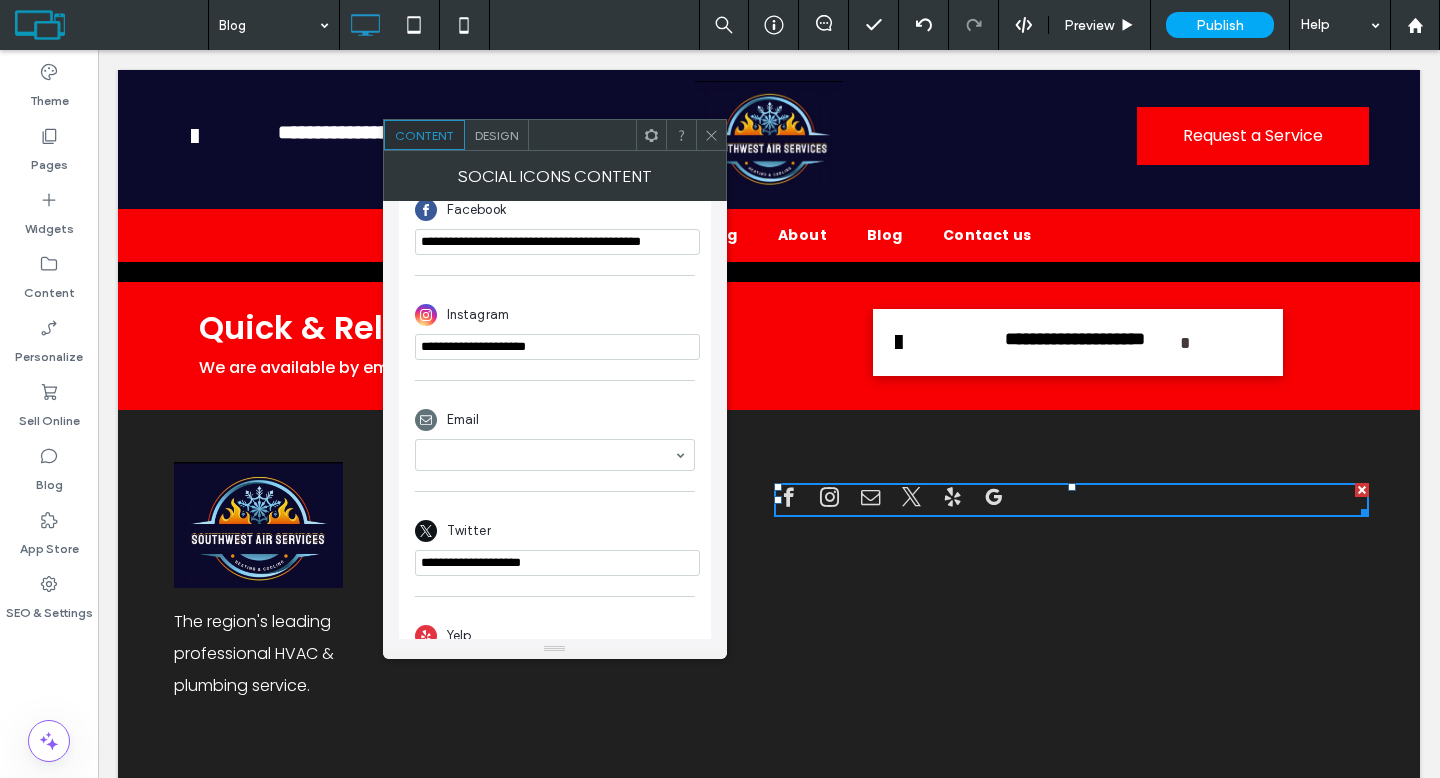 scroll, scrollTop: 195, scrollLeft: 0, axis: vertical 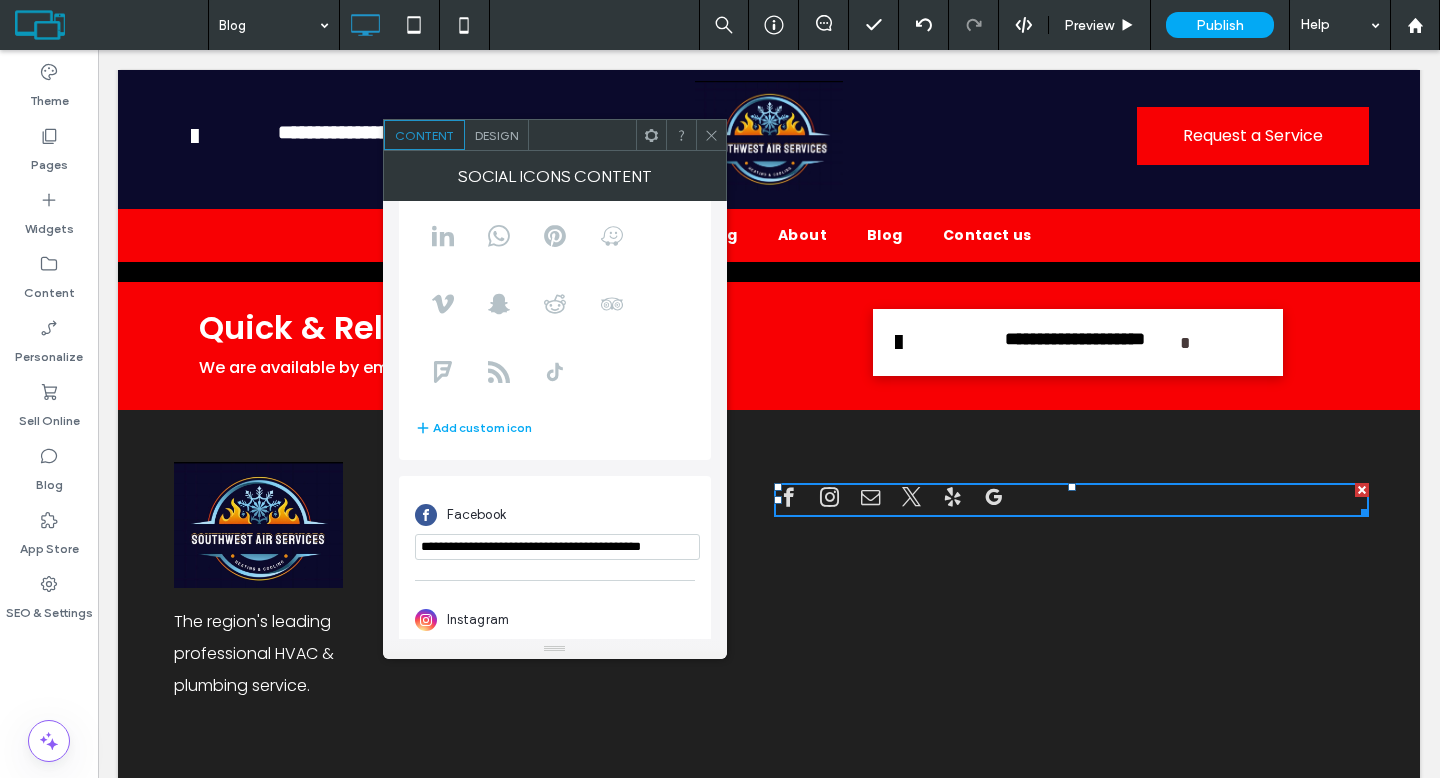 click on "**********" at bounding box center [557, 547] 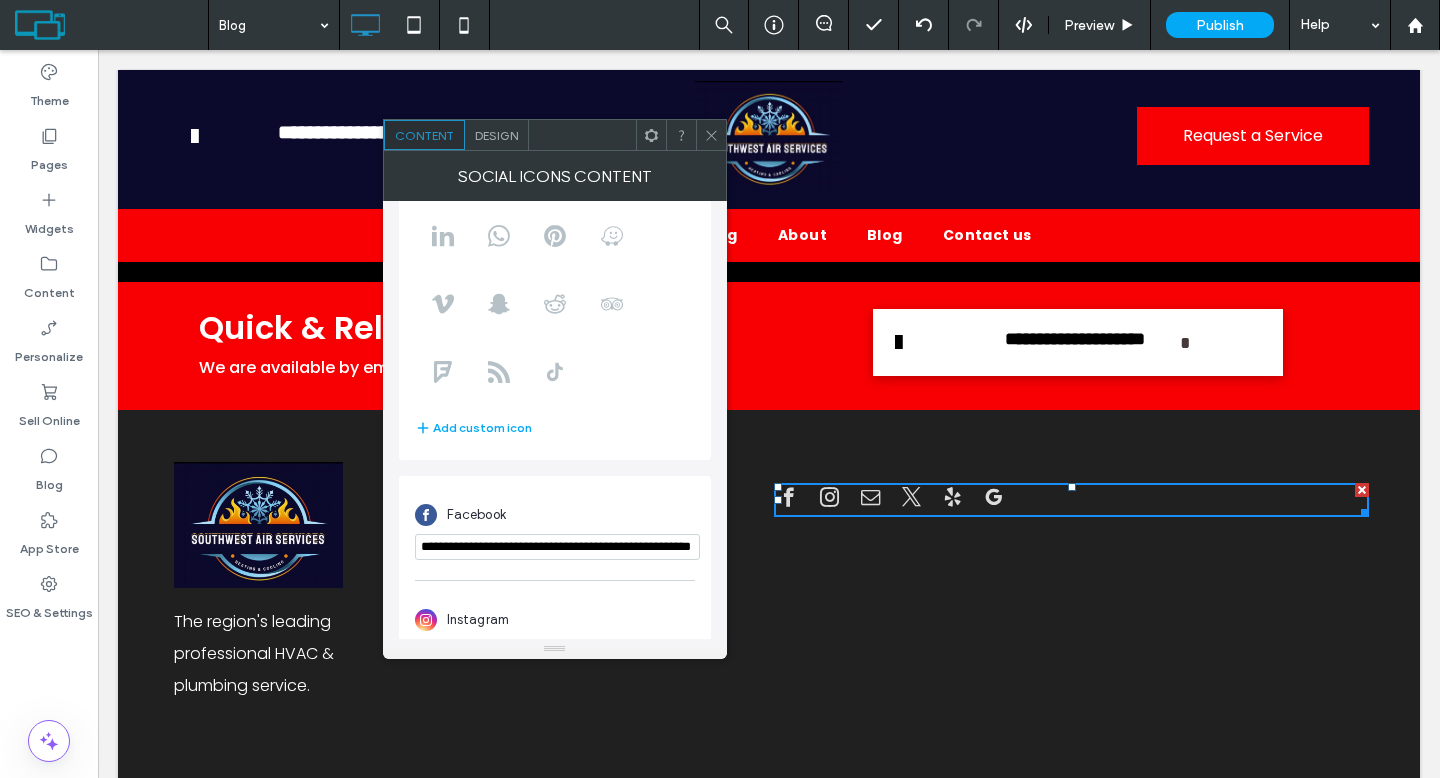 scroll, scrollTop: 0, scrollLeft: 91, axis: horizontal 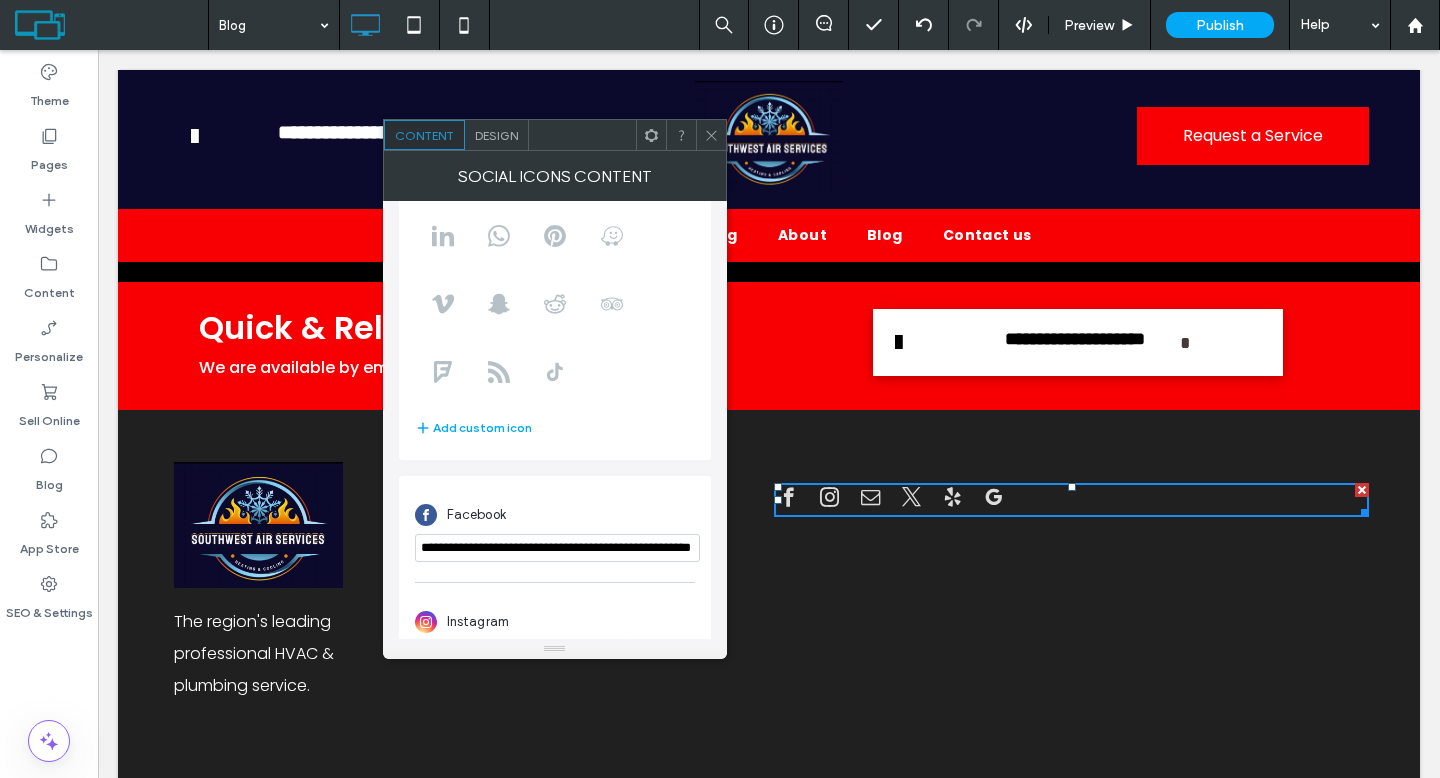 type on "**********" 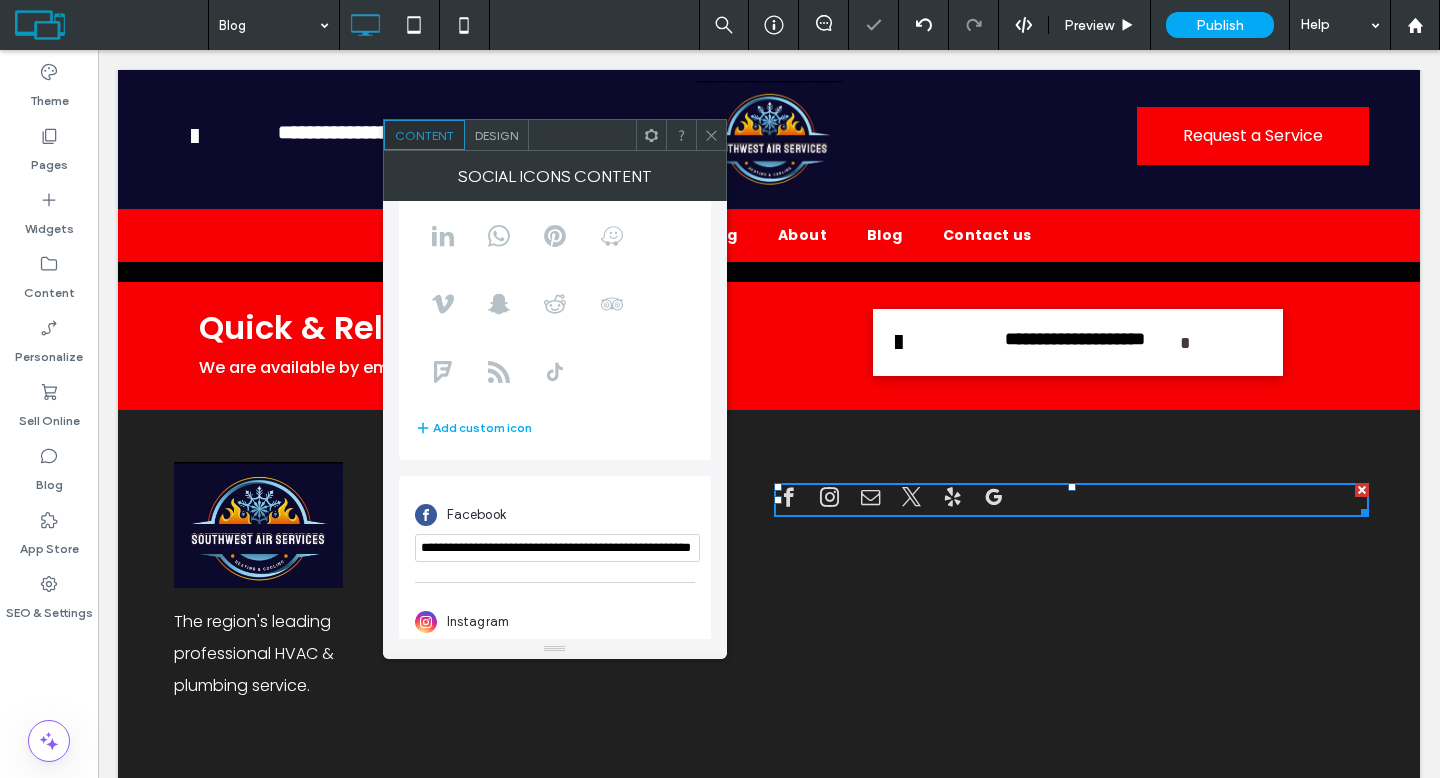 click on "Facebook" at bounding box center (555, 515) 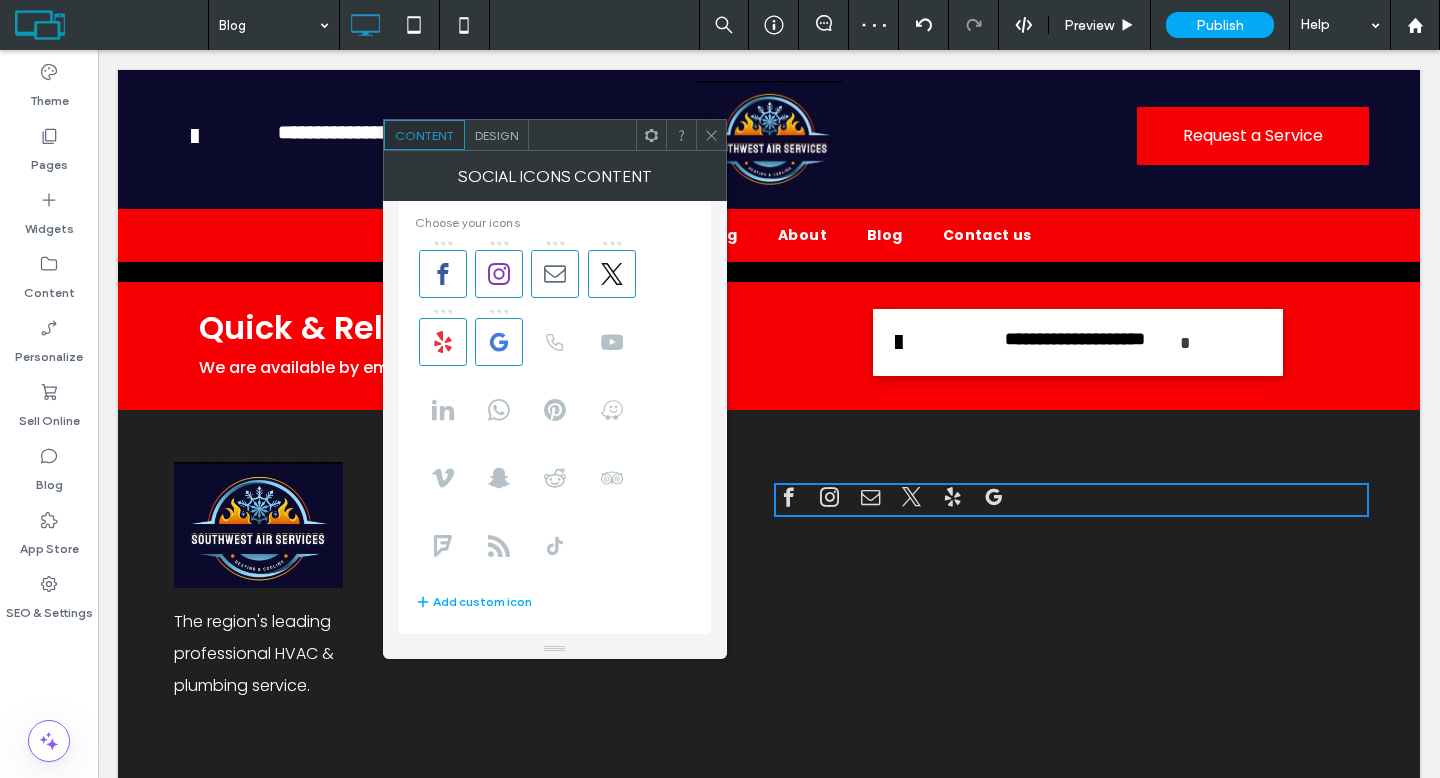 scroll, scrollTop: 0, scrollLeft: 0, axis: both 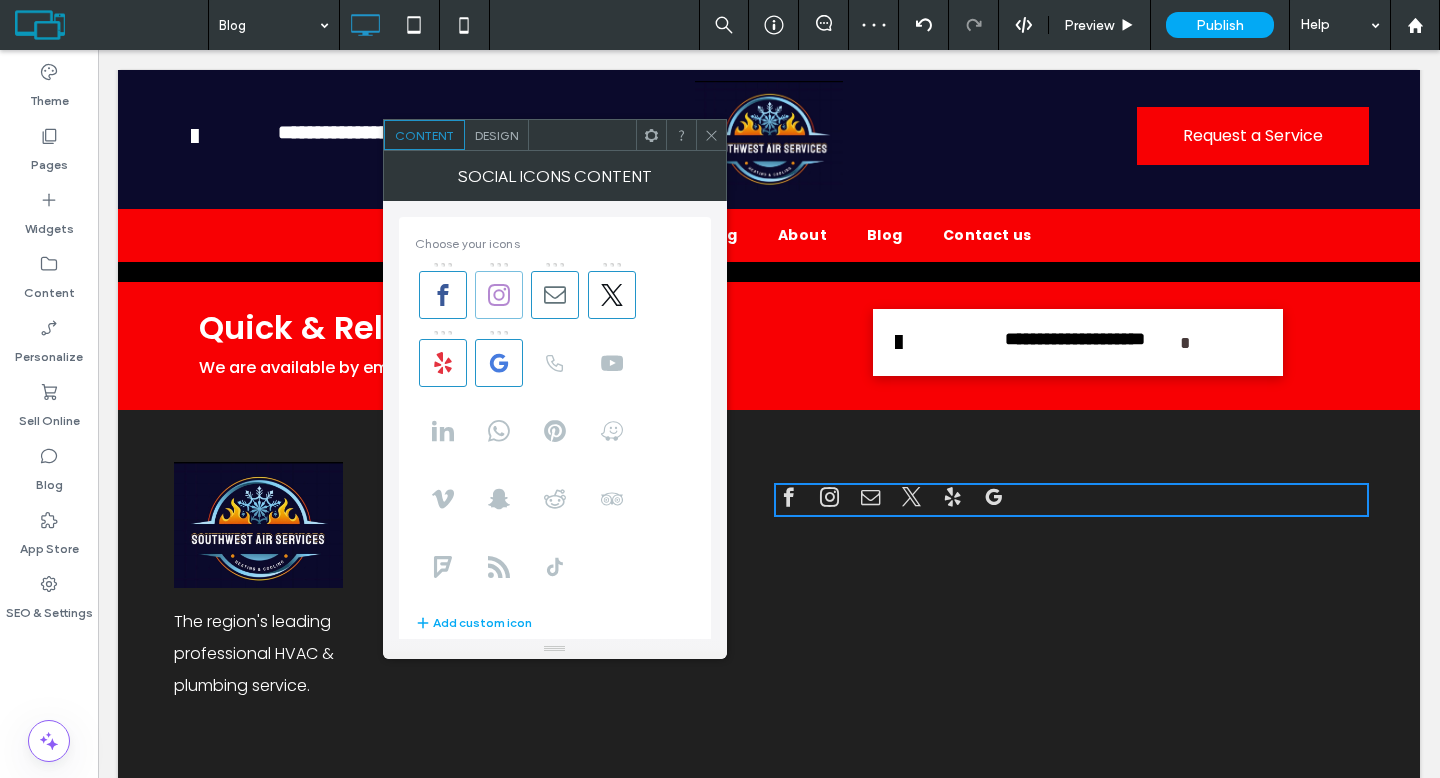 click 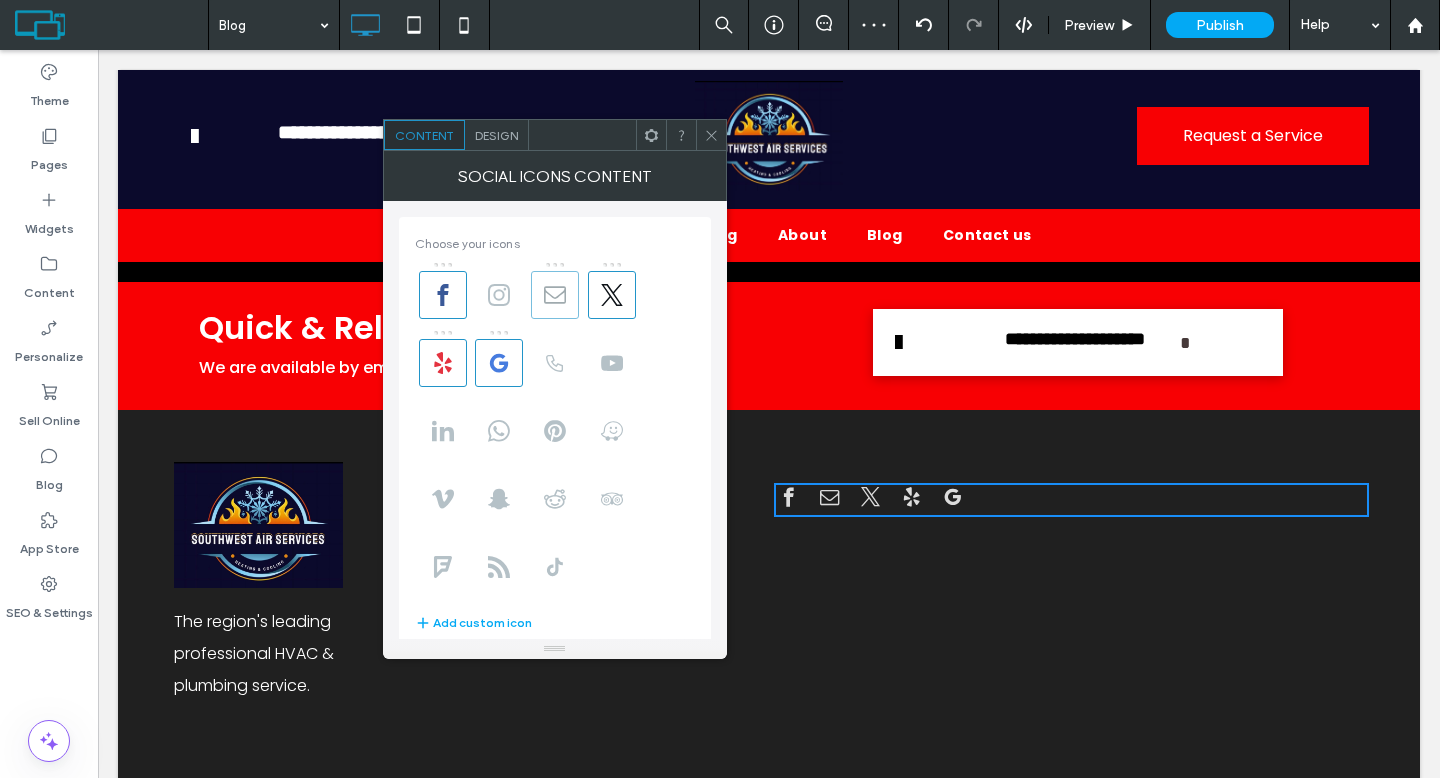 click 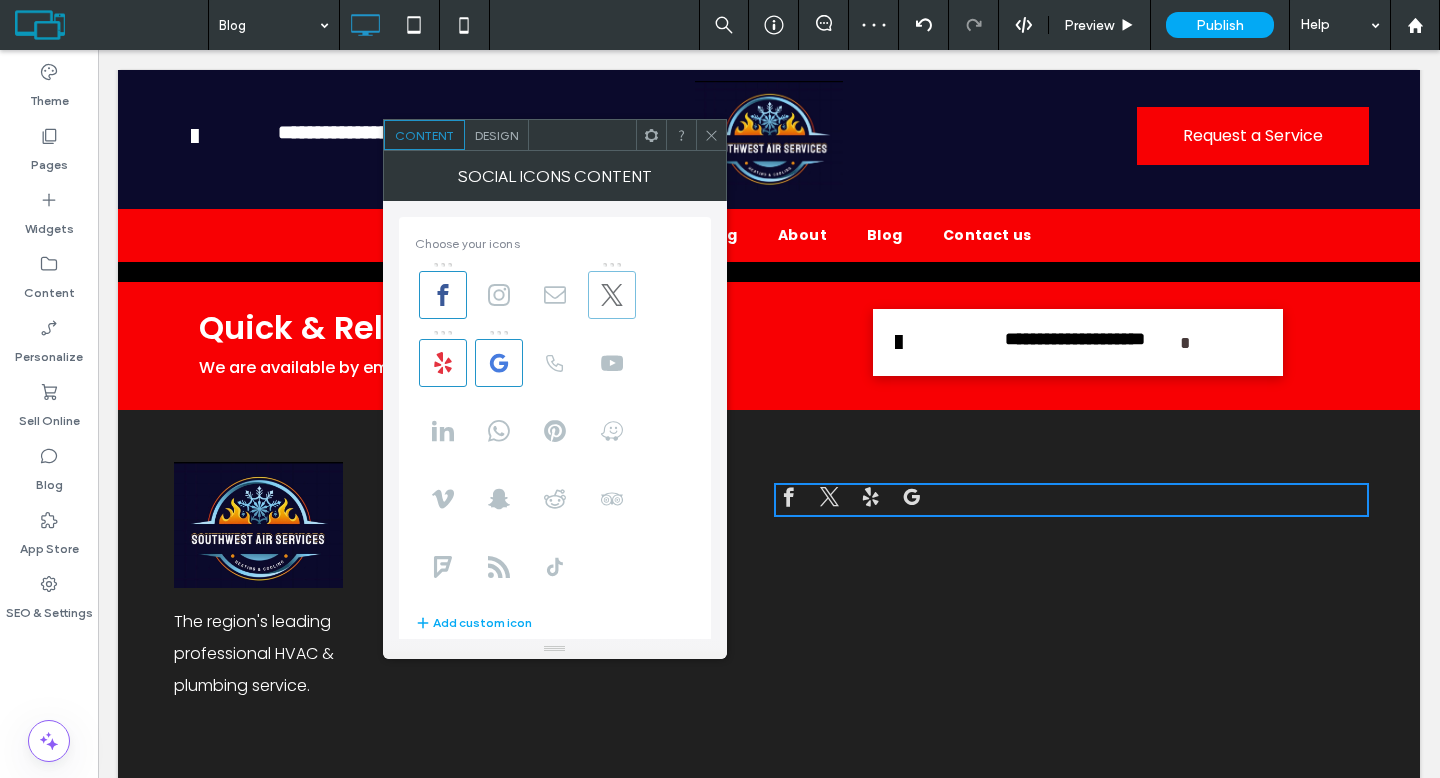 click at bounding box center (612, 295) 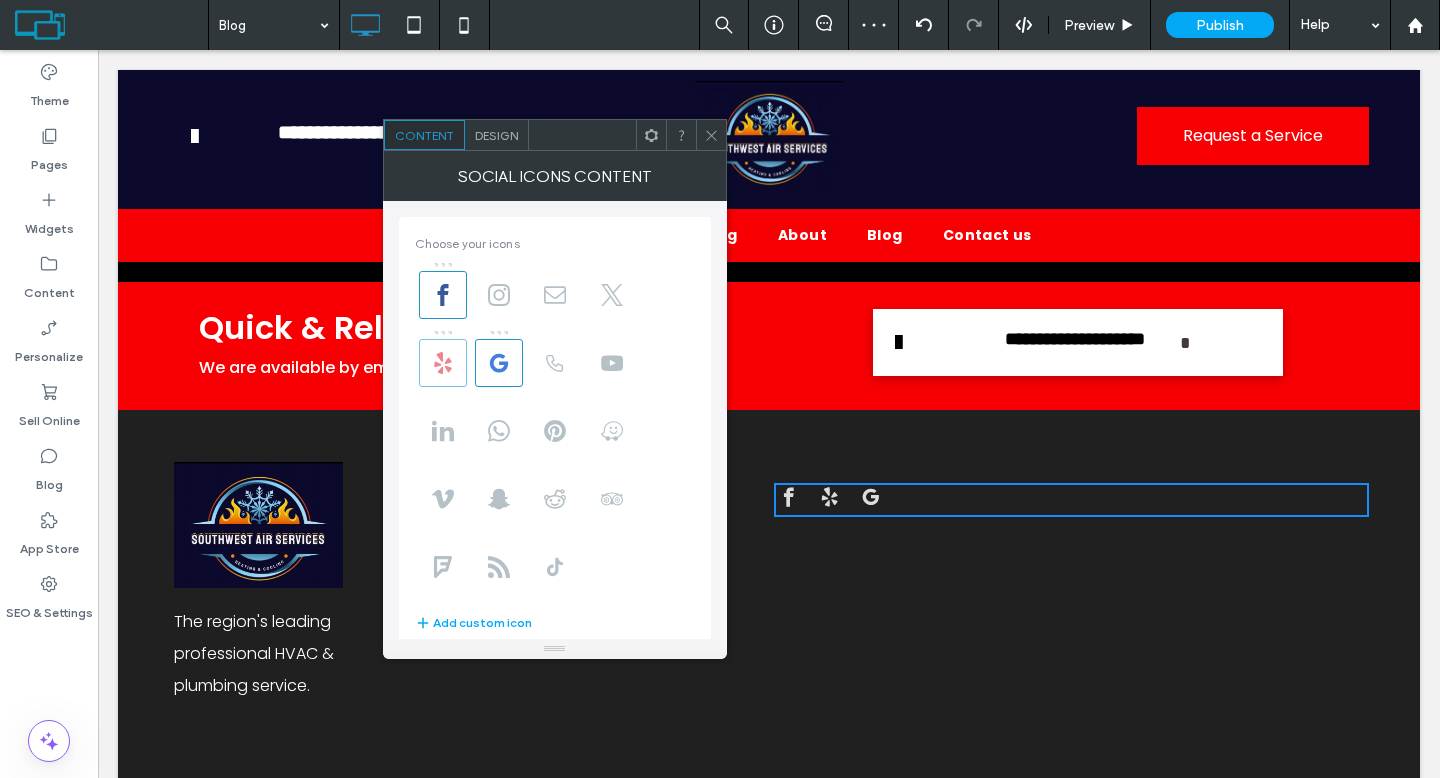 click 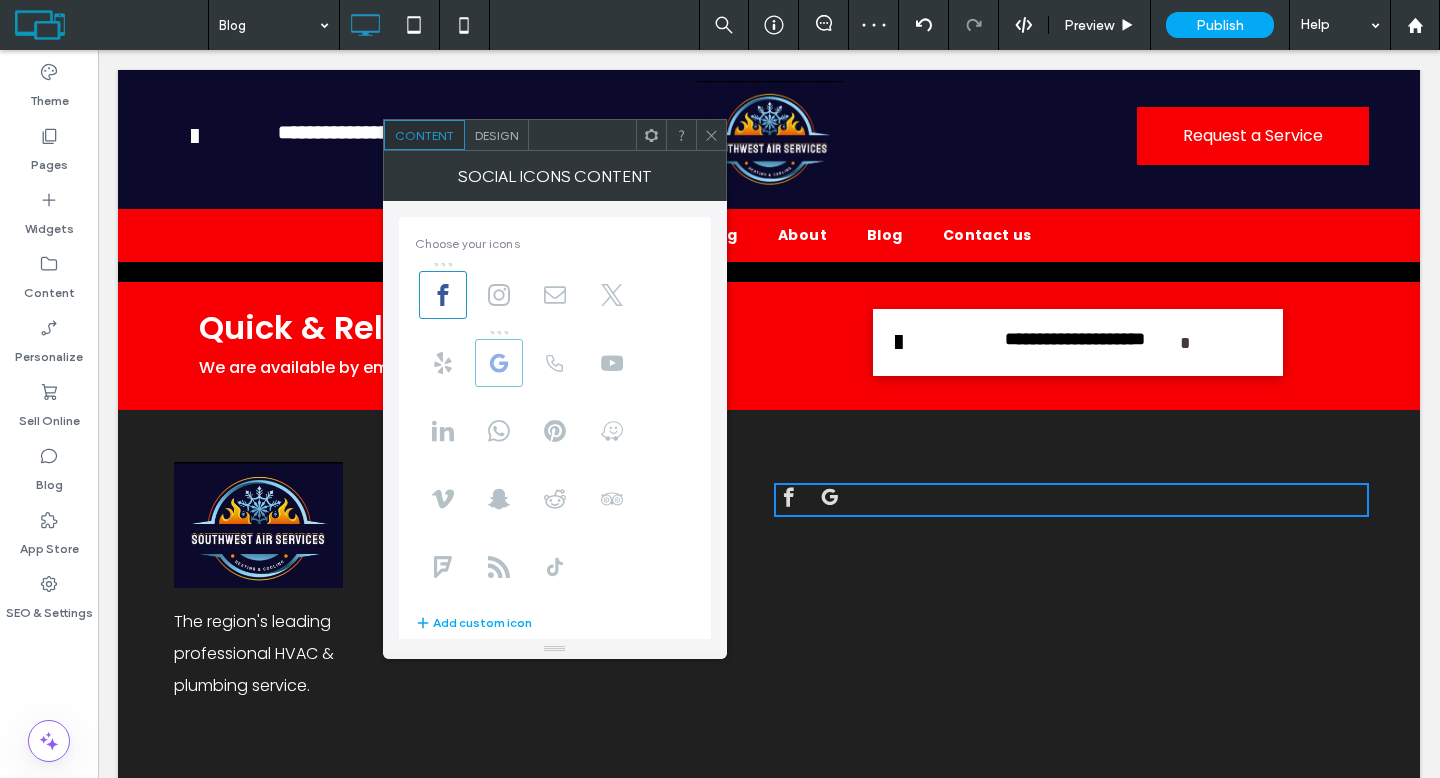 click 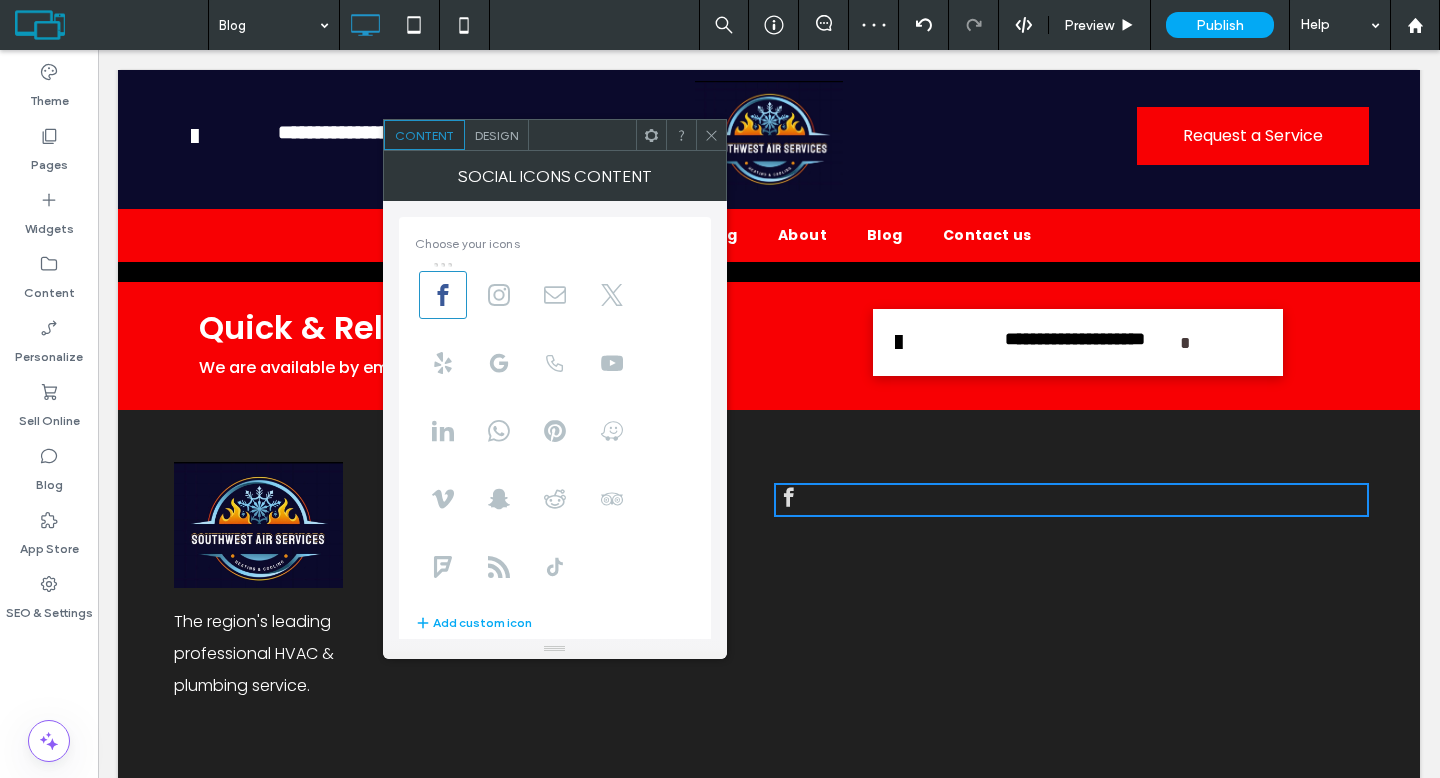 click 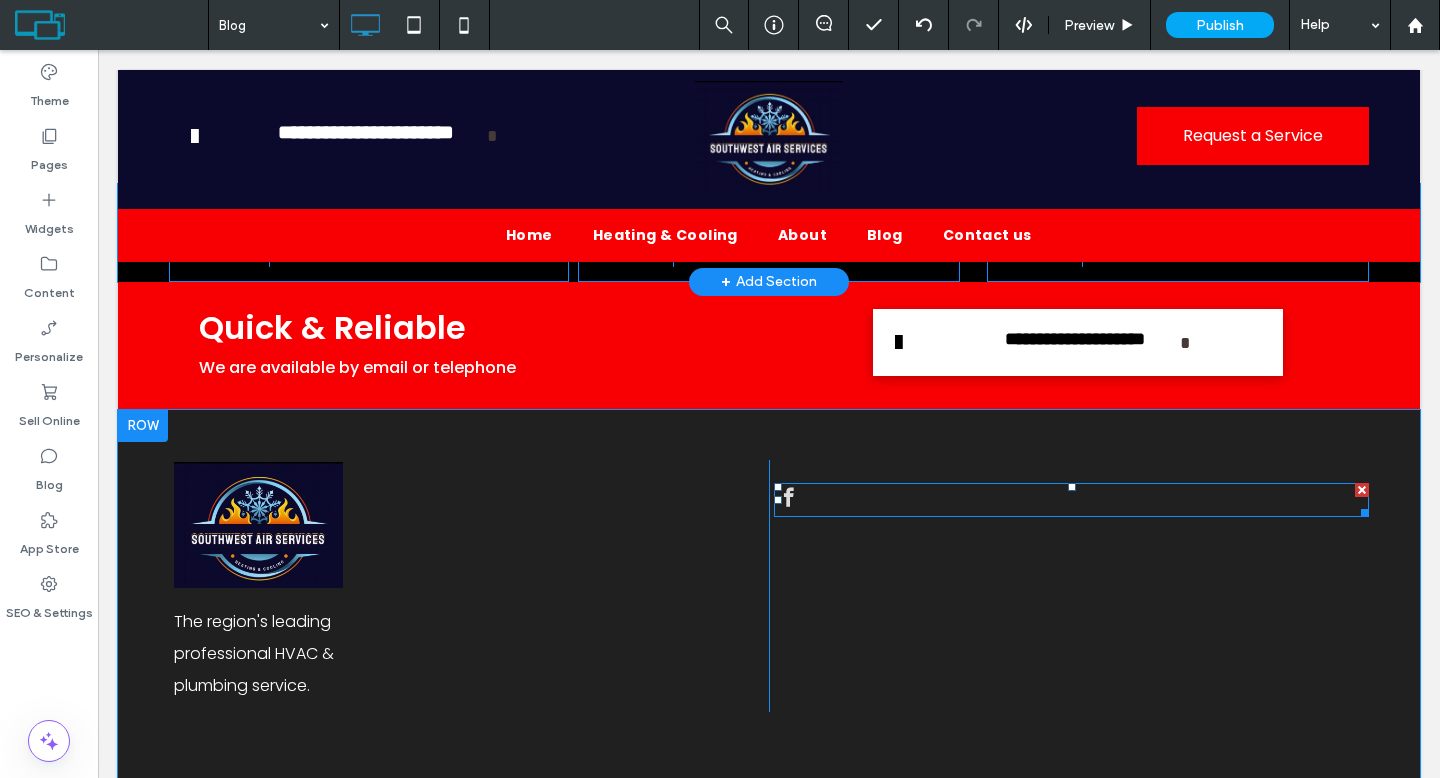 click at bounding box center [1071, 500] 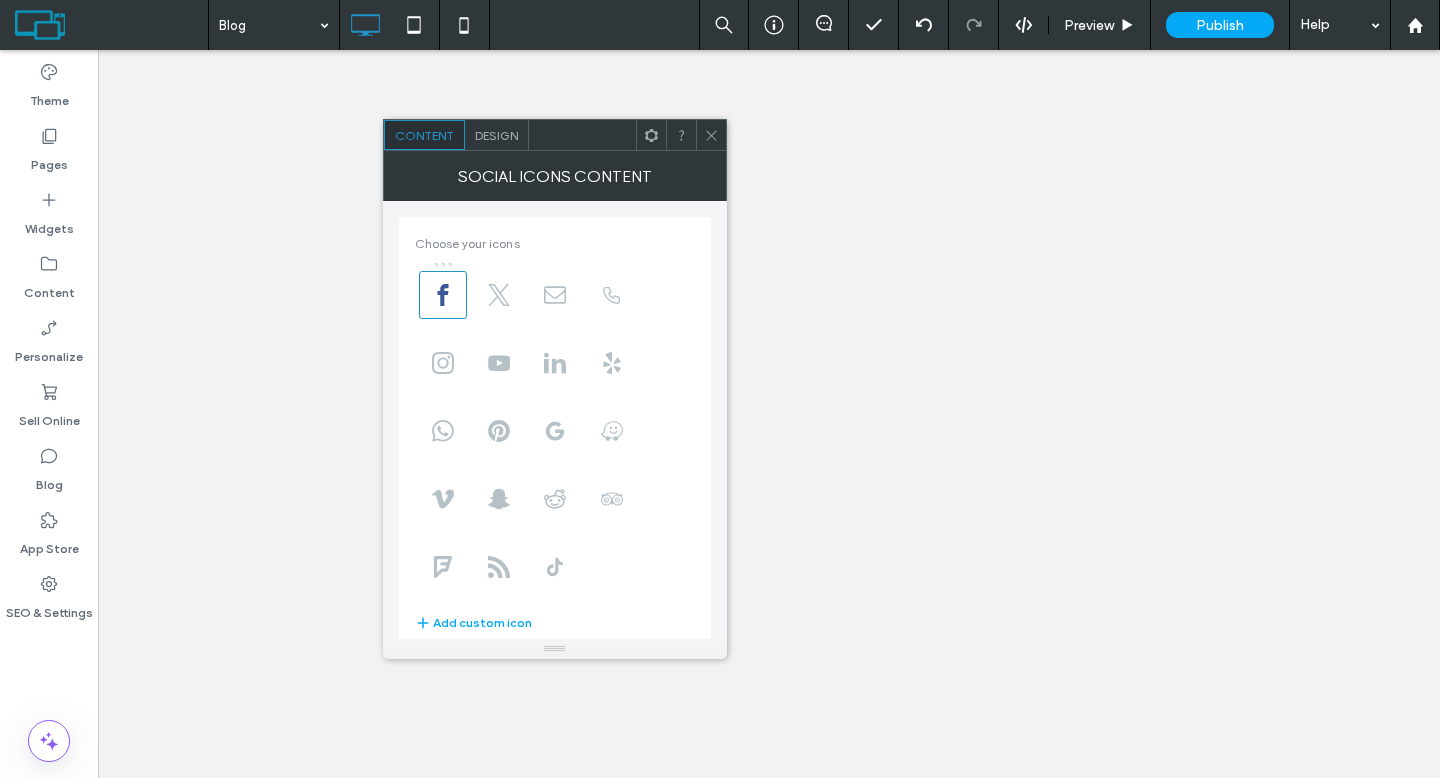 click 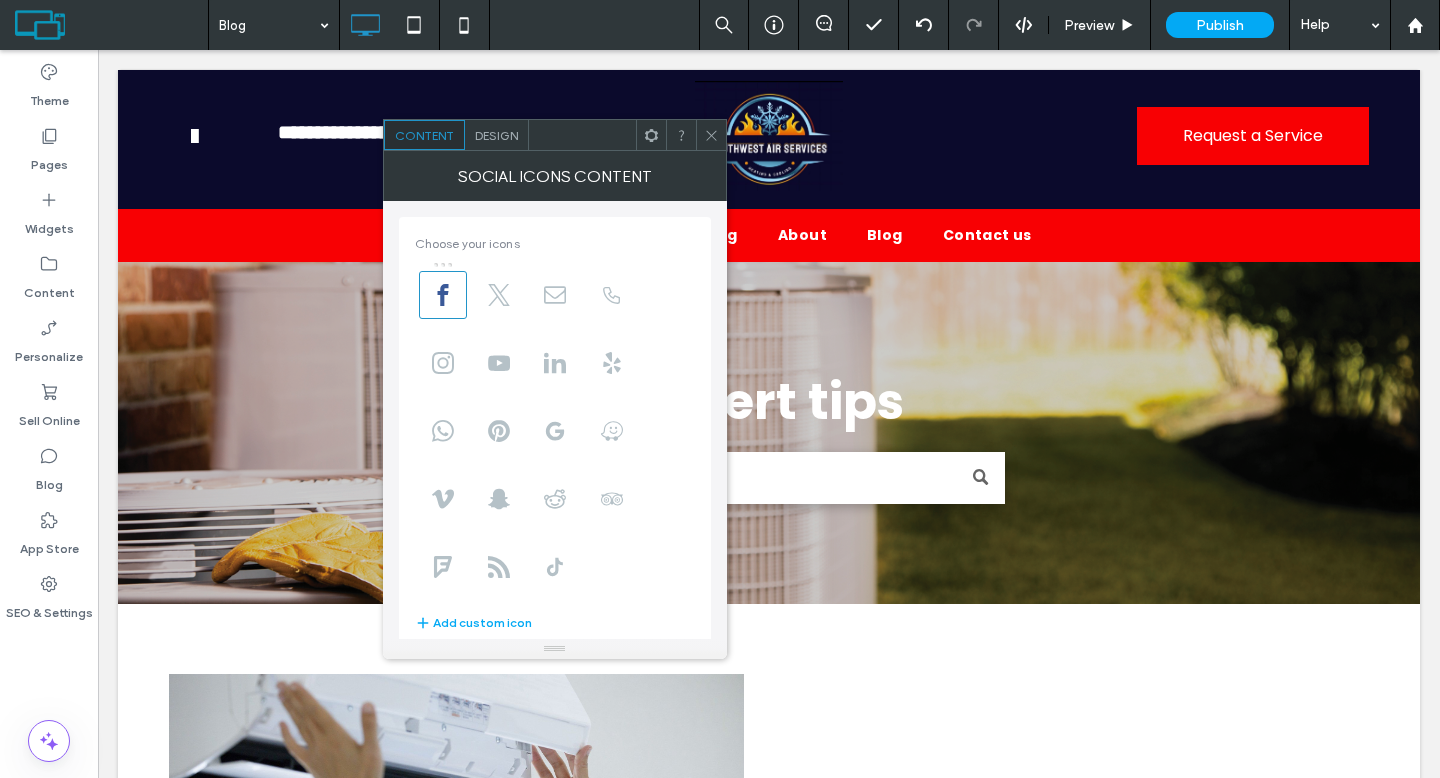 scroll, scrollTop: 963, scrollLeft: 0, axis: vertical 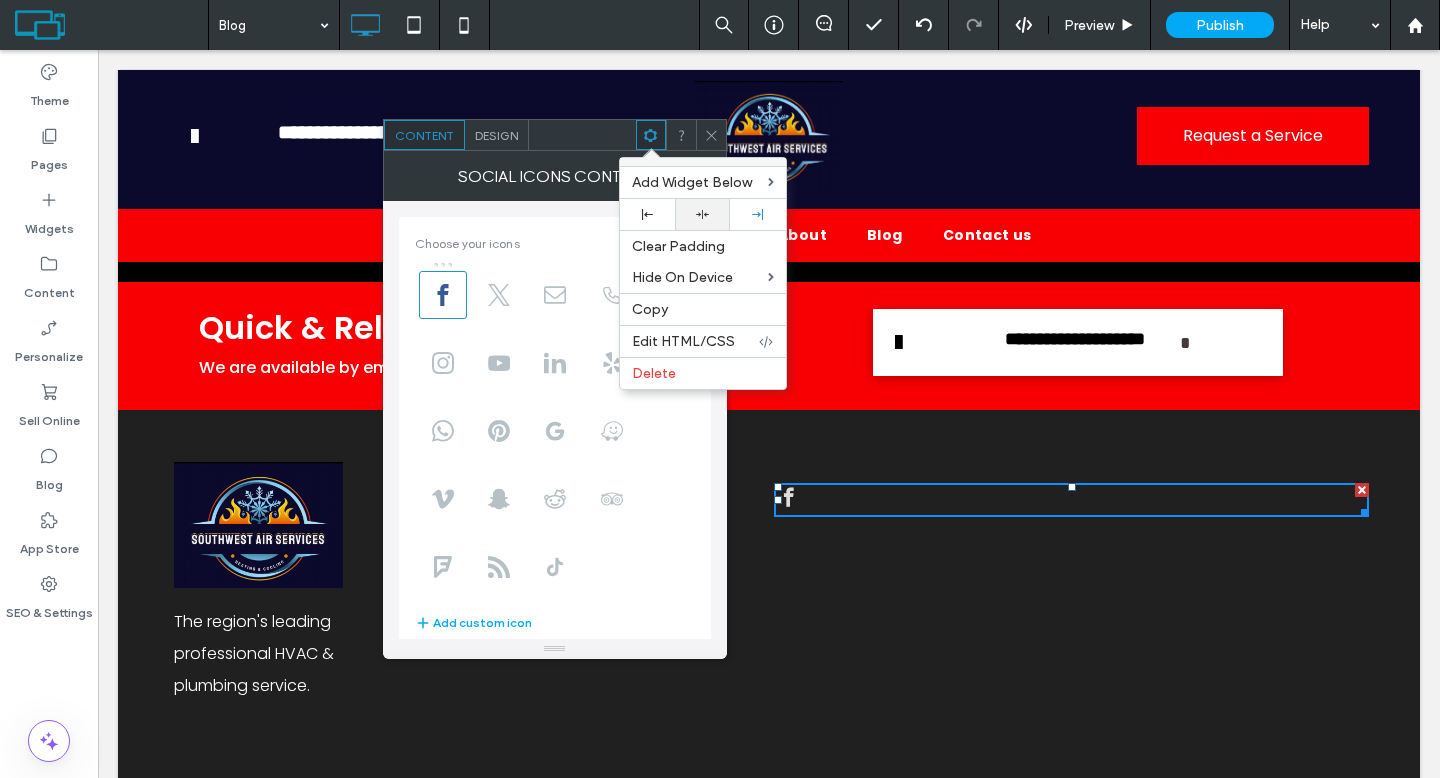 click at bounding box center (702, 214) 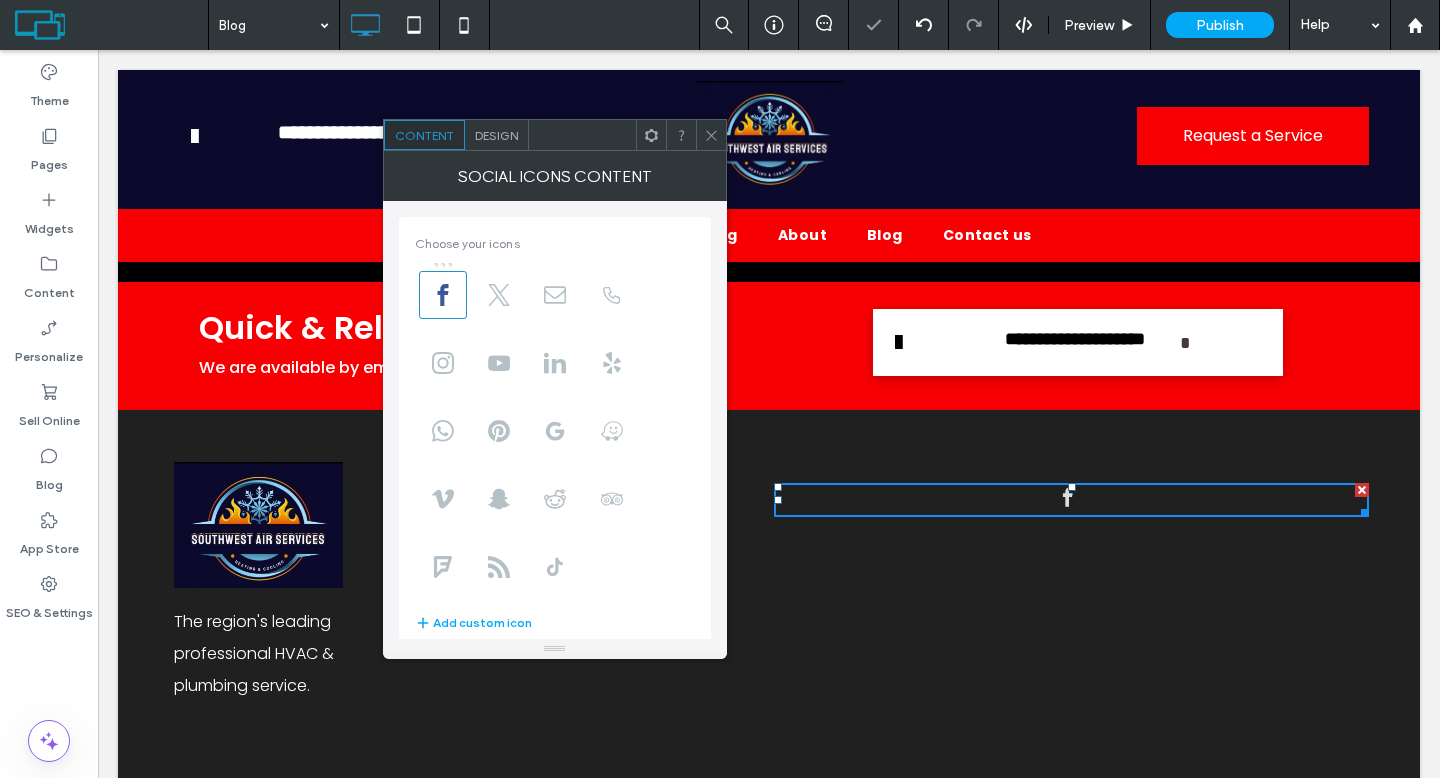 click at bounding box center [711, 135] 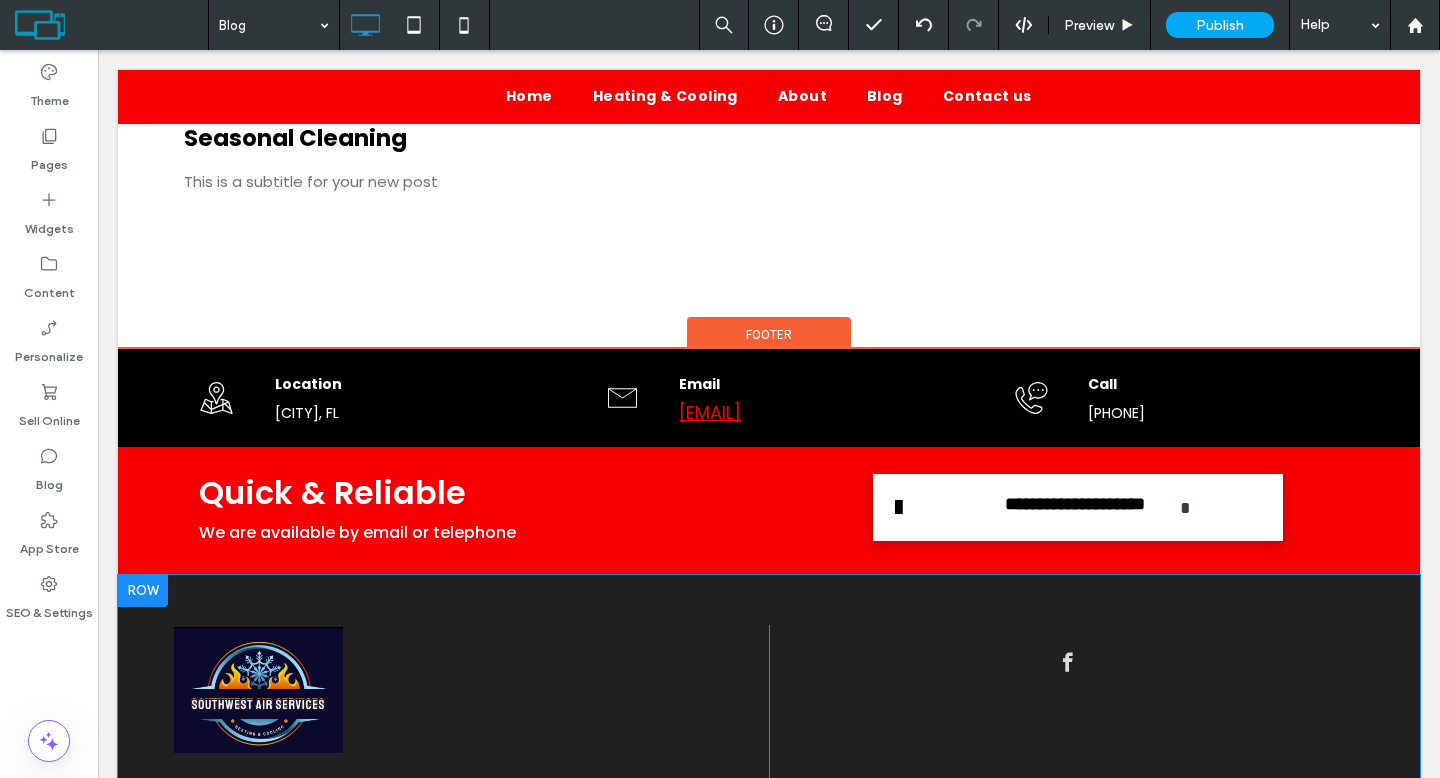 scroll, scrollTop: 796, scrollLeft: 0, axis: vertical 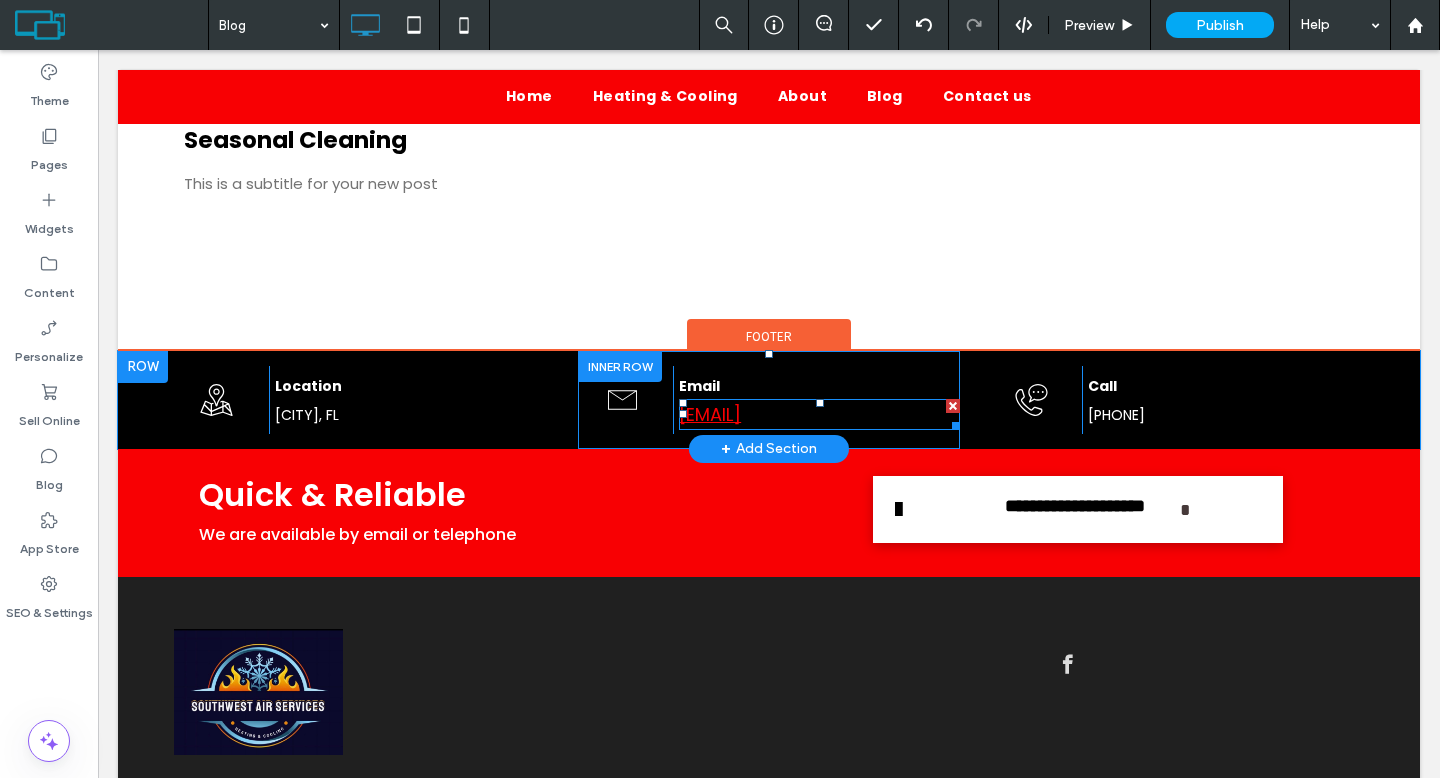 click on "[EMAIL]" at bounding box center [710, 414] 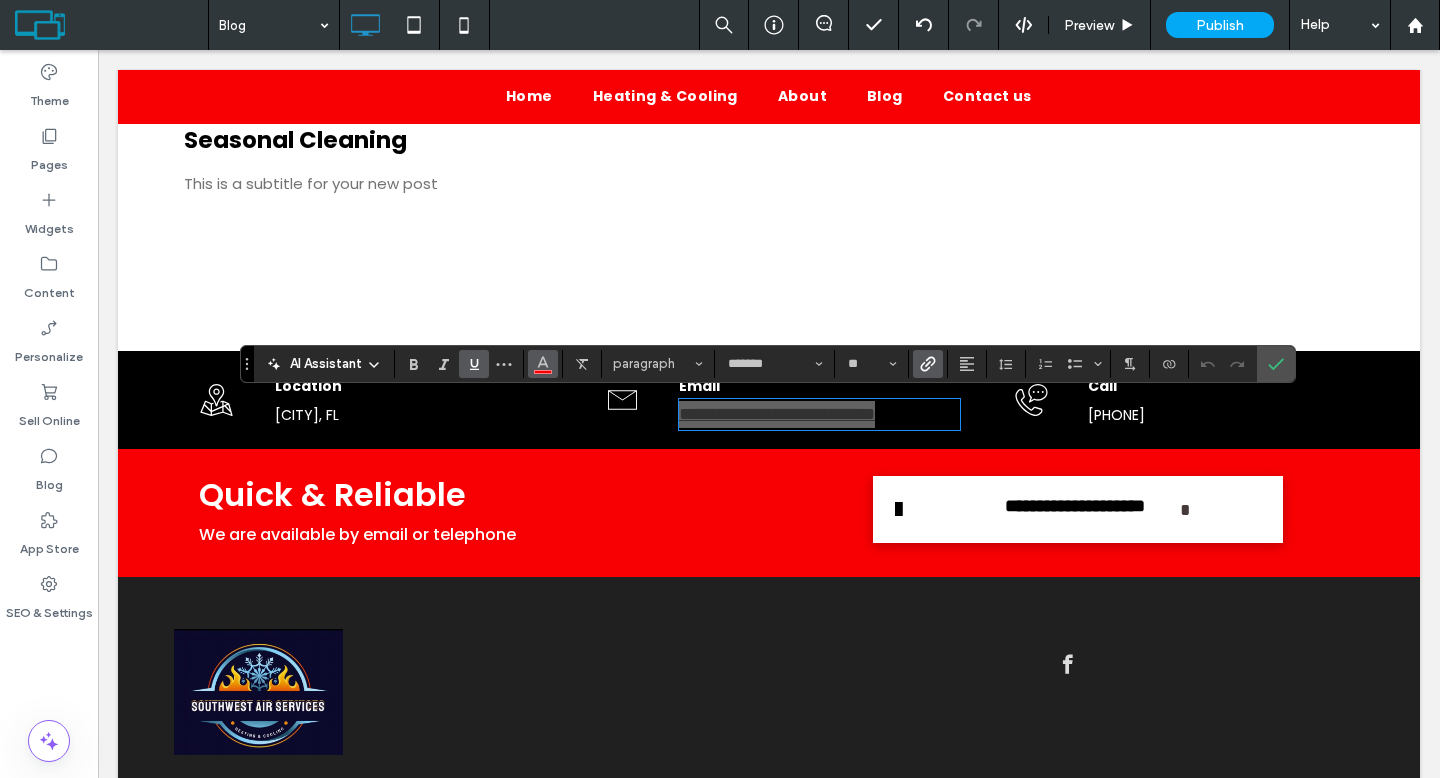 click 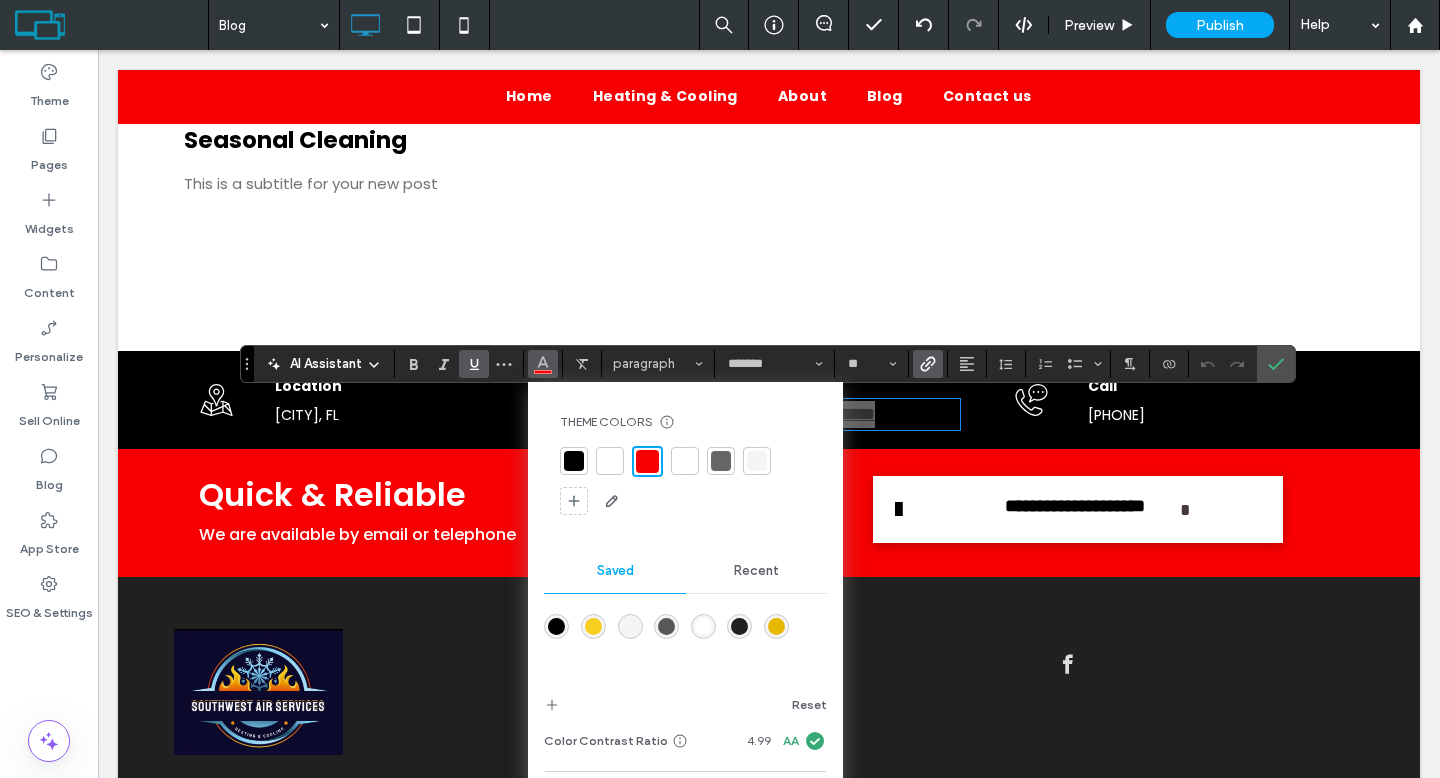 click at bounding box center (610, 461) 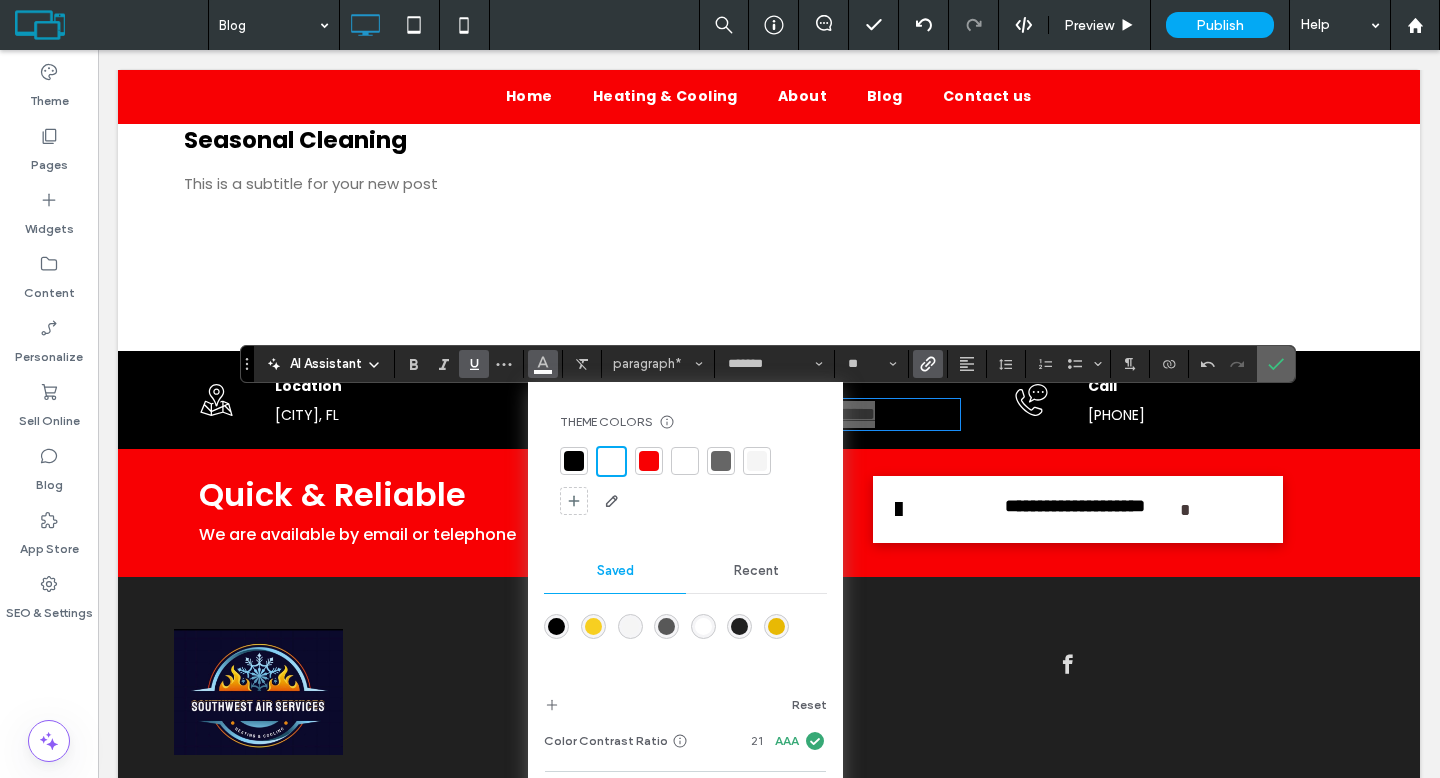 click 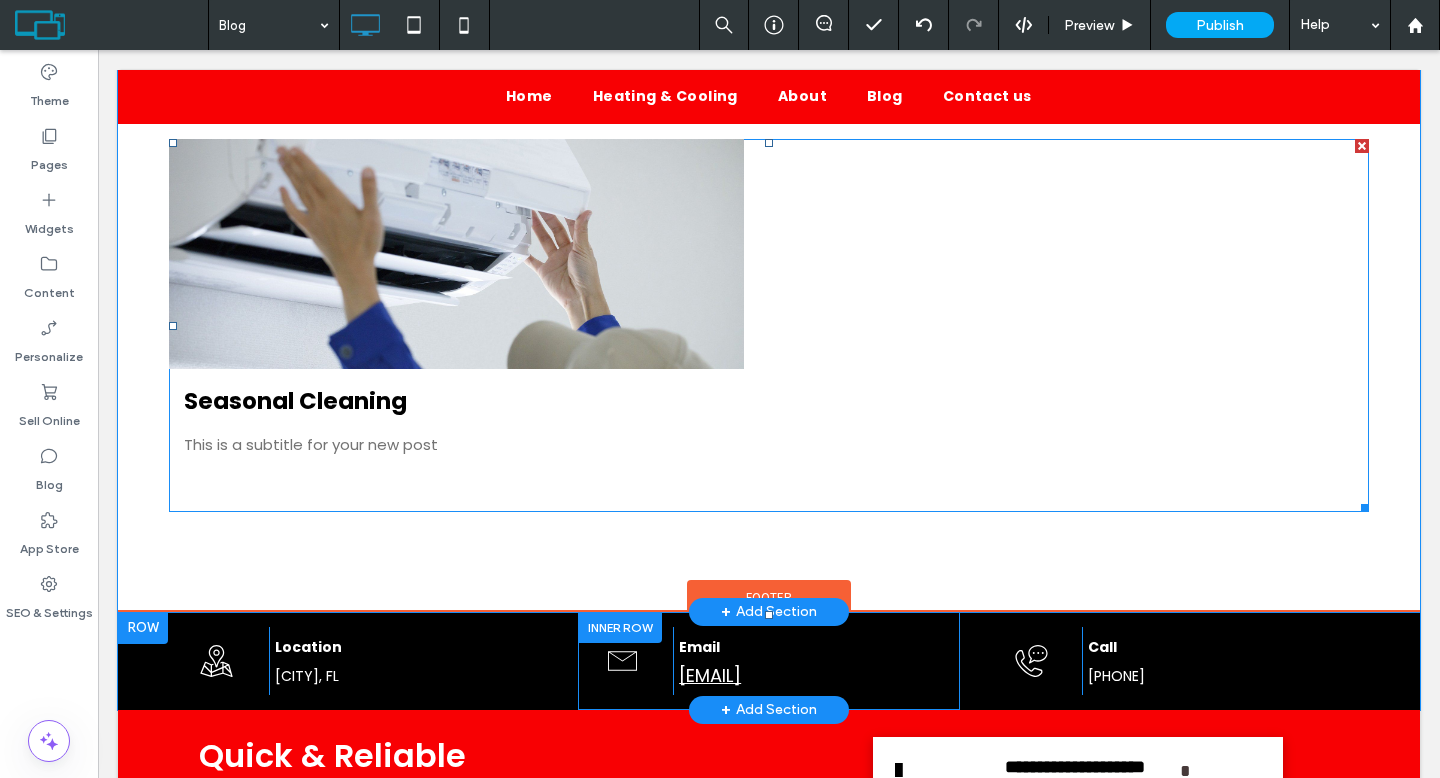 scroll, scrollTop: 576, scrollLeft: 0, axis: vertical 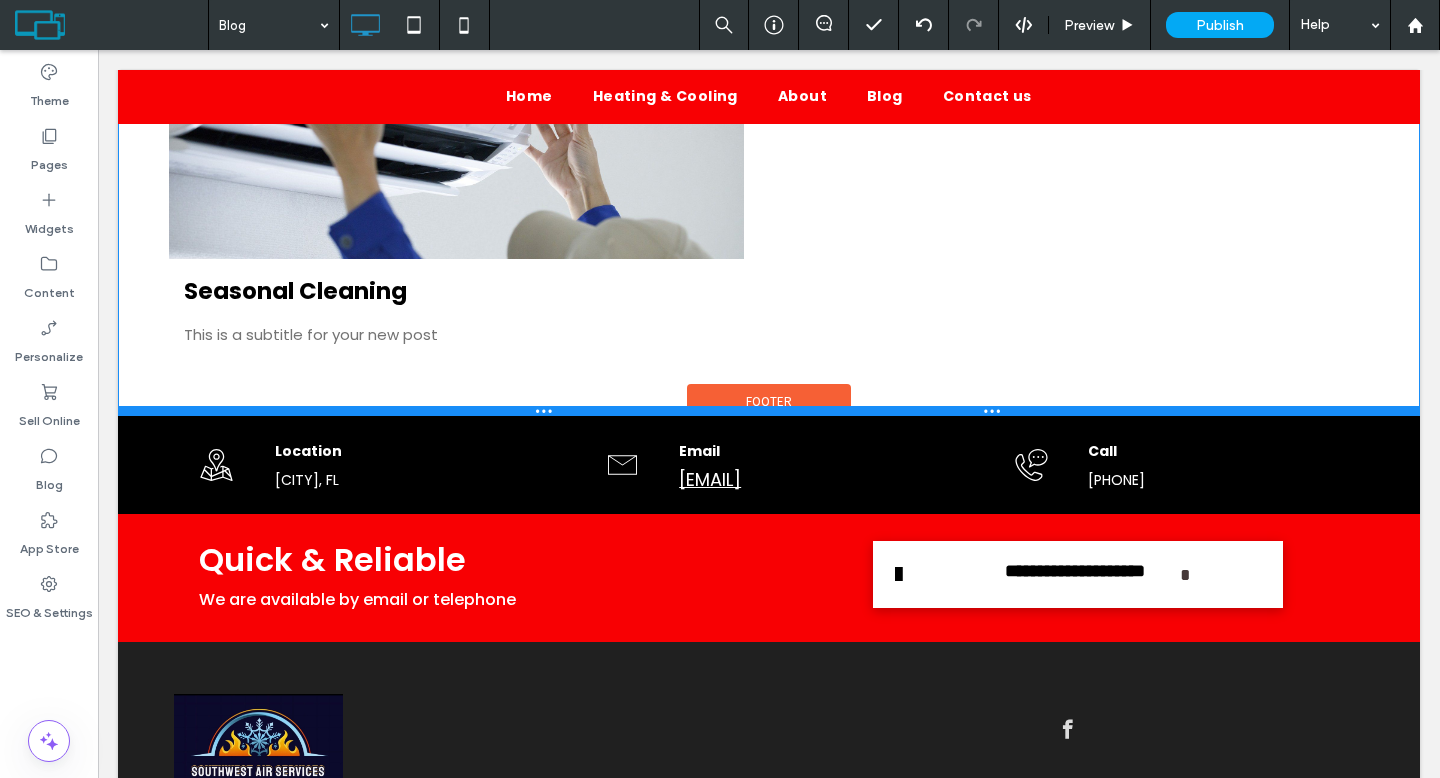 drag, startPoint x: 598, startPoint y: 567, endPoint x: 624, endPoint y: 410, distance: 159.1383 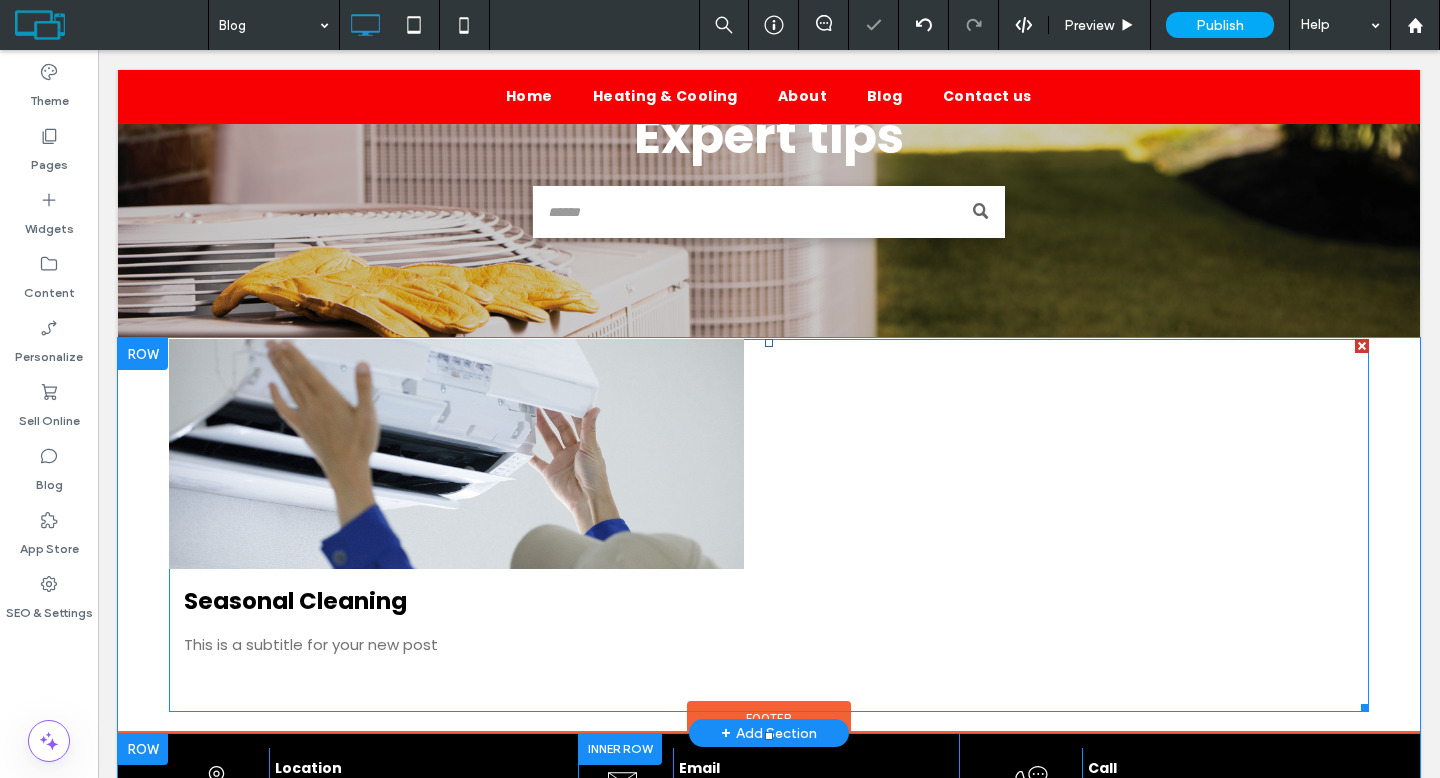 scroll, scrollTop: 265, scrollLeft: 0, axis: vertical 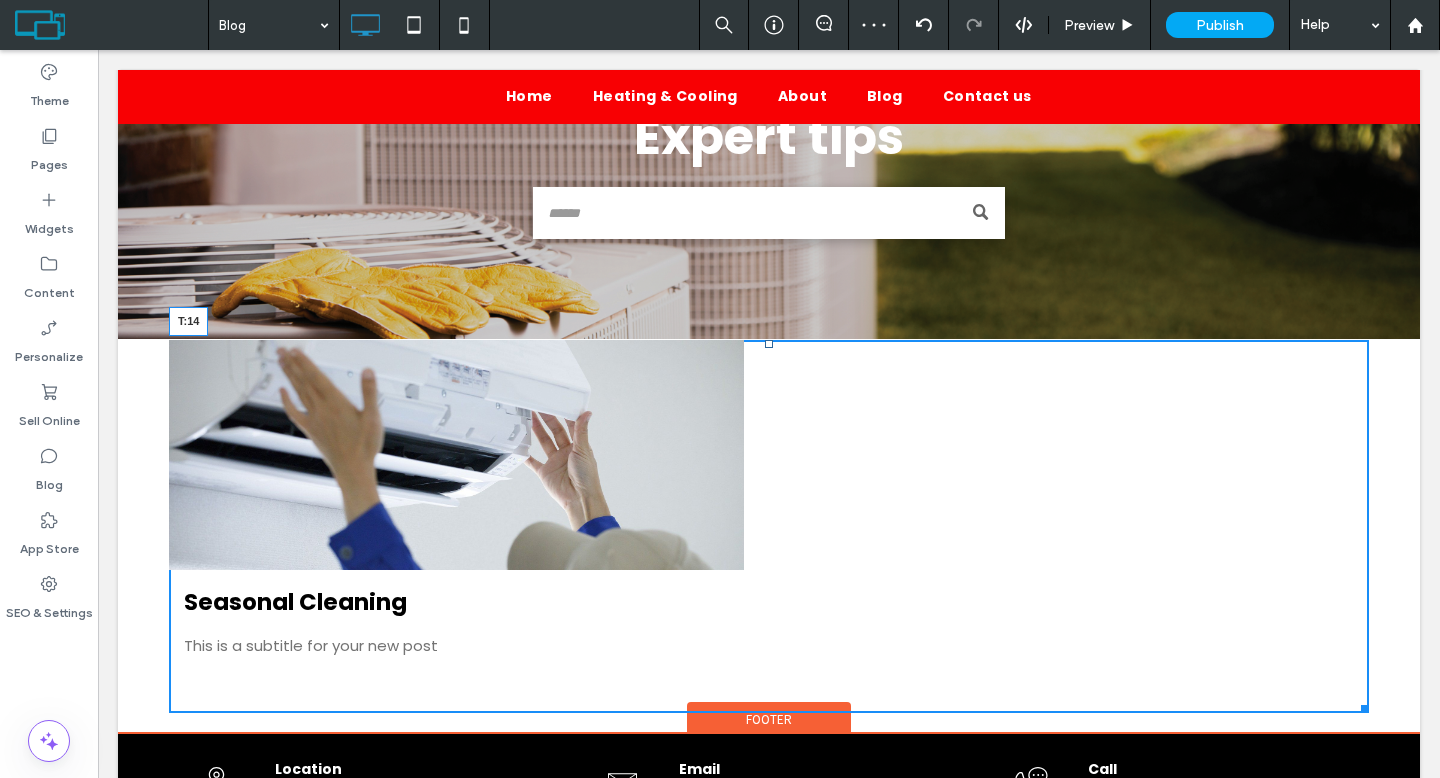 drag, startPoint x: 762, startPoint y: 346, endPoint x: 858, endPoint y: 409, distance: 114.82596 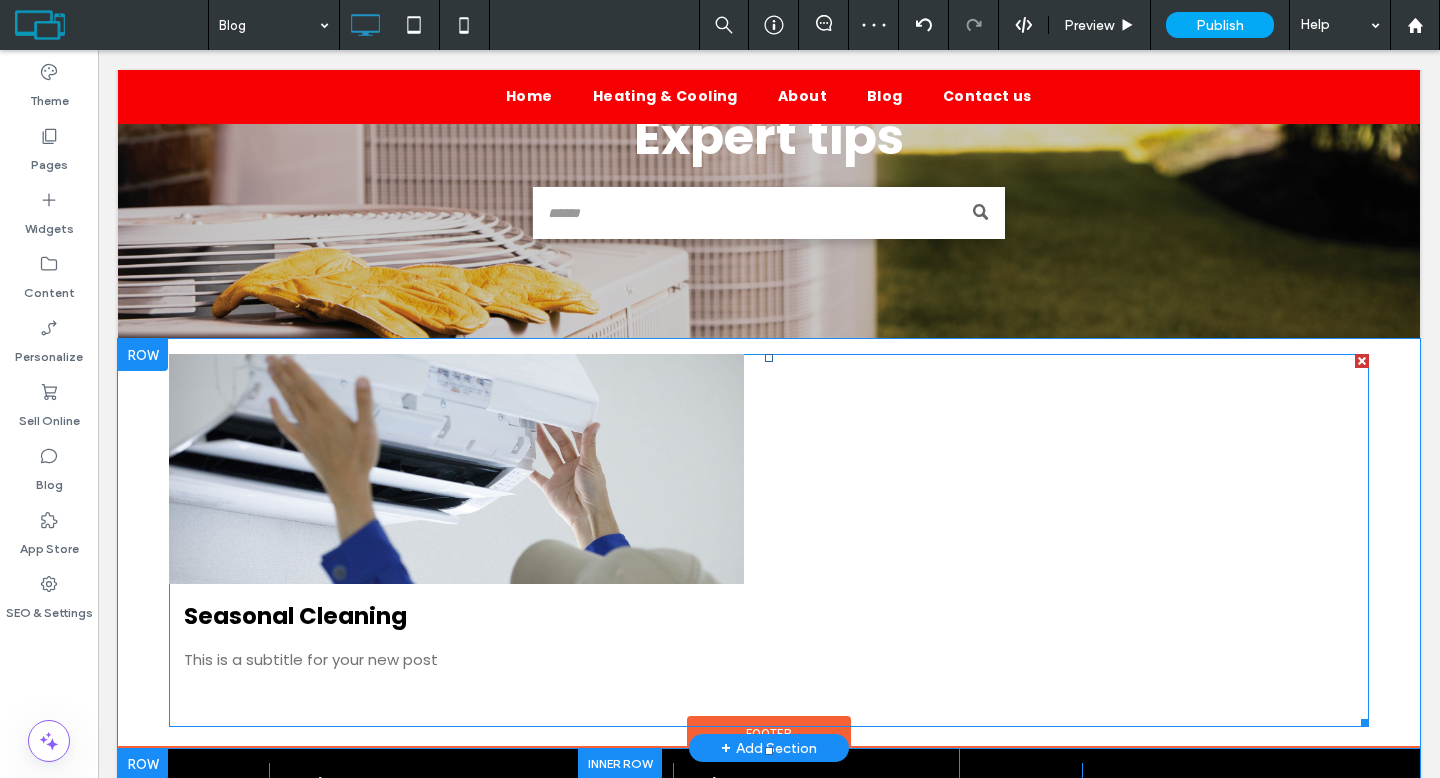click at bounding box center (457, 469) 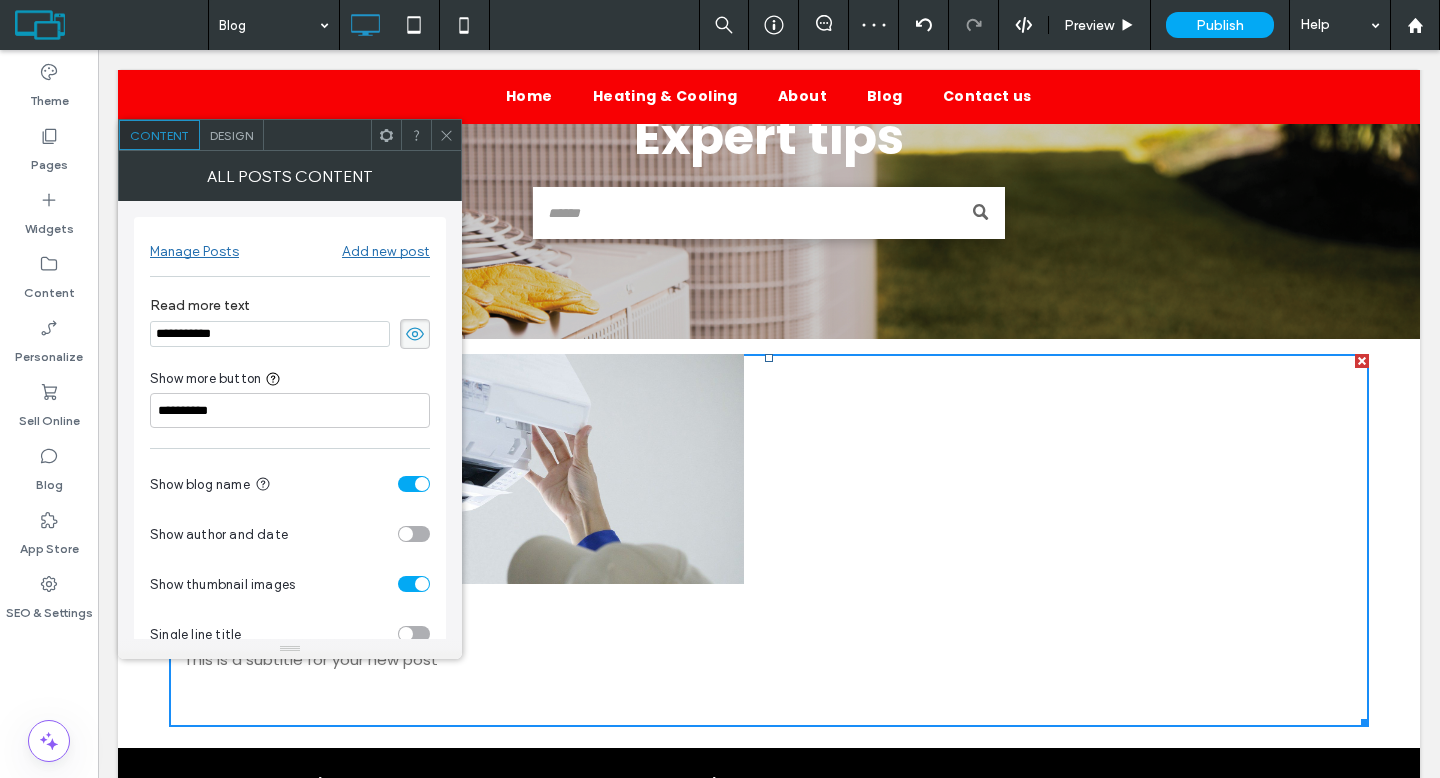 click on "Design" at bounding box center [232, 135] 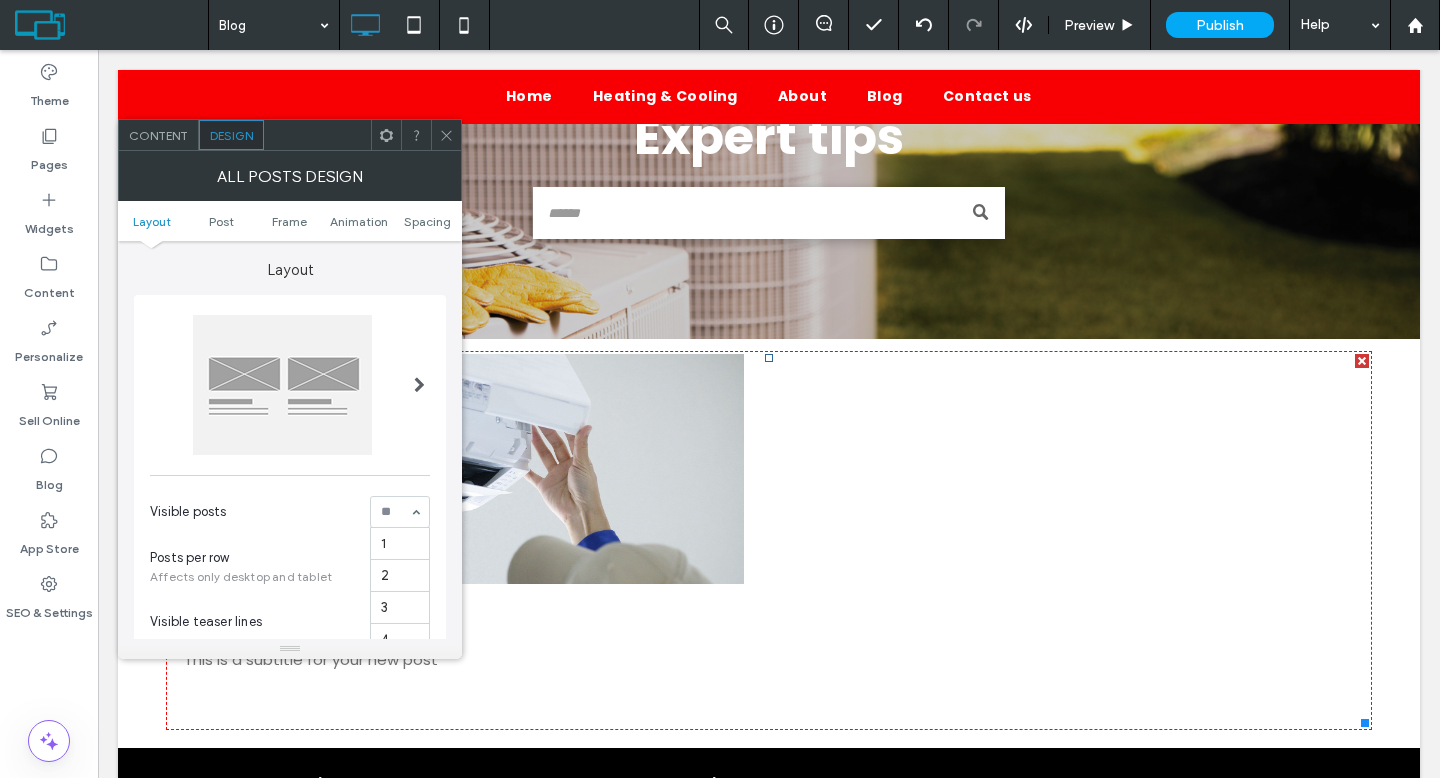 scroll, scrollTop: 297, scrollLeft: 0, axis: vertical 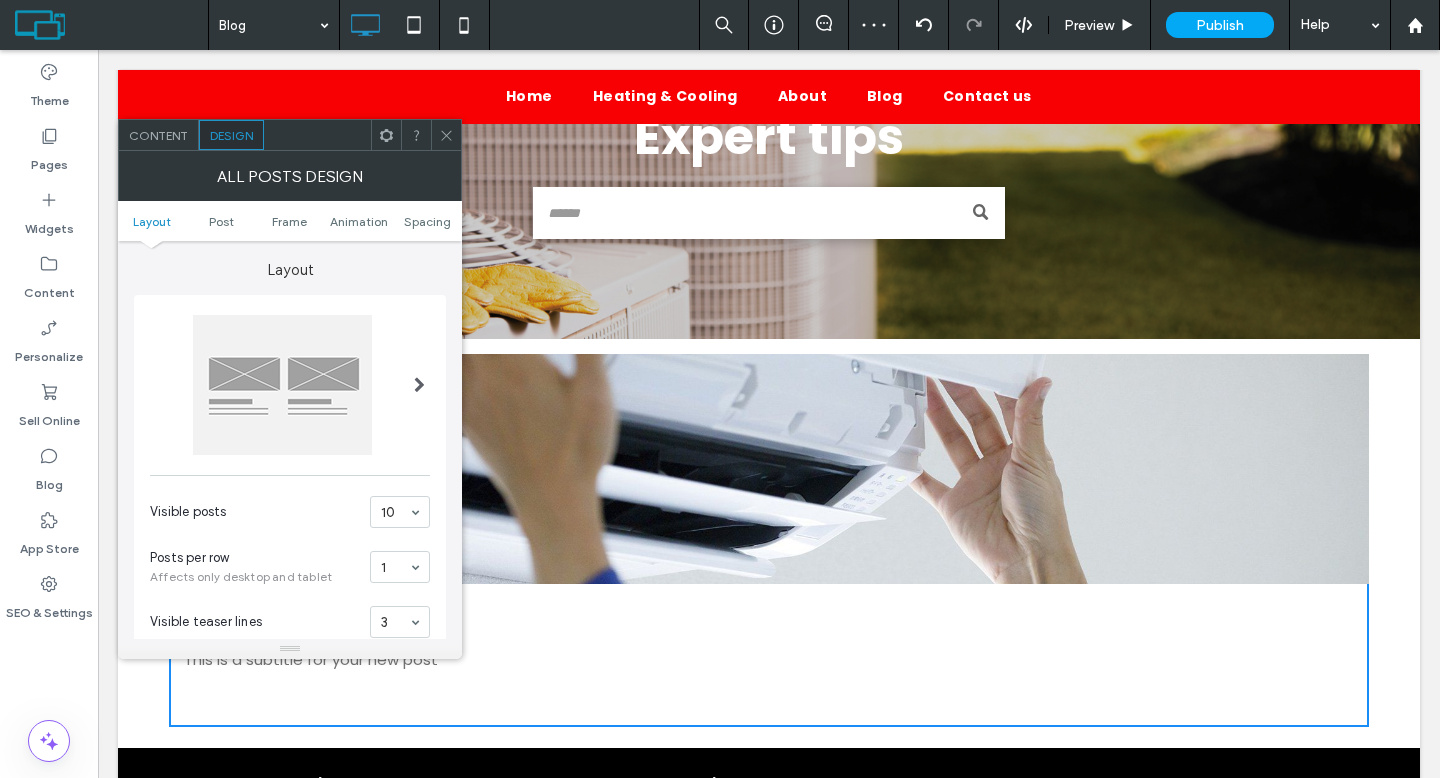click 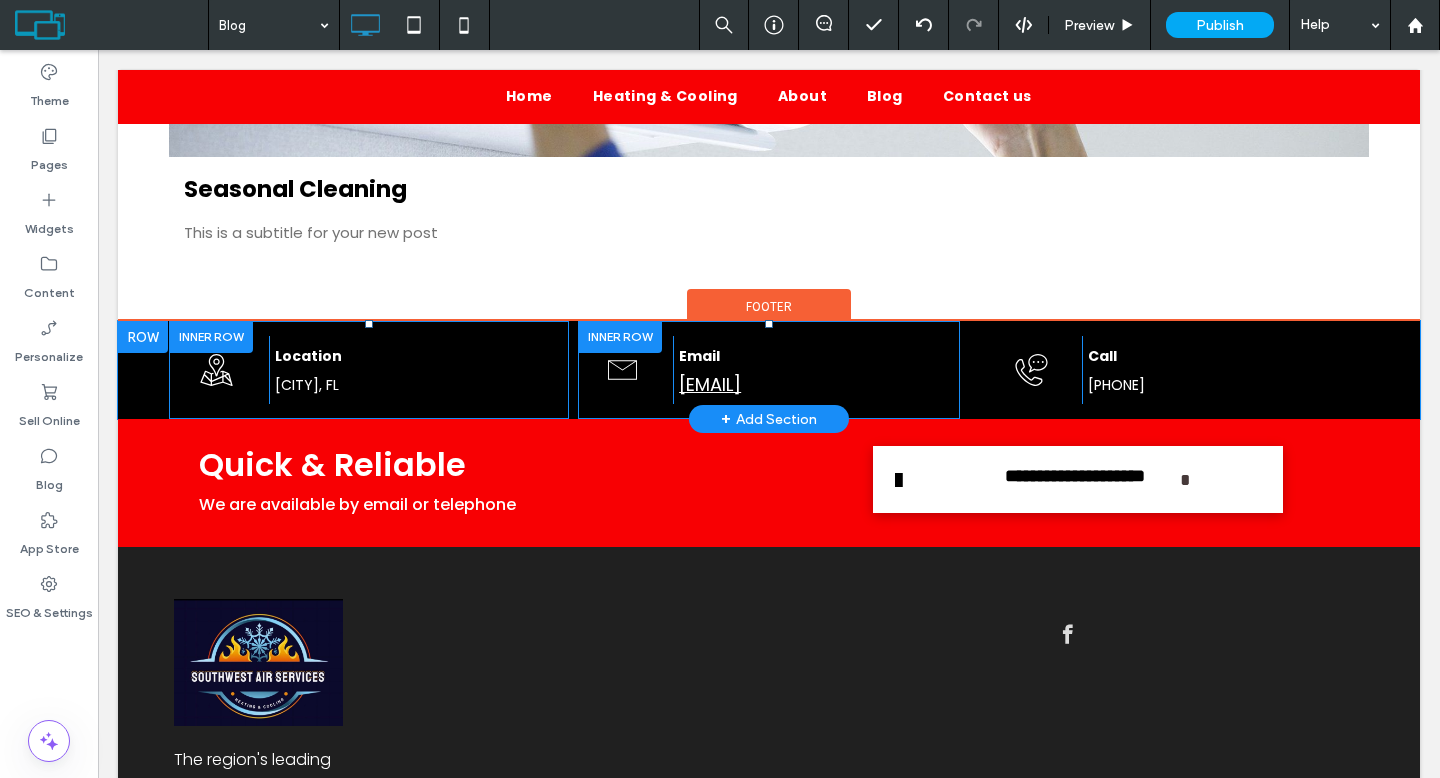 scroll, scrollTop: 917, scrollLeft: 0, axis: vertical 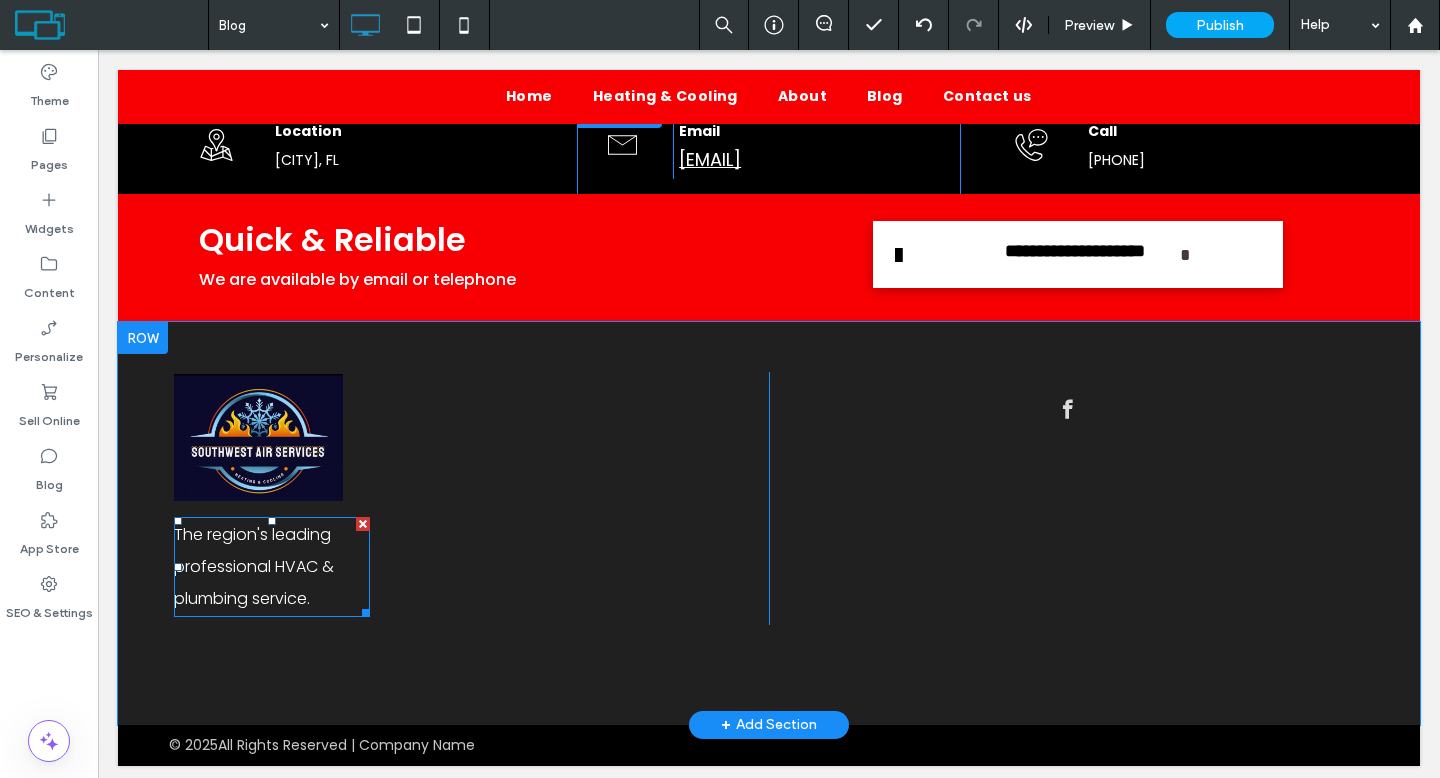 click on "The region's leading professional HVAC & plumbing service." at bounding box center (272, 567) 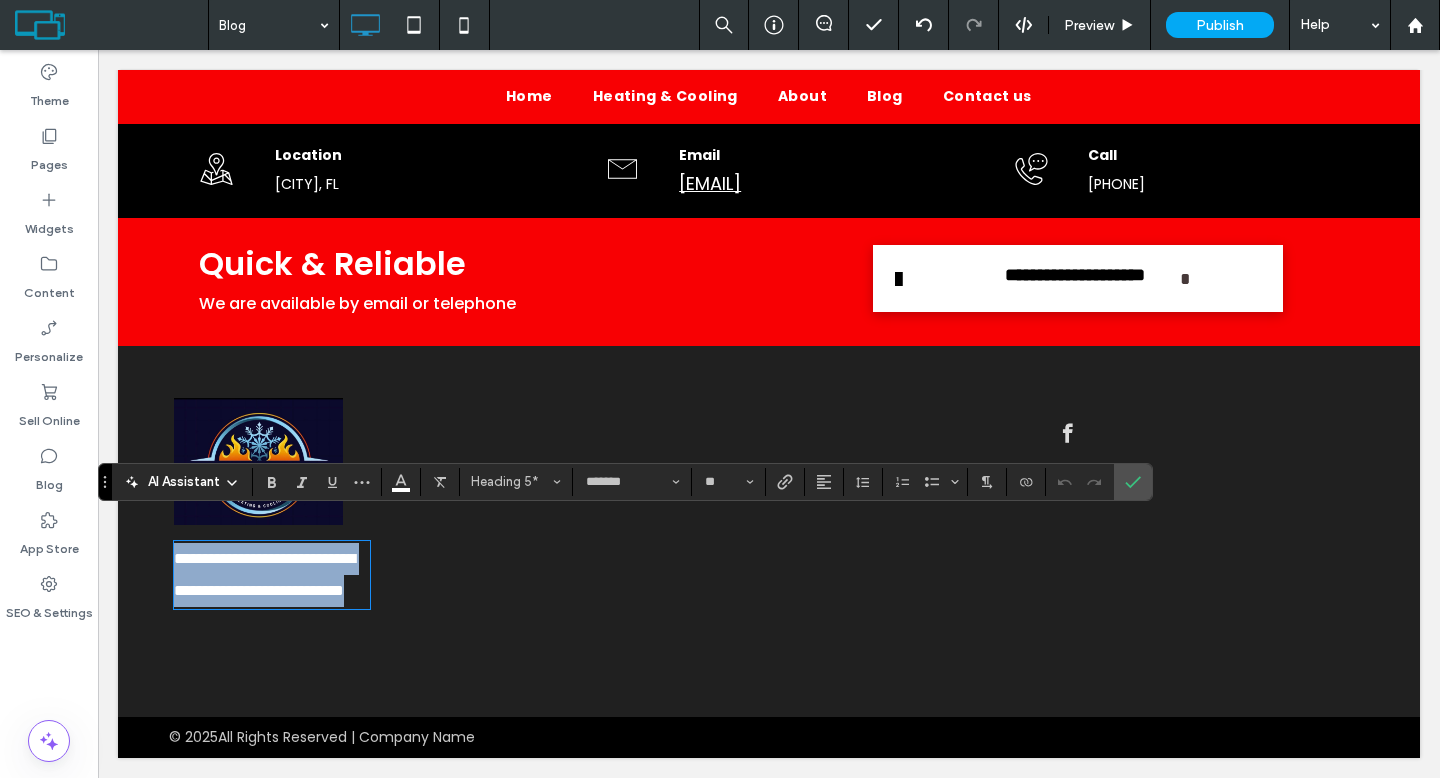 click on "**********" at bounding box center (264, 574) 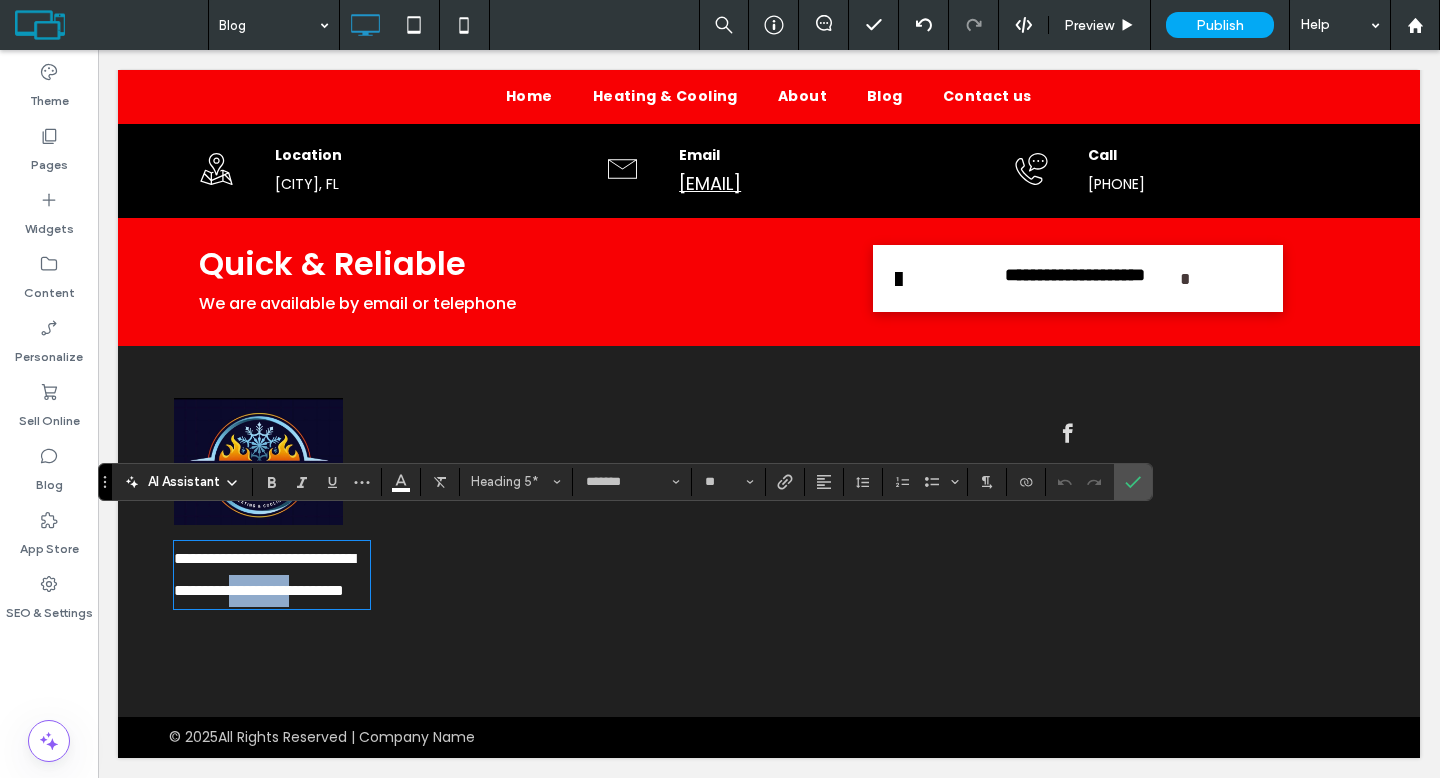 drag, startPoint x: 239, startPoint y: 603, endPoint x: 315, endPoint y: 575, distance: 80.99383 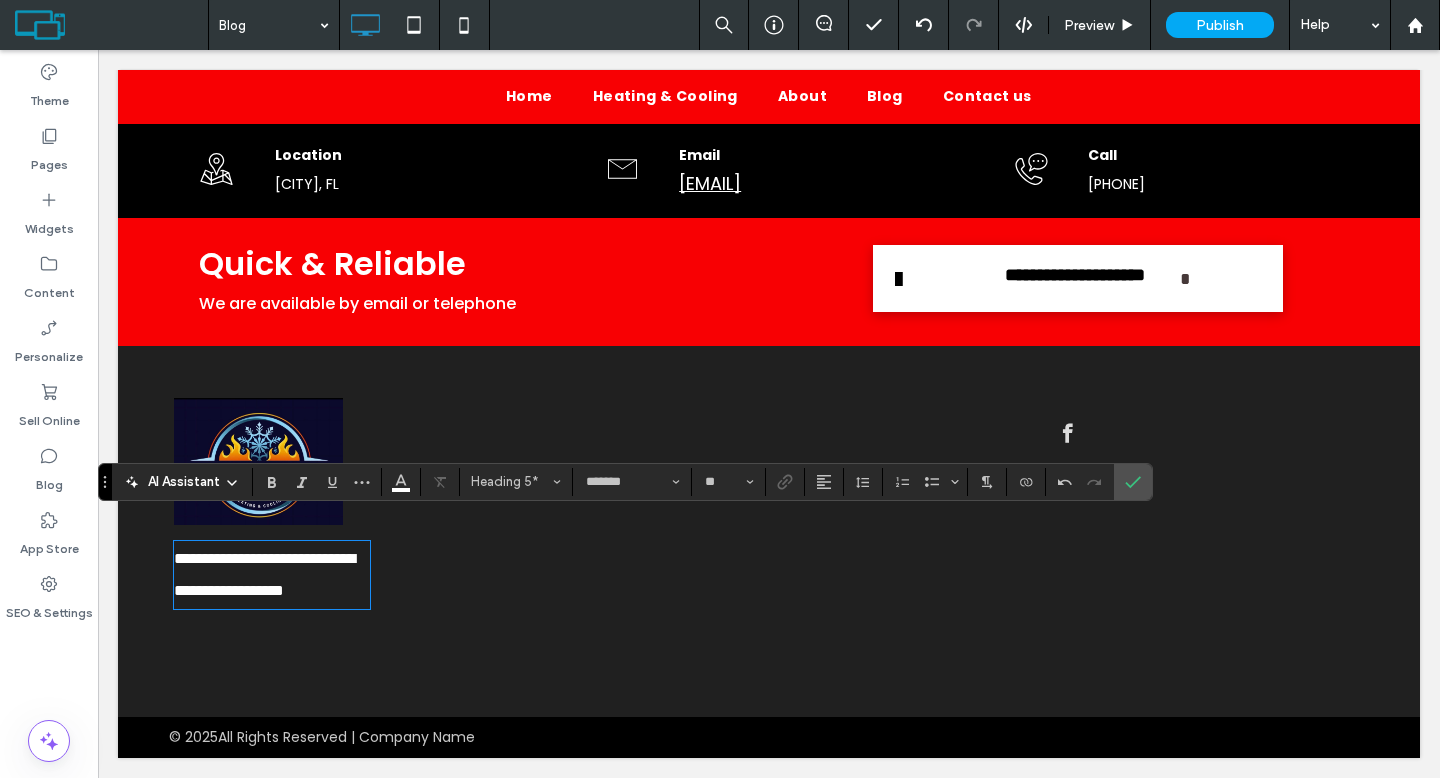 type 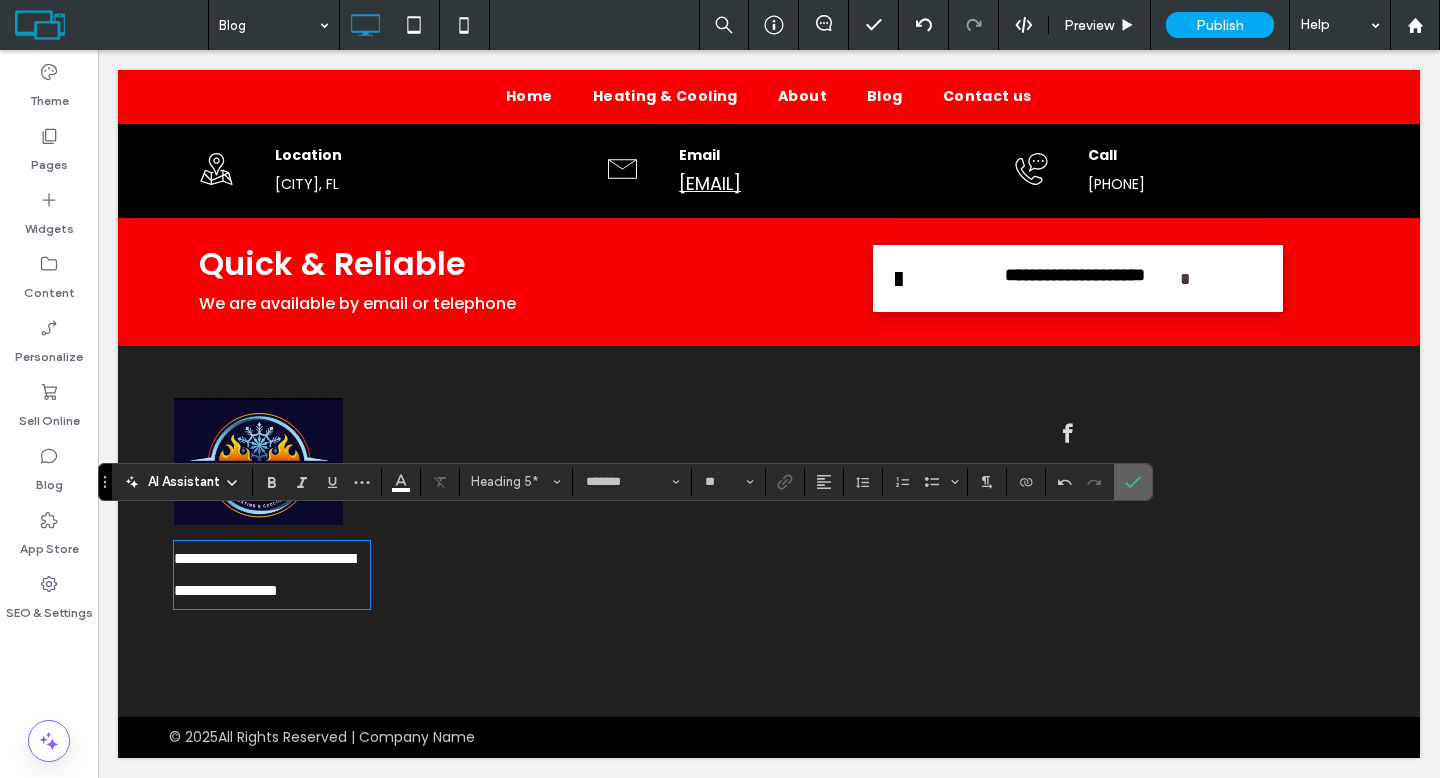 click 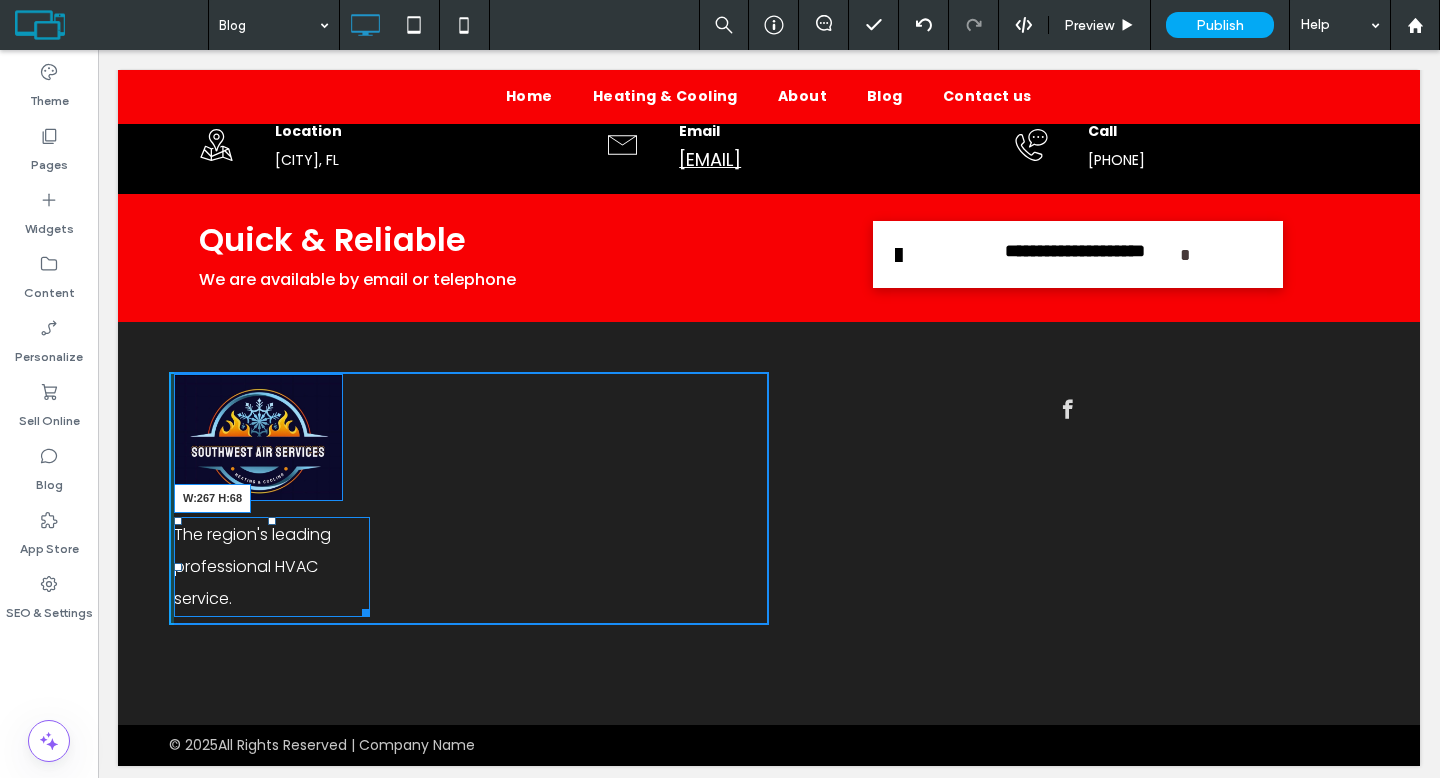 drag, startPoint x: 356, startPoint y: 607, endPoint x: 427, endPoint y: 591, distance: 72.780495 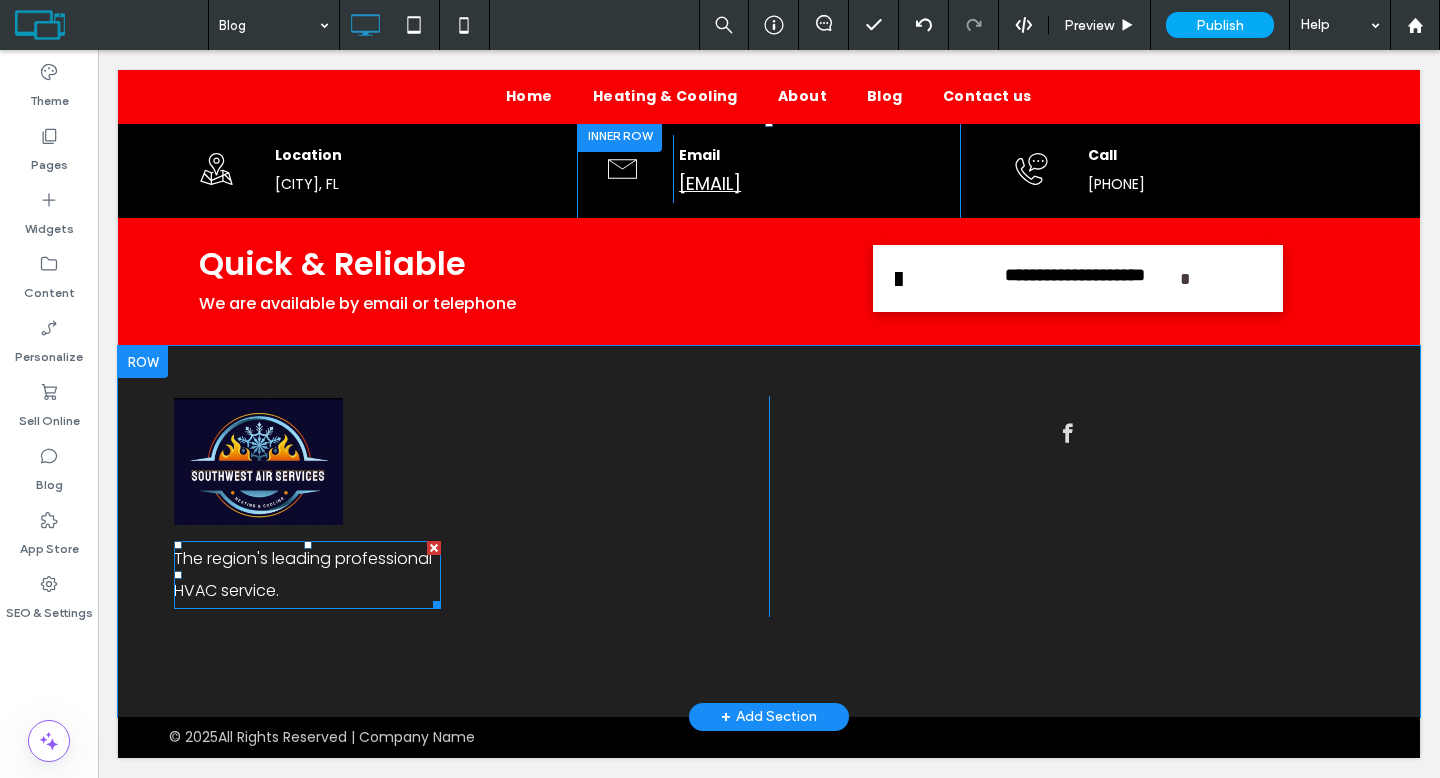 scroll, scrollTop: 891, scrollLeft: 0, axis: vertical 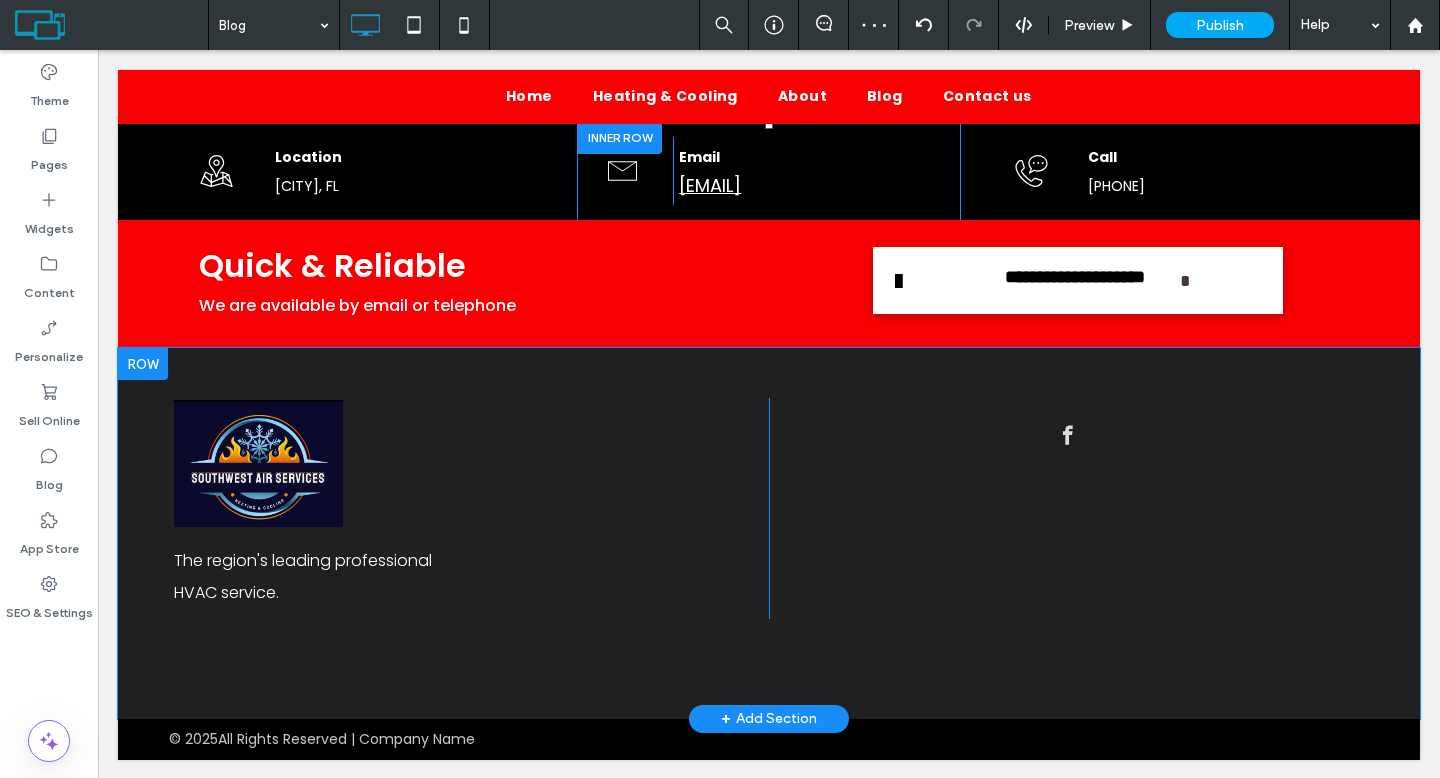 click on "The region's leading professional HVAC service.
Click To Paste
Click To Paste
+ Add Section" at bounding box center (769, 533) 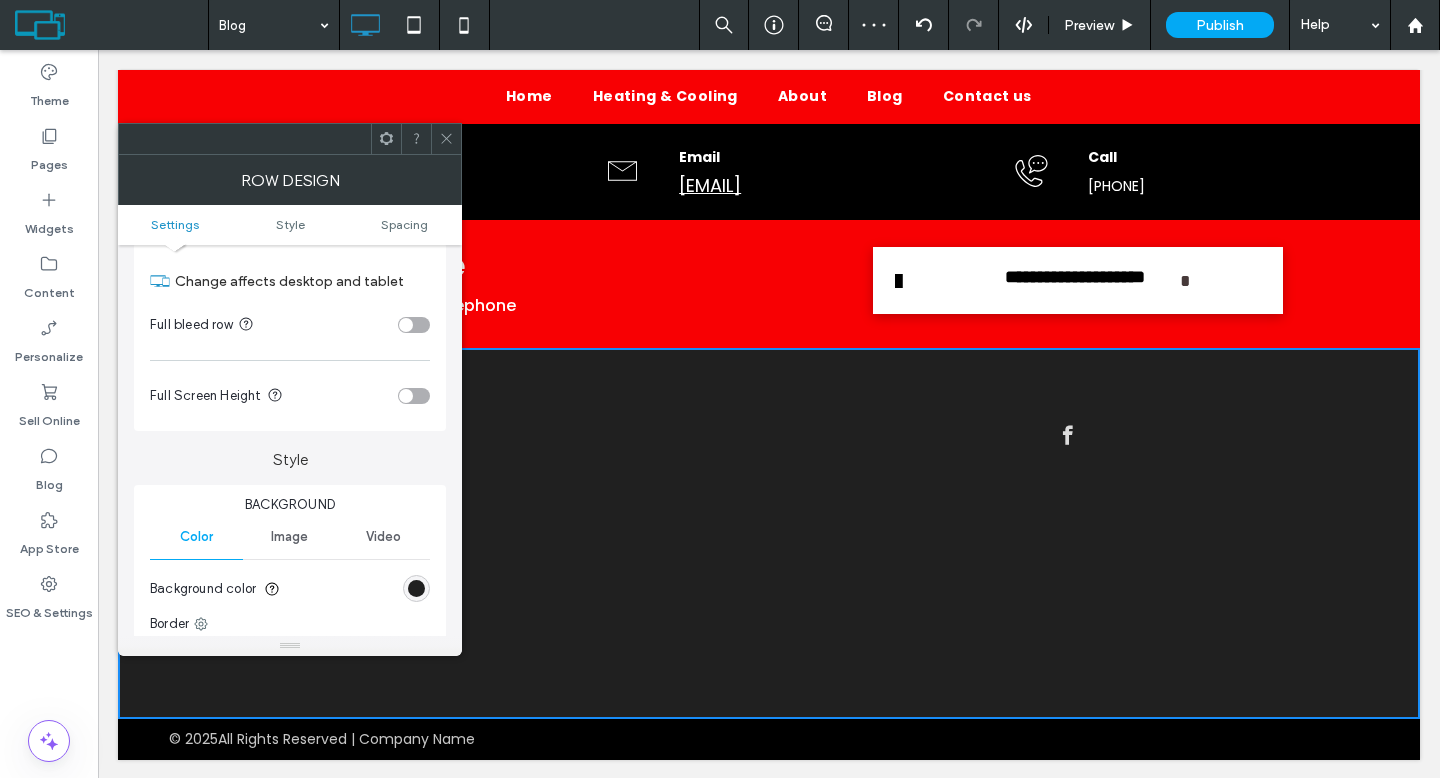 scroll, scrollTop: 138, scrollLeft: 0, axis: vertical 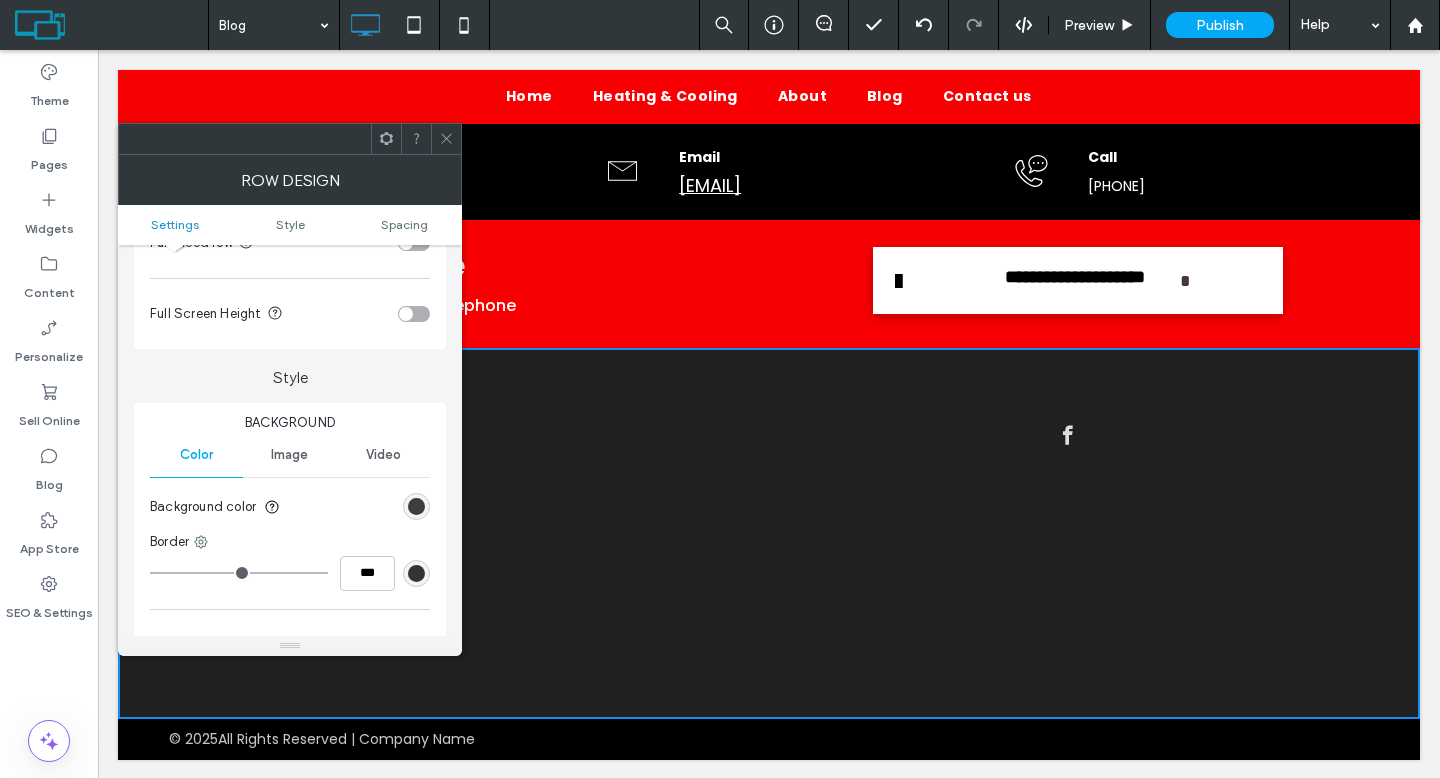 click at bounding box center (416, 506) 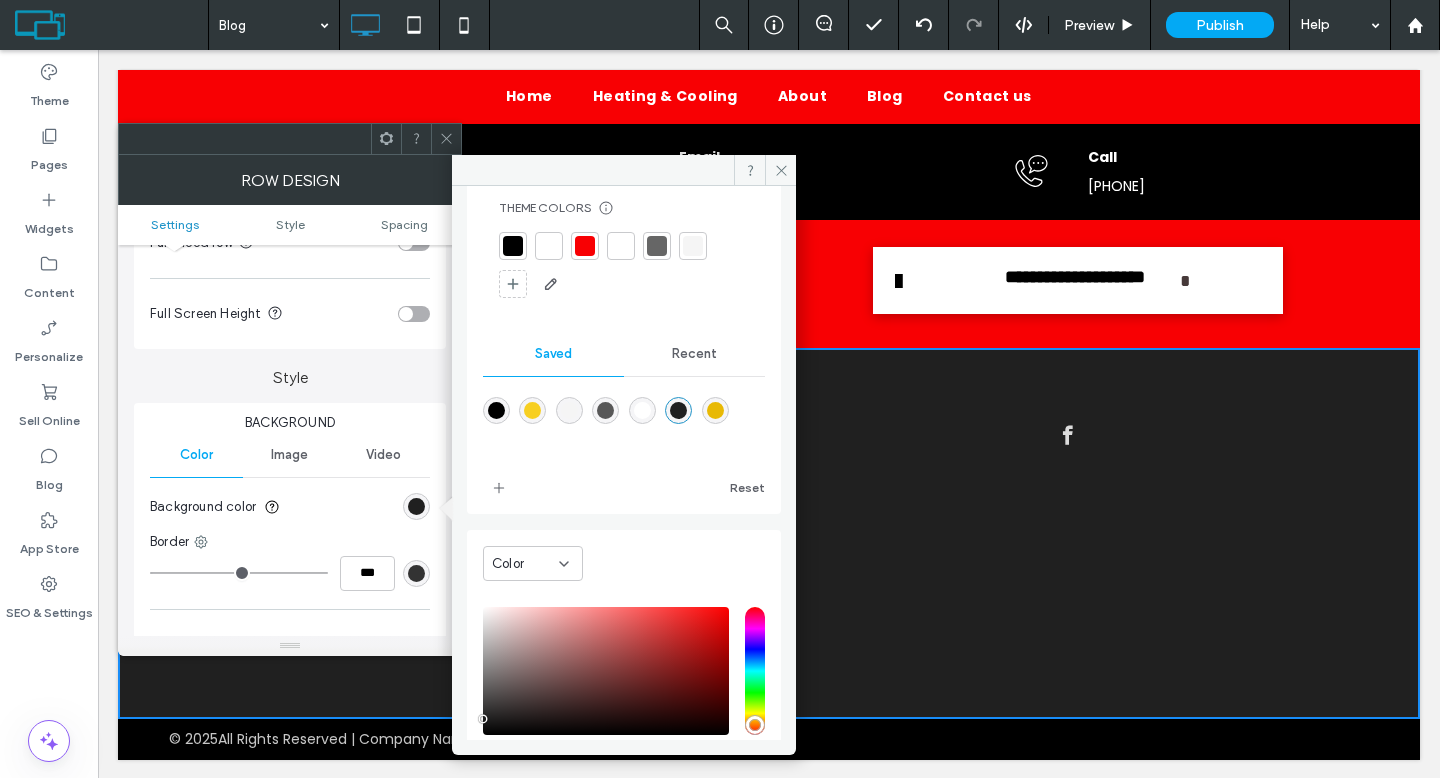 scroll, scrollTop: 166, scrollLeft: 0, axis: vertical 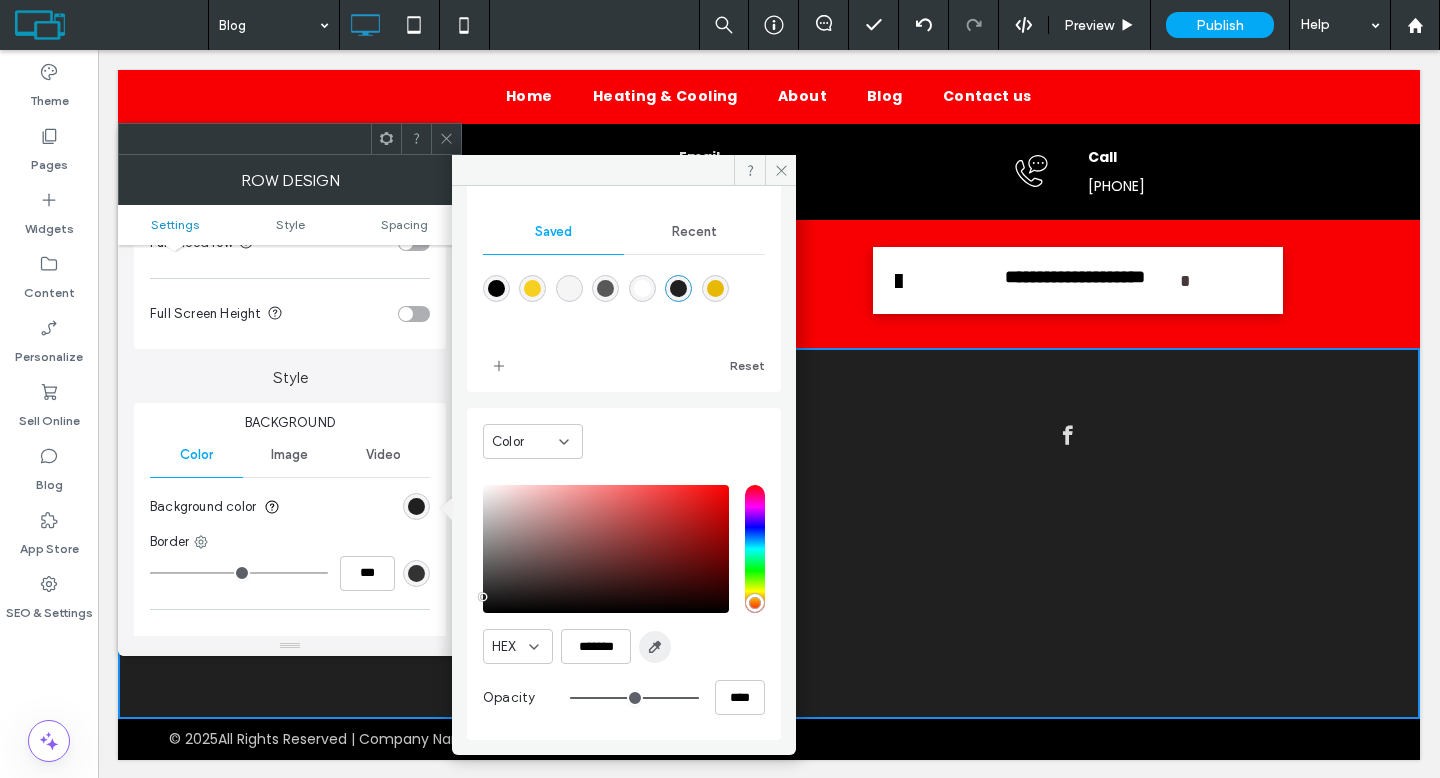 click 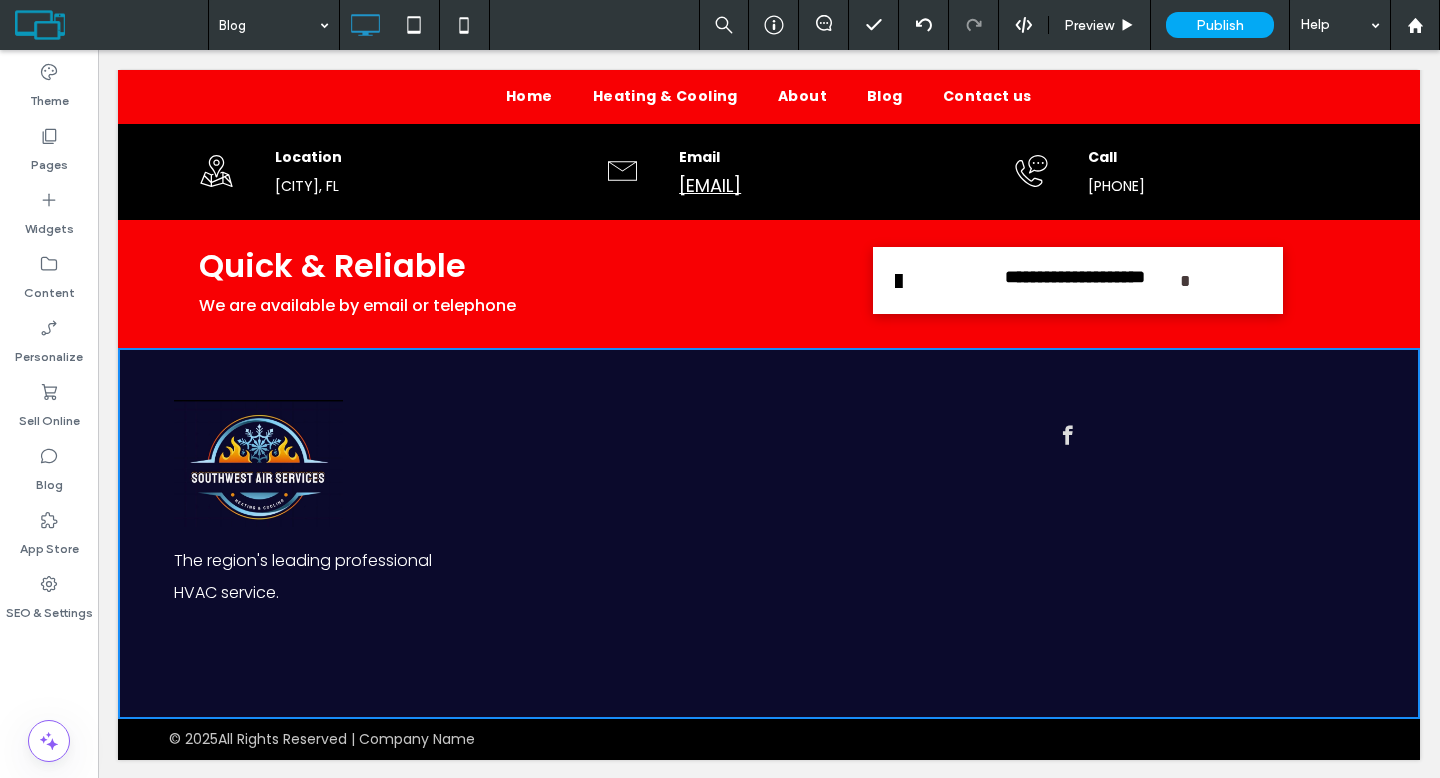 type on "*******" 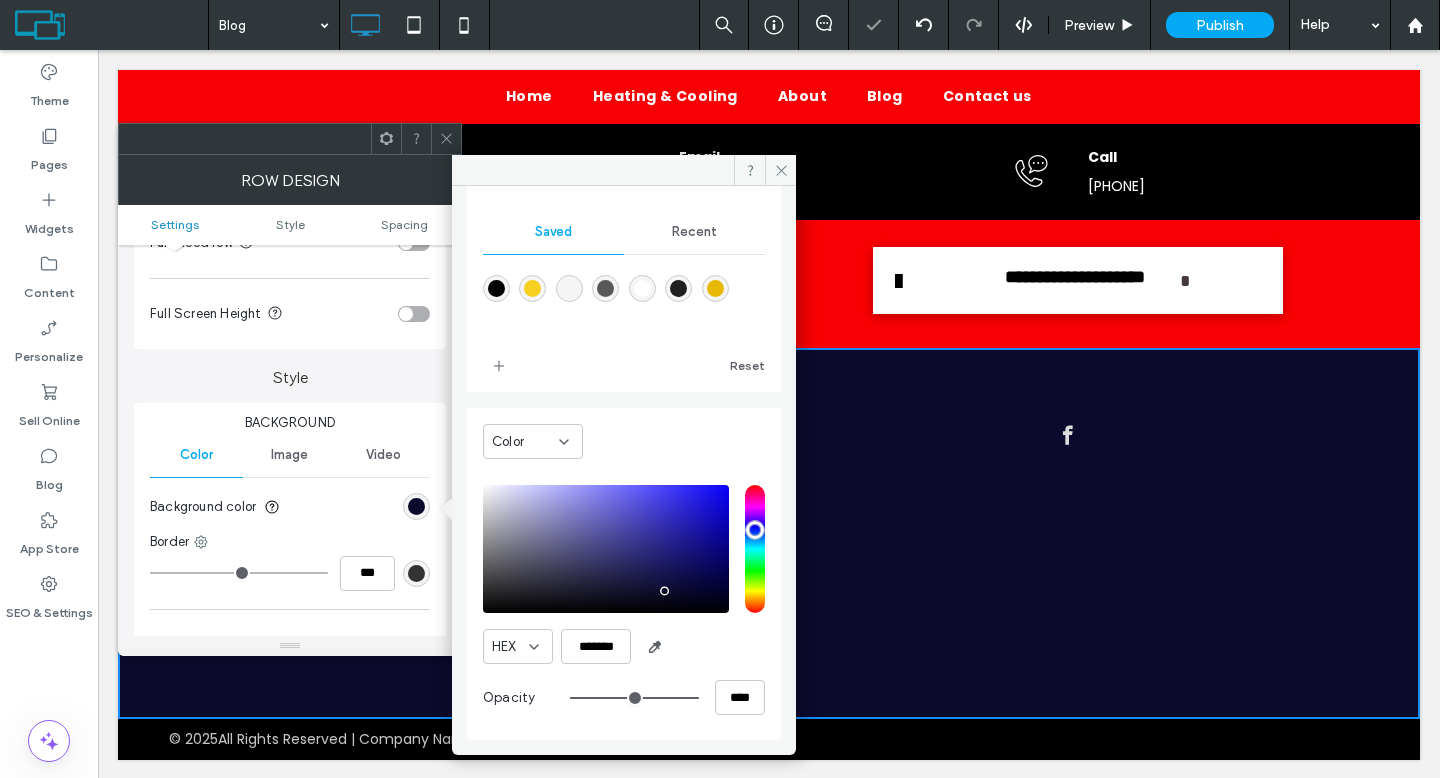 click 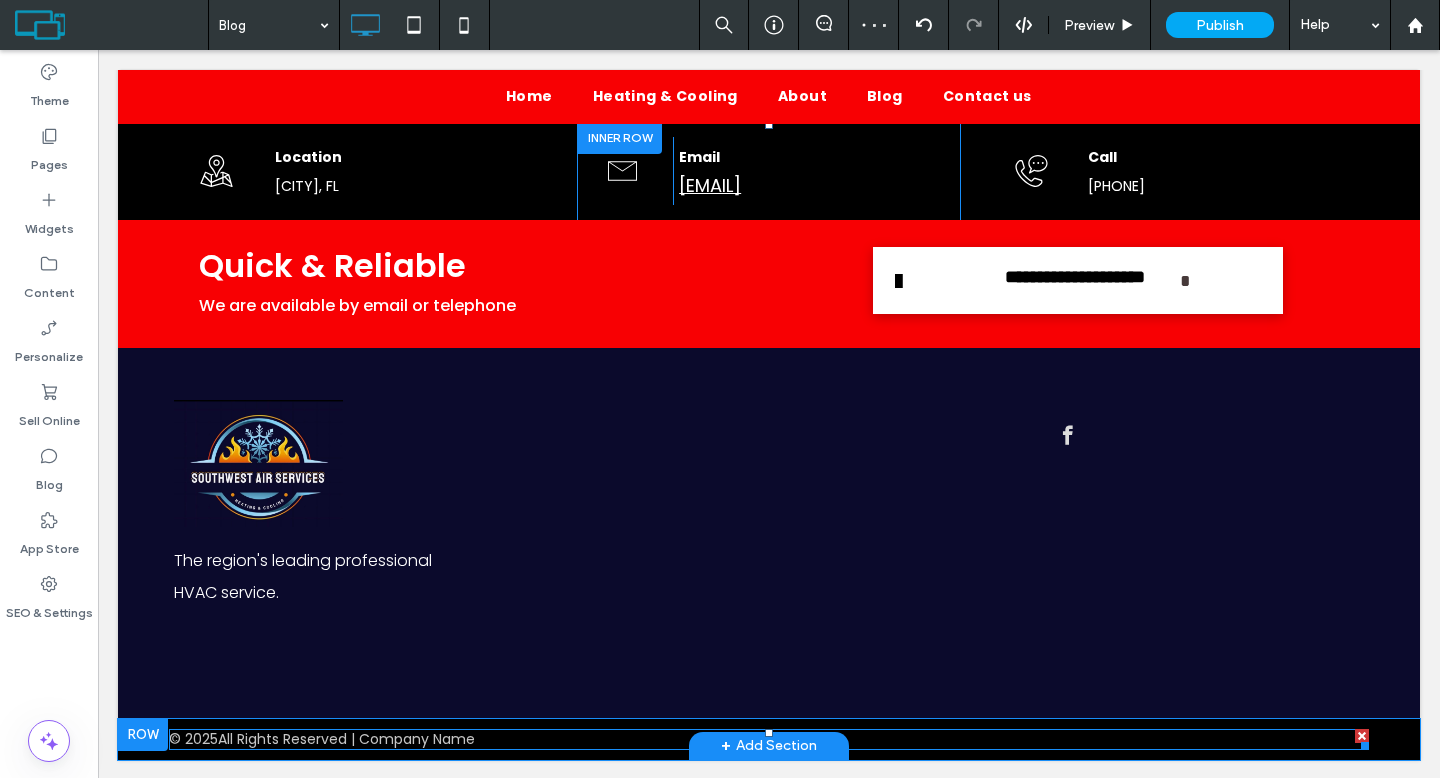 click at bounding box center (769, 739) 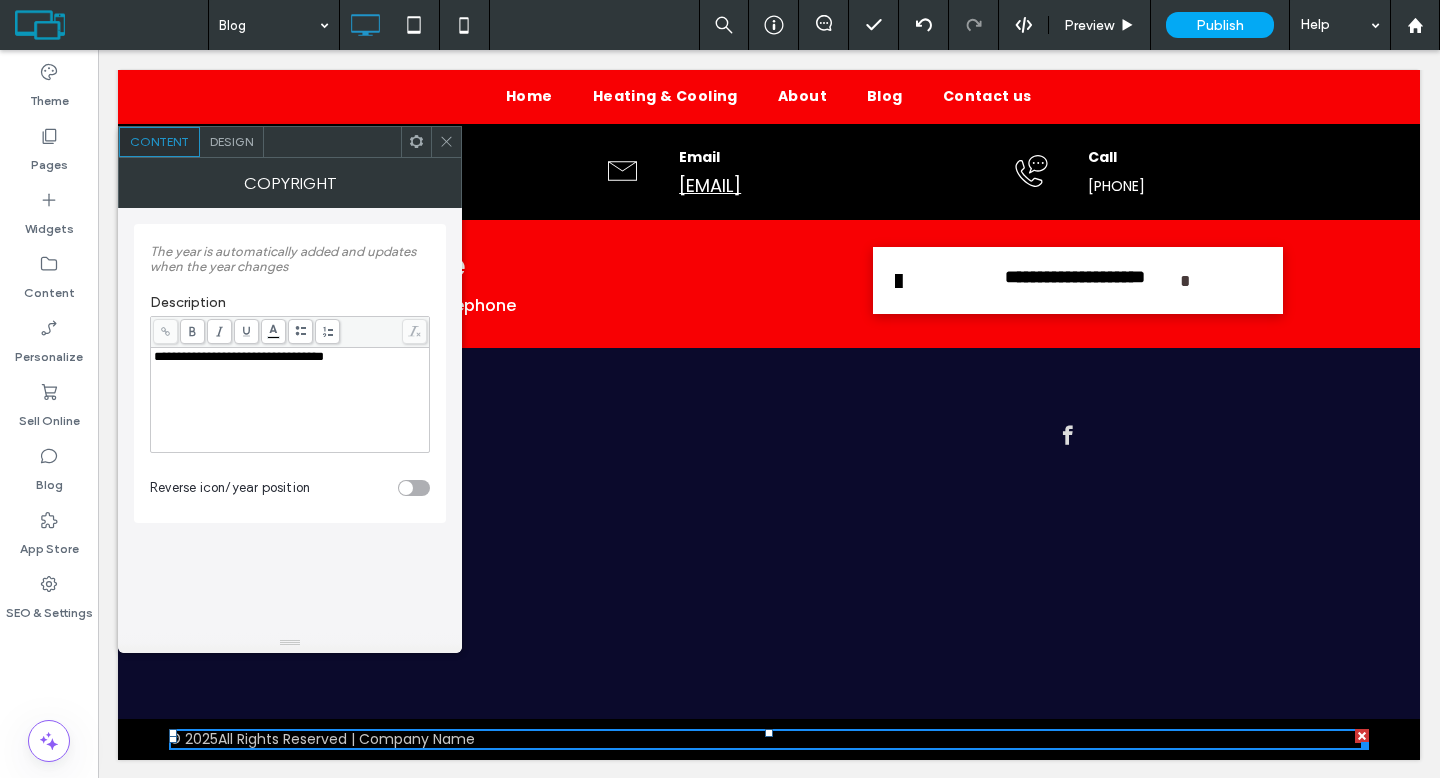 click on "**********" at bounding box center (239, 356) 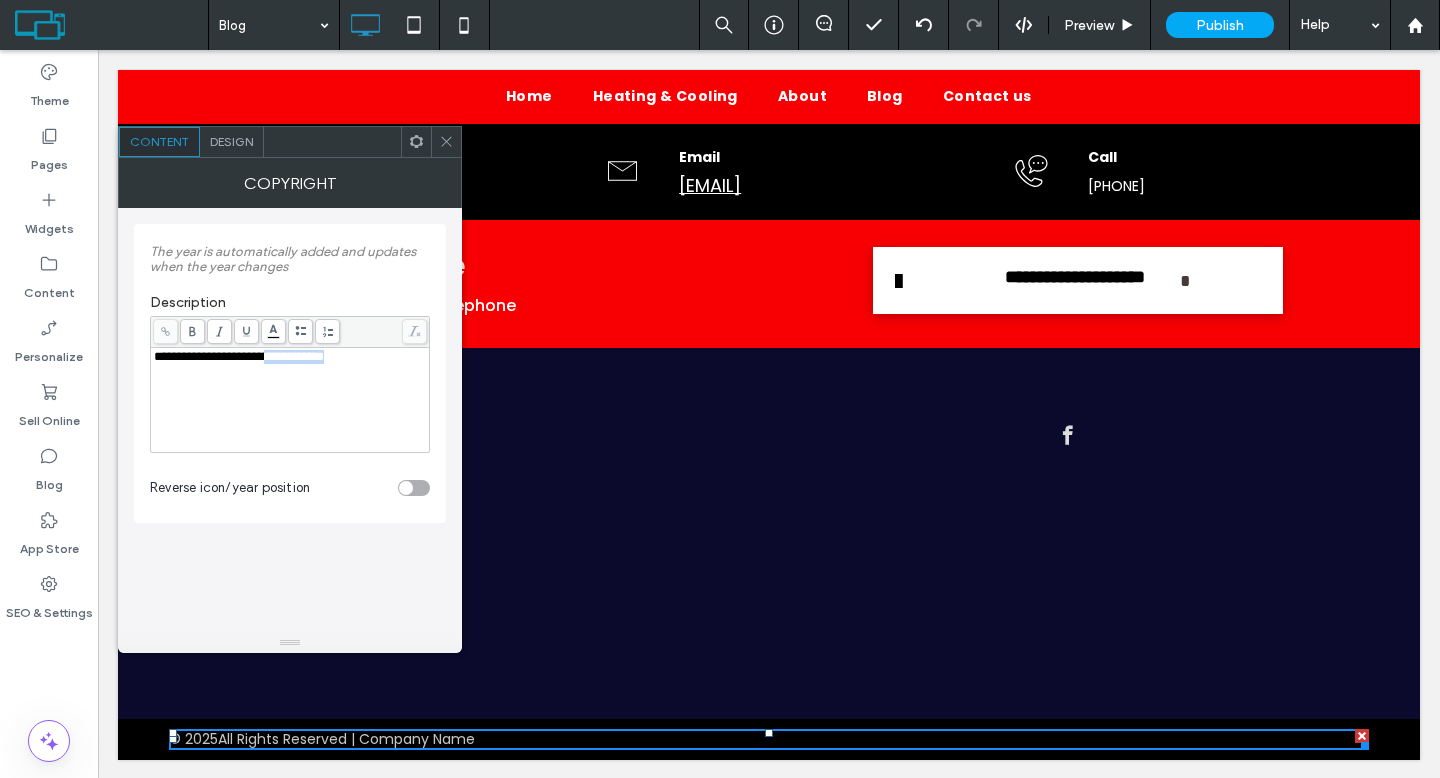 drag, startPoint x: 279, startPoint y: 362, endPoint x: 370, endPoint y: 363, distance: 91.00549 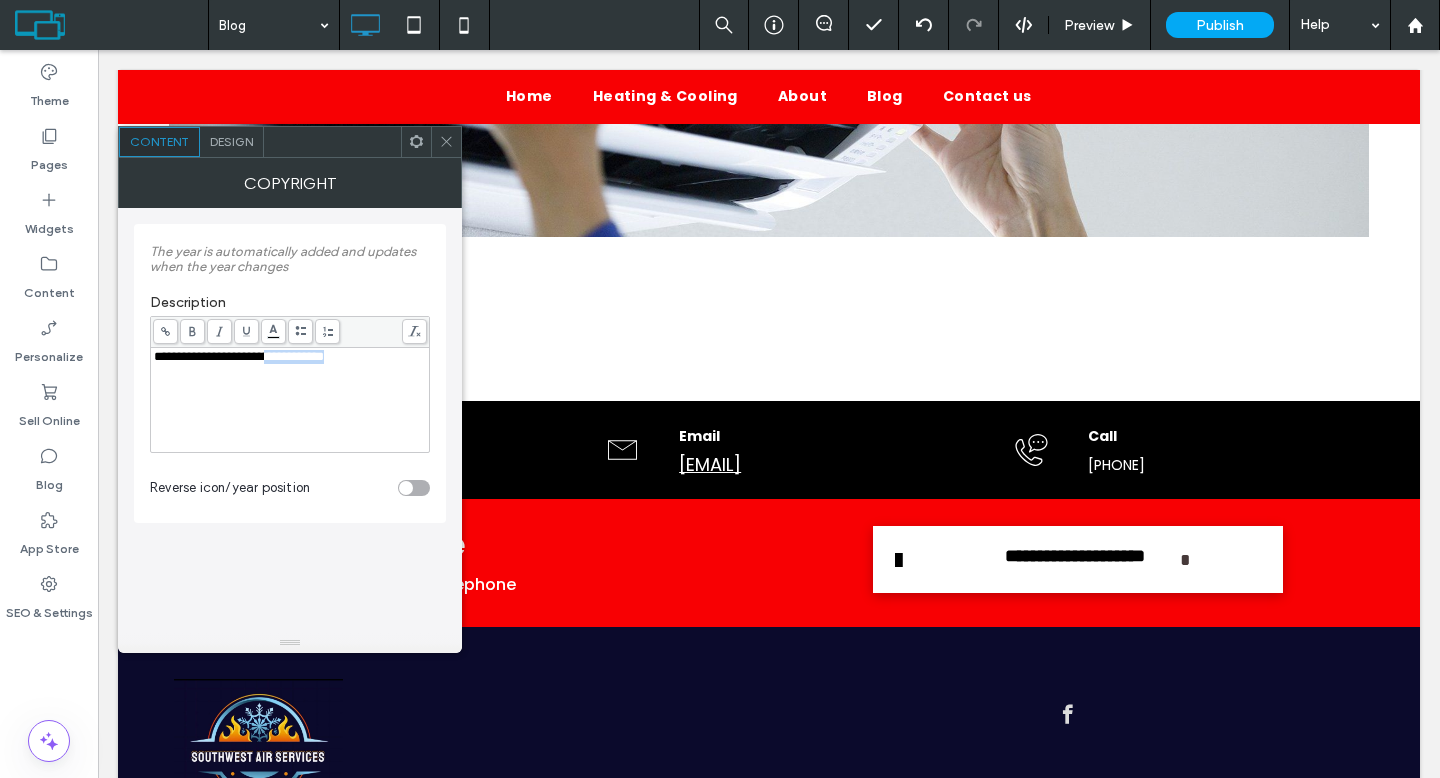 scroll, scrollTop: 605, scrollLeft: 0, axis: vertical 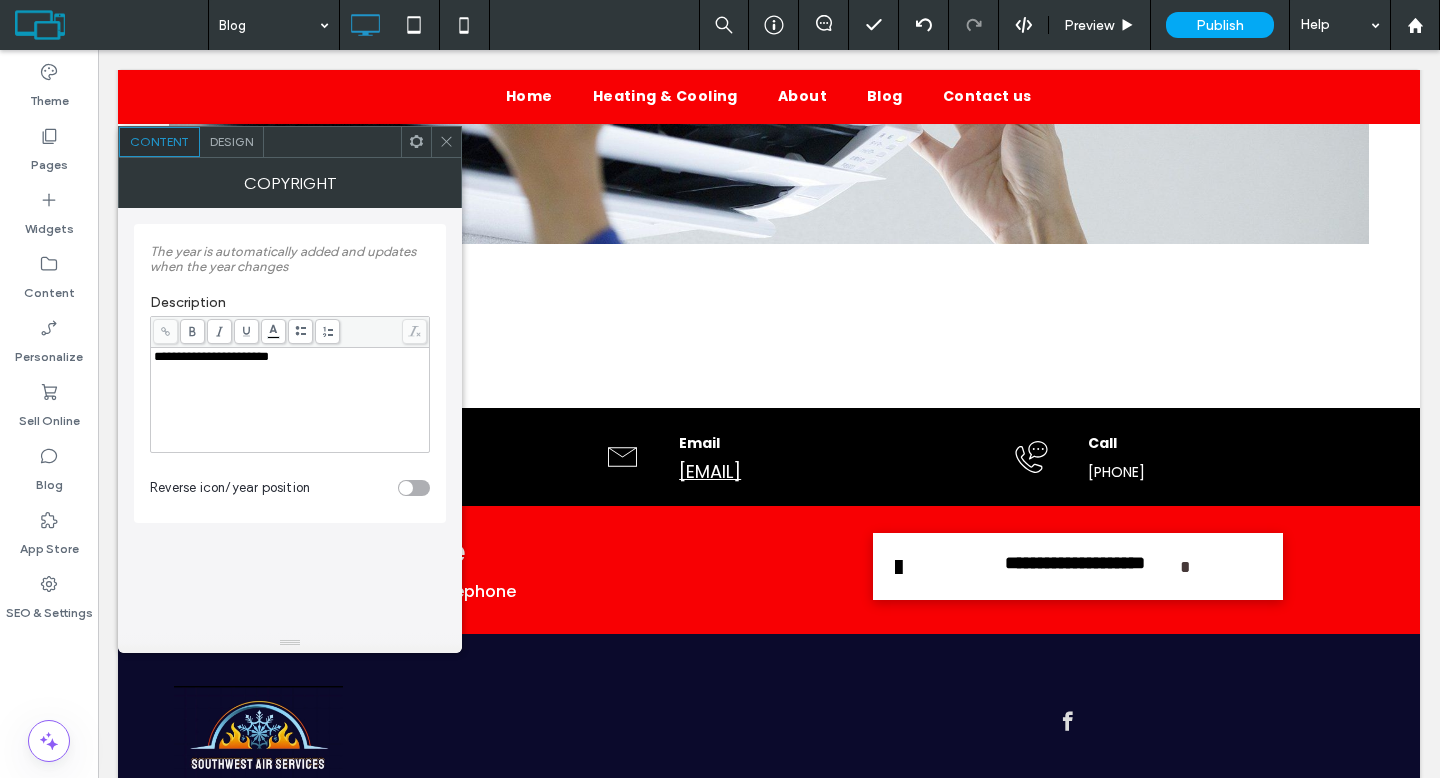 type 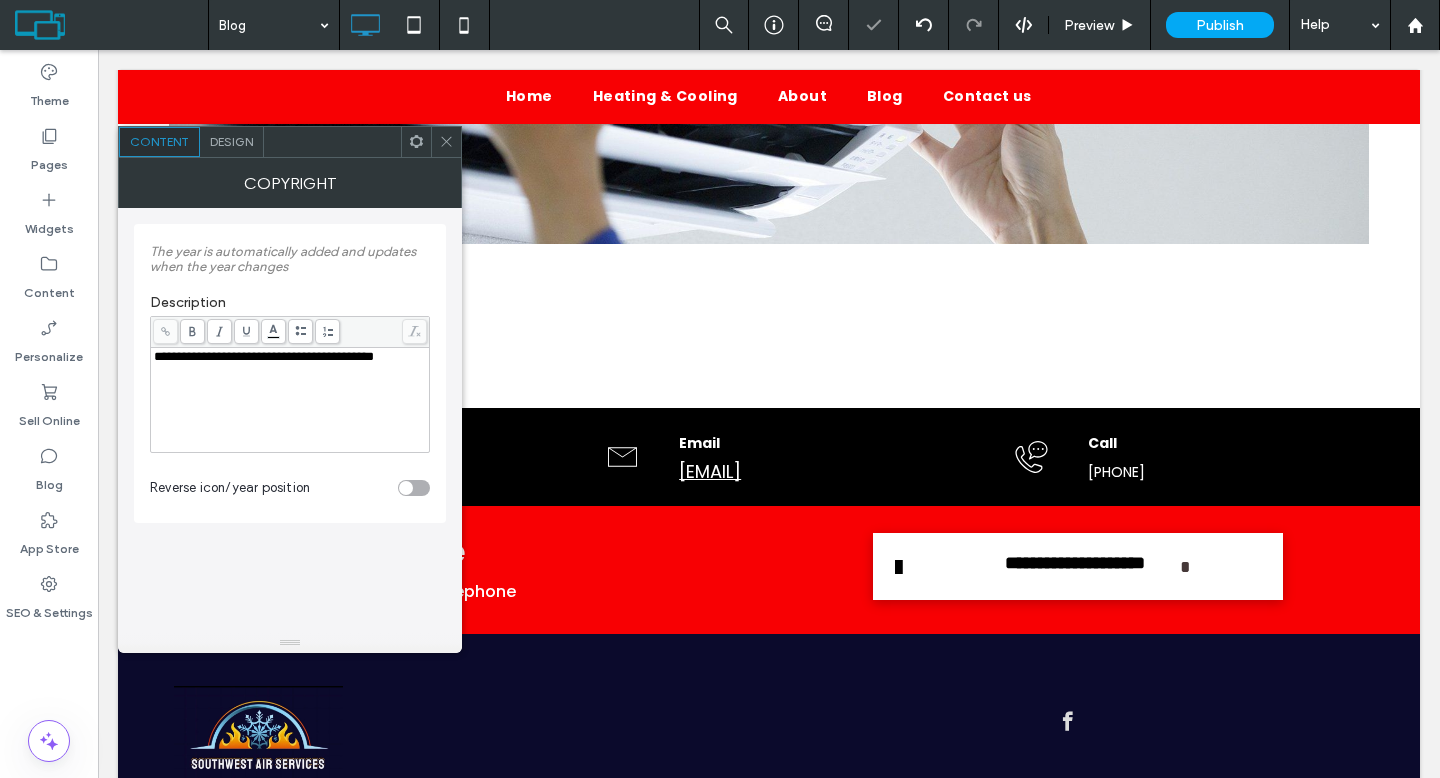 click 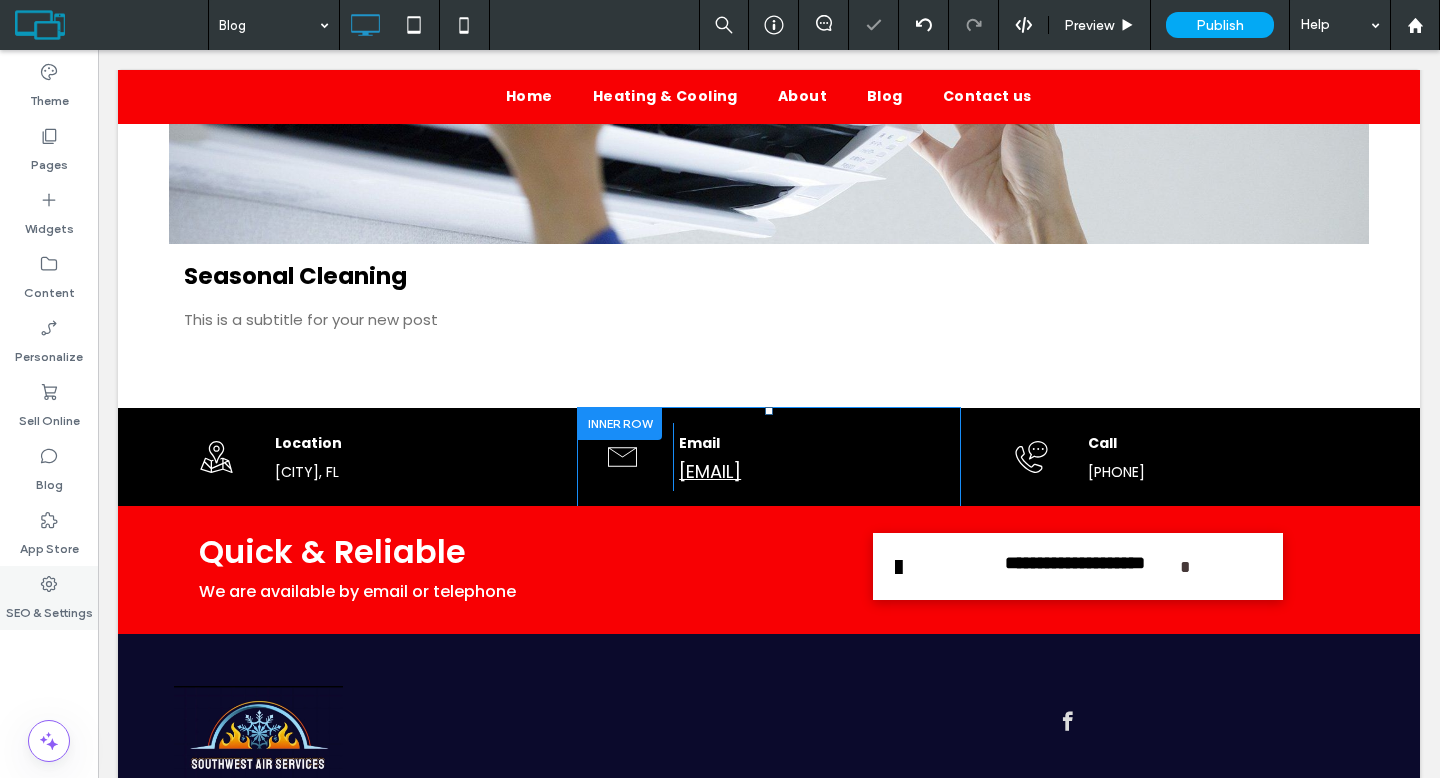 click on "SEO & Settings" at bounding box center (49, 598) 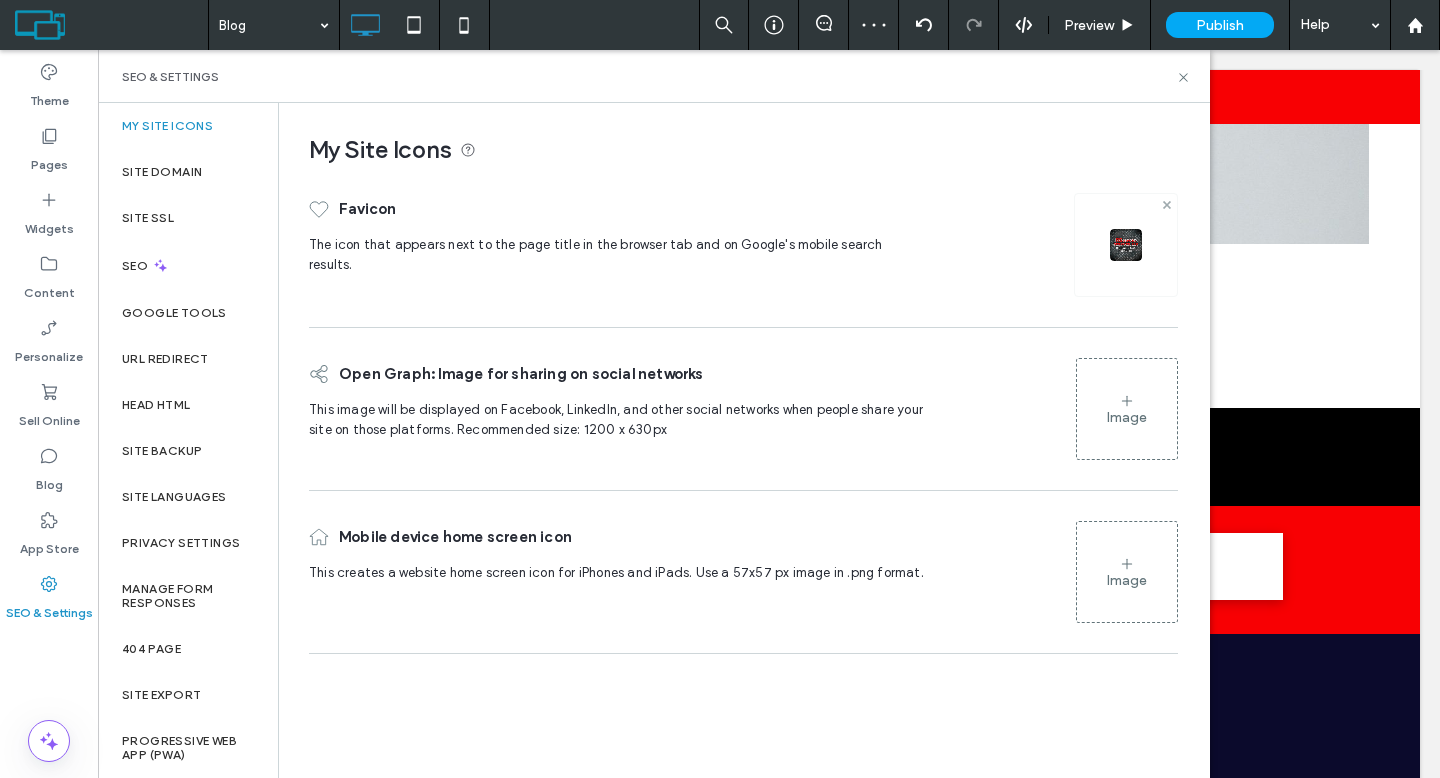 click 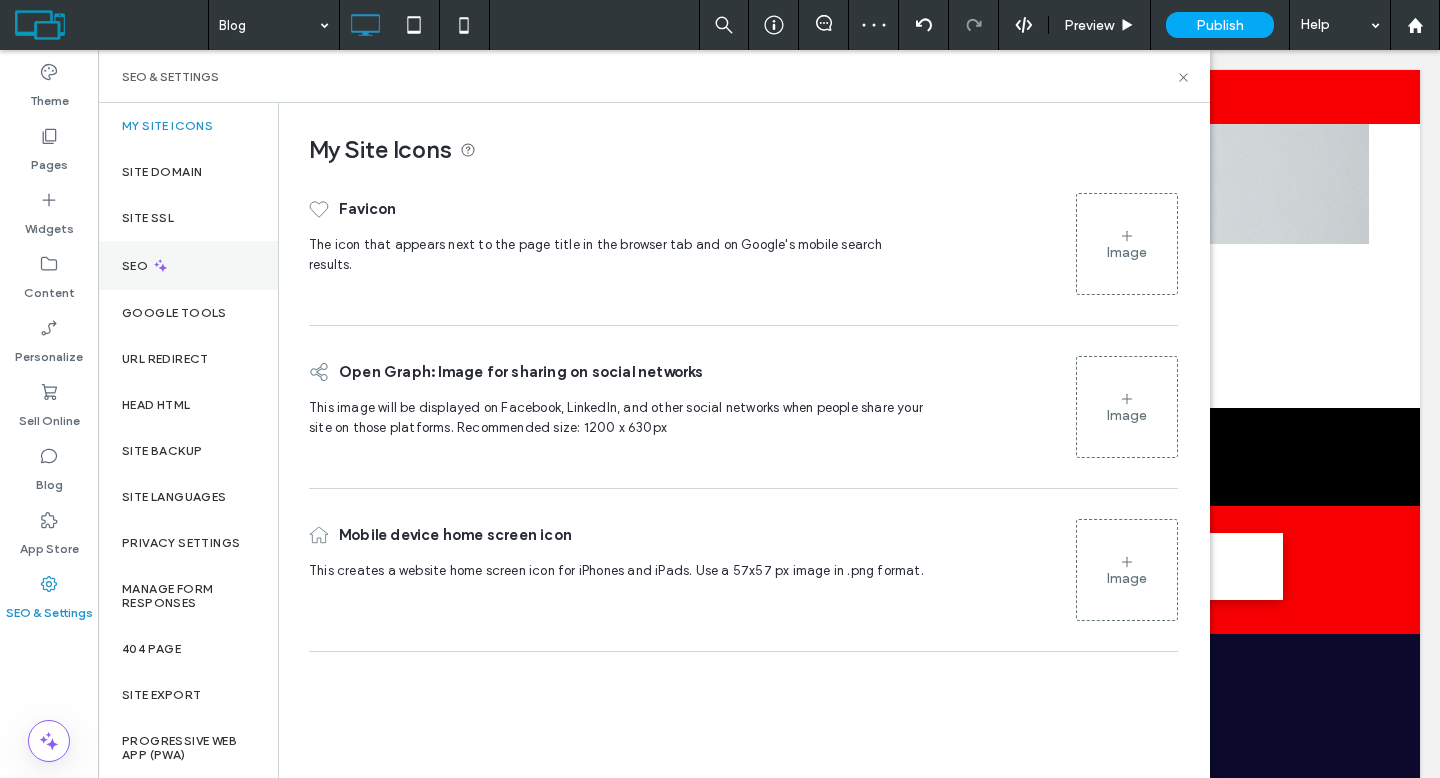 click on "SEO" at bounding box center [188, 265] 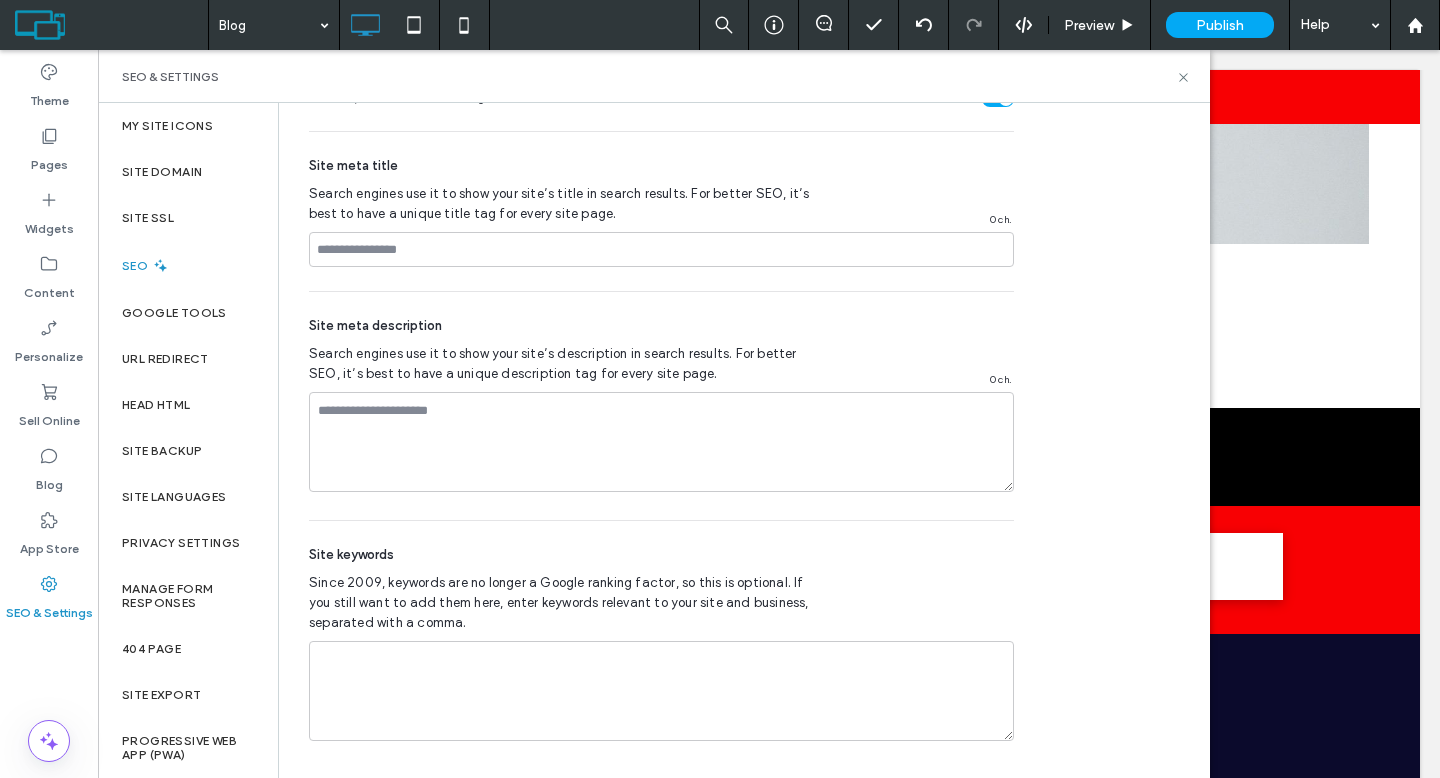 scroll, scrollTop: 1202, scrollLeft: 0, axis: vertical 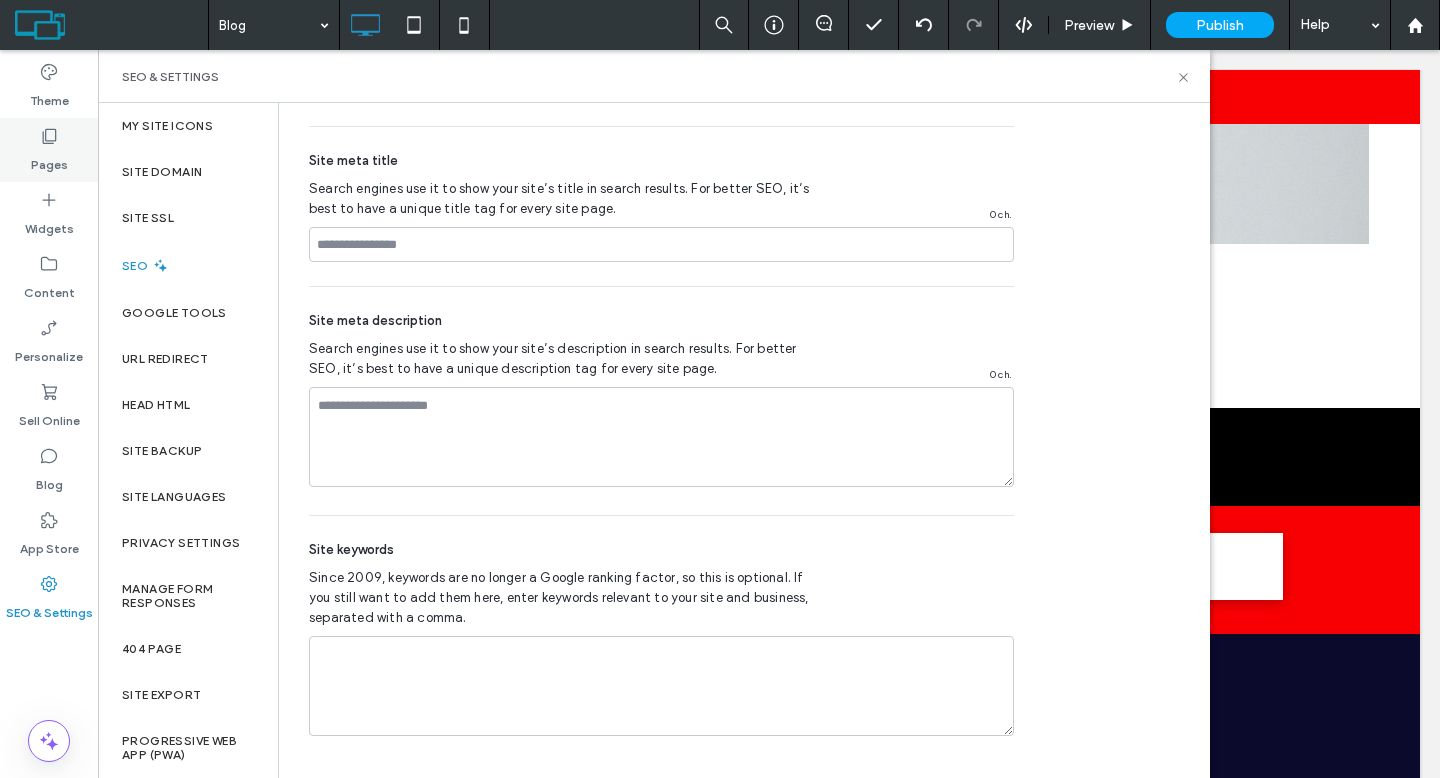 click on "Pages" at bounding box center (49, 160) 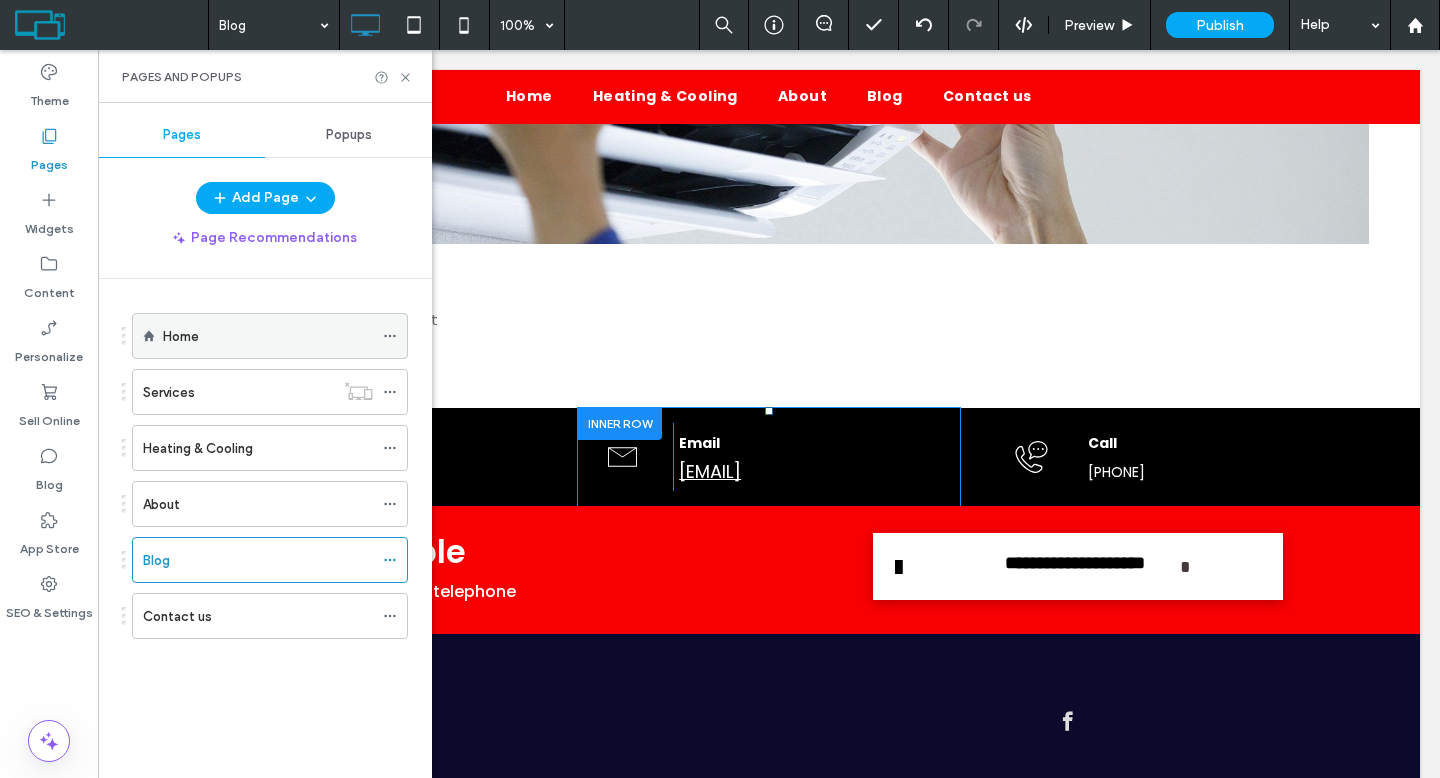 click 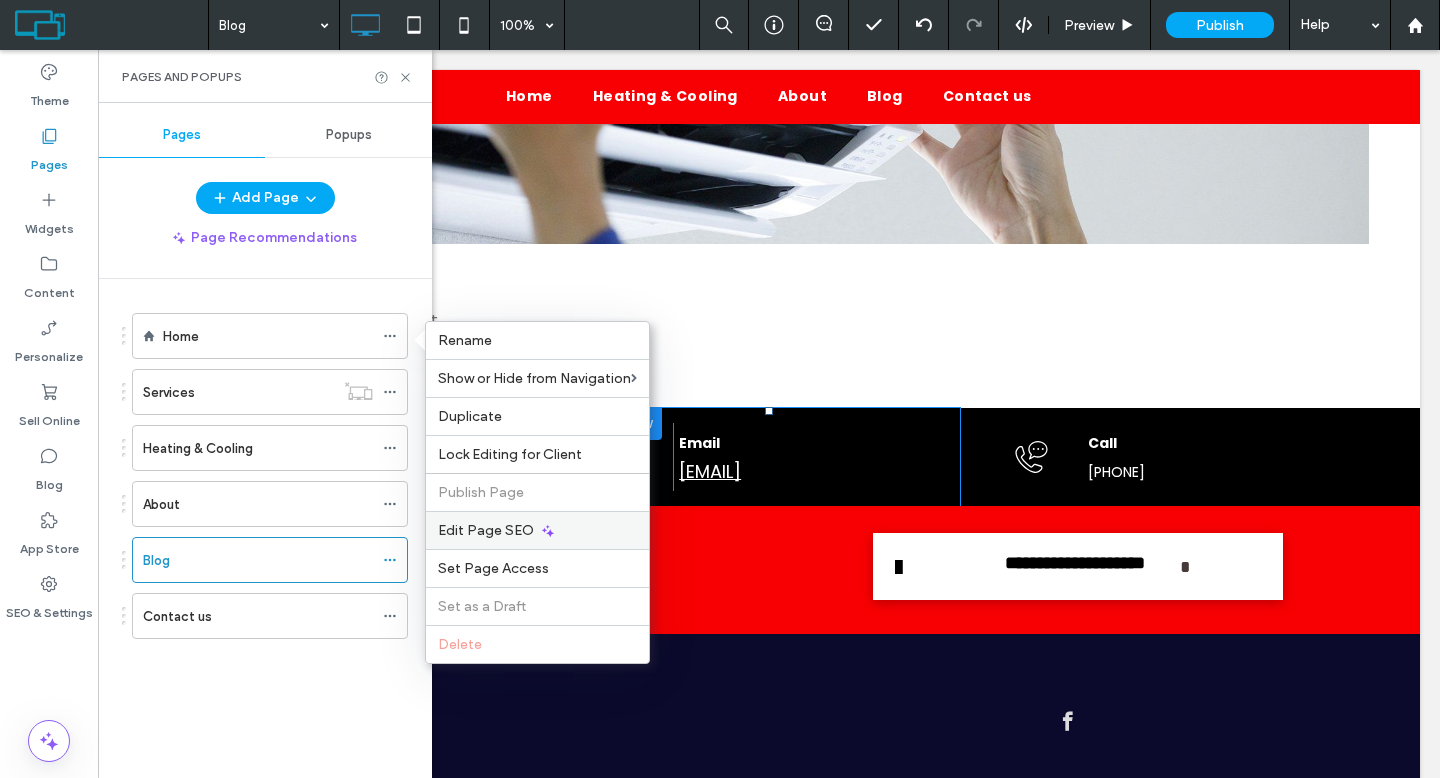 click on "Edit Page SEO" at bounding box center (537, 530) 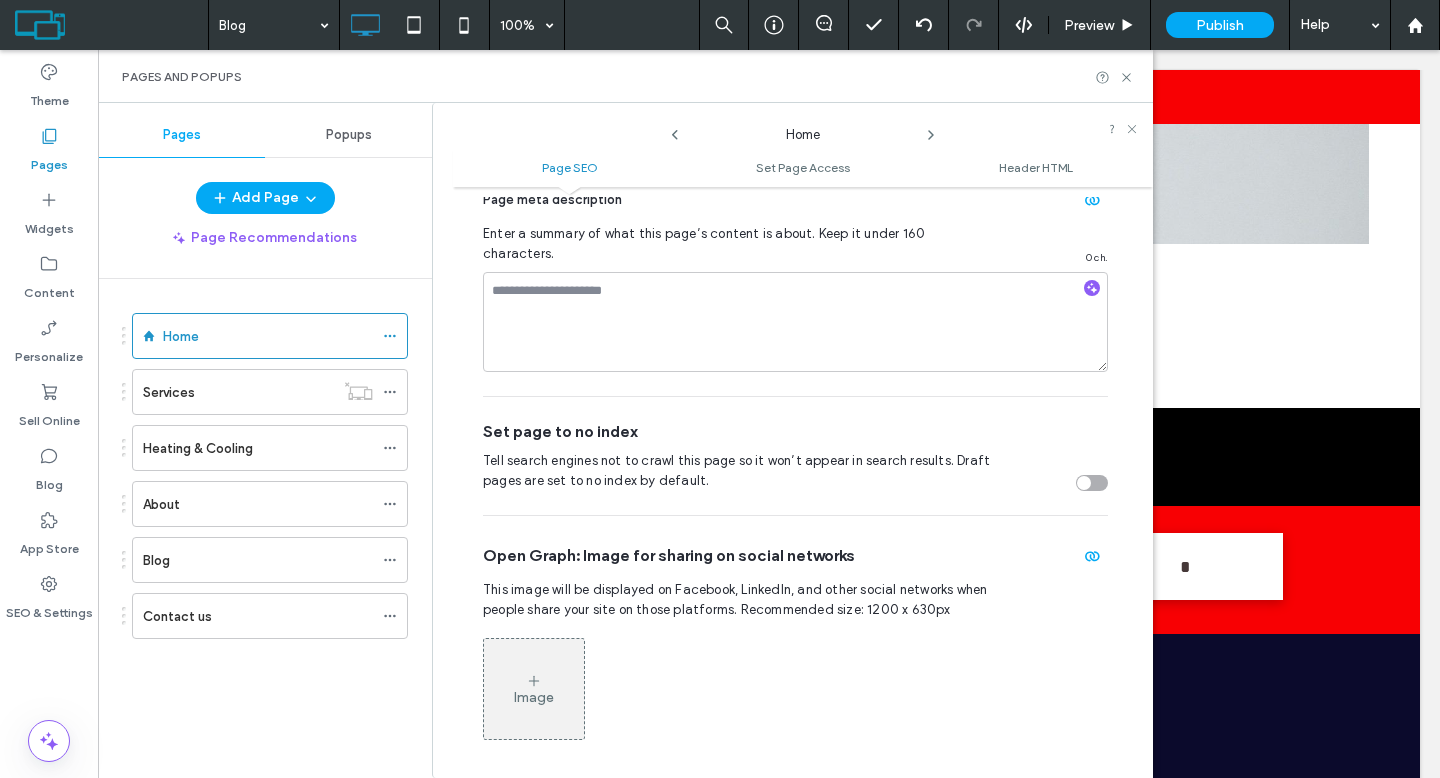 scroll, scrollTop: 982, scrollLeft: 0, axis: vertical 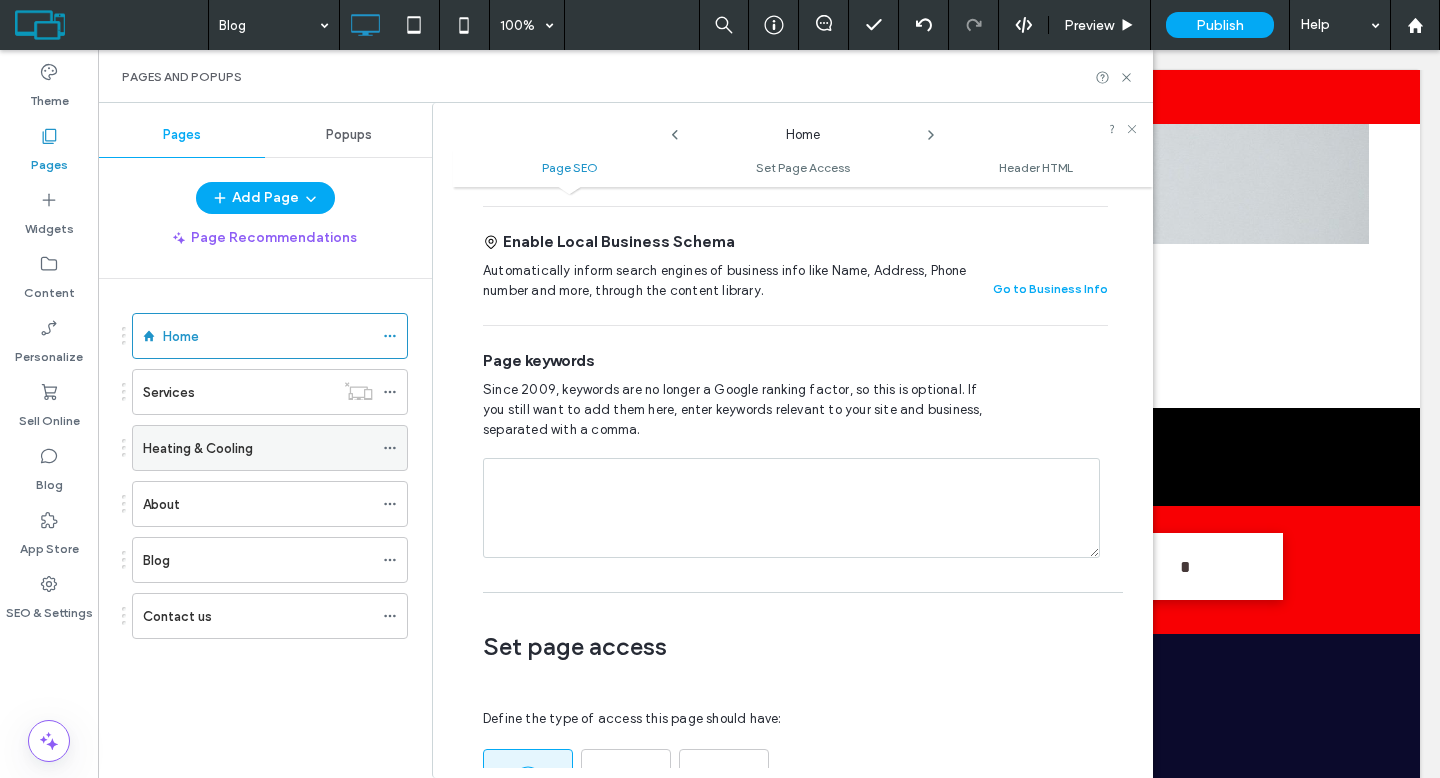 click 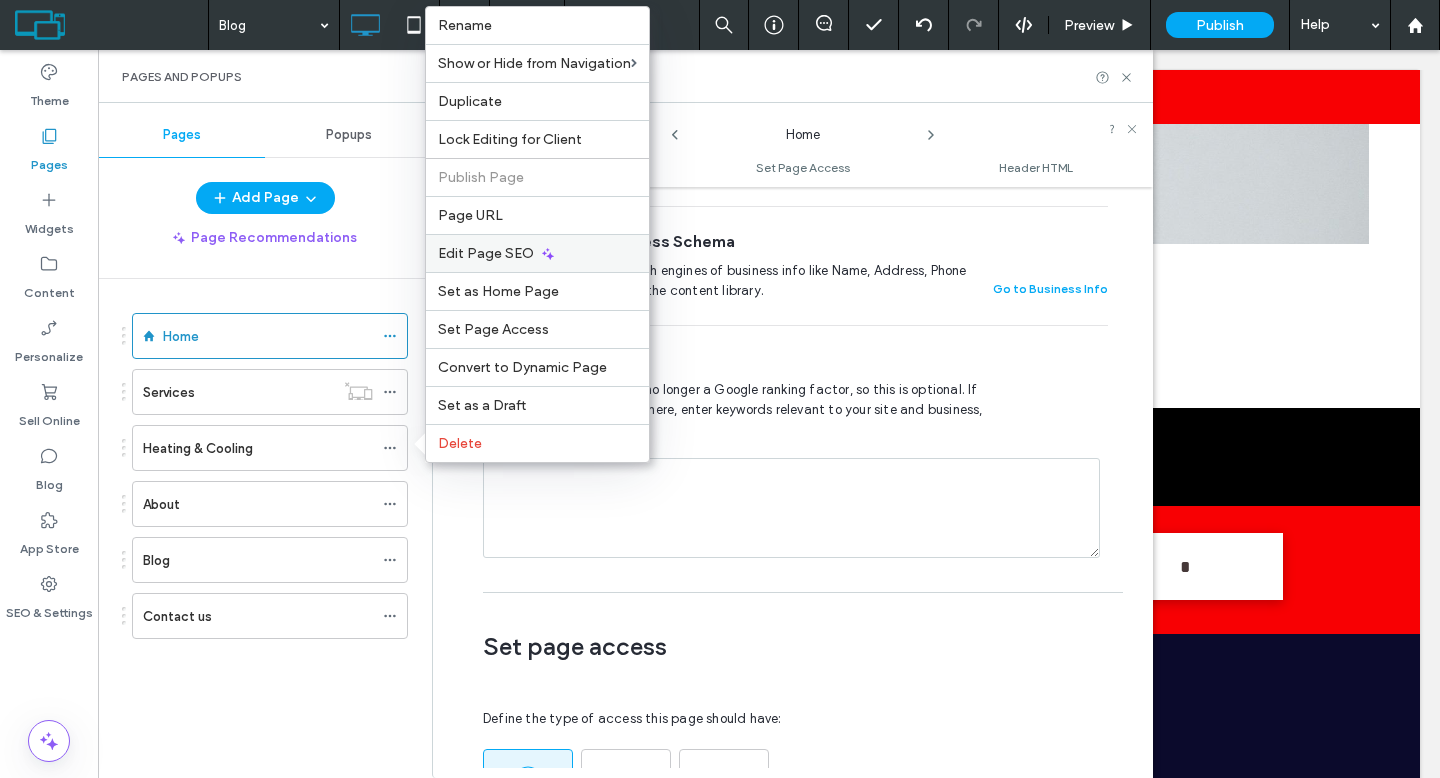 click 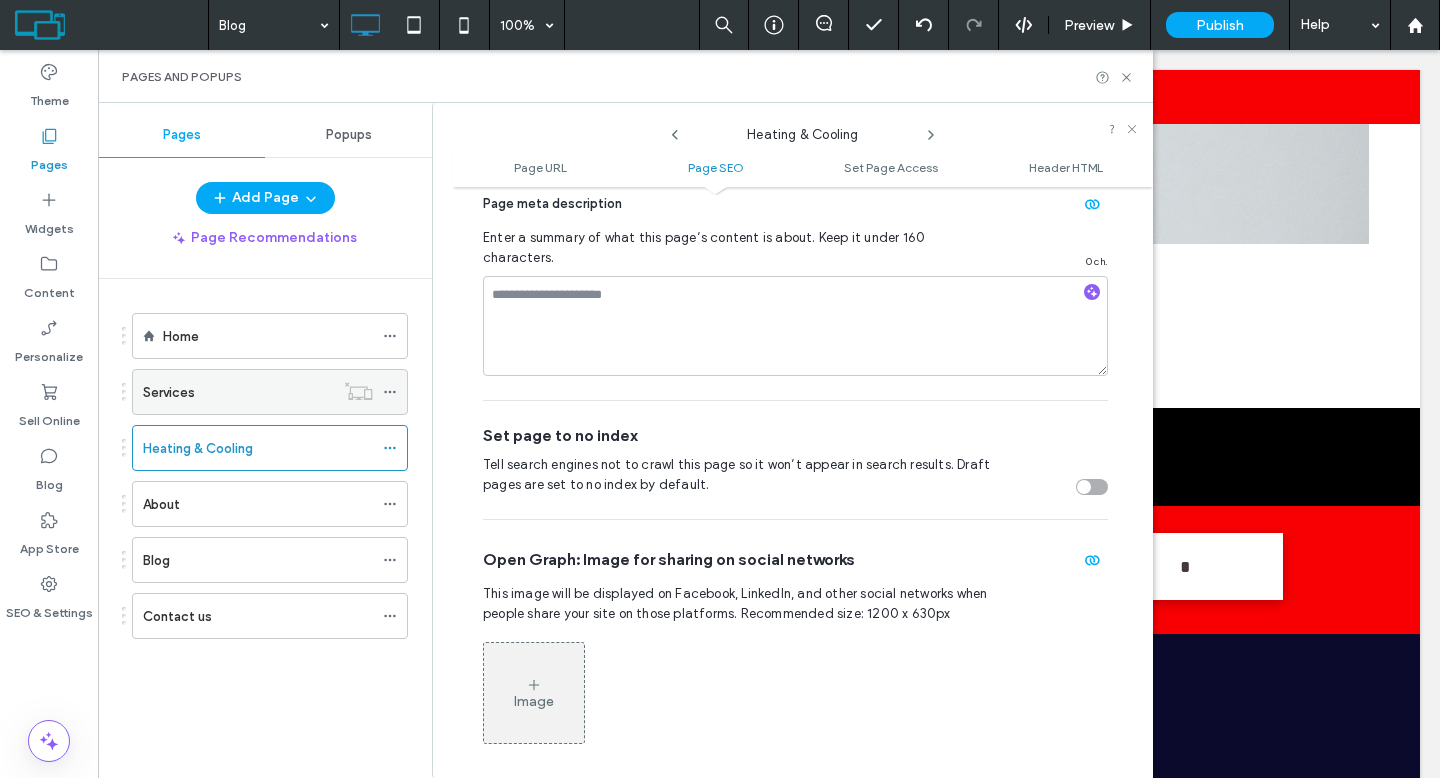 scroll, scrollTop: 674, scrollLeft: 0, axis: vertical 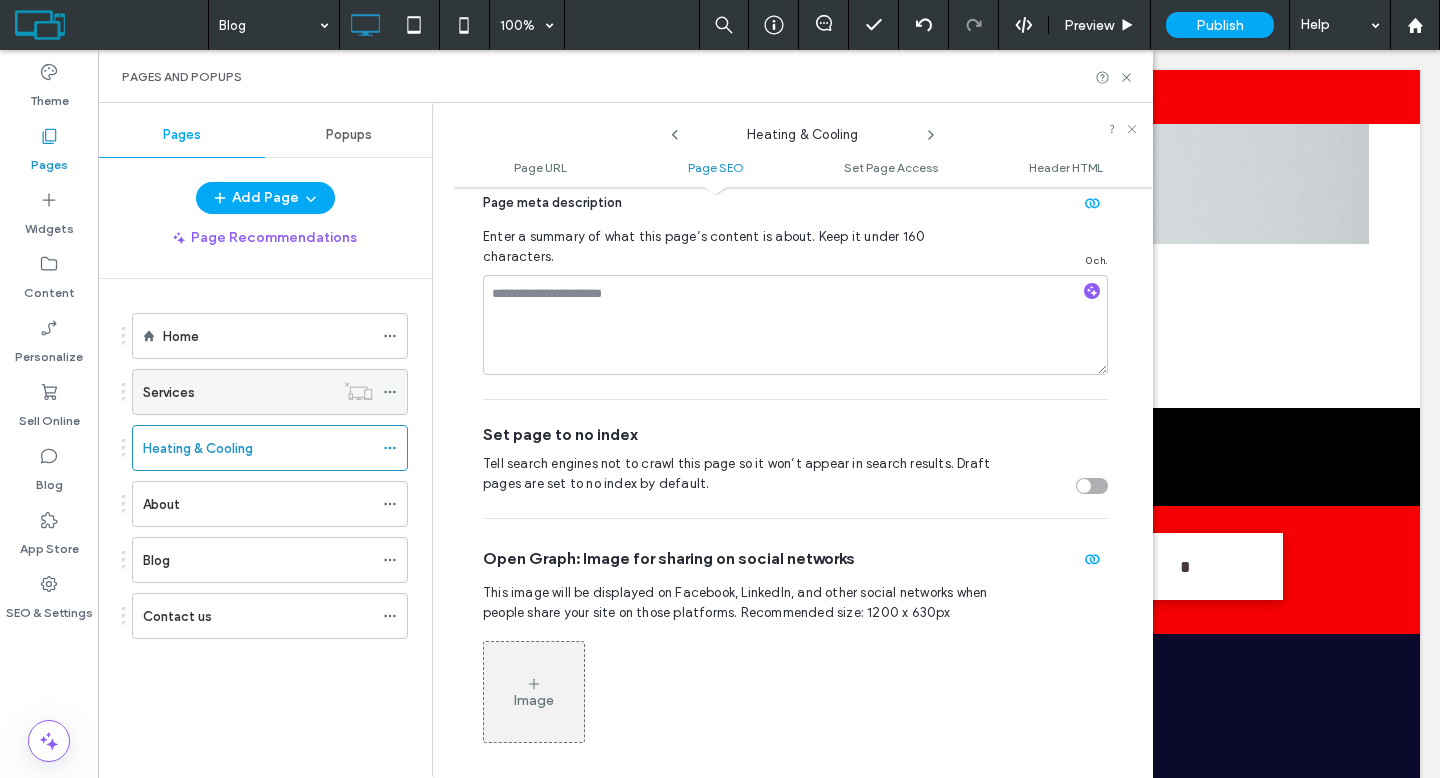 click 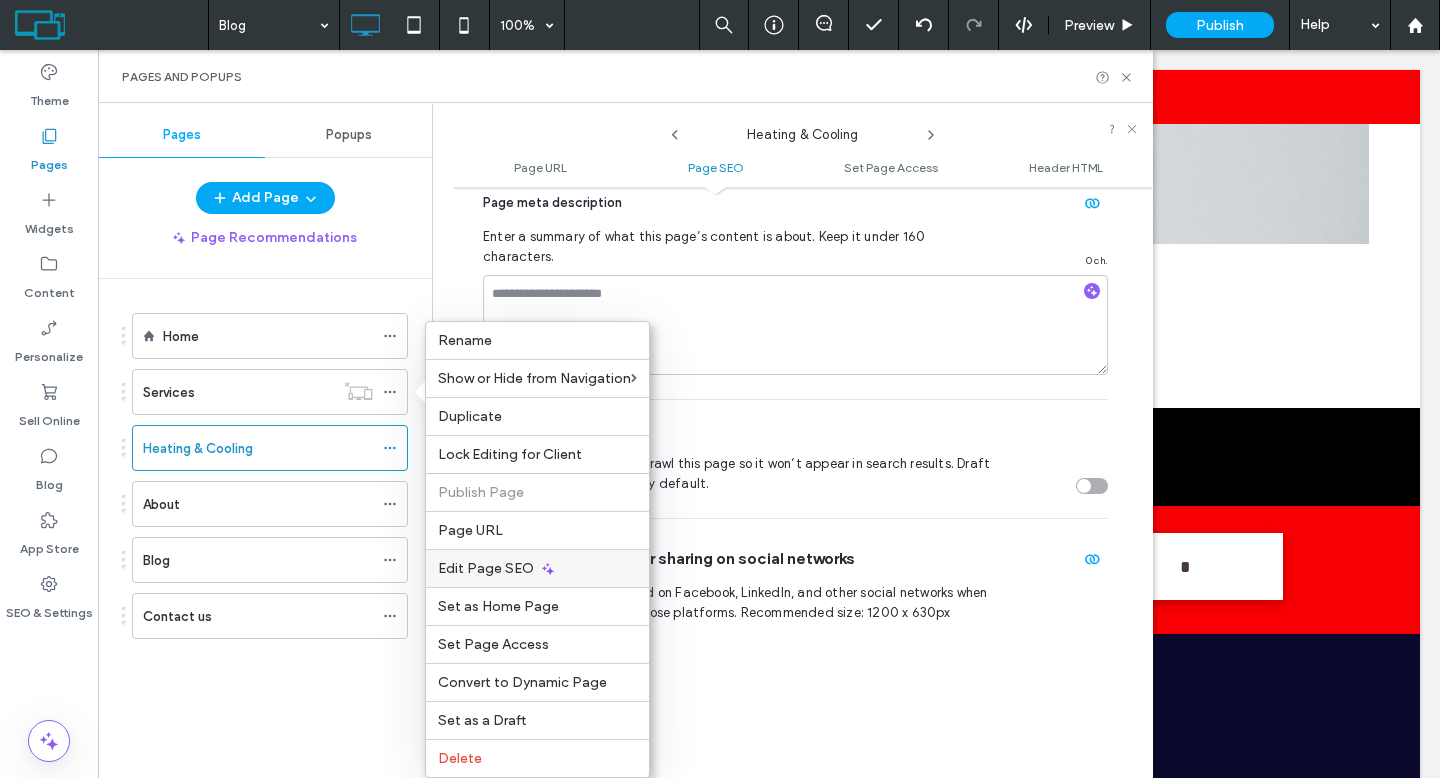 click on "Edit Page SEO" at bounding box center (486, 568) 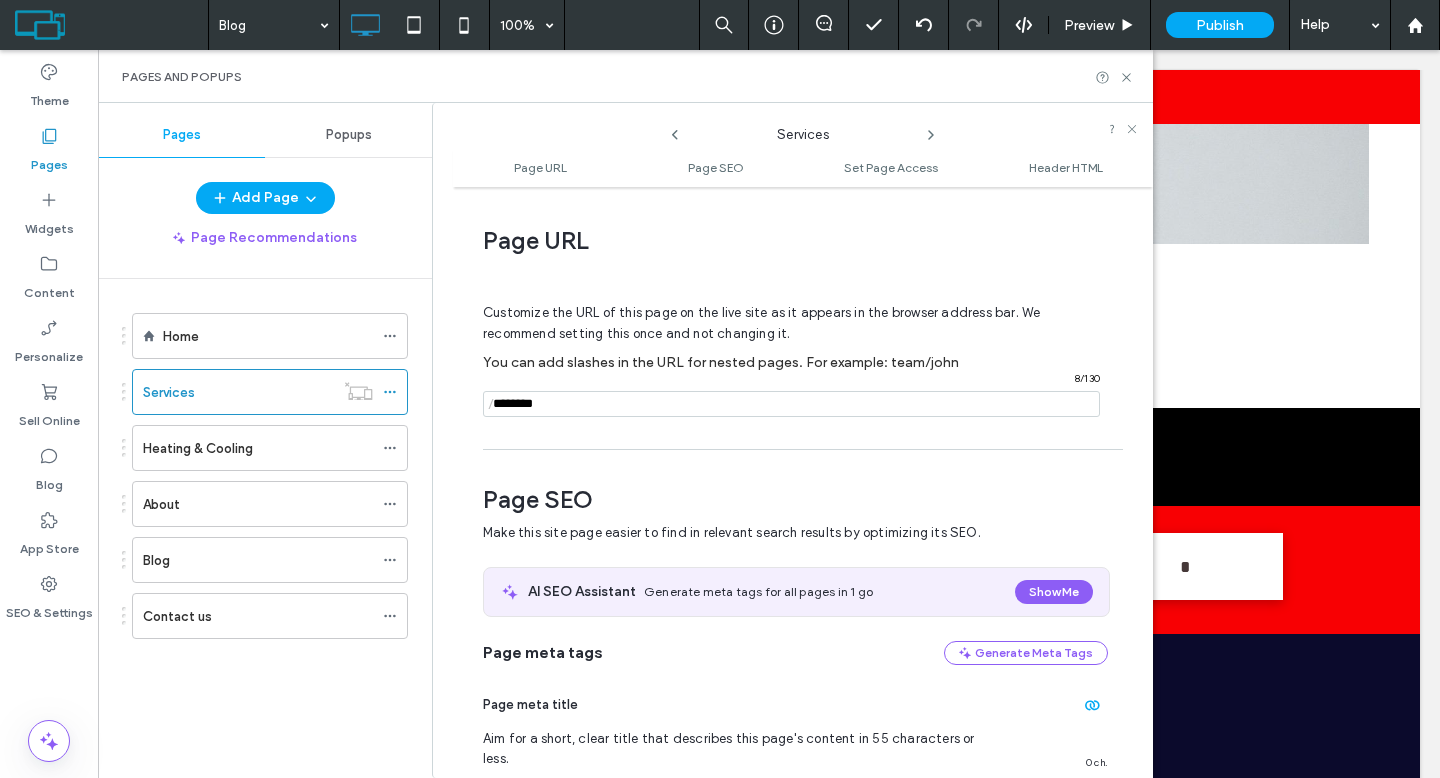 scroll, scrollTop: 275, scrollLeft: 0, axis: vertical 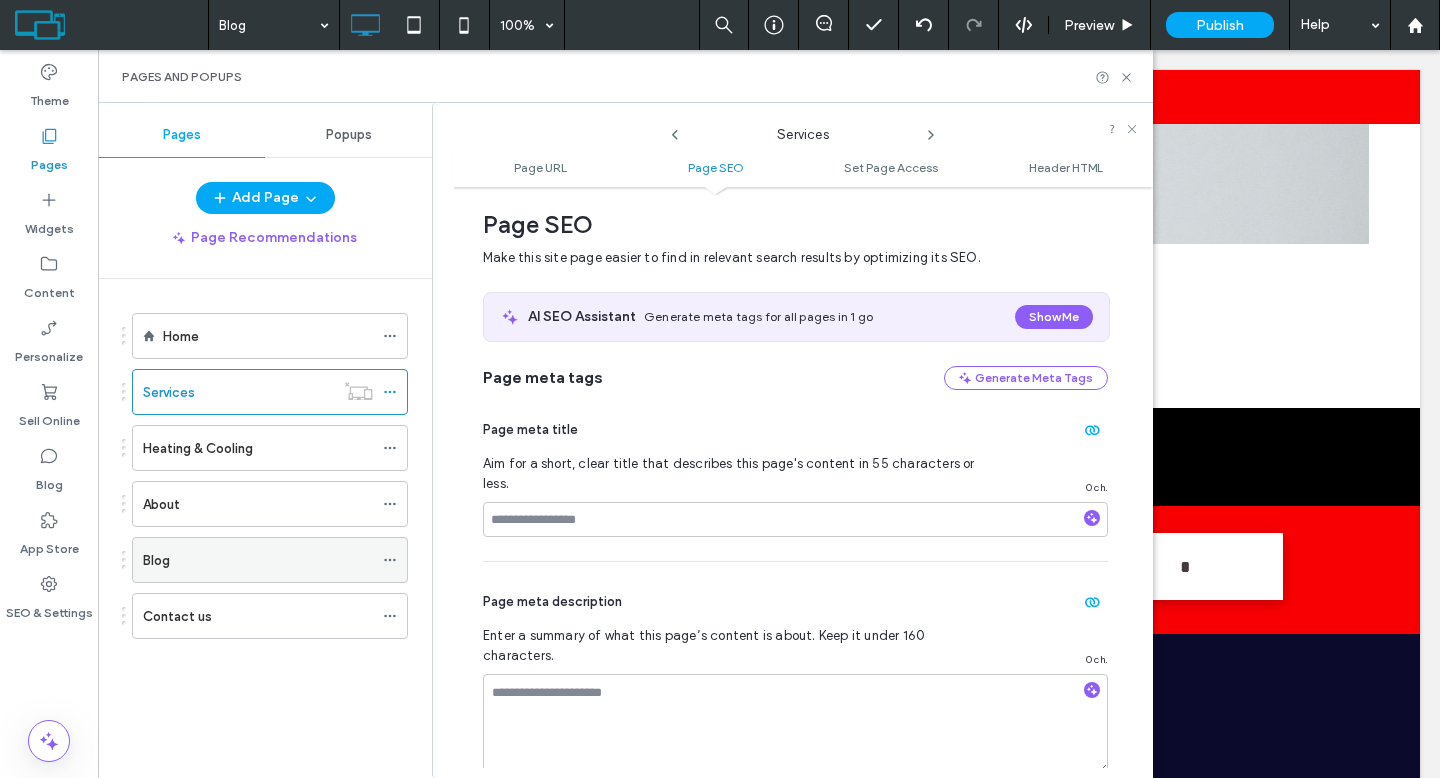 click on "Blog" at bounding box center (258, 560) 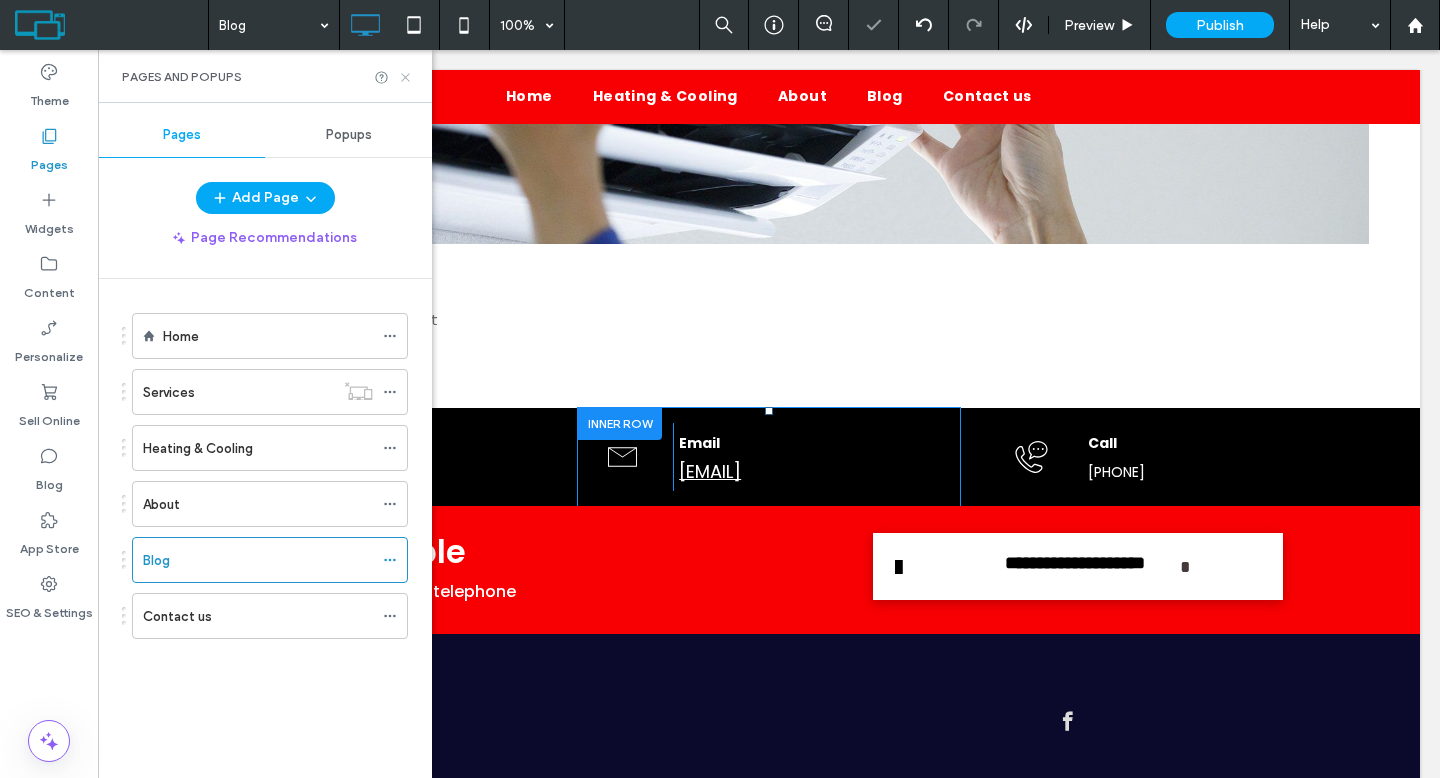 click 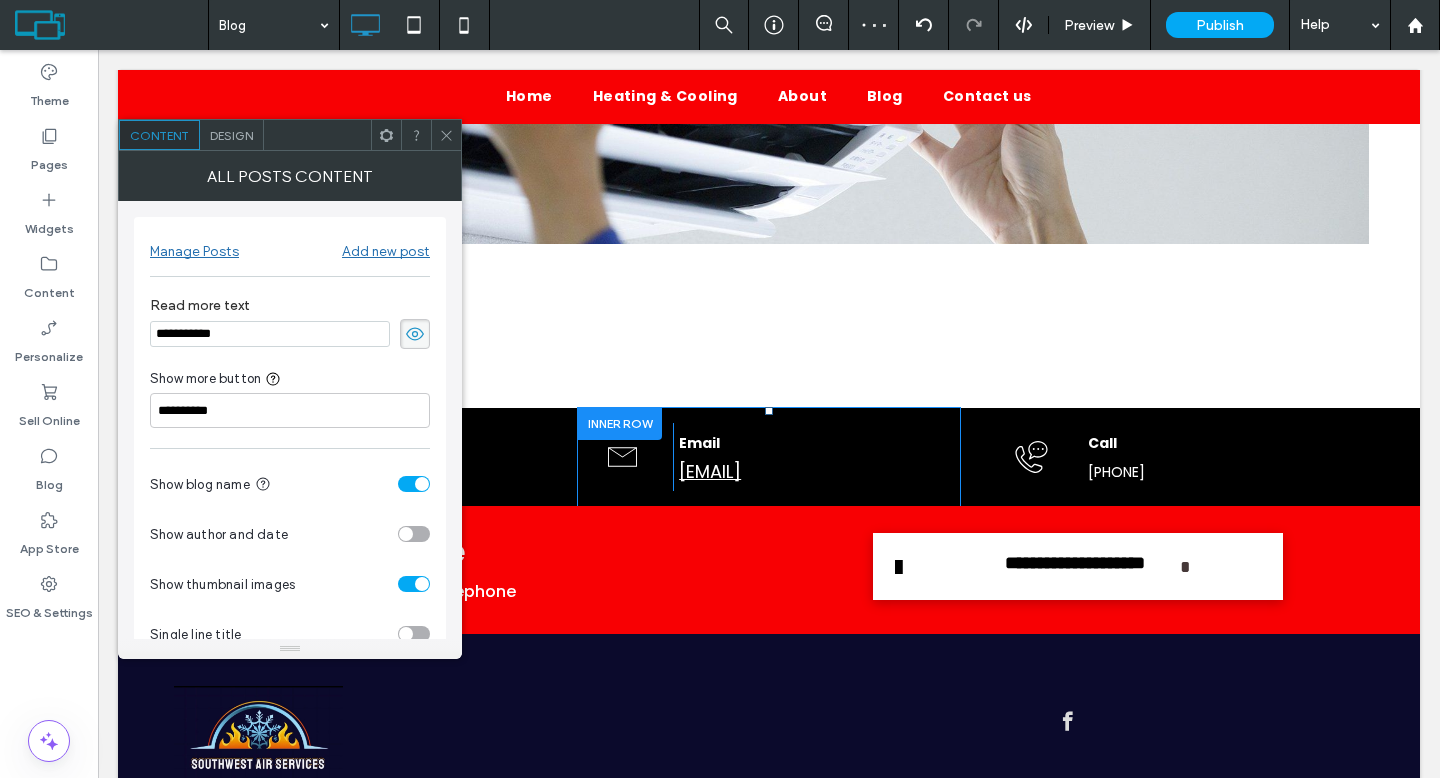 click on "Manage Posts" at bounding box center (194, 251) 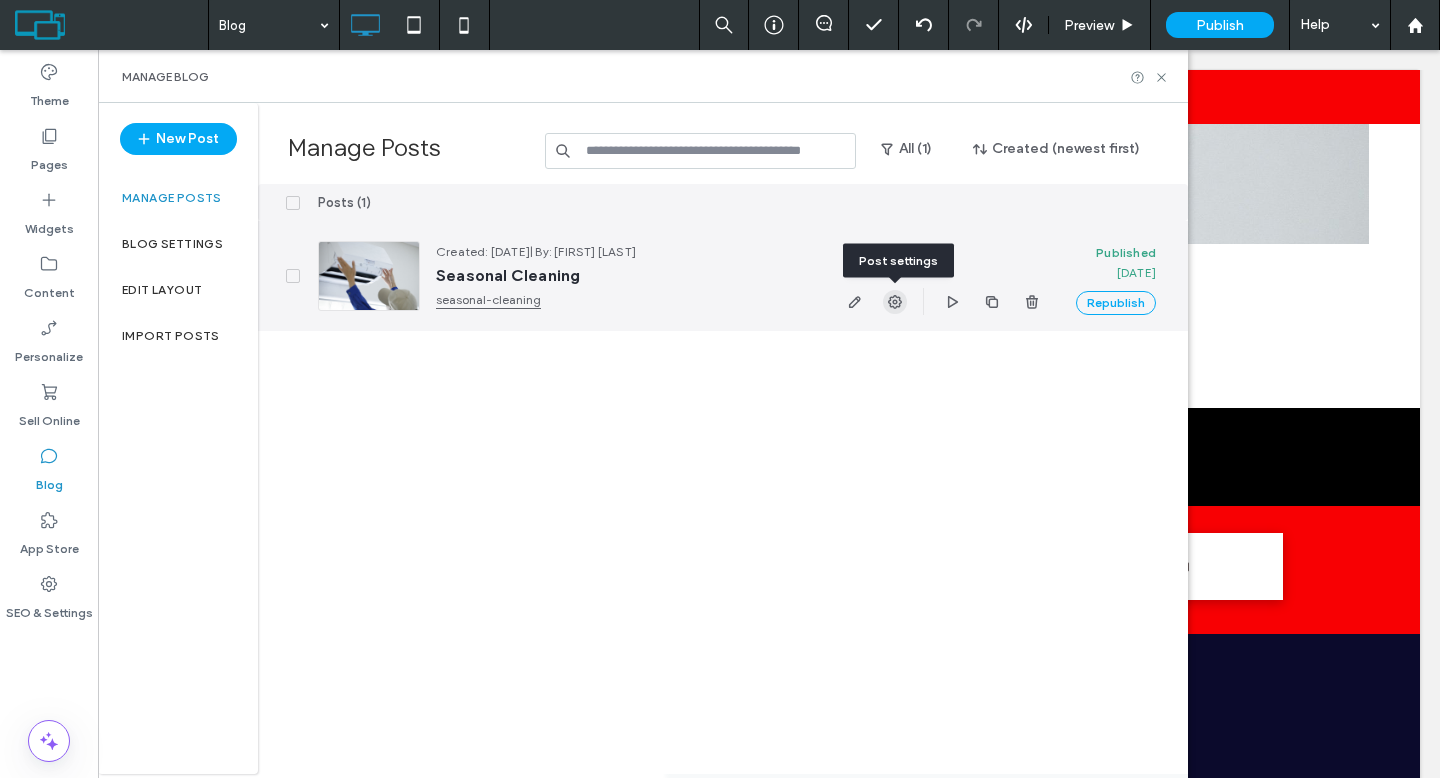click 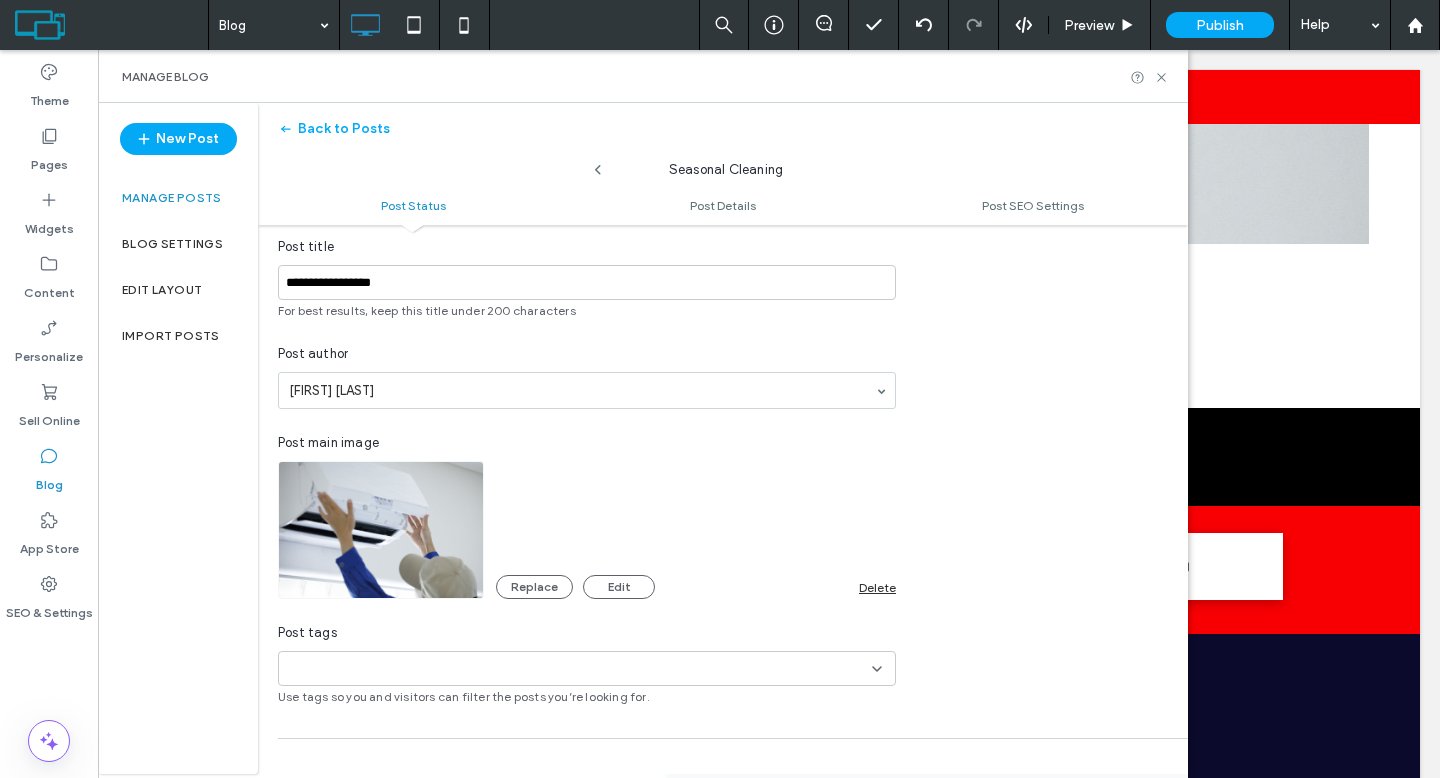 scroll, scrollTop: 456, scrollLeft: 0, axis: vertical 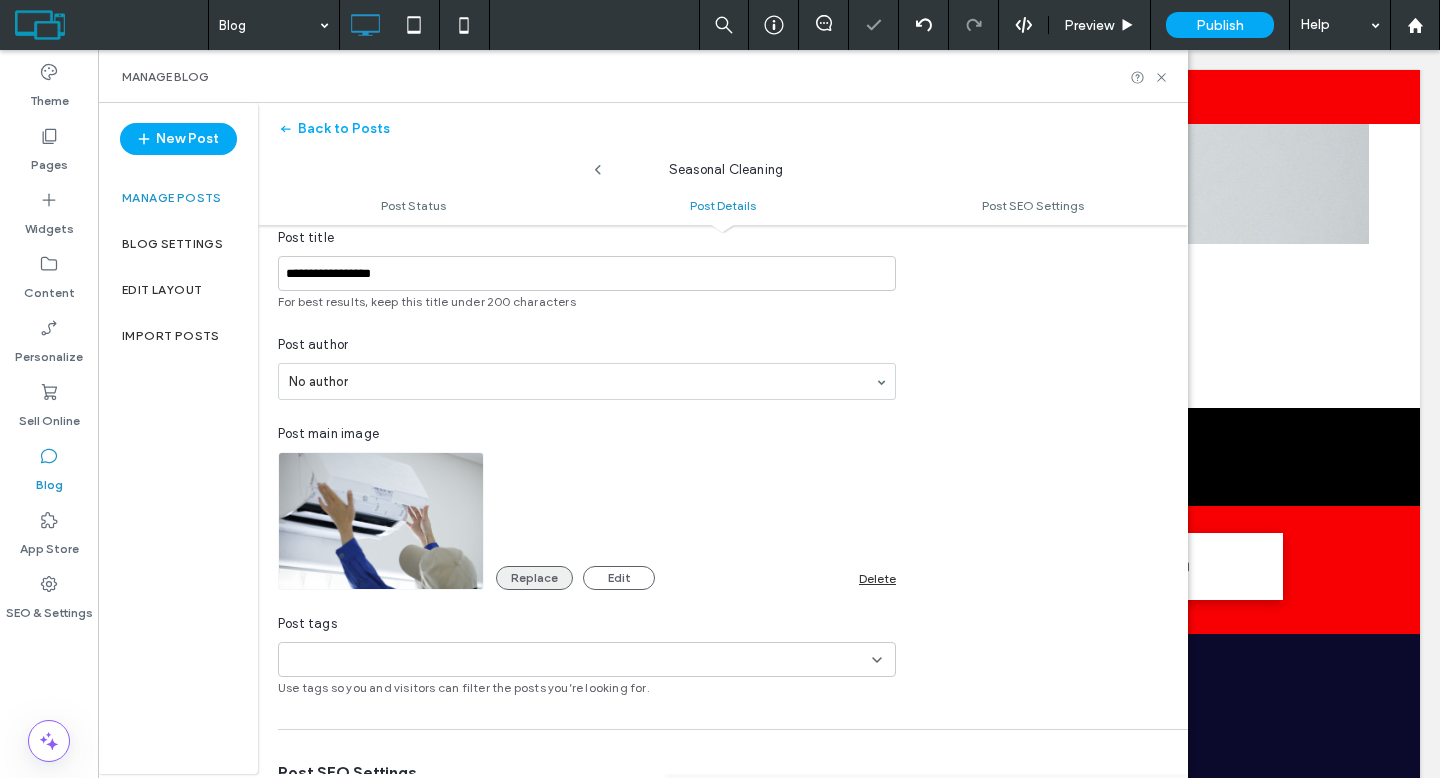 click on "Replace" at bounding box center (534, 578) 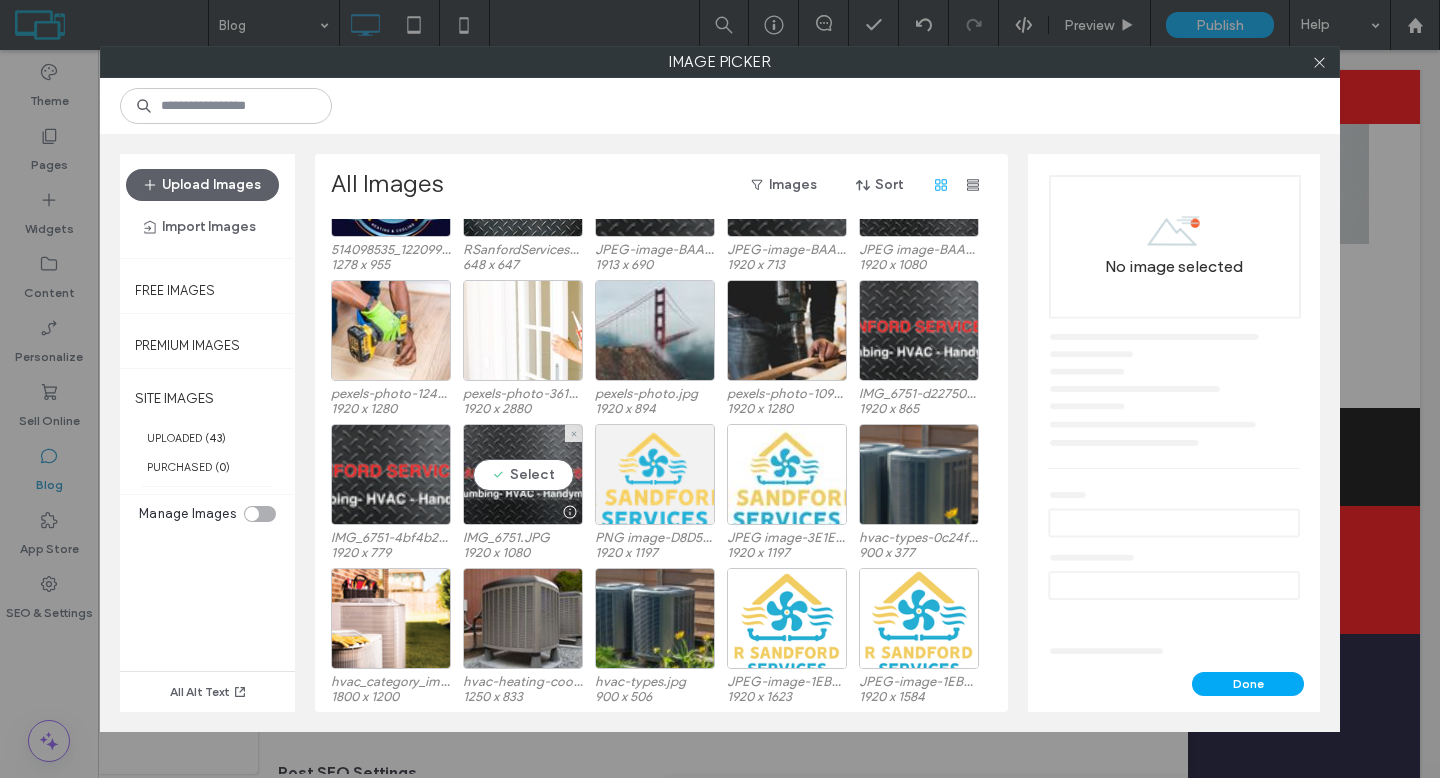 scroll, scrollTop: 0, scrollLeft: 0, axis: both 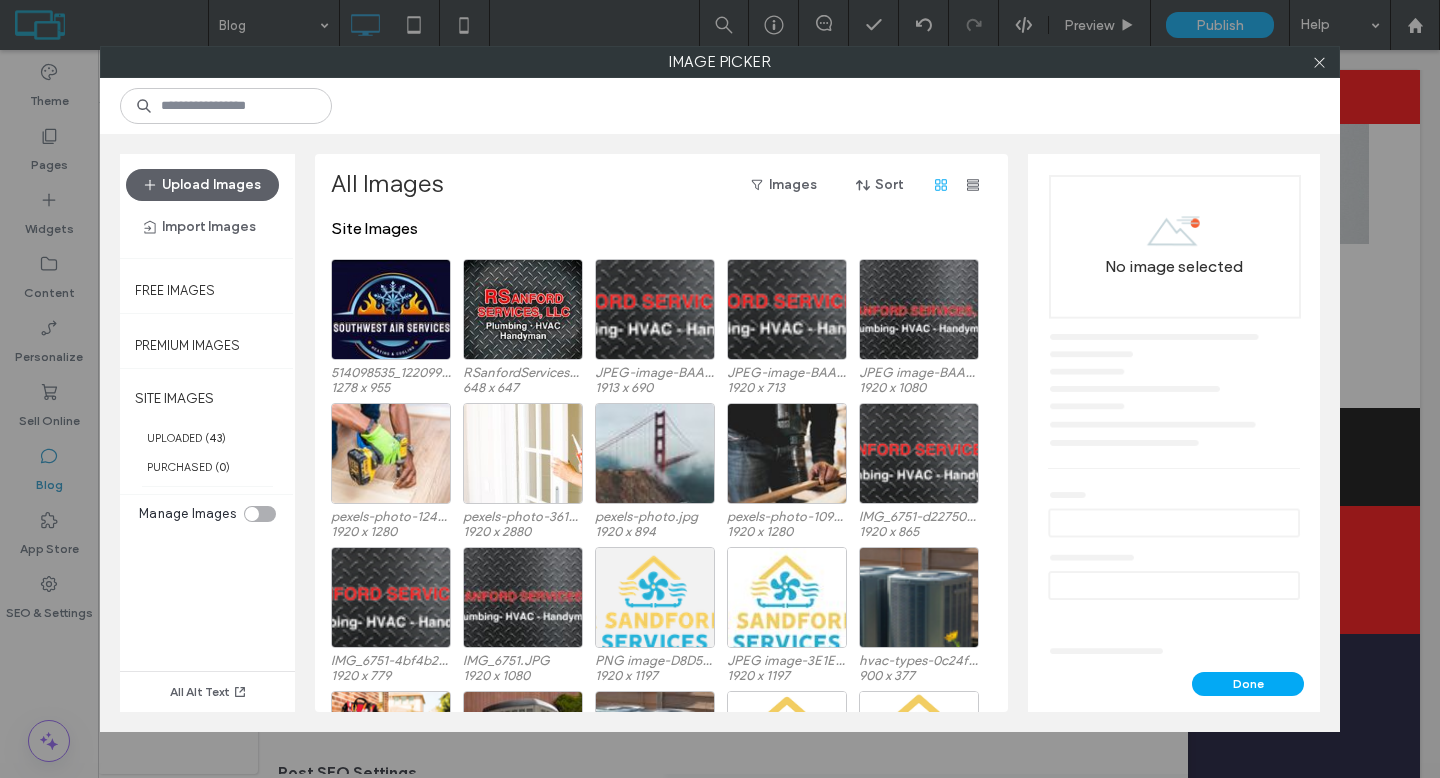 click at bounding box center [260, 514] 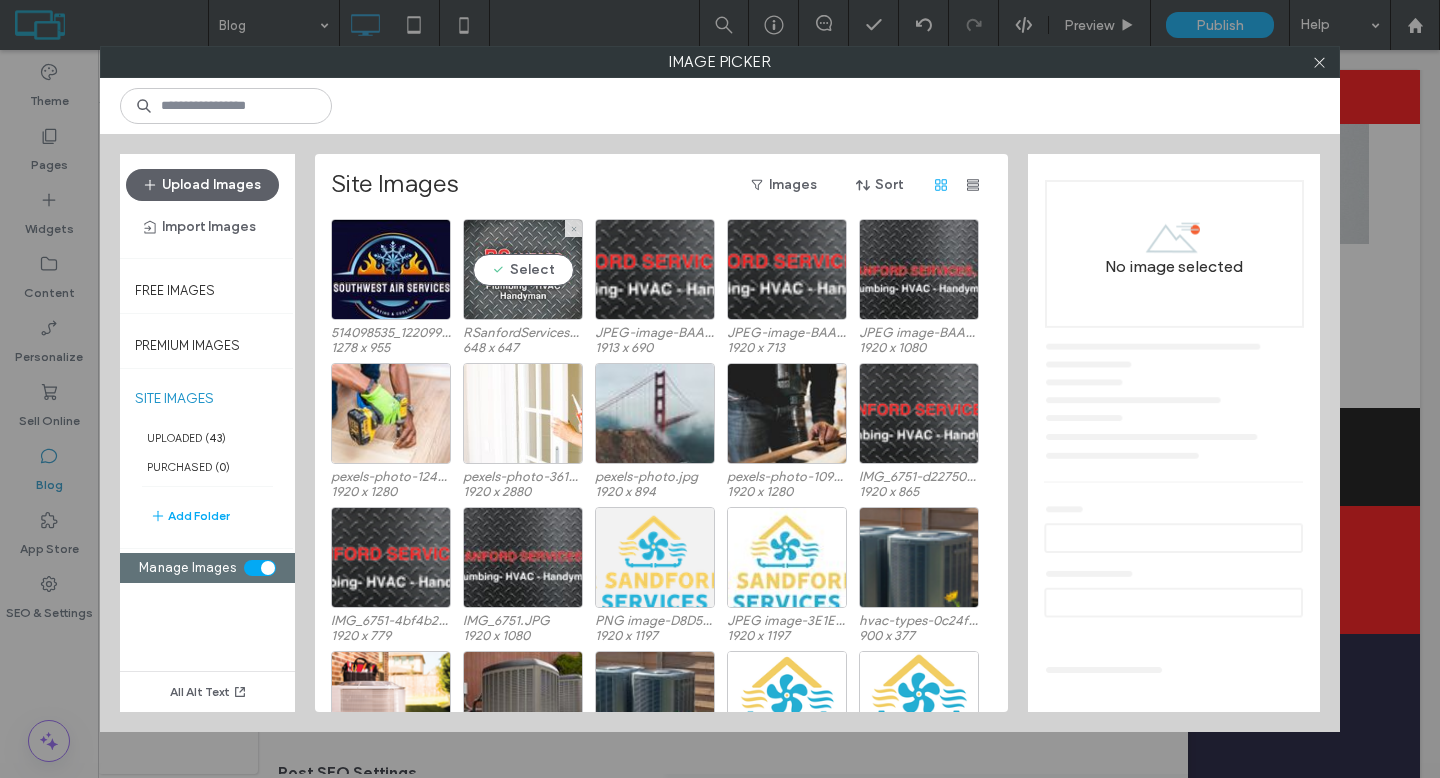 click on "Select" at bounding box center (523, 269) 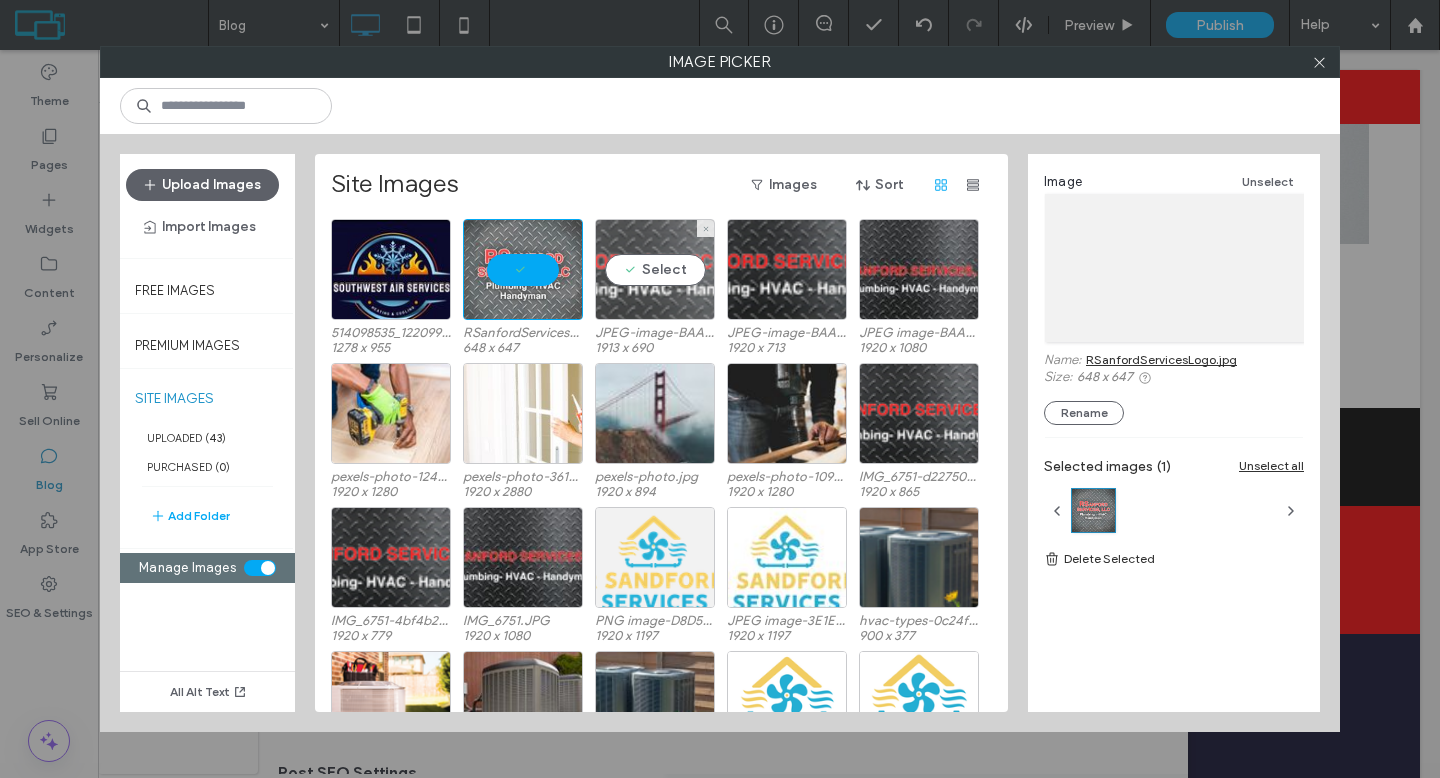 click on "Select" at bounding box center [655, 269] 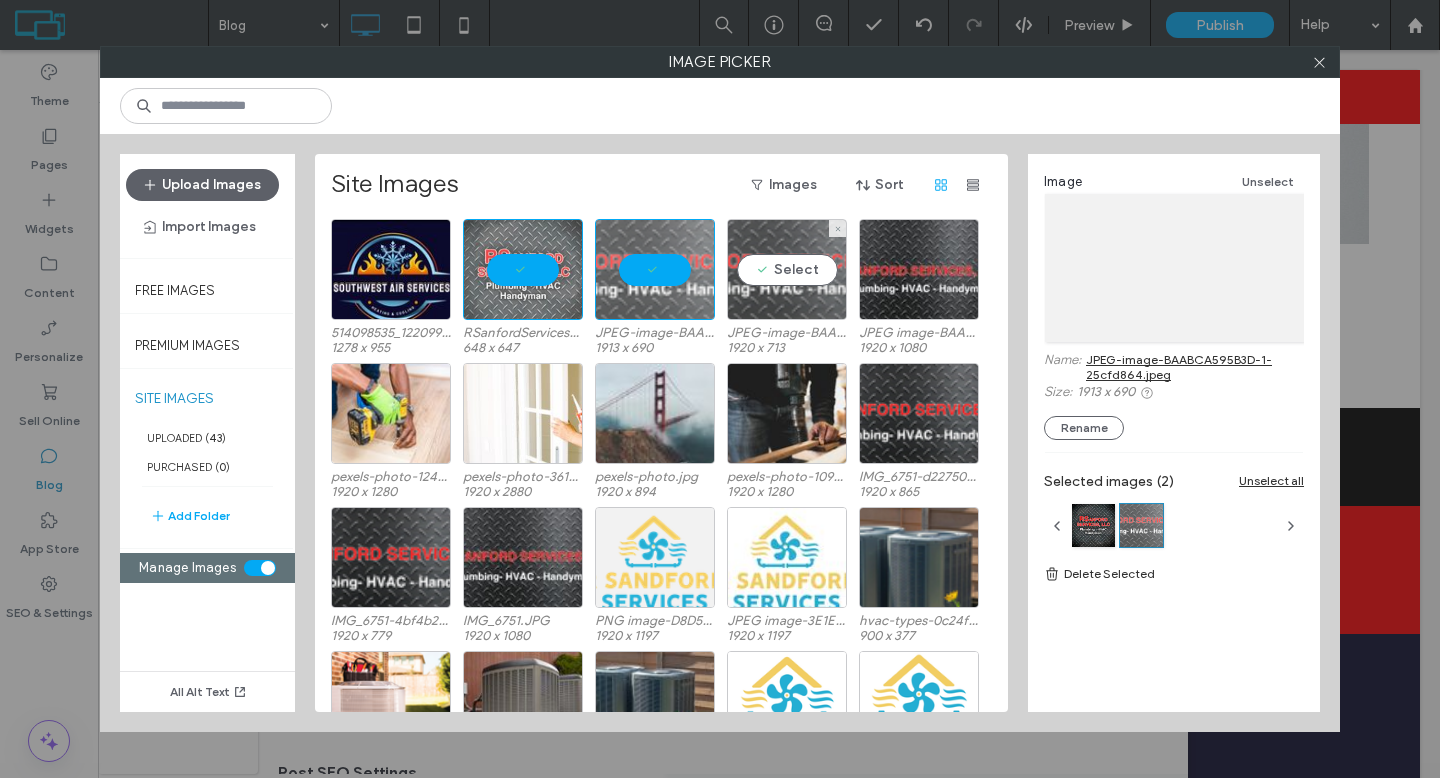 drag, startPoint x: 770, startPoint y: 270, endPoint x: 802, endPoint y: 270, distance: 32 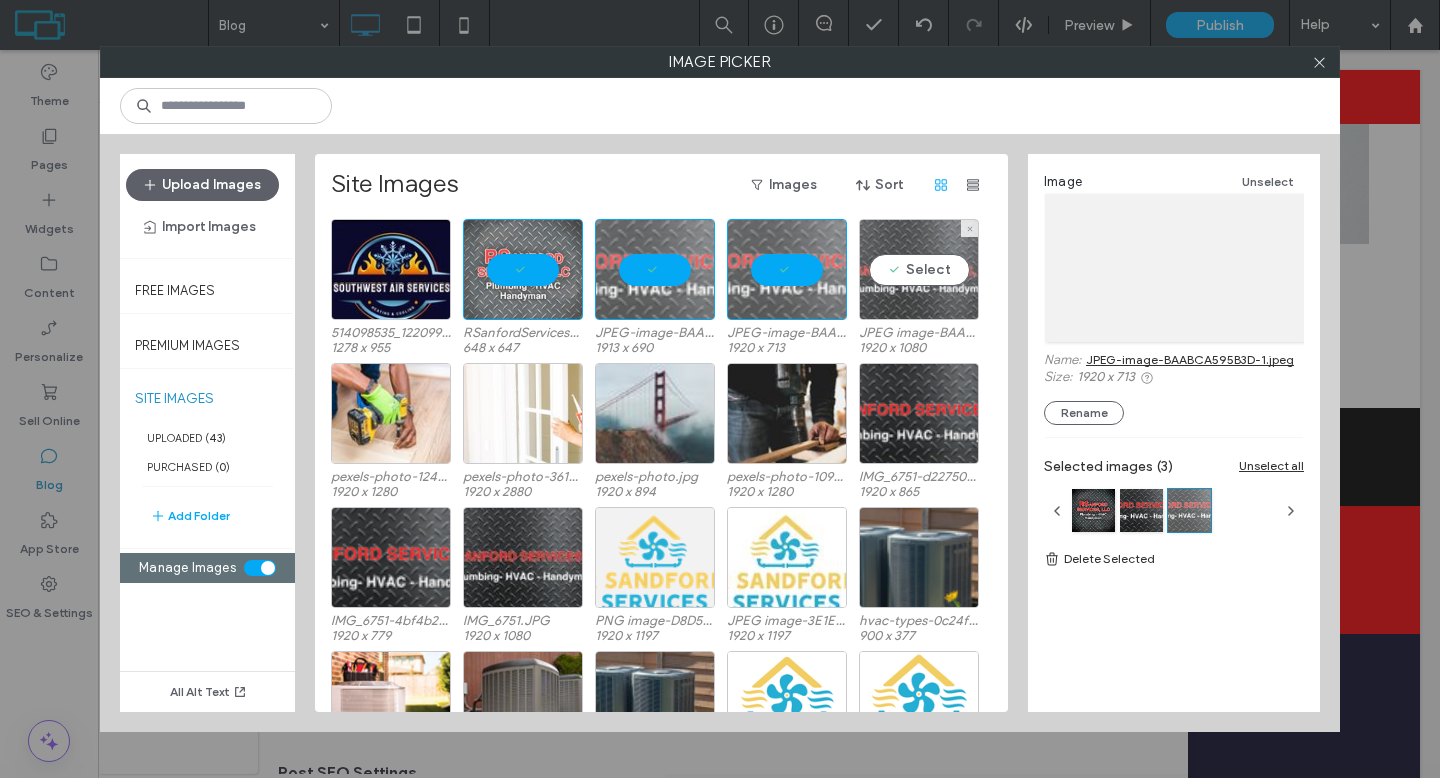 click on "Select" at bounding box center [919, 269] 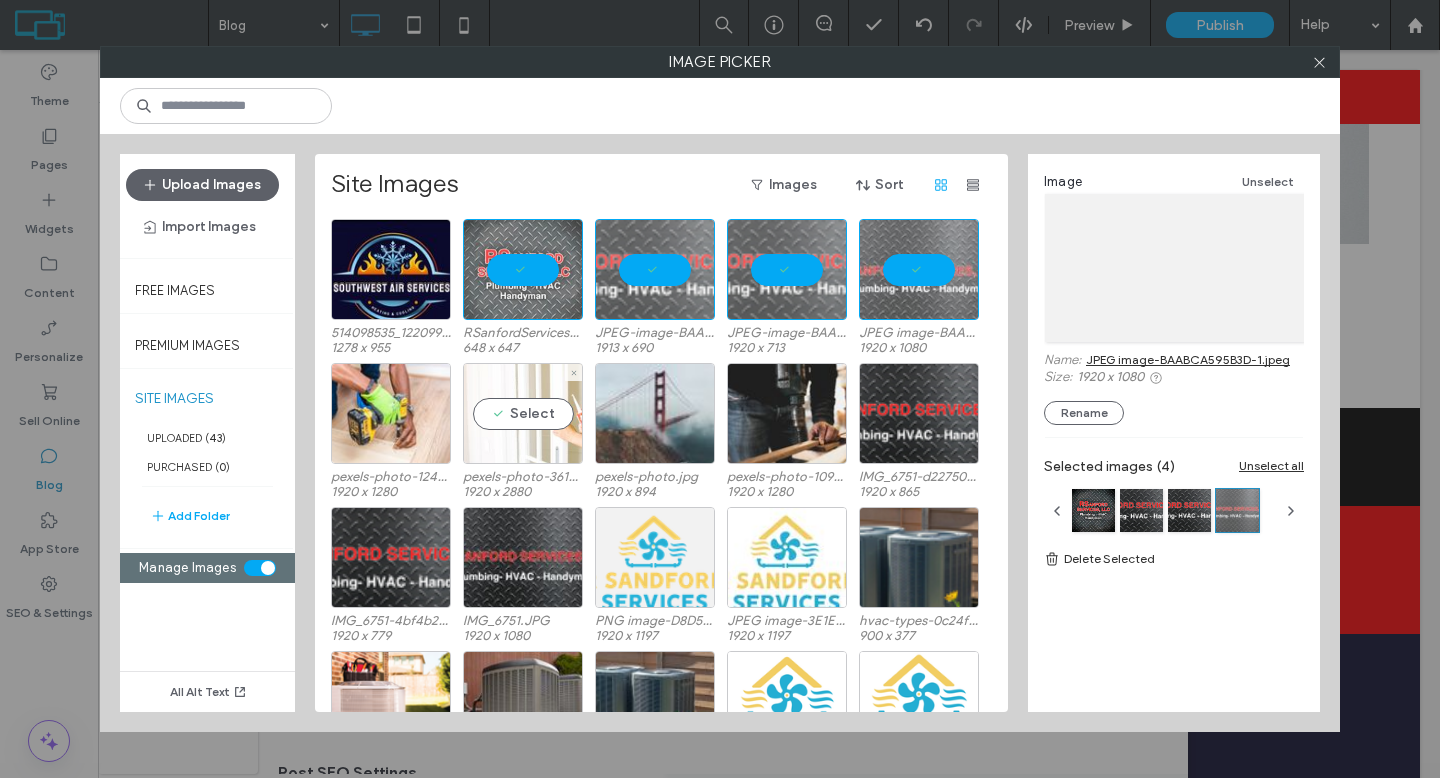 click on "Select" at bounding box center (523, 413) 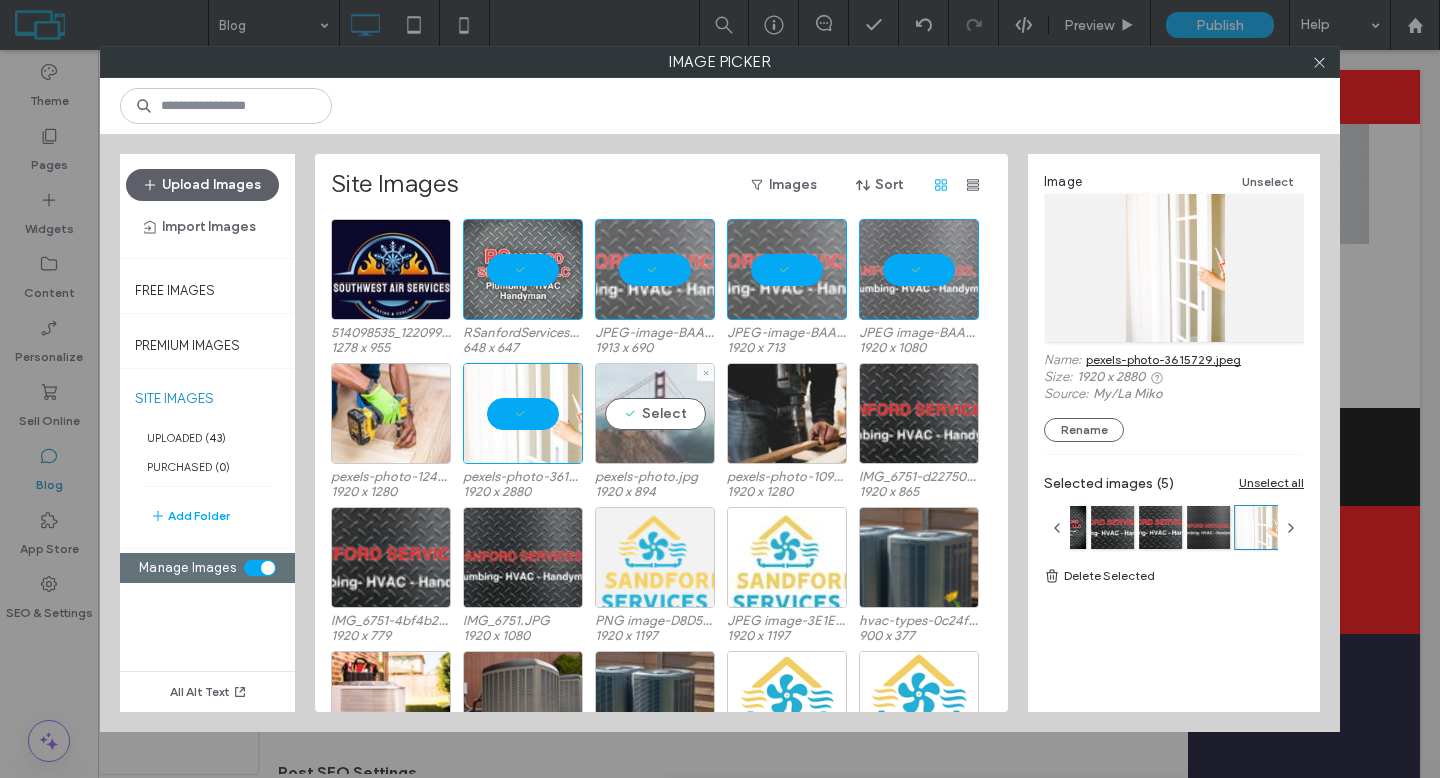click on "Select" at bounding box center (655, 413) 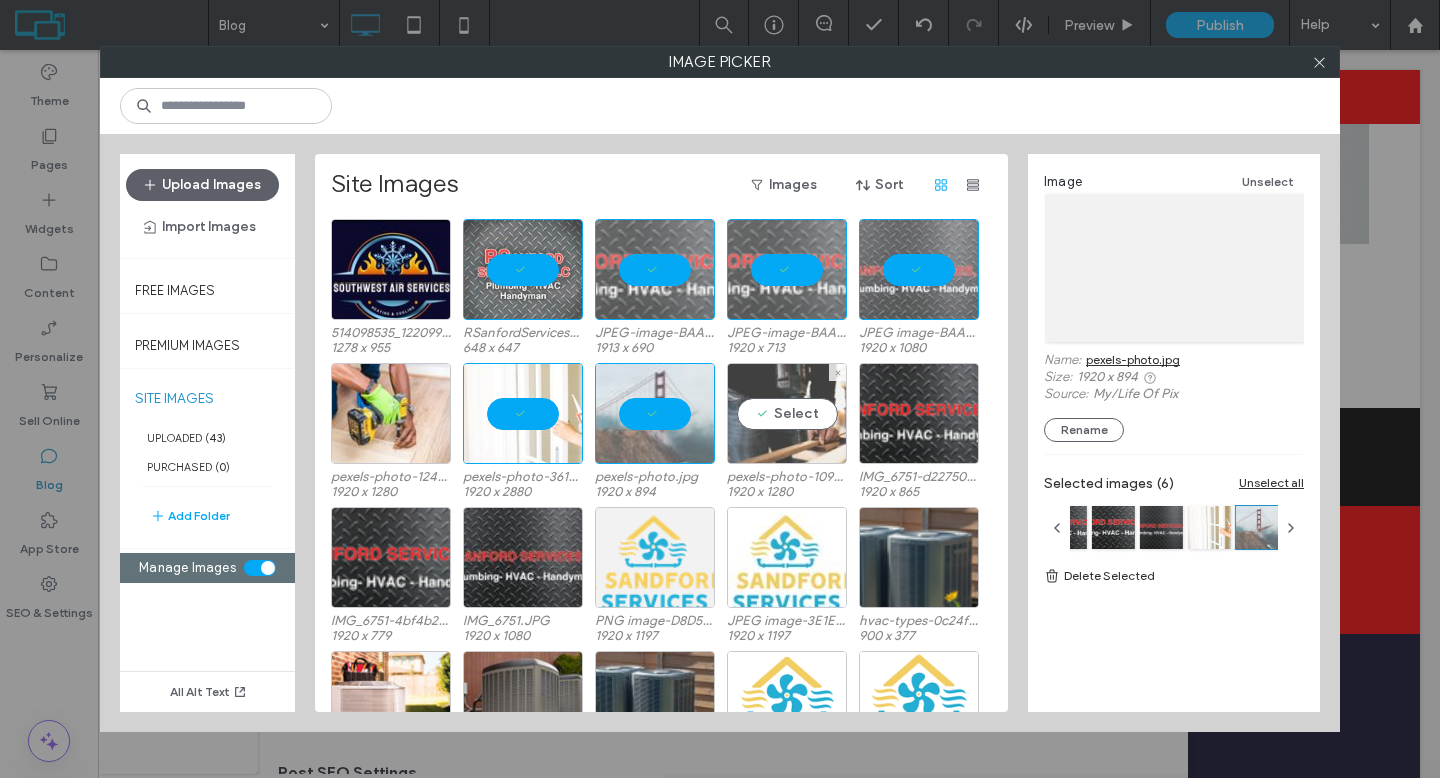 click on "Select" at bounding box center (787, 413) 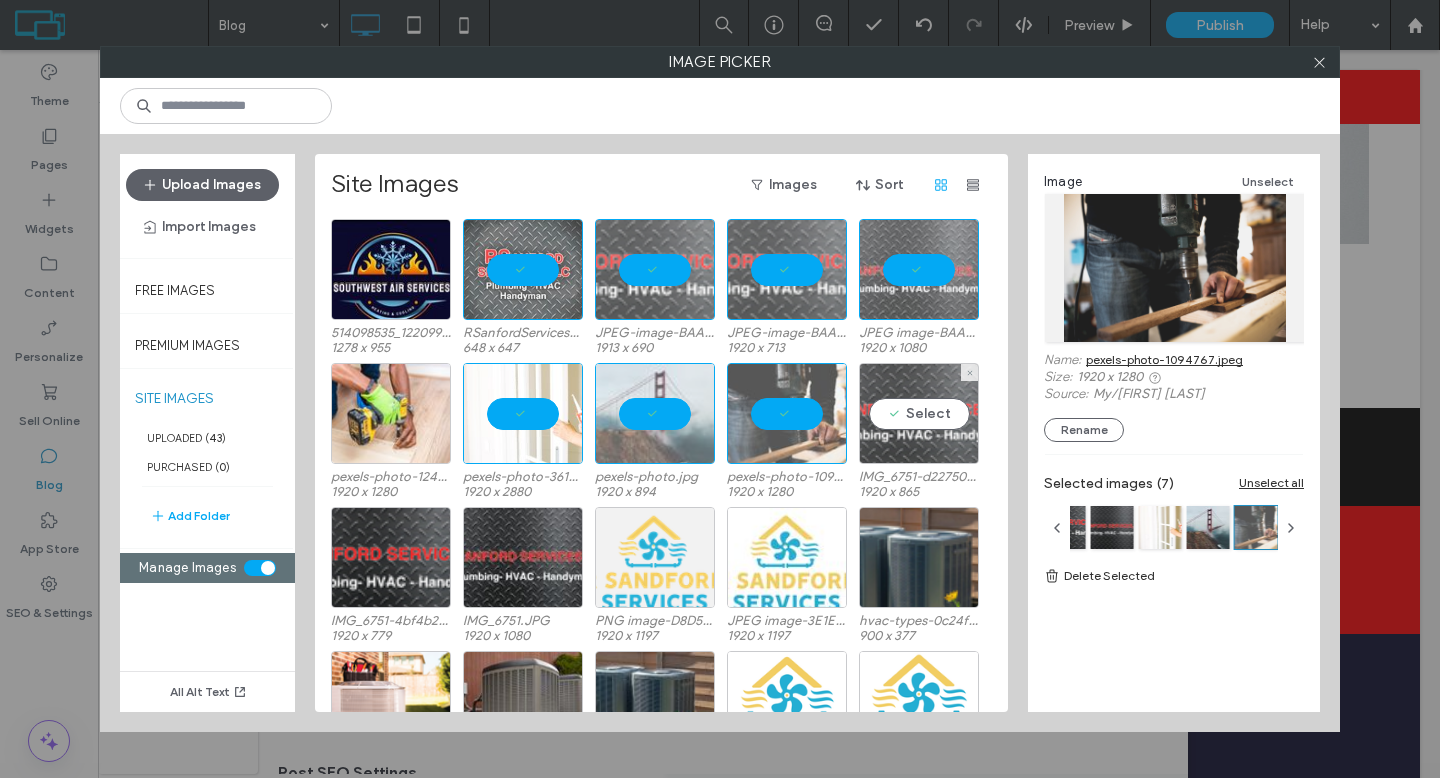 click on "Select" at bounding box center [919, 413] 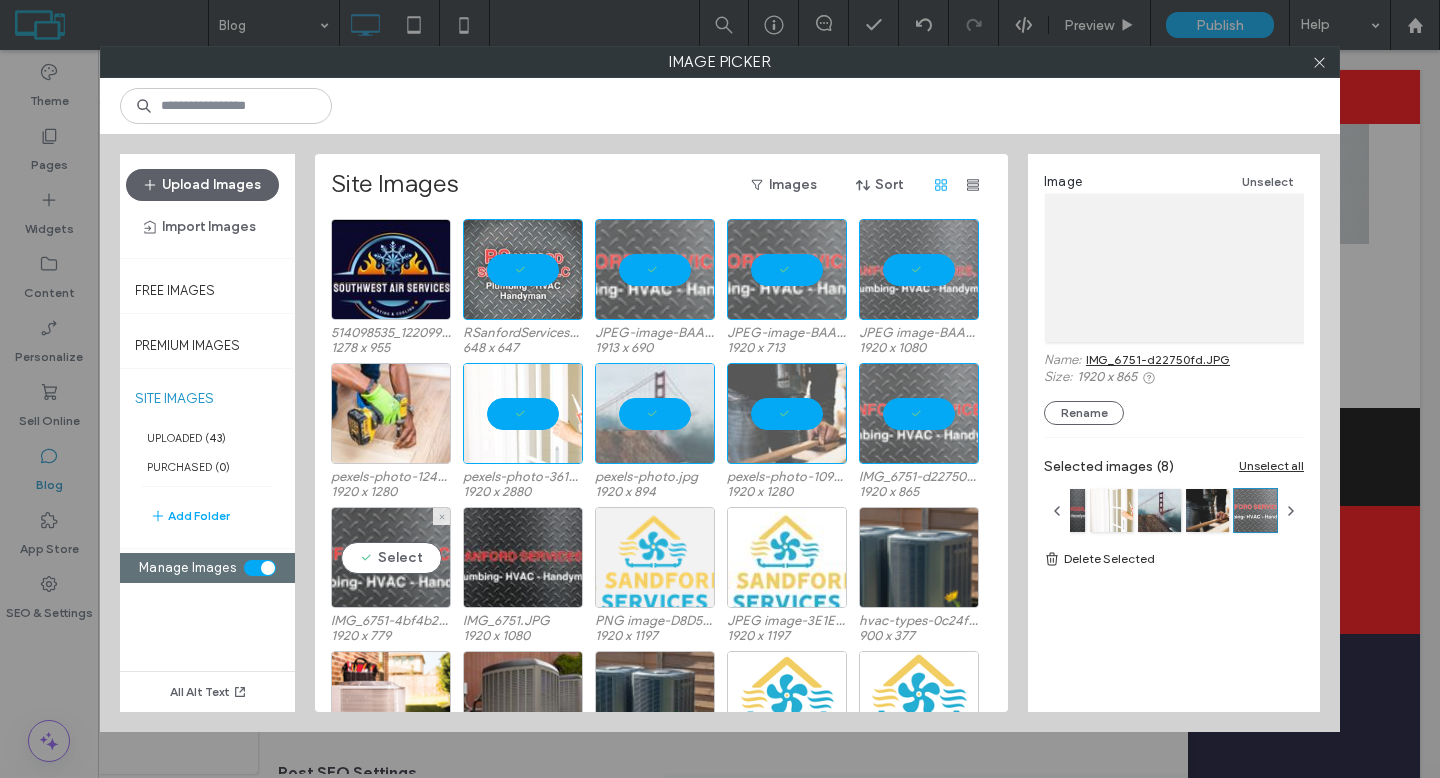 click on "Select" at bounding box center [391, 557] 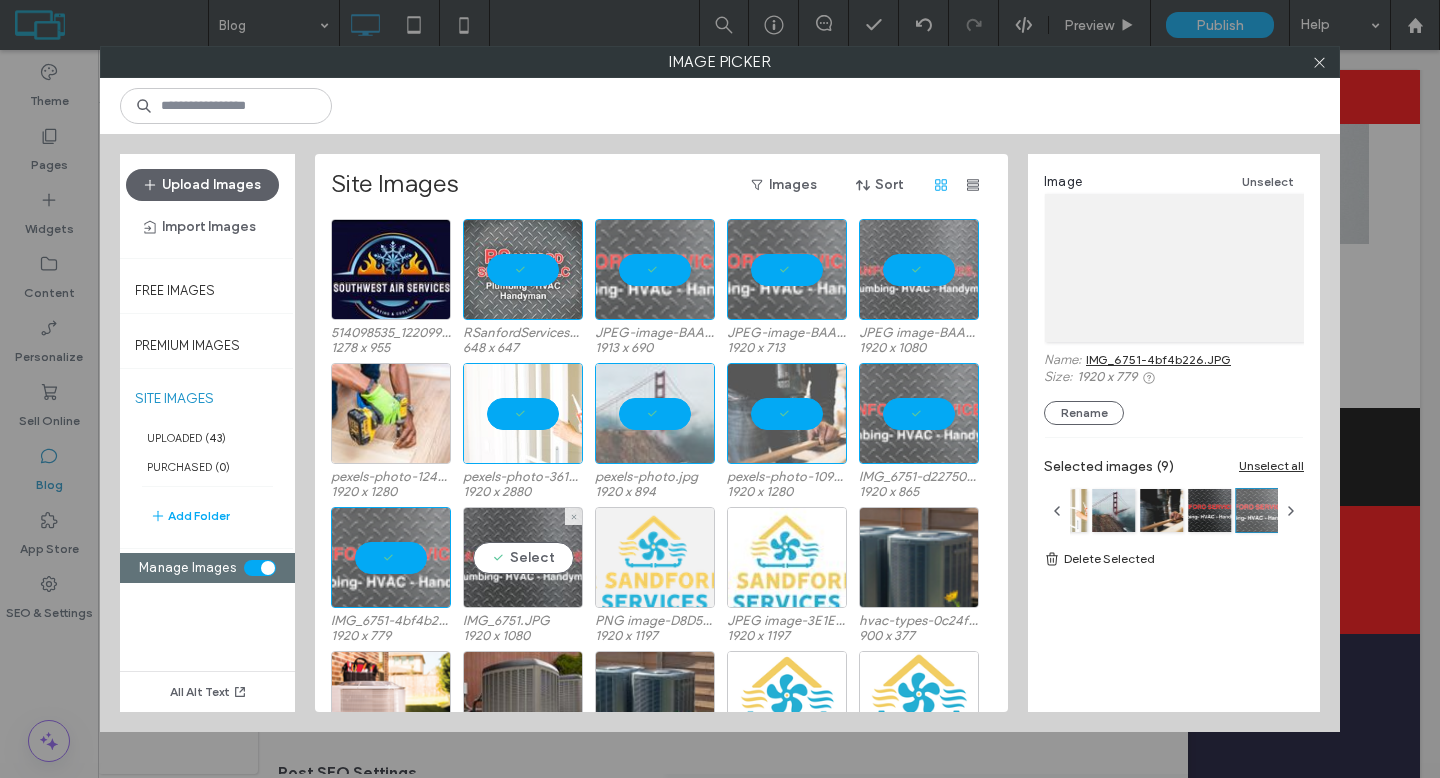 click on "Select" at bounding box center [523, 557] 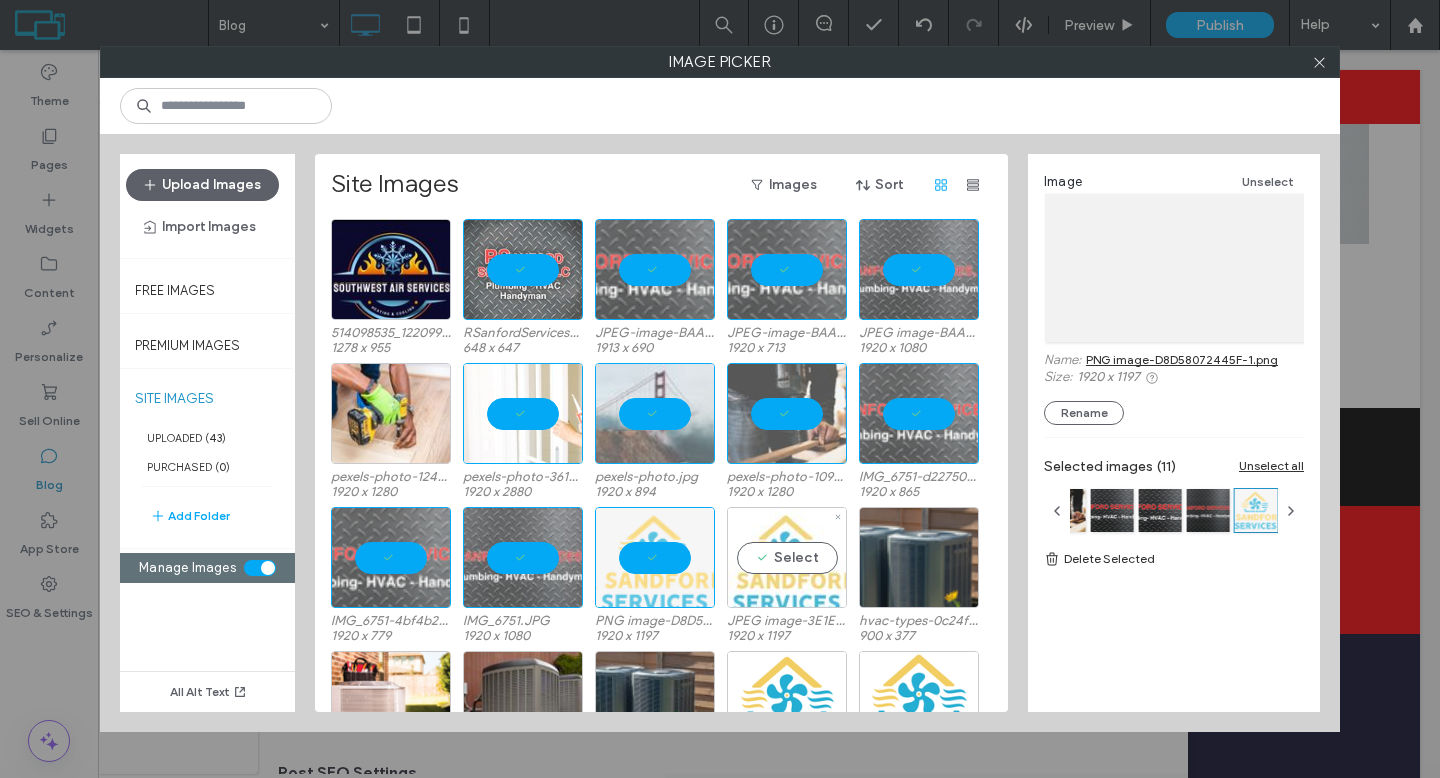 click on "Select" at bounding box center [787, 557] 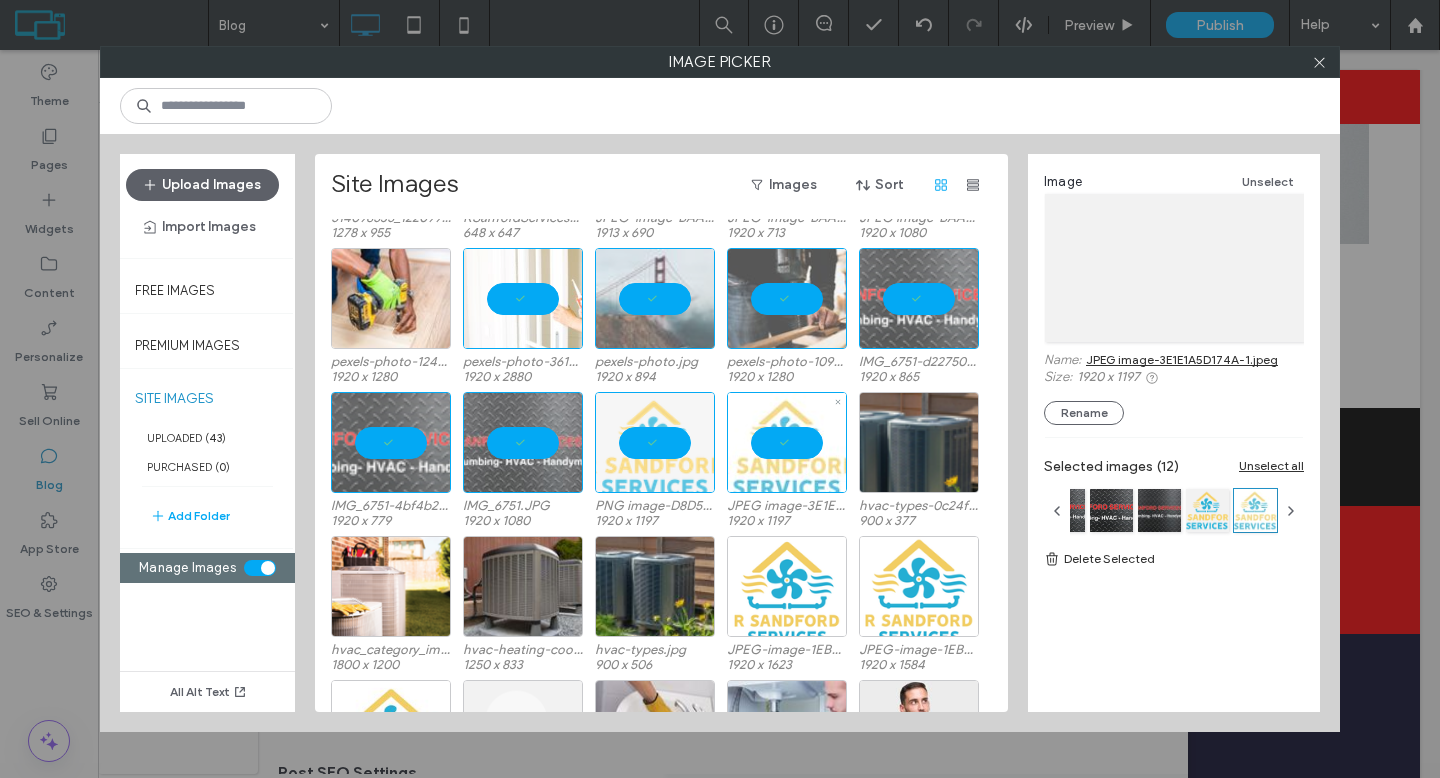 scroll, scrollTop: 204, scrollLeft: 0, axis: vertical 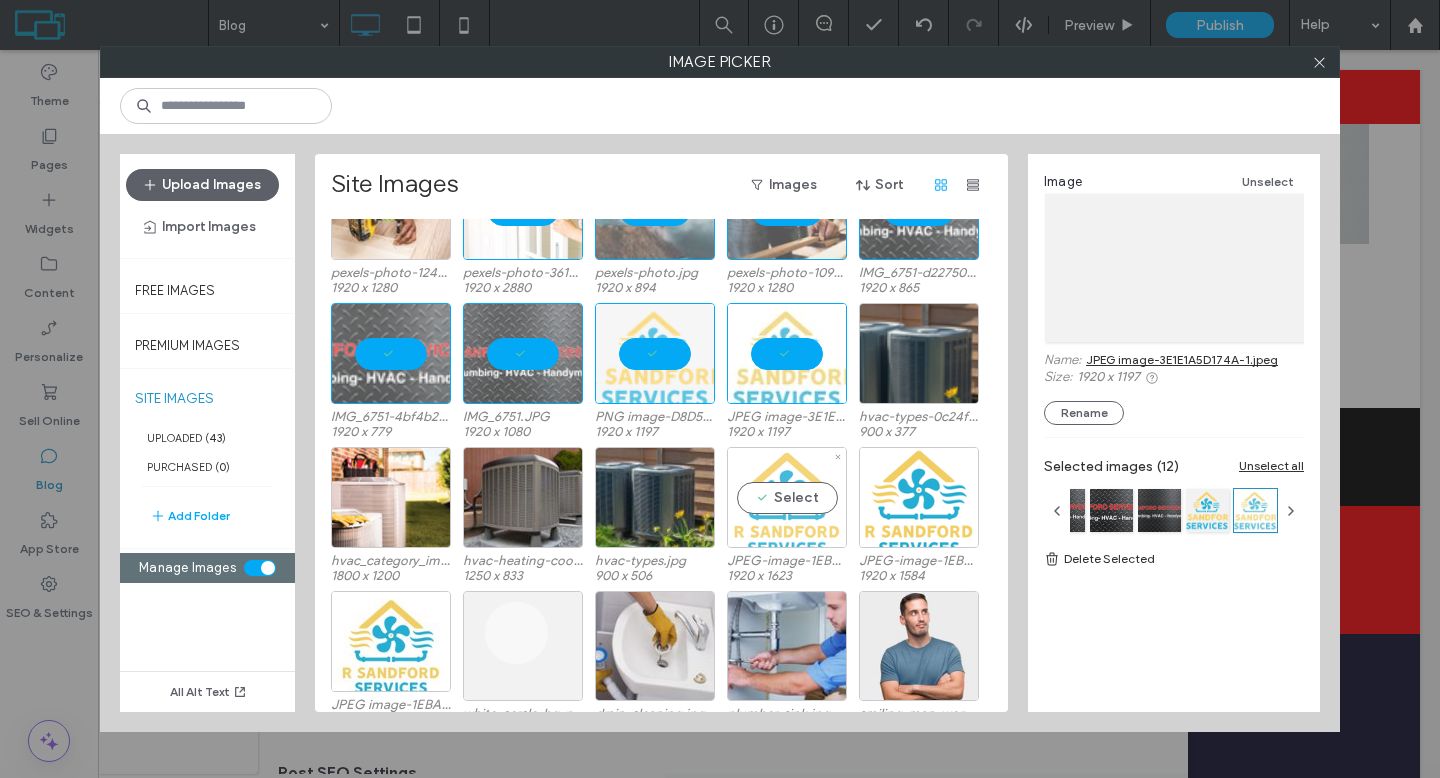click on "Select" at bounding box center (787, 497) 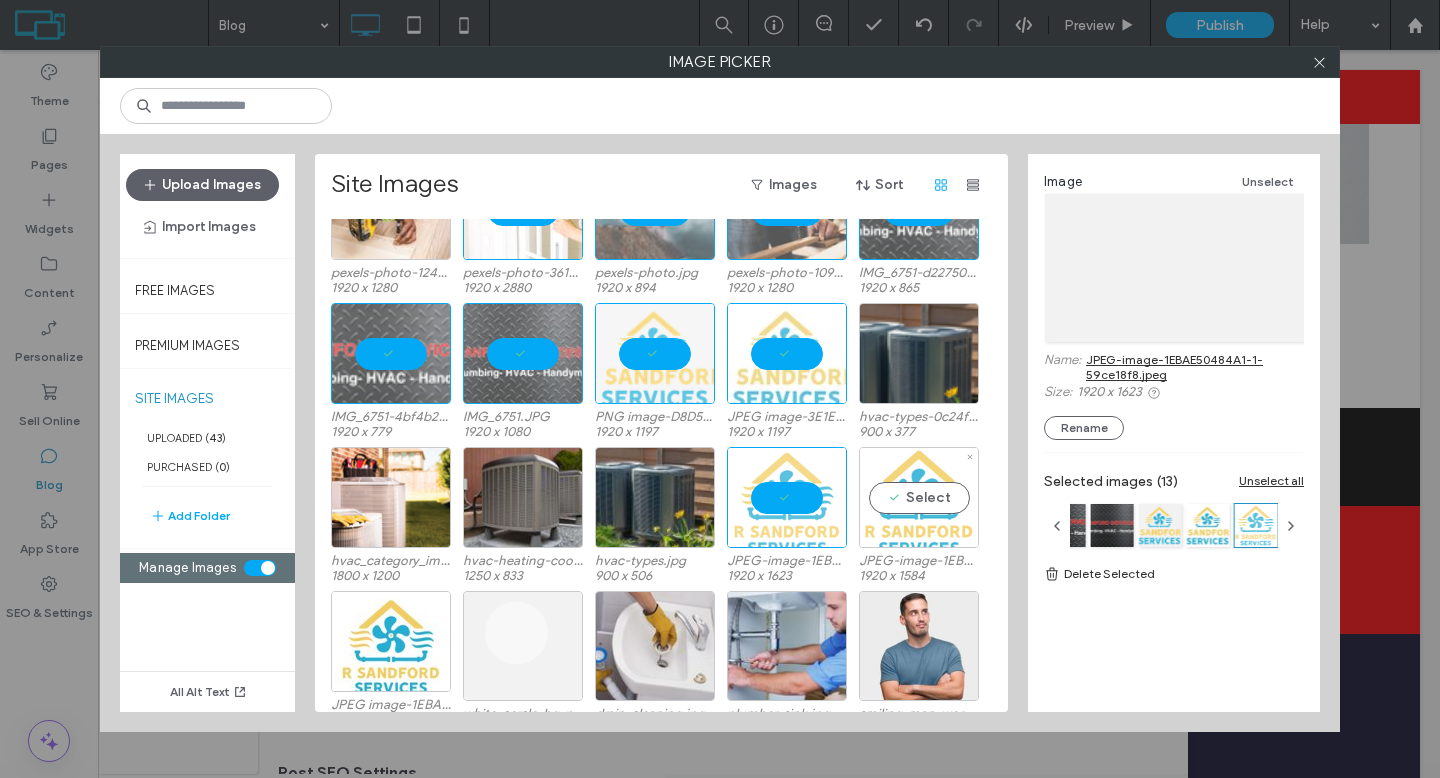 click on "Select" at bounding box center (919, 497) 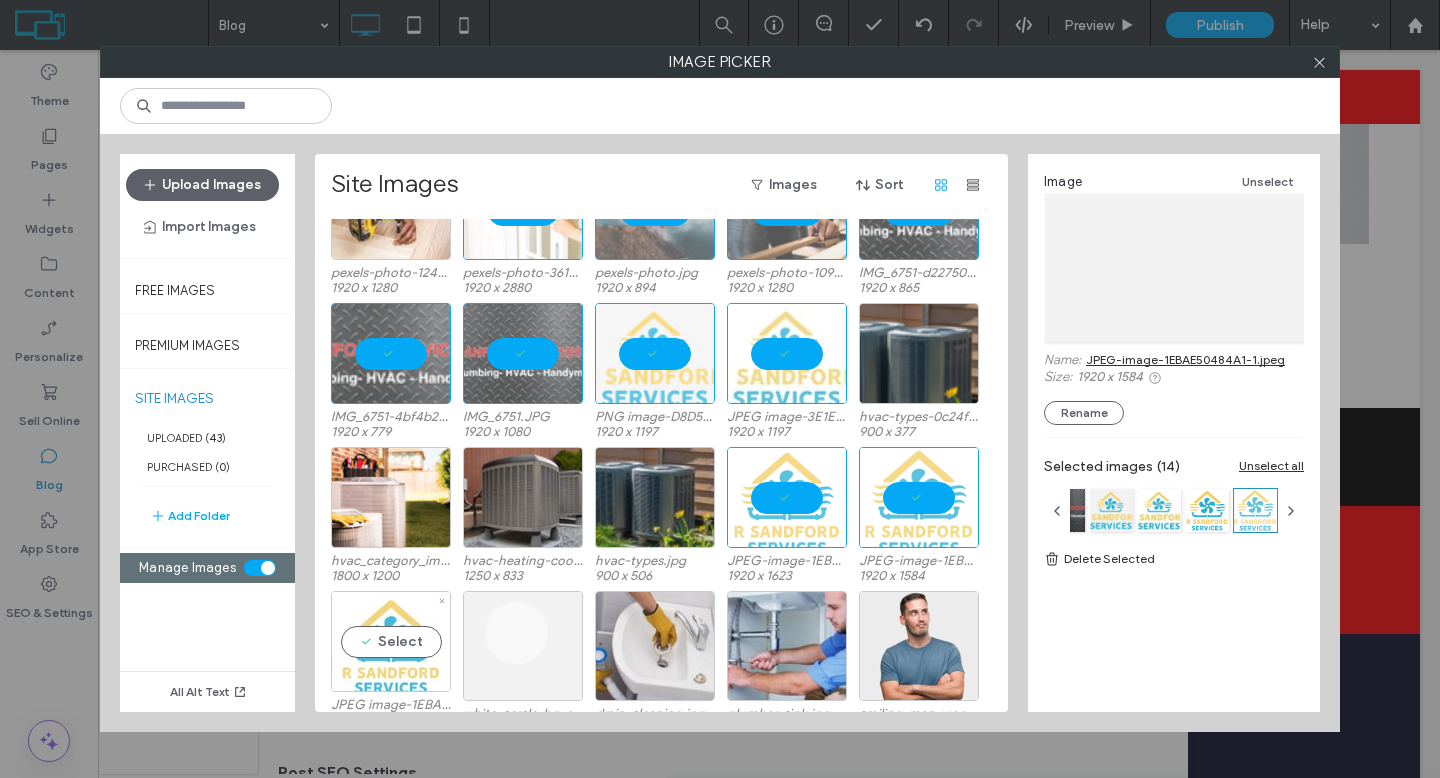 click on "Select" at bounding box center [391, 641] 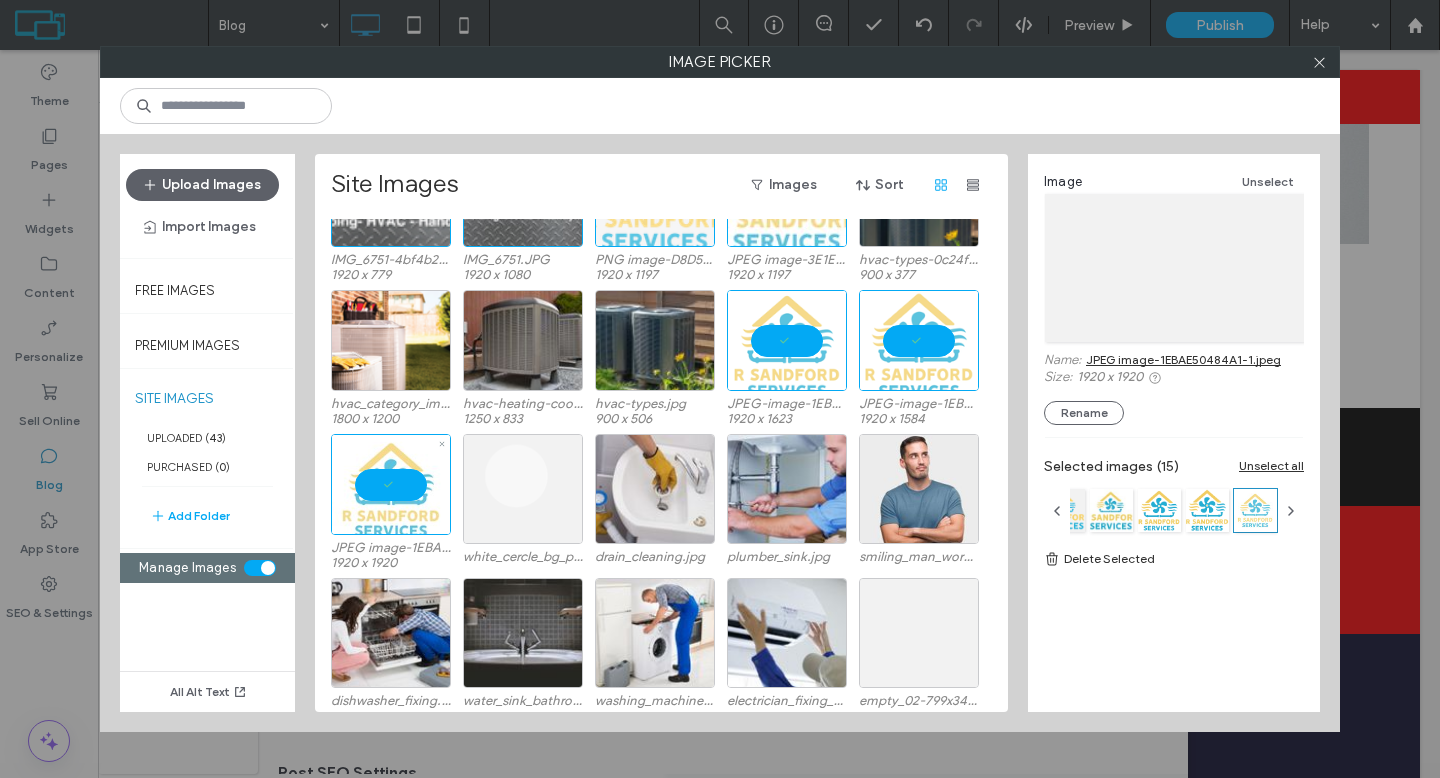 scroll, scrollTop: 387, scrollLeft: 0, axis: vertical 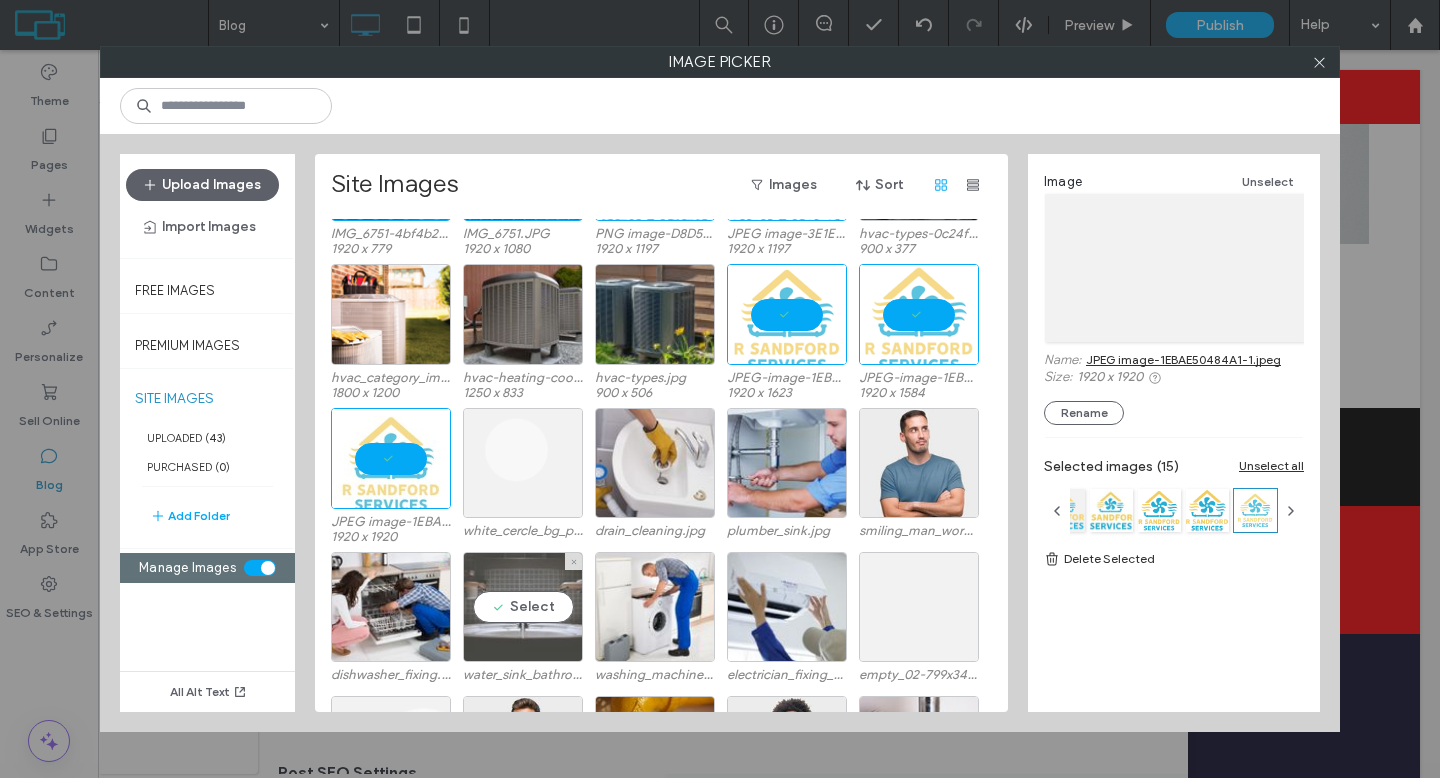 click on "Select" at bounding box center [523, 607] 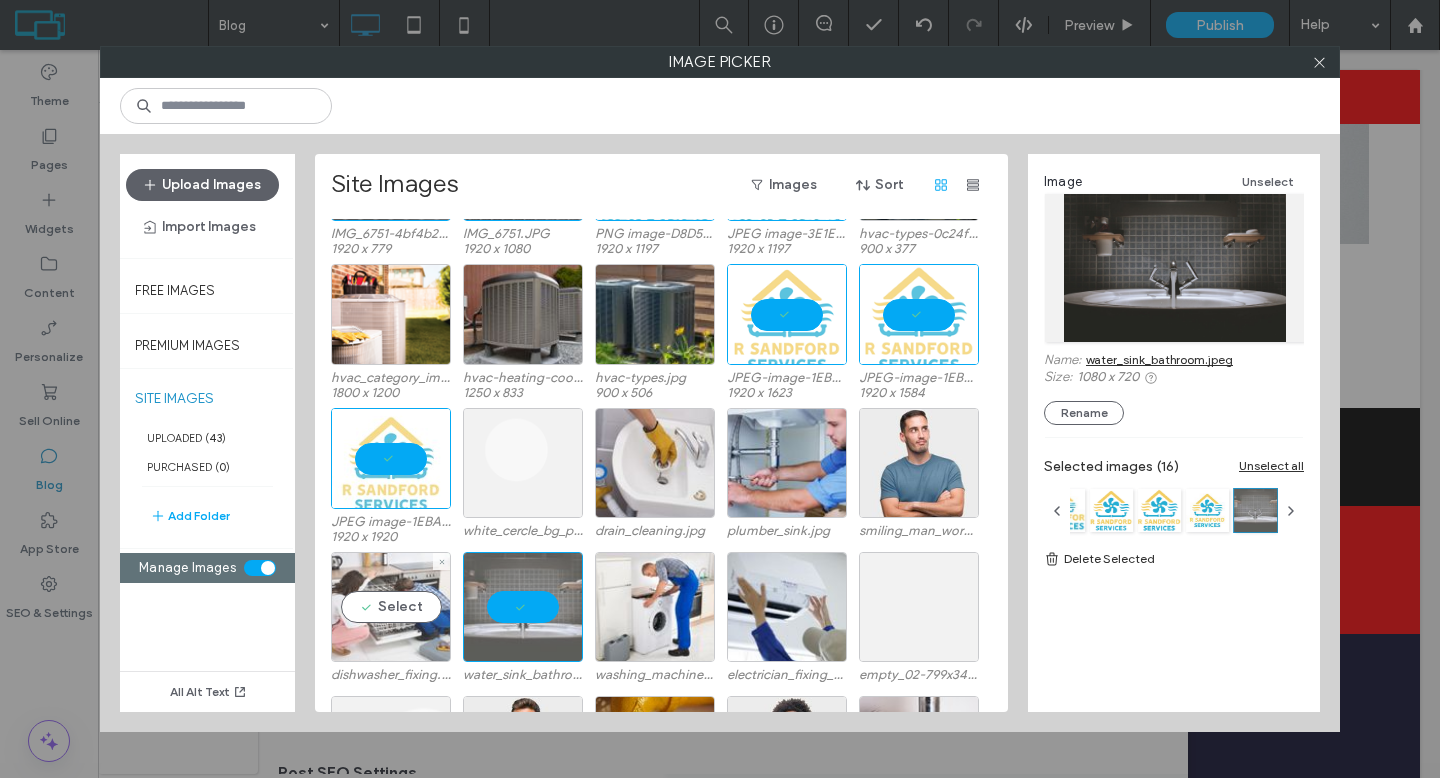 click on "Select" at bounding box center [391, 607] 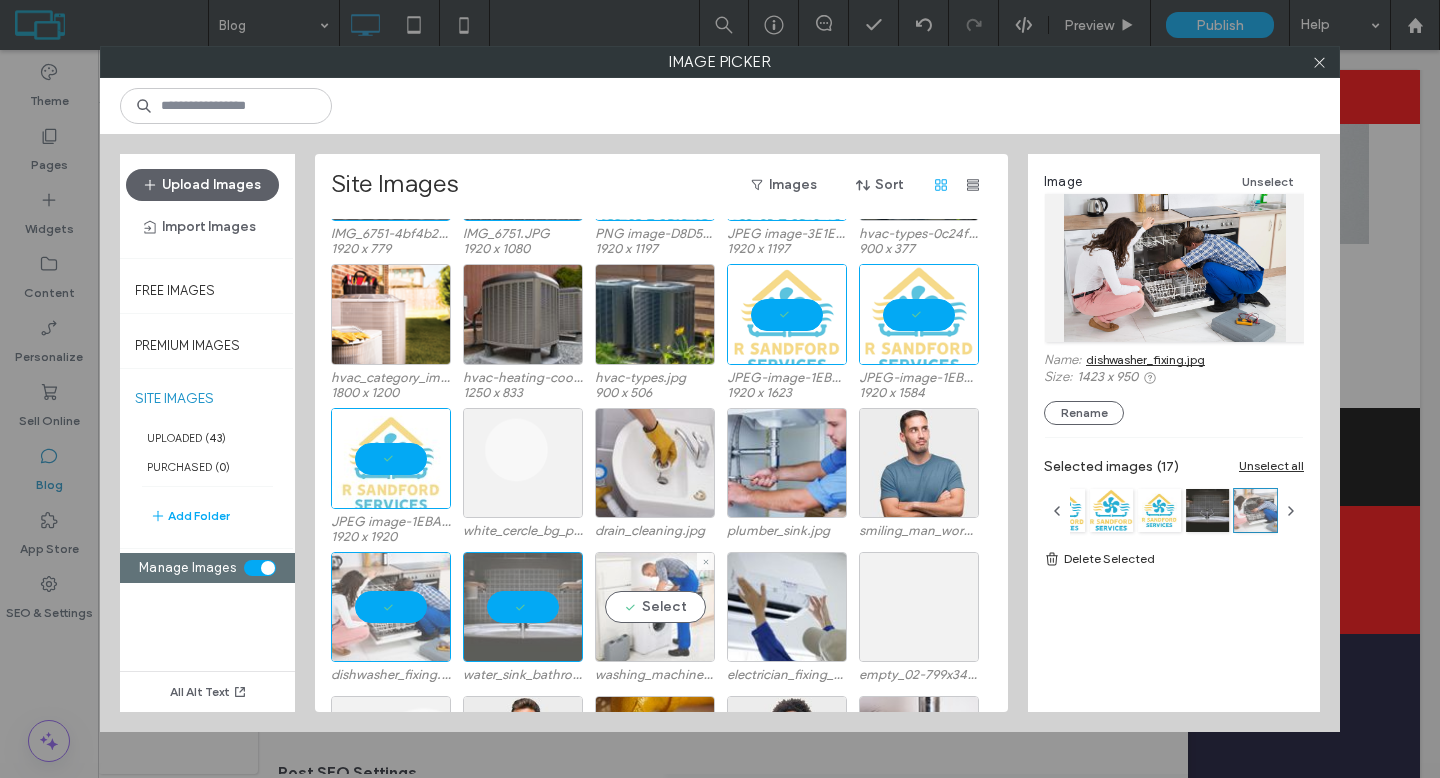 click on "Select" at bounding box center (655, 607) 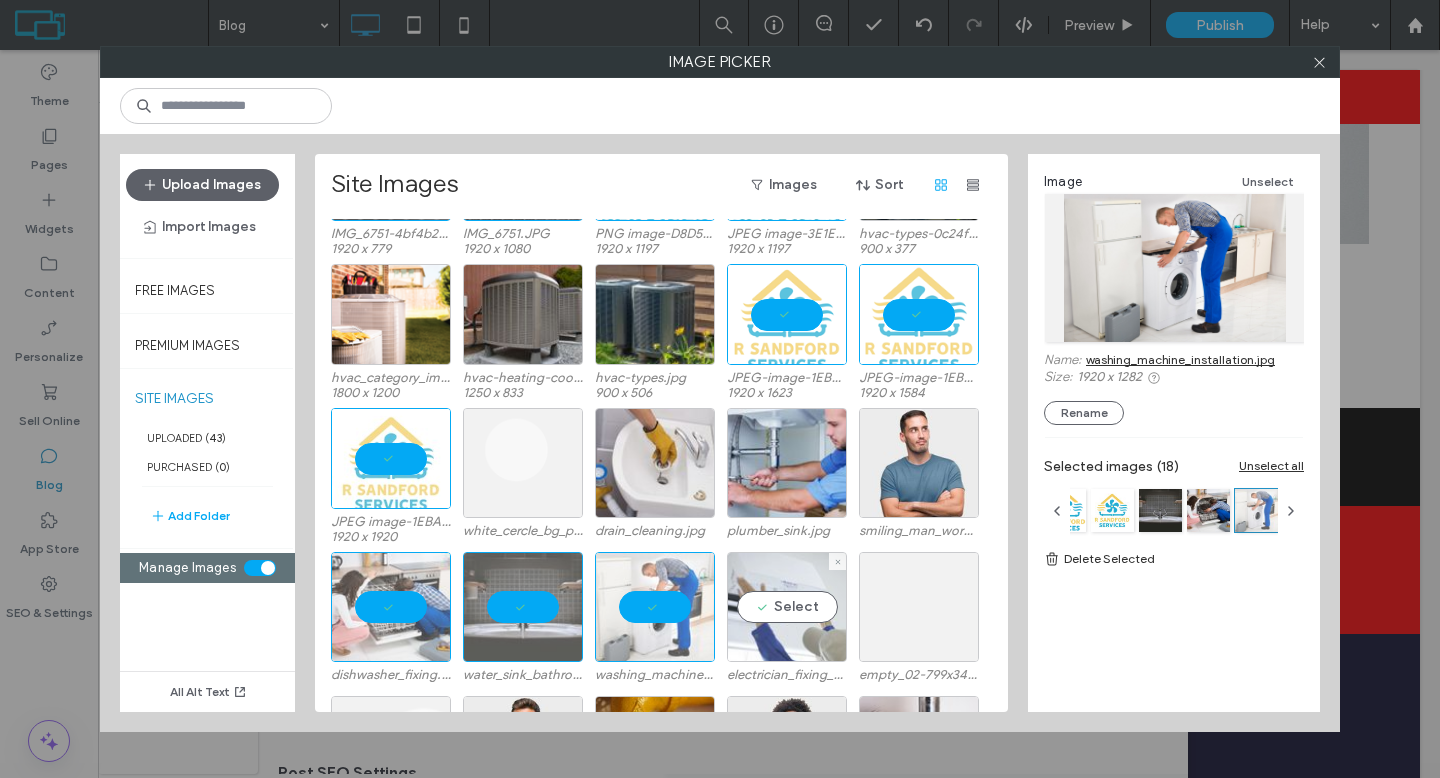 click on "Select" at bounding box center (787, 607) 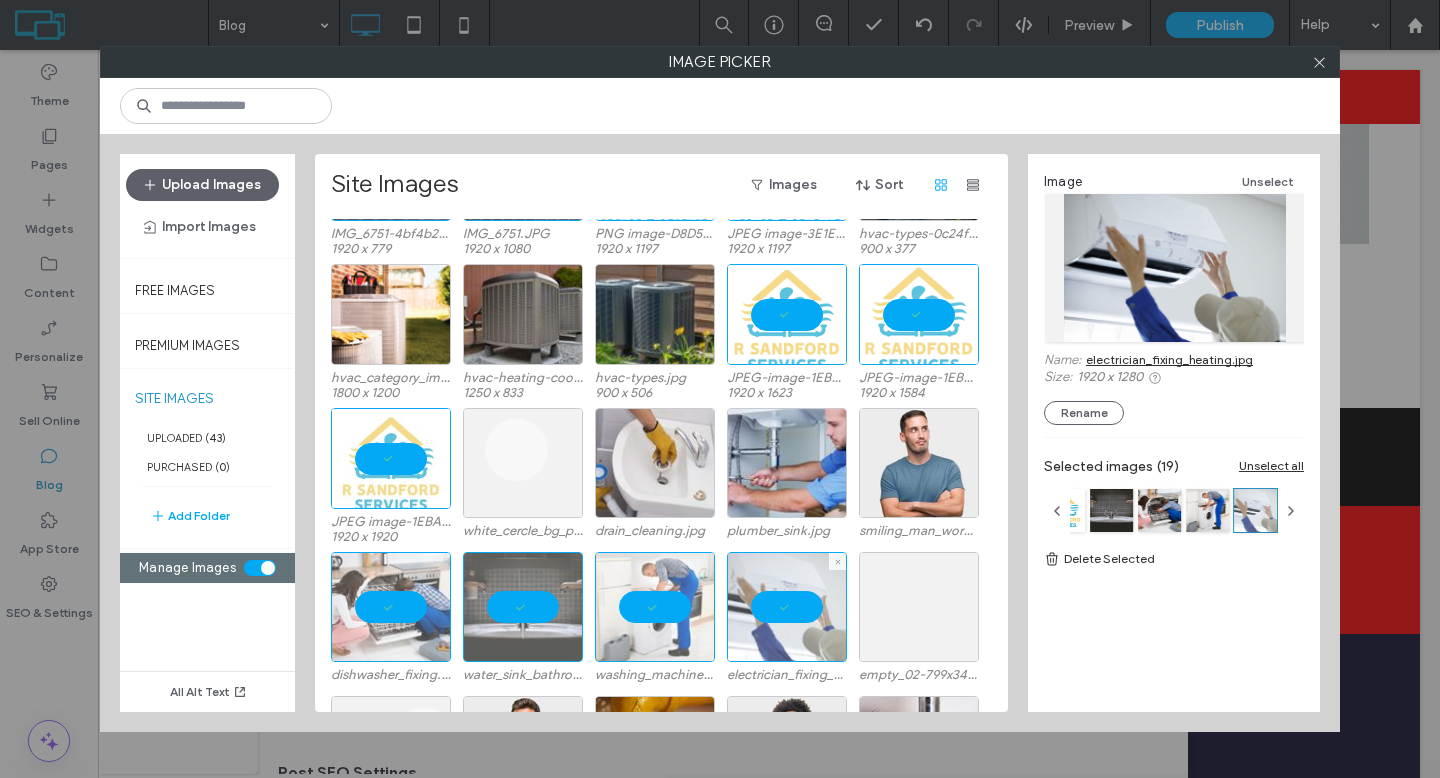 click at bounding box center (787, 607) 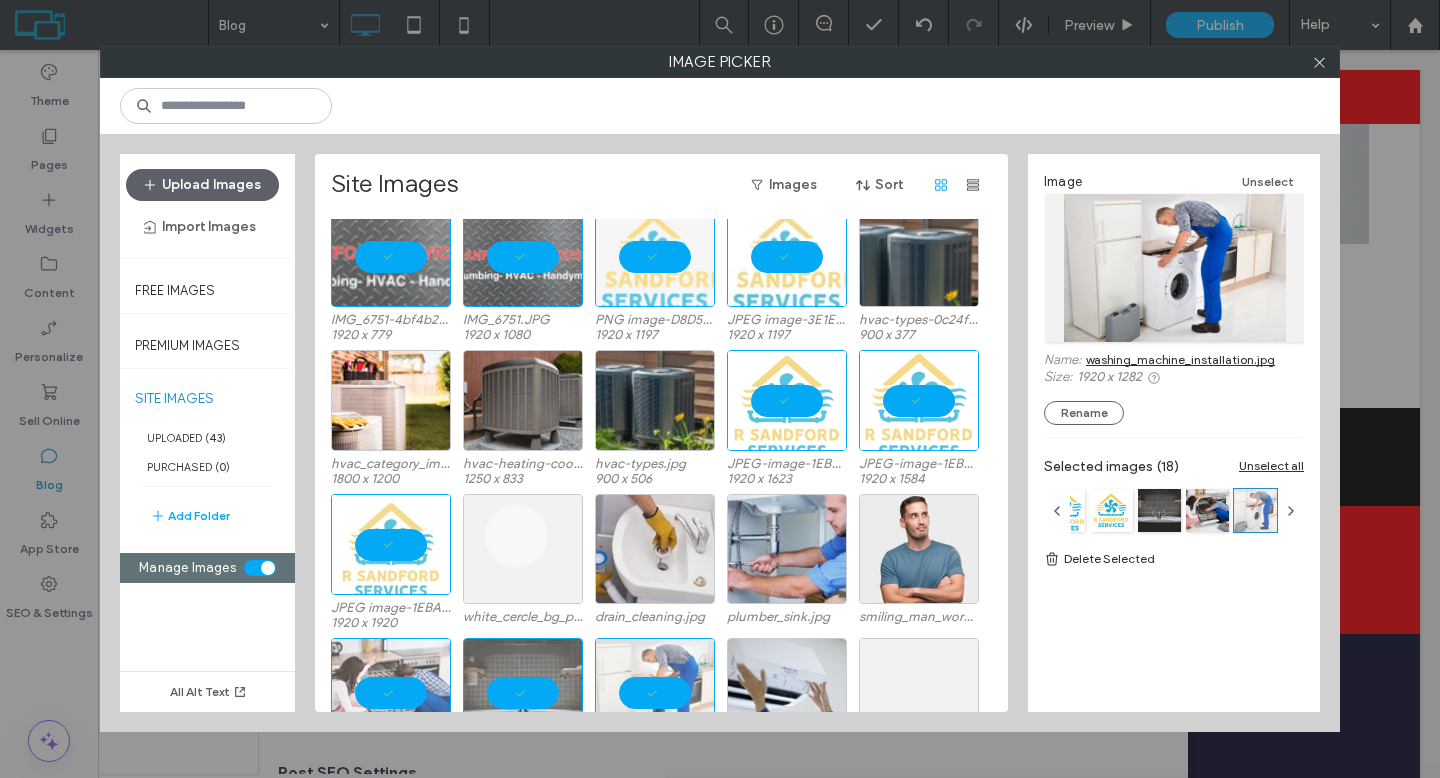 scroll, scrollTop: 249, scrollLeft: 0, axis: vertical 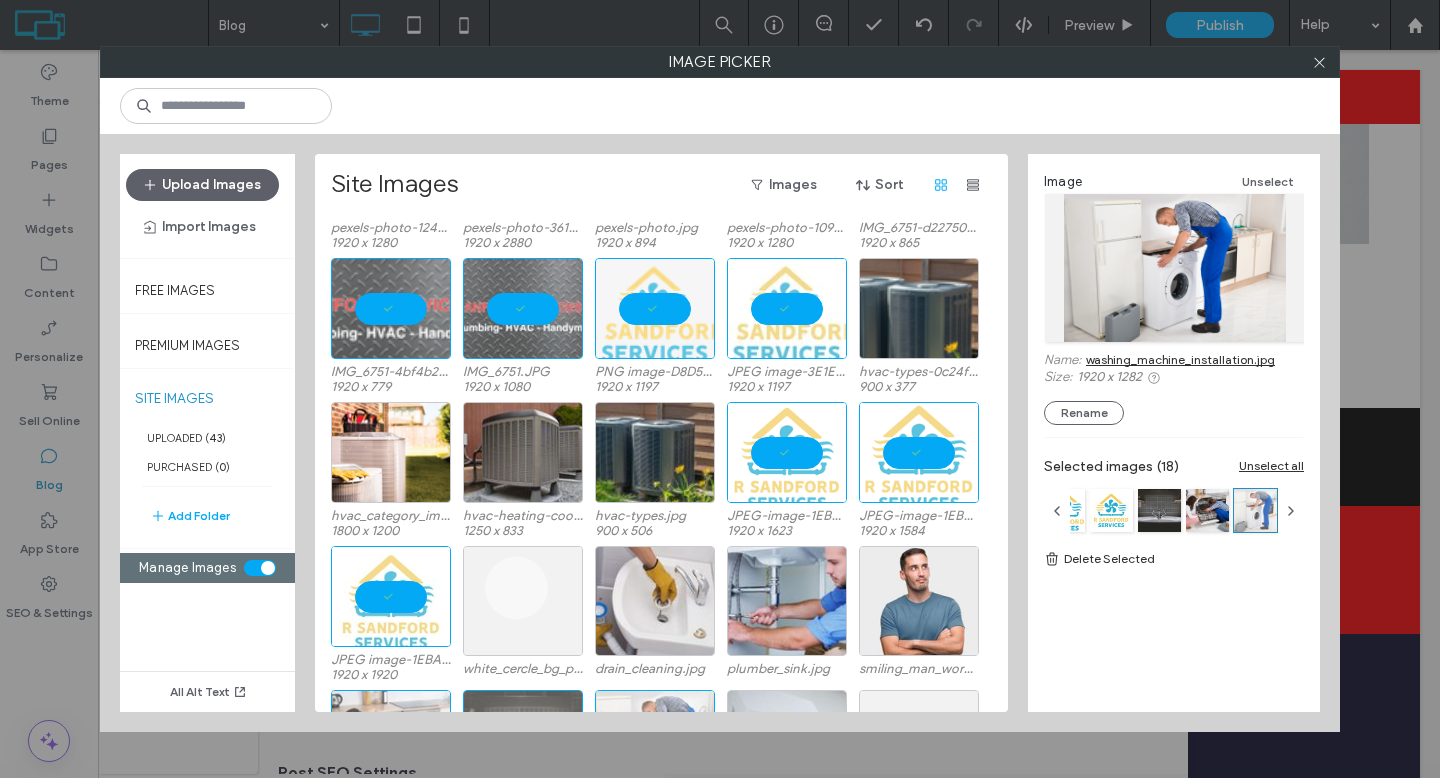 click on "Delete Selected" at bounding box center [1174, 559] 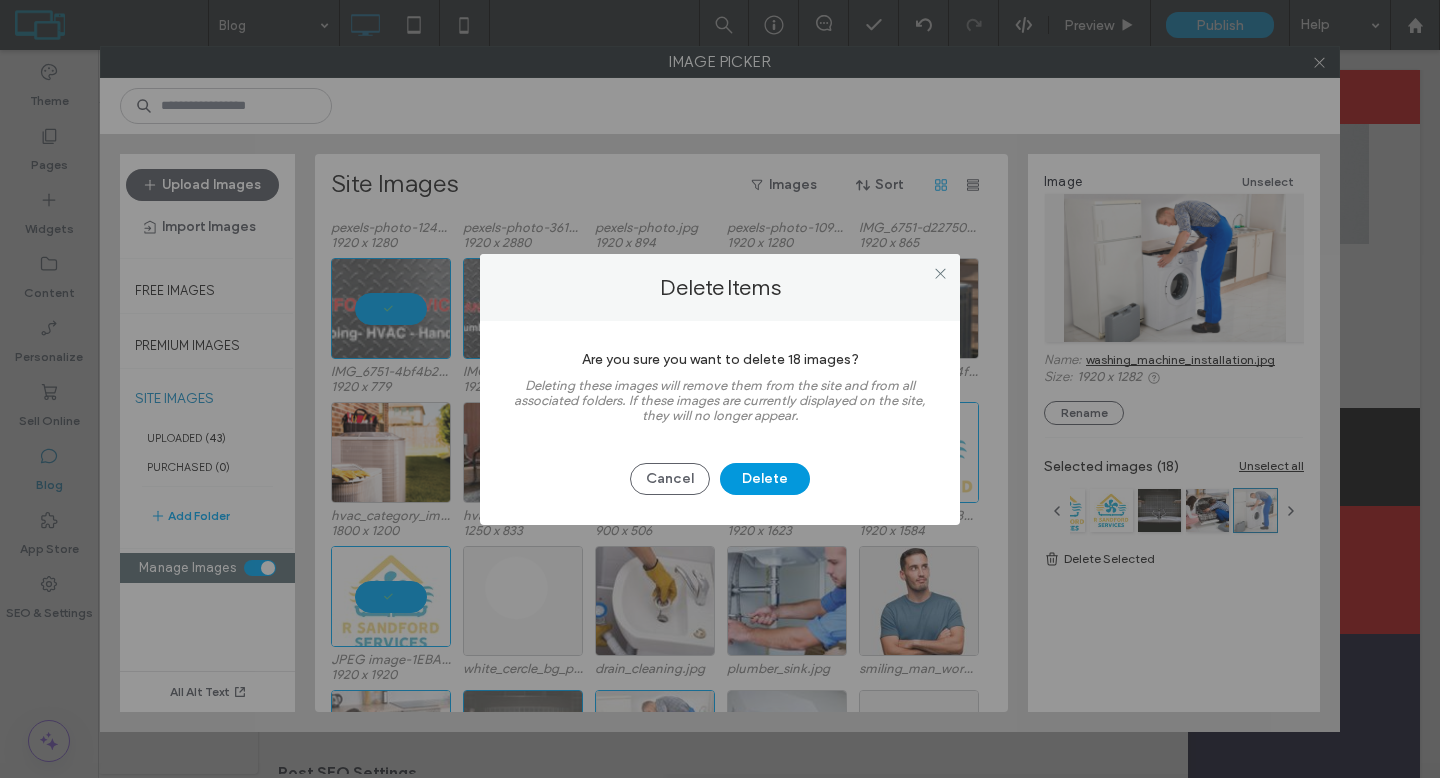 click on "Delete" at bounding box center (765, 479) 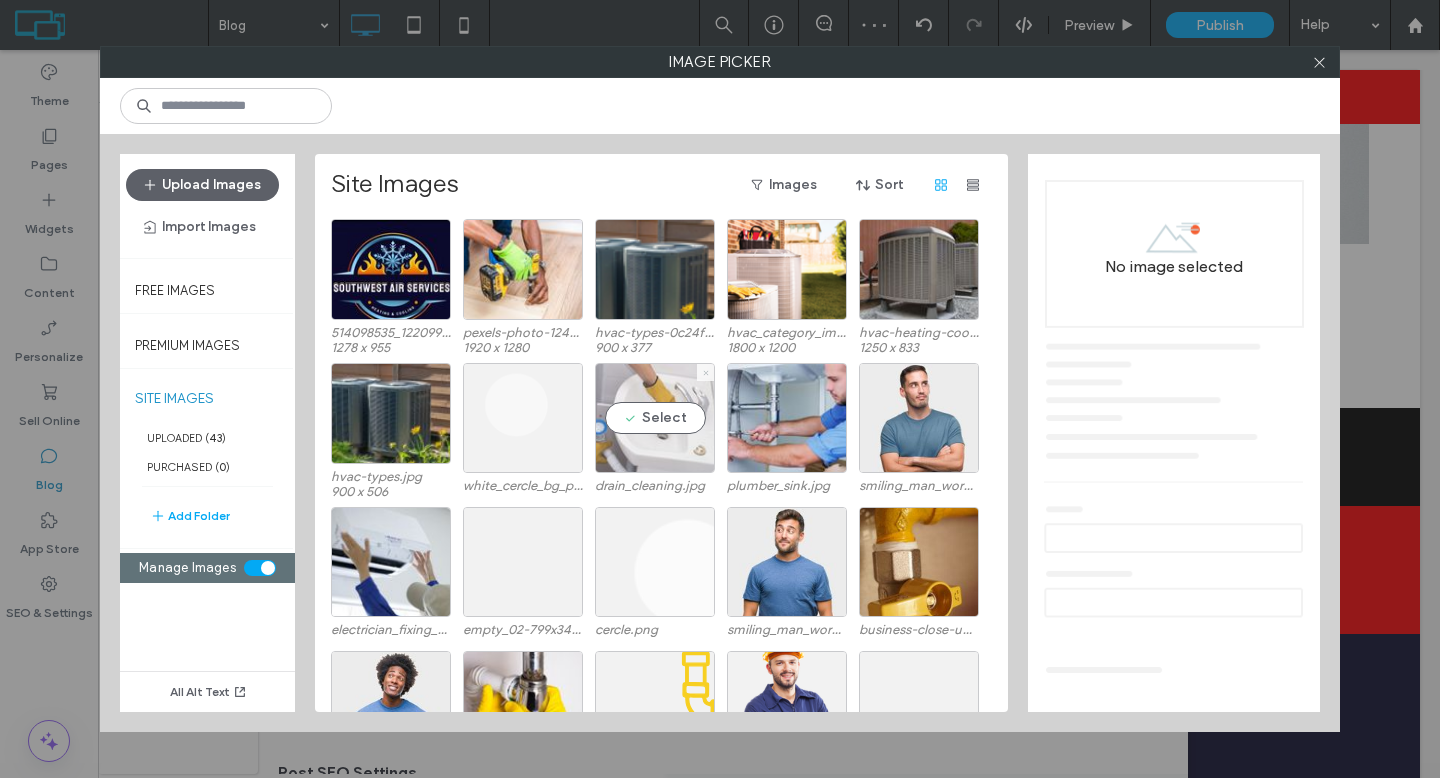 click at bounding box center (706, 372) 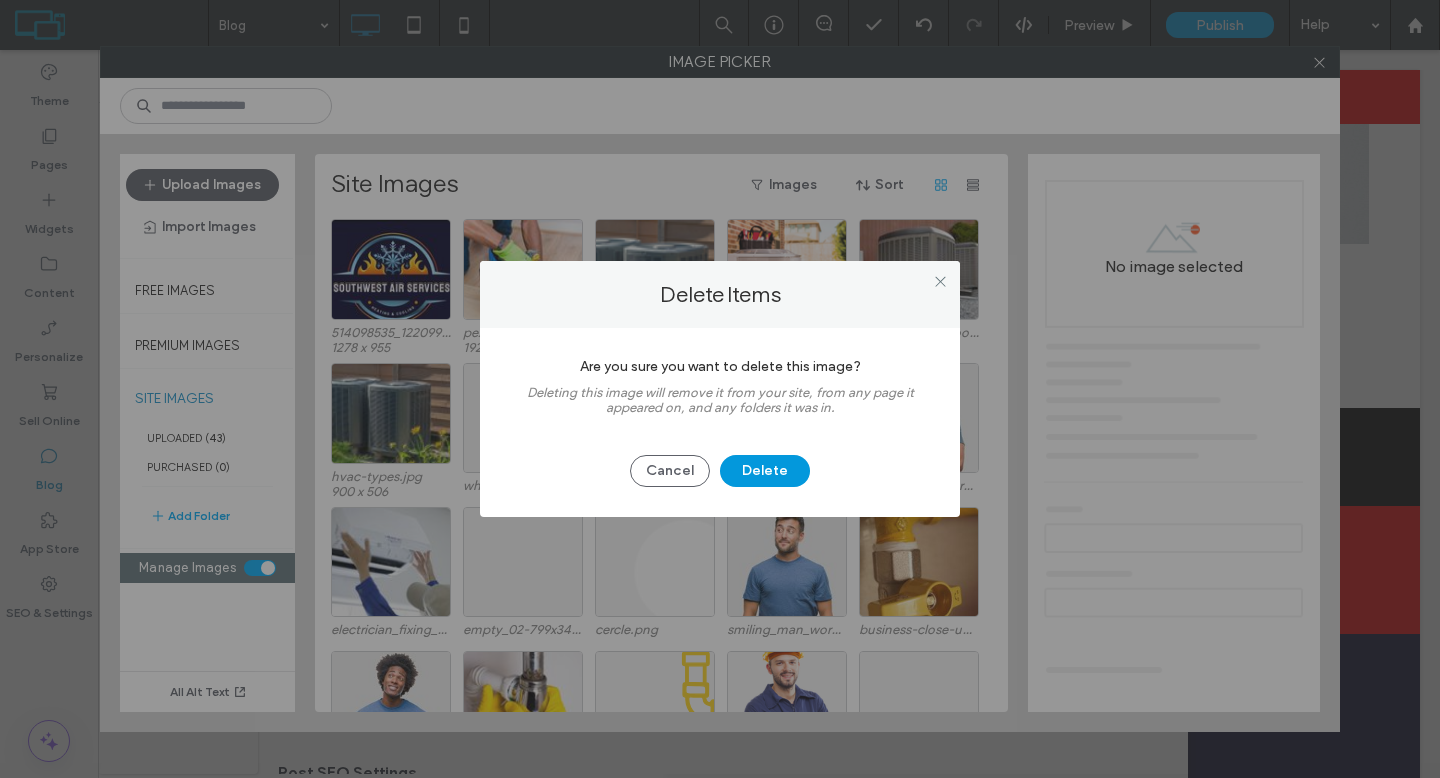 click on "Are you sure you want to delete this image? Deleting this image will remove it from your site, from any page it appeared on, and any folders it was in. Cancel Delete" at bounding box center [720, 422] 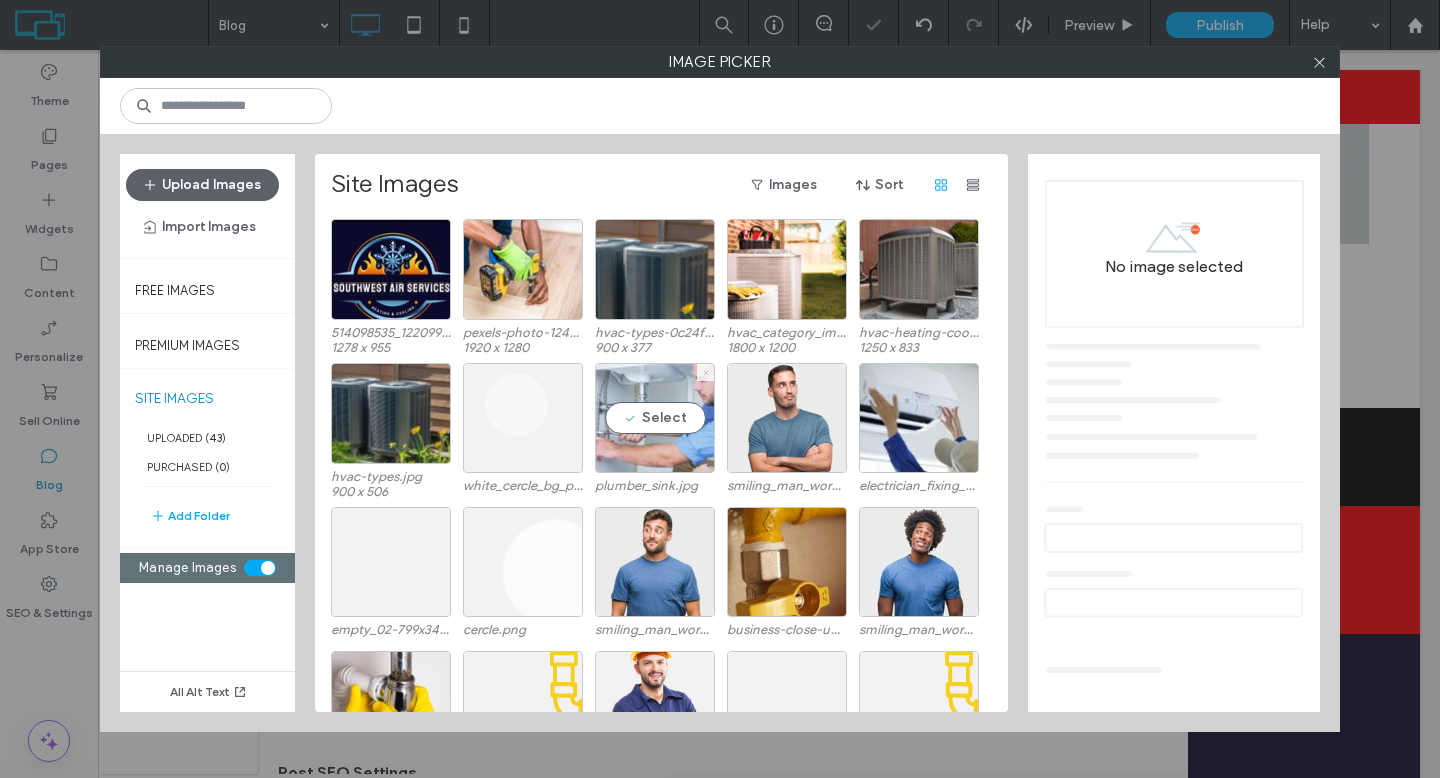 click 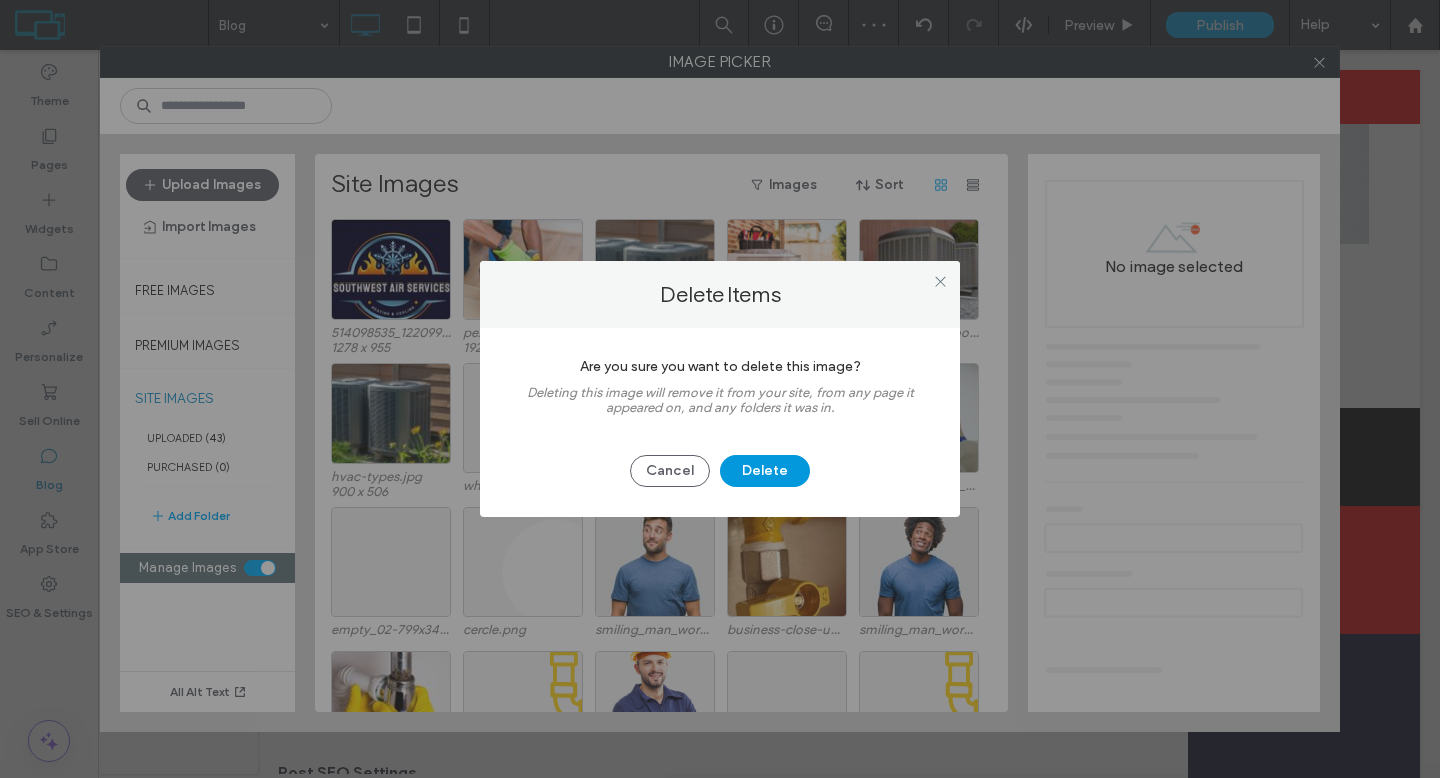 click on "Delete" at bounding box center (765, 471) 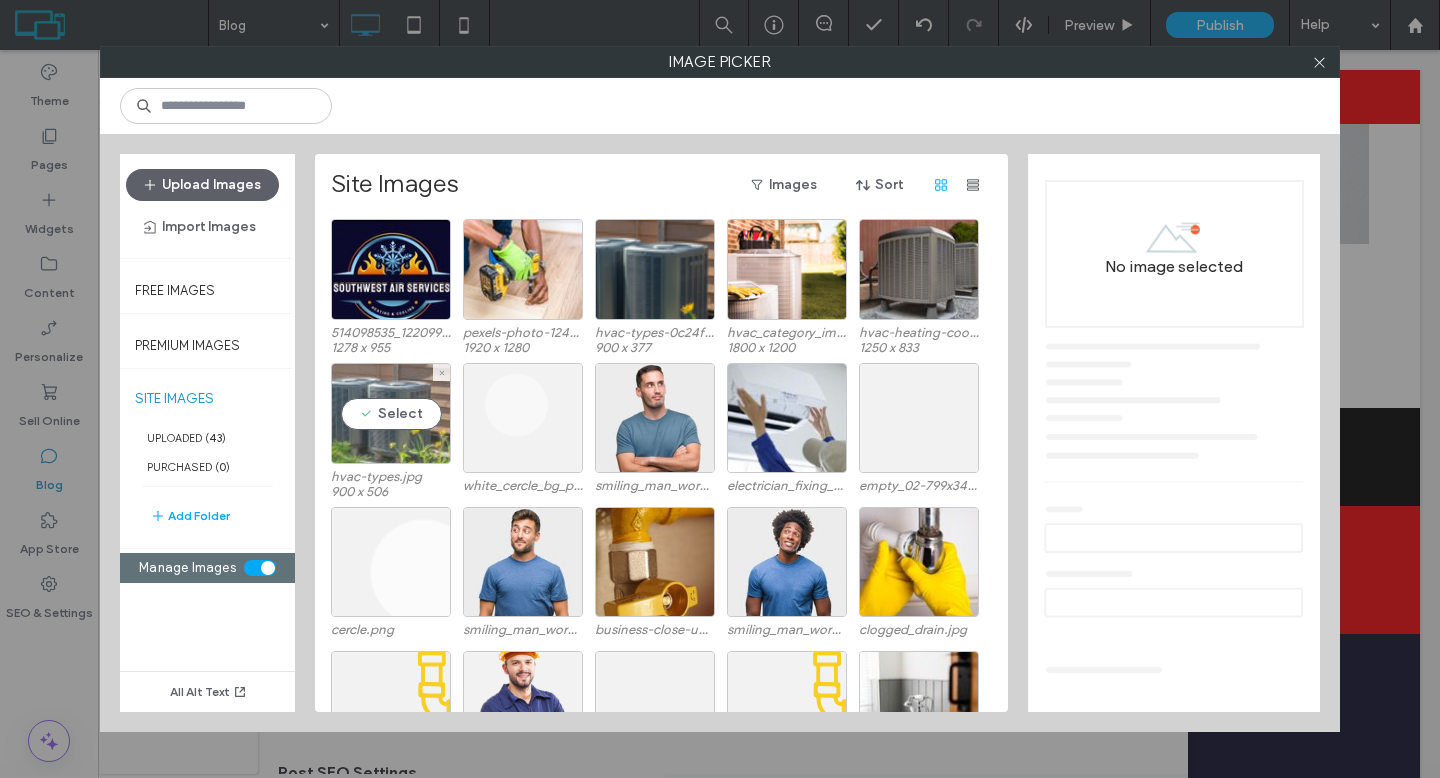 click on "Select" at bounding box center (391, 413) 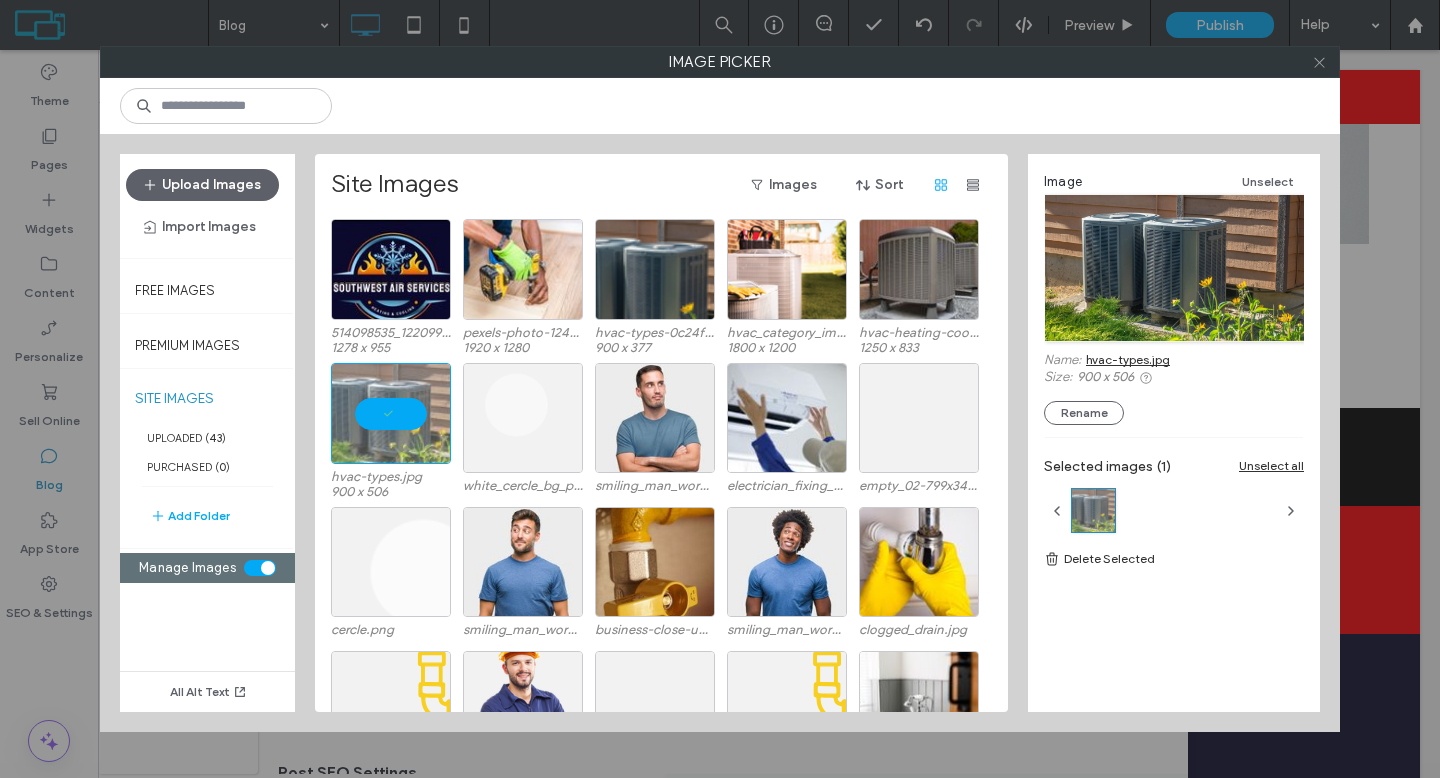 click 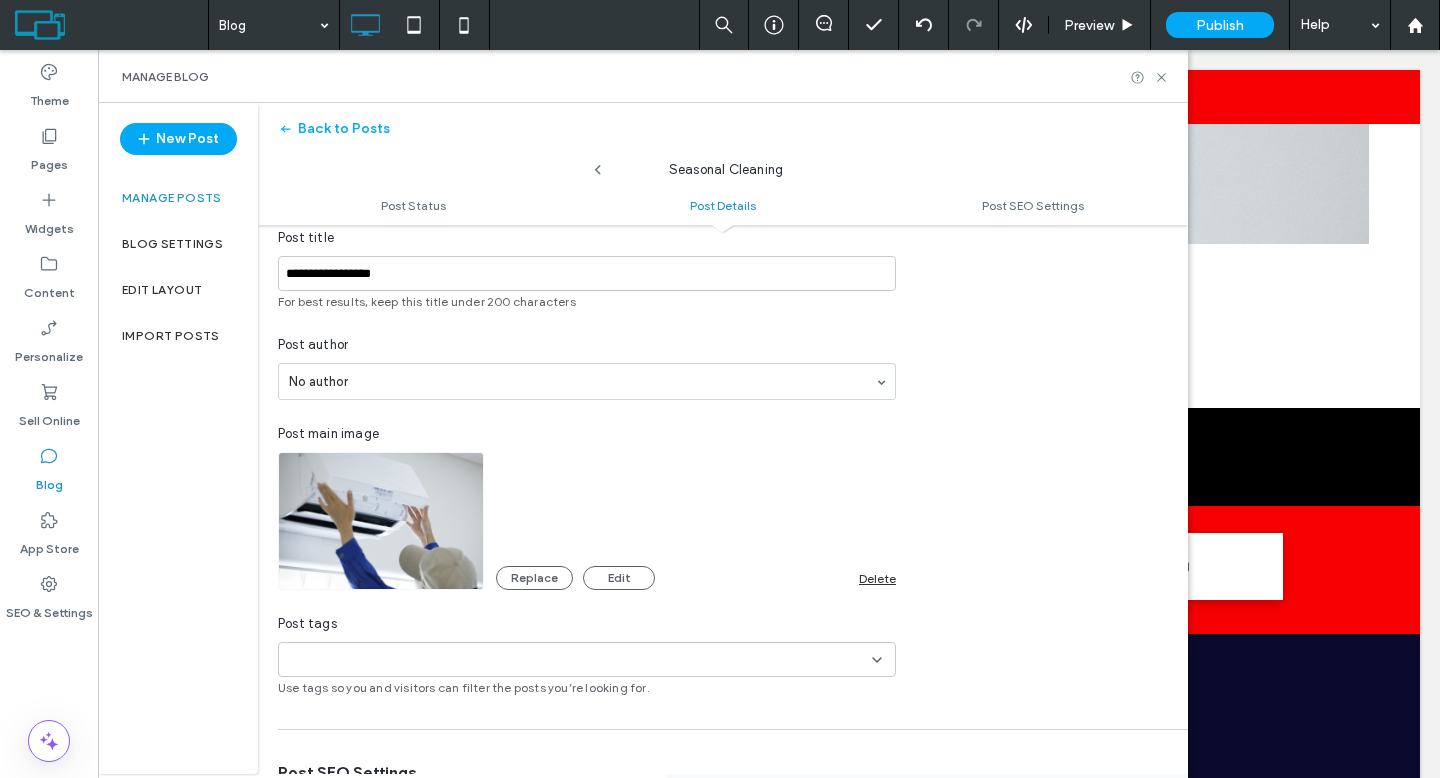 click on "Replace Edit Delete" at bounding box center [696, 568] 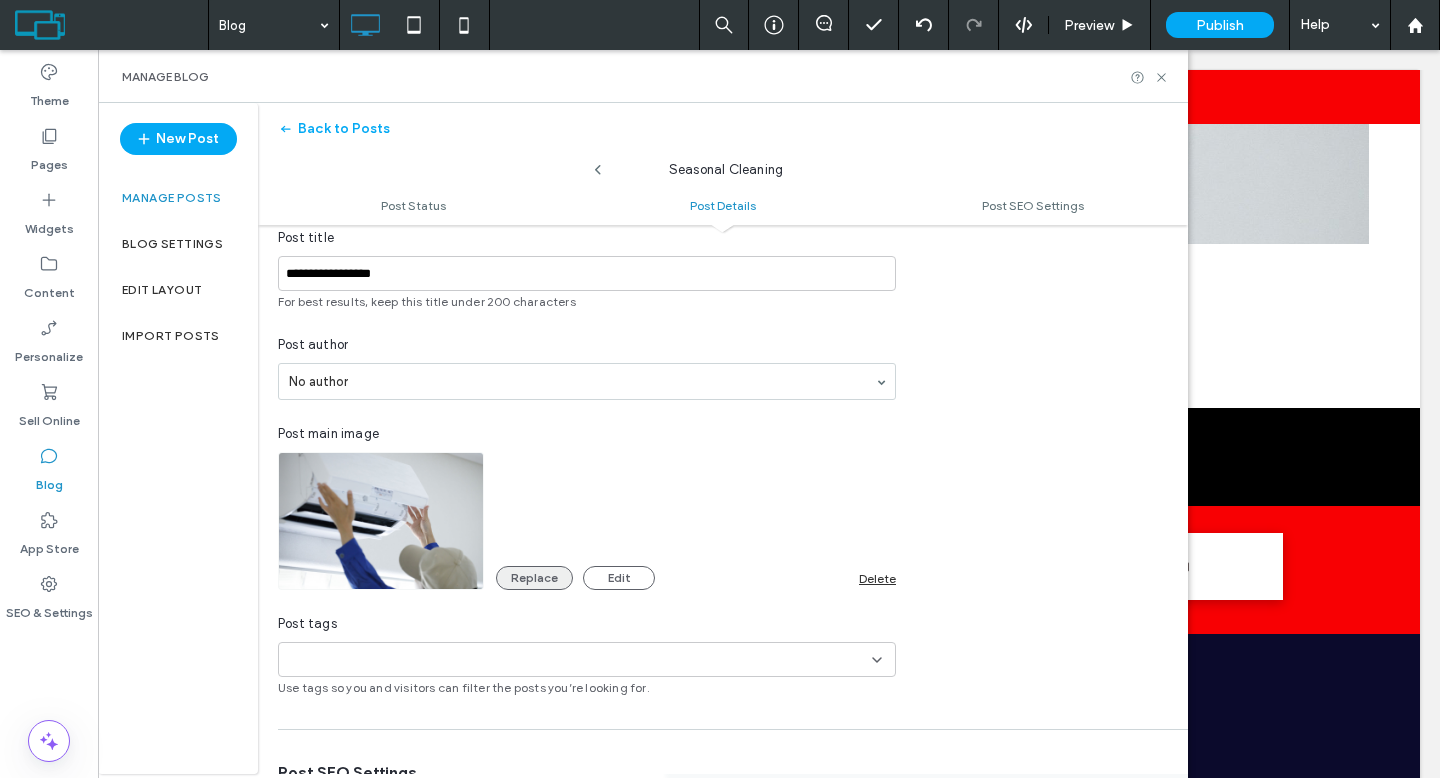 click on "Replace" at bounding box center (534, 578) 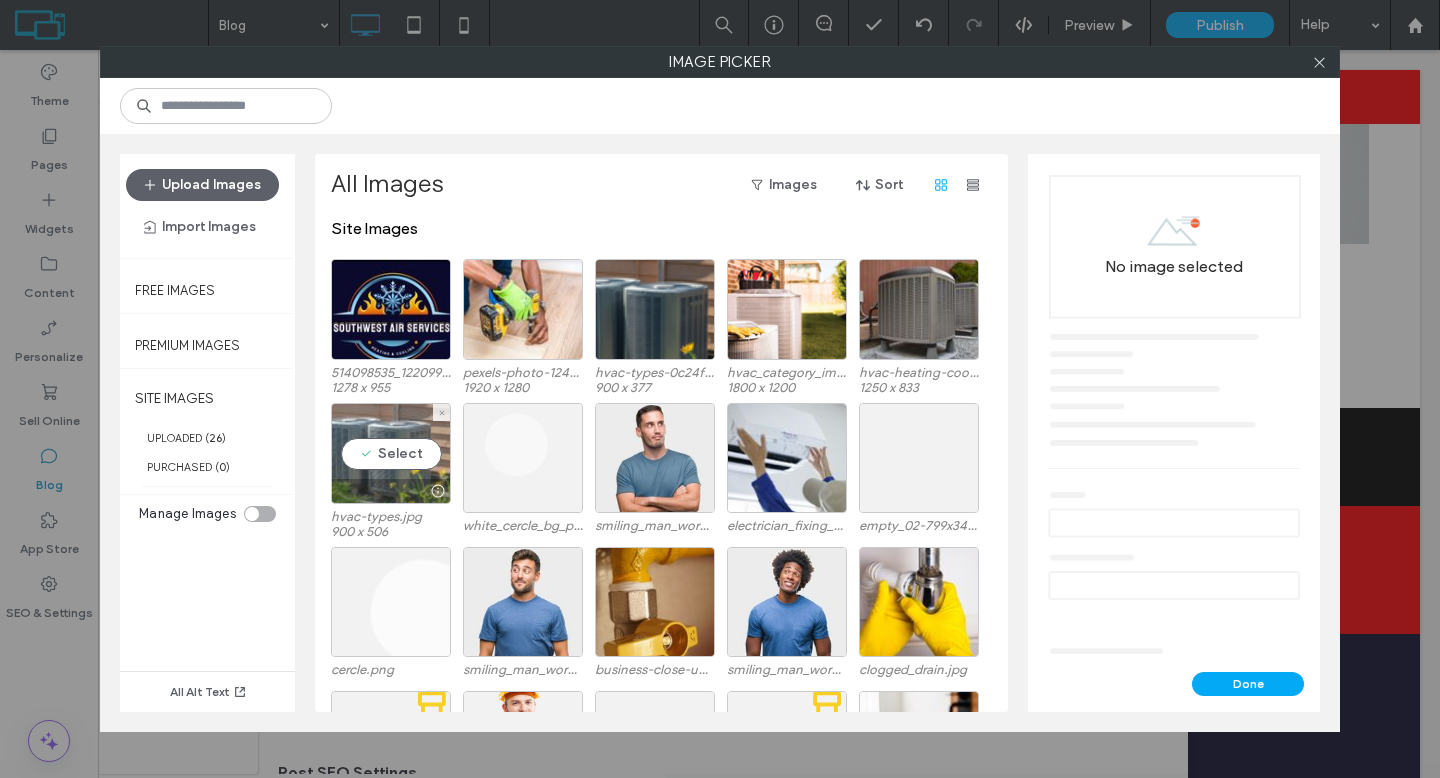 click on "Select" at bounding box center [391, 453] 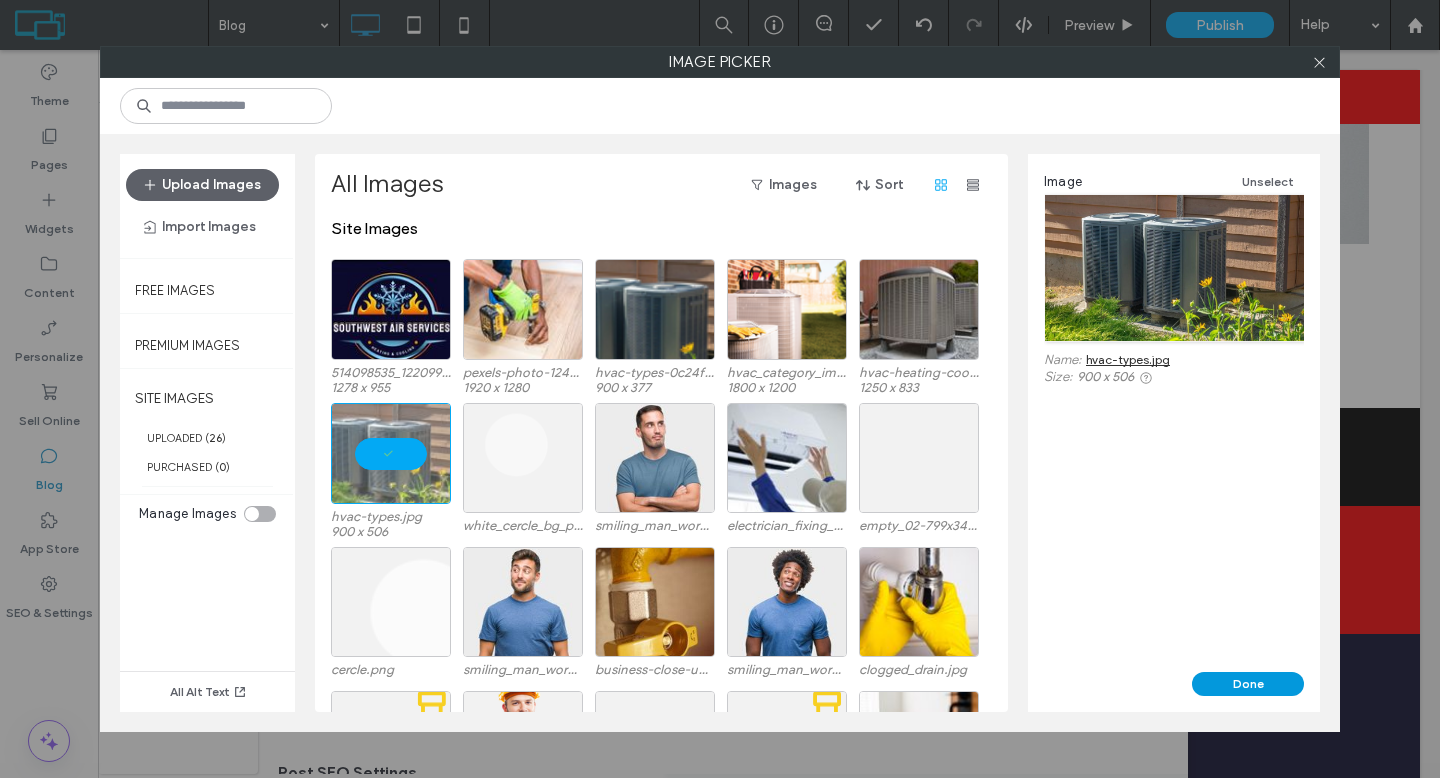 click on "Done" at bounding box center [1248, 684] 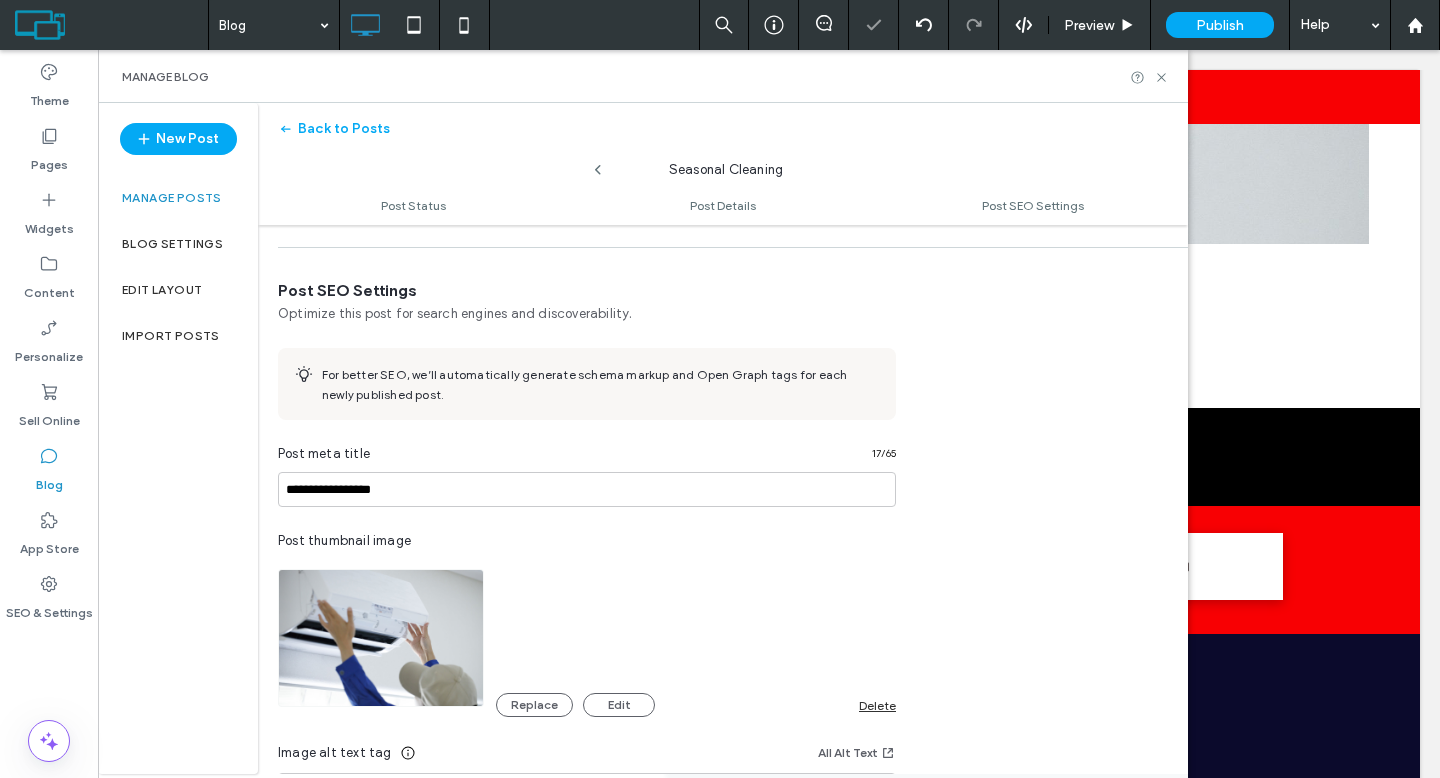scroll, scrollTop: 1020, scrollLeft: 0, axis: vertical 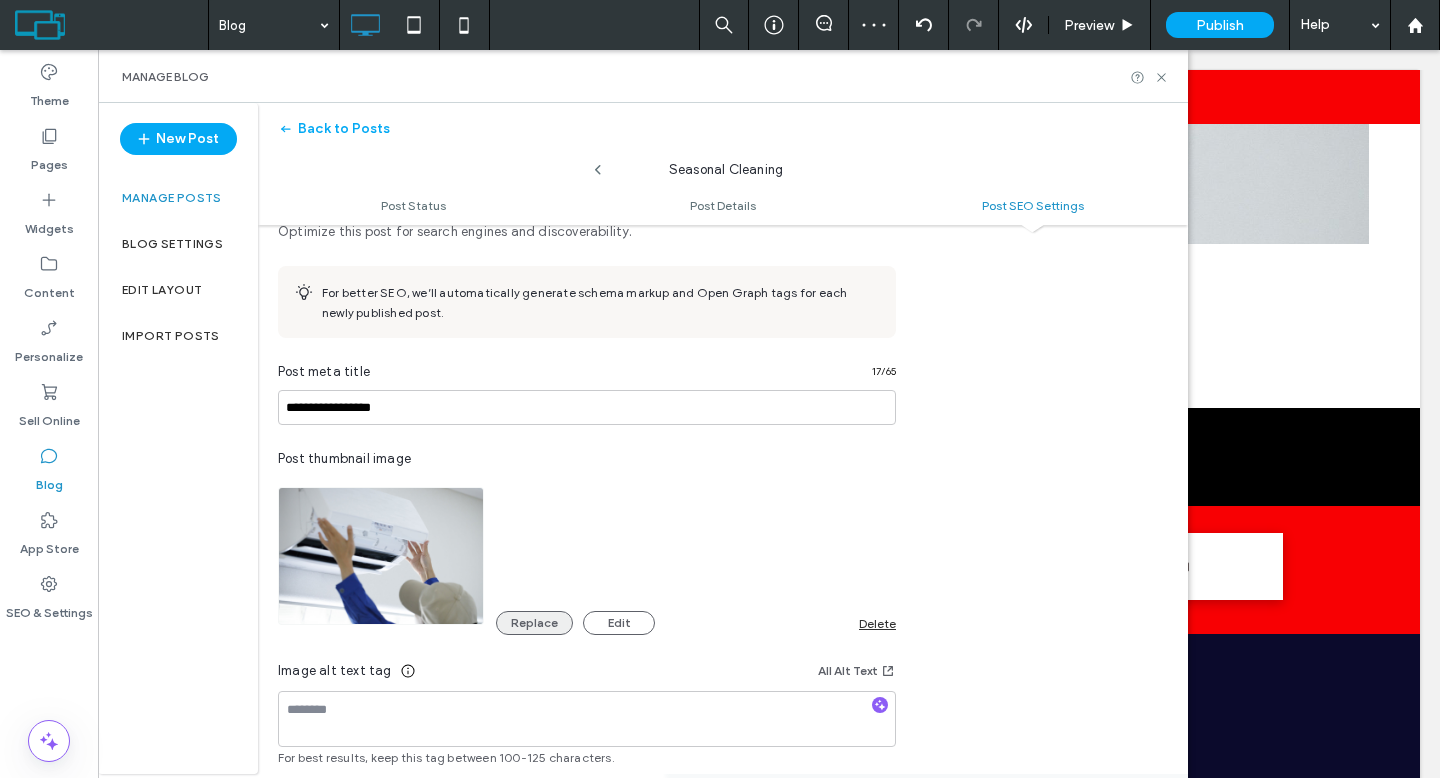 click on "Replace" at bounding box center [534, 623] 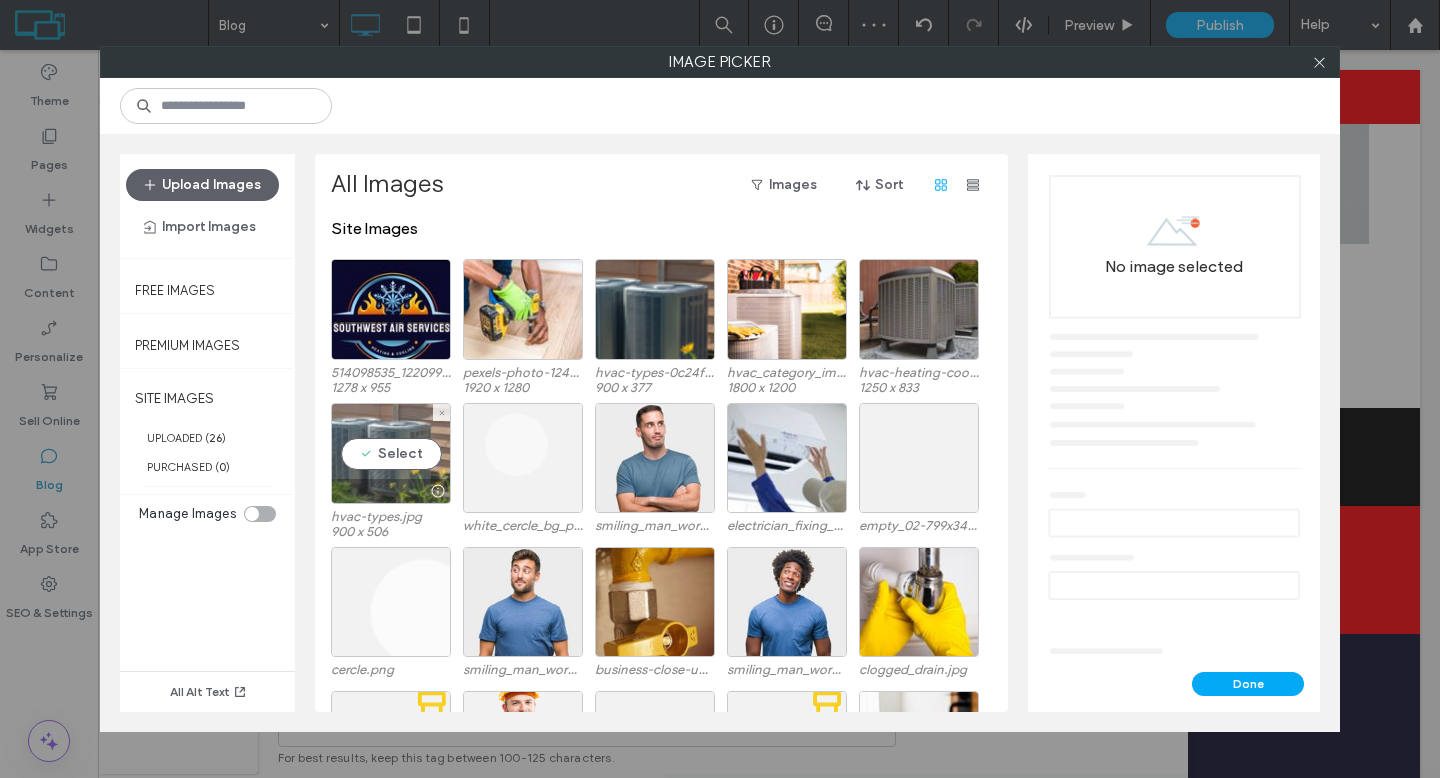 click on "Select" at bounding box center (391, 453) 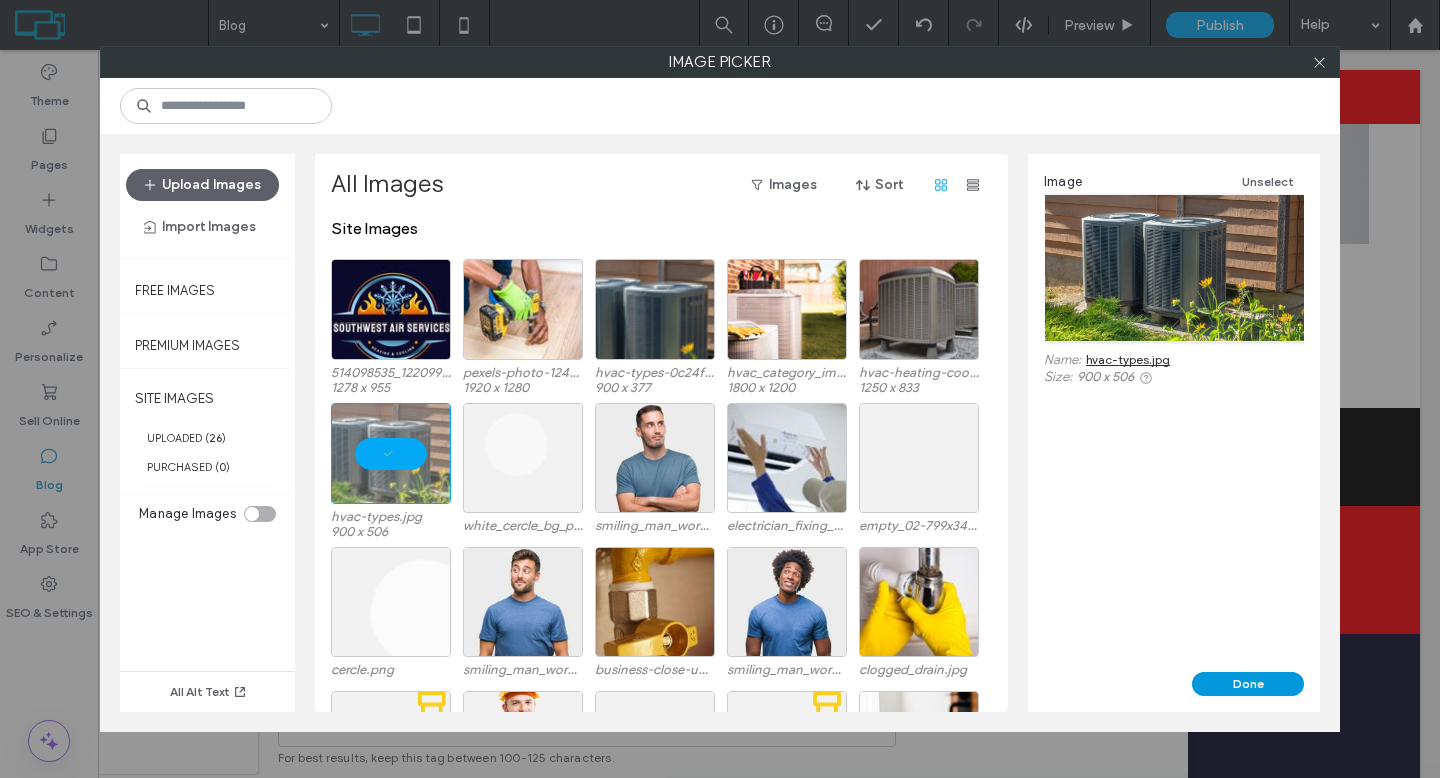 click on "Done" at bounding box center (1248, 684) 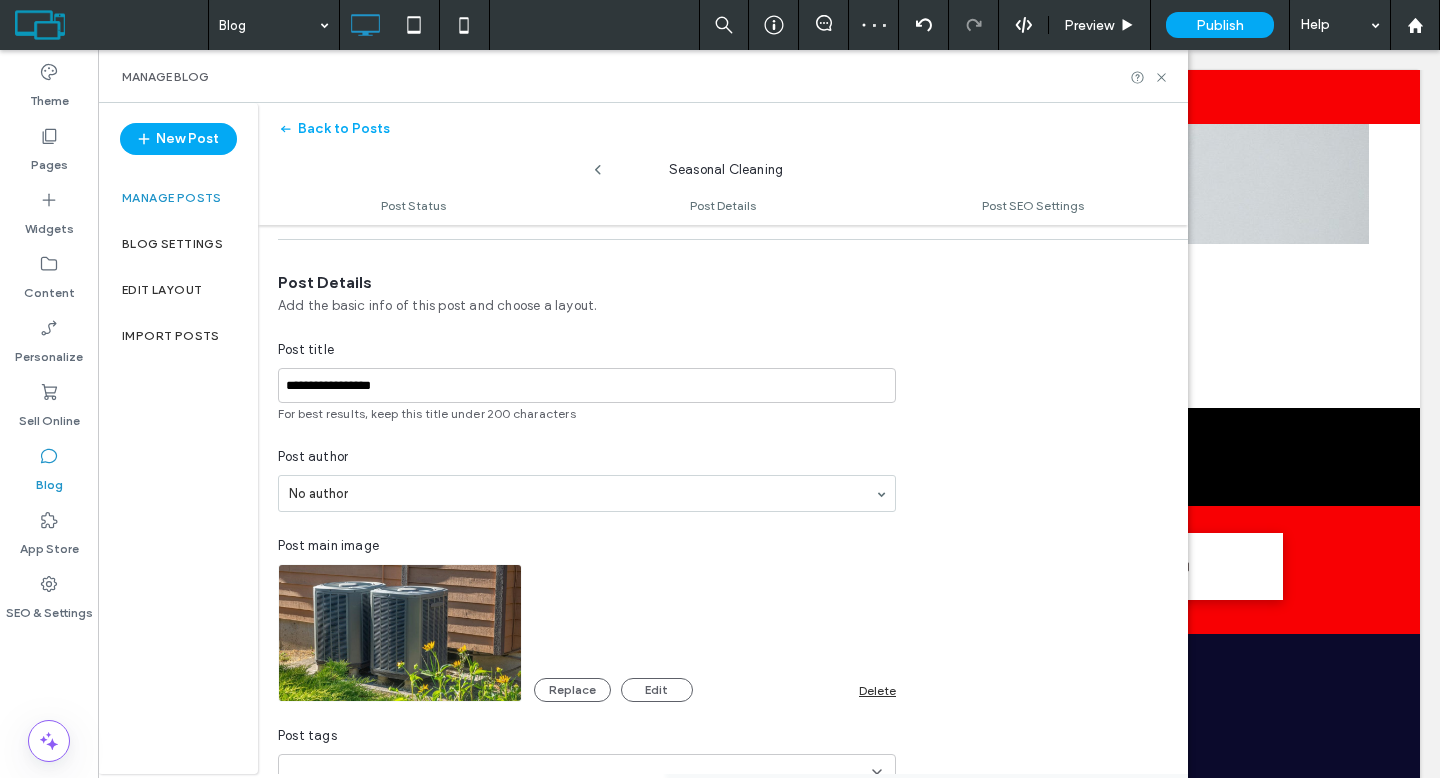 scroll, scrollTop: 0, scrollLeft: 0, axis: both 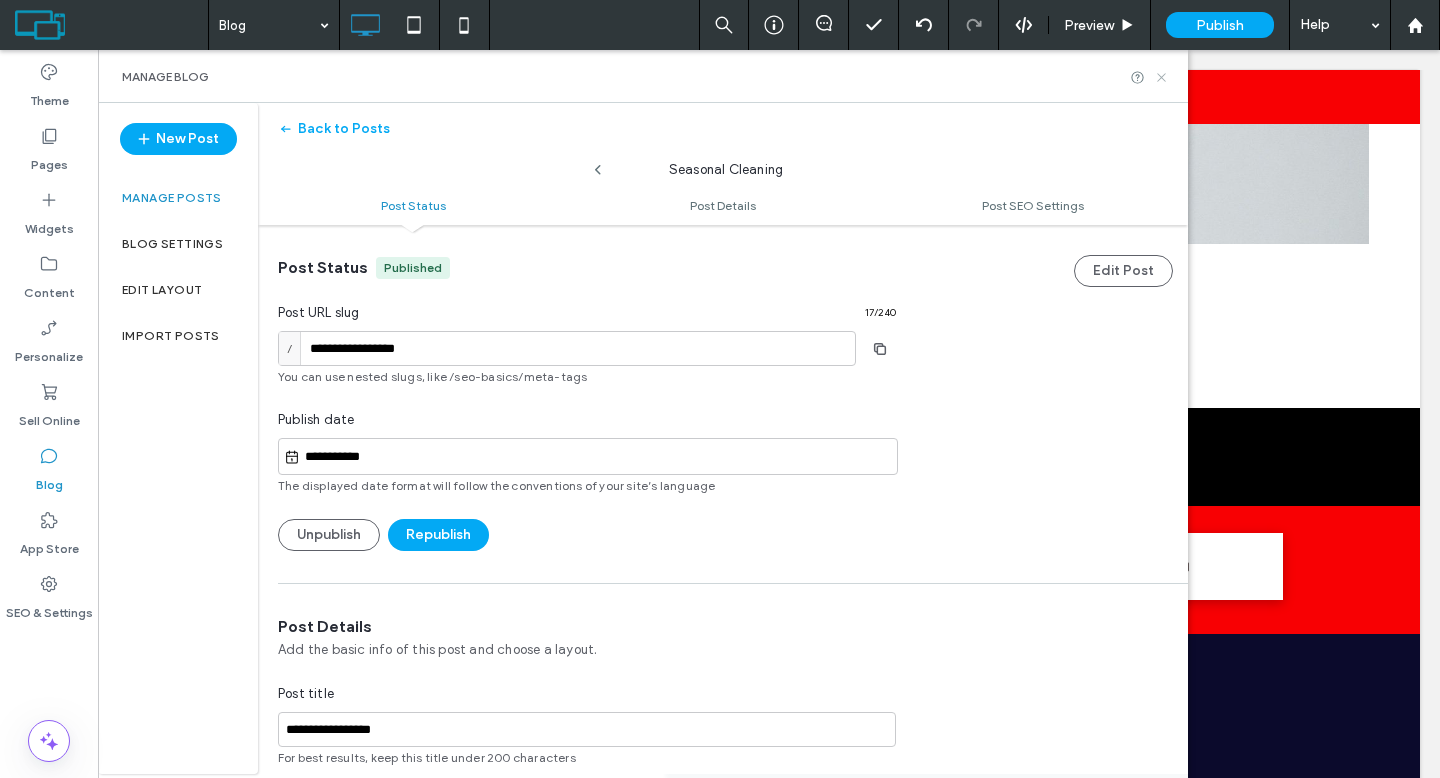 click 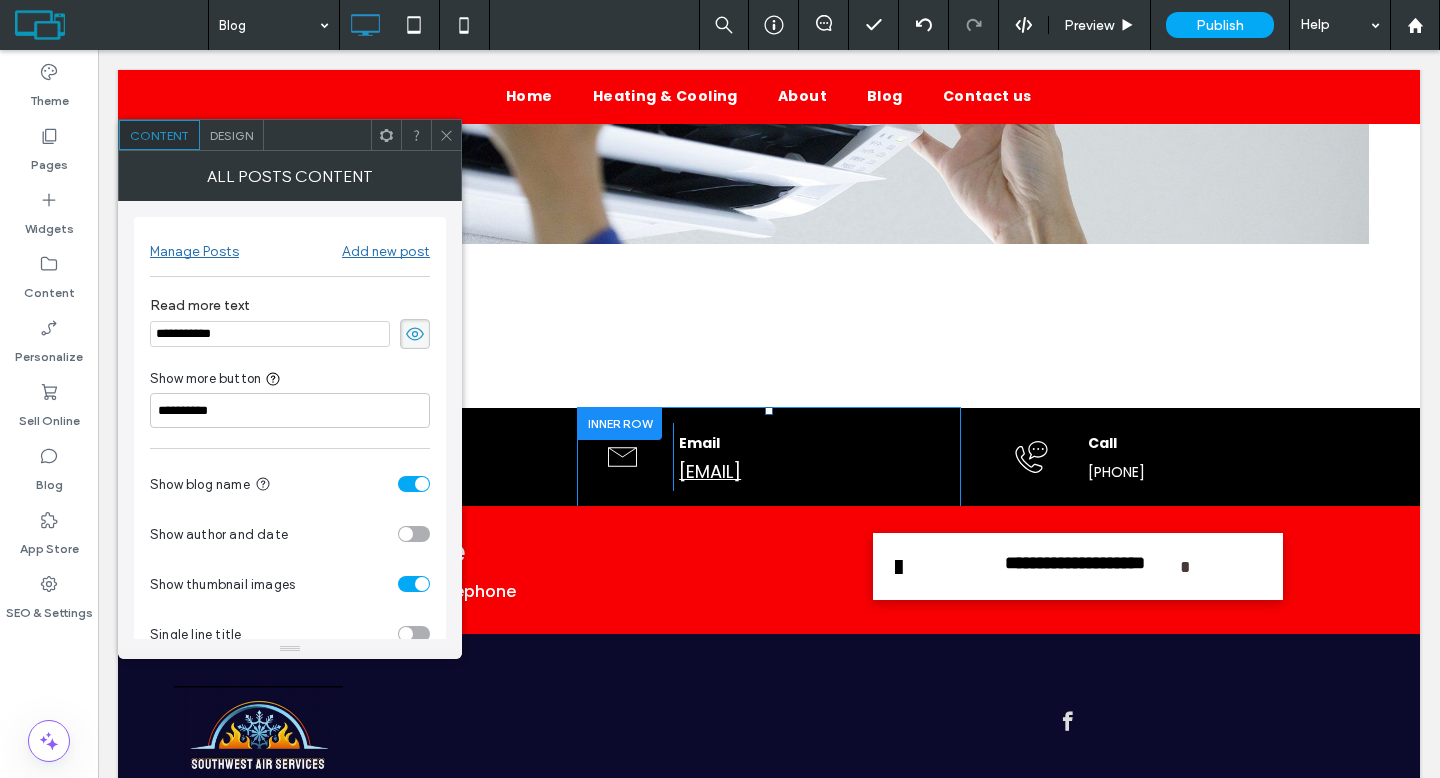 click on "Manage Posts" at bounding box center (194, 246) 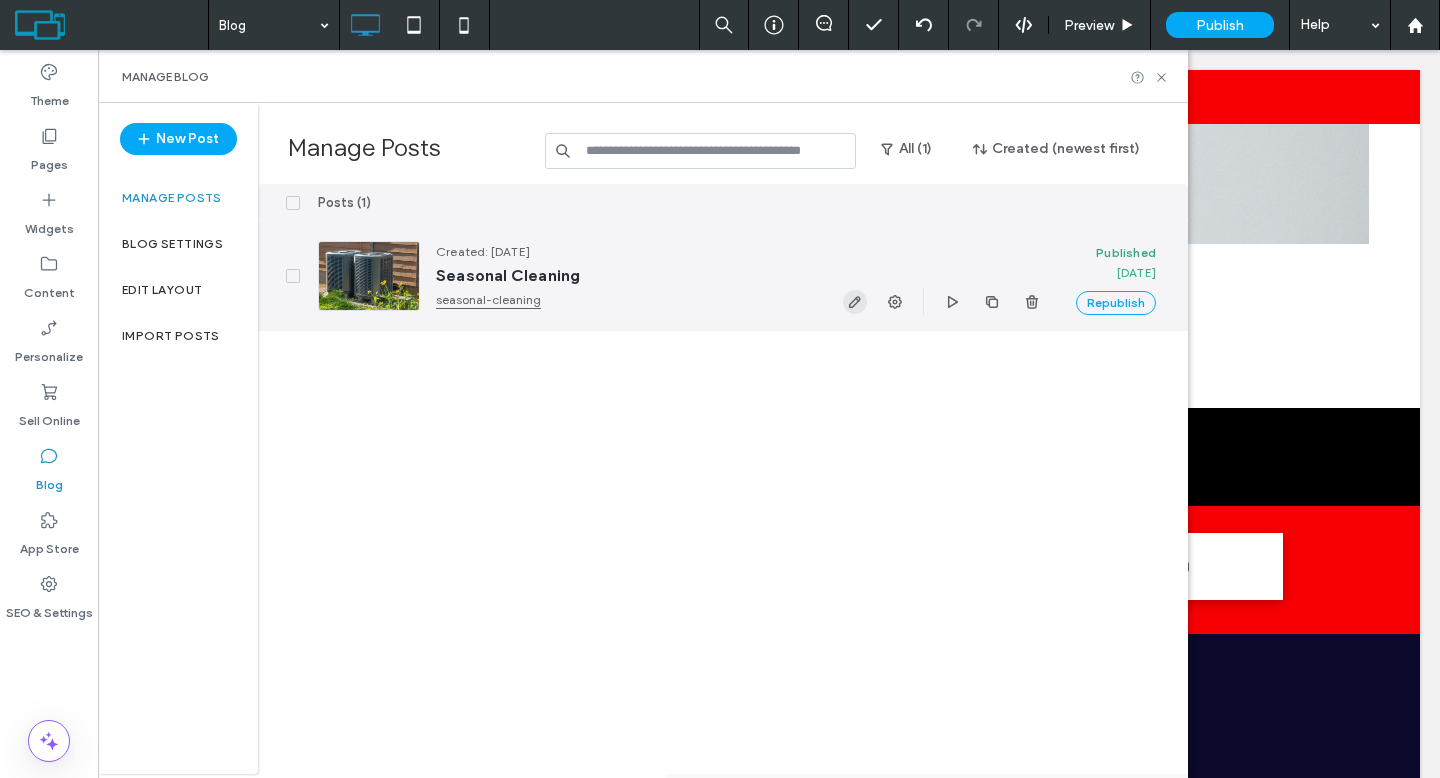 click 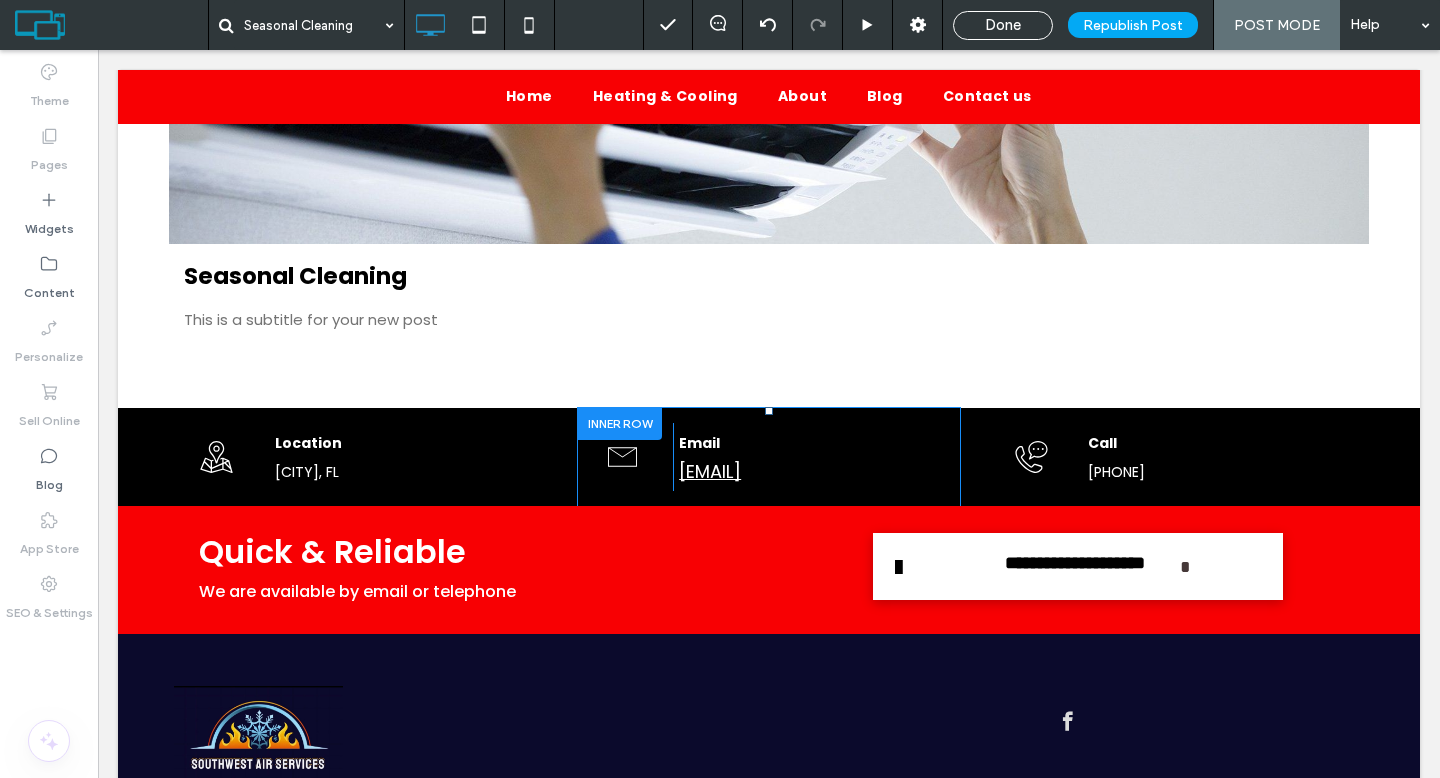 click on "Done" at bounding box center [1003, 25] 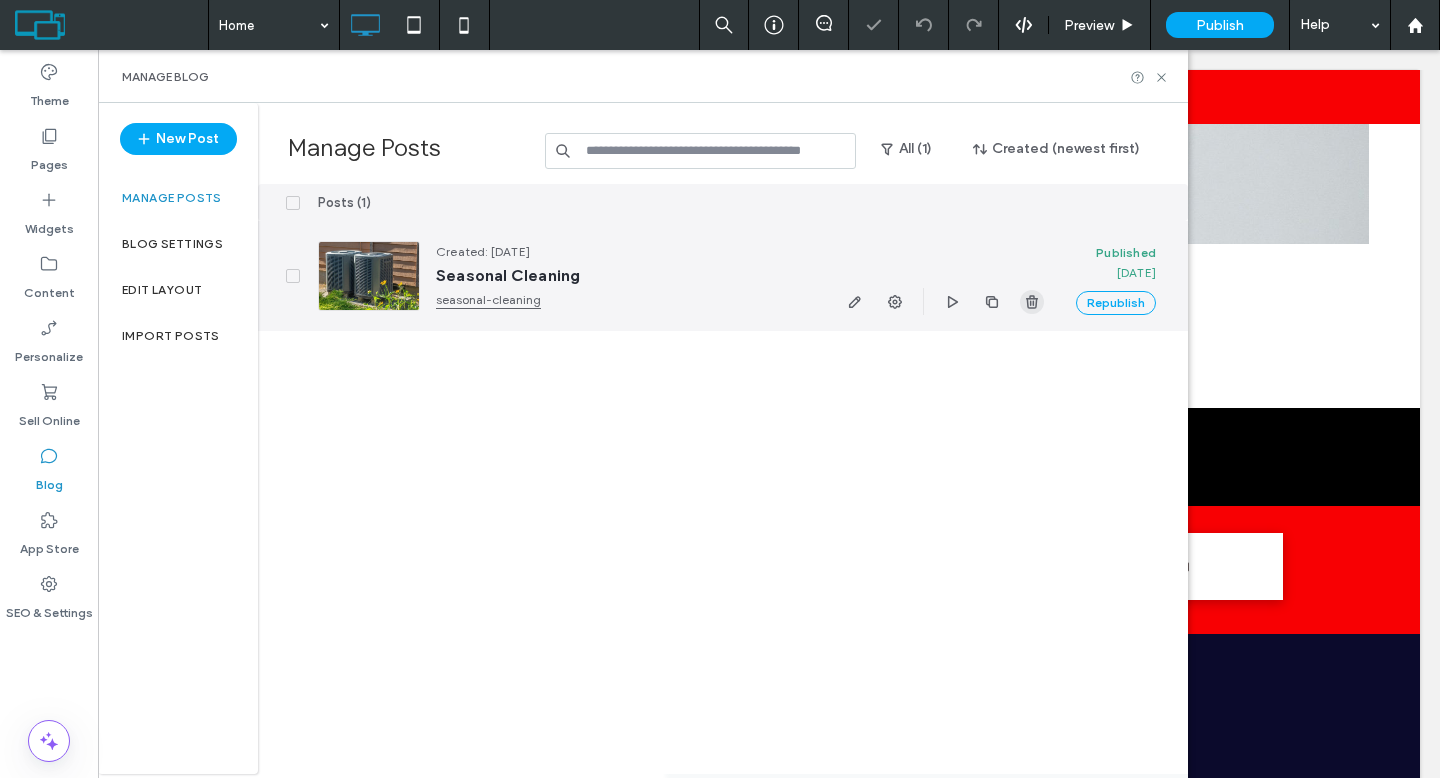 click 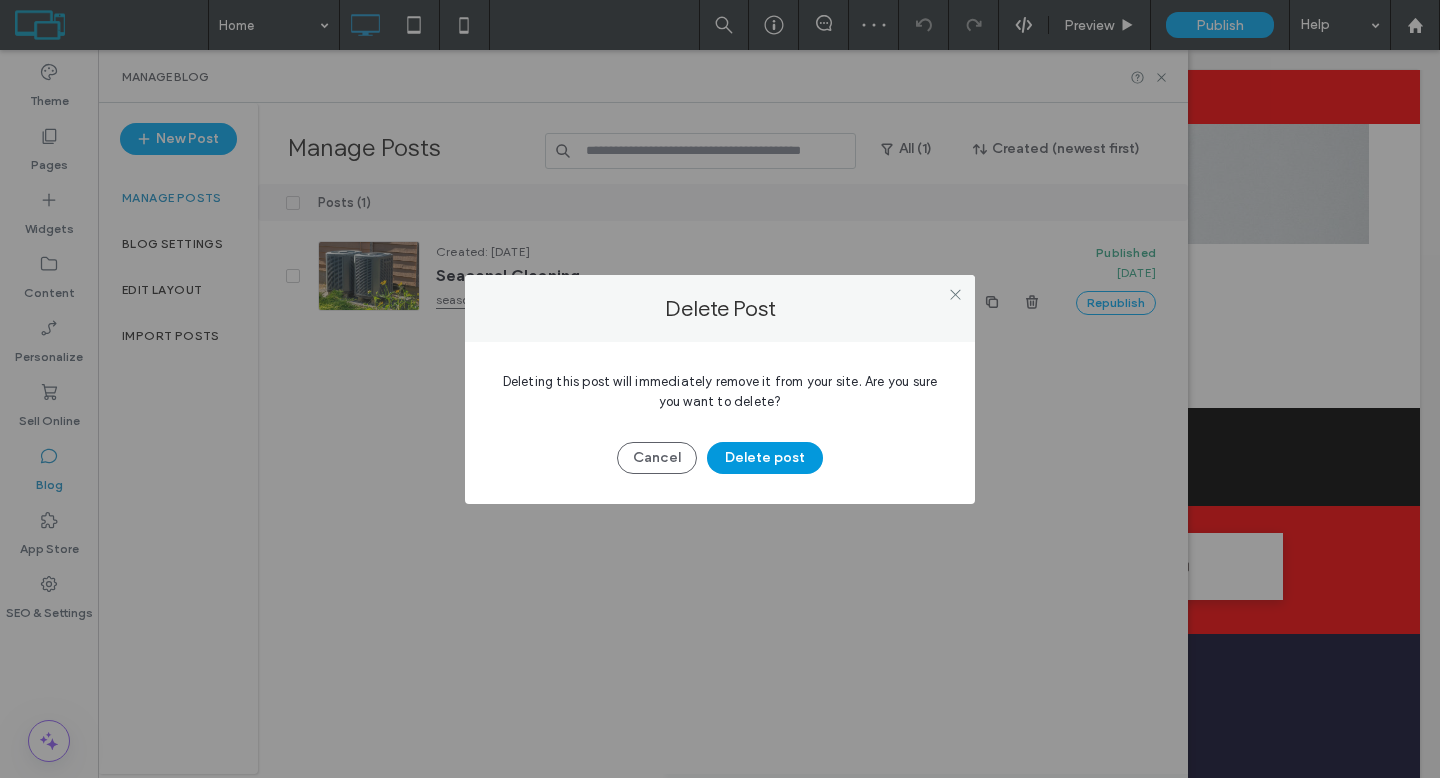 click on "Delete post" at bounding box center (765, 458) 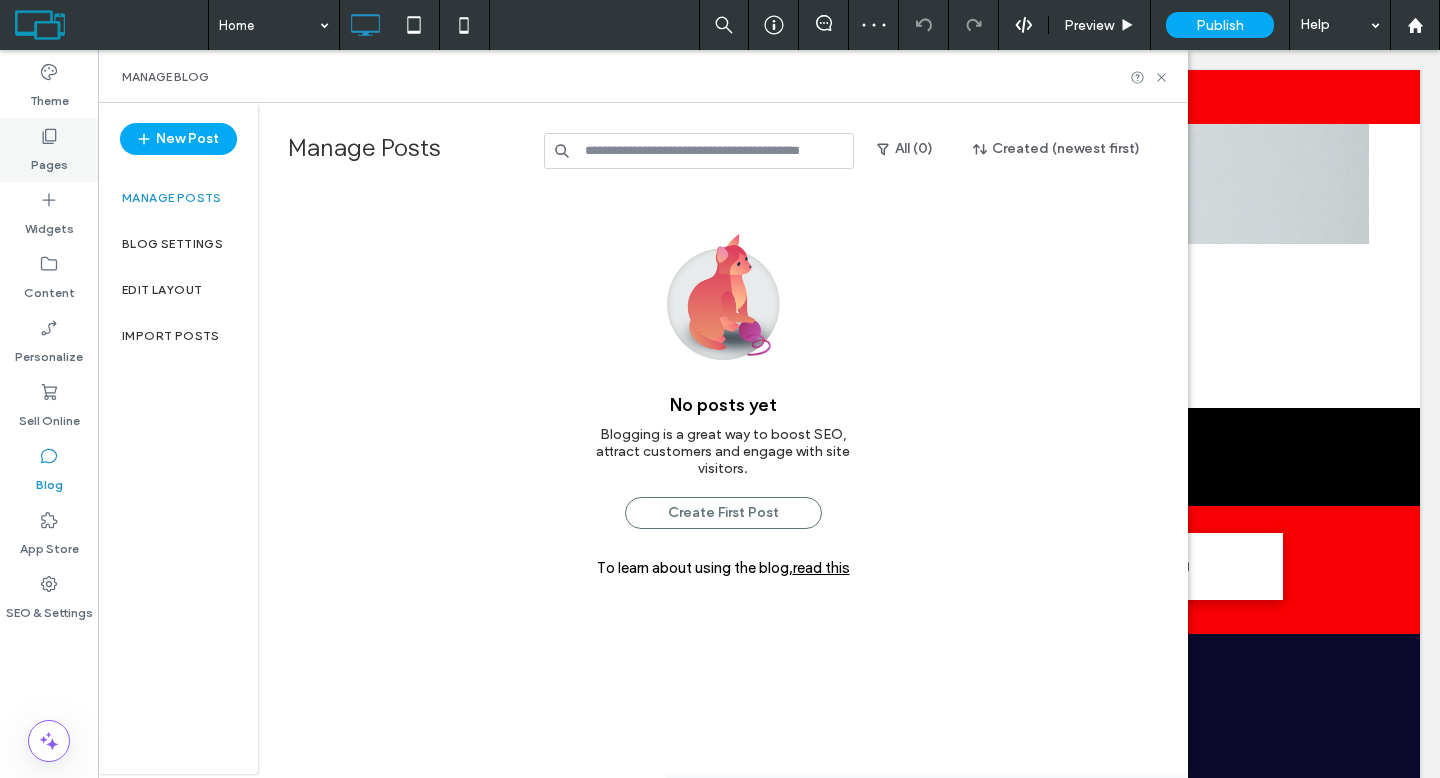click on "Pages" at bounding box center (49, 160) 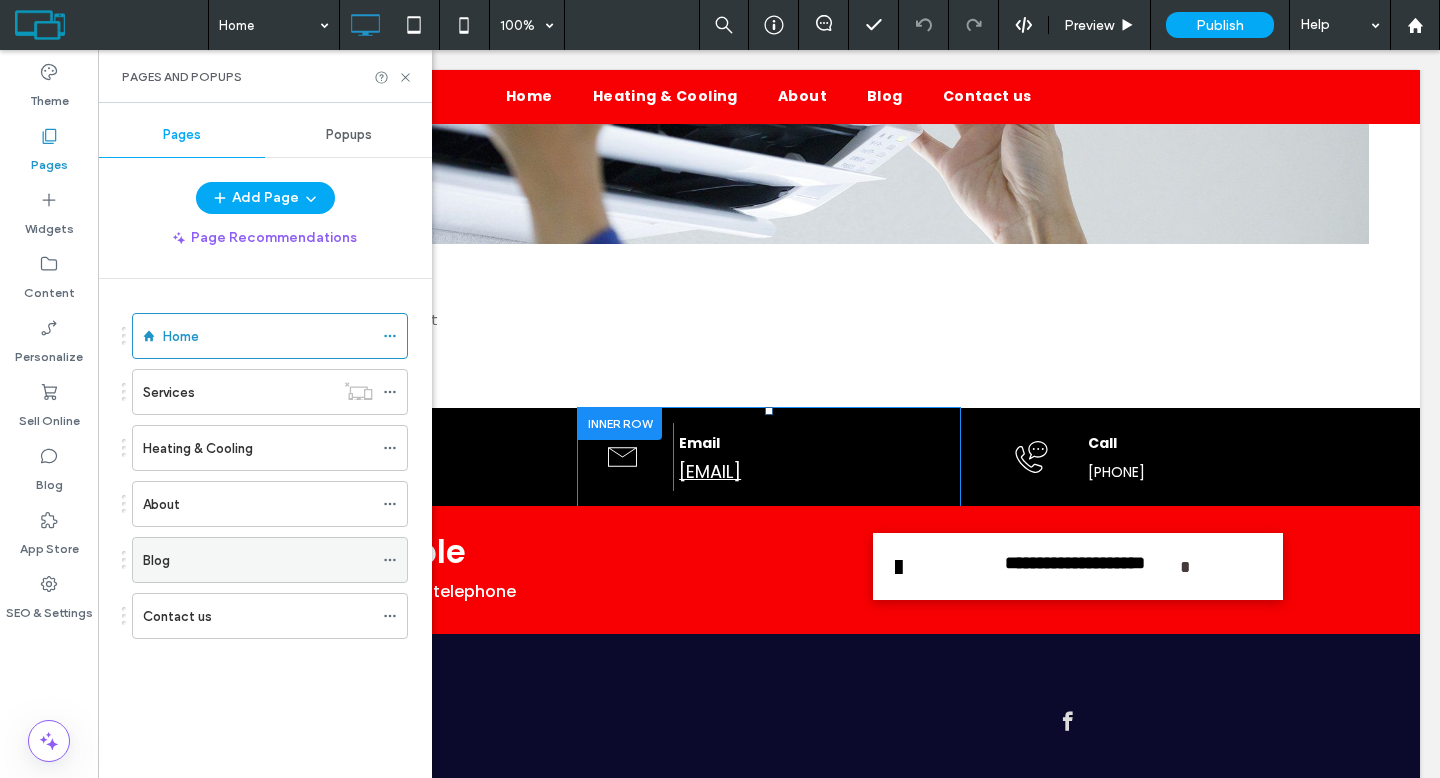 click 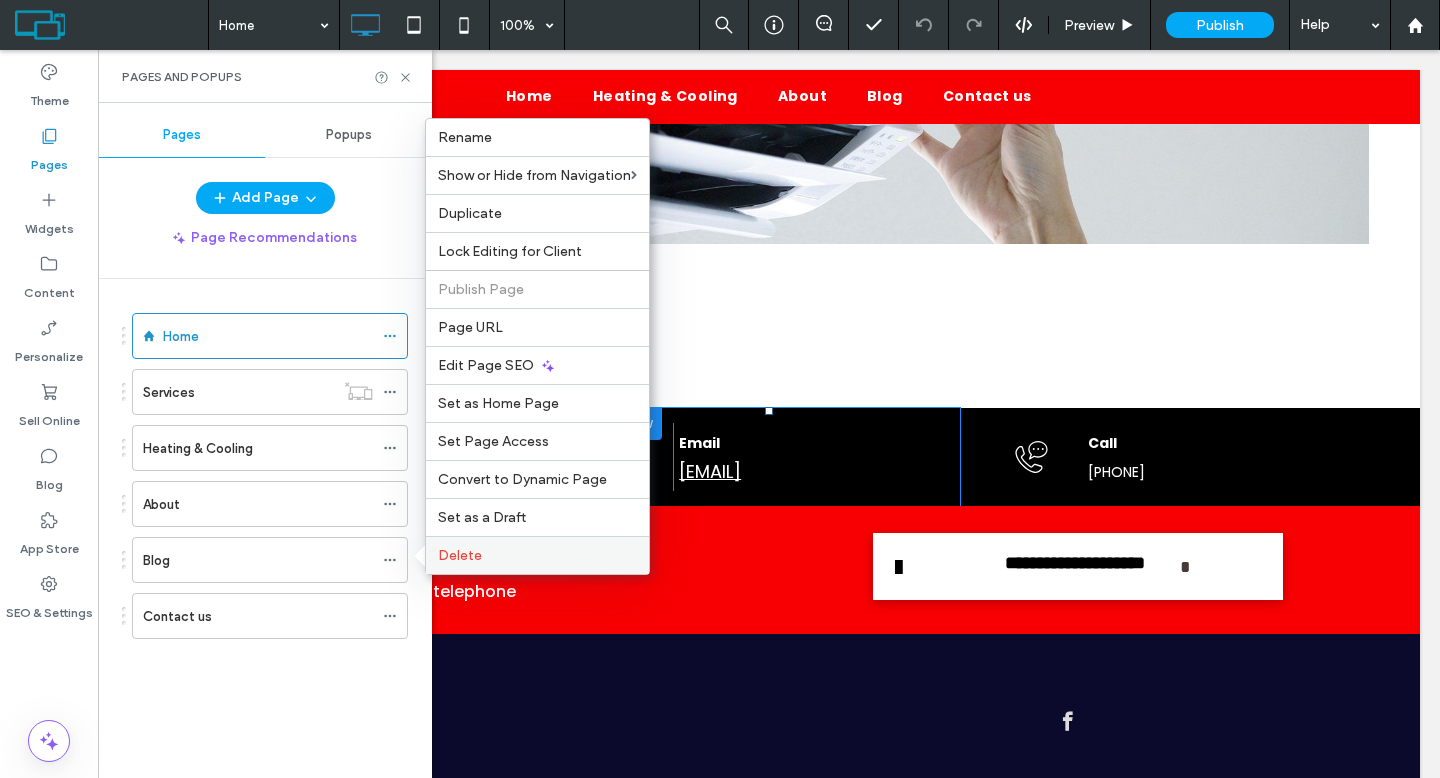 click on "Delete" at bounding box center (460, 555) 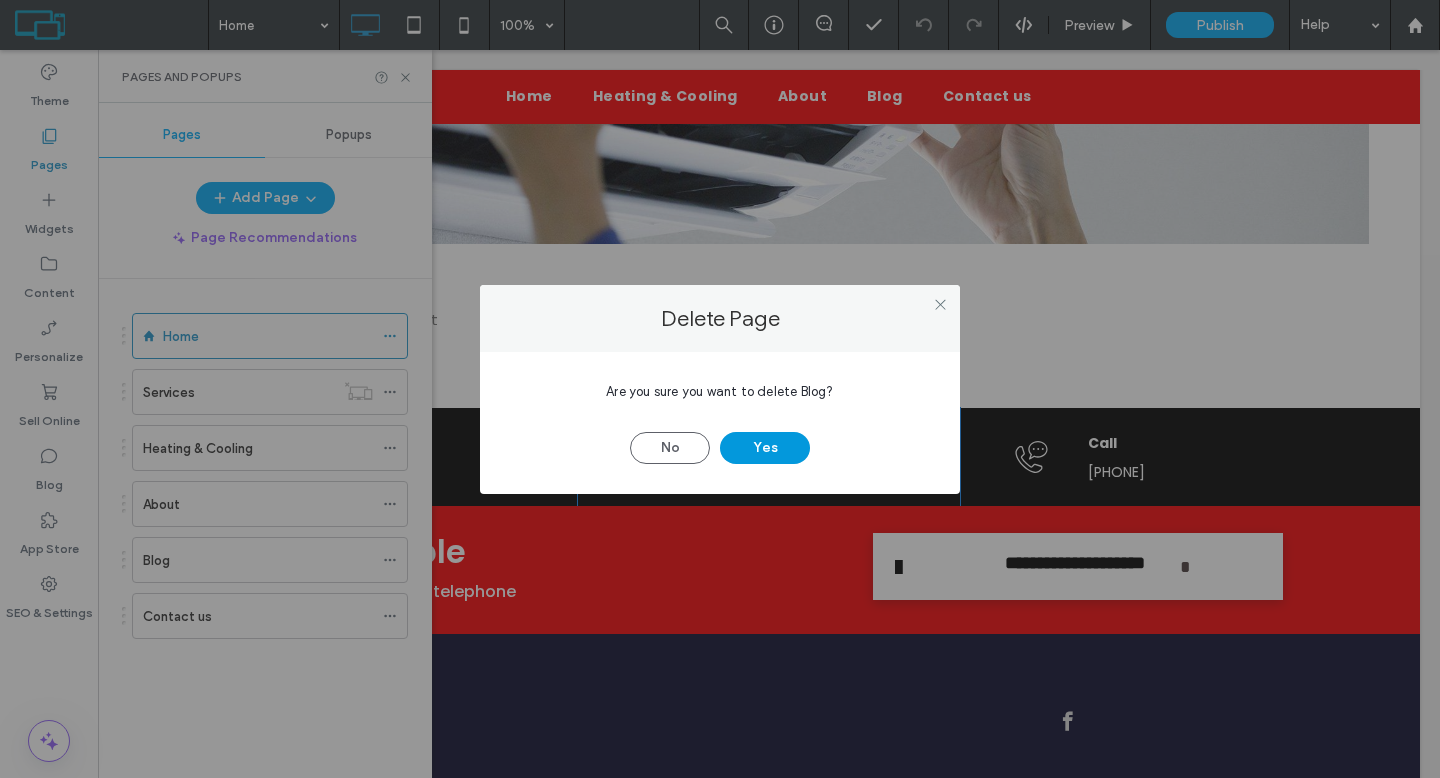 click on "Yes" at bounding box center (765, 448) 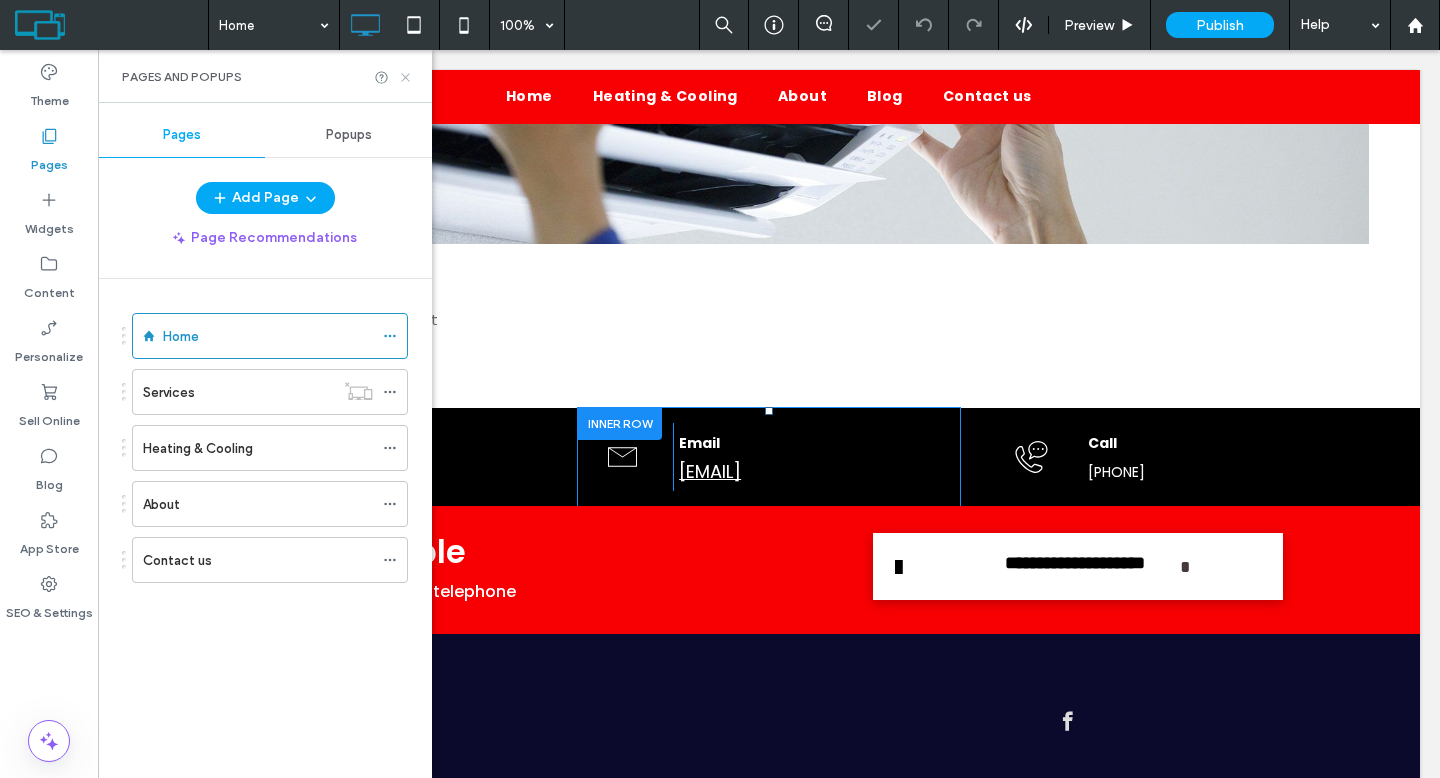 click 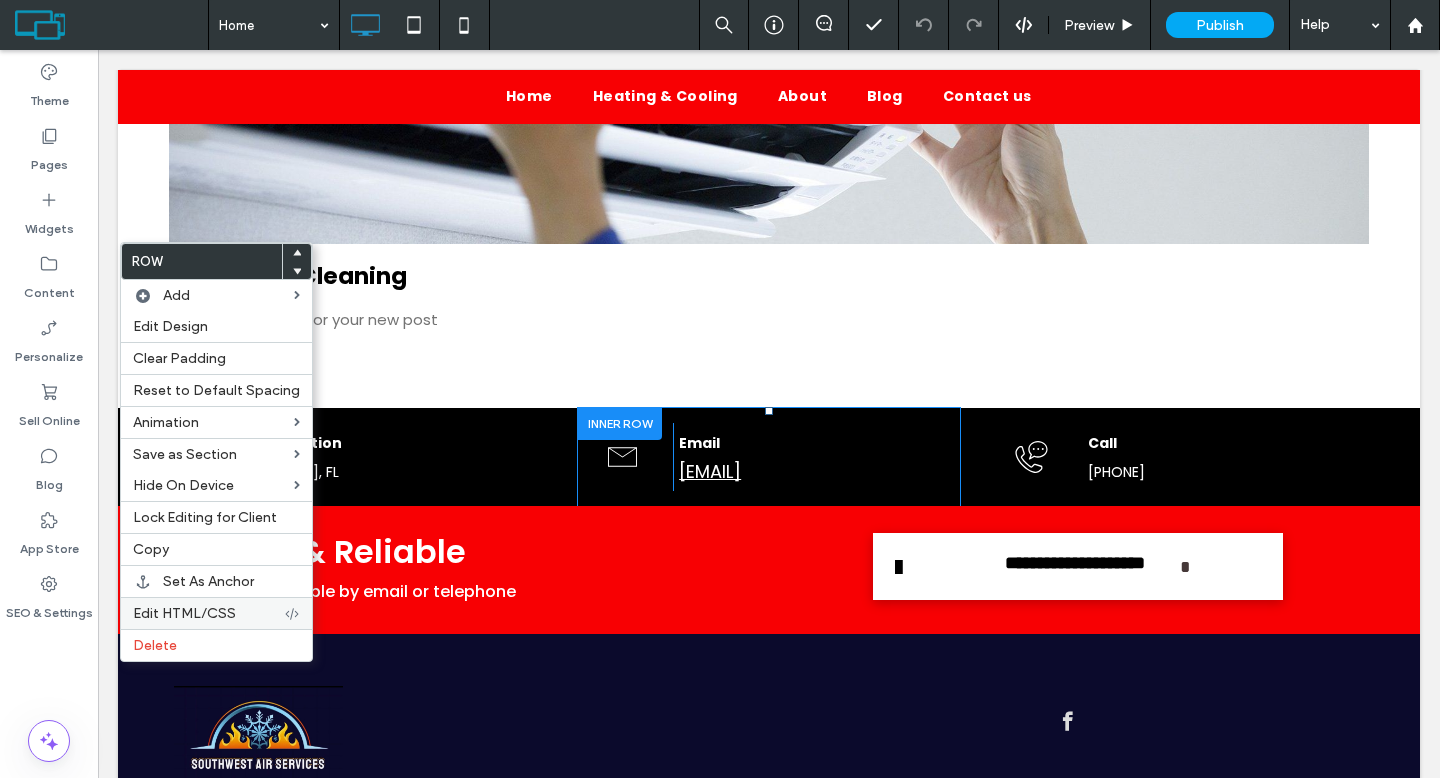 drag, startPoint x: 199, startPoint y: 633, endPoint x: 254, endPoint y: 614, distance: 58.189346 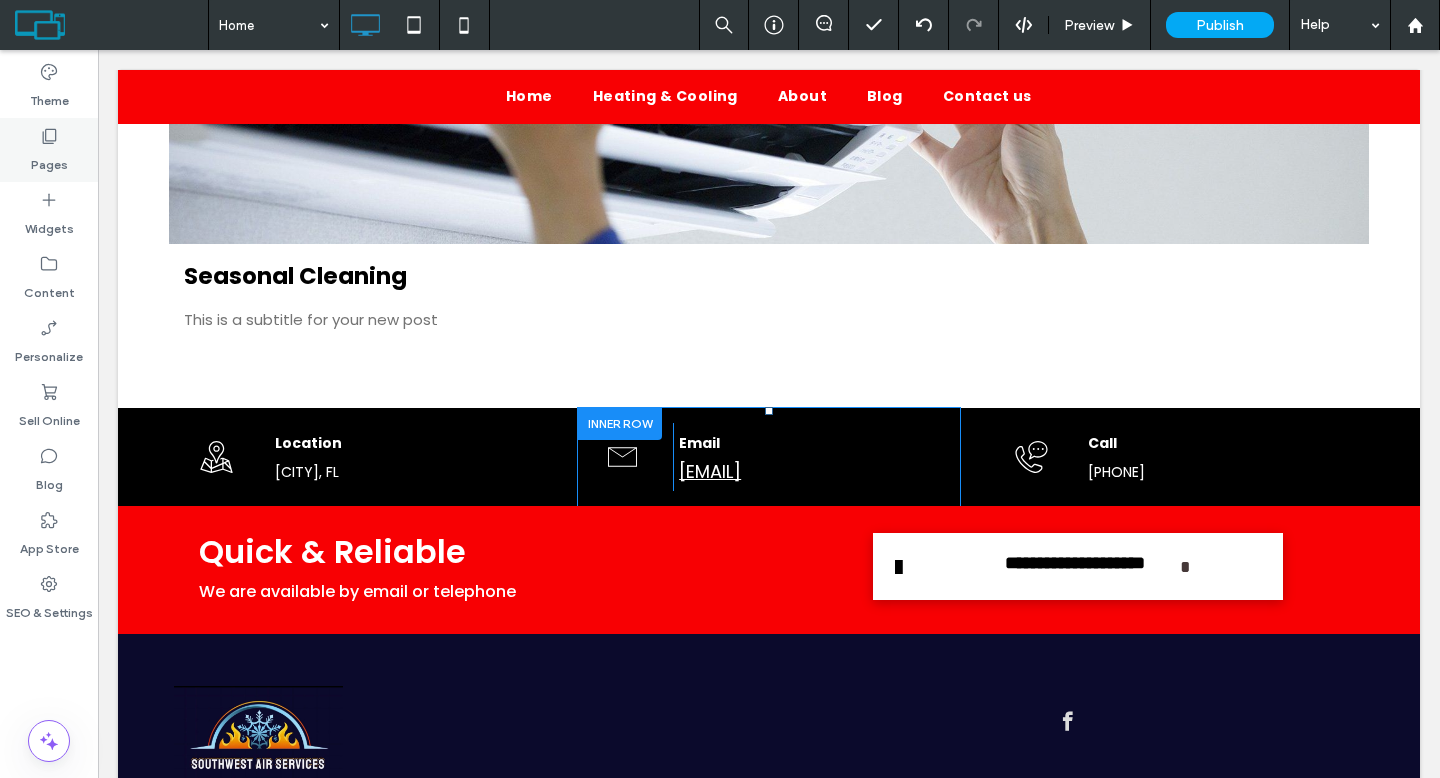 click on "Pages" at bounding box center [49, 160] 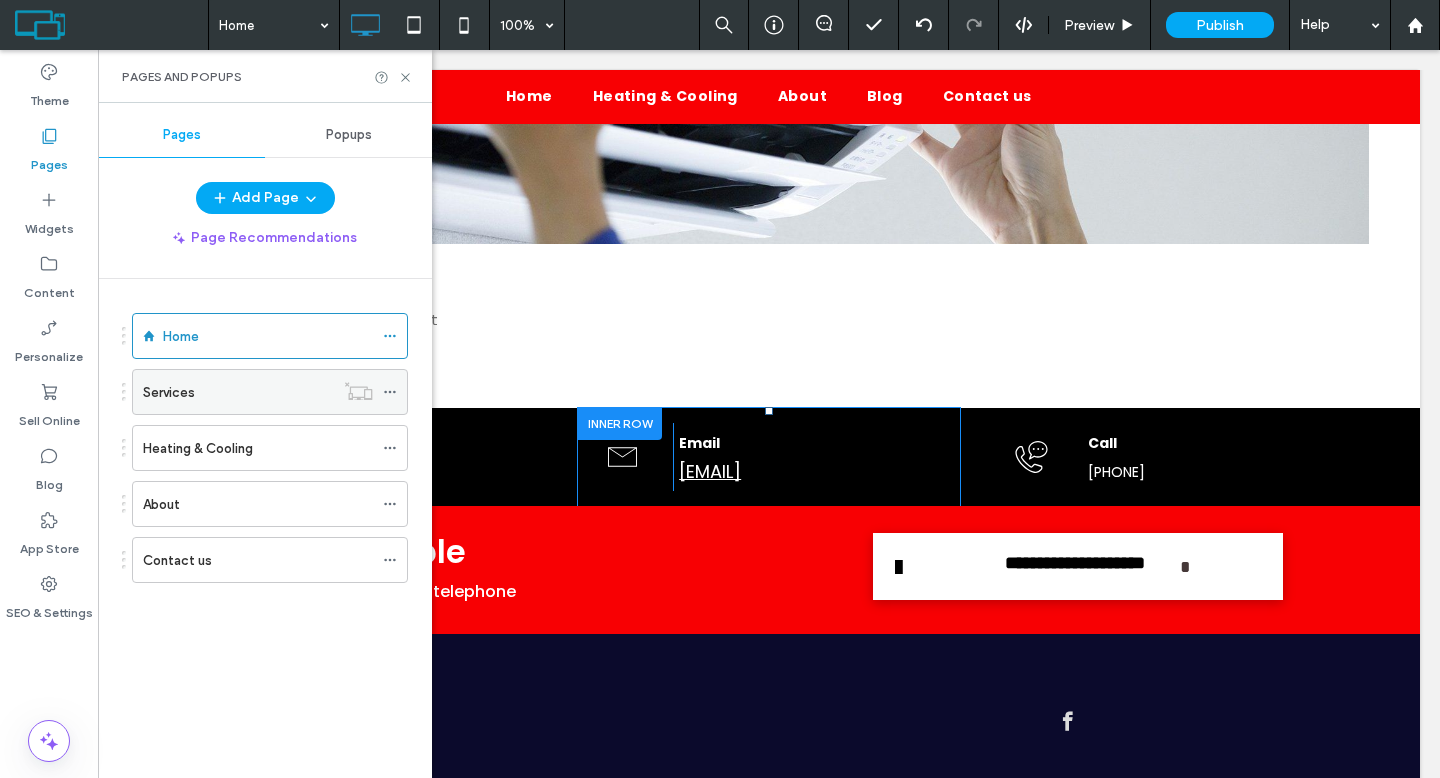 click on "Services" at bounding box center [169, 392] 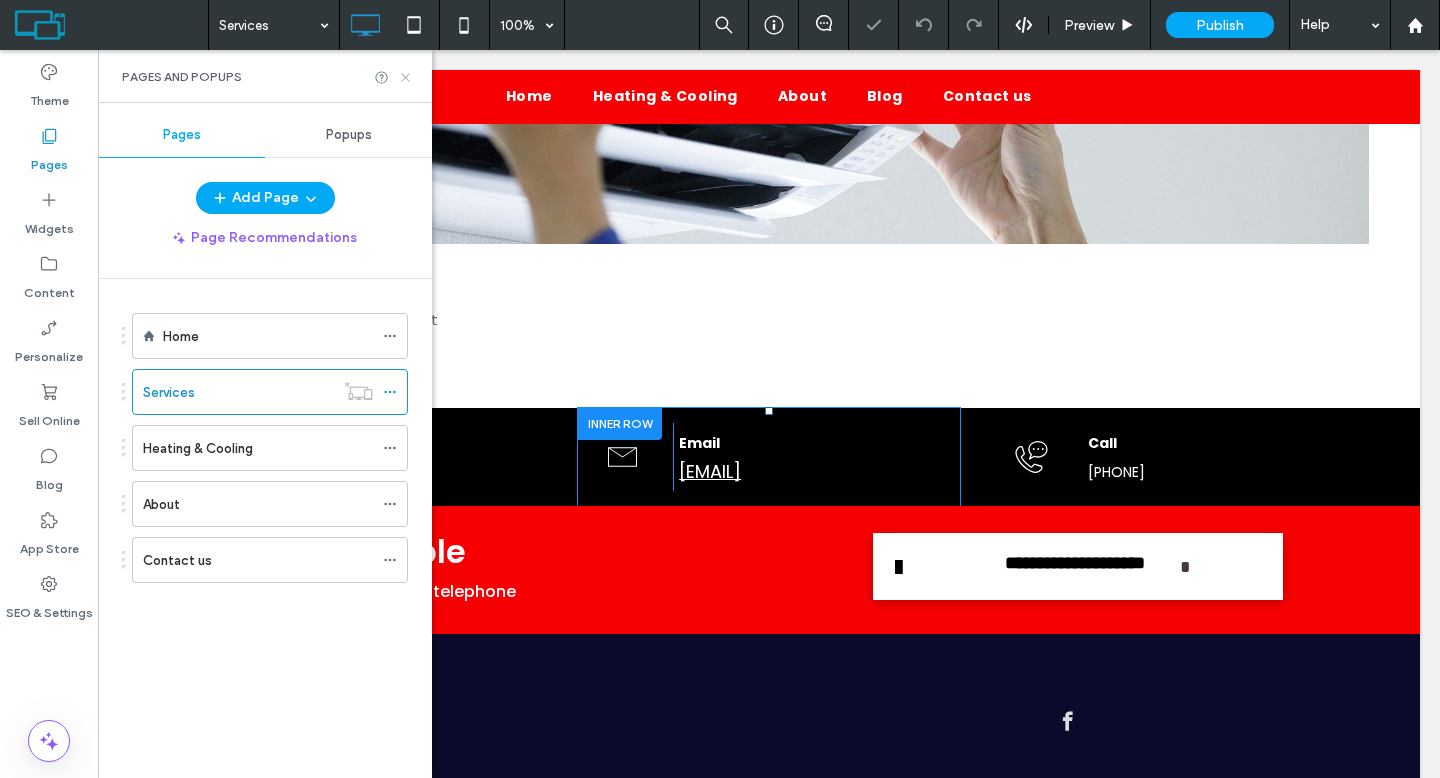 click 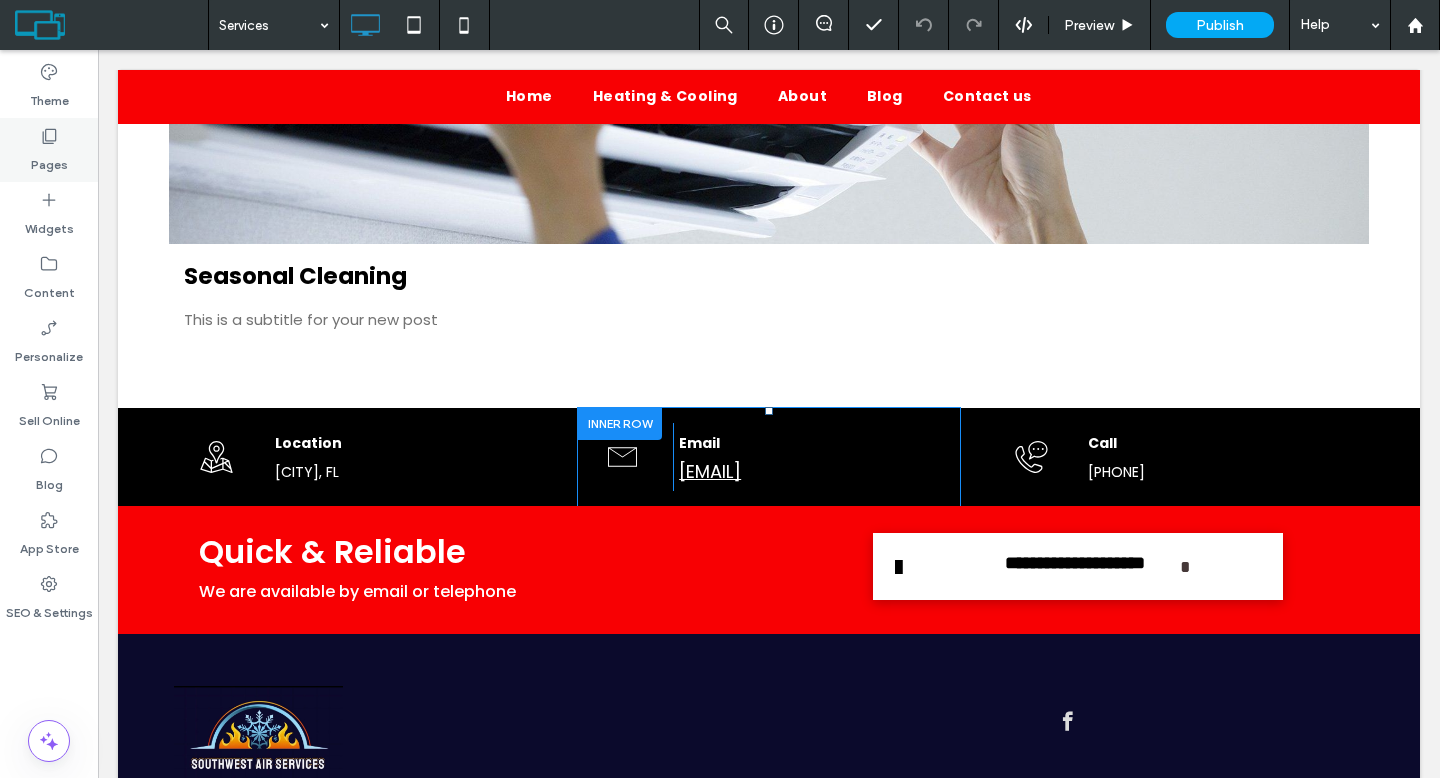 click 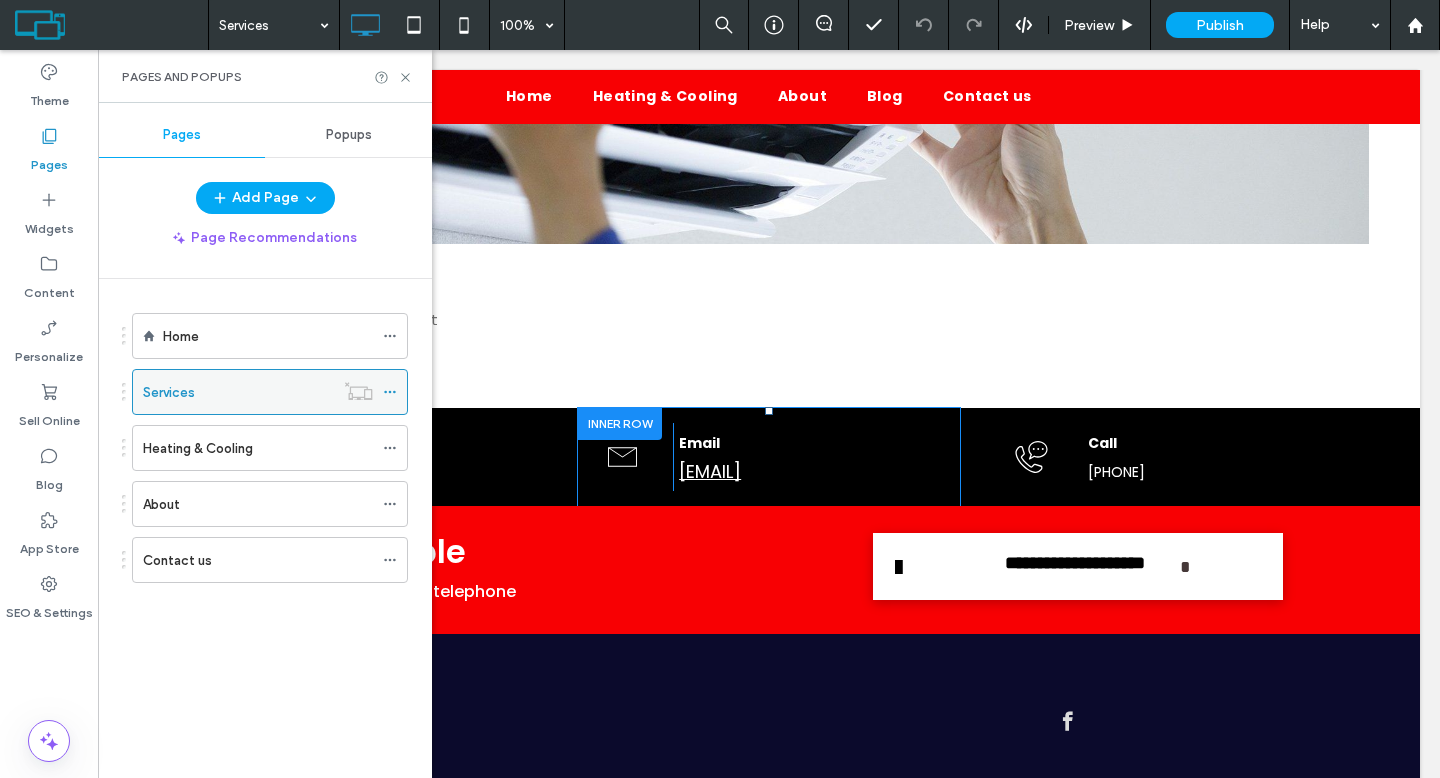 click 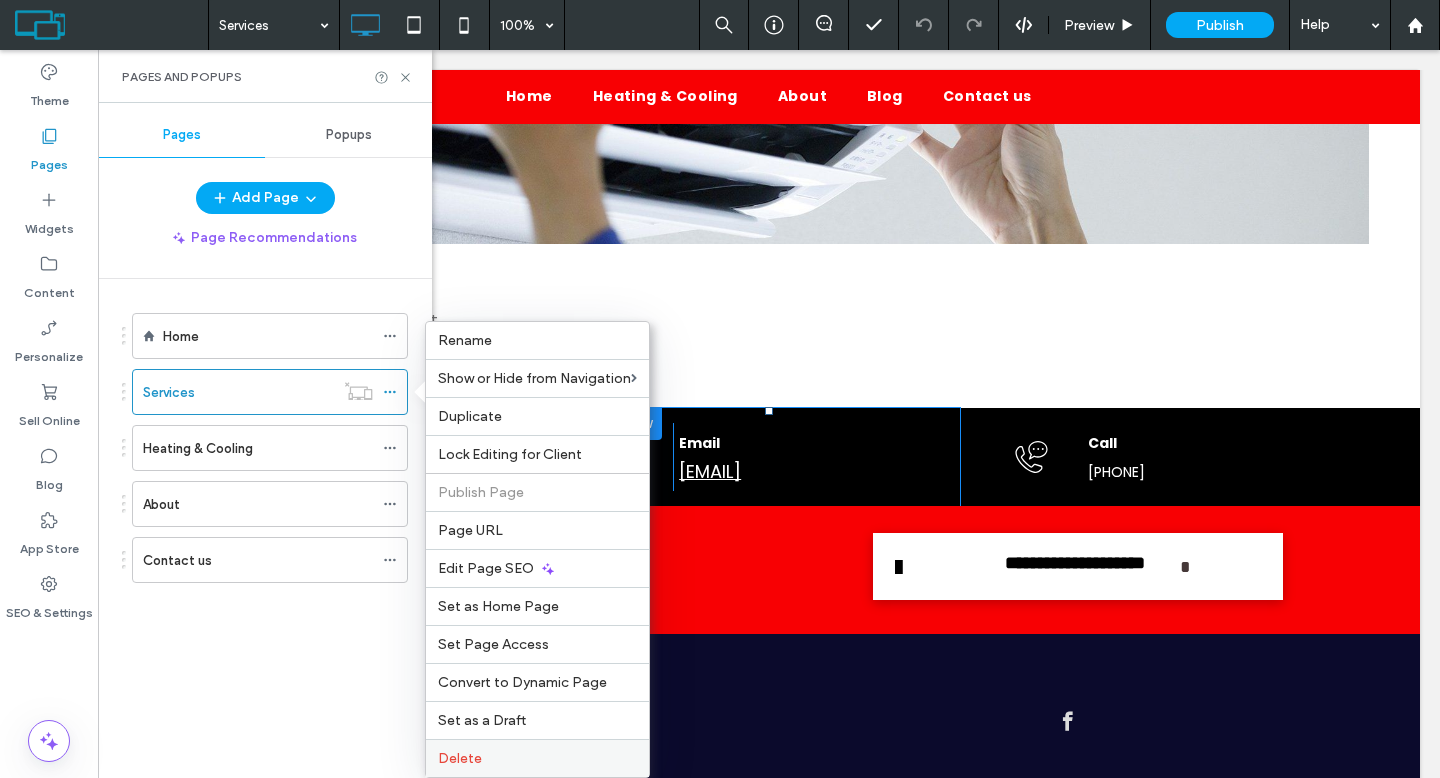 click on "Delete" at bounding box center [537, 758] 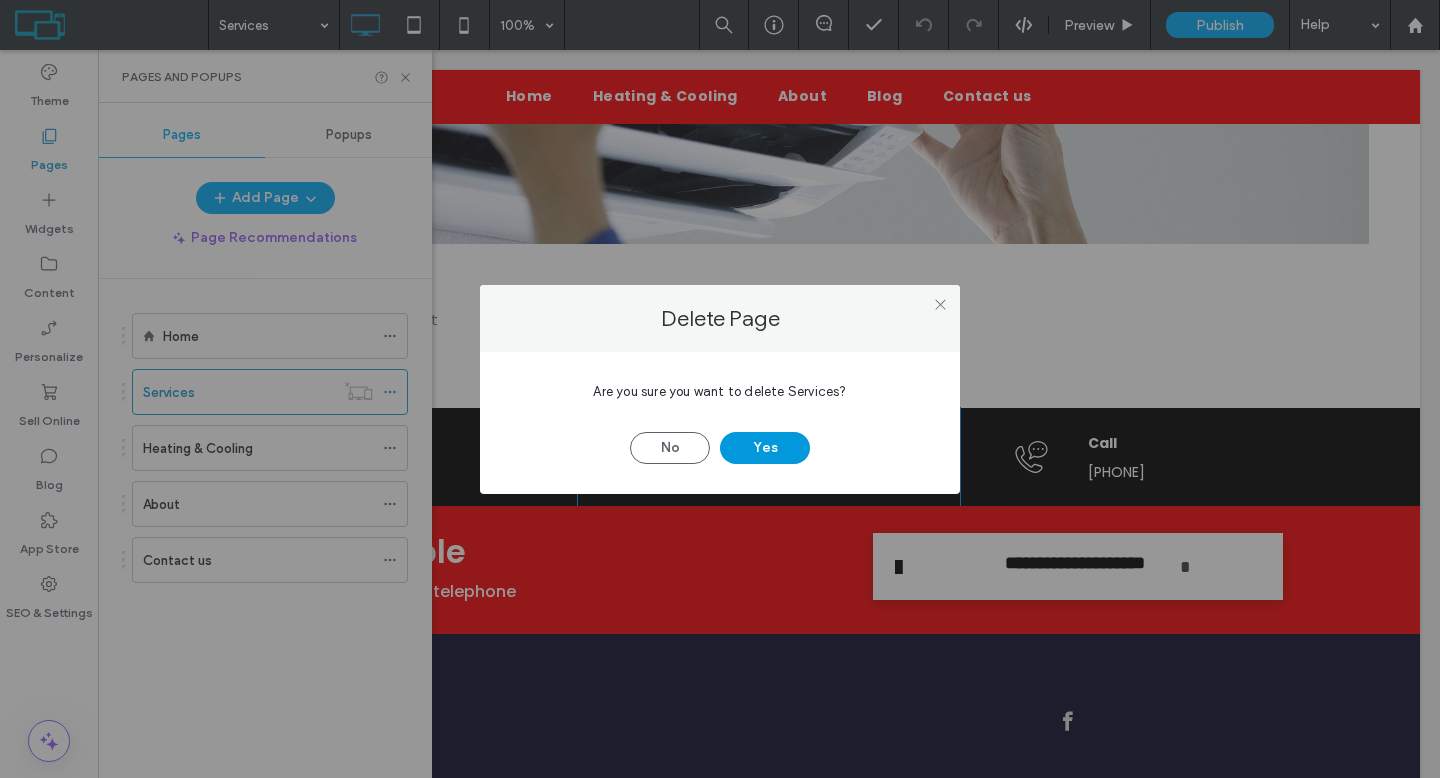 click on "Yes" at bounding box center [765, 448] 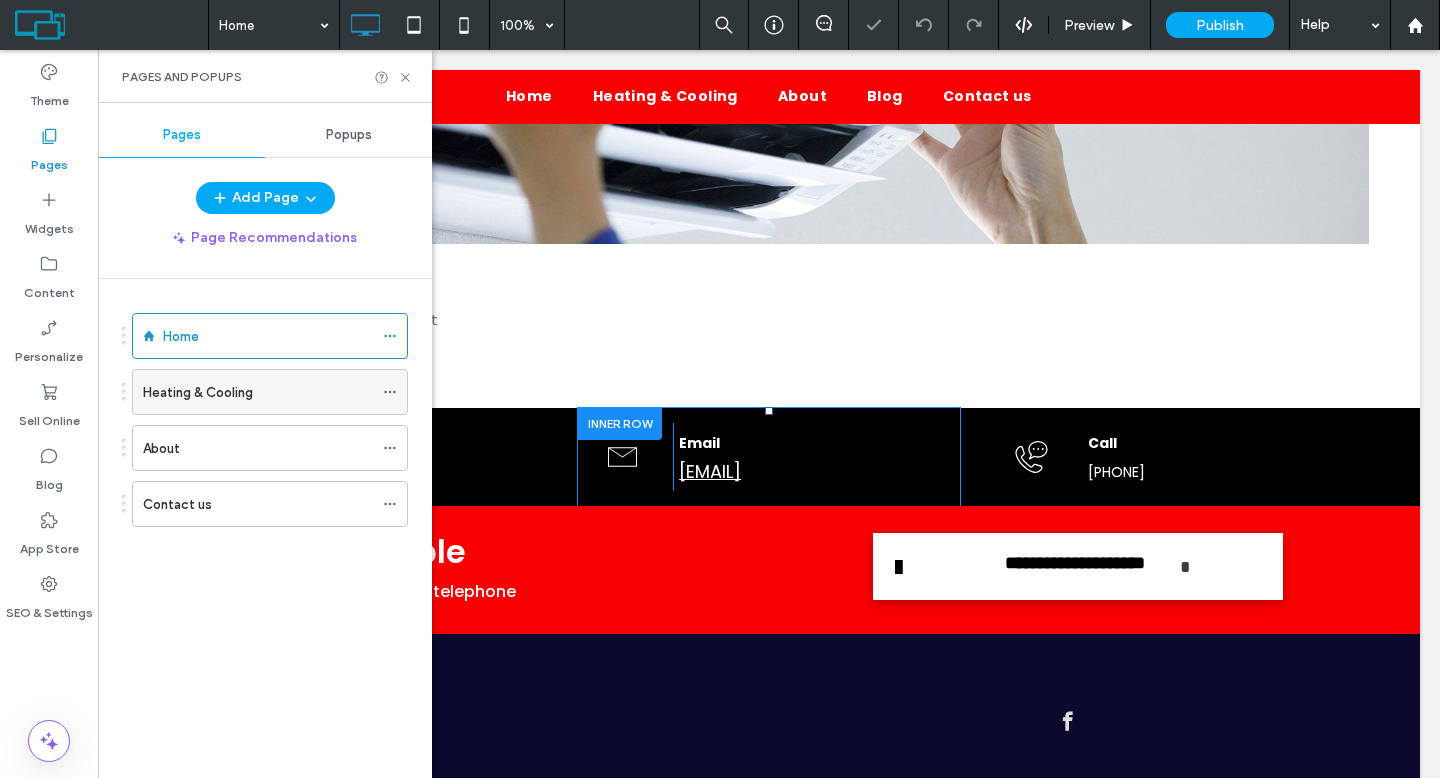 click on "Heating & Cooling" at bounding box center [258, 392] 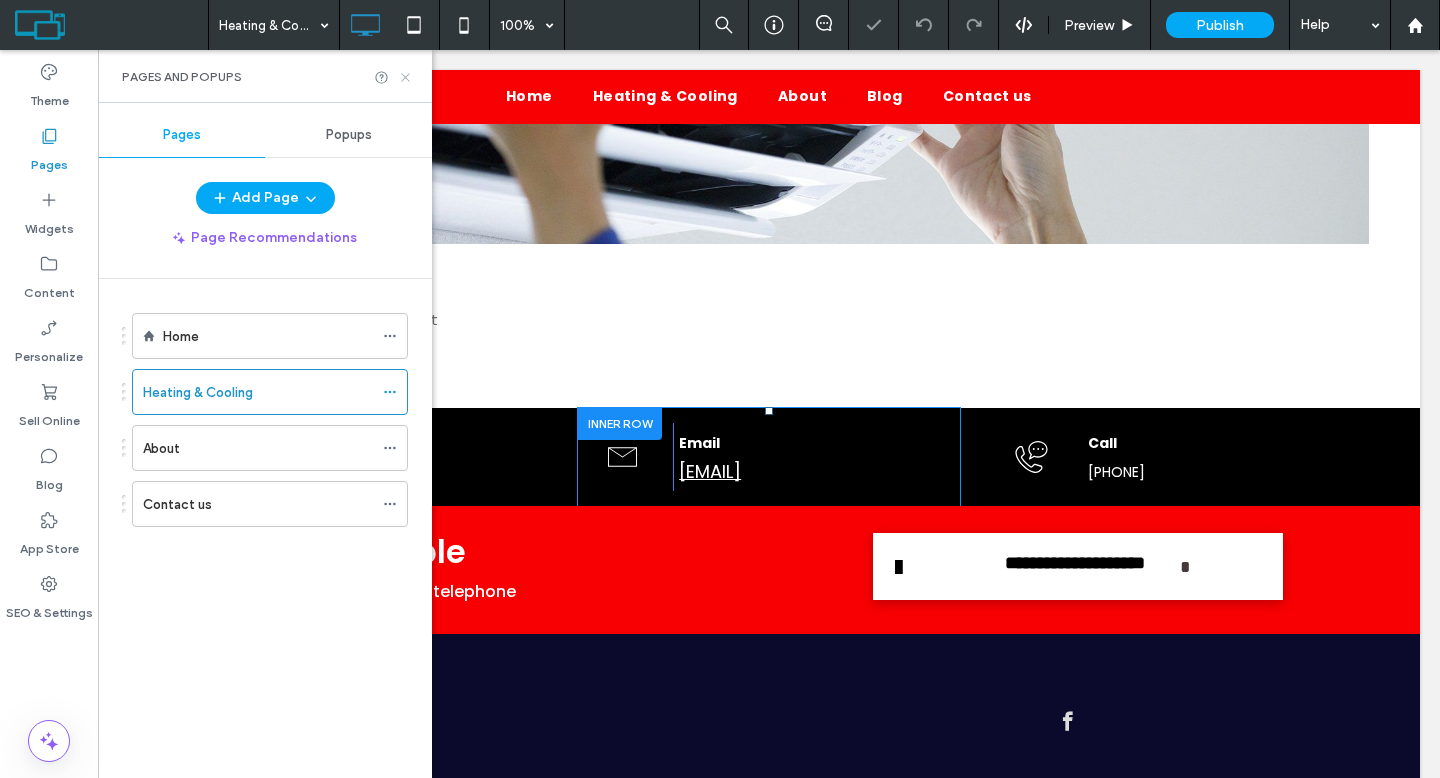 click 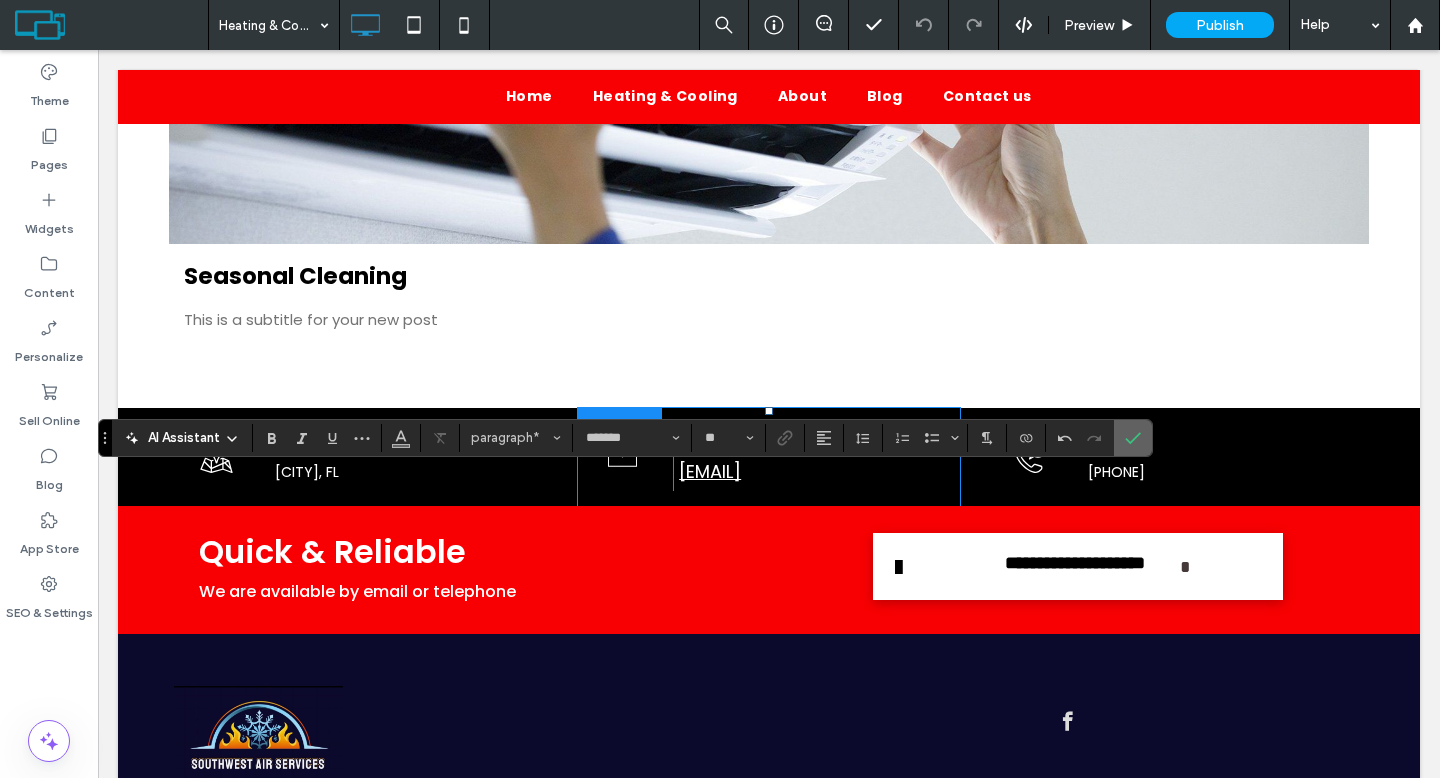 click at bounding box center [1133, 438] 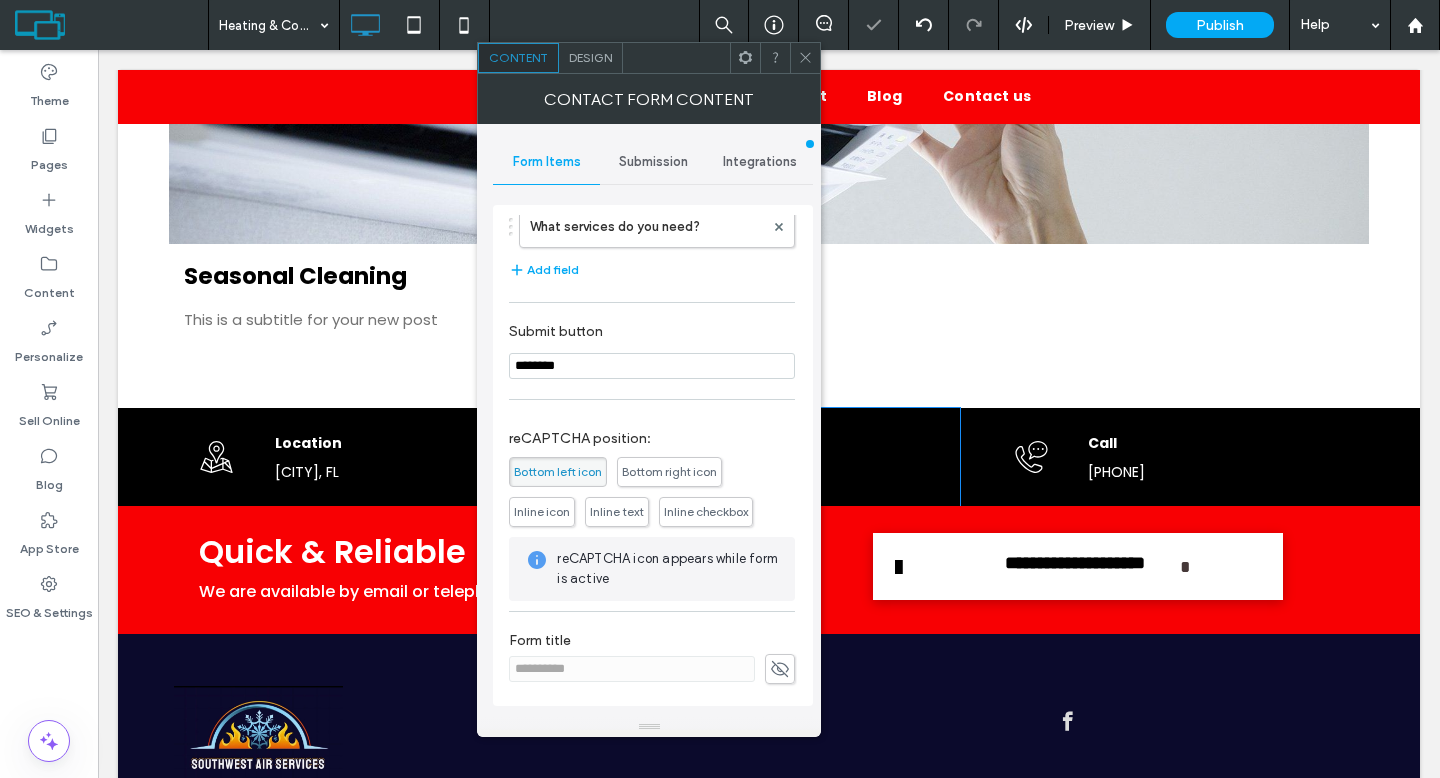 click on "Inline icon" at bounding box center [542, 512] 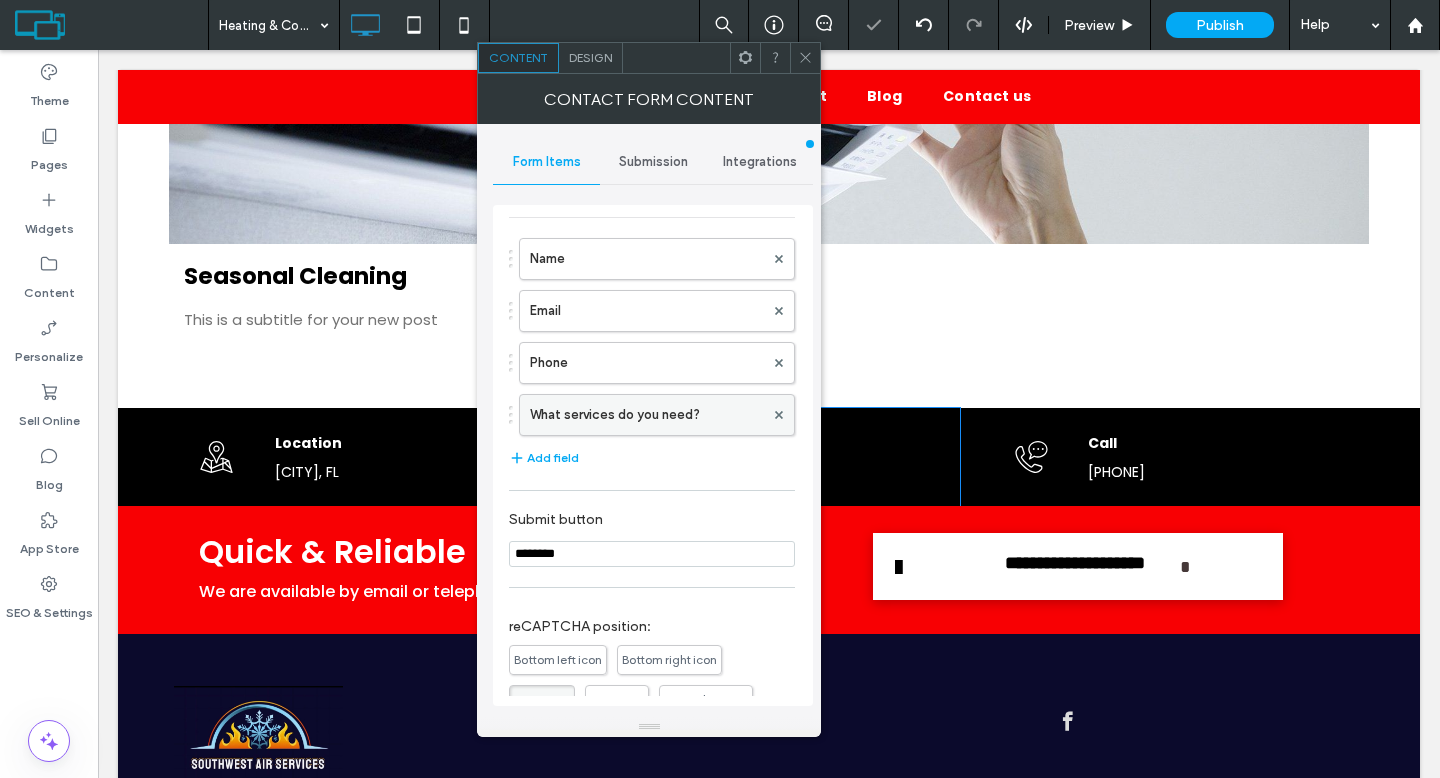 scroll, scrollTop: 8, scrollLeft: 0, axis: vertical 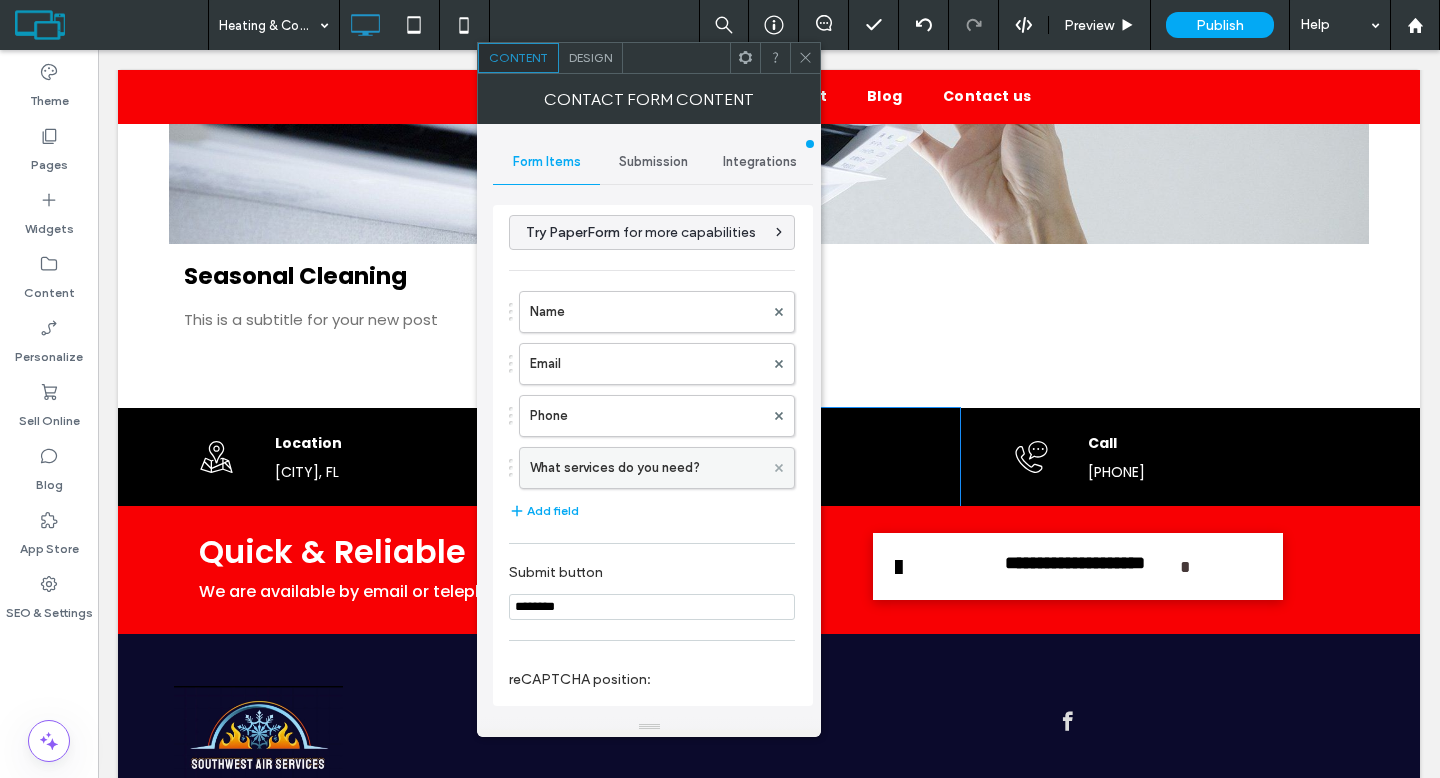 click 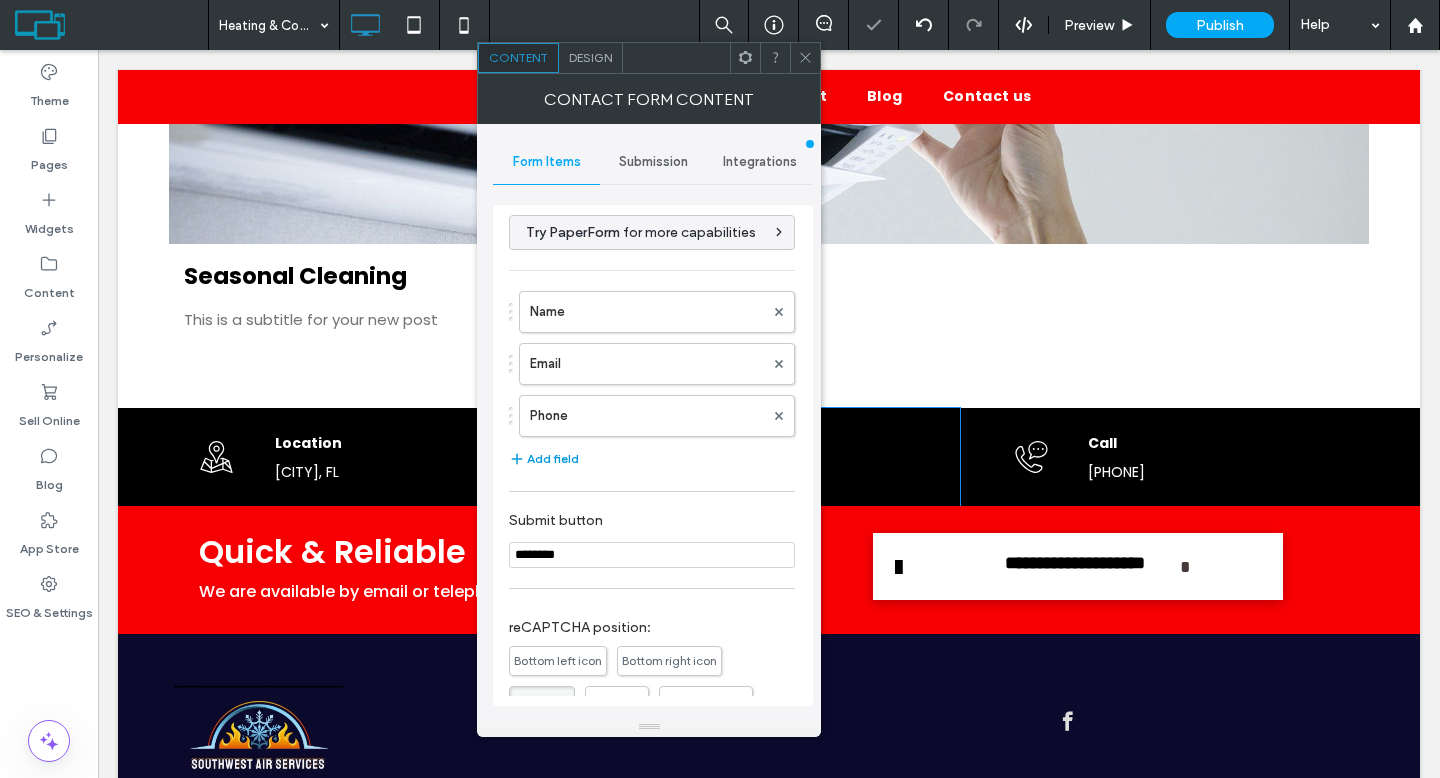 click on "Add field" at bounding box center (544, 459) 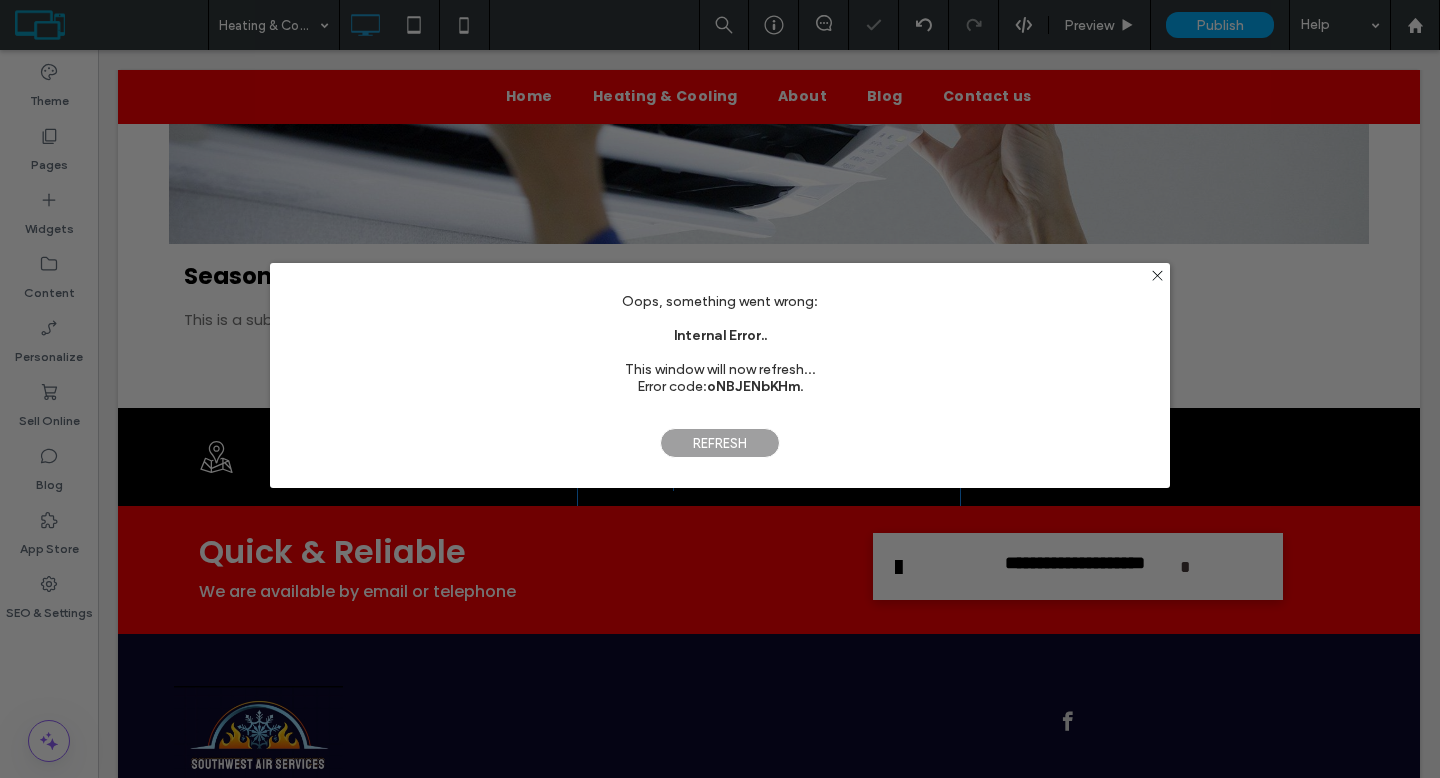 click on "Refresh" at bounding box center [720, 443] 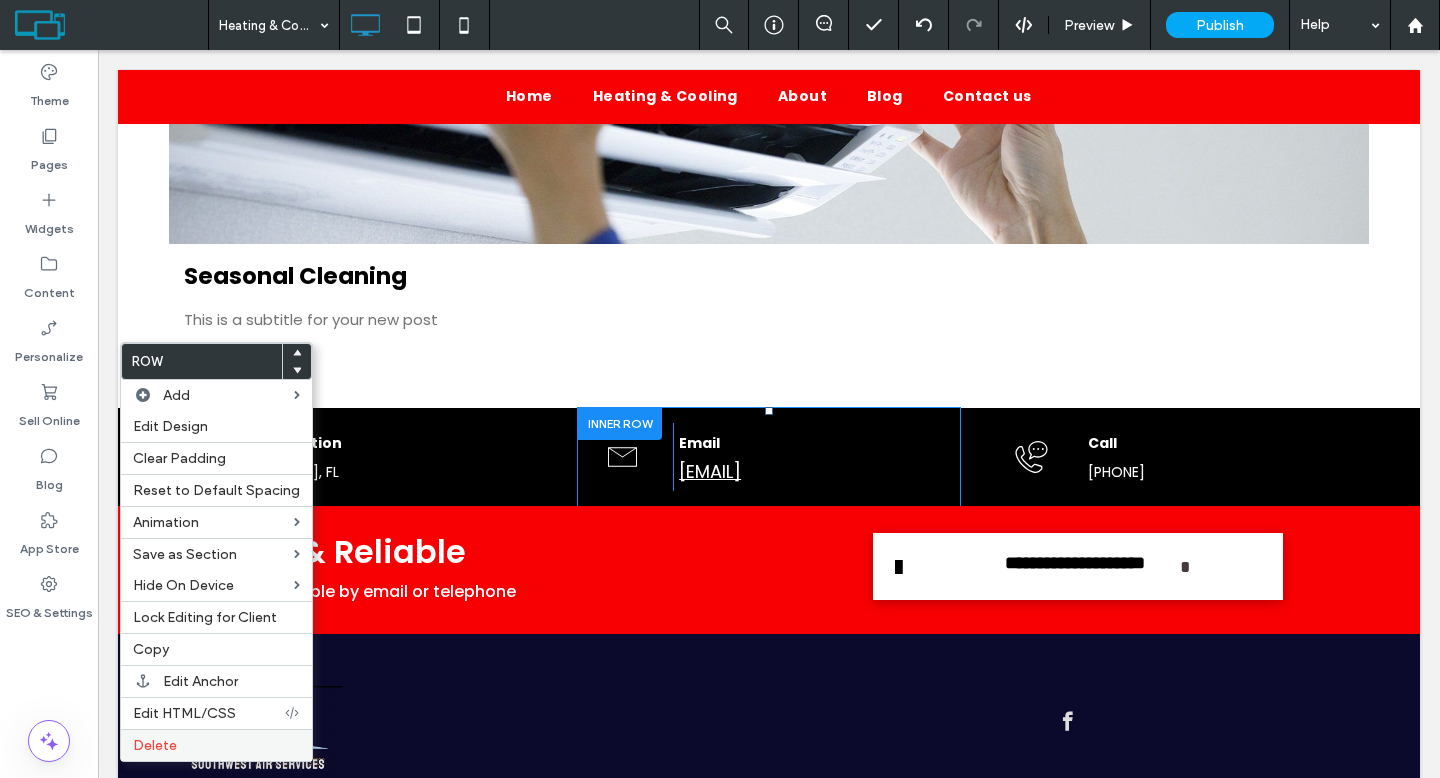 click on "Delete" at bounding box center [155, 745] 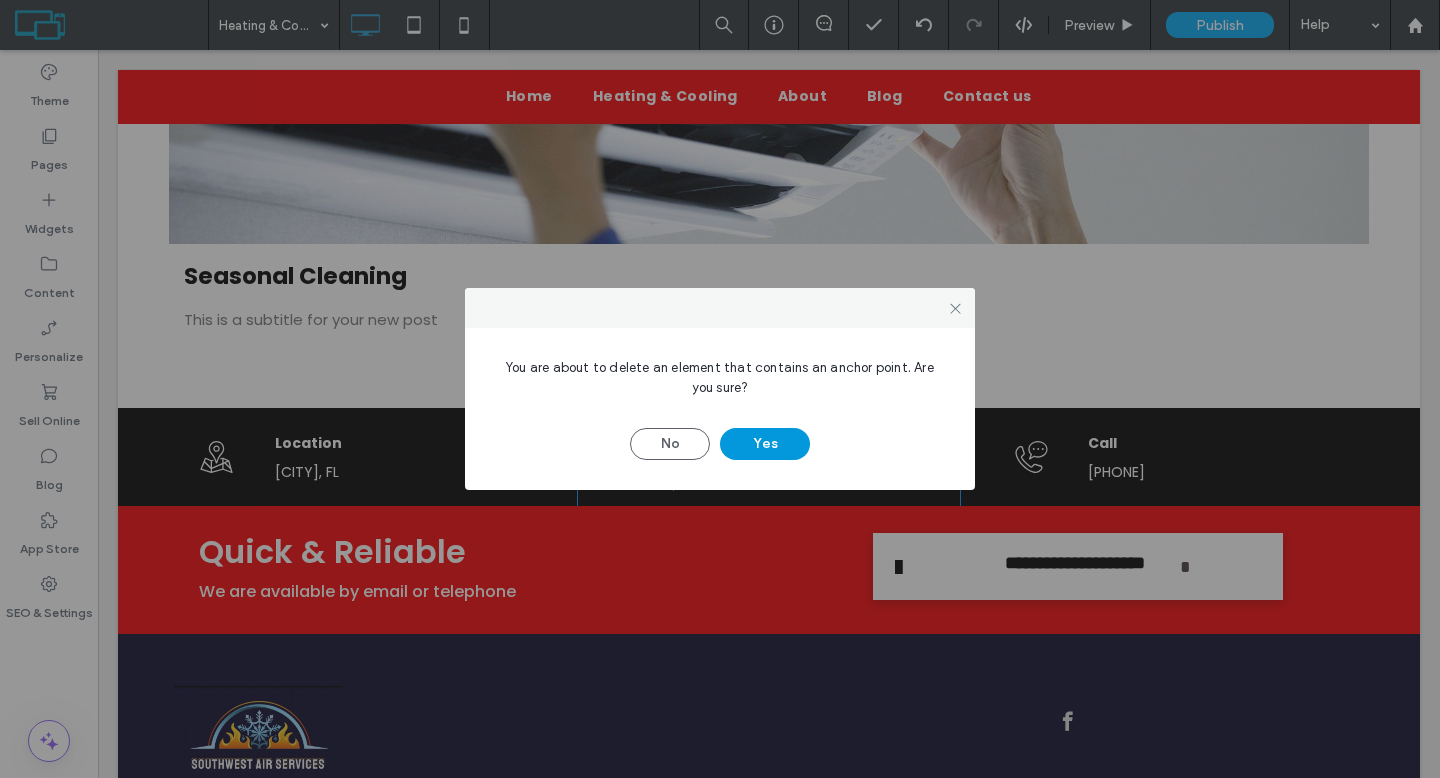 click on "Yes" at bounding box center (765, 444) 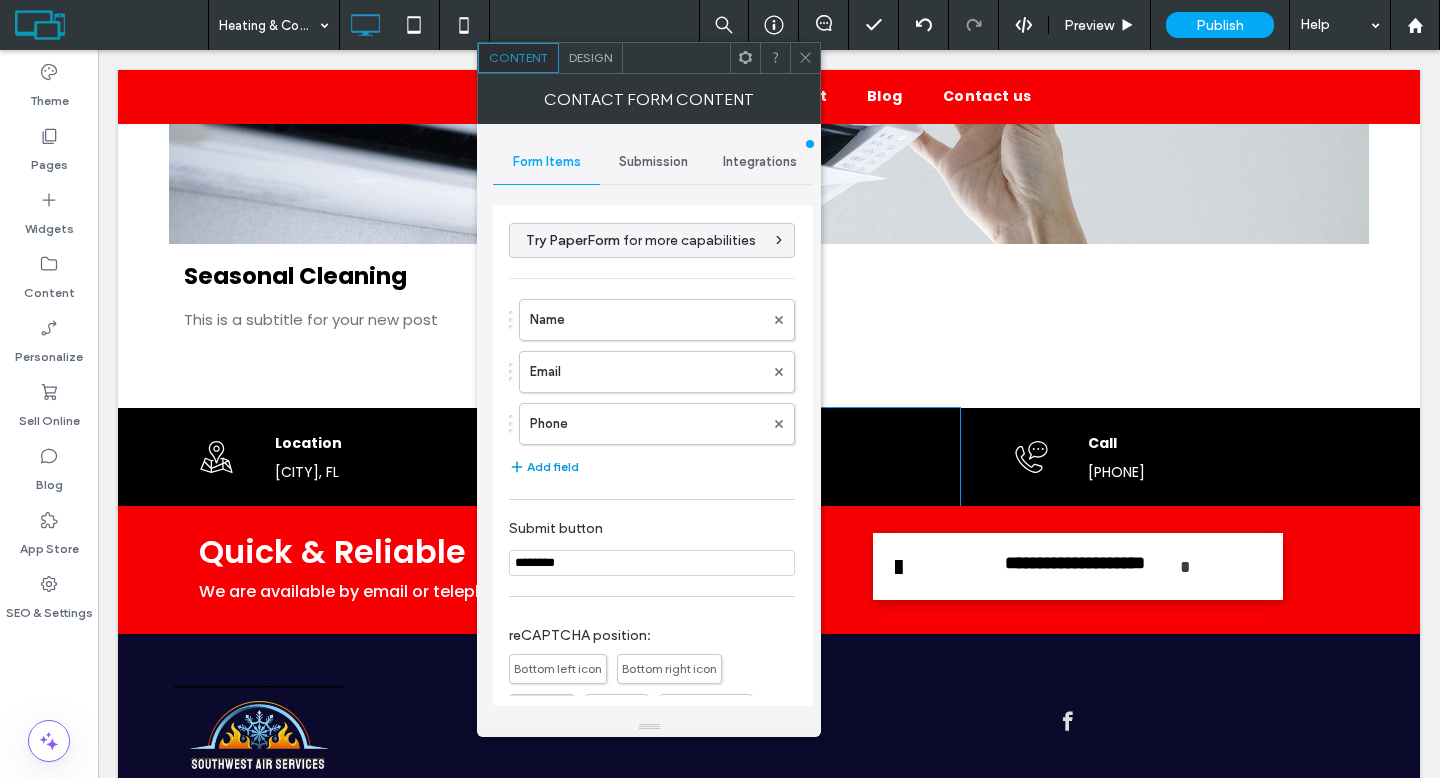 click on "Add field" at bounding box center (544, 467) 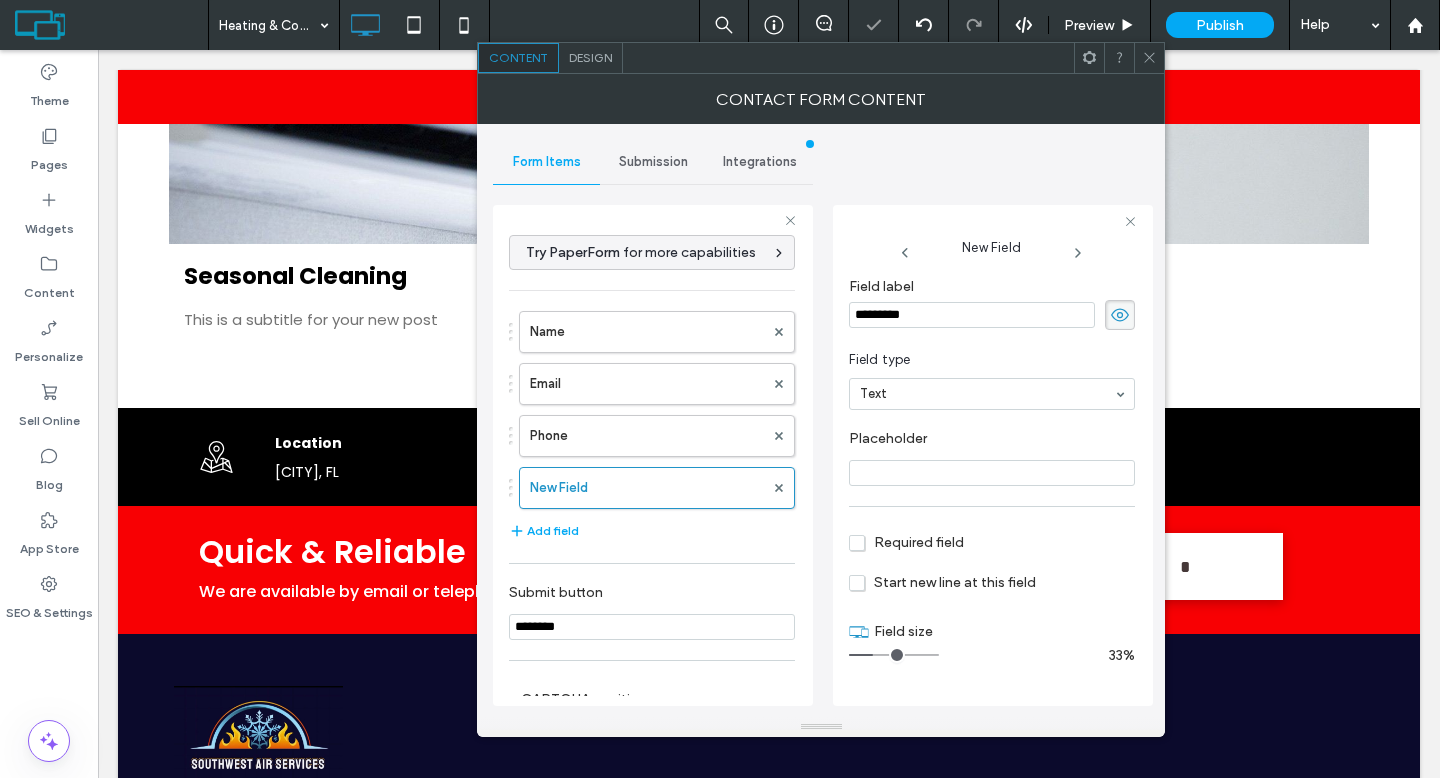 drag, startPoint x: 932, startPoint y: 318, endPoint x: 832, endPoint y: 310, distance: 100.31949 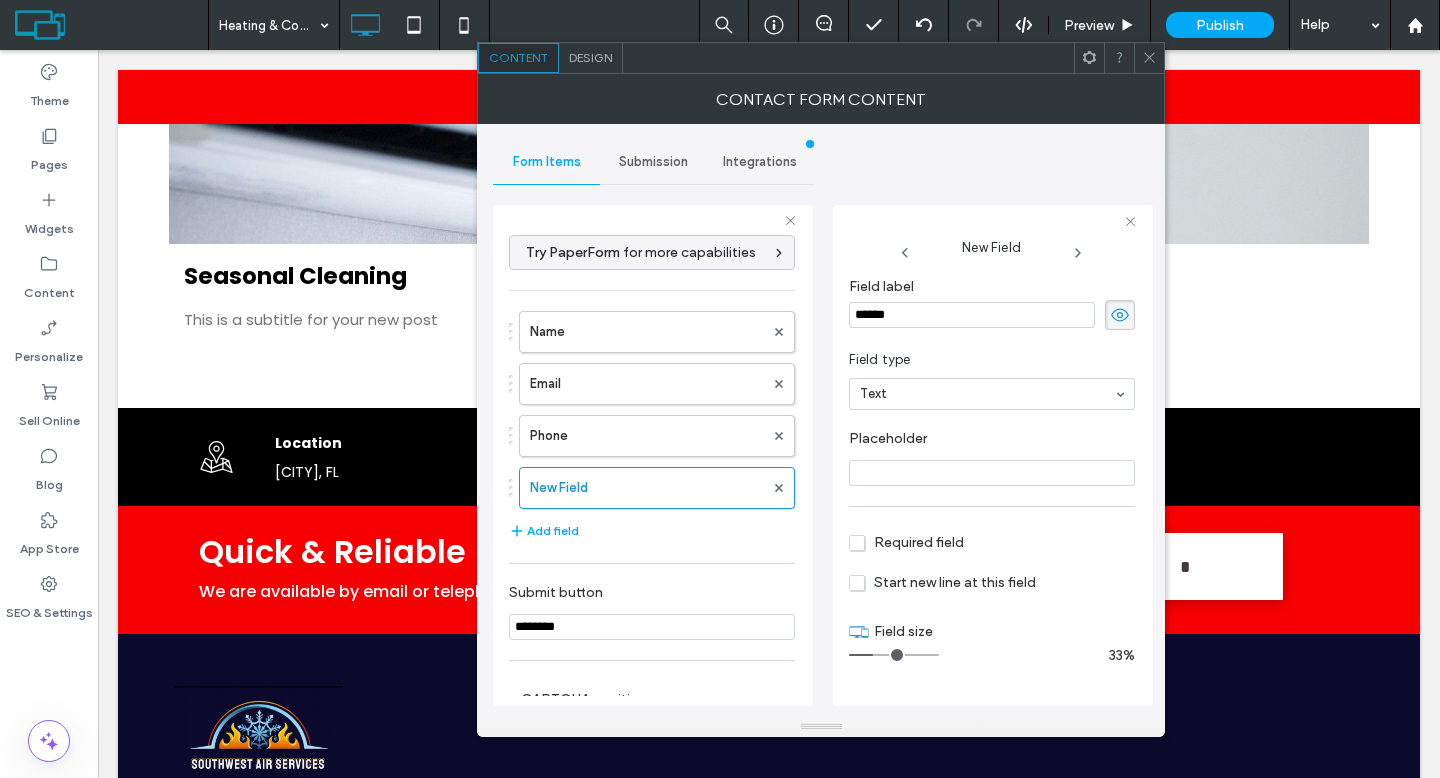 type on "*******" 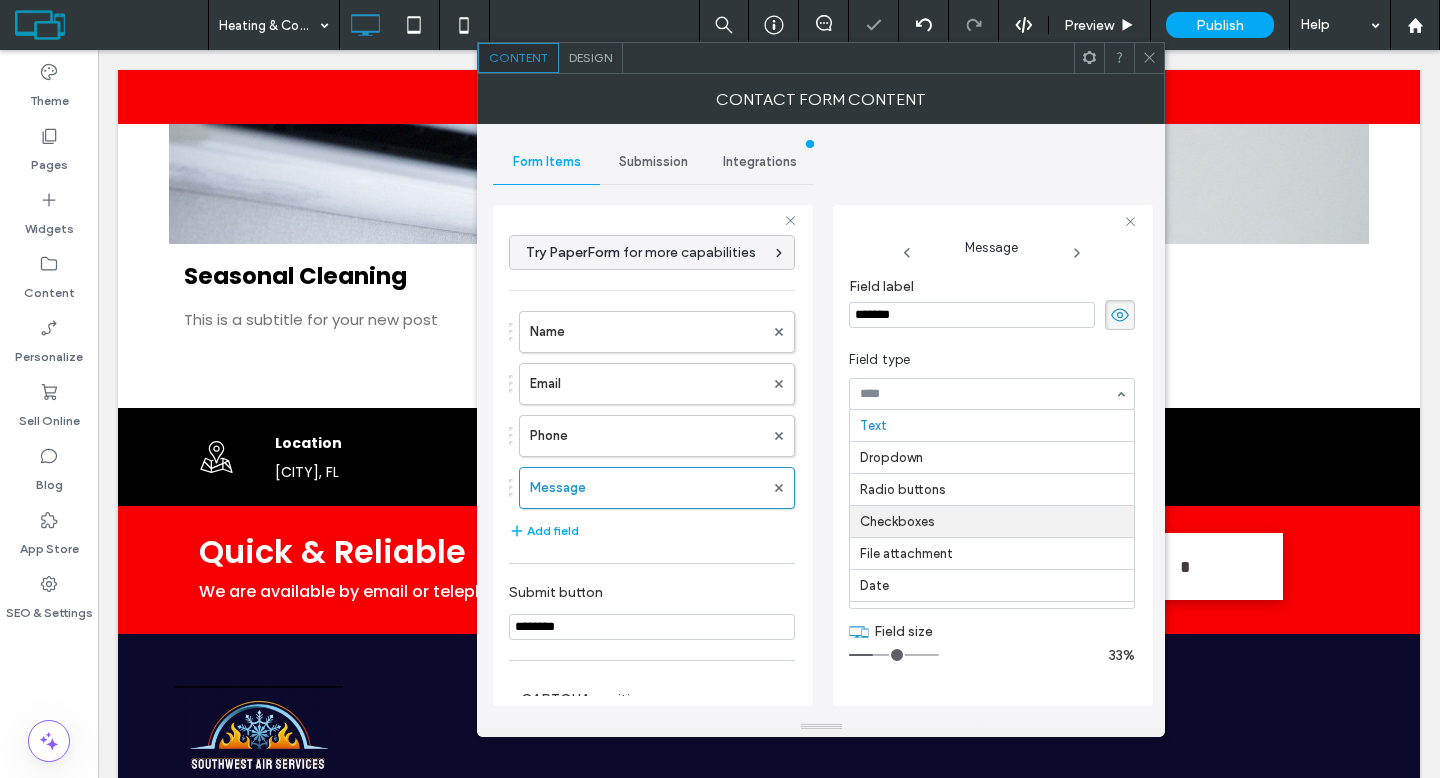 scroll, scrollTop: 150, scrollLeft: 0, axis: vertical 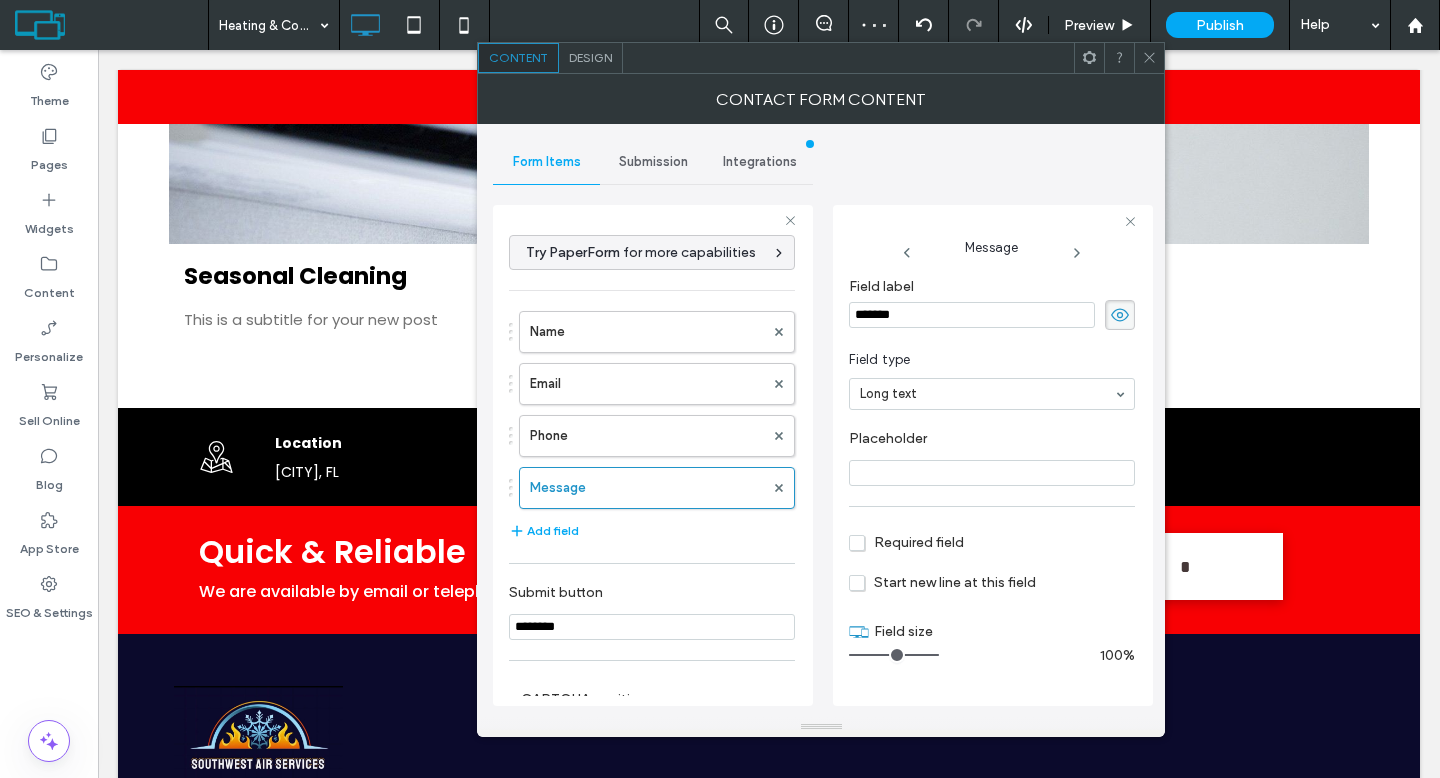 drag, startPoint x: 880, startPoint y: 656, endPoint x: 950, endPoint y: 657, distance: 70.00714 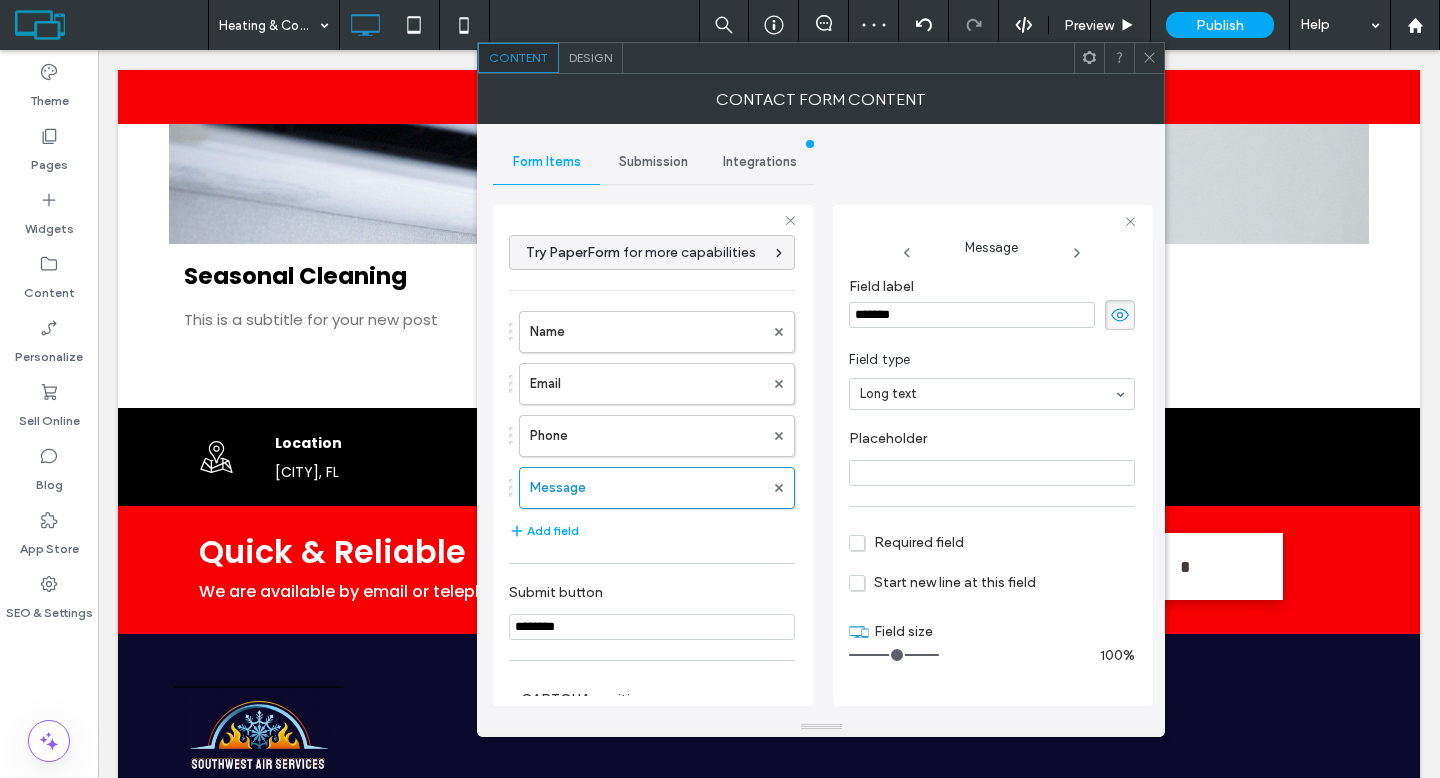 type on "**" 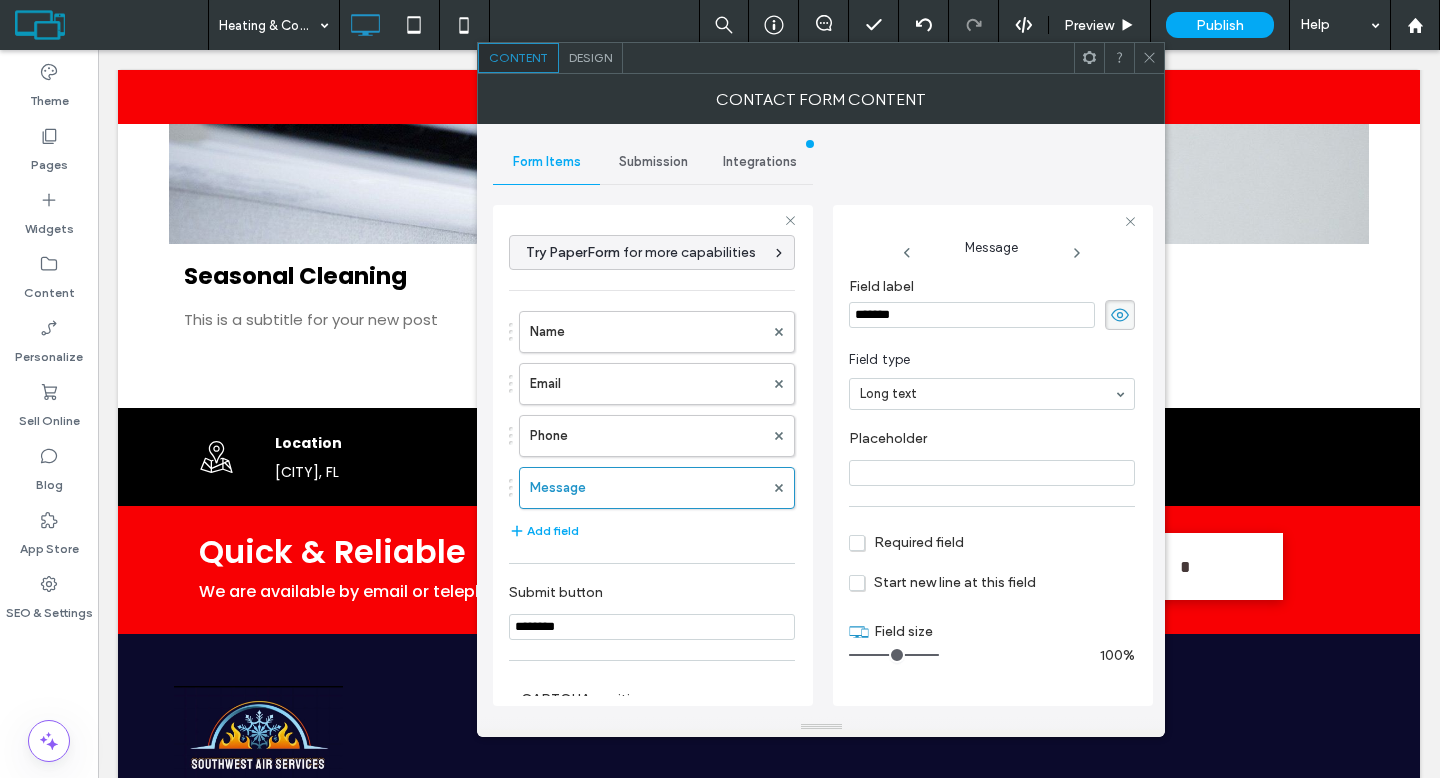 click on "Submission" at bounding box center [653, 162] 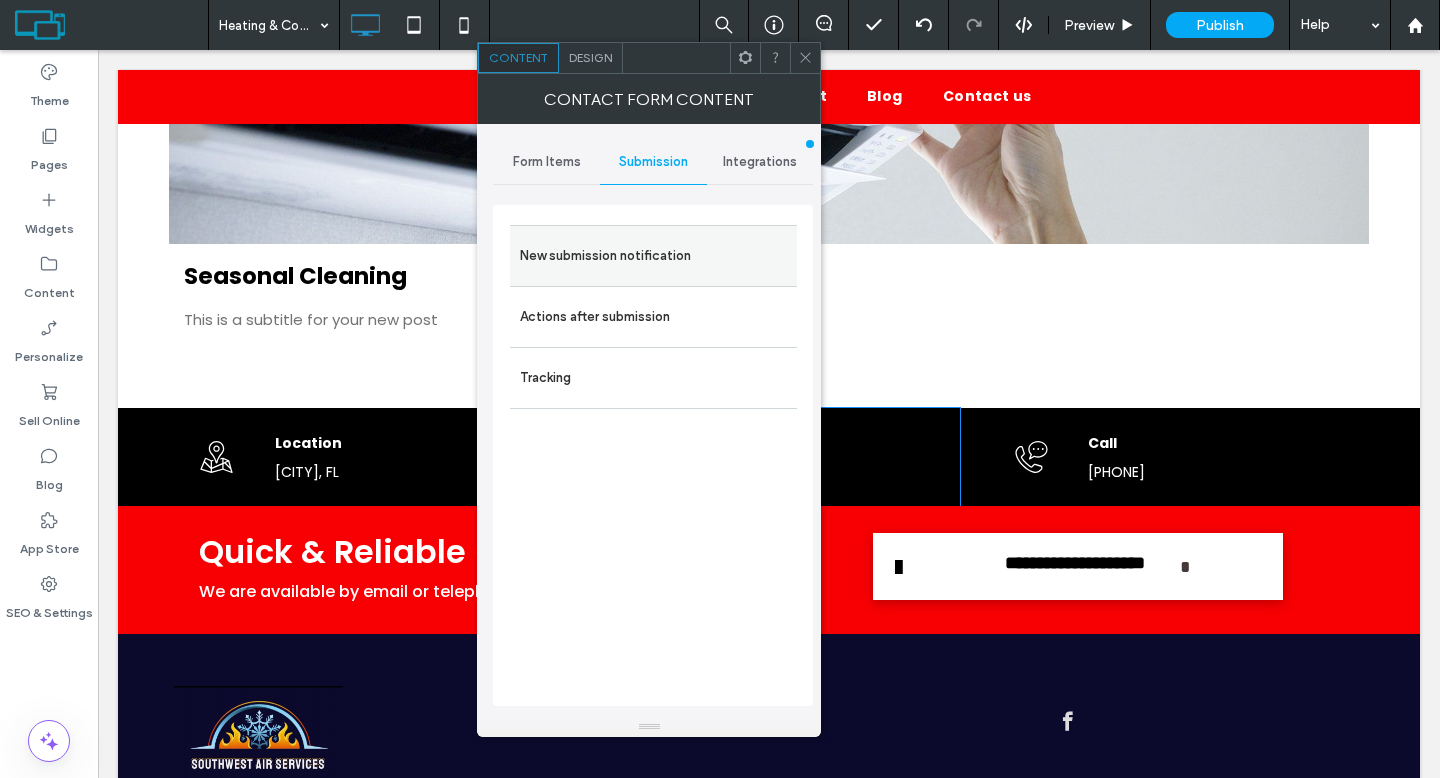 click on "New submission notification" at bounding box center [653, 256] 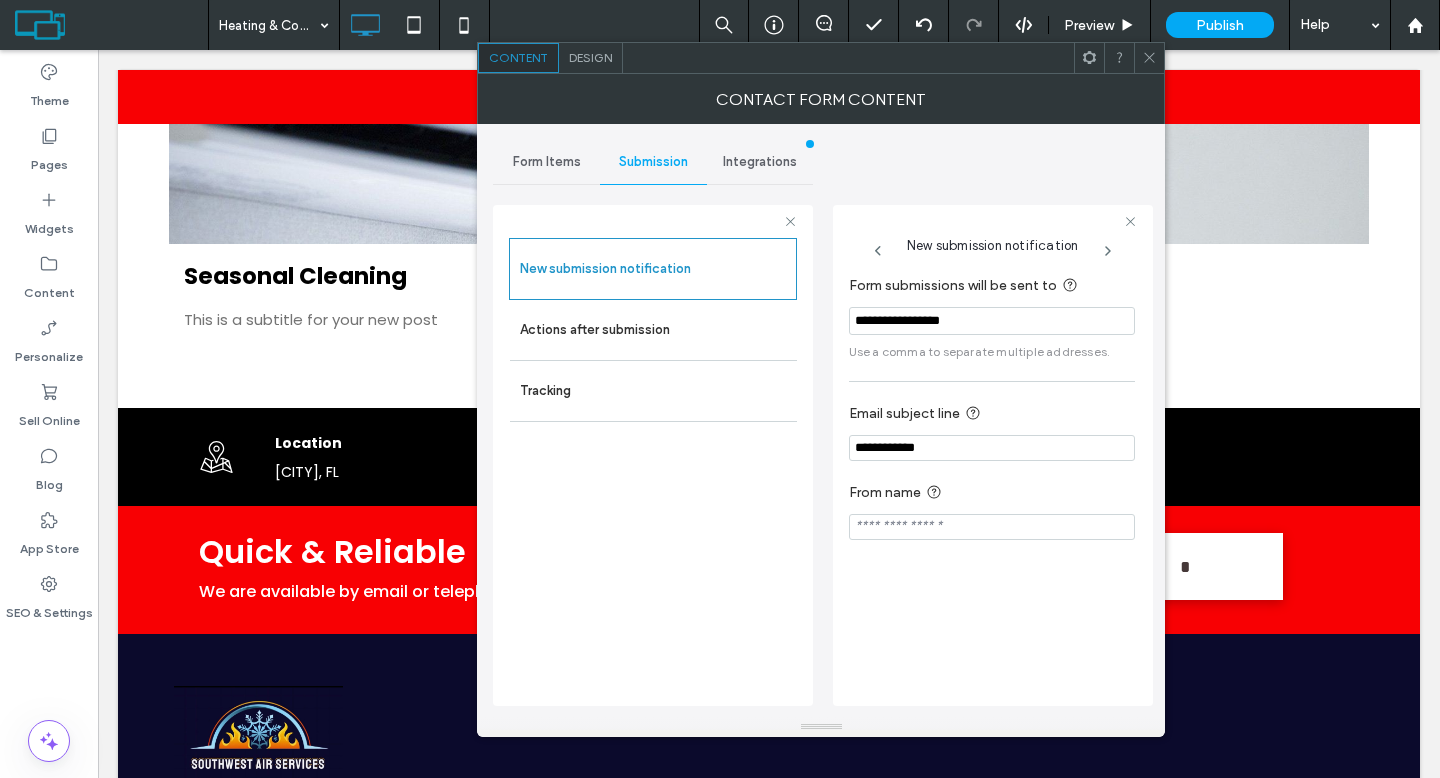 scroll, scrollTop: 0, scrollLeft: 0, axis: both 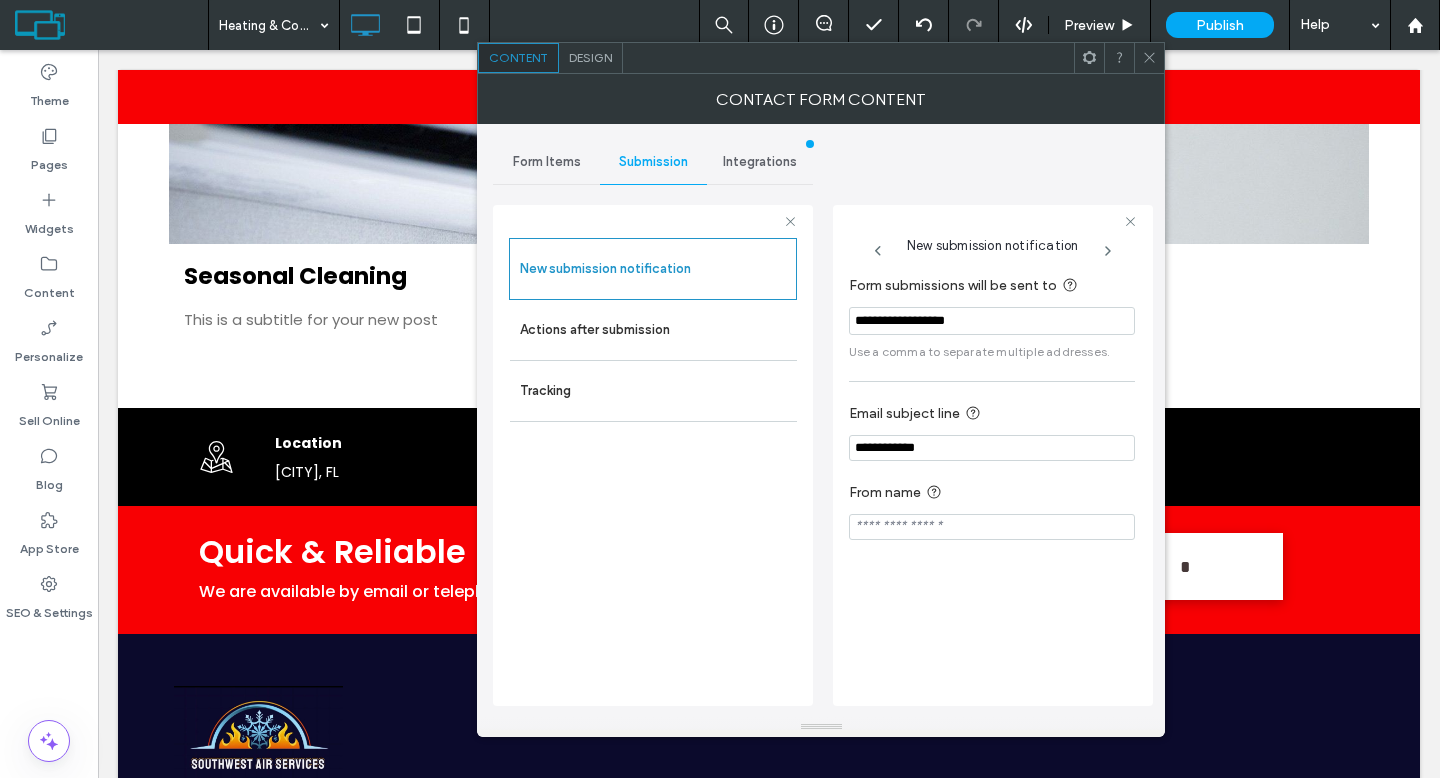 paste on "**********" 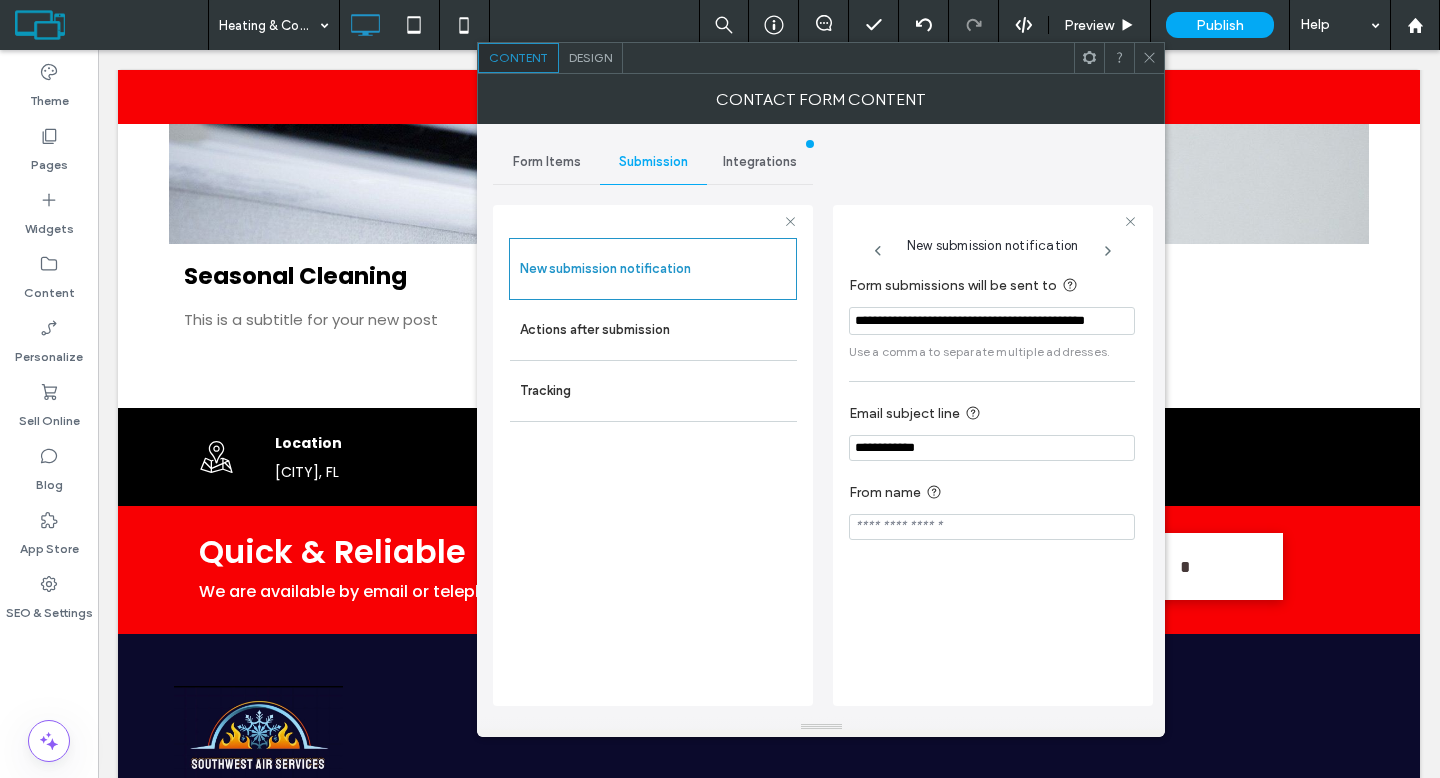 scroll, scrollTop: 0, scrollLeft: 41, axis: horizontal 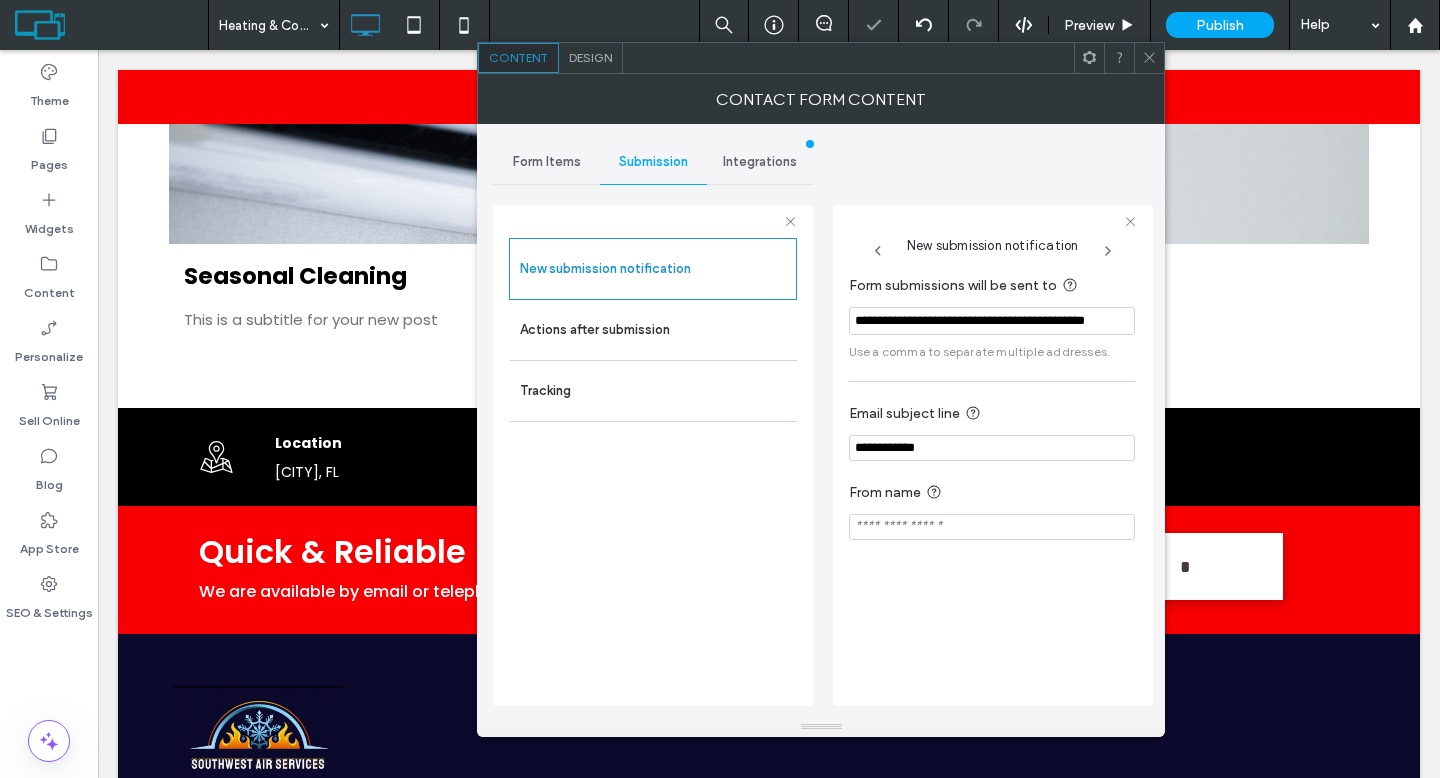 click 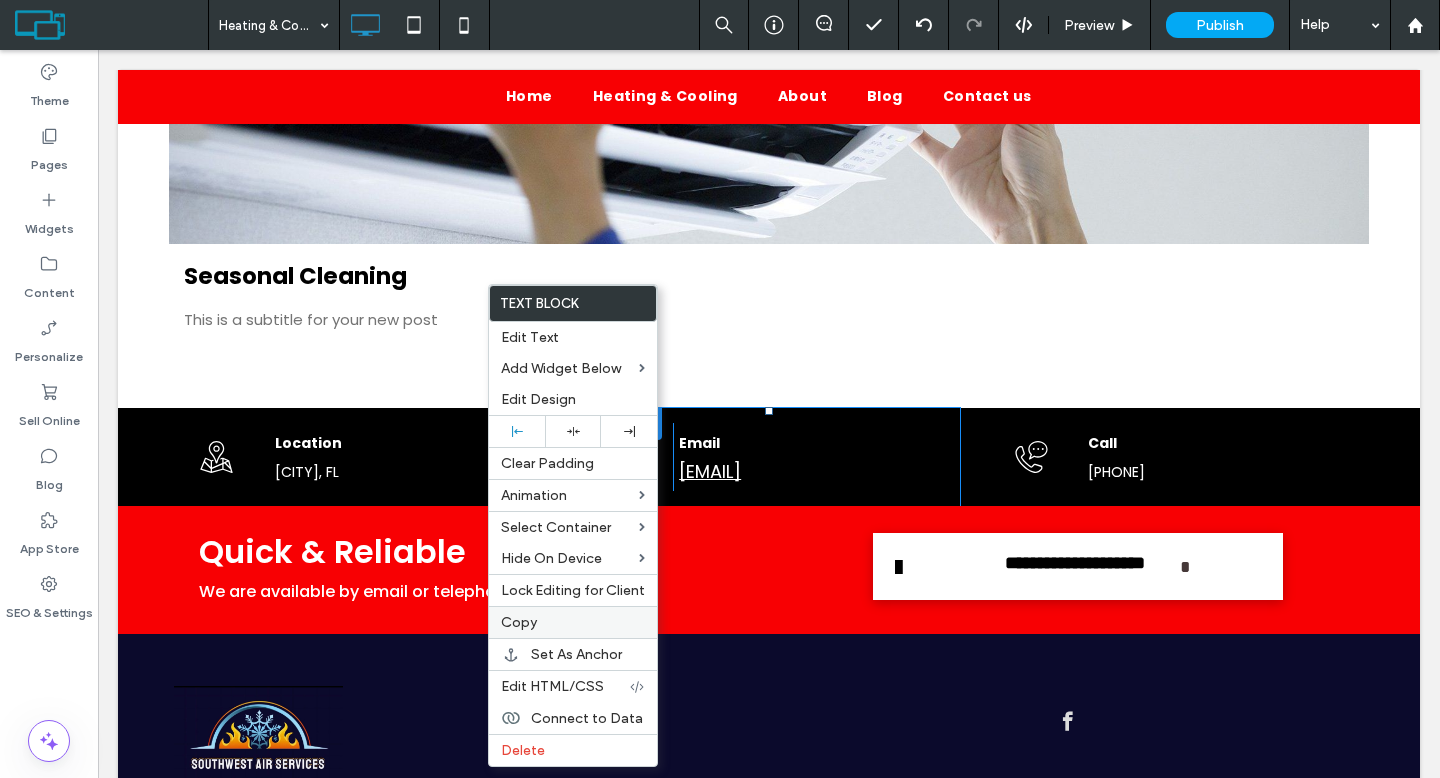 click on "Copy" at bounding box center [573, 622] 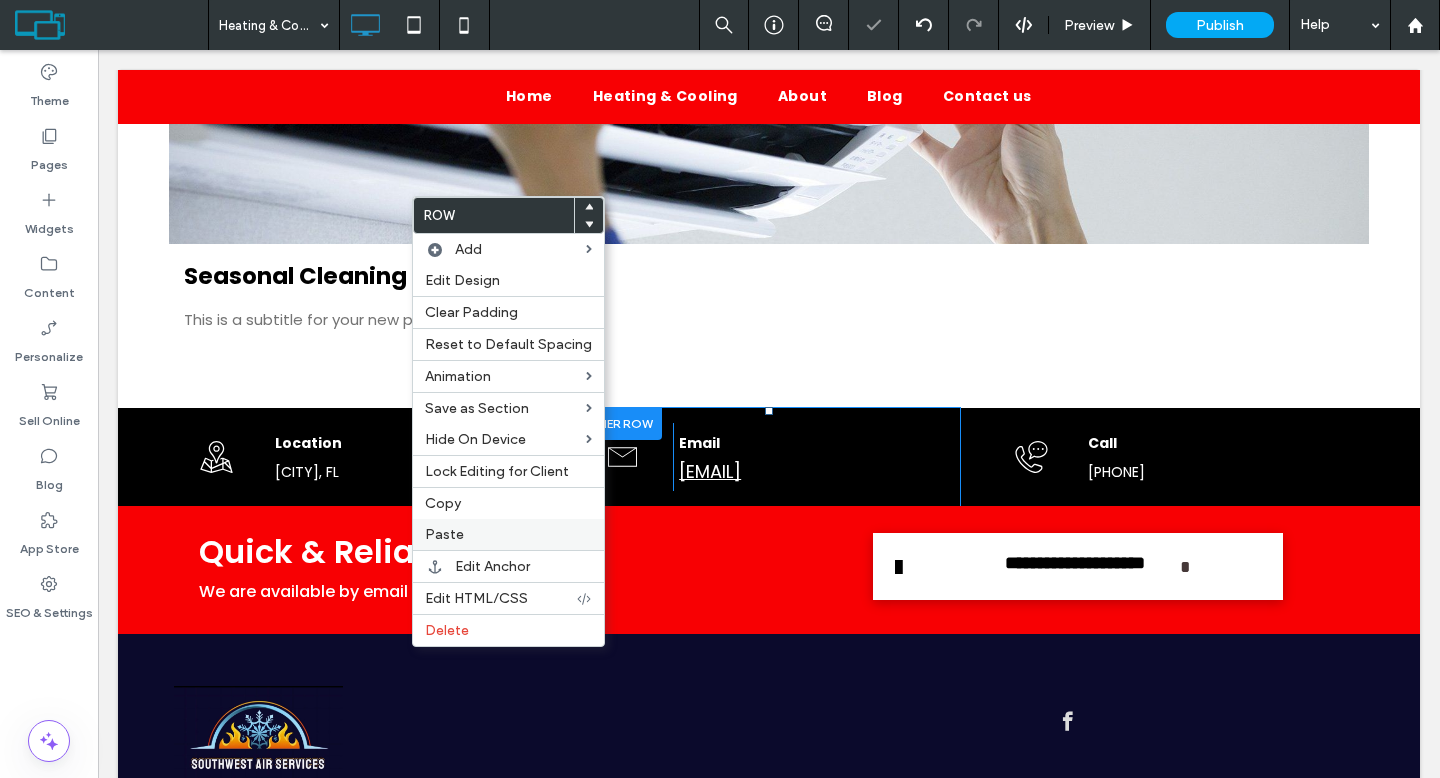 click on "Paste" at bounding box center [444, 534] 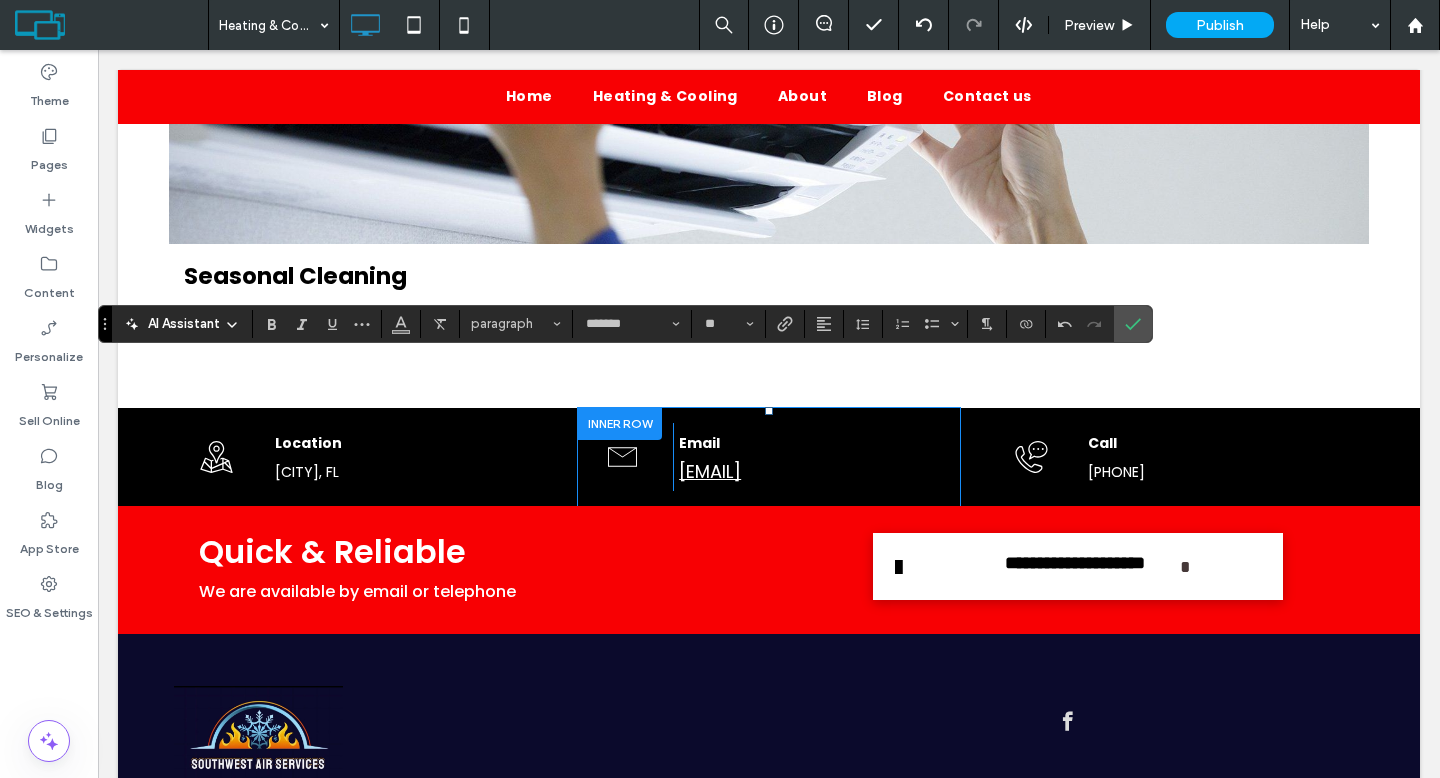 click on "AI Assistant" at bounding box center [182, 324] 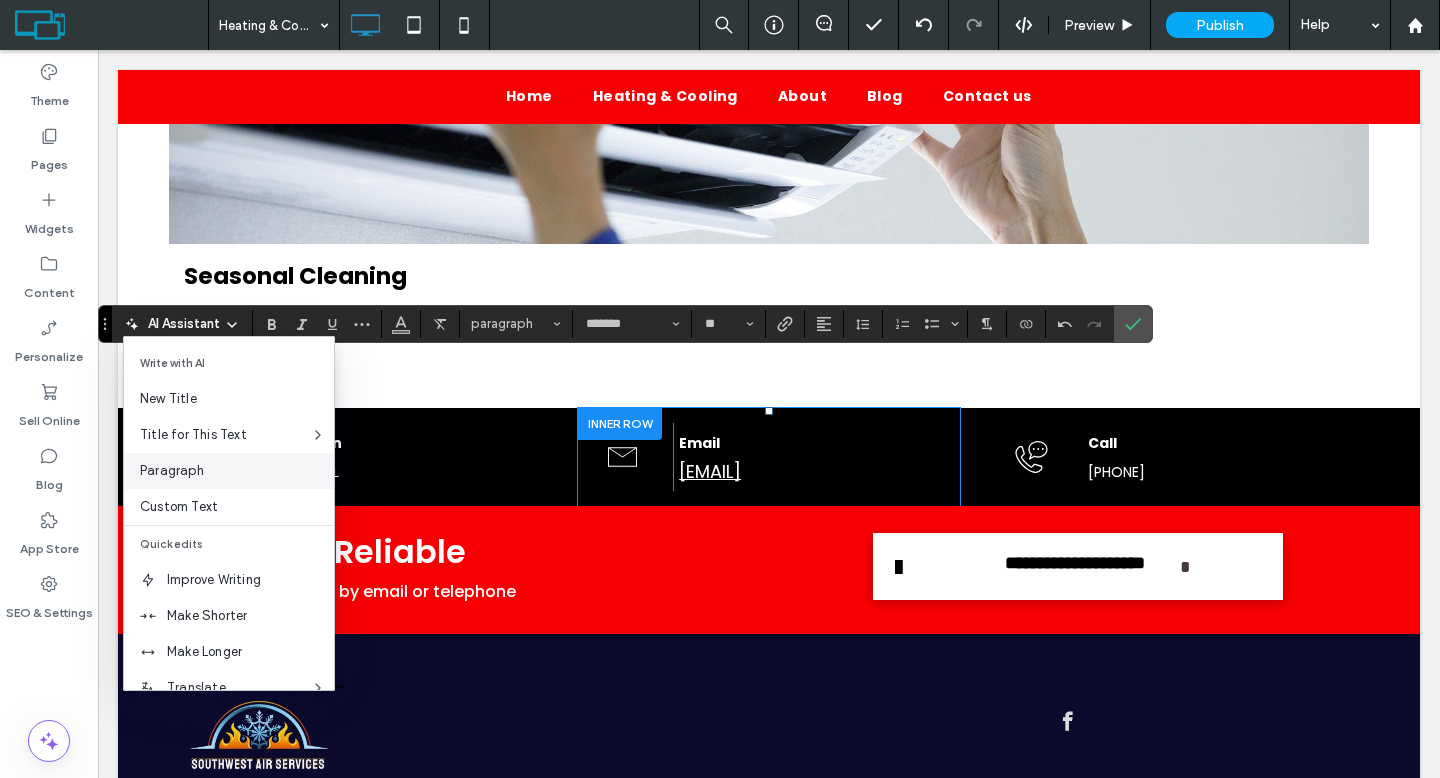 click on "Paragraph" at bounding box center (229, 471) 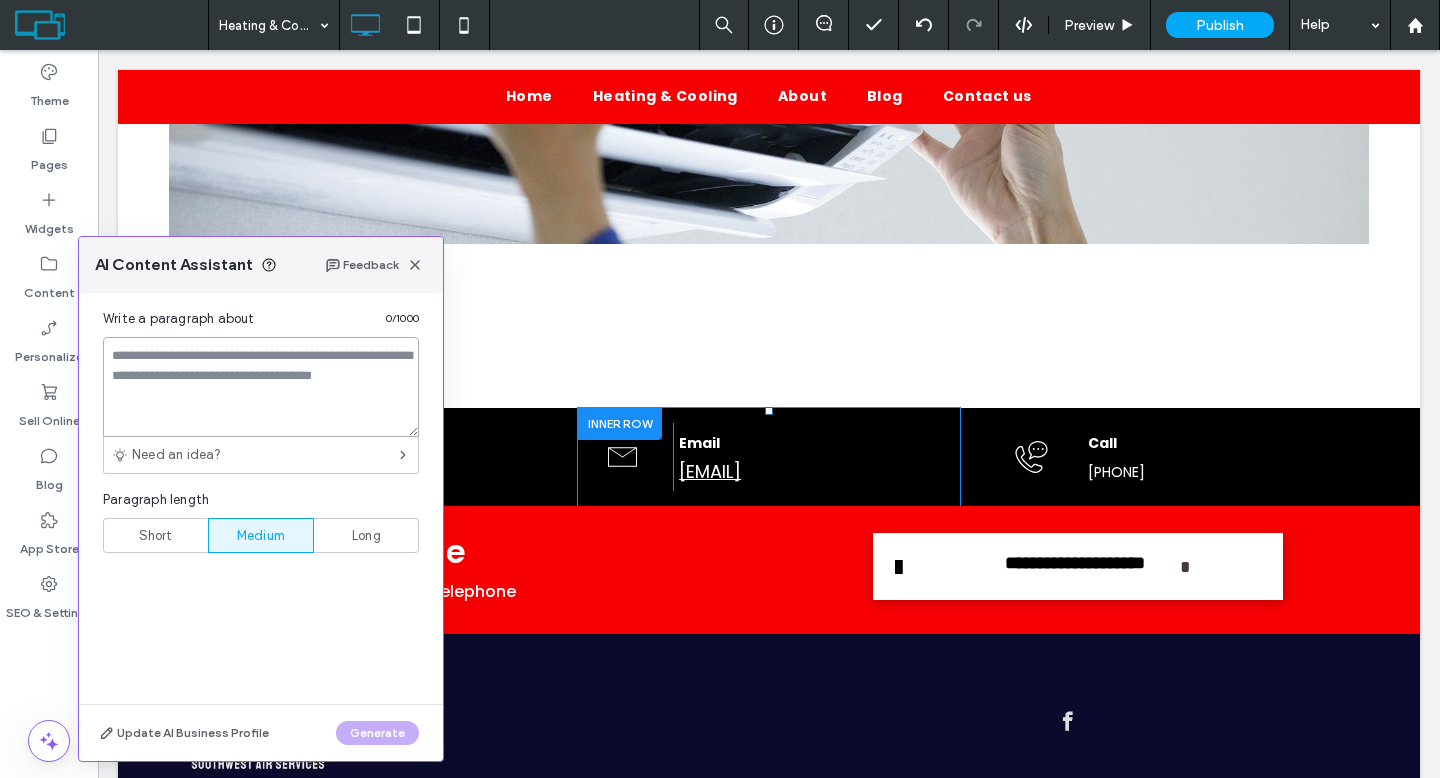 click at bounding box center (261, 387) 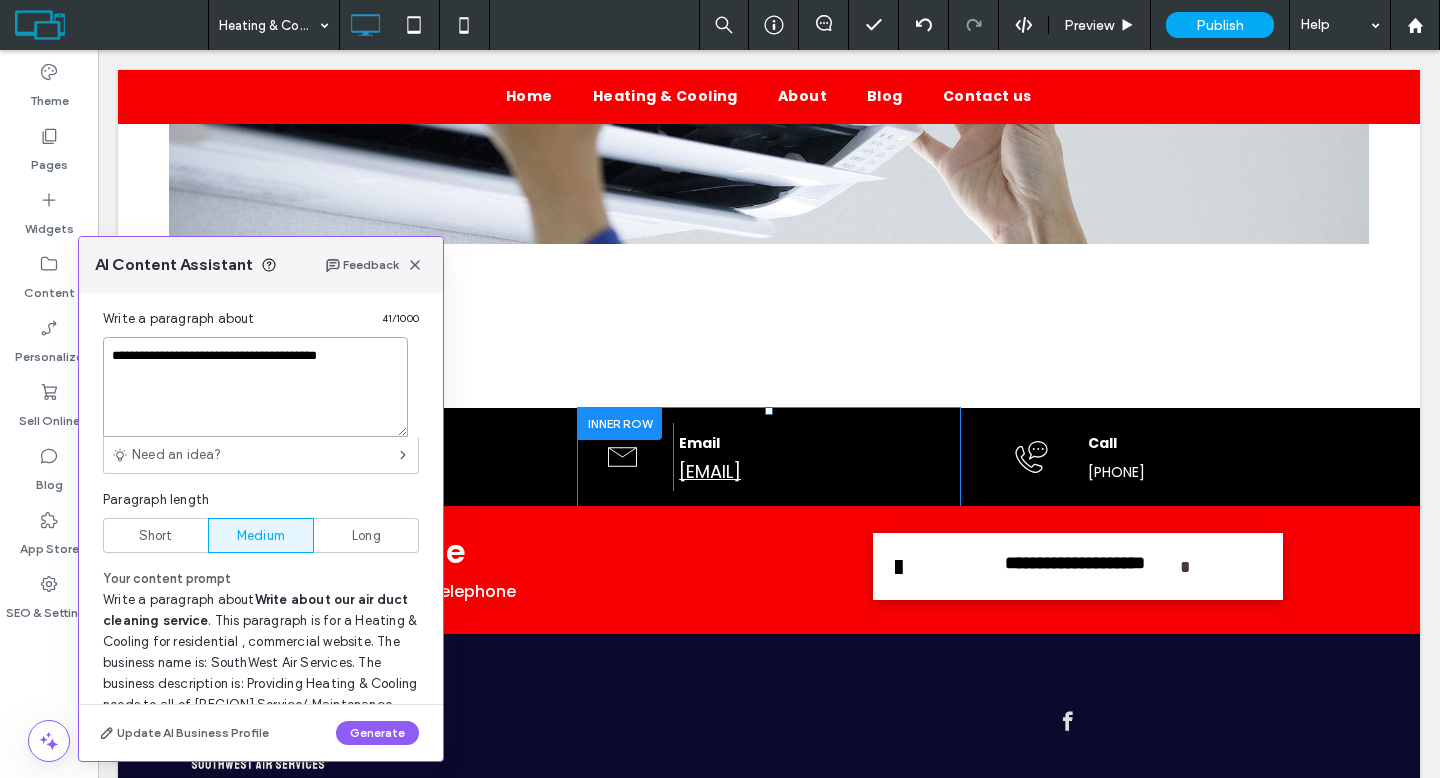 type on "**********" 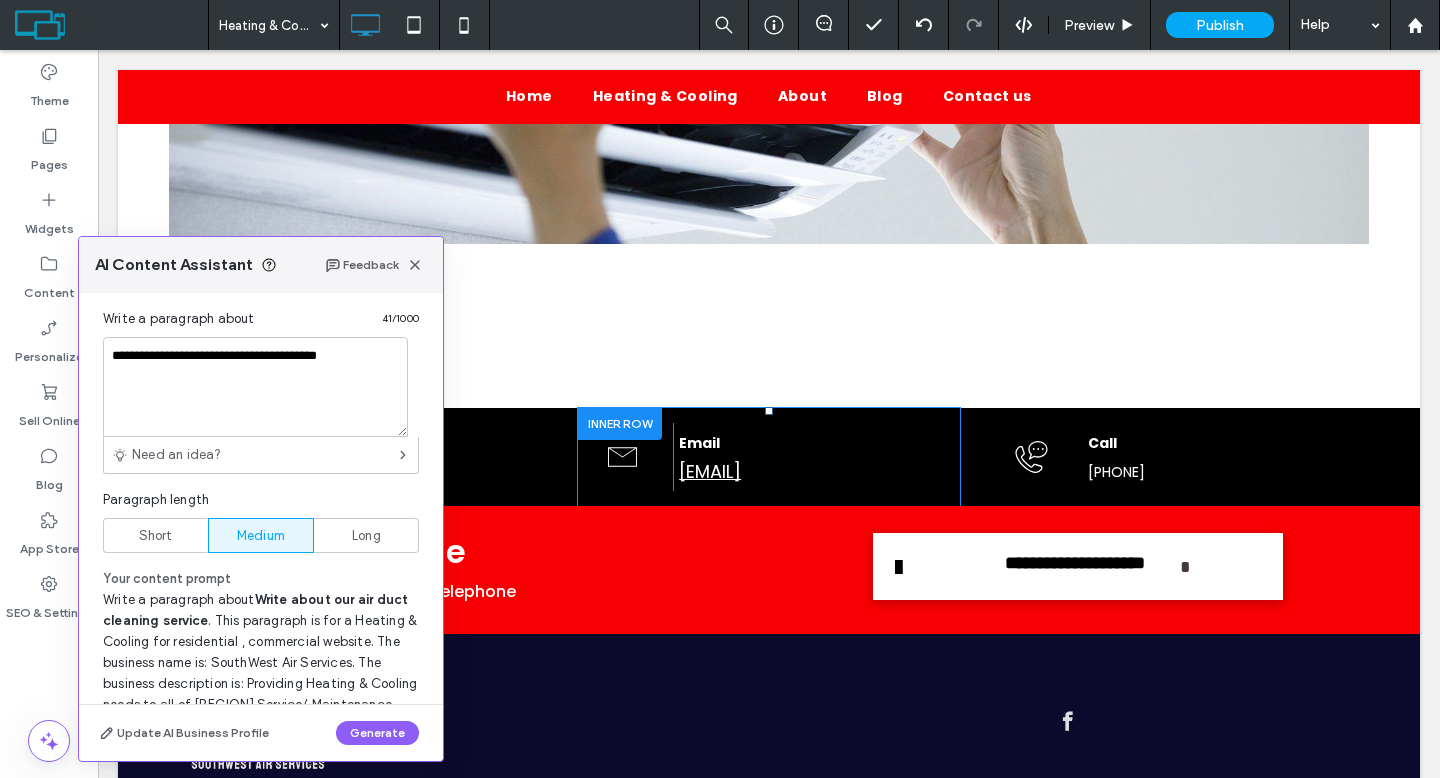 click on "Short" at bounding box center [155, 535] 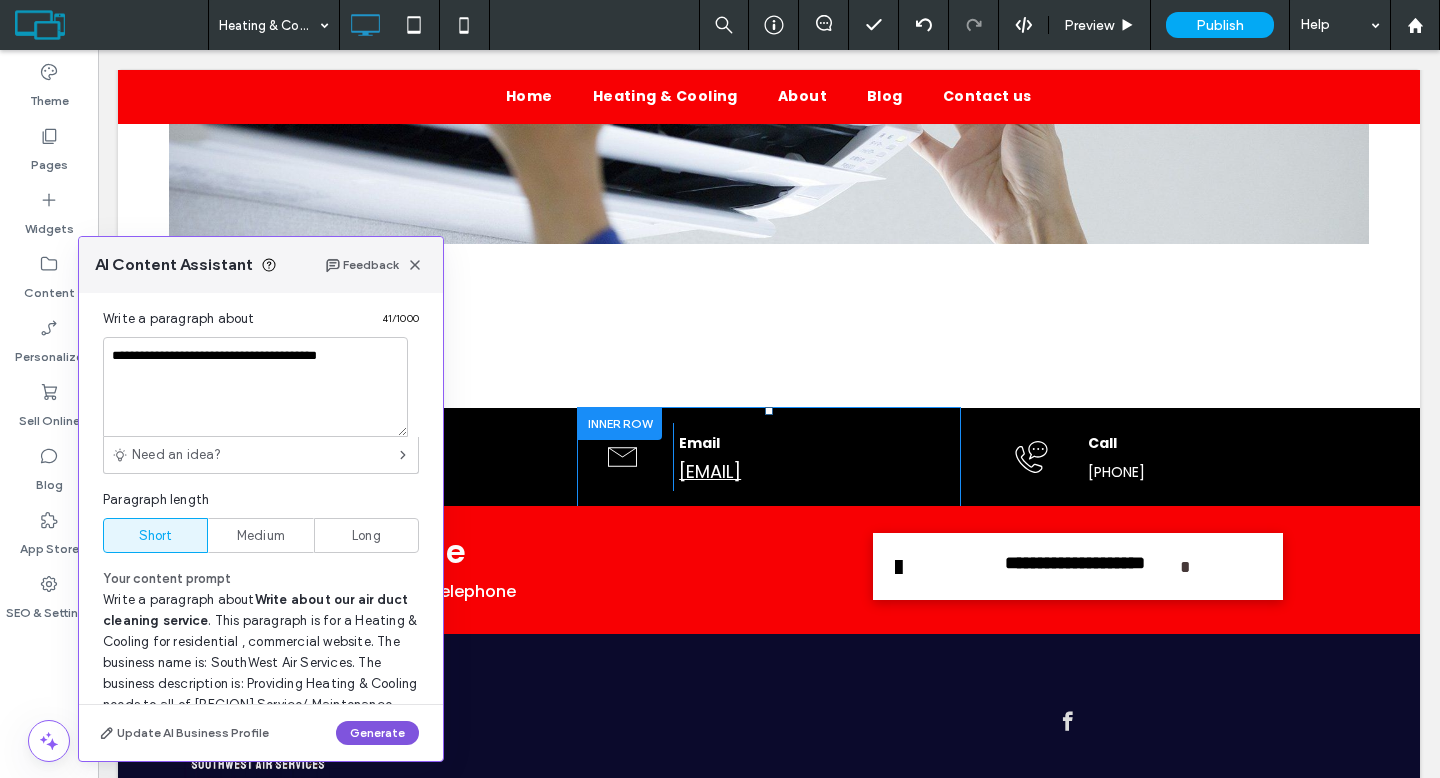 click on "Generate" at bounding box center (377, 733) 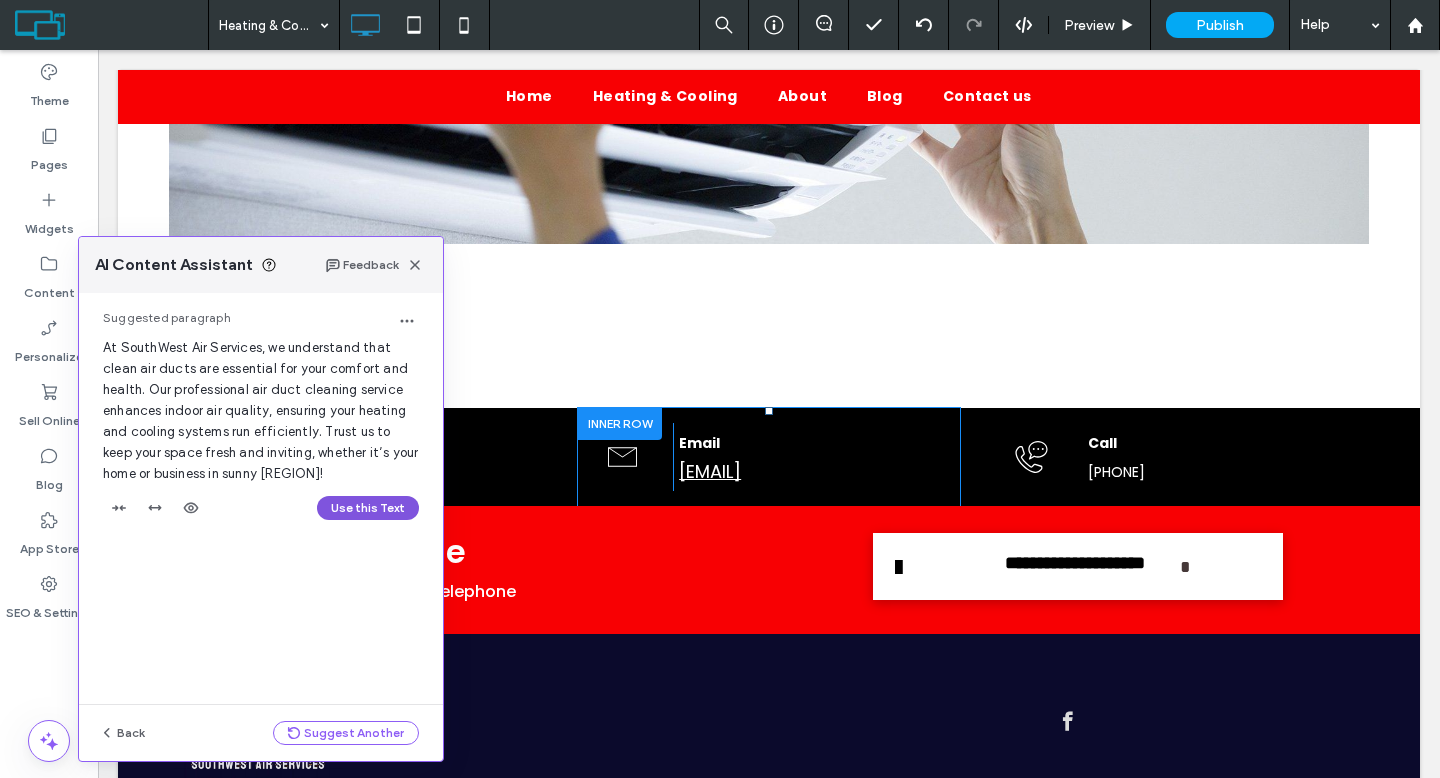 click on "Use this Text" at bounding box center [368, 508] 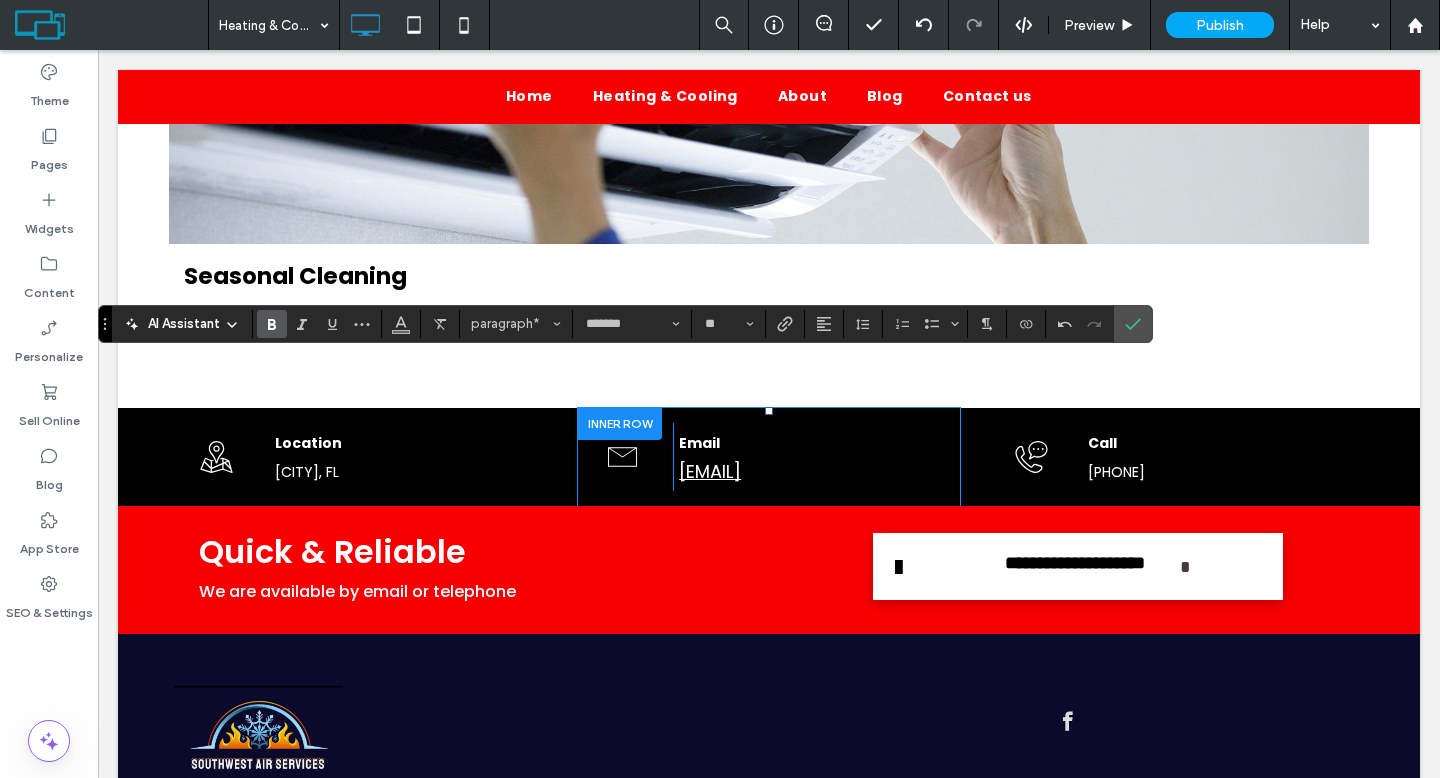 click 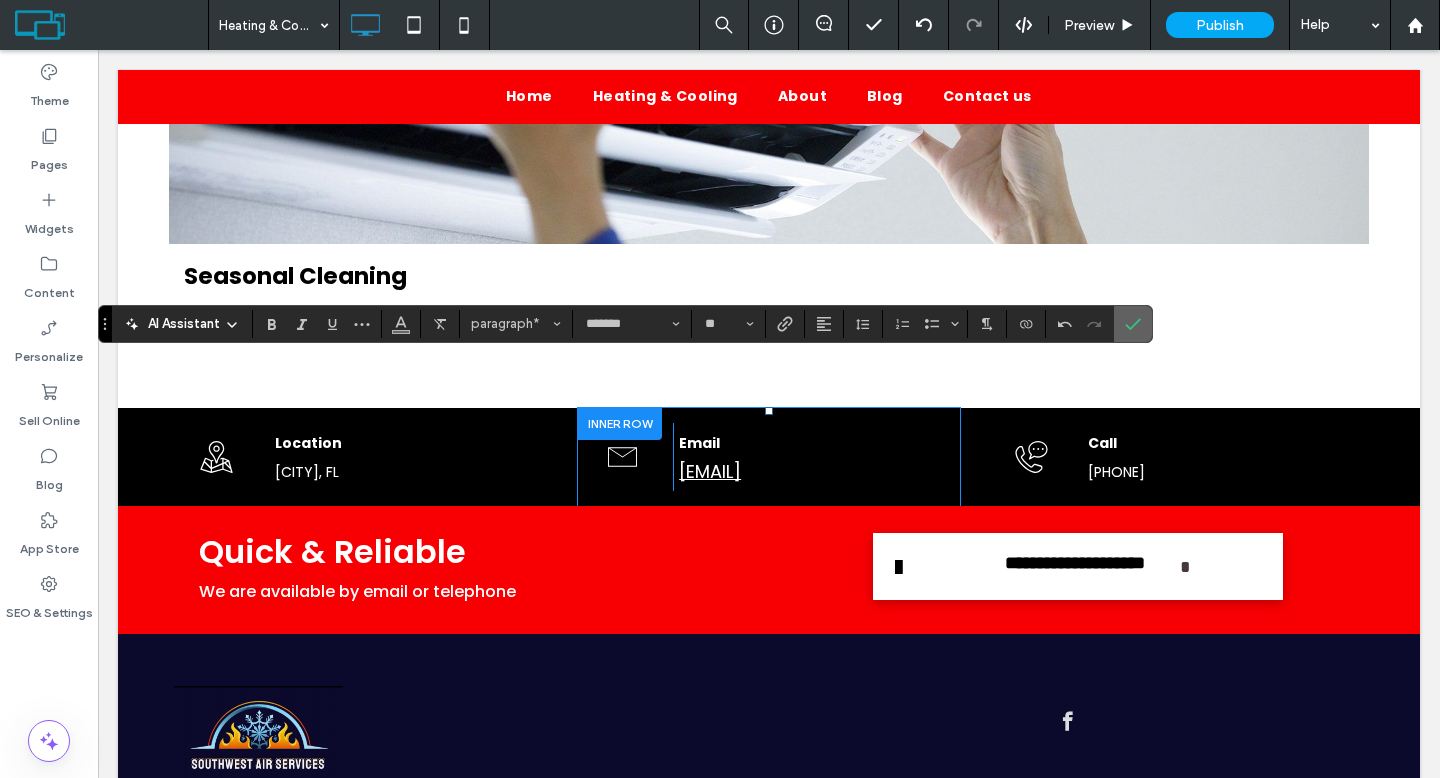 click 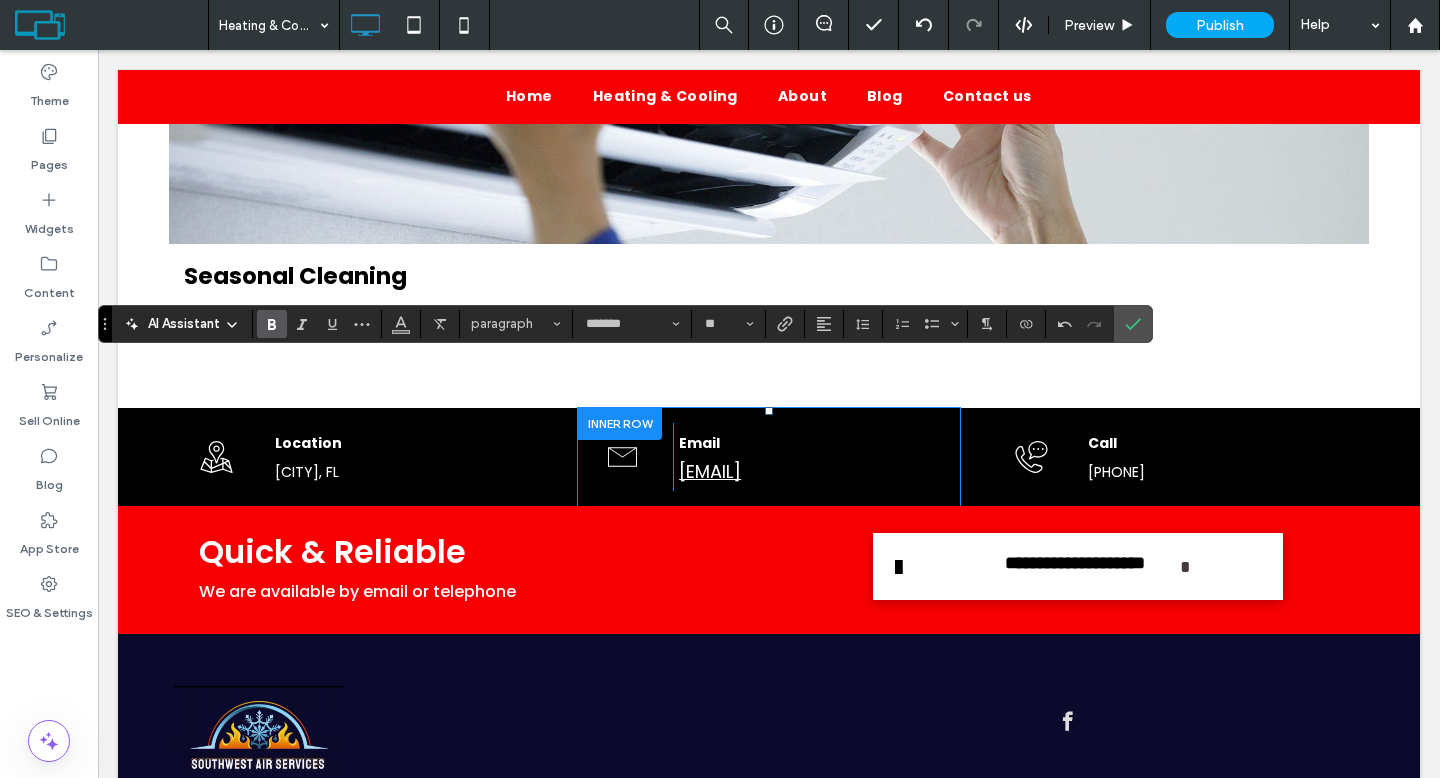 click at bounding box center (272, 324) 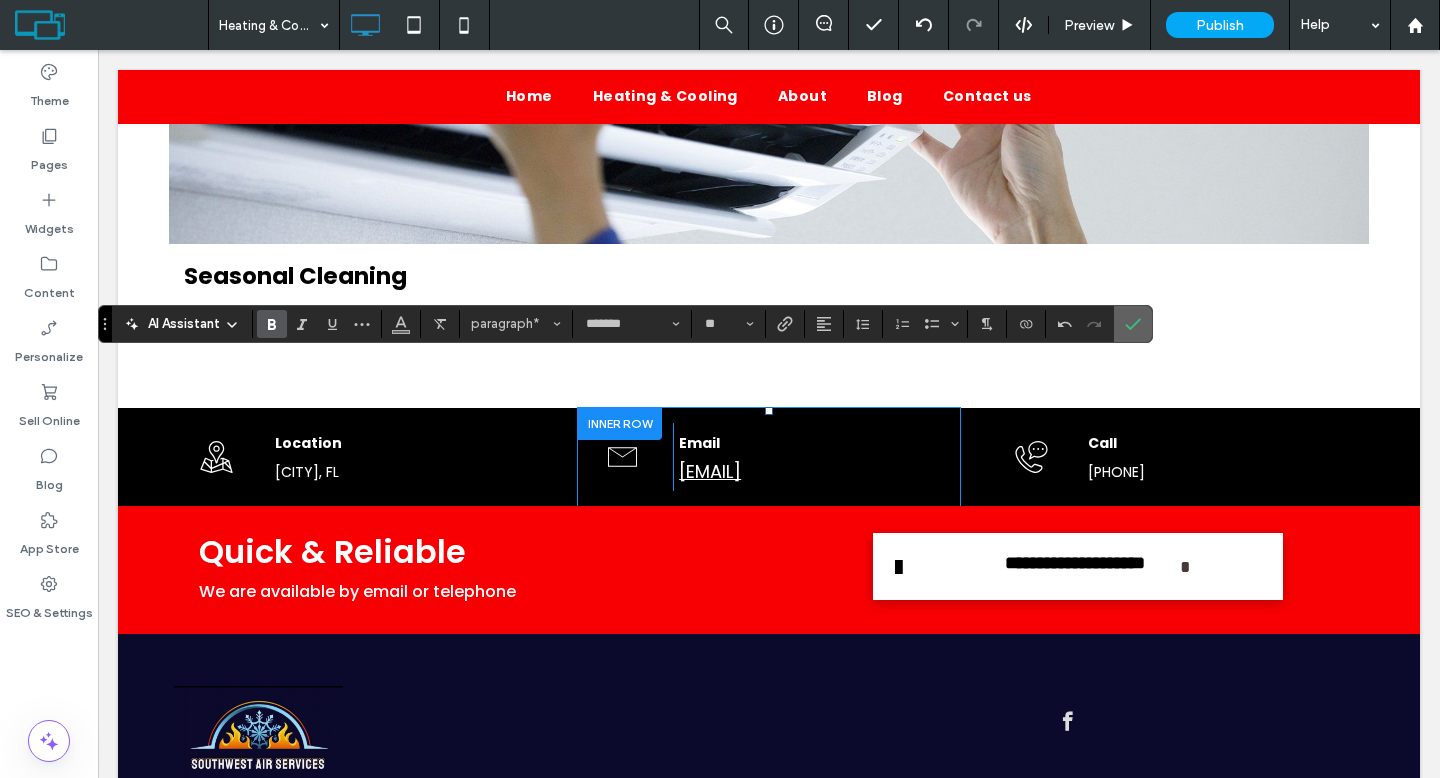 click 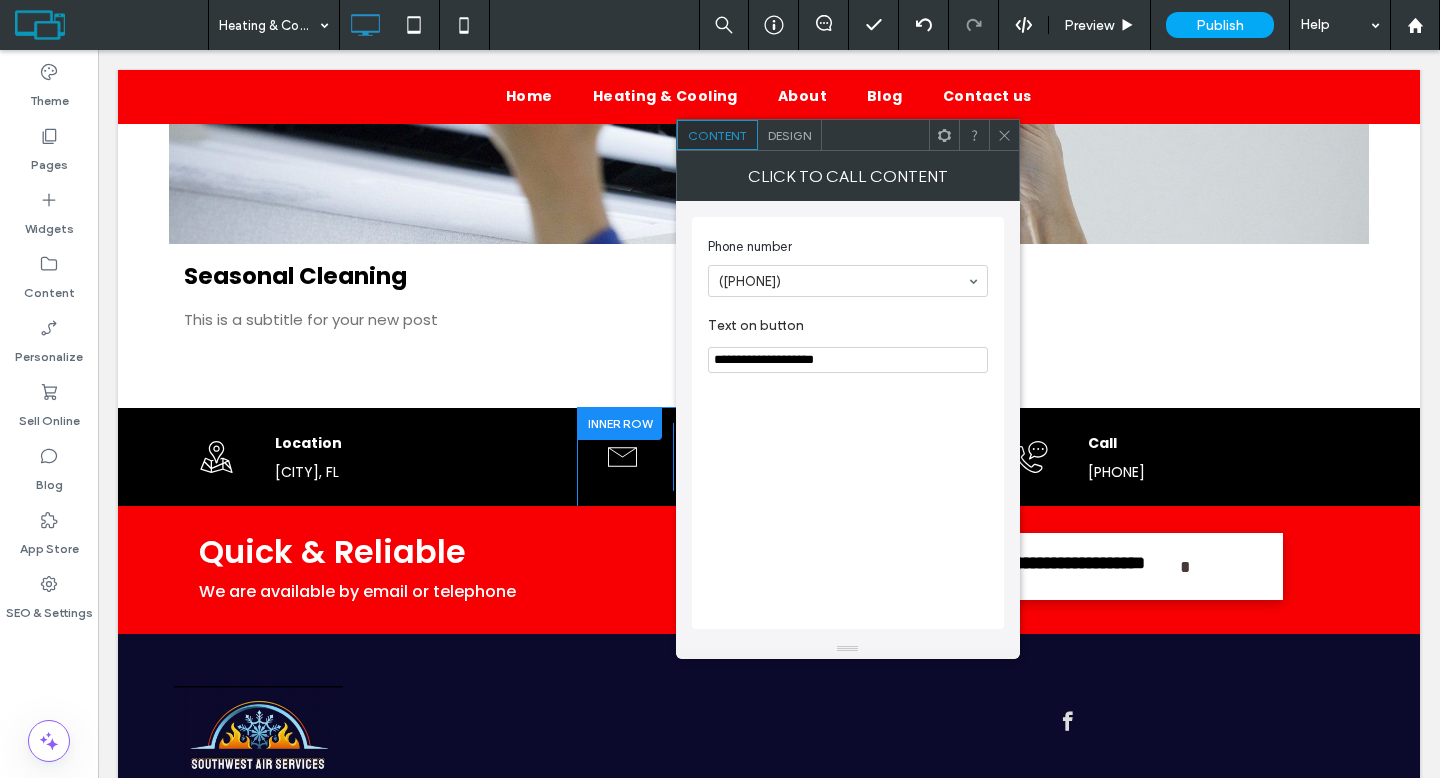 drag, startPoint x: 861, startPoint y: 359, endPoint x: 758, endPoint y: 360, distance: 103.00485 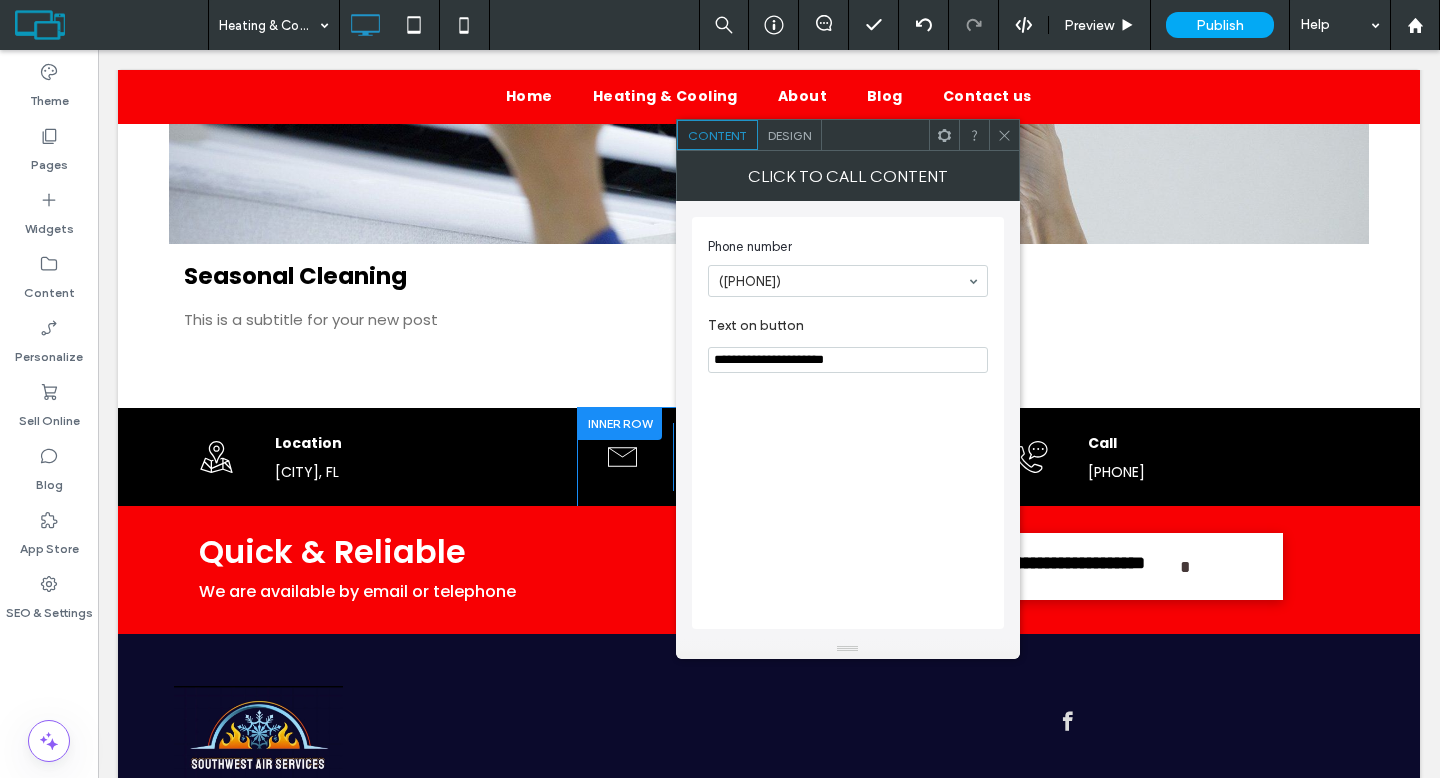 type on "**********" 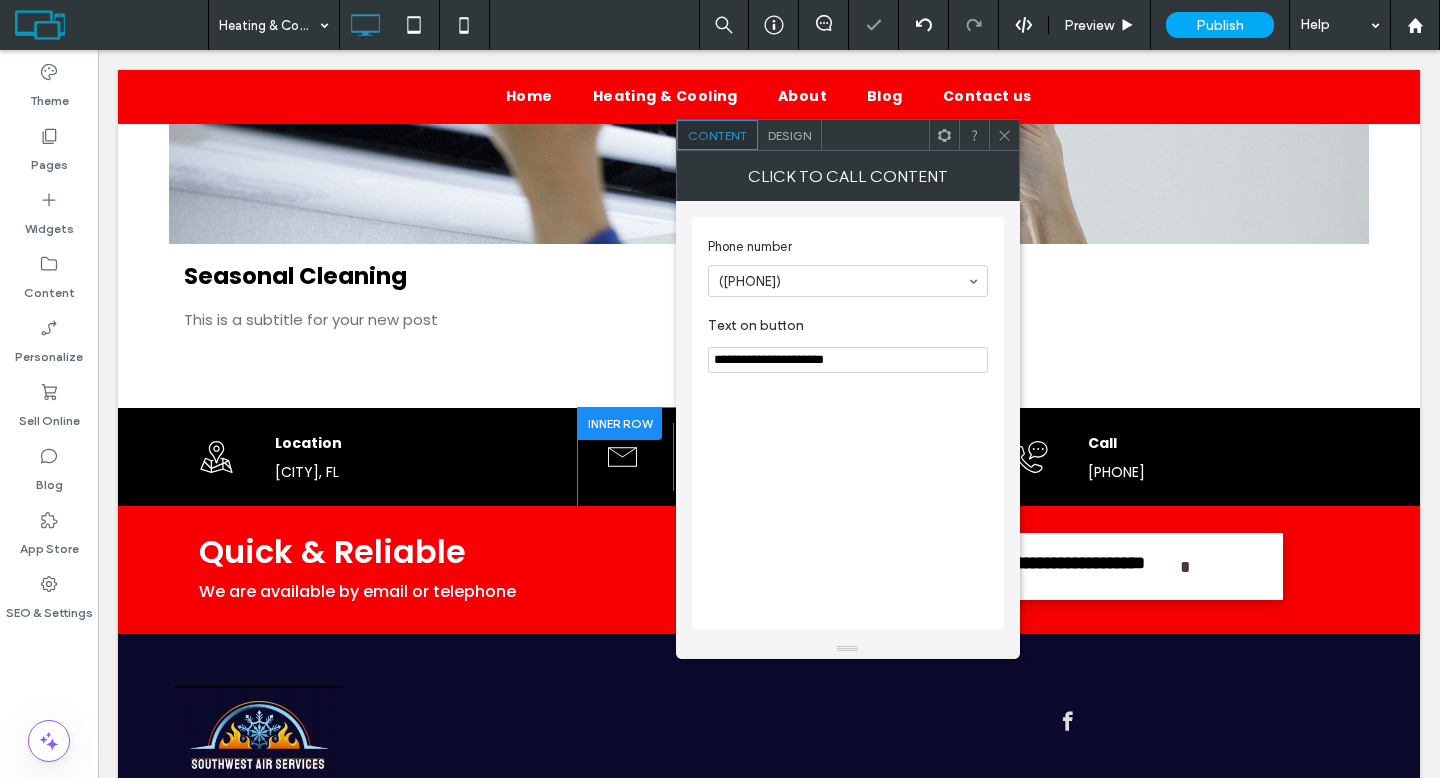 click 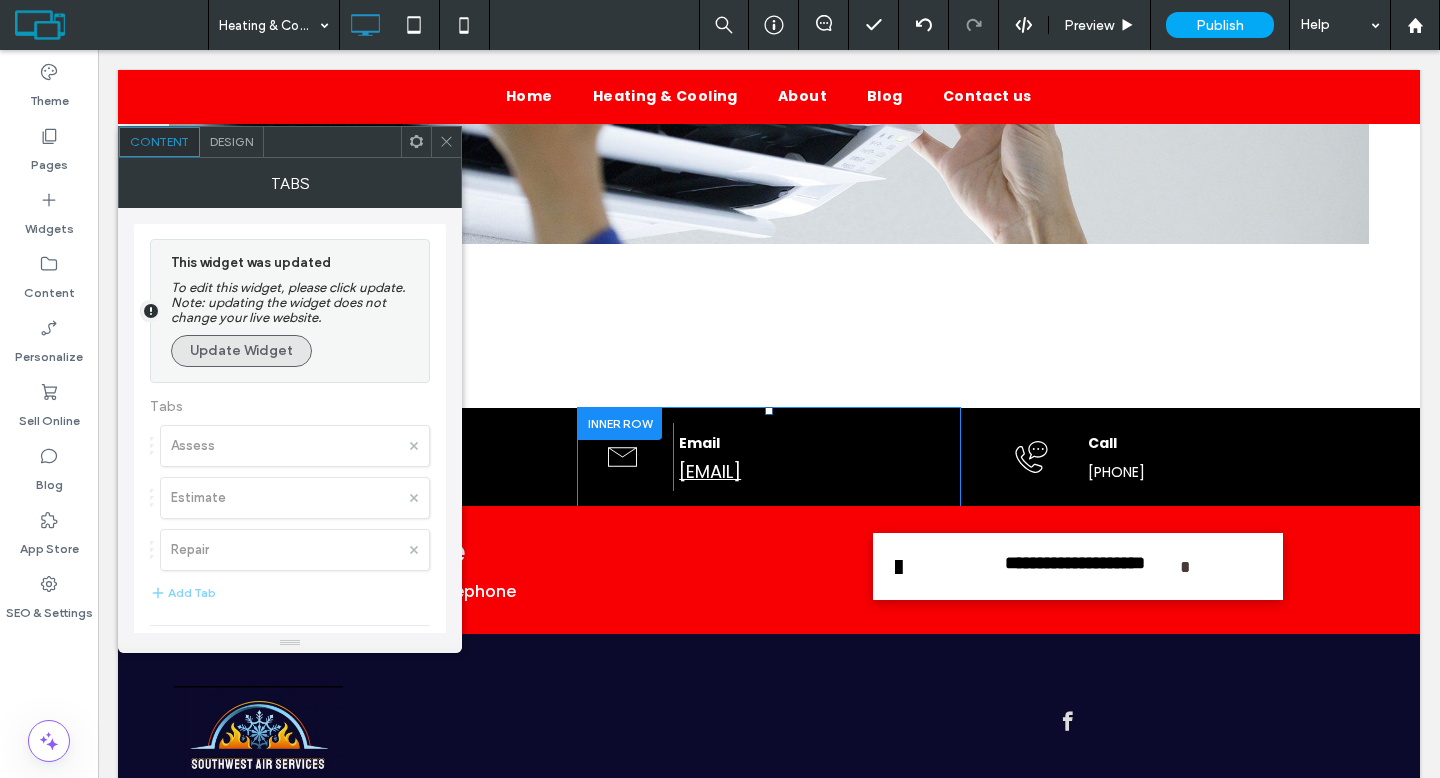 click on "Update Widget" at bounding box center [241, 351] 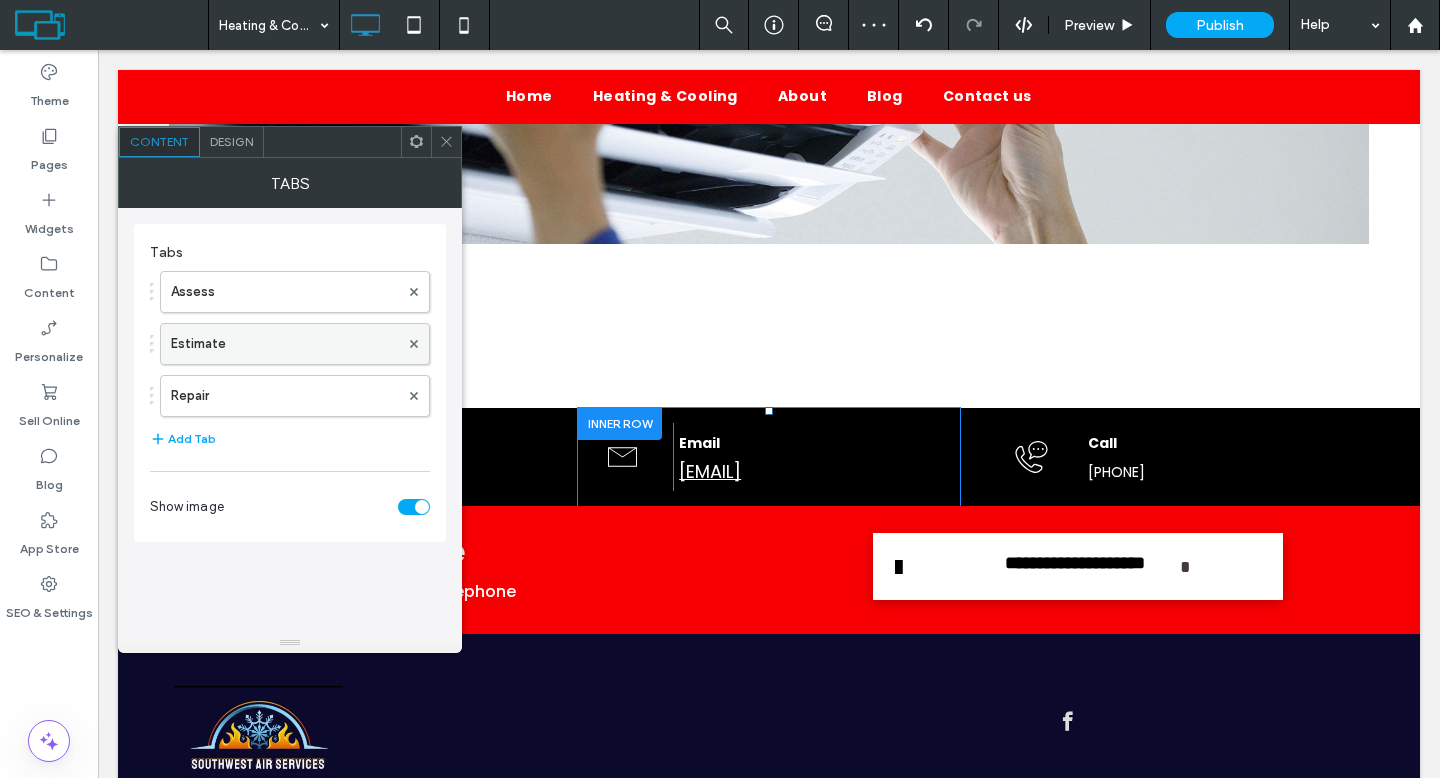 click on "Estimate" at bounding box center (285, 344) 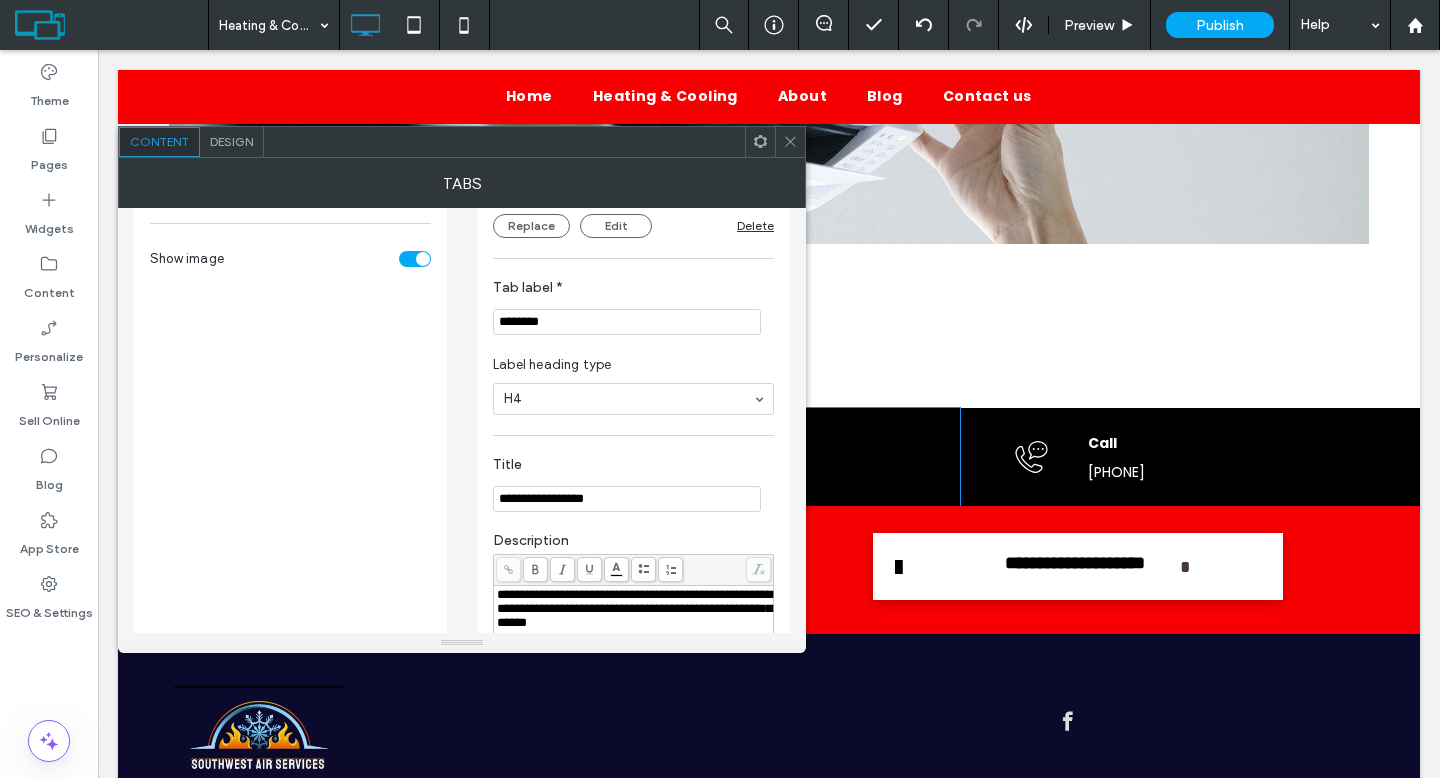 scroll, scrollTop: 34, scrollLeft: 0, axis: vertical 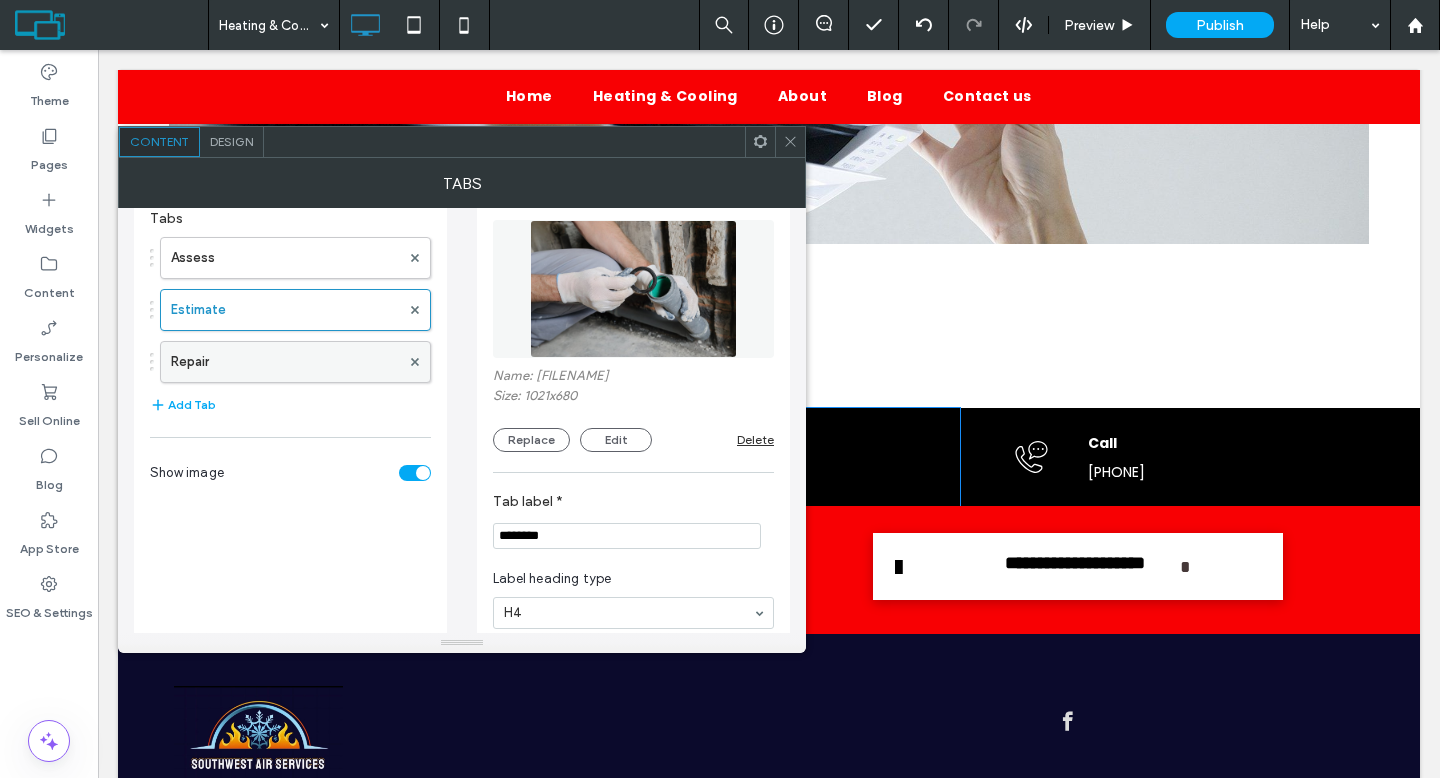 click on "Repair" at bounding box center (285, 362) 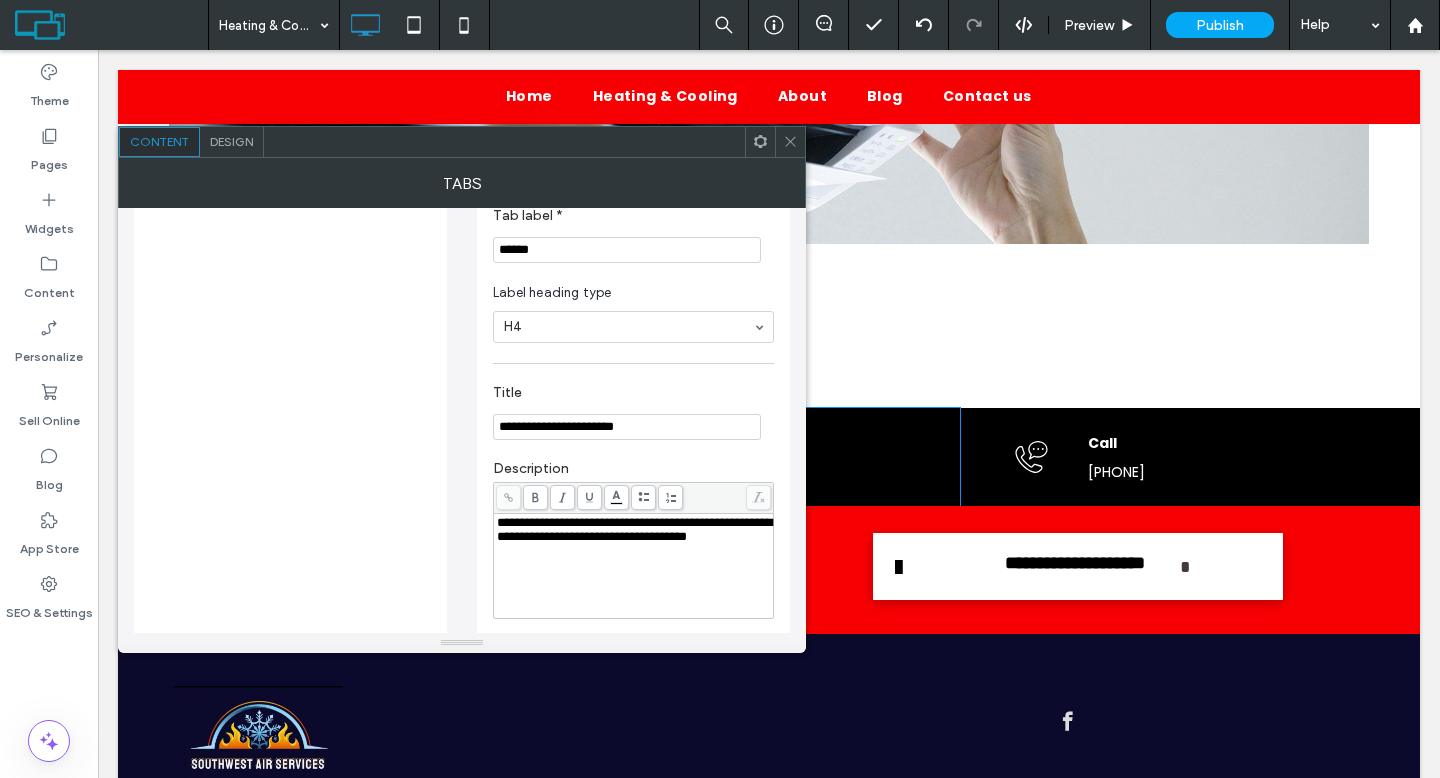 scroll, scrollTop: 4, scrollLeft: 0, axis: vertical 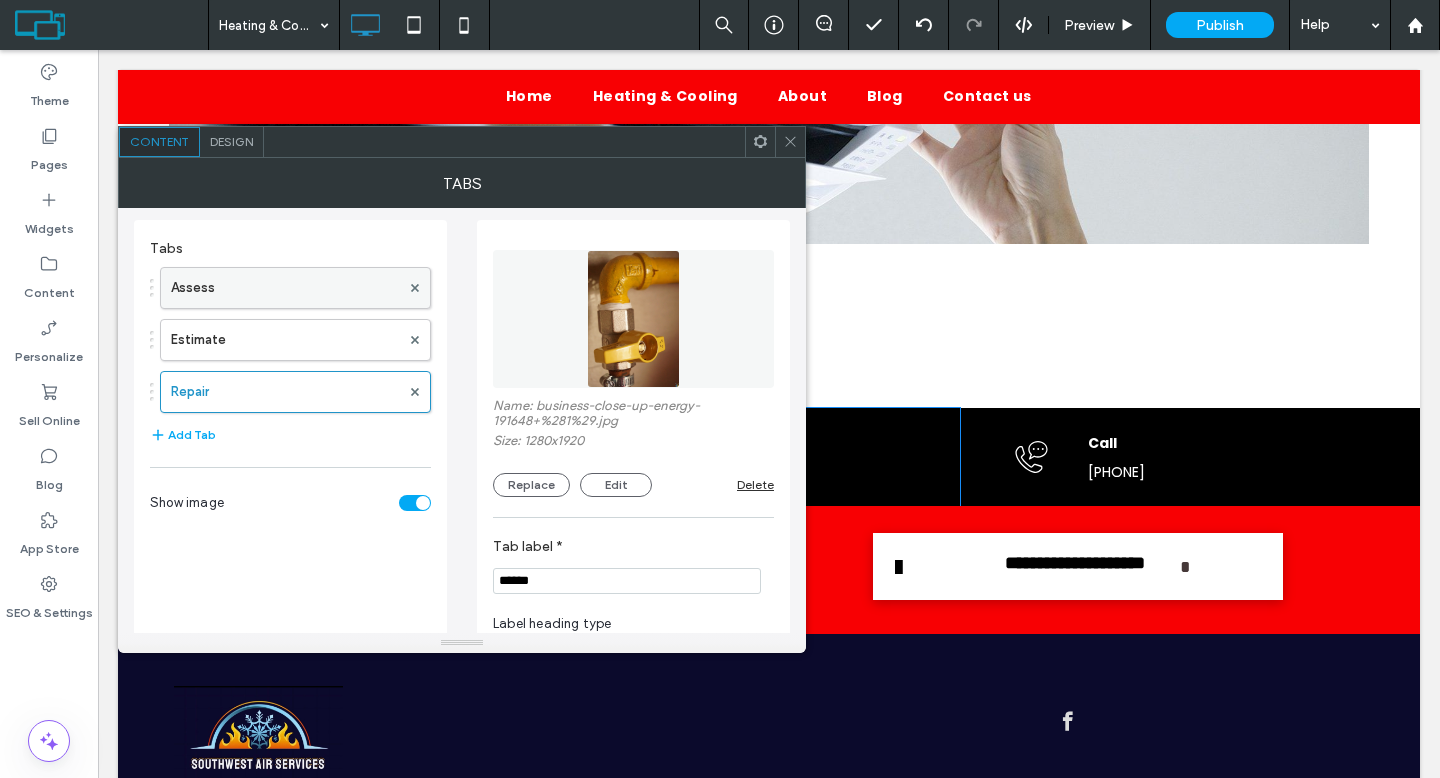 click on "Assess" at bounding box center (285, 288) 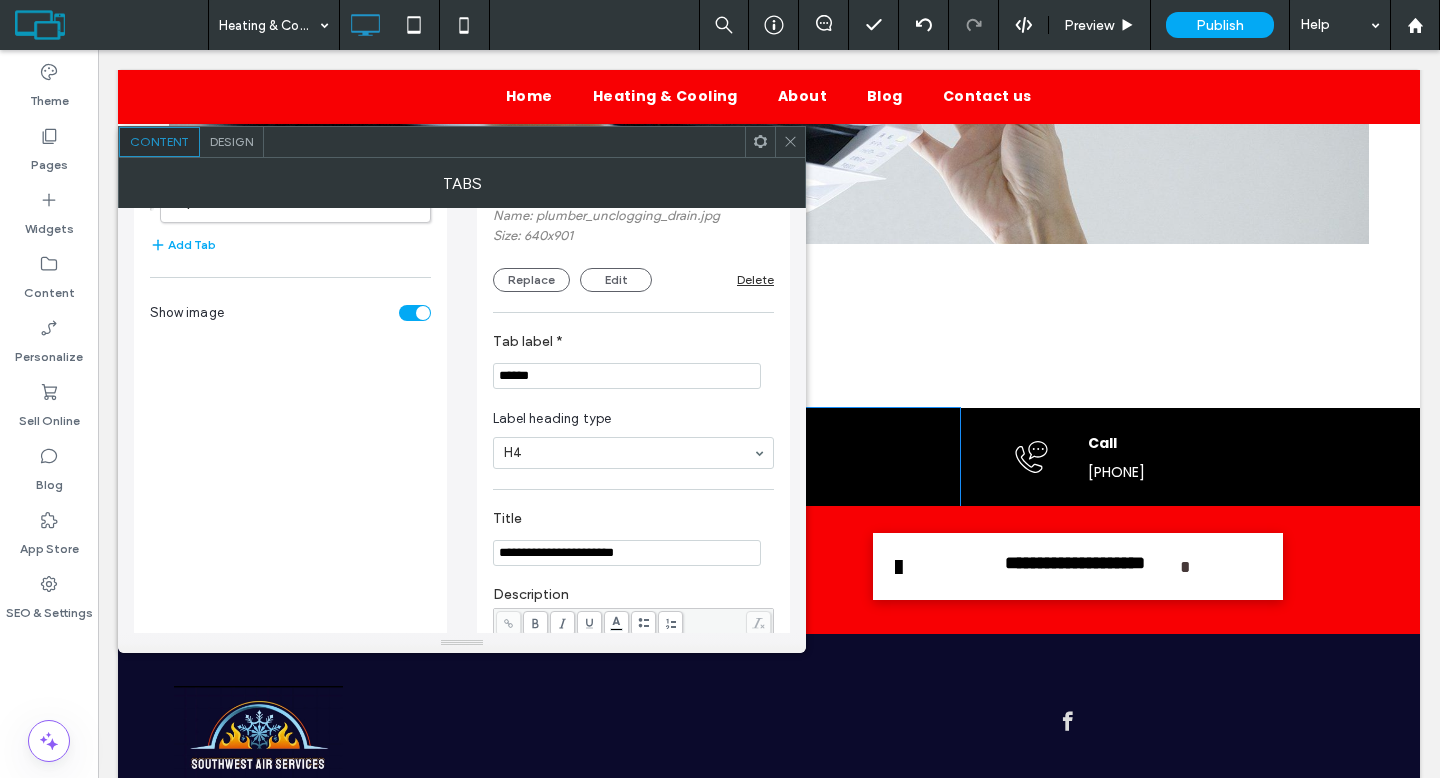 scroll, scrollTop: 153, scrollLeft: 0, axis: vertical 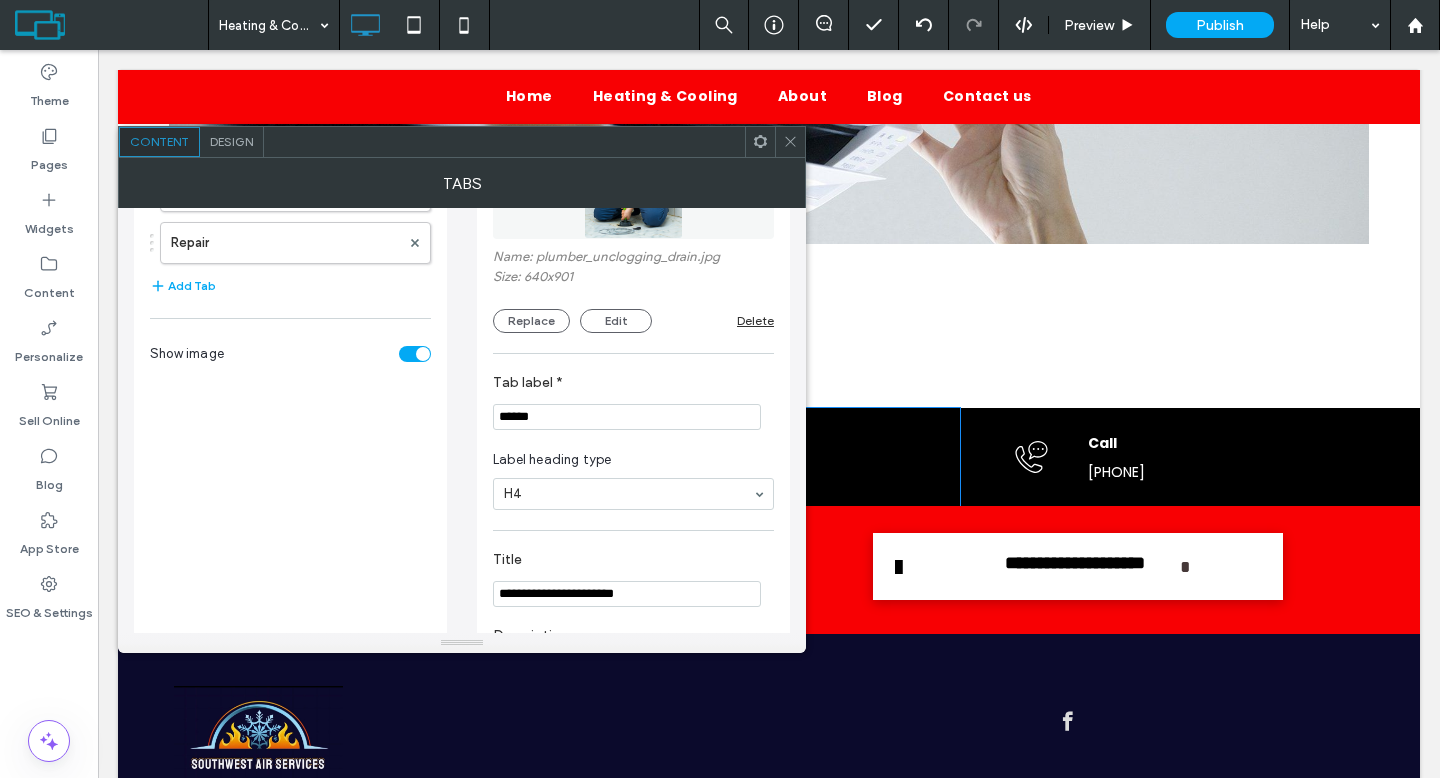 click 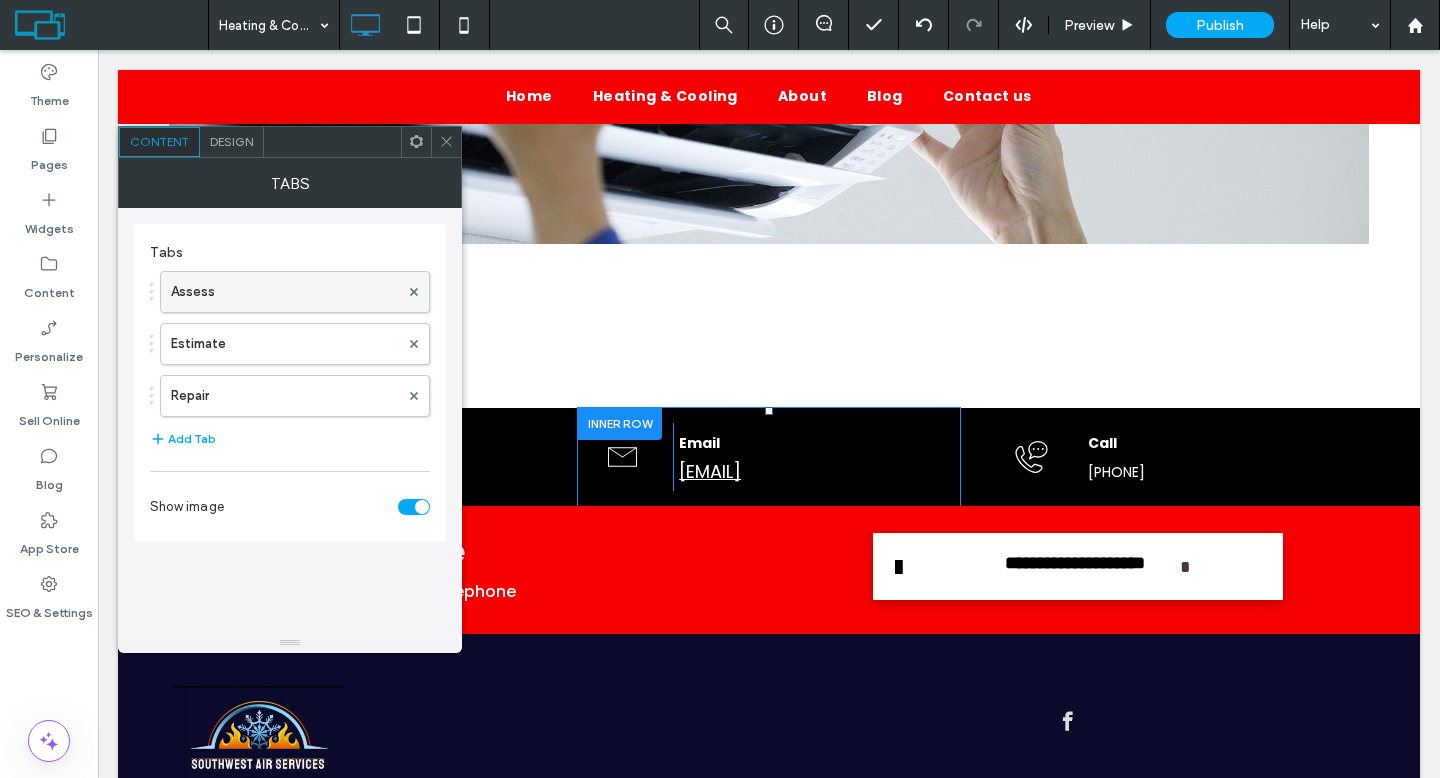 click on "Assess" at bounding box center [285, 292] 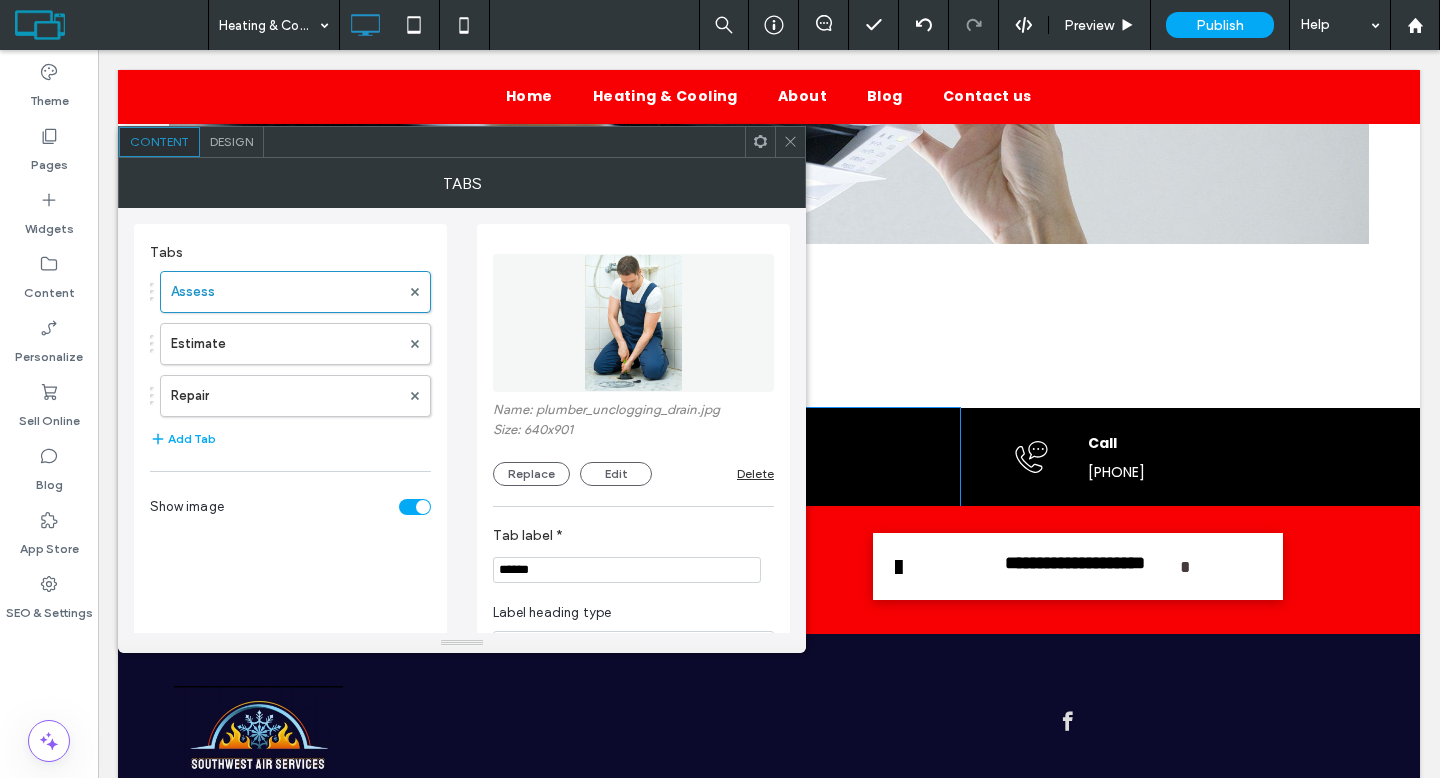 click 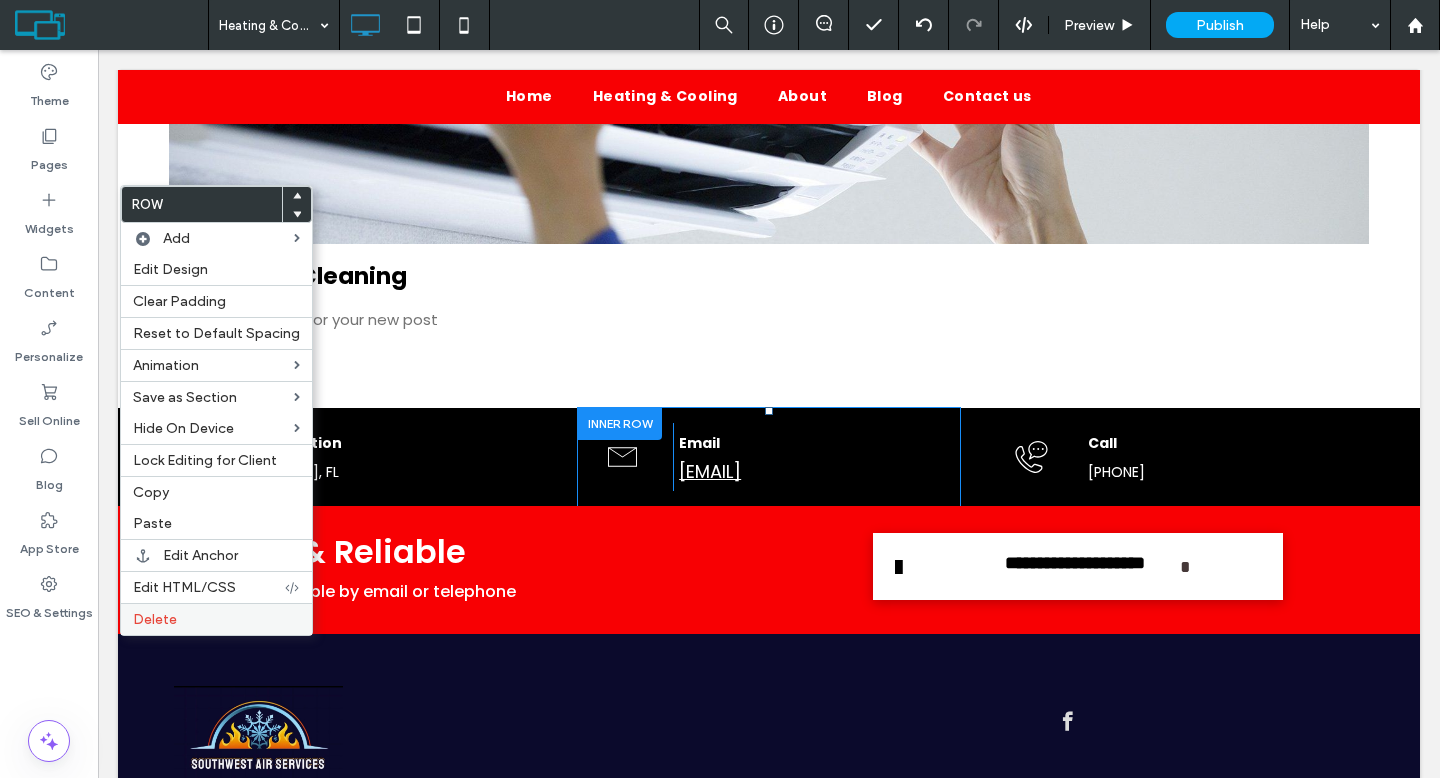 click on "Delete" at bounding box center (155, 619) 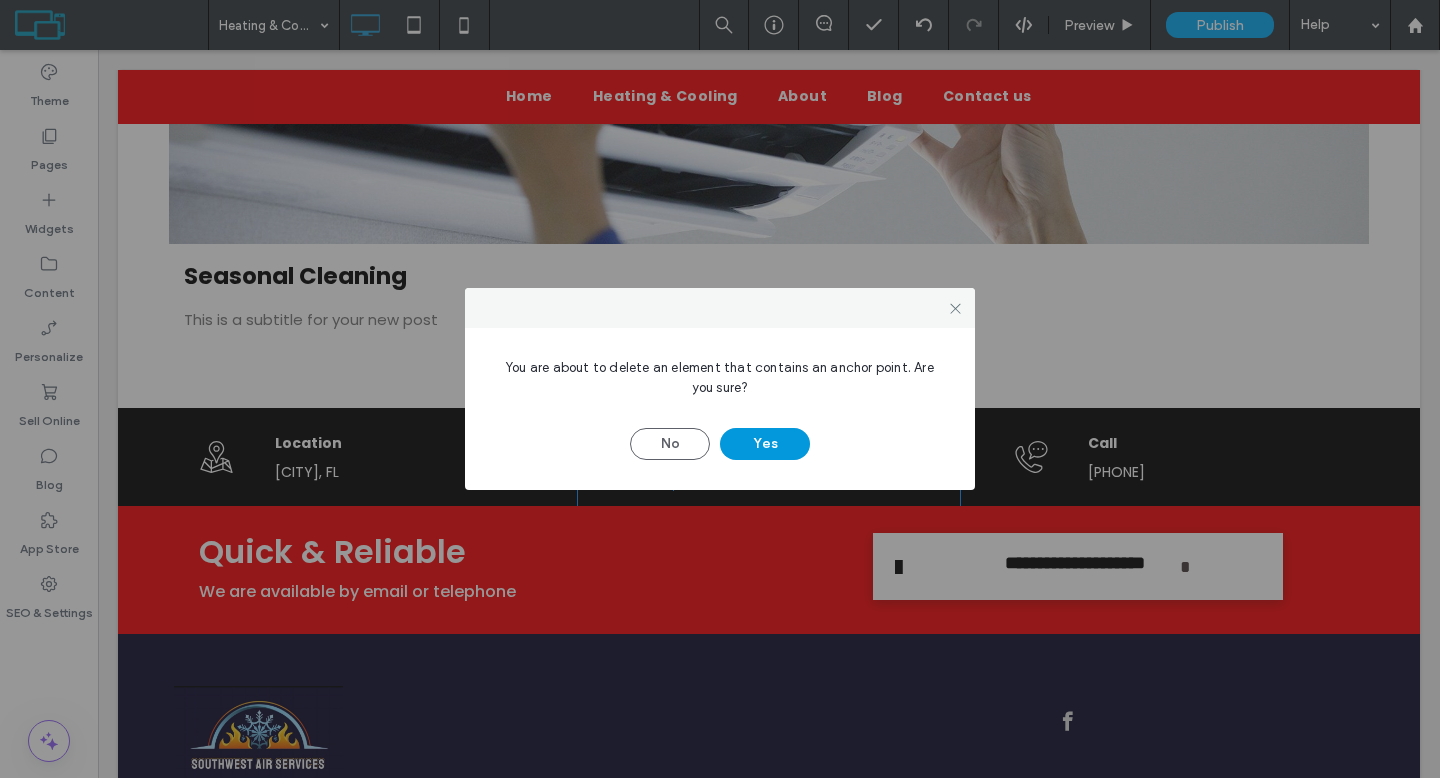 click on "Yes" at bounding box center [765, 444] 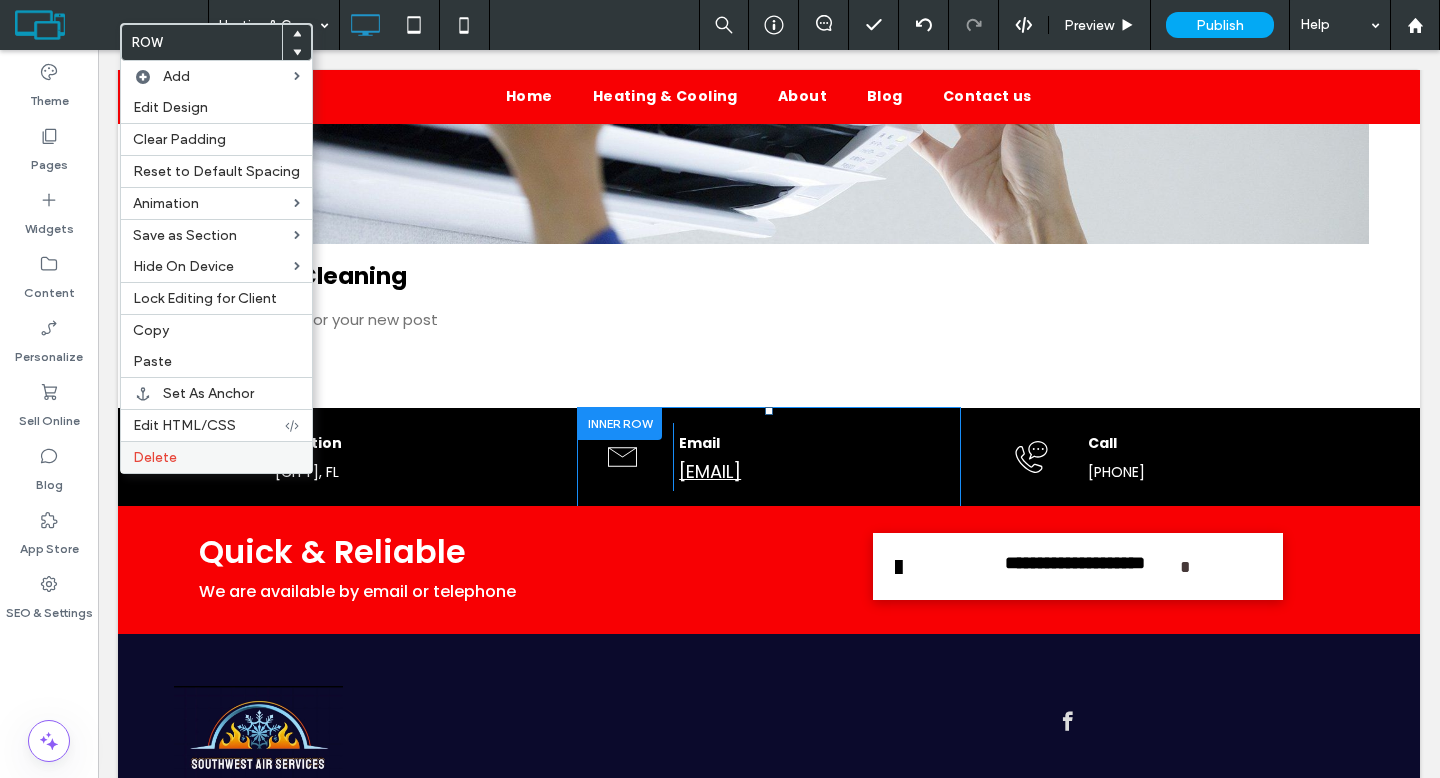 click on "Delete" at bounding box center (155, 457) 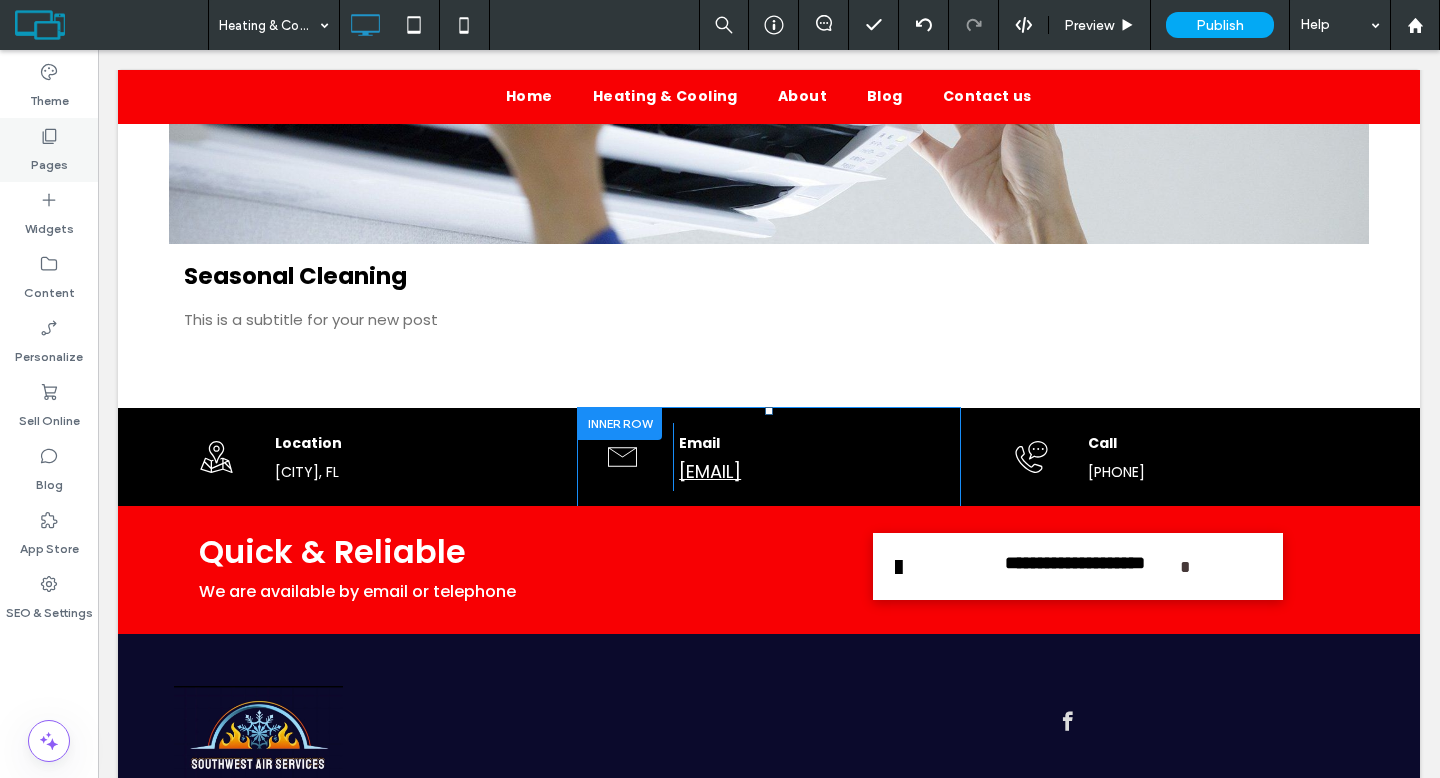 click on "Pages" at bounding box center [49, 160] 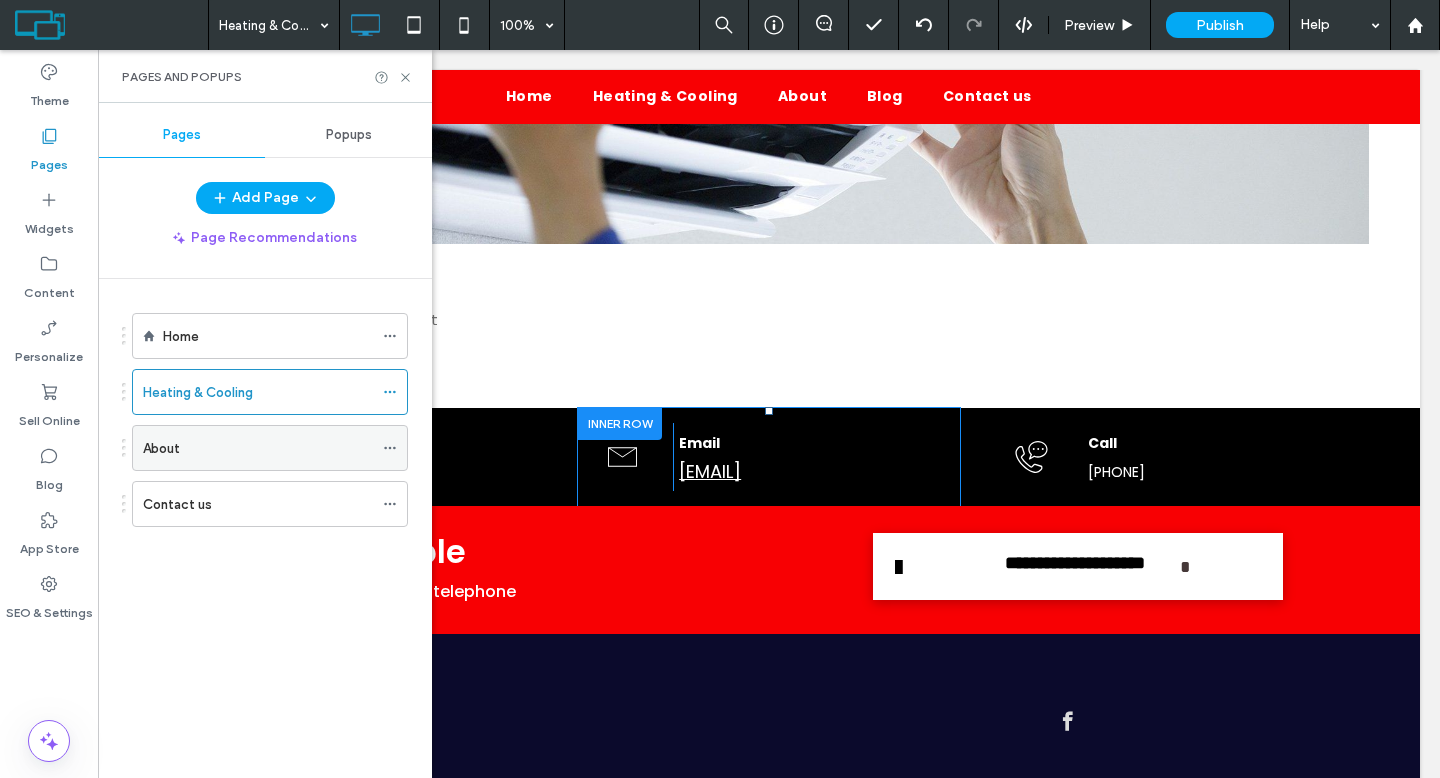 click on "About" at bounding box center [161, 448] 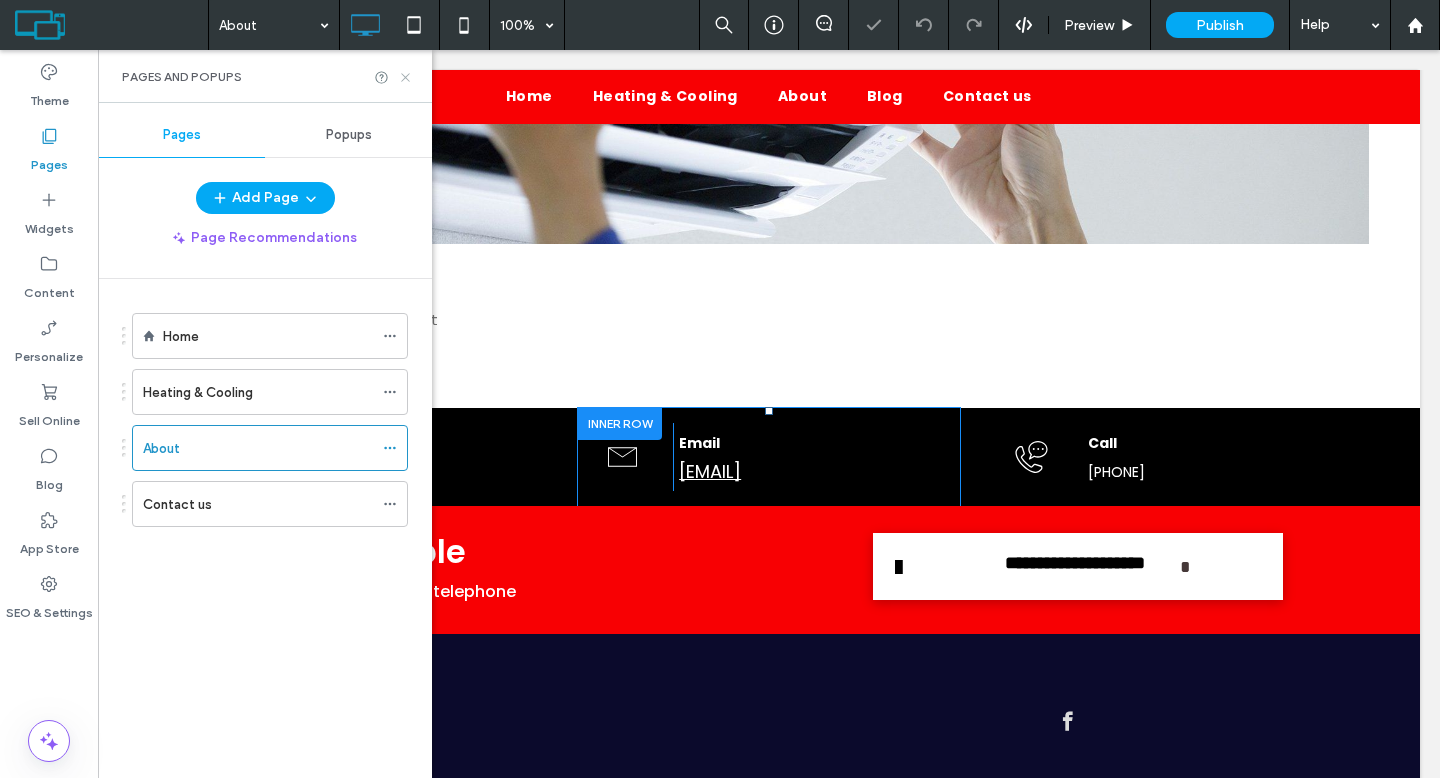 click 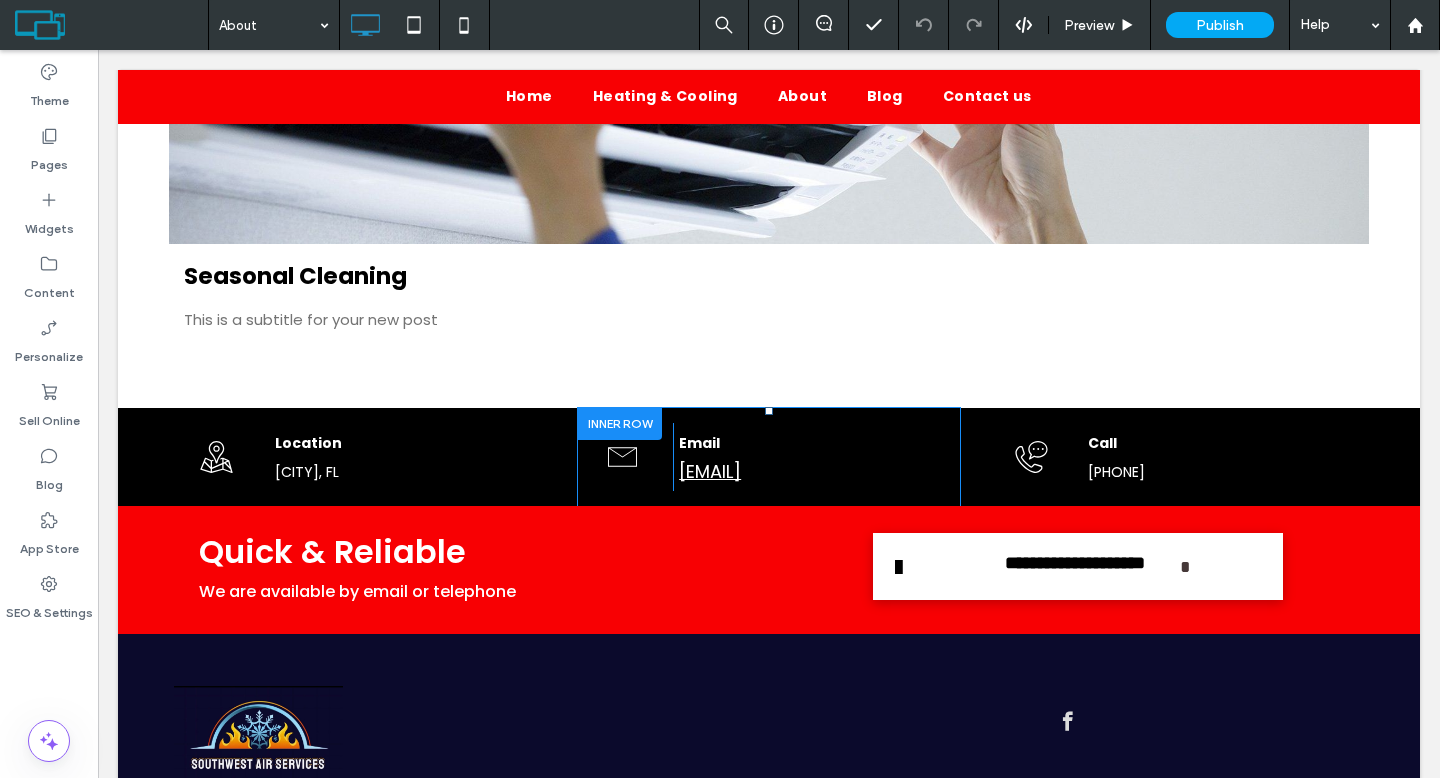 type on "*******" 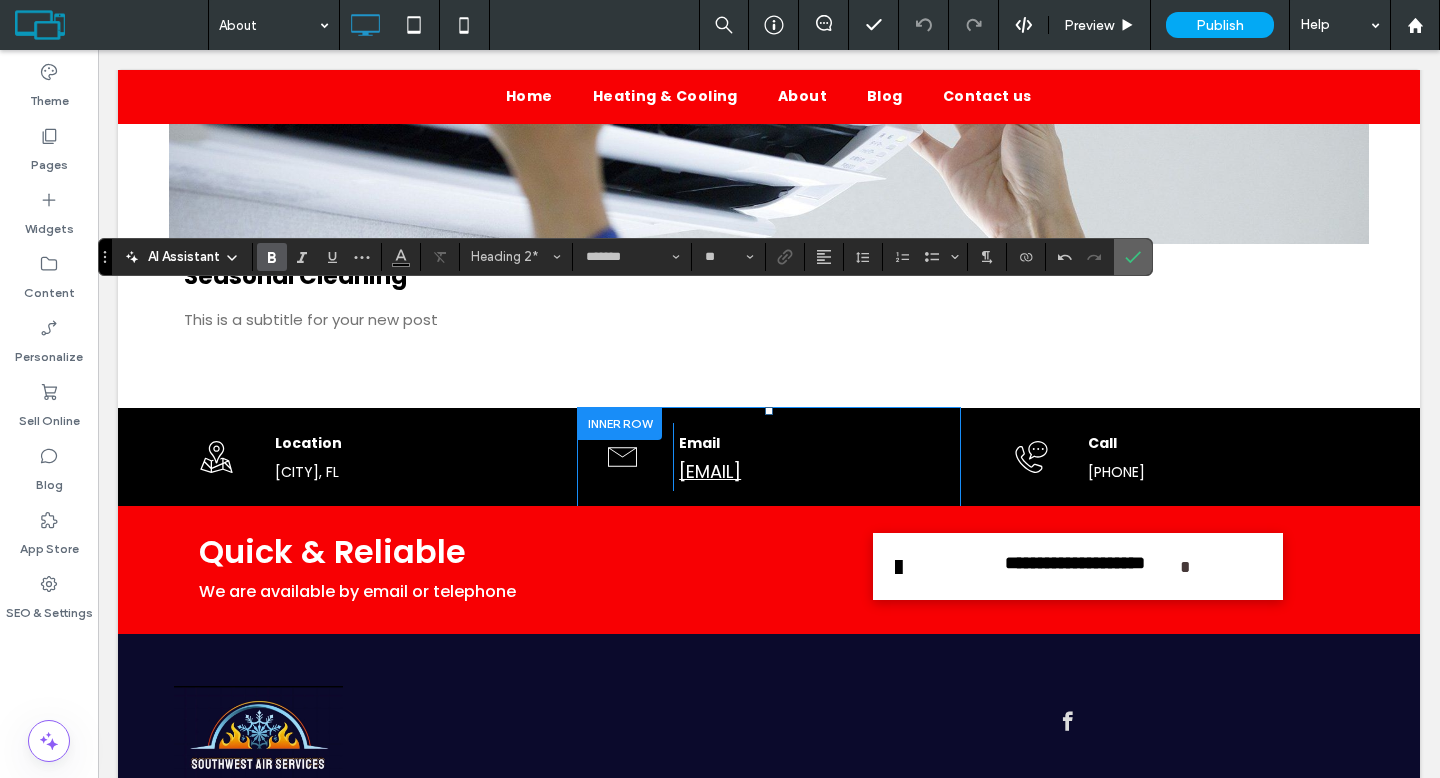 click at bounding box center [1133, 257] 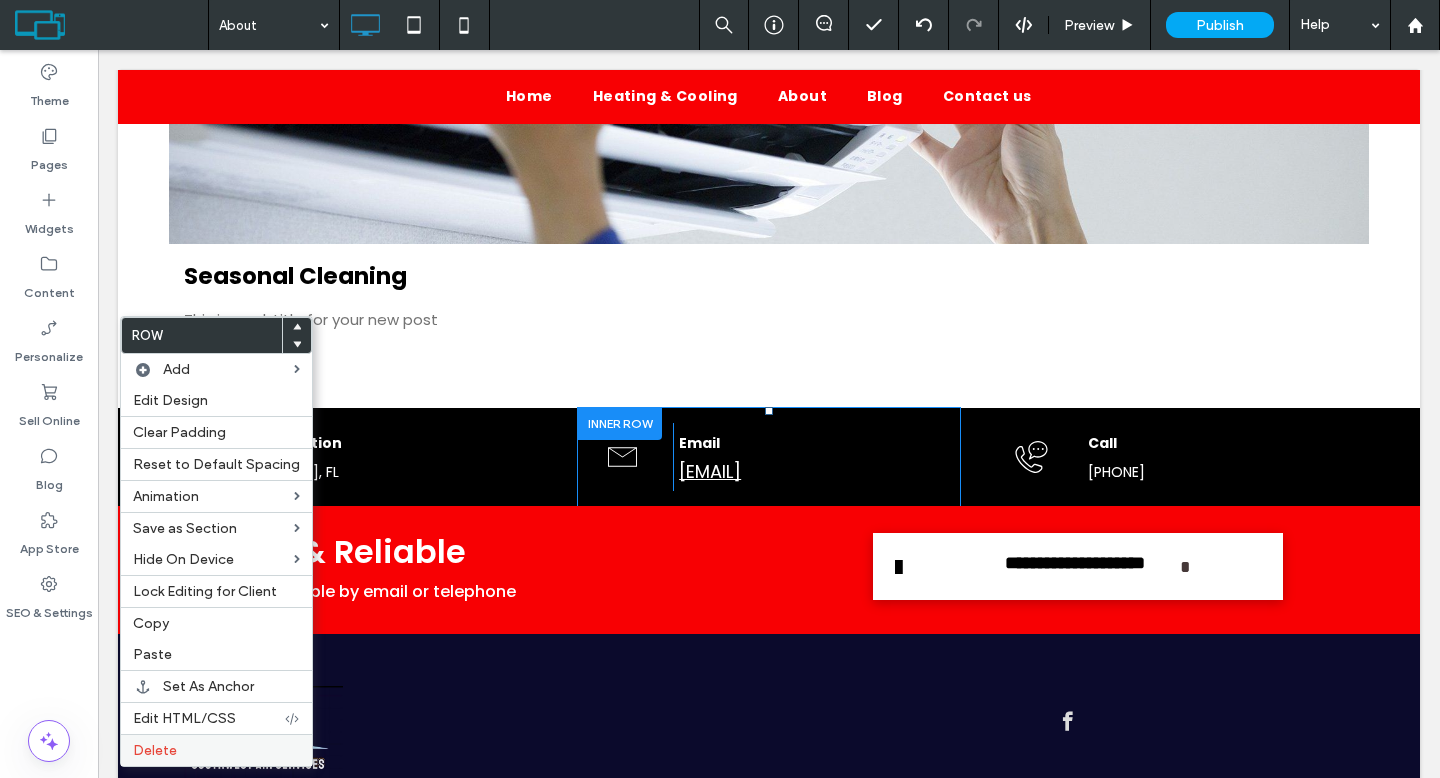 click on "Delete" at bounding box center (216, 750) 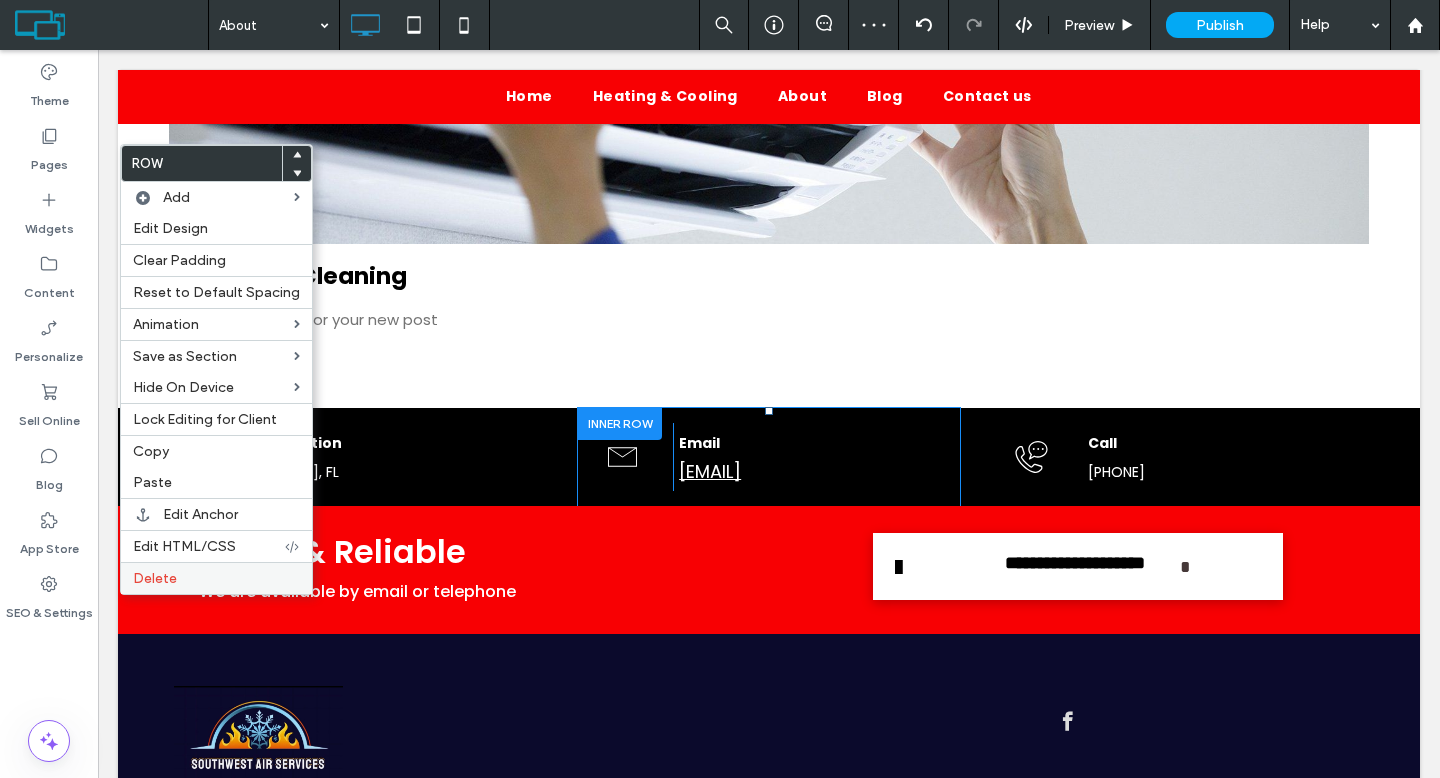 click on "Delete" at bounding box center (216, 578) 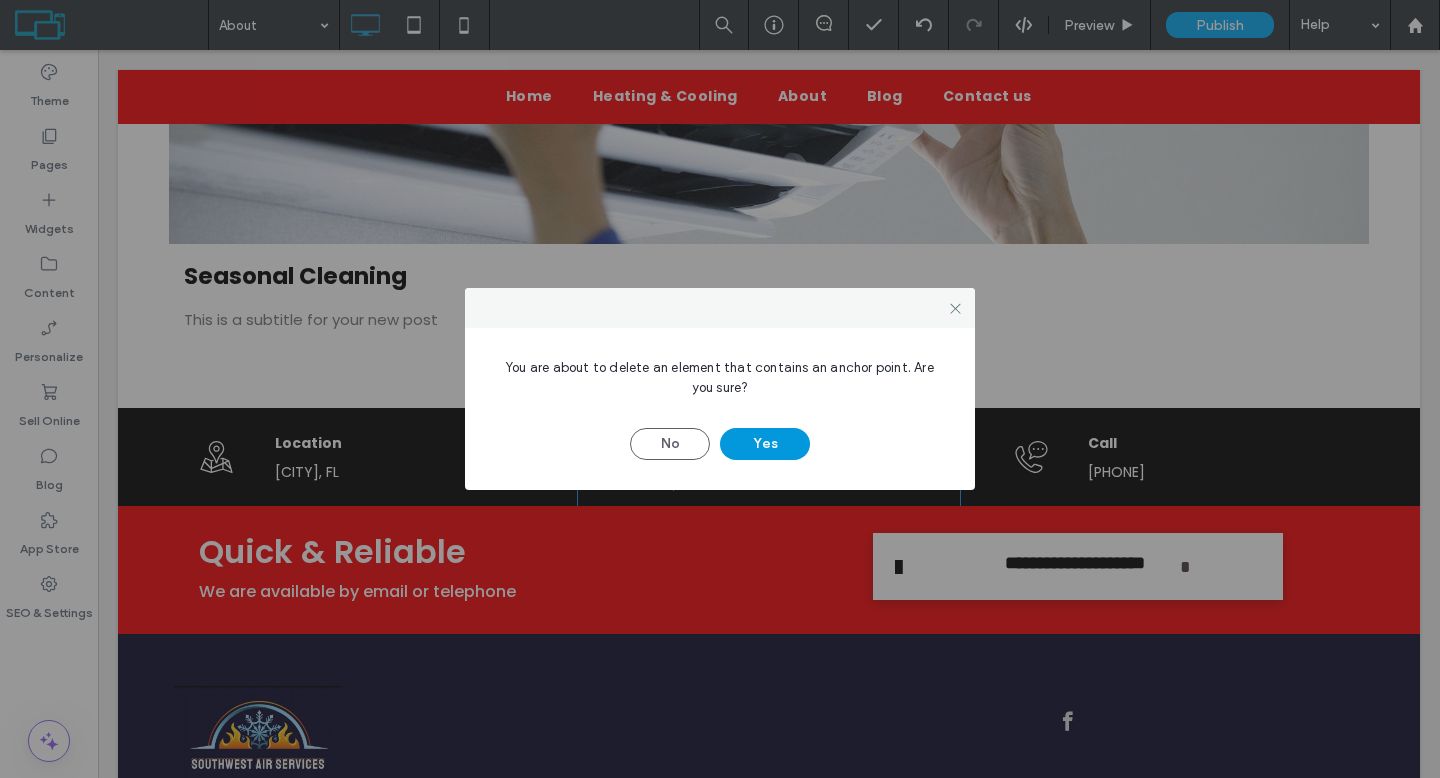 click on "Yes" at bounding box center [765, 444] 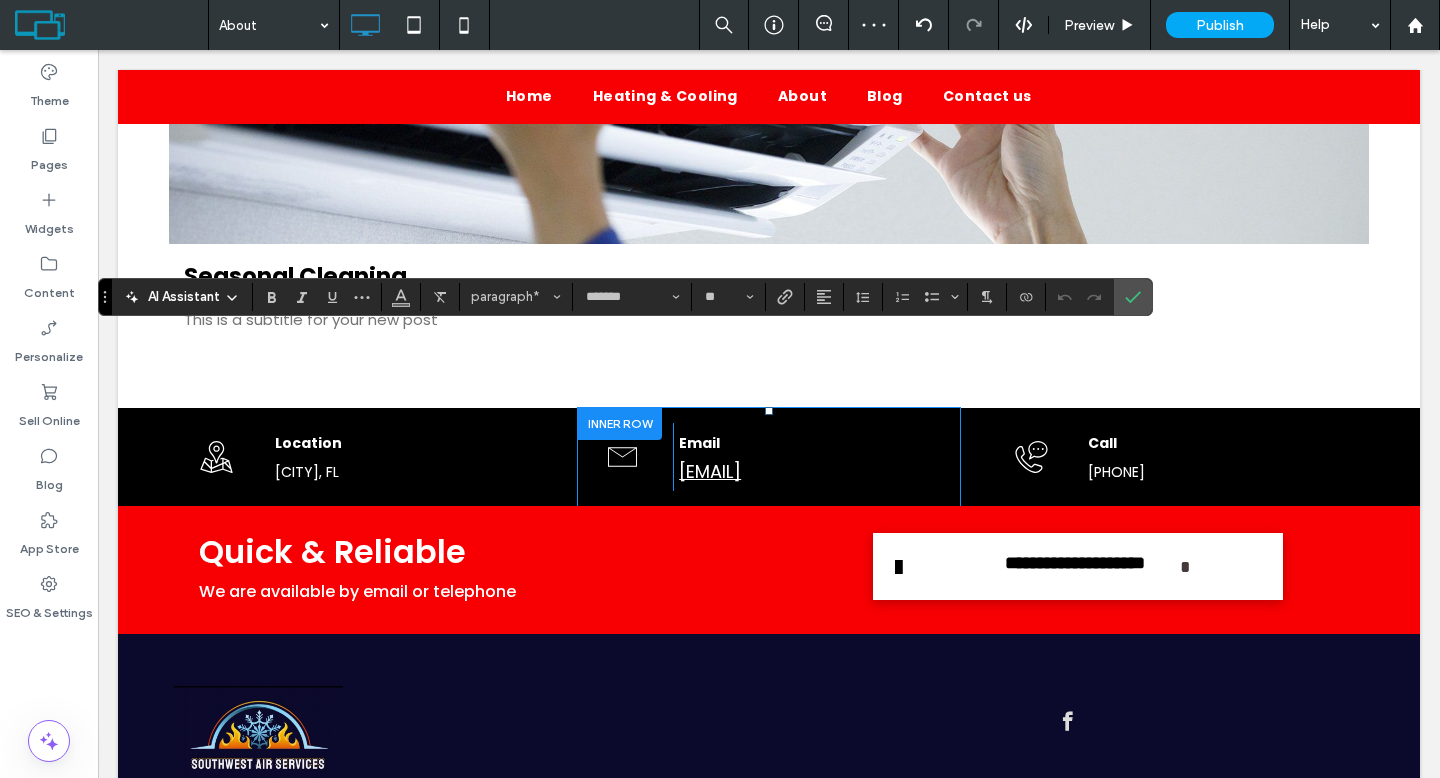 click on "AI Assistant" at bounding box center (182, 297) 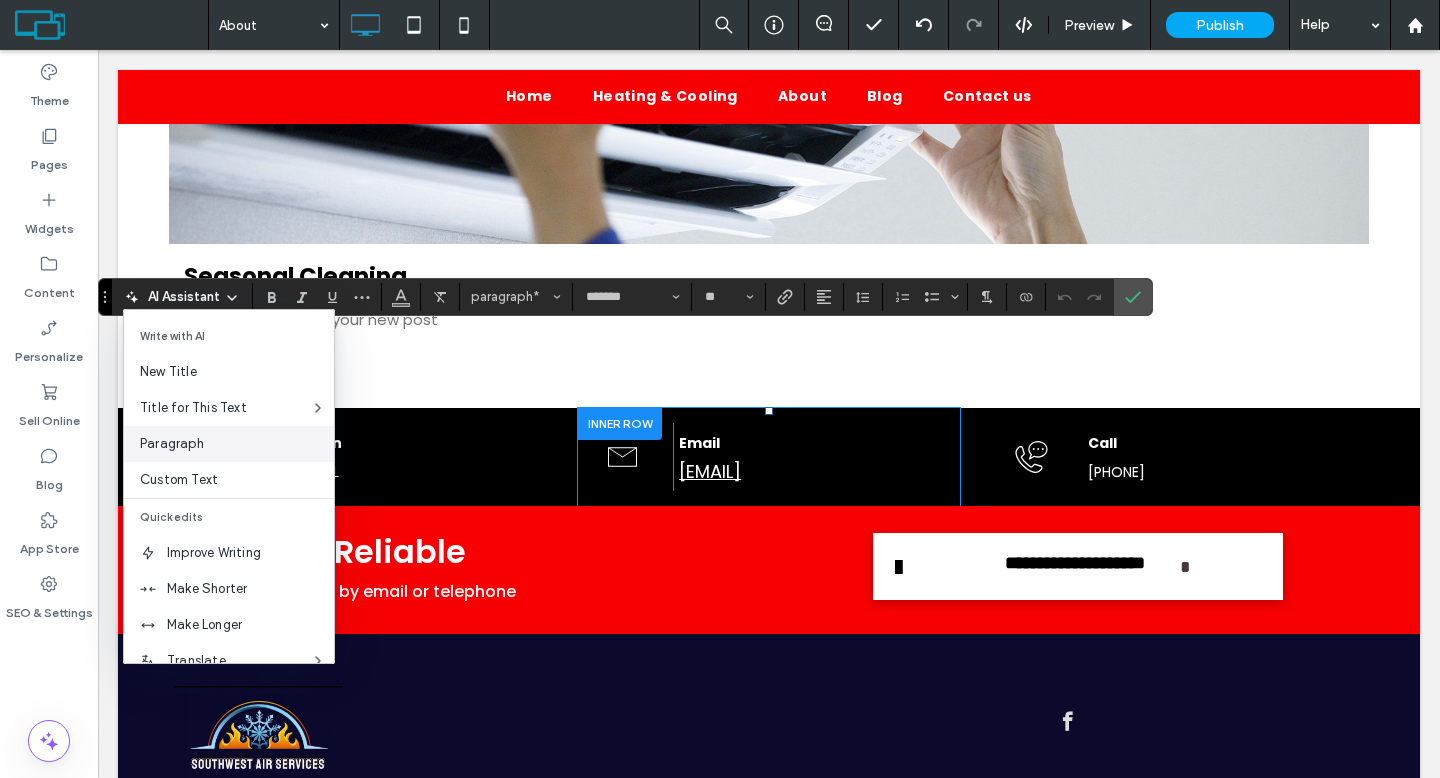 click on "Paragraph" at bounding box center (229, 444) 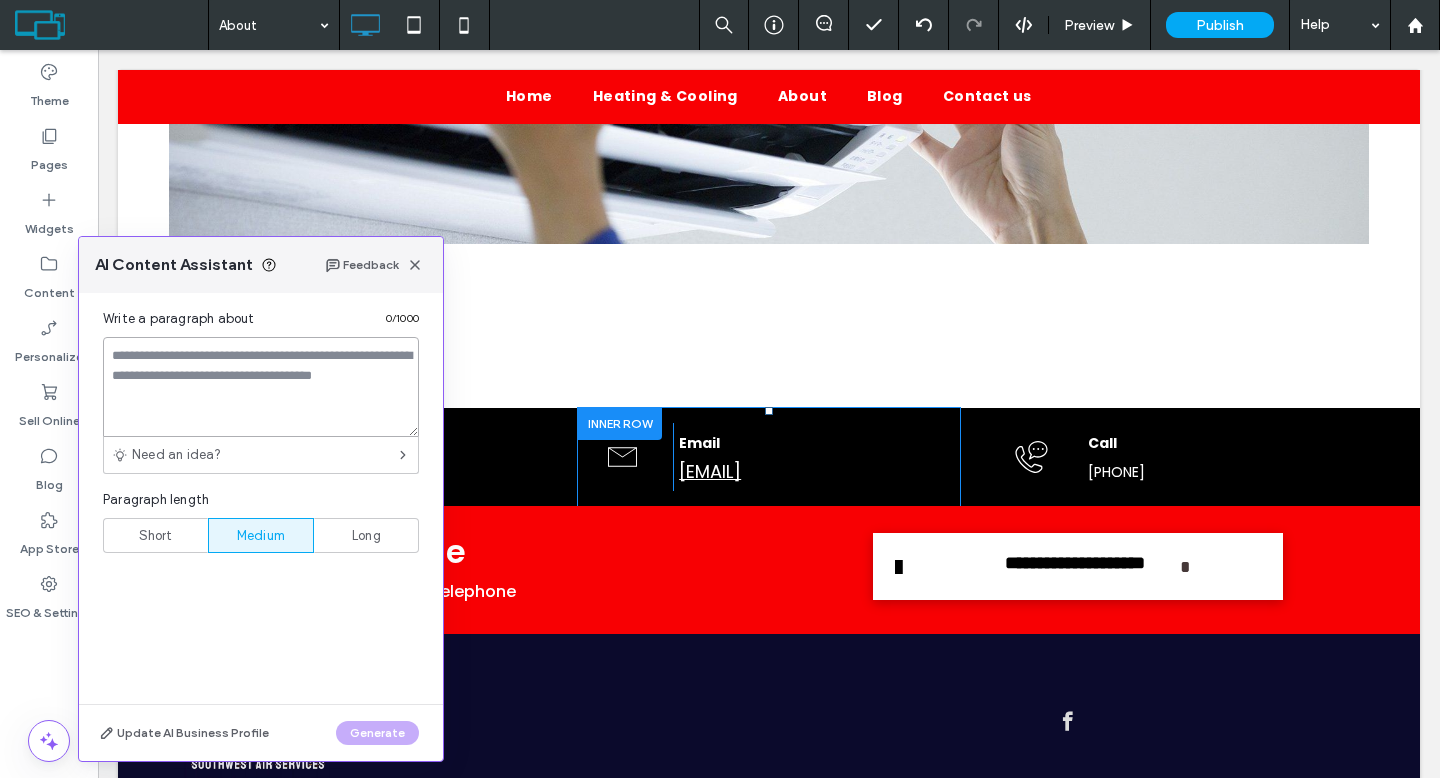 click at bounding box center (261, 387) 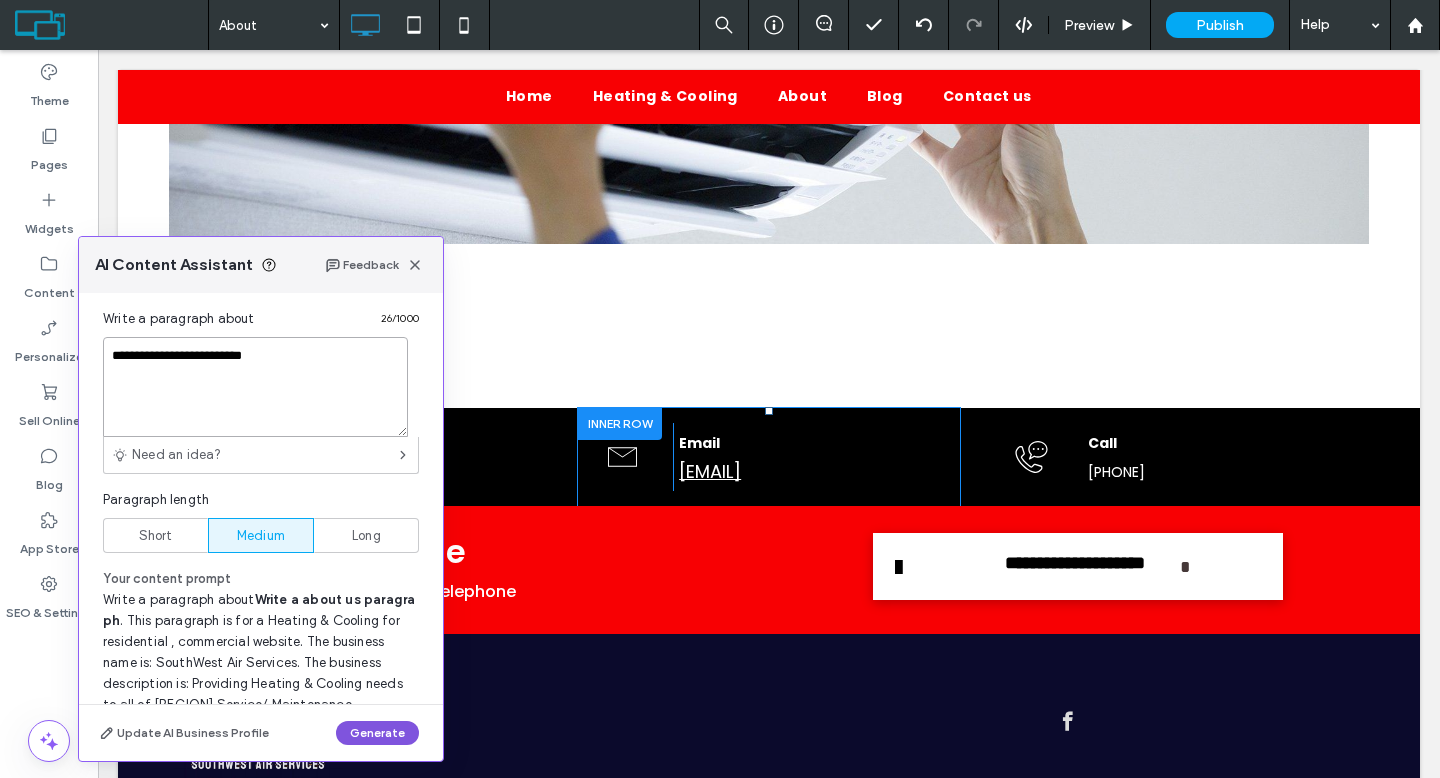 type on "**********" 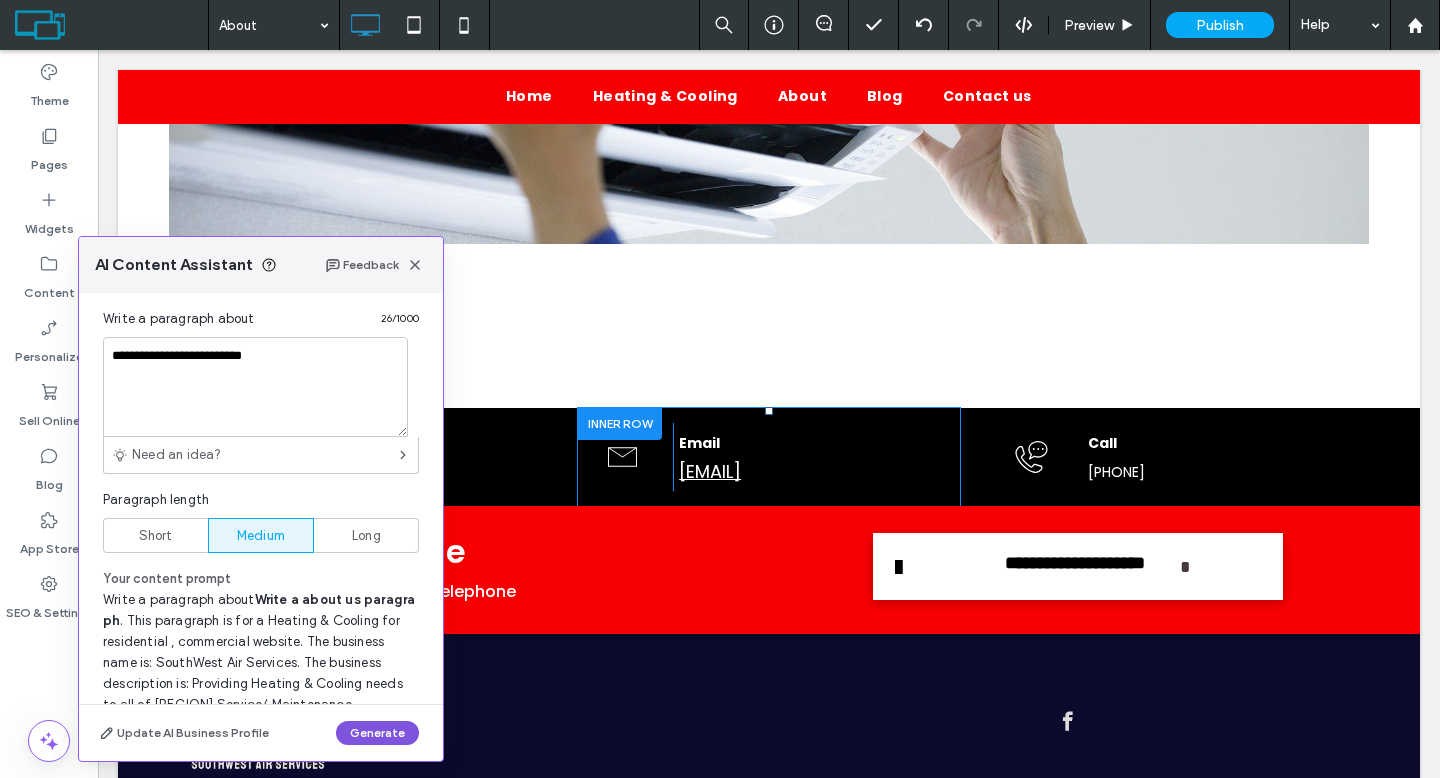 click on "Generate" at bounding box center (377, 733) 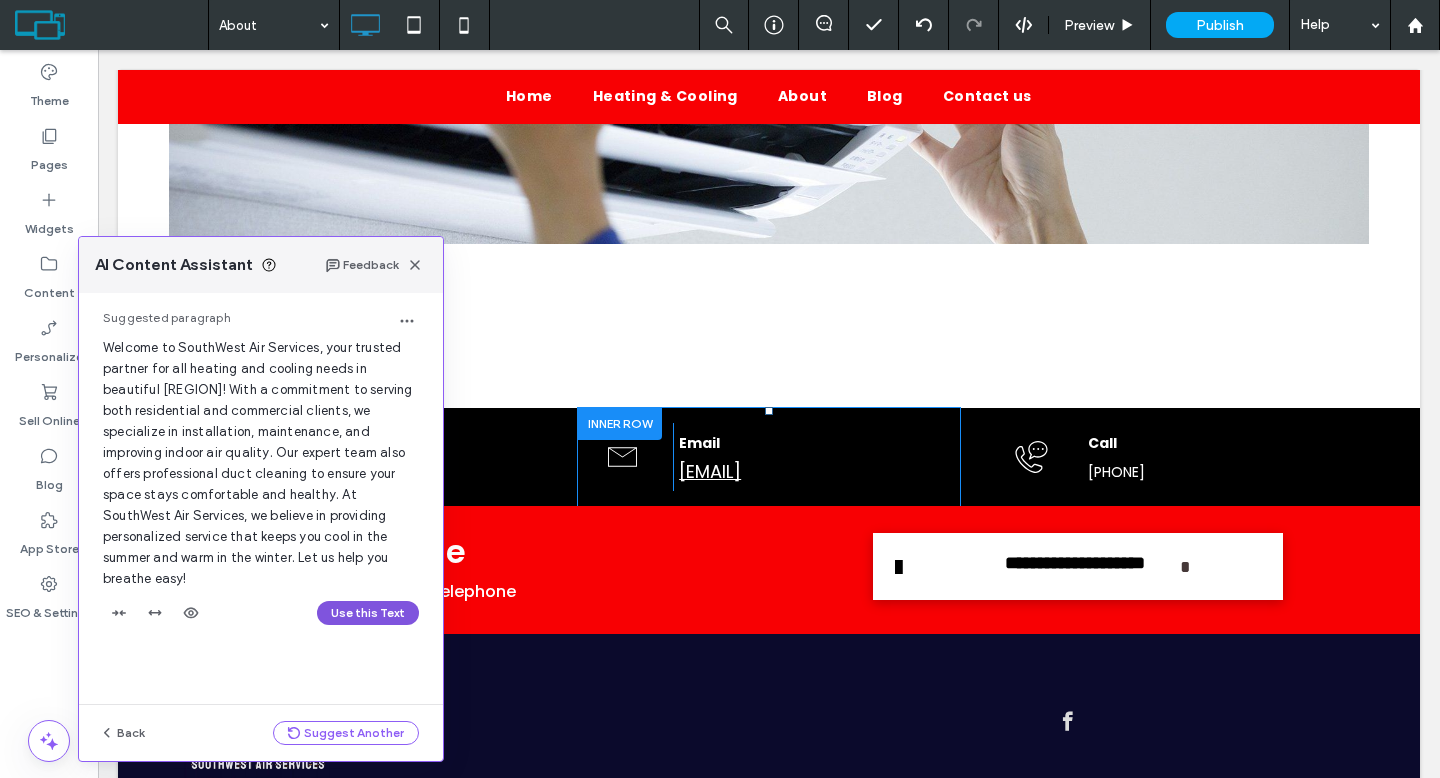 click on "Use this Text" at bounding box center [368, 613] 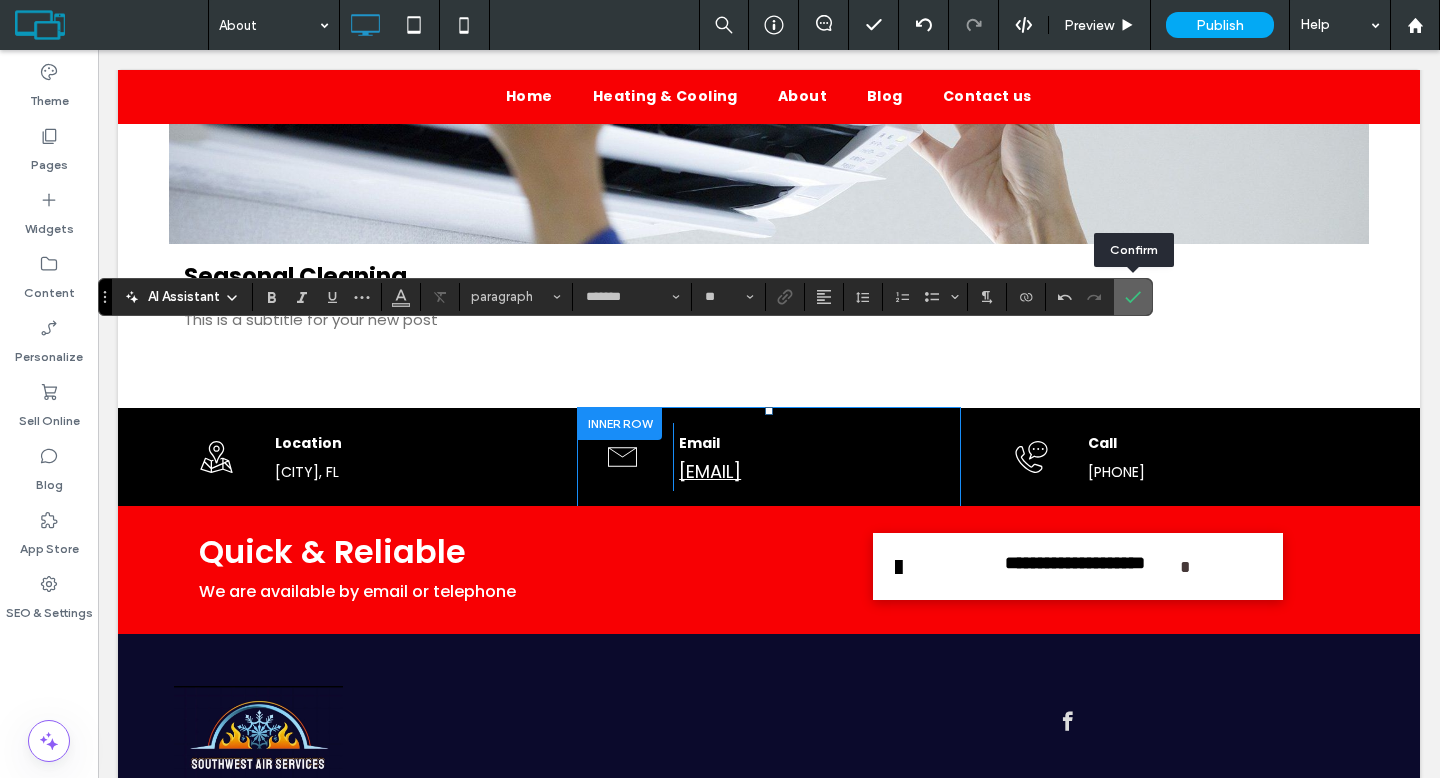 click 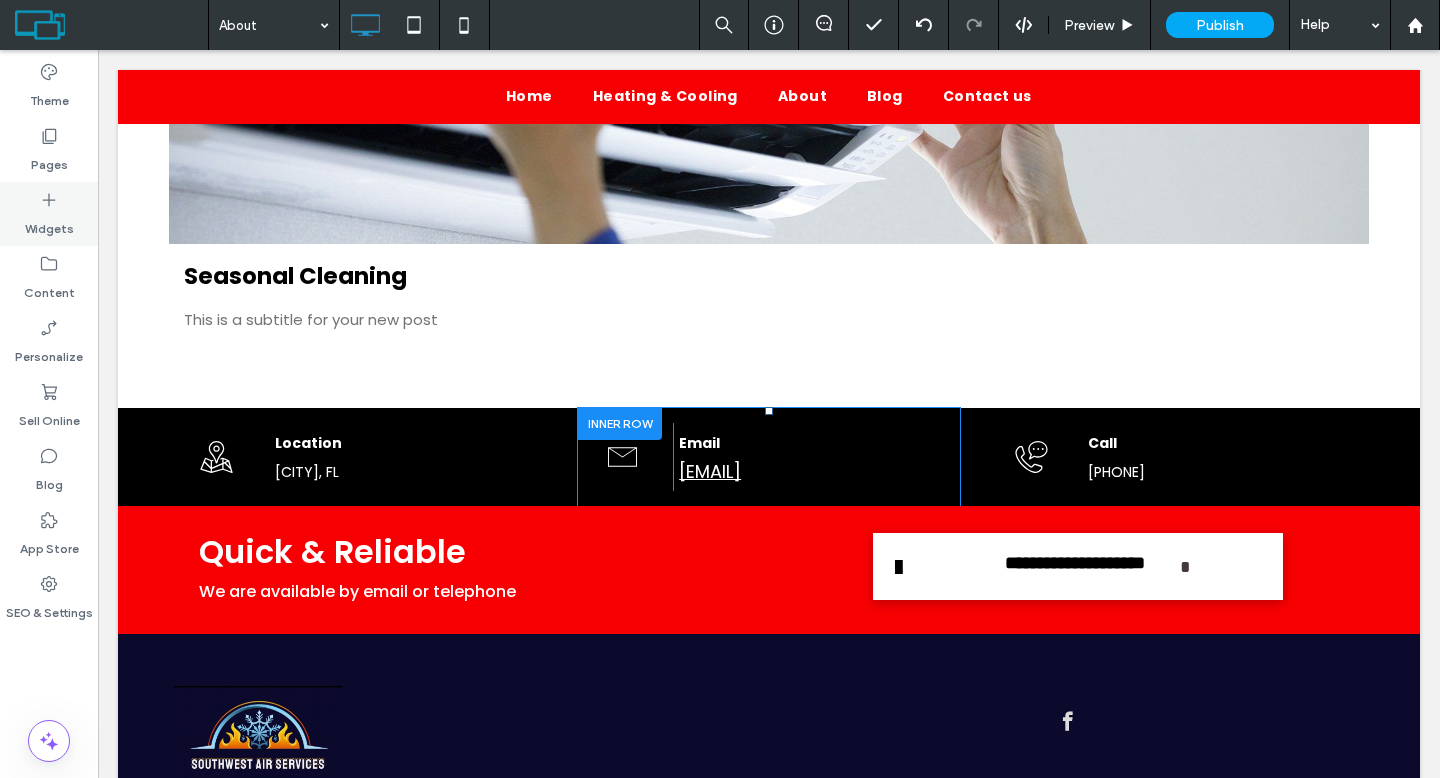 click on "Widgets" at bounding box center (49, 224) 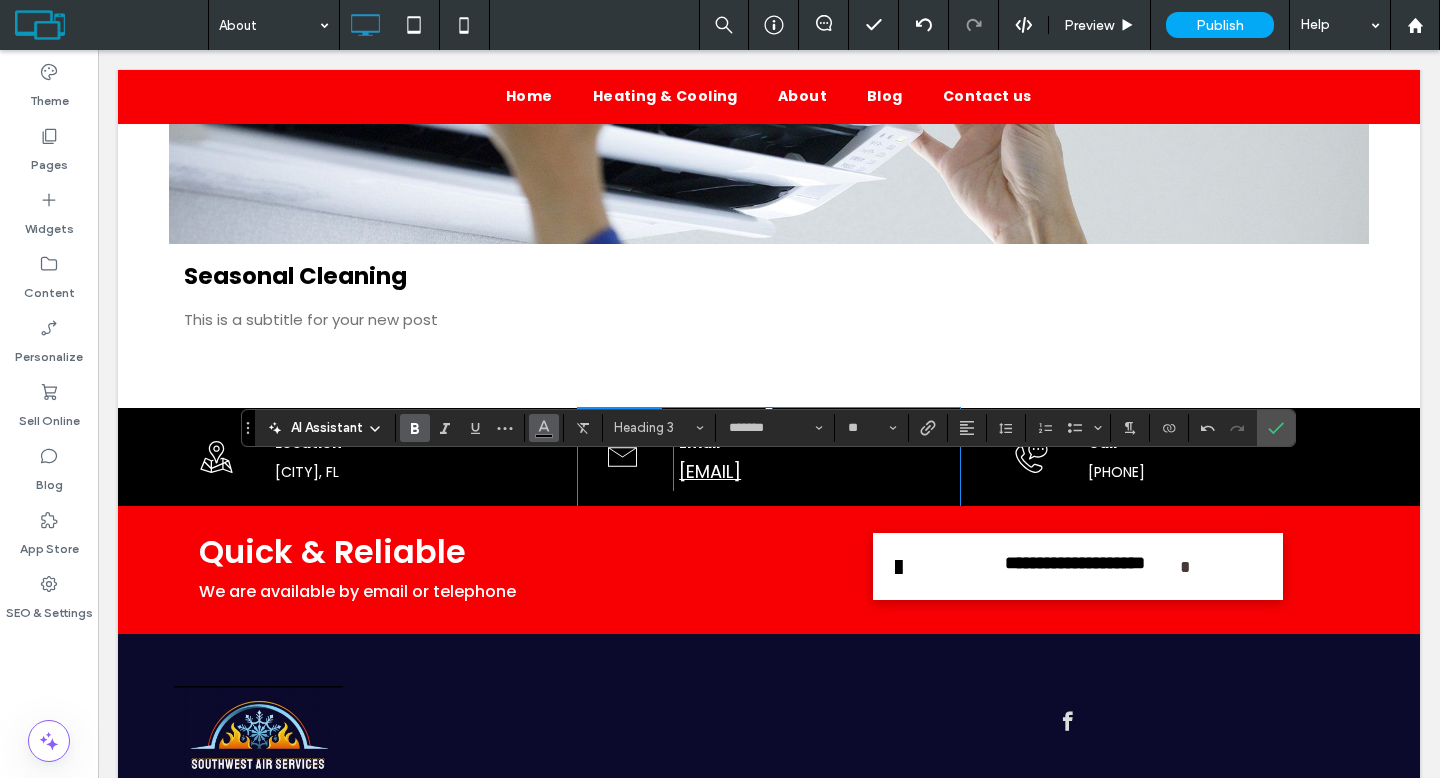click 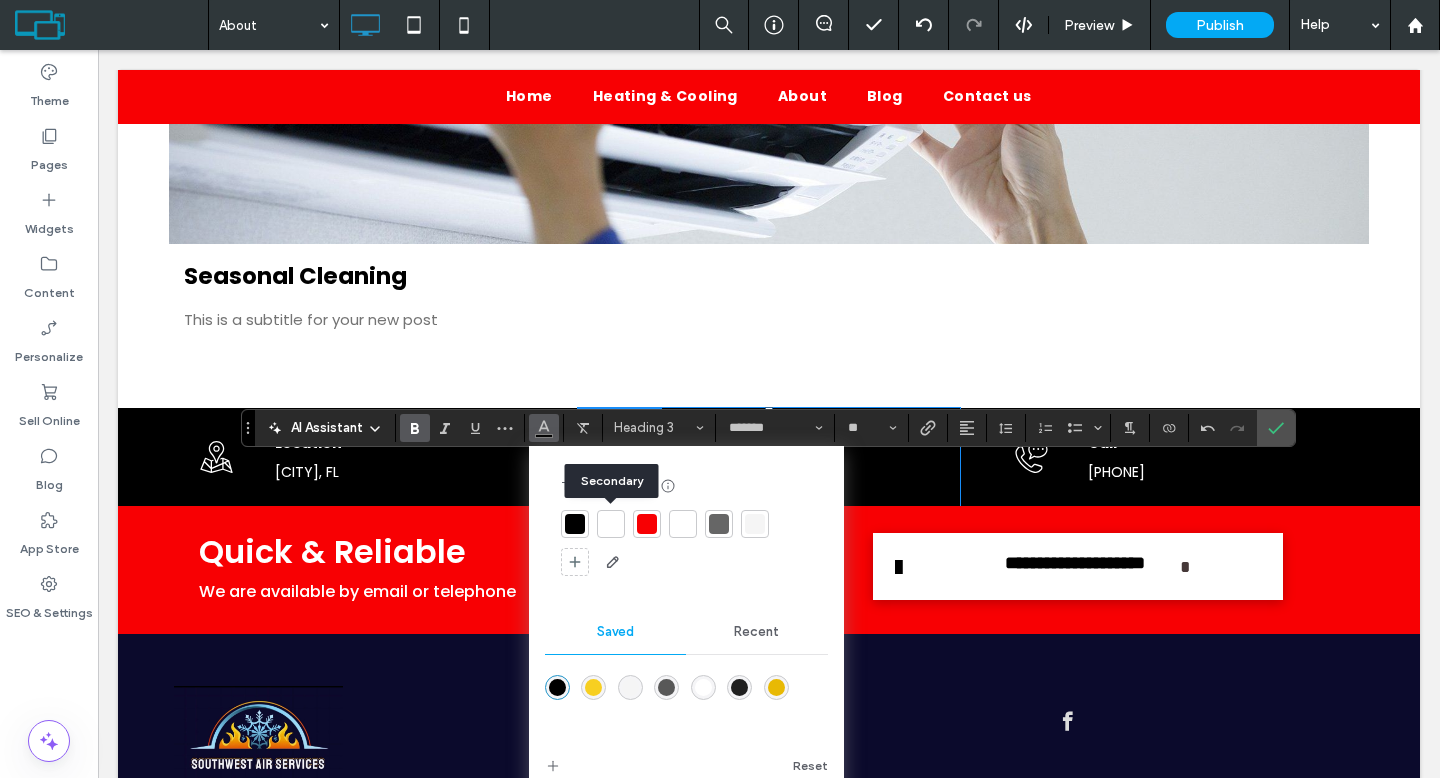 click at bounding box center [611, 524] 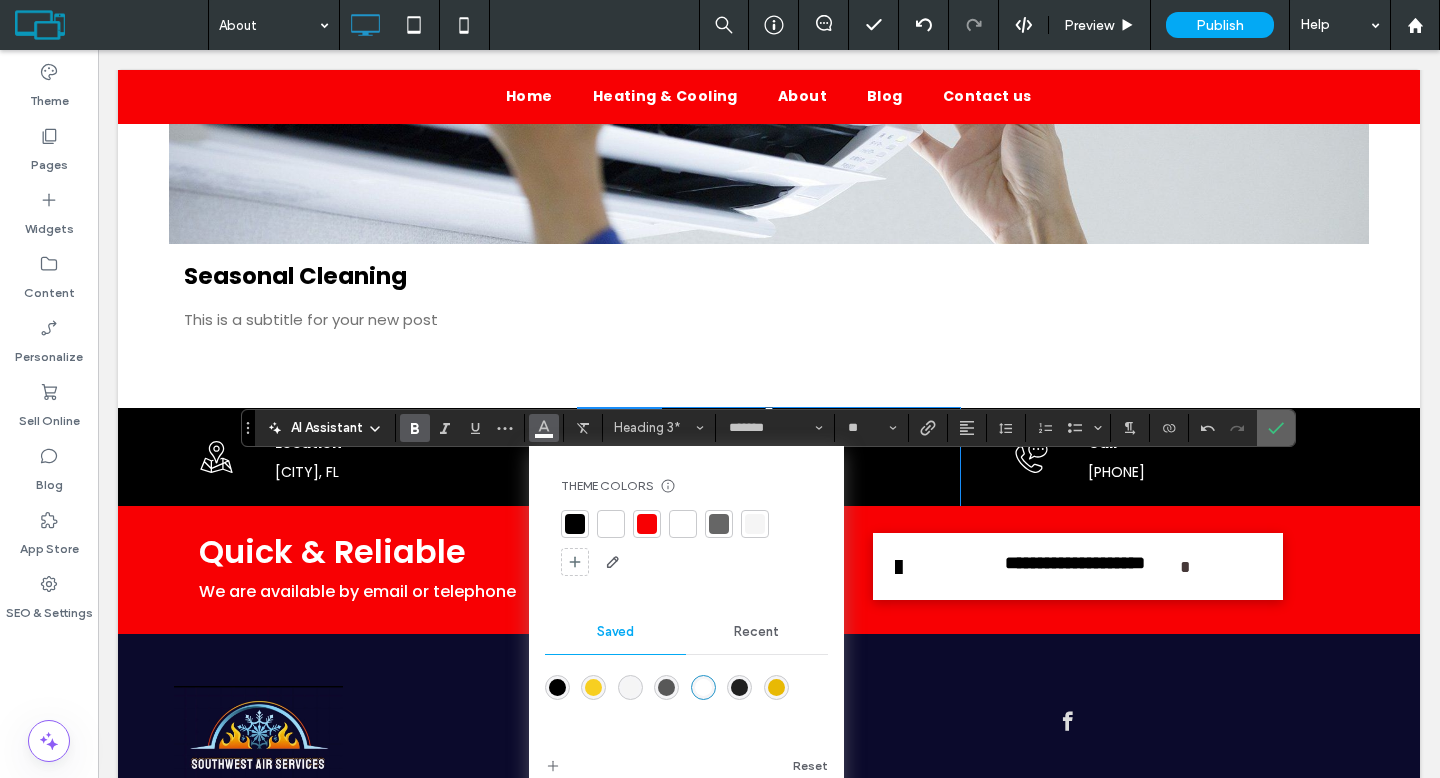 click 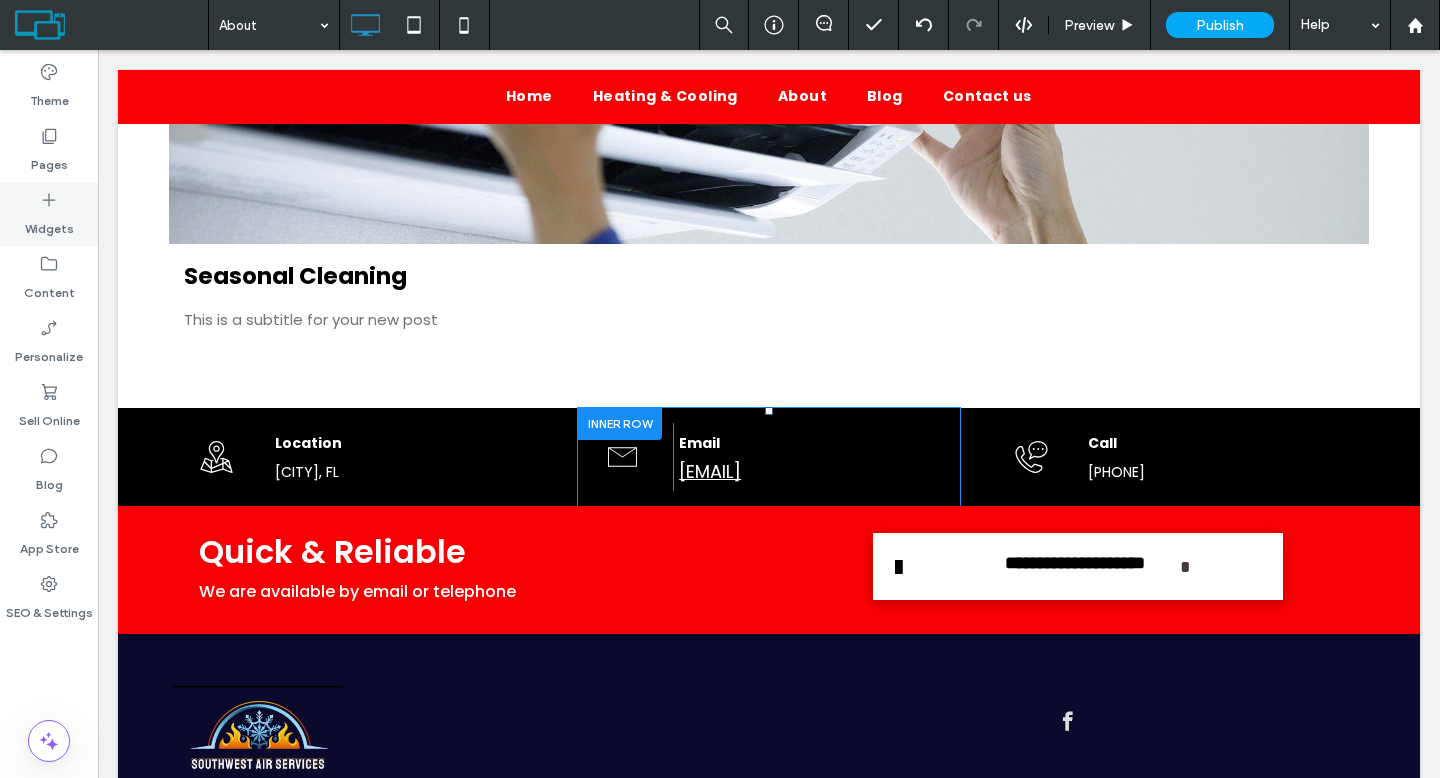 click 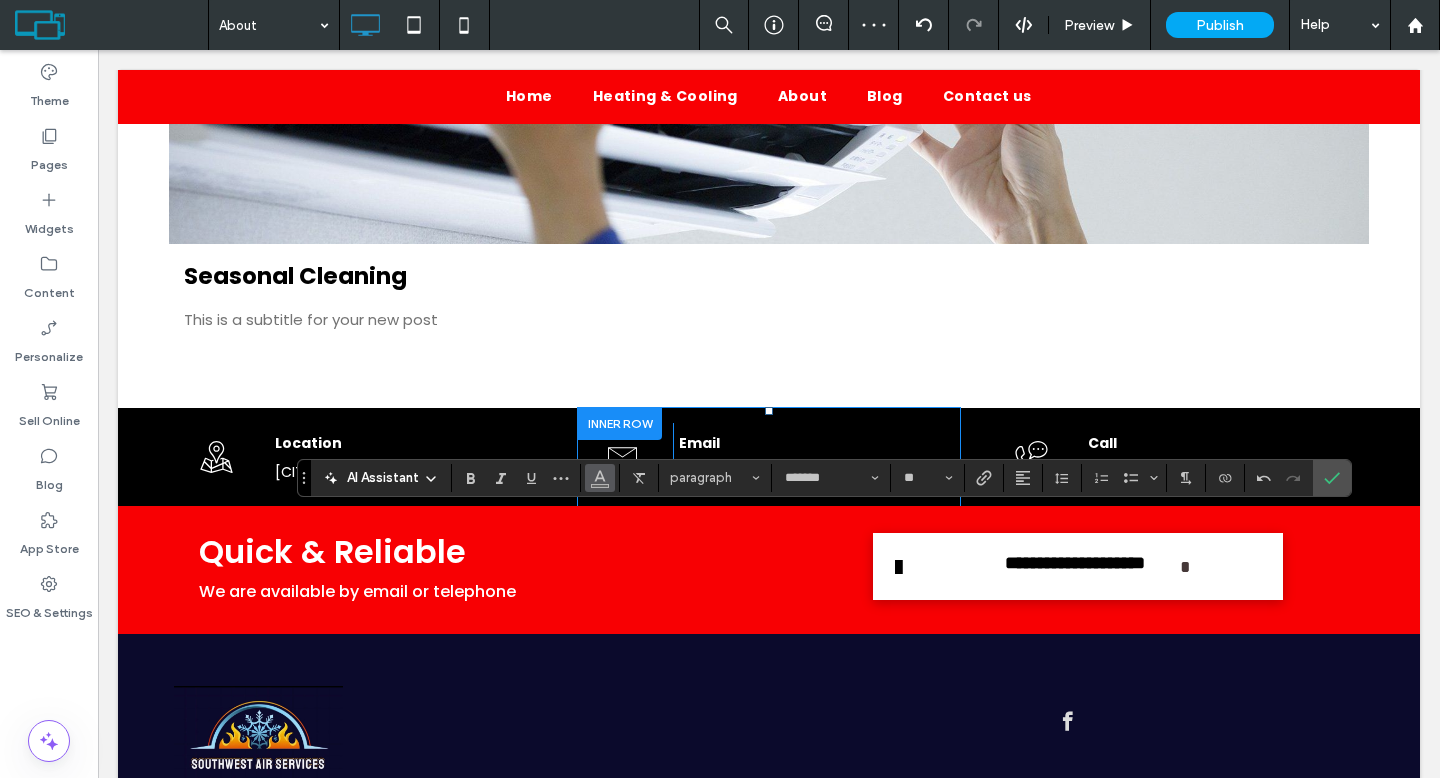 click 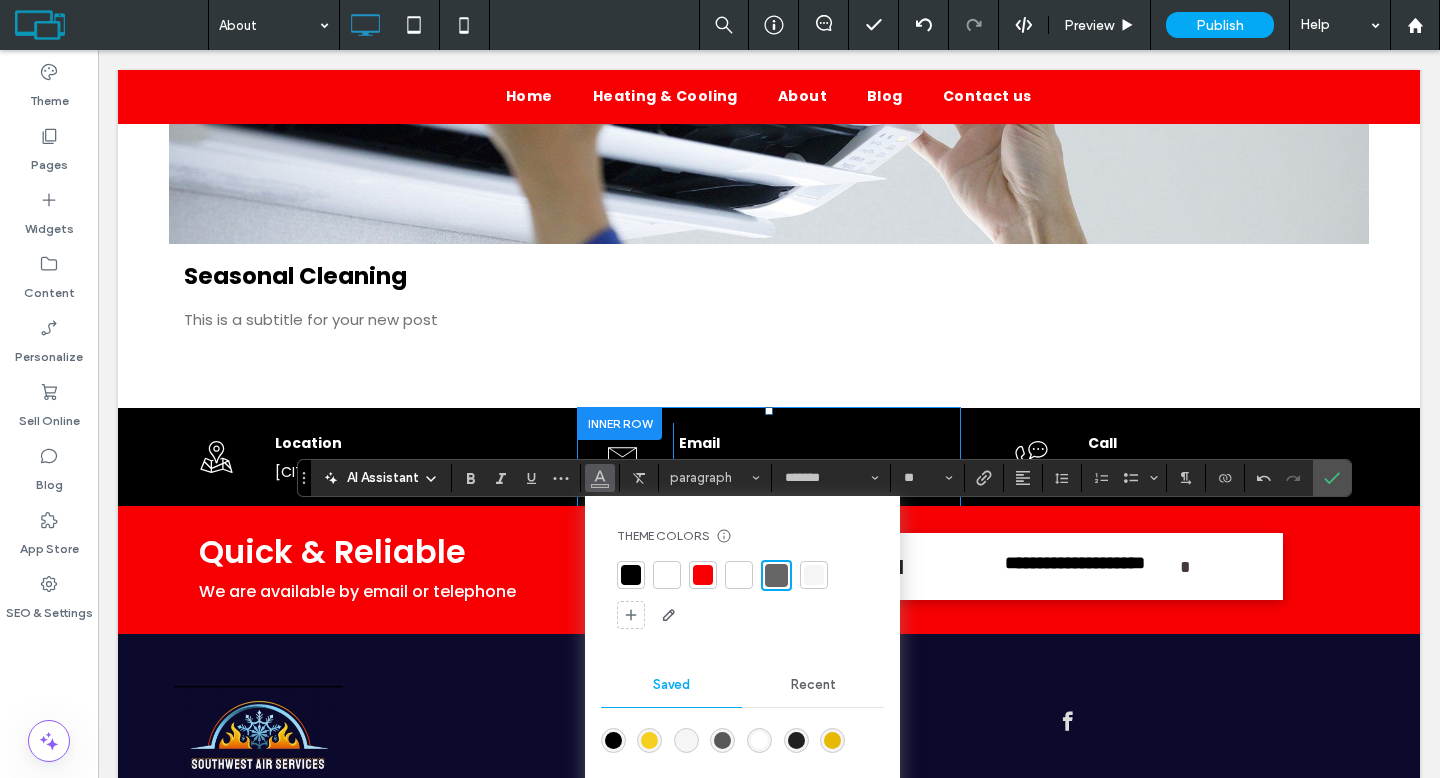 click at bounding box center [667, 575] 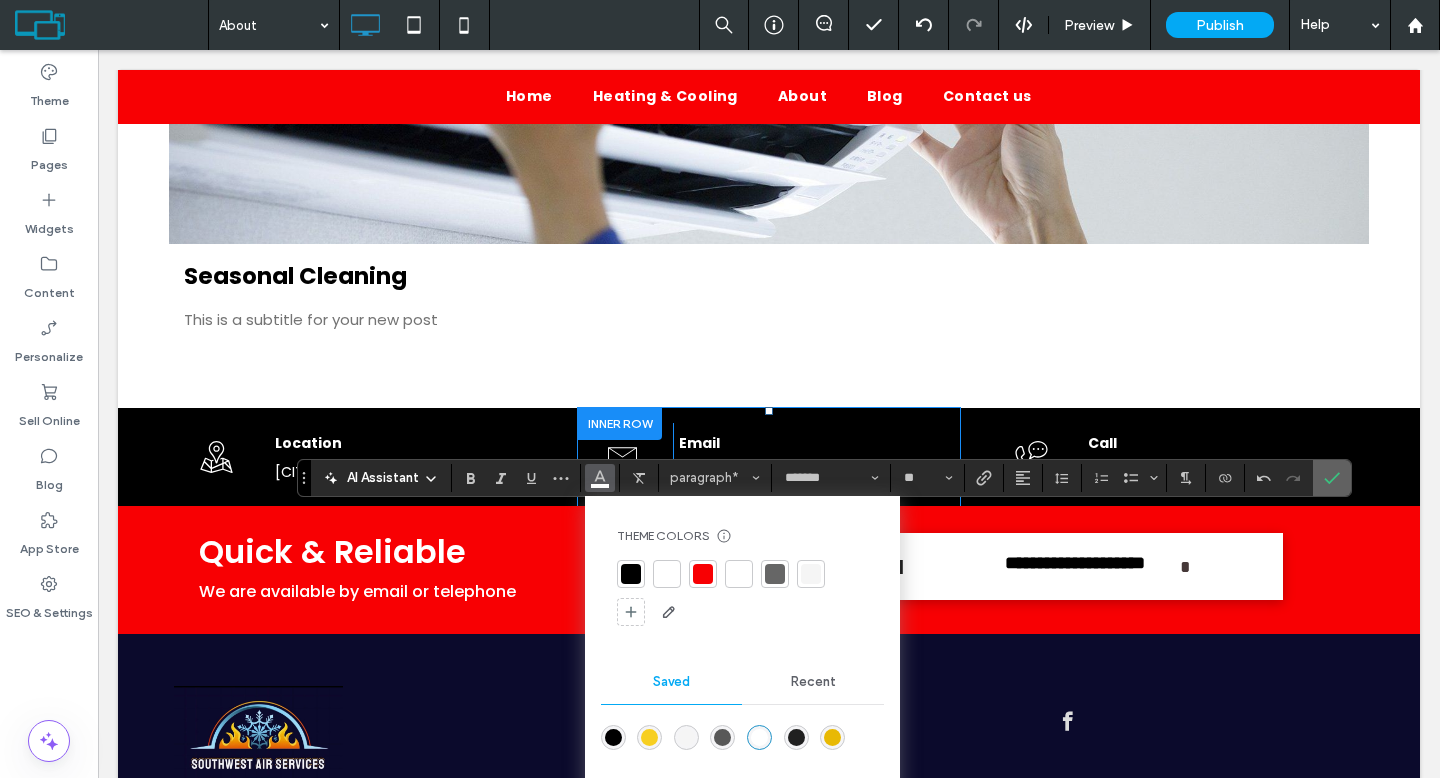 click 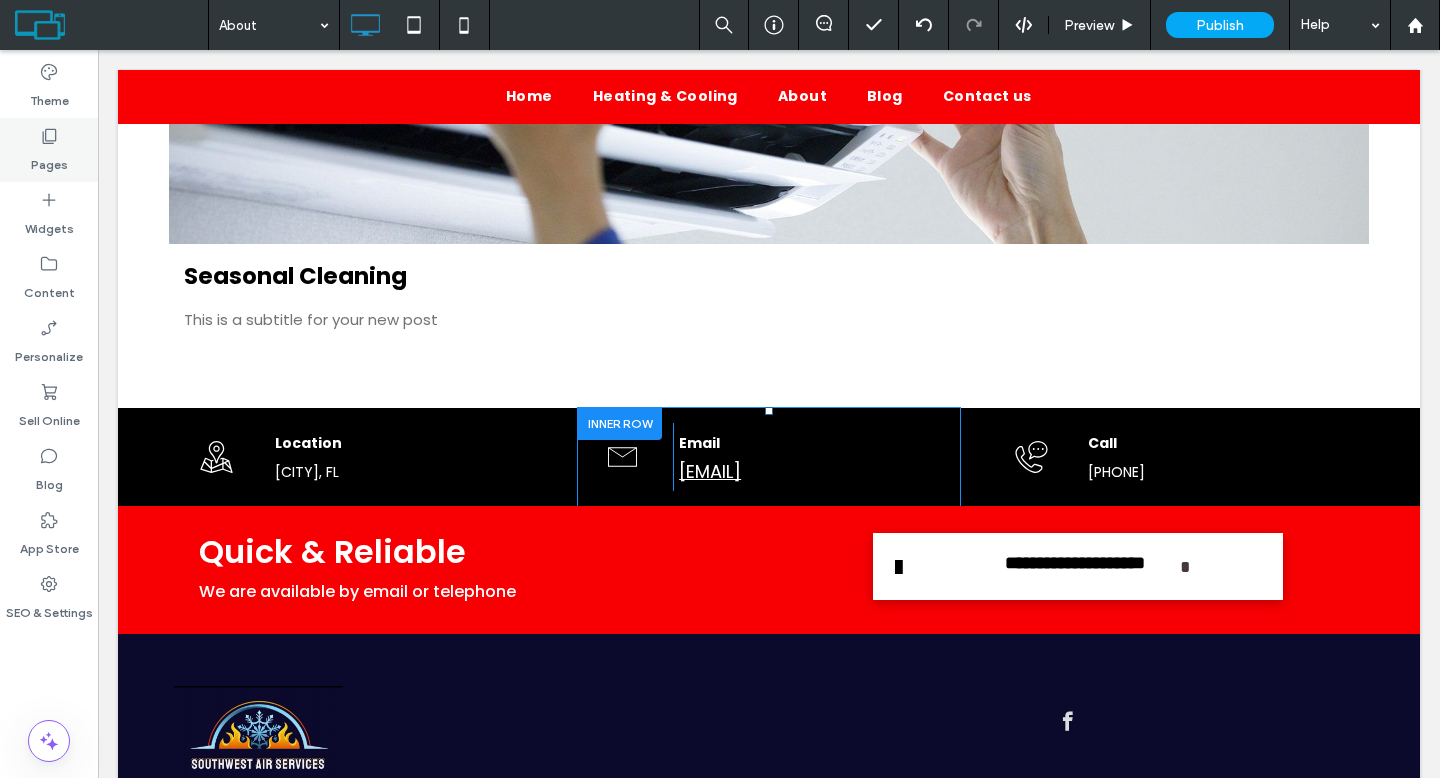 click on "Pages" at bounding box center (49, 150) 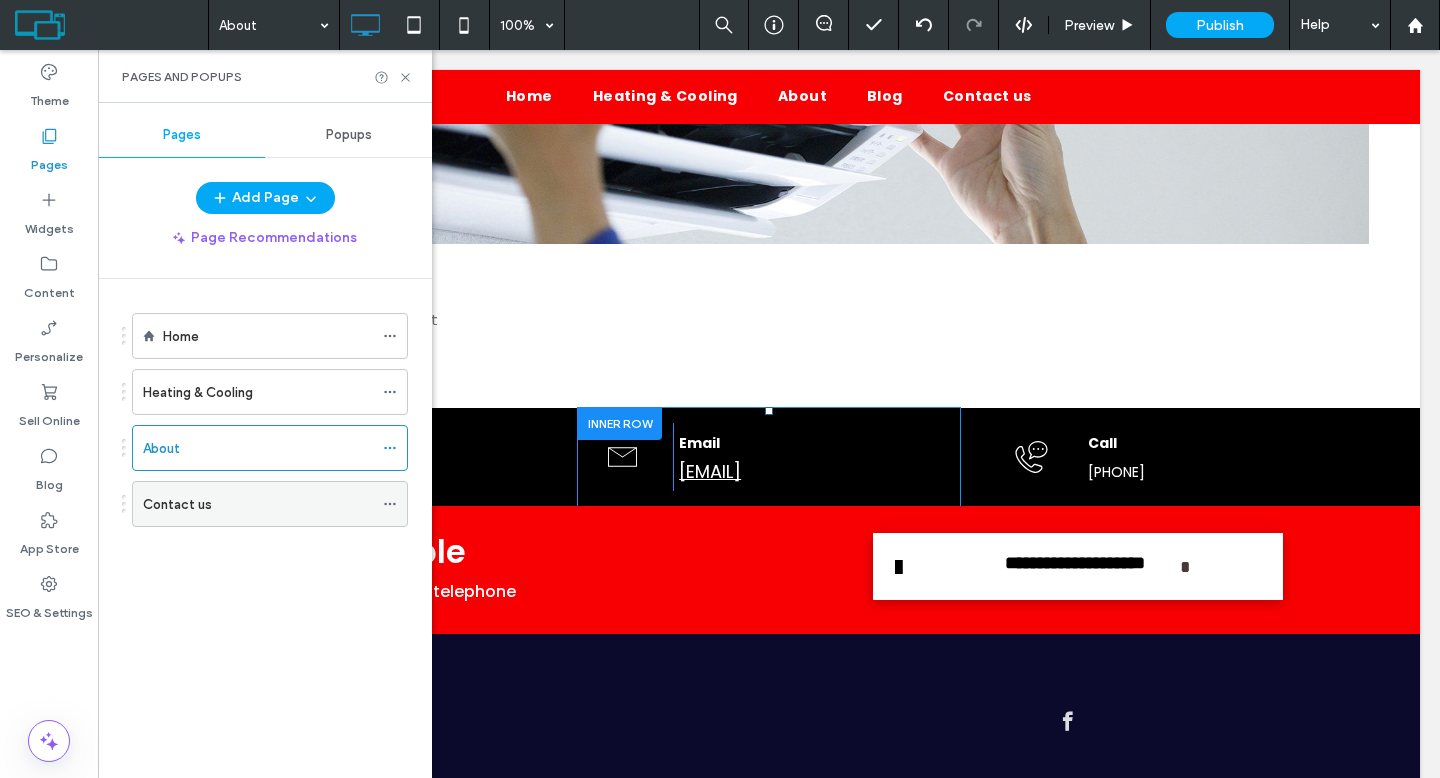 click on "Contact us" at bounding box center [258, 504] 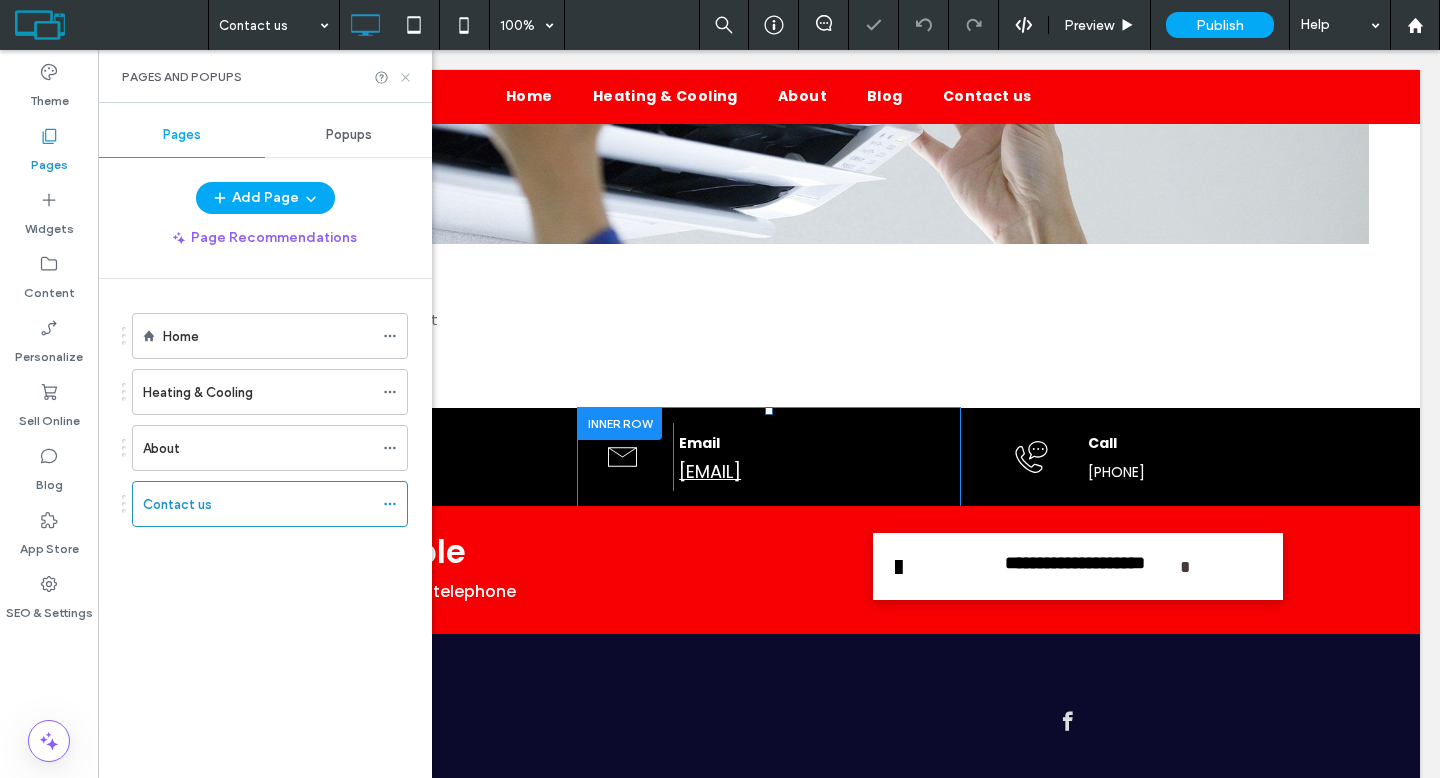 click 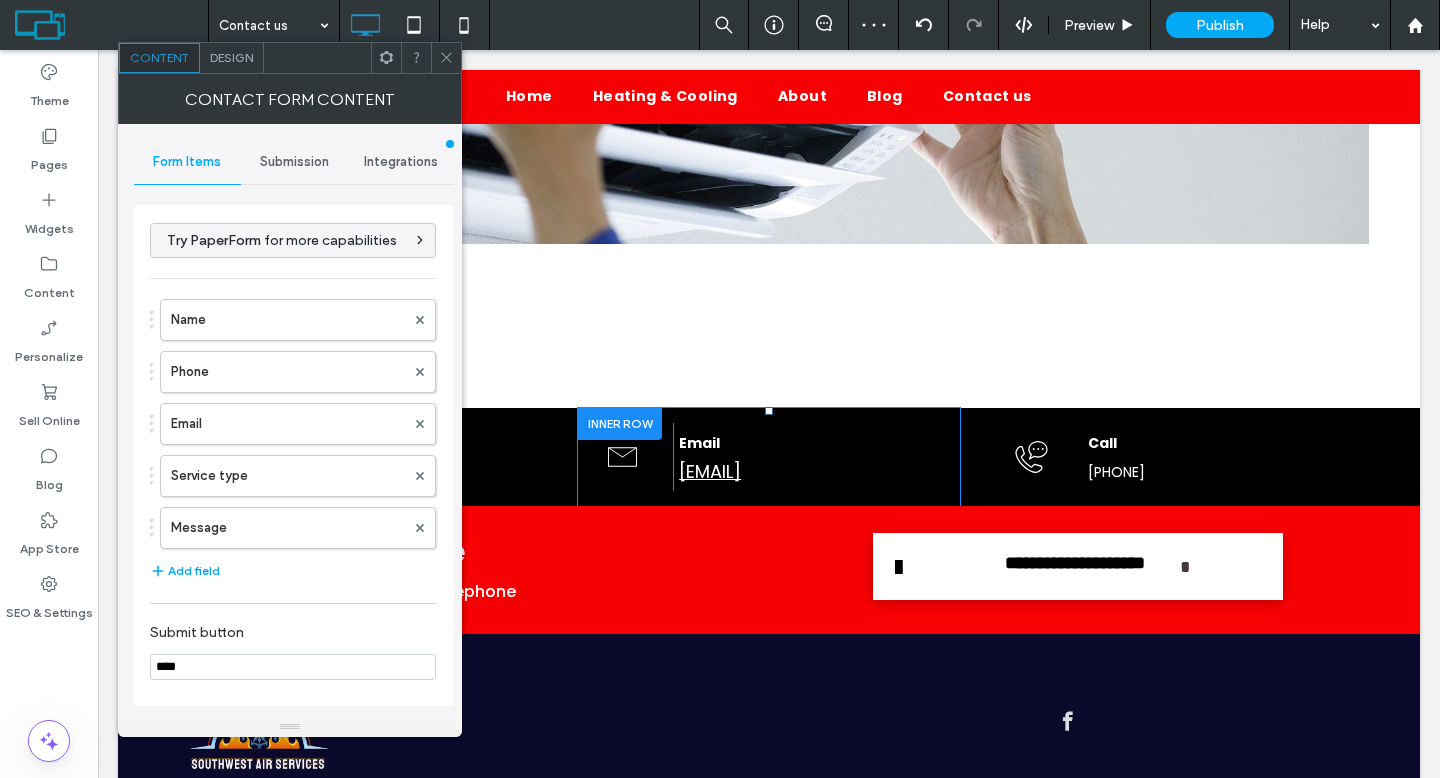 click on "Submission" at bounding box center [294, 162] 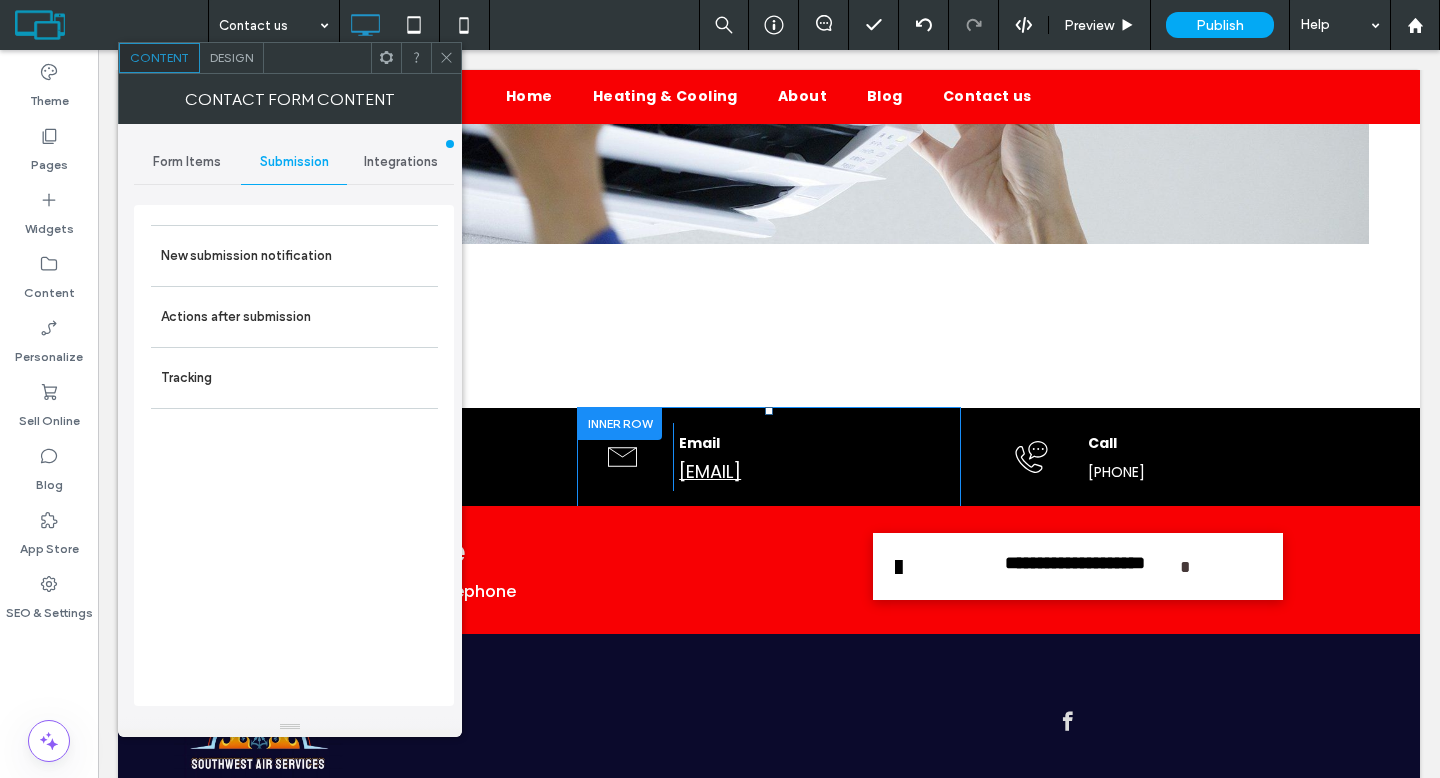 click on "New submission notification" at bounding box center [294, 256] 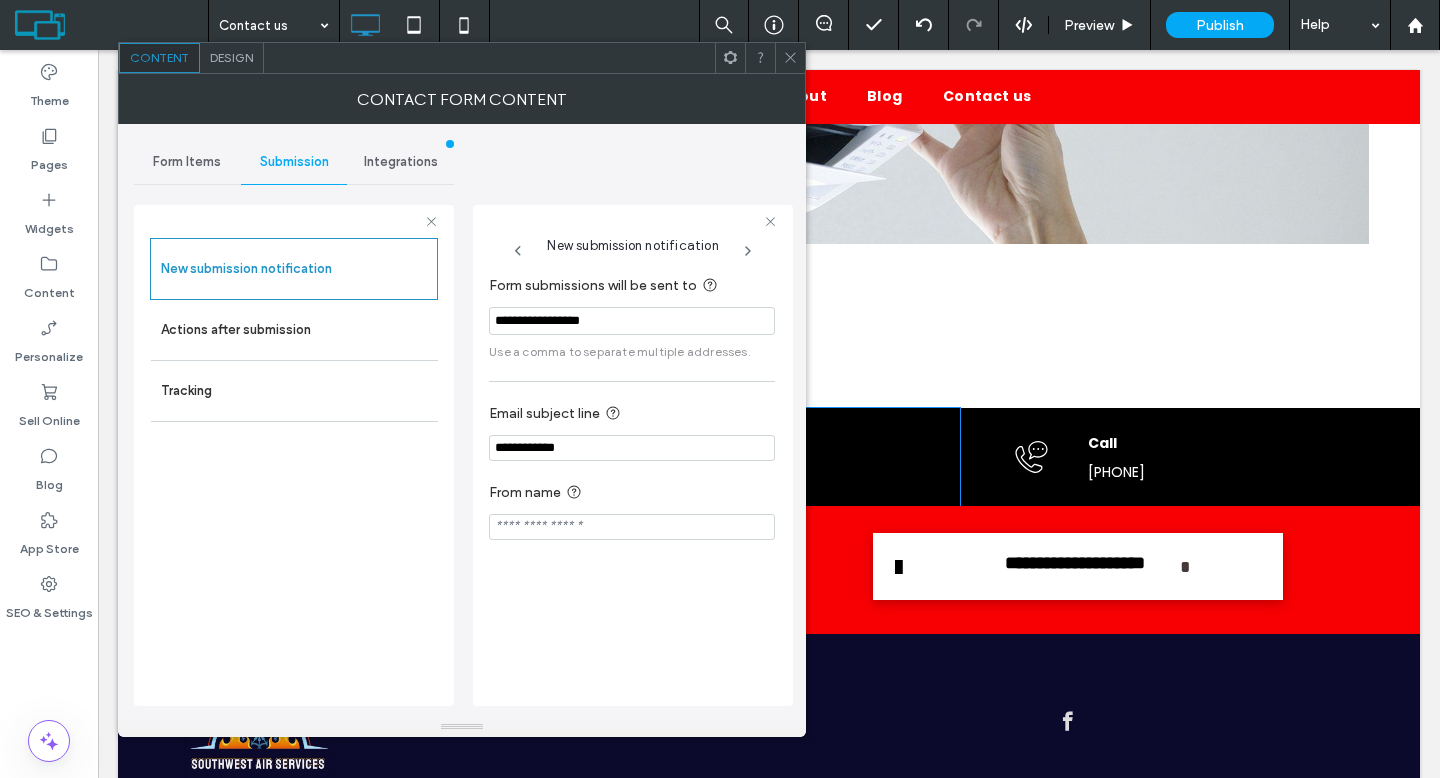 scroll, scrollTop: 0, scrollLeft: 0, axis: both 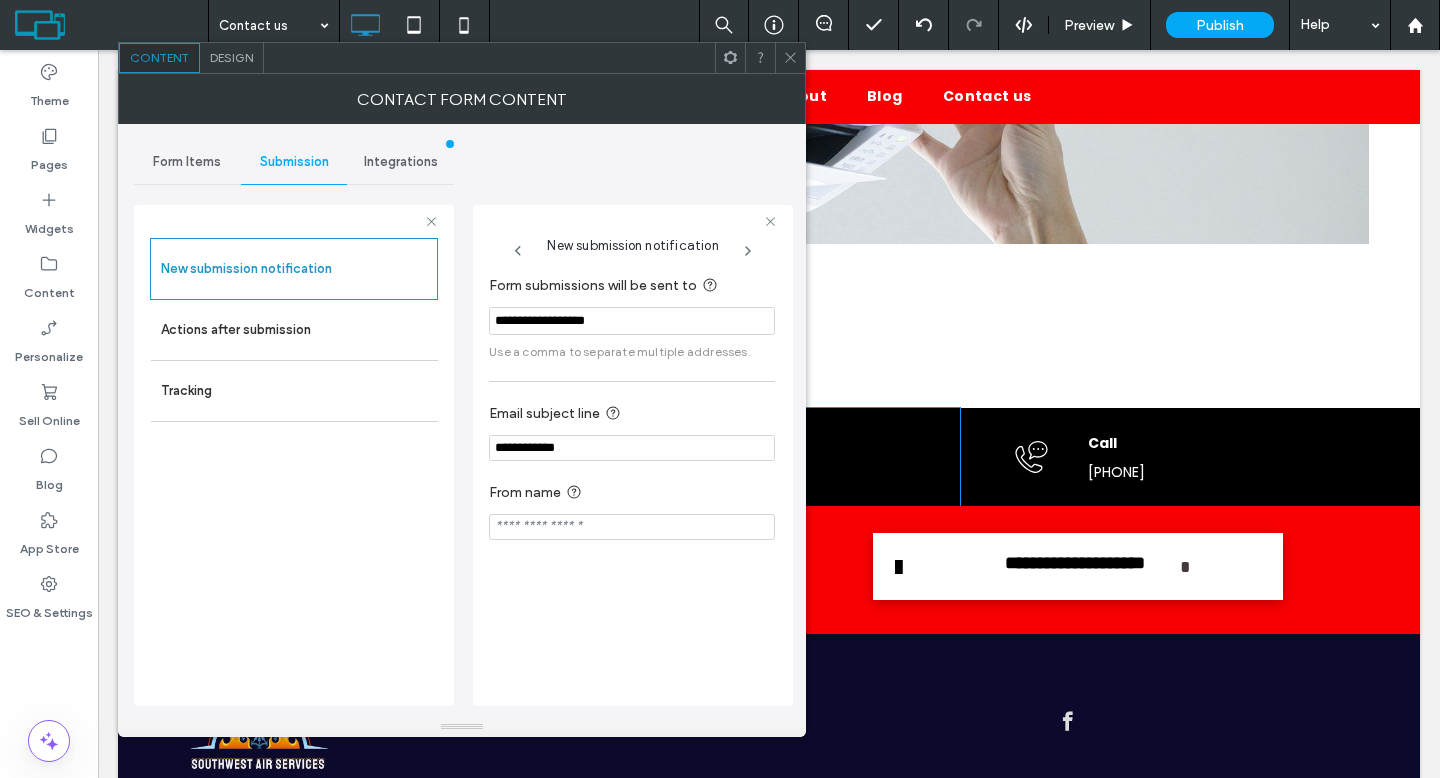 paste on "**********" 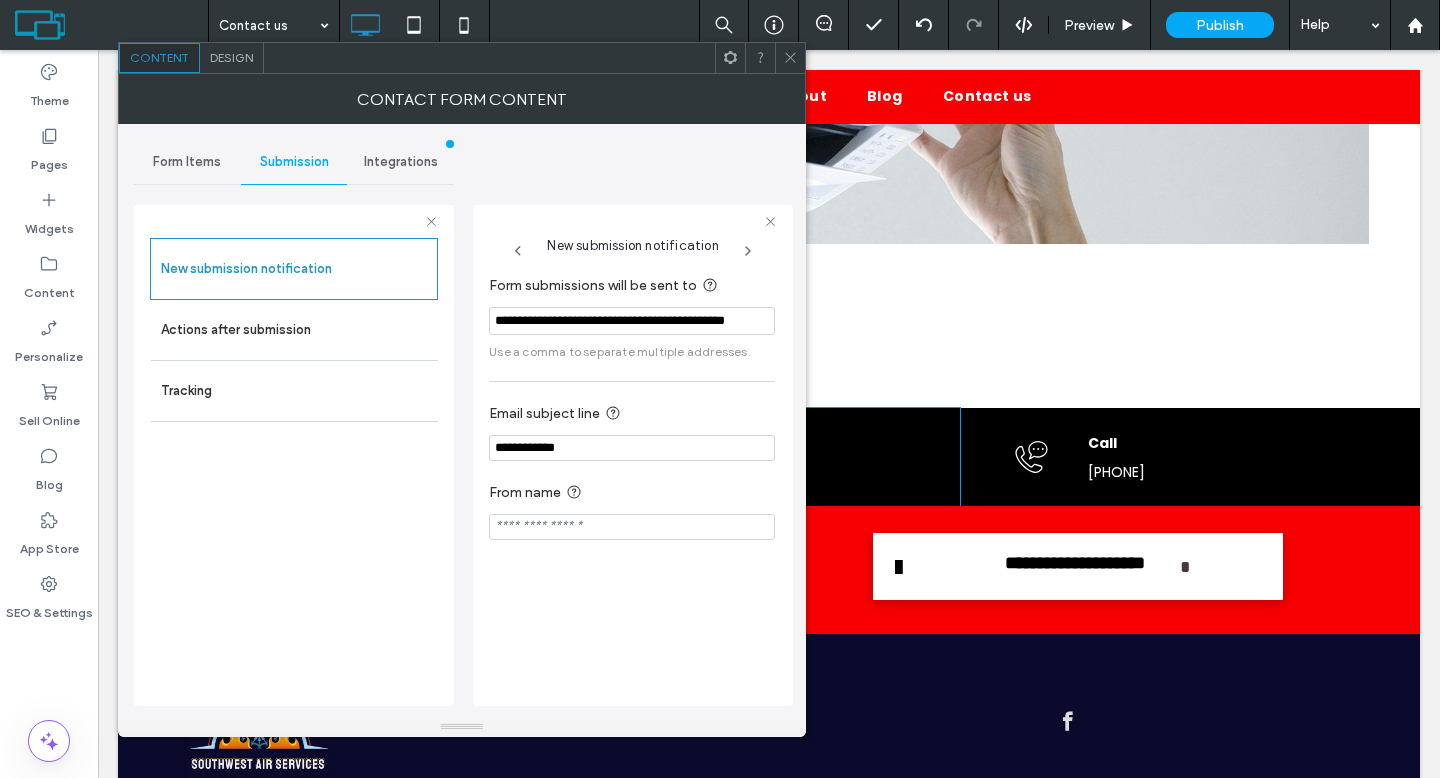 scroll, scrollTop: 0, scrollLeft: 41, axis: horizontal 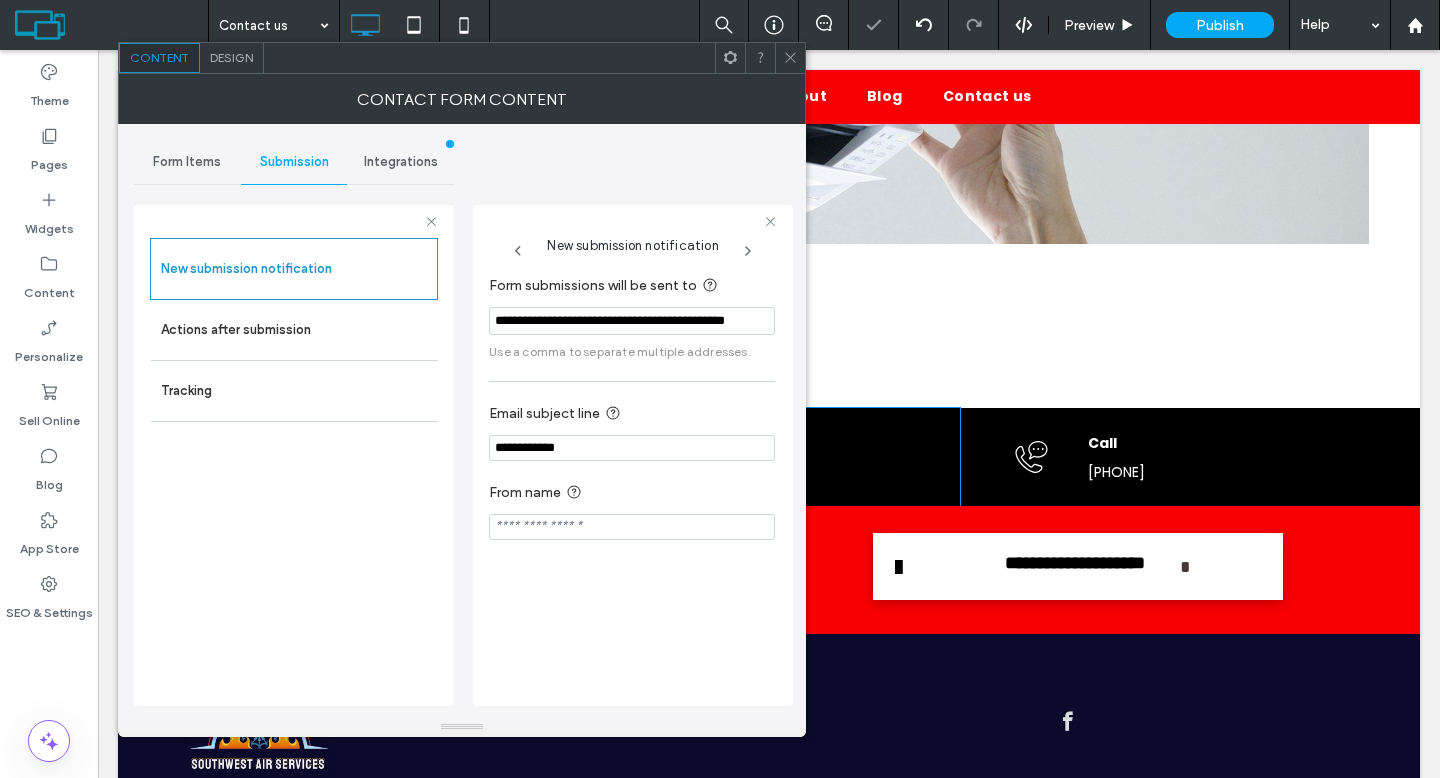 click 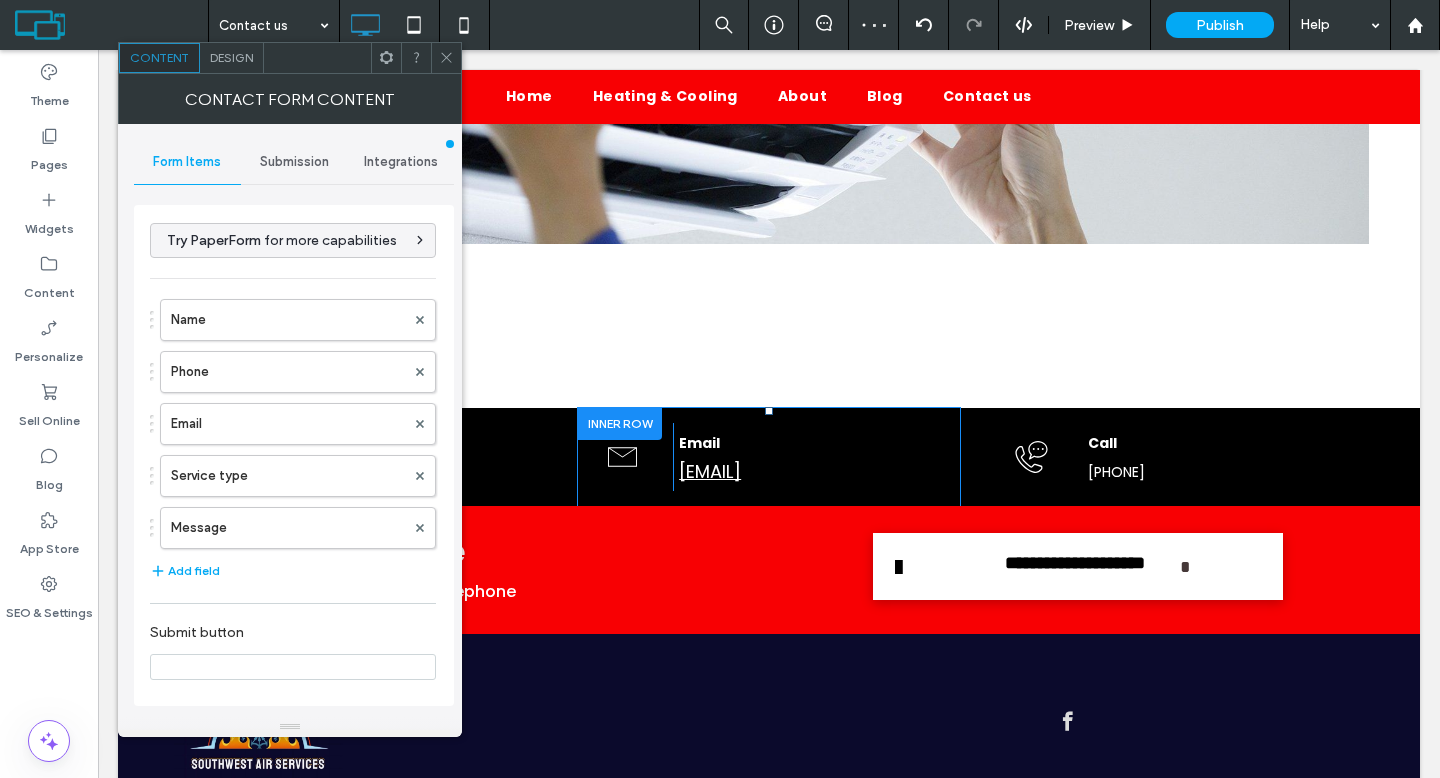 type on "****" 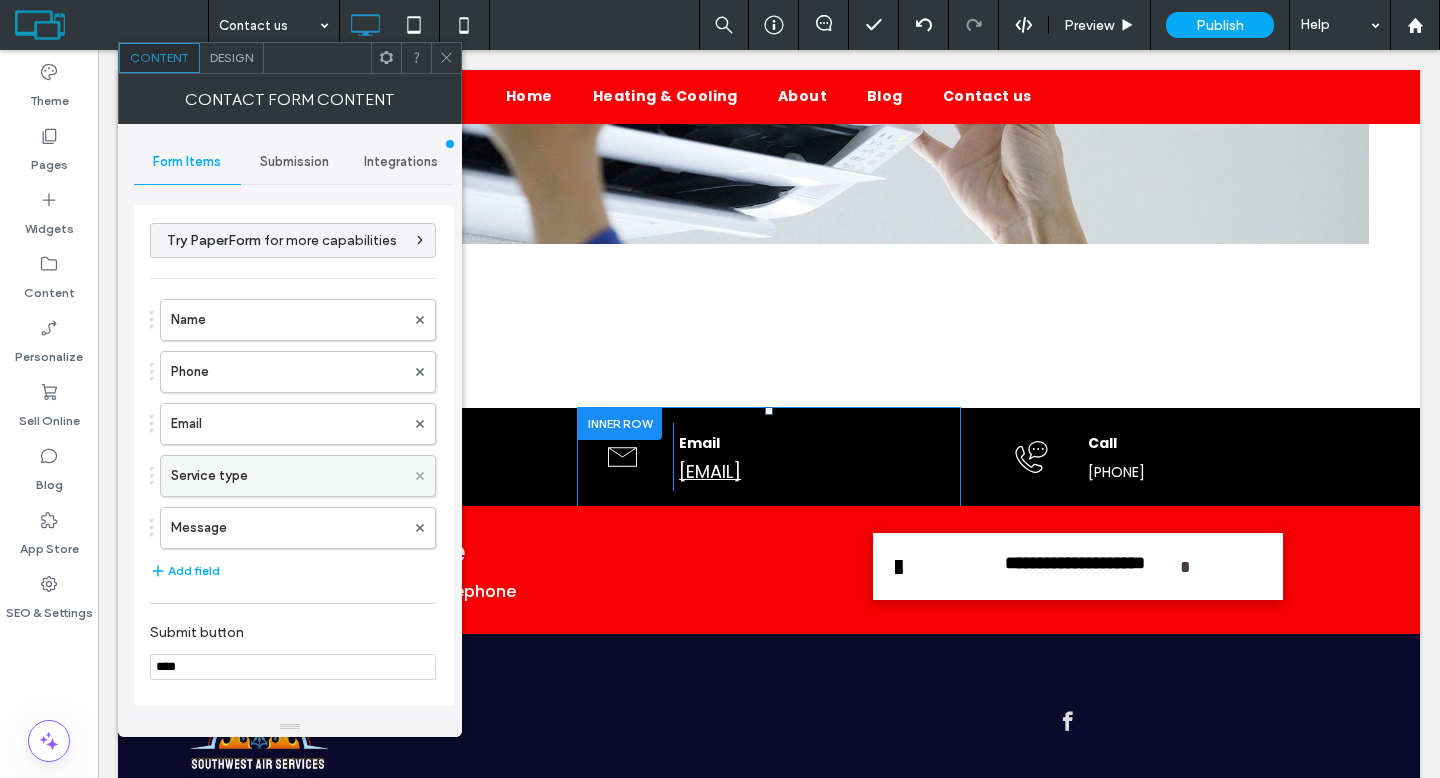 click 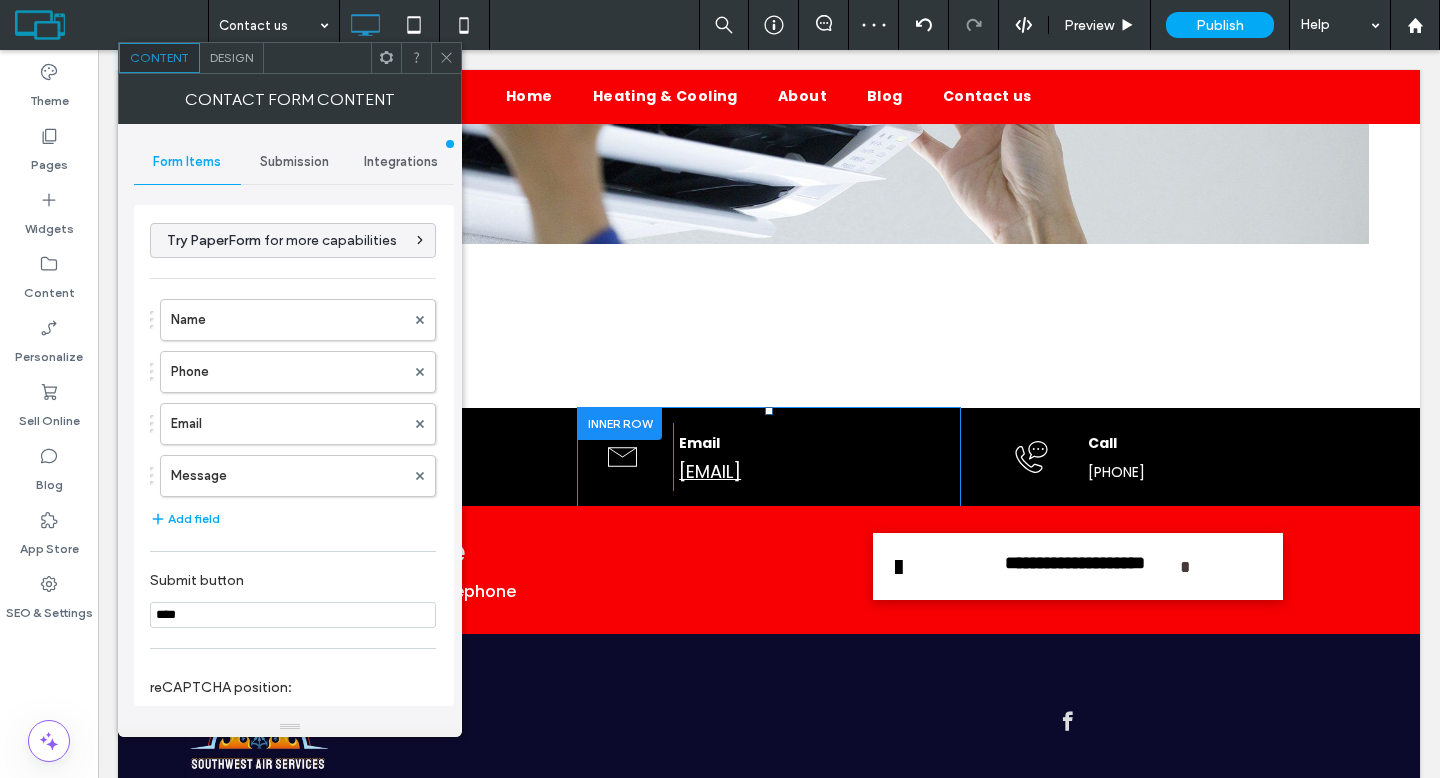 click at bounding box center (446, 58) 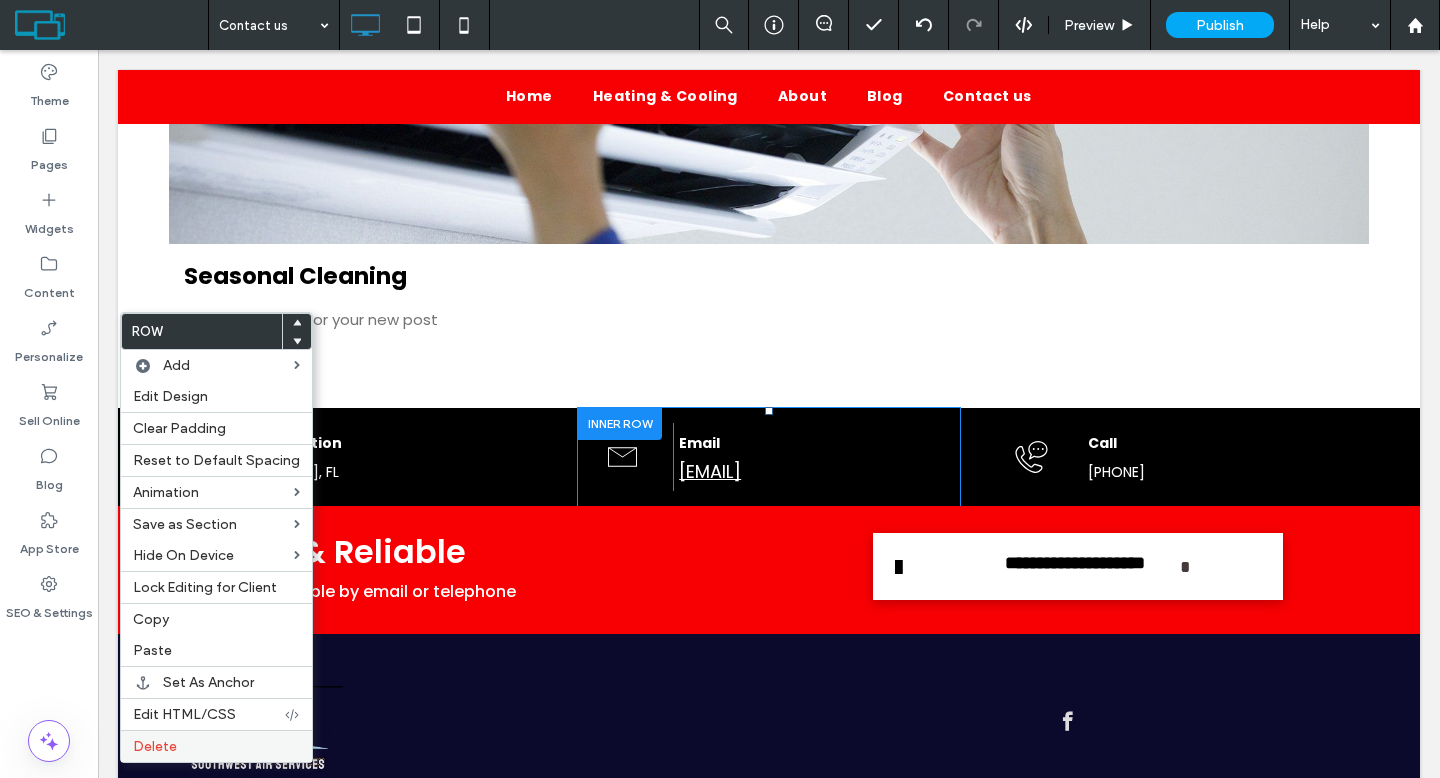 click on "Delete" at bounding box center [216, 746] 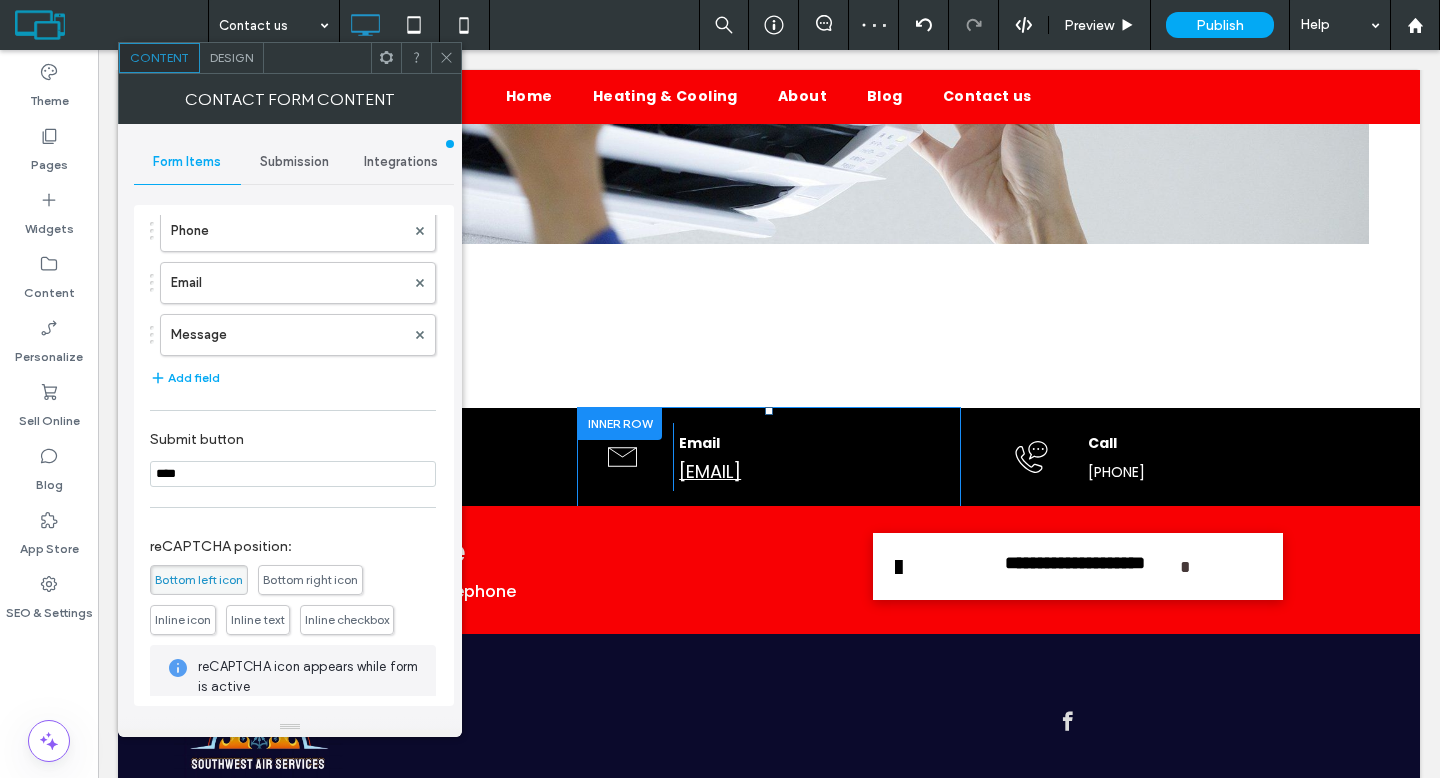 scroll, scrollTop: 168, scrollLeft: 0, axis: vertical 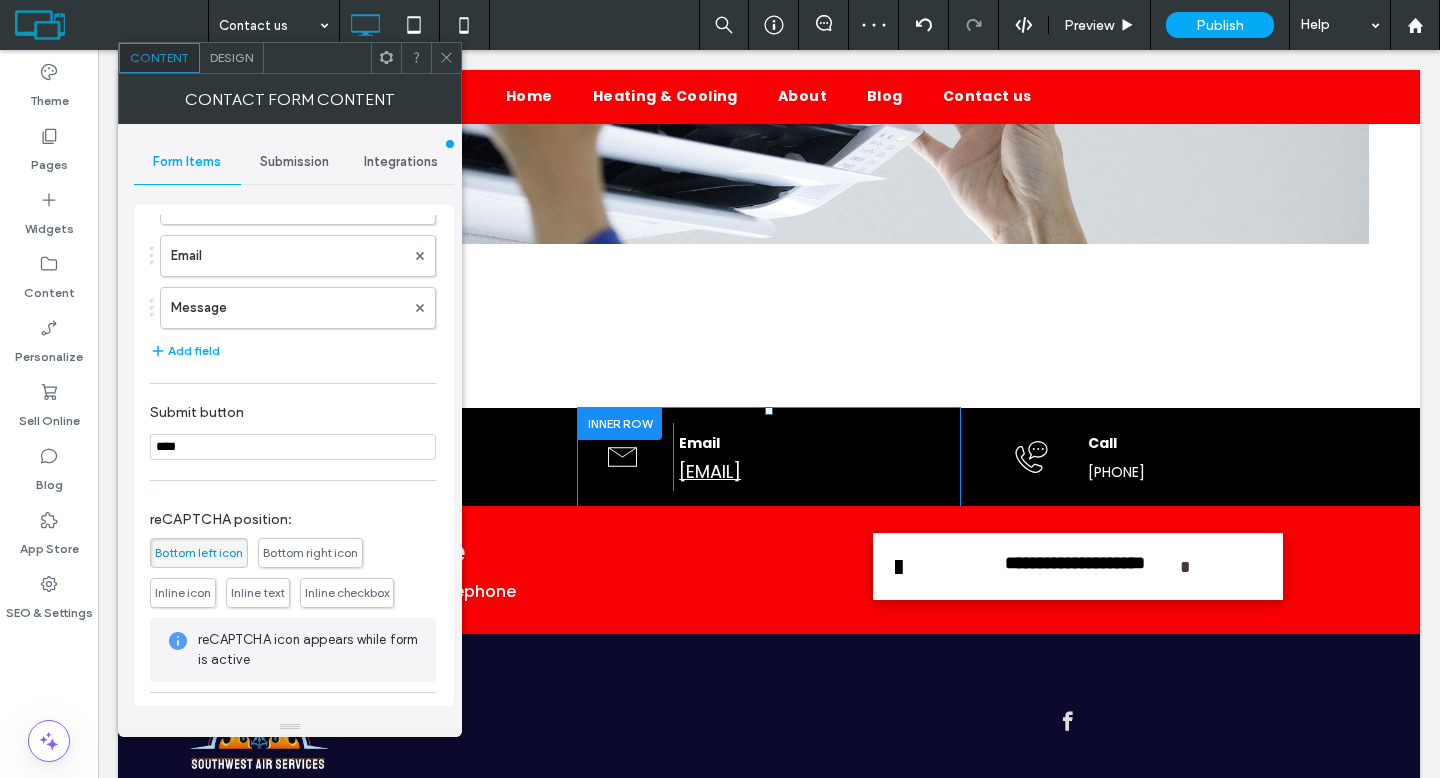 click on "Inline icon" at bounding box center [183, 592] 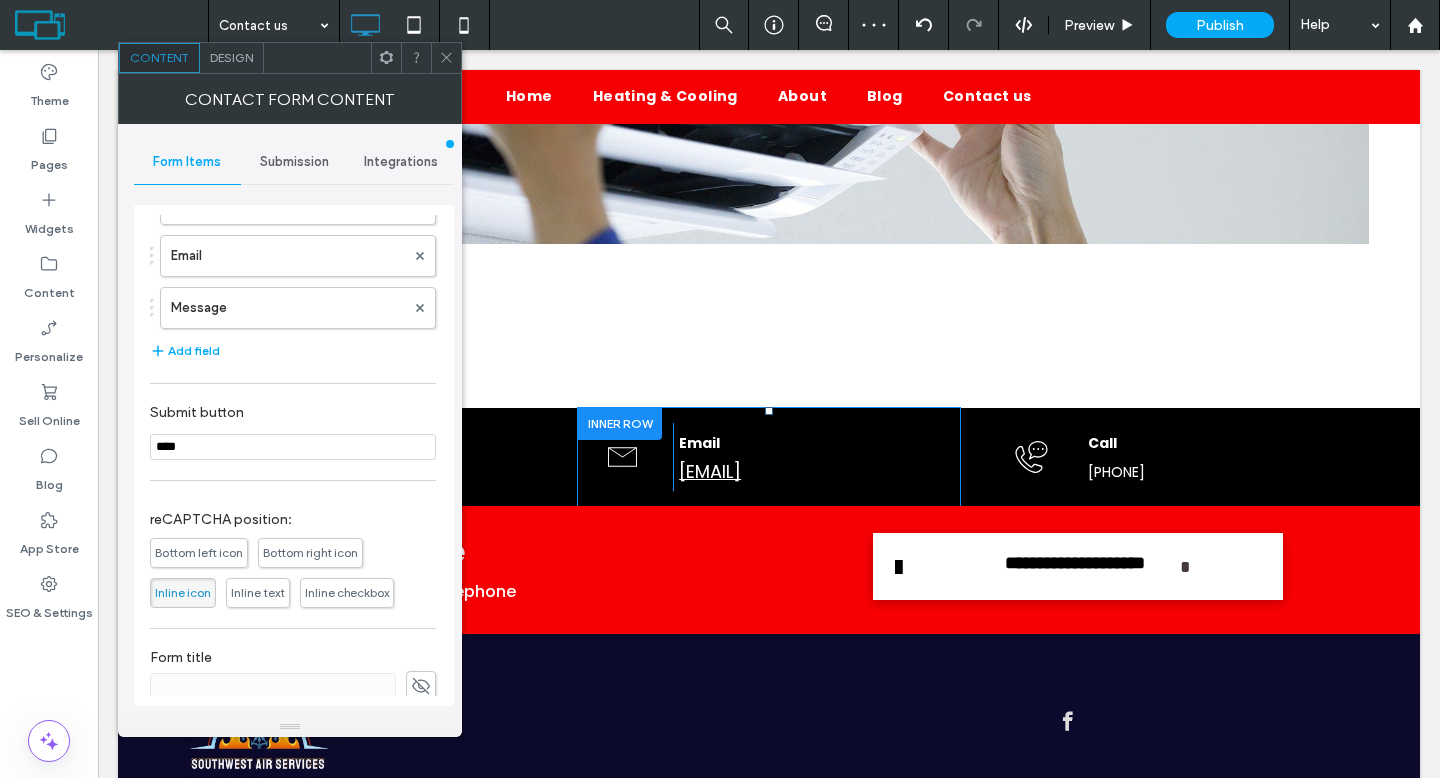 click 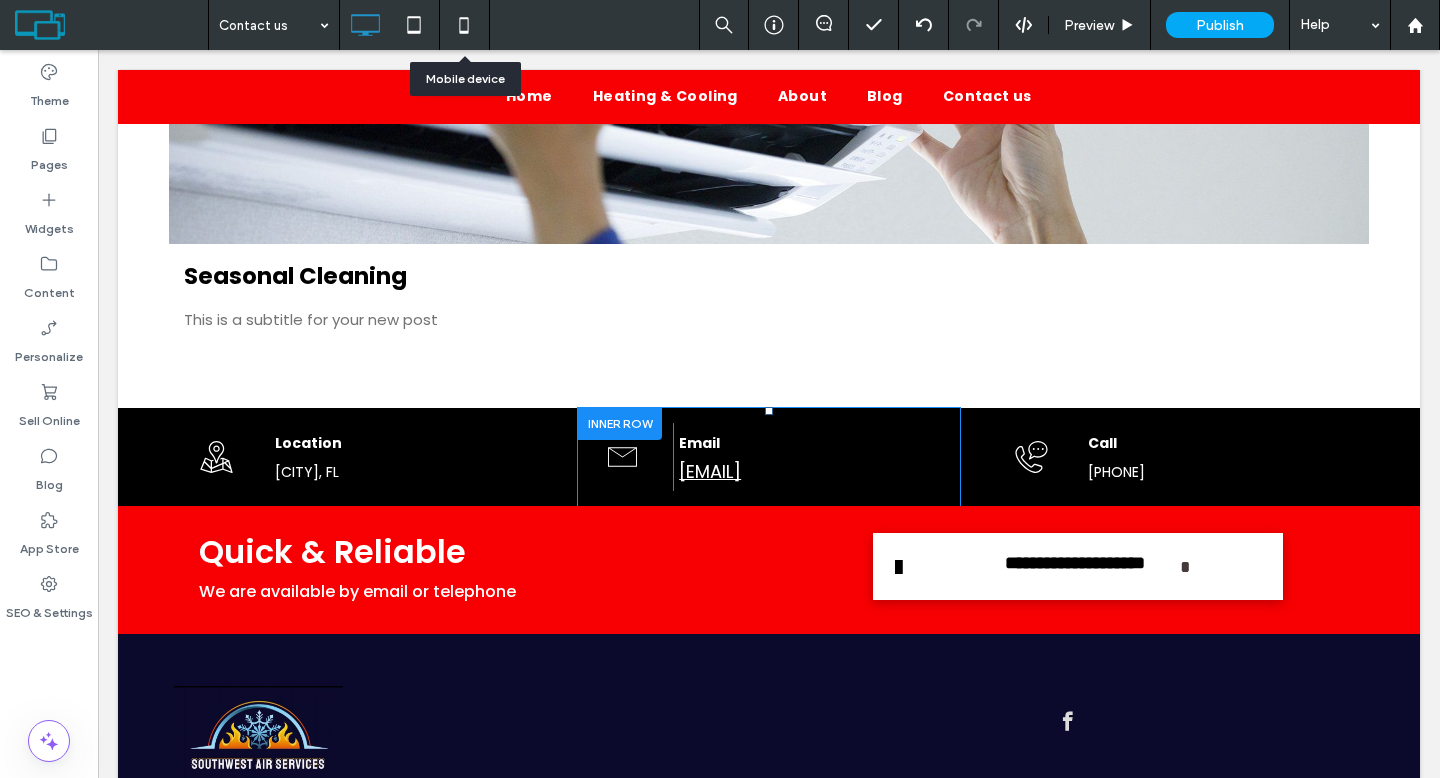 click 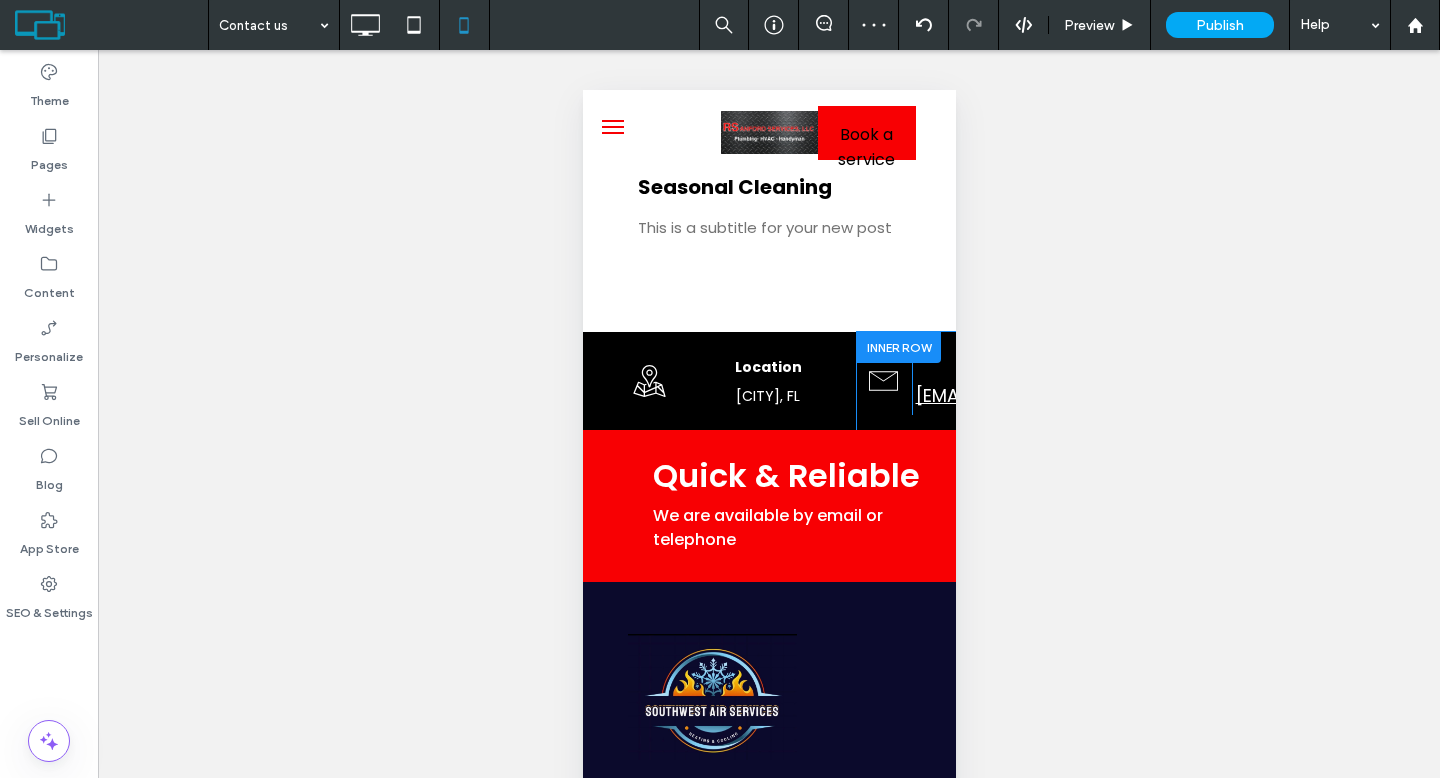 type on "*******" 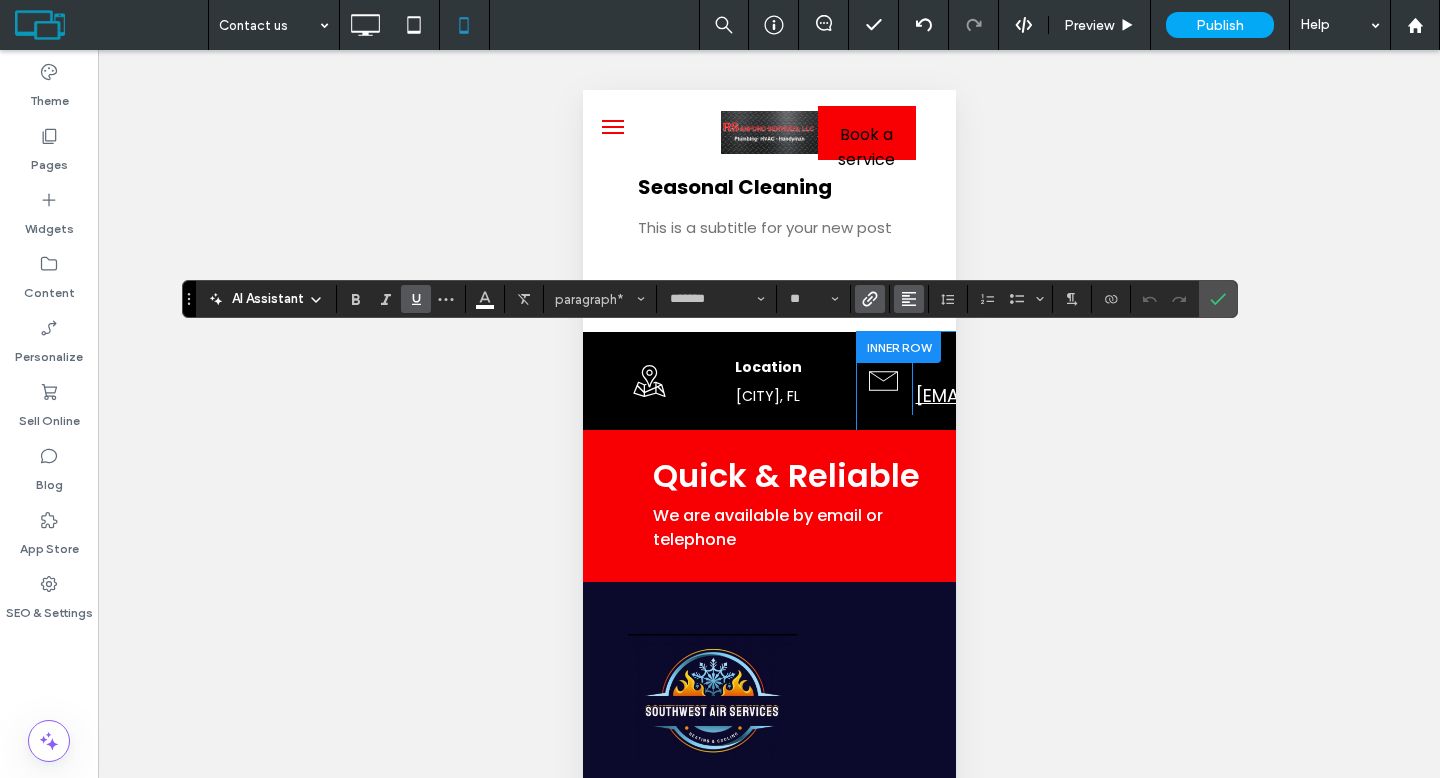 click 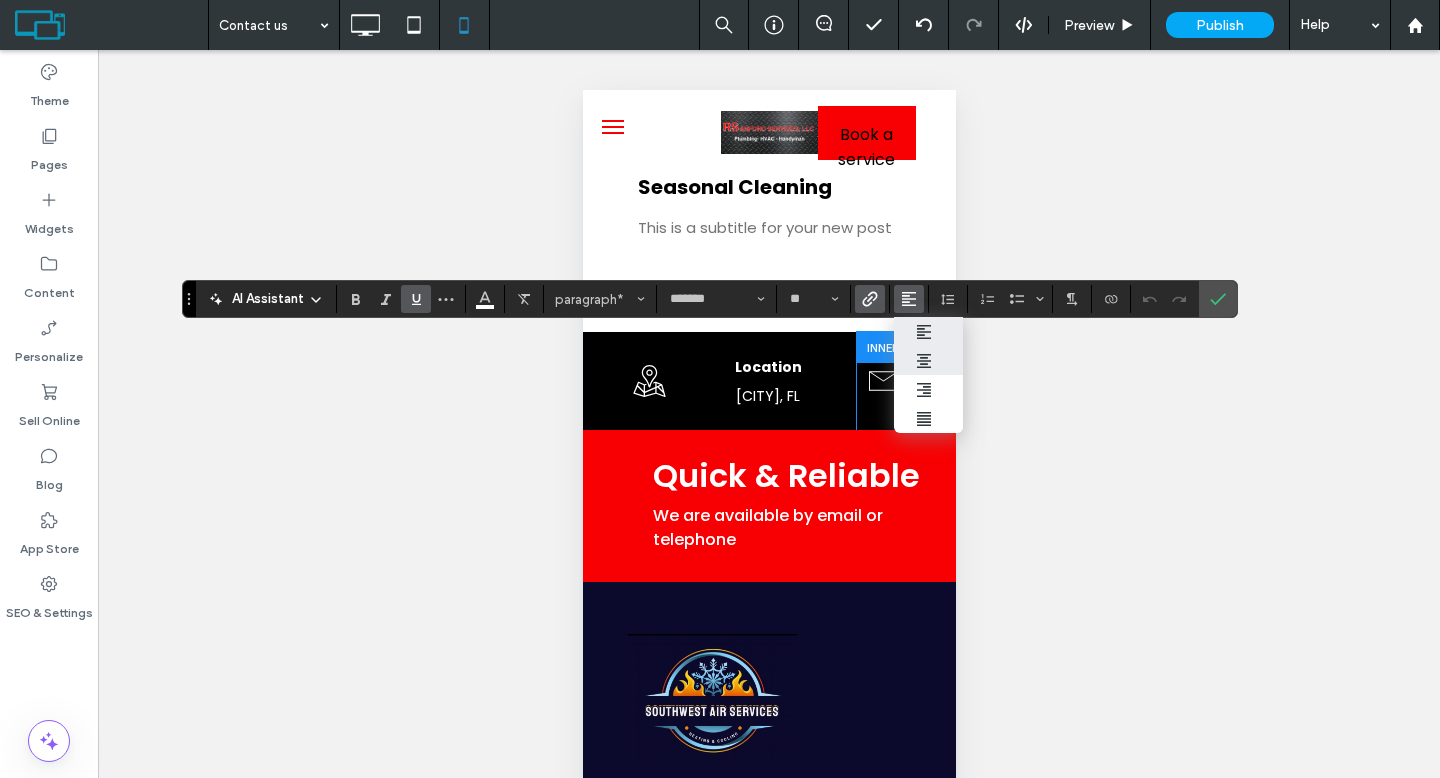 click 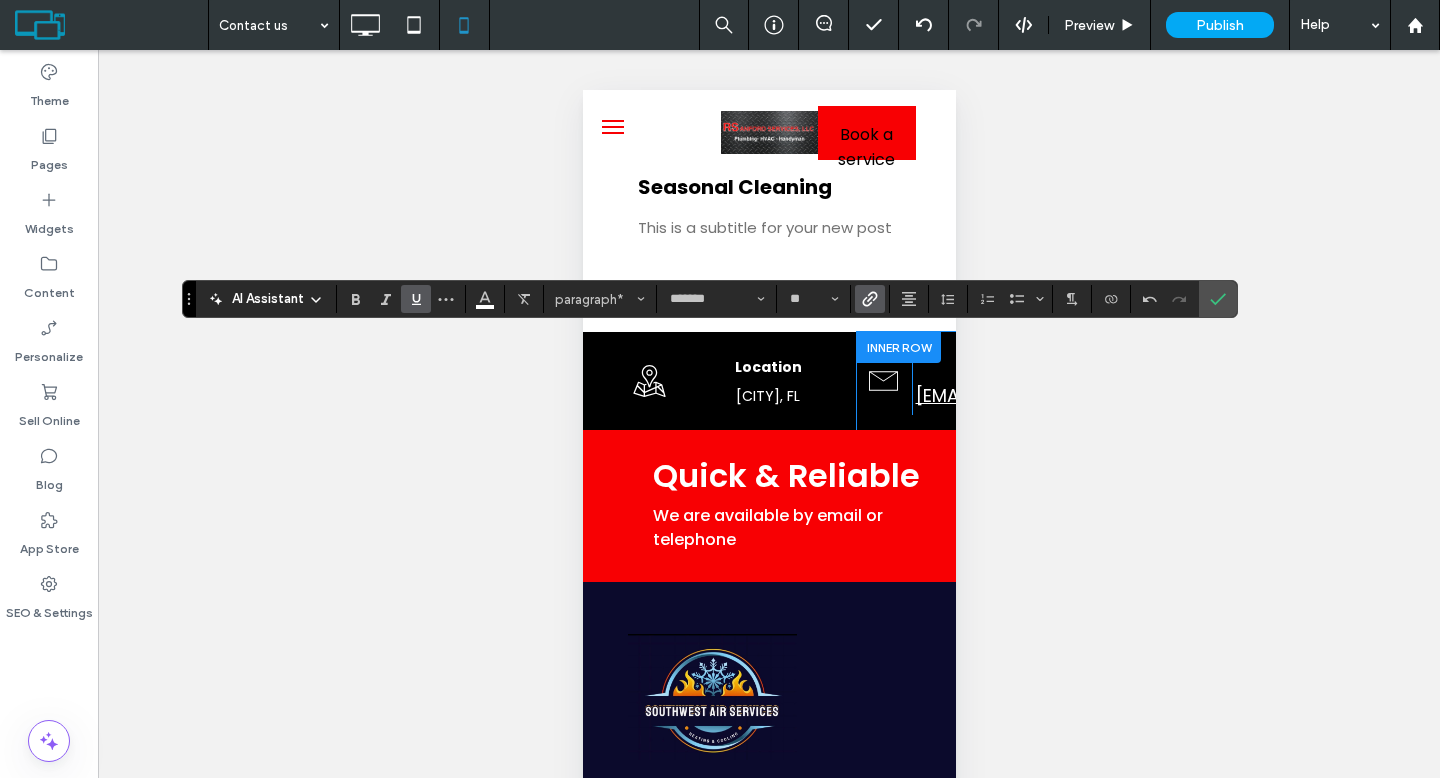 click 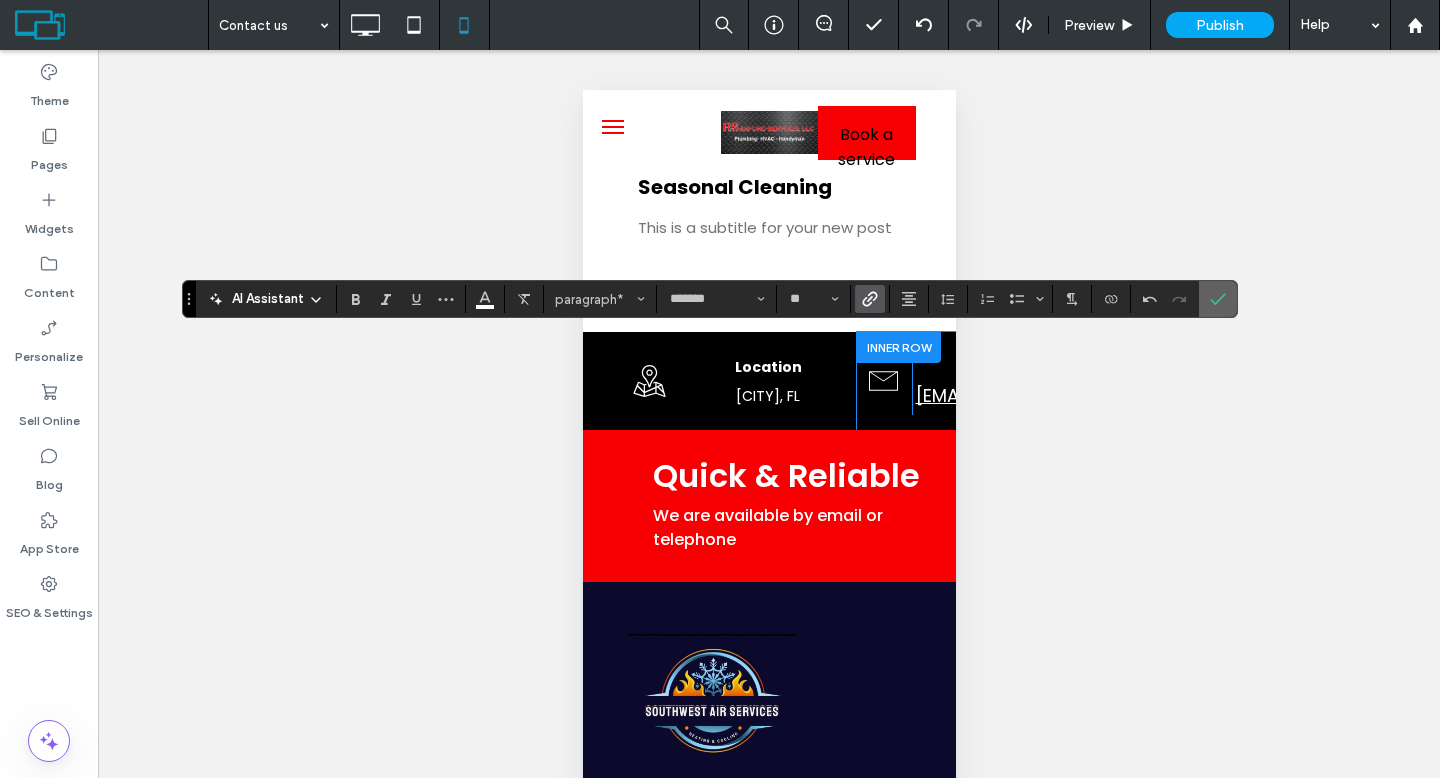 click 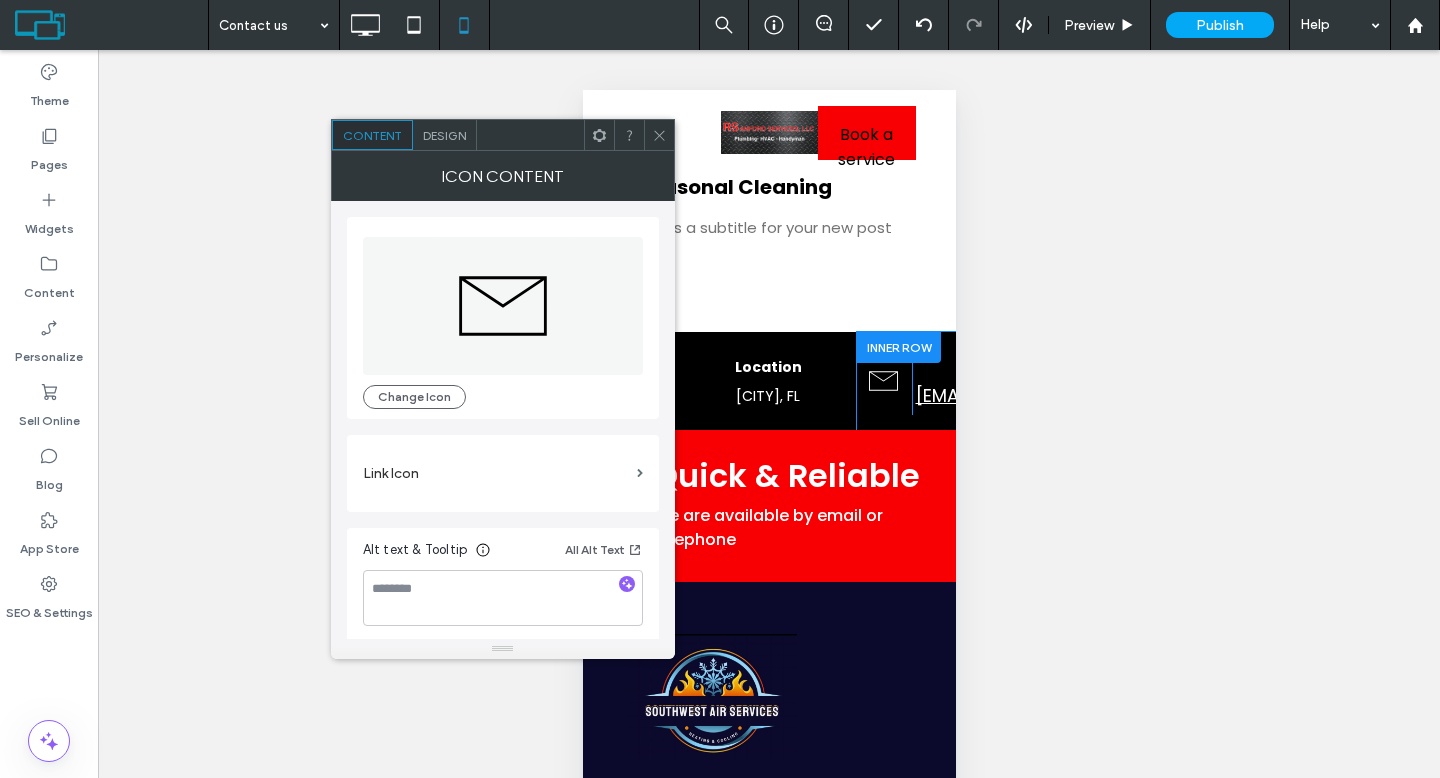 click 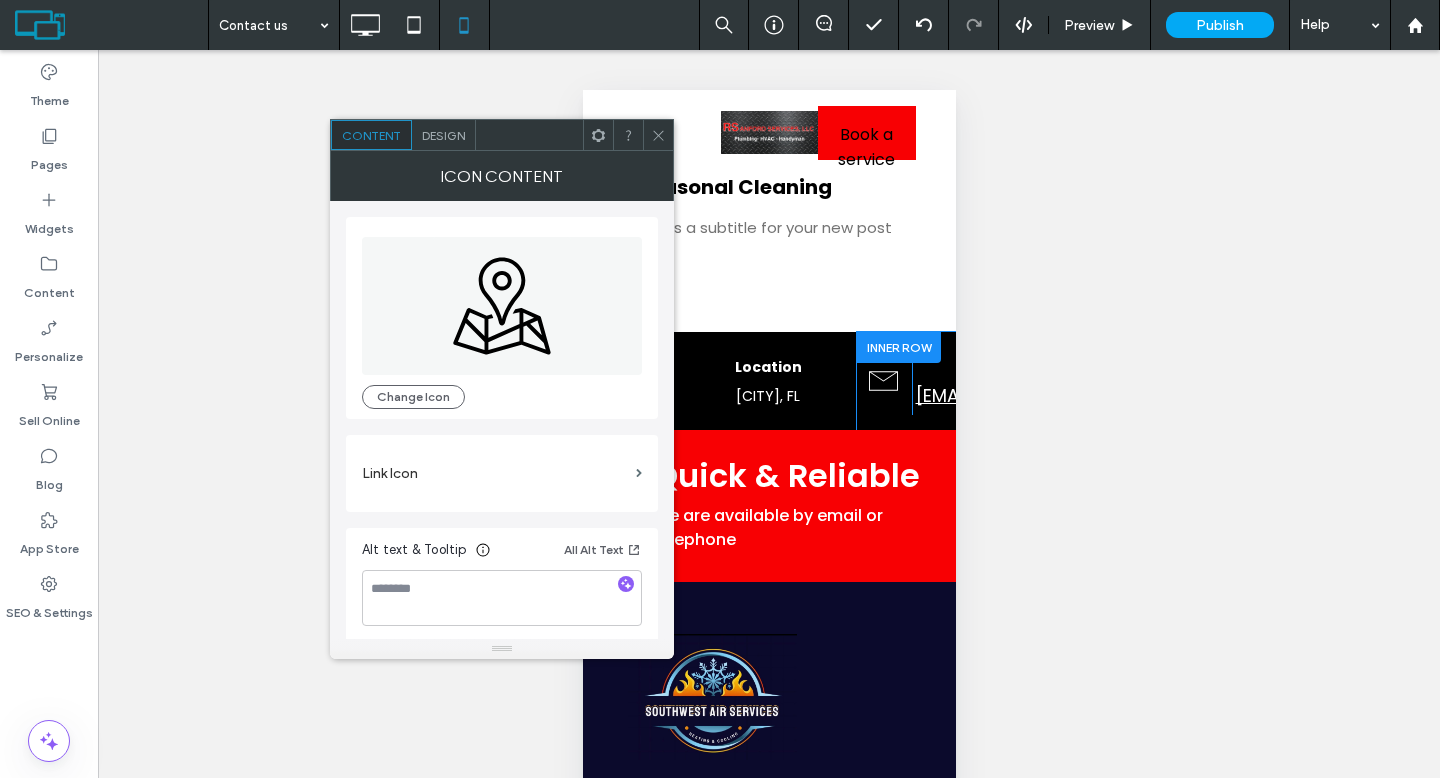 click 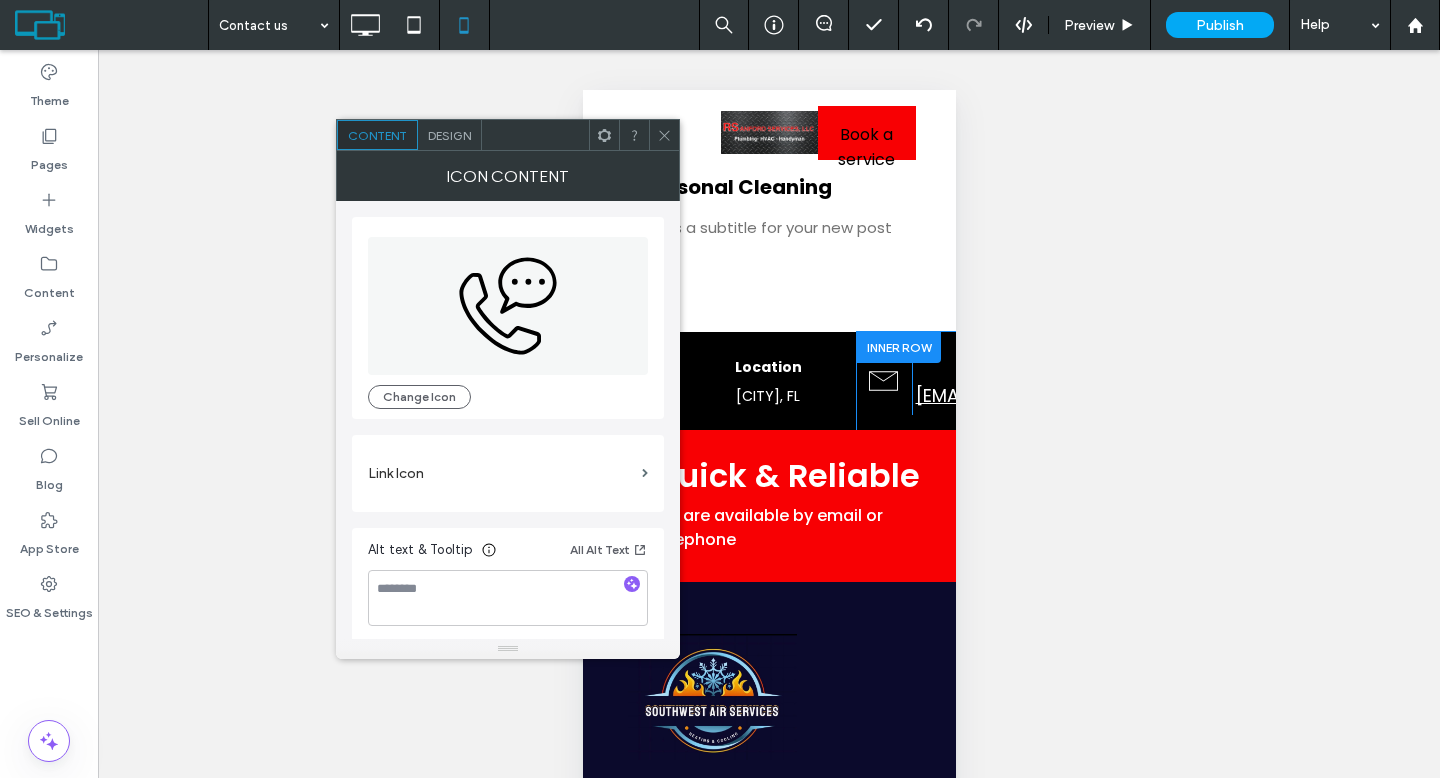 click at bounding box center (664, 135) 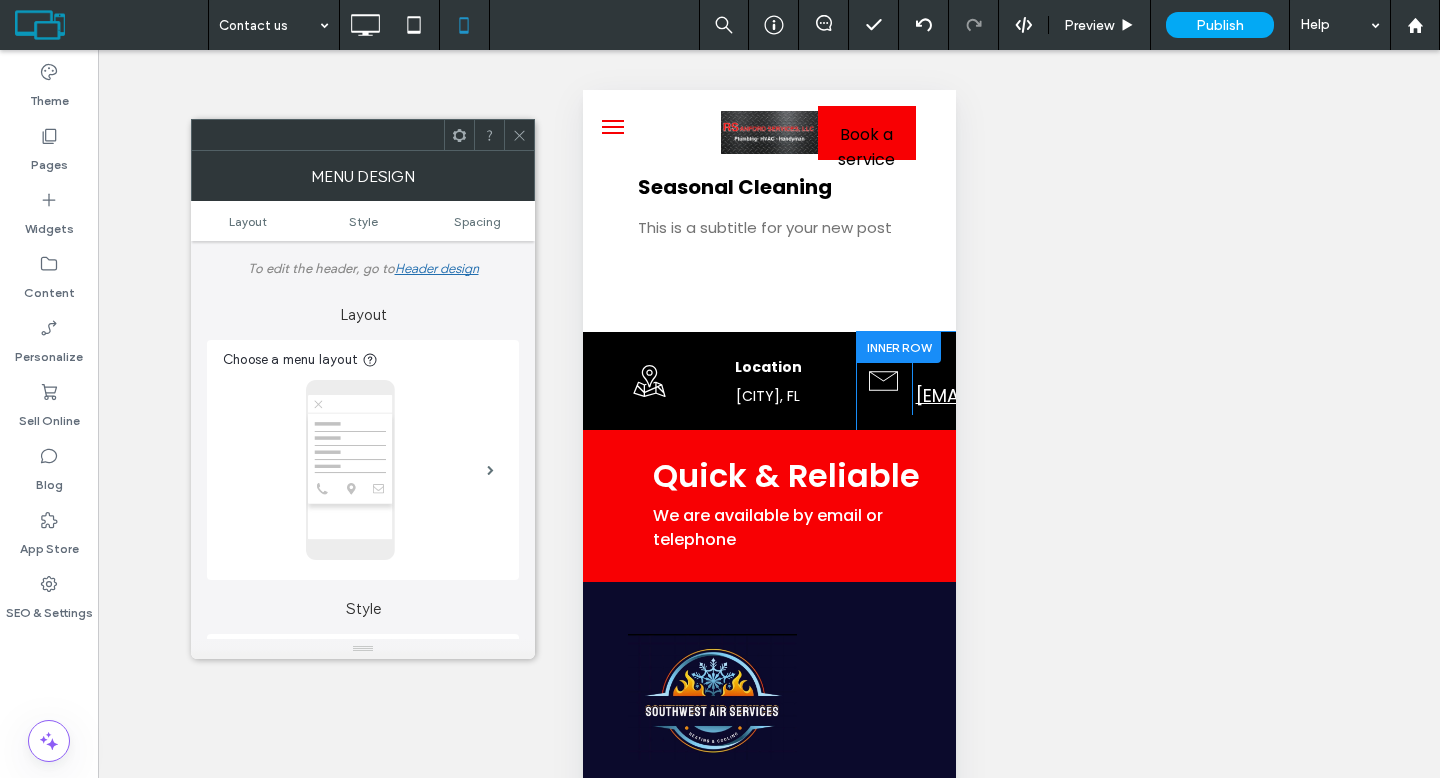click 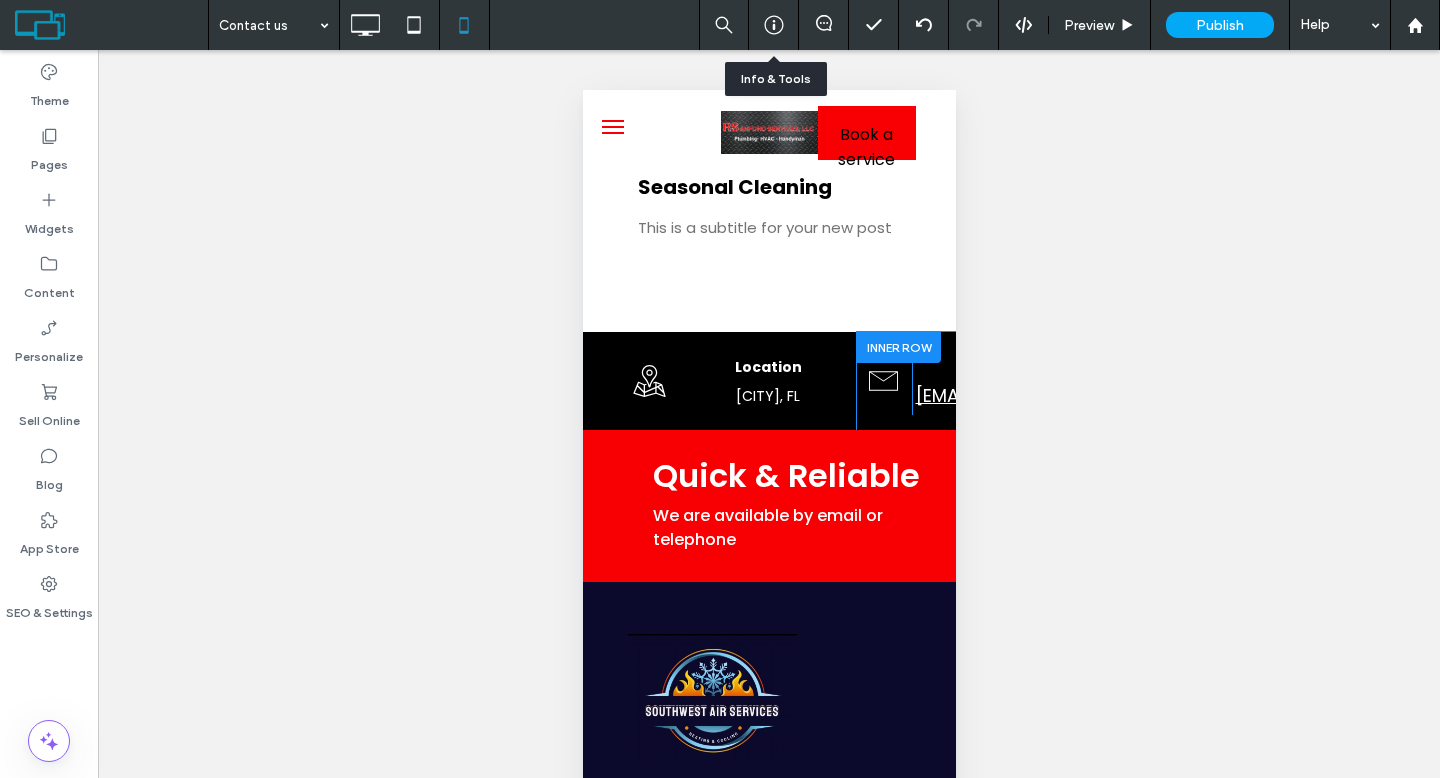 click 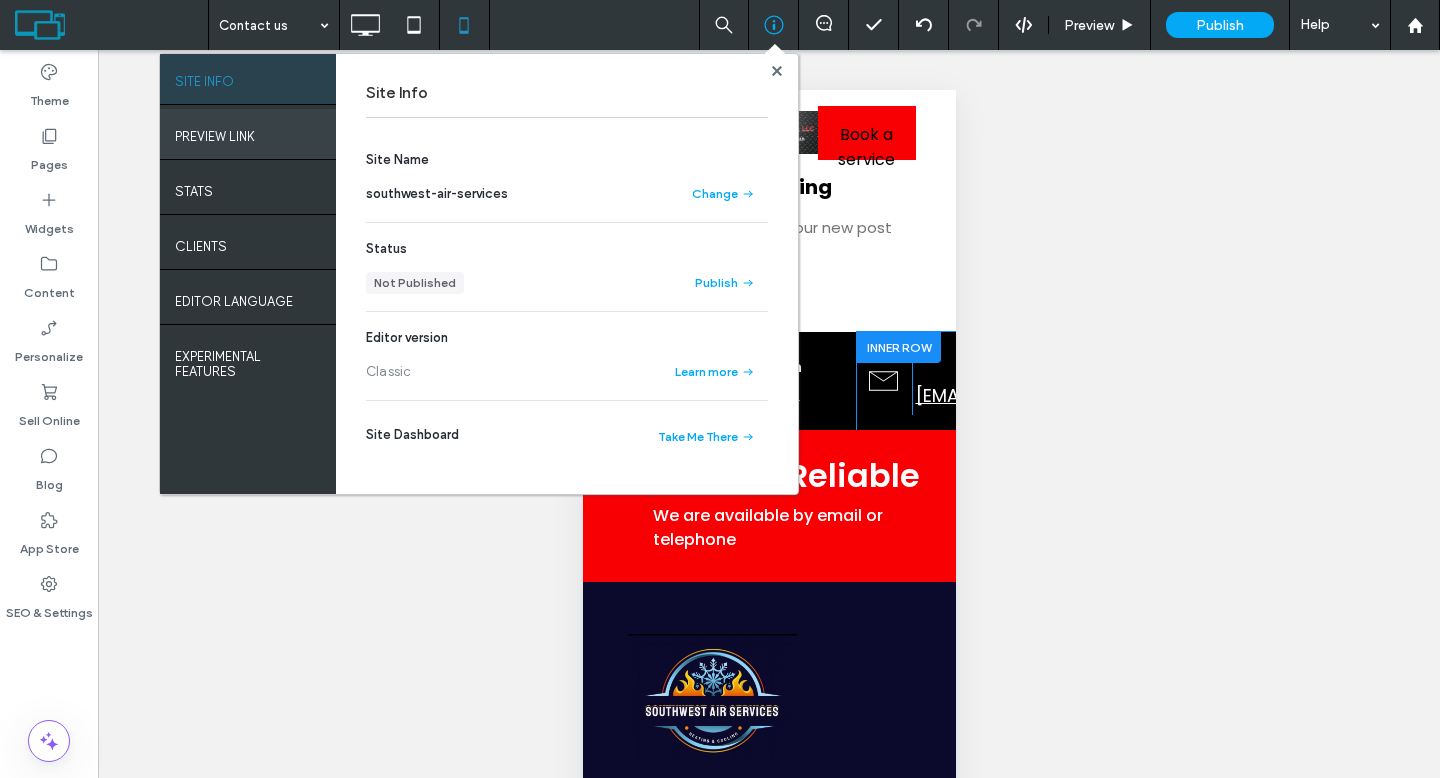 click on "PREVIEW LINK" at bounding box center [215, 131] 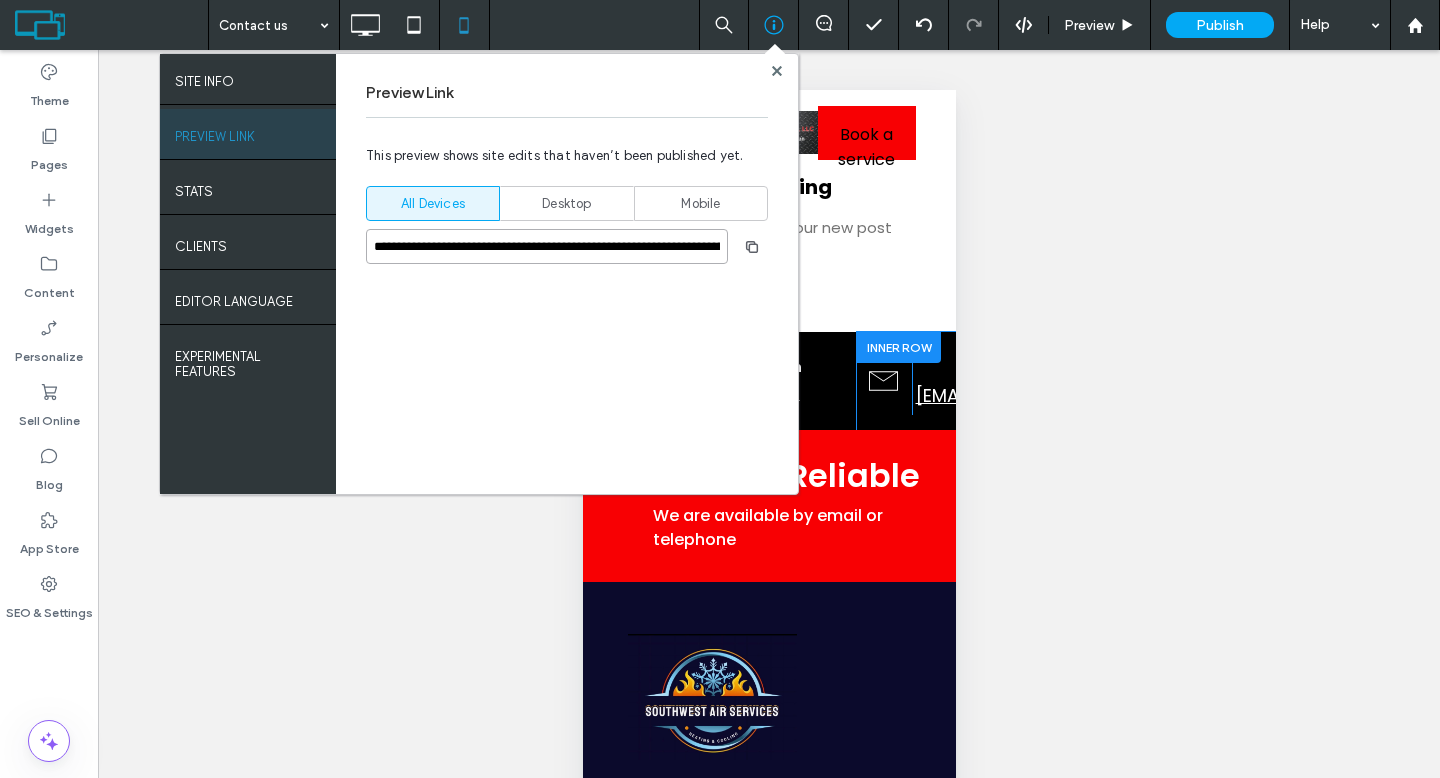 click on "**********" at bounding box center [547, 246] 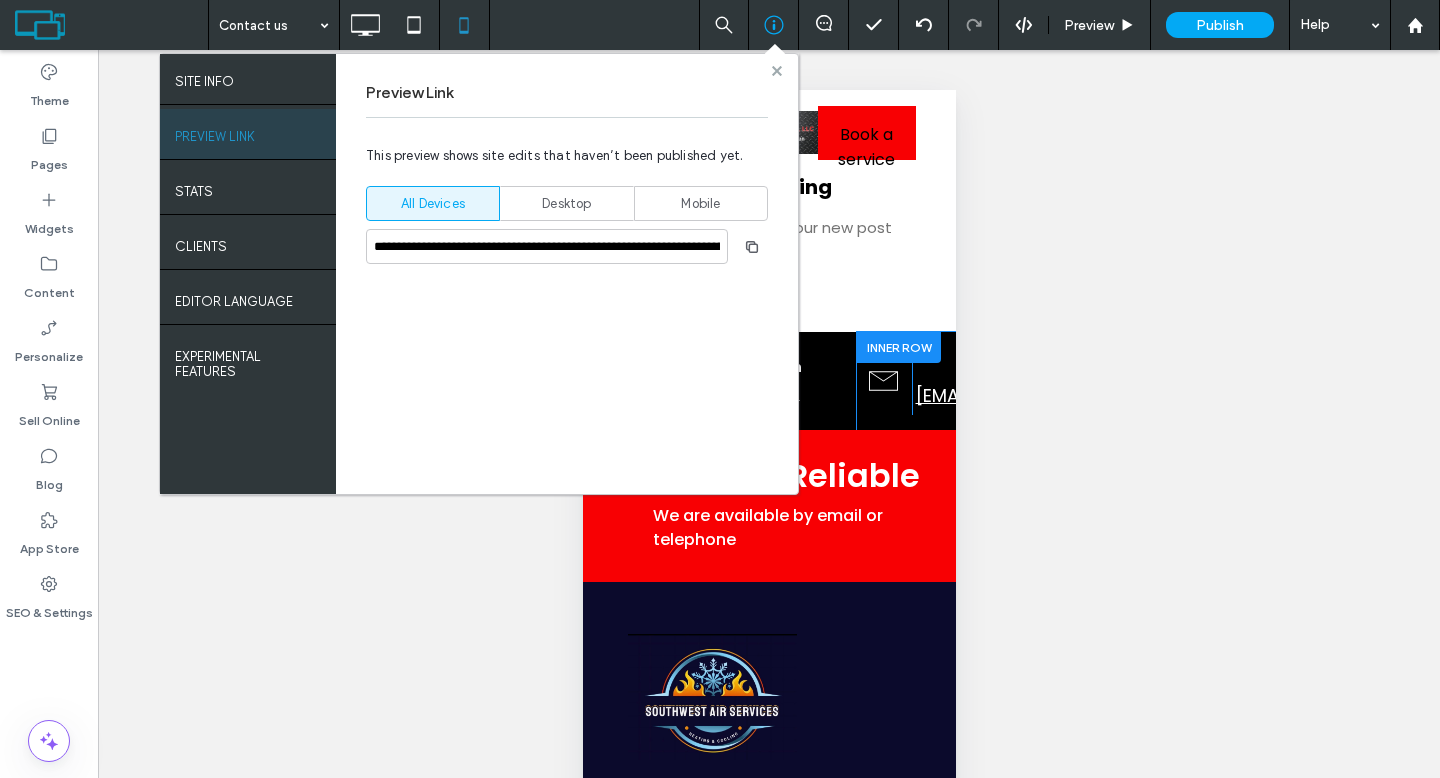 click 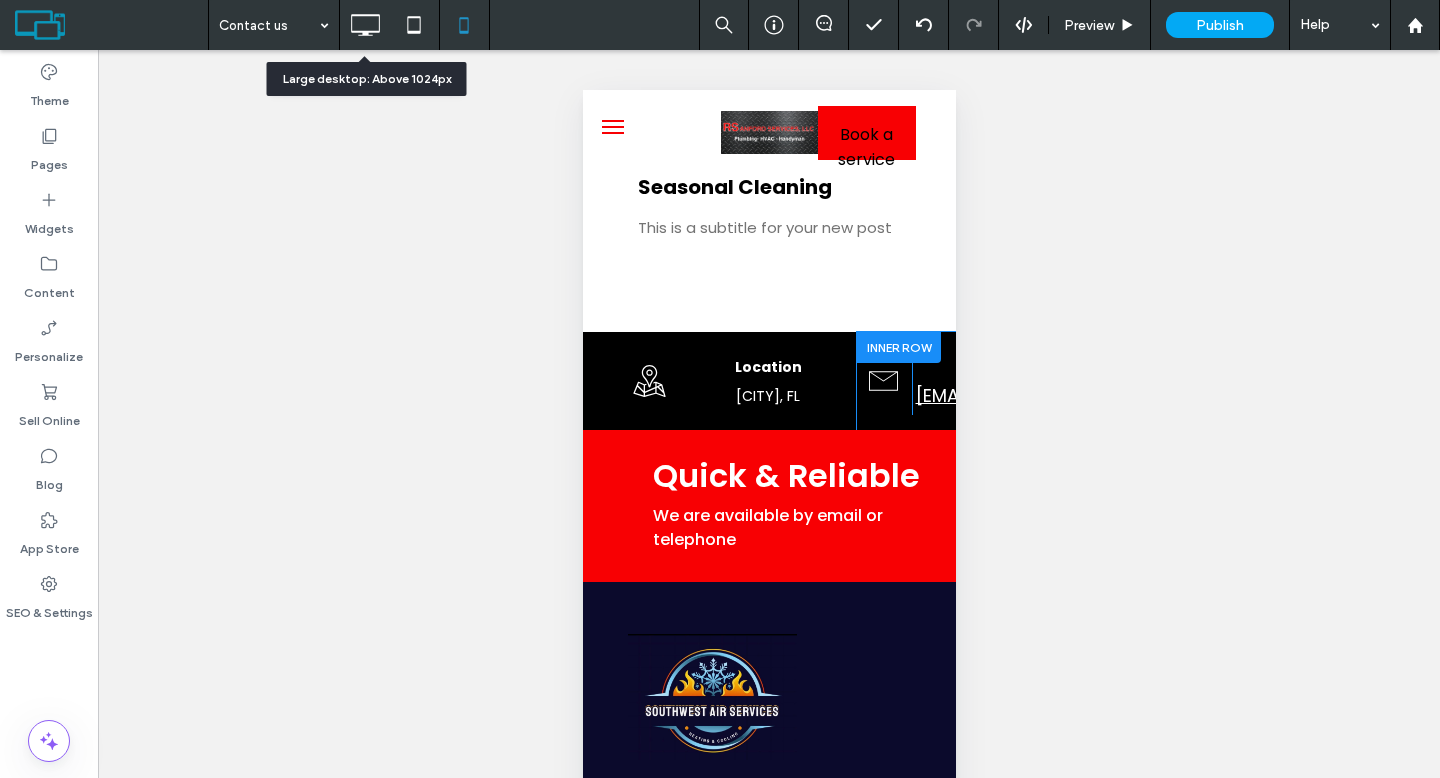 click 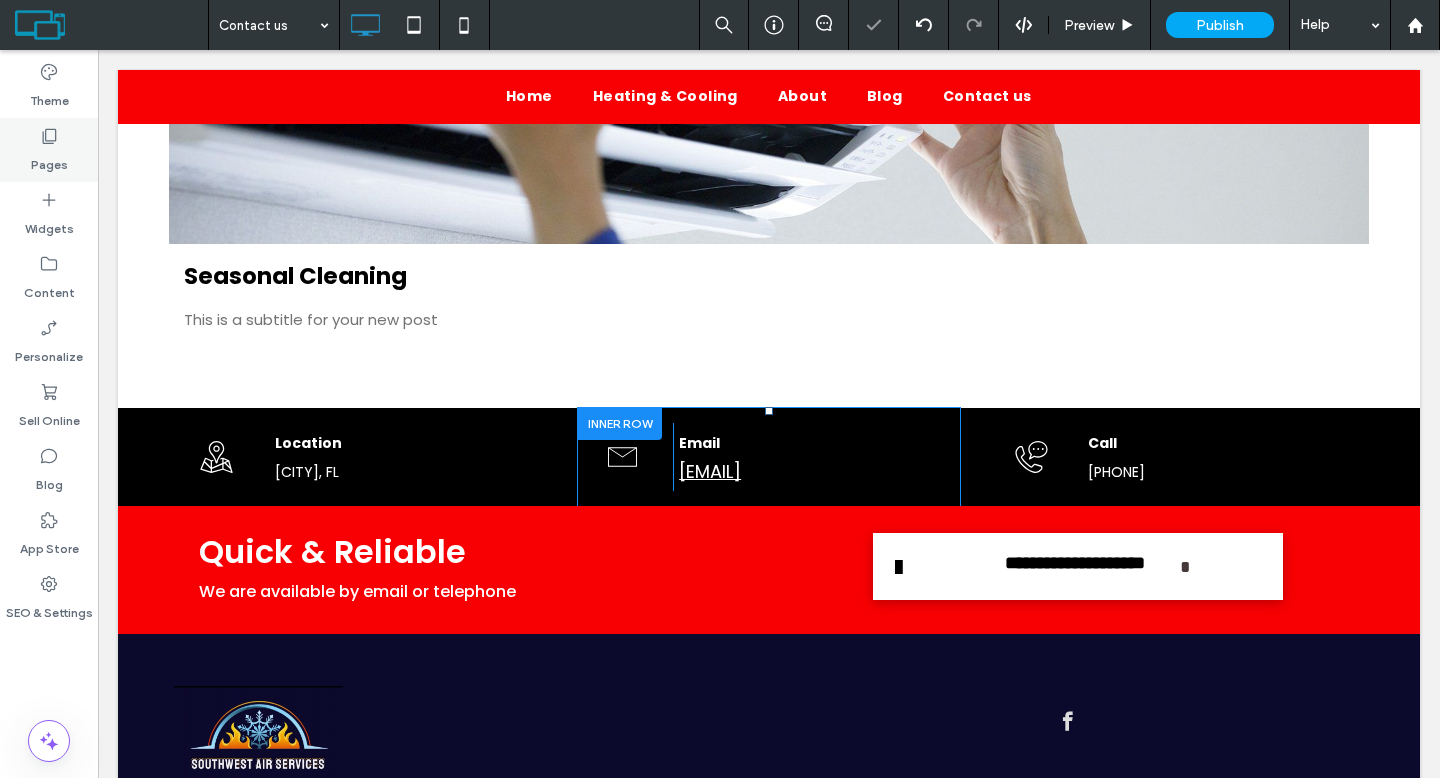 click on "Pages" at bounding box center (49, 160) 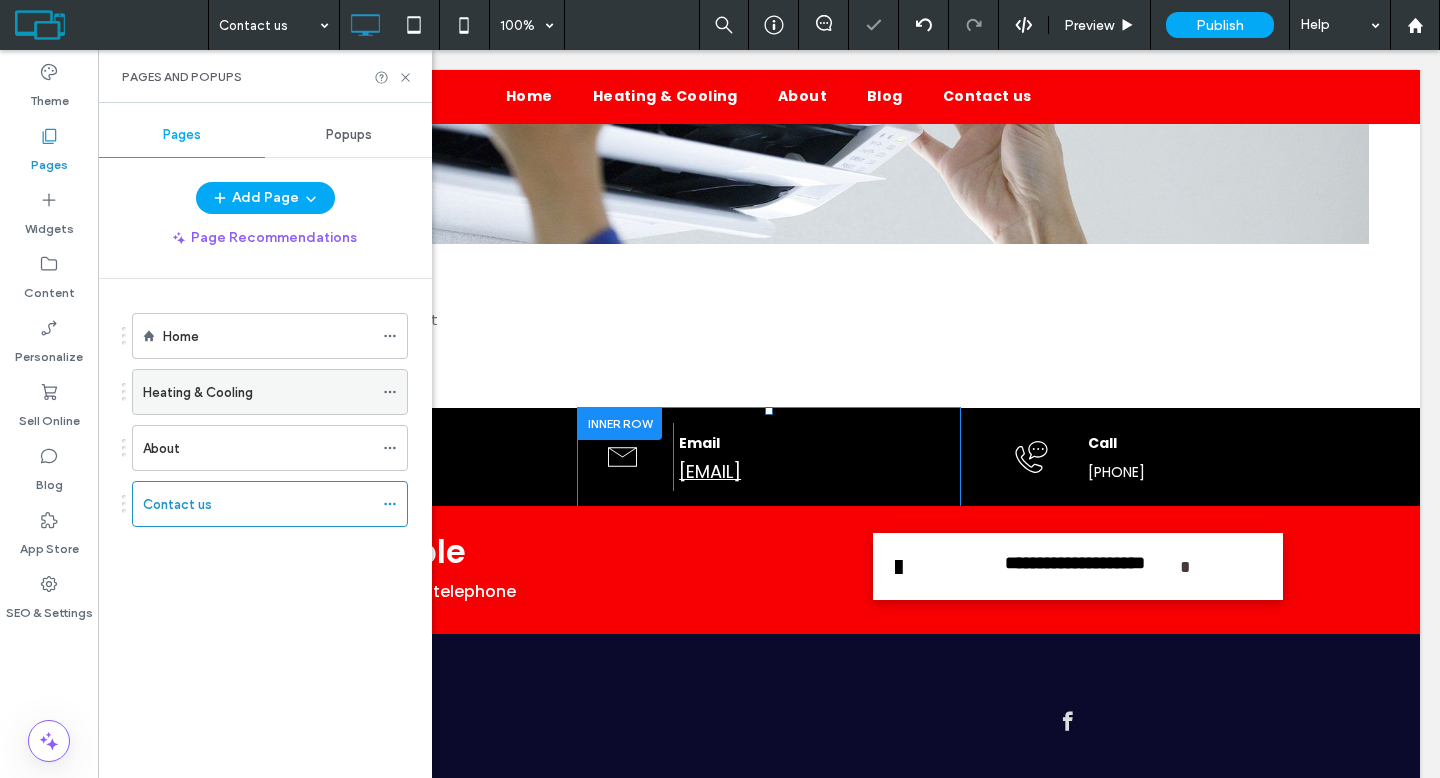 click on "Heating & Cooling" at bounding box center (198, 392) 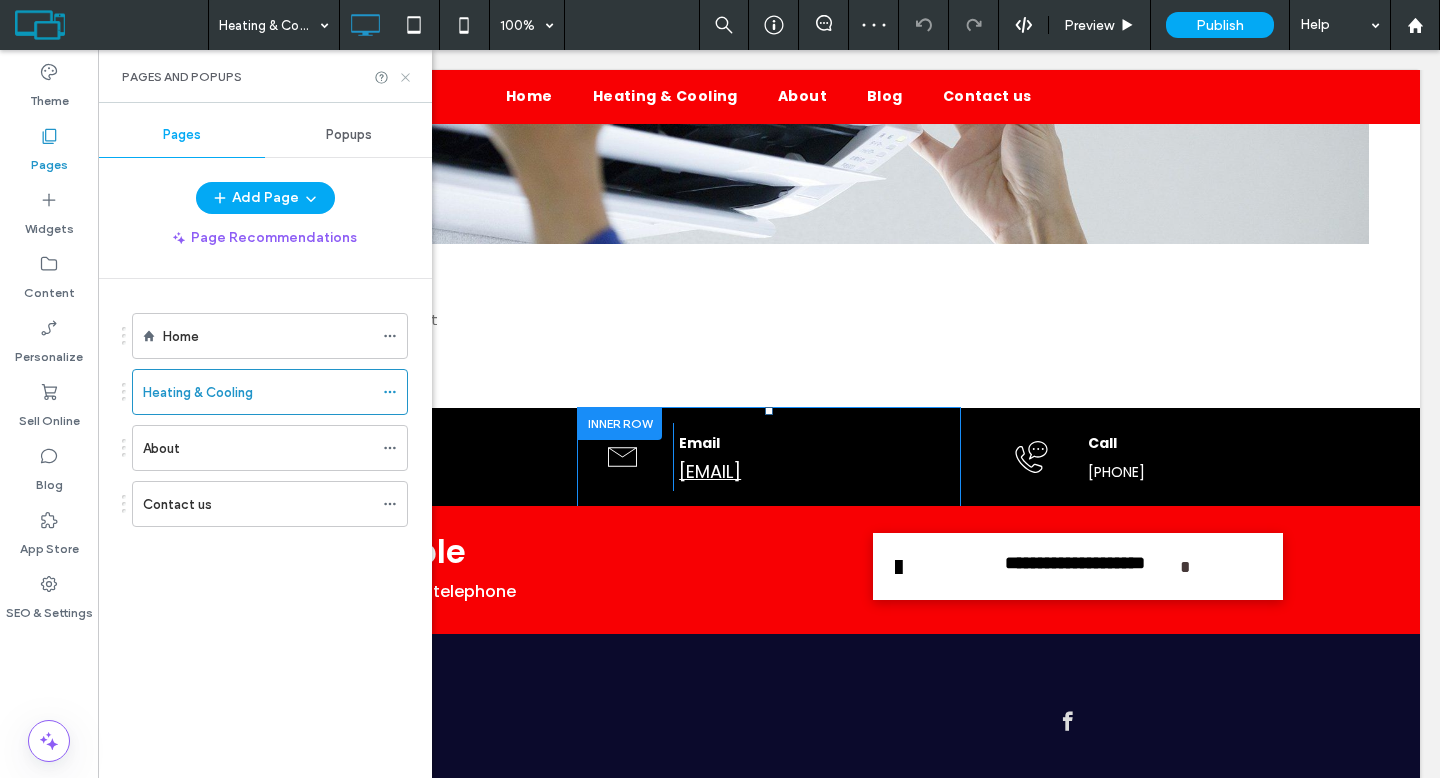 click 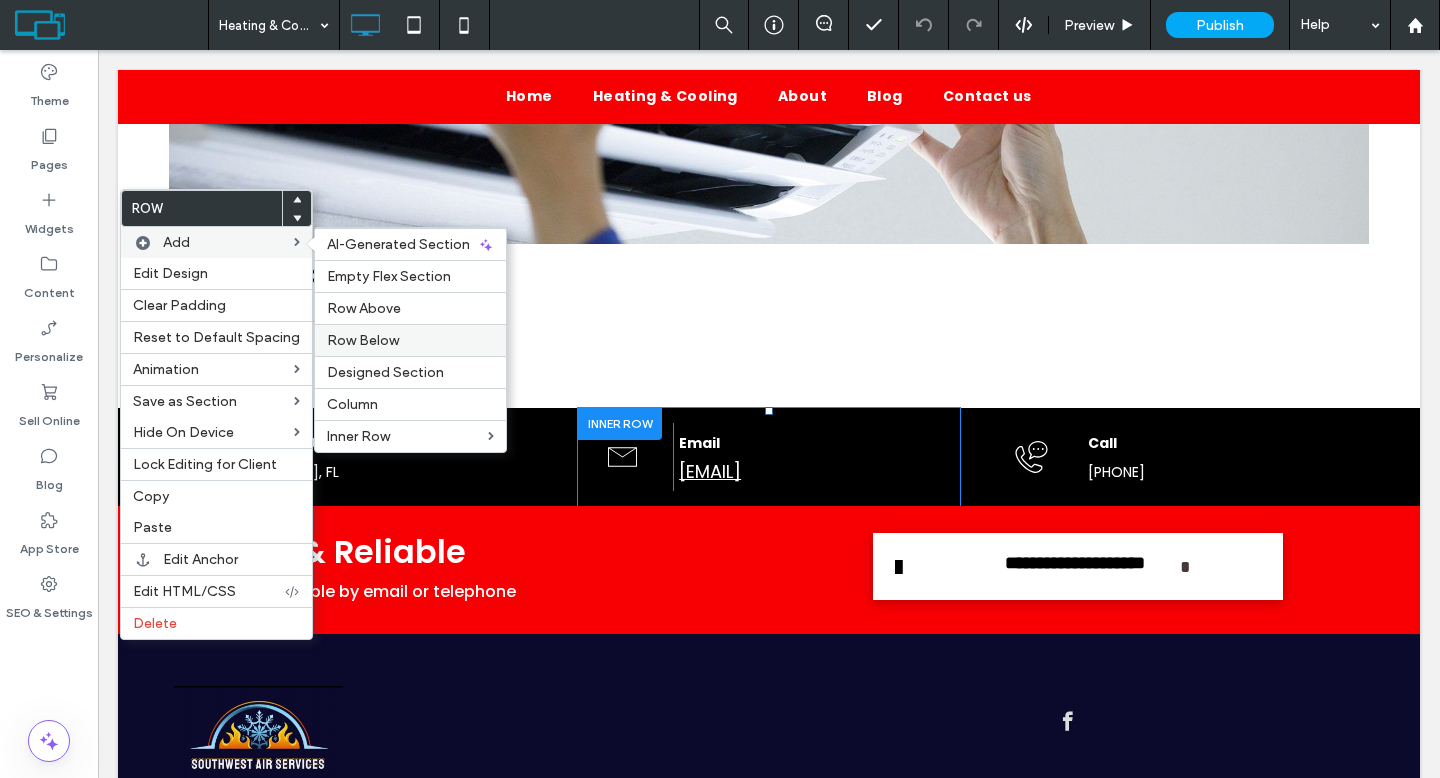 click on "Row Below" at bounding box center (410, 340) 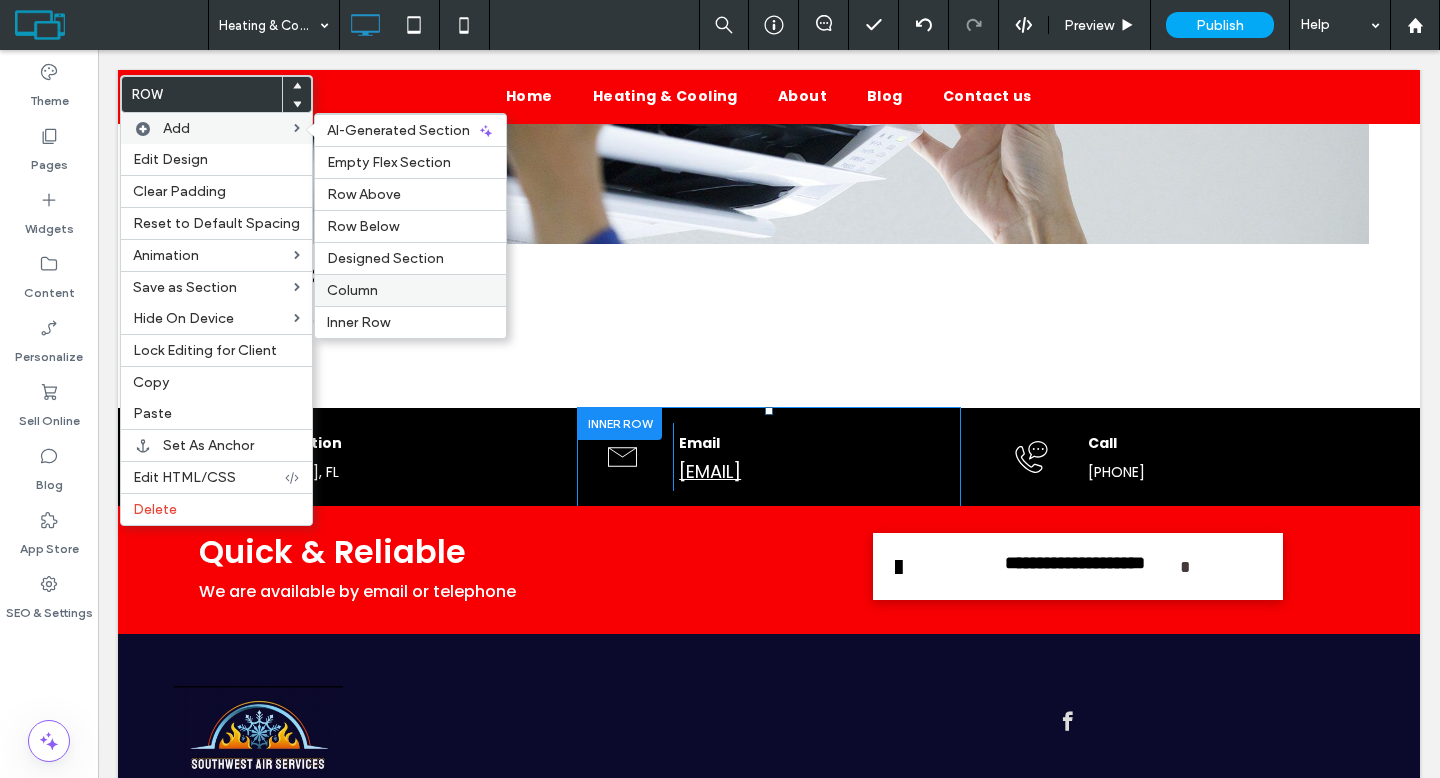 click on "Column" at bounding box center (410, 290) 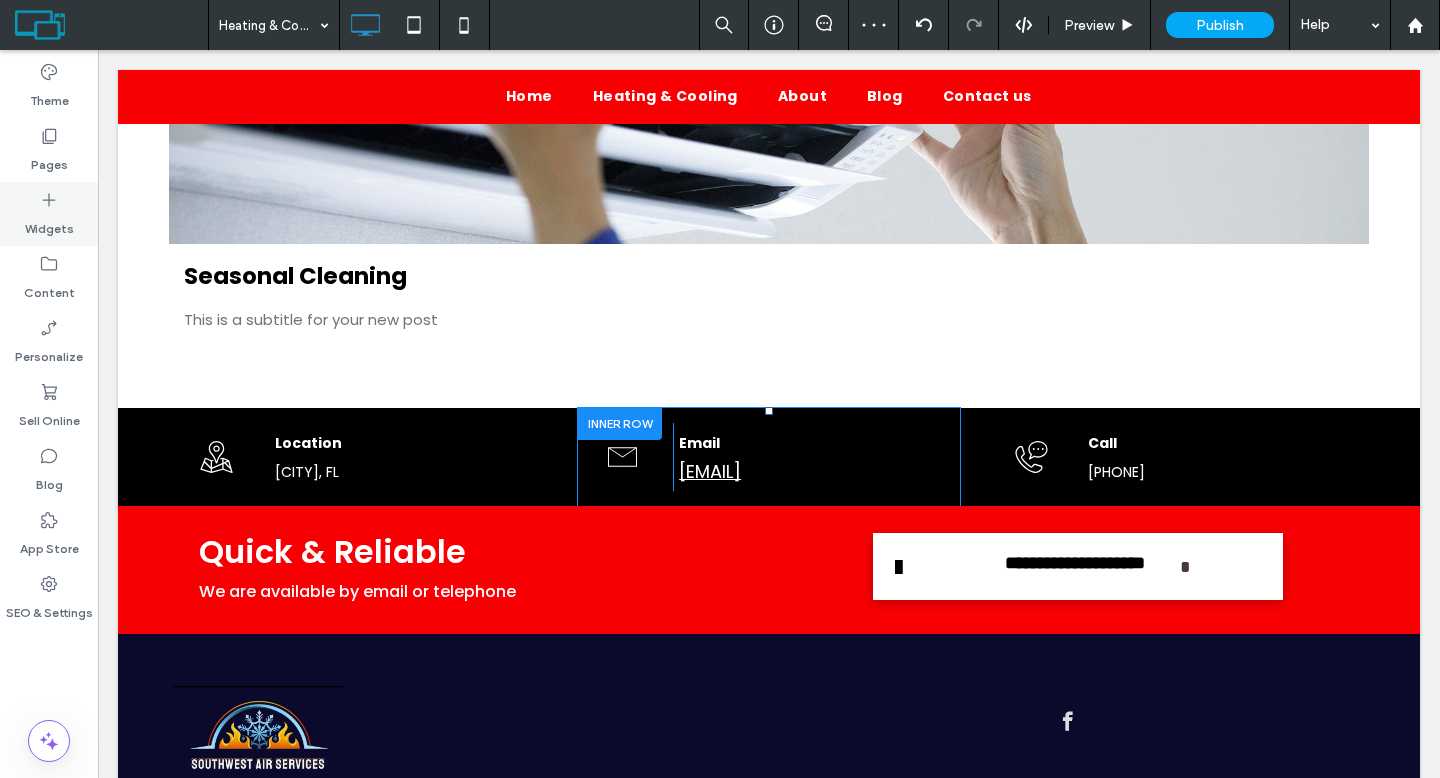 click on "Widgets" at bounding box center (49, 214) 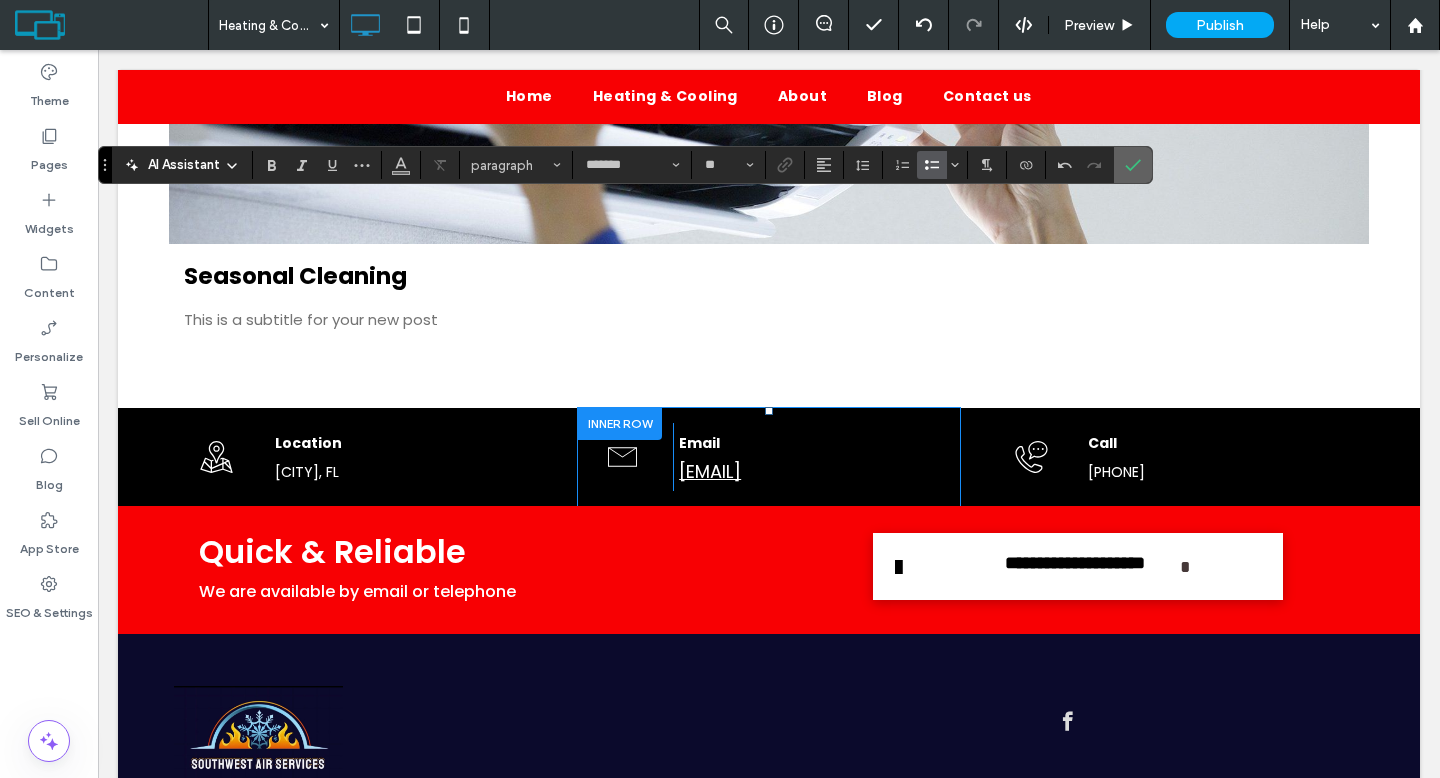 click at bounding box center (1129, 165) 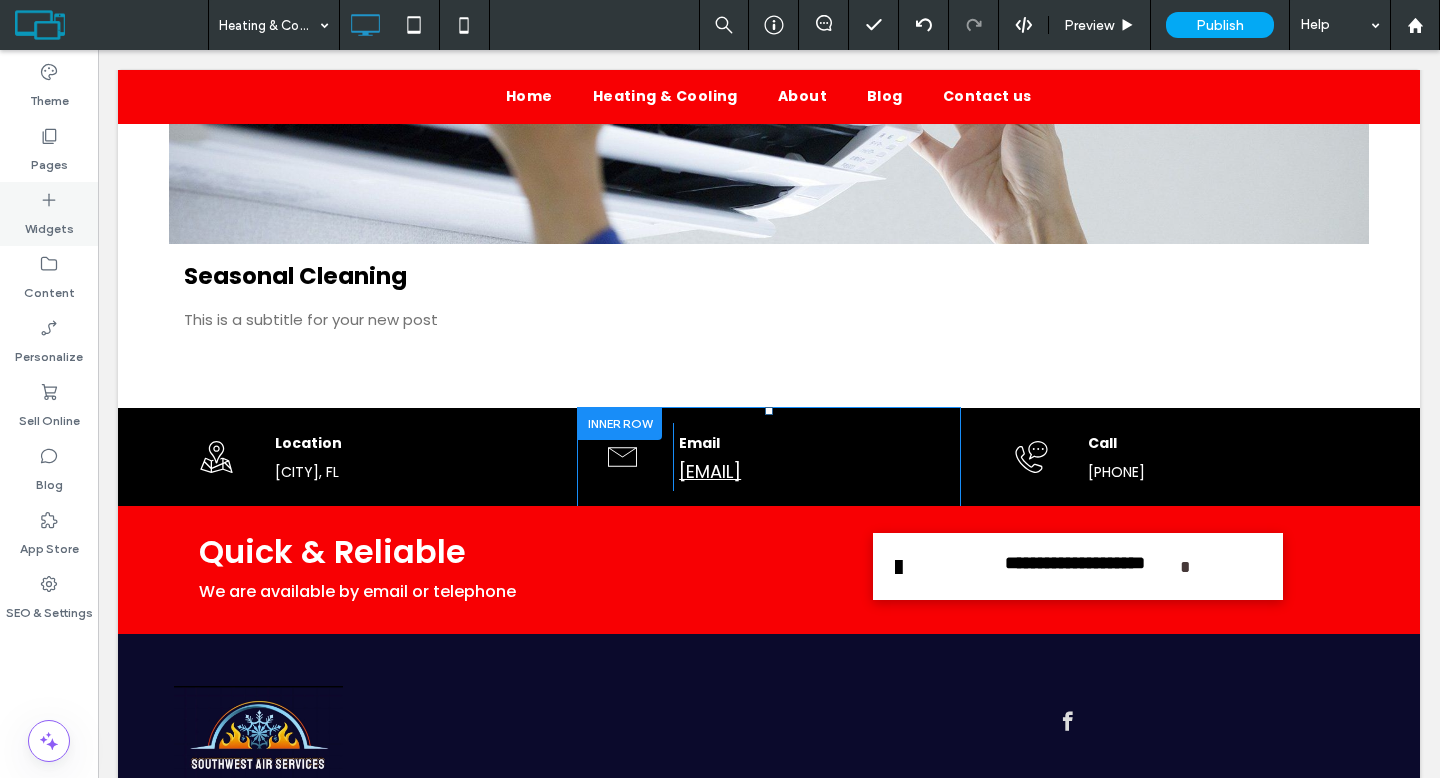 click on "Widgets" at bounding box center (49, 224) 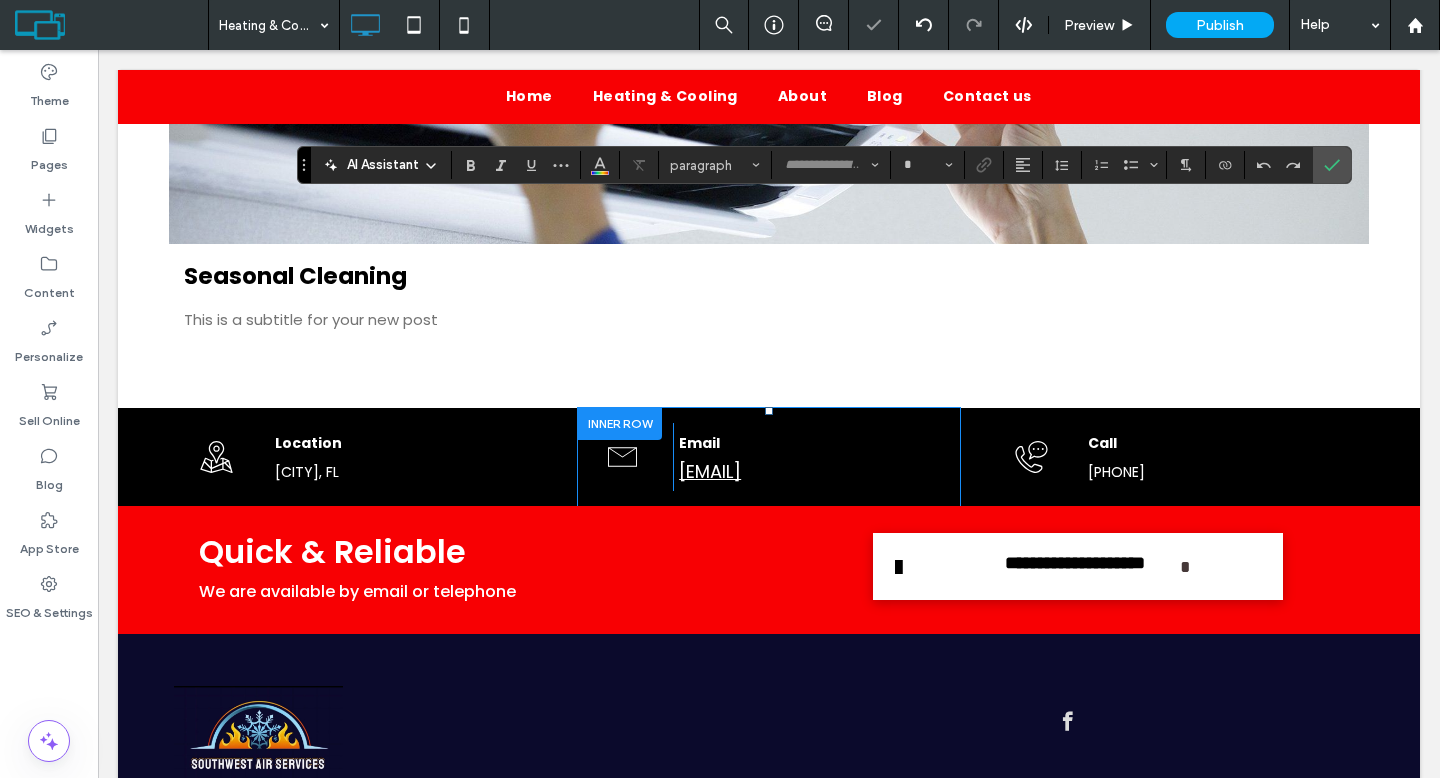 type on "*******" 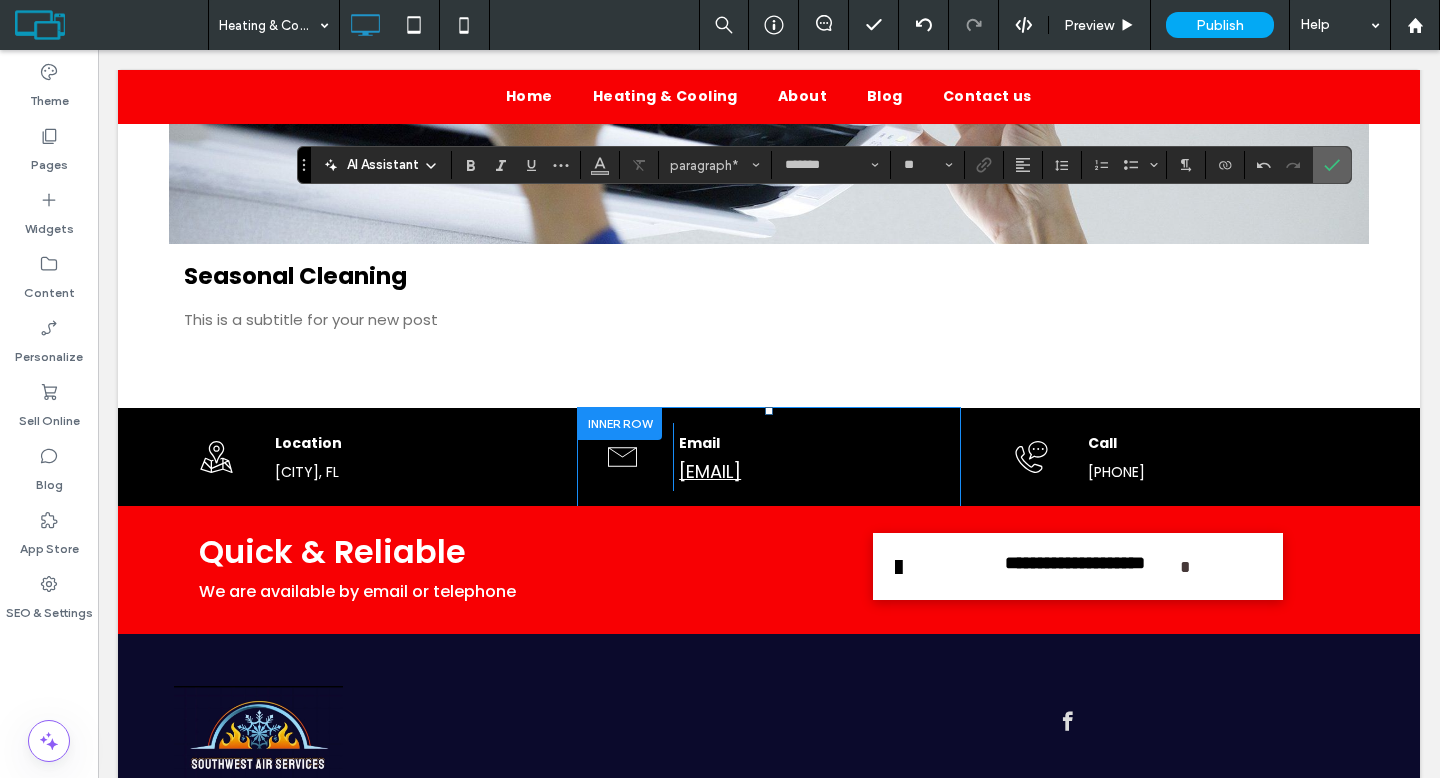 click 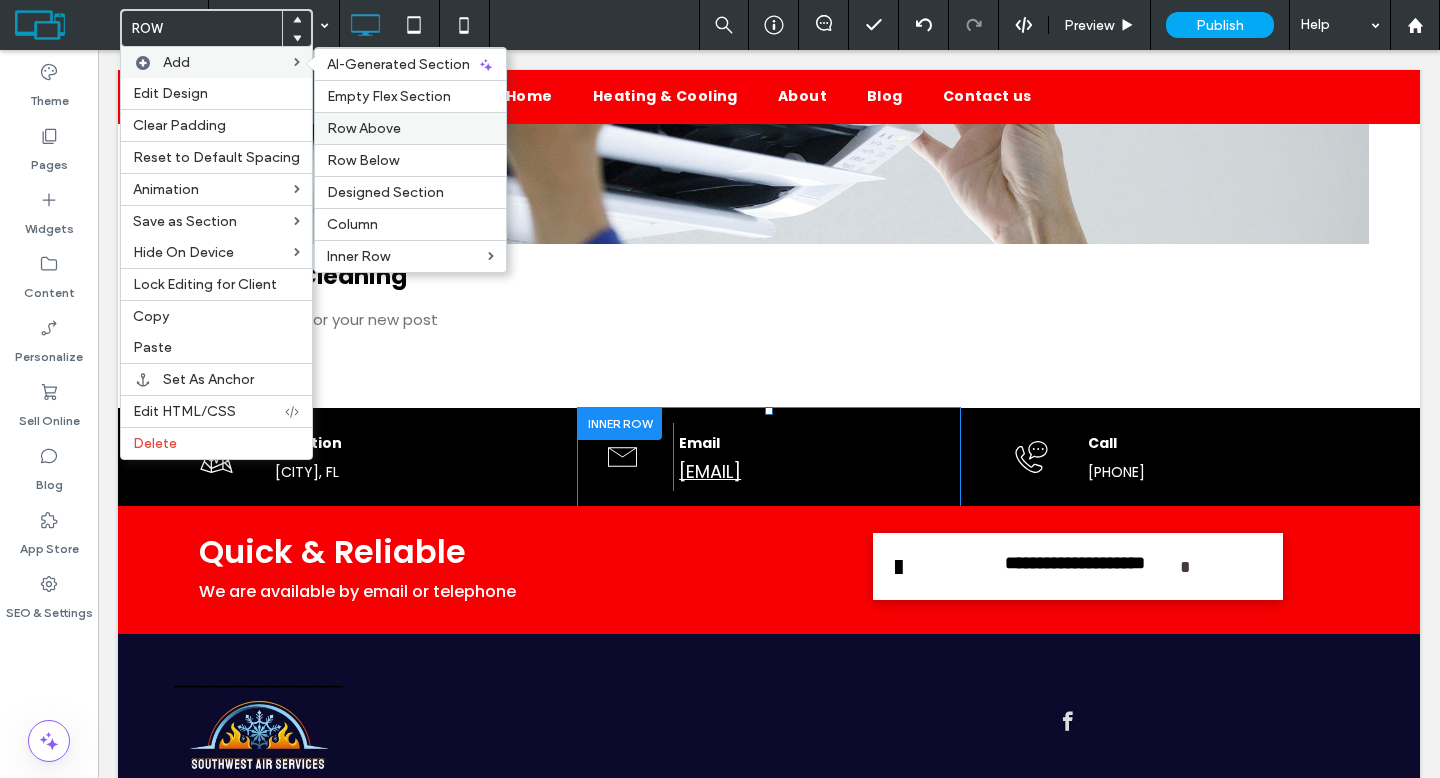 click on "Row Above" at bounding box center (410, 128) 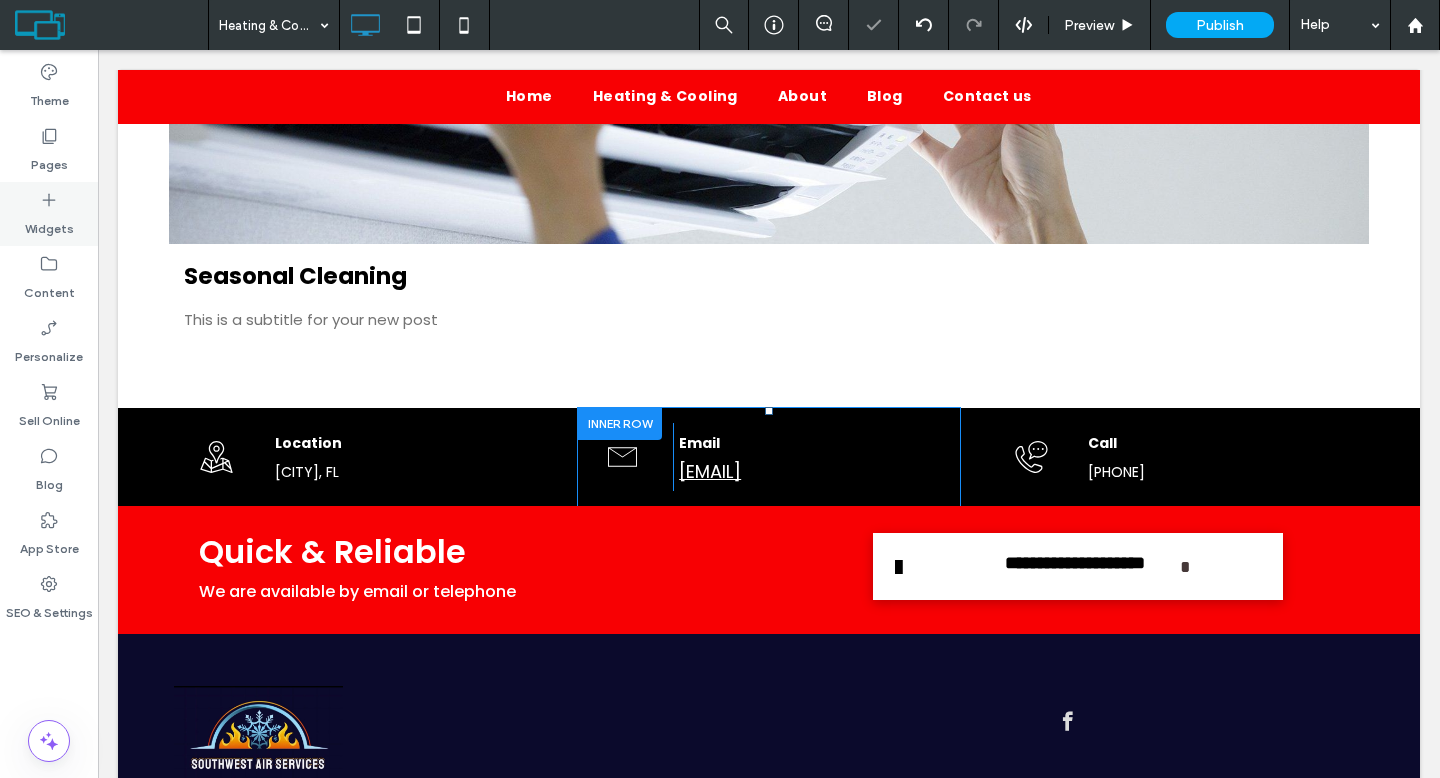 click on "Widgets" at bounding box center (49, 224) 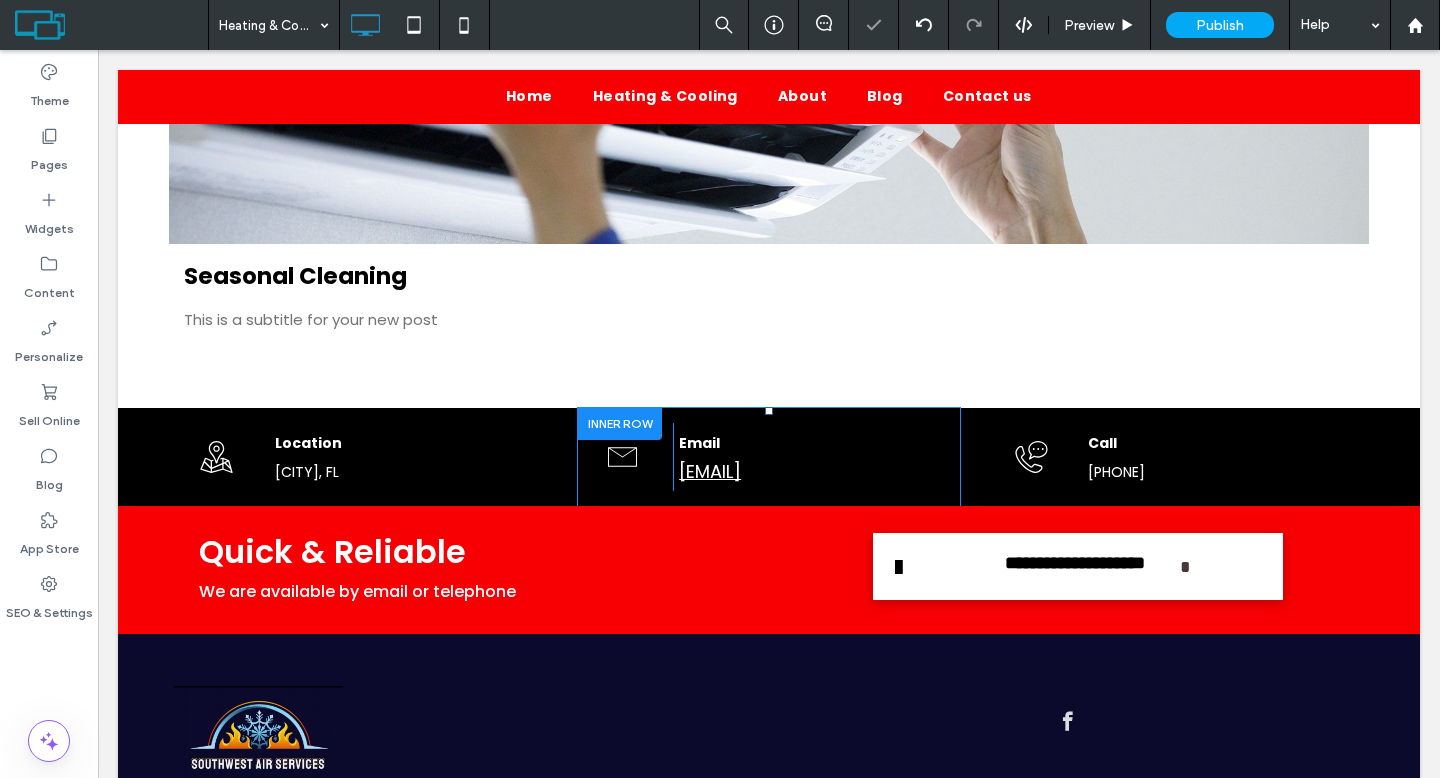 type on "*******" 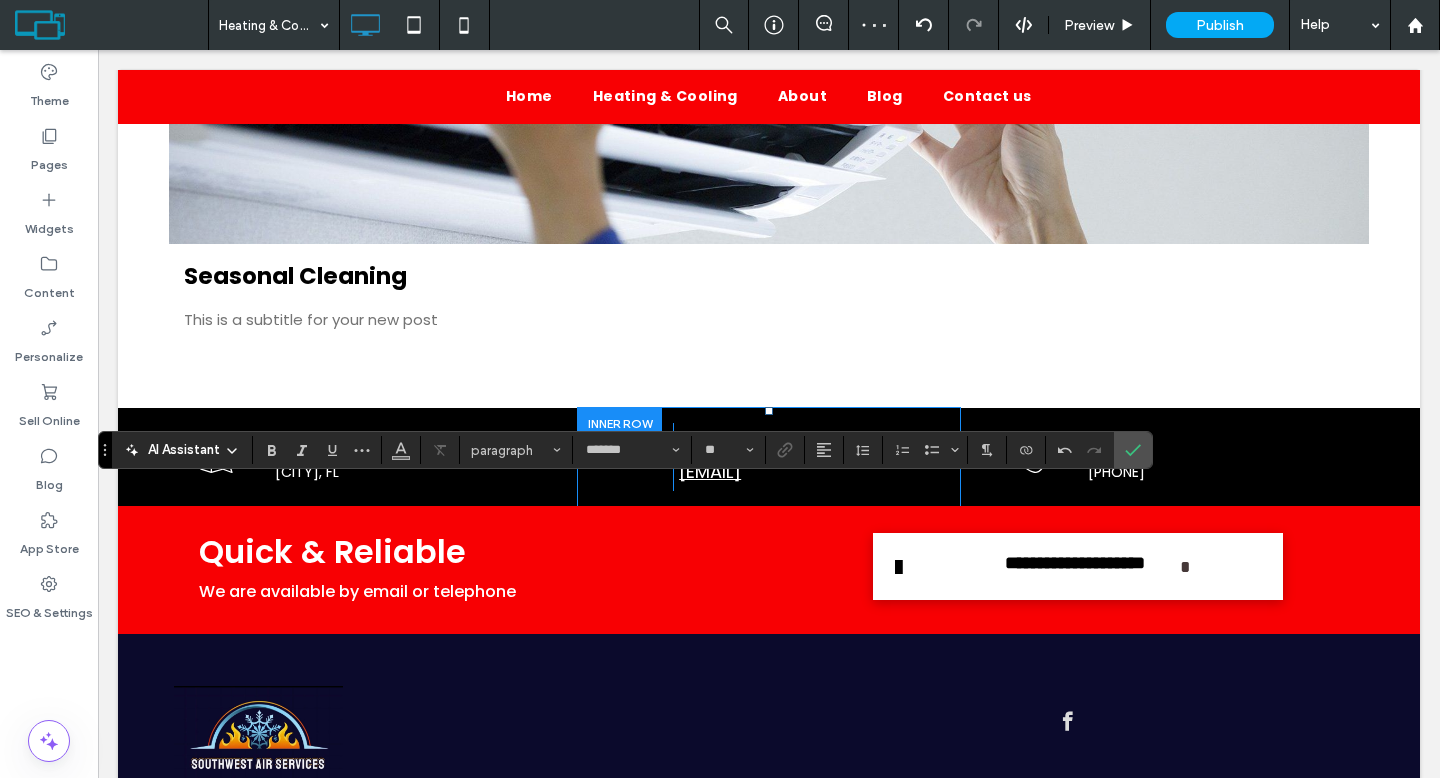 type on "**" 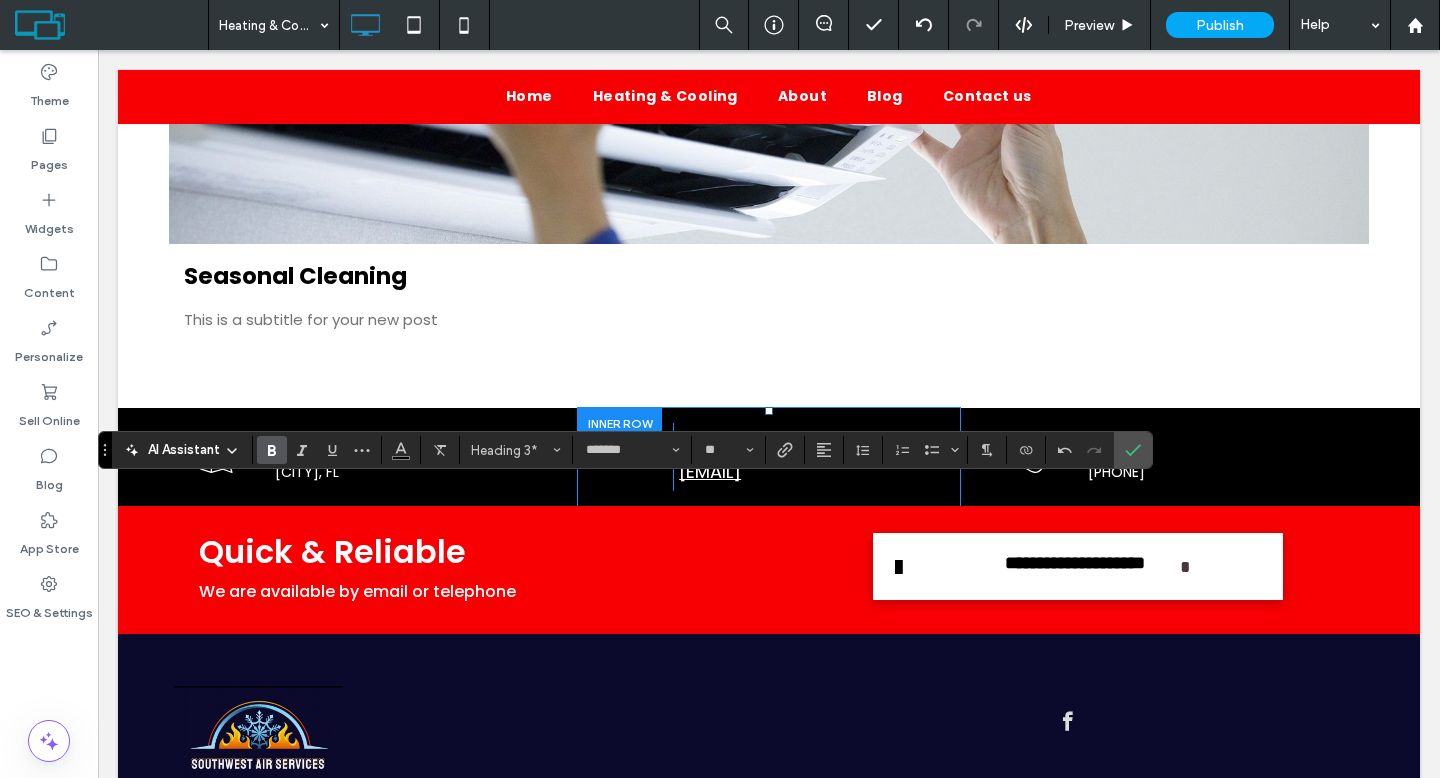 click 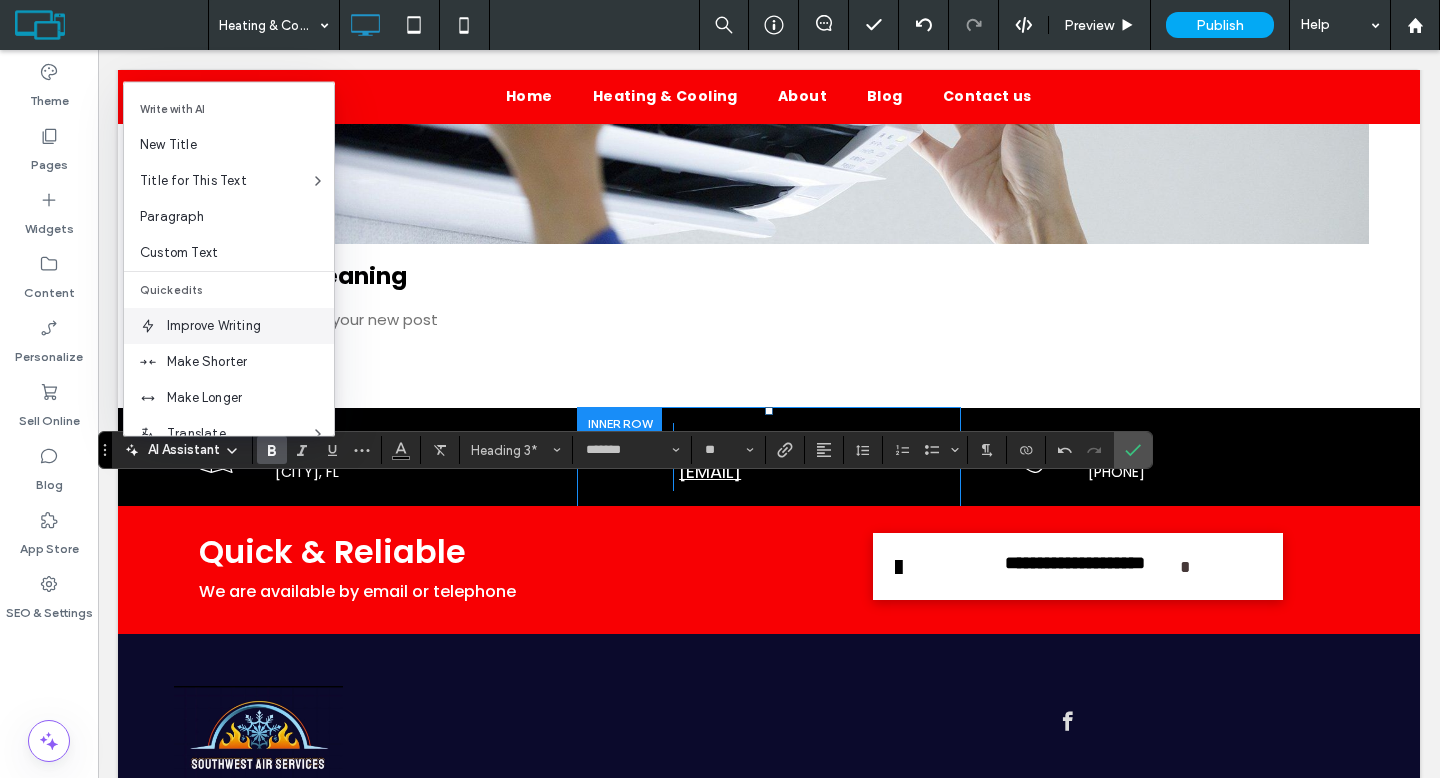 click on "Improve Writing" at bounding box center [250, 326] 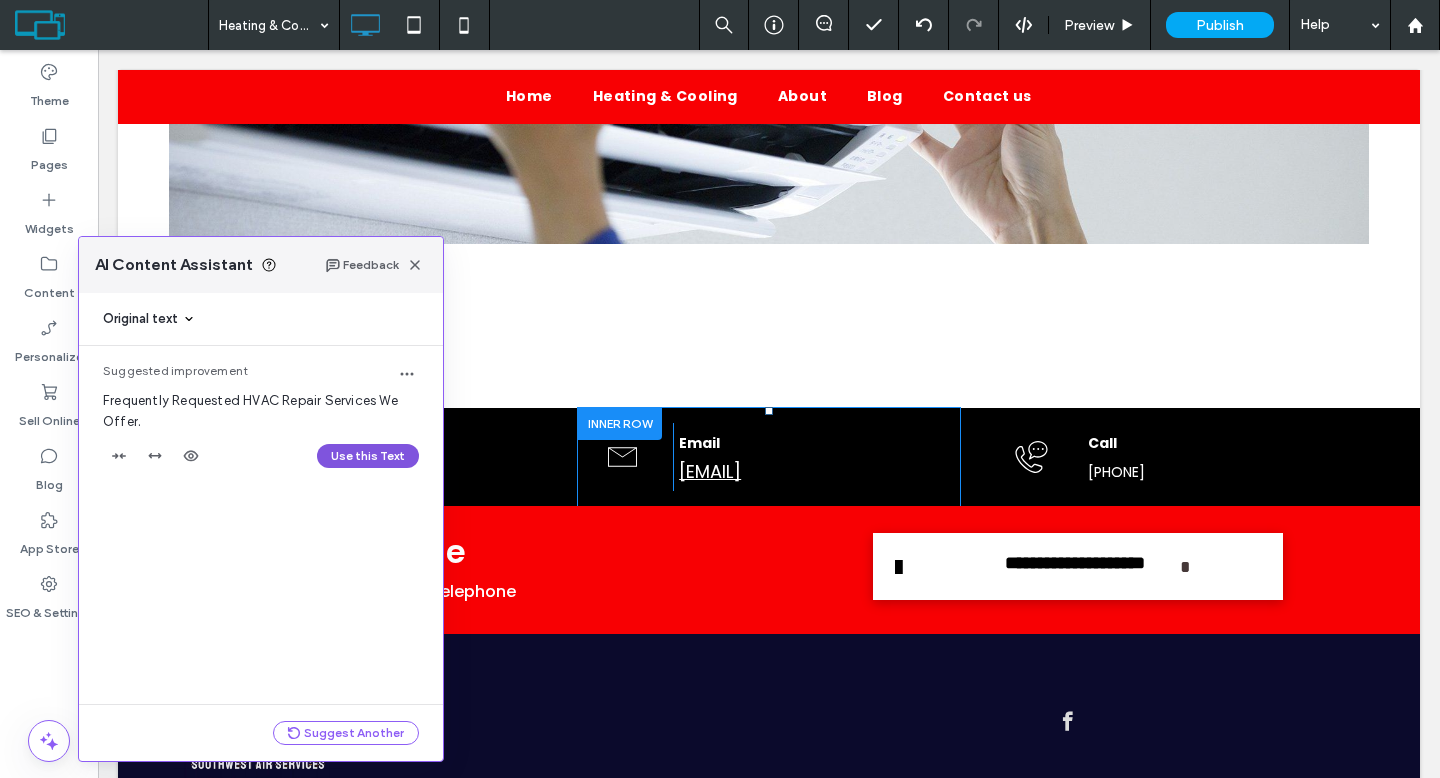 click on "Use this Text" at bounding box center (368, 456) 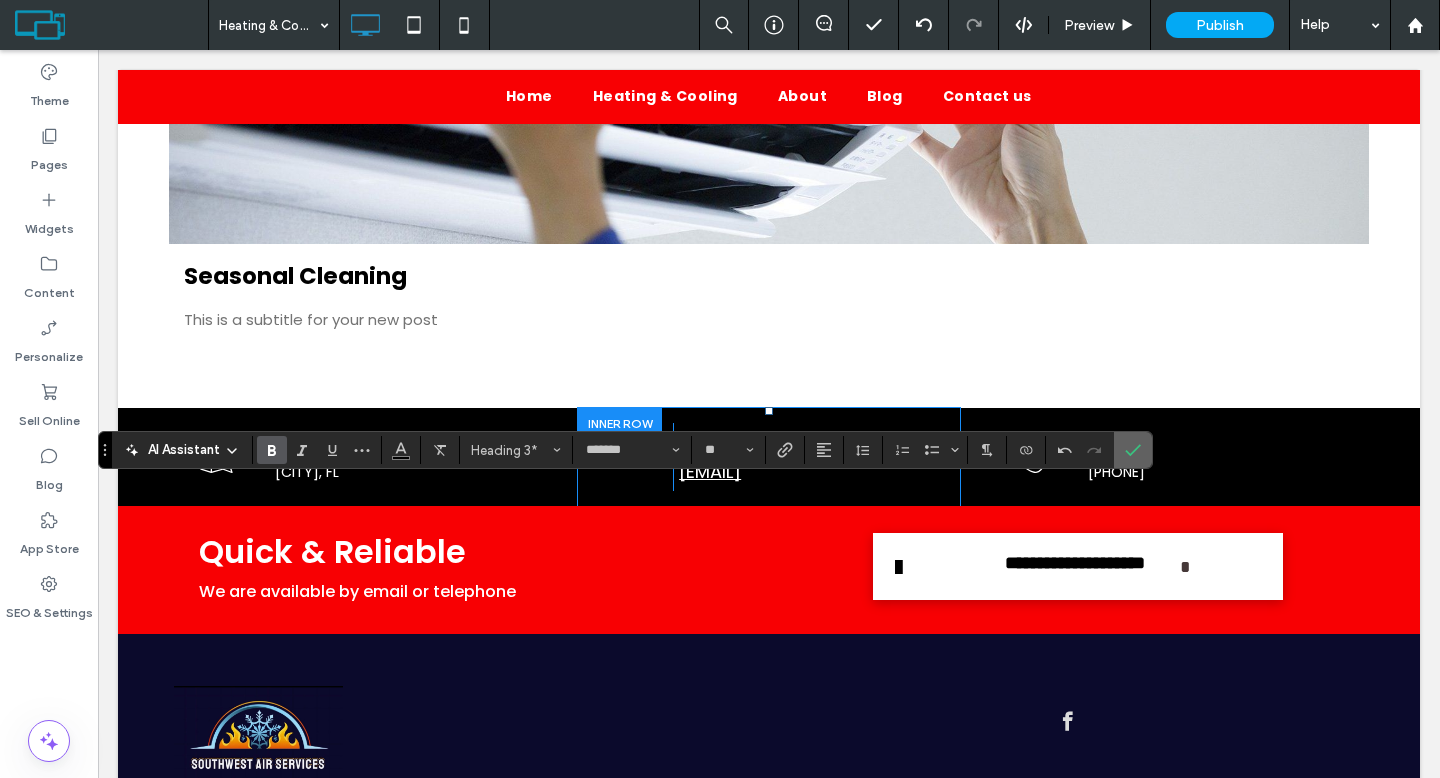 click at bounding box center (1133, 450) 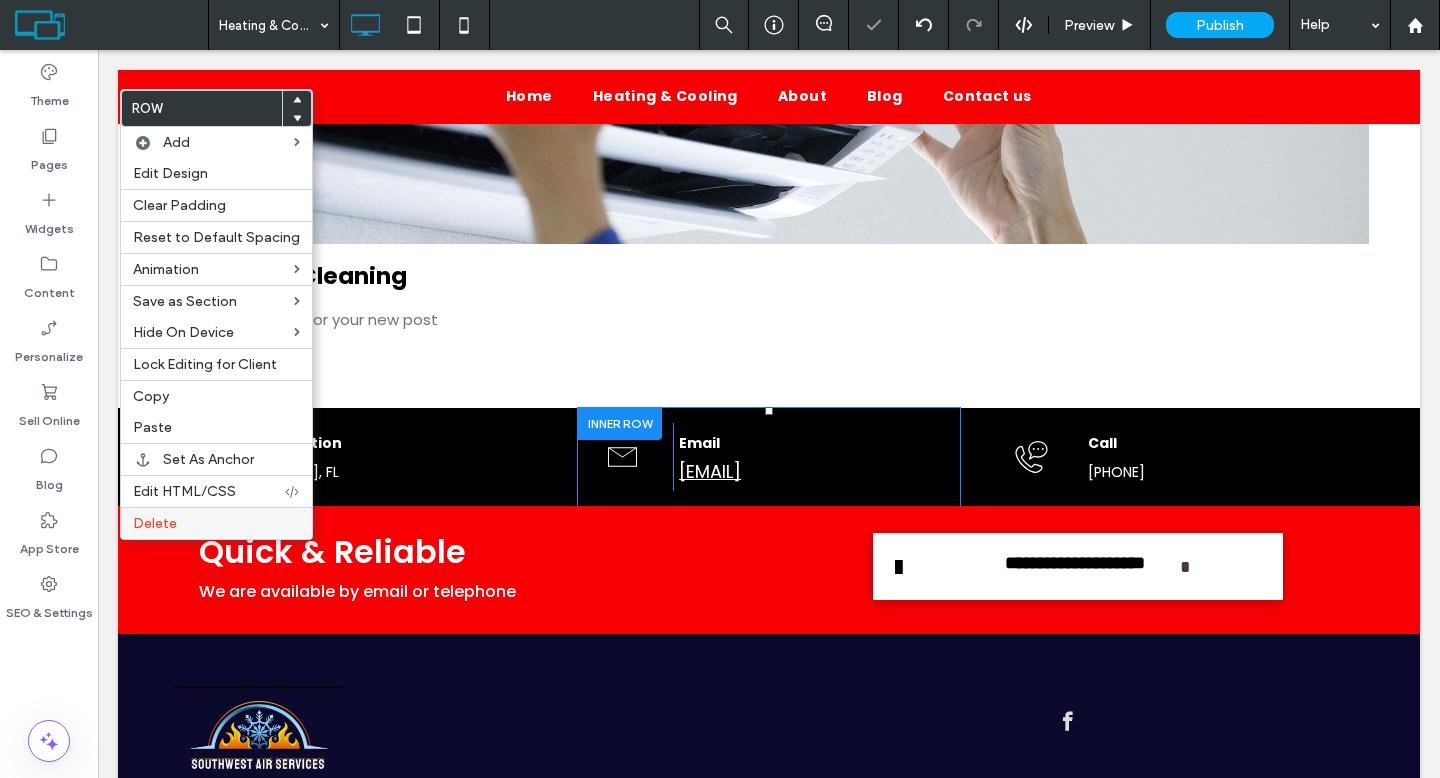 click on "Delete" at bounding box center (155, 523) 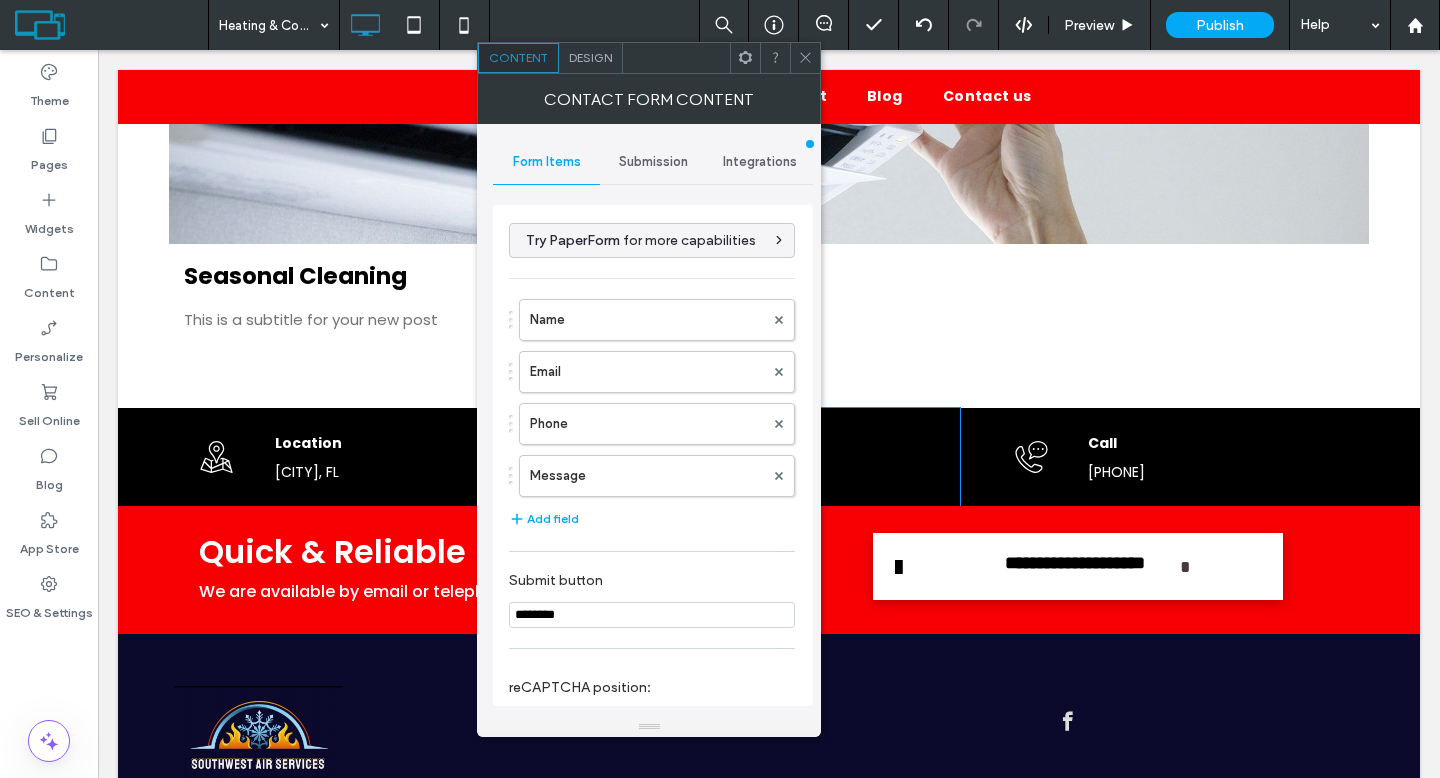 click on "Design" at bounding box center [590, 57] 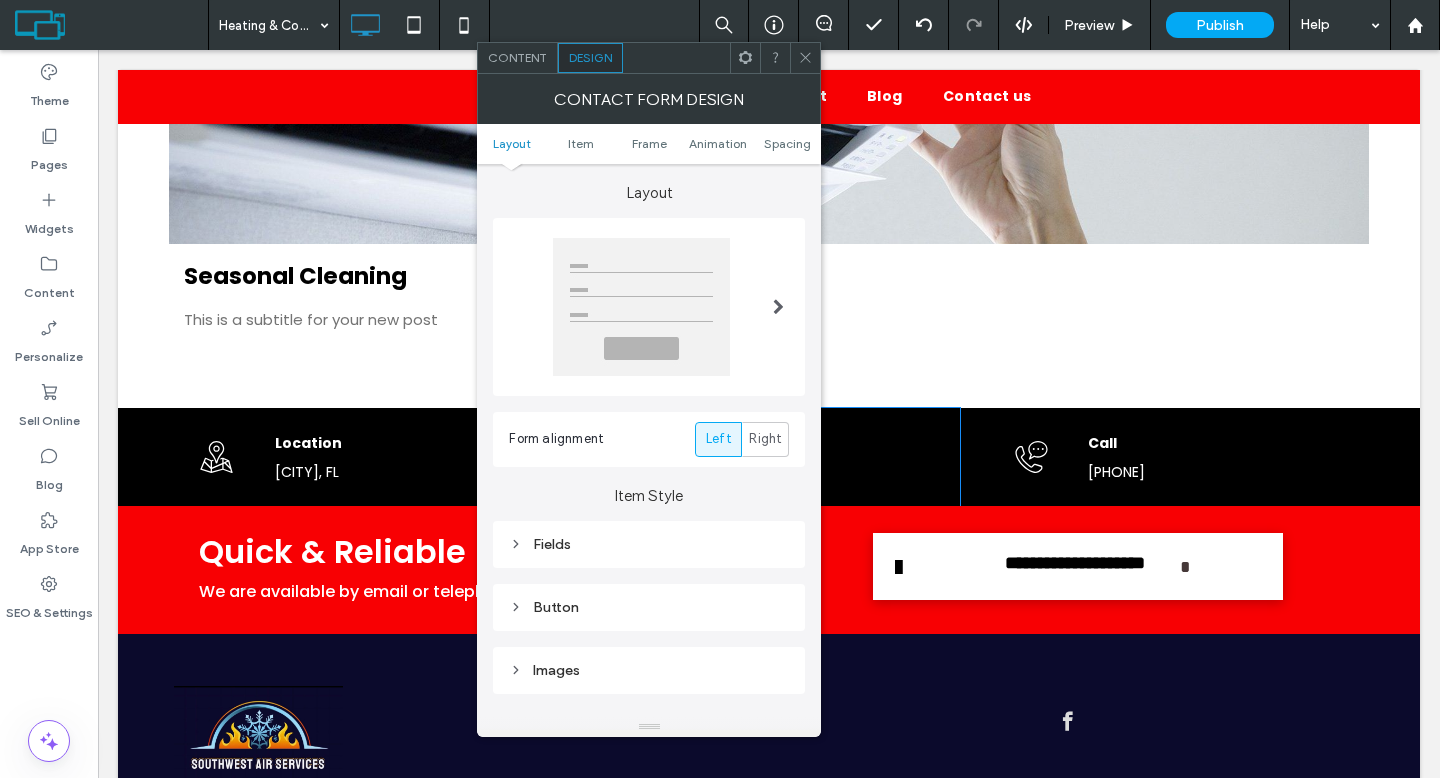 scroll, scrollTop: 192, scrollLeft: 0, axis: vertical 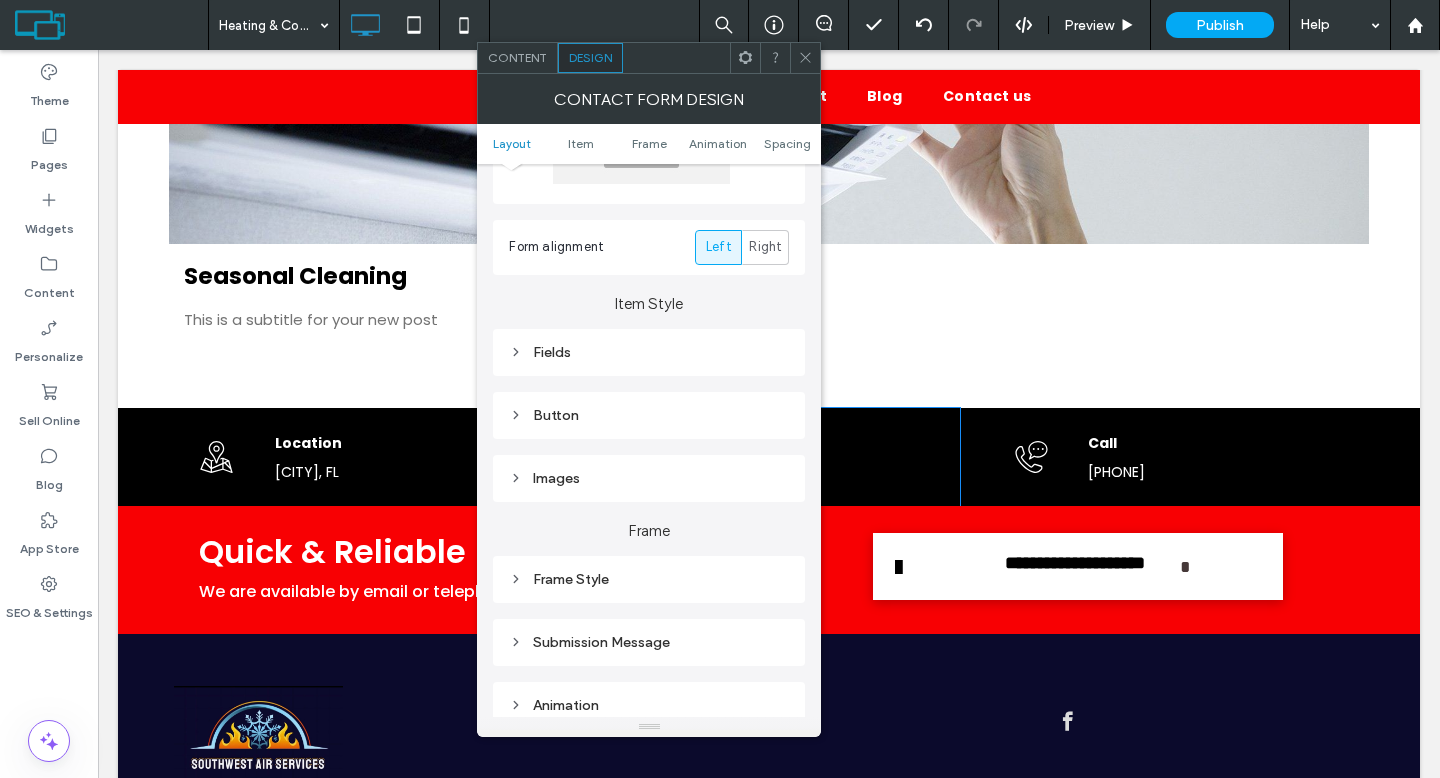 click on "Button" at bounding box center [649, 415] 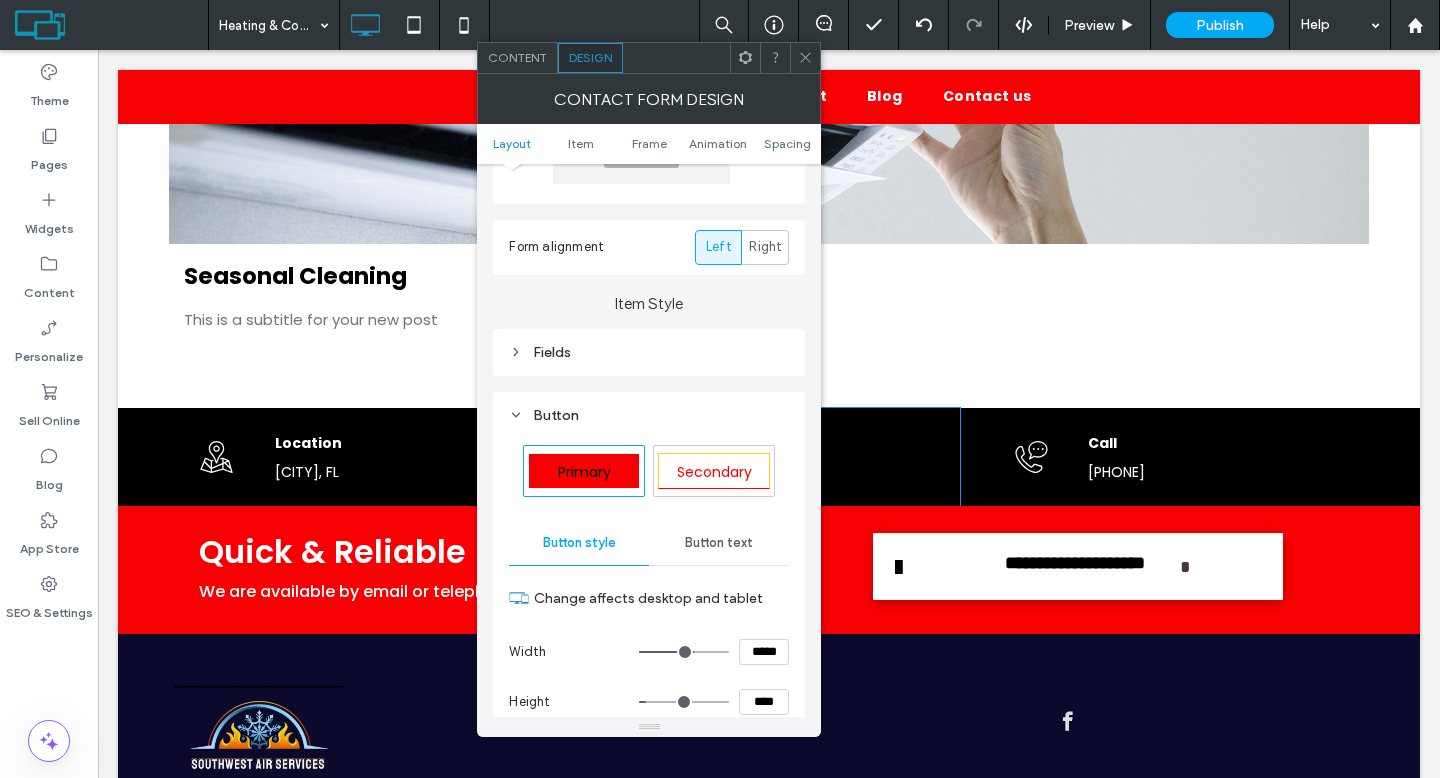 drag, startPoint x: 731, startPoint y: 529, endPoint x: 721, endPoint y: 527, distance: 10.198039 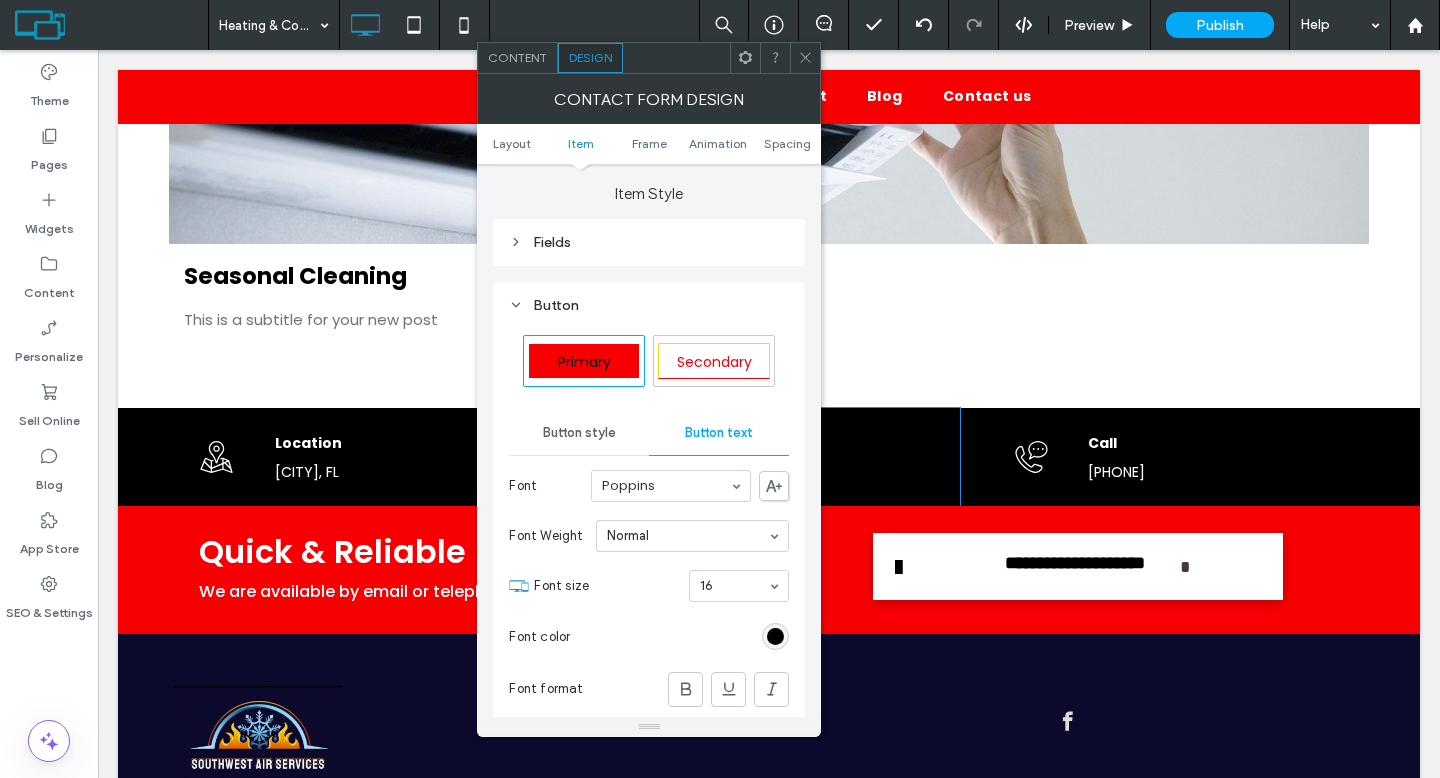 scroll, scrollTop: 337, scrollLeft: 0, axis: vertical 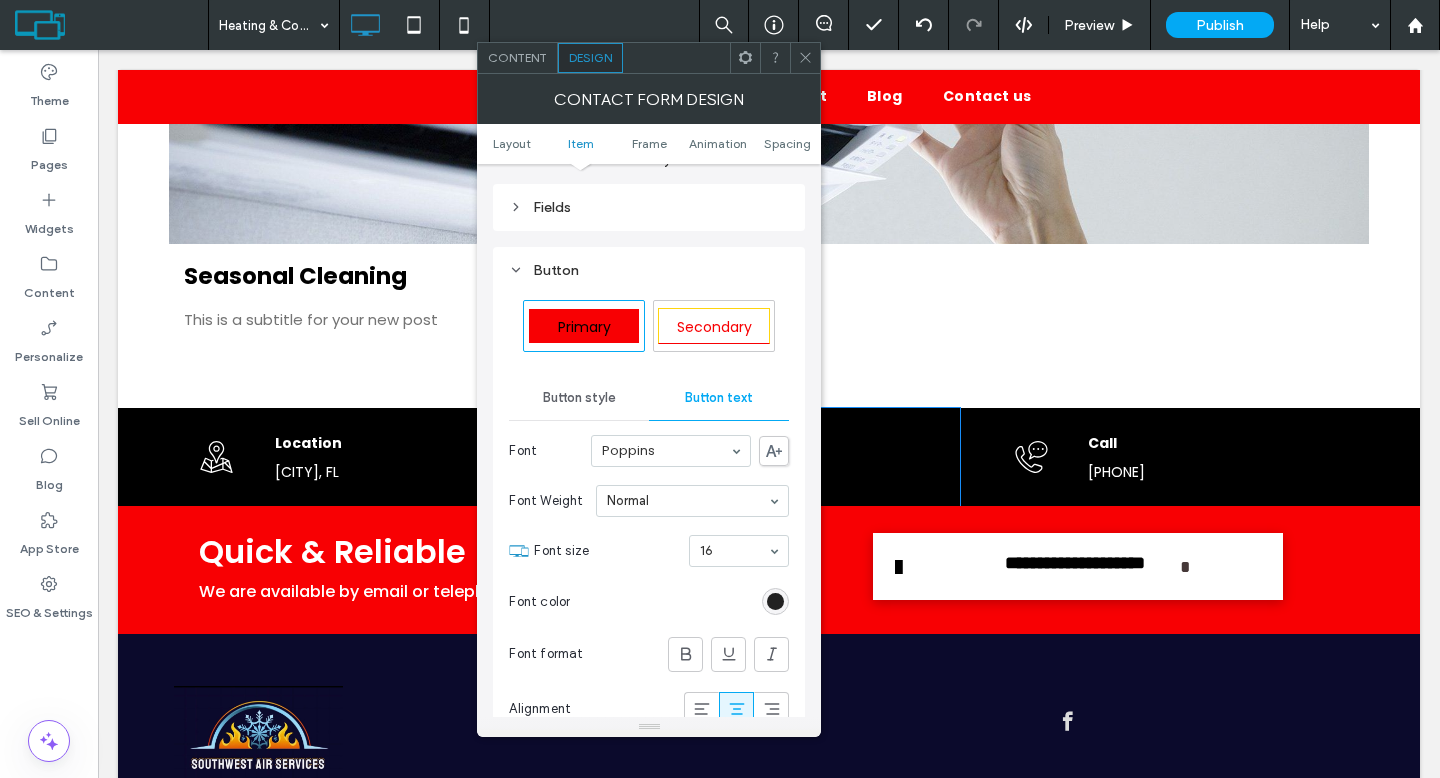 click at bounding box center [775, 601] 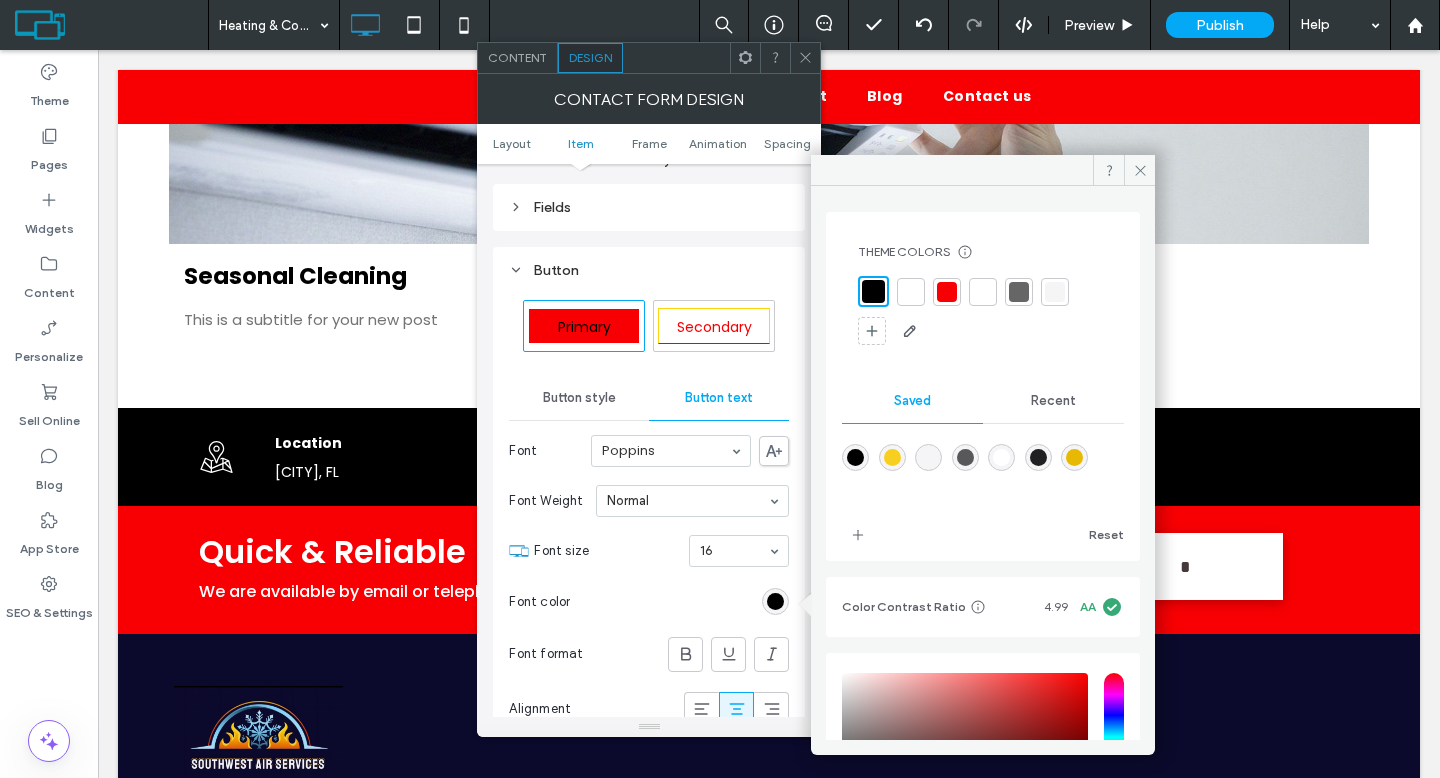 click at bounding box center [928, 457] 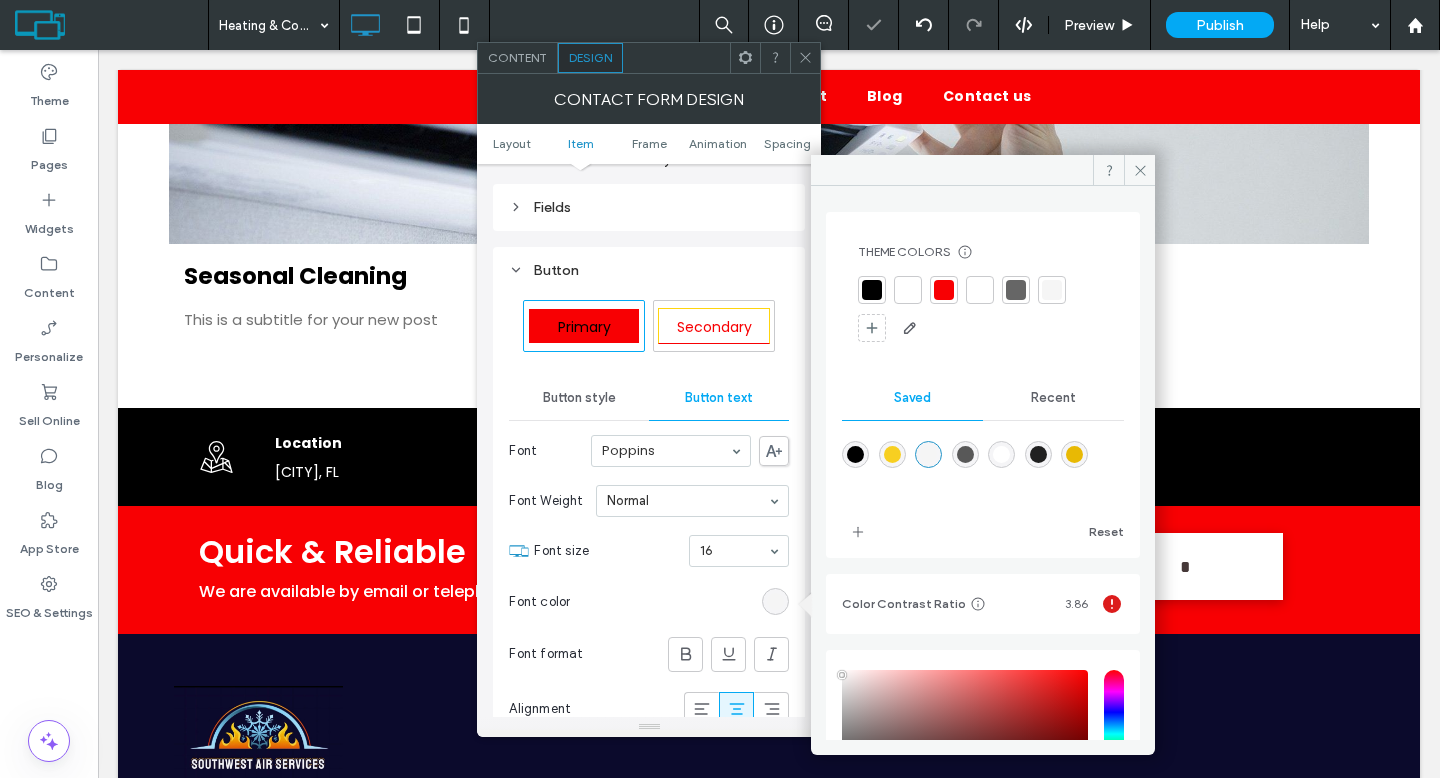 click 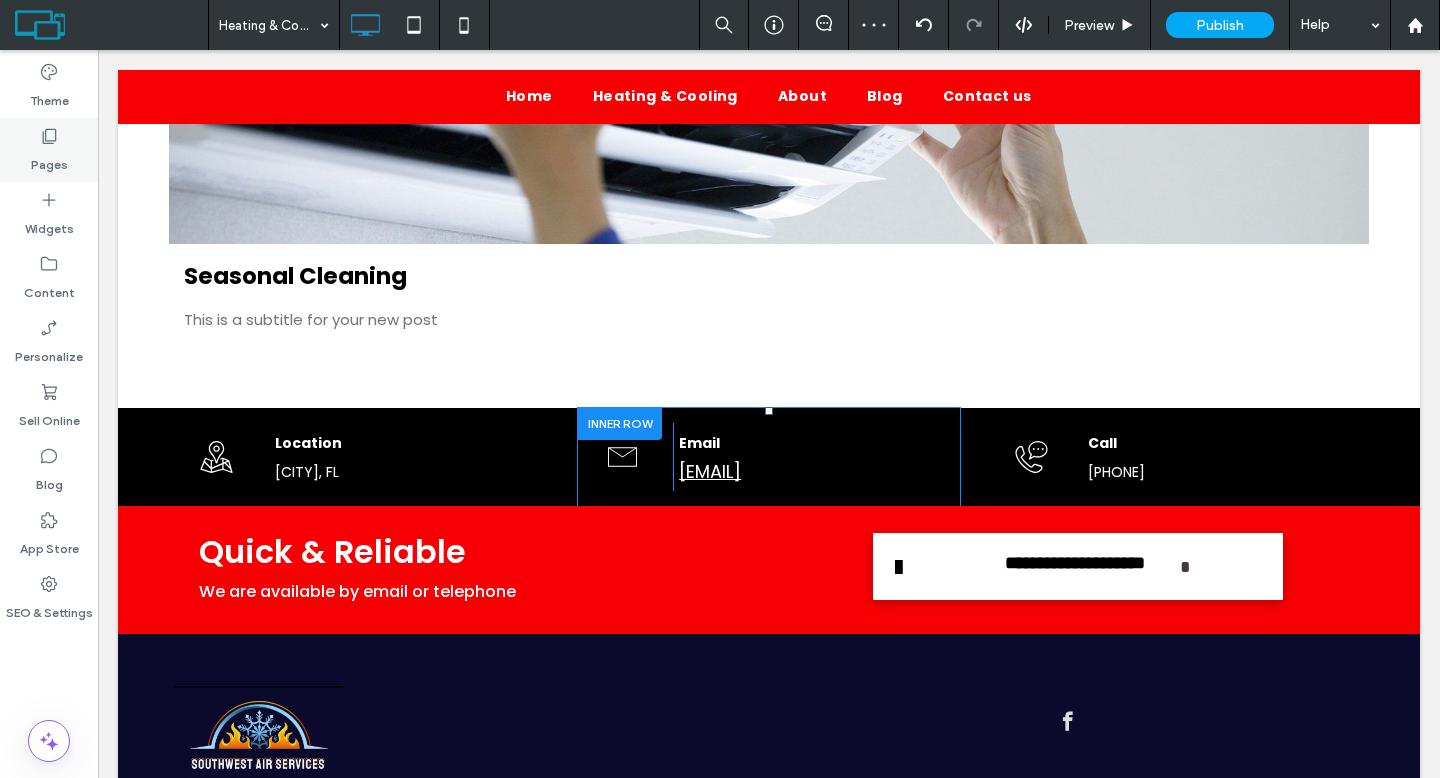 click on "Pages" at bounding box center (49, 160) 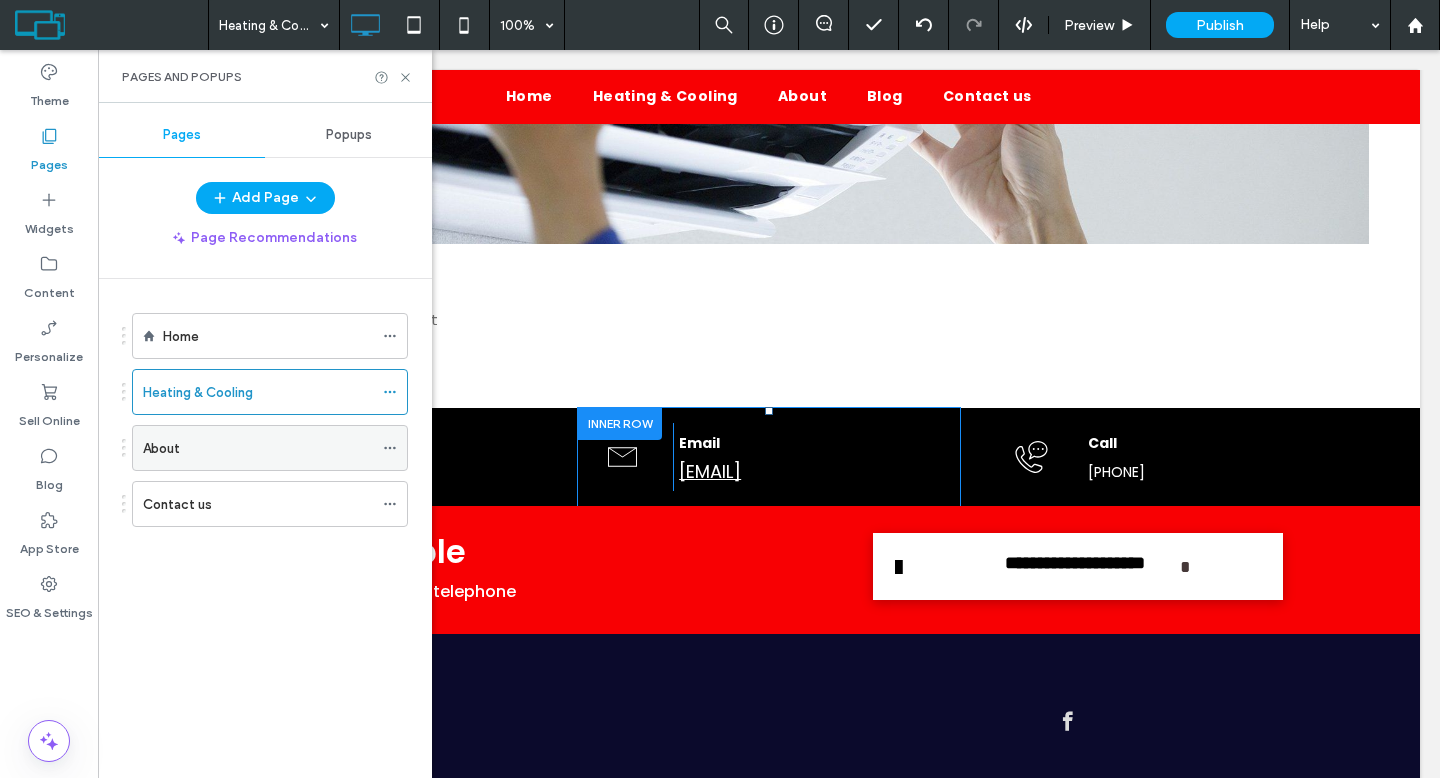 click on "About" at bounding box center (258, 448) 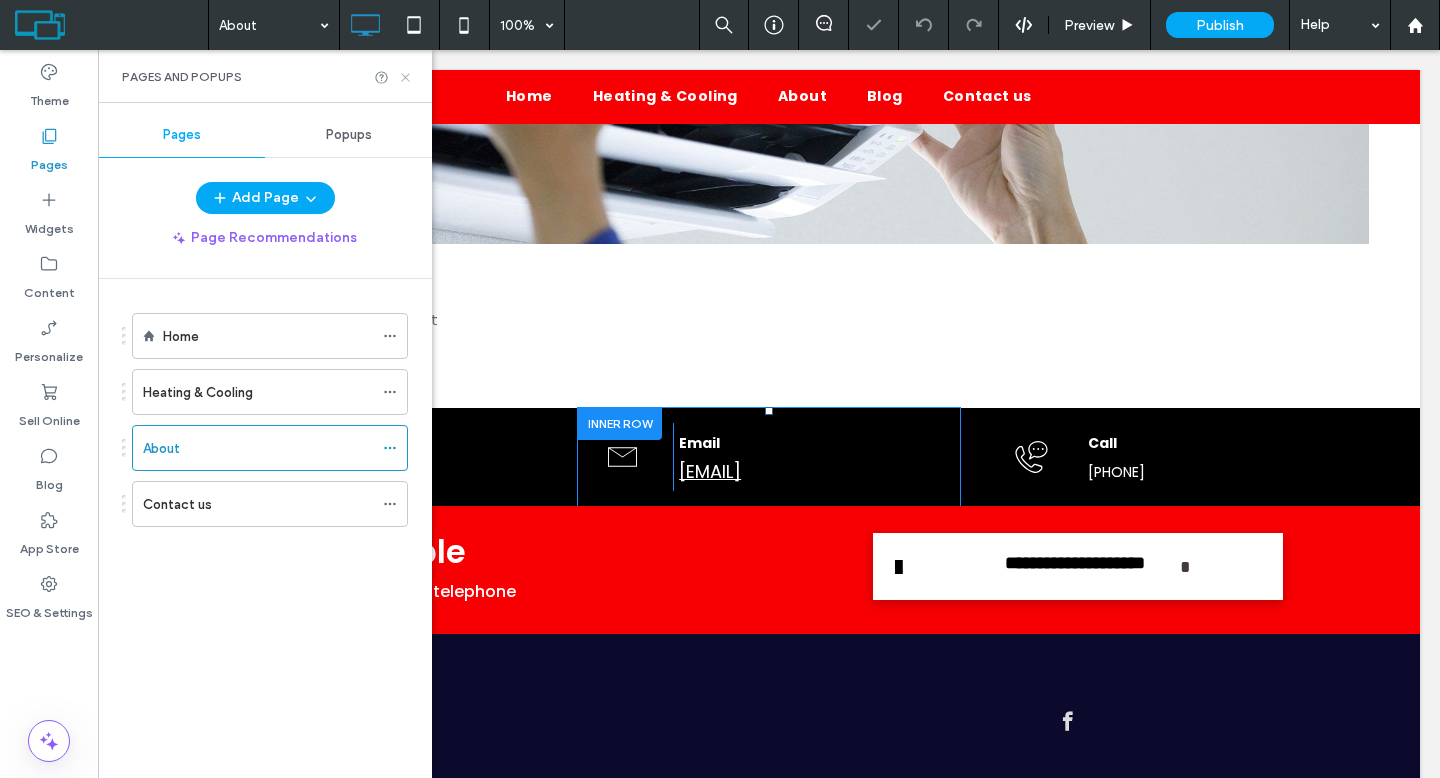 click 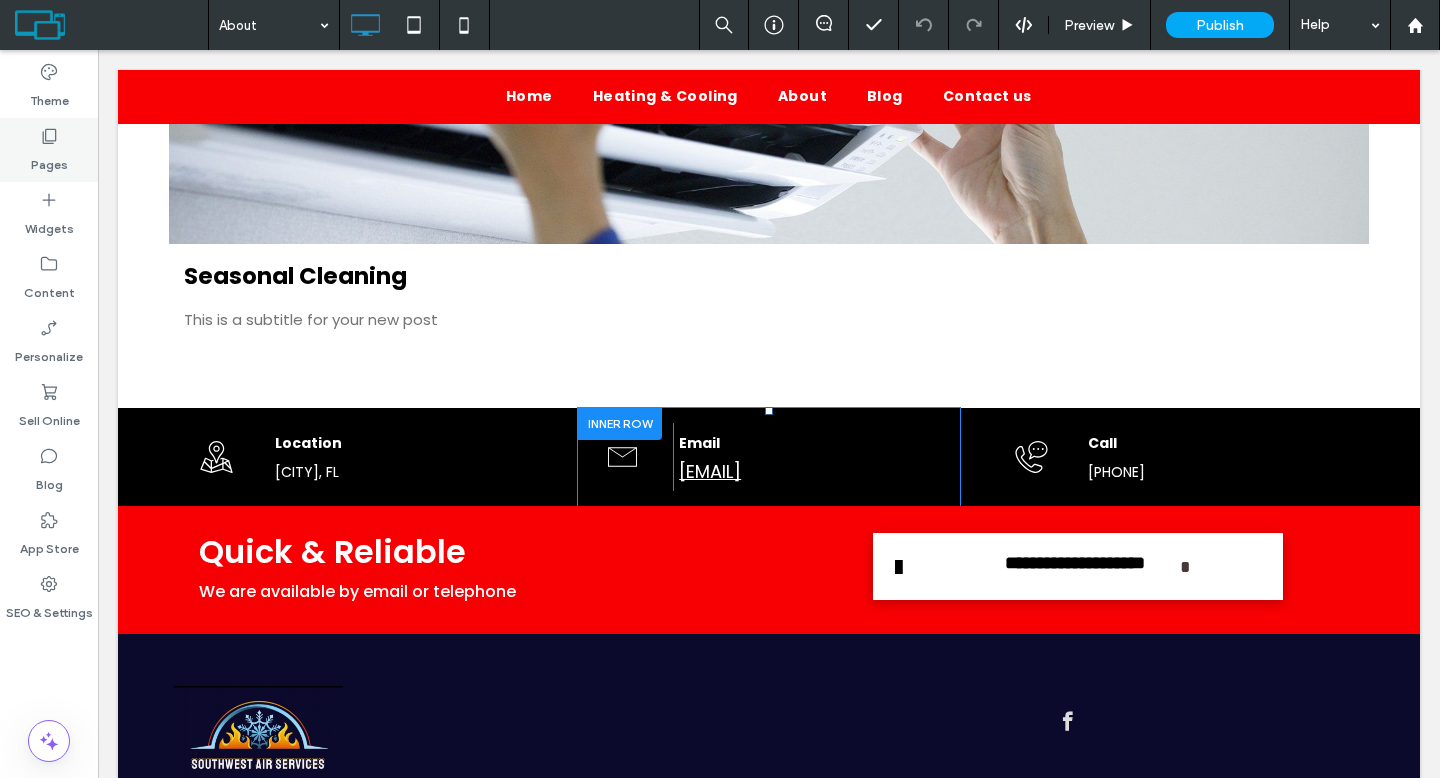 click on "Pages" at bounding box center [49, 150] 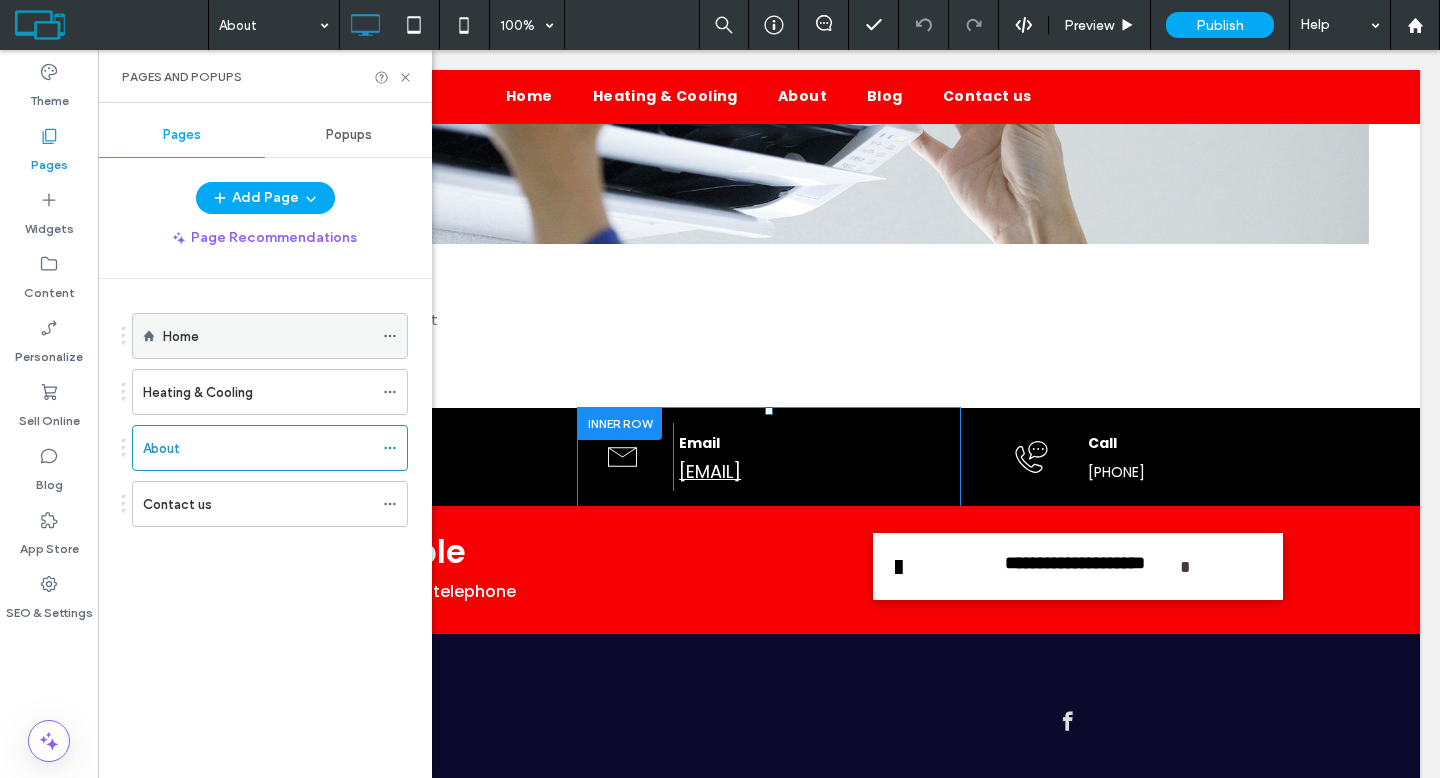 click on "Home" at bounding box center (181, 336) 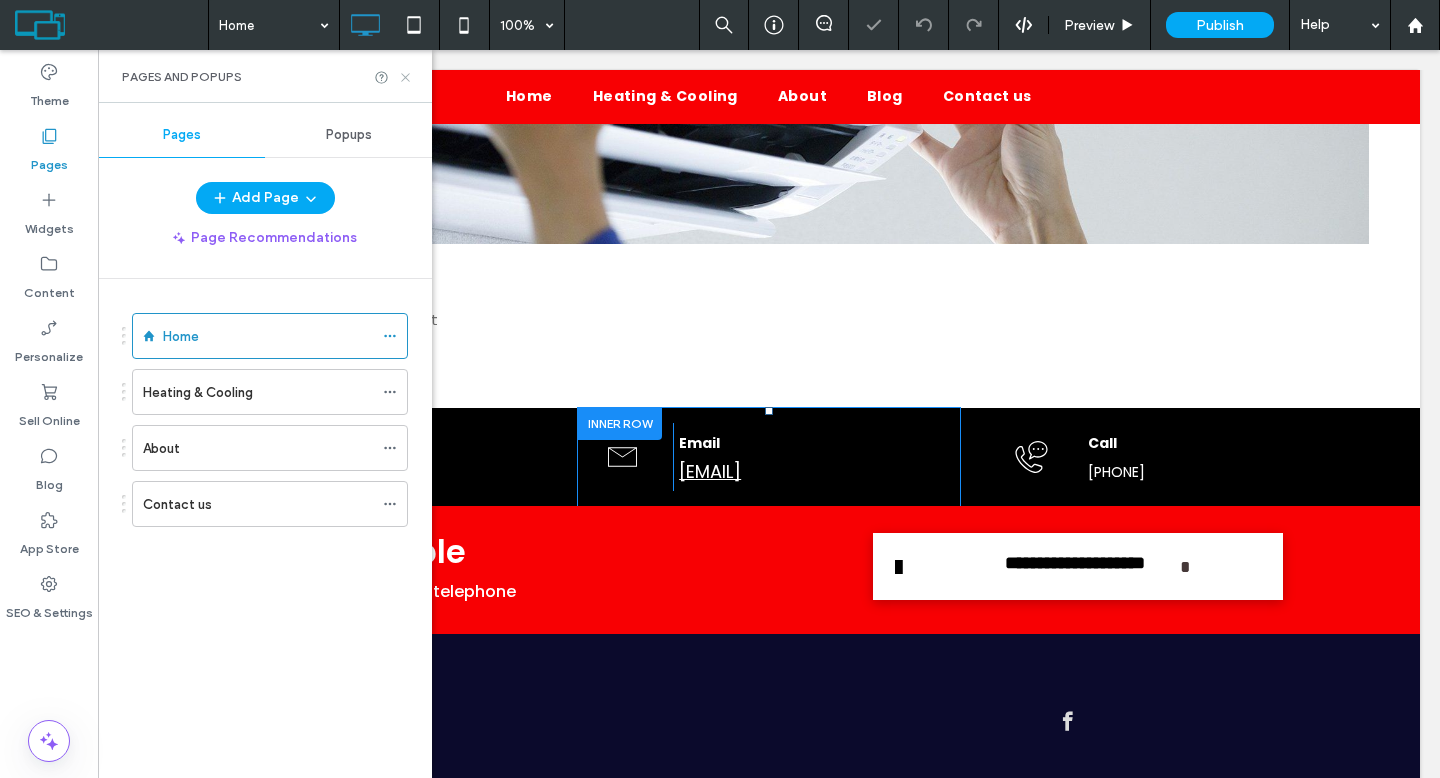 click 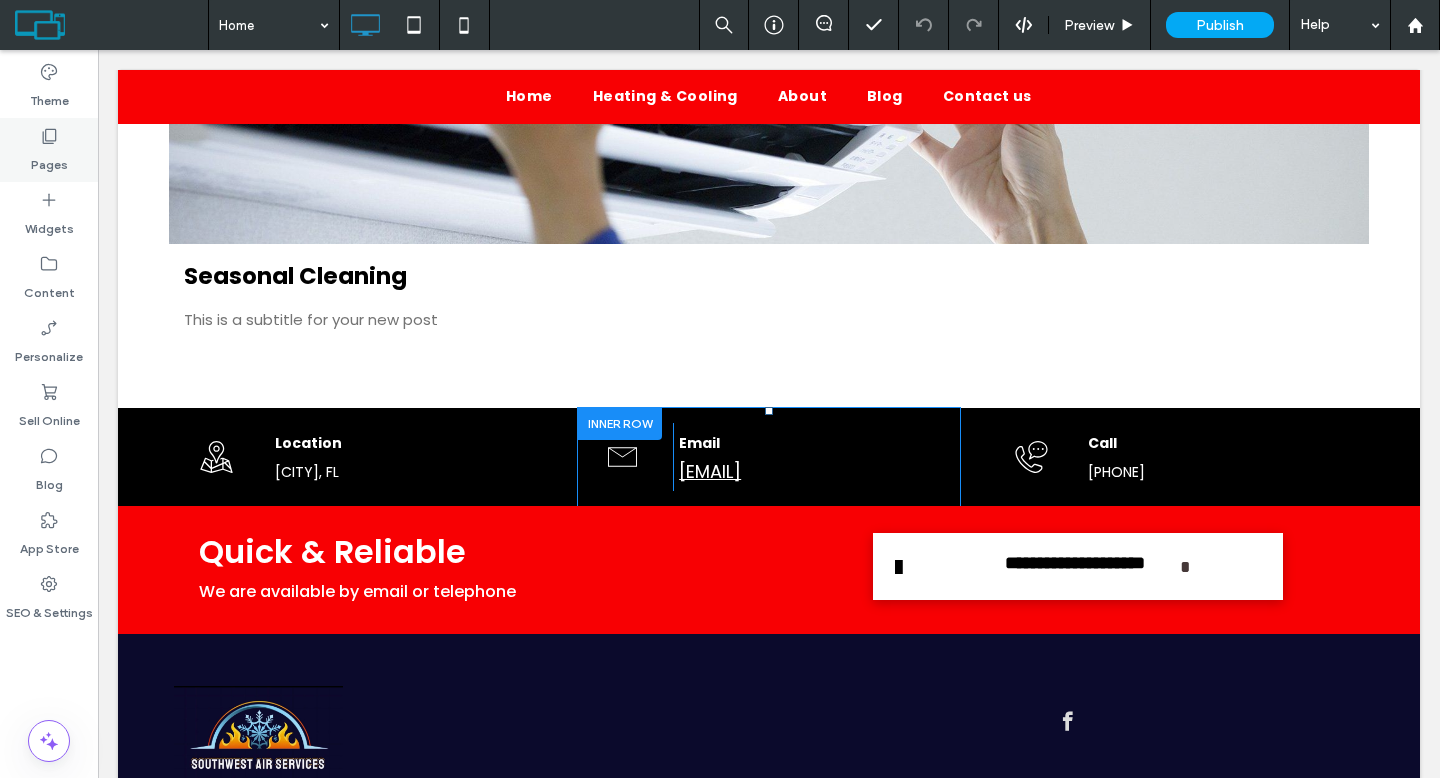 click on "Pages" at bounding box center [49, 150] 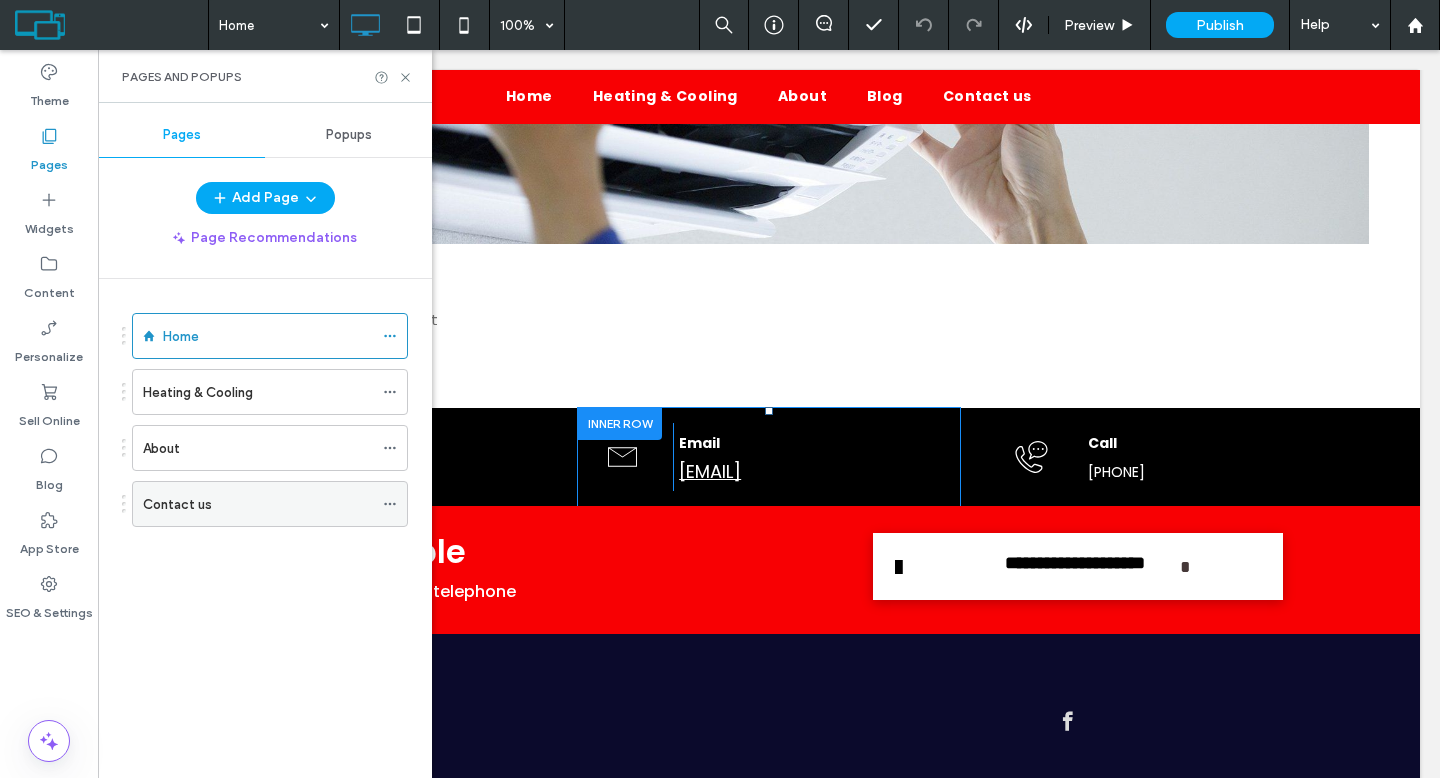 click on "Contact us" at bounding box center (177, 504) 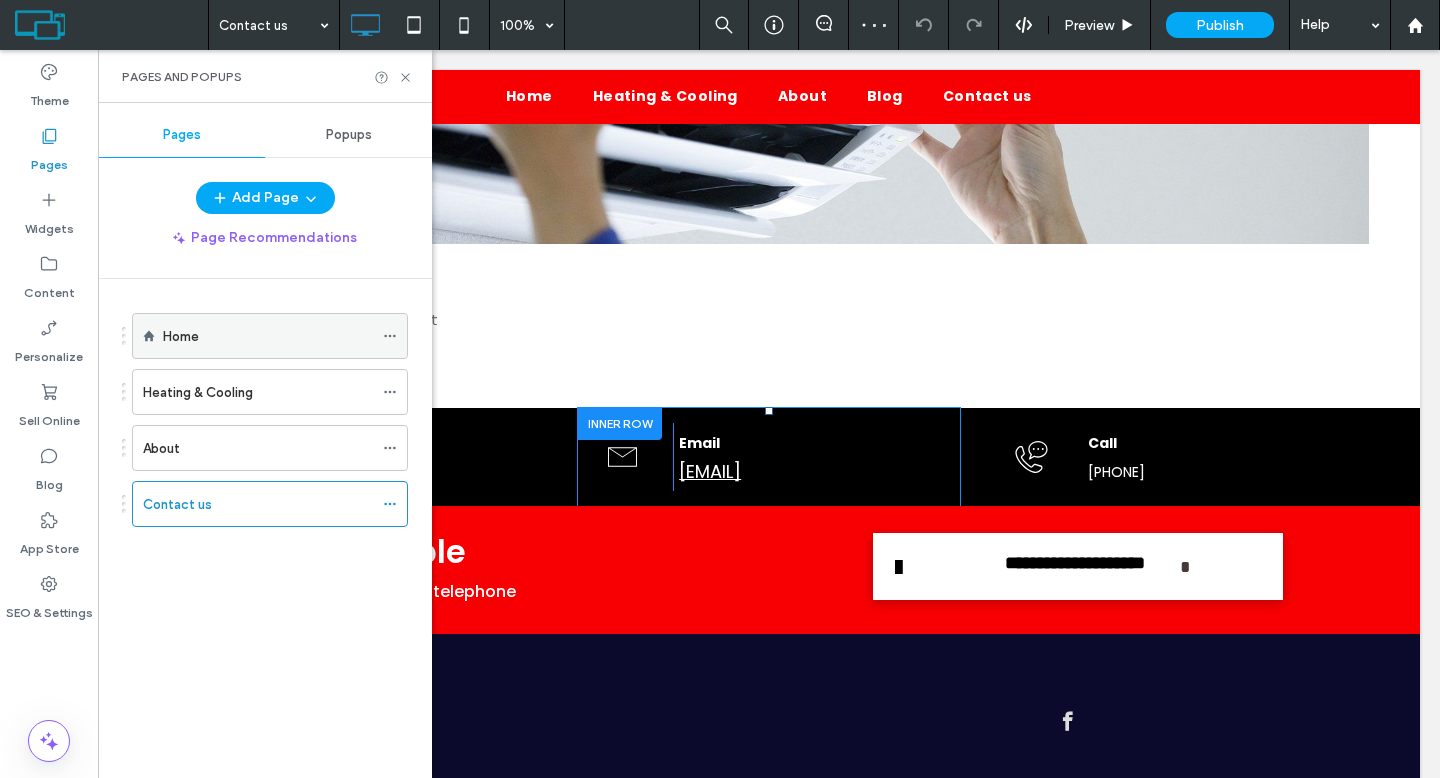 click on "Home" at bounding box center [268, 336] 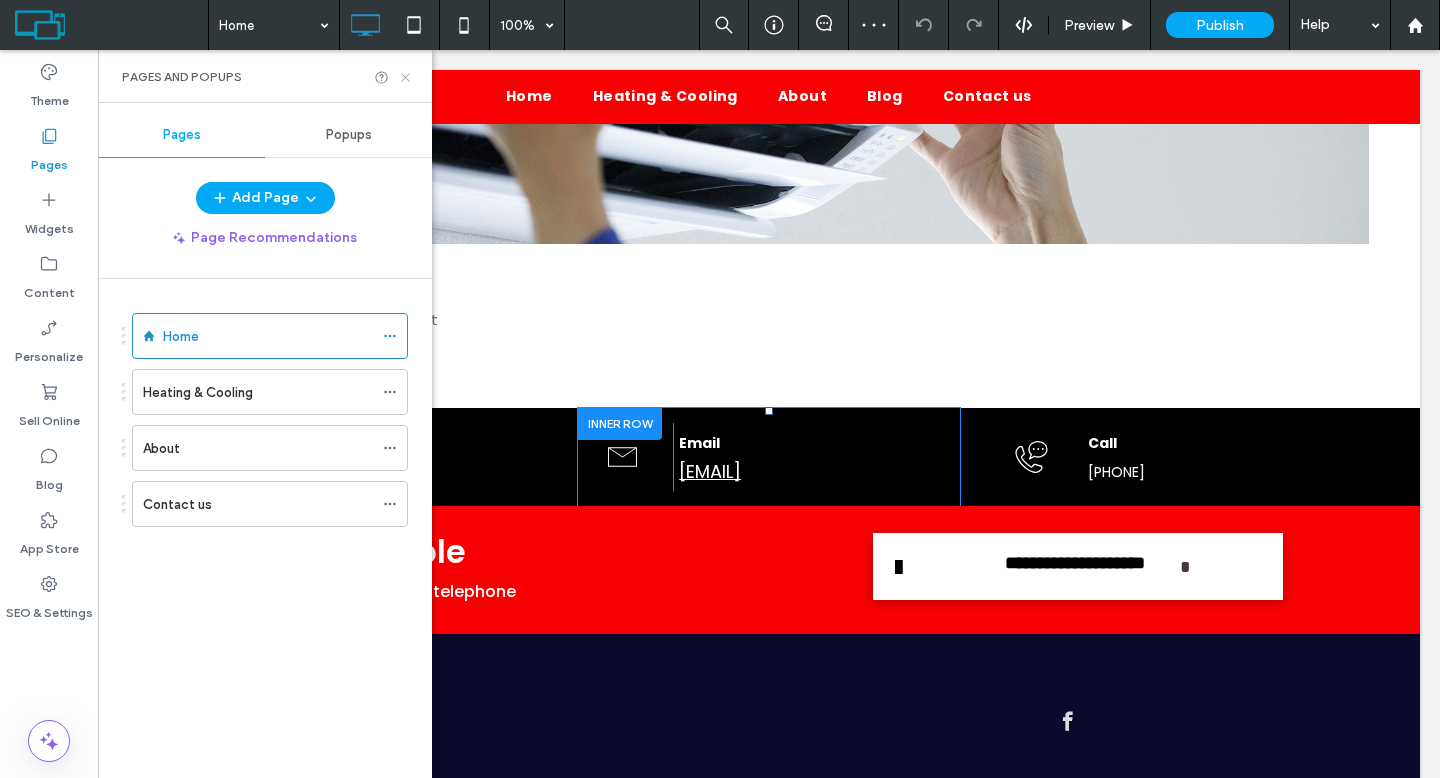 click 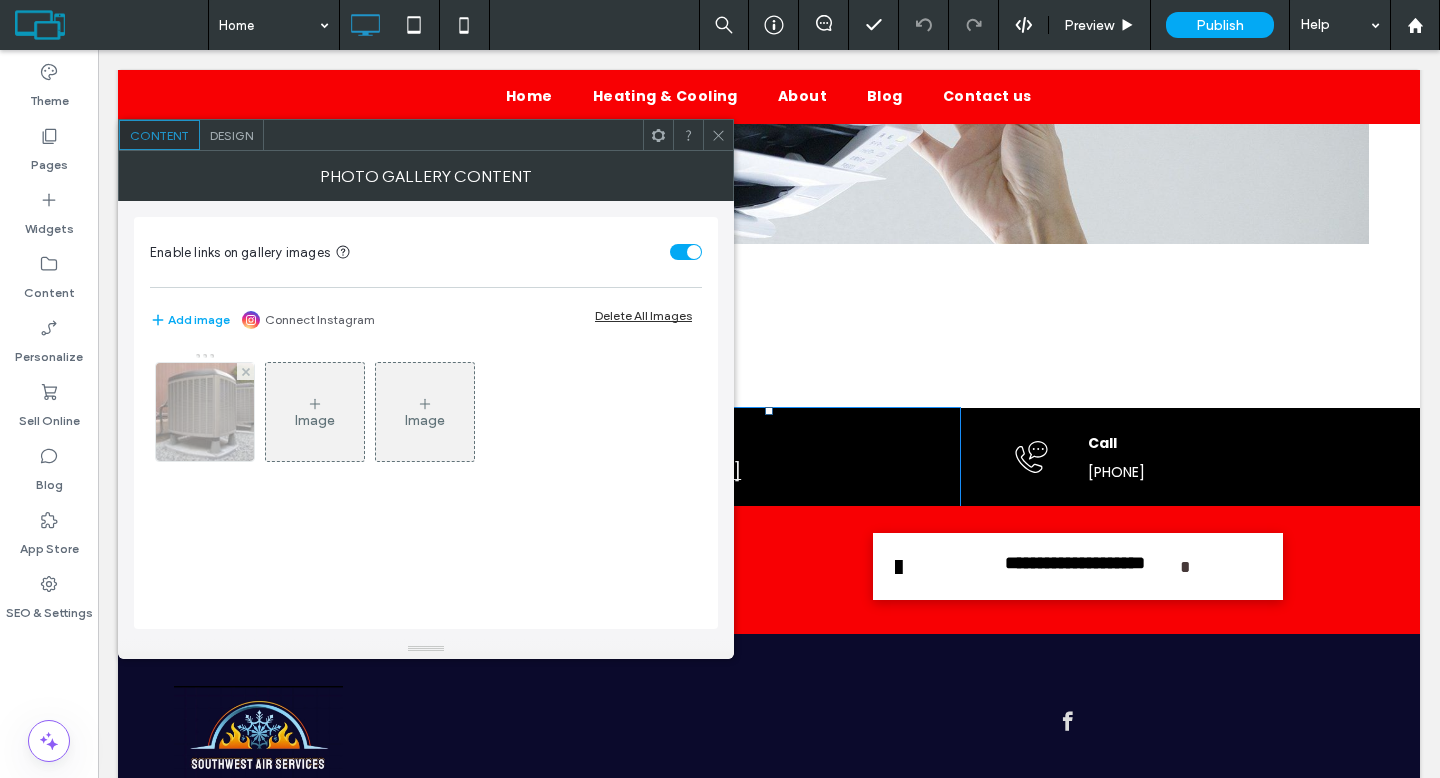click at bounding box center [205, 412] 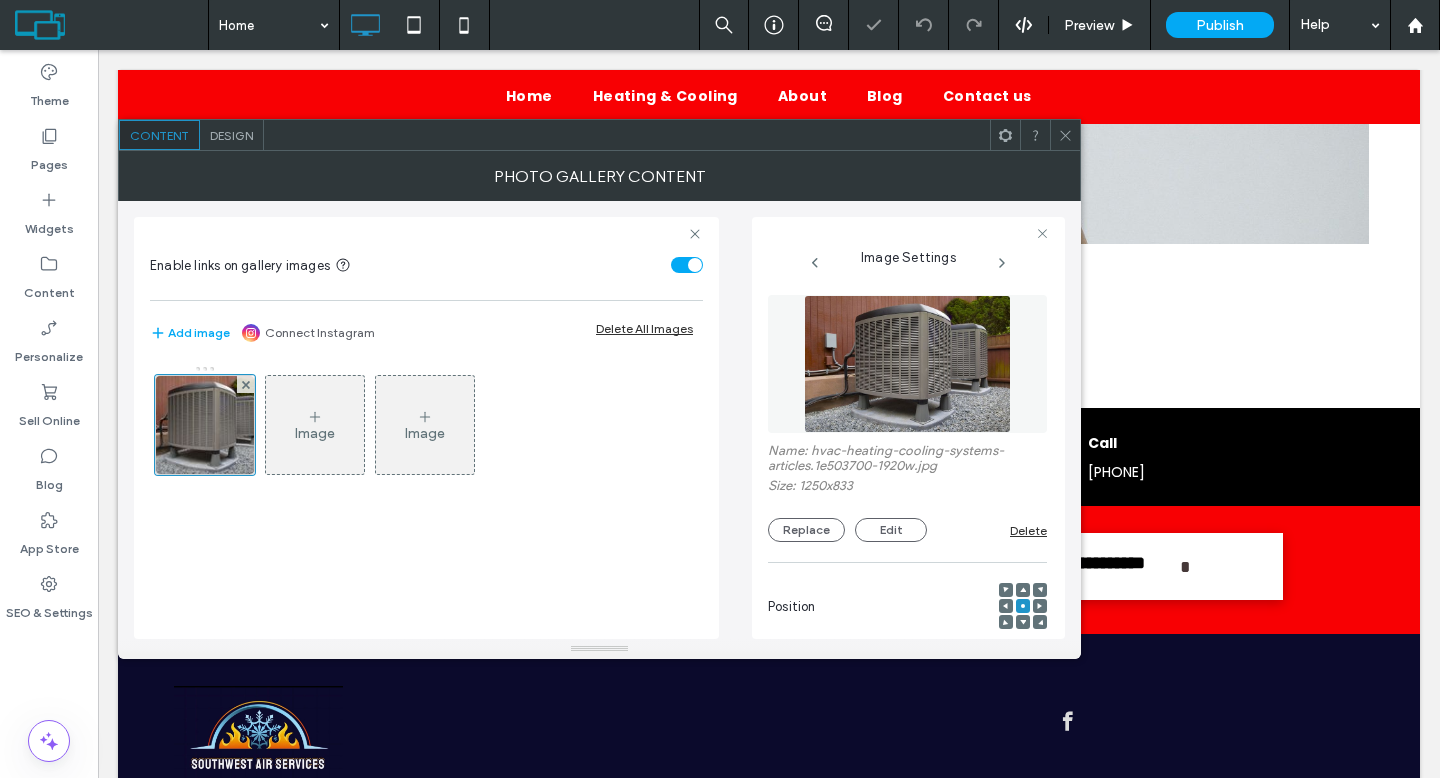 scroll, scrollTop: 0, scrollLeft: 37, axis: horizontal 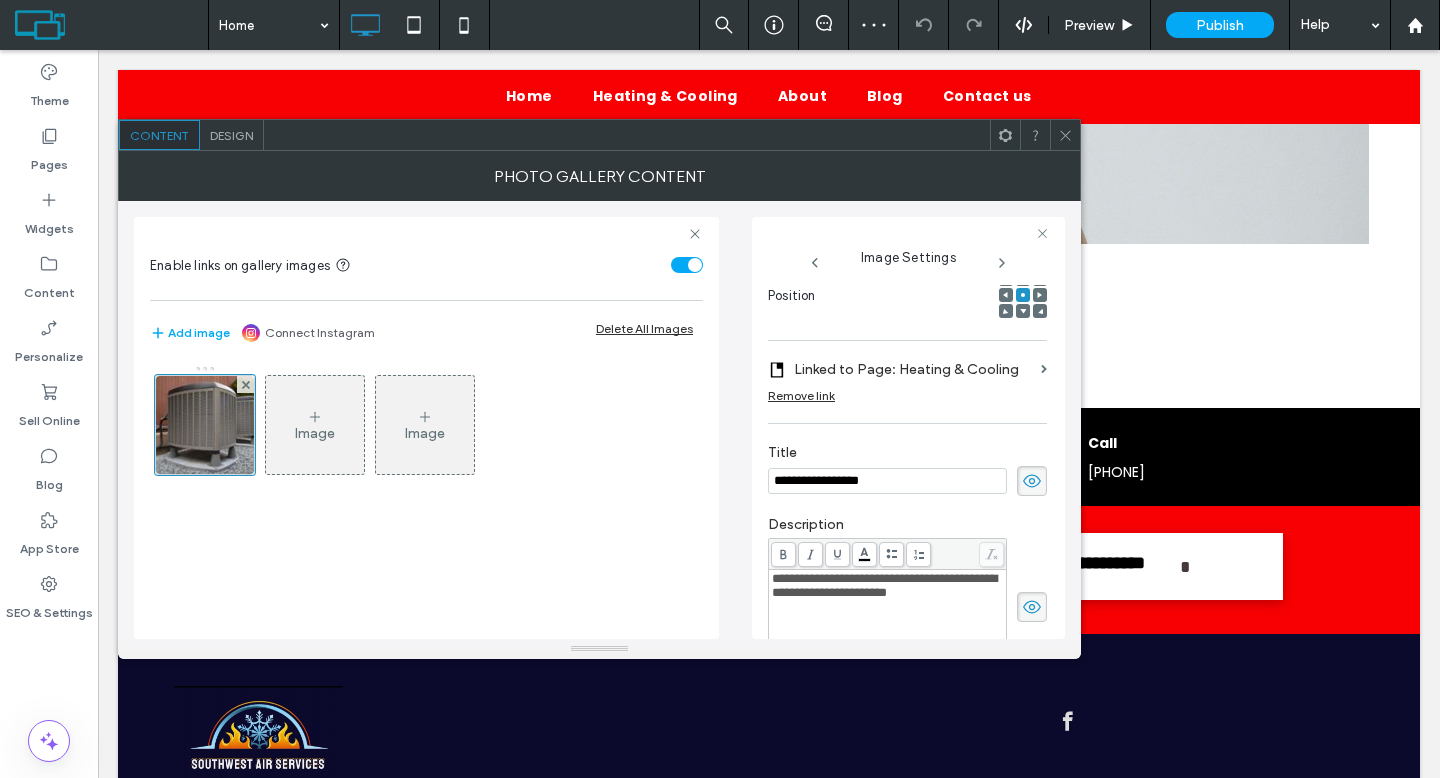 click on "**********" at bounding box center [884, 585] 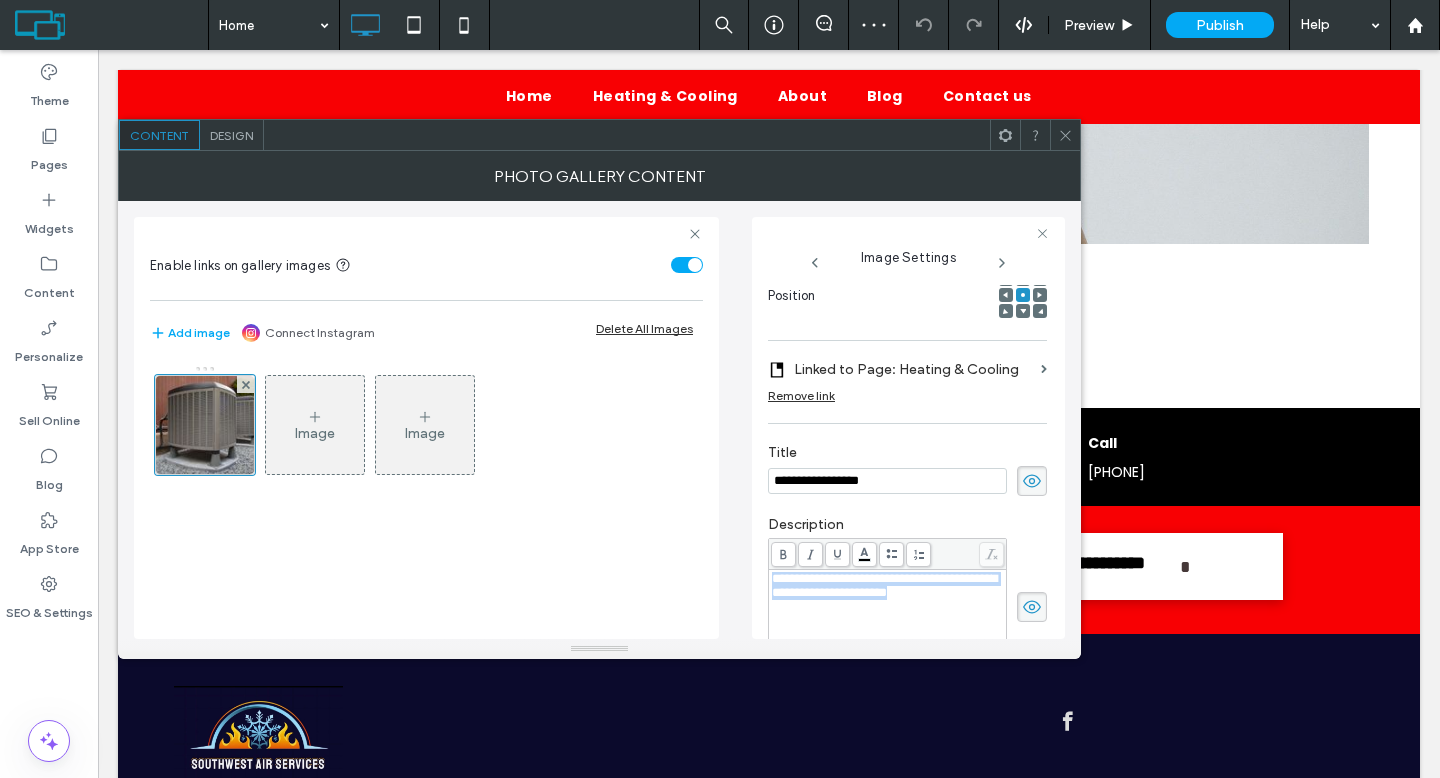 drag, startPoint x: 774, startPoint y: 586, endPoint x: 856, endPoint y: 618, distance: 88.02273 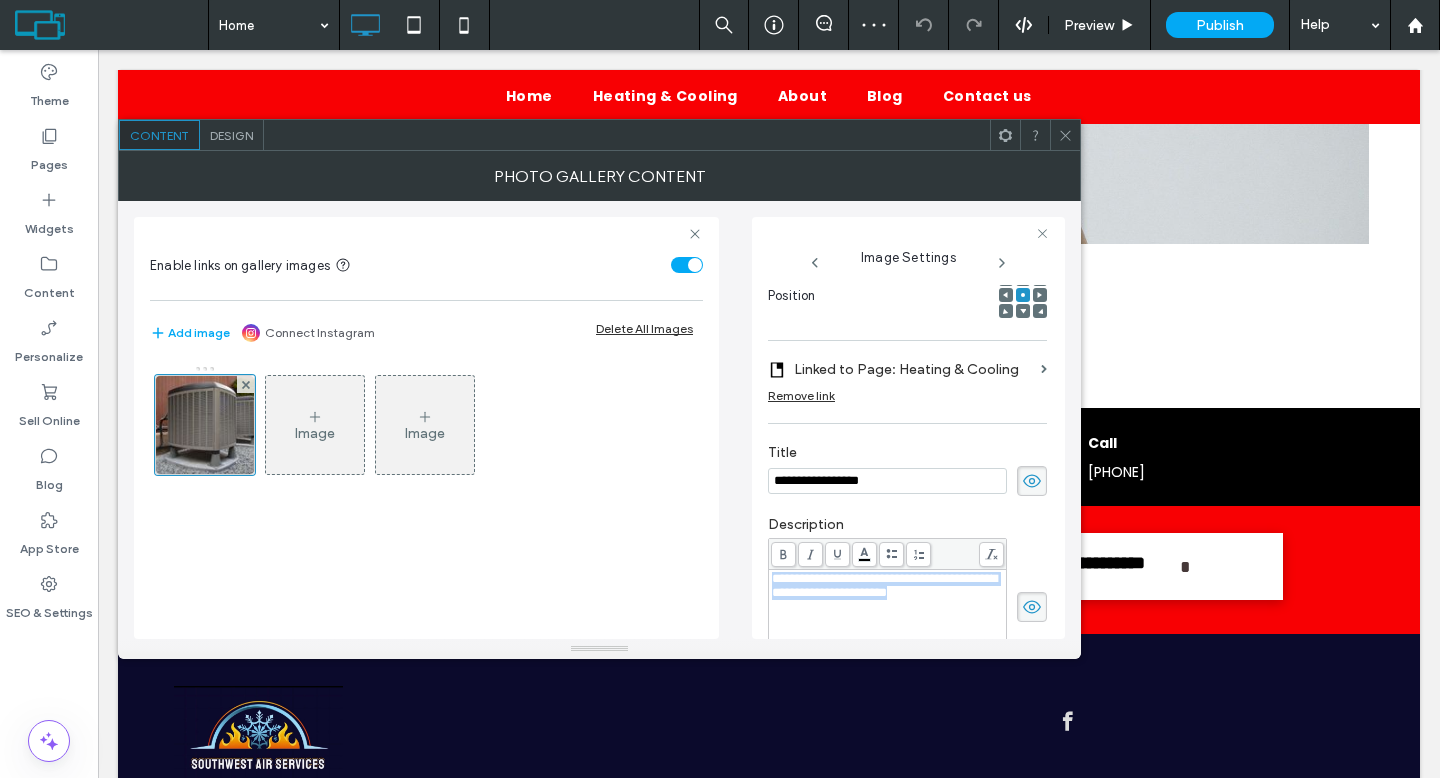 copy on "**********" 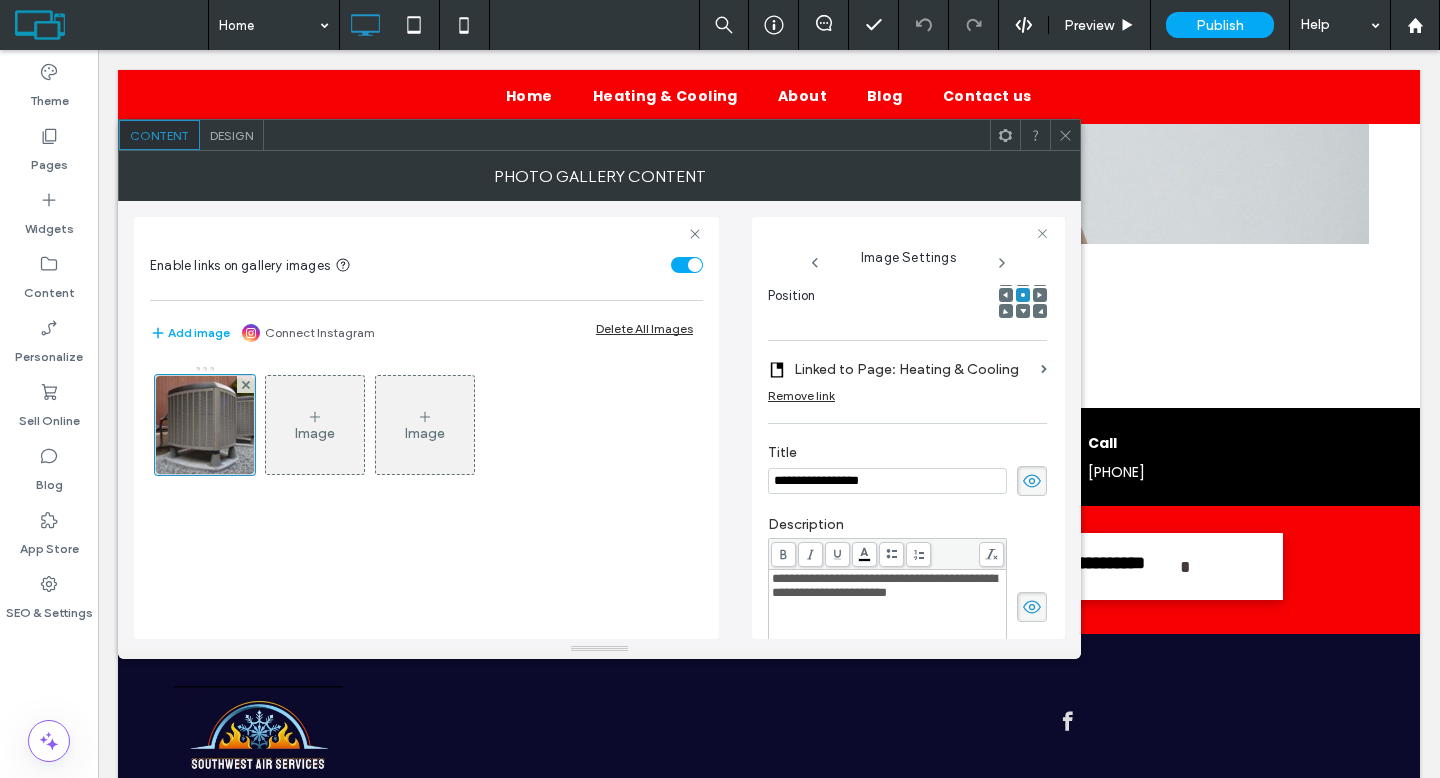 click at bounding box center (1065, 135) 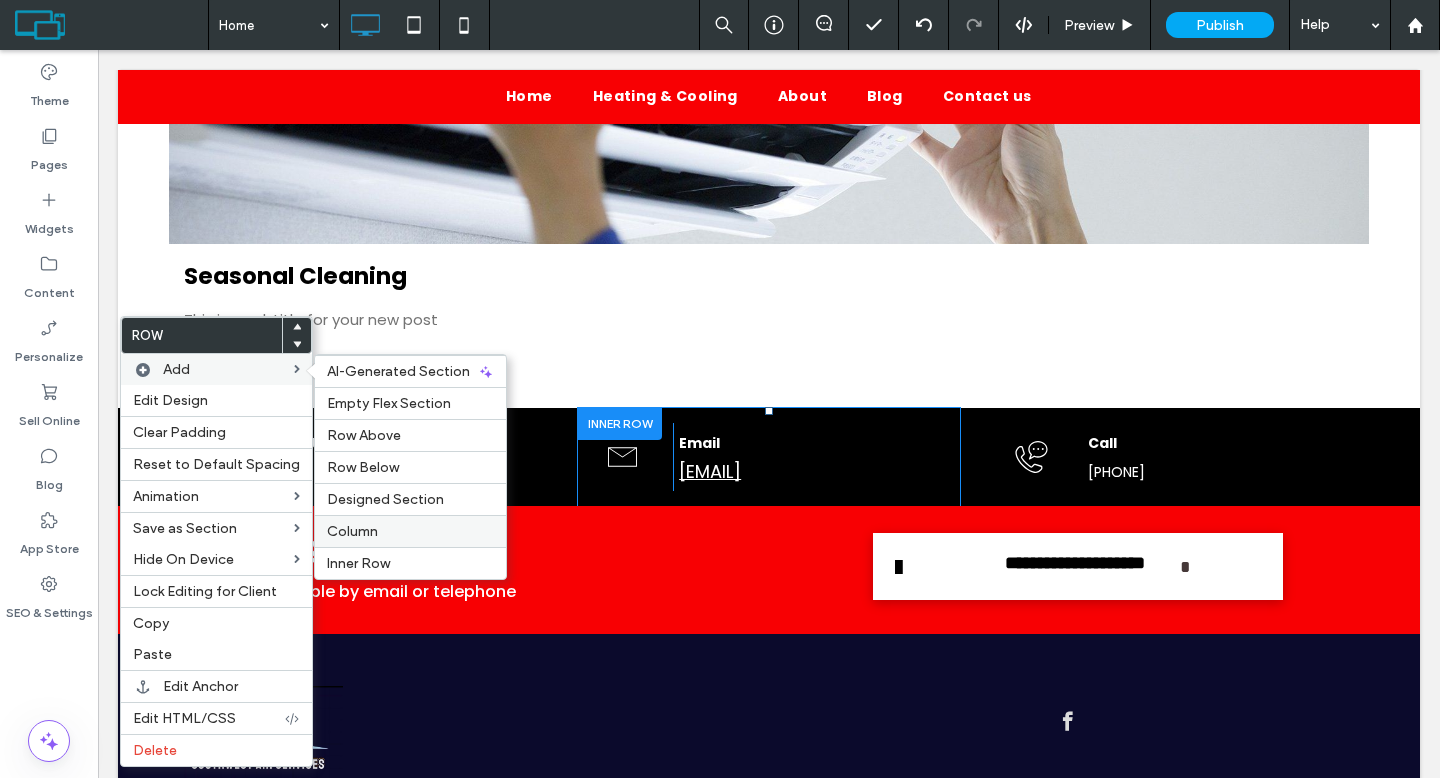 click on "Column" at bounding box center (410, 531) 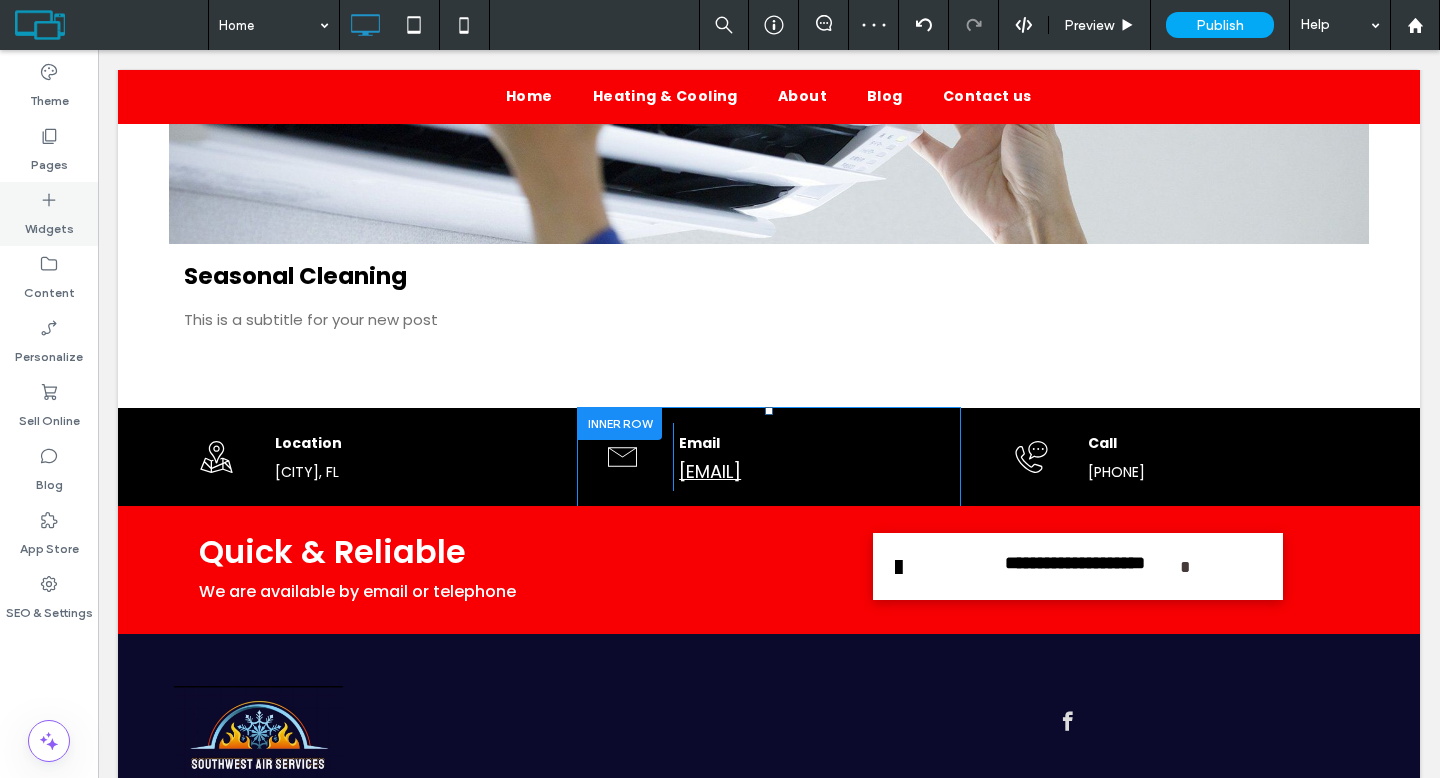 click 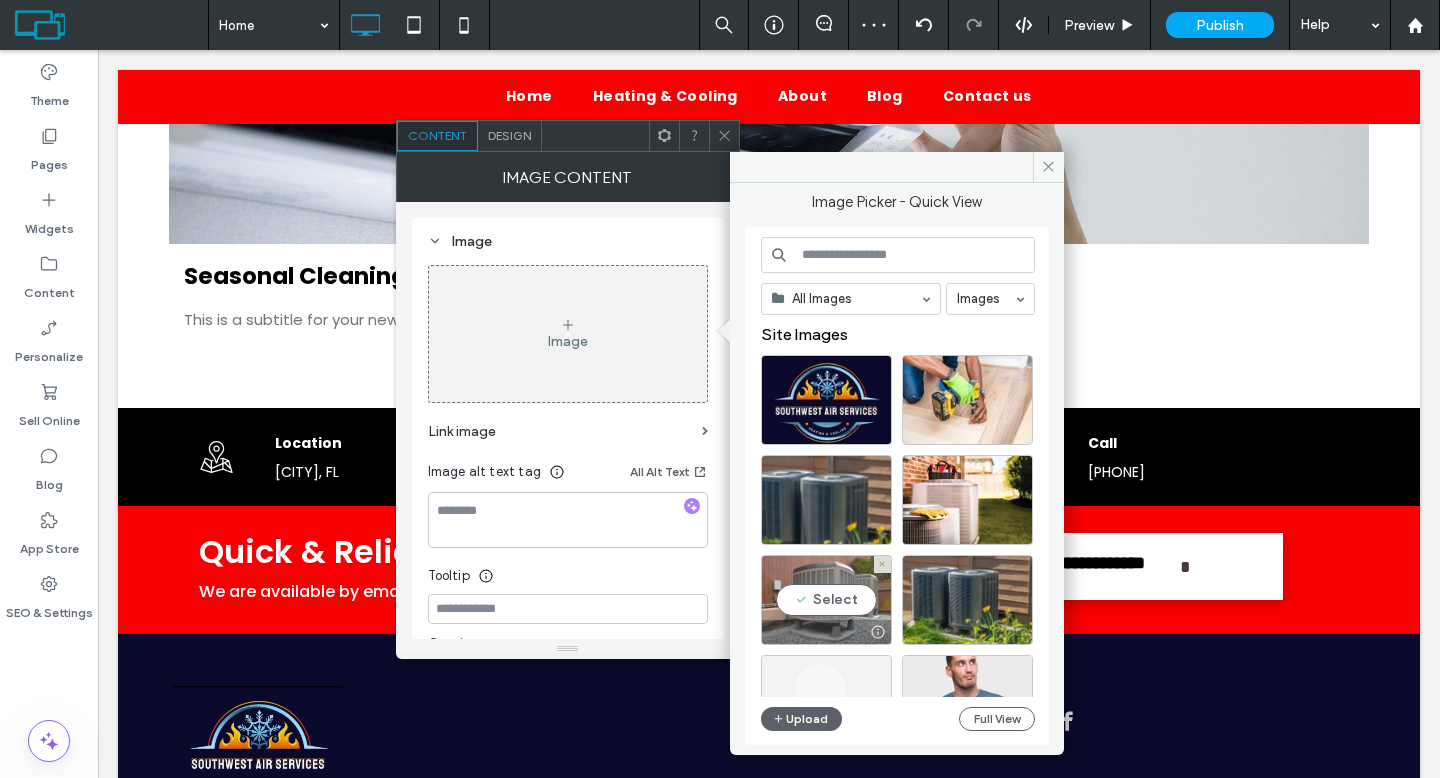click on "Select" at bounding box center [826, 600] 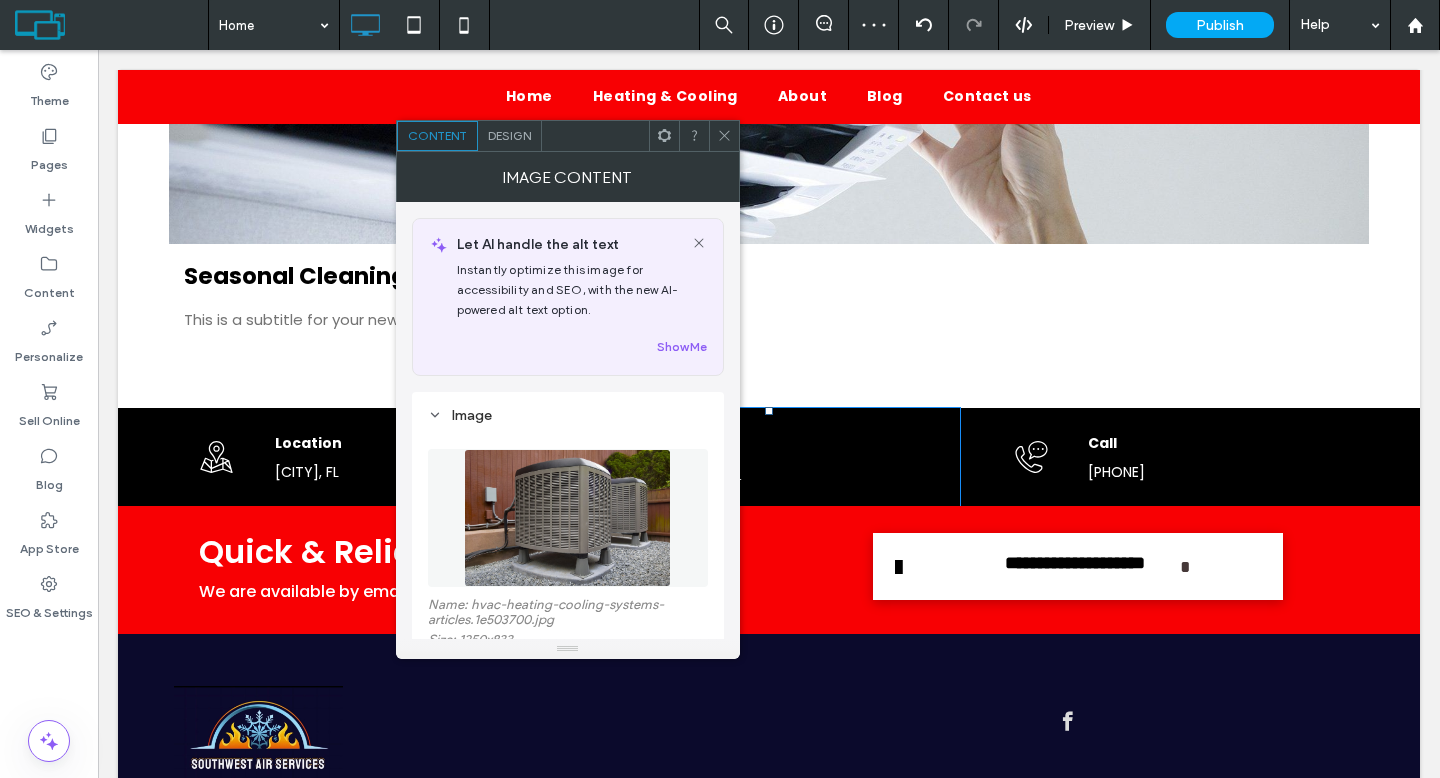click 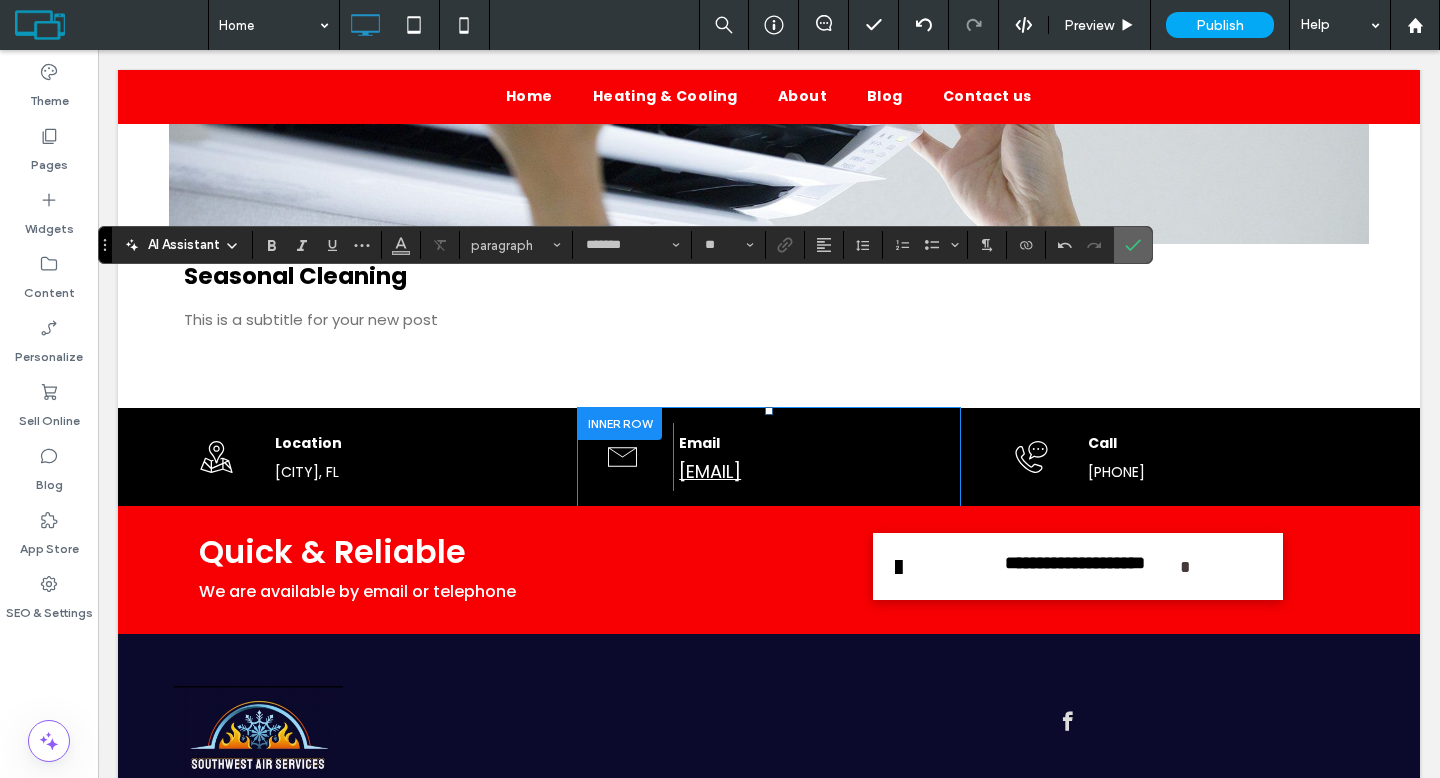 click 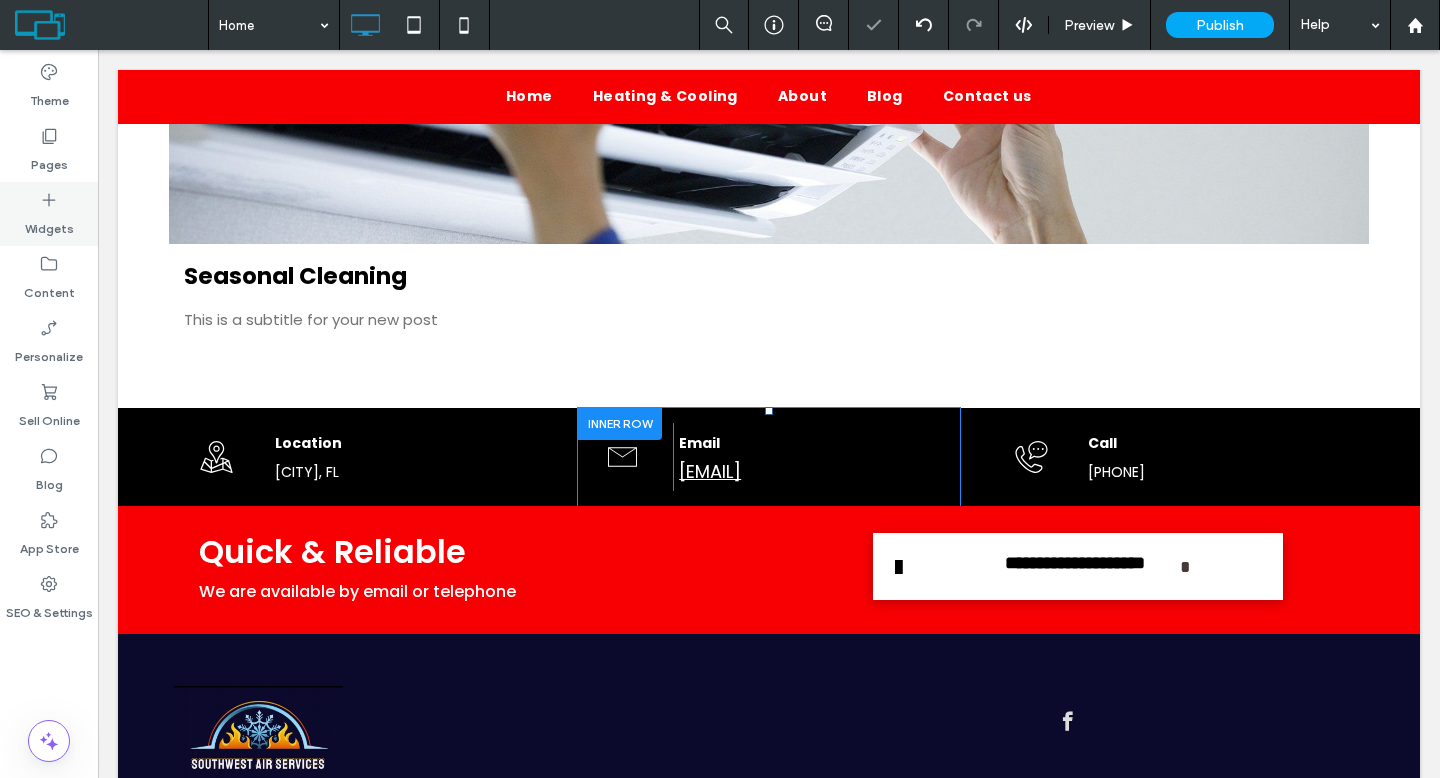 click on "Widgets" at bounding box center [49, 224] 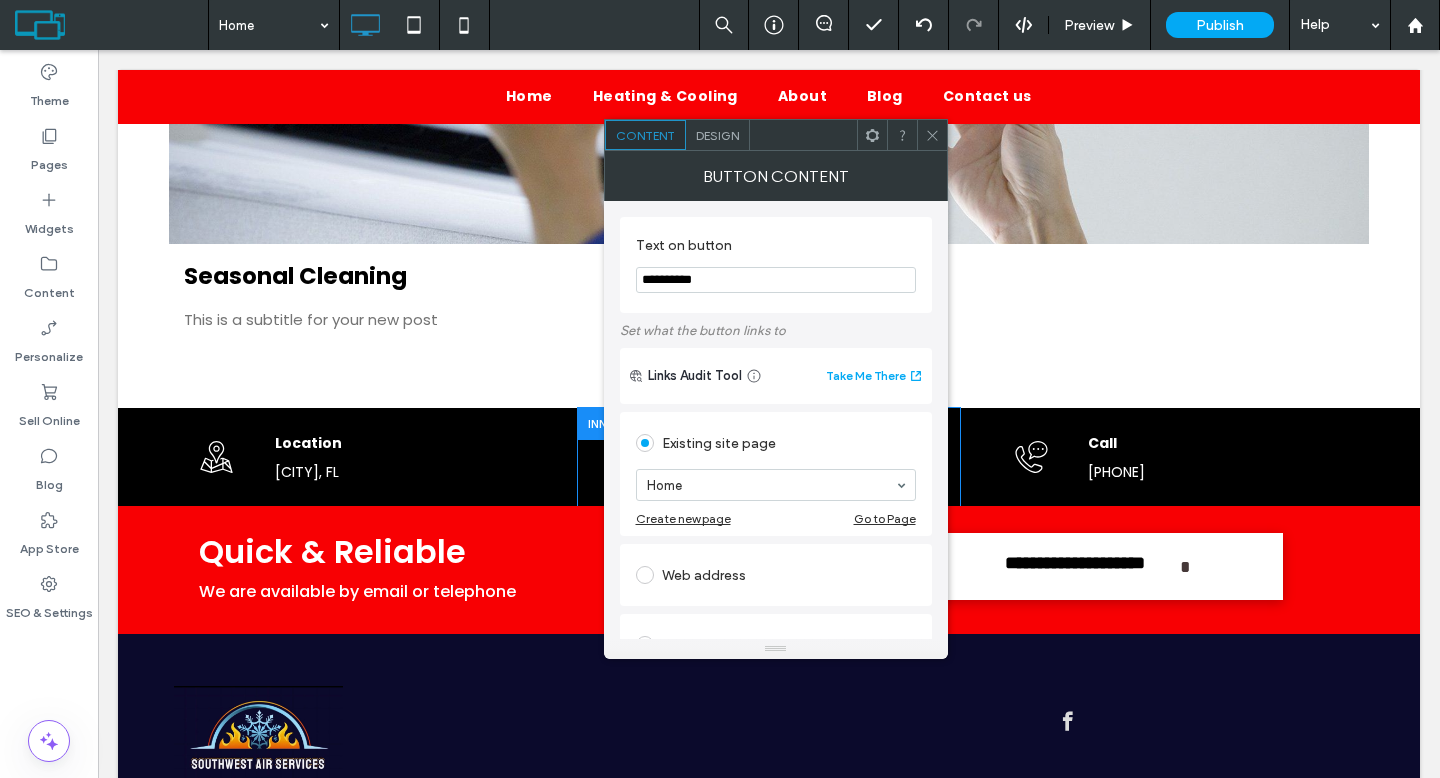 drag, startPoint x: 739, startPoint y: 279, endPoint x: 610, endPoint y: 277, distance: 129.0155 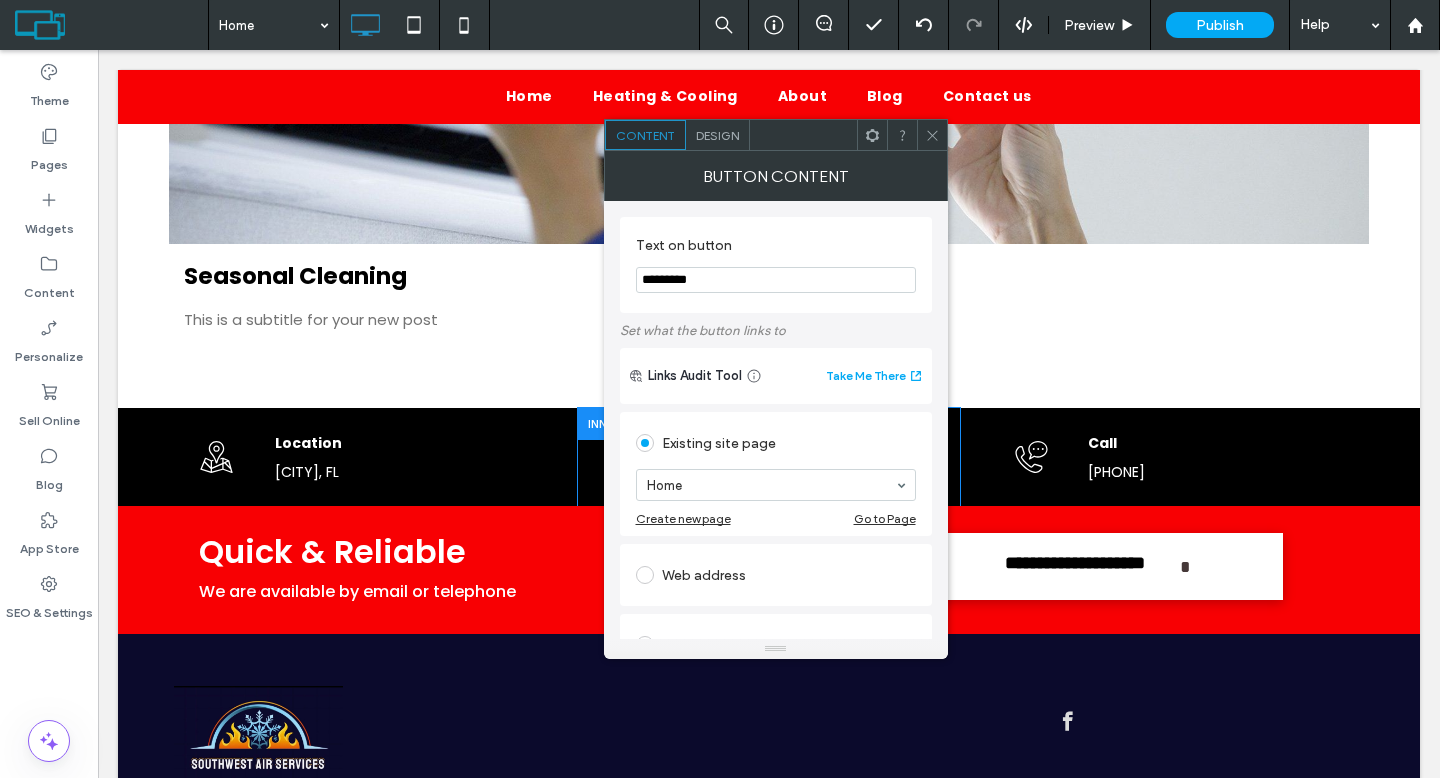 type on "*********" 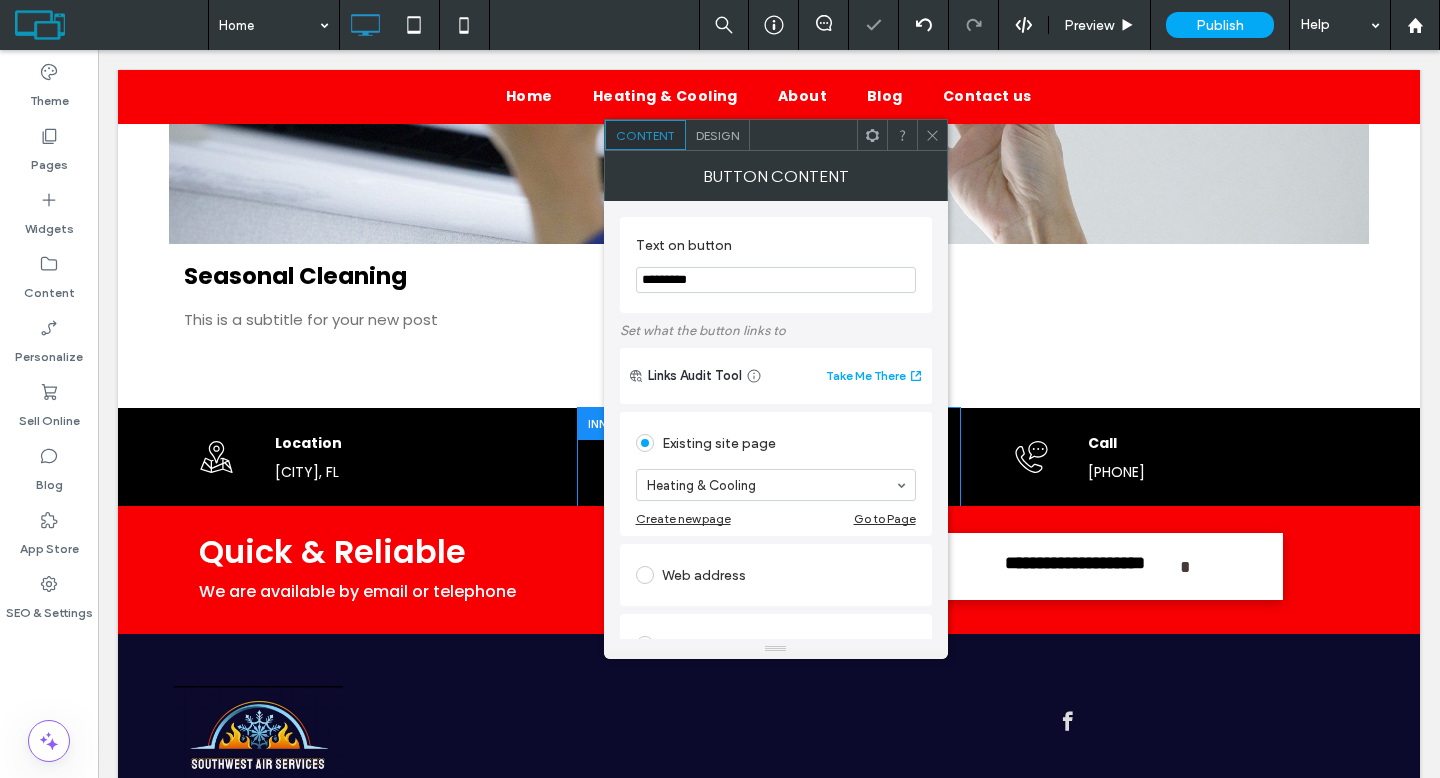 click on "Design" at bounding box center (717, 135) 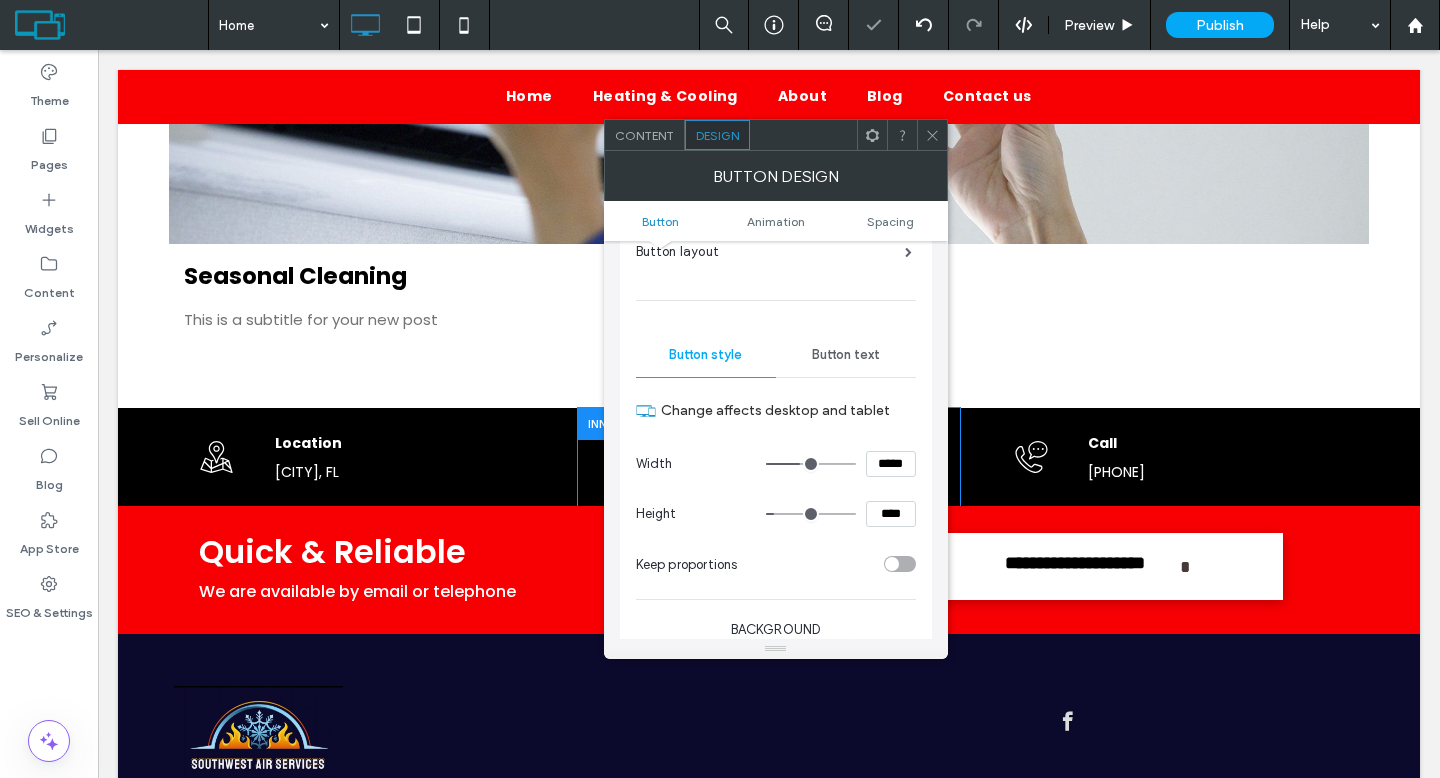 scroll, scrollTop: 173, scrollLeft: 0, axis: vertical 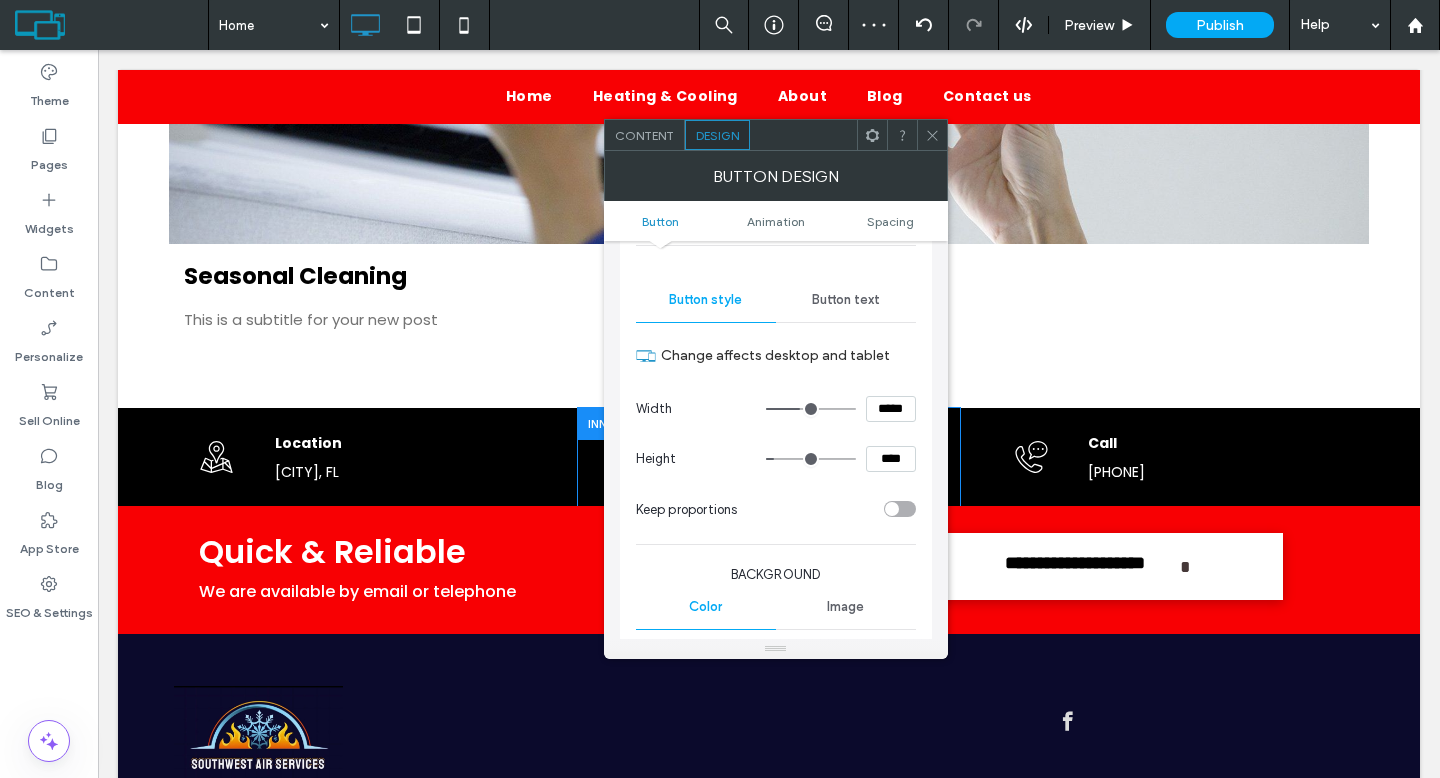 click on "Button text" at bounding box center (846, 300) 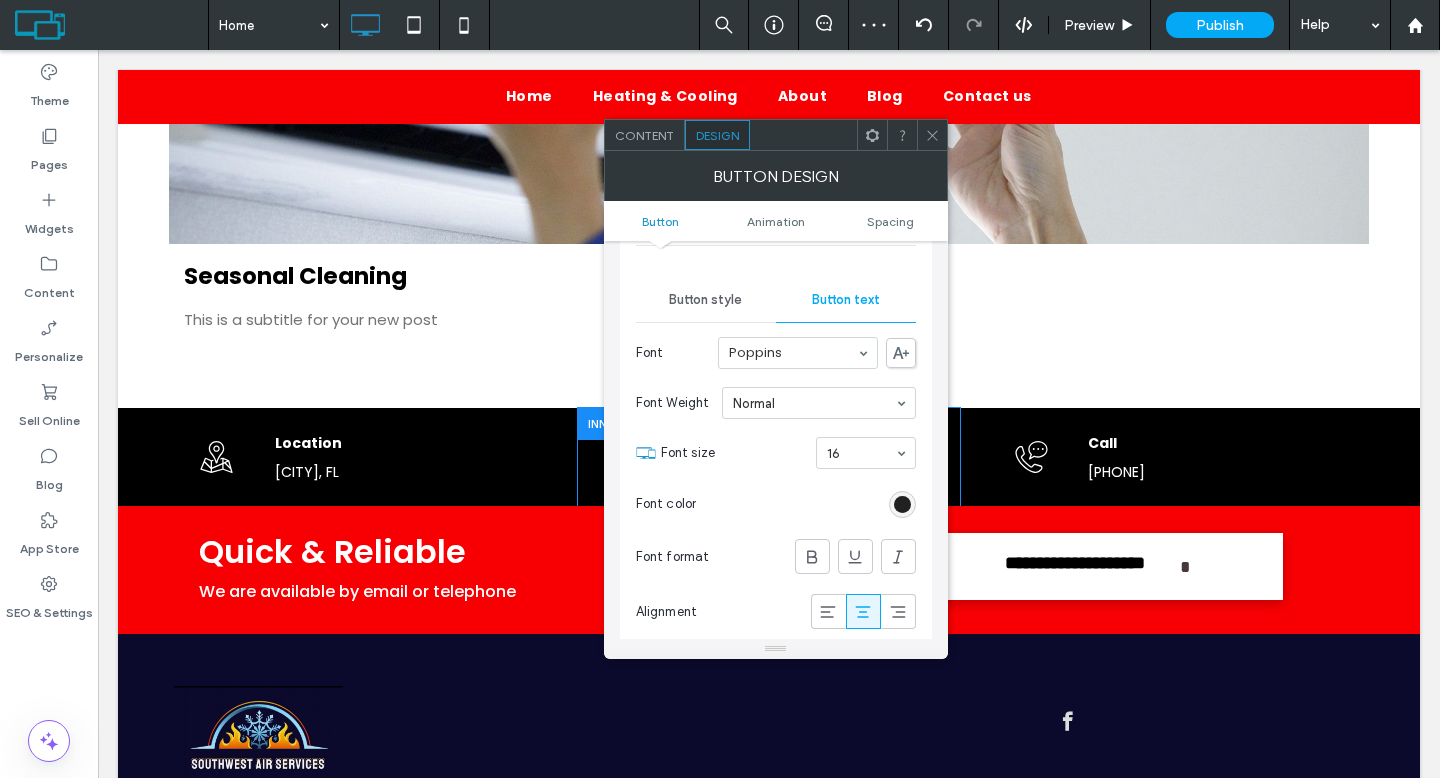 click at bounding box center (902, 504) 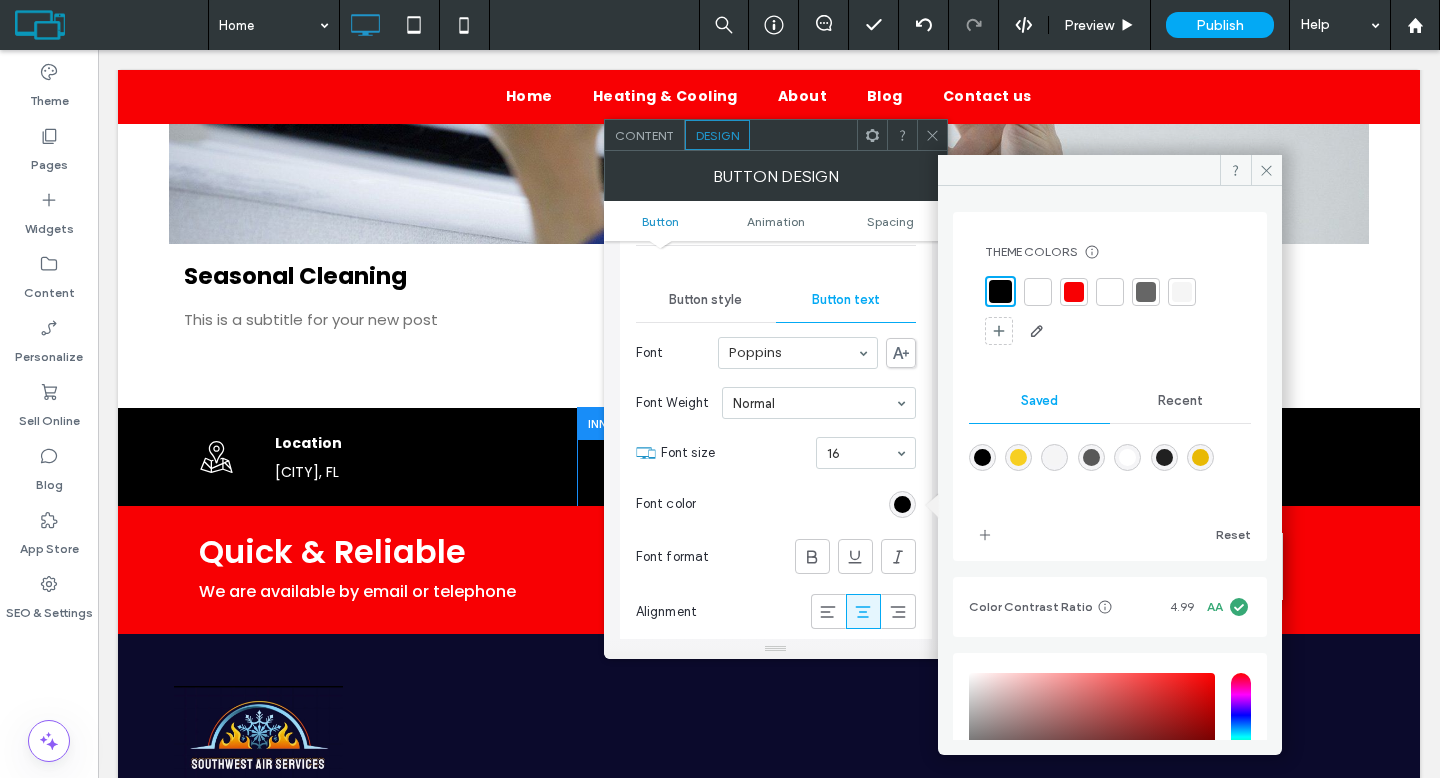 click at bounding box center (1038, 292) 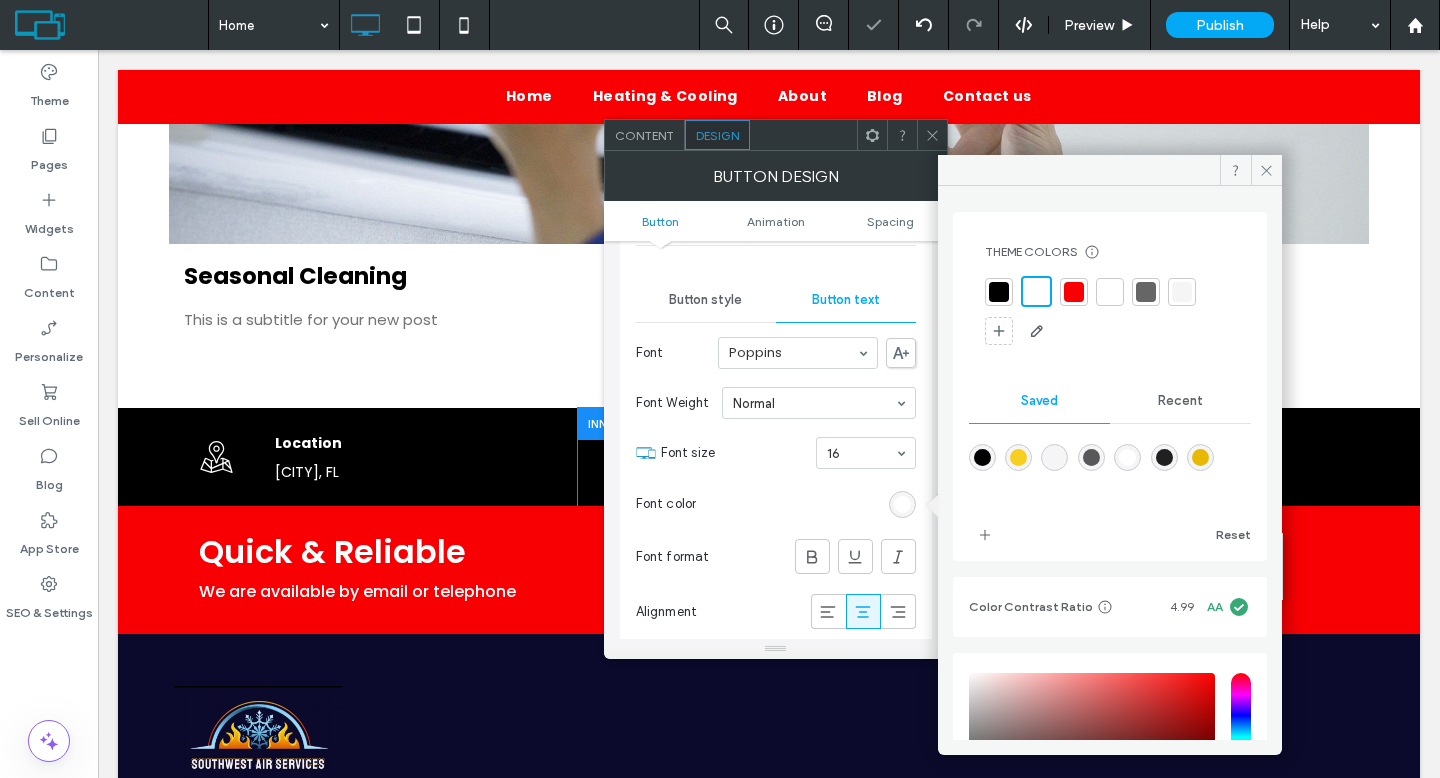click 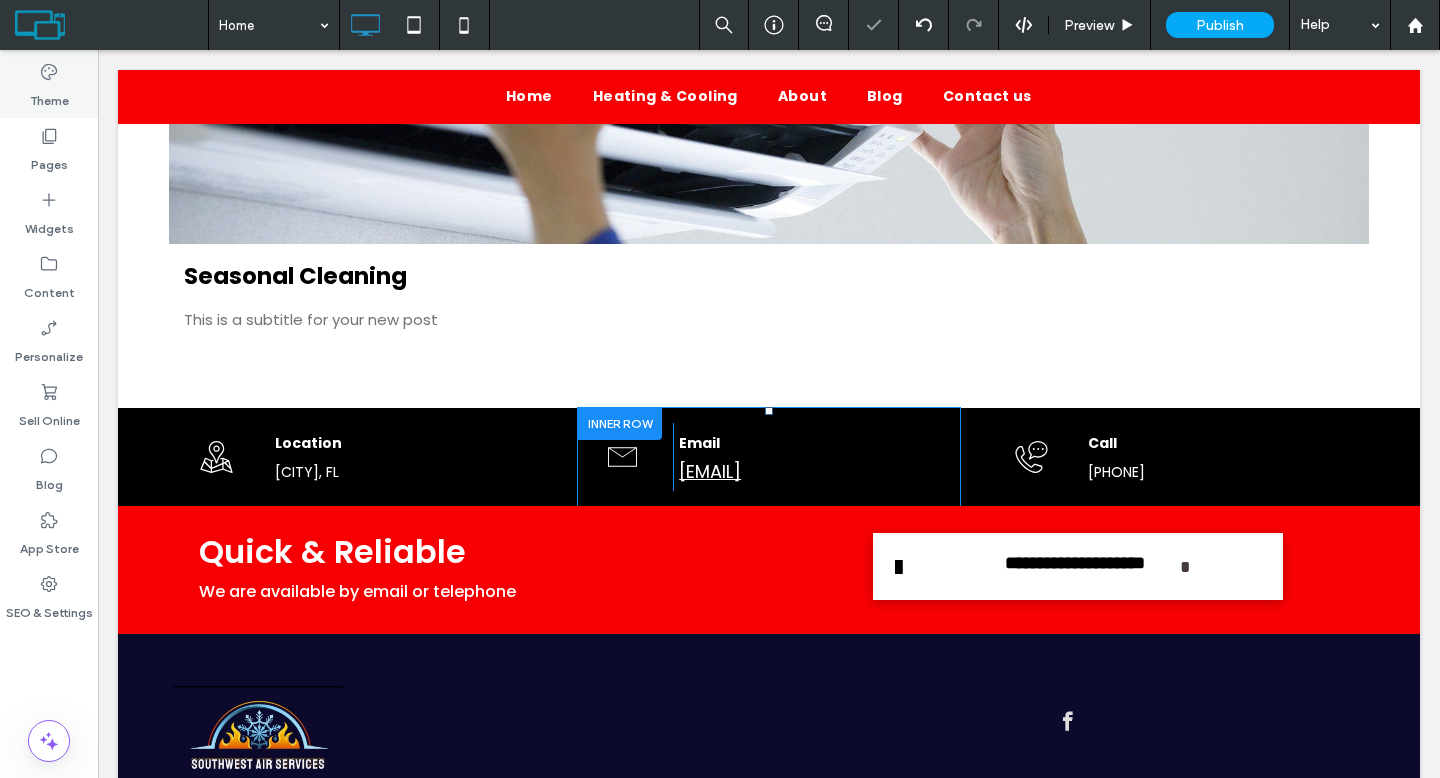 click on "Theme" at bounding box center (49, 96) 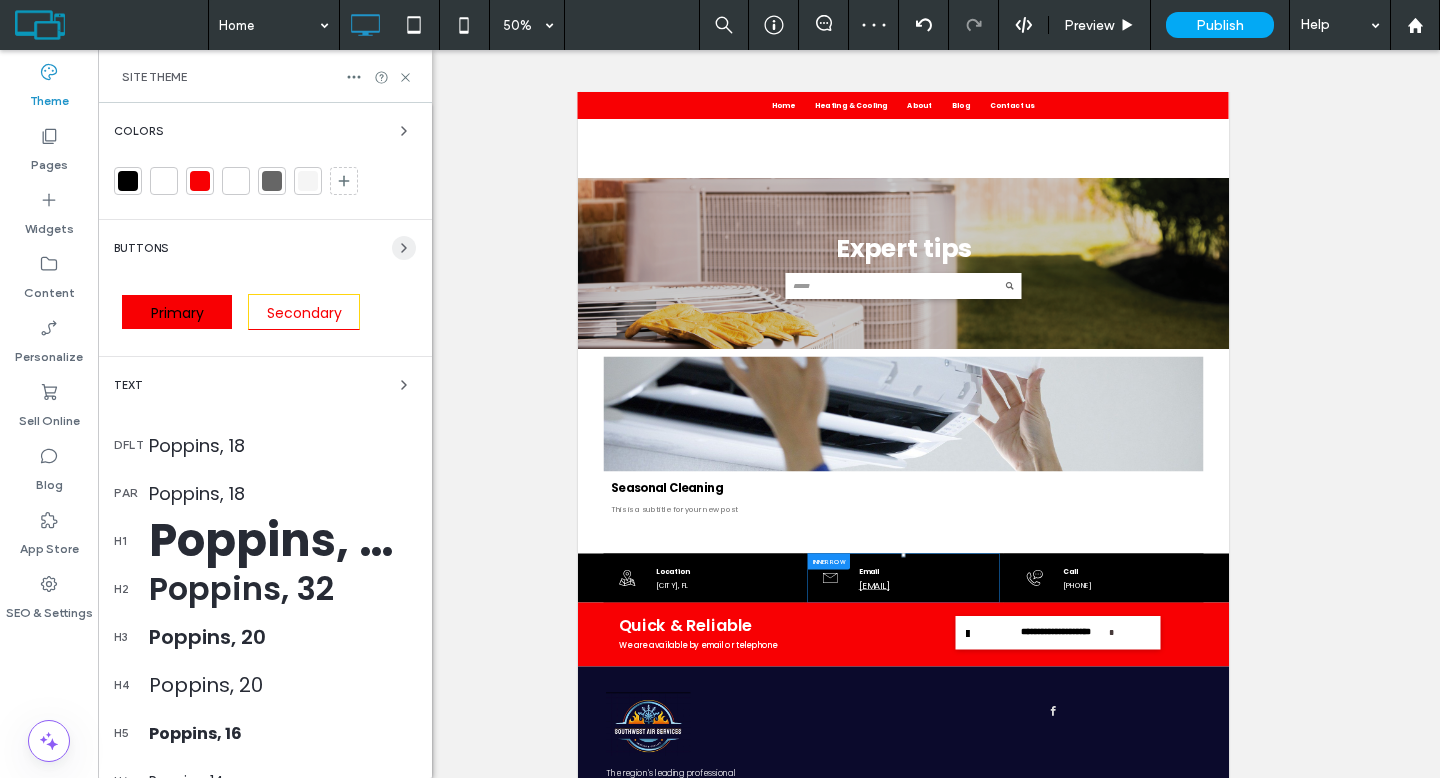 click 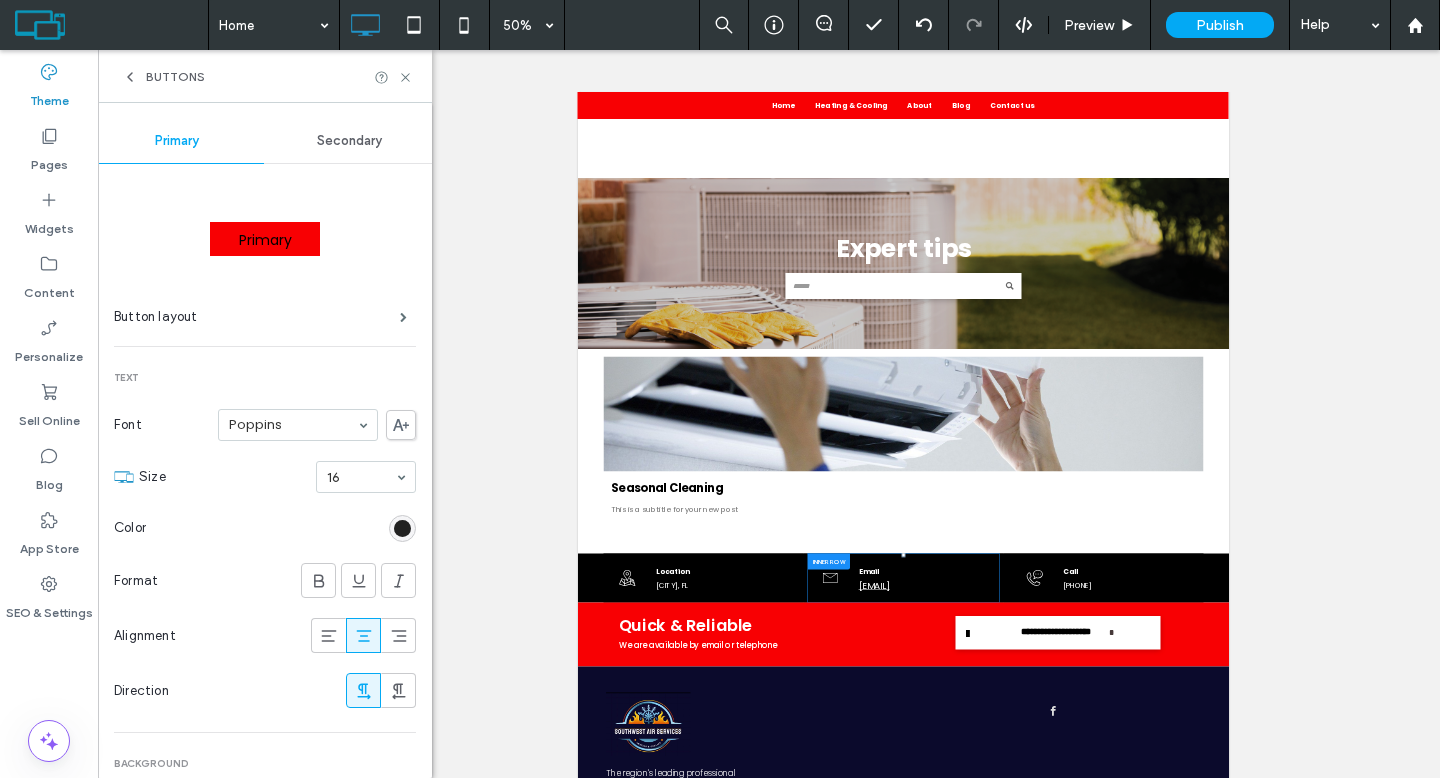 click at bounding box center (402, 528) 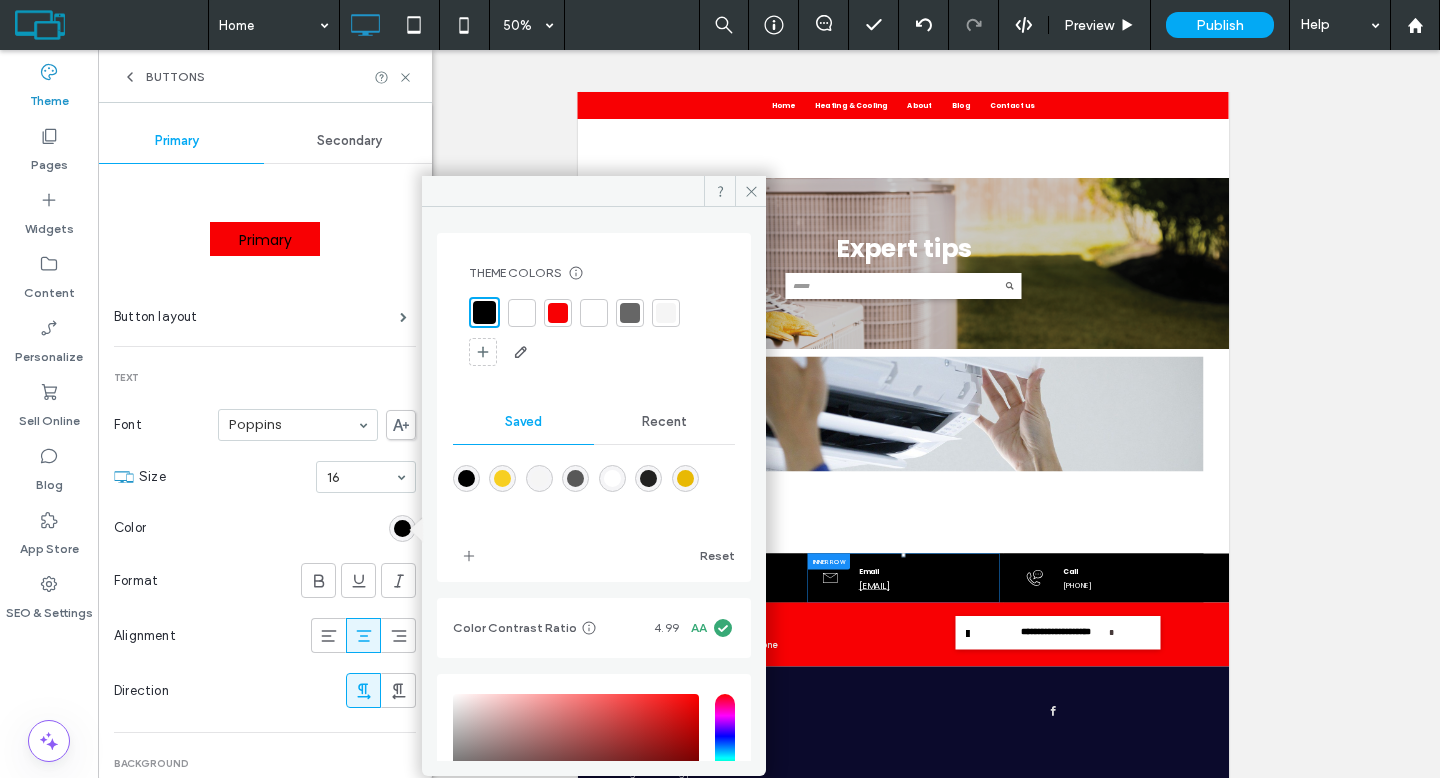 click at bounding box center (522, 313) 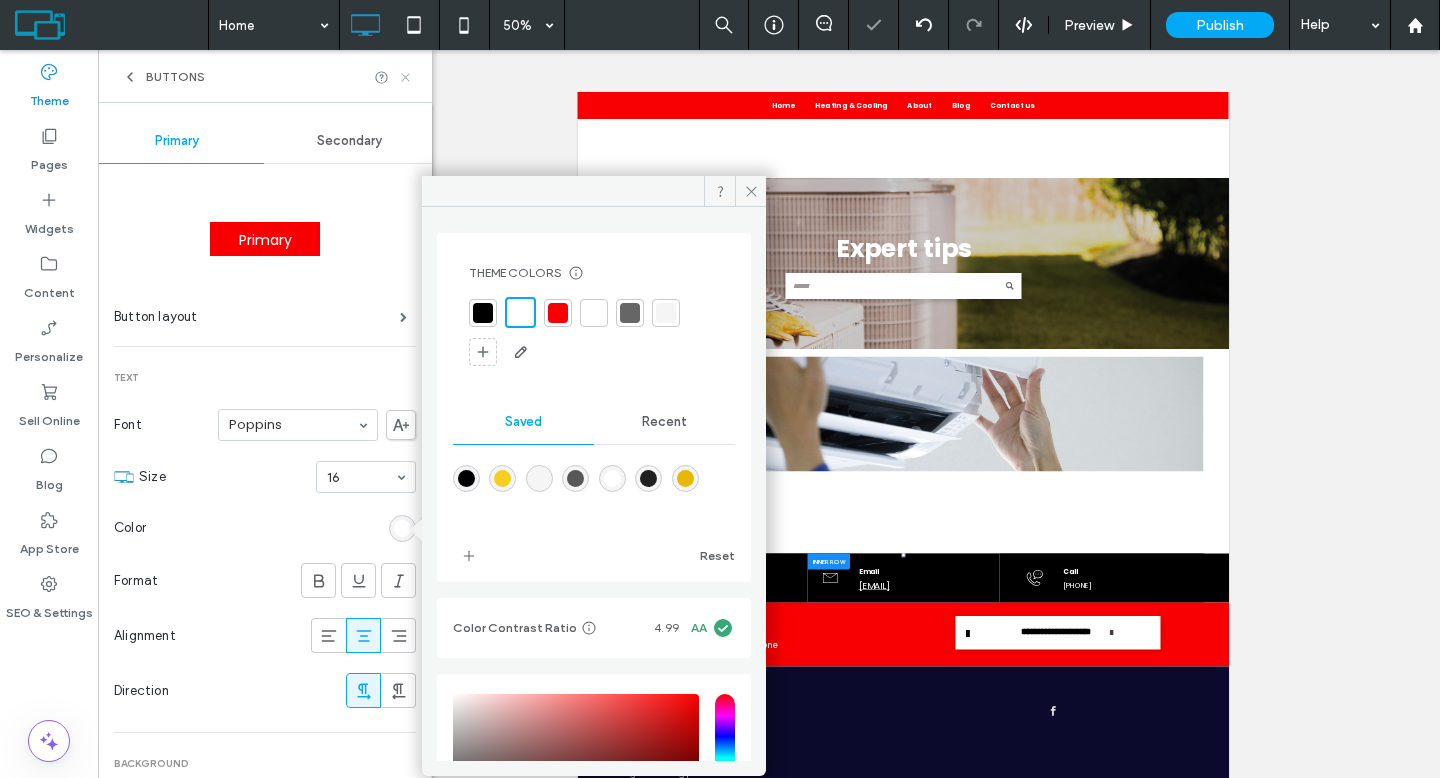 click 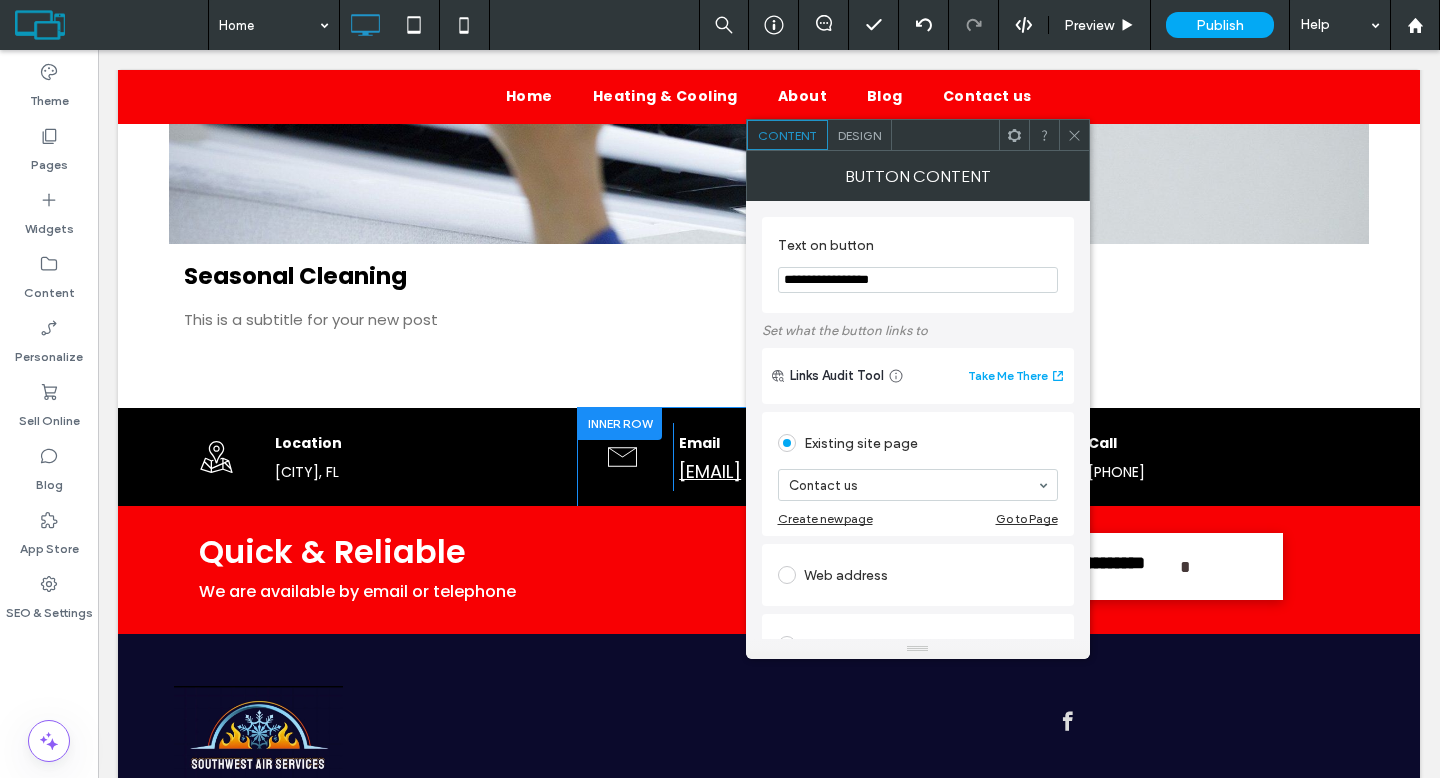 click 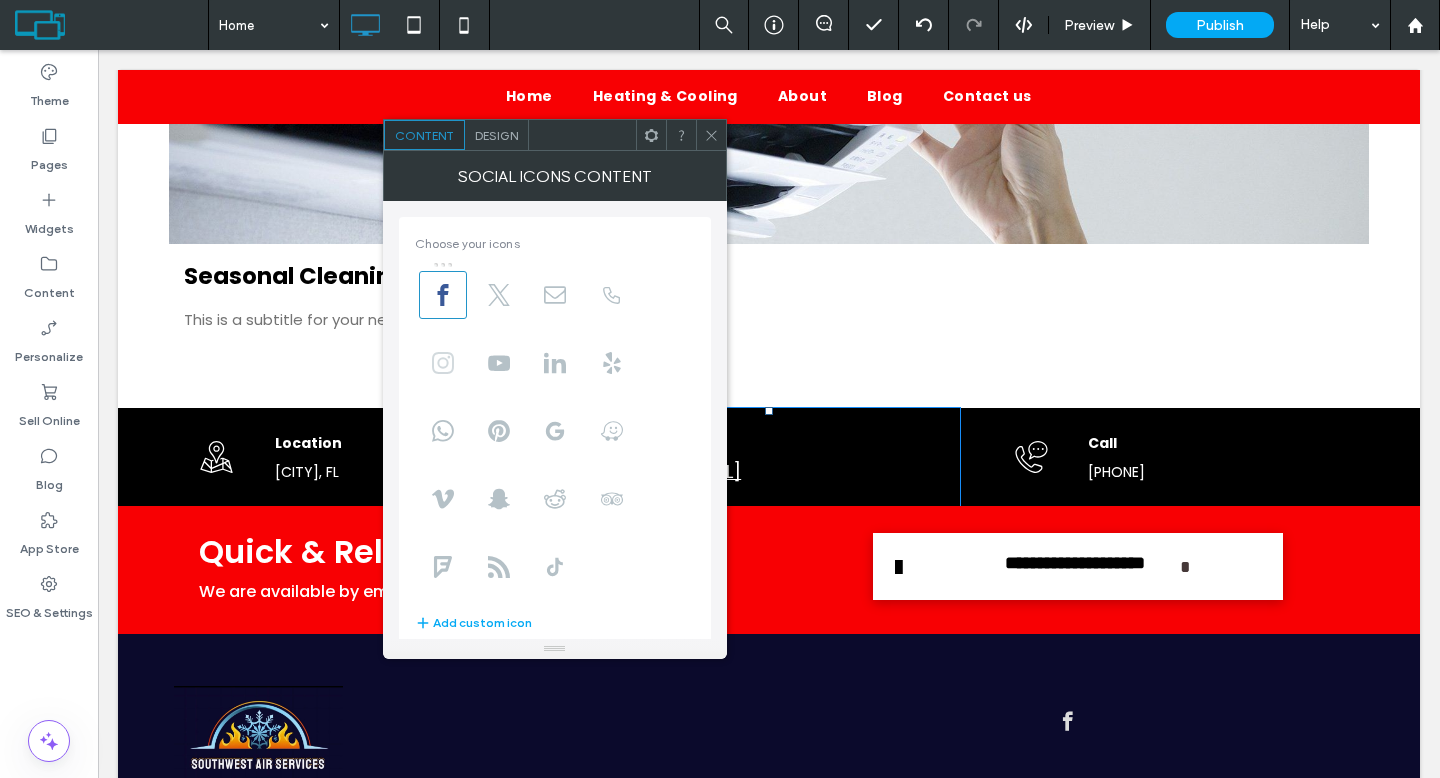 click 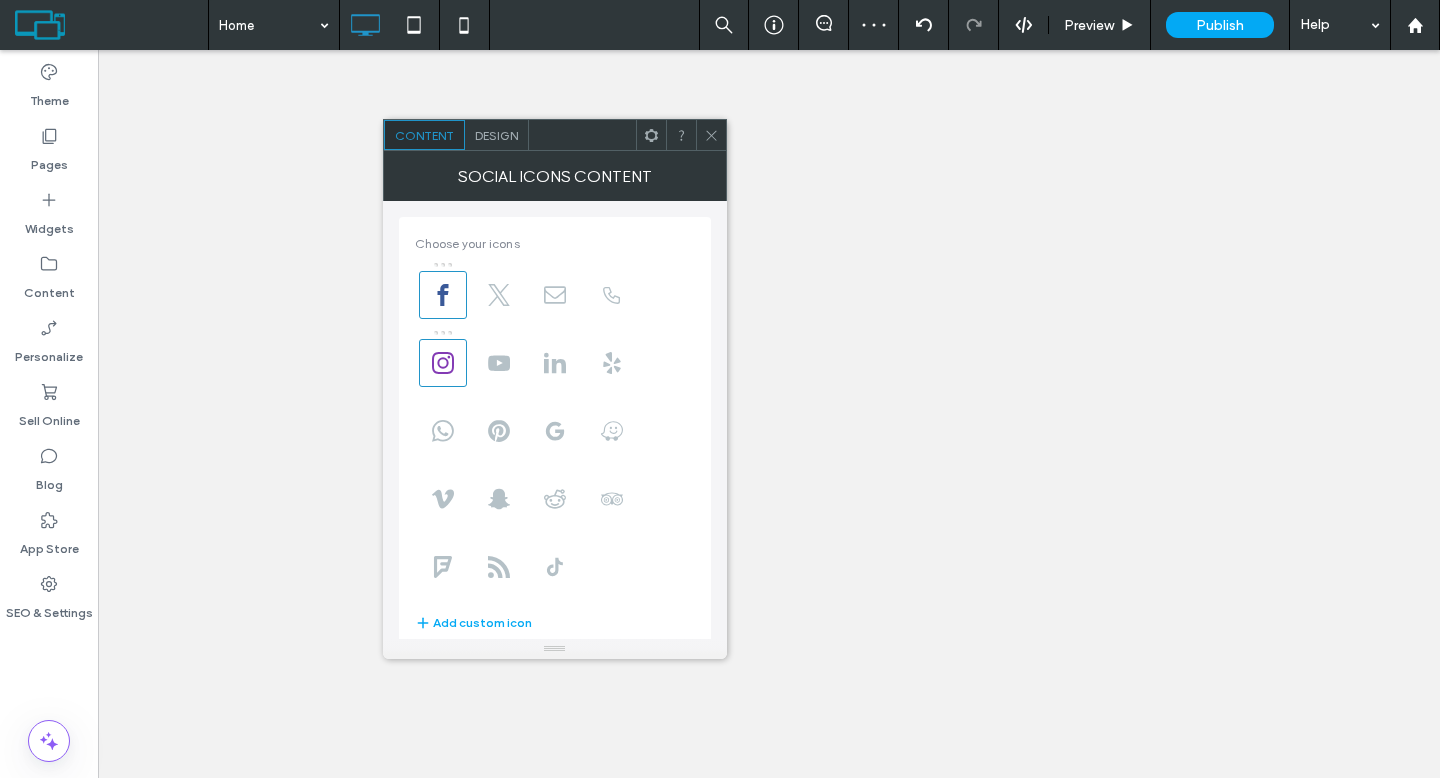 scroll, scrollTop: 0, scrollLeft: 0, axis: both 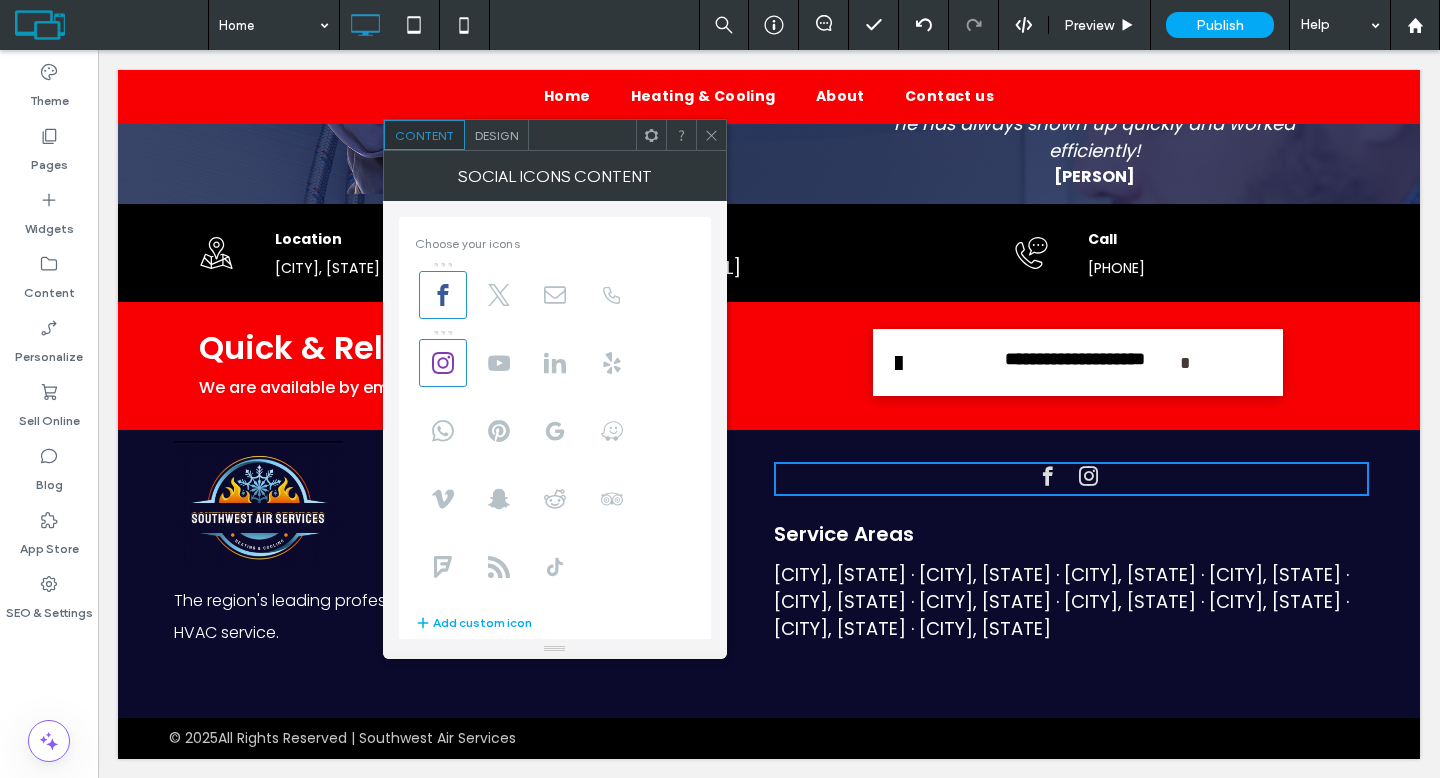 click on "Design" at bounding box center (496, 135) 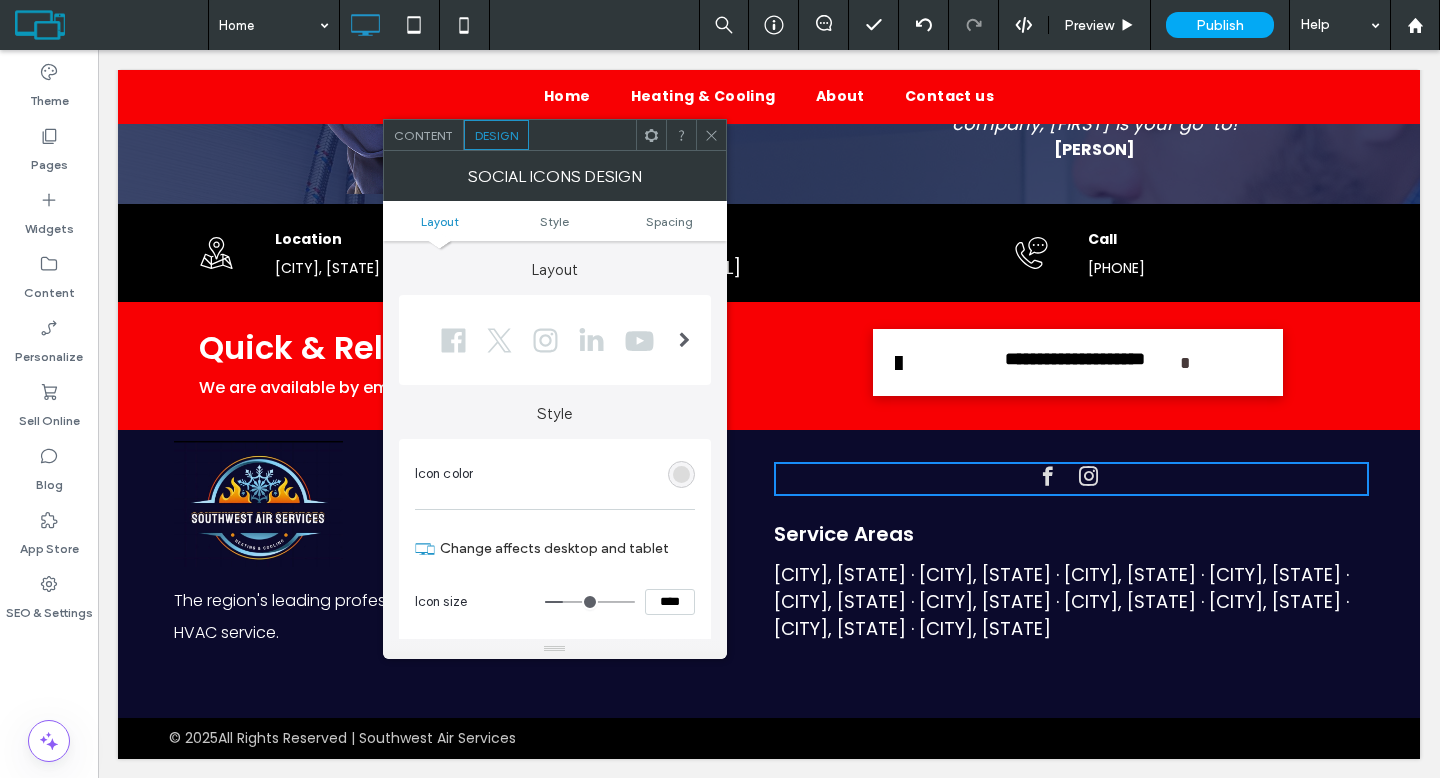 type on "**" 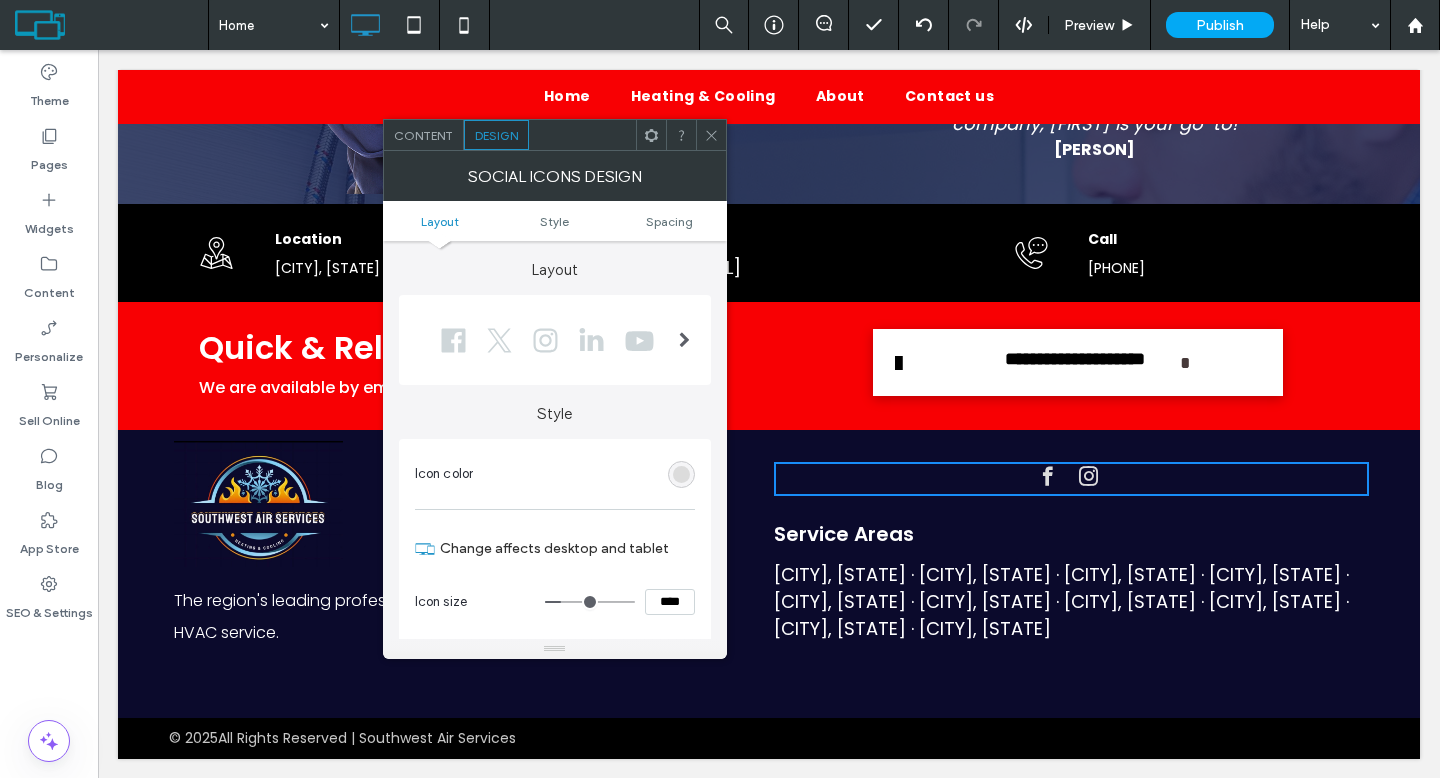 type on "**" 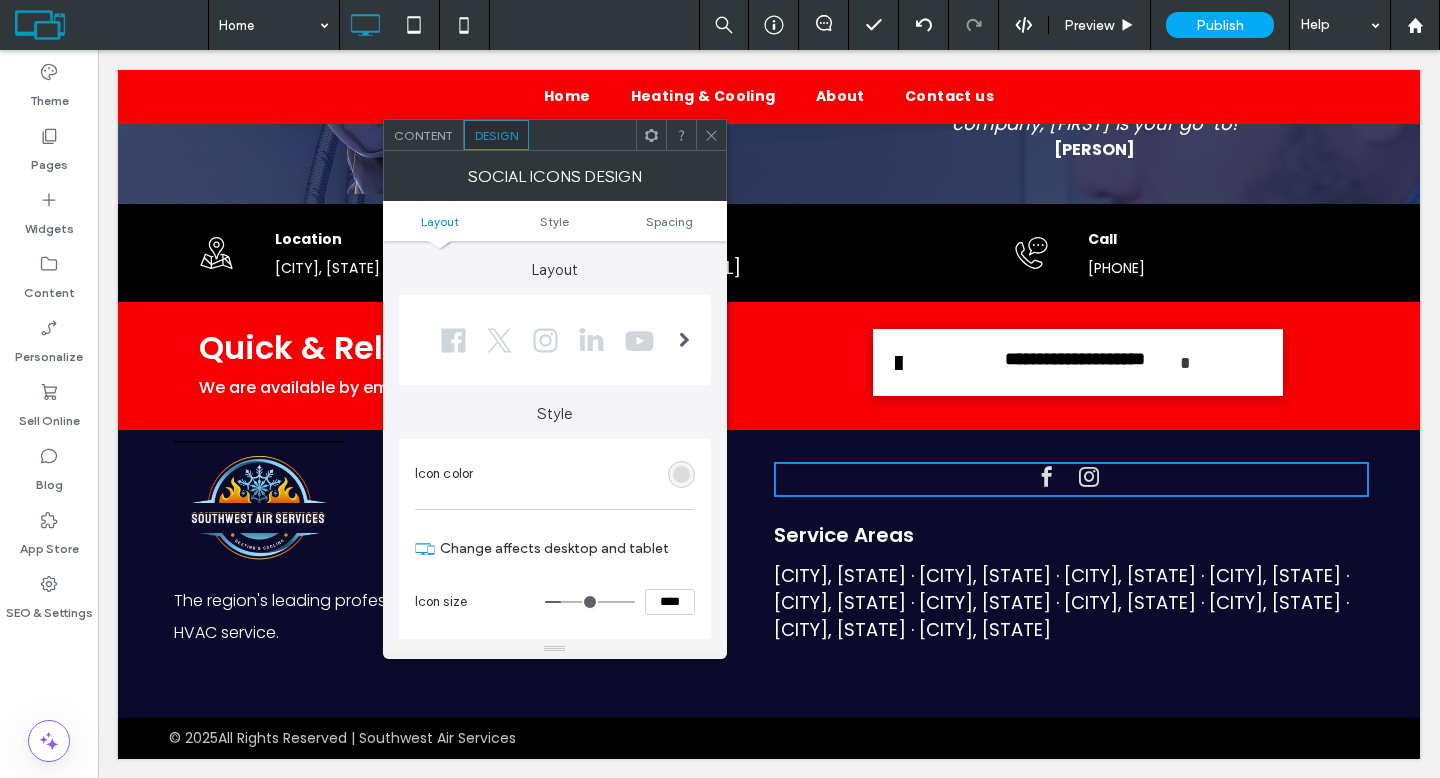 type on "**" 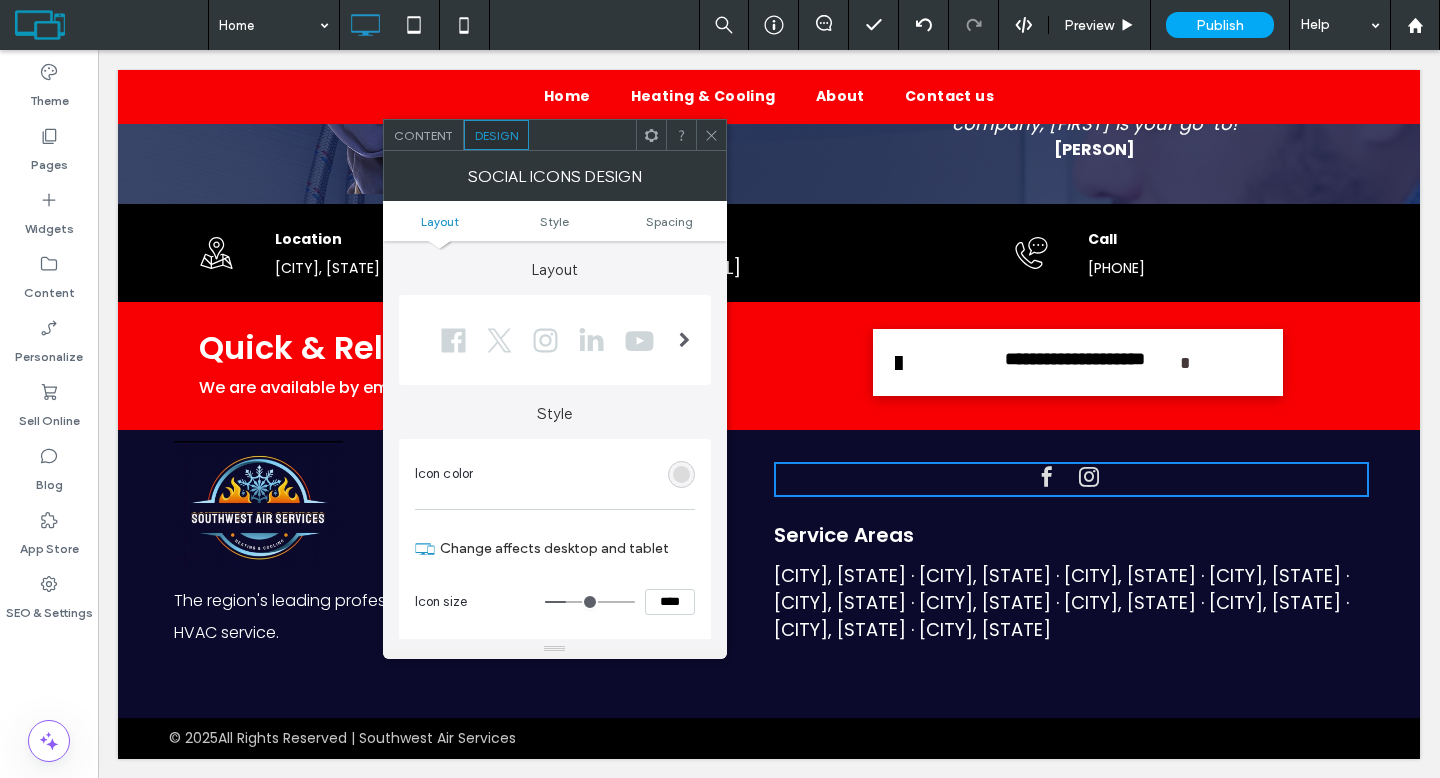 type on "**" 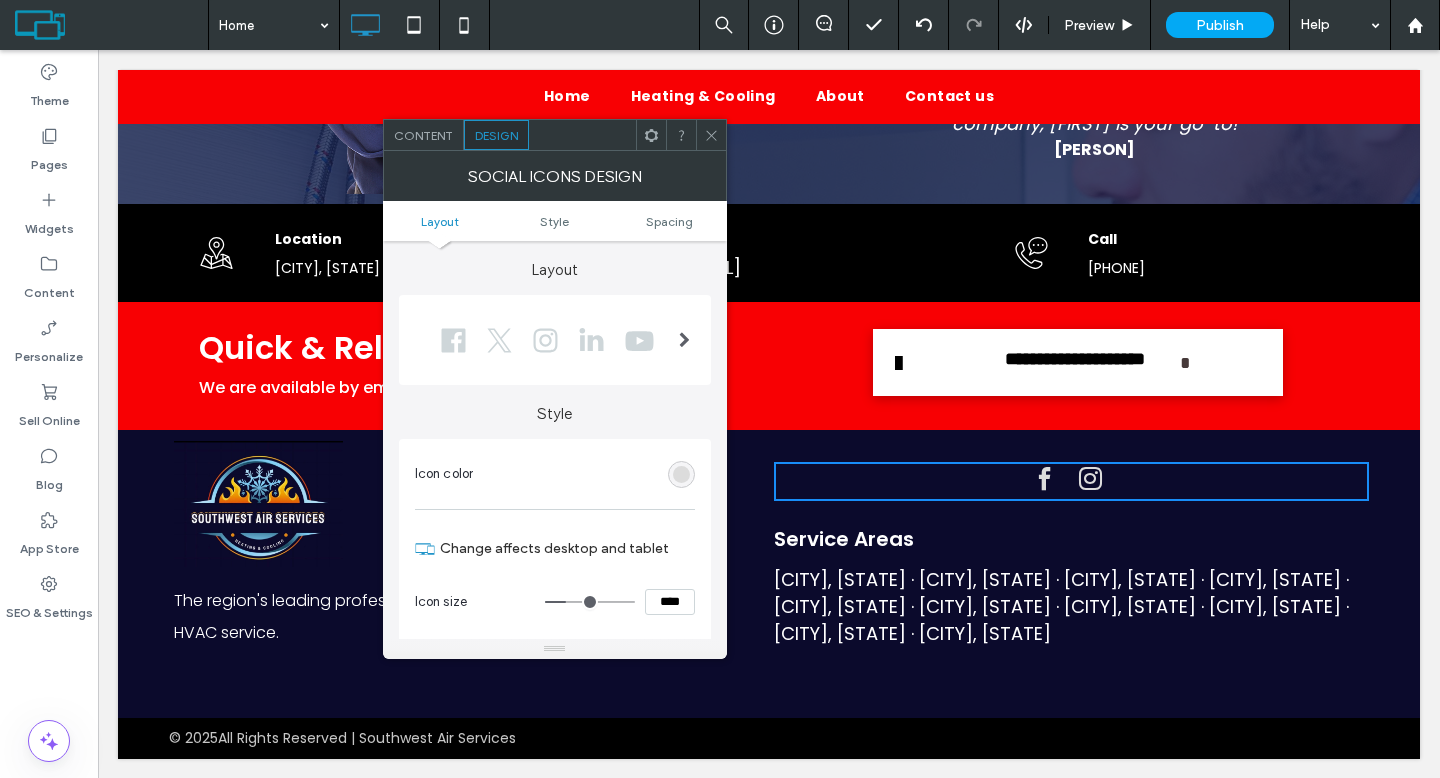type on "**" 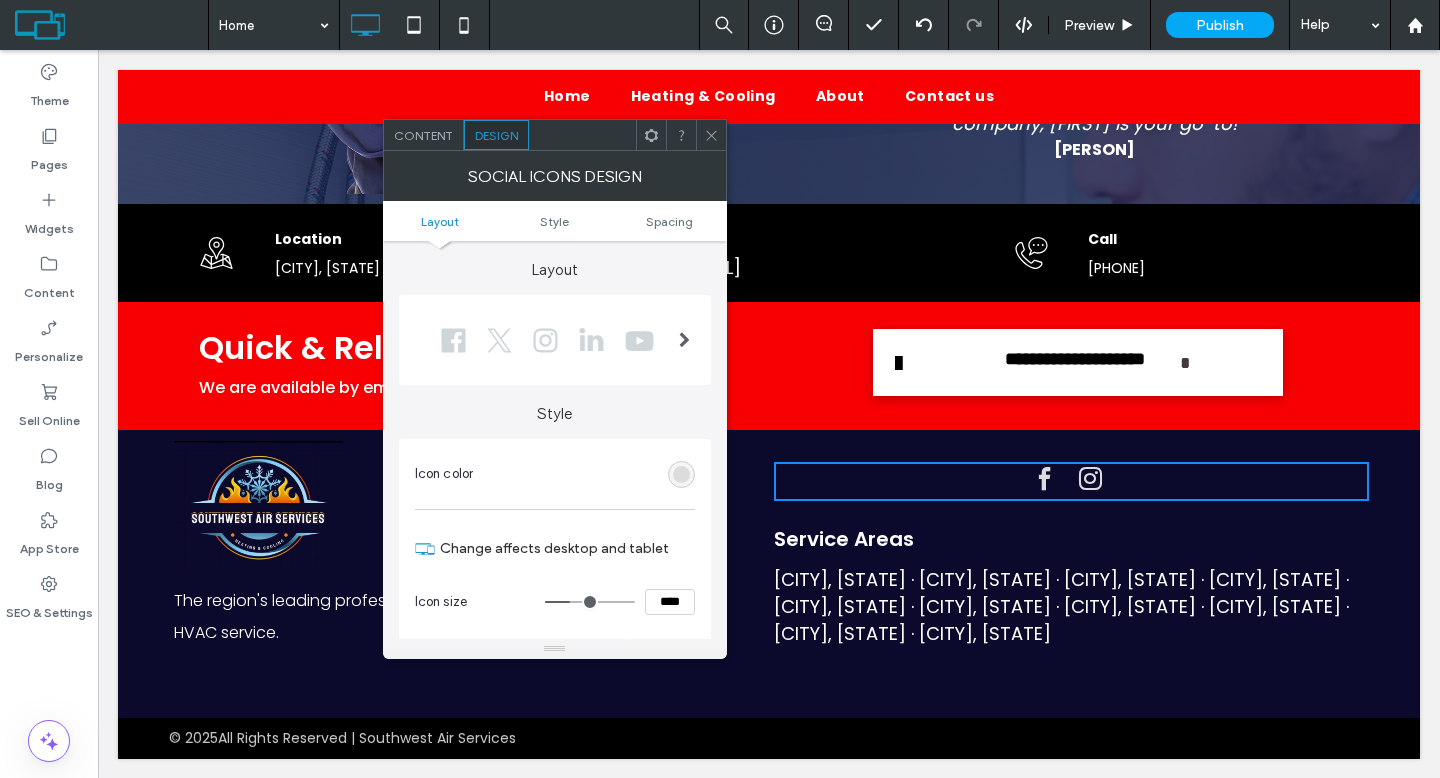type on "**" 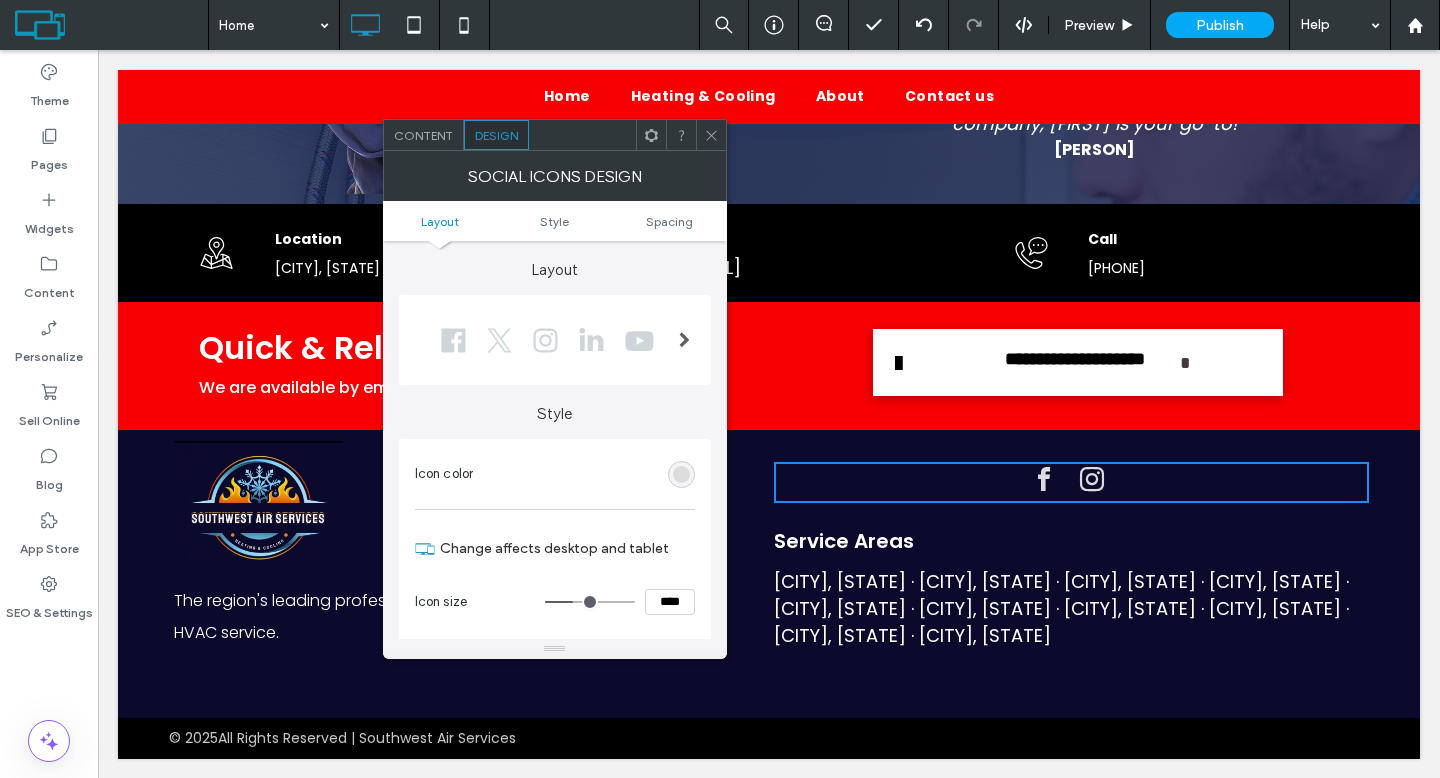 type on "**" 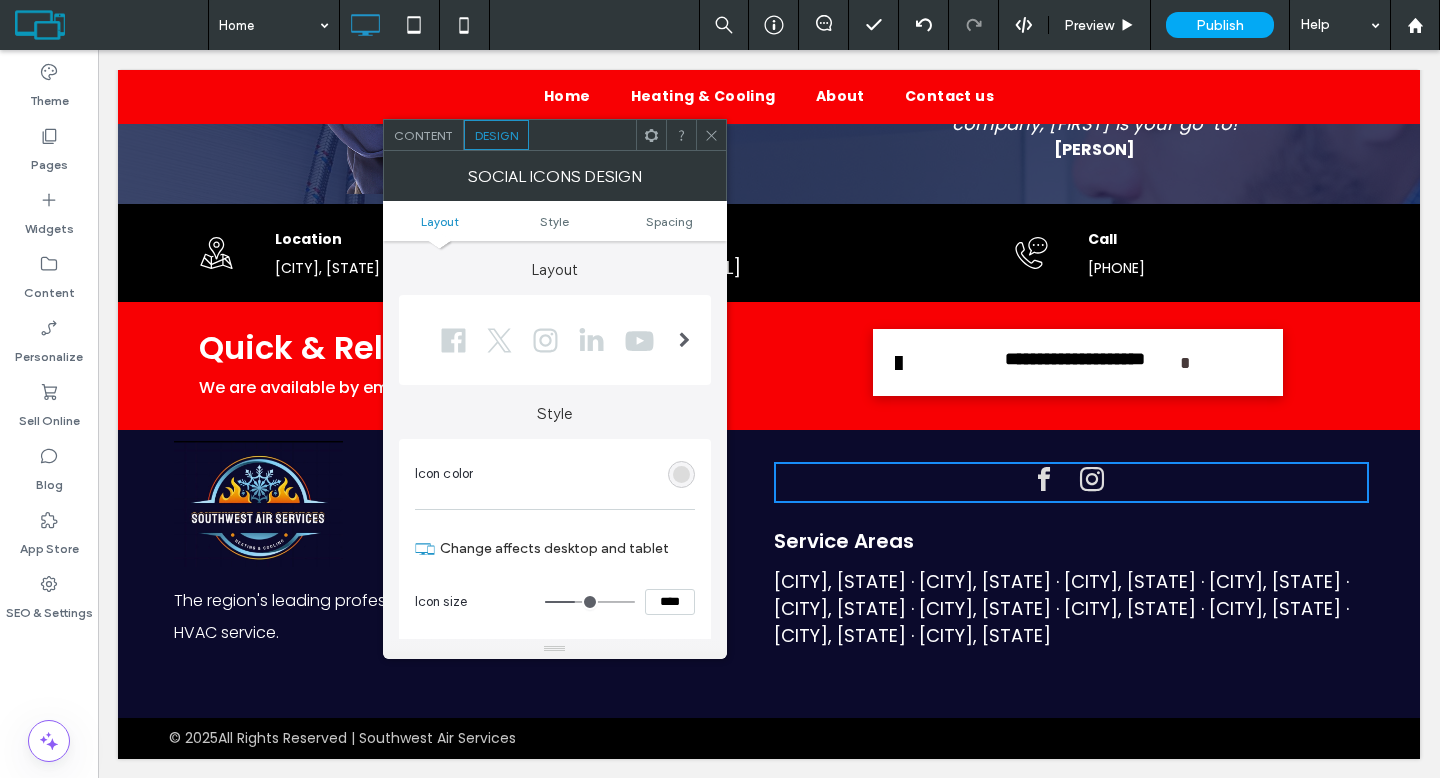 type on "**" 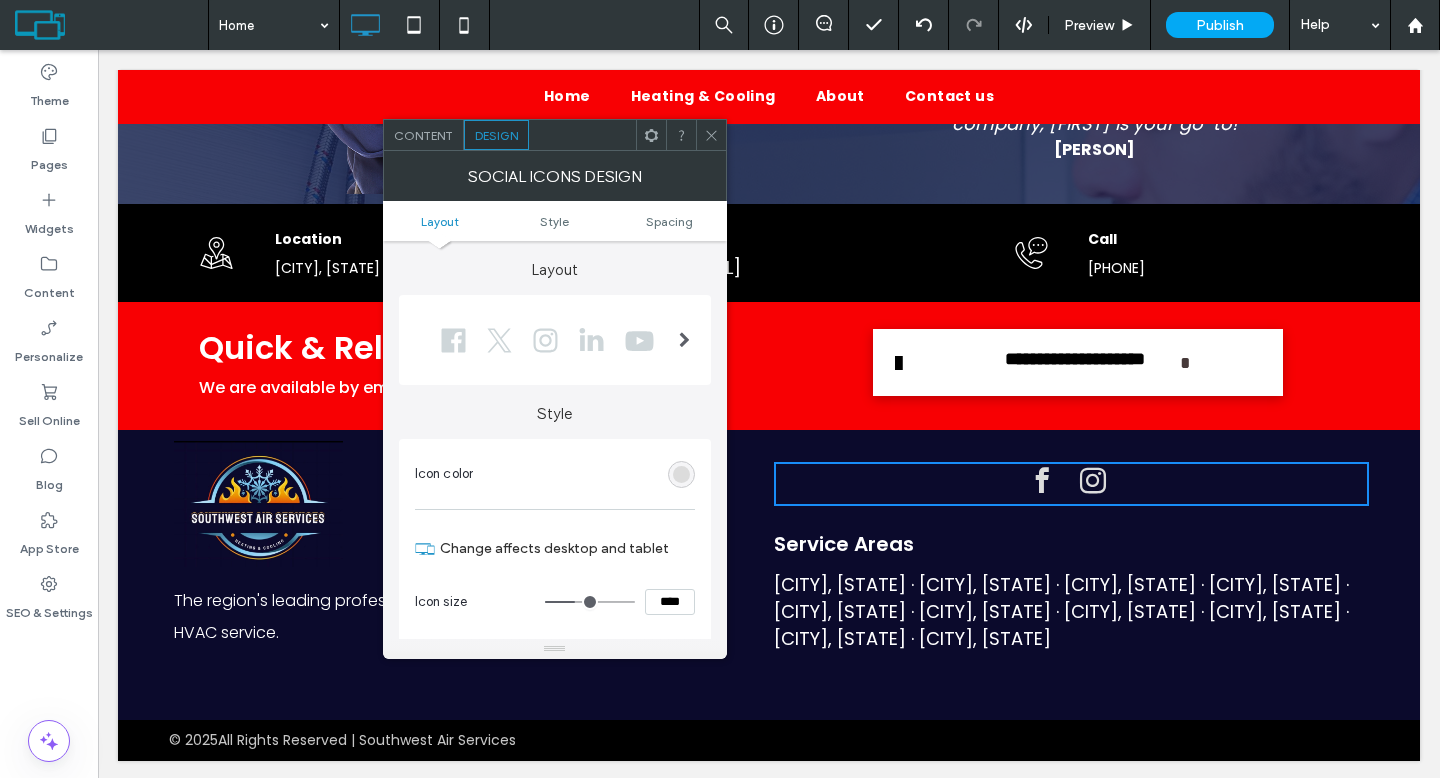 type on "**" 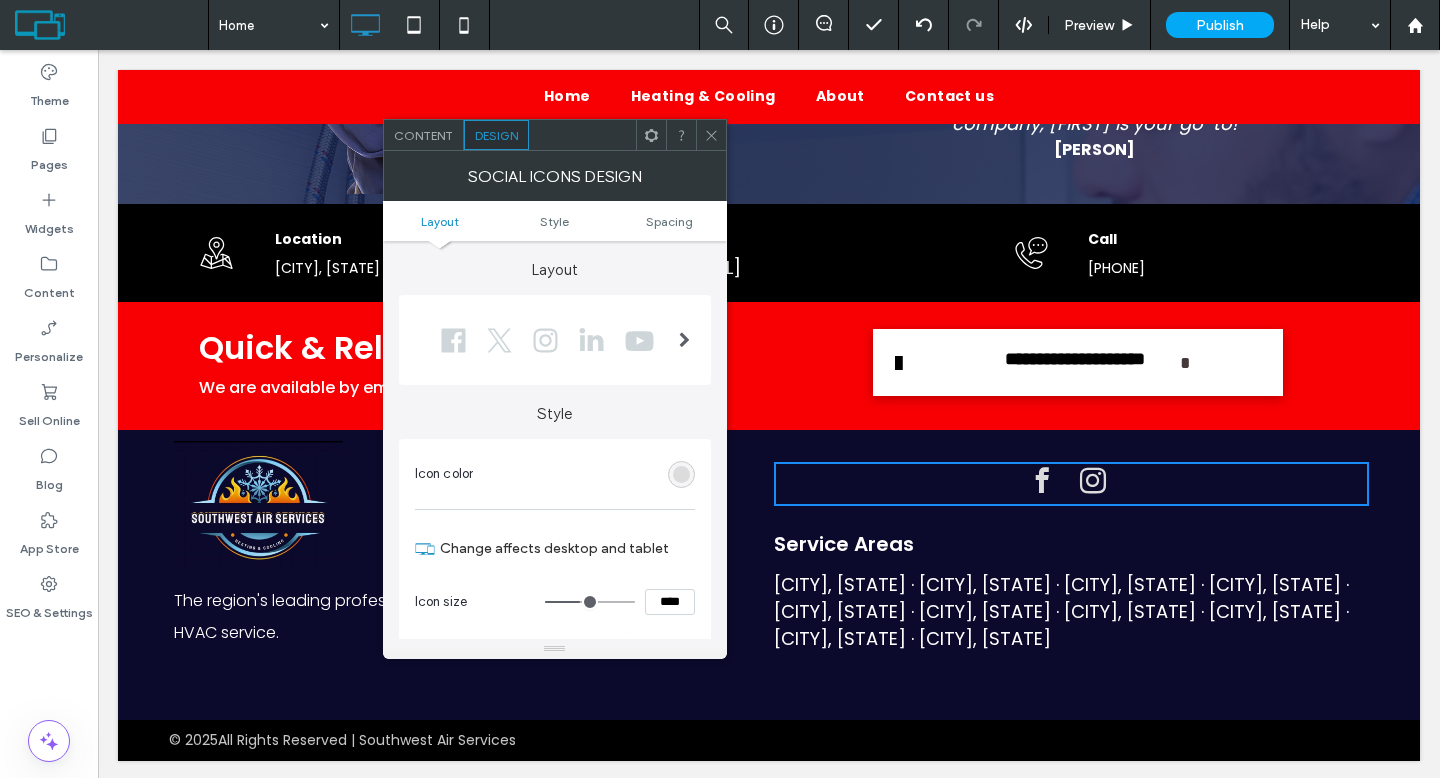 type on "**" 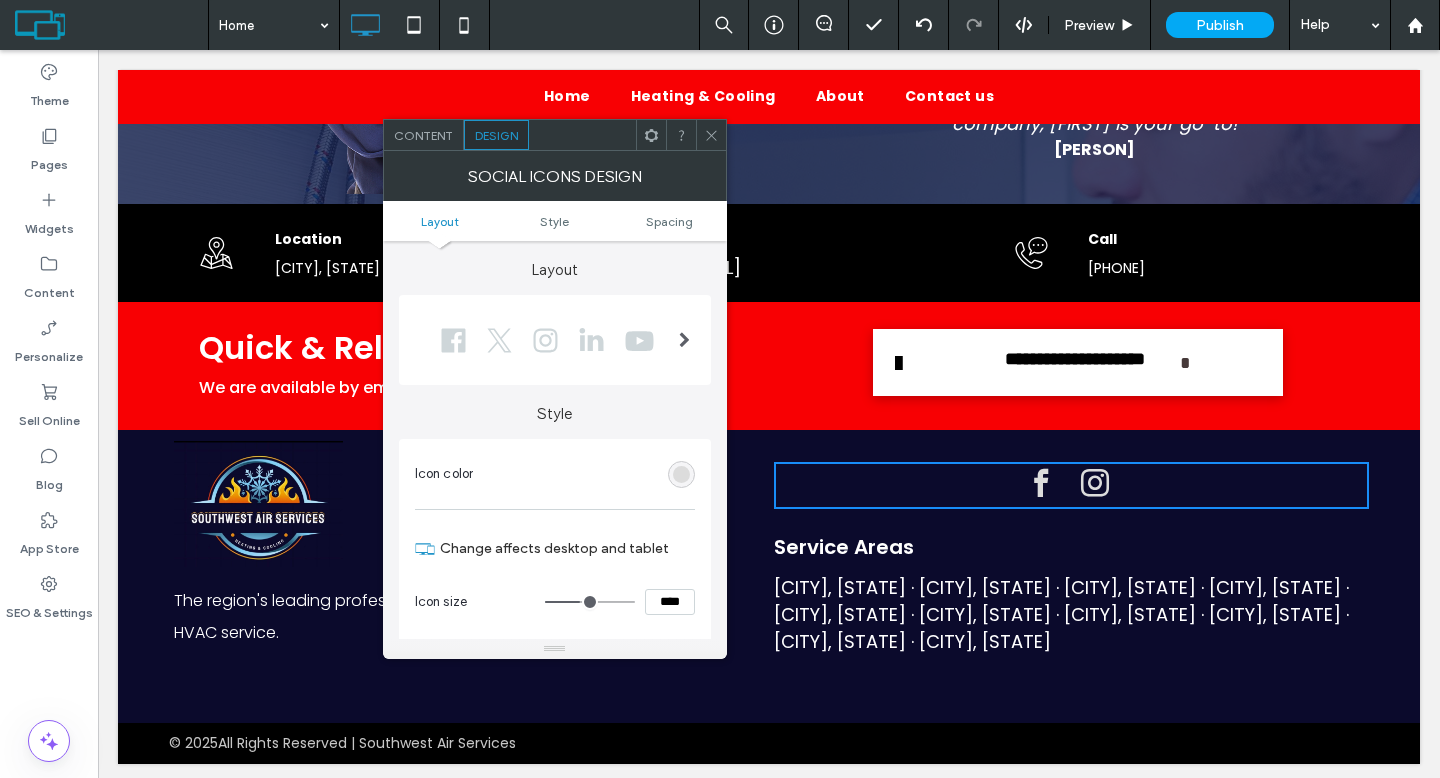 type on "**" 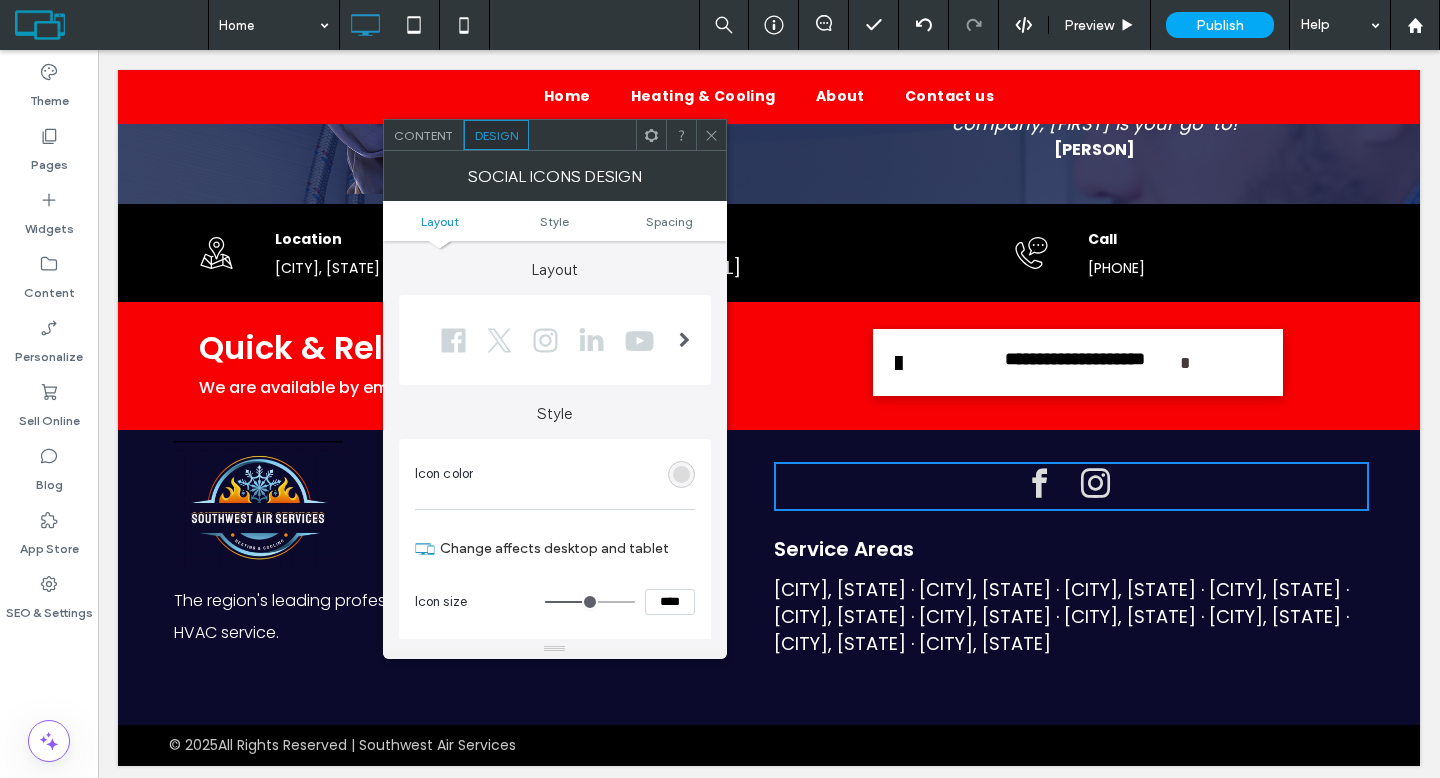 type on "**" 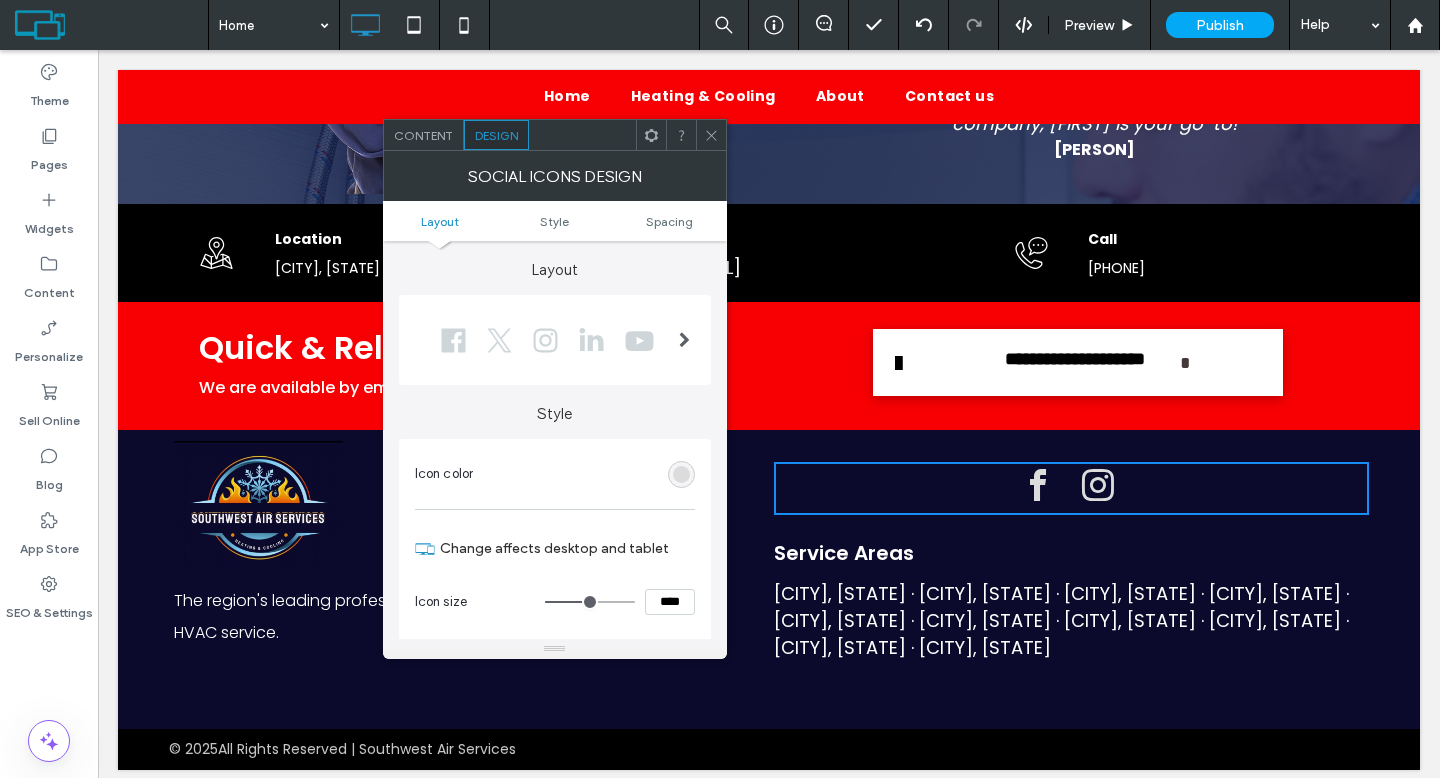 type on "**" 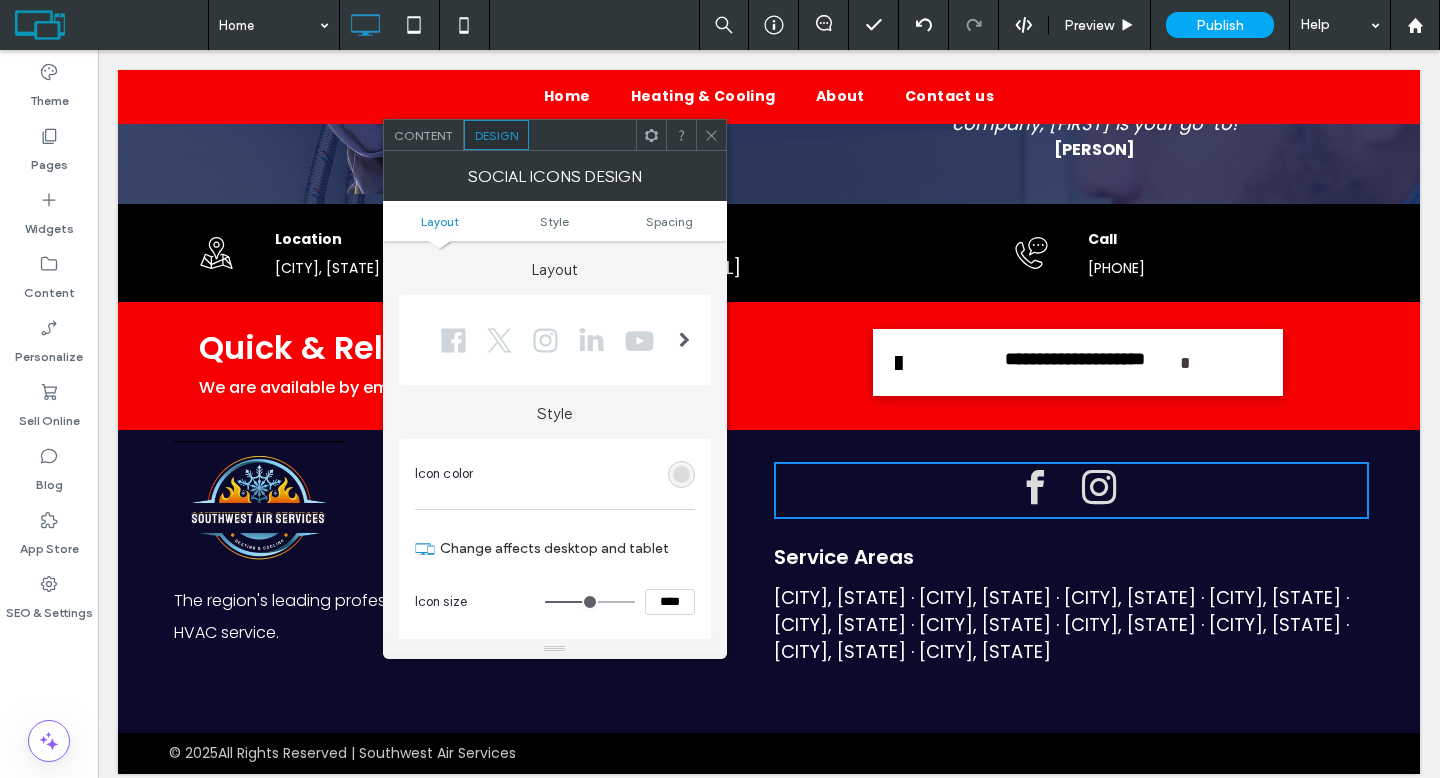 drag, startPoint x: 566, startPoint y: 603, endPoint x: 594, endPoint y: 606, distance: 28.160255 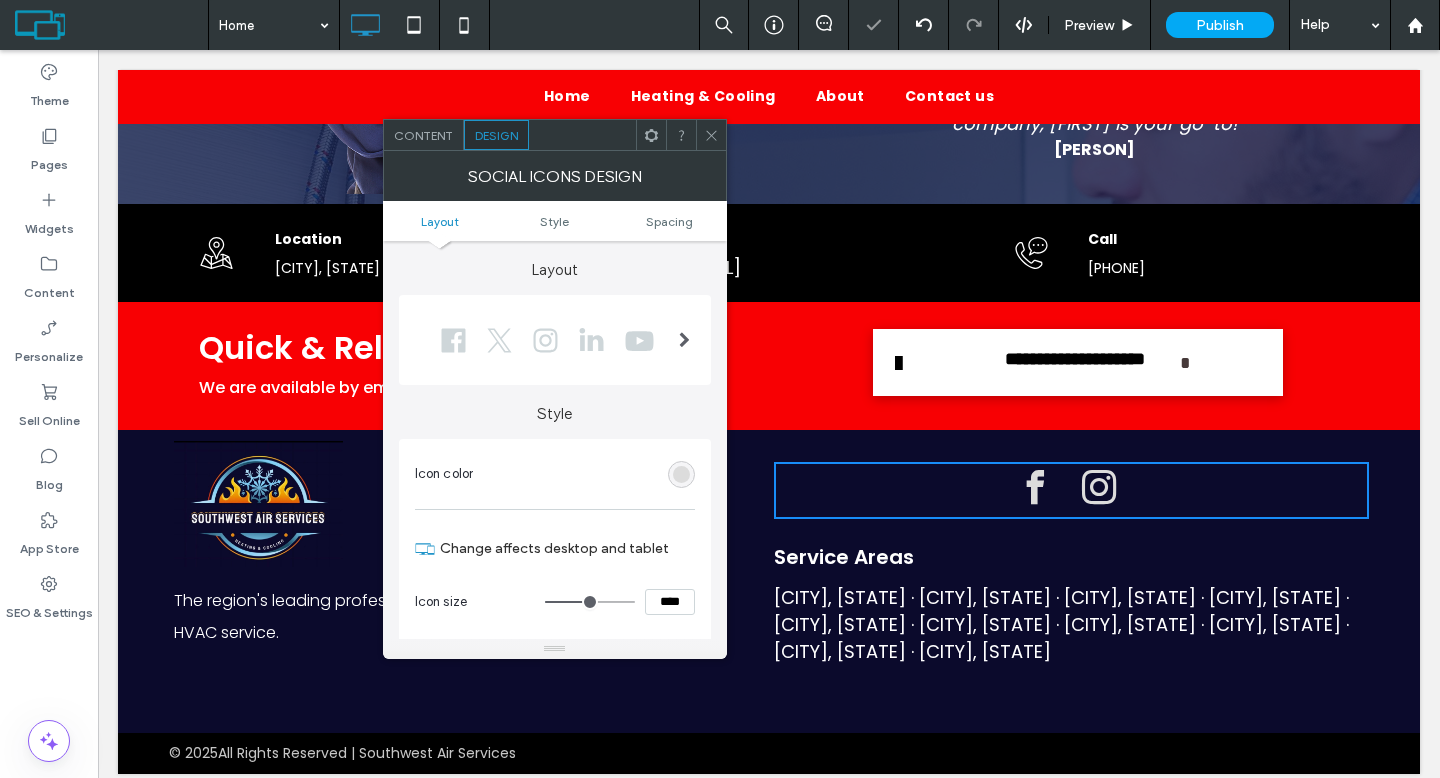 click 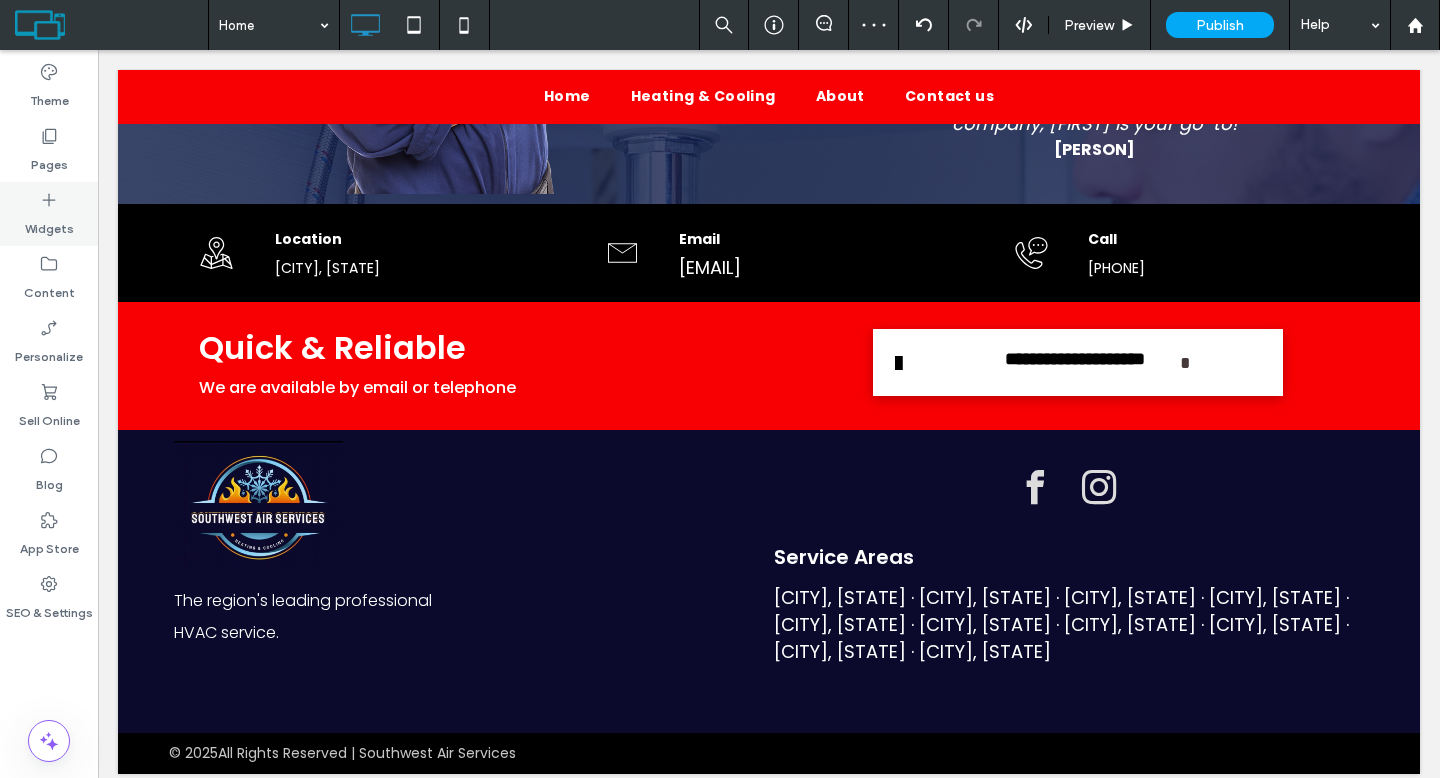 click on "Widgets" at bounding box center (49, 224) 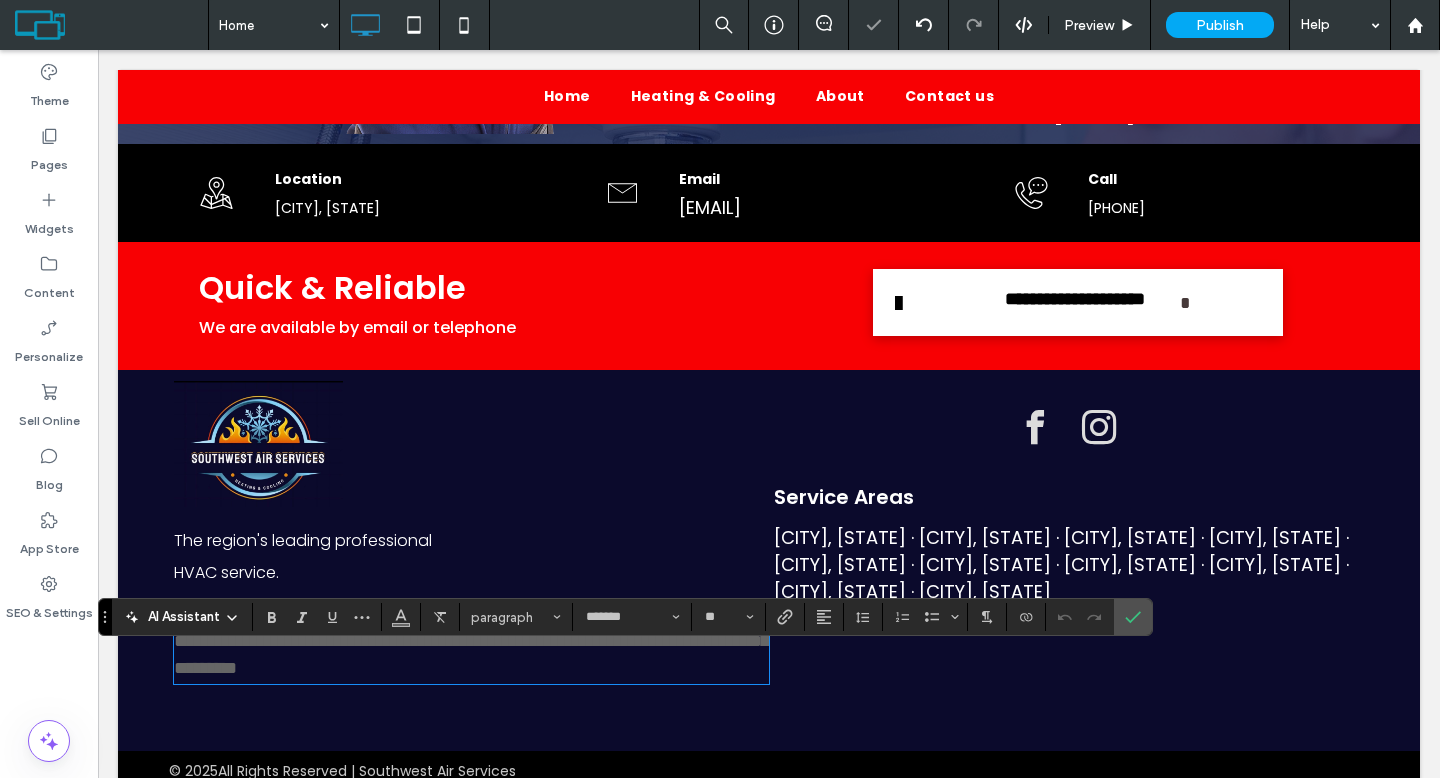 scroll, scrollTop: 2020, scrollLeft: 0, axis: vertical 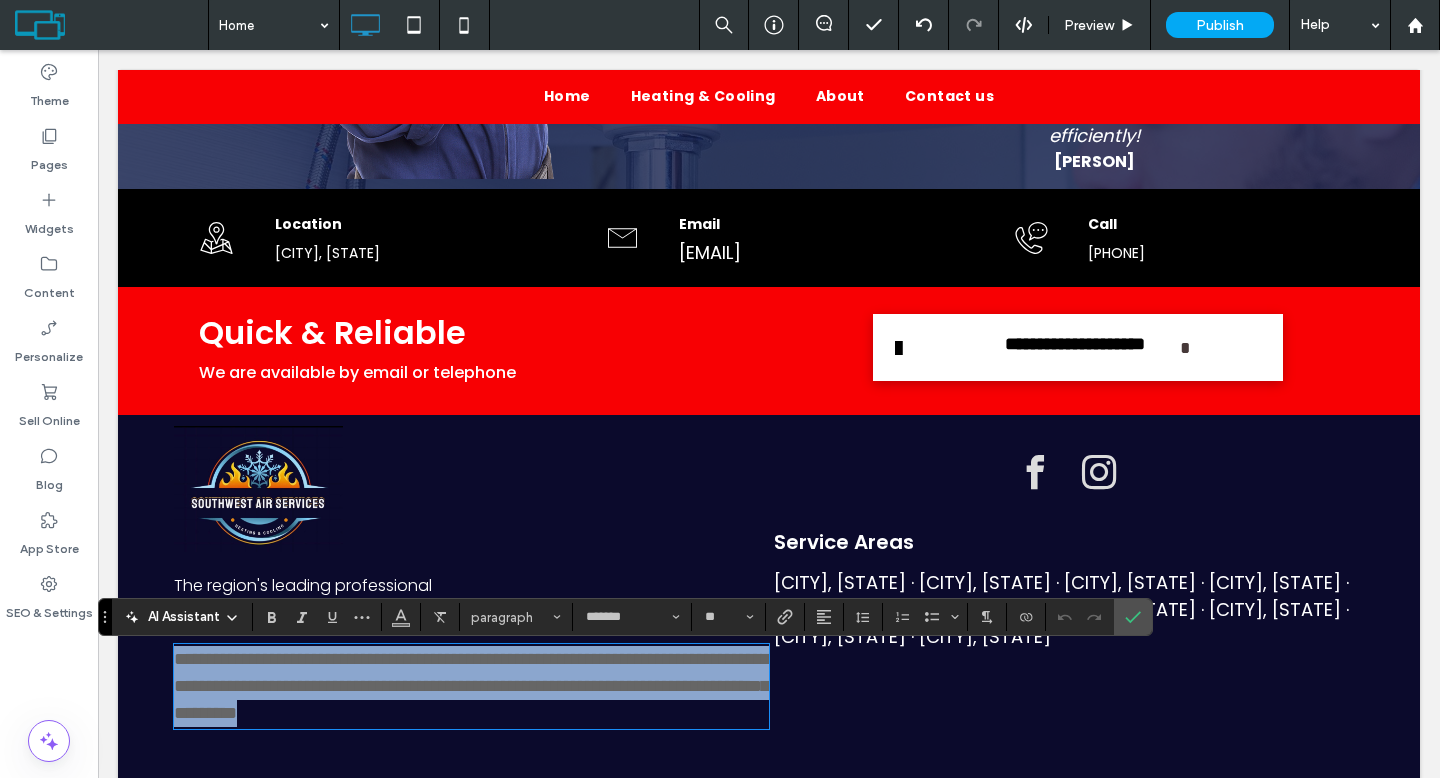 type 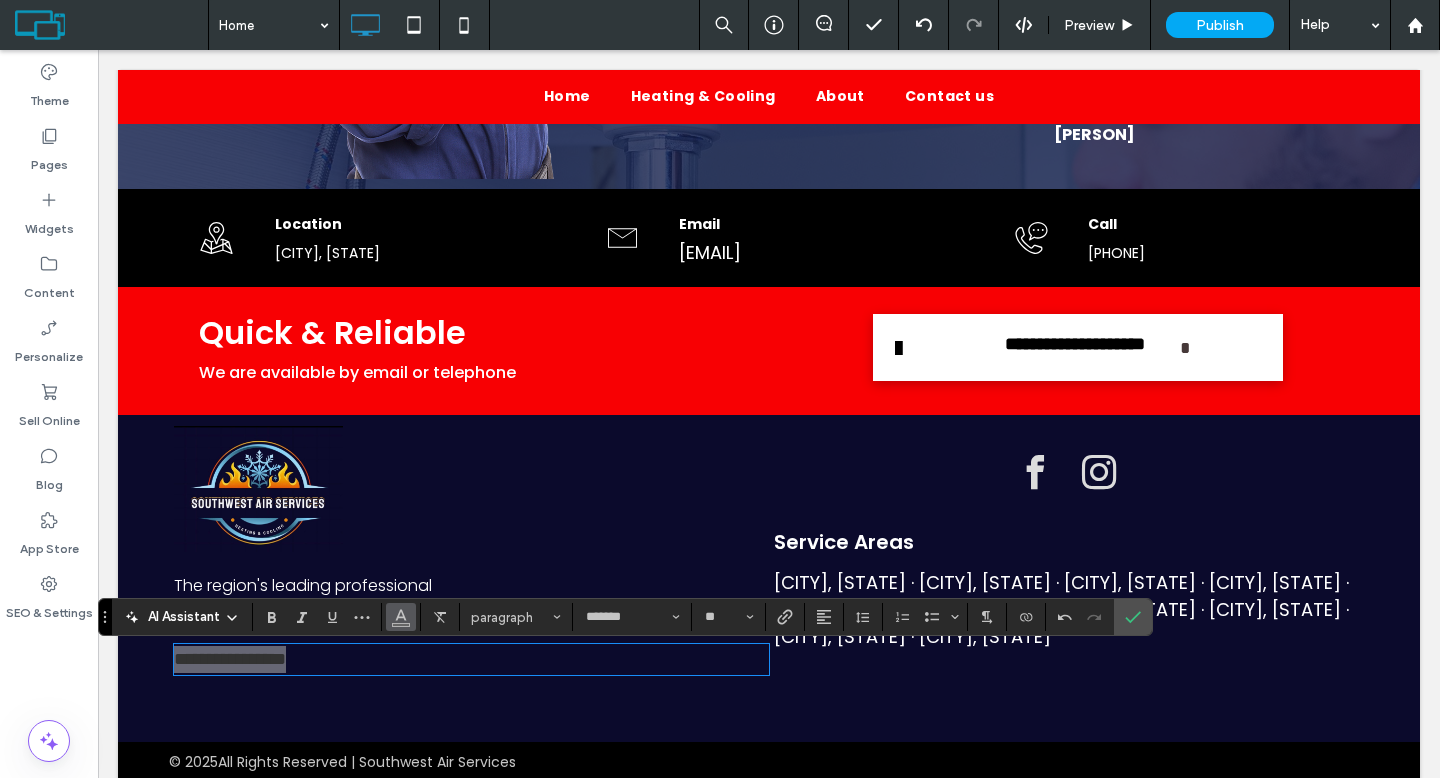 click at bounding box center [401, 617] 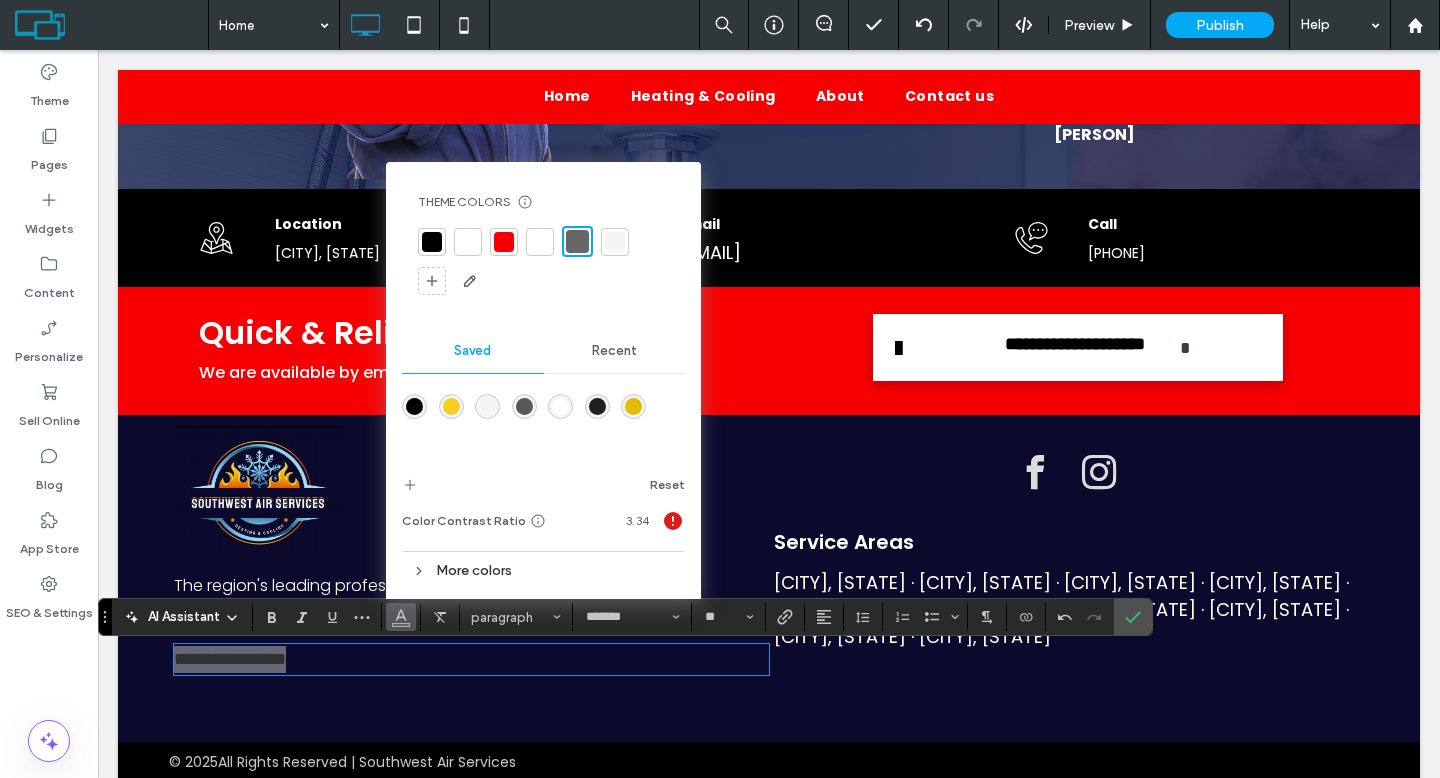 click at bounding box center (487, 406) 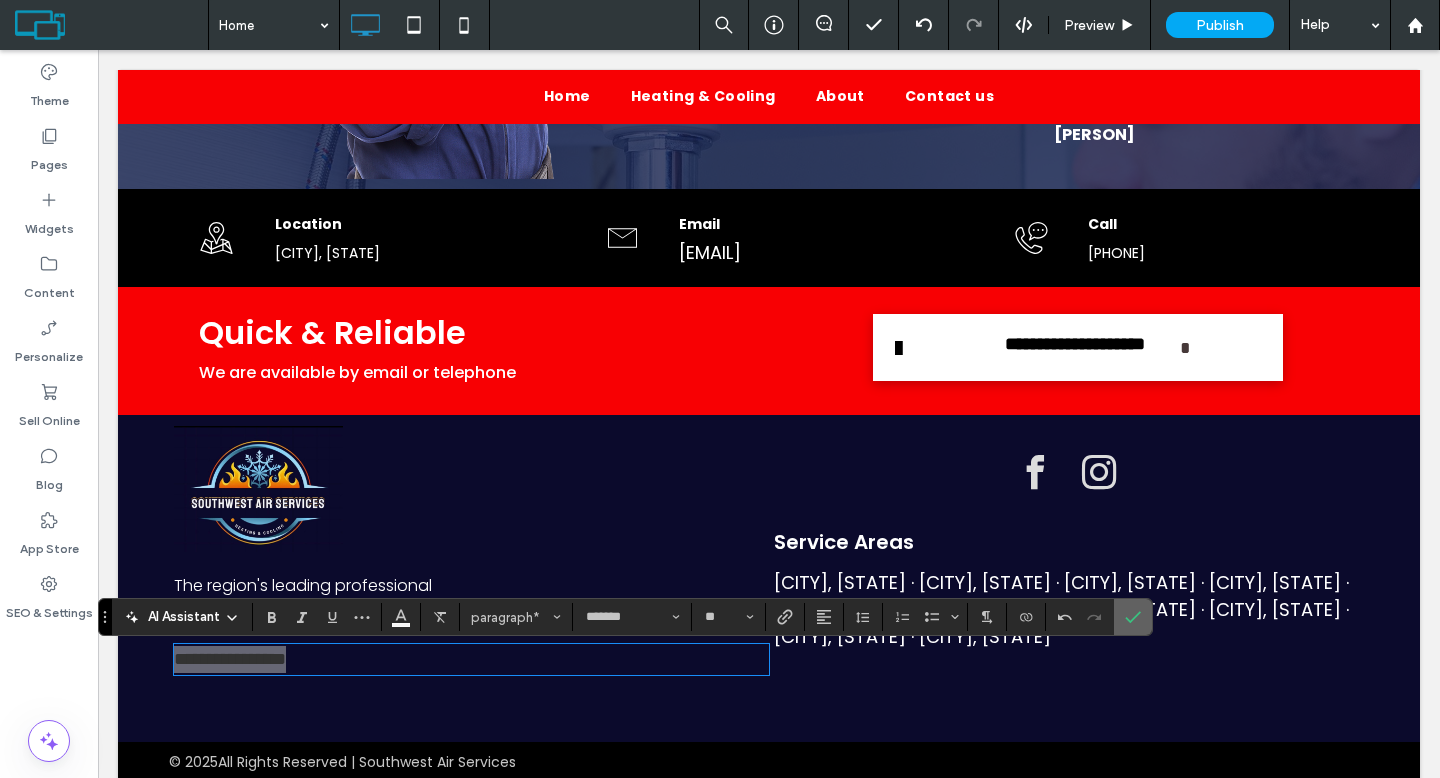 click 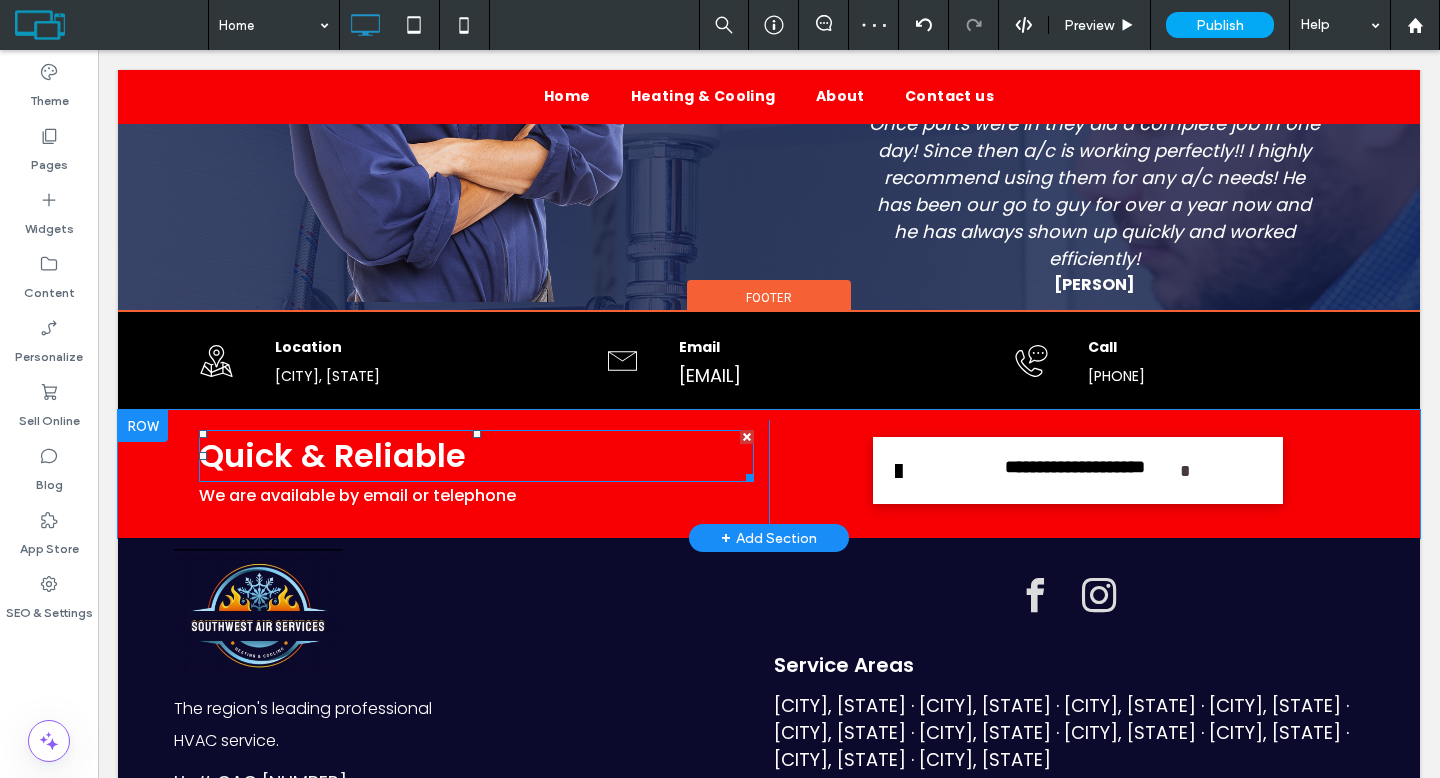 scroll, scrollTop: 2044, scrollLeft: 0, axis: vertical 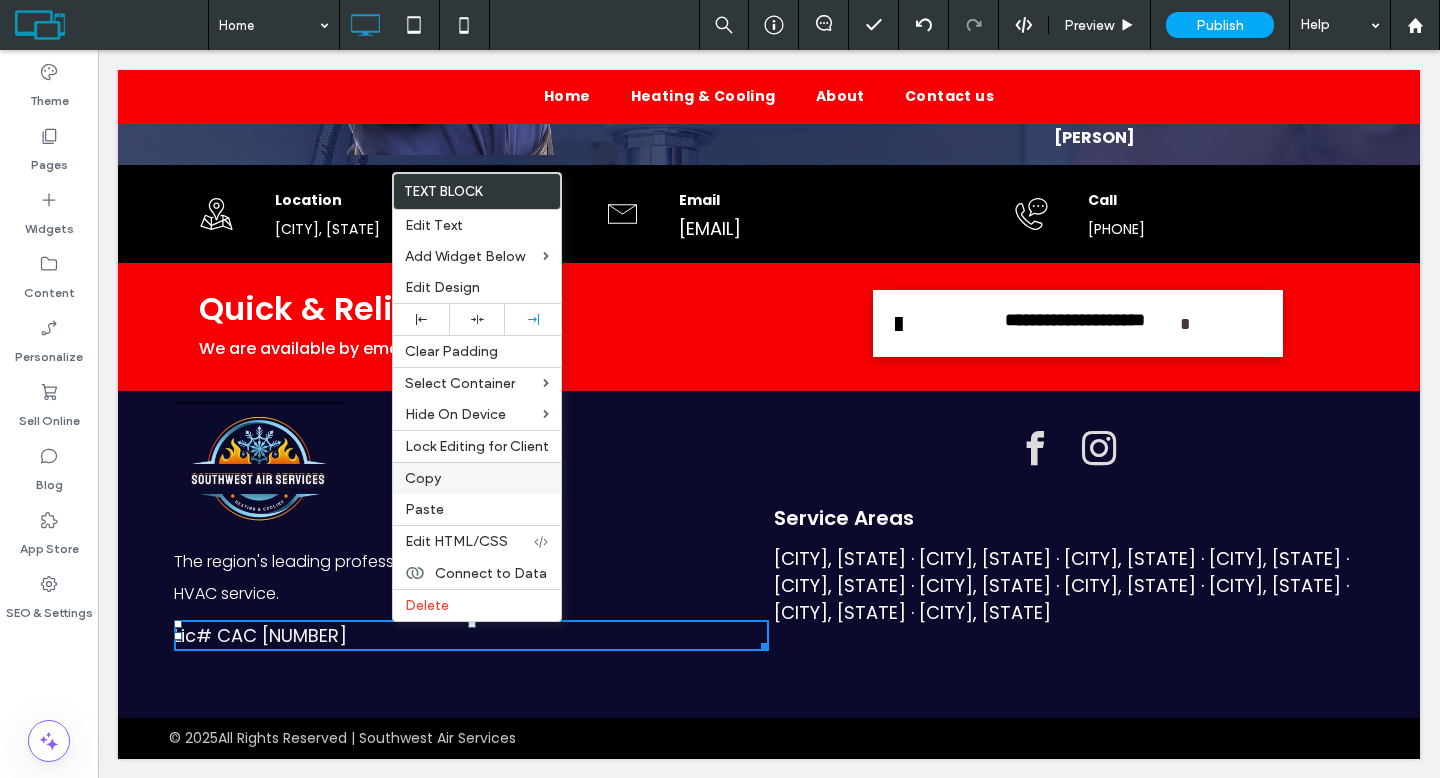 click on "Copy" at bounding box center (423, 478) 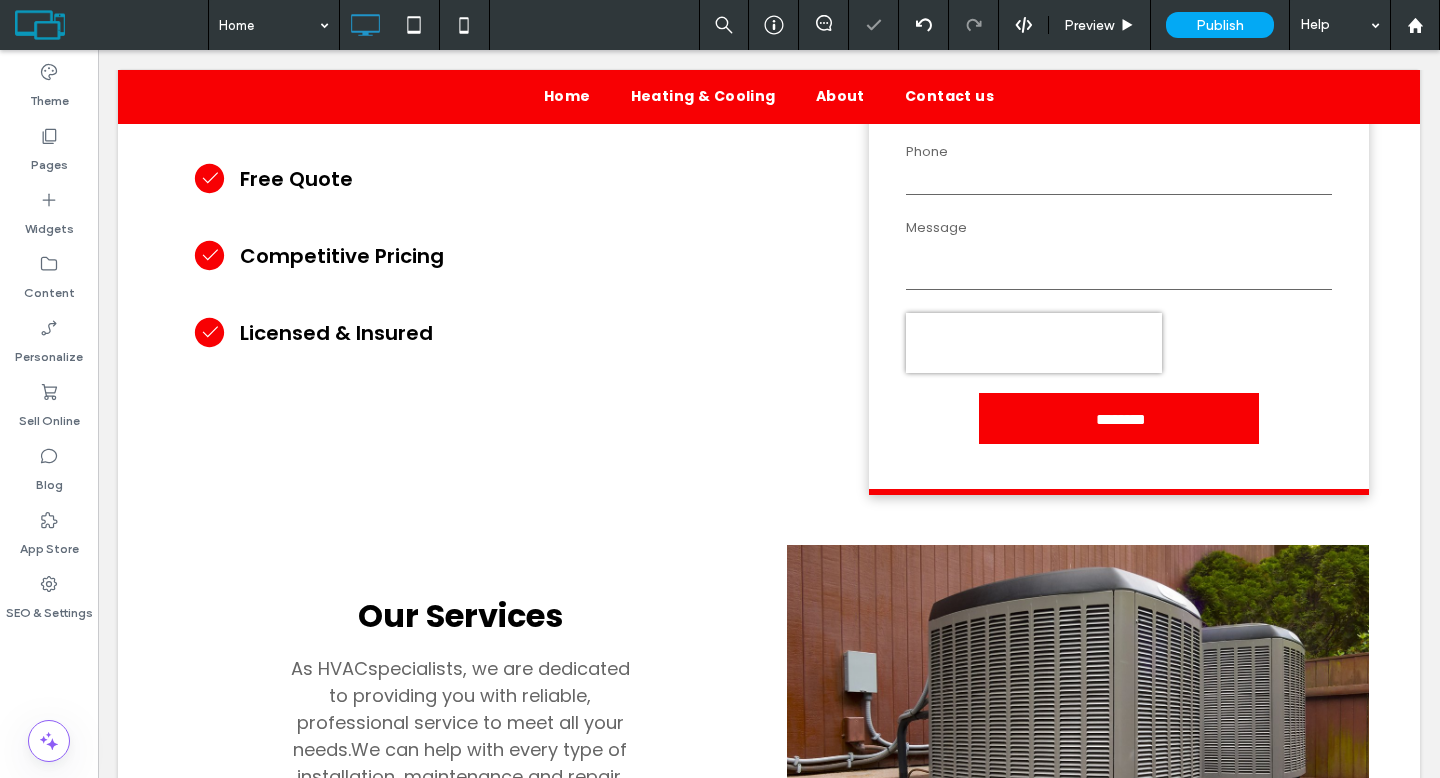 scroll, scrollTop: 0, scrollLeft: 0, axis: both 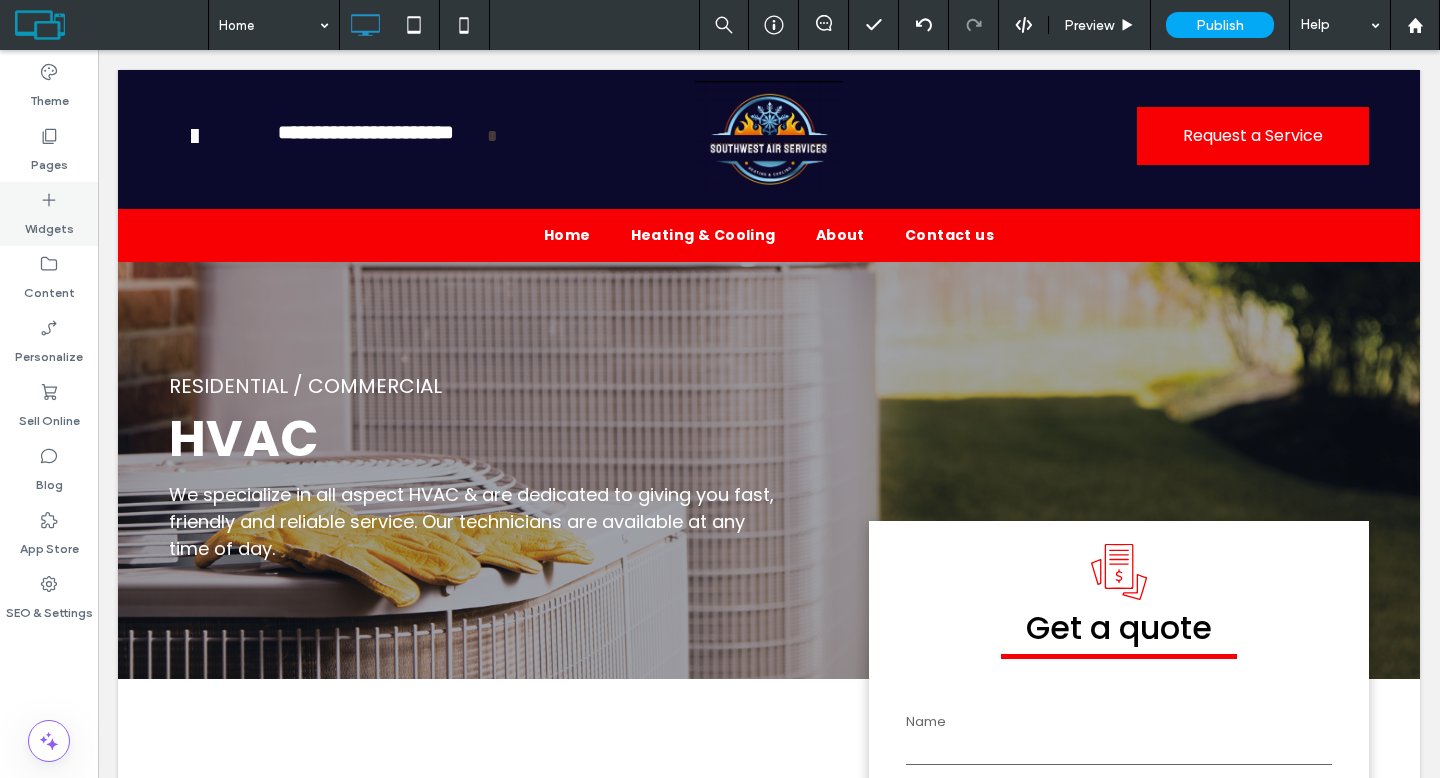 click on "Widgets" at bounding box center [49, 224] 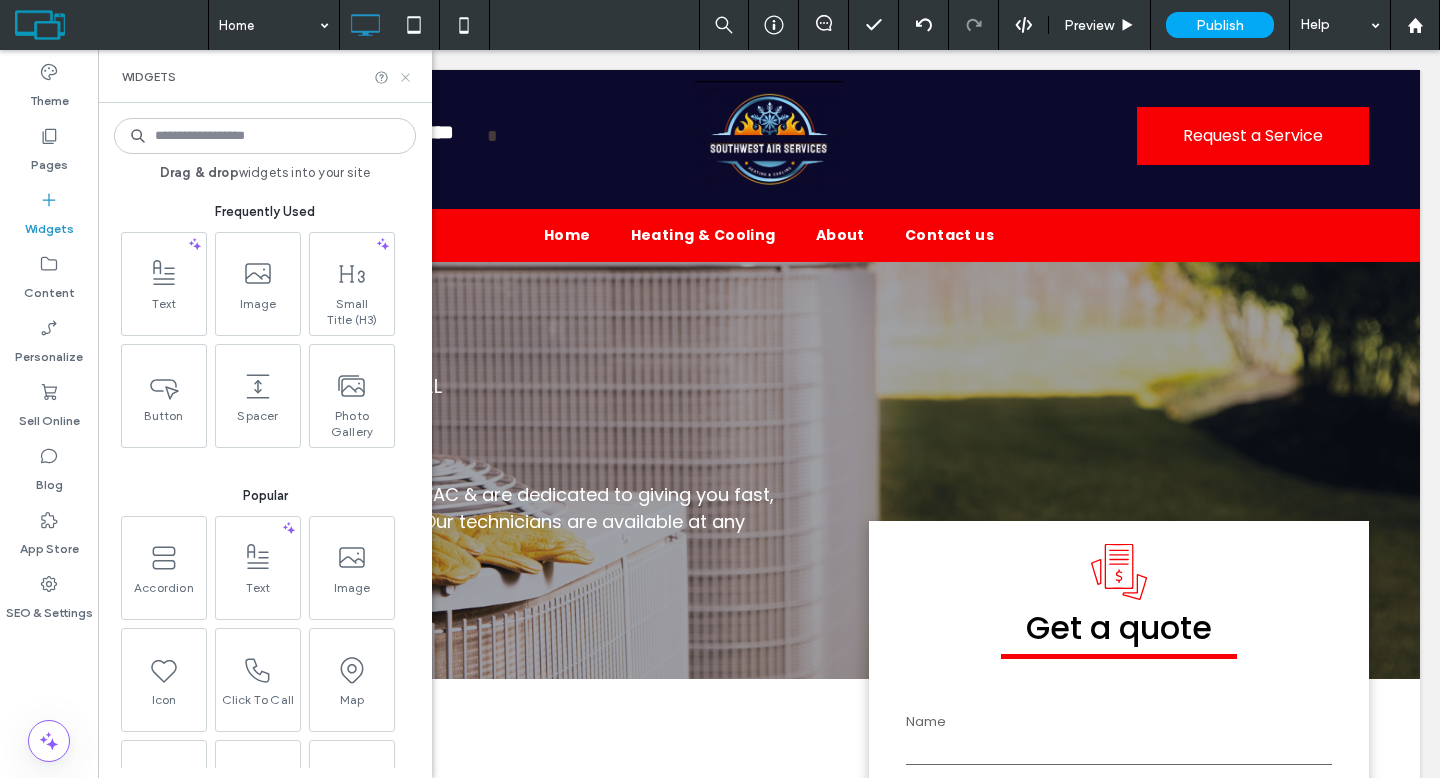 drag, startPoint x: 406, startPoint y: 73, endPoint x: 305, endPoint y: 24, distance: 112.25863 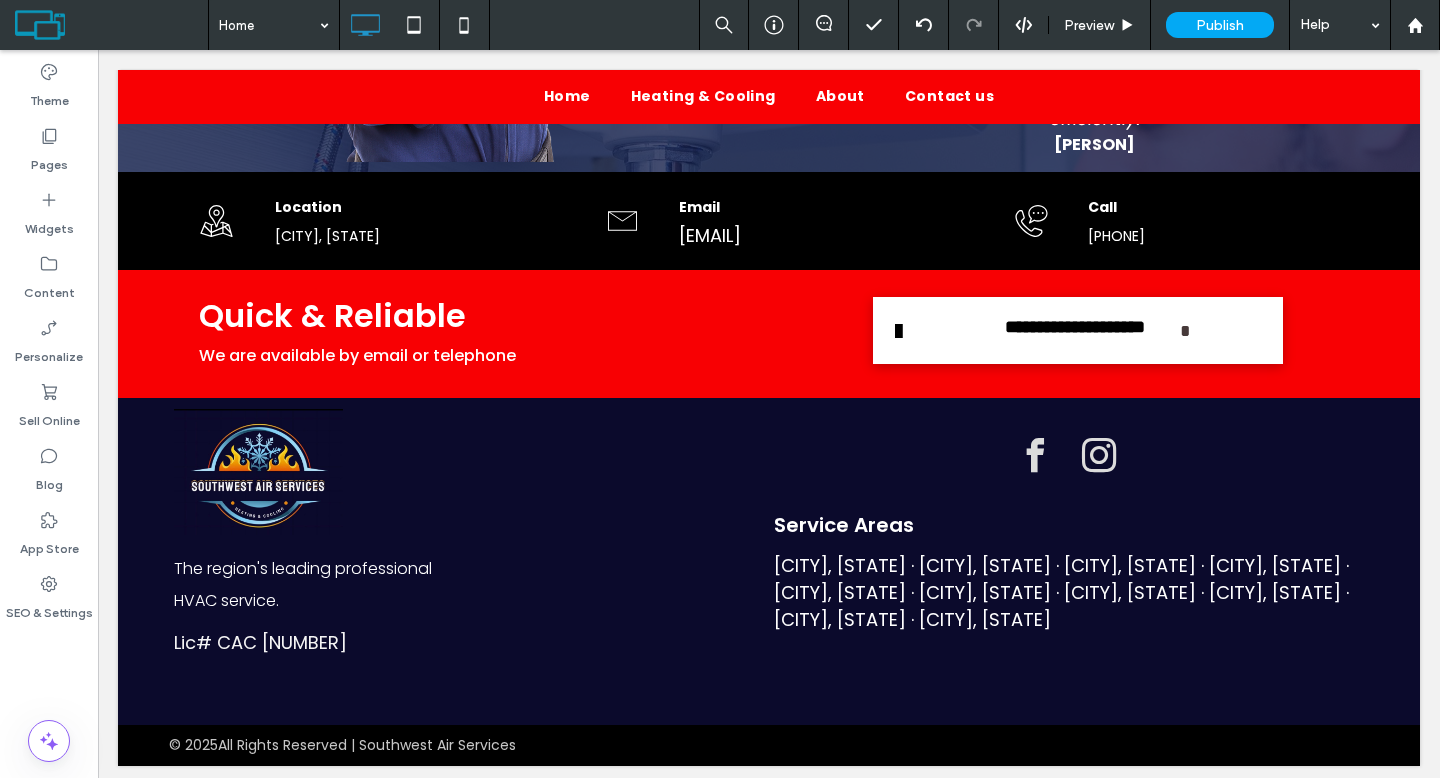 scroll, scrollTop: 2044, scrollLeft: 0, axis: vertical 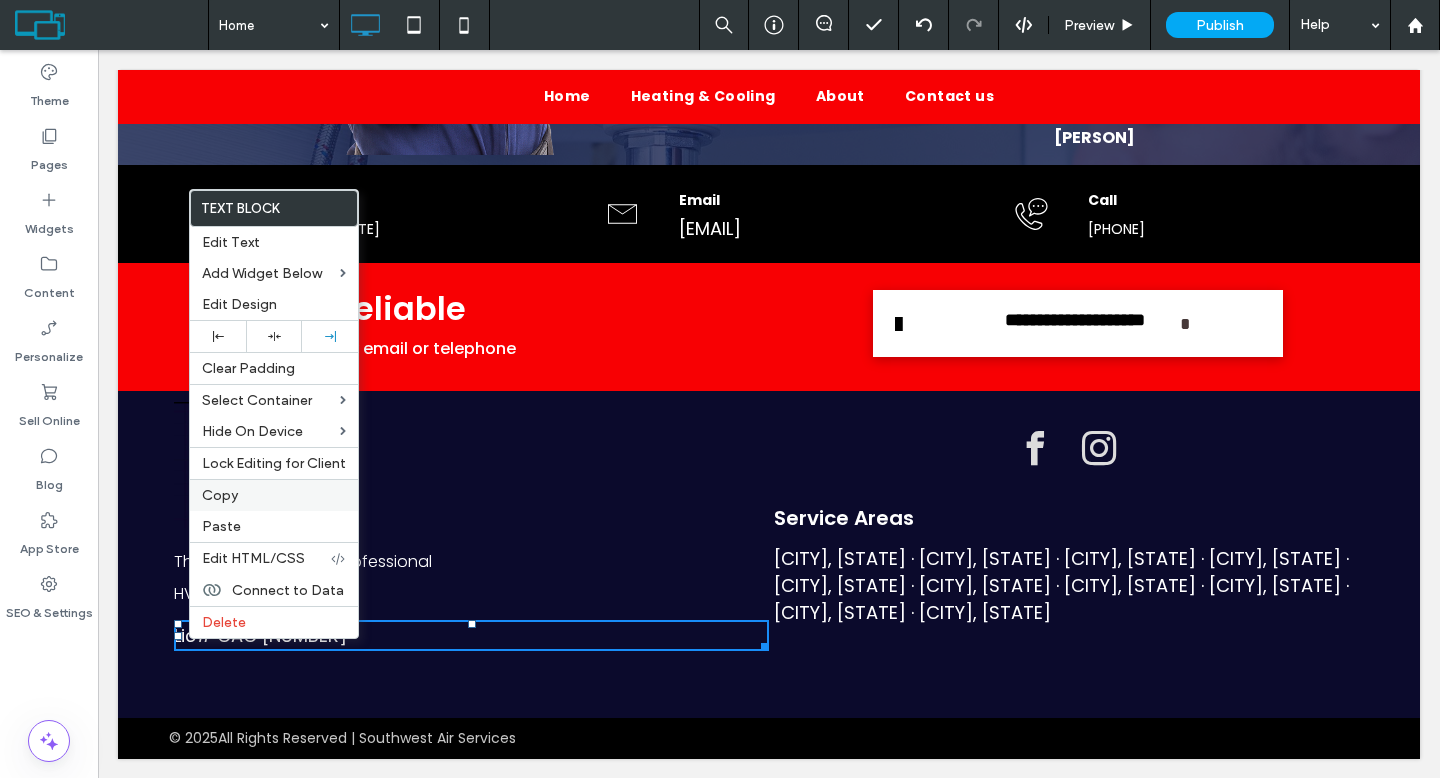click on "Copy" at bounding box center [220, 495] 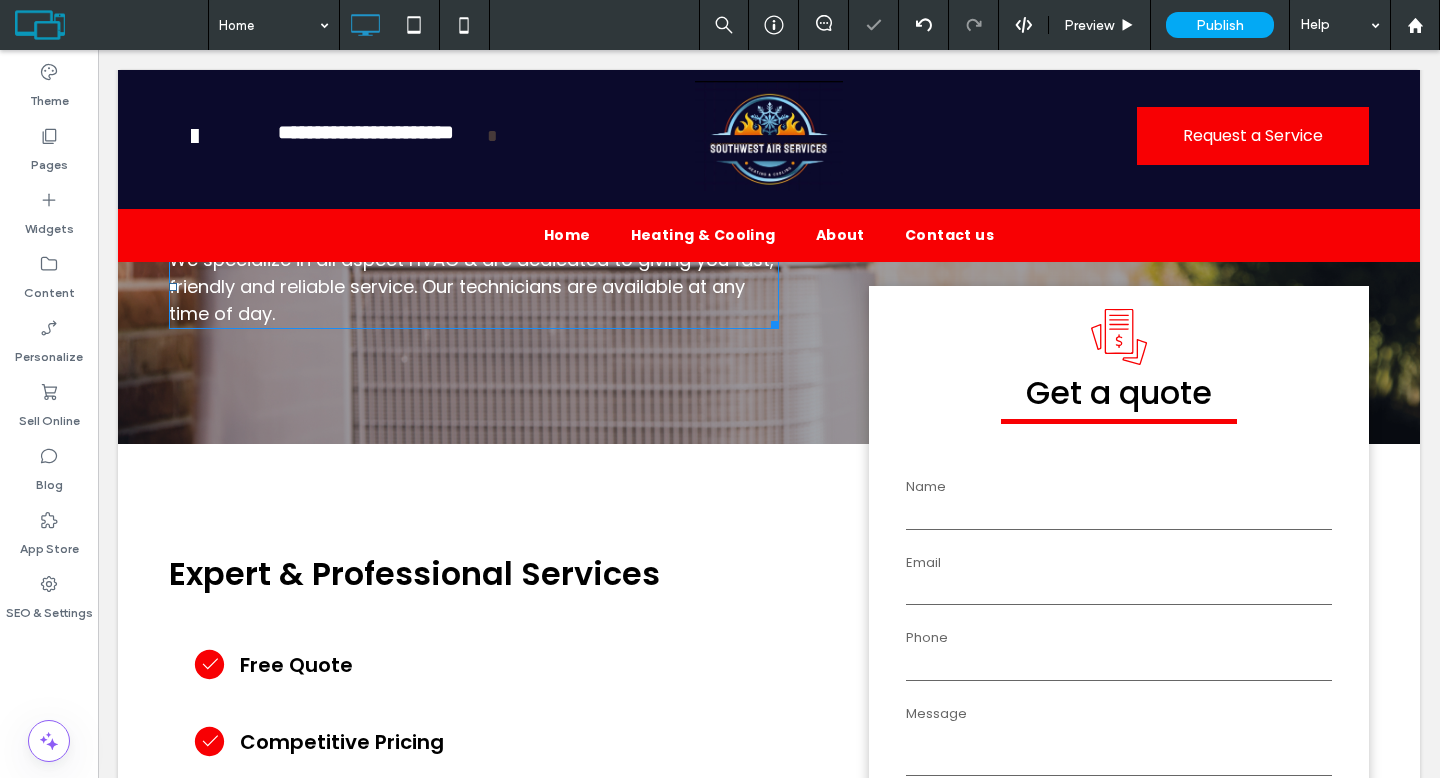 scroll, scrollTop: 0, scrollLeft: 0, axis: both 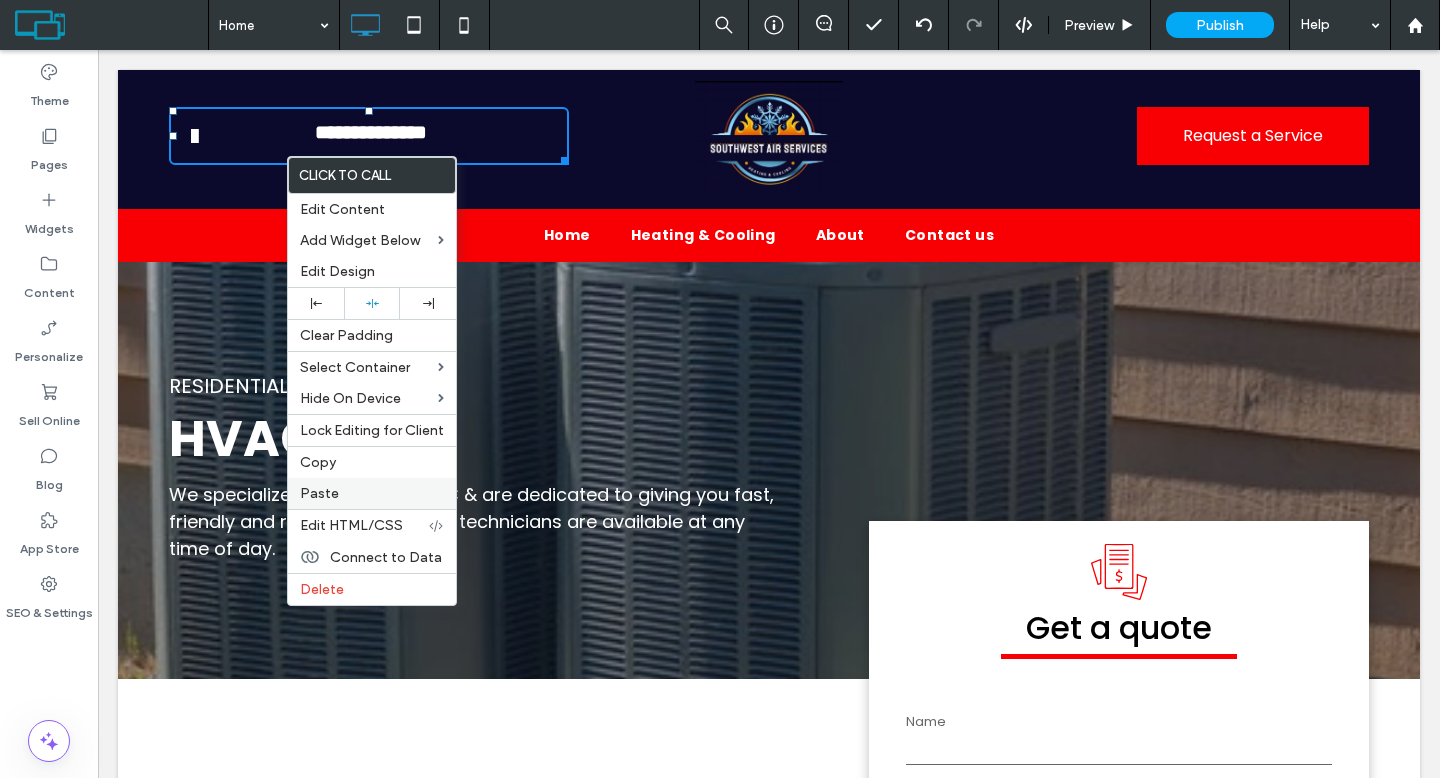 click on "Paste" at bounding box center (319, 493) 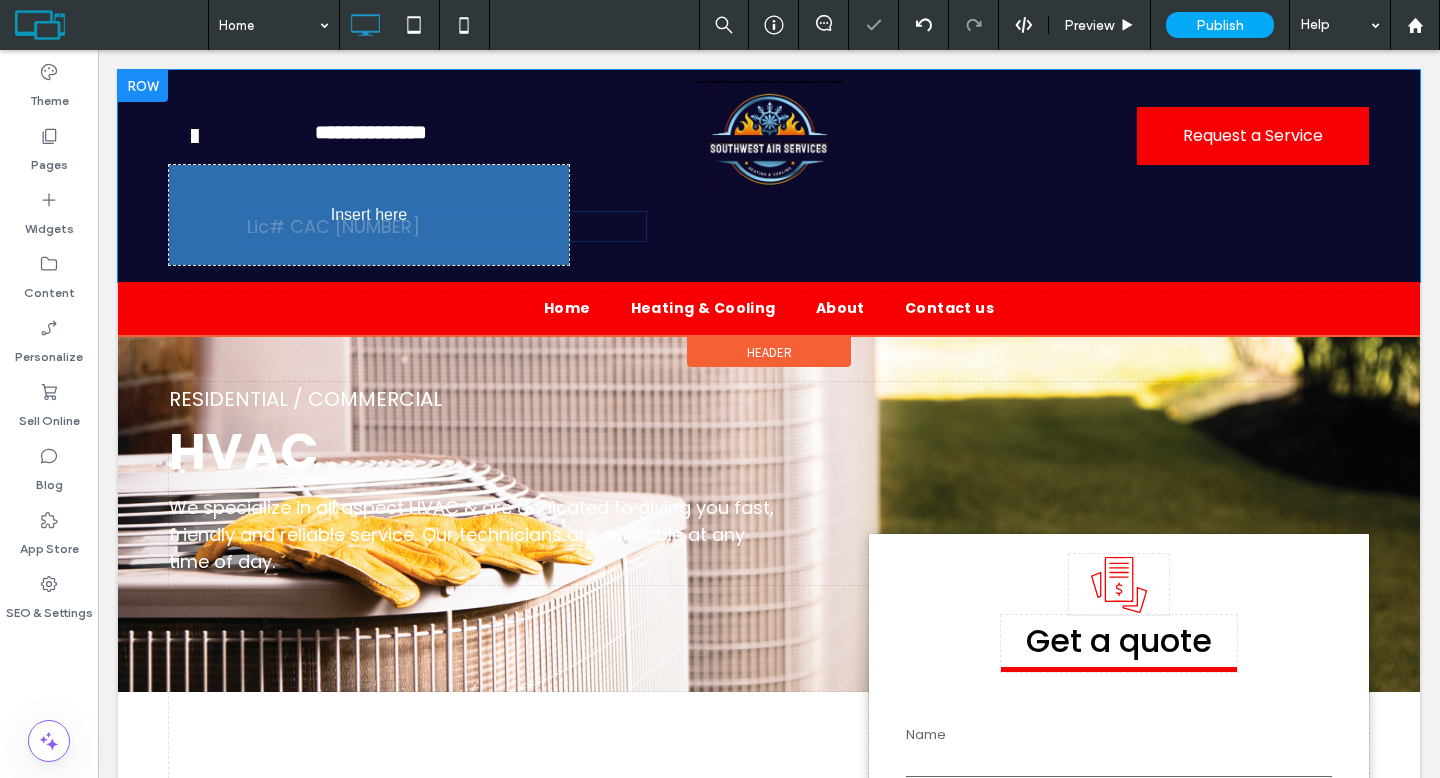 drag, startPoint x: 277, startPoint y: 107, endPoint x: 296, endPoint y: 220, distance: 114.58621 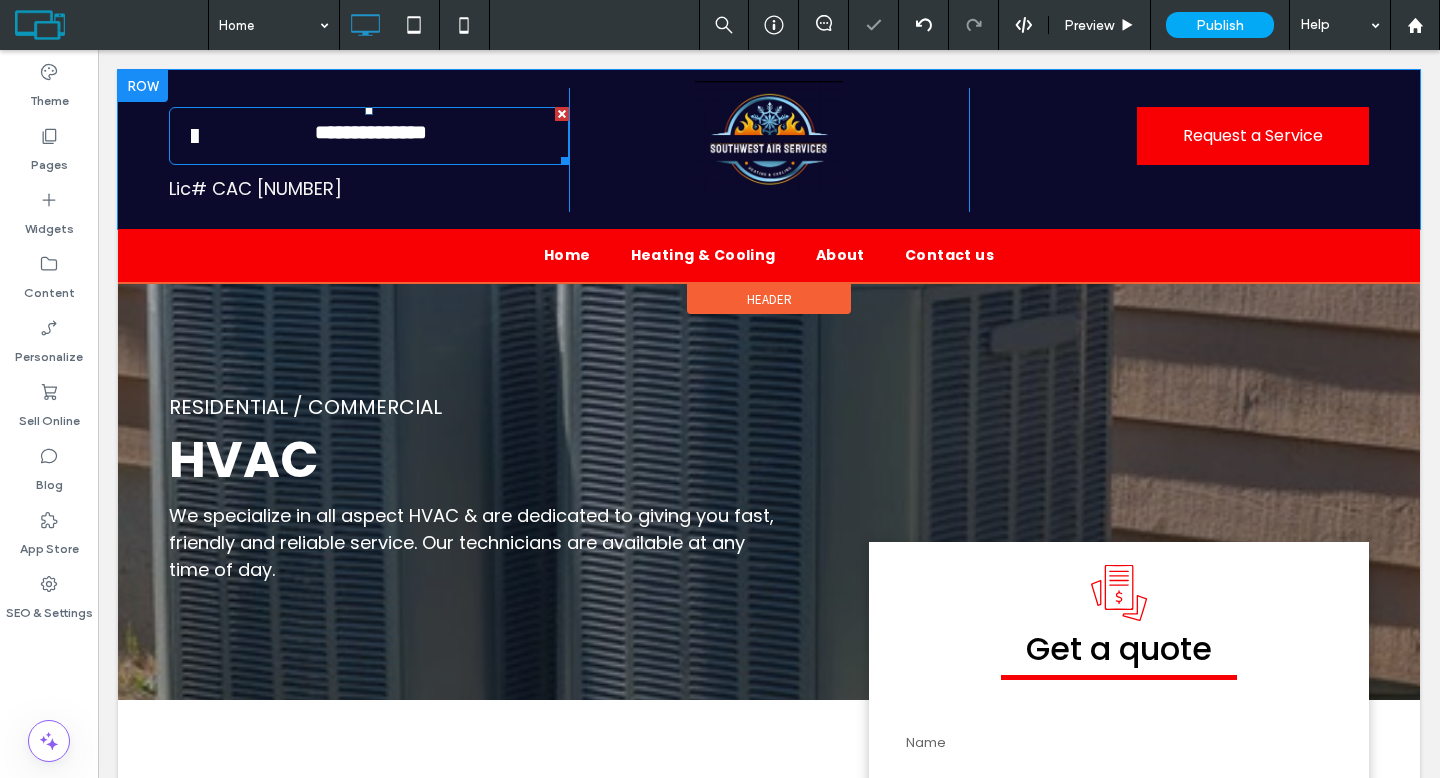click on "**********" at bounding box center (369, 136) 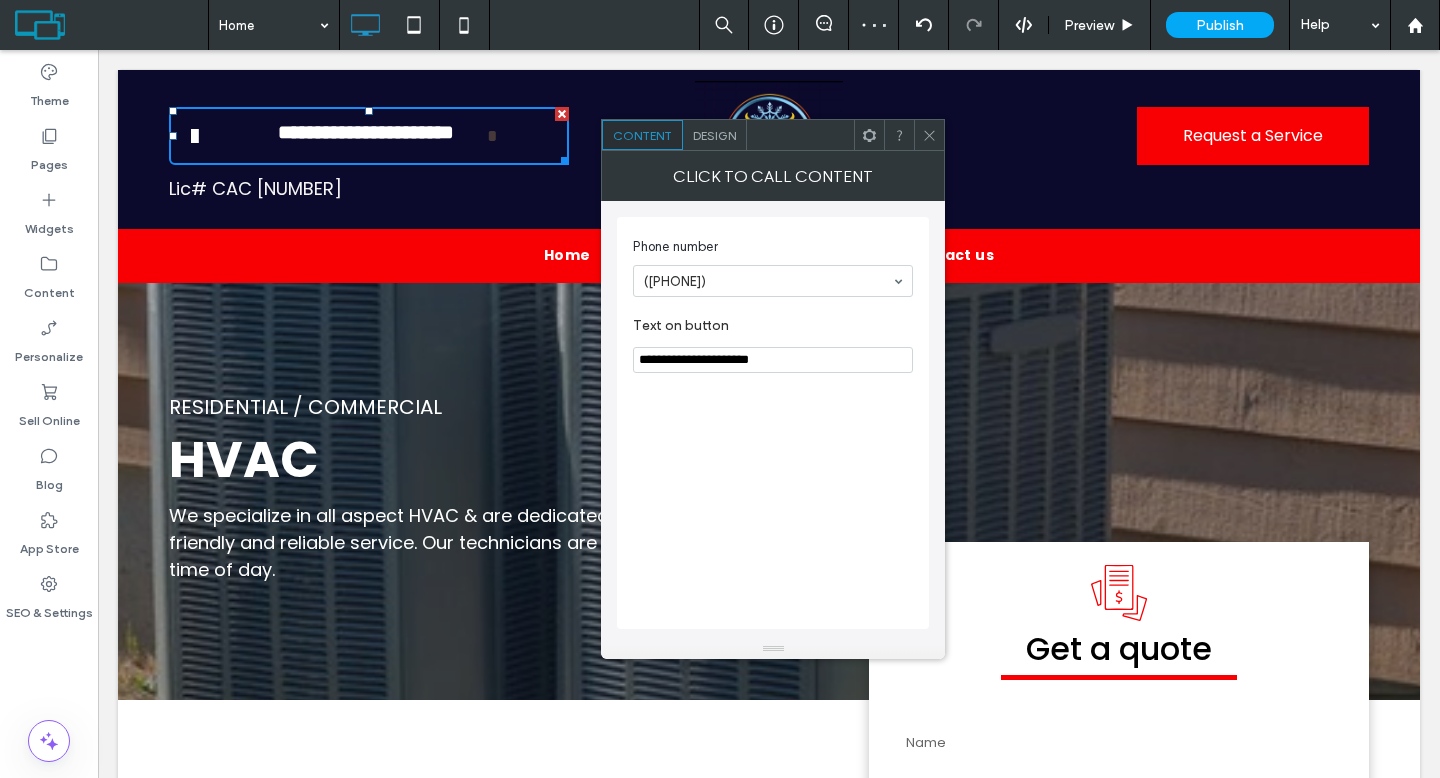 click on "Design" at bounding box center [714, 135] 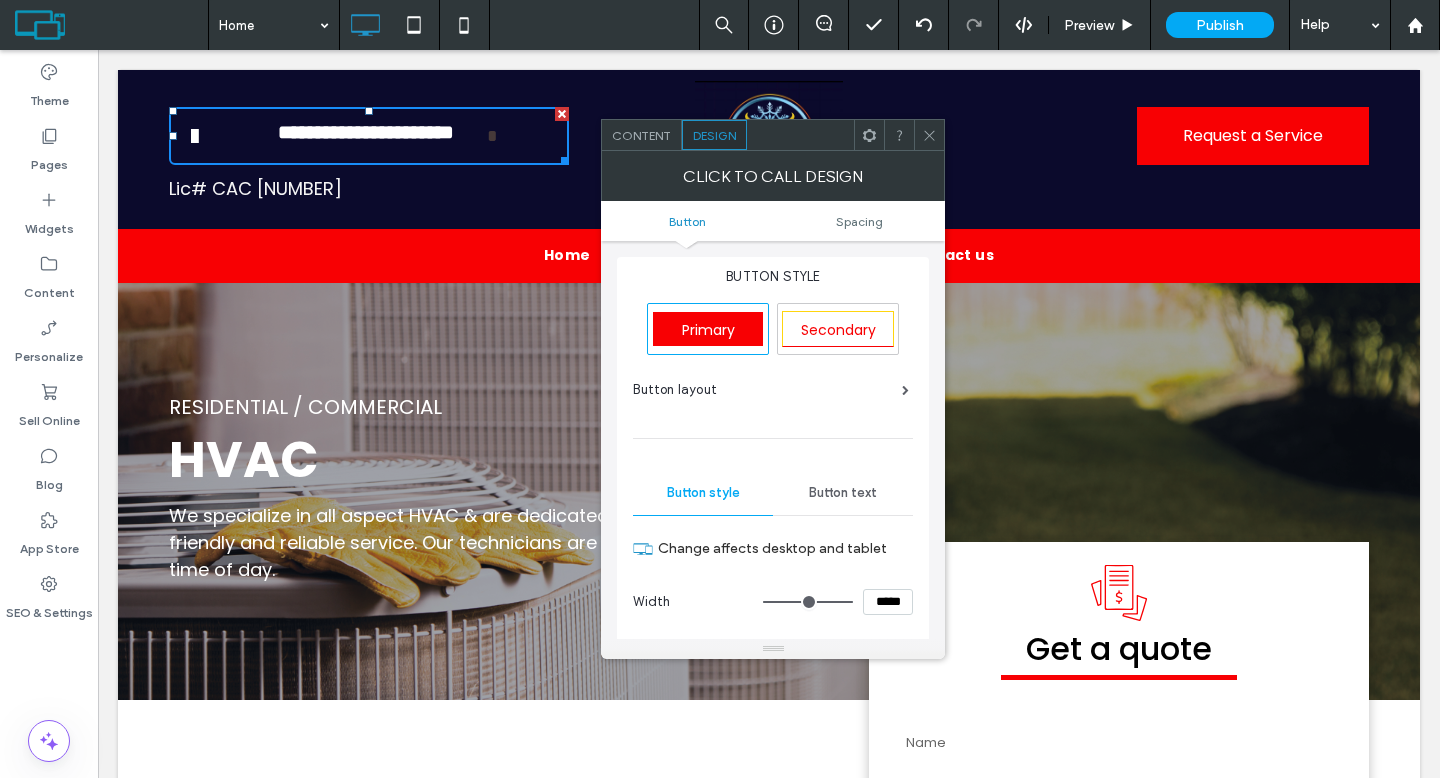 click on "Button style Primary Secondary Button layout Button style Button text Change affects desktop and tablet Width ***** Height **** Keep proportions Background Color Image Background color Border *** Show icon Choose icon Icon color More design options Reset to Site Theme style" at bounding box center [773, 736] 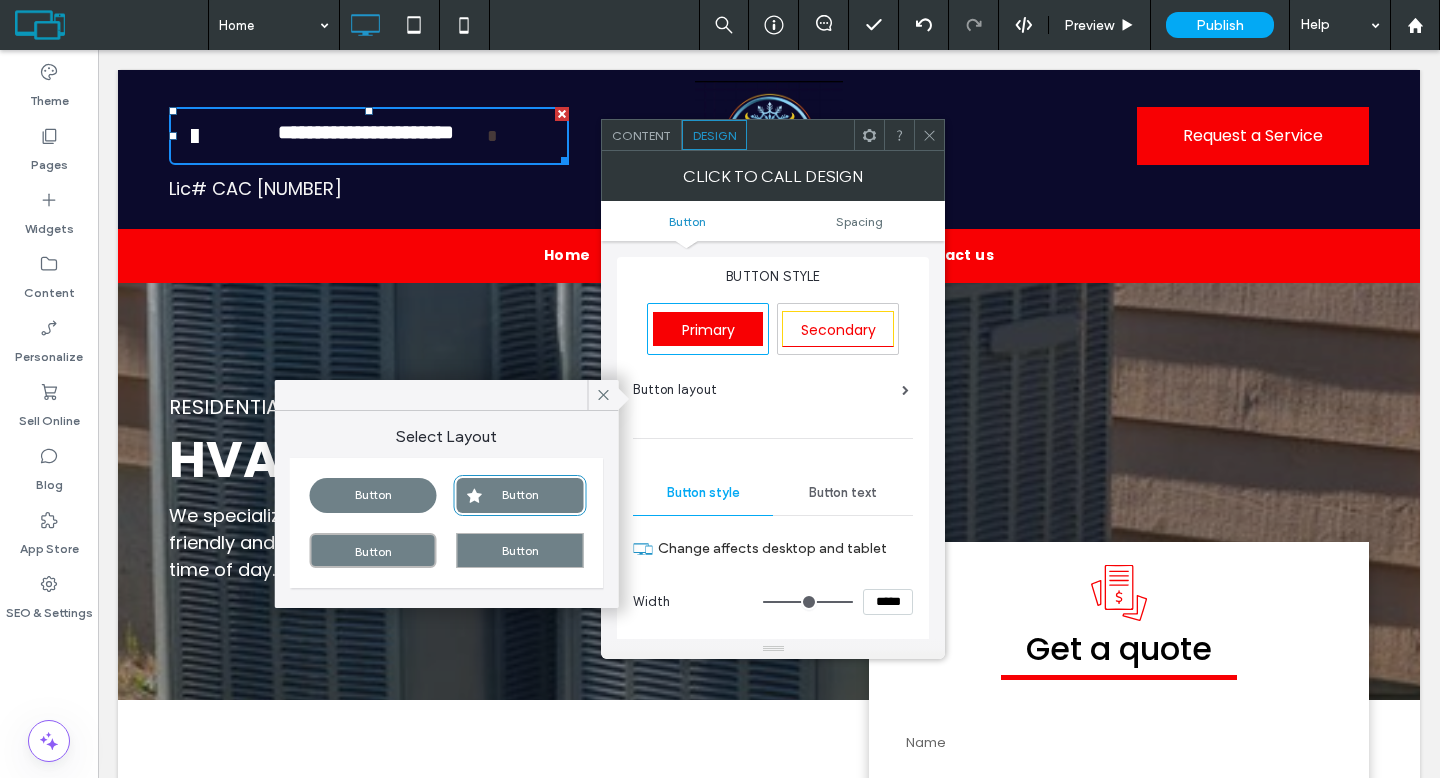 type on "***" 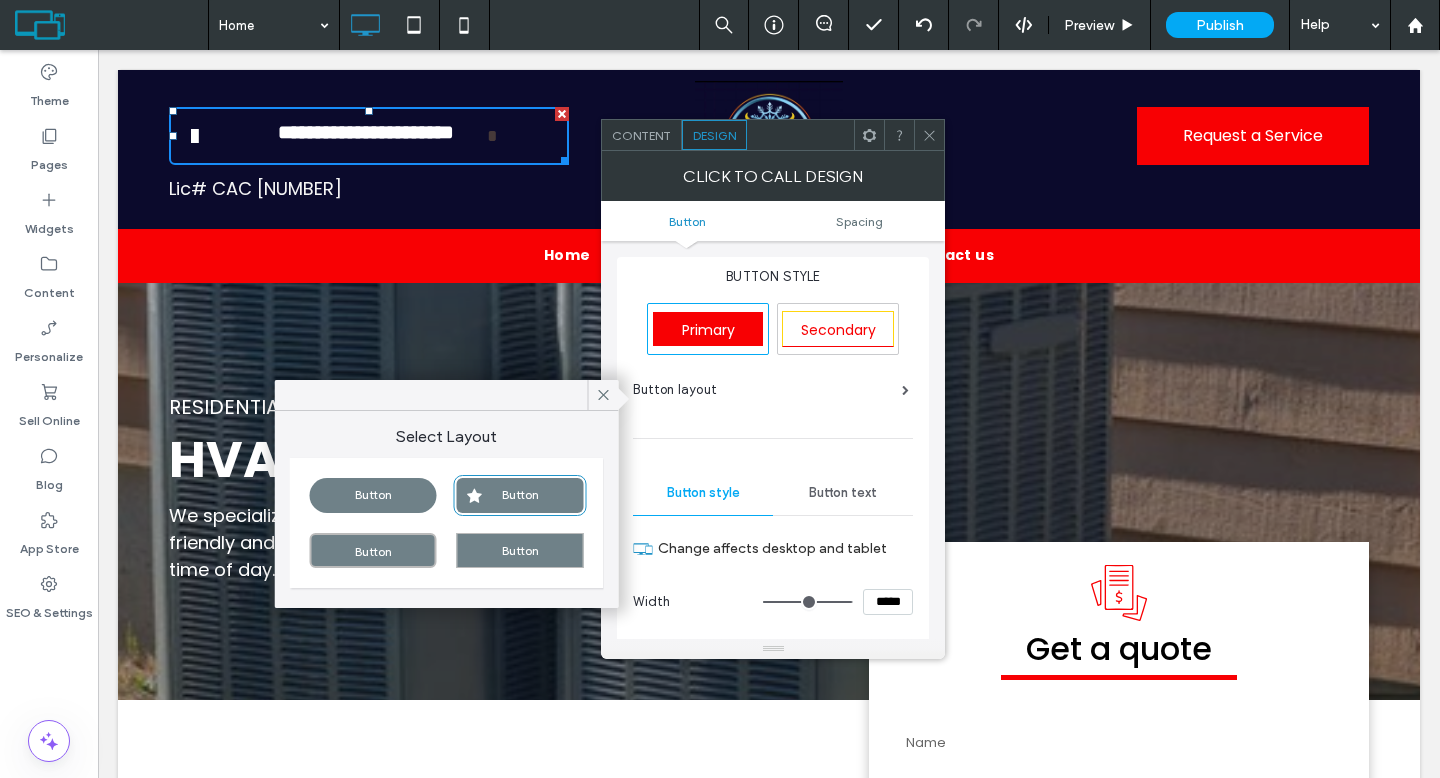 type on "***" 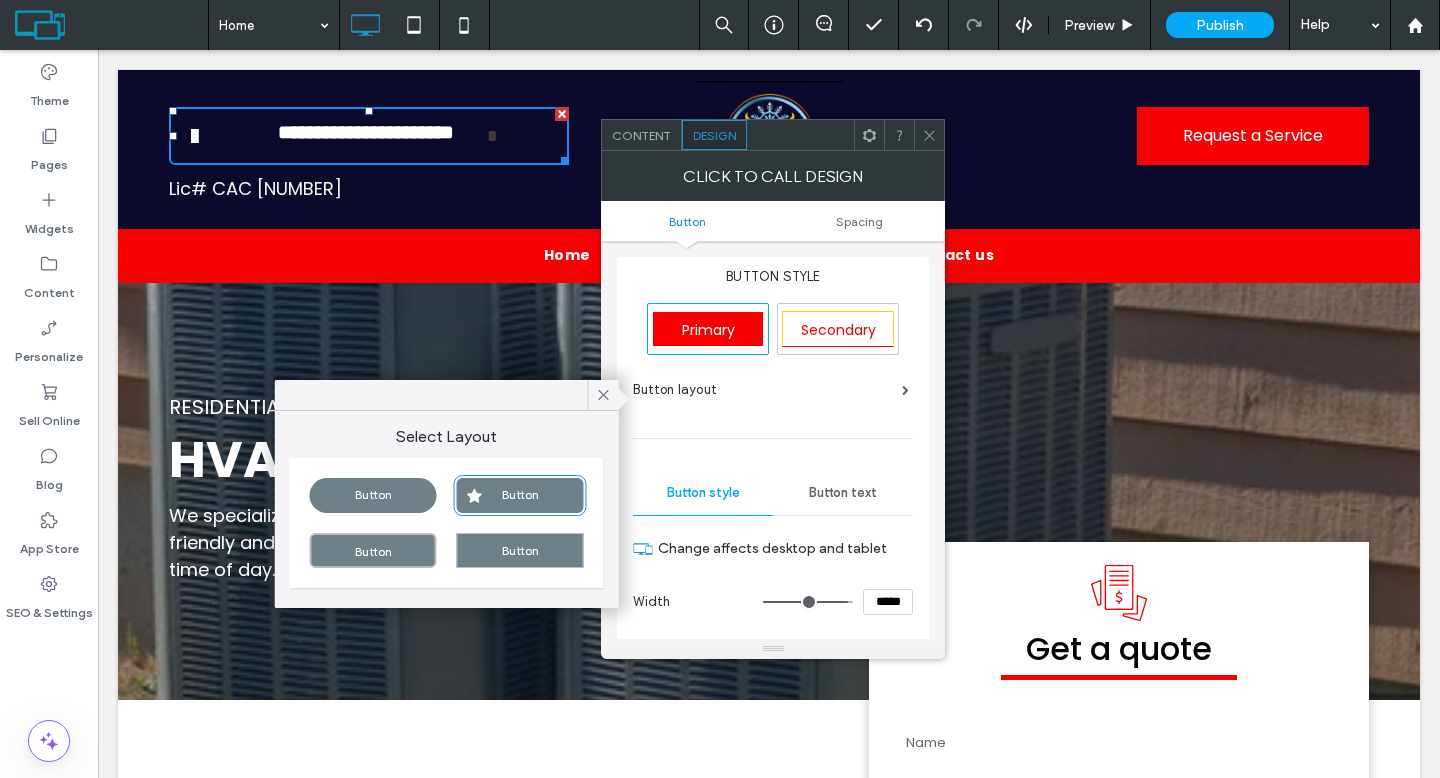 type on "***" 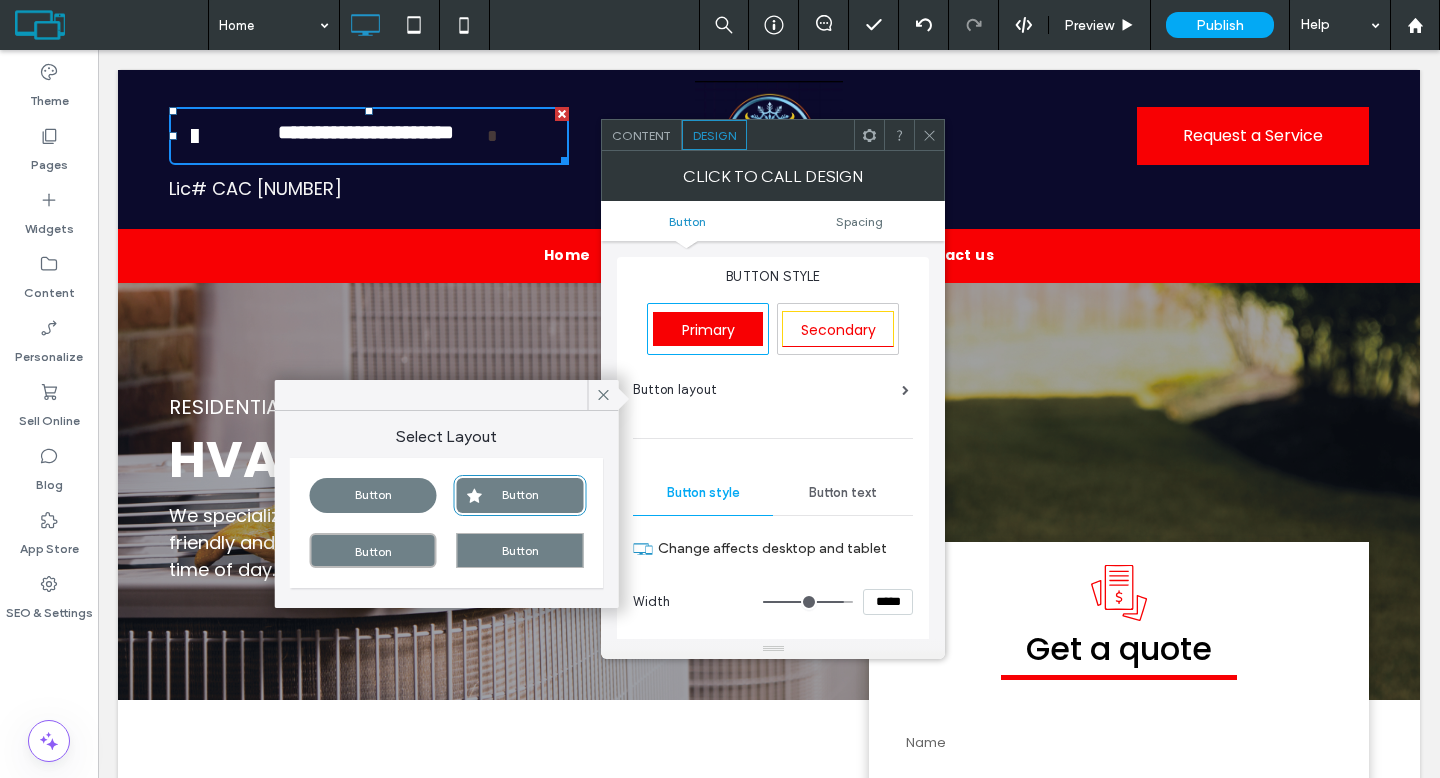 click at bounding box center (808, 602) 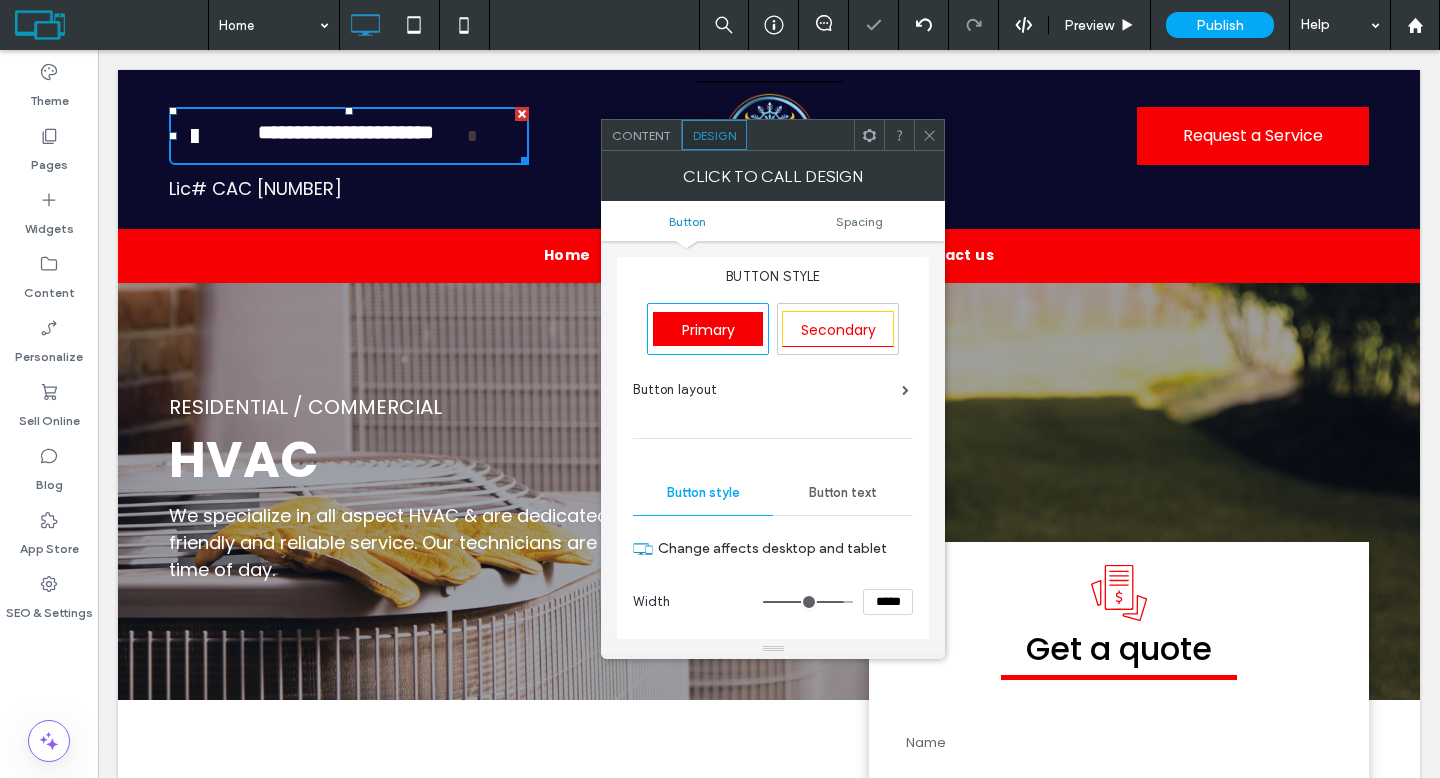 type on "***" 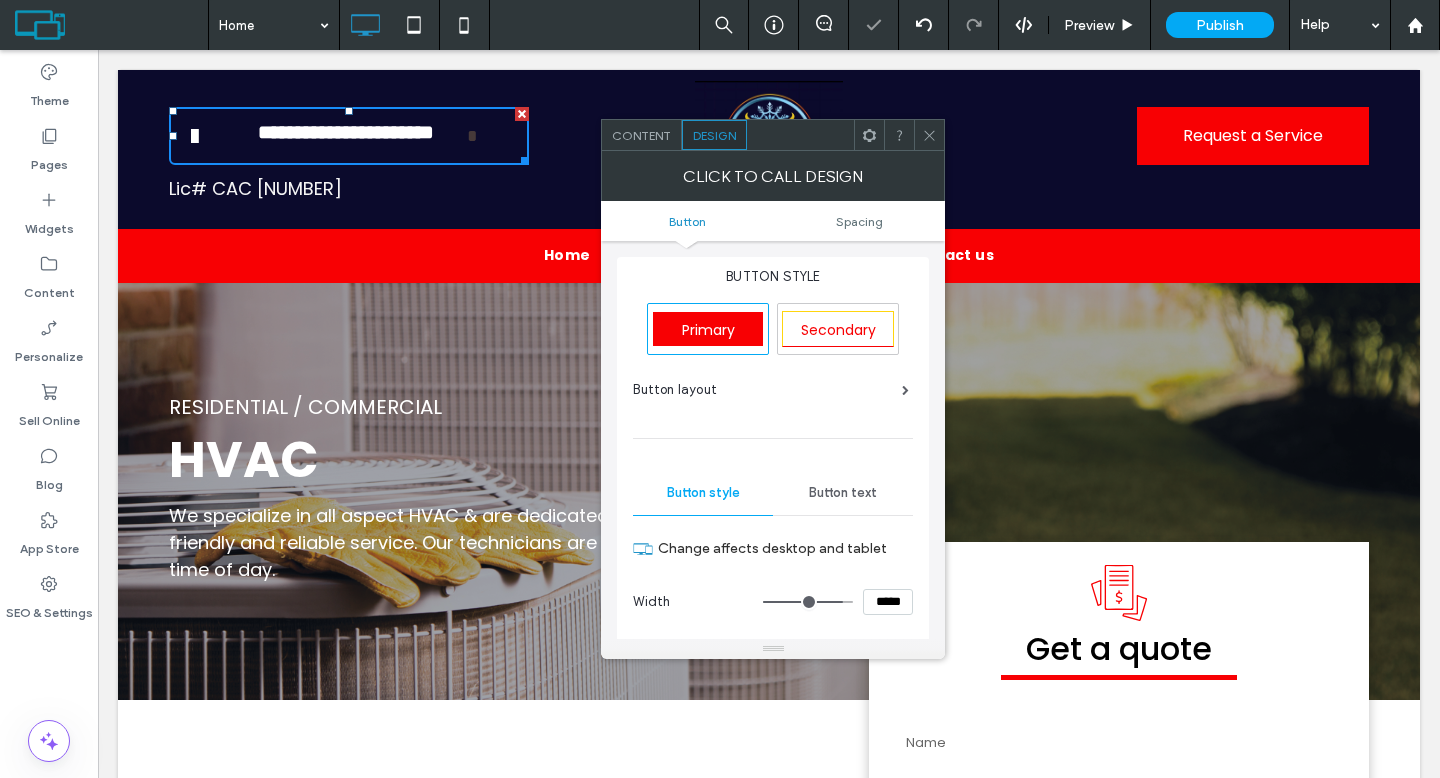 type on "***" 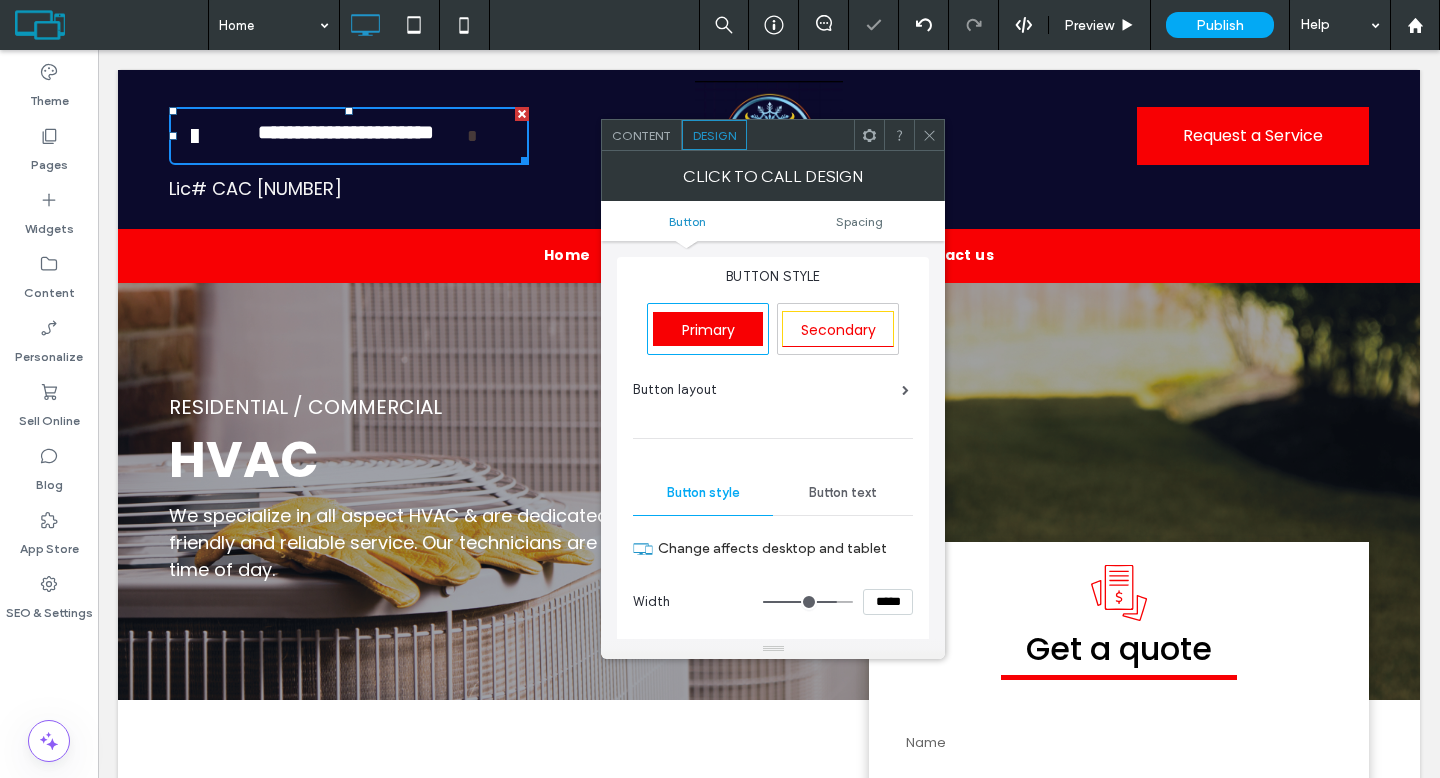 type on "***" 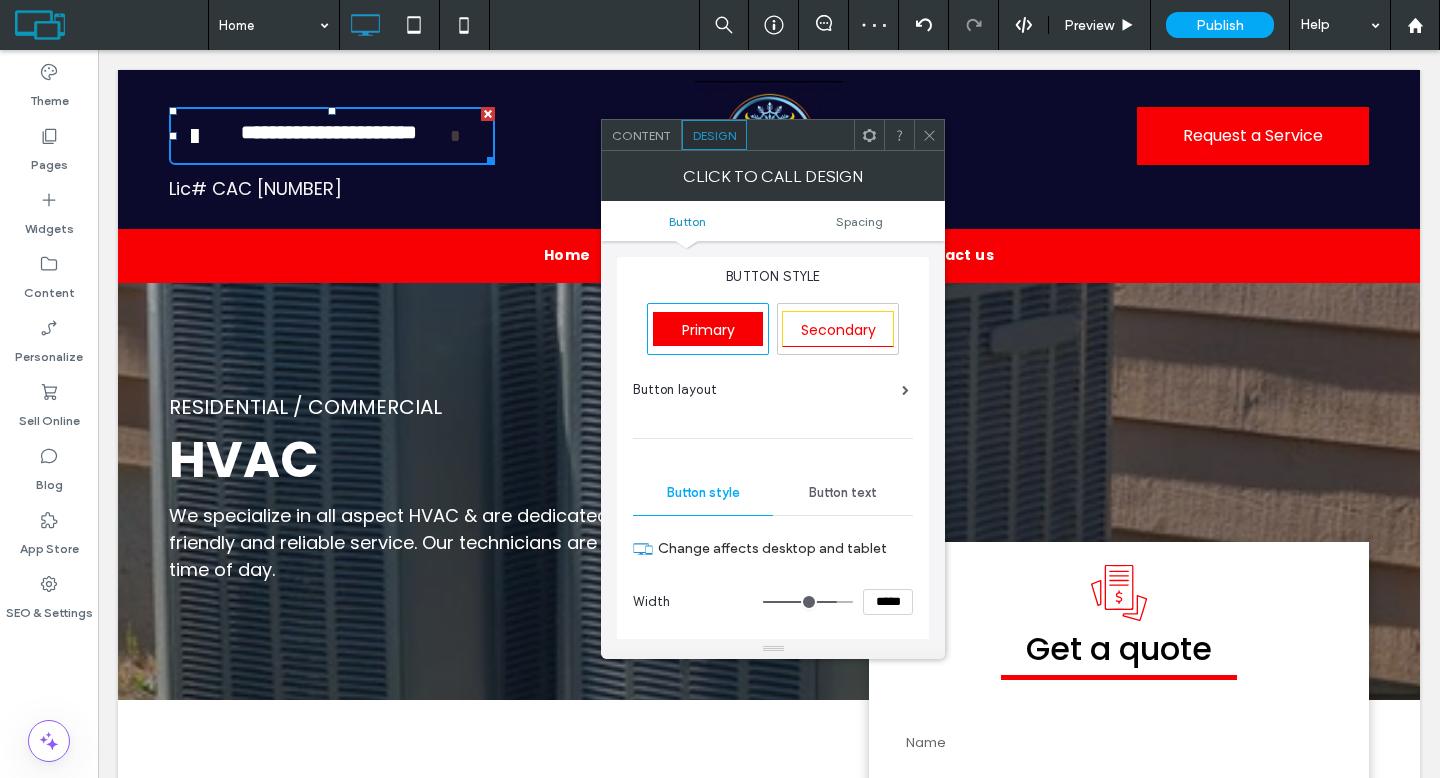 click 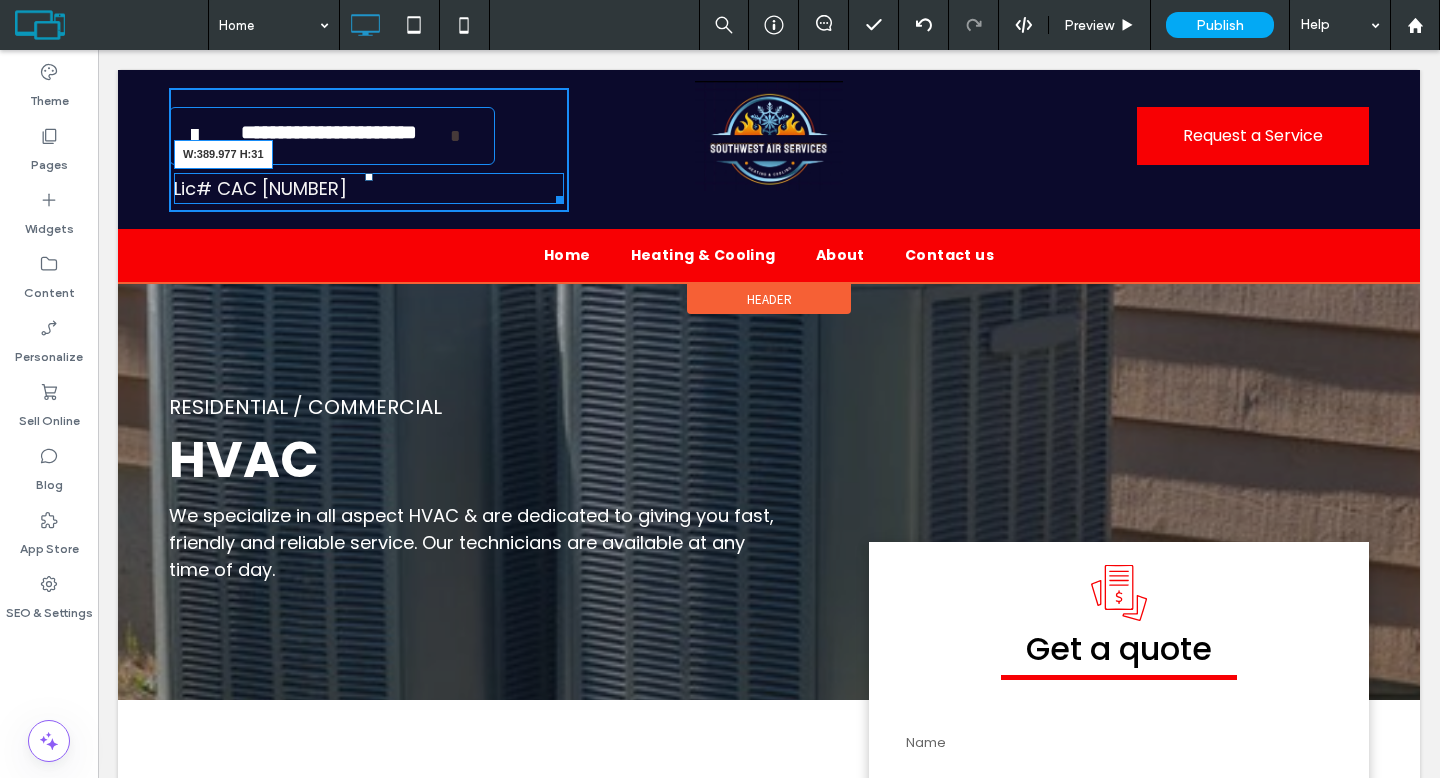 drag, startPoint x: 552, startPoint y: 199, endPoint x: 714, endPoint y: 347, distance: 219.42653 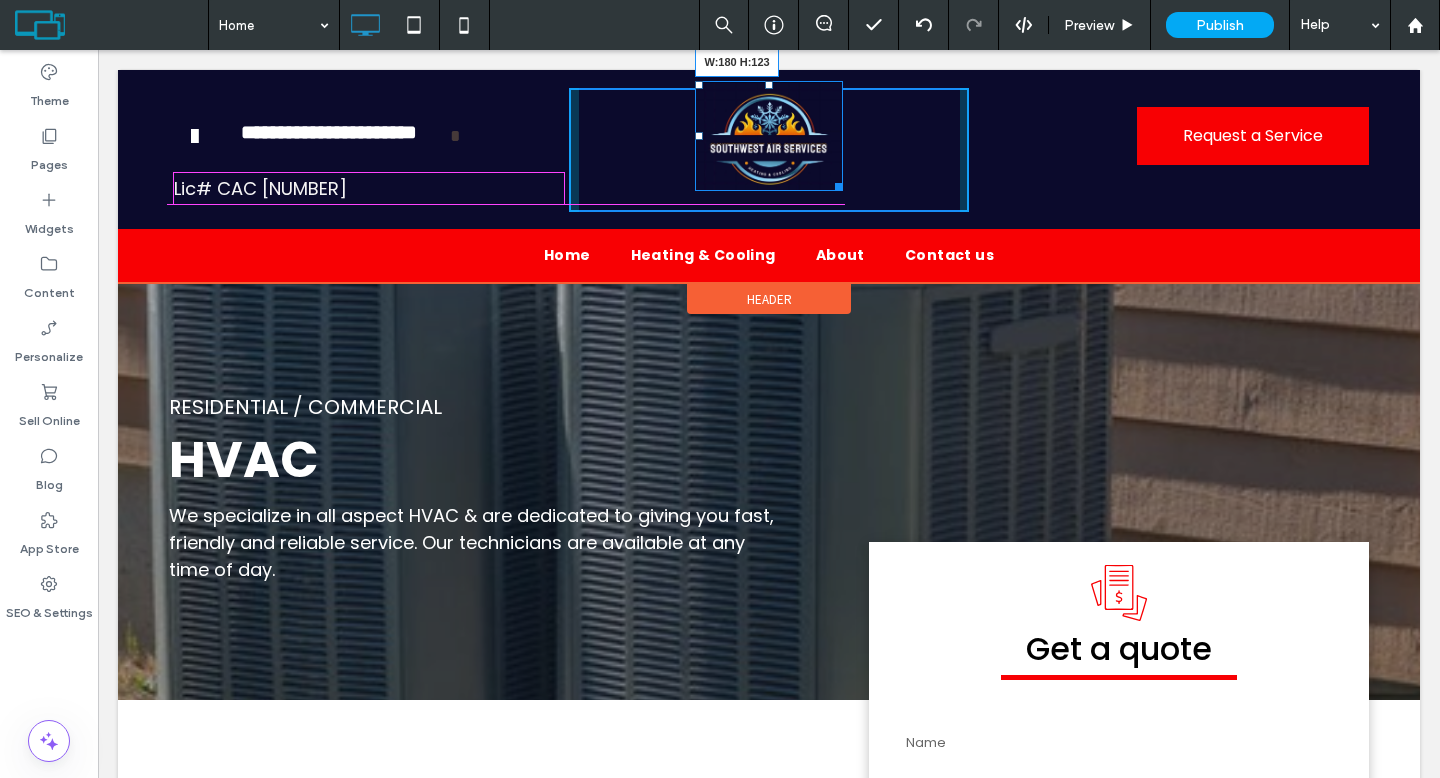 drag, startPoint x: 832, startPoint y: 188, endPoint x: 848, endPoint y: 205, distance: 23.345236 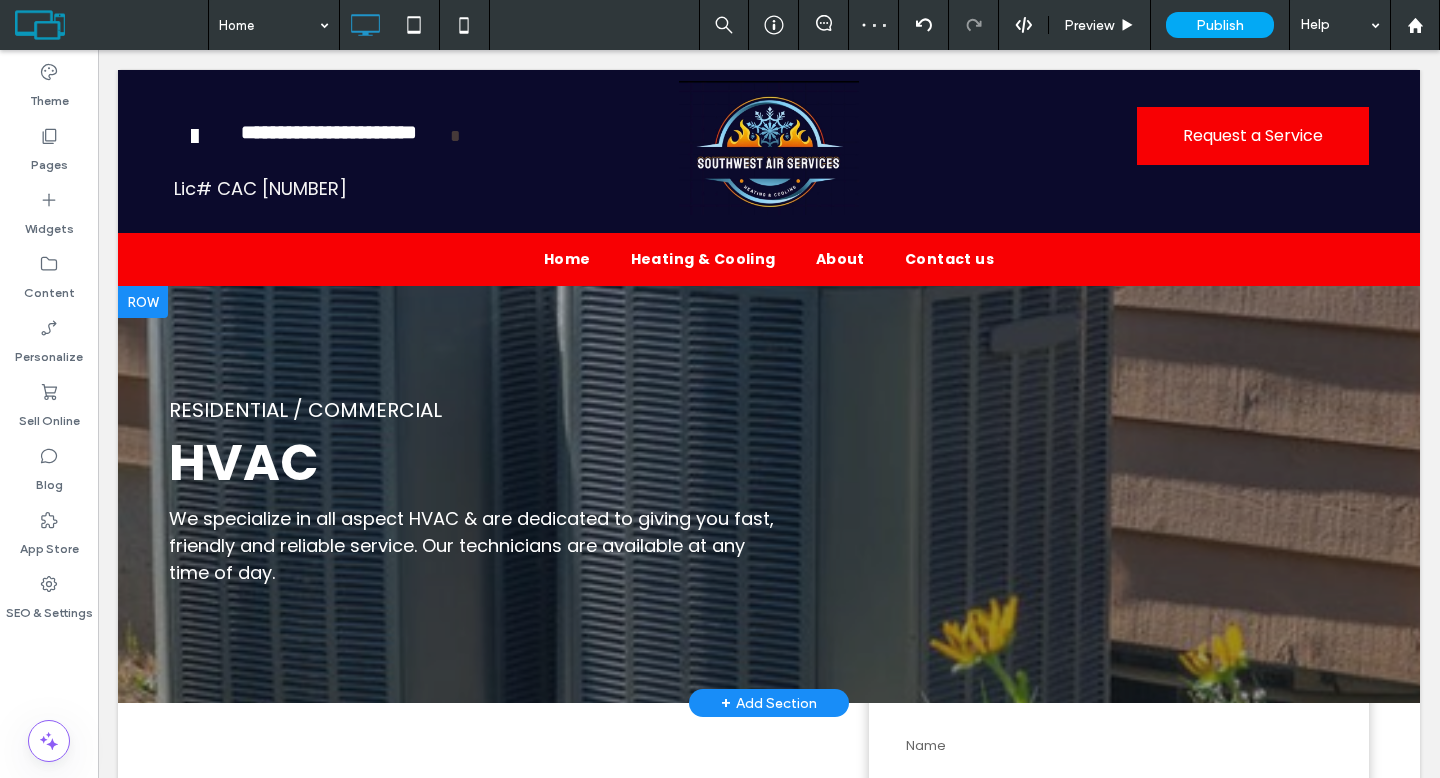 scroll, scrollTop: 0, scrollLeft: 0, axis: both 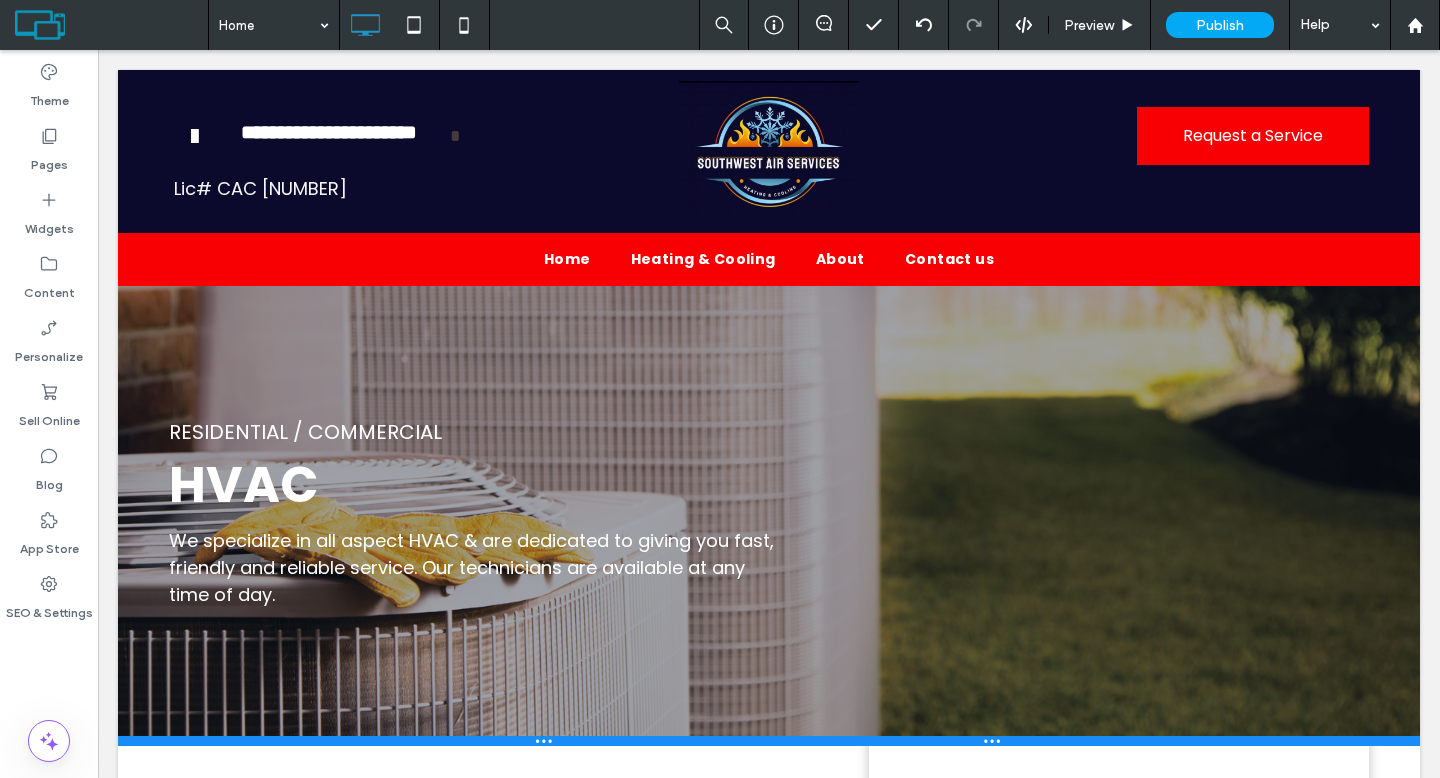 drag, startPoint x: 533, startPoint y: 696, endPoint x: 532, endPoint y: 739, distance: 43.011627 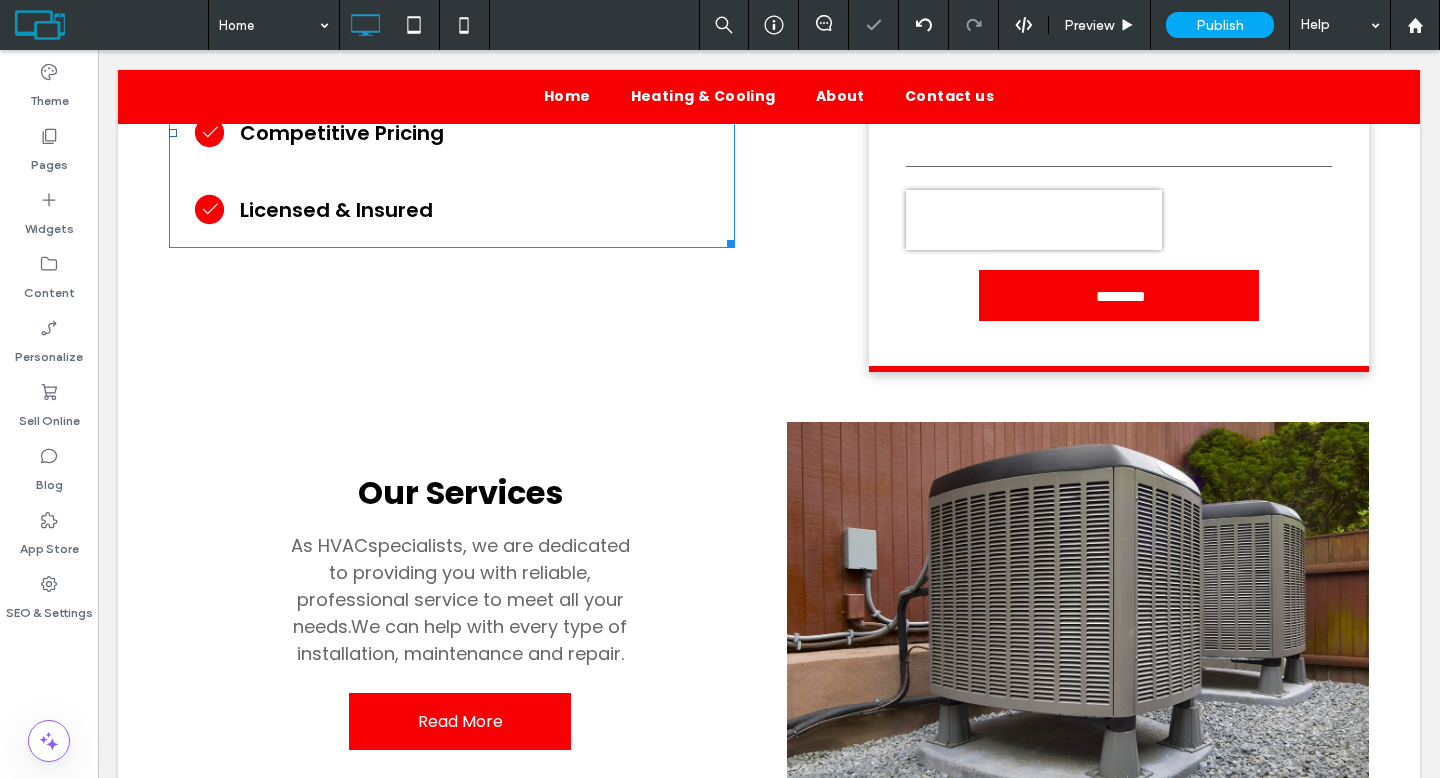 scroll, scrollTop: 934, scrollLeft: 0, axis: vertical 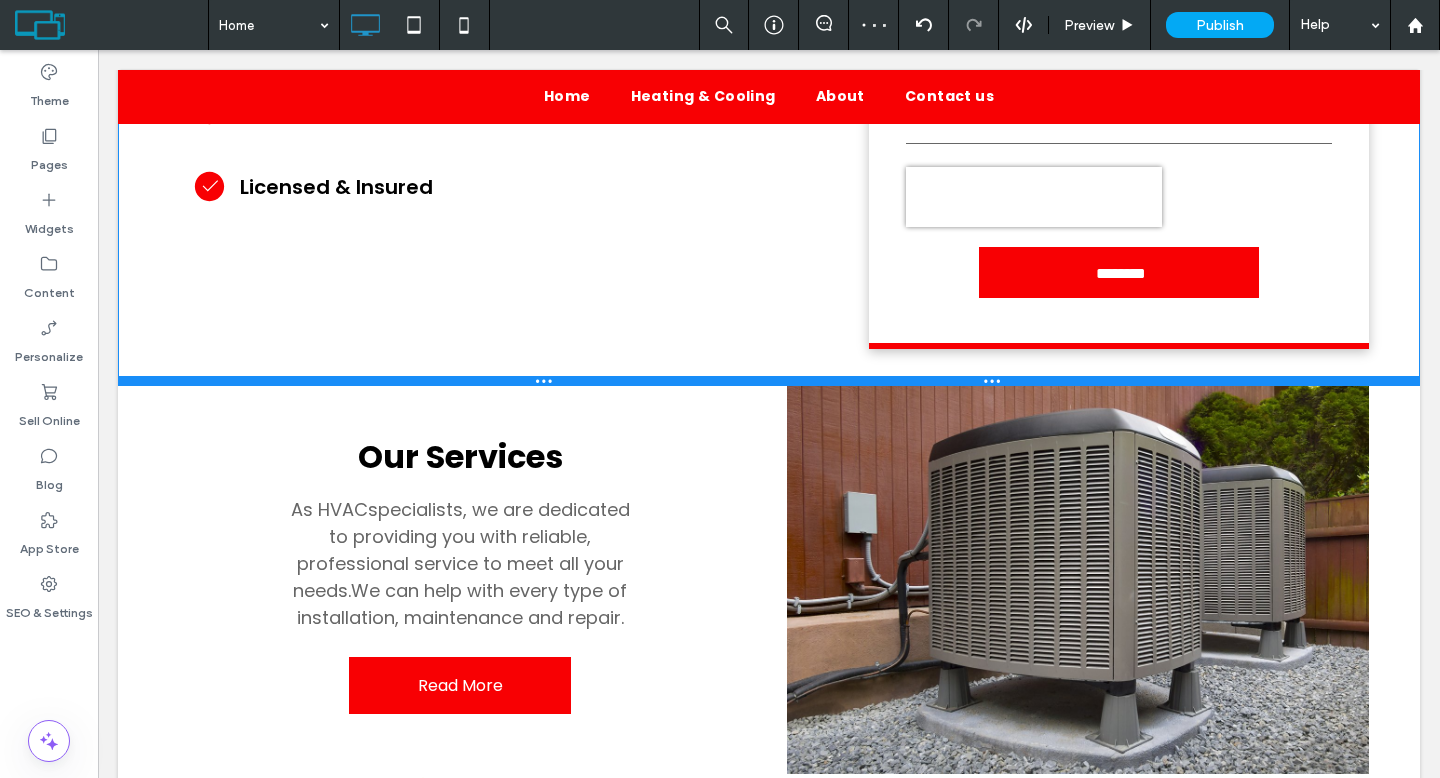 drag, startPoint x: 531, startPoint y: 391, endPoint x: 531, endPoint y: 378, distance: 13 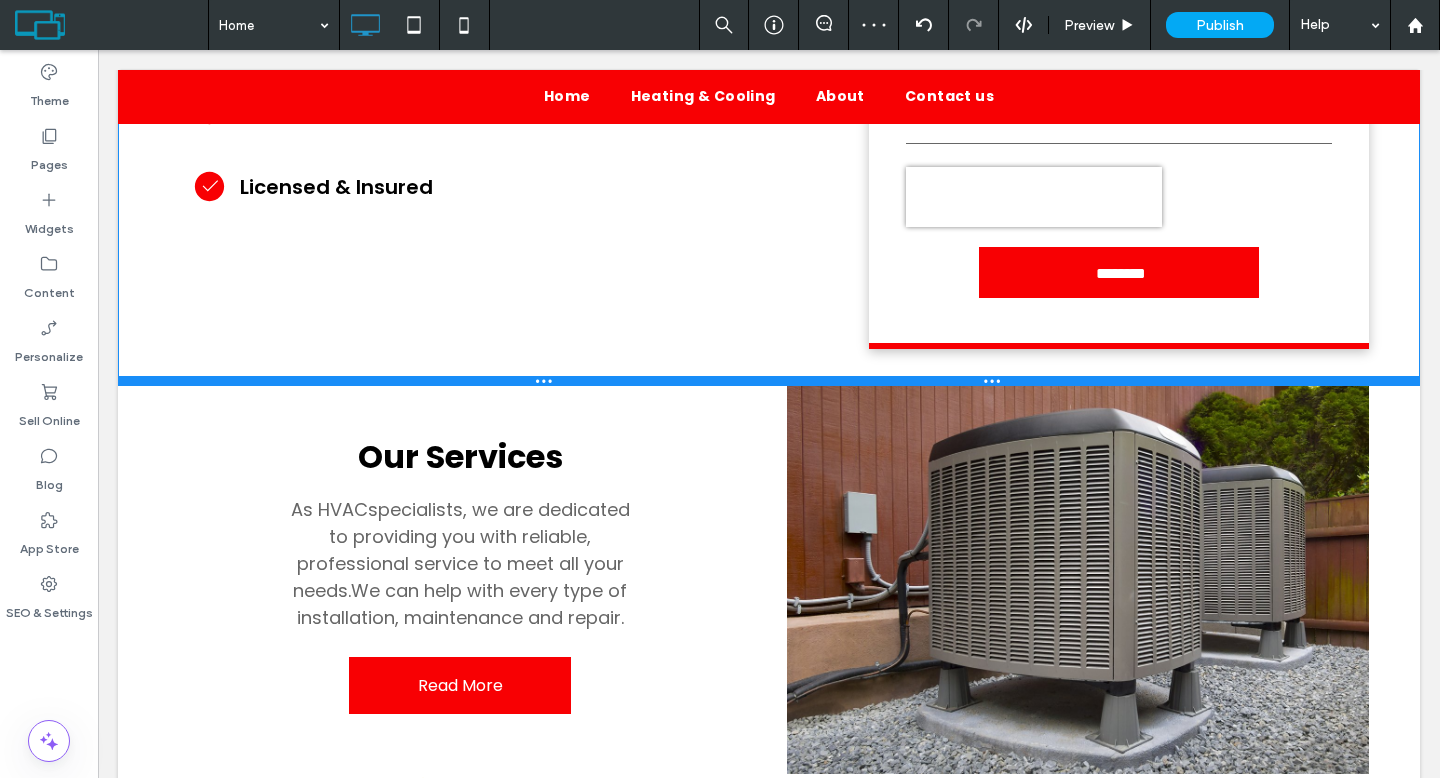 click at bounding box center [769, 381] 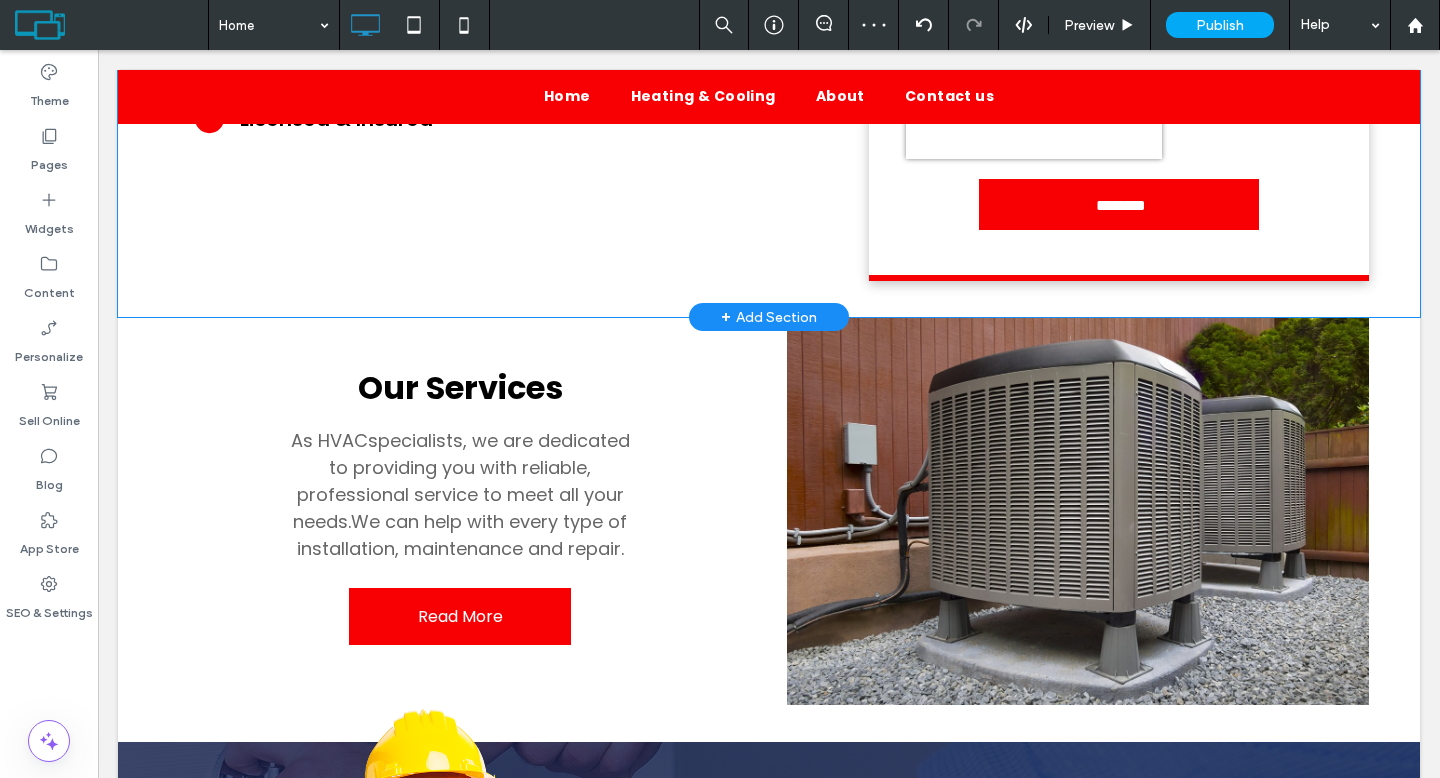 scroll, scrollTop: 1261, scrollLeft: 0, axis: vertical 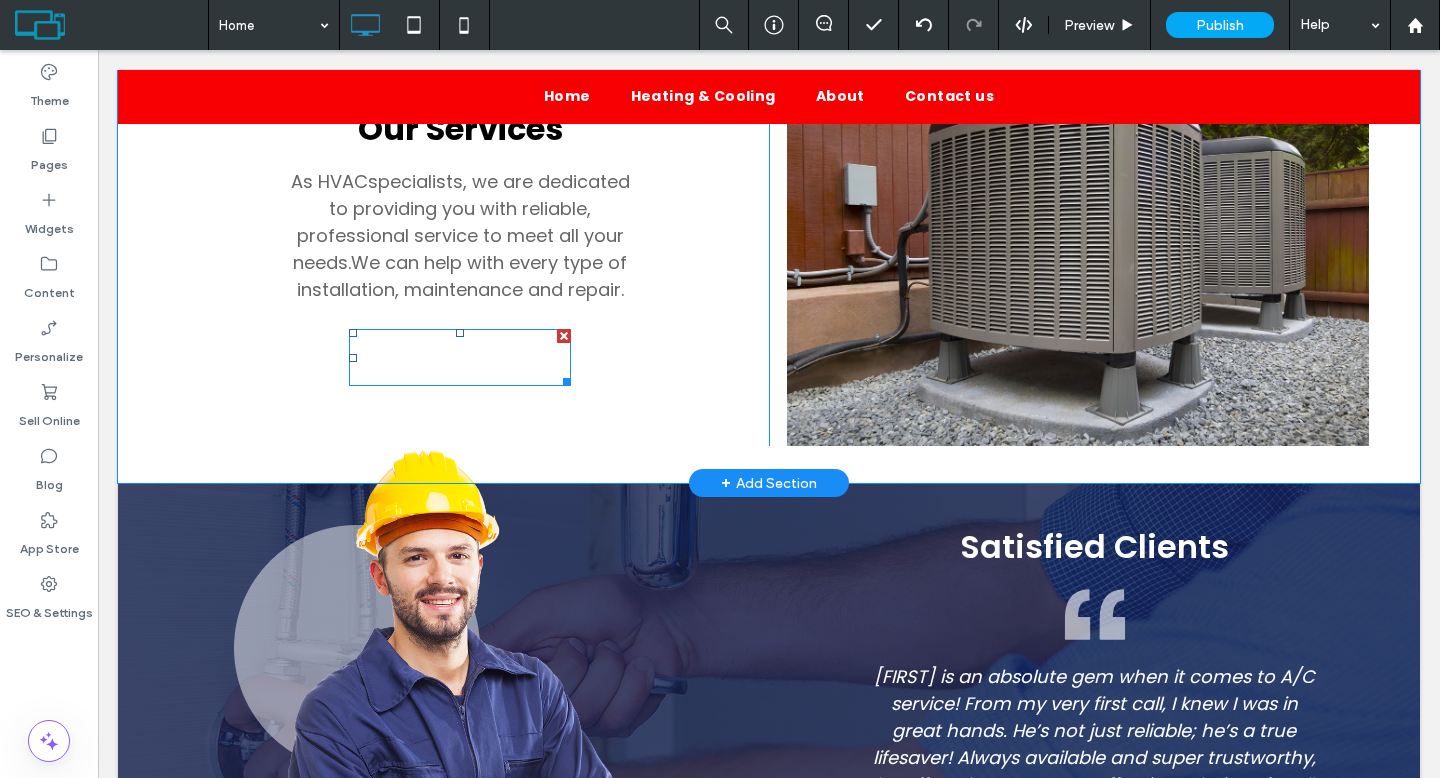 click on "Read More" at bounding box center [460, 357] 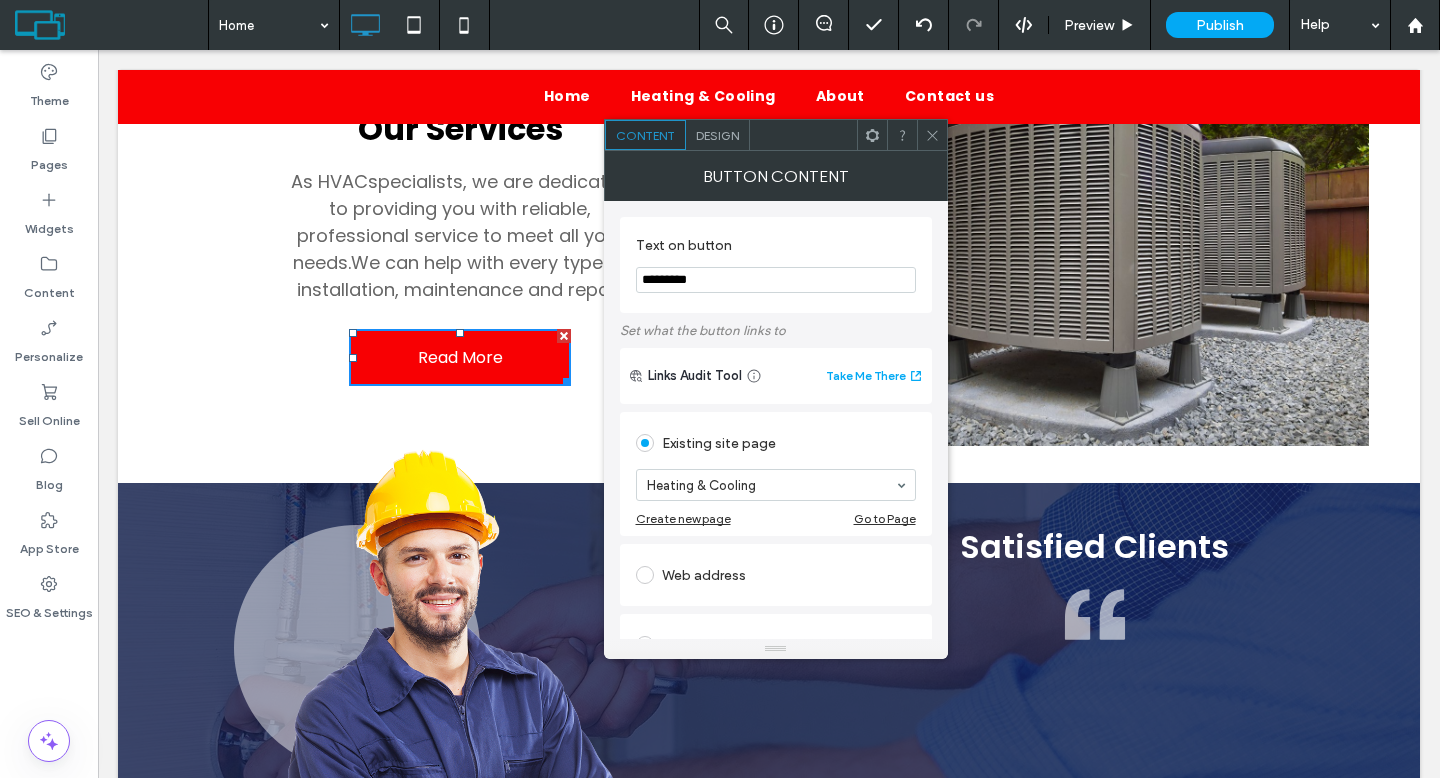 click on "Design" at bounding box center [717, 135] 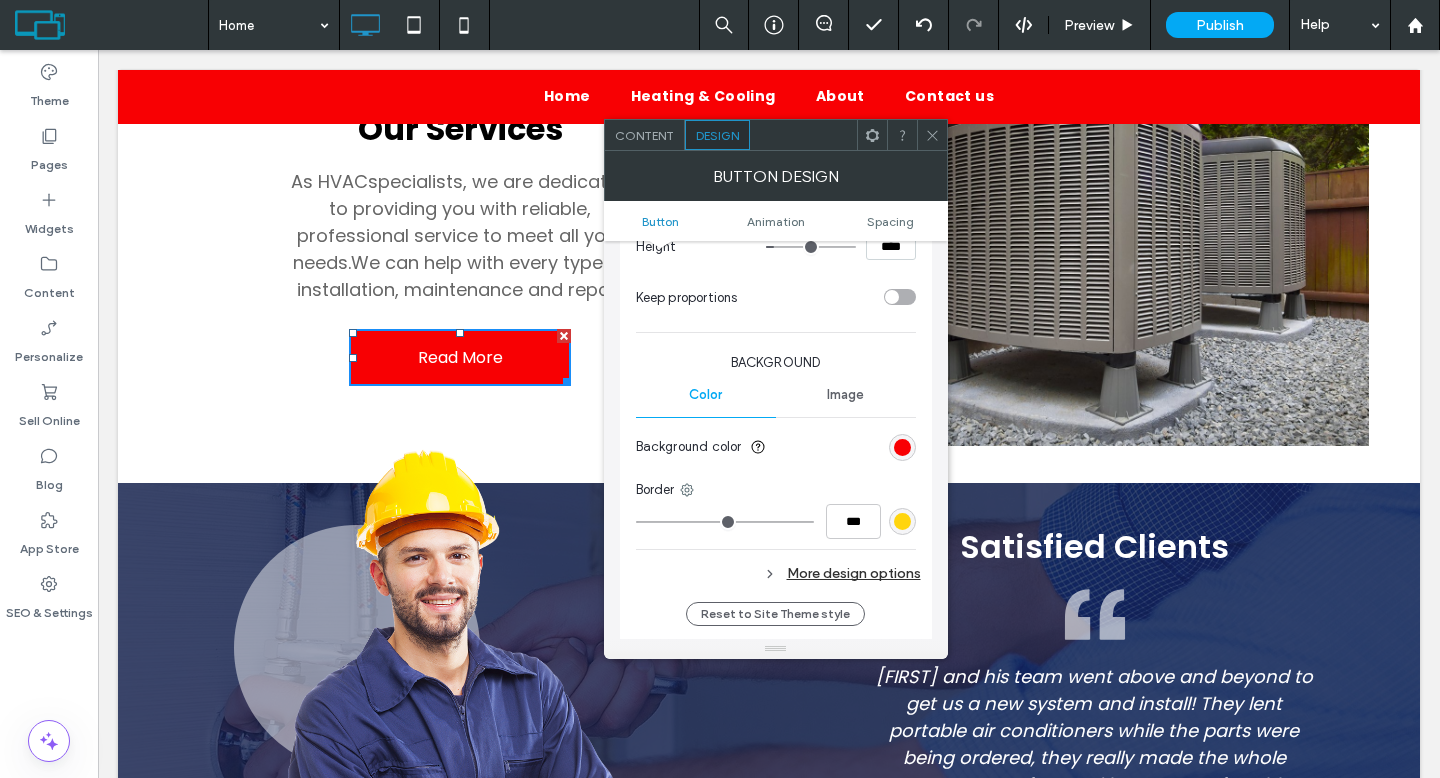 scroll, scrollTop: 487, scrollLeft: 0, axis: vertical 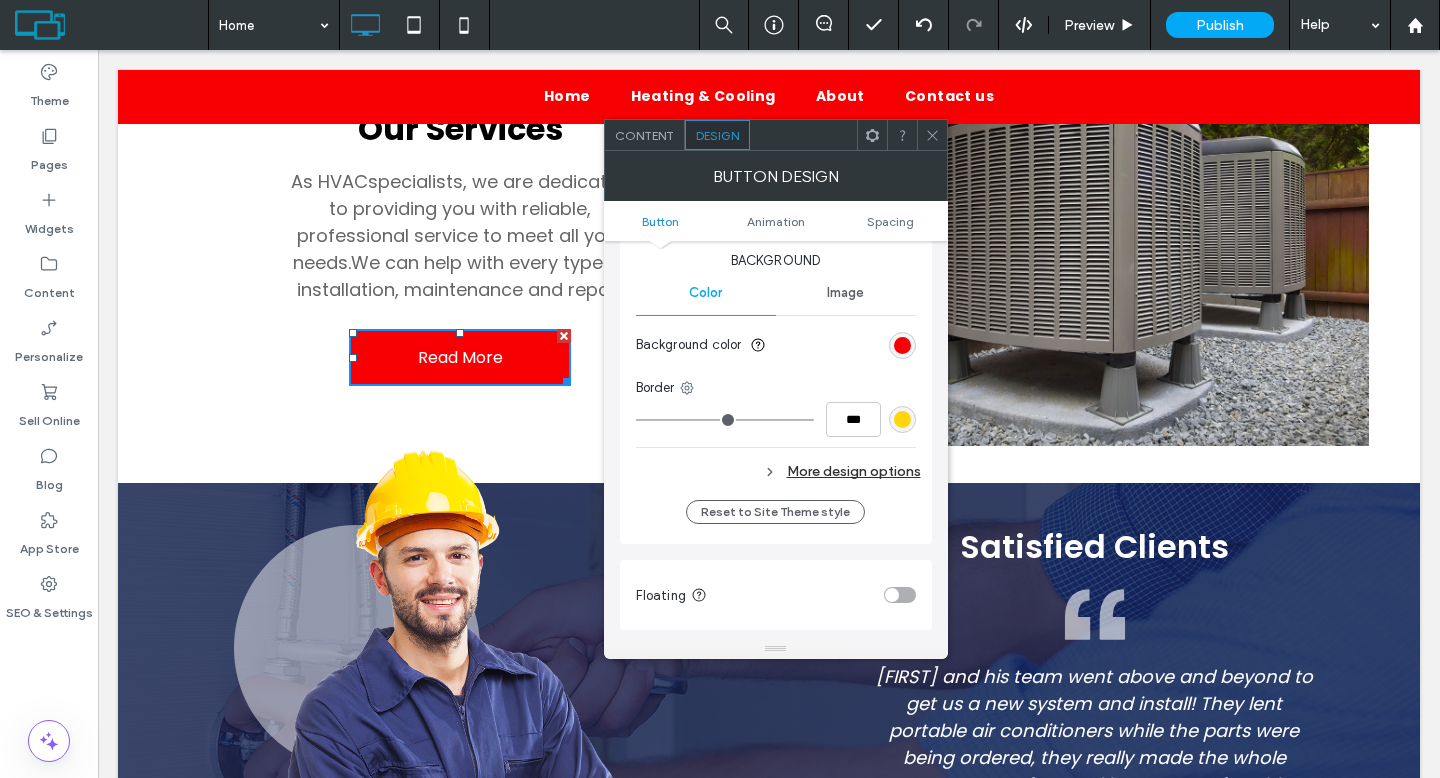 click on "More design options" at bounding box center (778, 471) 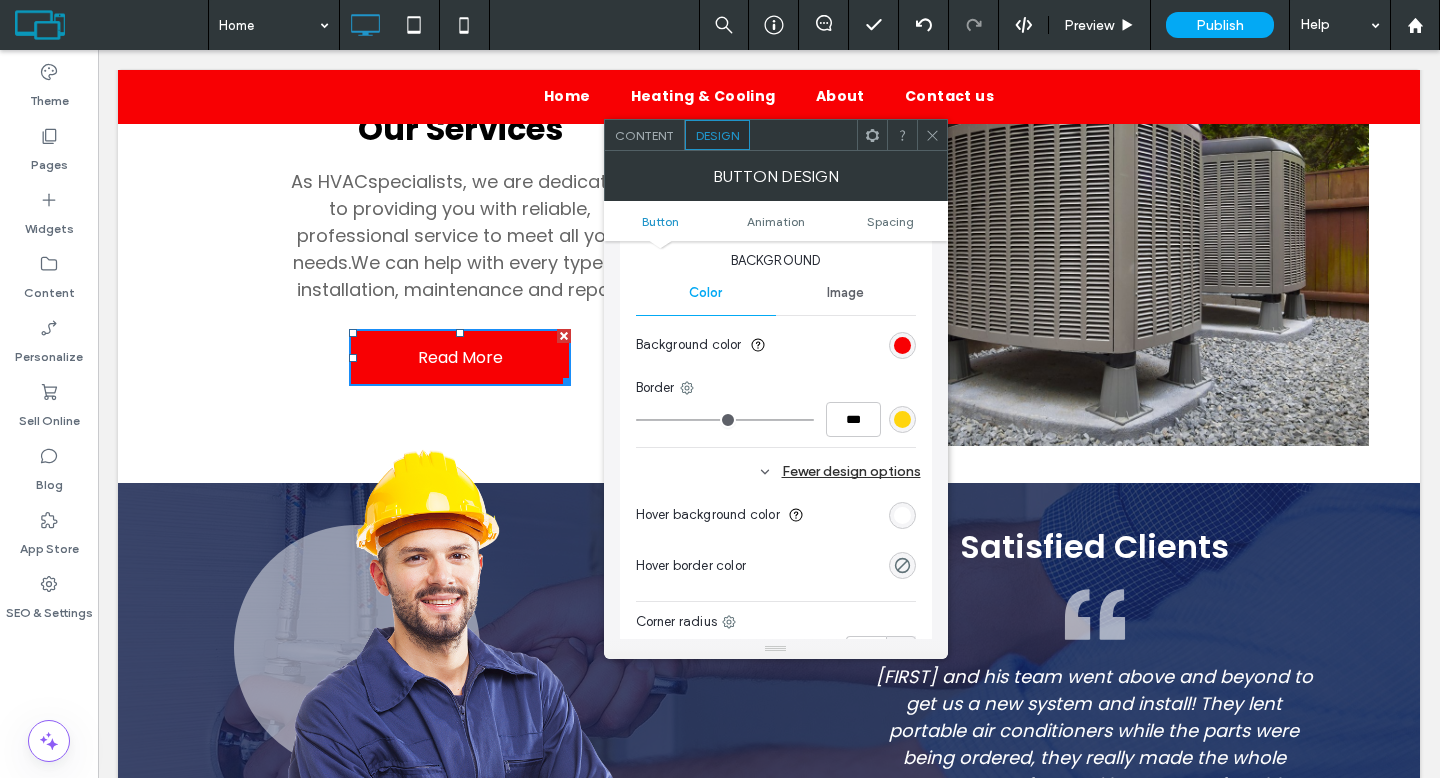 scroll, scrollTop: 491, scrollLeft: 0, axis: vertical 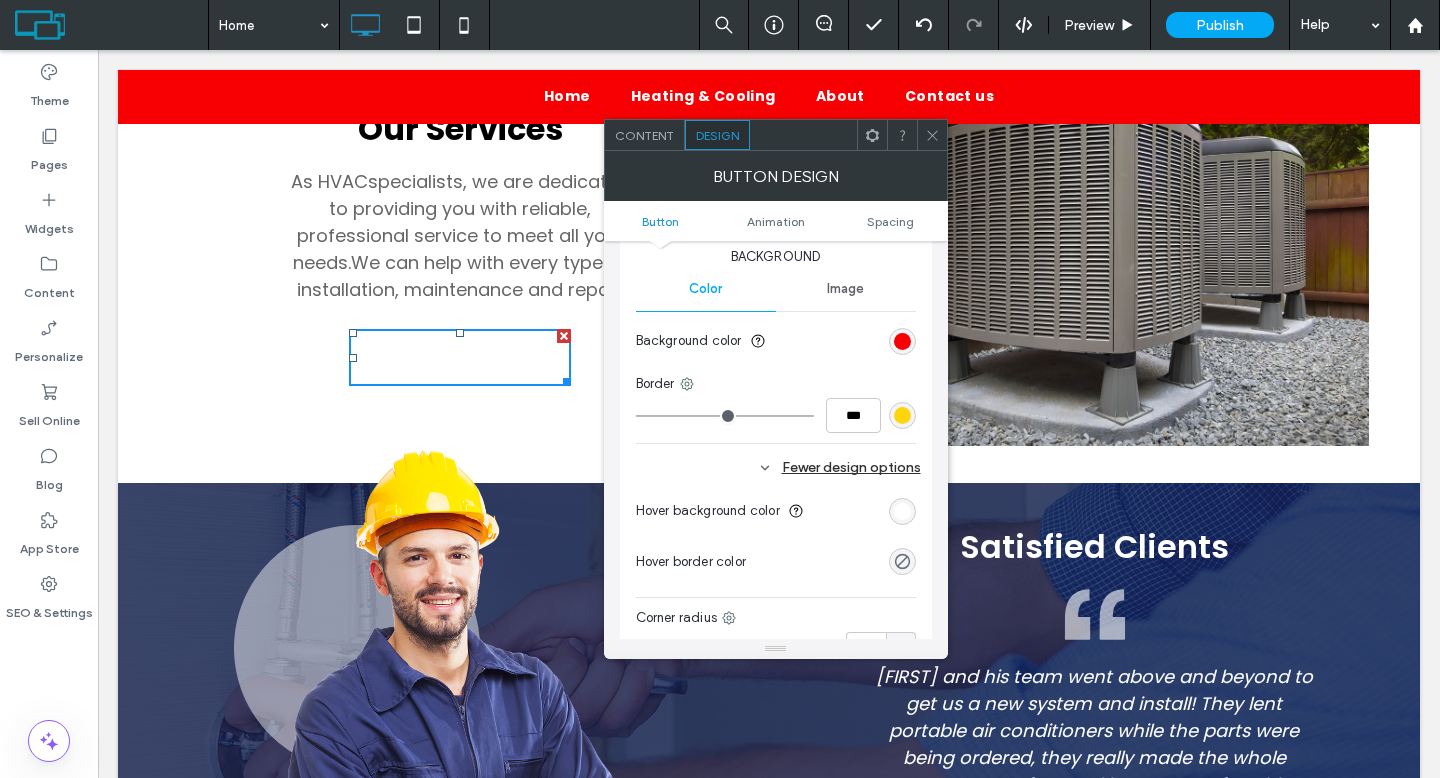 click at bounding box center (902, 511) 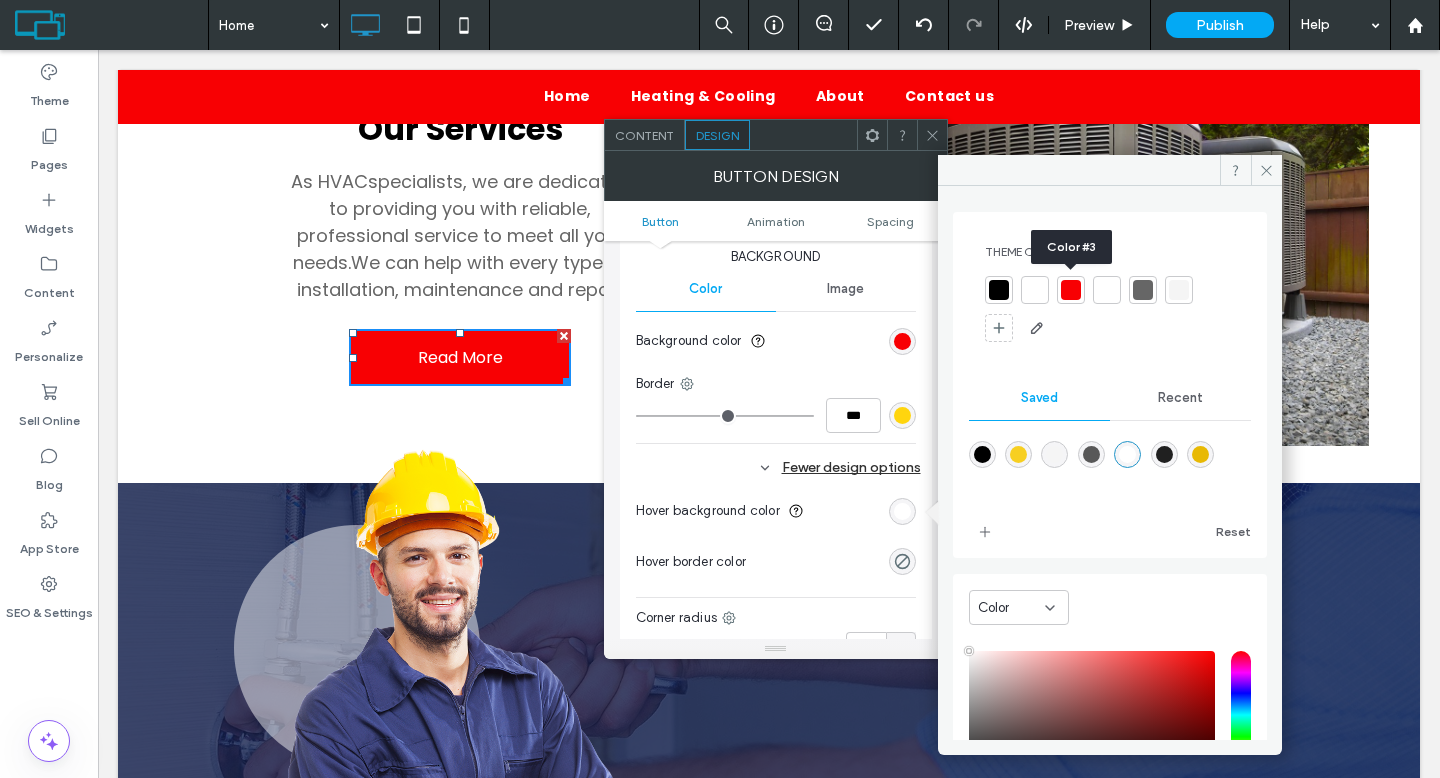 click at bounding box center [1071, 290] 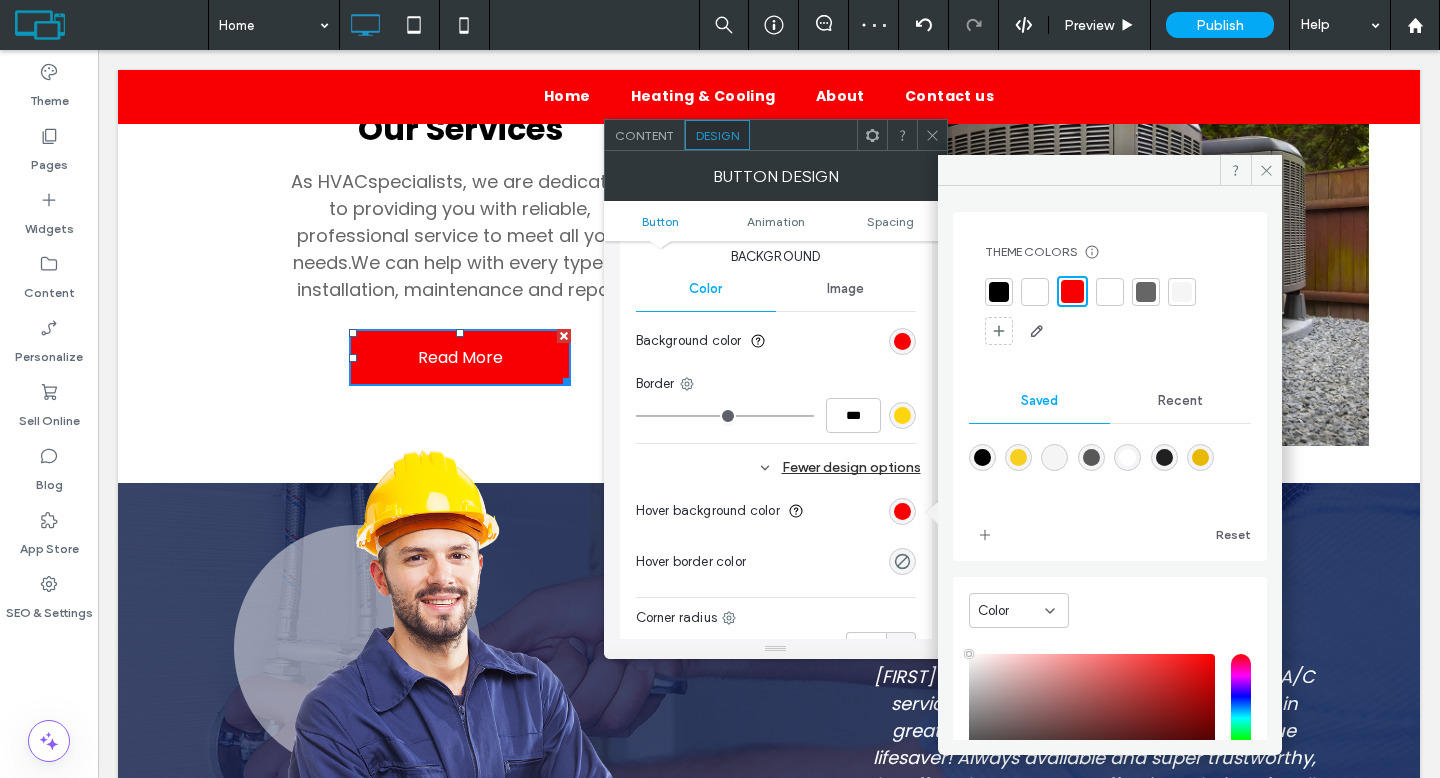 click at bounding box center (999, 292) 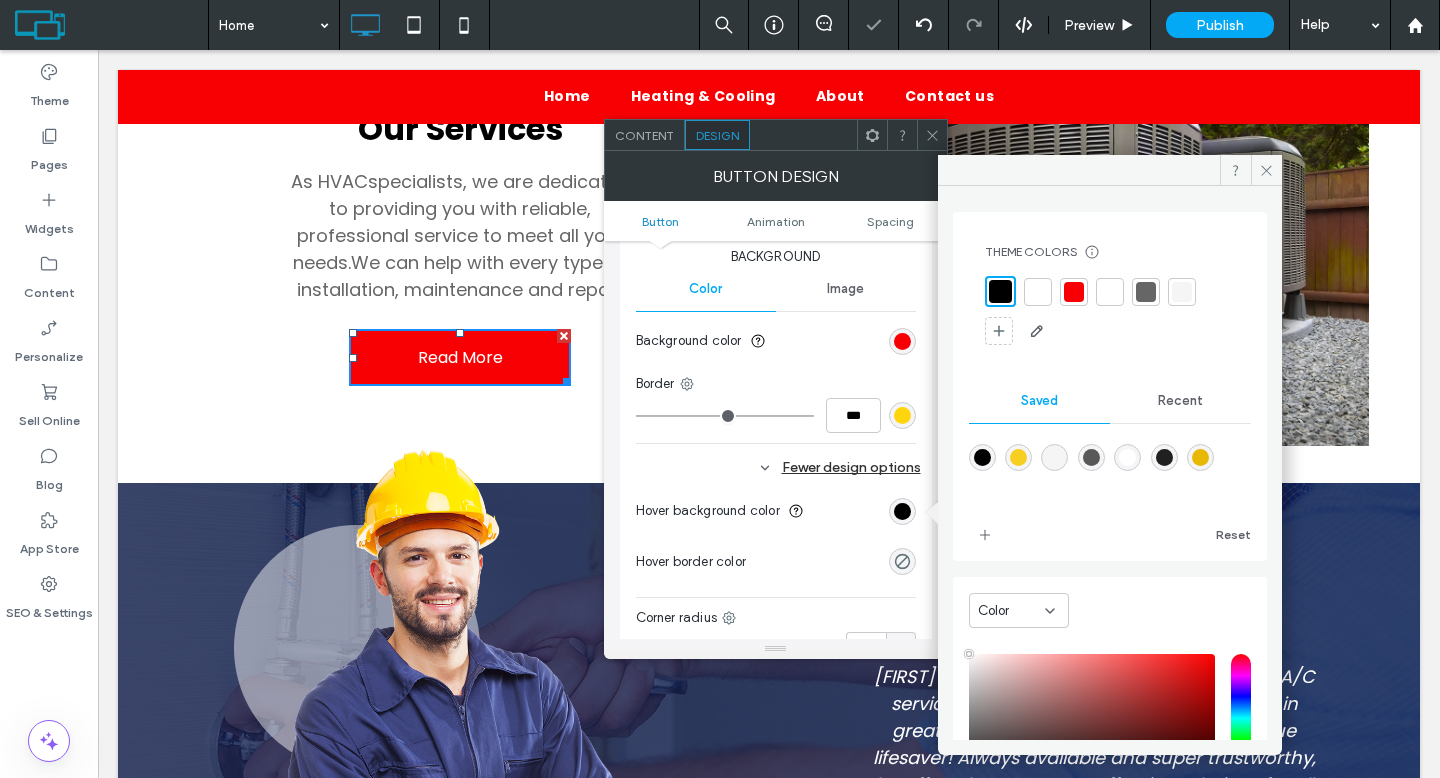 click at bounding box center [1164, 457] 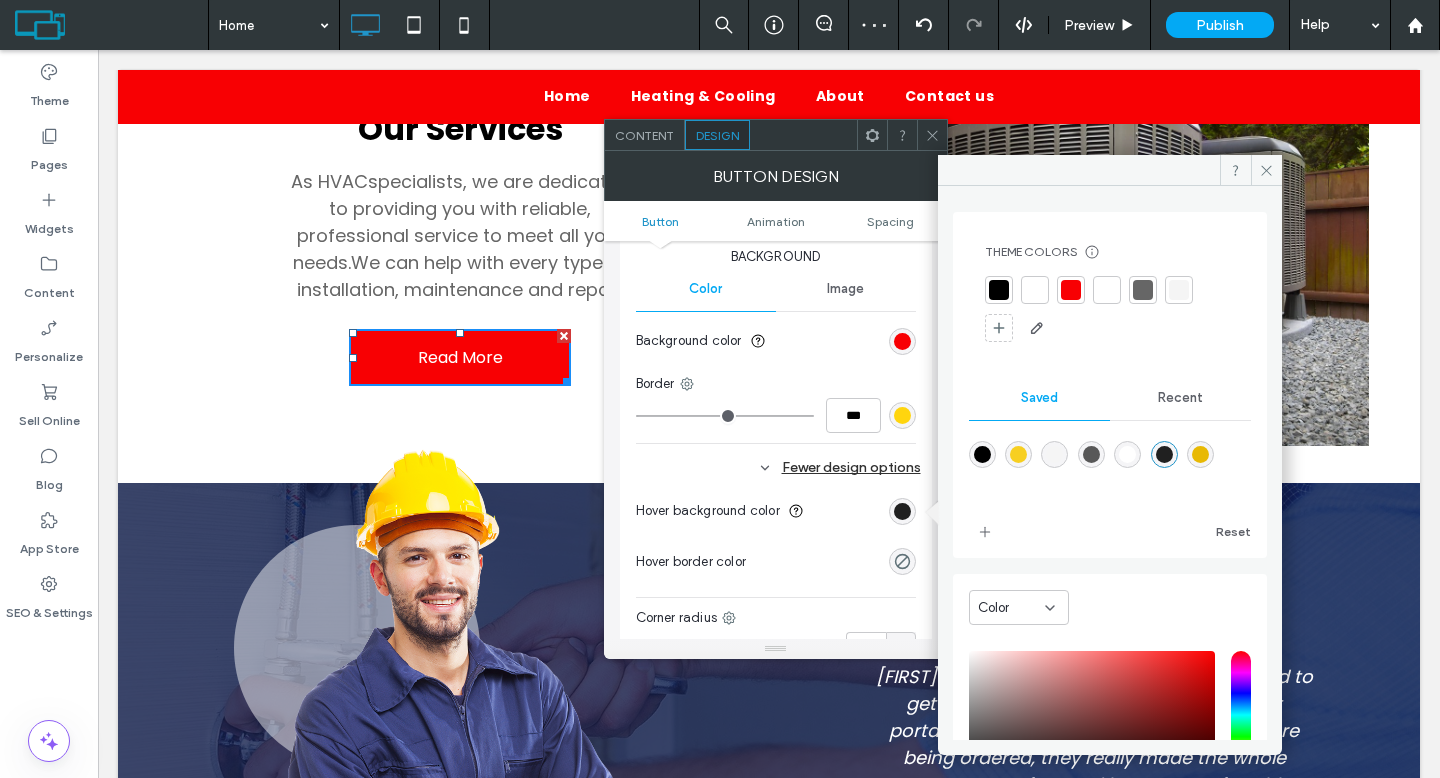 click at bounding box center (982, 454) 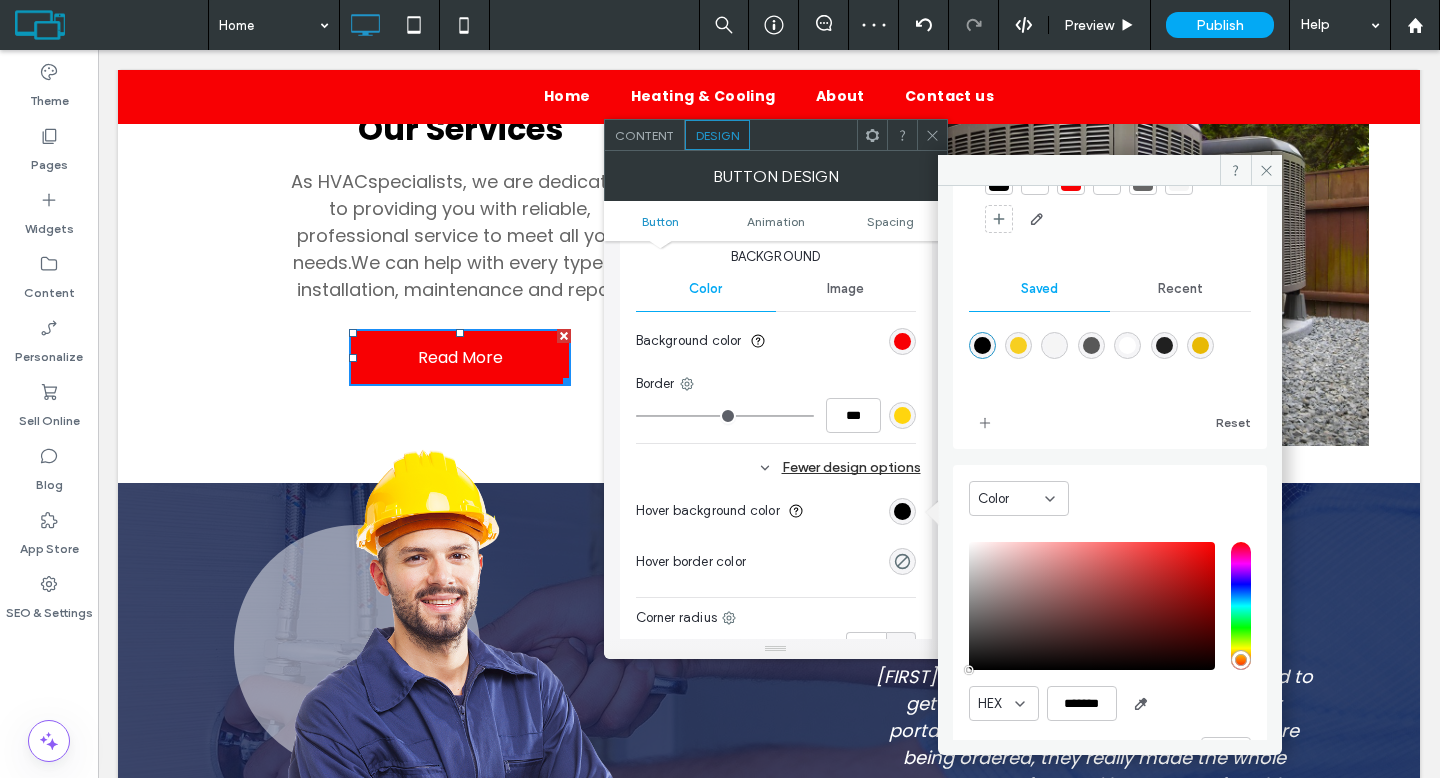 scroll, scrollTop: 166, scrollLeft: 0, axis: vertical 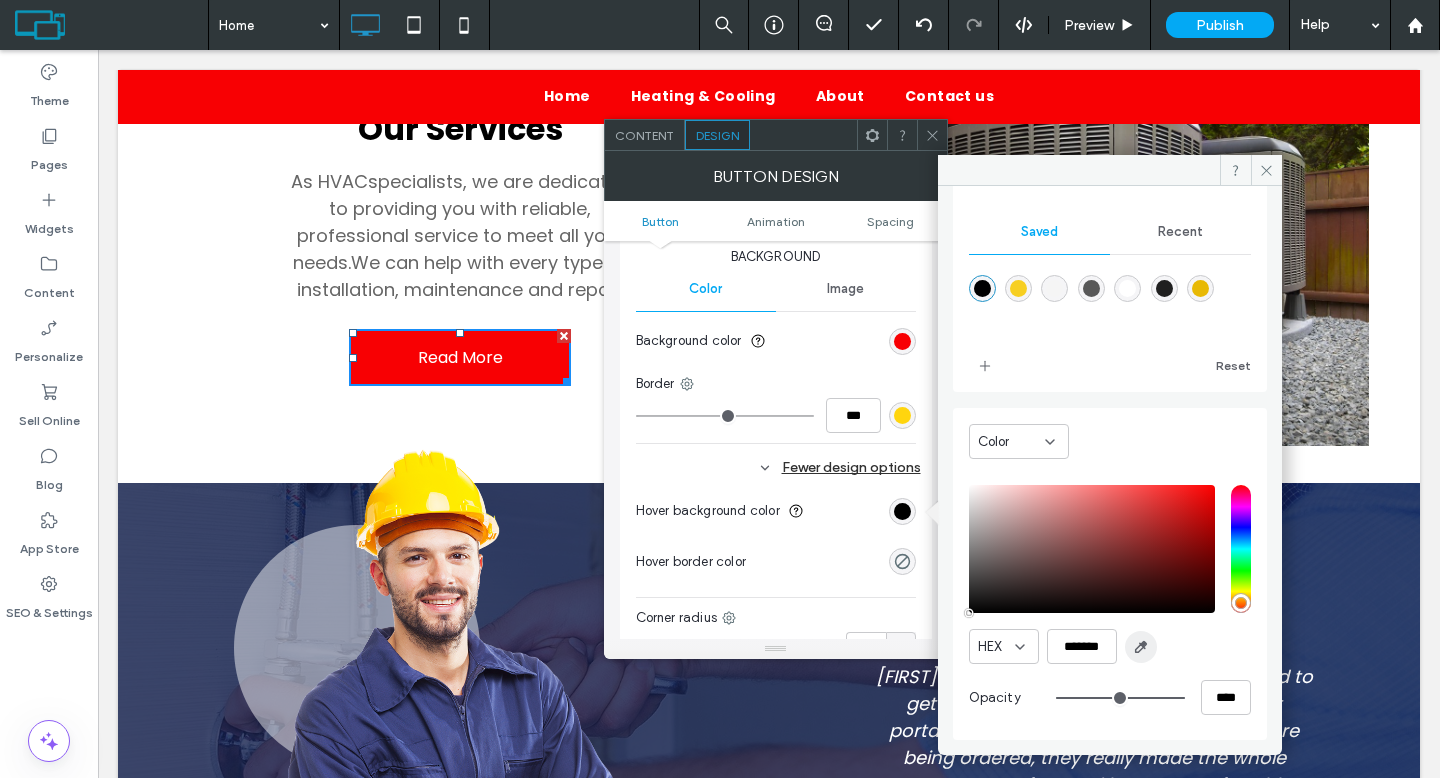 click 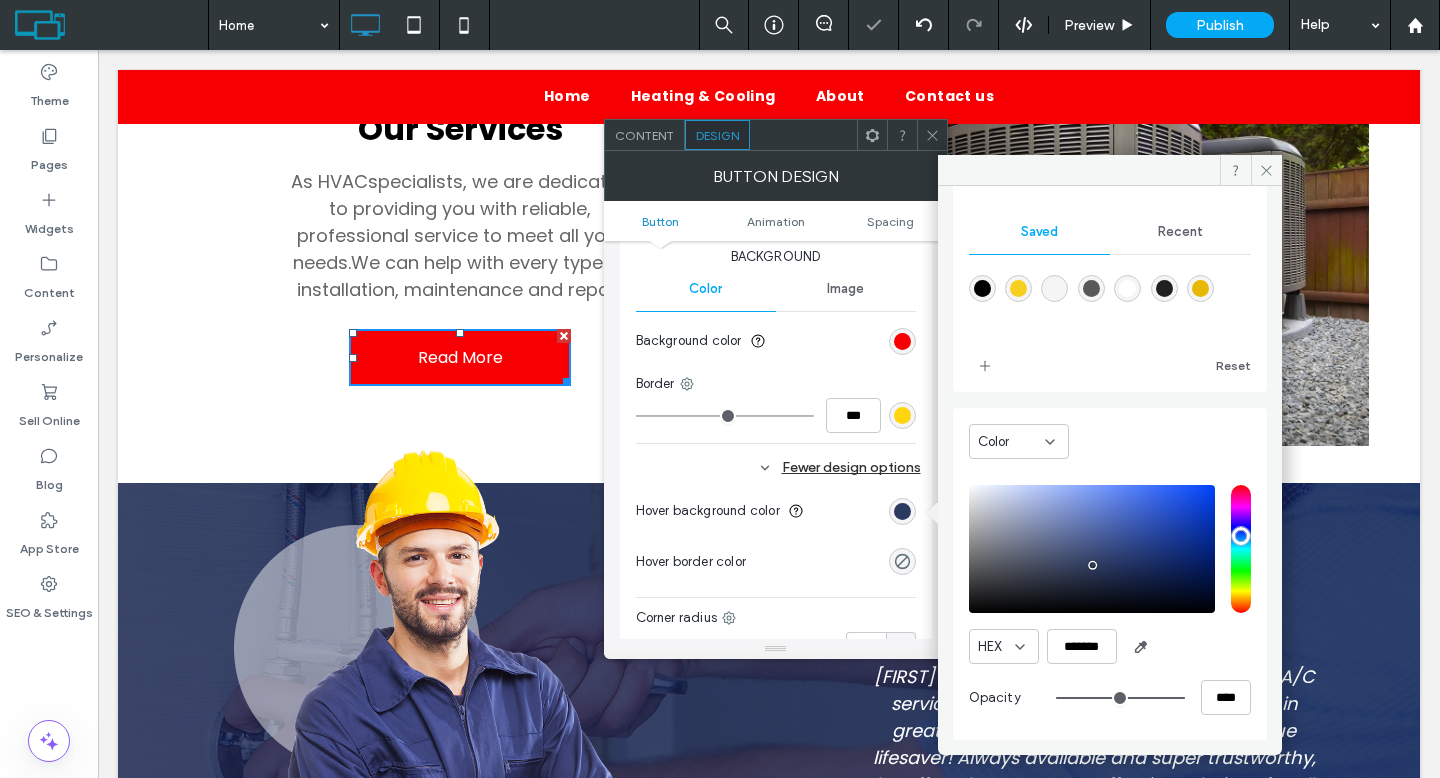 type on "*******" 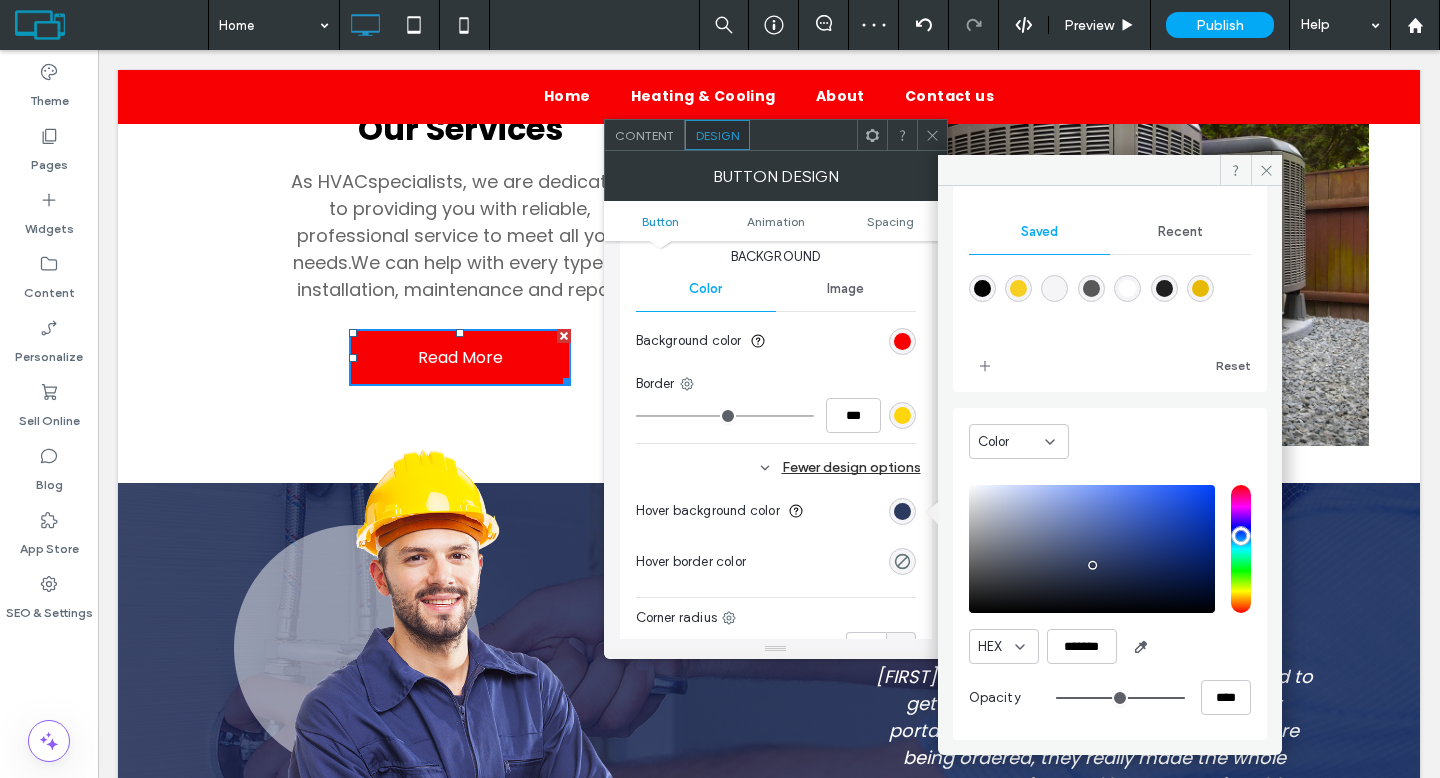 click 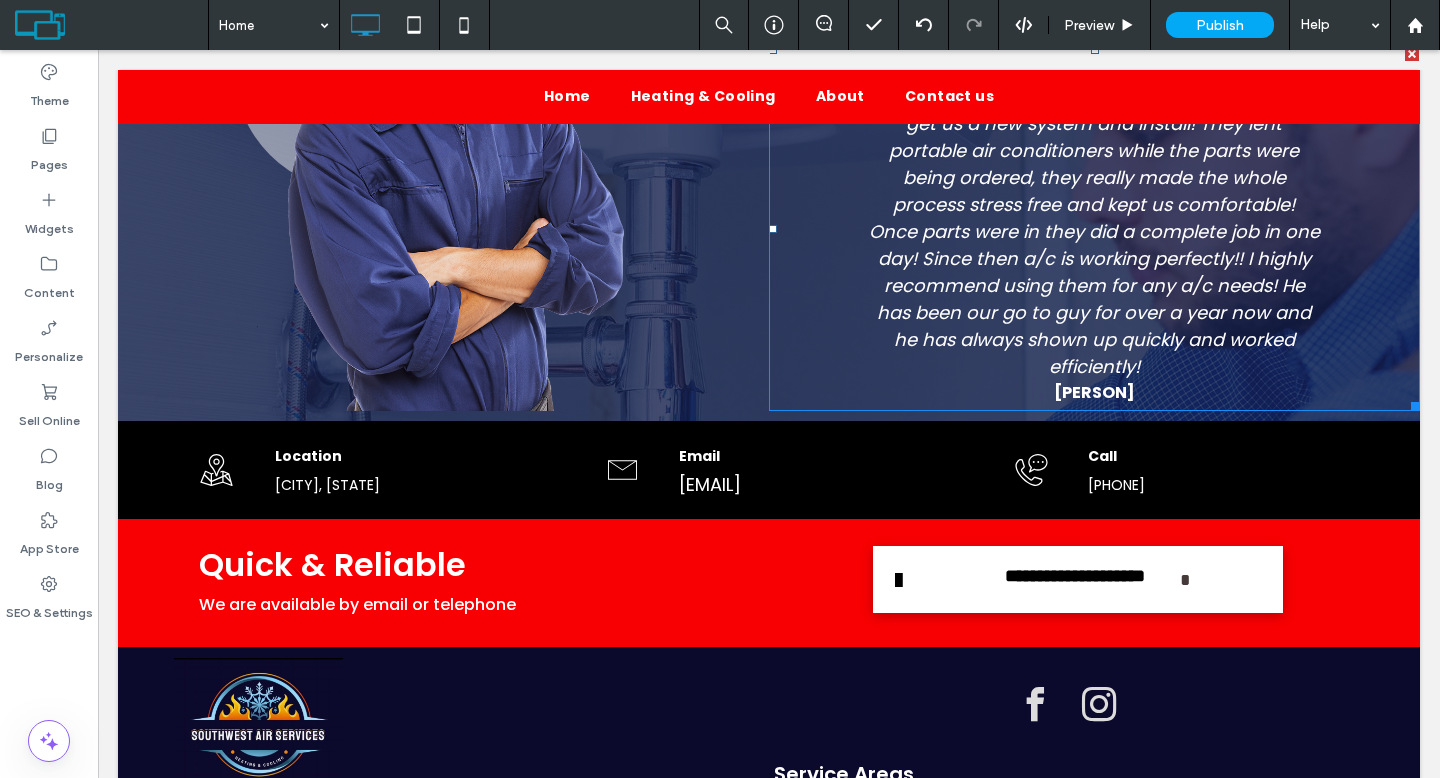 scroll, scrollTop: 1841, scrollLeft: 0, axis: vertical 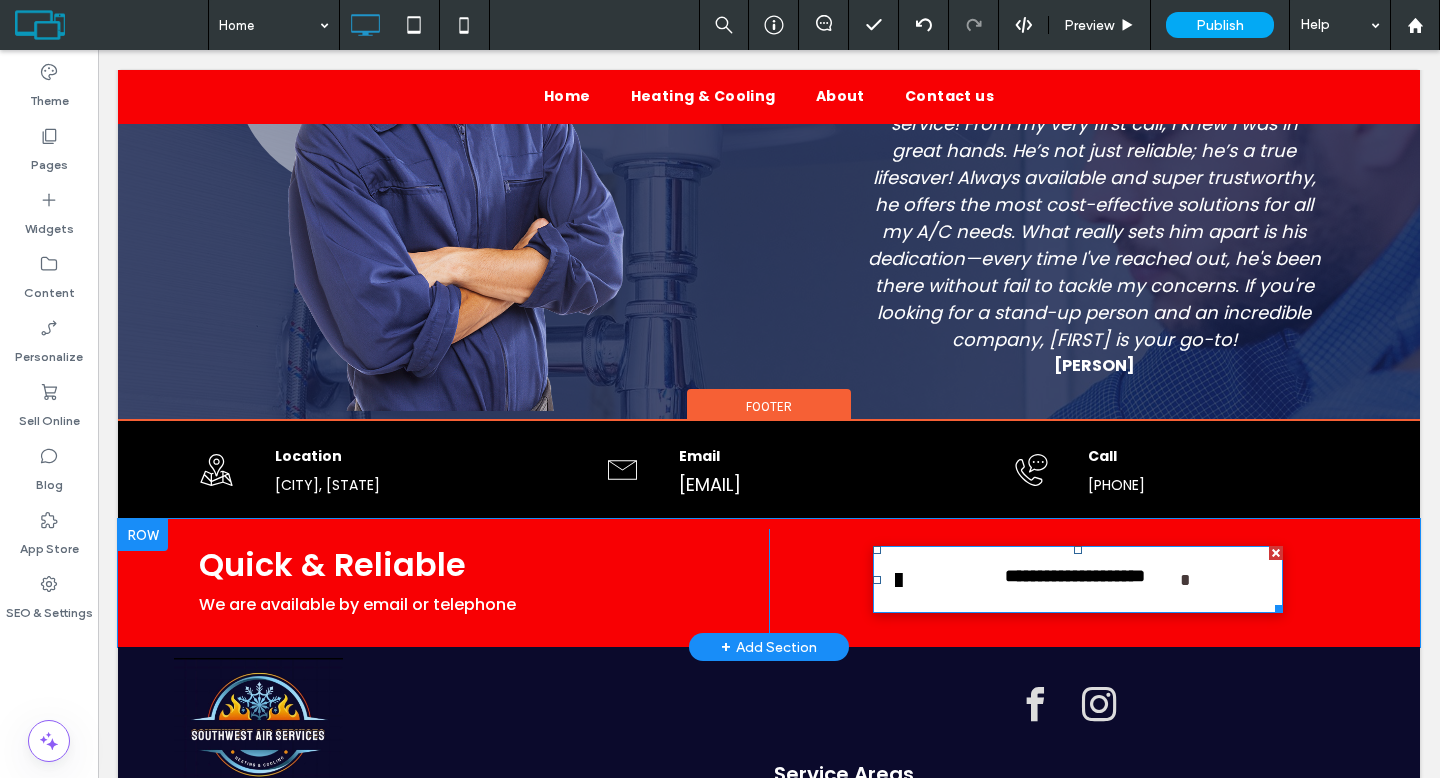 click on "**********" at bounding box center (1075, 580) 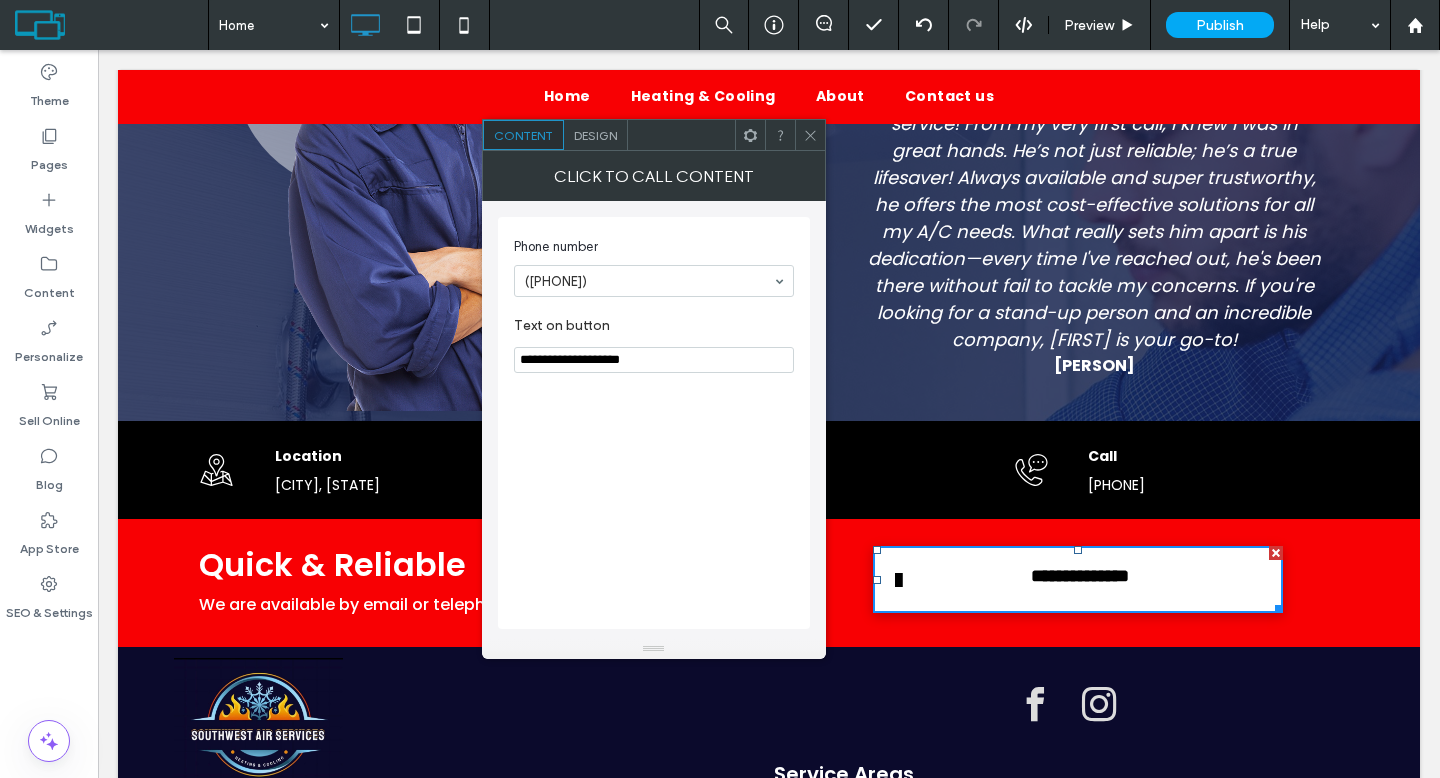 click on "Design" at bounding box center (595, 135) 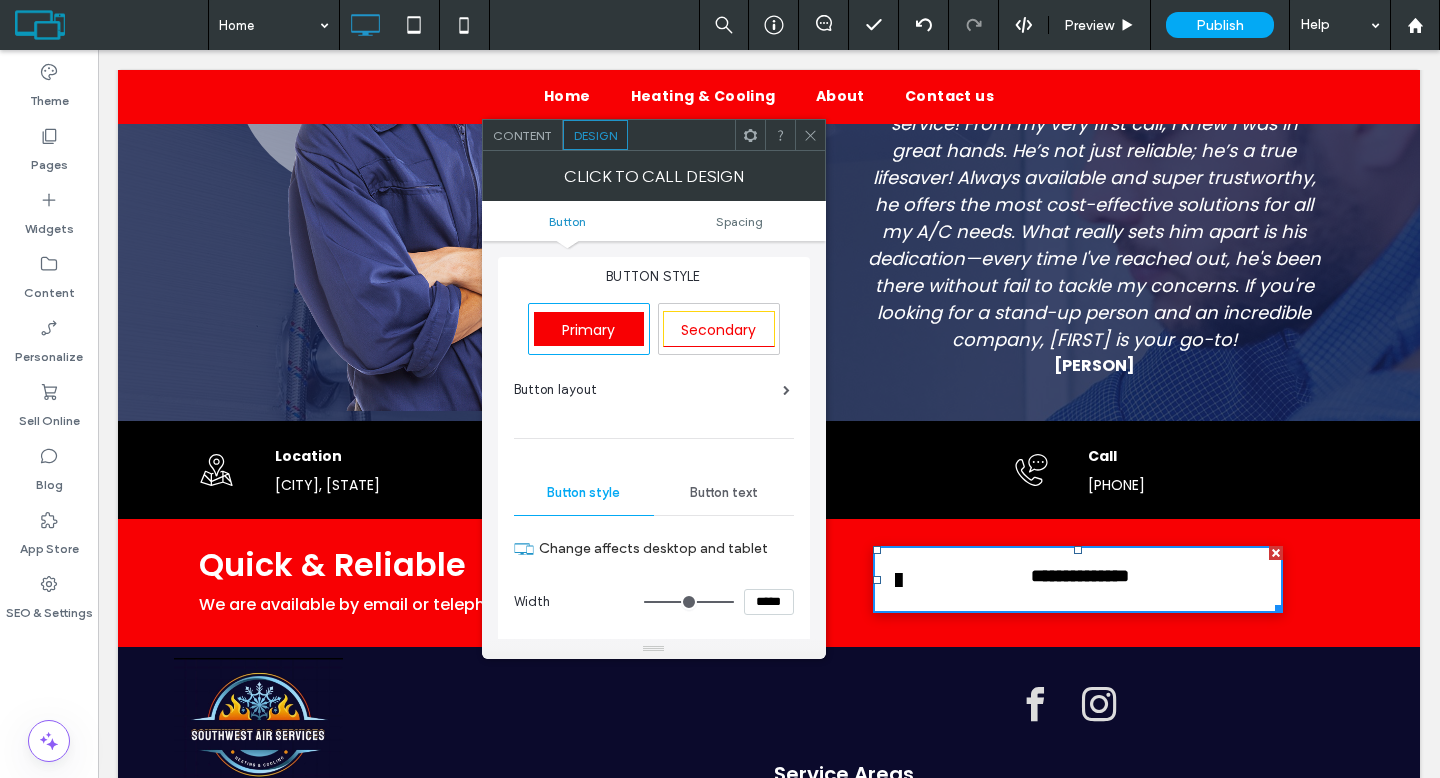 type on "***" 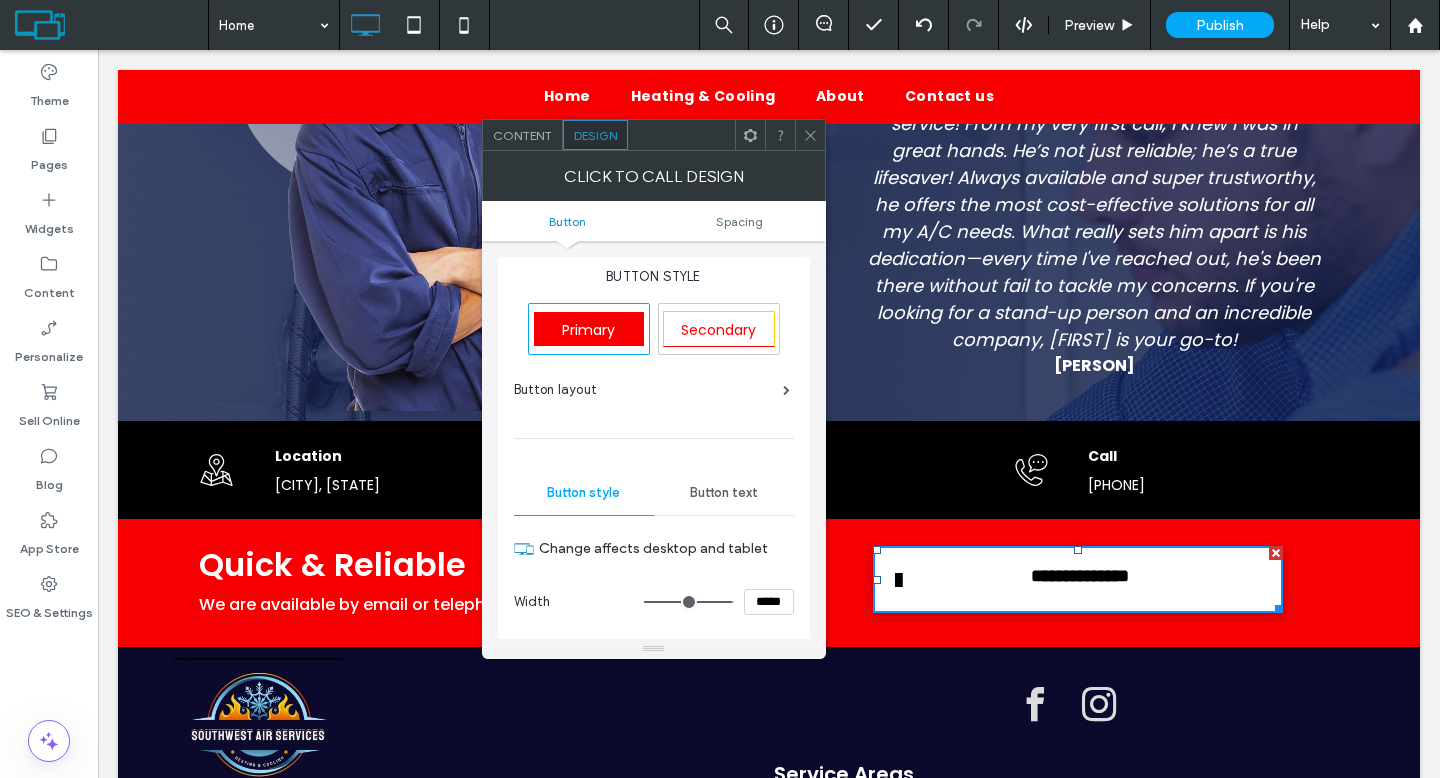 type on "***" 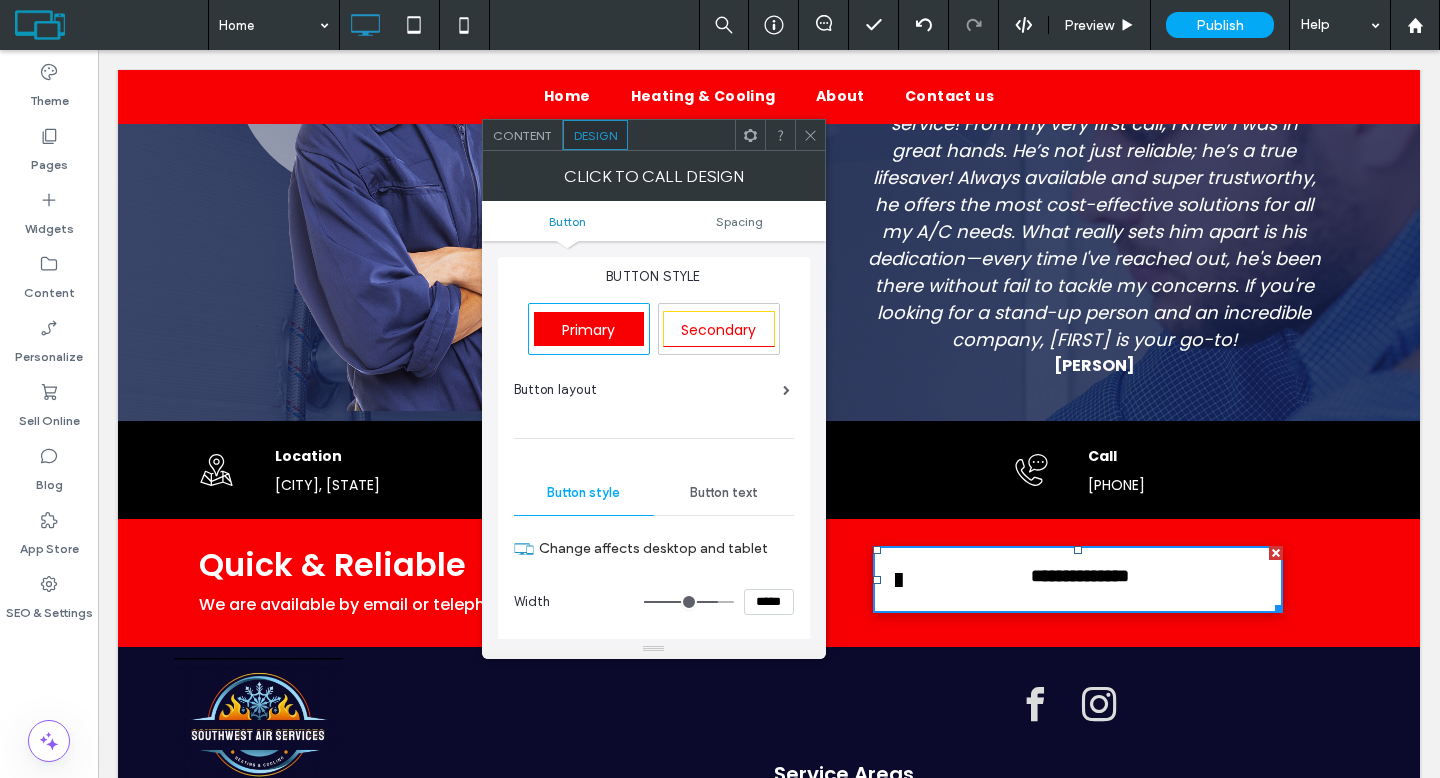 type on "***" 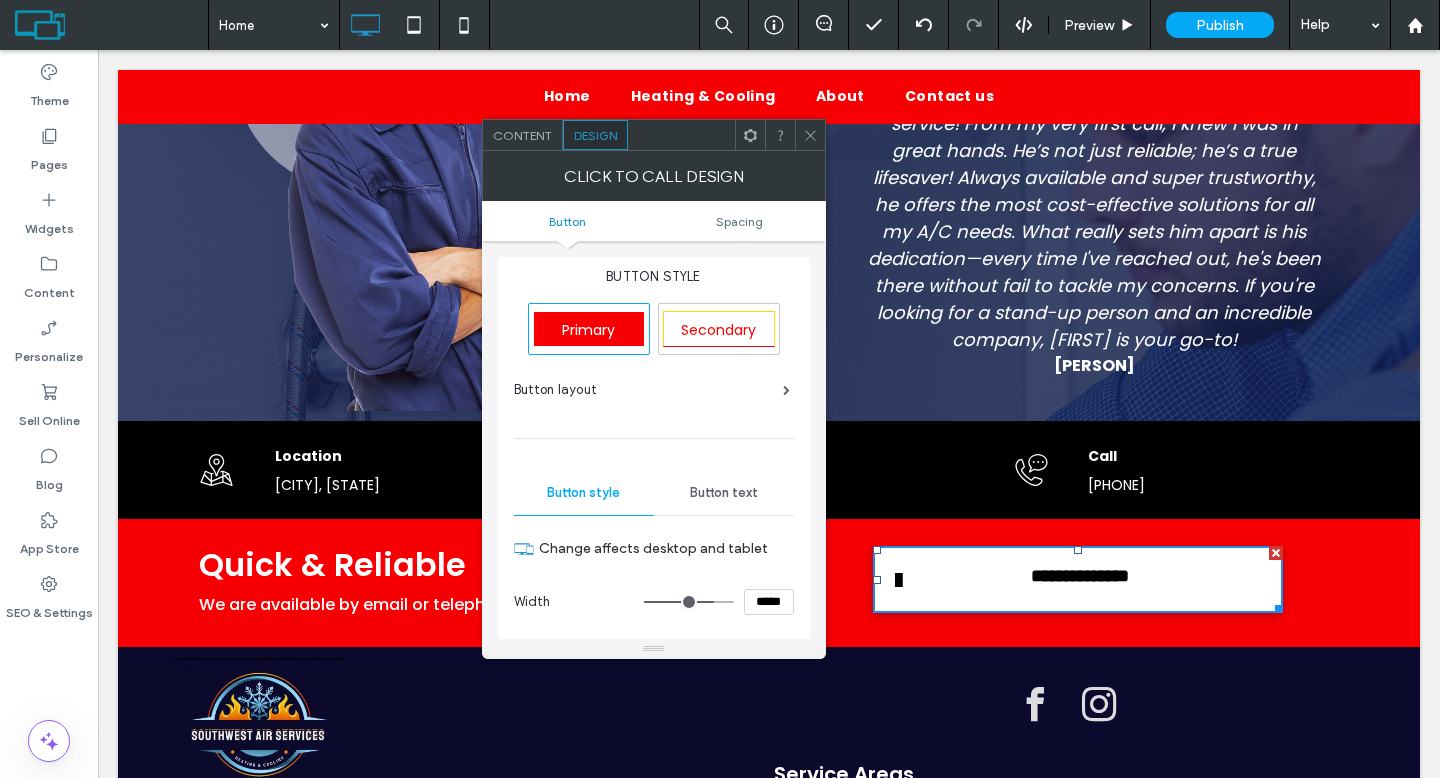 drag, startPoint x: 724, startPoint y: 601, endPoint x: 709, endPoint y: 598, distance: 15.297058 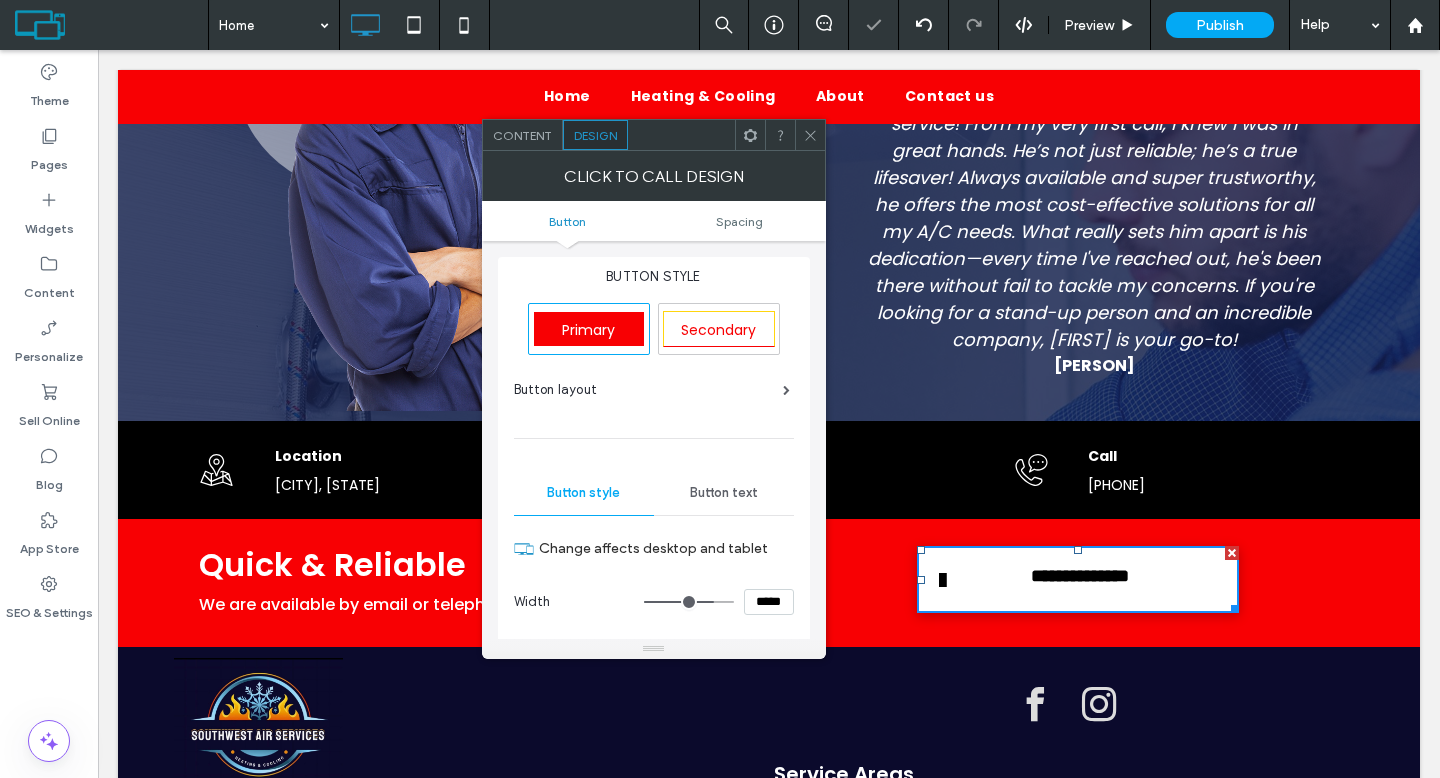 type on "***" 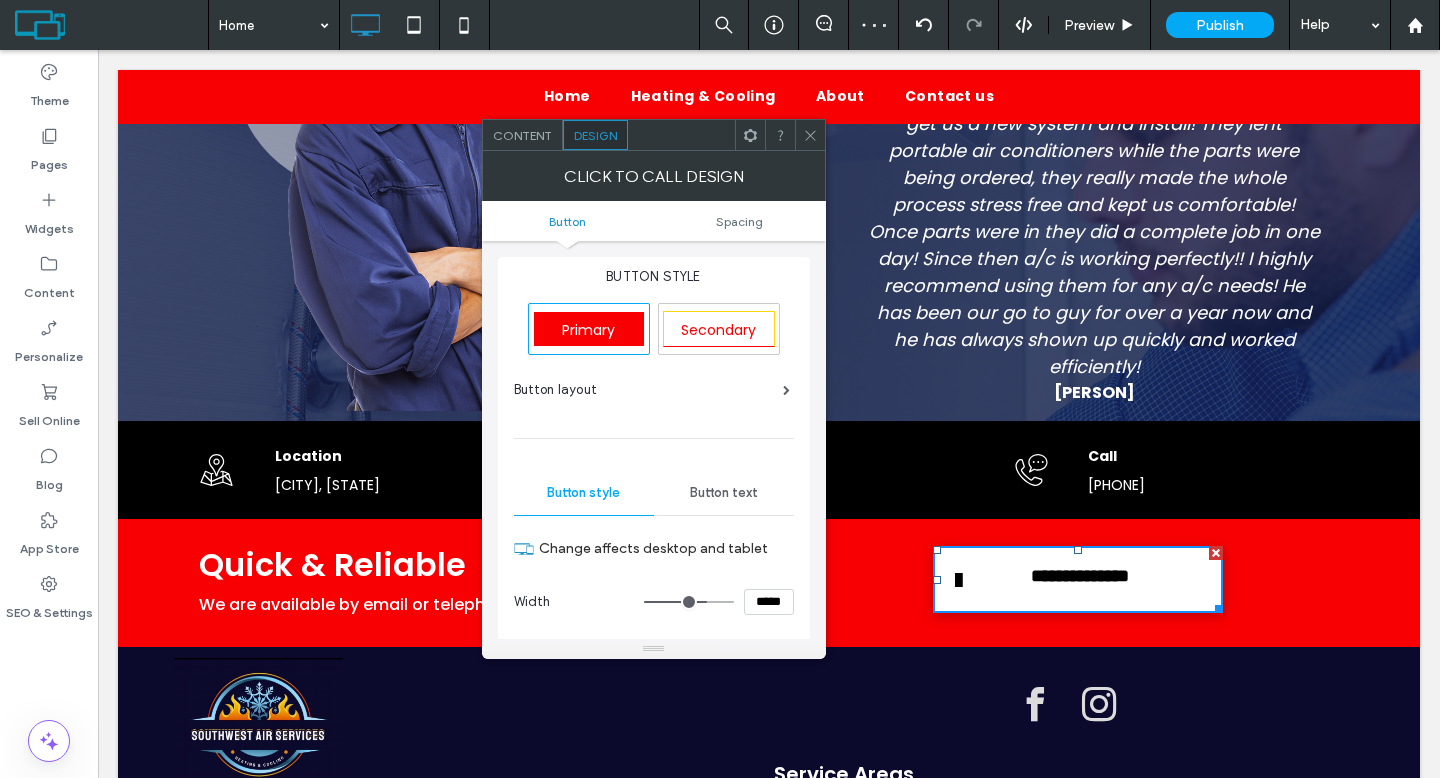 click on "**********" at bounding box center (1108, 570) 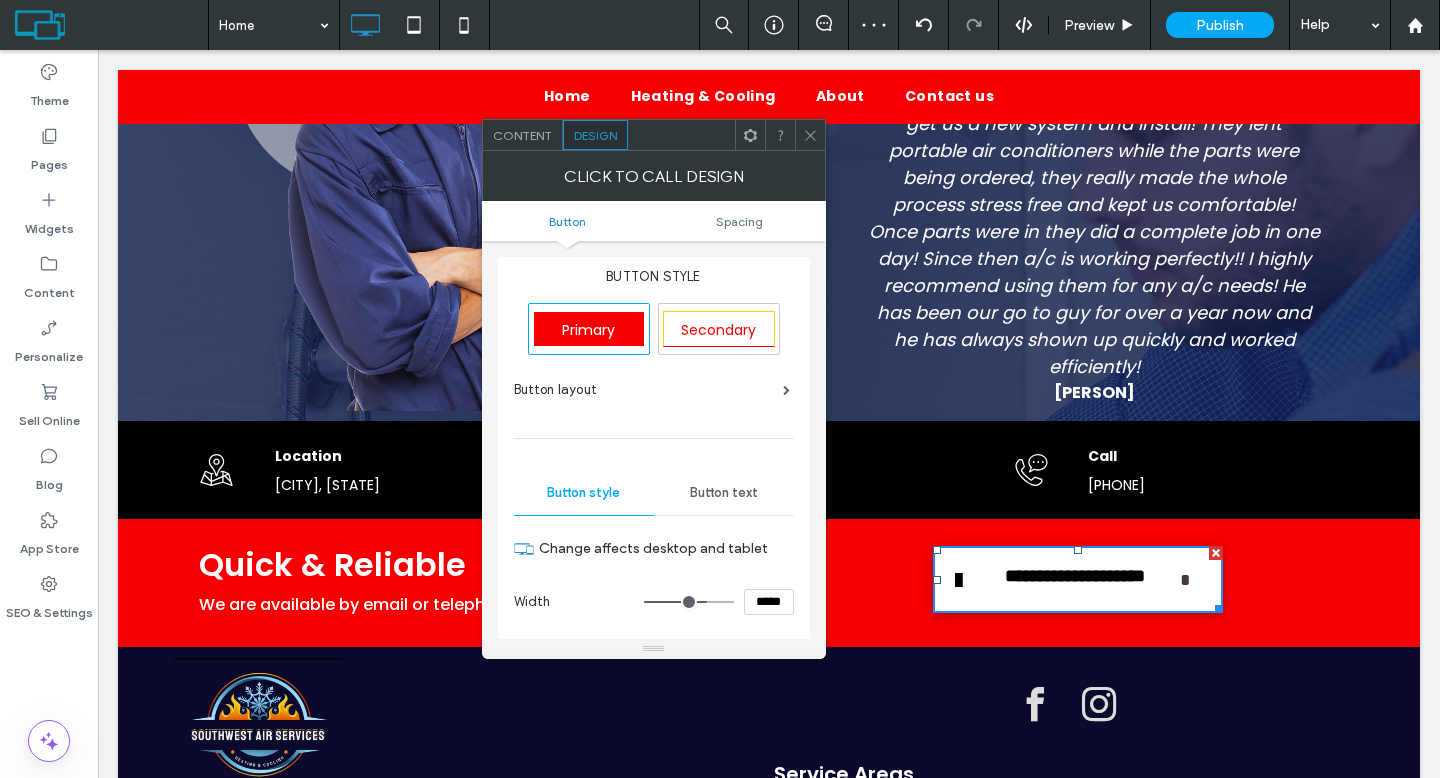click 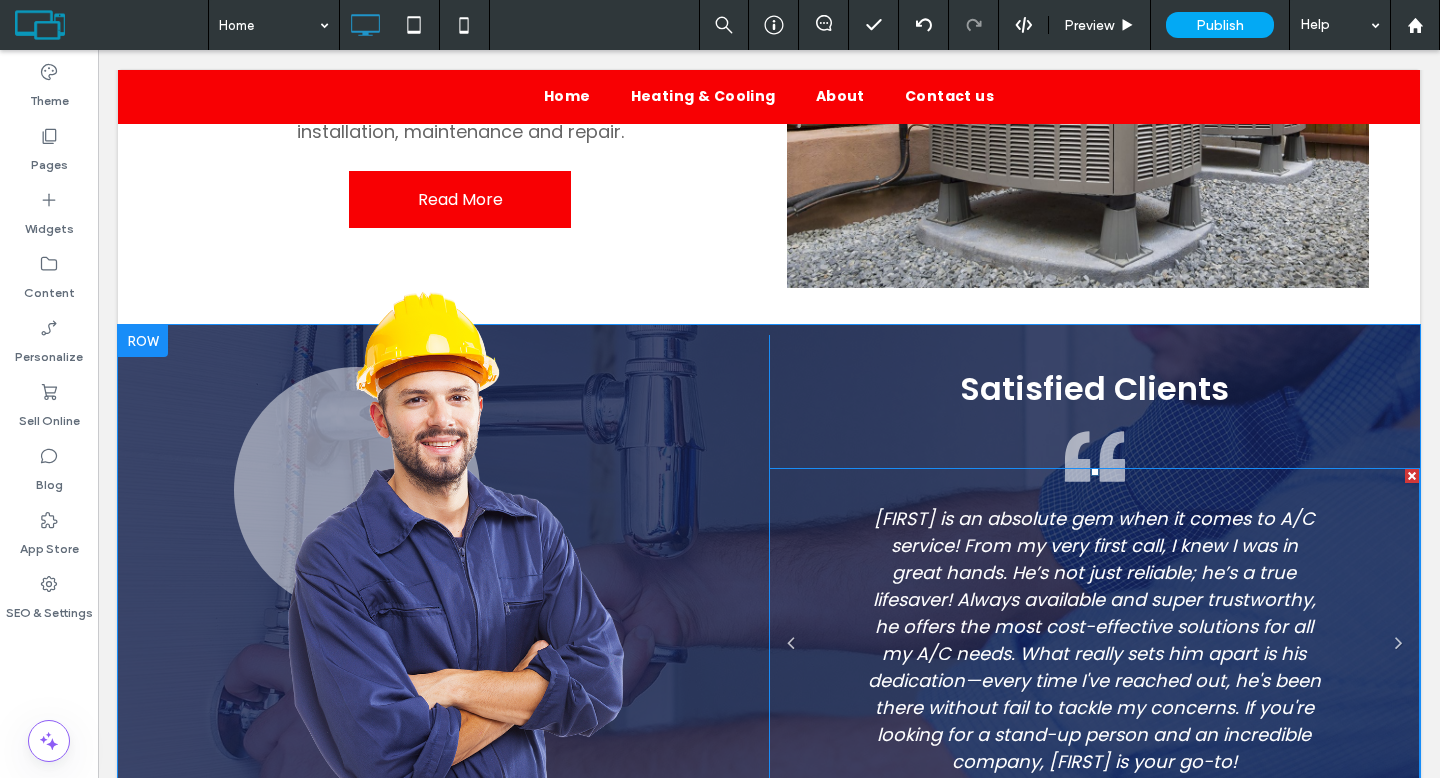 scroll, scrollTop: 1603, scrollLeft: 0, axis: vertical 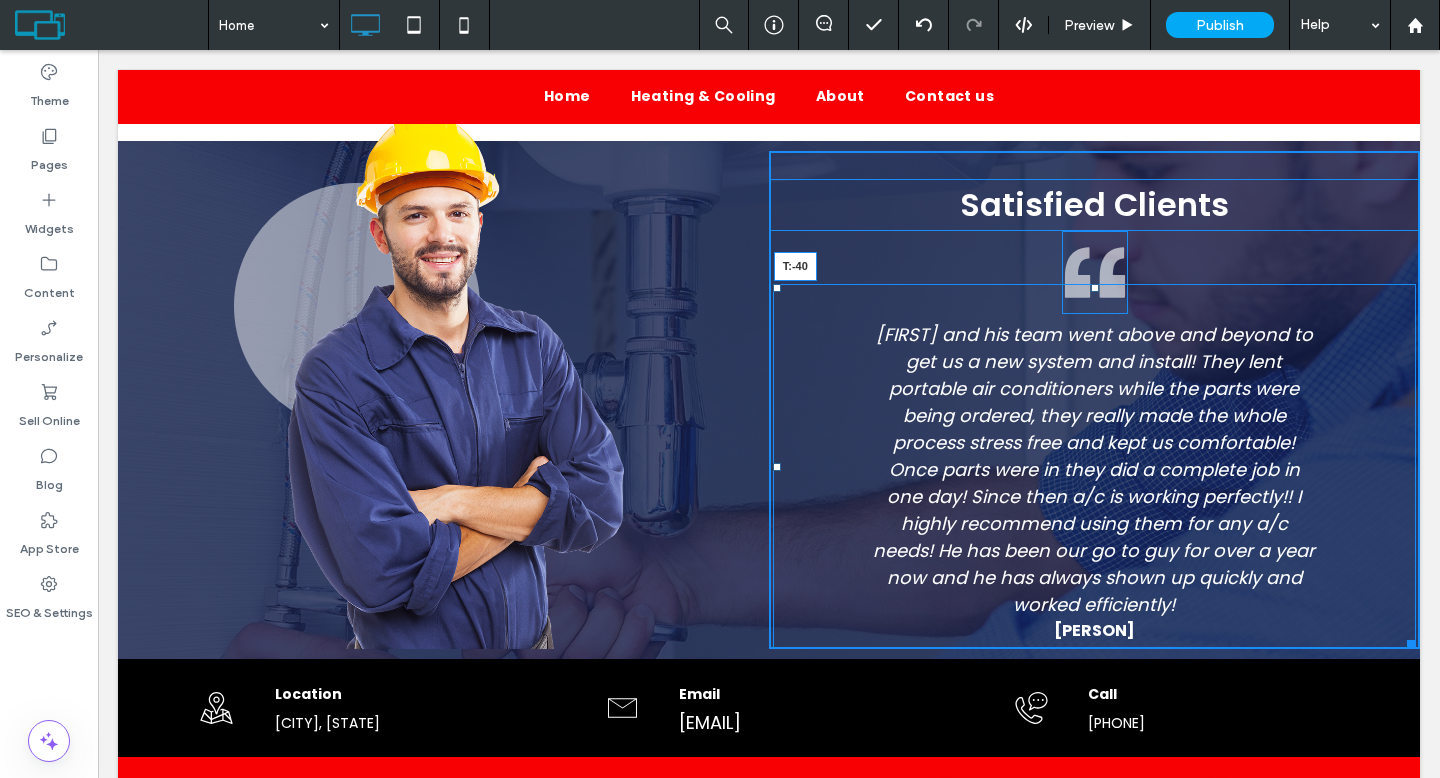 drag, startPoint x: 1080, startPoint y: 286, endPoint x: 1080, endPoint y: 262, distance: 24 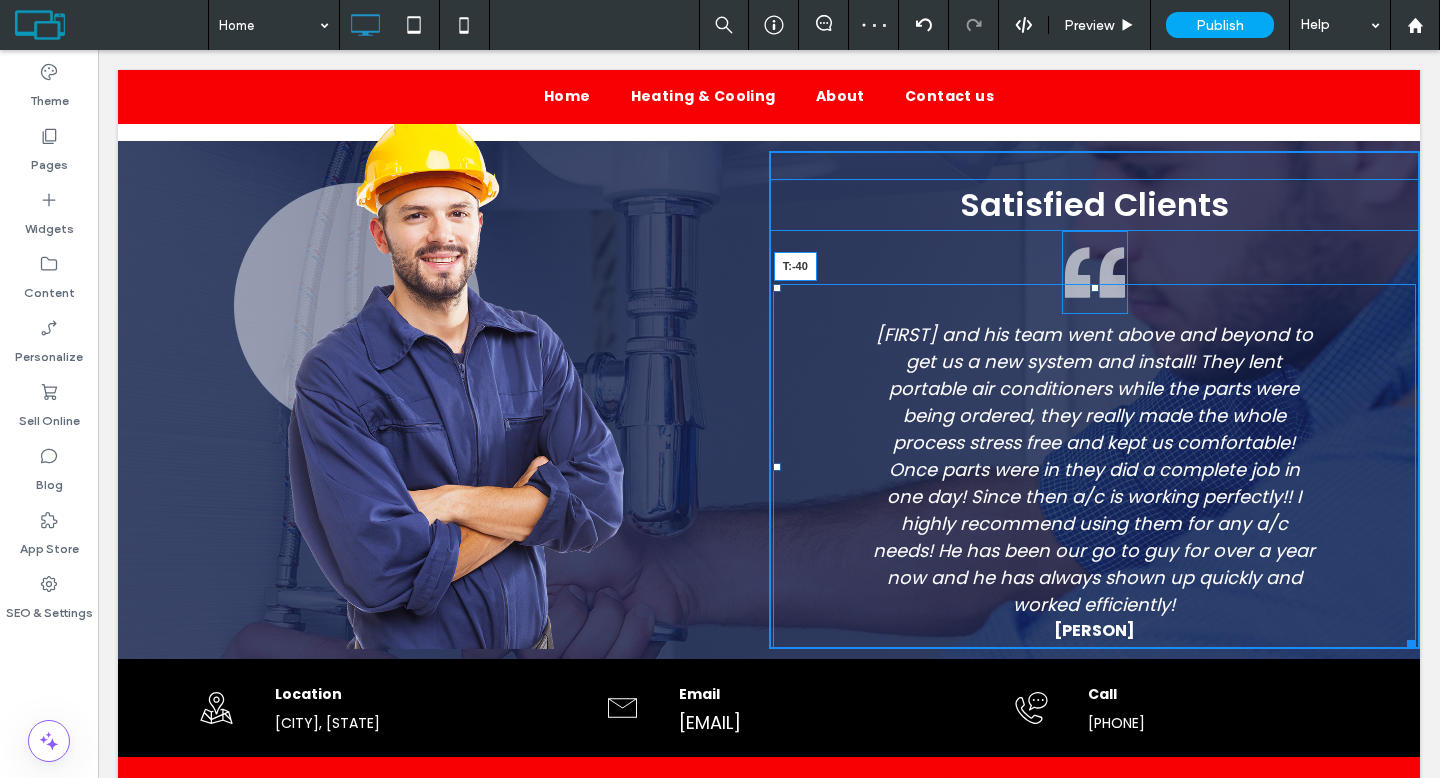 drag, startPoint x: 1080, startPoint y: 287, endPoint x: 1082, endPoint y: 254, distance: 33.06055 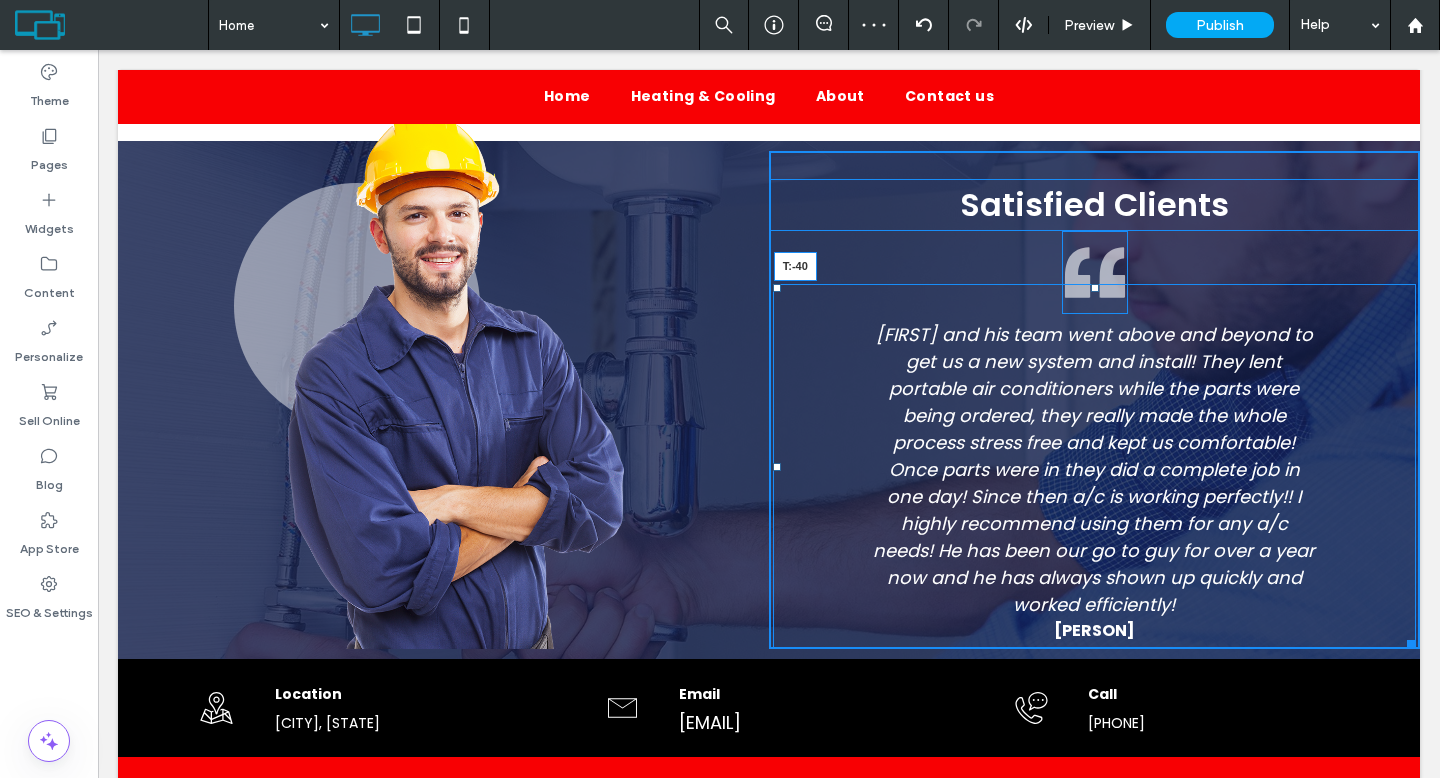 click on "Satisfied Clients
quotes2Artboard 2
Alex is an absolute gem when it comes to A/C service! From my very first call, I knew I was in great hands. He’s not just reliable; he’s a true lifesaver! Always available and super trustworthy, he offers the most cost-effective solutions for all my A/C needs. What really sets him apart is his dedication—every time I've reached out, he's been there without fail to tackle my concerns. If you're looking for a stand-up person and an incredible company, Alex is your go-to!
DrBrian Gibson
Button
Michael Kaufman
Button
T:-40
Click To Paste" at bounding box center (1094, 400) 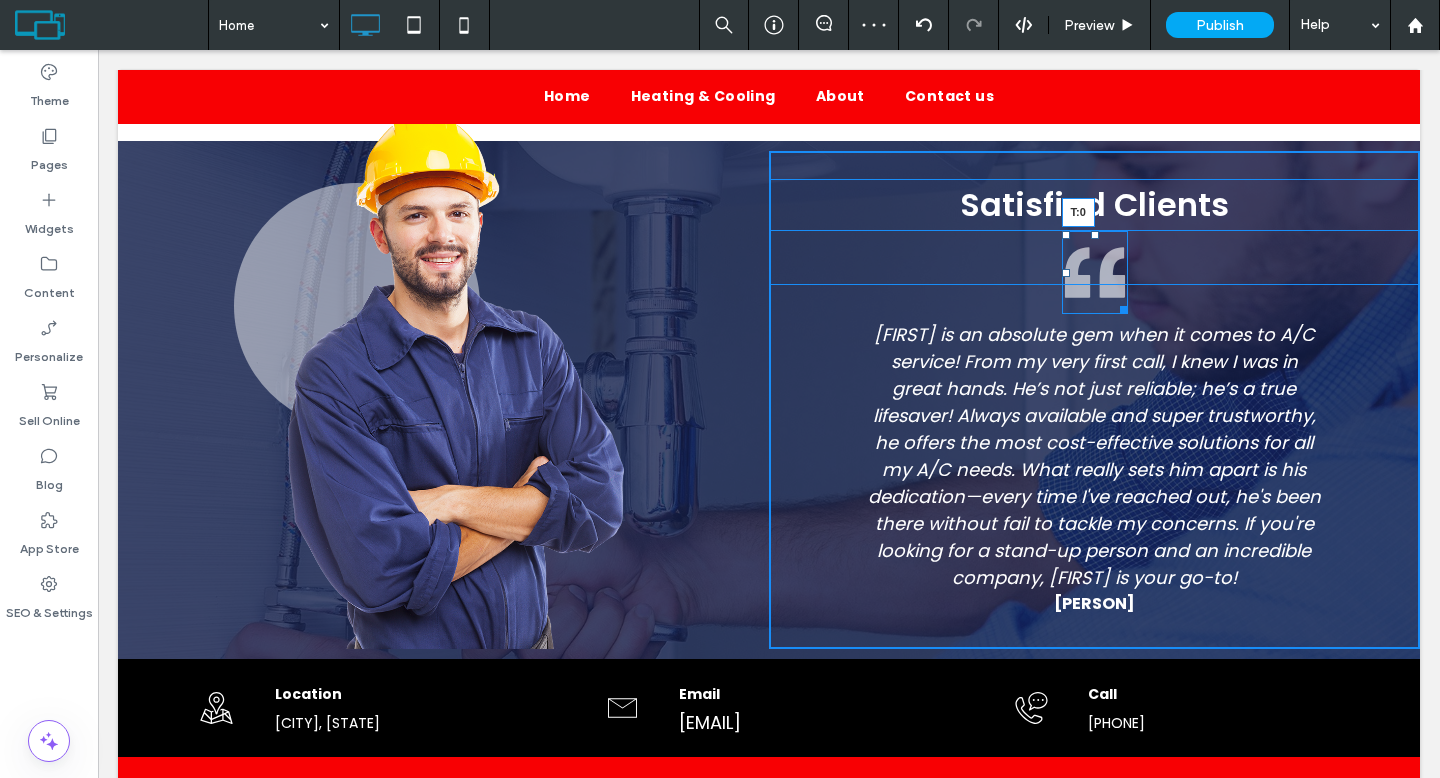 drag, startPoint x: 1083, startPoint y: 226, endPoint x: 1083, endPoint y: 197, distance: 29 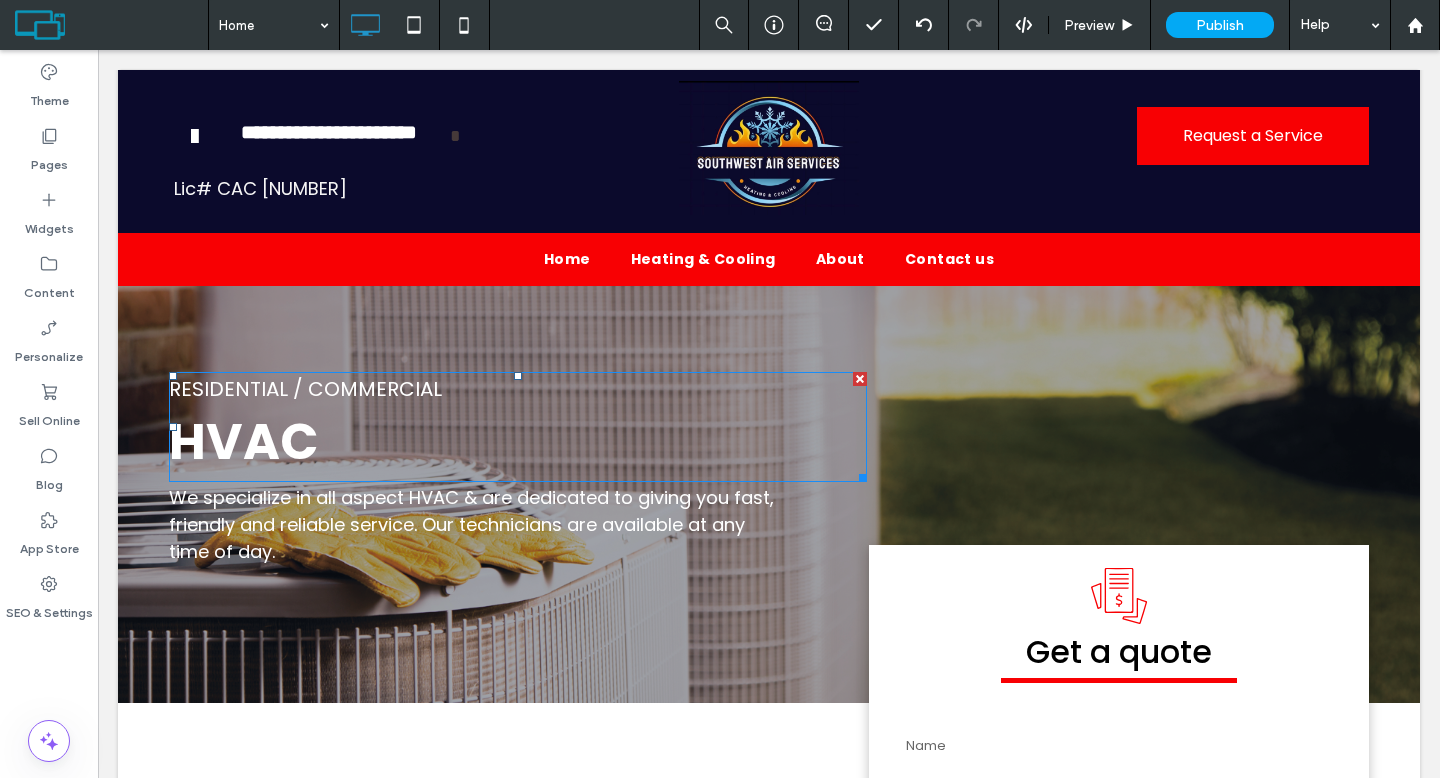 scroll, scrollTop: 0, scrollLeft: 0, axis: both 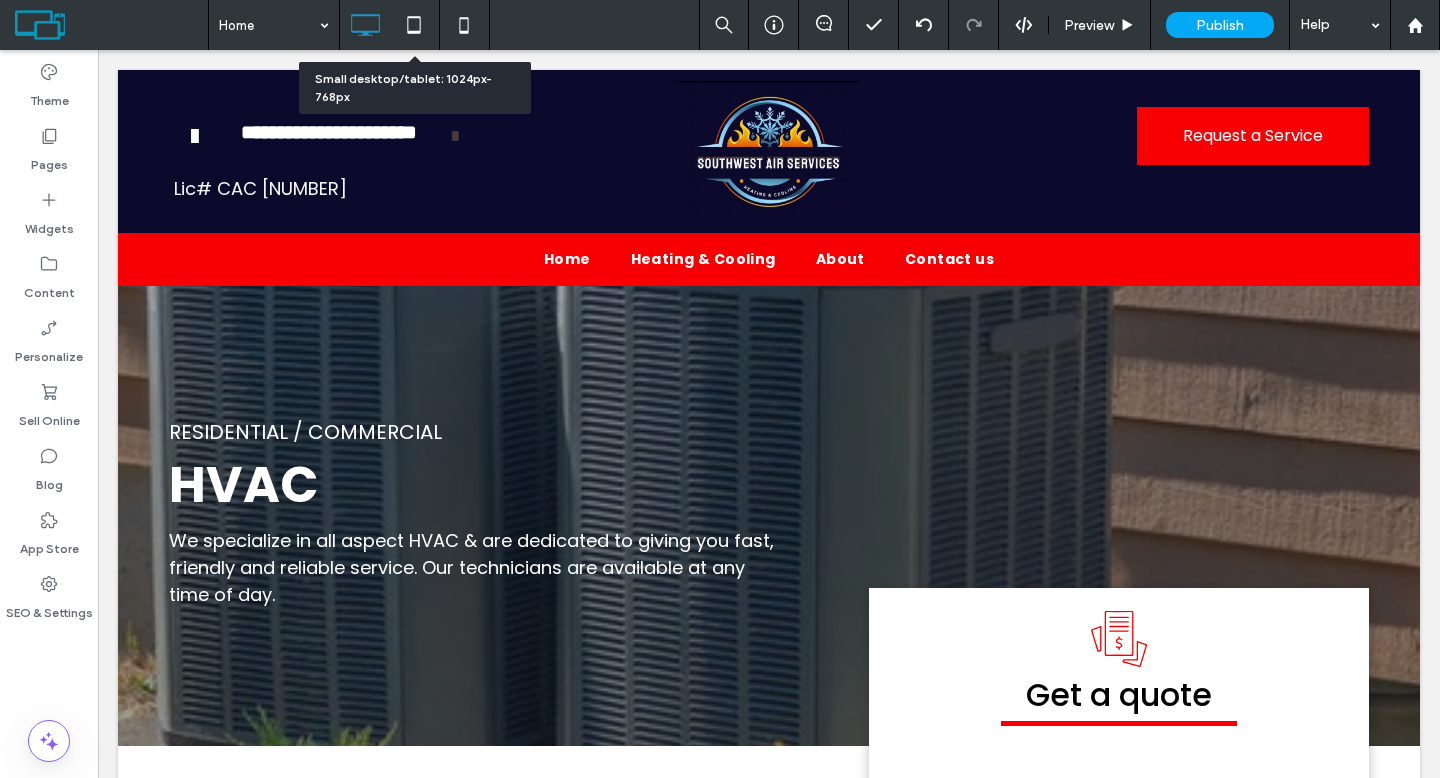 click 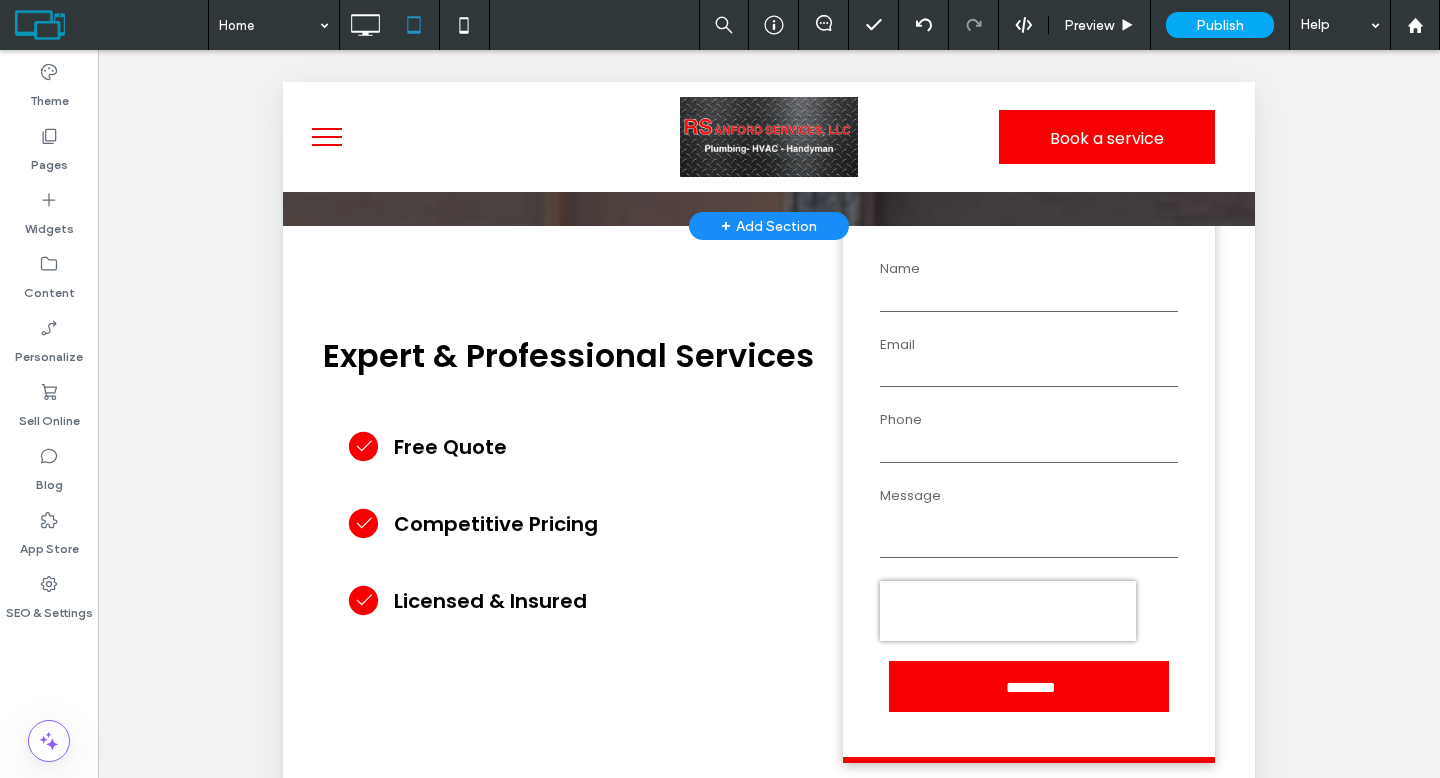 scroll, scrollTop: 0, scrollLeft: 0, axis: both 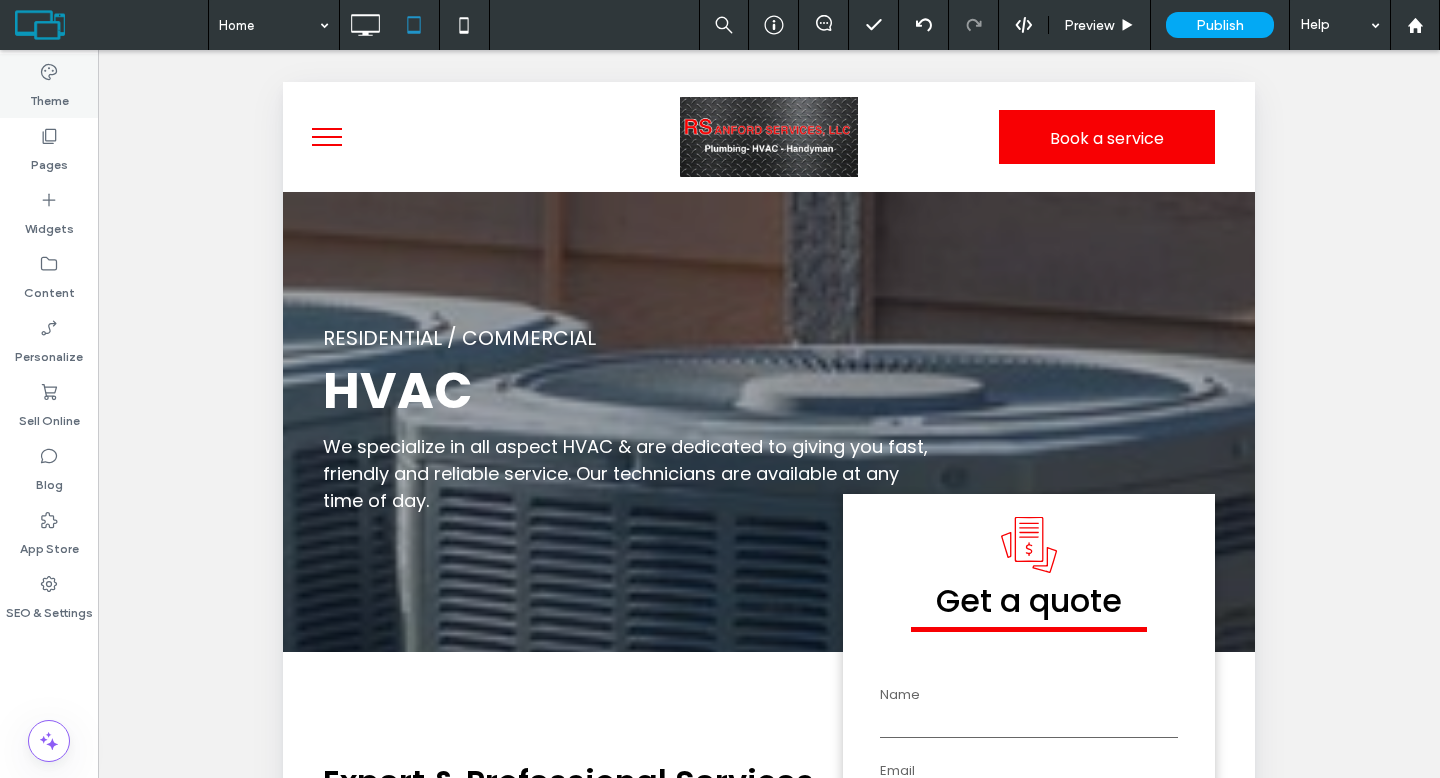 click on "Theme" at bounding box center (49, 96) 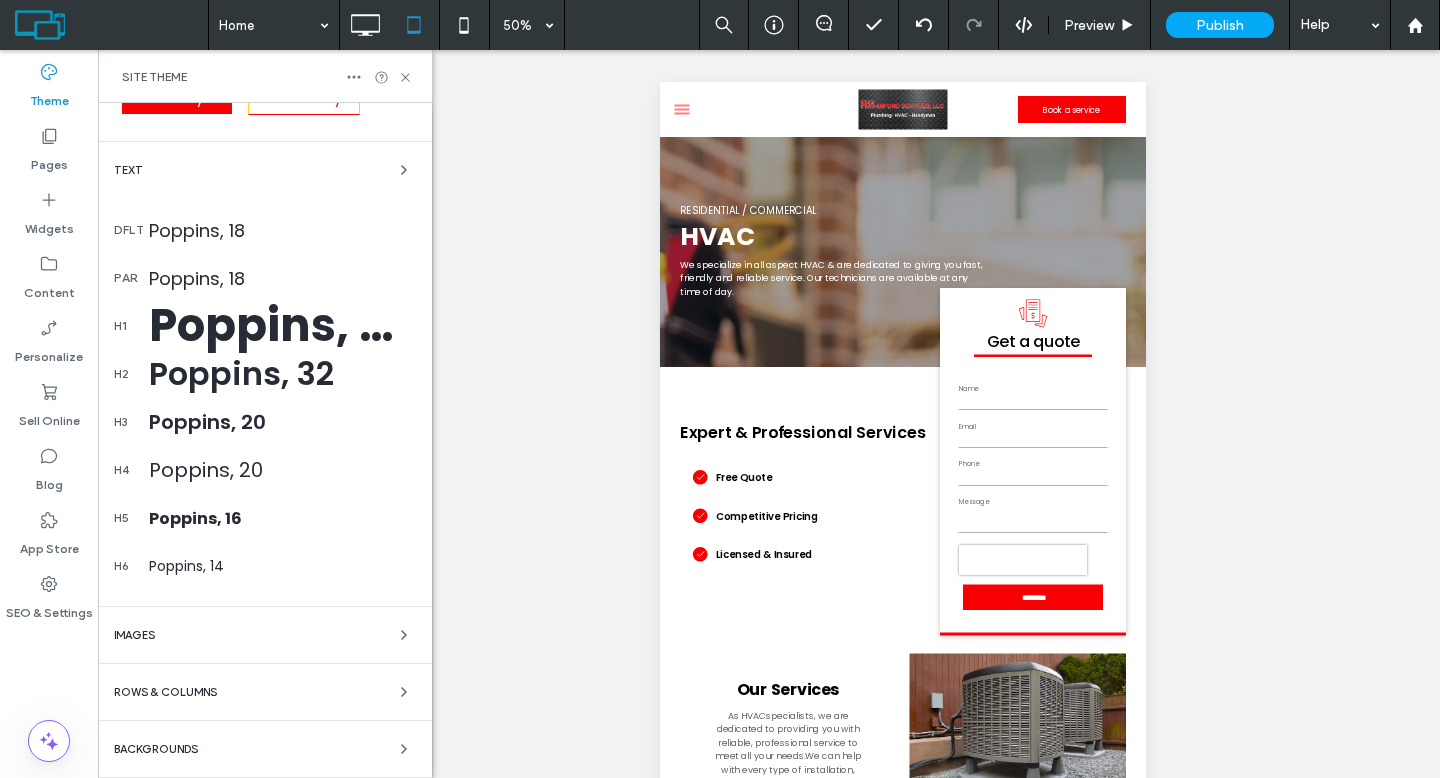scroll, scrollTop: 272, scrollLeft: 0, axis: vertical 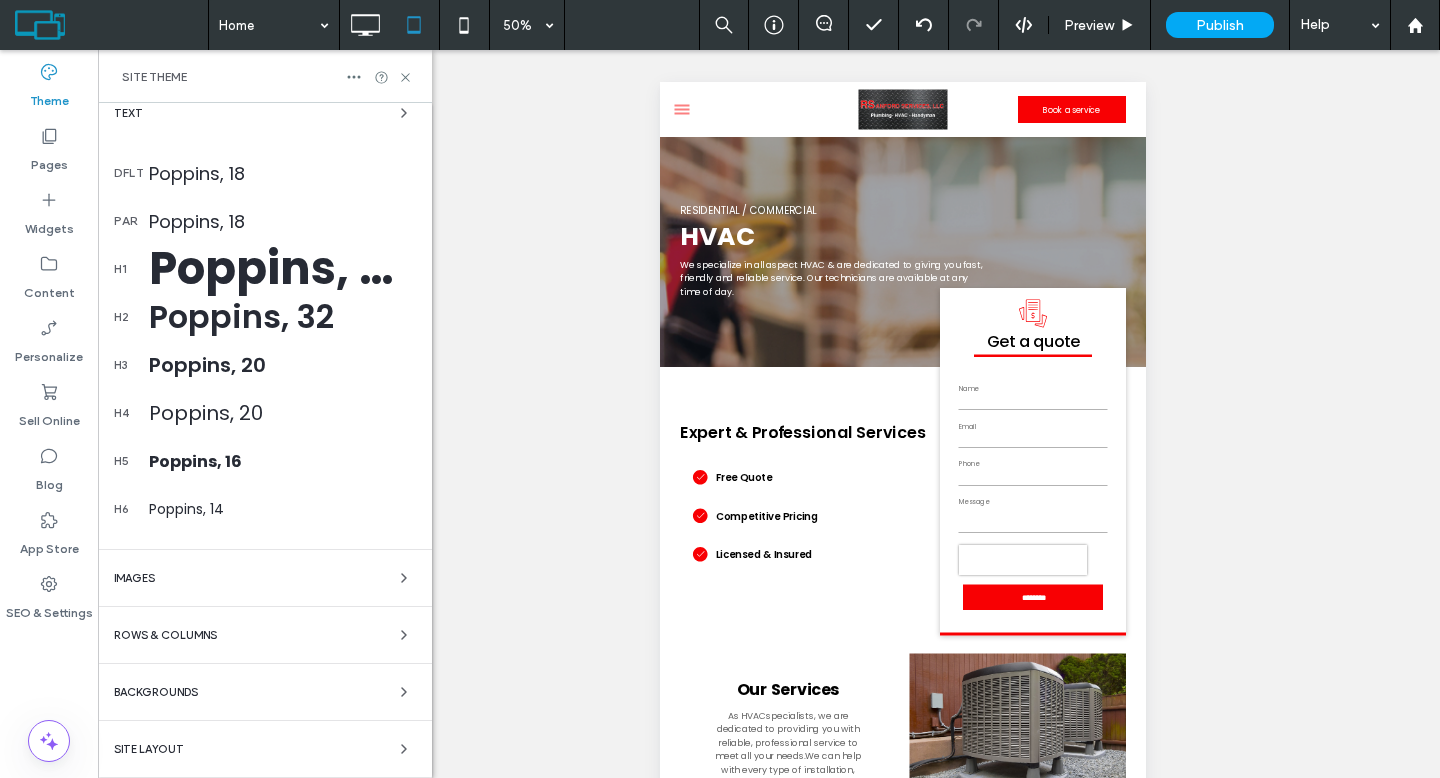 click on "Colors Buttons Primary Secondary Text dflt Poppins, 18 par Poppins, 18 h1 Poppins, 50 h2 Poppins, 32 h3 Poppins, 20 h4 Poppins, 20 h5 Poppins, 16 h6 Poppins, 14 Images  Rows & Columns Backgrounds Site Layout" at bounding box center (265, 304) 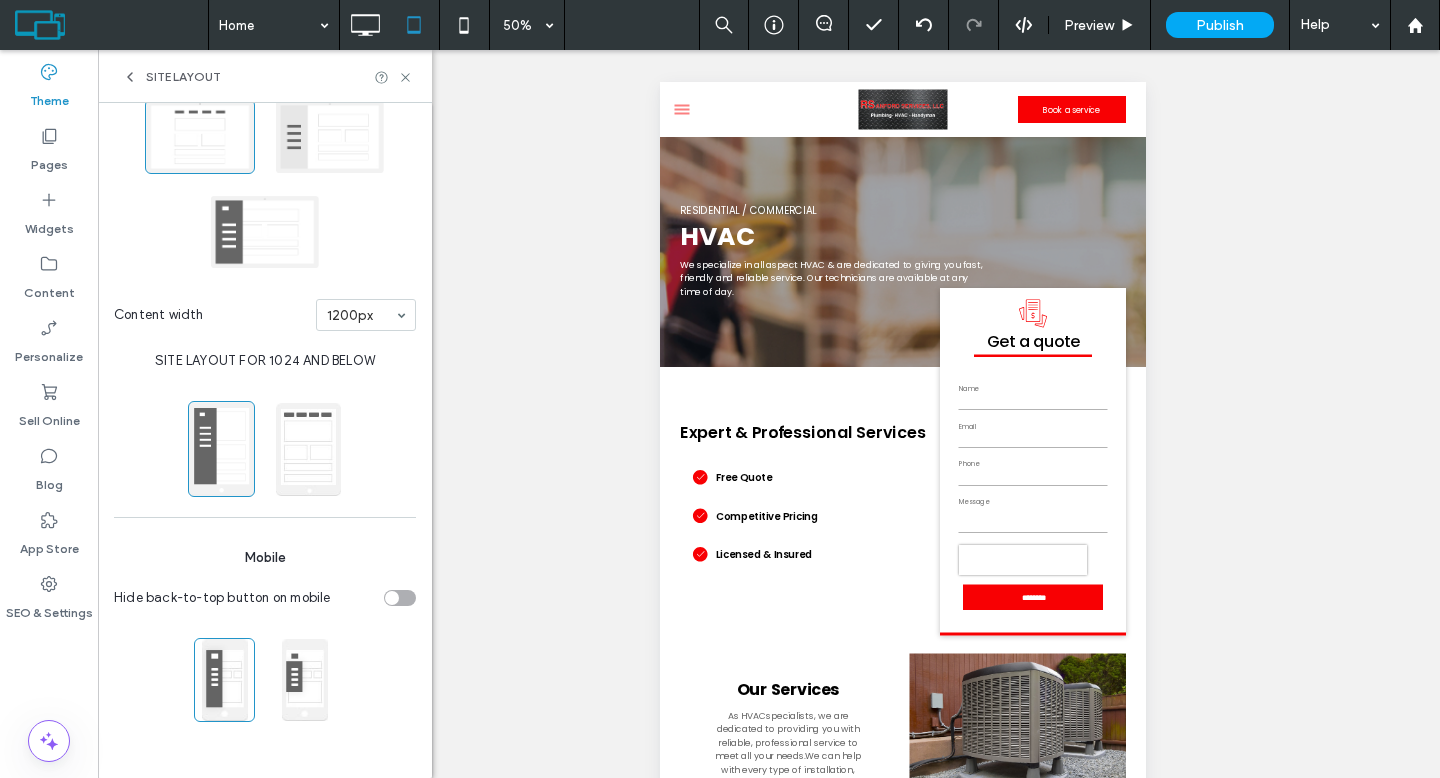 scroll, scrollTop: 194, scrollLeft: 0, axis: vertical 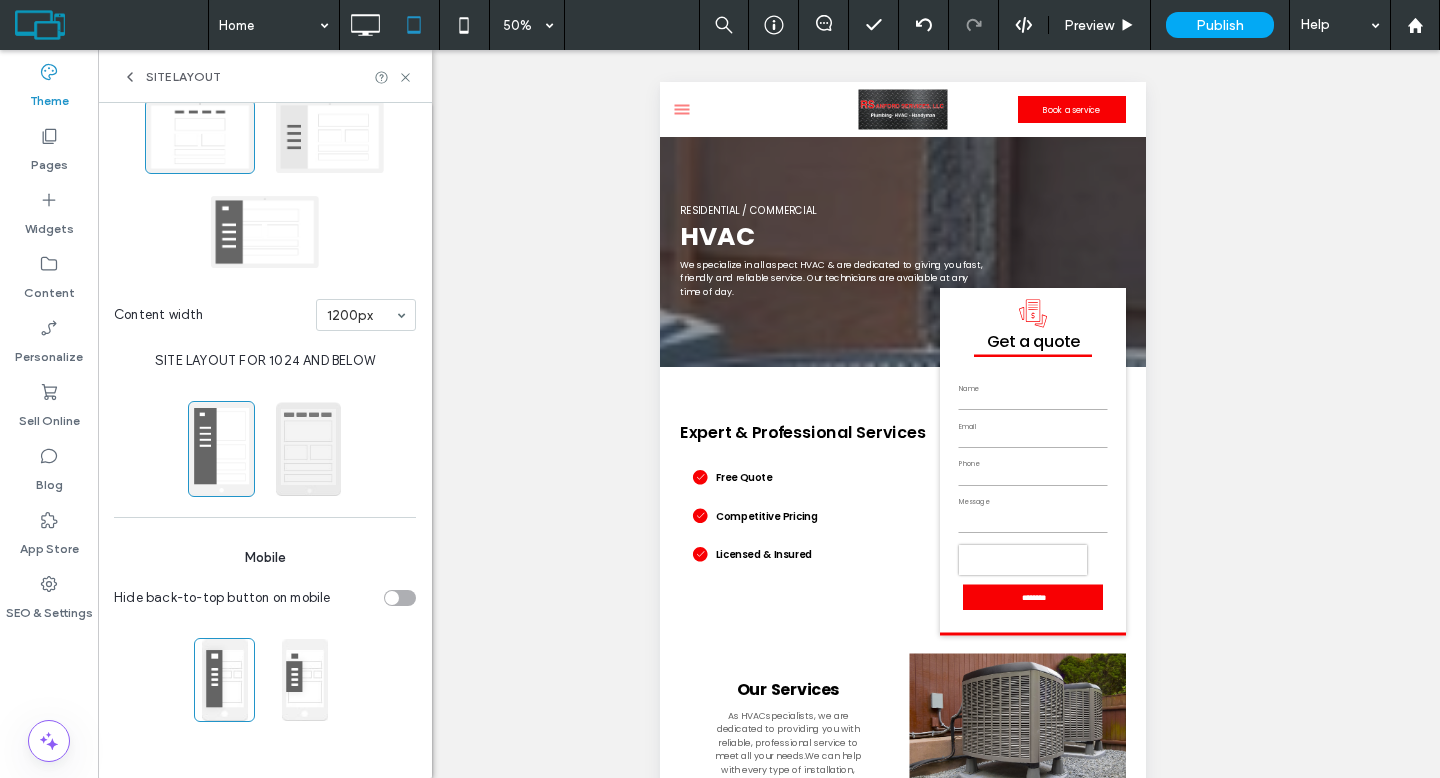 click at bounding box center (308, 449) 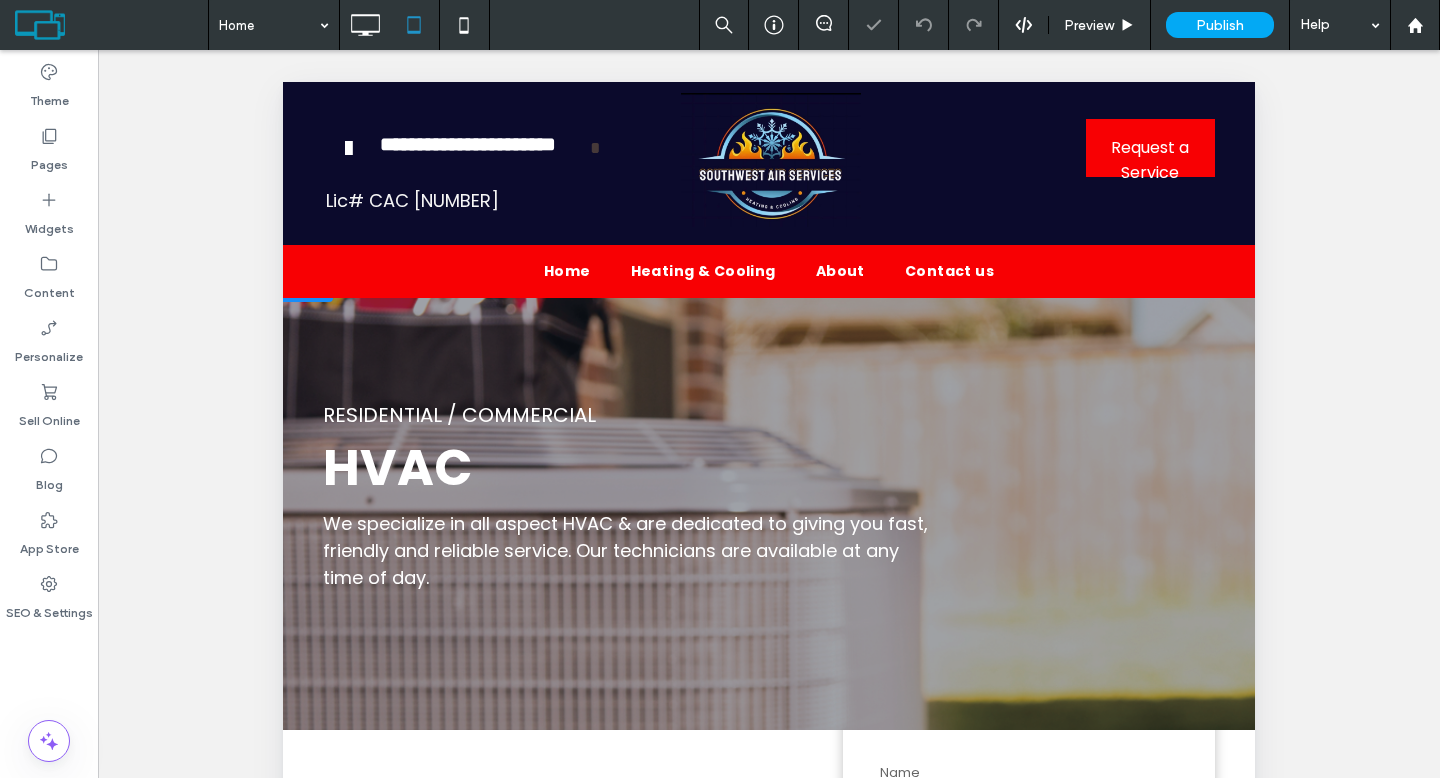 scroll, scrollTop: 0, scrollLeft: 0, axis: both 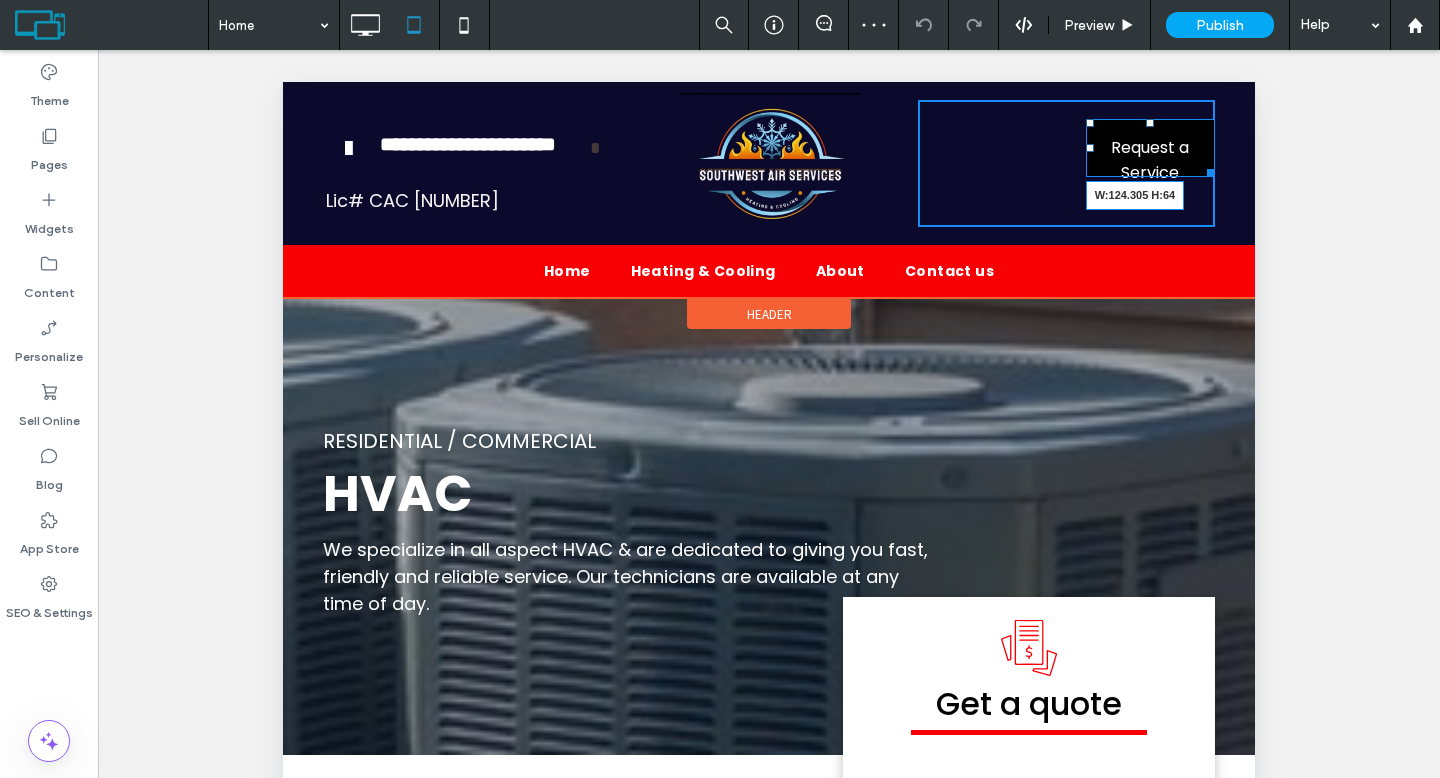 click at bounding box center (1207, 169) 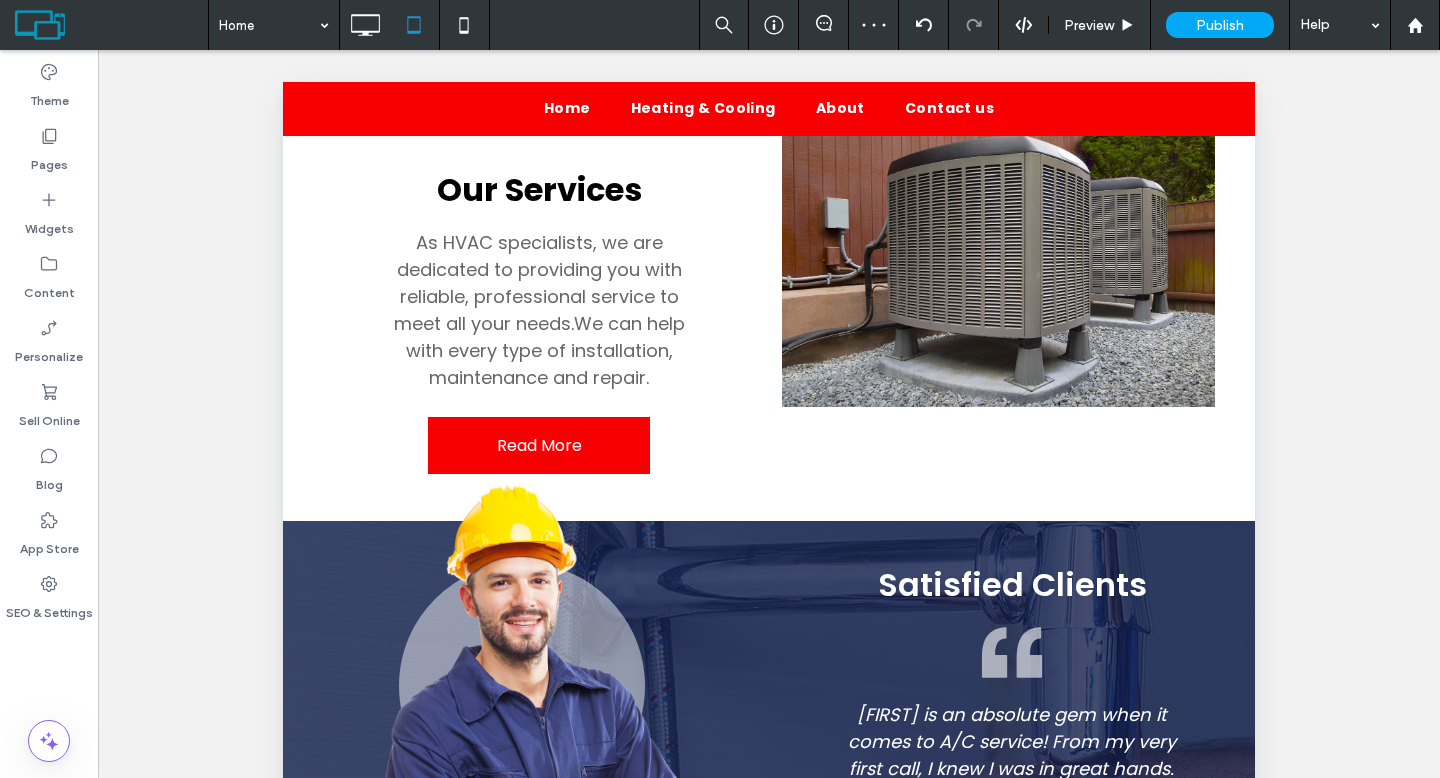 scroll, scrollTop: 1504, scrollLeft: 0, axis: vertical 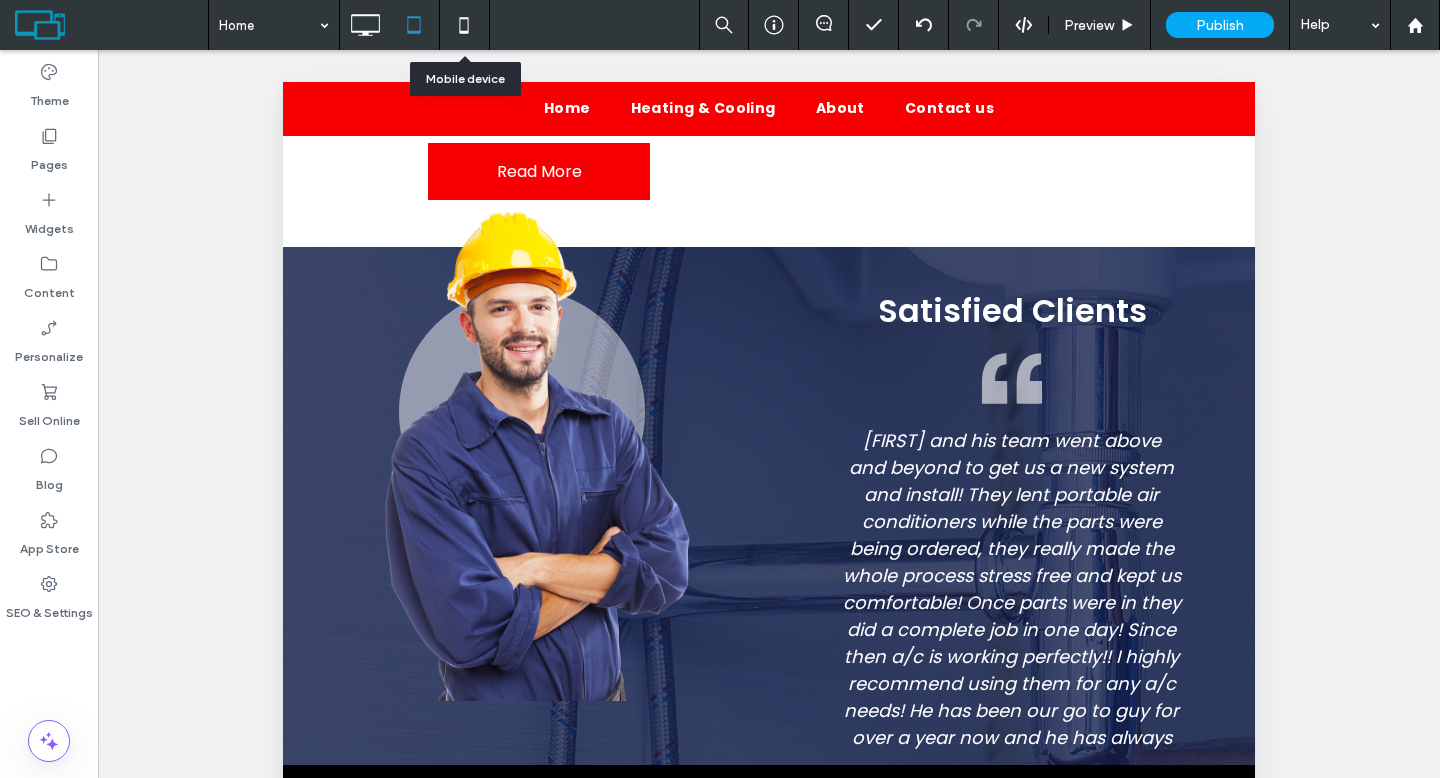 click 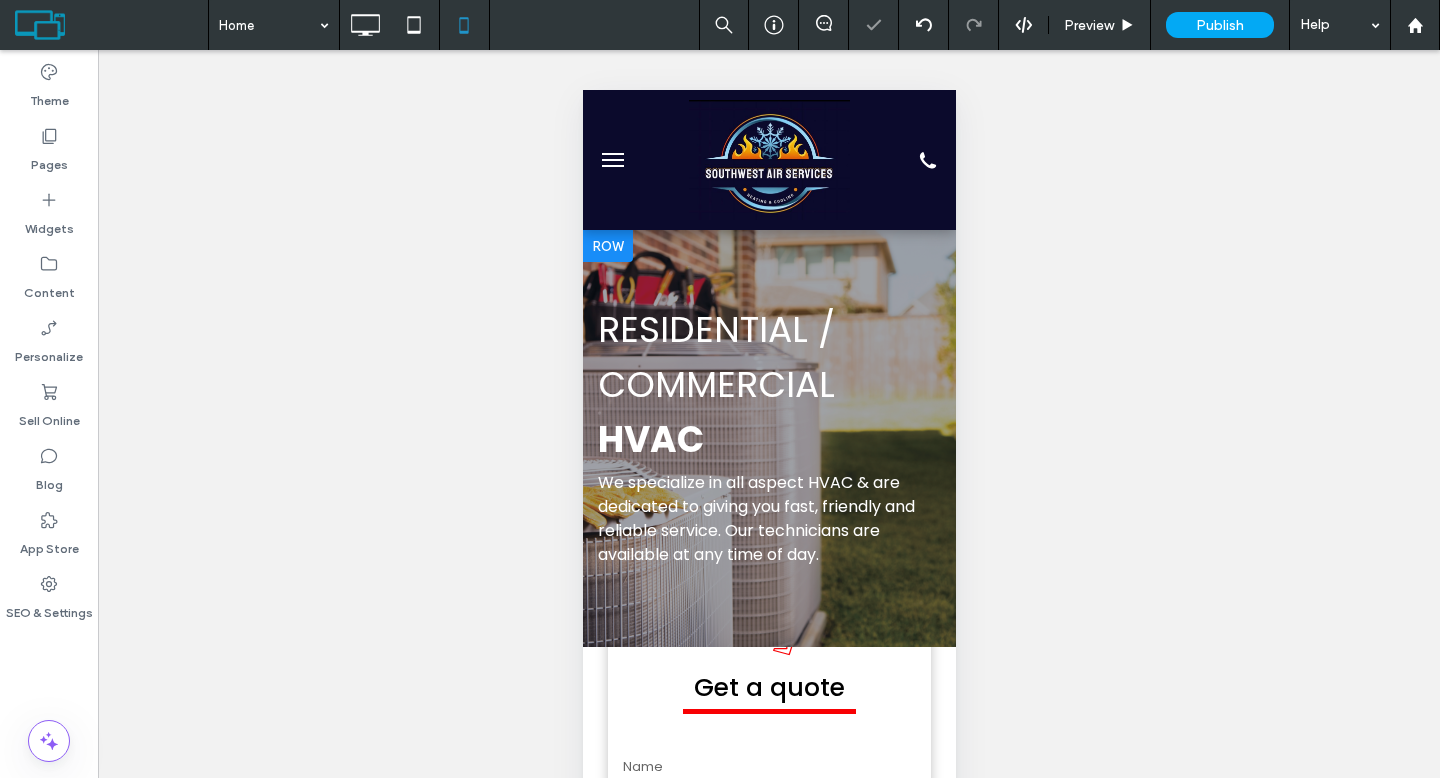 scroll, scrollTop: 4, scrollLeft: 0, axis: vertical 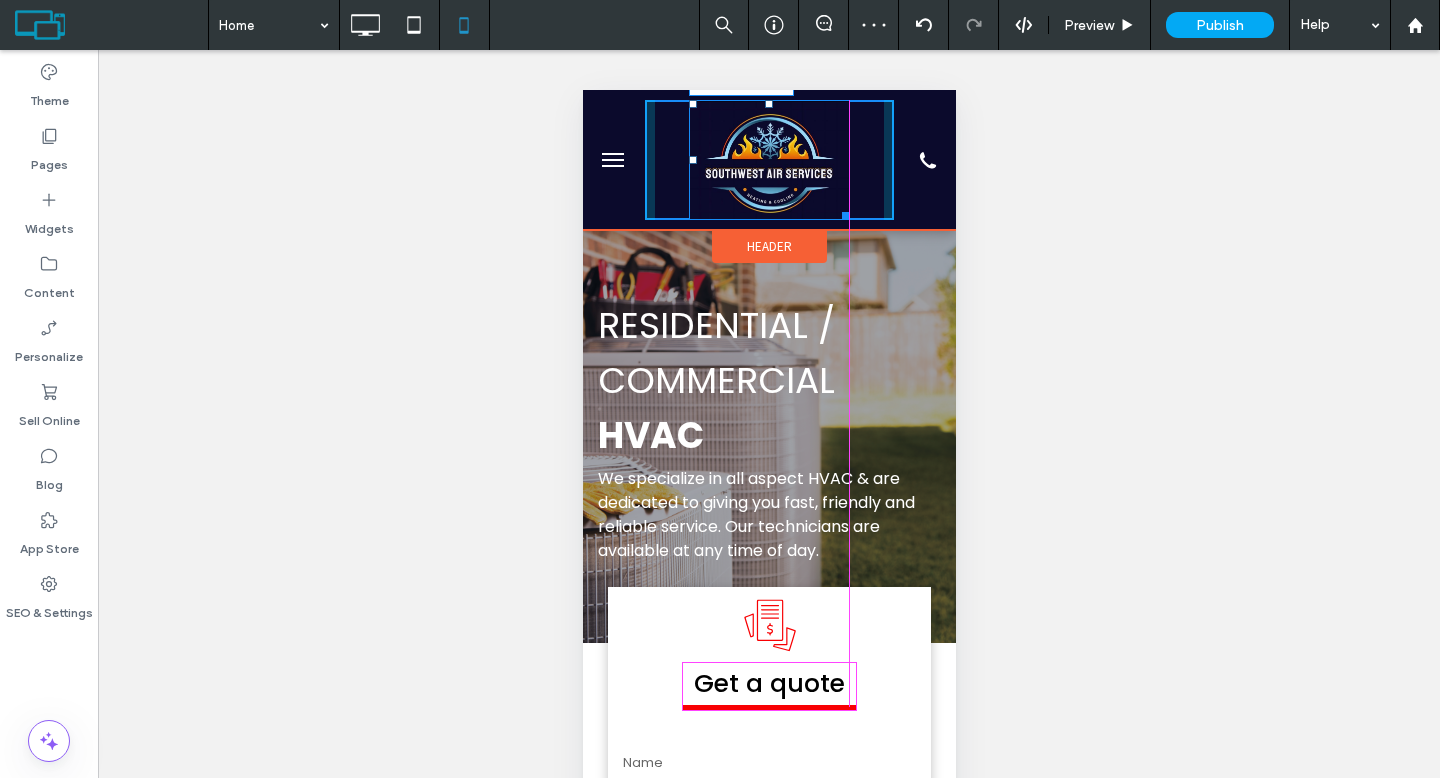 click at bounding box center [841, 212] 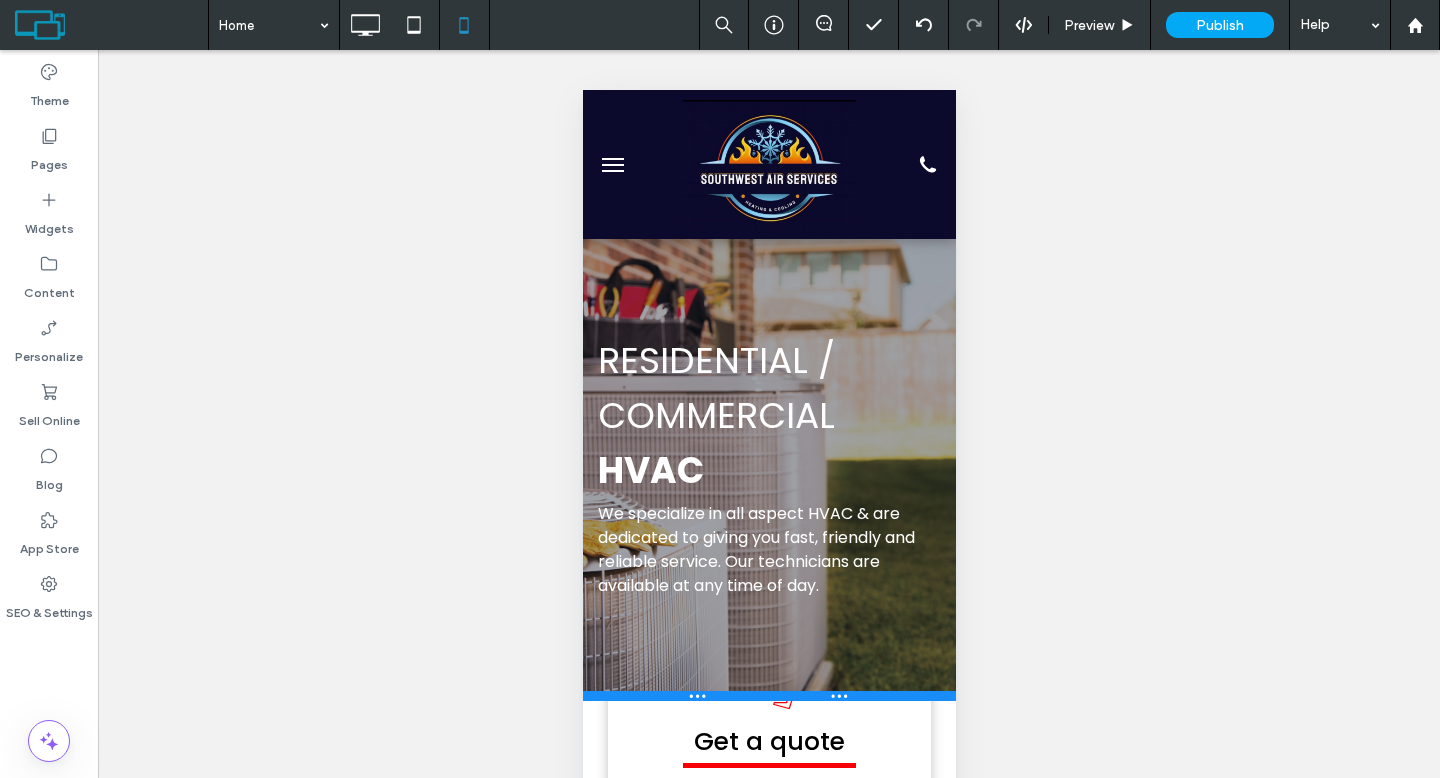 drag, startPoint x: 933, startPoint y: 643, endPoint x: 929, endPoint y: 695, distance: 52.153618 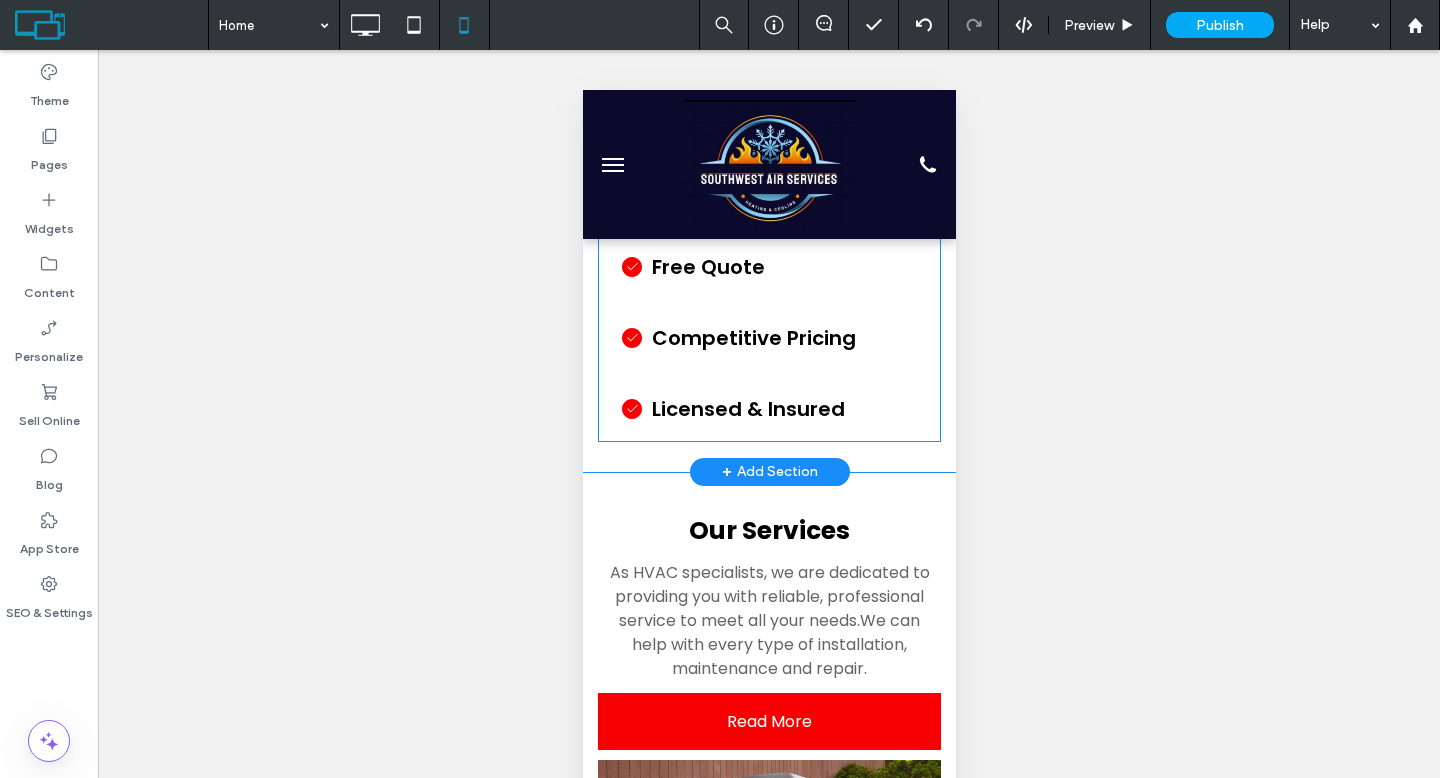 scroll, scrollTop: 1056, scrollLeft: 0, axis: vertical 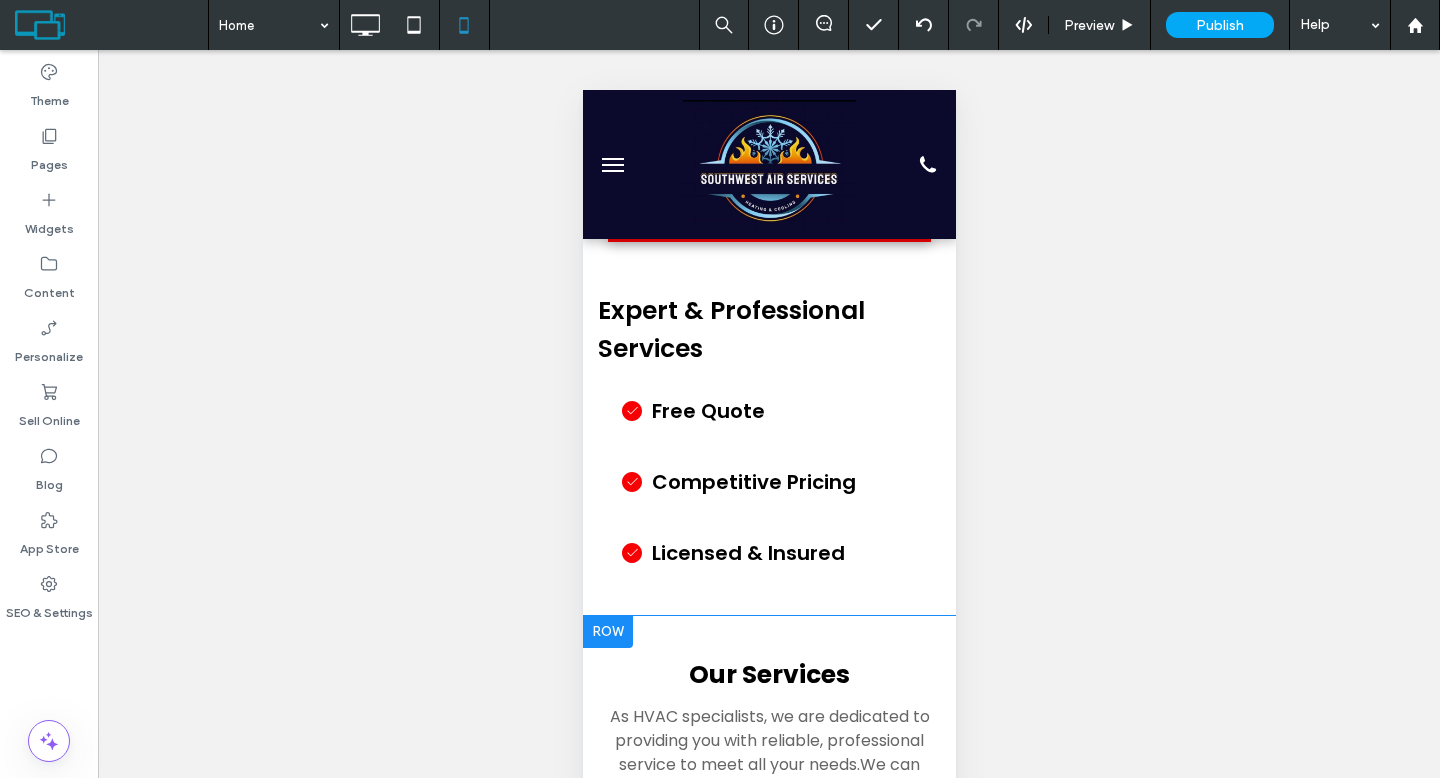 click at bounding box center [607, 632] 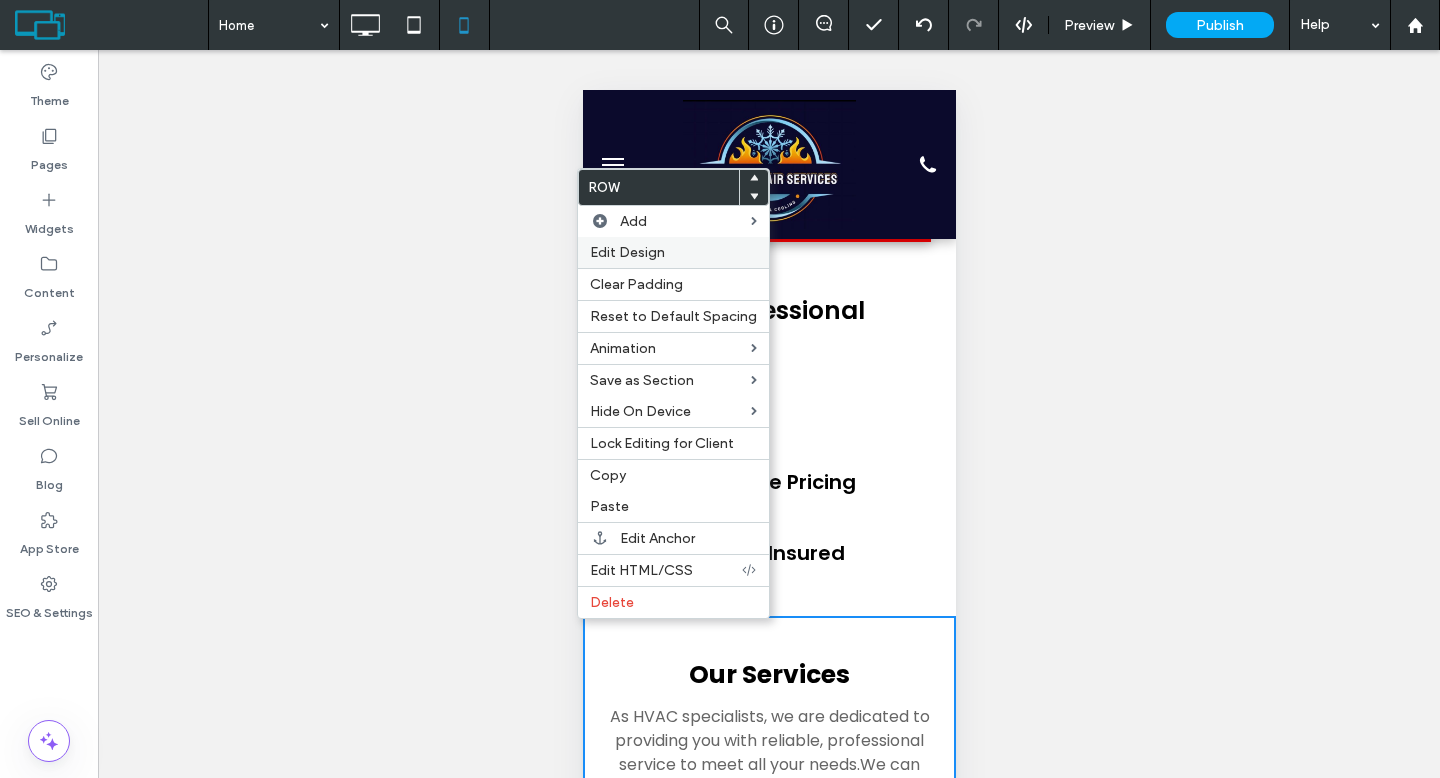 click on "Edit Design" at bounding box center [627, 252] 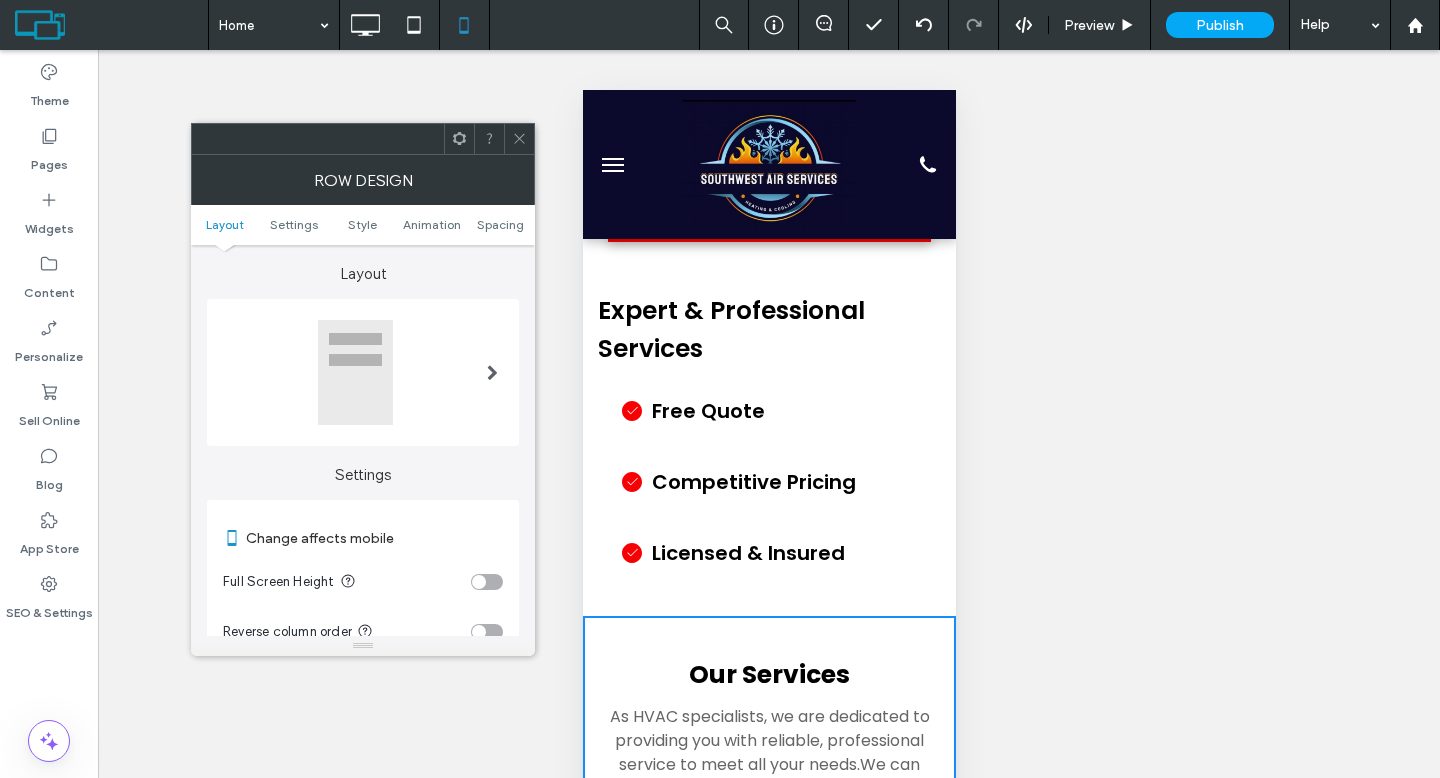 click at bounding box center [487, 632] 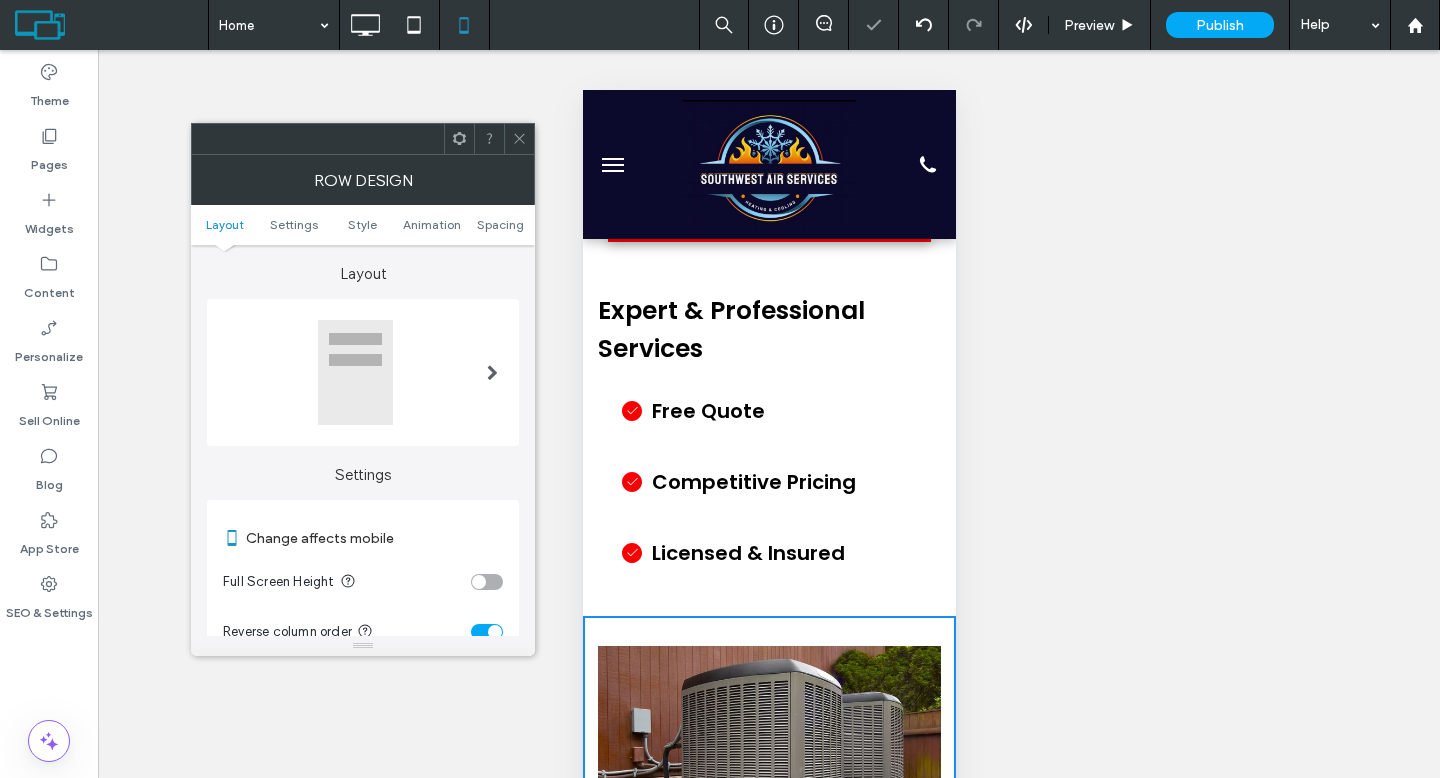 click 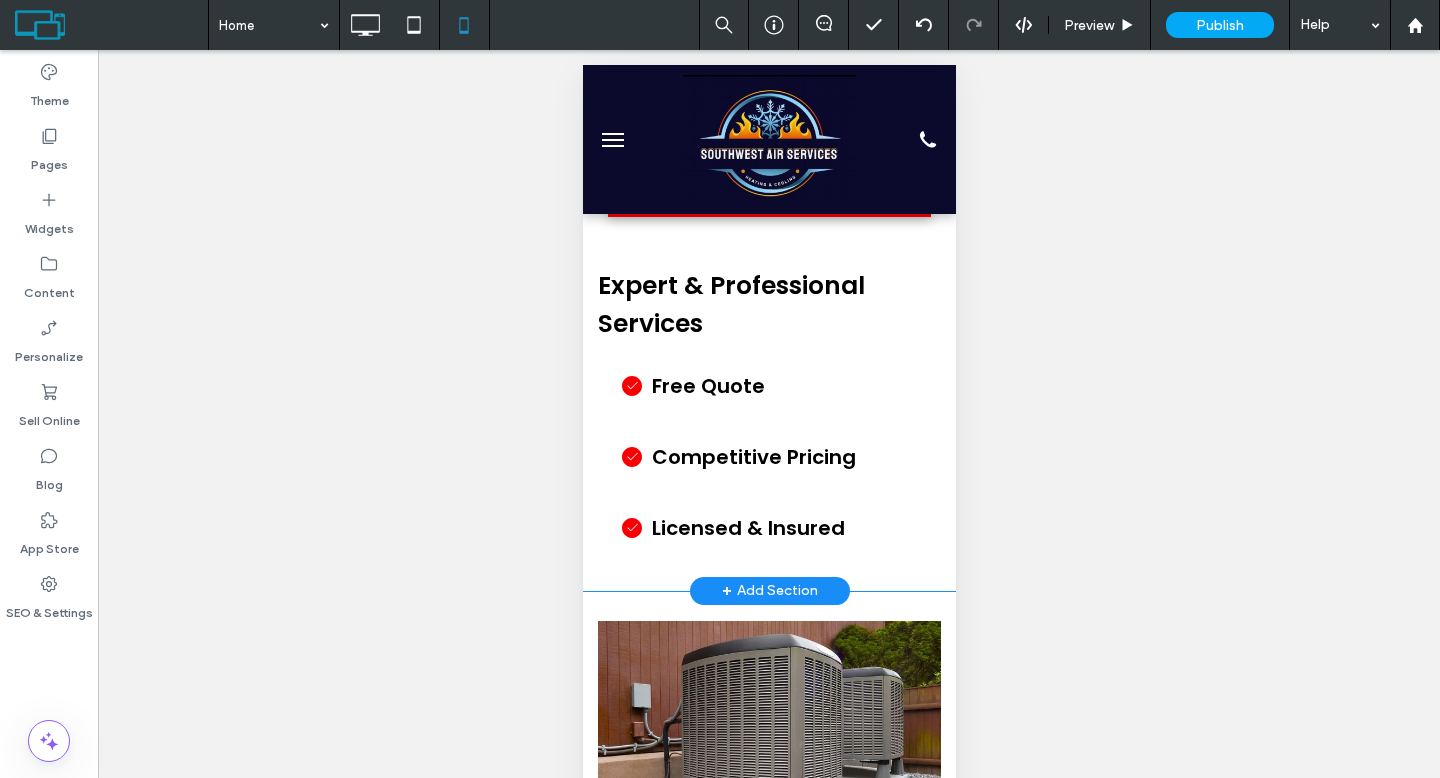 scroll, scrollTop: 49, scrollLeft: 0, axis: vertical 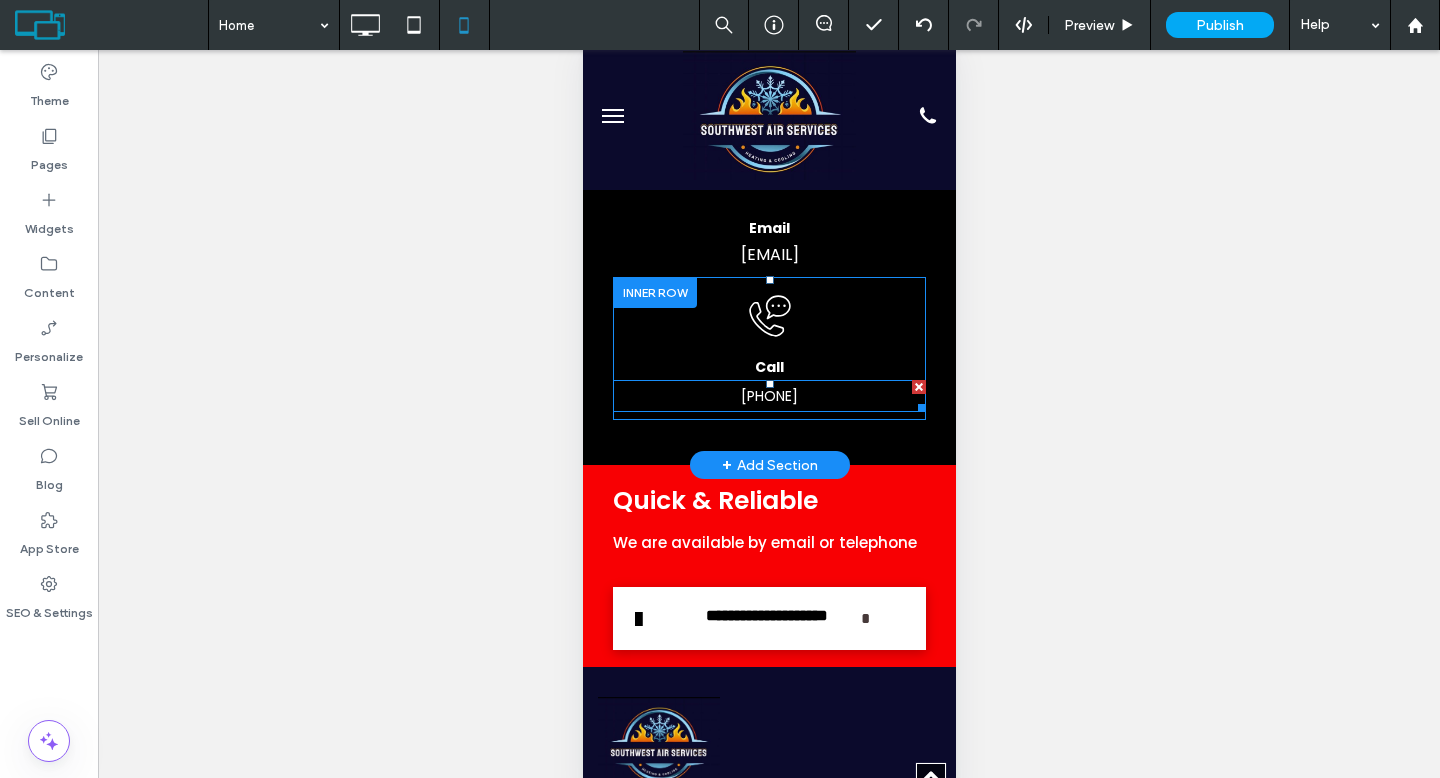 click on "239-258-7892" at bounding box center [768, 396] 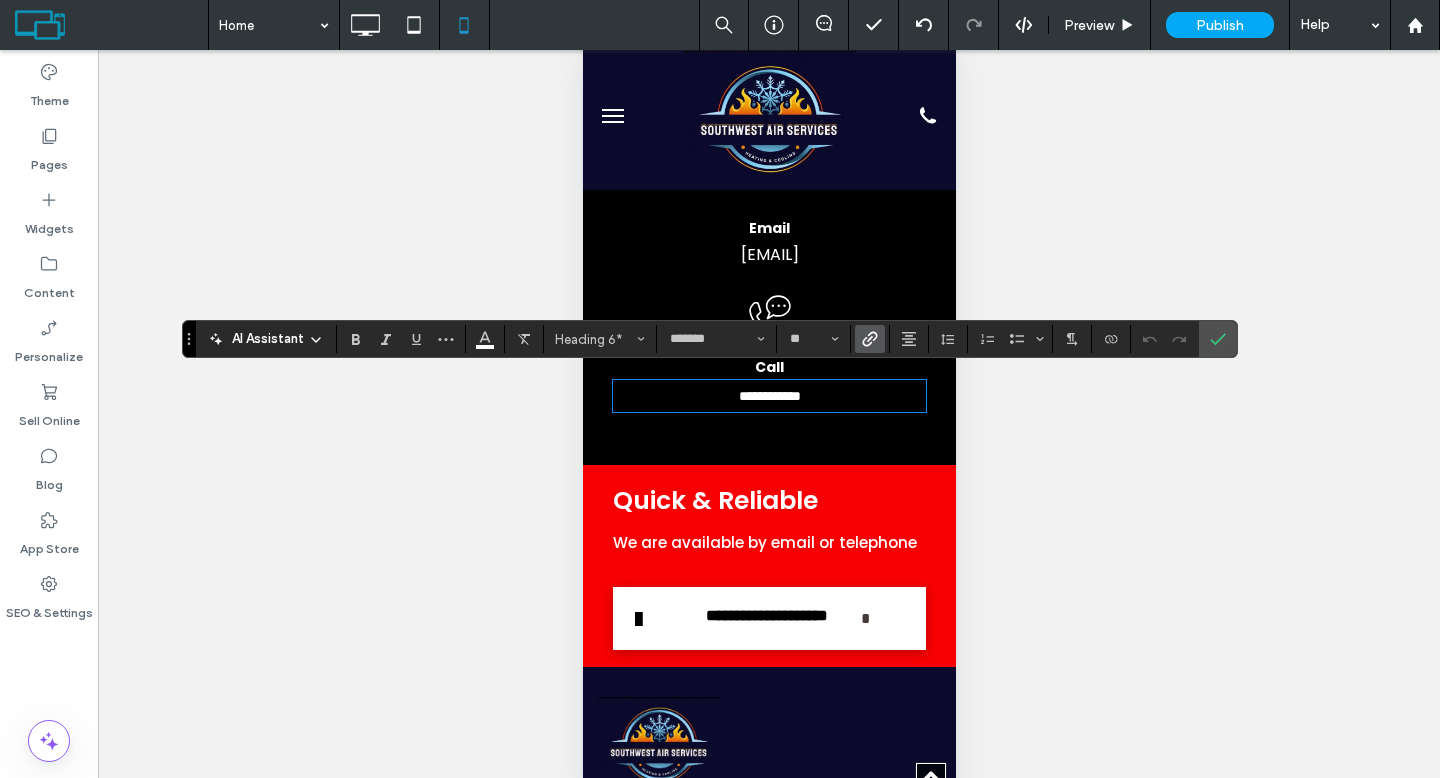 click 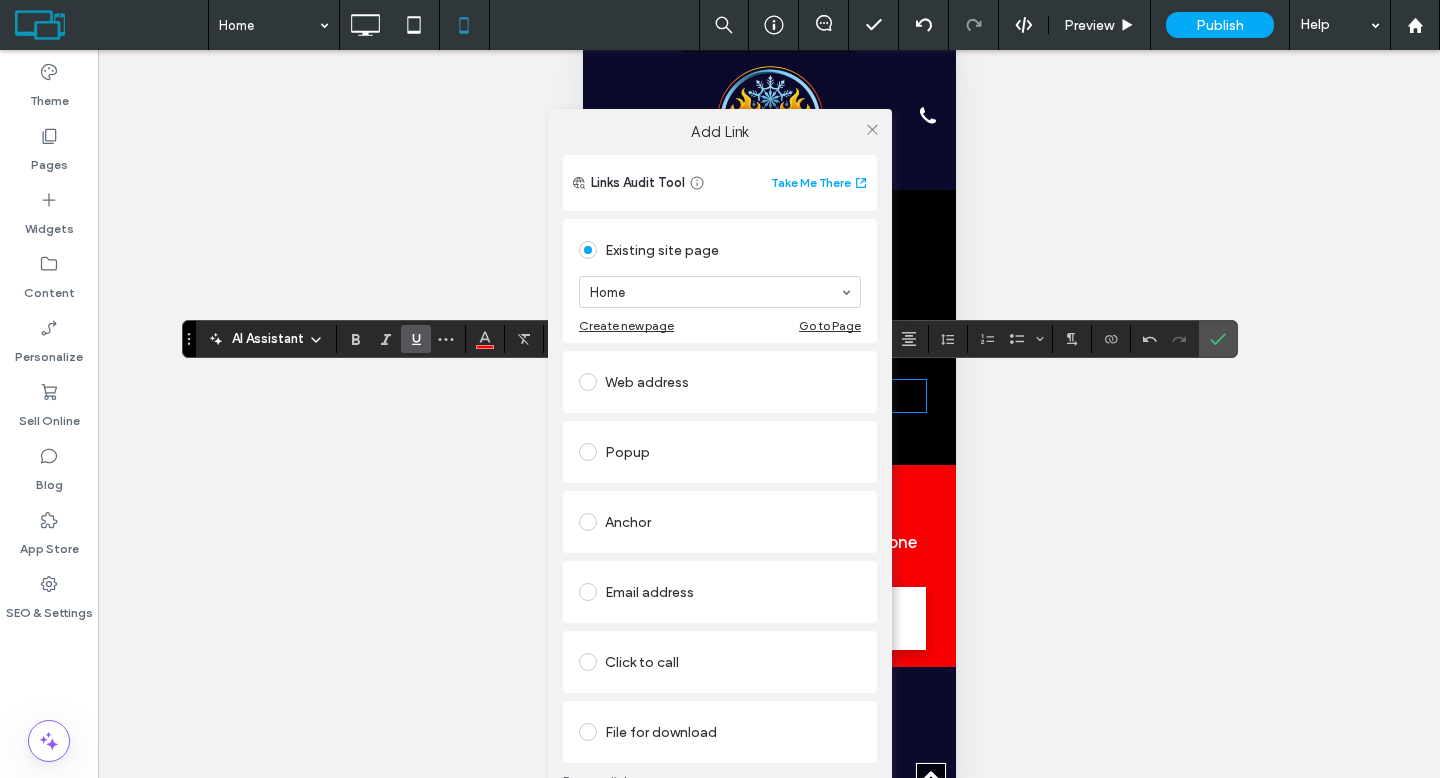 click on "Click to call" at bounding box center (720, 662) 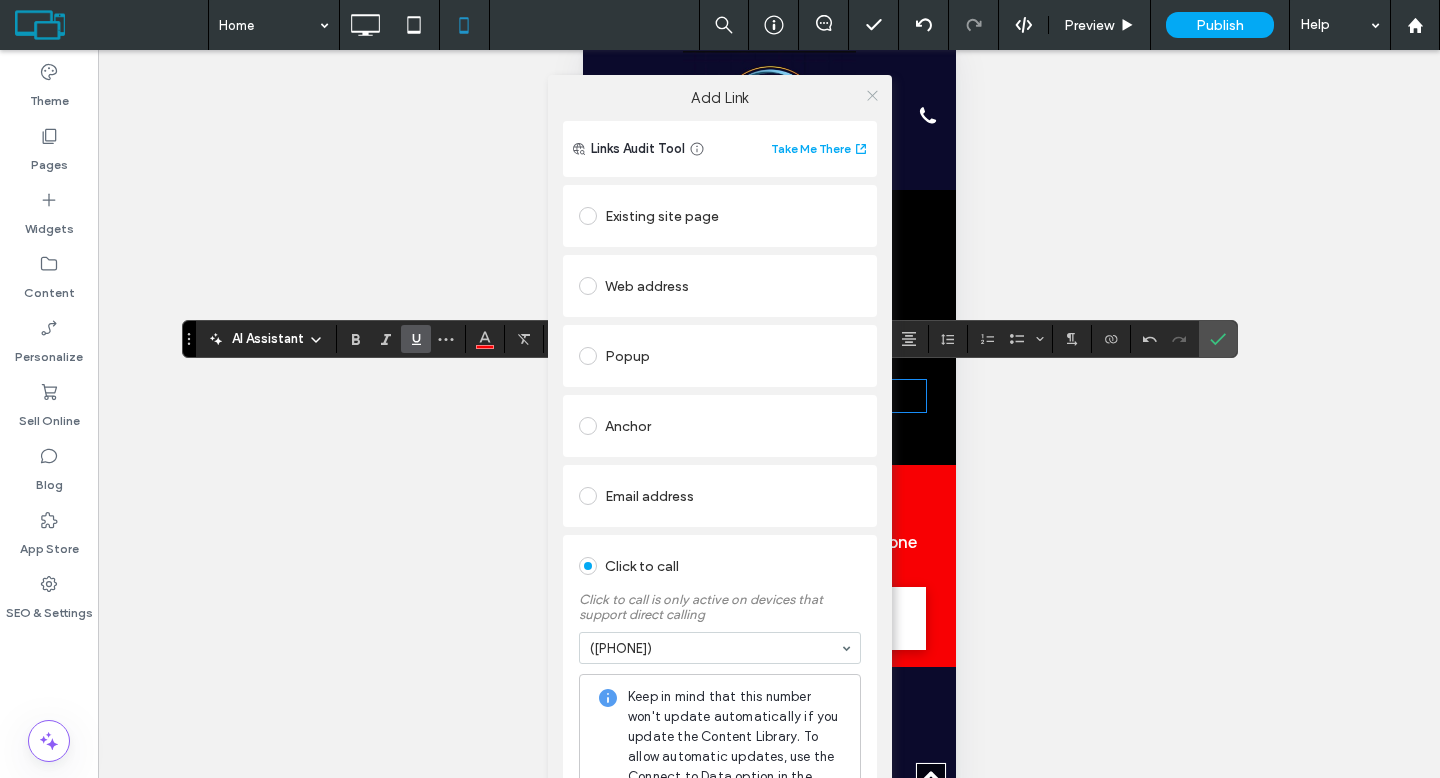 click 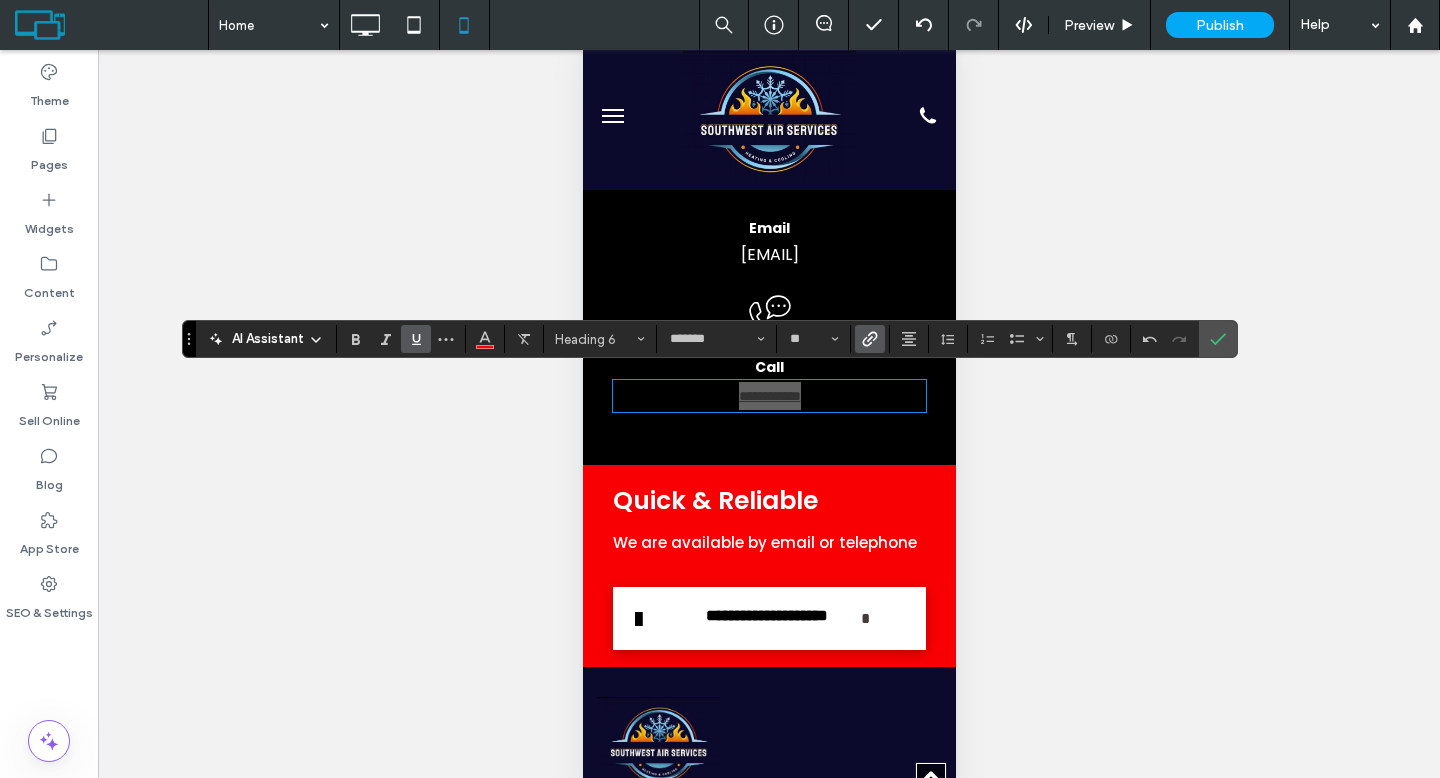 click 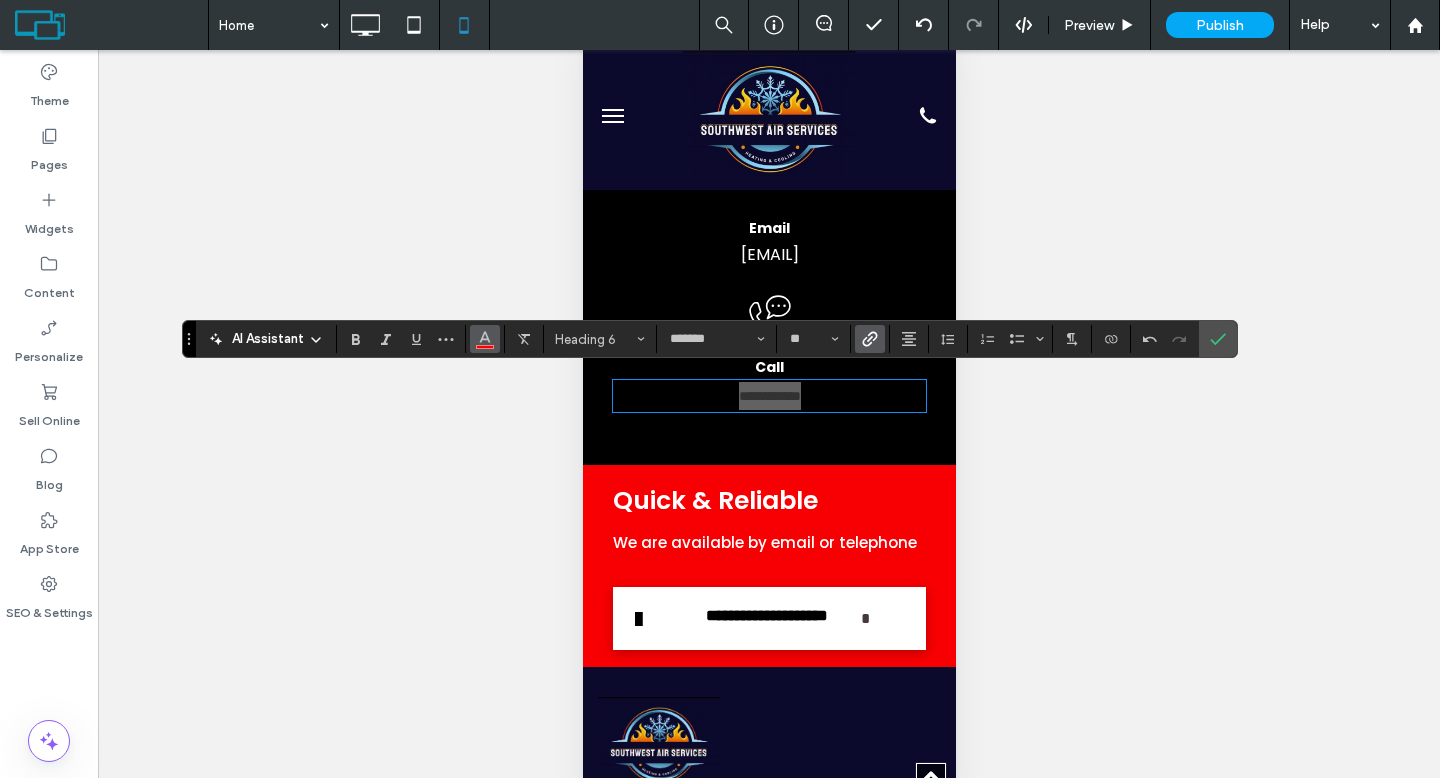 click at bounding box center [485, 339] 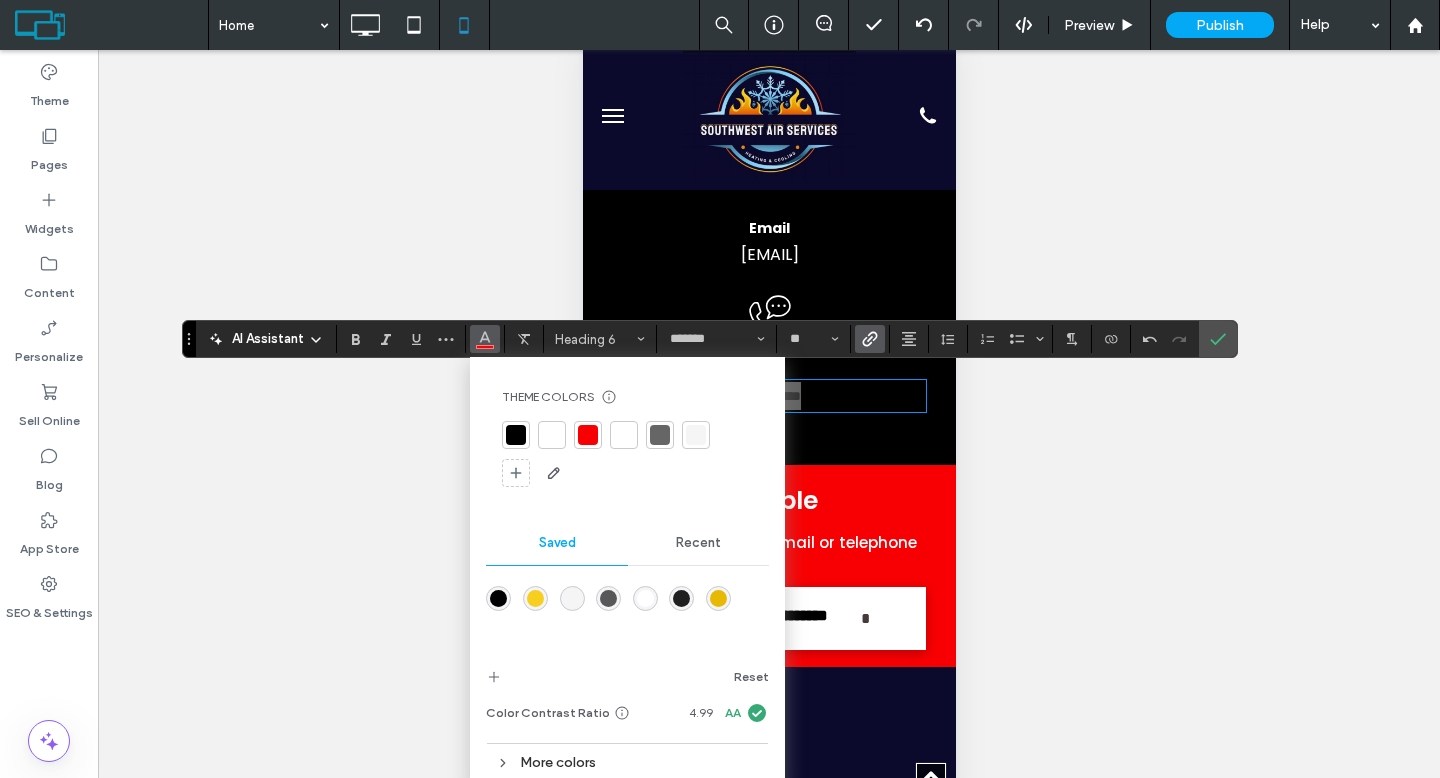 click at bounding box center [552, 435] 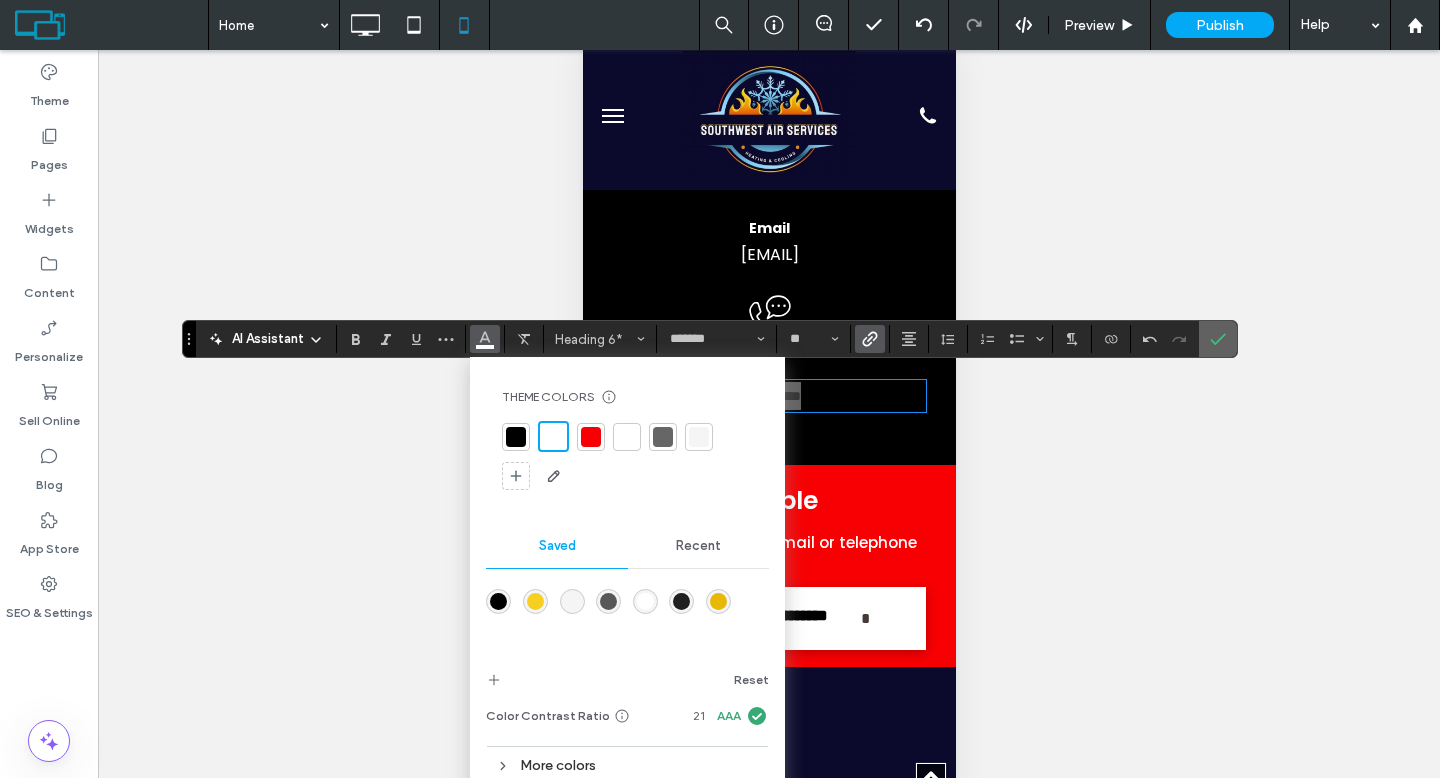 click at bounding box center (1214, 339) 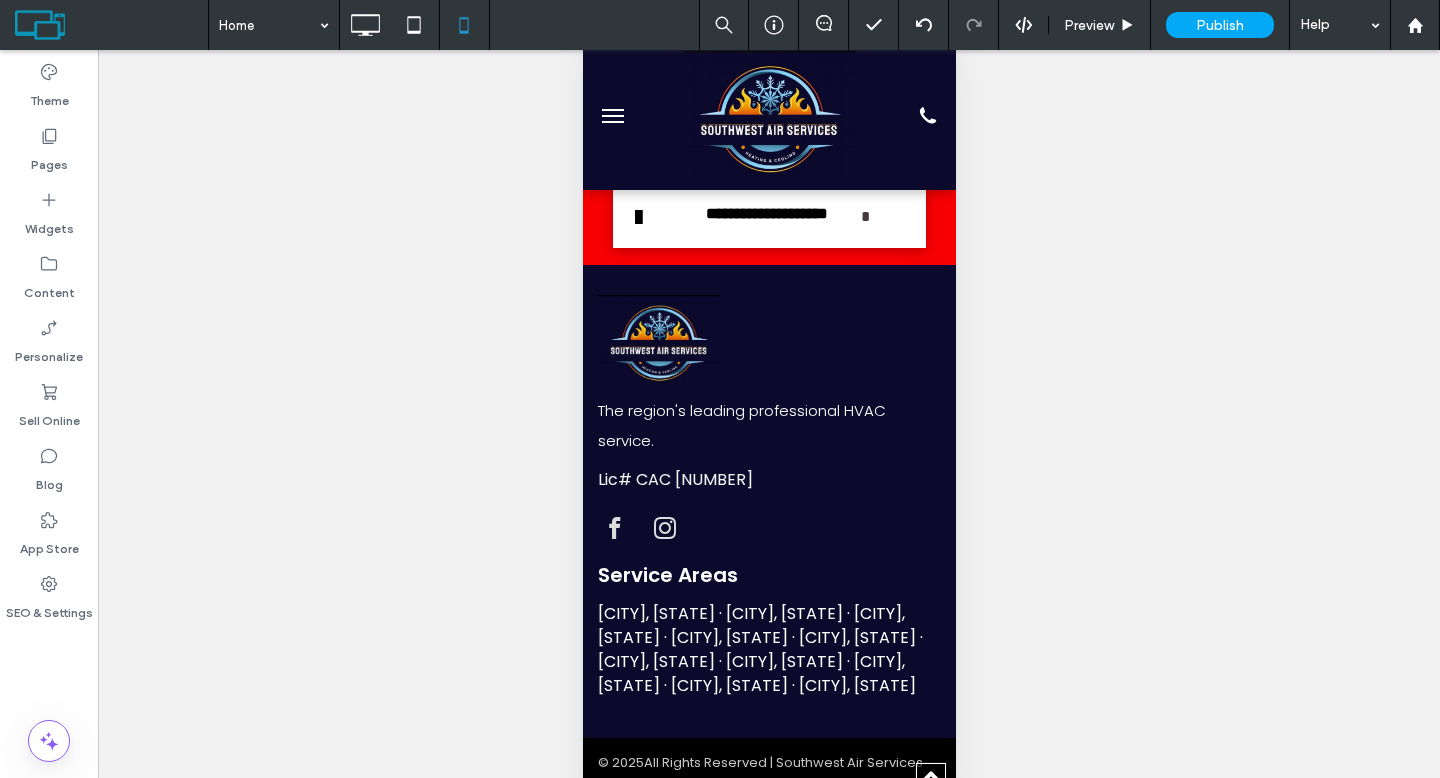 scroll, scrollTop: 3437, scrollLeft: 0, axis: vertical 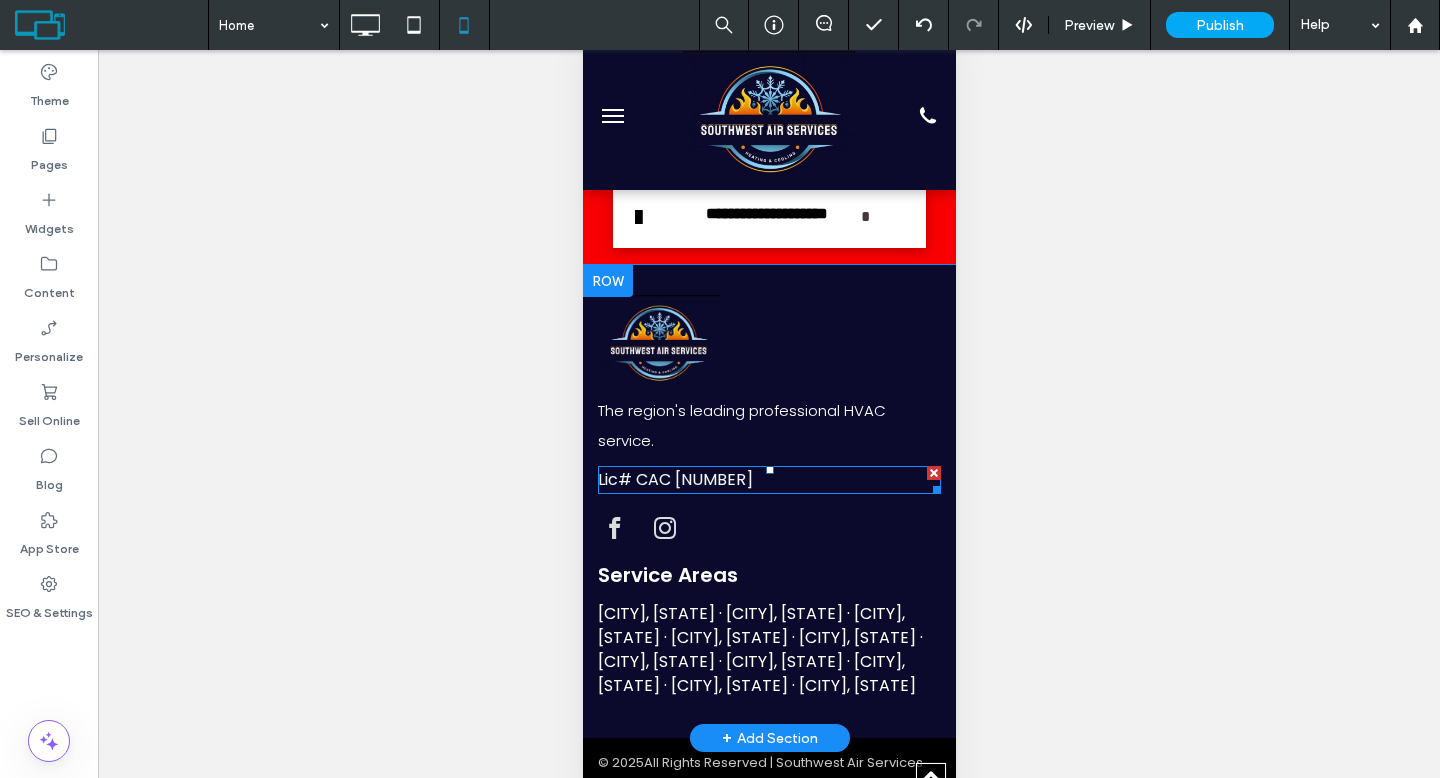 click on "Lic# CAC 1824083" at bounding box center (768, 480) 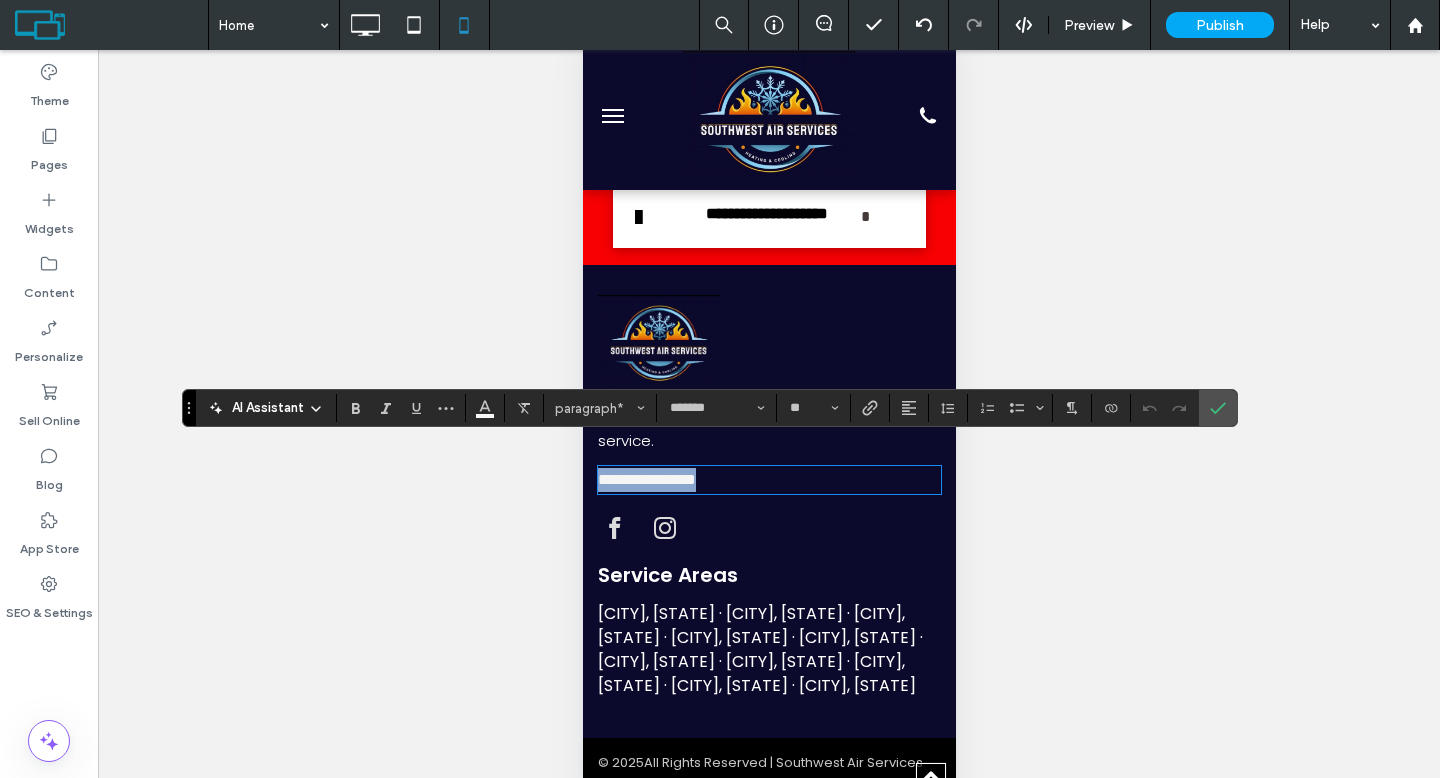 click on "**********" at bounding box center (768, 480) 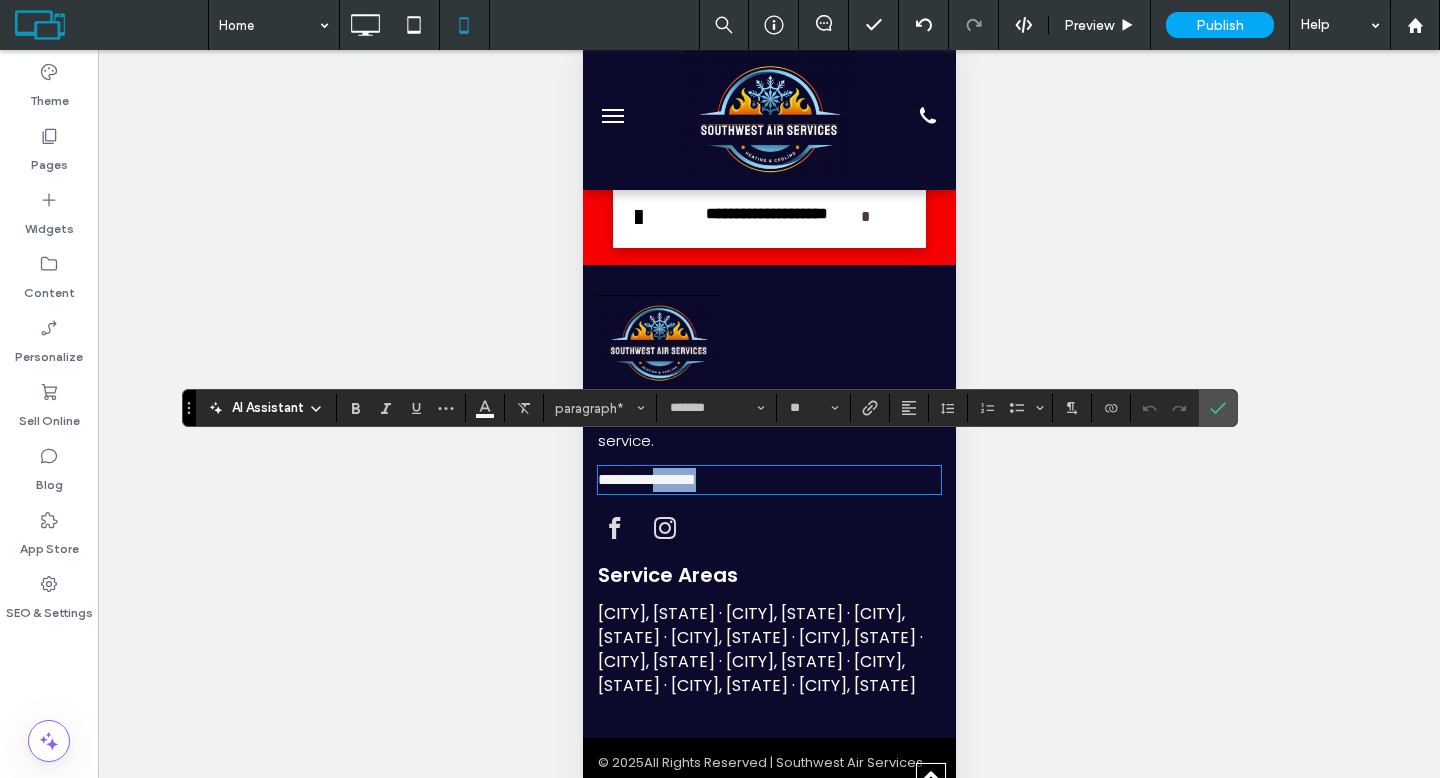 drag, startPoint x: 752, startPoint y: 454, endPoint x: 674, endPoint y: 451, distance: 78.05767 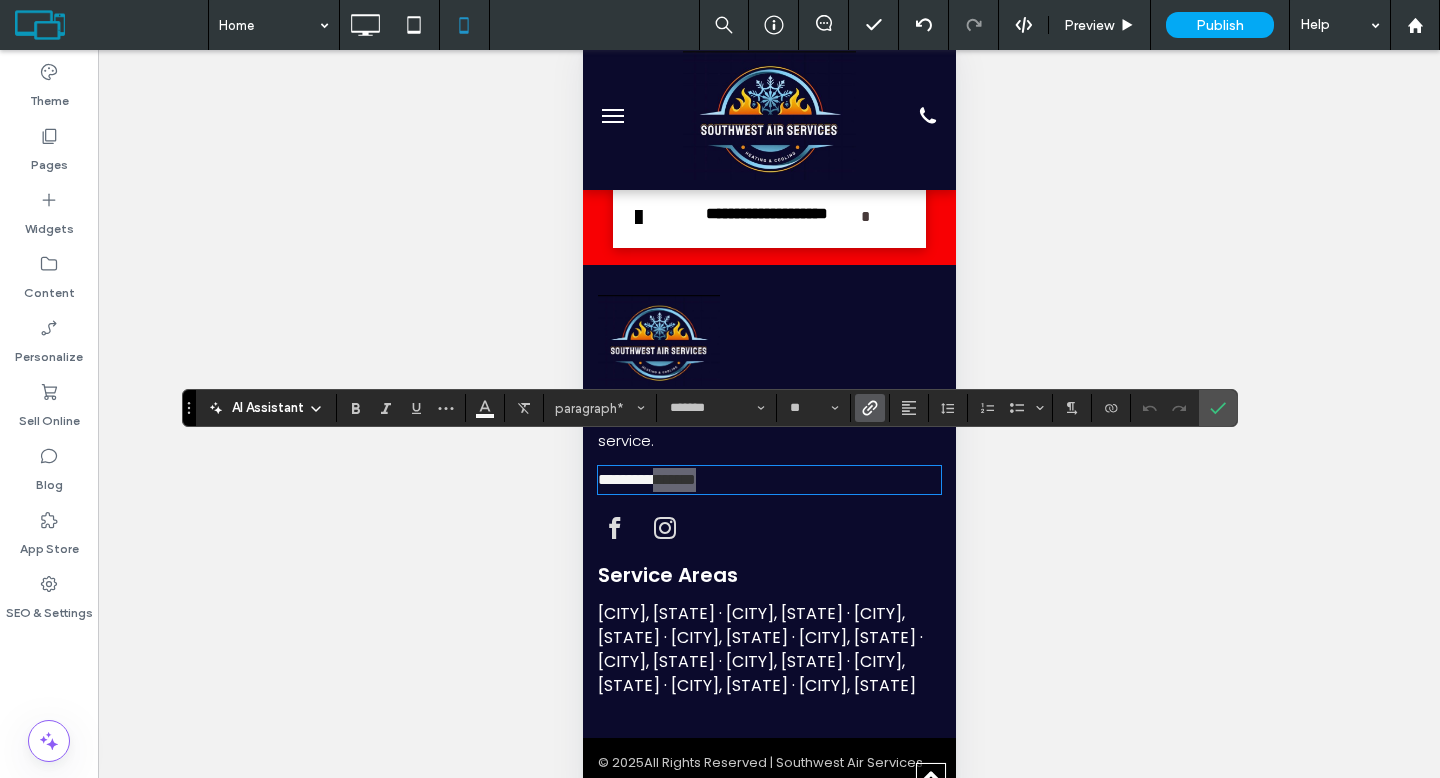 click at bounding box center [870, 408] 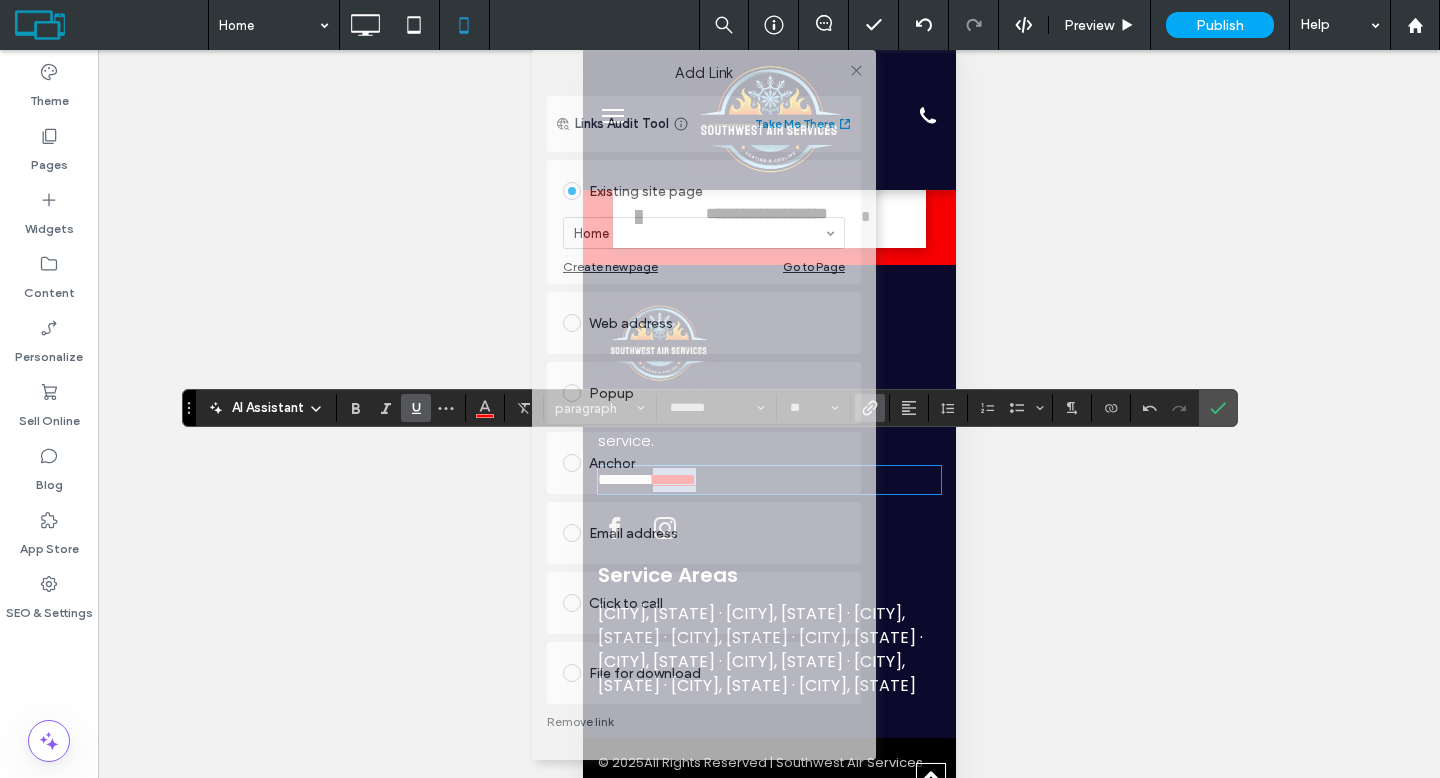 drag, startPoint x: 609, startPoint y: 120, endPoint x: 589, endPoint y: 56, distance: 67.052216 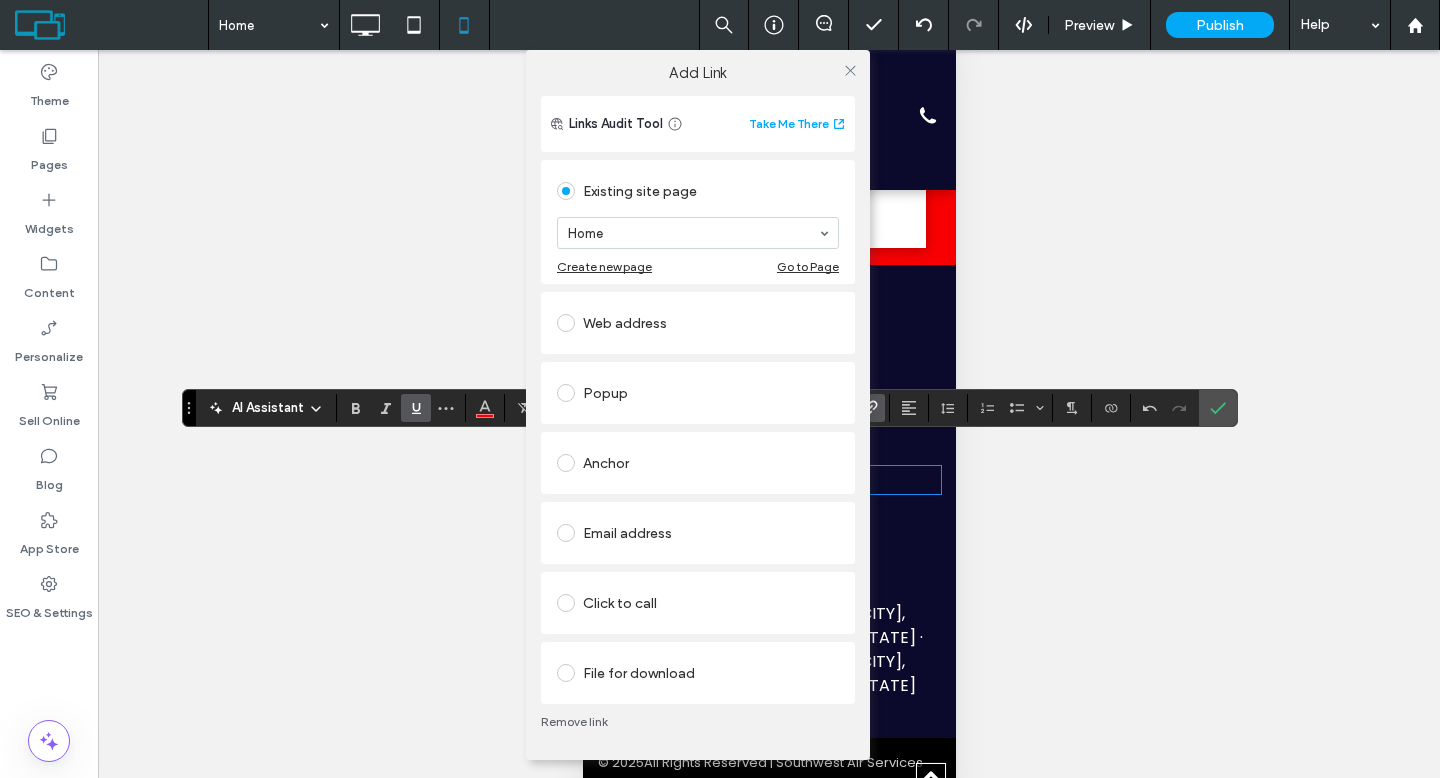 click on "Remove link" at bounding box center [698, 722] 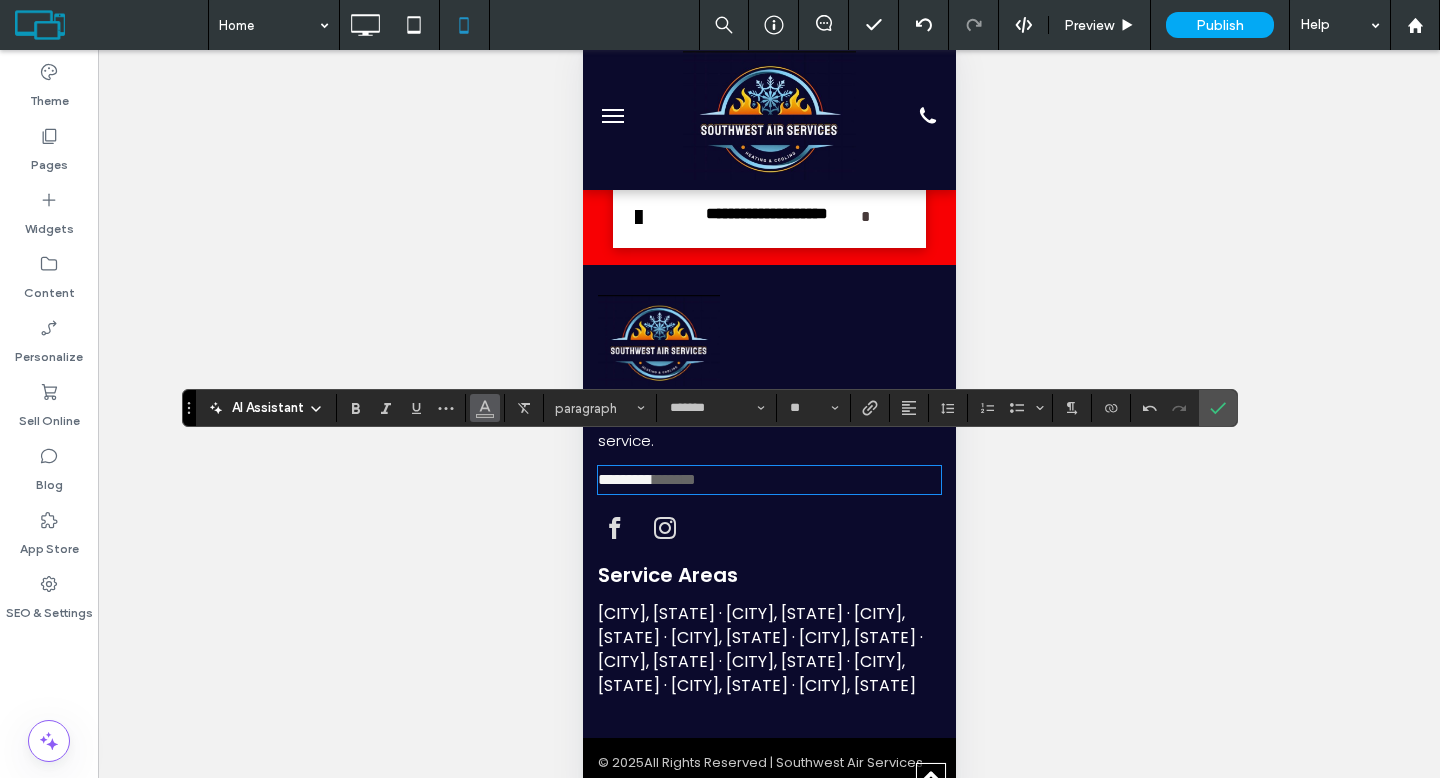 click at bounding box center [485, 408] 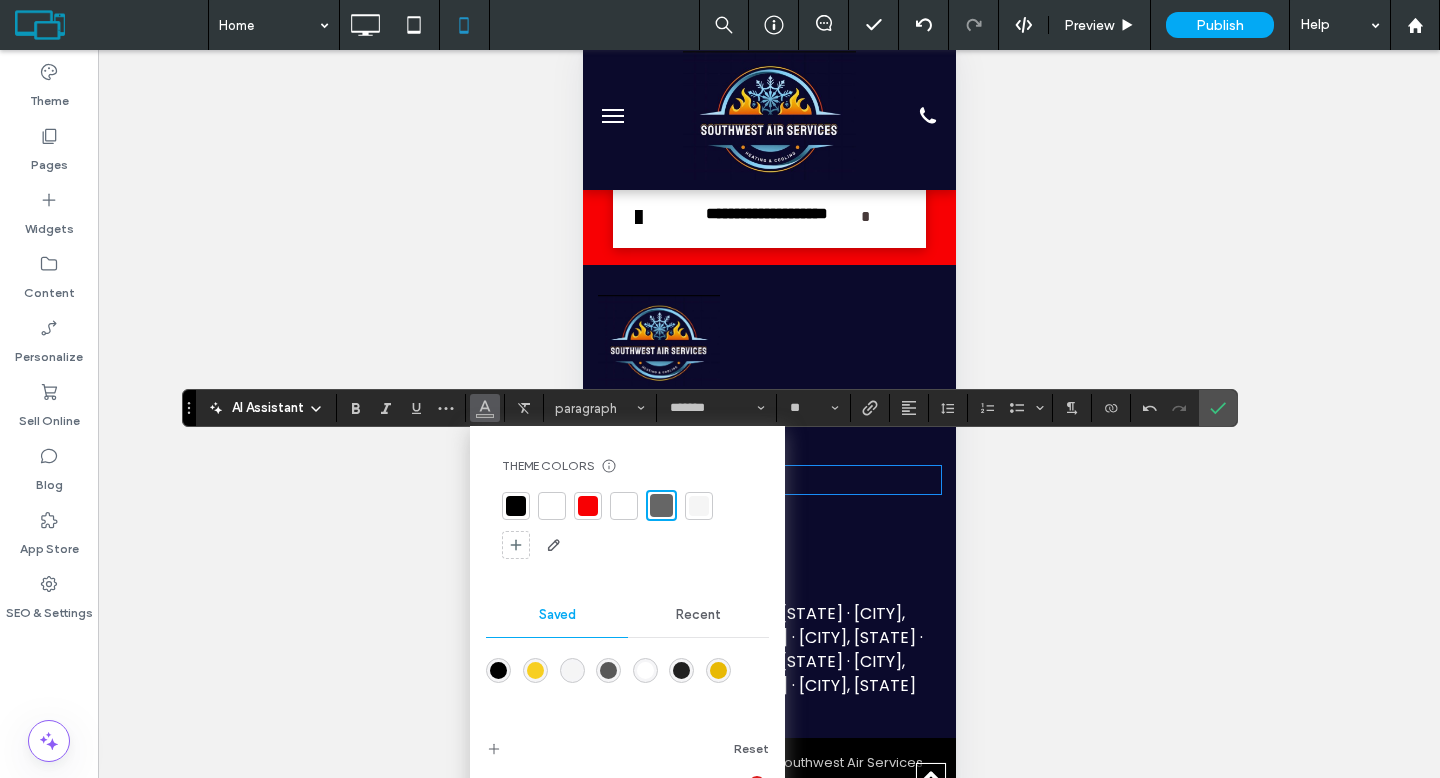 click at bounding box center (552, 506) 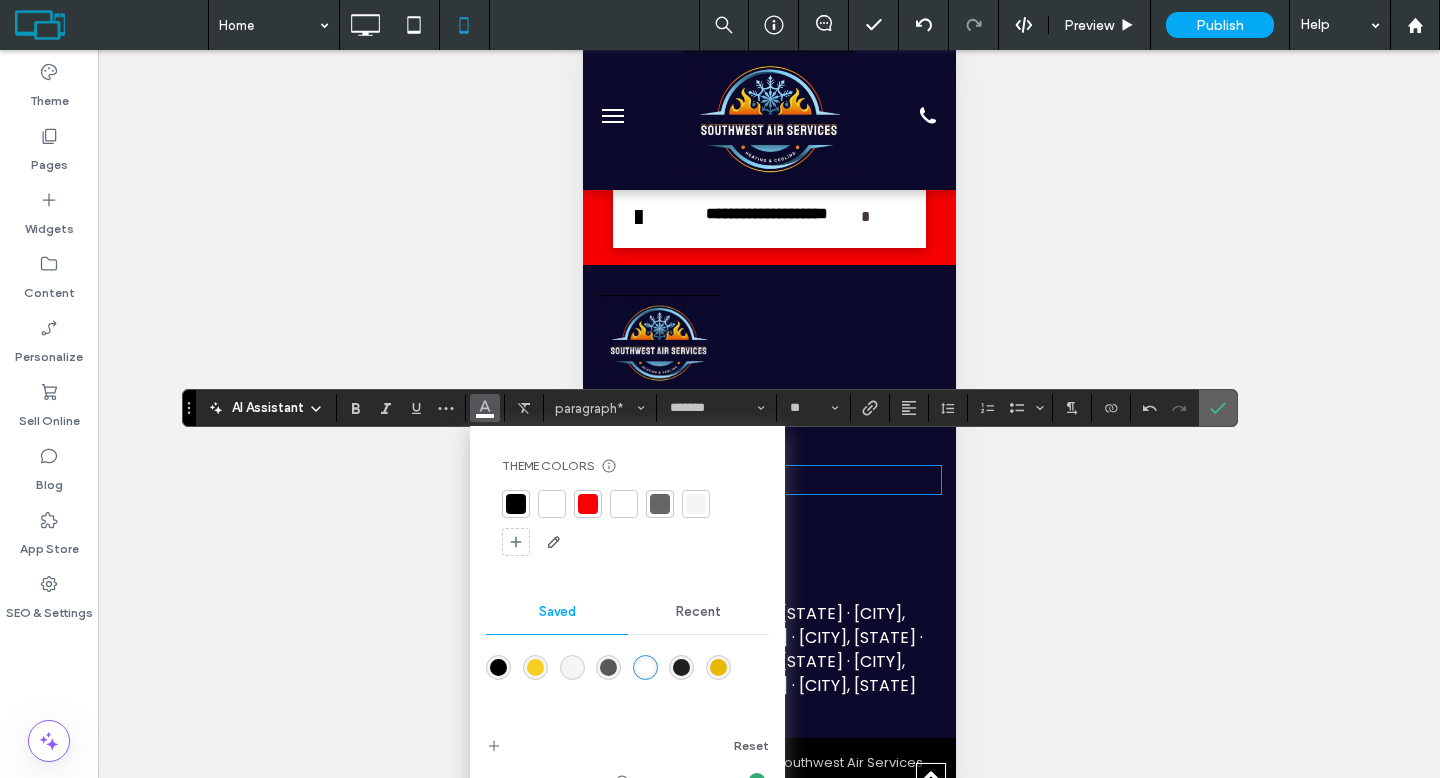 click 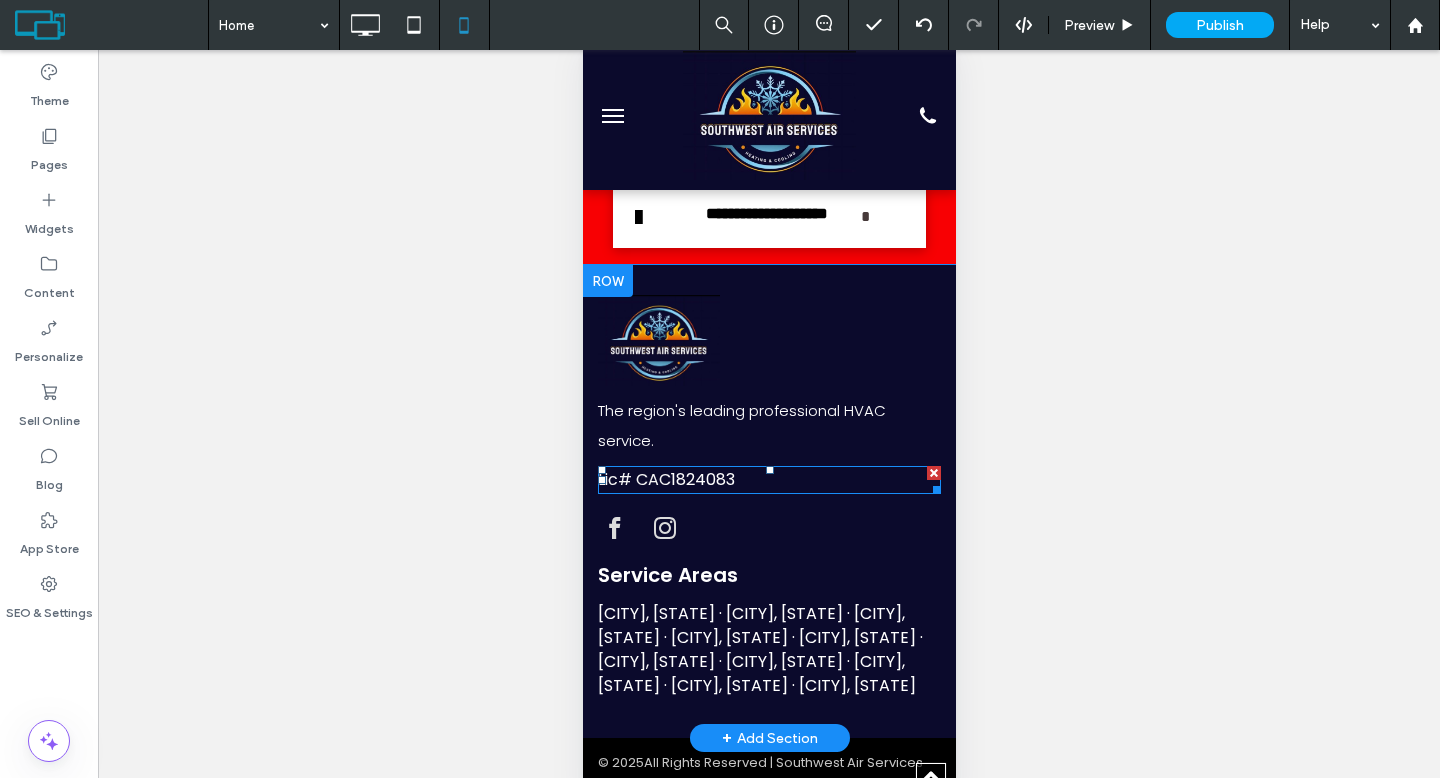 click on "Lic# CAC  1824083" at bounding box center (768, 480) 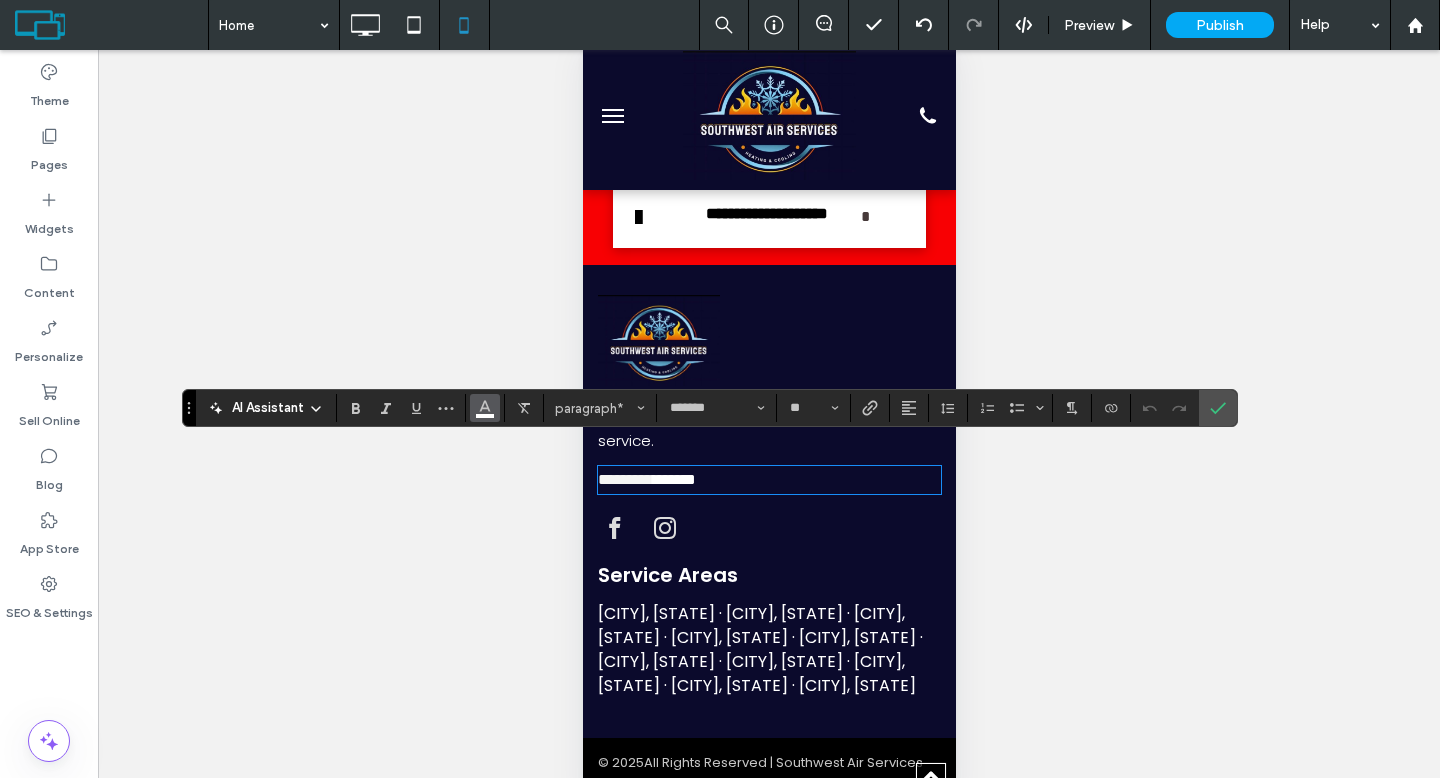 click 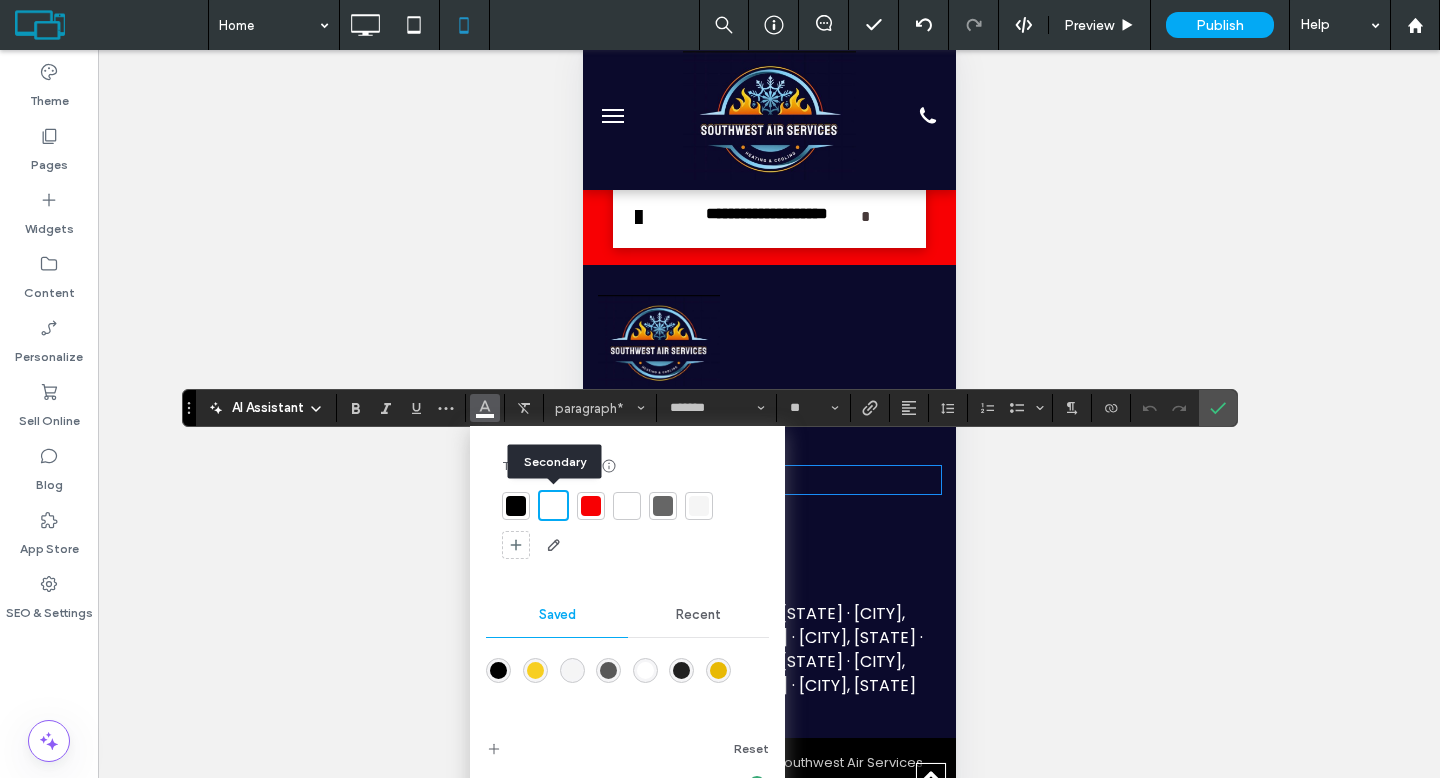 click at bounding box center (553, 505) 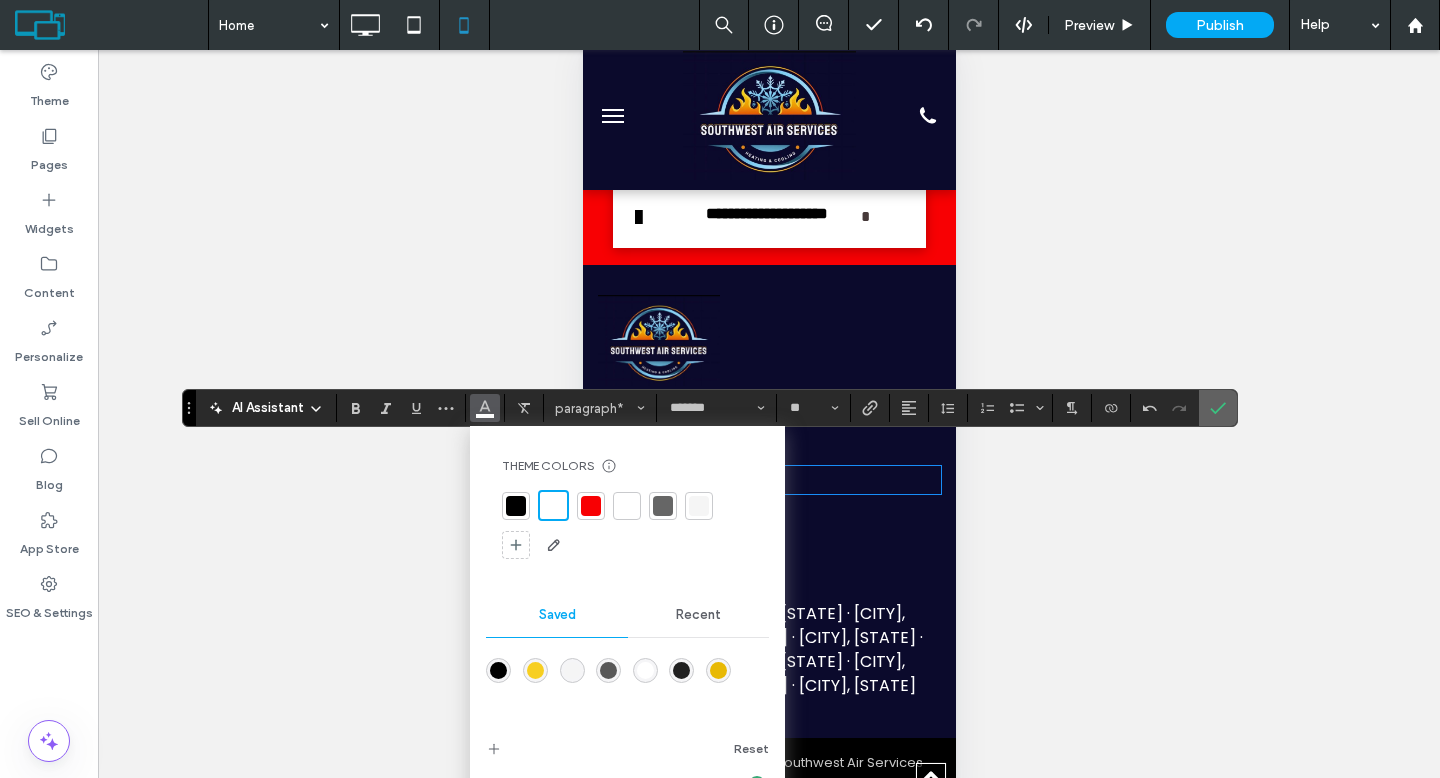 click 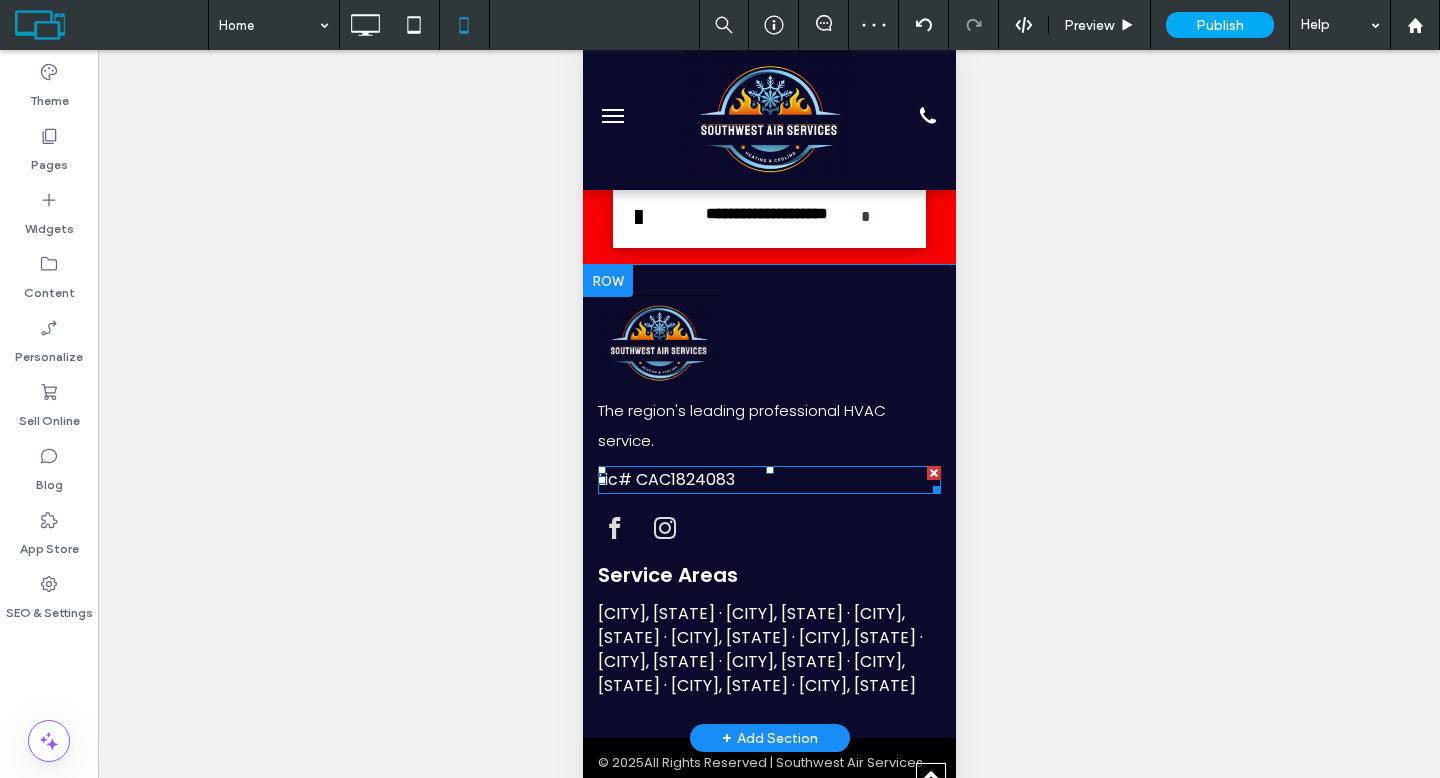 click on "Lic# CAC  1824083" at bounding box center [768, 480] 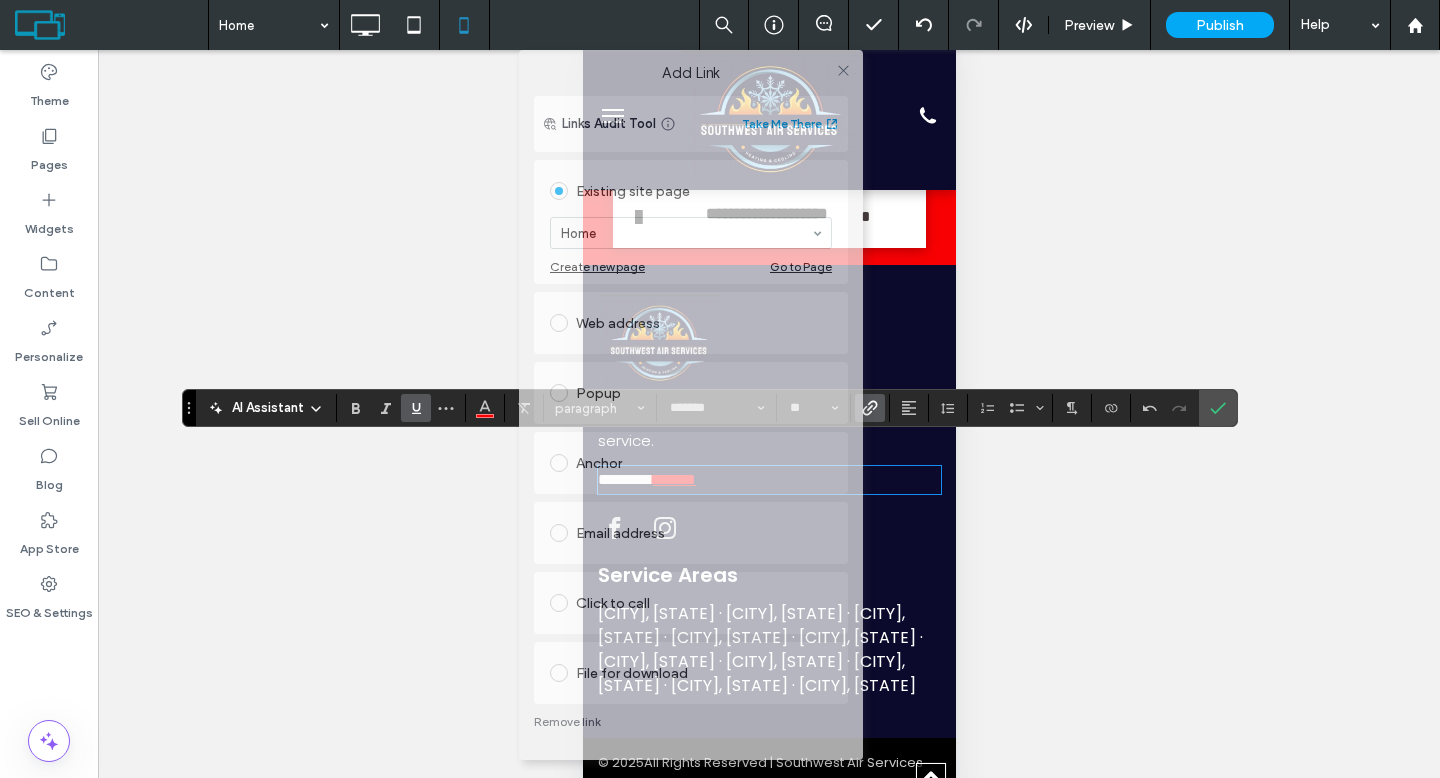 drag, startPoint x: 607, startPoint y: 143, endPoint x: 566, endPoint y: 128, distance: 43.65776 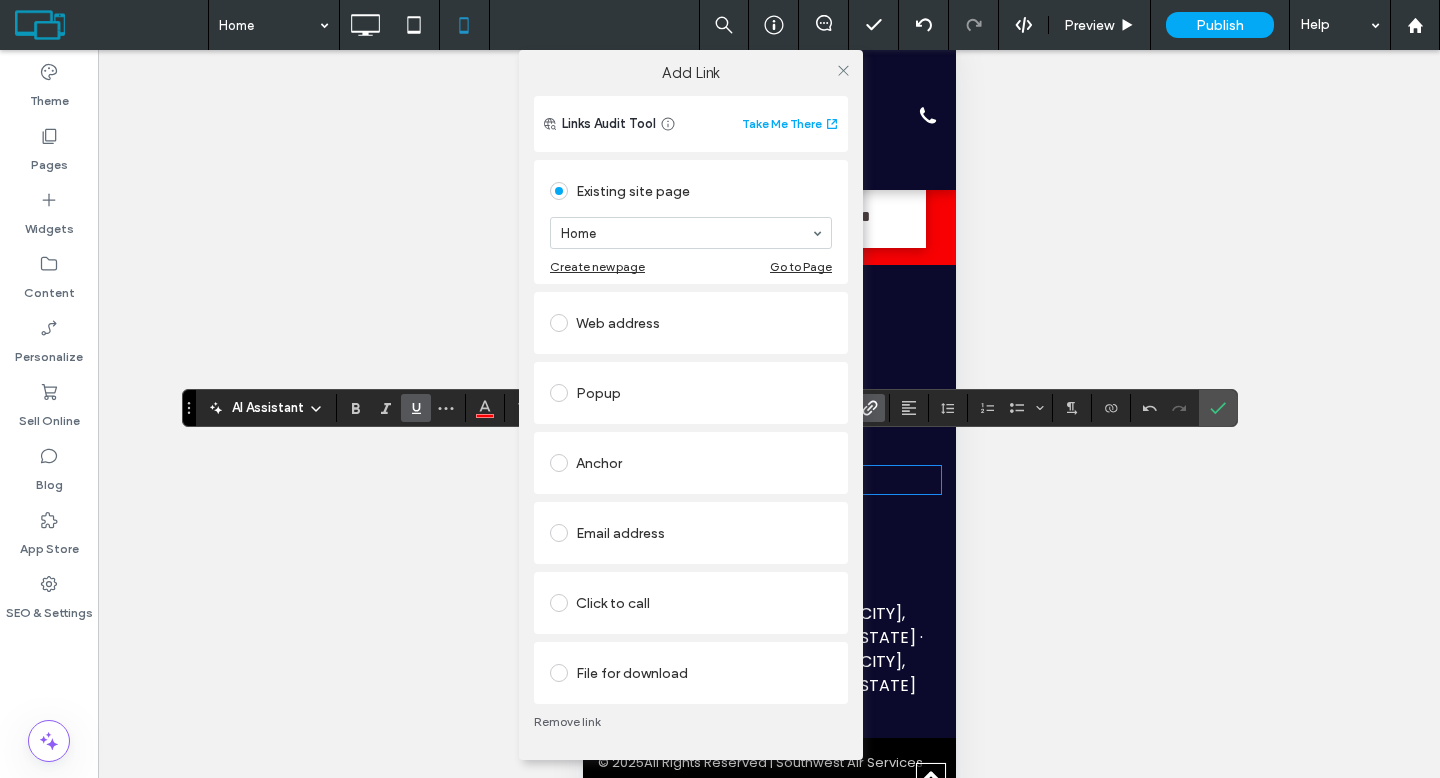 click on "Remove link" at bounding box center (691, 722) 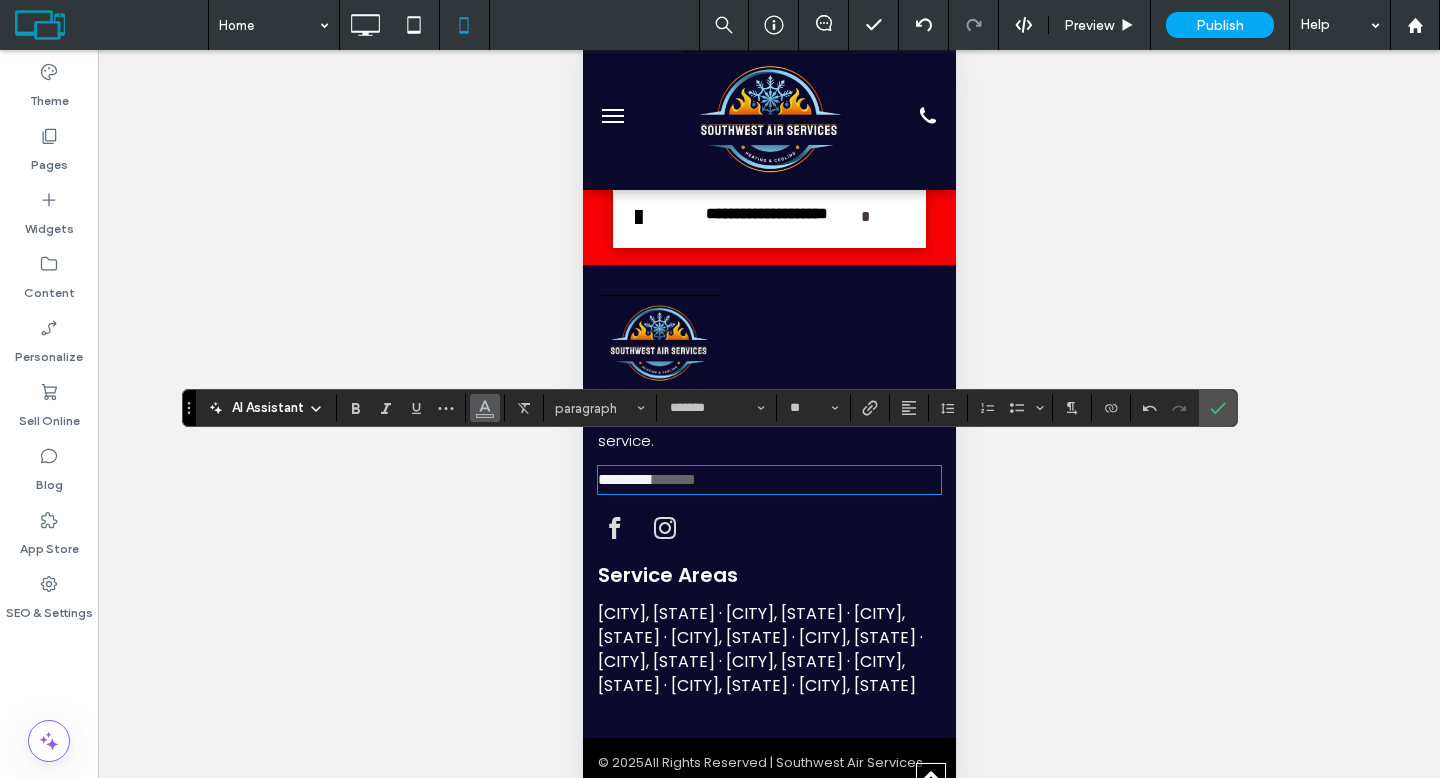 click 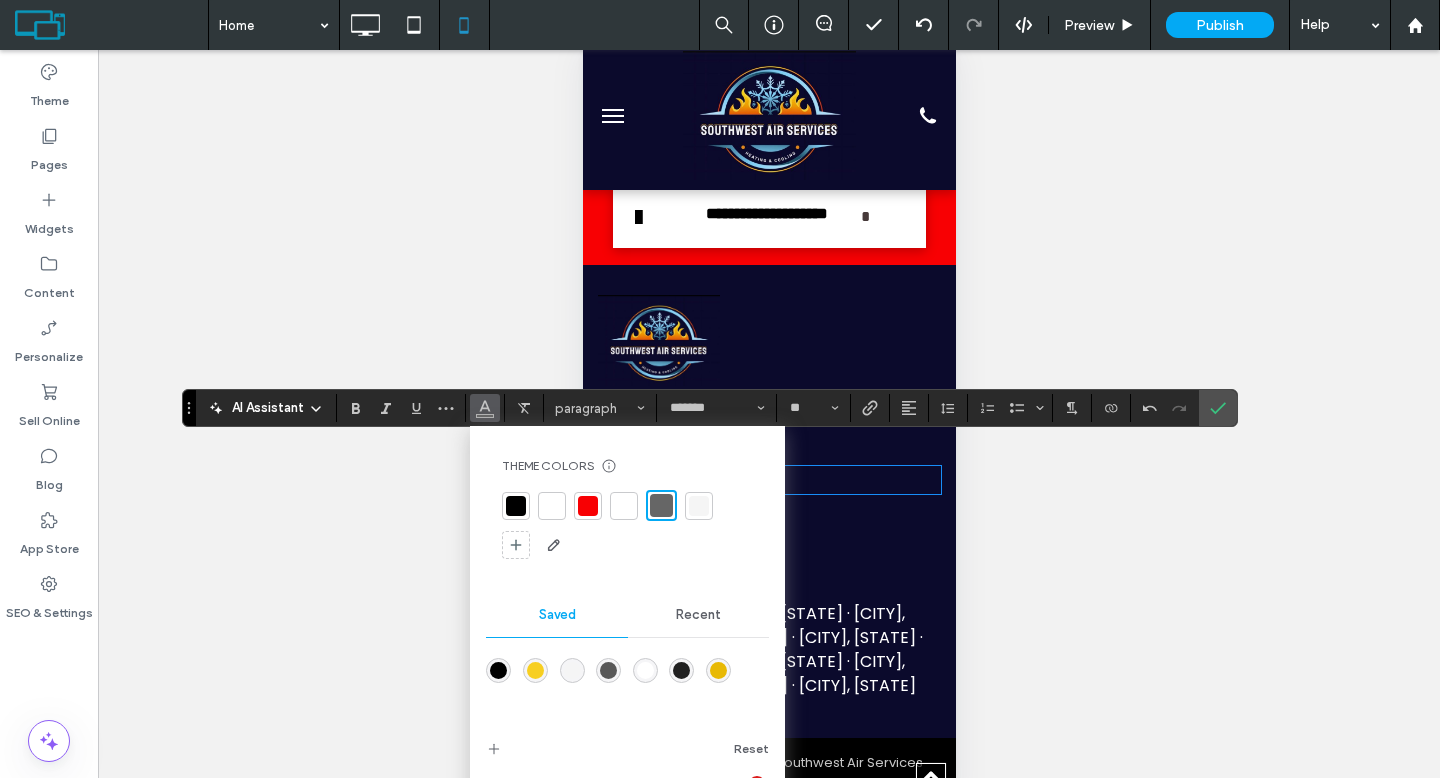click at bounding box center [552, 506] 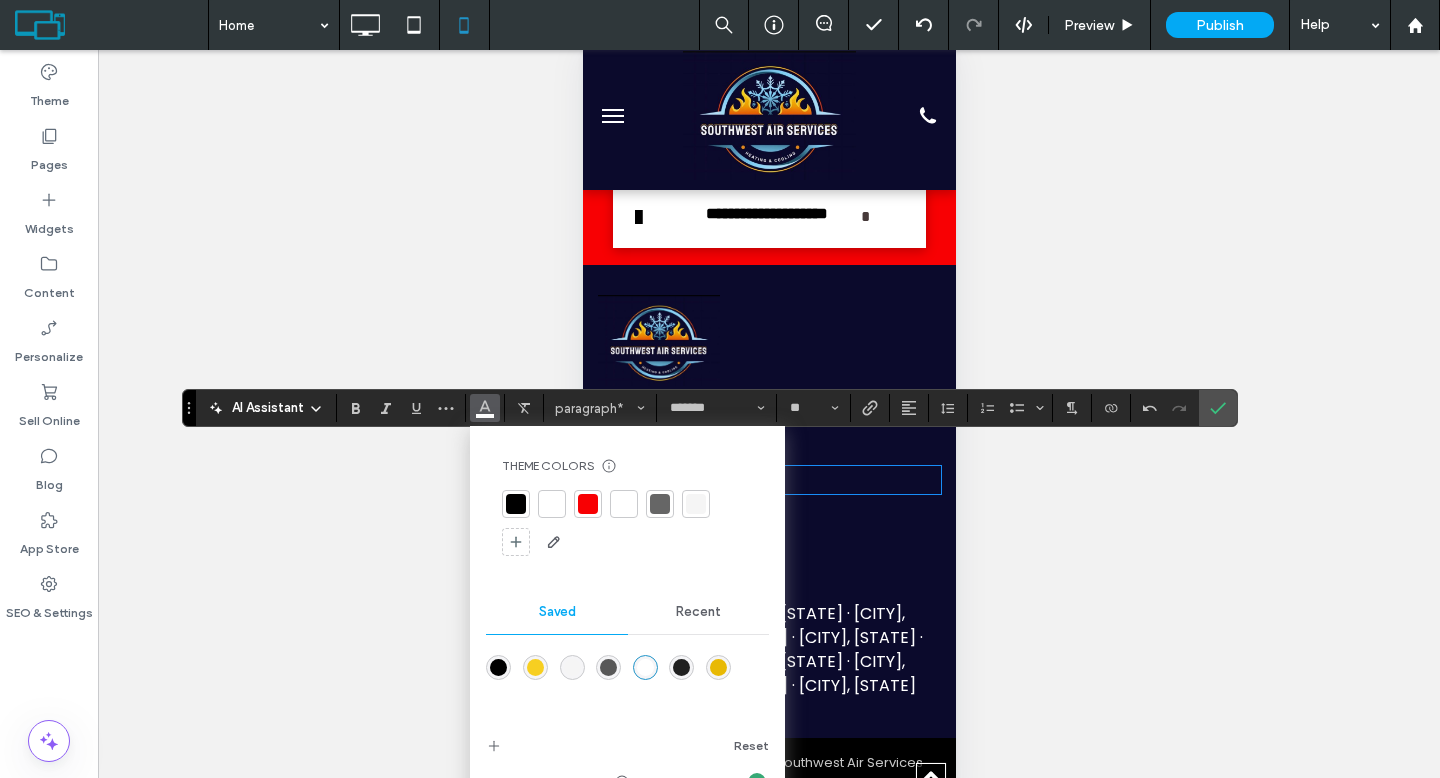 click 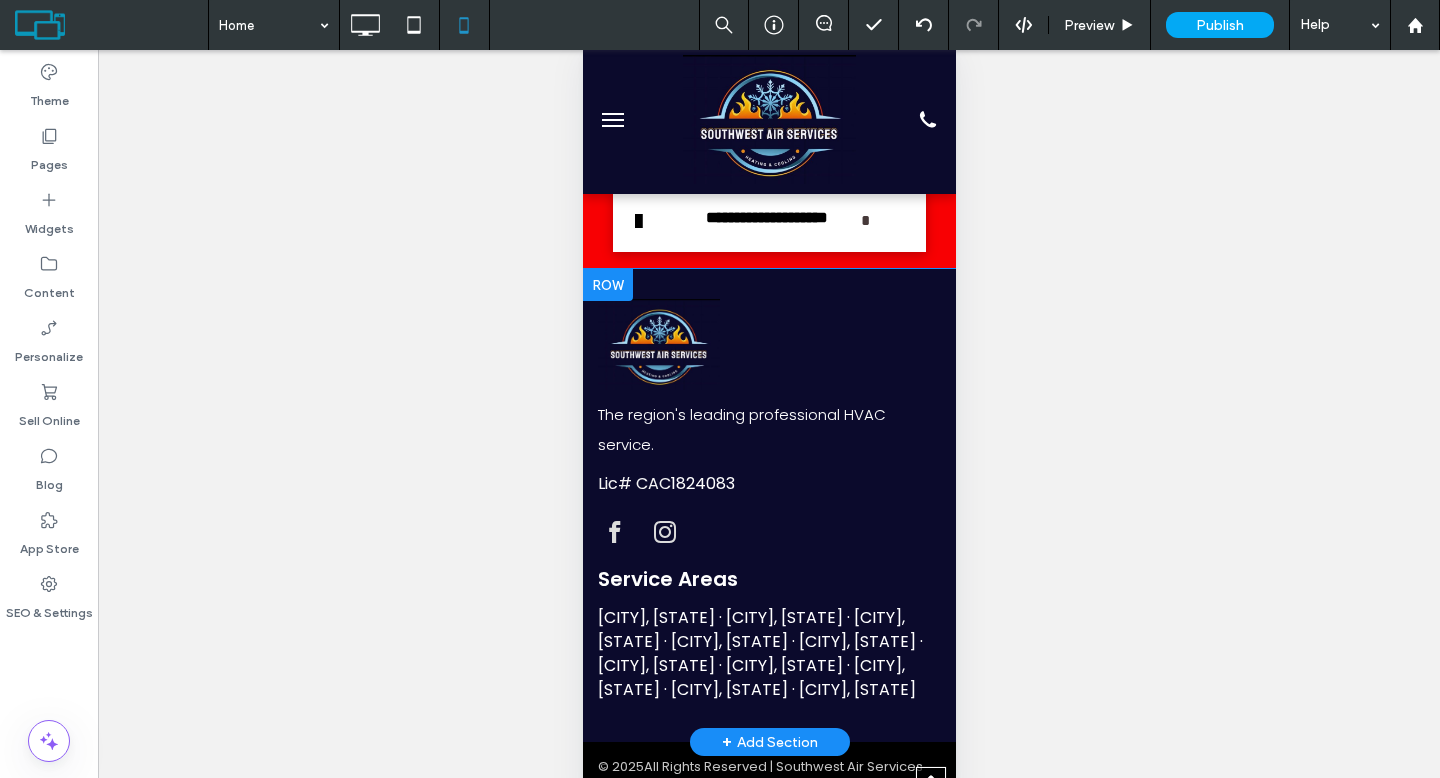 scroll, scrollTop: 45, scrollLeft: 0, axis: vertical 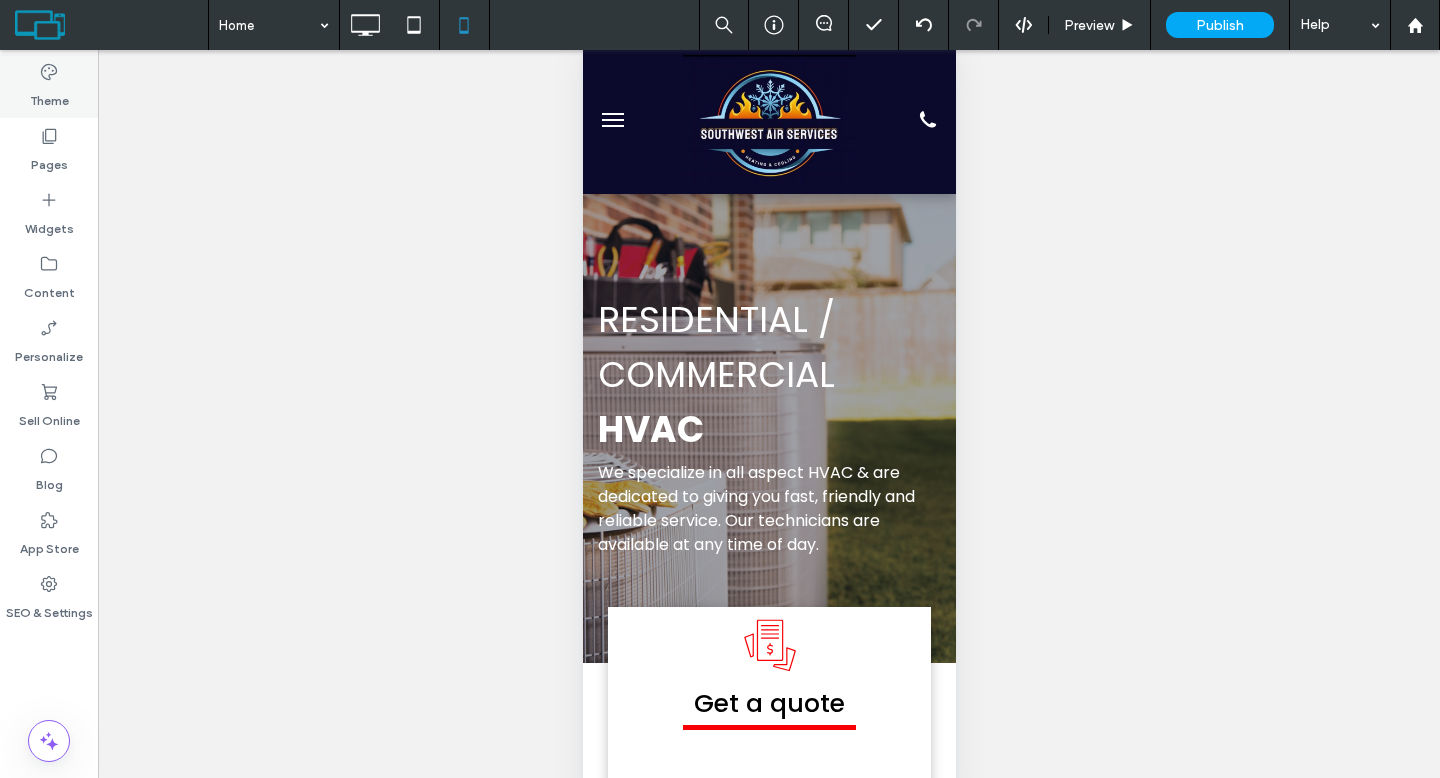 click on "Theme" at bounding box center [49, 96] 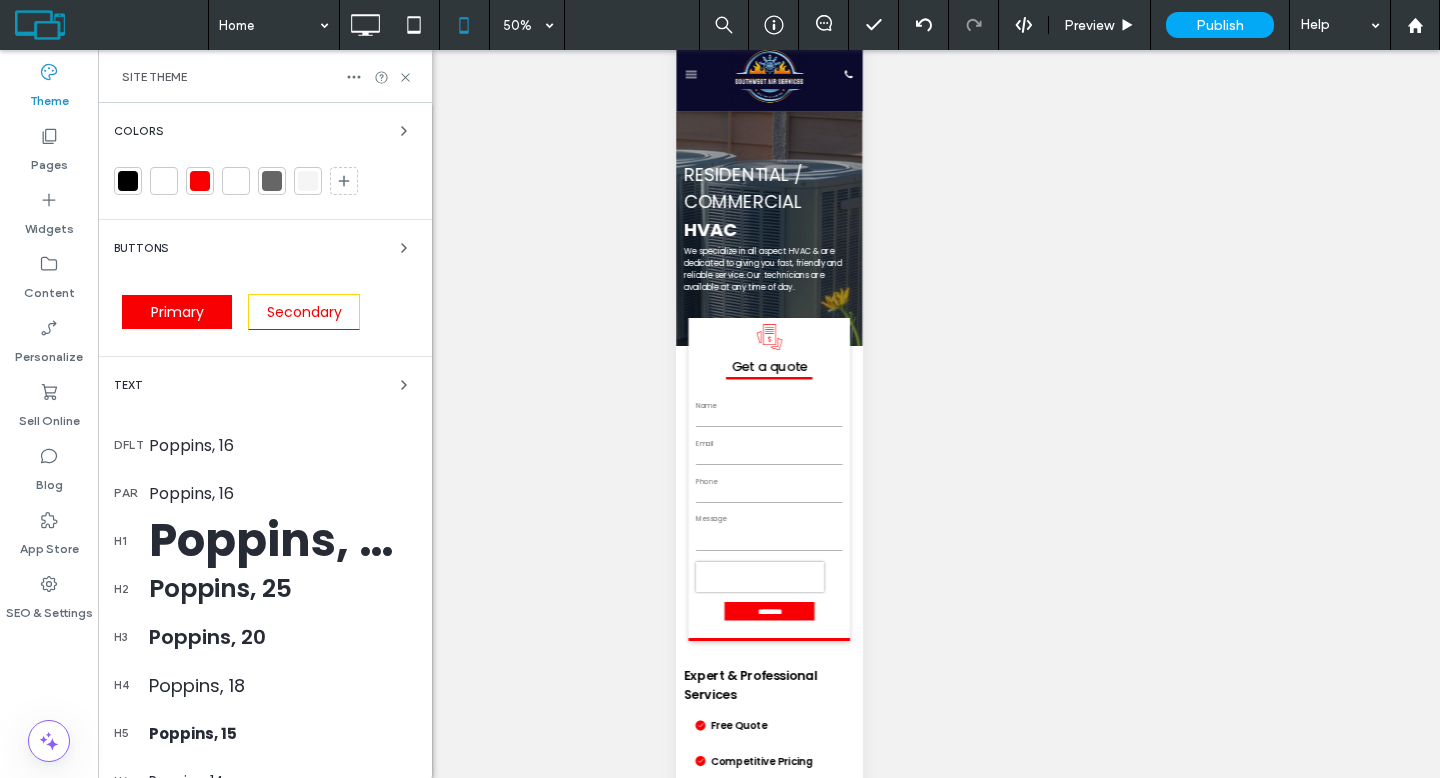 click at bounding box center [200, 181] 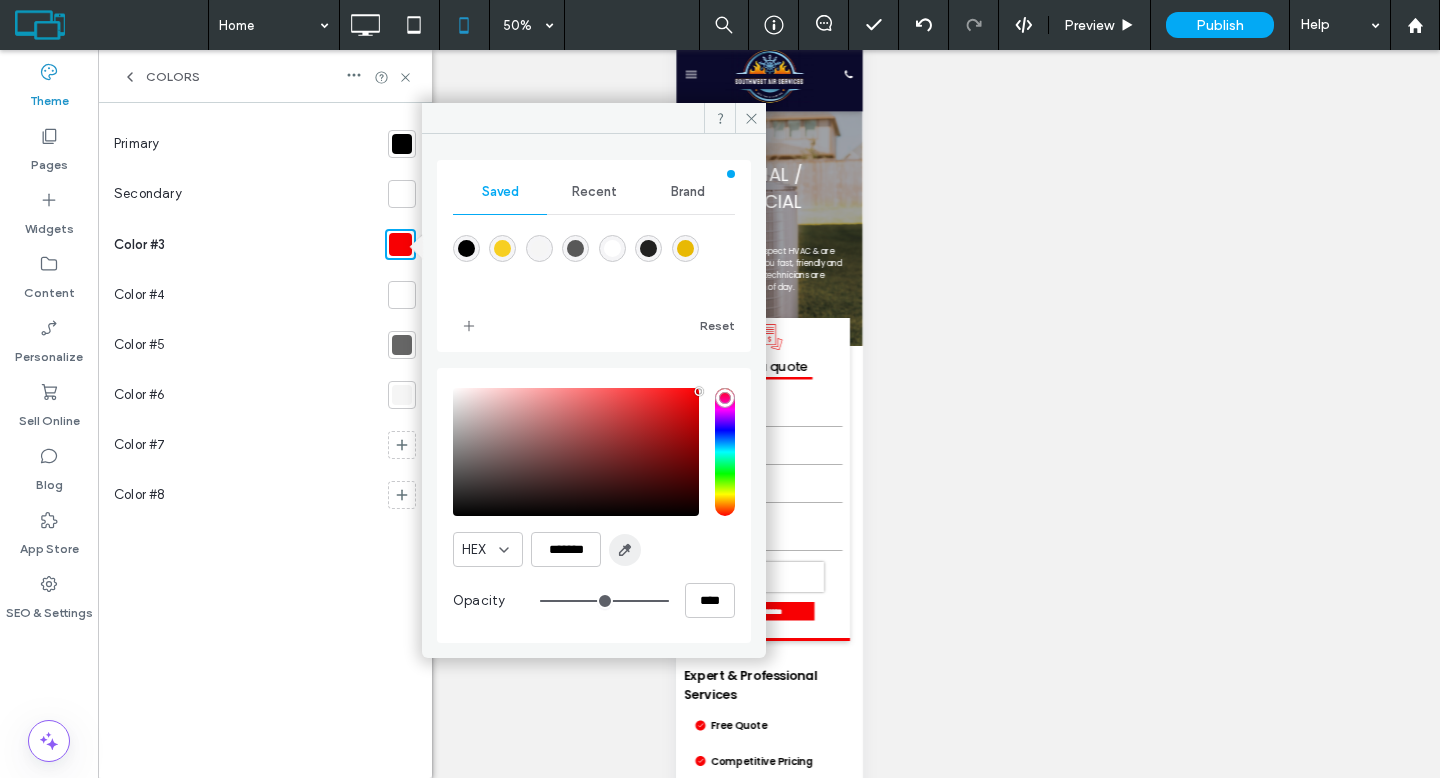click 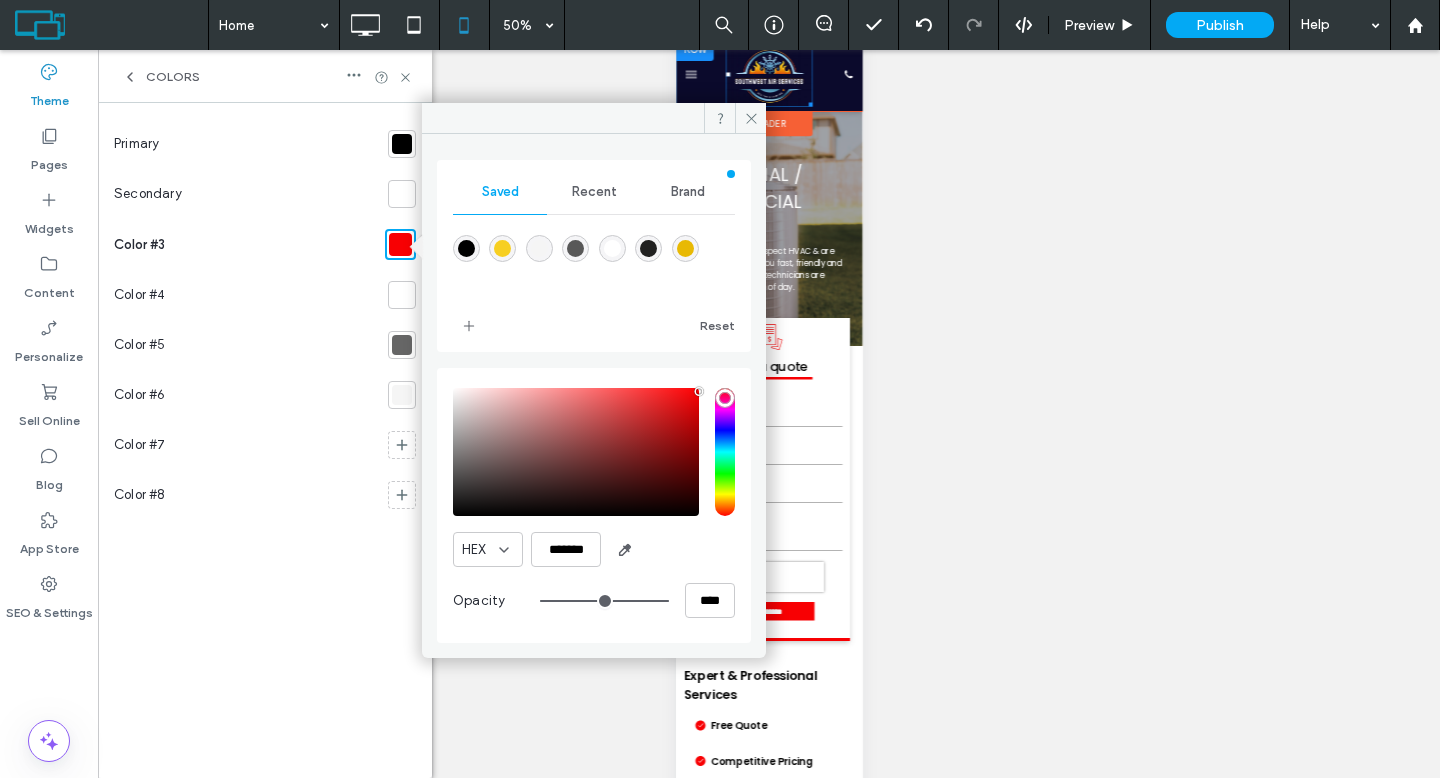 type on "*******" 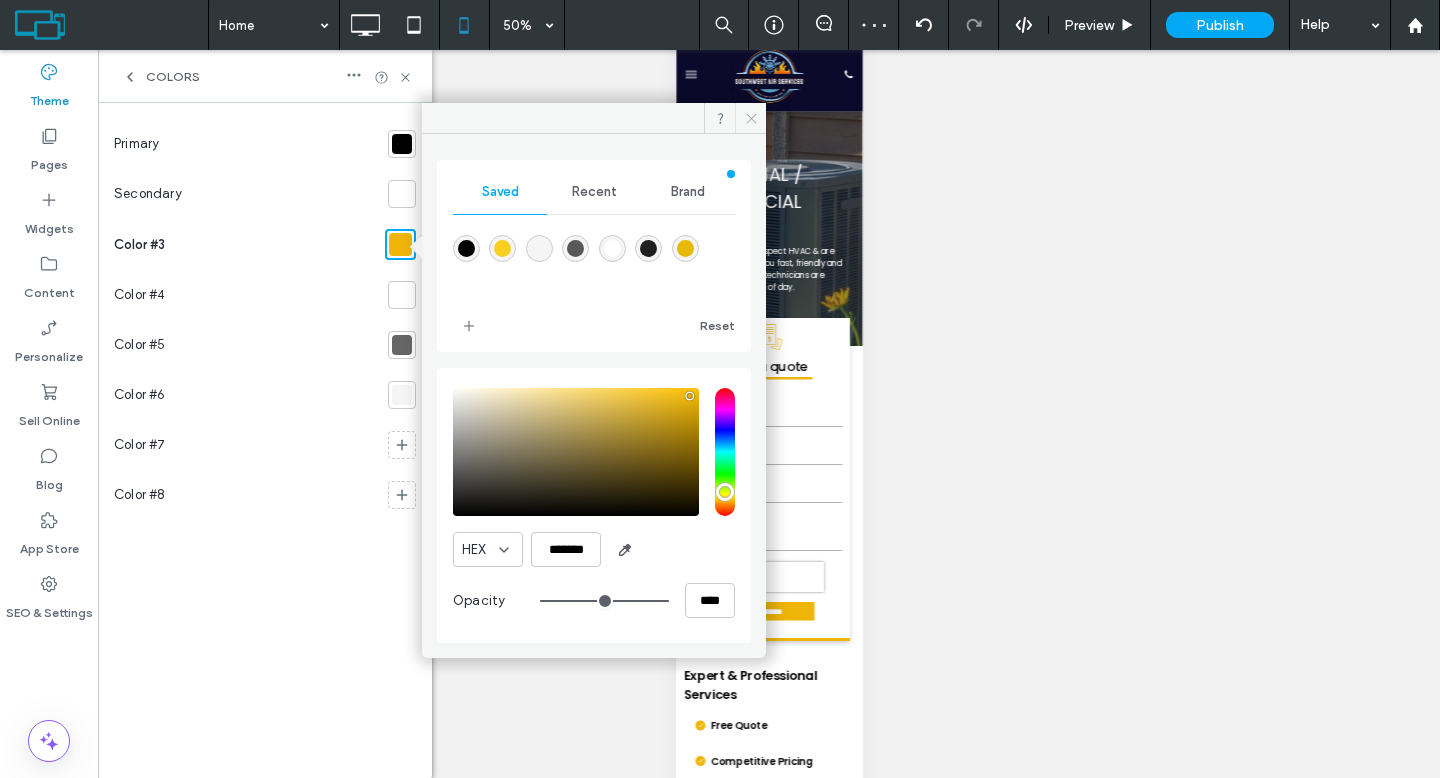 drag, startPoint x: 748, startPoint y: 110, endPoint x: 157, endPoint y: 143, distance: 591.9206 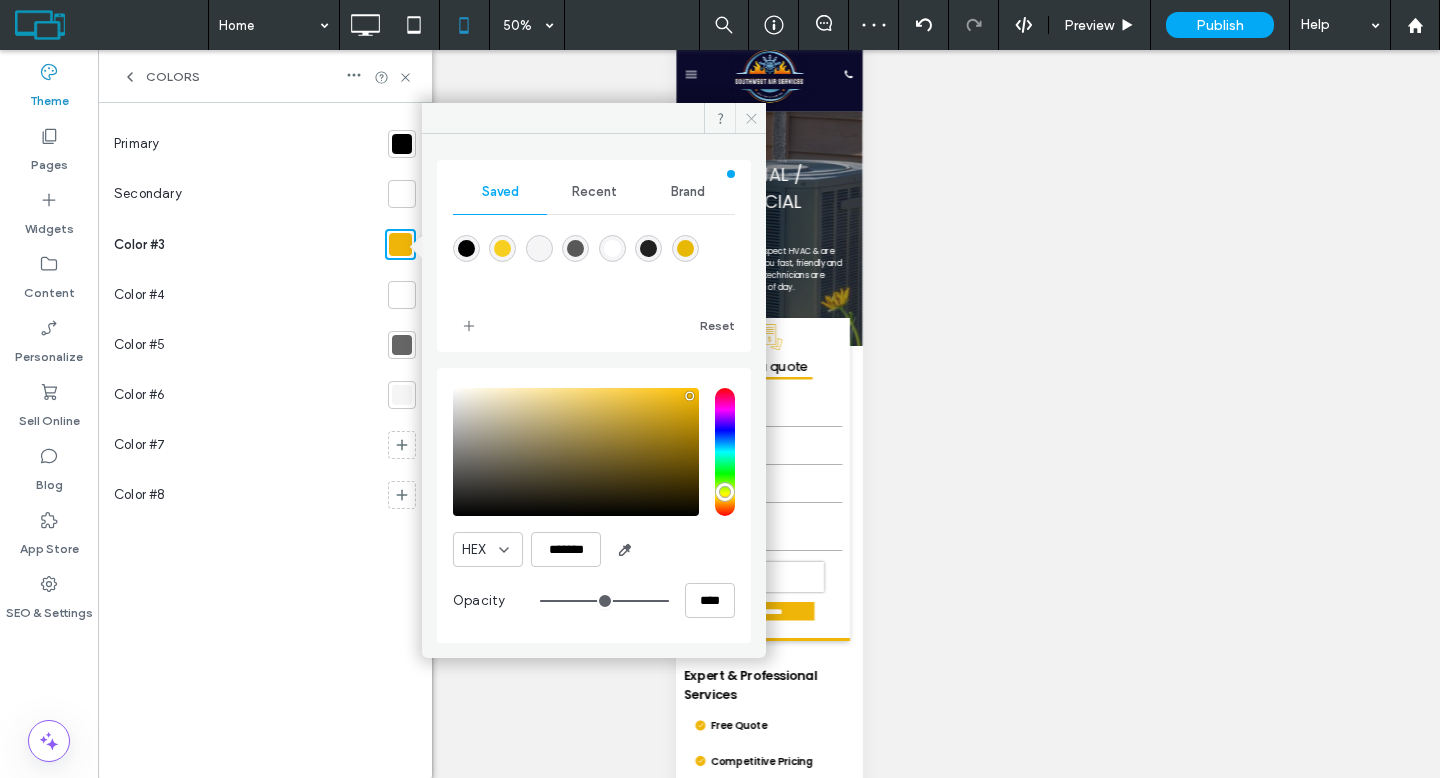 click 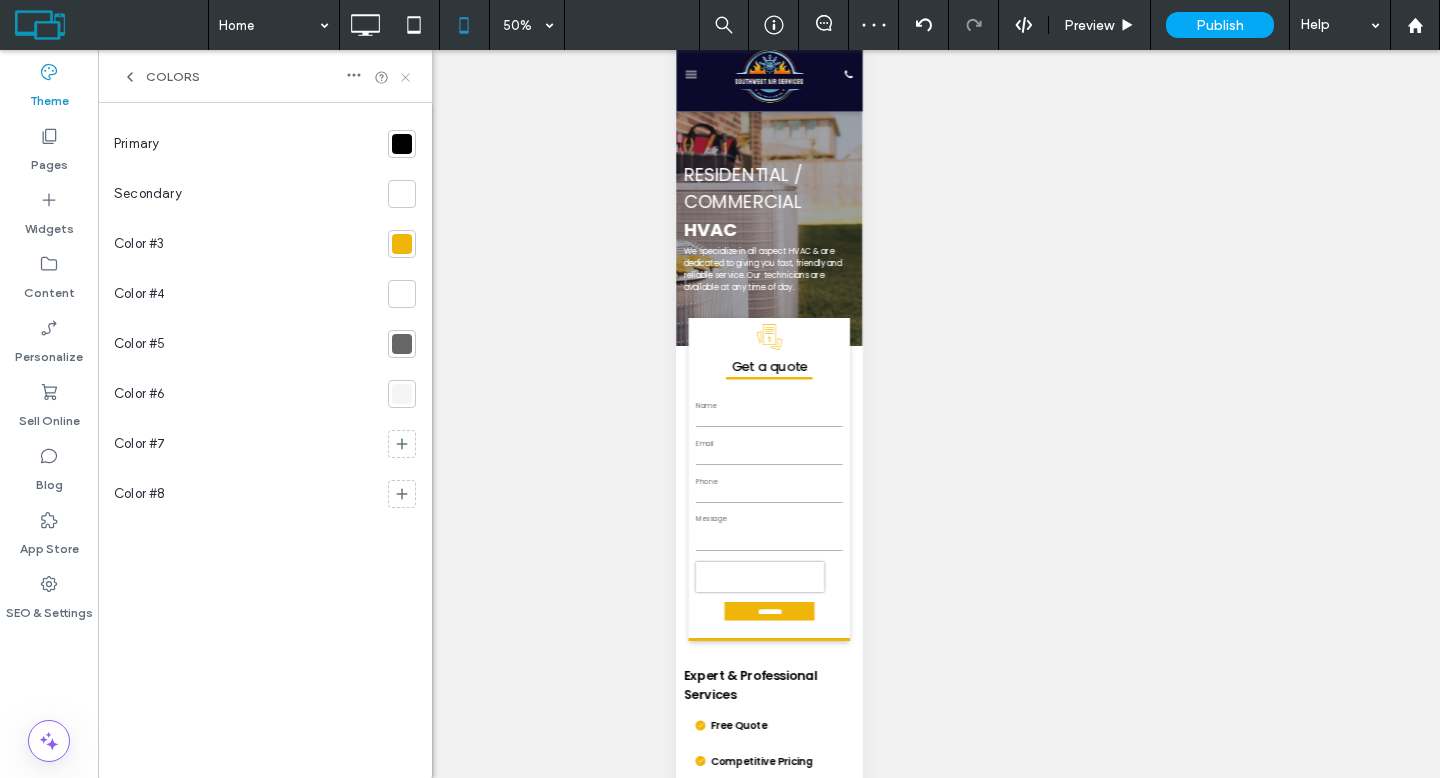 click 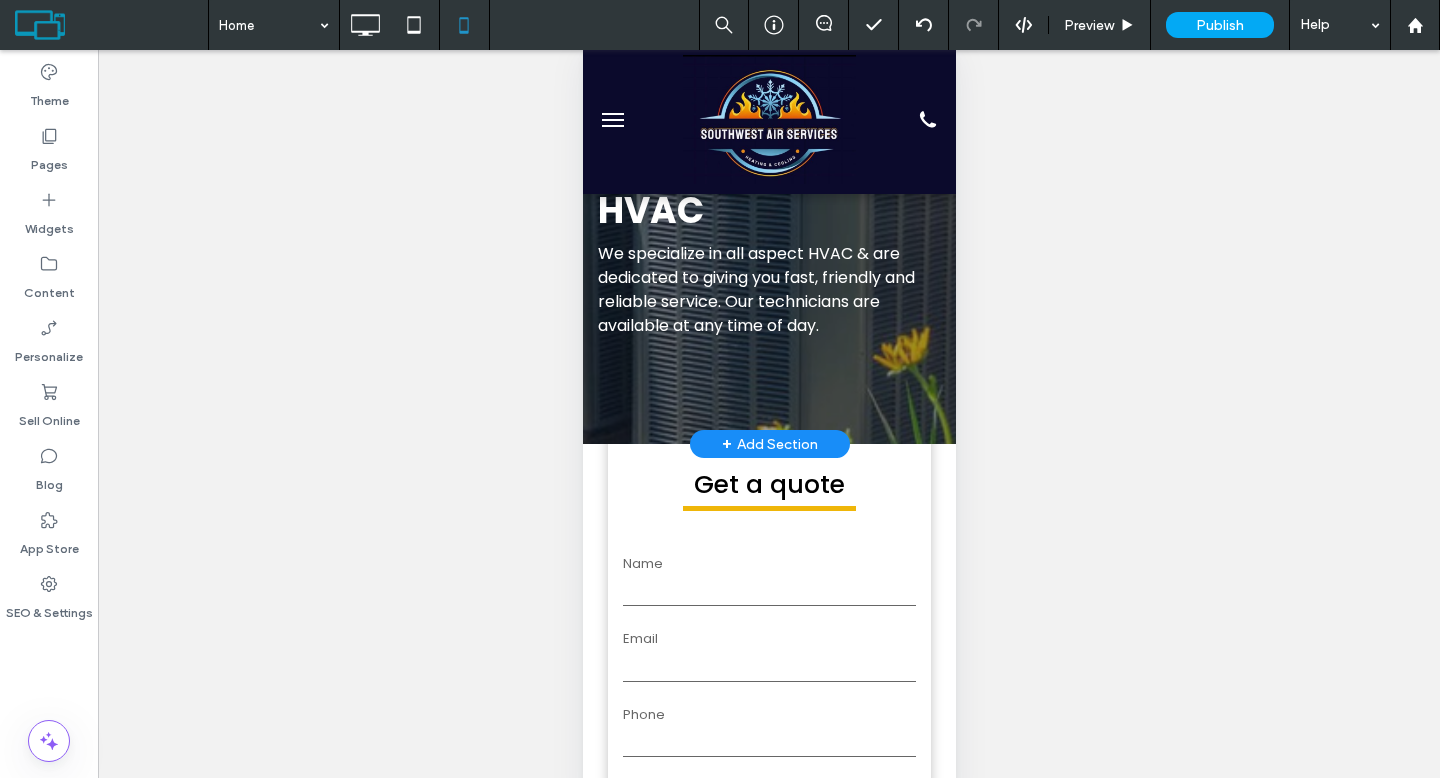 scroll, scrollTop: 0, scrollLeft: 0, axis: both 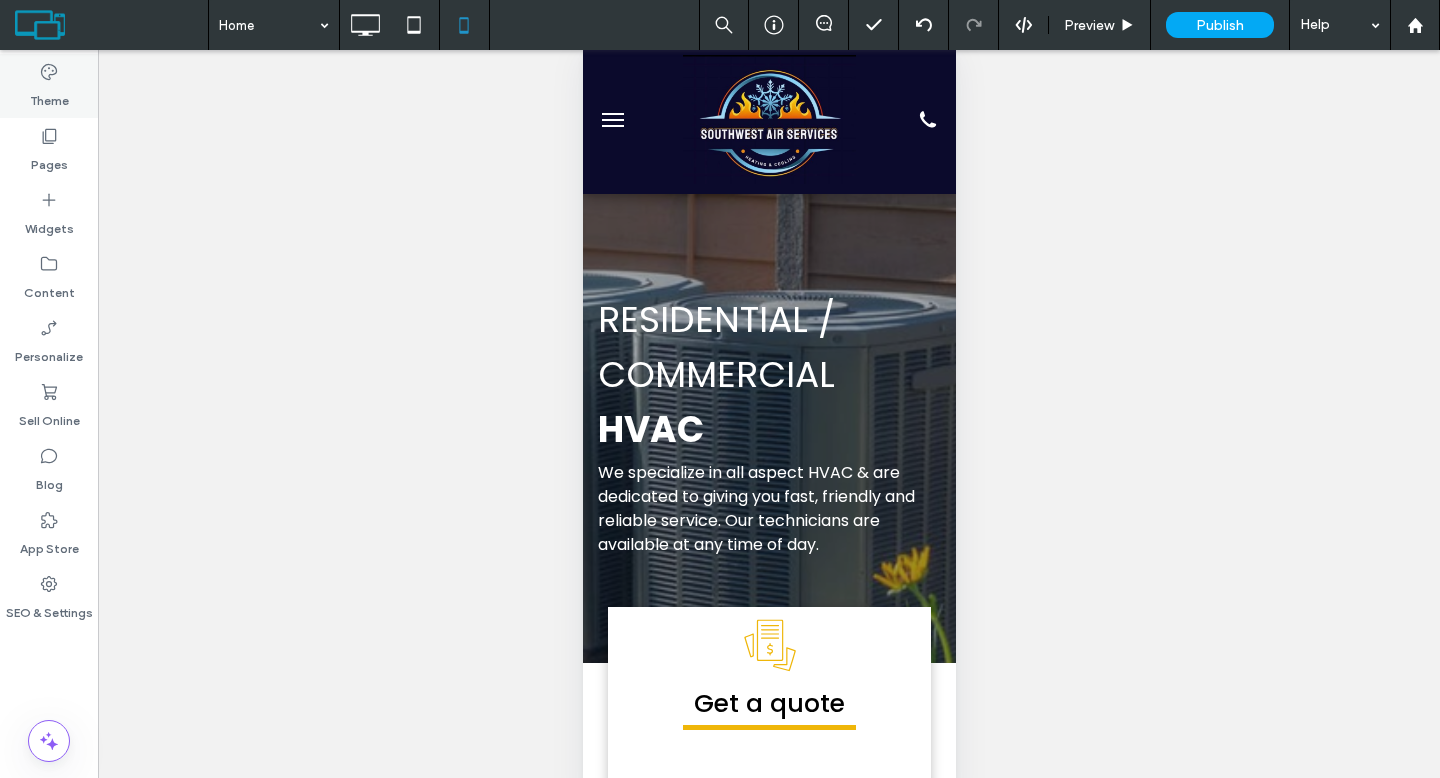 drag, startPoint x: 56, startPoint y: 80, endPoint x: 93, endPoint y: 103, distance: 43.56604 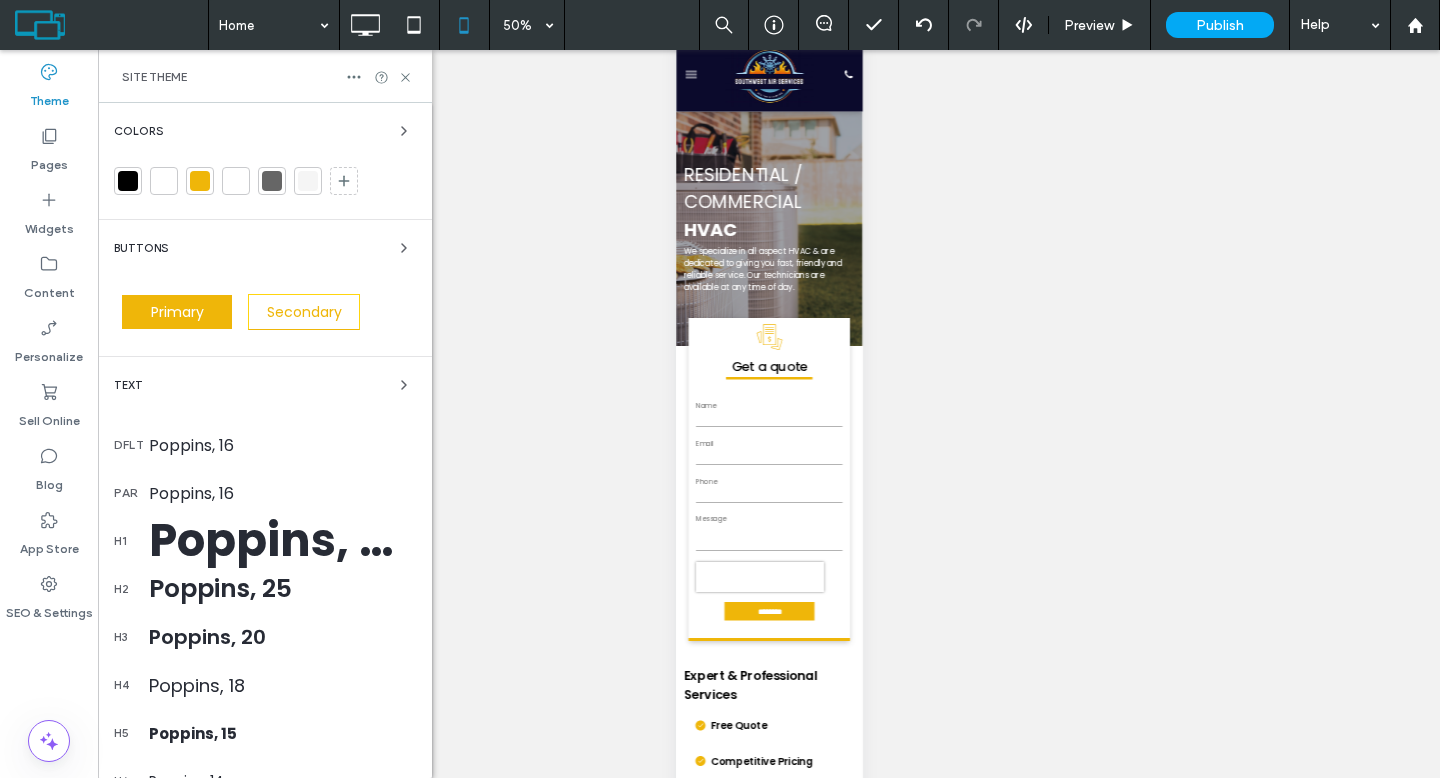 click at bounding box center [200, 181] 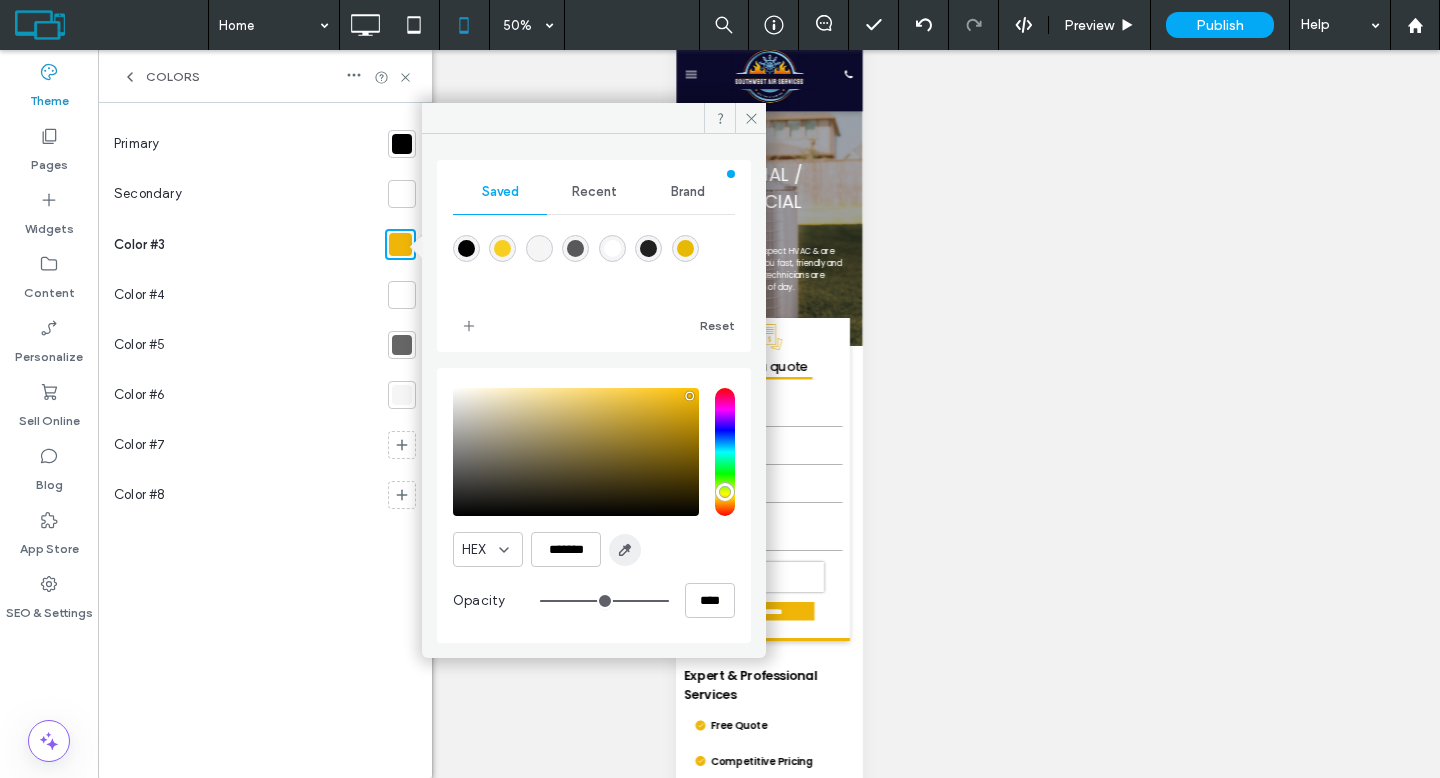click 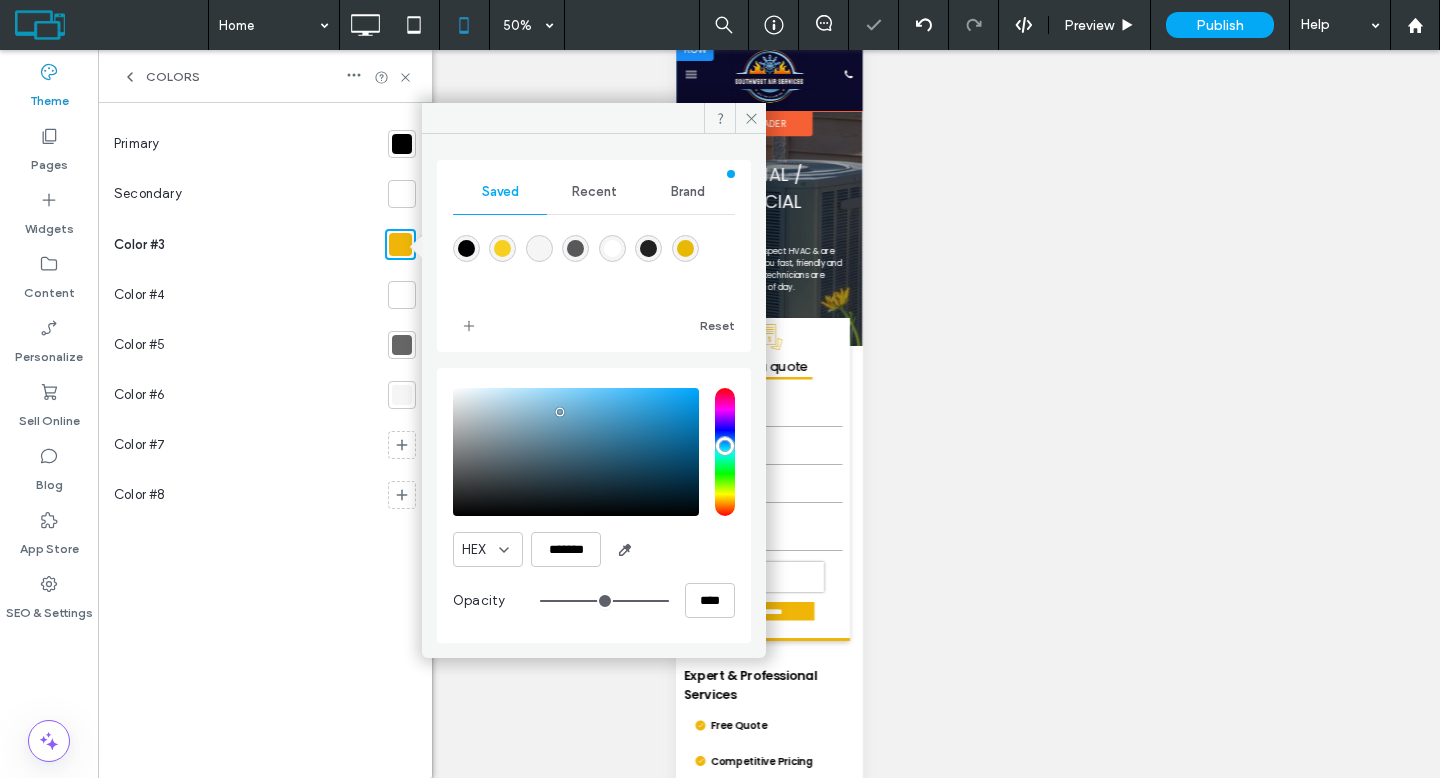type on "*******" 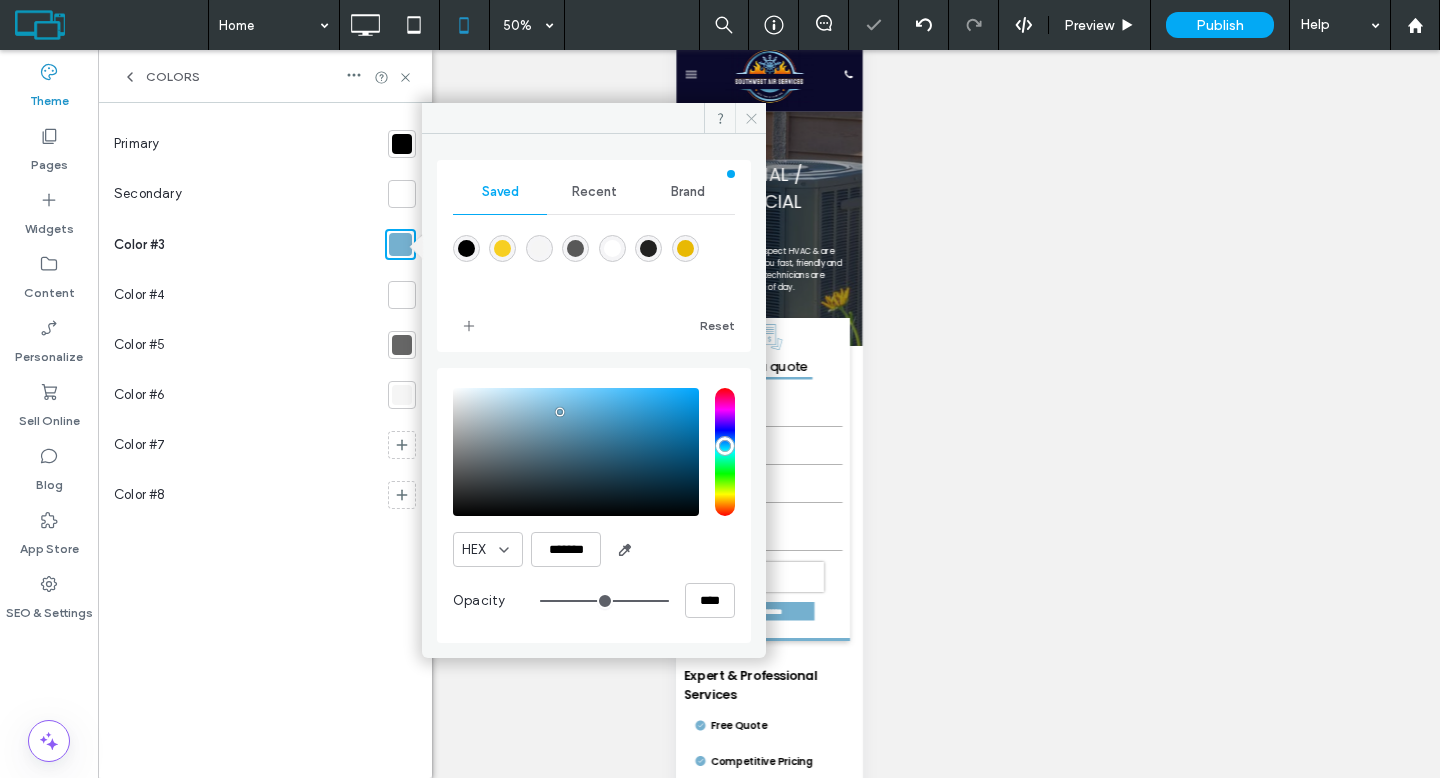 click 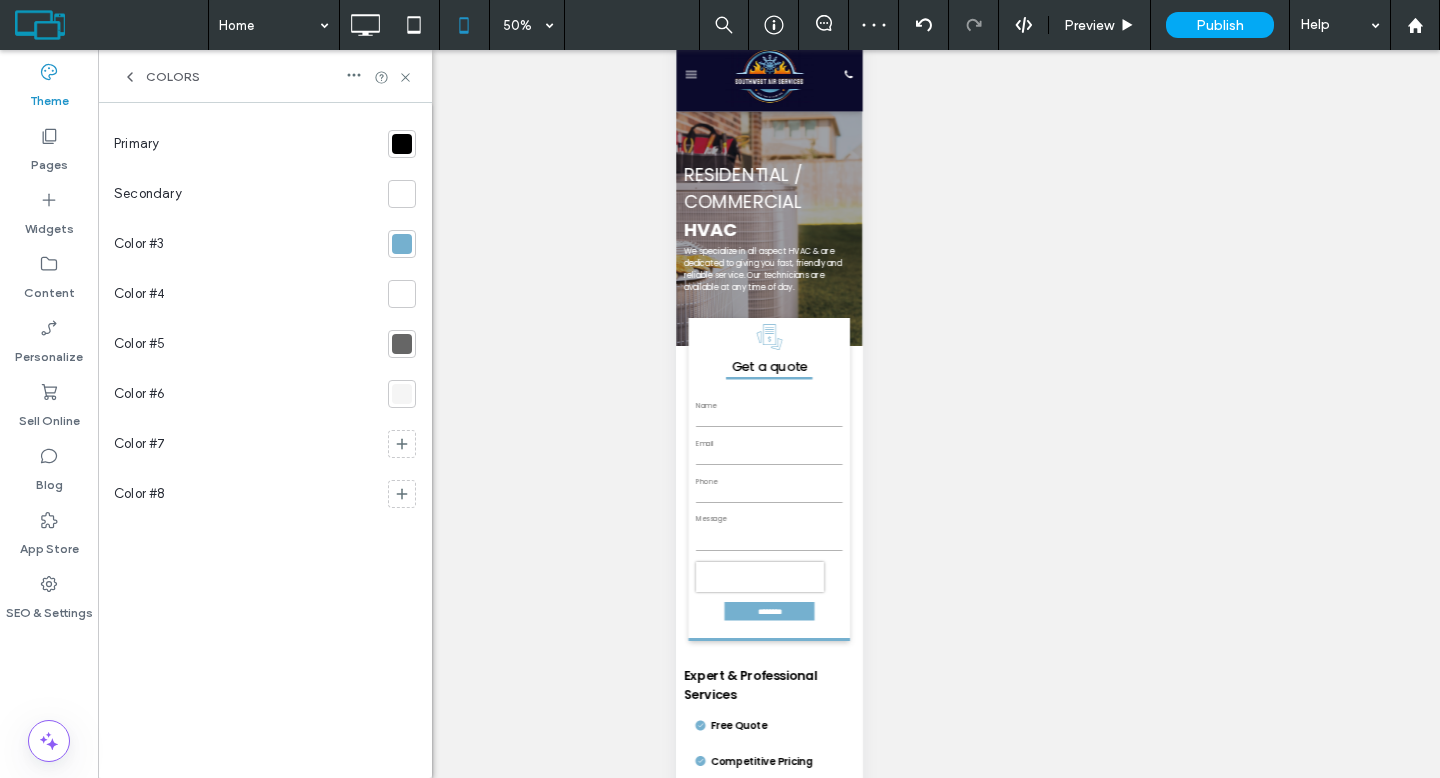 click on "Colors" at bounding box center (265, 77) 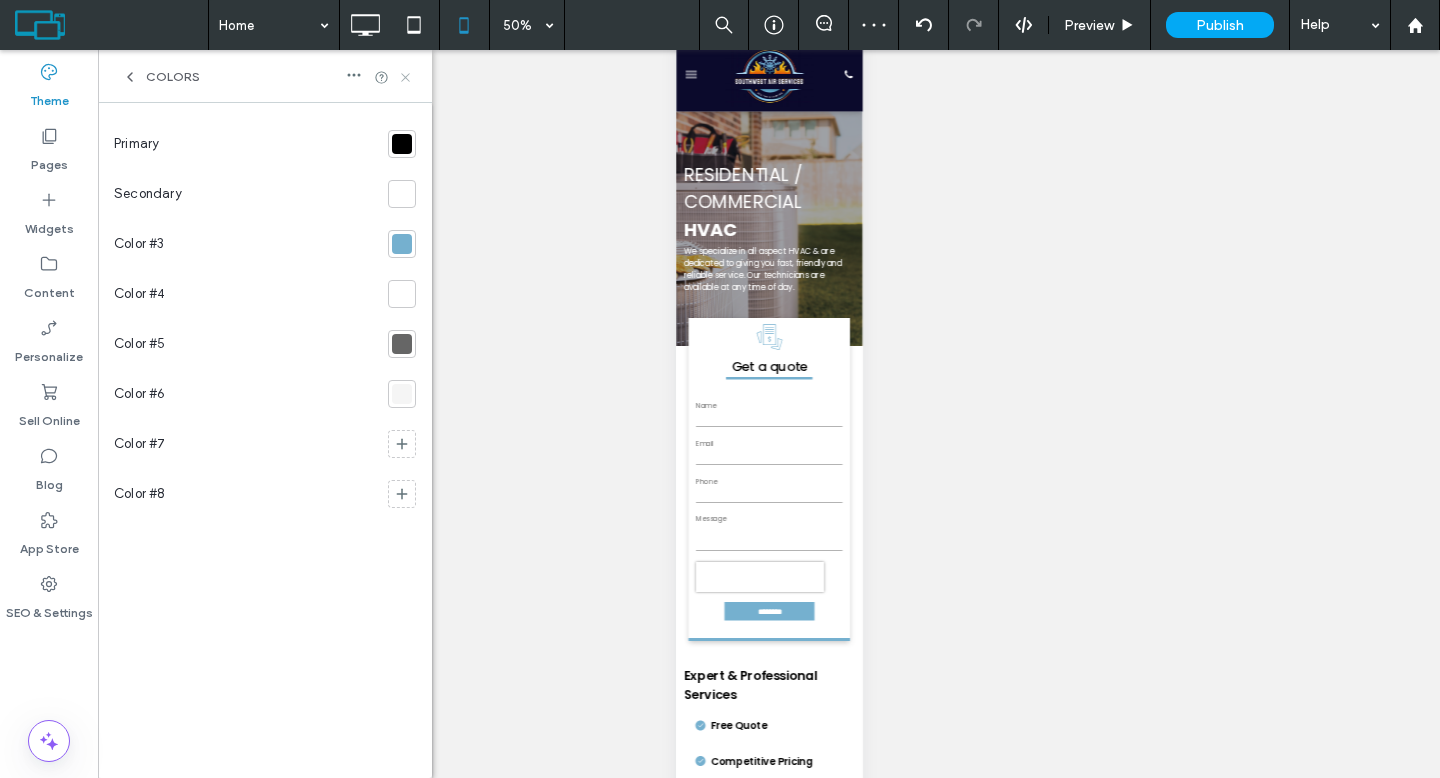 click 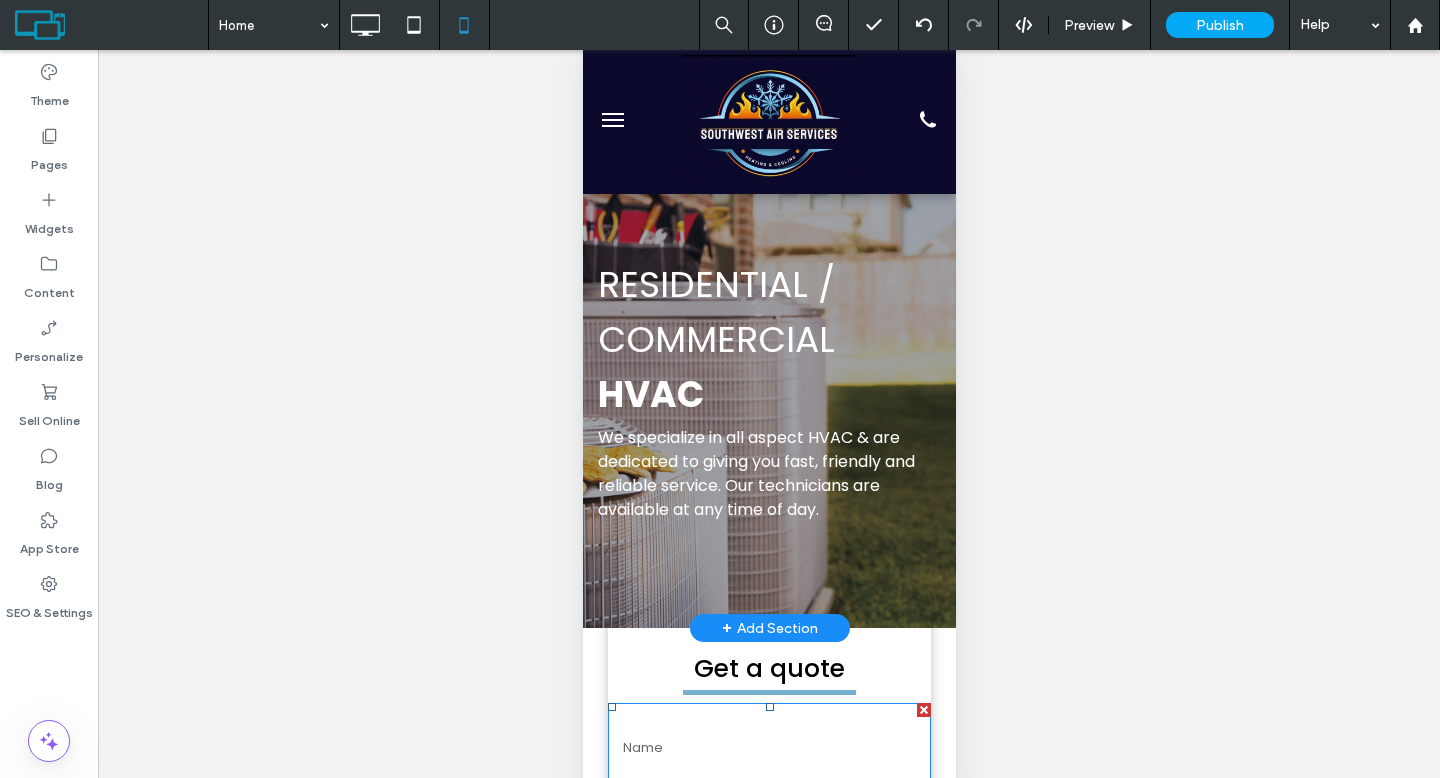 scroll, scrollTop: 0, scrollLeft: 0, axis: both 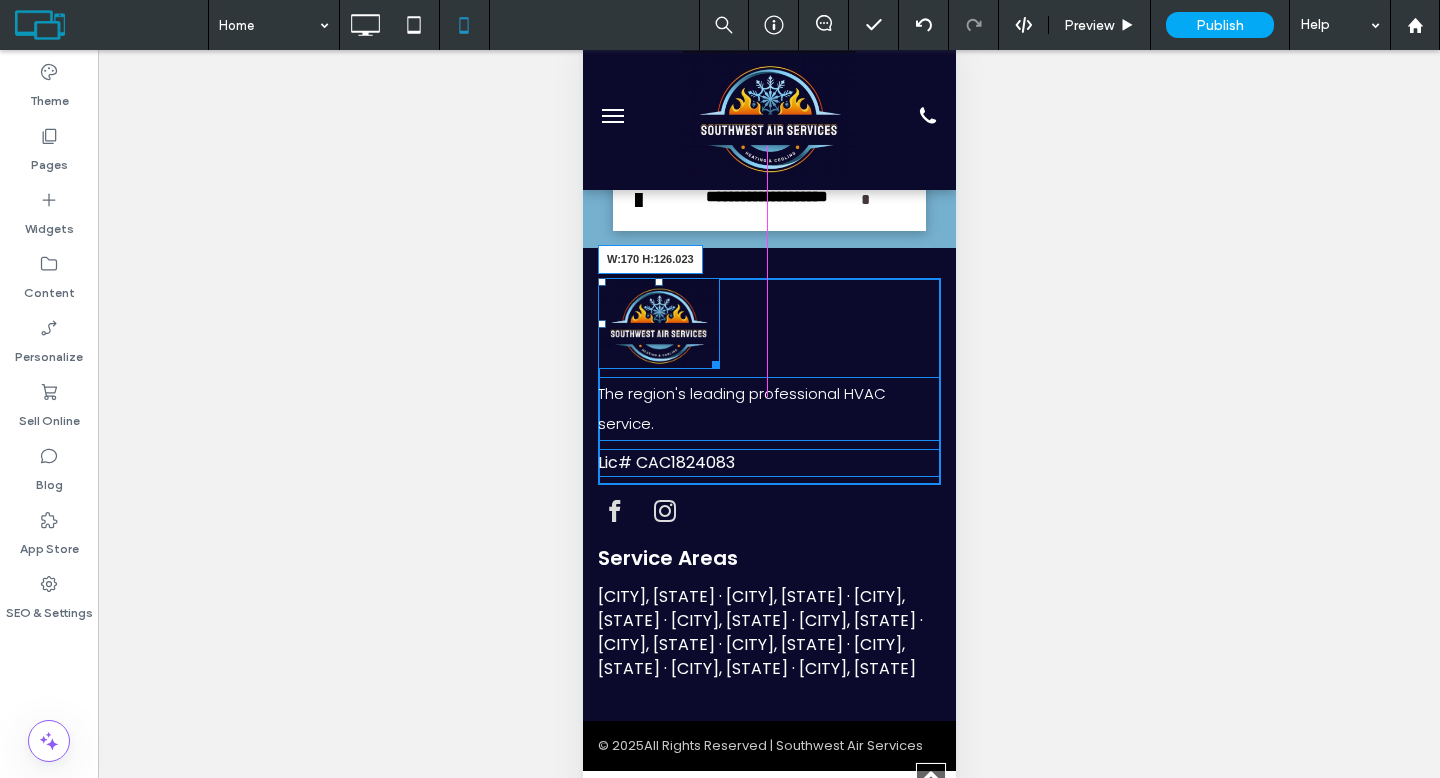 drag, startPoint x: 709, startPoint y: 350, endPoint x: 778, endPoint y: 385, distance: 77.36925 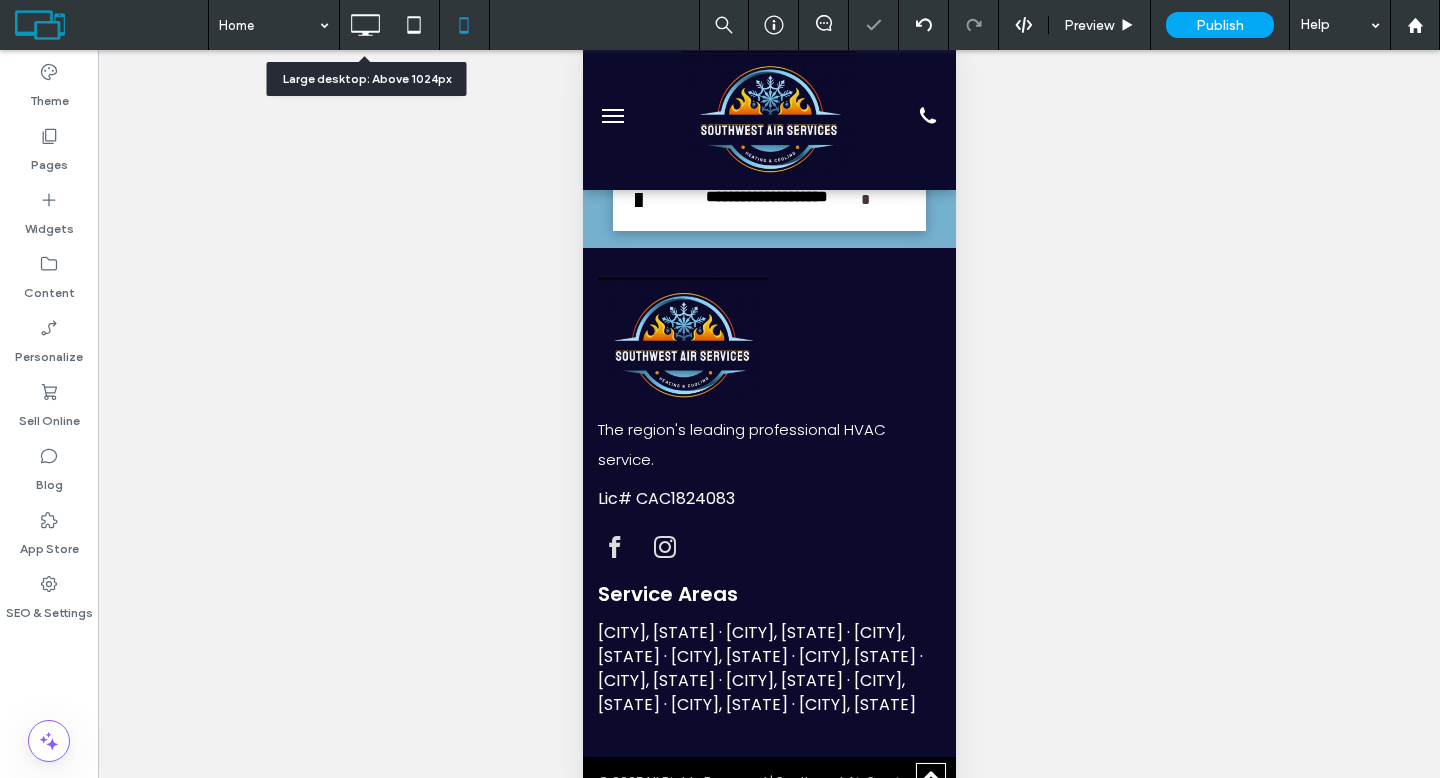 click 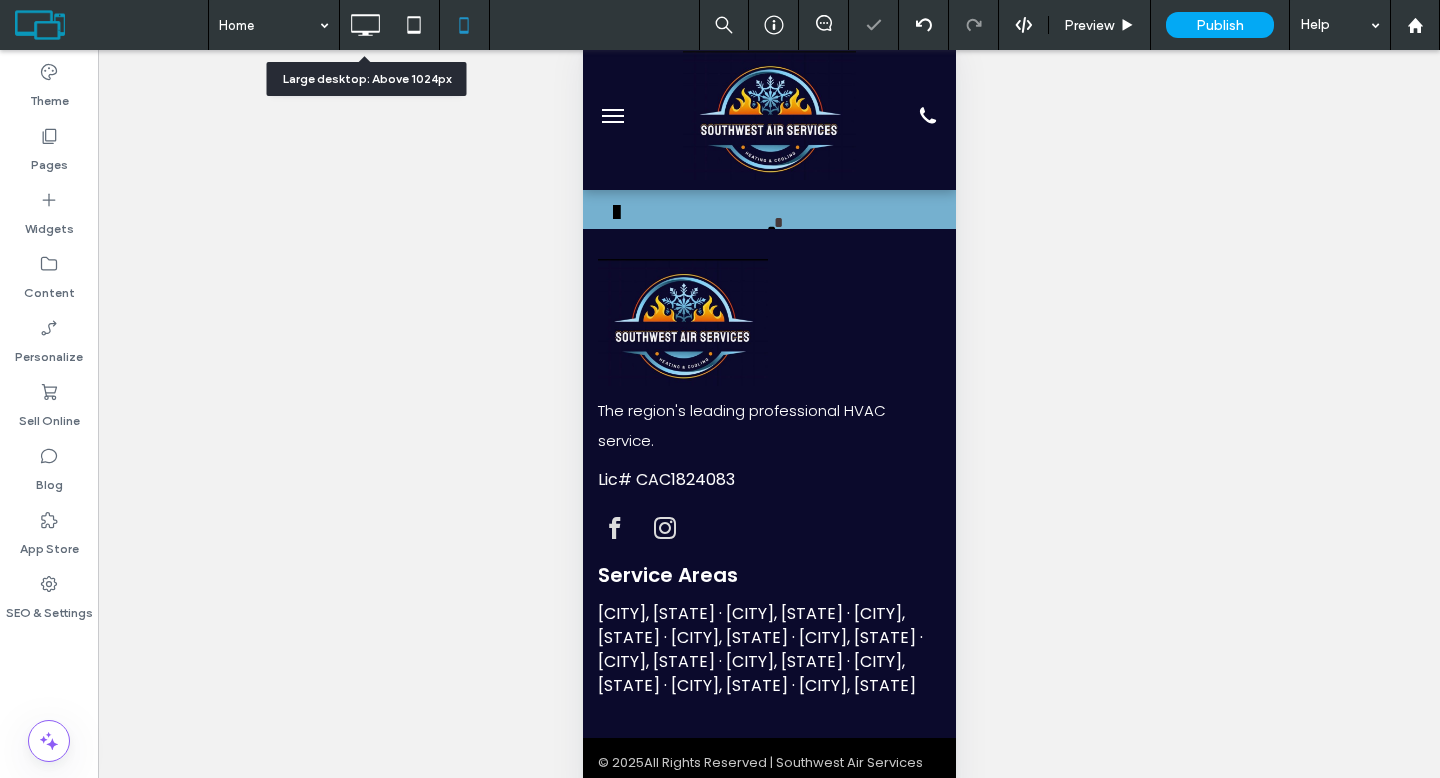 scroll, scrollTop: 0, scrollLeft: 0, axis: both 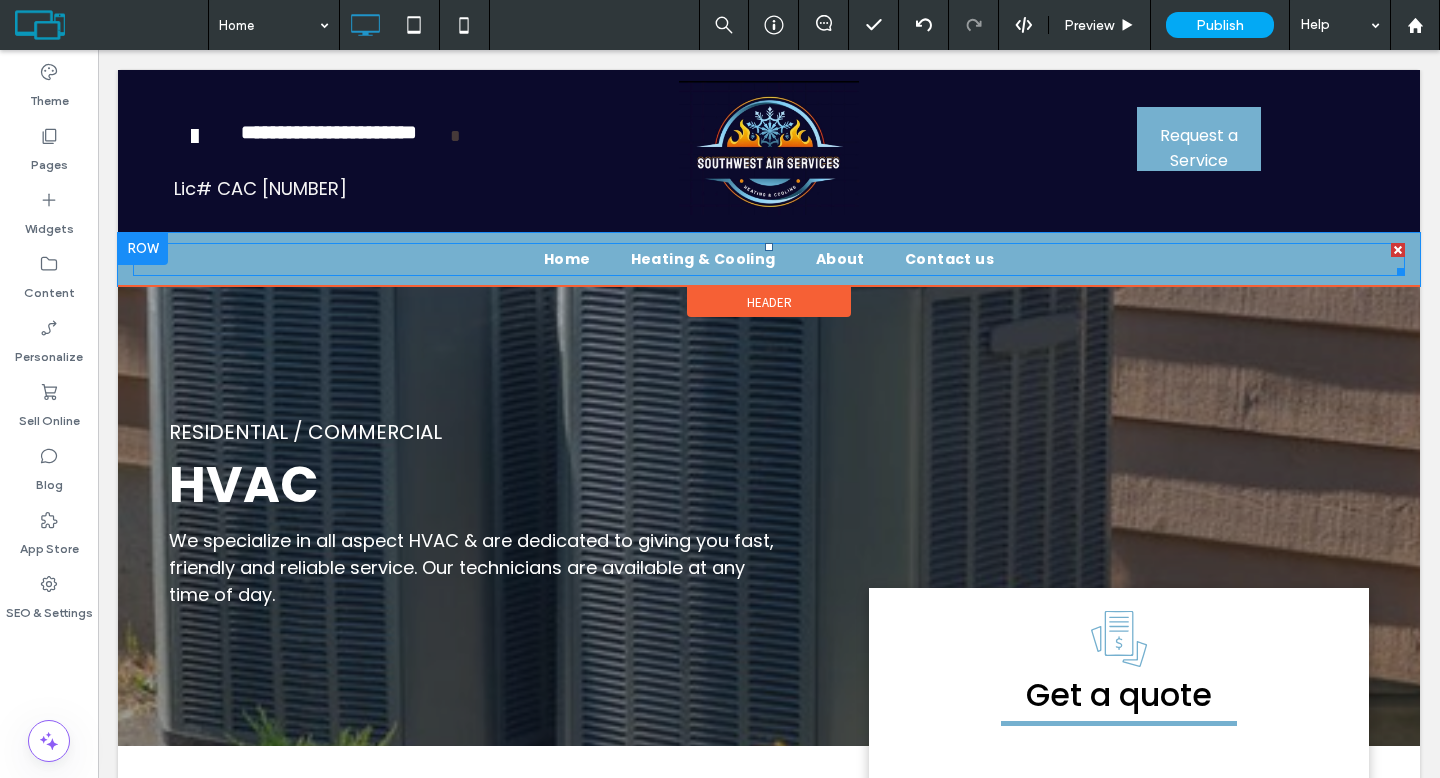click at bounding box center (769, 247) 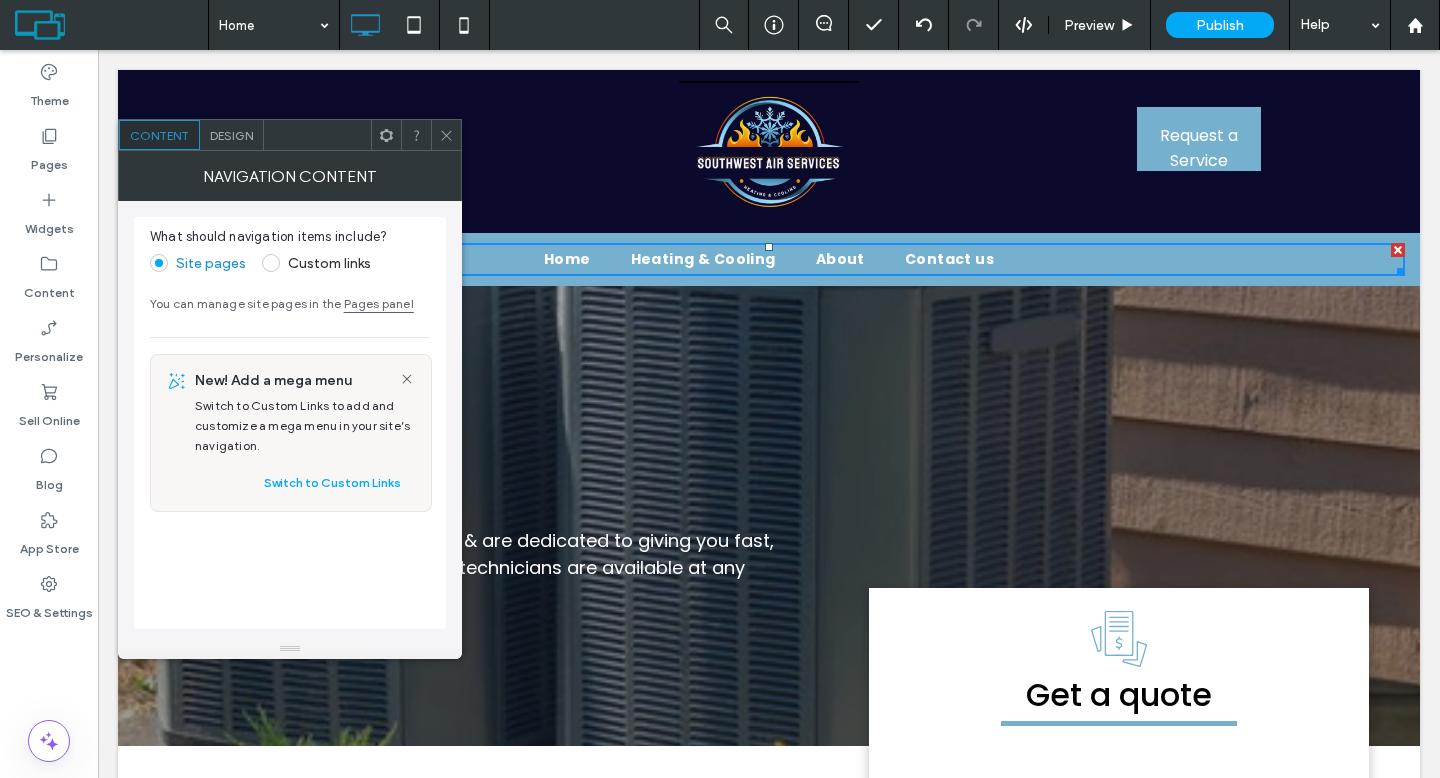 click on "Design" at bounding box center (232, 135) 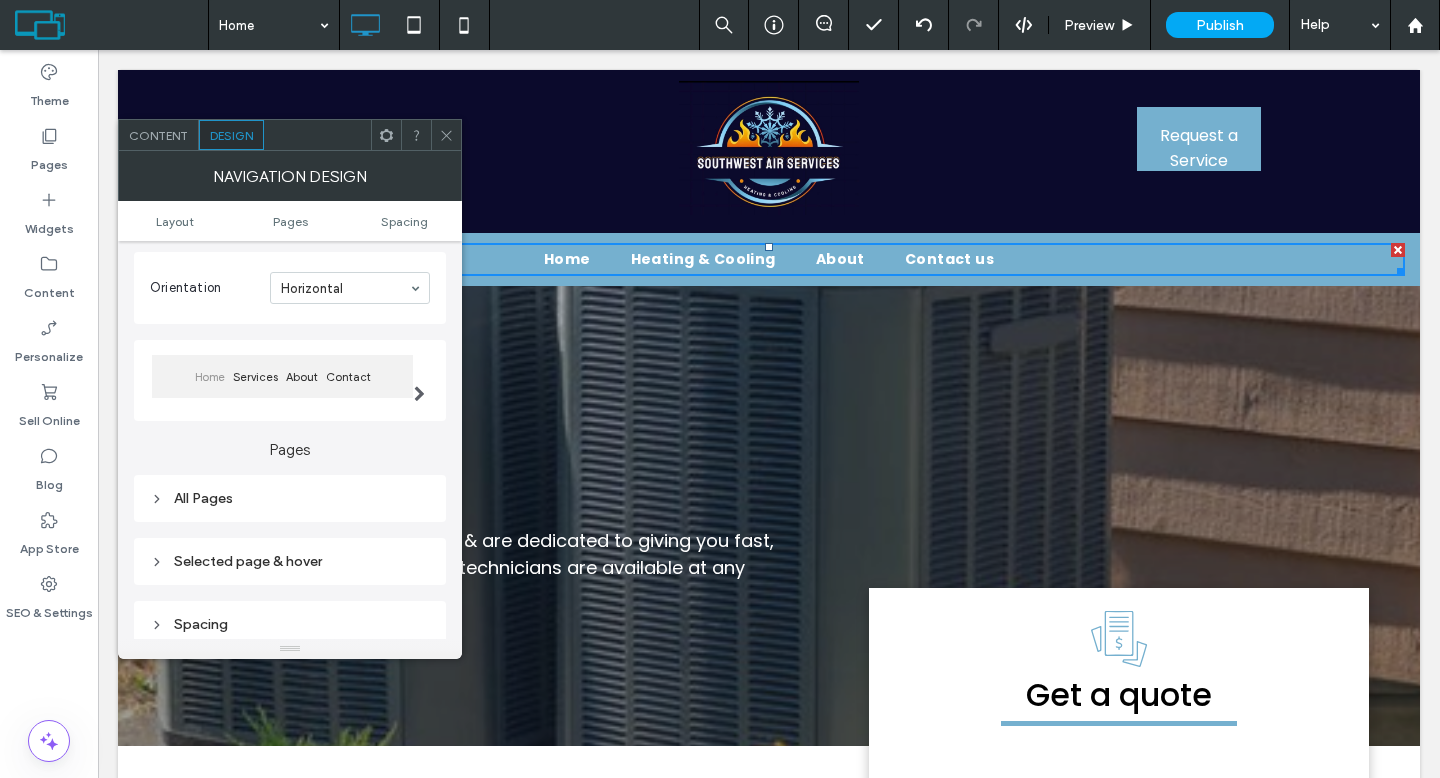 scroll, scrollTop: 159, scrollLeft: 0, axis: vertical 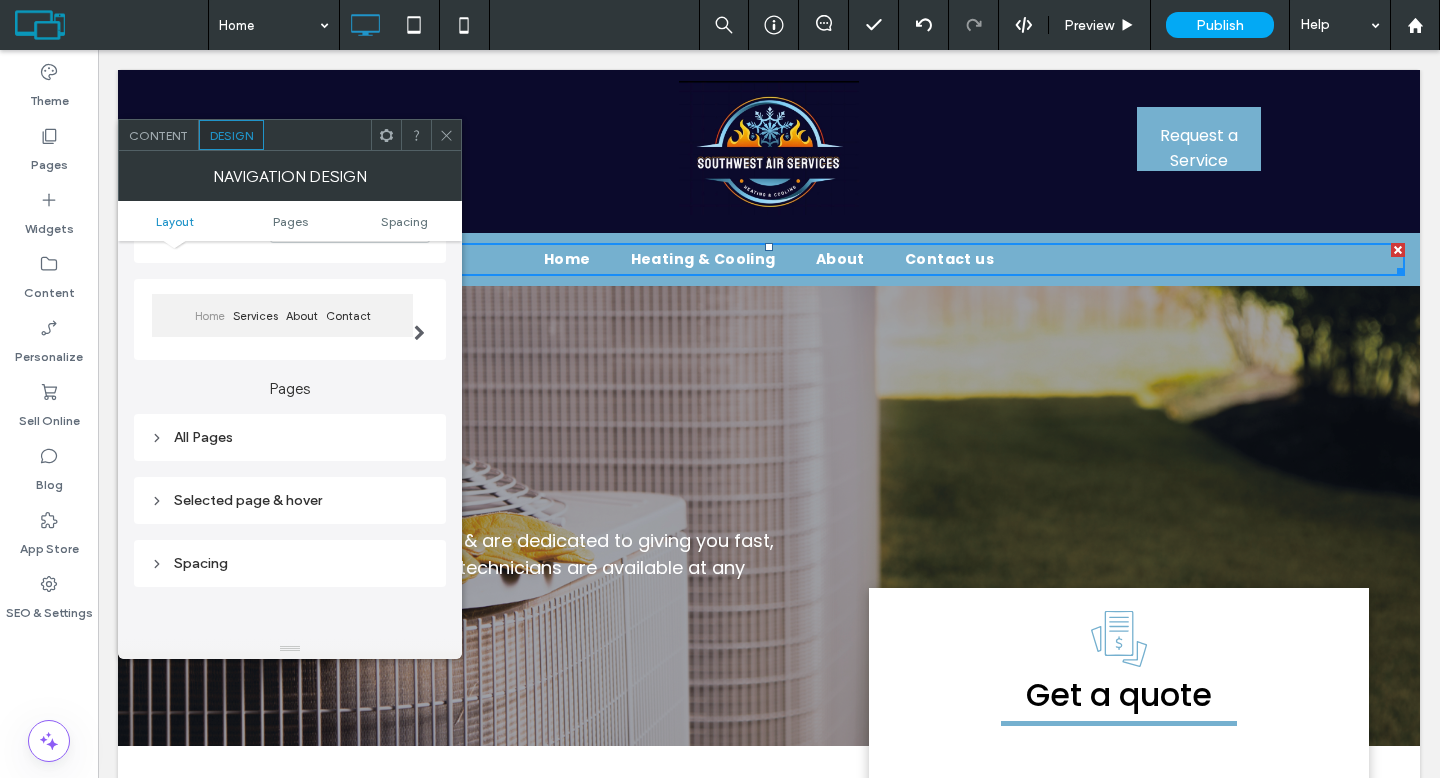 click on "All Pages" at bounding box center (290, 437) 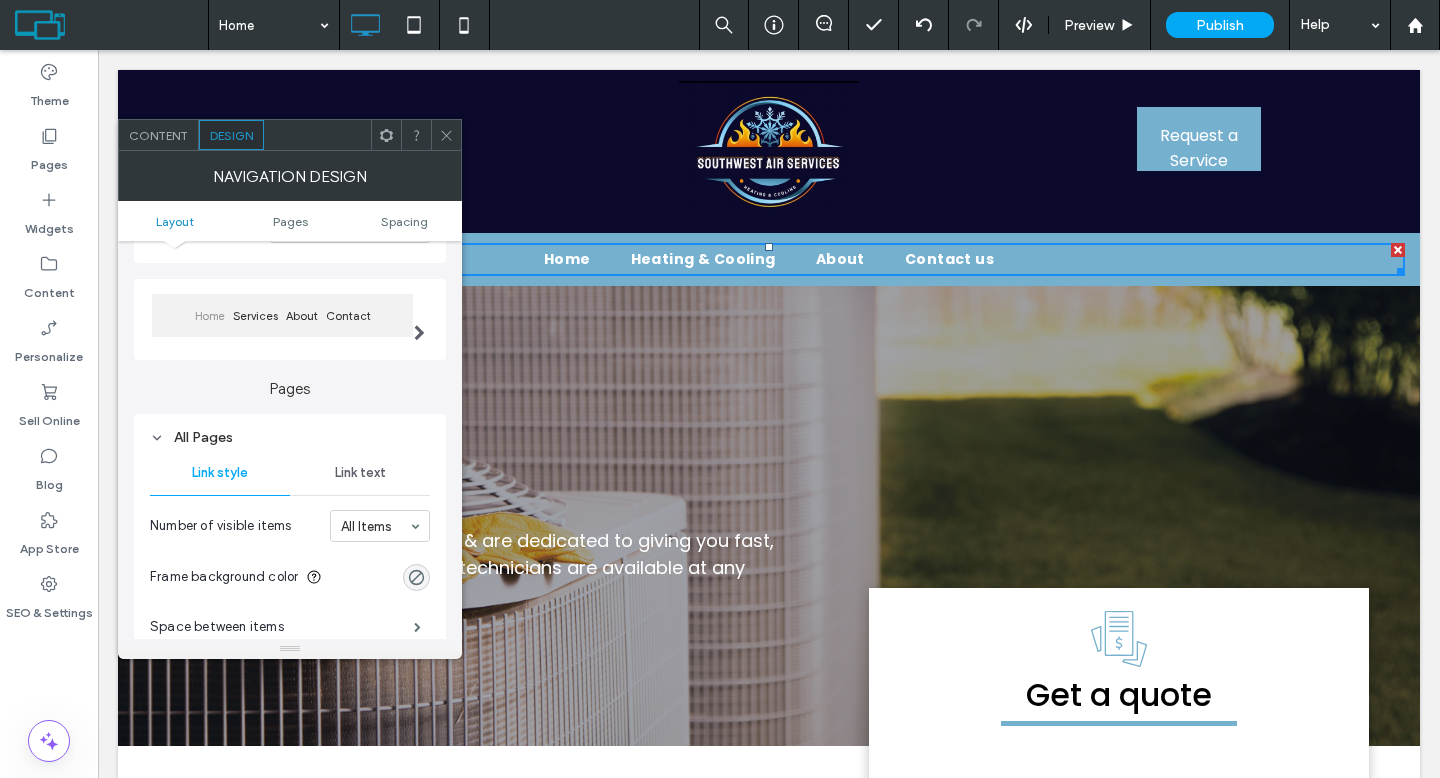 click on "Link text" at bounding box center (360, 473) 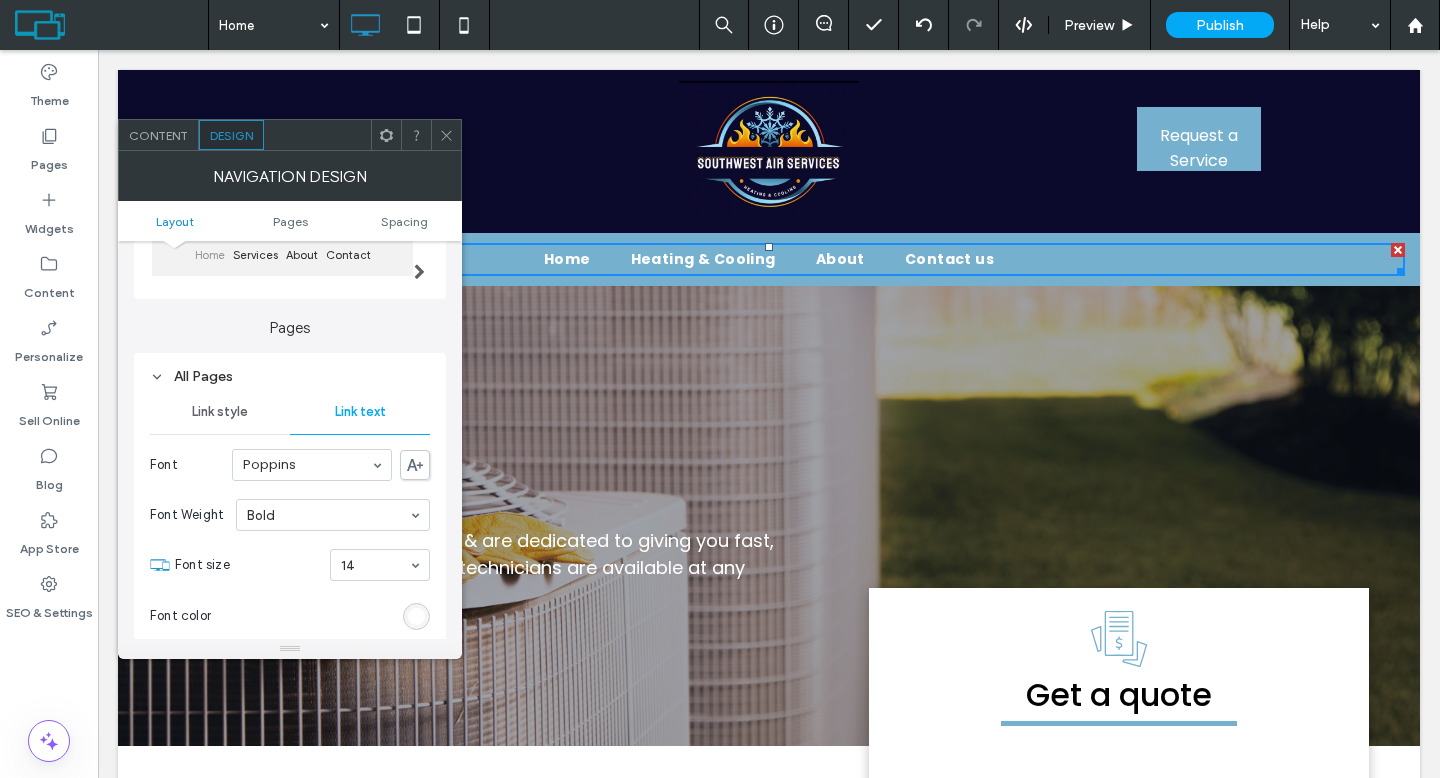 scroll, scrollTop: 269, scrollLeft: 0, axis: vertical 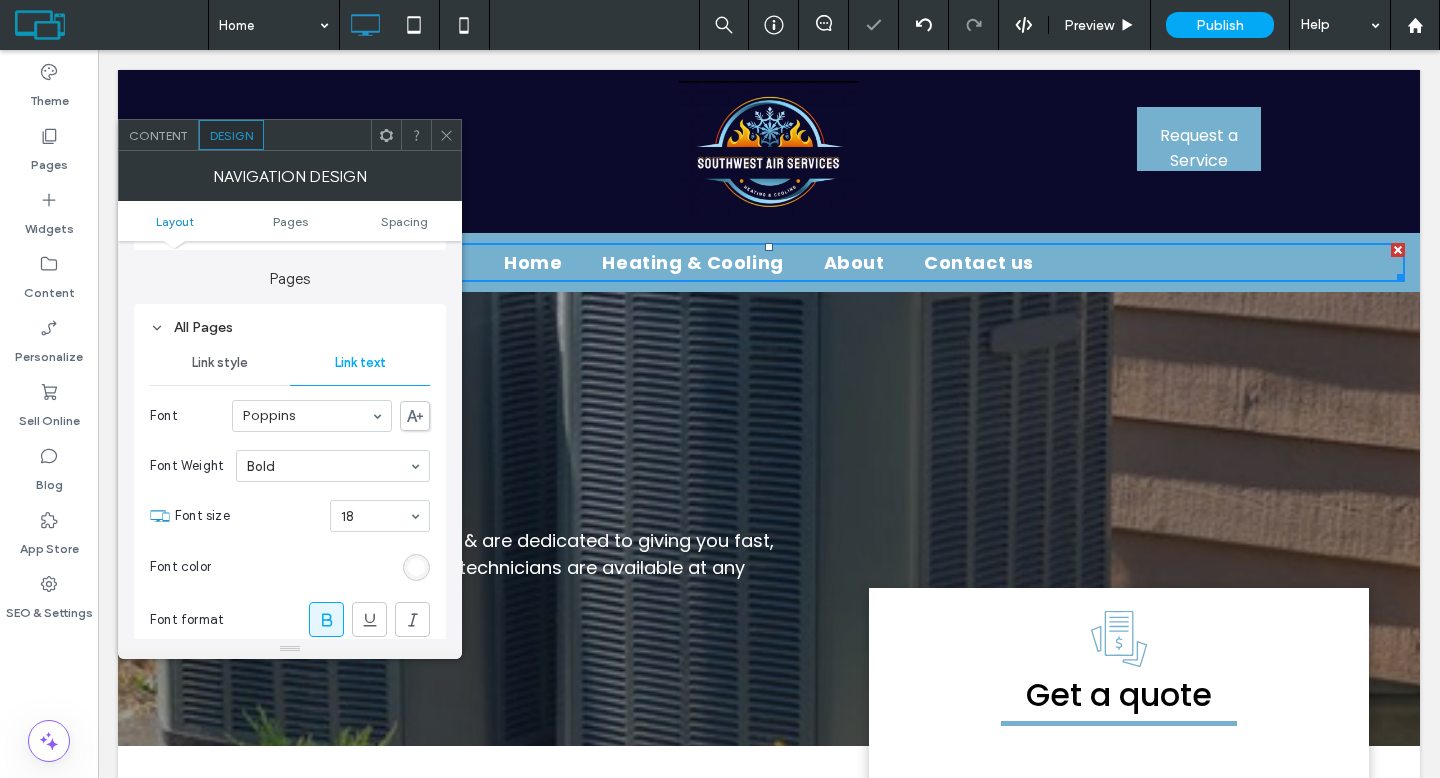 click 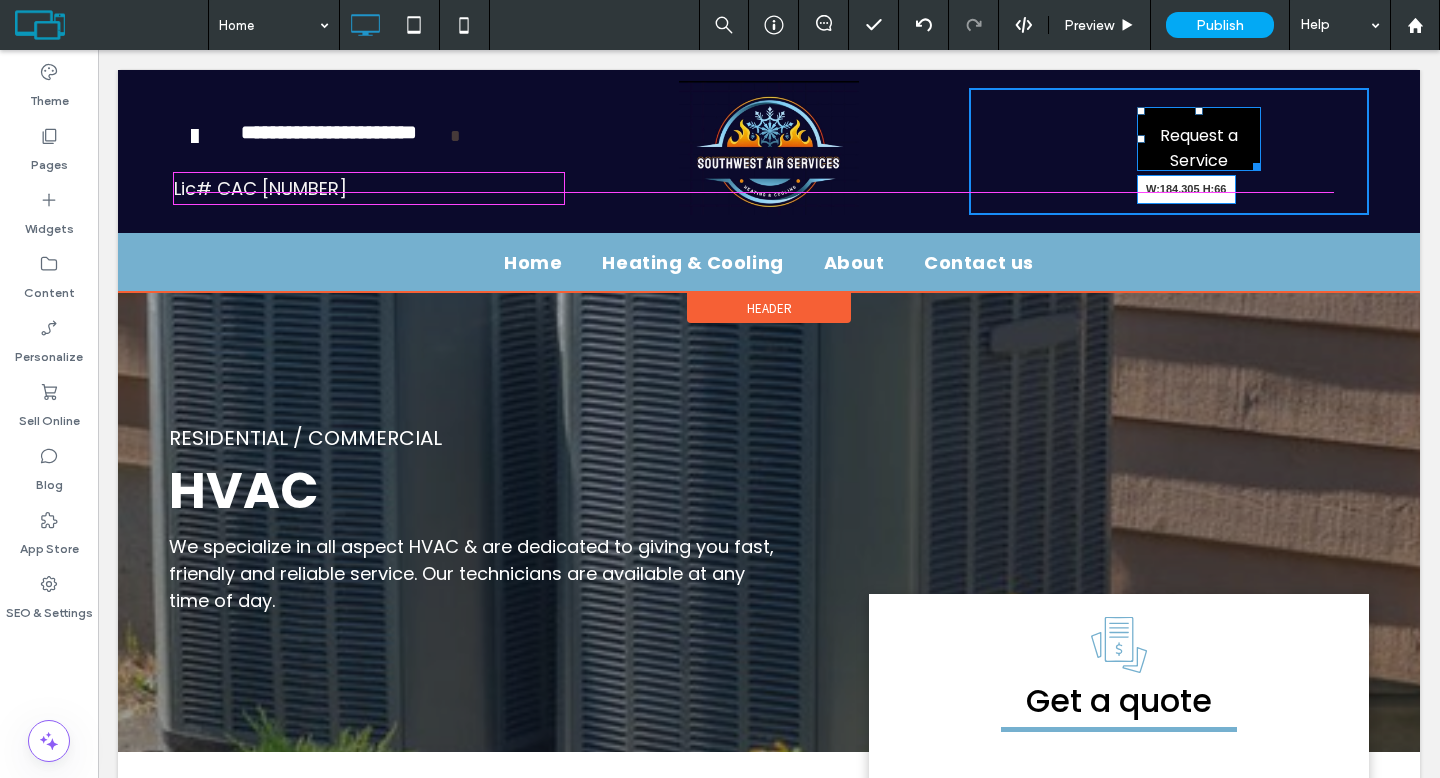 drag, startPoint x: 1248, startPoint y: 164, endPoint x: 1308, endPoint y: 163, distance: 60.00833 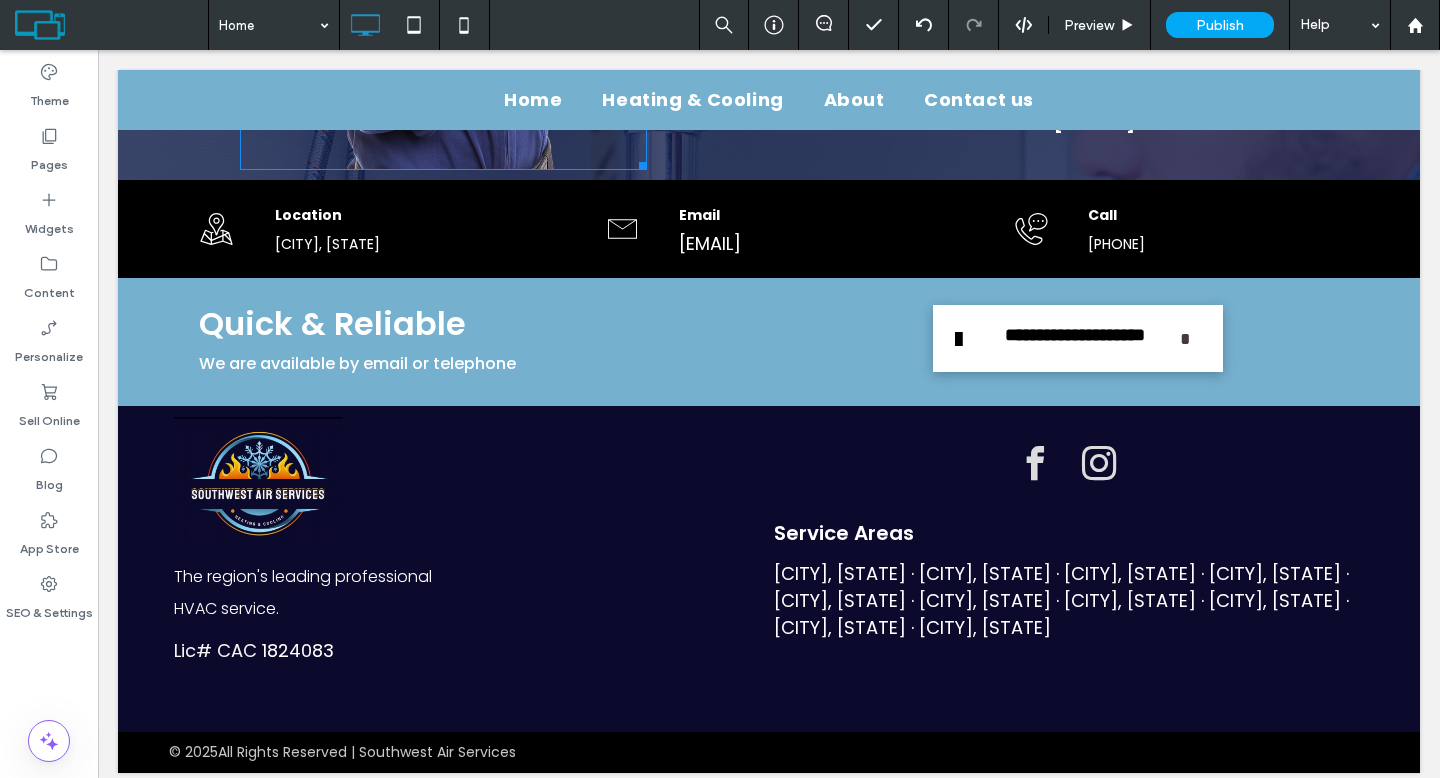 scroll, scrollTop: 2103, scrollLeft: 0, axis: vertical 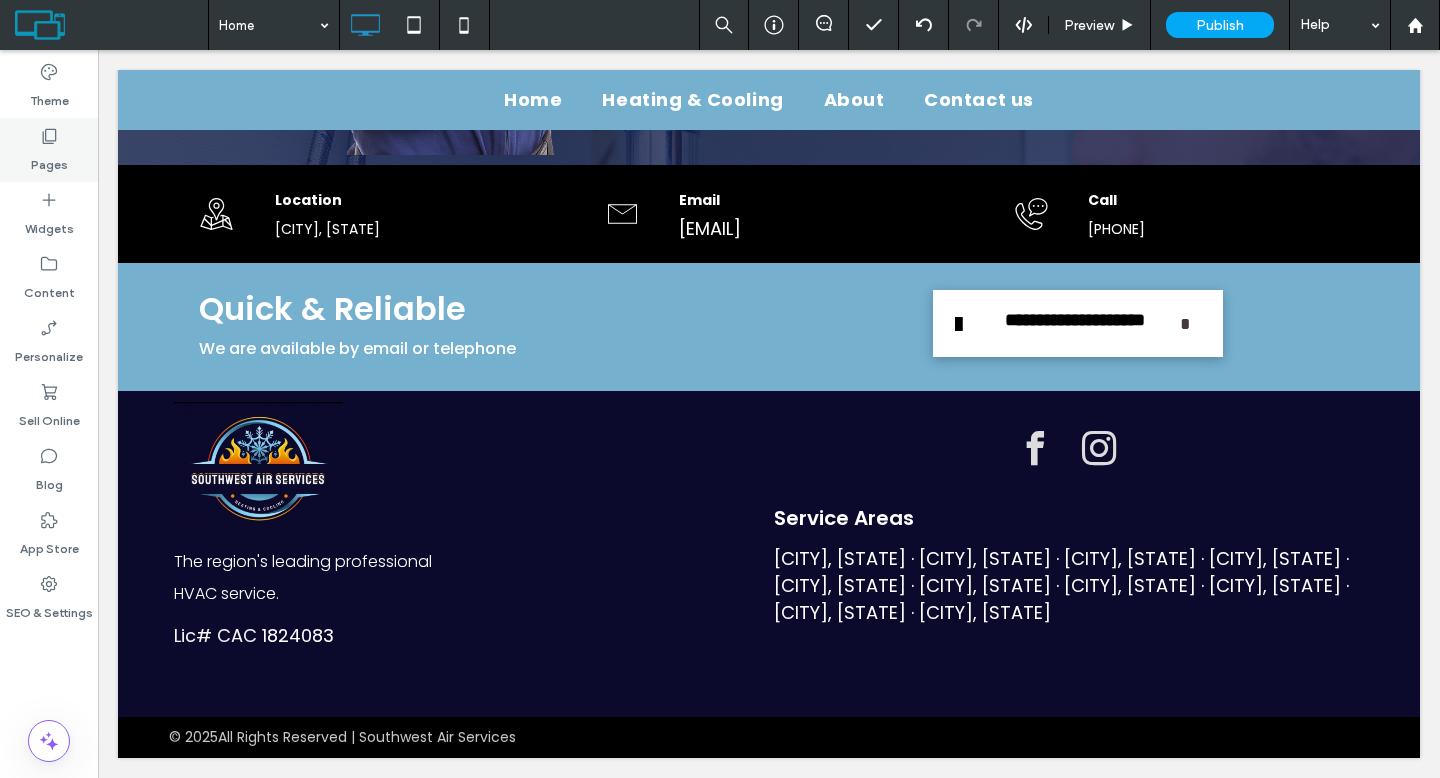 click 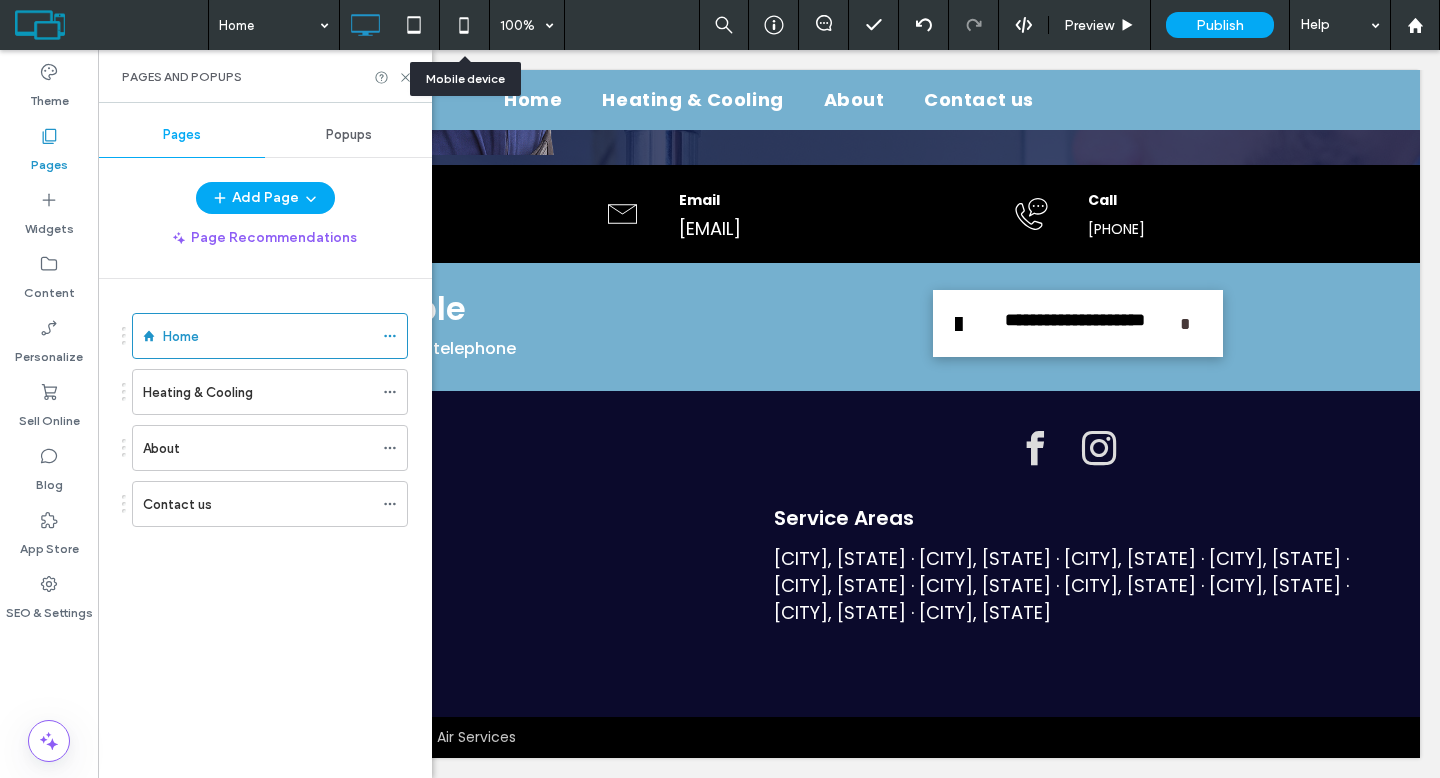 click 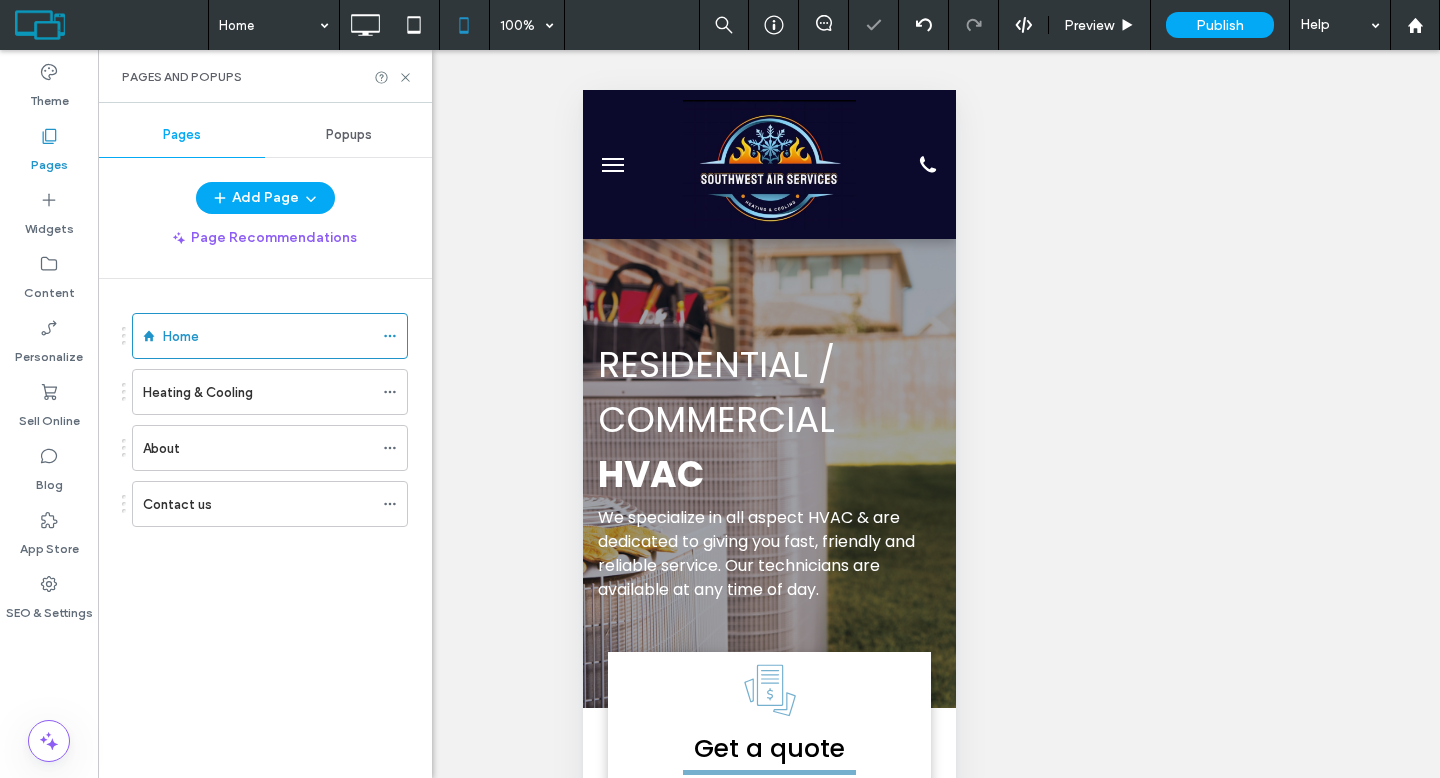 scroll, scrollTop: 0, scrollLeft: 0, axis: both 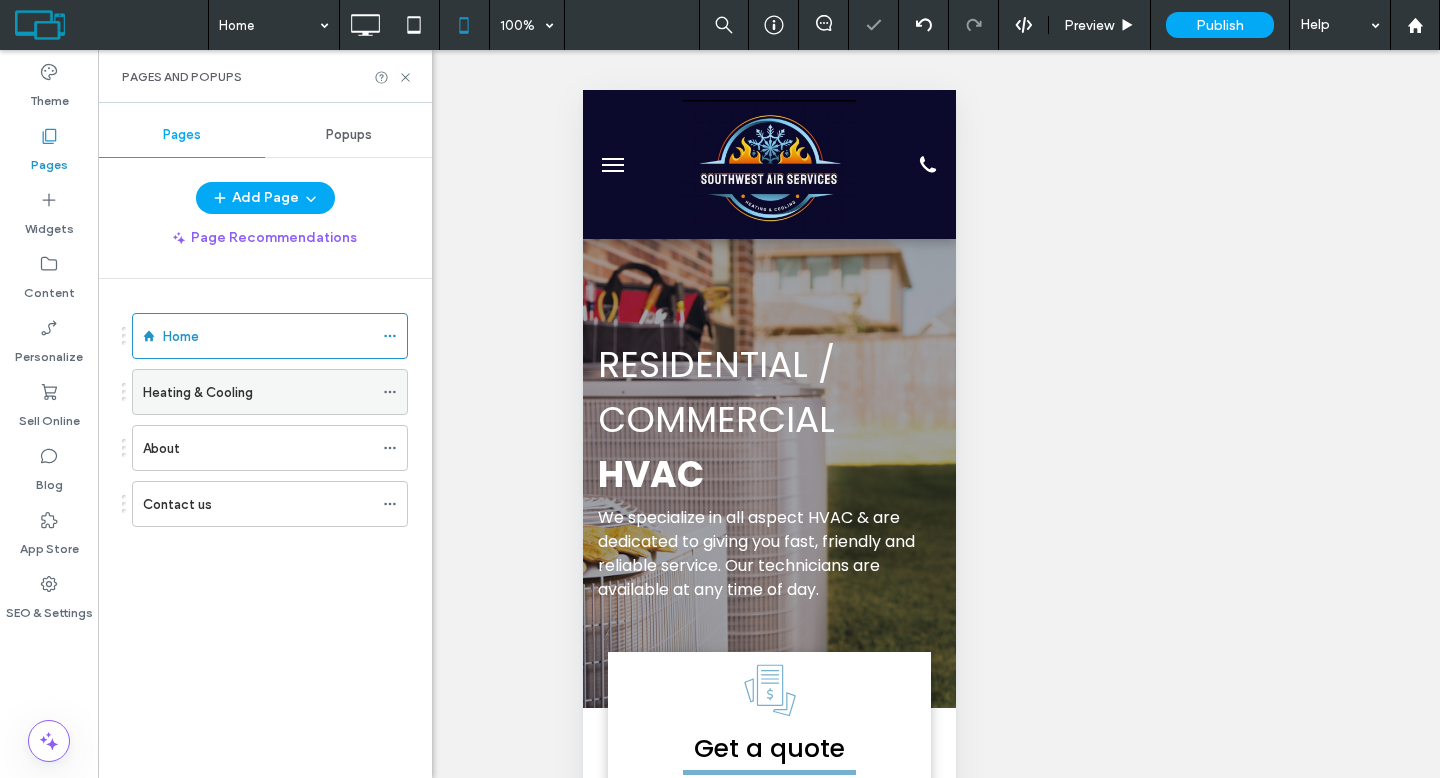 click on "Heating & Cooling" at bounding box center (258, 392) 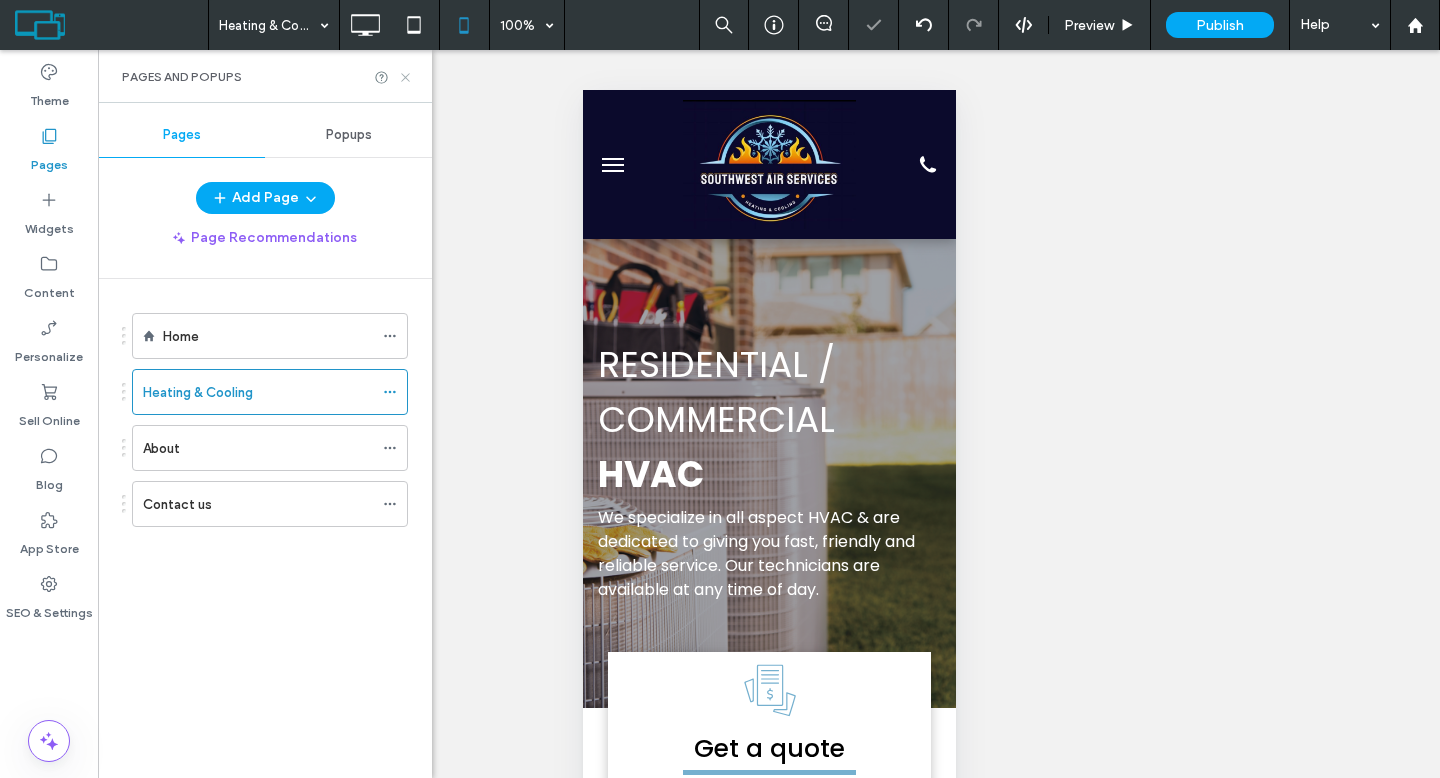 click 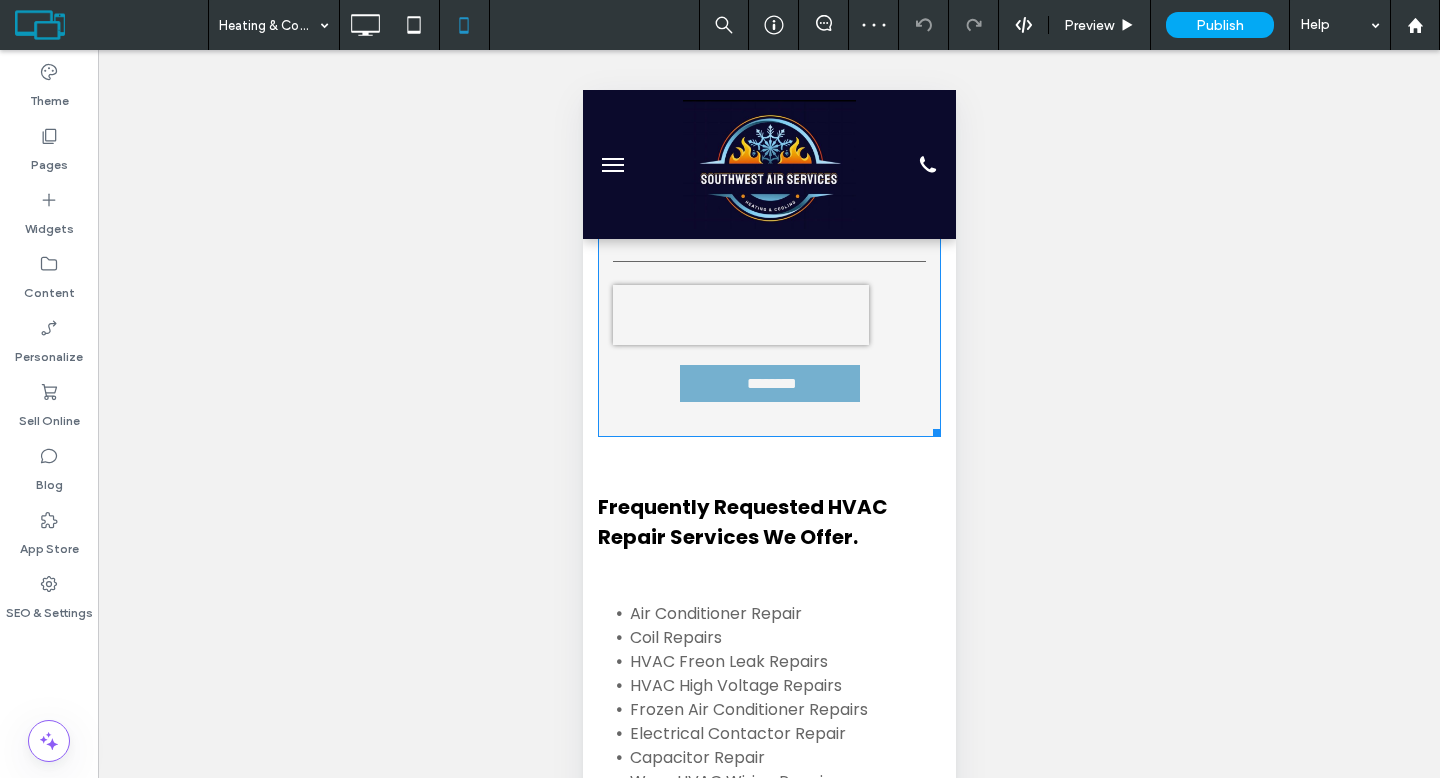 scroll, scrollTop: 1956, scrollLeft: 0, axis: vertical 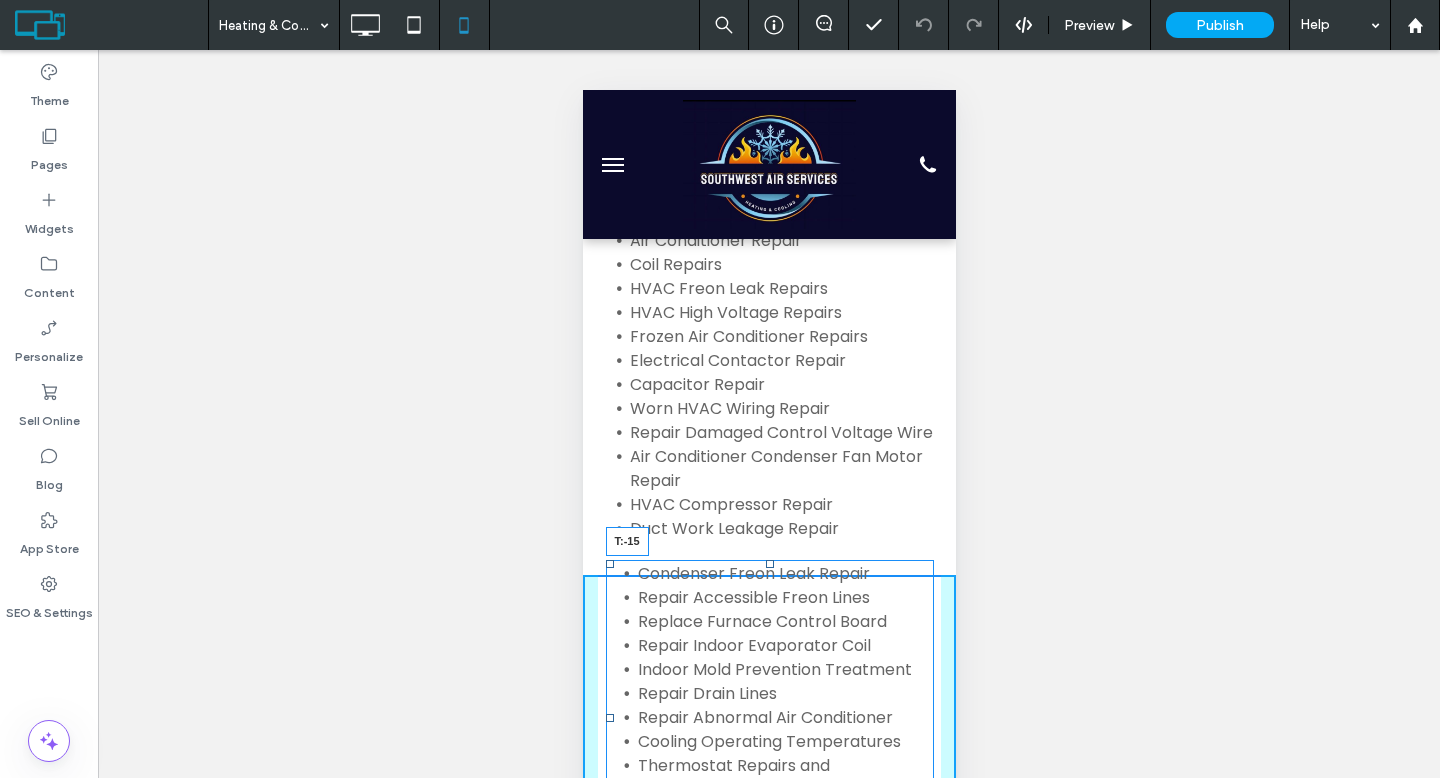 drag, startPoint x: 761, startPoint y: 664, endPoint x: 1331, endPoint y: 711, distance: 571.93445 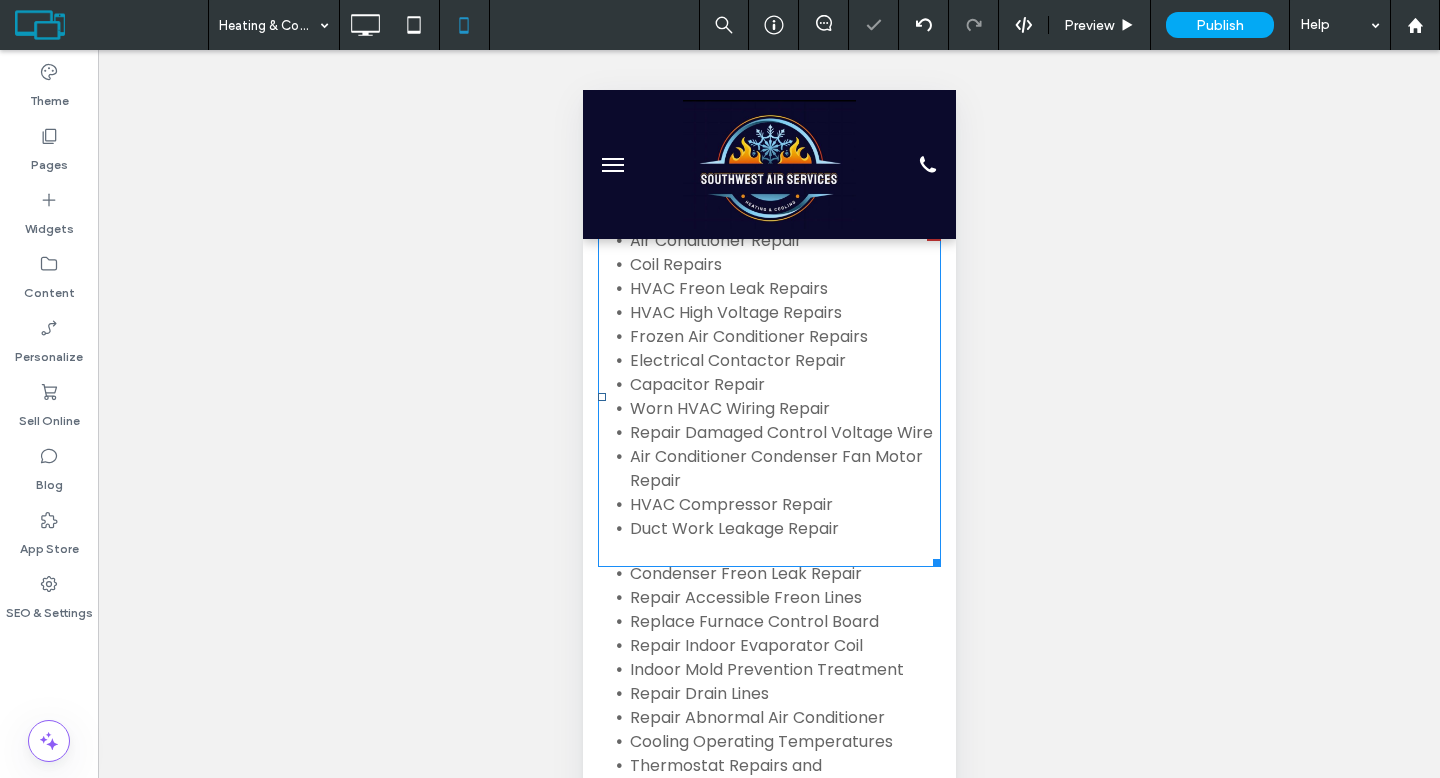 click on "Duct Work Leakage Repair ﻿" at bounding box center (784, 541) 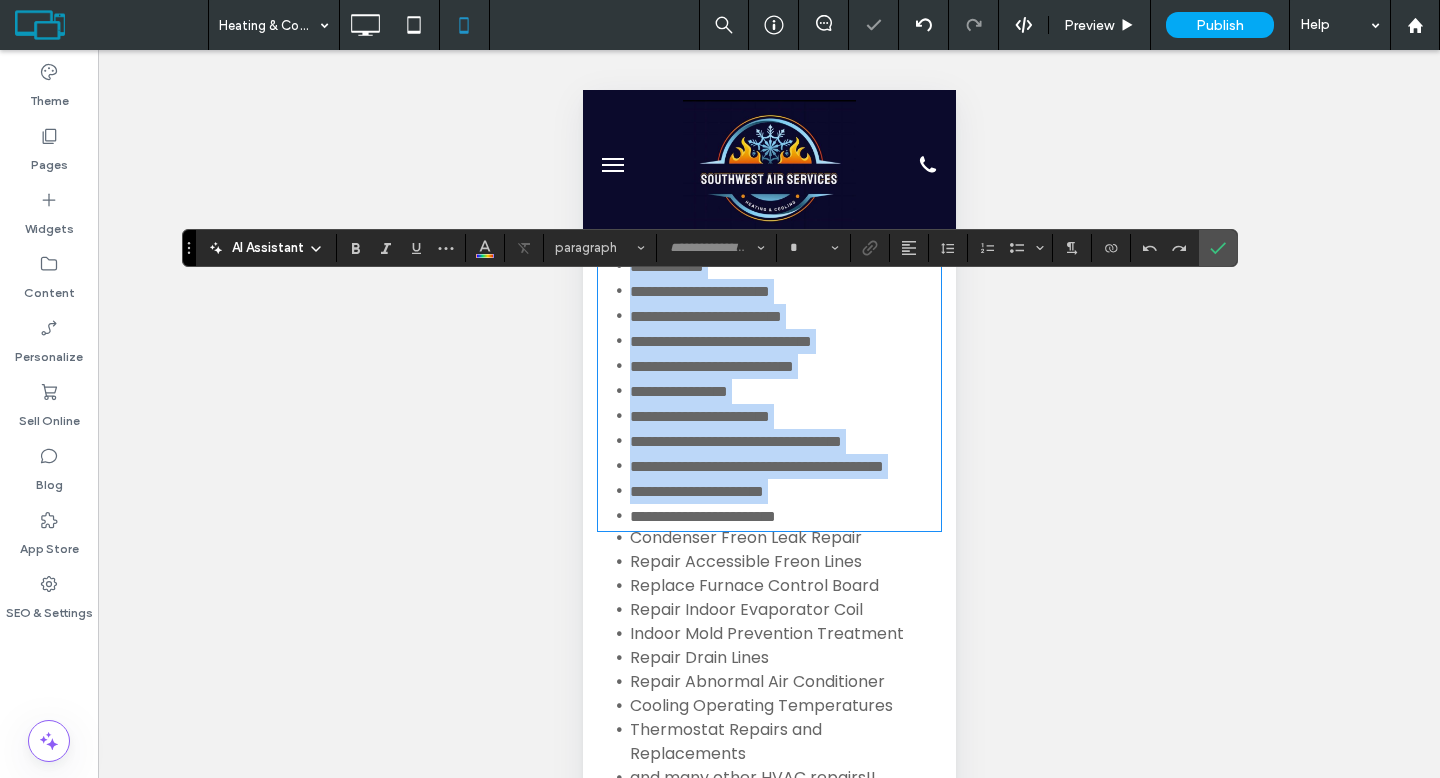 type on "*******" 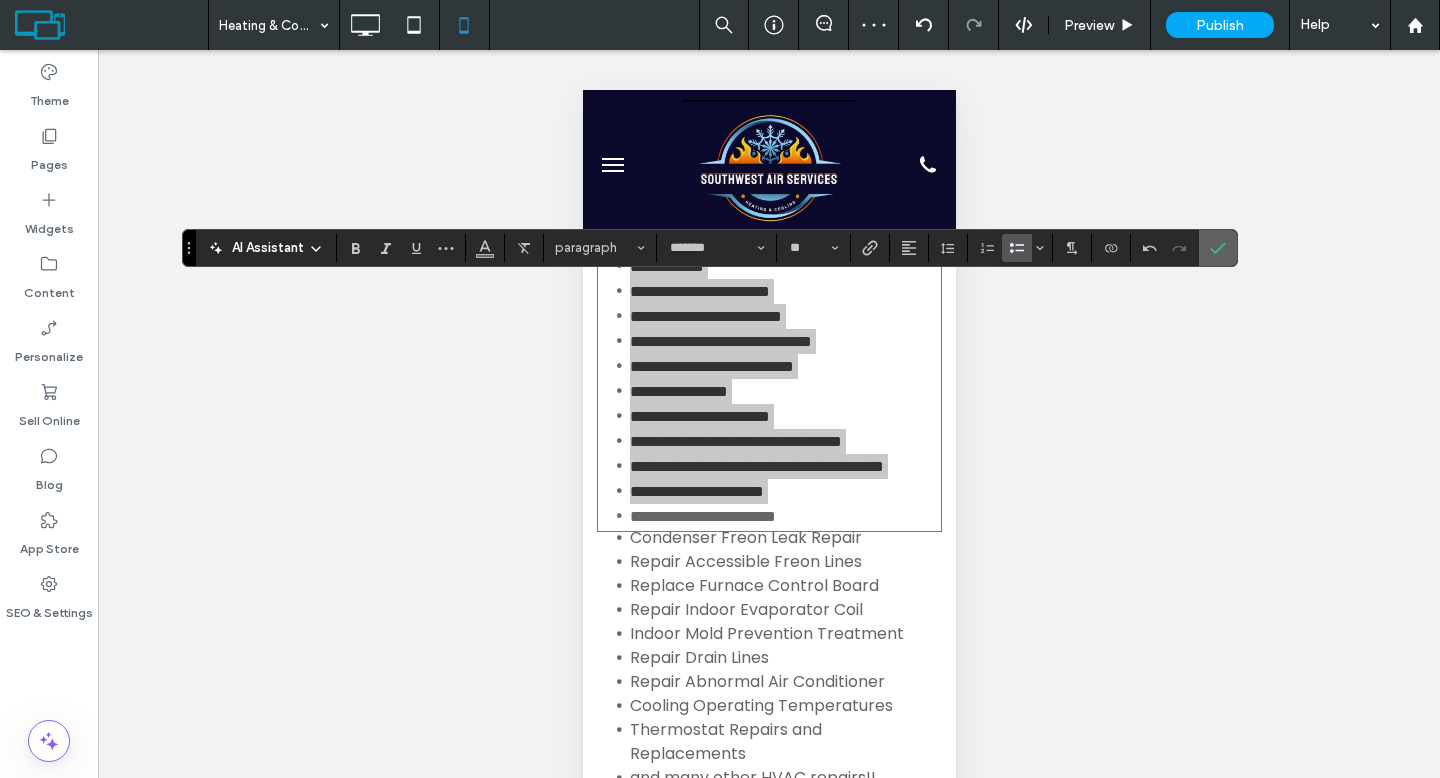click 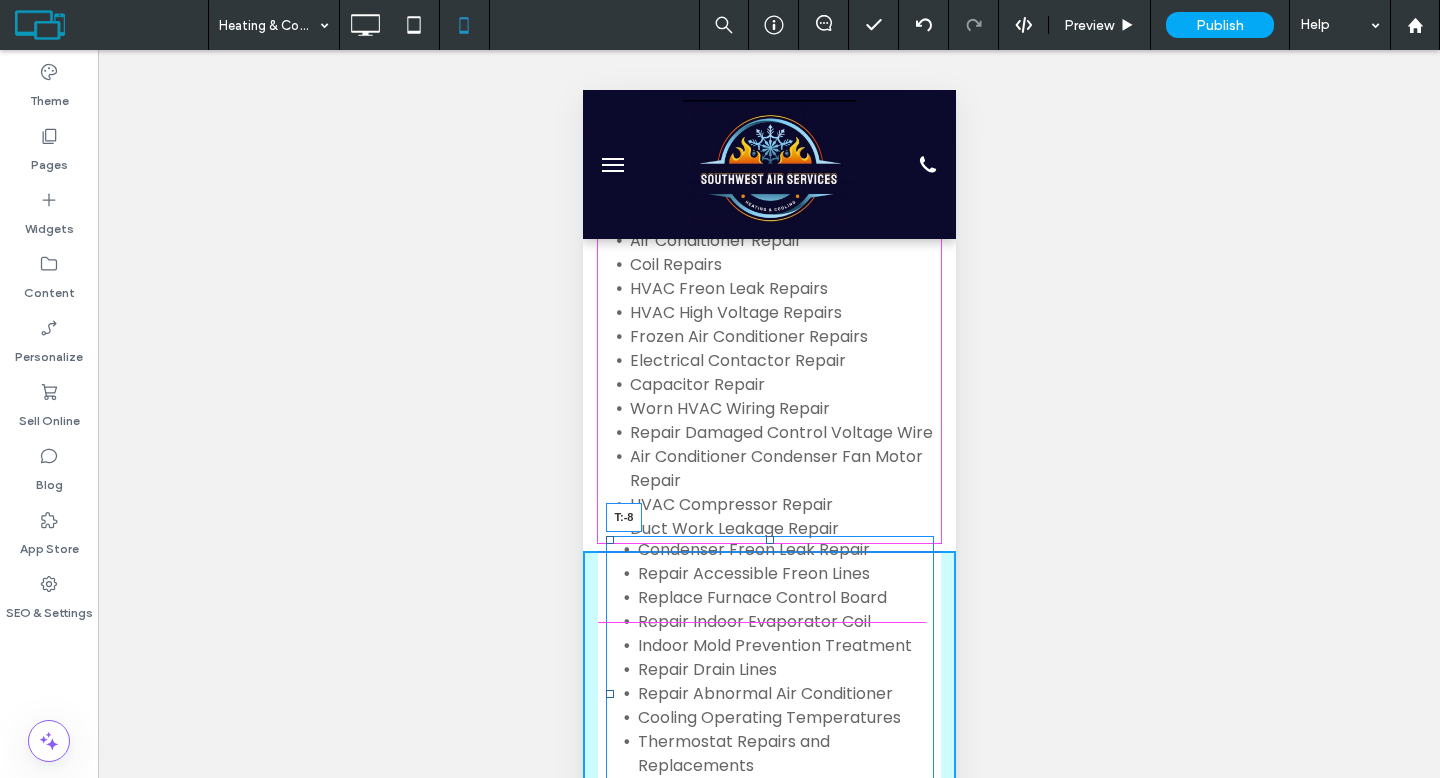 click on "Air Conditioner Repair Coil Repairs HVAC Freon Leak Repairs HVAC High Voltage Repairs Frozen Air Conditioner Repairs Electrical Contactor Repair Capacitor Repair Worn HVAC Wiring Repair Repair Damaged Control Voltage Wire Air Conditioner Condenser Fan Motor Repair HVAC Compressor Repair Duct Work Leakage Repair
Click To Paste
Condenser Freon Leak Repair Repair Accessible Freon Lines Replace Furnace Control Board Repair Indoor Evaporator Coil Indoor Mold Prevention Treatment Repair Drain Lines Repair Abnormal Air Conditioner Cooling Operating Temperatures Thermostat Repairs and Replacements and many other HVAC repairs!!
﻿ T:-8
Click To Paste" at bounding box center [768, 539] 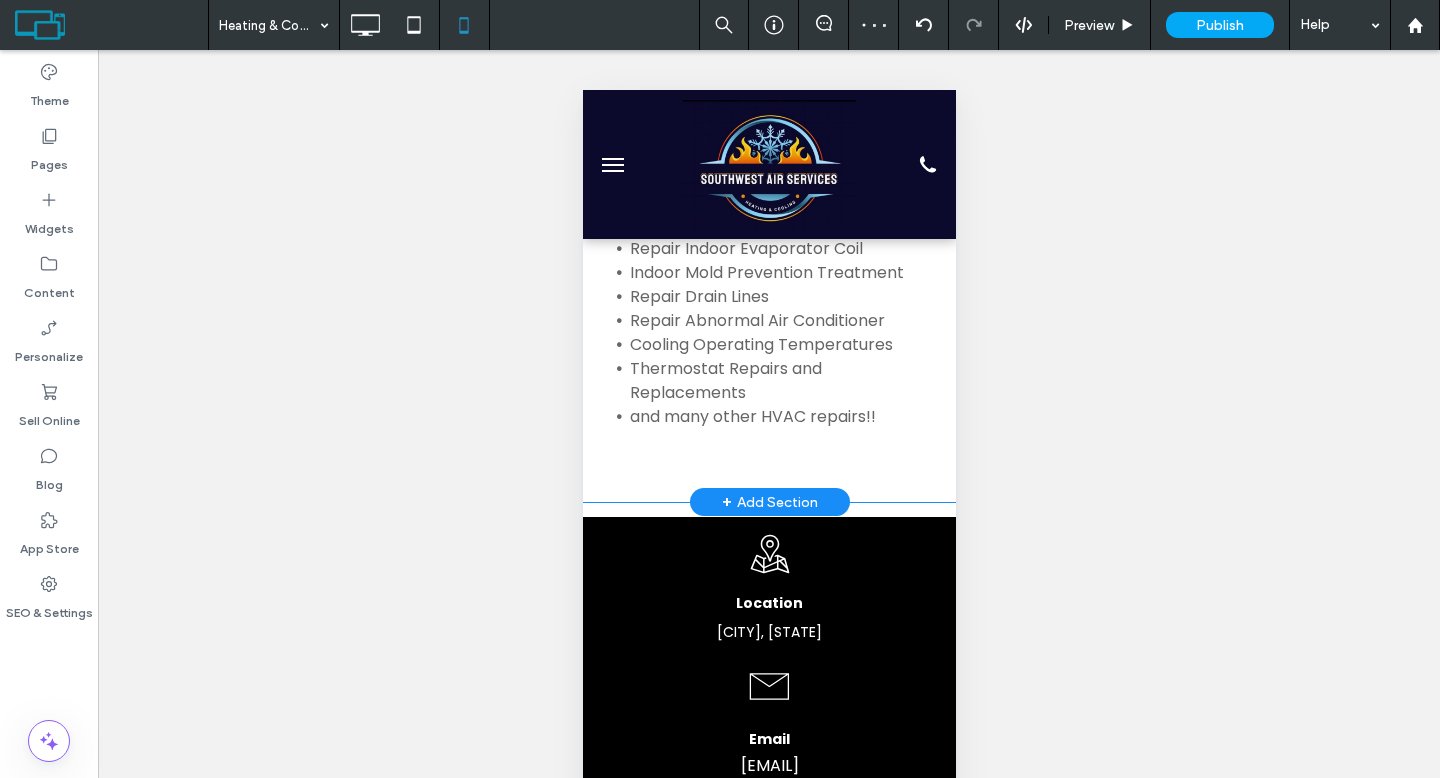 scroll, scrollTop: 2350, scrollLeft: 0, axis: vertical 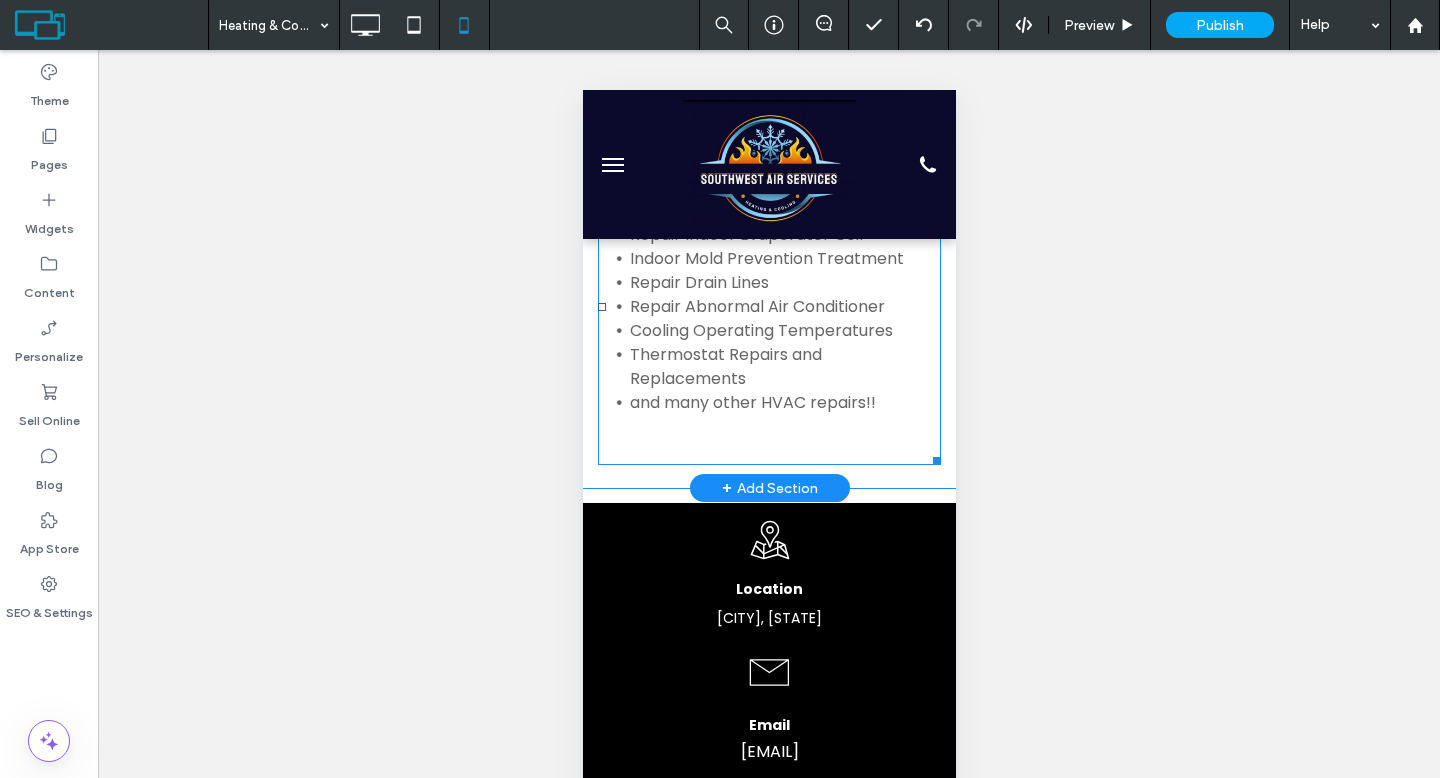 click on "﻿" at bounding box center (768, 451) 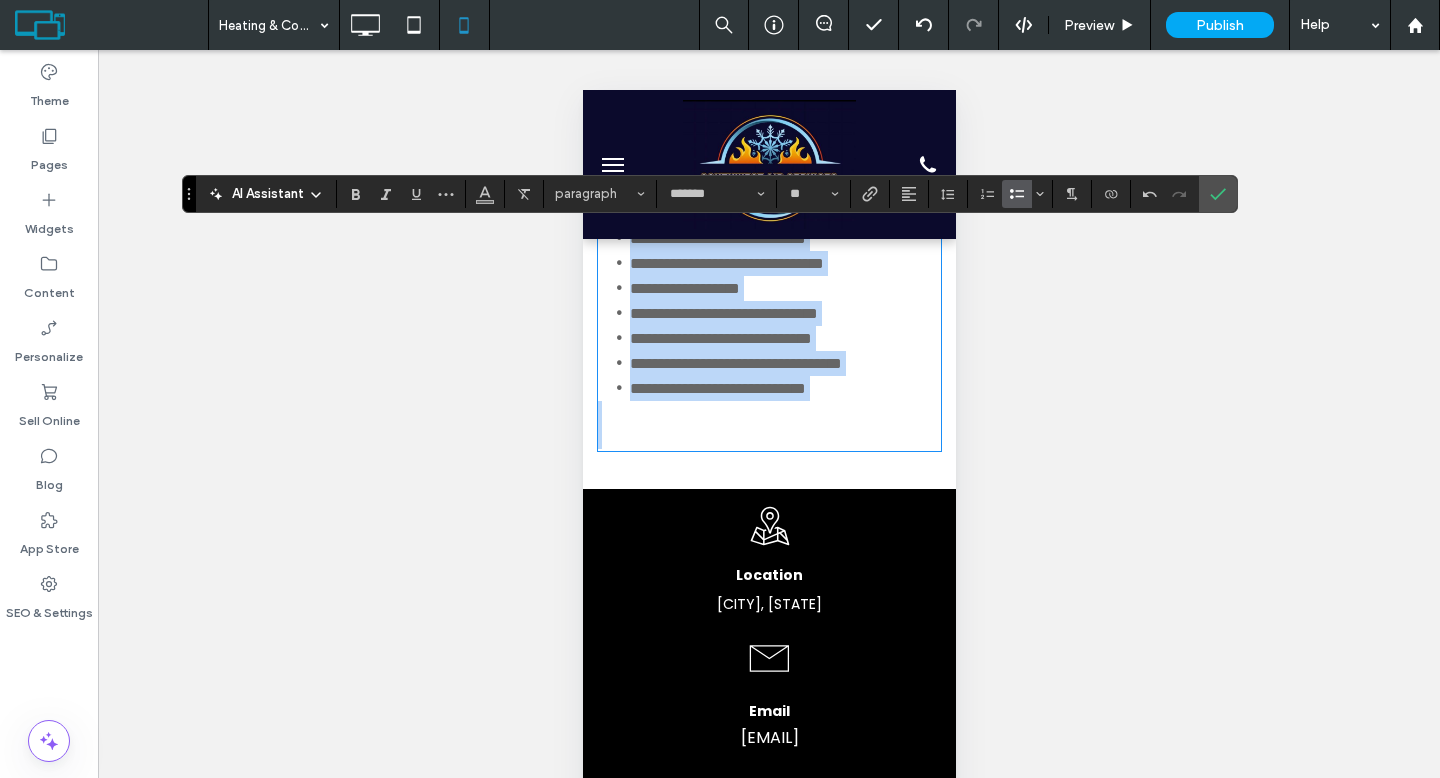 click at bounding box center (768, 437) 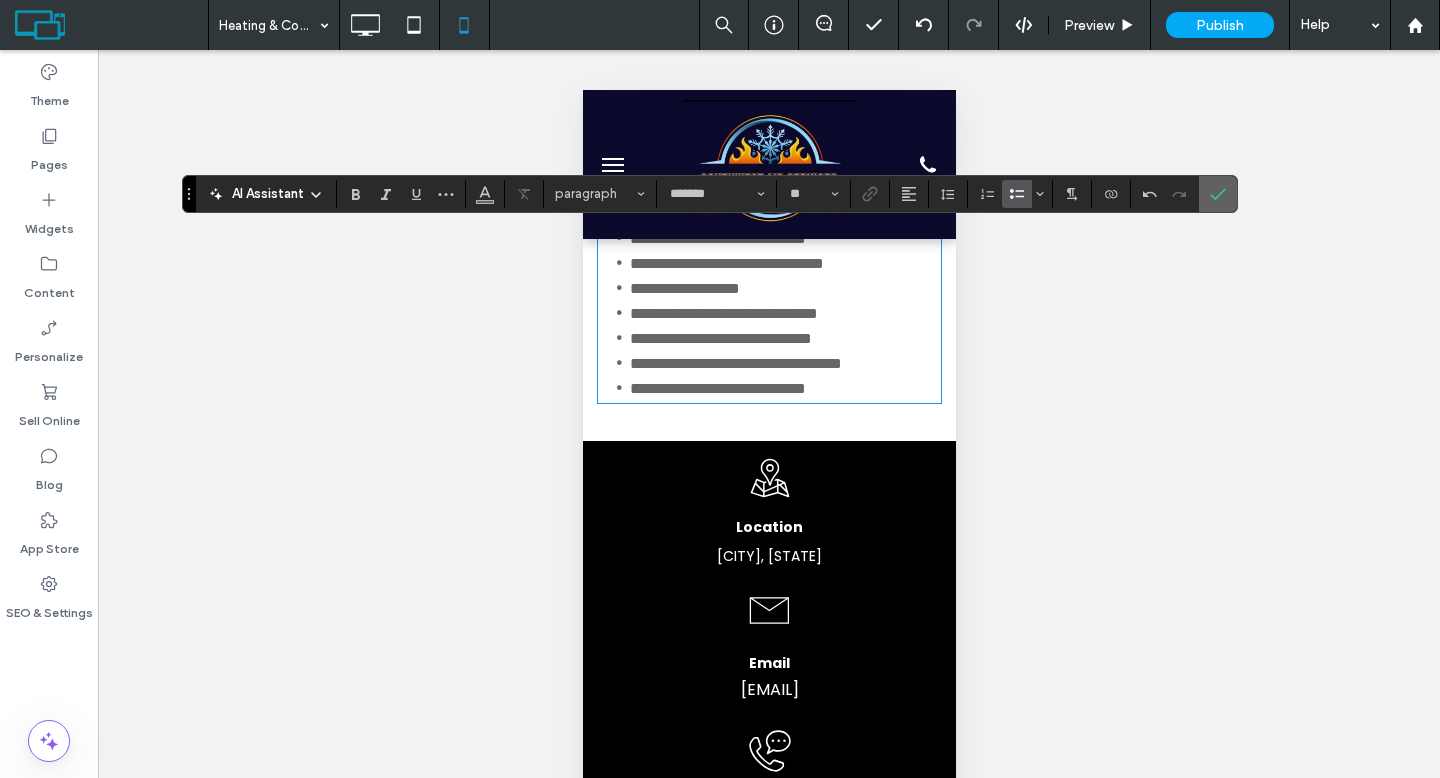 click at bounding box center [1214, 194] 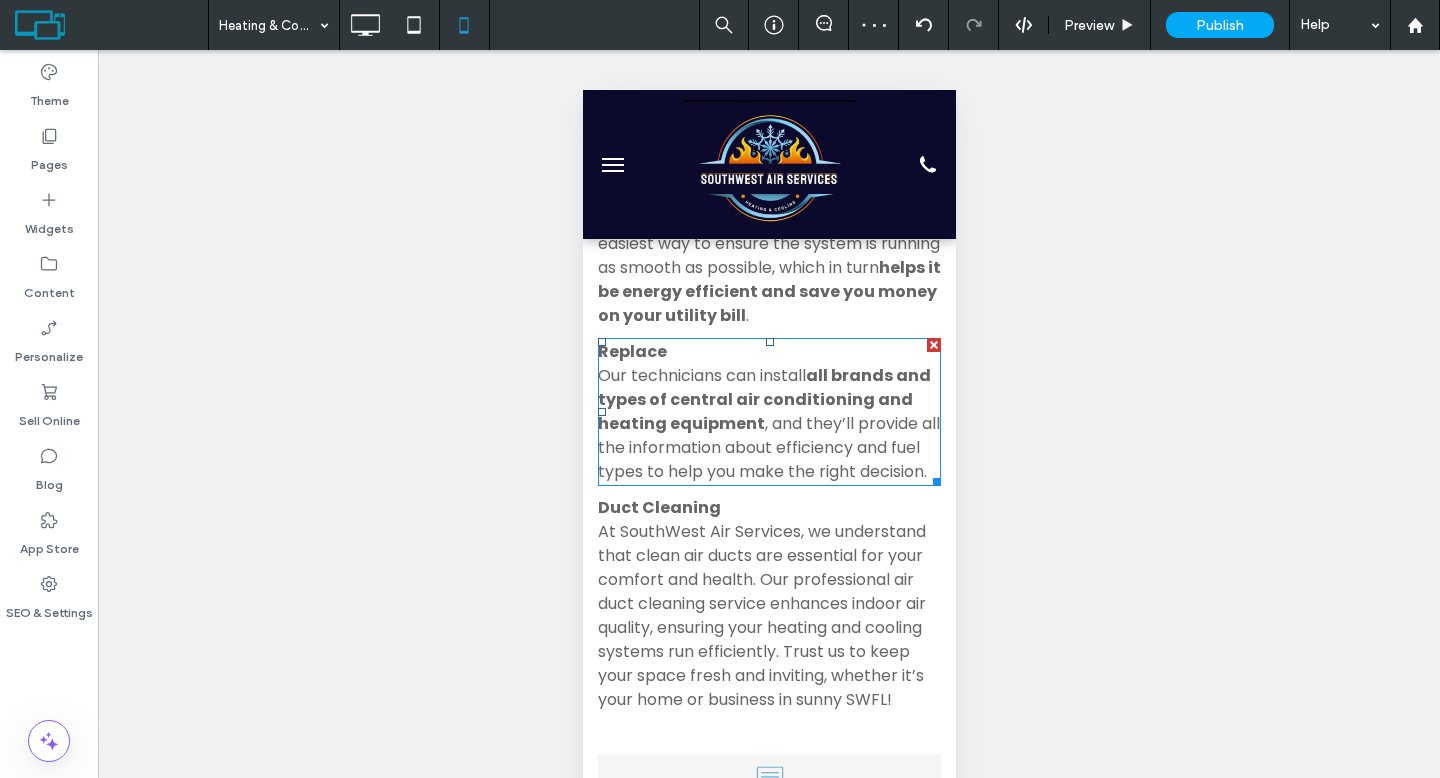 scroll, scrollTop: 5, scrollLeft: 0, axis: vertical 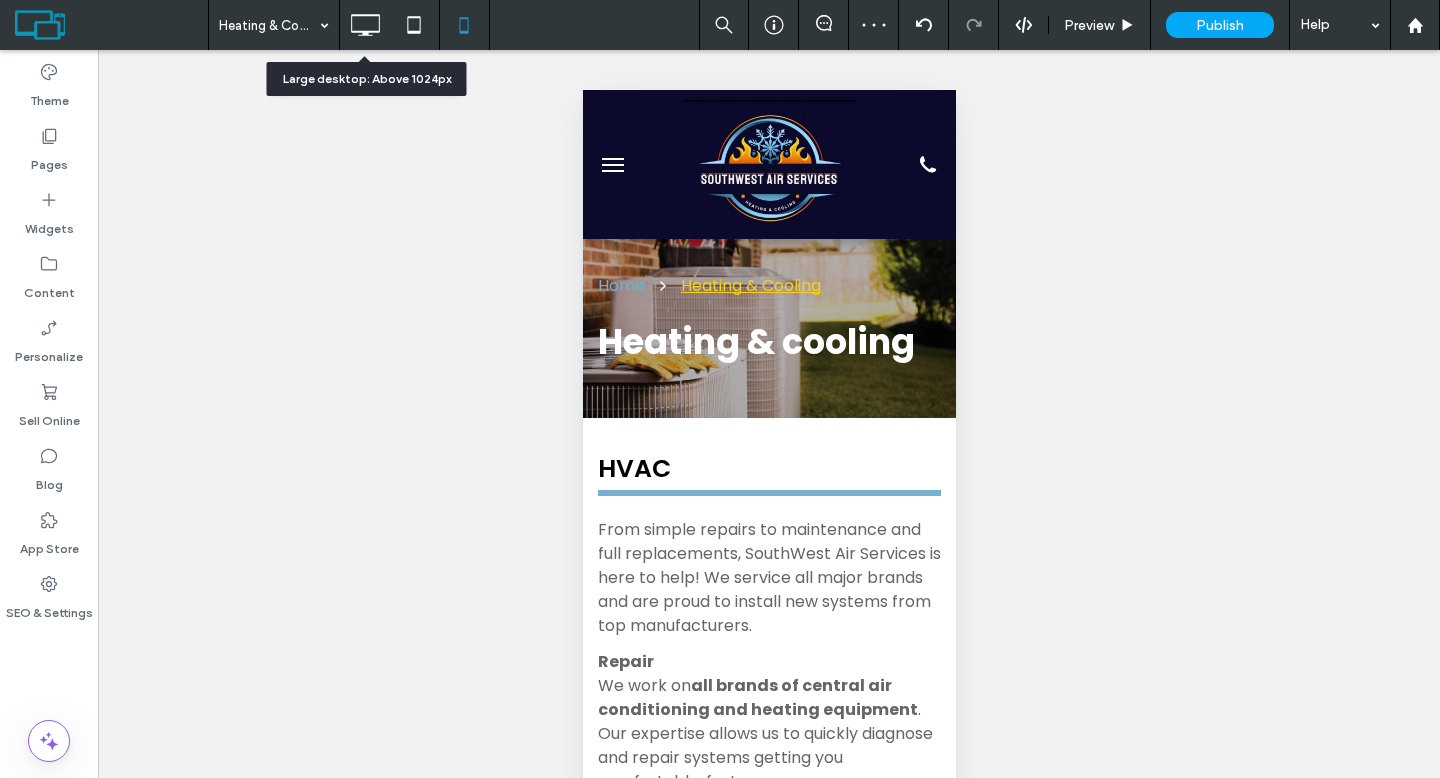 click 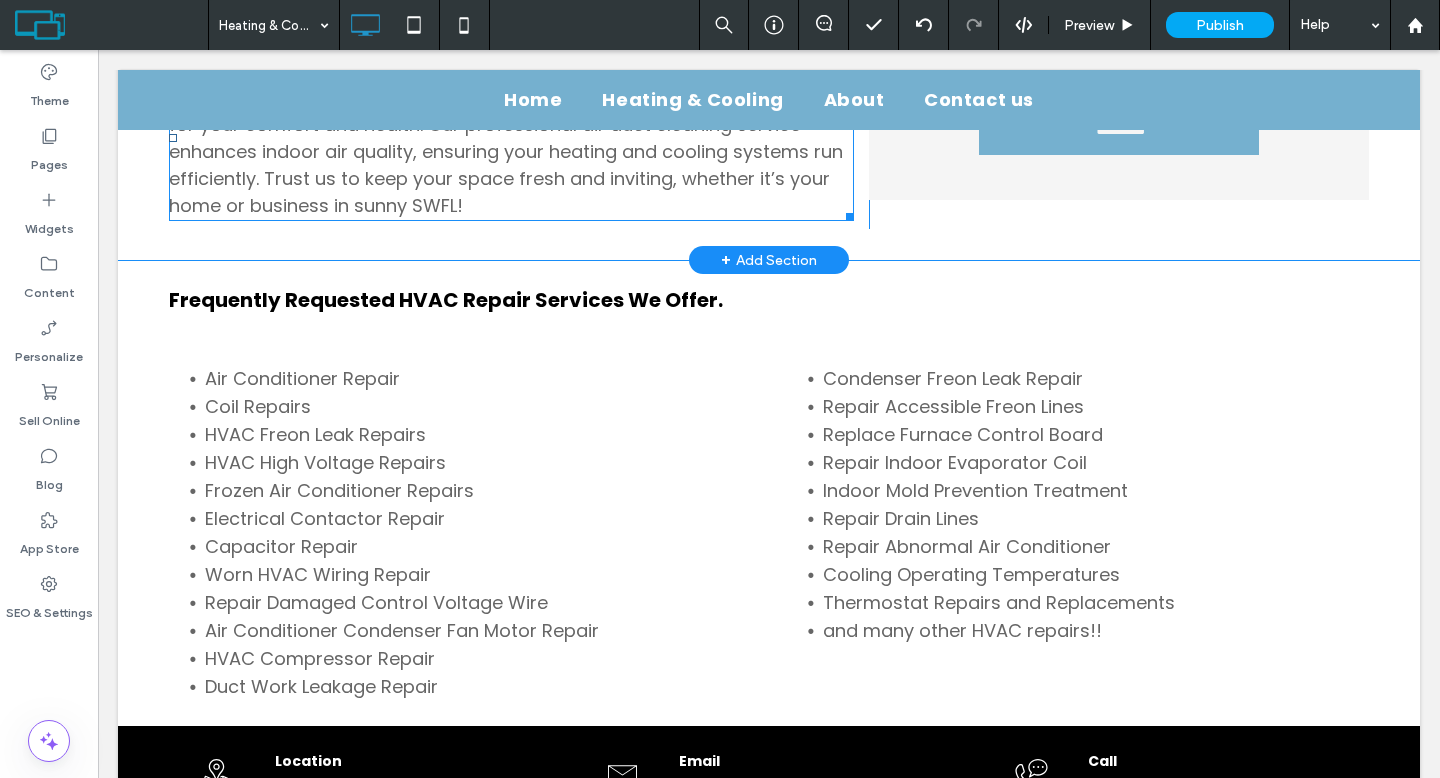 scroll, scrollTop: 1349, scrollLeft: 0, axis: vertical 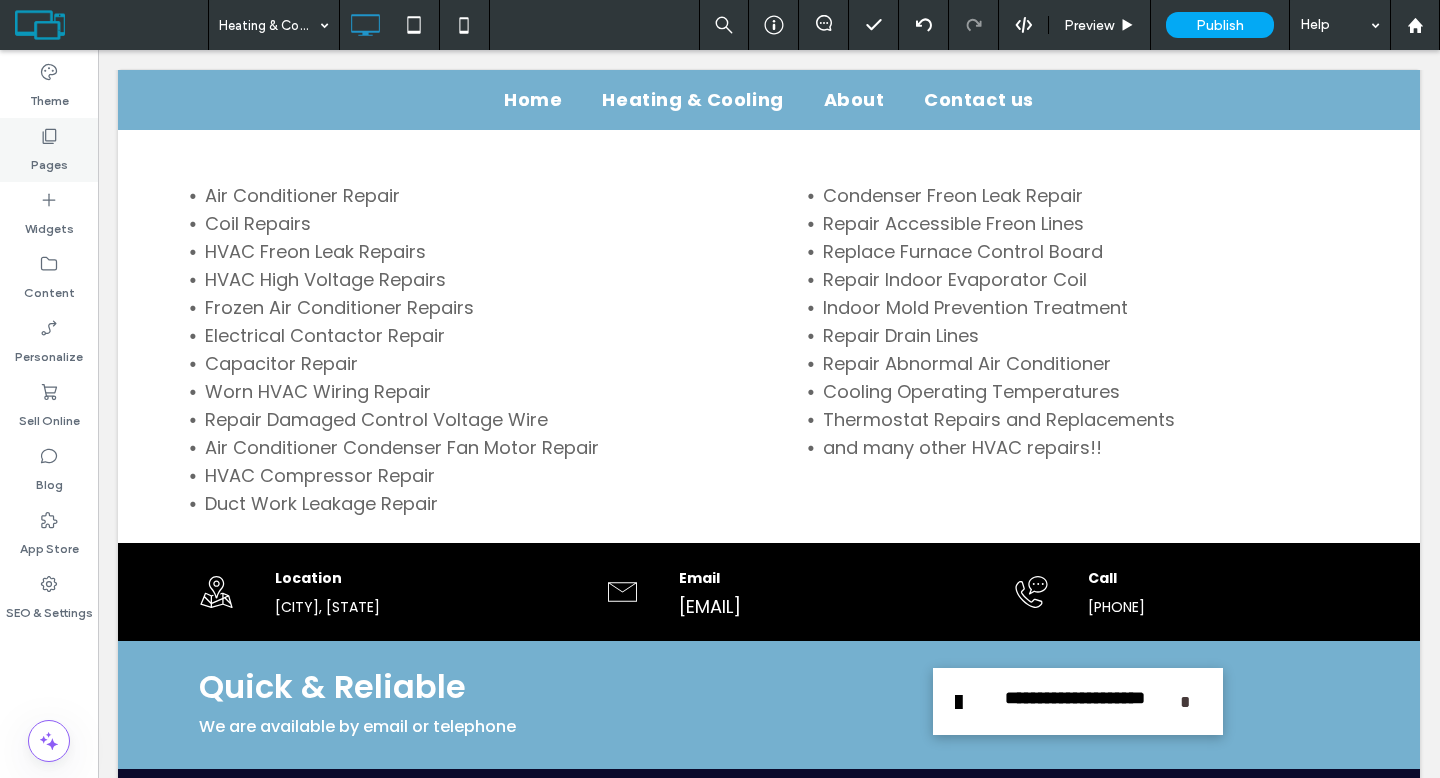 click on "Pages" at bounding box center (49, 160) 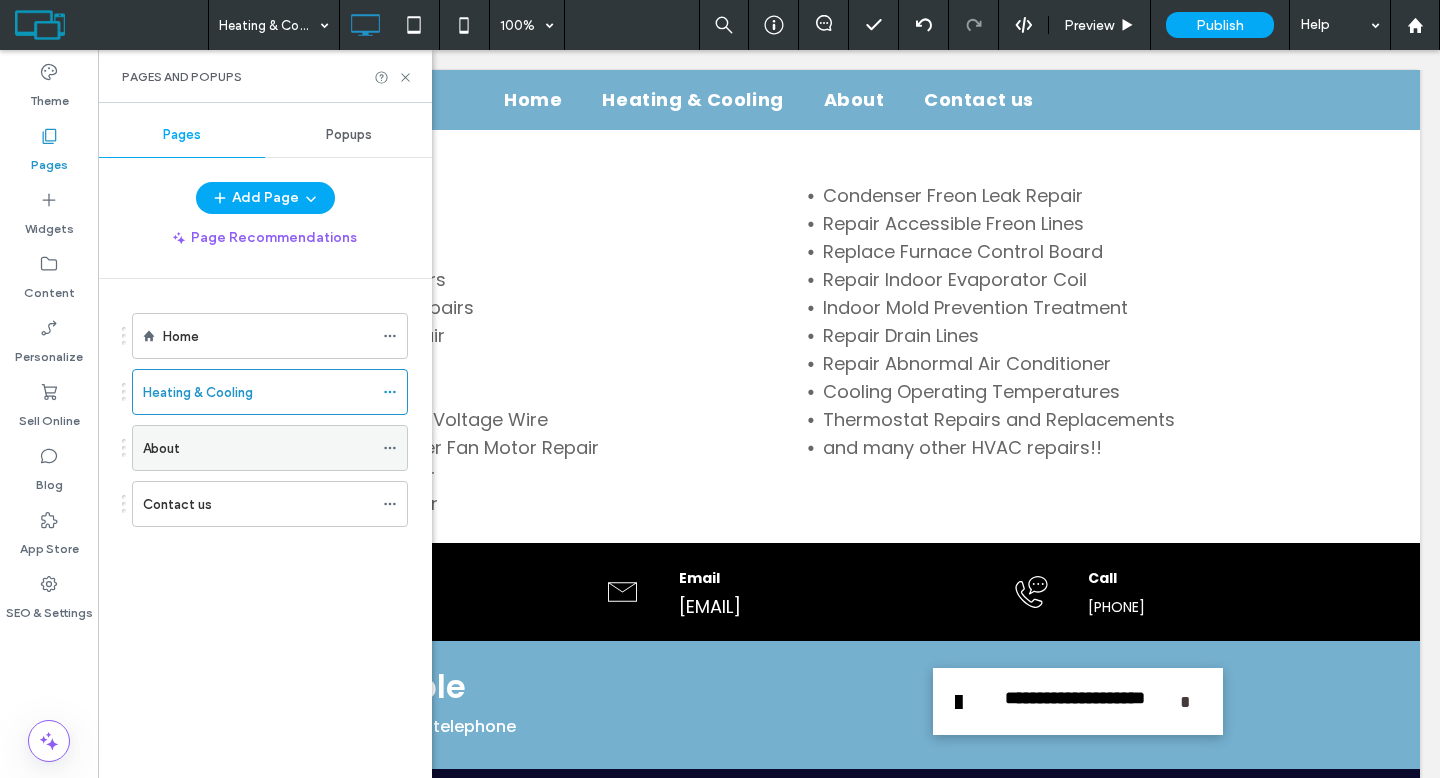 click on "About" at bounding box center (258, 448) 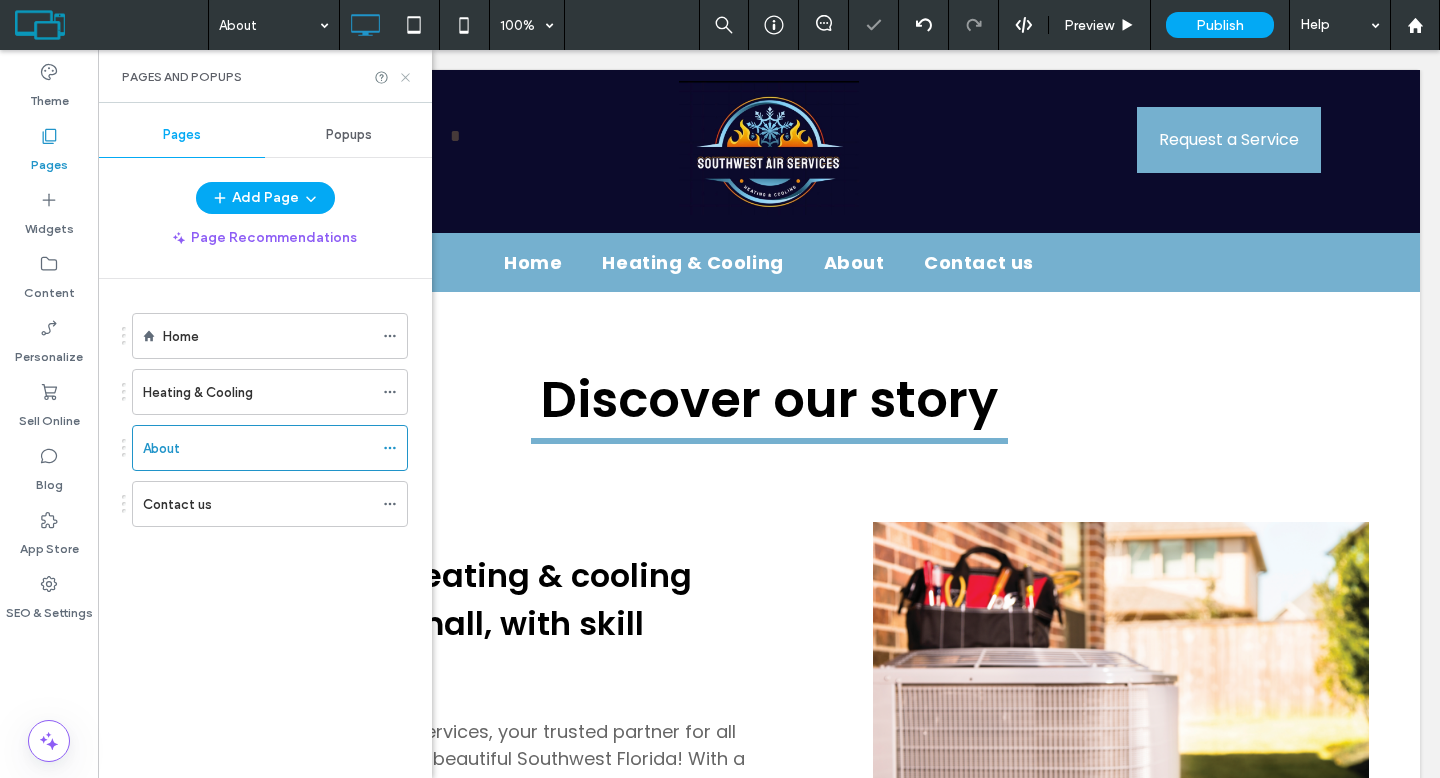 scroll, scrollTop: 0, scrollLeft: 0, axis: both 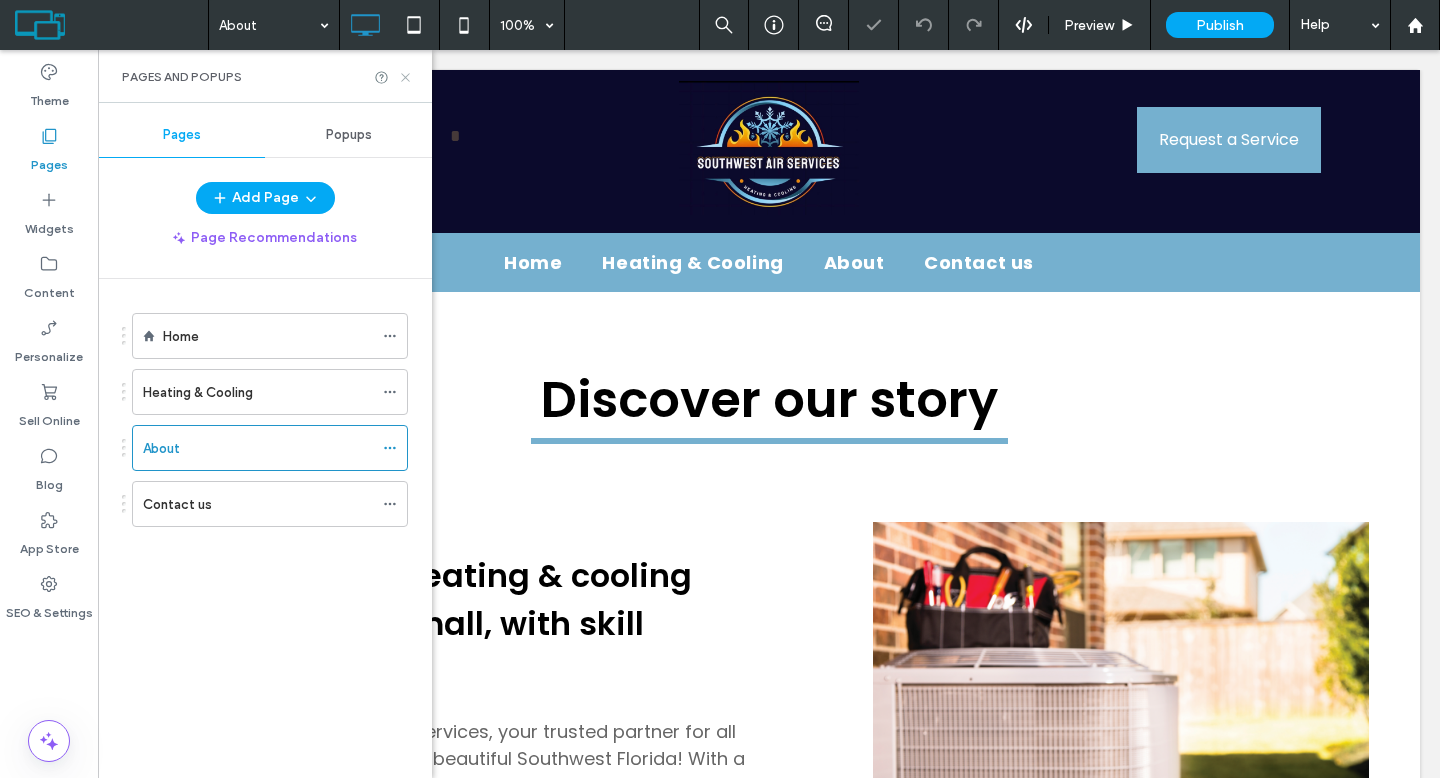 click 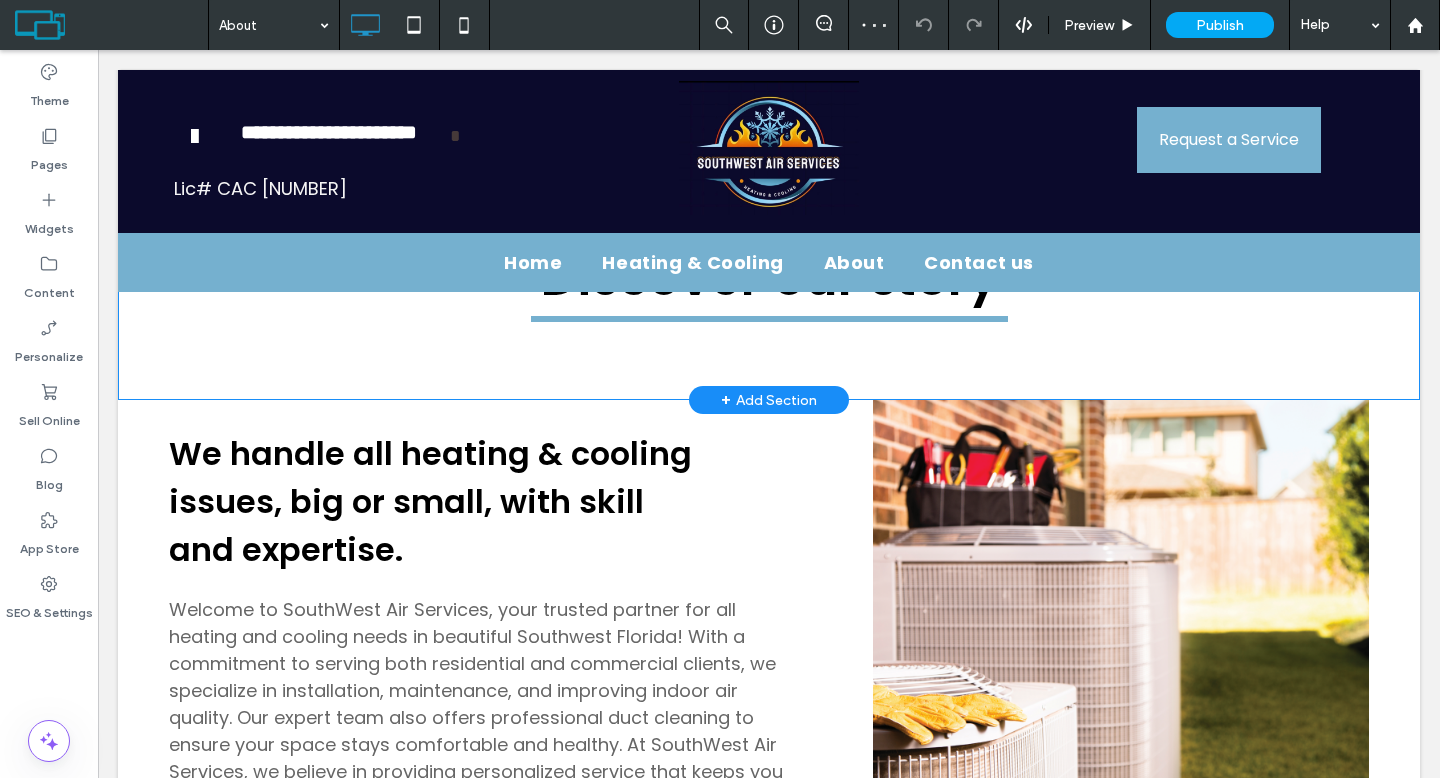 scroll, scrollTop: 0, scrollLeft: 0, axis: both 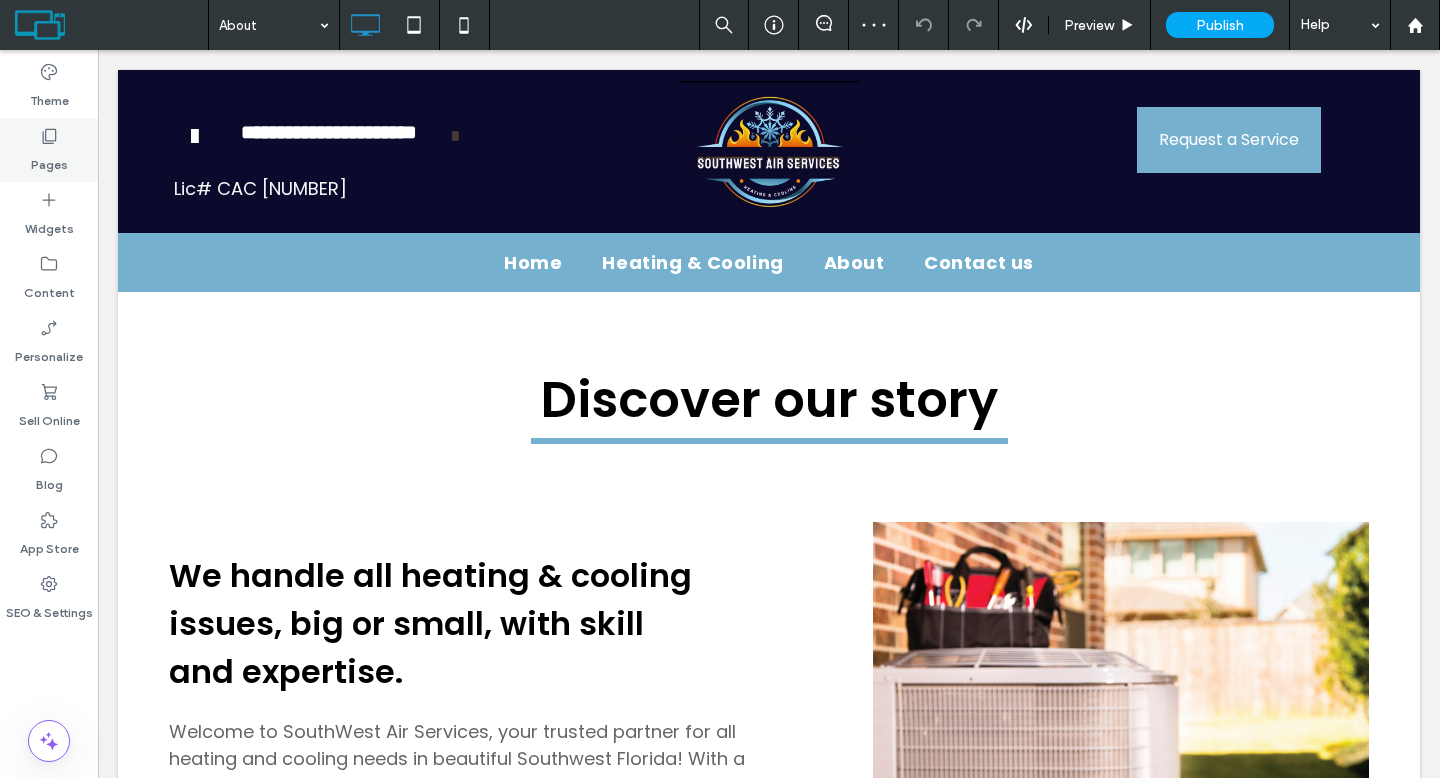 click on "Pages" at bounding box center (49, 160) 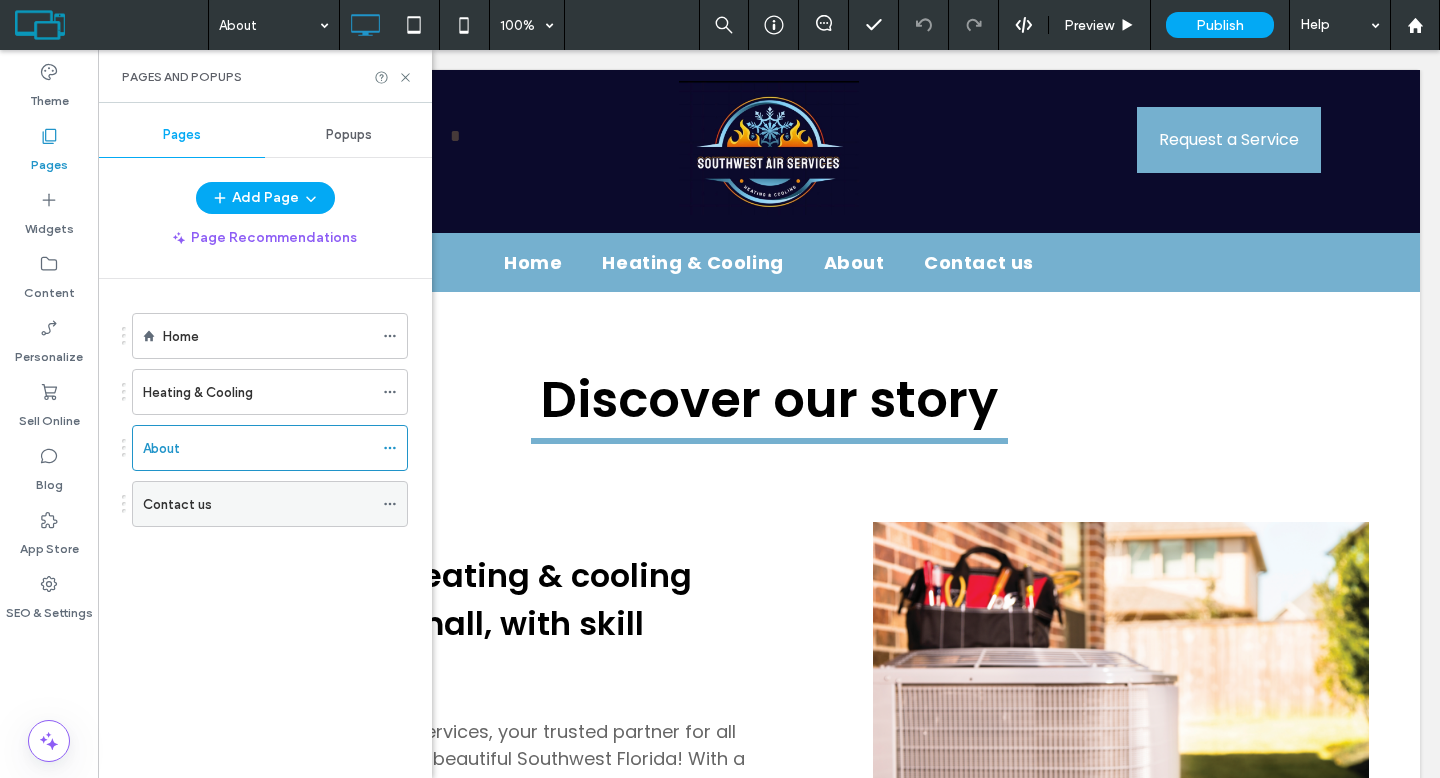 click on "Contact us" at bounding box center (177, 504) 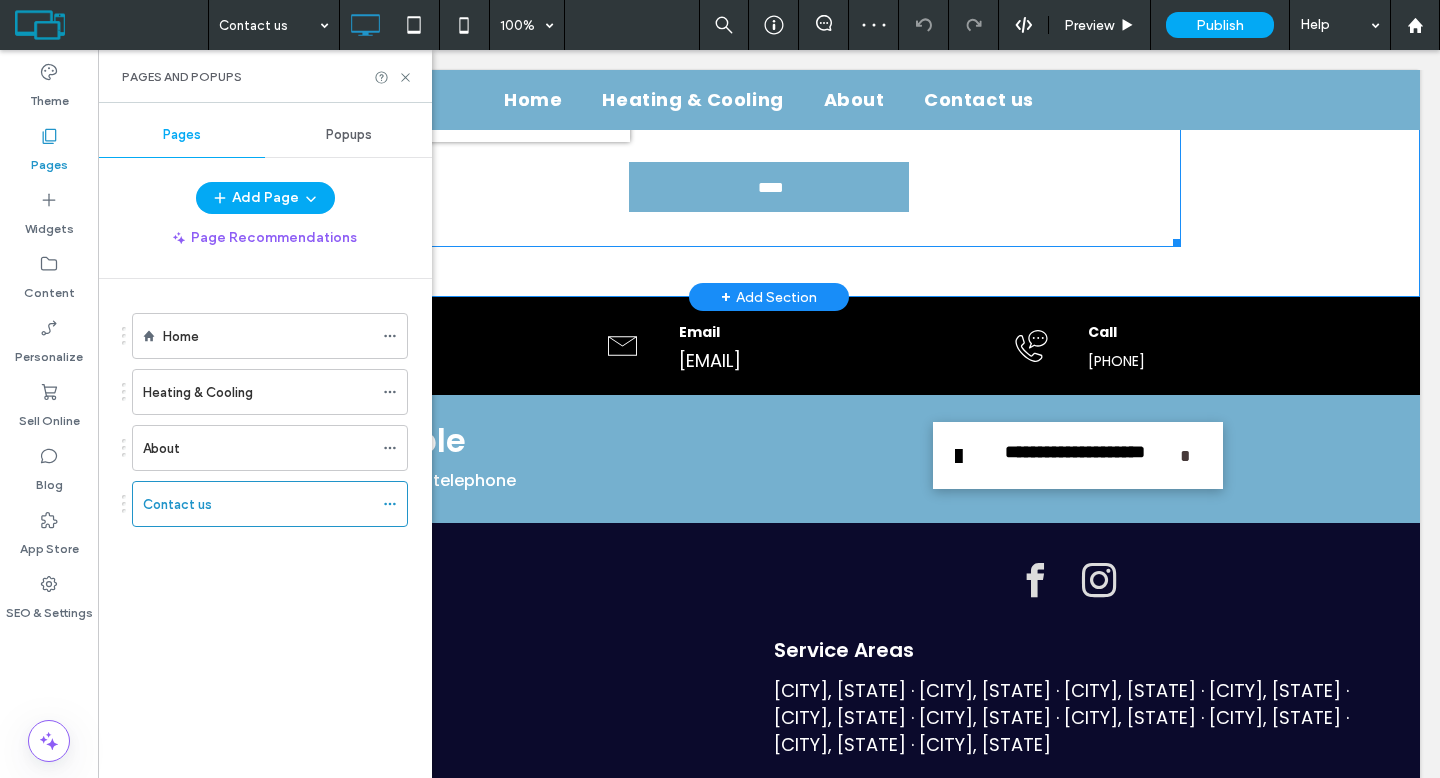 scroll, scrollTop: 800, scrollLeft: 0, axis: vertical 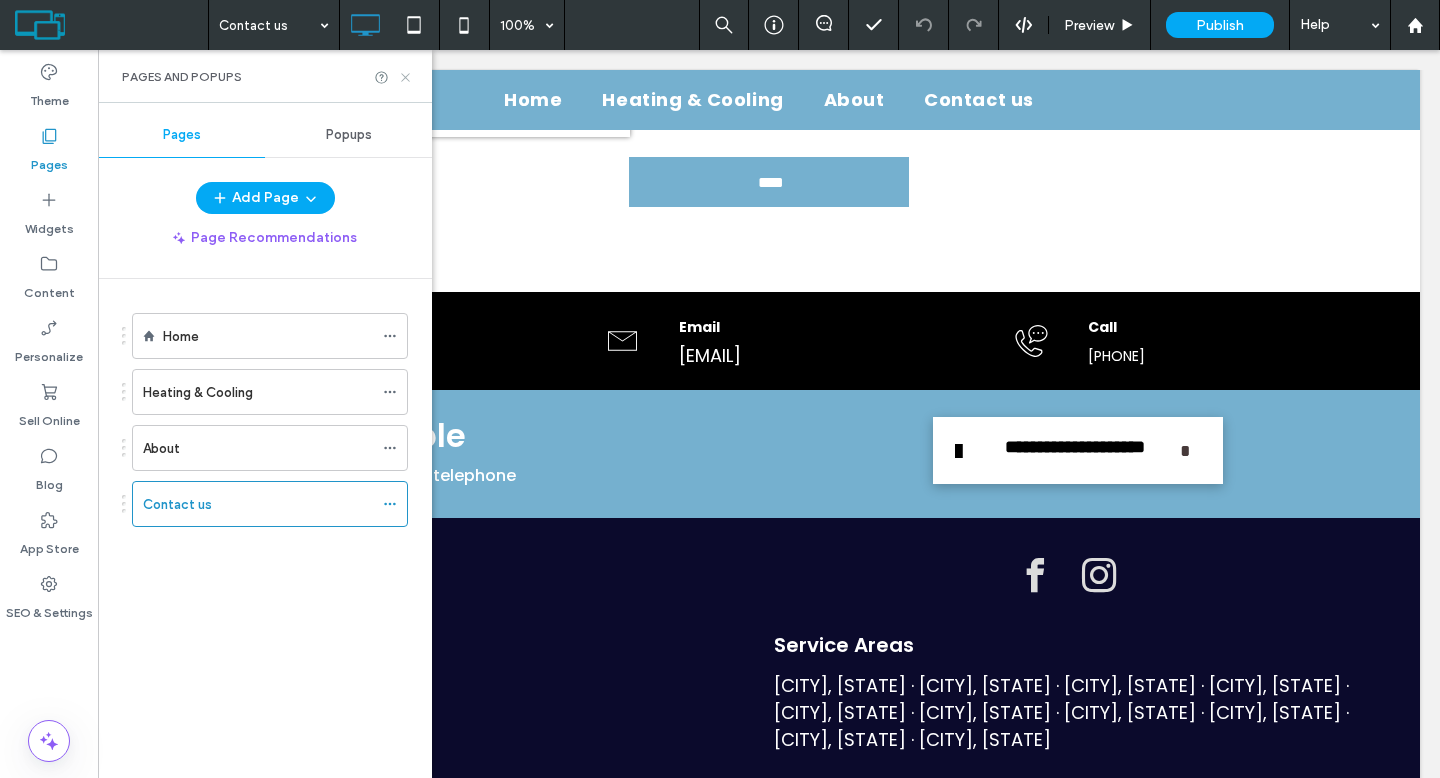 click 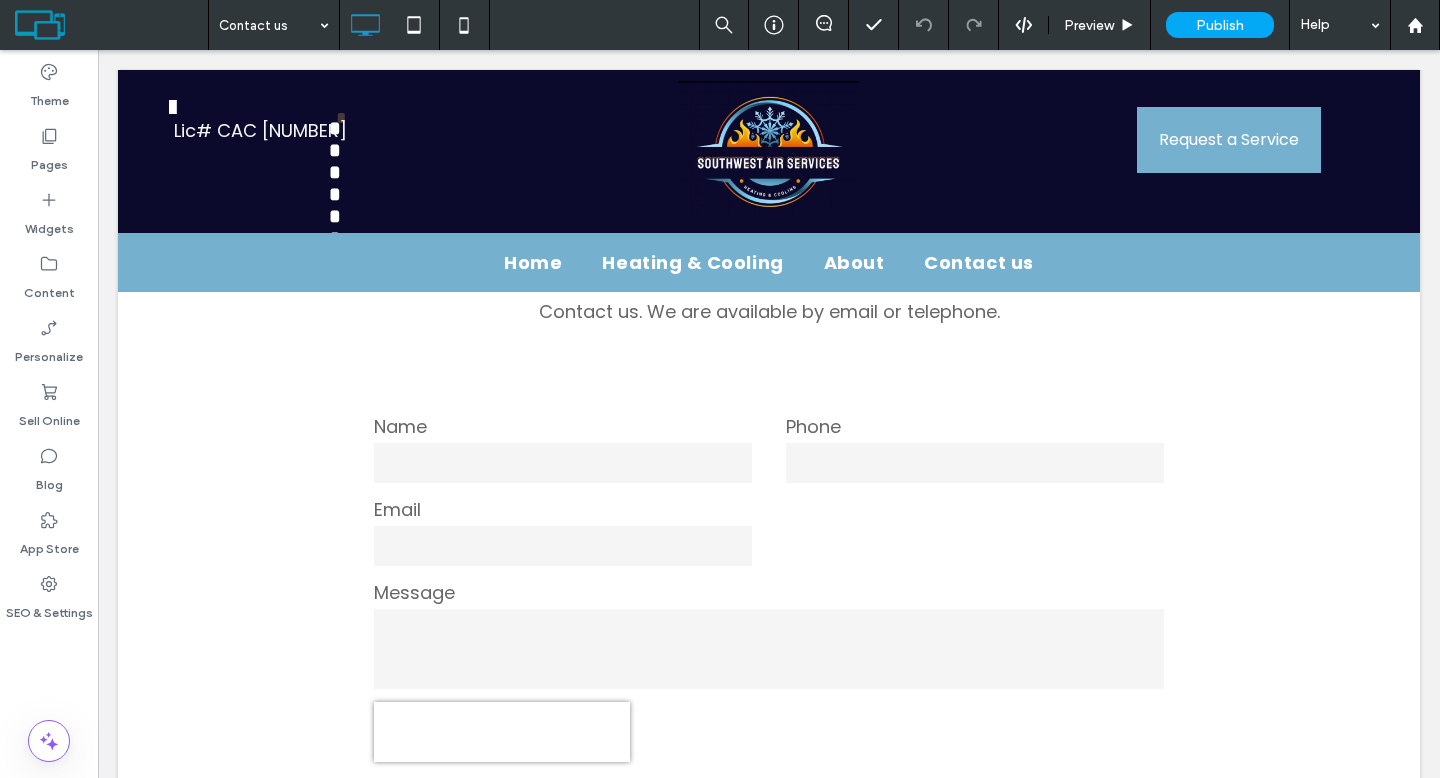 scroll, scrollTop: 0, scrollLeft: 0, axis: both 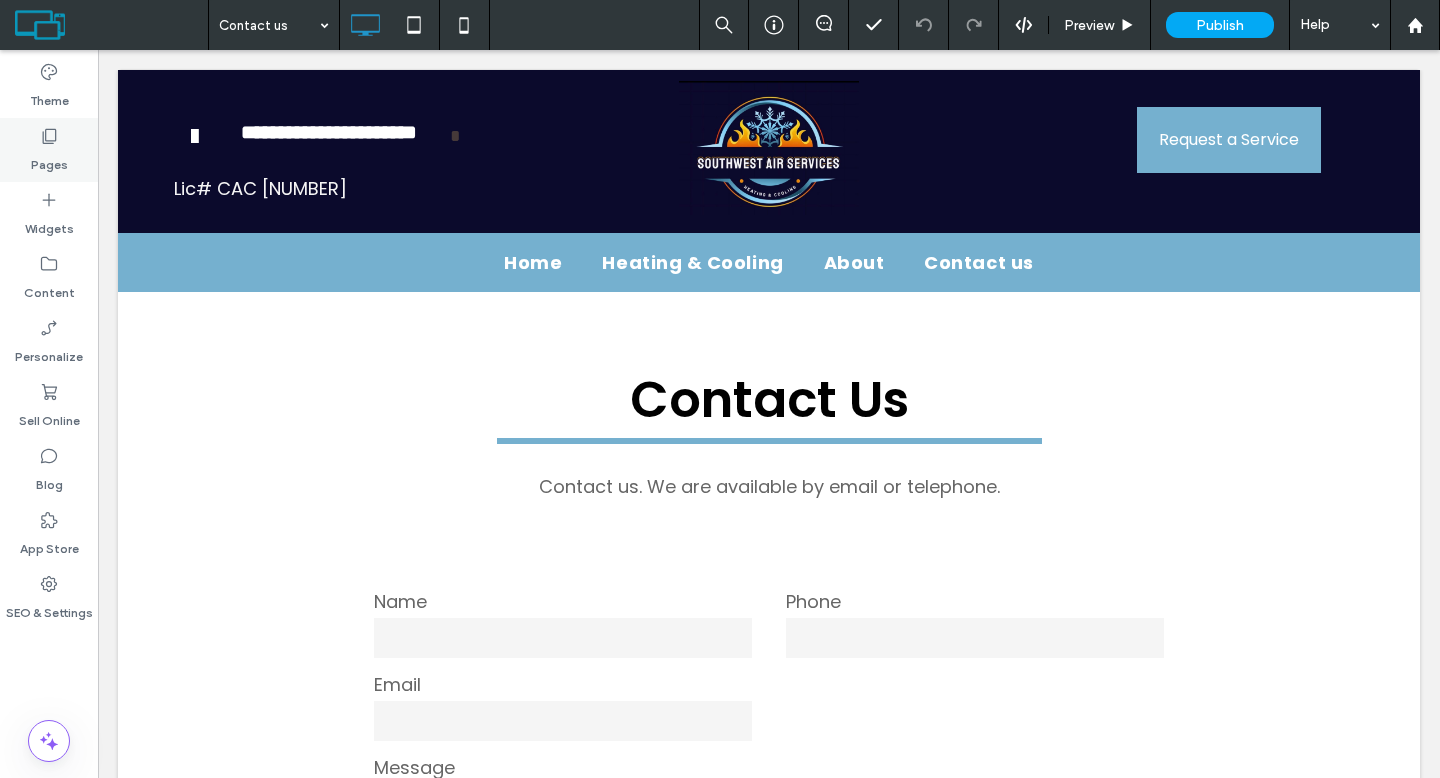 click on "Pages" at bounding box center [49, 160] 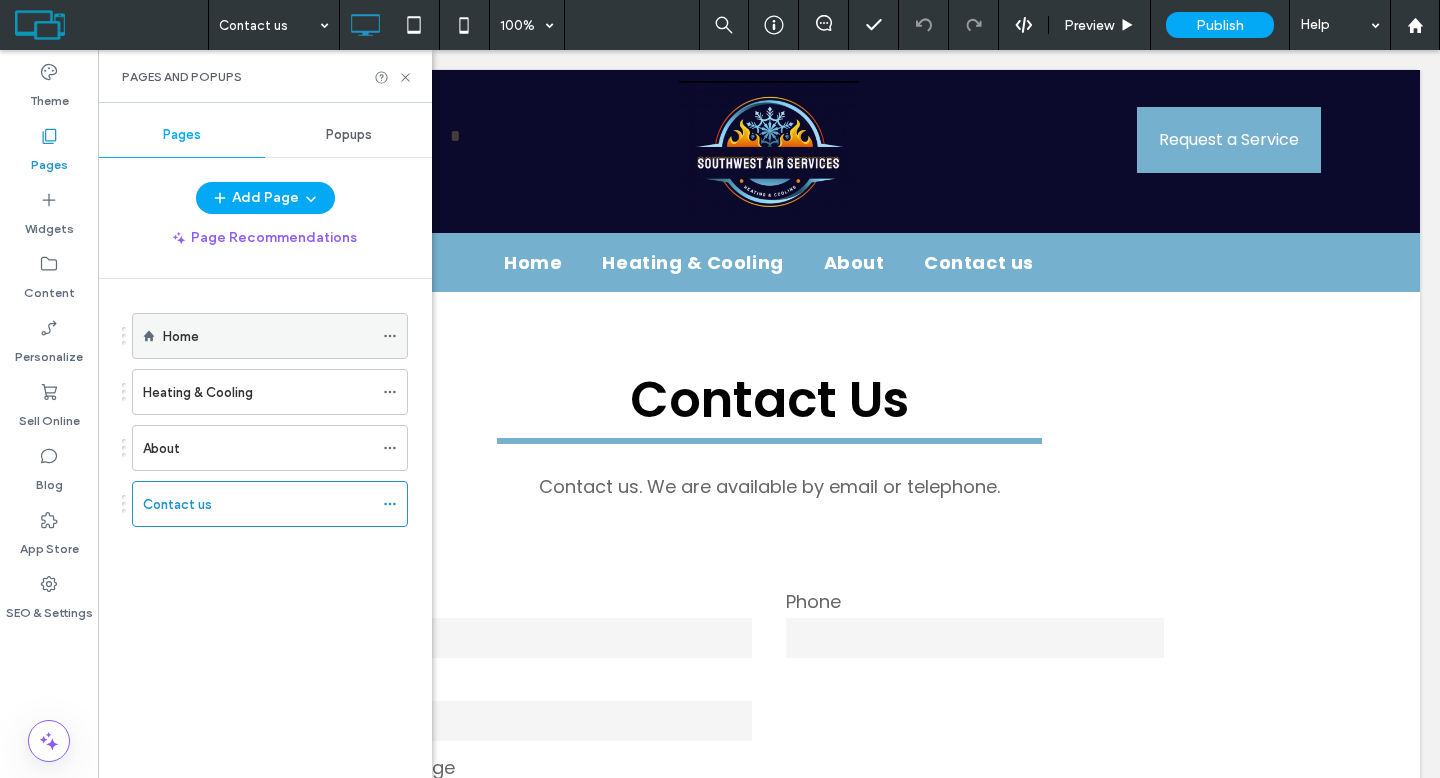 click on "Home" at bounding box center [181, 336] 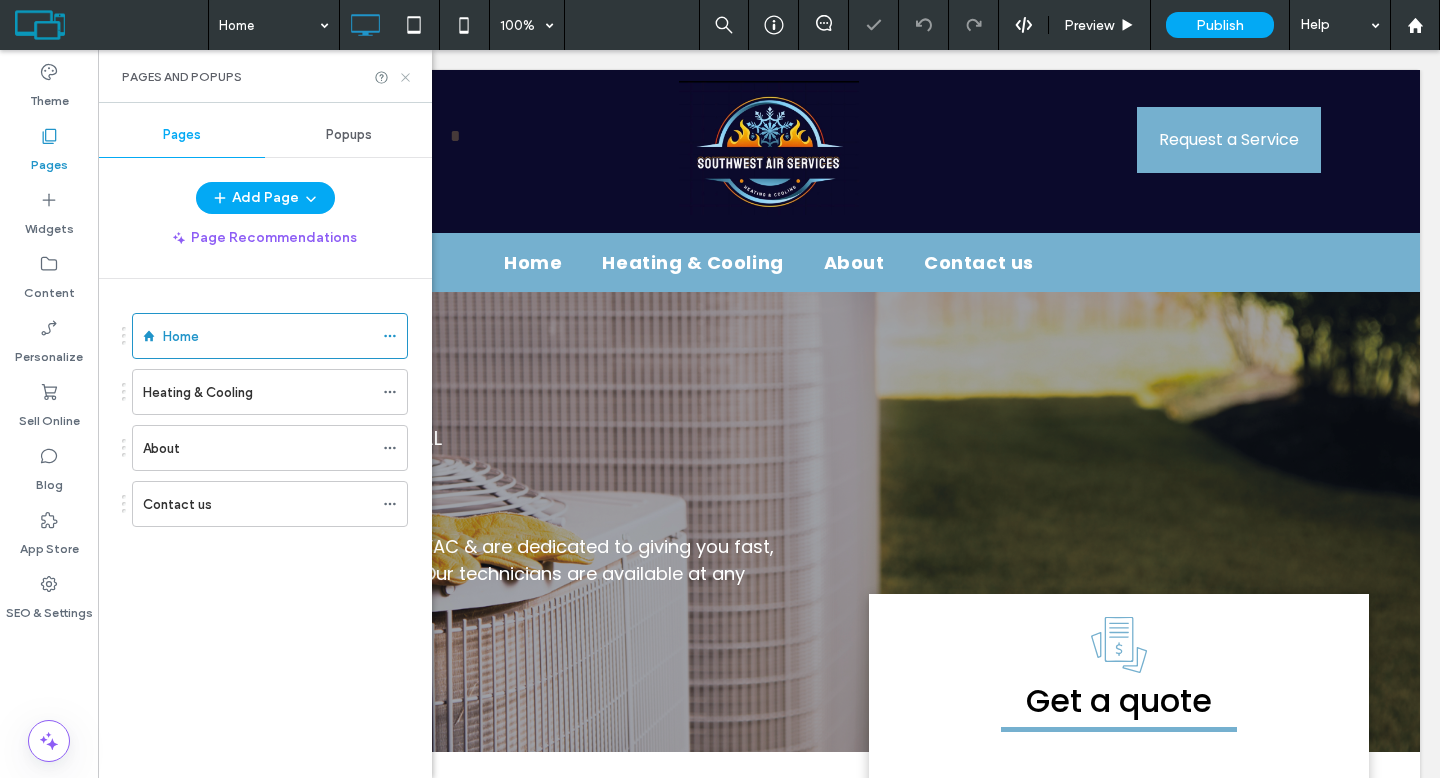 scroll, scrollTop: 0, scrollLeft: 0, axis: both 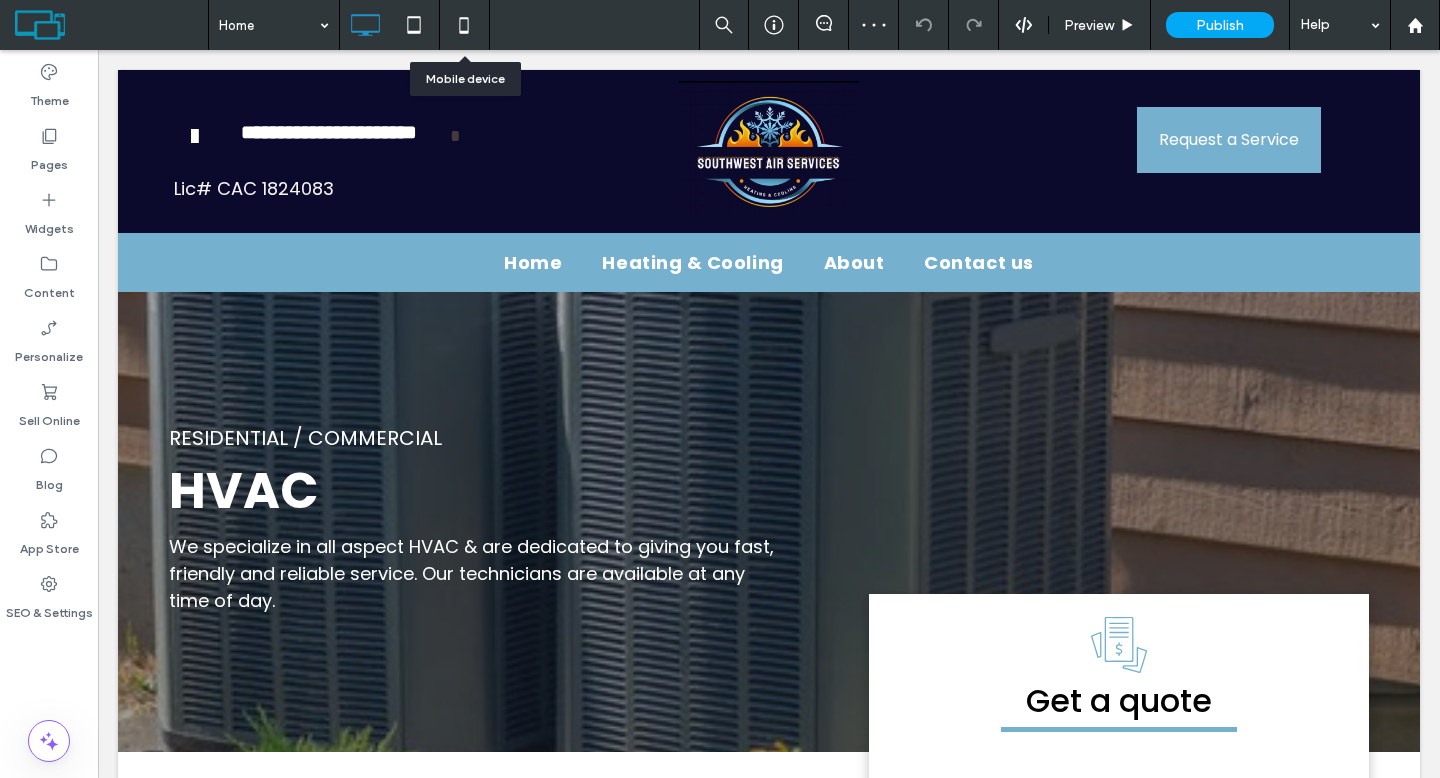 click 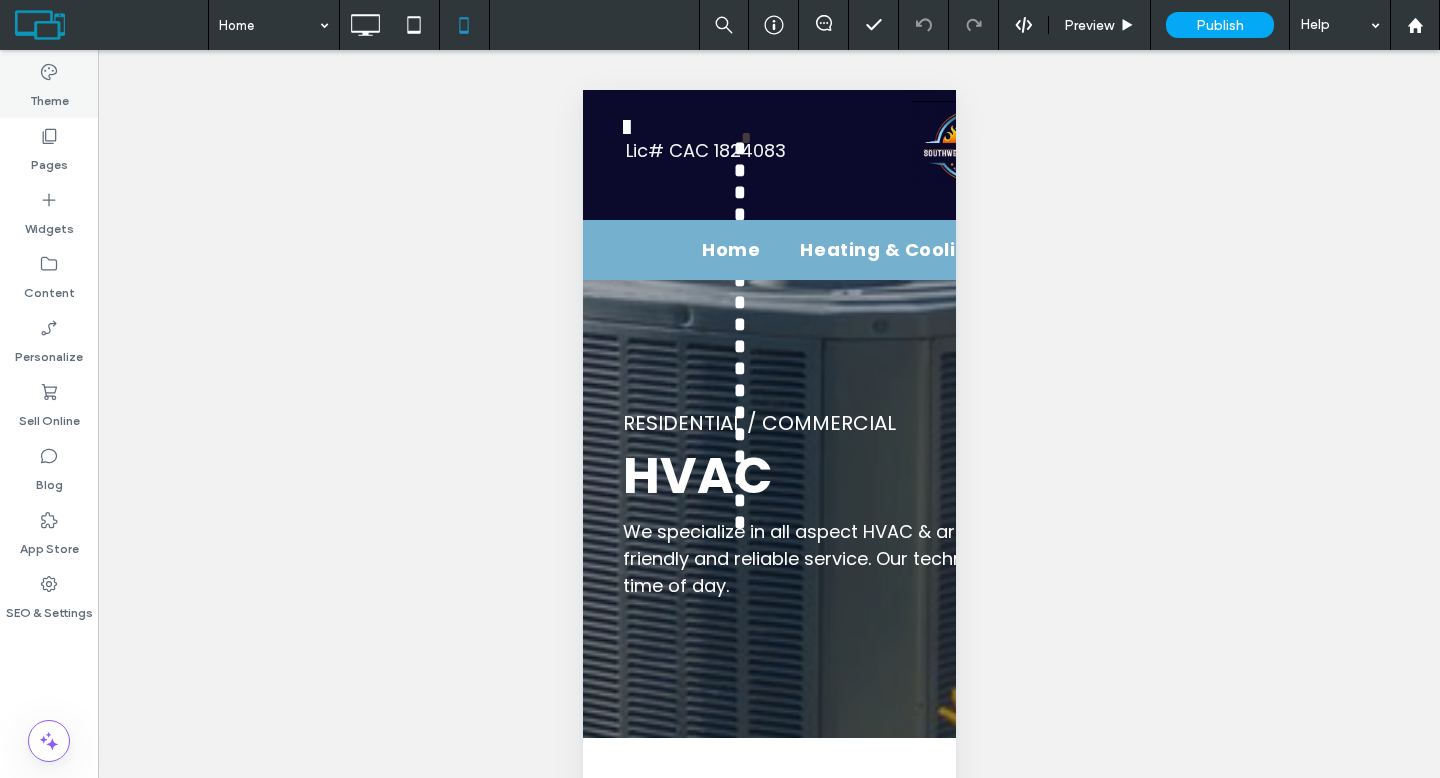 click on "Theme" at bounding box center (49, 96) 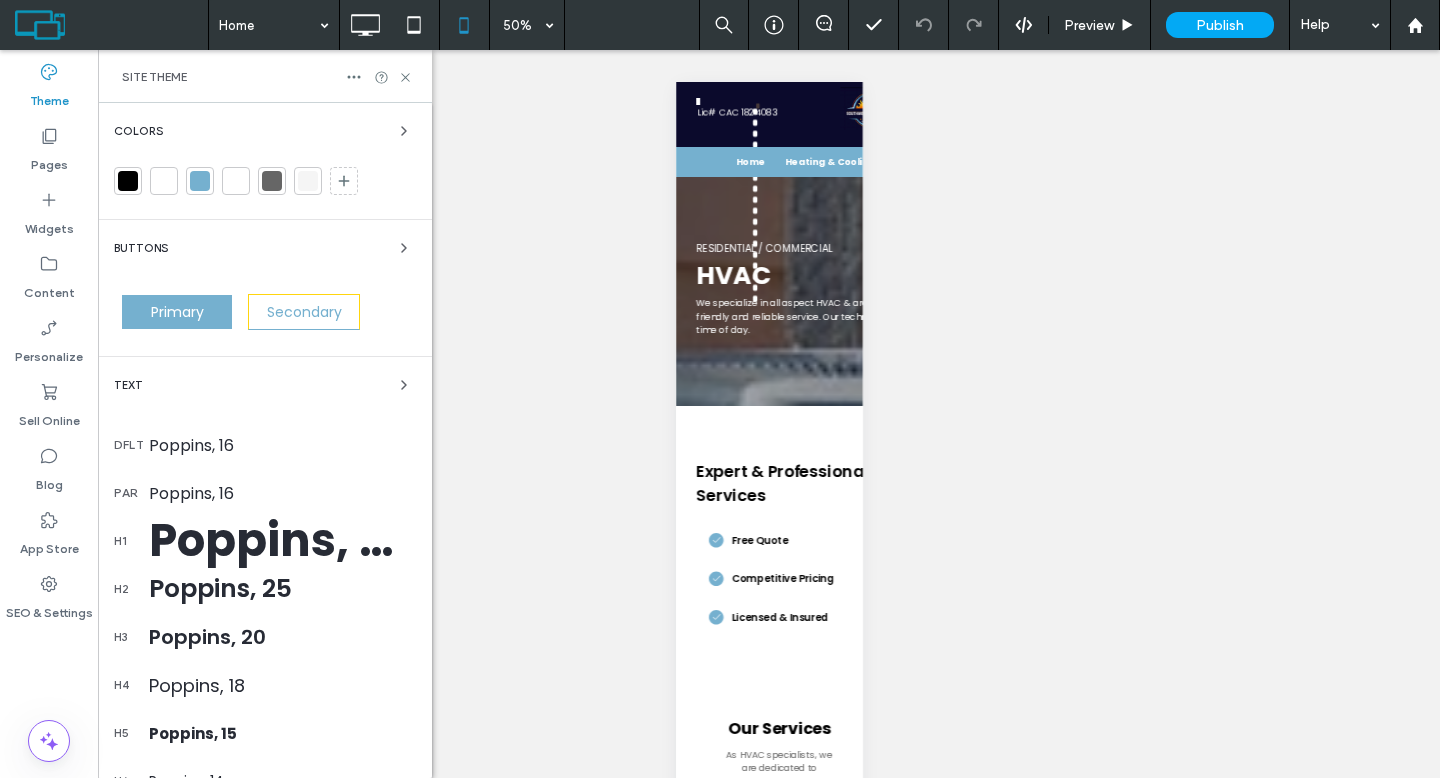 click on "Poppins, 20" at bounding box center (282, 637) 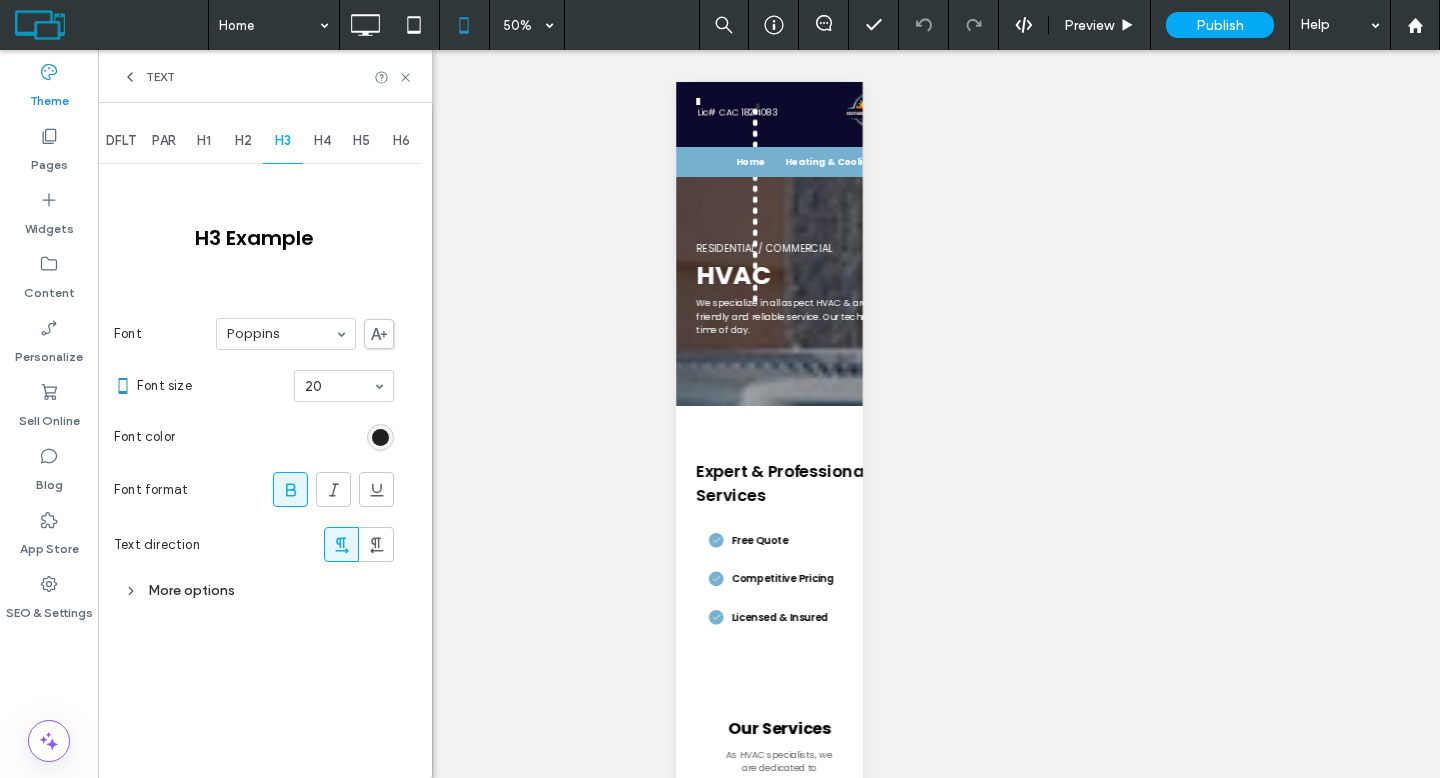 click at bounding box center (380, 437) 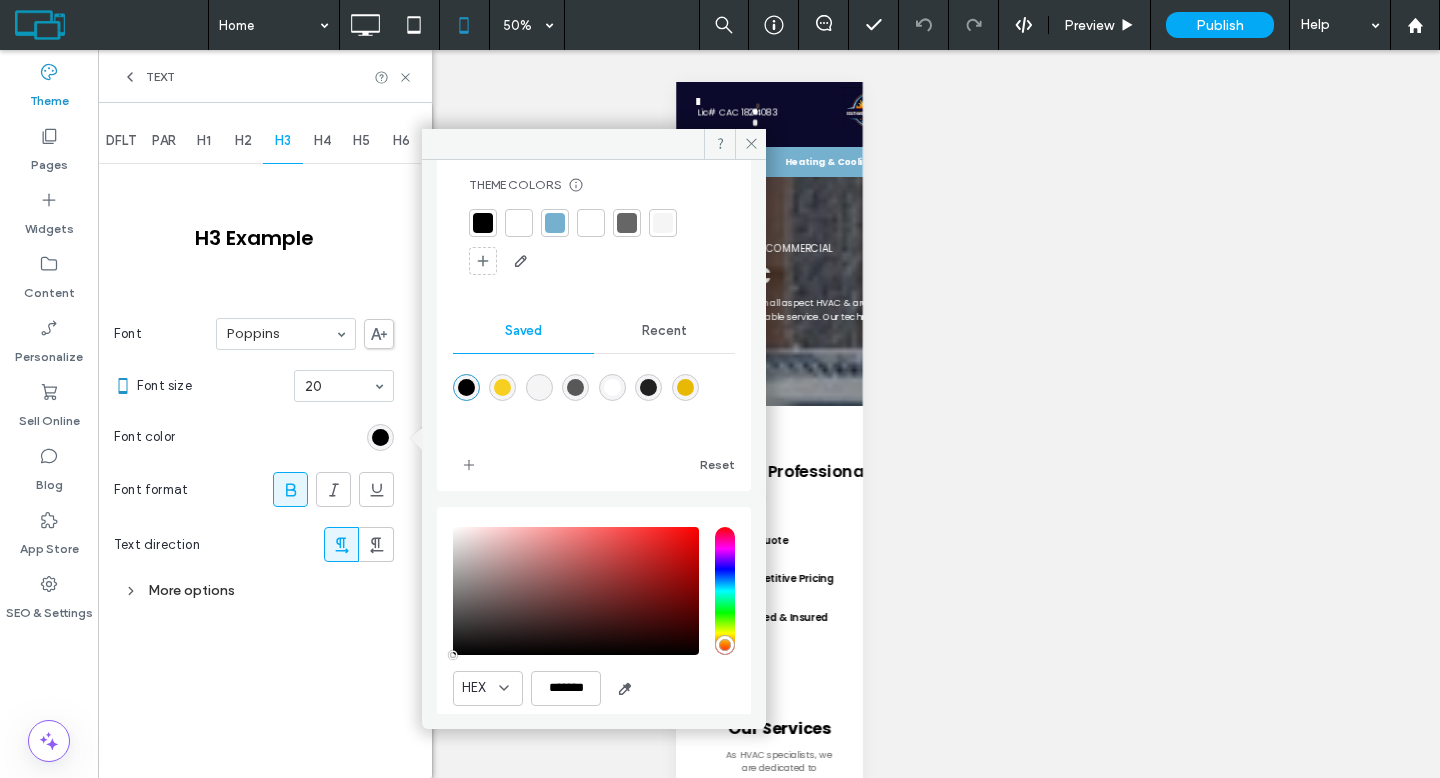 scroll, scrollTop: 109, scrollLeft: 0, axis: vertical 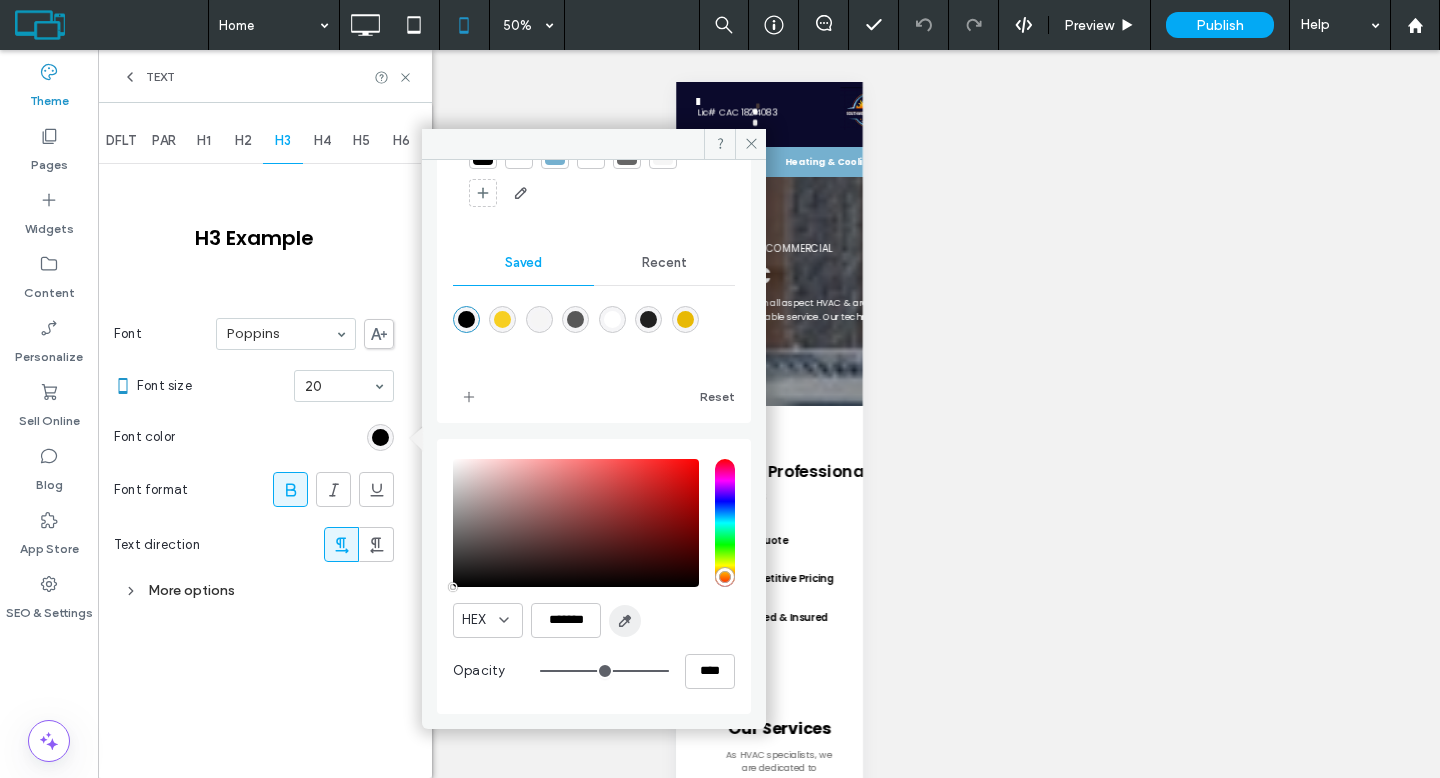 click 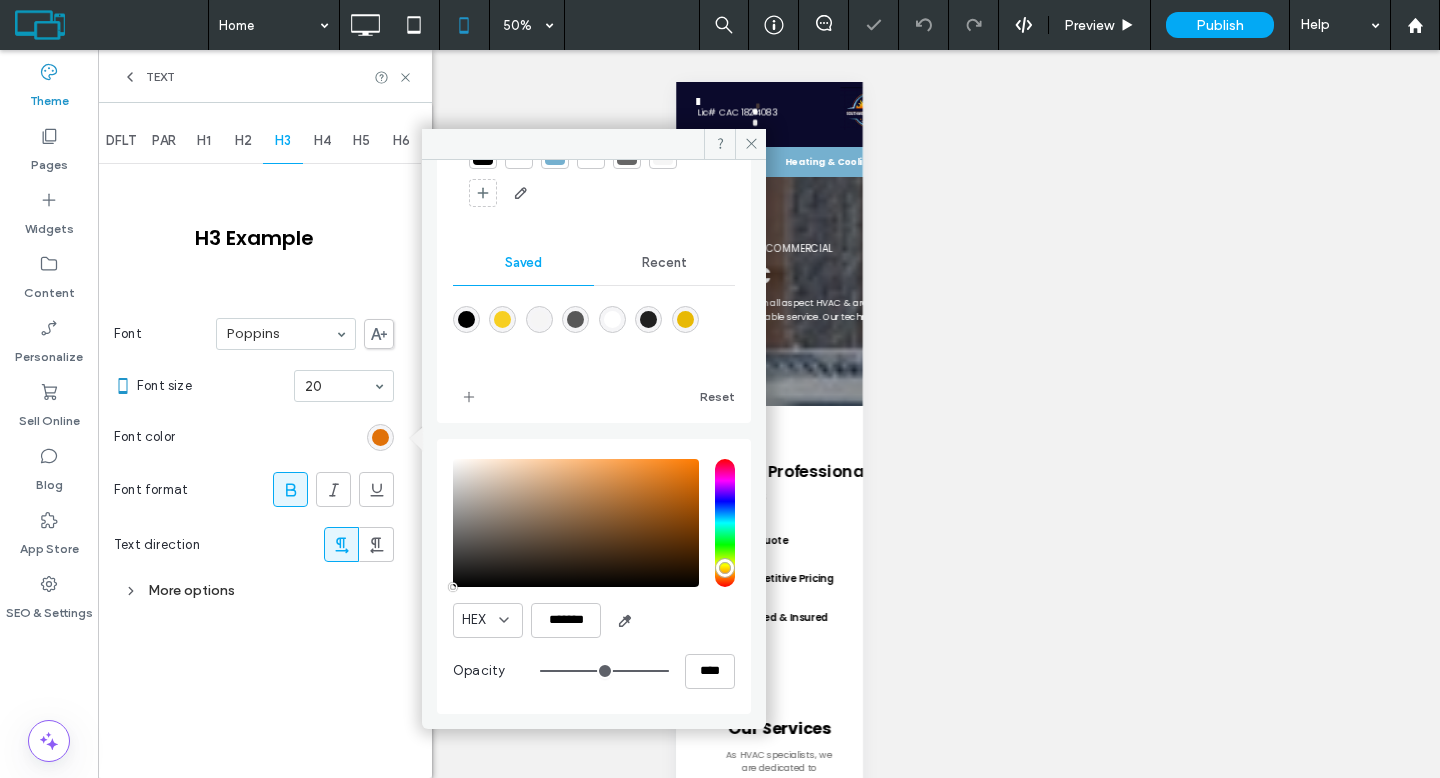 type on "*******" 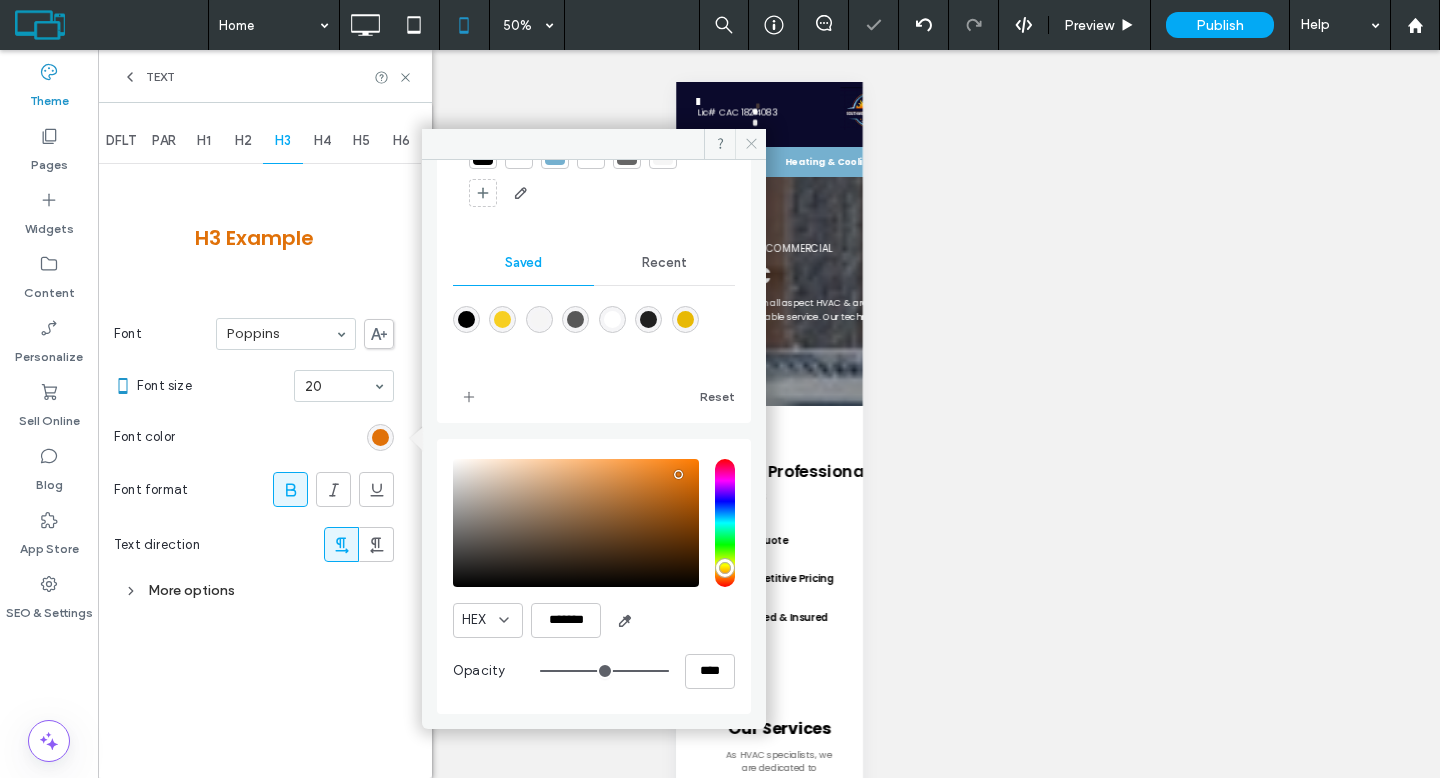 click 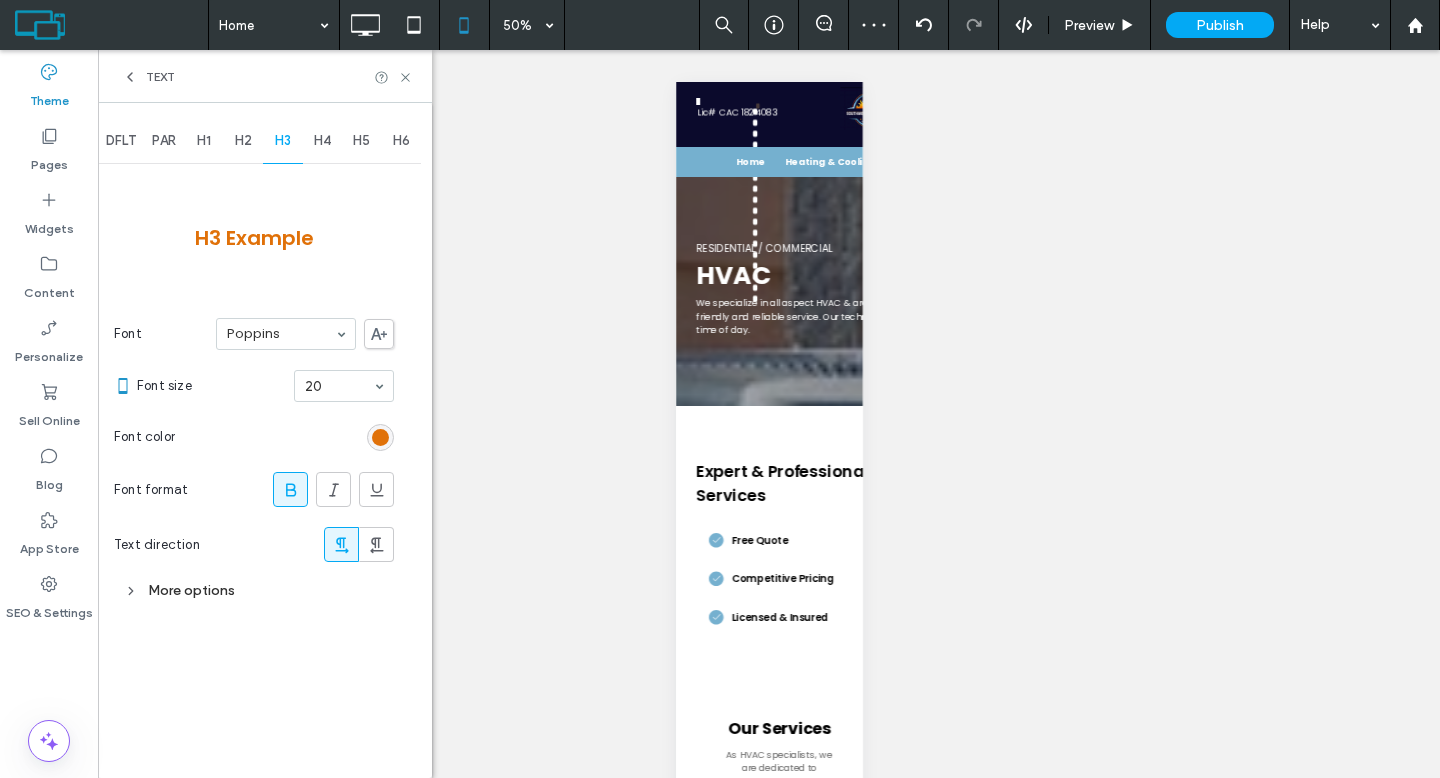 click 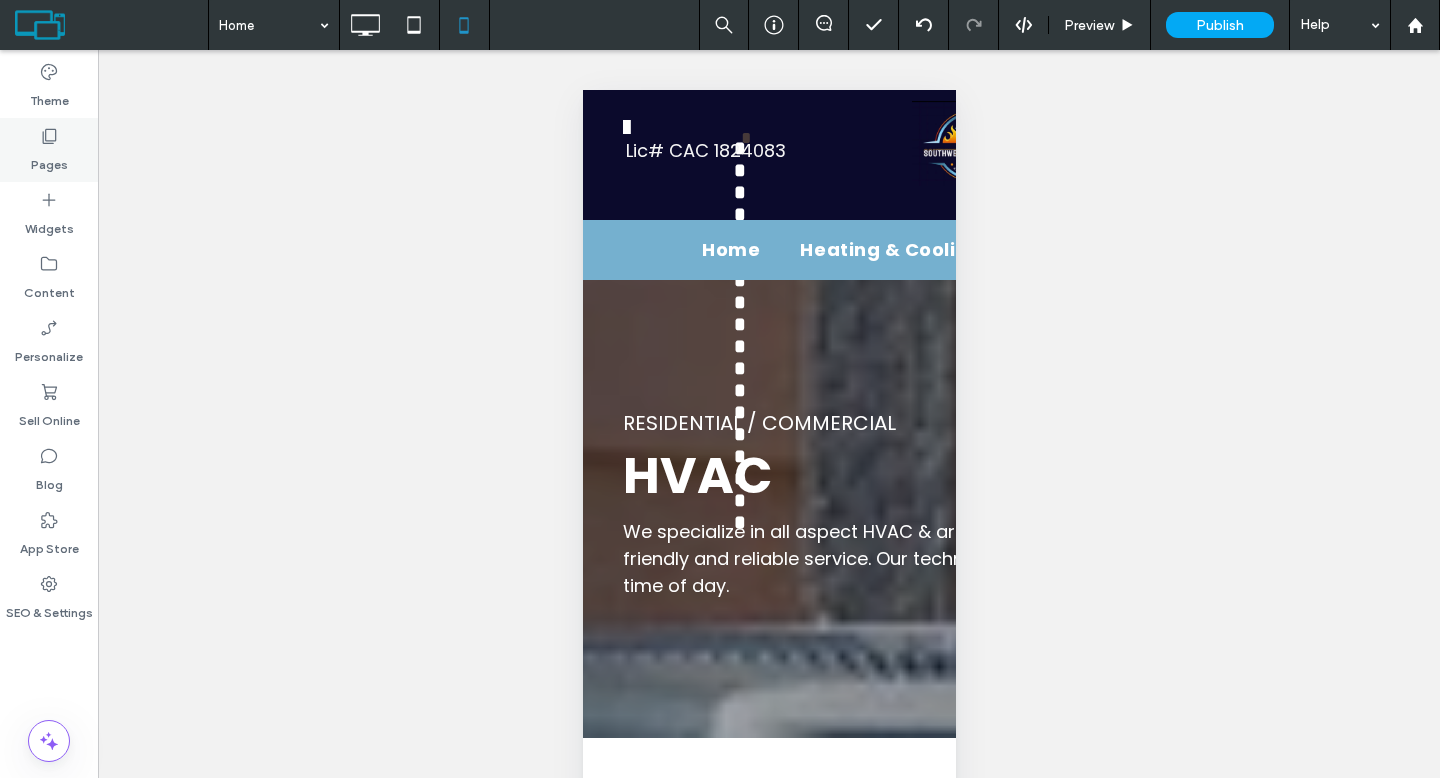 click on "Pages" at bounding box center (49, 160) 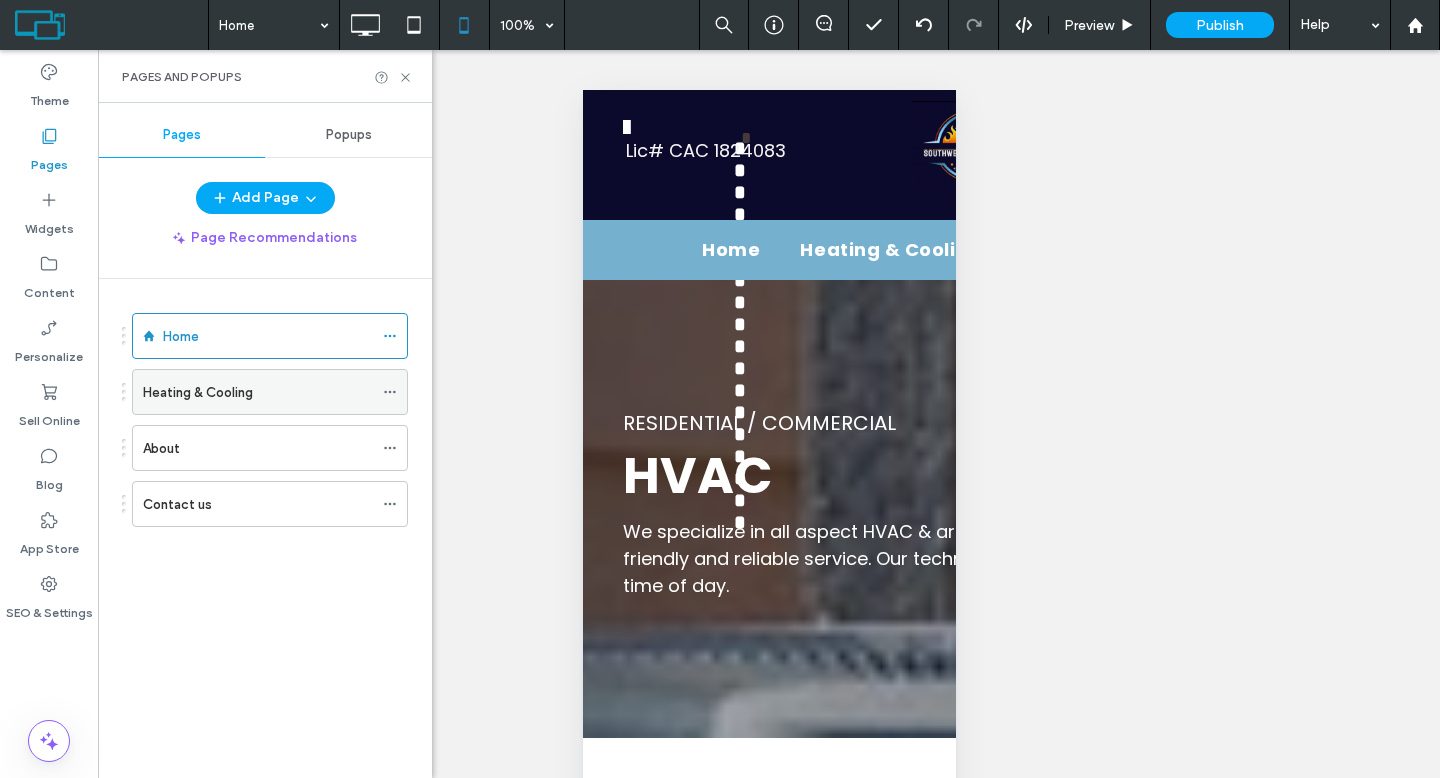 click on "Heating & Cooling" at bounding box center (198, 392) 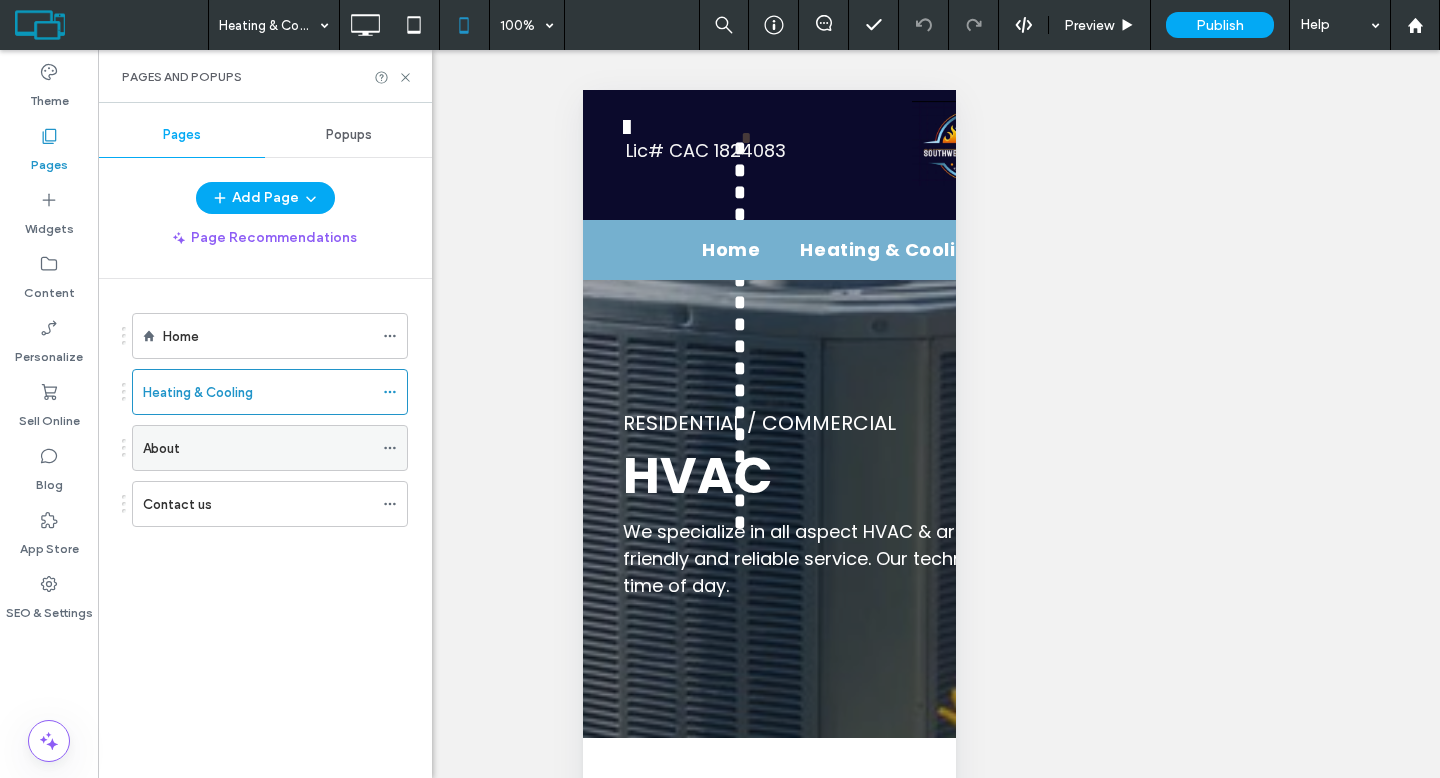 click on "About" at bounding box center (258, 448) 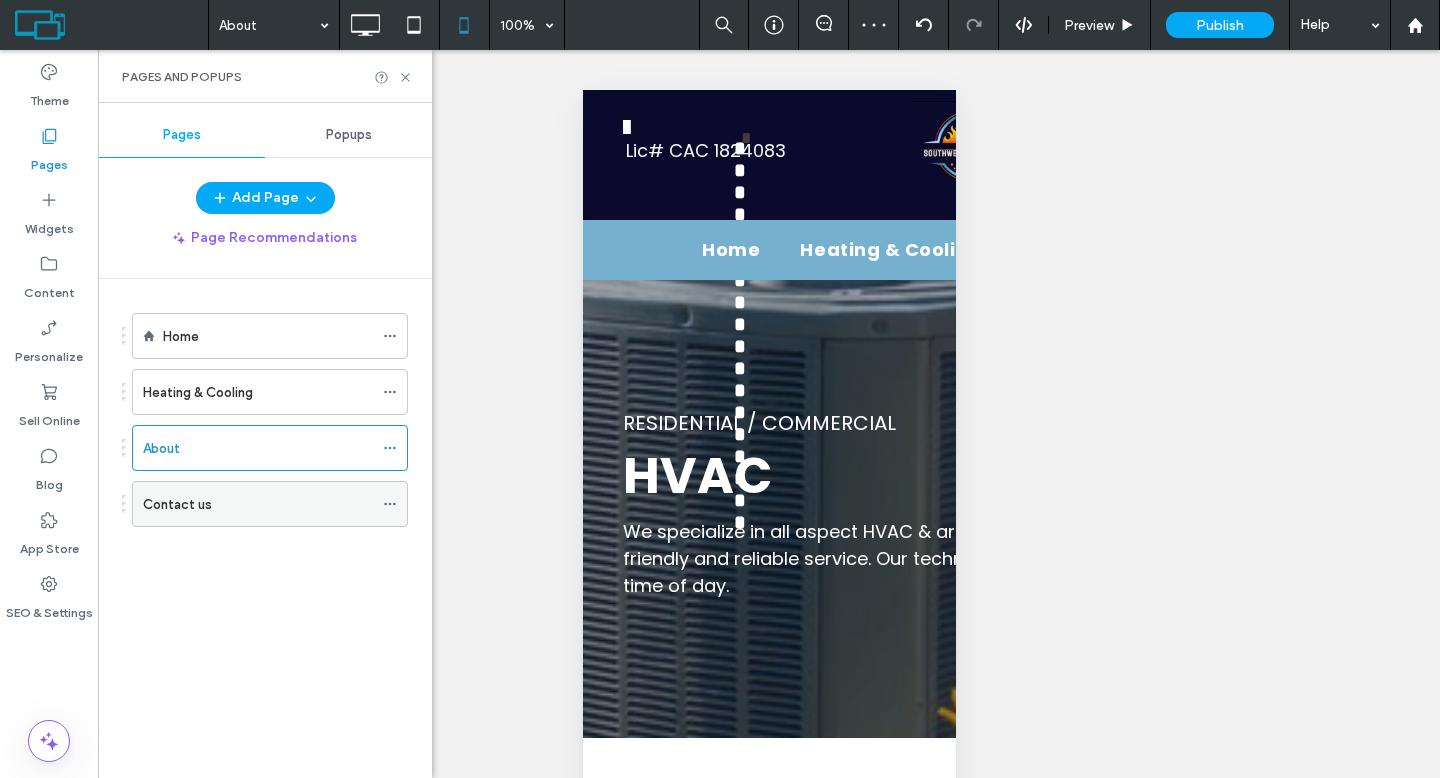 click on "Contact us" at bounding box center (258, 504) 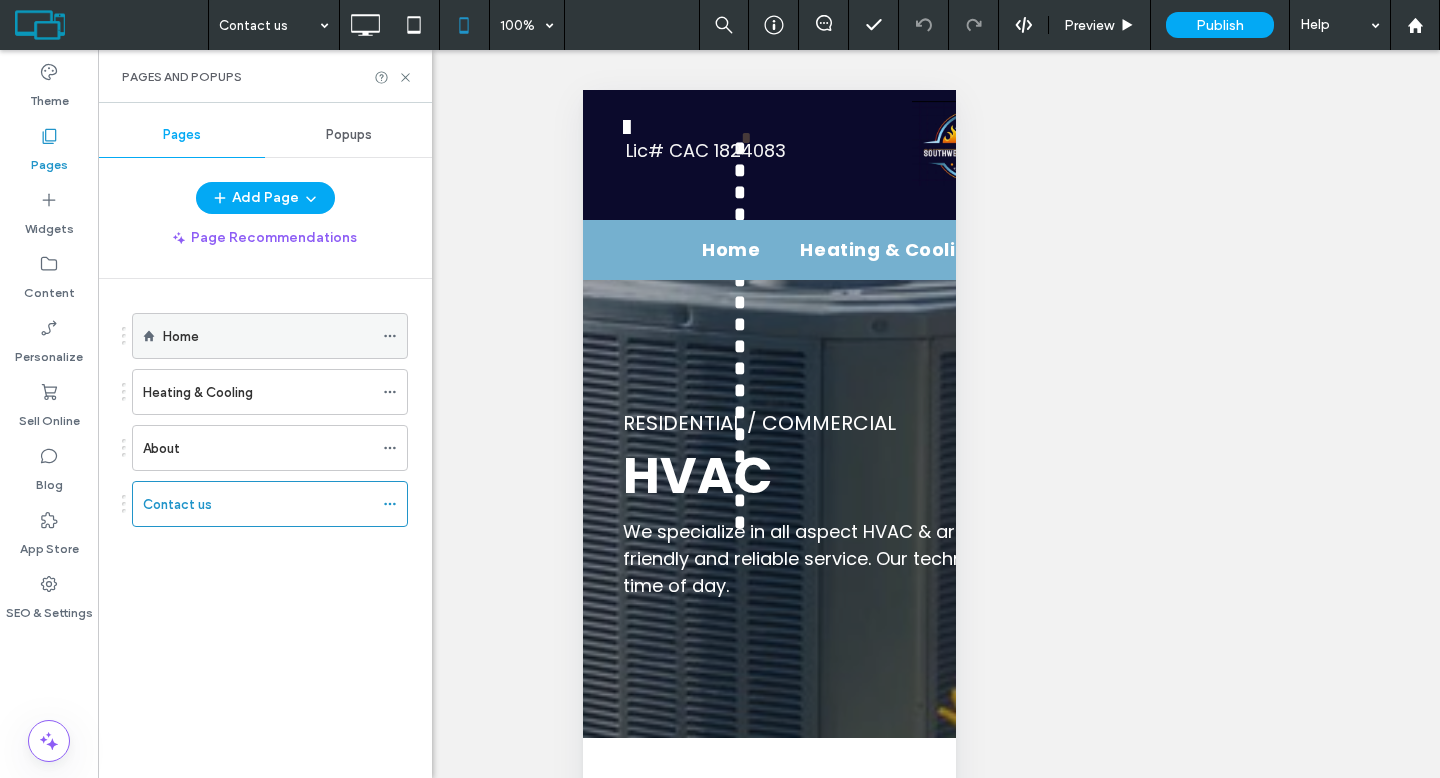 click on "Home" at bounding box center (268, 336) 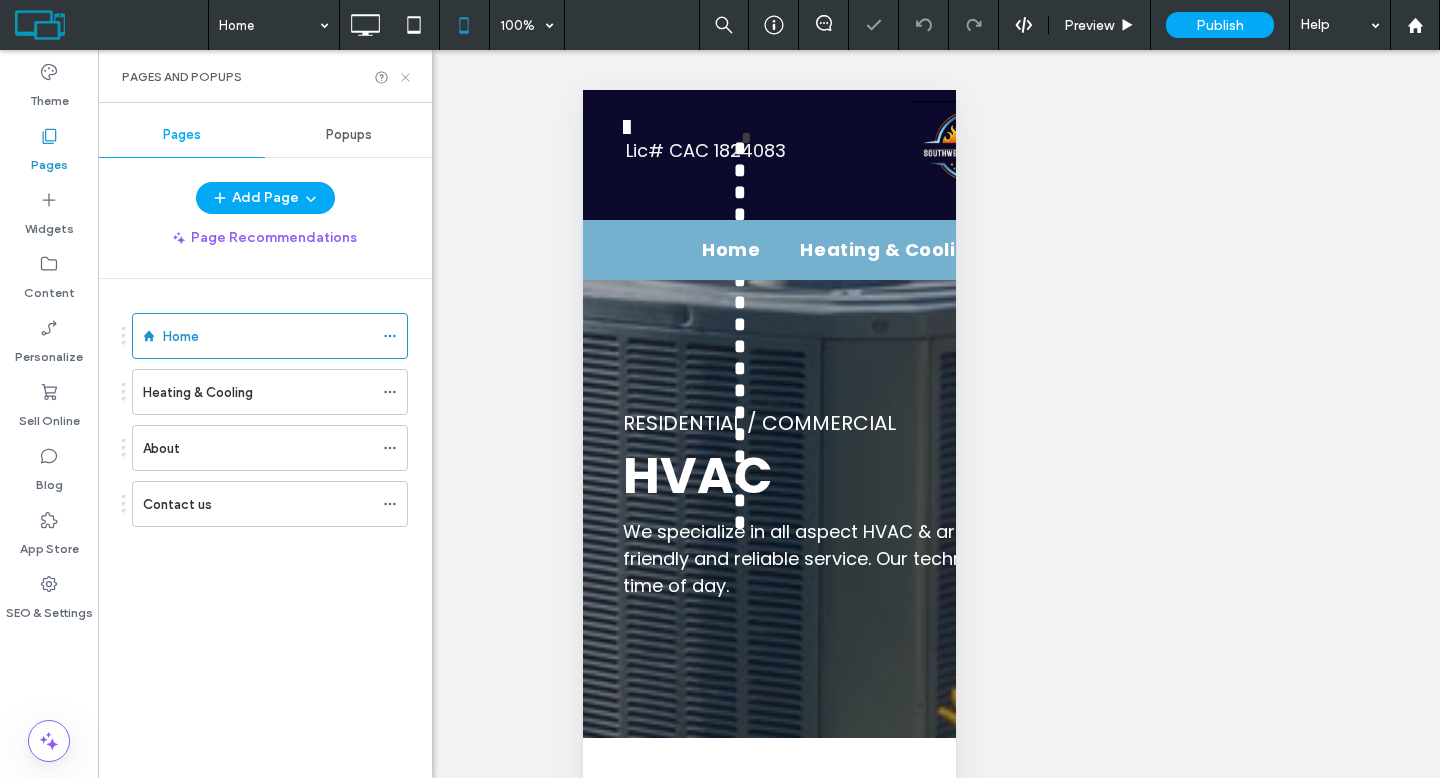 click 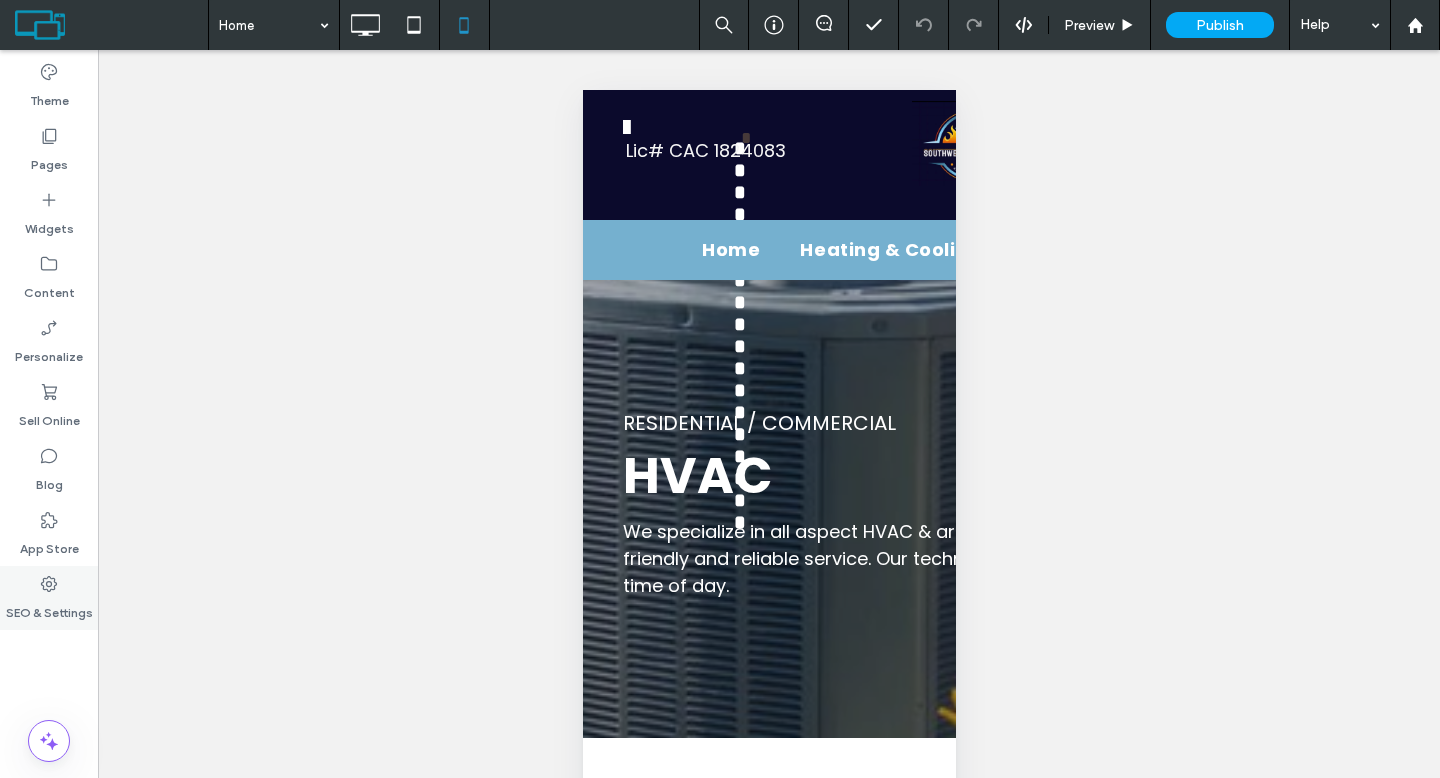 click 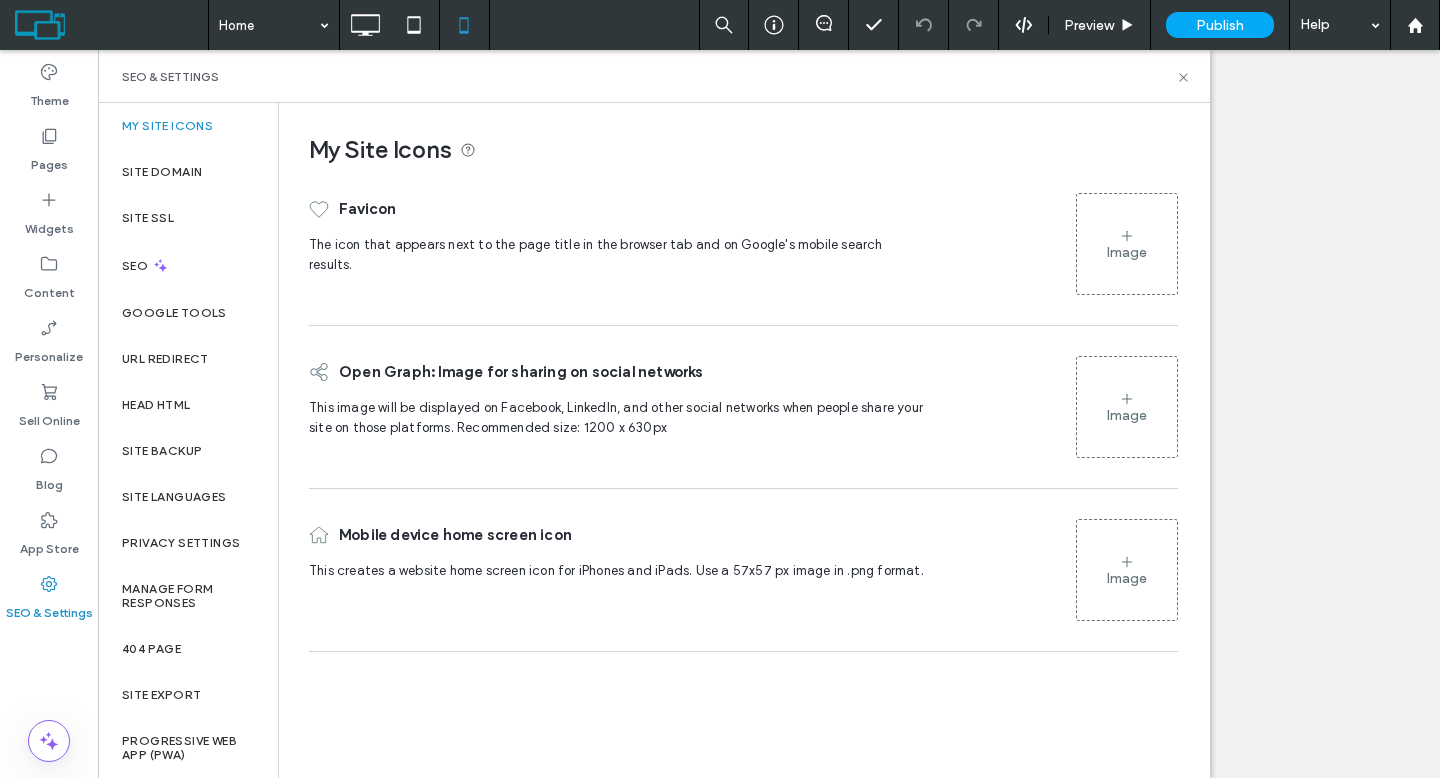 click on "Image" at bounding box center (1127, 252) 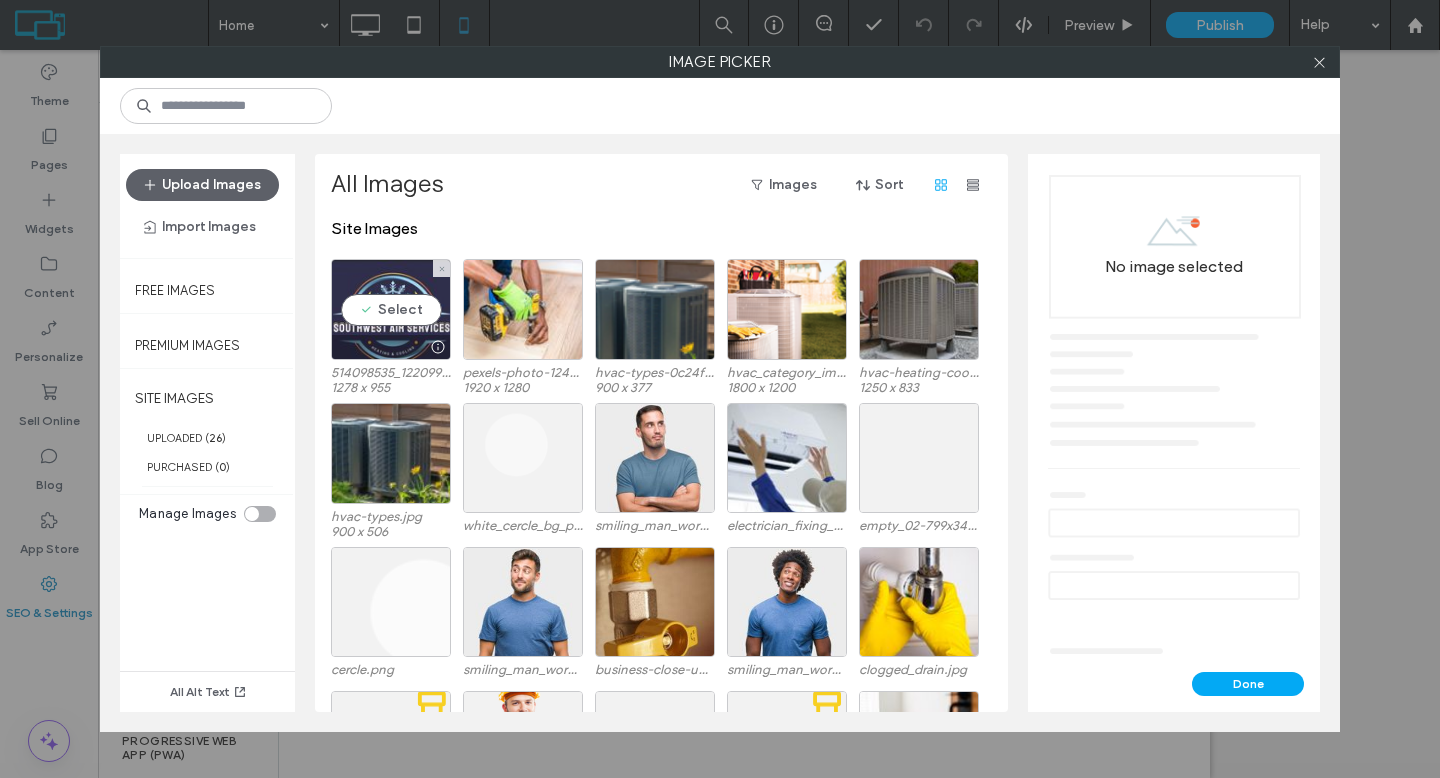 click on "Select" at bounding box center [391, 309] 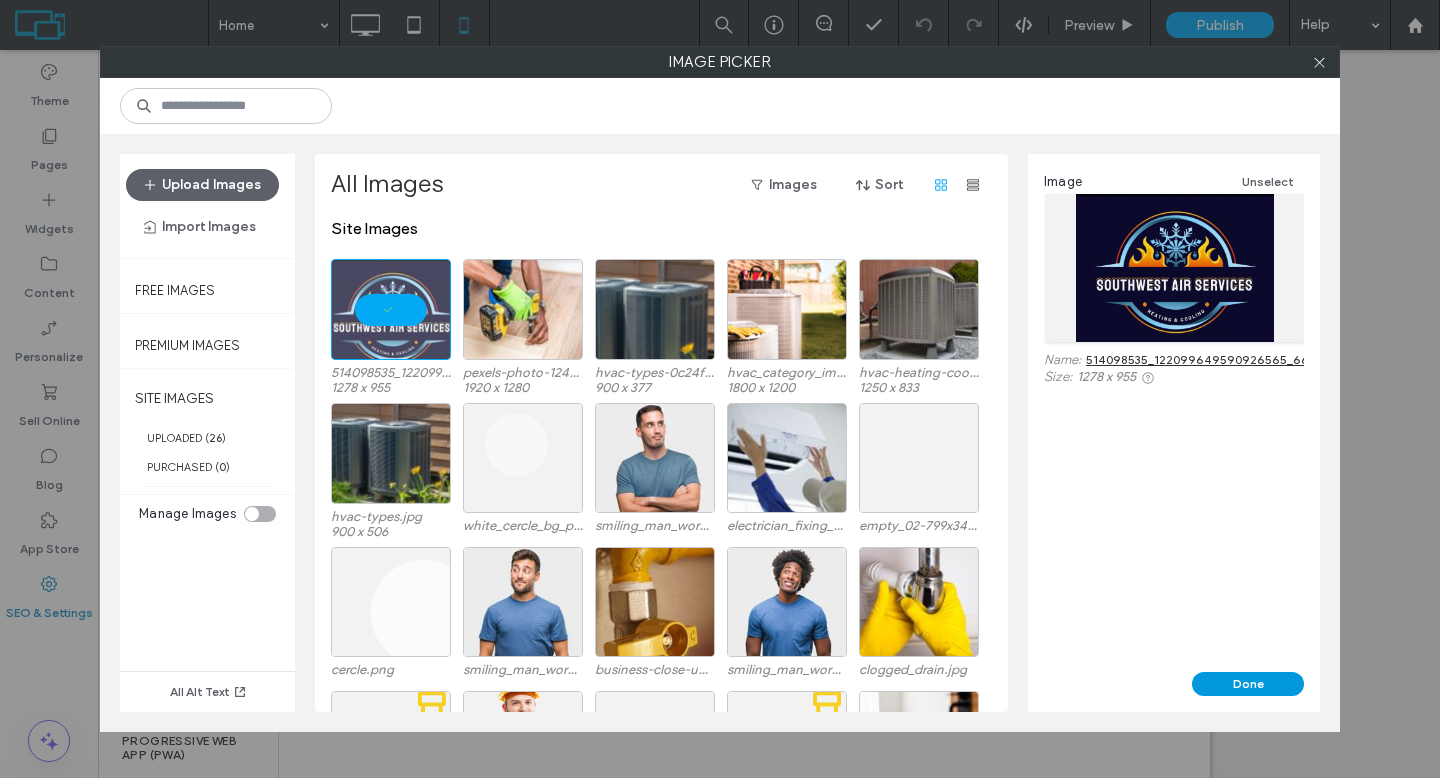 click on "Done" at bounding box center [1248, 684] 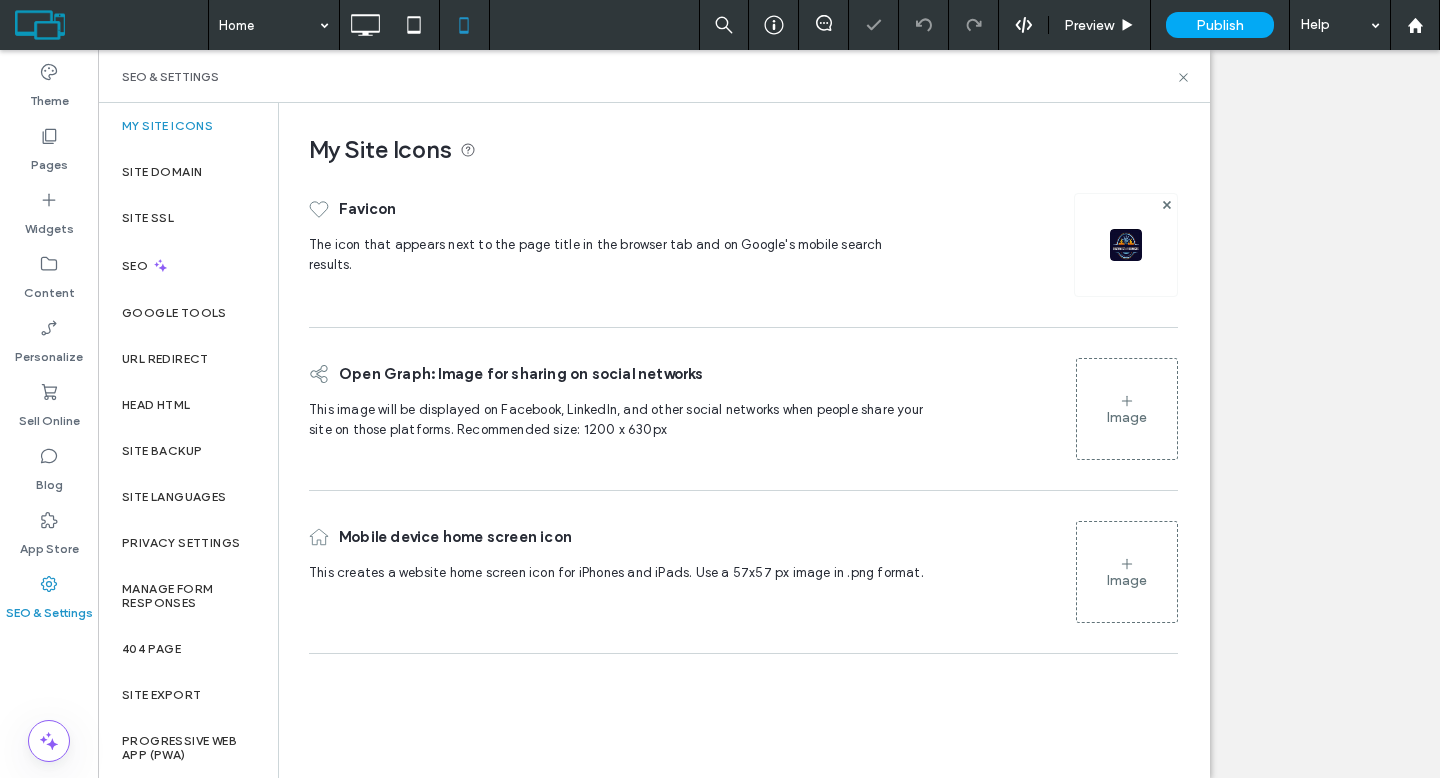 click on "Image" at bounding box center (1127, 417) 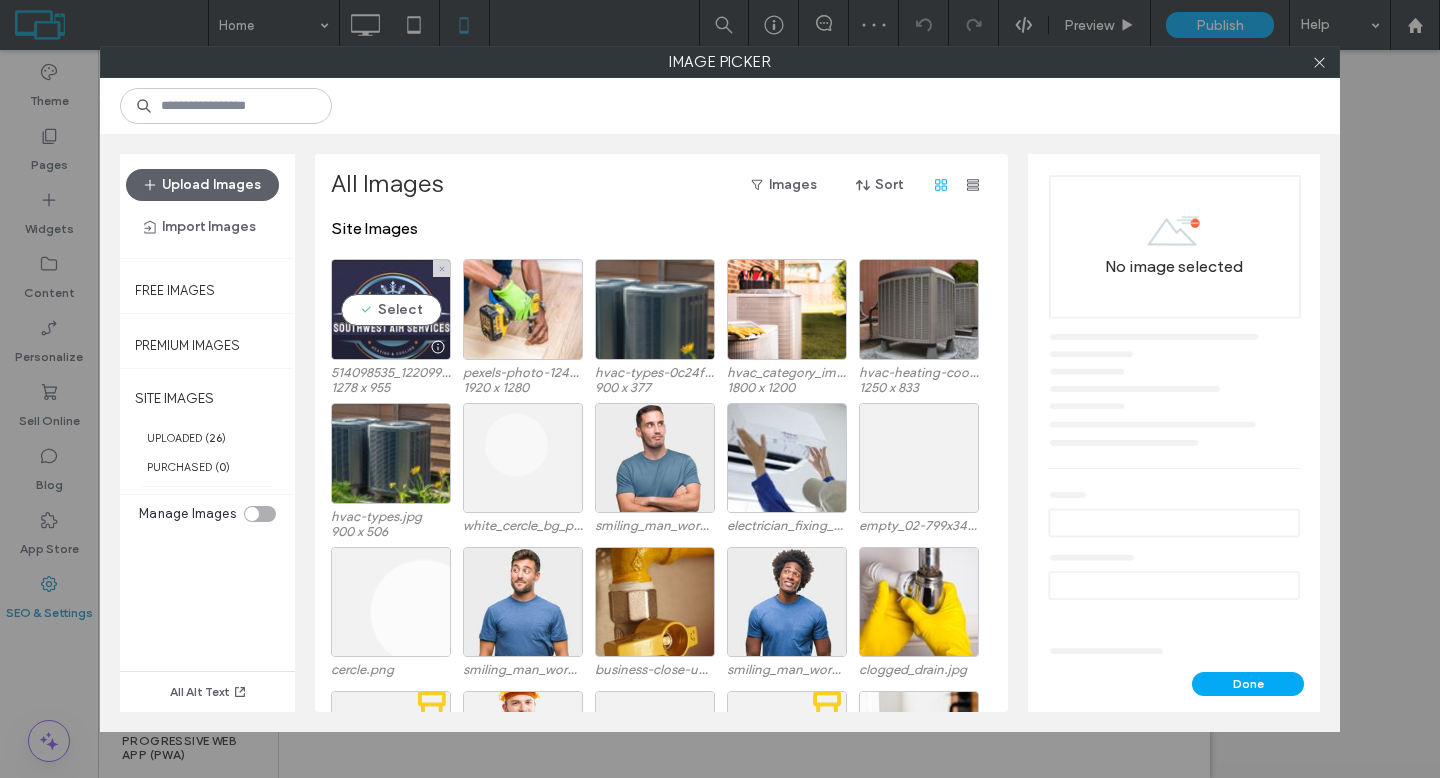 click on "Select" at bounding box center [391, 309] 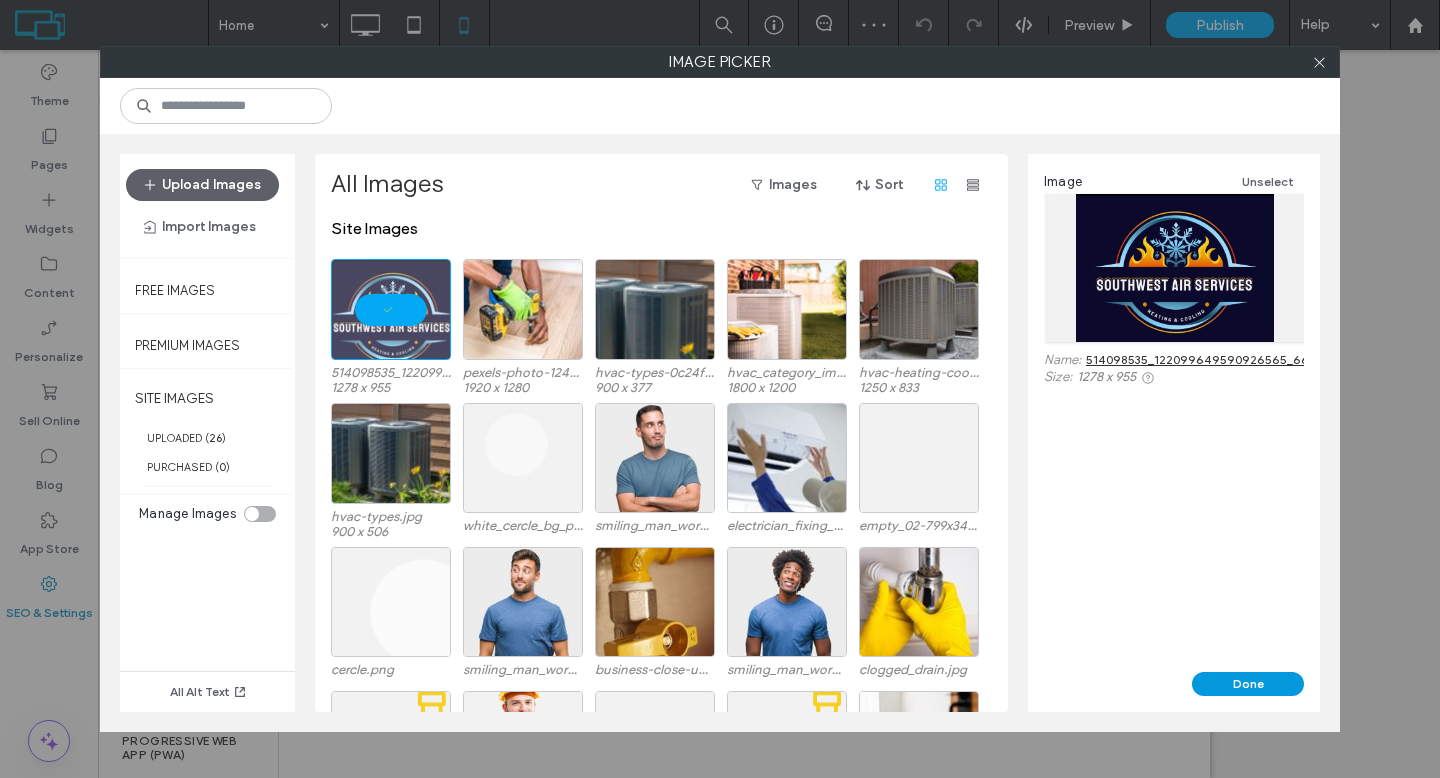 click on "Done" at bounding box center [1248, 684] 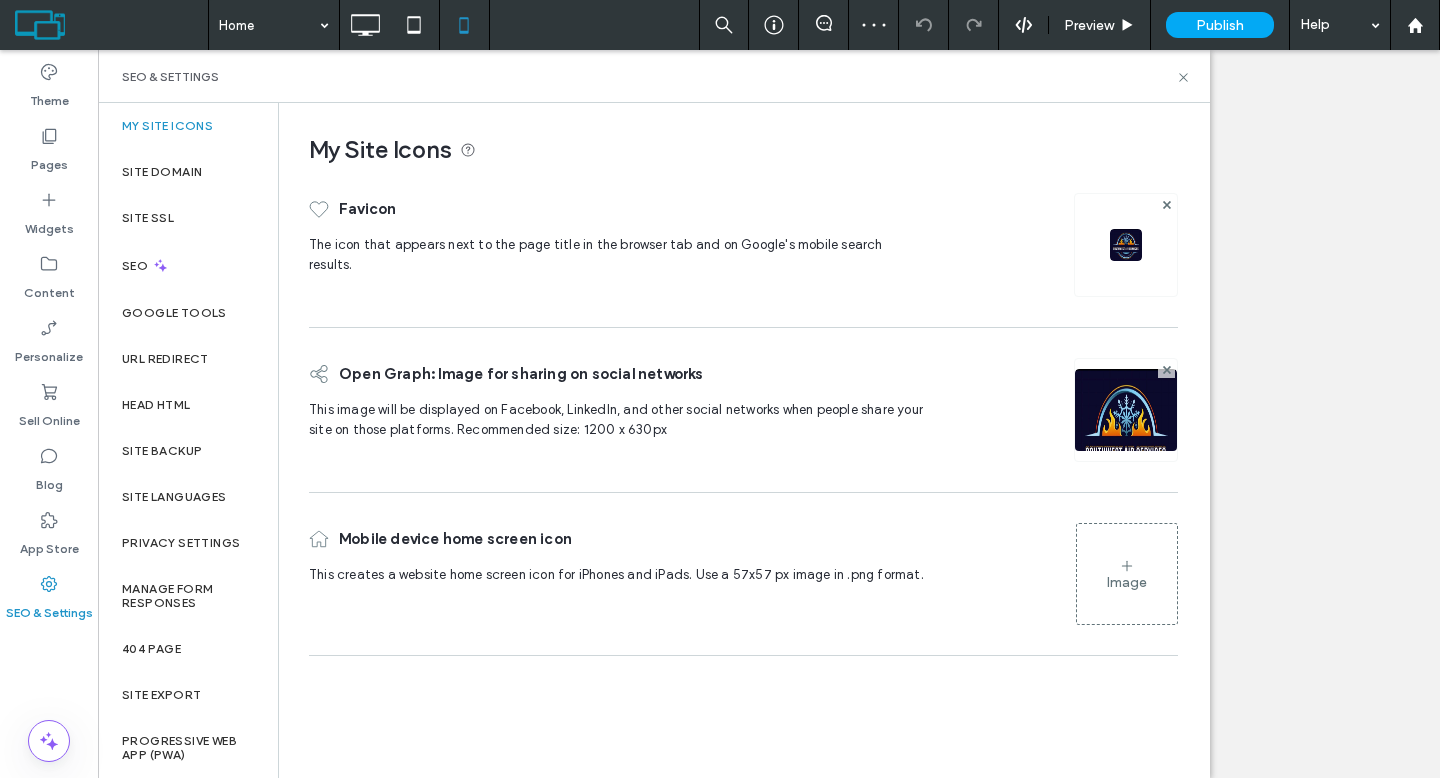 click on "Image" at bounding box center [1127, 574] 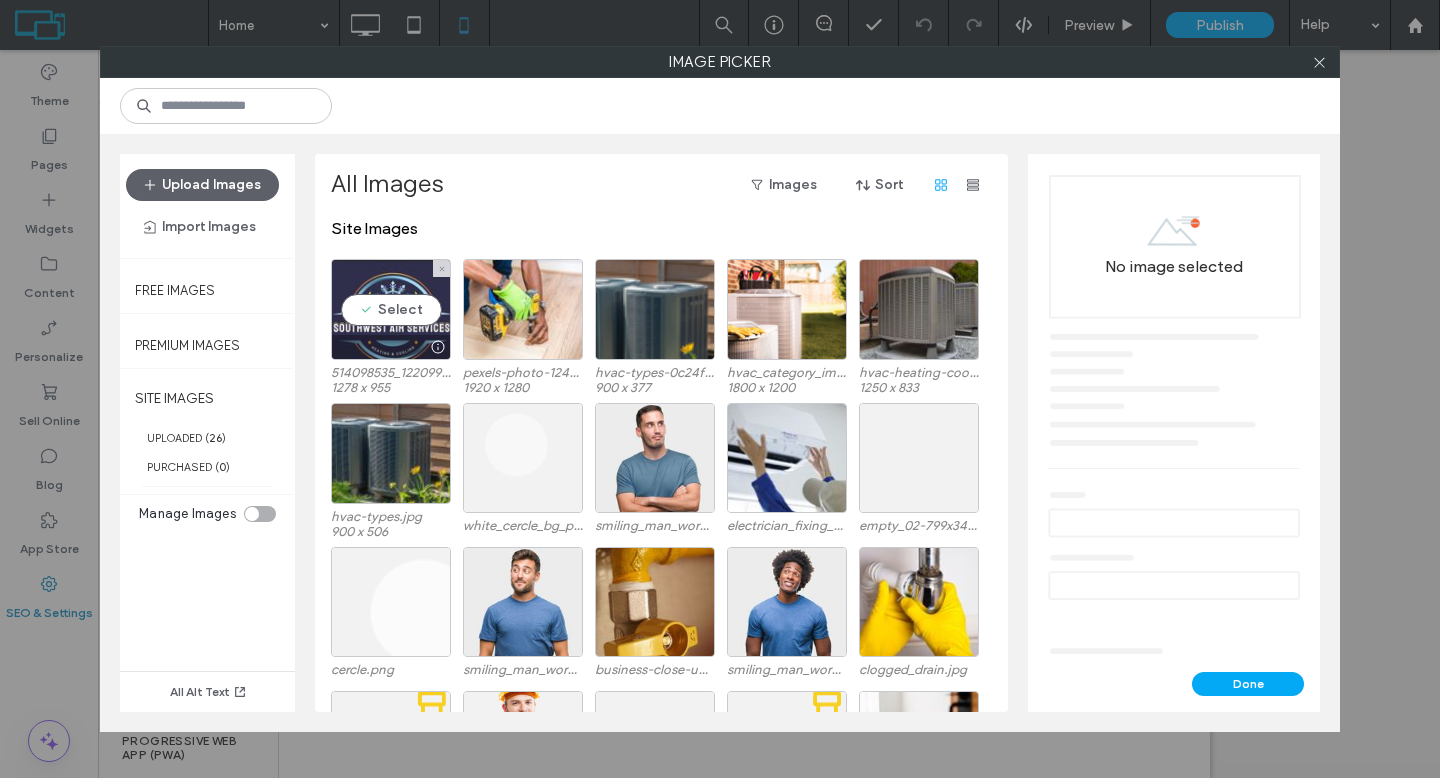 click on "Select" at bounding box center [391, 309] 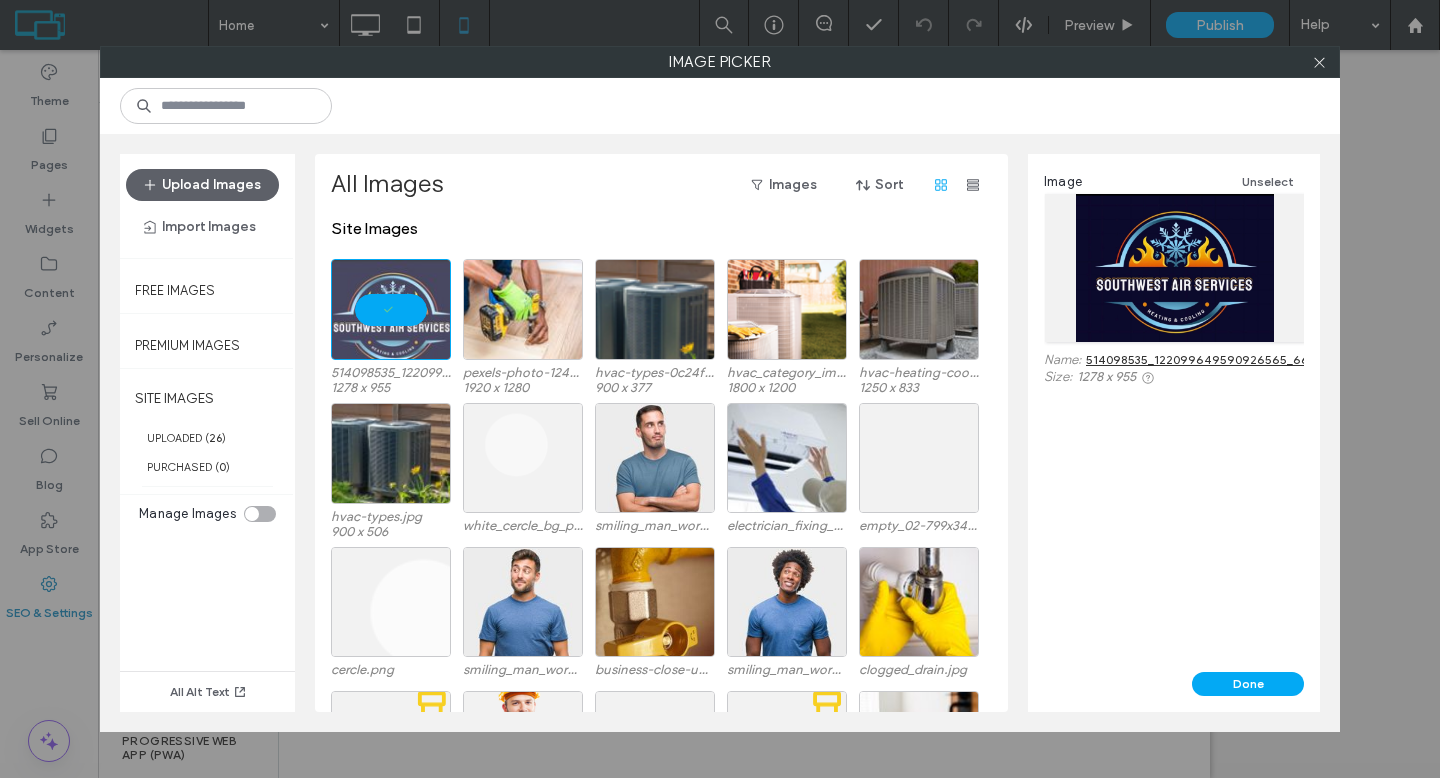 click on "Done" at bounding box center [1248, 684] 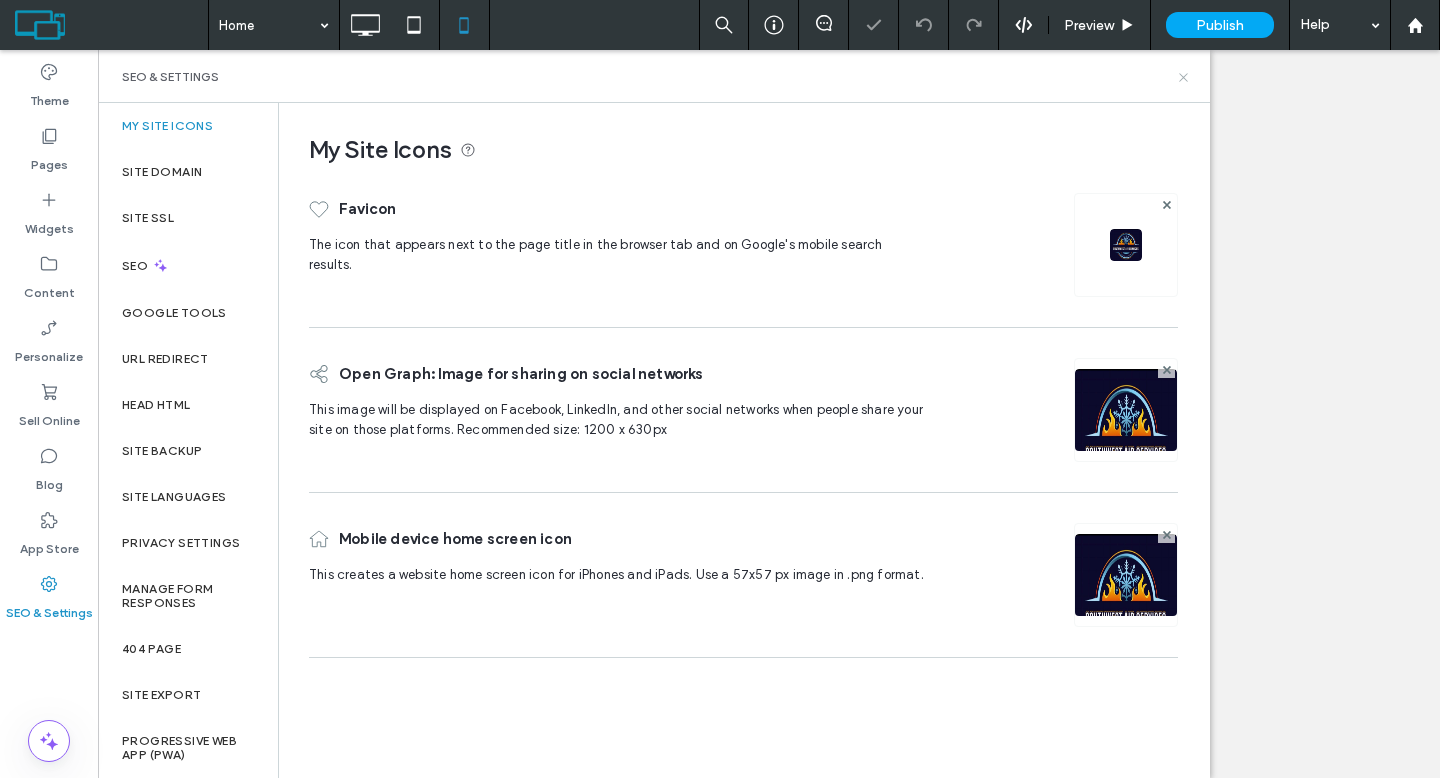 click 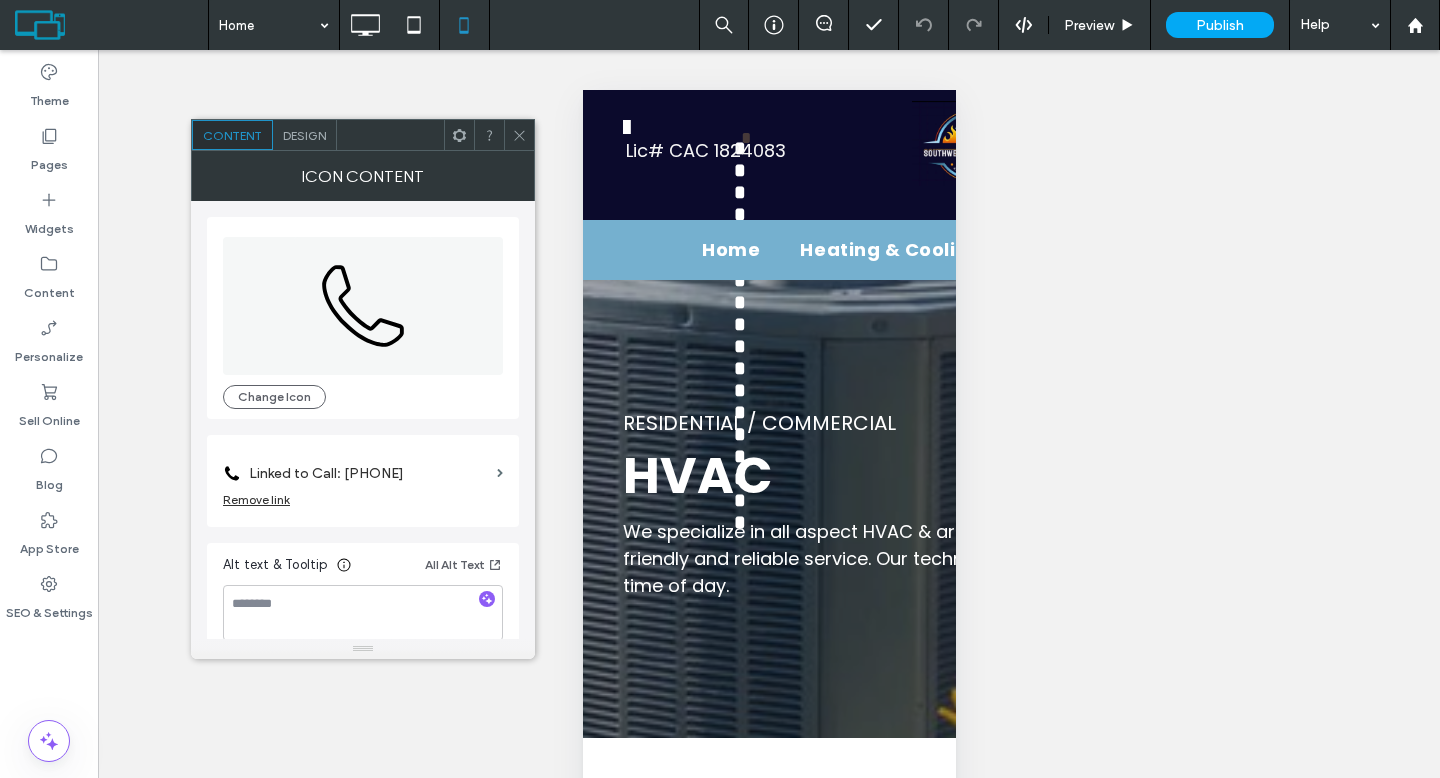 click 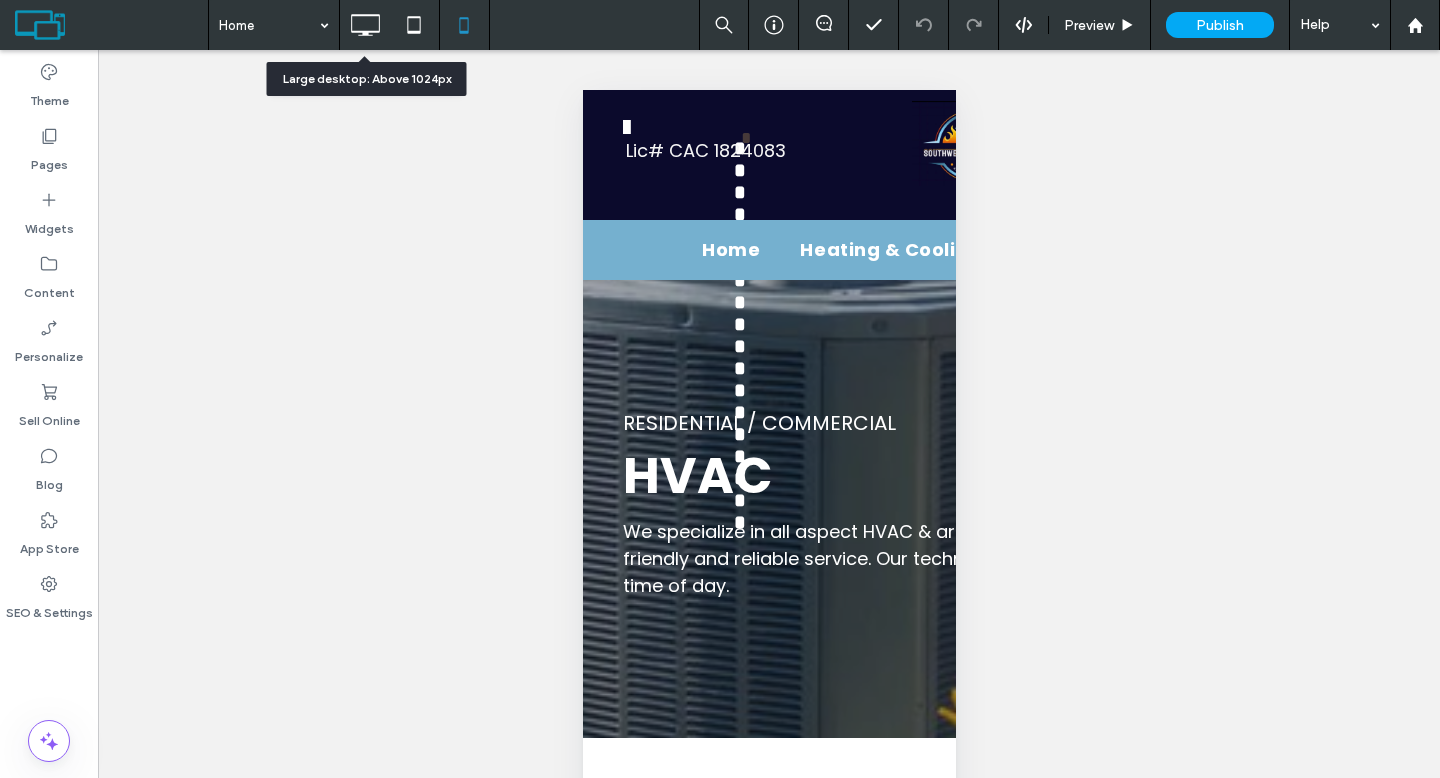 click 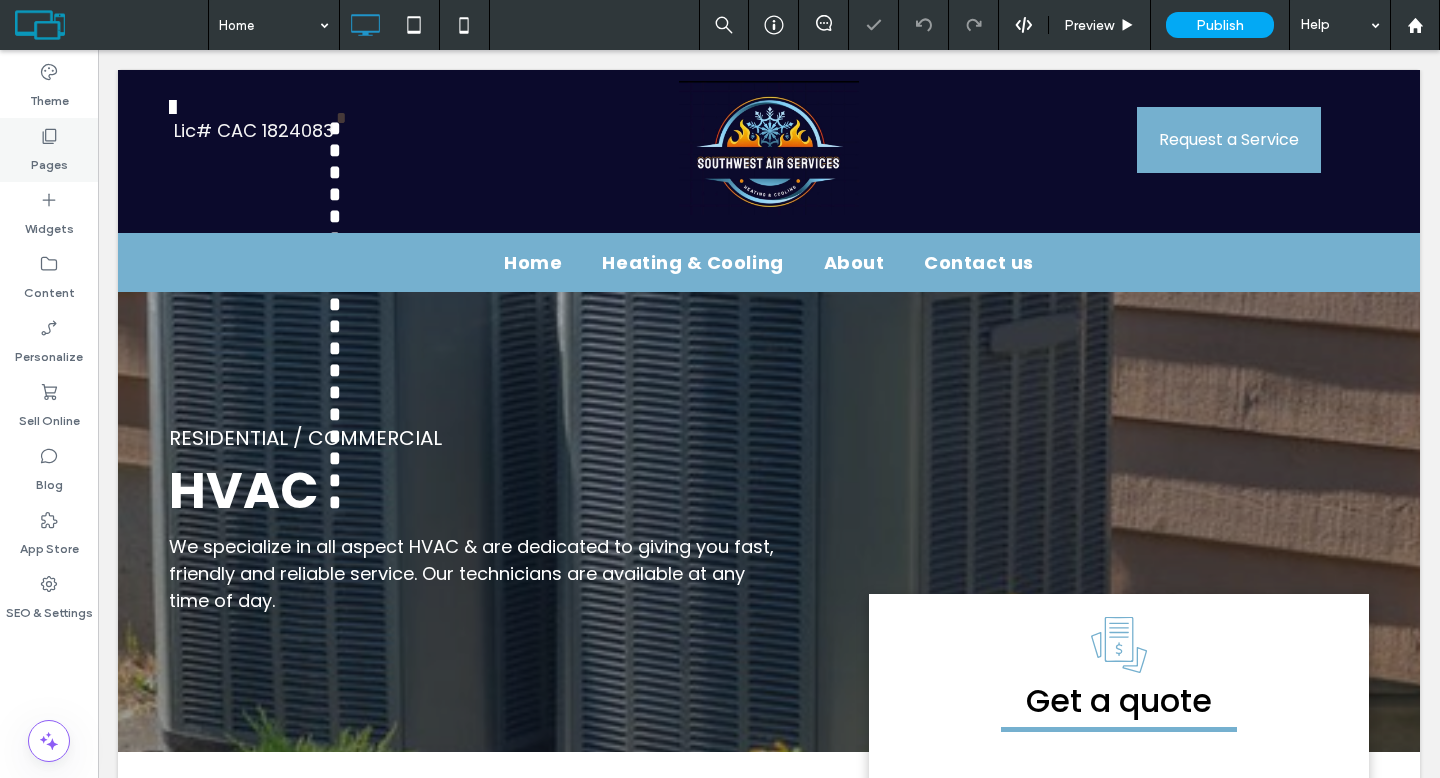 click on "Pages" at bounding box center [49, 160] 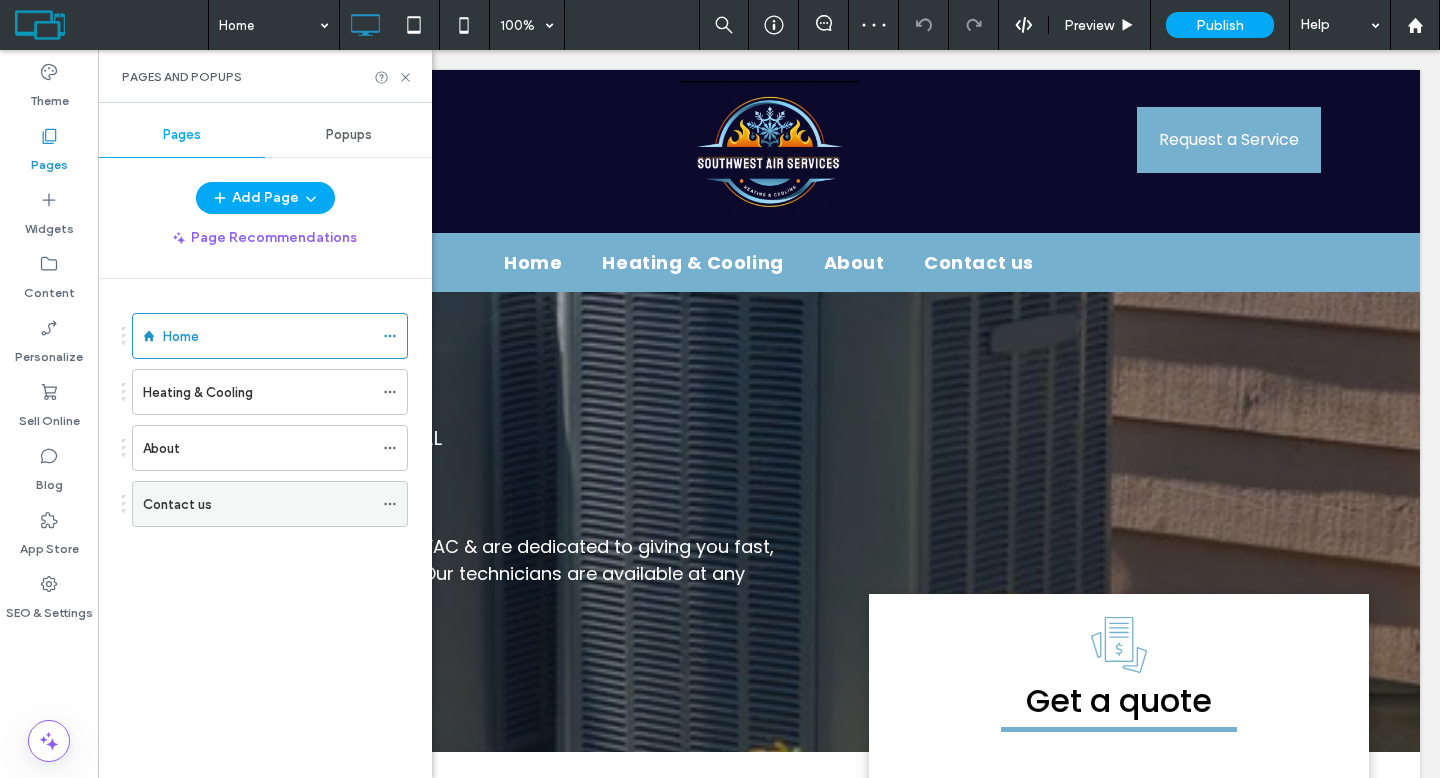 click on "Contact us" at bounding box center [258, 504] 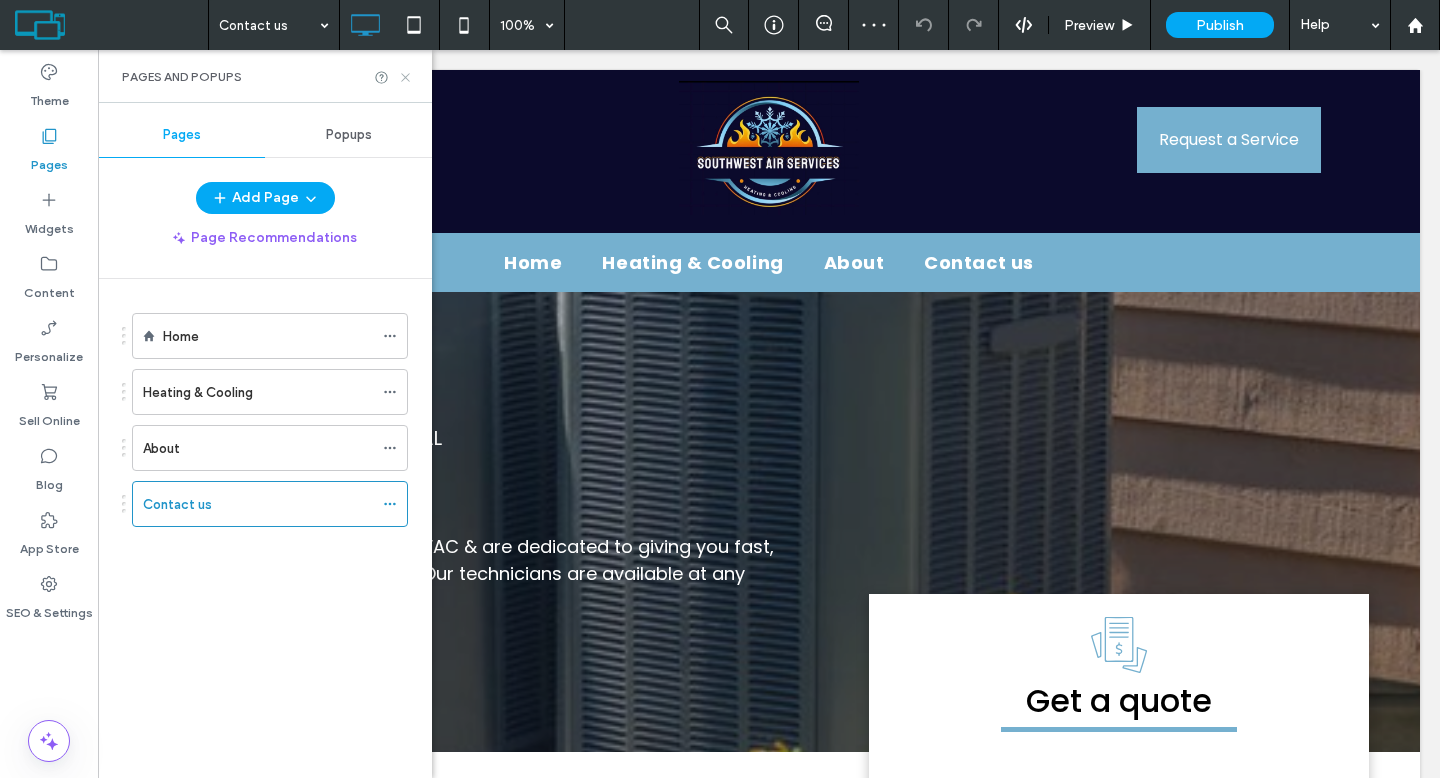 click 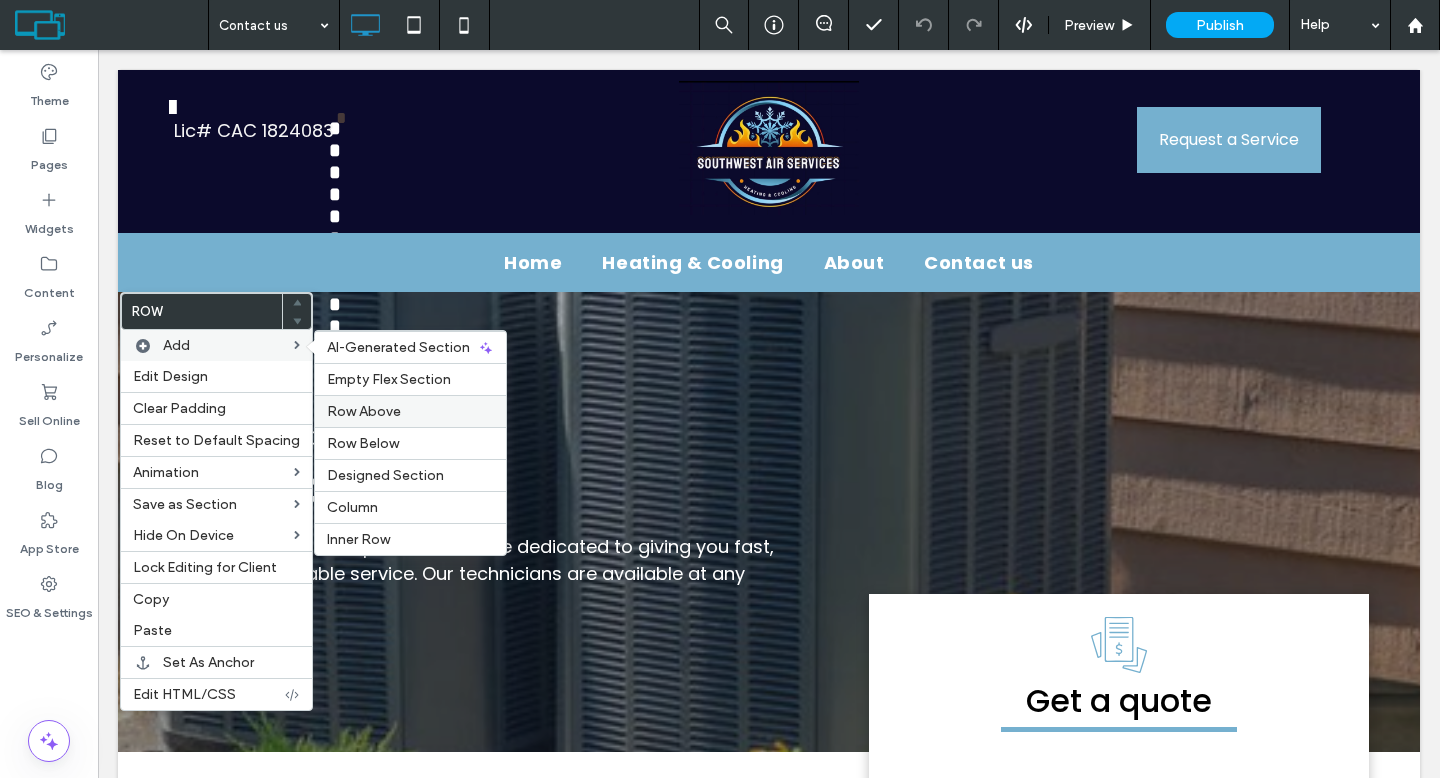 click on "Row Above" at bounding box center (364, 411) 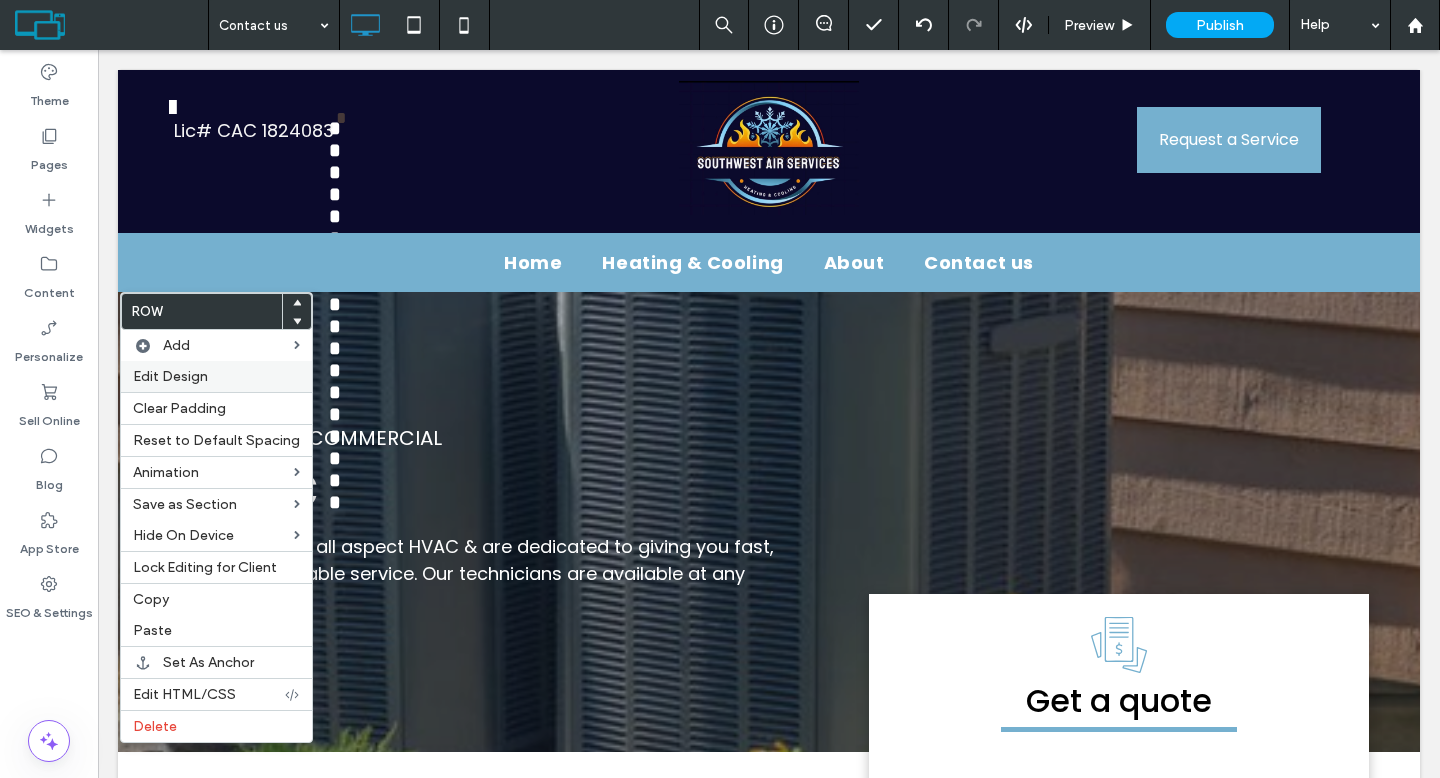 click on "Edit Design" at bounding box center [216, 376] 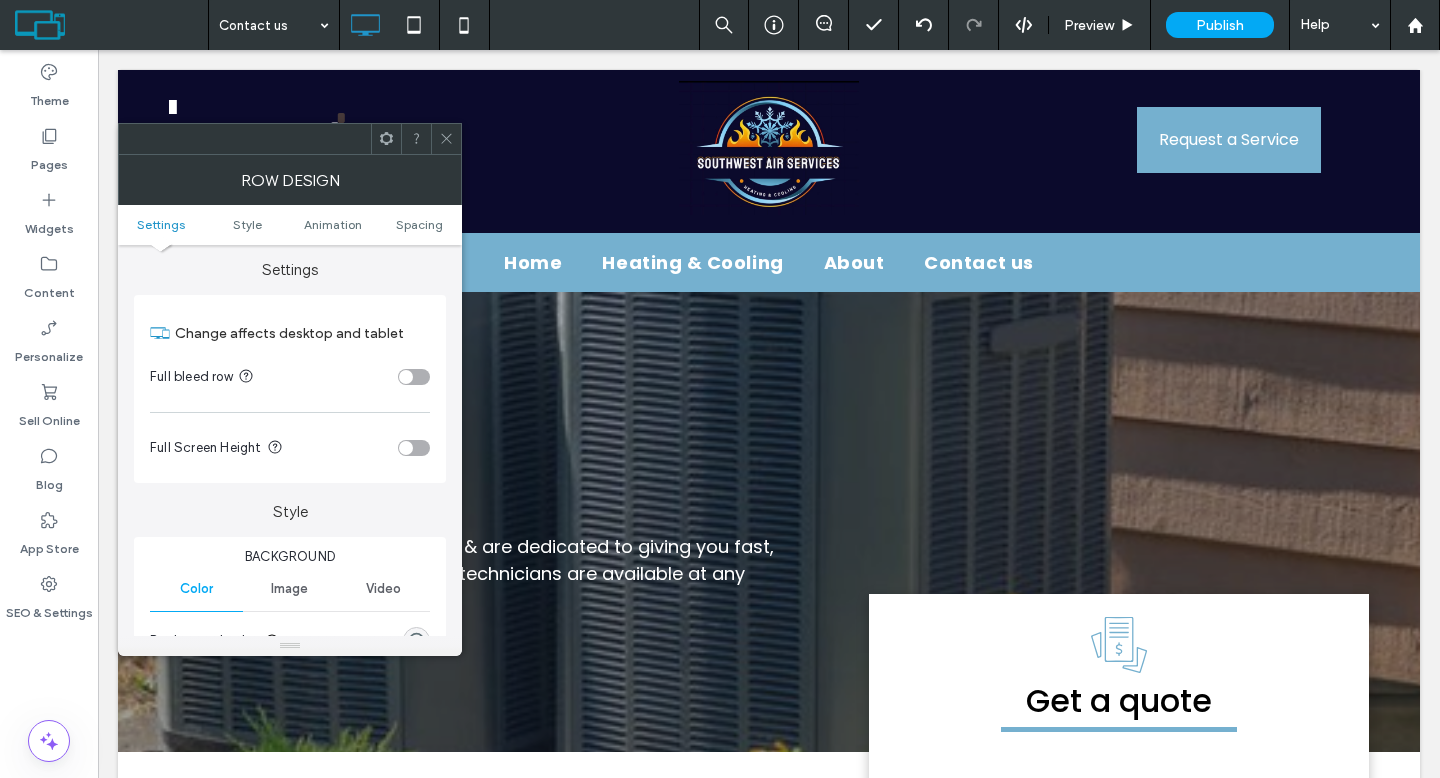 click on "Image" at bounding box center (289, 589) 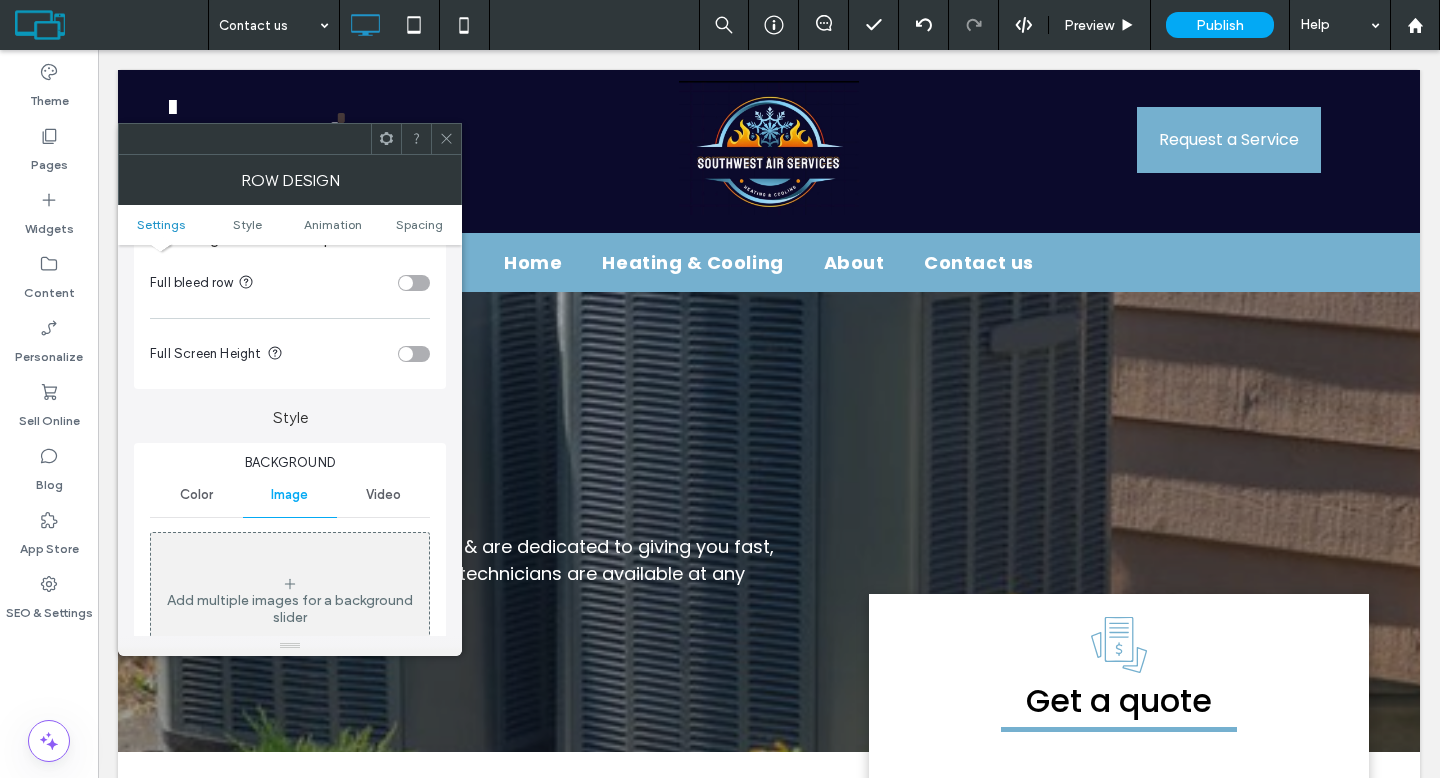 scroll, scrollTop: 386, scrollLeft: 0, axis: vertical 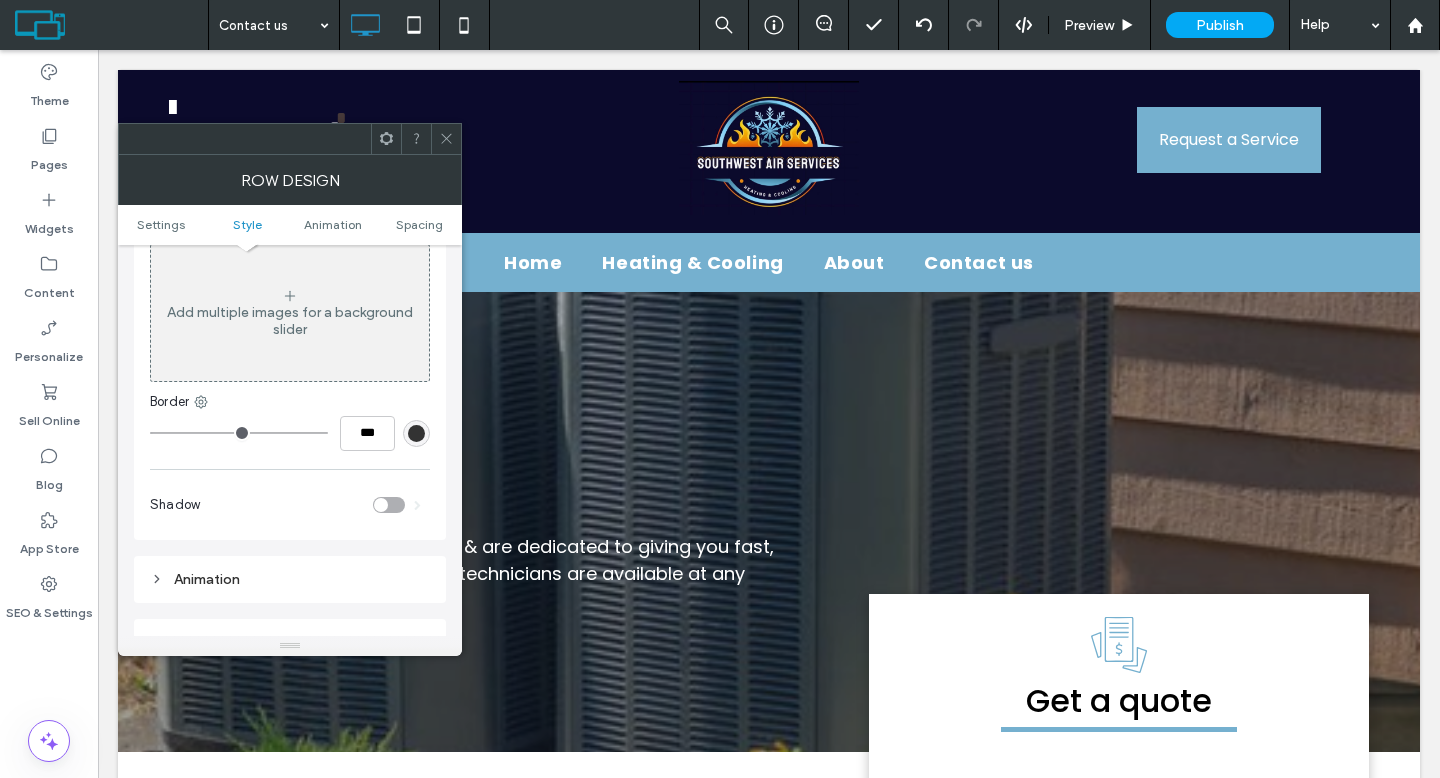 click on "Add multiple images for a background slider" at bounding box center (290, 313) 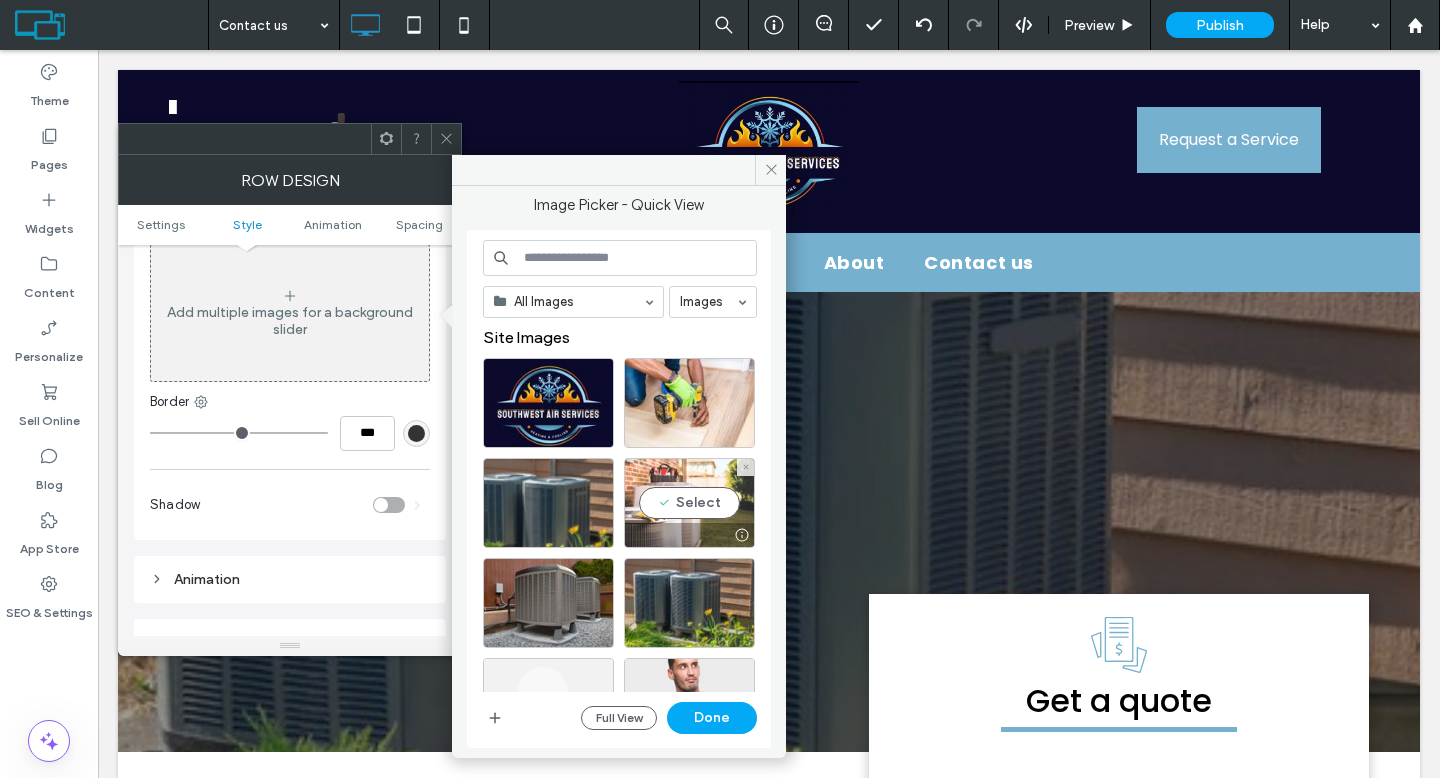click on "Select" at bounding box center [689, 503] 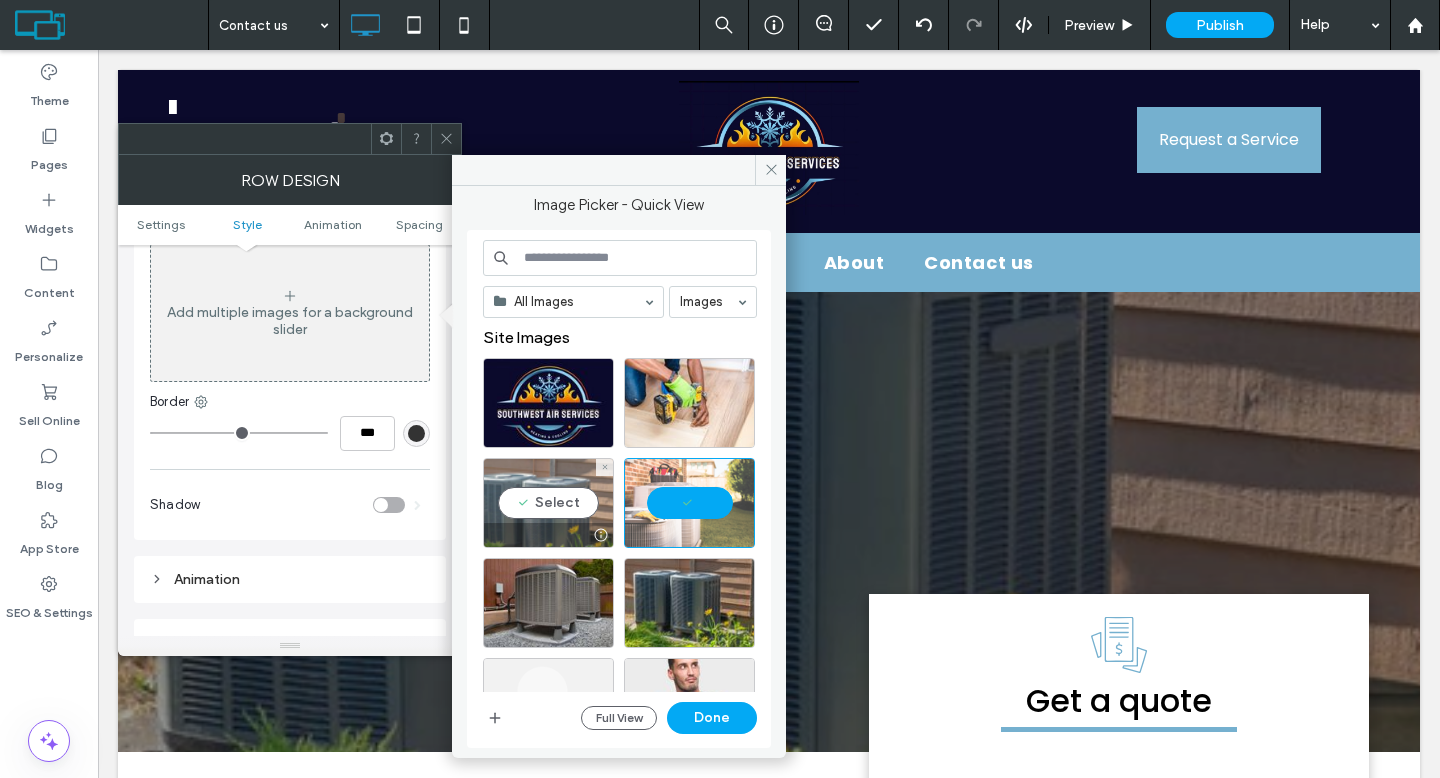click on "Select" at bounding box center (548, 503) 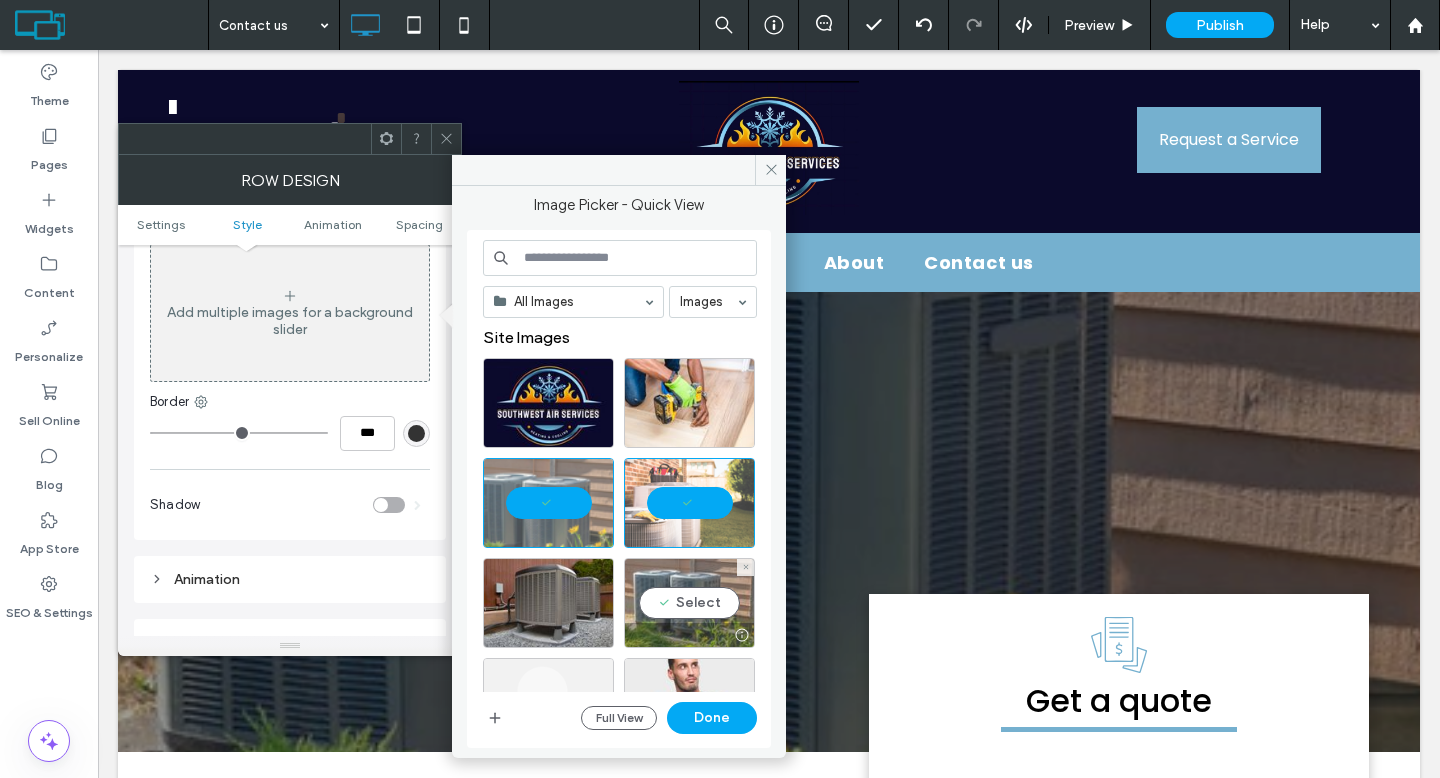 click on "Select" at bounding box center (689, 603) 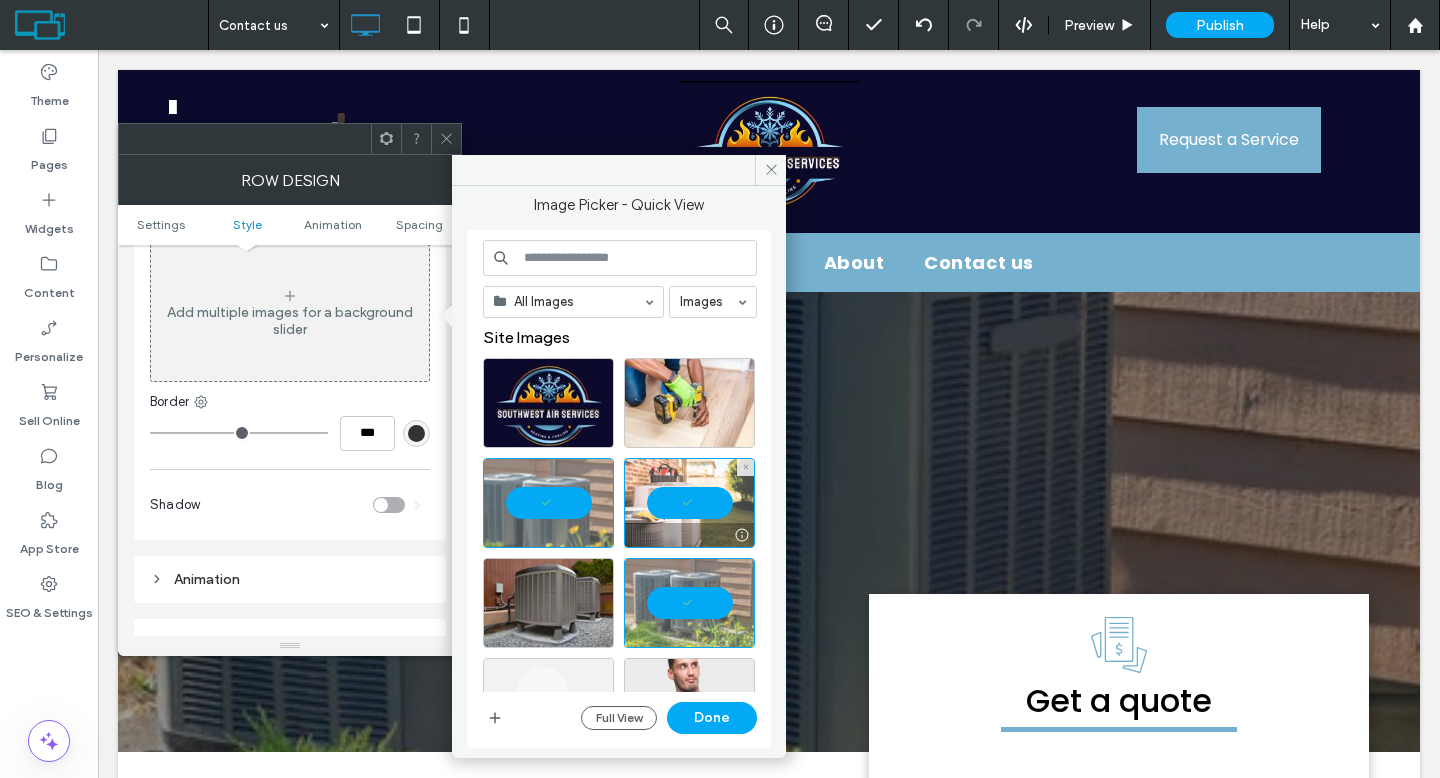 click at bounding box center (689, 503) 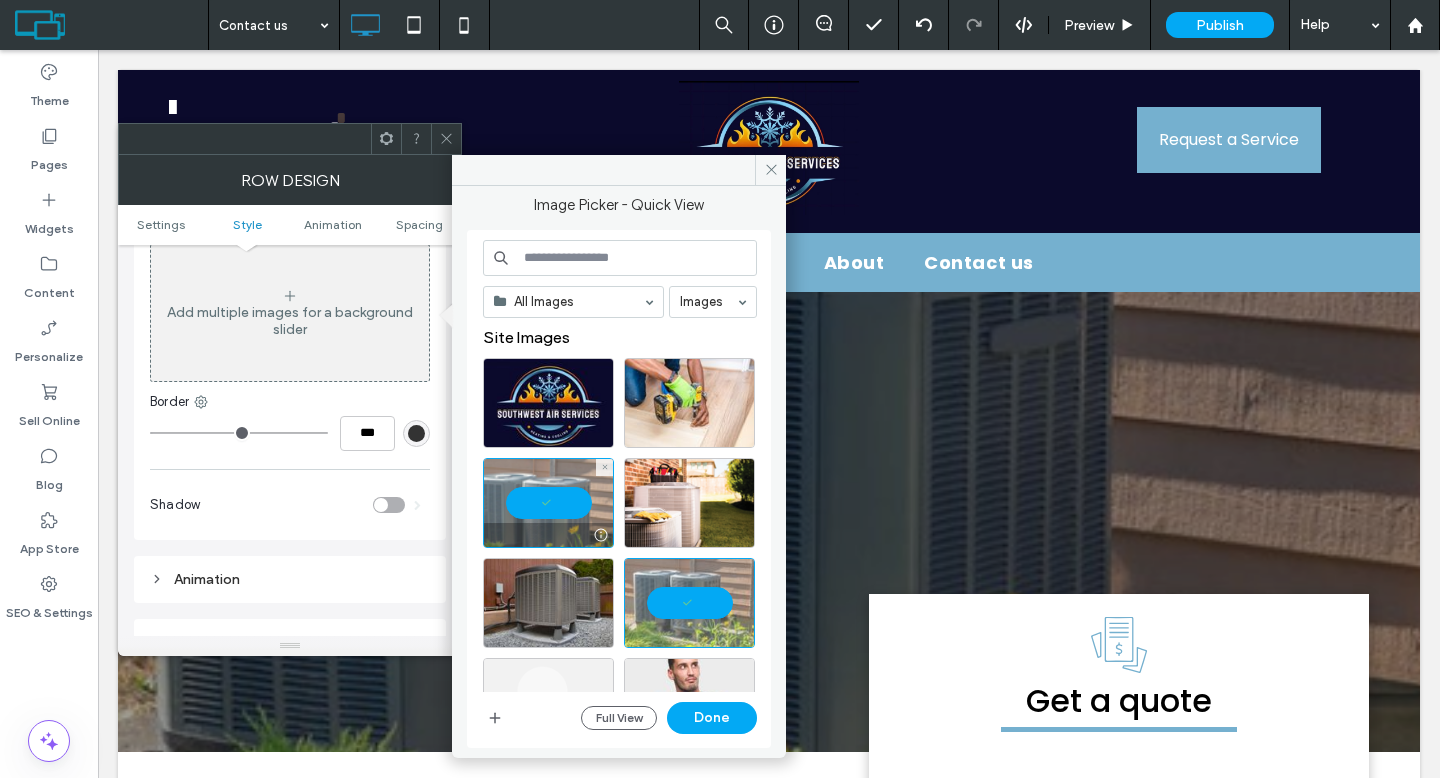 click at bounding box center (548, 503) 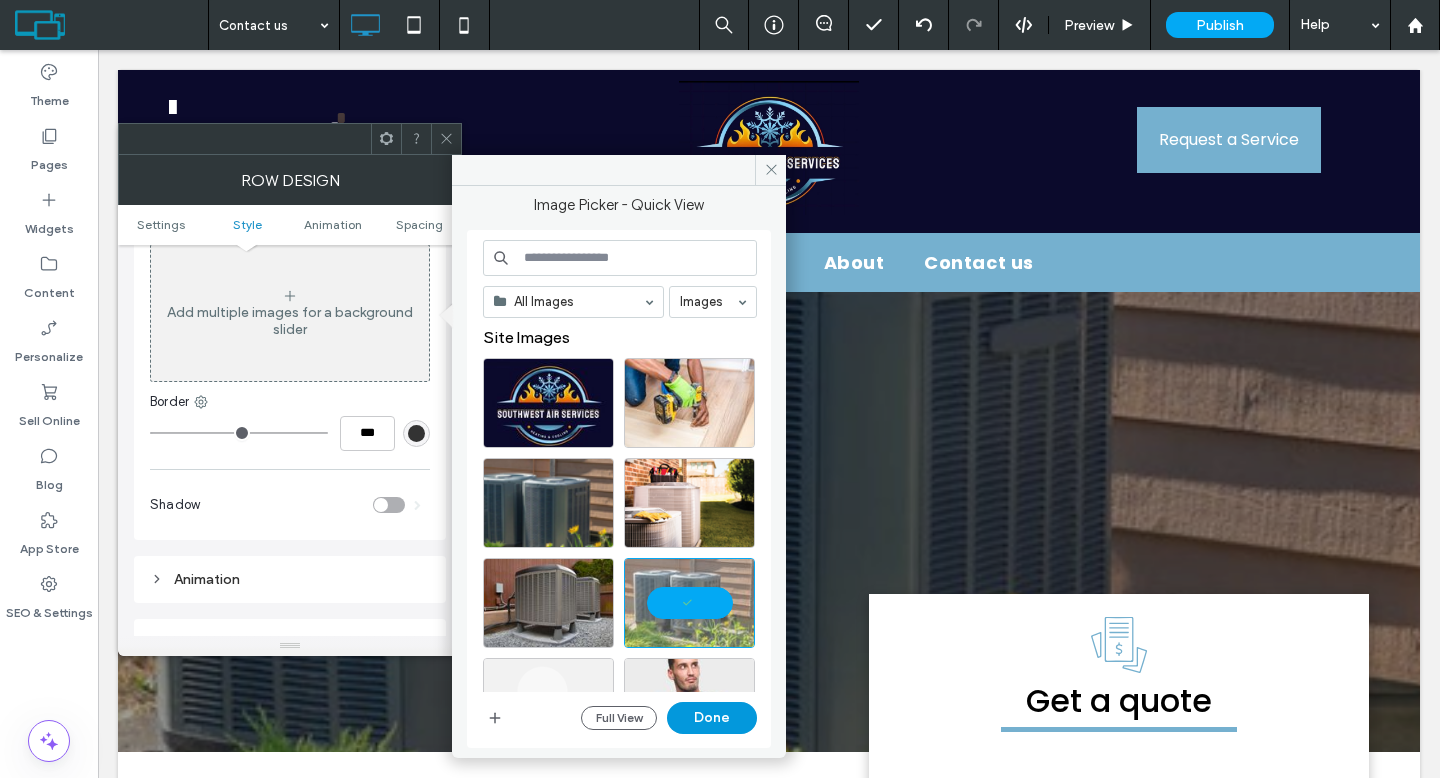 click on "Done" at bounding box center [712, 718] 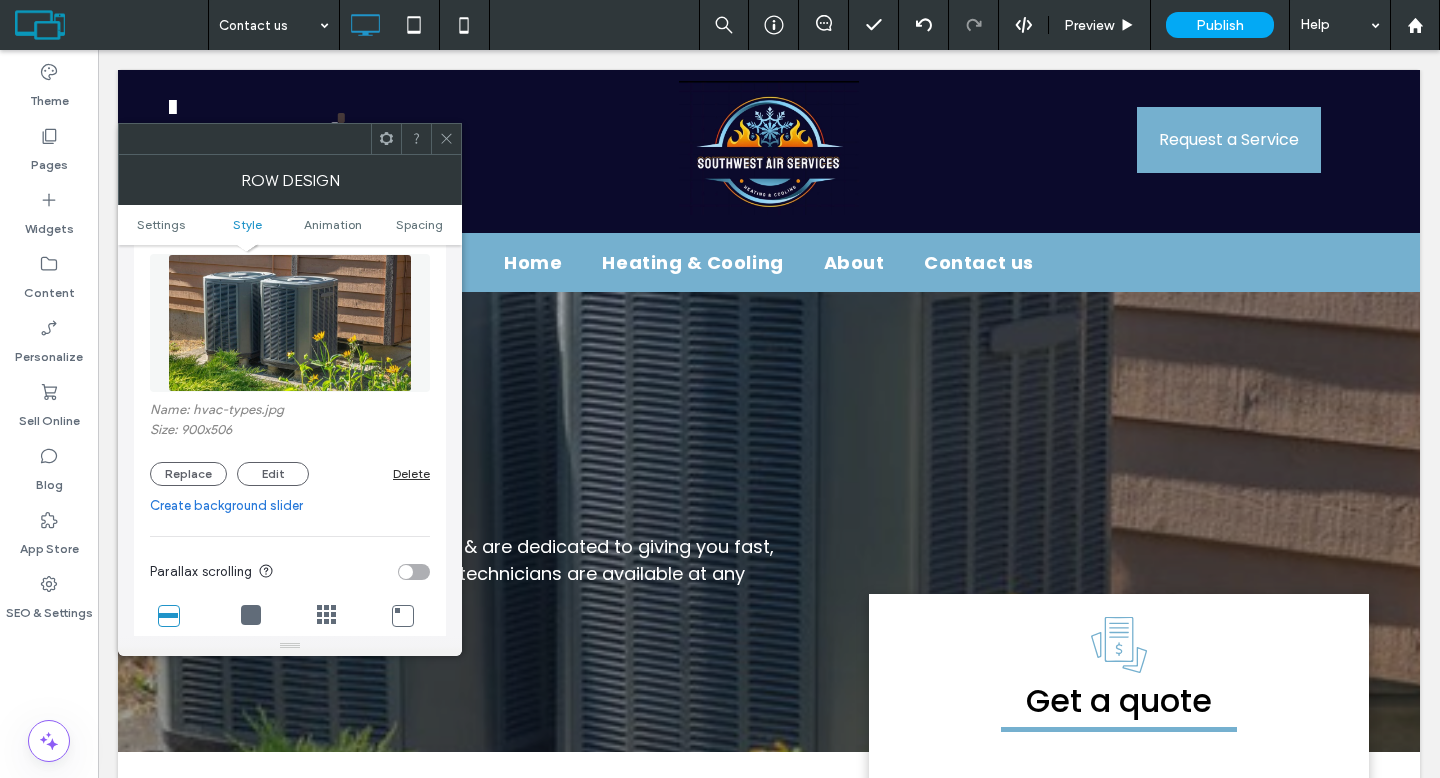 scroll, scrollTop: 558, scrollLeft: 0, axis: vertical 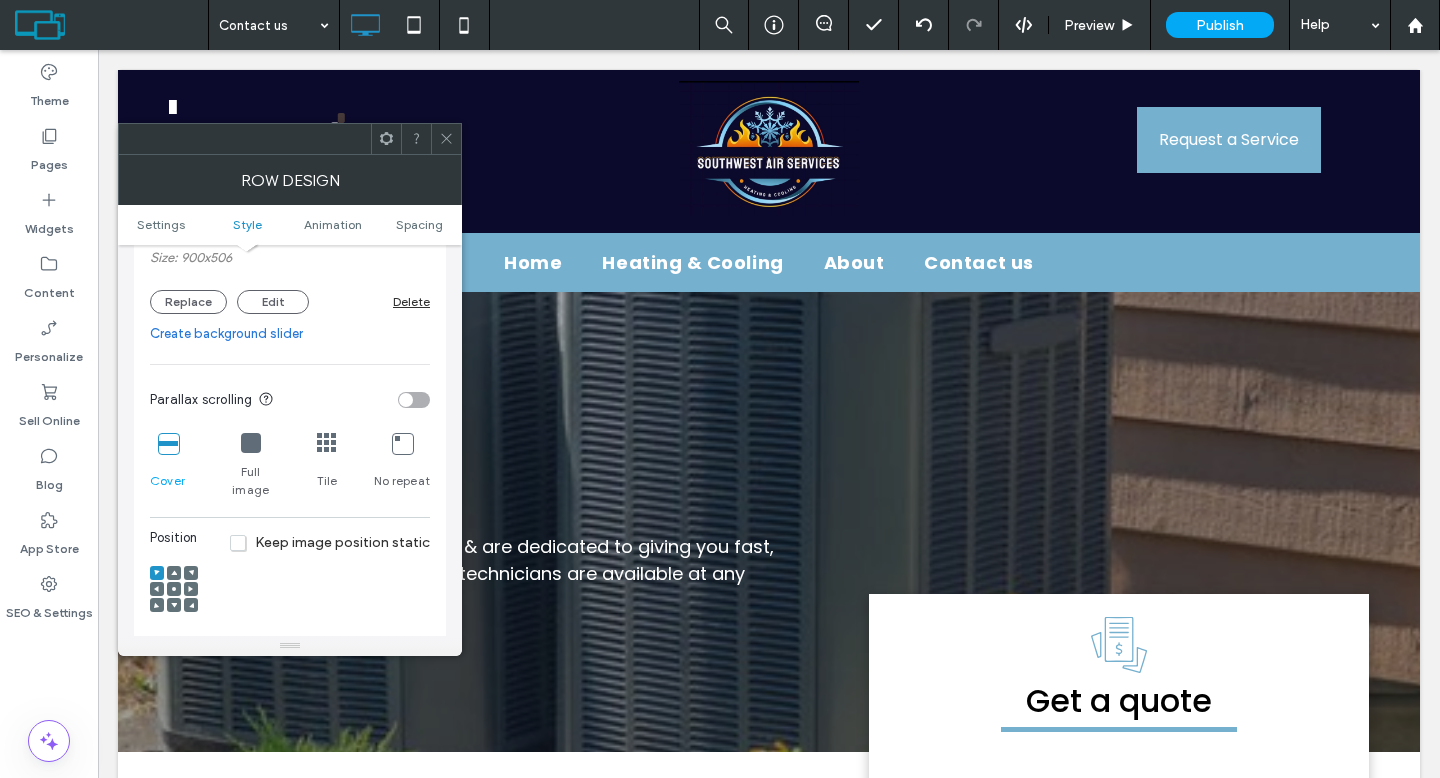 click at bounding box center [174, 589] 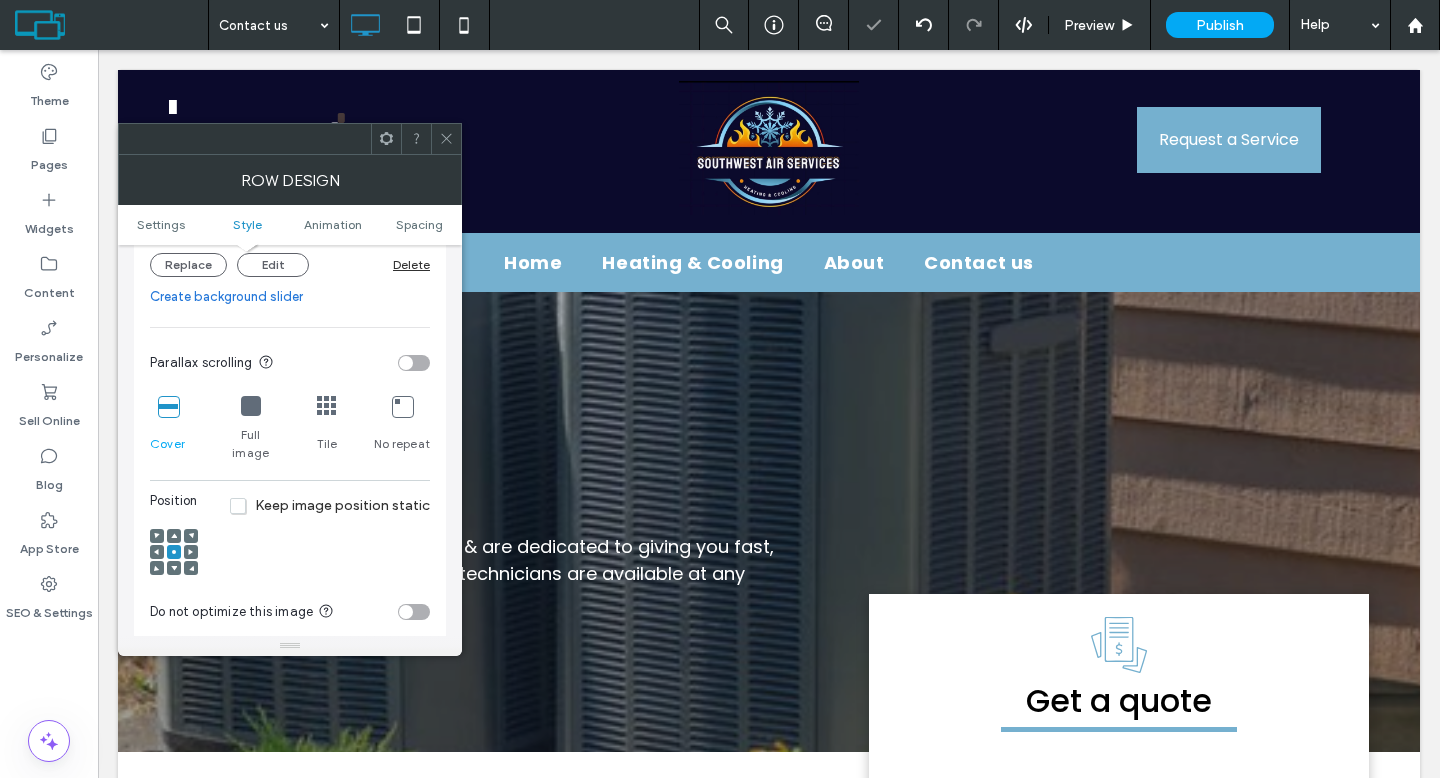 scroll, scrollTop: 717, scrollLeft: 0, axis: vertical 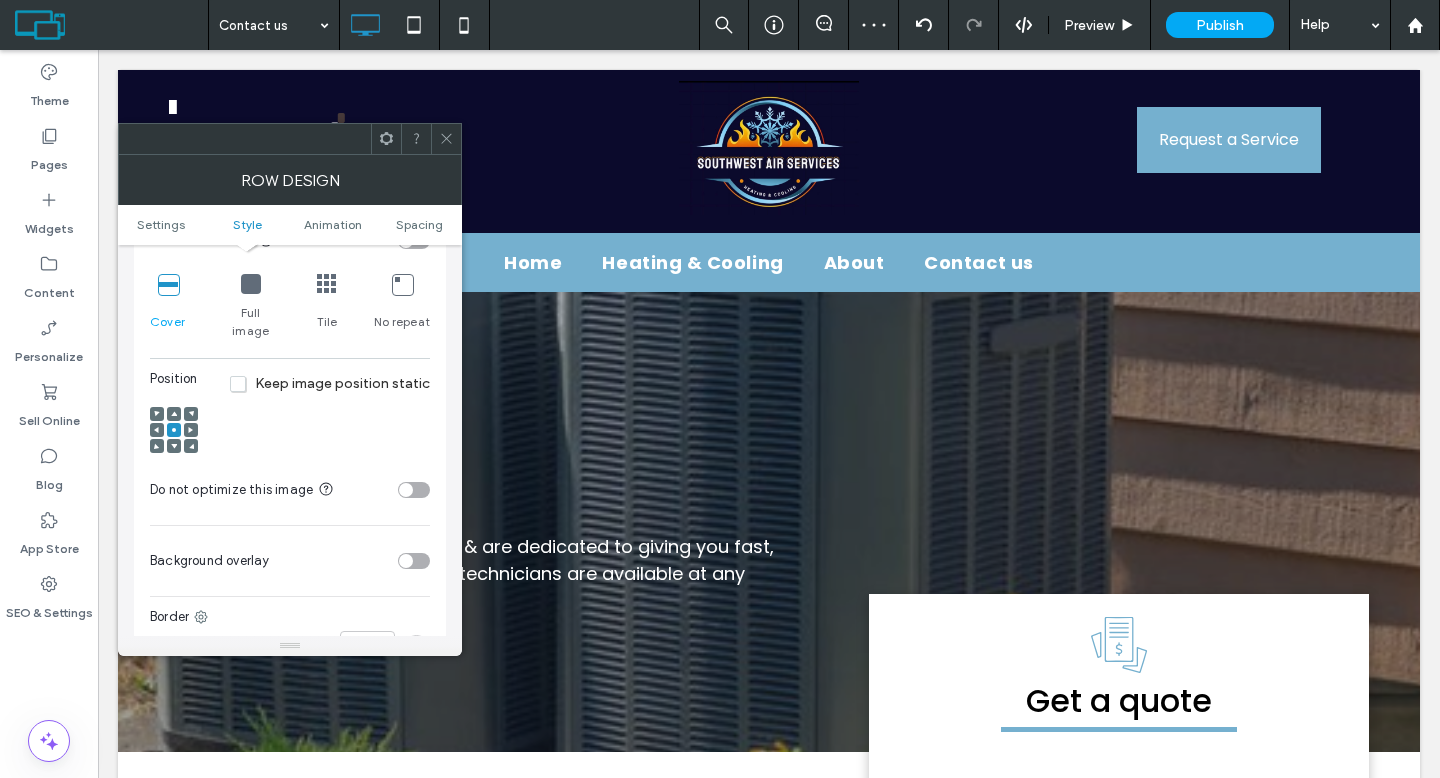 click 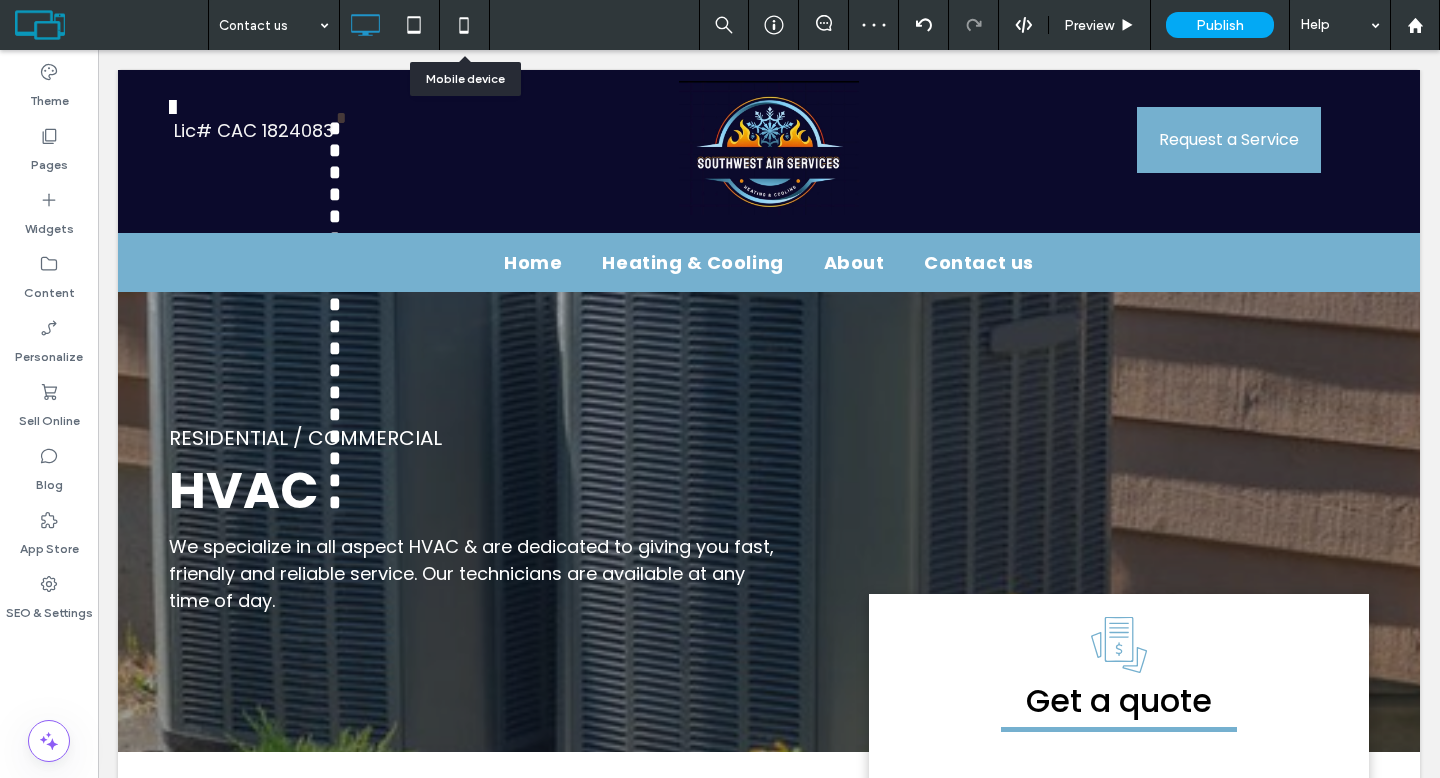 click 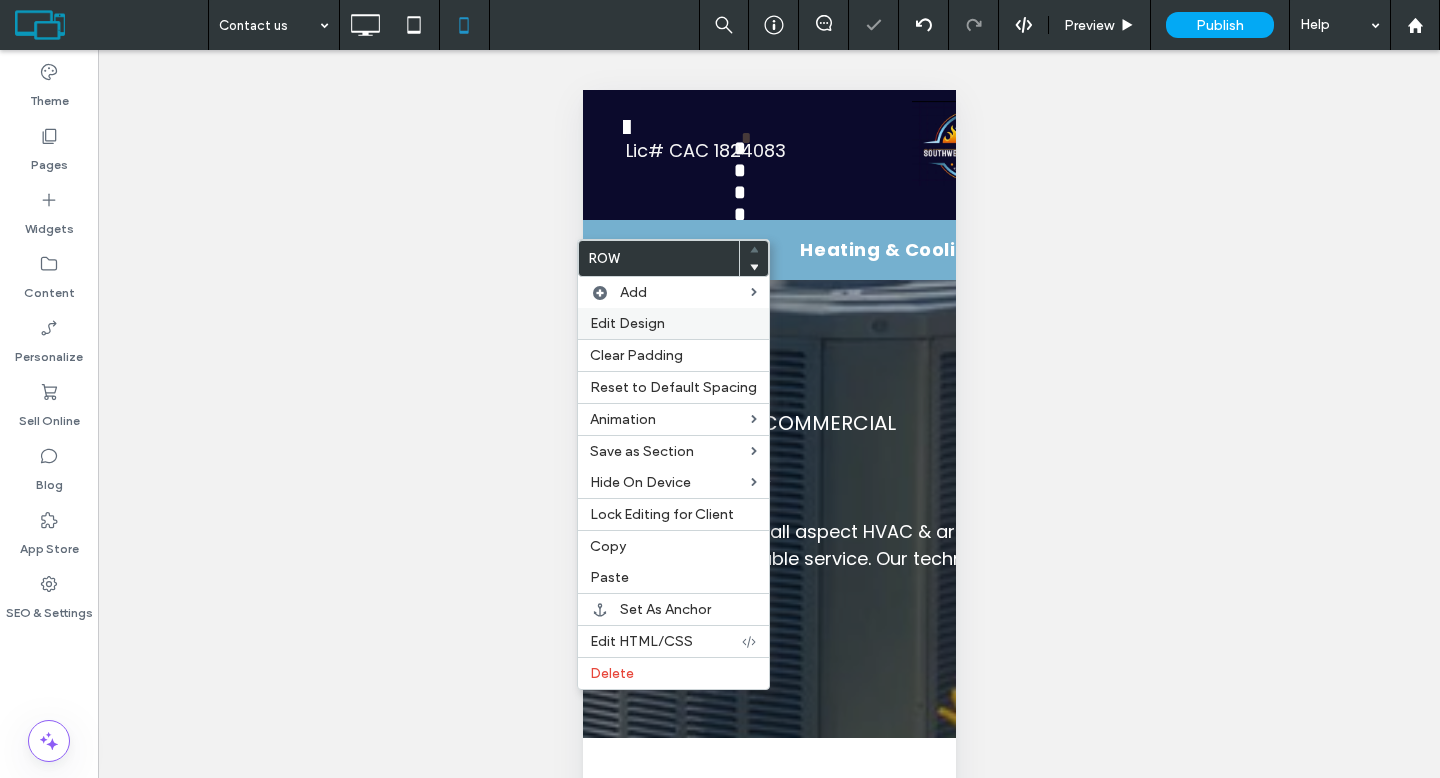 click on "Edit Design" at bounding box center (627, 323) 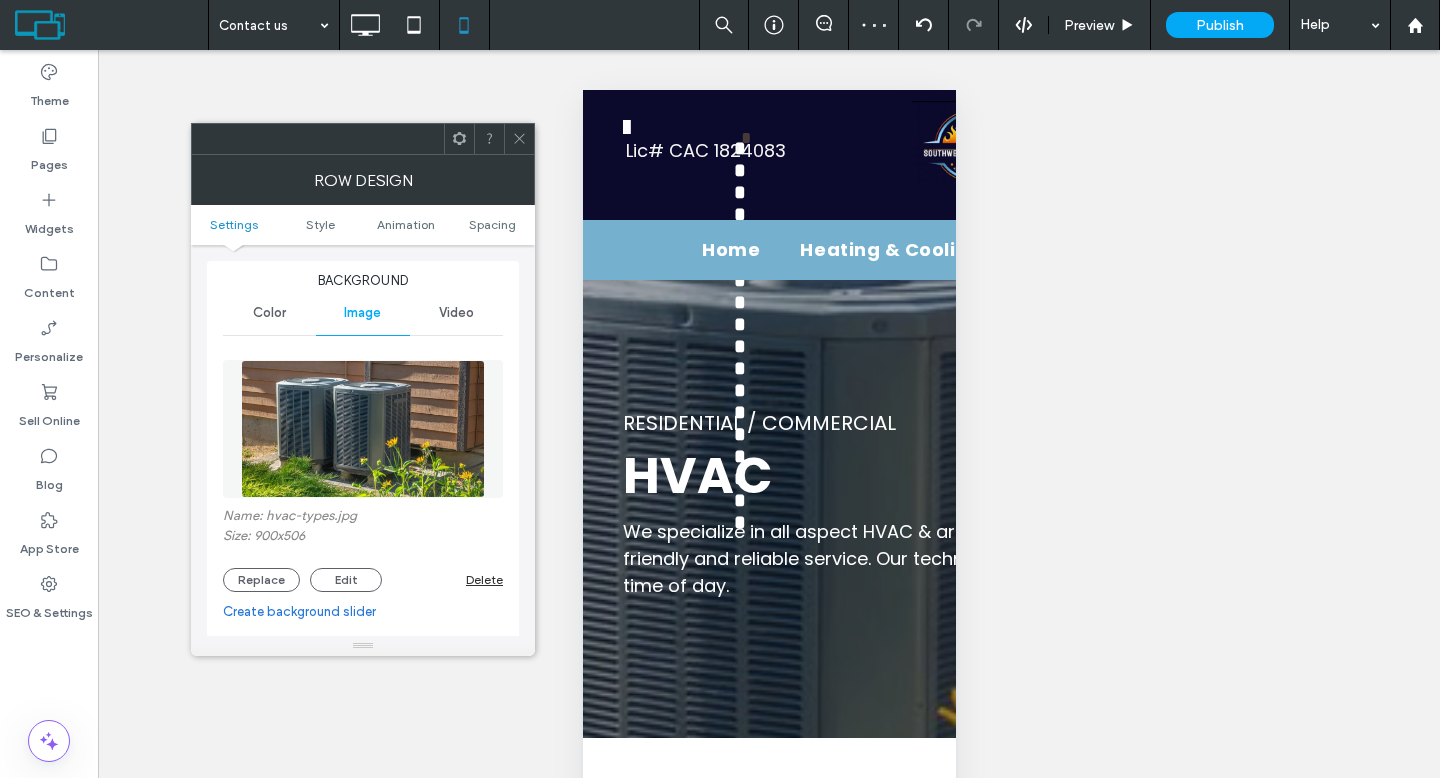 scroll, scrollTop: 534, scrollLeft: 0, axis: vertical 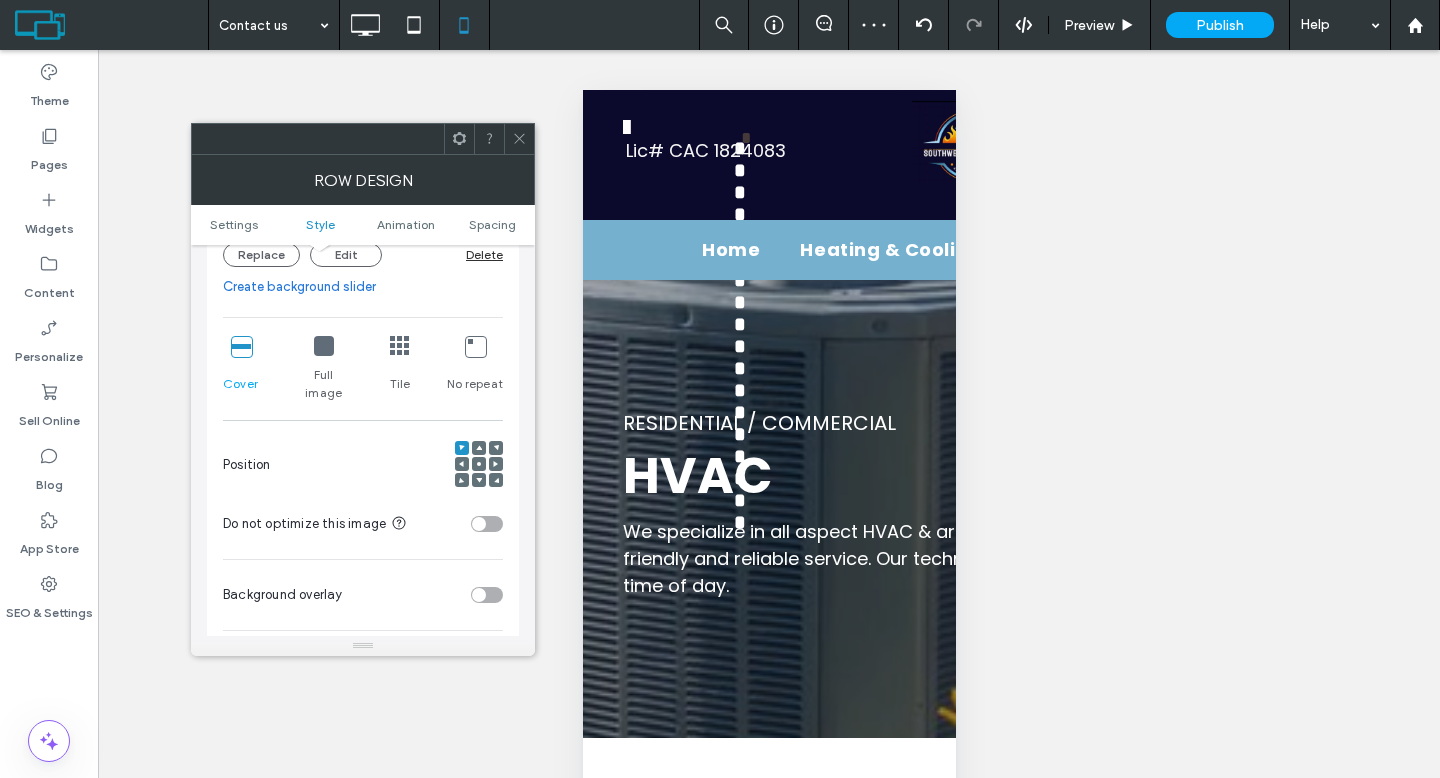 click 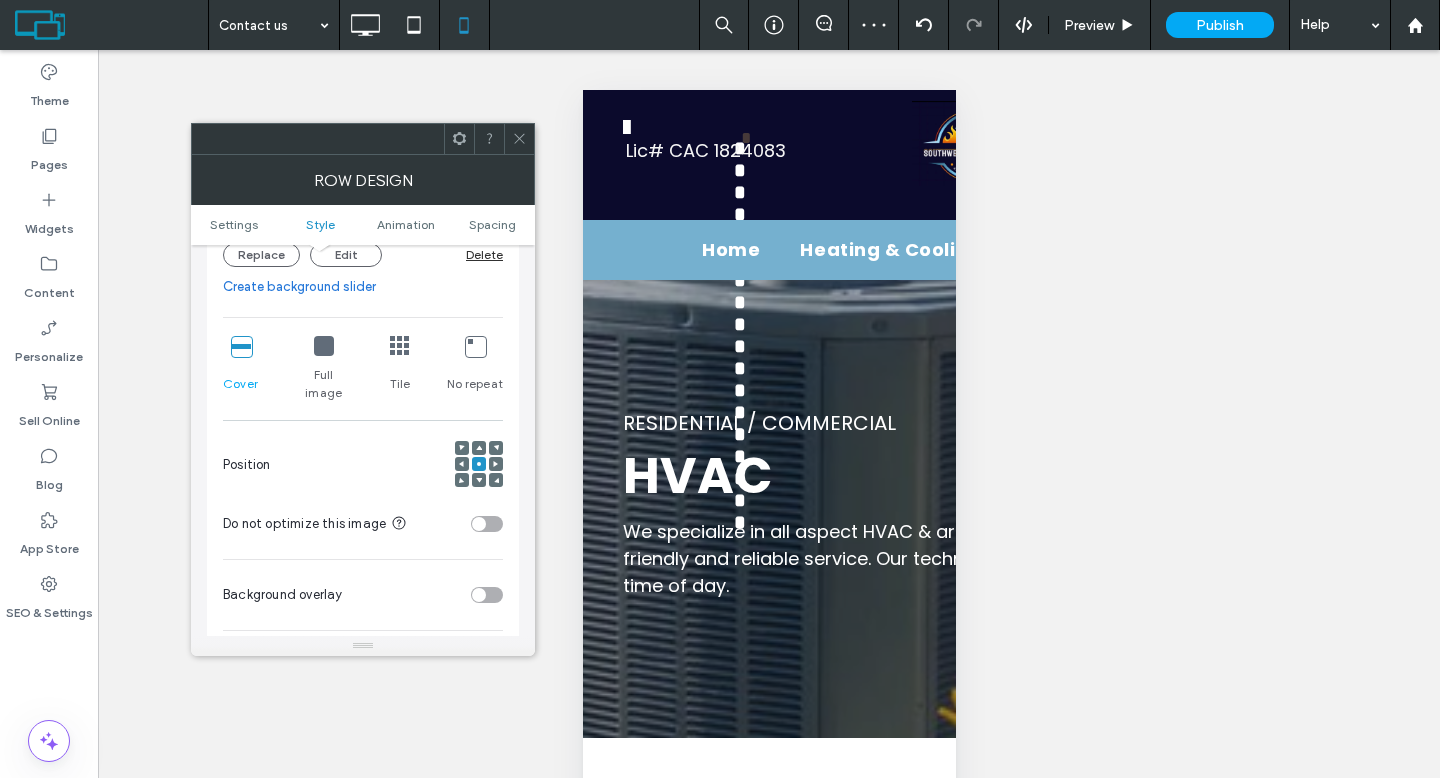 click 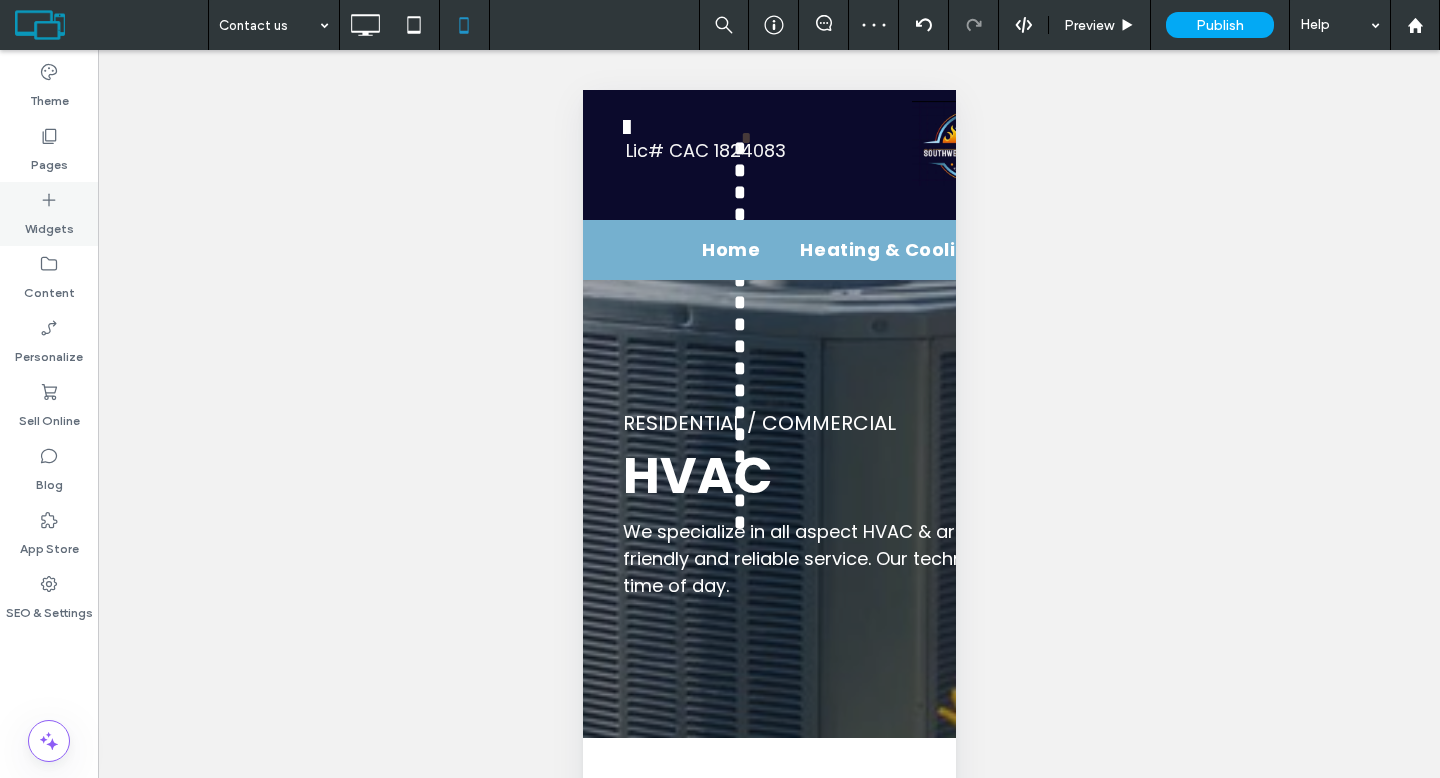 click on "Widgets" at bounding box center [49, 214] 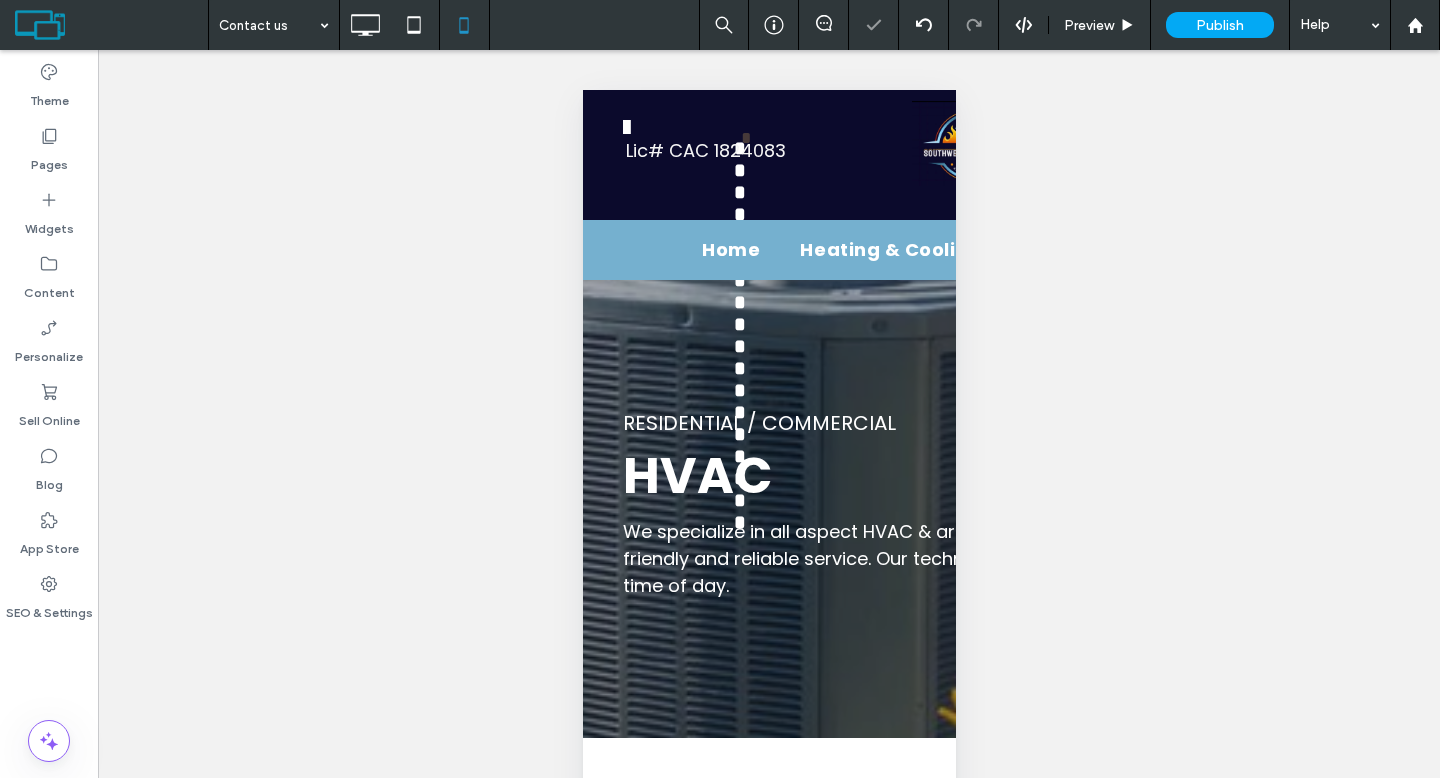type on "*******" 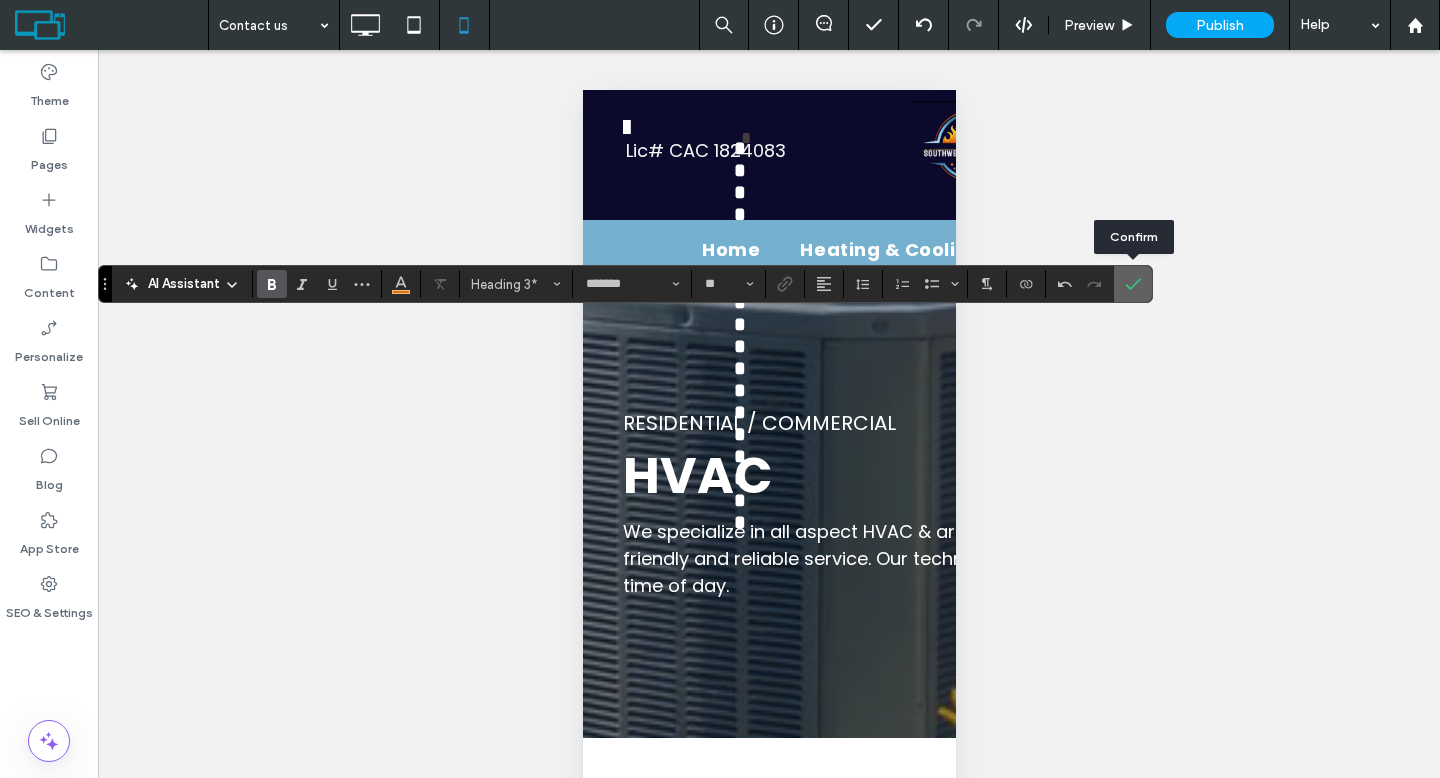 click 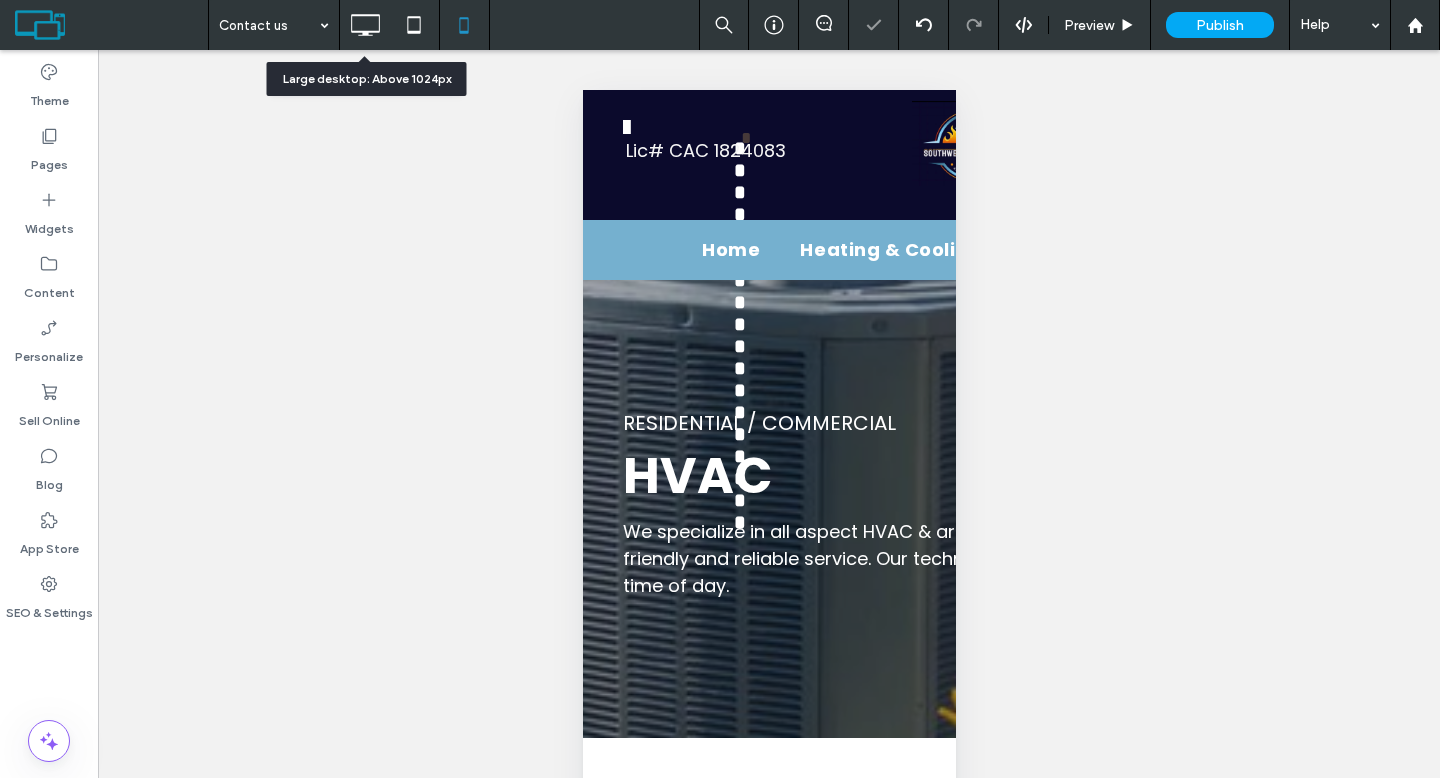 click 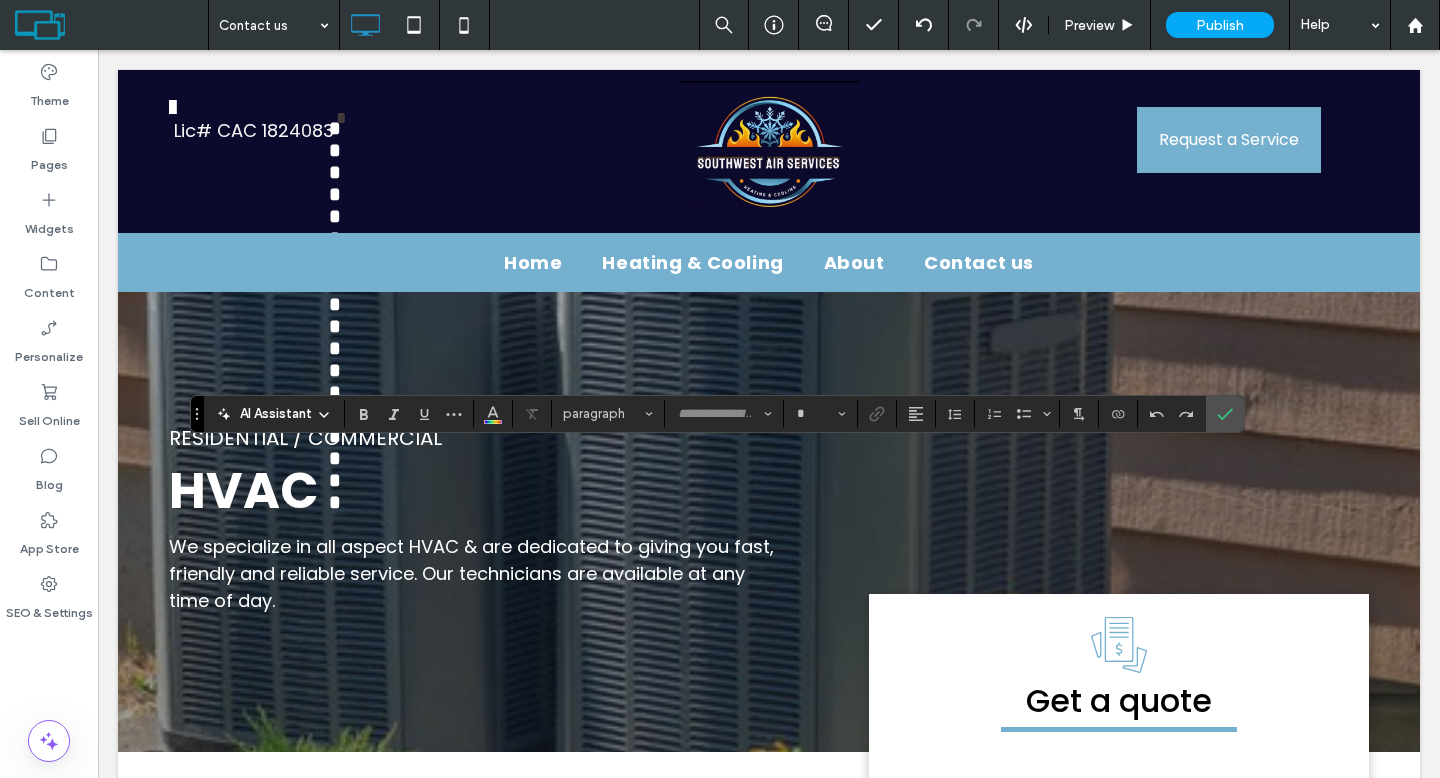 type on "*******" 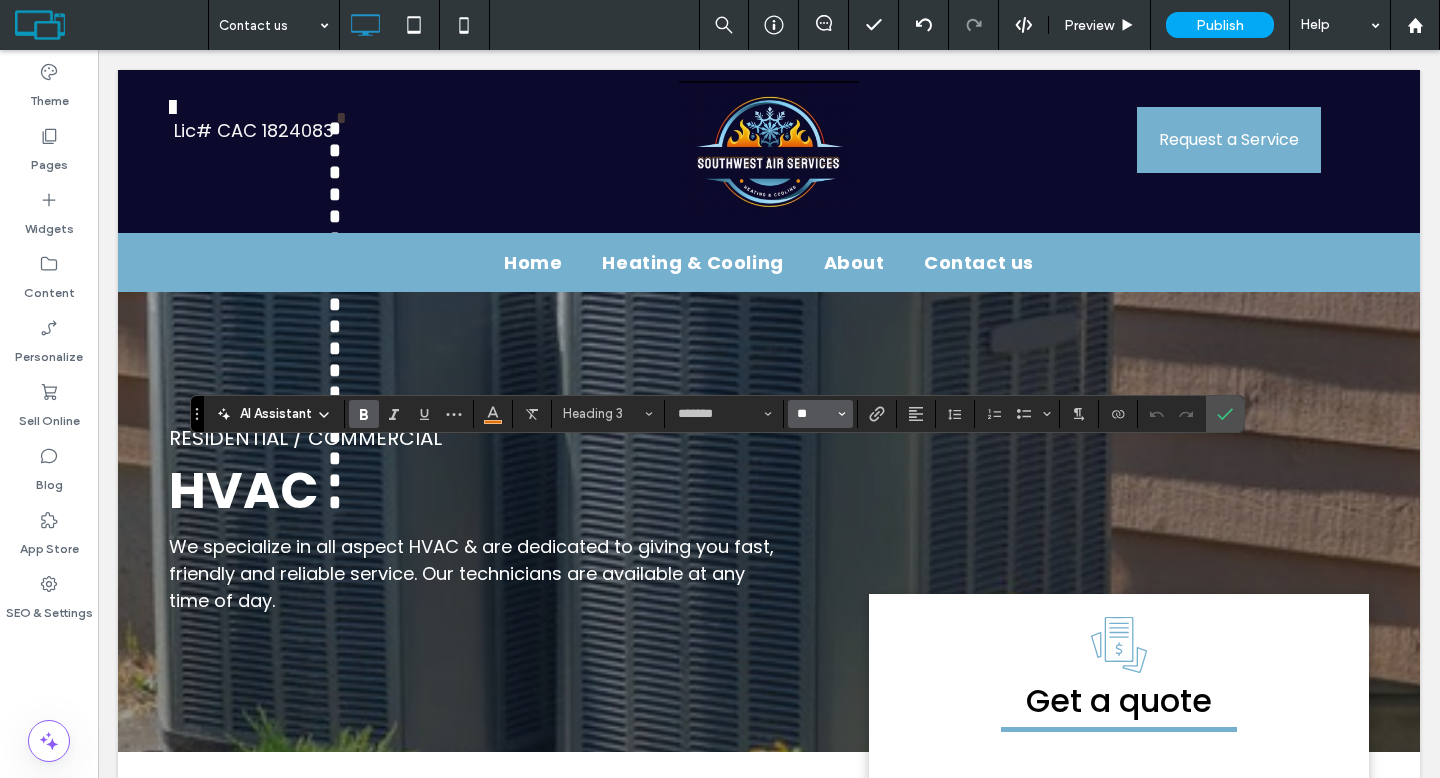 click on "**" at bounding box center (814, 414) 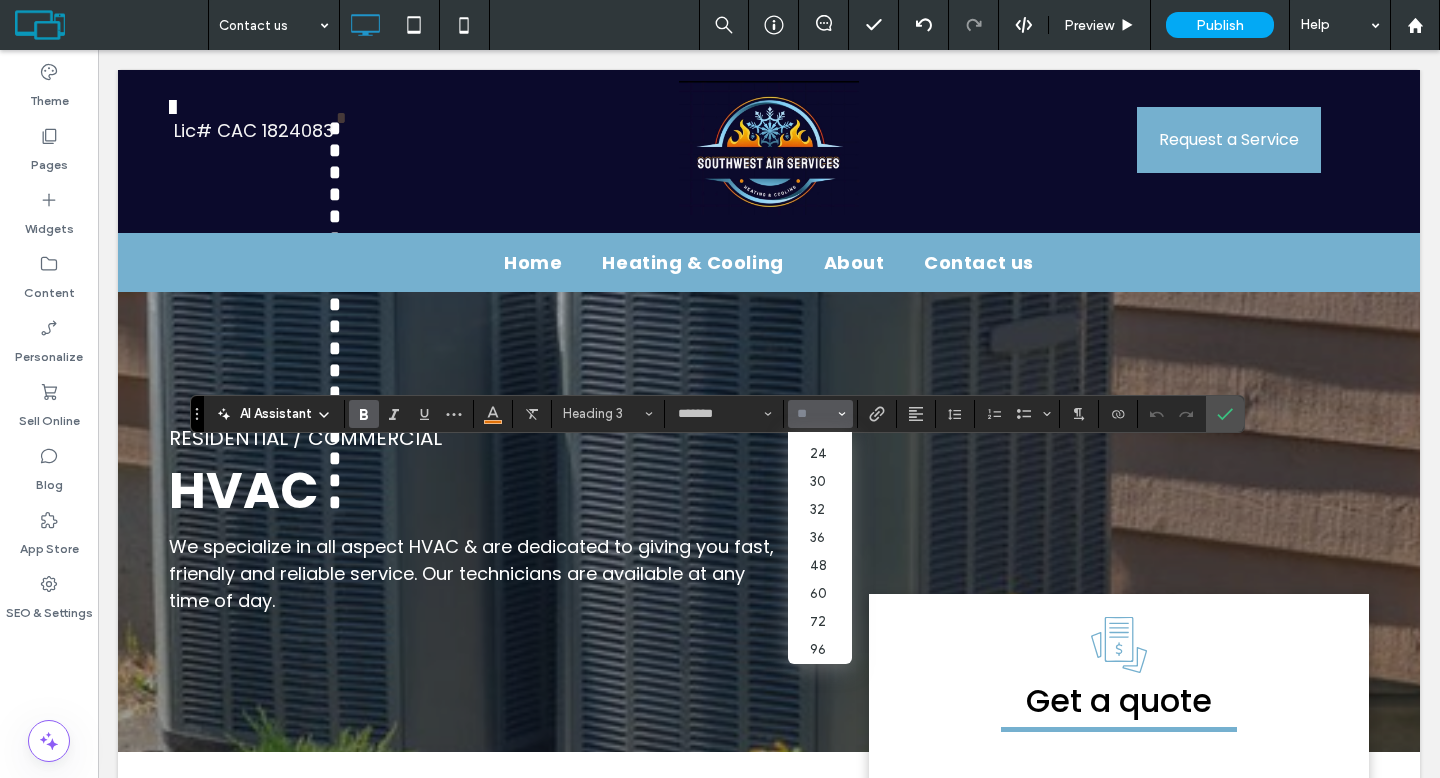 scroll, scrollTop: 247, scrollLeft: 0, axis: vertical 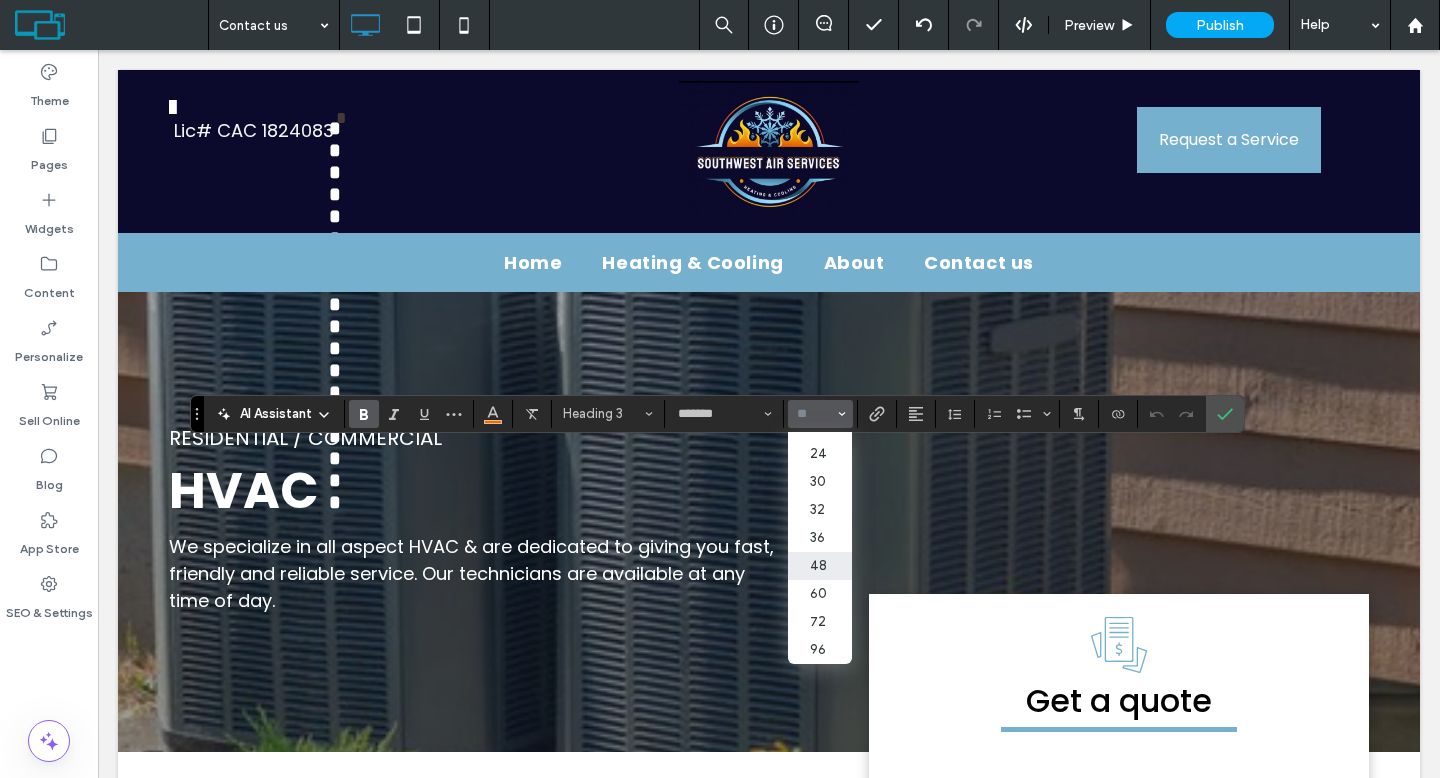 click on "48" at bounding box center [820, 566] 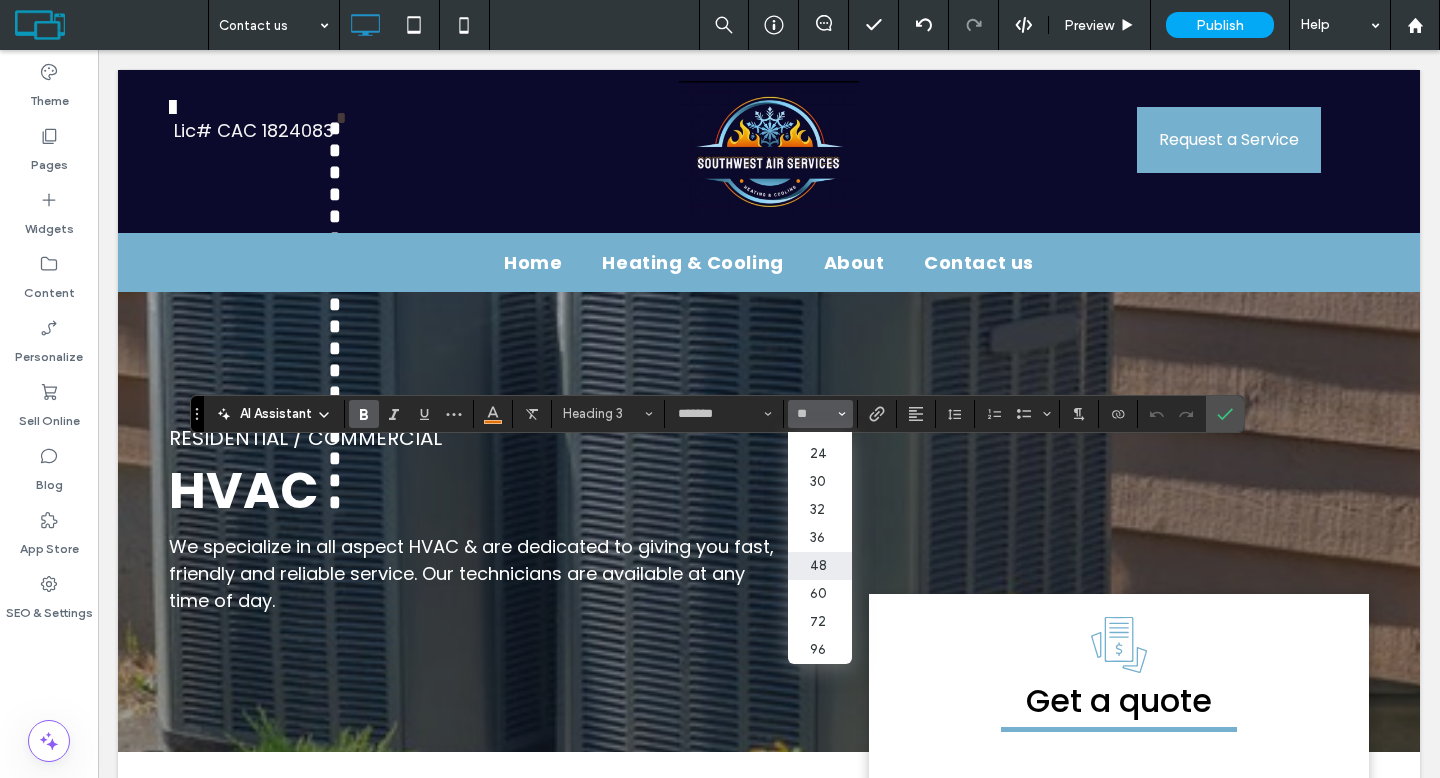 type on "**" 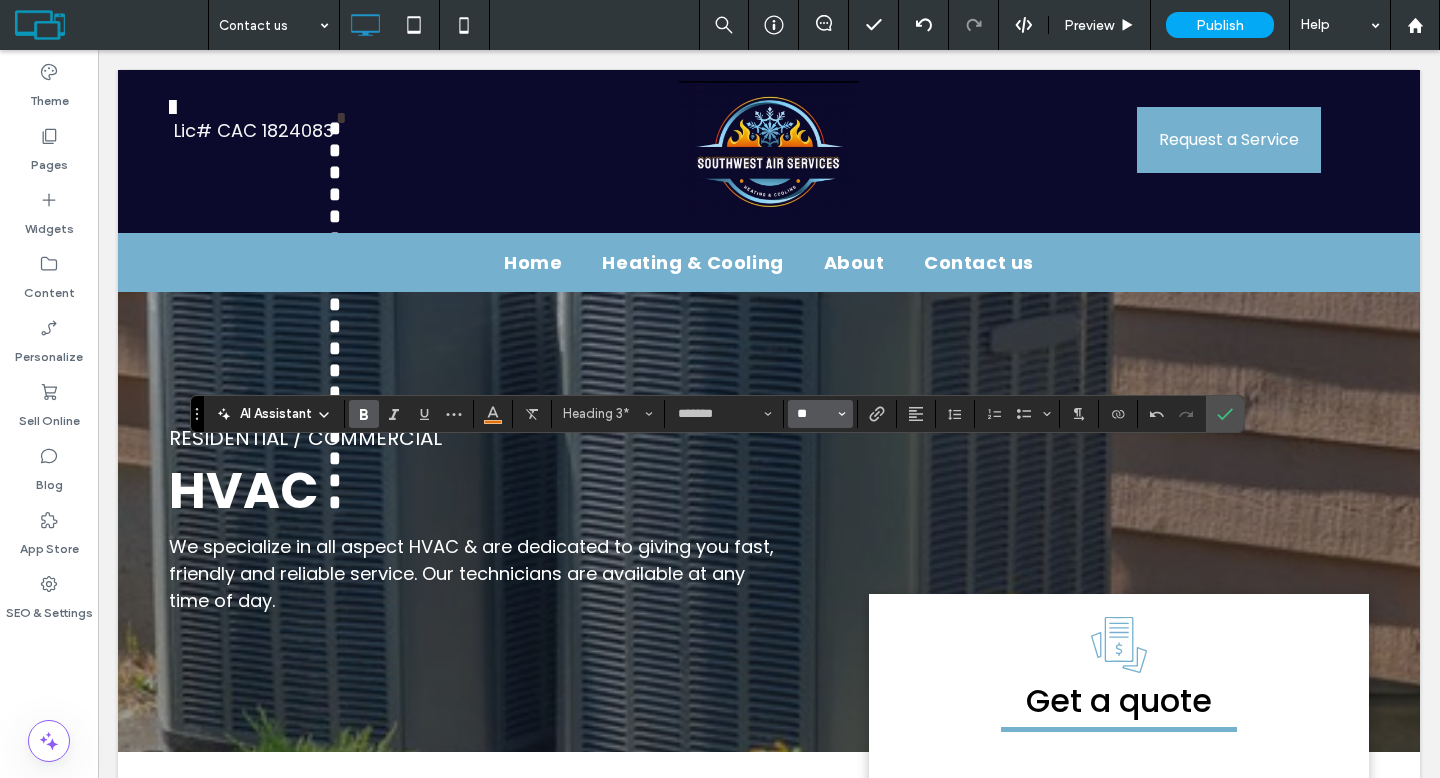 click on "**" at bounding box center (814, 414) 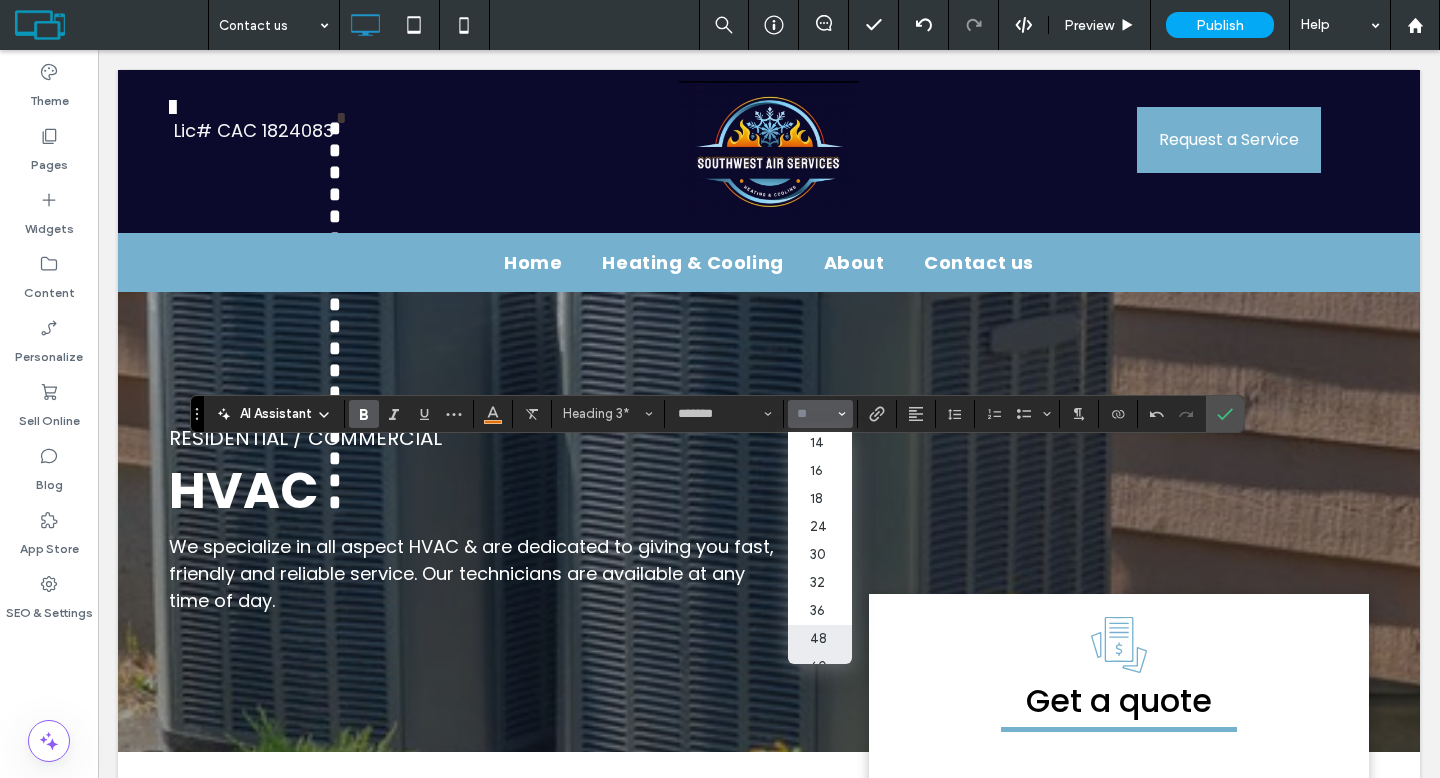 scroll, scrollTop: 247, scrollLeft: 0, axis: vertical 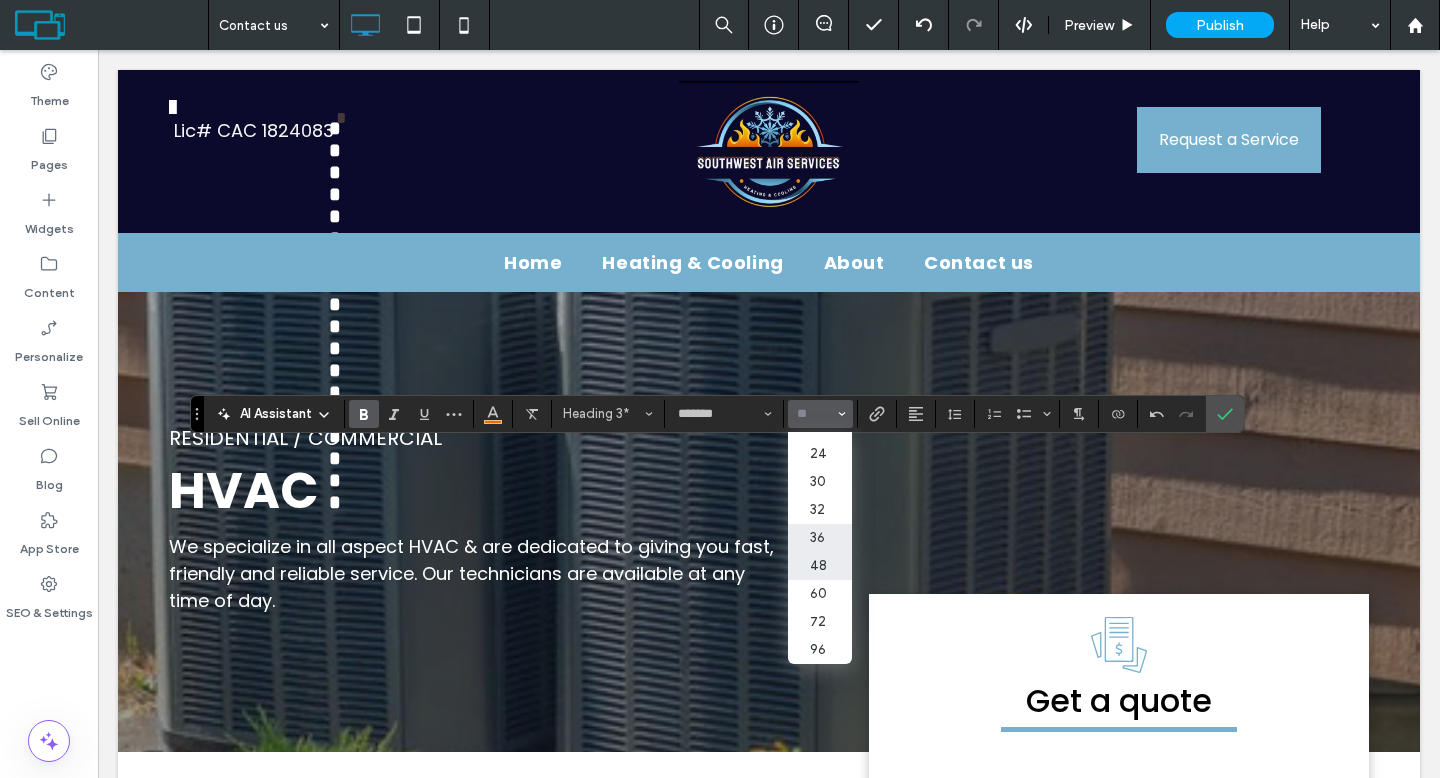 click on "36" at bounding box center [820, 538] 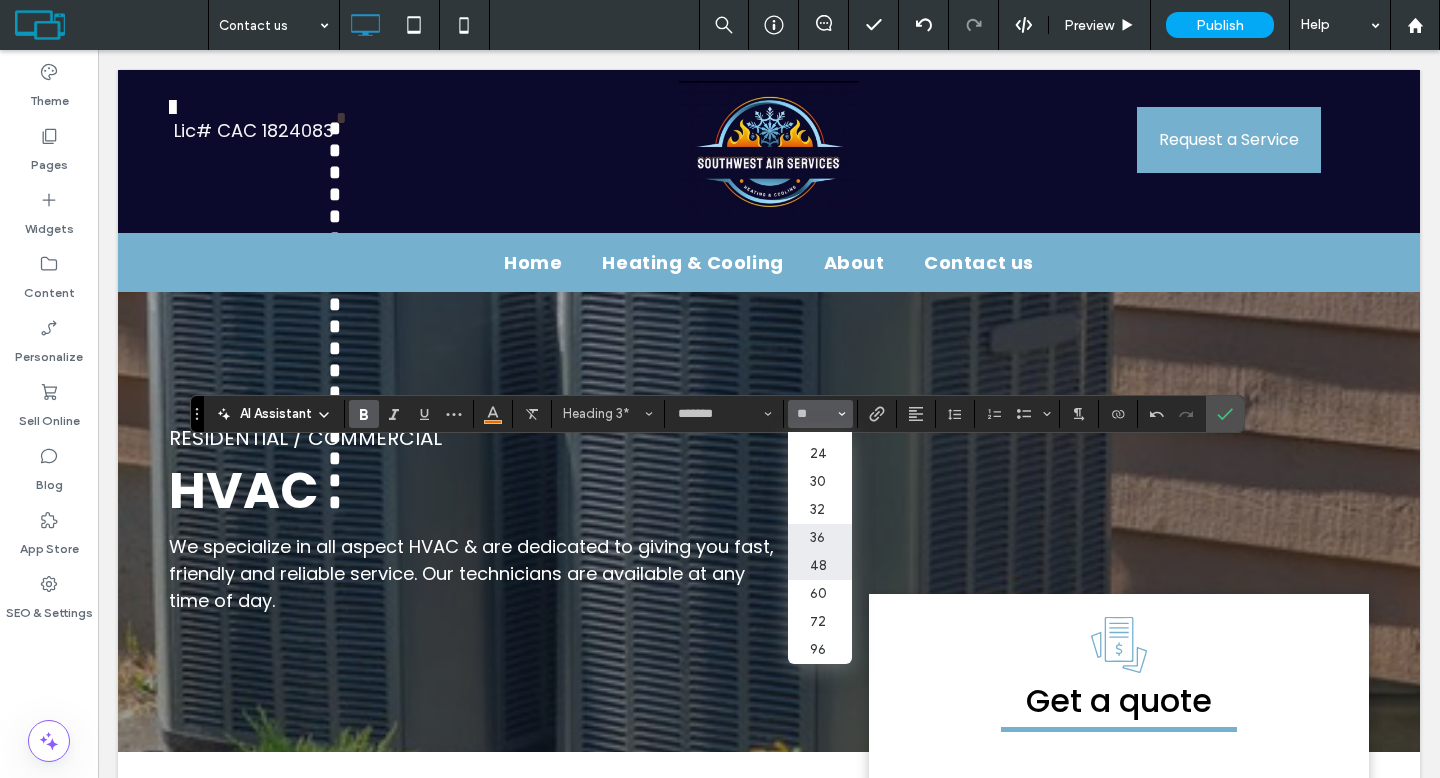 type on "**" 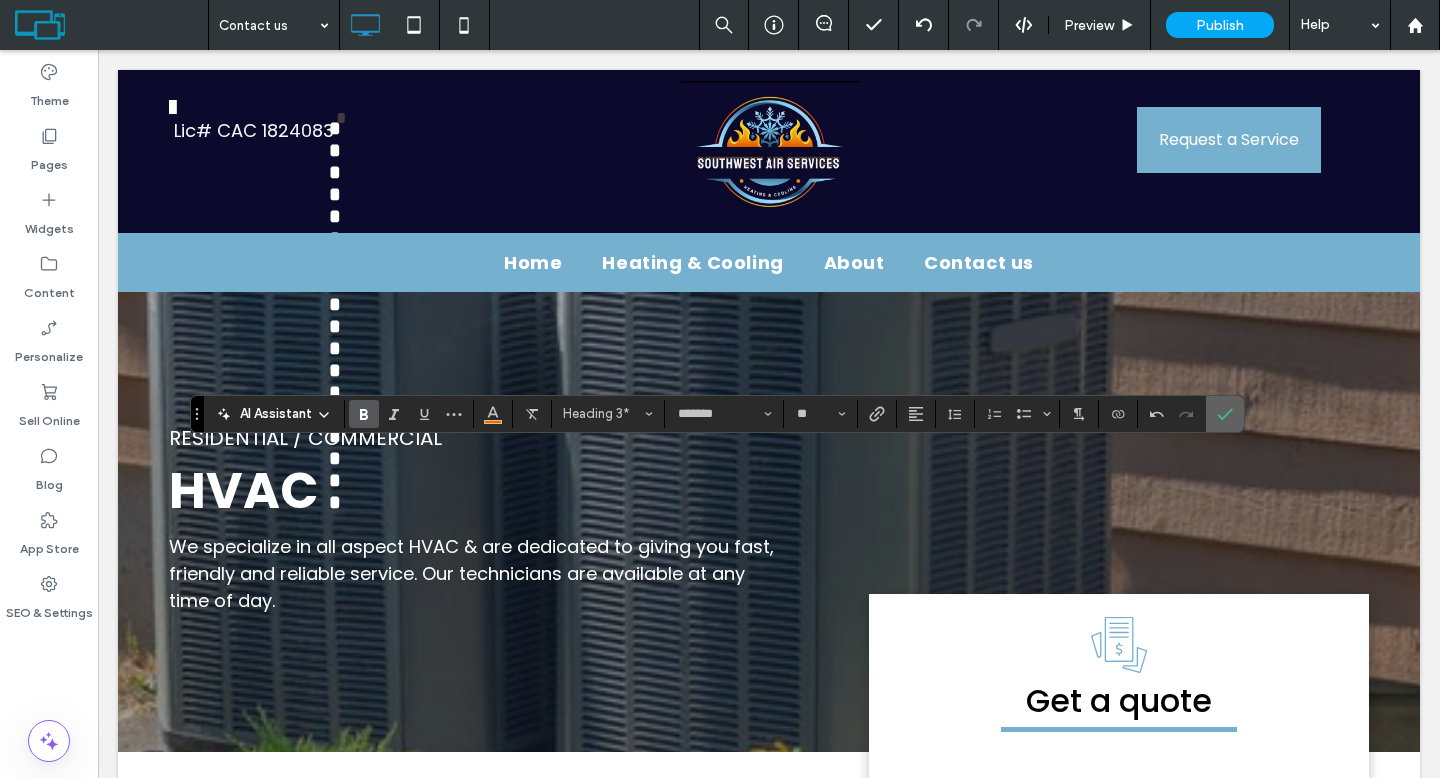 click 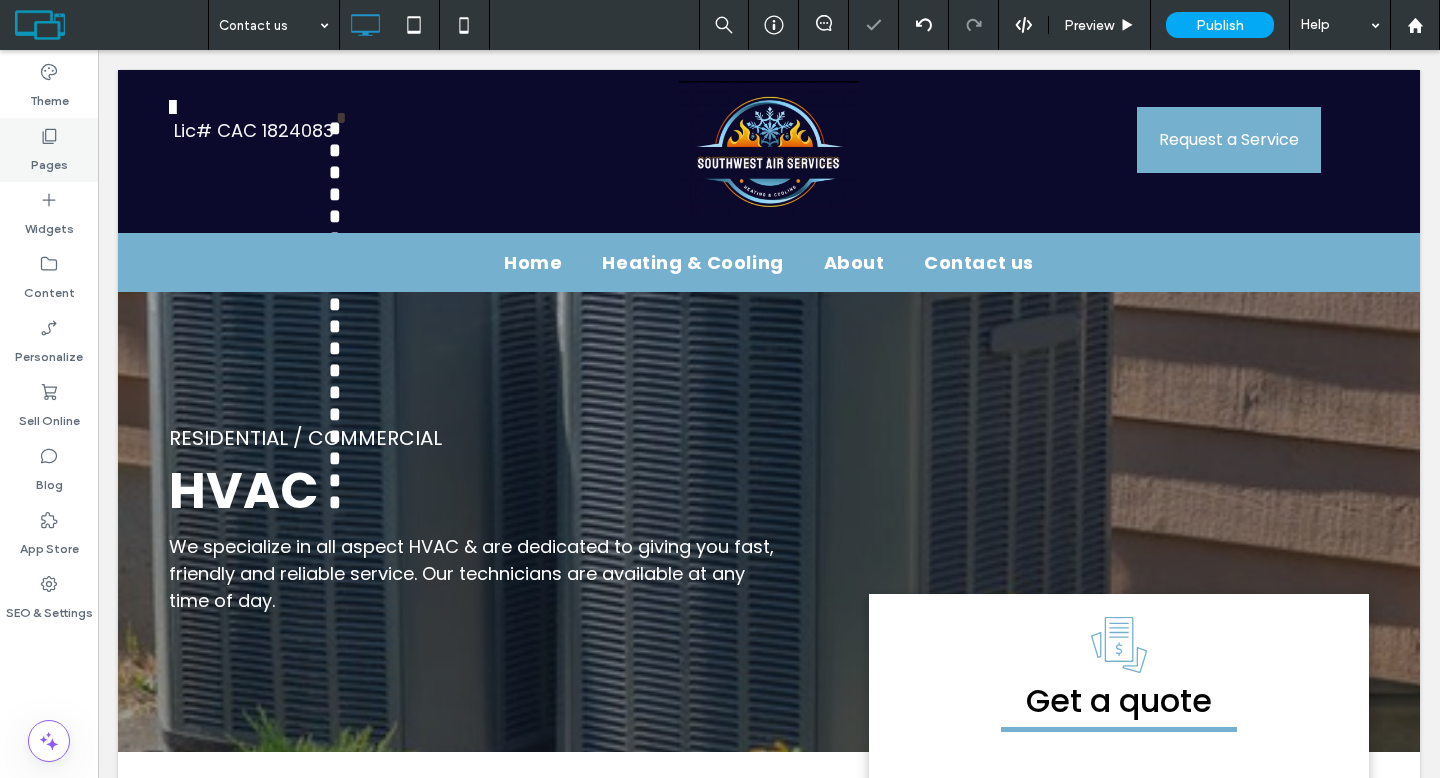click on "Pages" at bounding box center [49, 150] 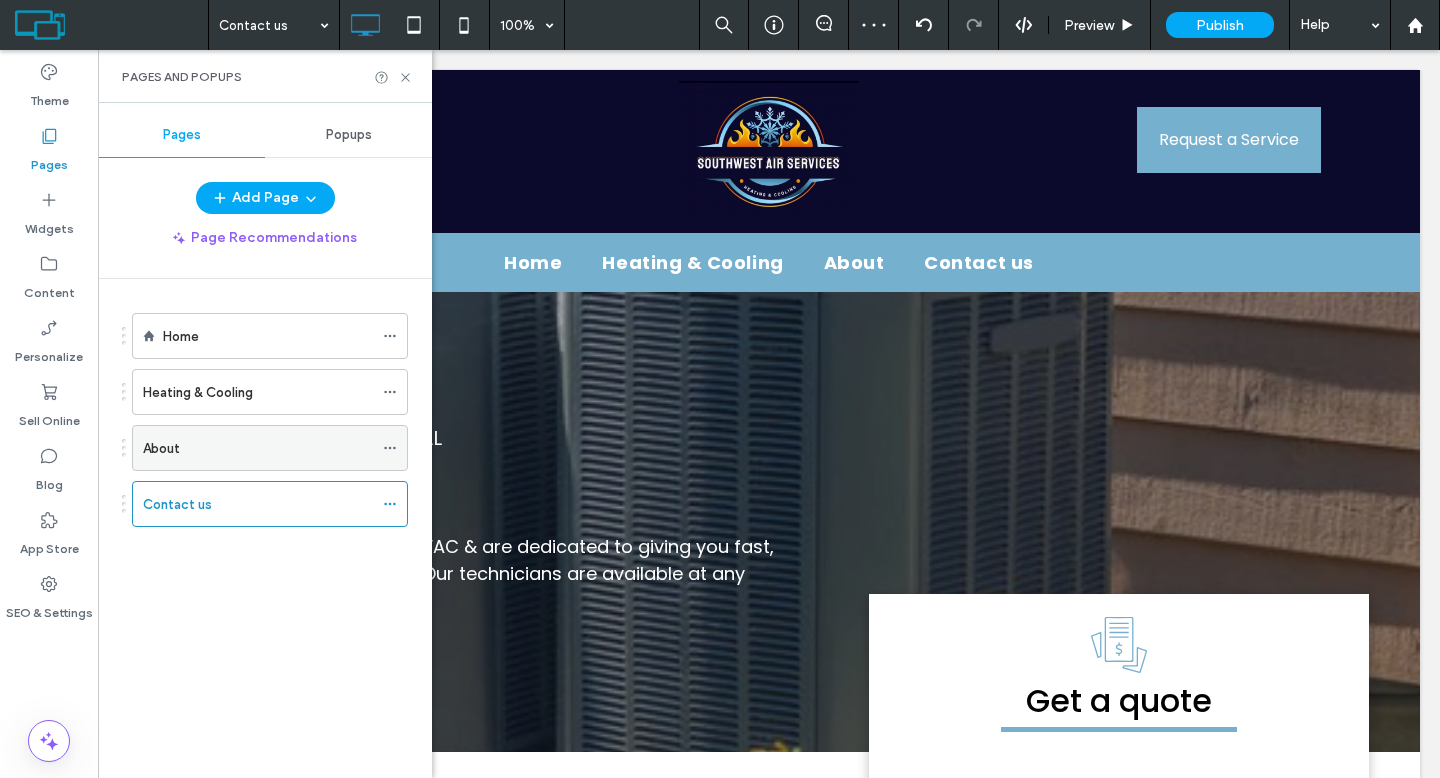 click on "About" at bounding box center [258, 448] 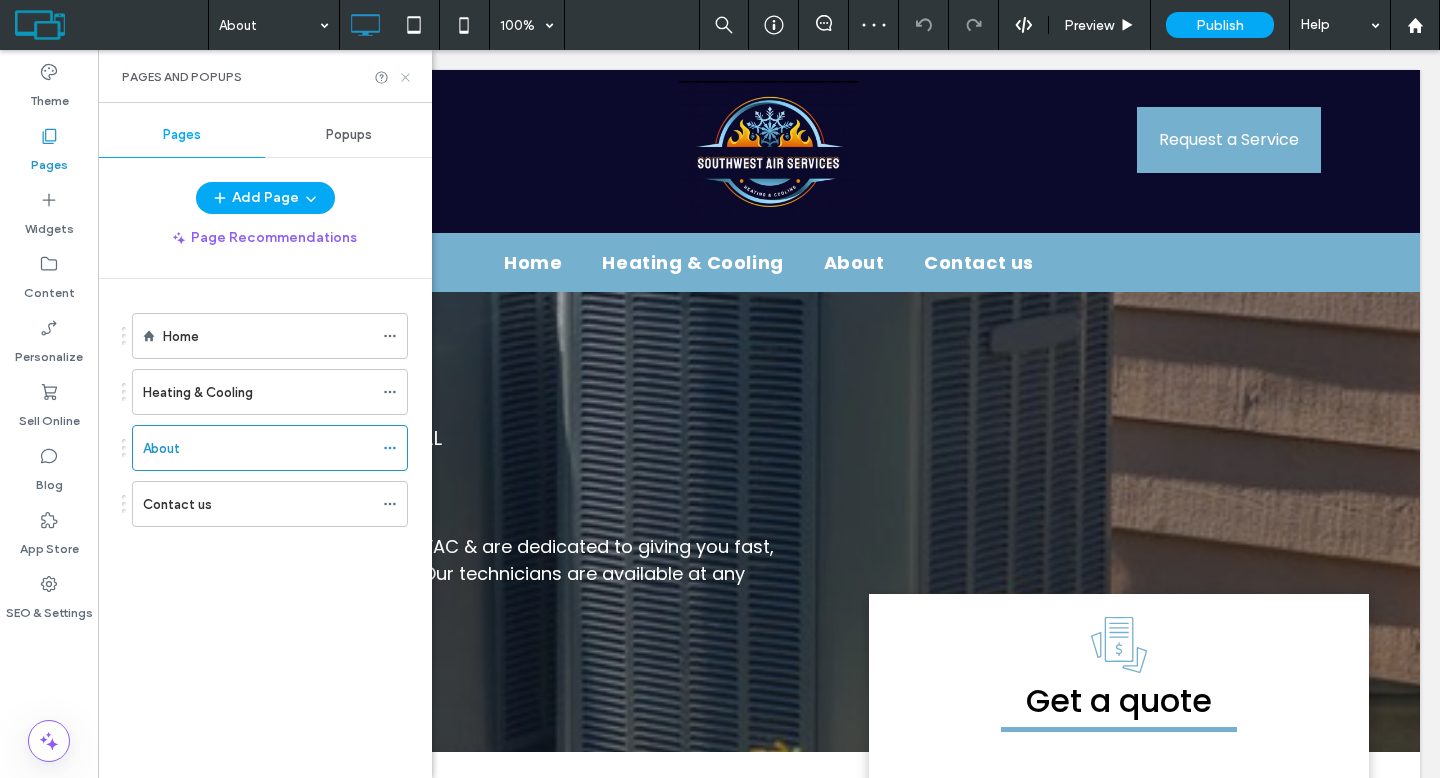 click 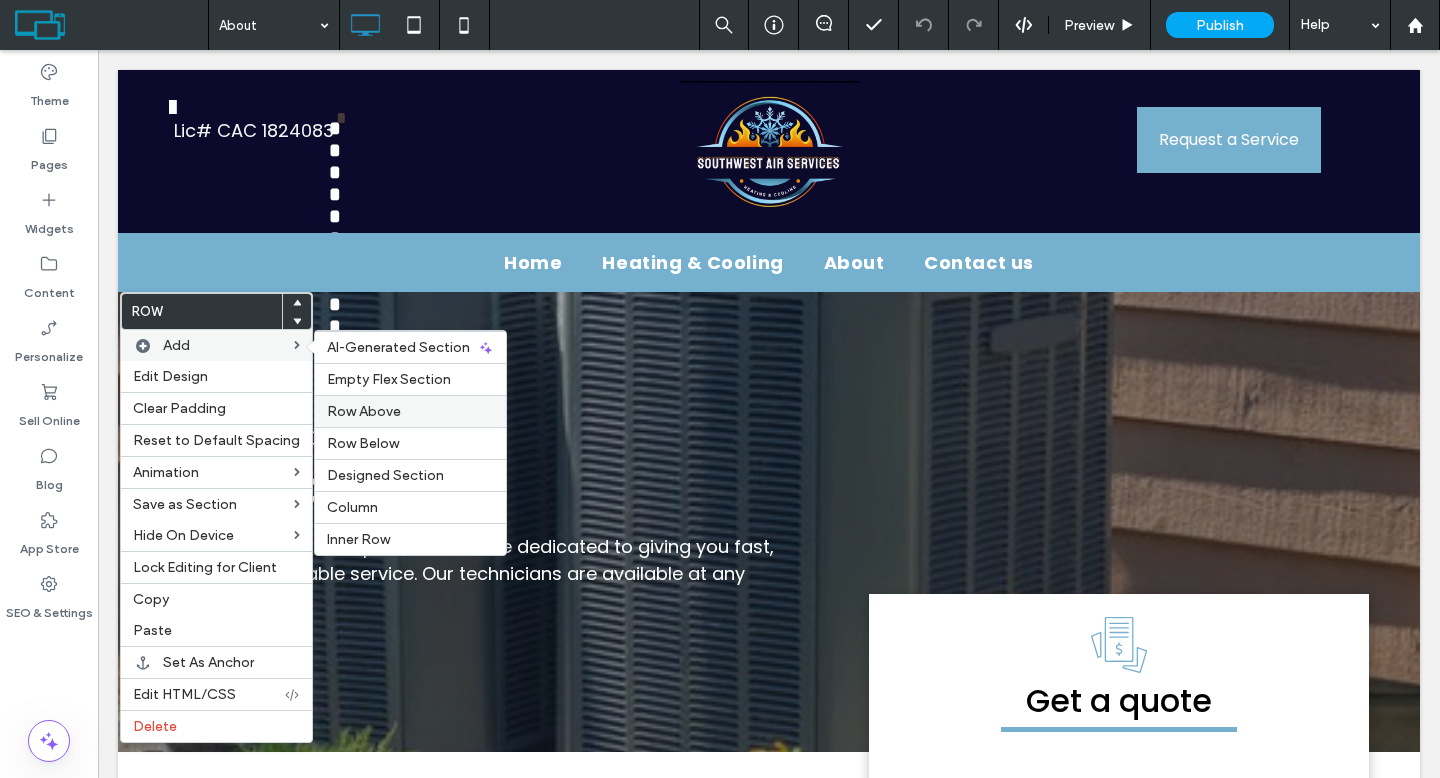 click on "Row Above" at bounding box center (364, 411) 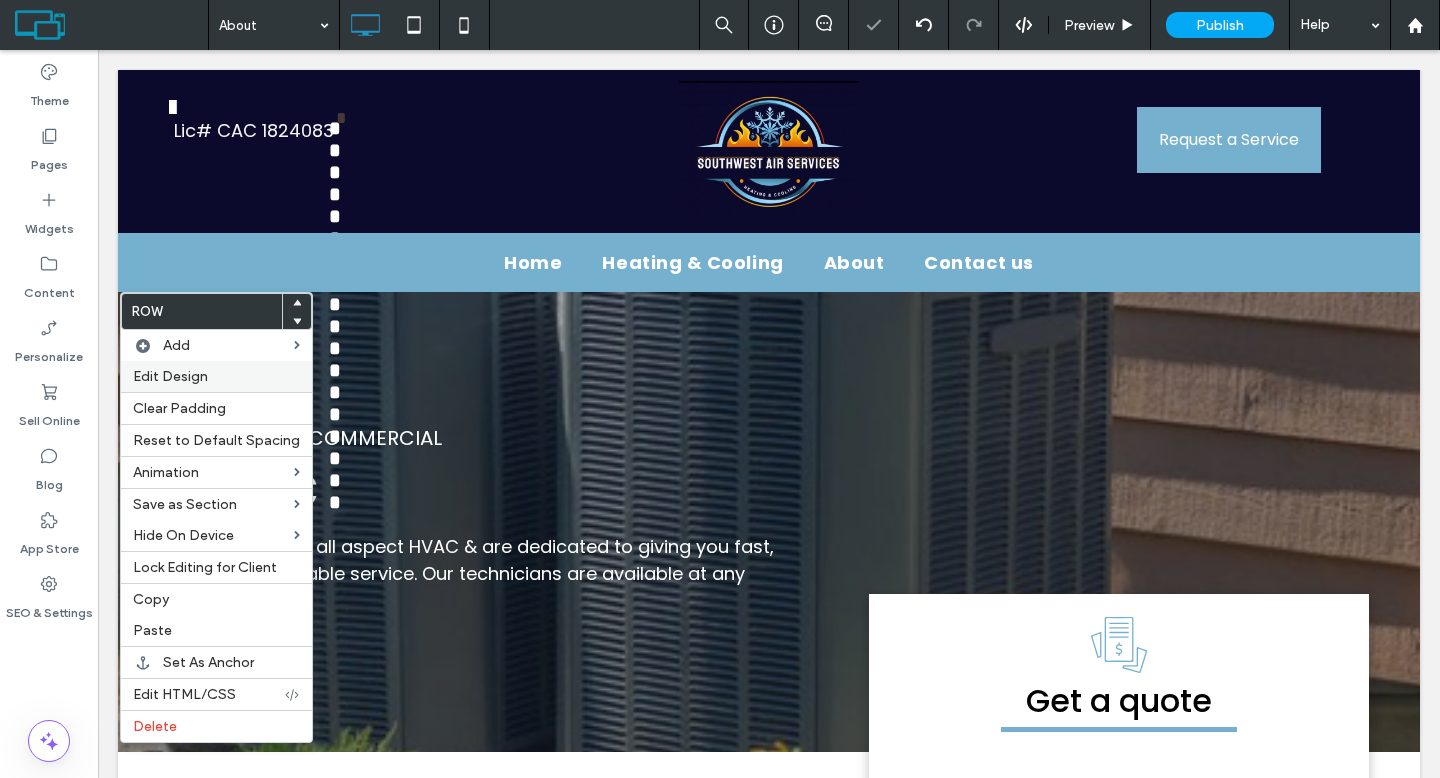 click on "Edit Design" at bounding box center (170, 376) 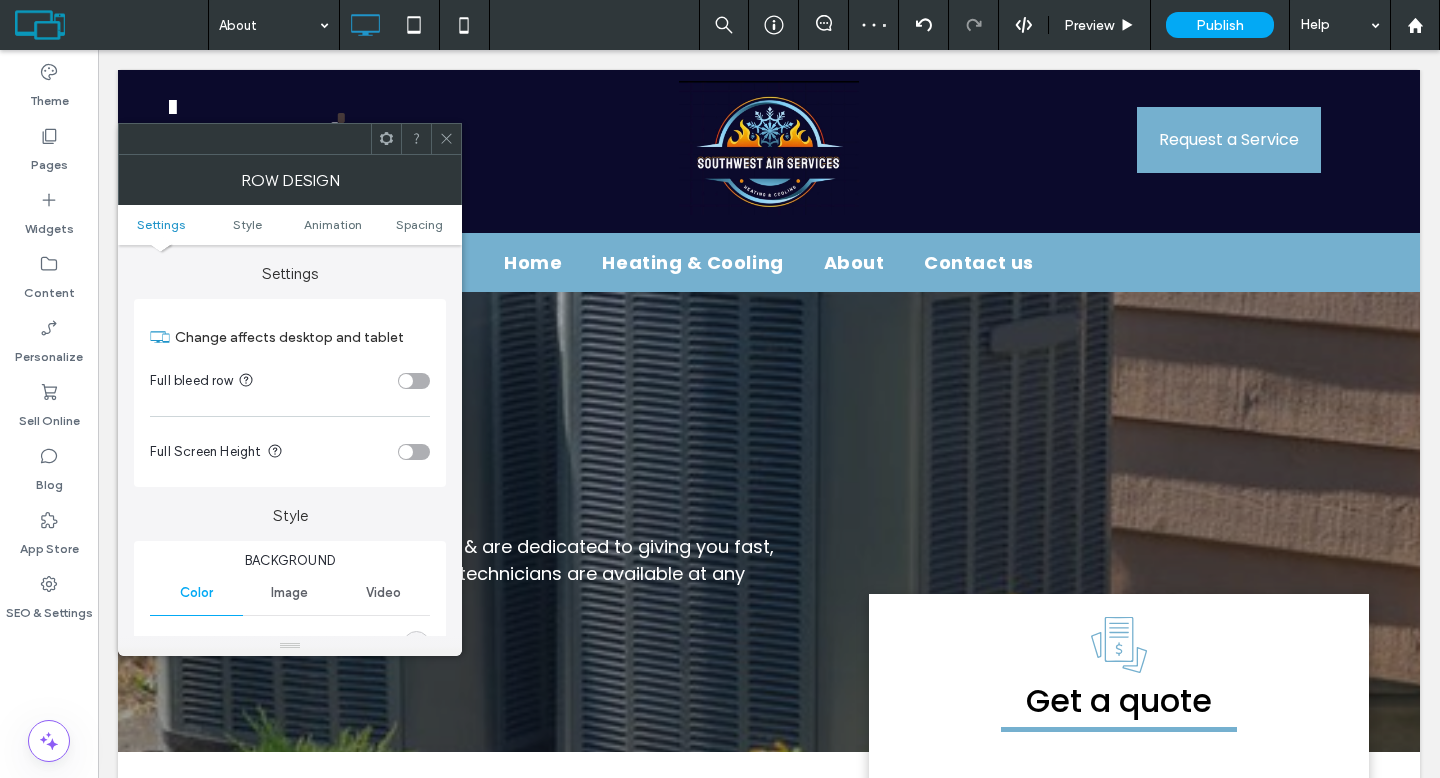 scroll, scrollTop: 173, scrollLeft: 0, axis: vertical 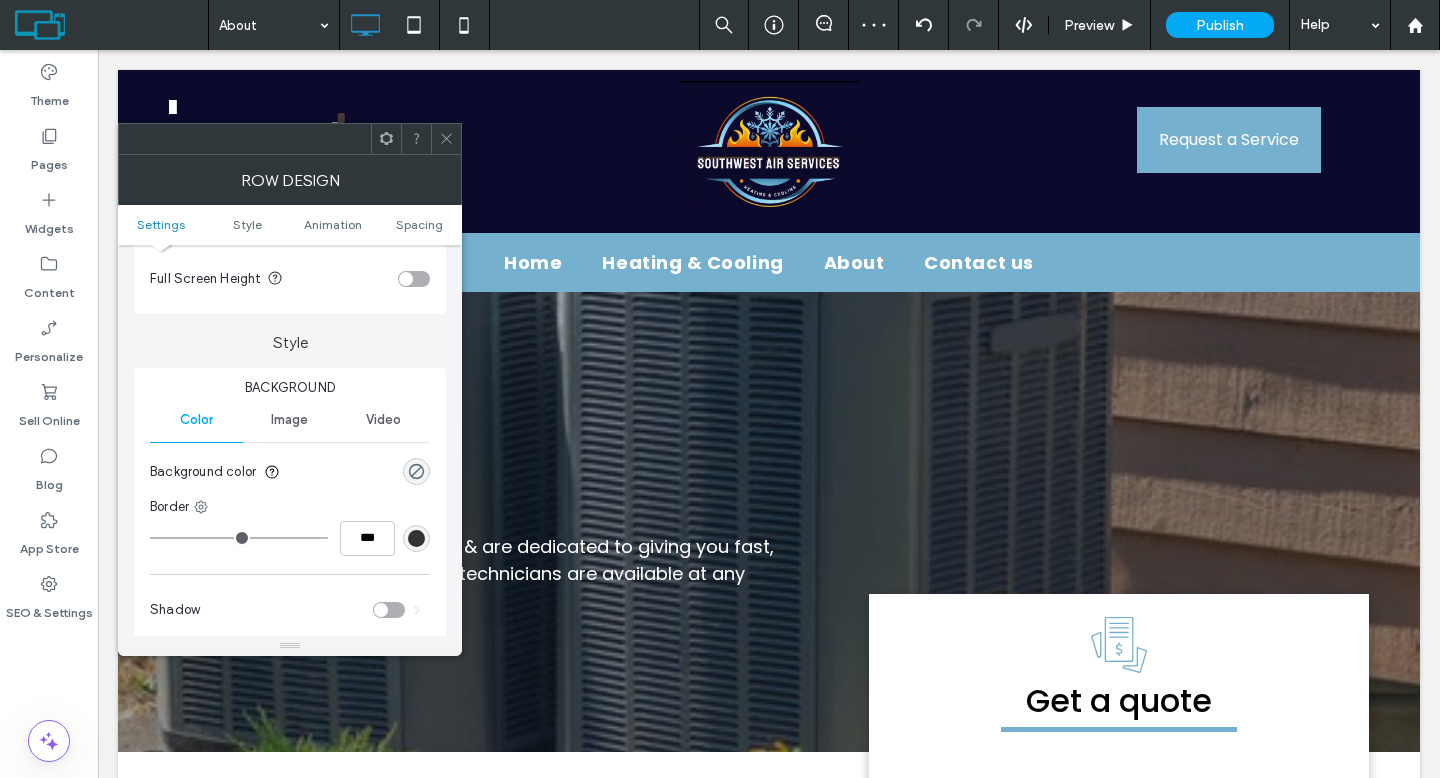 click on "Image" at bounding box center [289, 420] 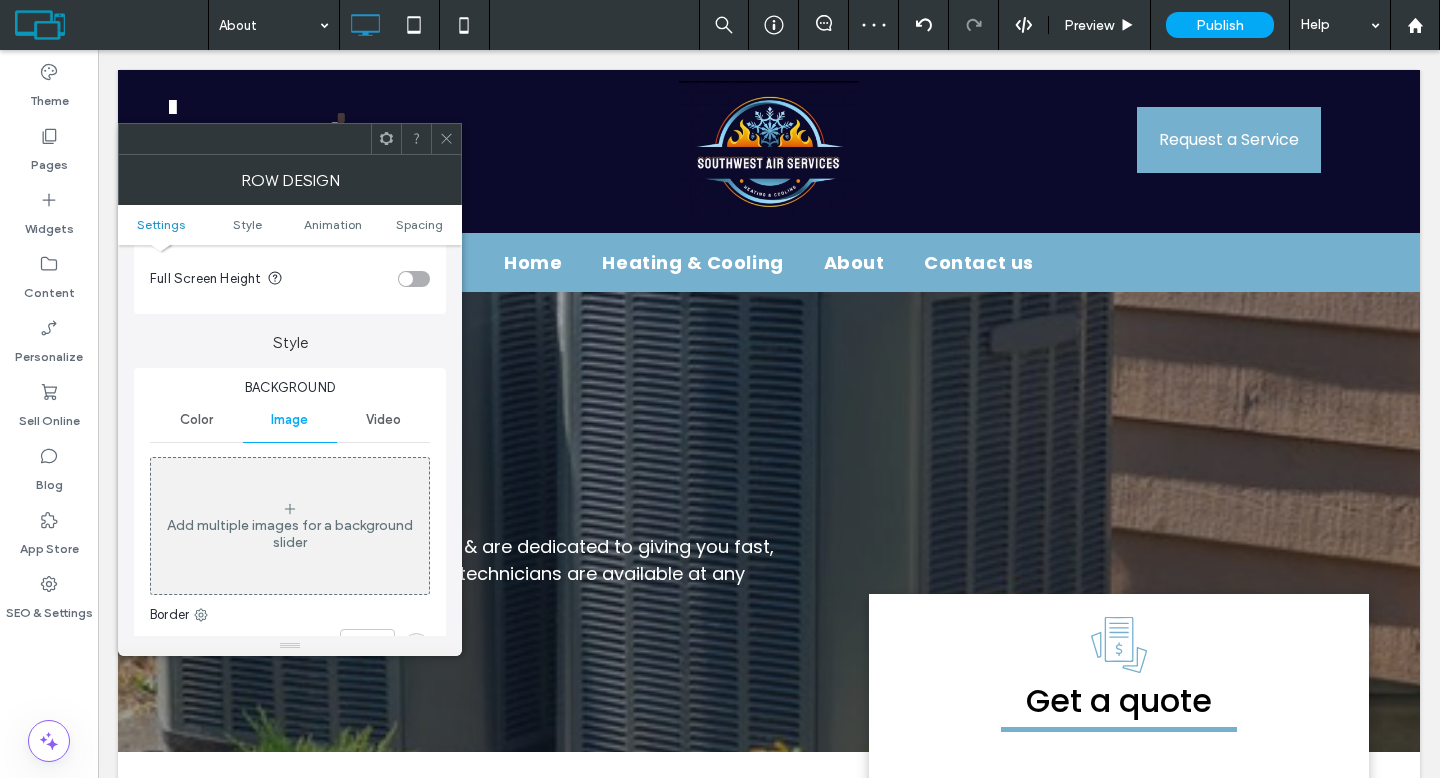 click on "Add multiple images for a background slider" at bounding box center (290, 526) 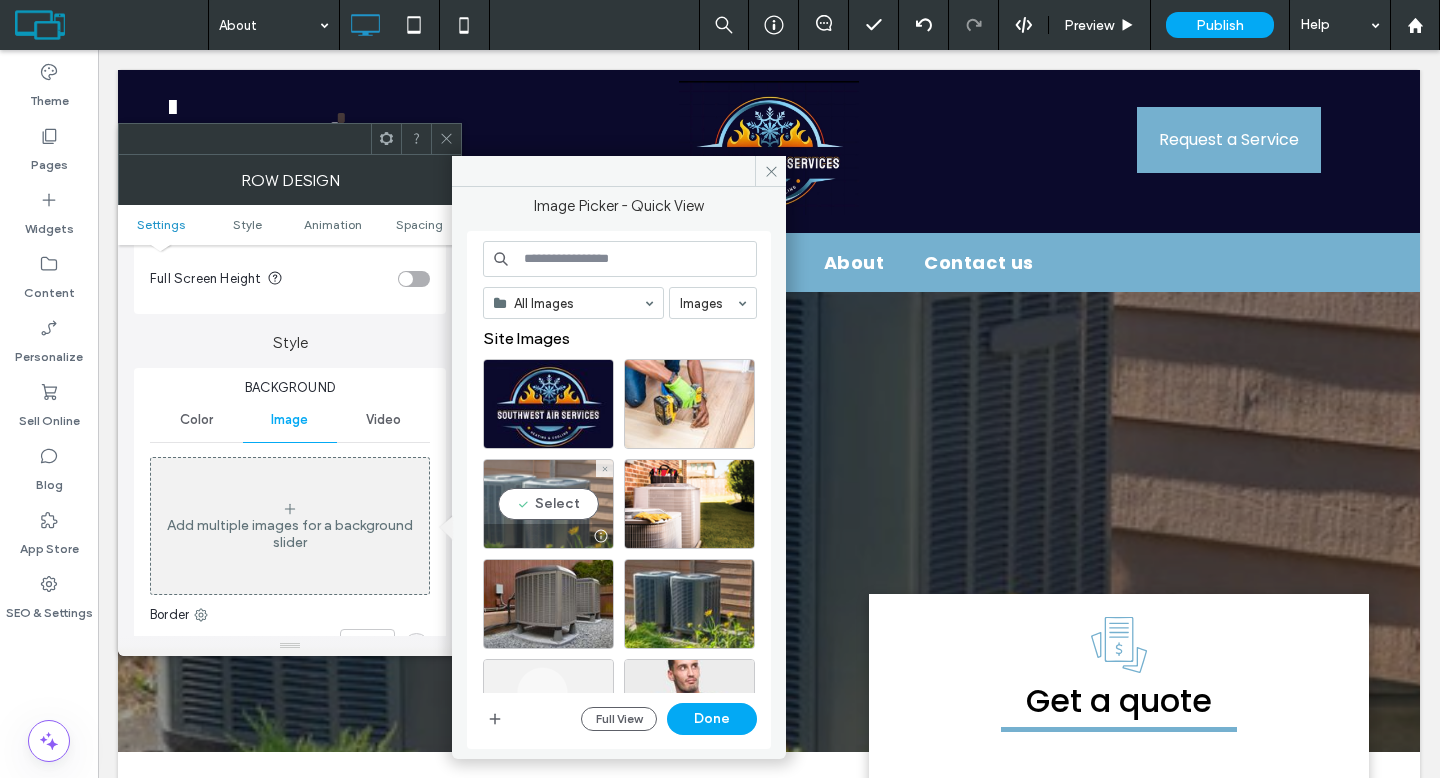 click on "Select" at bounding box center (548, 504) 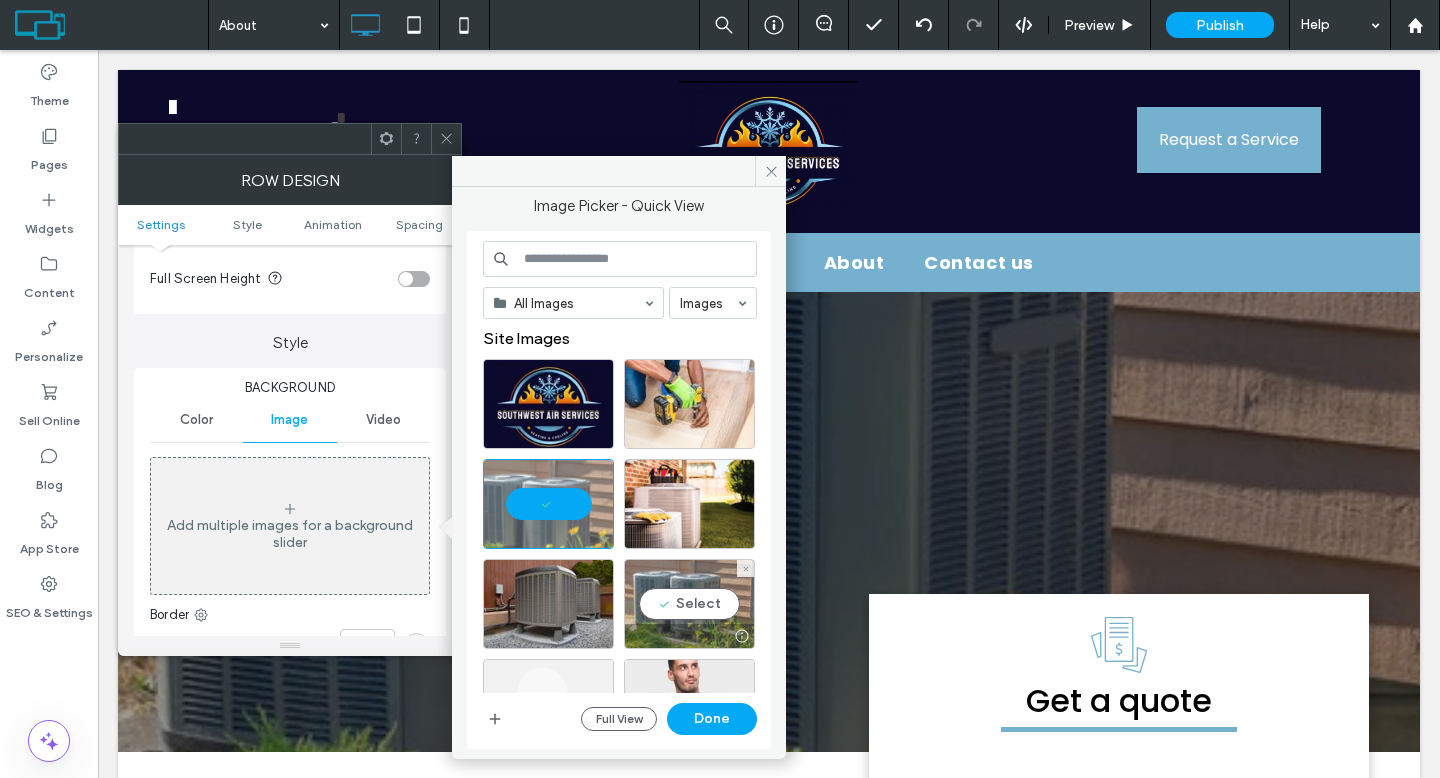 click on "Select" at bounding box center [689, 604] 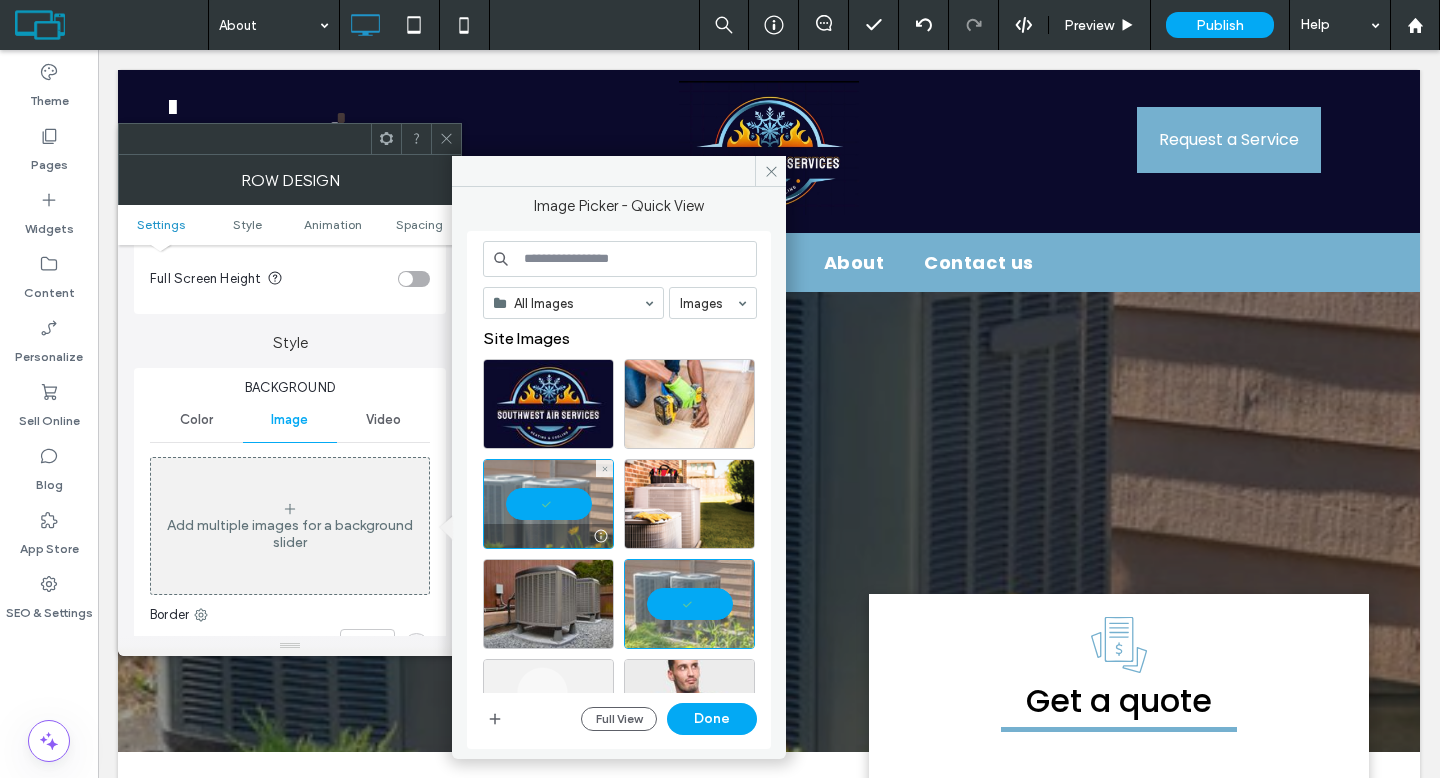 click at bounding box center (548, 504) 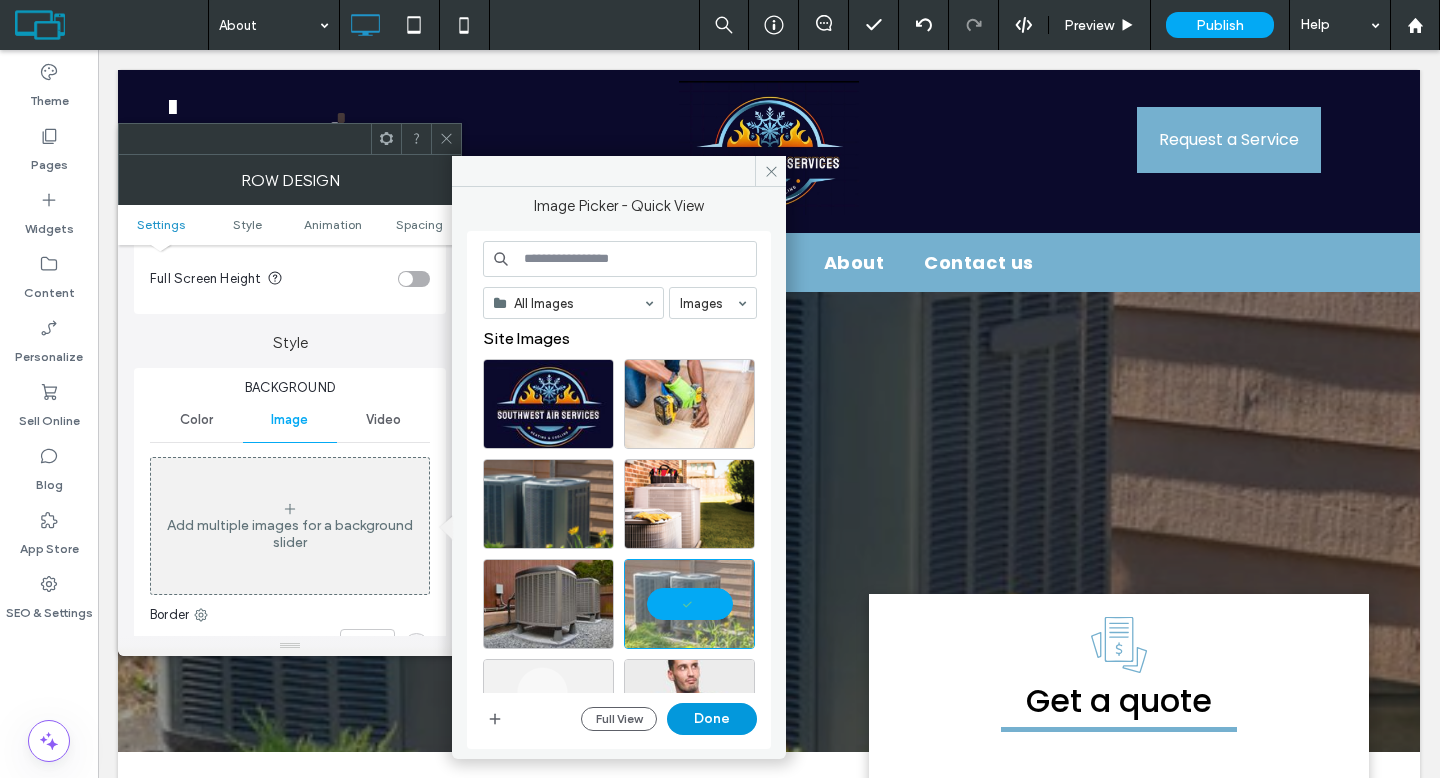click on "Done" at bounding box center (712, 719) 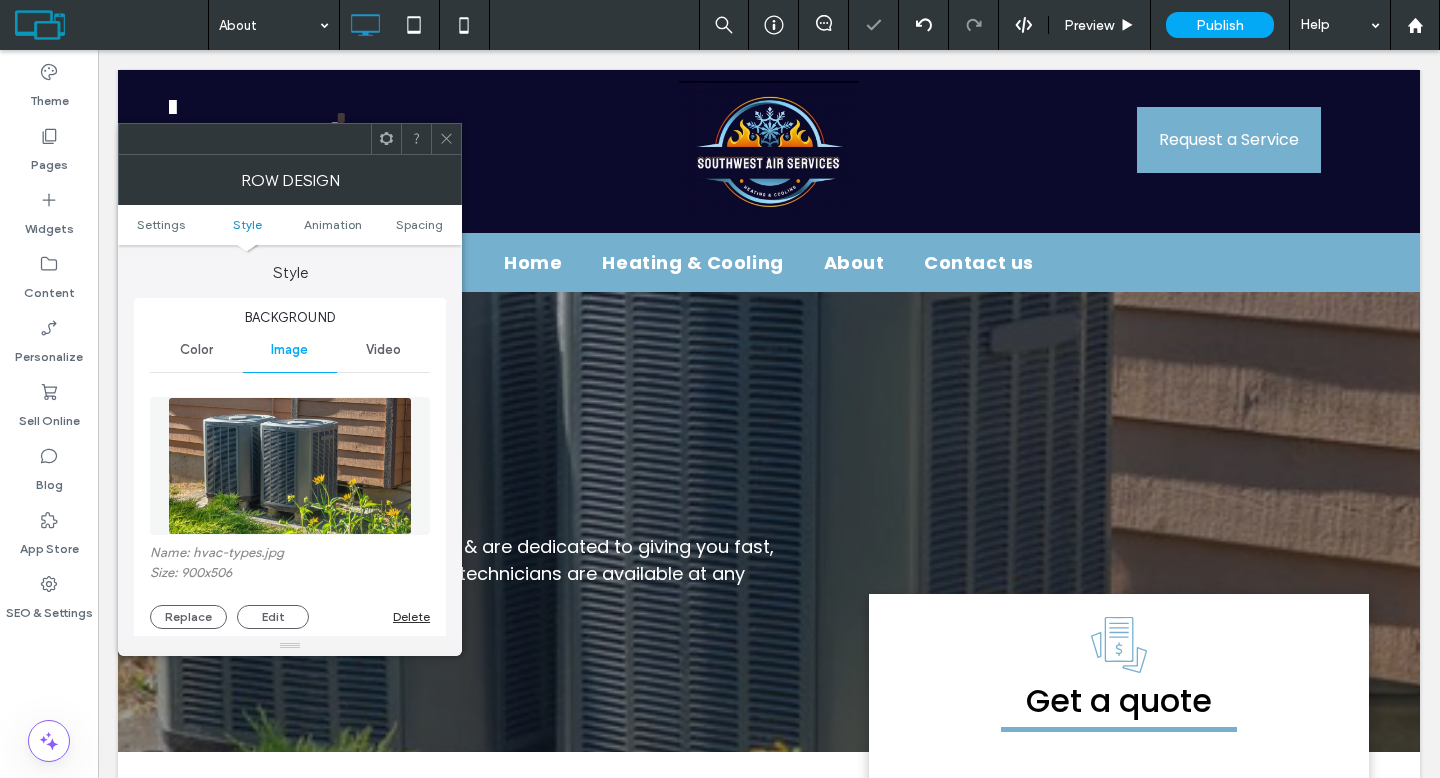 scroll, scrollTop: 510, scrollLeft: 0, axis: vertical 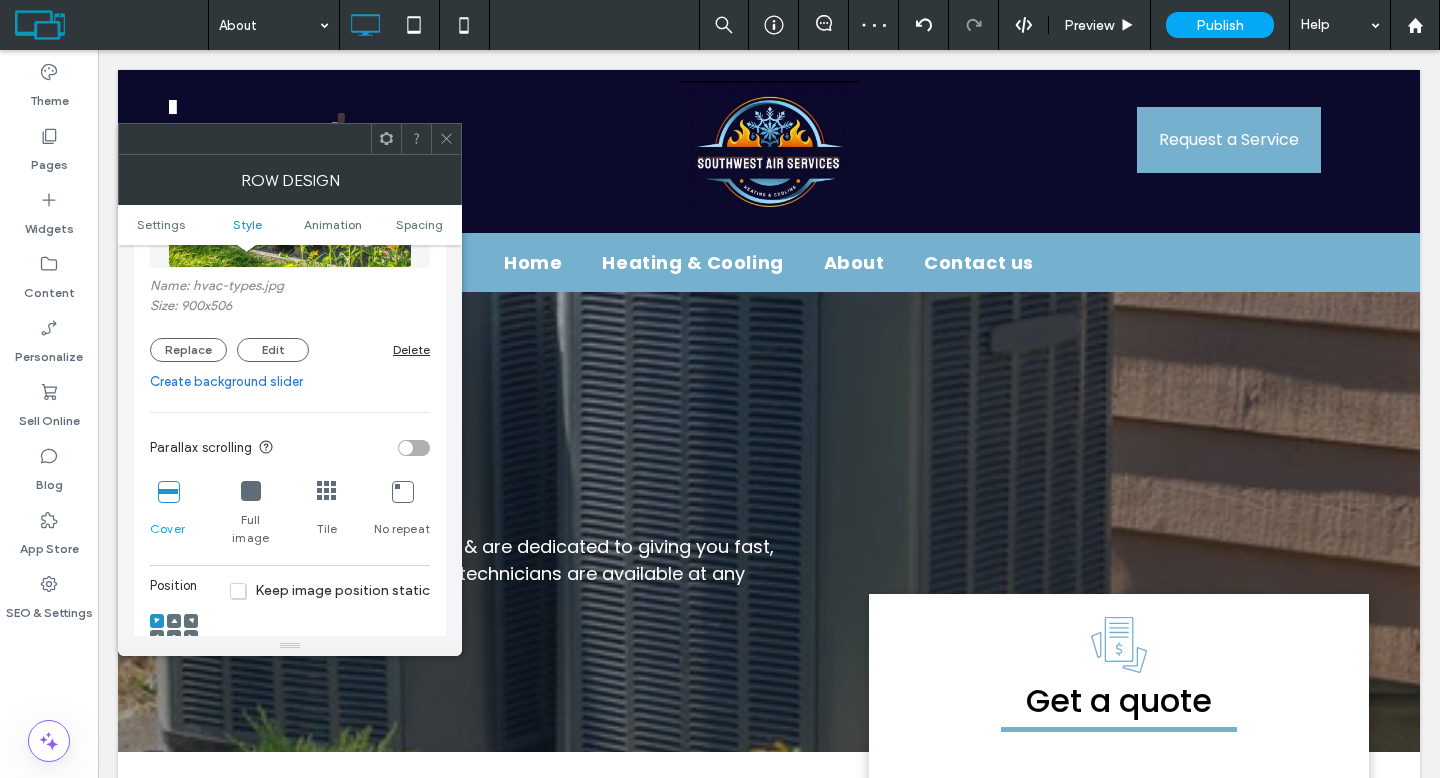 click 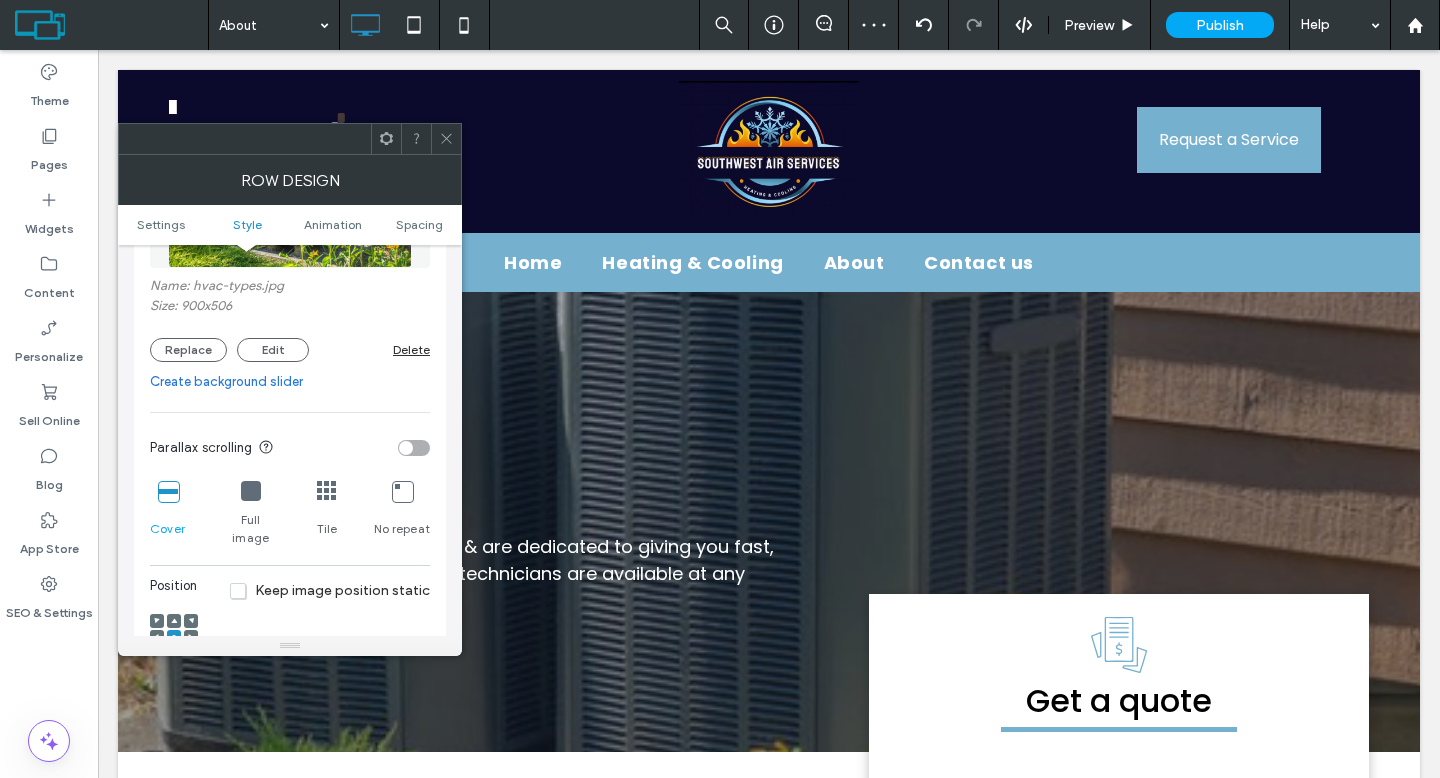 click 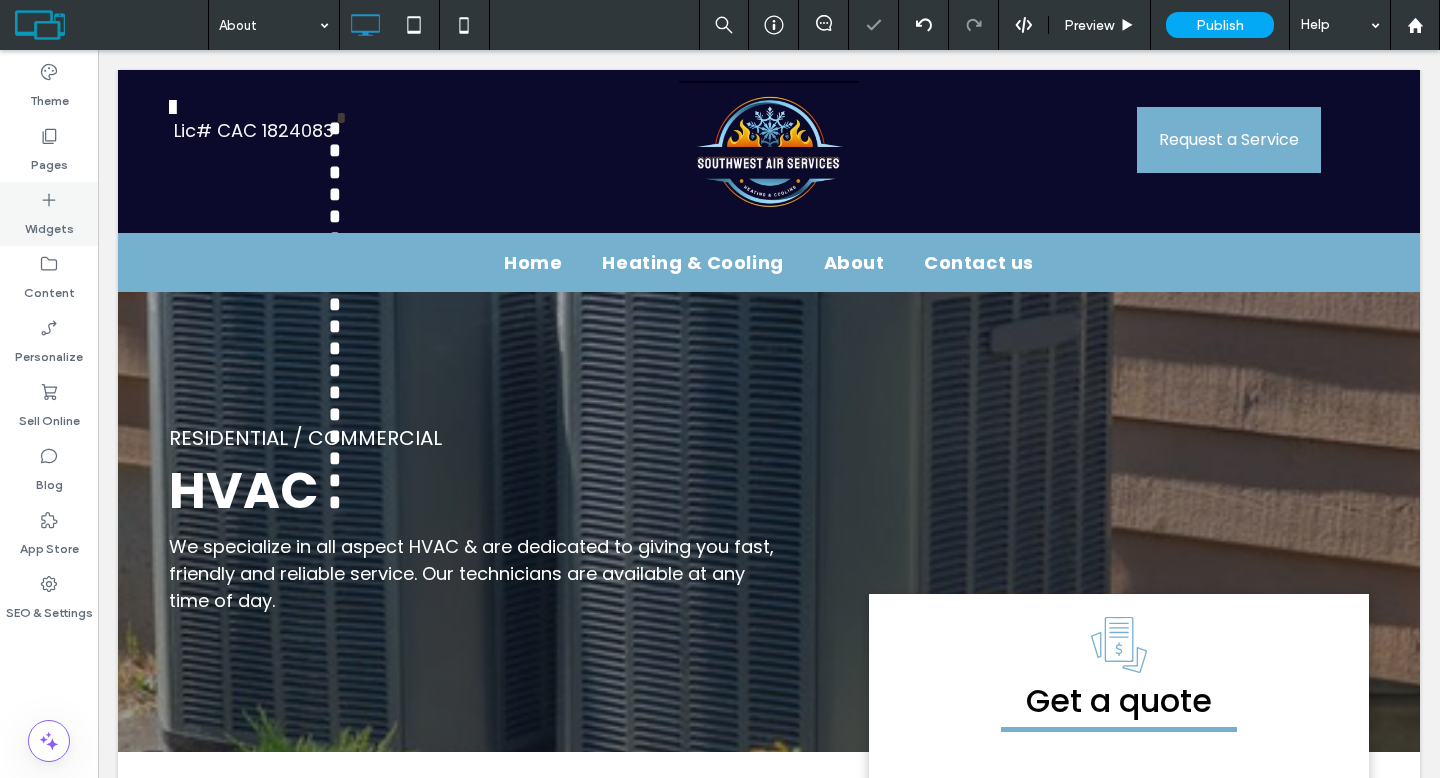 click on "Widgets" at bounding box center [49, 224] 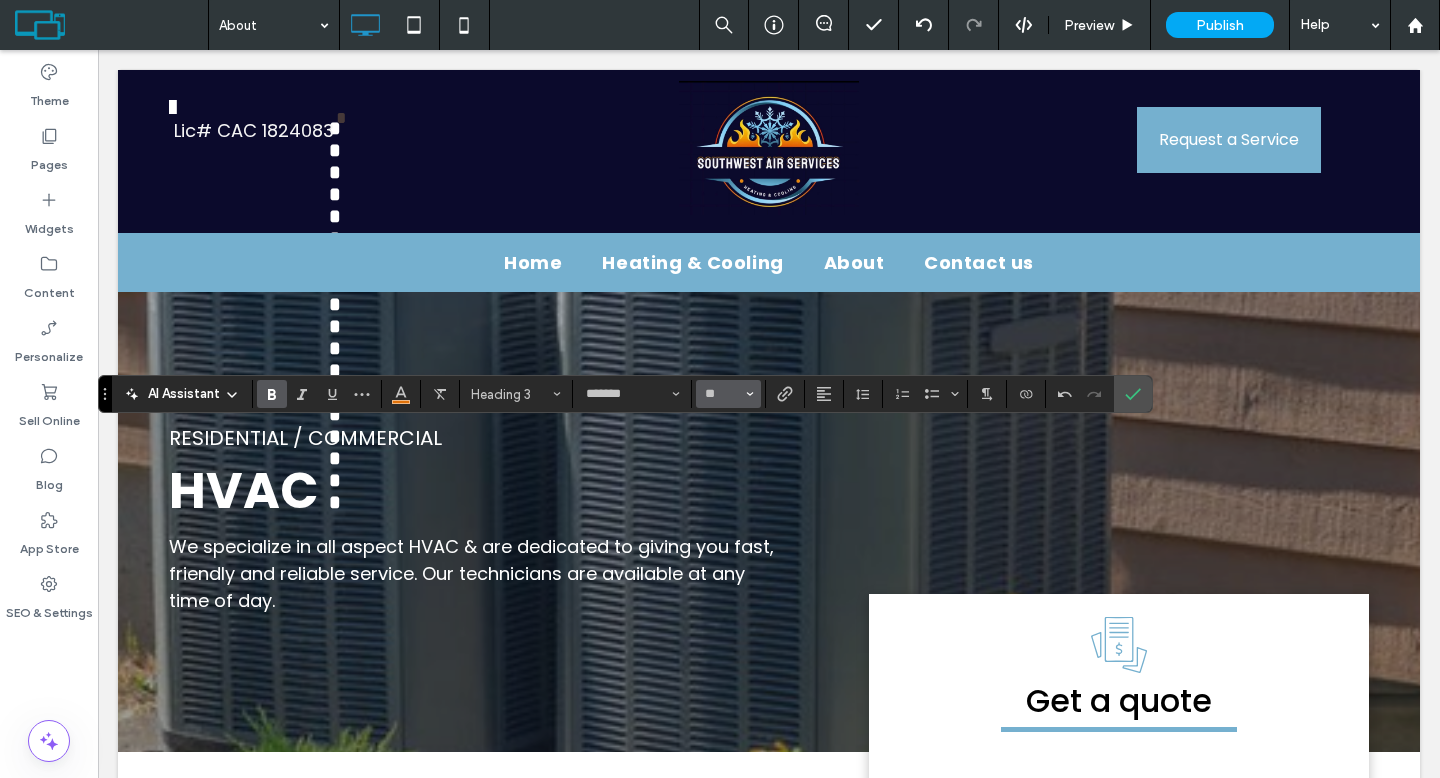 click on "**" at bounding box center (728, 394) 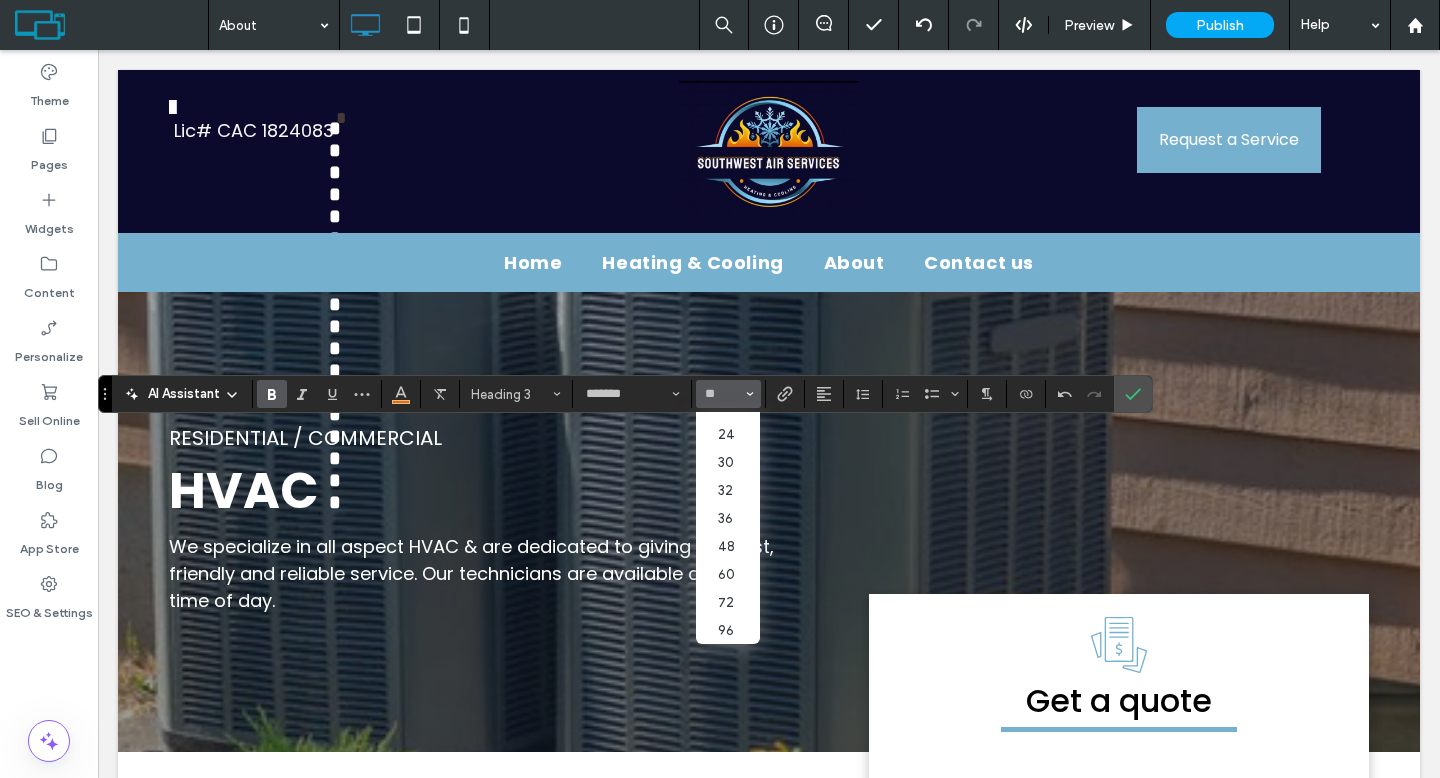 scroll, scrollTop: 247, scrollLeft: 0, axis: vertical 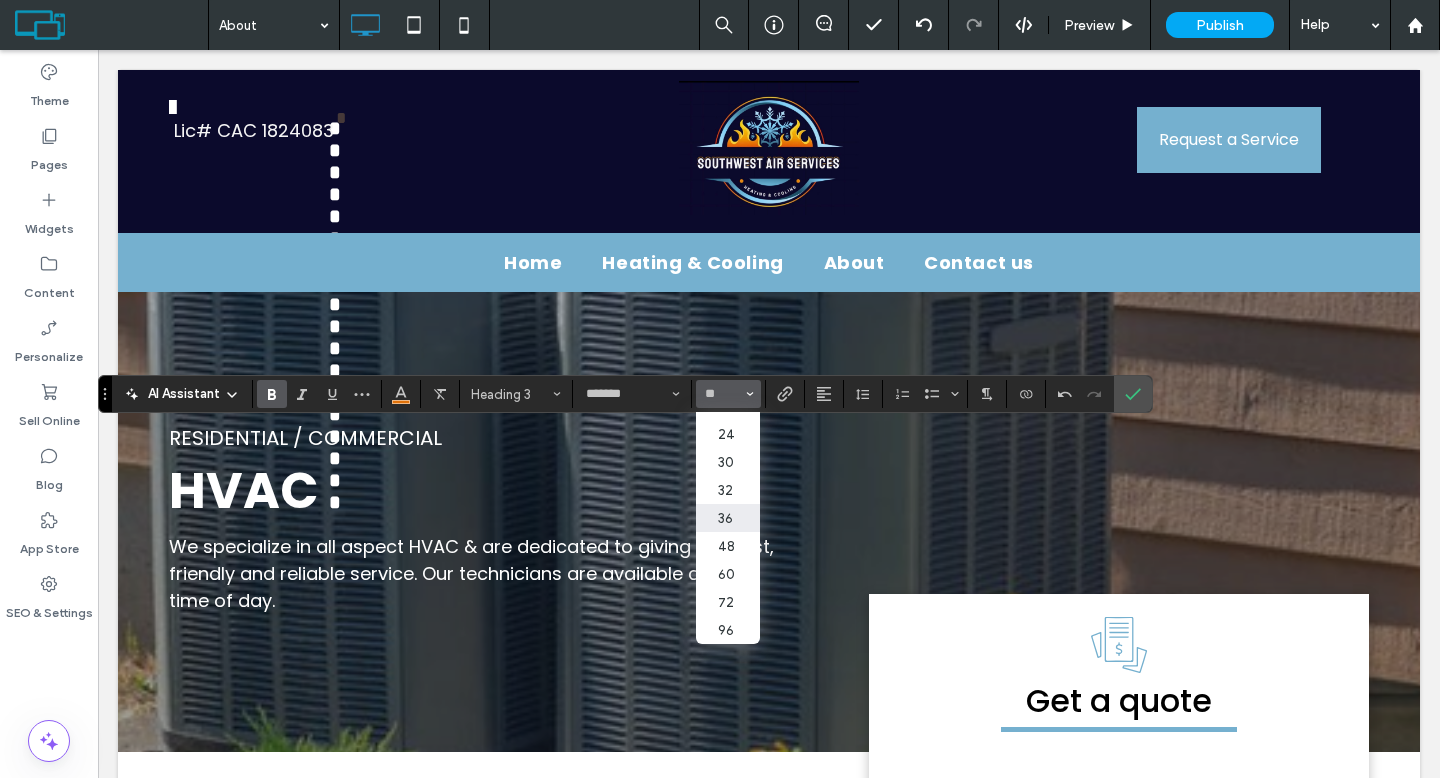 click on "36" at bounding box center (728, 518) 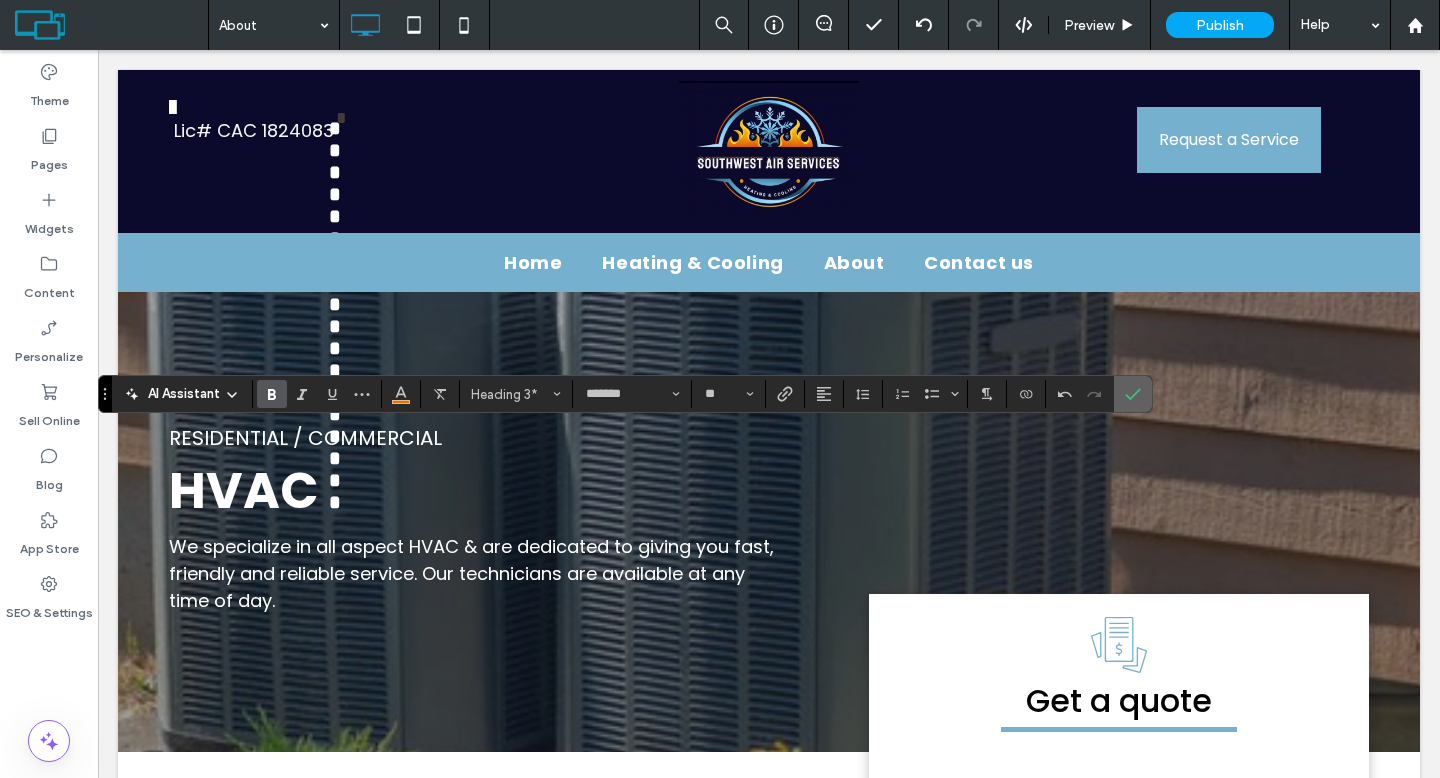 click 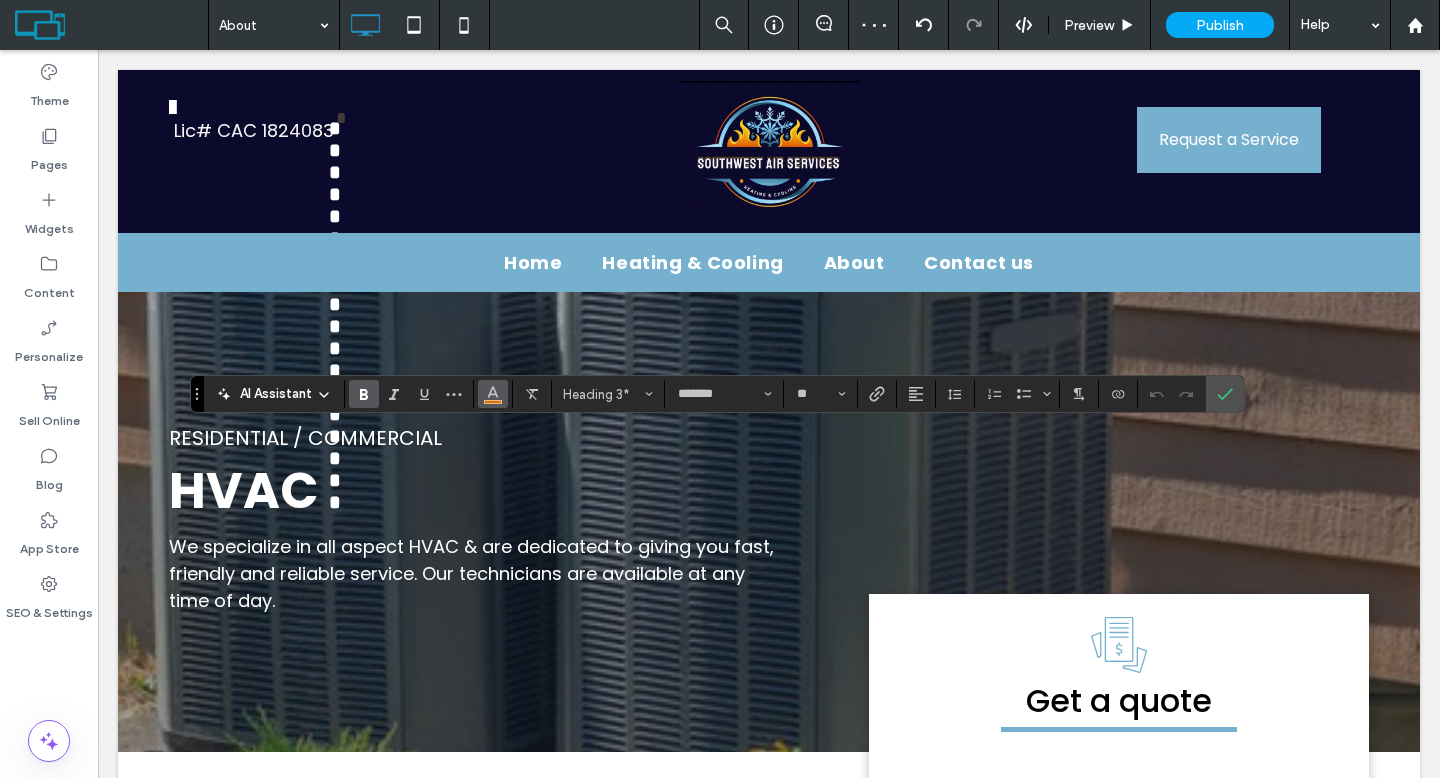 drag, startPoint x: 504, startPoint y: 408, endPoint x: 486, endPoint y: 403, distance: 18.681541 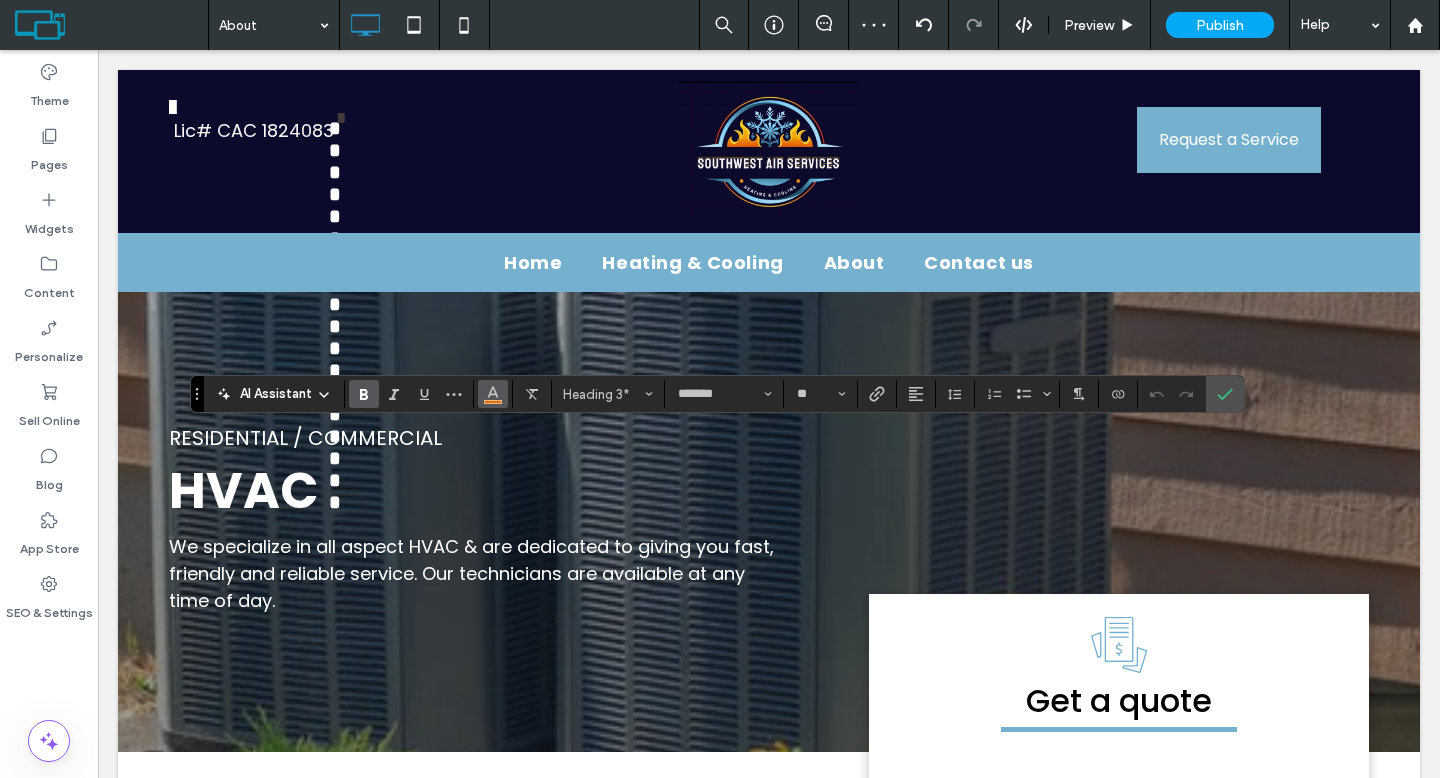 click on "AI Assistant Heading 3* ******* **" at bounding box center (717, 394) 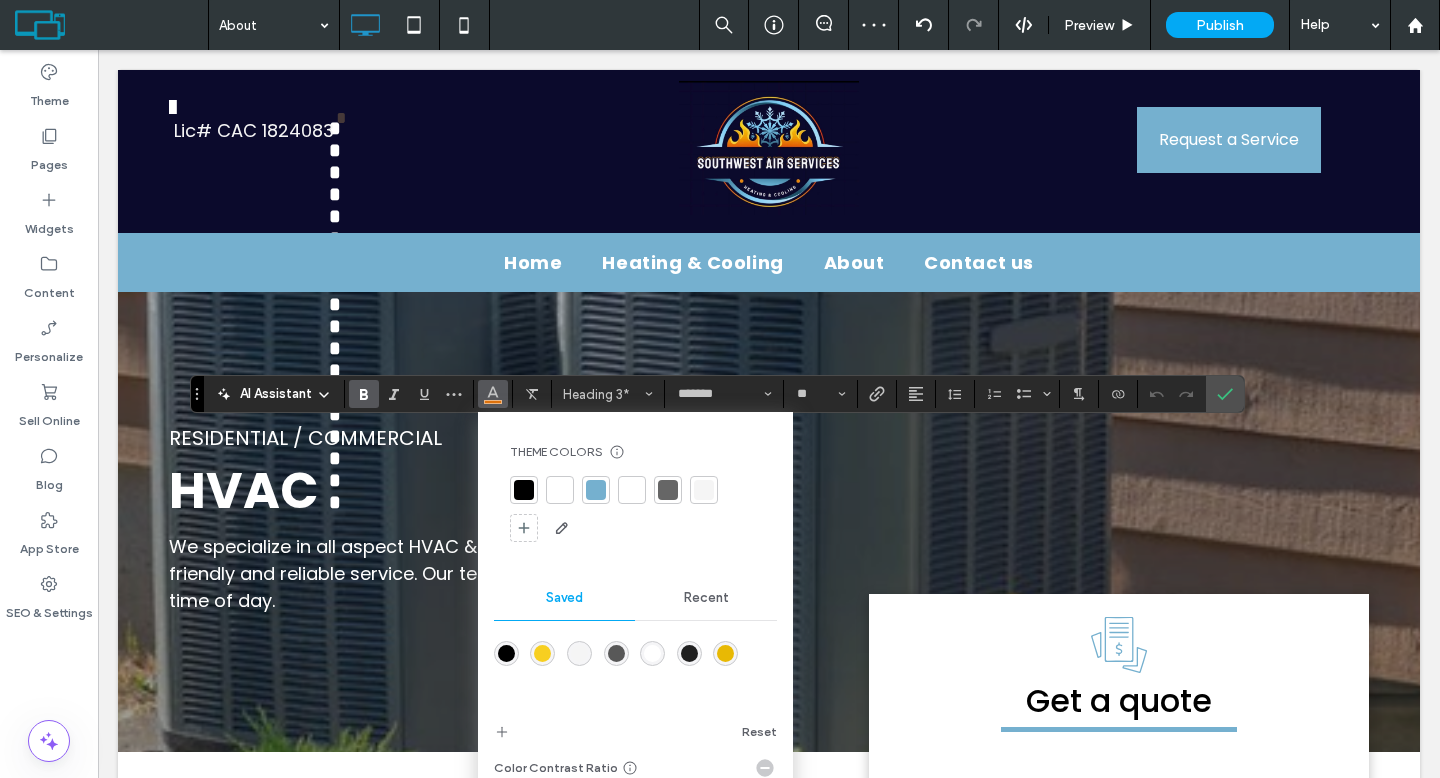 click at bounding box center (560, 490) 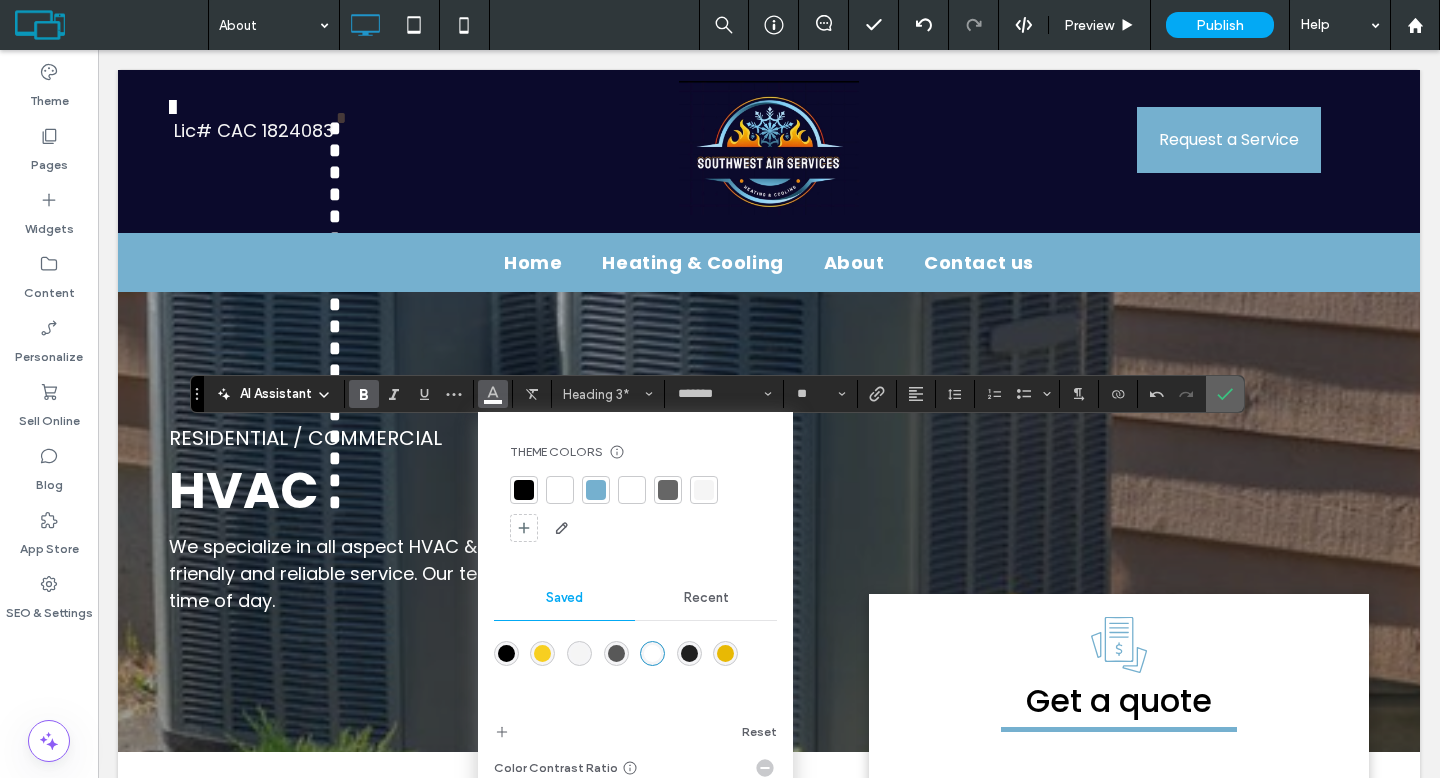 click at bounding box center (1225, 394) 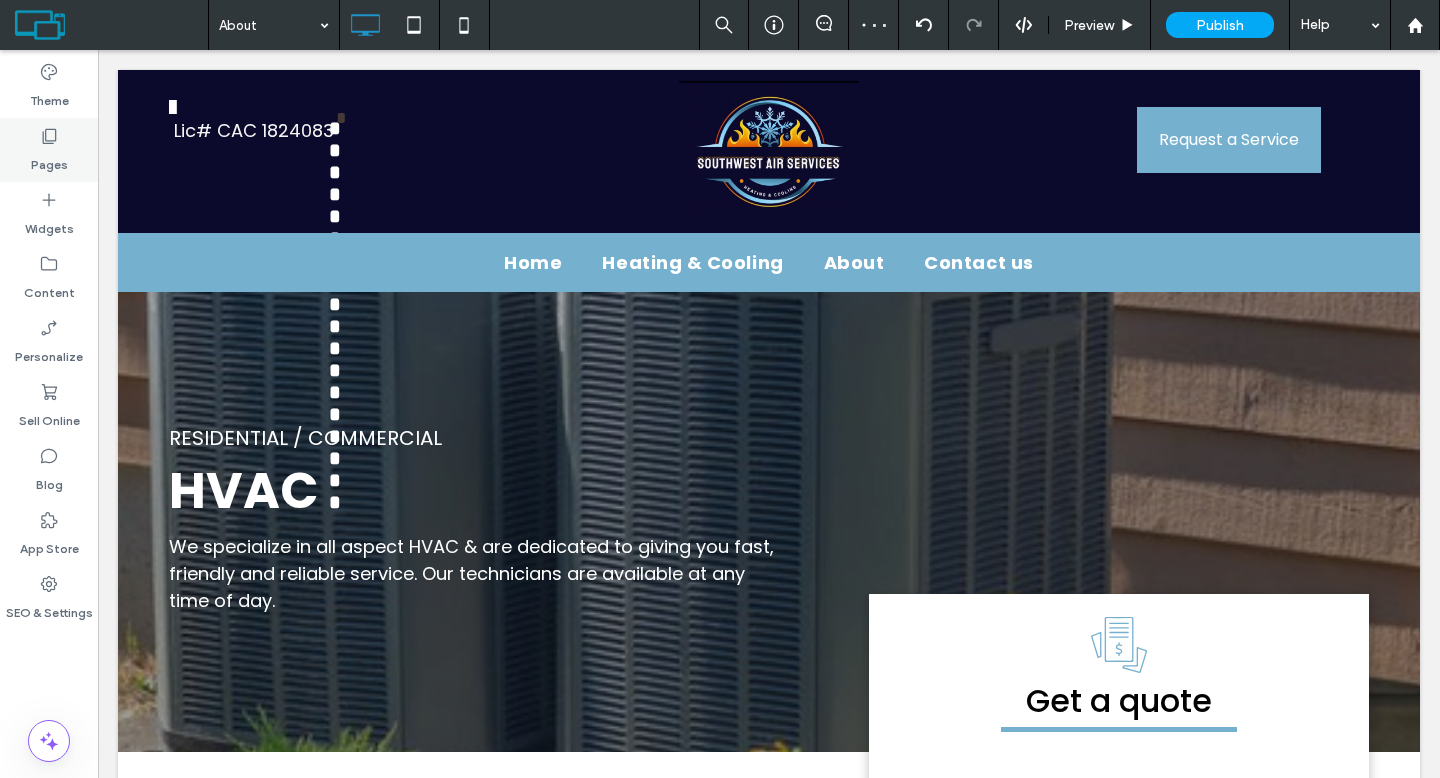 click on "Pages" at bounding box center (49, 160) 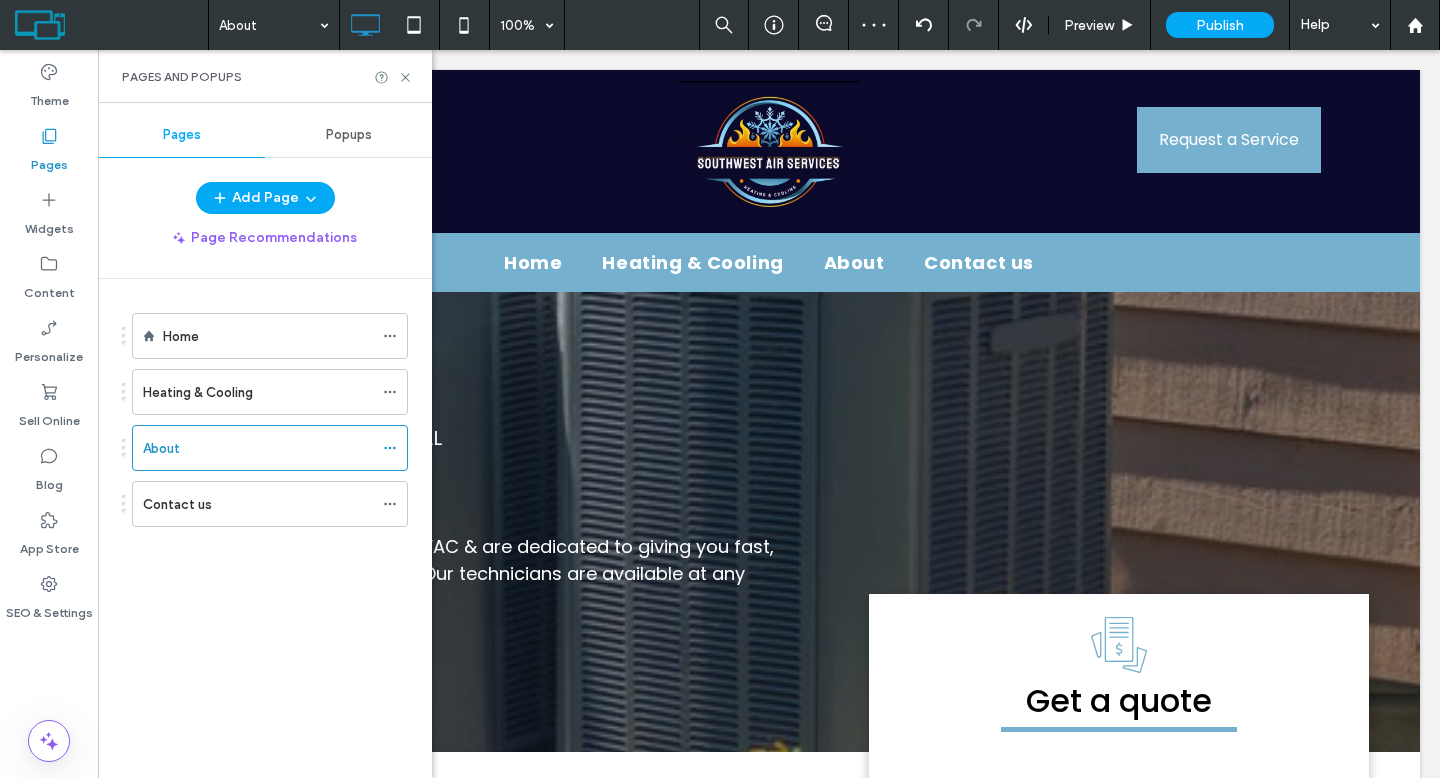 click on "Contact us" at bounding box center (177, 504) 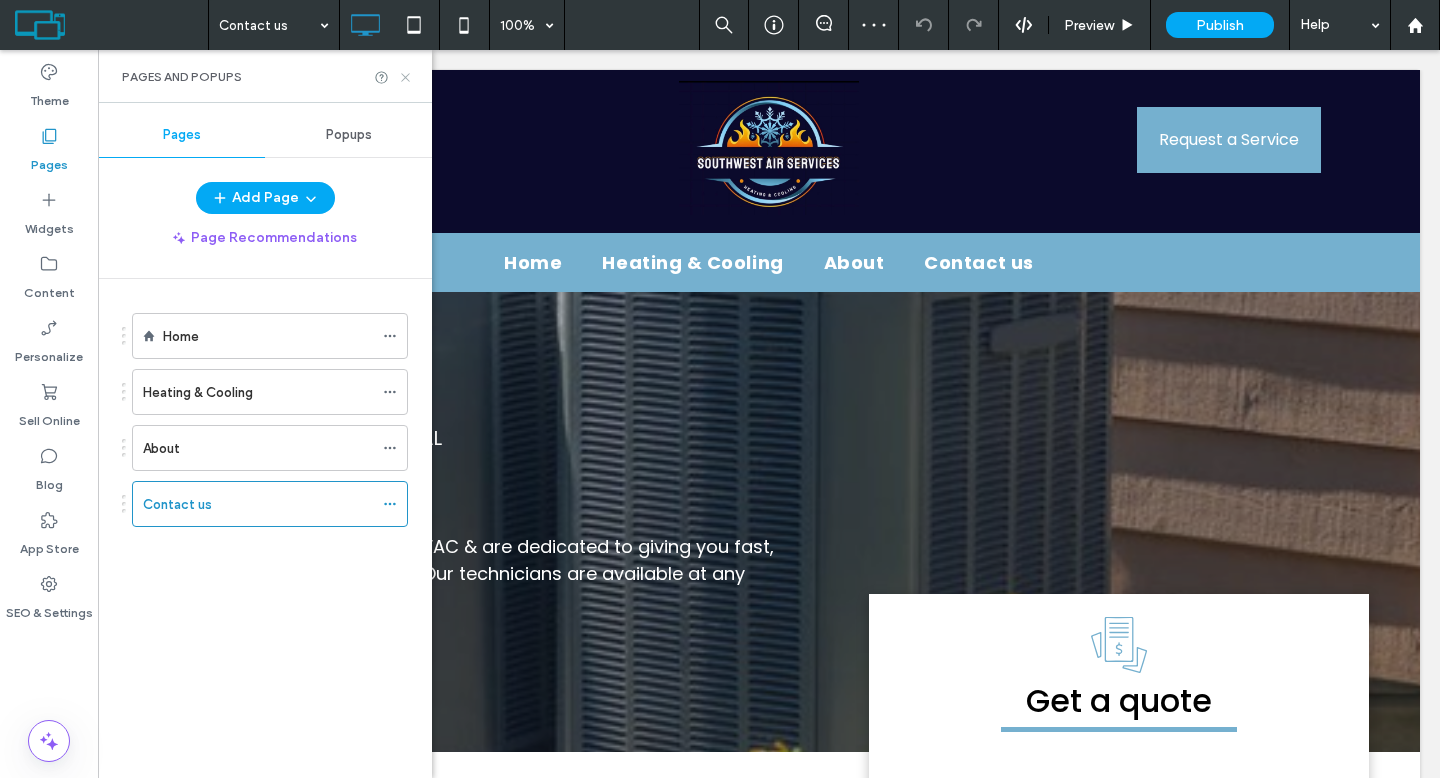 click 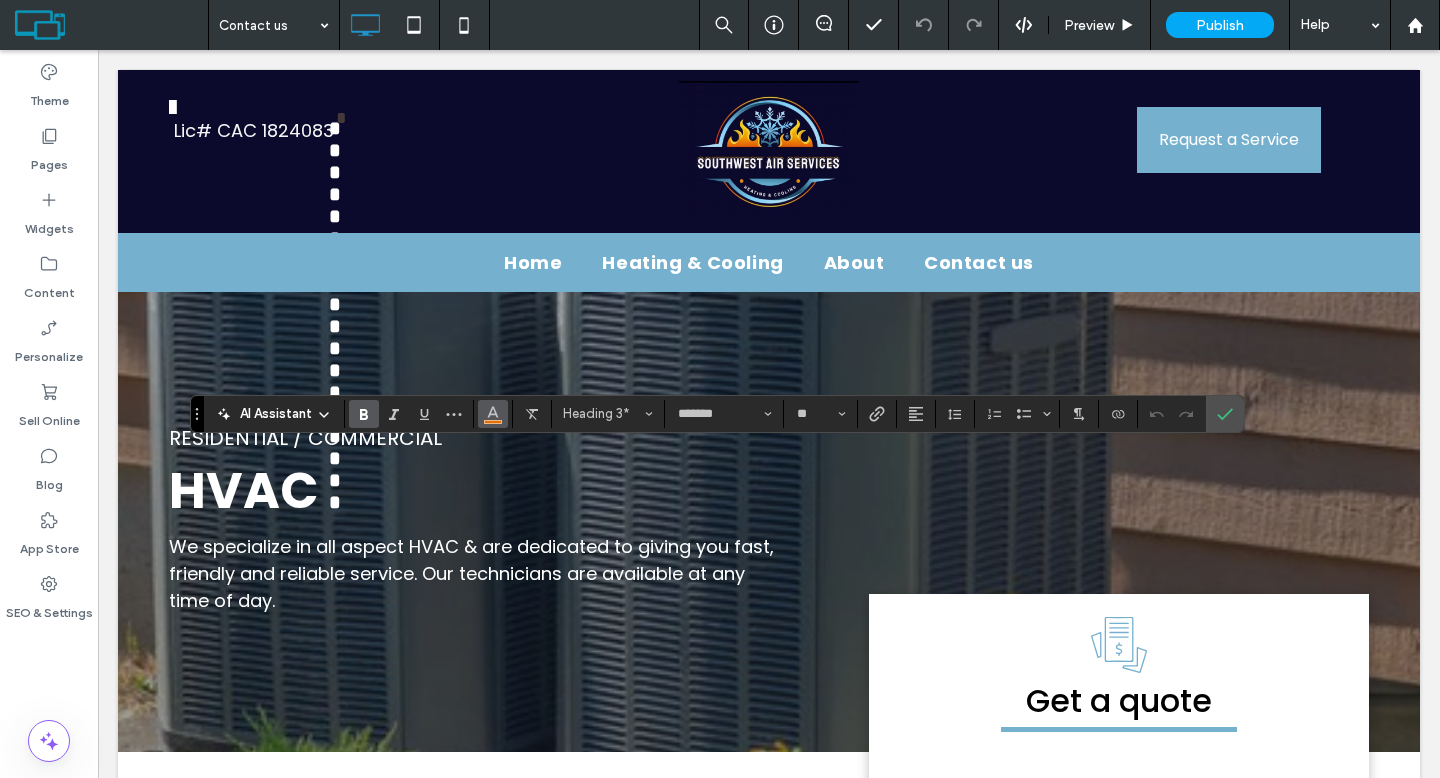 click at bounding box center (493, 412) 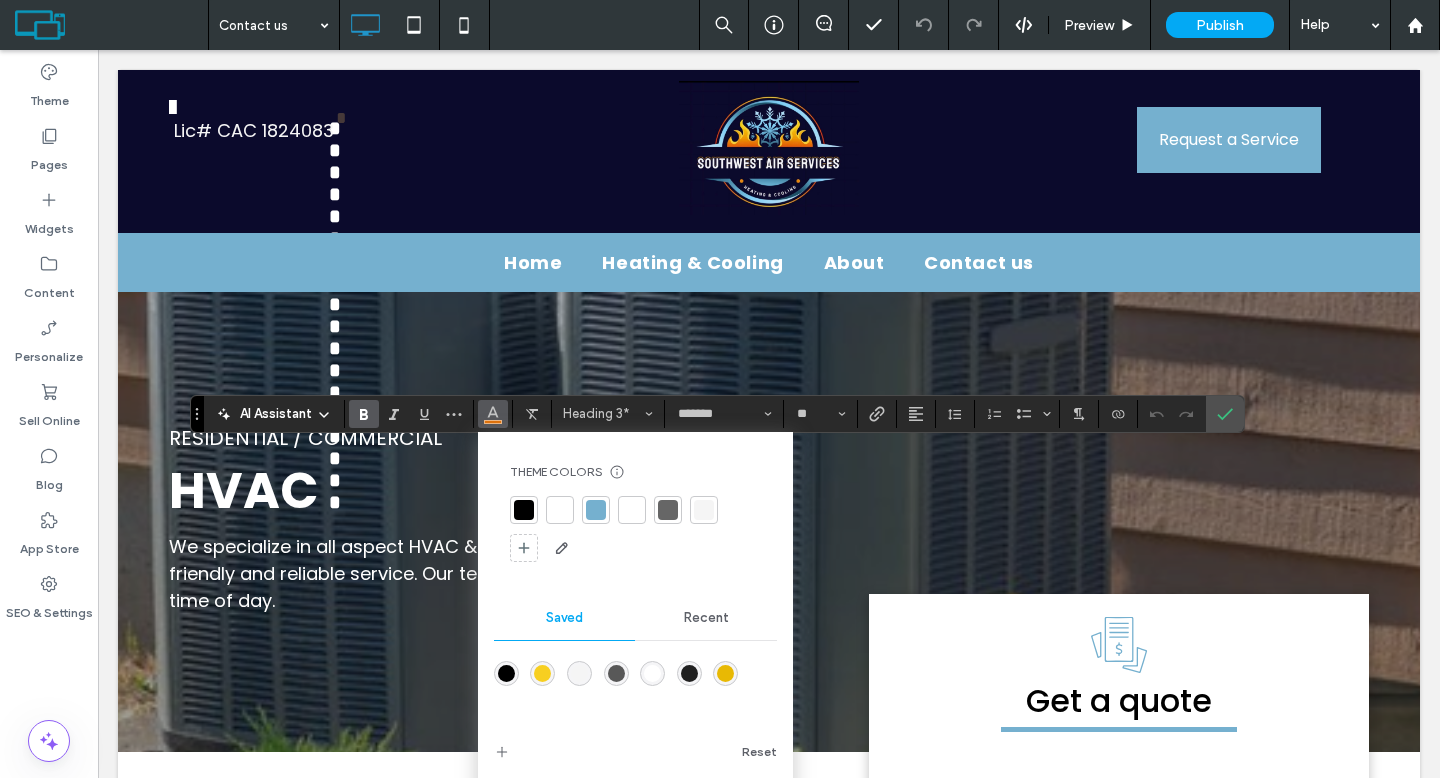 click at bounding box center [560, 510] 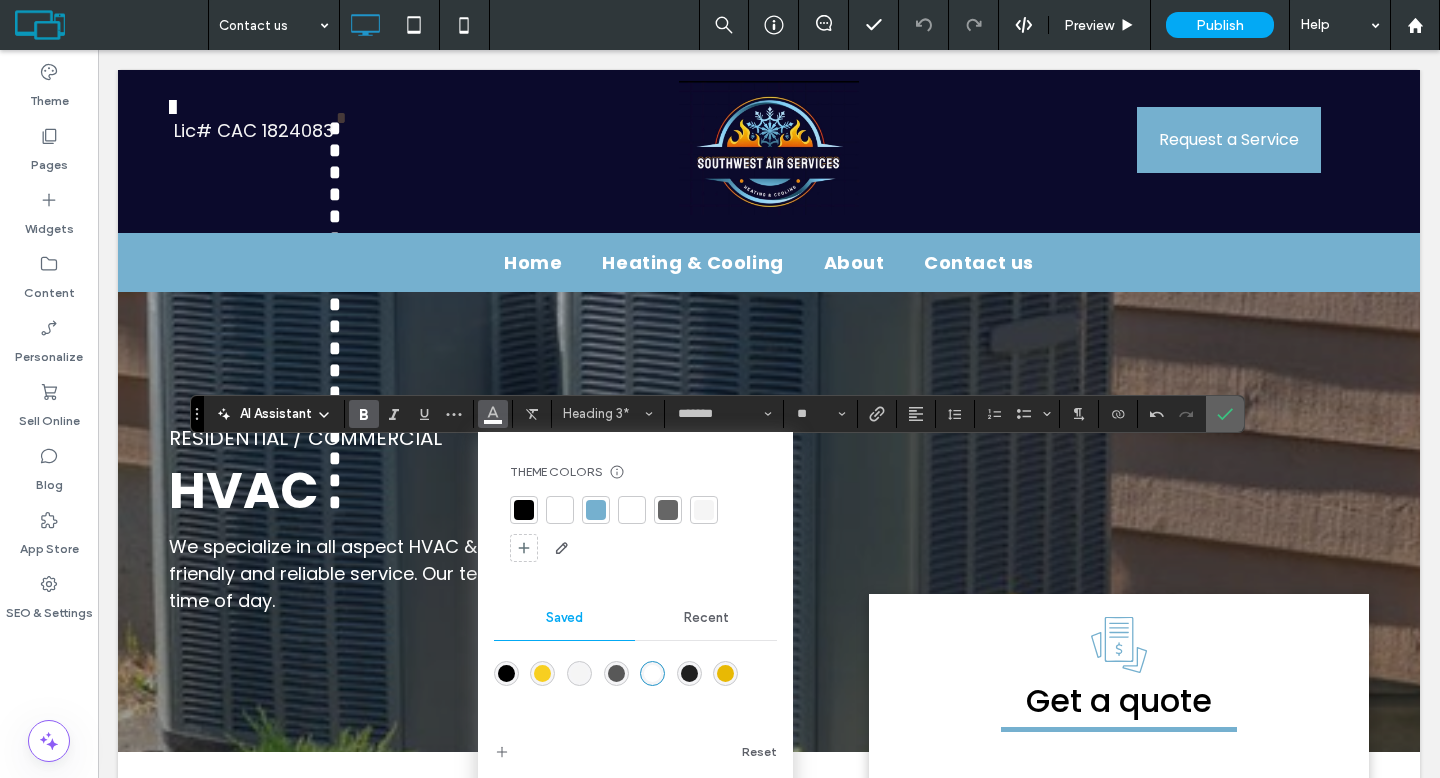click 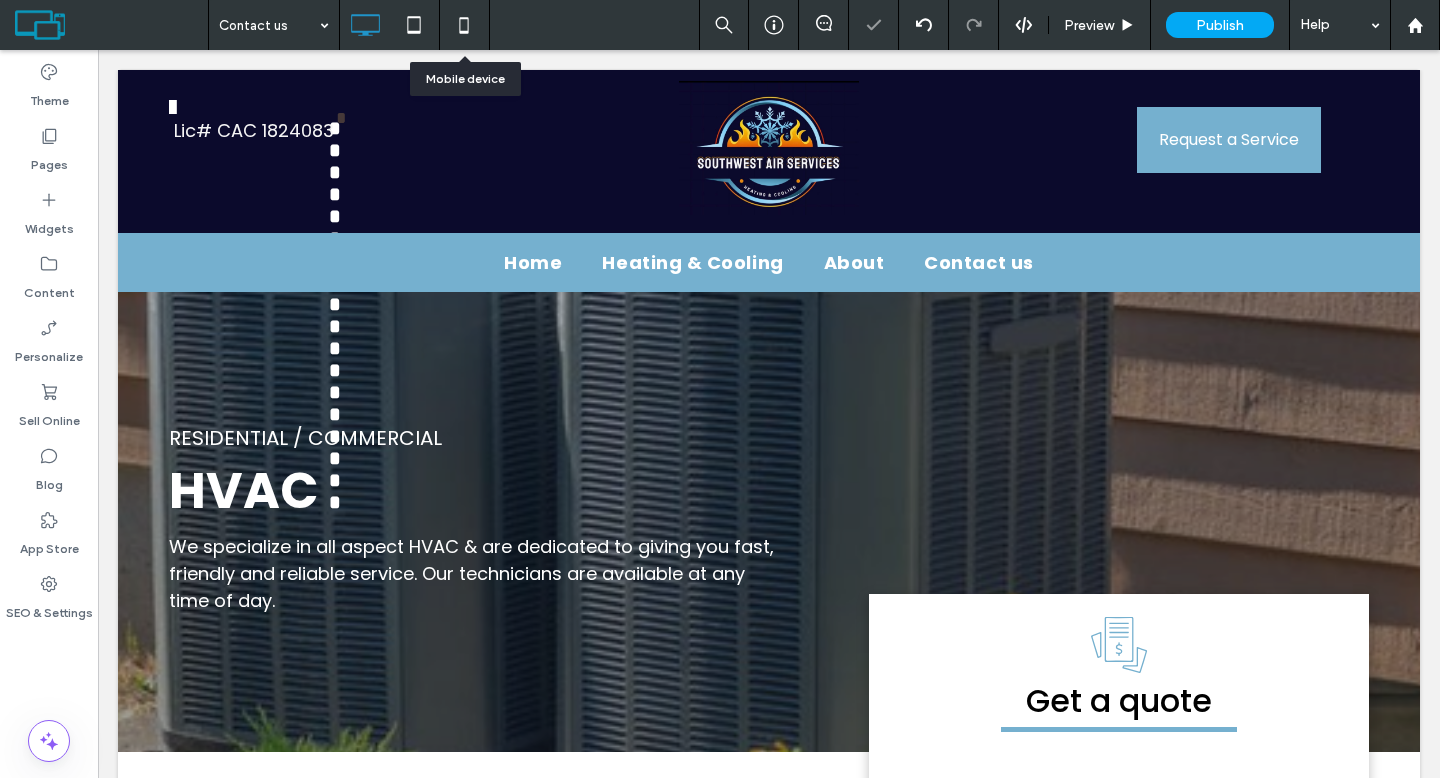 click 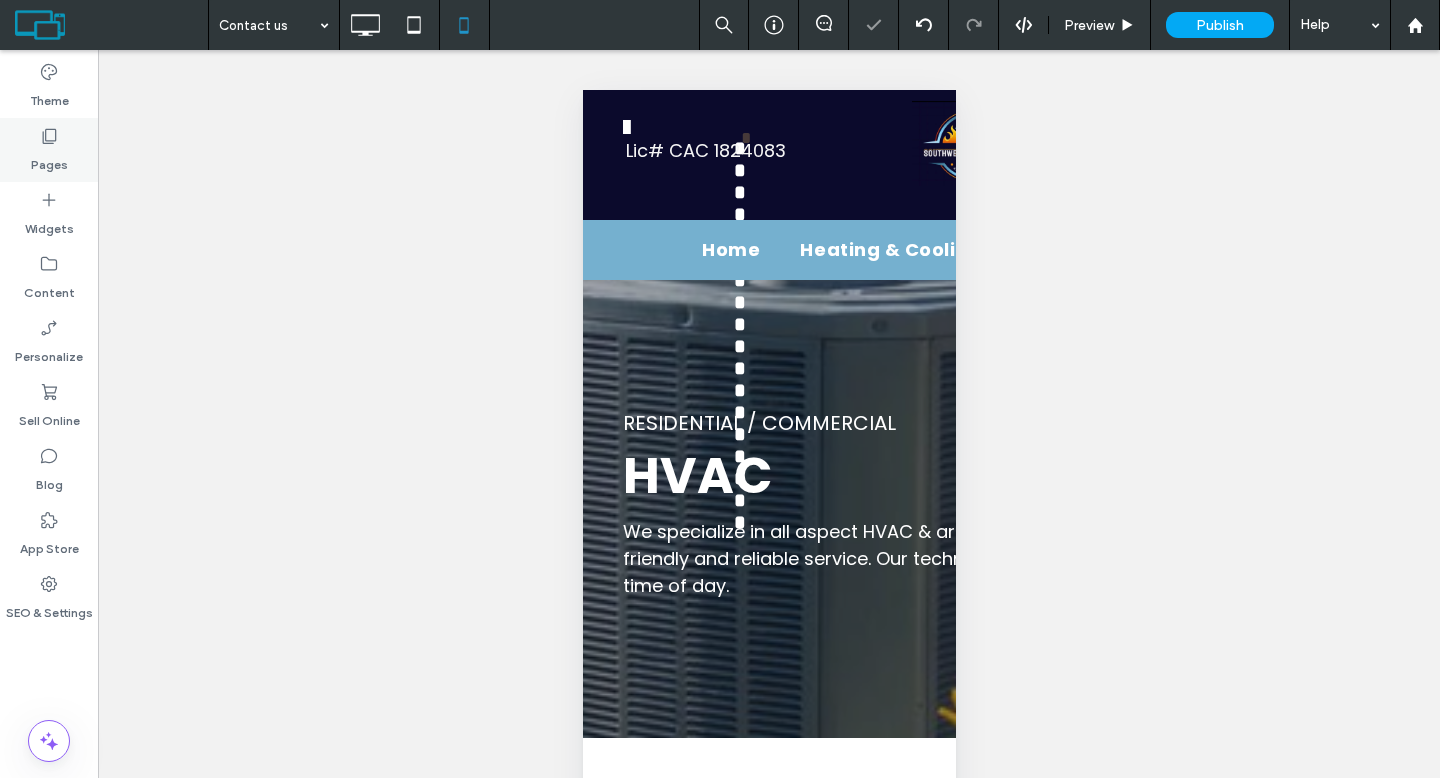 click 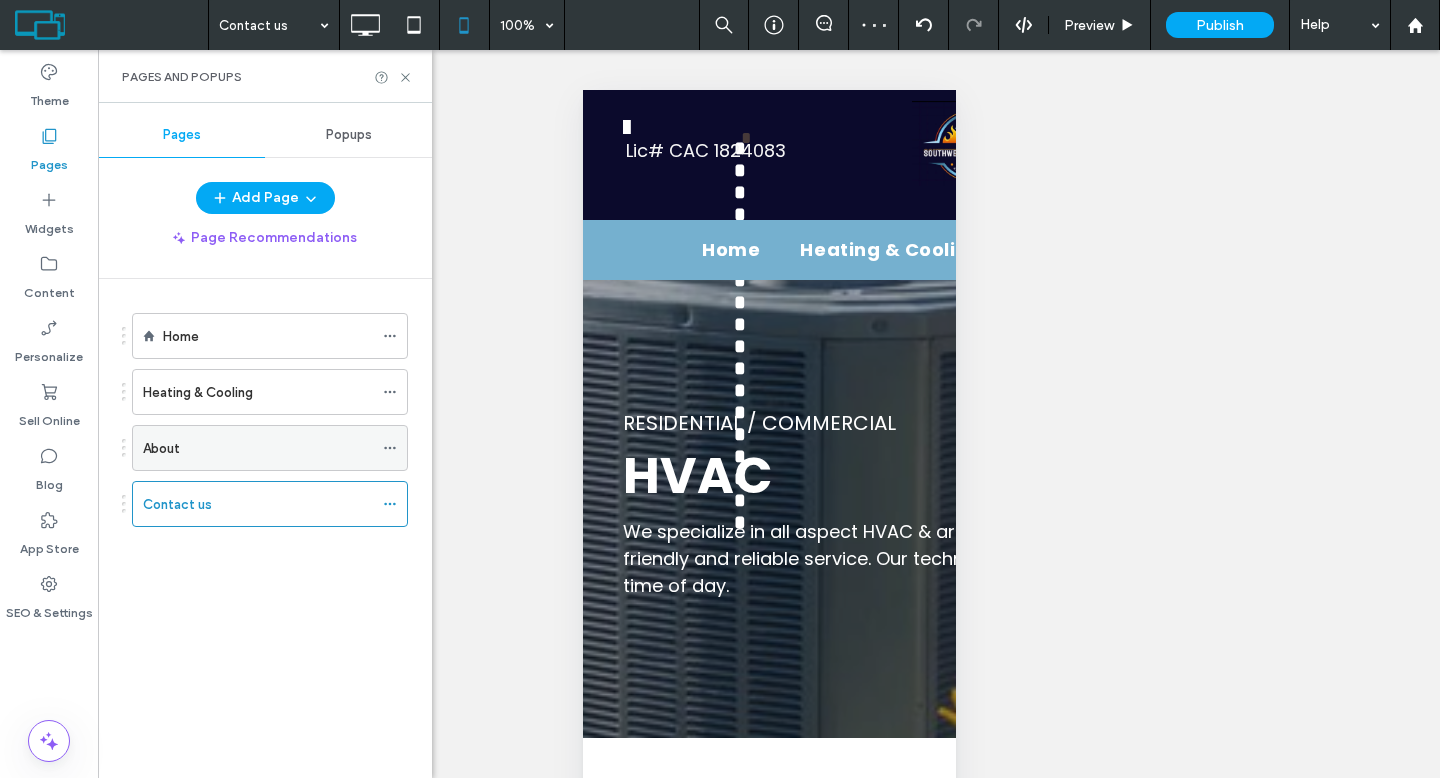 click on "About" at bounding box center (161, 448) 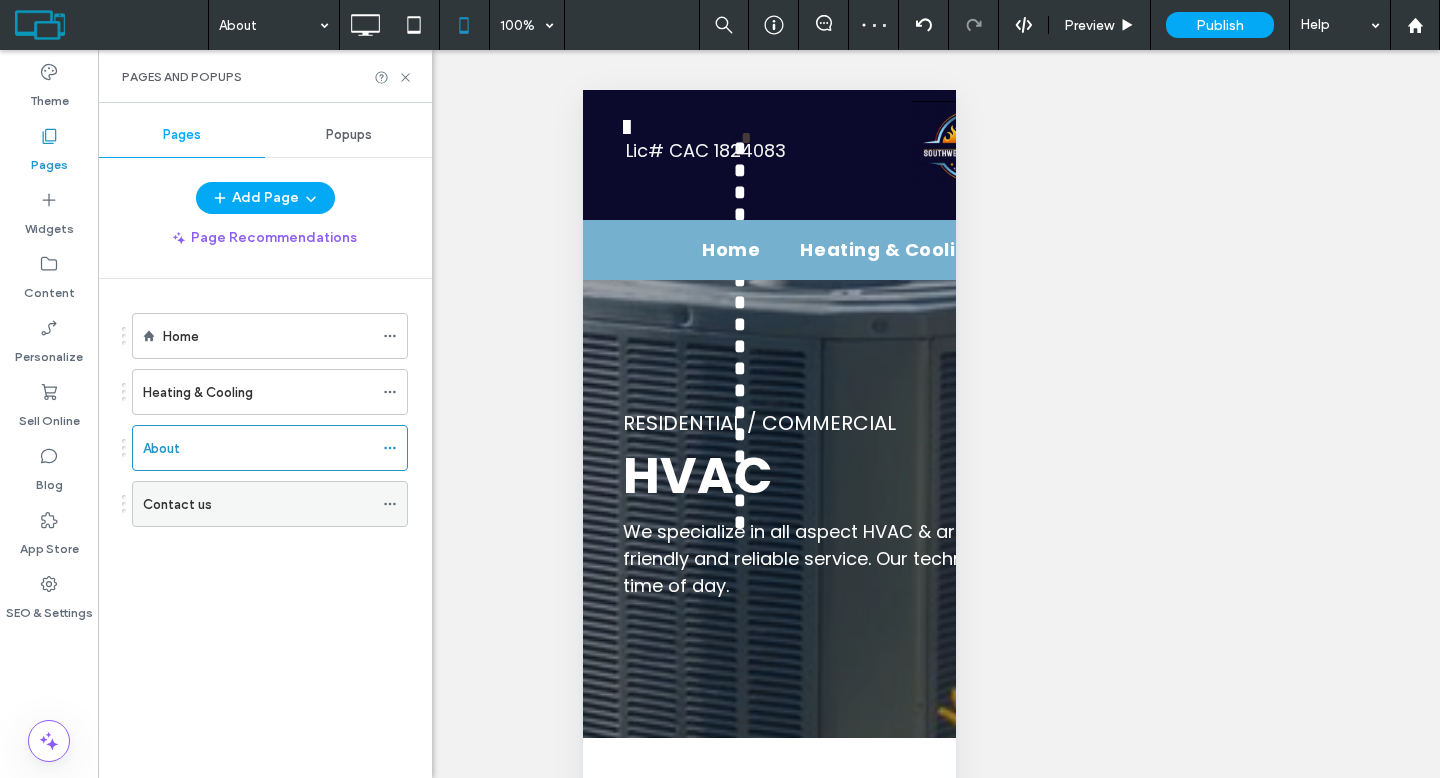 click on "Contact us" at bounding box center (258, 504) 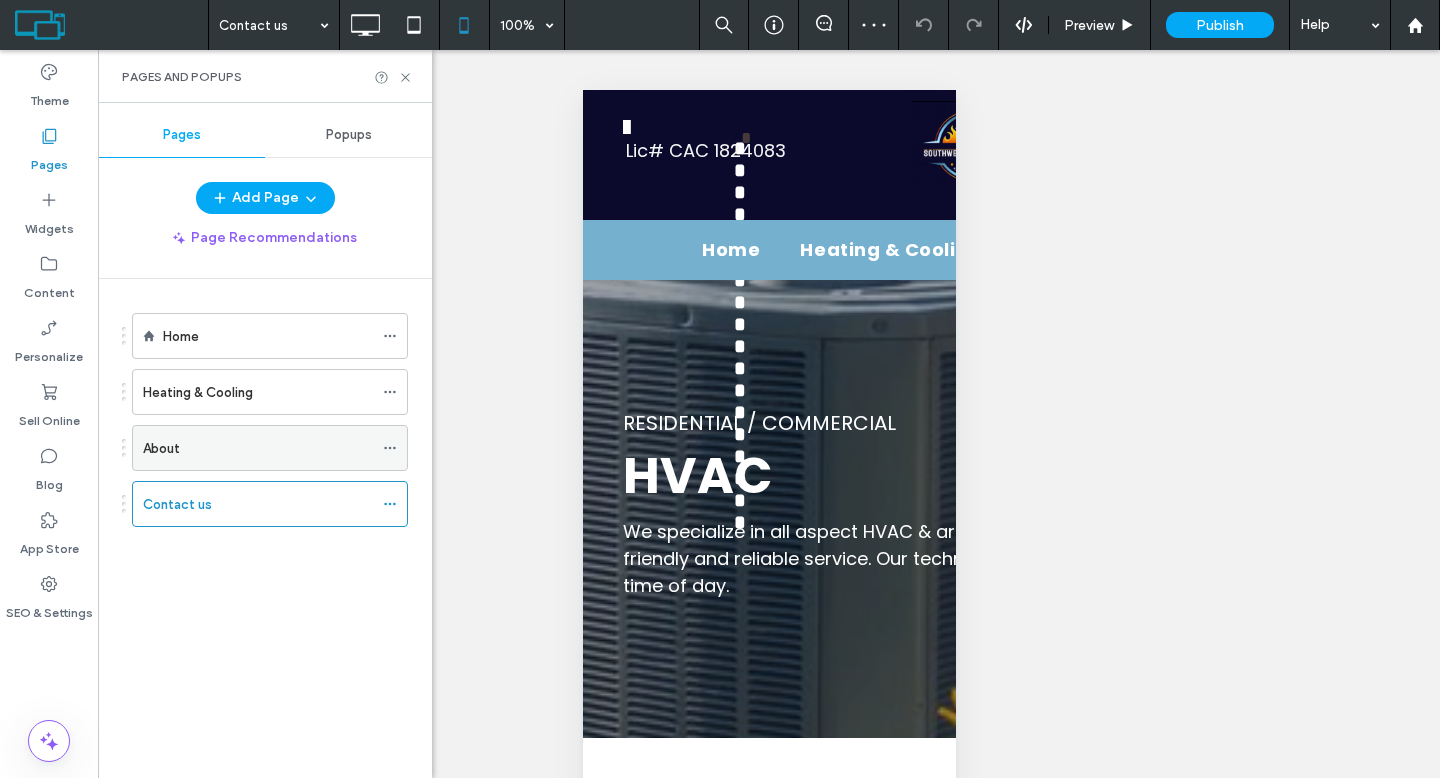 click on "About" at bounding box center [258, 448] 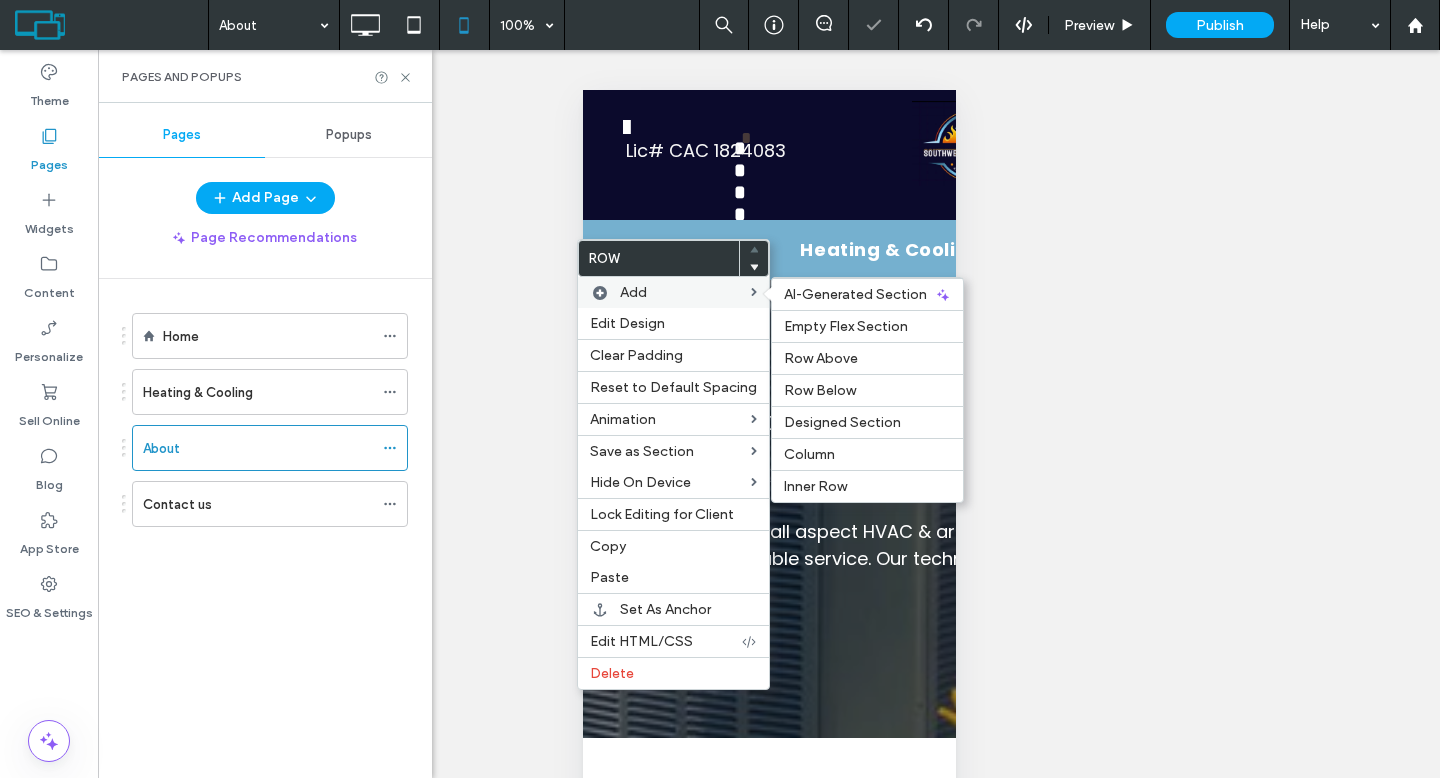 click on "Add AI-Generated Section Empty Flex Section Row Above Row Below Designed Section Column Inner Row" at bounding box center [673, 292] 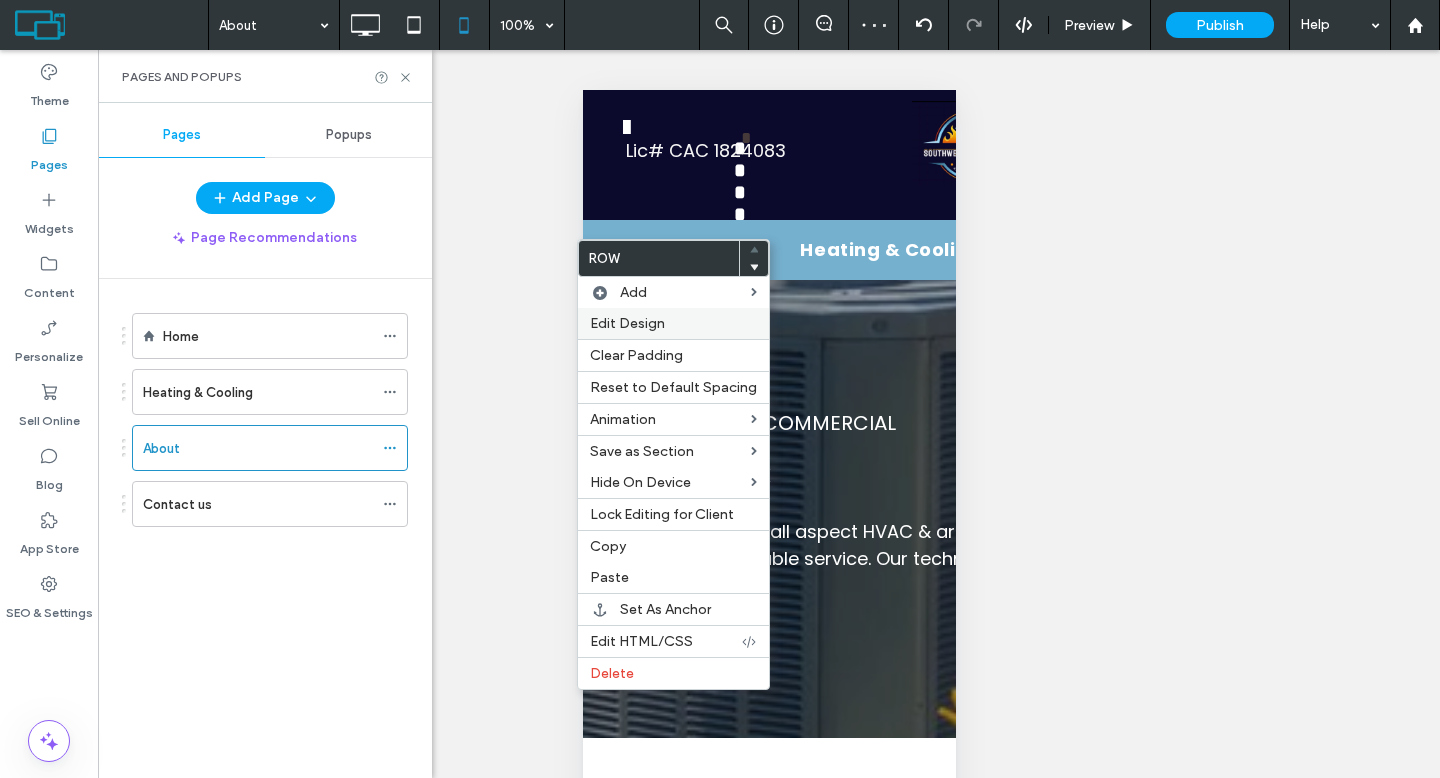 drag, startPoint x: 605, startPoint y: 312, endPoint x: 595, endPoint y: 320, distance: 12.806249 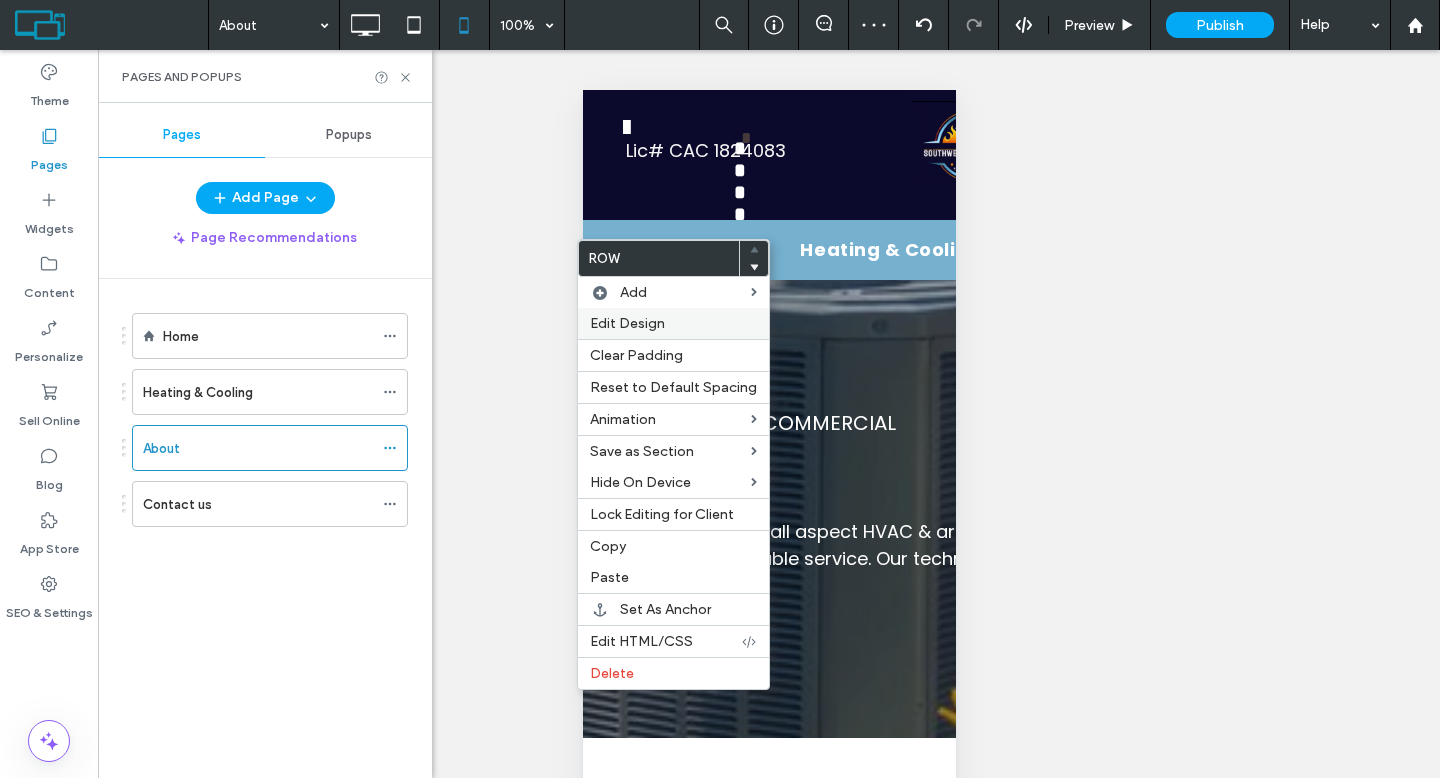 click on "Edit Design" at bounding box center (673, 323) 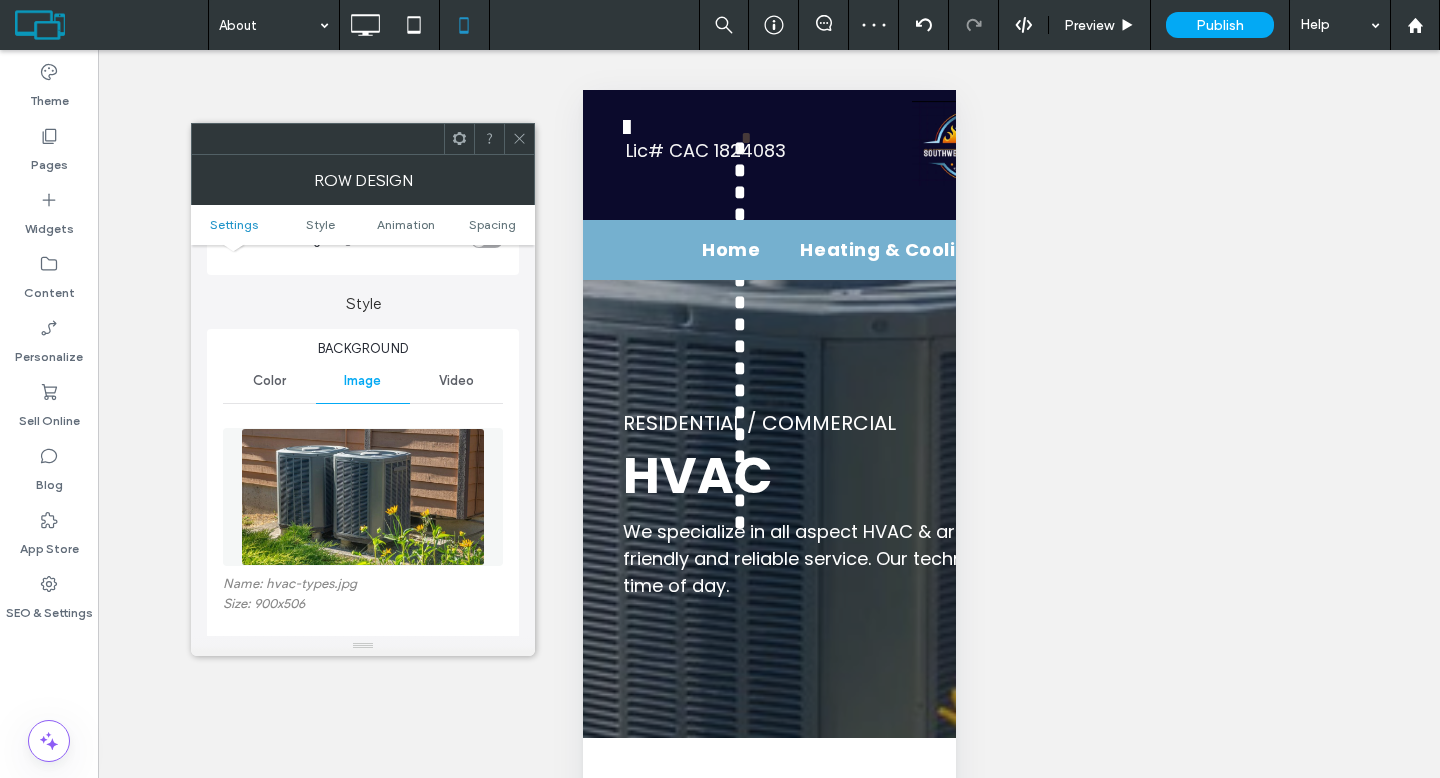 scroll, scrollTop: 180, scrollLeft: 0, axis: vertical 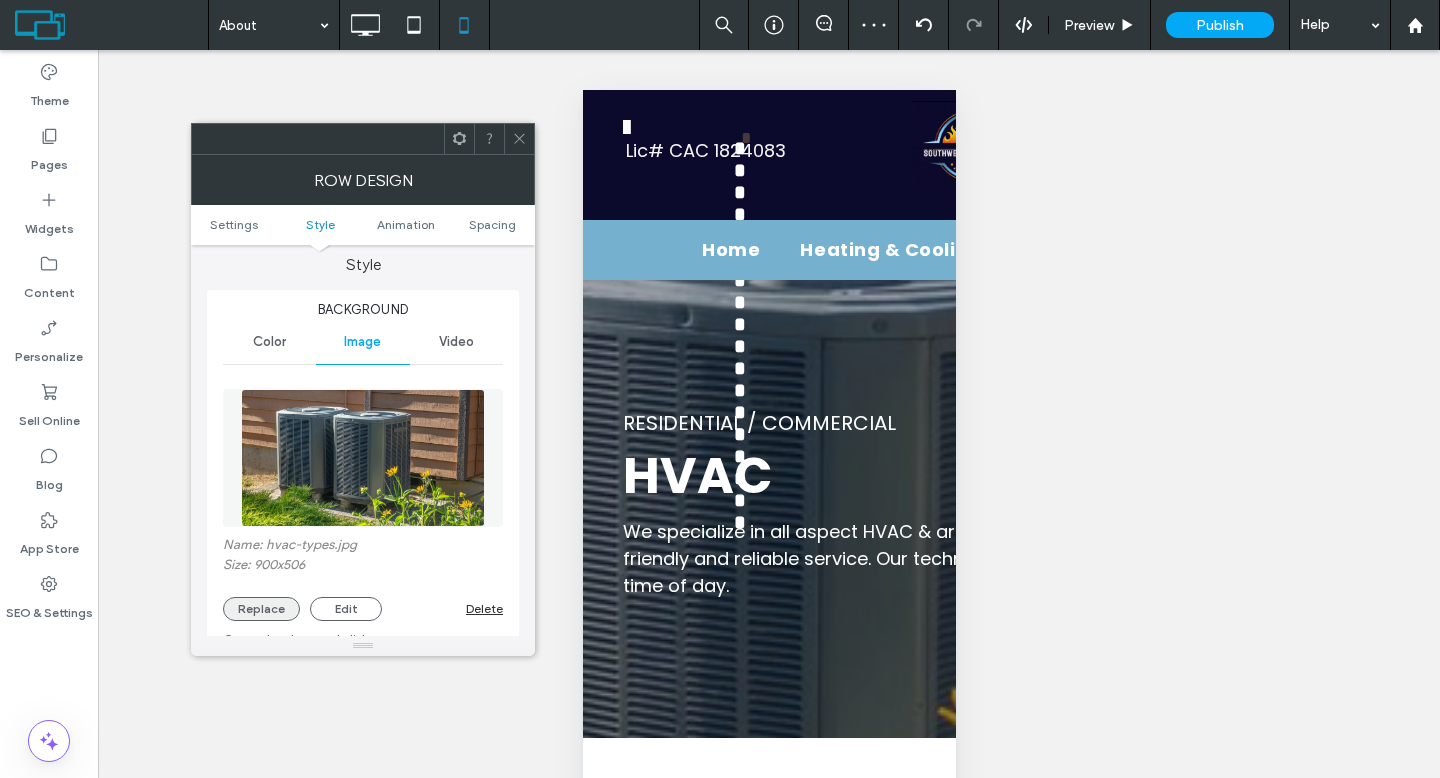 click on "Replace" at bounding box center [261, 609] 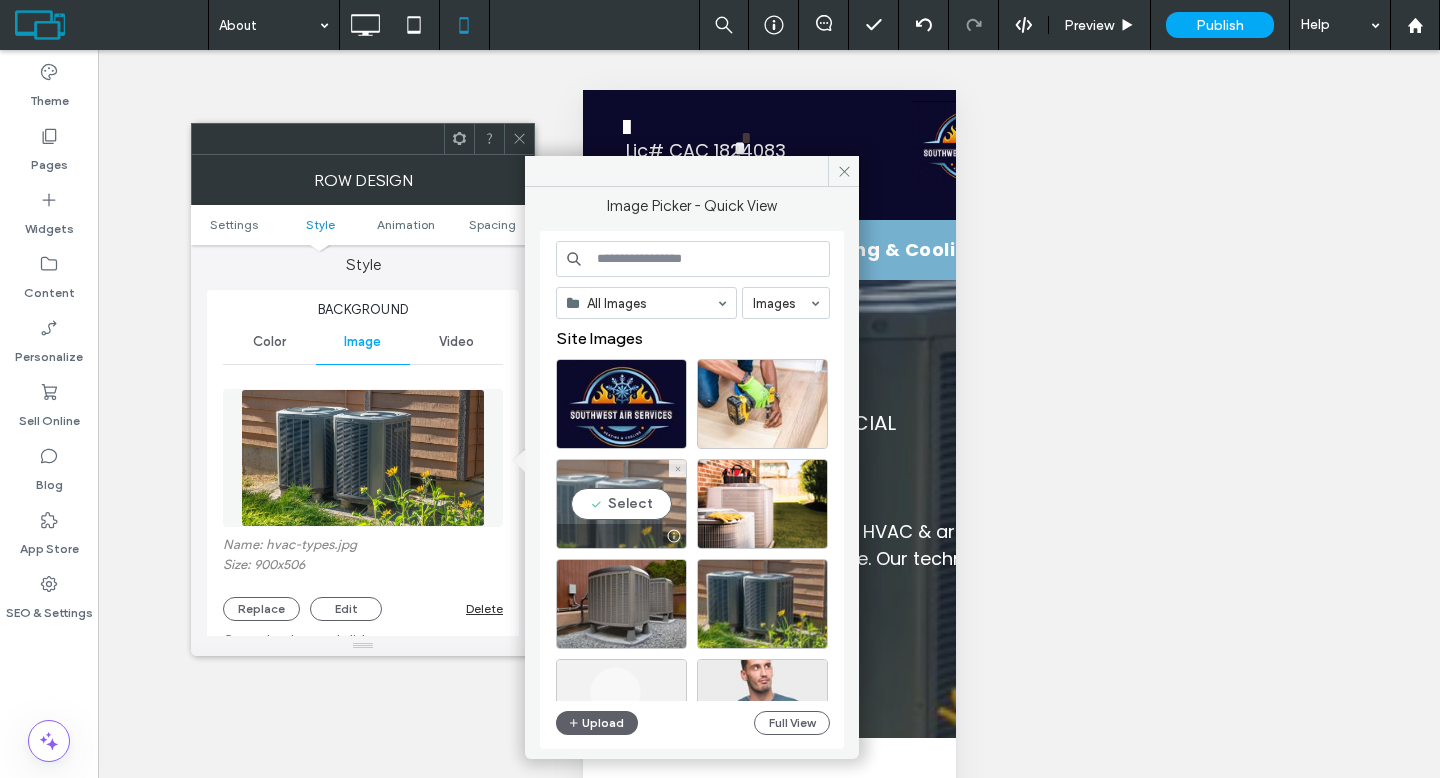 click on "Select" at bounding box center (621, 504) 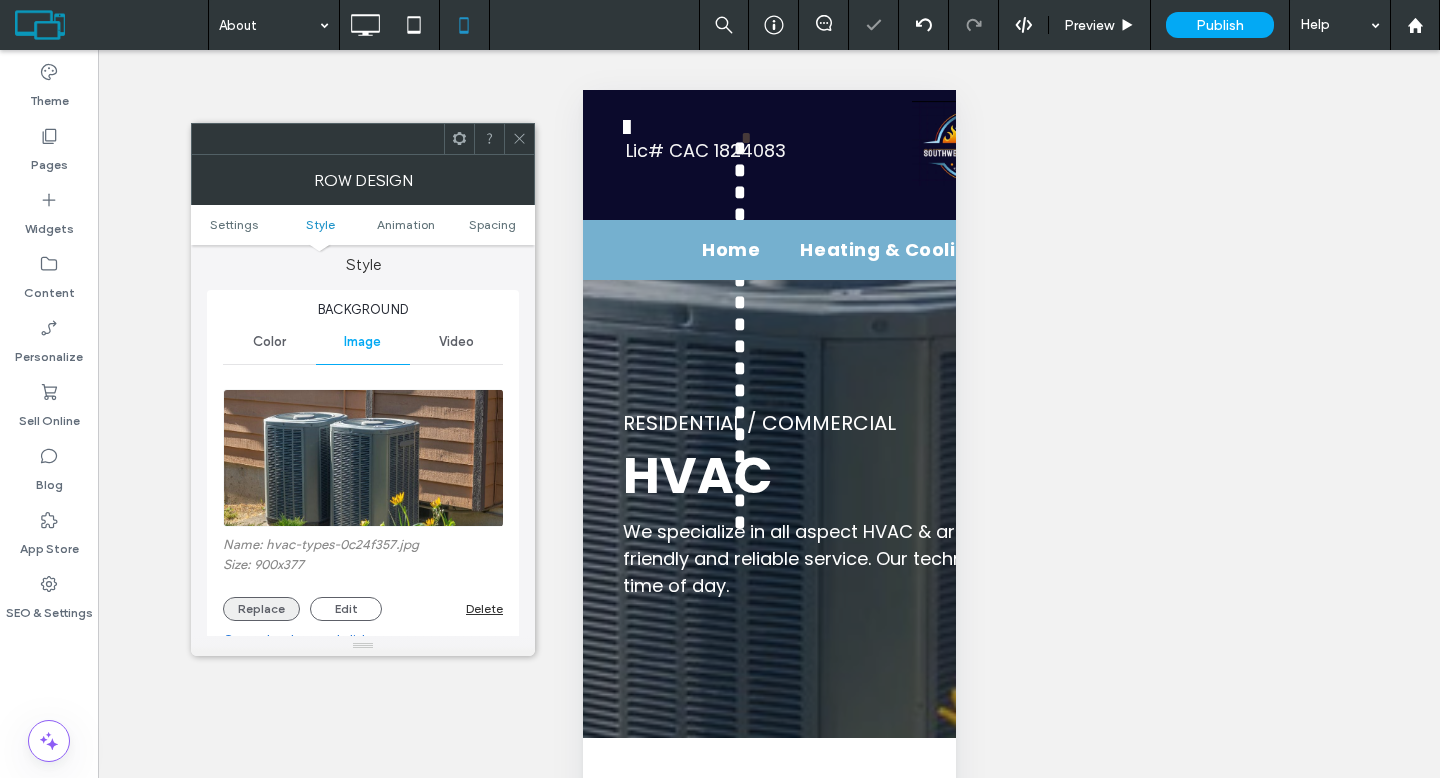 click on "Replace" at bounding box center [261, 609] 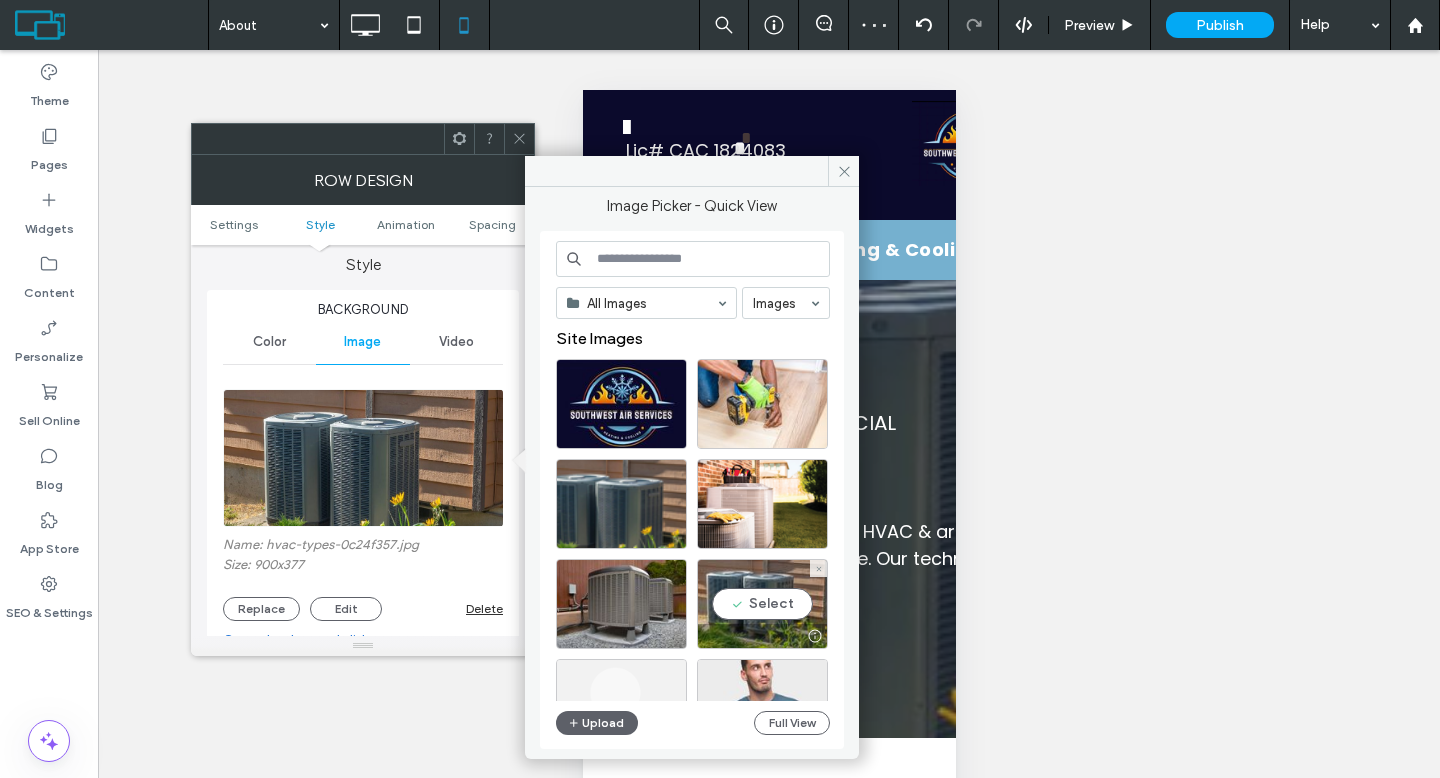 scroll, scrollTop: 152, scrollLeft: 0, axis: vertical 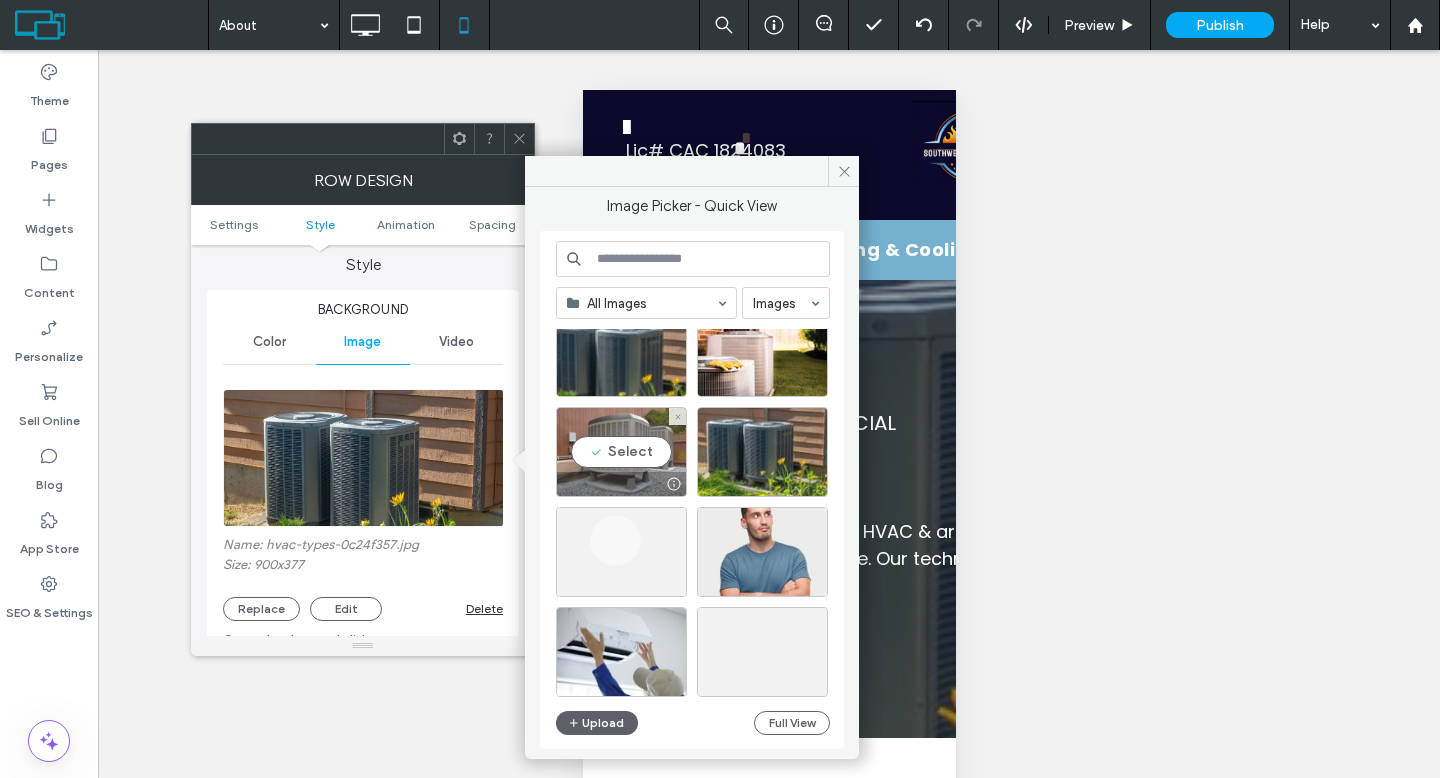 click on "Select" at bounding box center (621, 452) 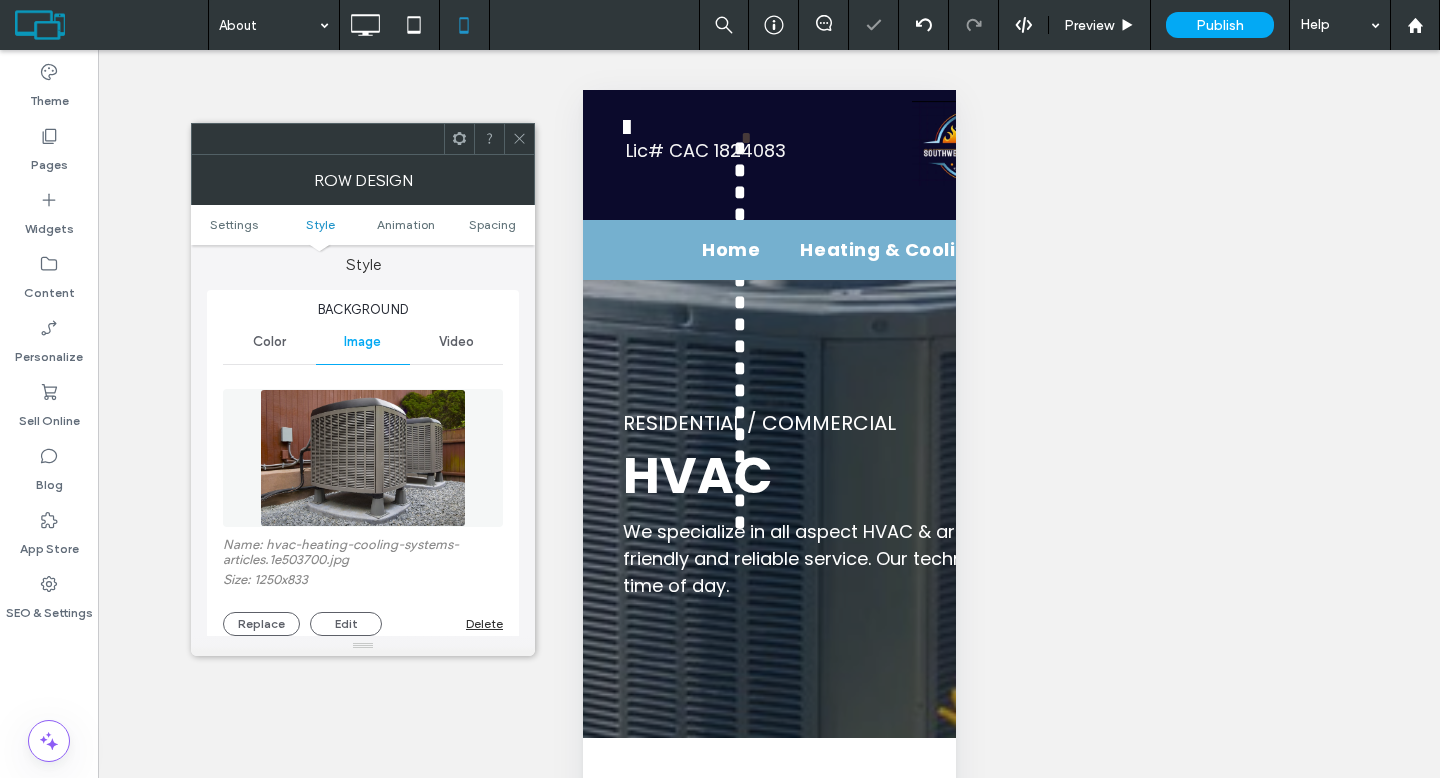 click at bounding box center [519, 139] 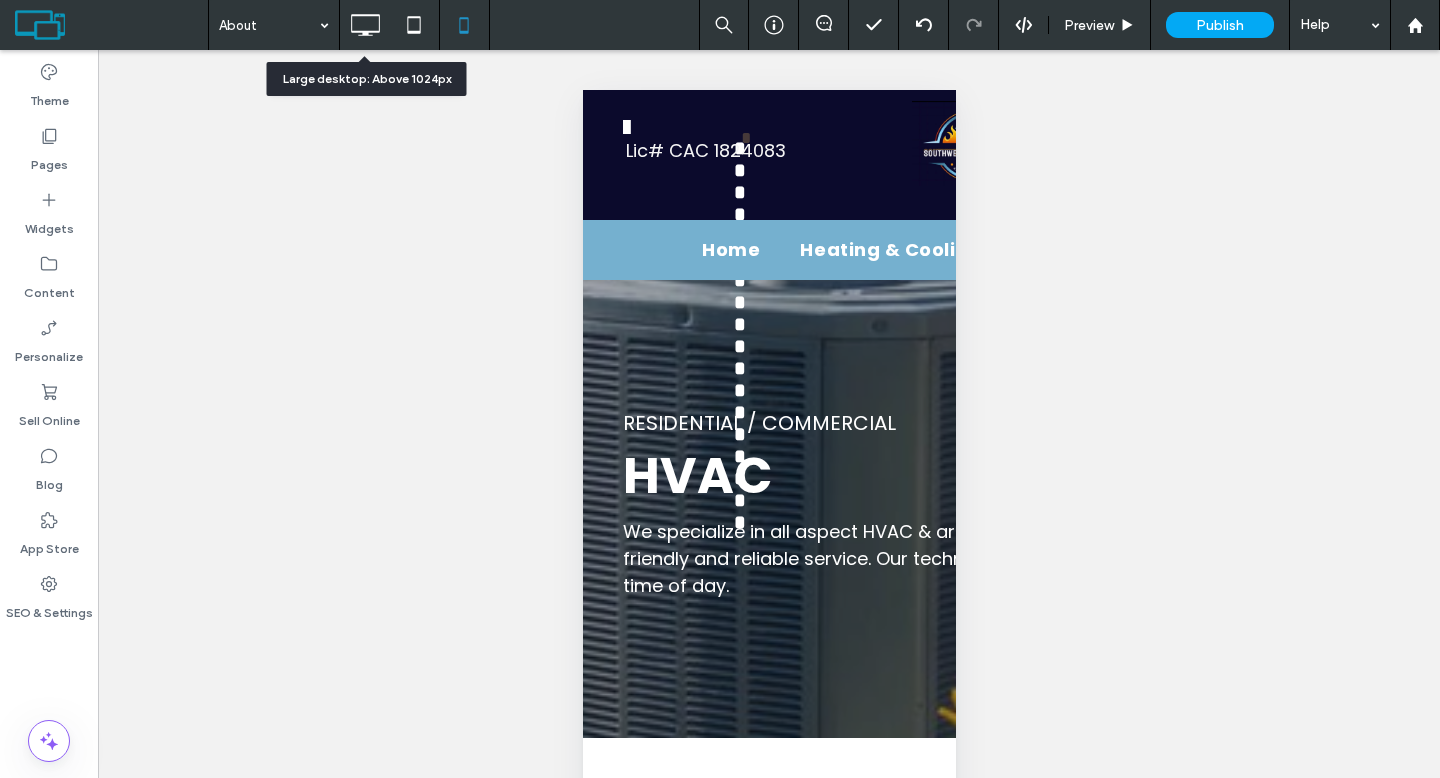 click 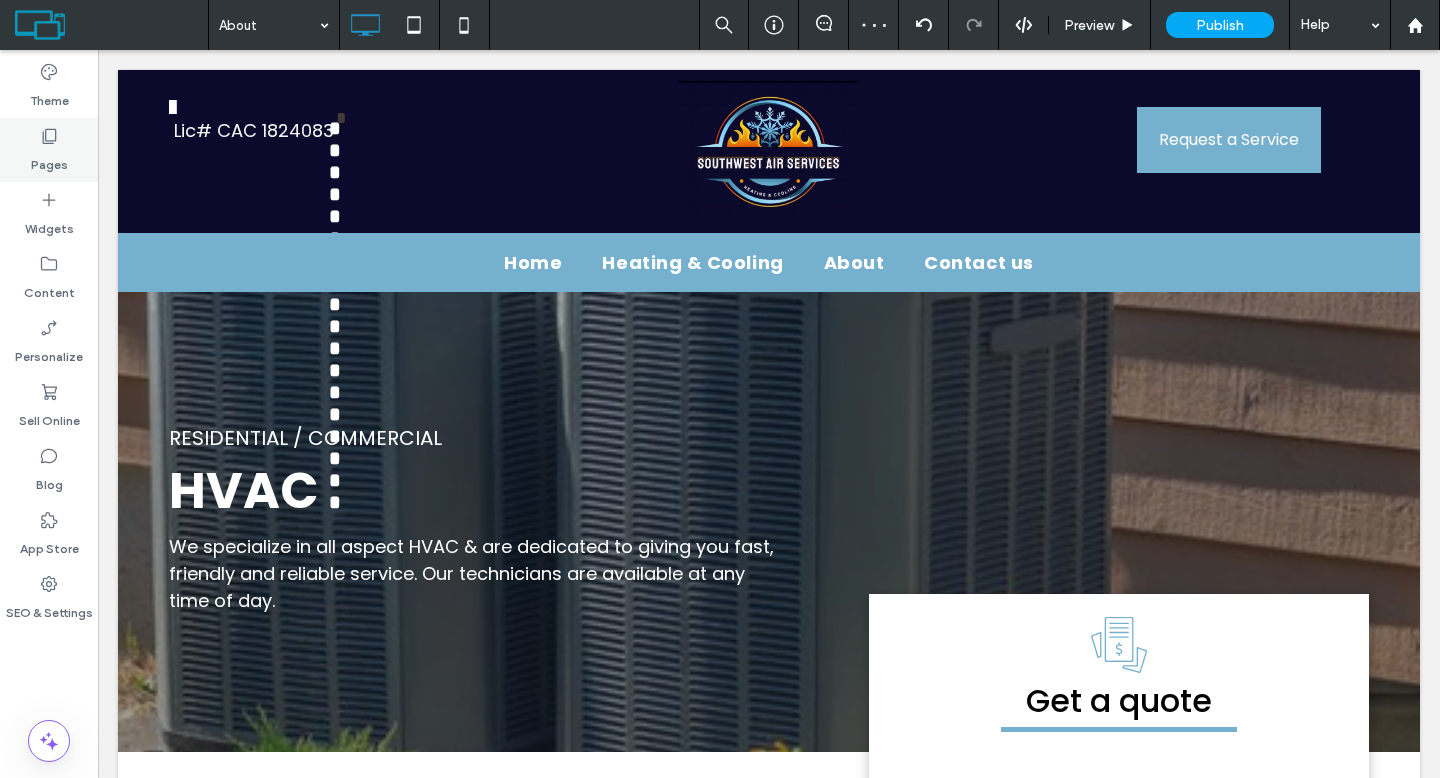 click on "Pages" at bounding box center [49, 150] 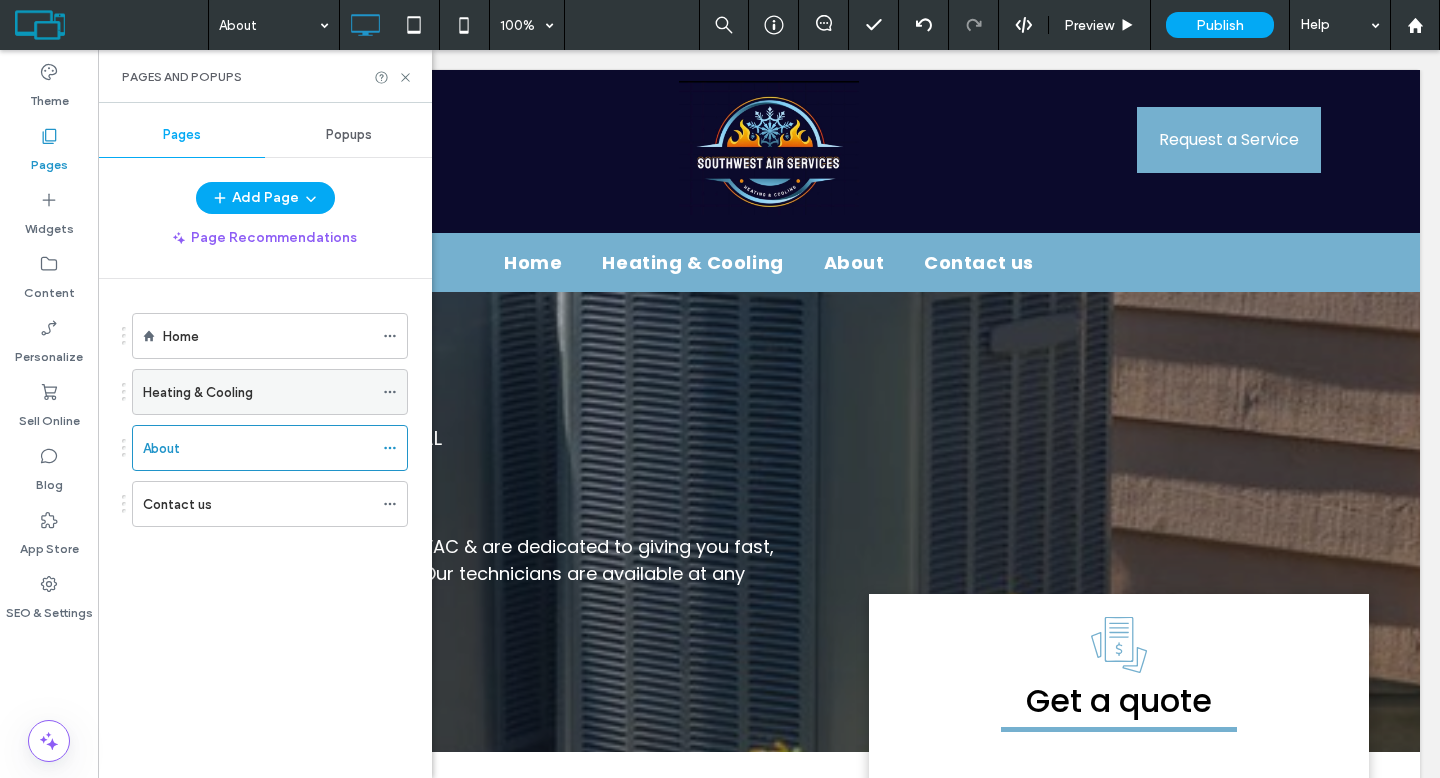 click on "Heating & Cooling" at bounding box center (198, 392) 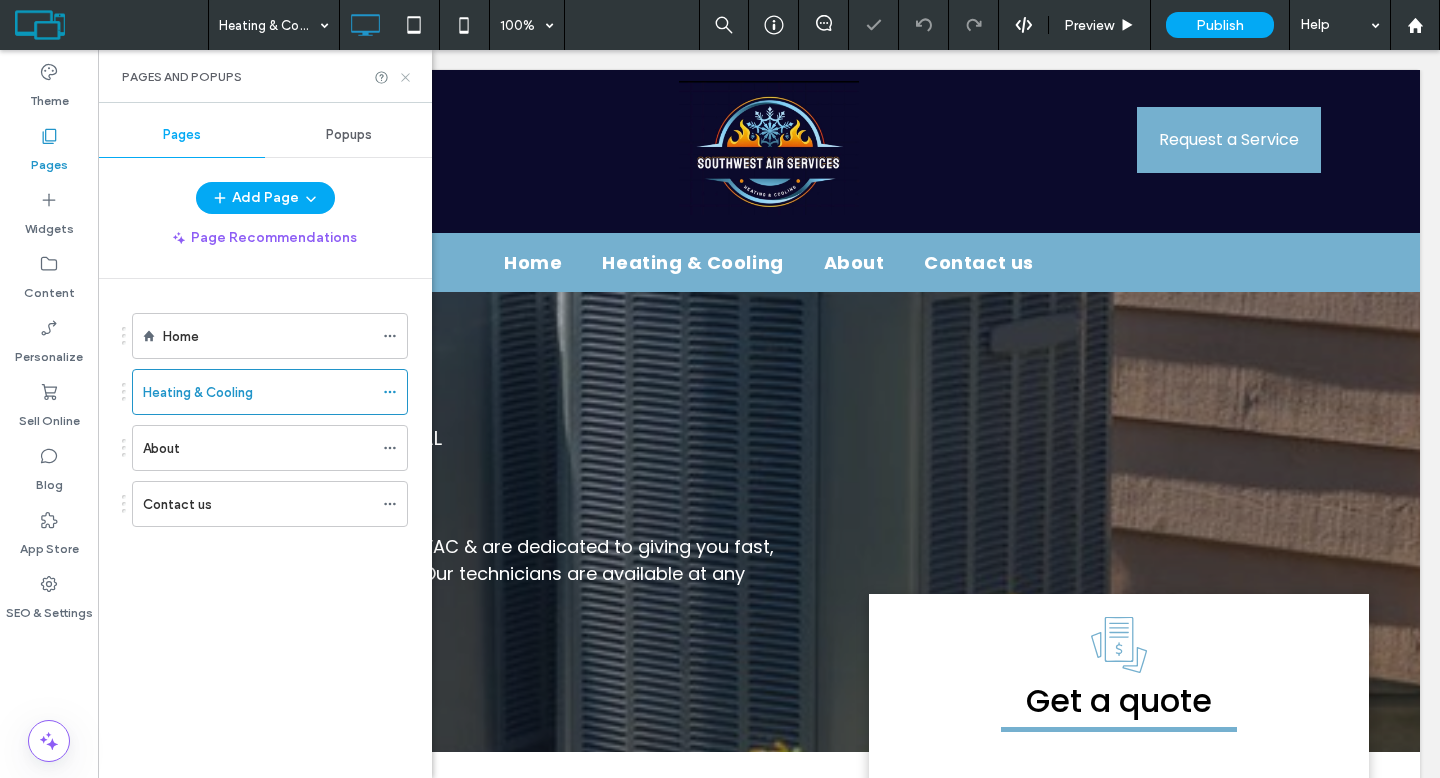 click 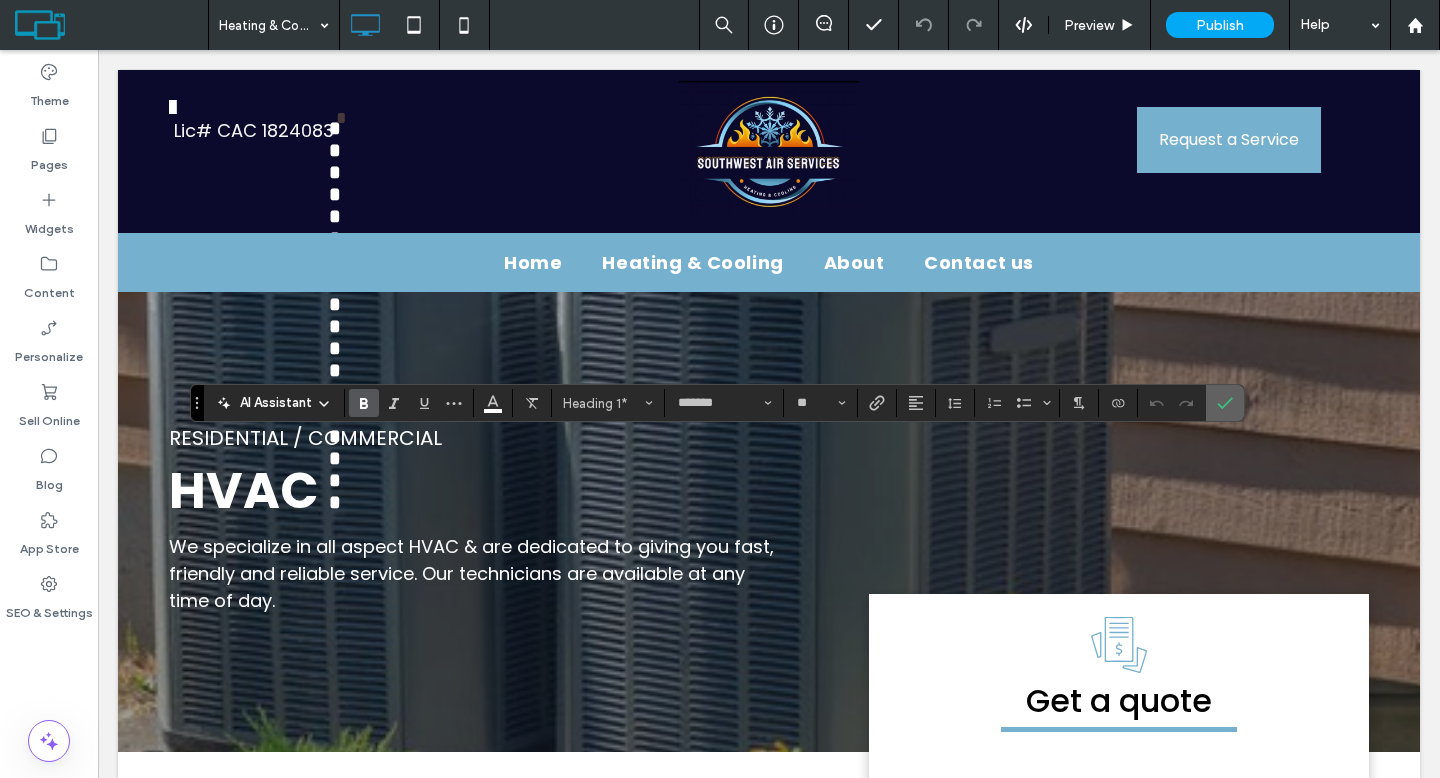click at bounding box center [1221, 403] 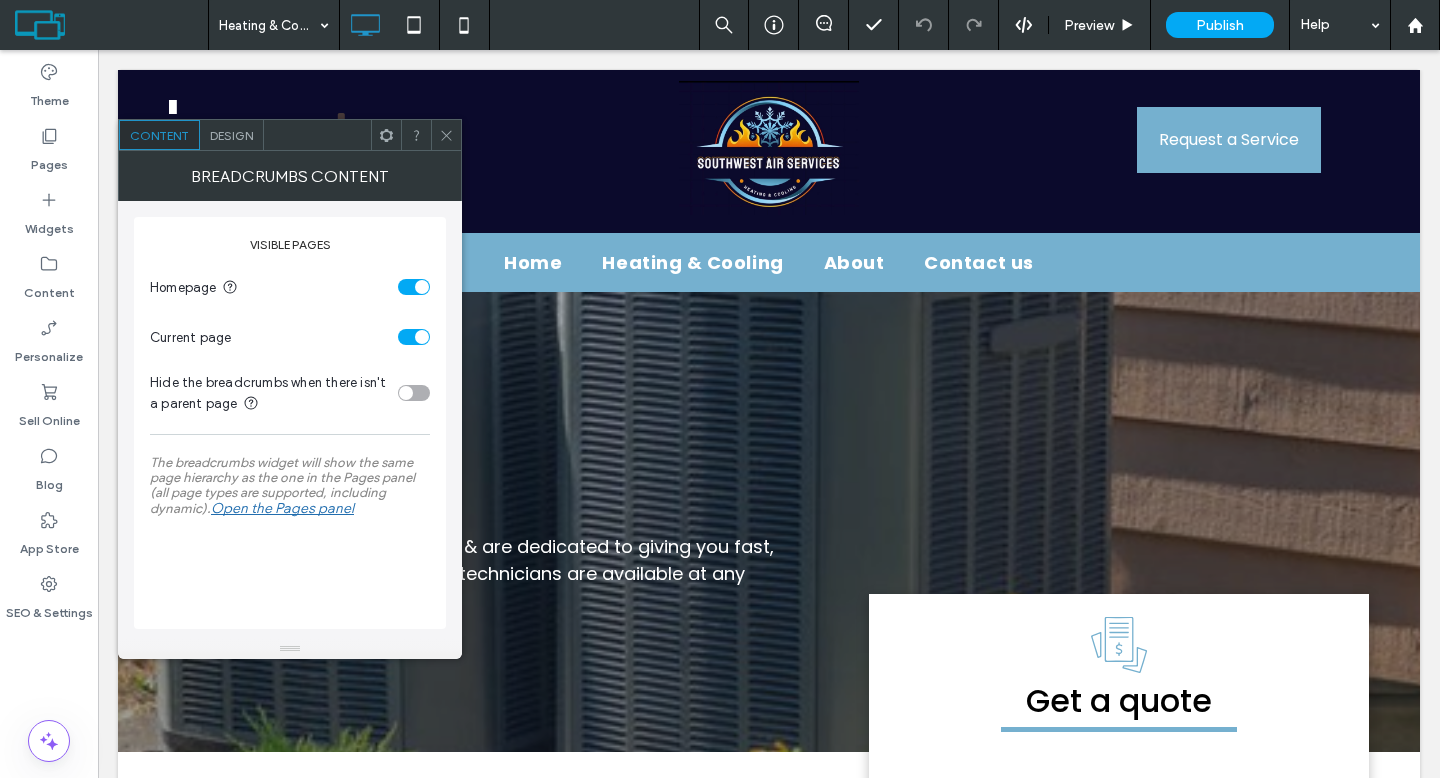 click 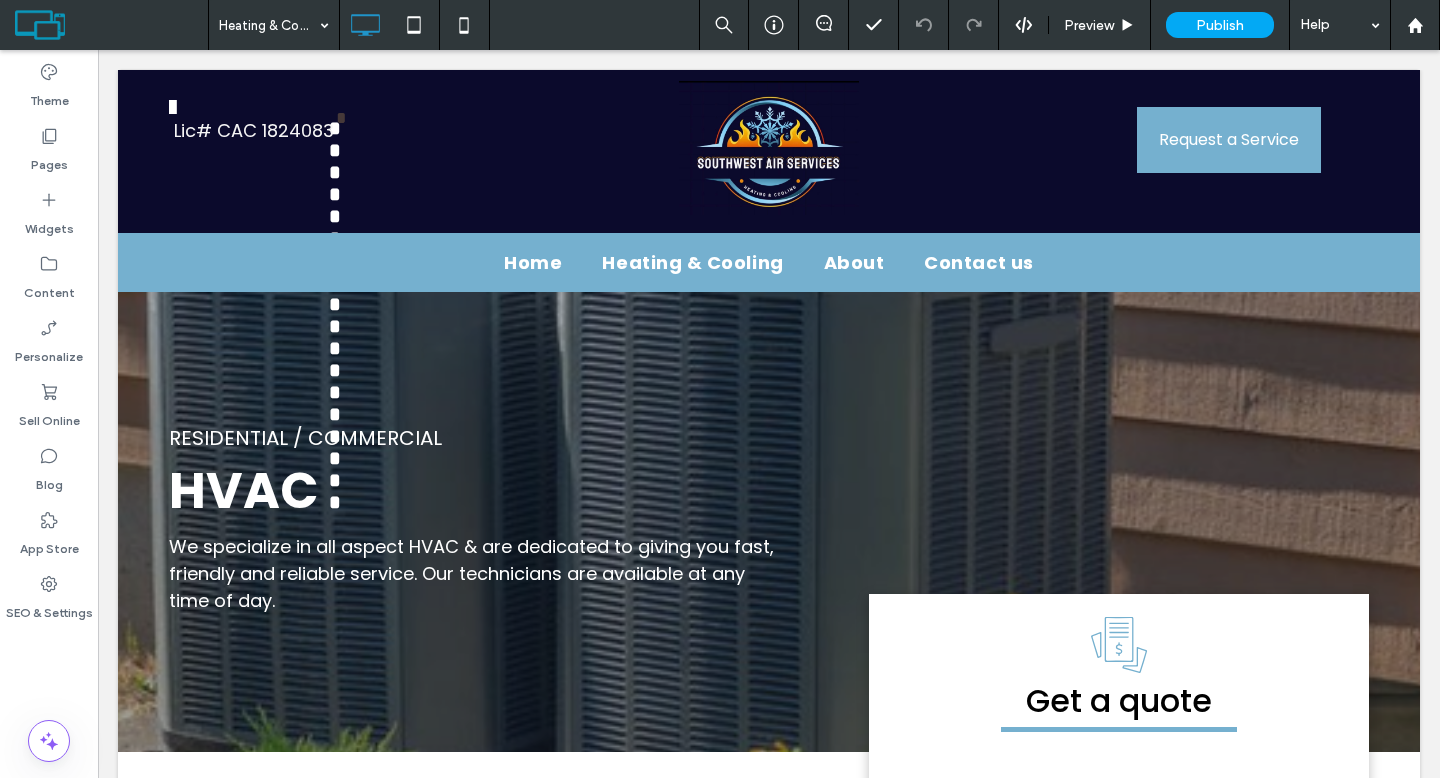 type on "*******" 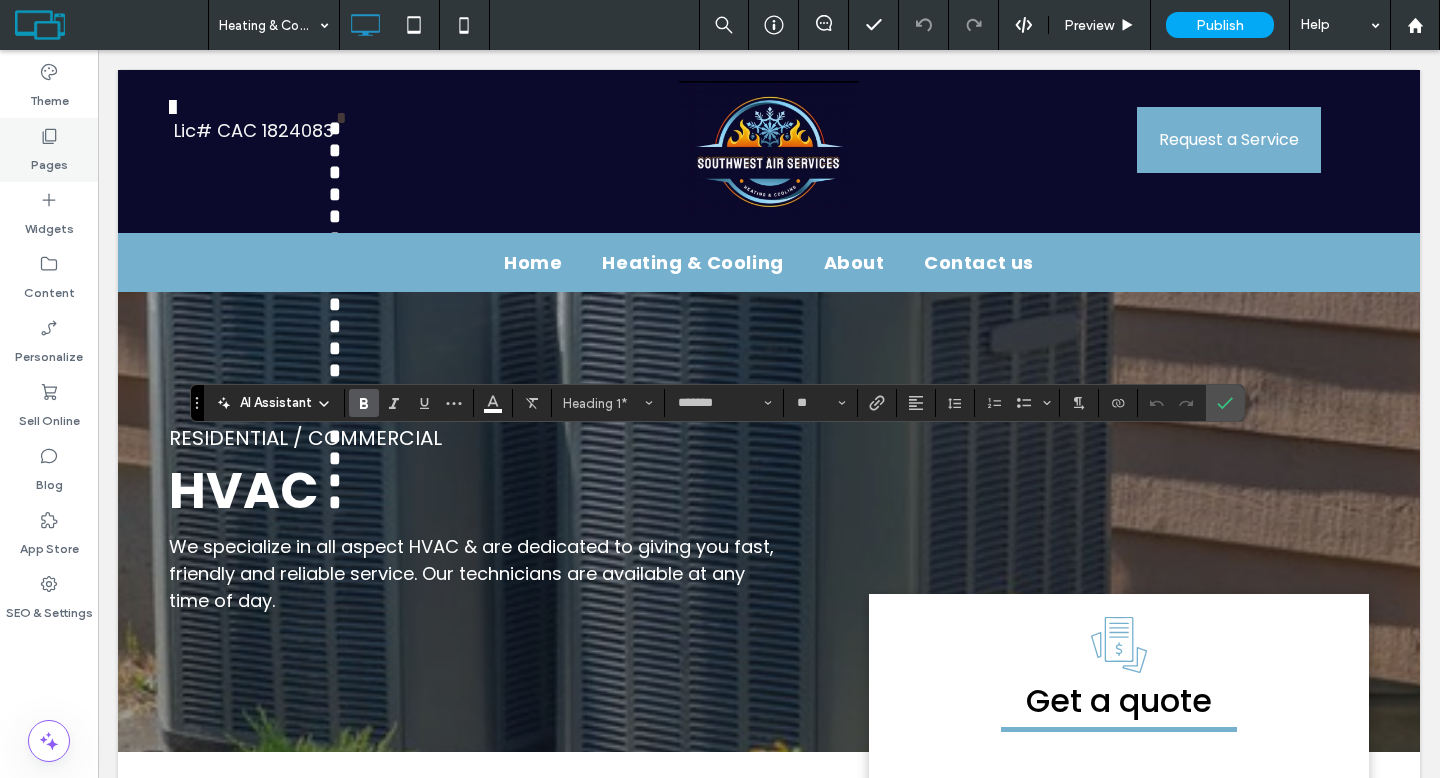 click on "Pages" at bounding box center (49, 150) 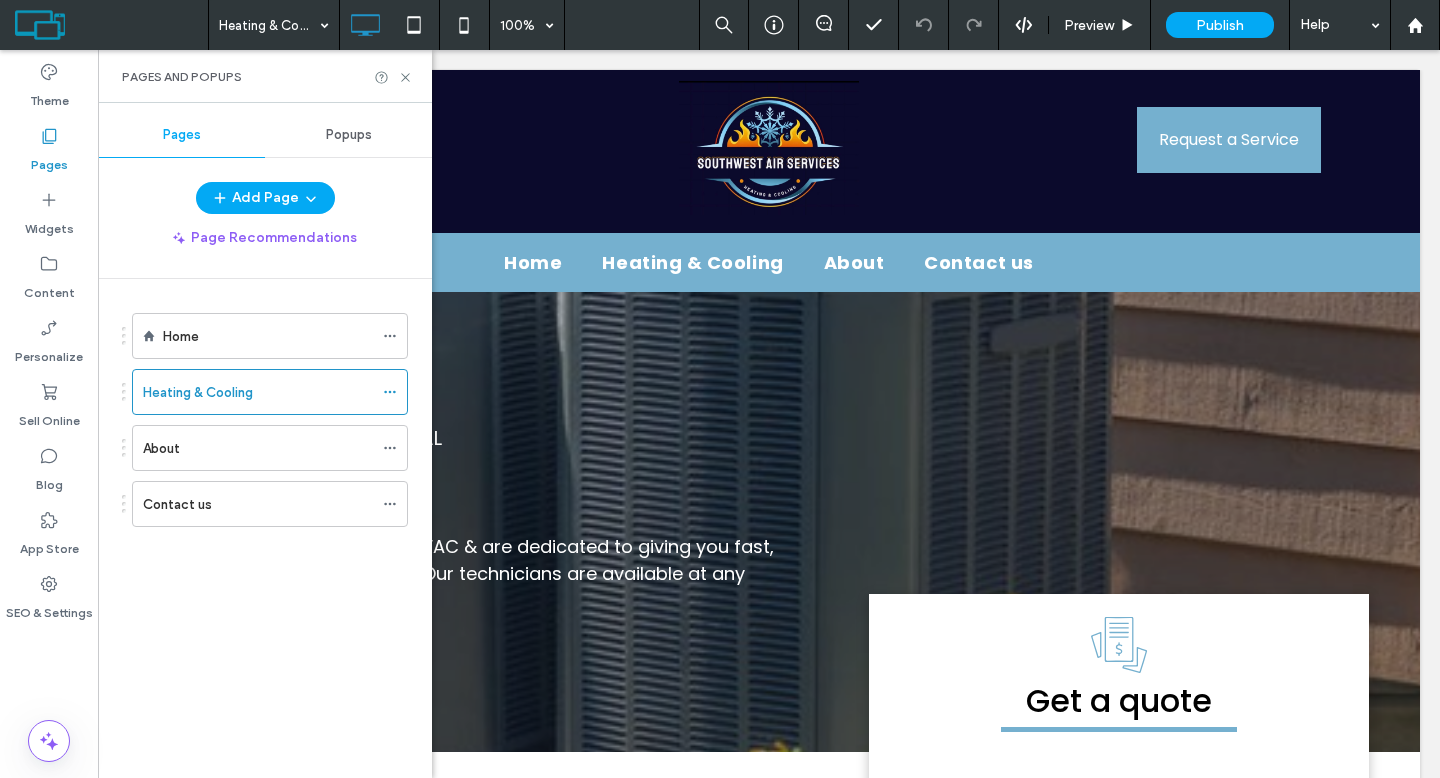 click on "Home Heating & Cooling About Contact us" at bounding box center (257, 420) 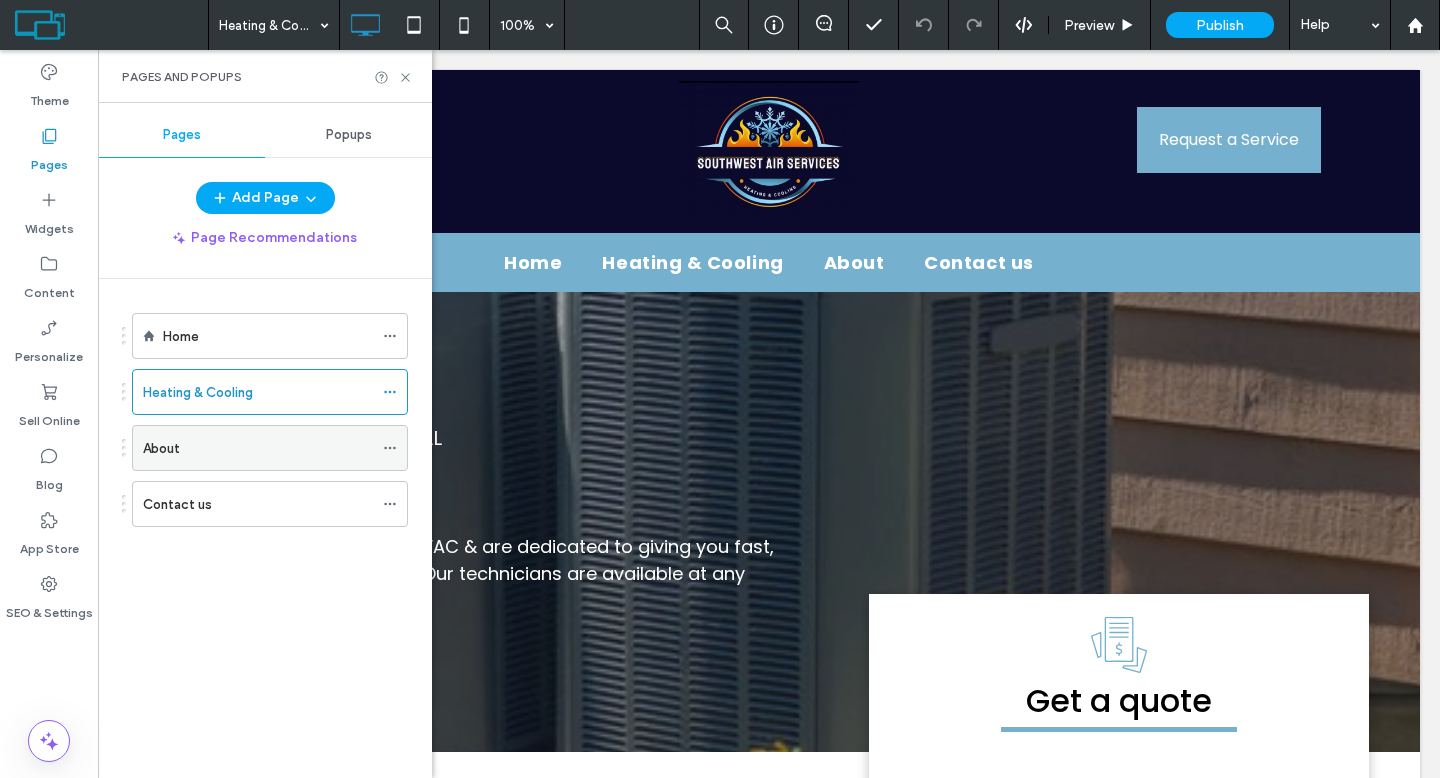 click on "About" at bounding box center [258, 448] 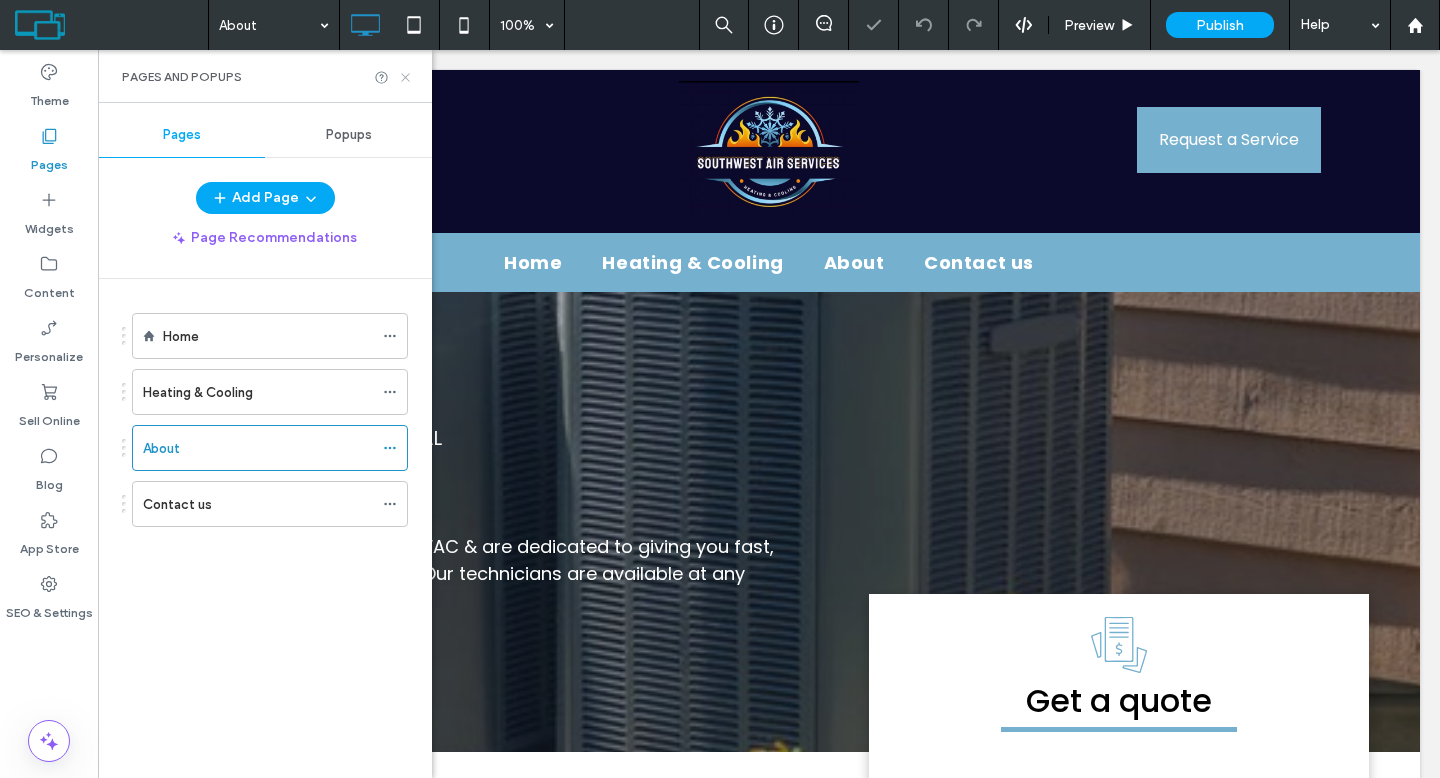 click 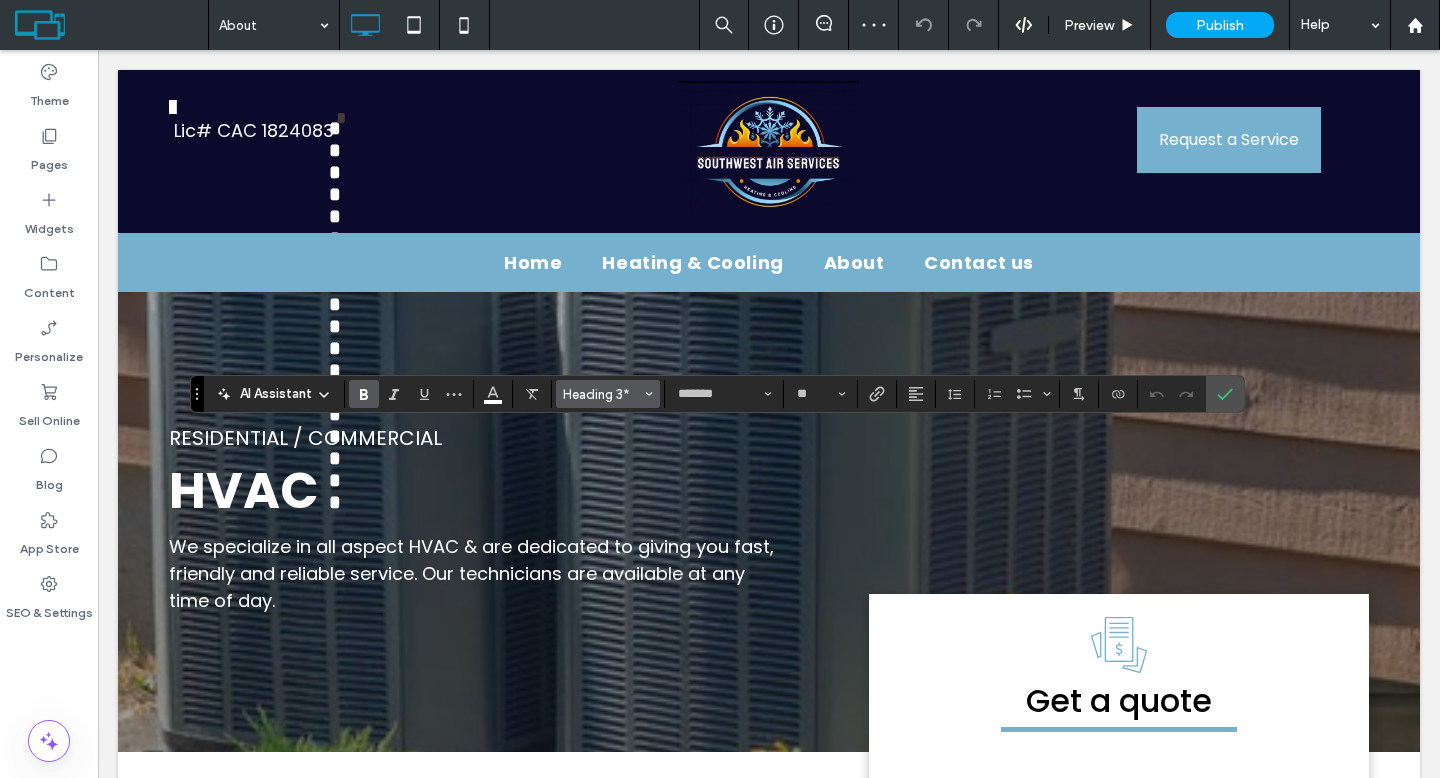 click on "Heading 3*" at bounding box center [602, 394] 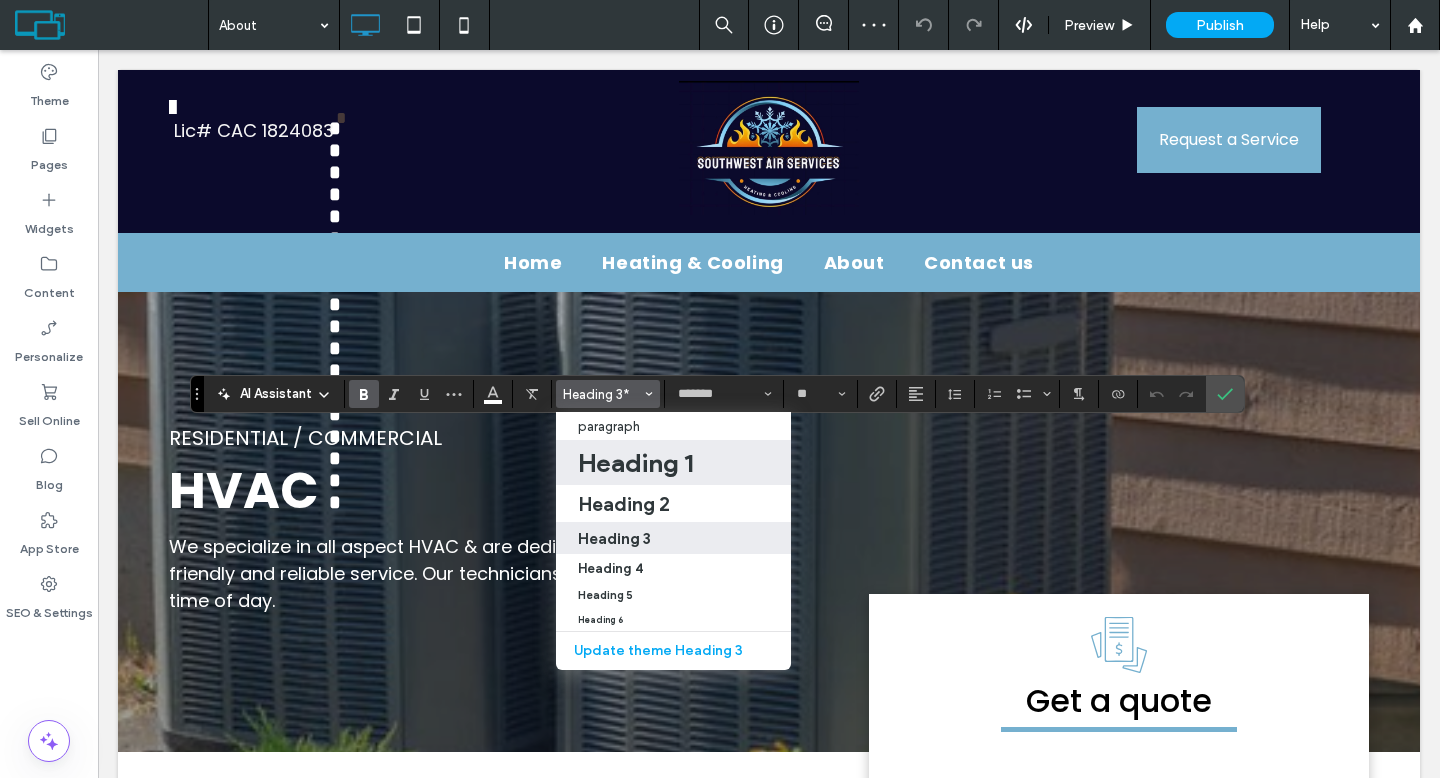 click on "Heading 1" at bounding box center (635, 463) 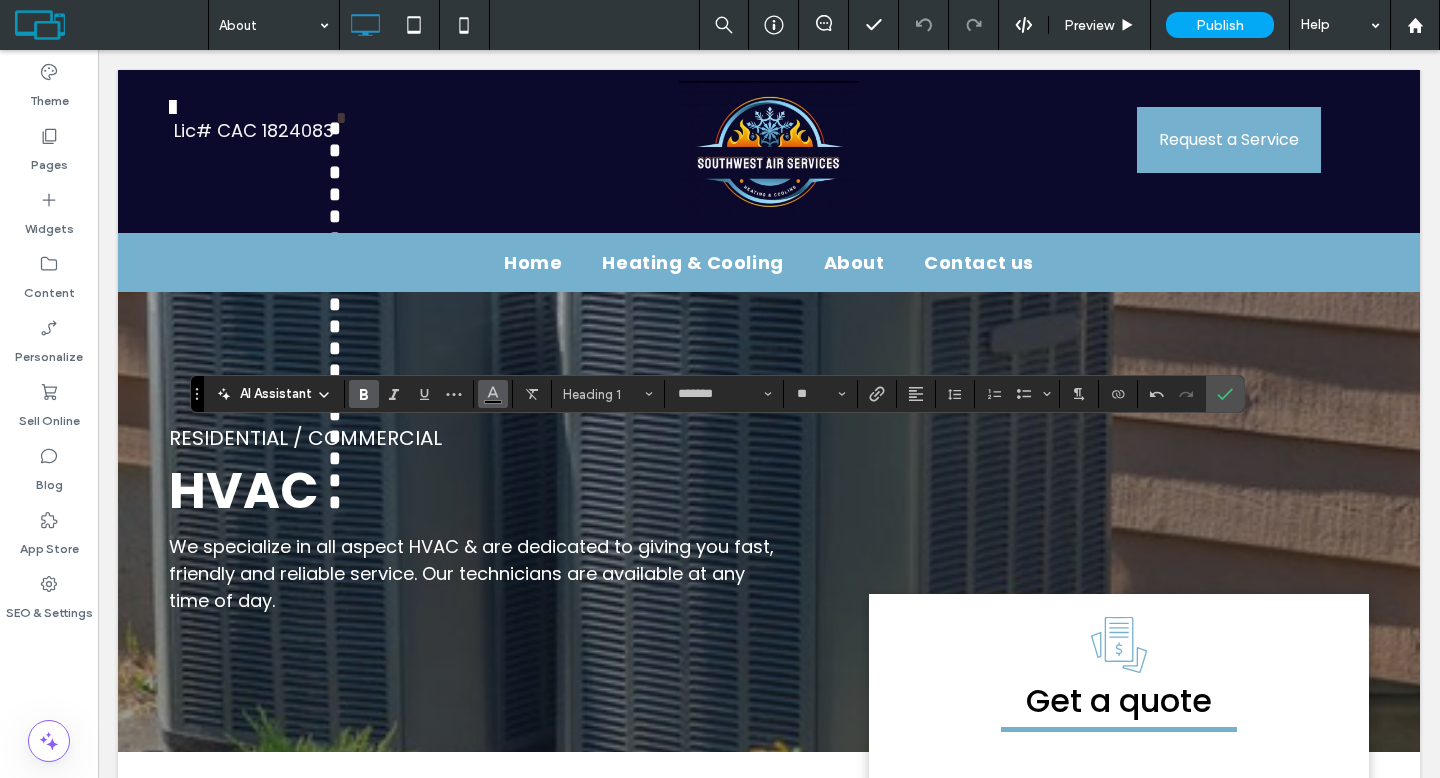 click 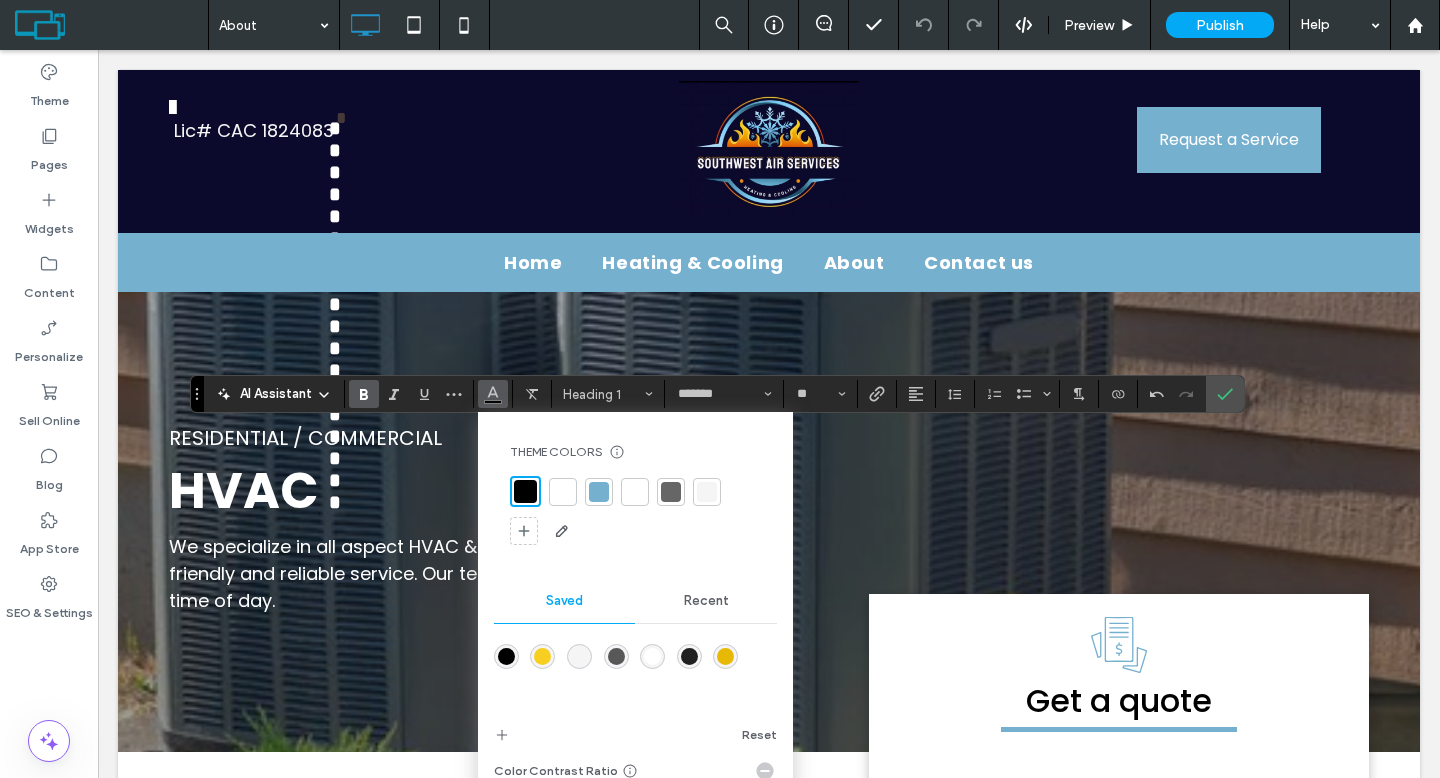 click at bounding box center [563, 492] 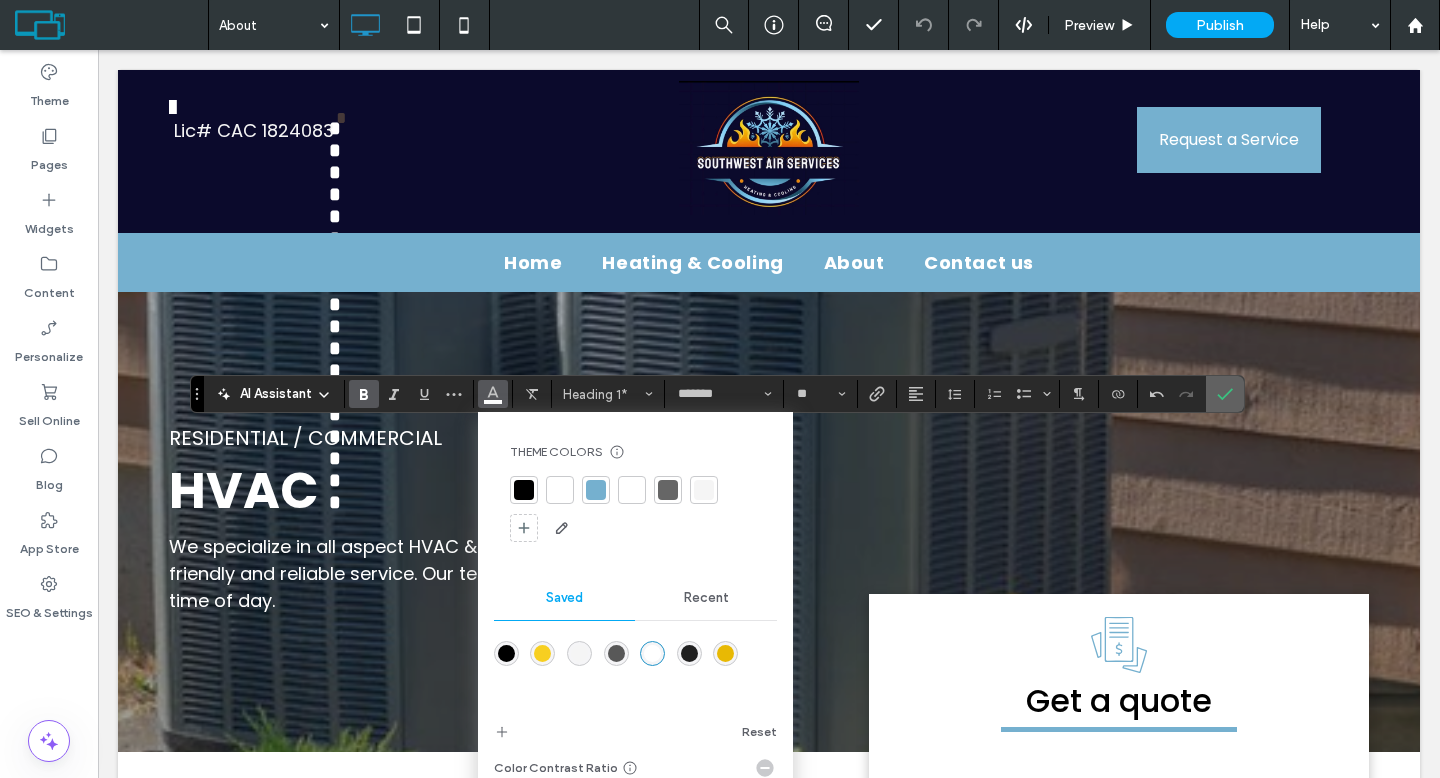 click 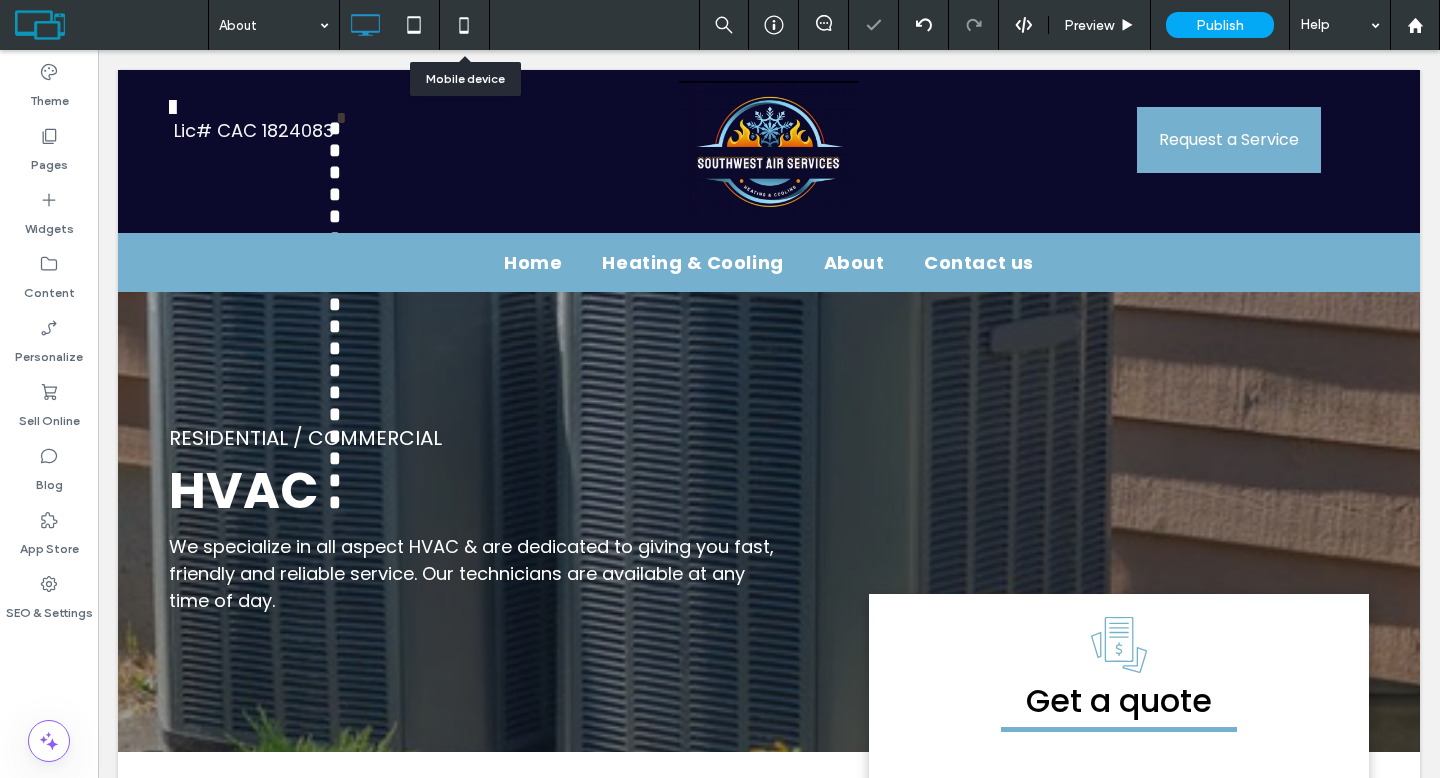 click 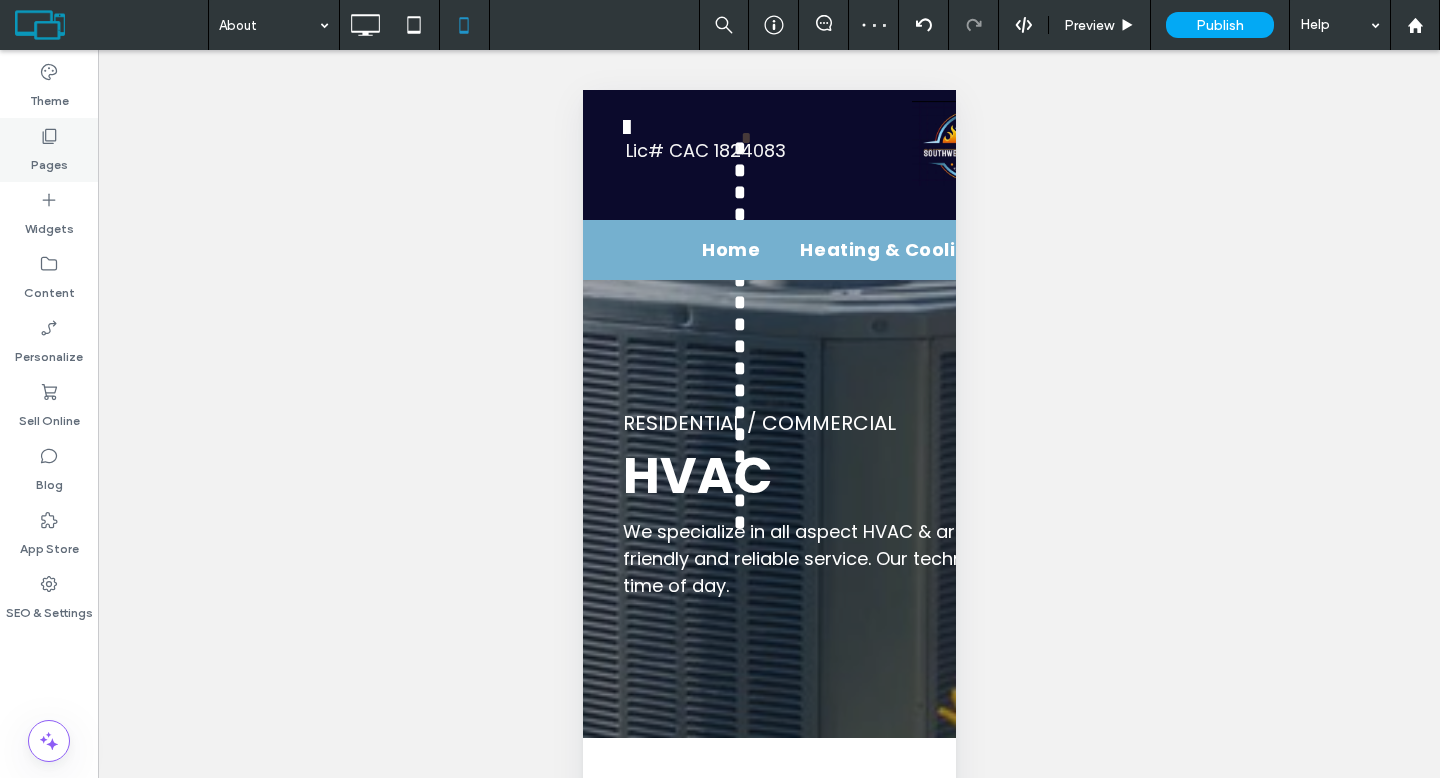 click on "Pages" at bounding box center (49, 150) 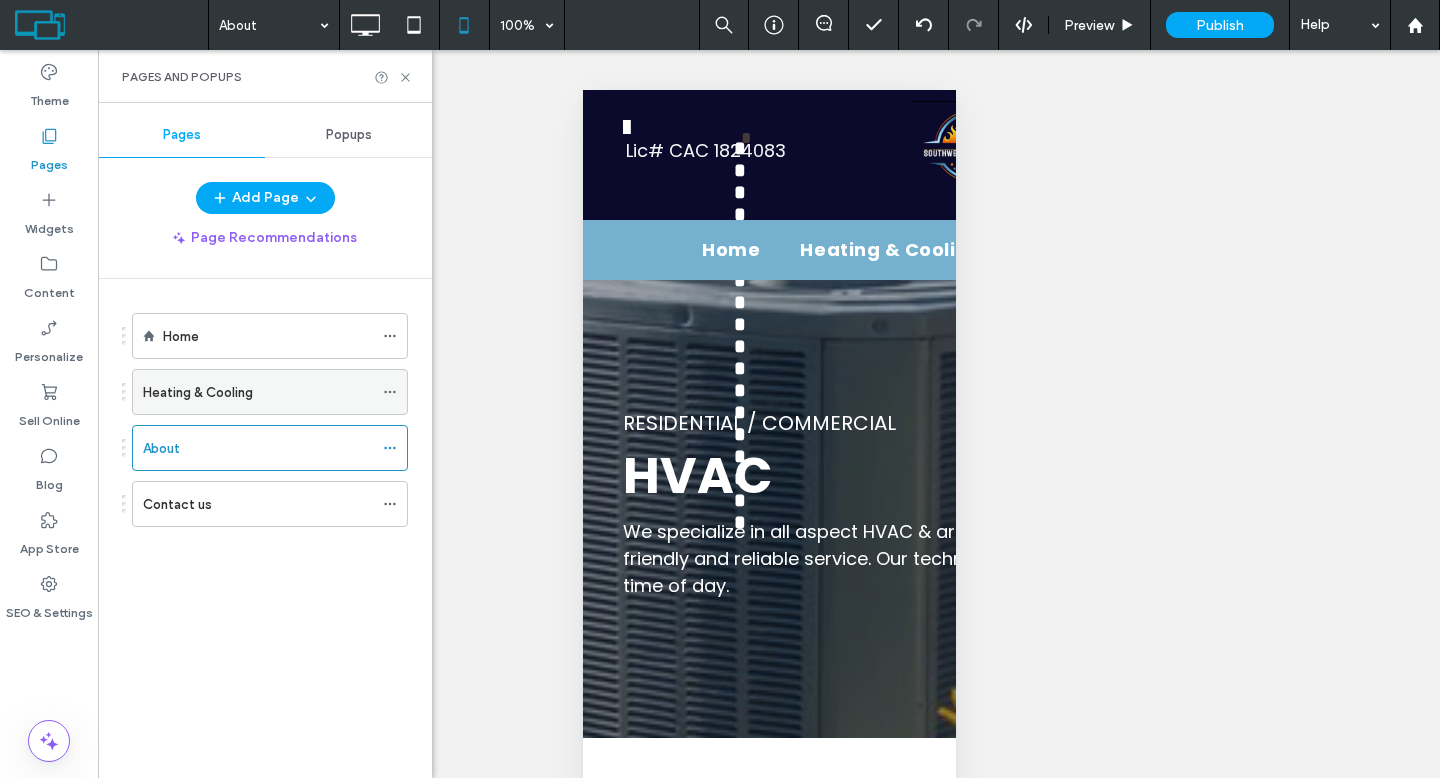 click on "Heating & Cooling" at bounding box center [258, 392] 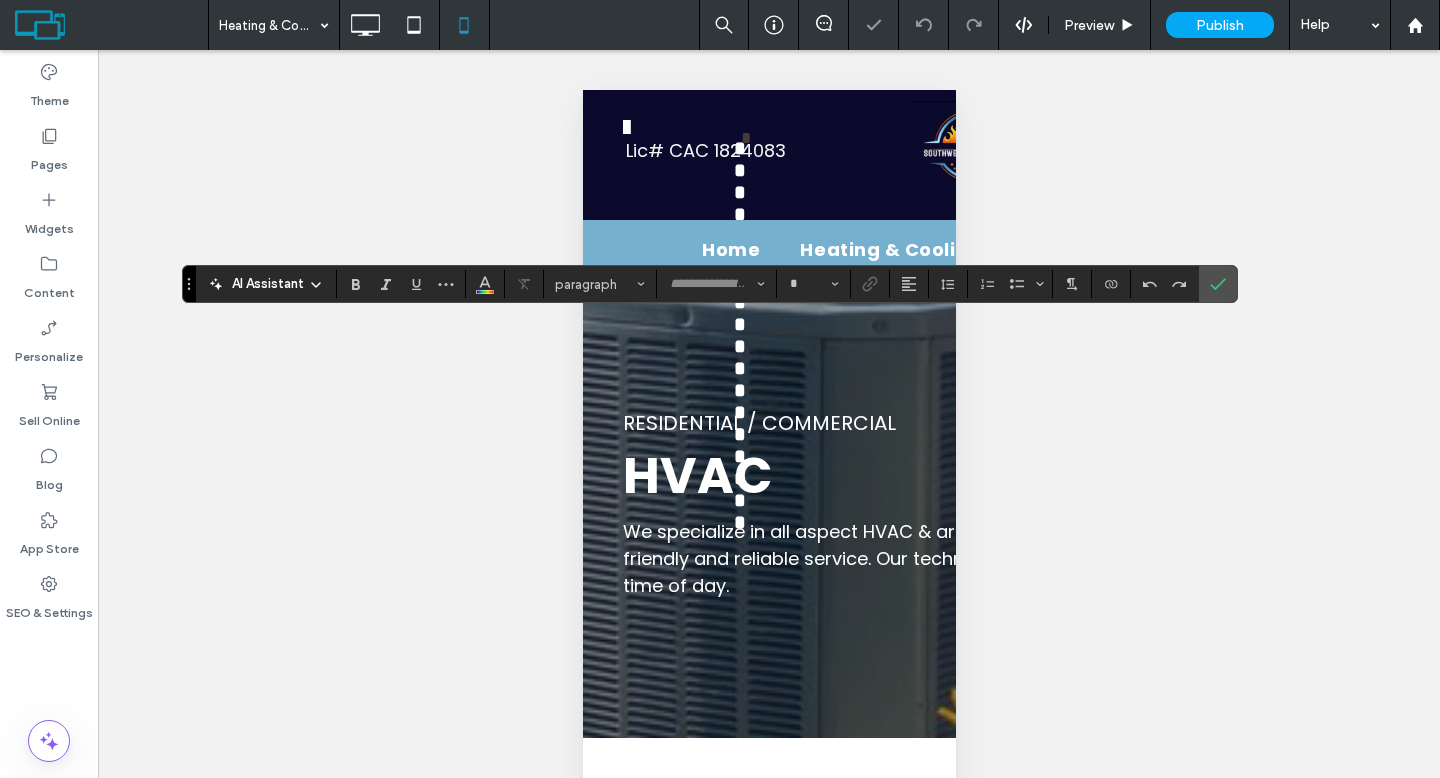 type on "*******" 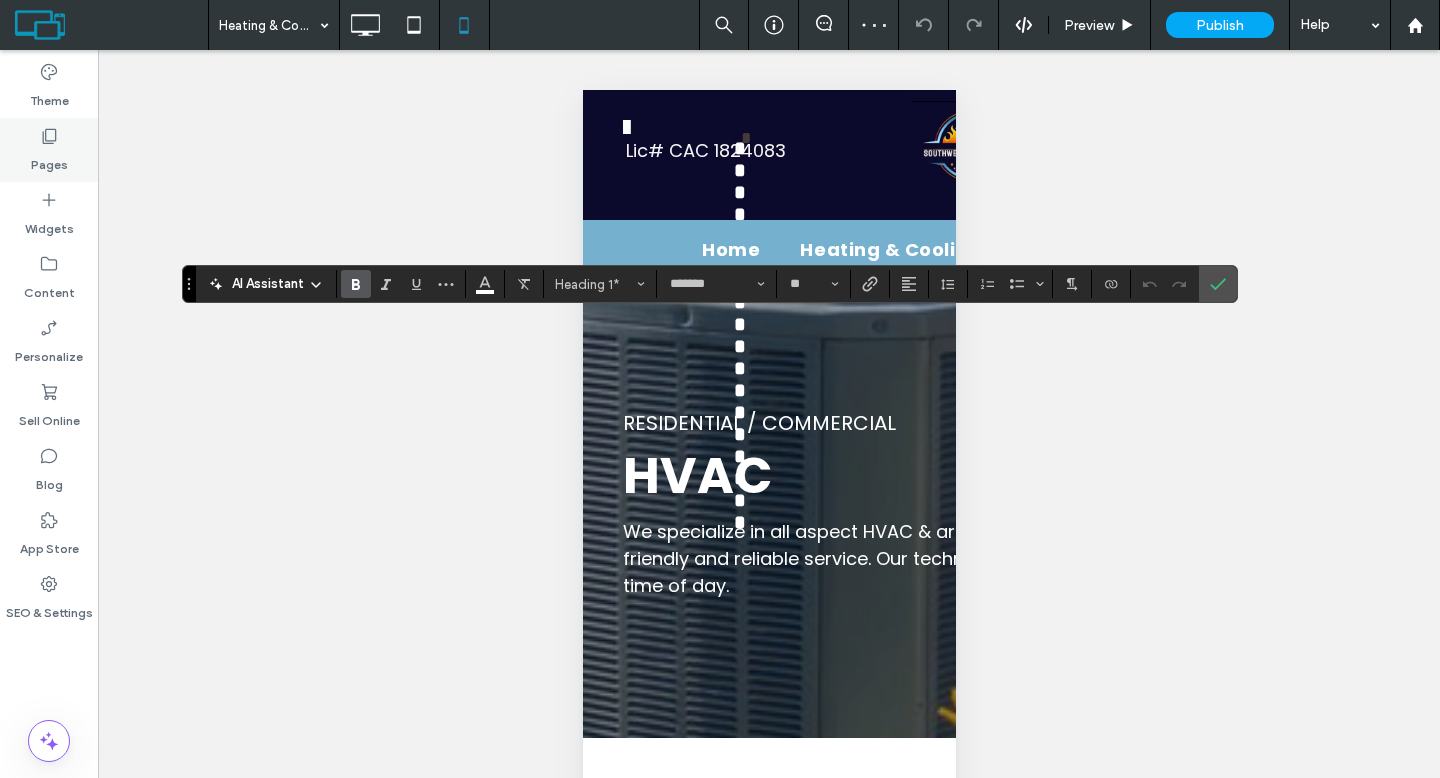 click 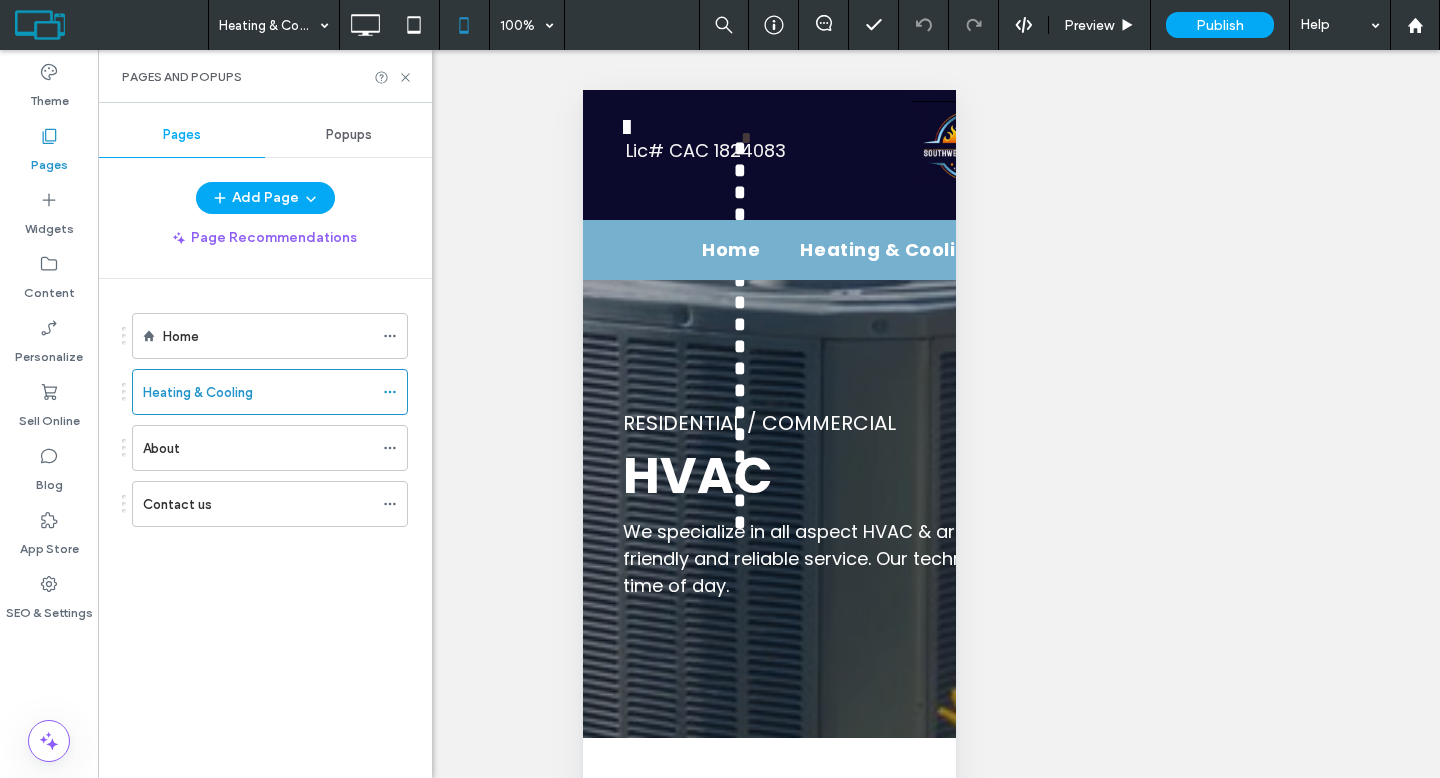 click on "About" at bounding box center [258, 448] 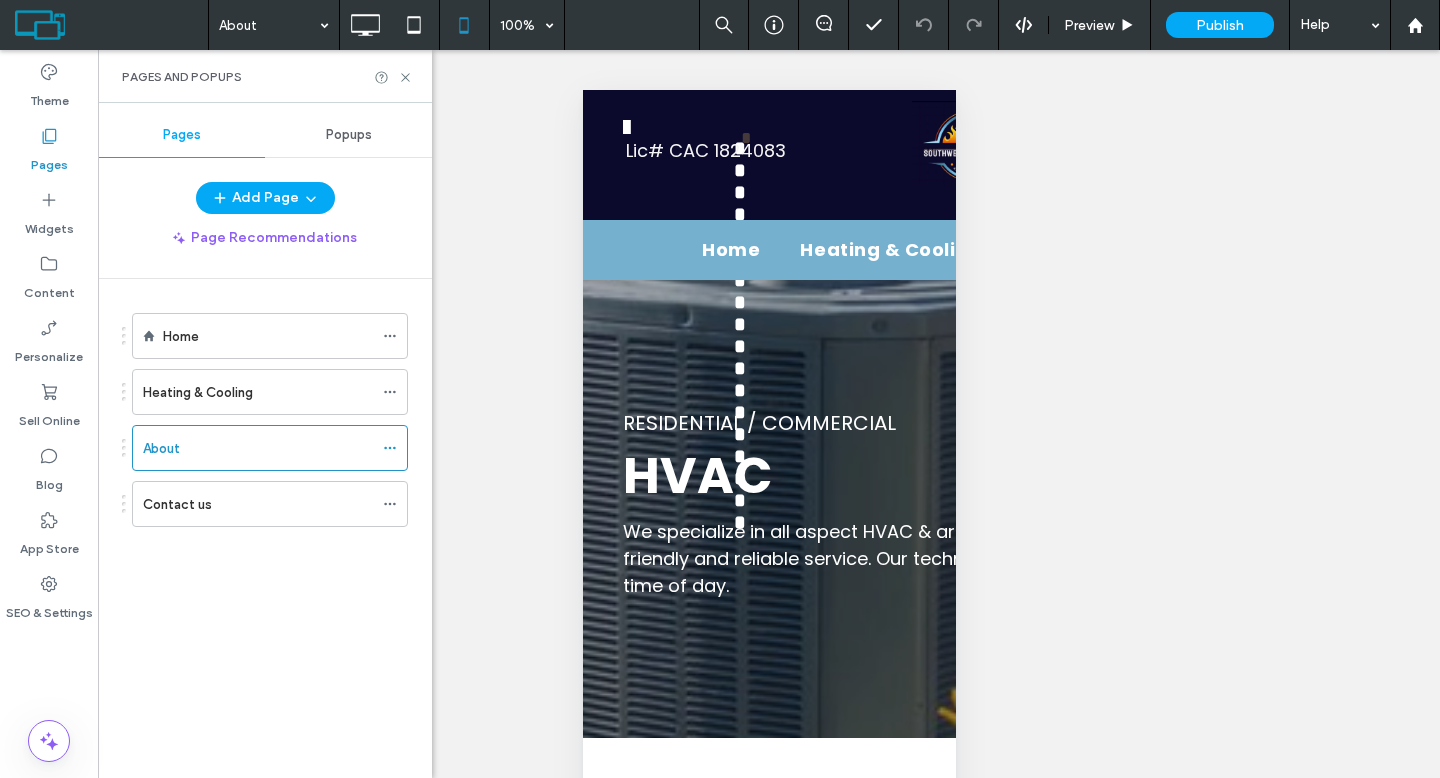 click at bounding box center [720, 389] 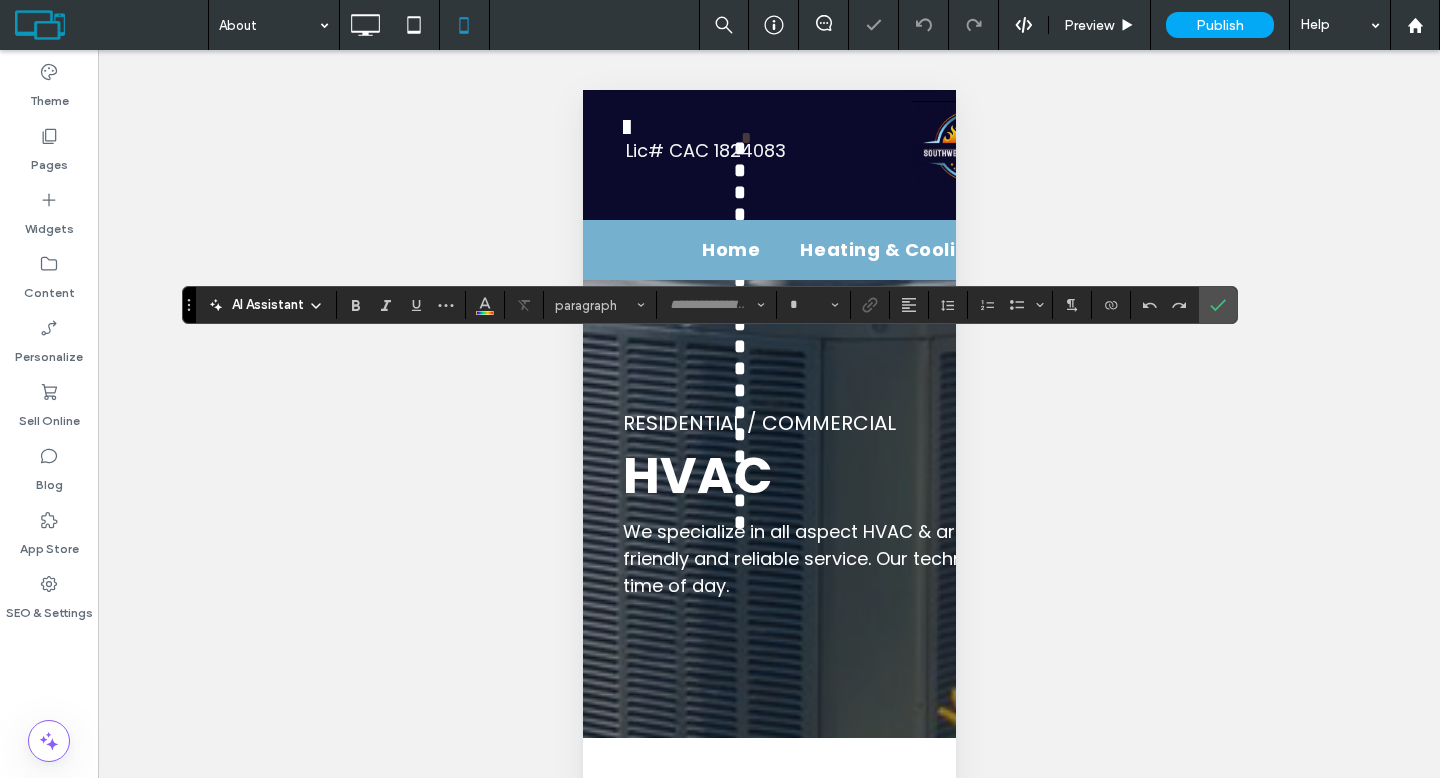 type on "*******" 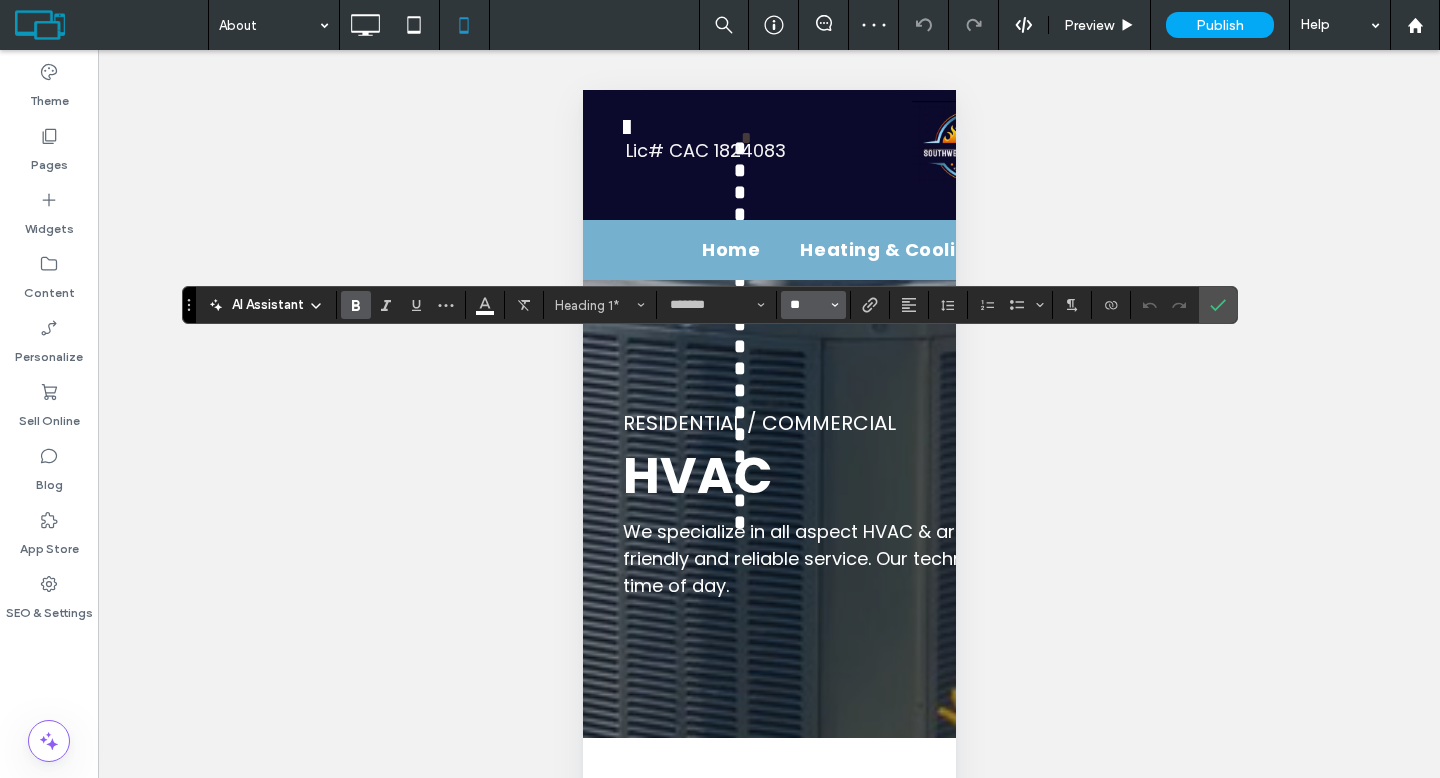 click on "**" at bounding box center [807, 305] 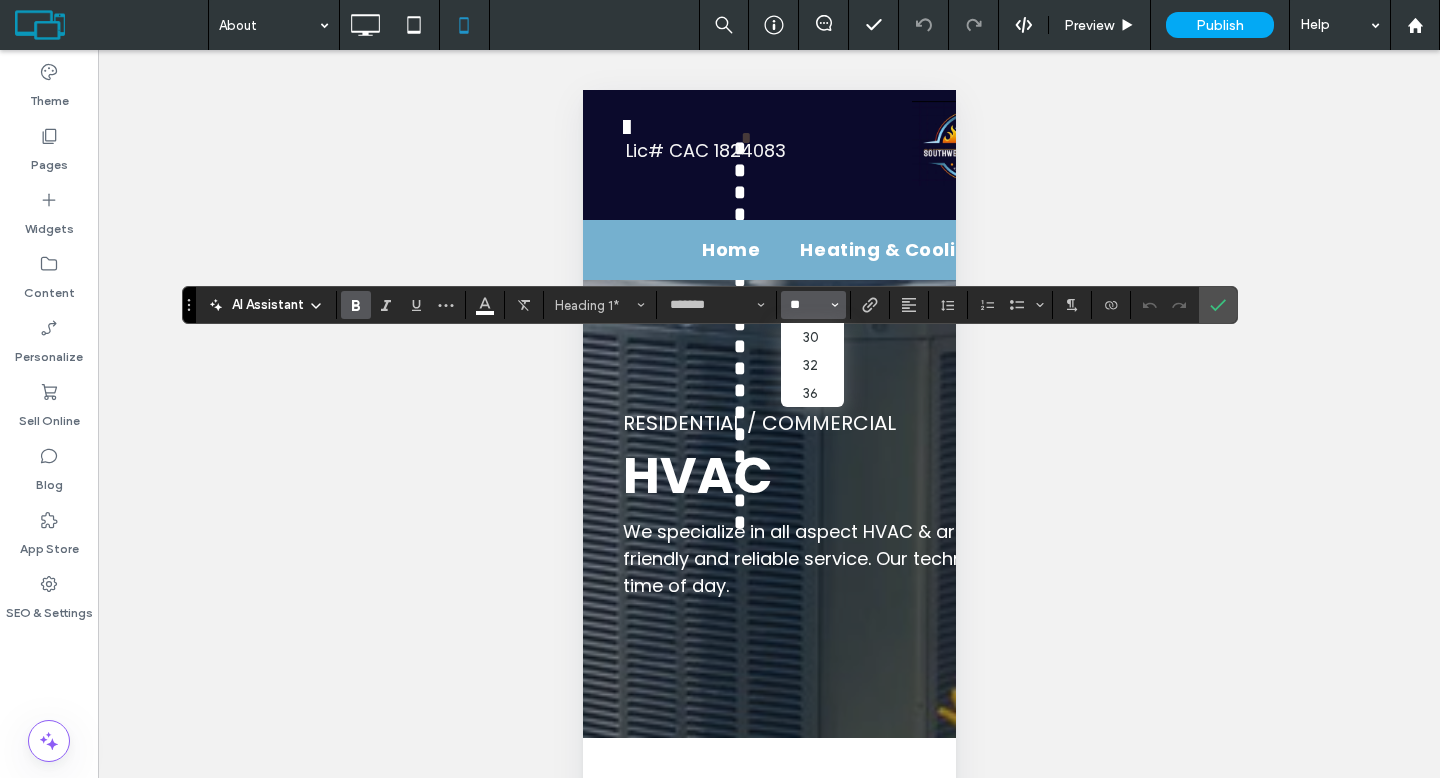 scroll, scrollTop: 0, scrollLeft: 0, axis: both 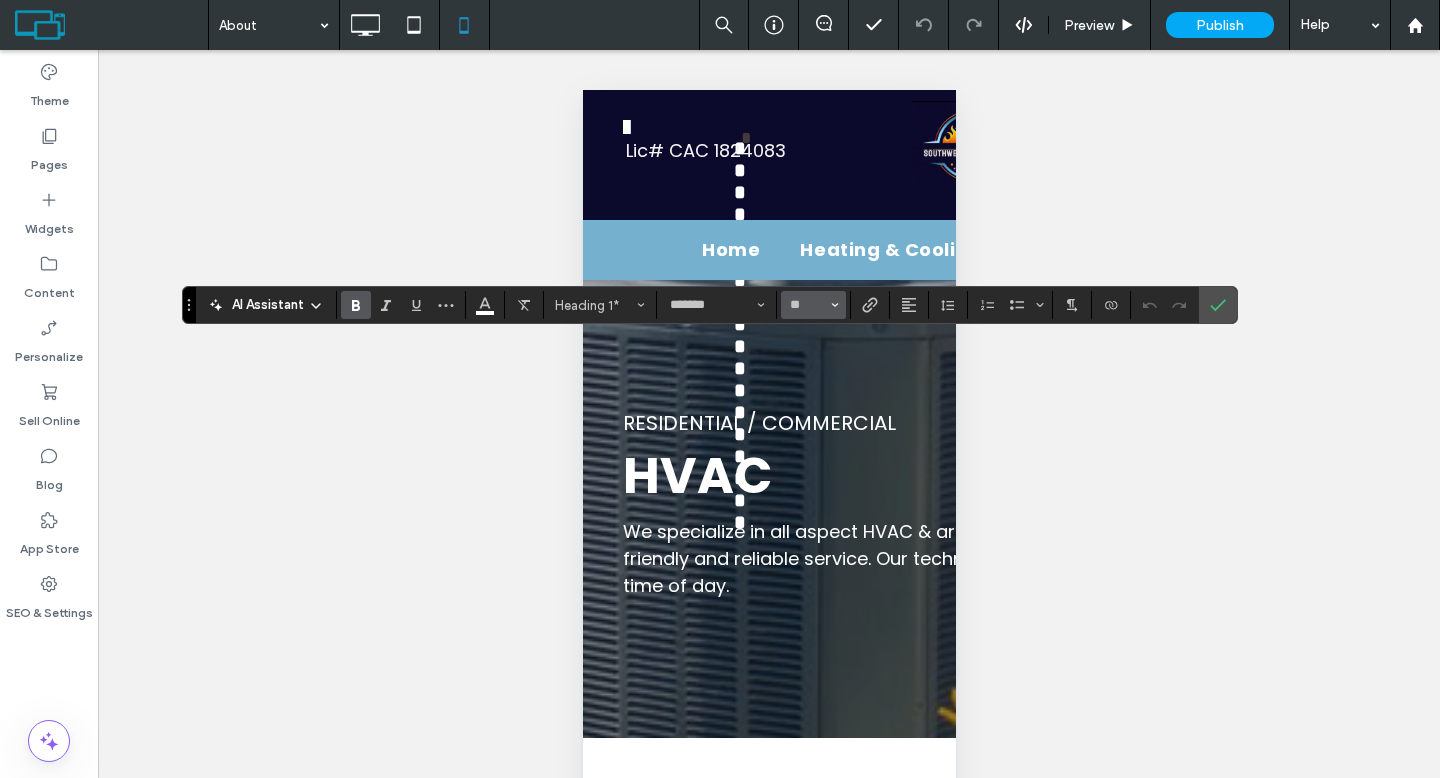 type on "**" 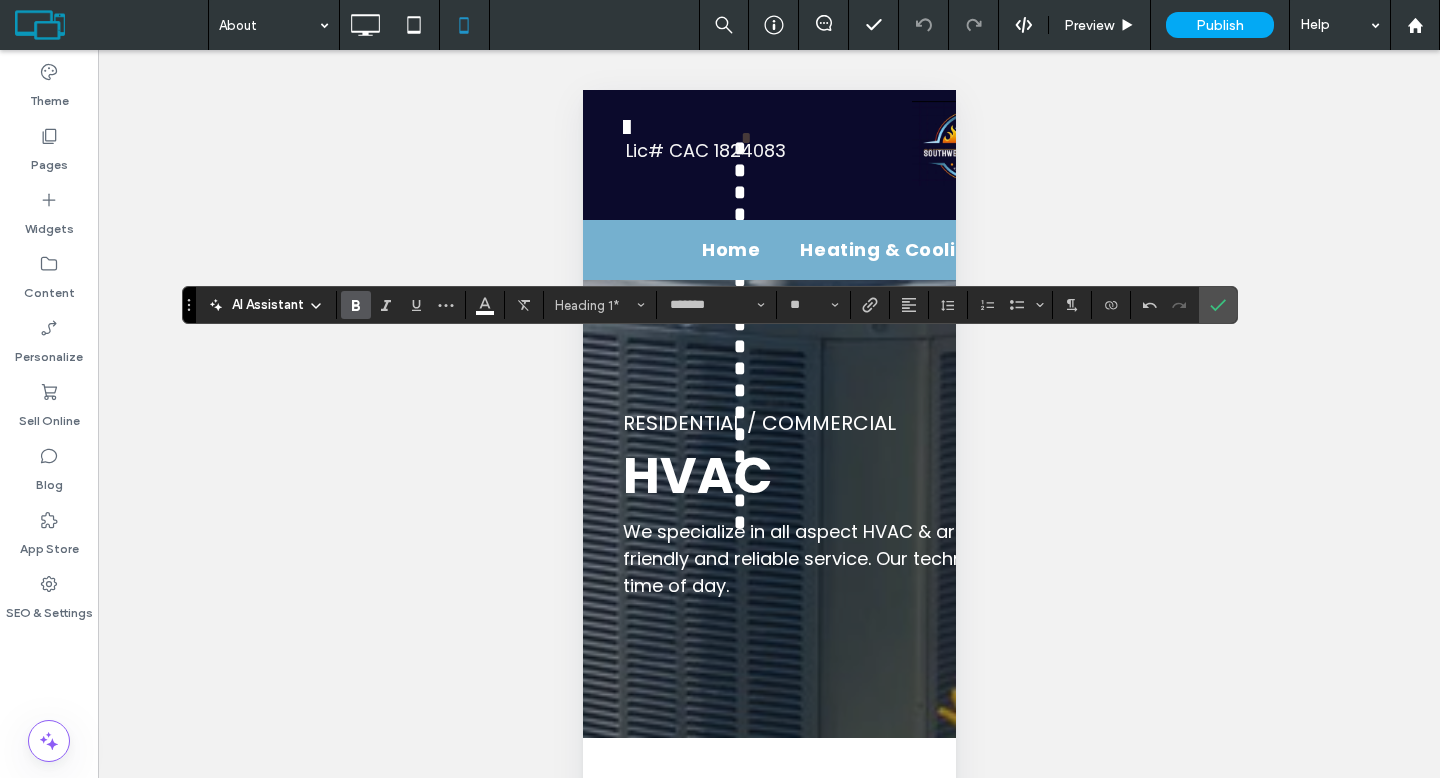 click 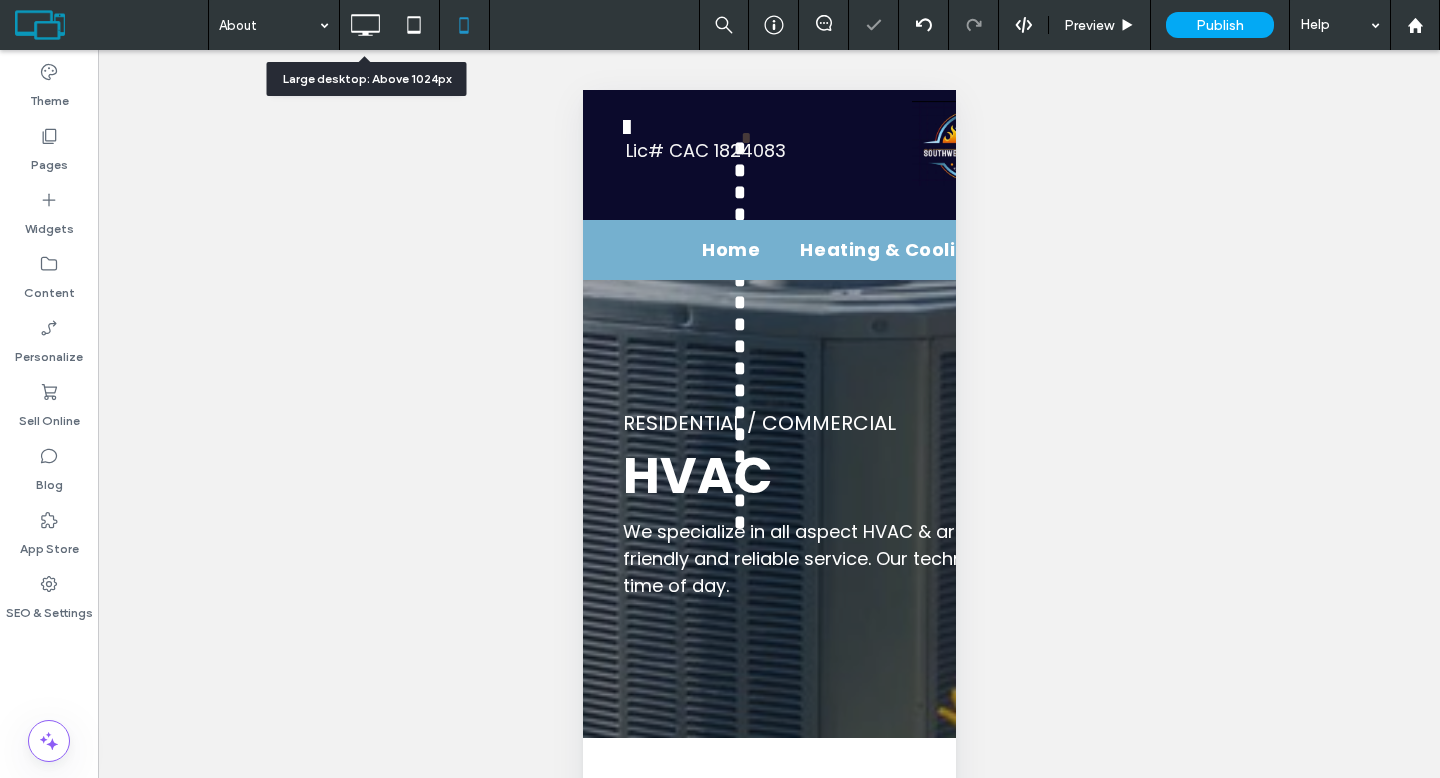 click 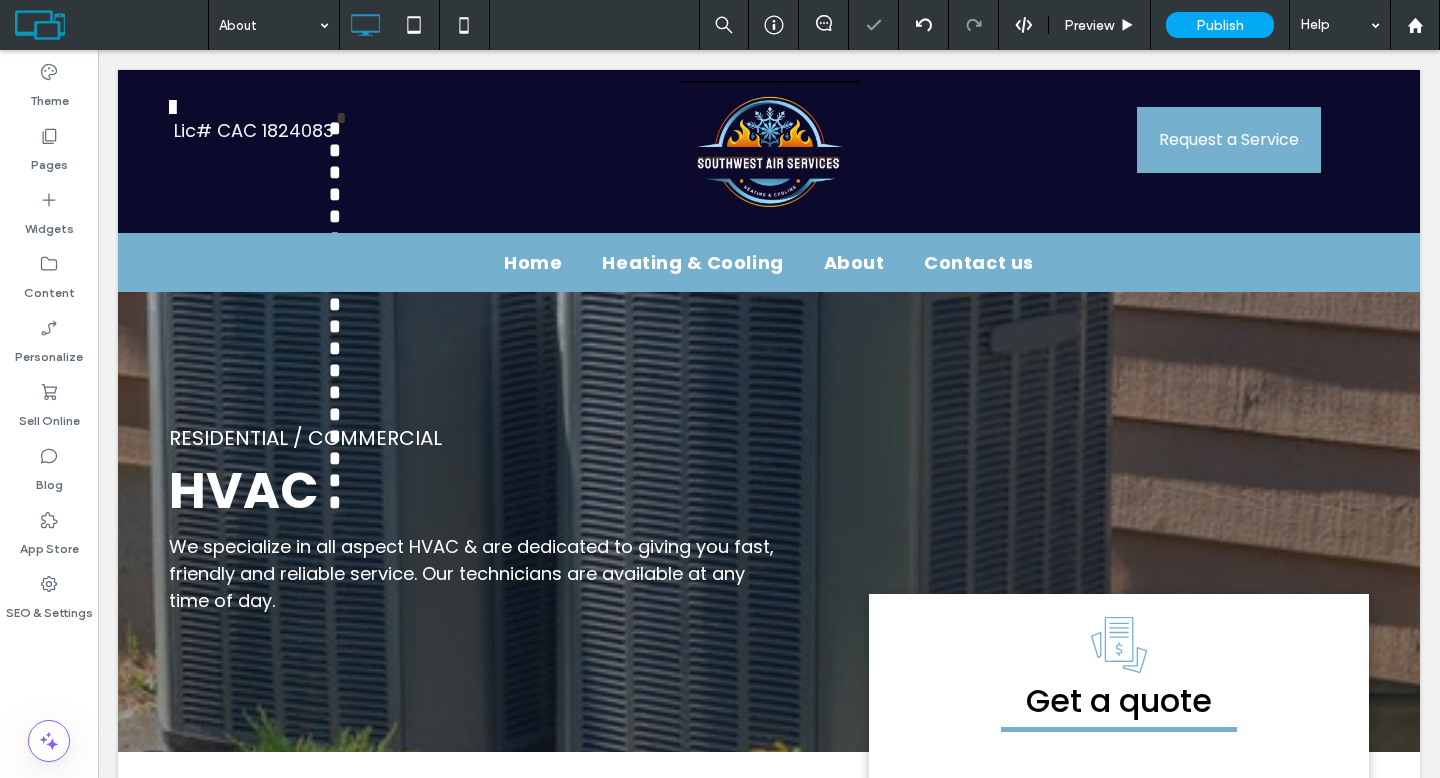 type on "*******" 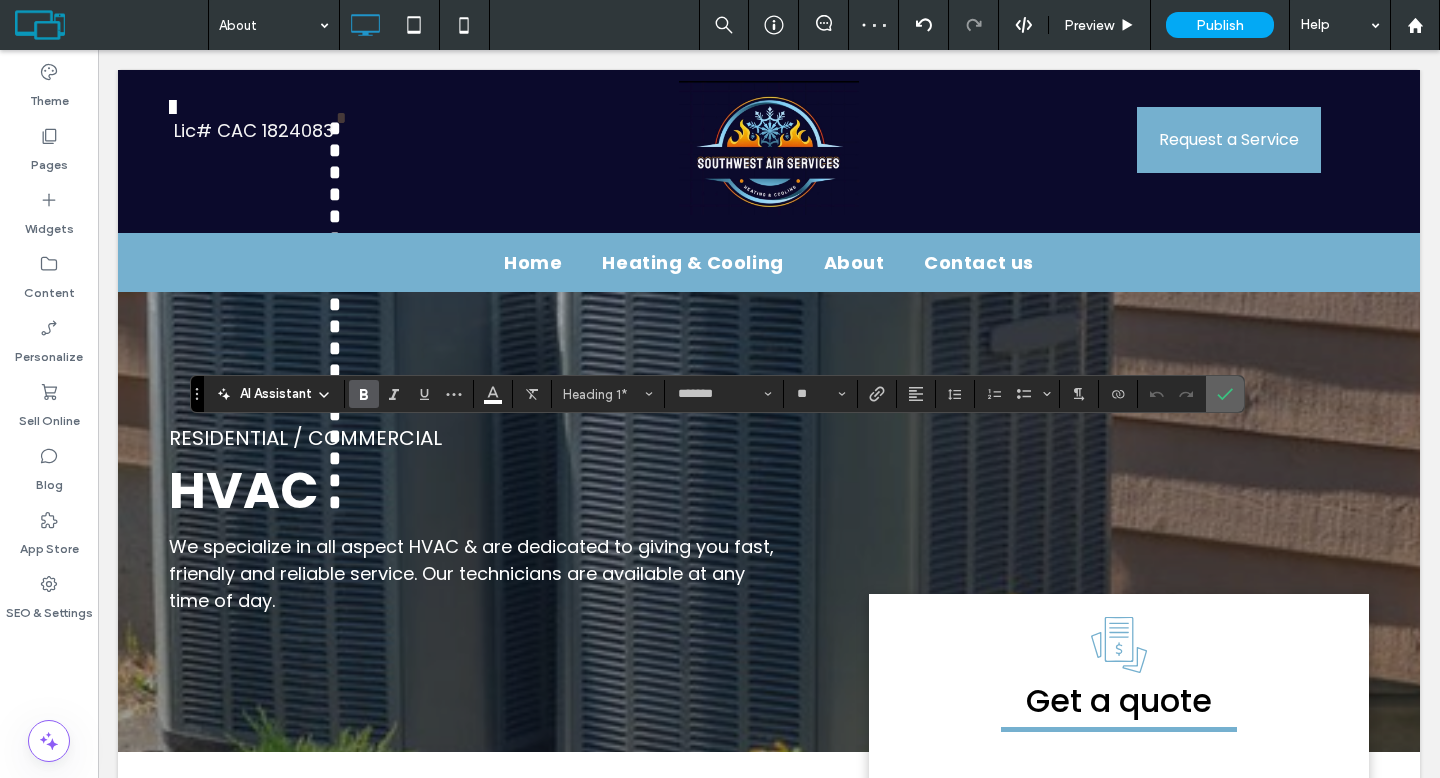 click at bounding box center [1225, 394] 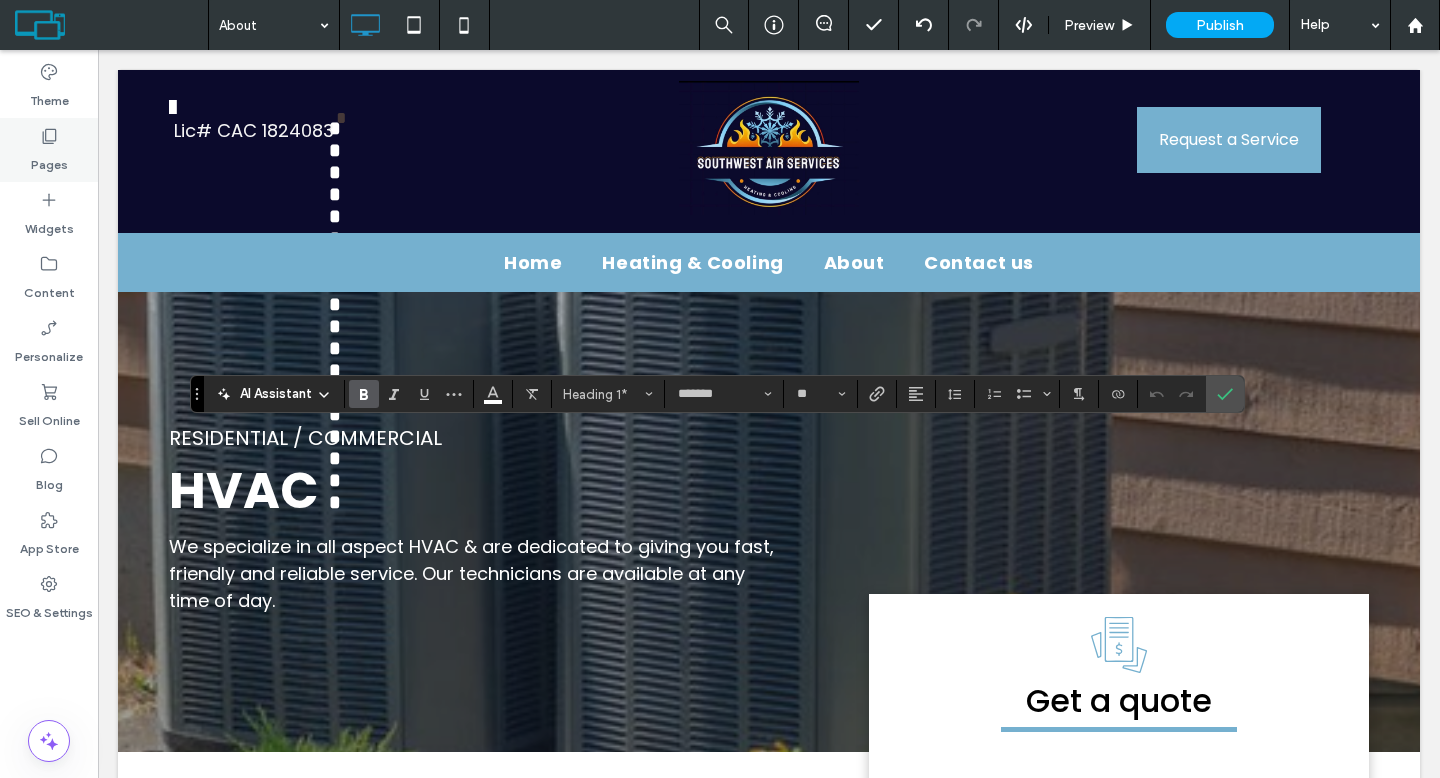 click on "Pages" at bounding box center [49, 160] 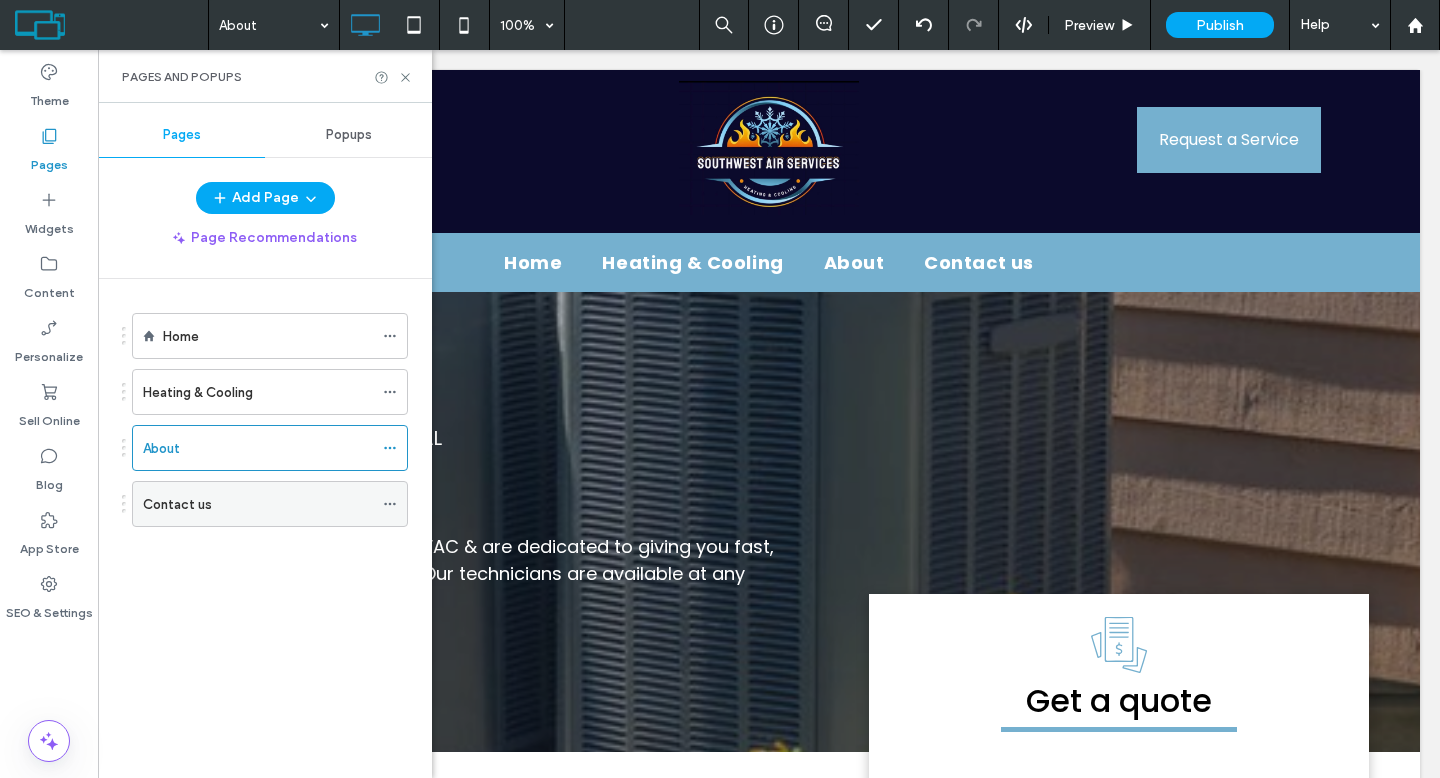 click on "Contact us" at bounding box center (258, 504) 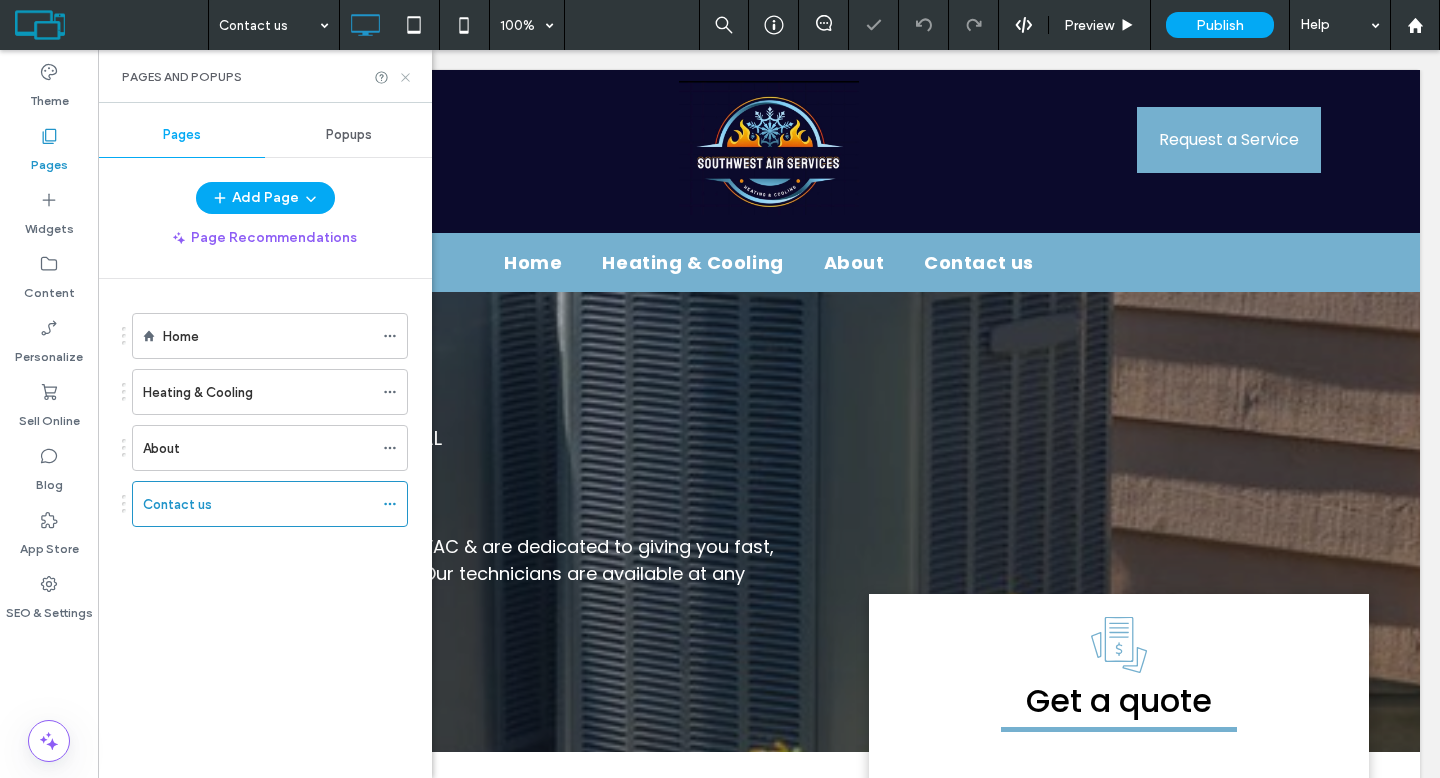 click 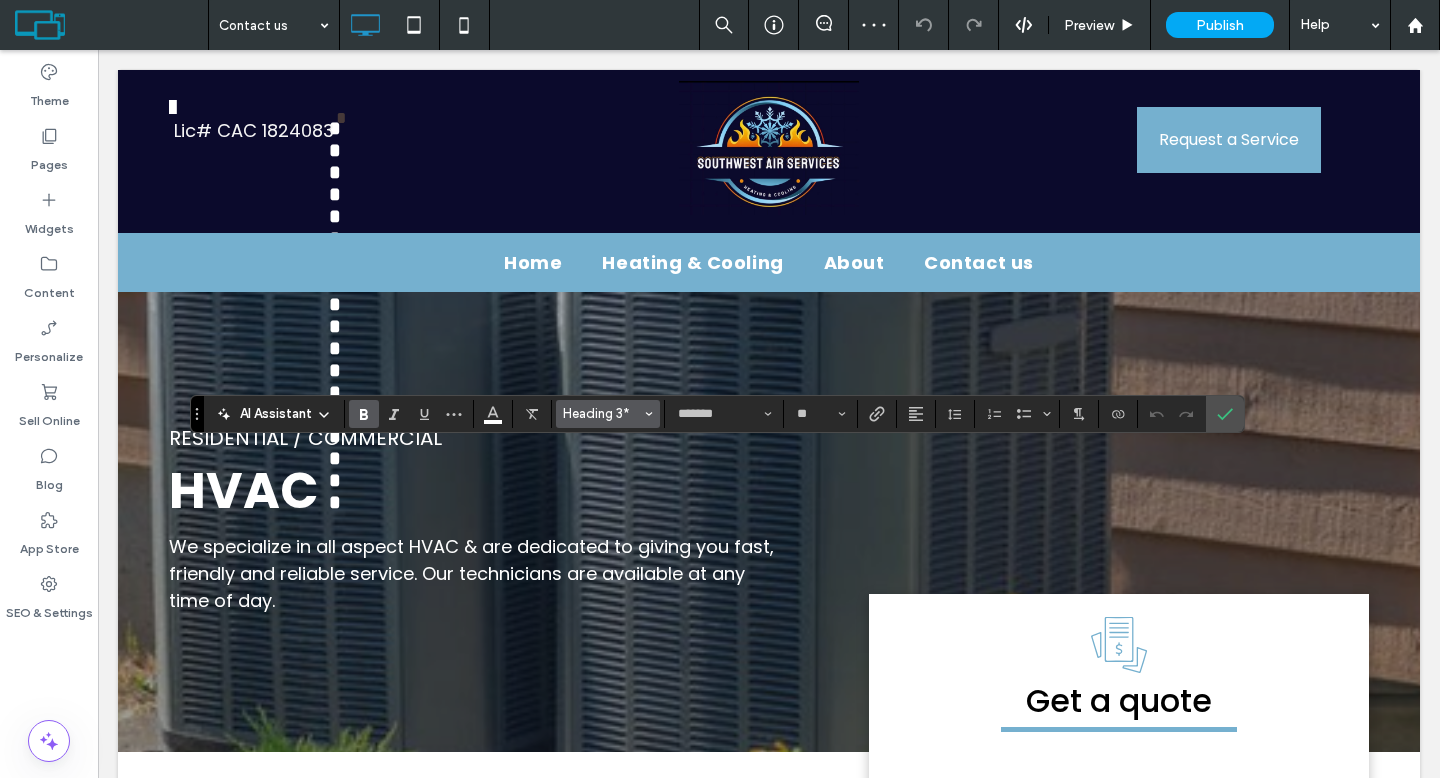 click on "Heading 3*" at bounding box center (602, 413) 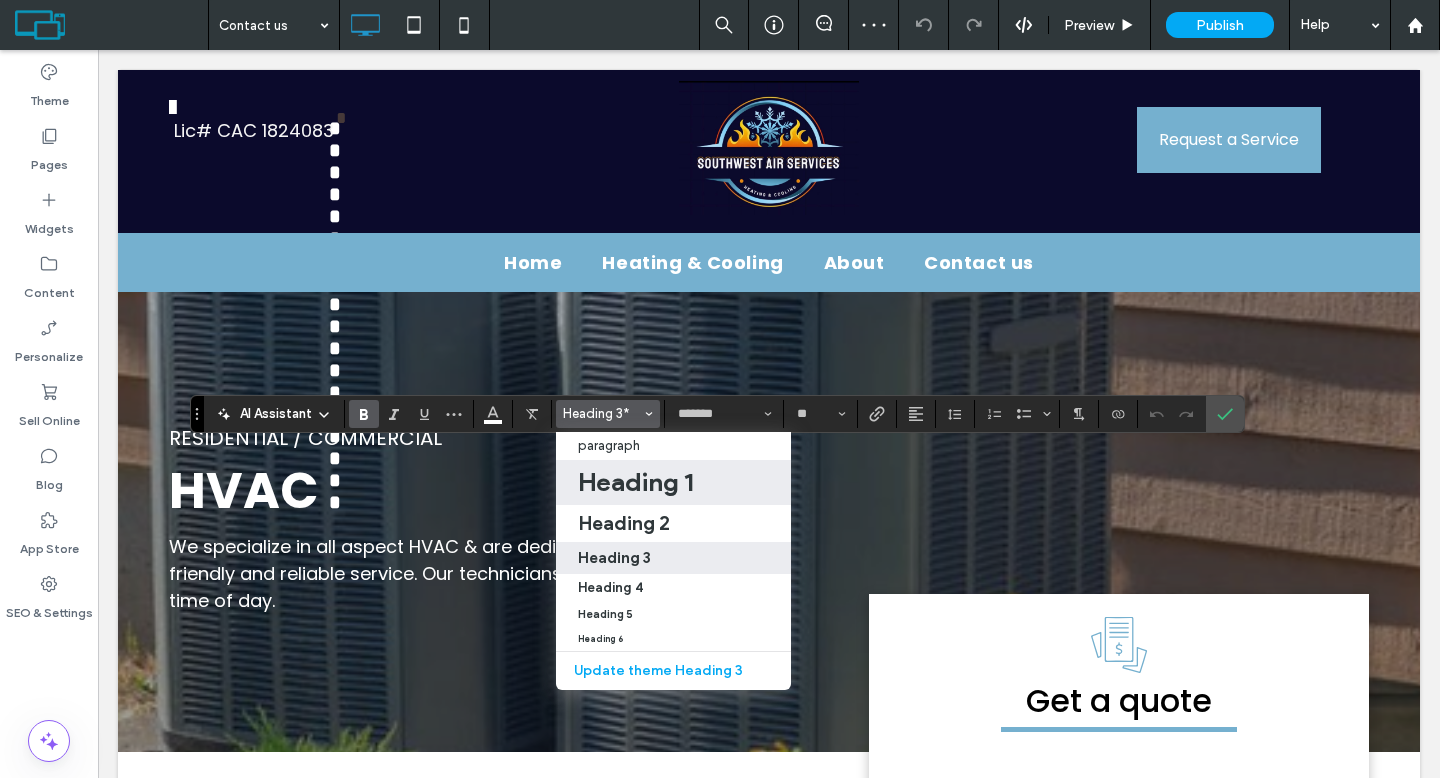 click on "Heading 1" at bounding box center (635, 482) 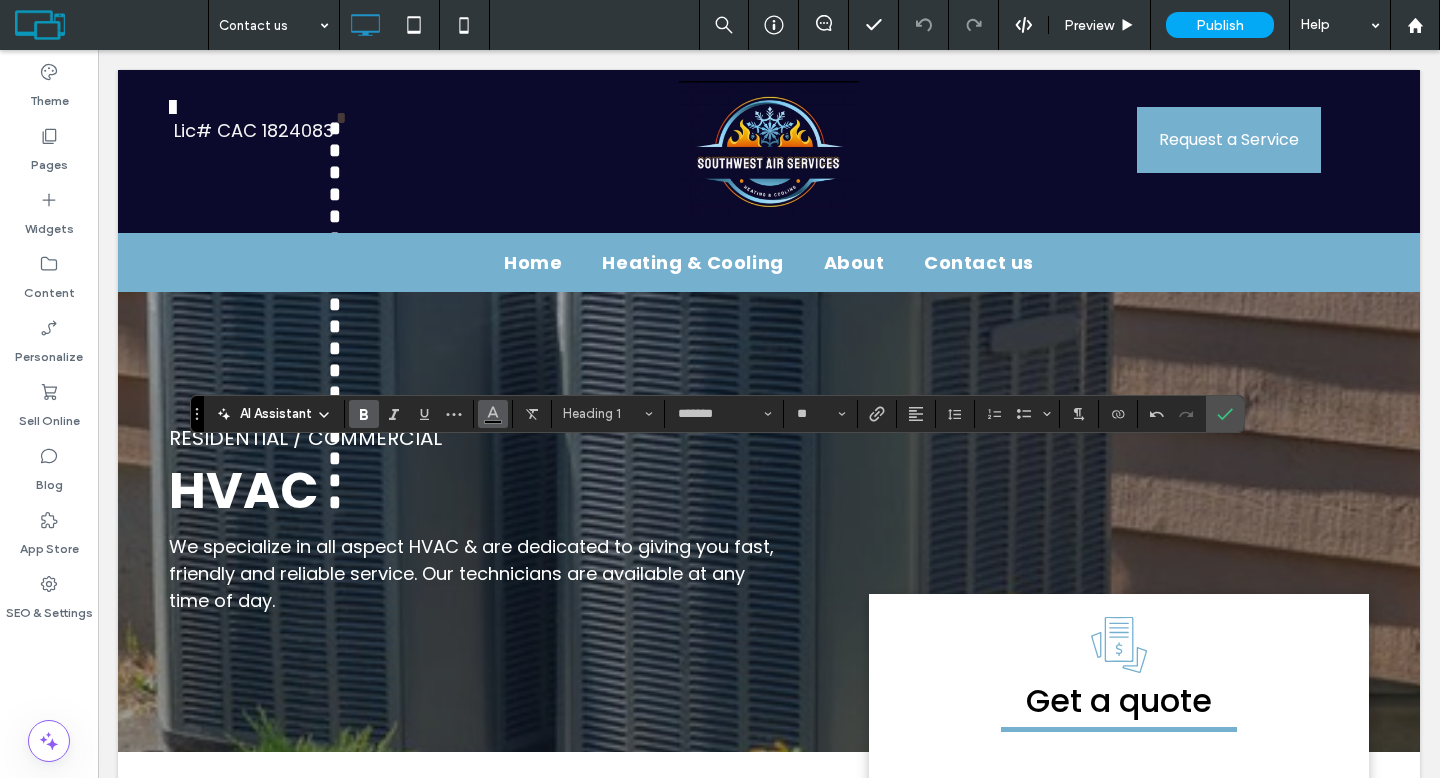 click 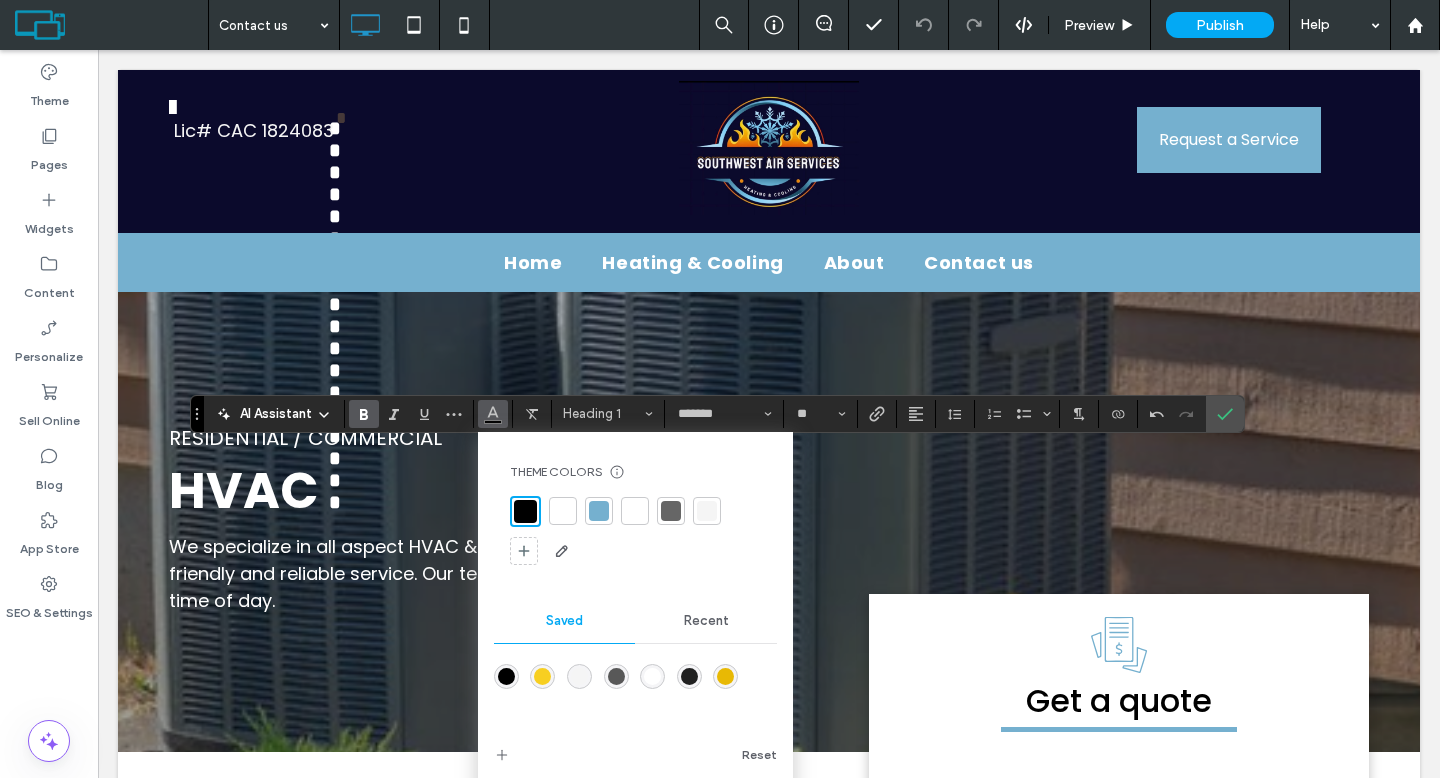 click at bounding box center (563, 511) 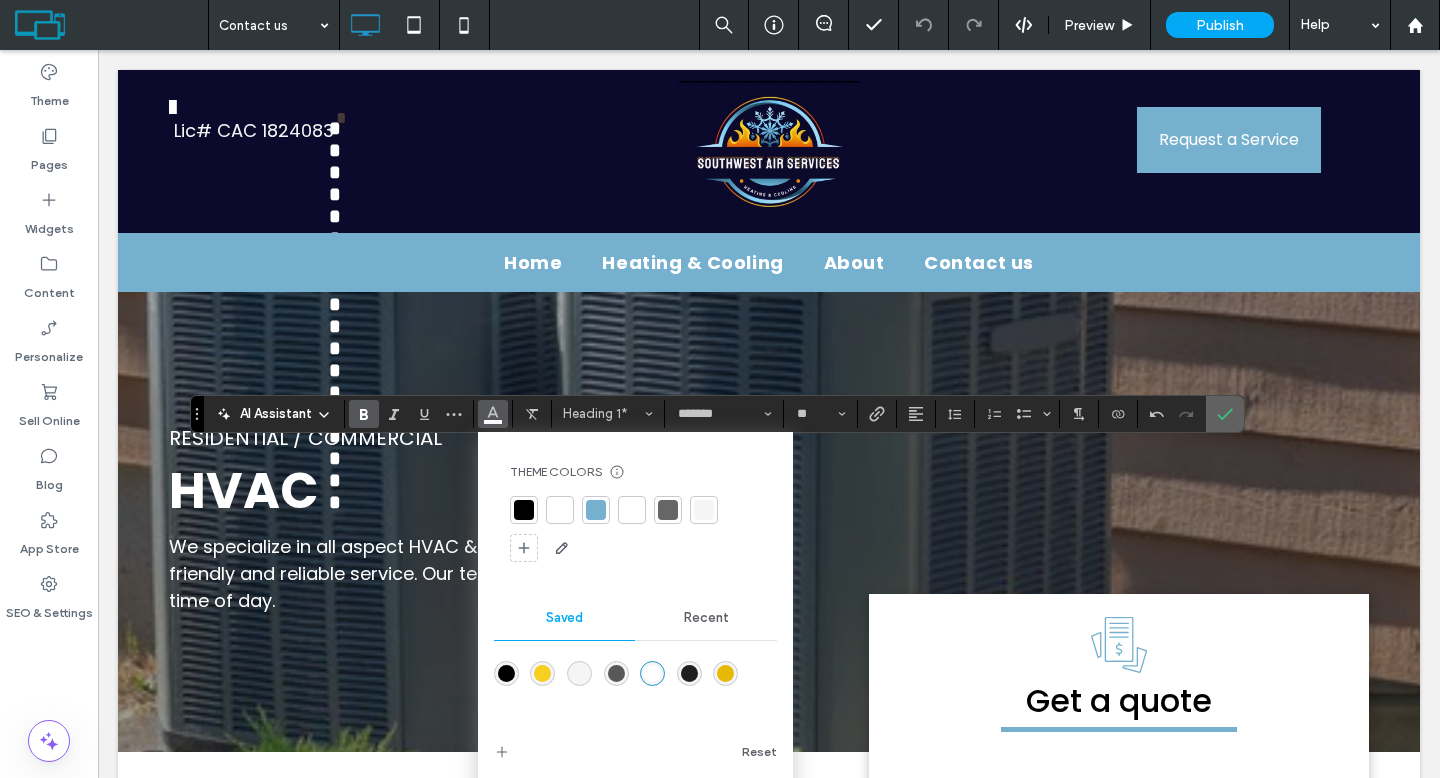 click at bounding box center [1225, 414] 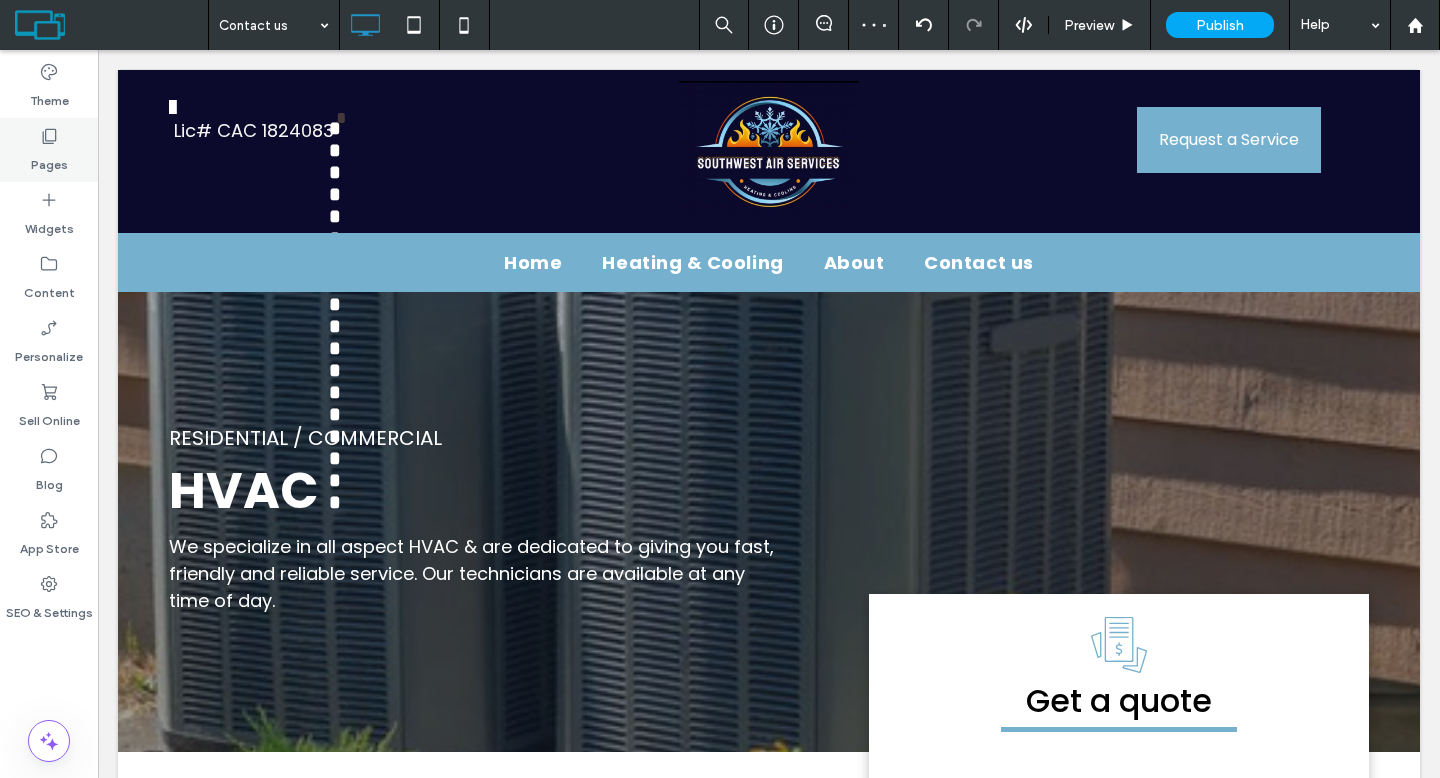 click on "Pages" at bounding box center (49, 150) 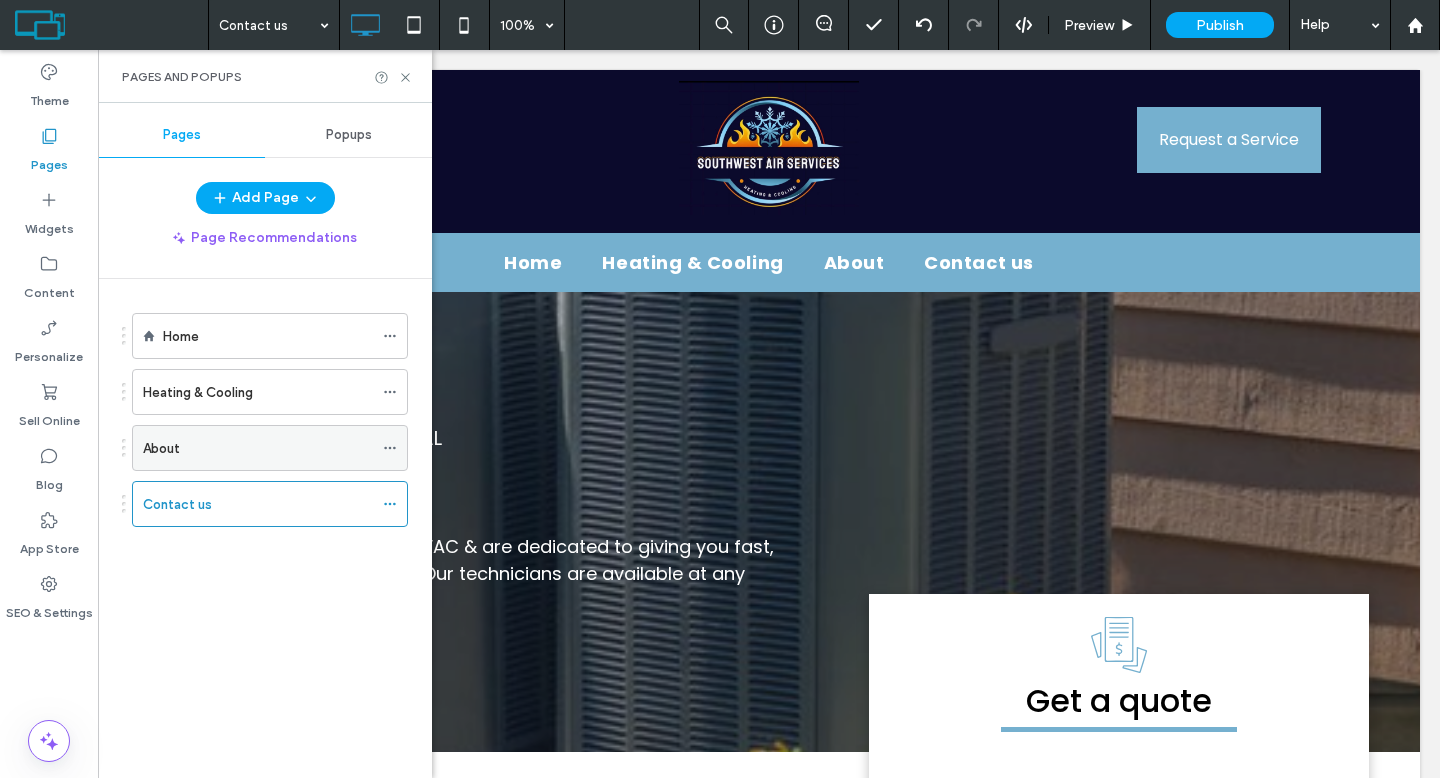 click on "About" at bounding box center [161, 448] 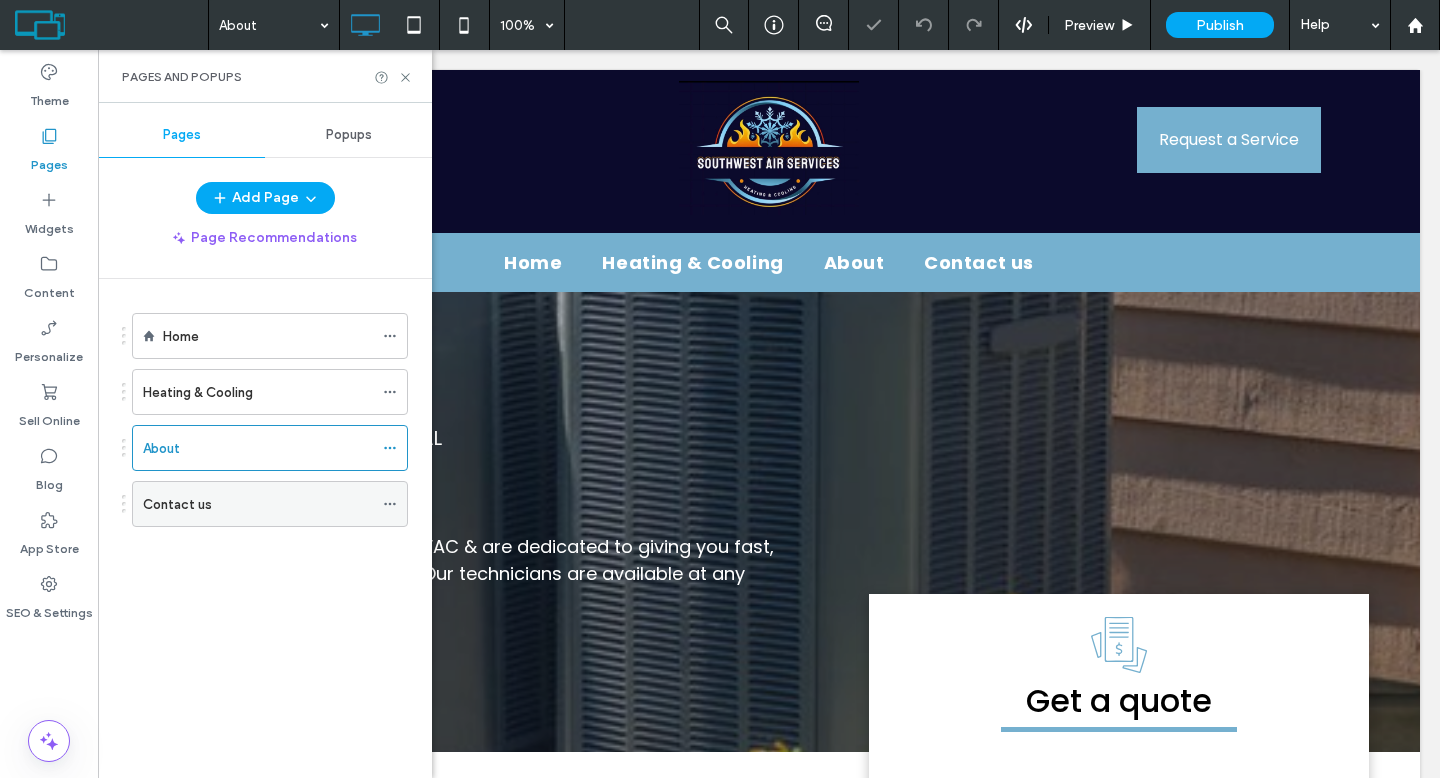 click on "Contact us" at bounding box center [177, 504] 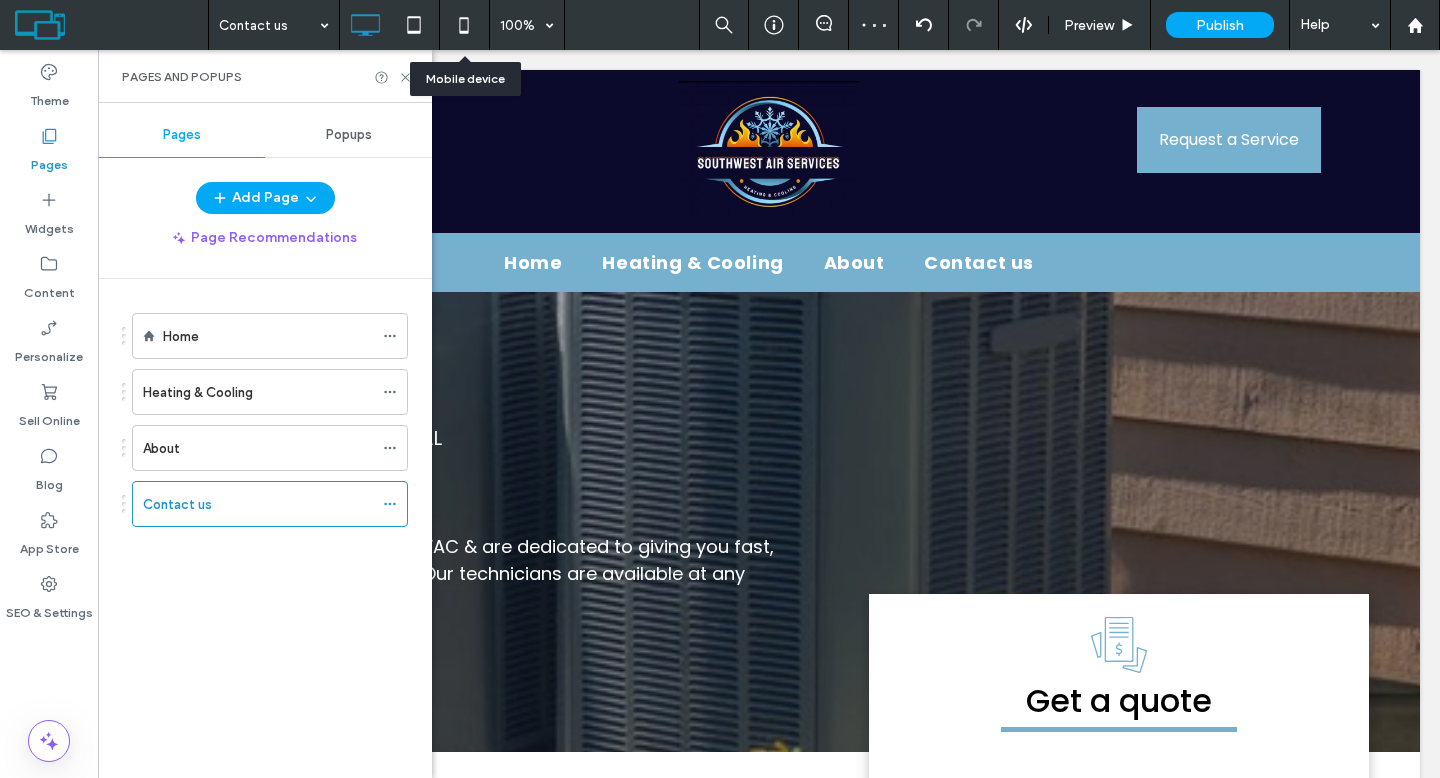 click 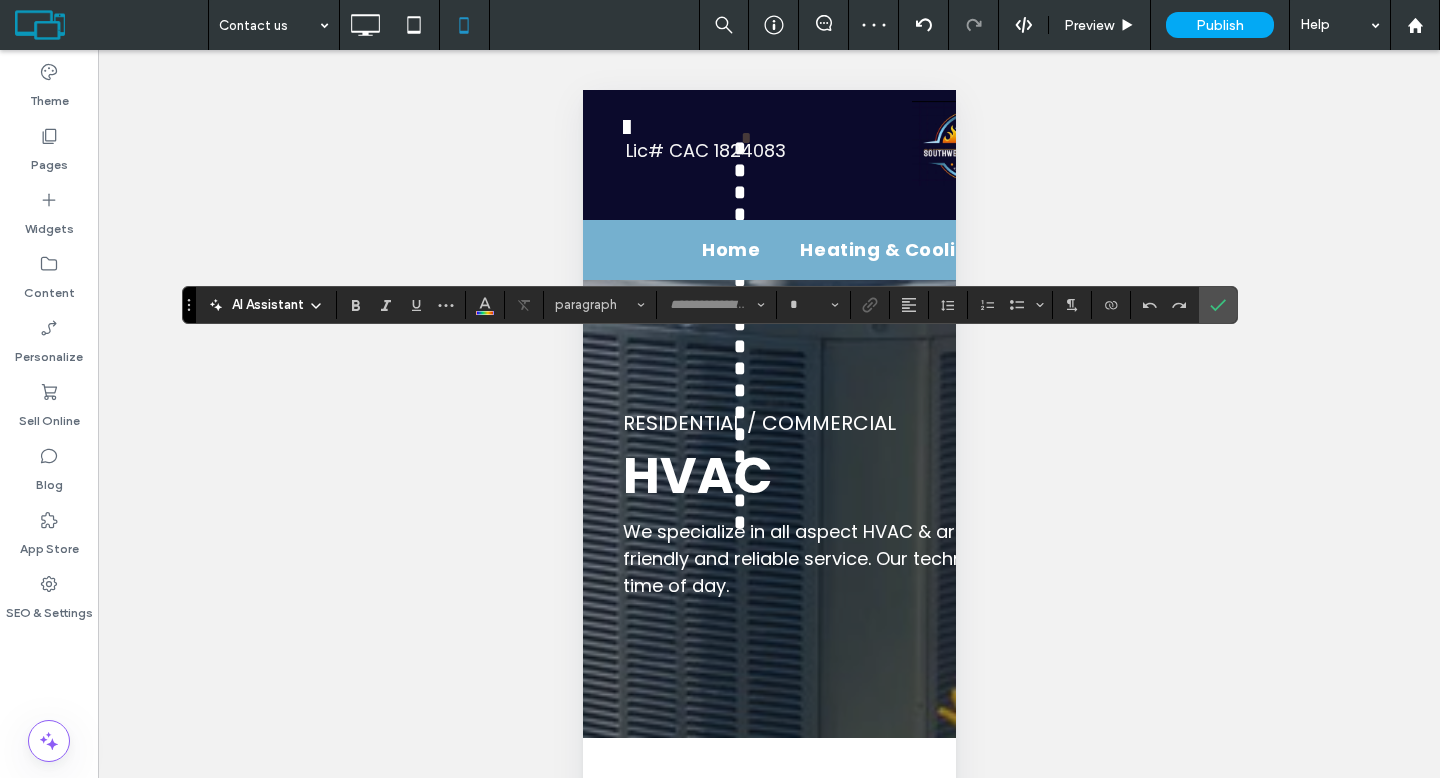type on "*******" 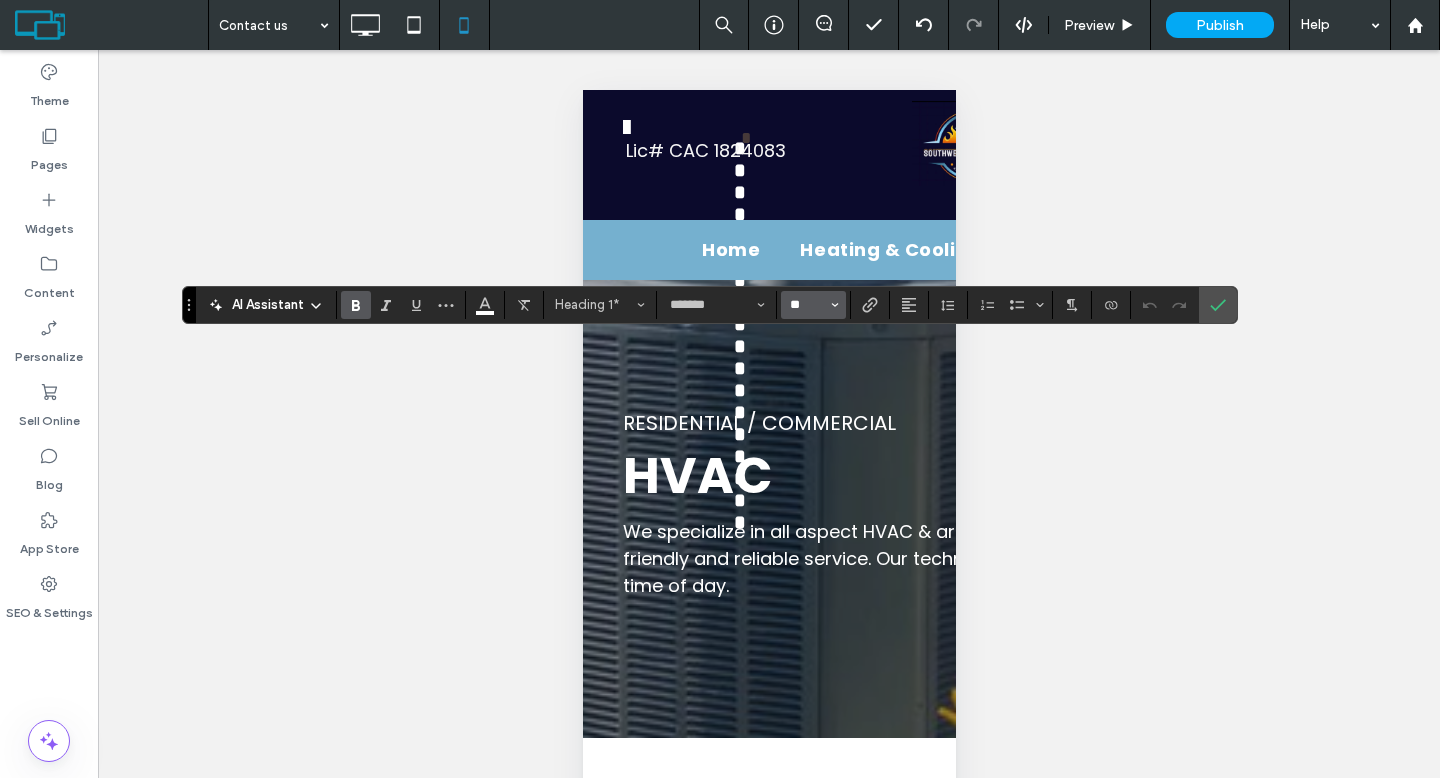 click on "**" at bounding box center [807, 305] 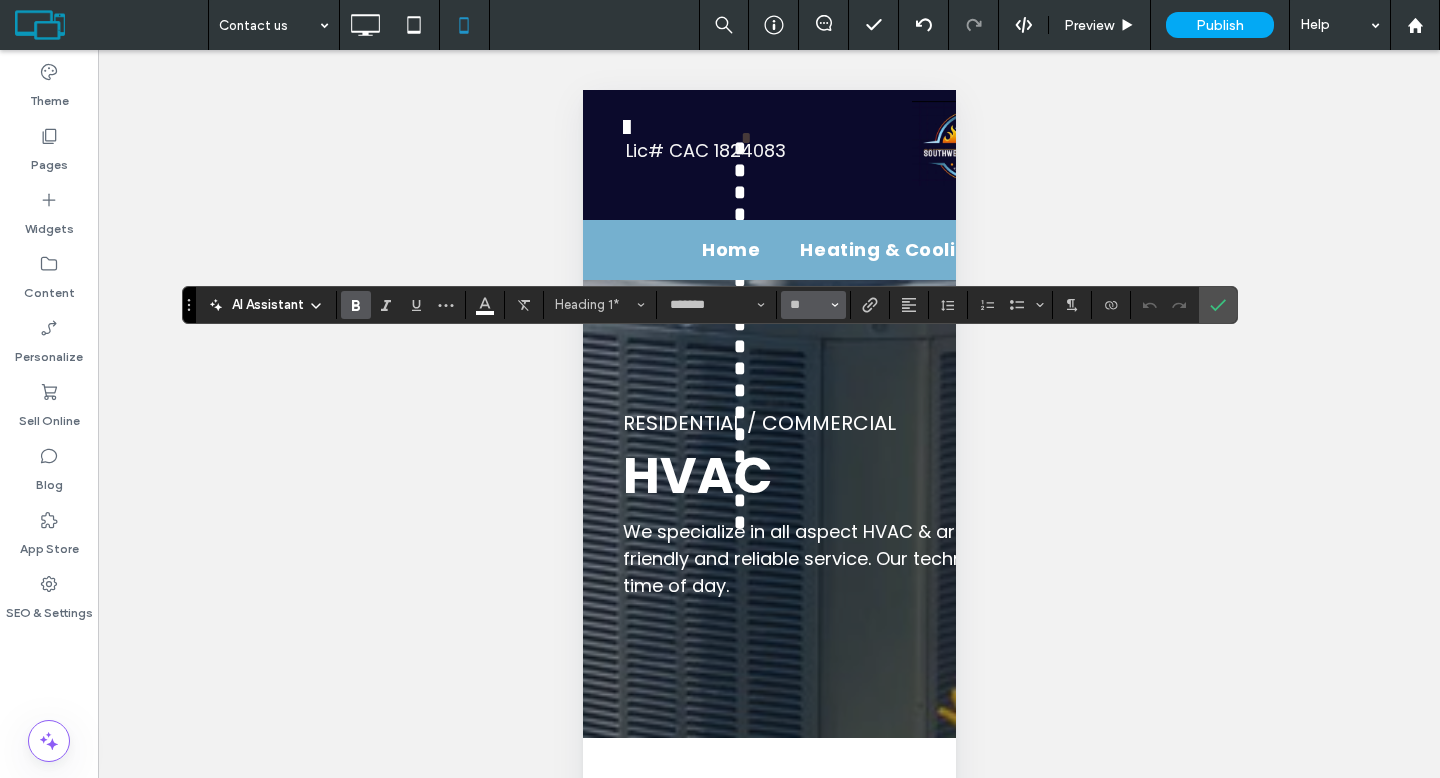 type on "**" 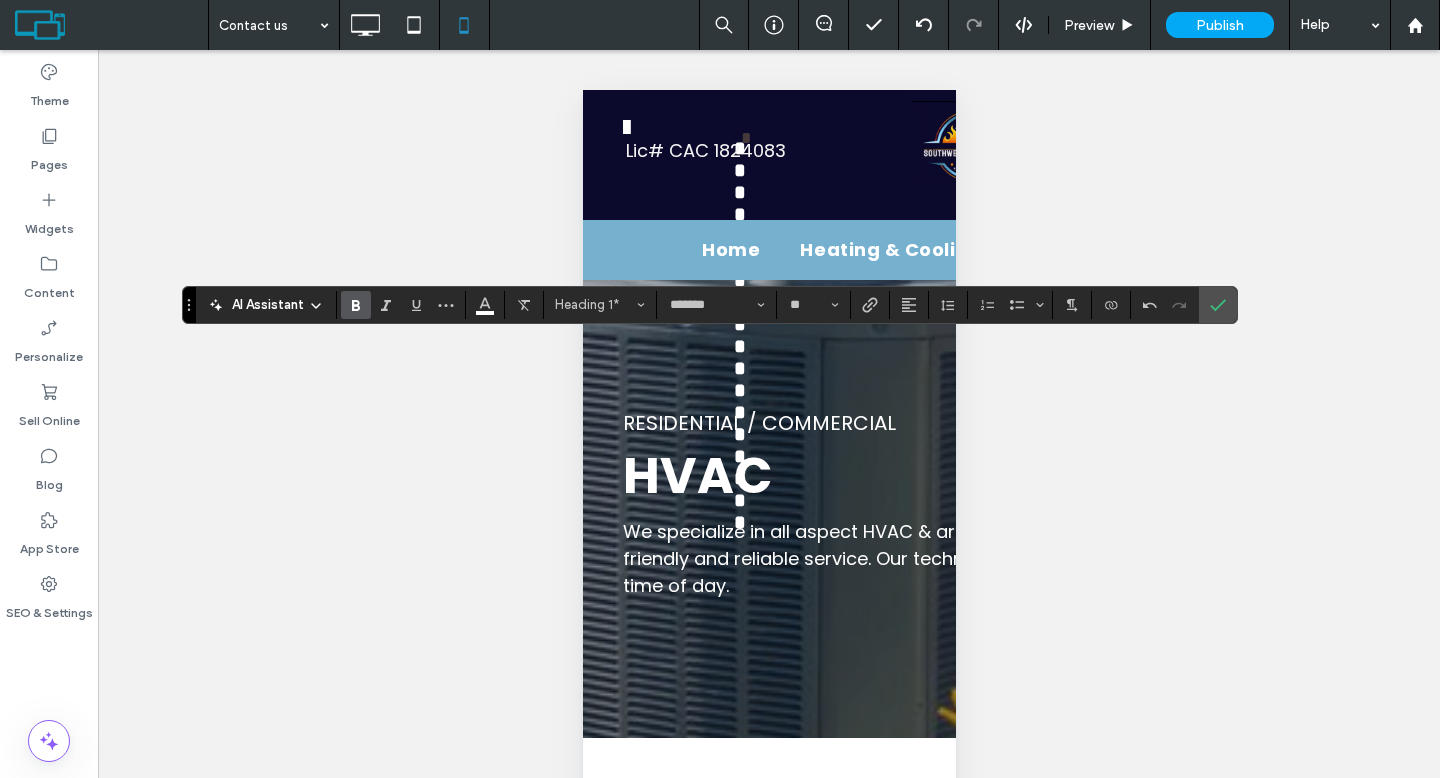 click on "Unhide?
Yes
Unhide?
Yes
Unhide?
Yes
Unhide?
Yes
Unhide?
Yes
Unhide?
Yes
Unhide?
Yes
Unhide?
Yes
Unhide?
Yes
Unhide?
Yes
Unhide?
Yes
Unhide?
Yes
Yes" at bounding box center (769, 439) 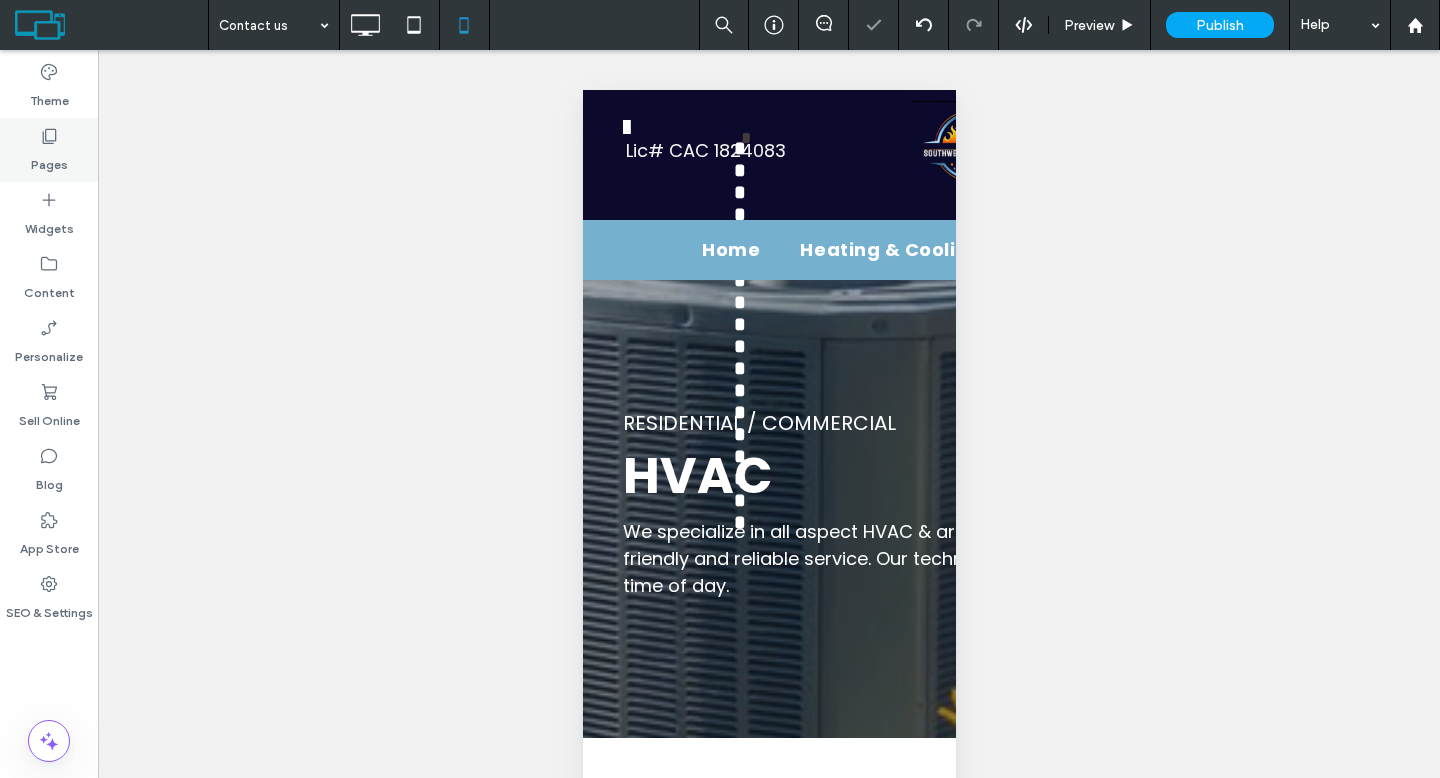 click on "Pages" at bounding box center [49, 150] 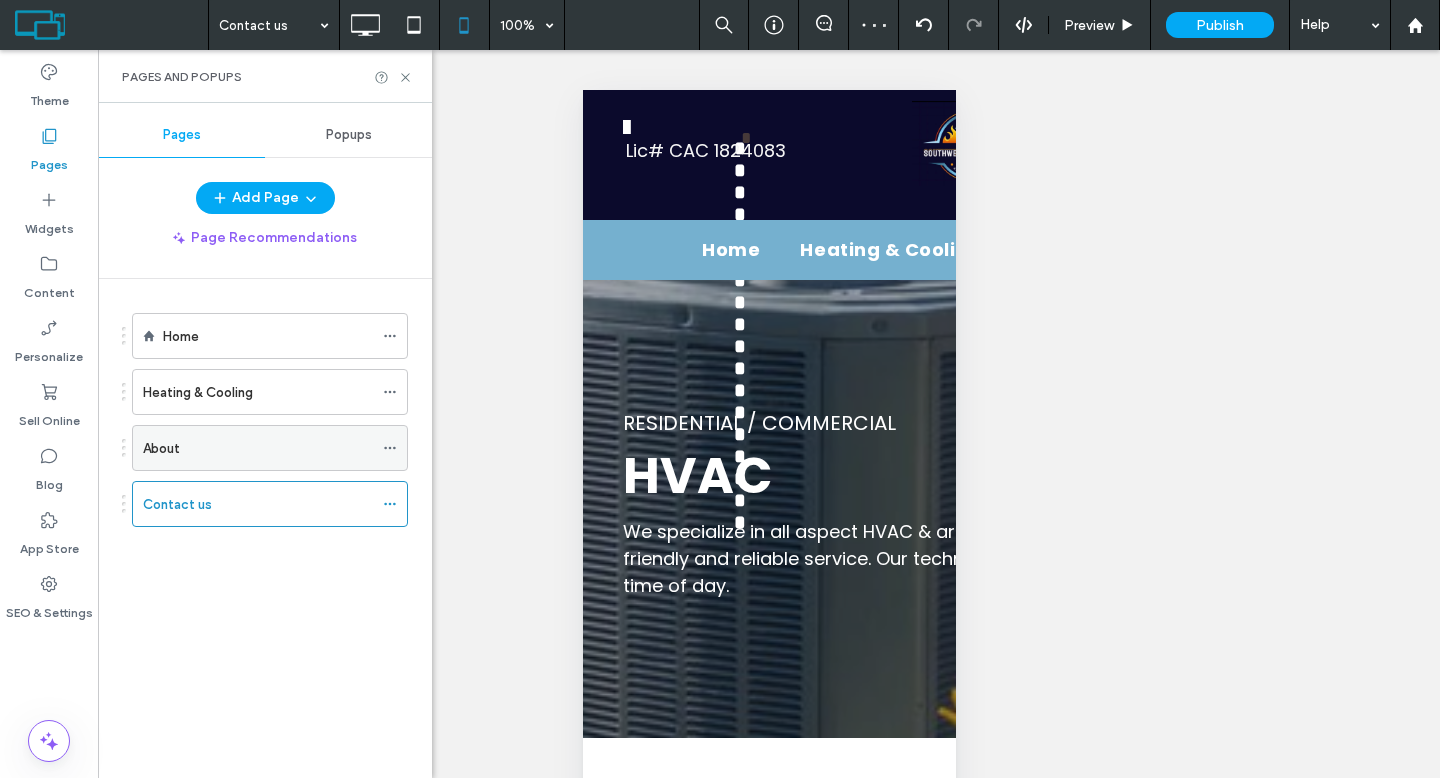 click on "About" at bounding box center [161, 448] 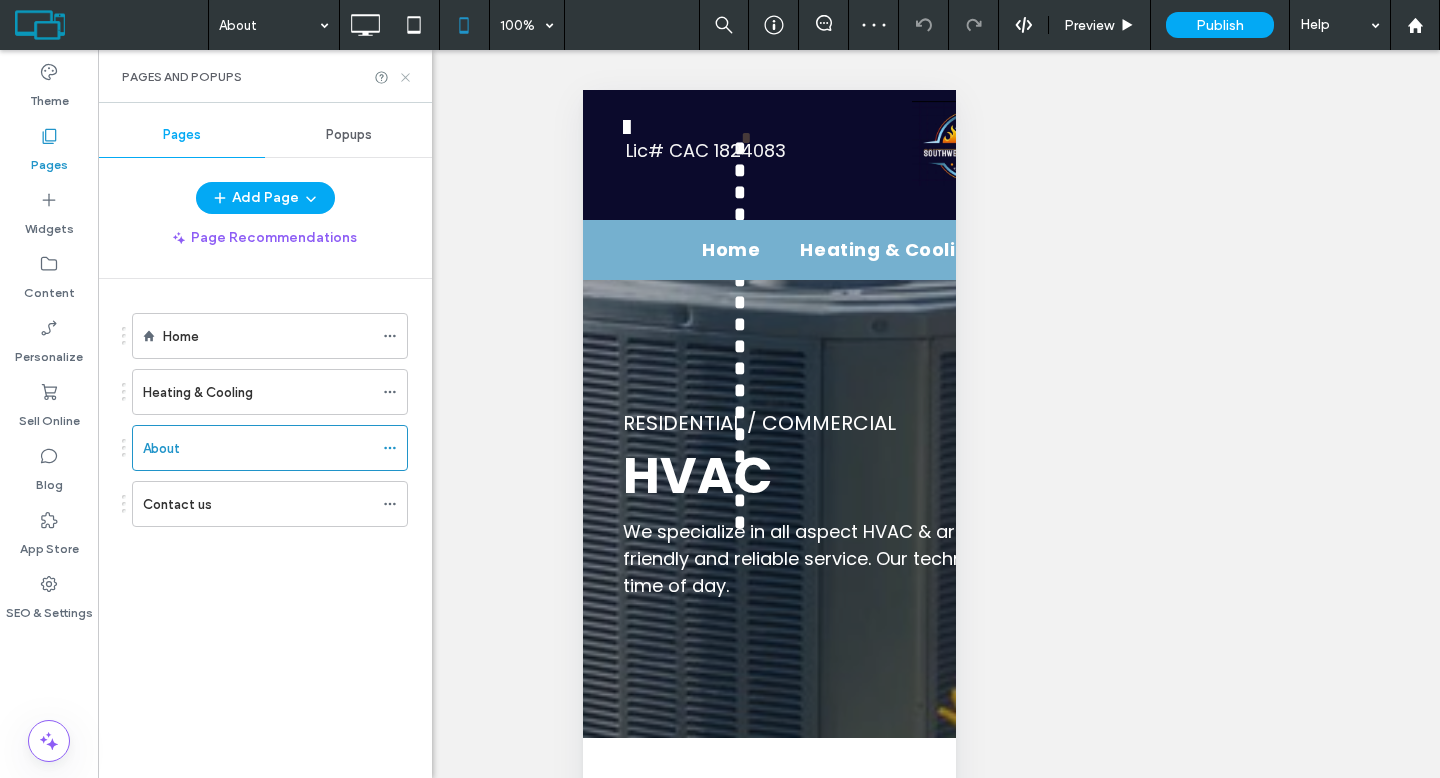click 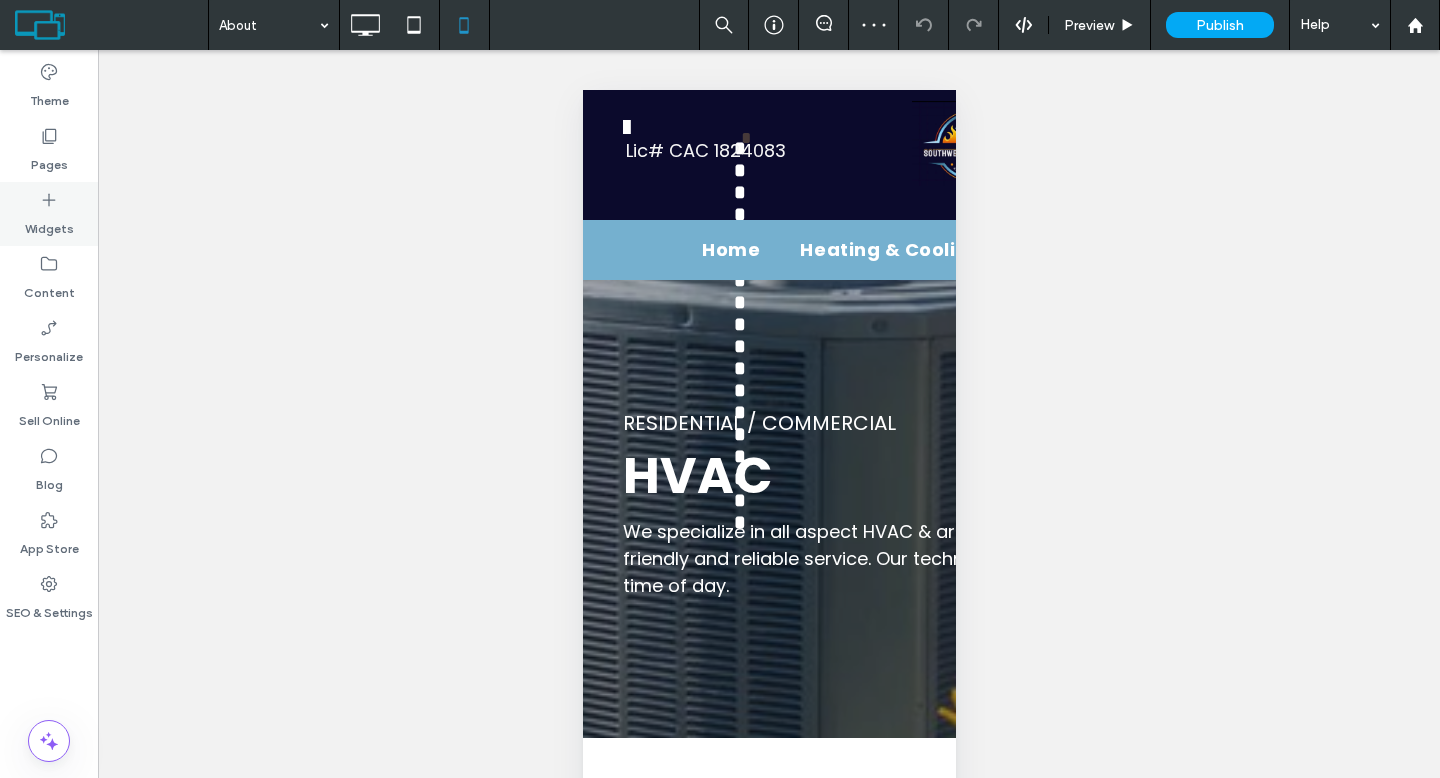 click on "Widgets" at bounding box center (49, 224) 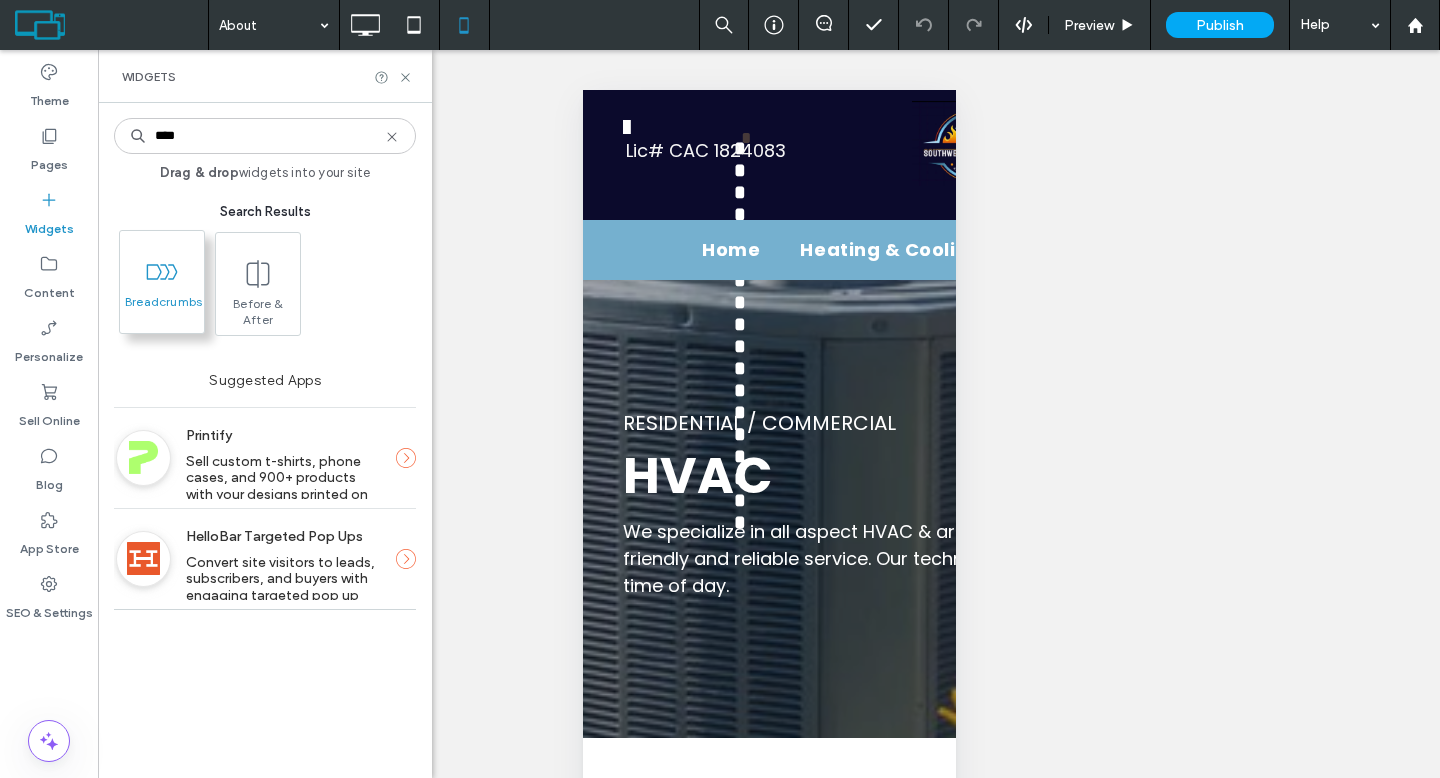 type on "****" 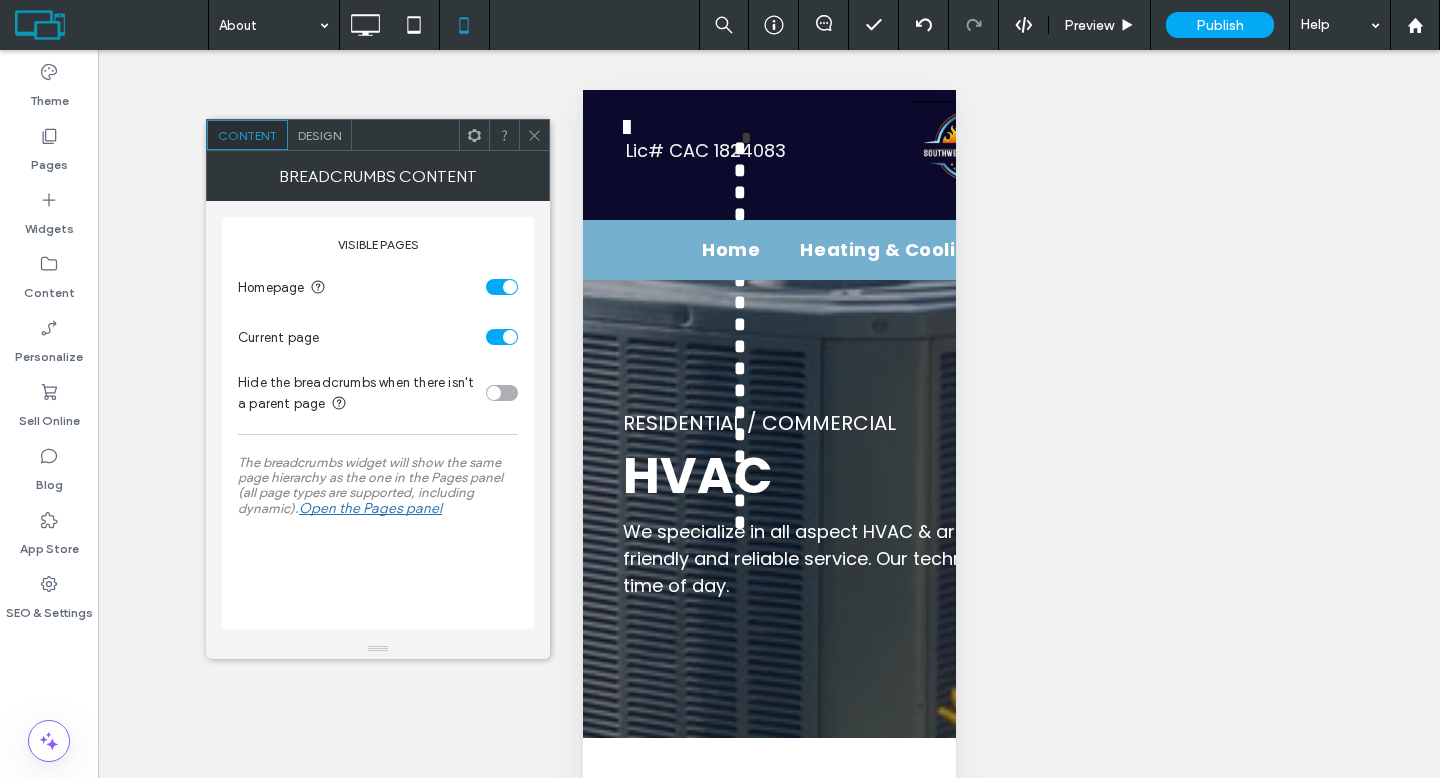 click 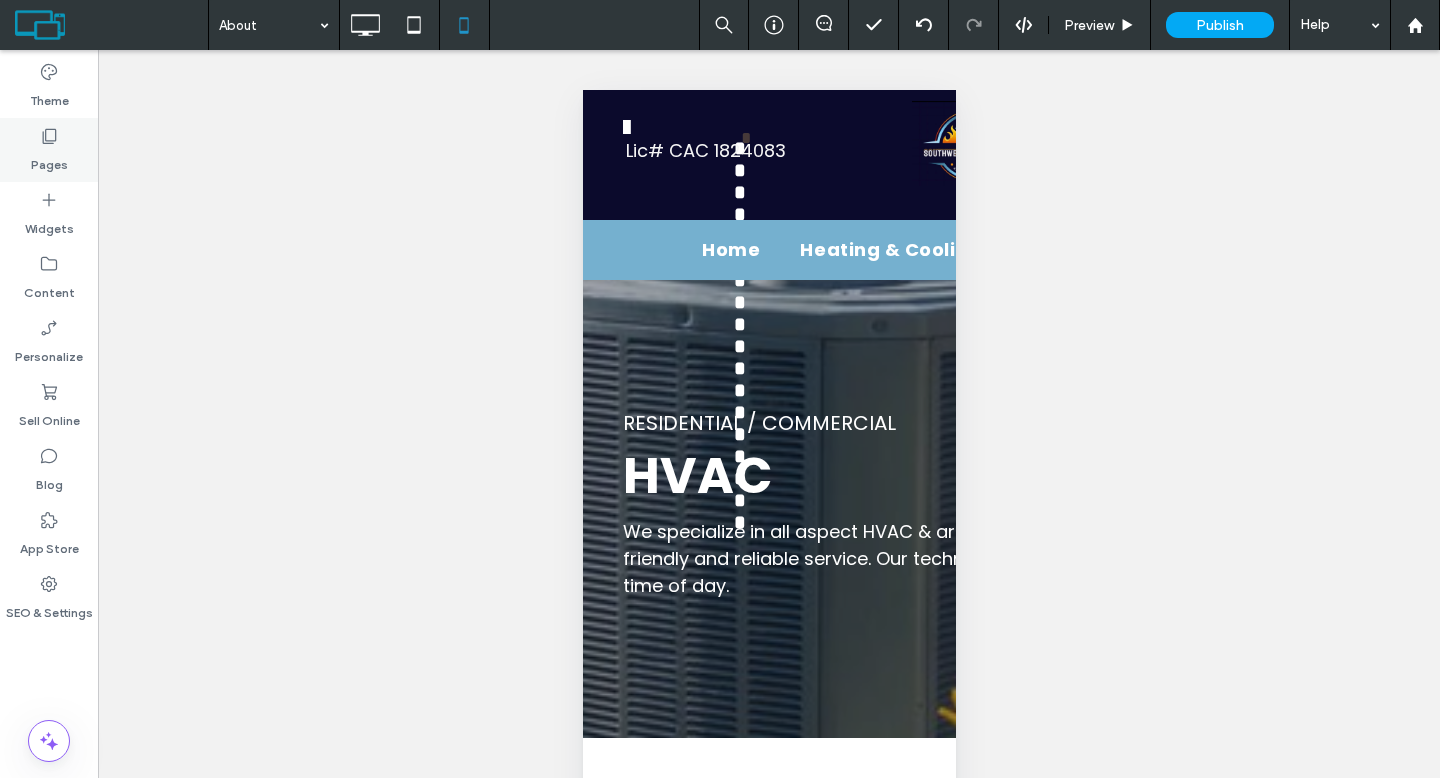 click on "Pages" at bounding box center [49, 160] 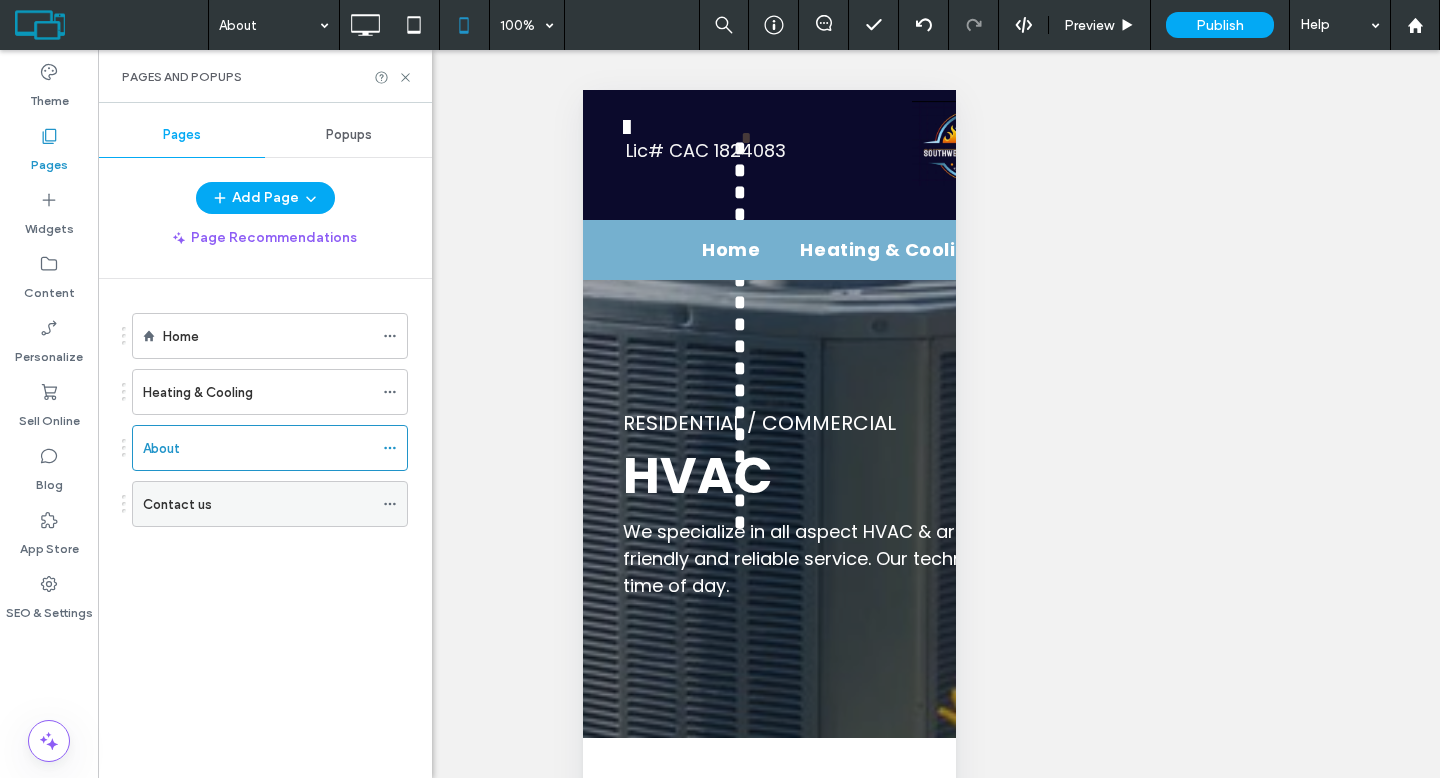 click on "Contact us" at bounding box center (177, 504) 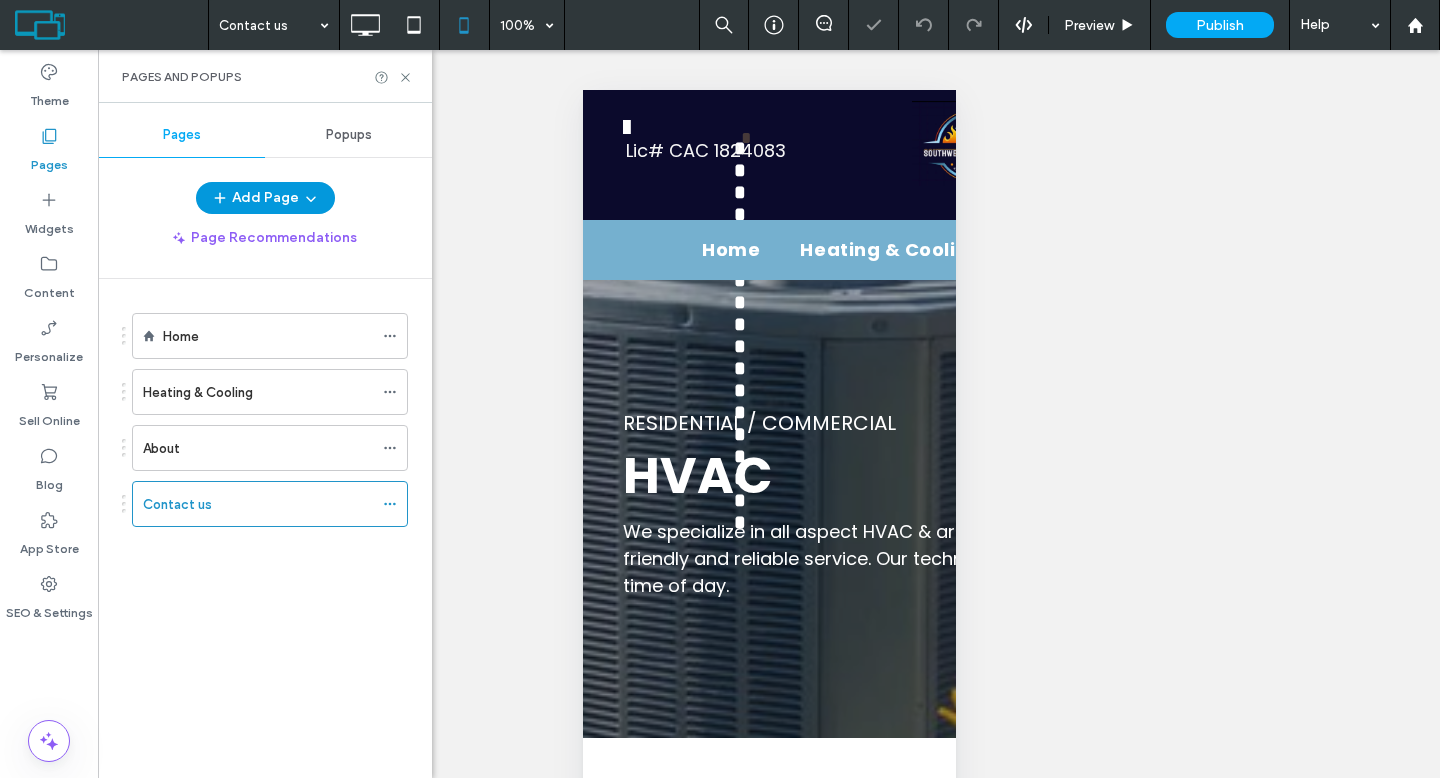 click on "Add Page" at bounding box center [265, 198] 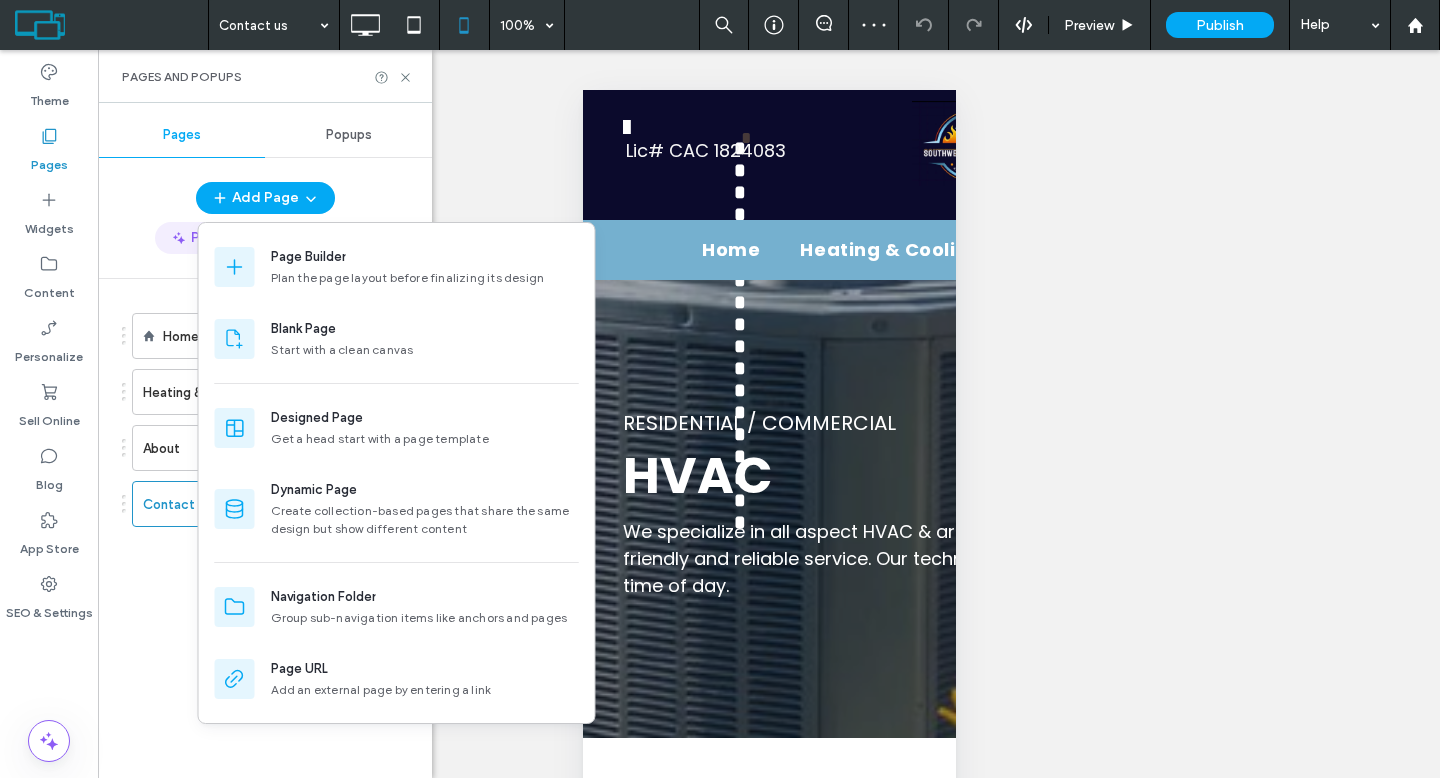 click on "Page Builder" at bounding box center (308, 257) 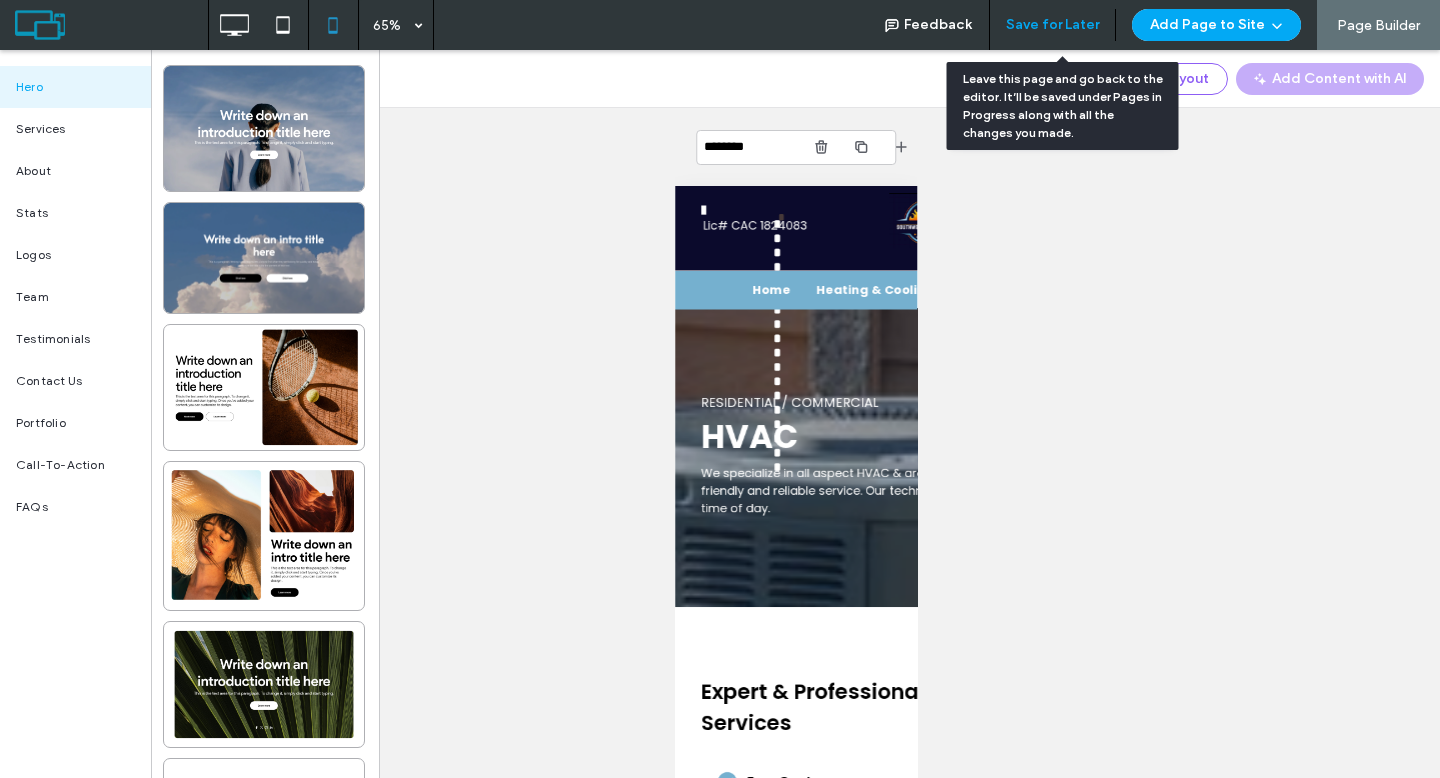 click on "Save for Later" at bounding box center [1052, 25] 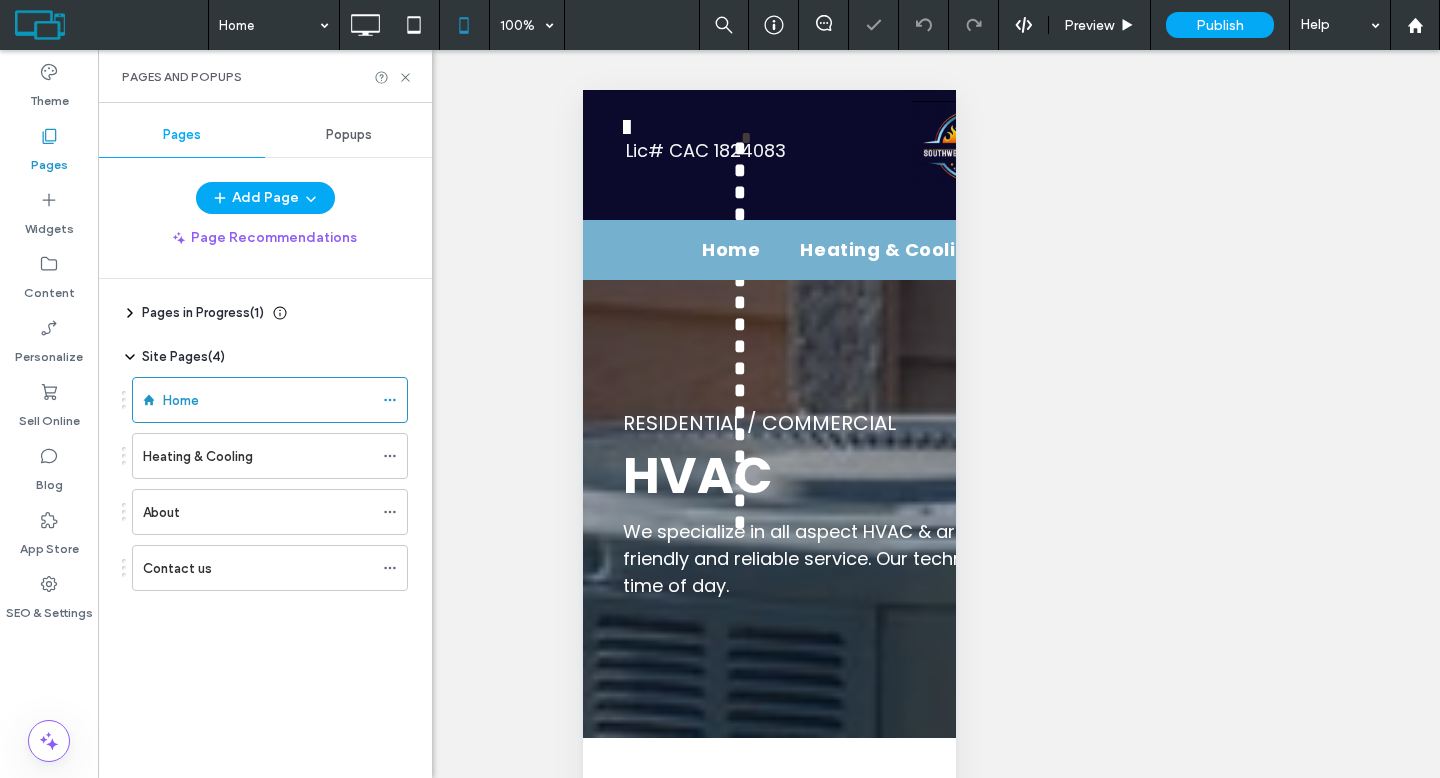 click on "Pages in Progress  ( 1 ) New Page Site Pages  ( 4 ) Home Heating & Cooling About Contact us" at bounding box center [277, 523] 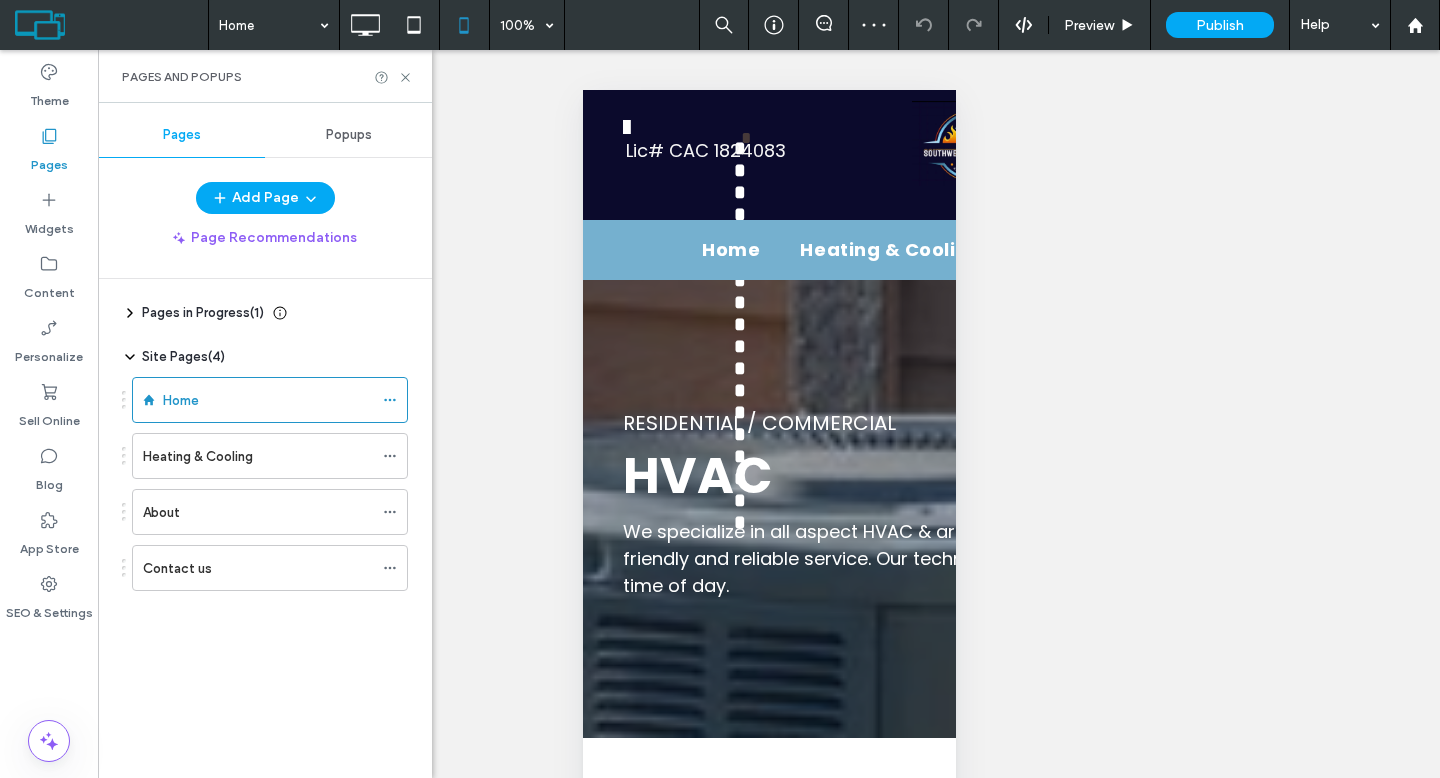 click on "Pages in Progress  ( 1 )" at bounding box center (203, 313) 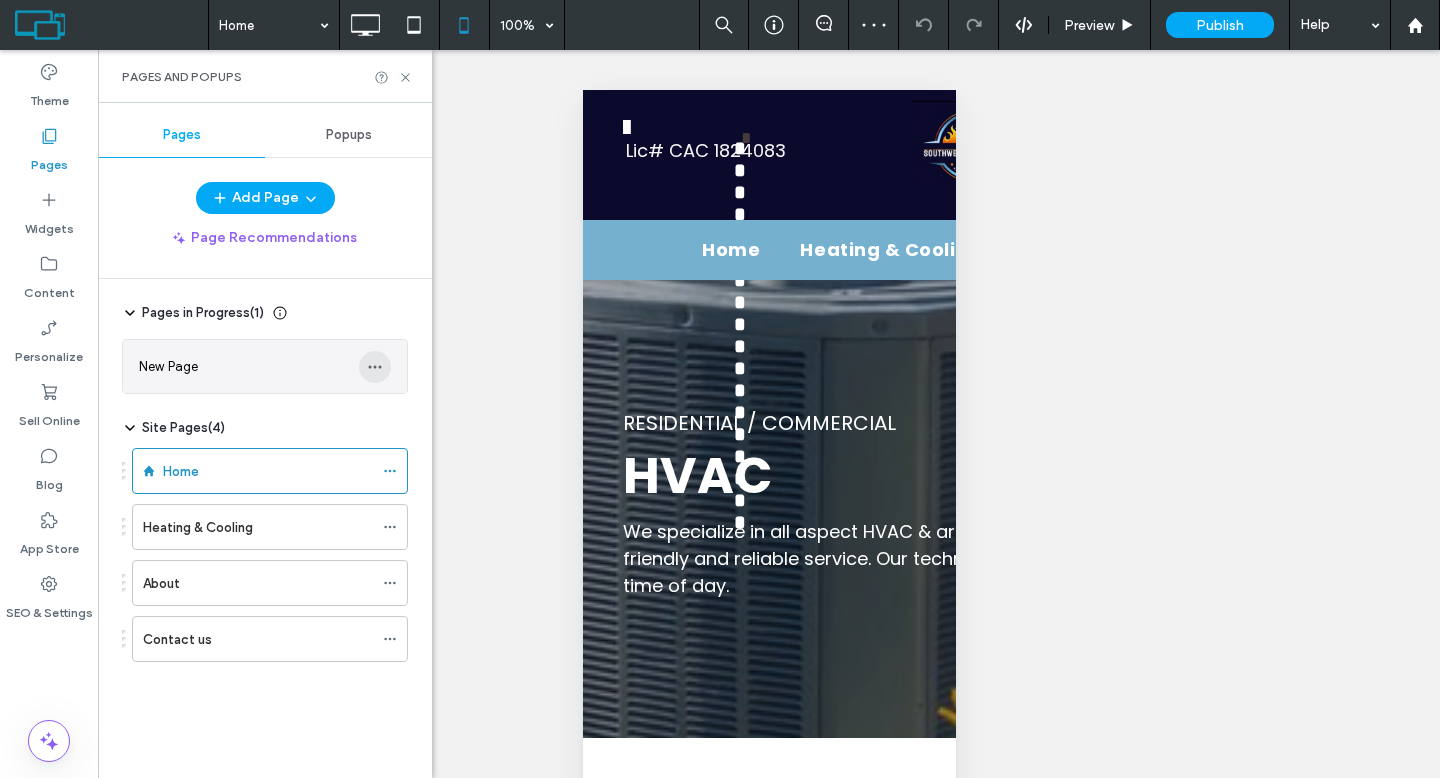 click 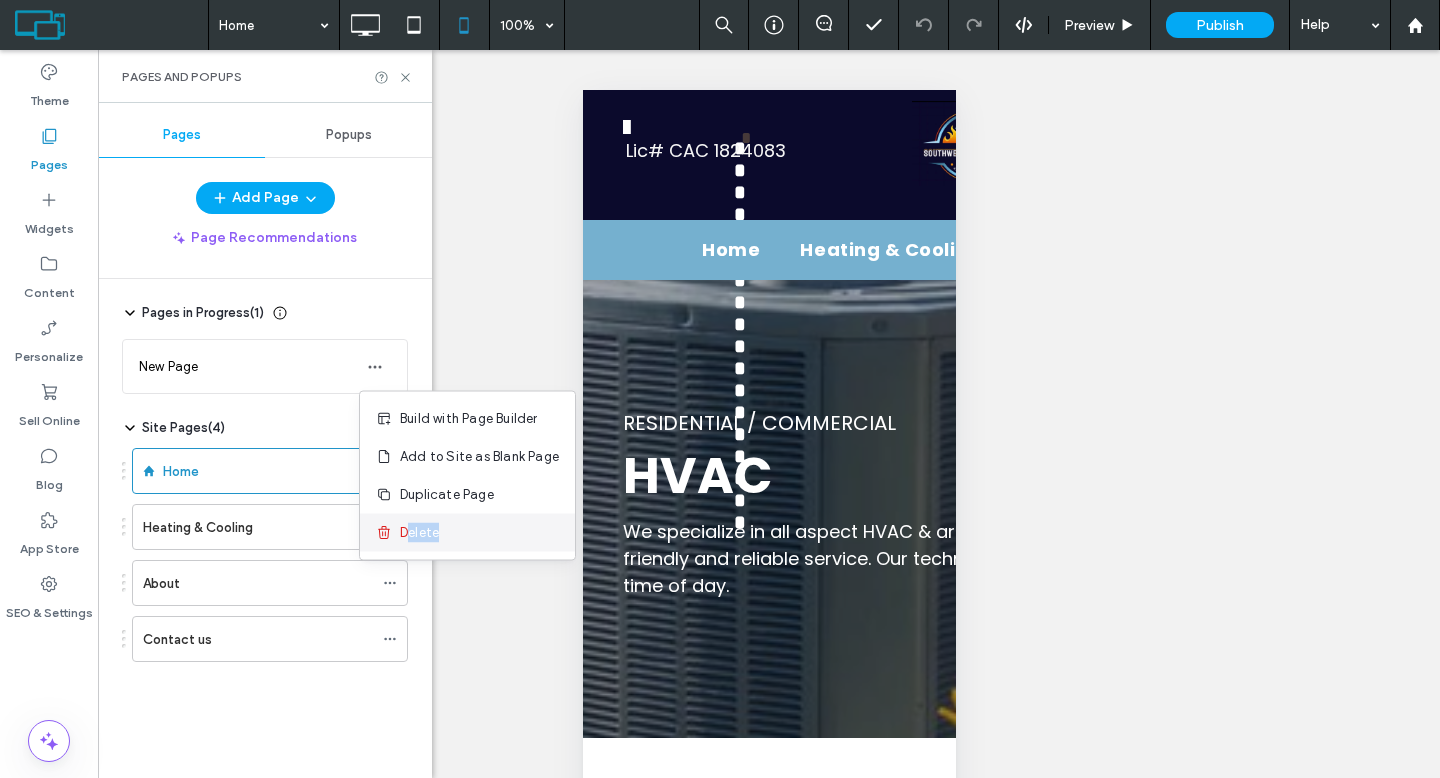 click on "Delete" at bounding box center (467, 533) 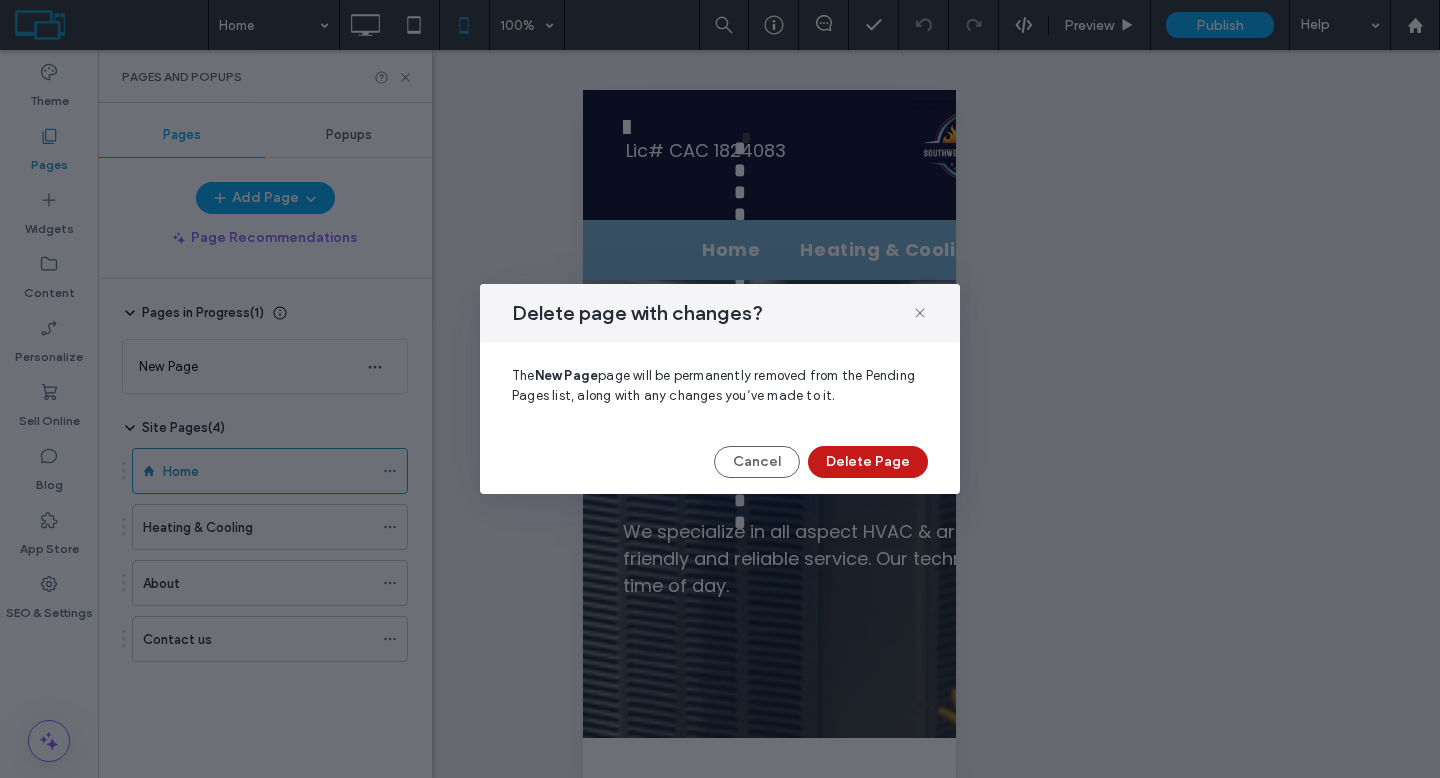 click on "Delete Page" at bounding box center (868, 462) 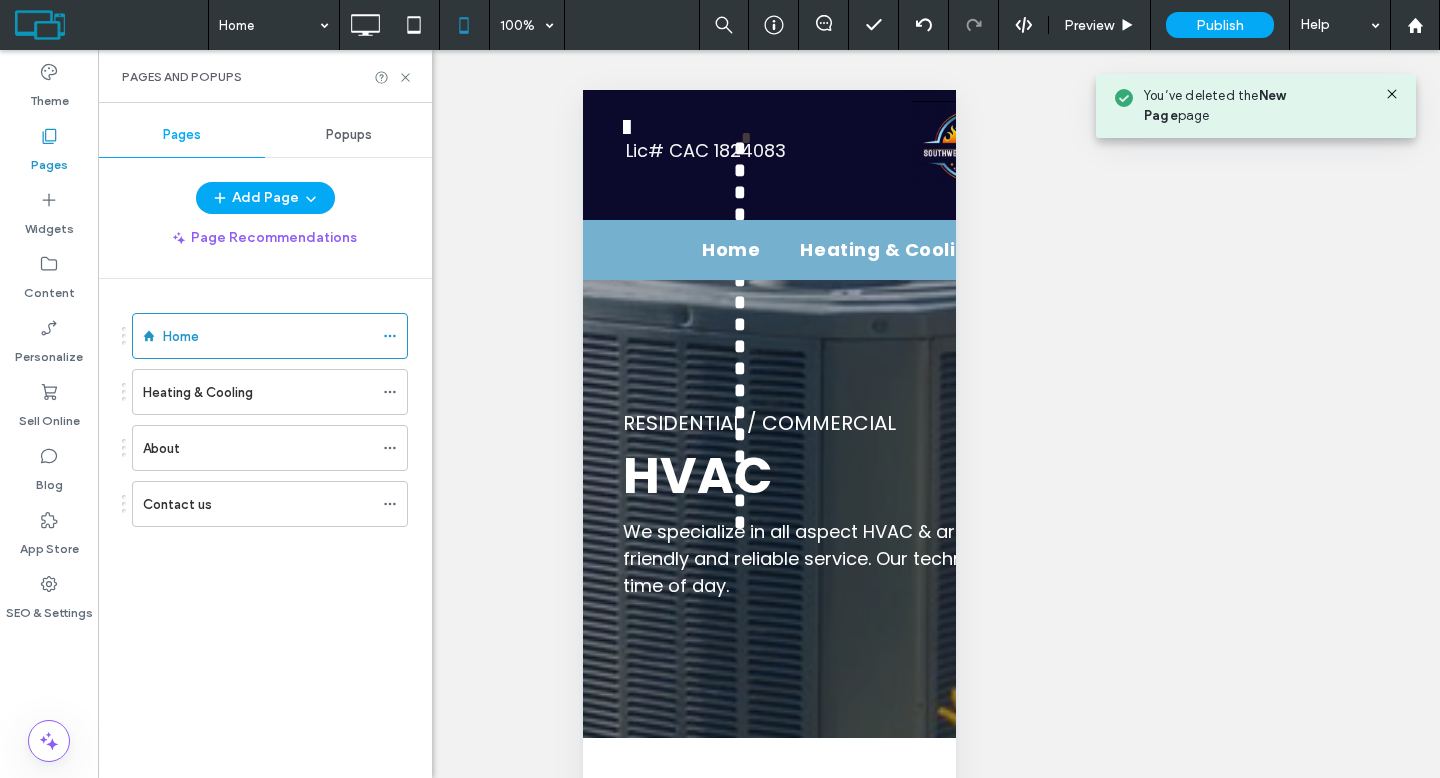 click on "Contact us" at bounding box center [258, 504] 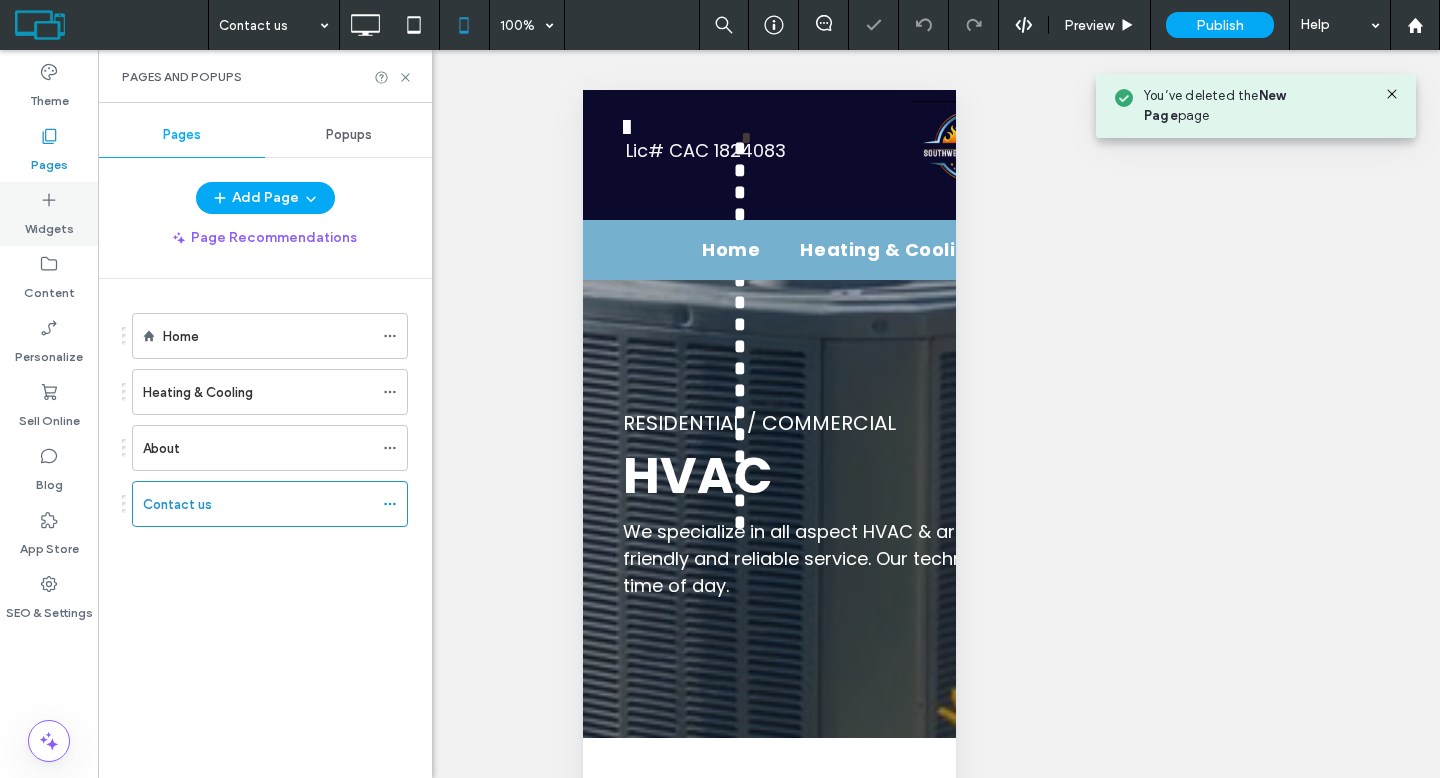 click on "Widgets" at bounding box center [49, 224] 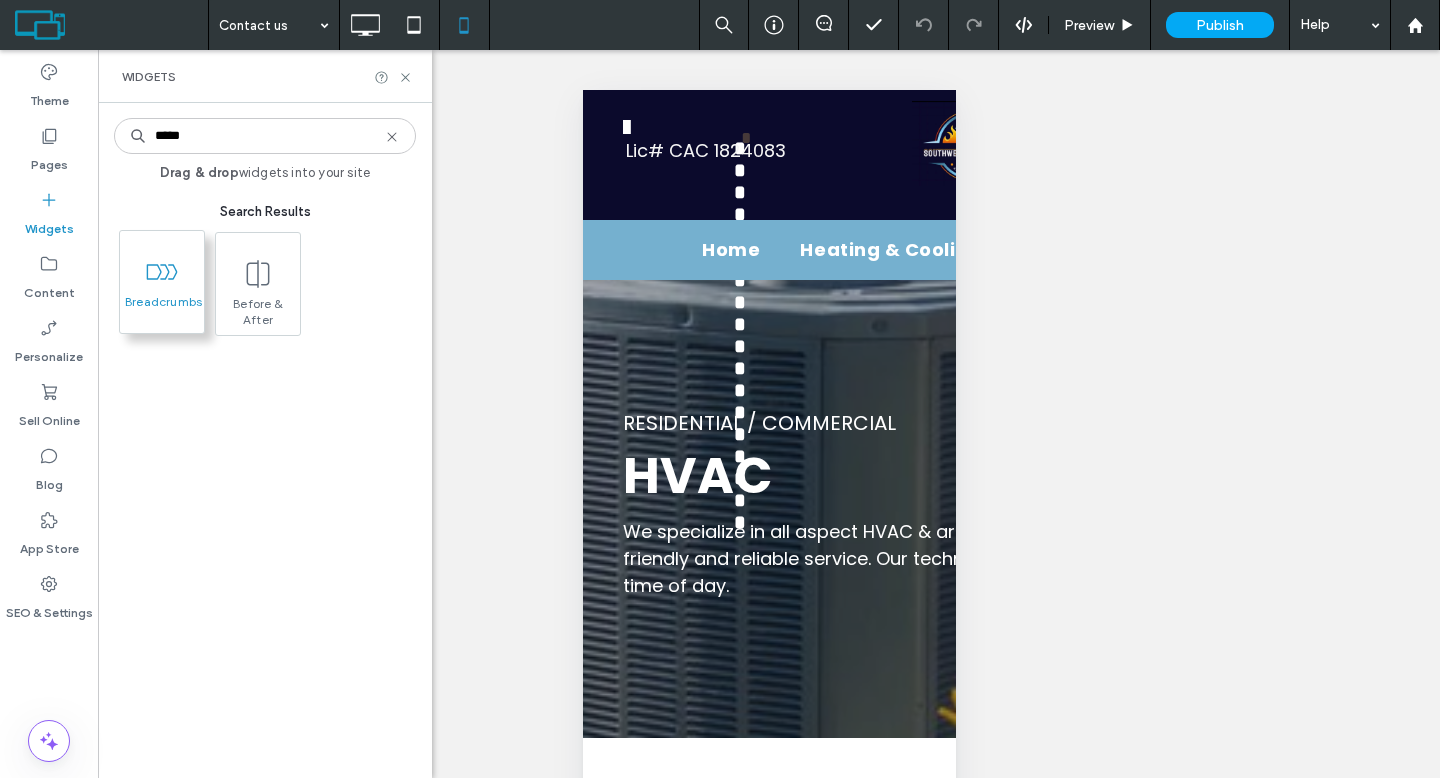 type on "*****" 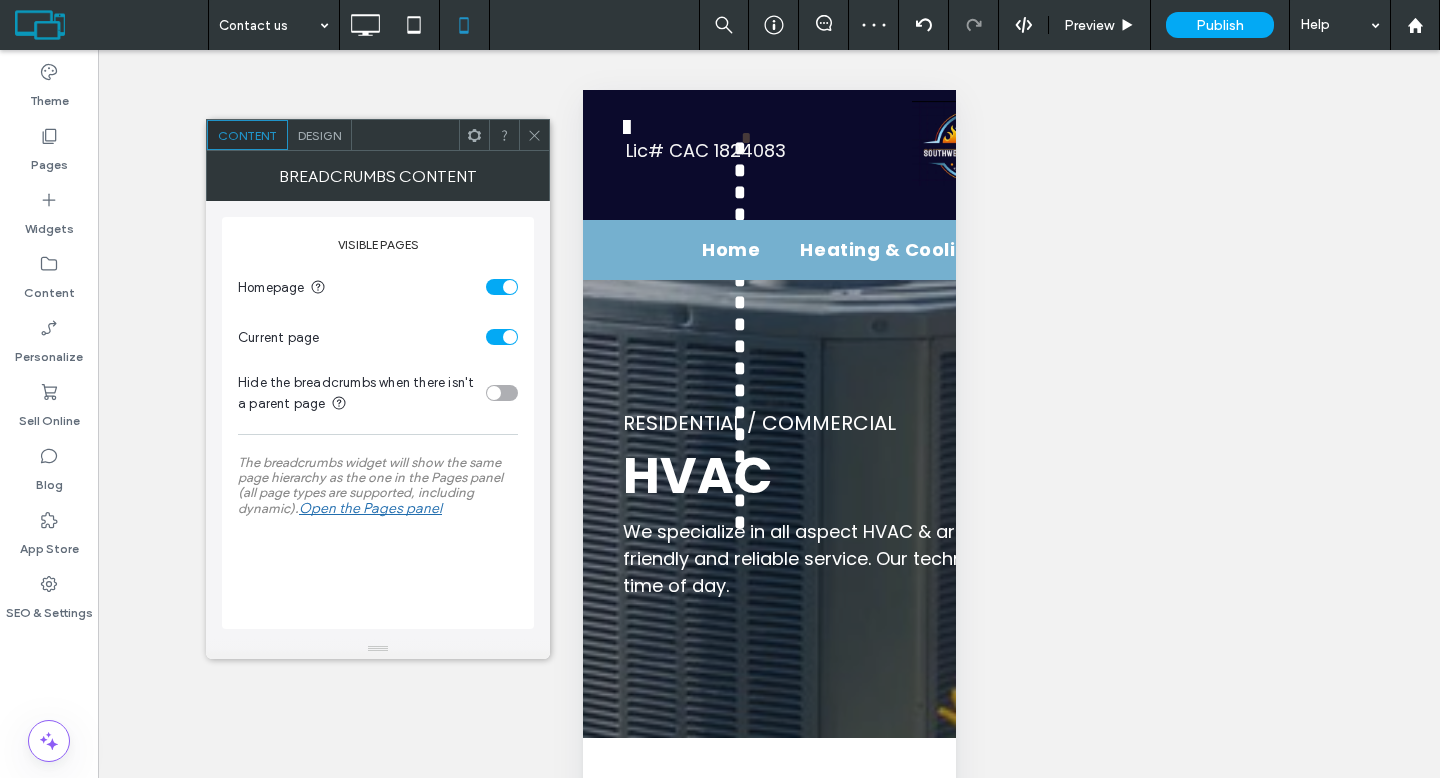 click 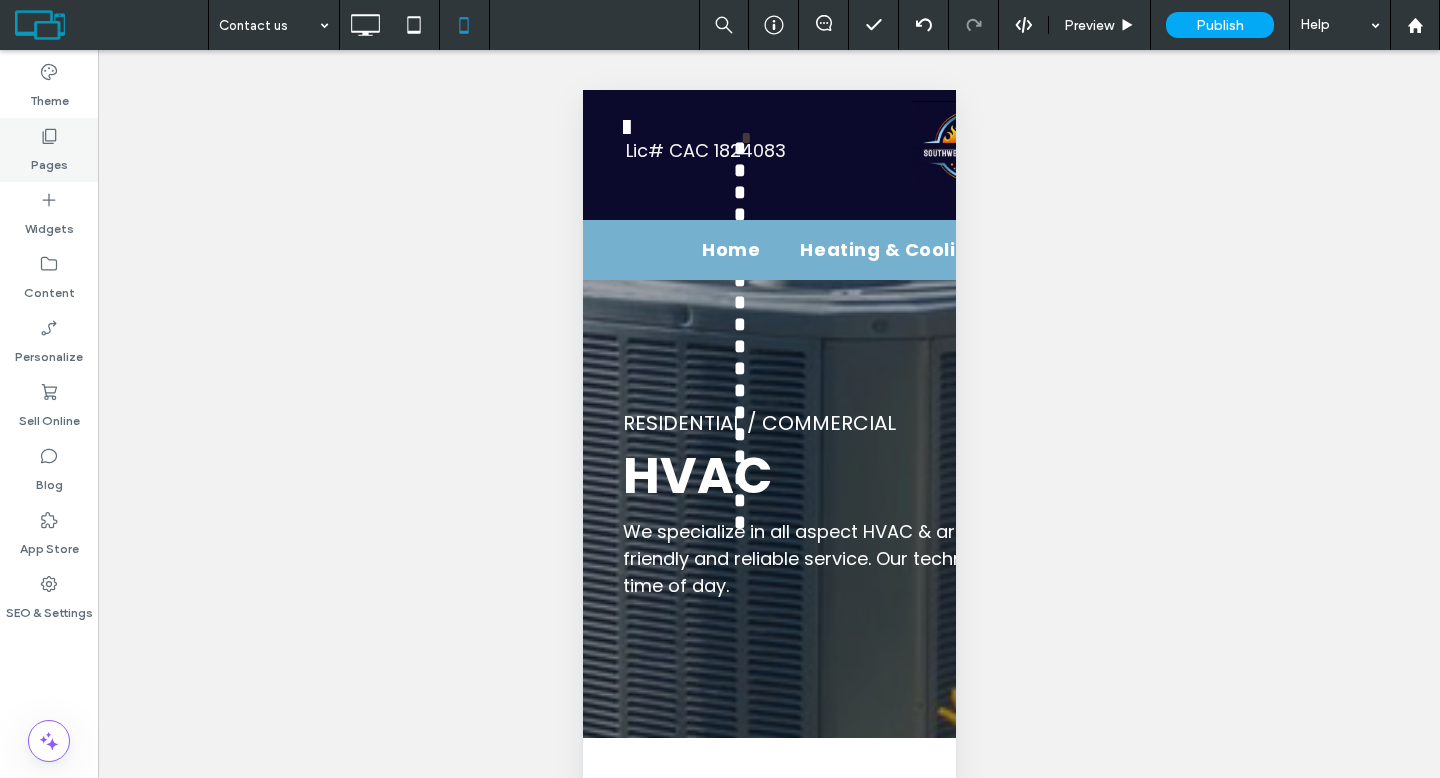 click 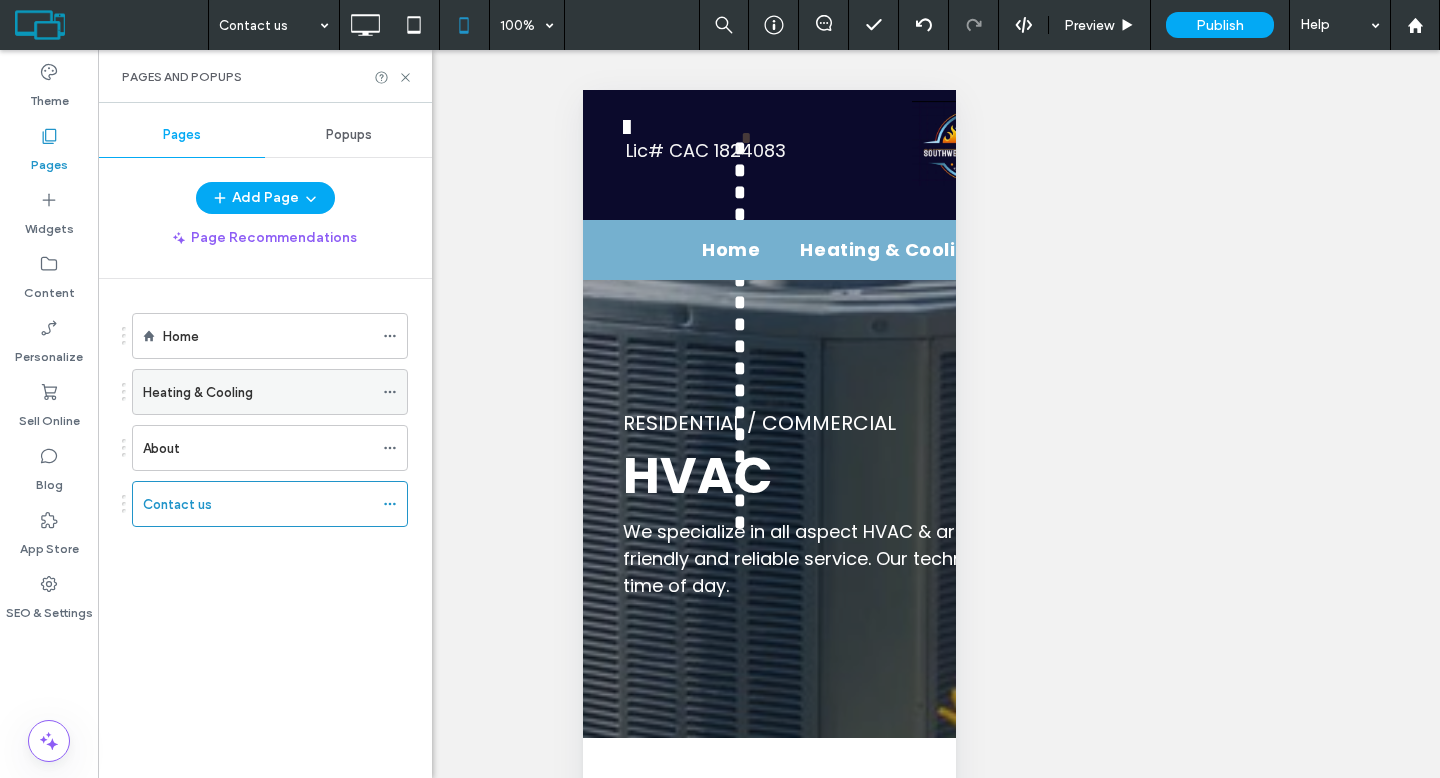 click on "Heating & Cooling" at bounding box center [258, 392] 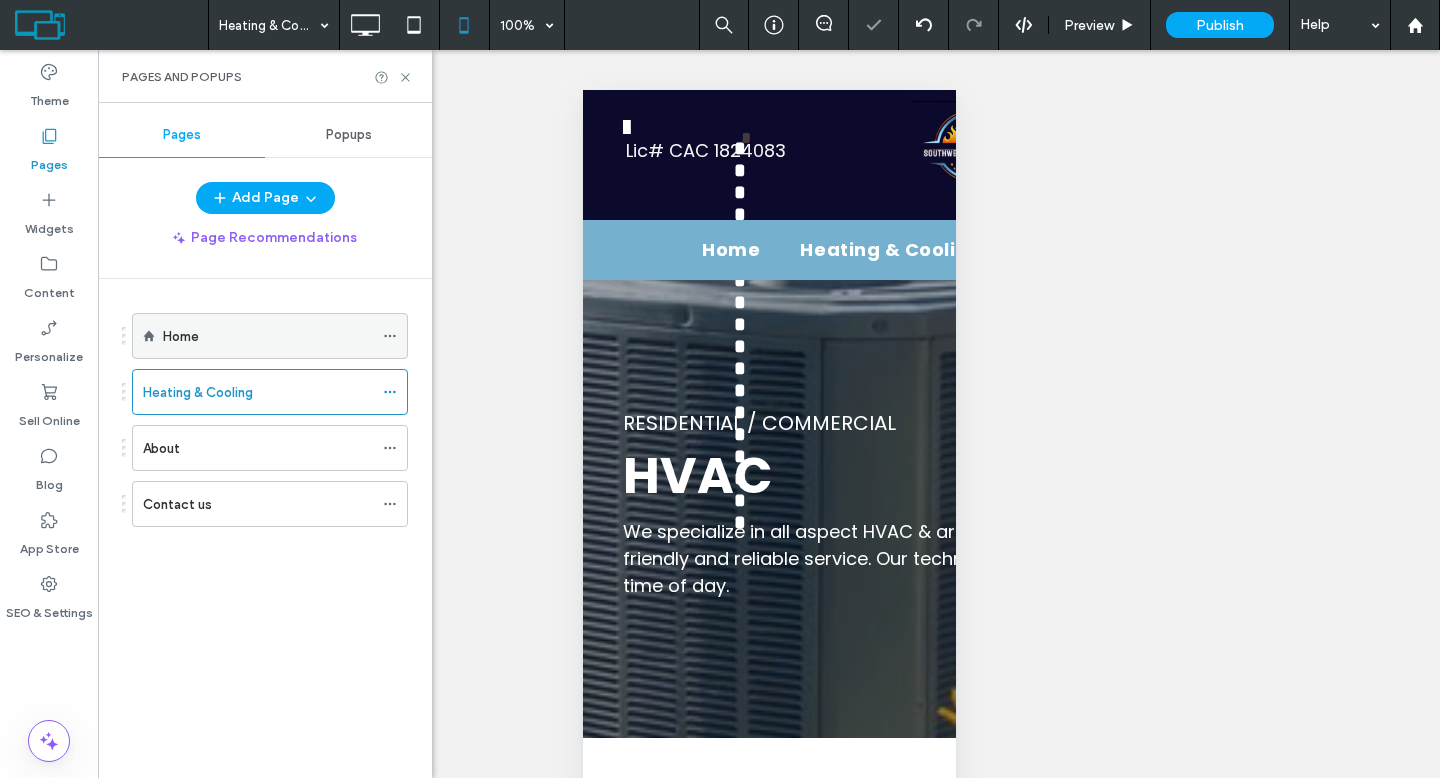 click on "Home" at bounding box center (268, 336) 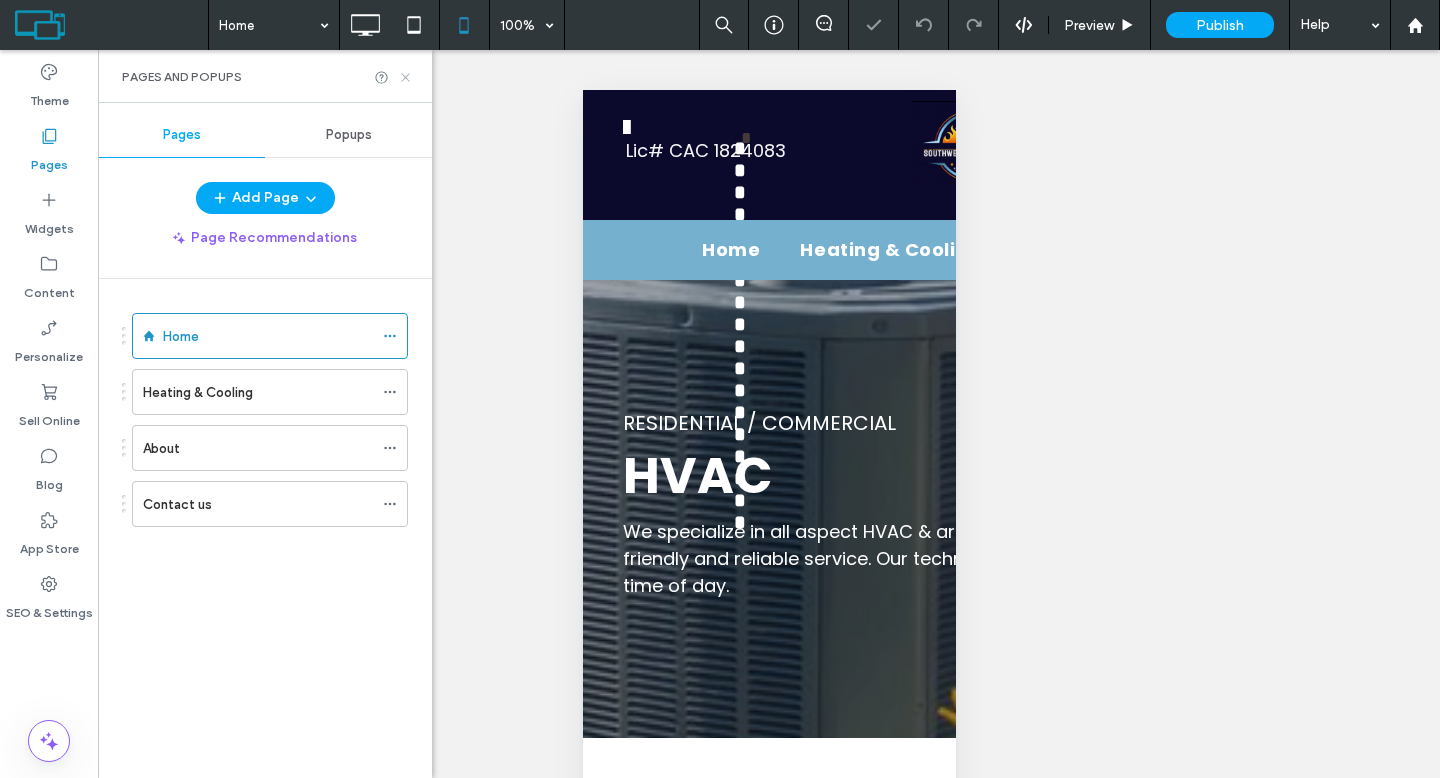 click 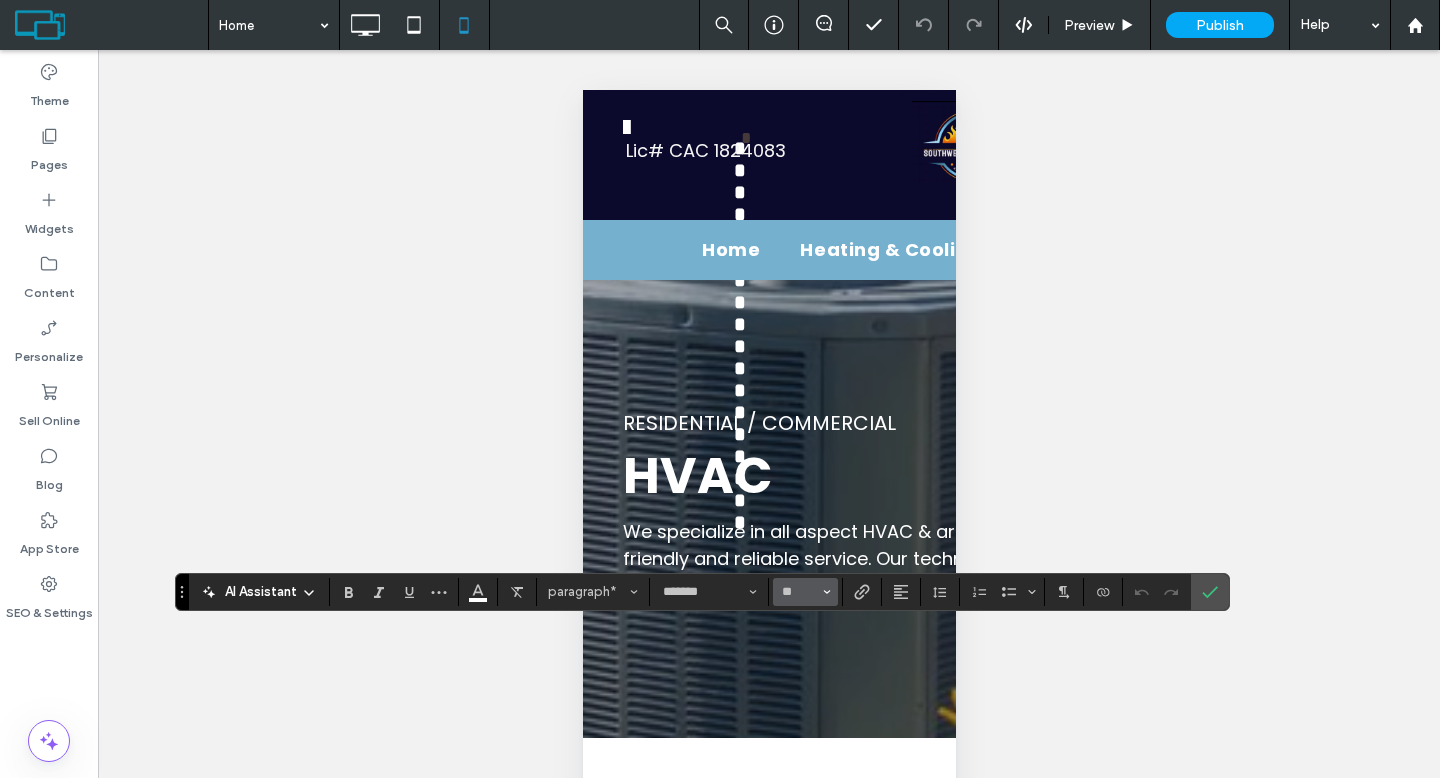 click 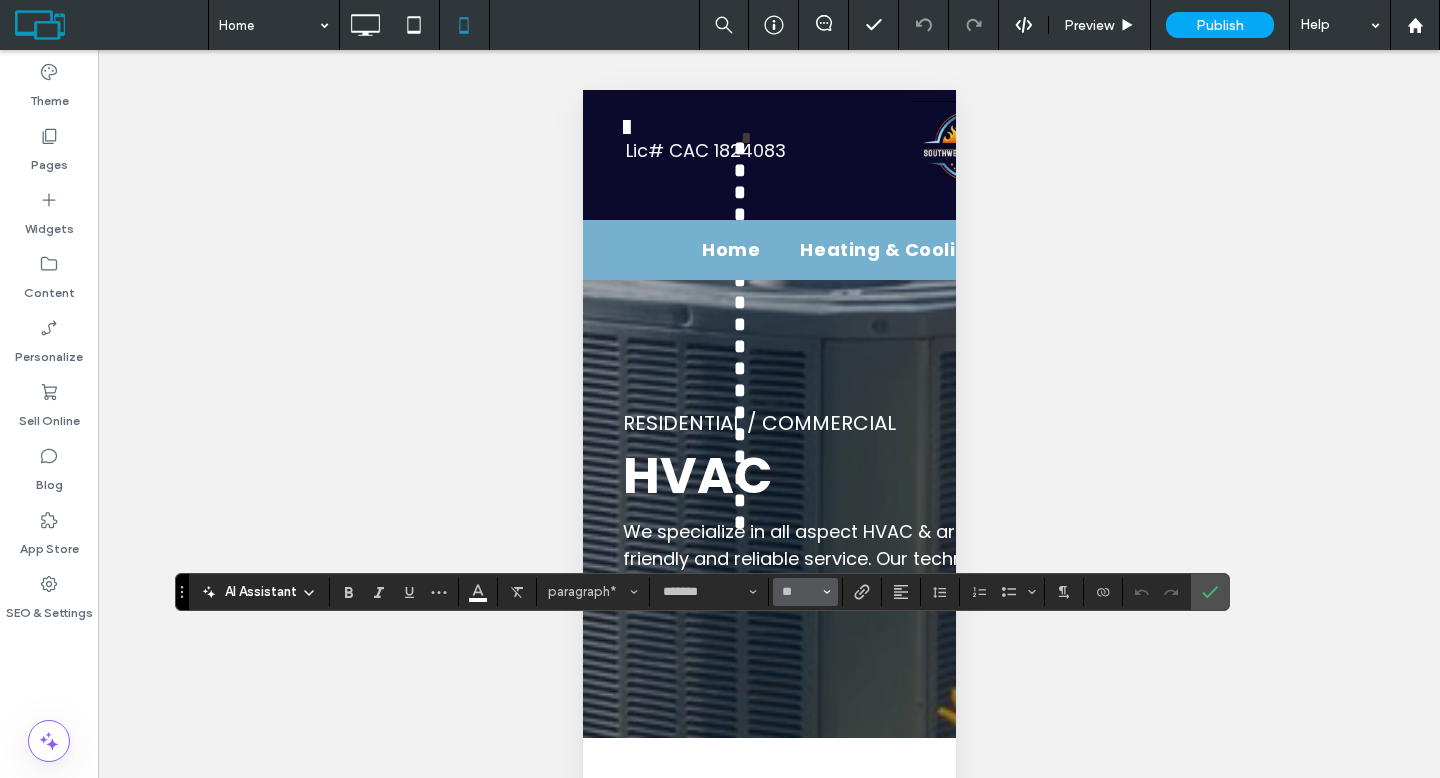 type on "**" 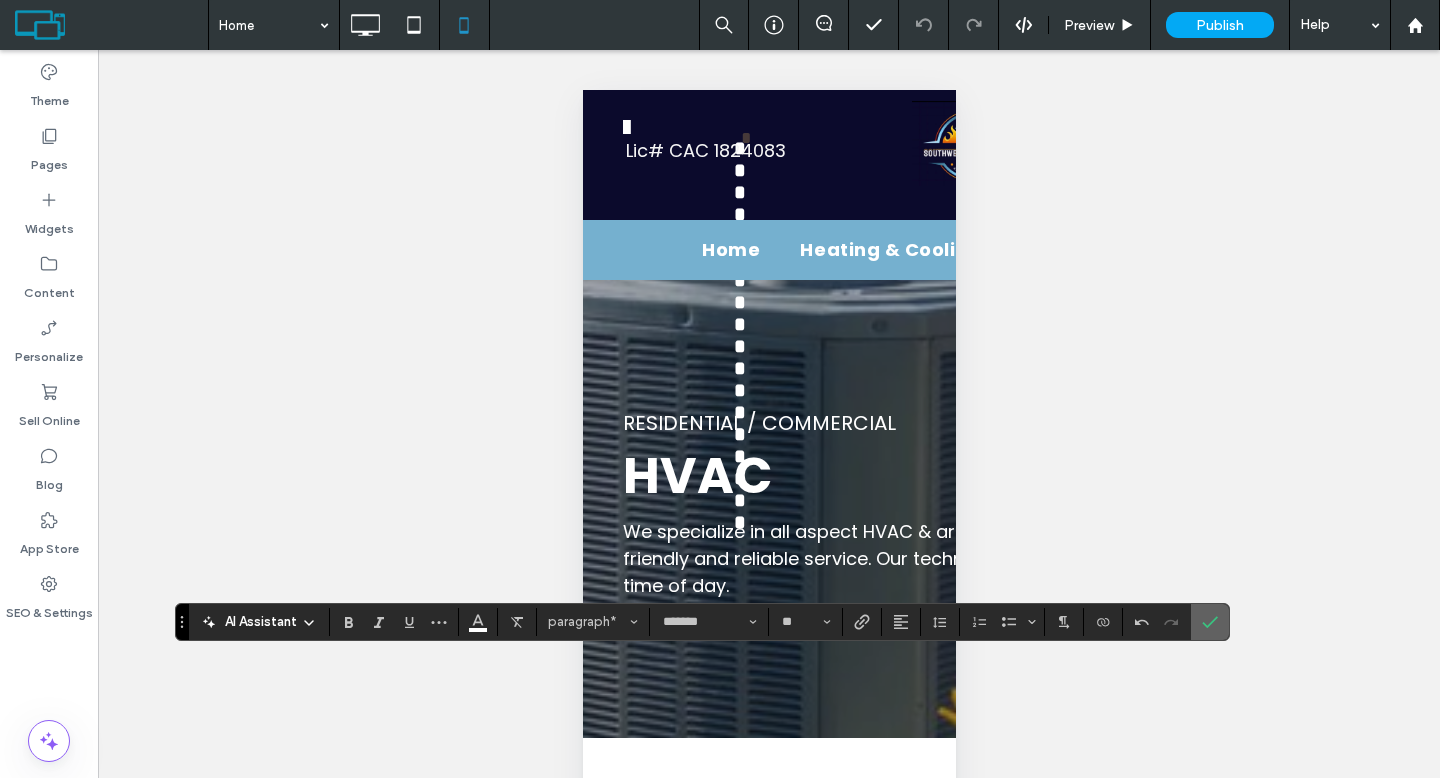 click at bounding box center (1210, 622) 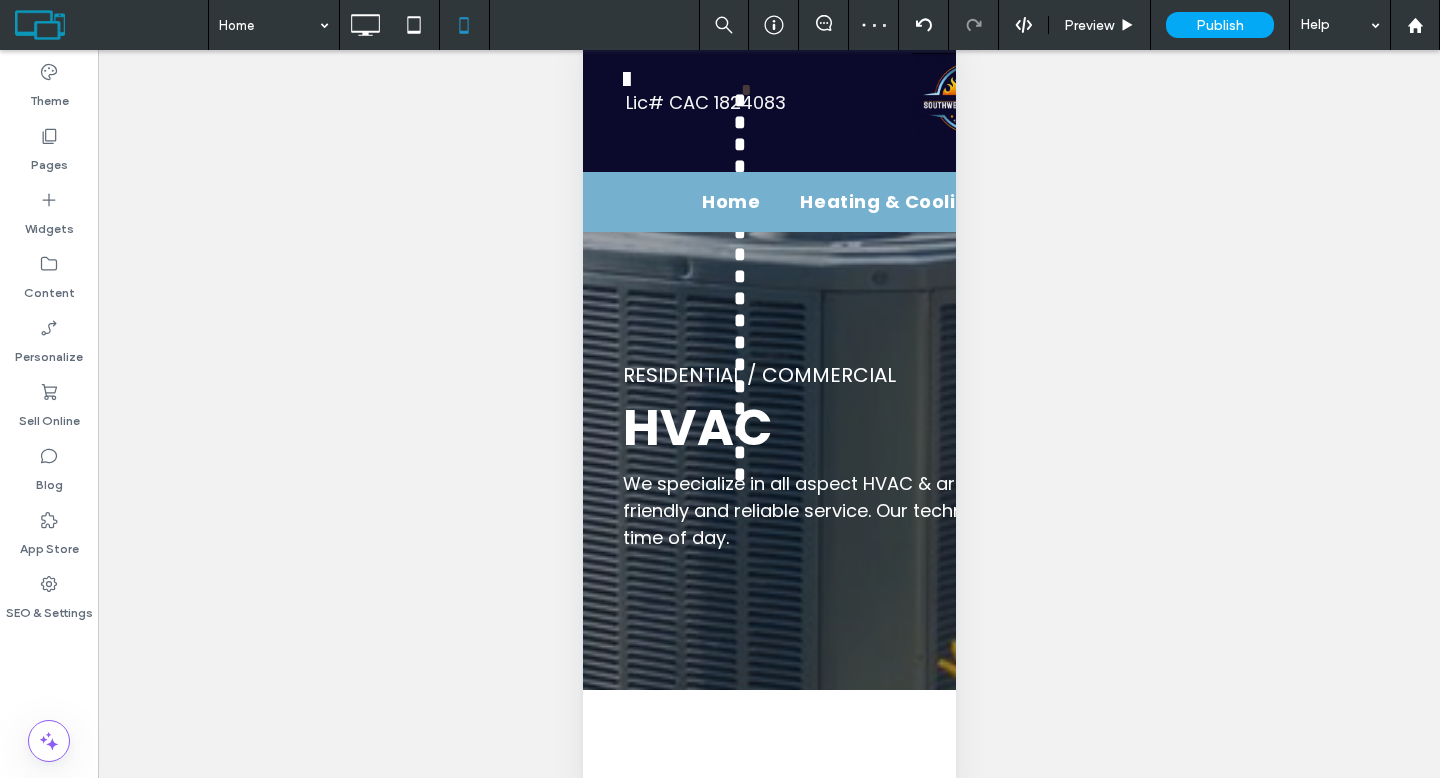 scroll, scrollTop: 49, scrollLeft: 0, axis: vertical 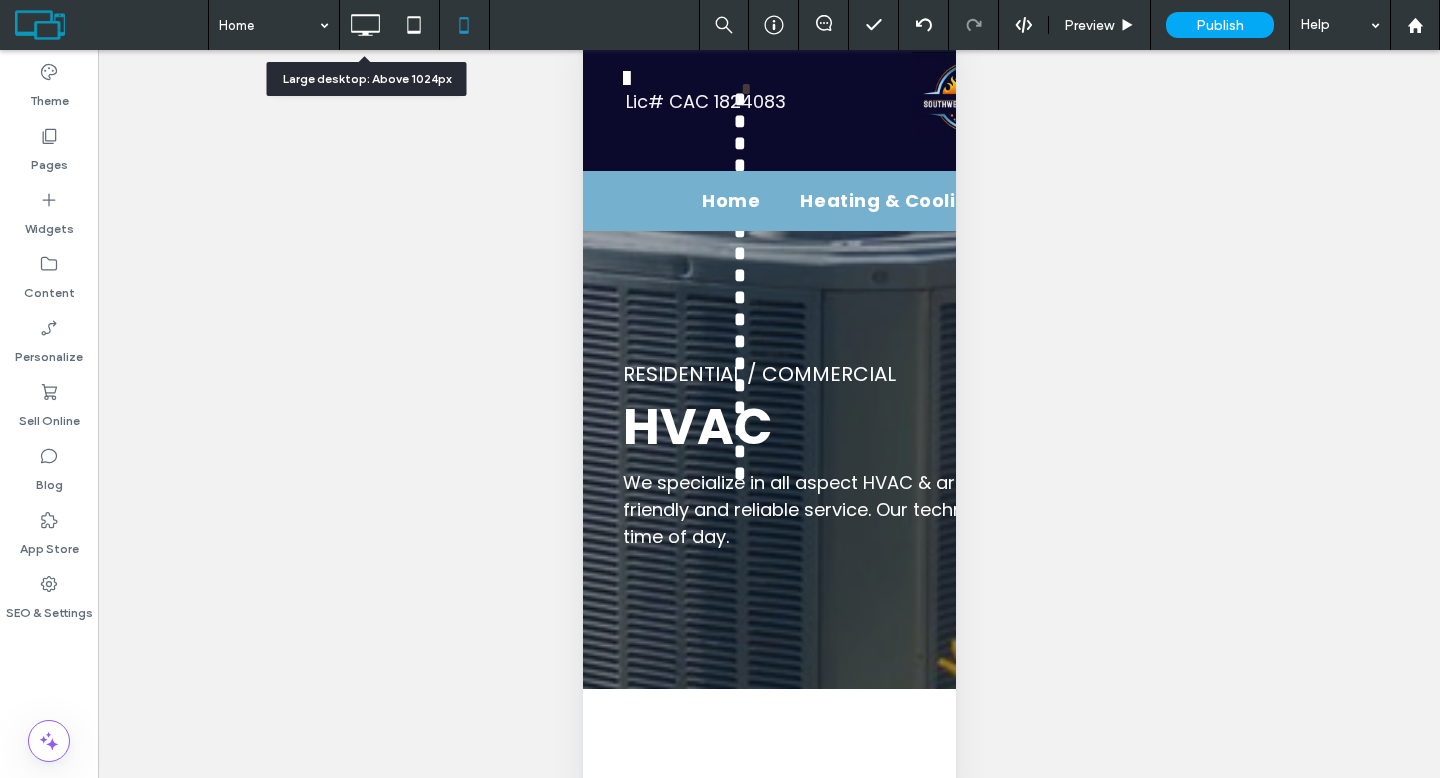click 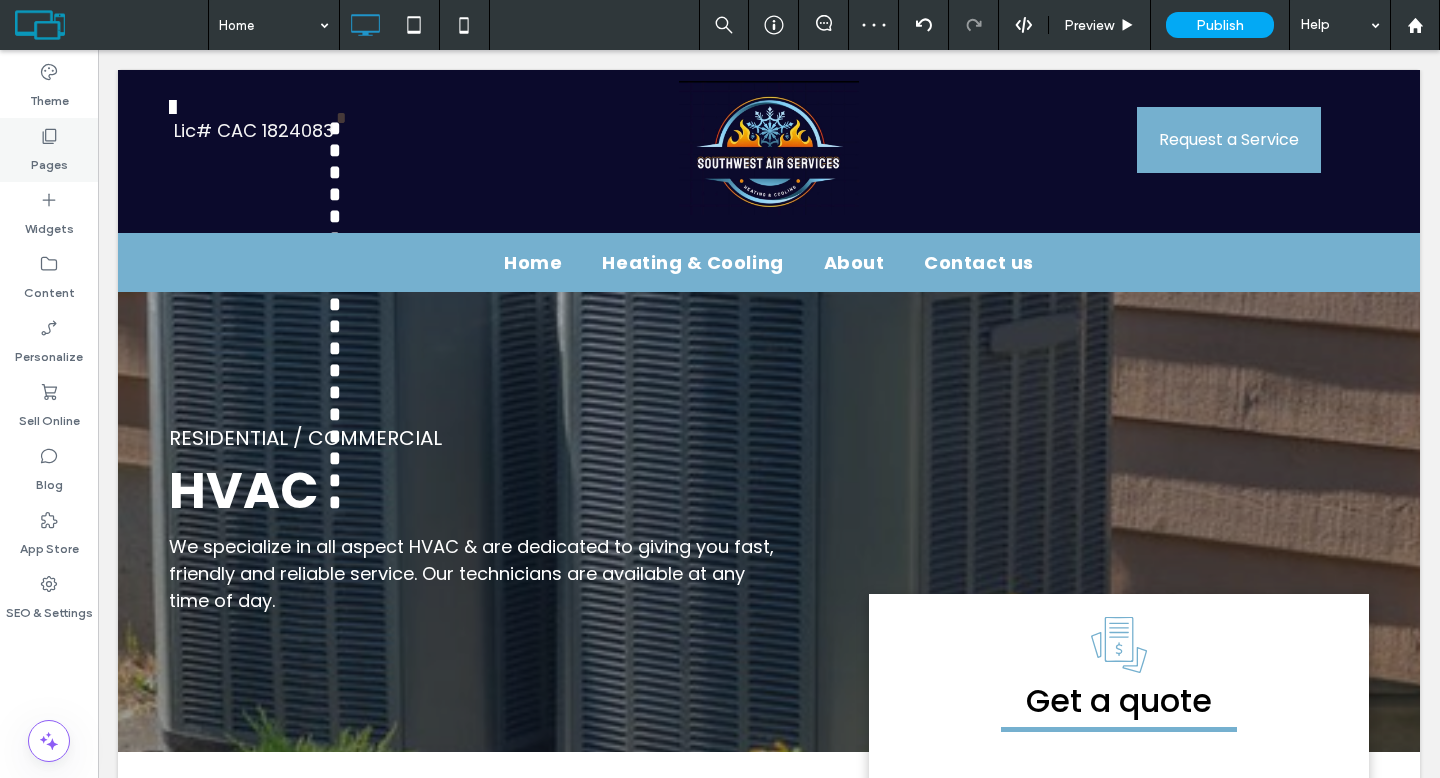 click on "Pages" at bounding box center (49, 160) 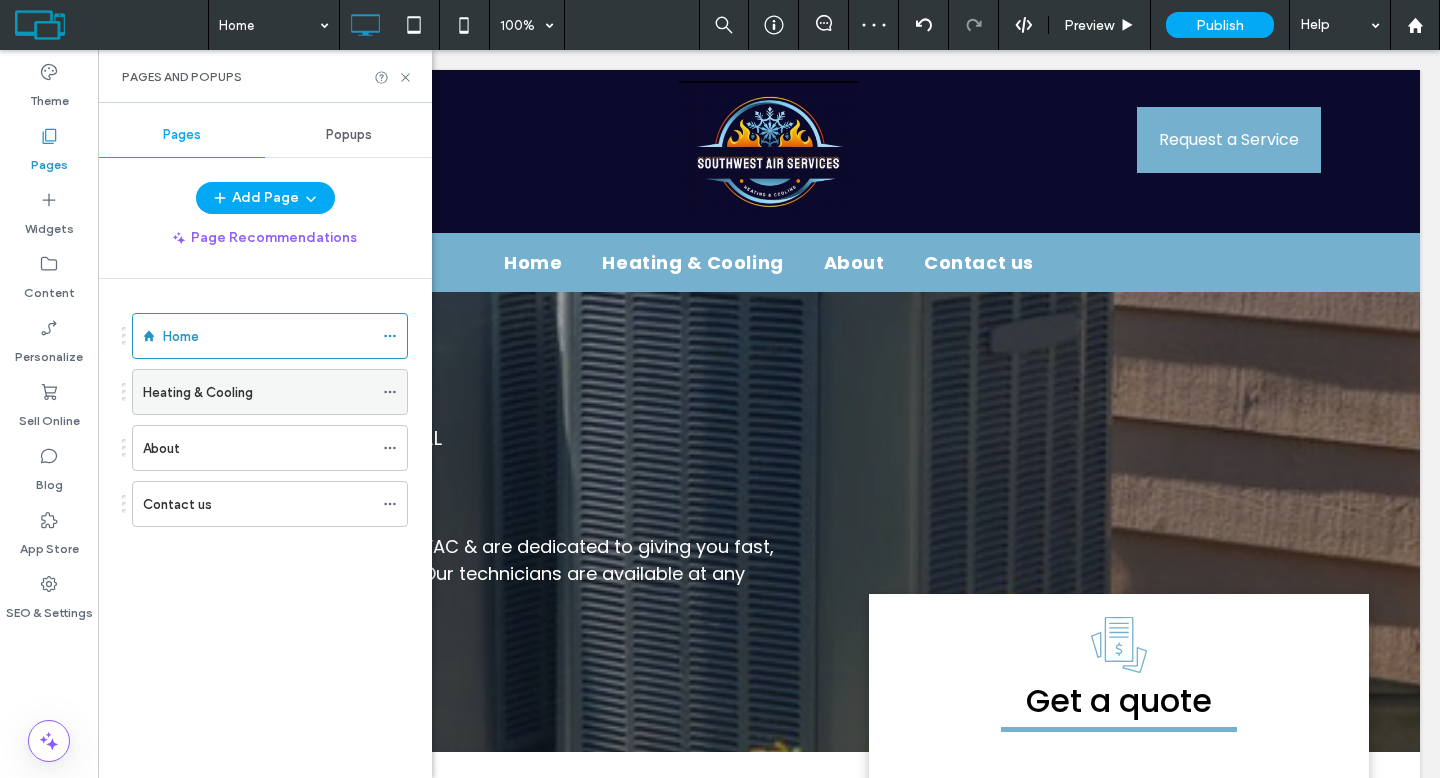 click on "Heating & Cooling" at bounding box center (198, 392) 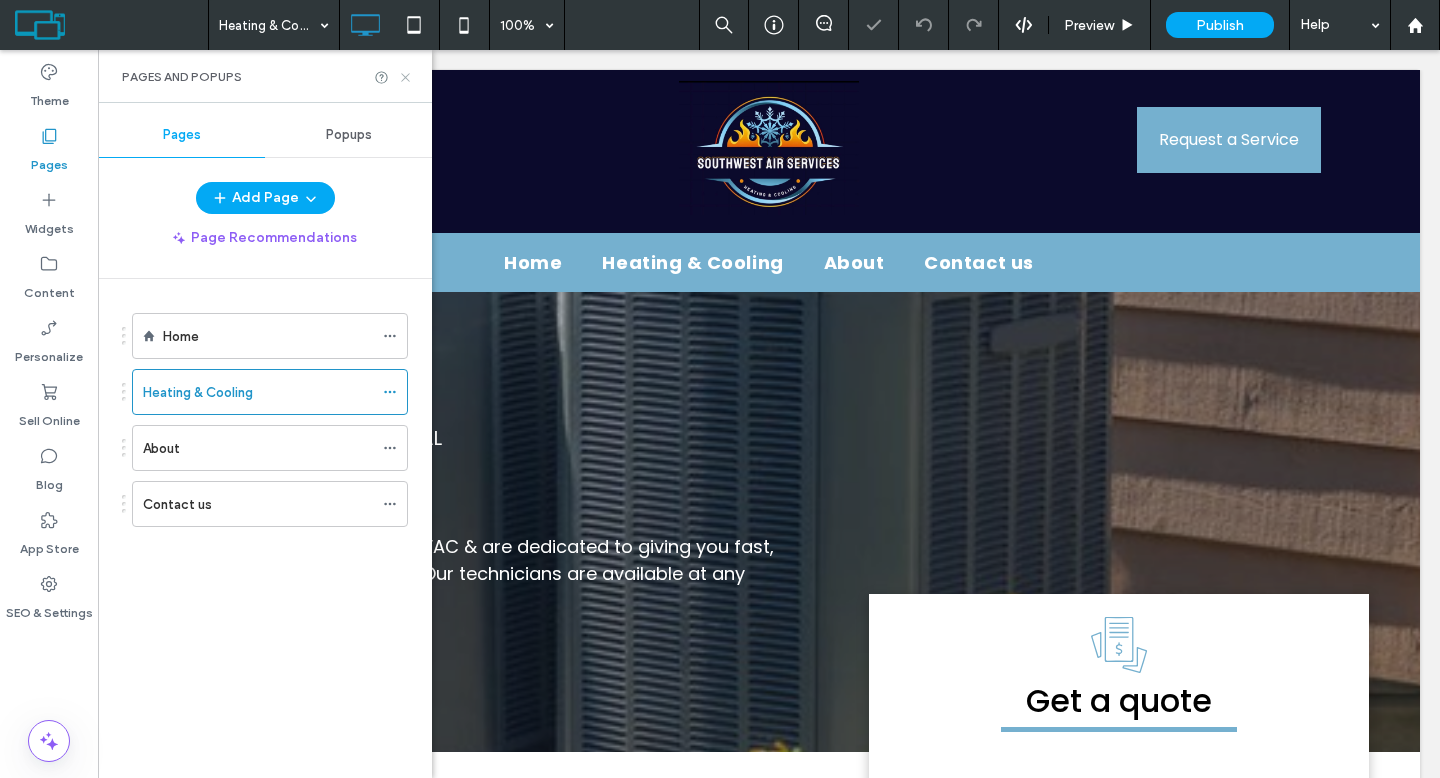 click 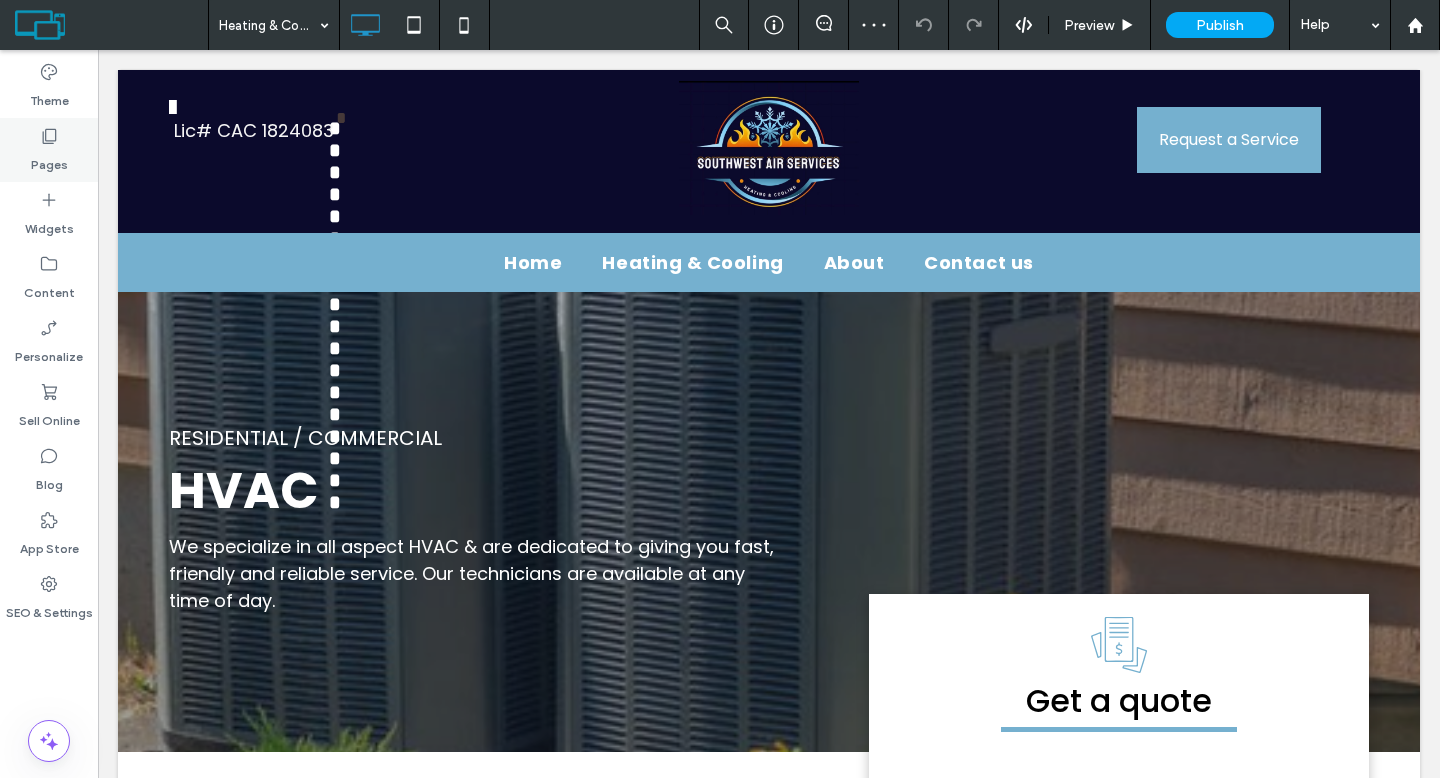 click on "Pages" at bounding box center [49, 150] 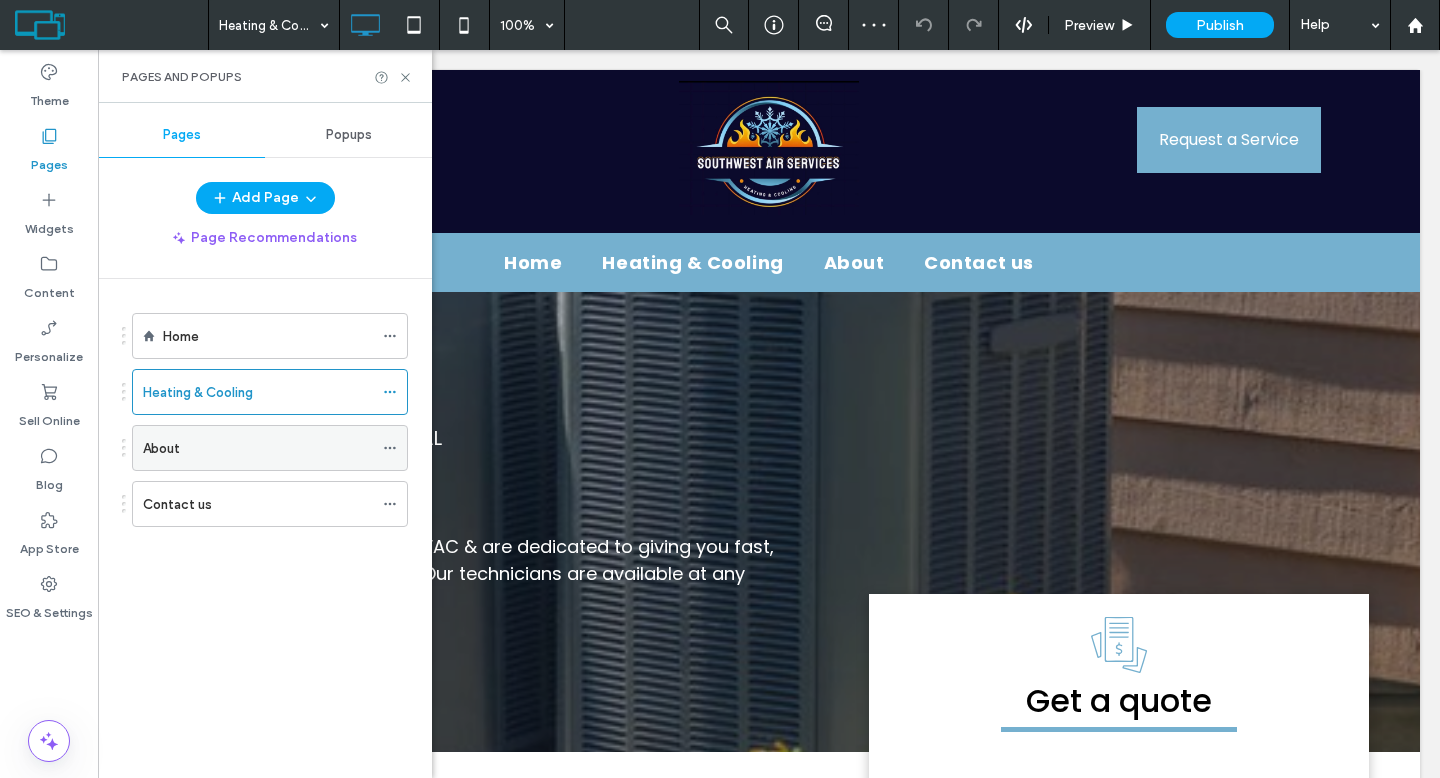 click on "About" at bounding box center [258, 448] 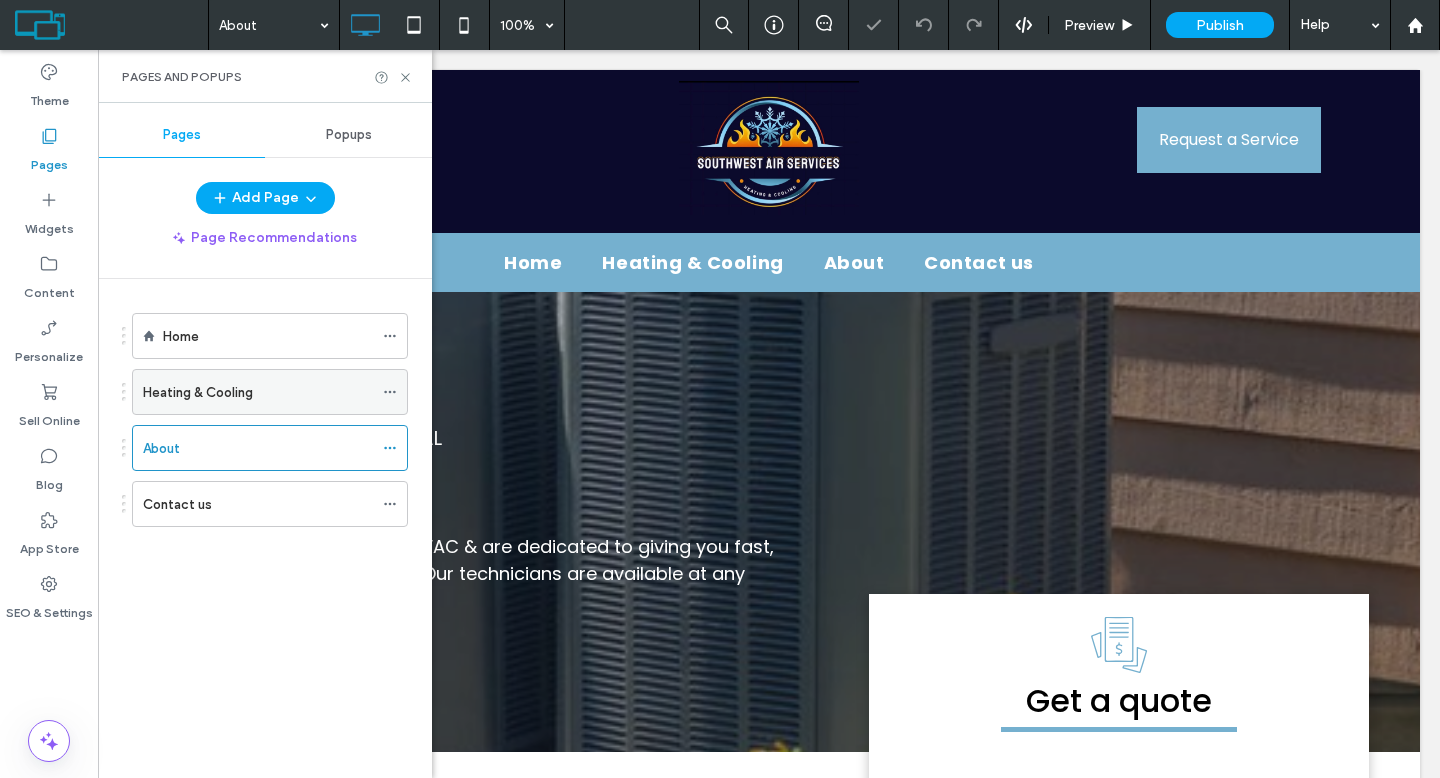 click on "Heating & Cooling" at bounding box center [198, 392] 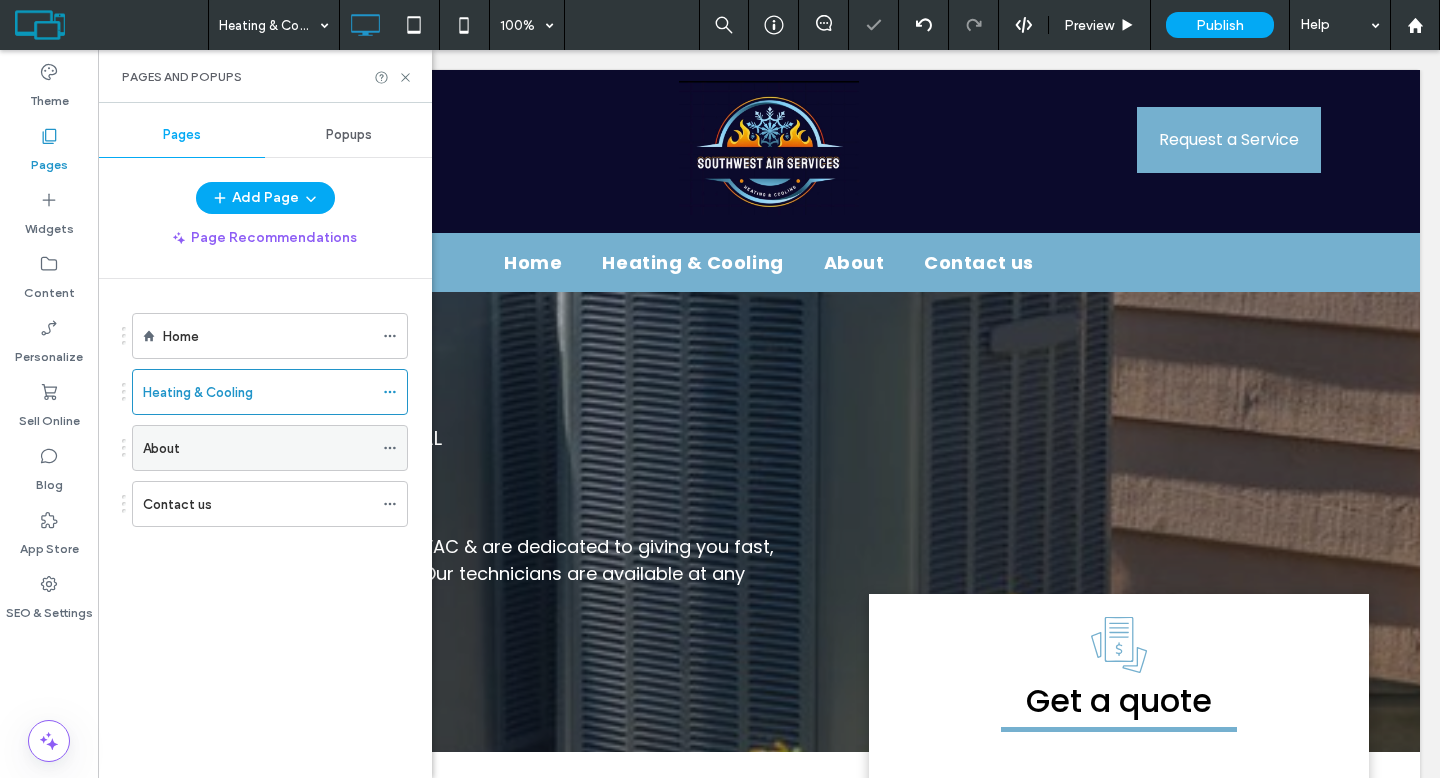 click on "About" at bounding box center [258, 448] 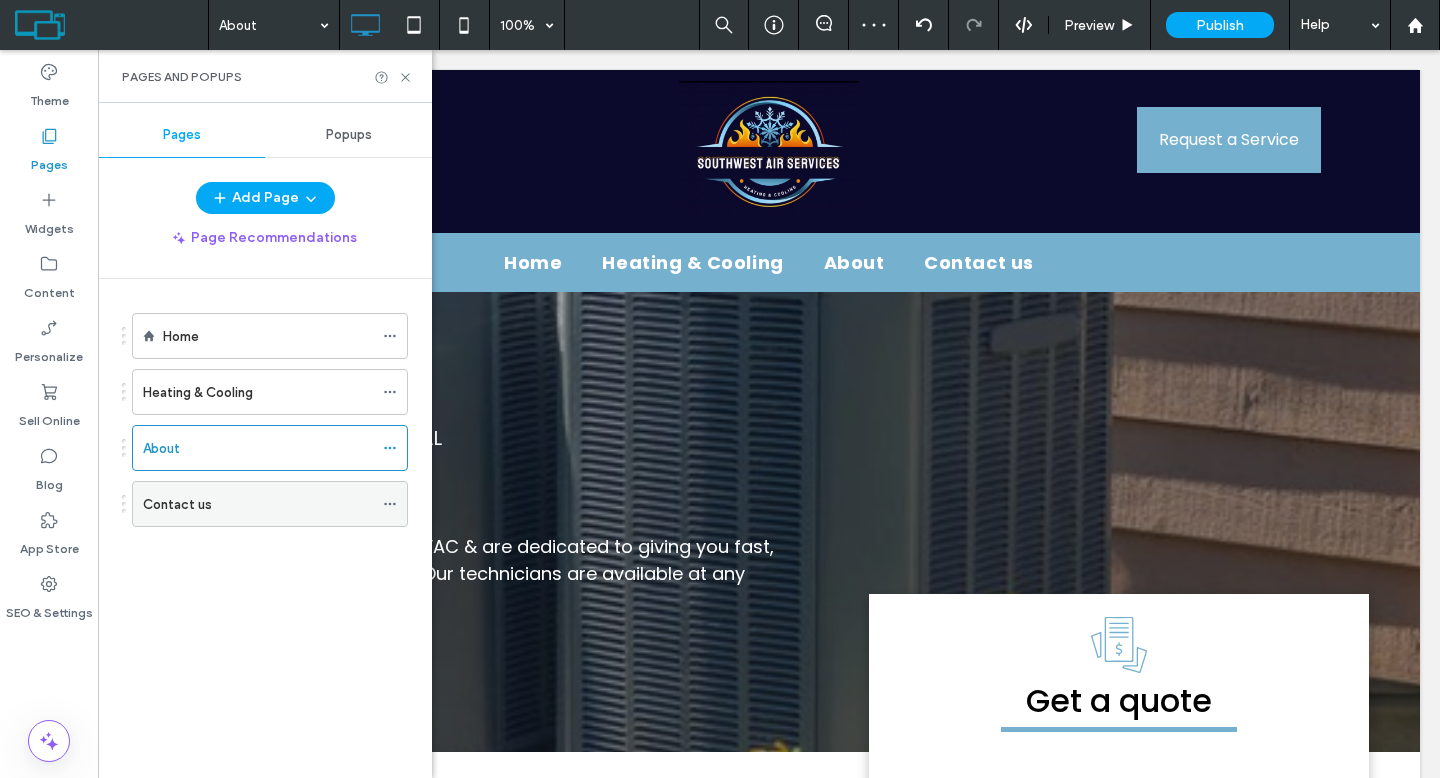 click on "Contact us" at bounding box center [258, 504] 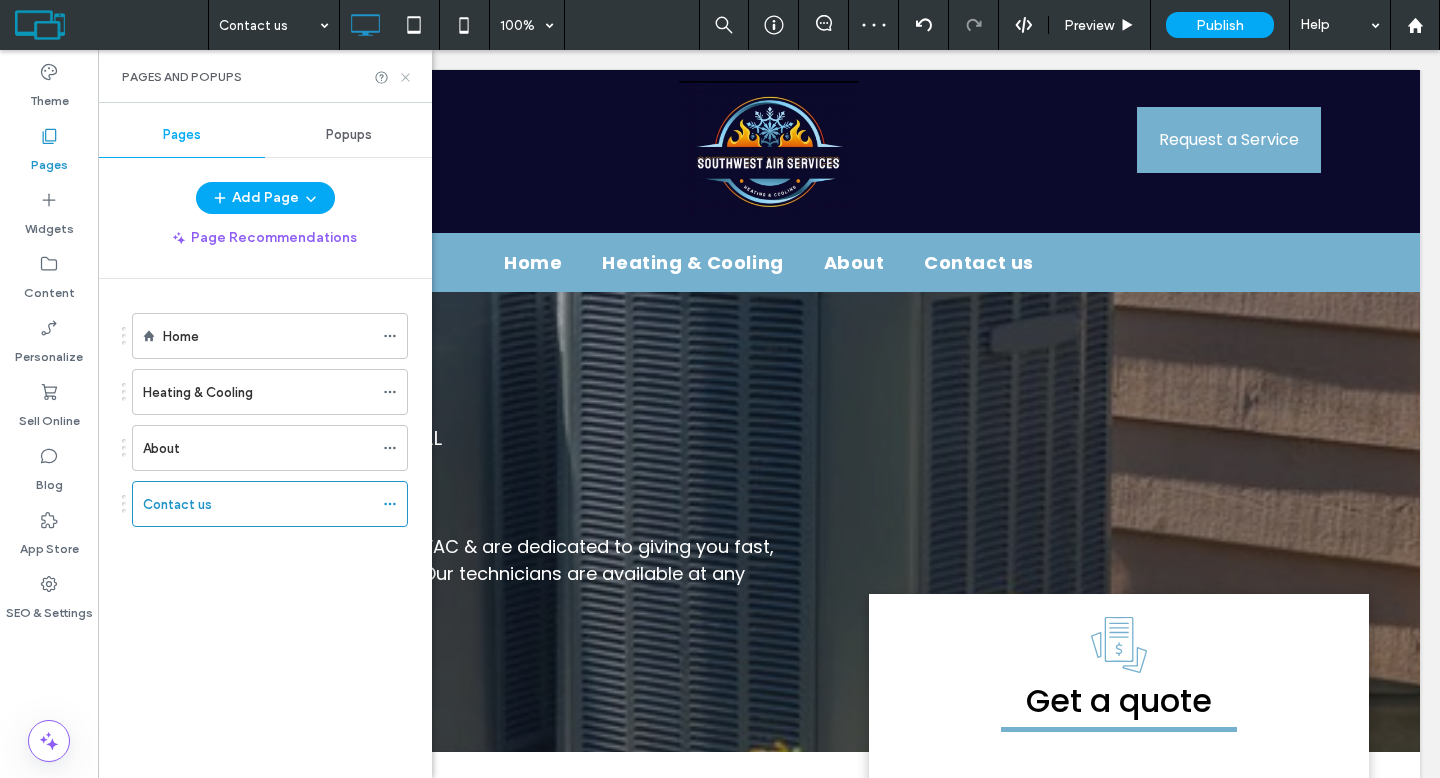 click 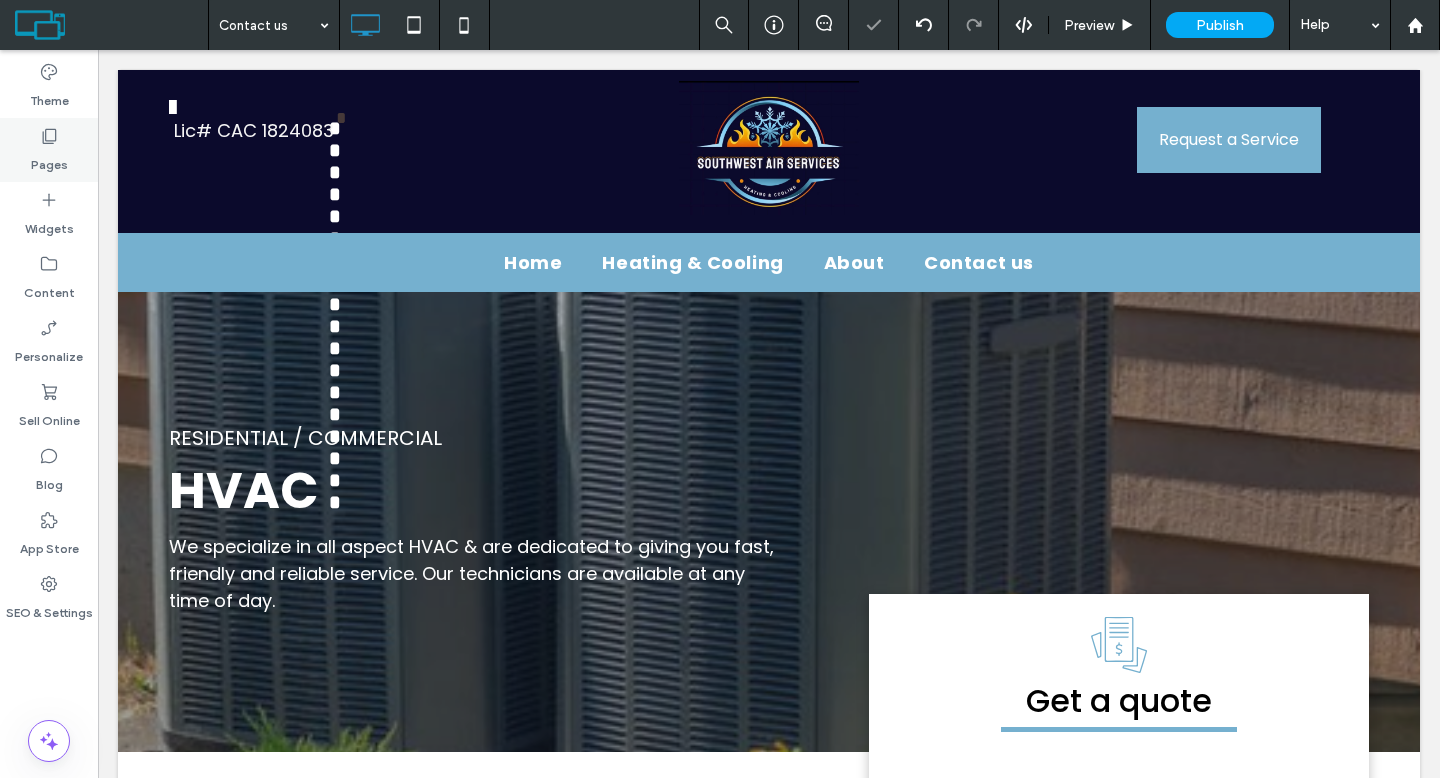click on "Pages" at bounding box center [49, 160] 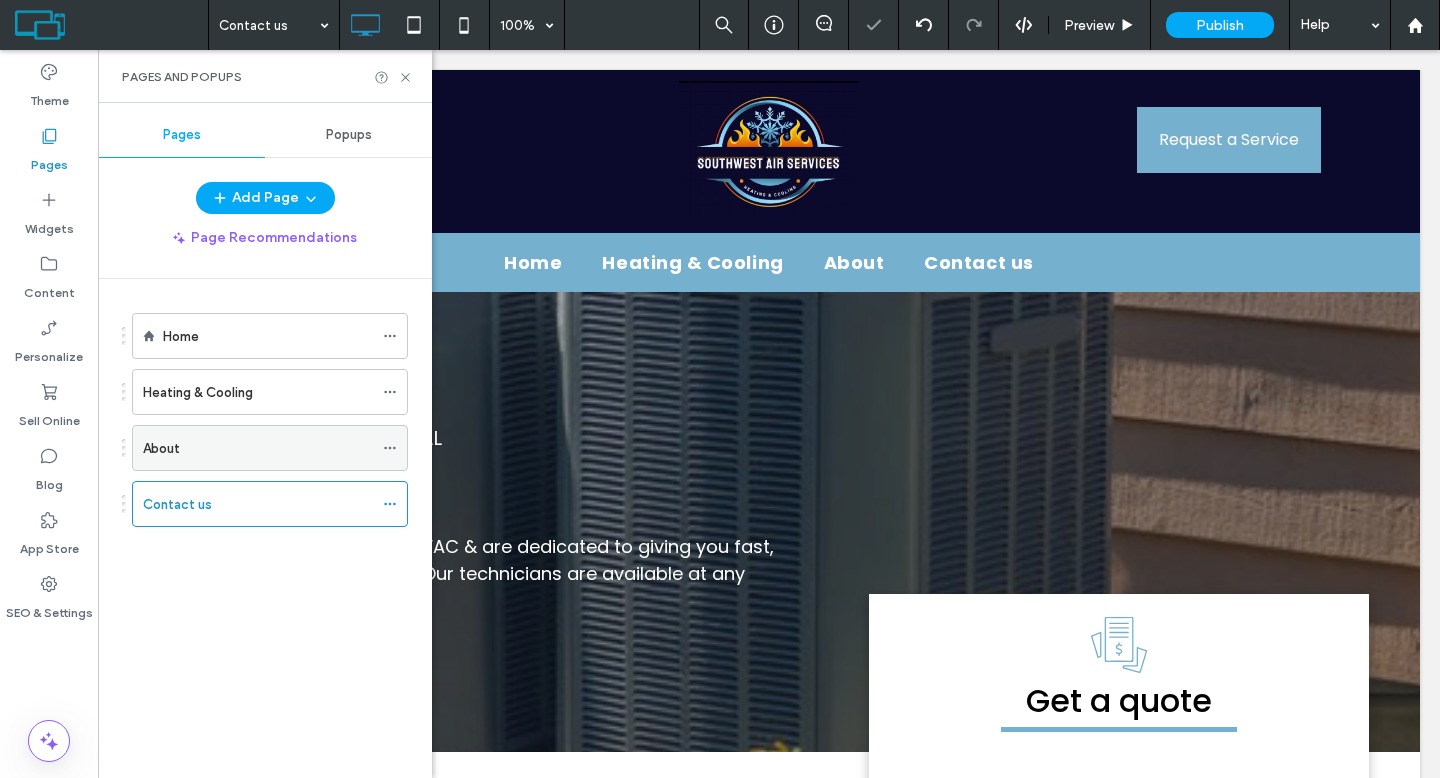click on "About" at bounding box center (161, 448) 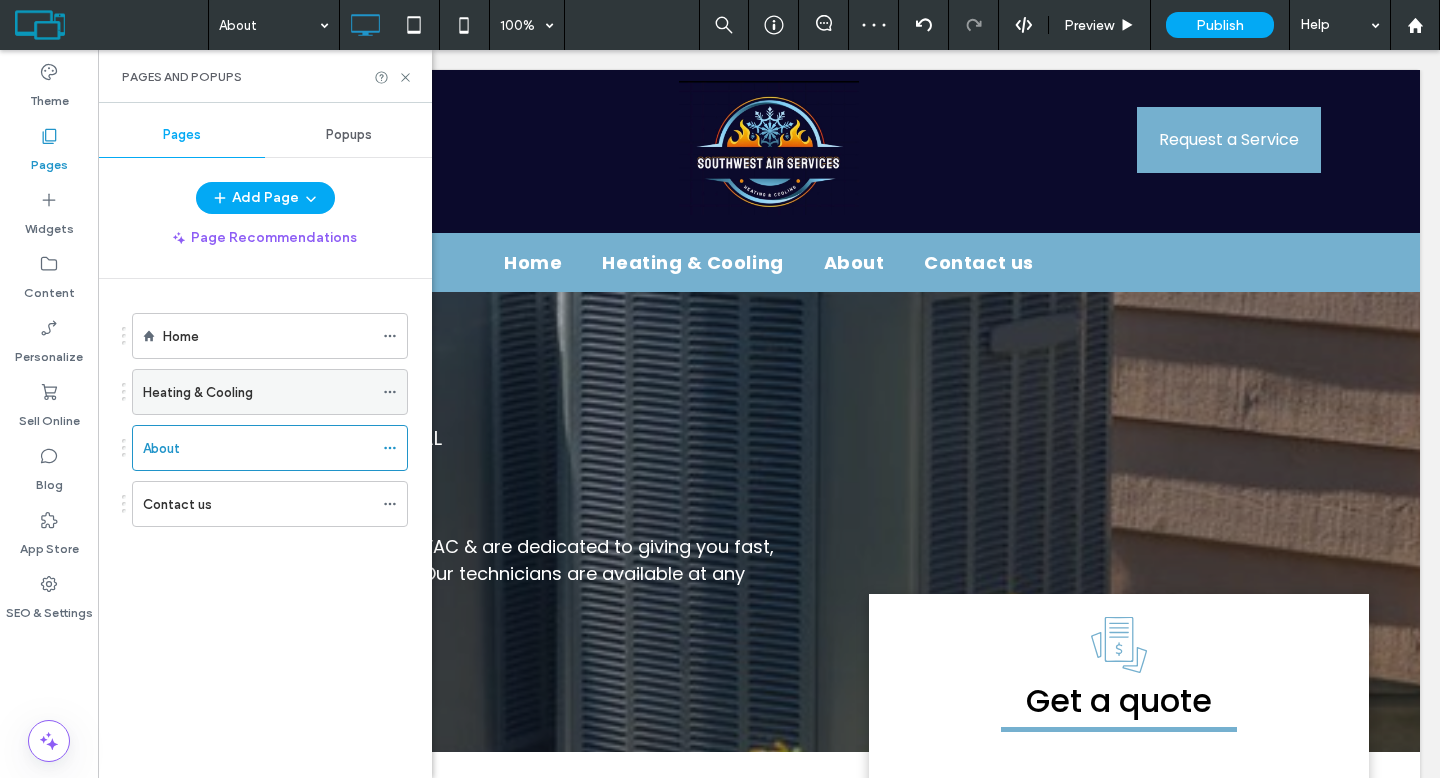 click on "Heating & Cooling" at bounding box center (258, 392) 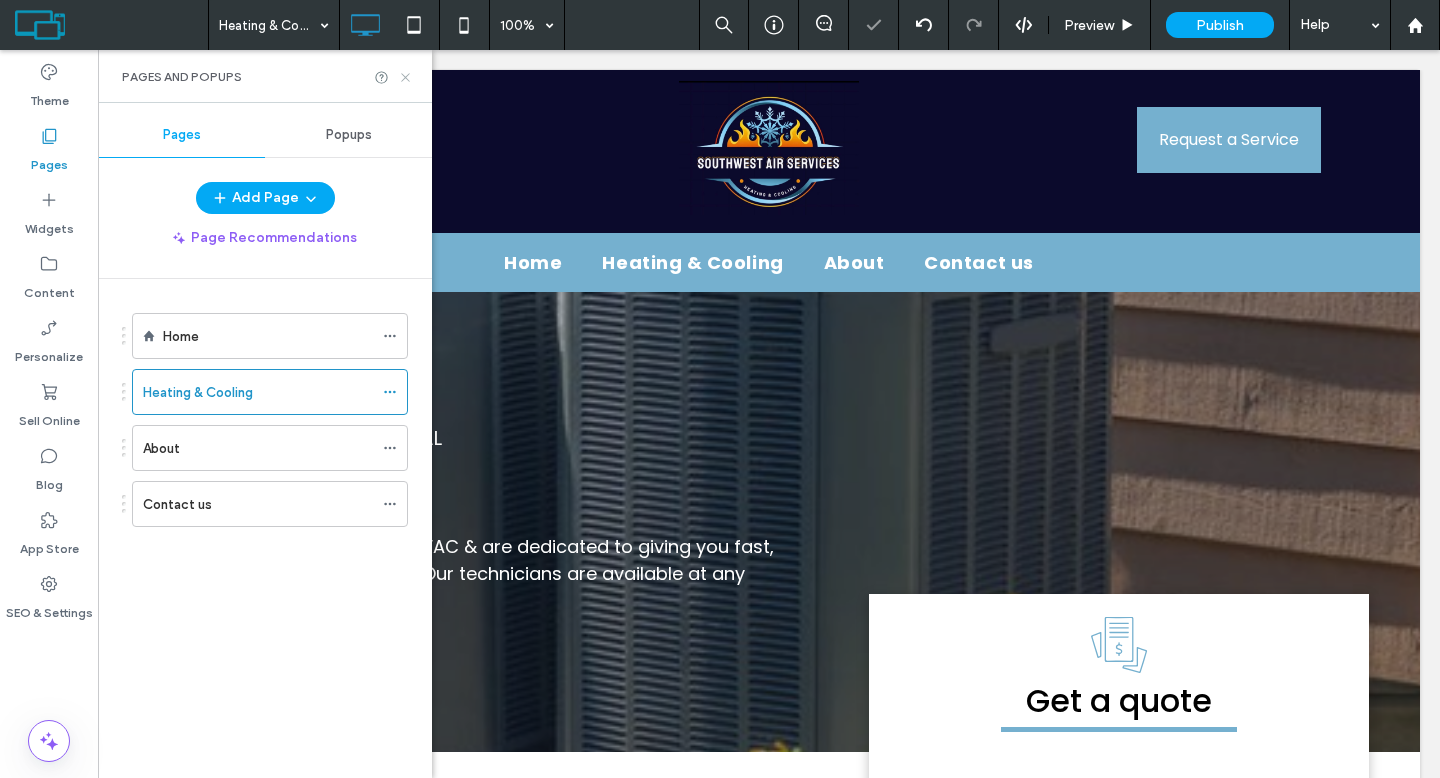 click 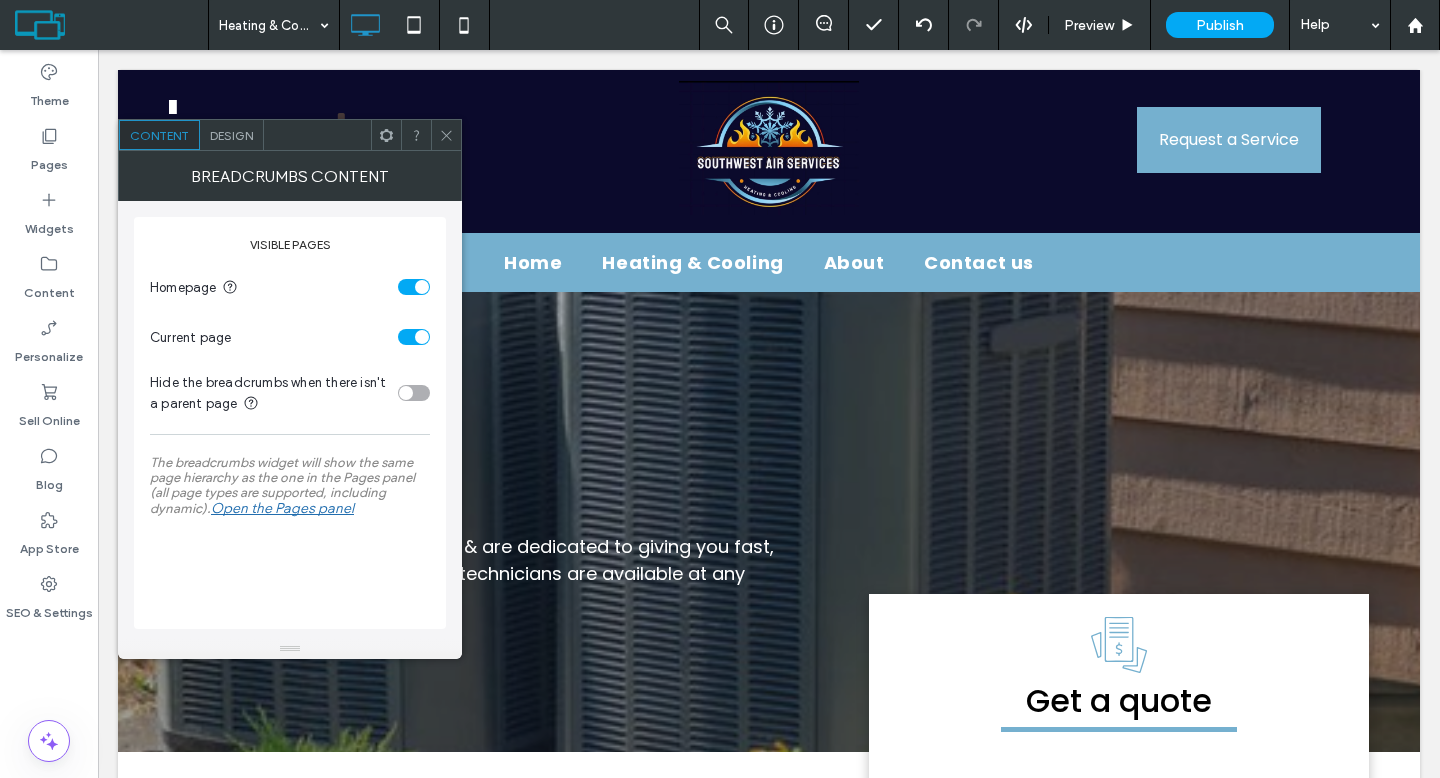 click on "Design" at bounding box center [231, 135] 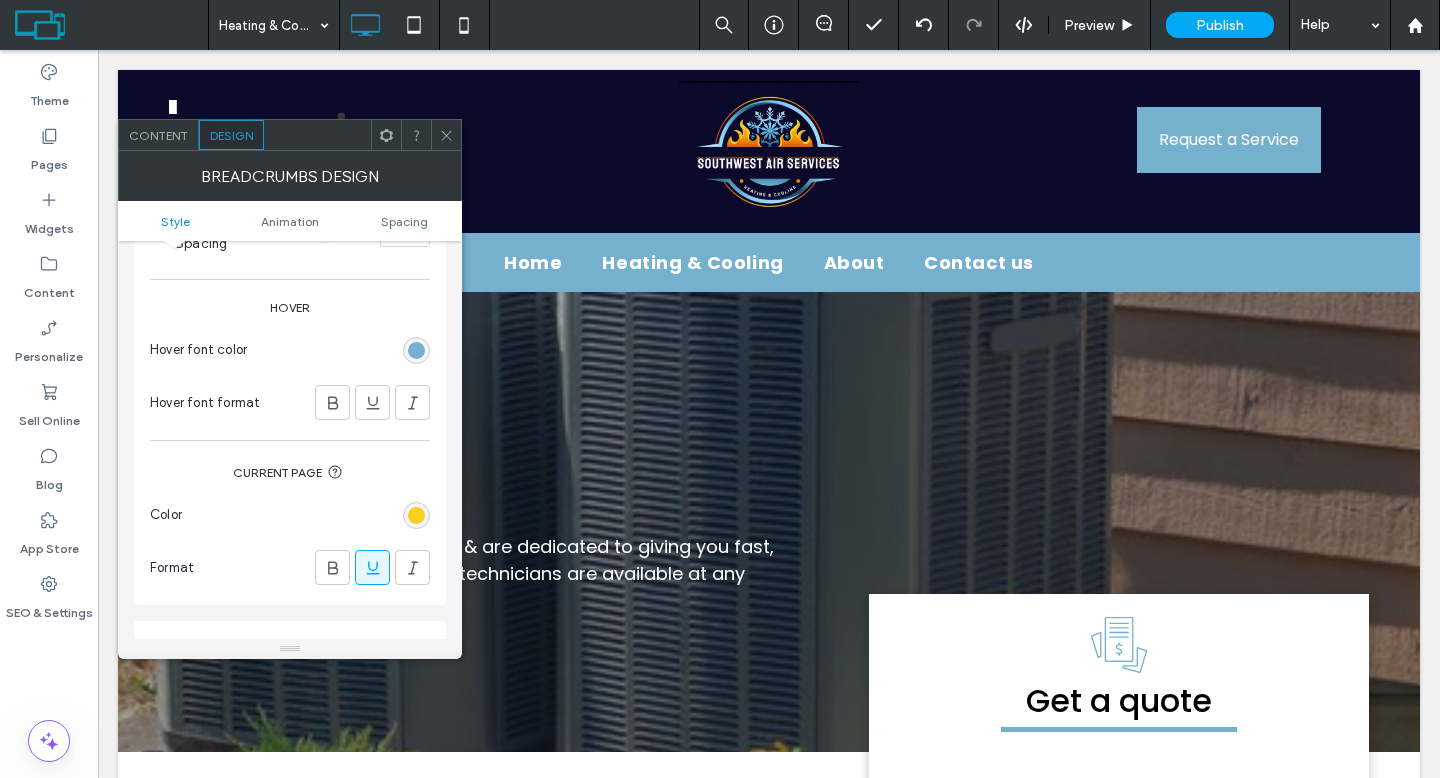 scroll, scrollTop: 465, scrollLeft: 0, axis: vertical 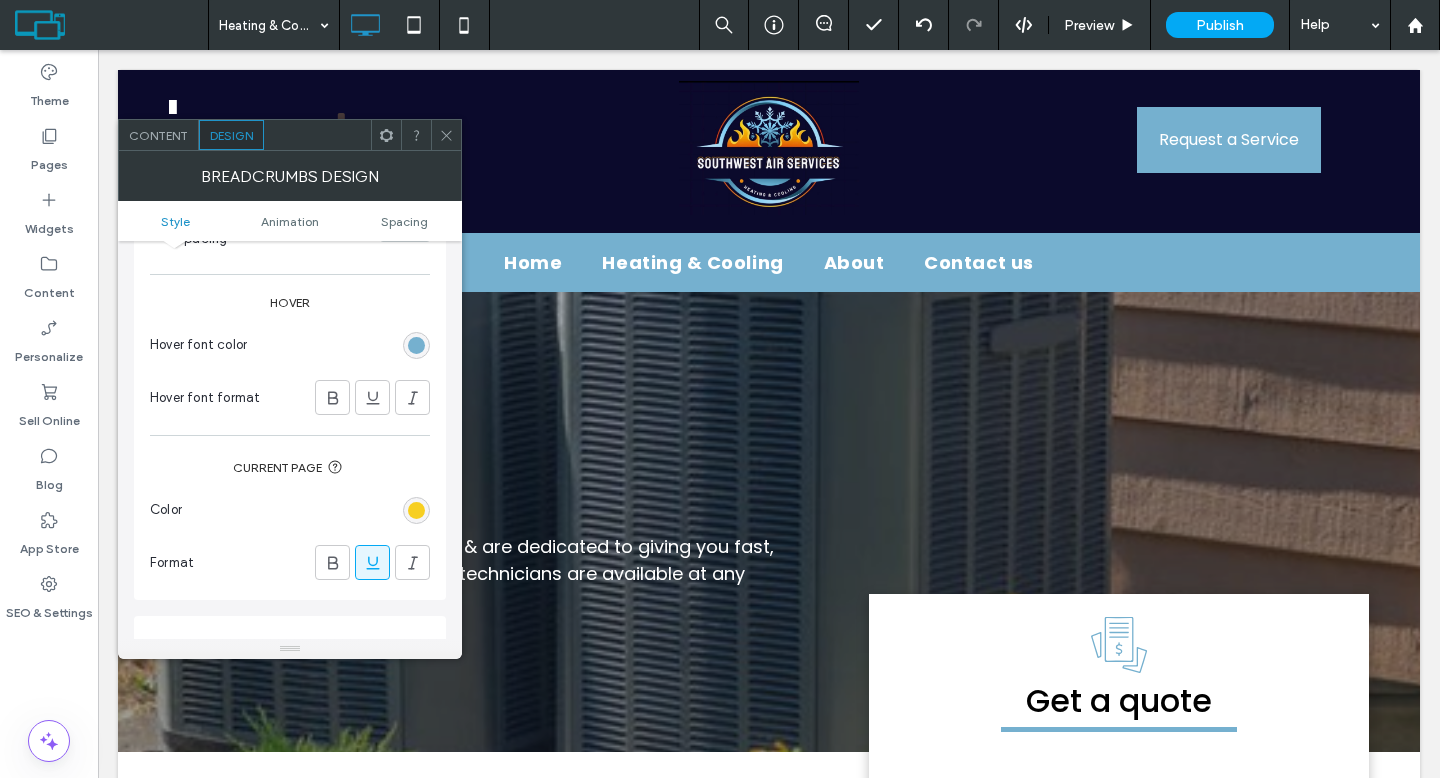click 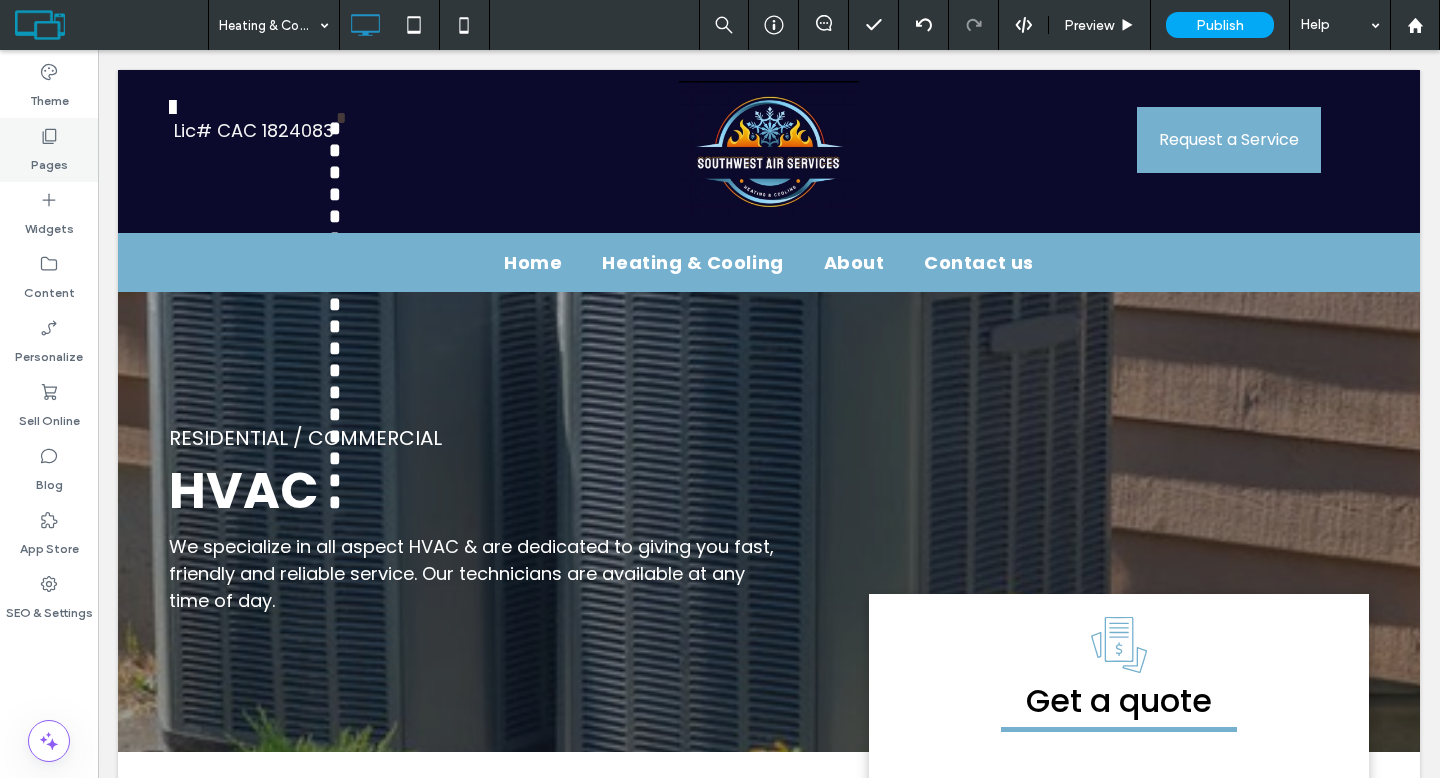 click on "Pages" at bounding box center [49, 160] 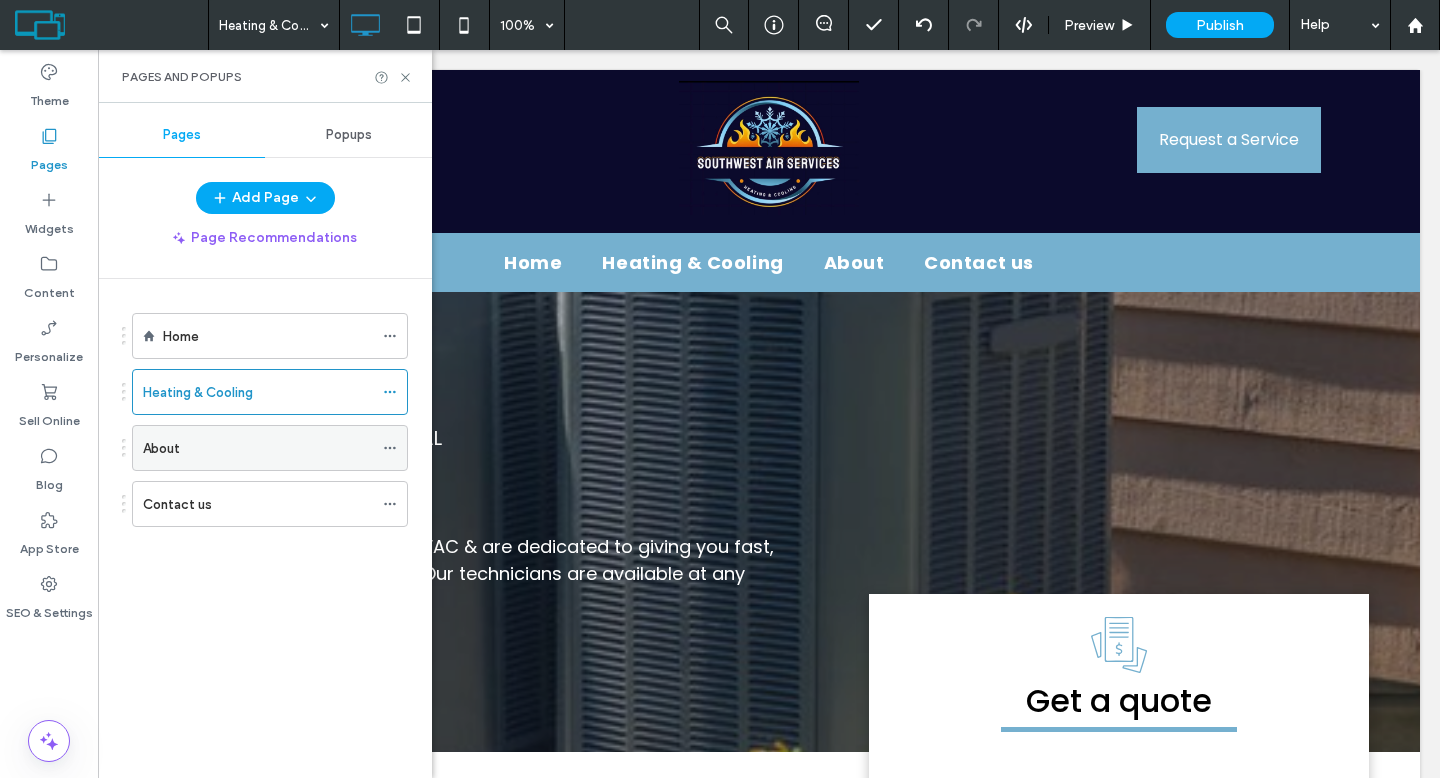 click on "About" at bounding box center (258, 448) 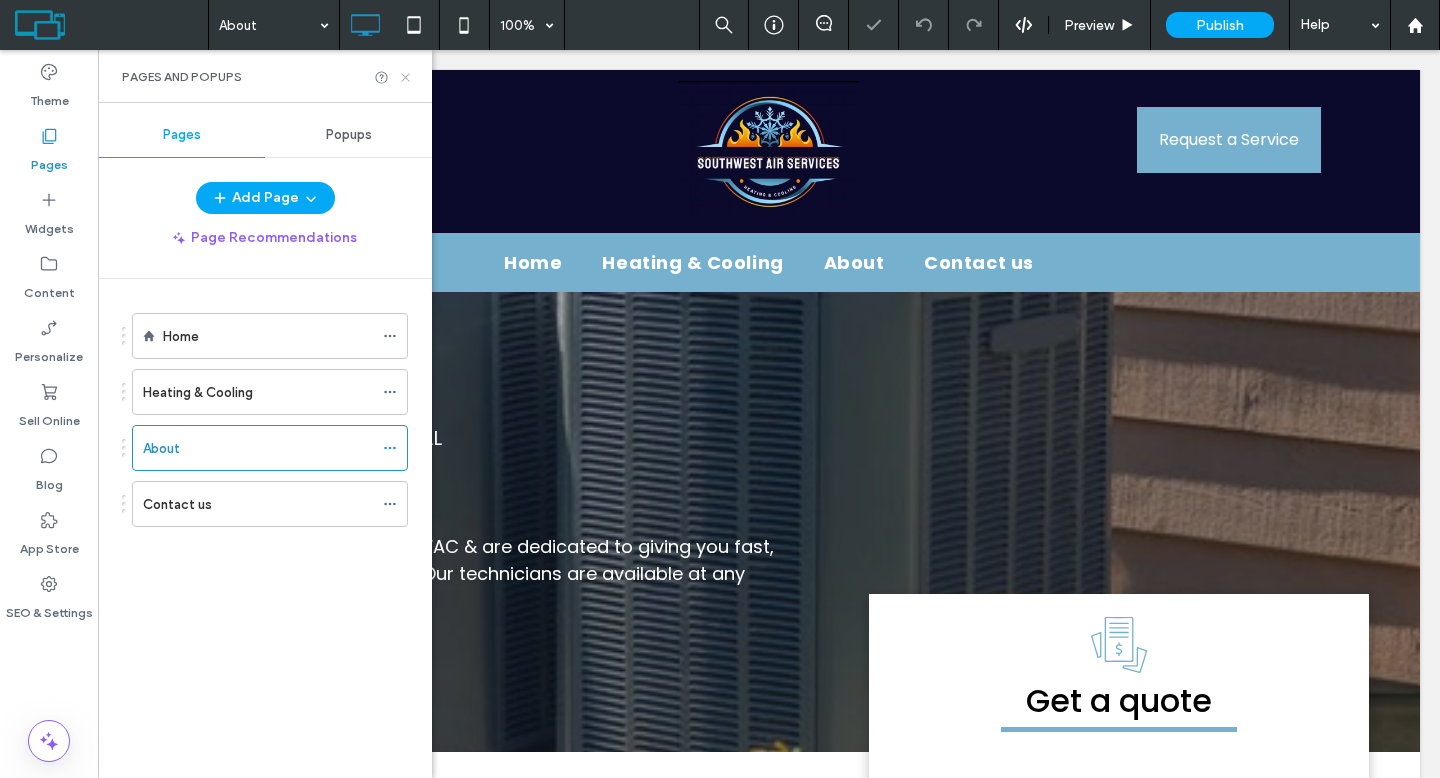 click 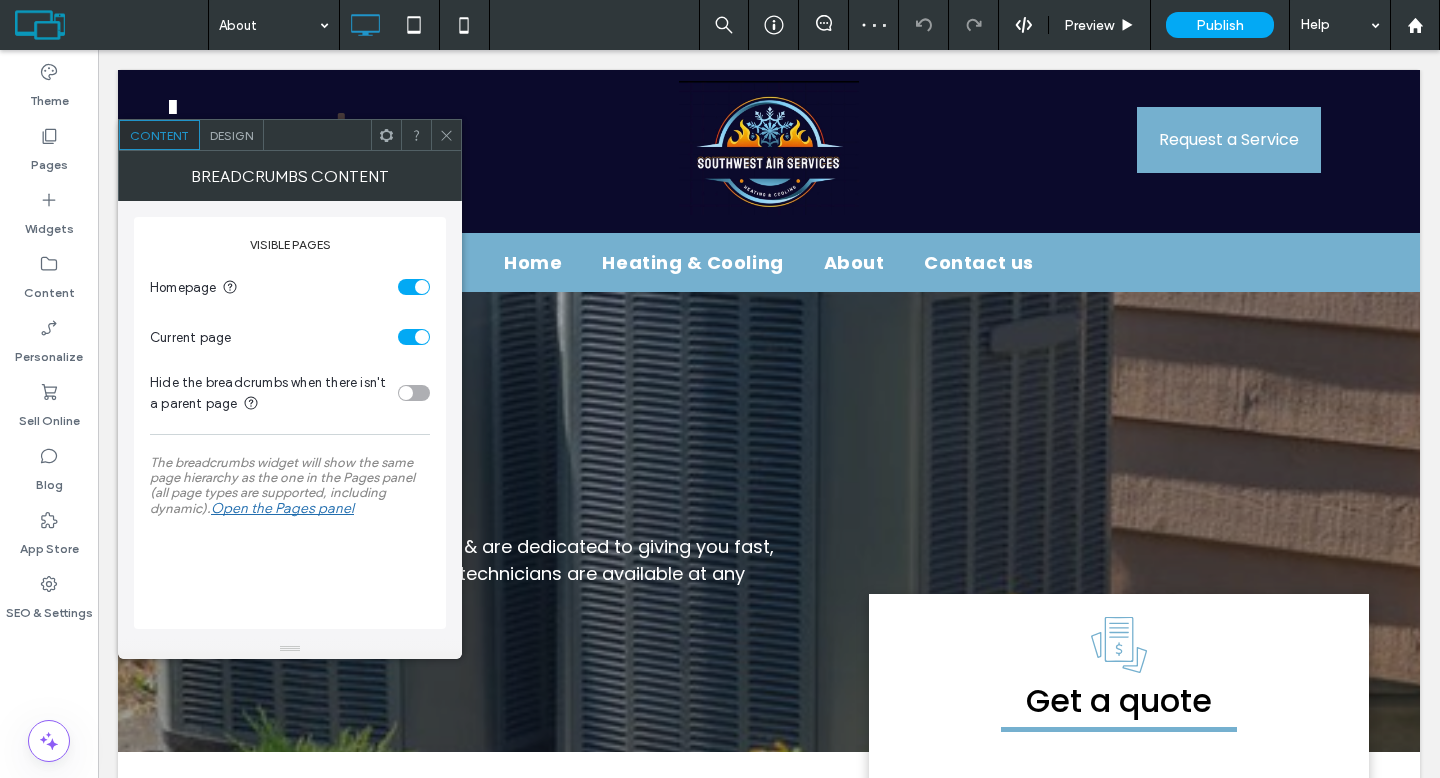 click on "Design" at bounding box center (231, 135) 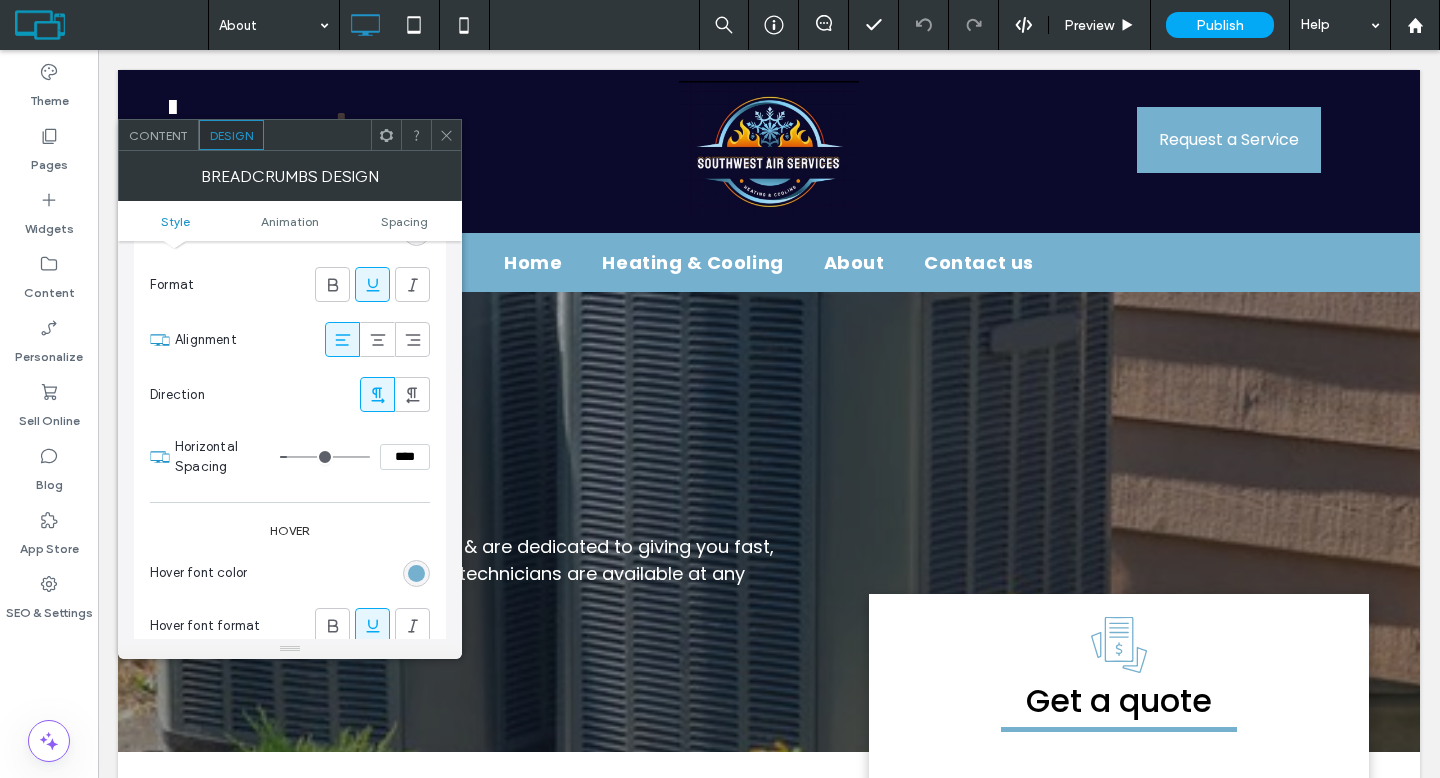 scroll, scrollTop: 313, scrollLeft: 0, axis: vertical 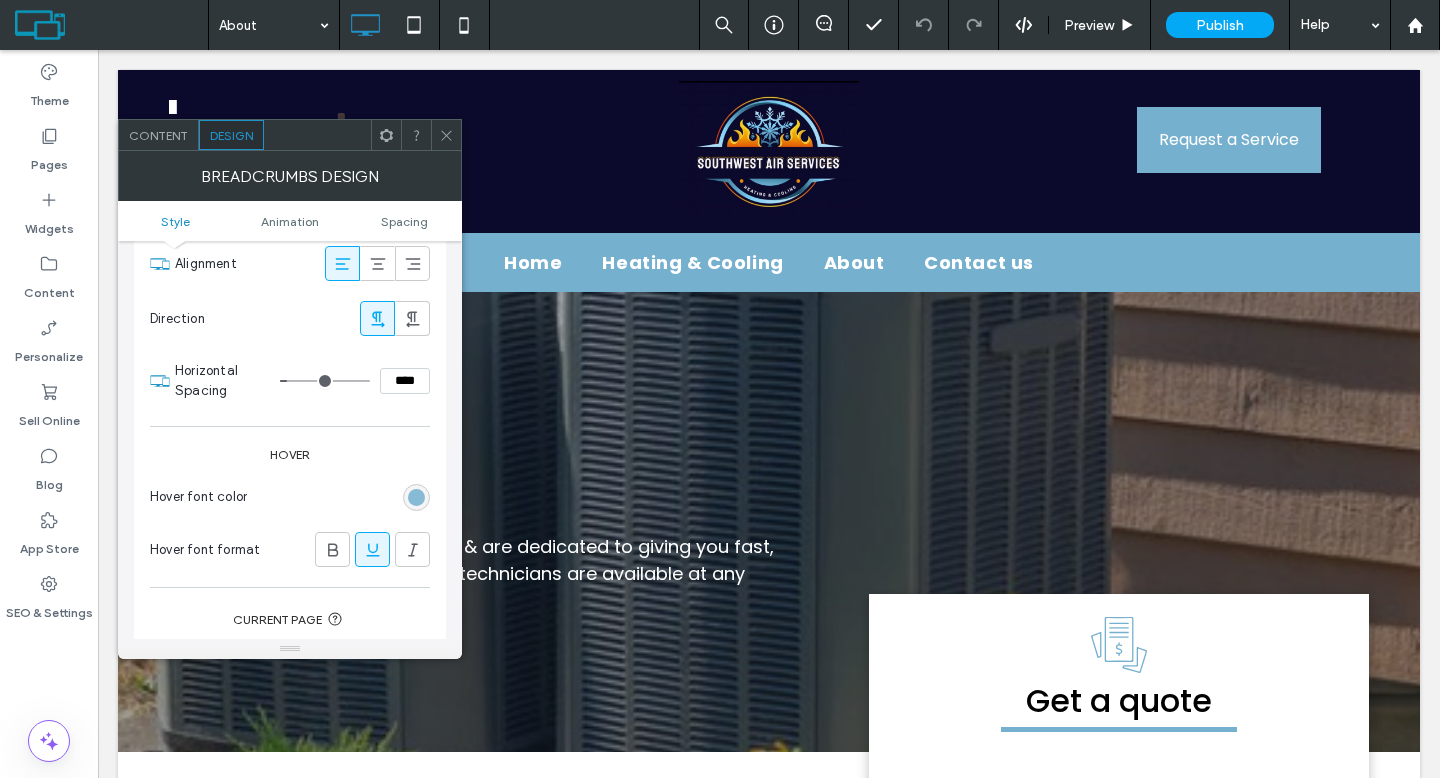 click at bounding box center [416, 497] 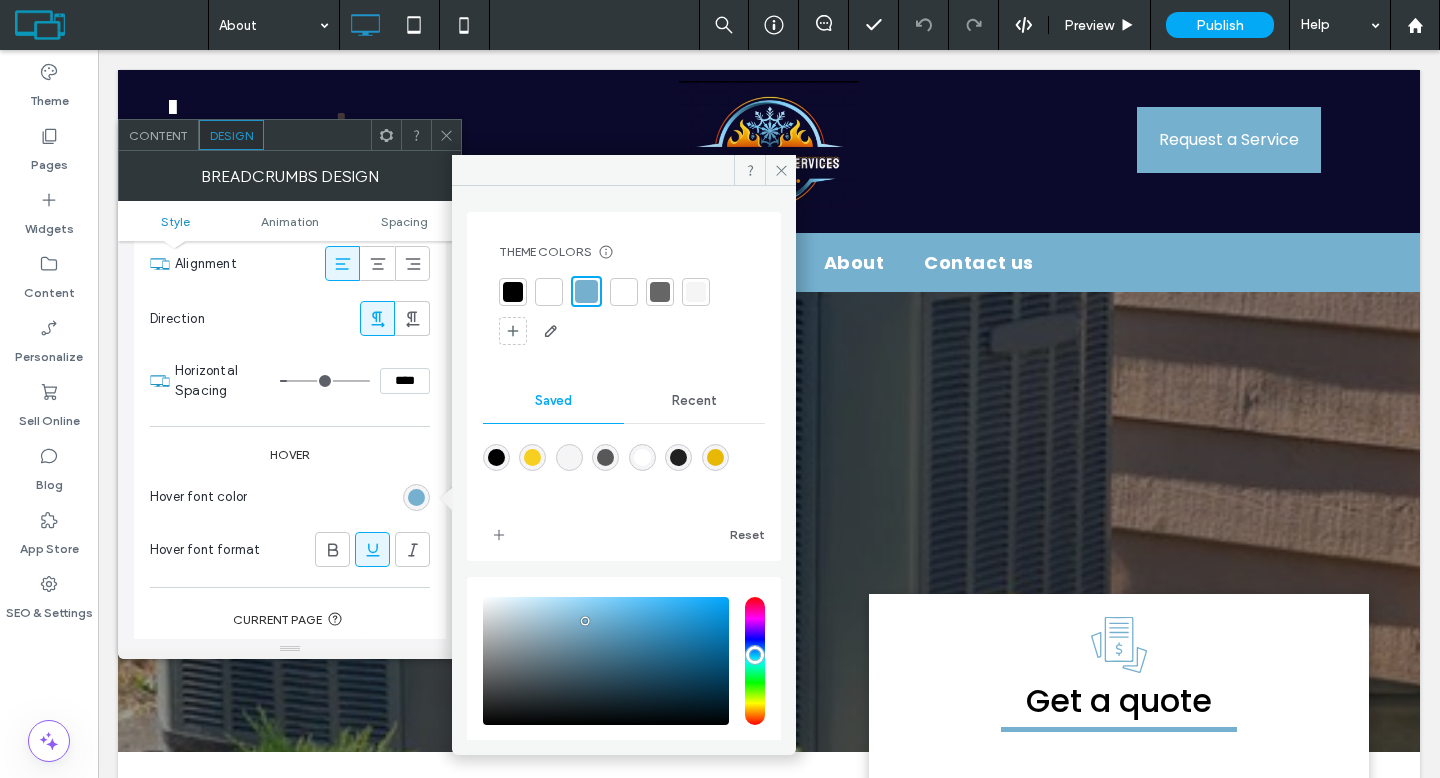 click at bounding box center [532, 457] 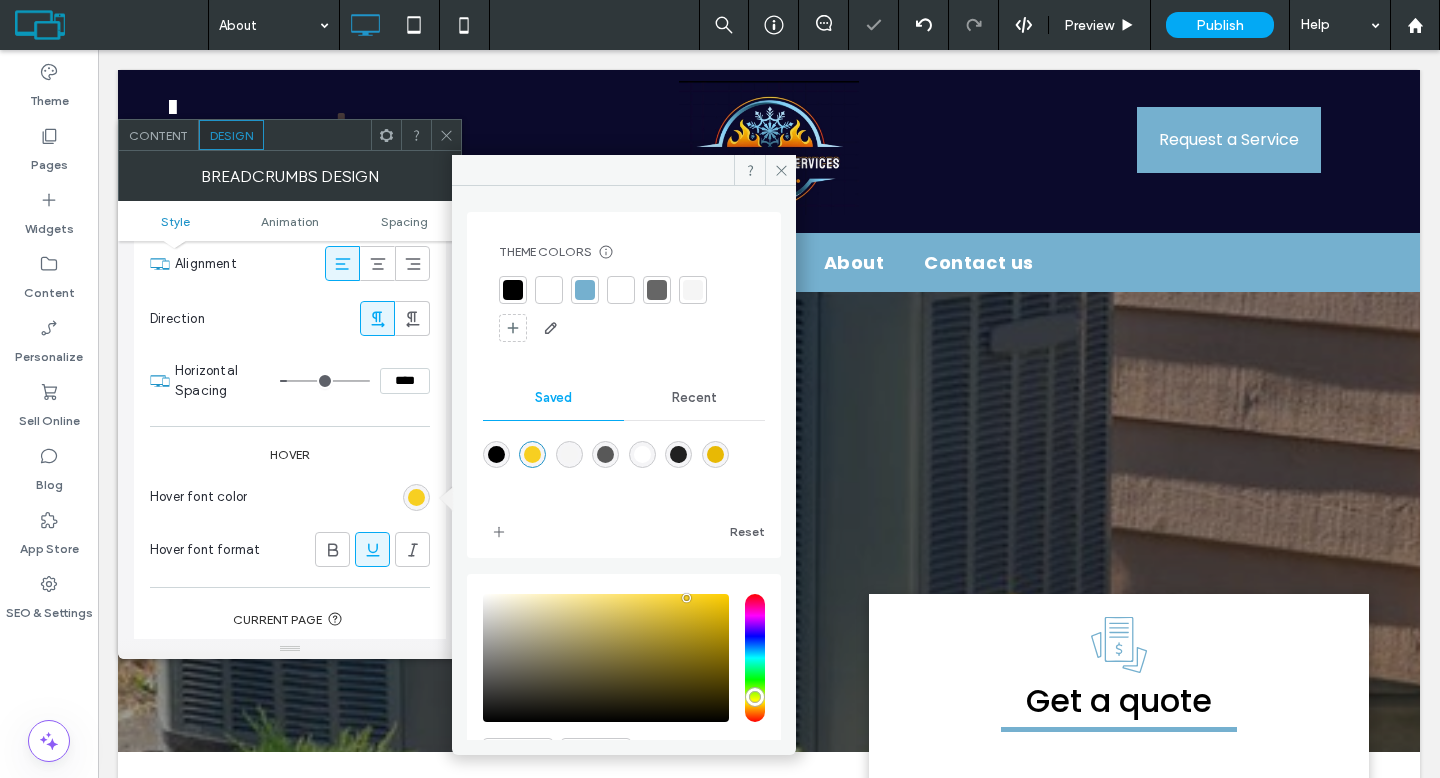 click 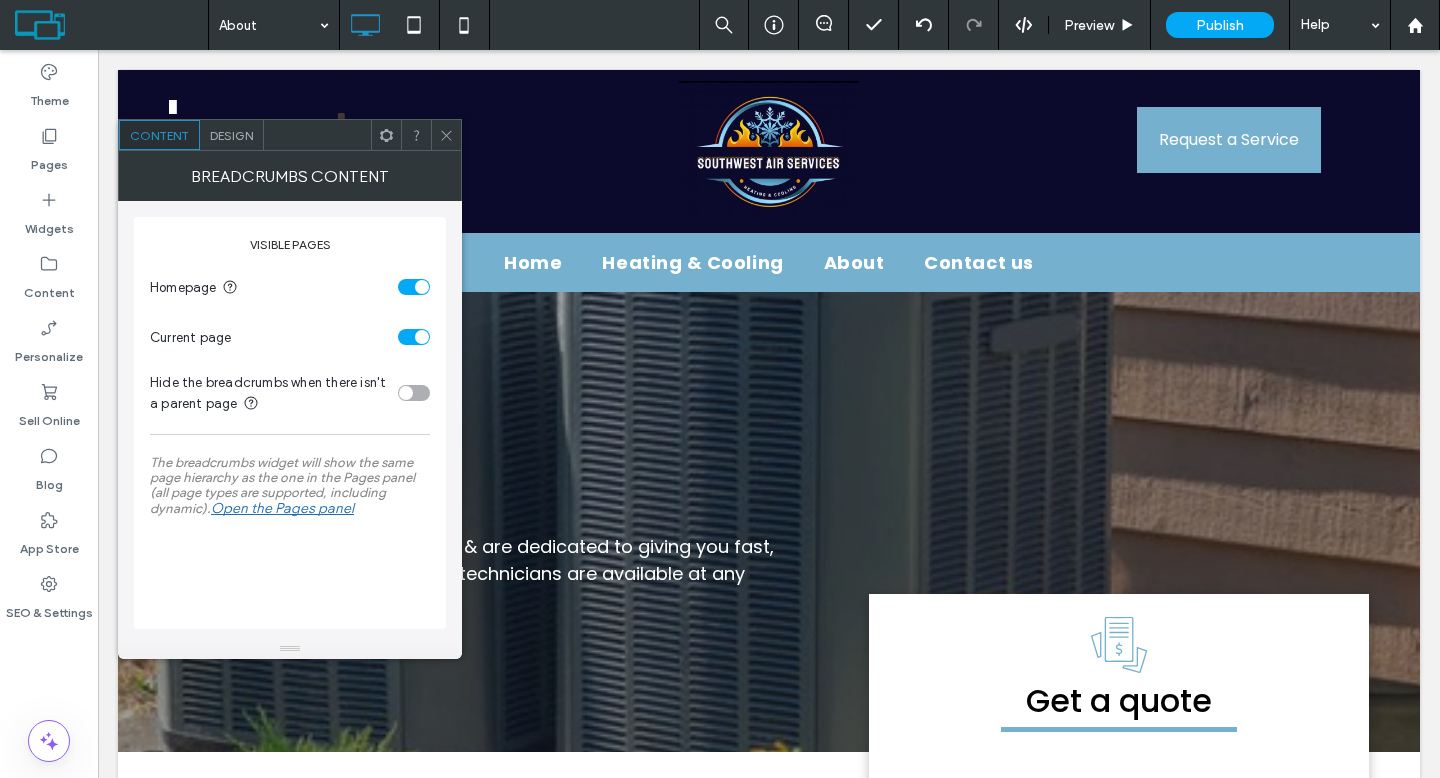 click on "Design" at bounding box center (231, 135) 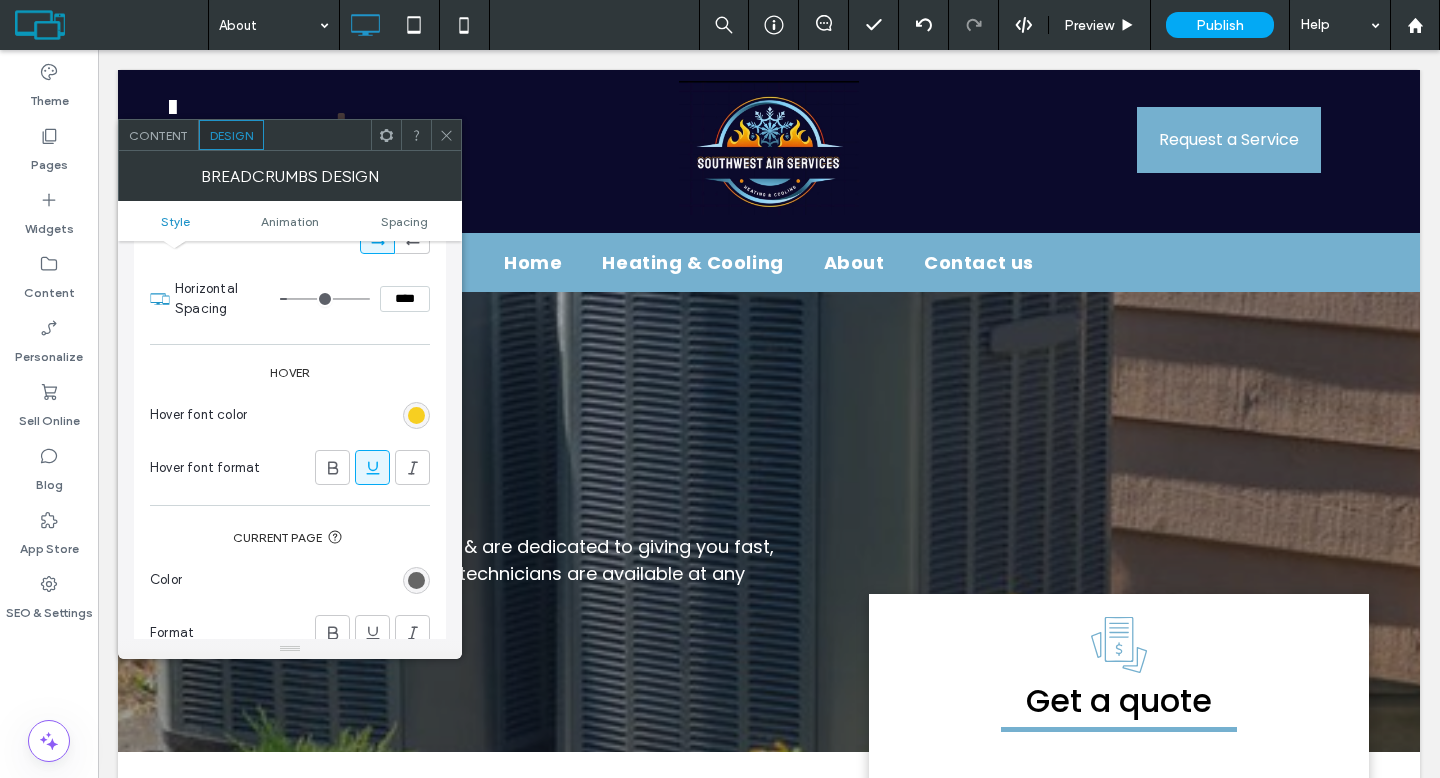 scroll, scrollTop: 525, scrollLeft: 0, axis: vertical 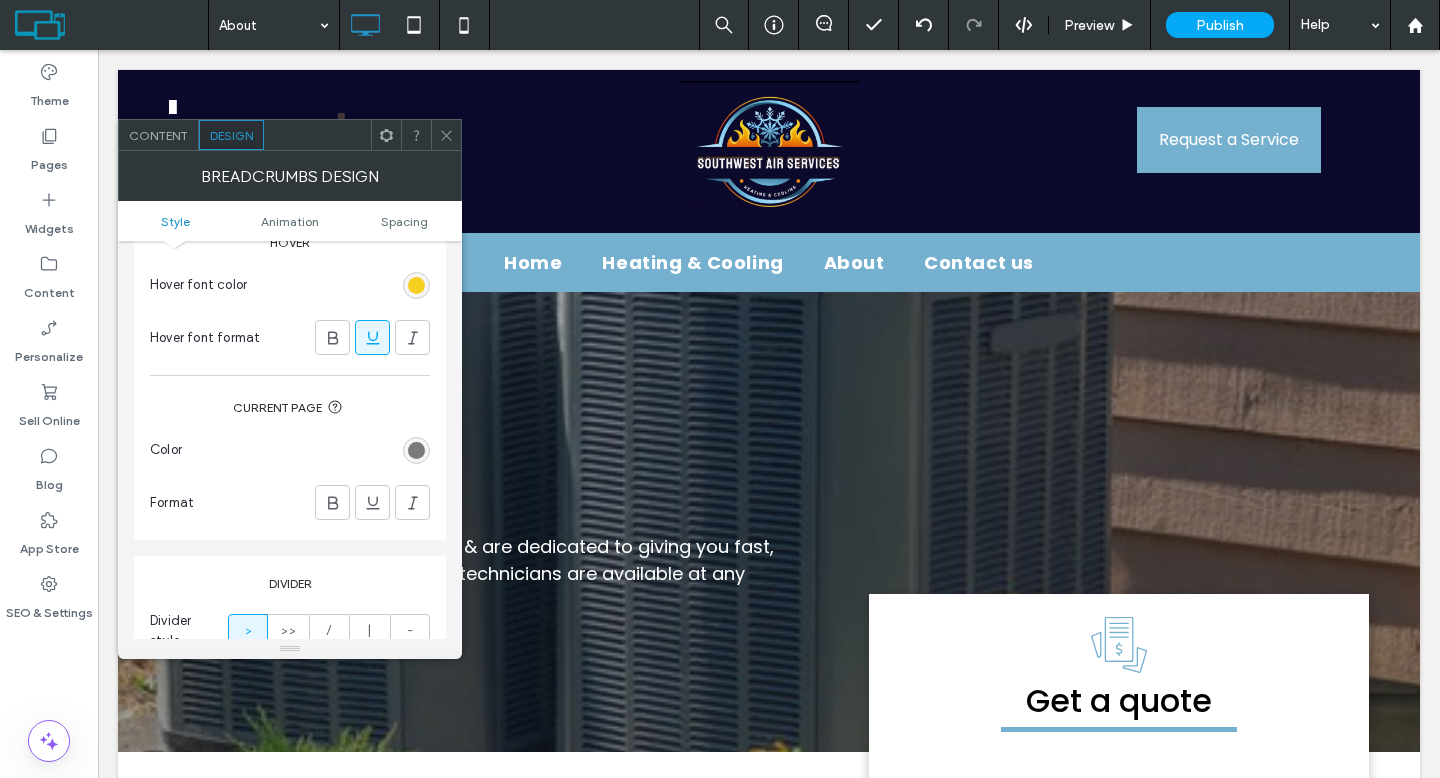 click at bounding box center (416, 450) 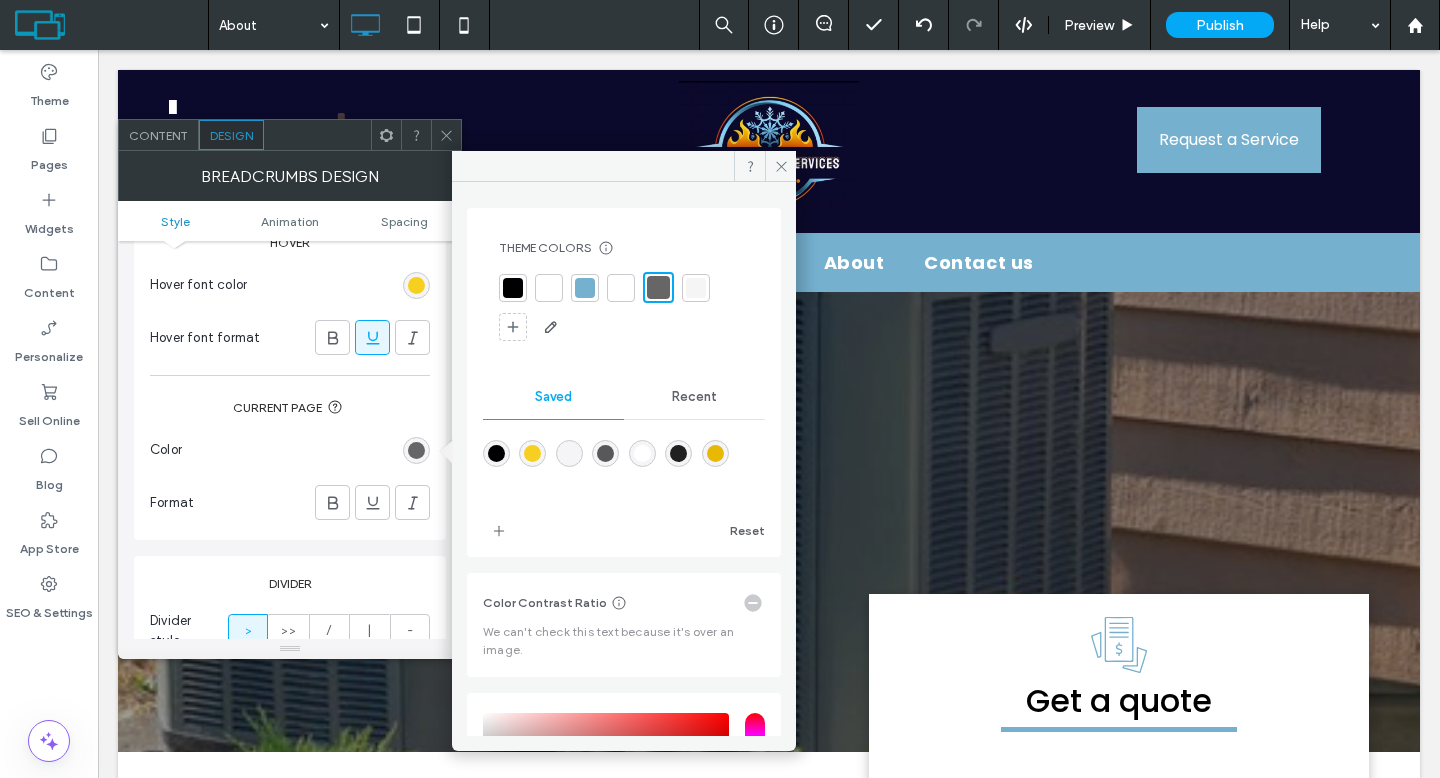 click at bounding box center (532, 453) 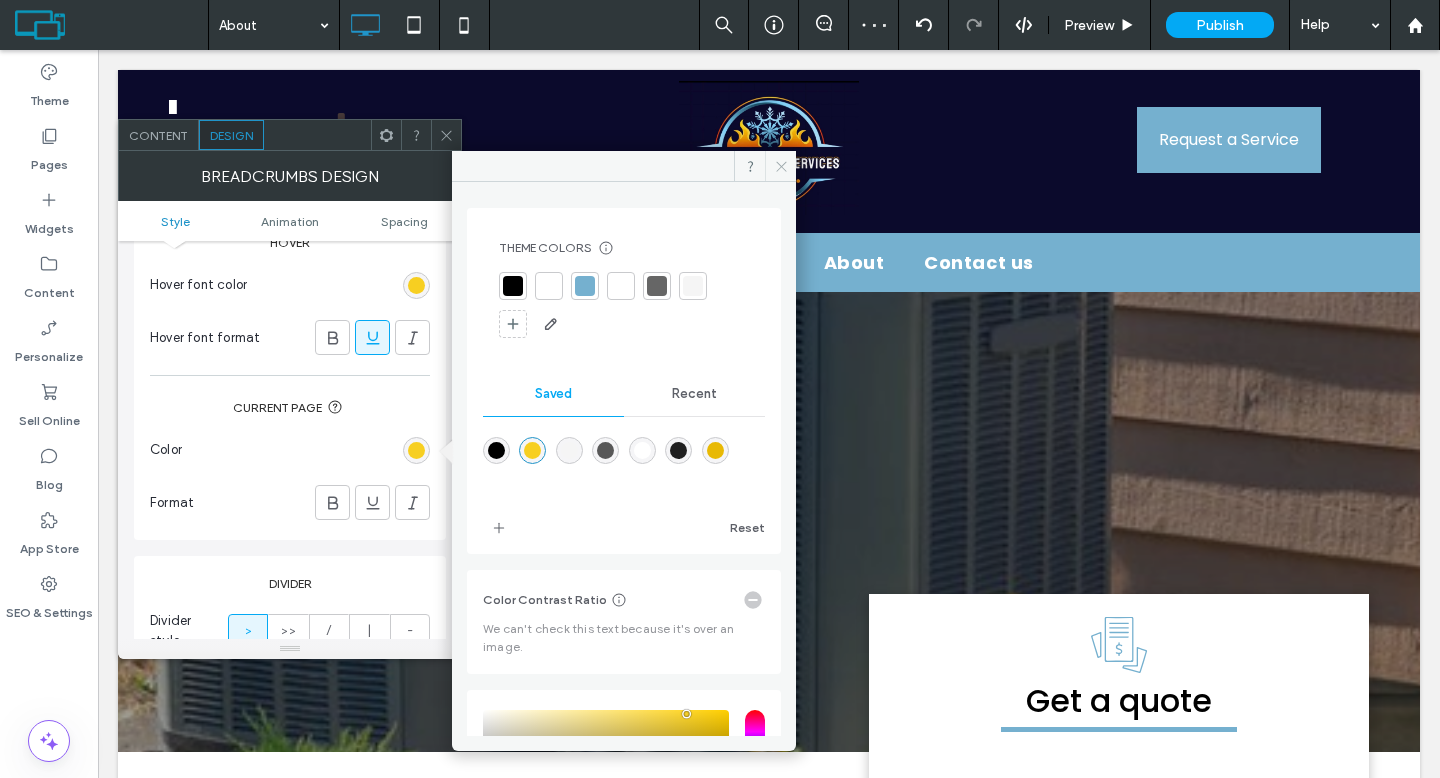 click at bounding box center [780, 166] 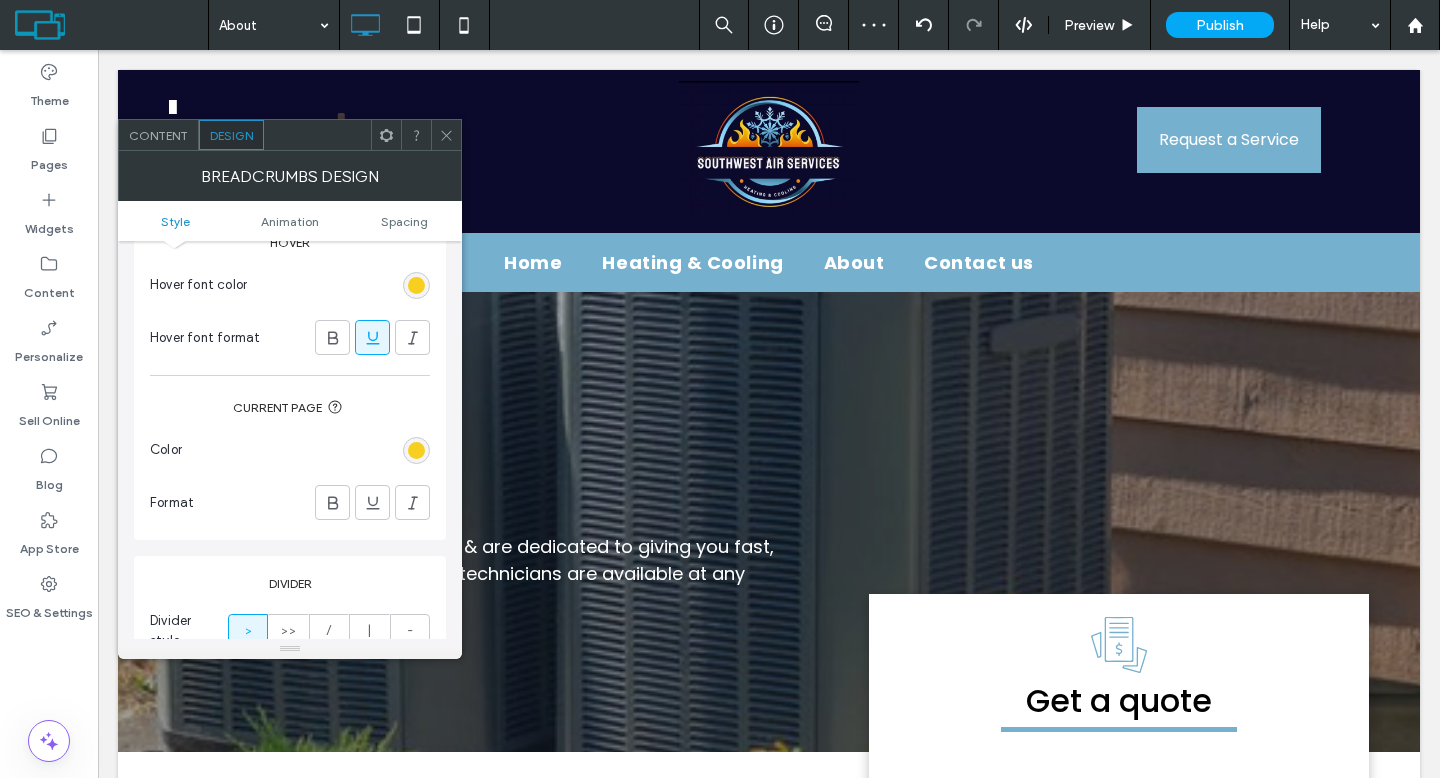 click 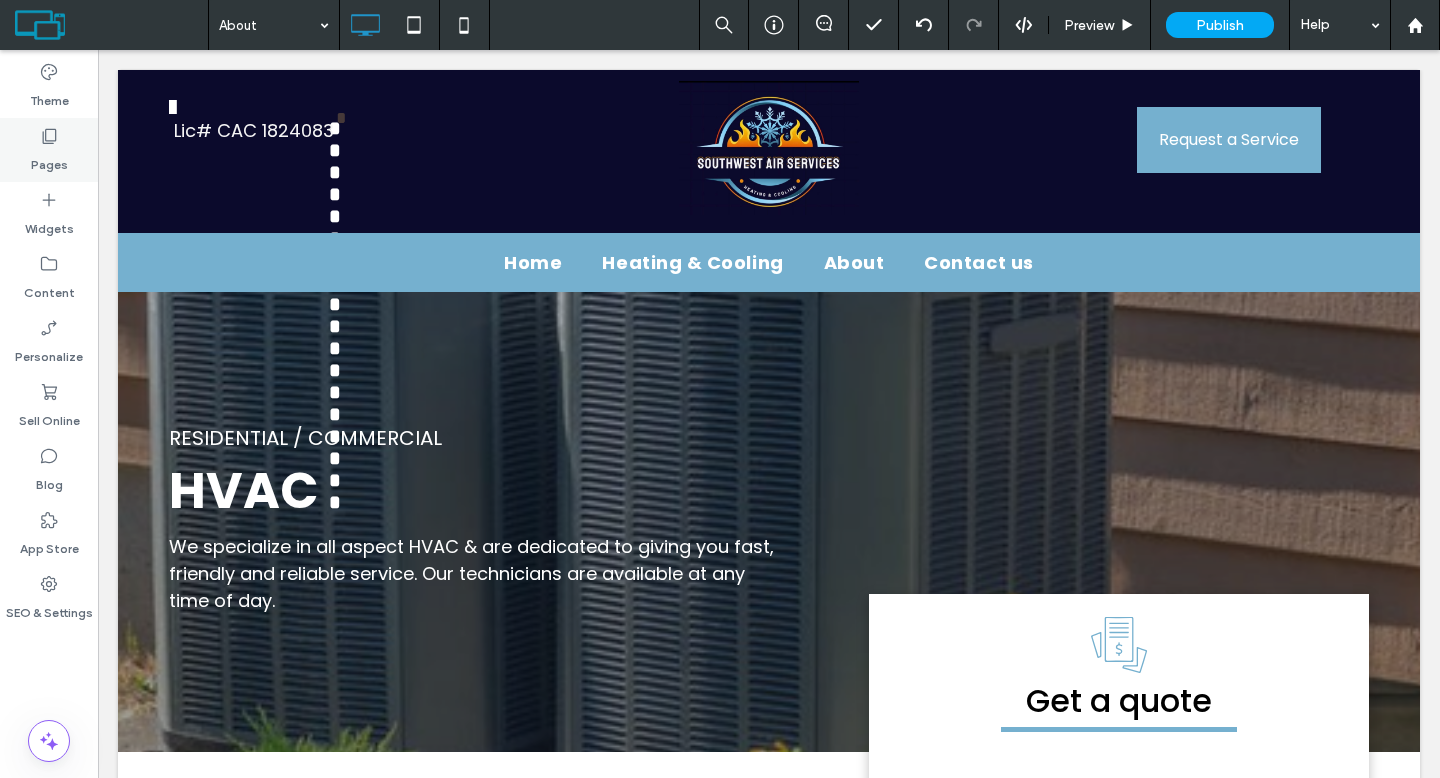 click on "Pages" at bounding box center [49, 150] 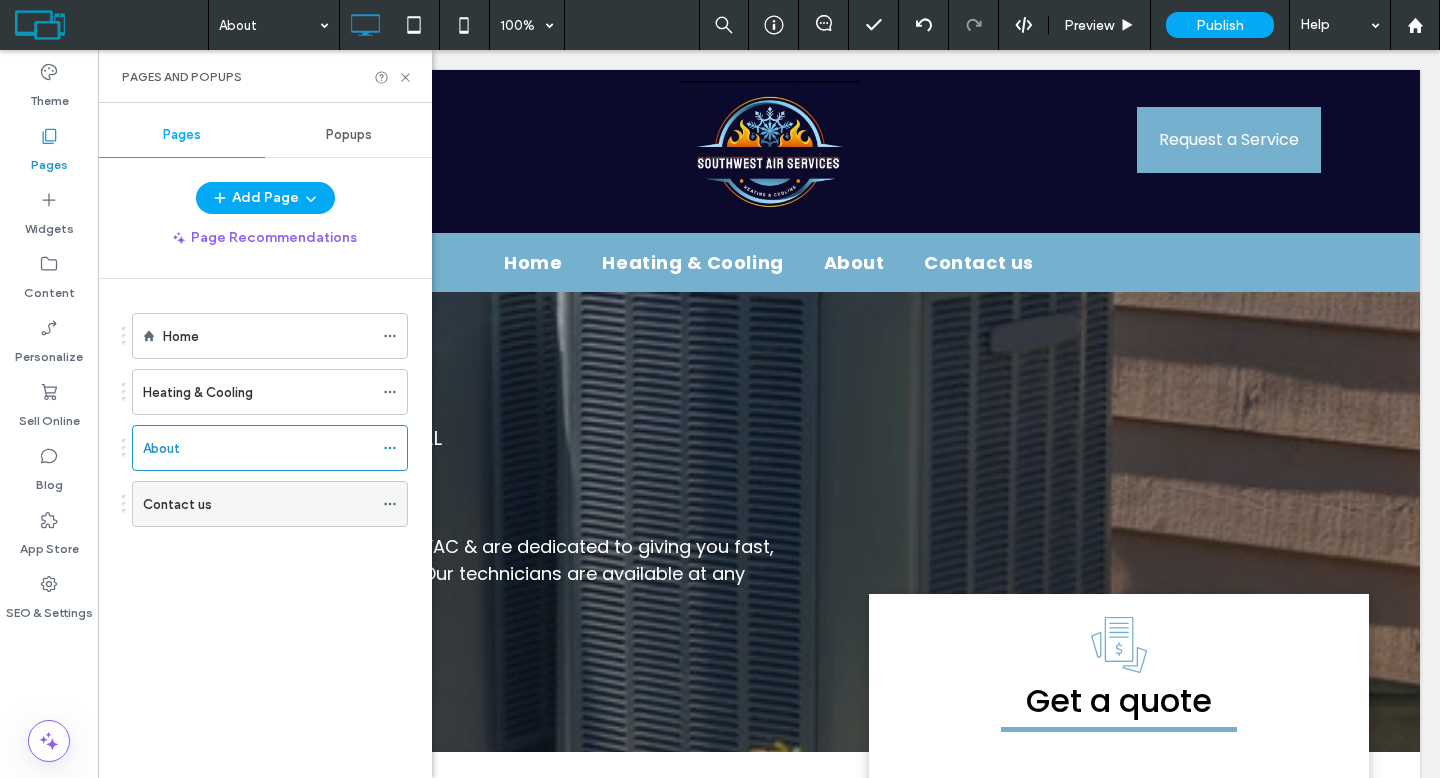 click on "Contact us" at bounding box center [258, 504] 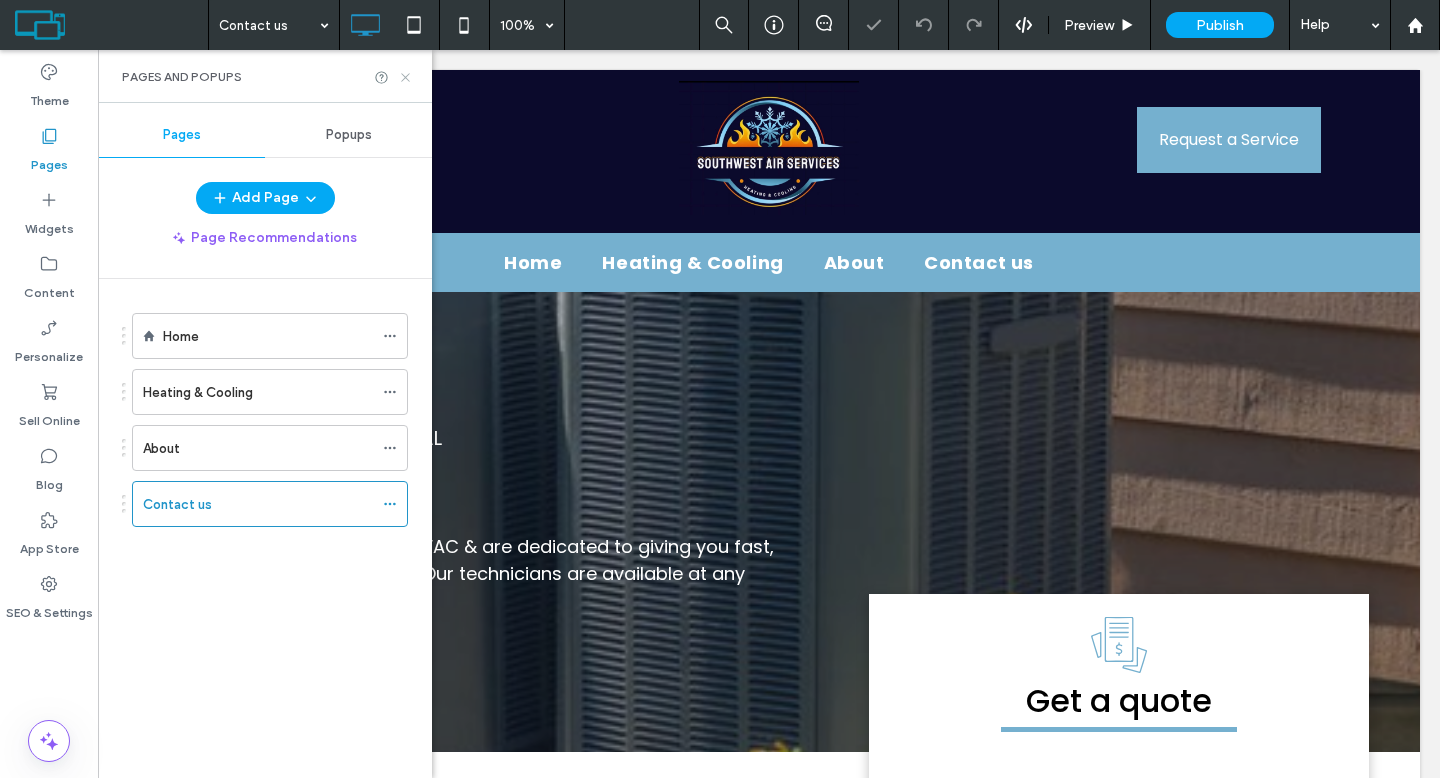 click 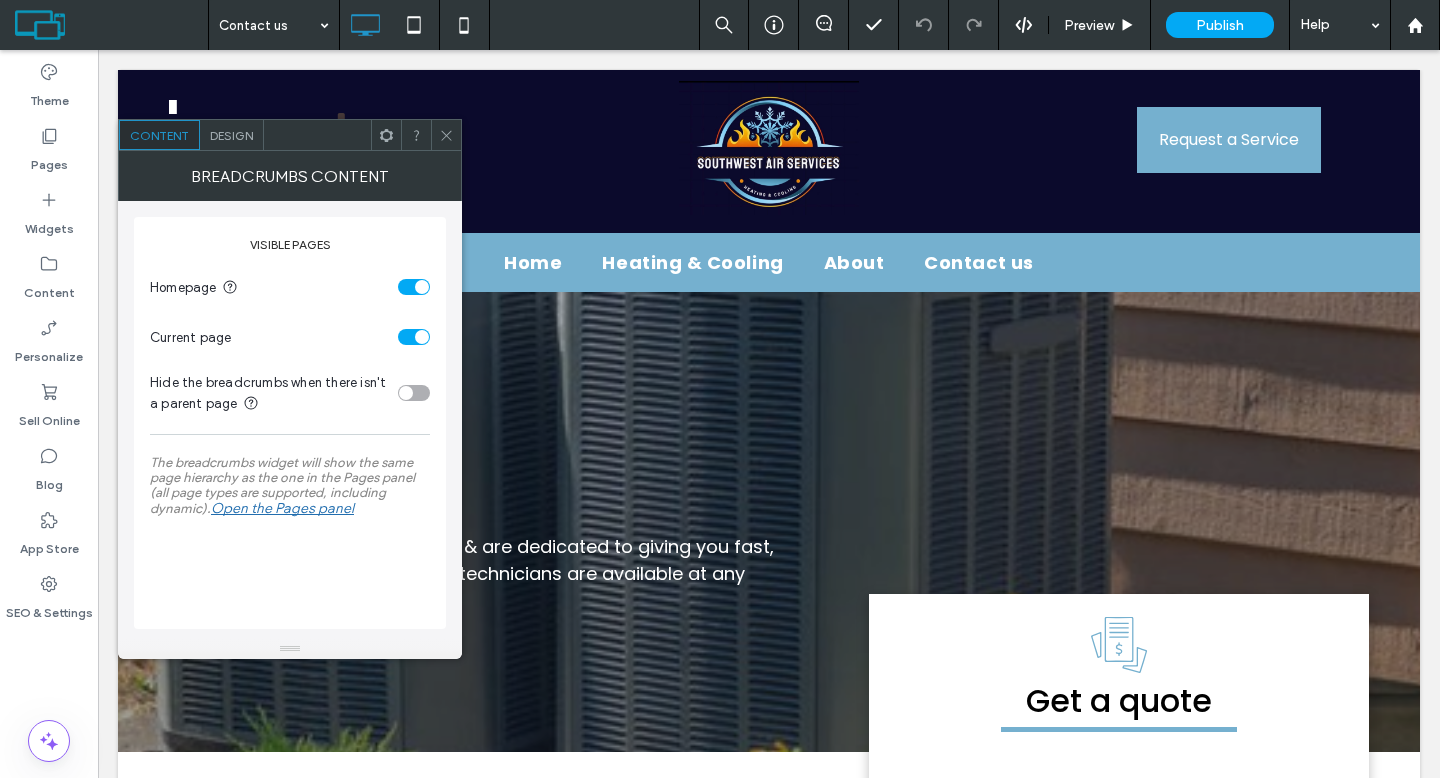 click on "Design" at bounding box center (231, 135) 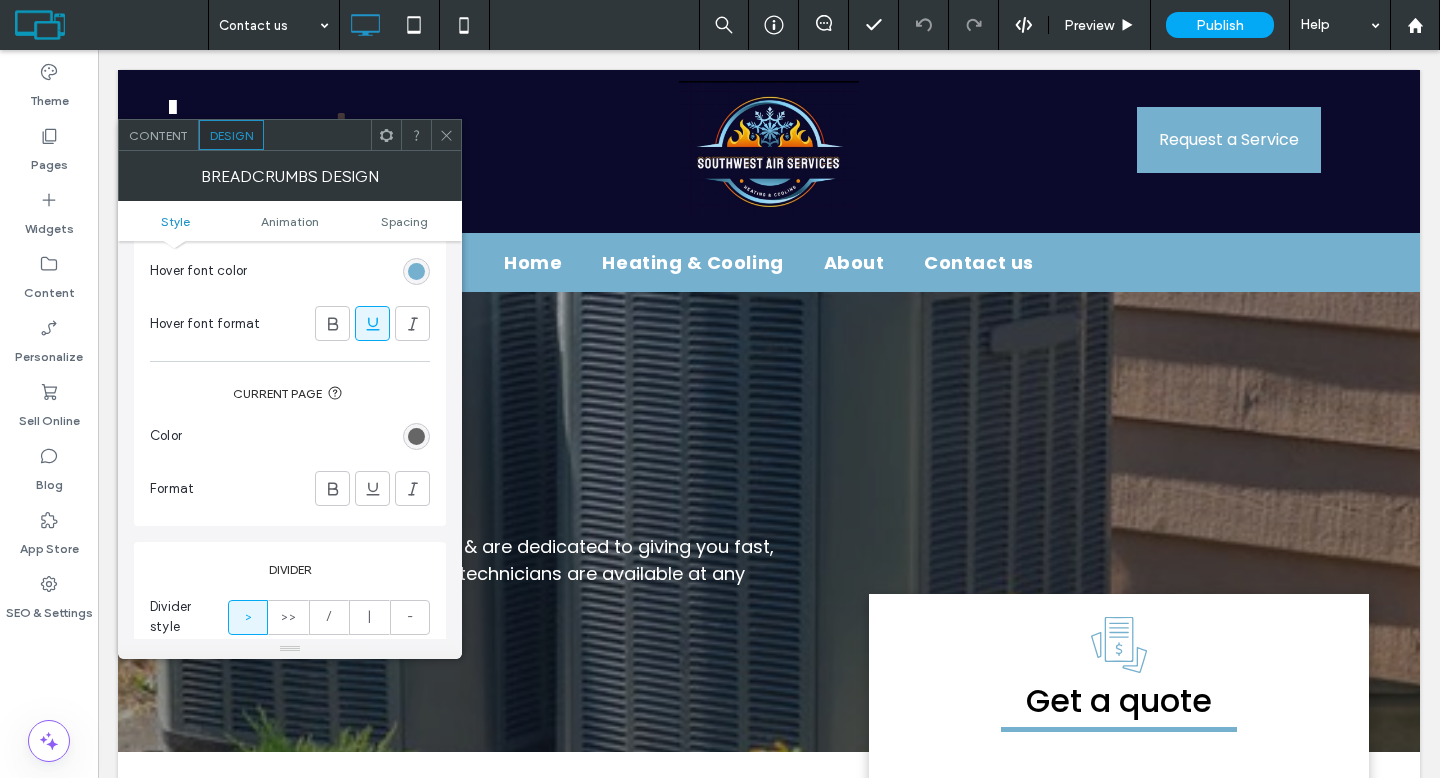 scroll, scrollTop: 576, scrollLeft: 0, axis: vertical 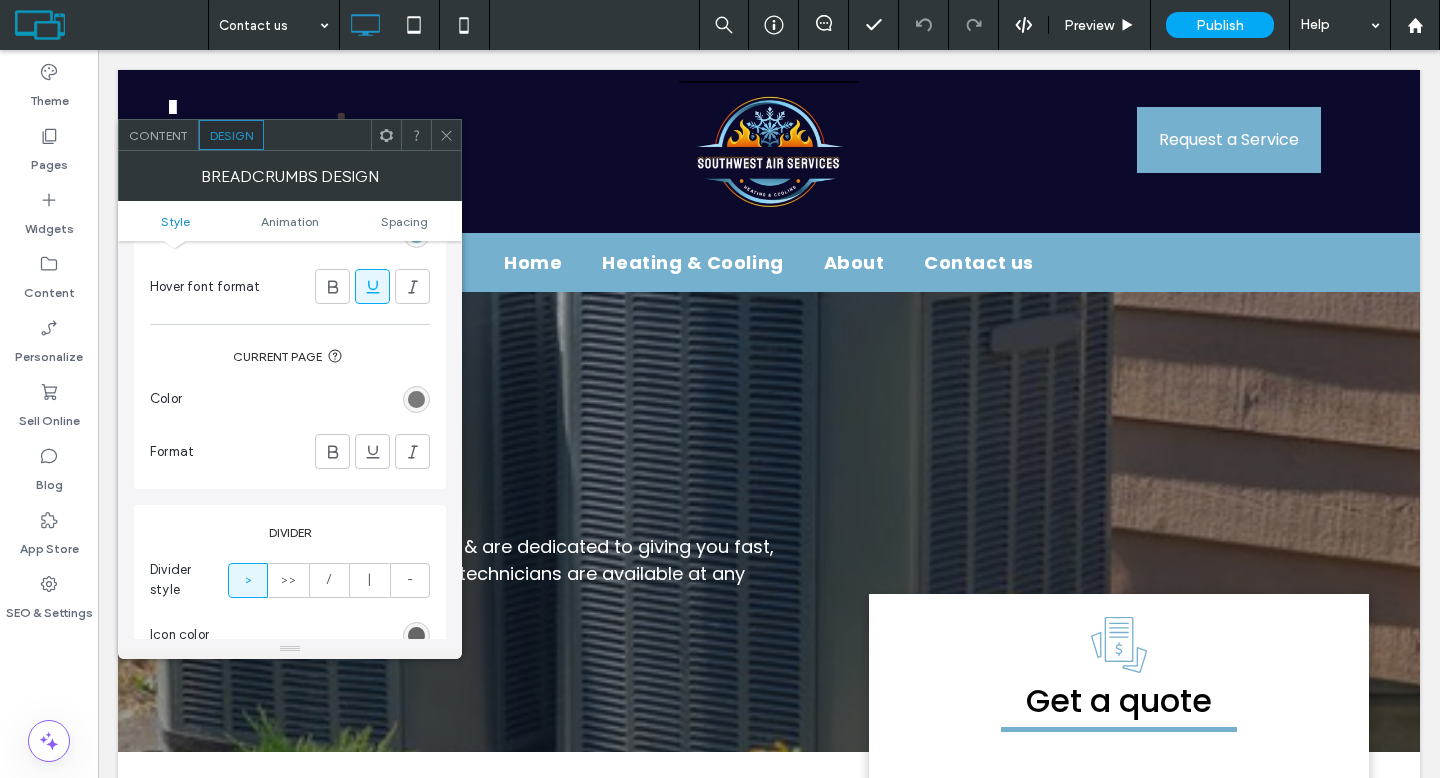 click at bounding box center (416, 399) 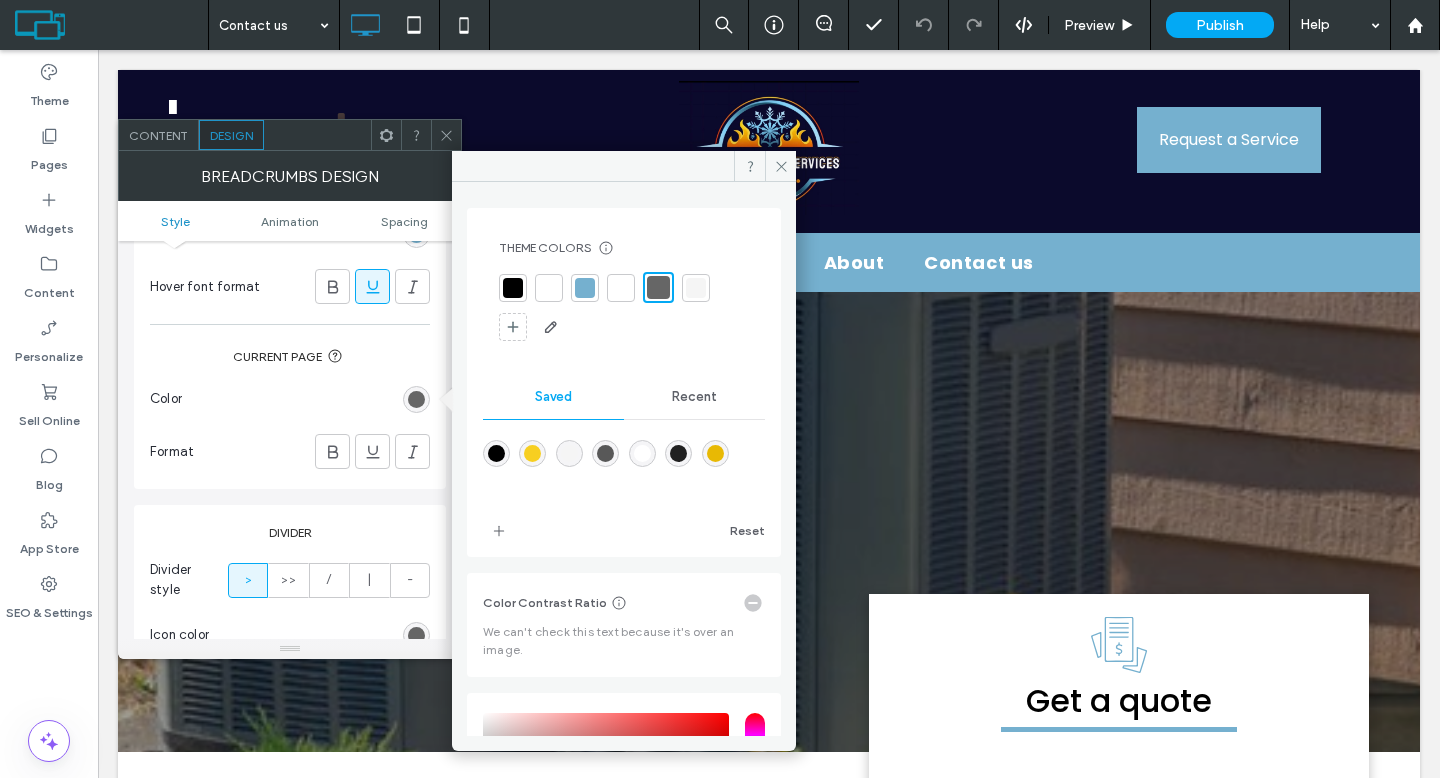 click at bounding box center [532, 453] 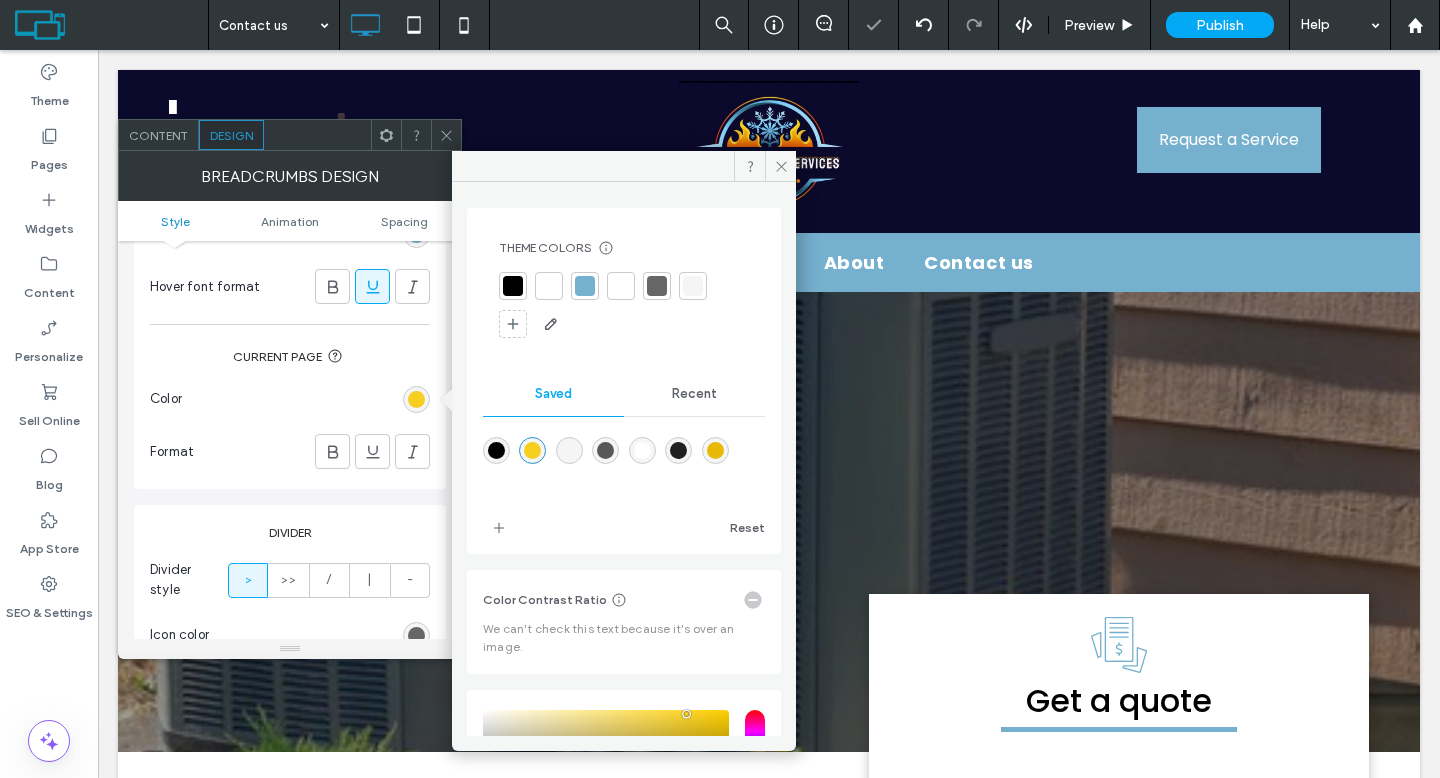 click 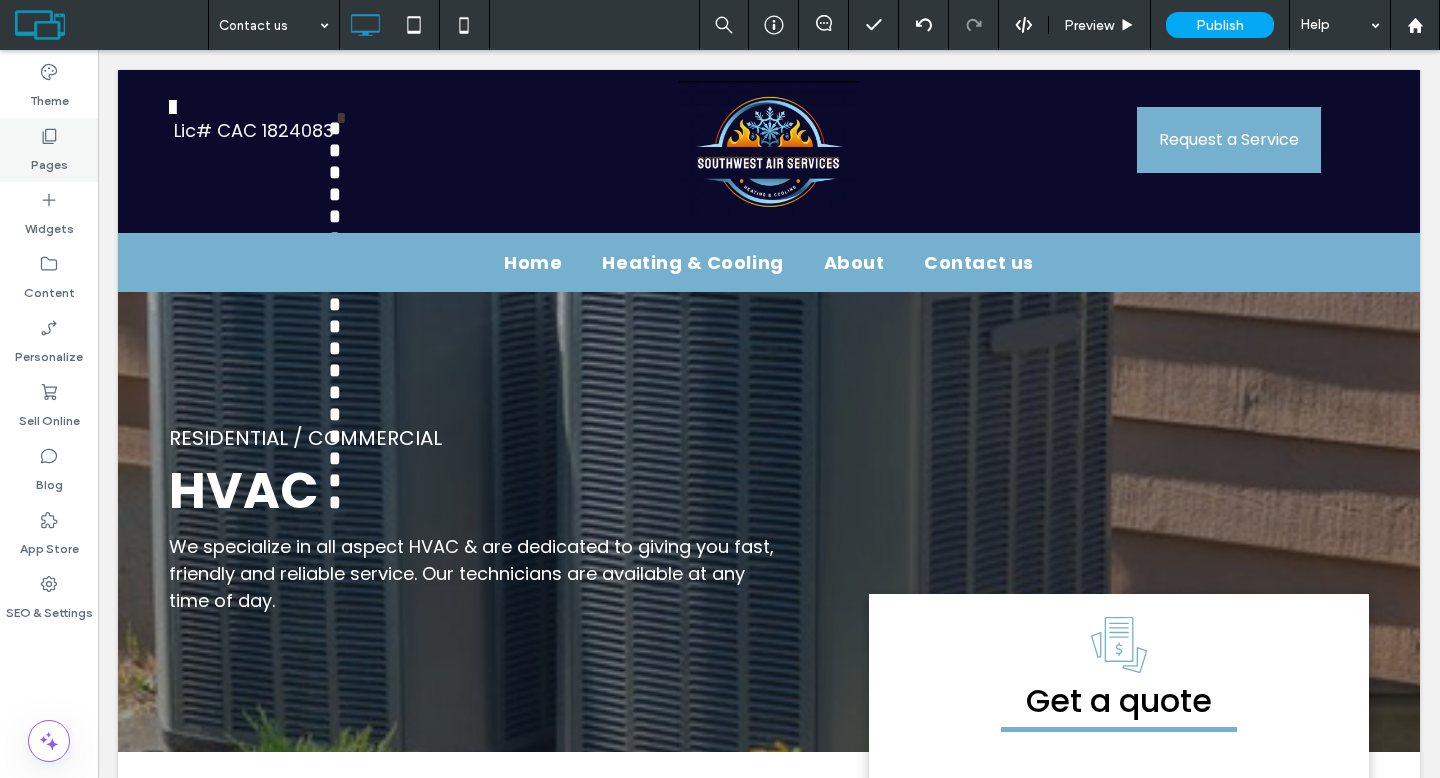 click on "Pages" at bounding box center (49, 150) 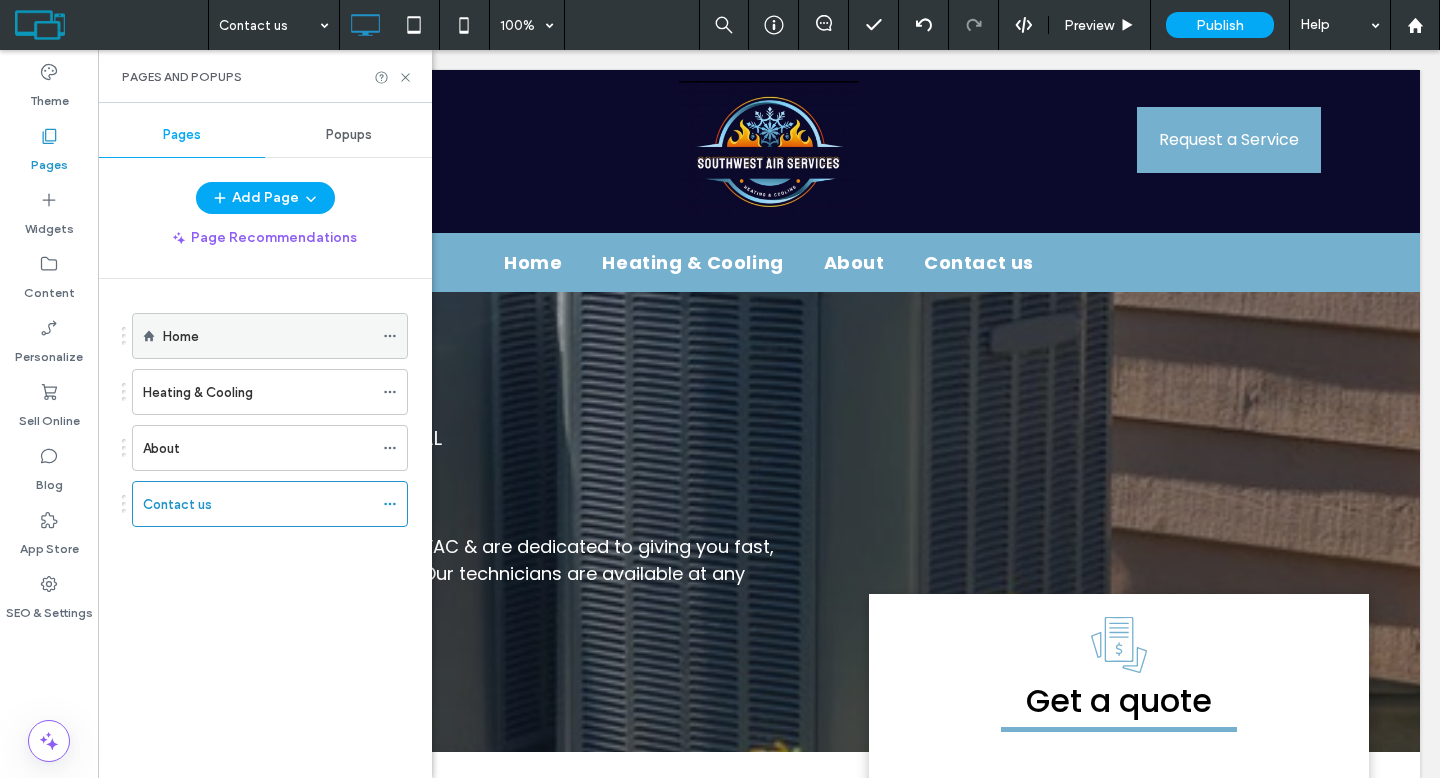 click on "Home" at bounding box center [181, 336] 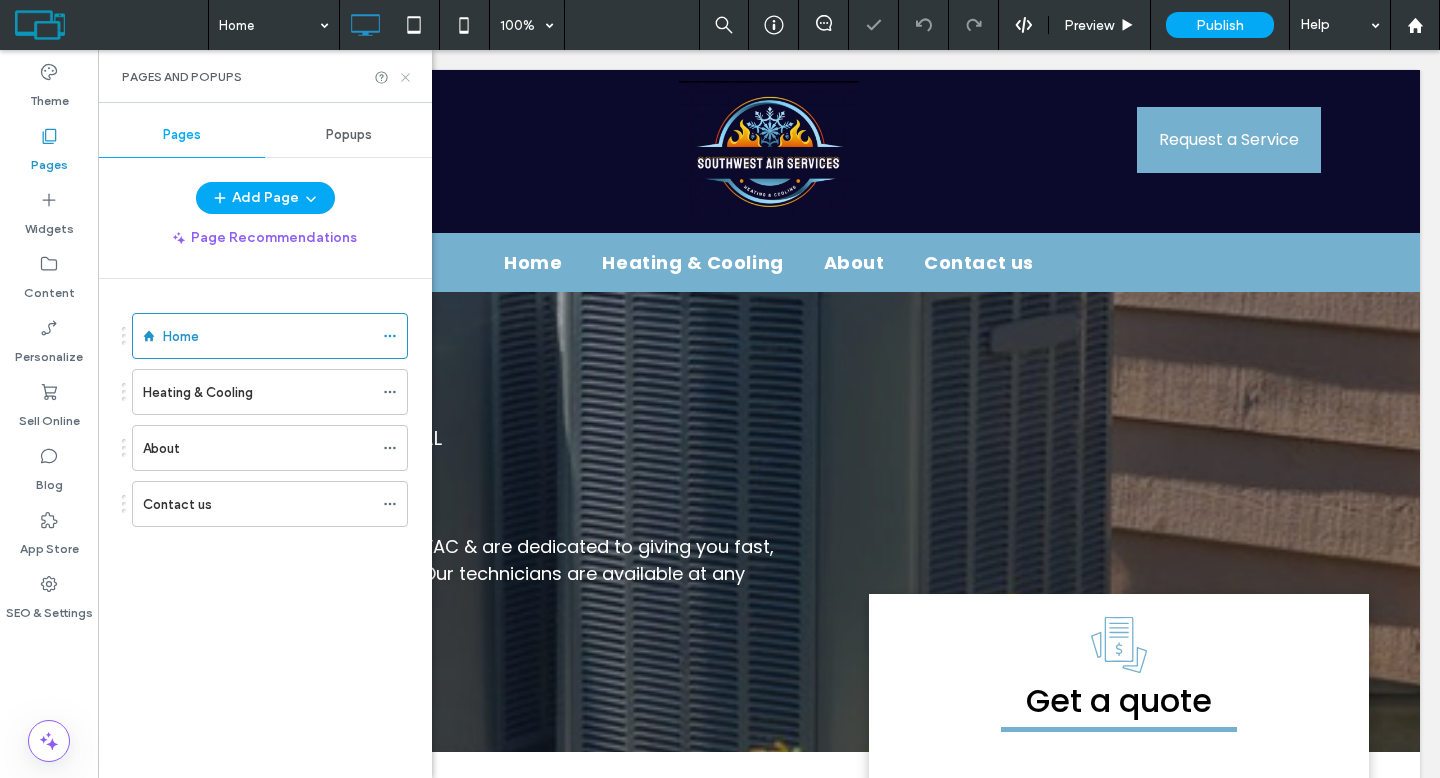 click 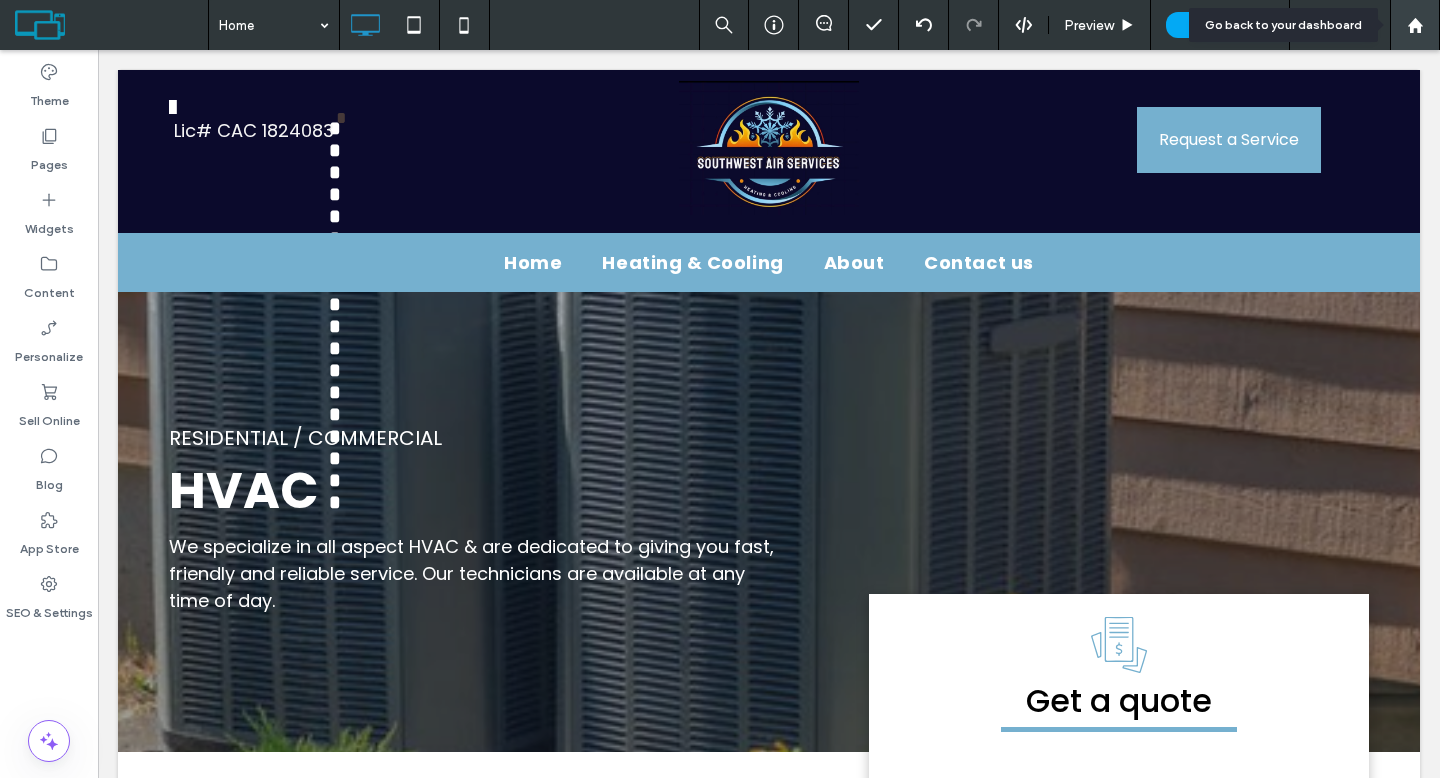 click 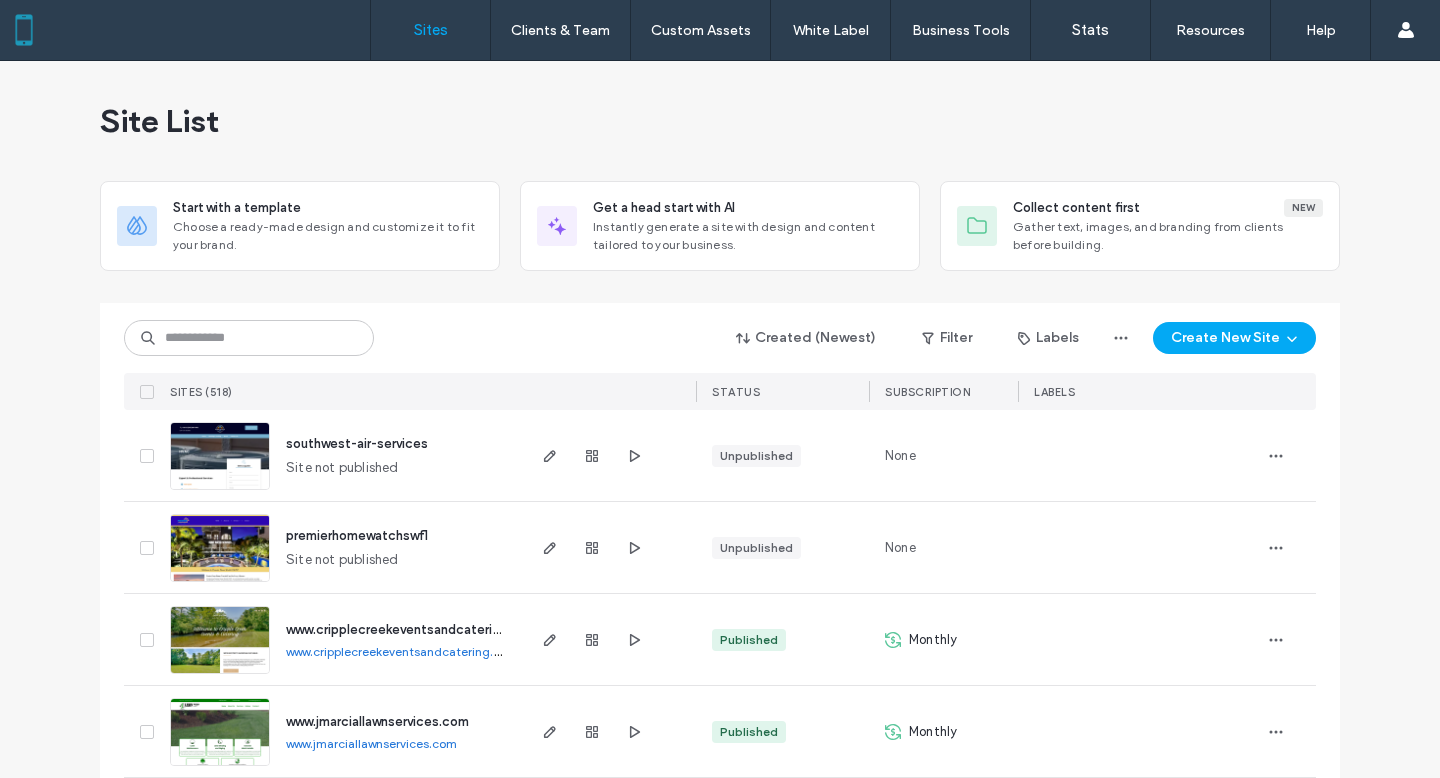 scroll, scrollTop: 0, scrollLeft: 0, axis: both 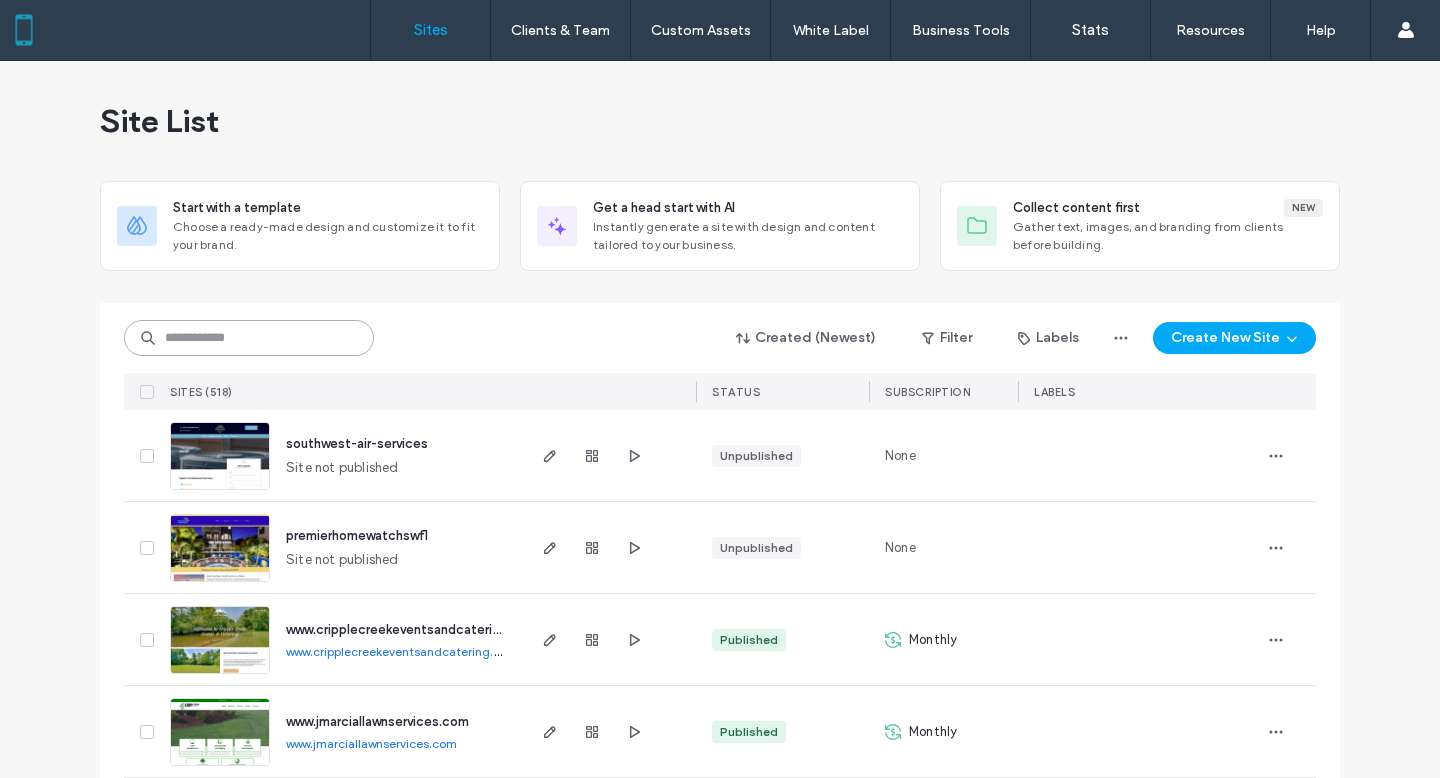 click at bounding box center [249, 338] 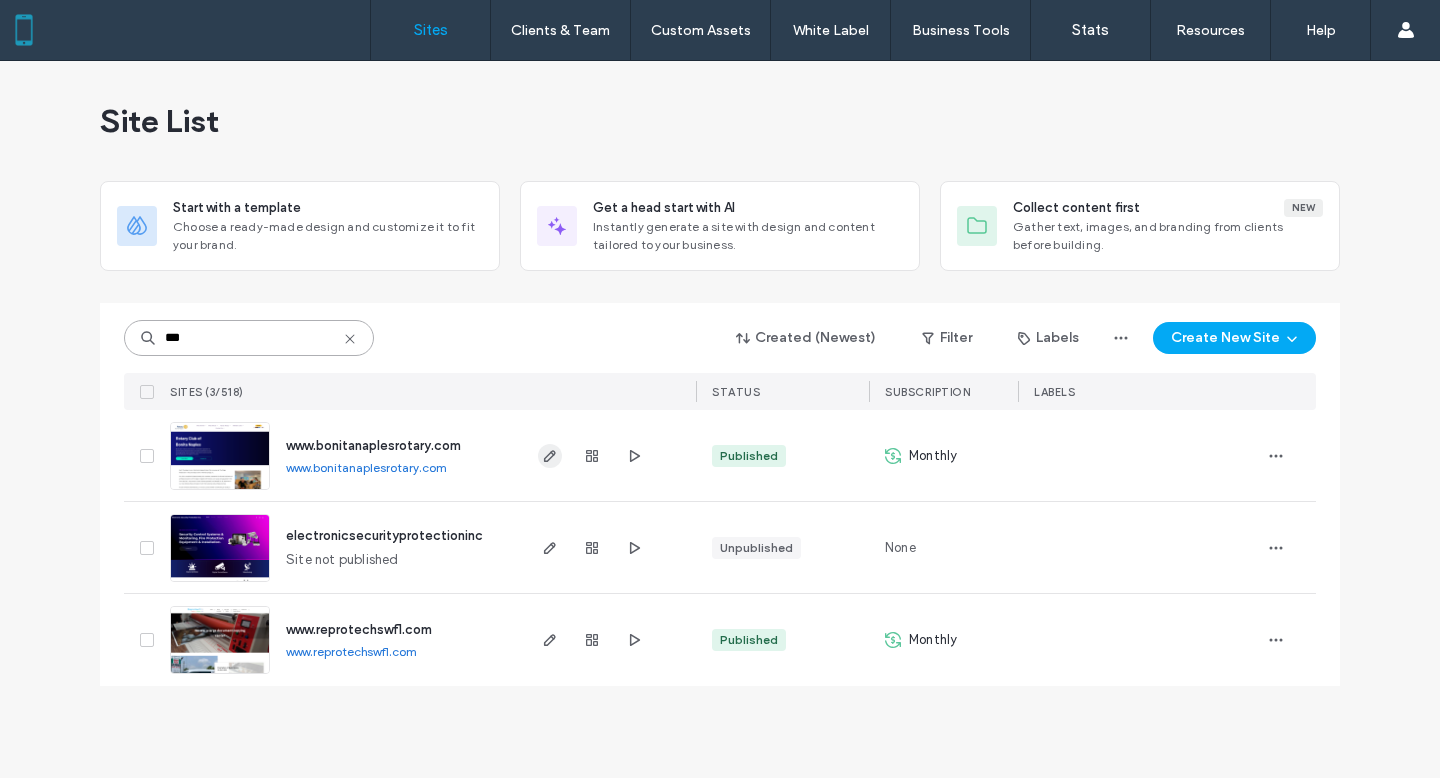 type on "***" 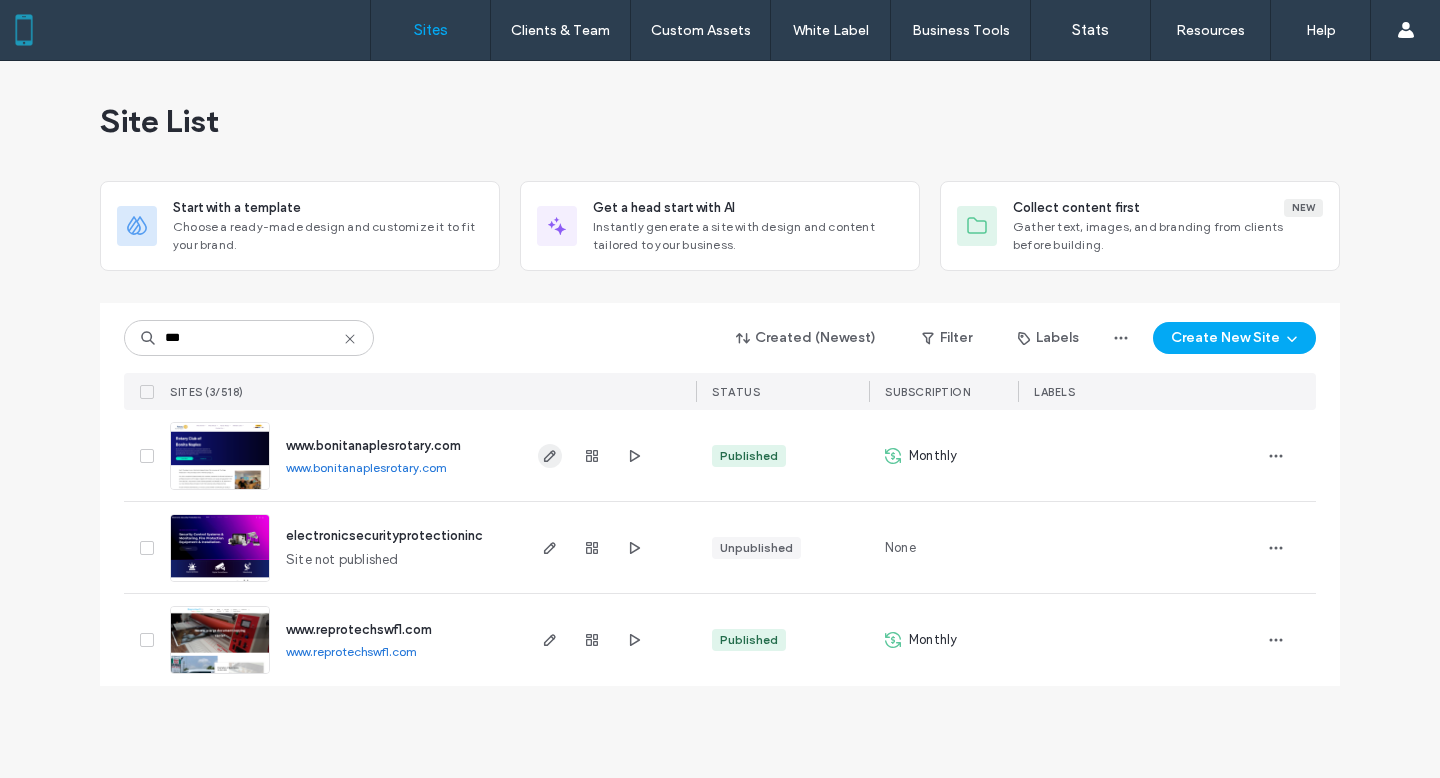 click 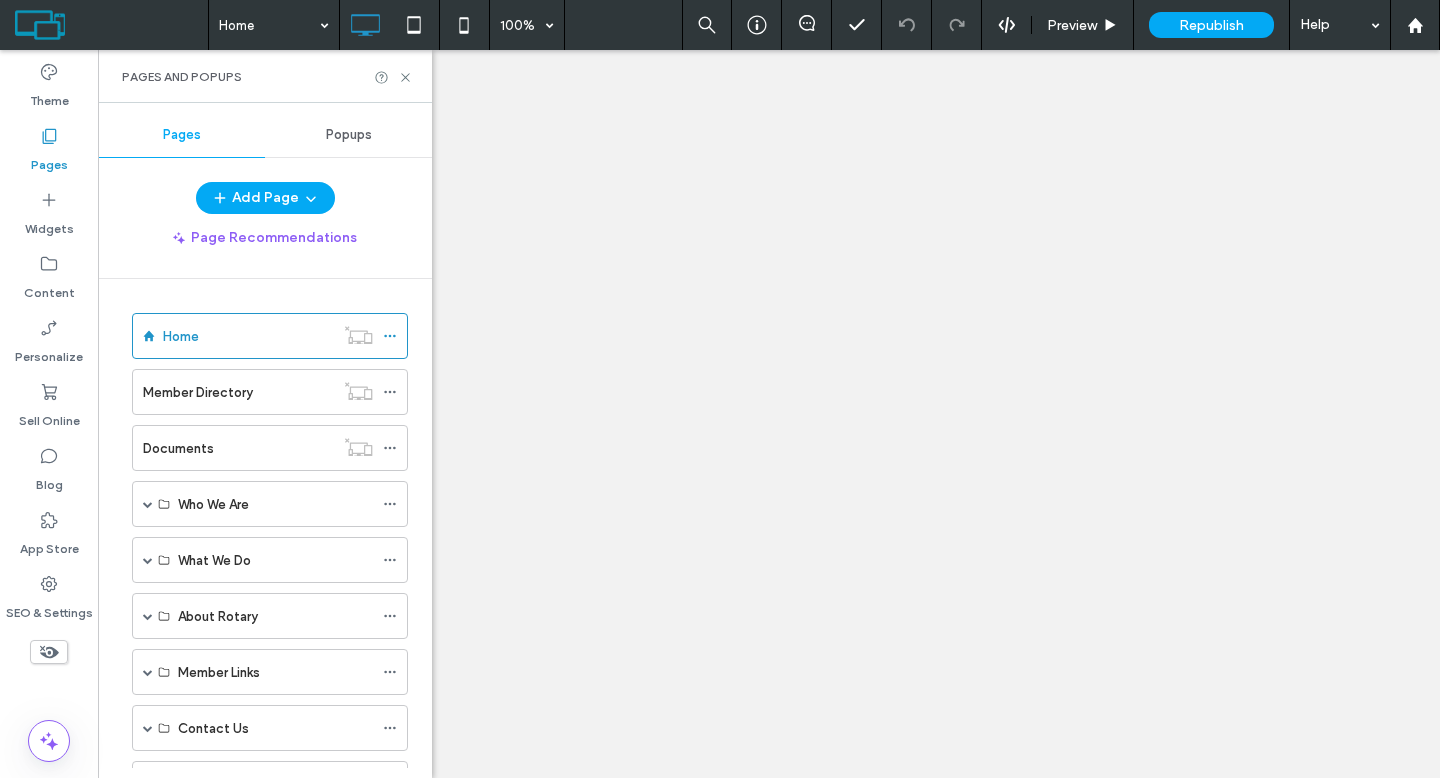 scroll, scrollTop: 0, scrollLeft: 0, axis: both 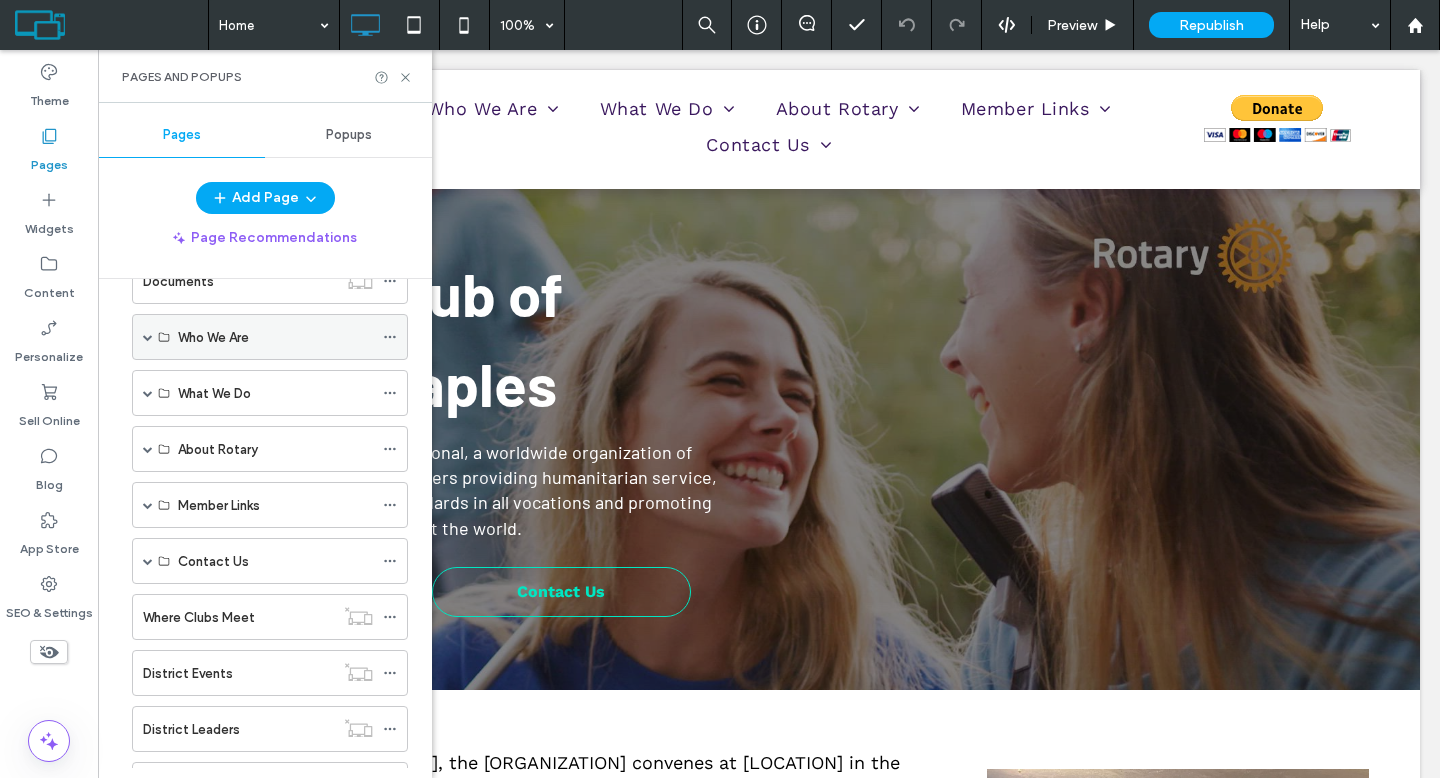 click at bounding box center [148, 337] 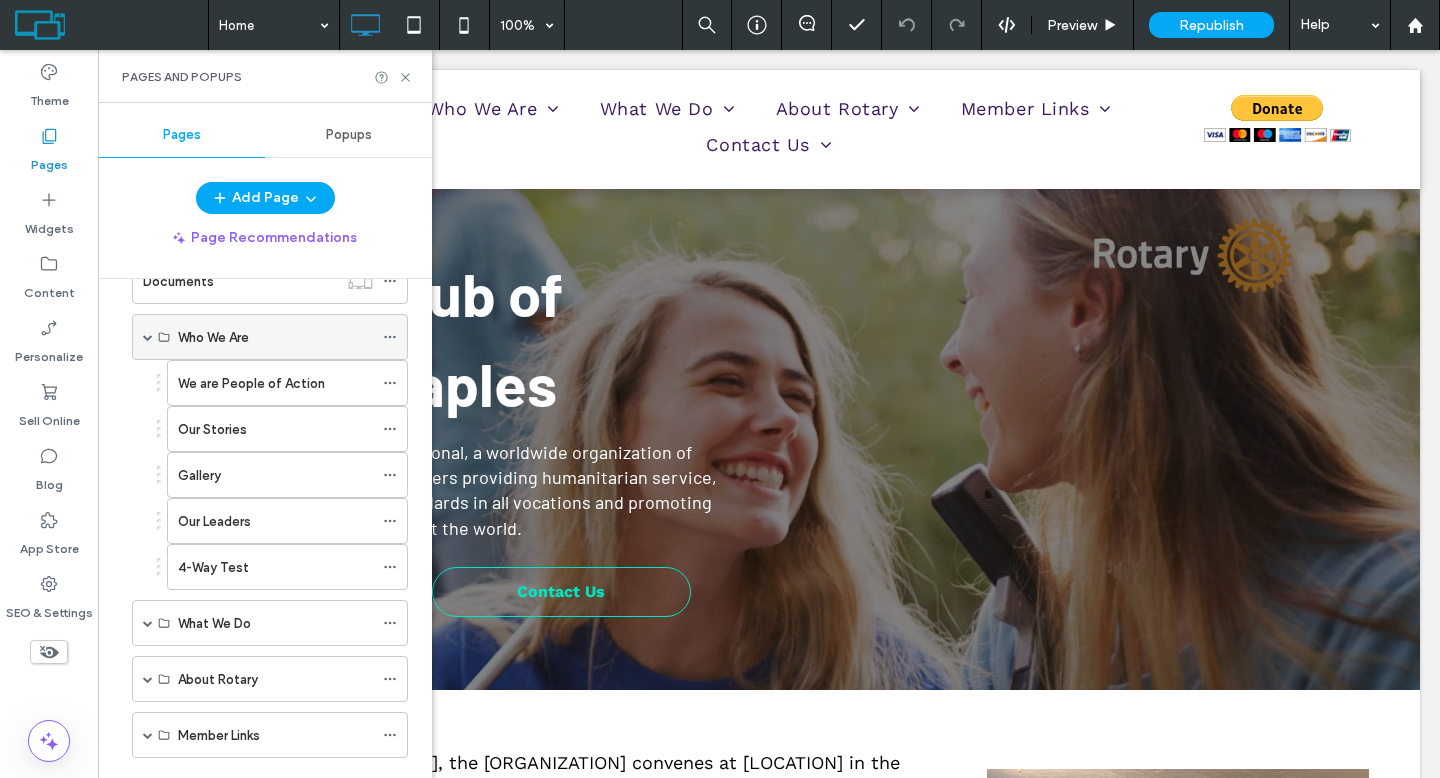 click at bounding box center (148, 337) 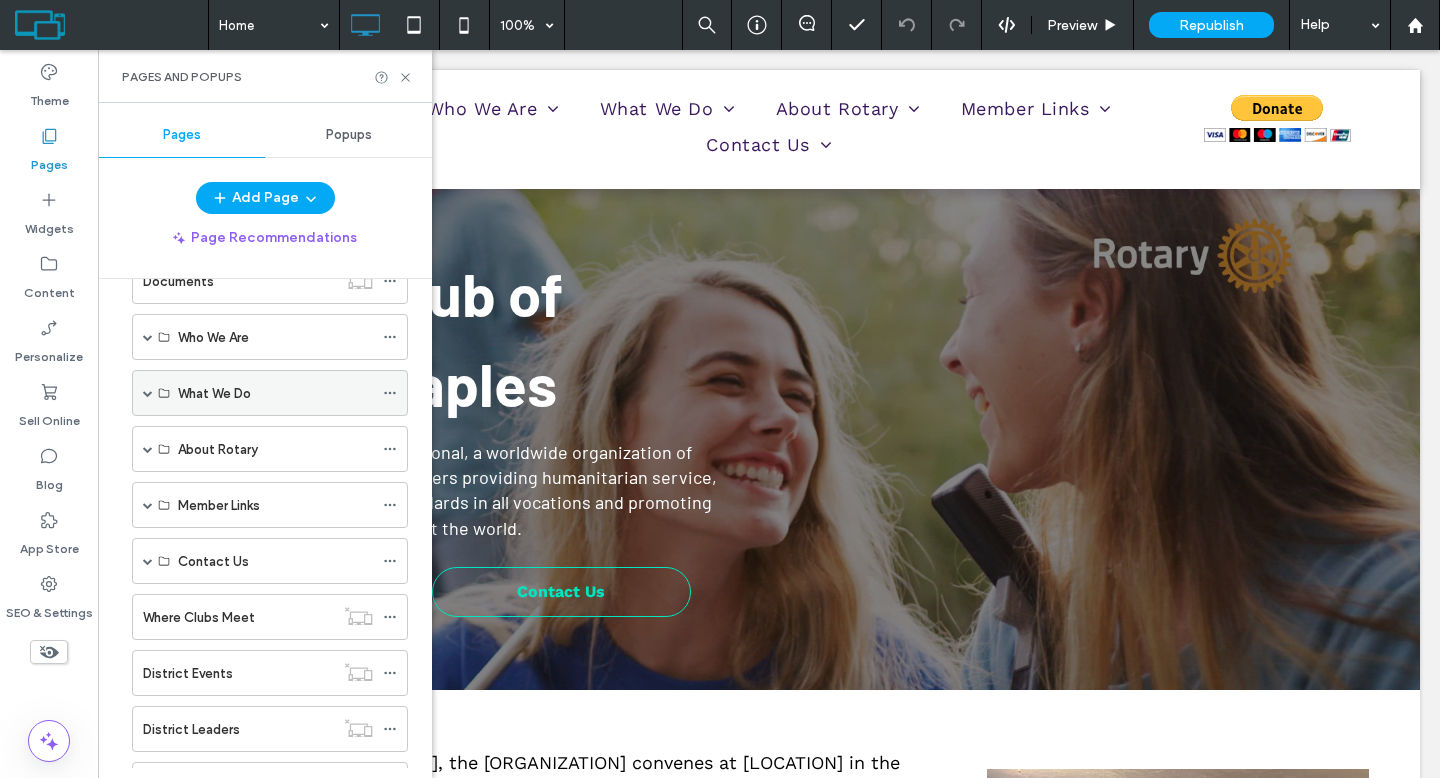 click at bounding box center [148, 393] 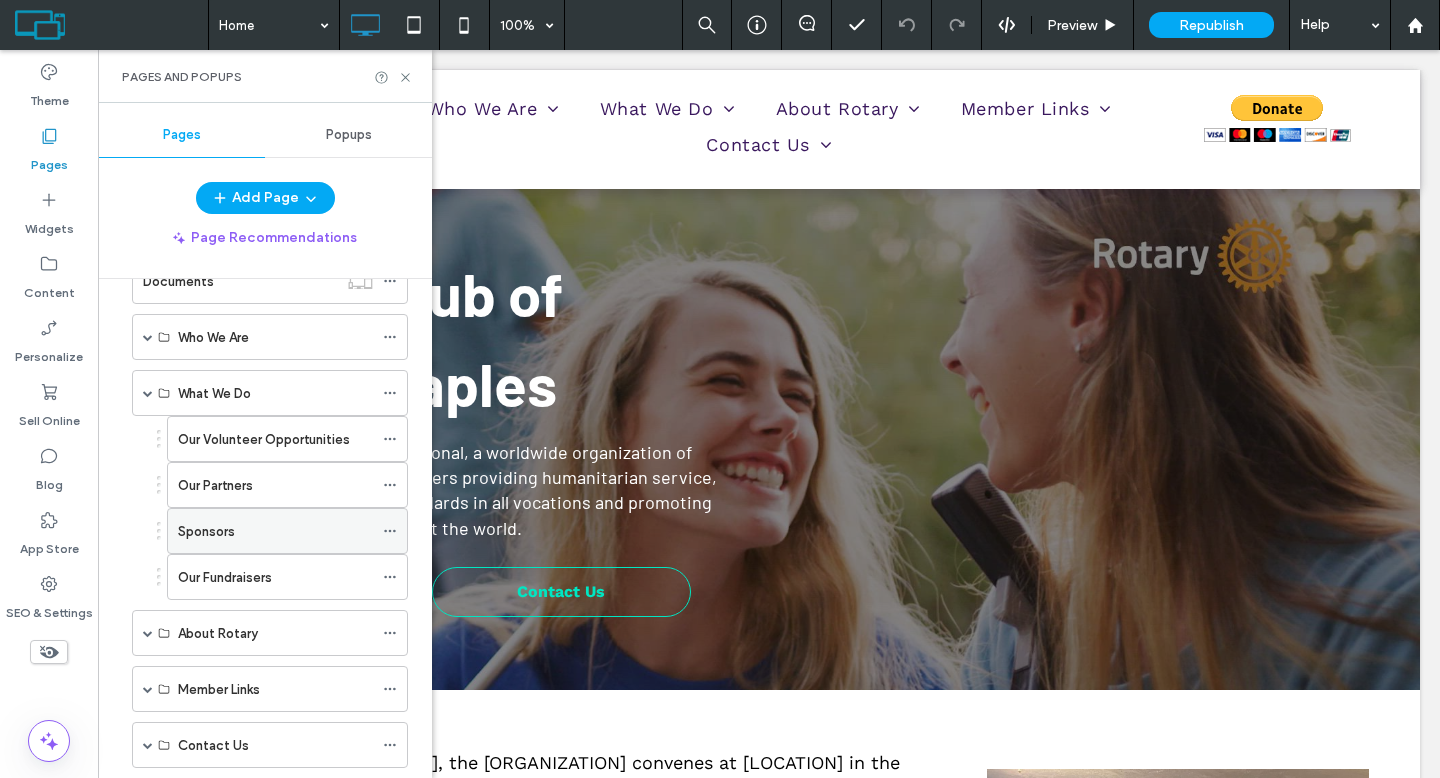 click on "Sponsors" at bounding box center [206, 531] 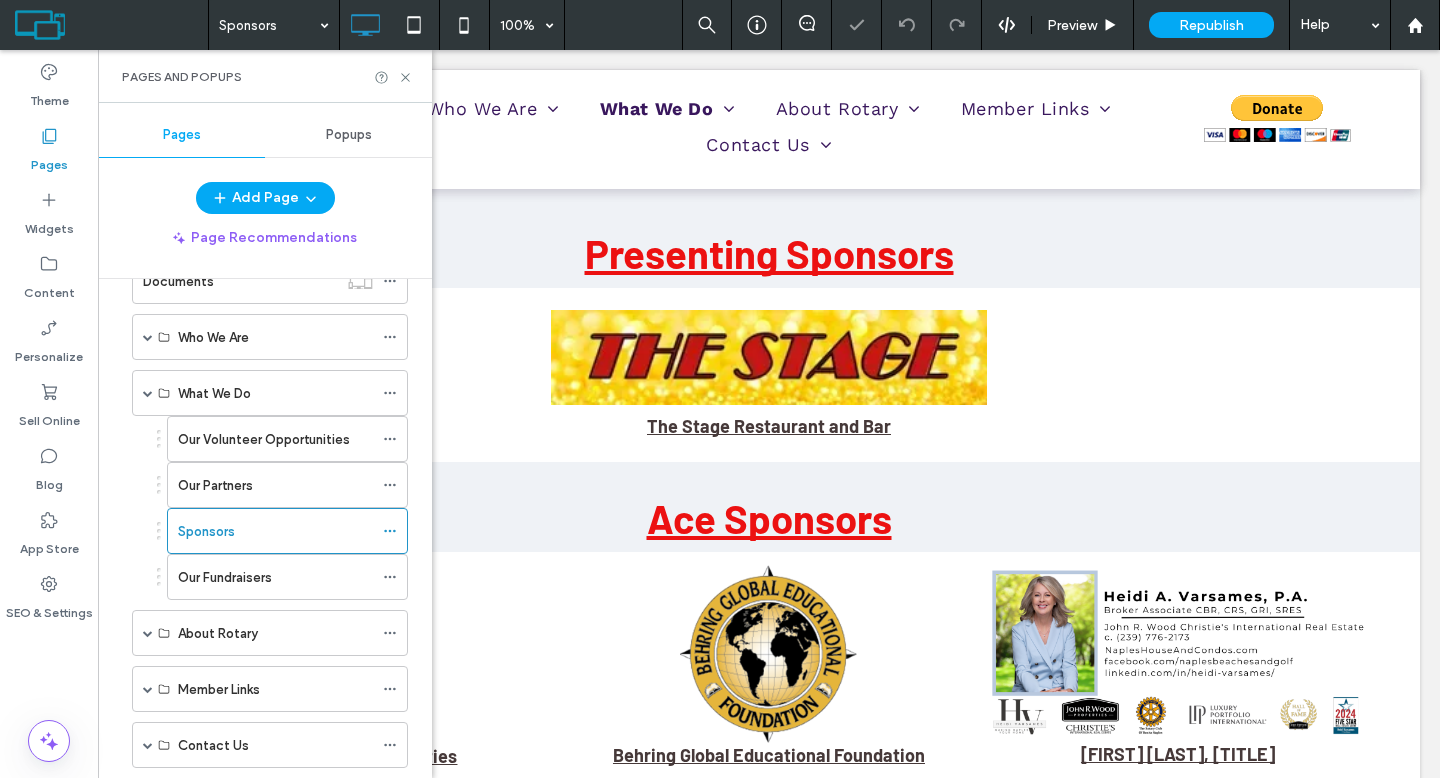 scroll, scrollTop: 0, scrollLeft: 0, axis: both 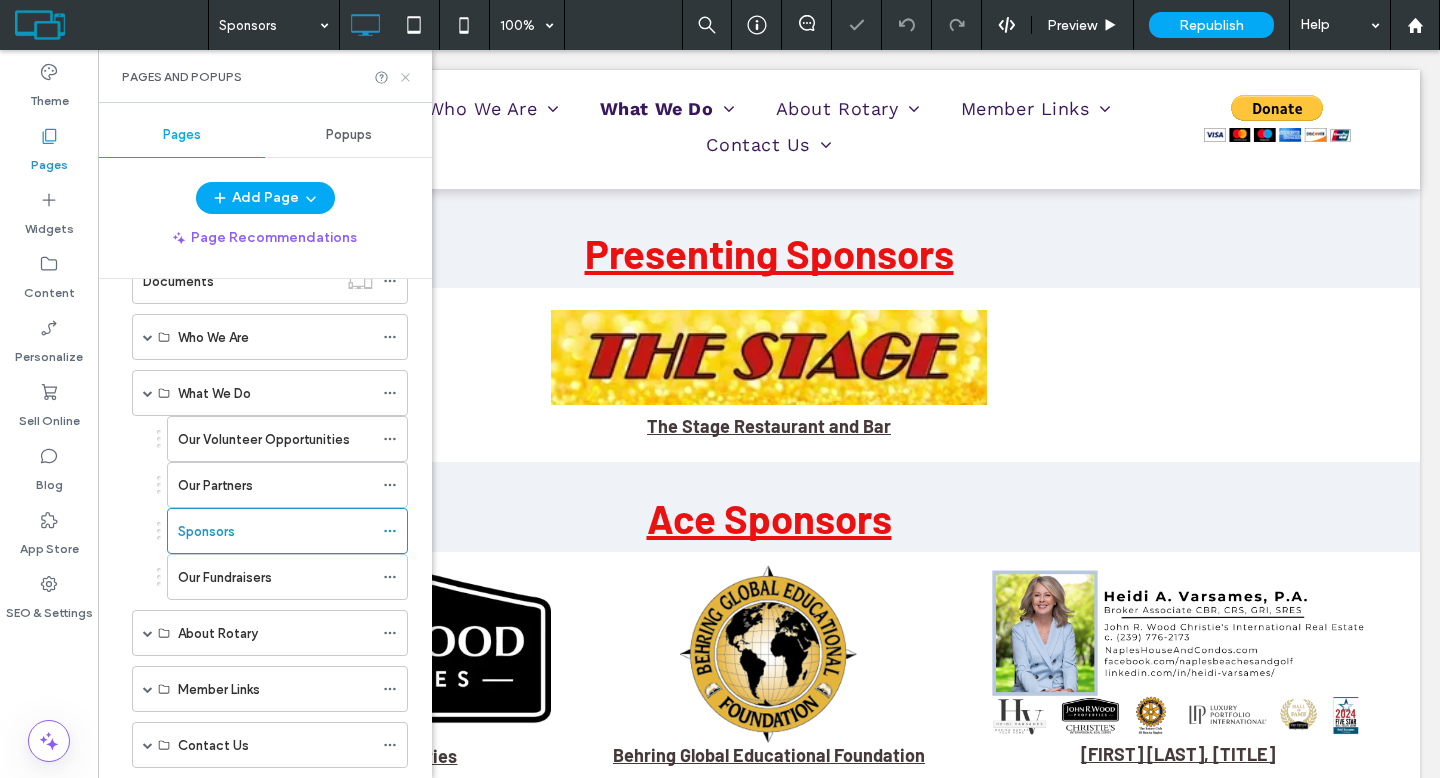 click 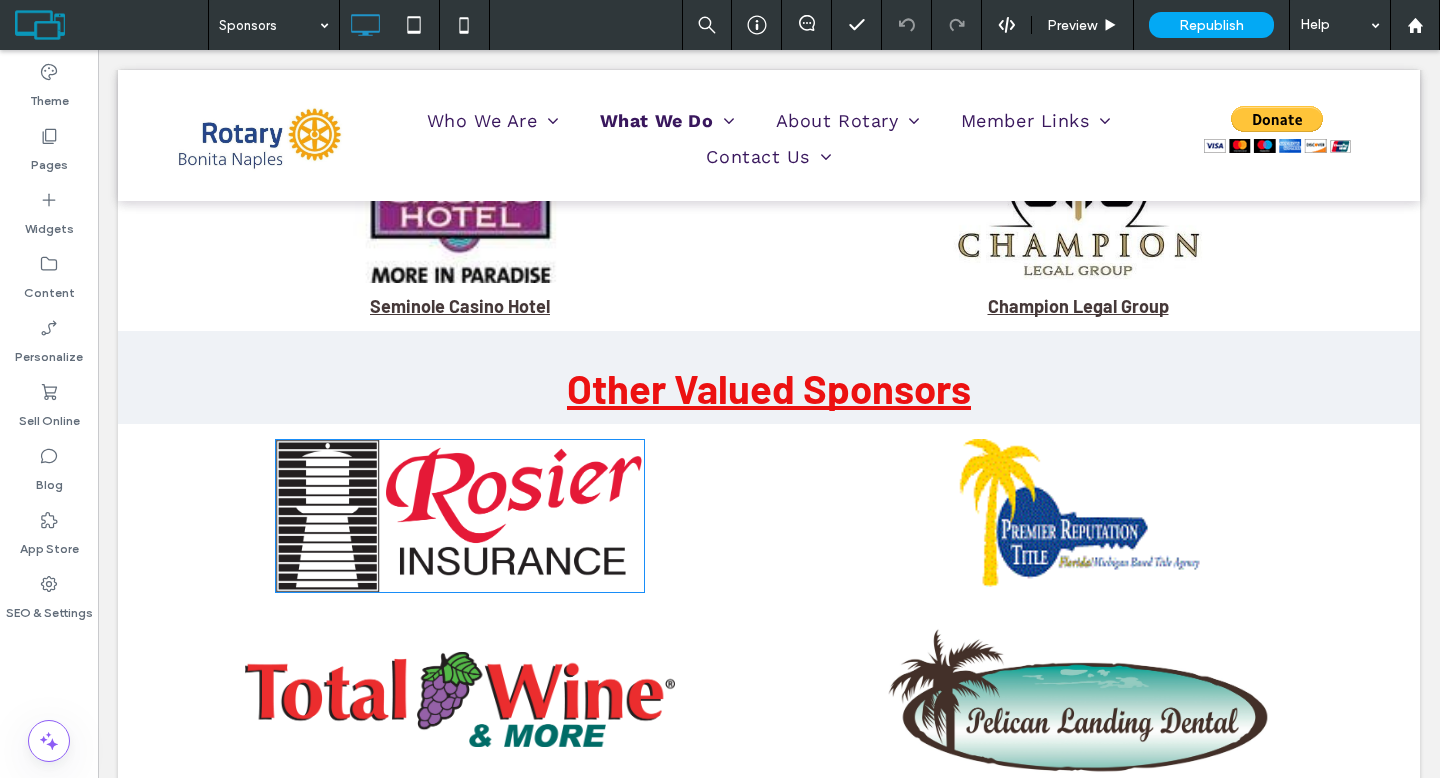 scroll, scrollTop: 693, scrollLeft: 0, axis: vertical 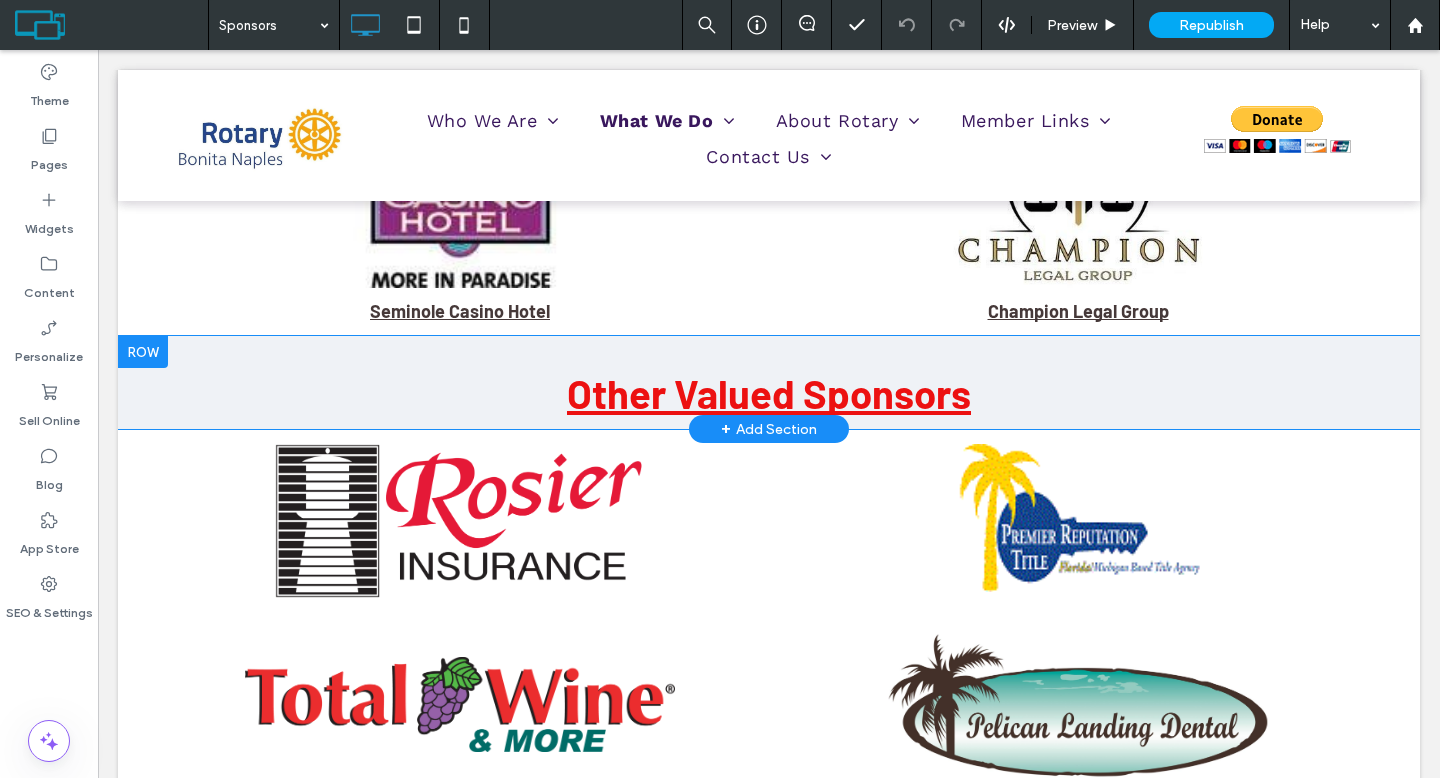 click at bounding box center [143, 352] 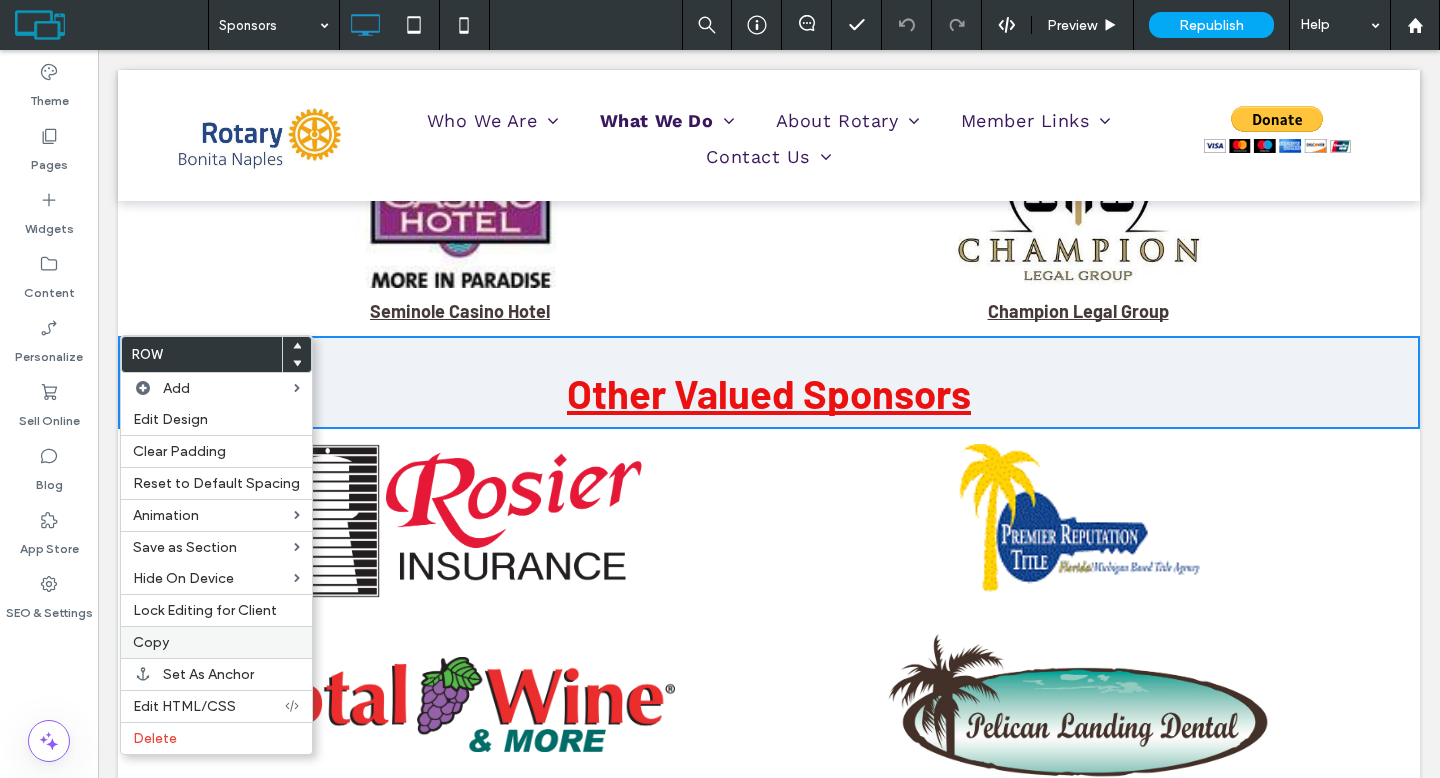 click on "Copy" at bounding box center [216, 642] 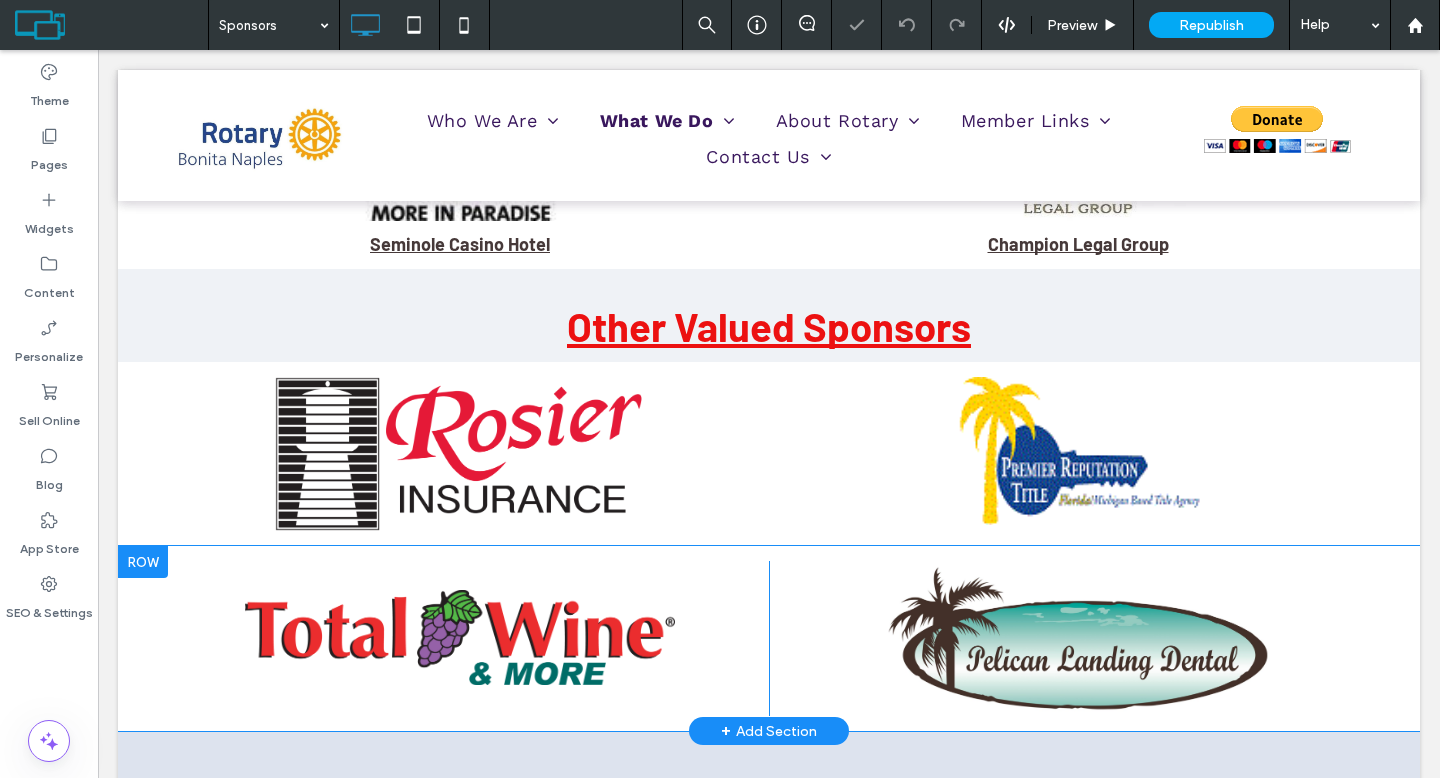 scroll, scrollTop: 839, scrollLeft: 0, axis: vertical 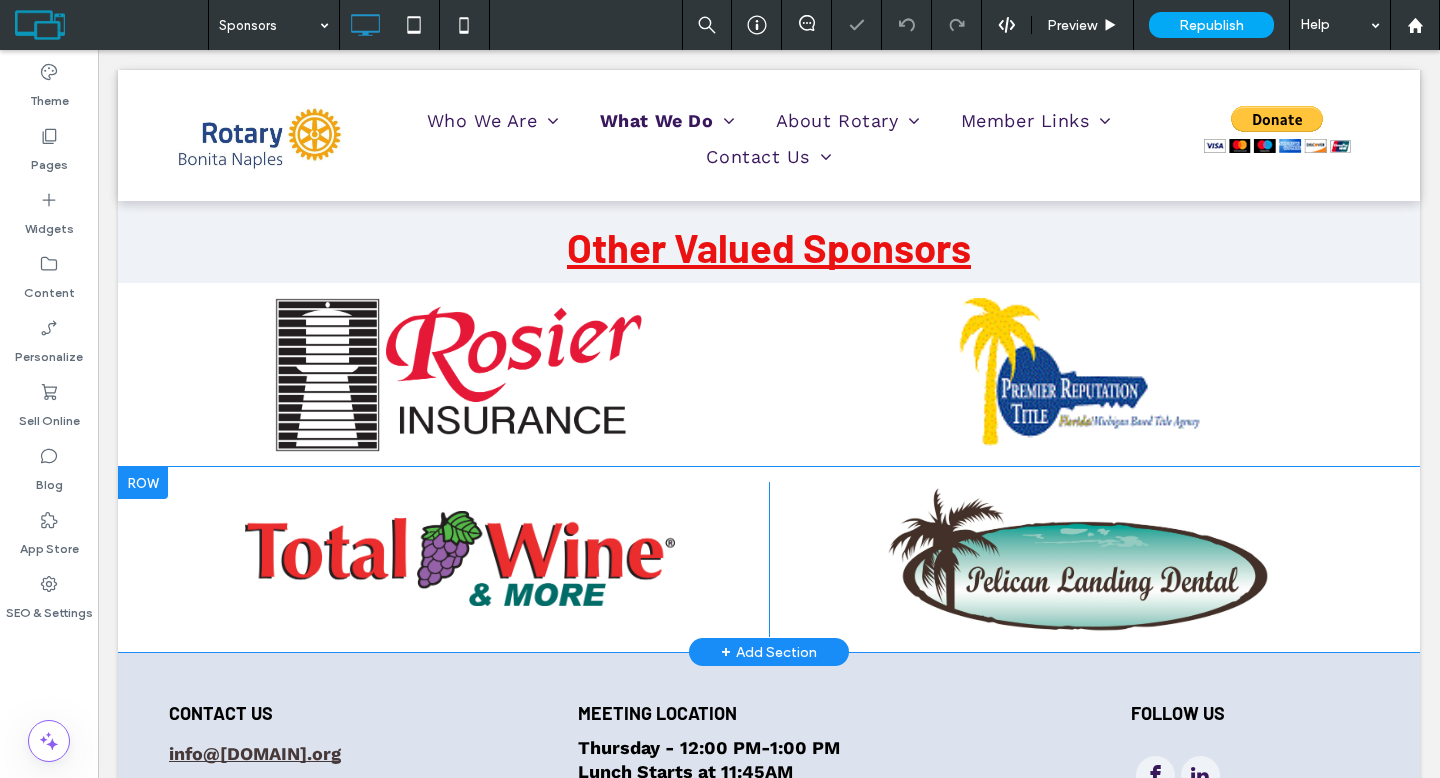 click at bounding box center (143, 483) 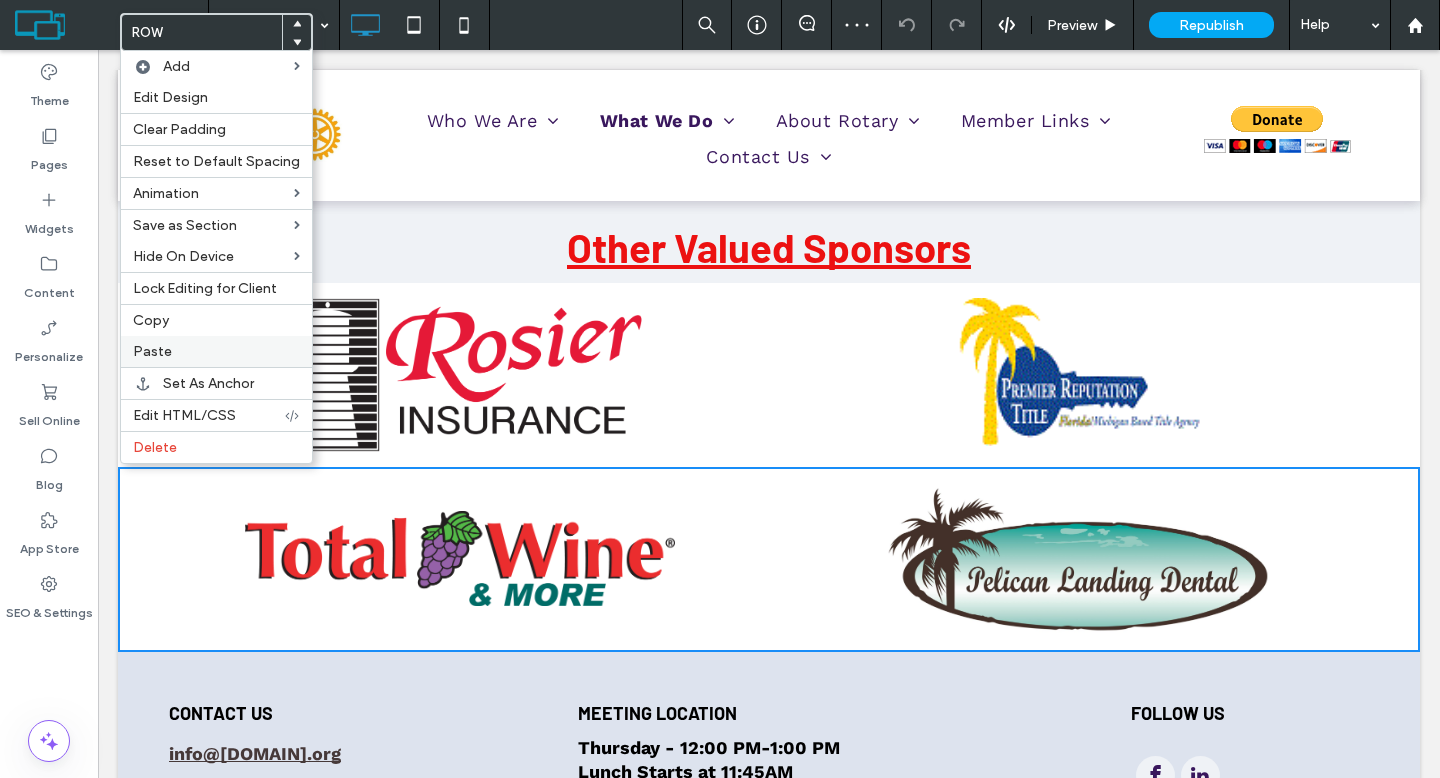 click on "Paste" at bounding box center [152, 351] 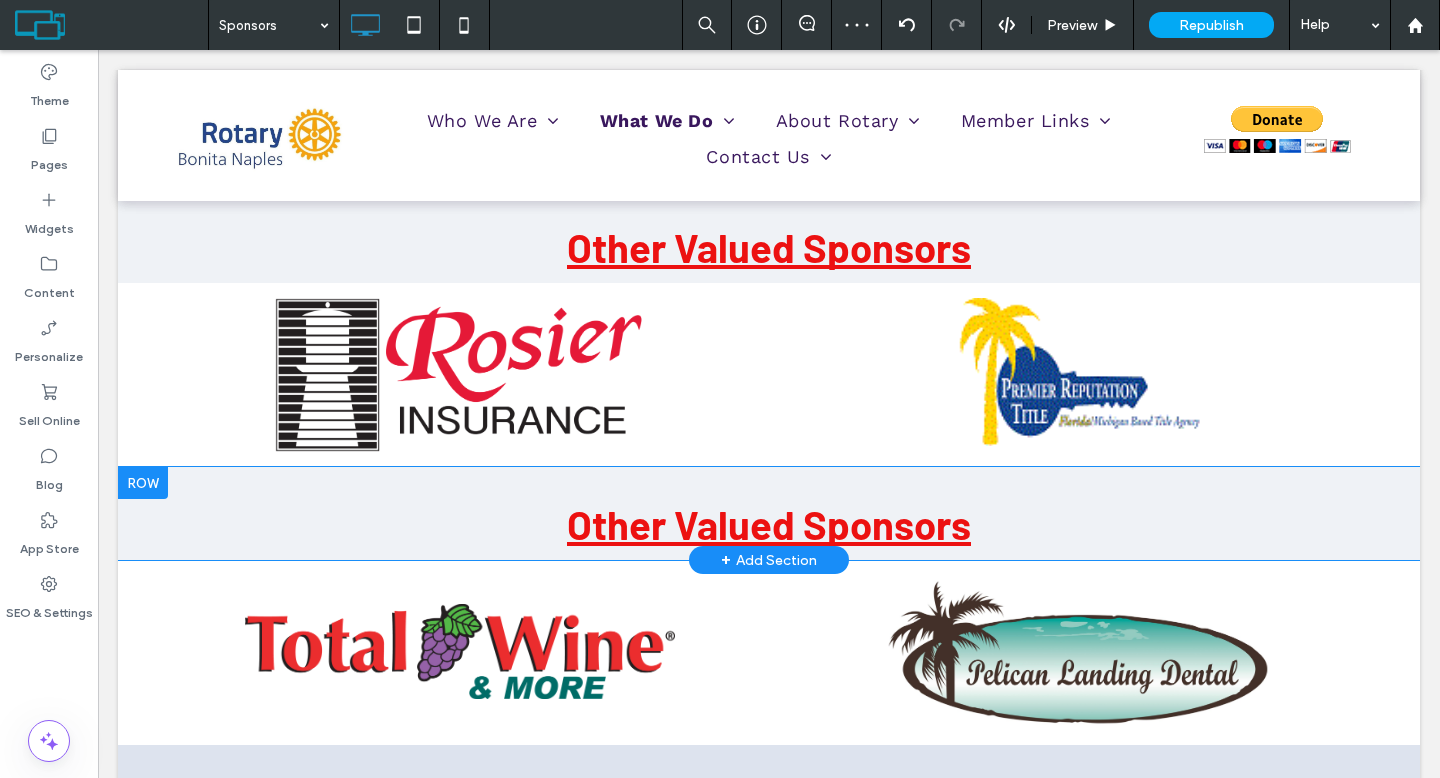 click at bounding box center (143, 483) 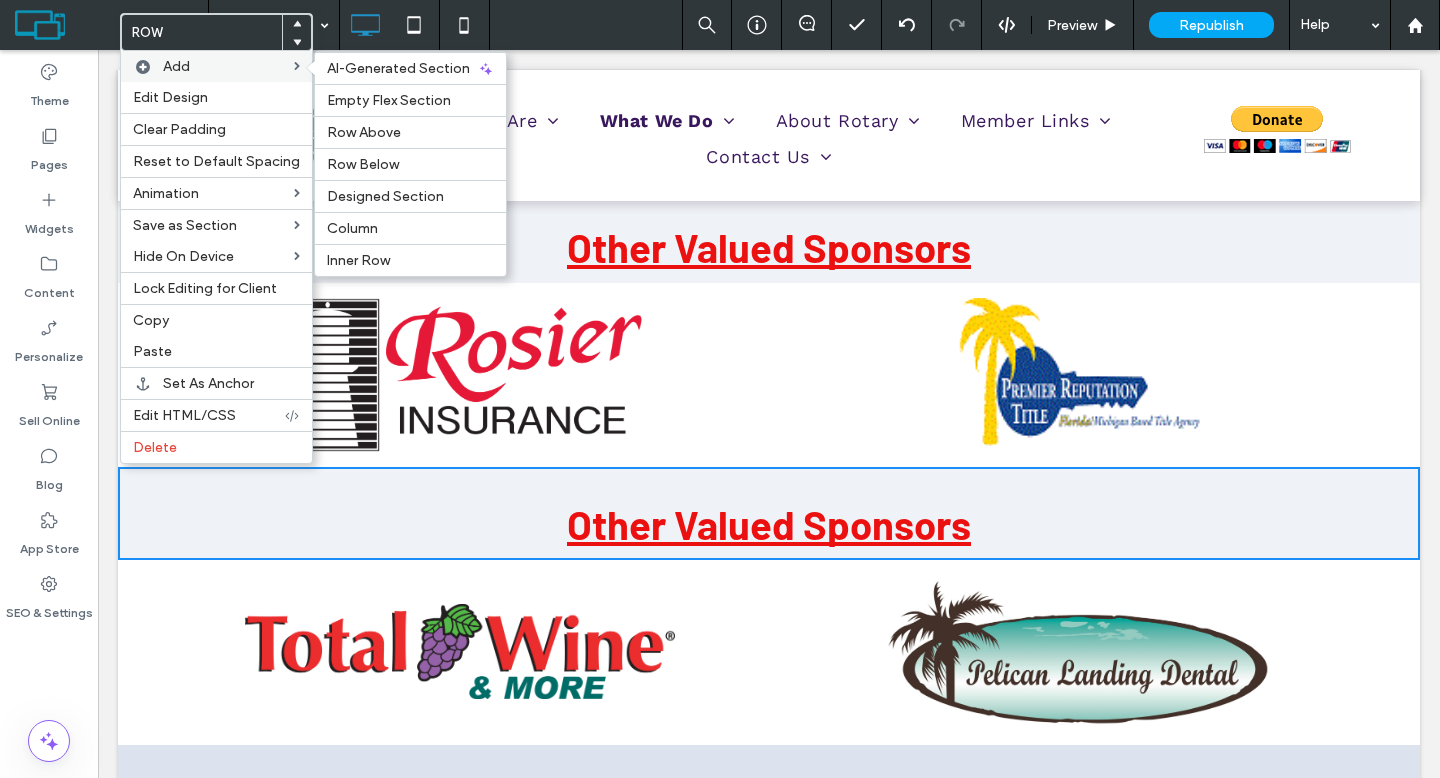 click on "Add" at bounding box center [228, 66] 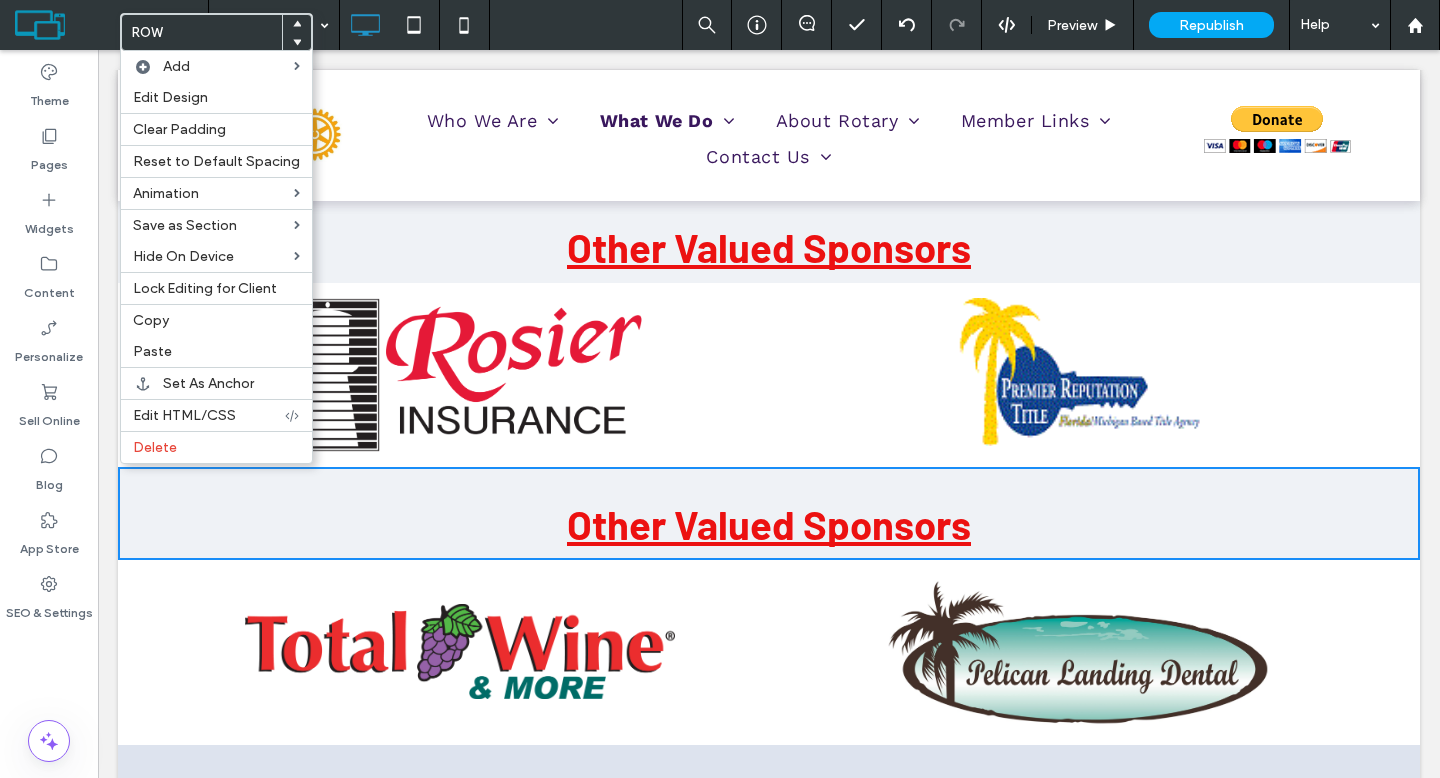 click 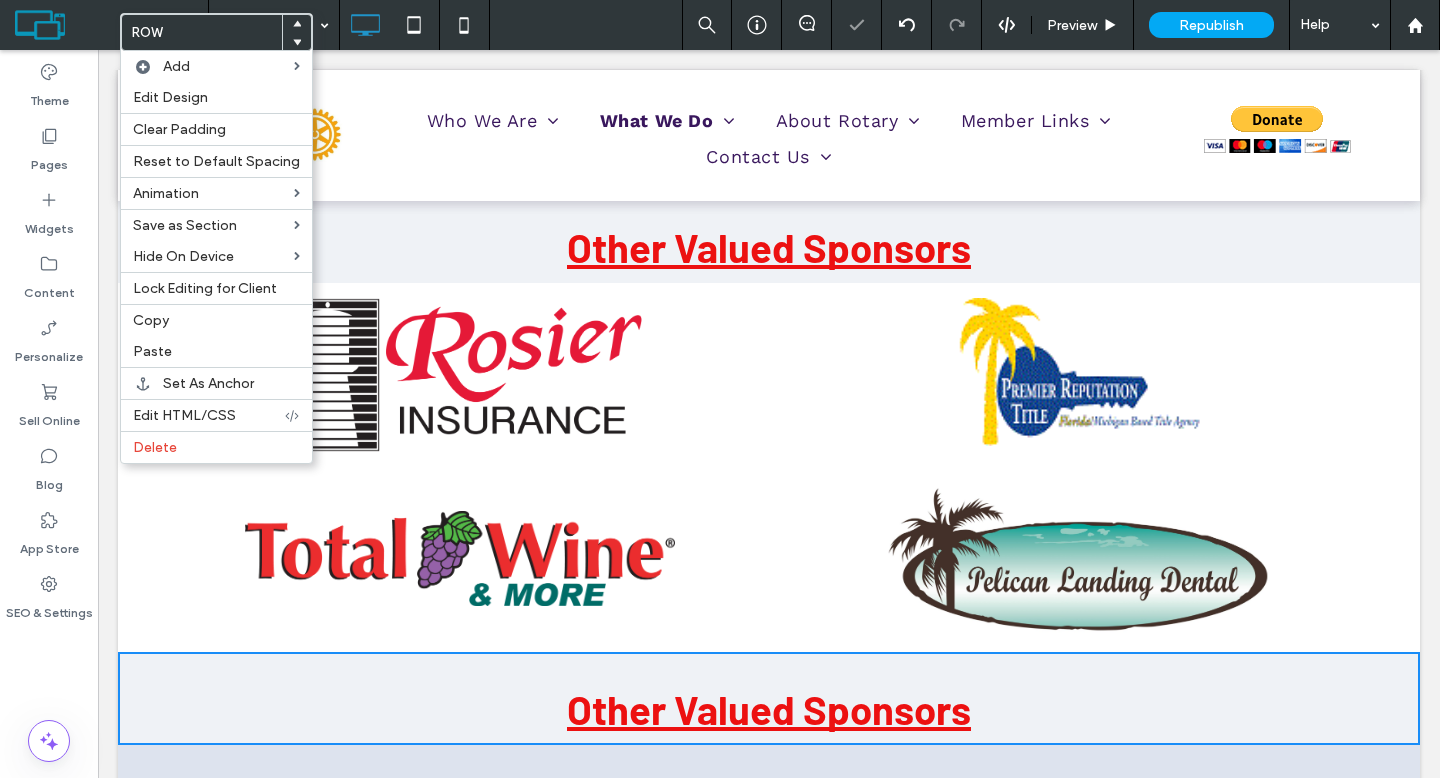 click on "Other Valued Sponsors" at bounding box center (769, 709) 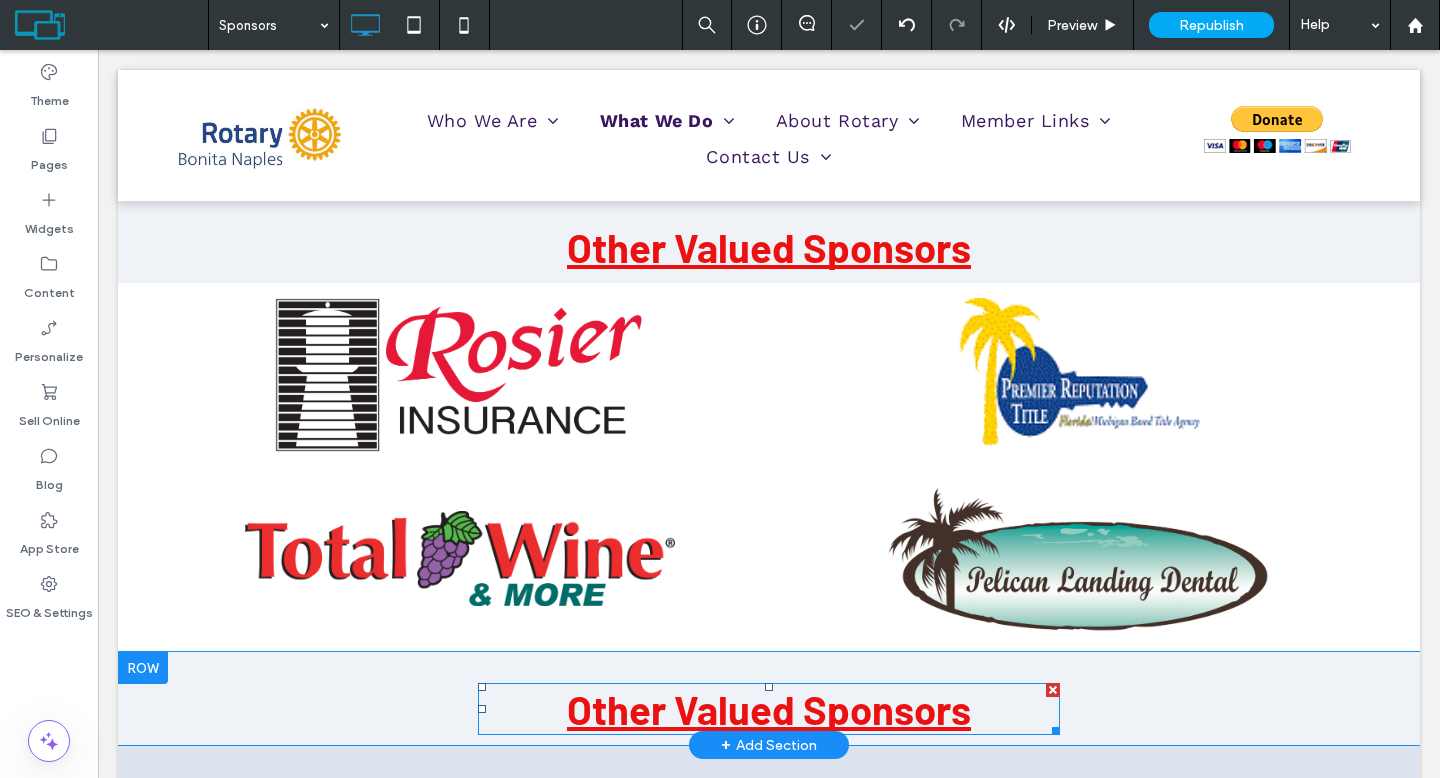 click on "Other Valued Sponsors" at bounding box center [769, 709] 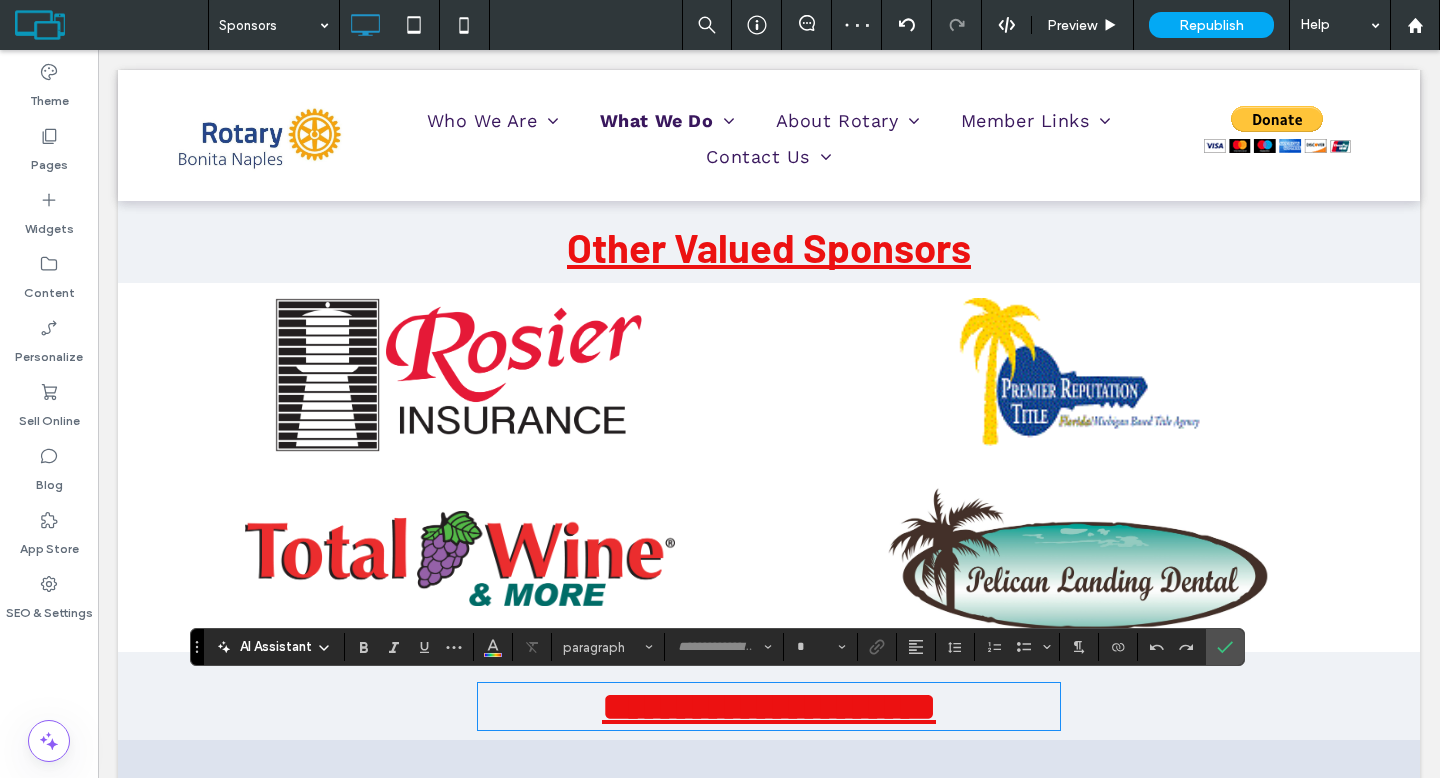 type on "******" 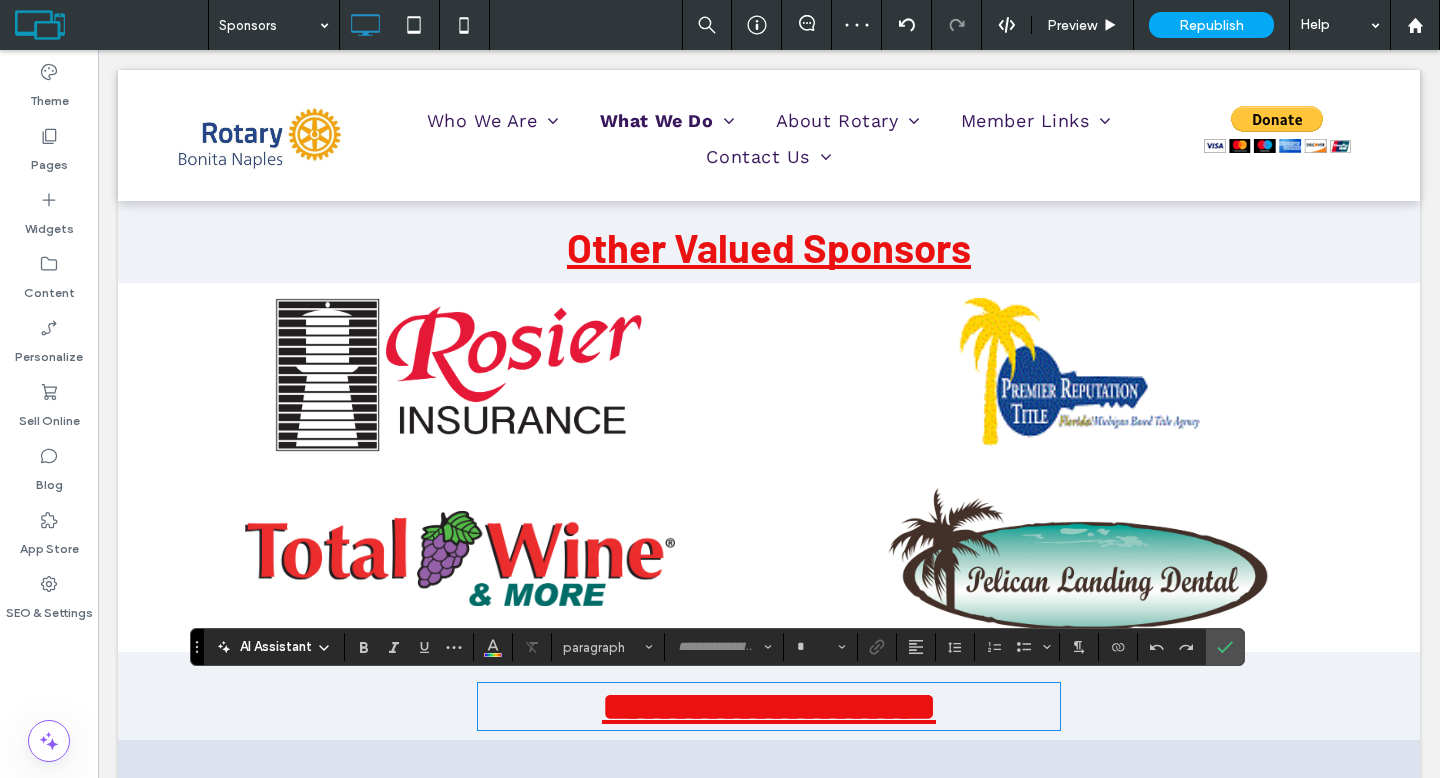 type on "**" 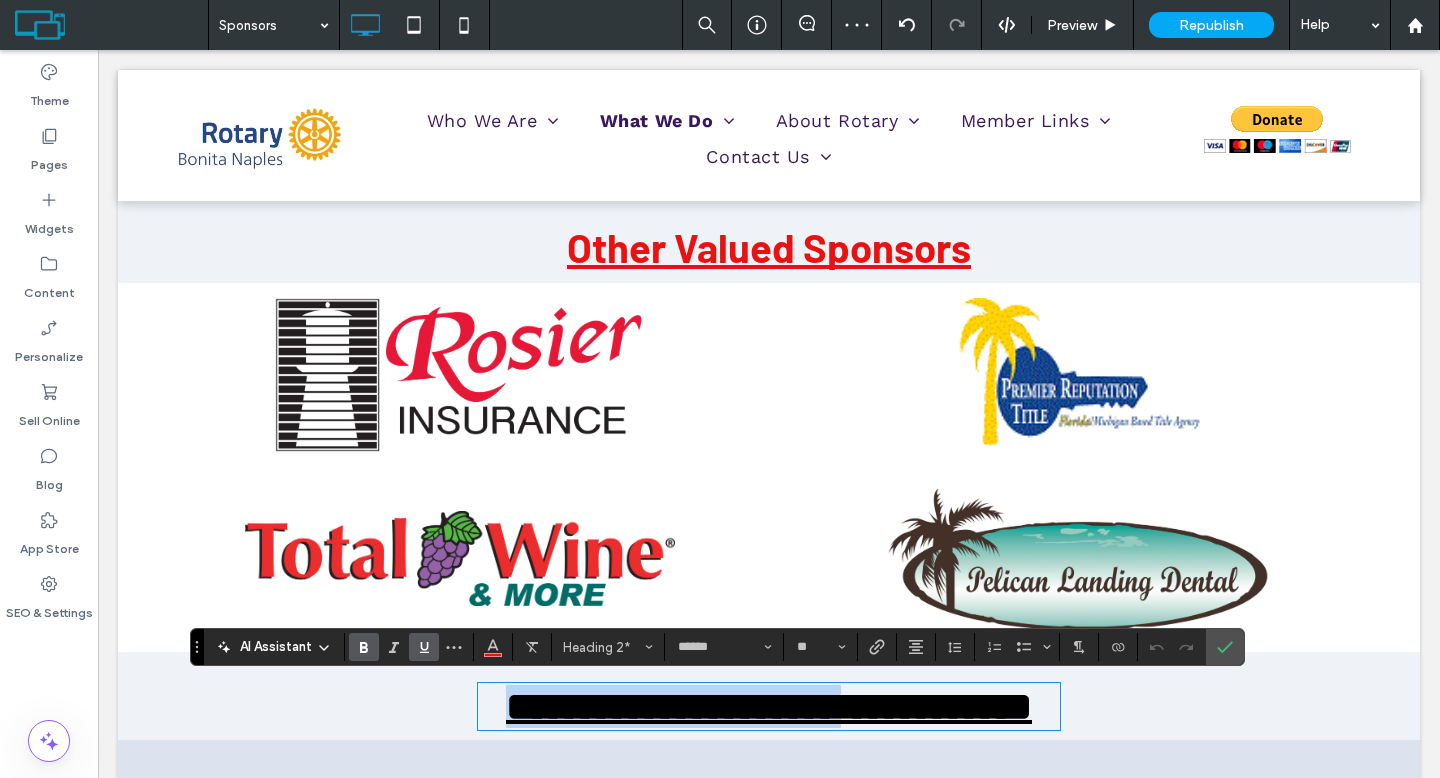 type on "*********" 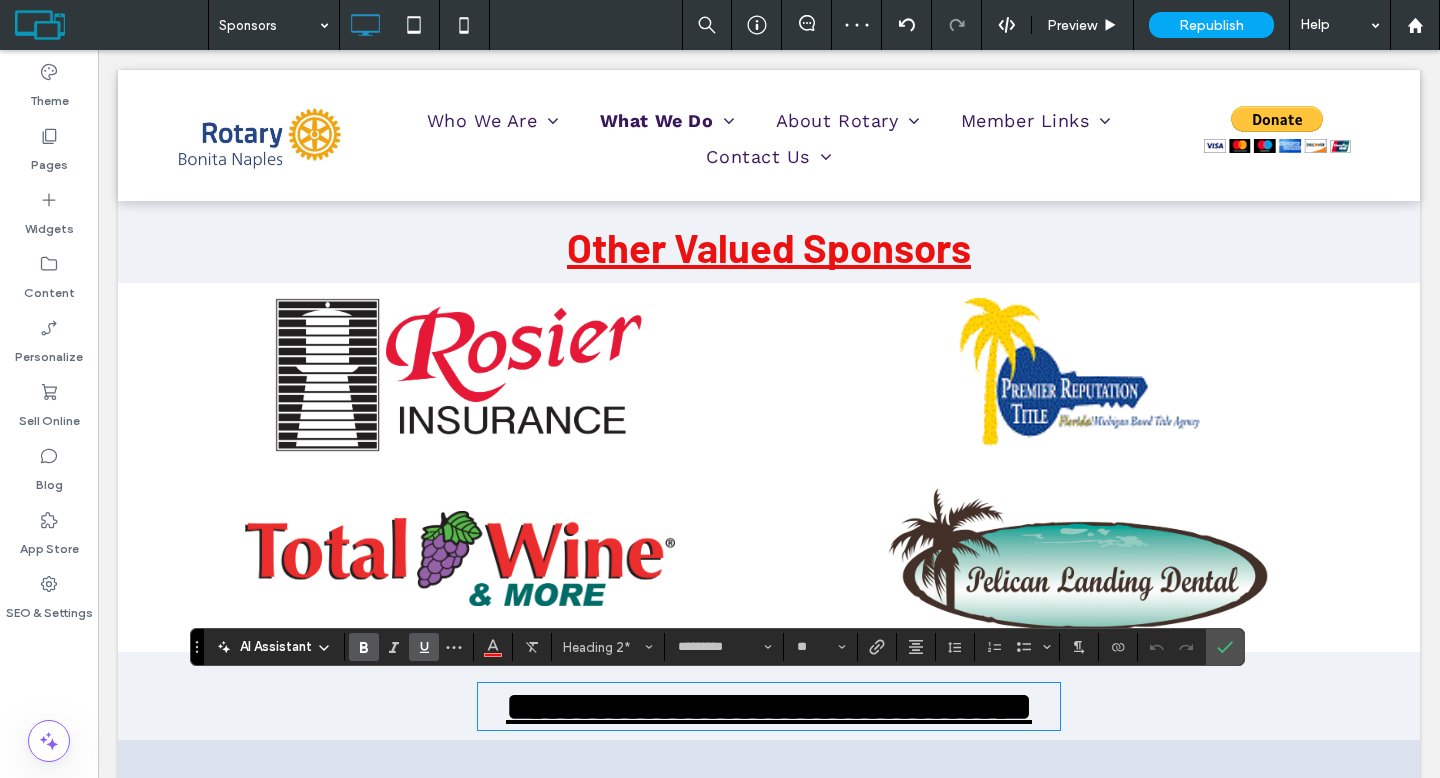 scroll, scrollTop: 0, scrollLeft: 0, axis: both 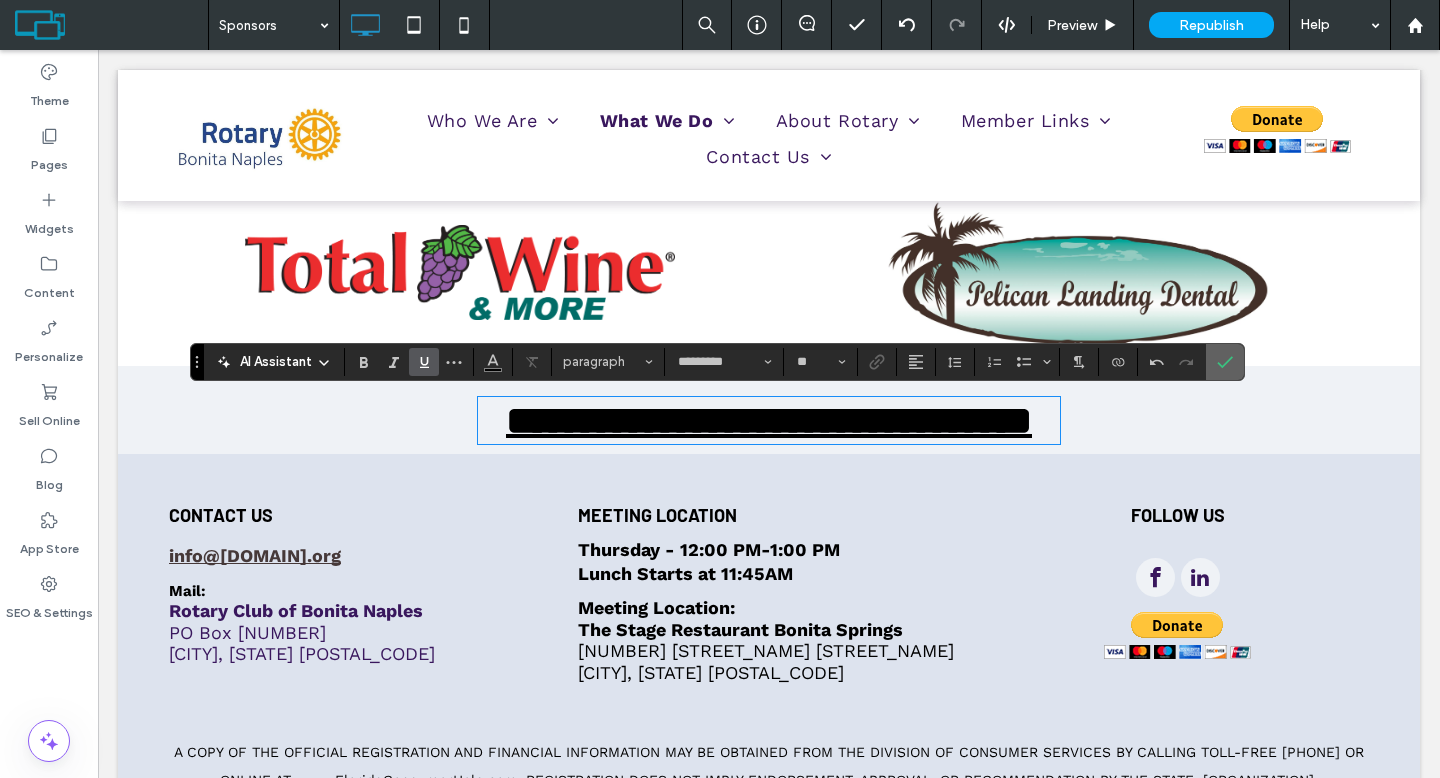 click at bounding box center (1225, 362) 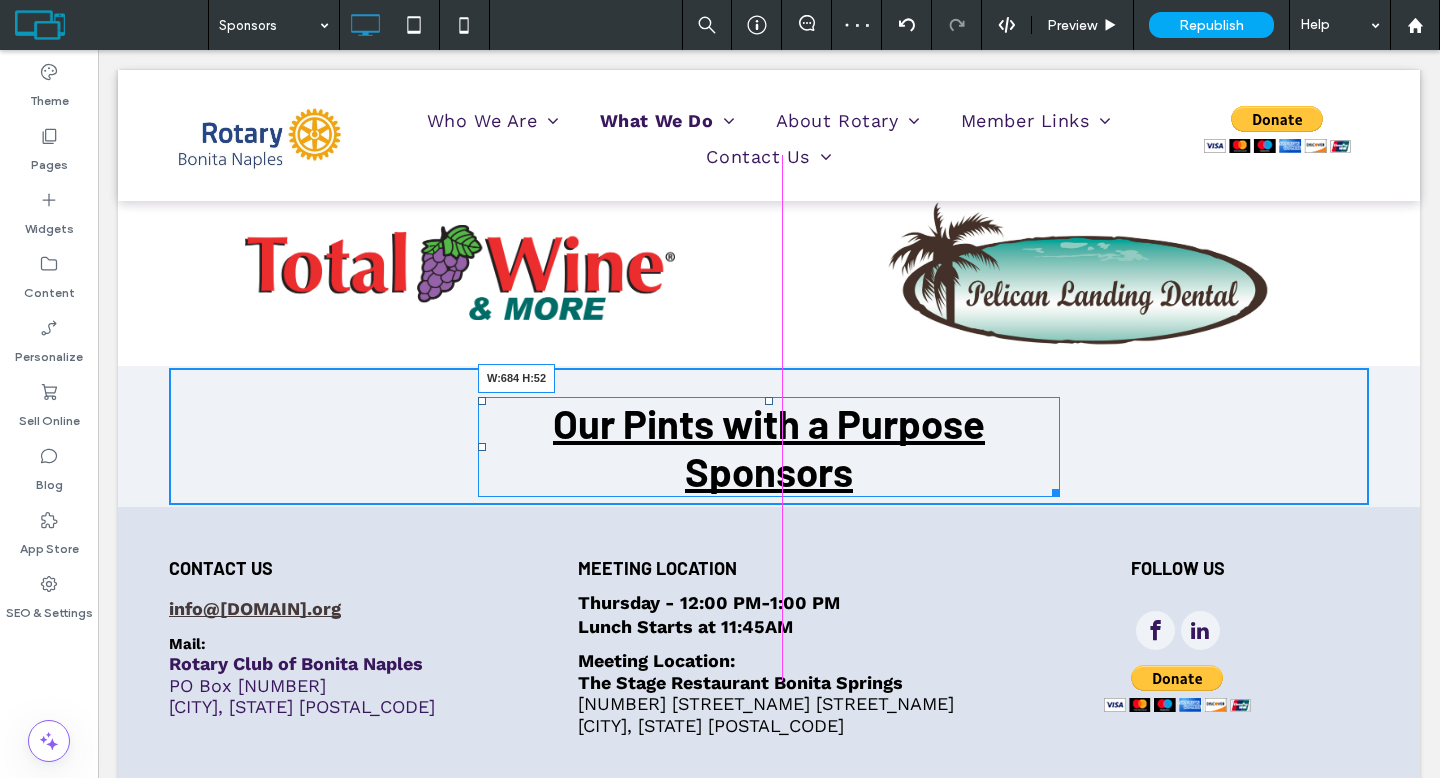 drag, startPoint x: 1048, startPoint y: 486, endPoint x: 1099, endPoint y: 476, distance: 51.971146 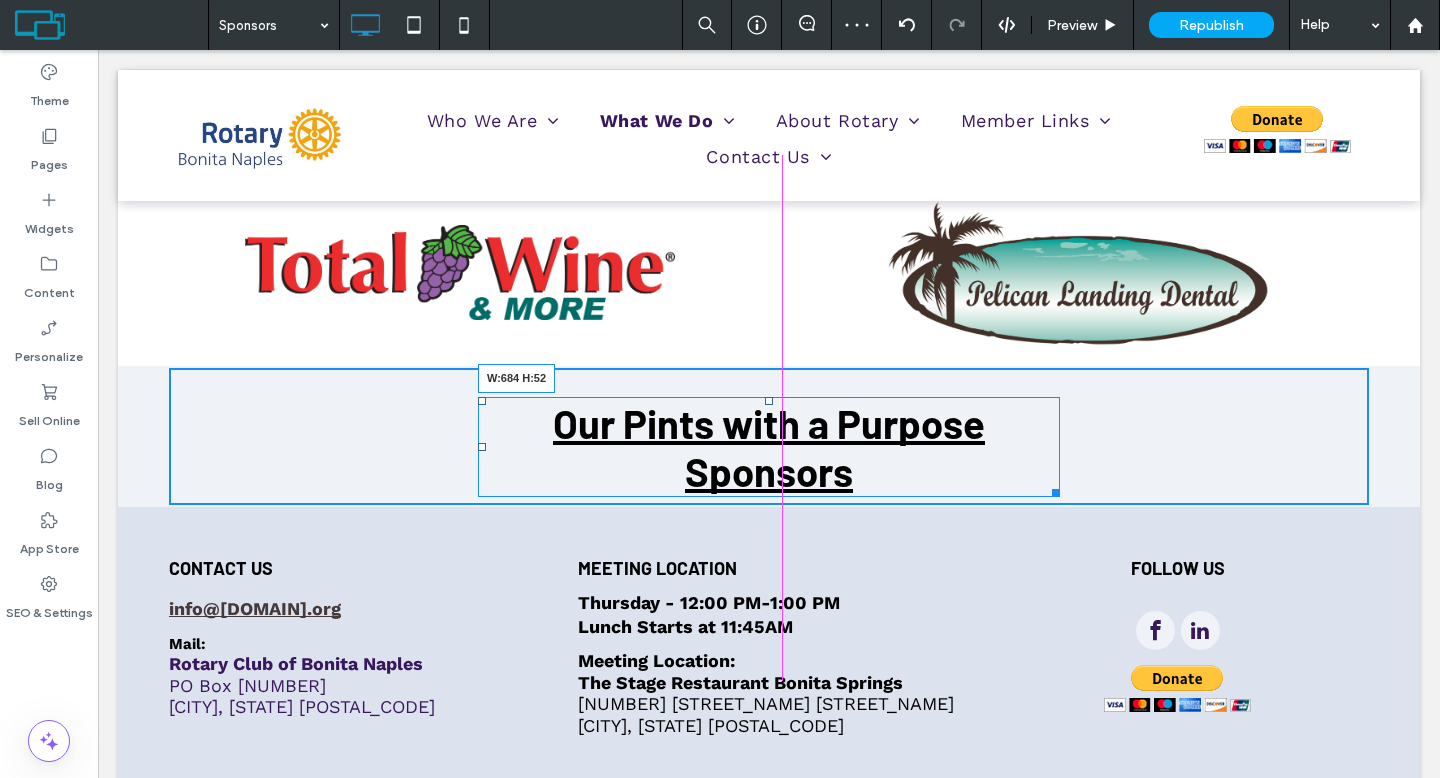 click on "Click To Paste
Who We Are
We are People of Action
Our Stories
Gallery
Our Leaders
4-Way Test
What We Do
Our Volunteer Opportunities
Our Partners
Sponsors
Our Fundraisers
About Rotary
About Rotary
Newsletters
Our International Causes
Ending Polio
Promoting Peace
Fighting Disease
Provide Clean Water
Supporting Education
Saving Mothers & Children
Growing Local Economies
Protecting The Environment
Disaster Response
20 Reasons to Join Rotary
Member Links
DACdb
District [NUMBER]
My Rotary" at bounding box center [769, -2] 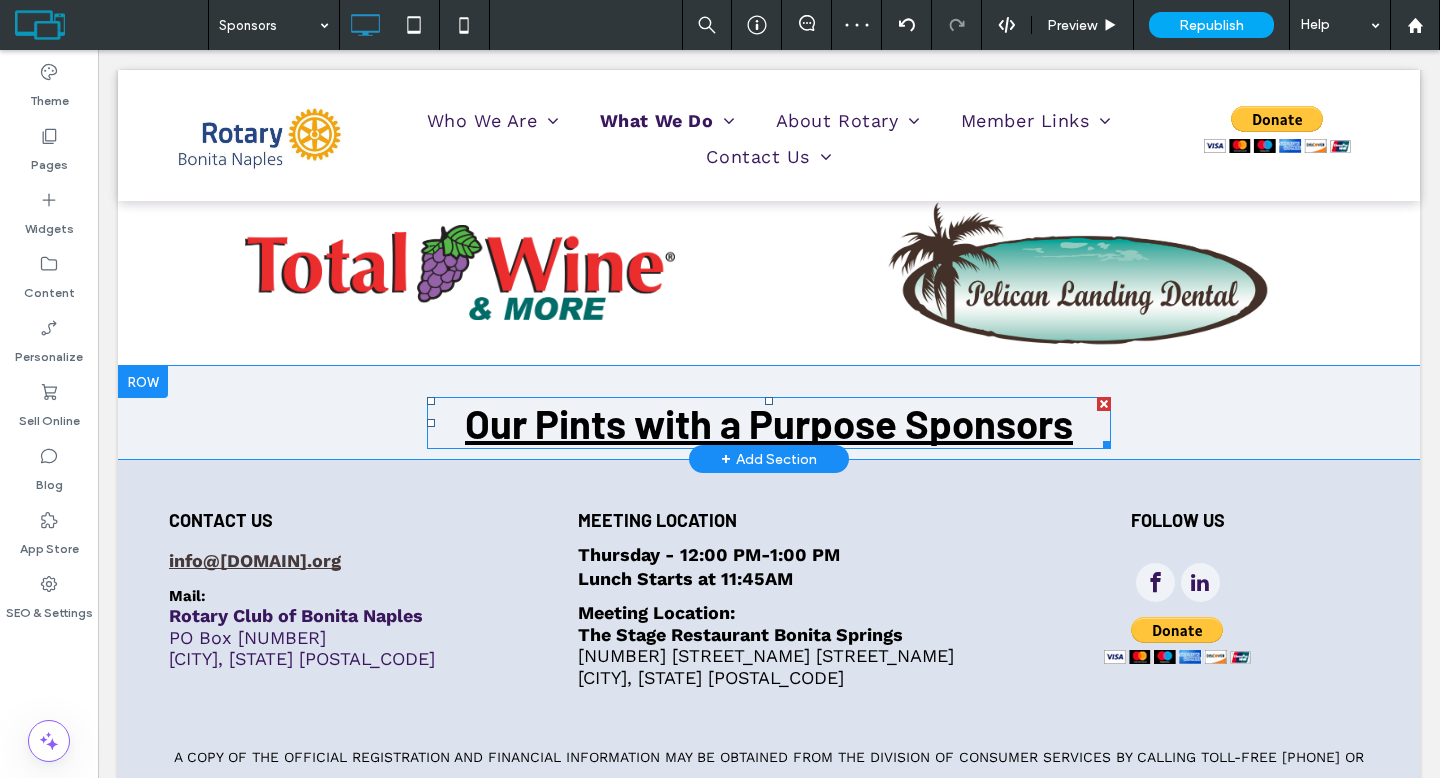 click on "Our Pints with a Purpose Sponsors" at bounding box center (769, 423) 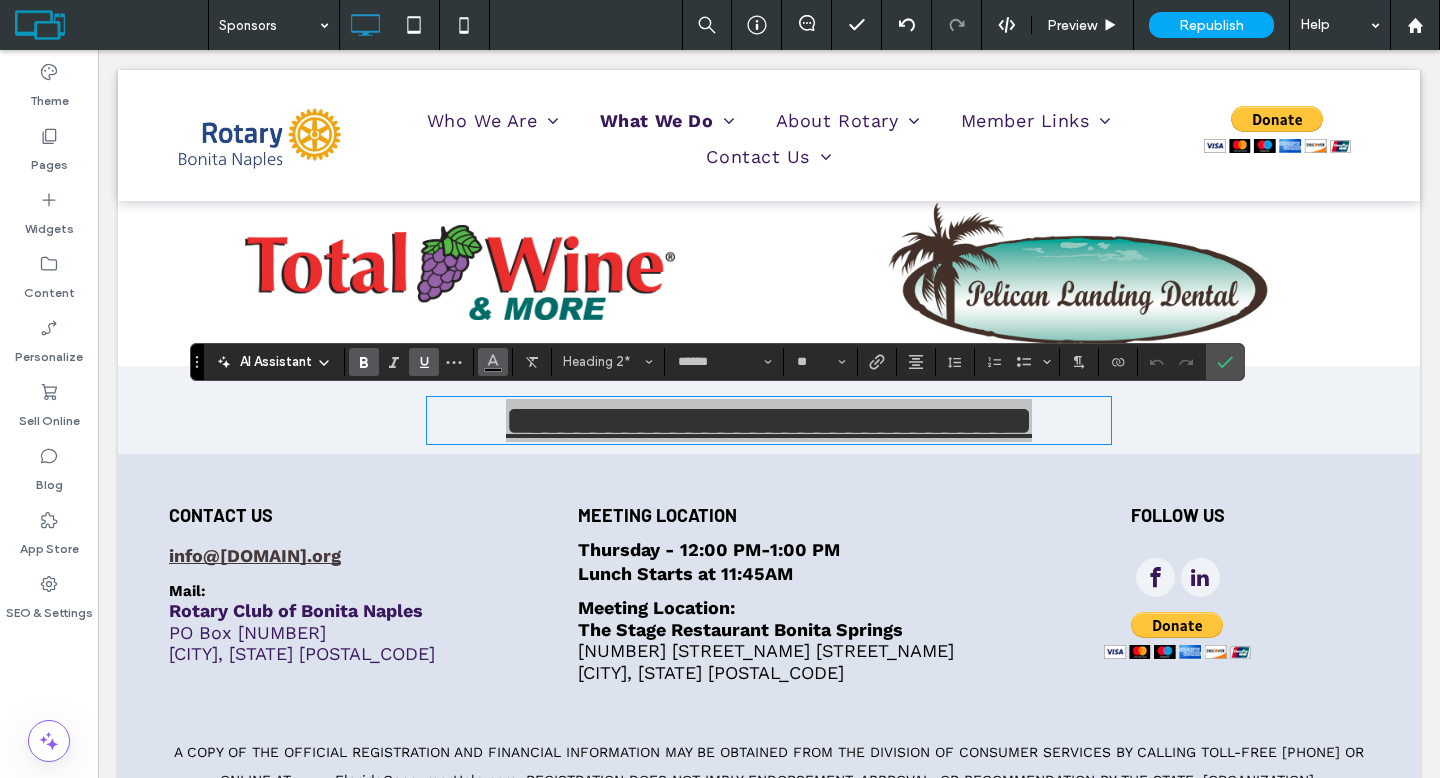 click at bounding box center [493, 360] 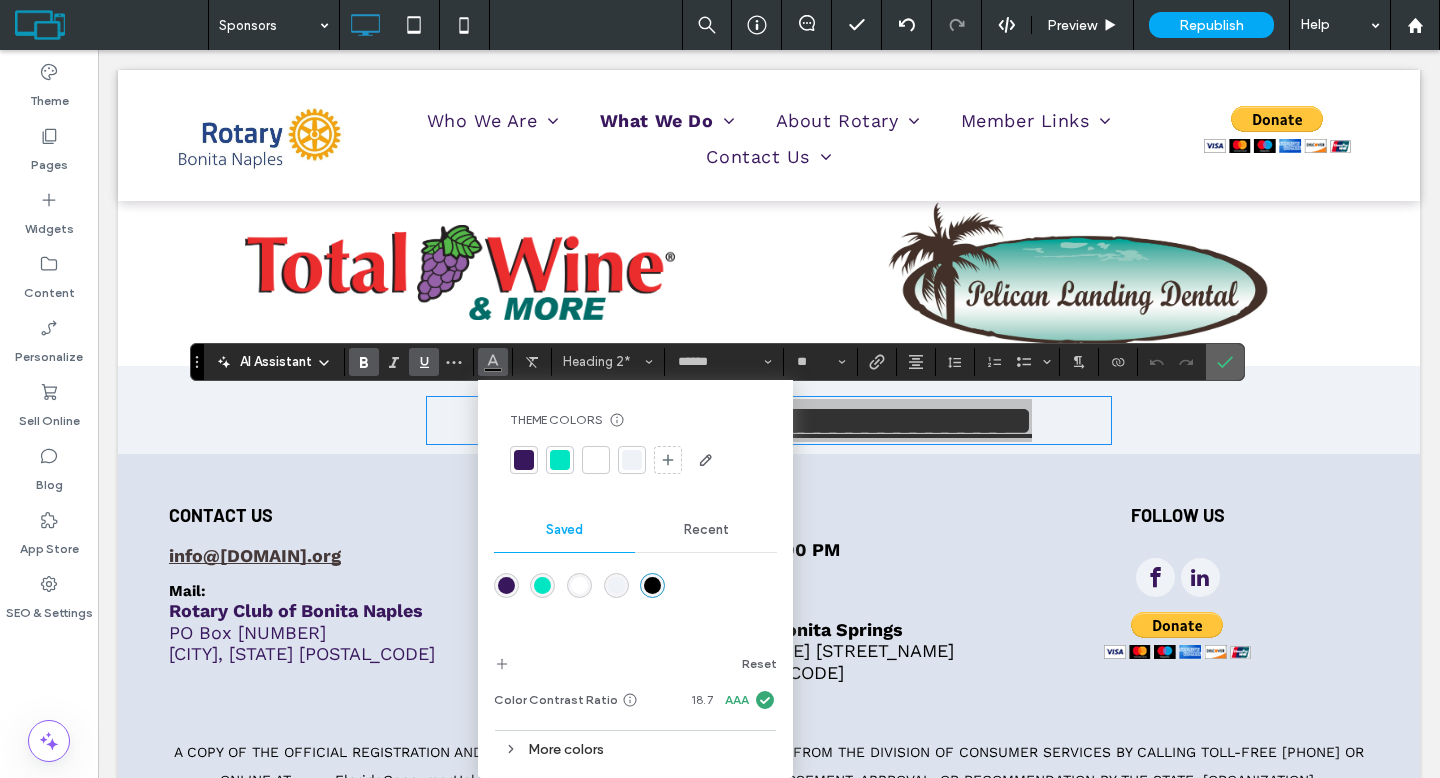 click 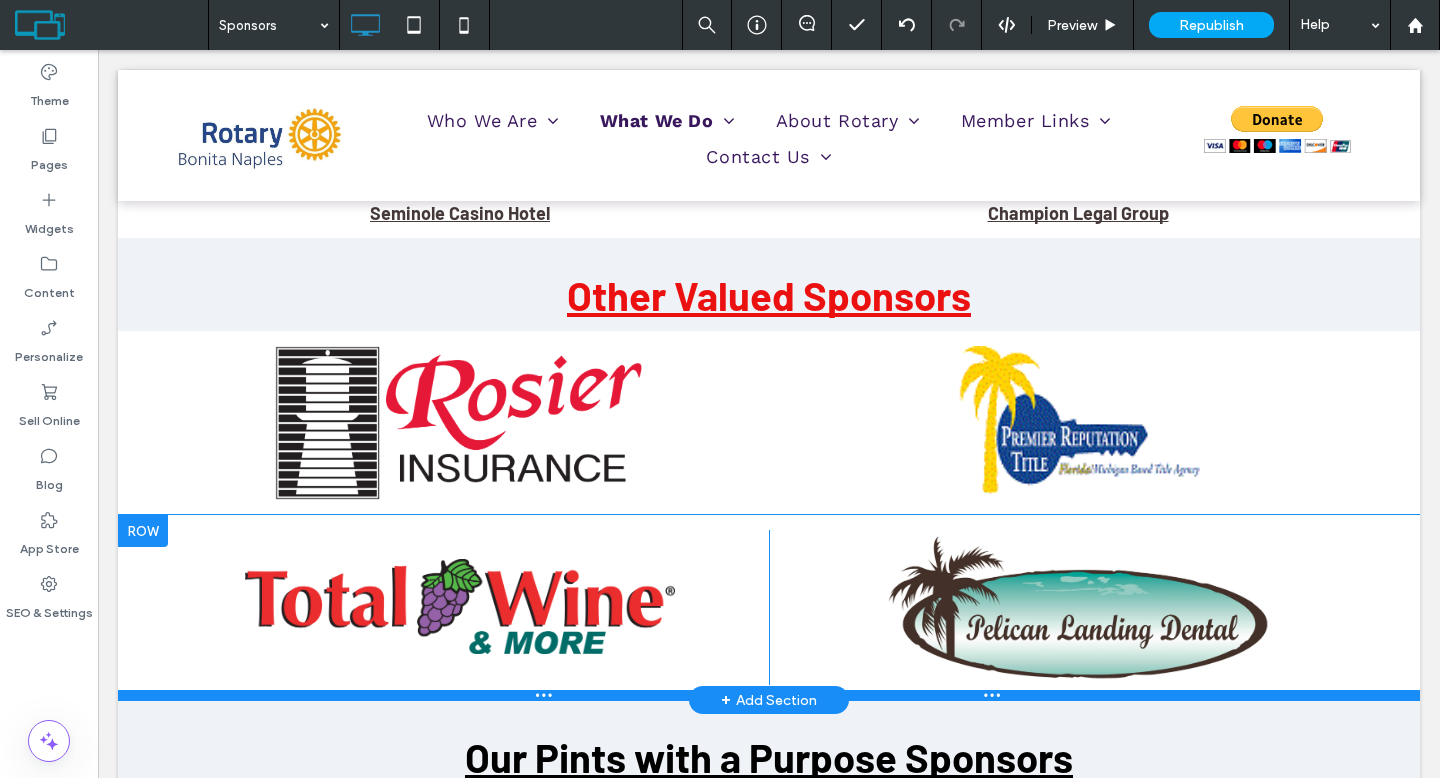 scroll, scrollTop: 790, scrollLeft: 0, axis: vertical 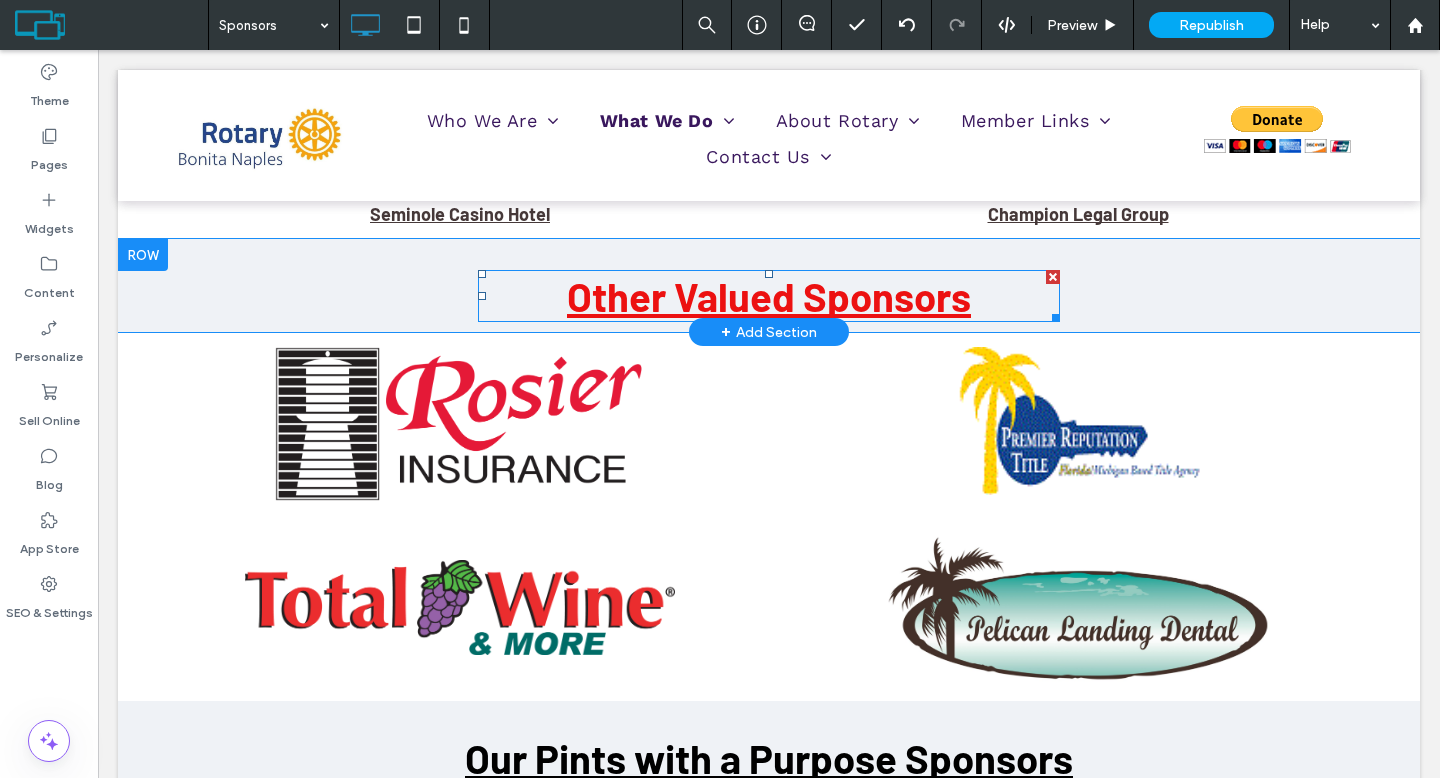click on "Other Valued Sponsors" at bounding box center [769, 296] 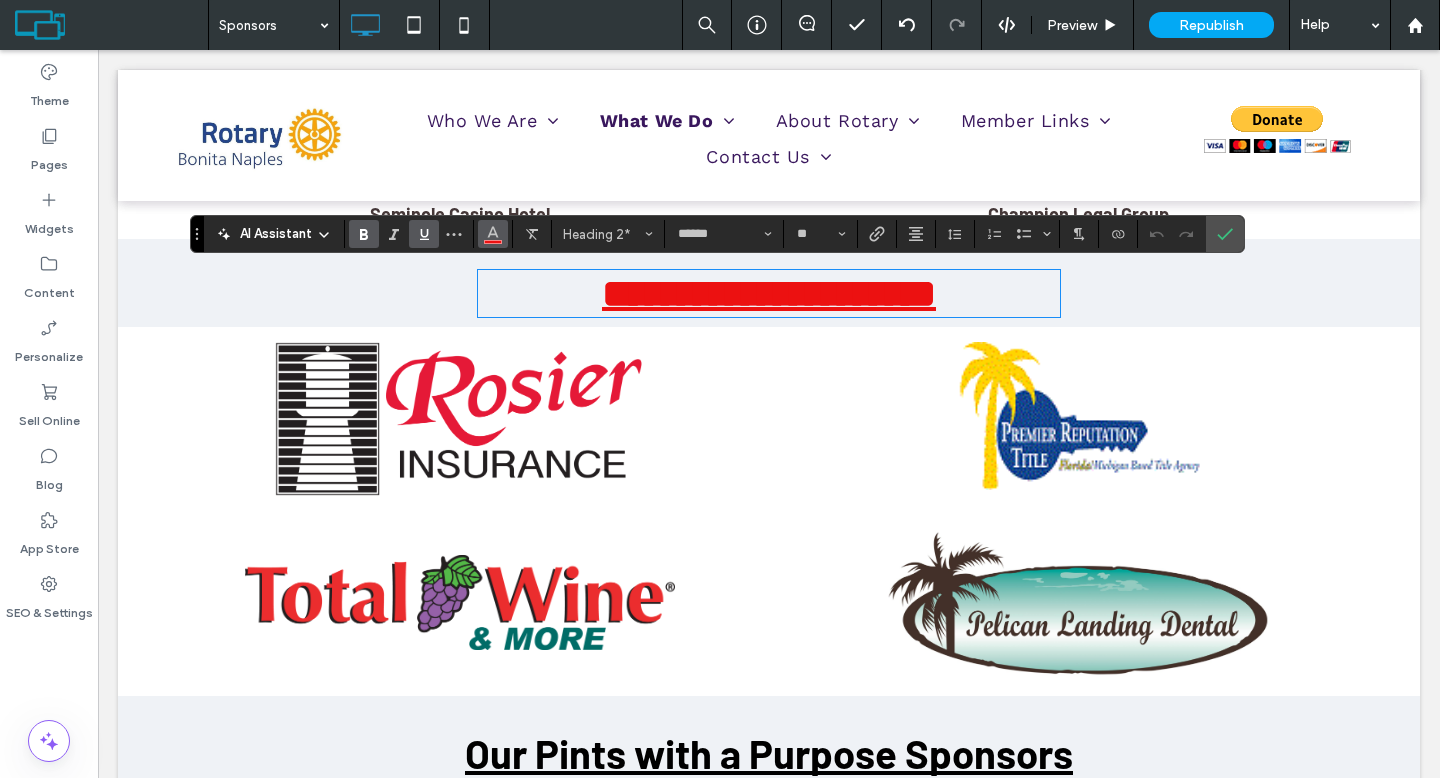 click 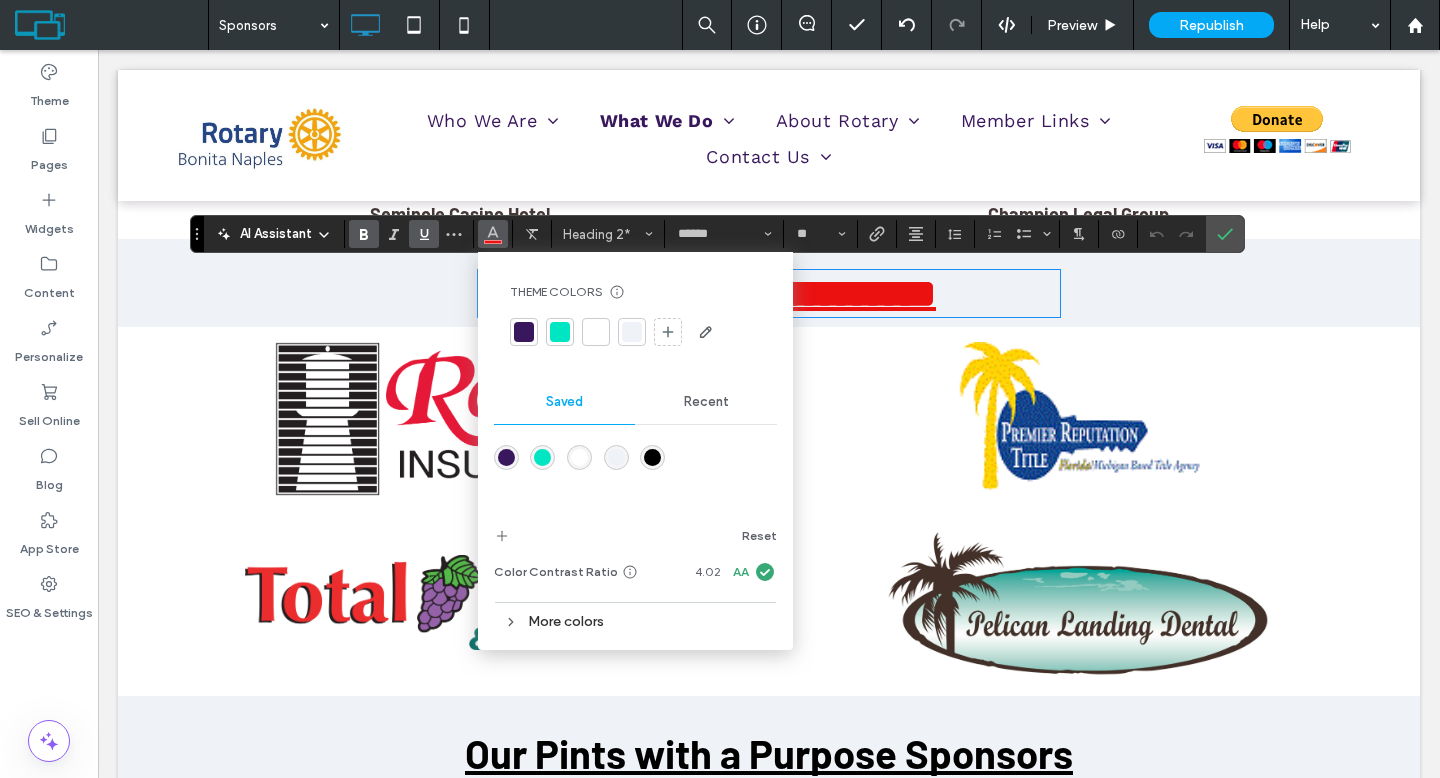 click on "More colors" at bounding box center [635, 621] 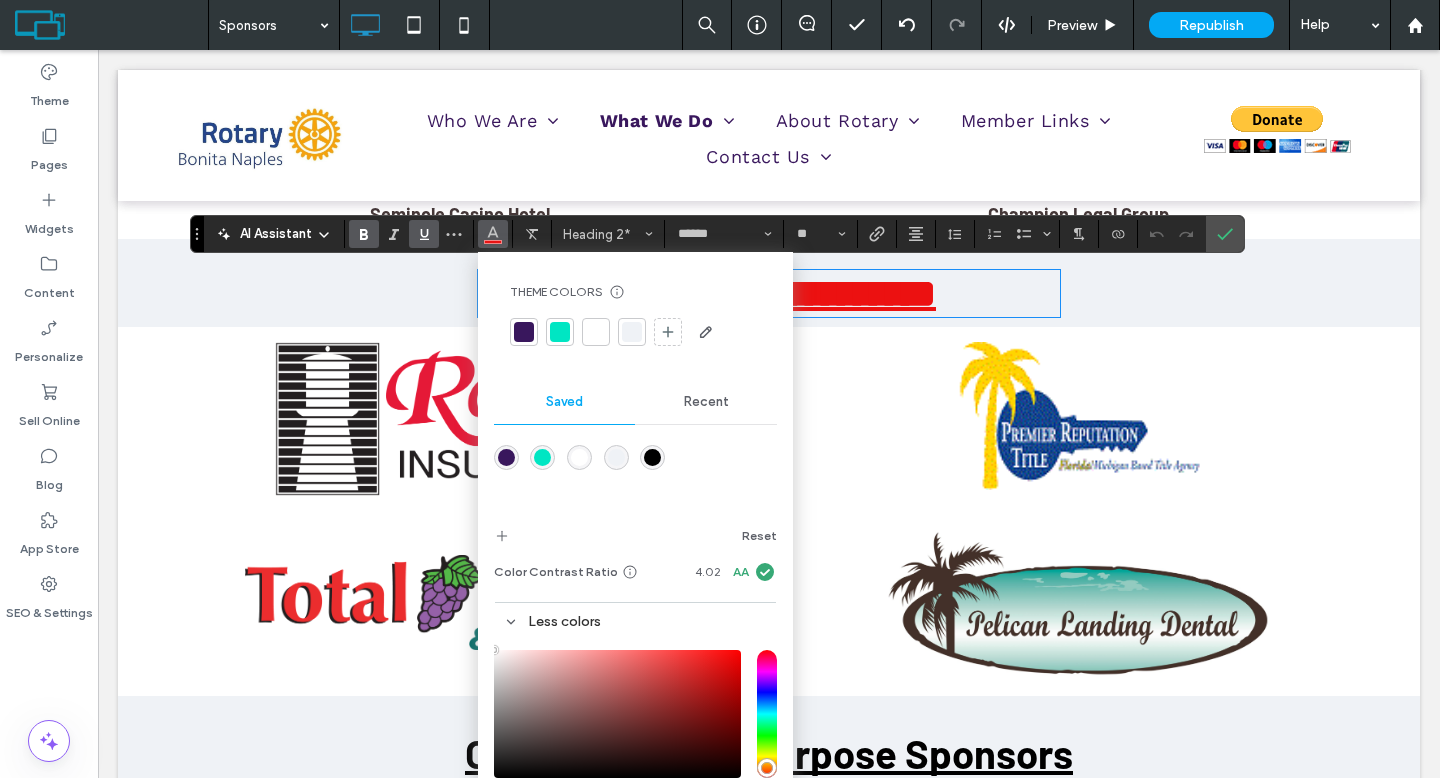 type on "****" 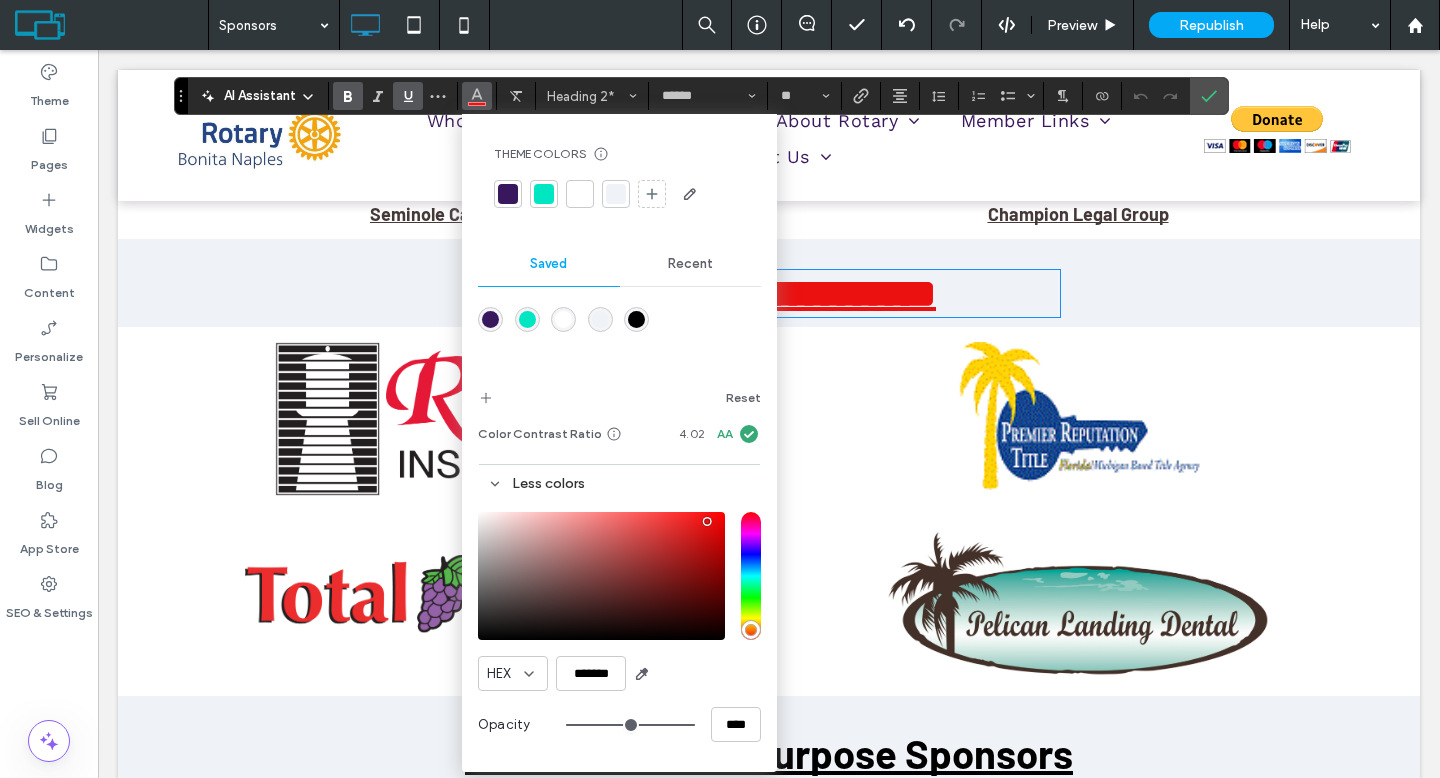 drag, startPoint x: 194, startPoint y: 233, endPoint x: 179, endPoint y: 83, distance: 150.74814 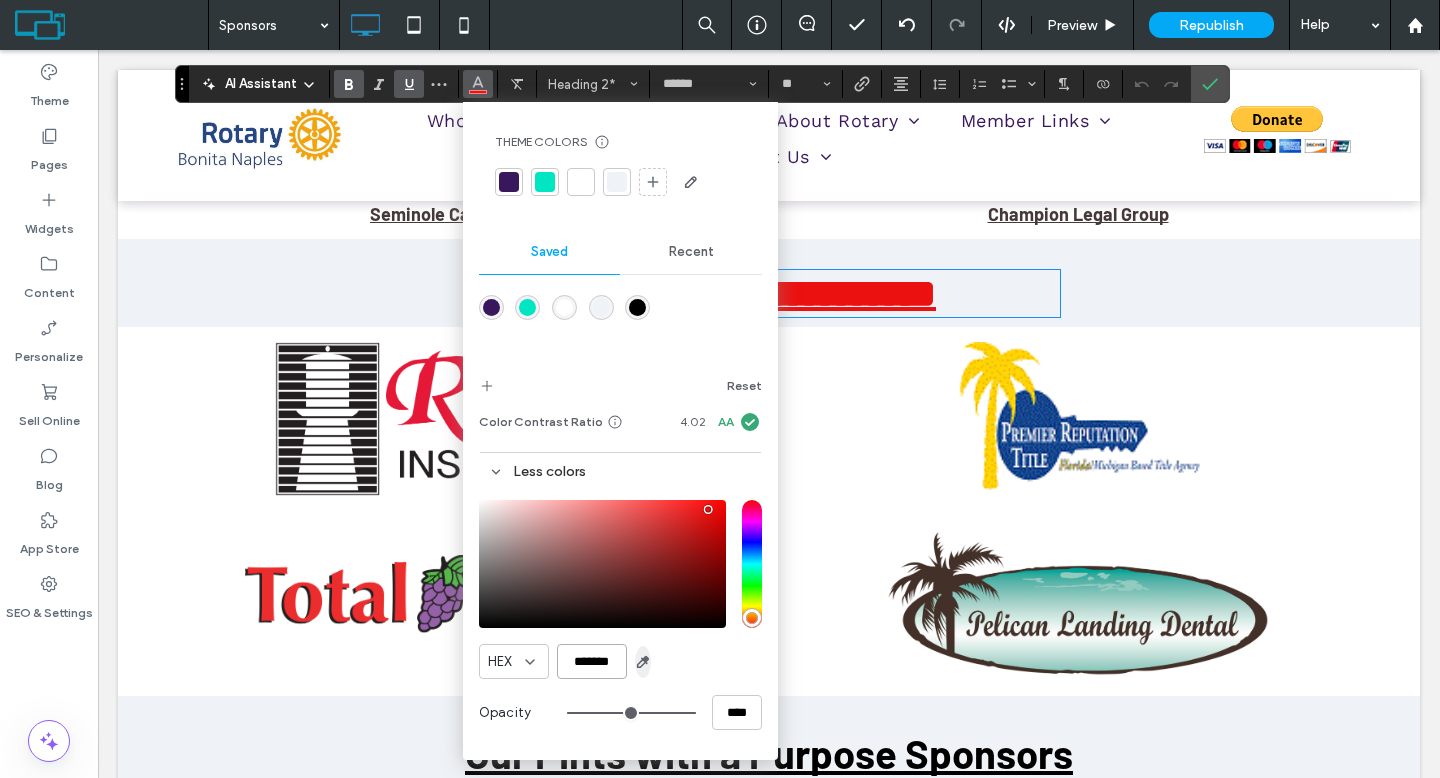drag, startPoint x: 569, startPoint y: 662, endPoint x: 644, endPoint y: 665, distance: 75.059975 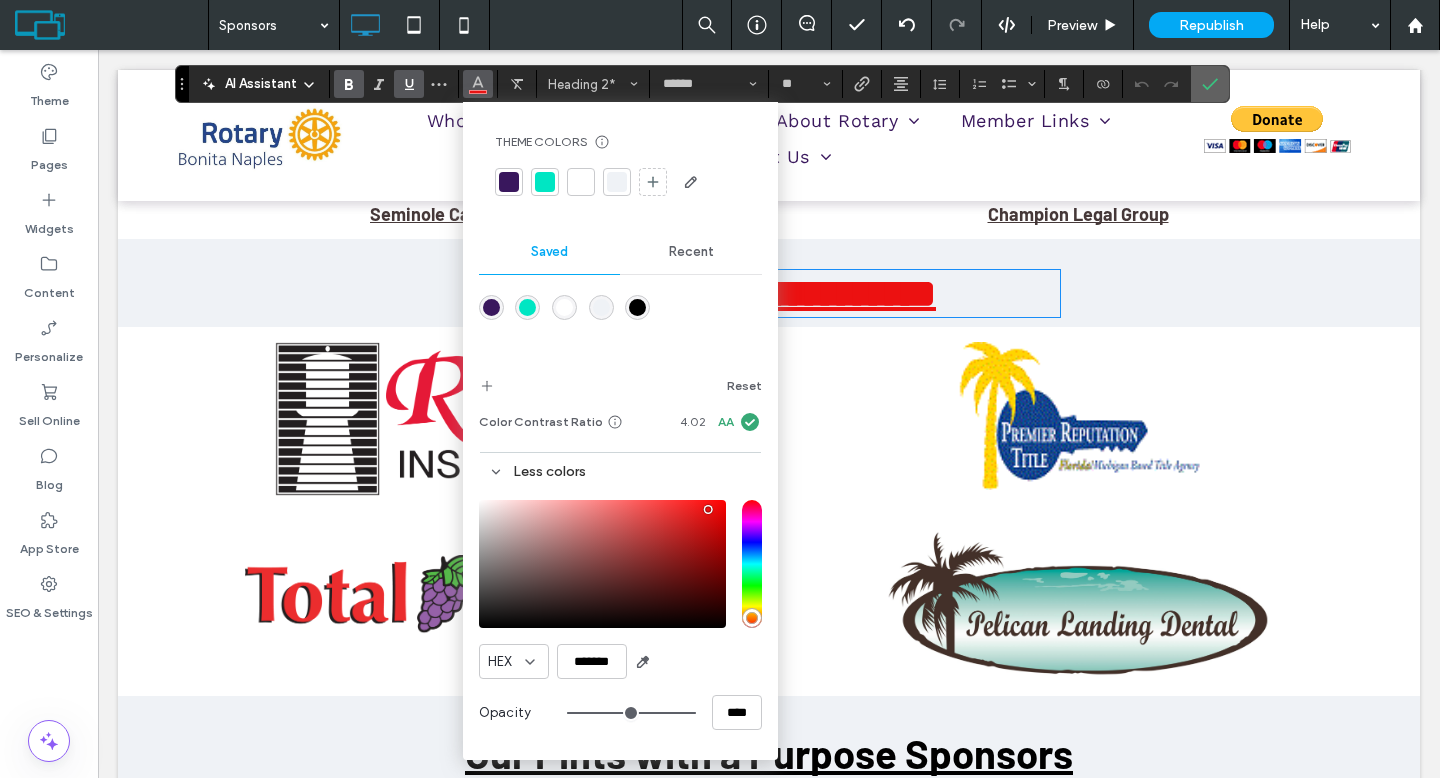click 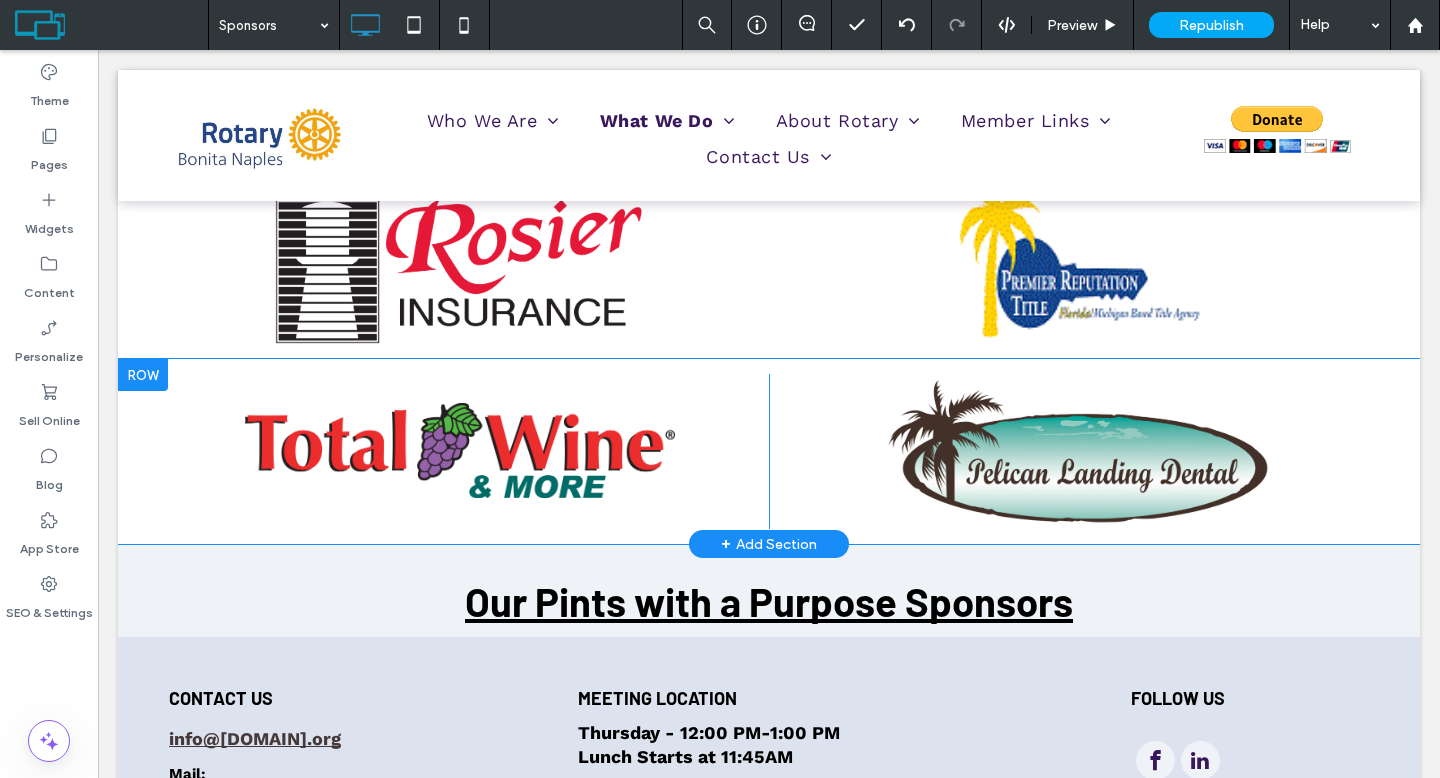 scroll, scrollTop: 1137, scrollLeft: 0, axis: vertical 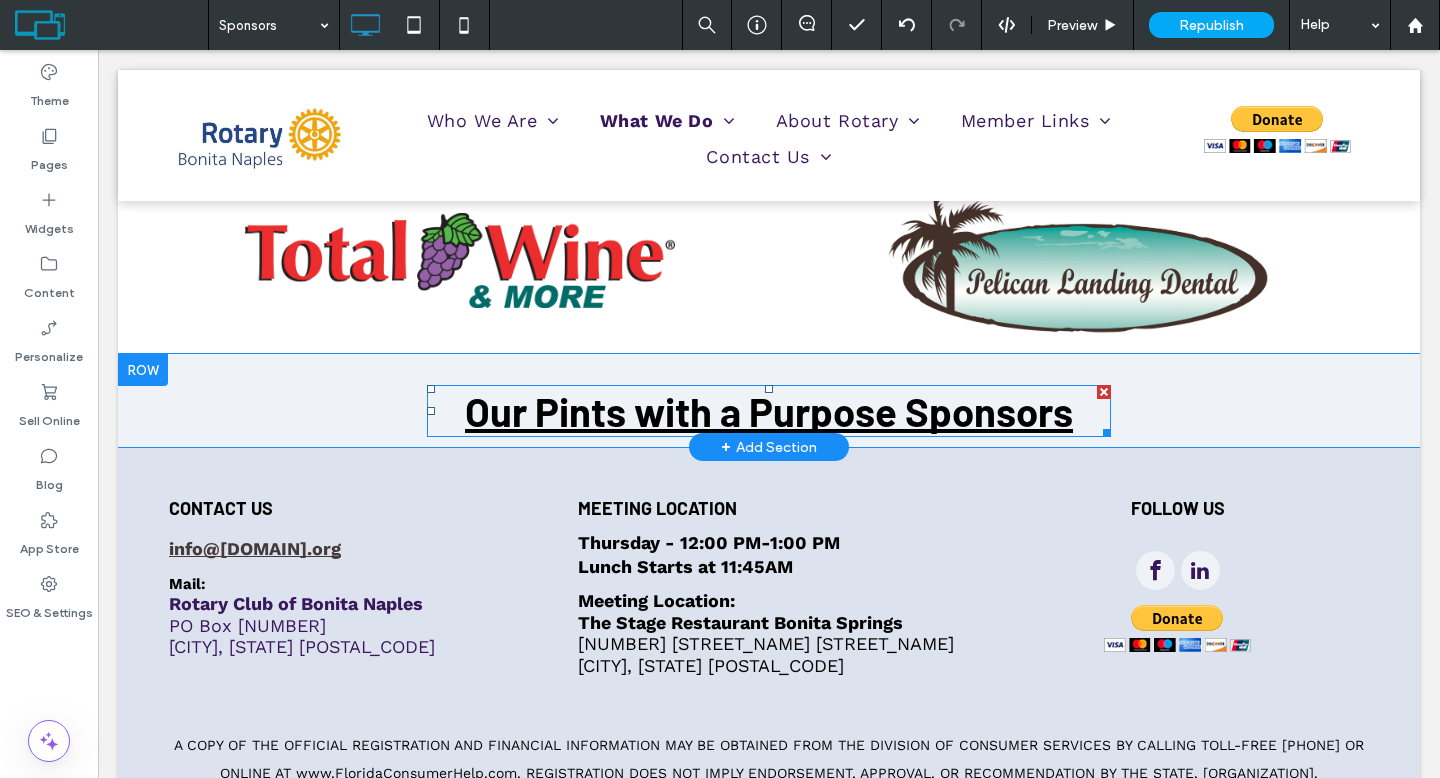 click on "Our Pints with a Purpose Sponsors" at bounding box center (769, 411) 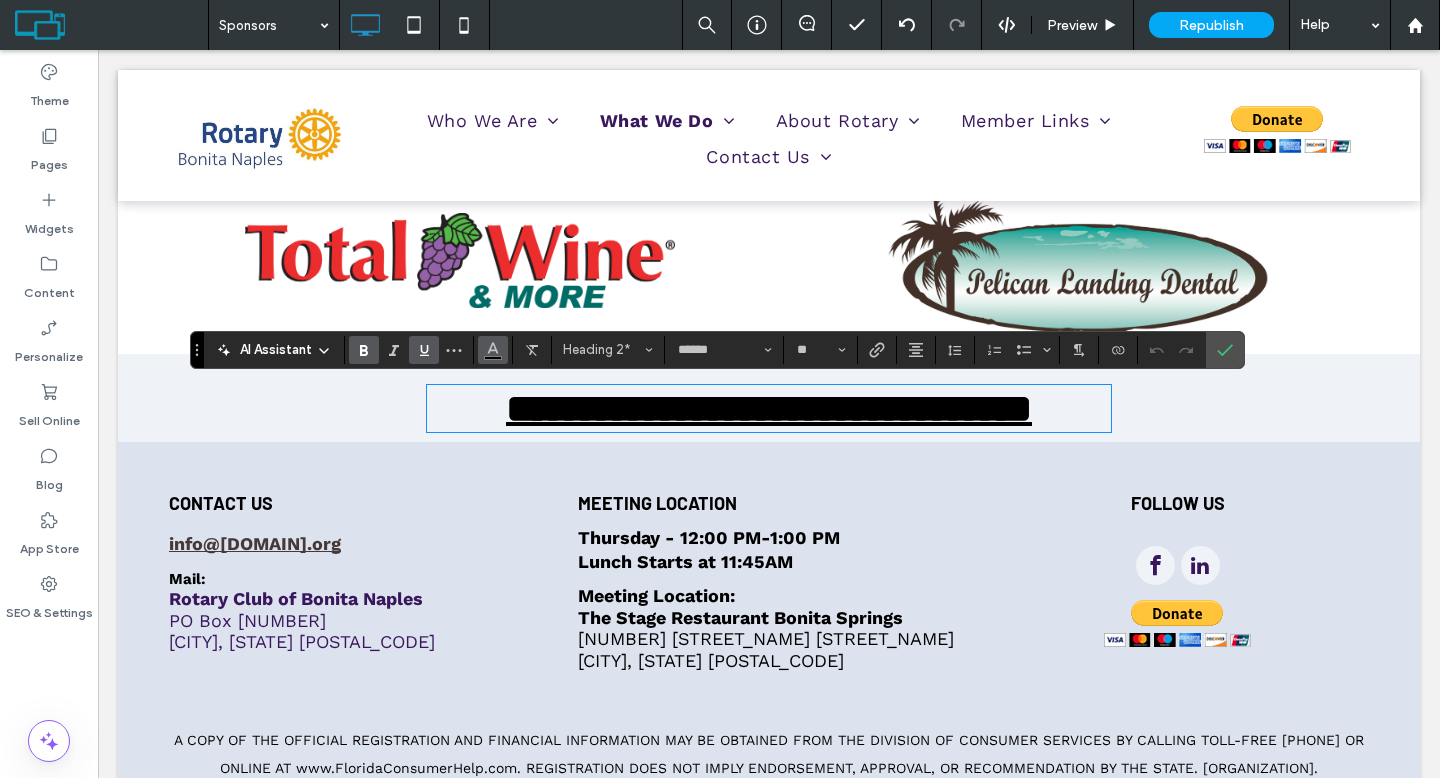 click 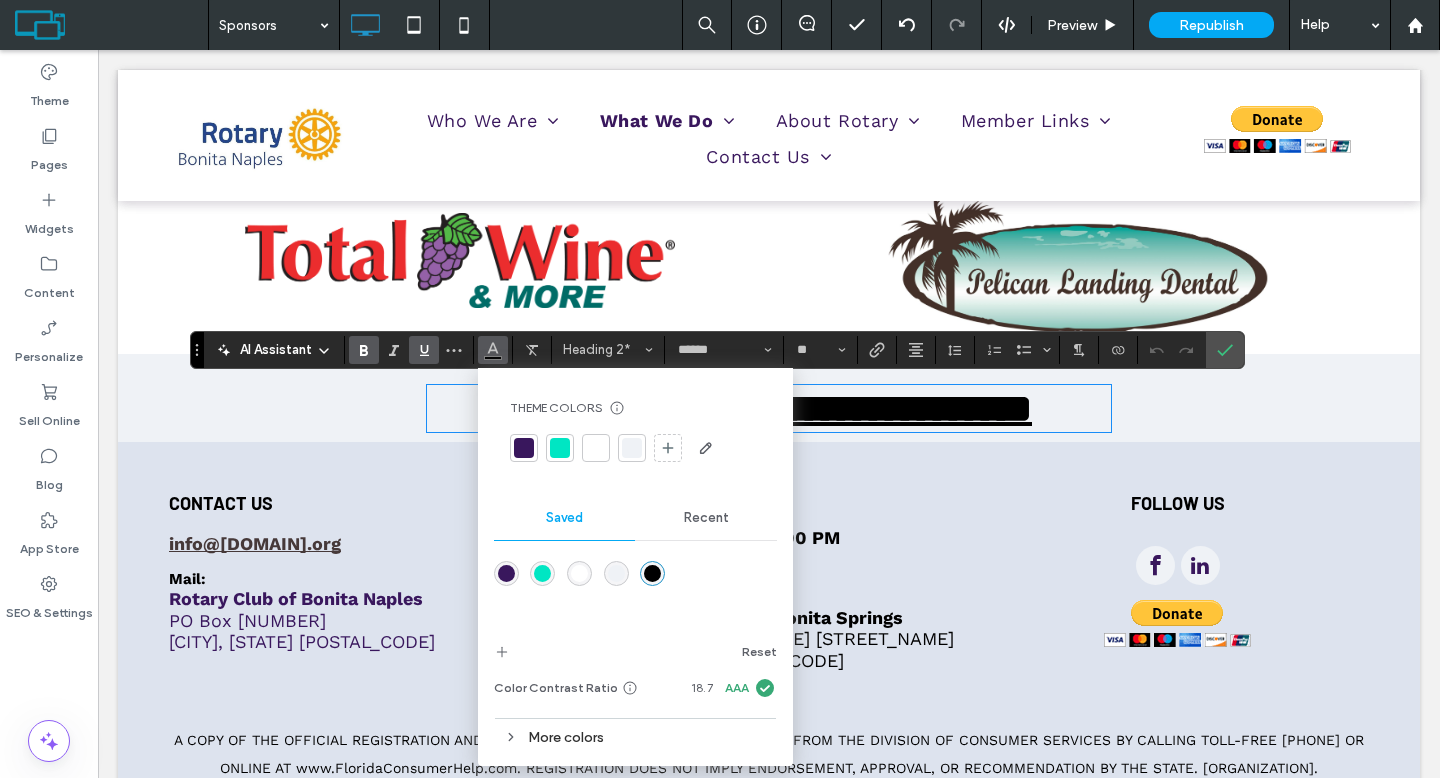 click on "More colors" at bounding box center [635, 737] 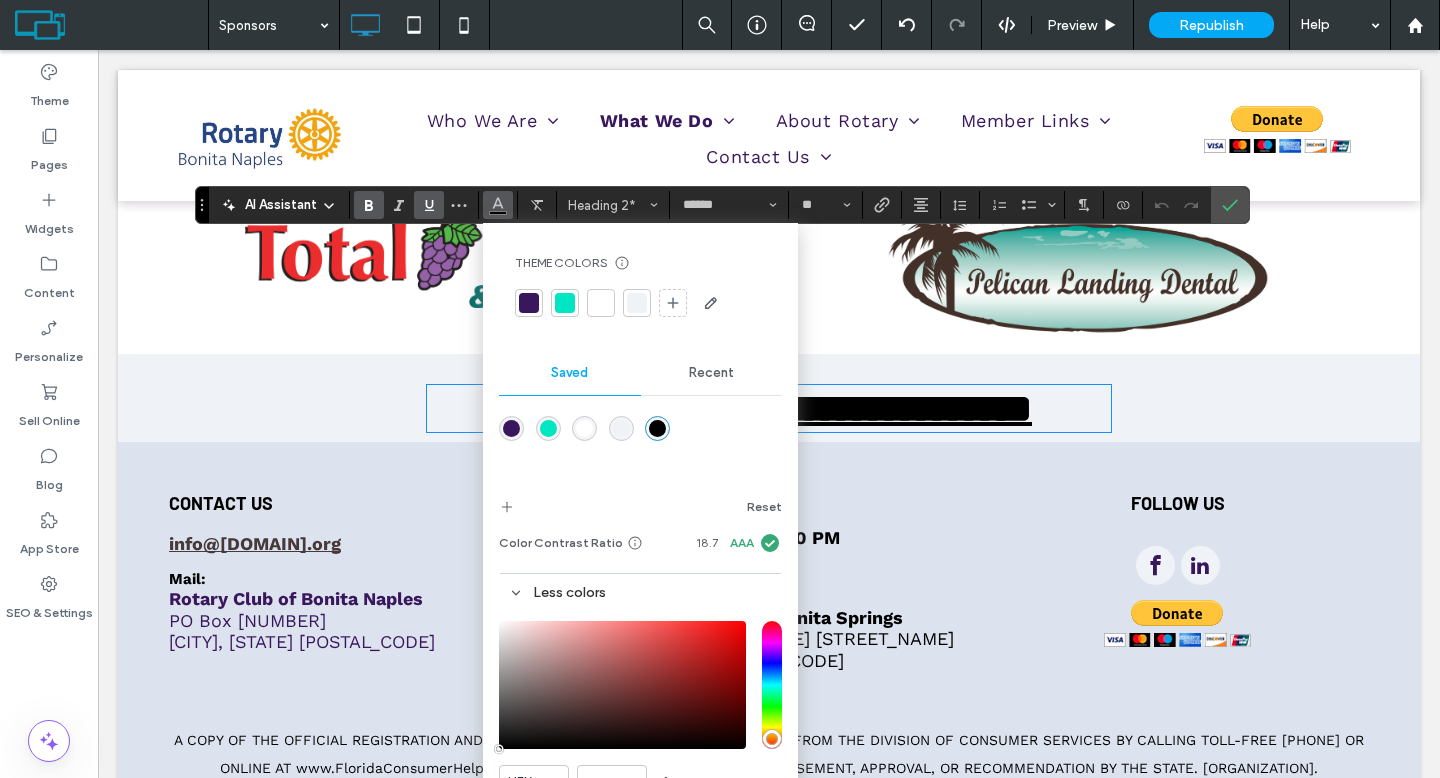 drag, startPoint x: 198, startPoint y: 349, endPoint x: 177, endPoint y: 127, distance: 222.99103 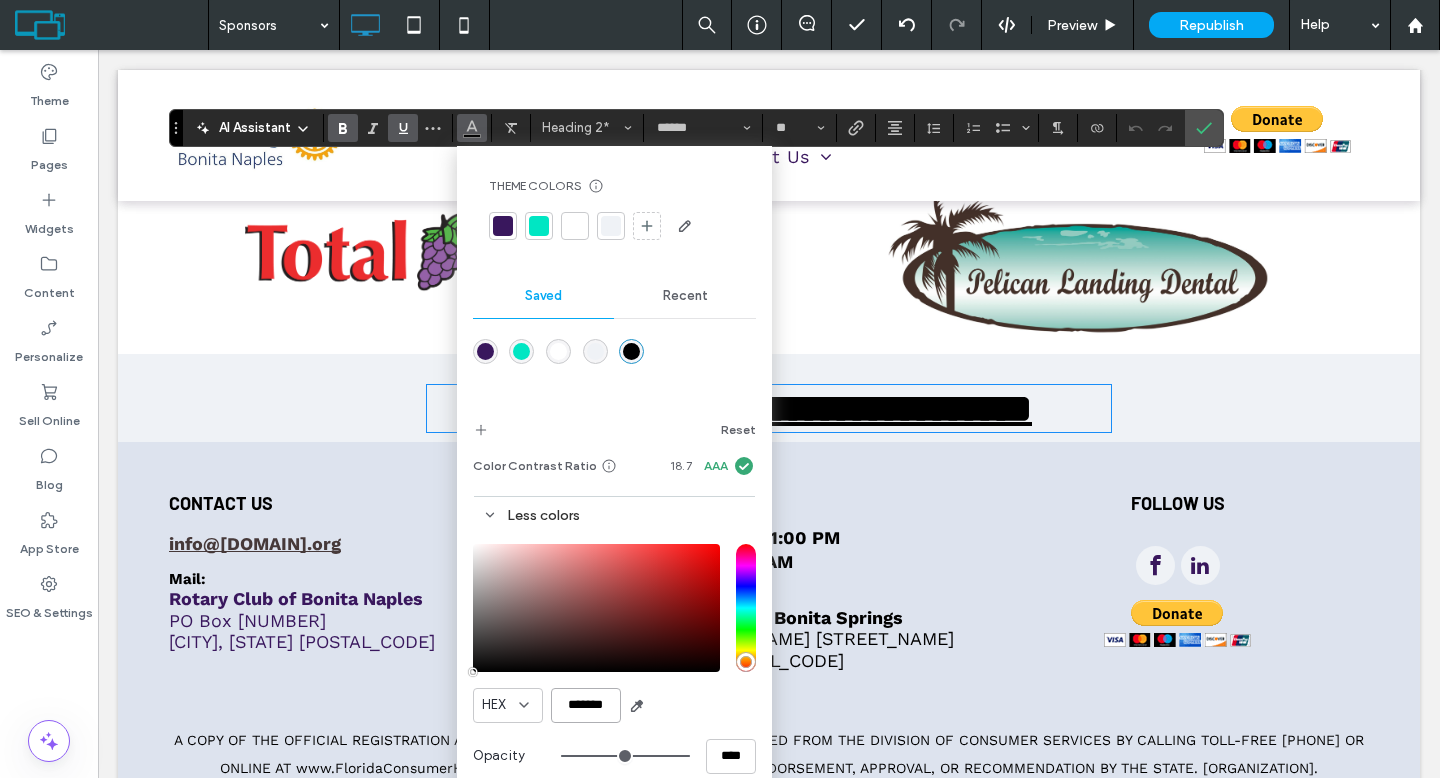 scroll, scrollTop: 0, scrollLeft: 4, axis: horizontal 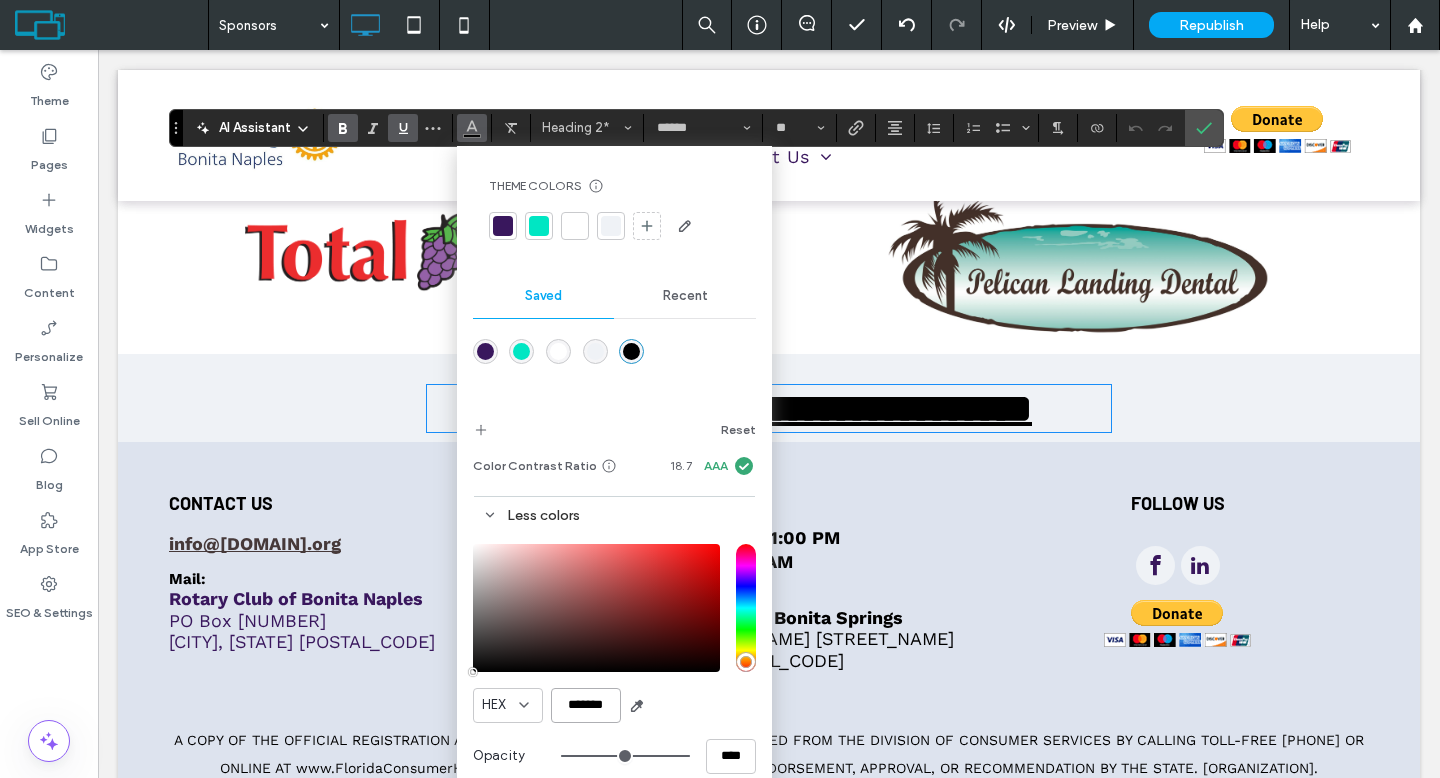 paste 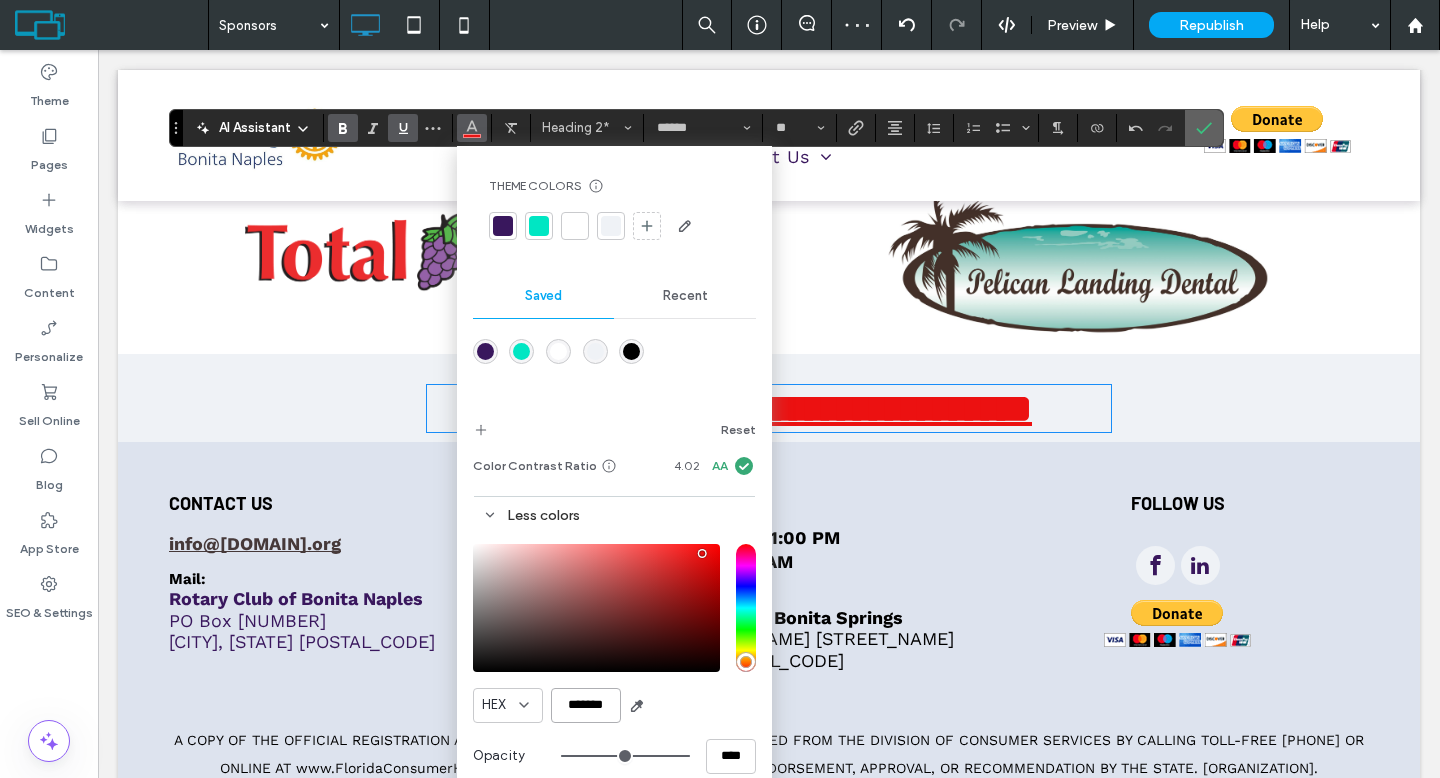 type on "*******" 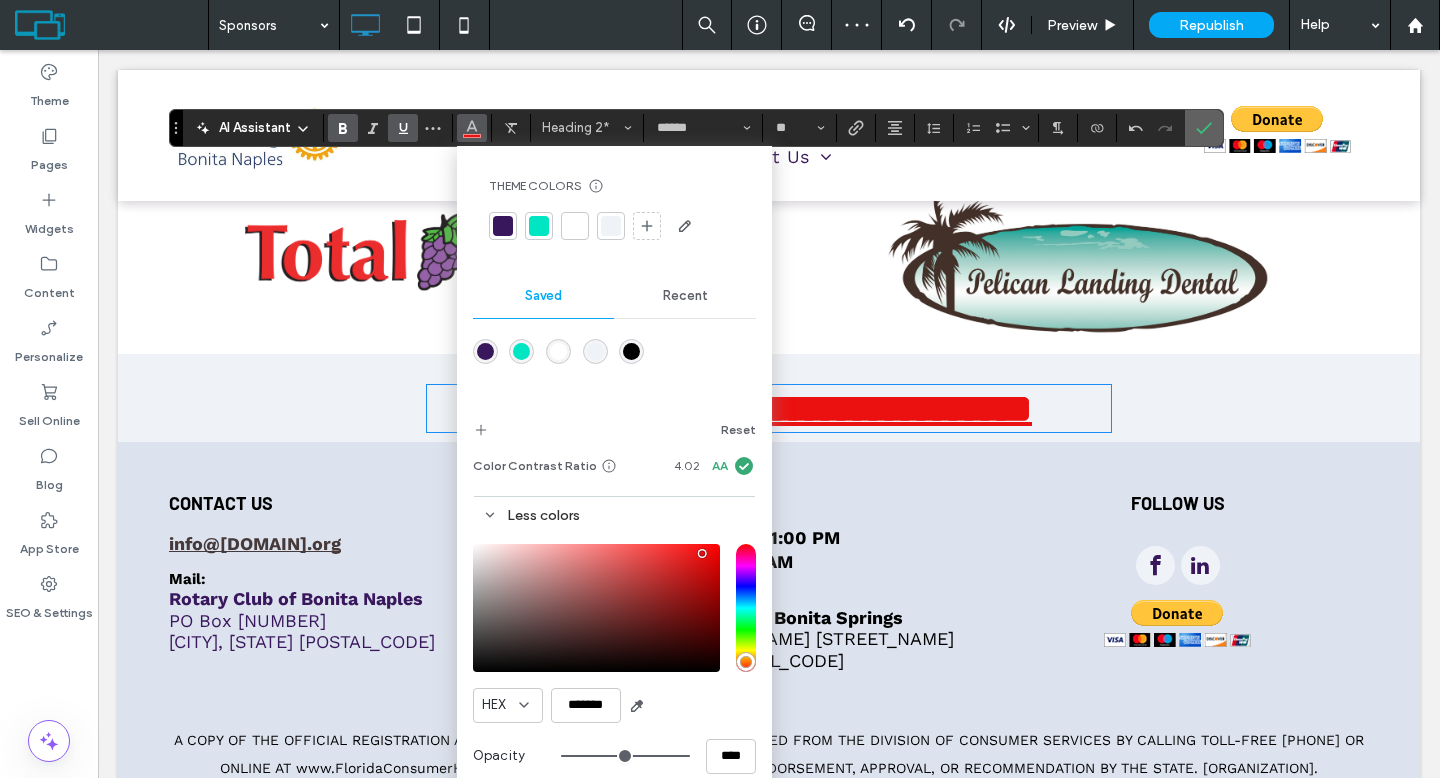 click 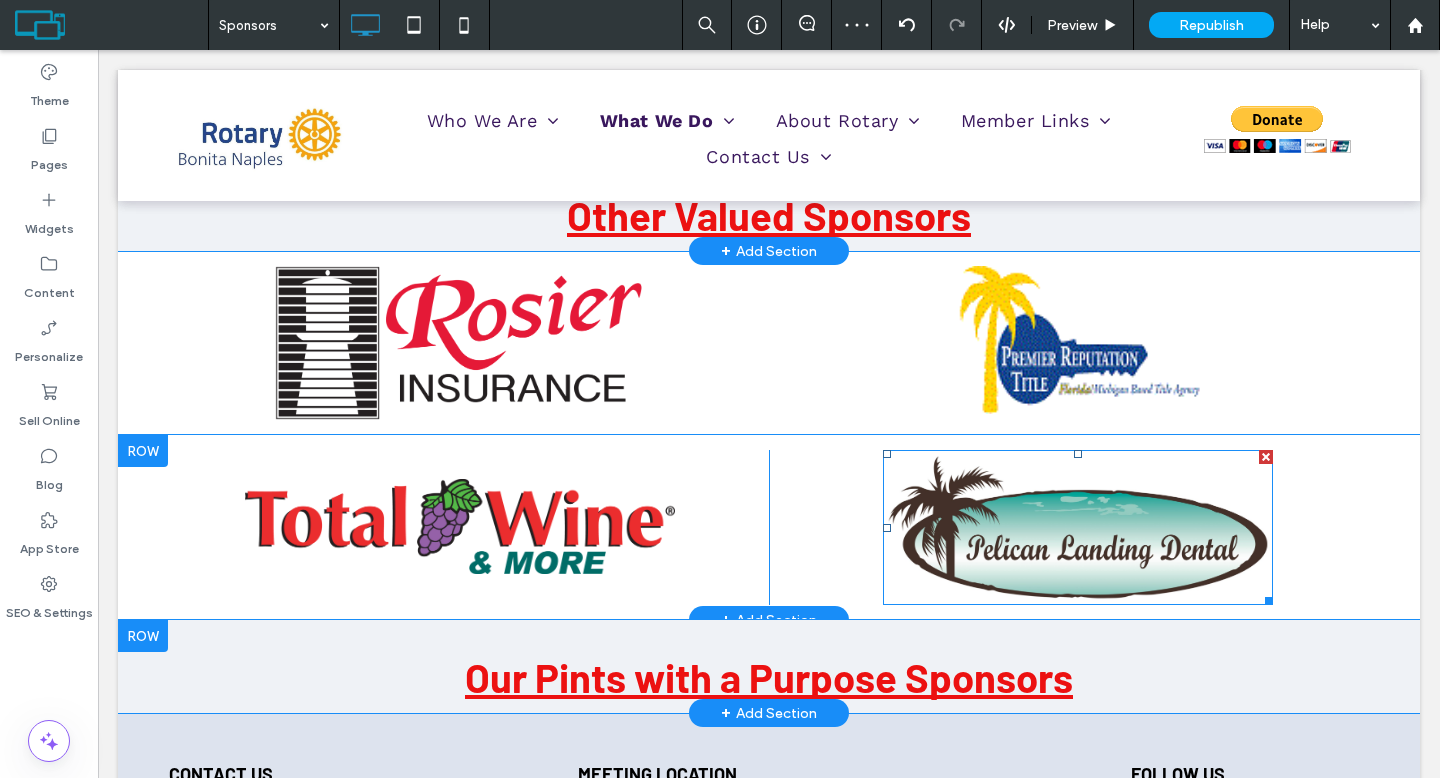 scroll, scrollTop: 854, scrollLeft: 0, axis: vertical 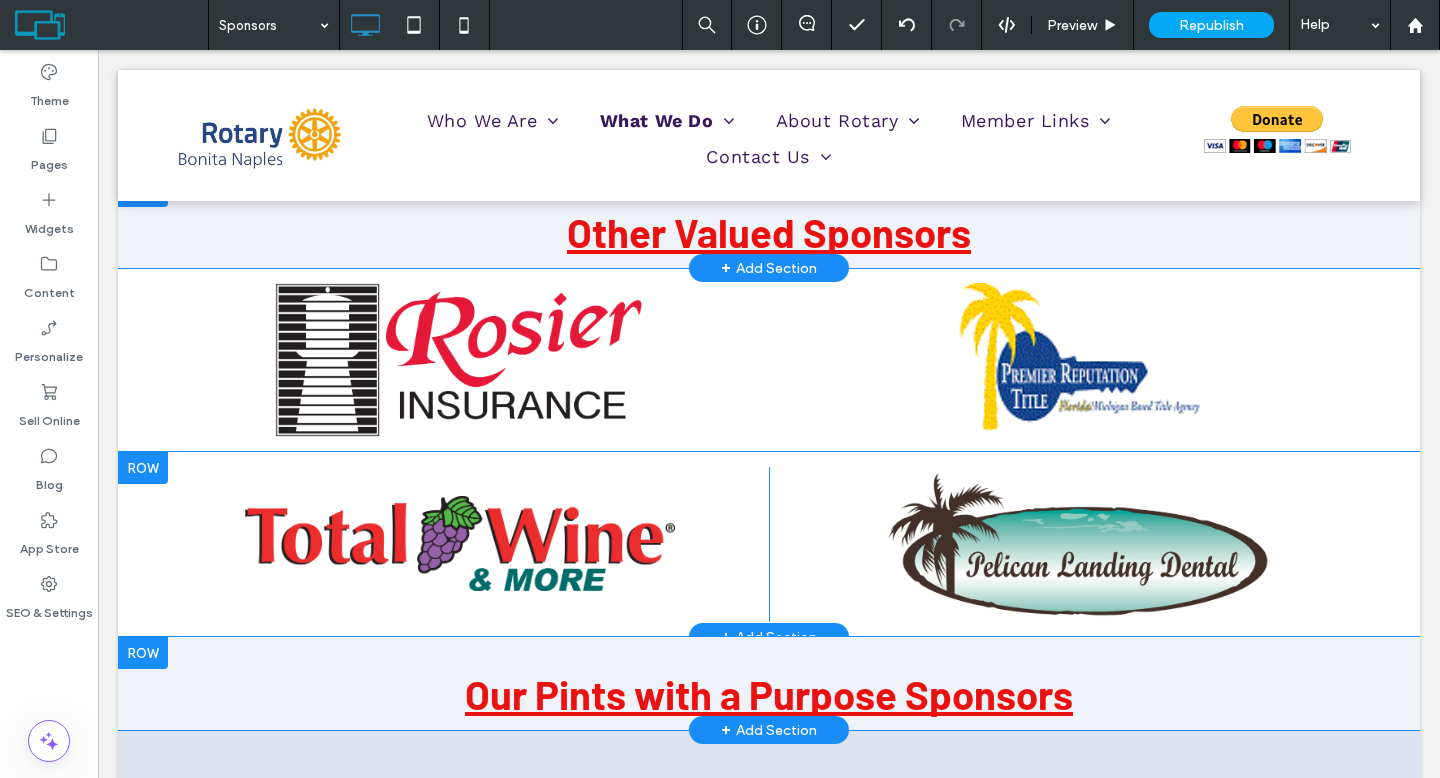 click at bounding box center (143, 468) 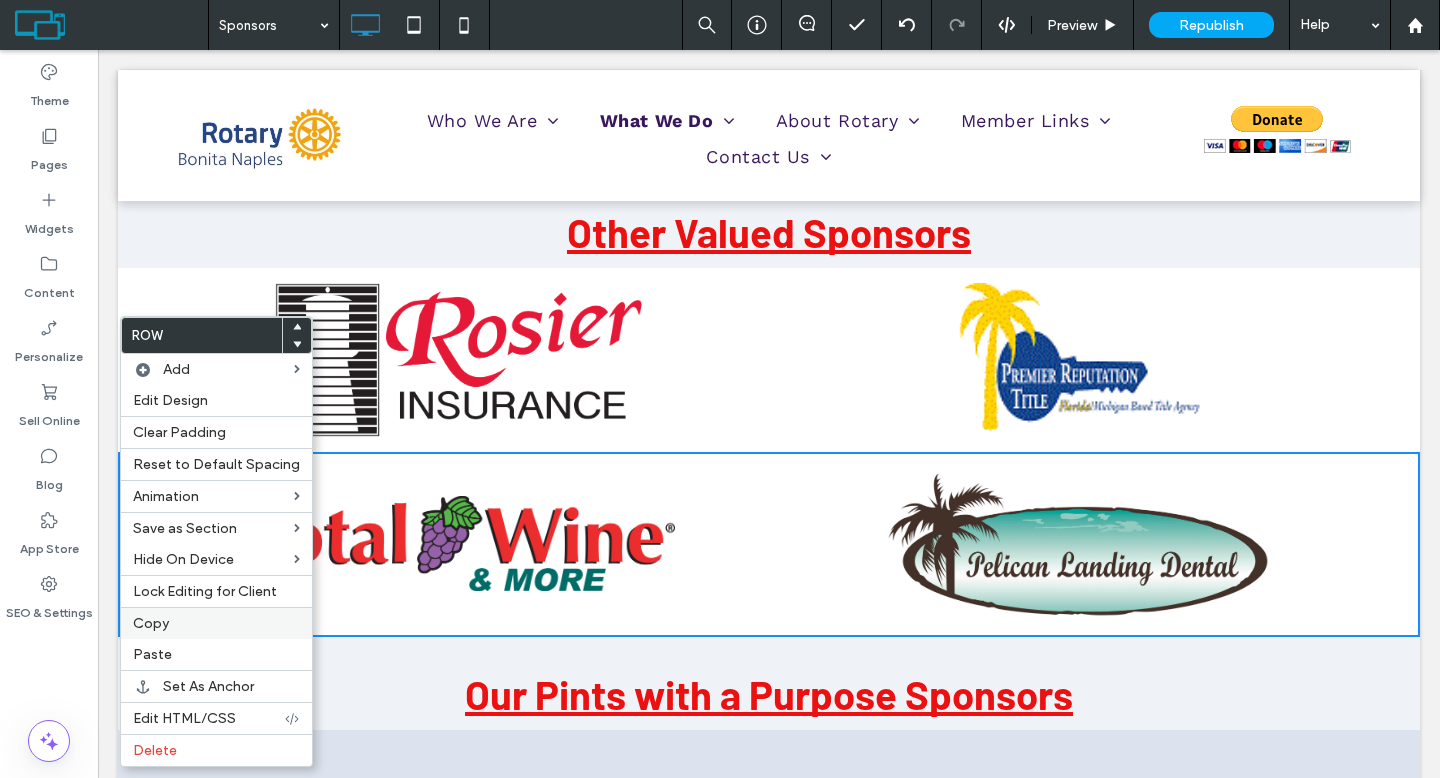 click on "Copy" at bounding box center [151, 623] 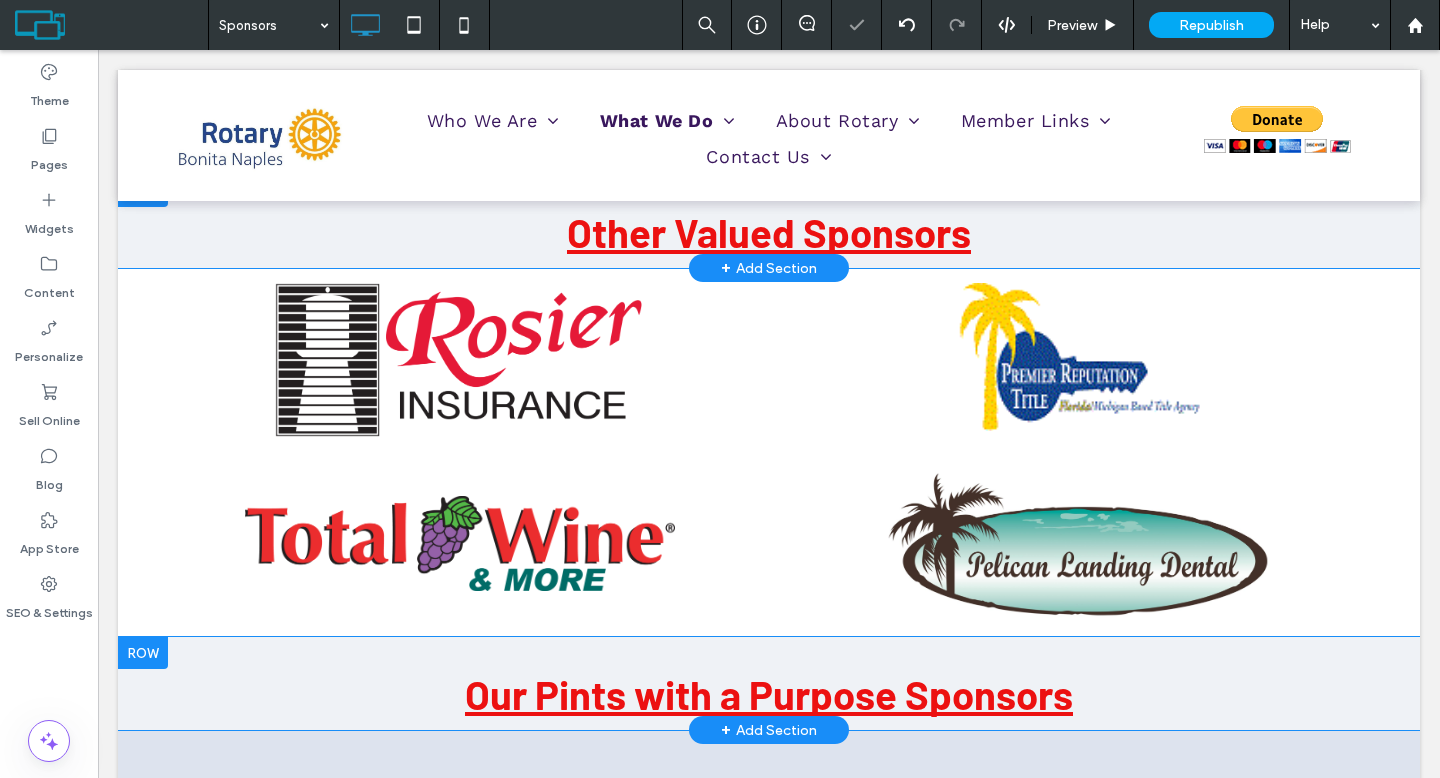 click at bounding box center [143, 653] 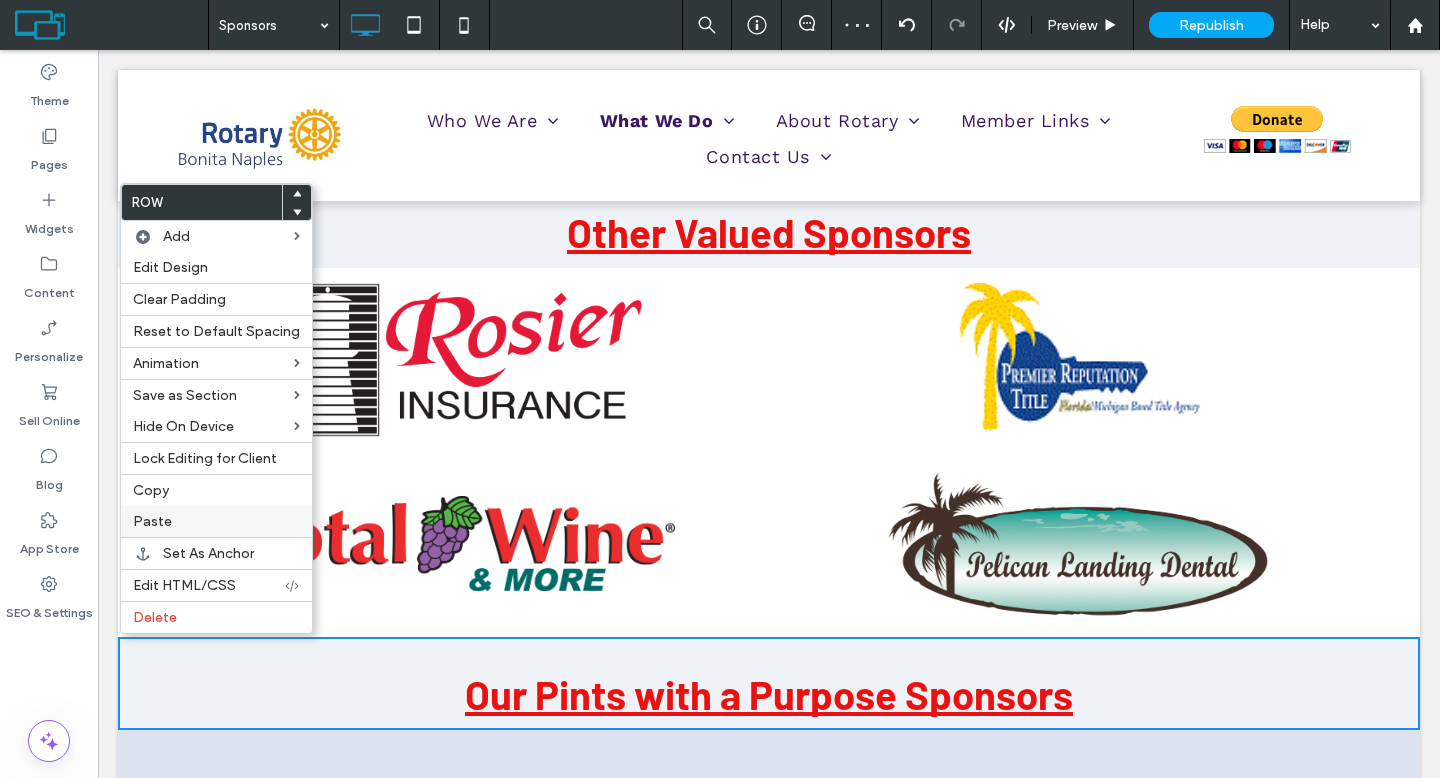 click on "Paste" at bounding box center [152, 521] 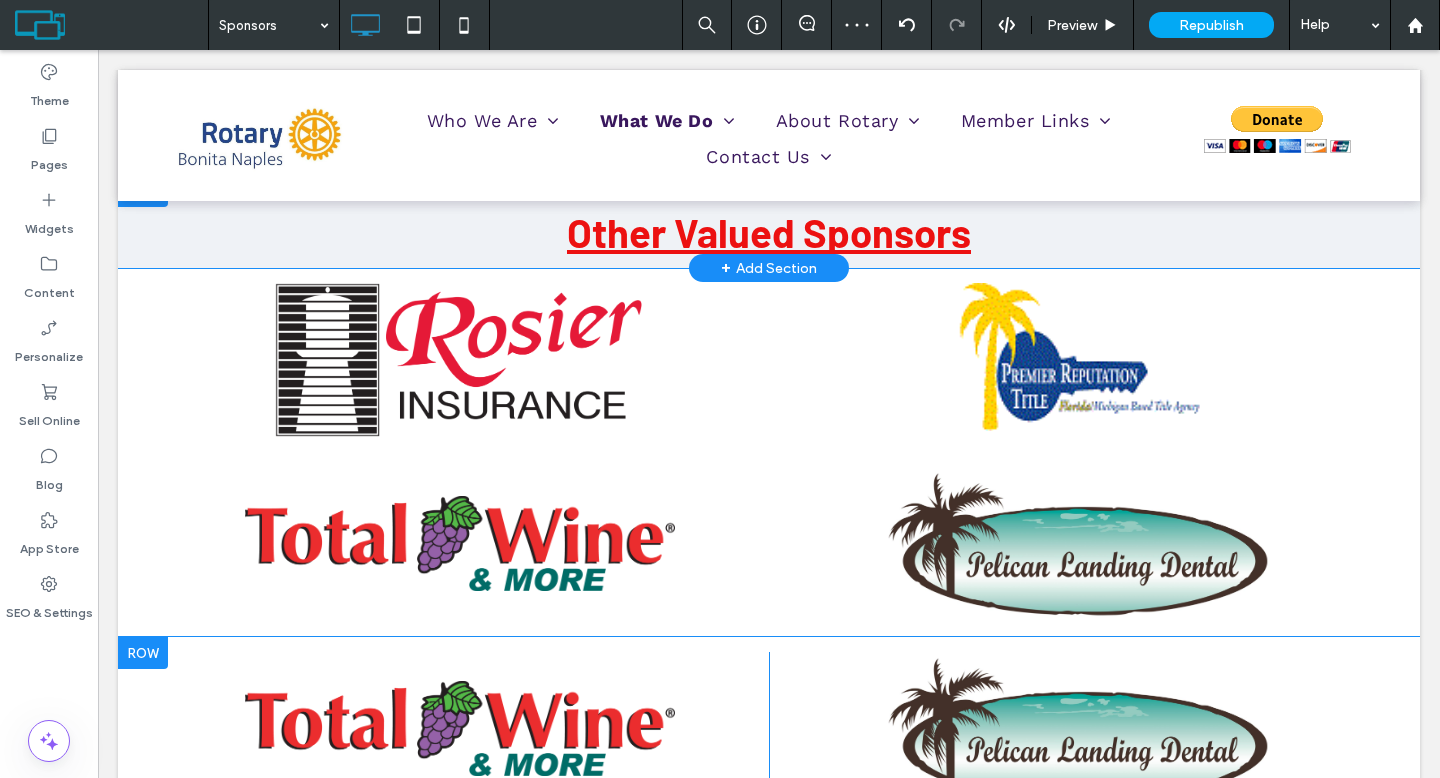 click at bounding box center [143, 653] 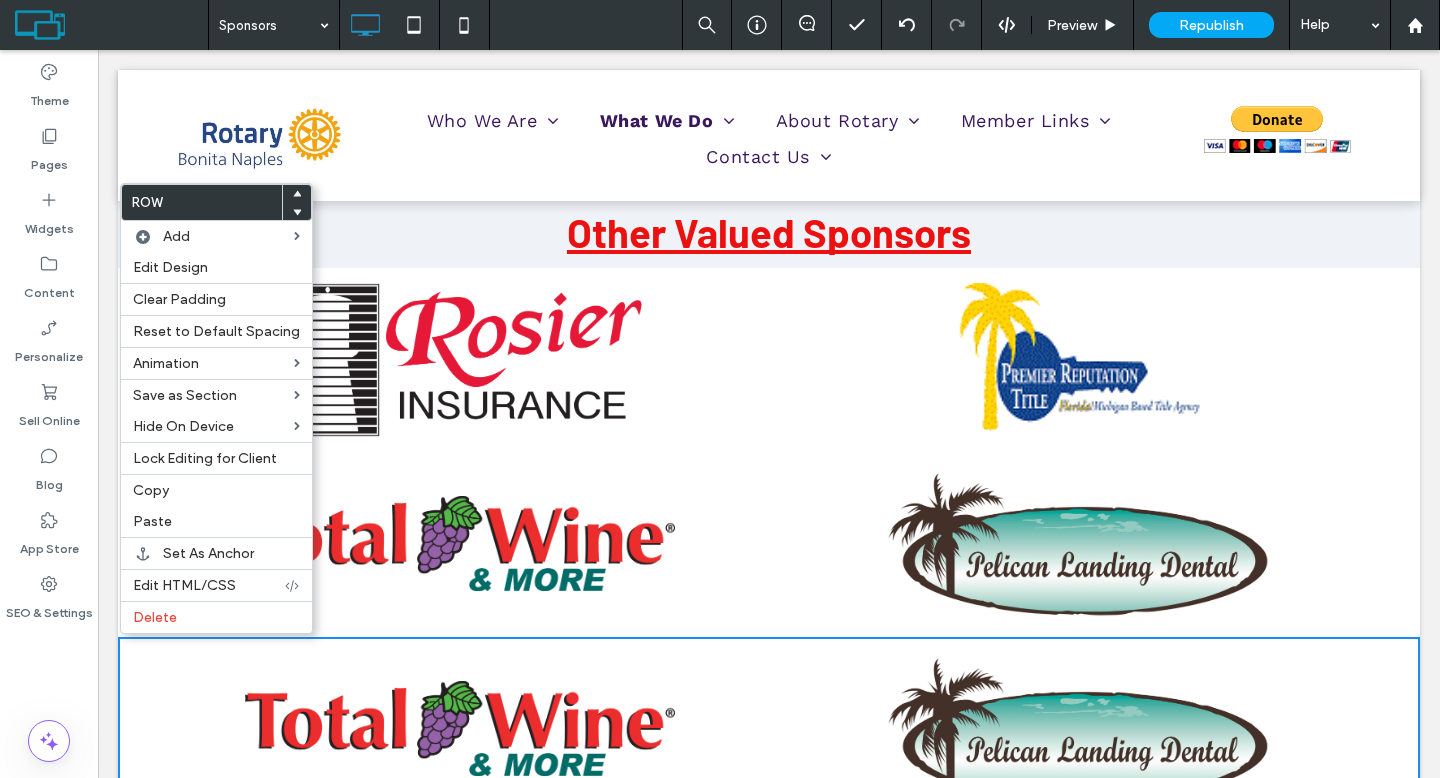 click 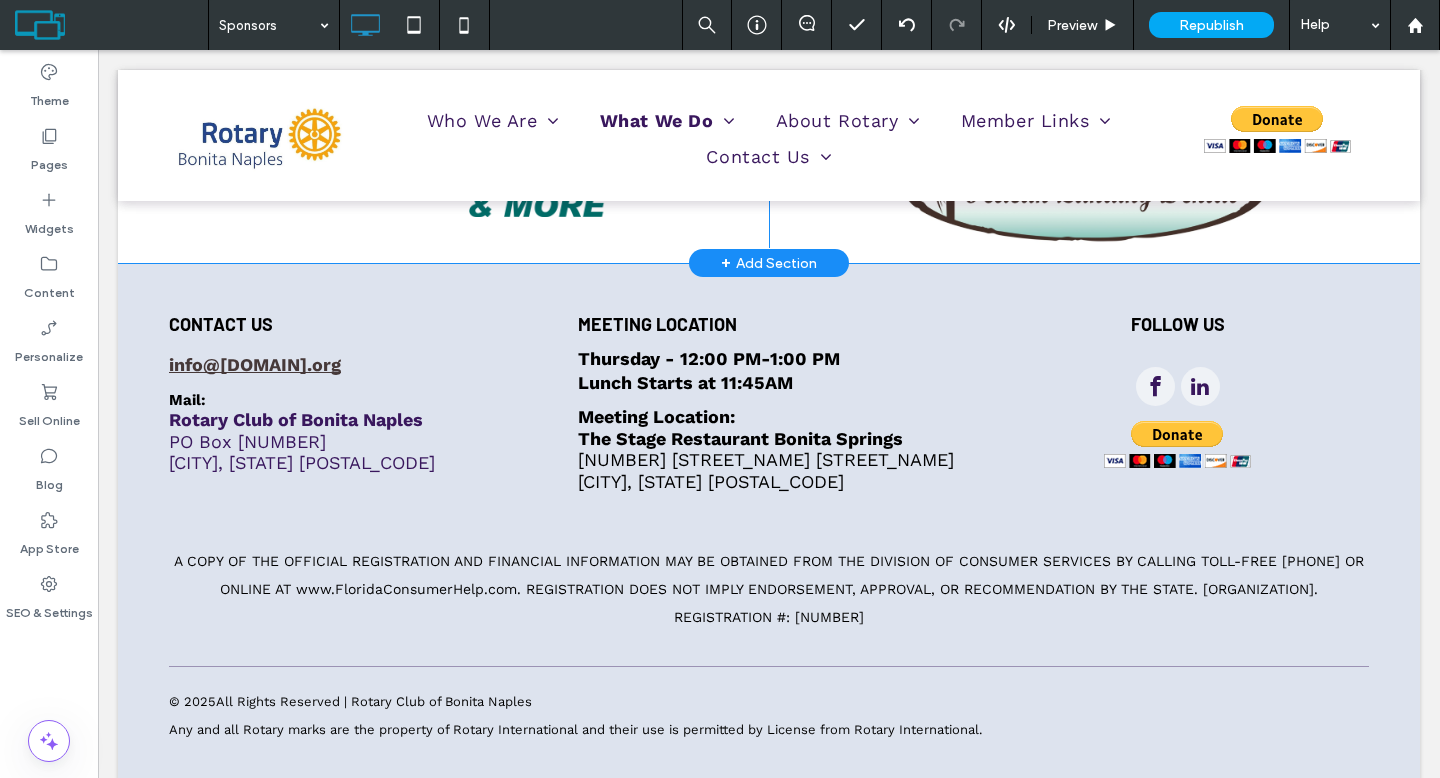 scroll, scrollTop: 1121, scrollLeft: 0, axis: vertical 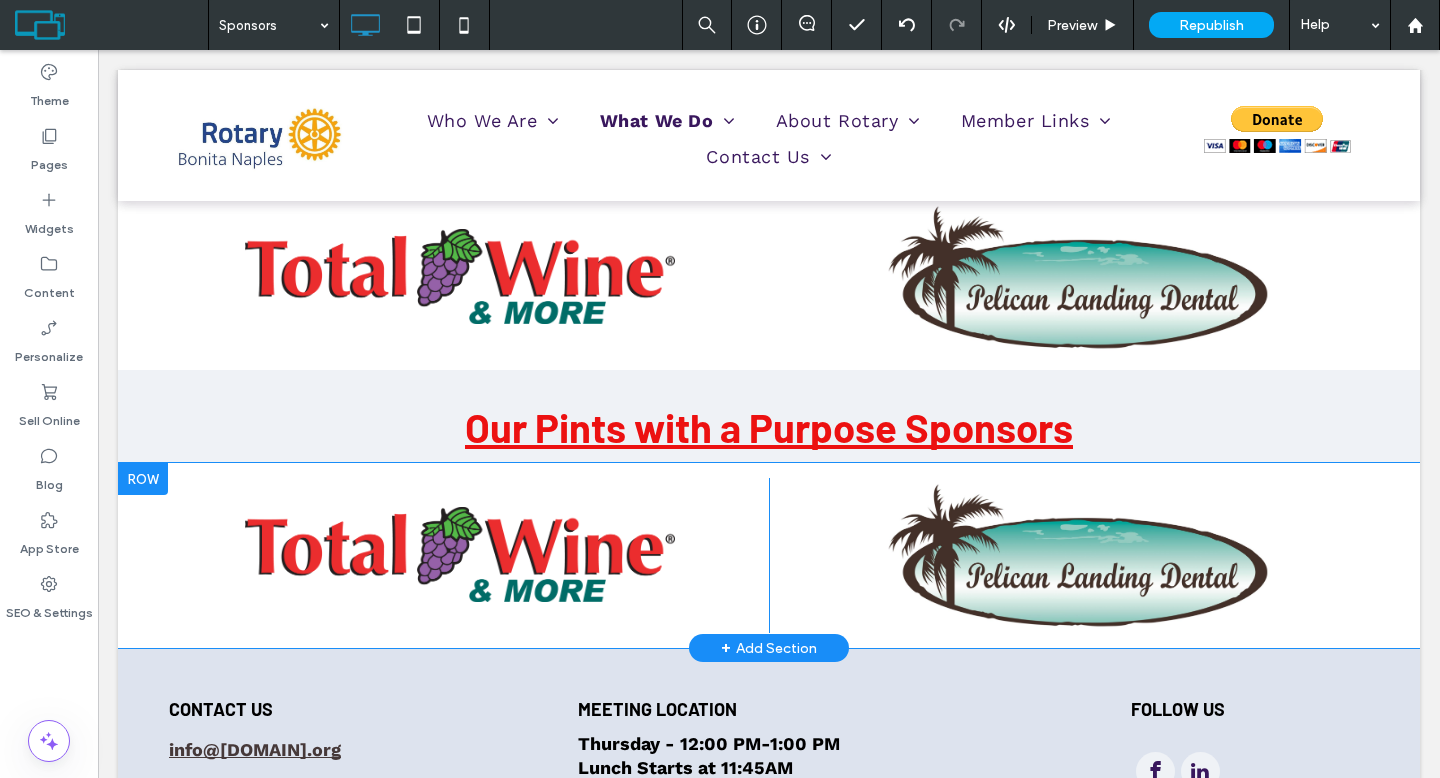 click at bounding box center [143, 479] 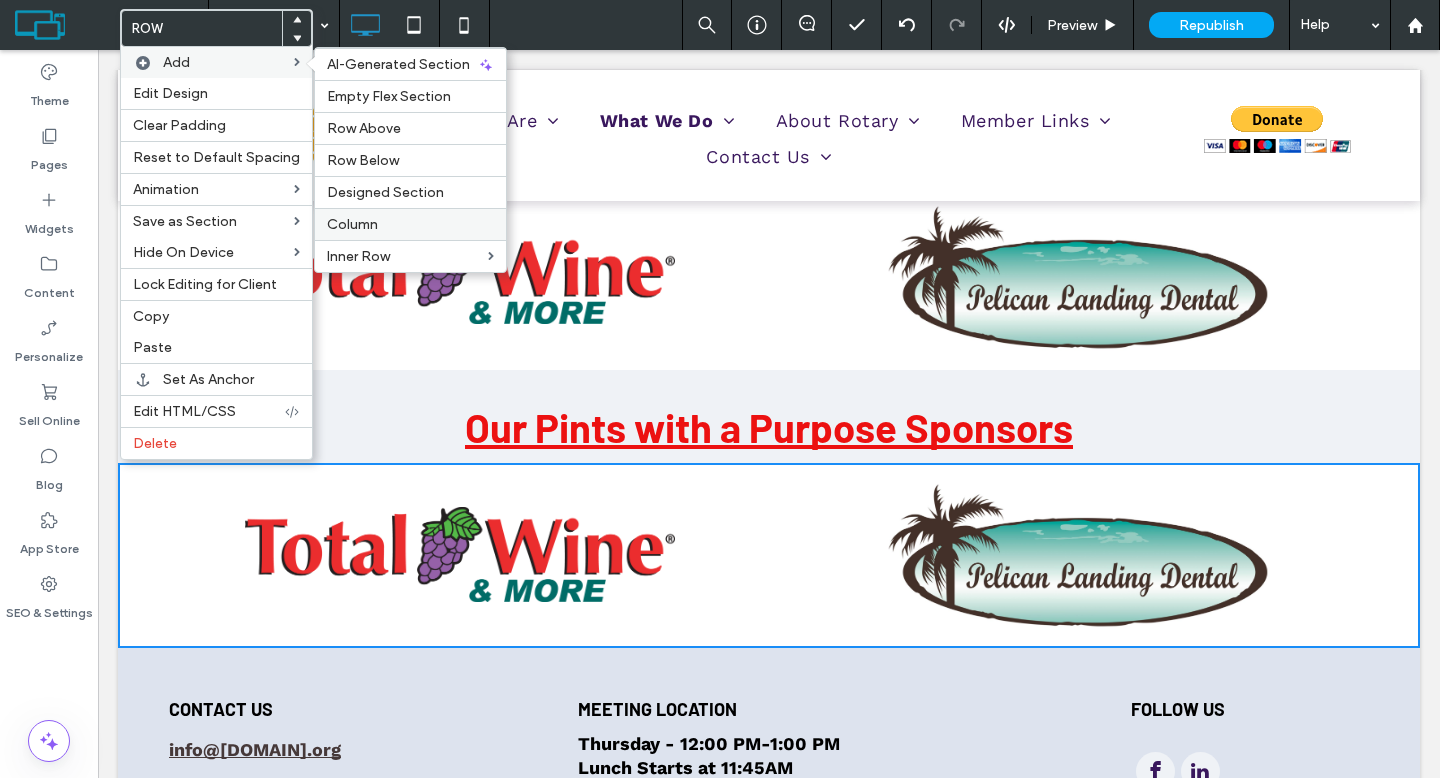 click on "Column" at bounding box center (352, 224) 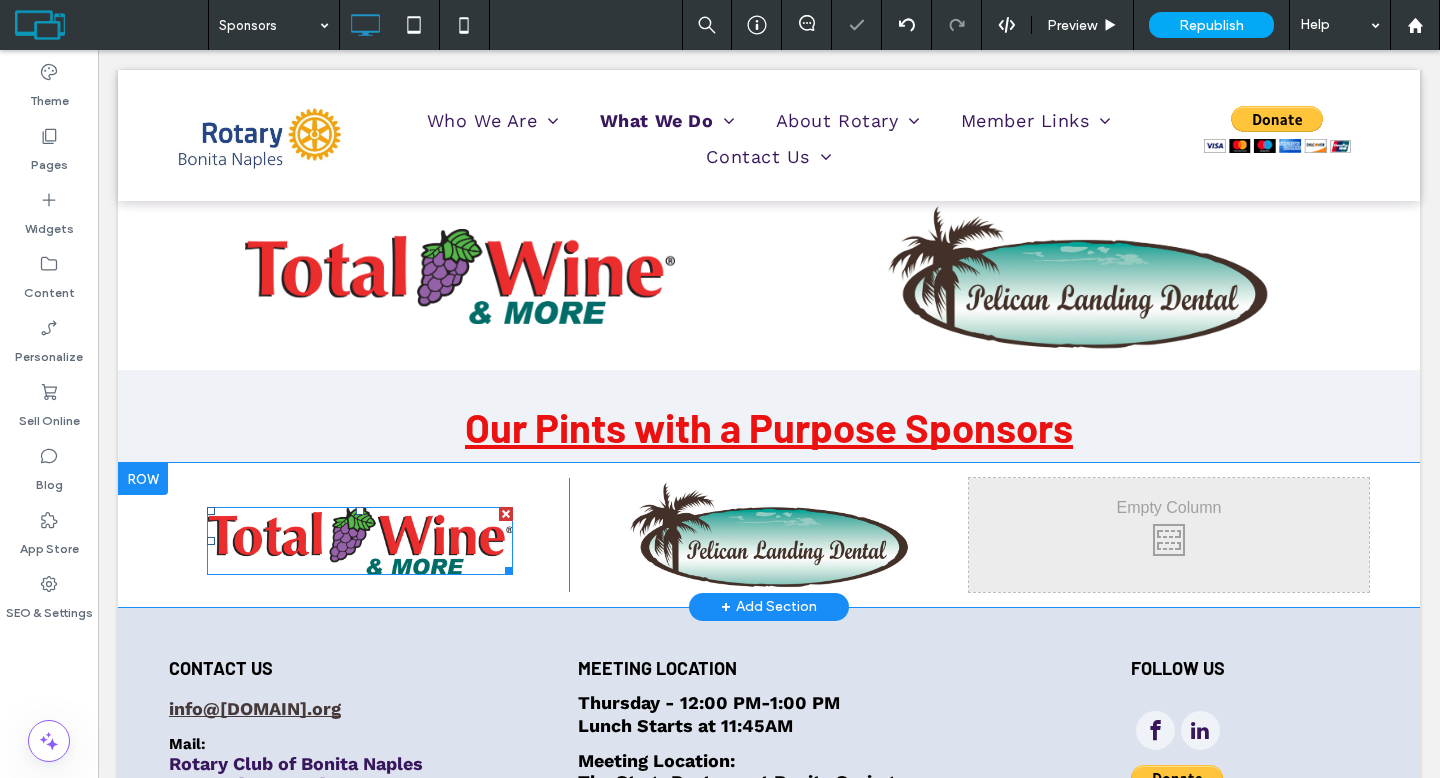 click at bounding box center (360, 541) 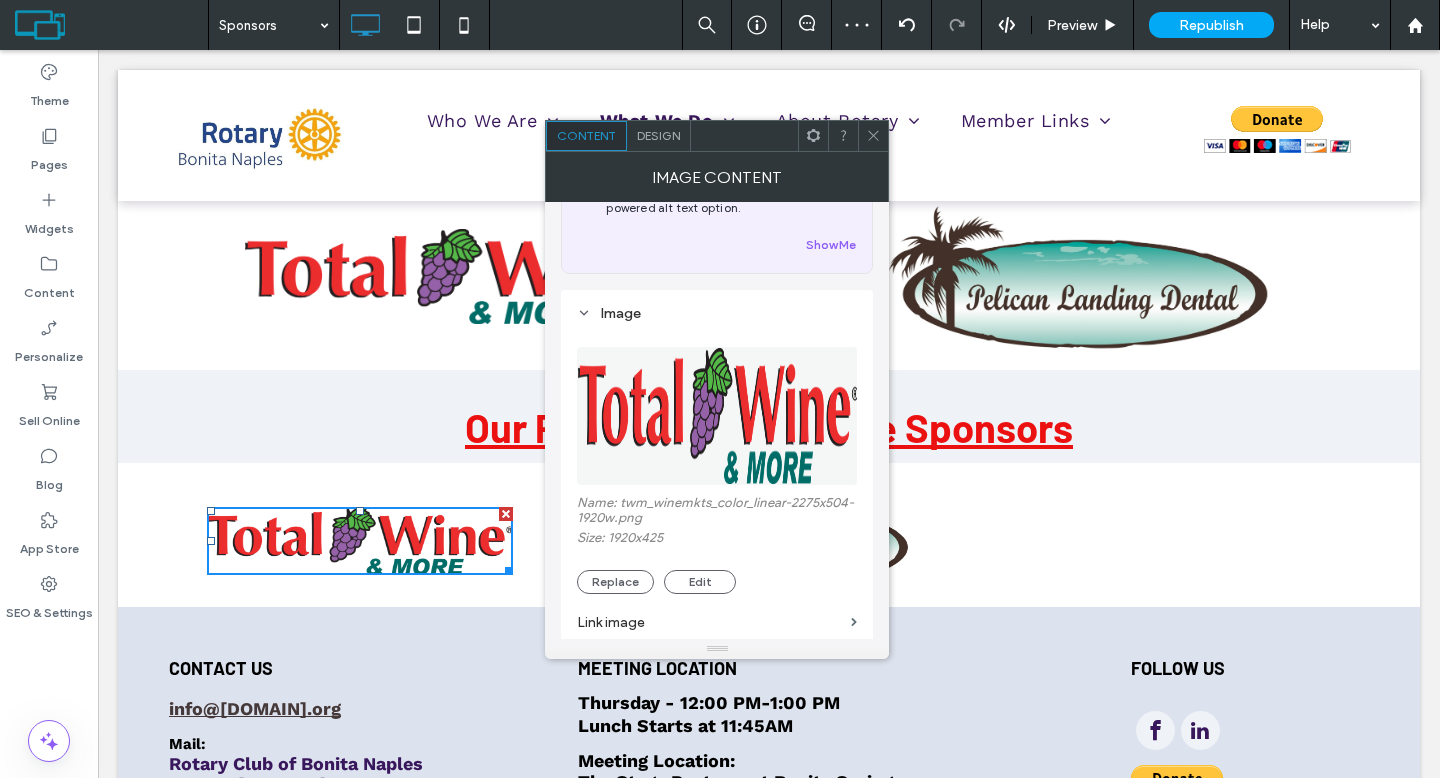 scroll, scrollTop: 166, scrollLeft: 0, axis: vertical 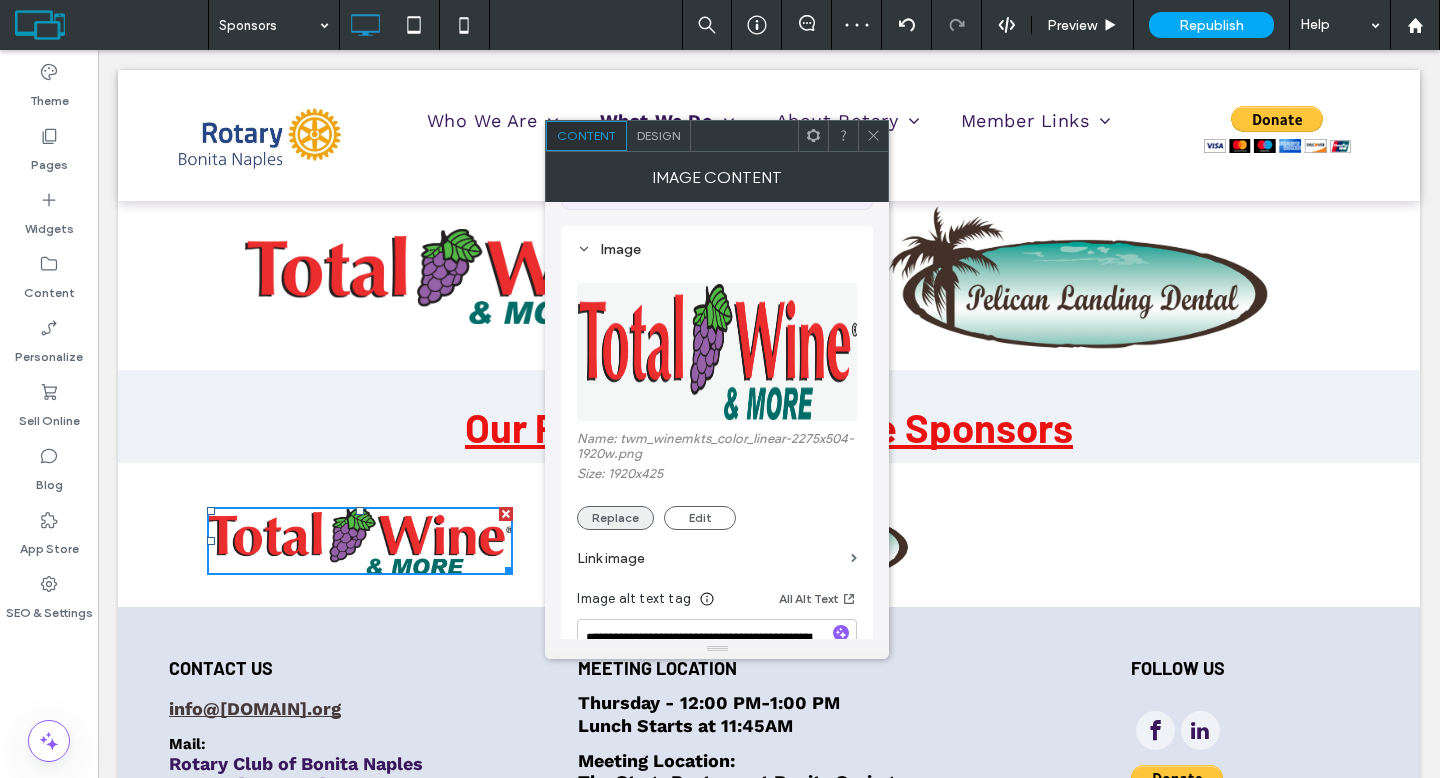 click on "Replace" at bounding box center (615, 518) 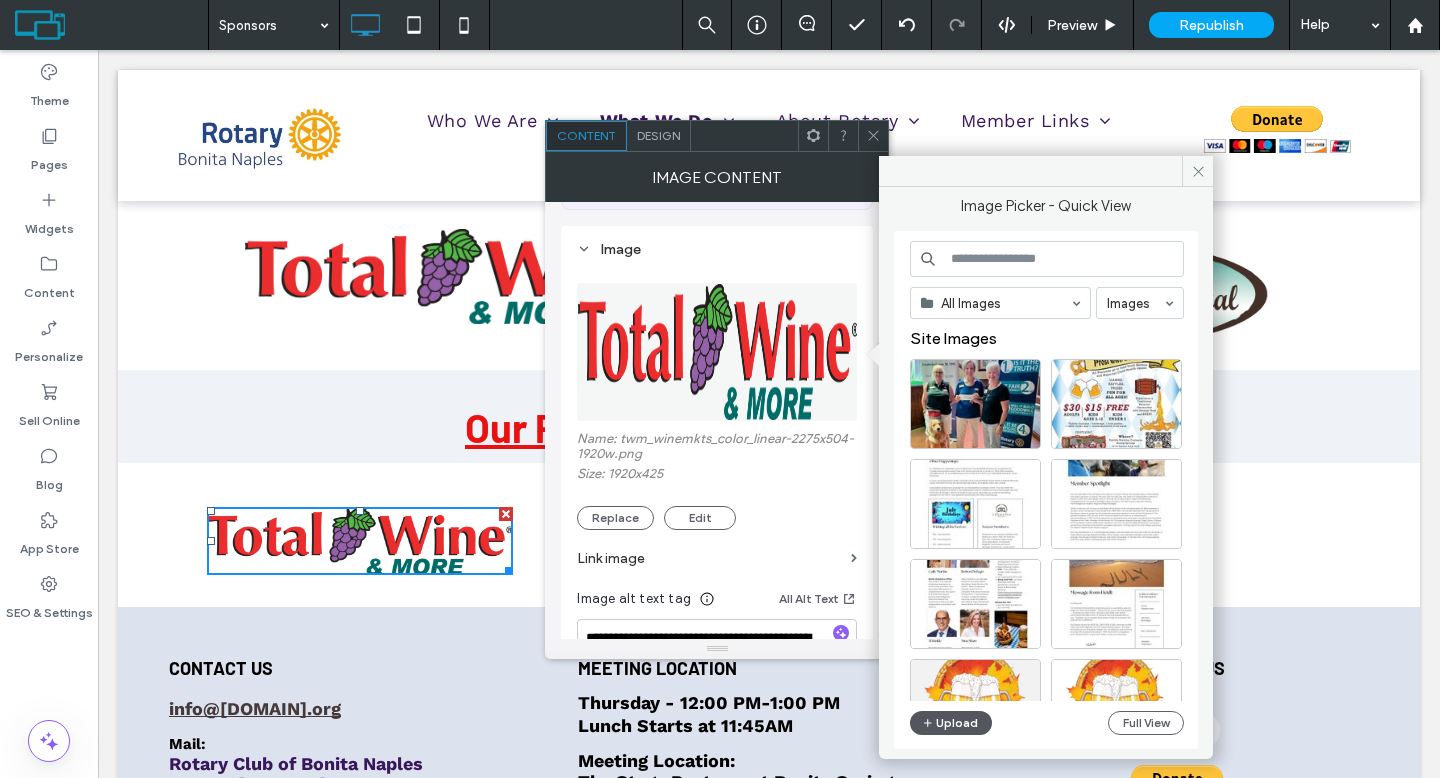 click on "Upload" at bounding box center [951, 723] 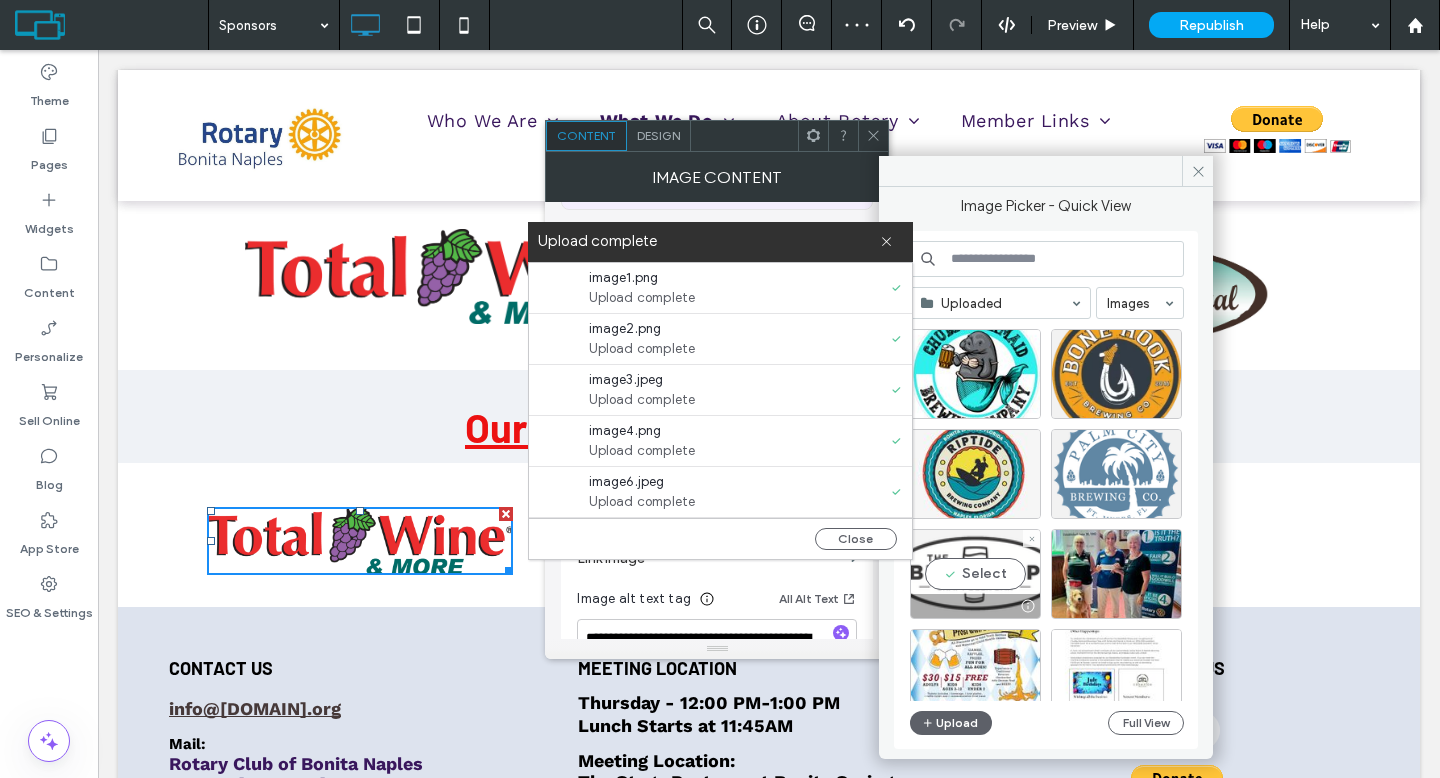 click on "Select" at bounding box center (975, 574) 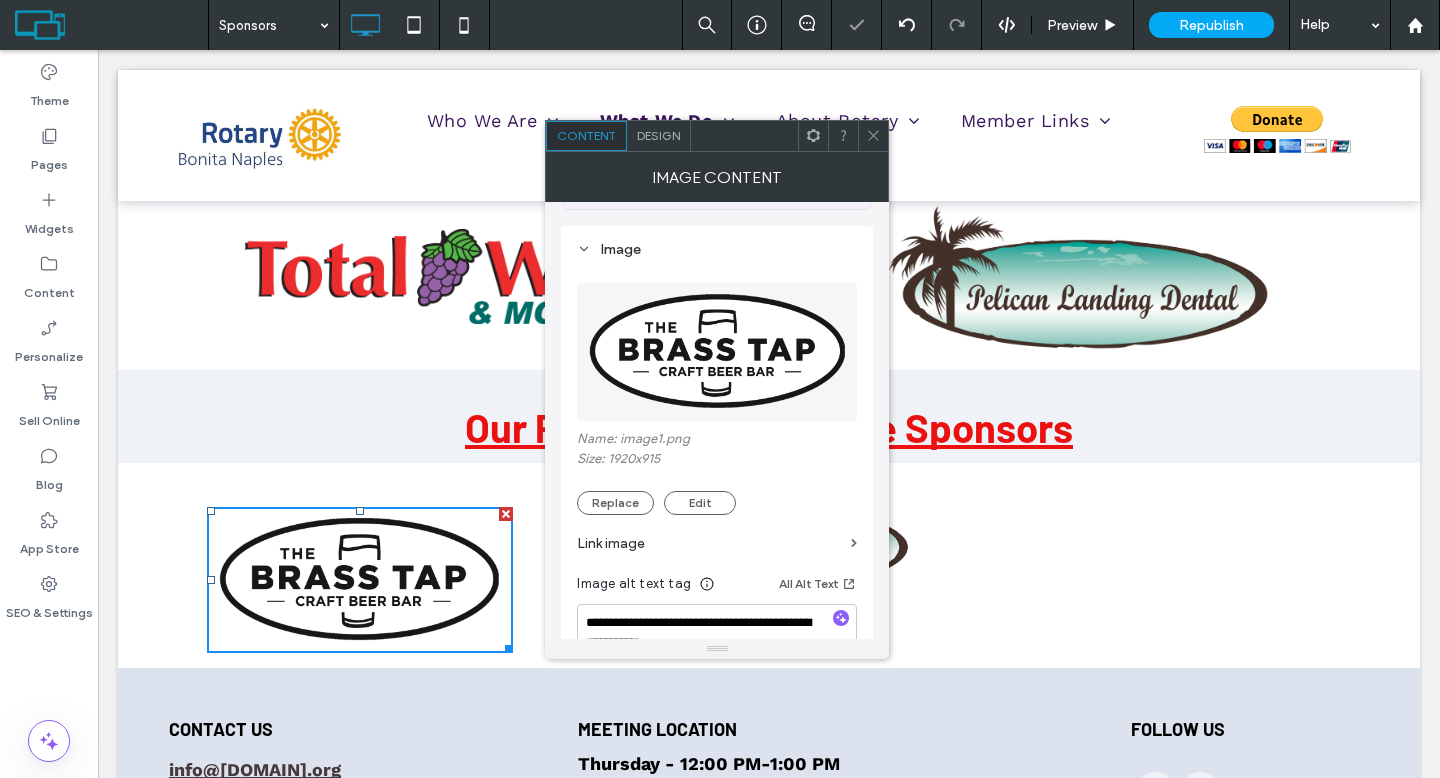 click 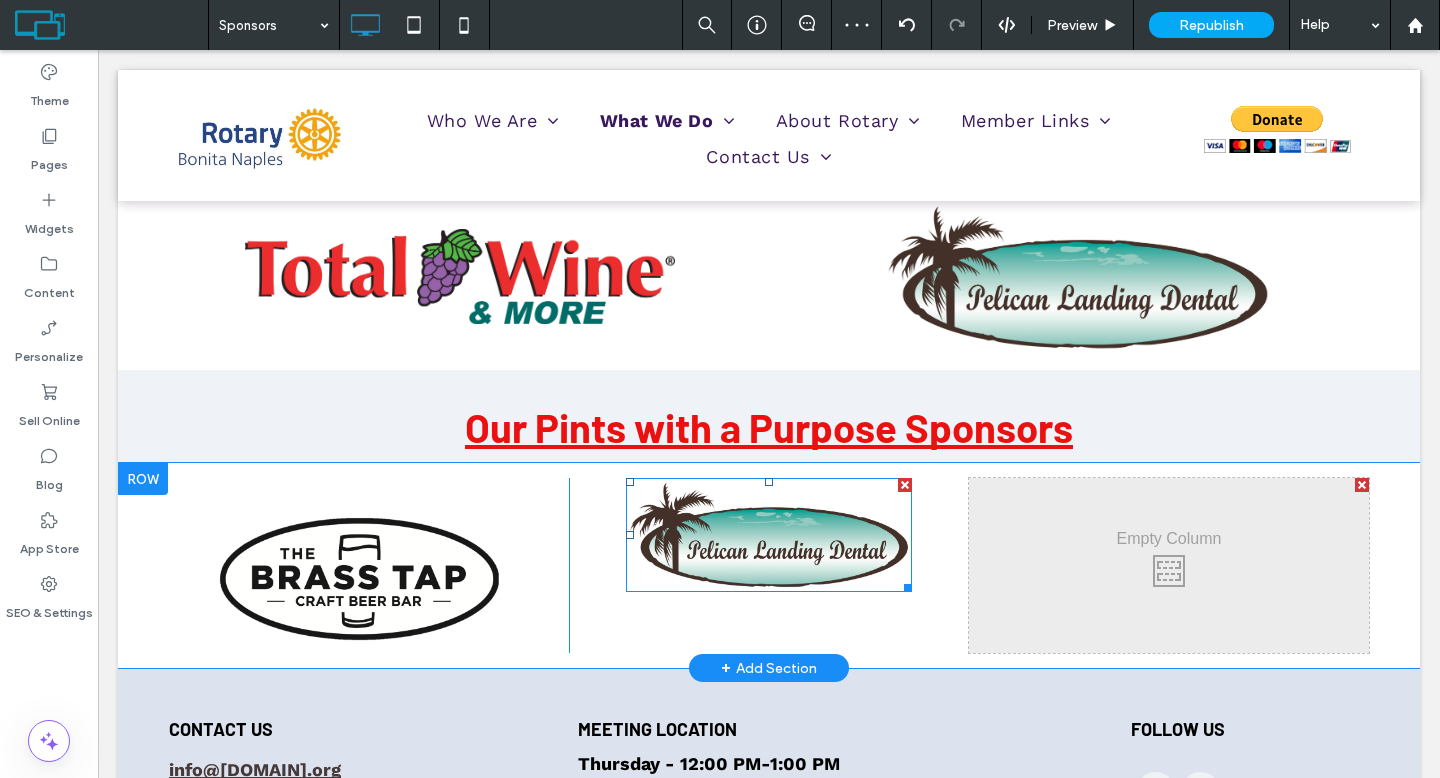 click at bounding box center [769, 535] 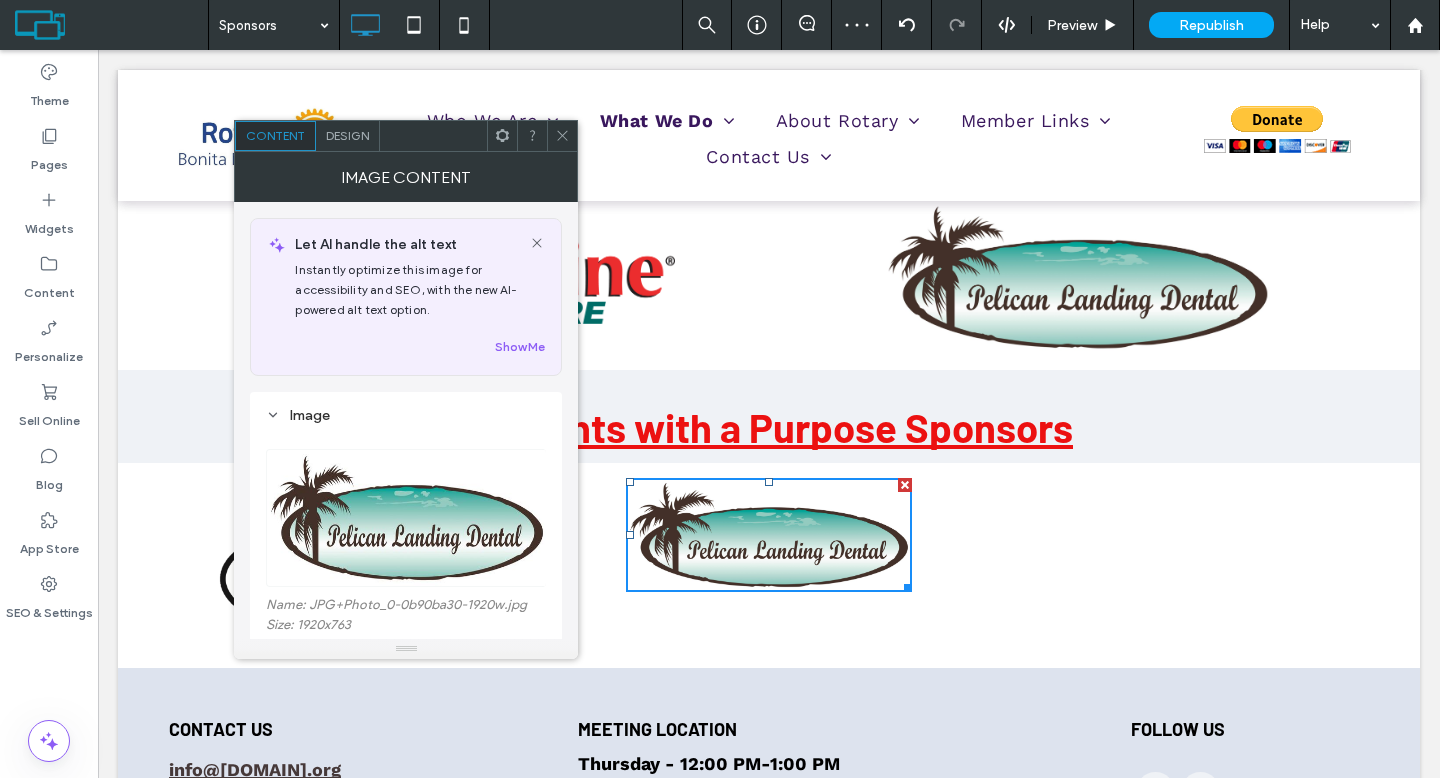 scroll, scrollTop: 358, scrollLeft: 0, axis: vertical 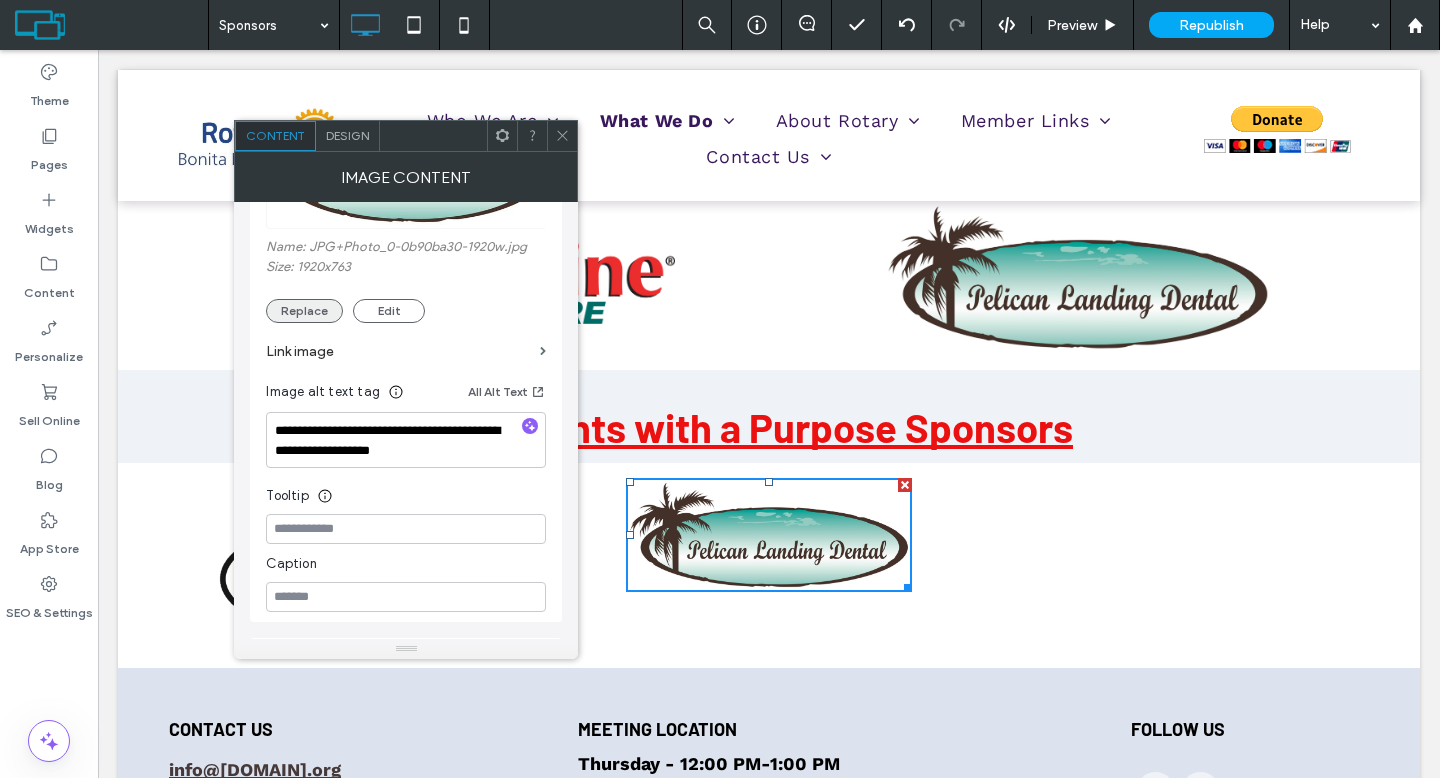 click on "Replace" at bounding box center [304, 311] 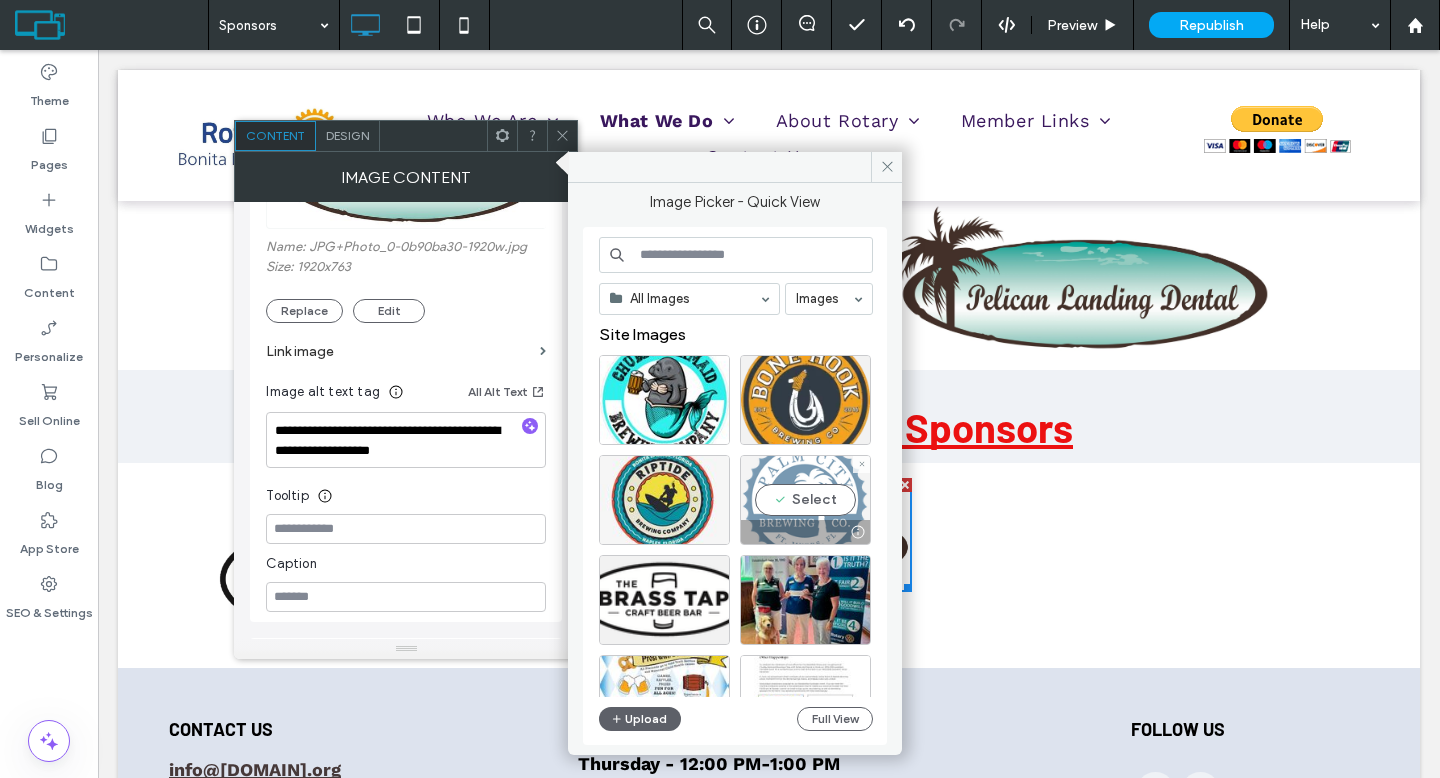 click on "Select" at bounding box center (805, 500) 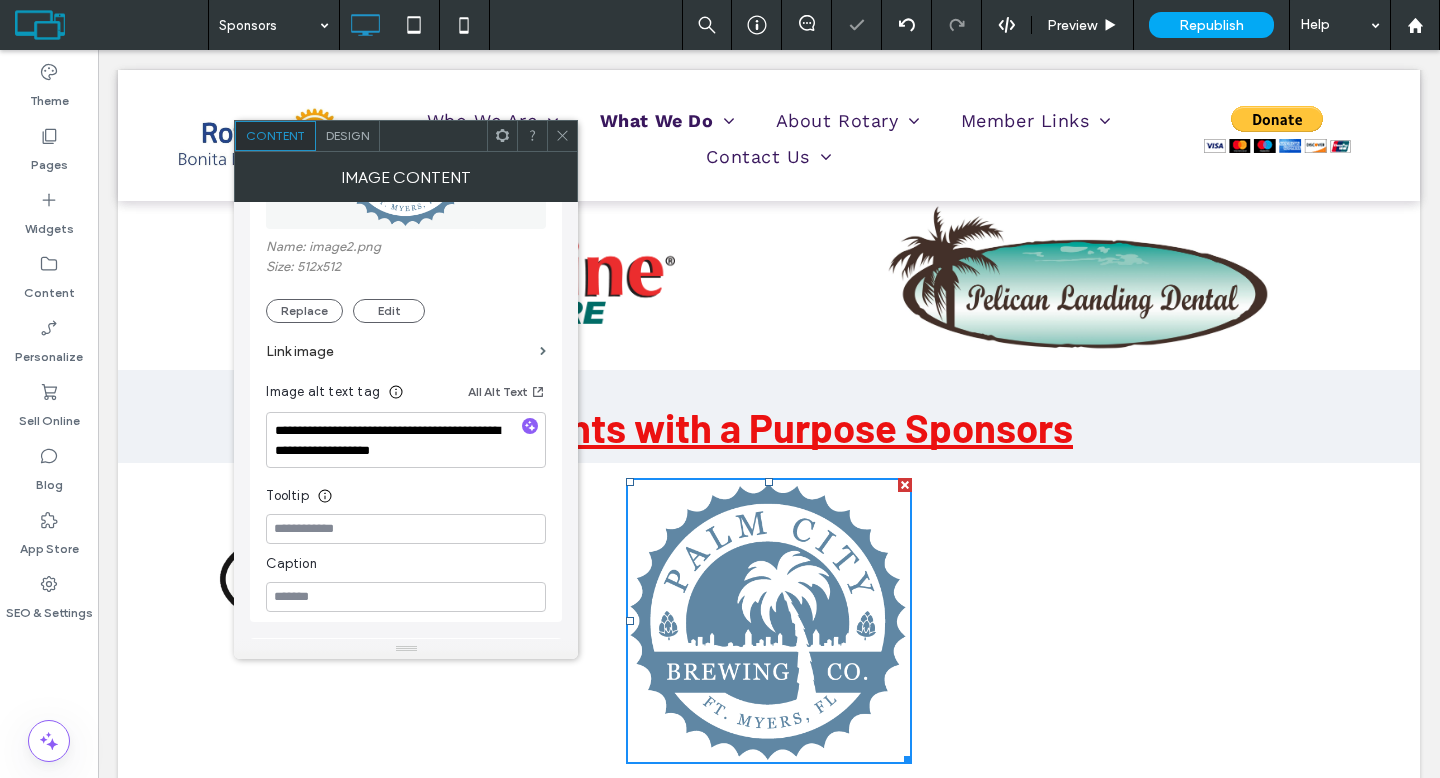 click 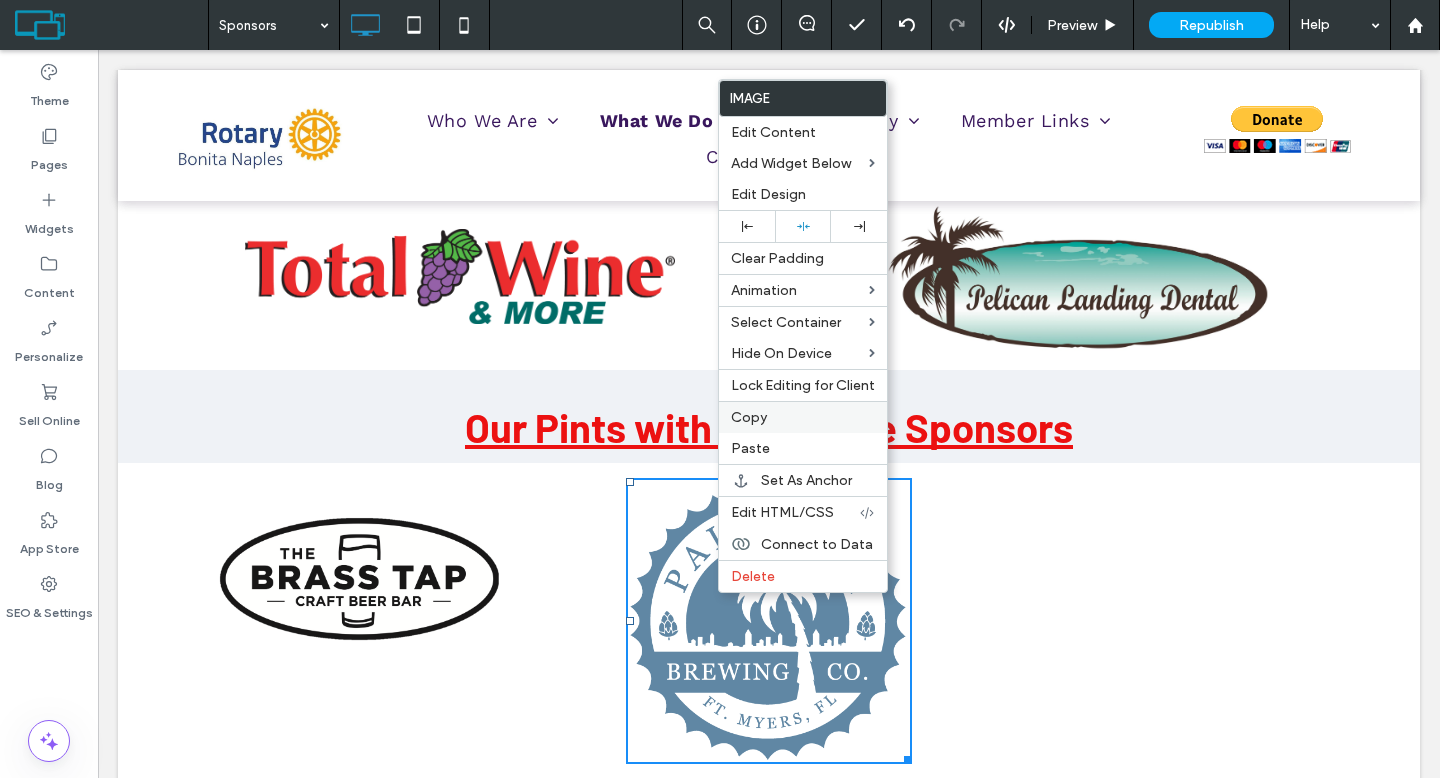 click on "Copy" at bounding box center [803, 417] 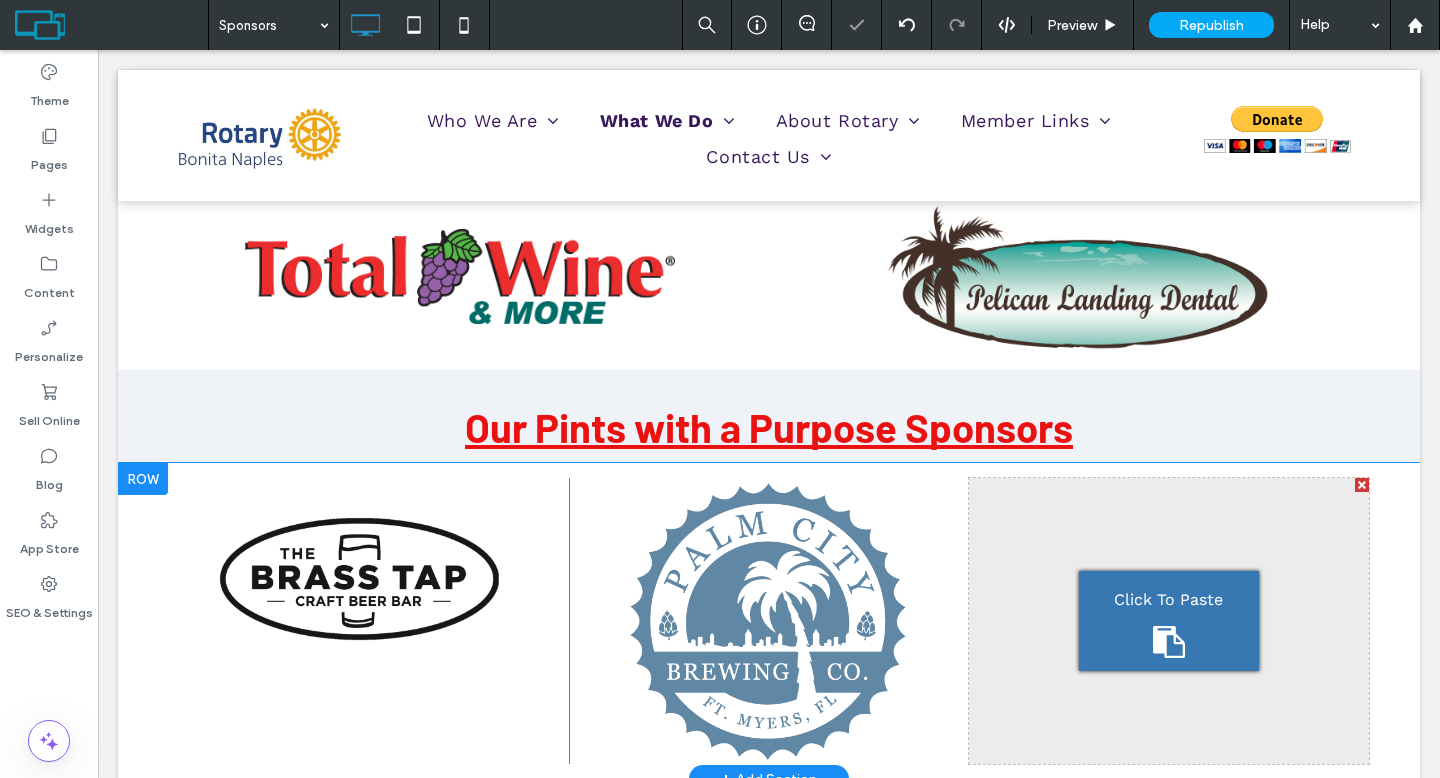 click on "Click To Paste" at bounding box center [1168, 600] 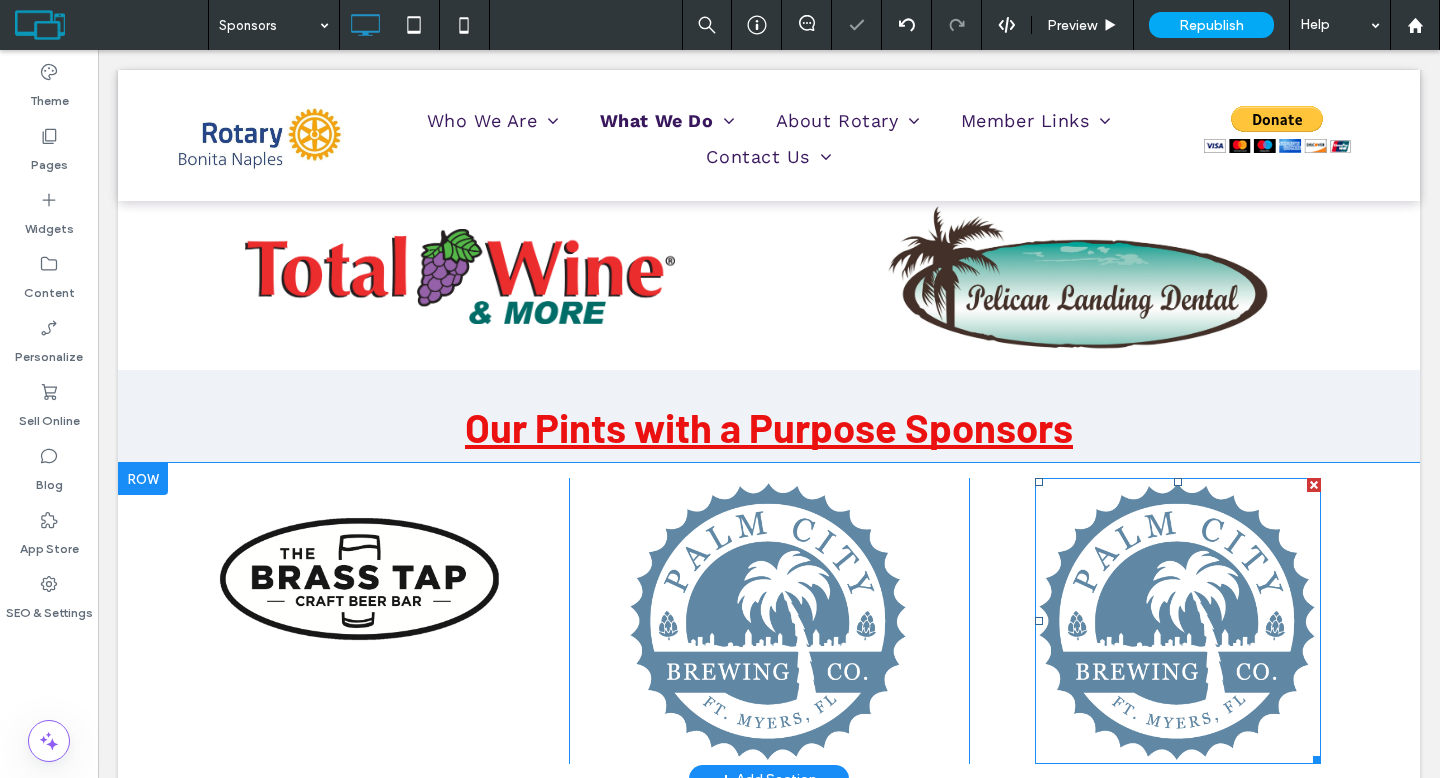 click at bounding box center (1178, 621) 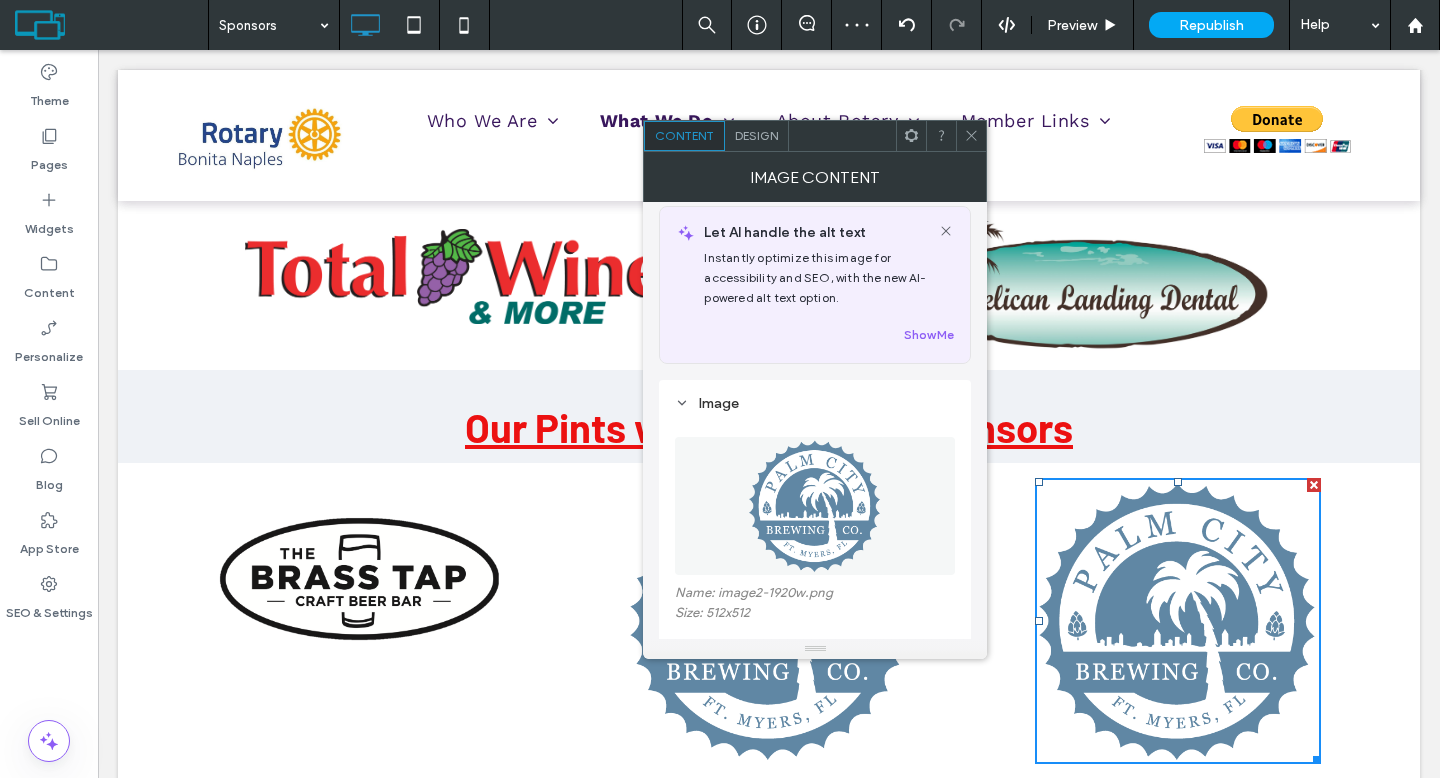 scroll, scrollTop: 30, scrollLeft: 0, axis: vertical 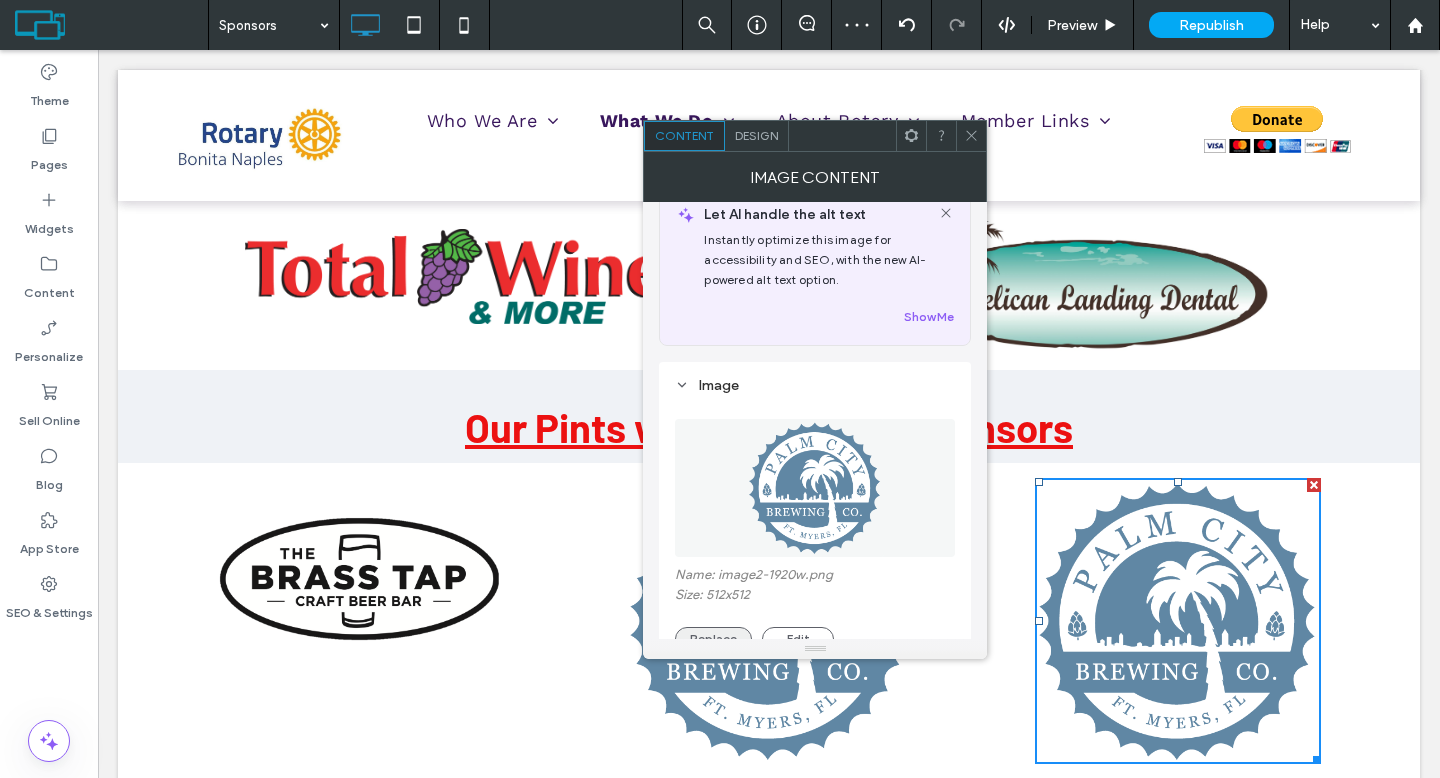 click on "Replace" at bounding box center [713, 639] 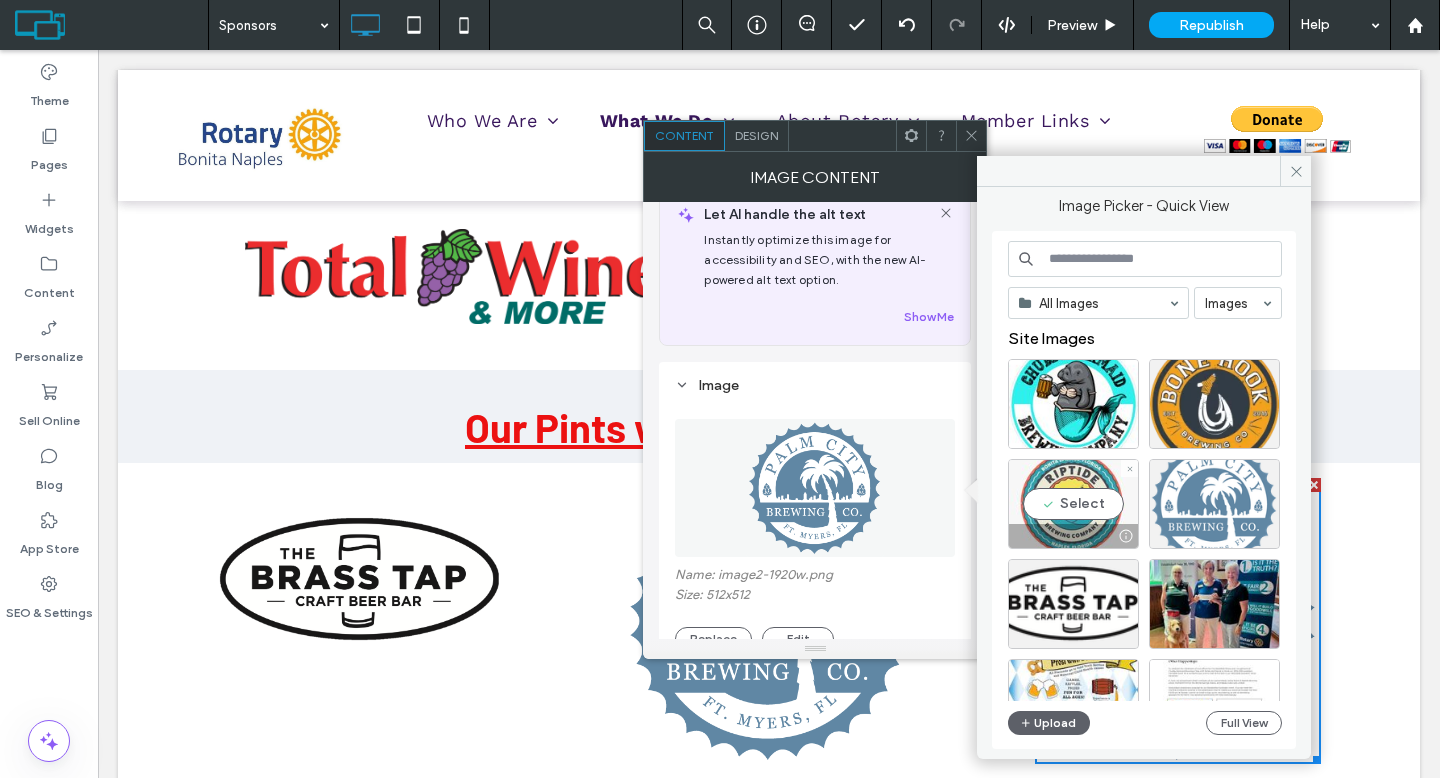click on "Select" at bounding box center (1073, 504) 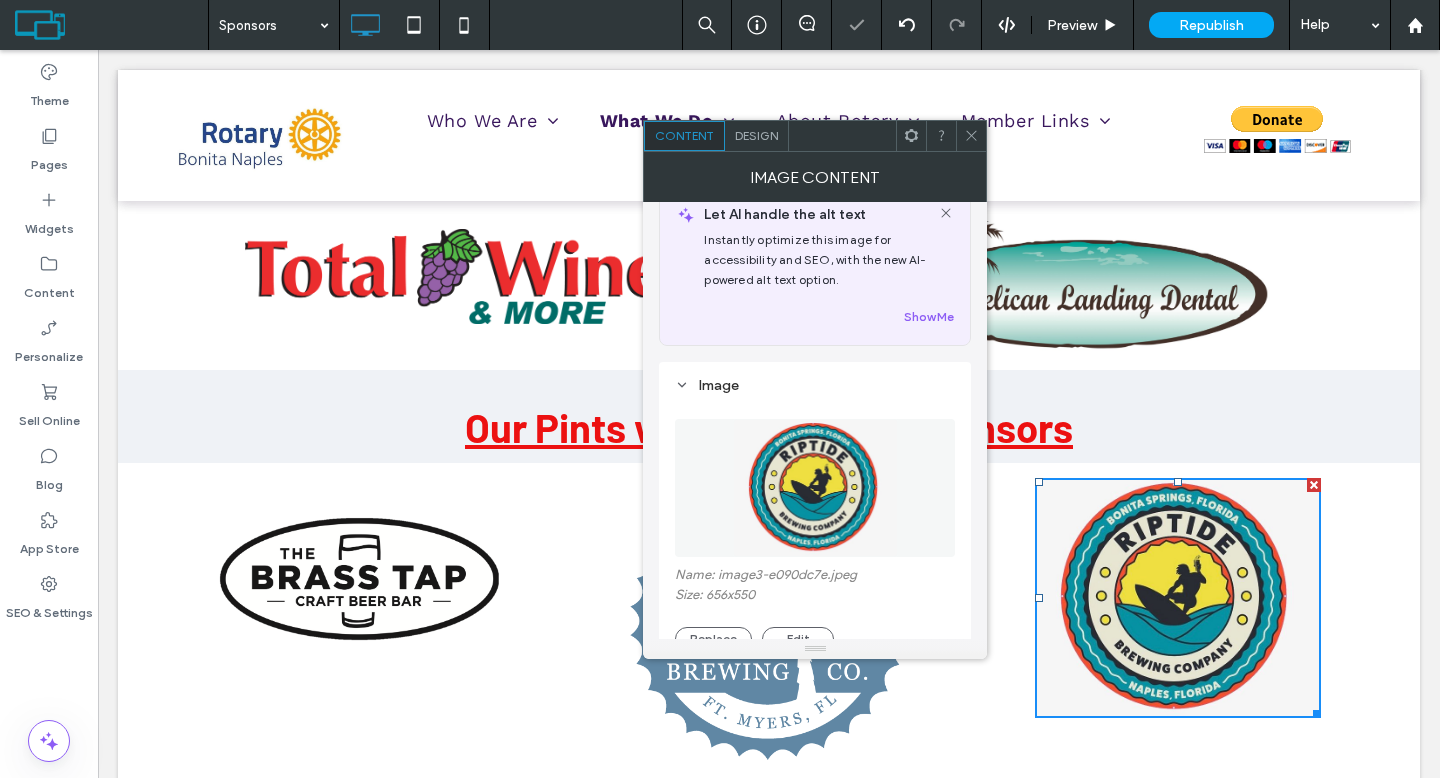 click at bounding box center (971, 136) 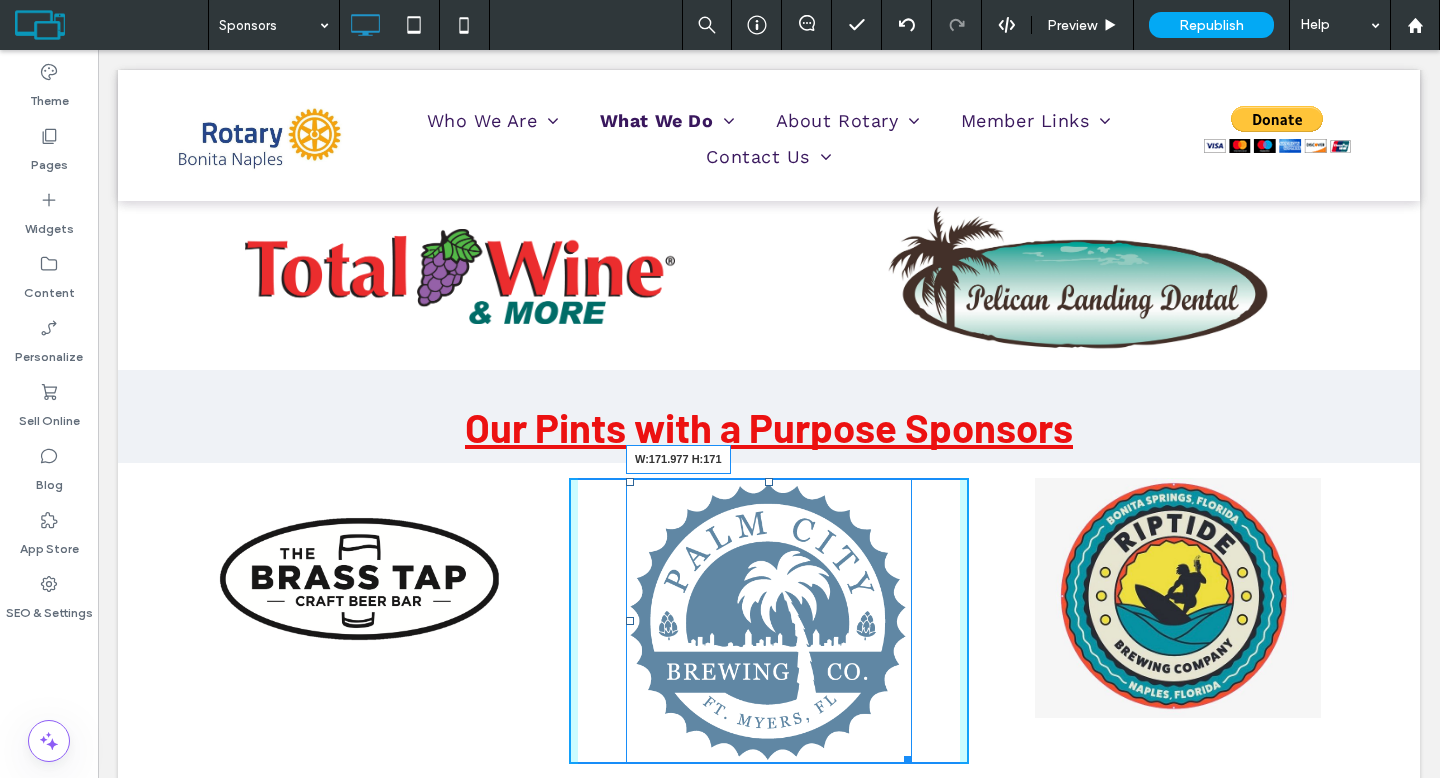 drag, startPoint x: 894, startPoint y: 745, endPoint x: 840, endPoint y: 661, distance: 99.8599 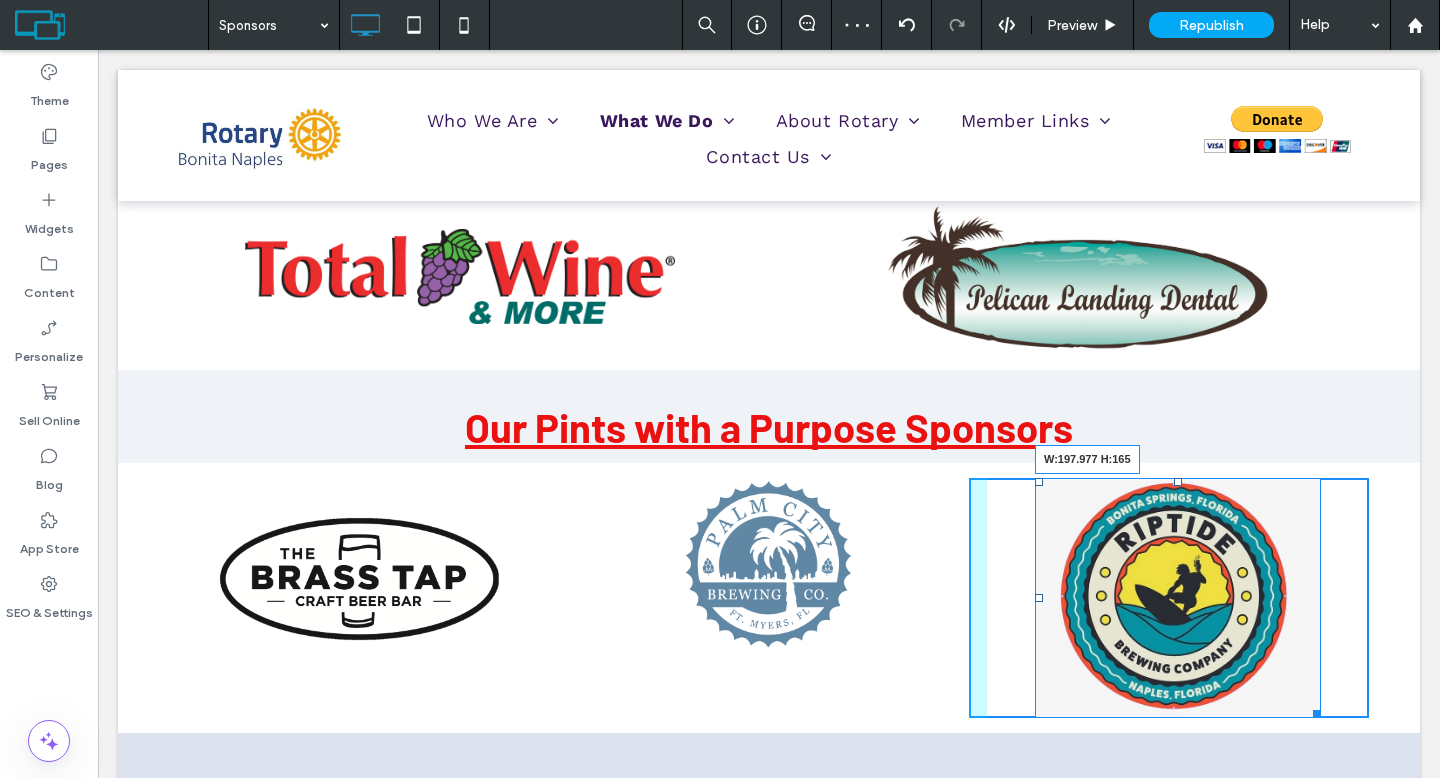 drag, startPoint x: 1301, startPoint y: 699, endPoint x: 1261, endPoint y: 650, distance: 63.25346 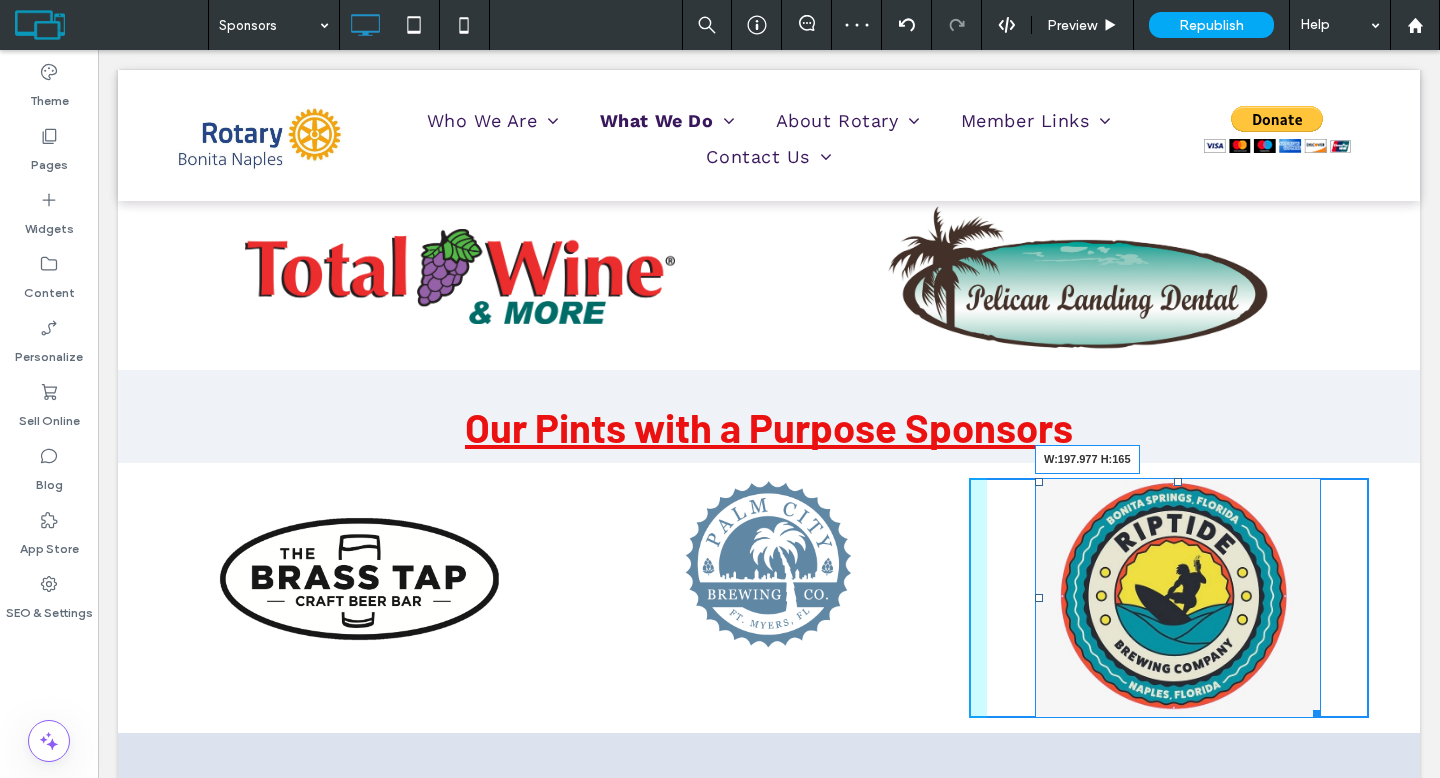 click on "Click To Paste     Click To Paste     W:197.977 H:165" at bounding box center [1169, 598] 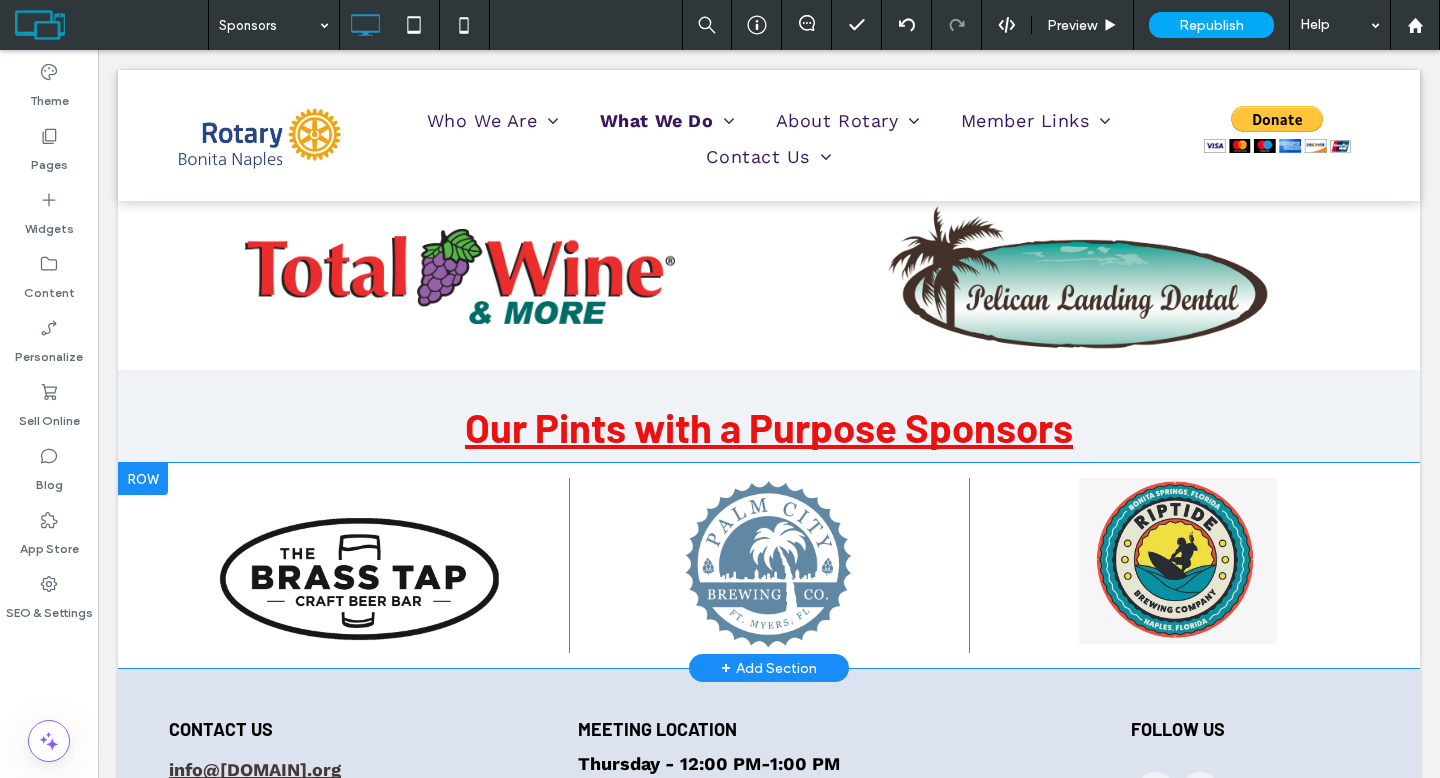 click at bounding box center [143, 479] 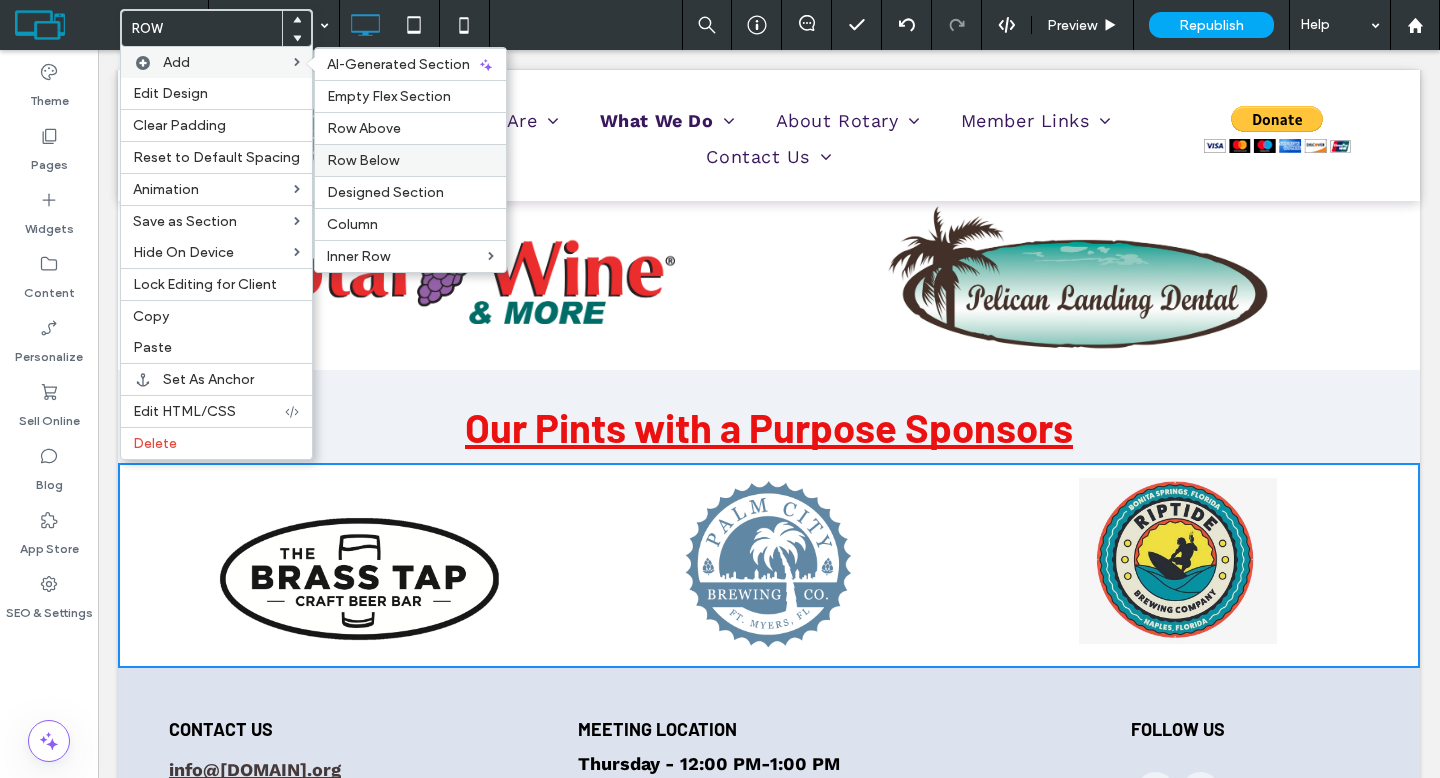 click on "Row Below" at bounding box center (363, 160) 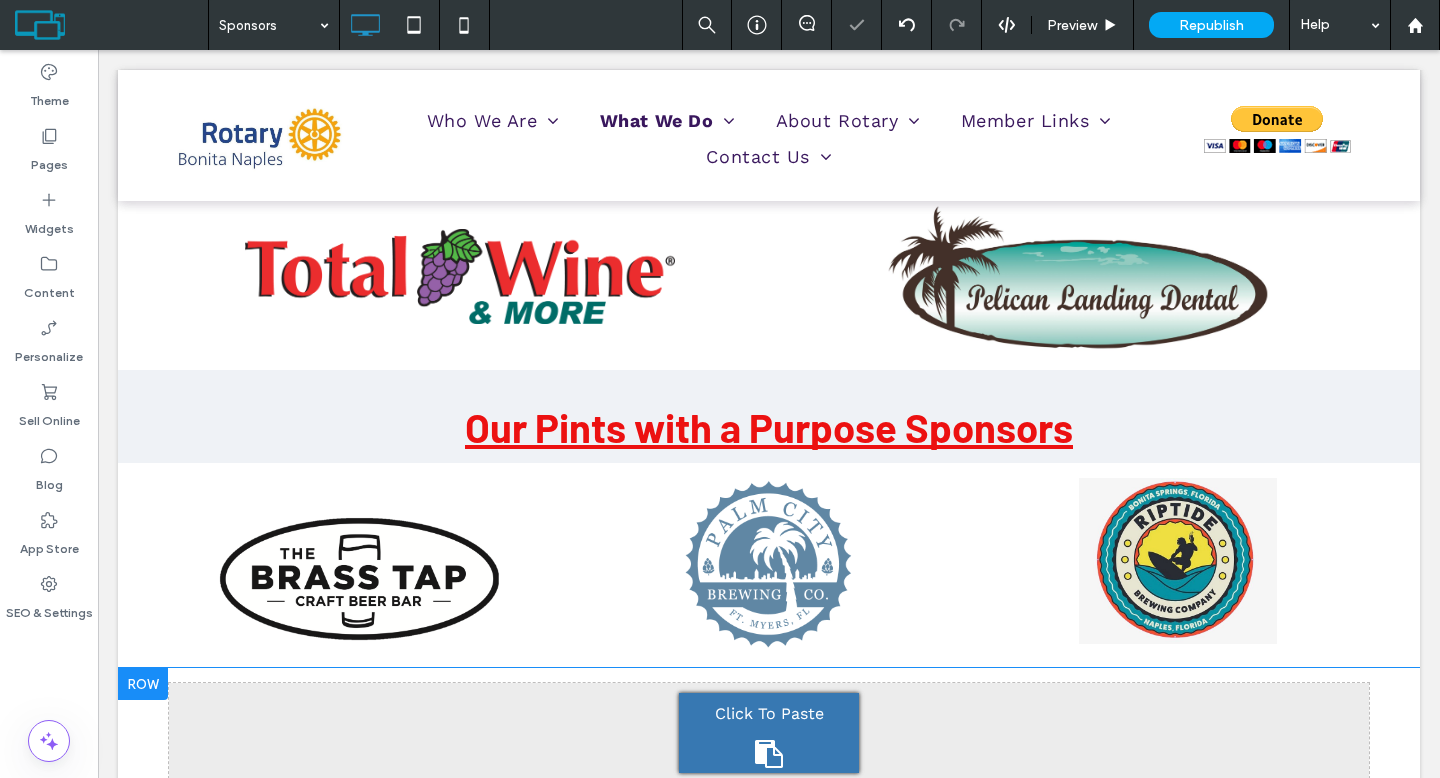 click at bounding box center [143, 684] 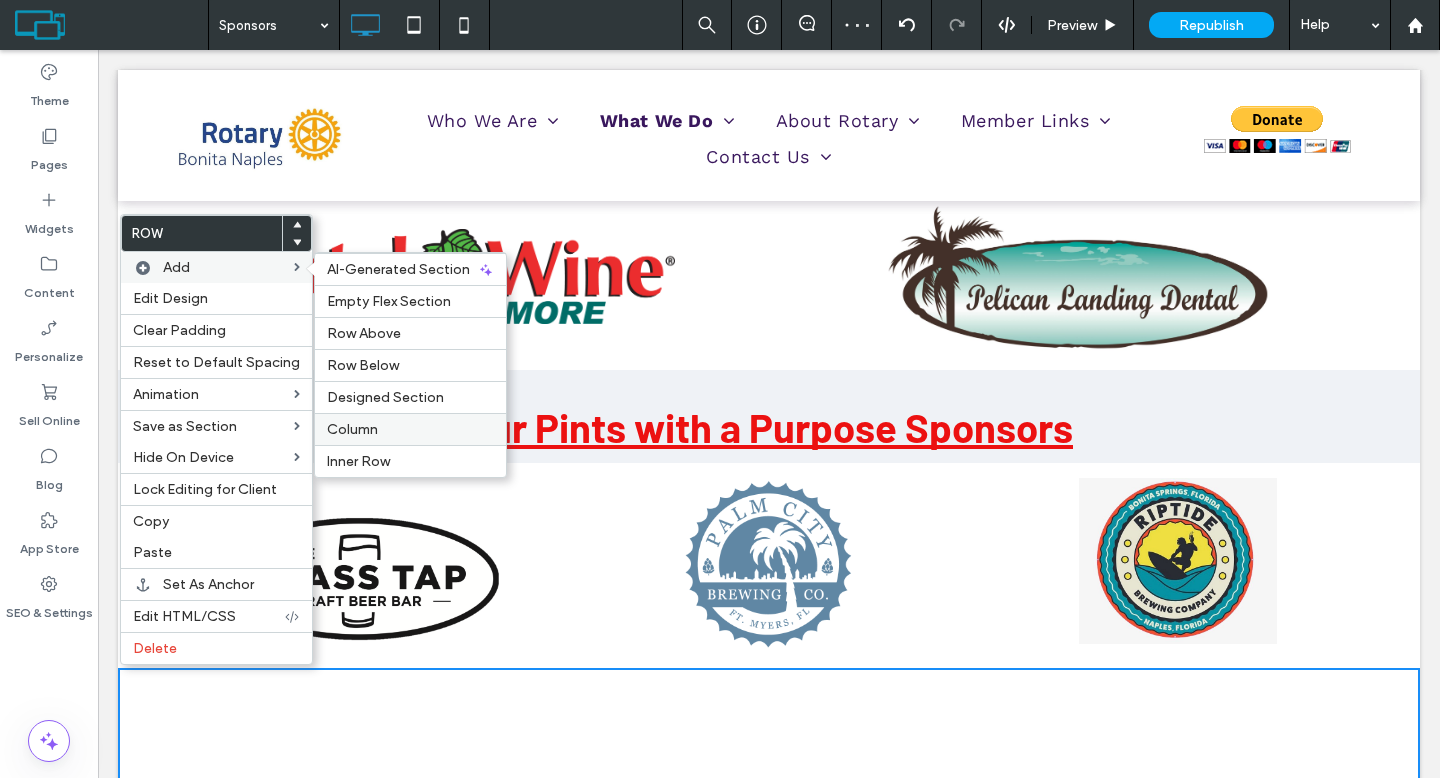 drag, startPoint x: 376, startPoint y: 428, endPoint x: 278, endPoint y: 377, distance: 110.47624 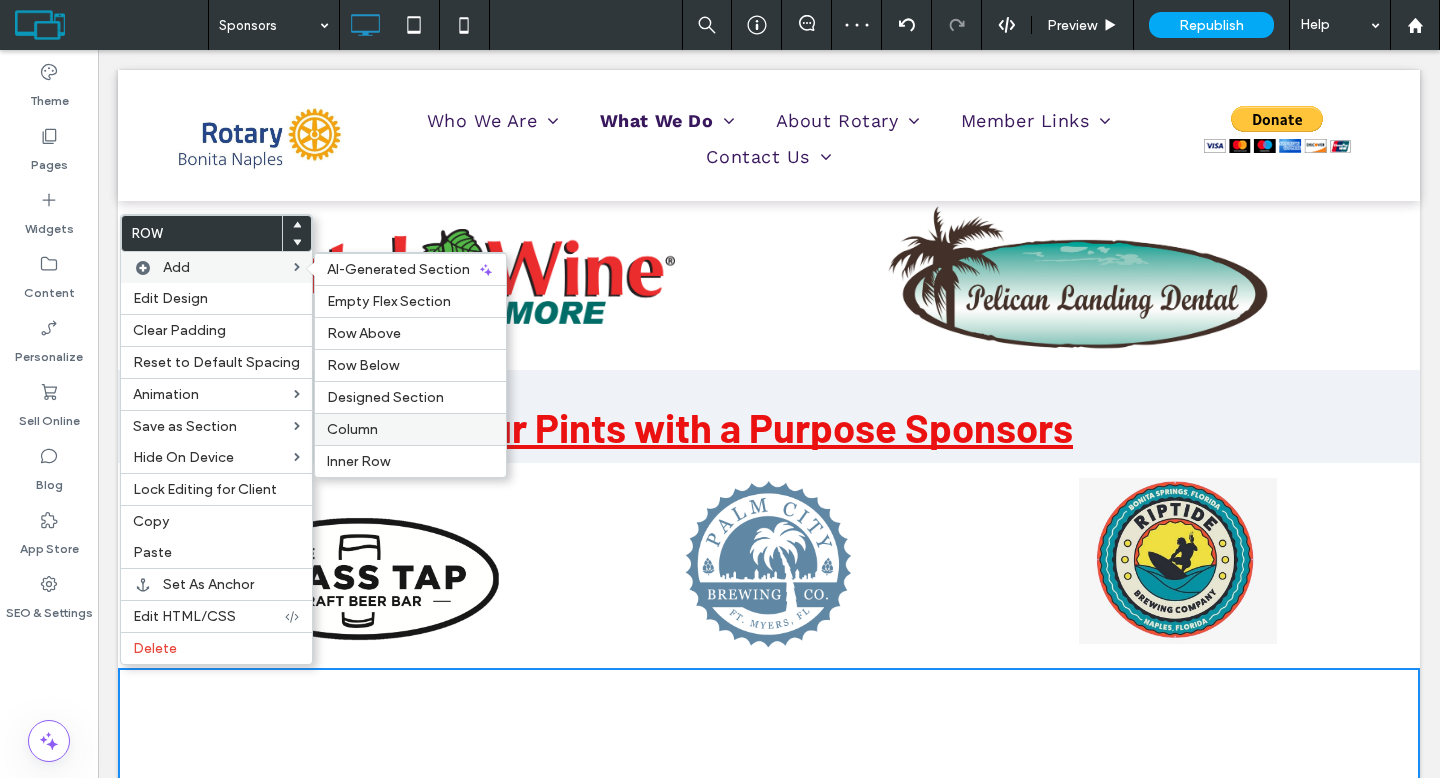 click on "Column" at bounding box center (410, 429) 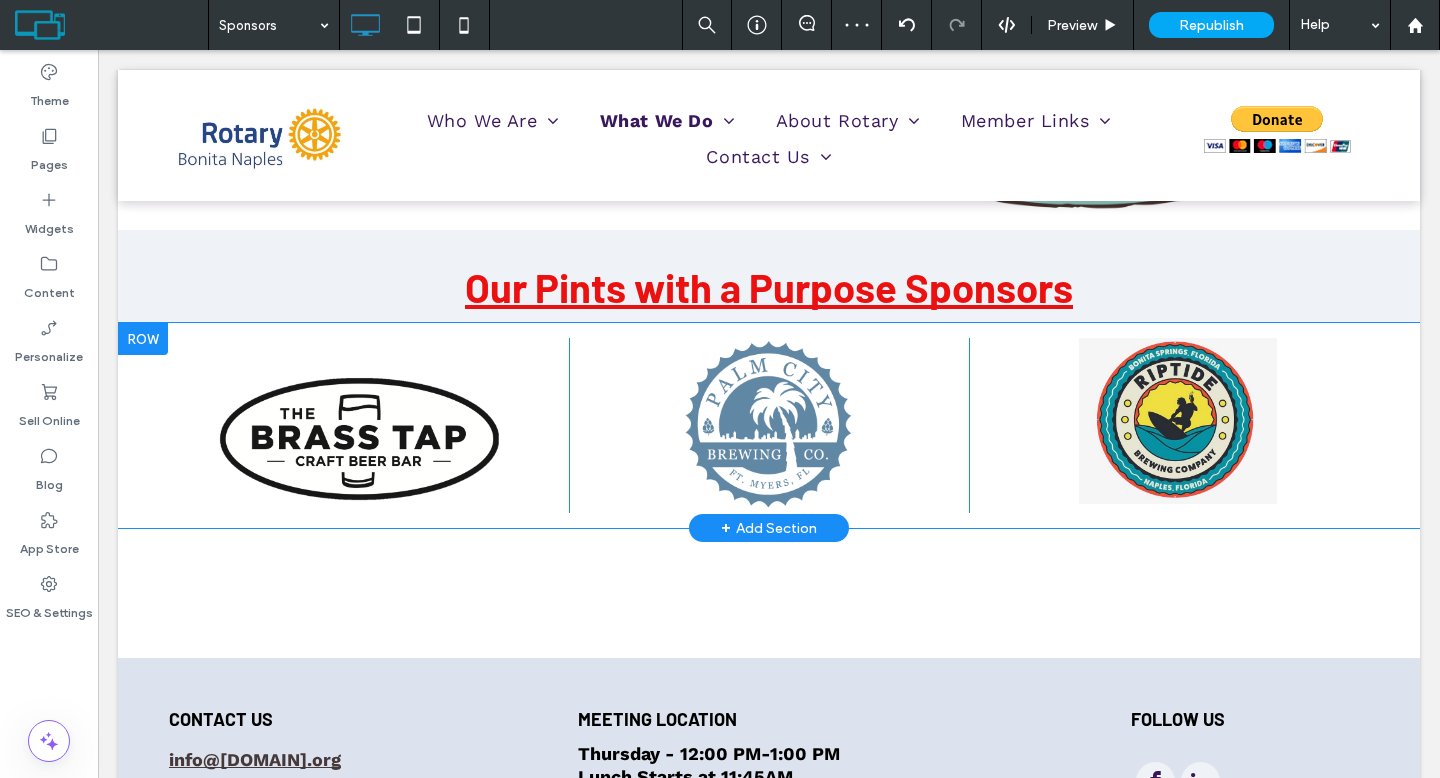 scroll, scrollTop: 1262, scrollLeft: 0, axis: vertical 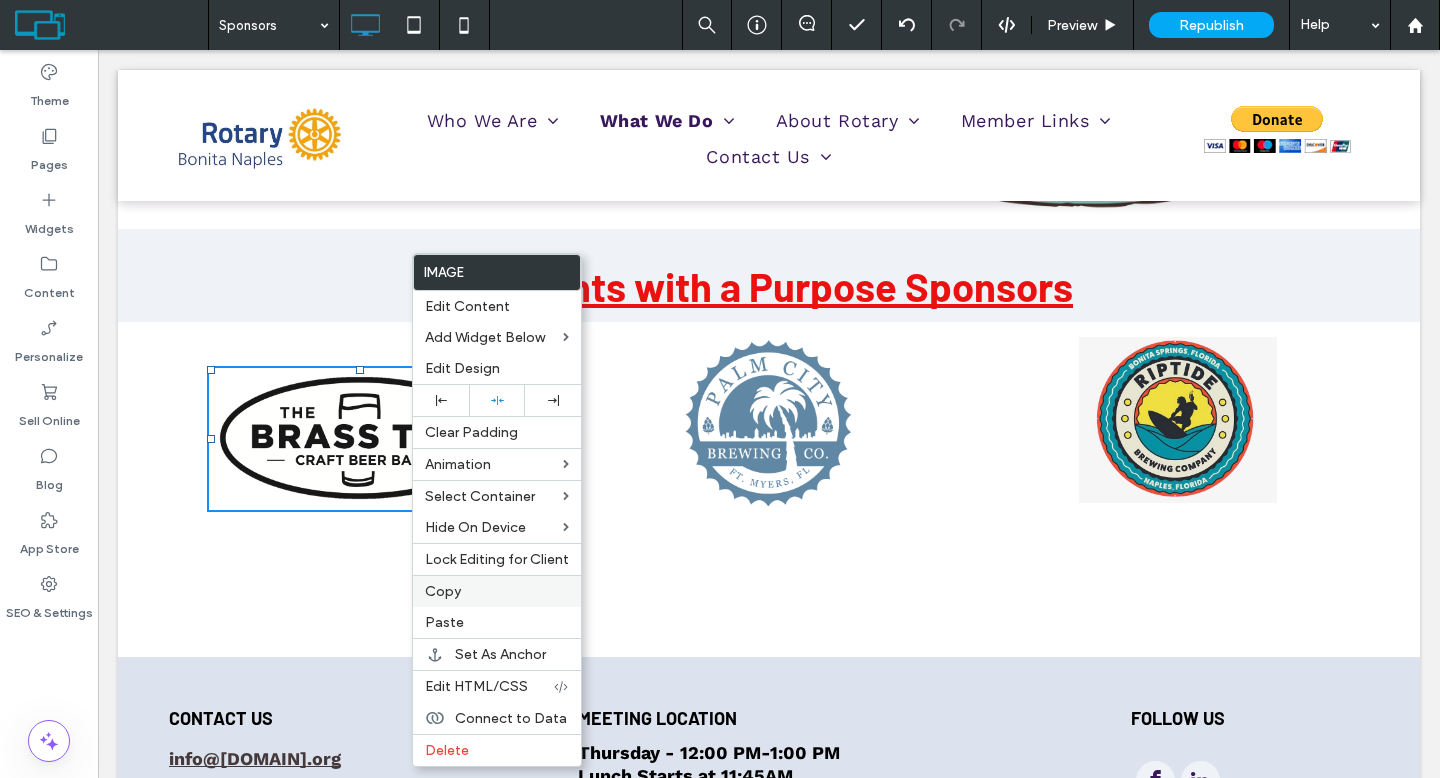 click on "Copy" at bounding box center (497, 591) 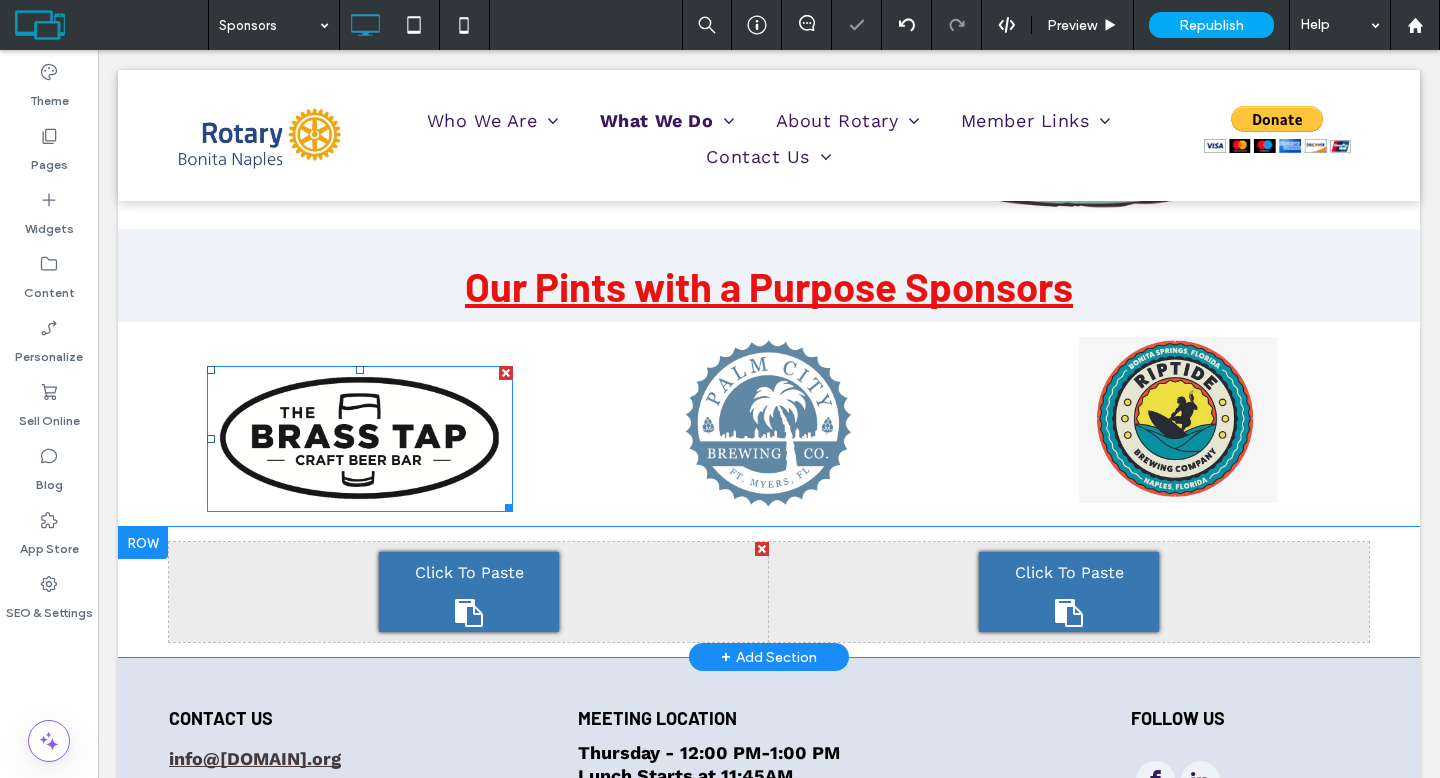 click on "Click To Paste" at bounding box center [469, 573] 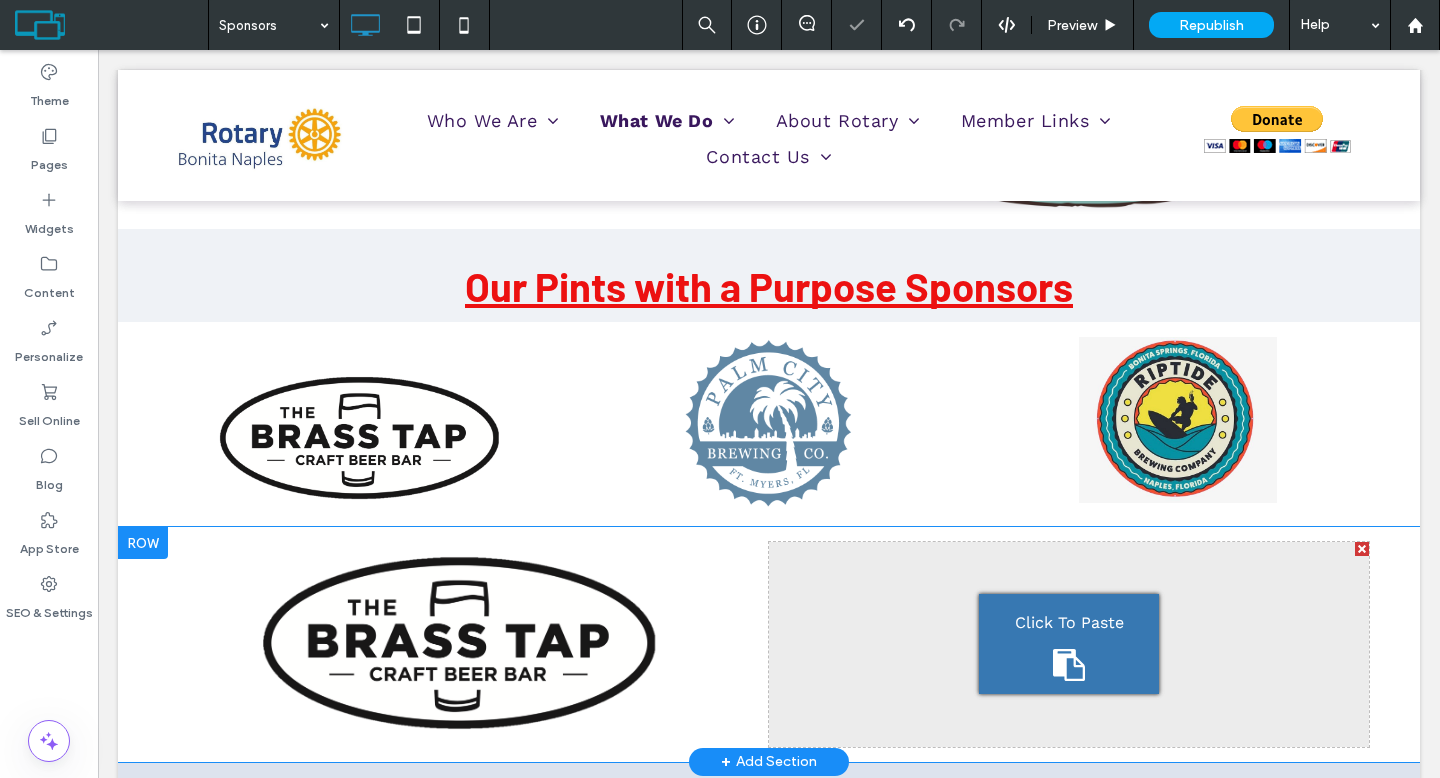click on "Click To Paste" at bounding box center [1069, 644] 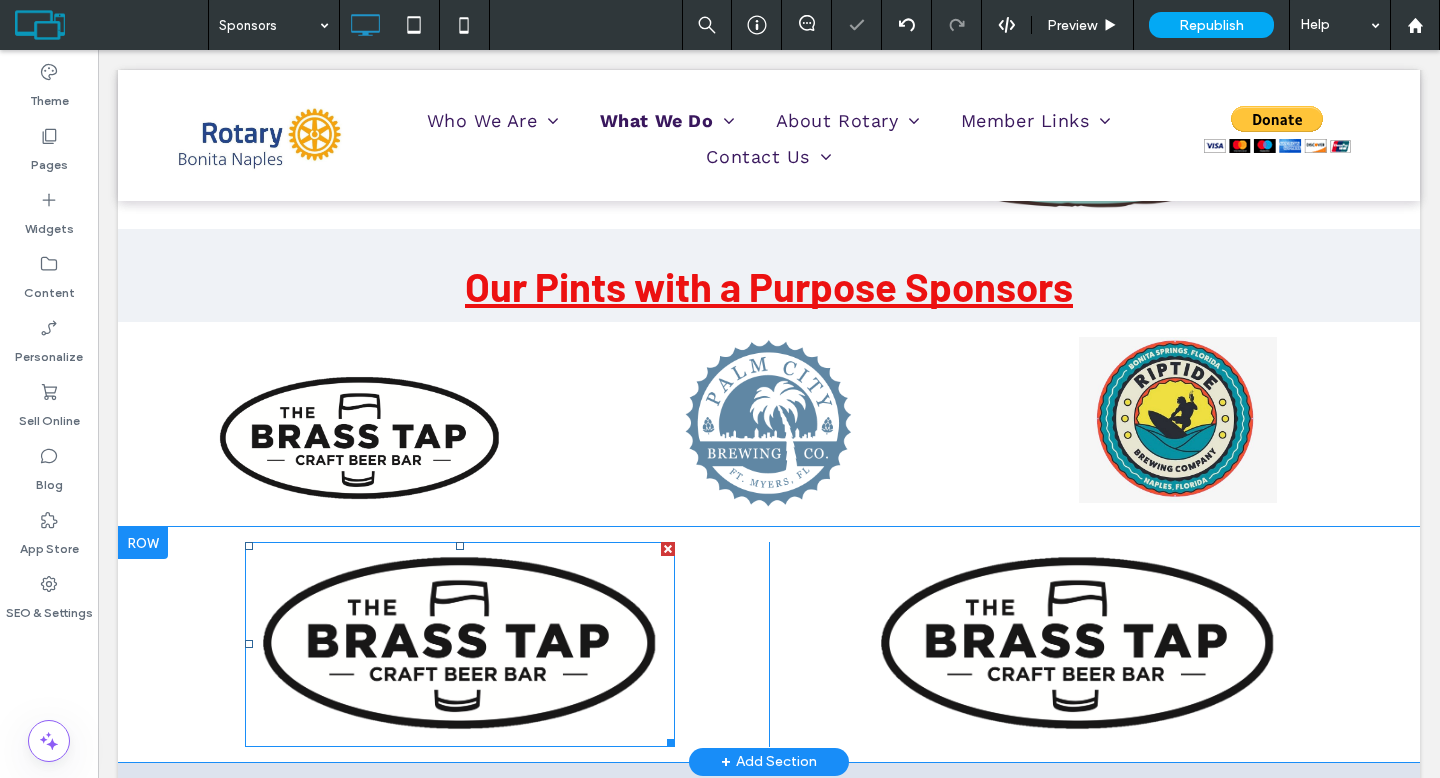 click at bounding box center [460, 644] 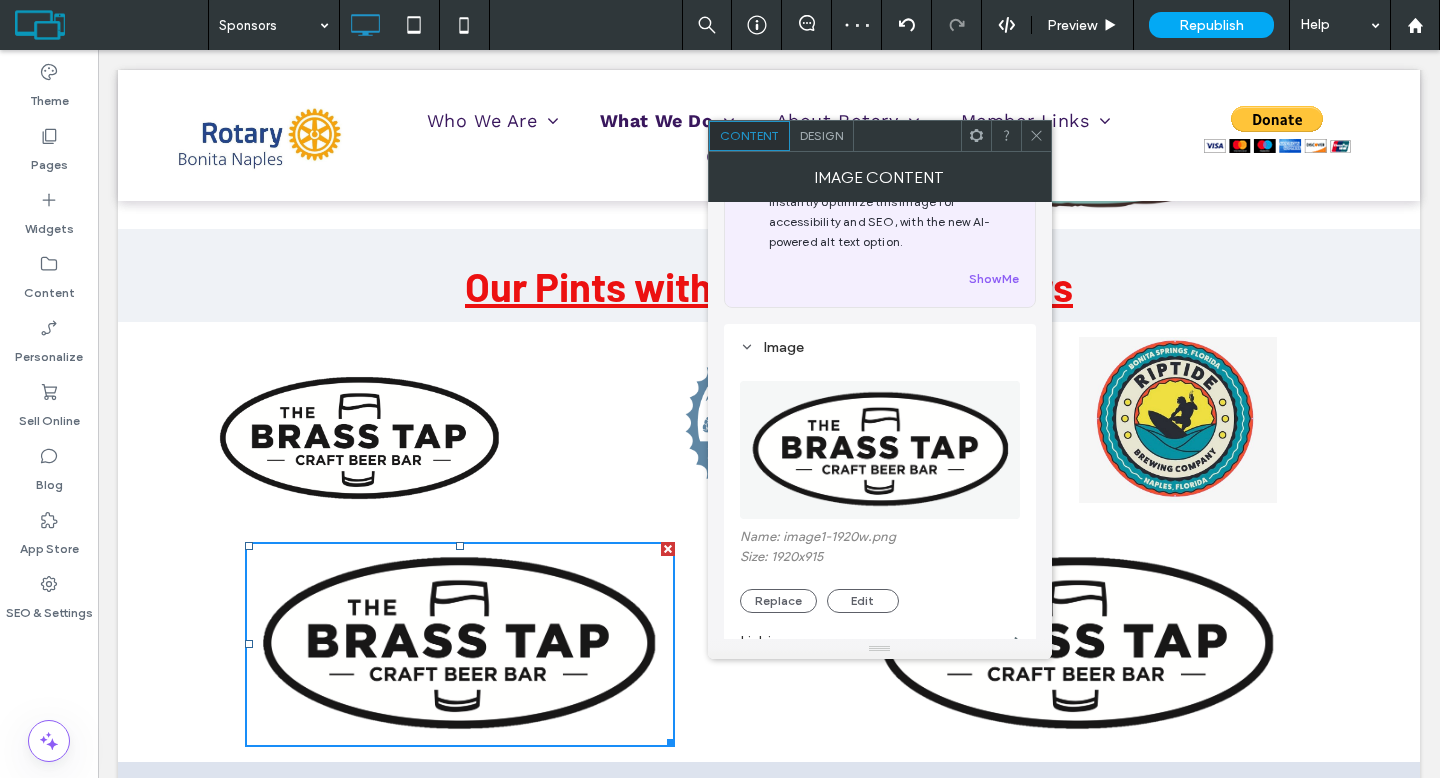 scroll, scrollTop: 155, scrollLeft: 0, axis: vertical 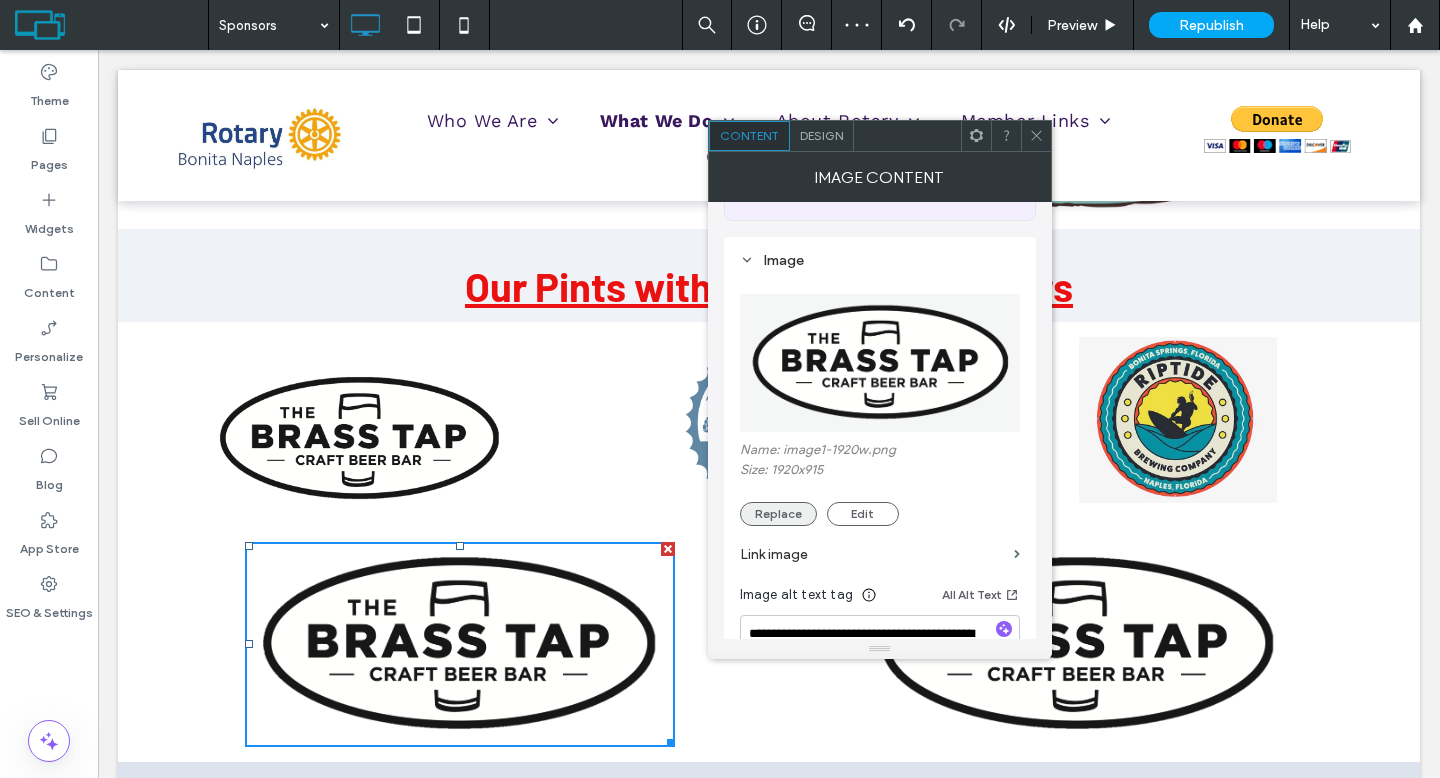 click on "Replace" at bounding box center [778, 514] 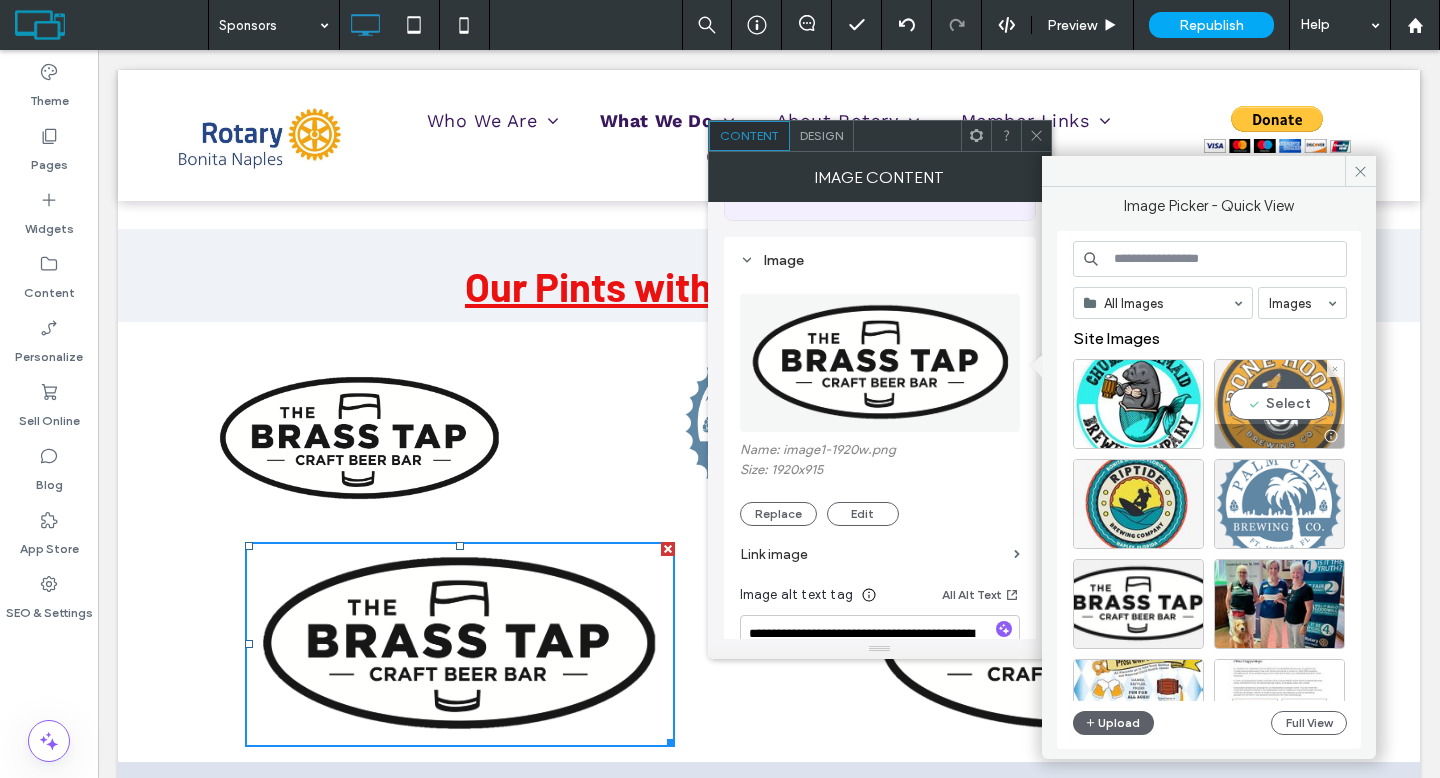 click on "Select" at bounding box center [1279, 404] 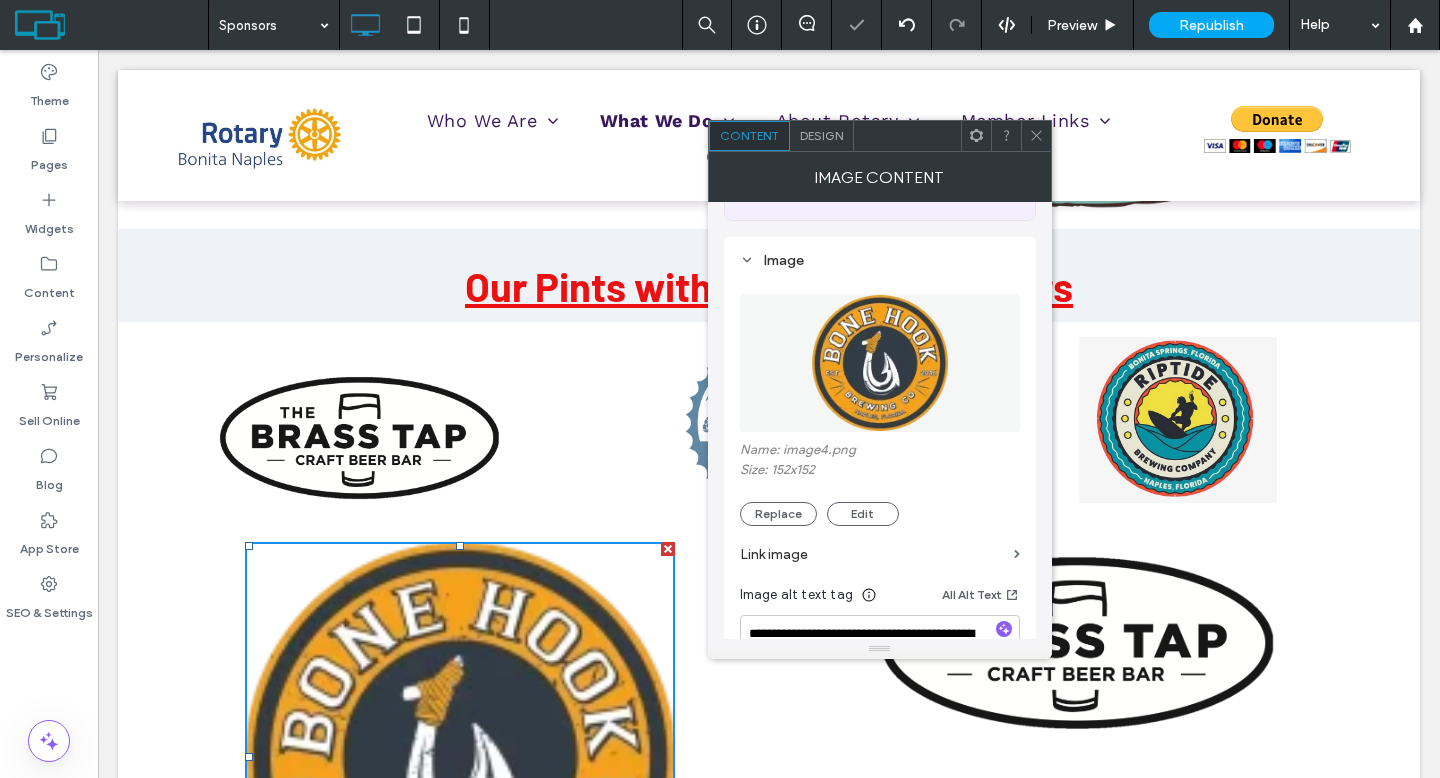 click 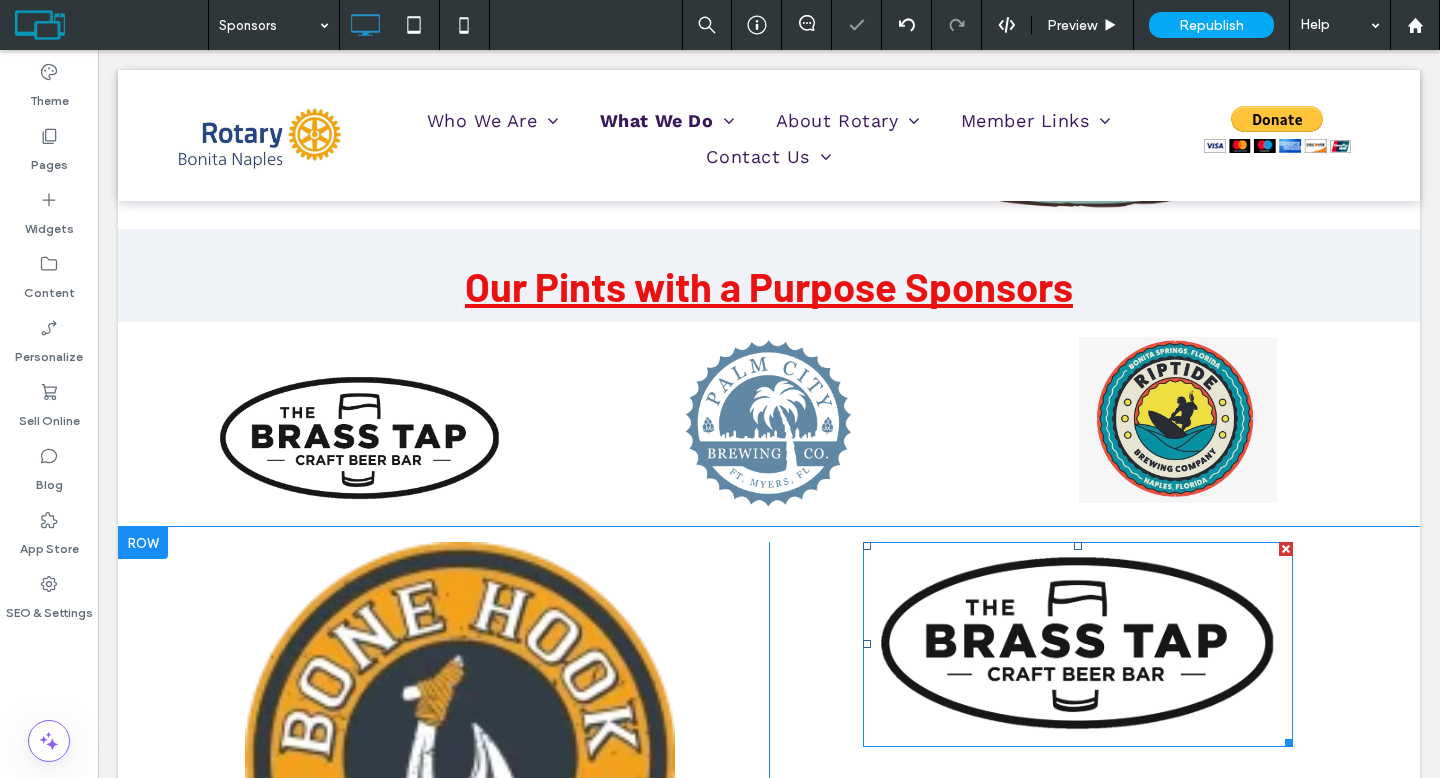 click at bounding box center [1078, 644] 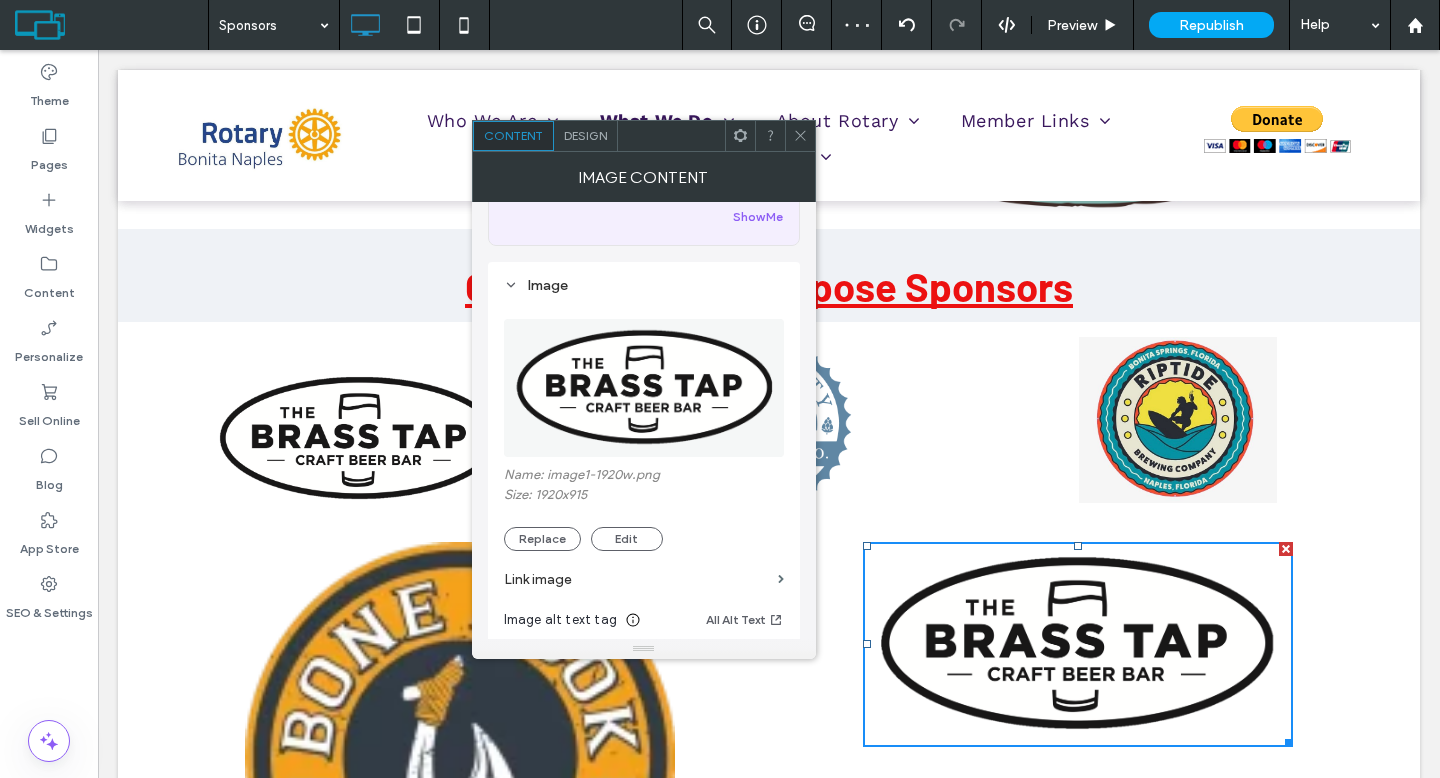 scroll, scrollTop: 173, scrollLeft: 0, axis: vertical 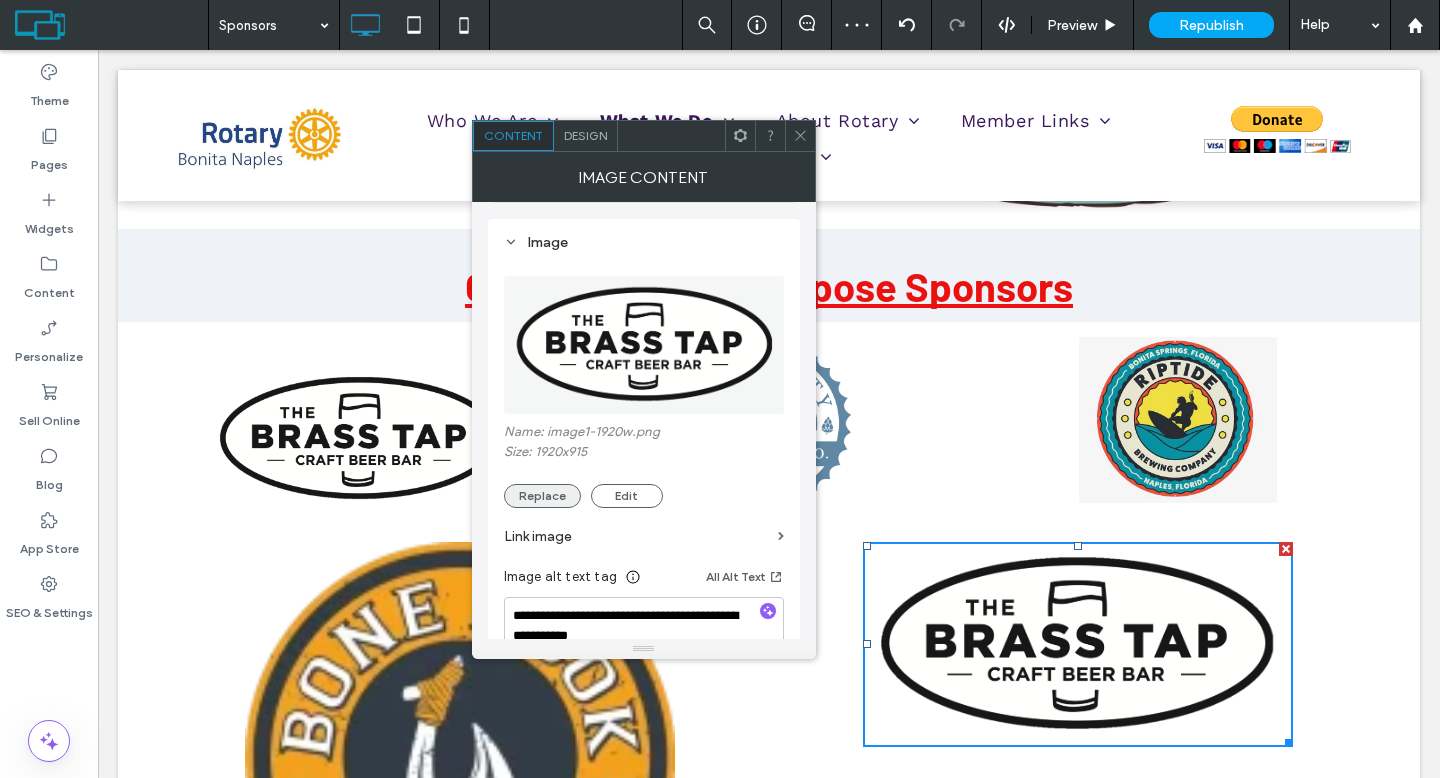 click on "Replace" at bounding box center (542, 496) 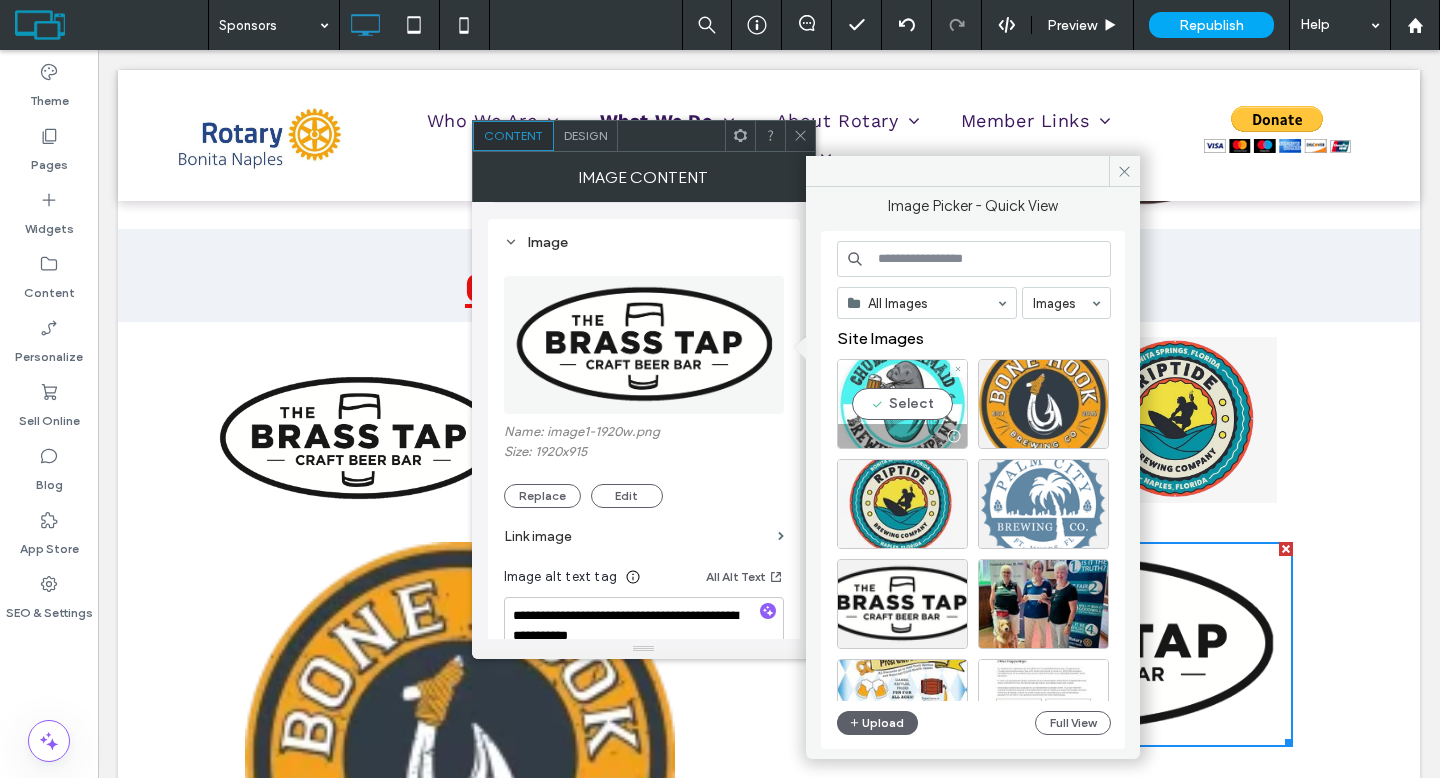 click on "Select" at bounding box center (902, 404) 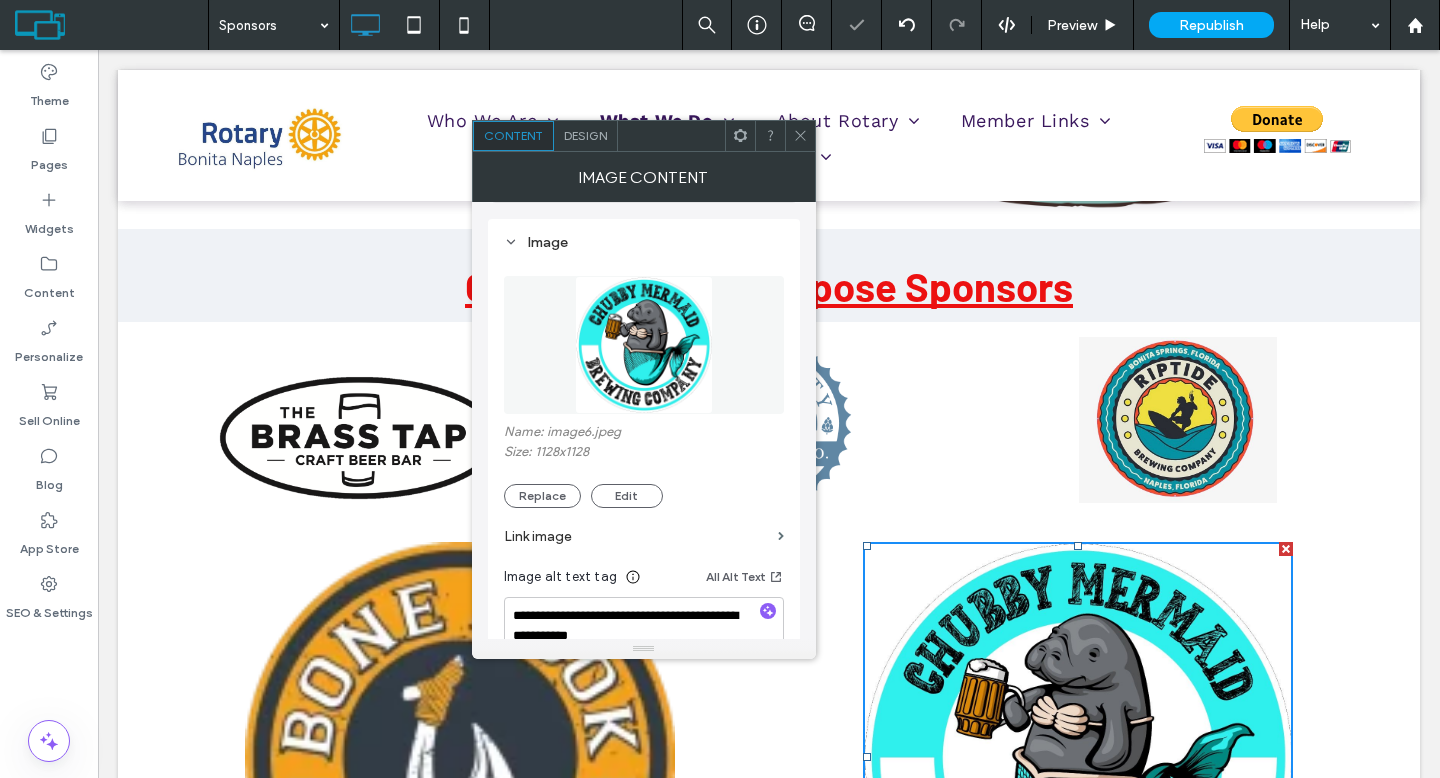 click 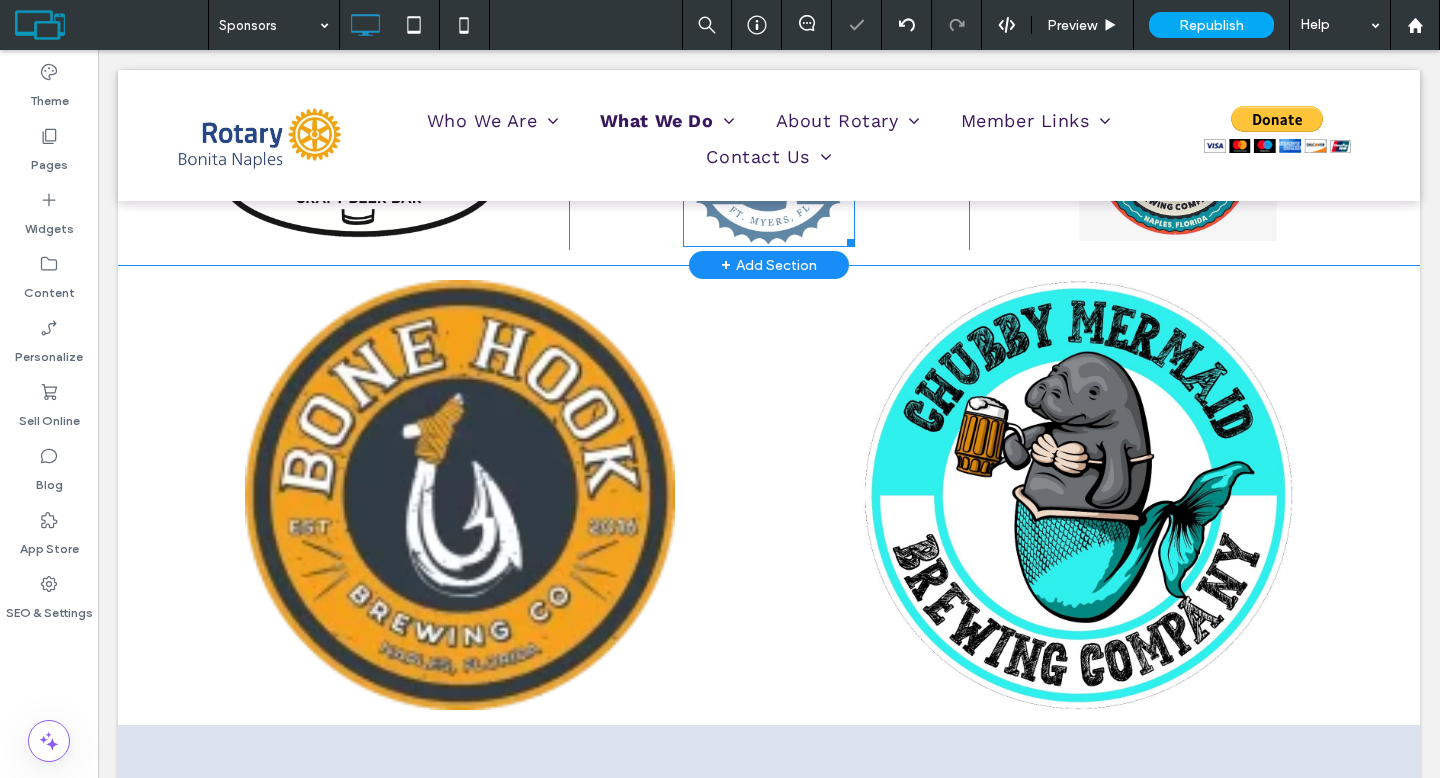scroll, scrollTop: 1572, scrollLeft: 0, axis: vertical 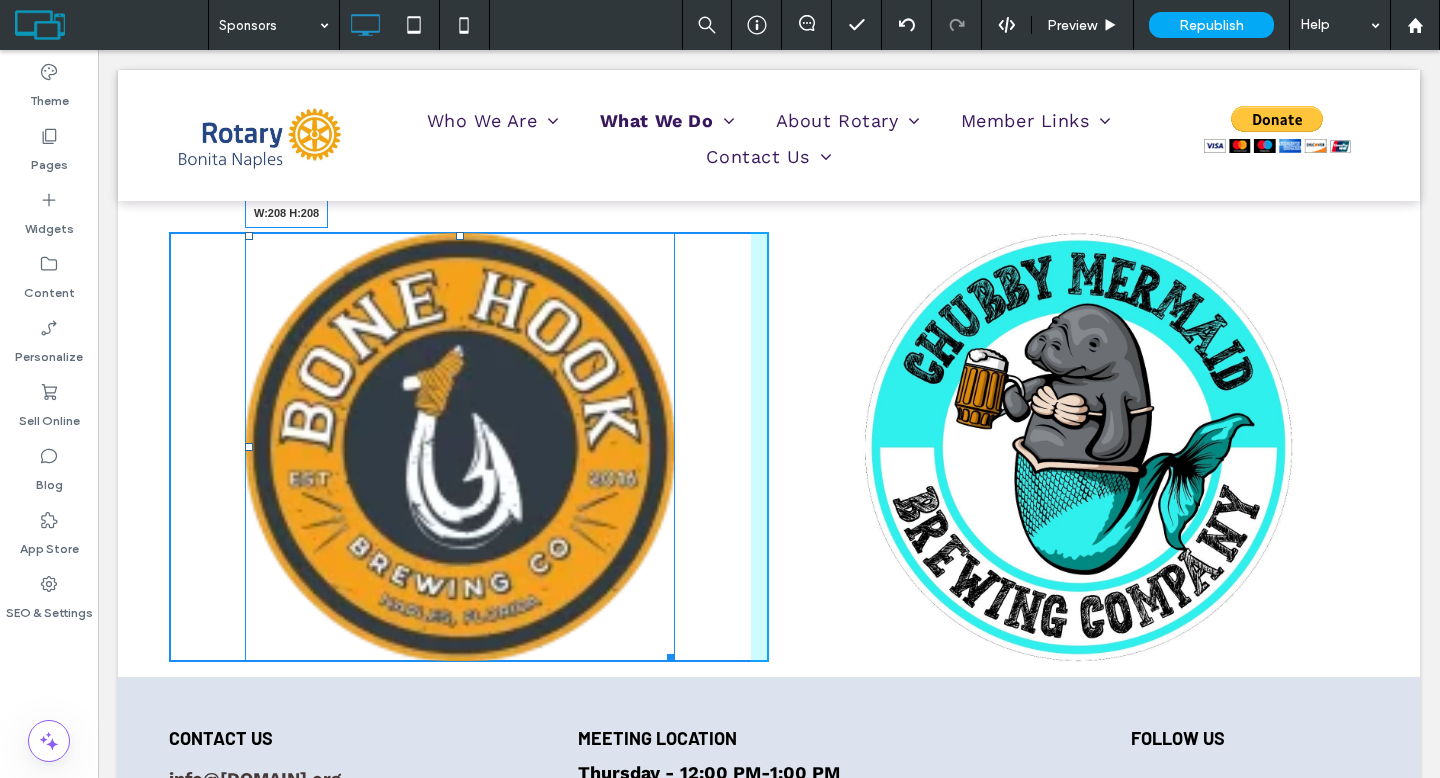 drag, startPoint x: 653, startPoint y: 648, endPoint x: 888, endPoint y: 502, distance: 276.66043 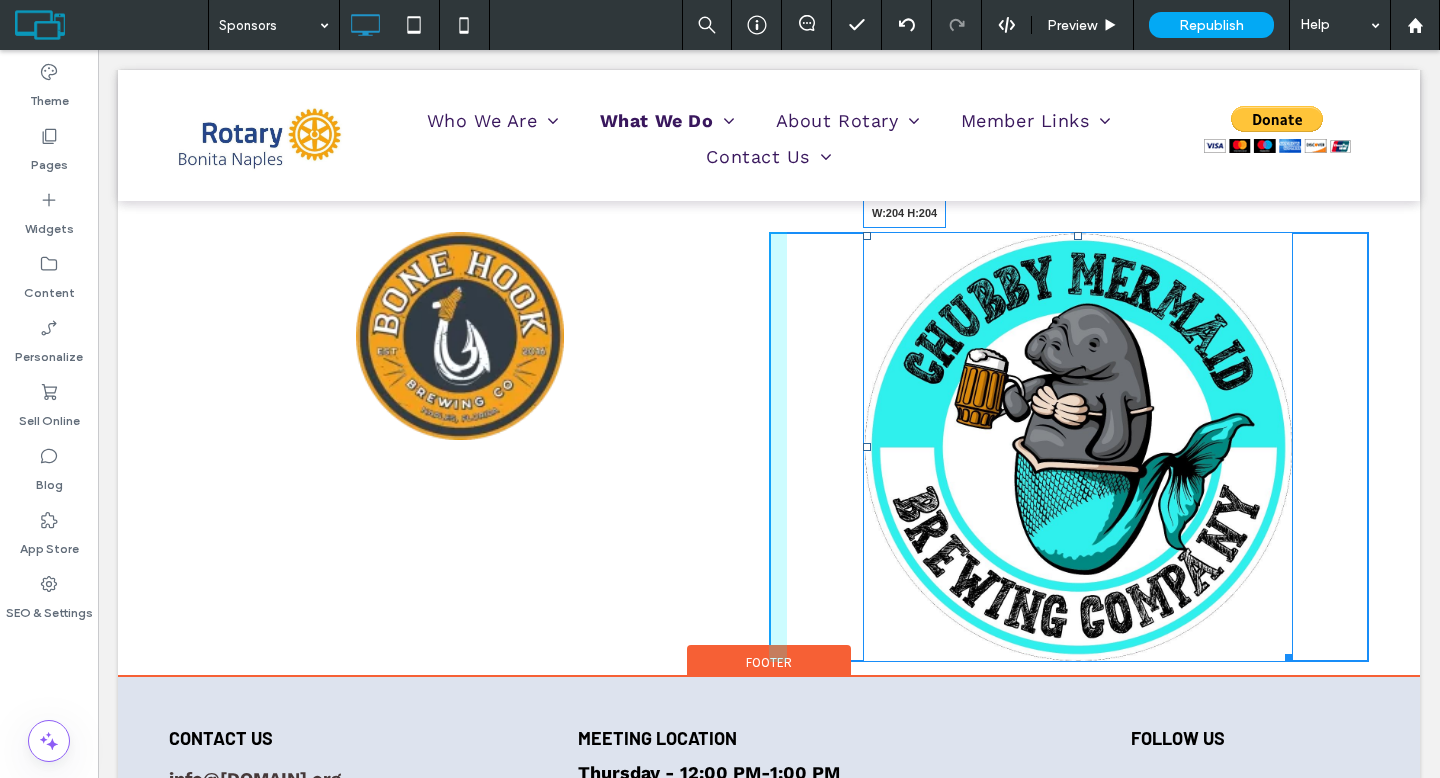drag, startPoint x: 1274, startPoint y: 649, endPoint x: 1161, endPoint y: 526, distance: 167.02695 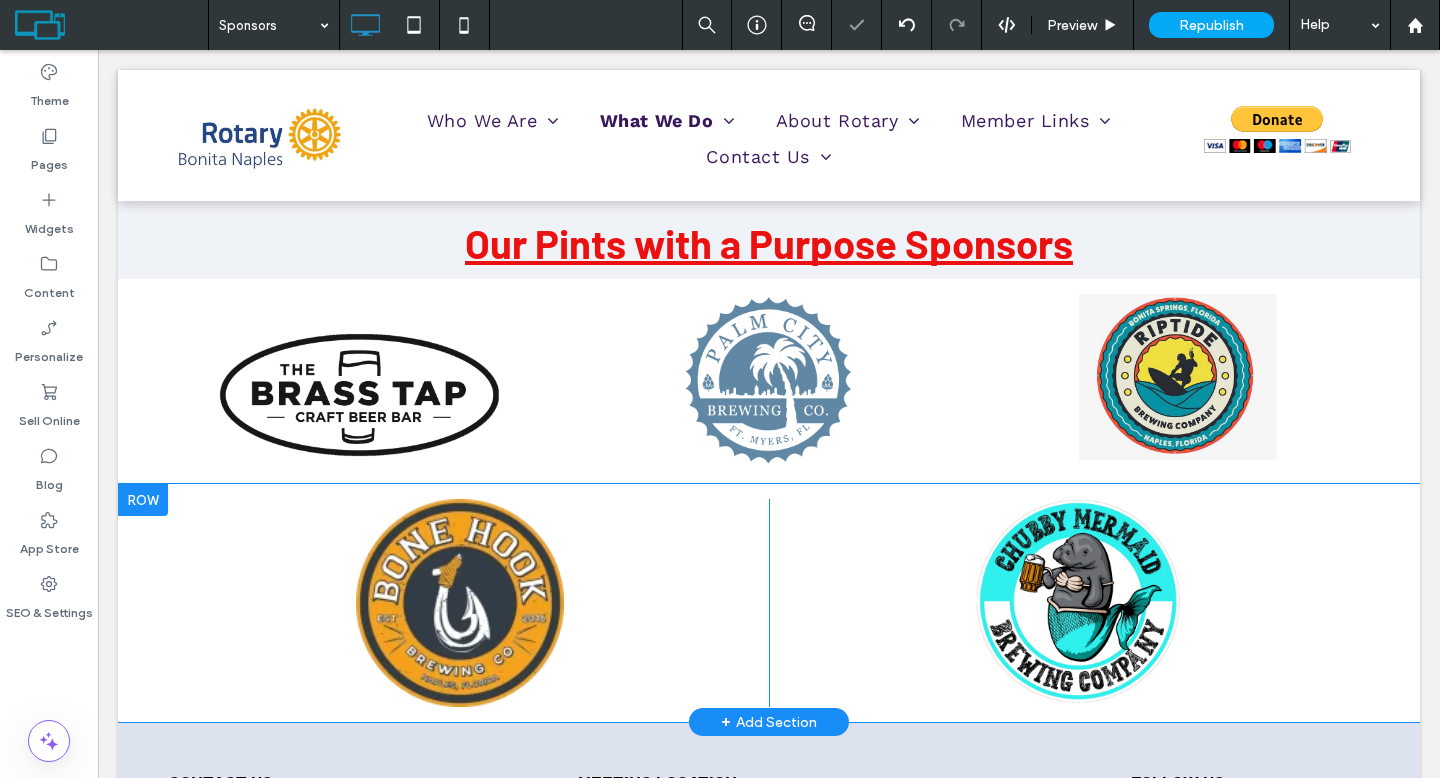 scroll, scrollTop: 1328, scrollLeft: 0, axis: vertical 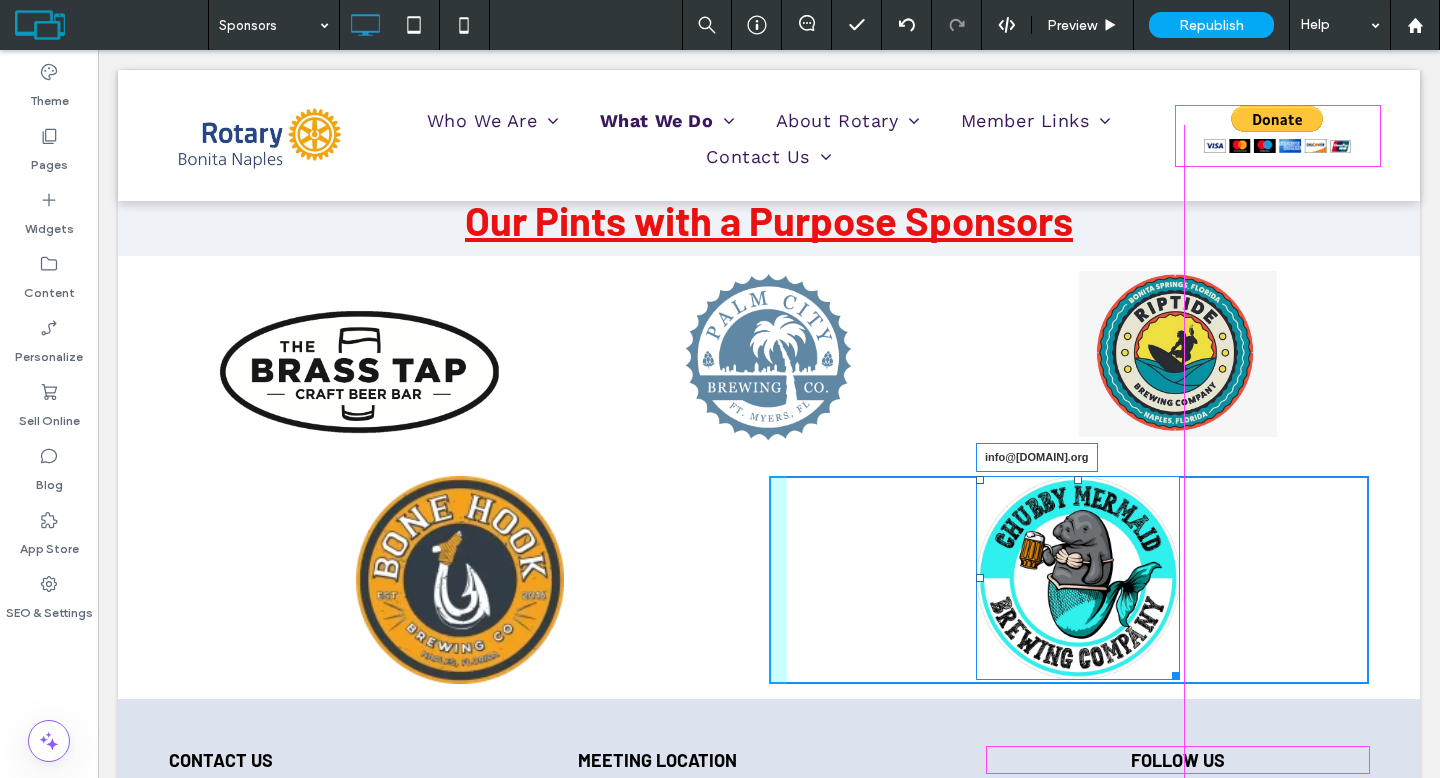 drag, startPoint x: 1161, startPoint y: 664, endPoint x: 1147, endPoint y: 647, distance: 22.022715 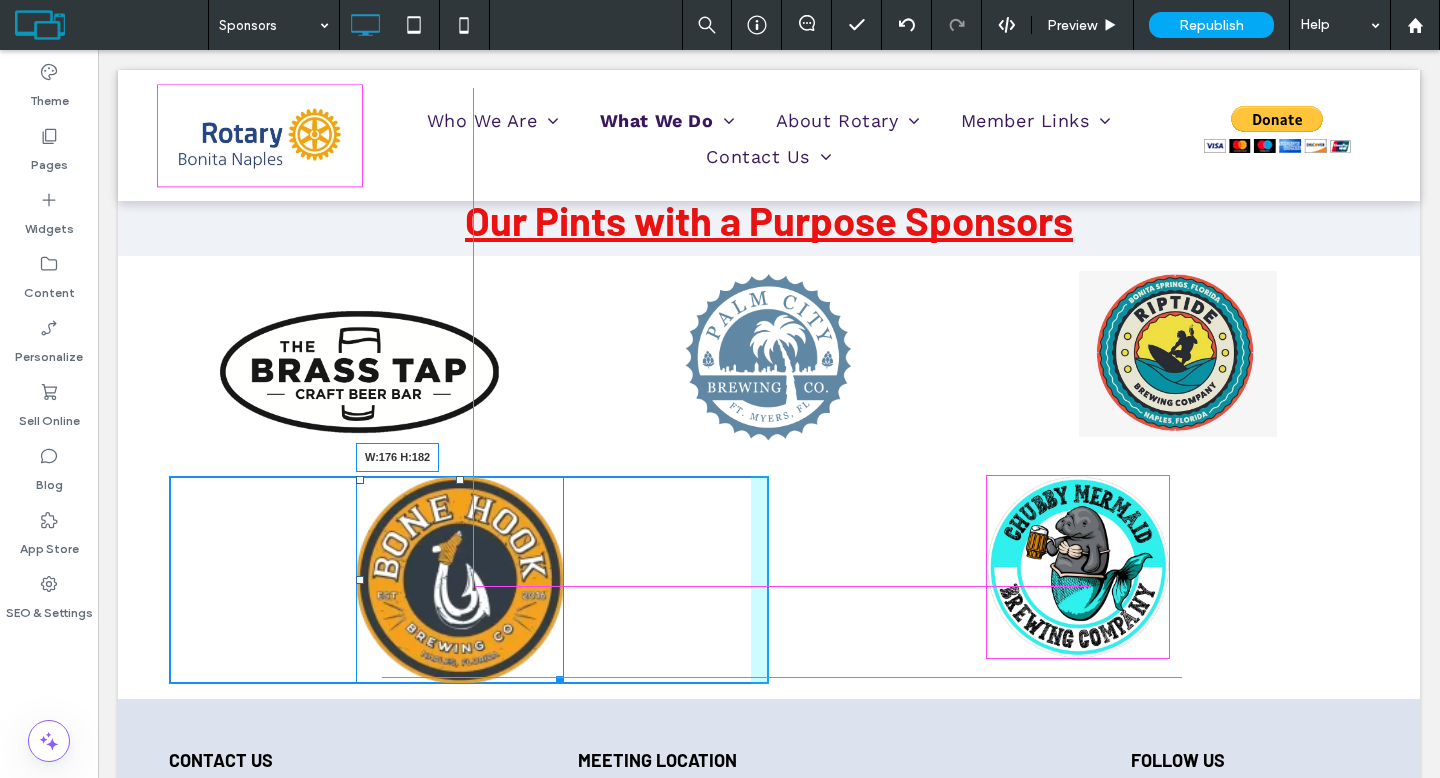 drag, startPoint x: 548, startPoint y: 672, endPoint x: 531, endPoint y: 649, distance: 28.600698 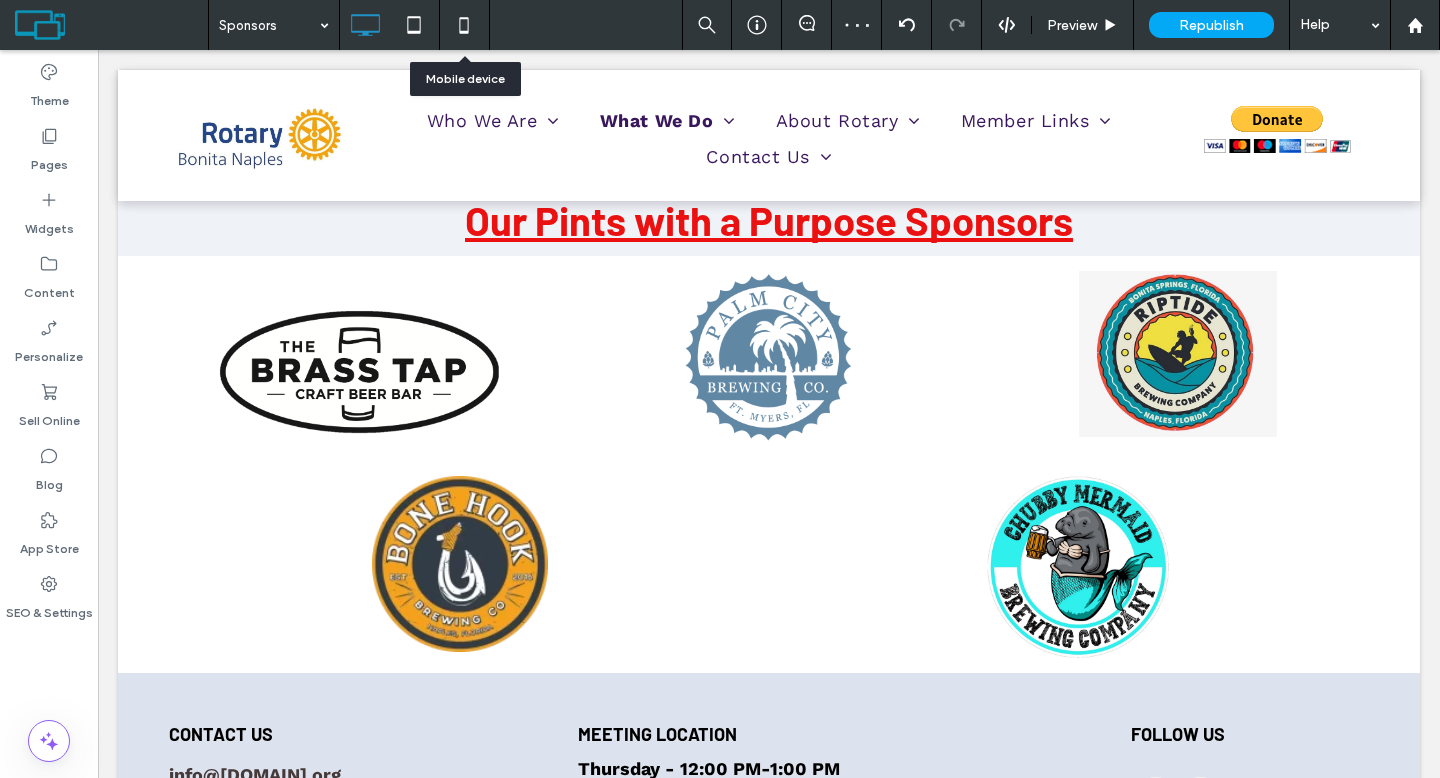 click 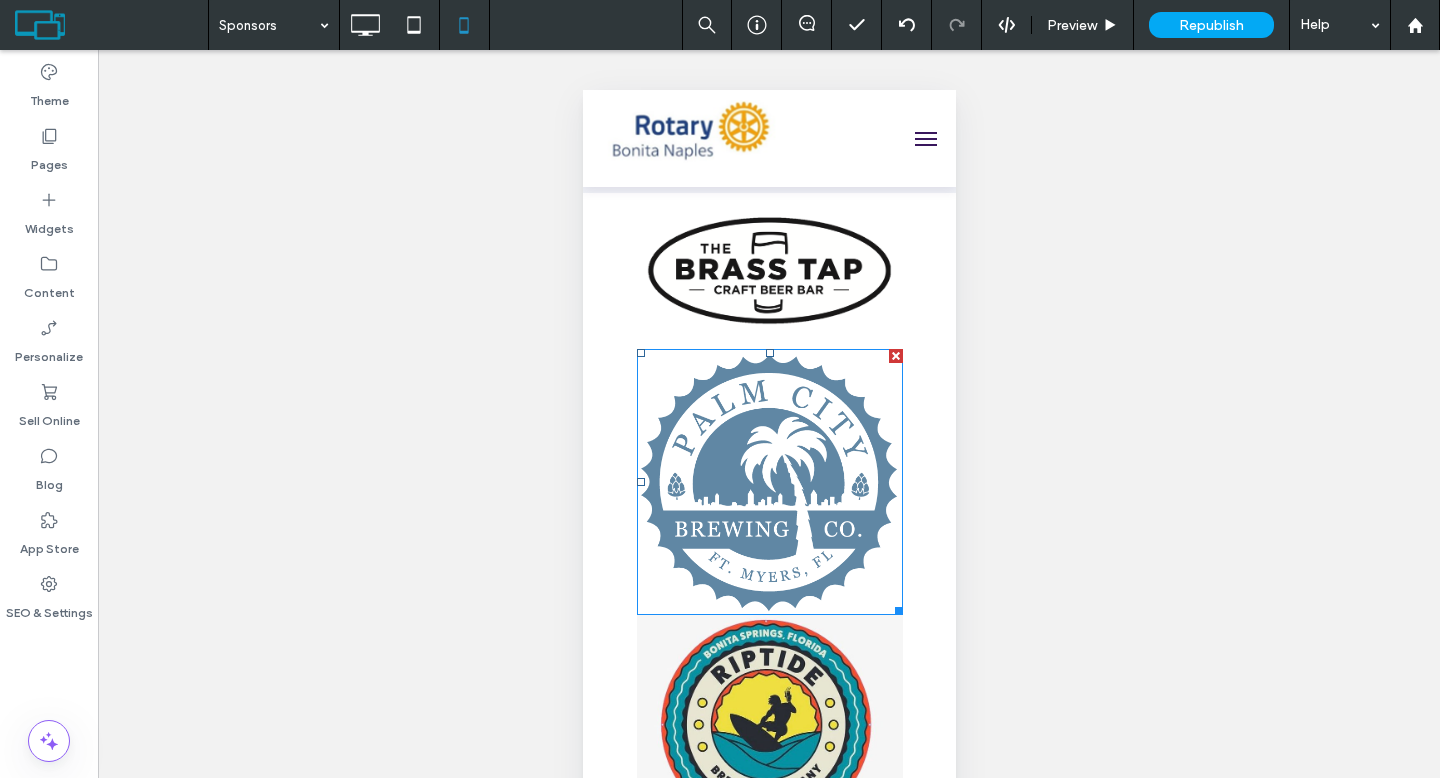 scroll, scrollTop: 2108, scrollLeft: 0, axis: vertical 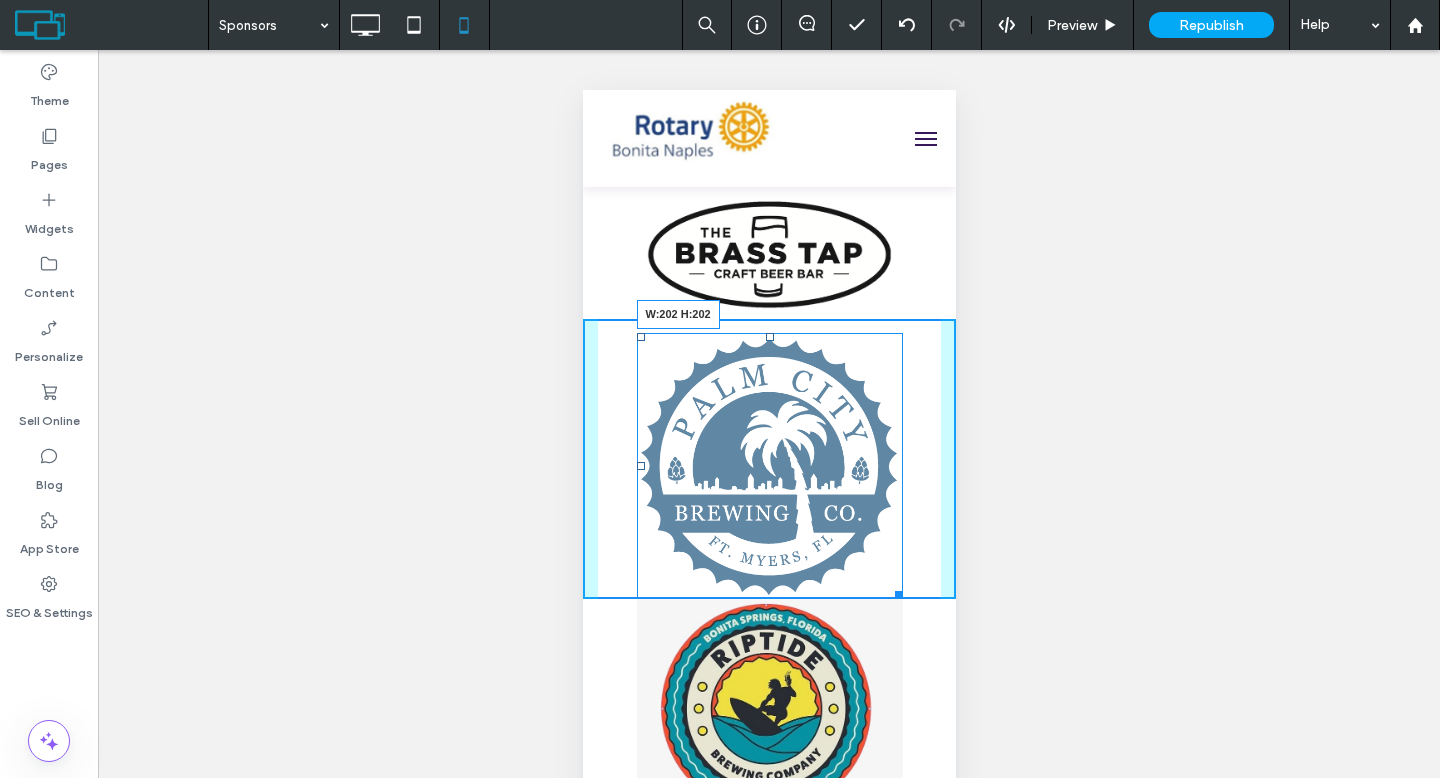drag, startPoint x: 880, startPoint y: 585, endPoint x: 1434, endPoint y: 726, distance: 571.6616 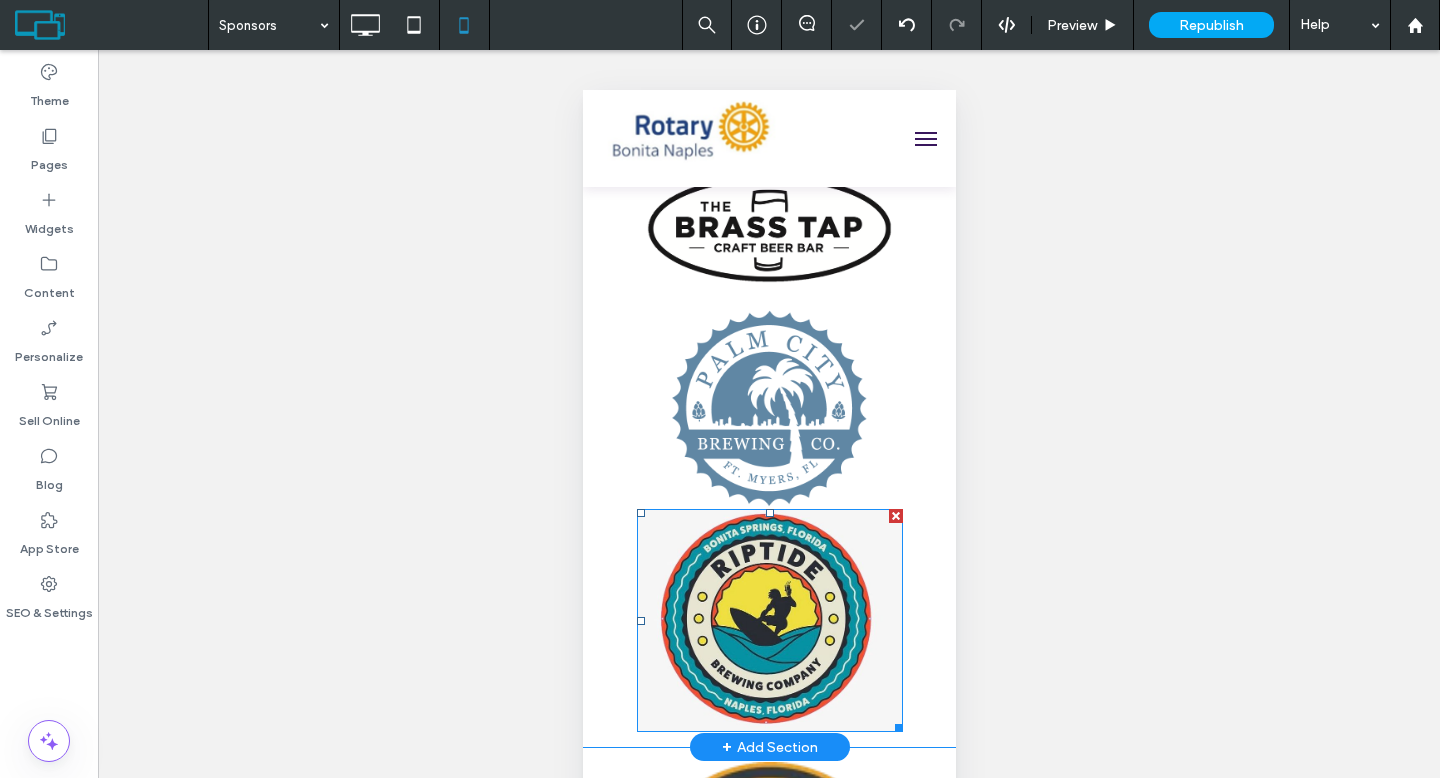scroll, scrollTop: 2135, scrollLeft: 0, axis: vertical 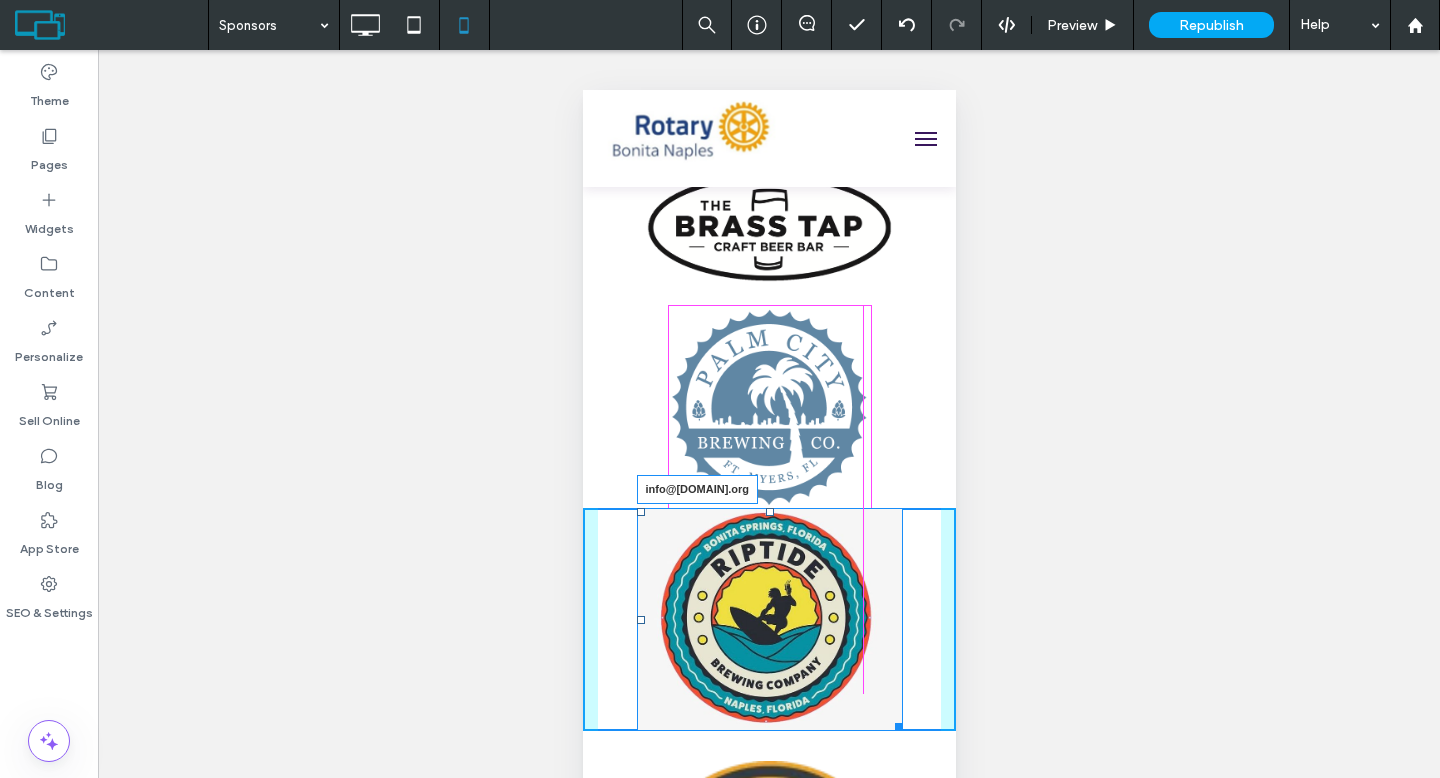 drag, startPoint x: 886, startPoint y: 719, endPoint x: 1435, endPoint y: 775, distance: 551.8487 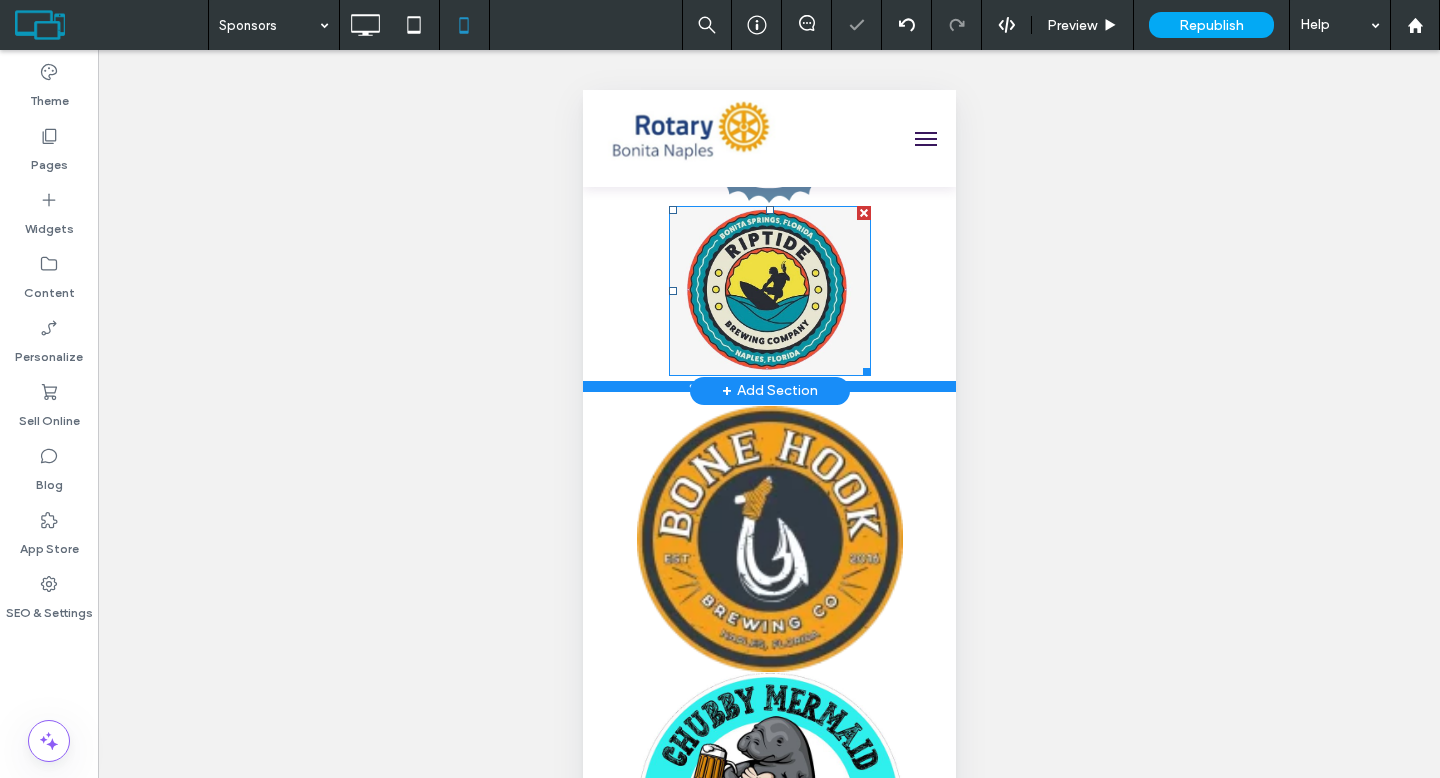 scroll, scrollTop: 2438, scrollLeft: 0, axis: vertical 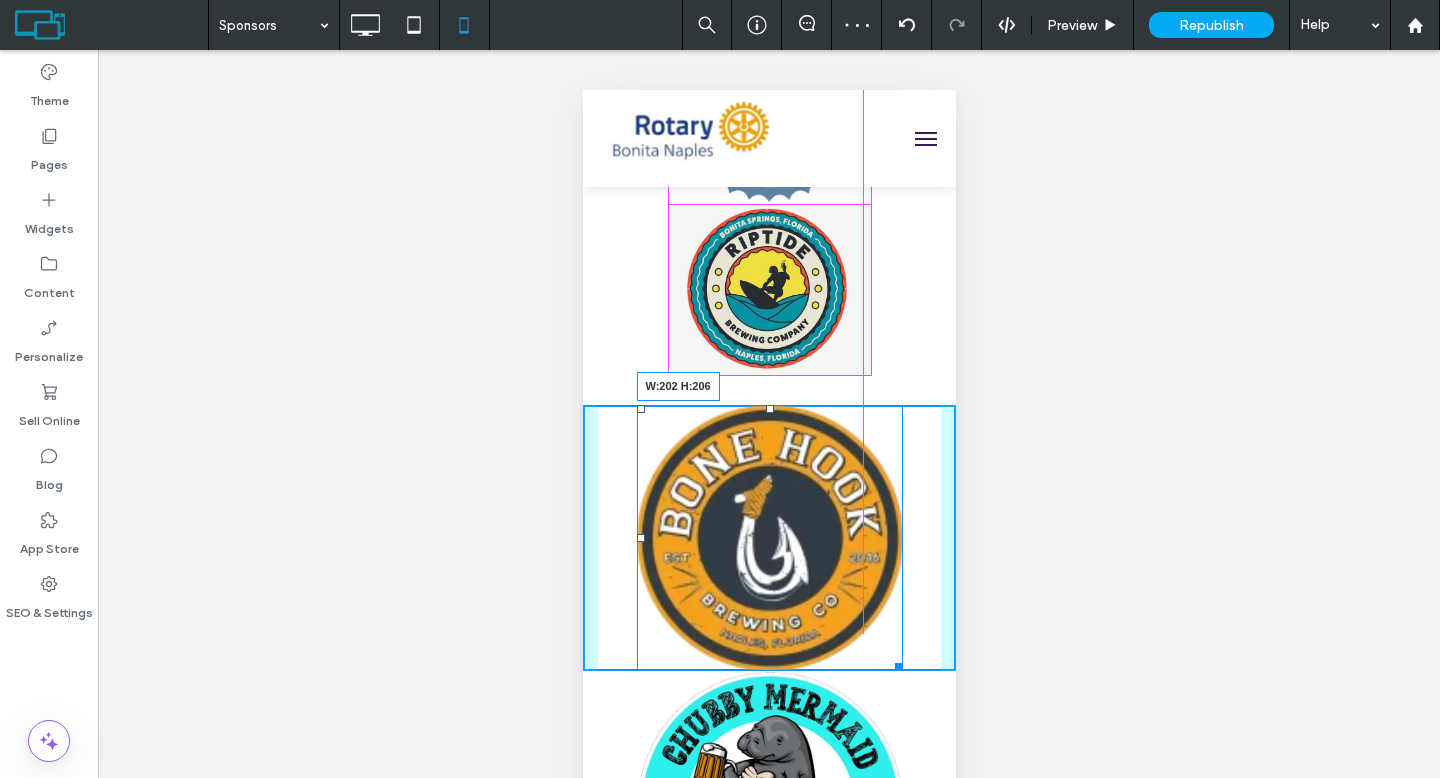 drag, startPoint x: 887, startPoint y: 656, endPoint x: 1431, endPoint y: 724, distance: 548.2335 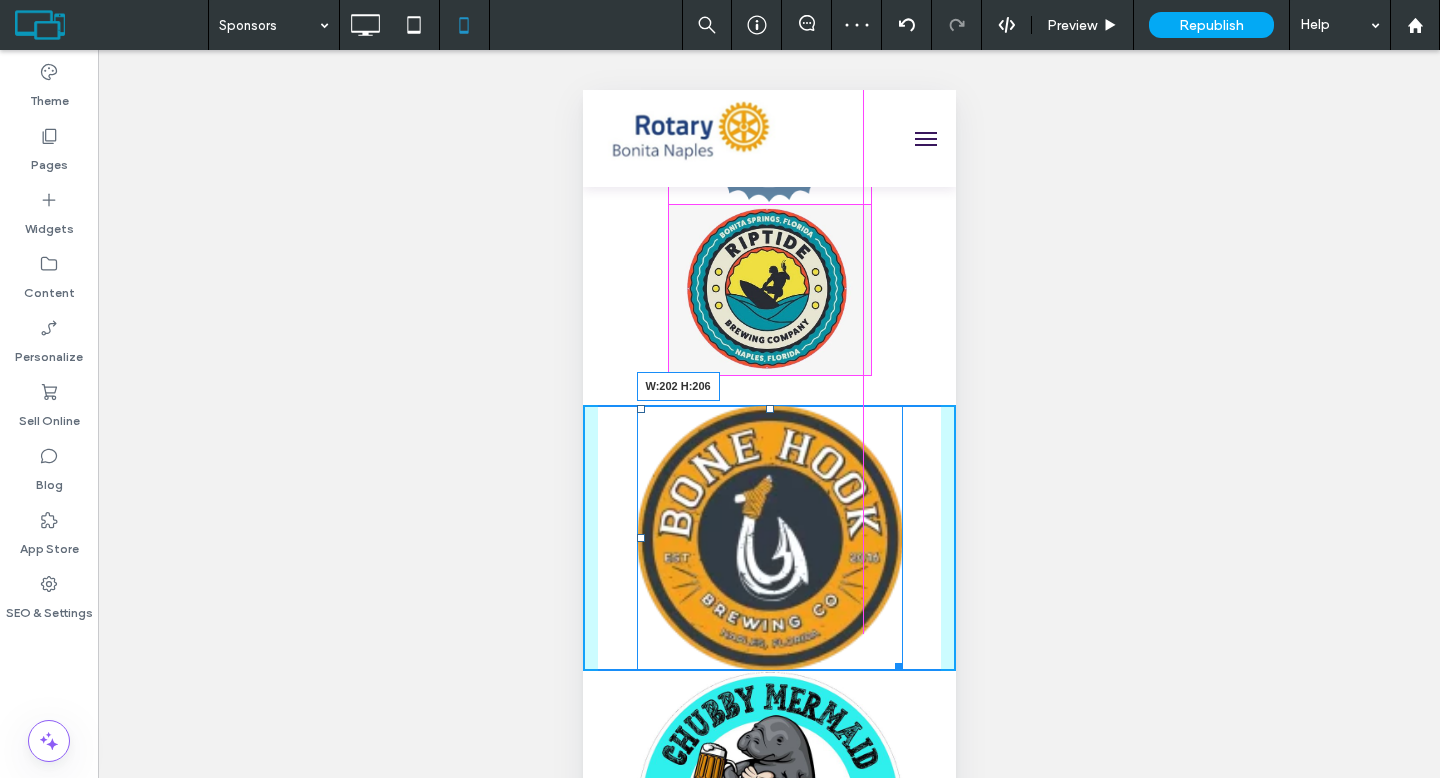 click on "W:202 H:206
Click To Paste
Click To Paste" at bounding box center (768, 671) 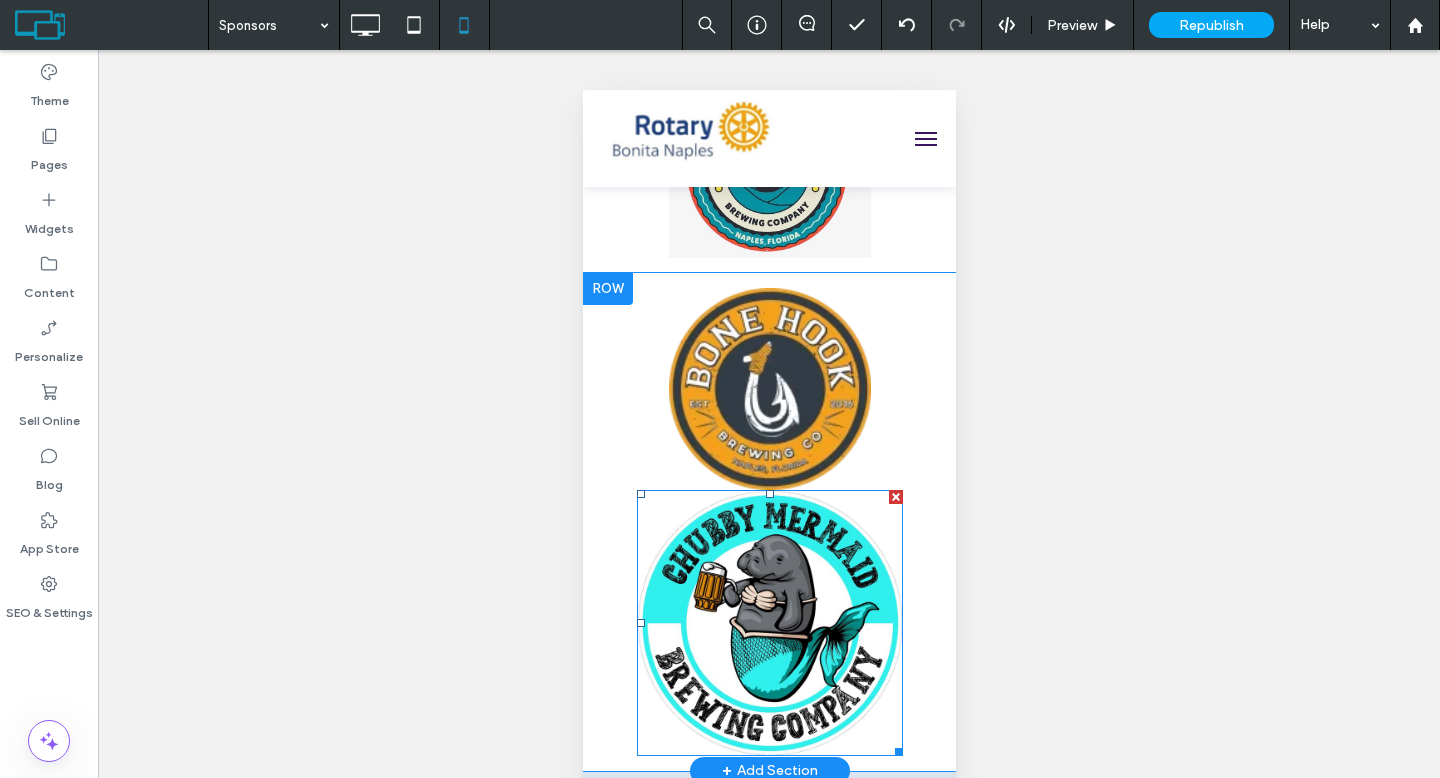 scroll, scrollTop: 2539, scrollLeft: 0, axis: vertical 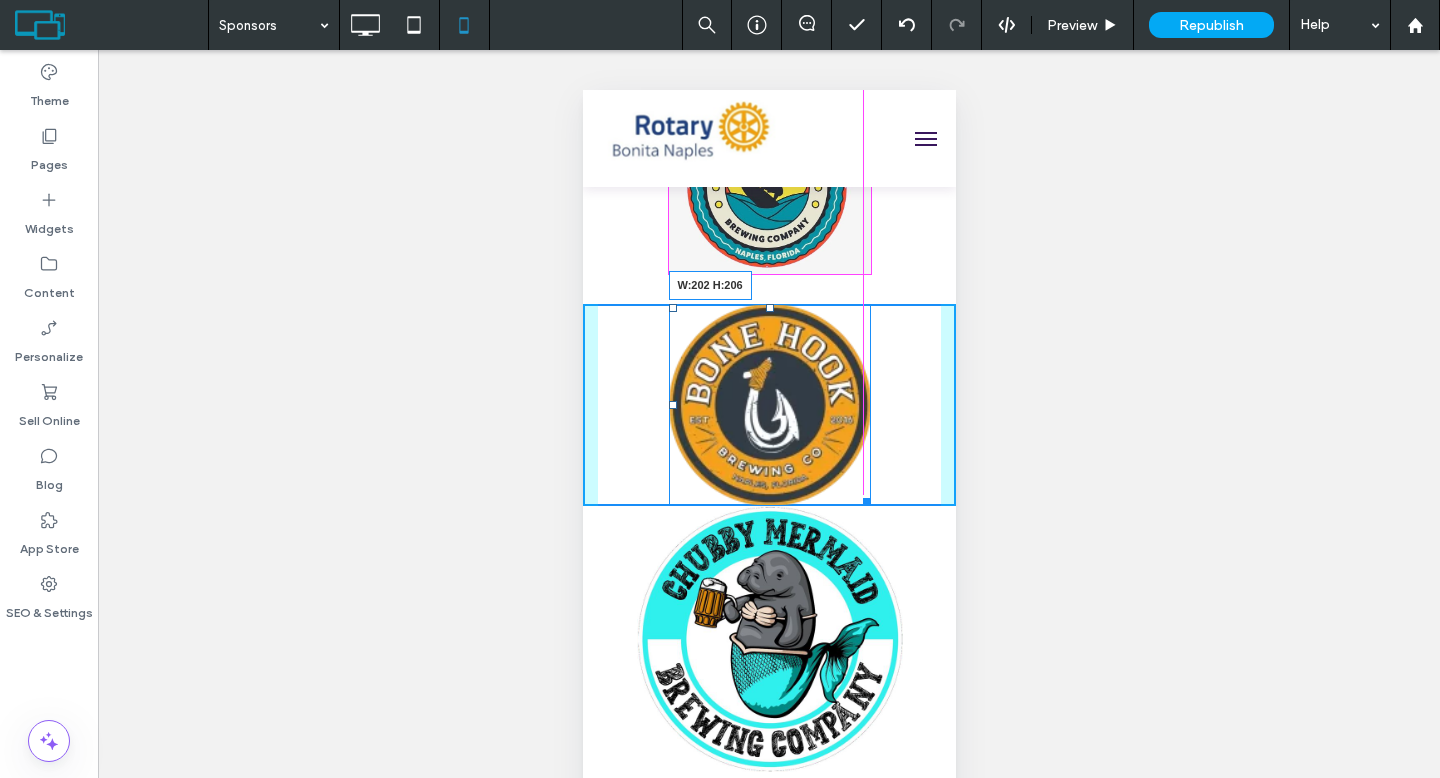 drag, startPoint x: 856, startPoint y: 493, endPoint x: 1413, endPoint y: 567, distance: 561.8941 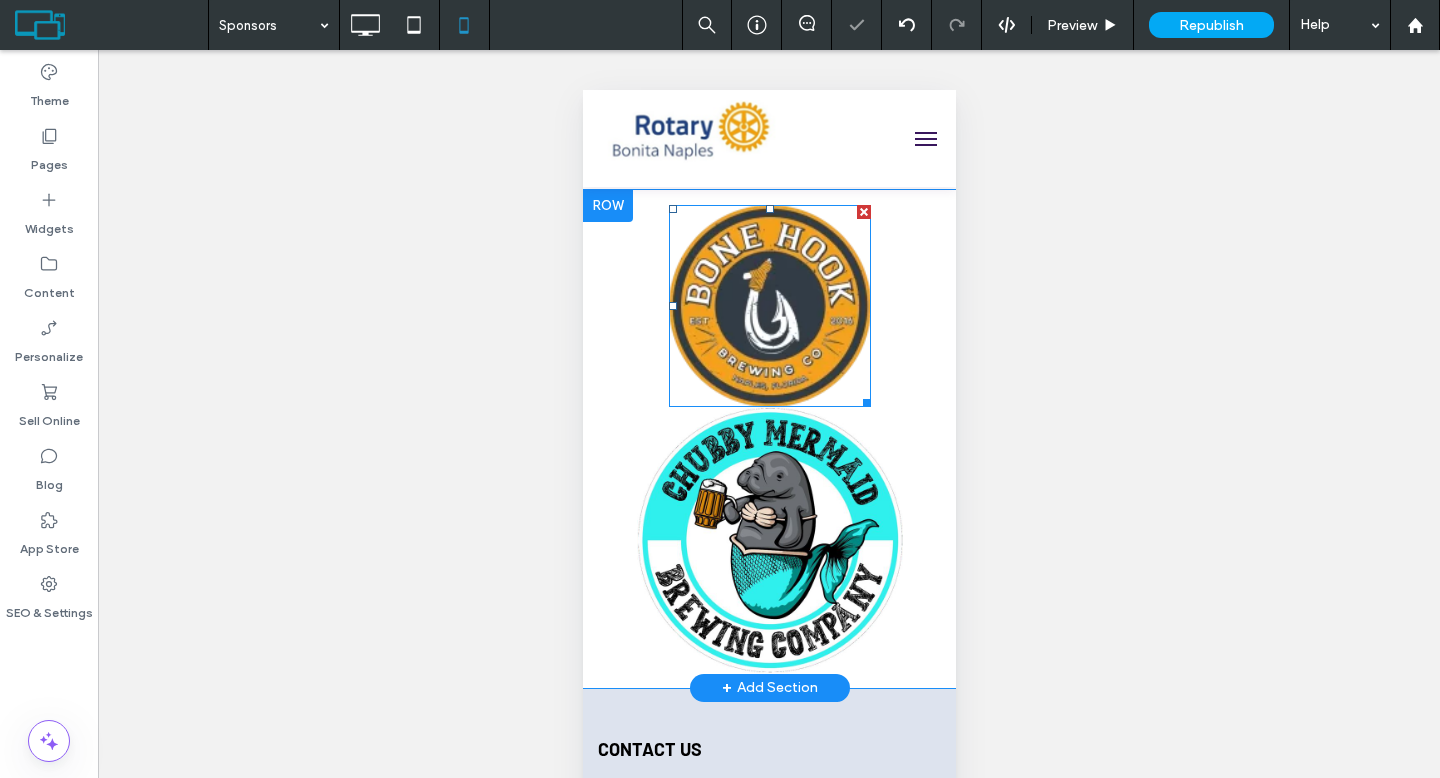 scroll, scrollTop: 2702, scrollLeft: 0, axis: vertical 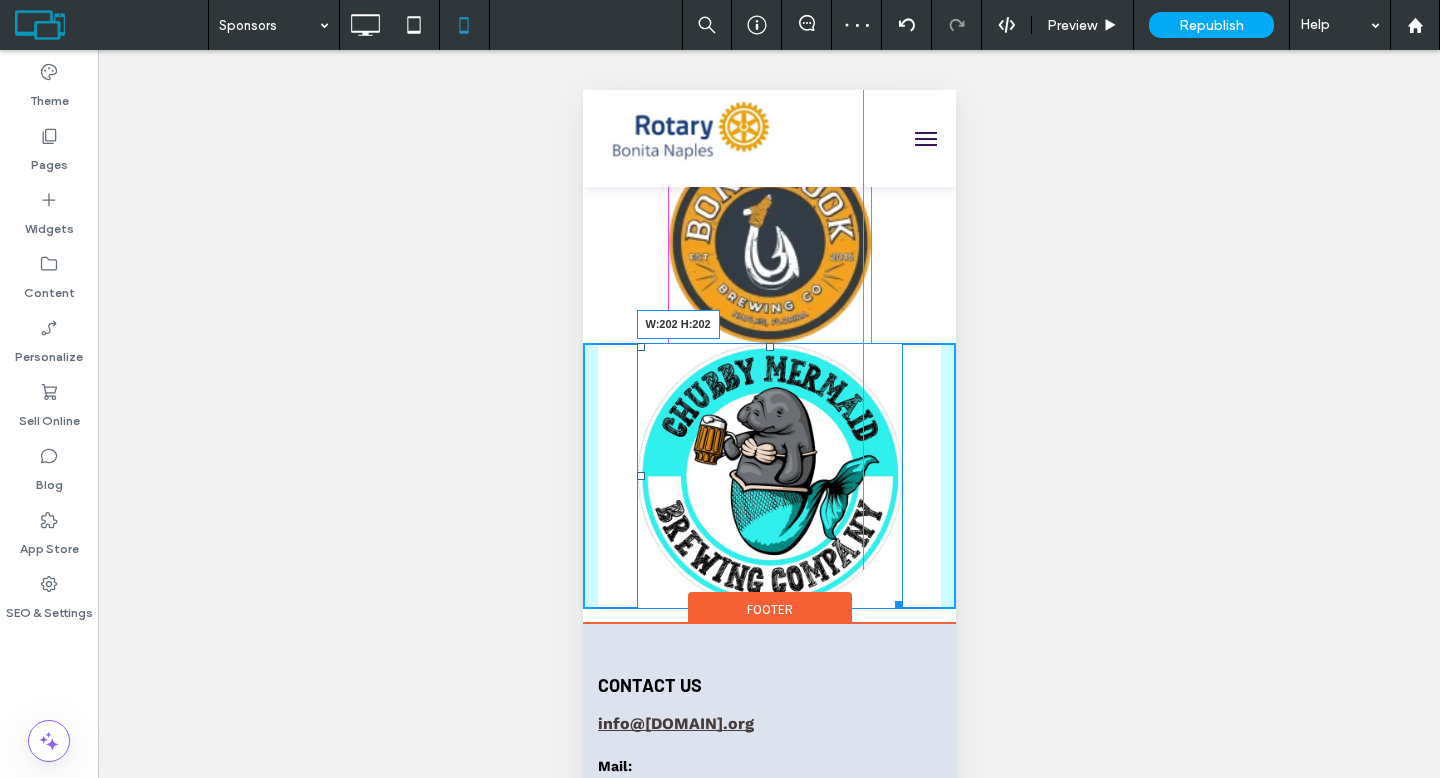 drag, startPoint x: 884, startPoint y: 602, endPoint x: 1408, endPoint y: 619, distance: 524.2757 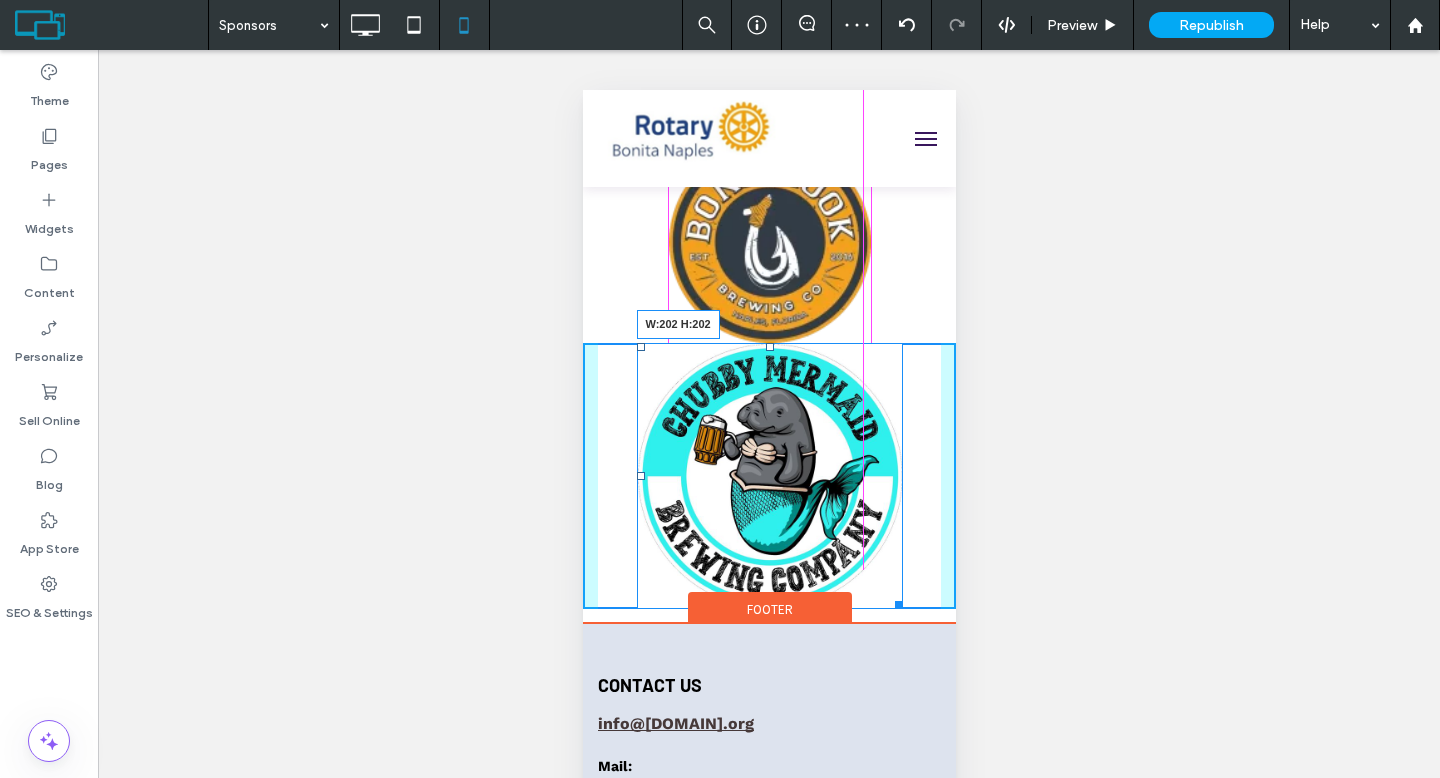 click on "Header
Presenting Sponsors
Click To Paste
Row
[LOCATION]
Click To Paste
Row
Ace Sponsors
Click To Paste
Row
[ORGANIZATION]
Click To Paste
[ORGANIZATION]
Click To Paste
[FIRST] [LAST], [TITLE]
Click To Paste
Row + Add Section
[ORGANIZATION]
Click To Paste
[ORGANIZATION]
Click To Paste
Row + Add Section
Other Valued Sponsors
Click To Paste
Row
Click To Paste
Click To Paste
Row + Add Section
Click To Paste
Click To Paste
Row + Add Section
Our Pints with a Purpose Sponsors
Click To Paste
Row
Click To Paste" at bounding box center [768, -437] 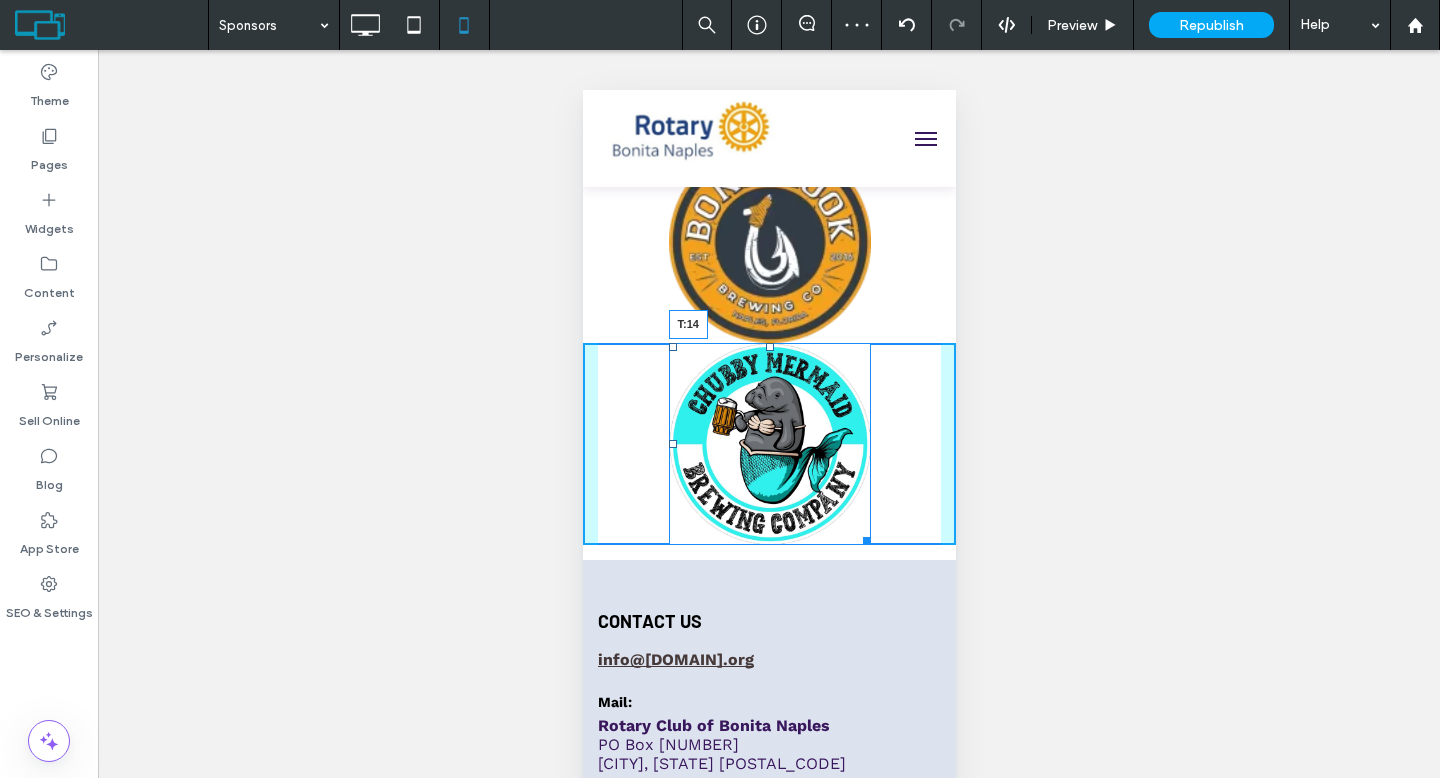 drag, startPoint x: 760, startPoint y: 345, endPoint x: 760, endPoint y: 359, distance: 14 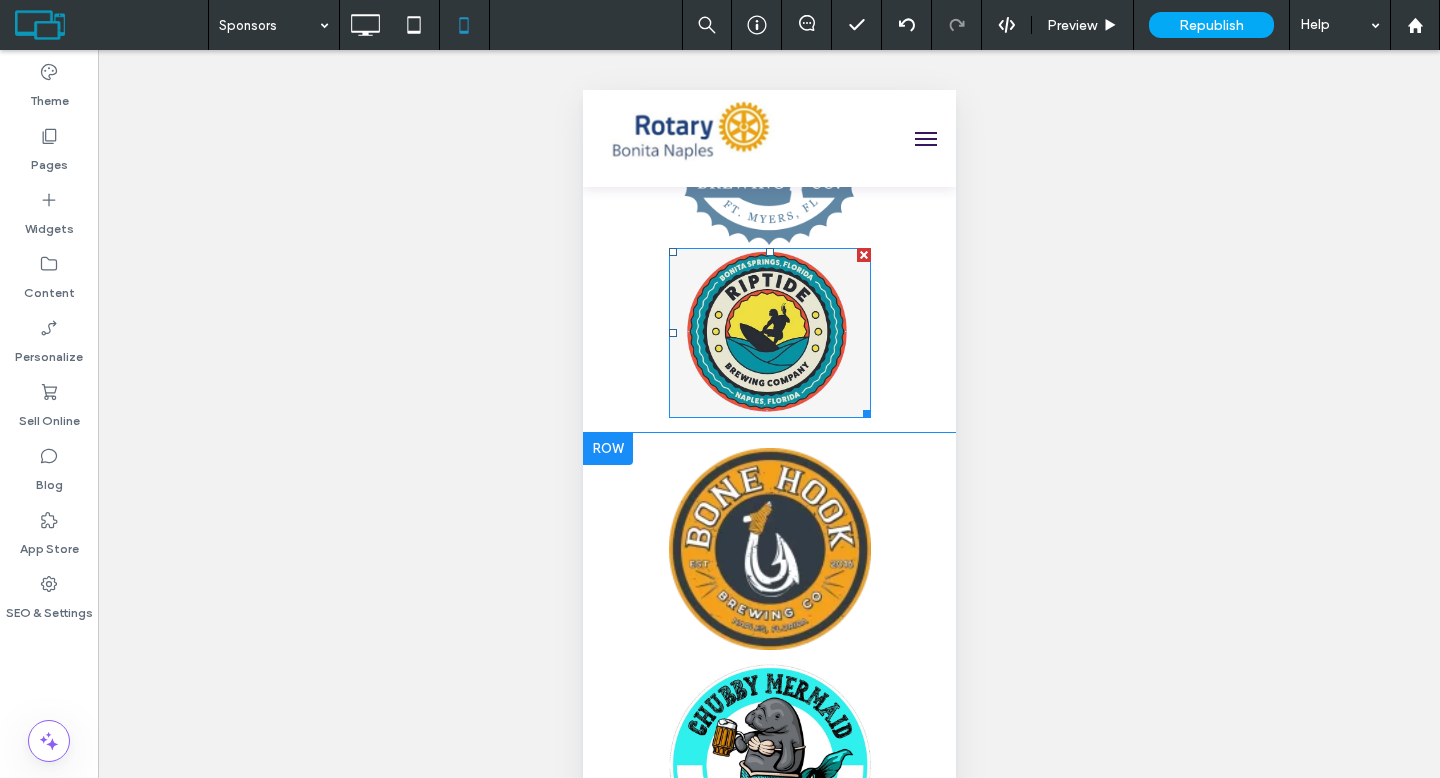 scroll, scrollTop: 2301, scrollLeft: 0, axis: vertical 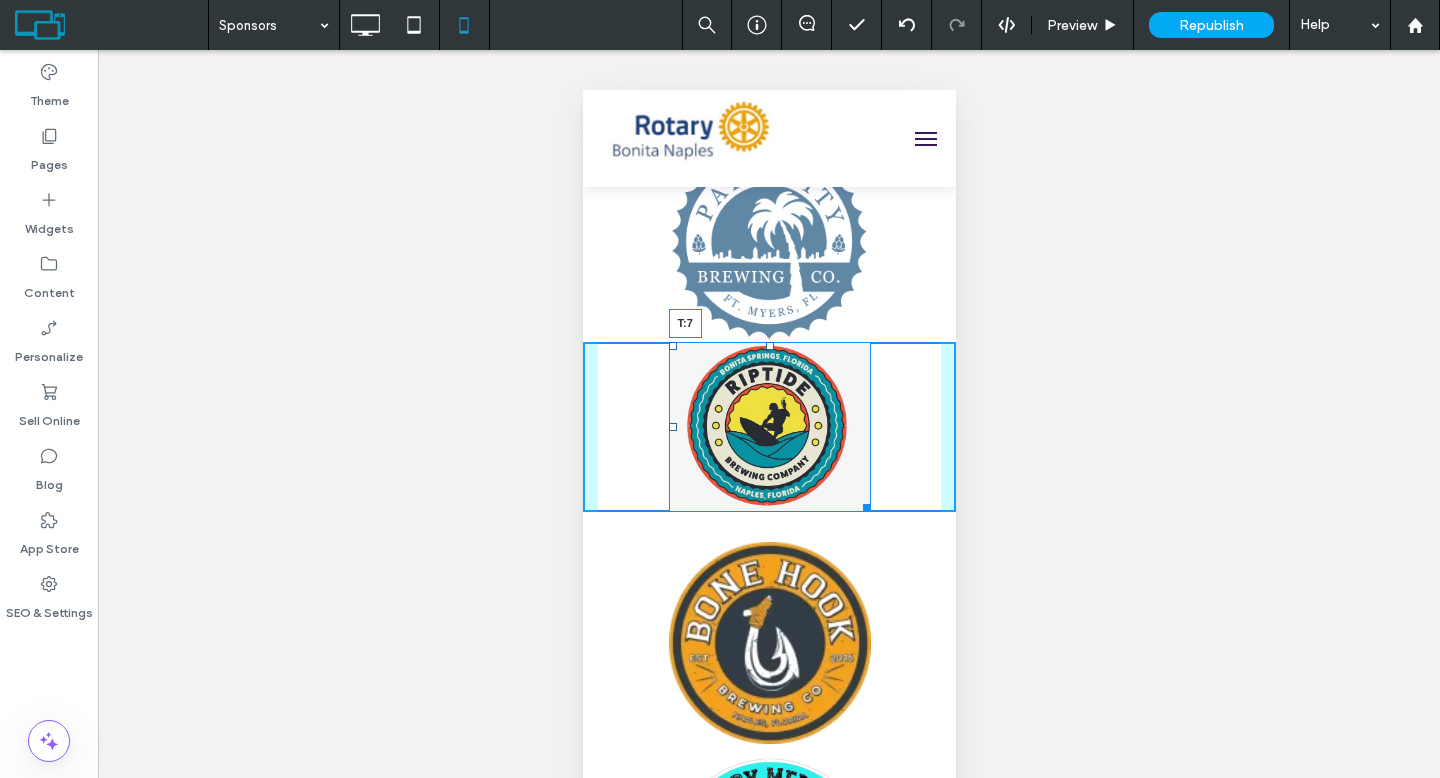 drag, startPoint x: 761, startPoint y: 347, endPoint x: 1337, endPoint y: 444, distance: 584.1104 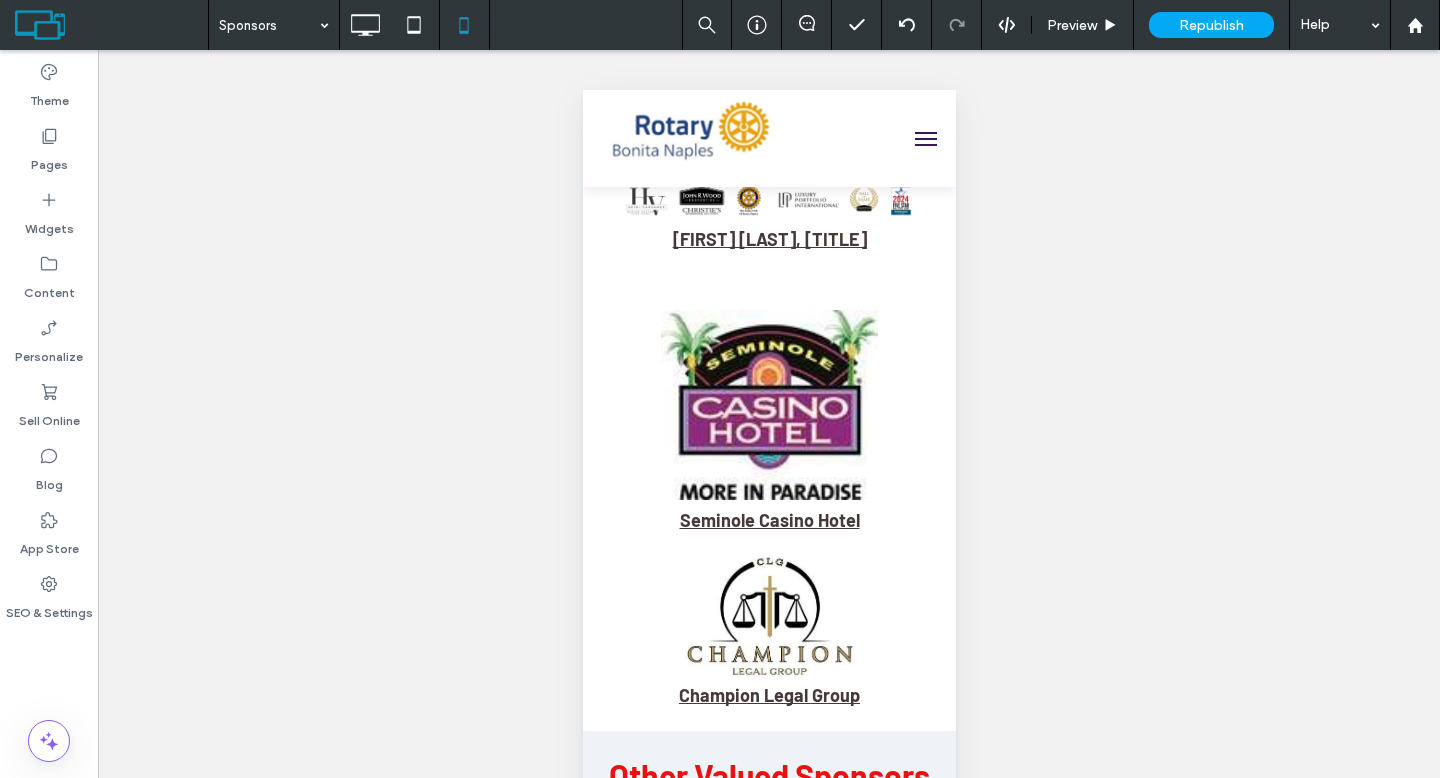 scroll, scrollTop: 0, scrollLeft: 0, axis: both 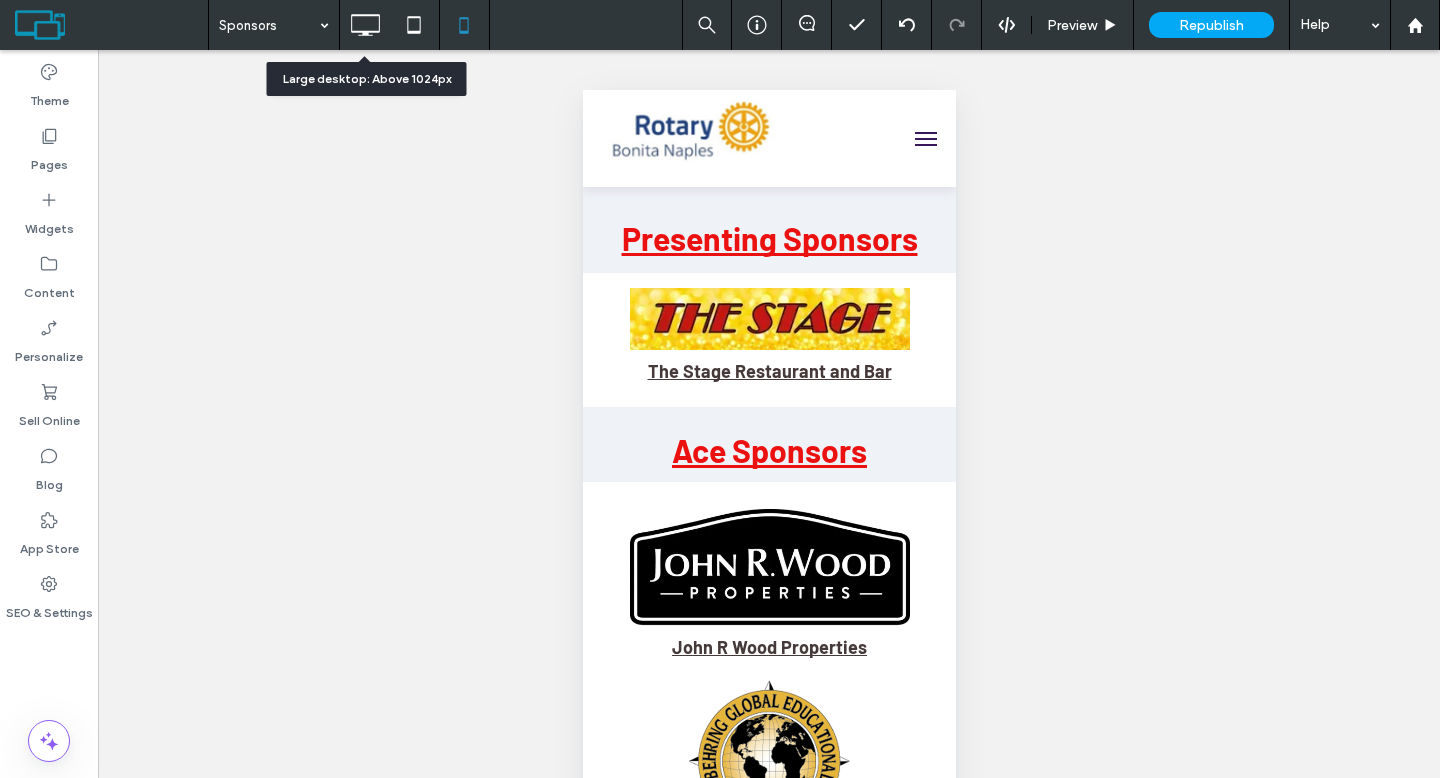 click 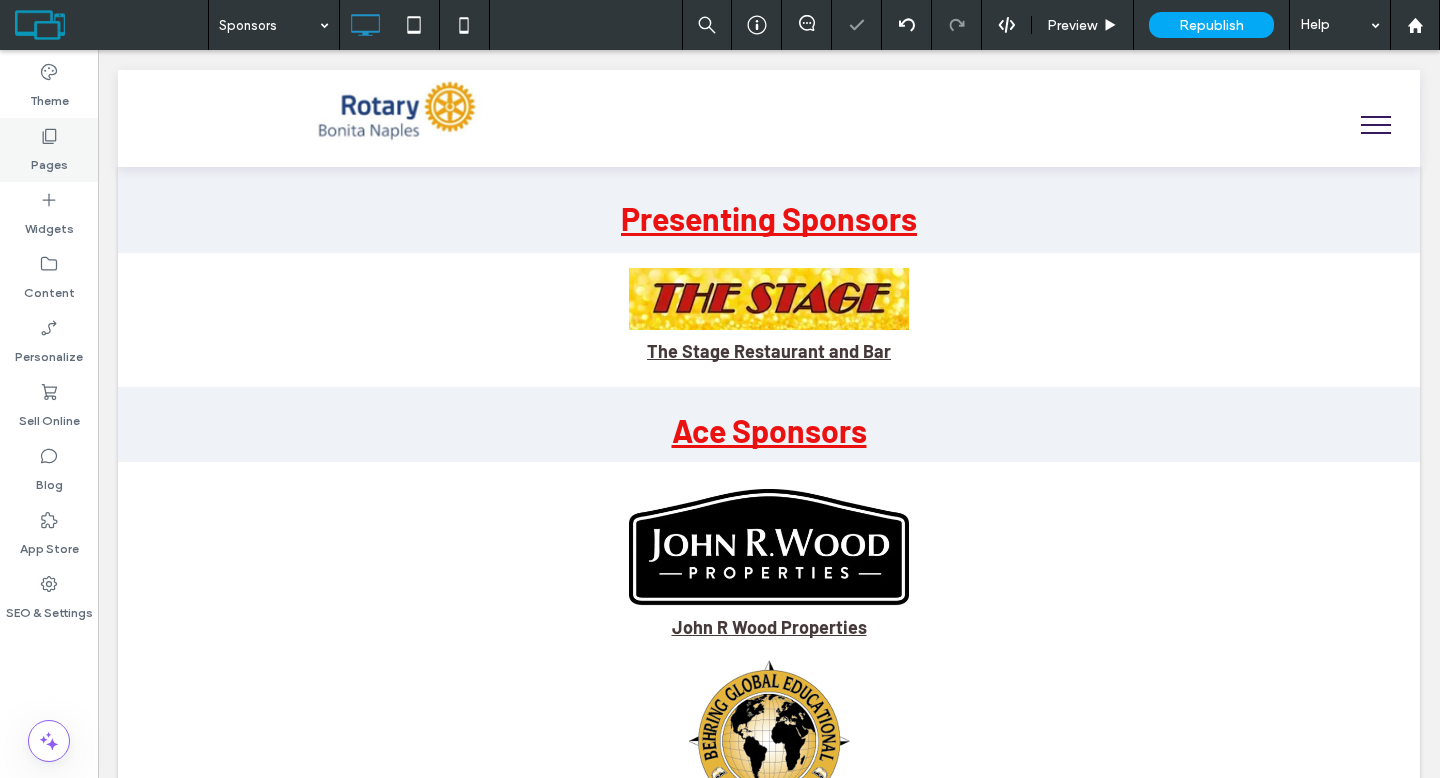 click on "Pages" at bounding box center [49, 150] 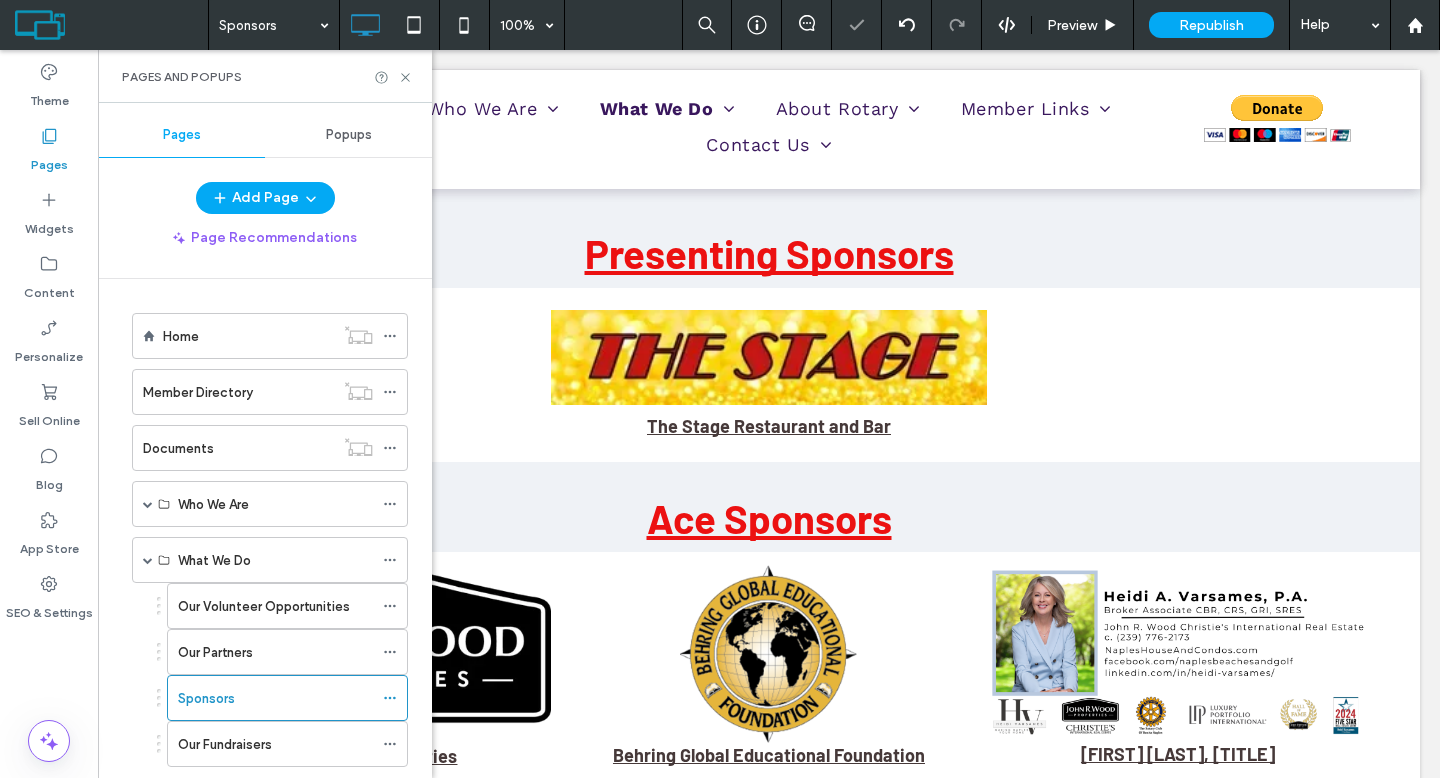 scroll, scrollTop: 0, scrollLeft: 0, axis: both 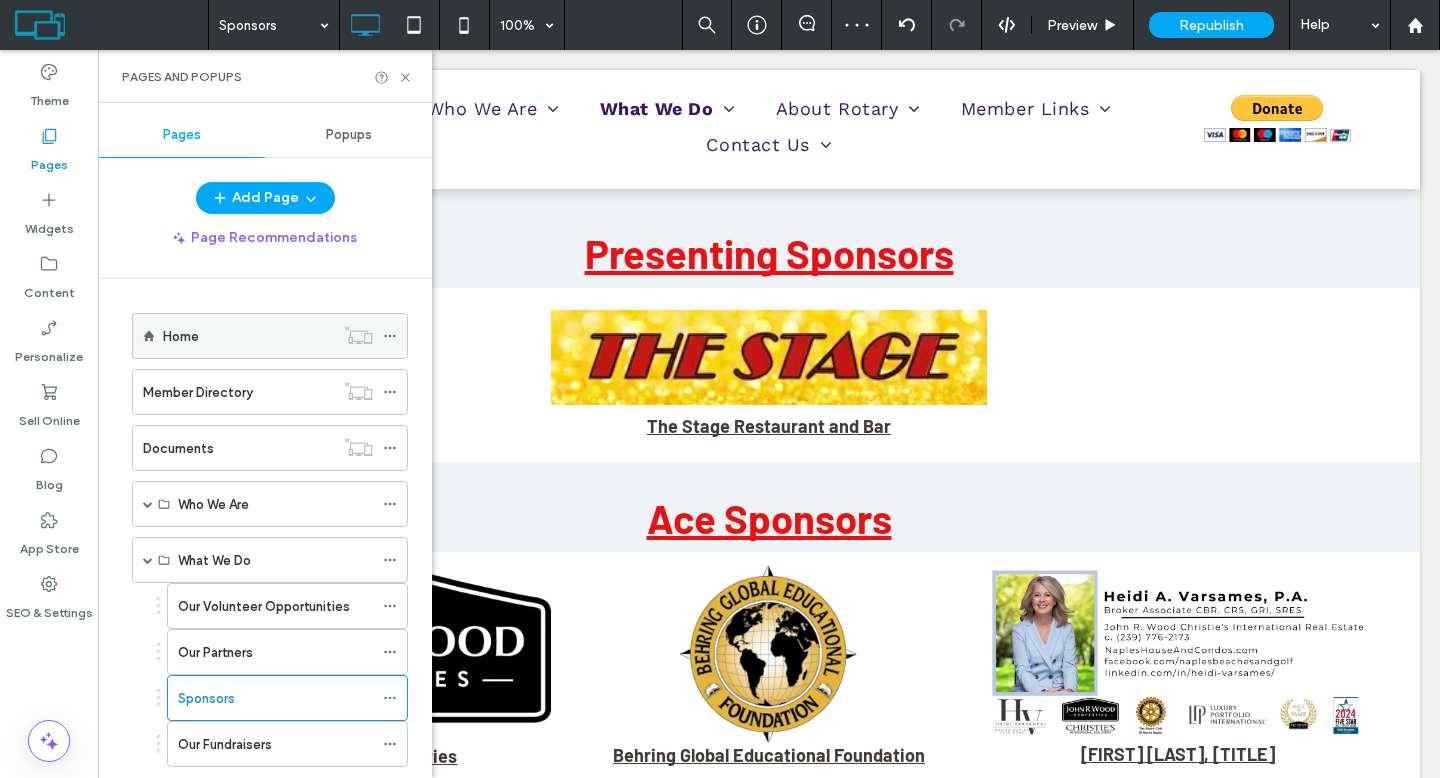 click 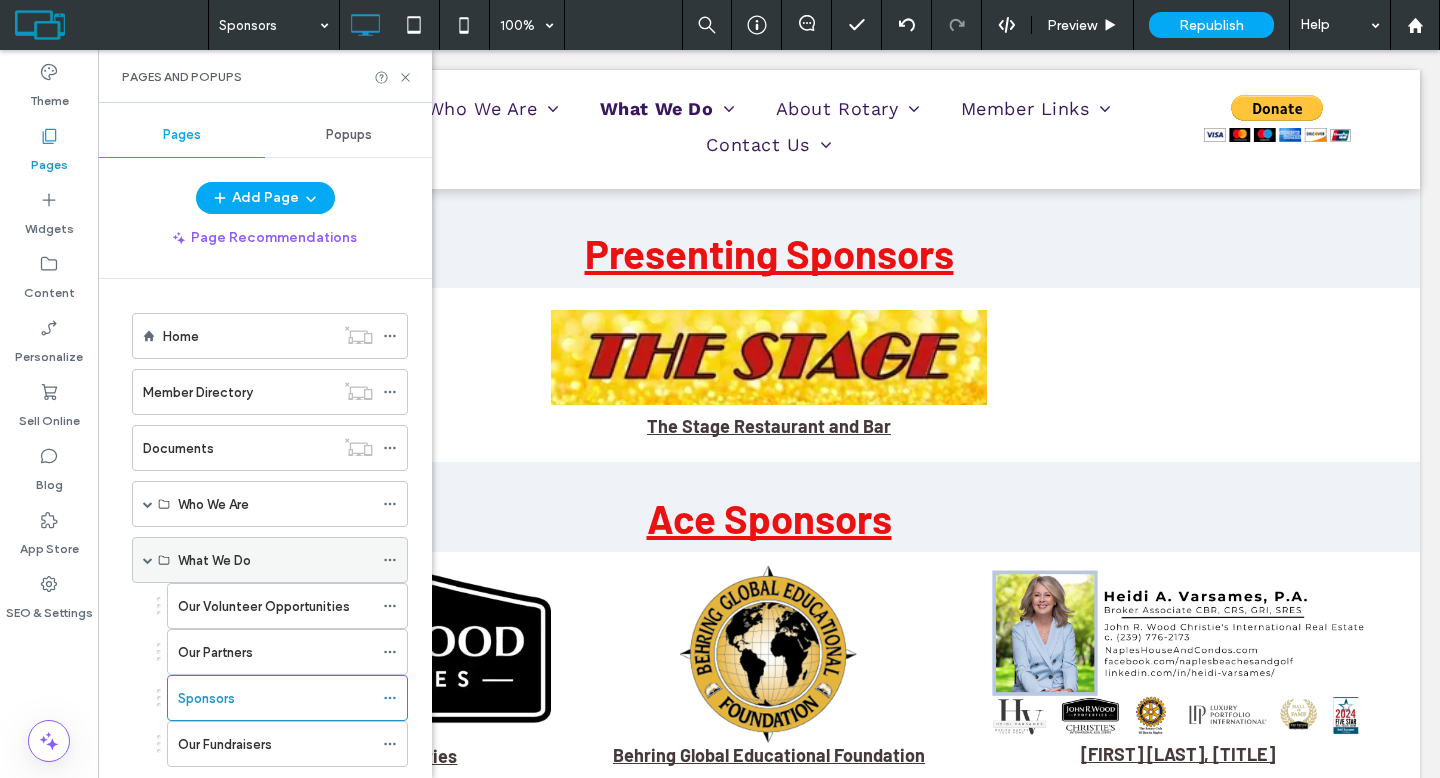 click at bounding box center (148, 560) 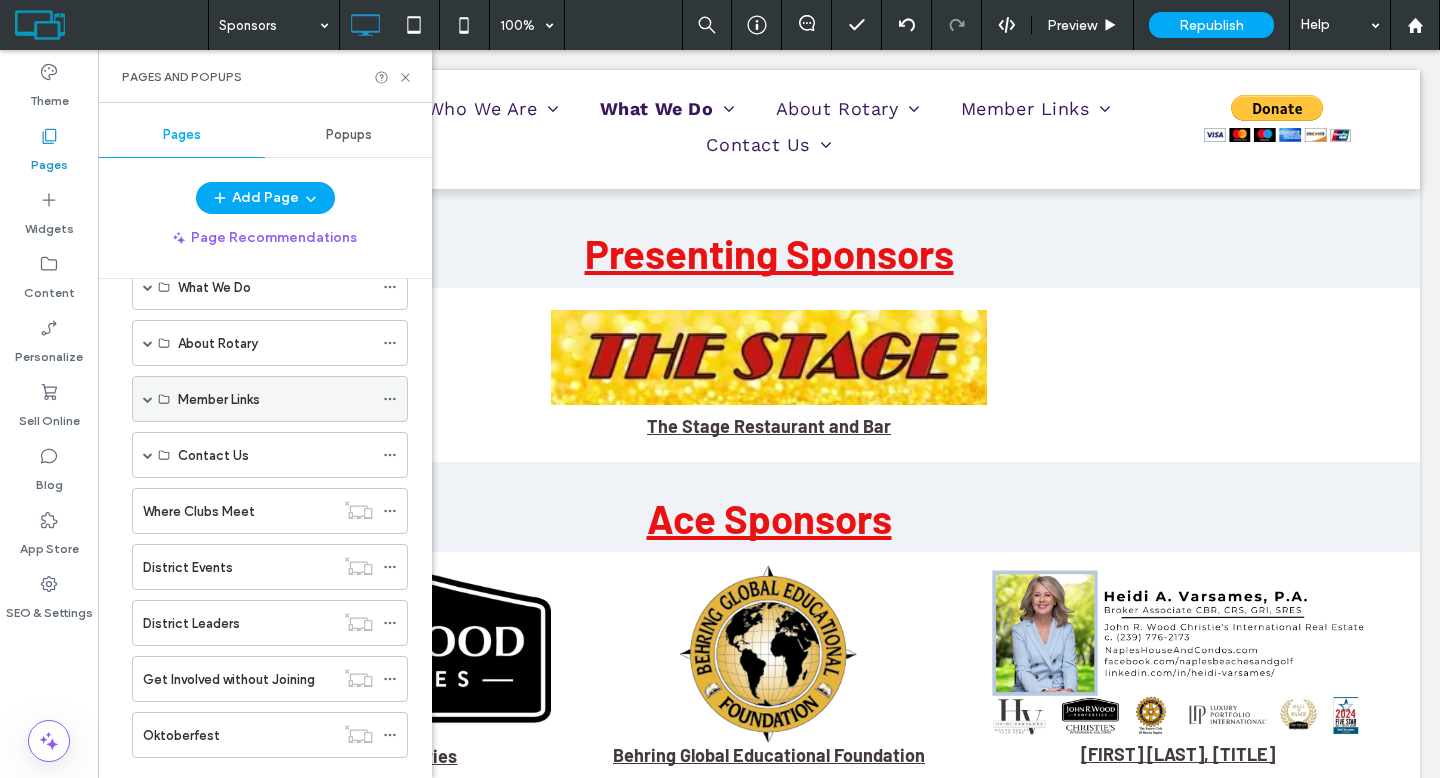 scroll, scrollTop: 275, scrollLeft: 0, axis: vertical 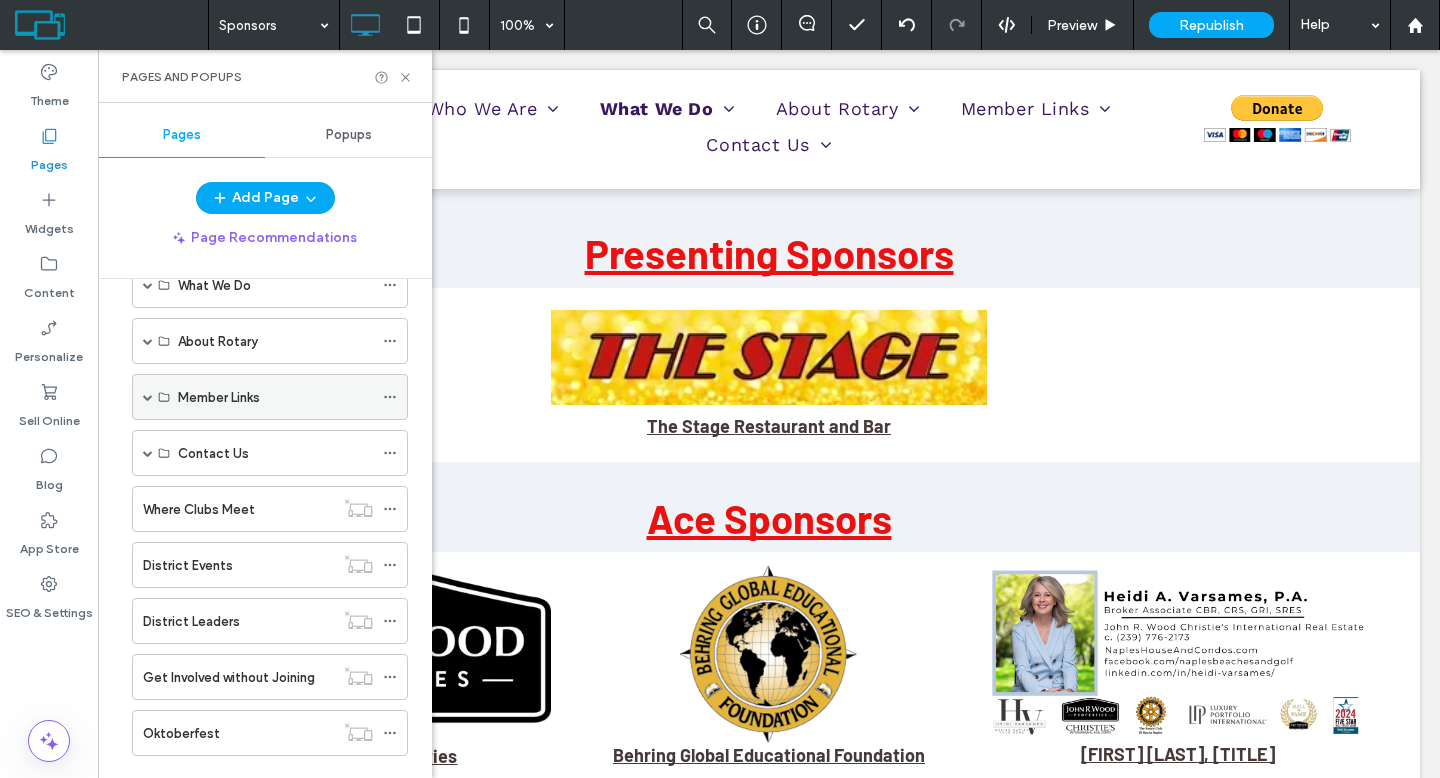 click at bounding box center [148, 397] 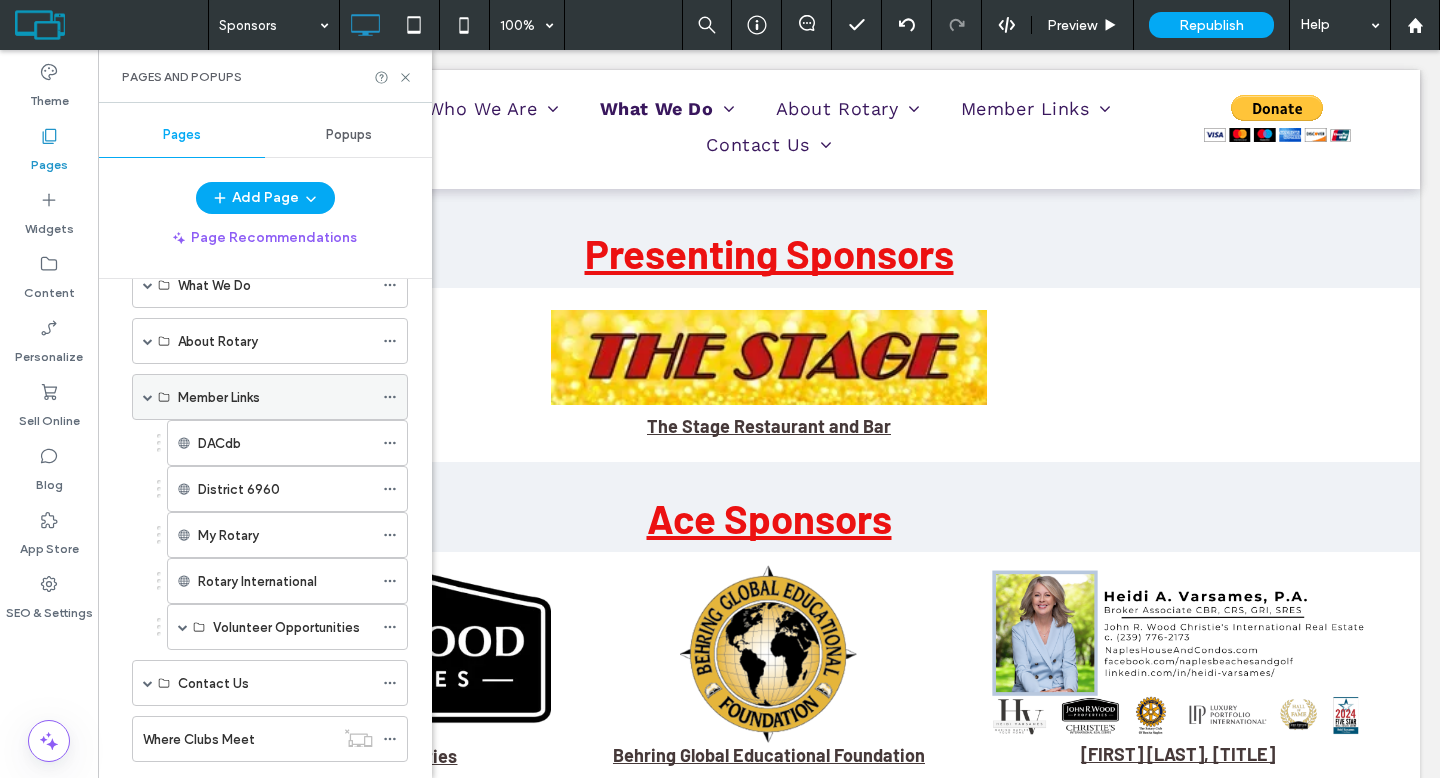 click at bounding box center (148, 397) 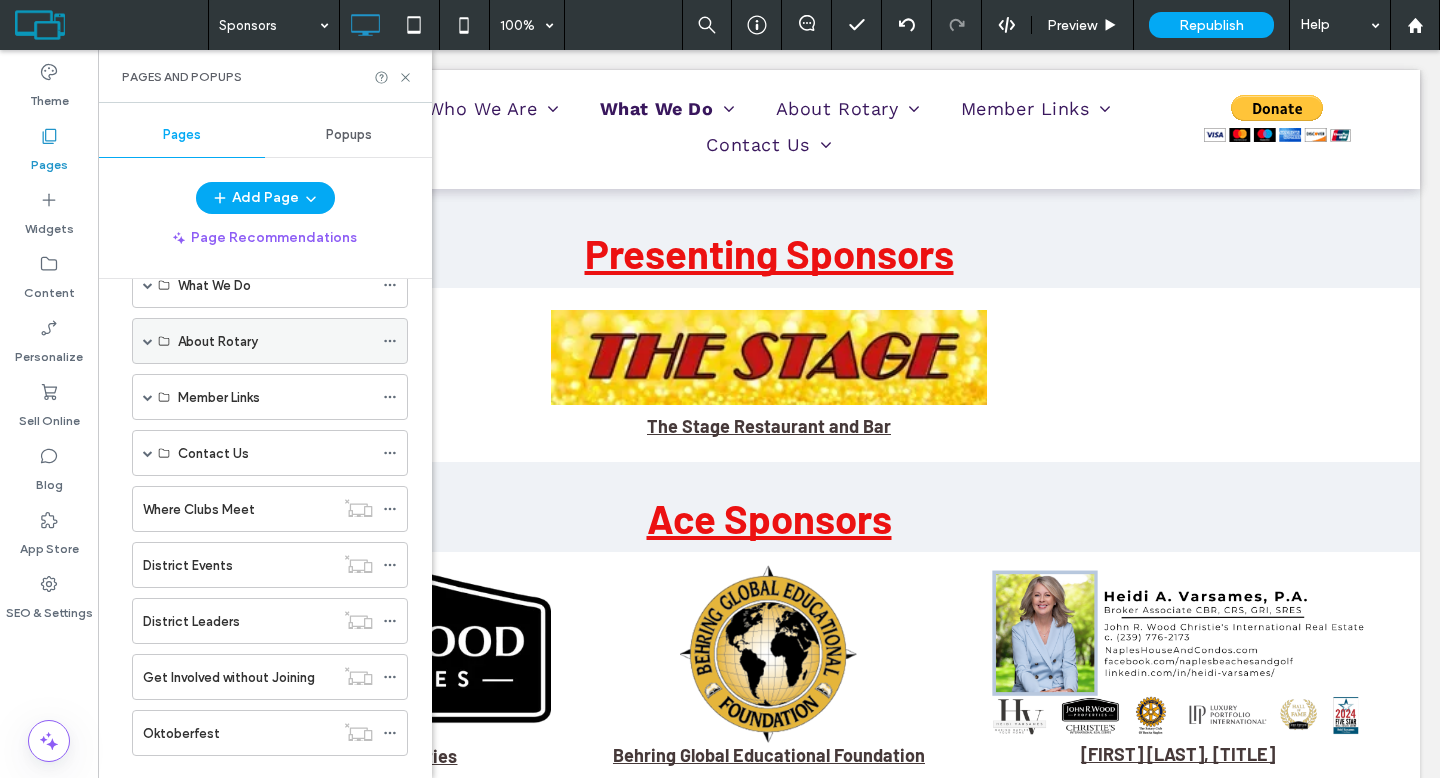 click at bounding box center [148, 341] 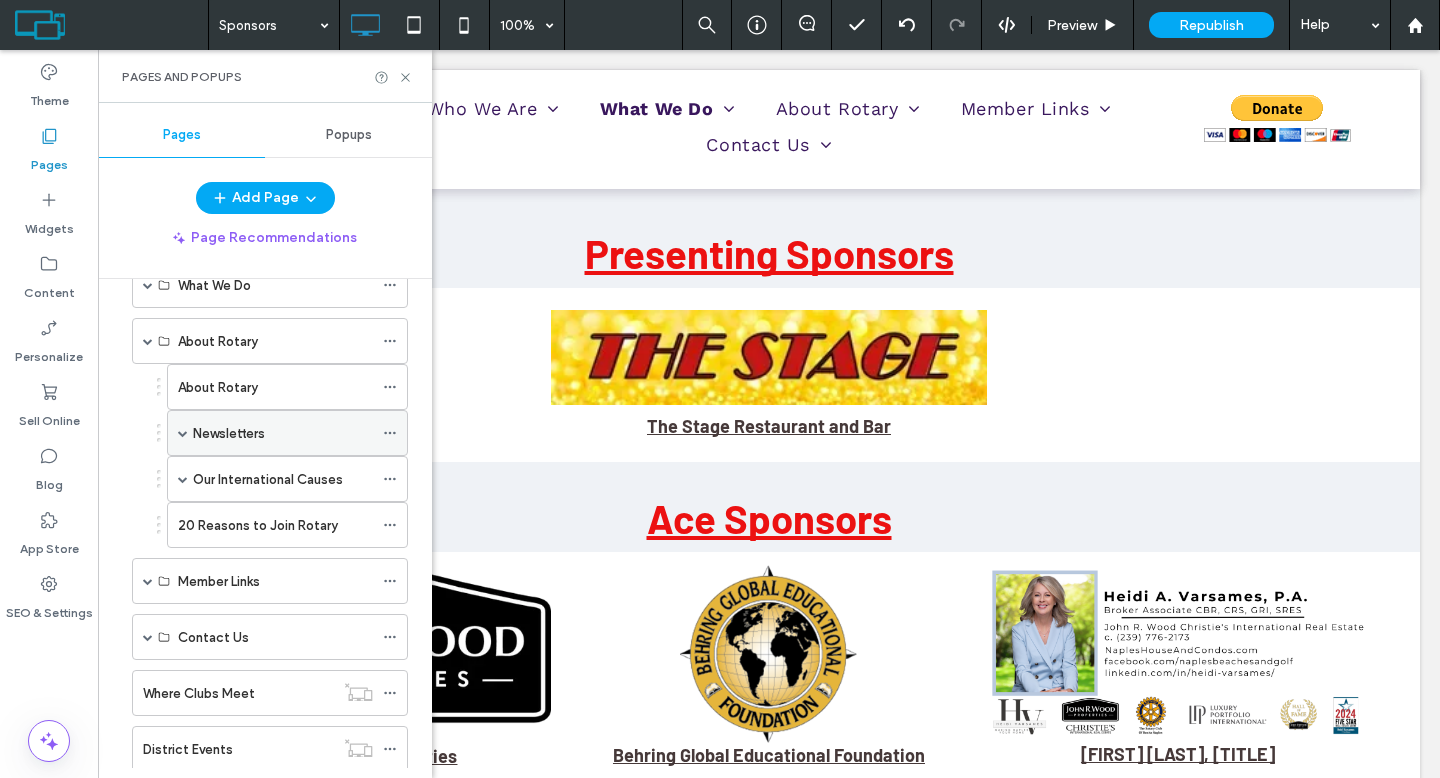 click at bounding box center [183, 433] 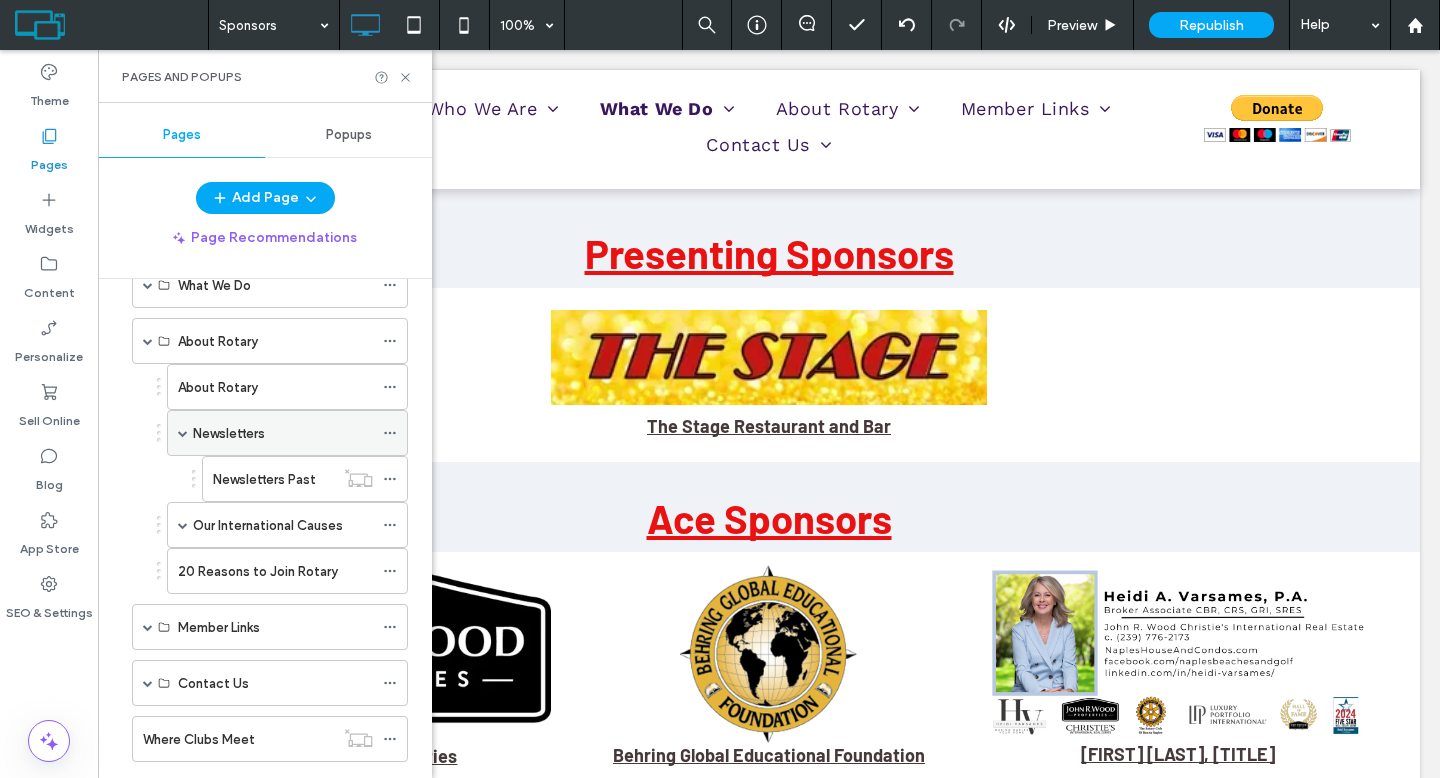 click on "Newsletters" at bounding box center (229, 433) 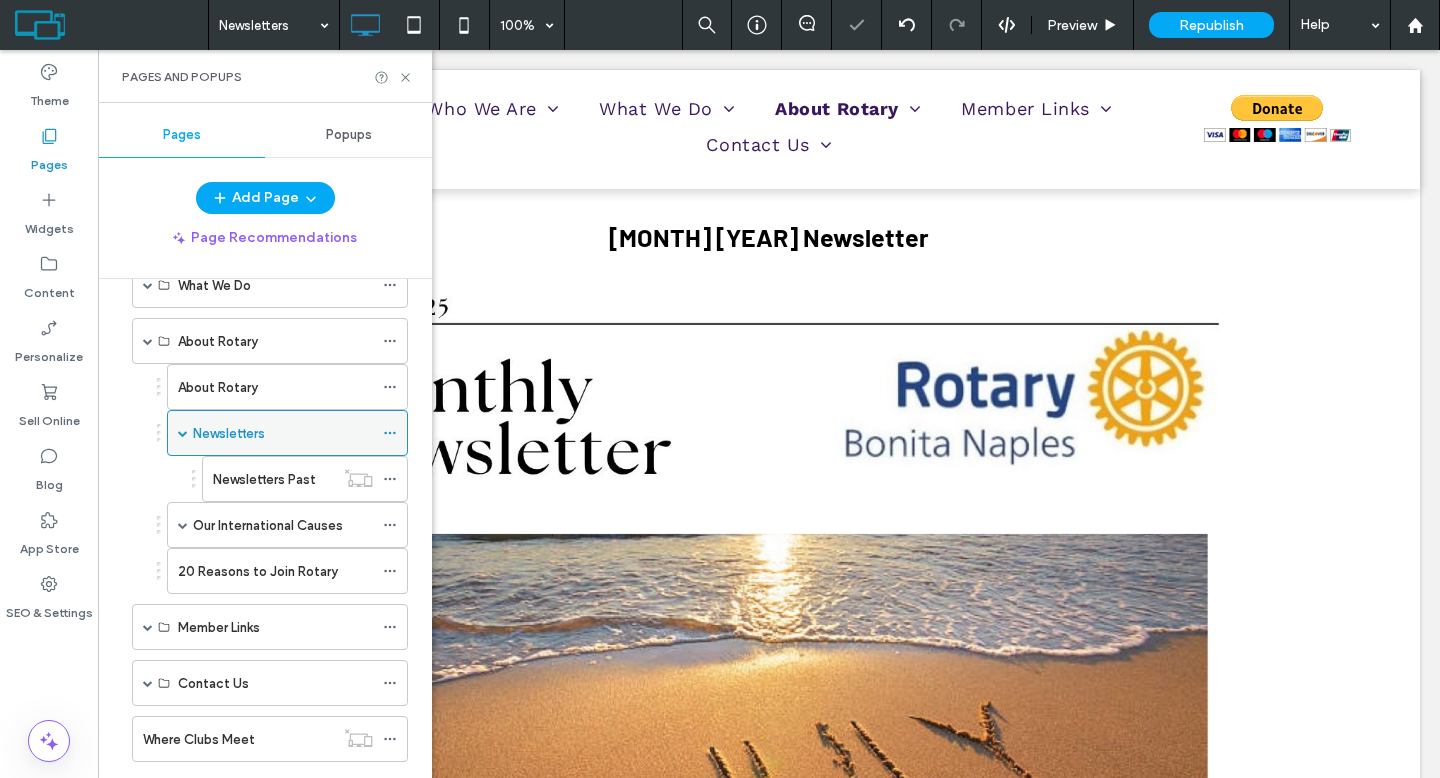 scroll, scrollTop: 0, scrollLeft: 0, axis: both 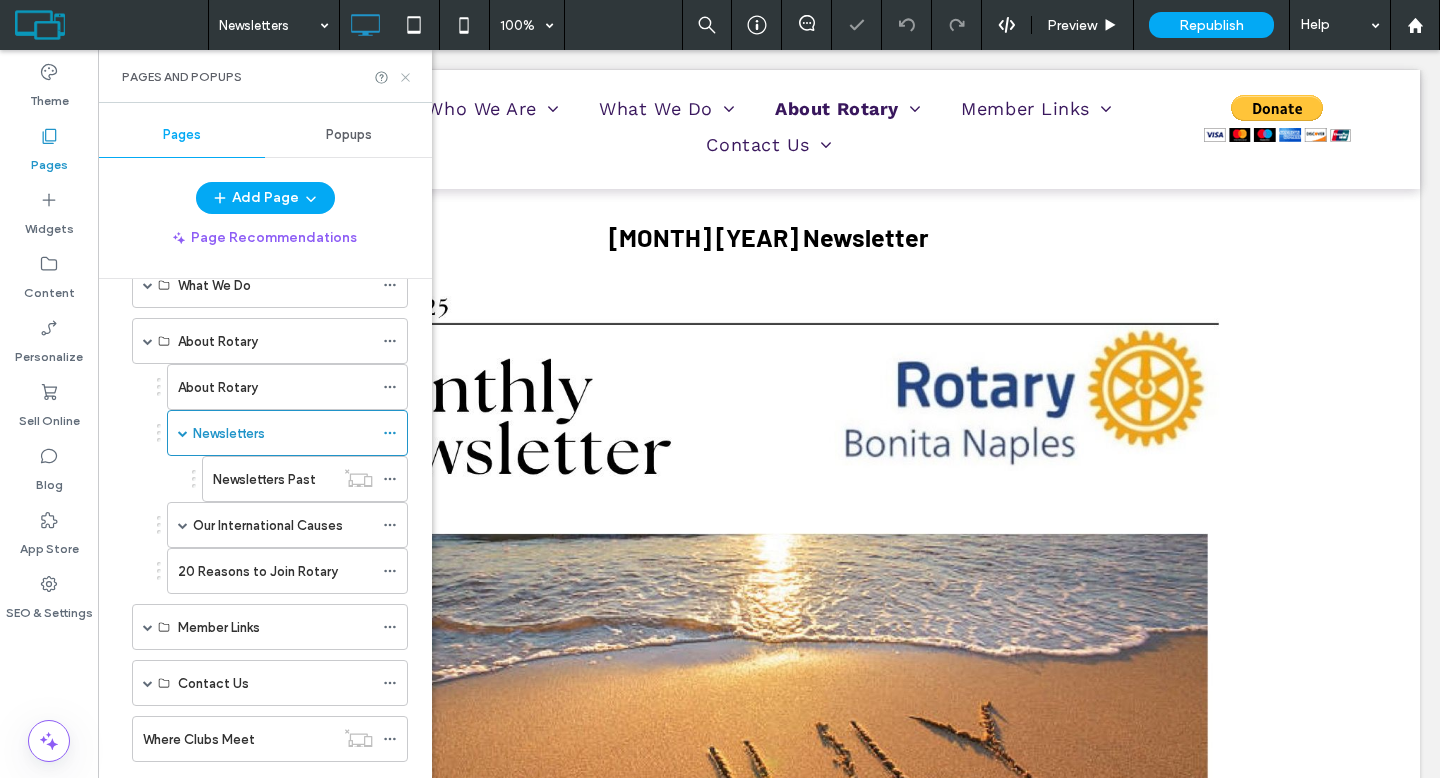 click 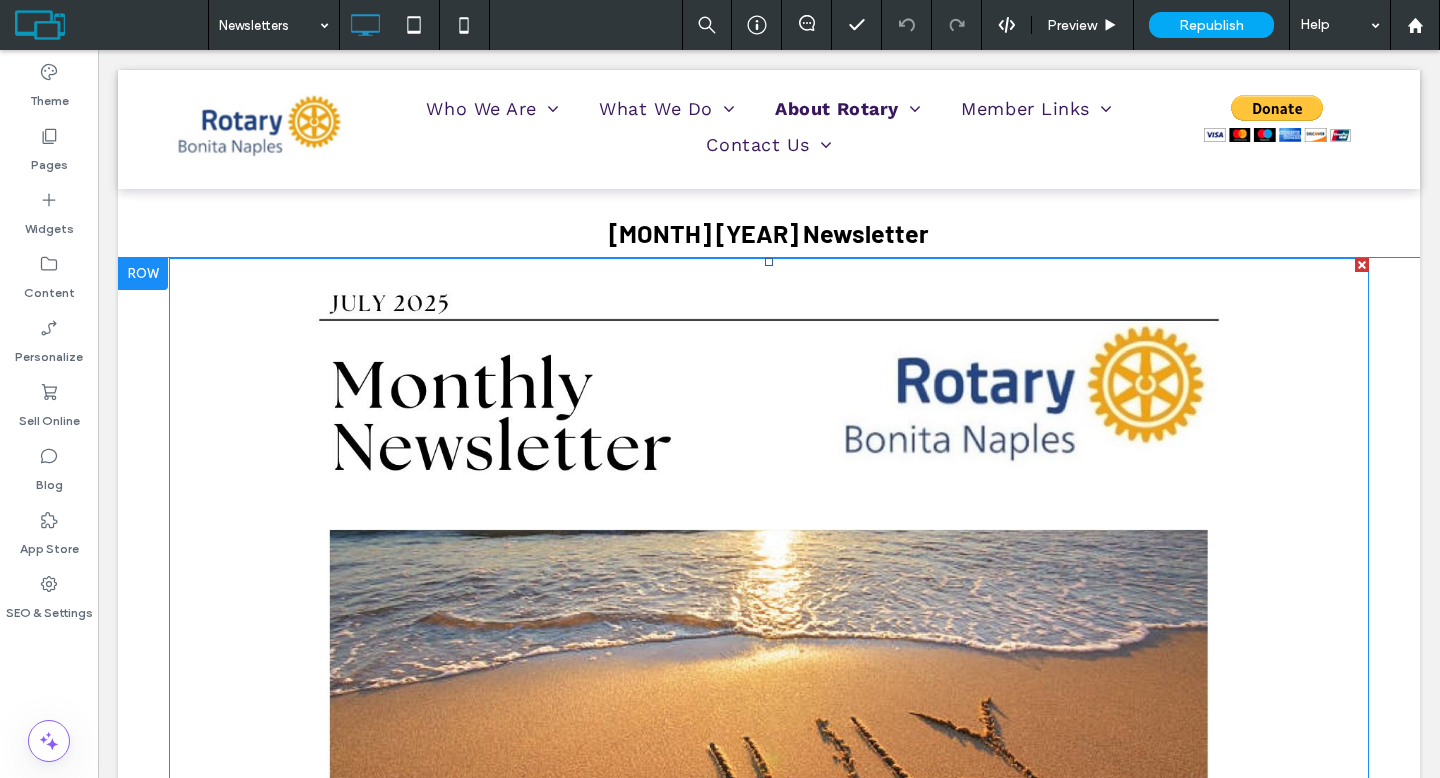 scroll, scrollTop: 8, scrollLeft: 0, axis: vertical 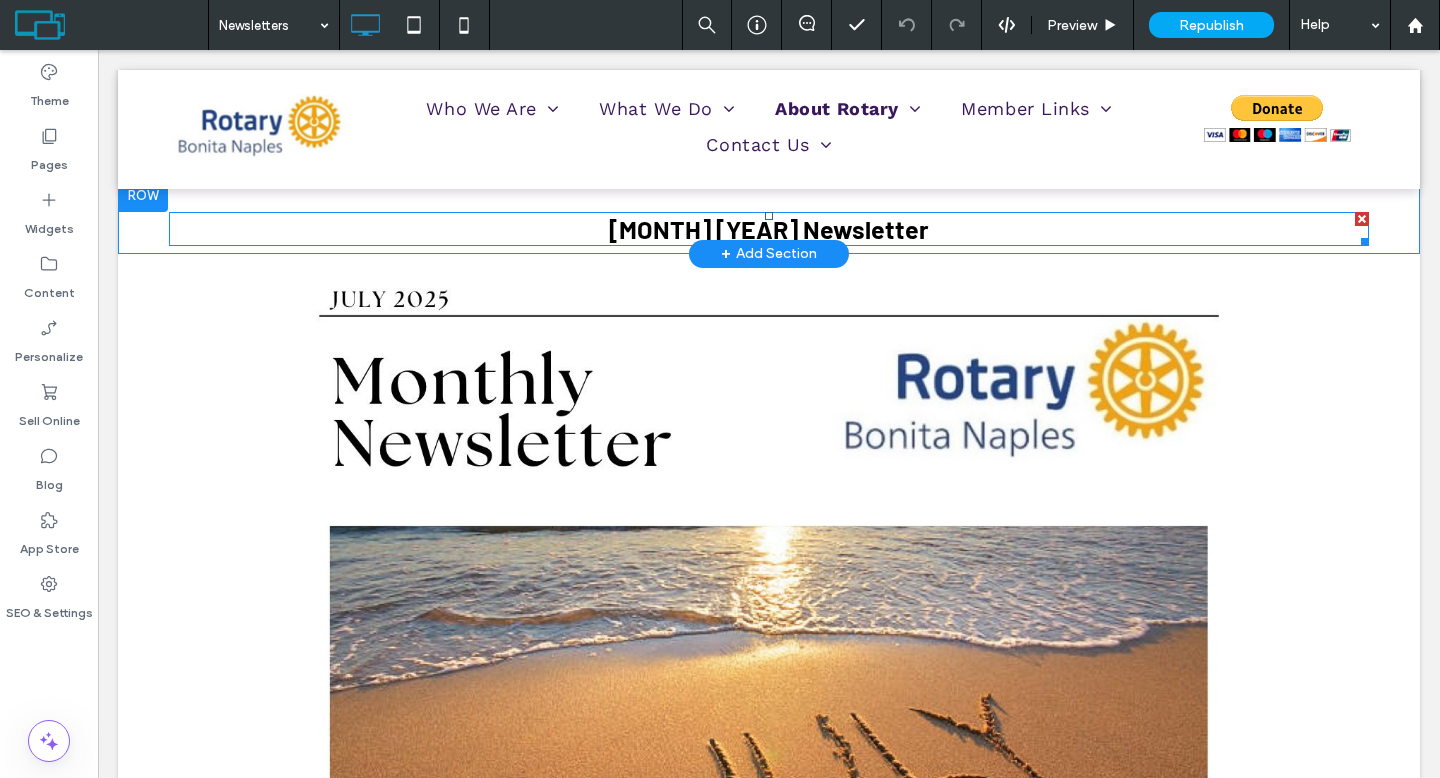 click on "[MONTH] [YEAR] Newsletter" at bounding box center [769, 229] 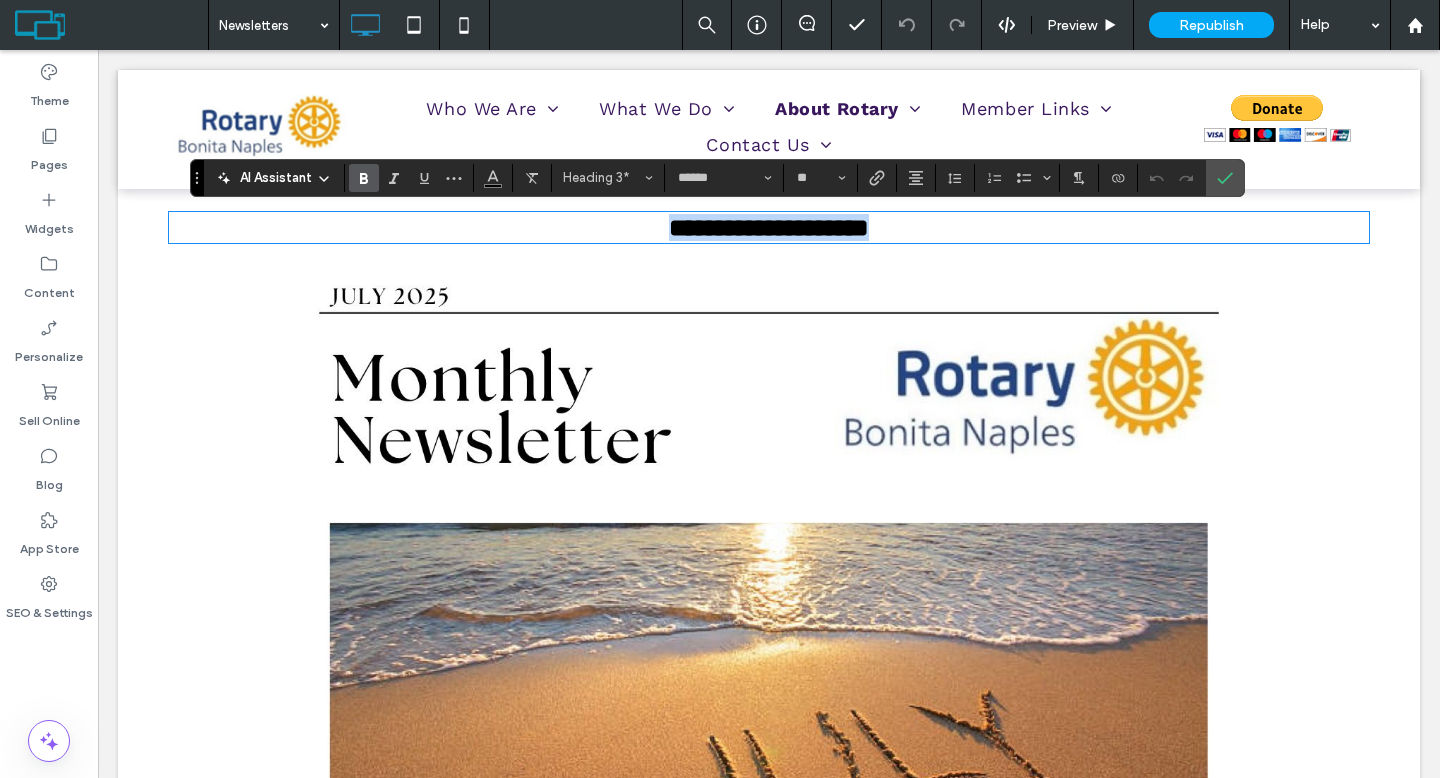 click on "**********" at bounding box center [769, 227] 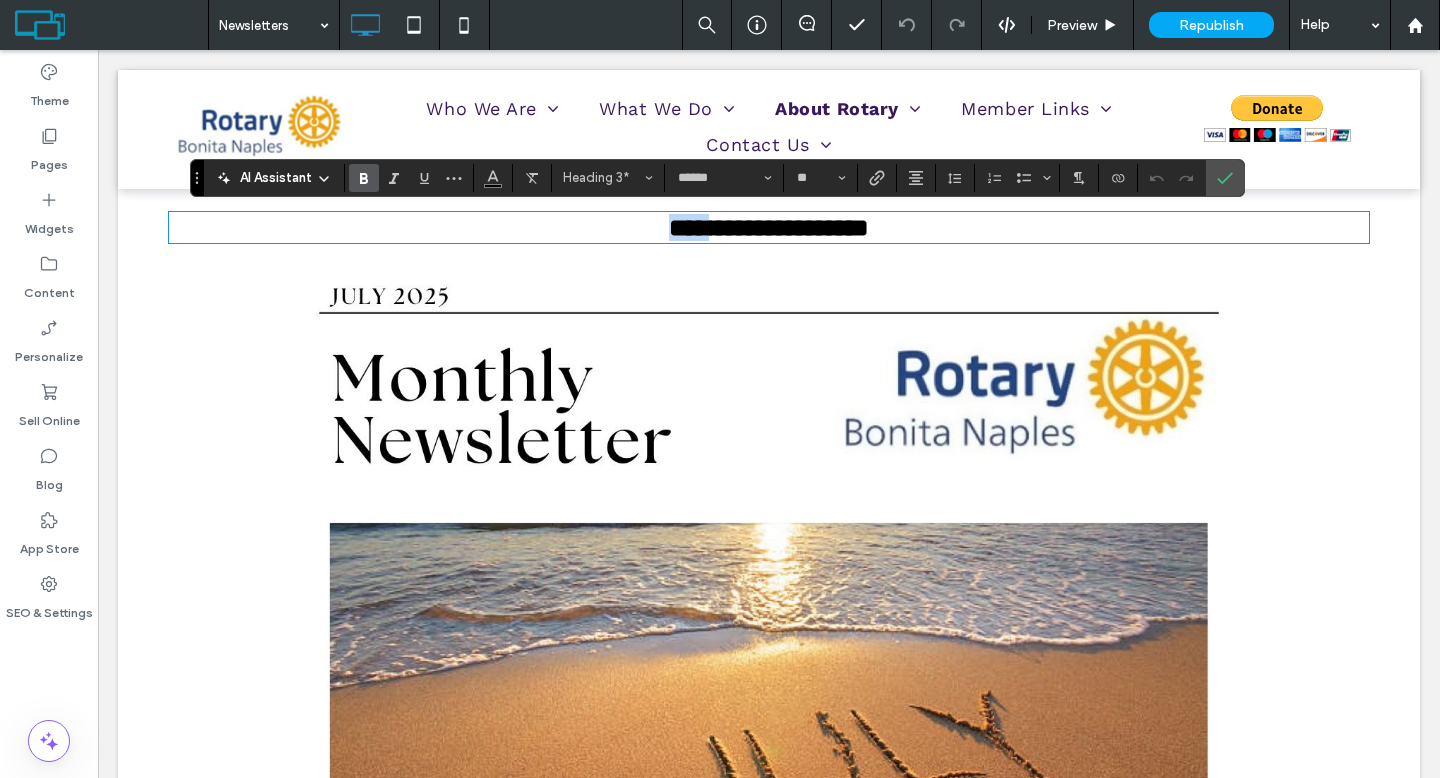 drag, startPoint x: 691, startPoint y: 235, endPoint x: 640, endPoint y: 232, distance: 51.088158 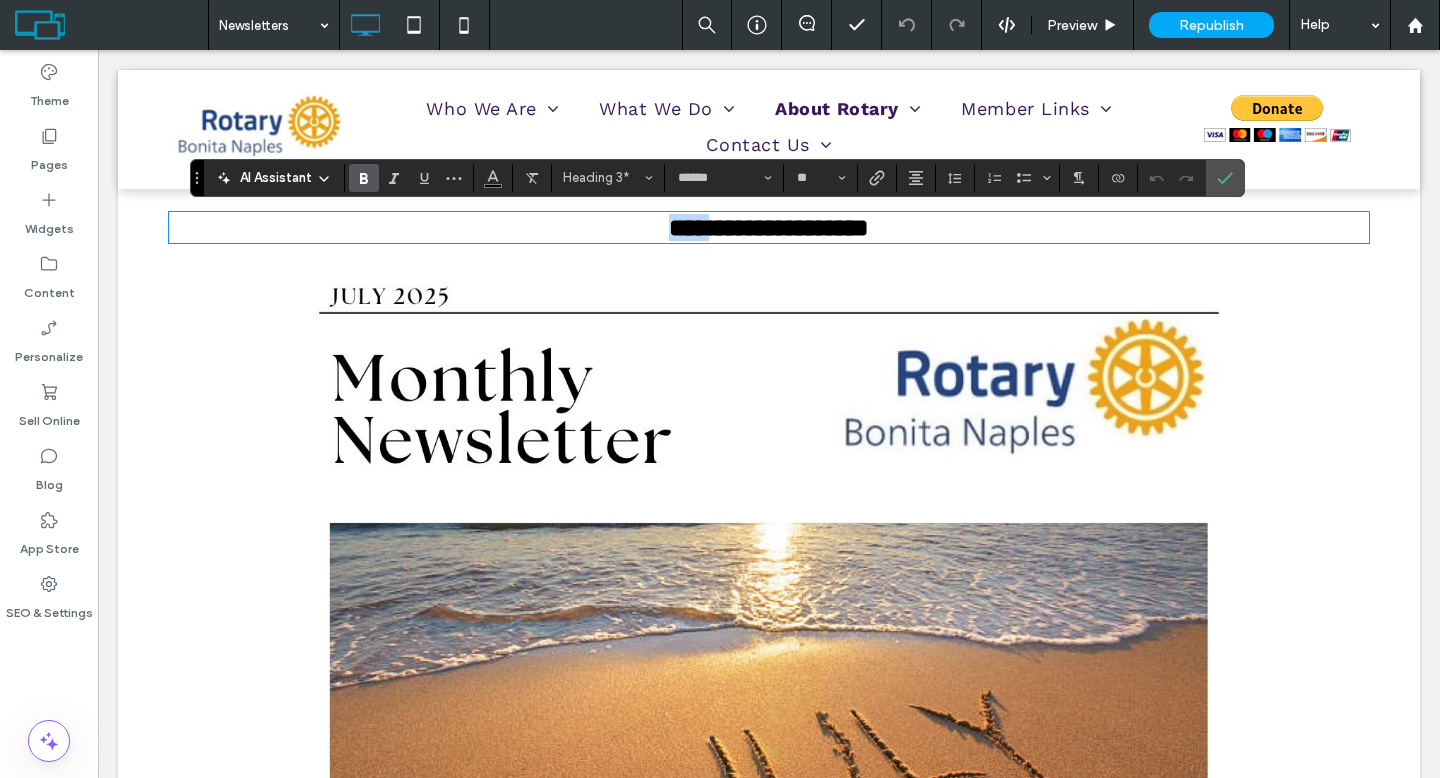 type 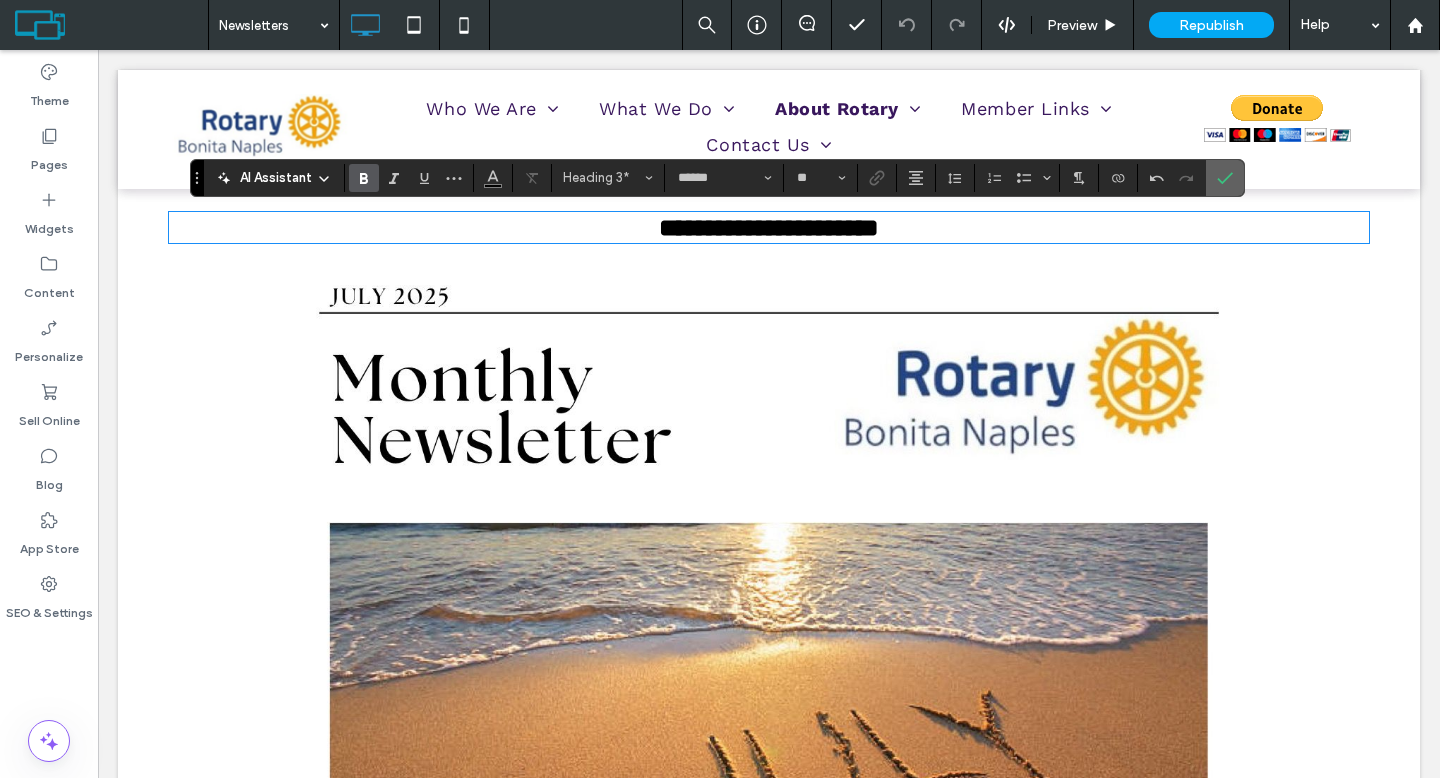 click 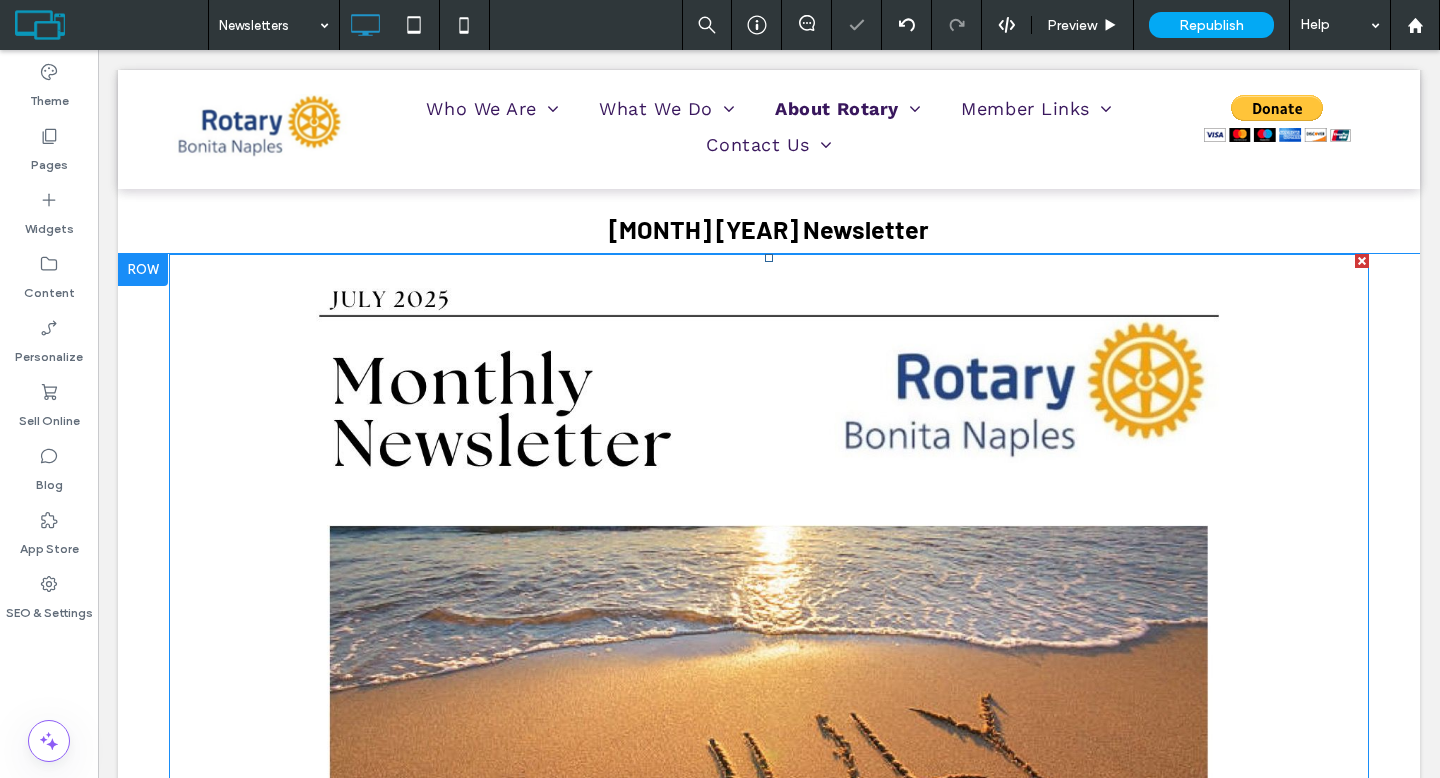 click at bounding box center (769, 1030) 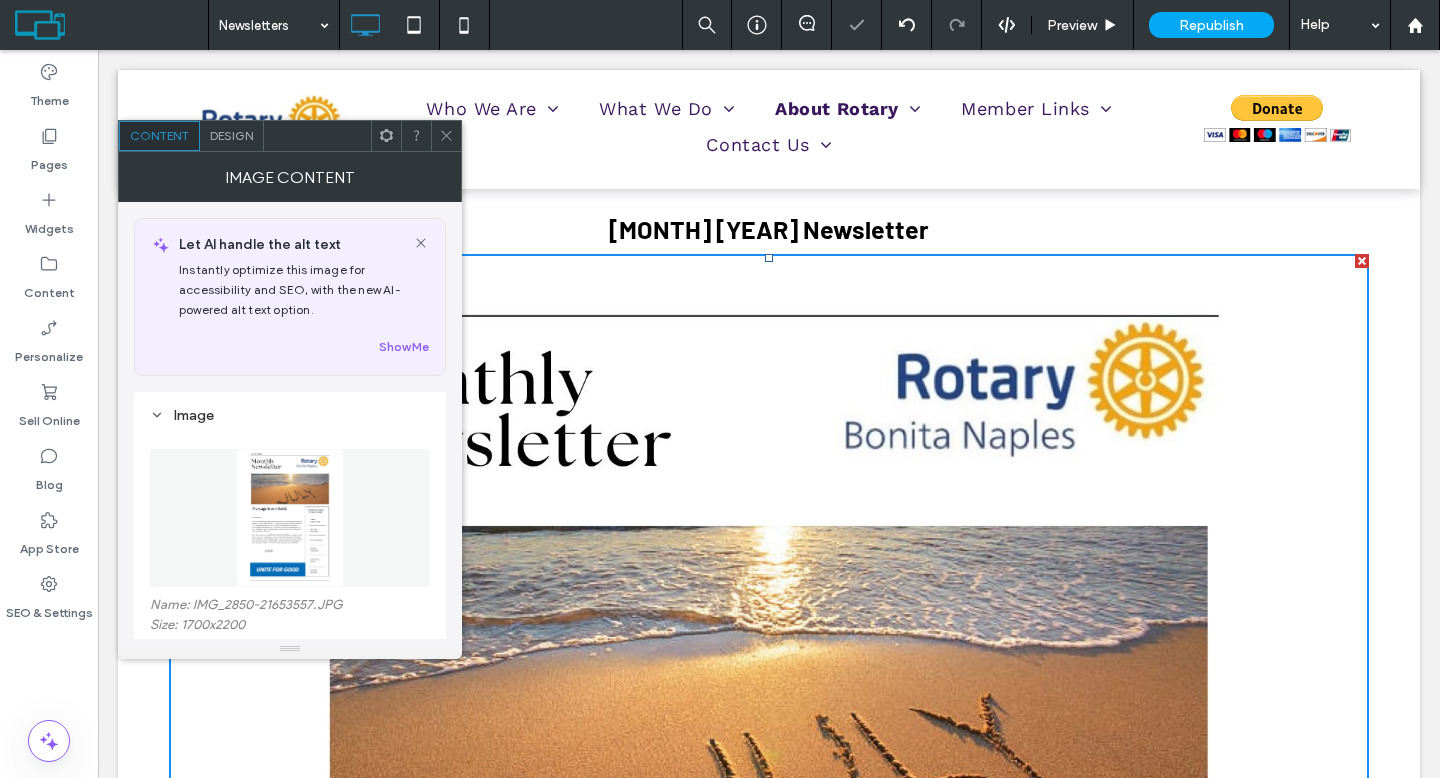 scroll, scrollTop: 172, scrollLeft: 0, axis: vertical 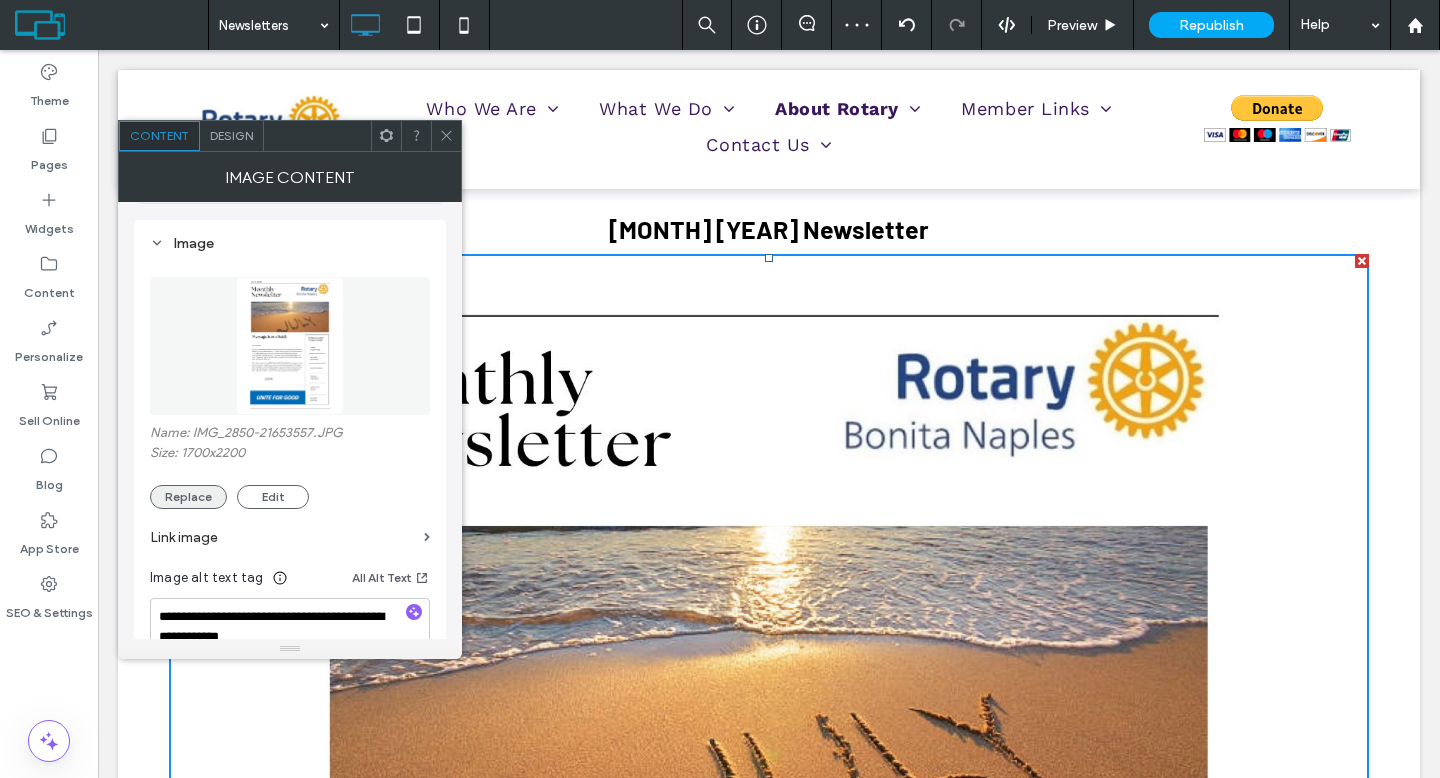 click on "Replace" at bounding box center (188, 497) 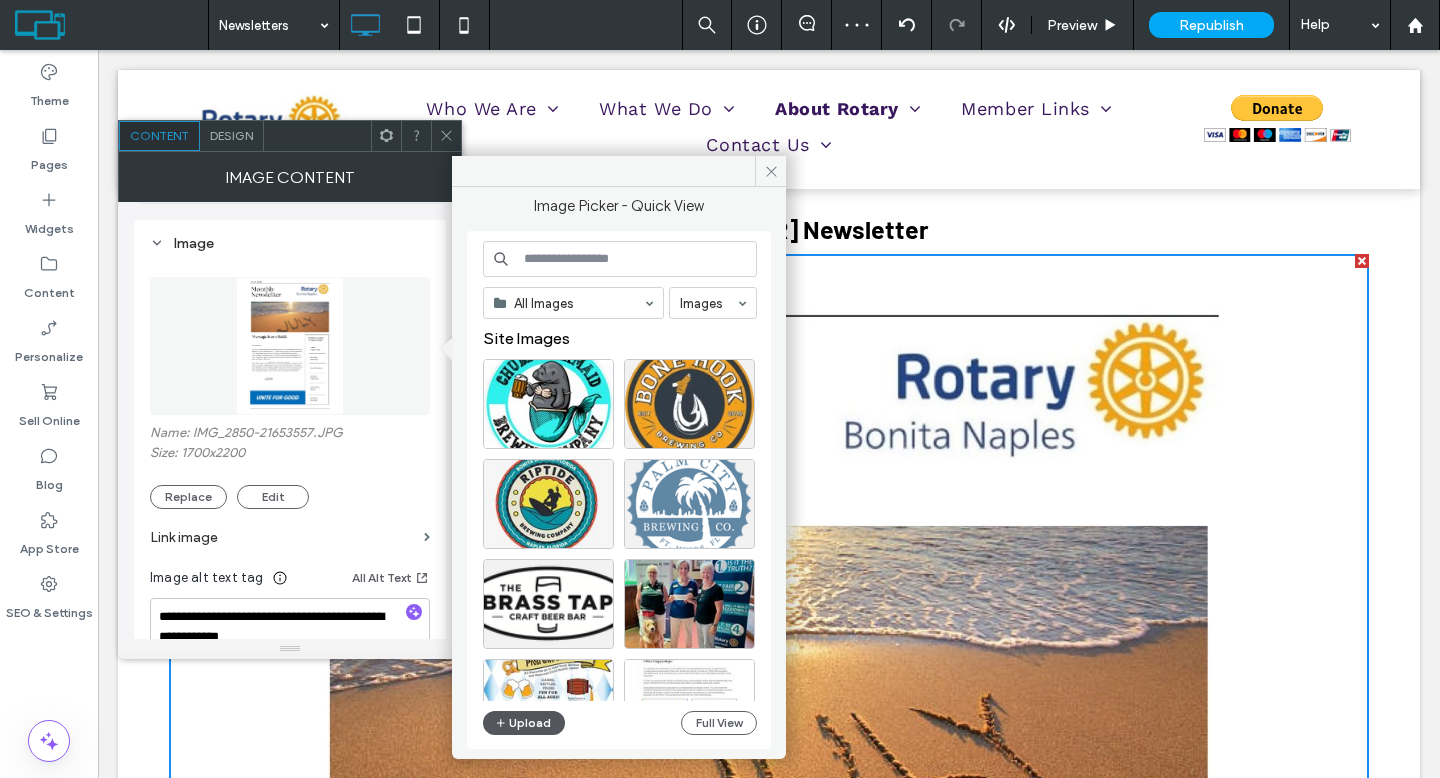 click on "Upload" at bounding box center [524, 723] 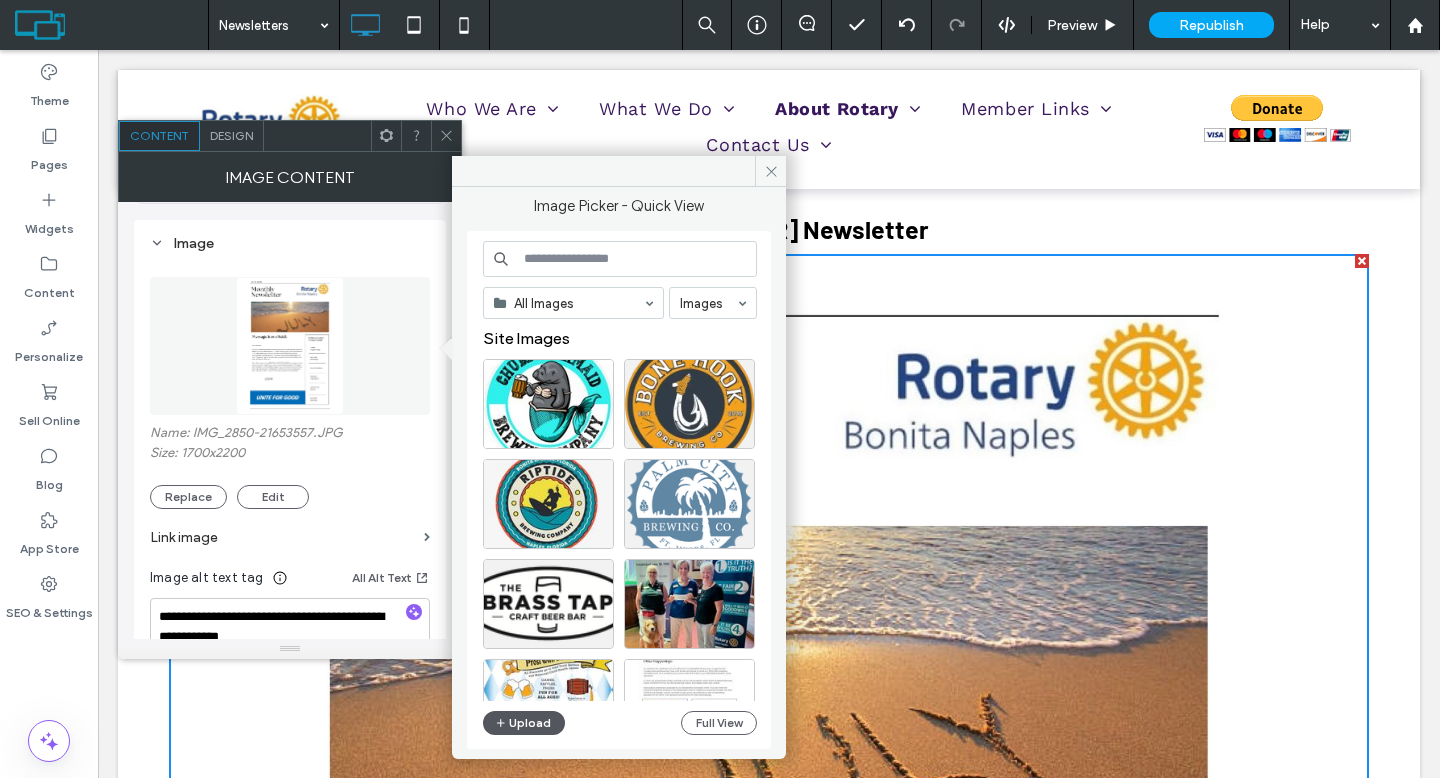 click on "Upload" at bounding box center (524, 723) 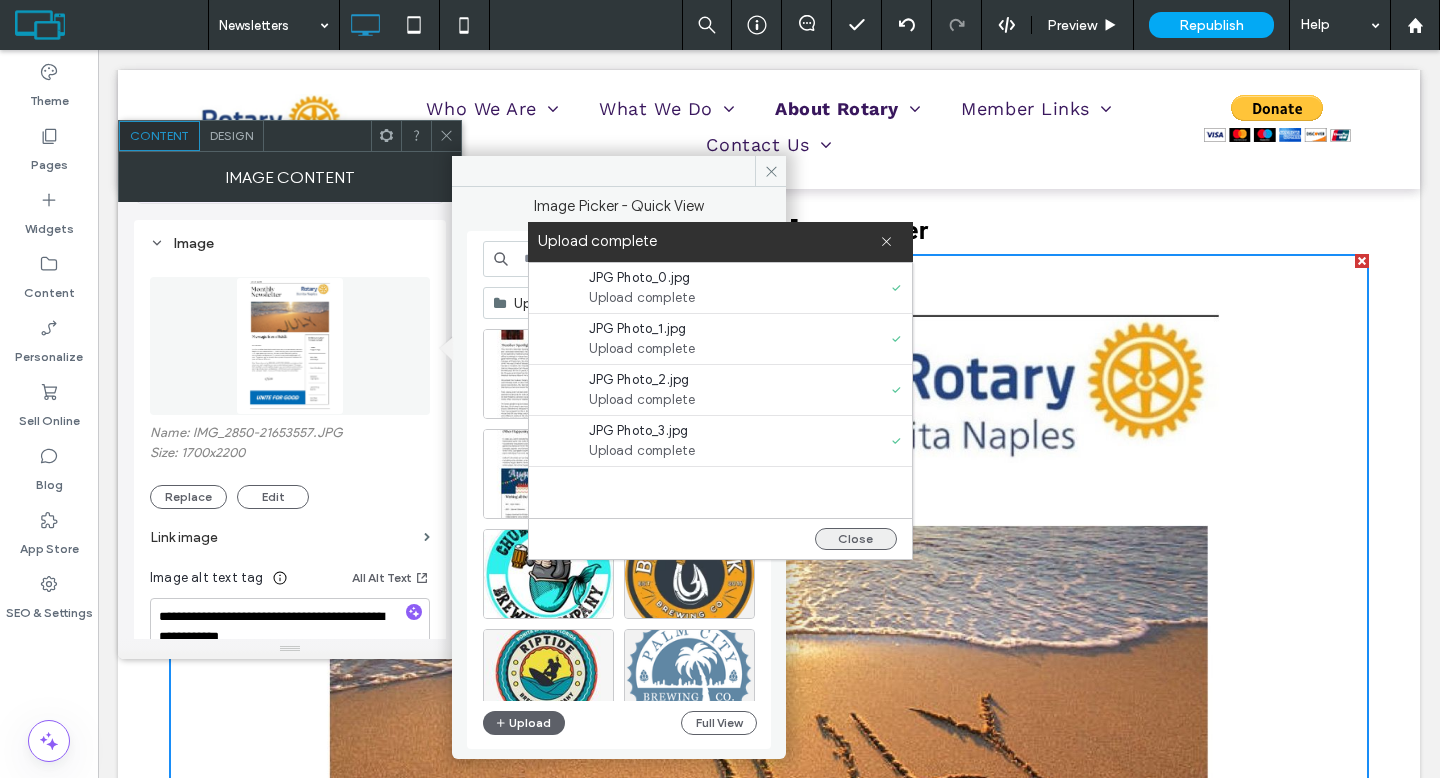 click on "Close" at bounding box center (856, 539) 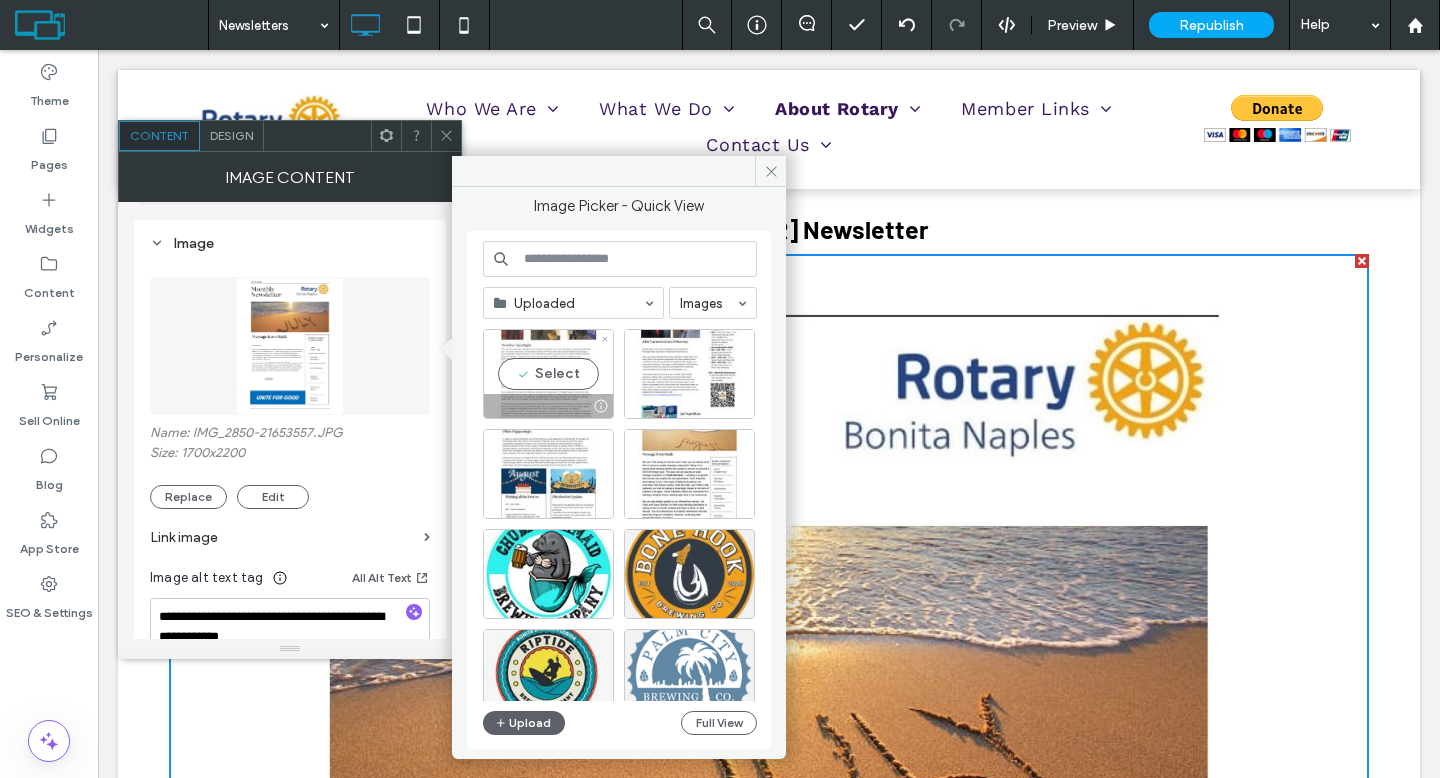 click on "Select" at bounding box center (548, 374) 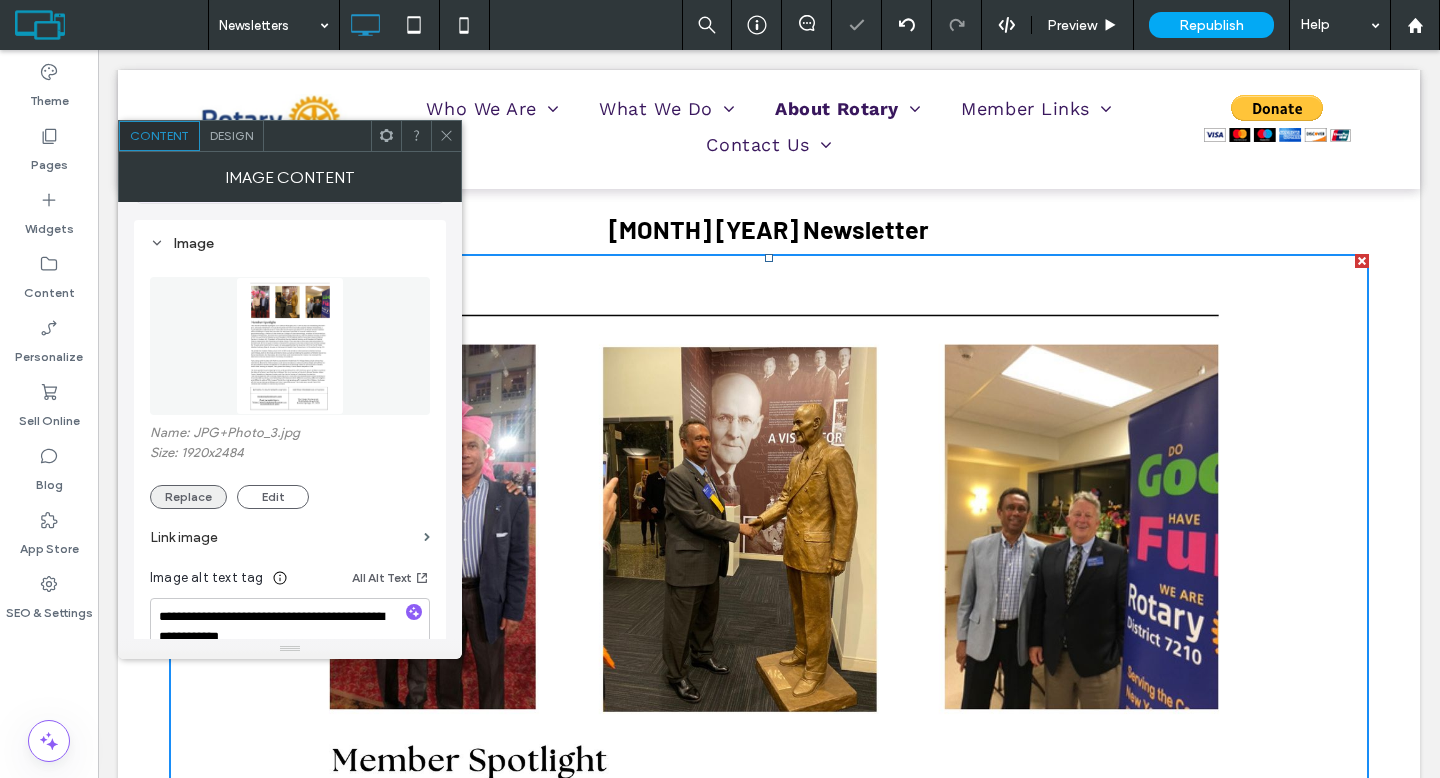 click on "Replace" at bounding box center [188, 497] 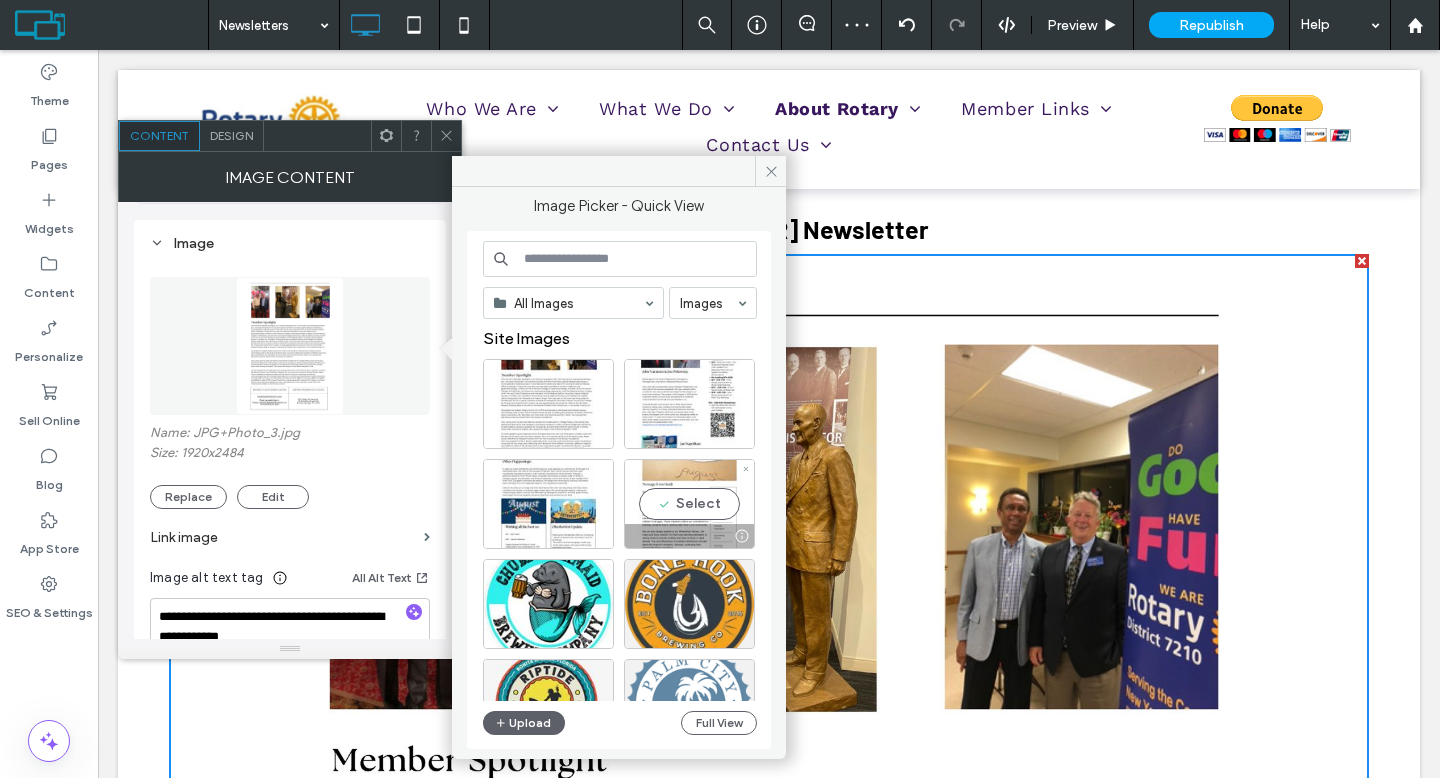 click on "Select" at bounding box center [689, 504] 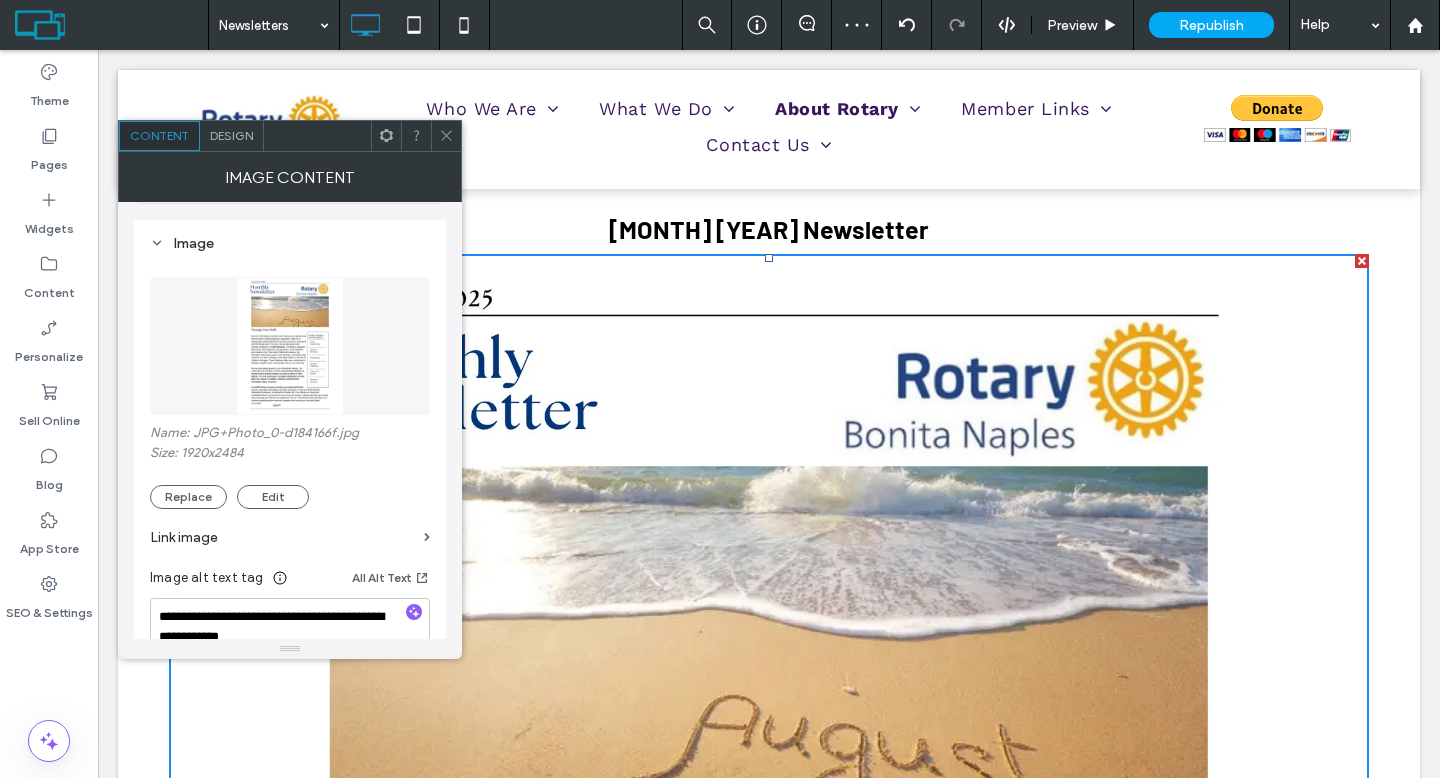 click 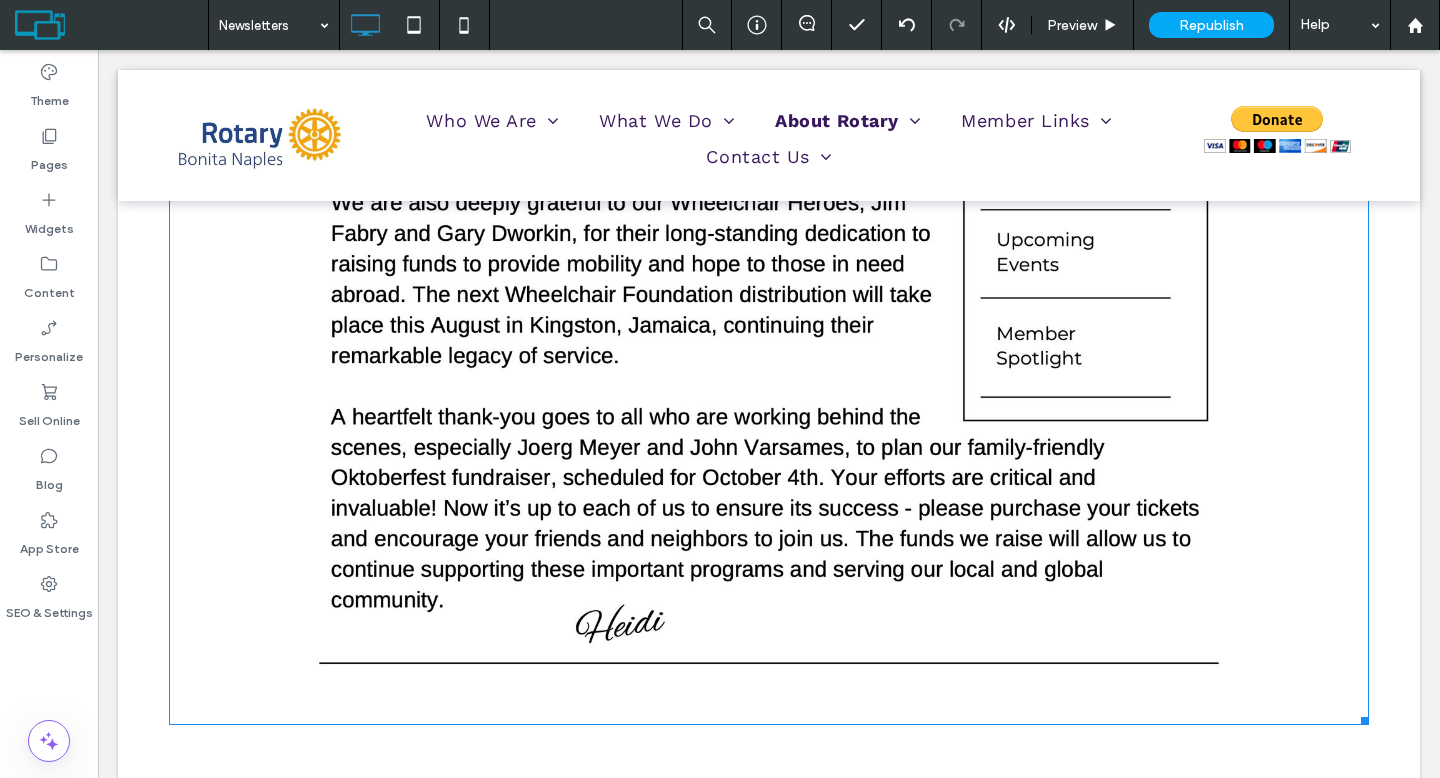 scroll, scrollTop: 1358, scrollLeft: 0, axis: vertical 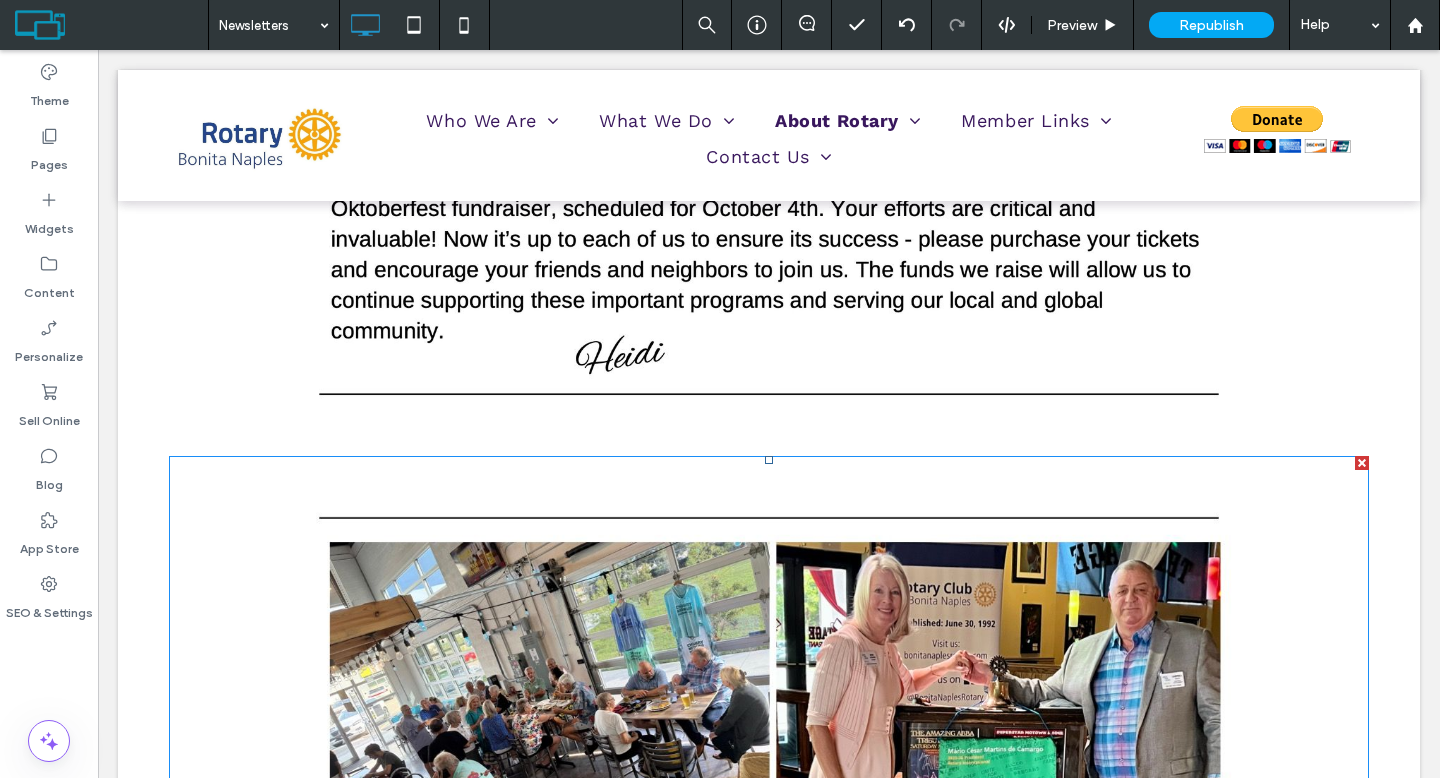 click at bounding box center (769, 1232) 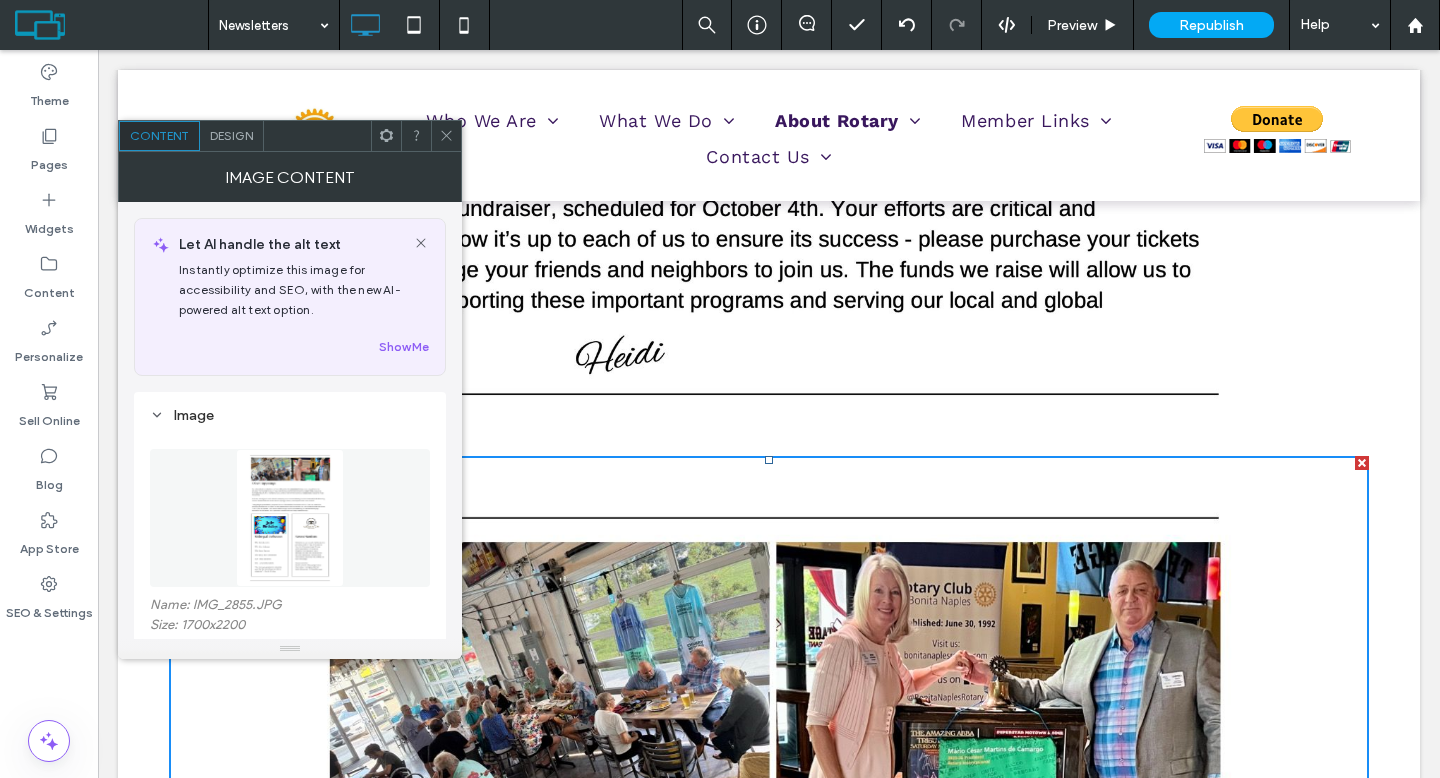scroll, scrollTop: 152, scrollLeft: 0, axis: vertical 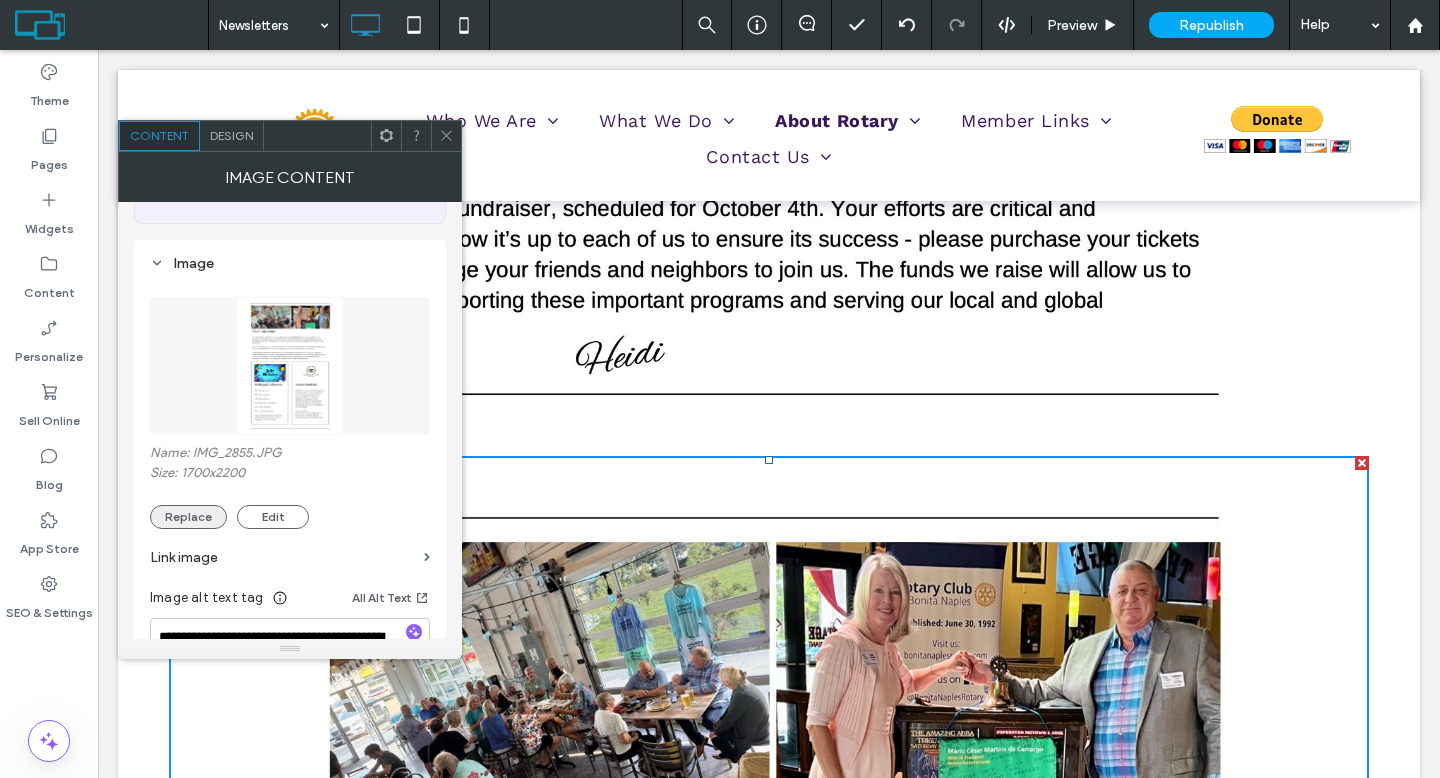 click on "Replace" at bounding box center (188, 517) 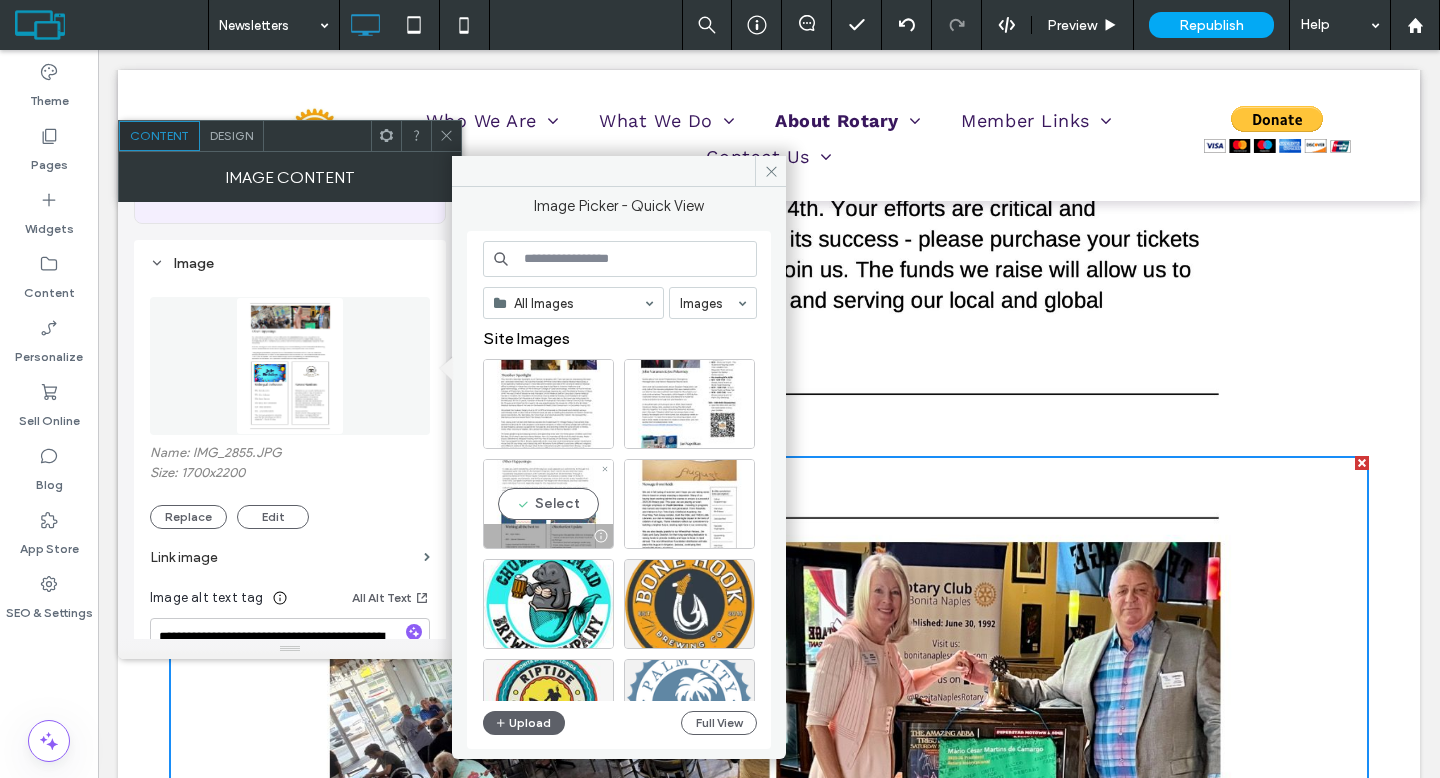 click on "Select" at bounding box center (548, 504) 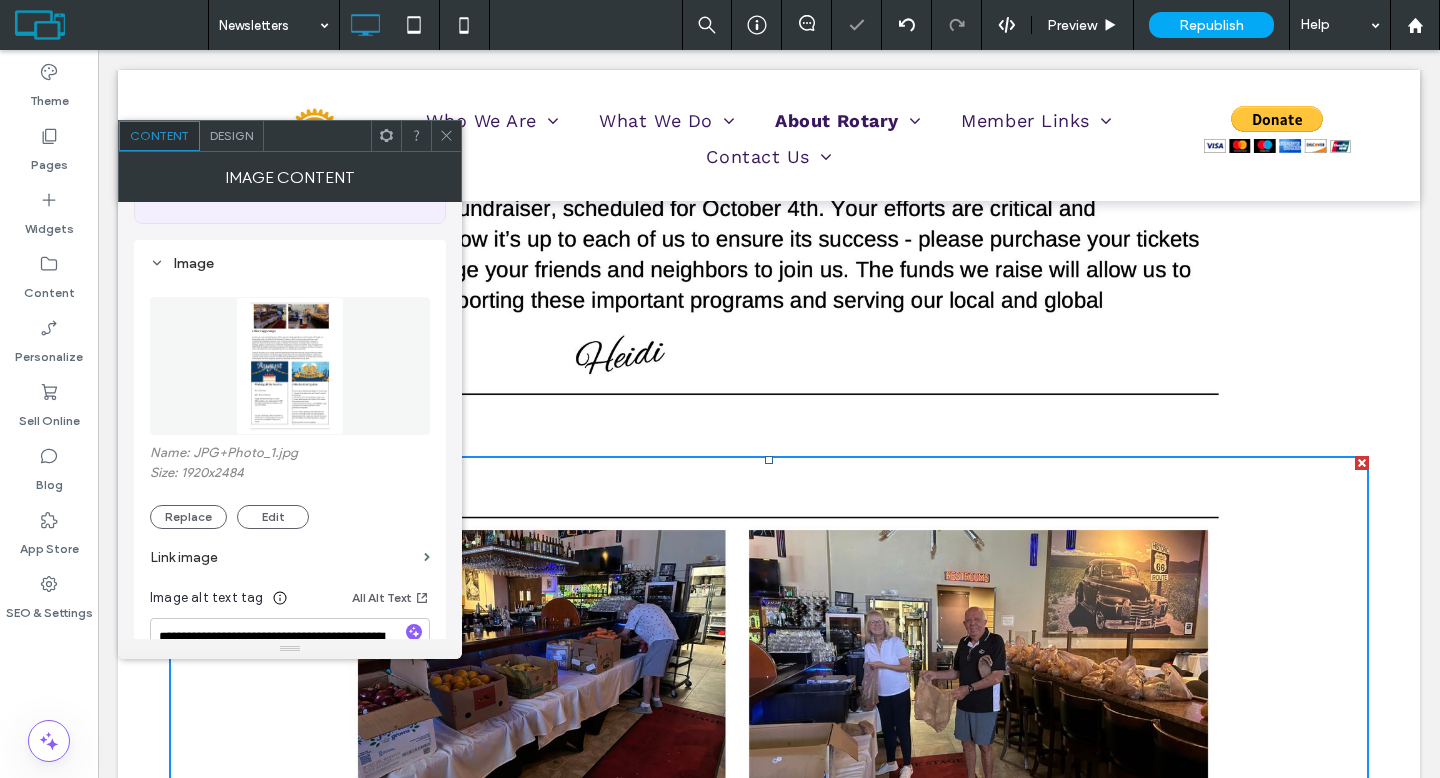 click 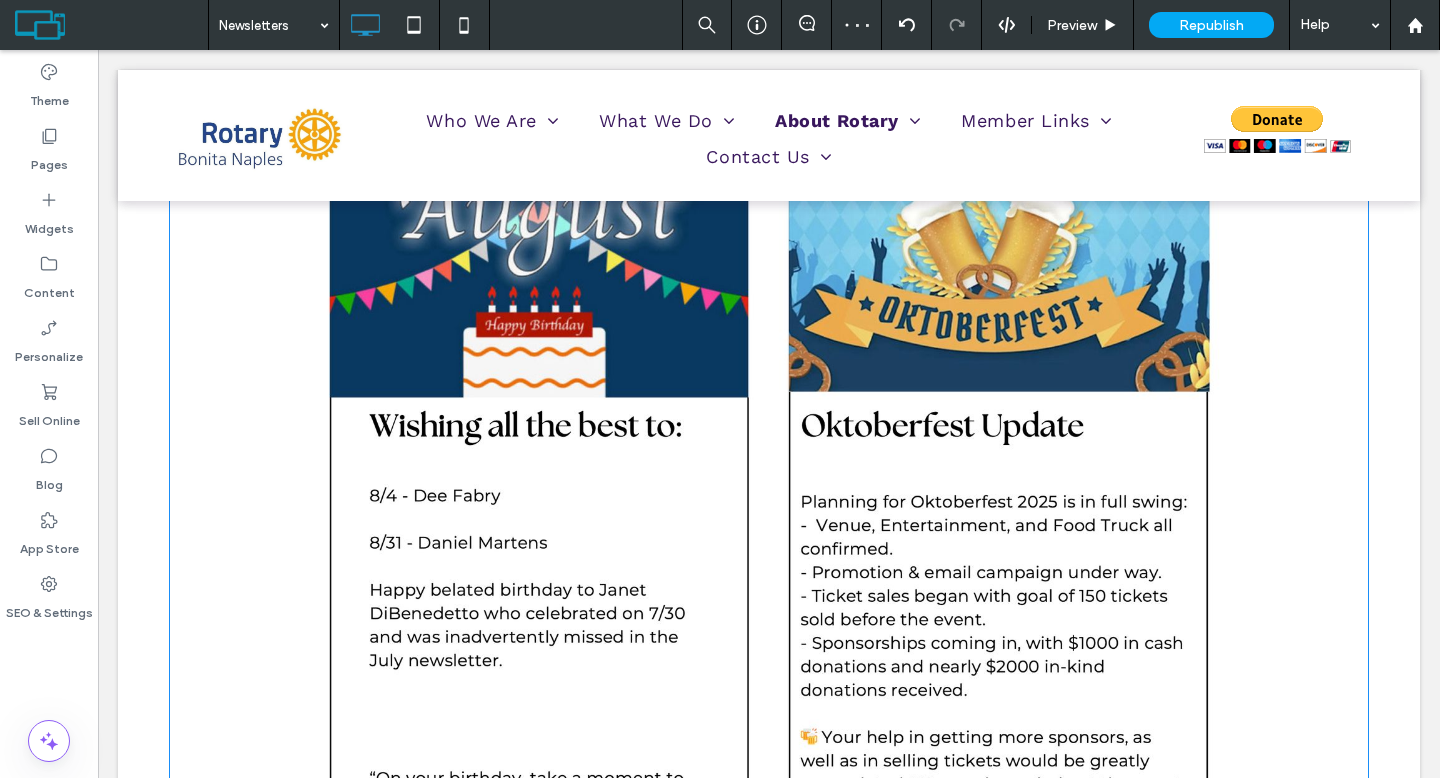 scroll, scrollTop: 2825, scrollLeft: 0, axis: vertical 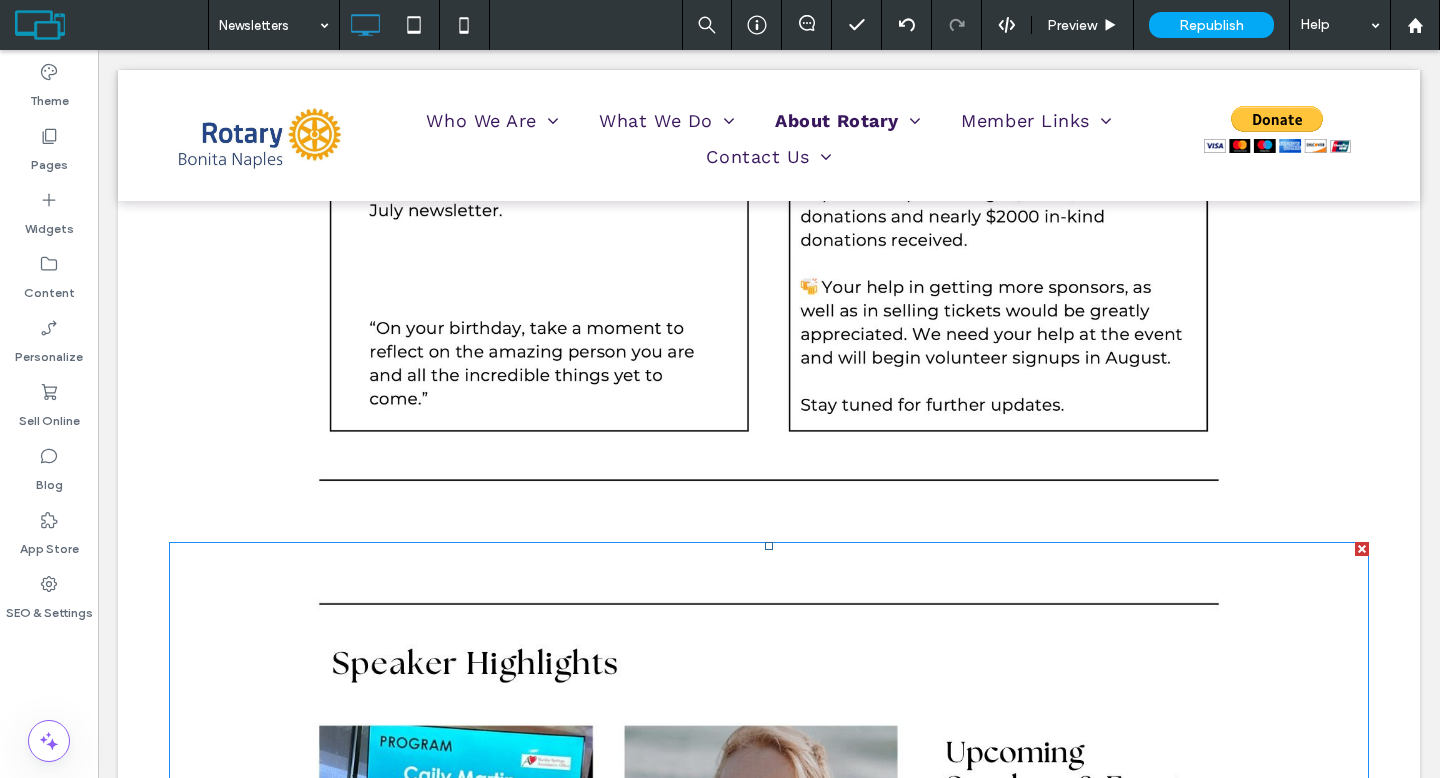 click at bounding box center (769, 1318) 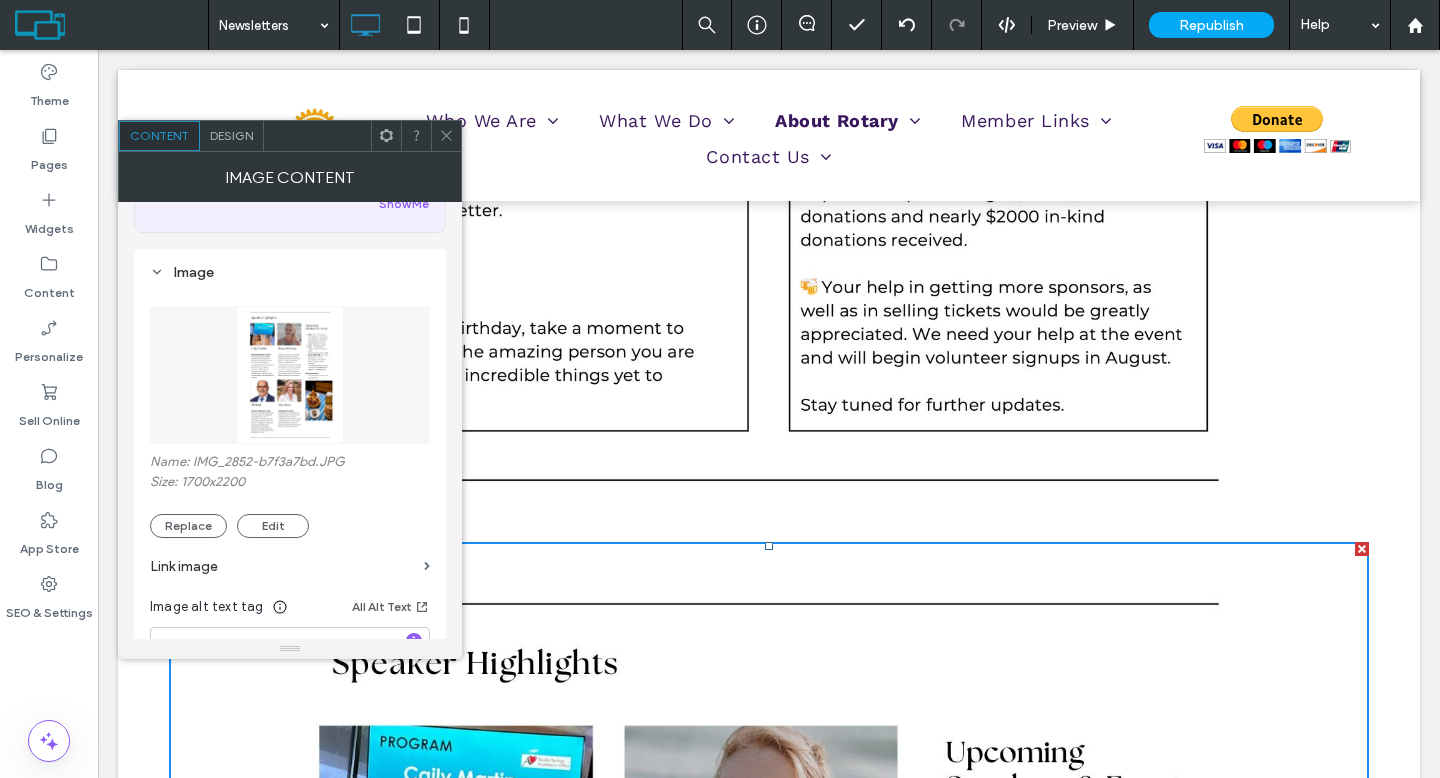 scroll, scrollTop: 161, scrollLeft: 0, axis: vertical 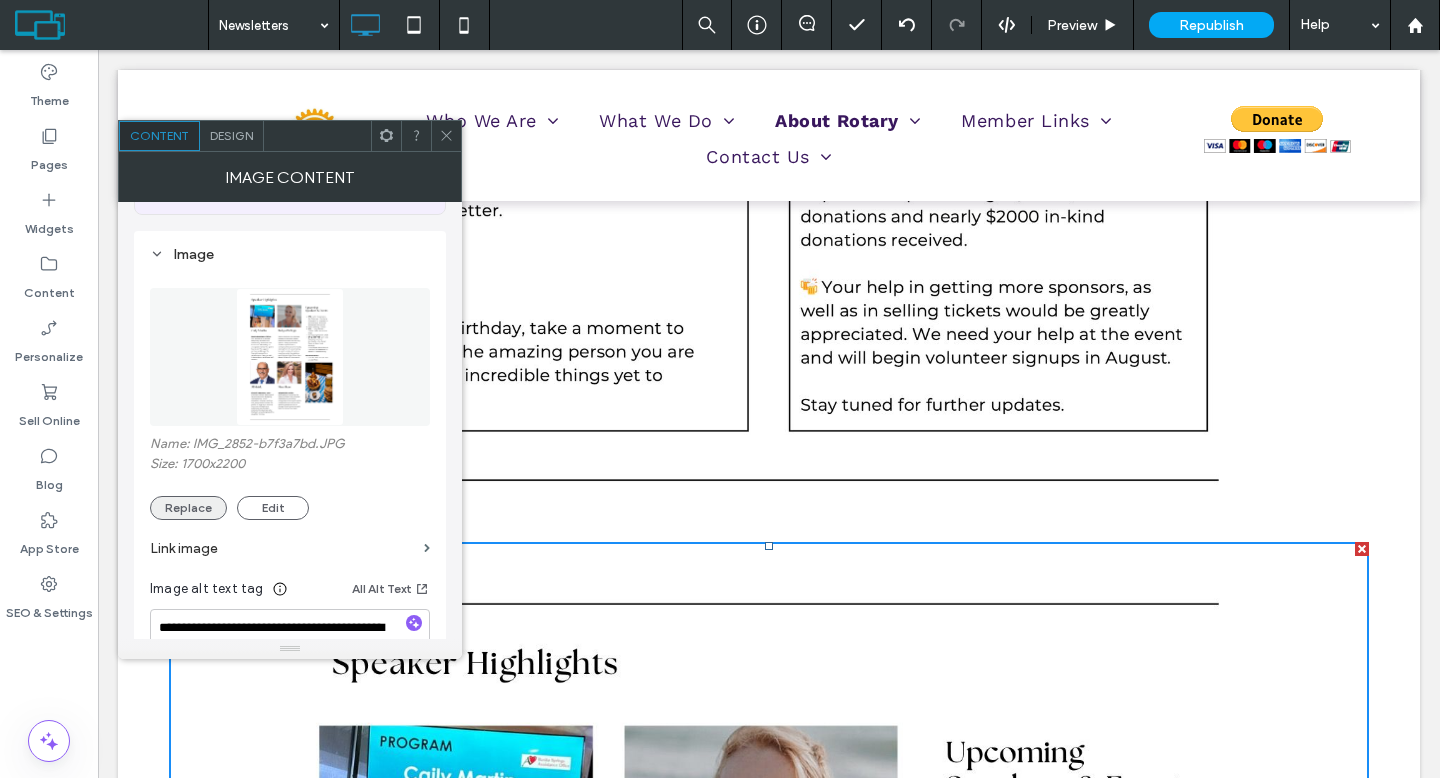click on "Replace" at bounding box center (188, 508) 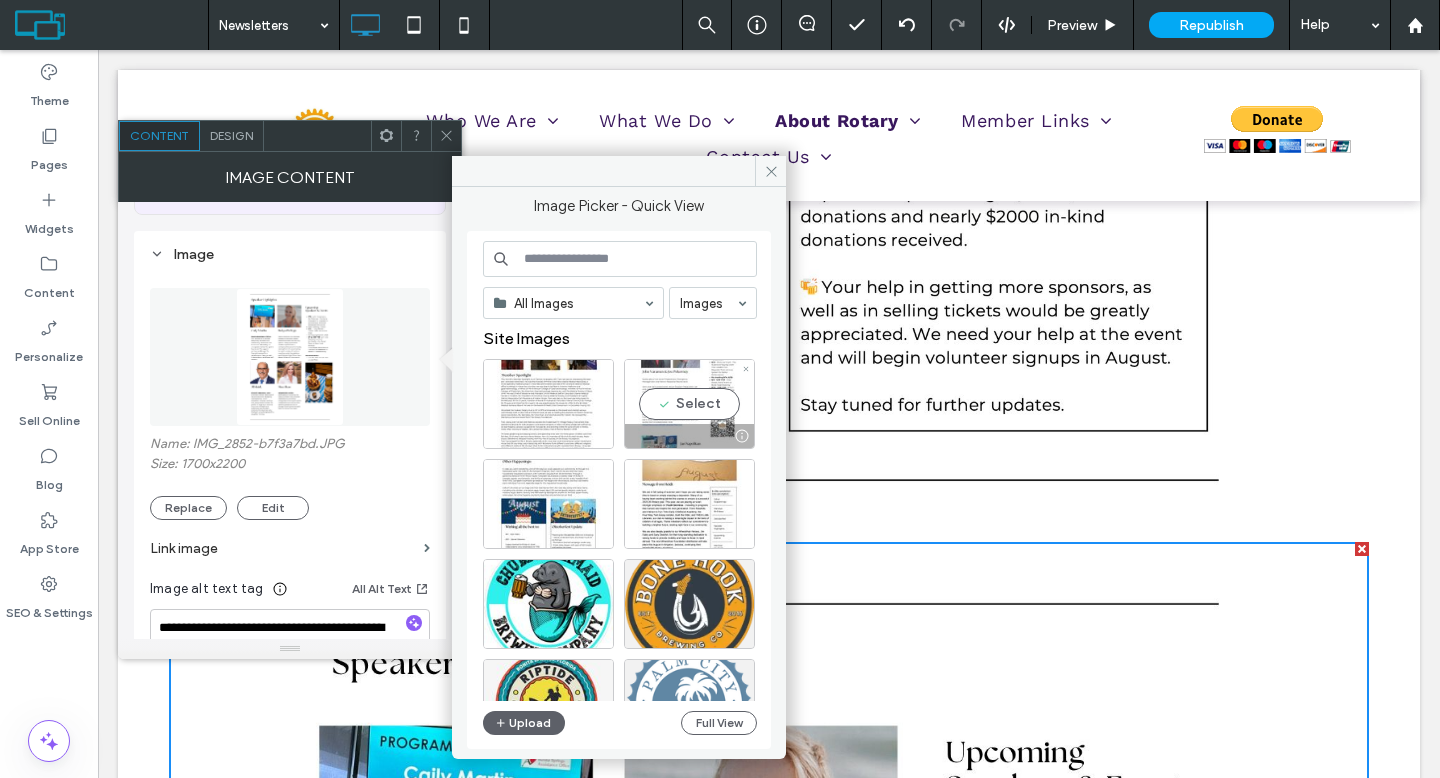 click on "Select" at bounding box center (689, 404) 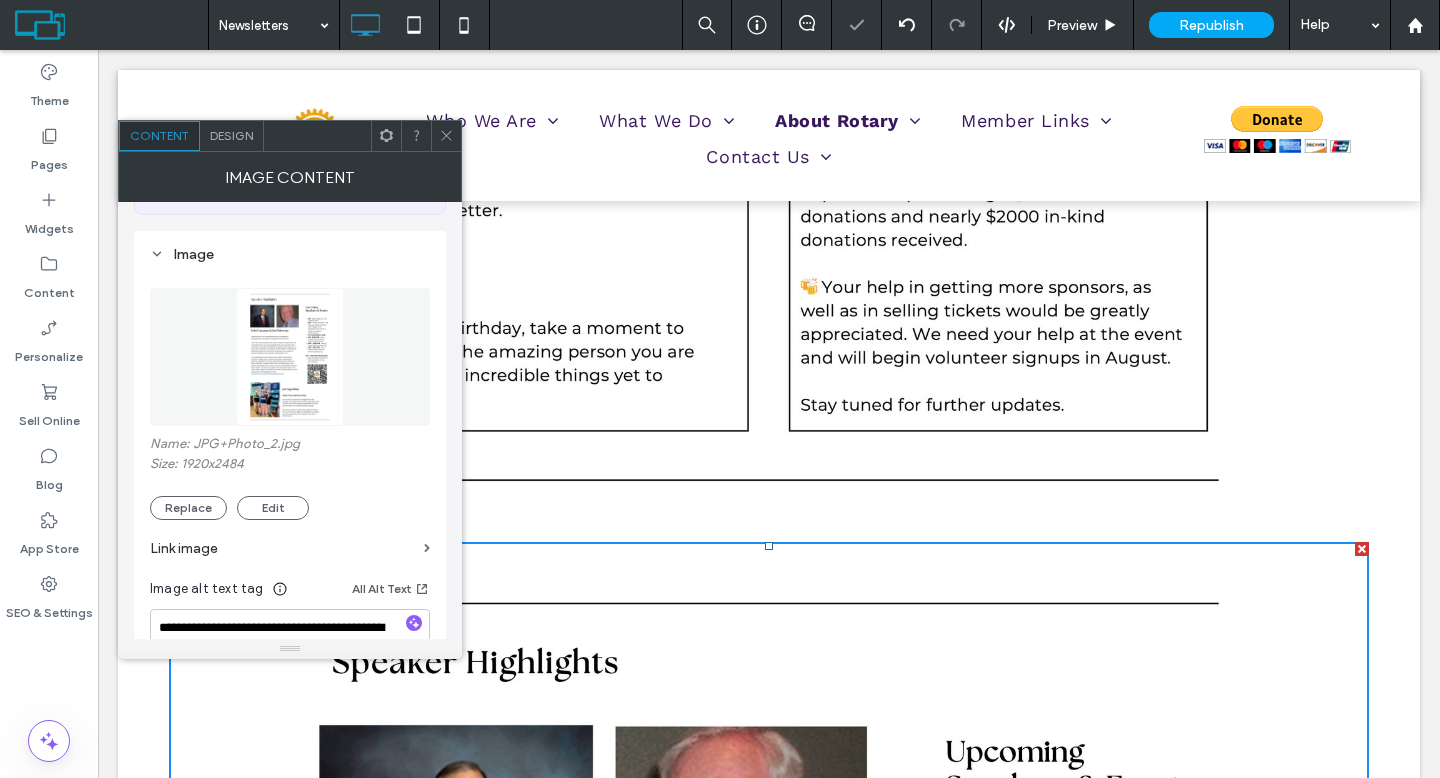 click 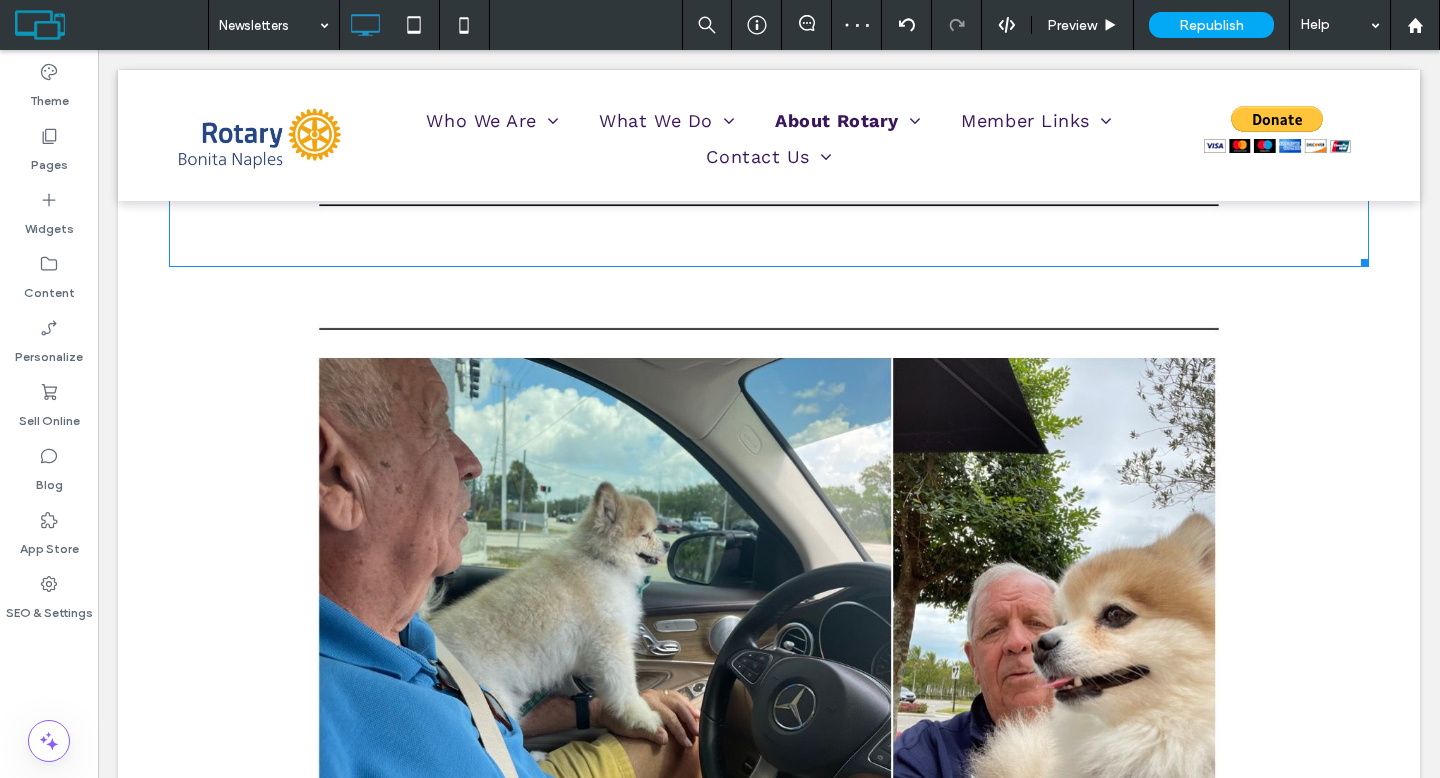 scroll, scrollTop: 4843, scrollLeft: 0, axis: vertical 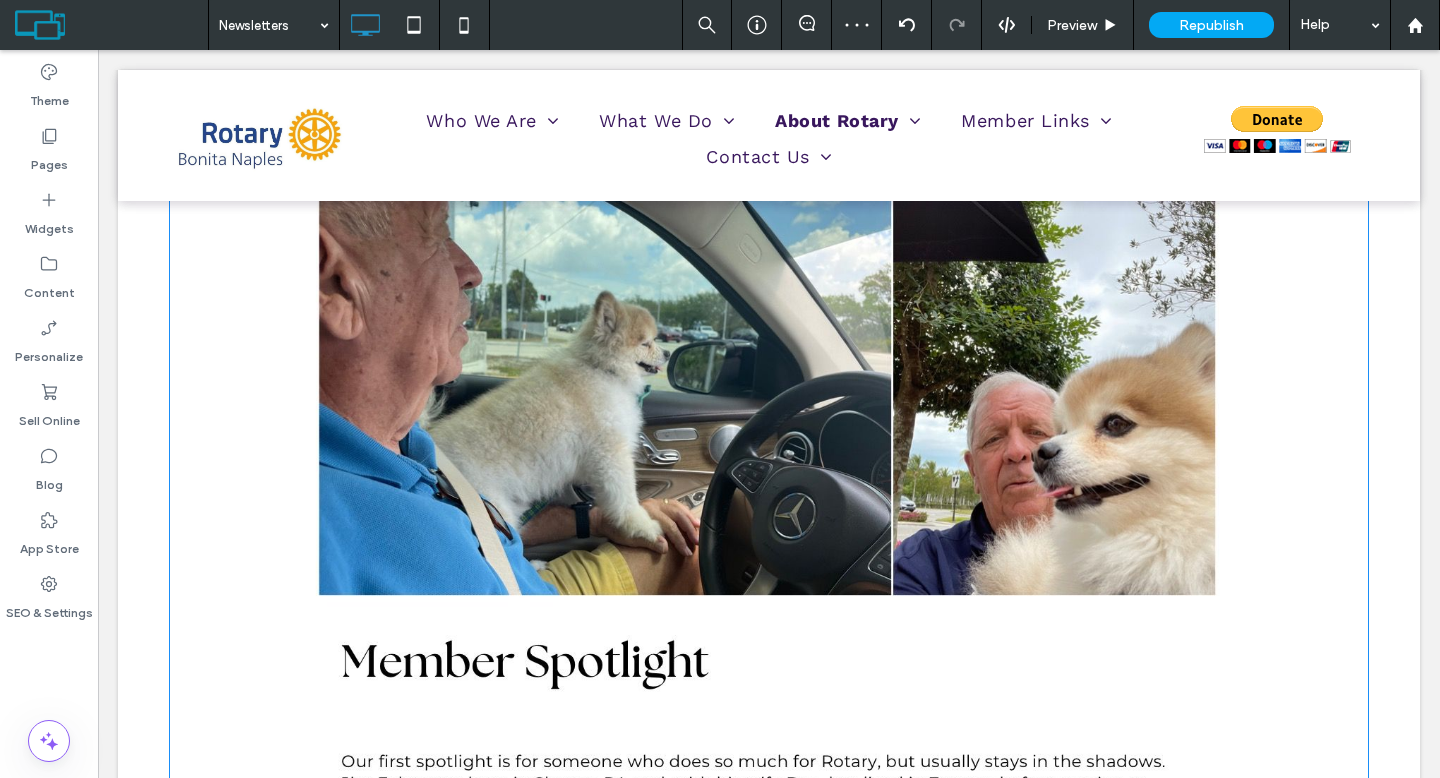 click at bounding box center (769, 852) 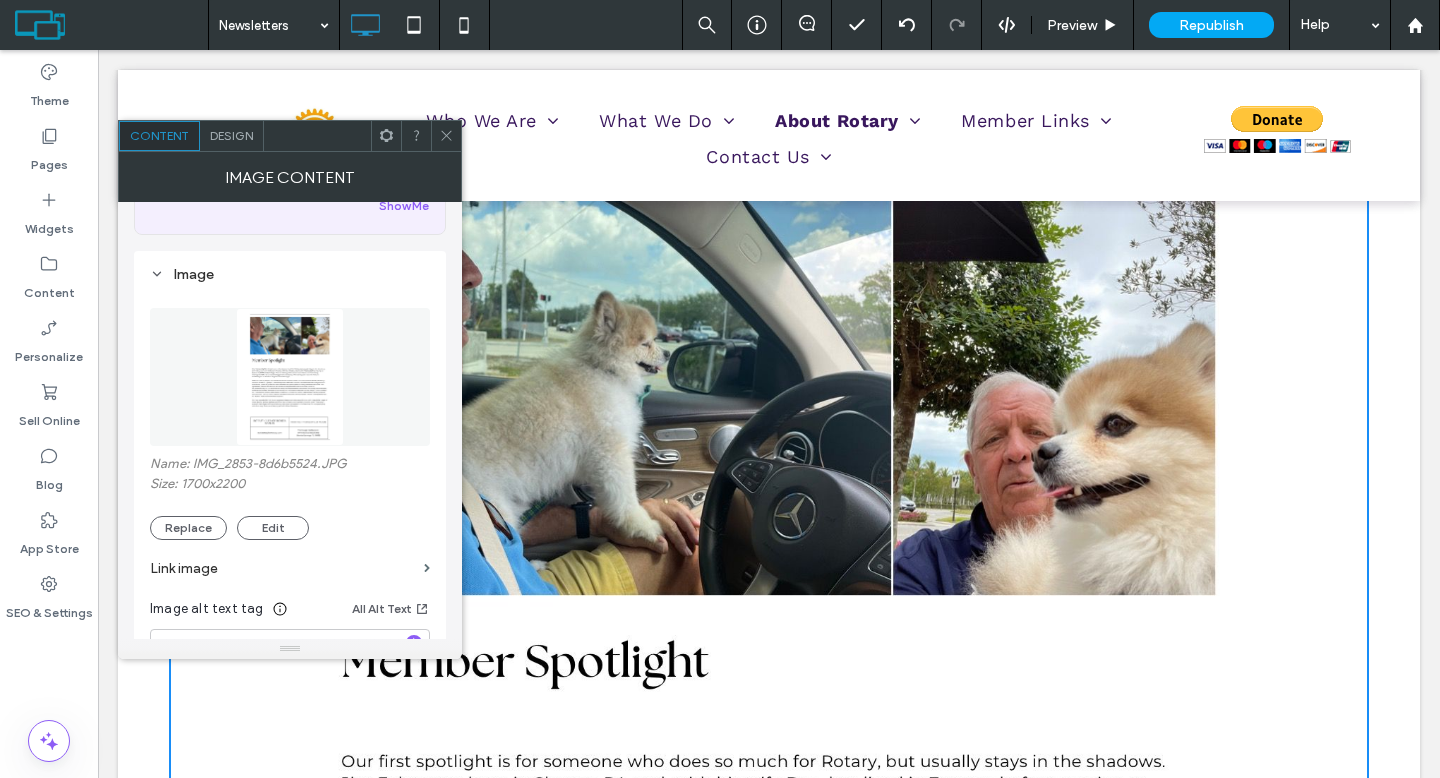 scroll, scrollTop: 161, scrollLeft: 0, axis: vertical 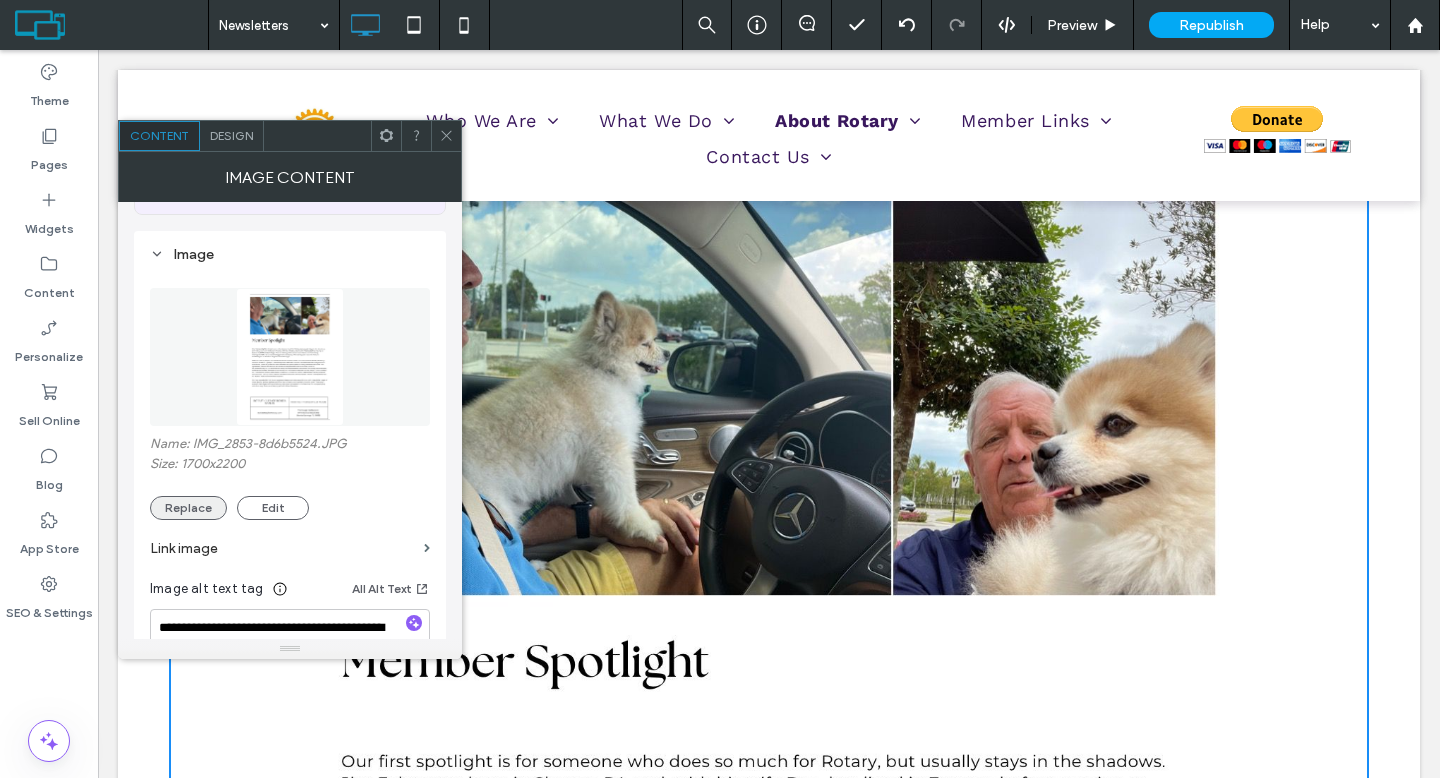 click on "Replace" at bounding box center [188, 508] 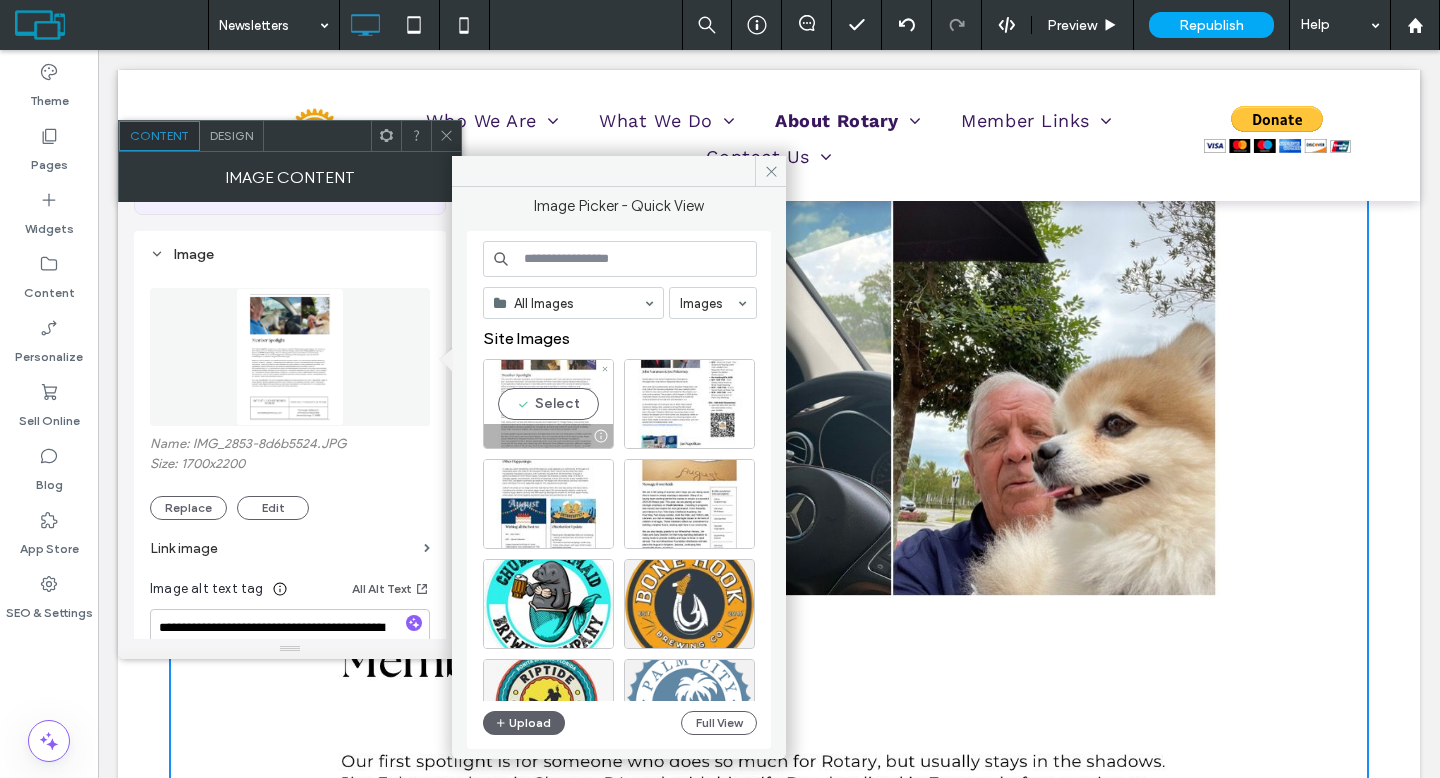 drag, startPoint x: 529, startPoint y: 406, endPoint x: 430, endPoint y: 357, distance: 110.46266 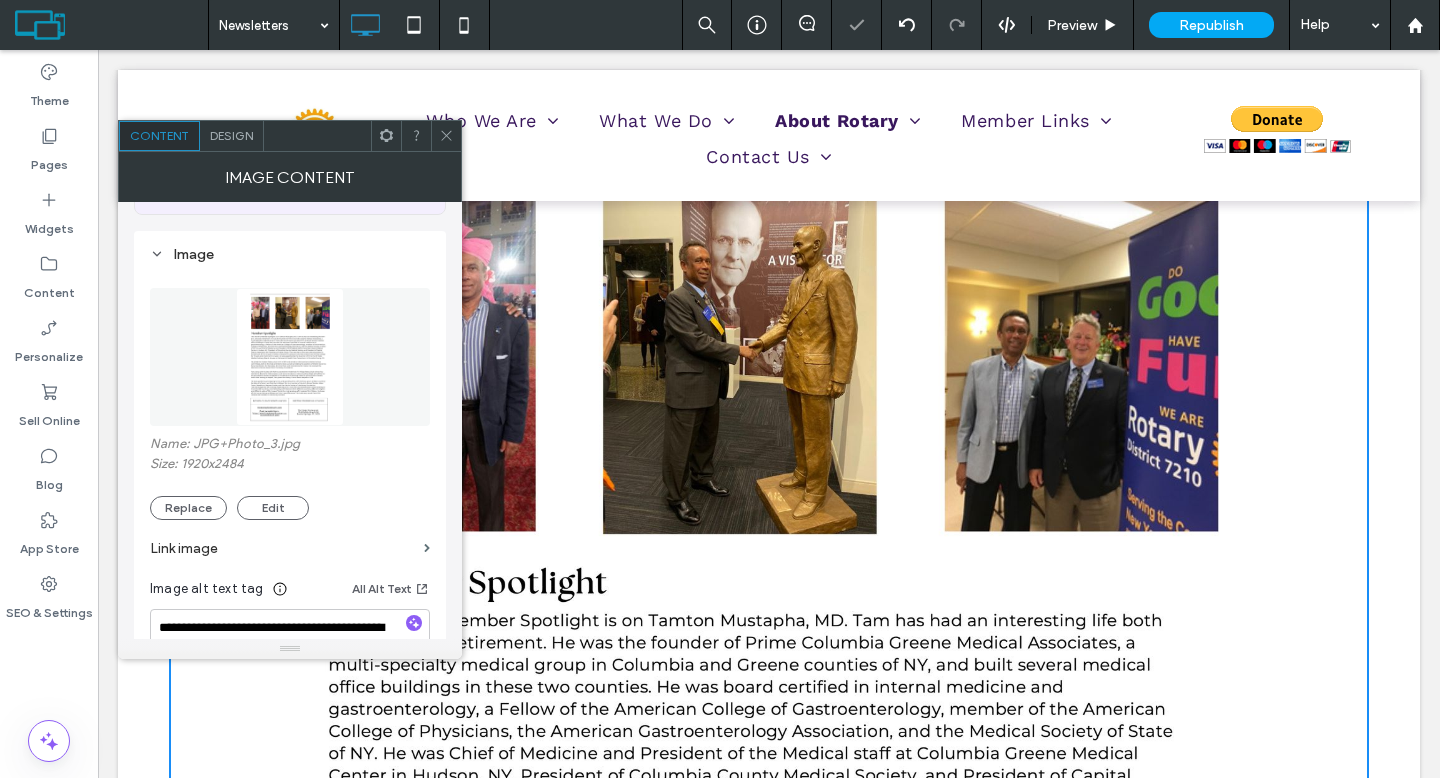 click at bounding box center (446, 136) 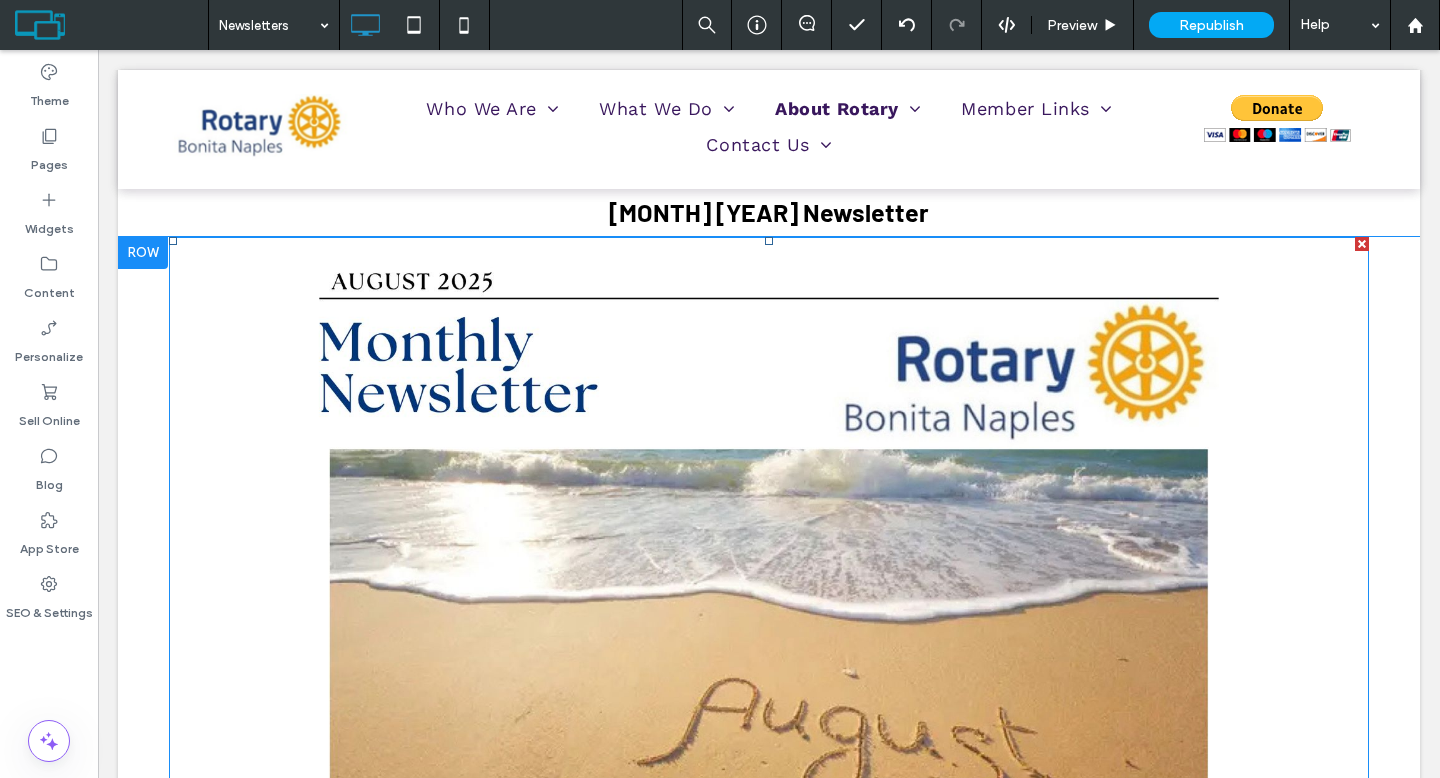scroll, scrollTop: 0, scrollLeft: 0, axis: both 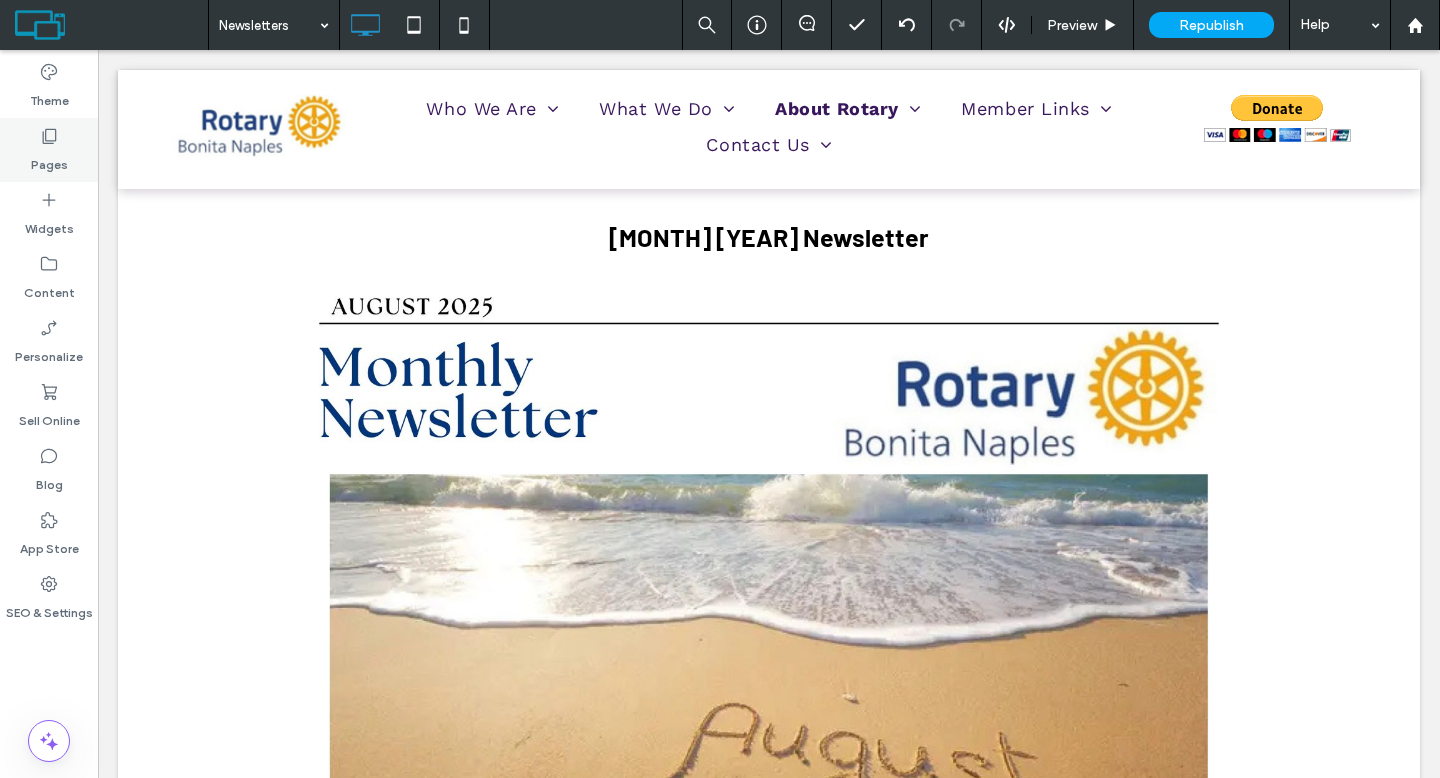 click on "Pages" at bounding box center [49, 160] 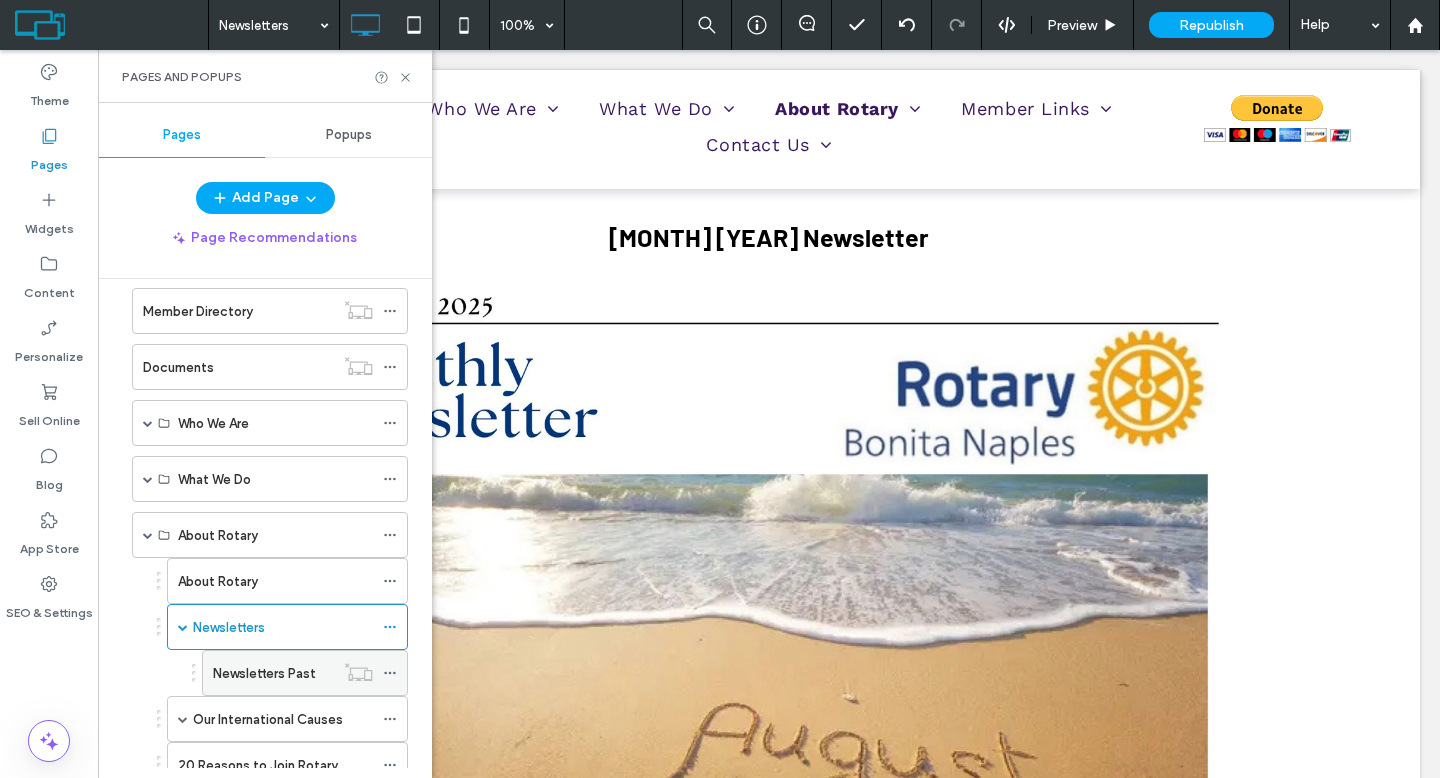 scroll, scrollTop: 146, scrollLeft: 0, axis: vertical 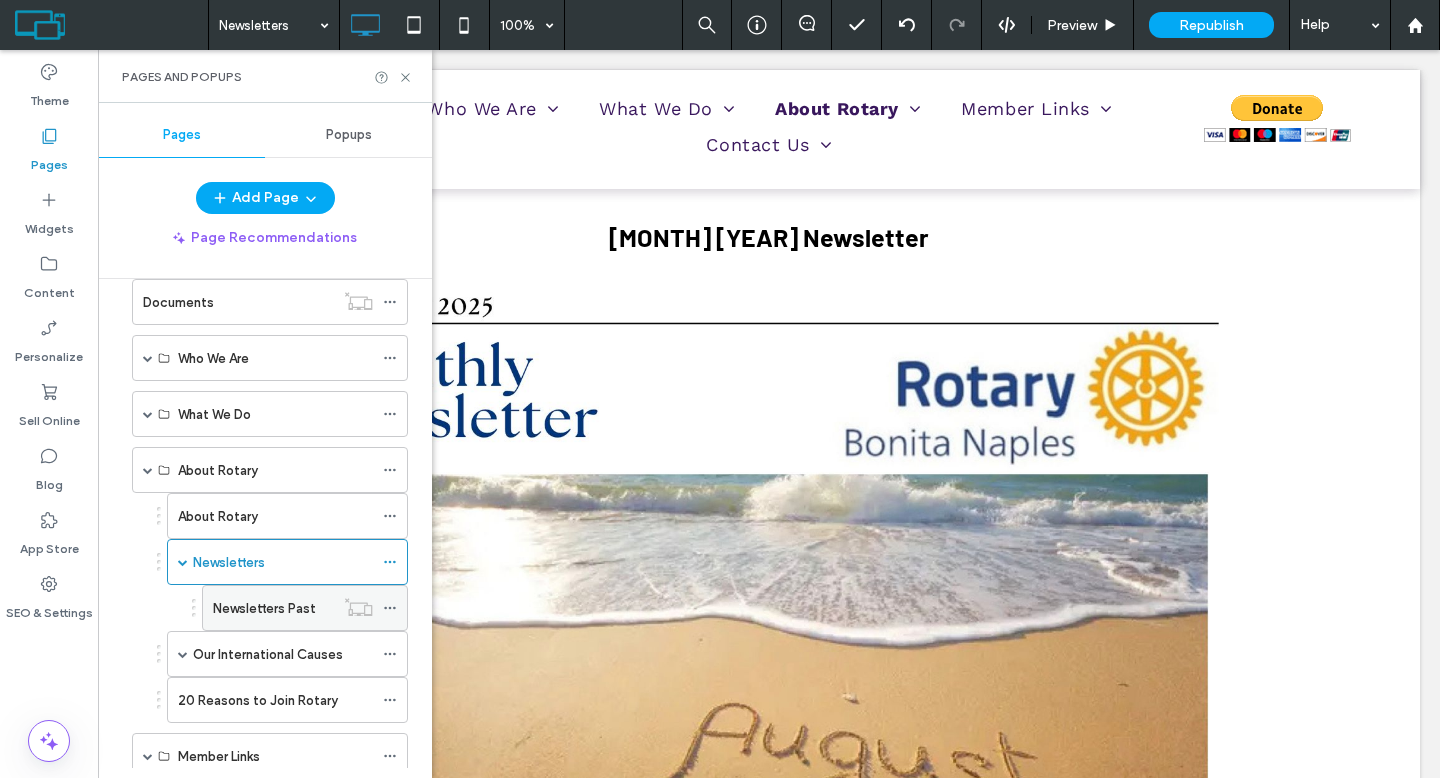 click on "Newsletters Past" at bounding box center (264, 608) 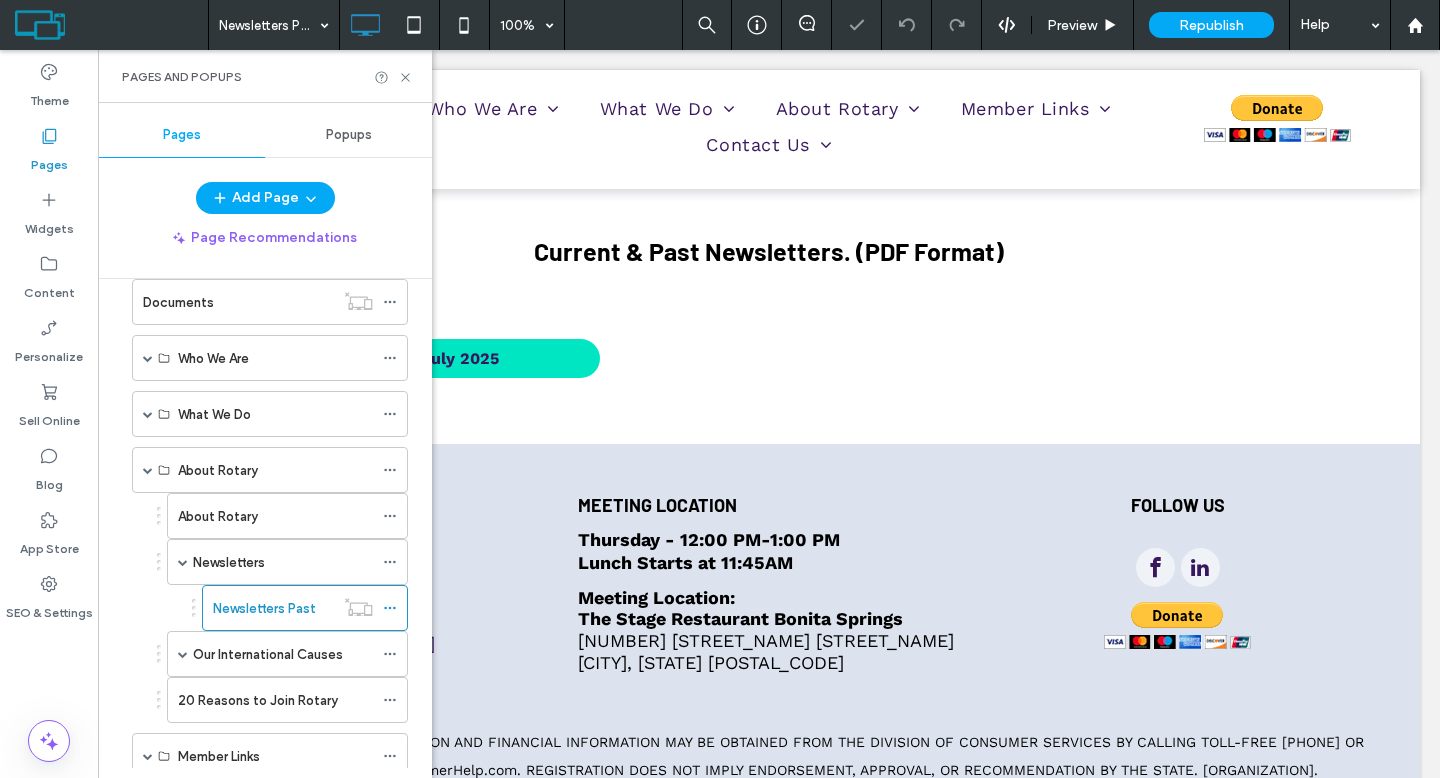 scroll, scrollTop: 0, scrollLeft: 0, axis: both 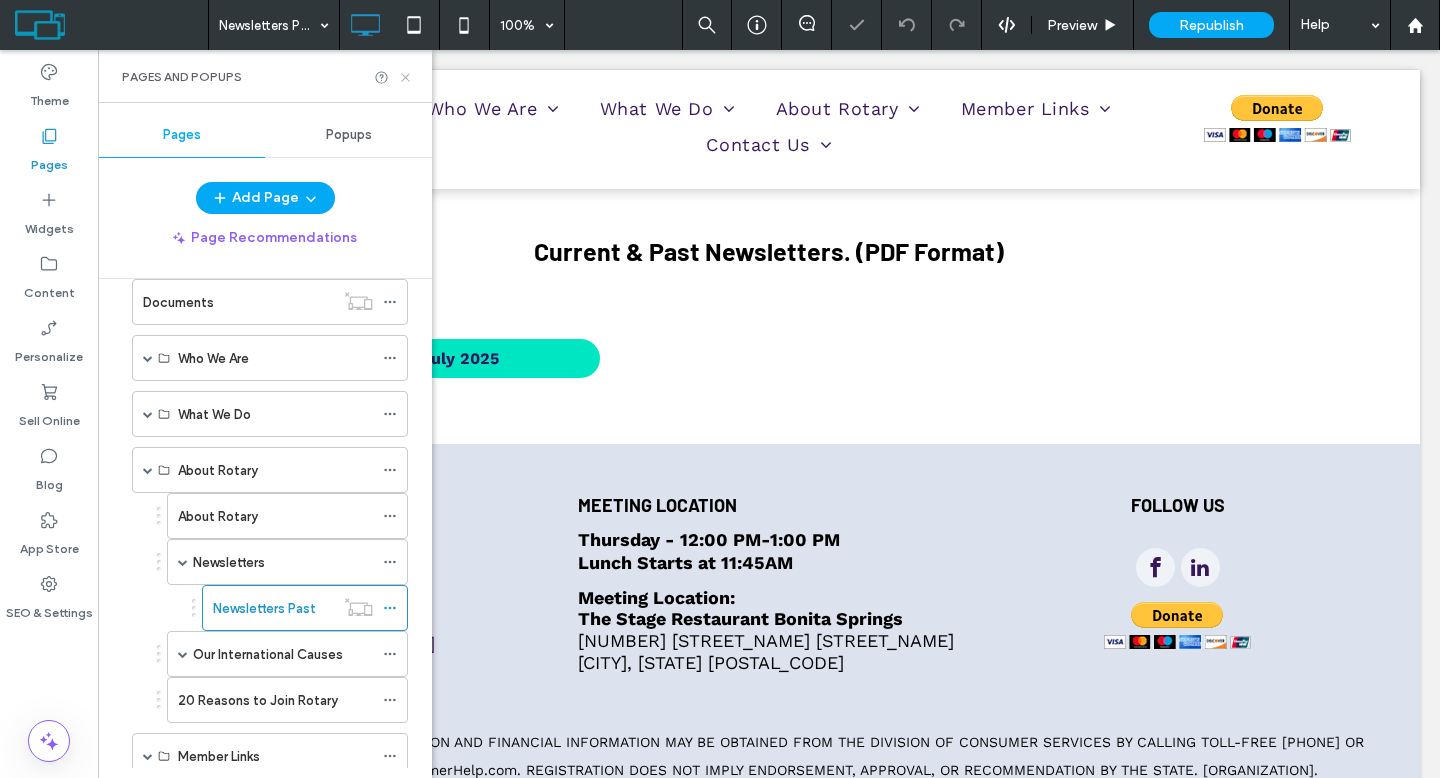 click 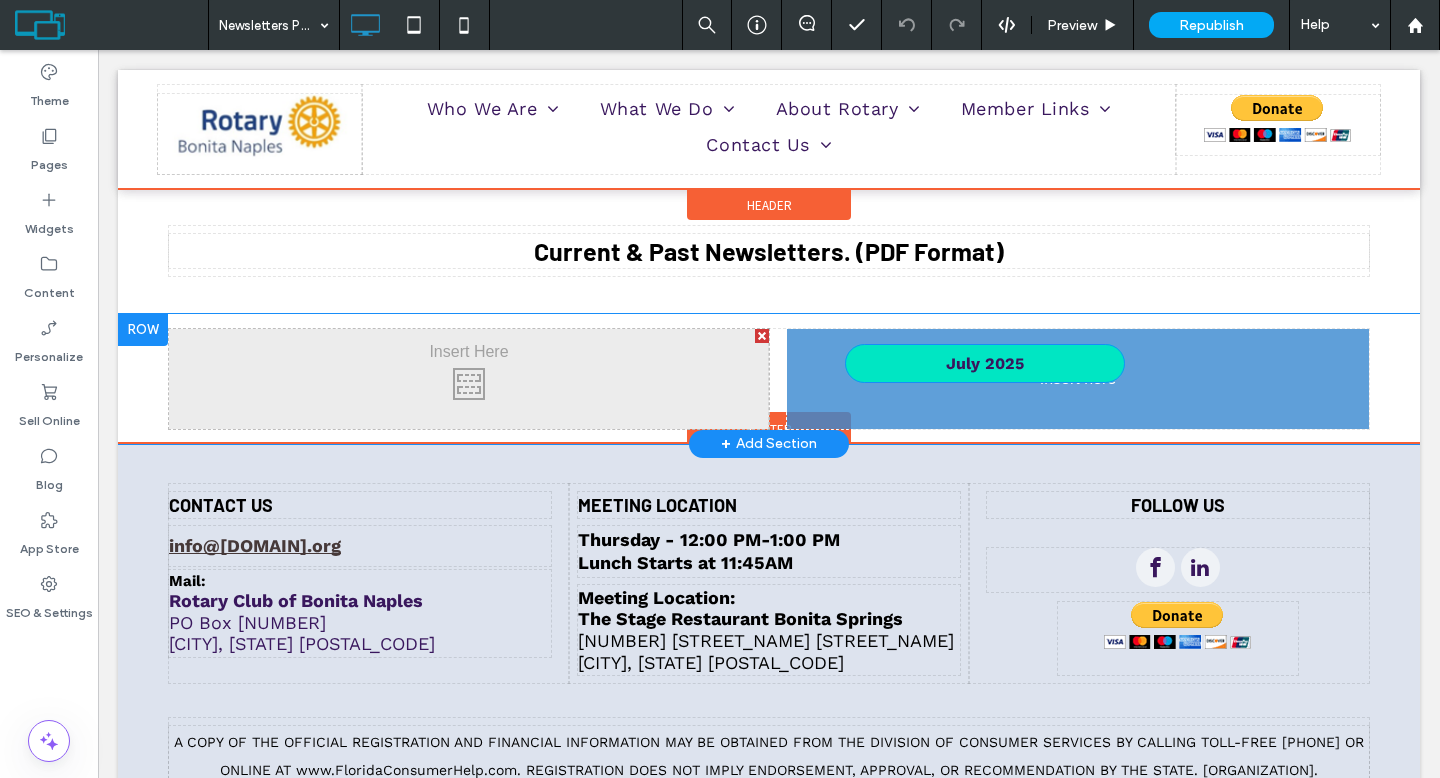 drag, startPoint x: 413, startPoint y: 350, endPoint x: 961, endPoint y: 355, distance: 548.0228 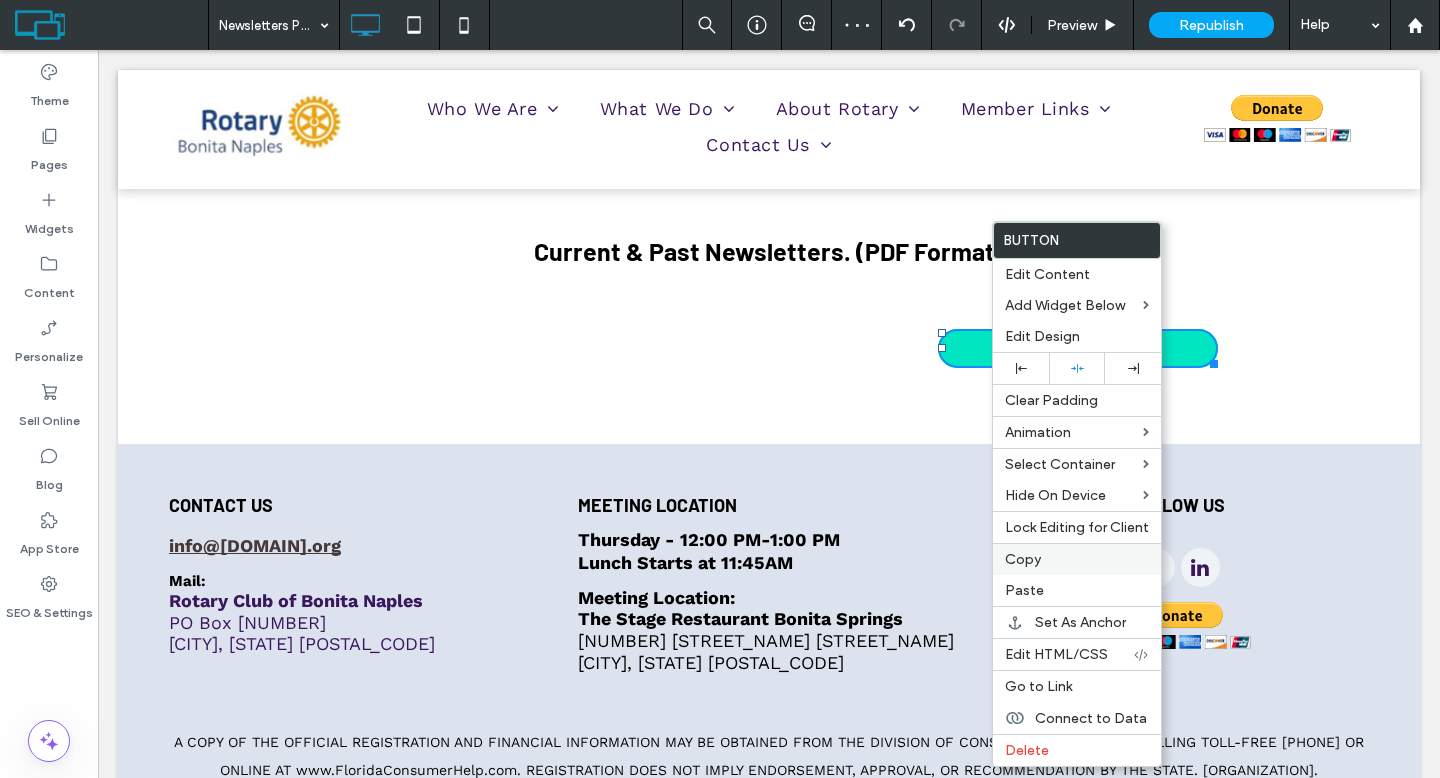 click on "Copy" at bounding box center (1077, 559) 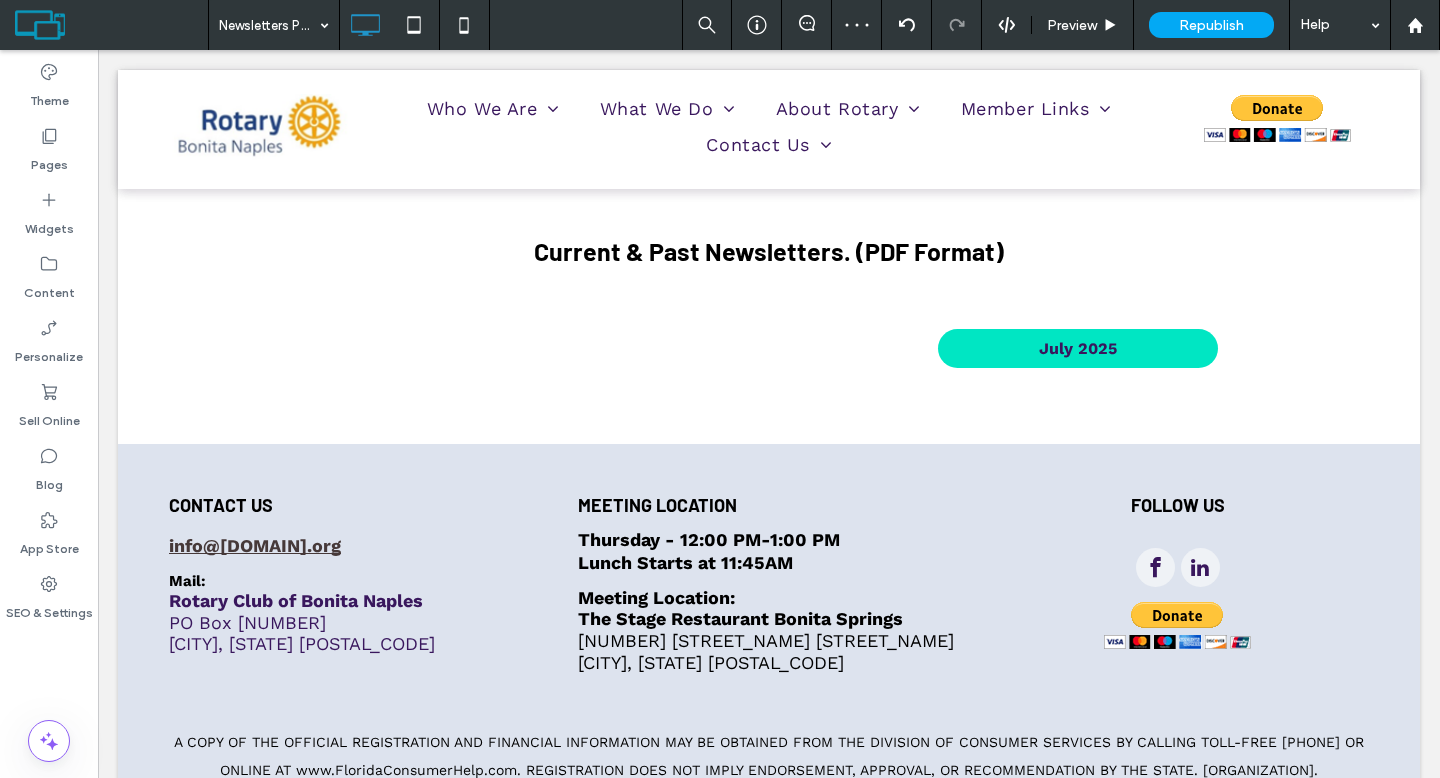 drag, startPoint x: 589, startPoint y: 429, endPoint x: 491, endPoint y: 380, distance: 109.56733 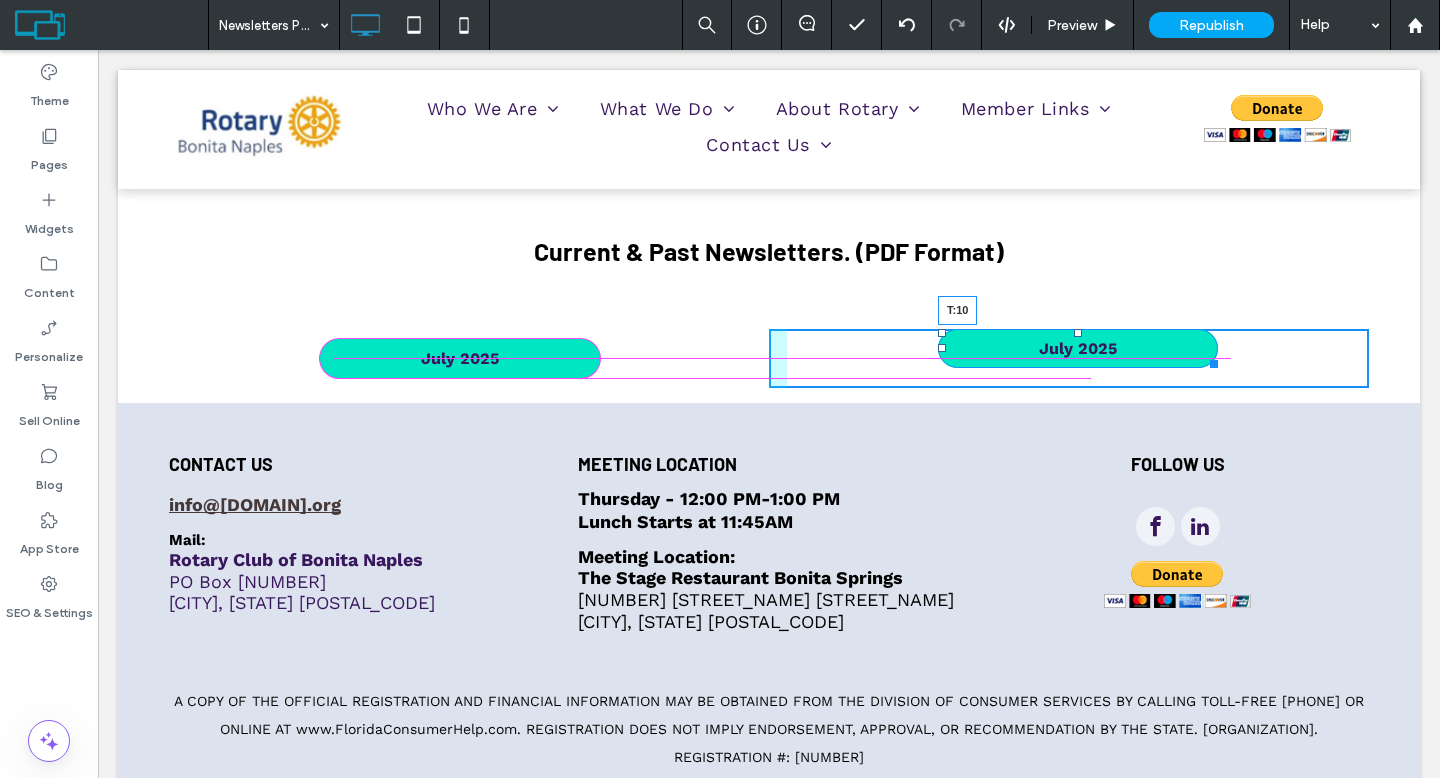 drag, startPoint x: 1070, startPoint y: 329, endPoint x: 1166, endPoint y: 388, distance: 112.68097 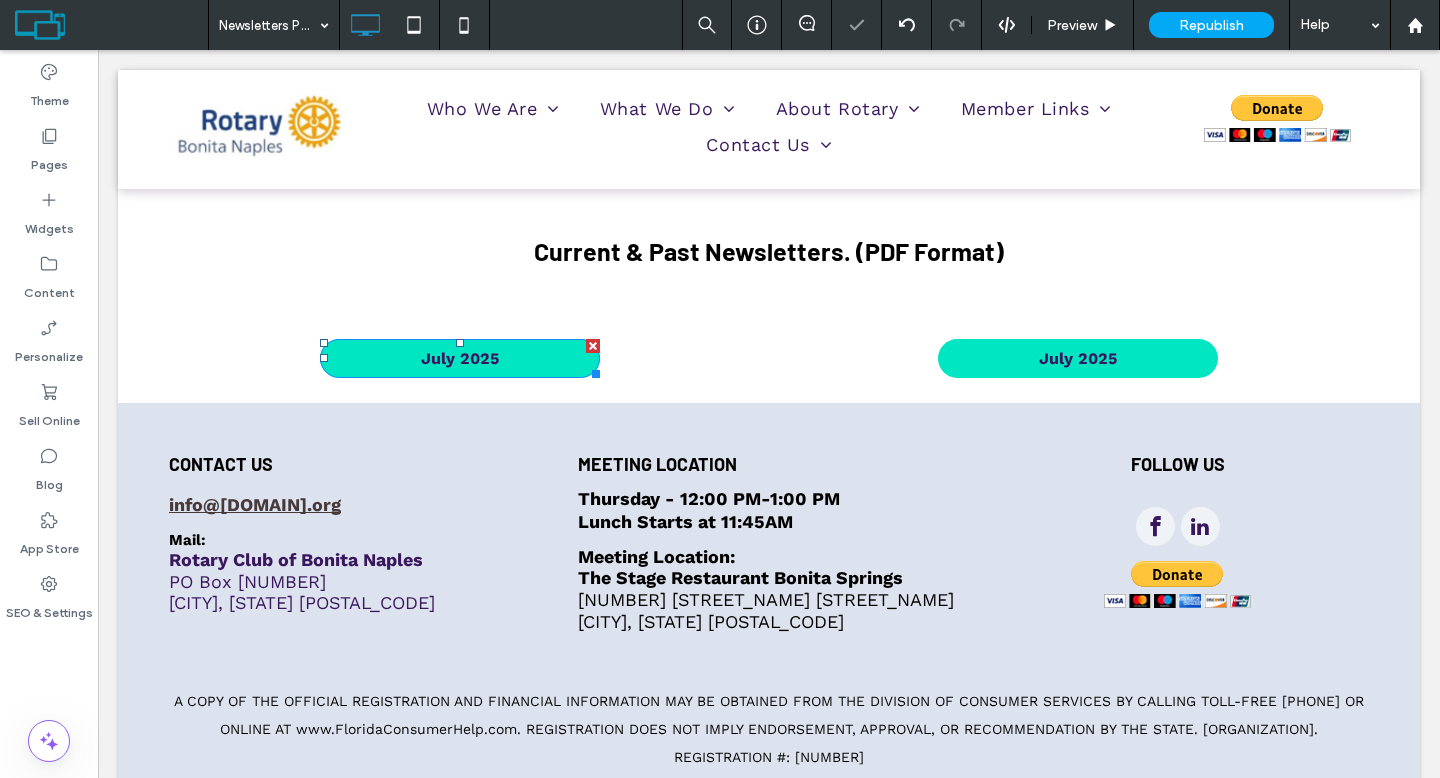click on "July 2025" at bounding box center (460, 358) 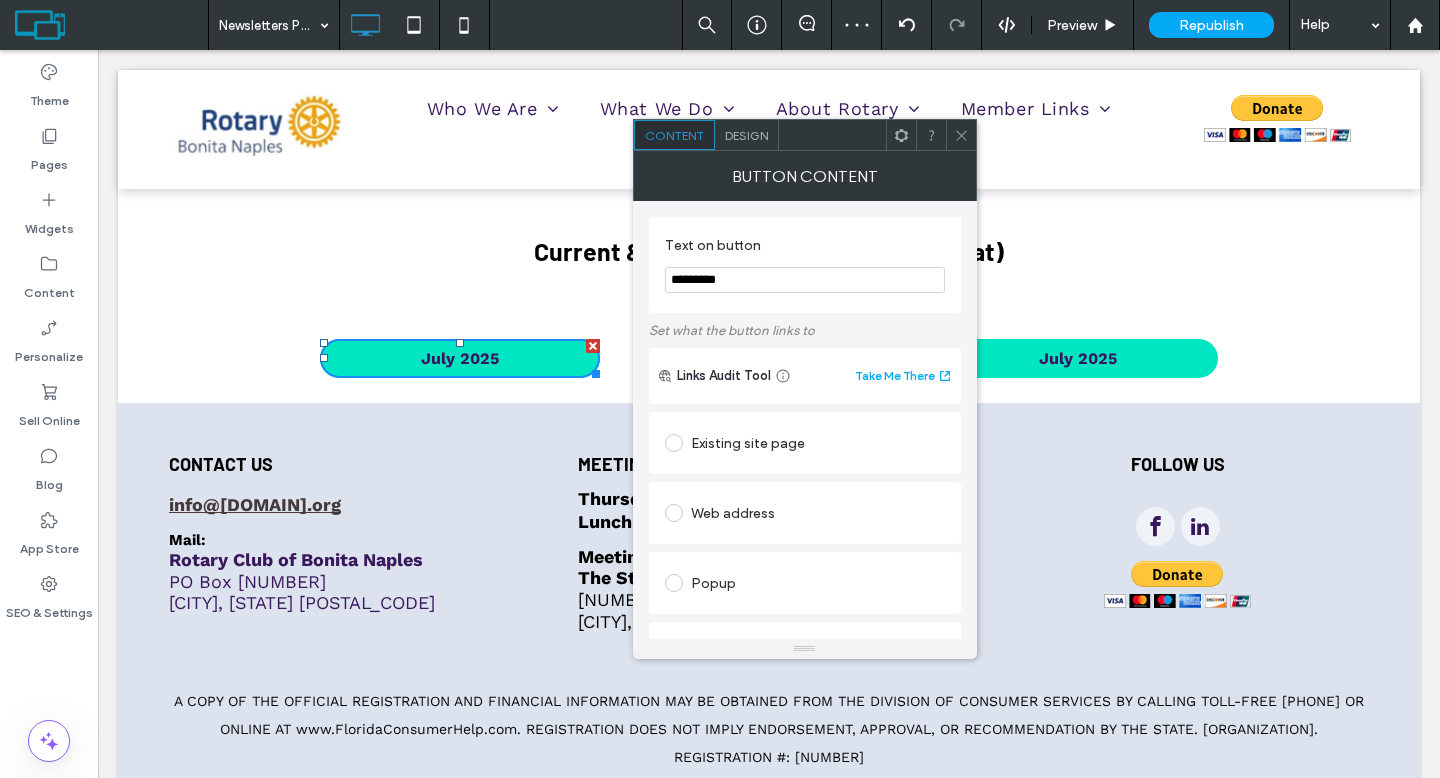 drag, startPoint x: 696, startPoint y: 282, endPoint x: 666, endPoint y: 280, distance: 30.066593 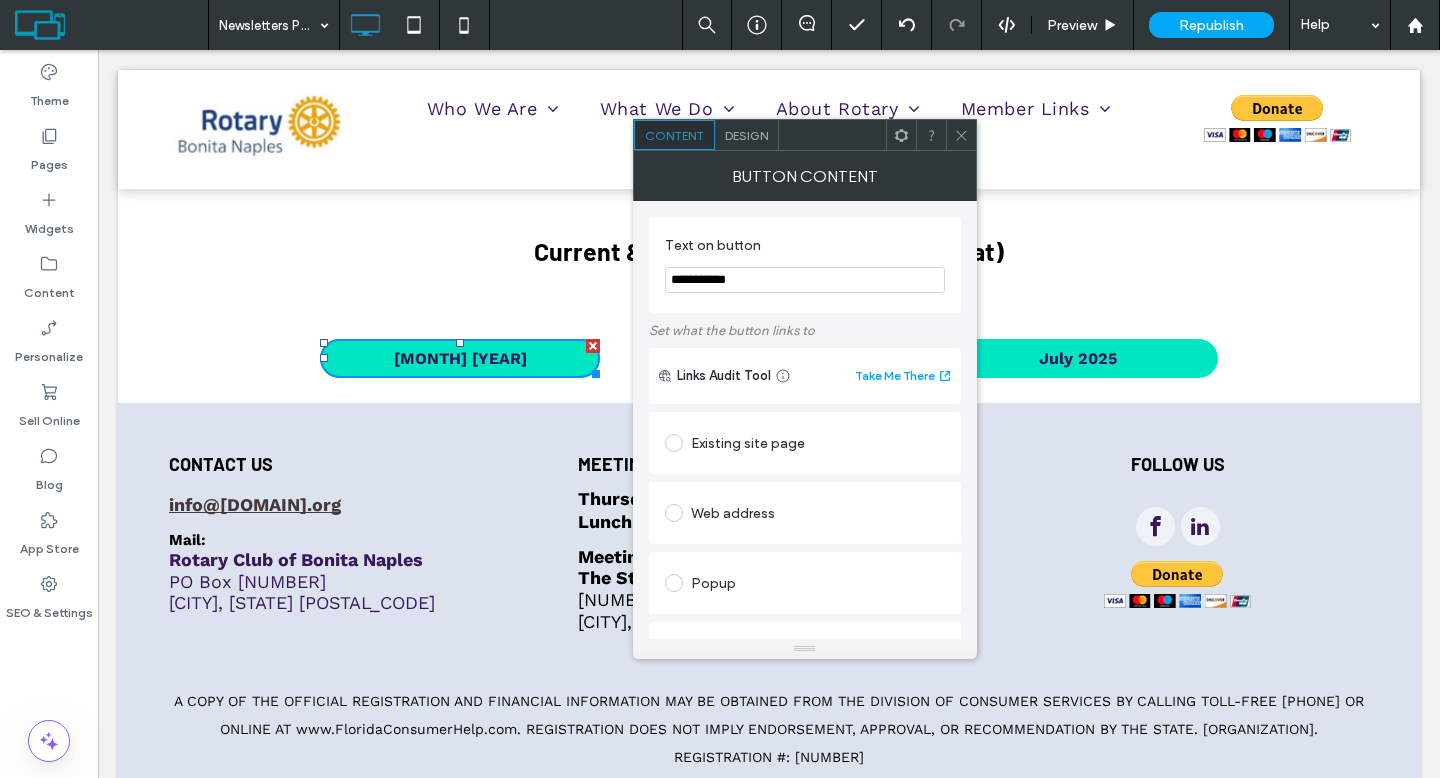 scroll, scrollTop: 389, scrollLeft: 0, axis: vertical 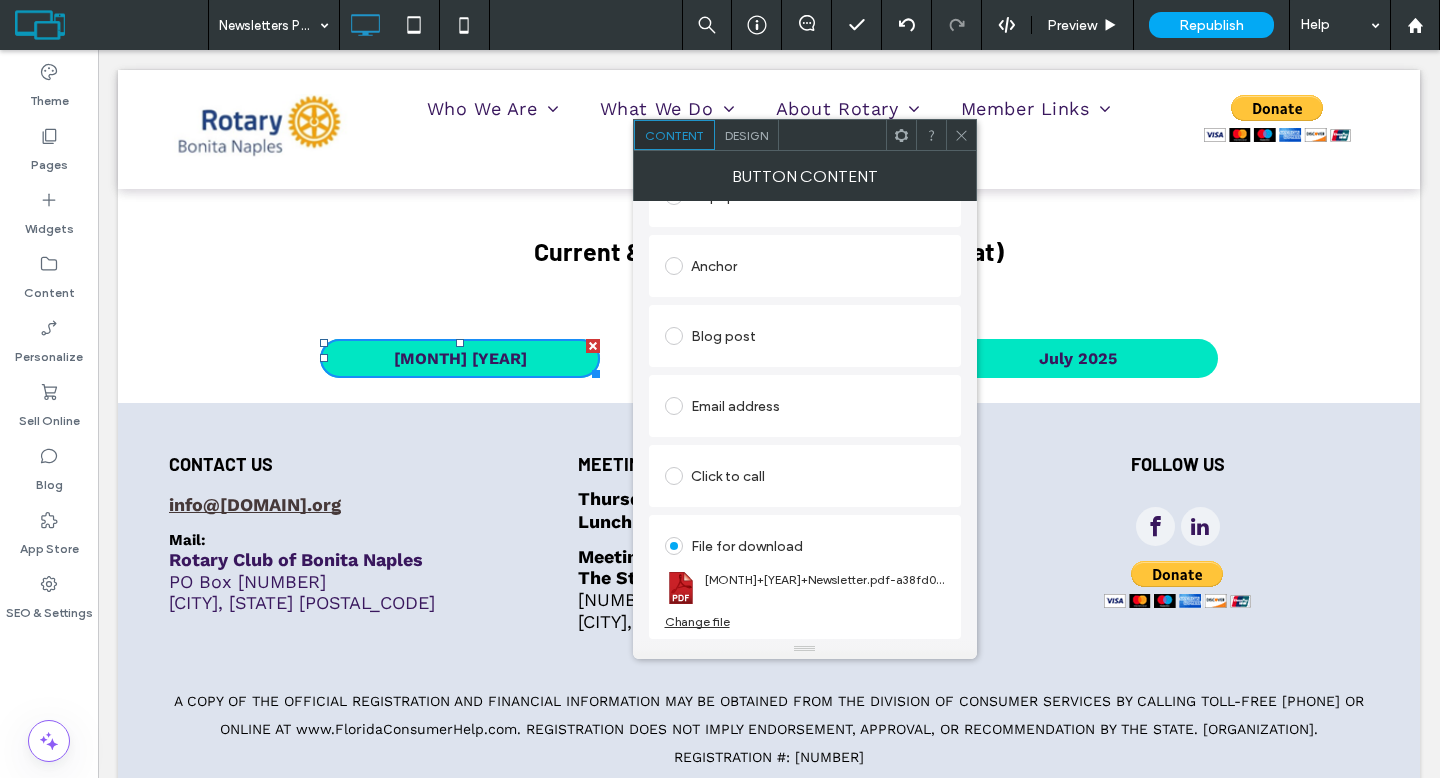 type on "**********" 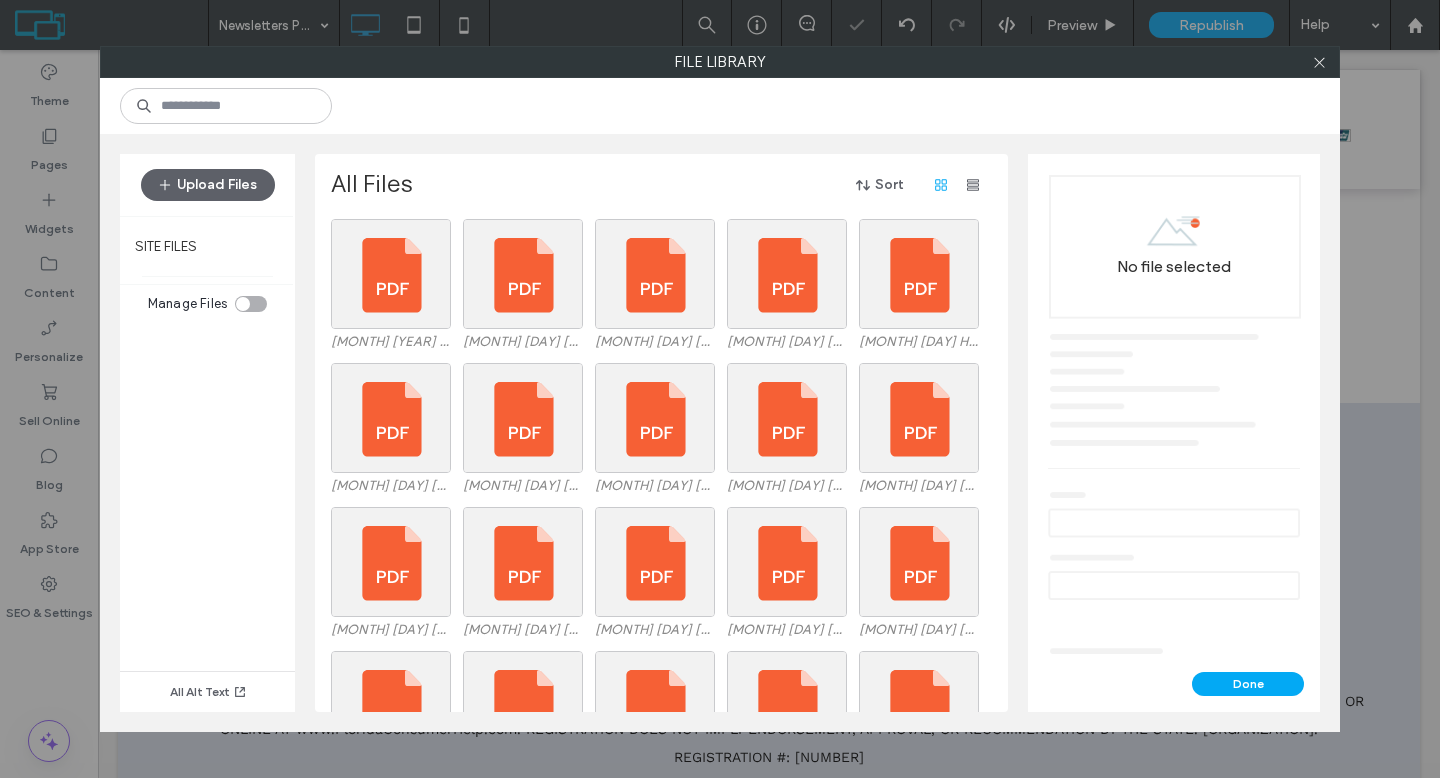 click on "Upload Files" at bounding box center [207, 185] 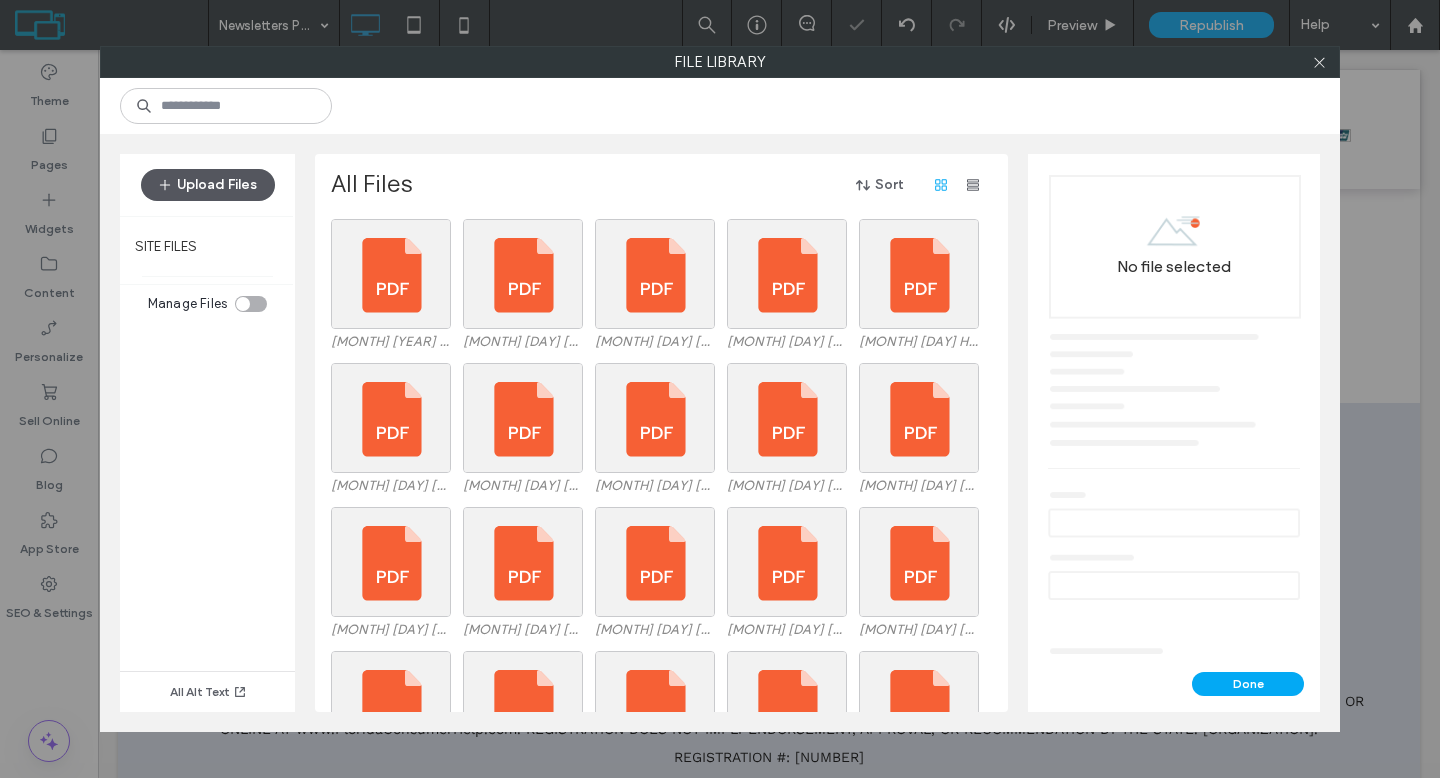 click on "Upload Files" at bounding box center (208, 185) 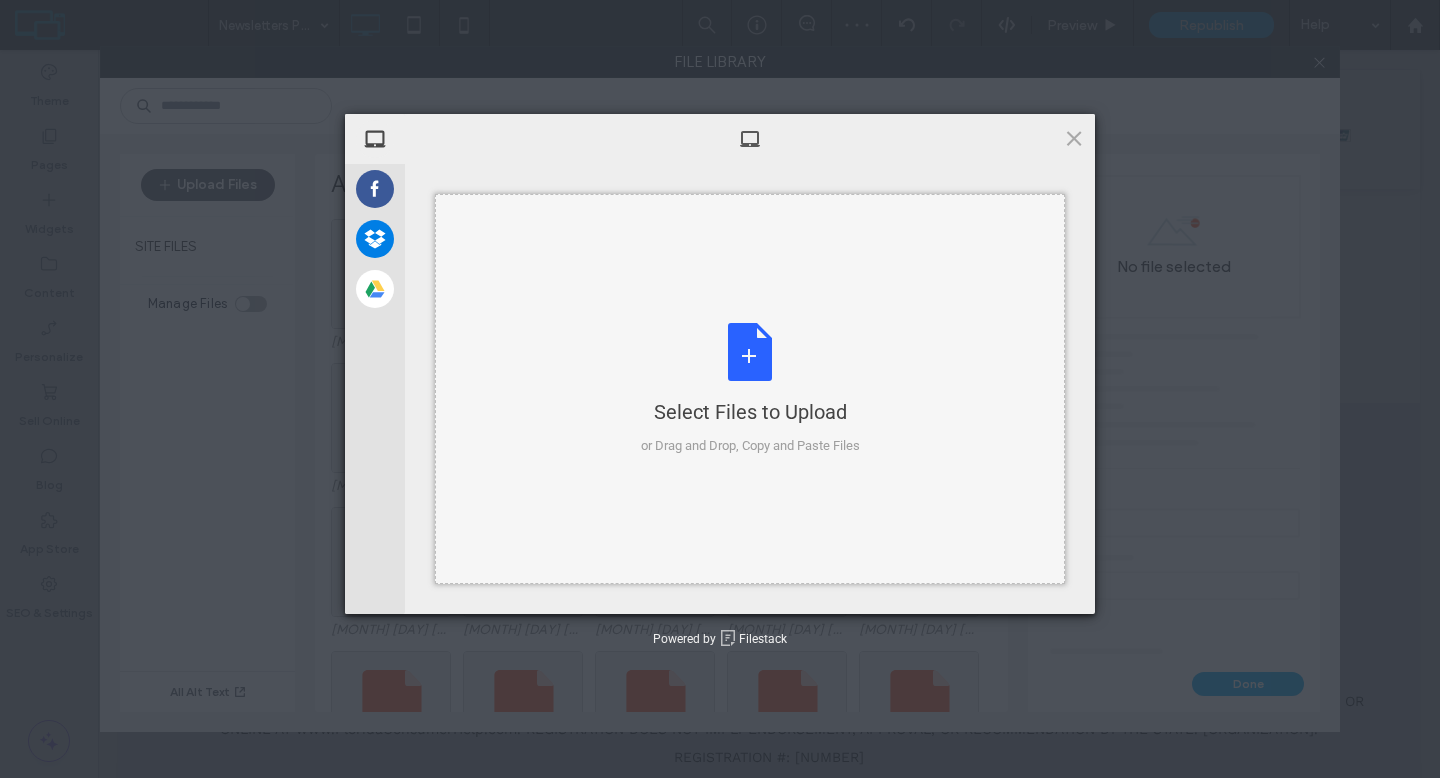 click on "Select Files to Upload
or Drag and Drop, Copy and Paste Files" at bounding box center (750, 389) 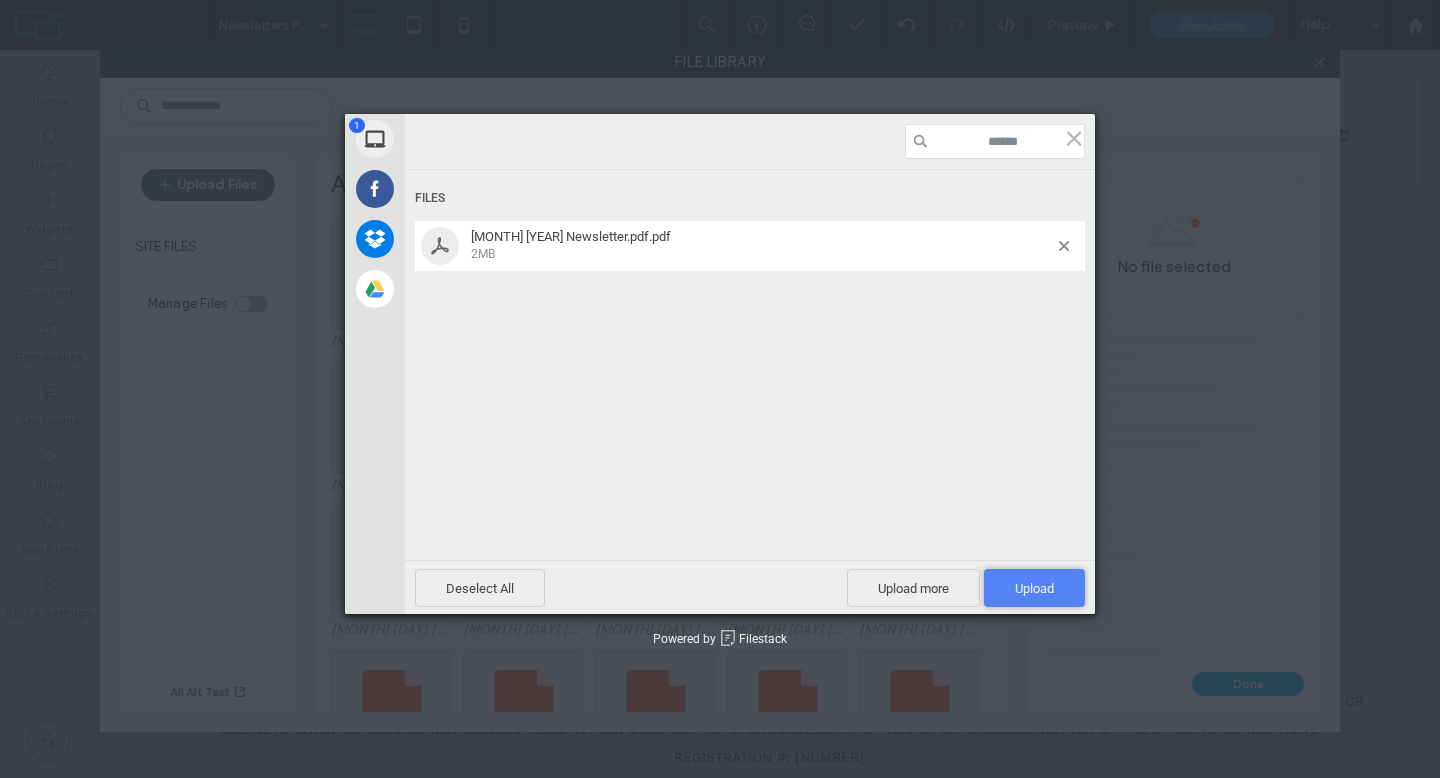 click on "Upload
1" at bounding box center (1034, 588) 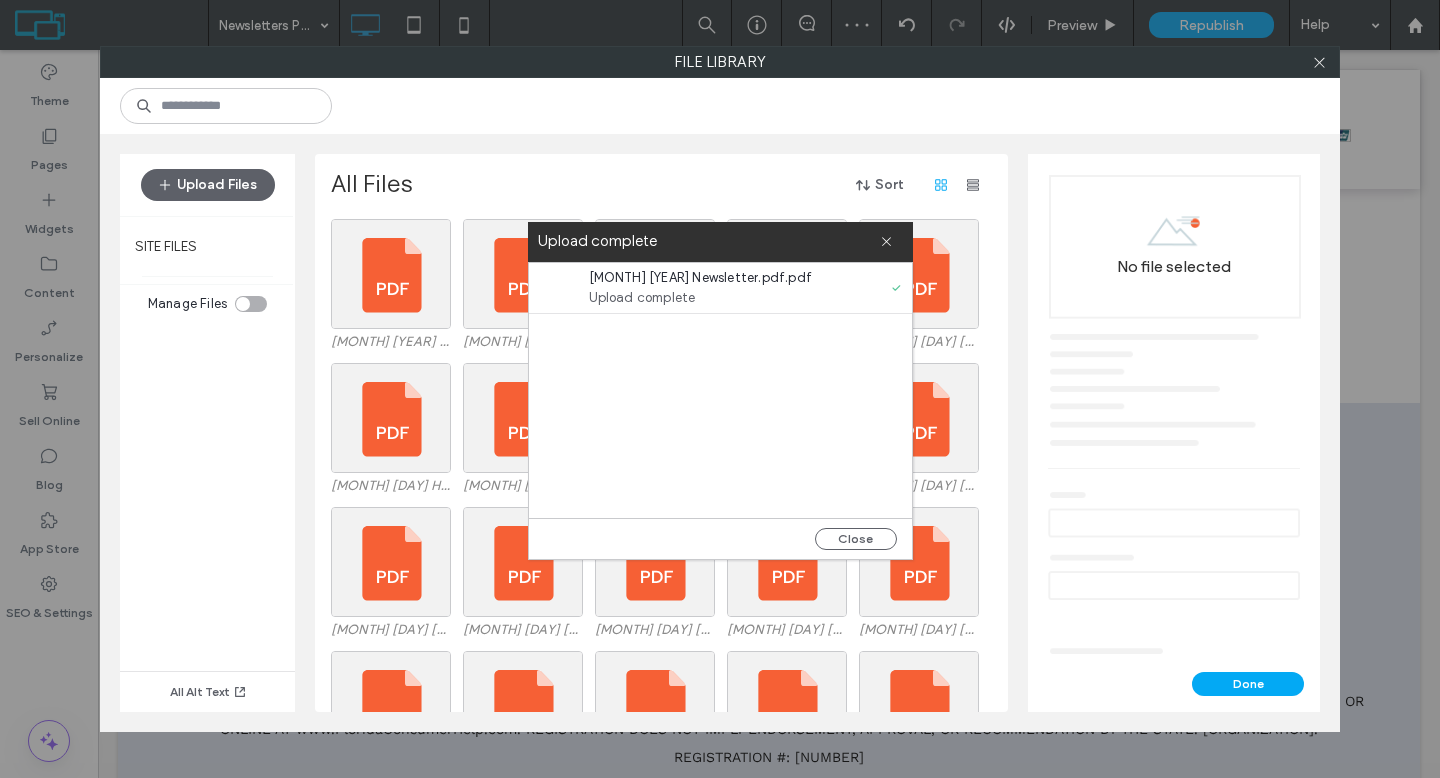 drag, startPoint x: 845, startPoint y: 536, endPoint x: 816, endPoint y: 517, distance: 34.669872 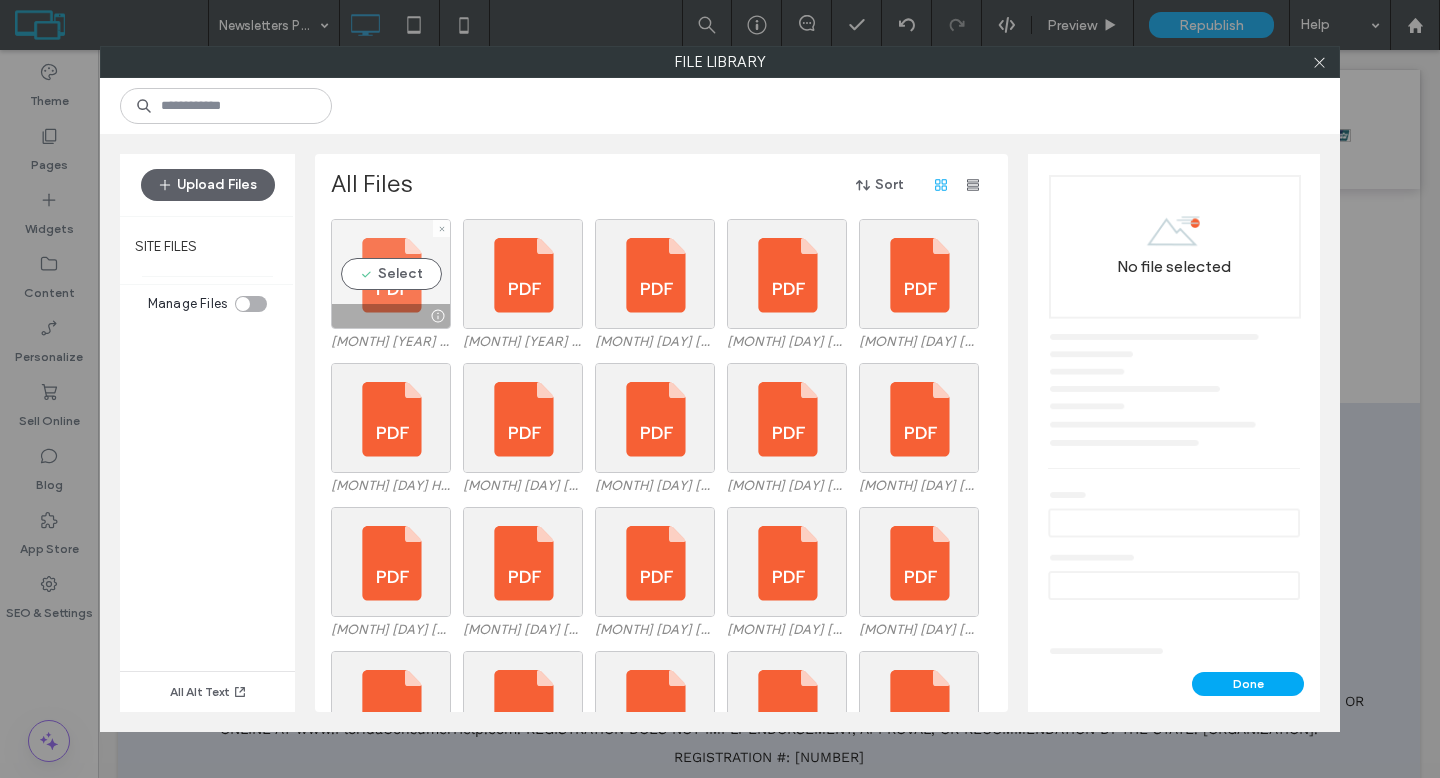 click on "Select" at bounding box center [391, 274] 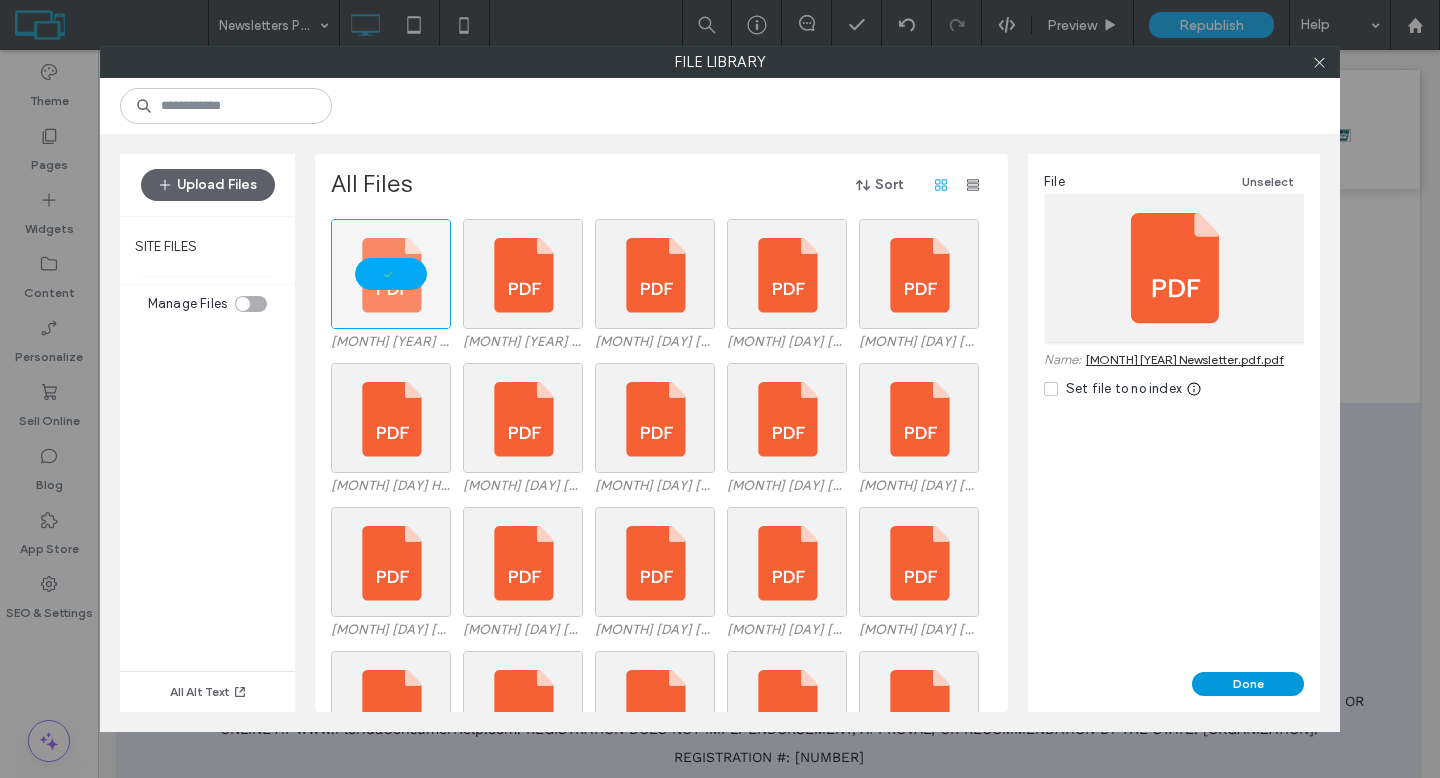 click on "Done" at bounding box center (1248, 684) 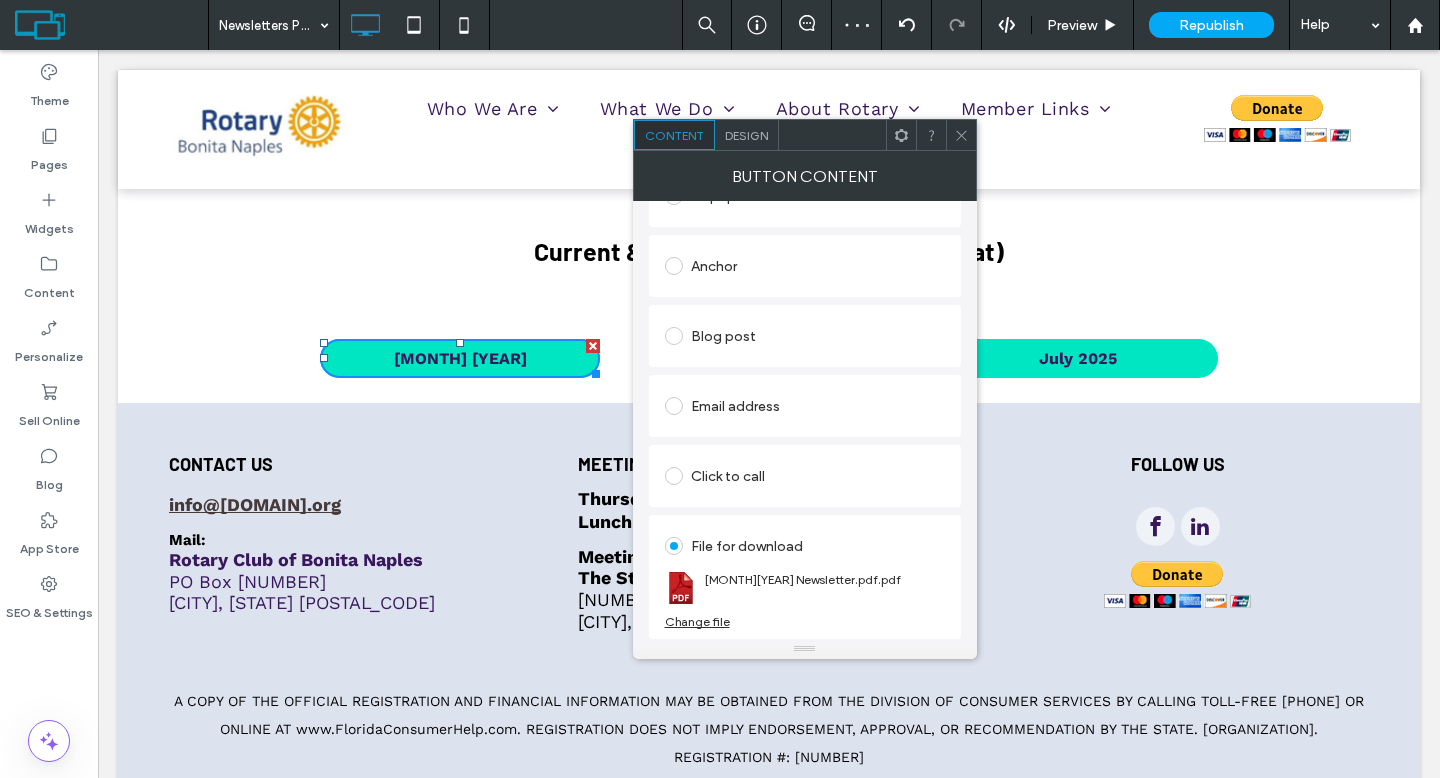 click at bounding box center [961, 135] 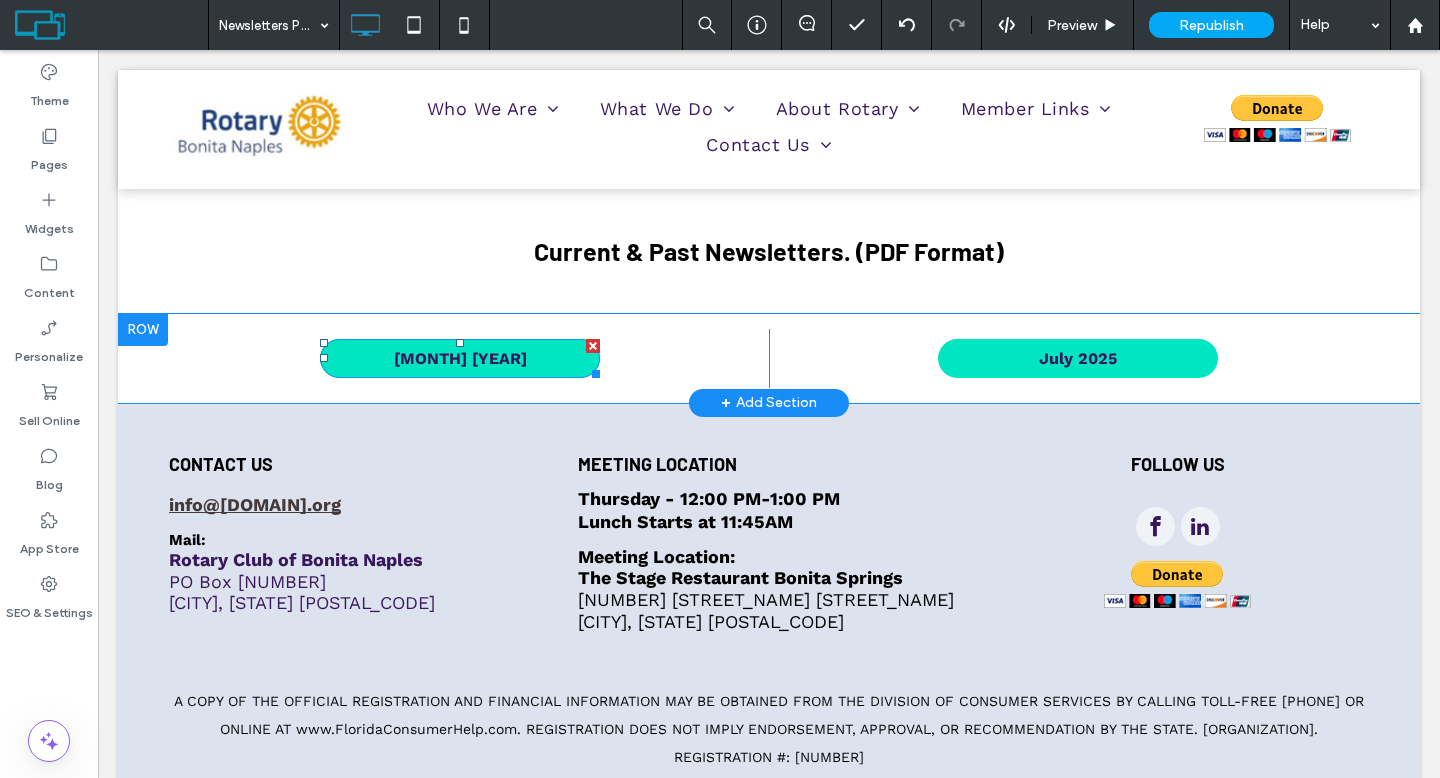 click on "Augusr 2025" at bounding box center (460, 358) 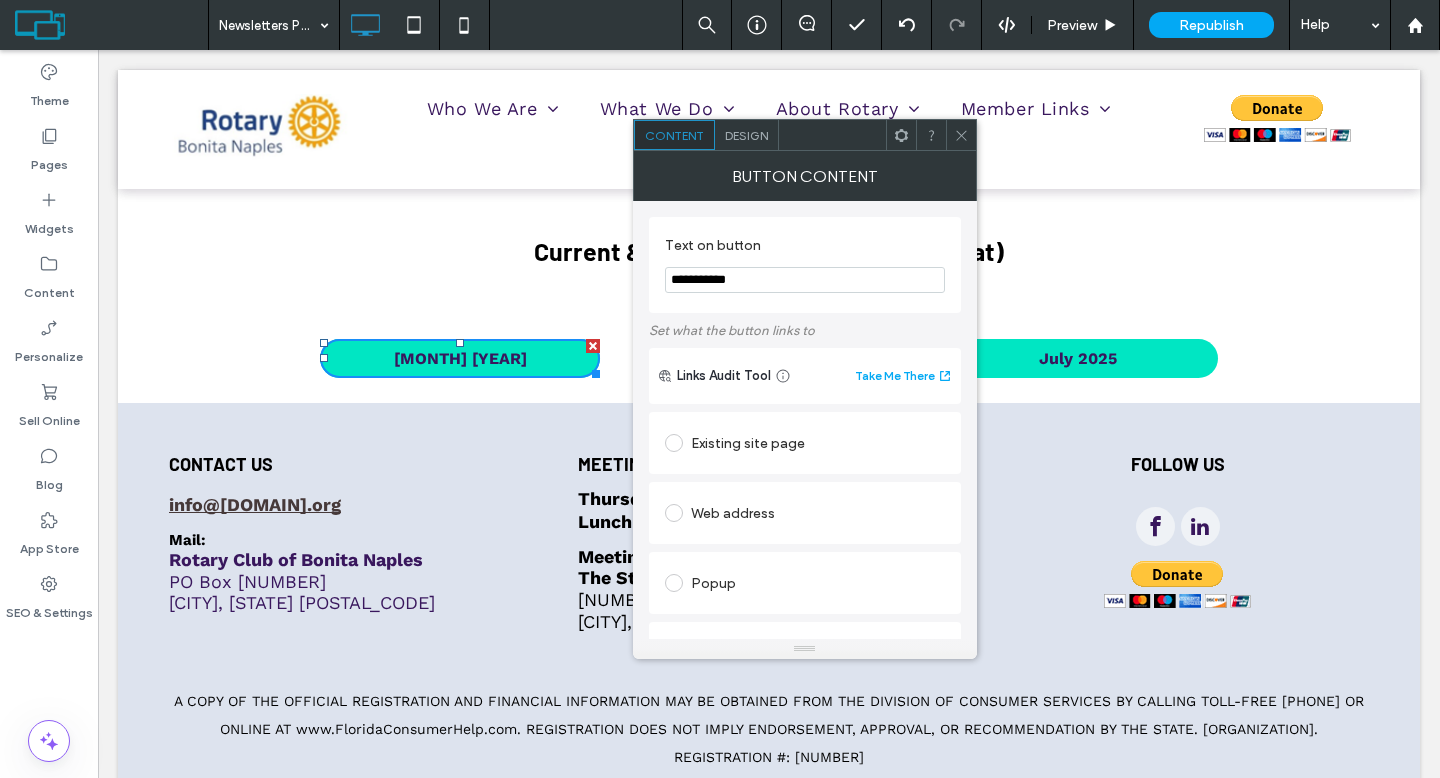click on "**********" at bounding box center (805, 280) 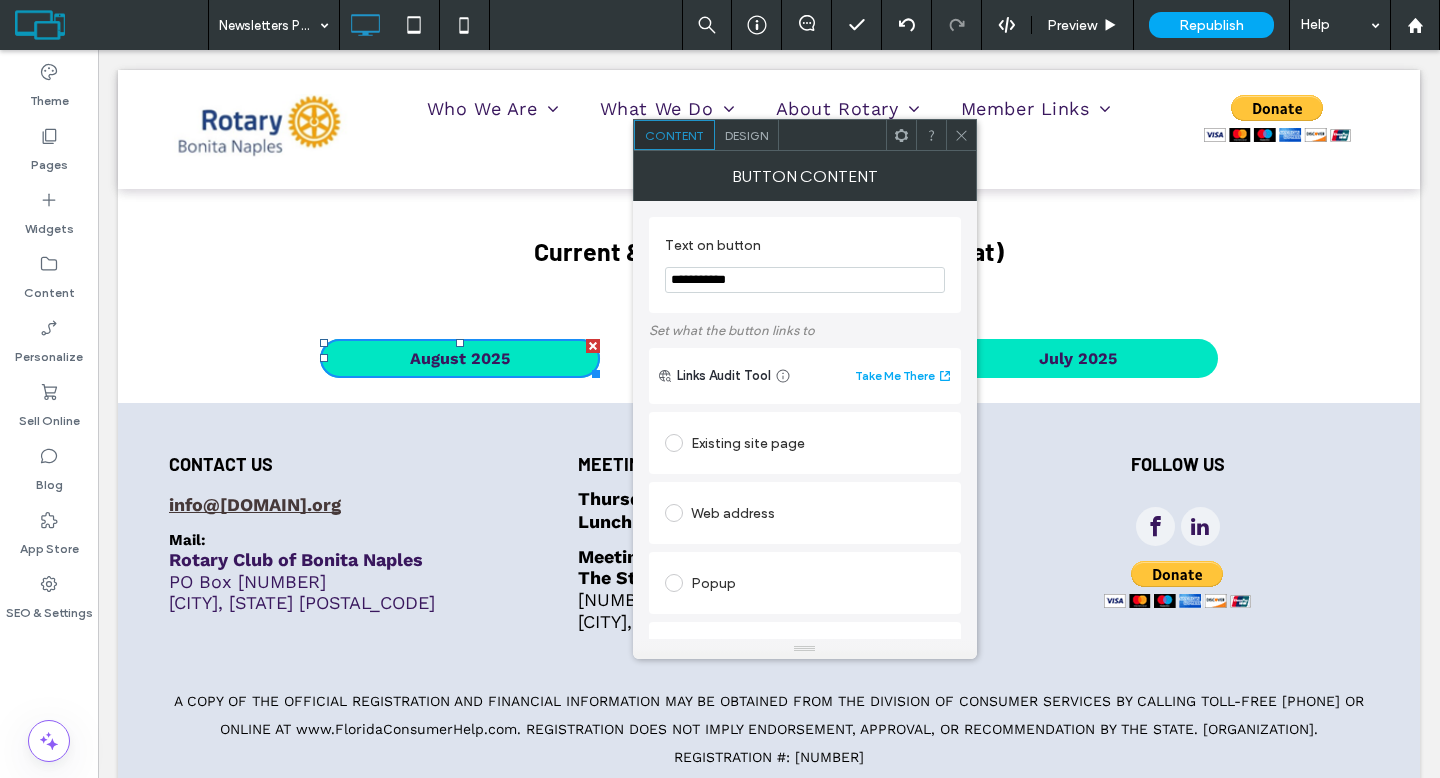 type on "**********" 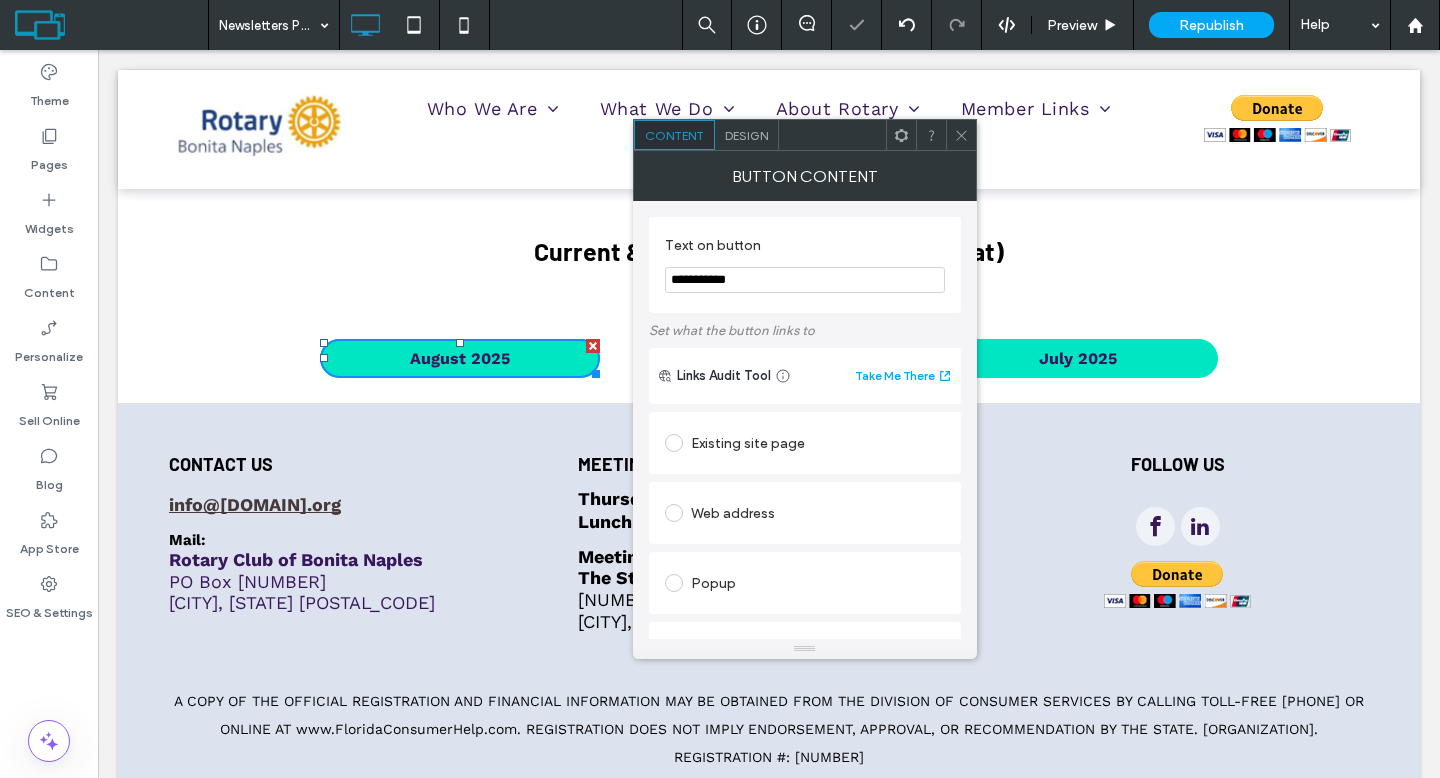 click 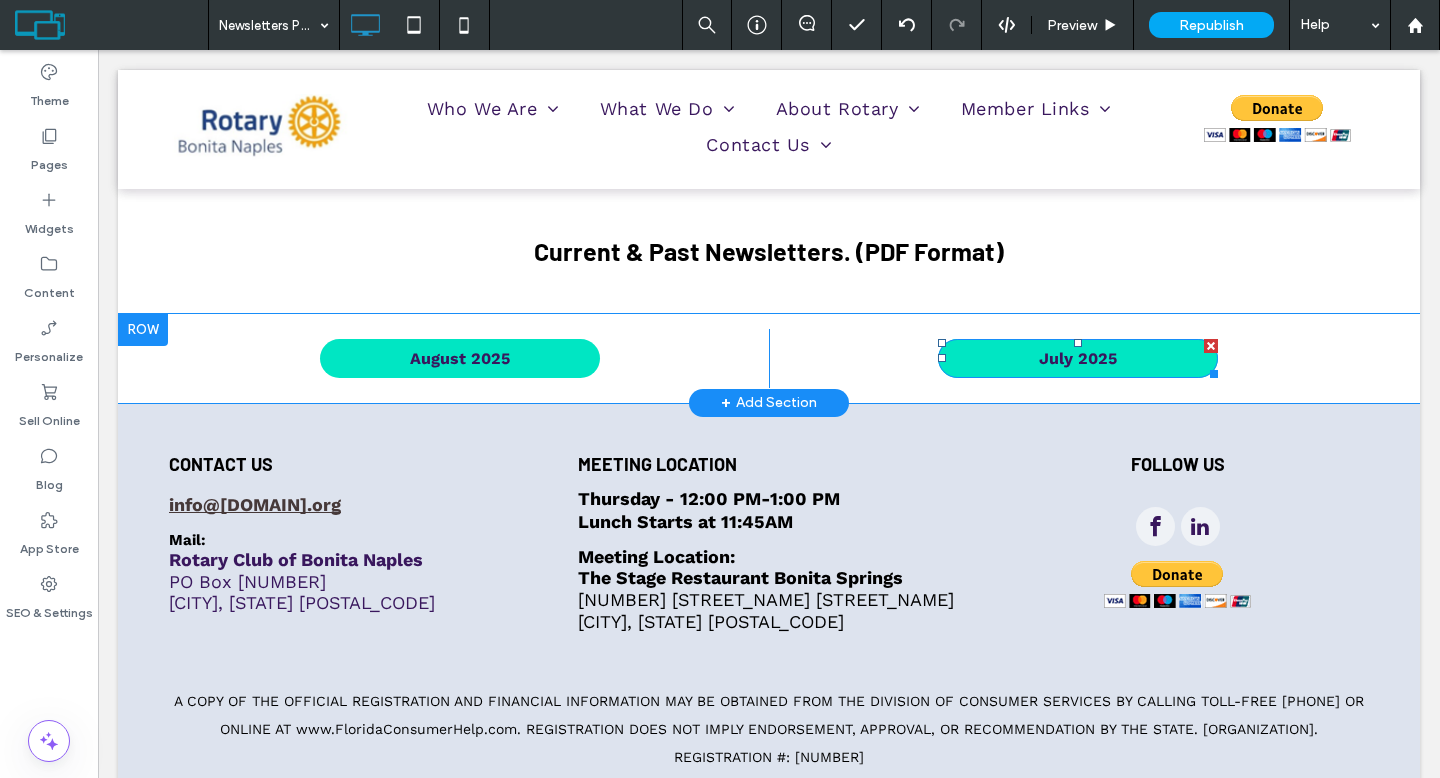 click on "July 2025" at bounding box center [1078, 358] 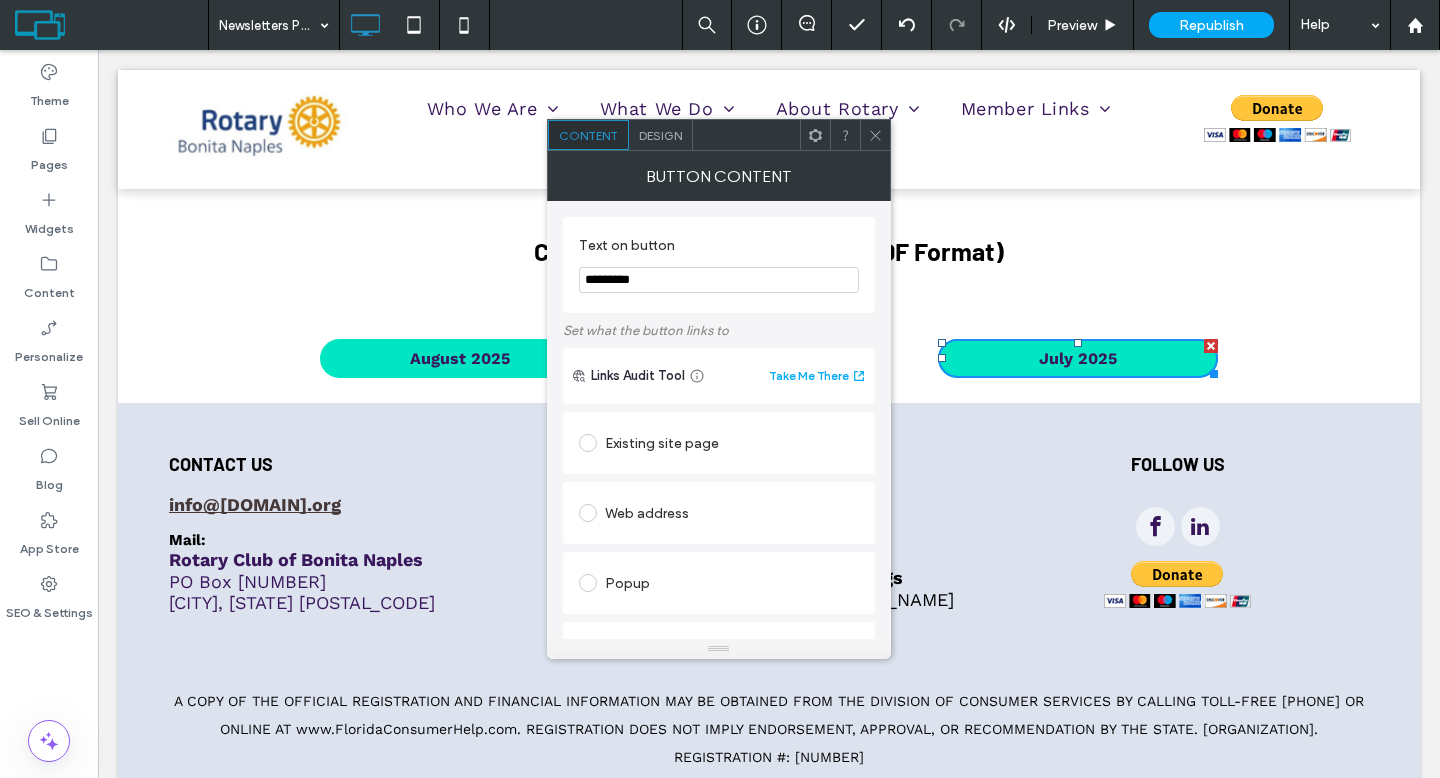 scroll, scrollTop: 389, scrollLeft: 0, axis: vertical 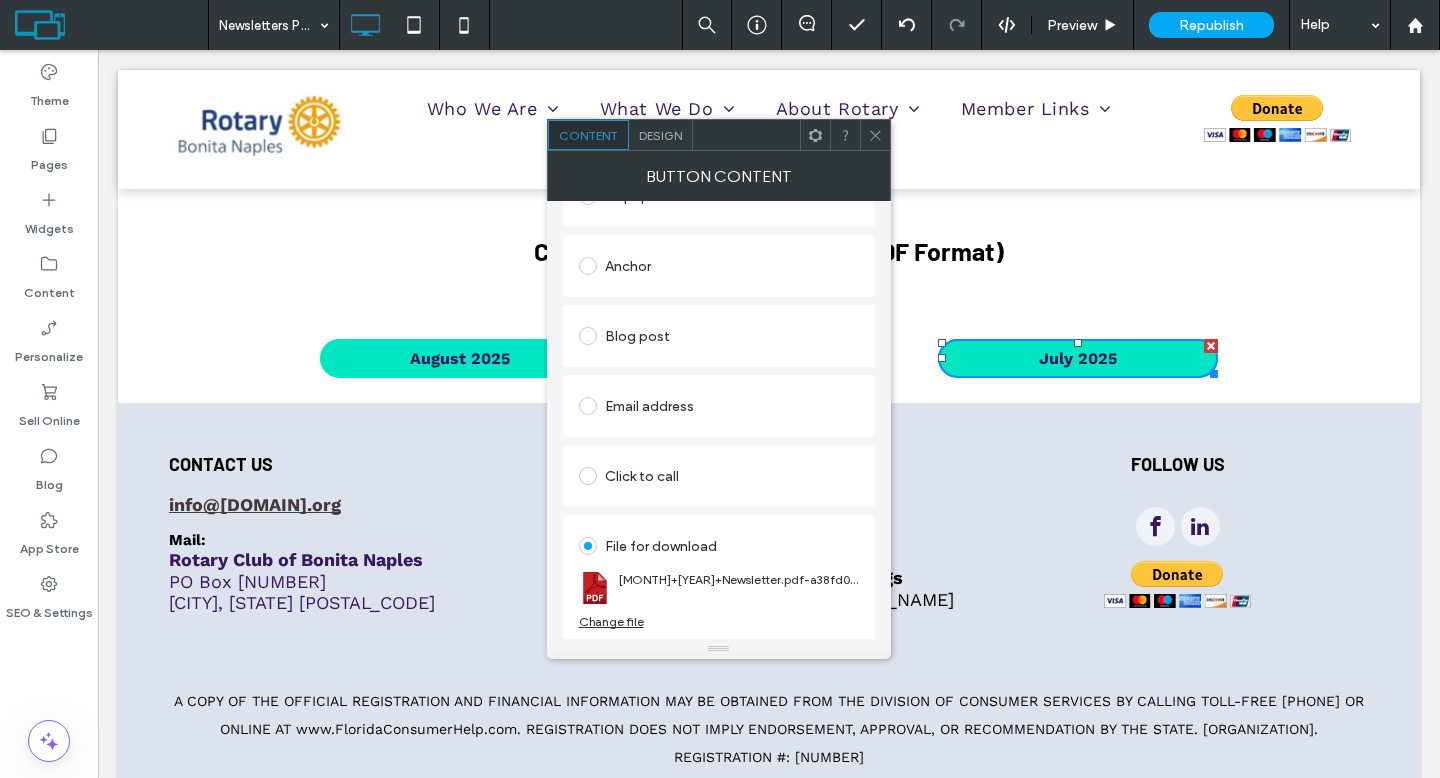 click on "August 2025" at bounding box center (460, 358) 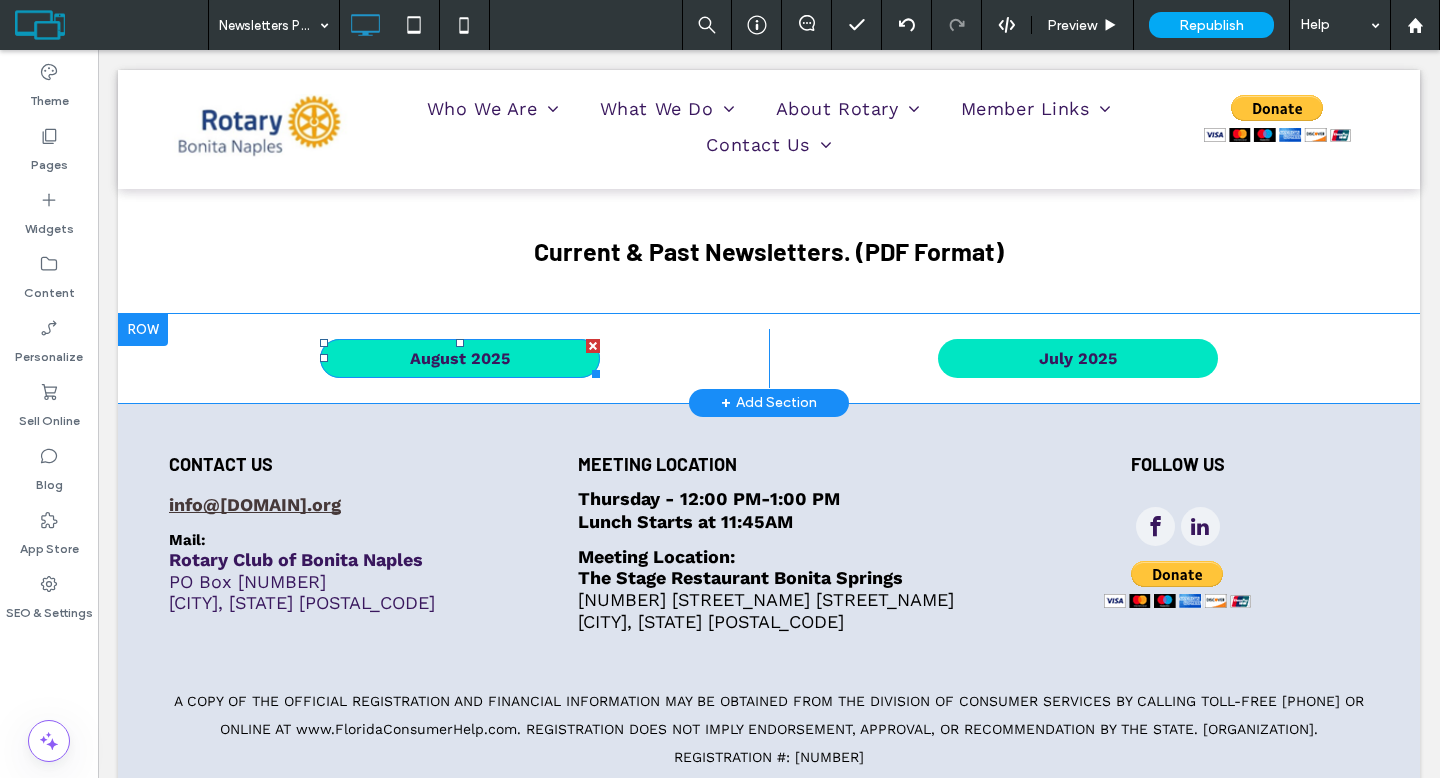 click on "August 2025" at bounding box center [460, 358] 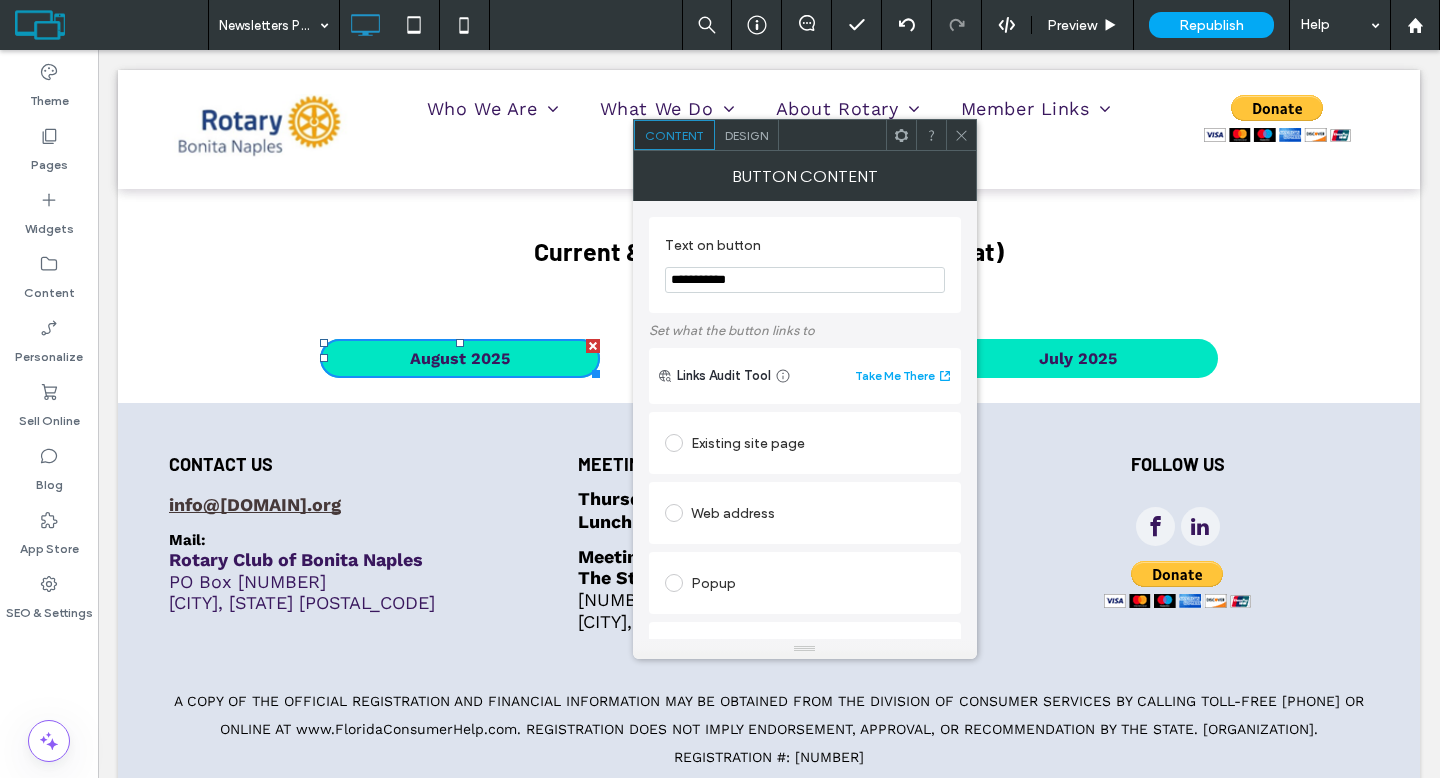 scroll, scrollTop: 389, scrollLeft: 0, axis: vertical 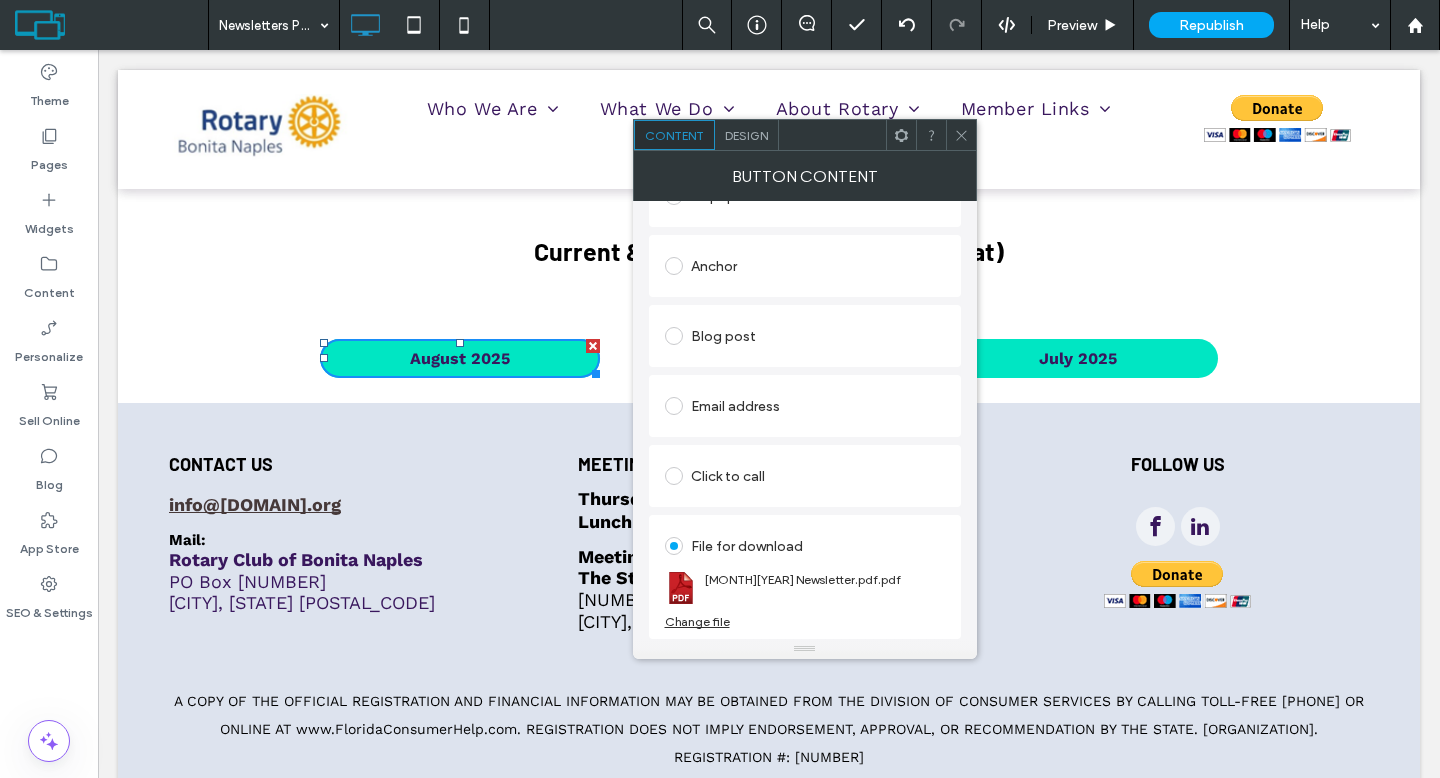 click 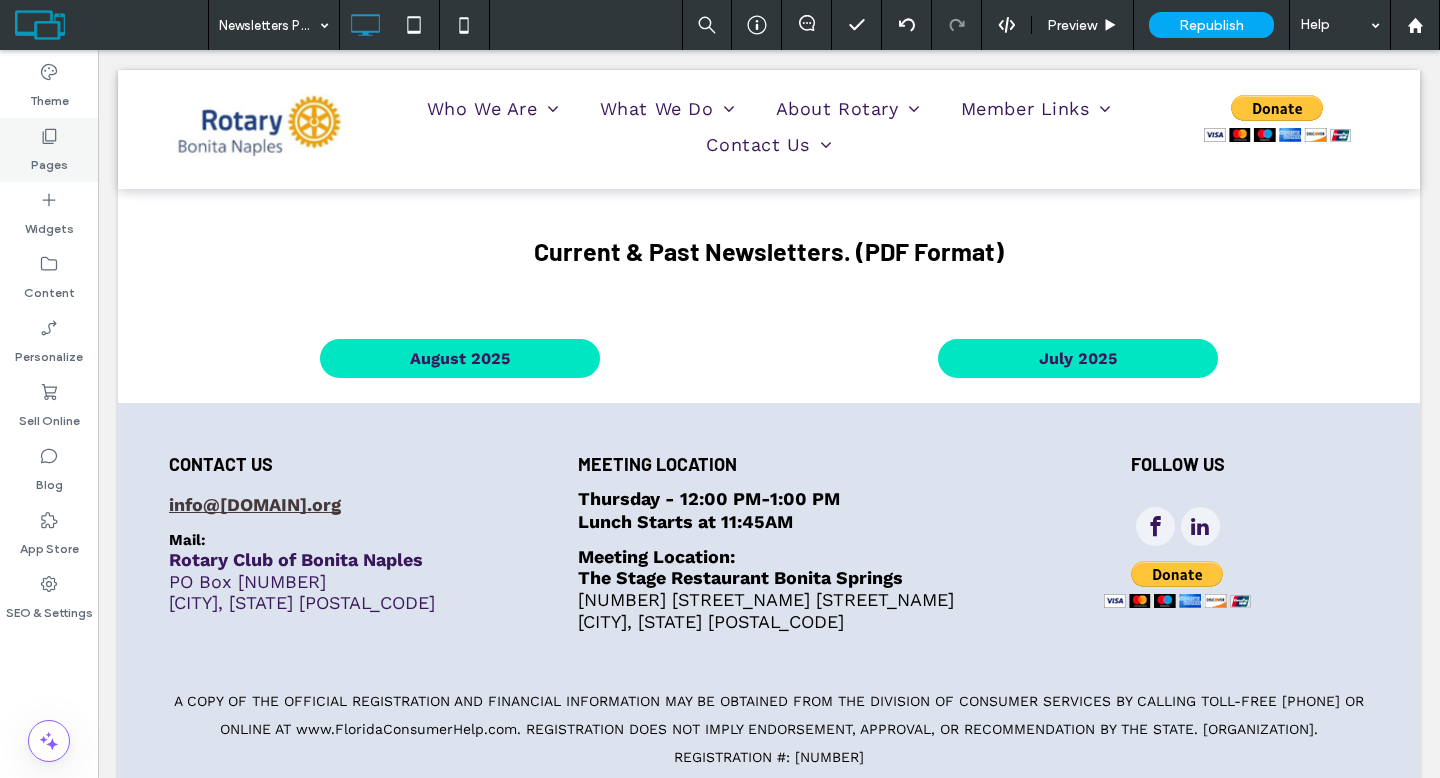 click on "Pages" at bounding box center (49, 160) 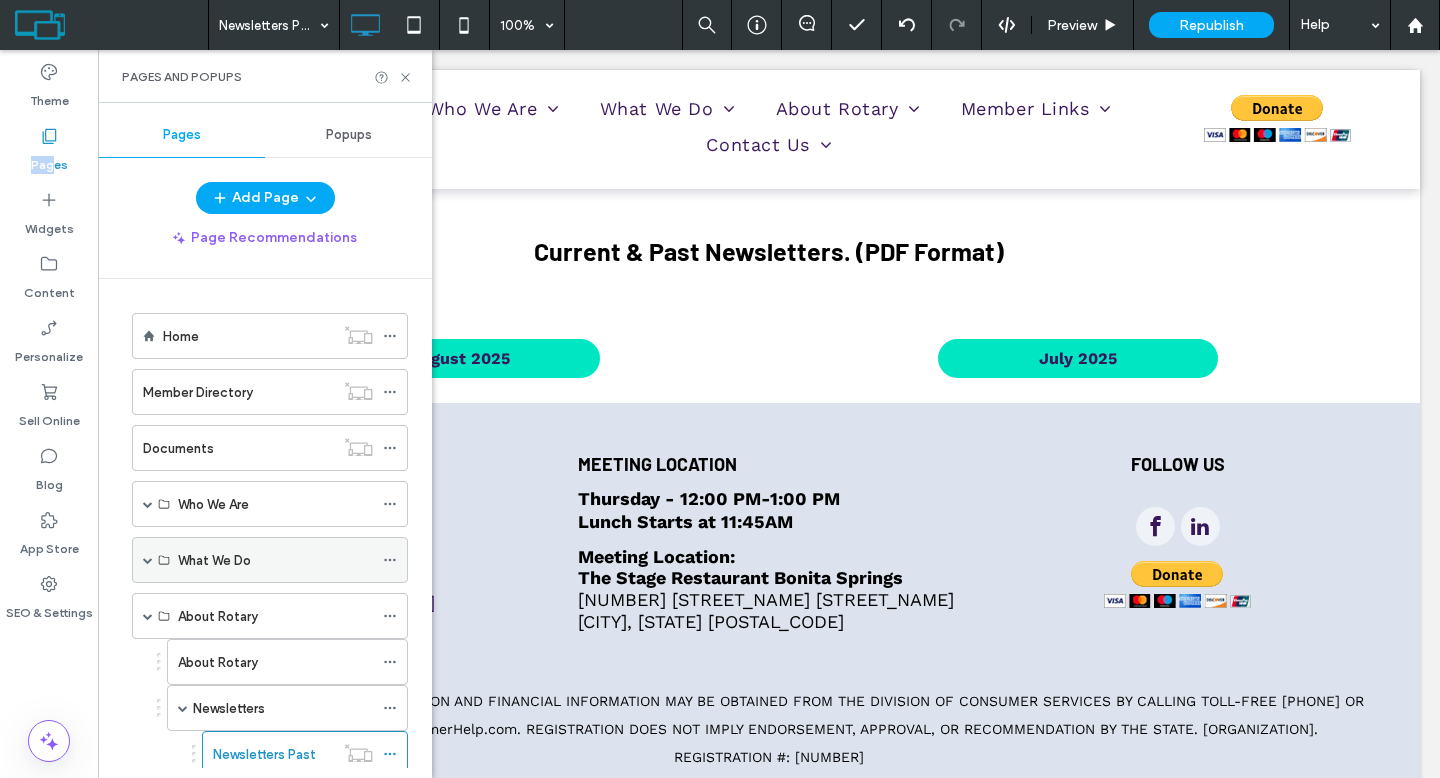 scroll, scrollTop: 165, scrollLeft: 0, axis: vertical 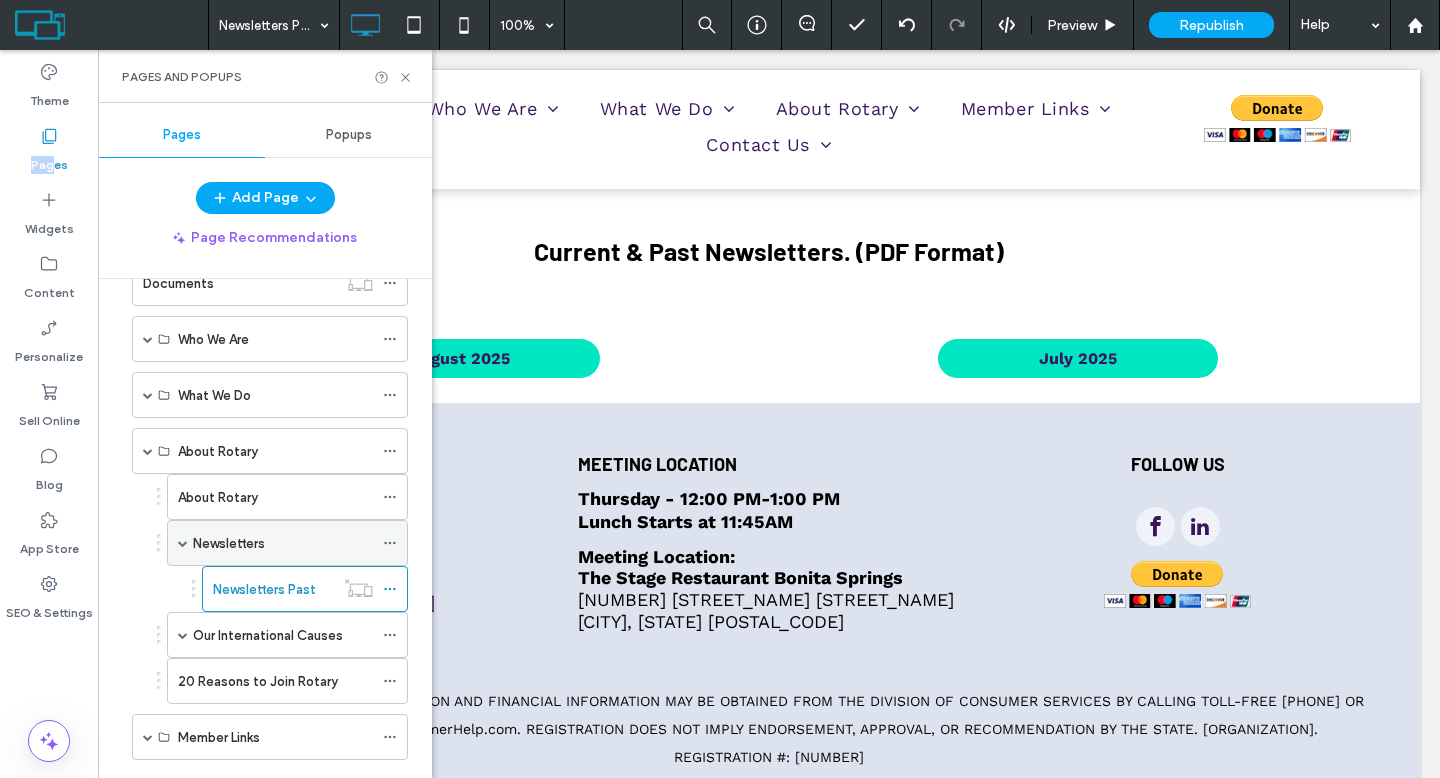 click on "Newsletters" at bounding box center [229, 543] 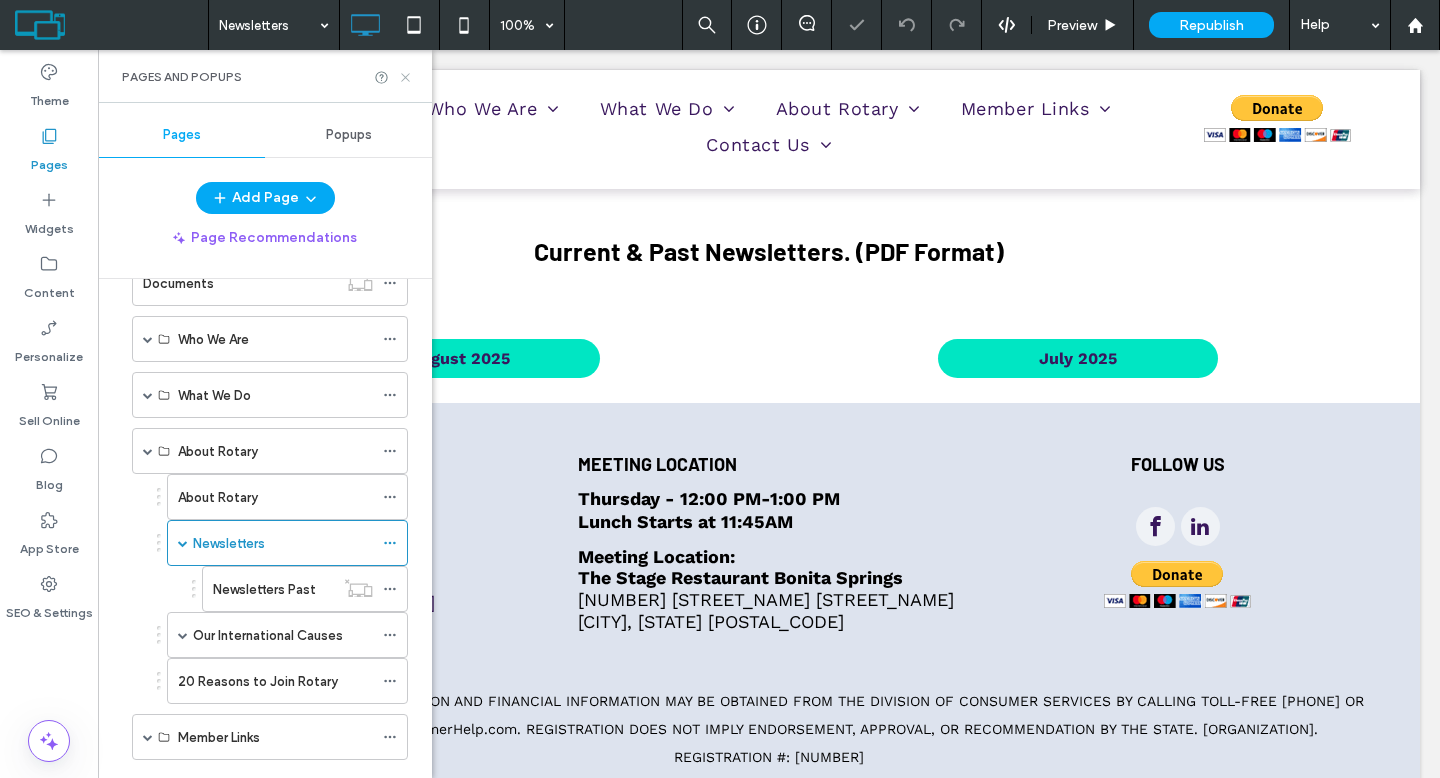 click 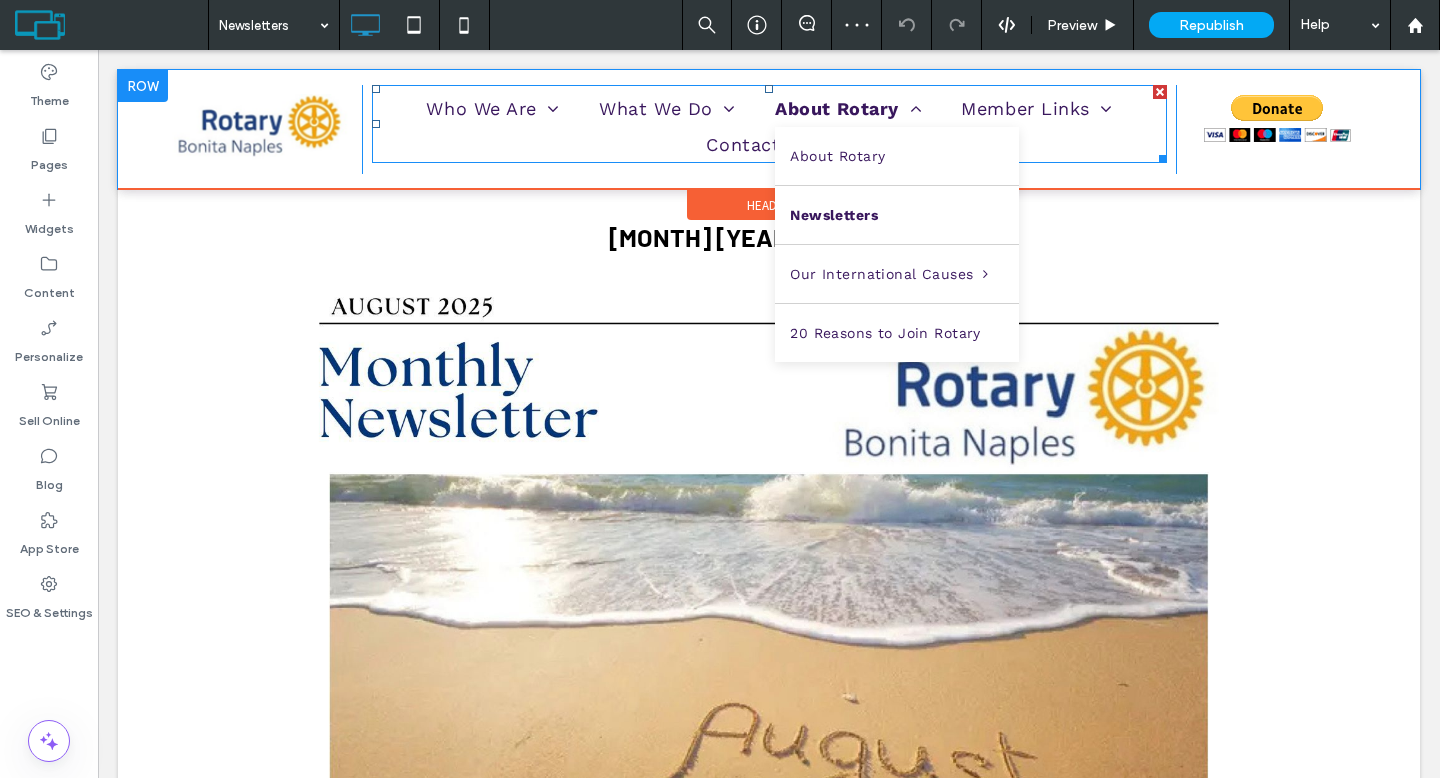 scroll, scrollTop: 0, scrollLeft: 0, axis: both 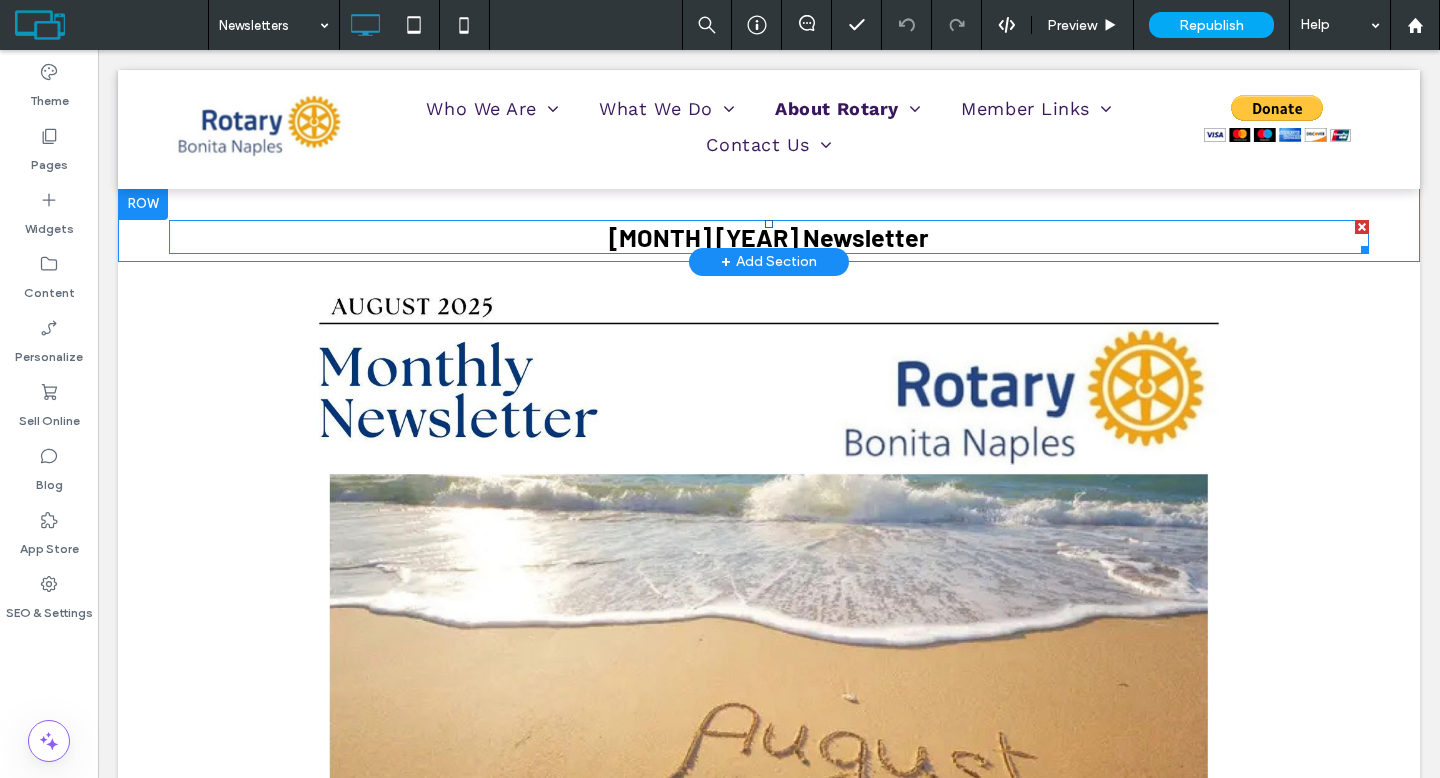 drag, startPoint x: 1354, startPoint y: 225, endPoint x: 1452, endPoint y: 274, distance: 109.56733 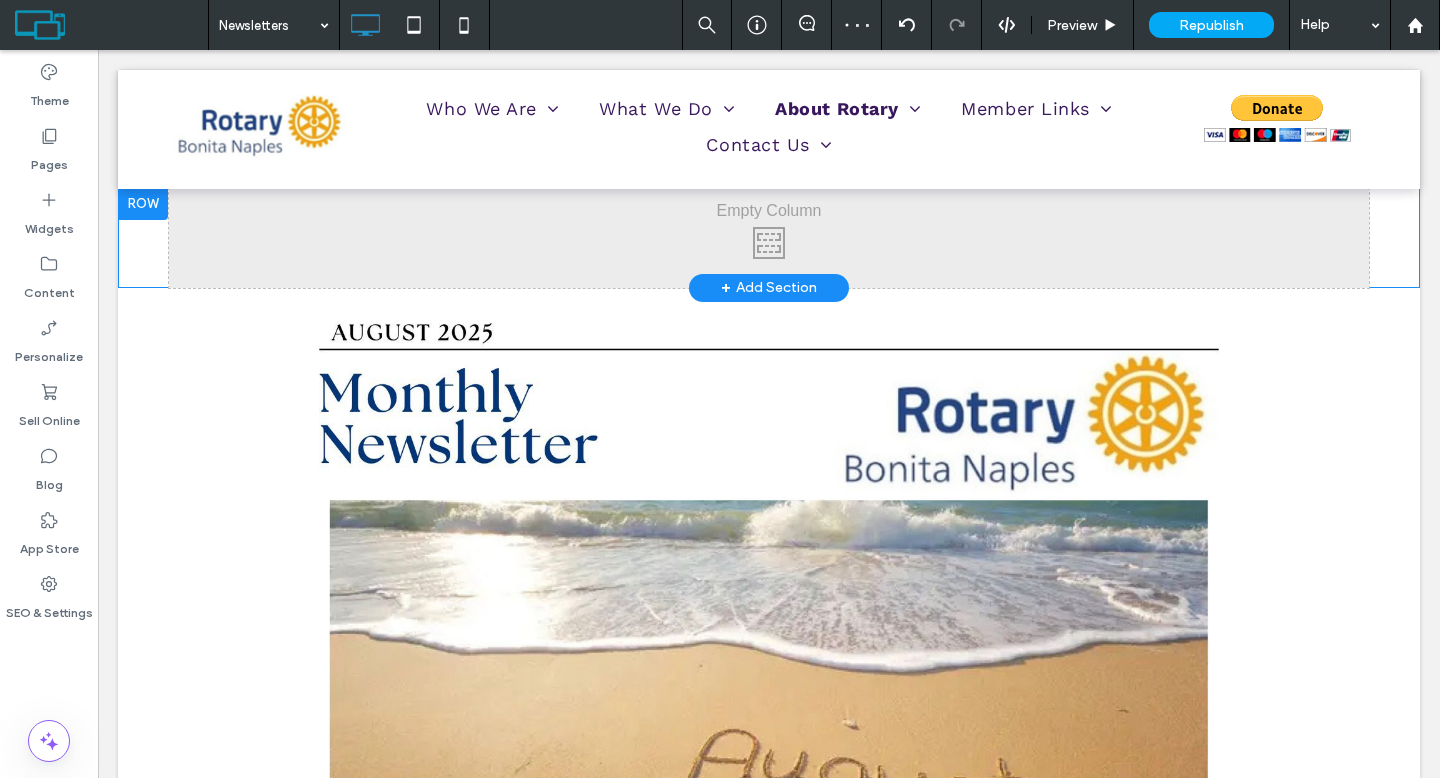 click at bounding box center (143, 204) 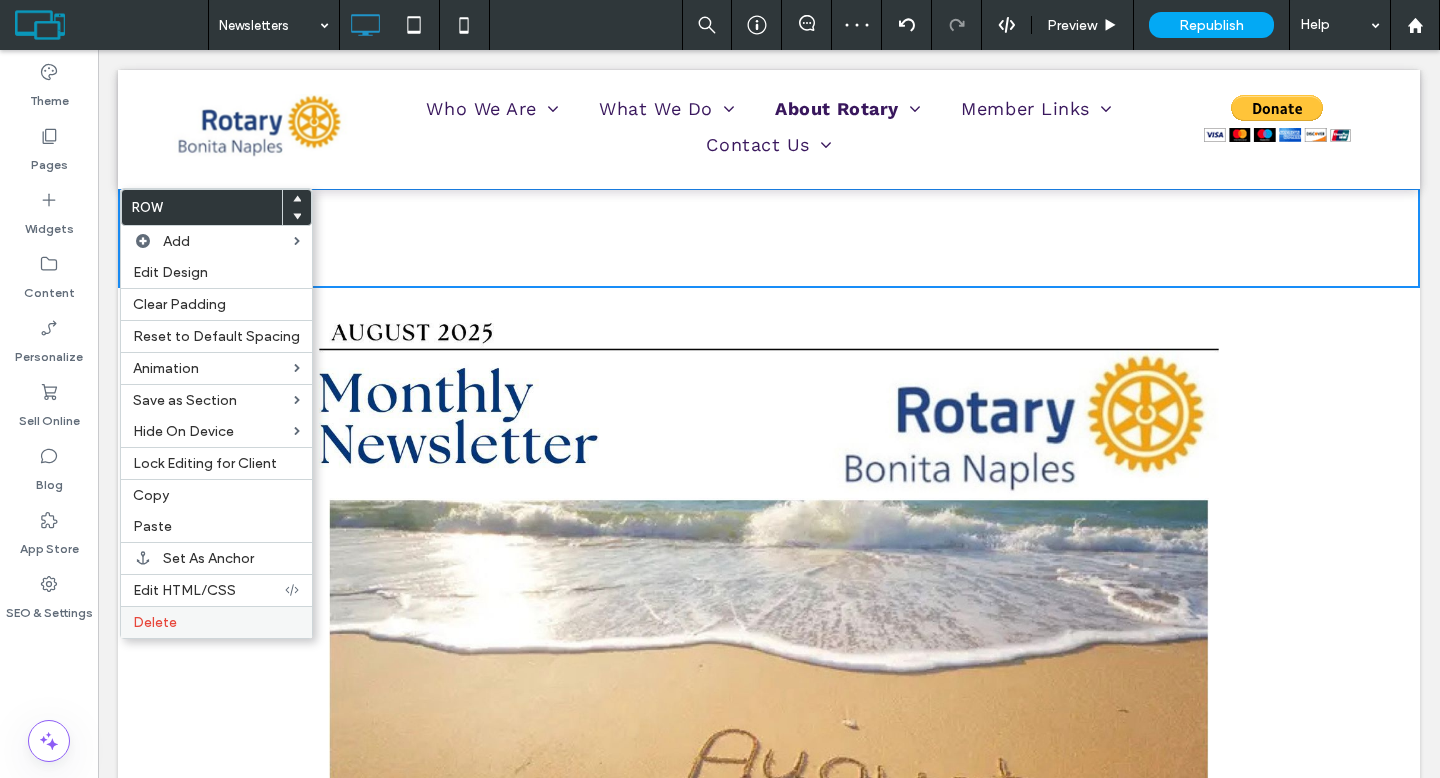 click on "Delete" at bounding box center (155, 622) 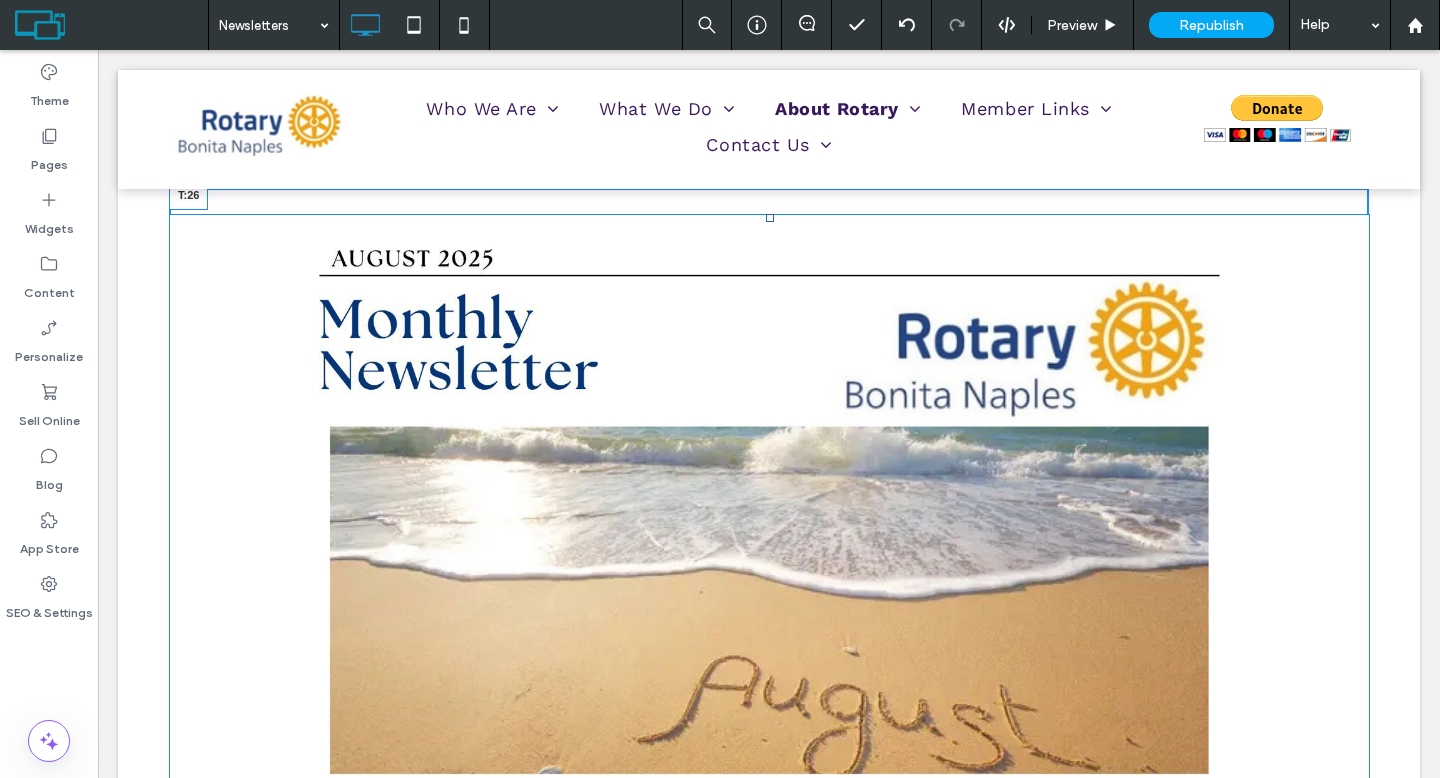 drag, startPoint x: 761, startPoint y: 192, endPoint x: 873, endPoint y: 277, distance: 140.60228 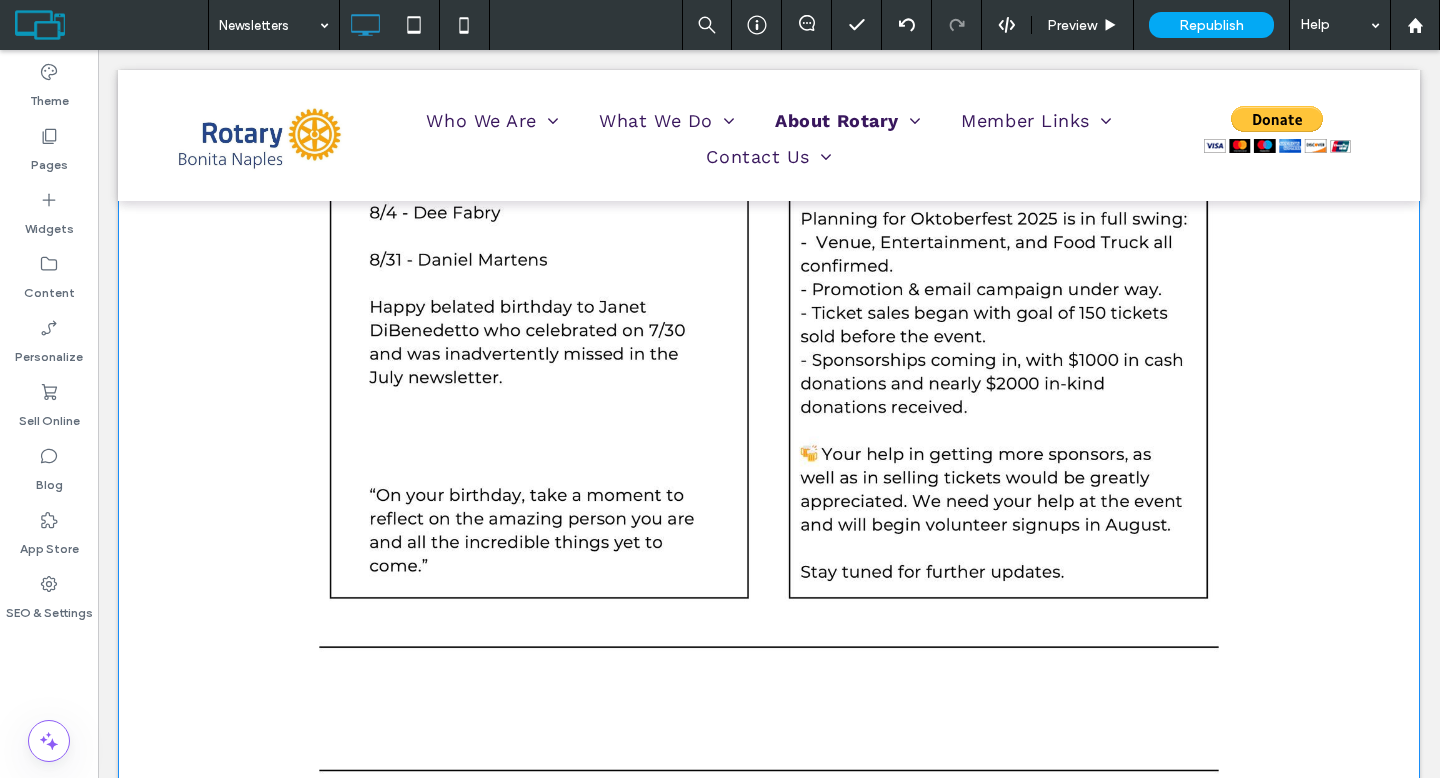 scroll, scrollTop: 2459, scrollLeft: 0, axis: vertical 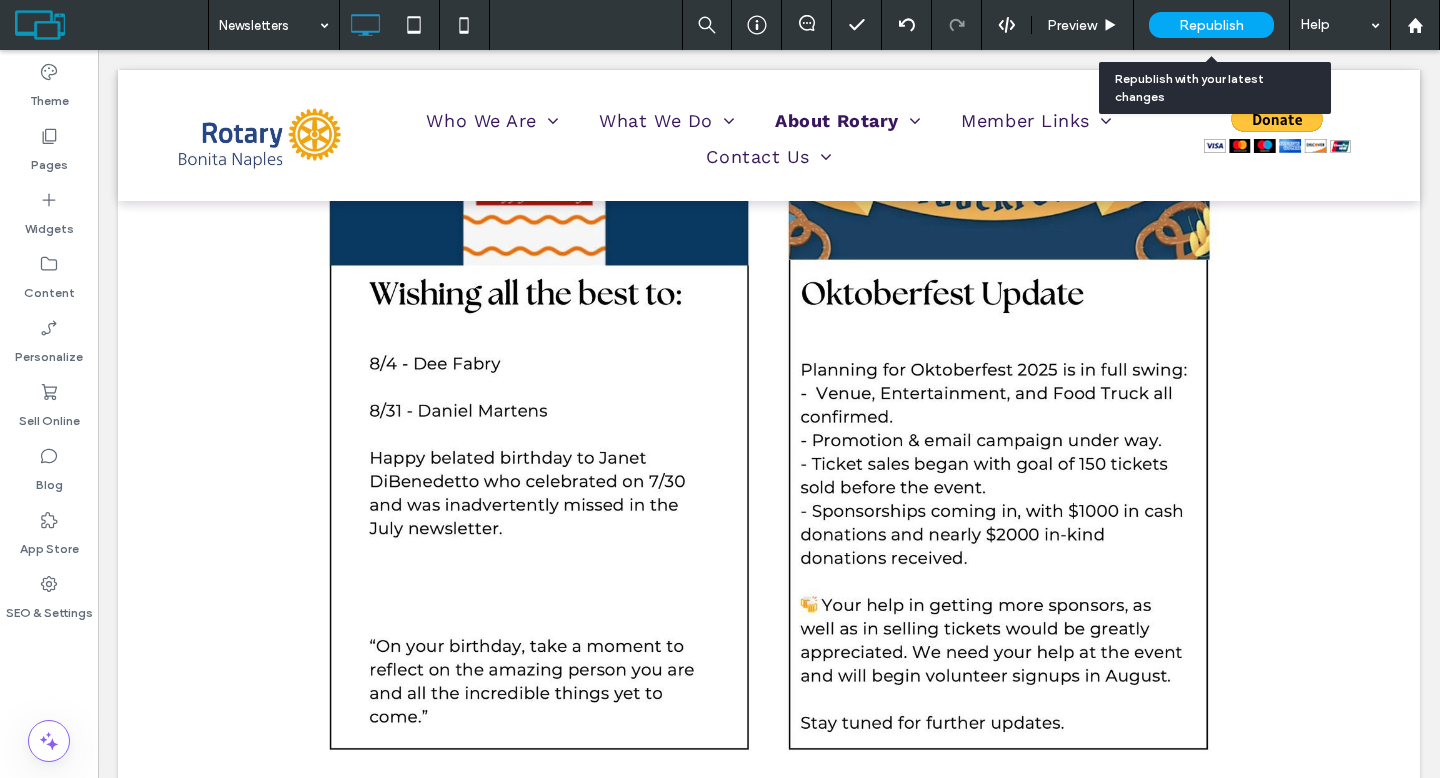click on "Republish" at bounding box center (1211, 25) 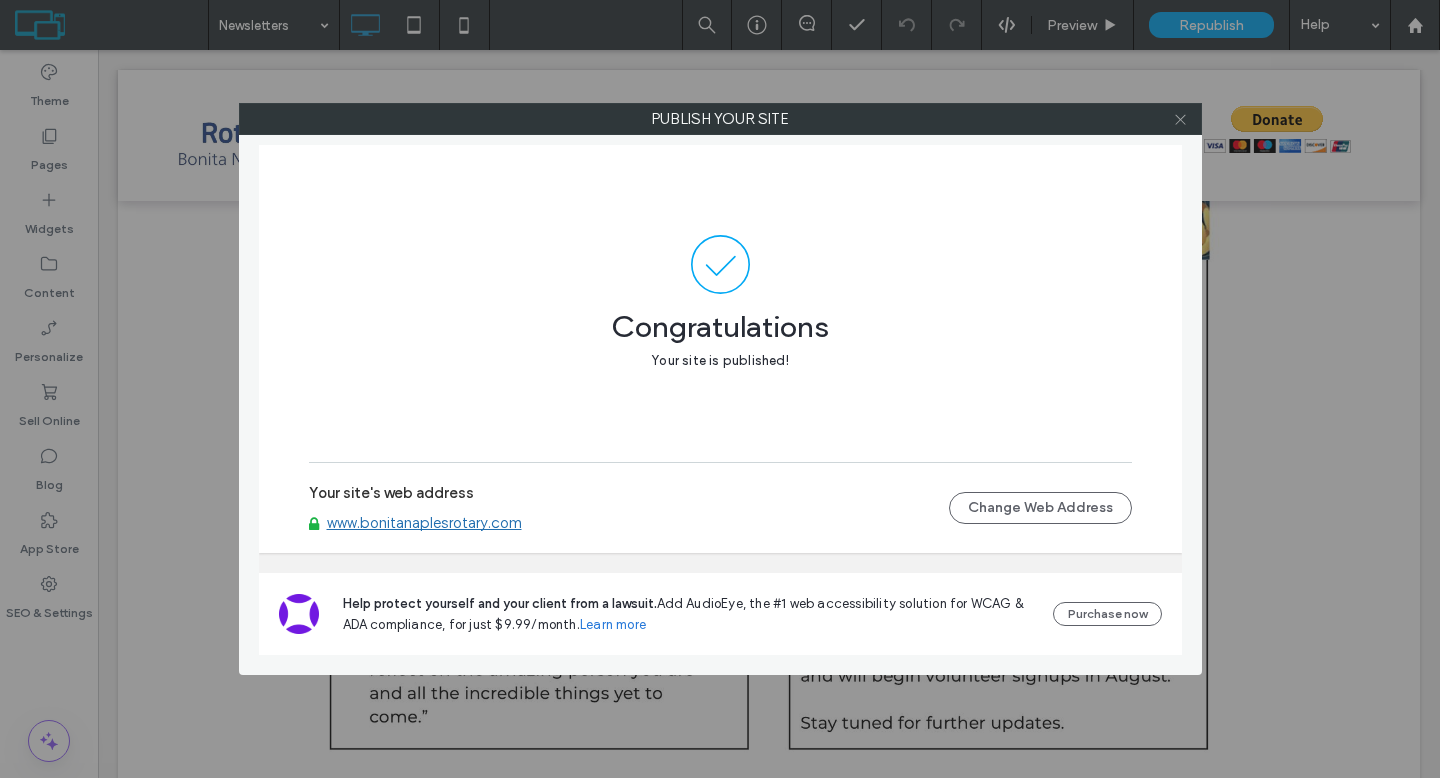 click 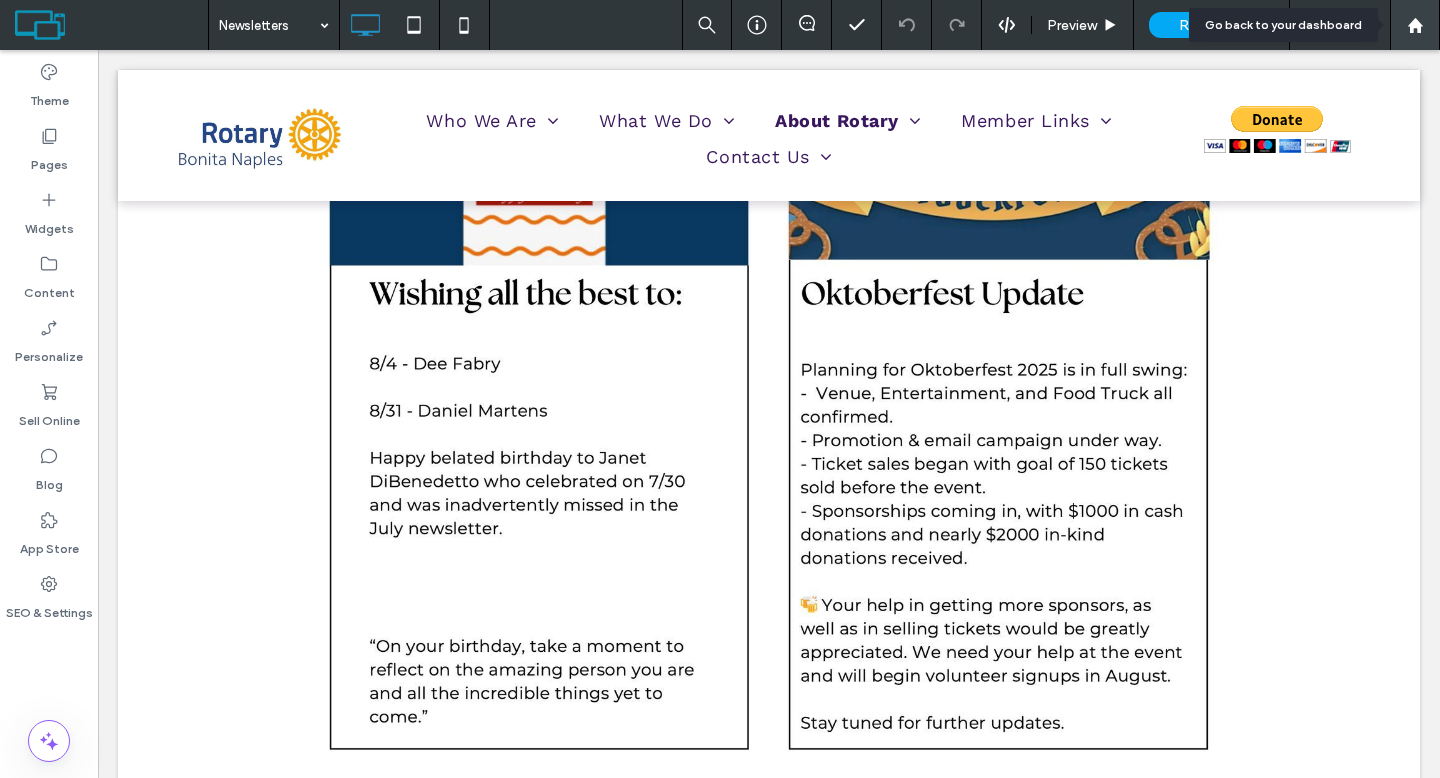 click at bounding box center [1415, 25] 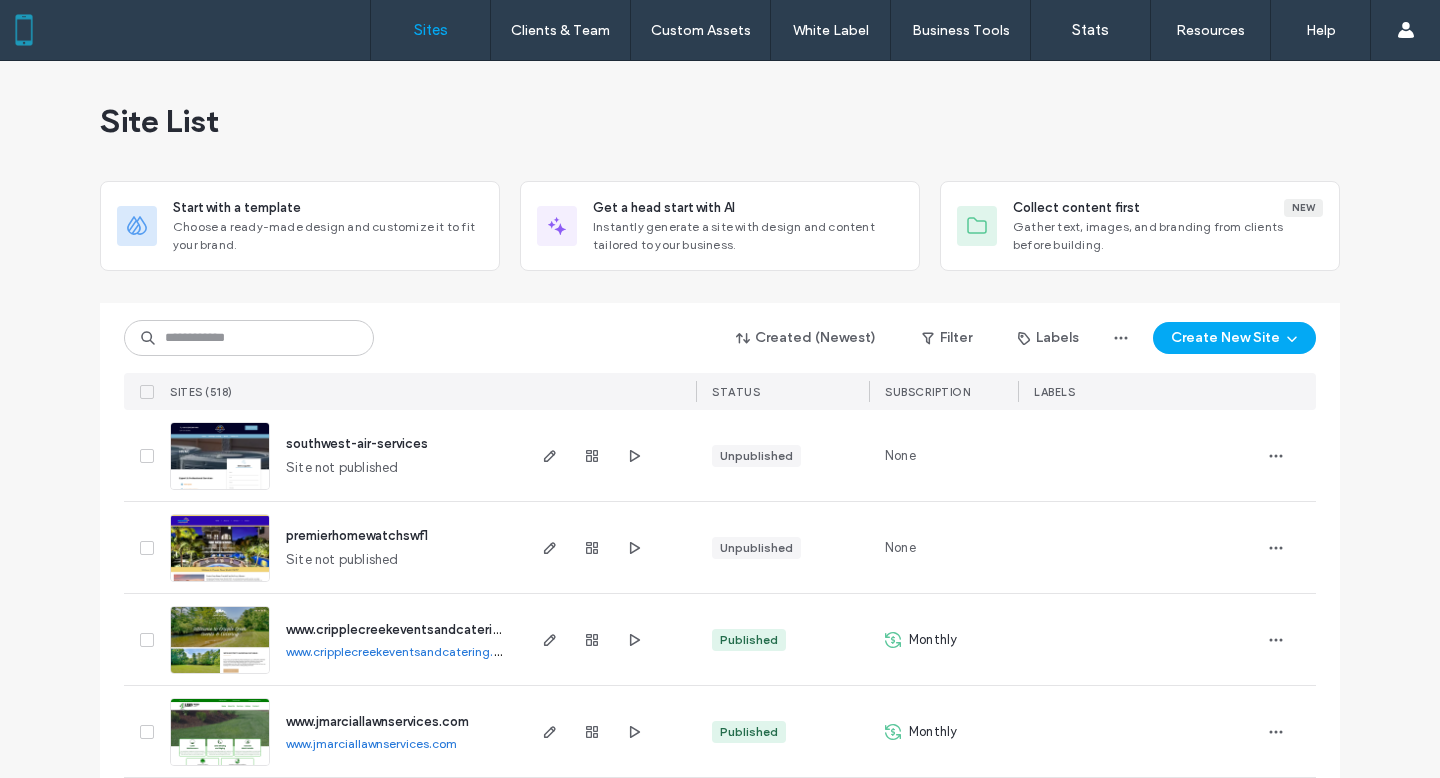 scroll, scrollTop: 0, scrollLeft: 0, axis: both 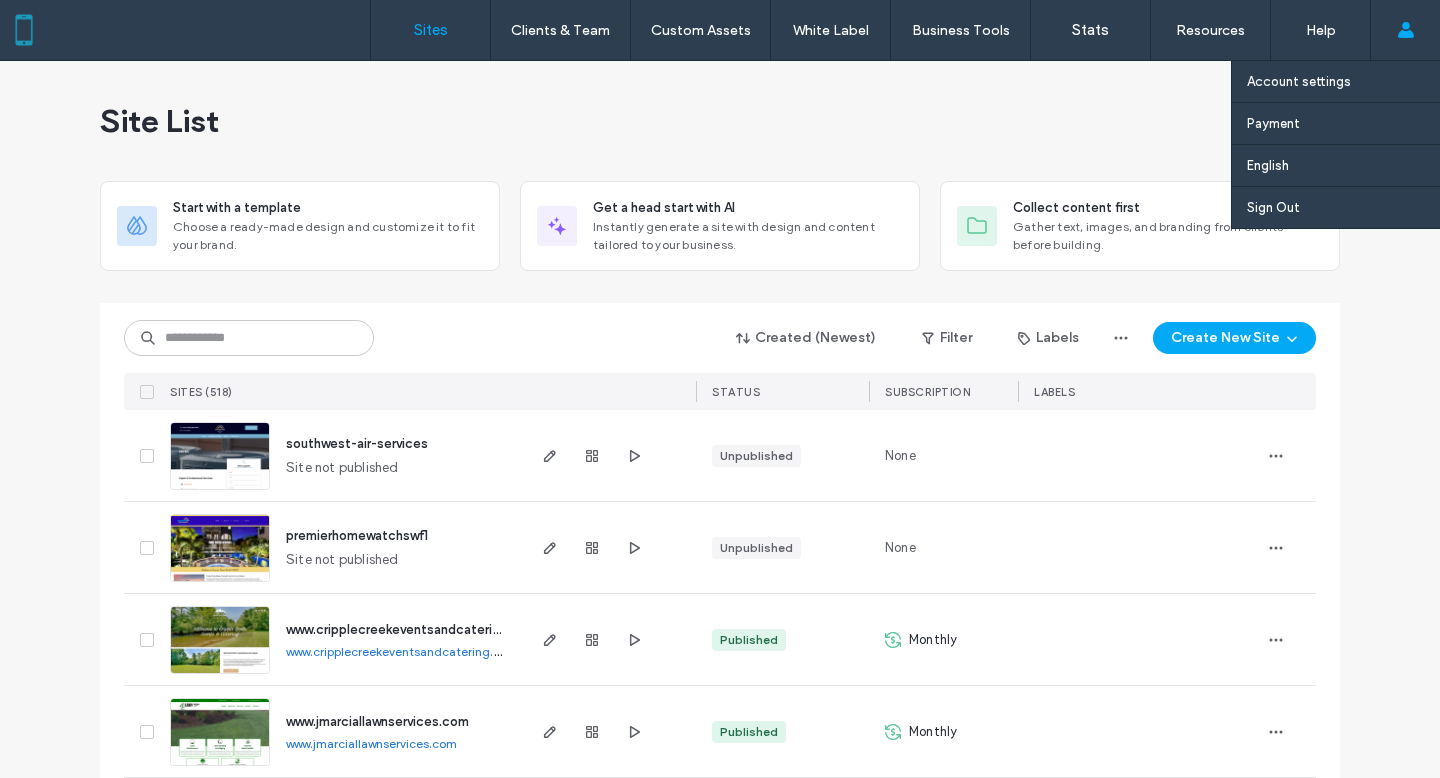 click on "Account settings Payment English Español (España) Português Français Deutsch Türkçe English (UK) Italiano Nederlands Español (Latinoamérica) íslenskur Polski Português (Portugal) Sign Out" at bounding box center (1405, 30) 